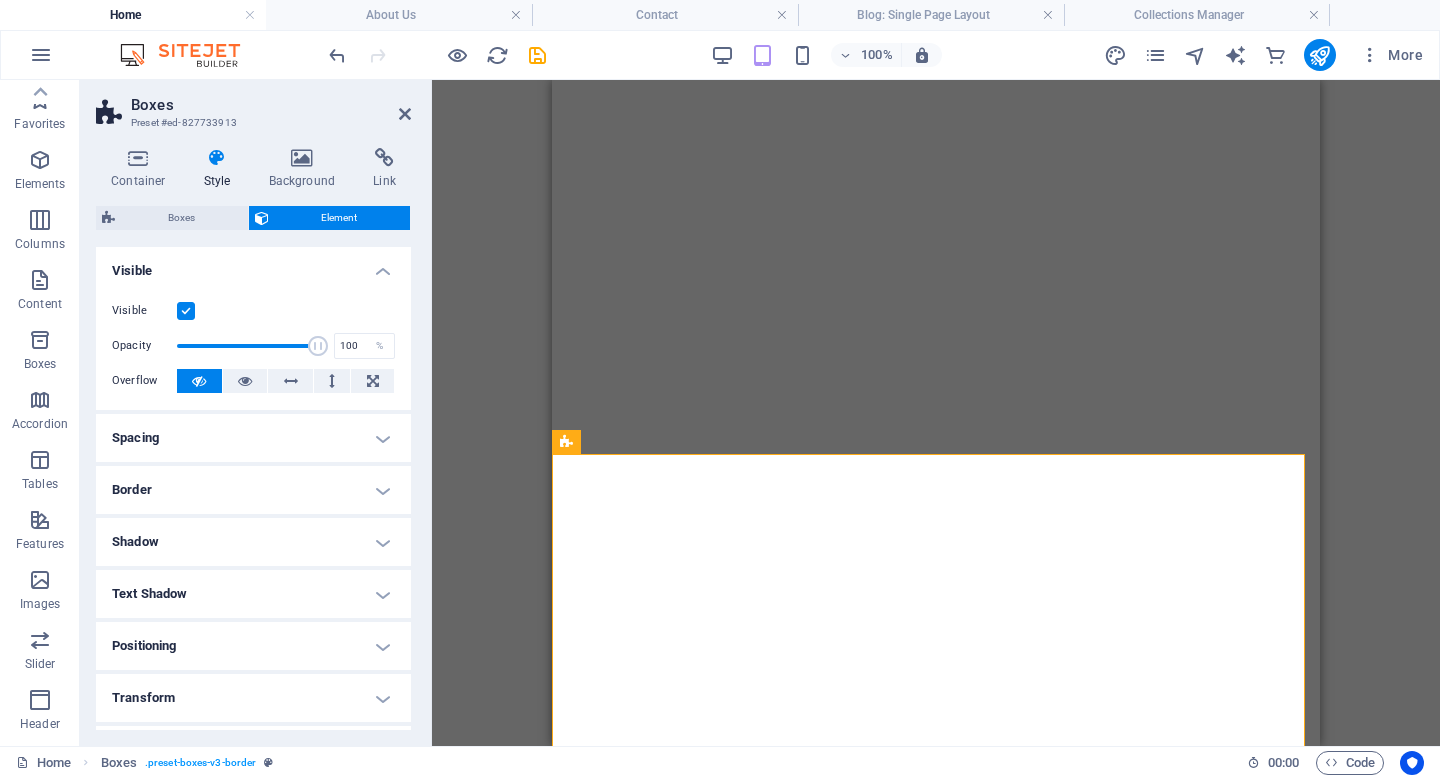 scroll, scrollTop: 0, scrollLeft: 0, axis: both 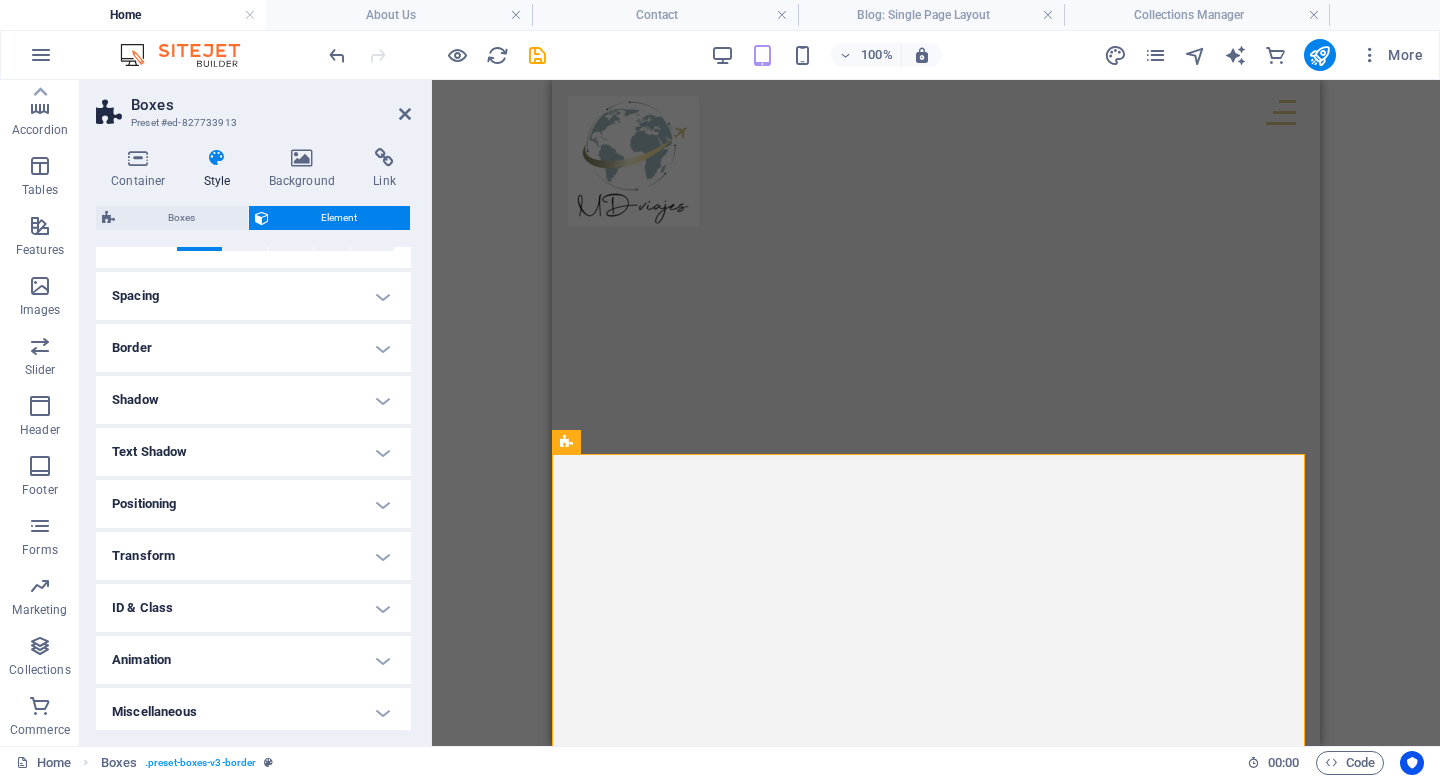 click on "Drag here to replace the existing content. Press “Ctrl” if you want to create a new element.
H2   Collection   Collection item   Menu Bar   Collection item   Image   Collection item   Spacer   H2   Image   Container   Collection filter-buttons   Container   Container   Button   Menu   Logo   Button   Button   Button   Spacer   Collection item   Image   Collection item   H2   Collection item   Image   Collection item   Spacer   H2   Spacer   Collection item   Image   Collection item   Spacer   H2   Container   Container   Text   Collection   Collection item   Spacer   Collection item   Container   Spacer   H2   Text   Spacer   Container   Spacer   Collection item   Container   Spacer   H2   Text   Spacer   Container   Container   Footer Thrud   Container   Spacer   Container   Container   Container   Container   Menu   Spacer   Container   Container   Spacer   Horizontal Form   Form   Email   Horizontal Form   Horizontal Form   Form   Checkbox   Container   Container   Logo   Container" at bounding box center [936, 413] 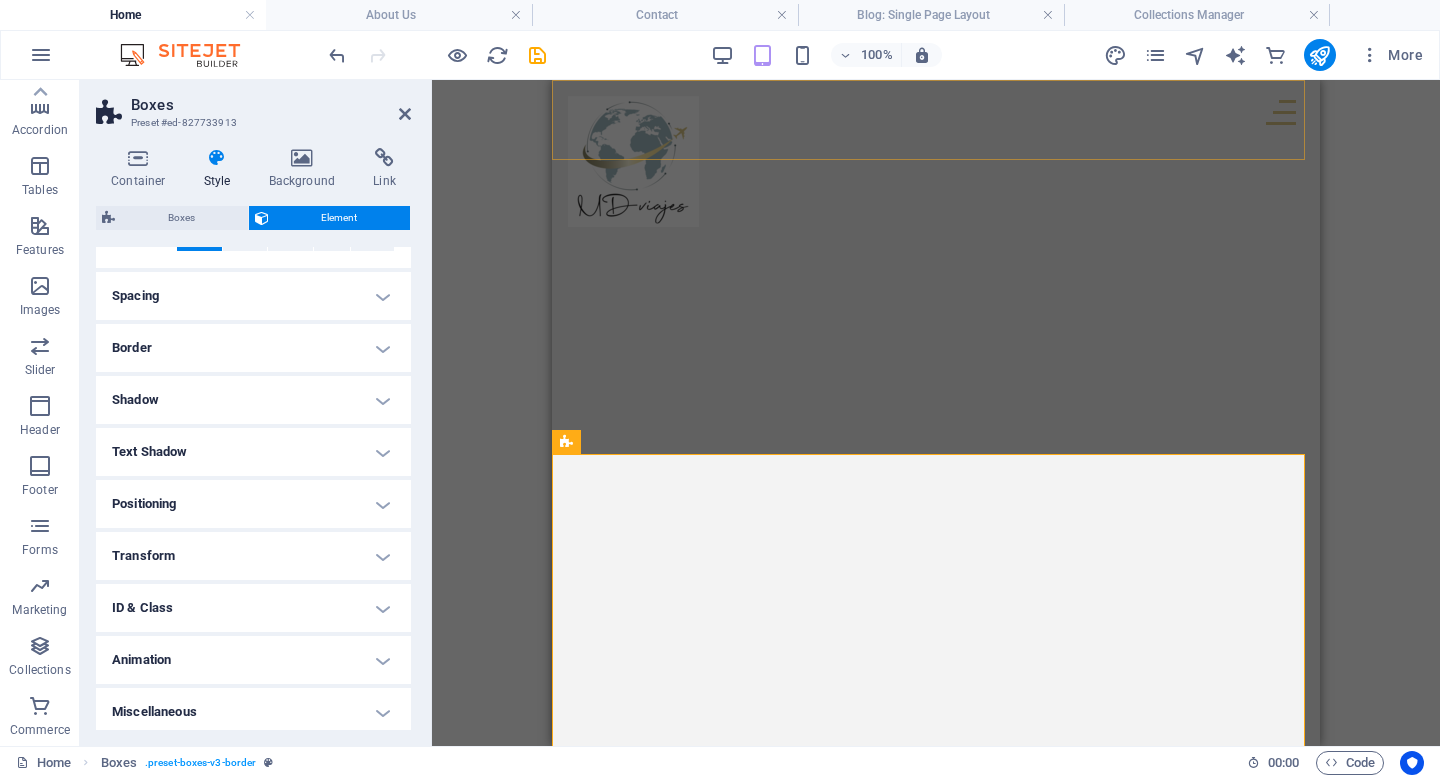 click on "Drag here to replace the existing content. Press “Ctrl” if you want to create a new element.
H2   Collection   Collection item   Menu Bar   Collection item   Image   Collection item   Spacer   H2   Image   Container   Collection filter-buttons   Container   Container   Button   Menu   Logo   Button   Button   Button   Spacer   Collection item   Image   Collection item   H2   Collection item   Image   Collection item   Spacer   H2   Spacer   Collection item   Image   Collection item   Spacer   H2   Container   Container   Text   Collection   Collection item   Spacer   Collection item   Container   Spacer   H2   Text   Spacer   Container   Spacer   Collection item   Container   Spacer   H2   Text   Spacer   Container   Container   Footer Thrud   Container   Spacer   Container   Container   Container   Container   Menu   Spacer   Container   Container   Spacer   Horizontal Form   Form   Email   Horizontal Form   Horizontal Form   Form   Checkbox   Container   Container   Logo   Container" at bounding box center (936, 413) 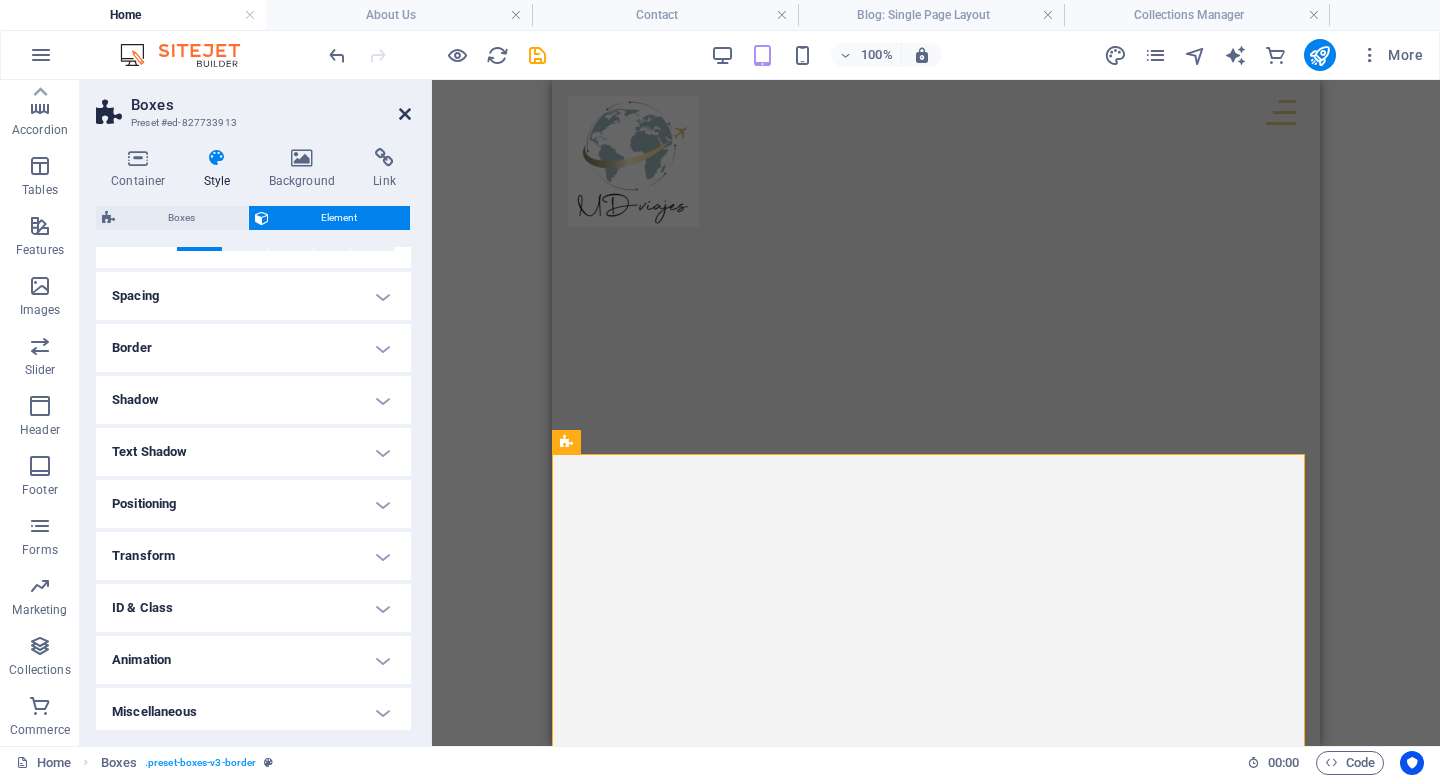 click at bounding box center (405, 114) 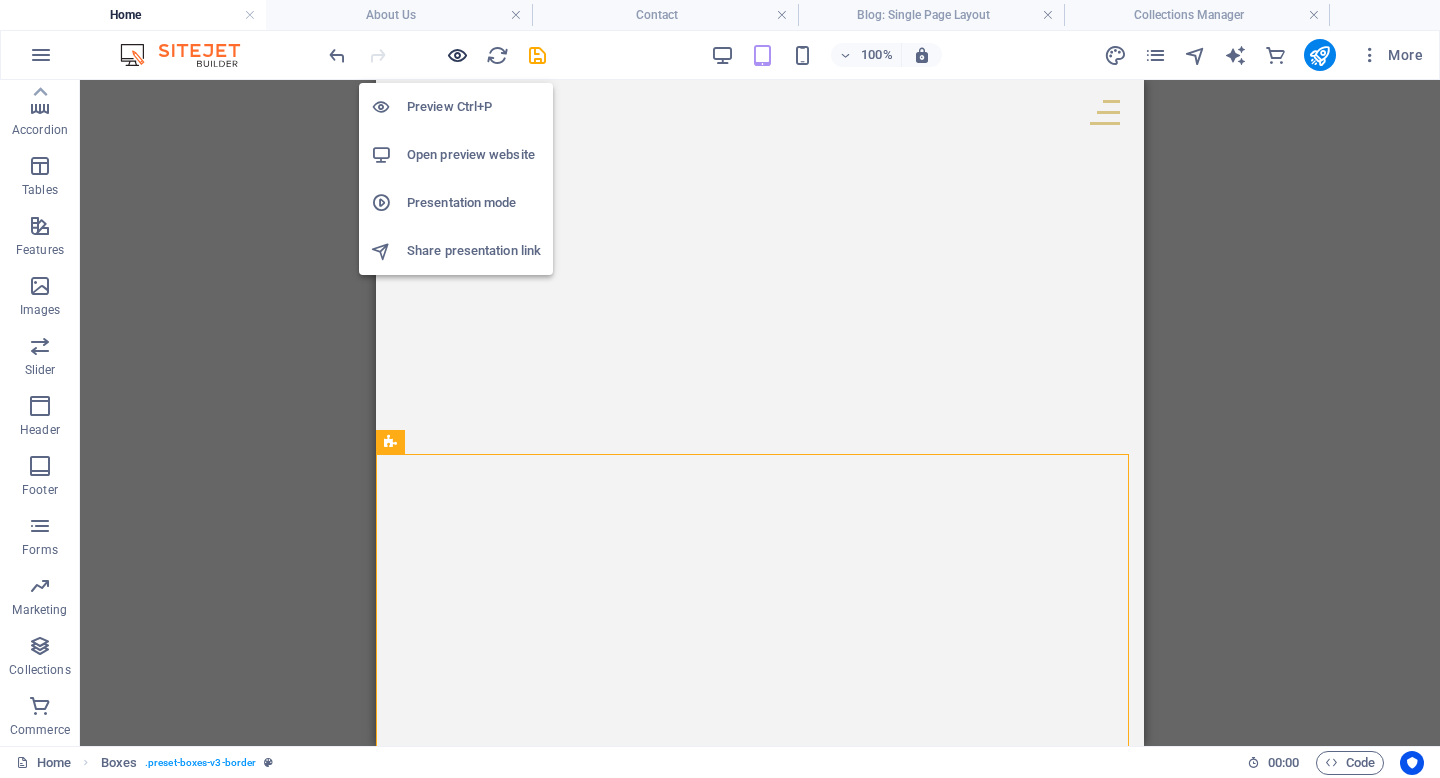 click at bounding box center (457, 55) 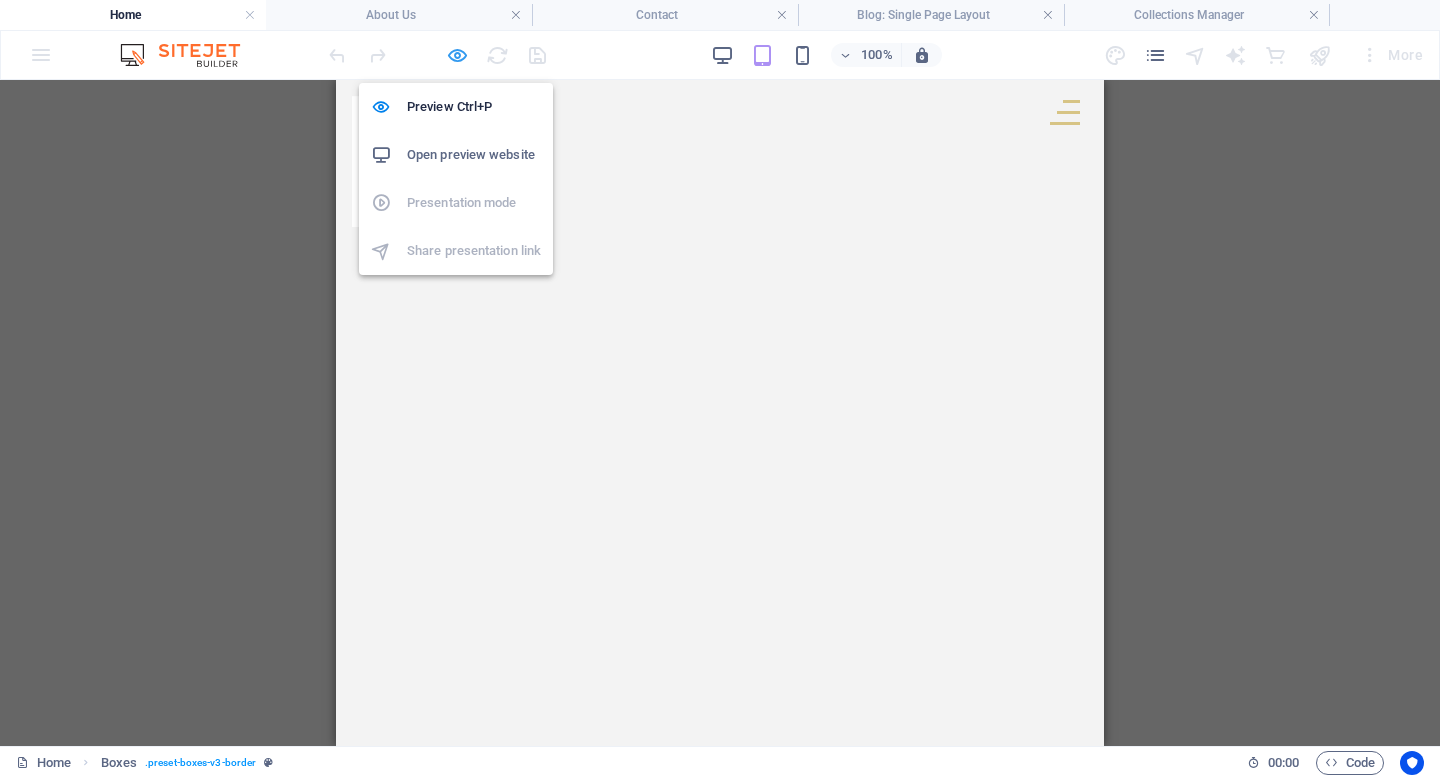 click at bounding box center (457, 55) 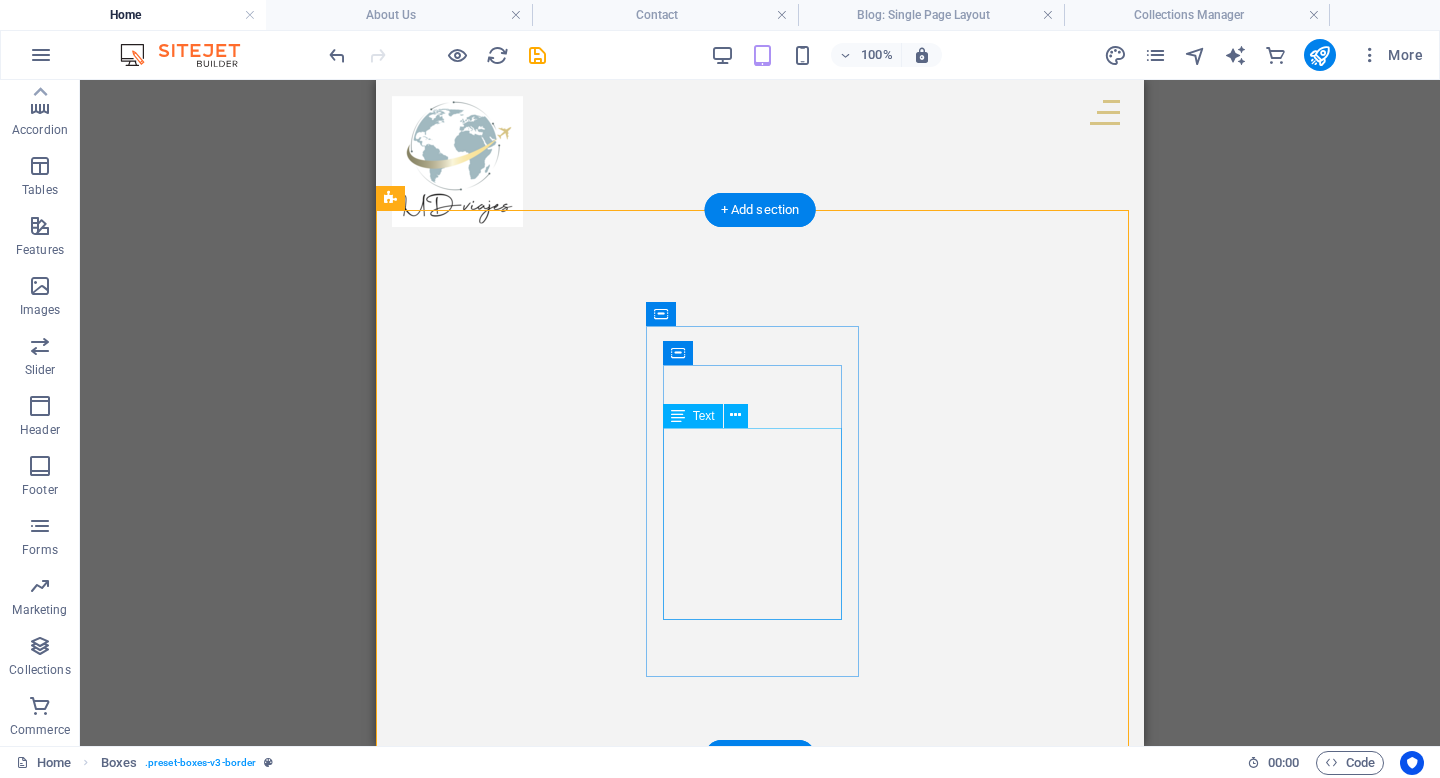 scroll, scrollTop: 3186, scrollLeft: 0, axis: vertical 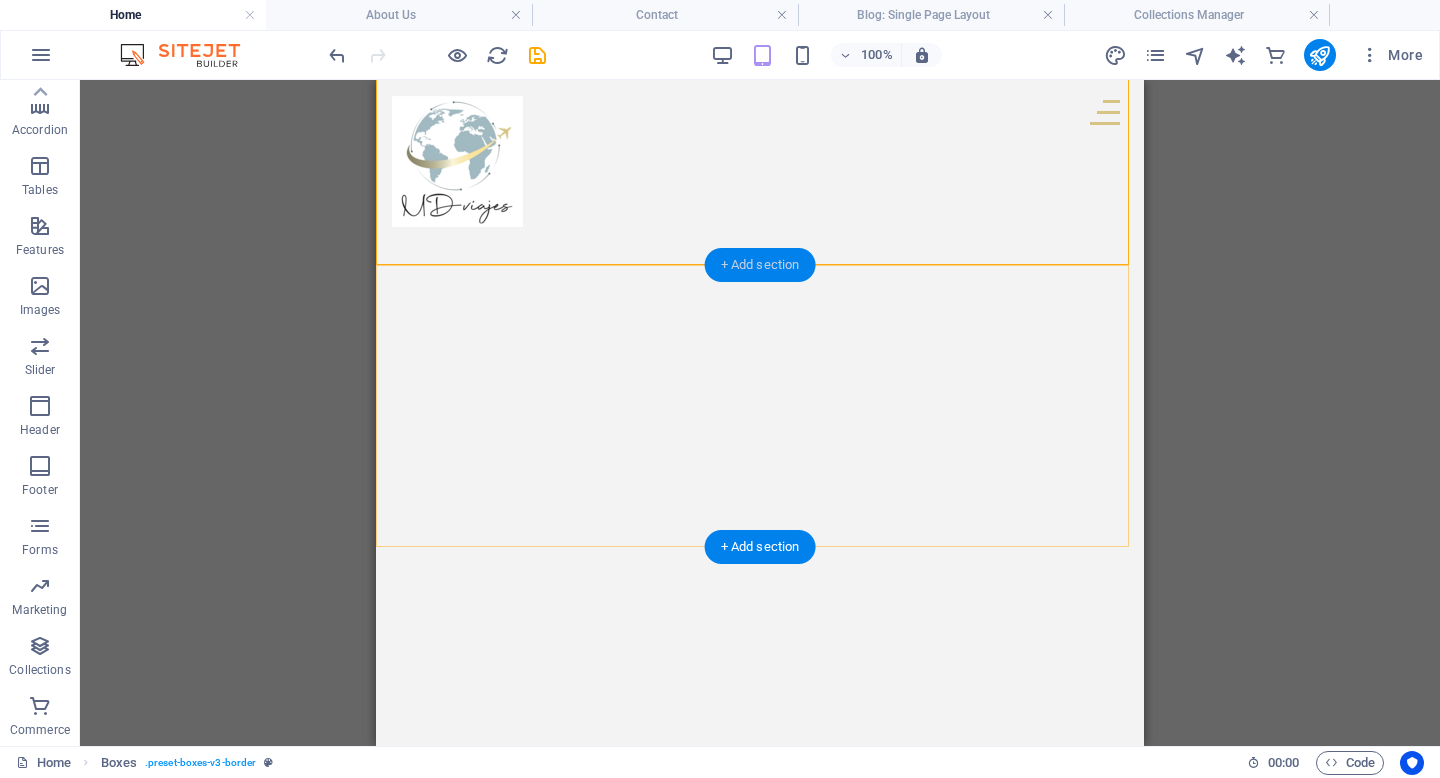 click on "+ Add section" at bounding box center [760, 265] 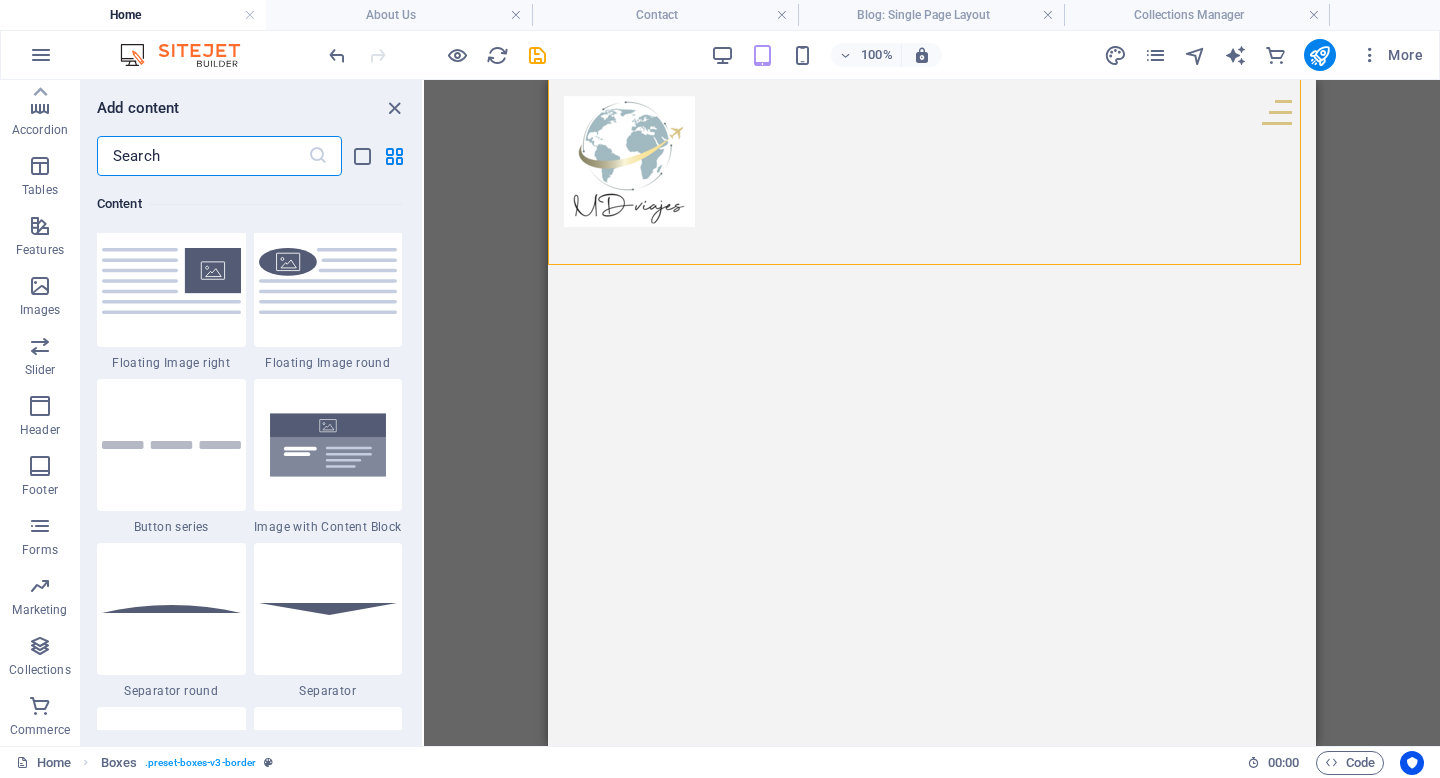 scroll, scrollTop: 4521, scrollLeft: 0, axis: vertical 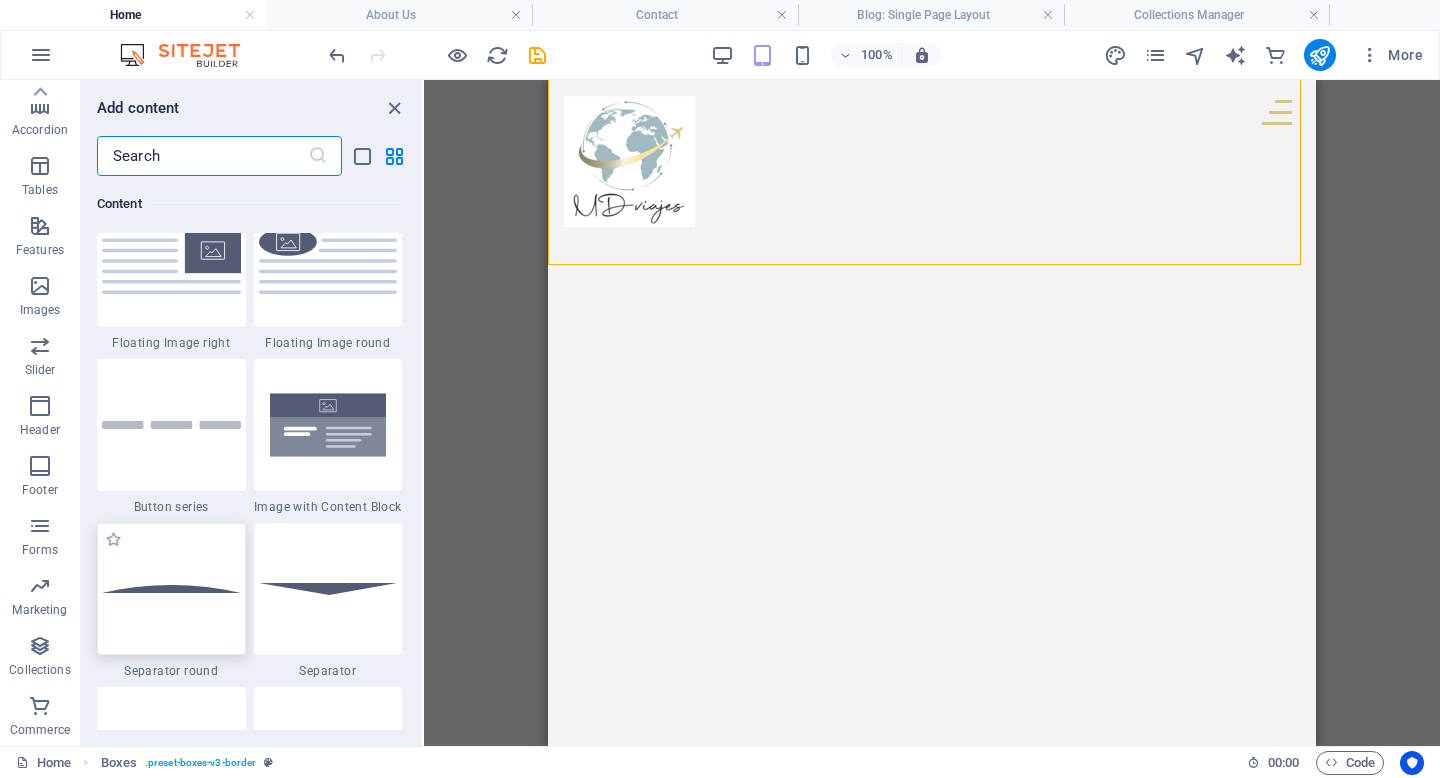 click at bounding box center (171, 589) 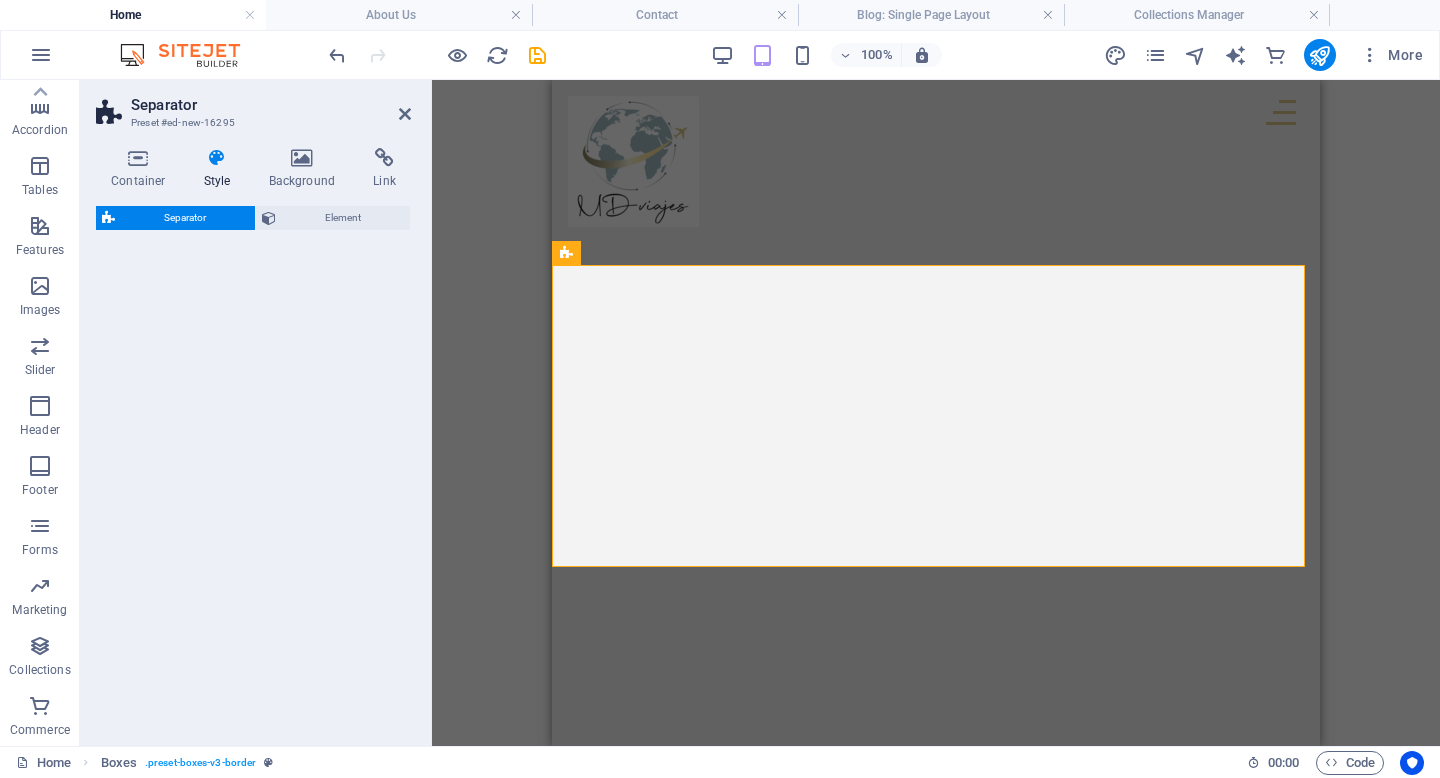 select on "circle" 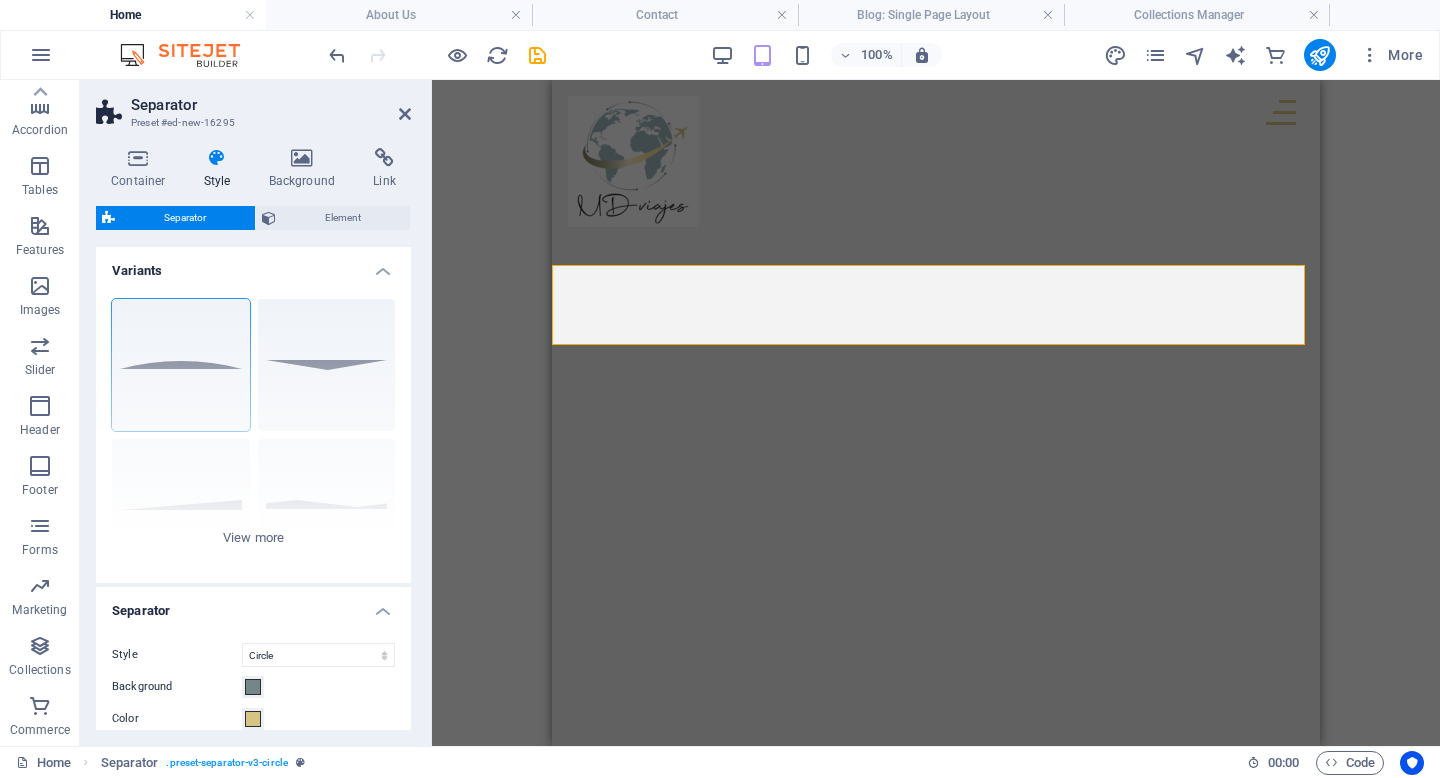 click on "H2   Collection   Collection item   Menu Bar   Collection item   Image   Collection item   Spacer   H2   Image   Container   Collection filter-buttons   Container   Container   Button   Menu   Logo   Button   Button   Button   Spacer   Collection item   Image   Collection item   H2   Collection item   Image   Collection item   Spacer   H2   Spacer   Collection item   Image   Collection item   Spacer   H2   Container   Container   Text   Collection   Collection item   Spacer   Collection item   Container   Spacer   H2   Text   Spacer   Container   Spacer   Collection item   Container   Spacer   H2   Text   Spacer   Container   Container   Footer Thrud   Container   Spacer   Container   Container   Container   Container   Menu   Spacer   Container   Container   Spacer   Horizontal Form   Form   Email   Horizontal Form   Horizontal Form   Form   Checkbox   Container   Container   Logo   Container   Container   Text   Collection item   Text   Collection item   Image   Collection item   Captcha" at bounding box center (936, 413) 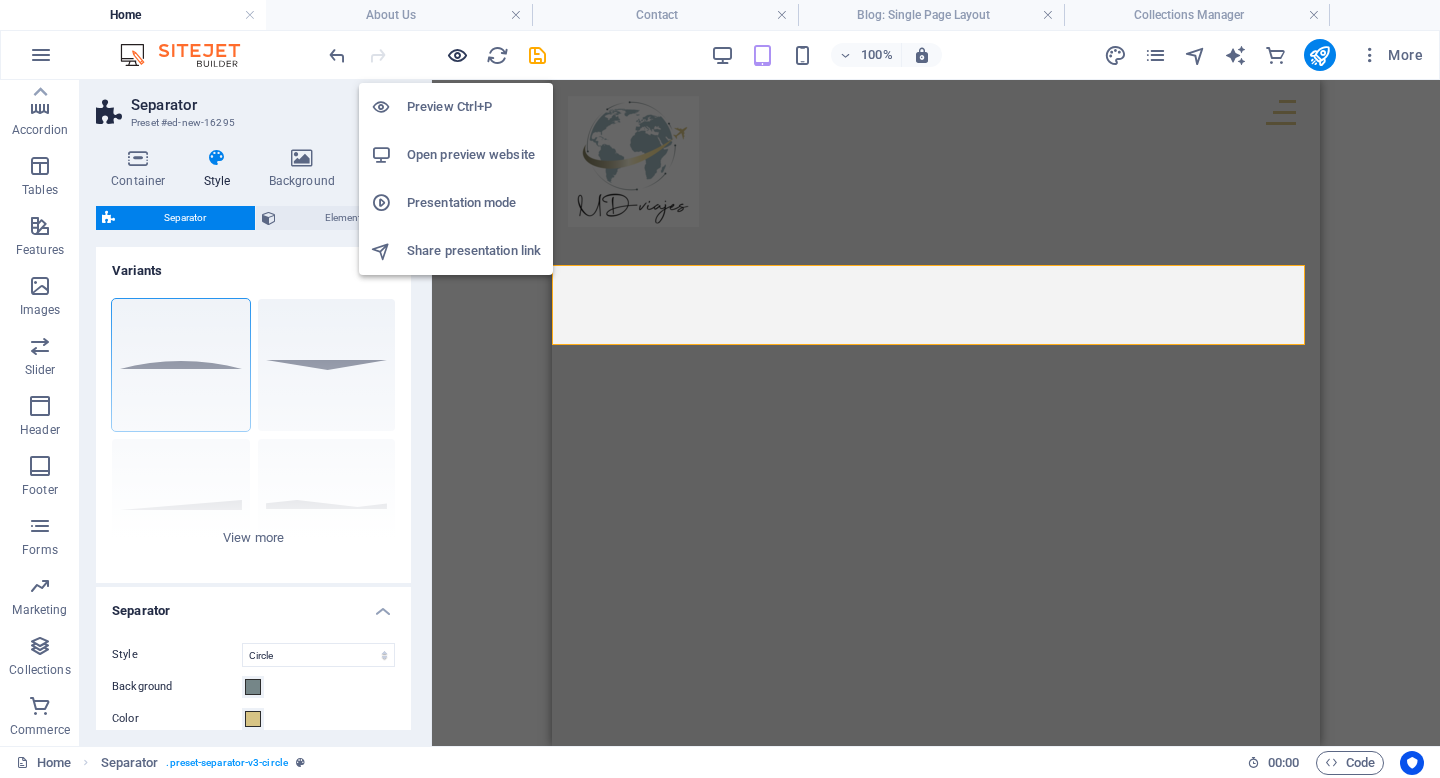 click at bounding box center [457, 55] 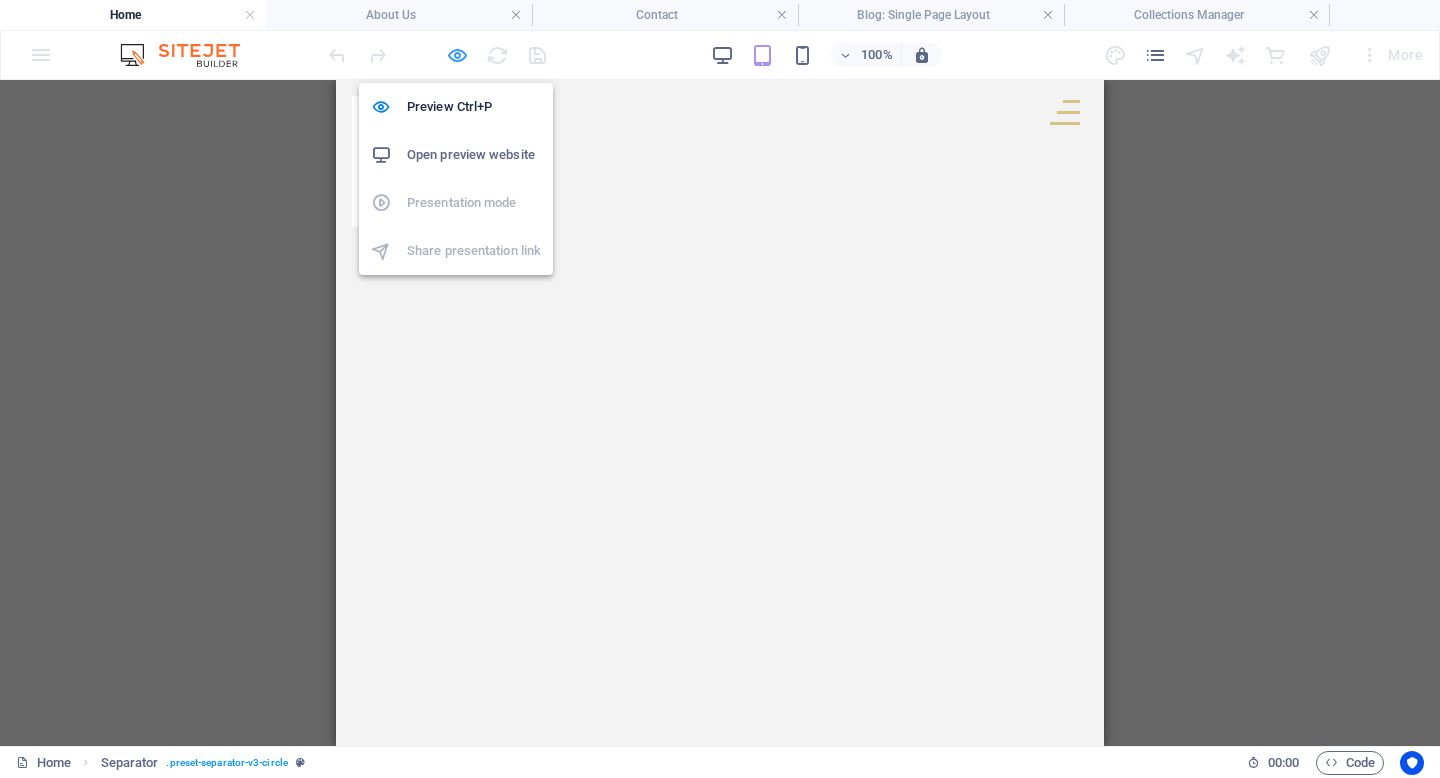 scroll, scrollTop: 3044, scrollLeft: 0, axis: vertical 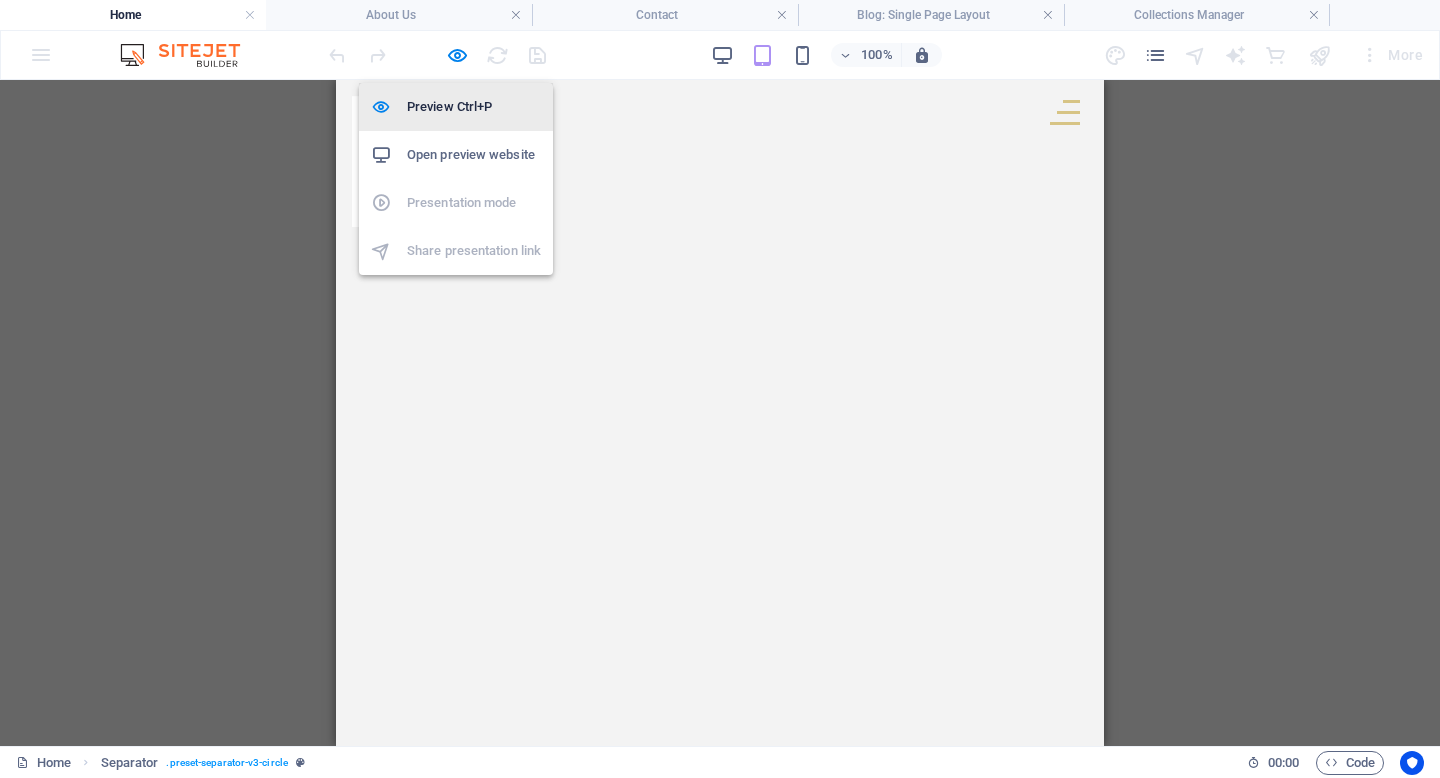 click on "Preview Ctrl+P" at bounding box center (474, 107) 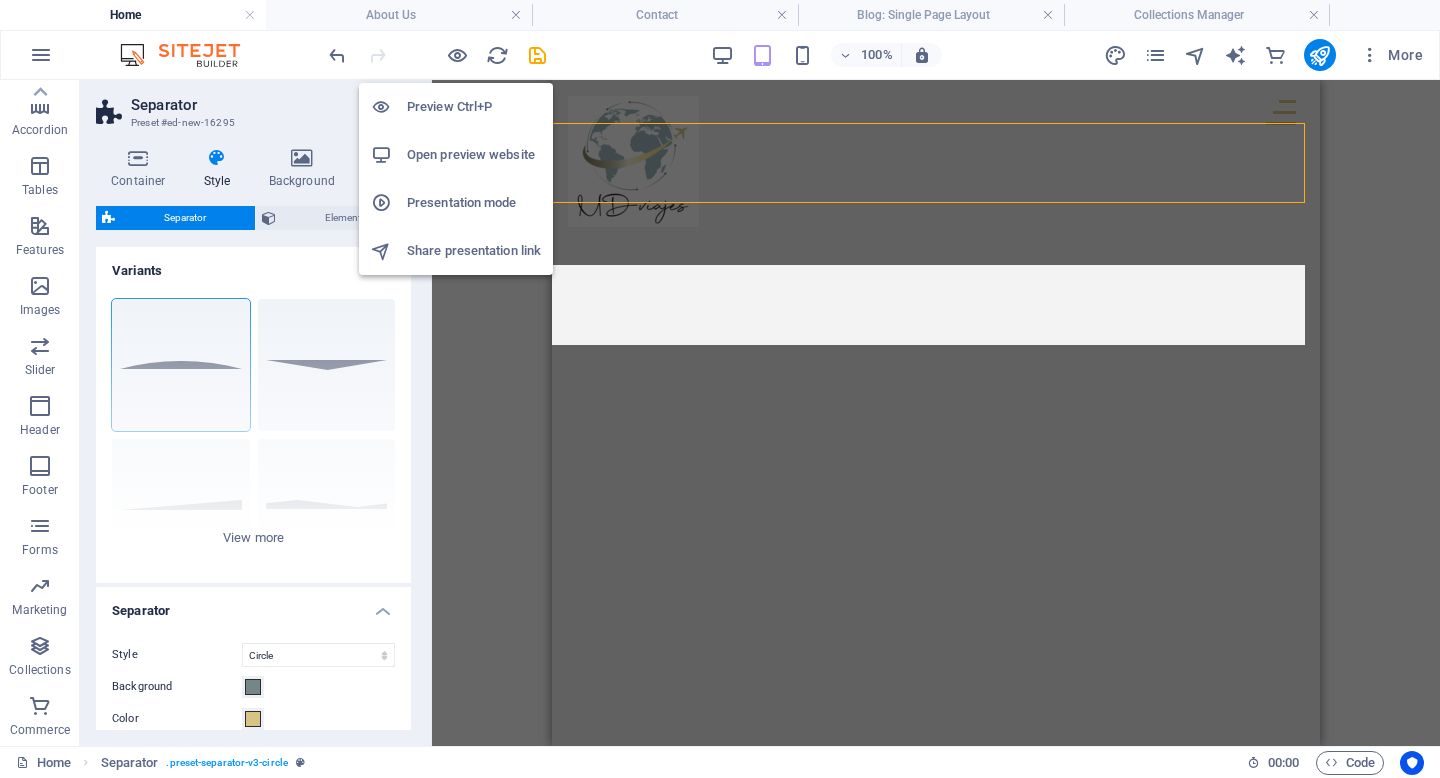 scroll, scrollTop: 3186, scrollLeft: 0, axis: vertical 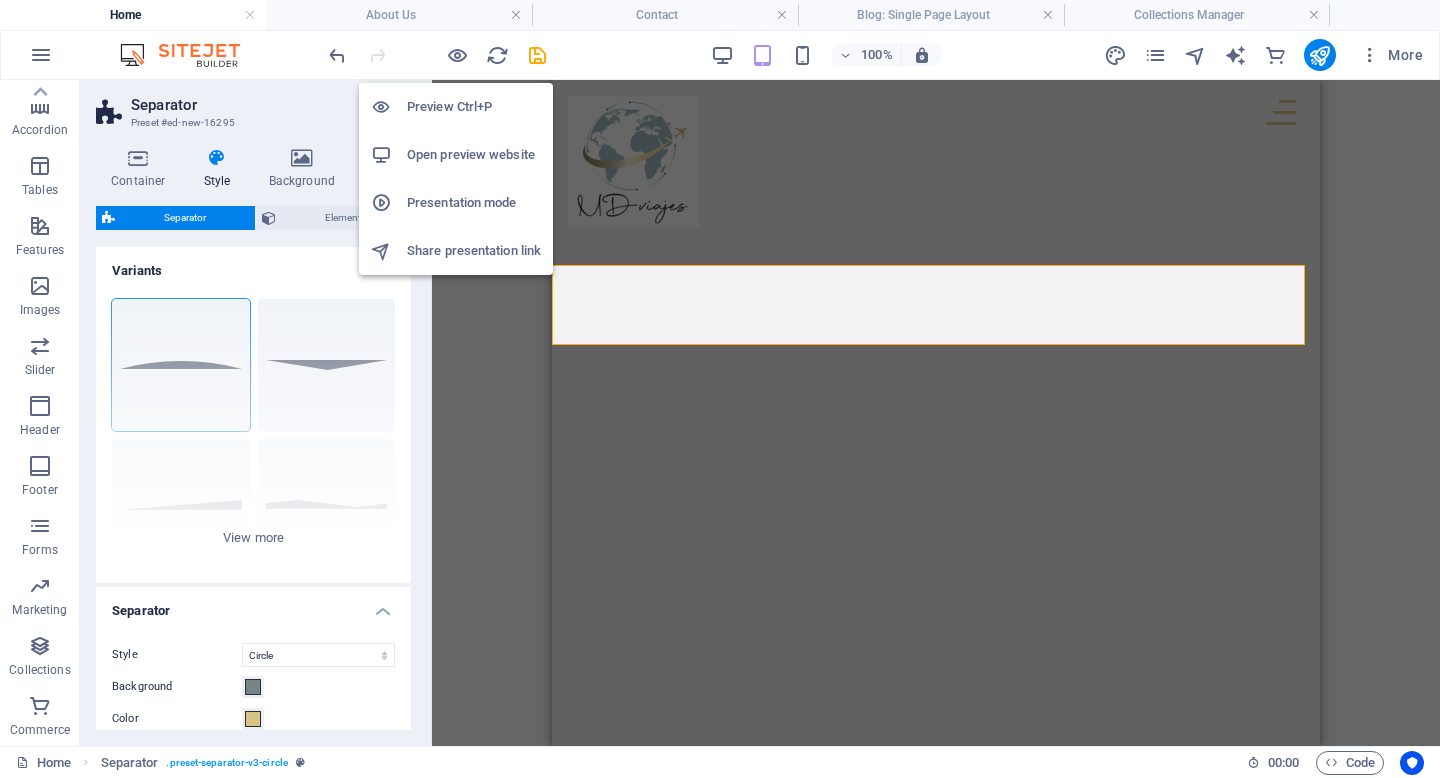 click on "Preview Ctrl+P" at bounding box center (474, 107) 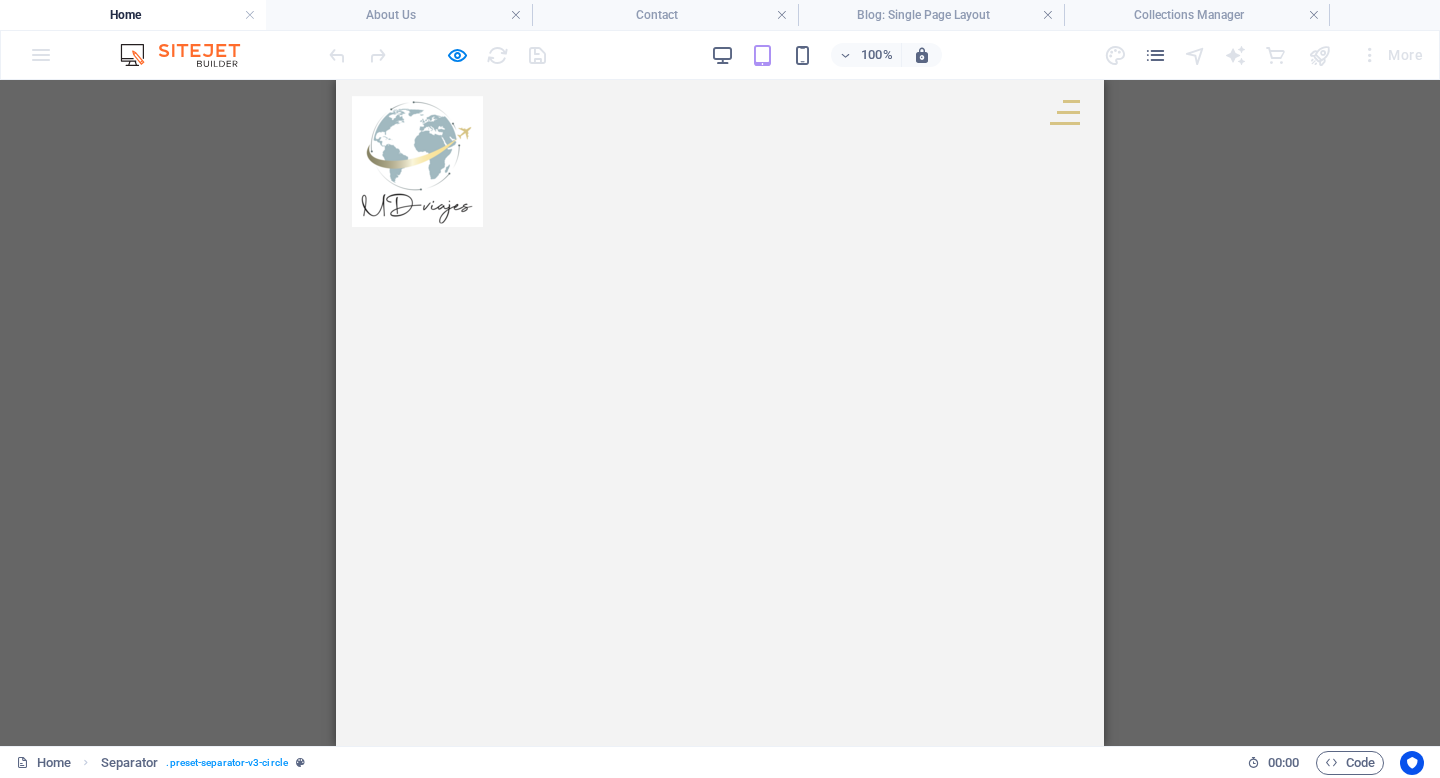 scroll, scrollTop: 2236, scrollLeft: 0, axis: vertical 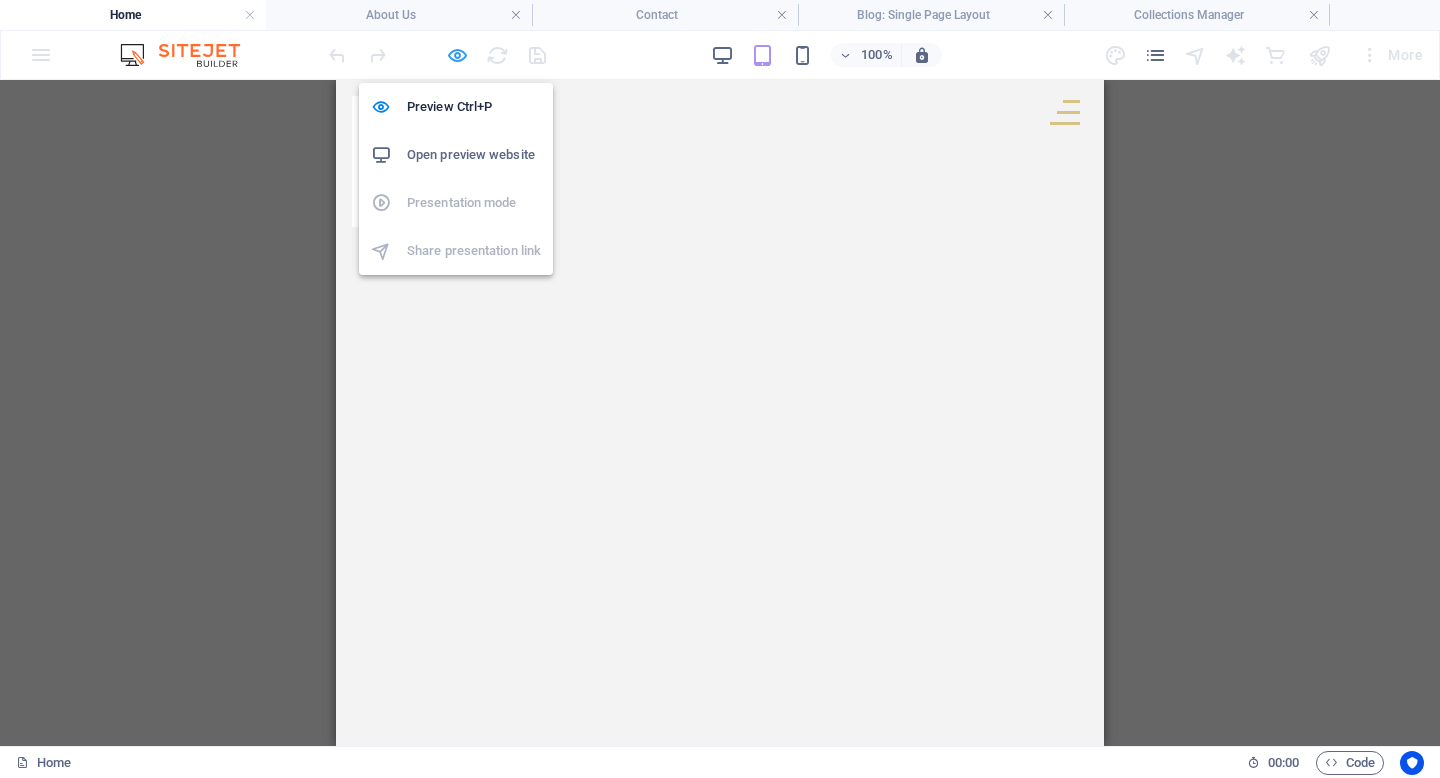 click at bounding box center (457, 55) 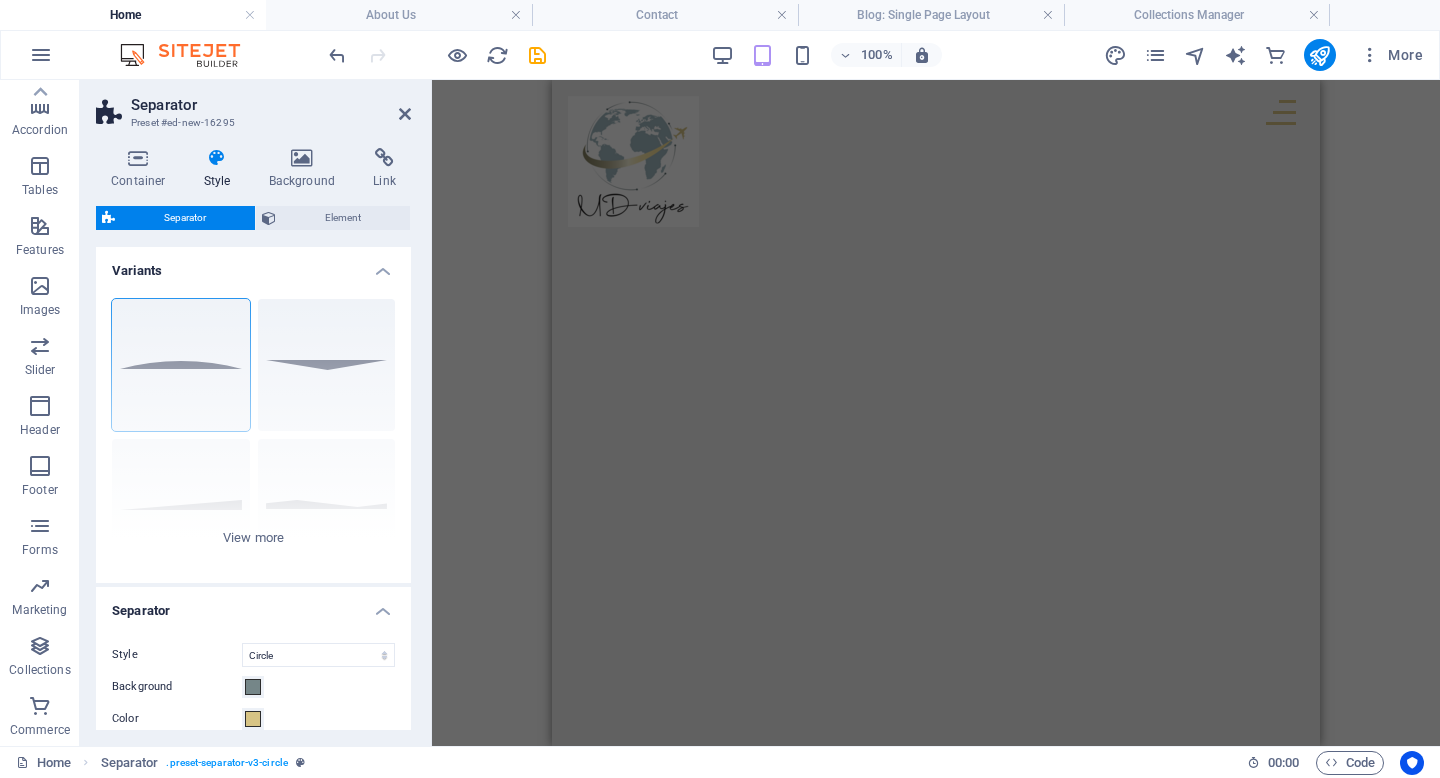 click on "H2   Collection   Collection item   Menu Bar   Collection item   Image   Collection item   Spacer   H2   Image   Container   Collection filter-buttons   Container   Container   Button   Menu   Logo   Button   Button   Button   Spacer   Collection item   Image   Collection item   H2   Collection item   Image   Collection item   Spacer   H2   Spacer   Collection item   Image   Collection item   Spacer   H2   Container   Container   Text   Collection   Collection item   Spacer   Collection item   Container   Spacer   H2   Text   Spacer   Container   Spacer   Collection item   Container   Spacer   H2   Text   Spacer   Container   Container   Footer Thrud   Container   Spacer   Container   Container   Container   Container   Menu   Spacer   Container   Container   Spacer   Horizontal Form   Form   Email   Horizontal Form   Horizontal Form   Form   Checkbox   Container   Container   Logo   Container   Container   Text   Collection item   Text   Collection item   Image   Collection item   Captcha" at bounding box center (936, 413) 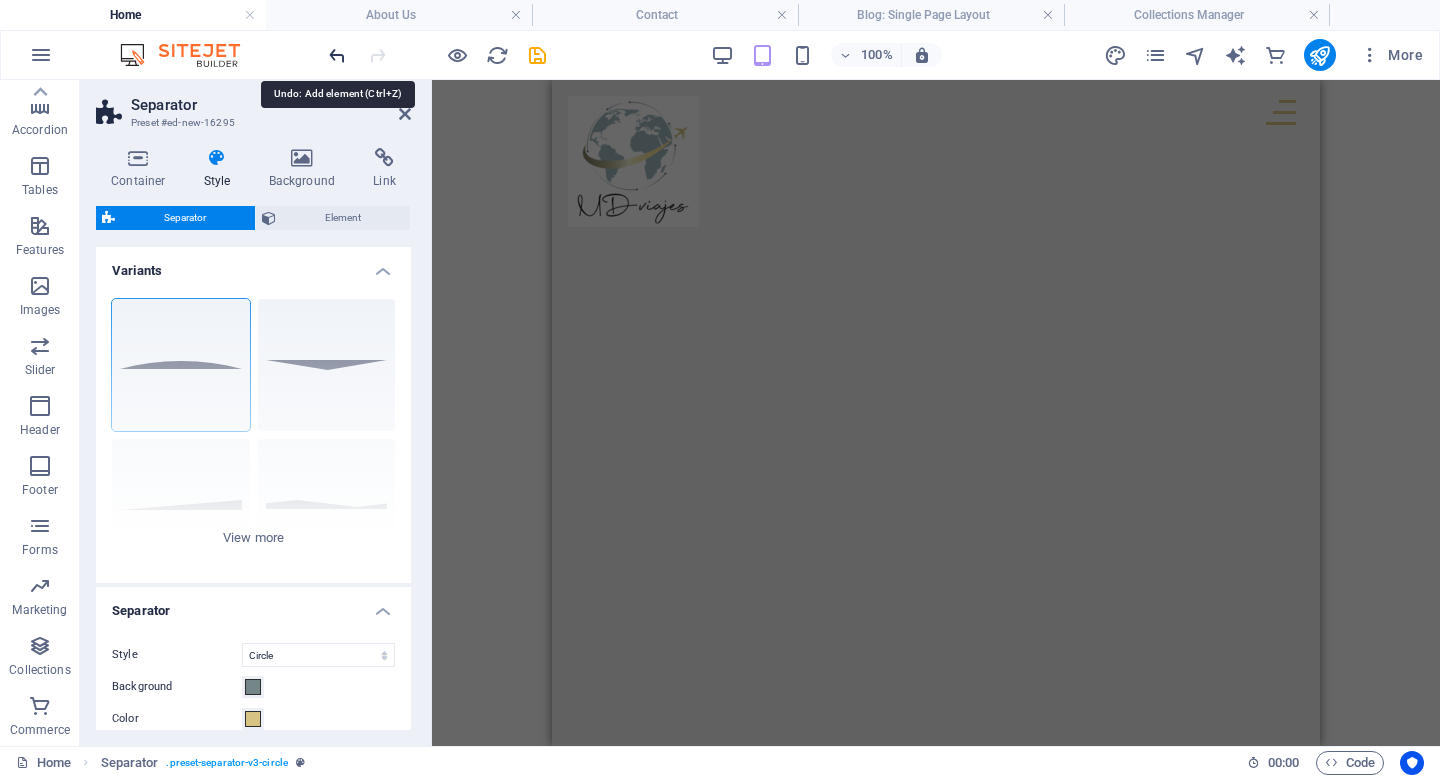 click at bounding box center (337, 55) 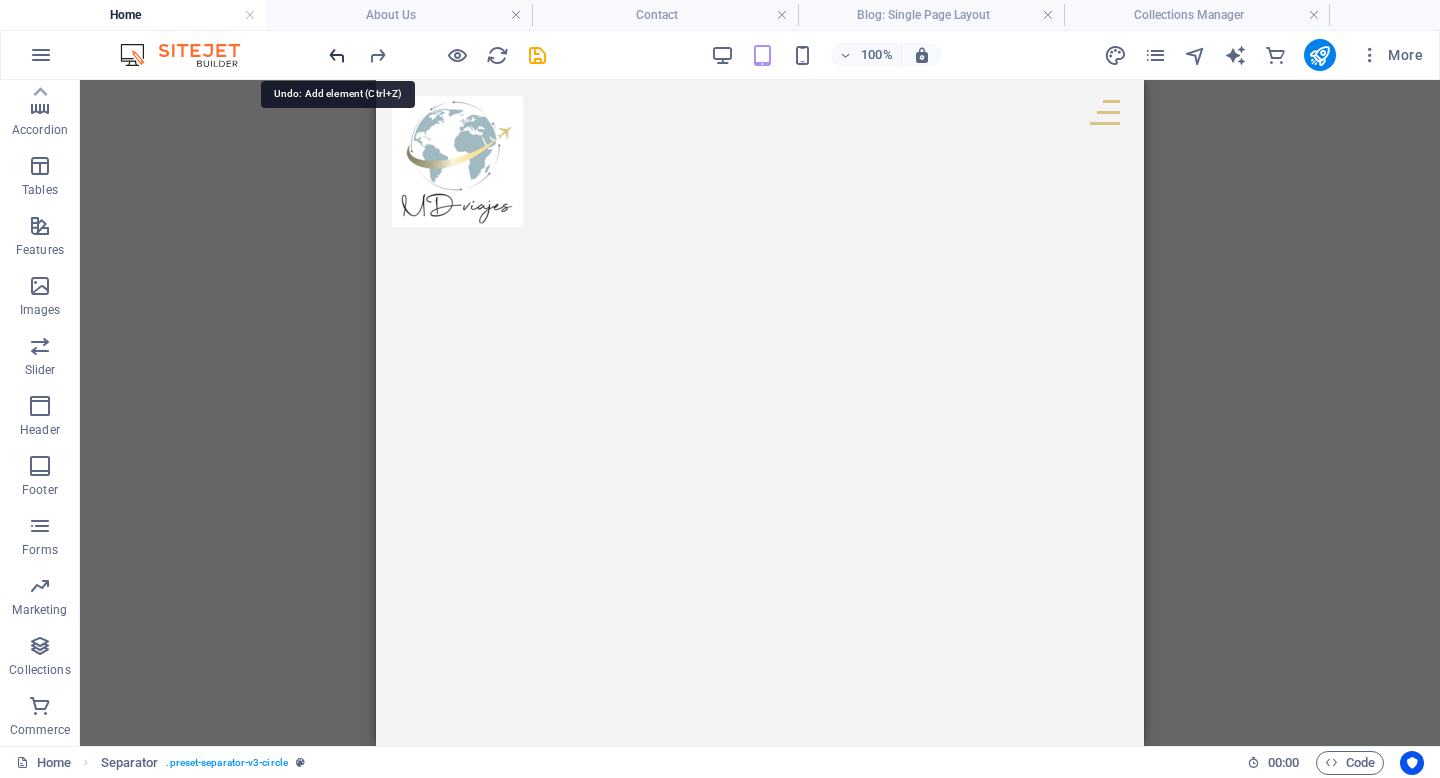 scroll, scrollTop: 3079, scrollLeft: 0, axis: vertical 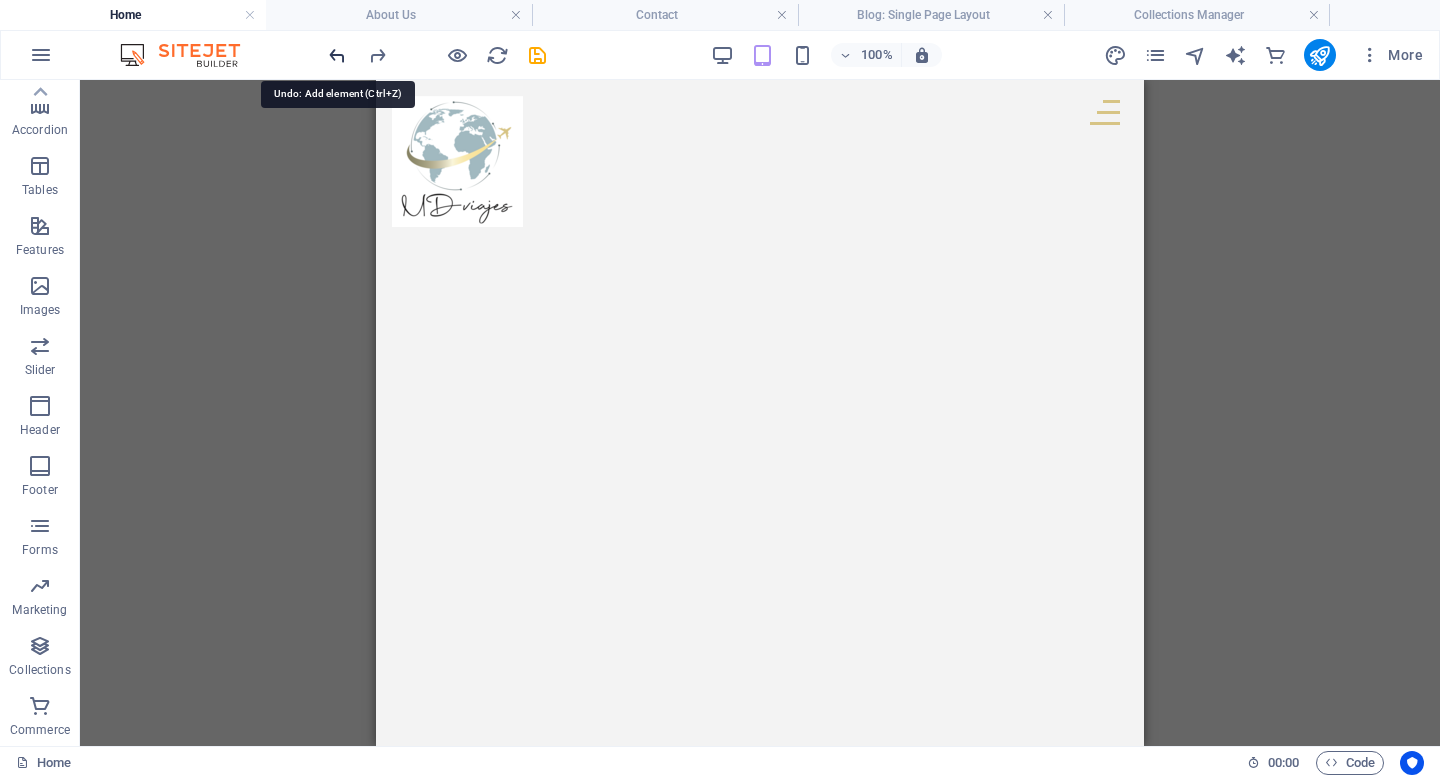 click at bounding box center (337, 55) 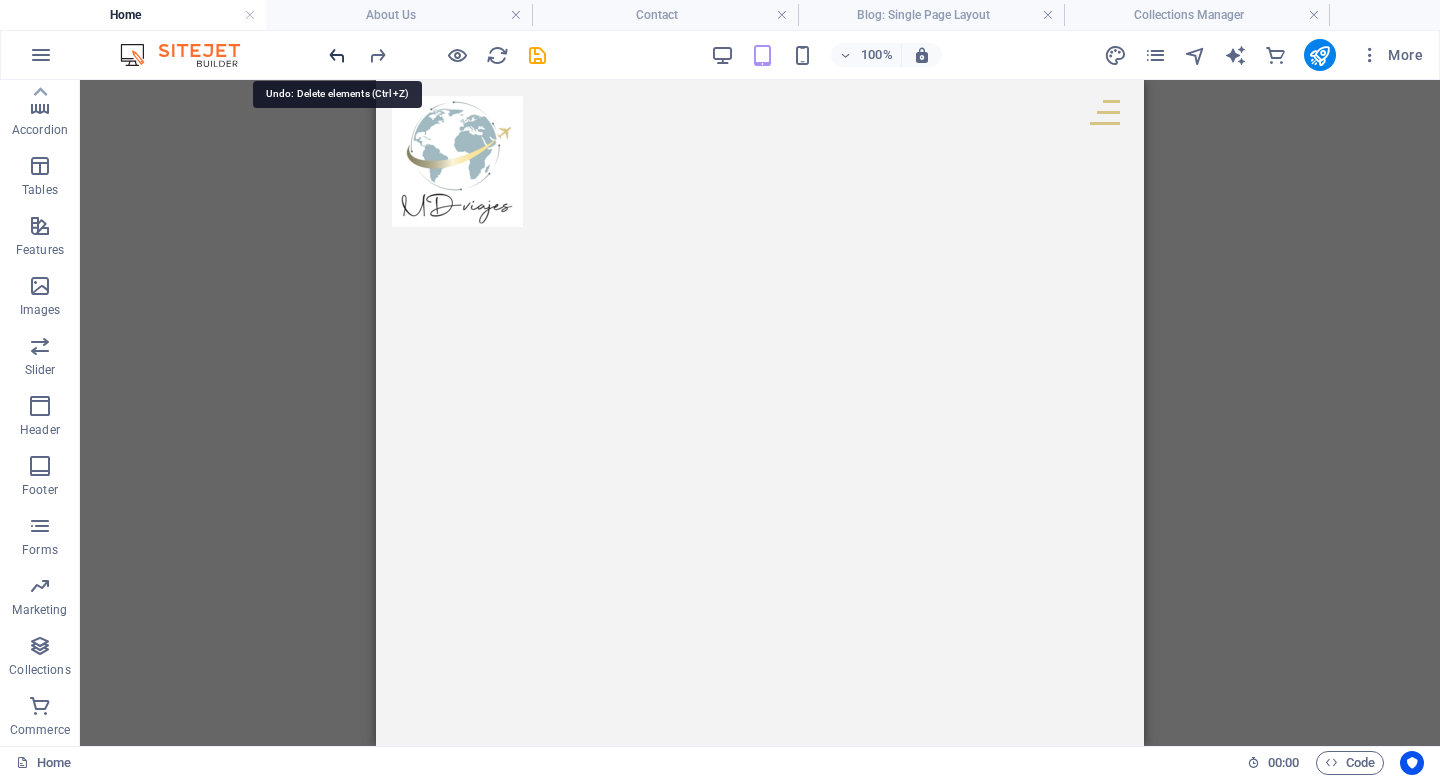 click at bounding box center [337, 55] 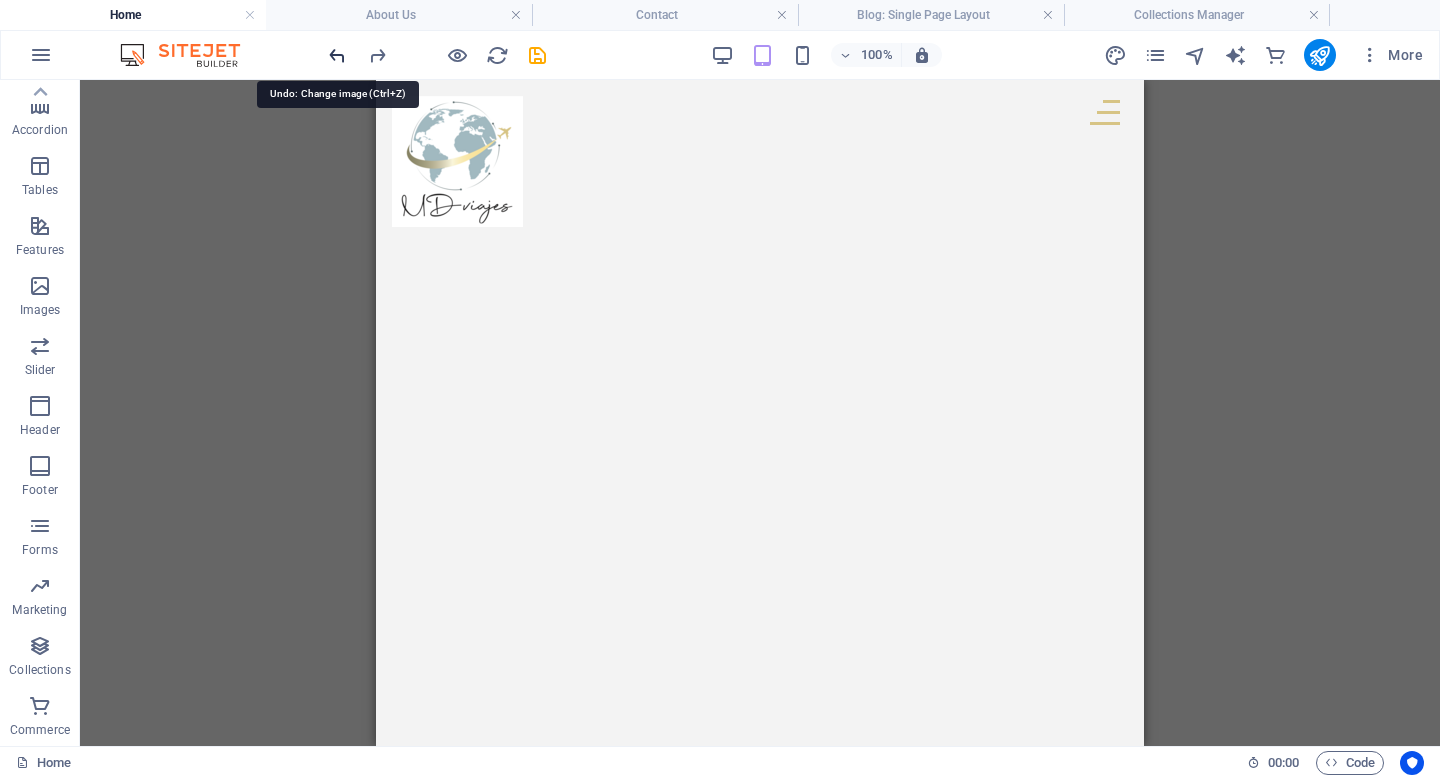 click at bounding box center (337, 55) 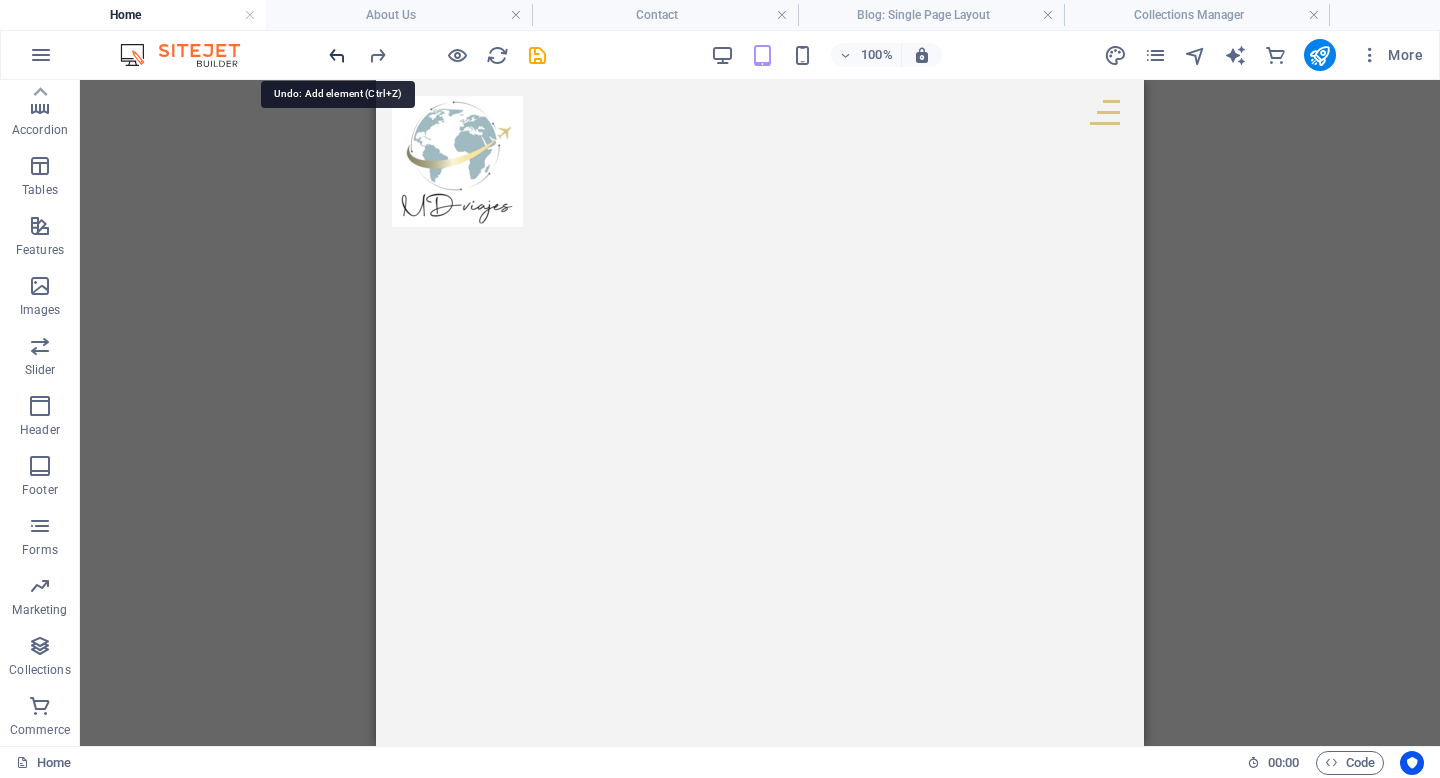 click at bounding box center [337, 55] 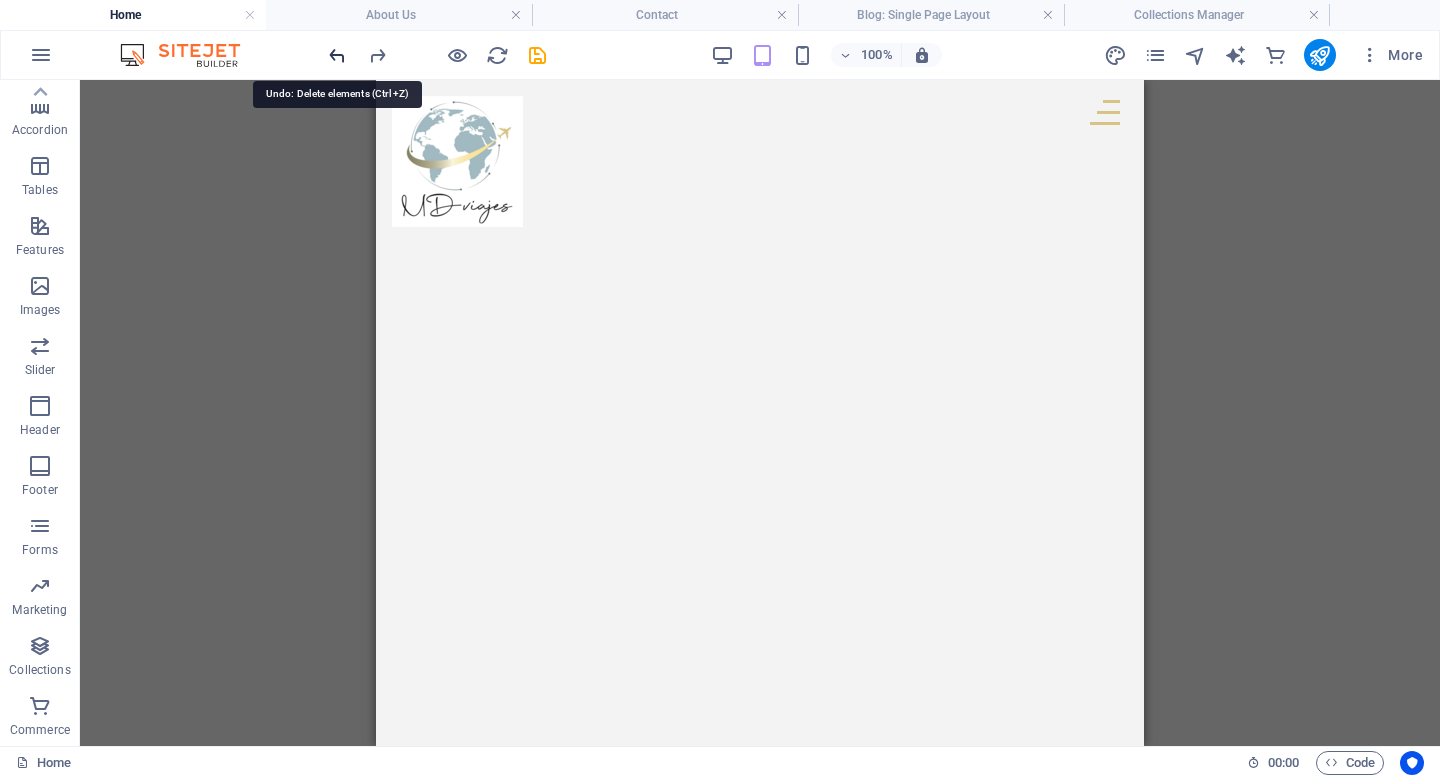 click at bounding box center (337, 55) 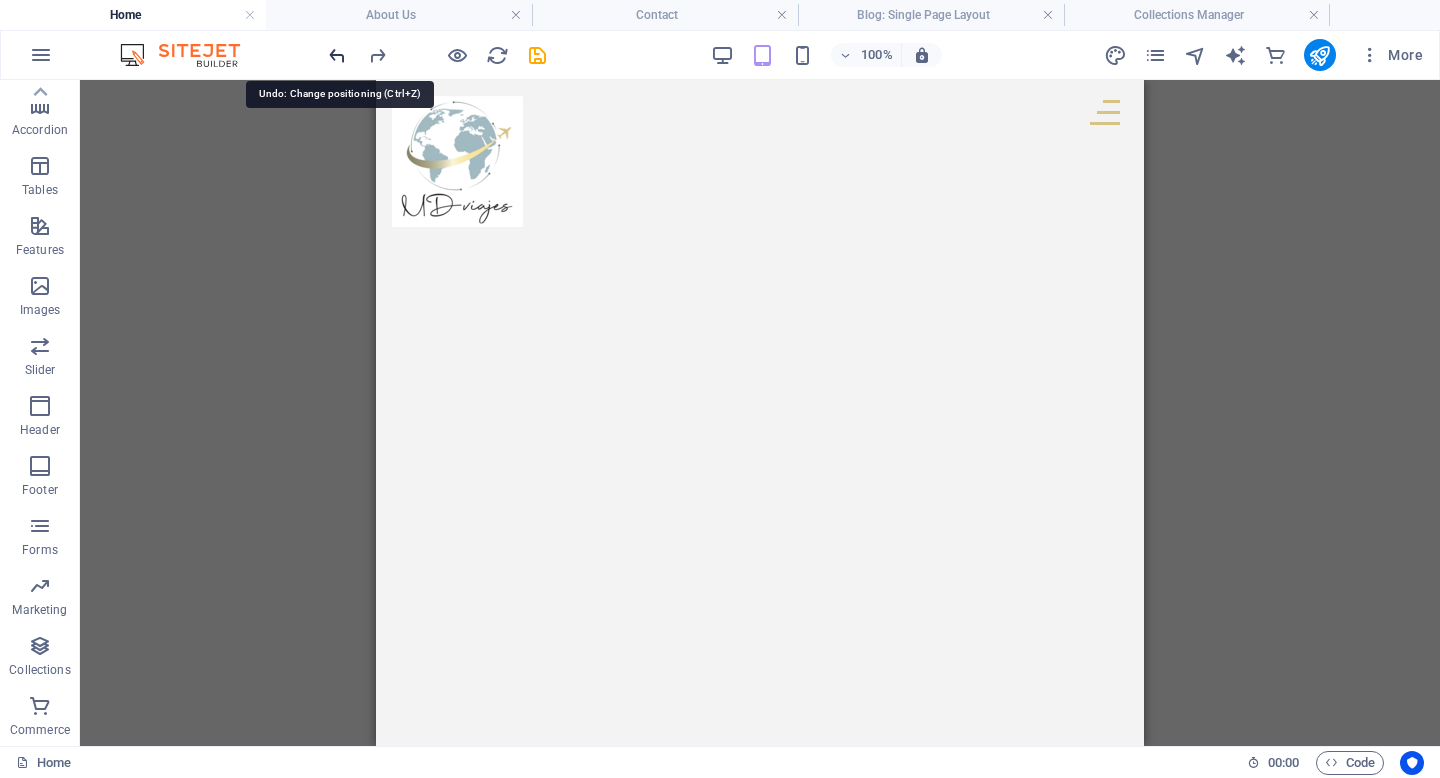 click at bounding box center [337, 55] 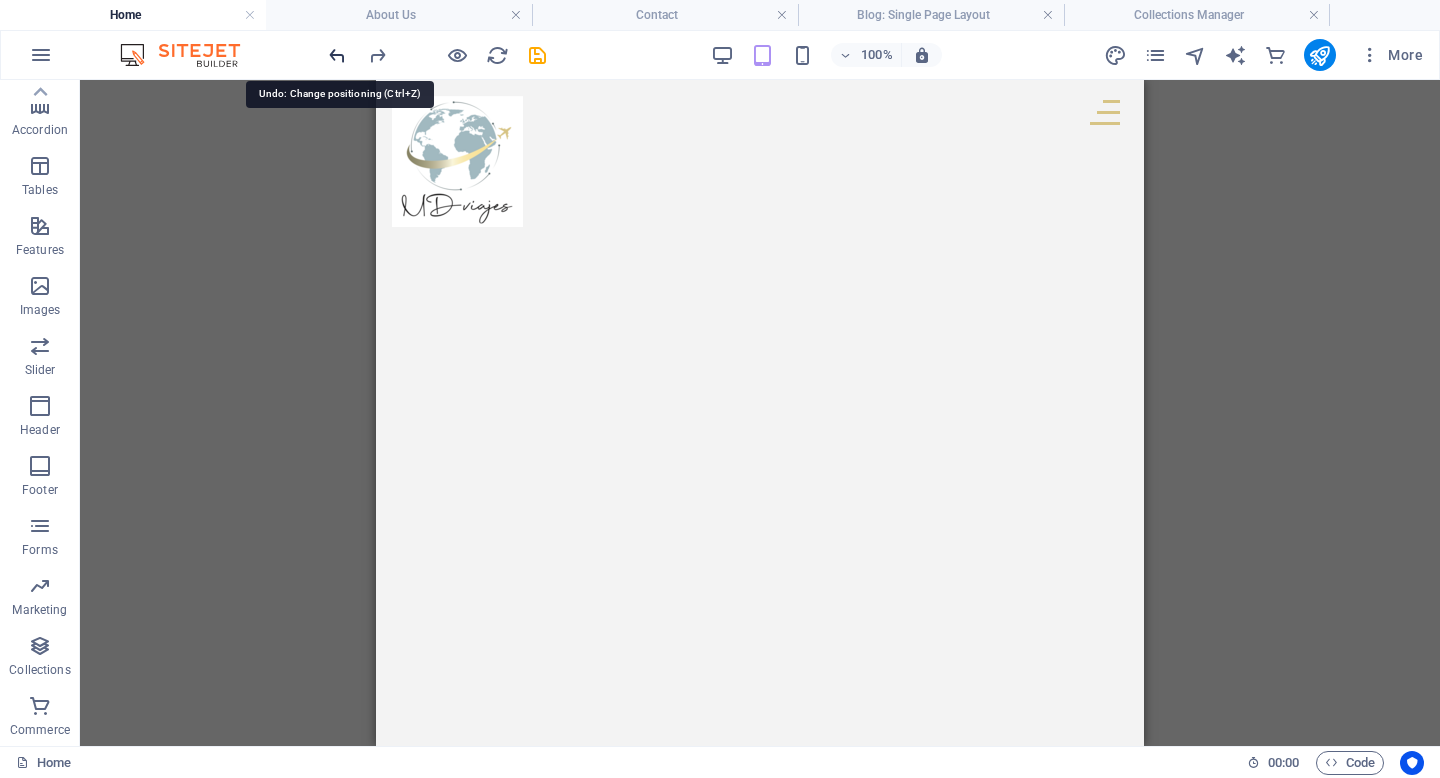 click at bounding box center [337, 55] 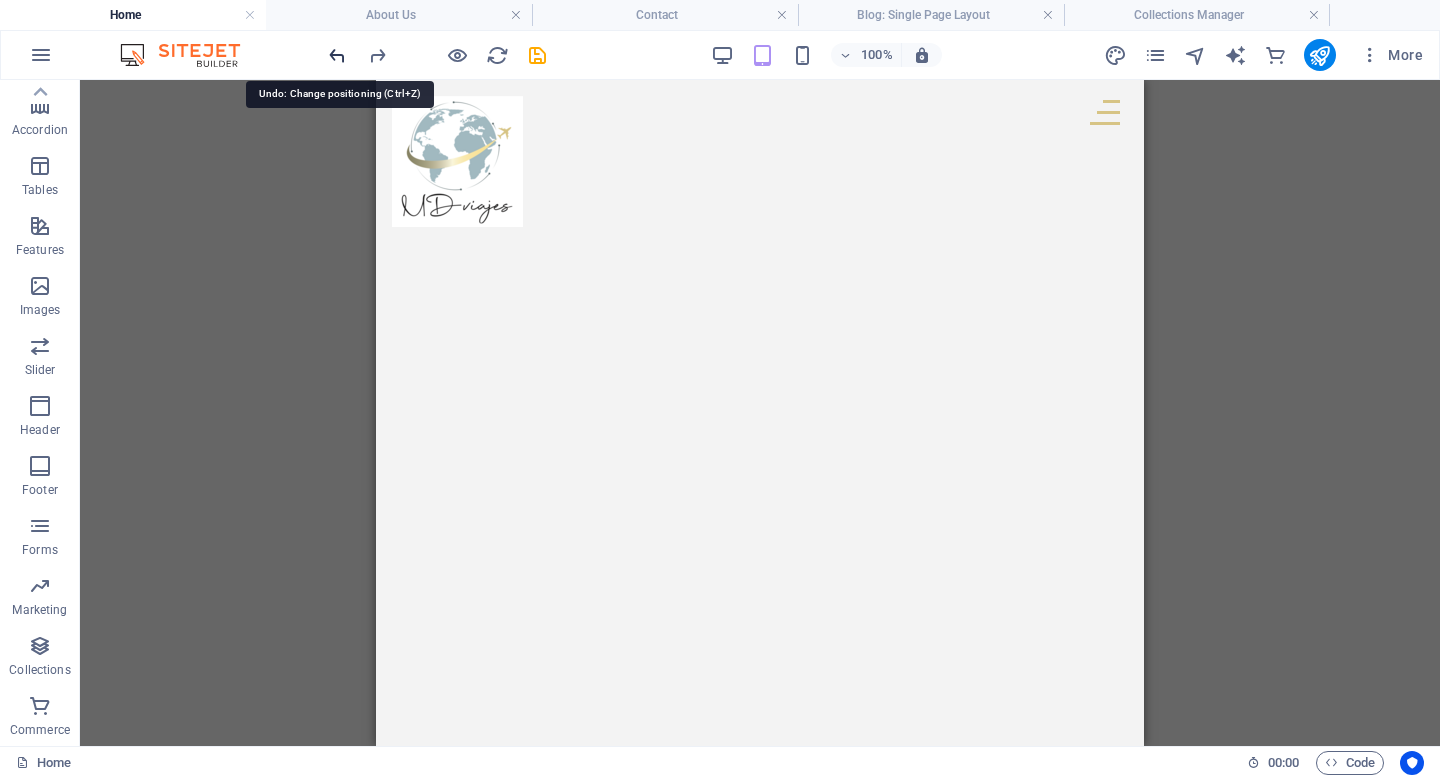 click at bounding box center [337, 55] 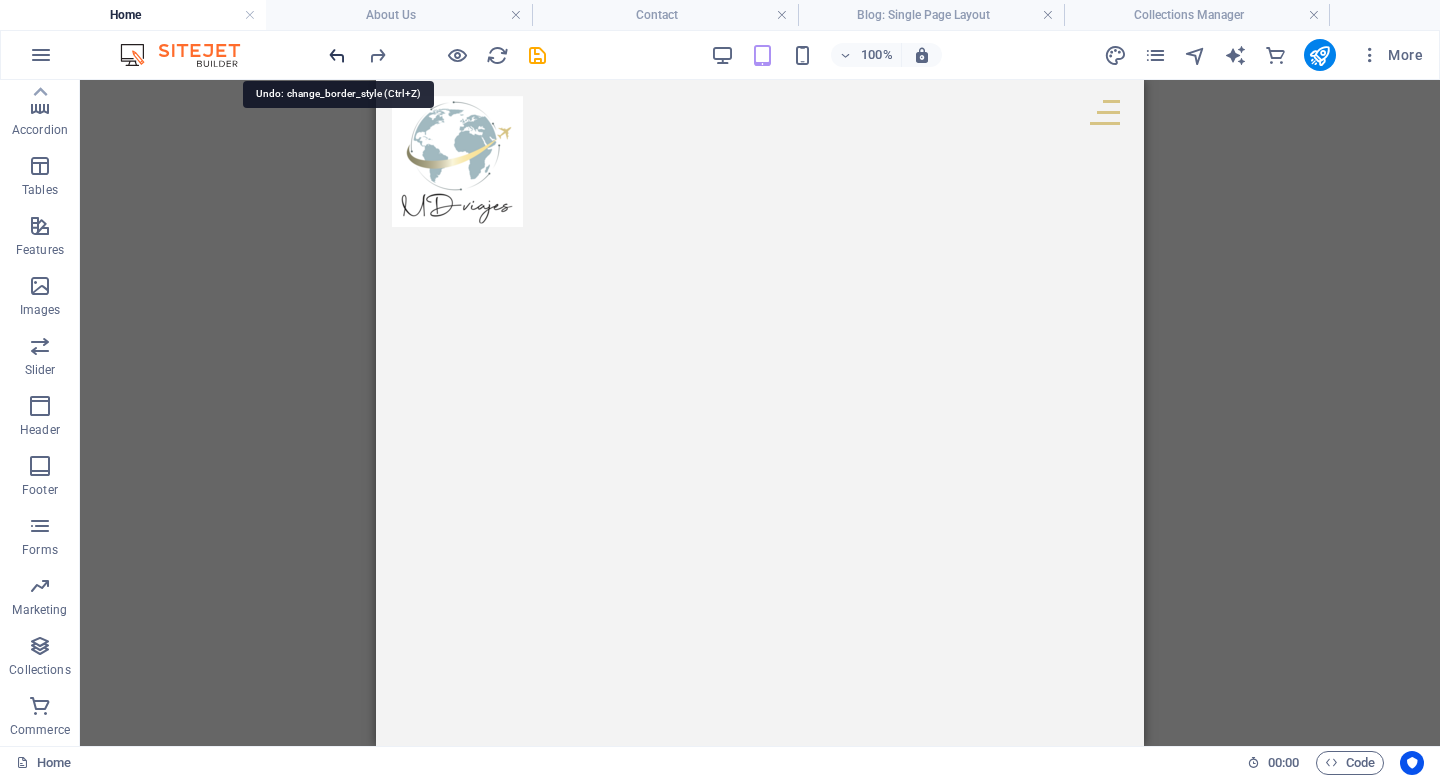 click at bounding box center (337, 55) 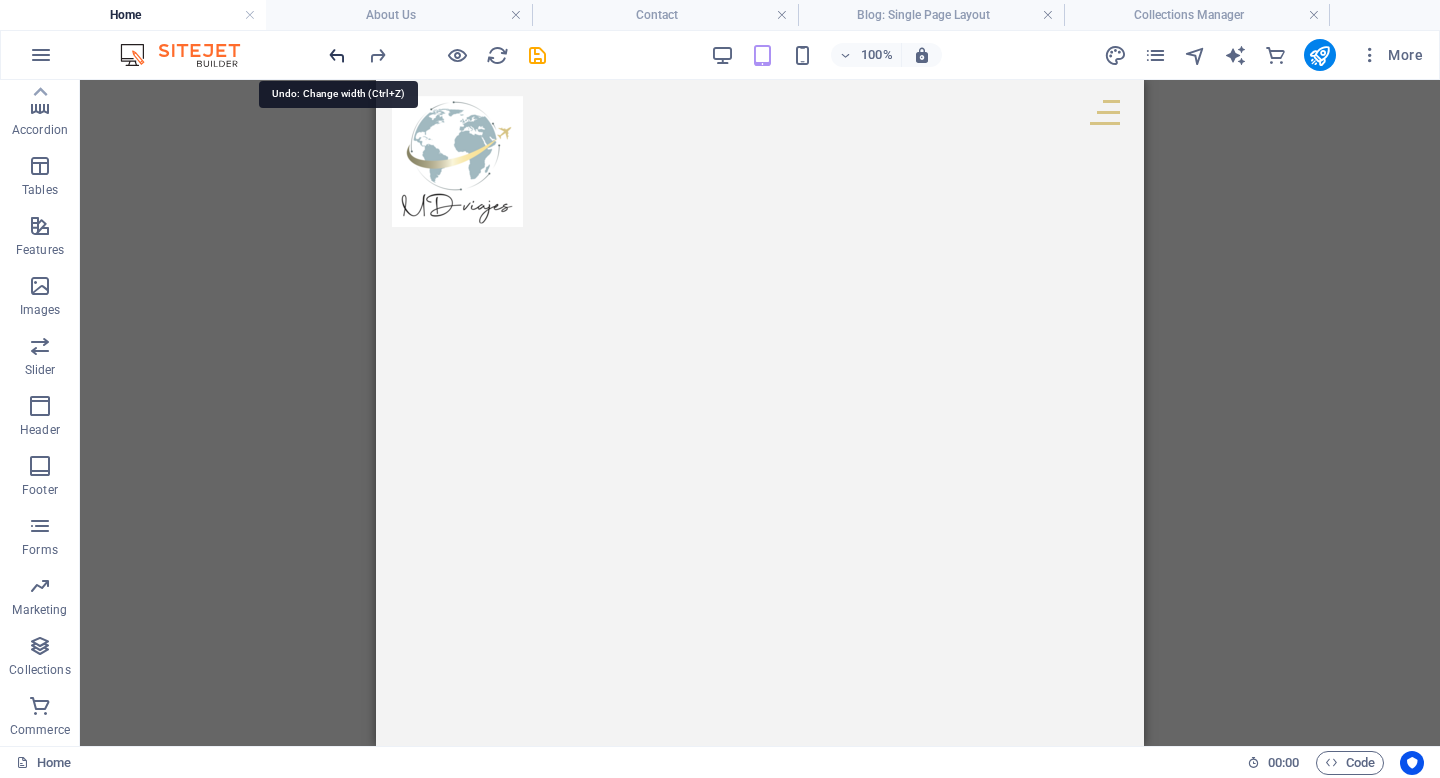 click at bounding box center [337, 55] 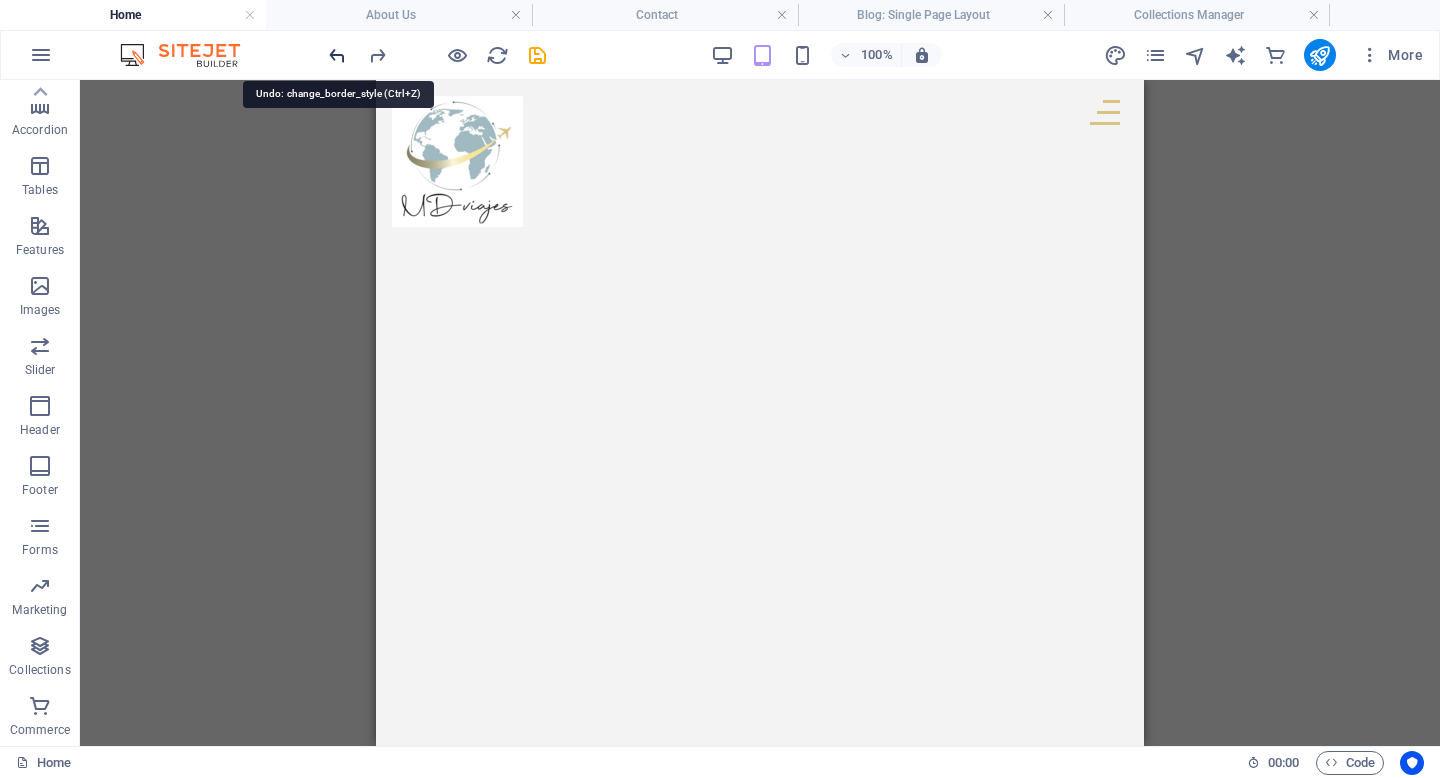 click at bounding box center (337, 55) 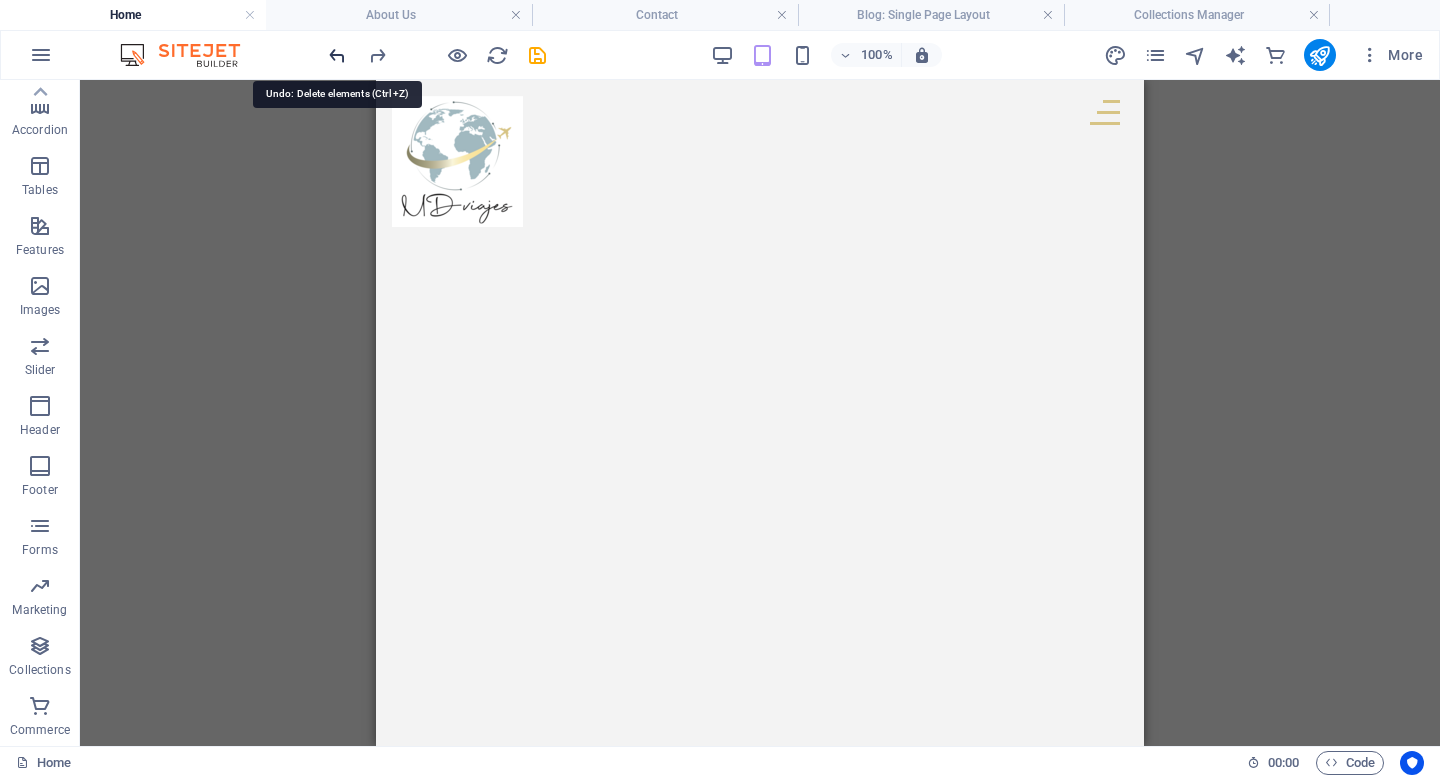 click at bounding box center (337, 55) 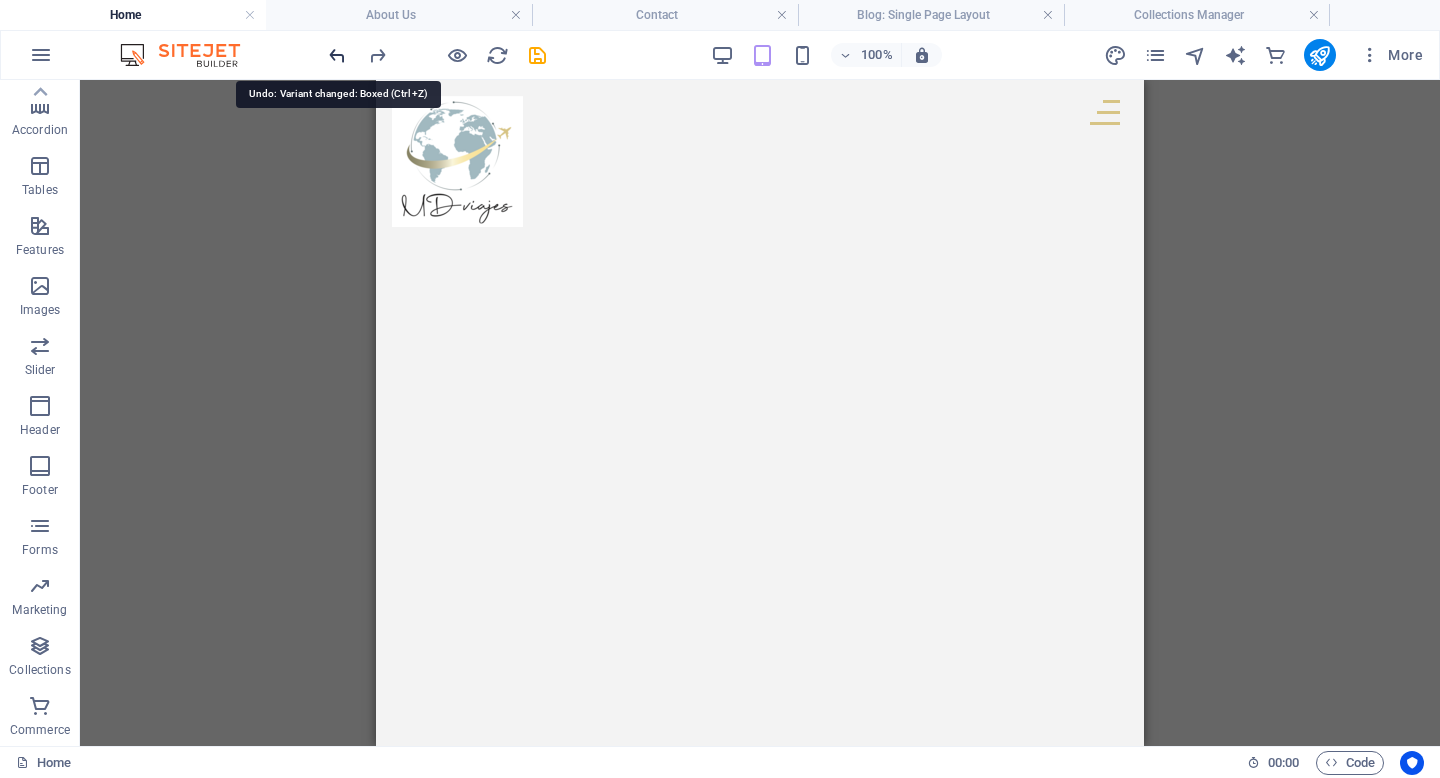 scroll, scrollTop: 3502, scrollLeft: 0, axis: vertical 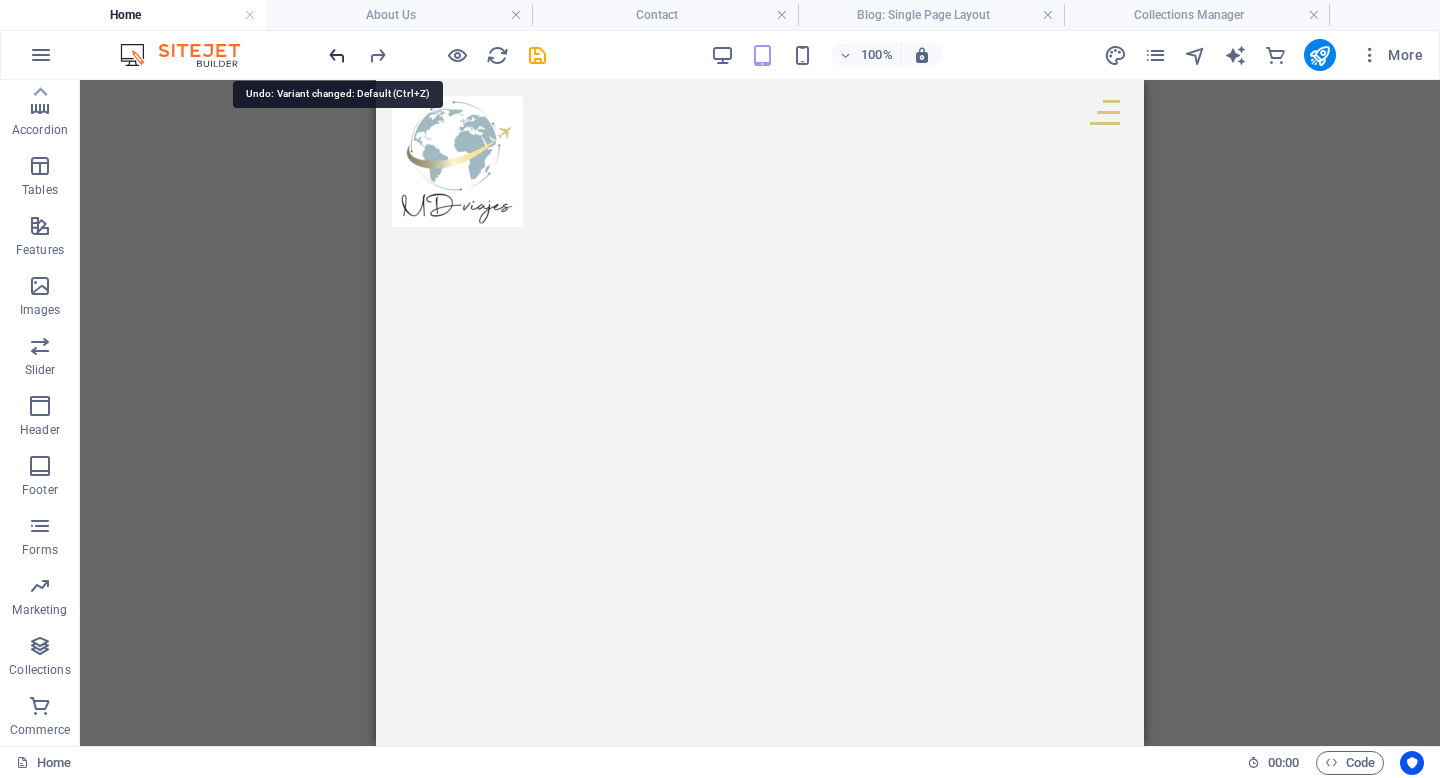 click at bounding box center [337, 55] 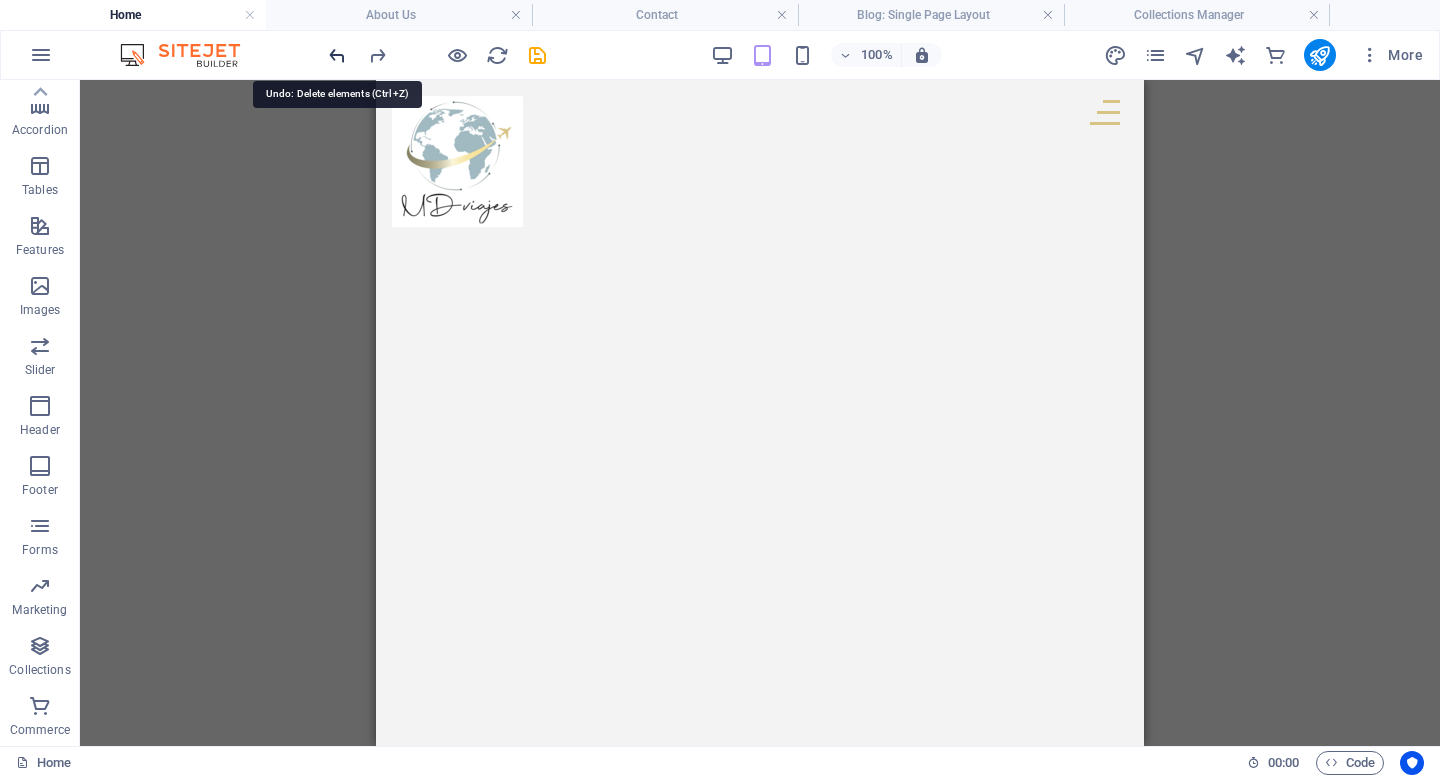click at bounding box center (337, 55) 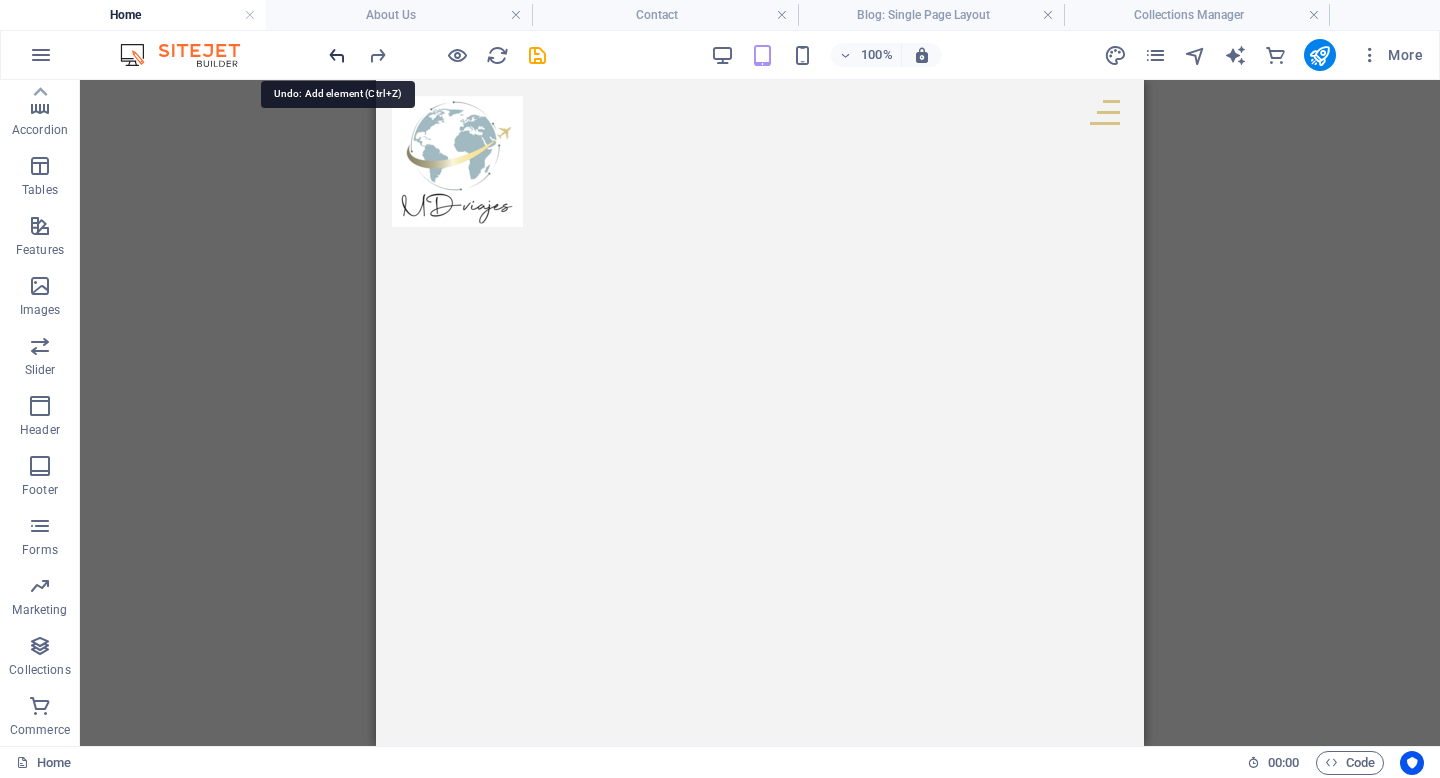 click at bounding box center [337, 55] 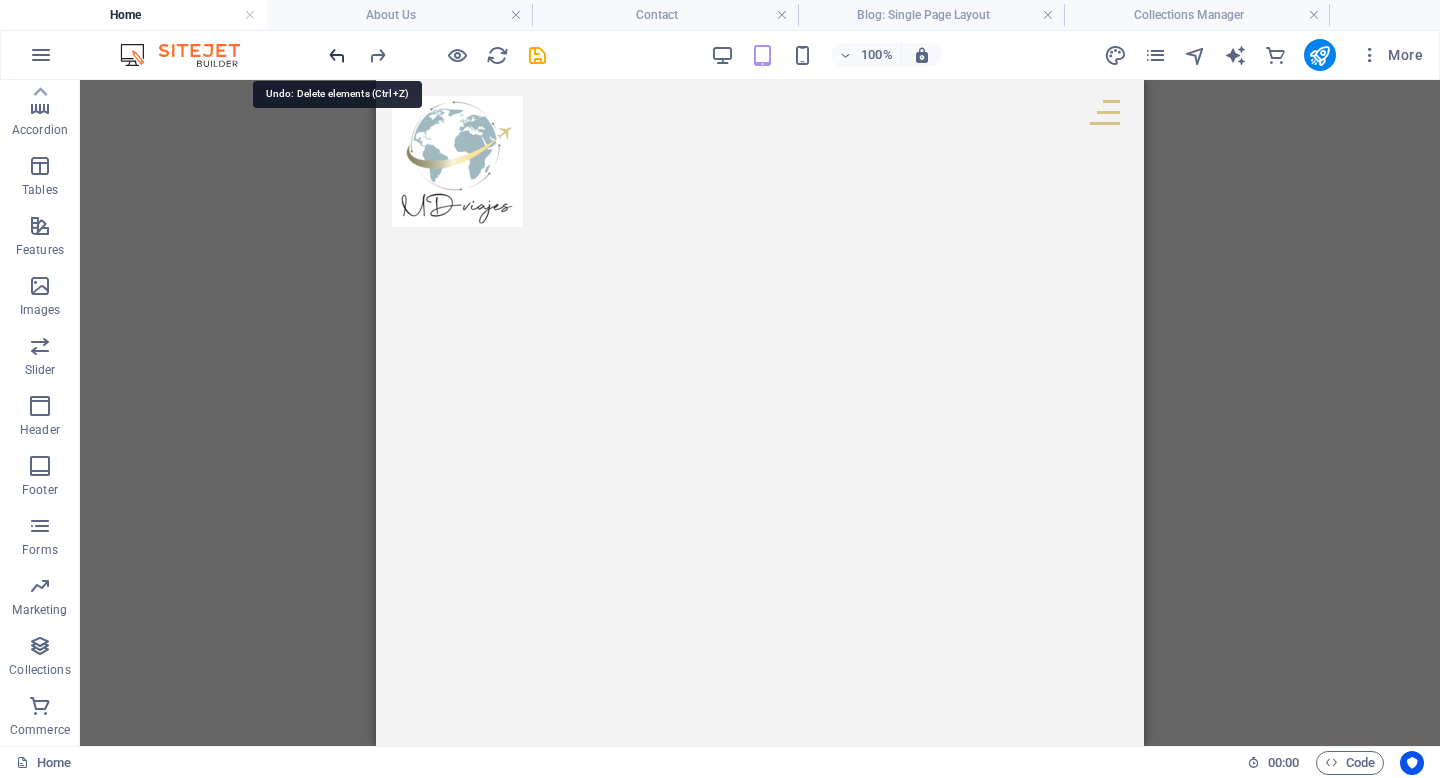 click at bounding box center [337, 55] 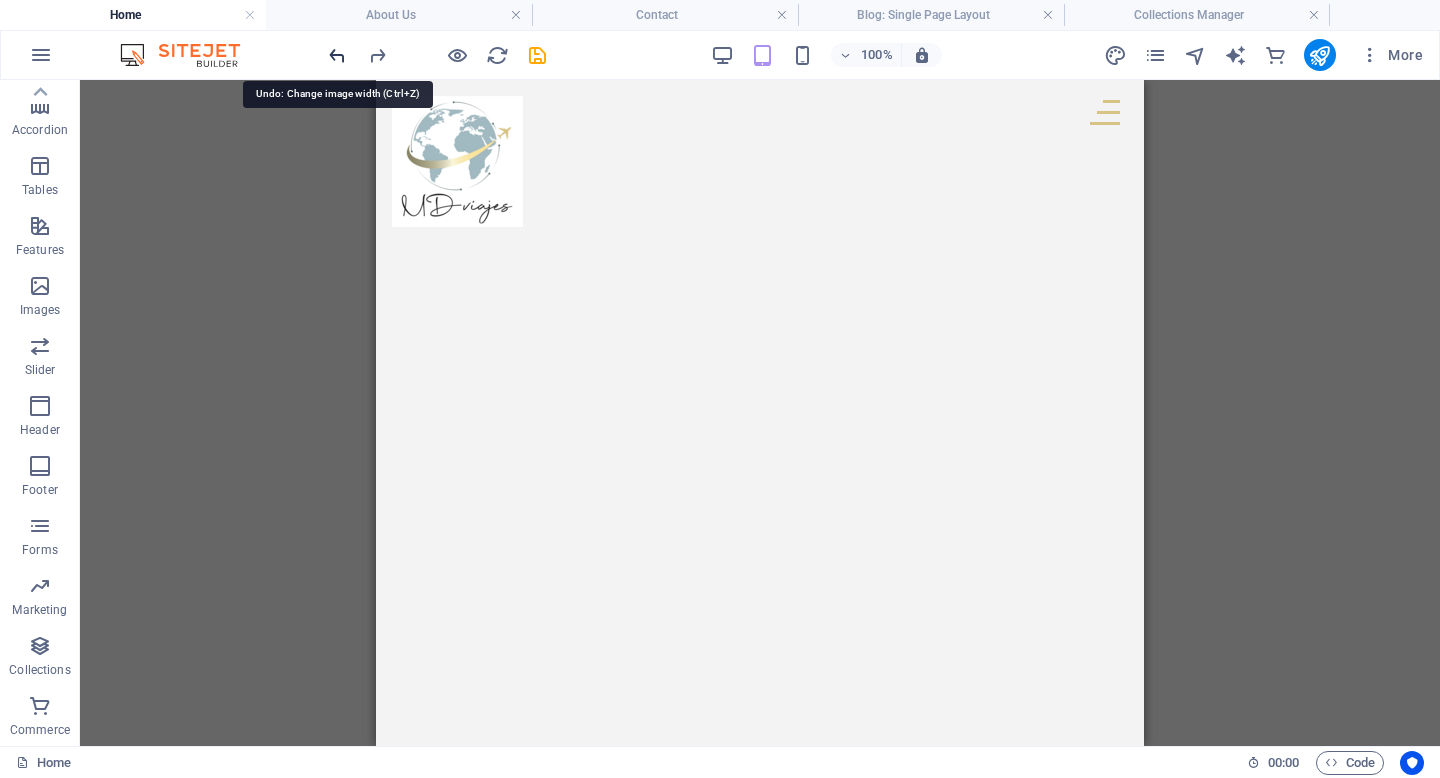 click at bounding box center (337, 55) 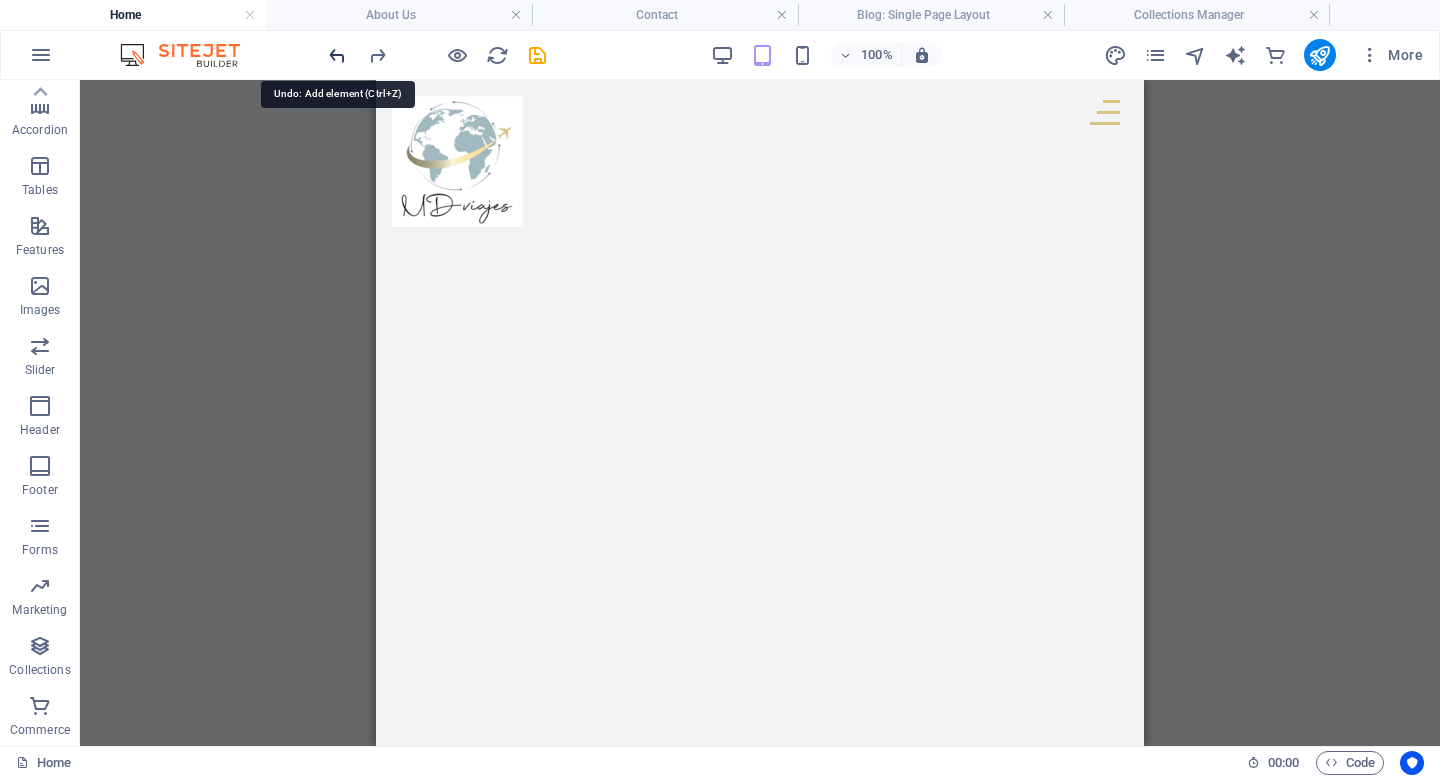 click at bounding box center (337, 55) 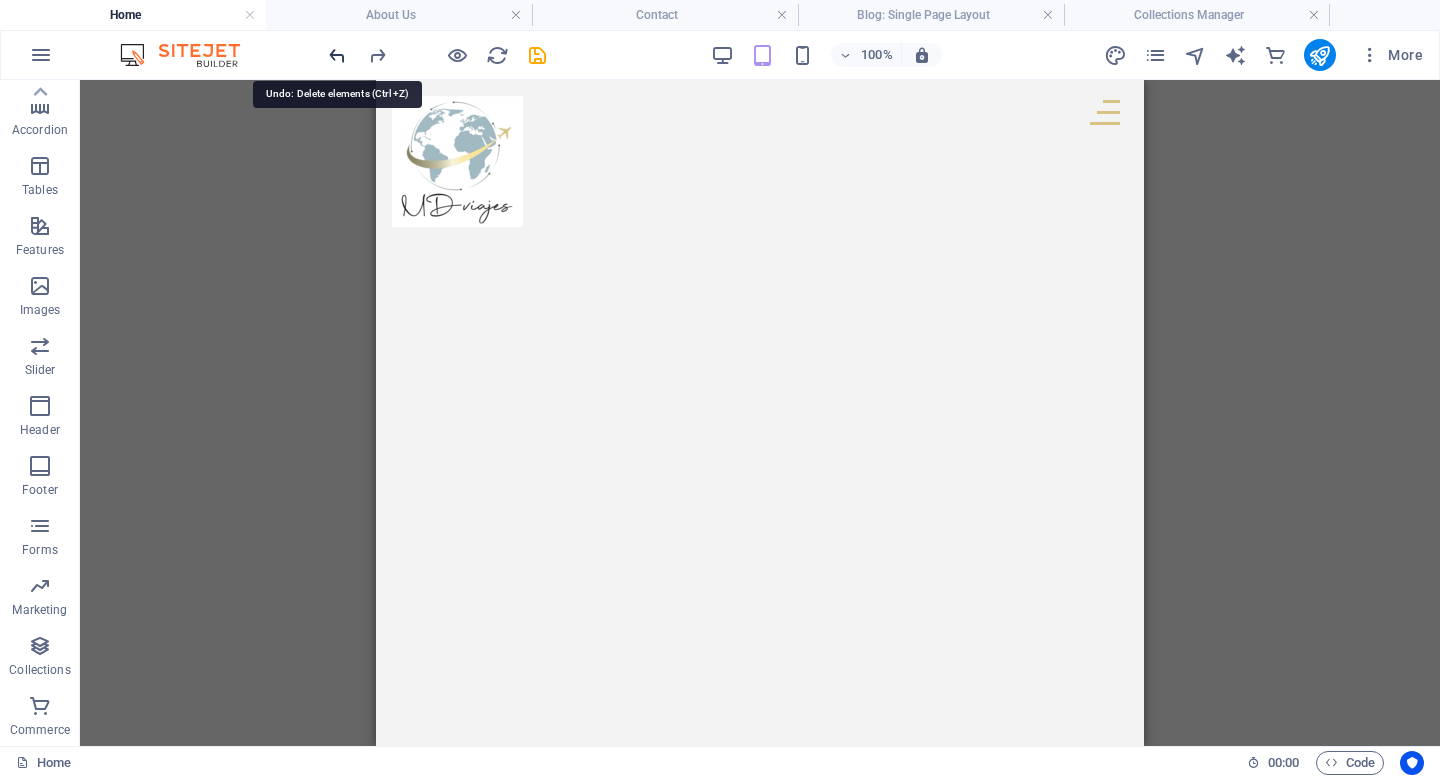 click at bounding box center [337, 55] 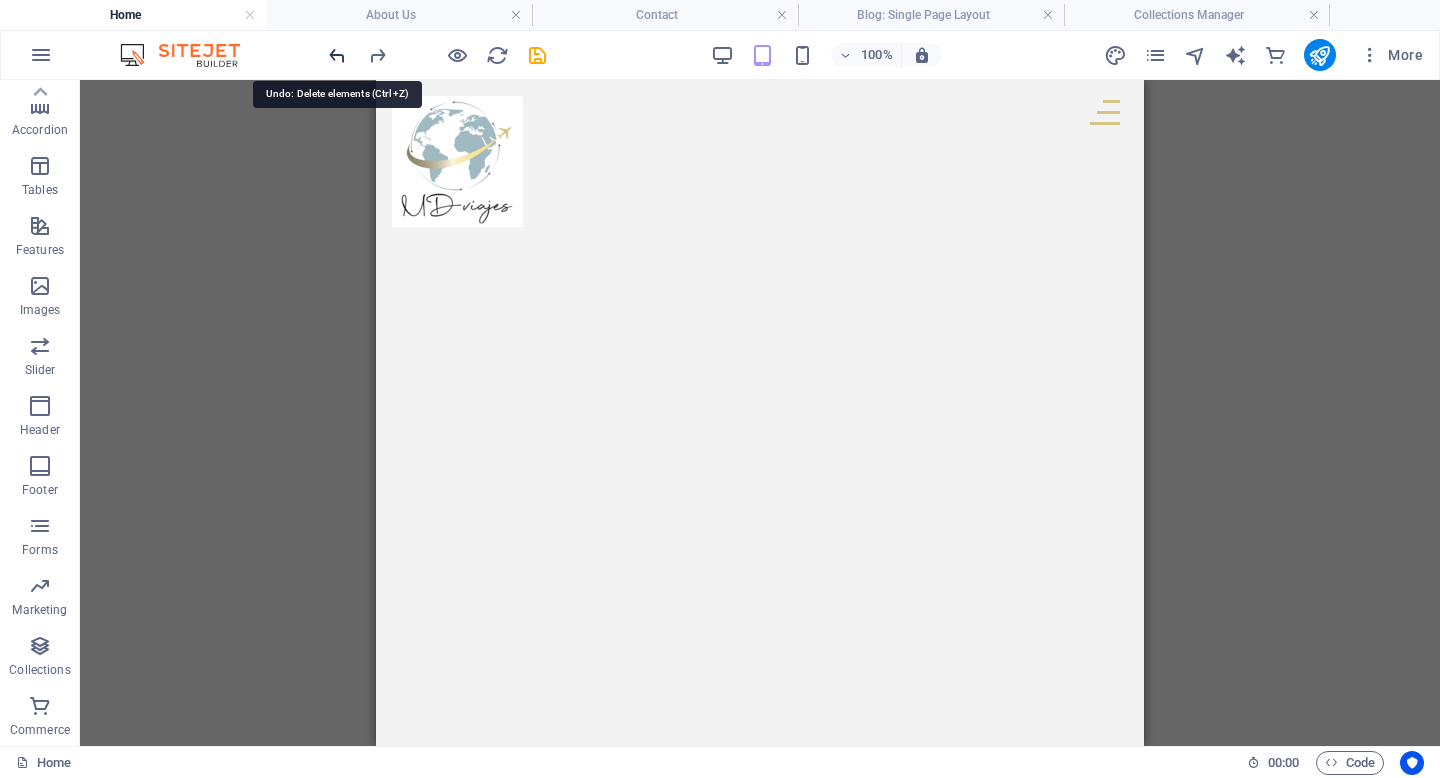click at bounding box center (337, 55) 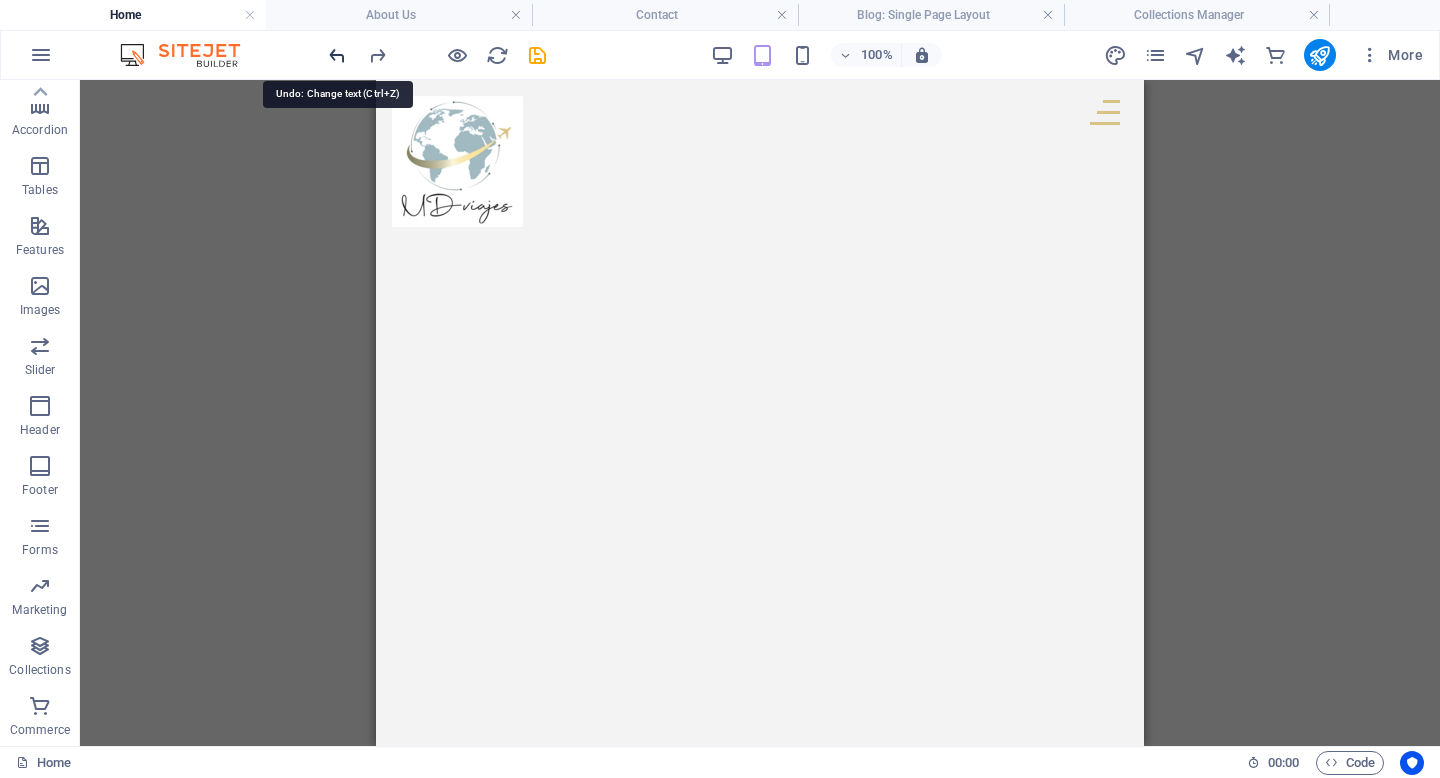 click at bounding box center [337, 55] 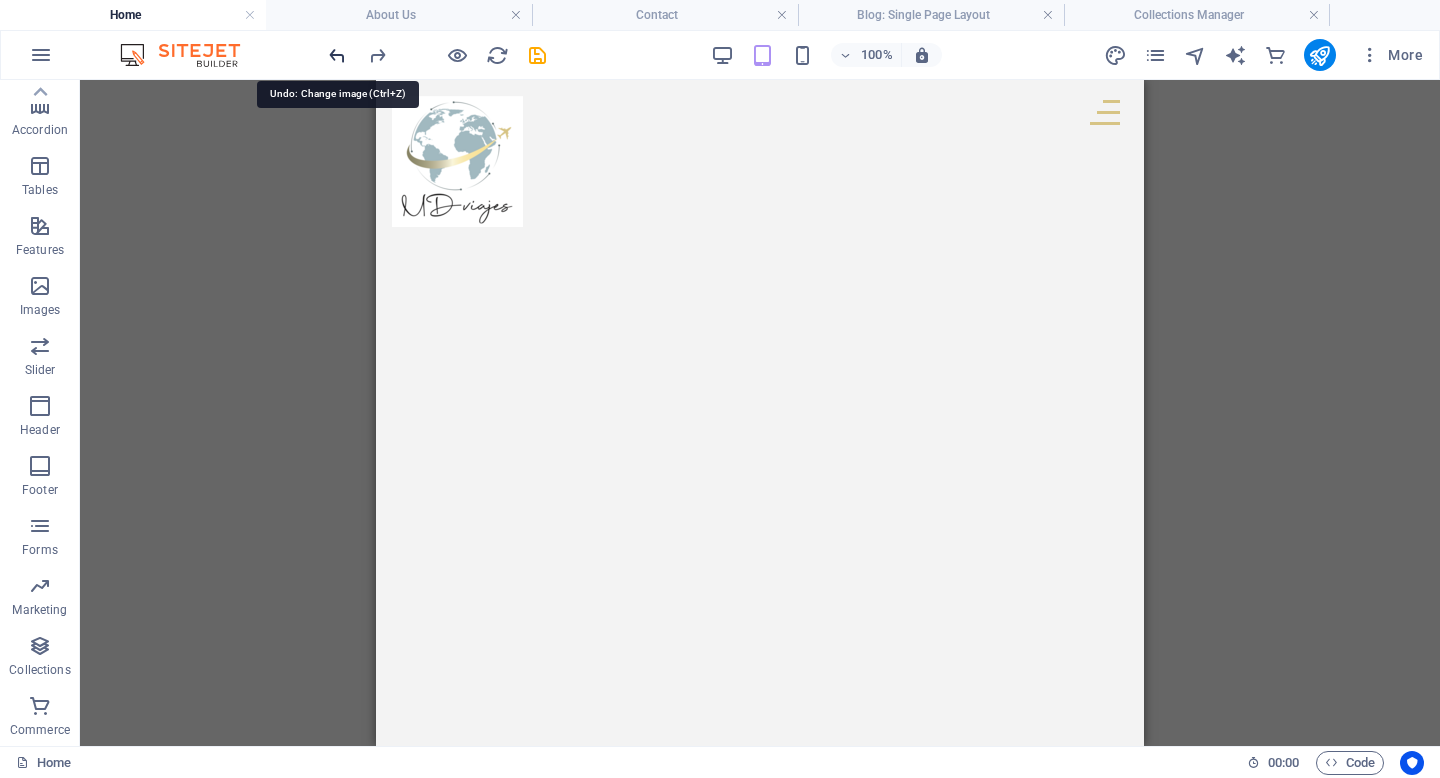 click at bounding box center (337, 55) 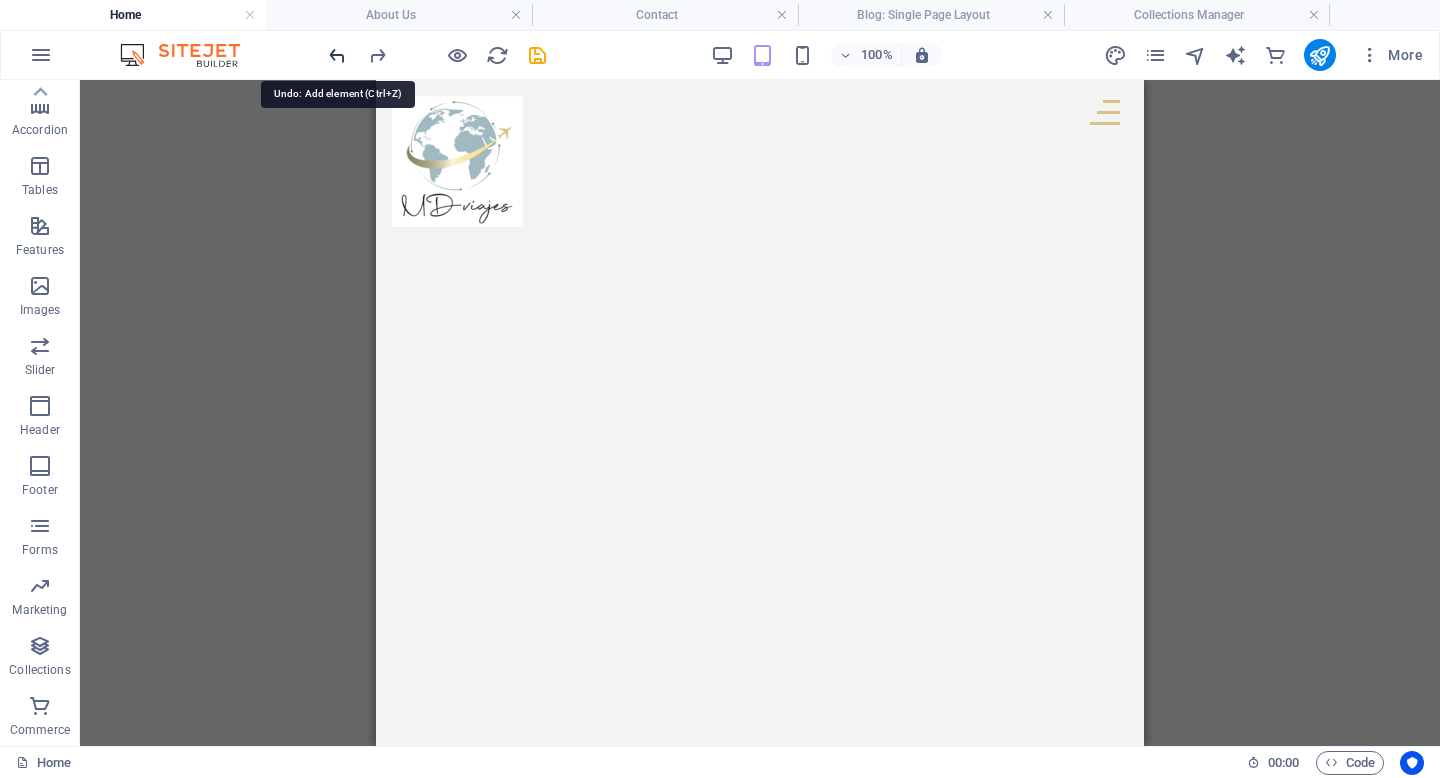 click at bounding box center [337, 55] 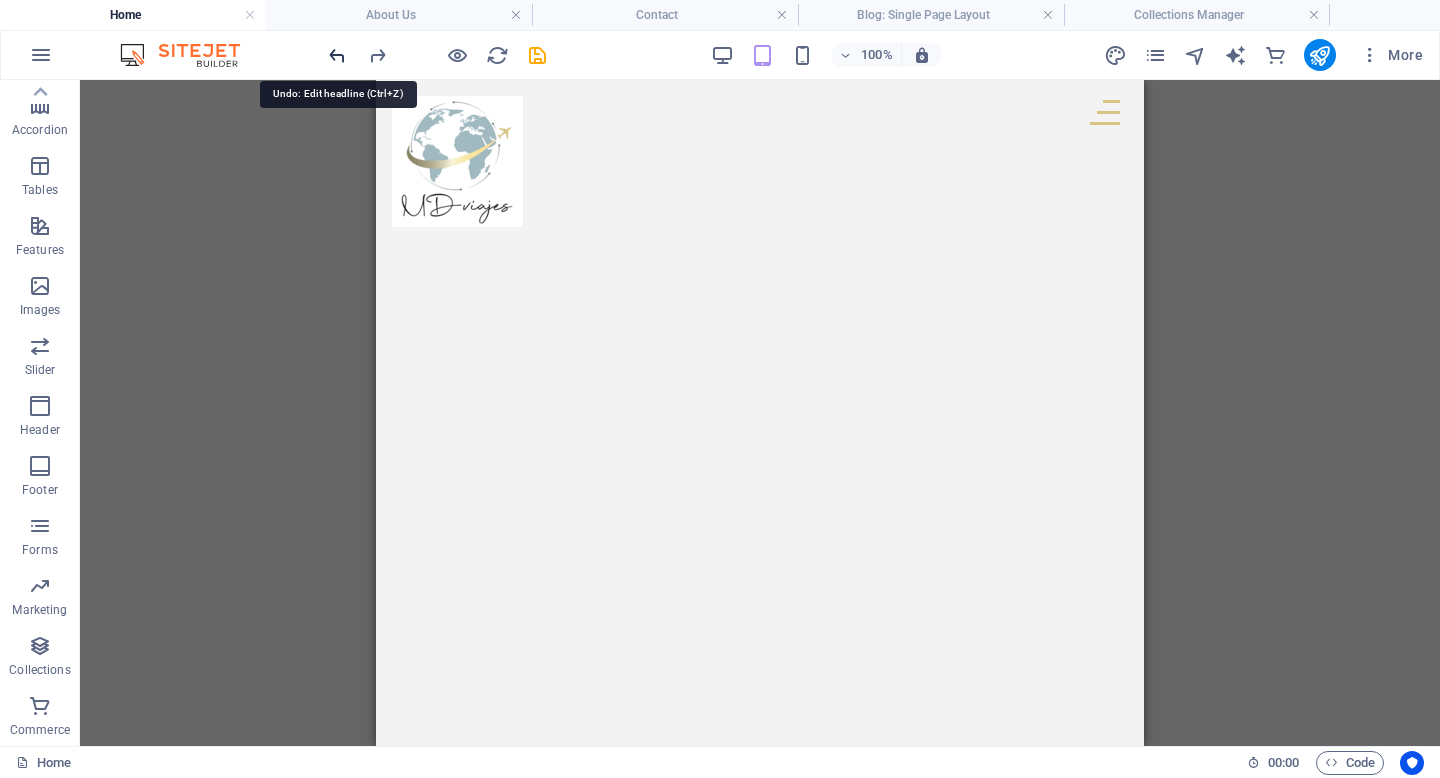 click at bounding box center [337, 55] 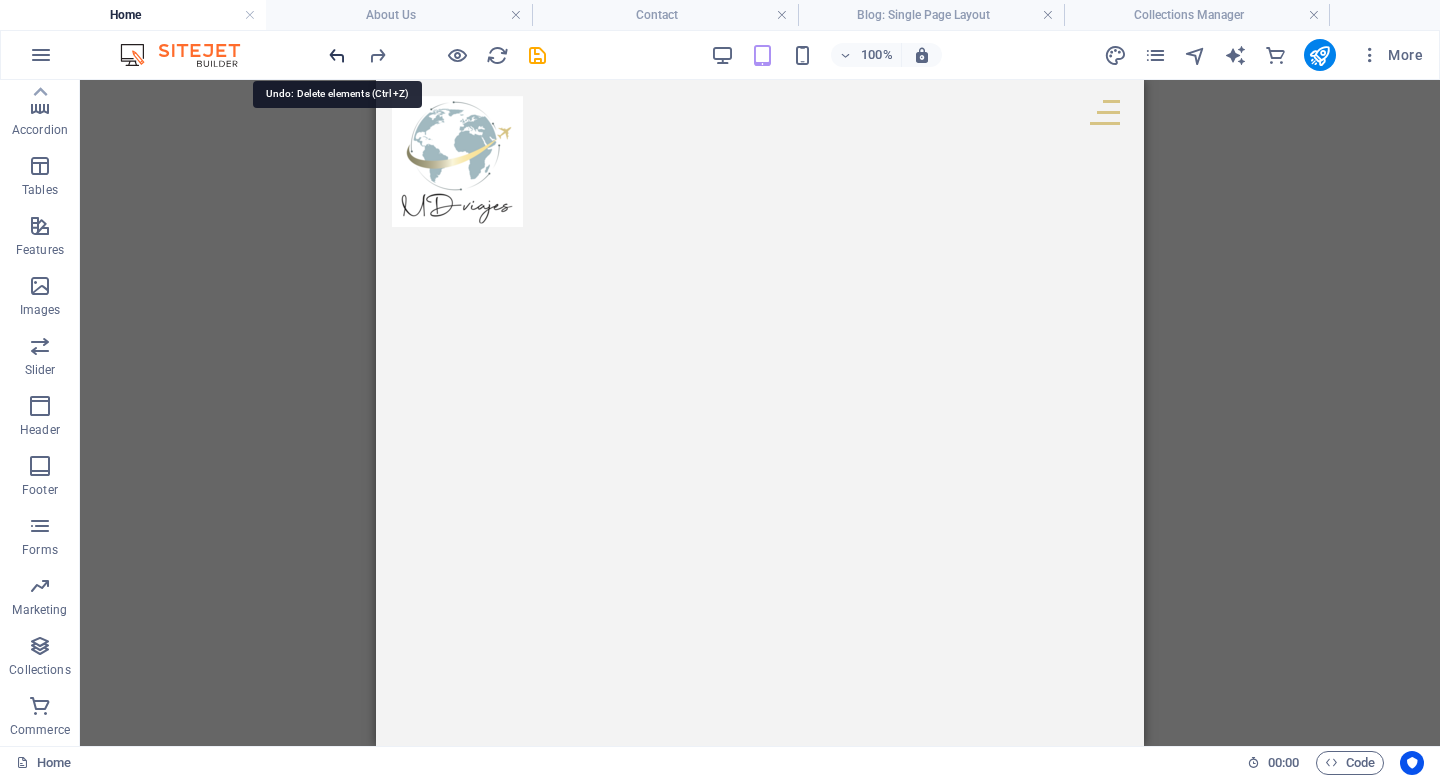 click at bounding box center (337, 55) 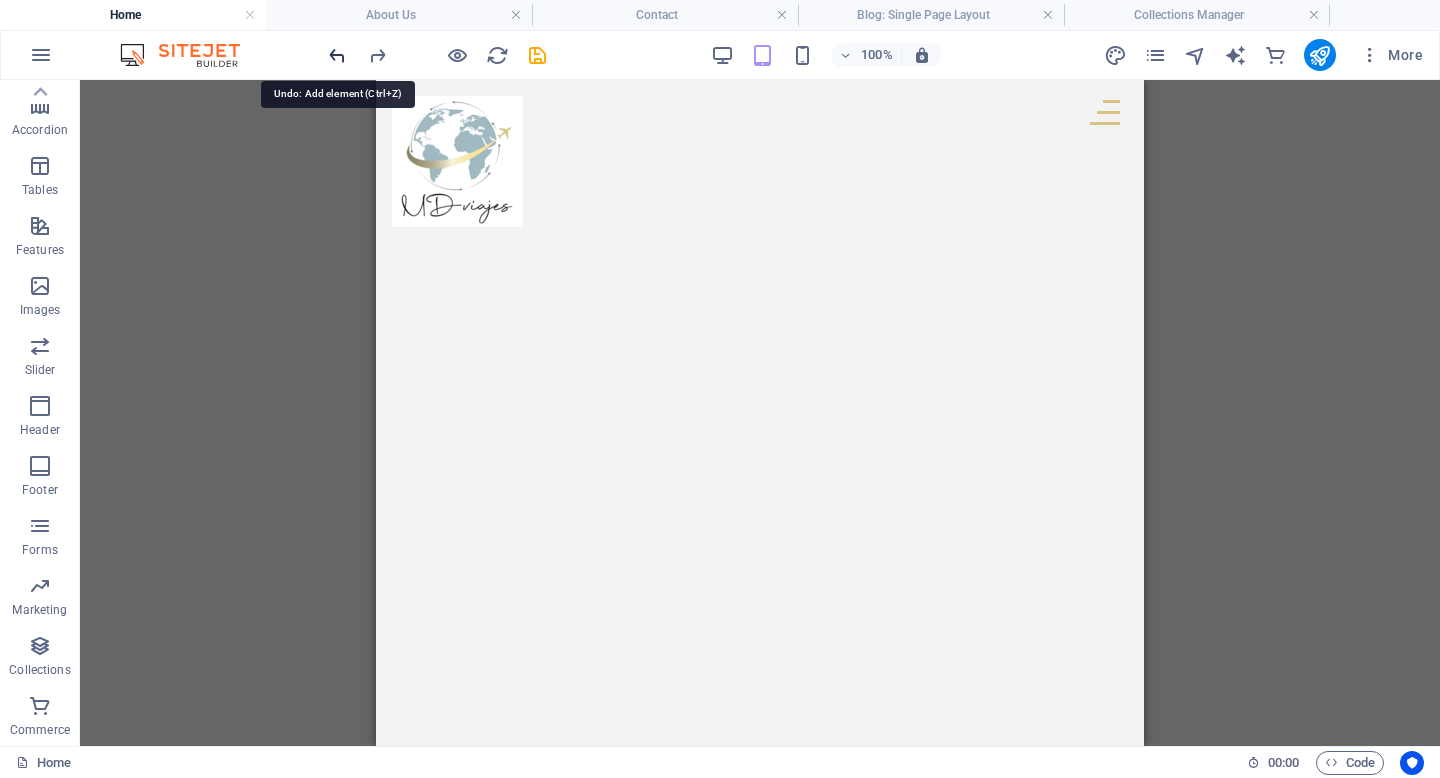 click at bounding box center (337, 55) 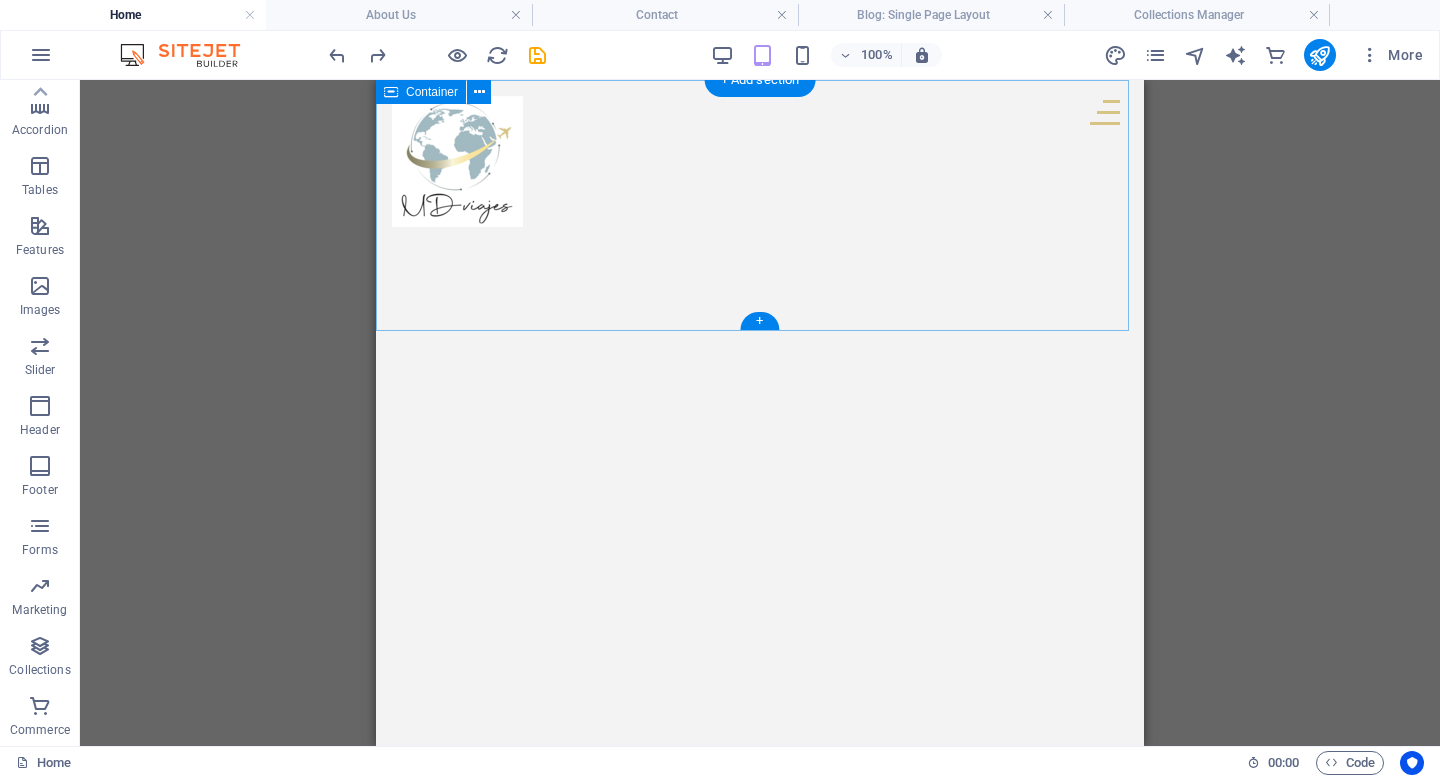 scroll, scrollTop: 0, scrollLeft: 0, axis: both 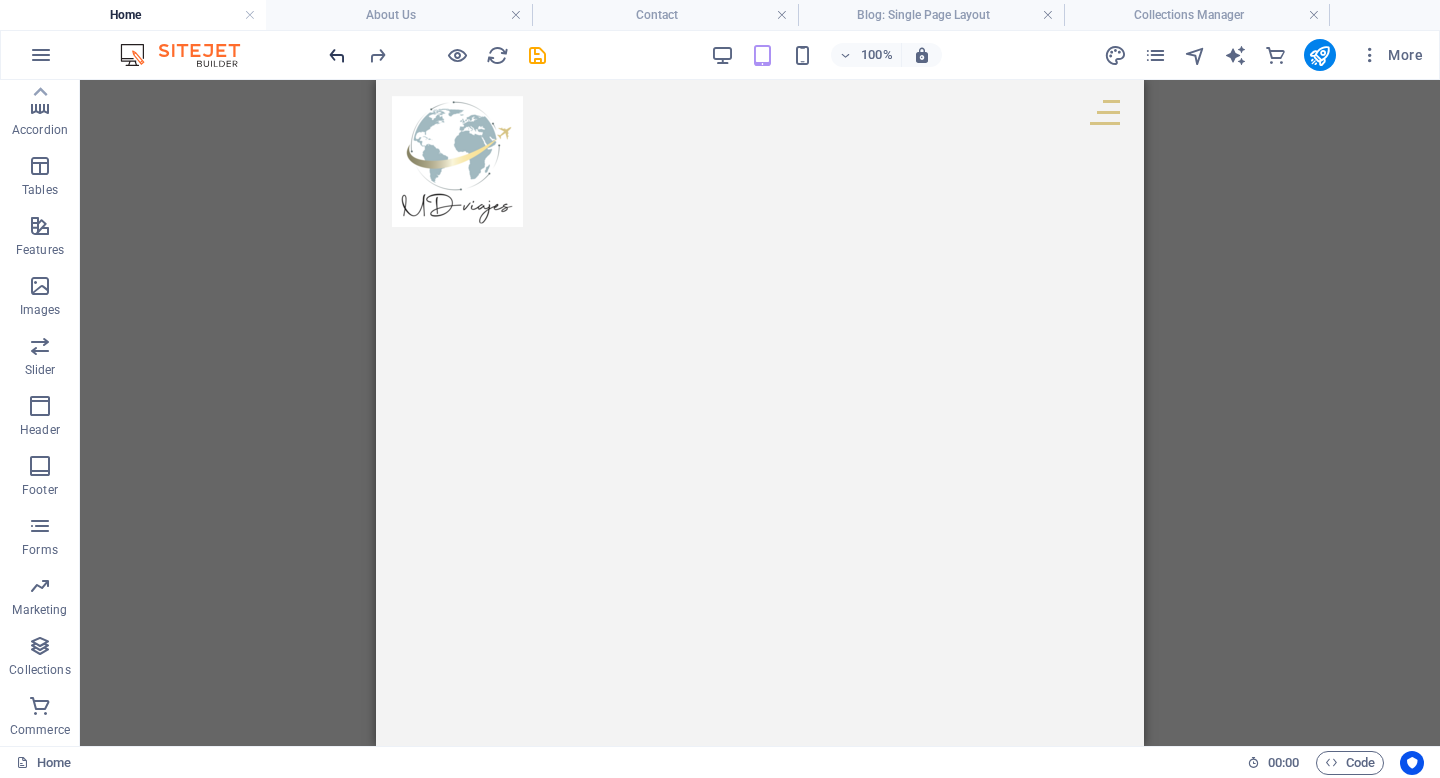 click at bounding box center (337, 55) 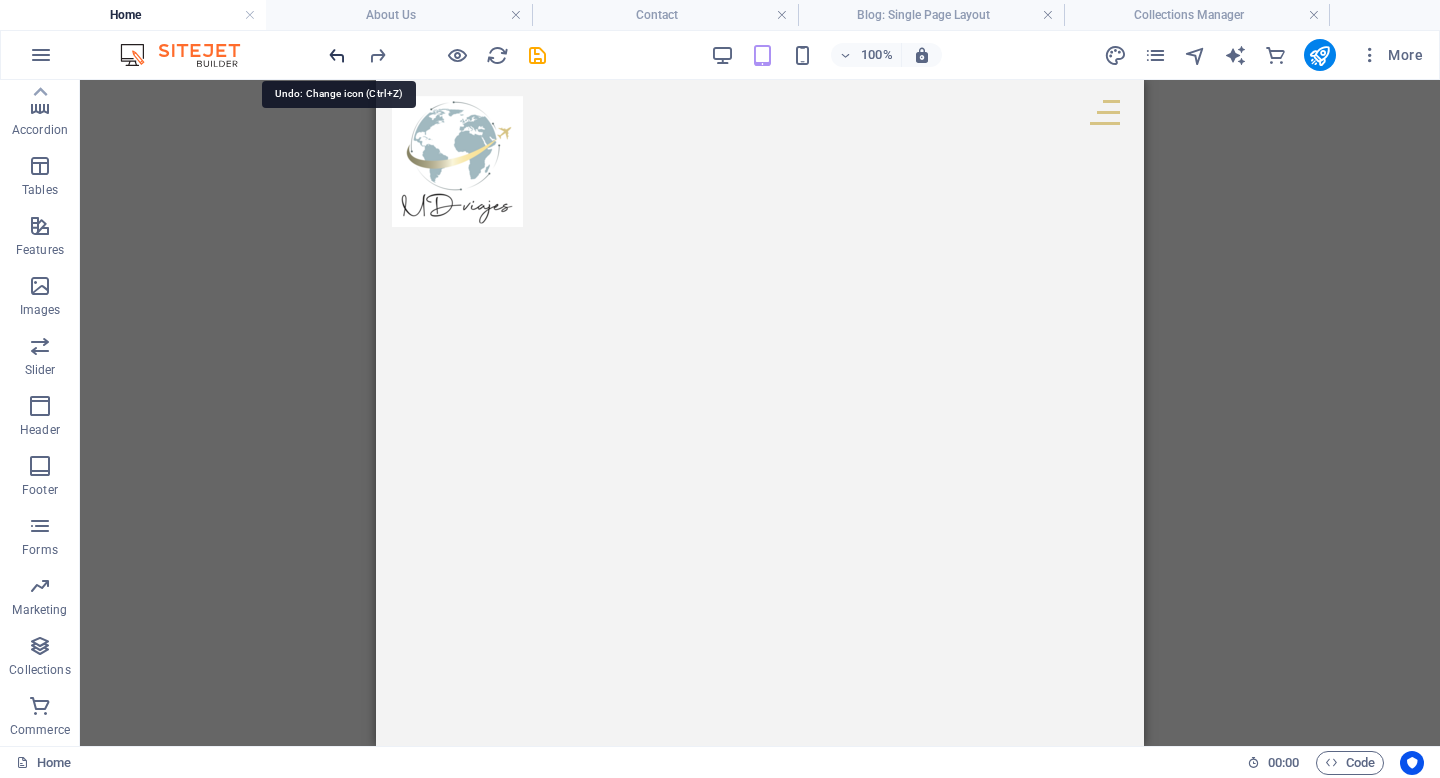 scroll, scrollTop: 4241, scrollLeft: 0, axis: vertical 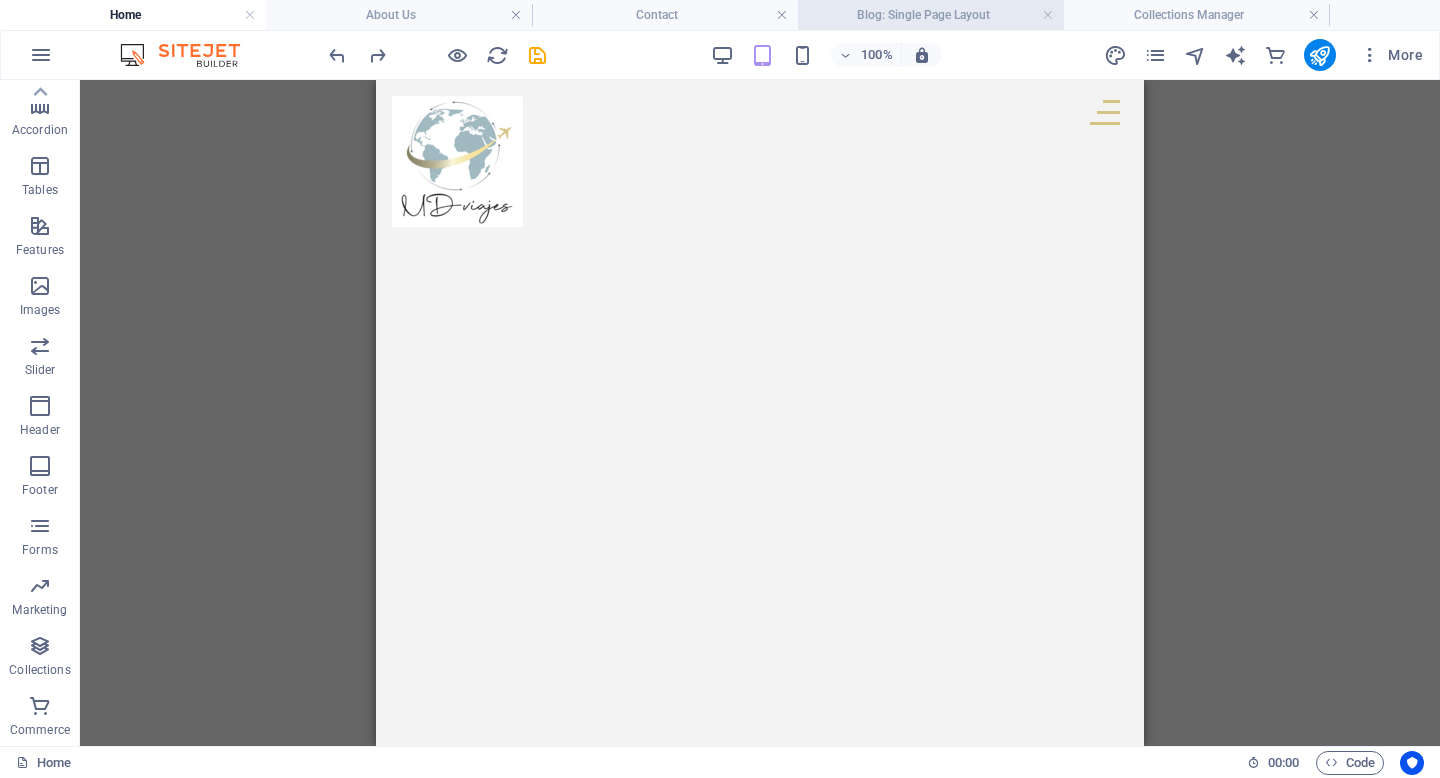 click on "Blog: Single Page Layout" at bounding box center [931, 15] 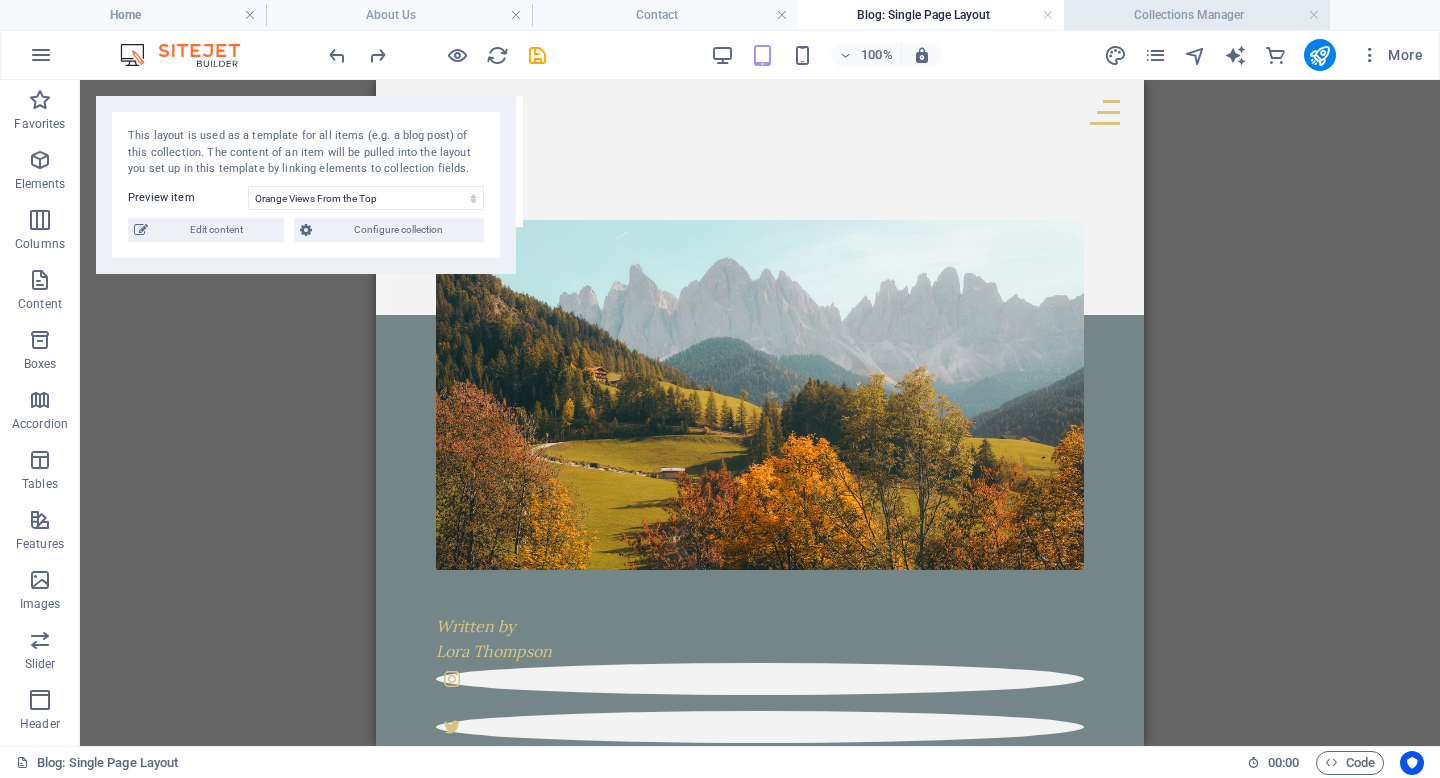 click on "Collections Manager" at bounding box center [1197, 15] 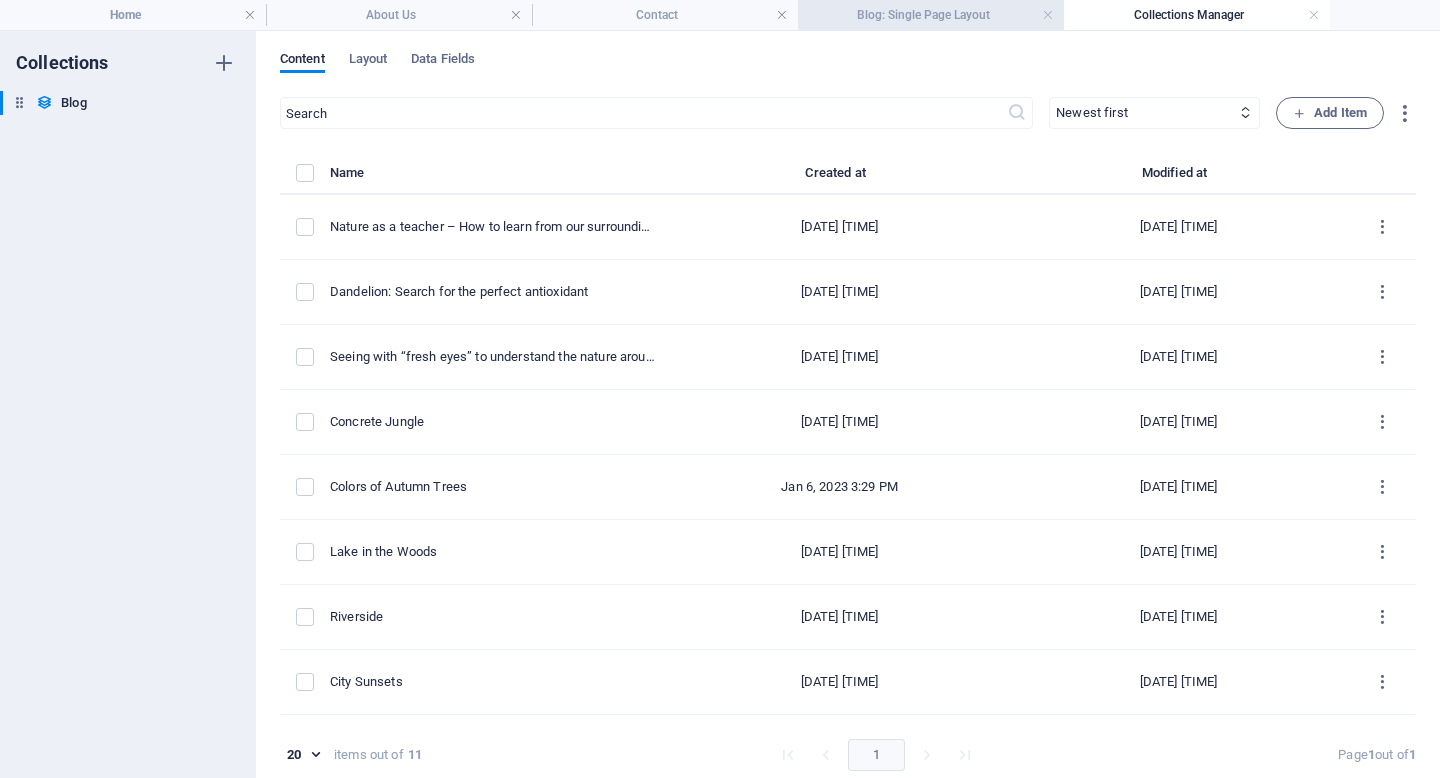 click on "Blog: Single Page Layout" at bounding box center (931, 15) 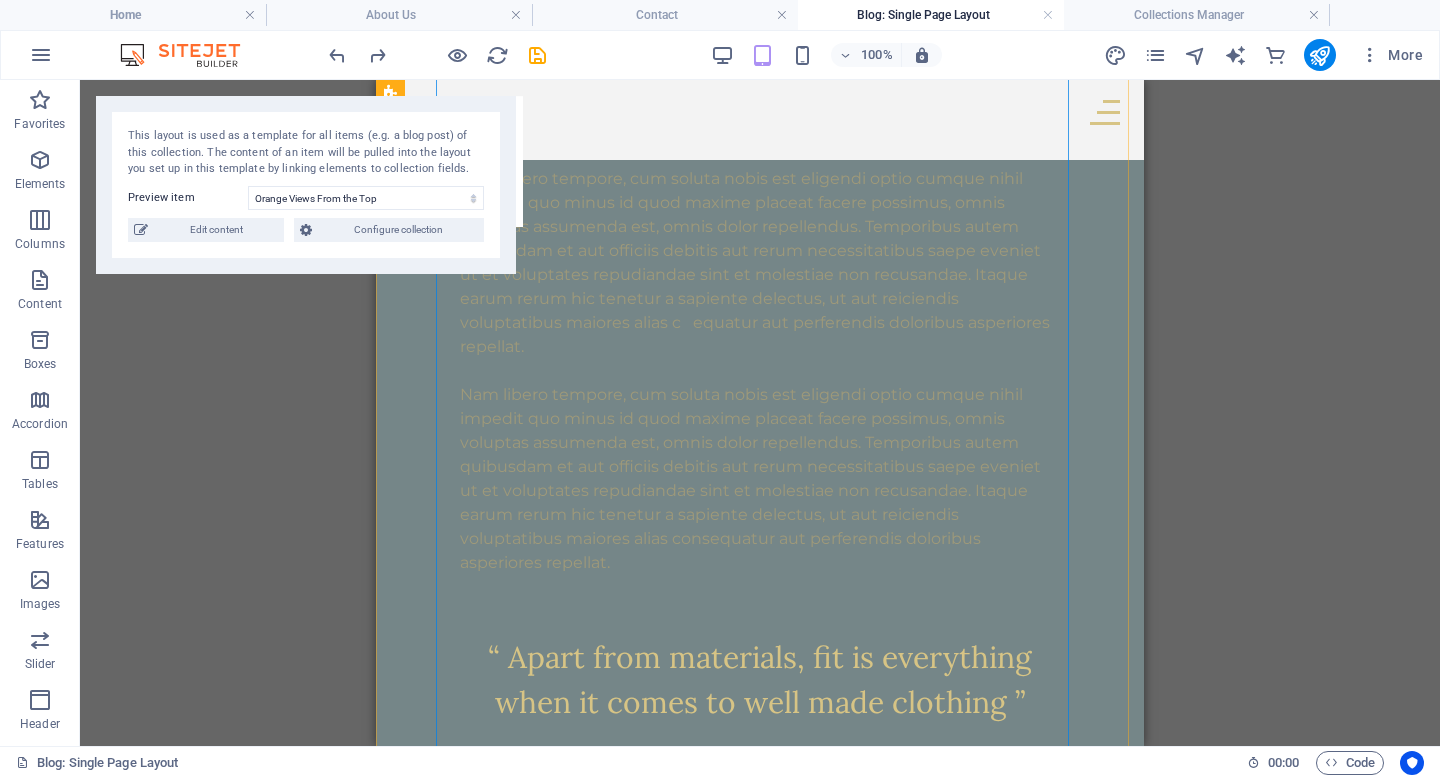 scroll, scrollTop: 1328, scrollLeft: 0, axis: vertical 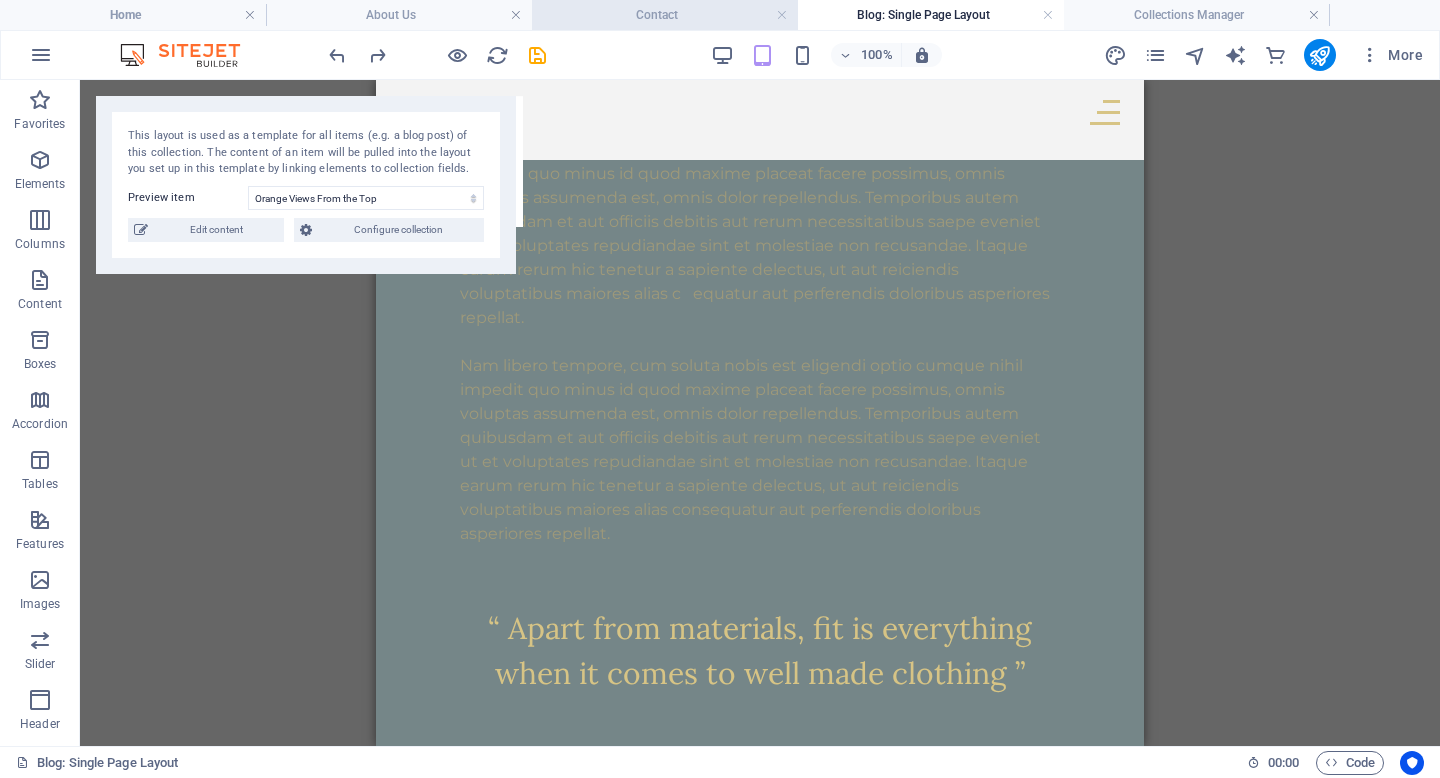 click on "Contact" at bounding box center (665, 15) 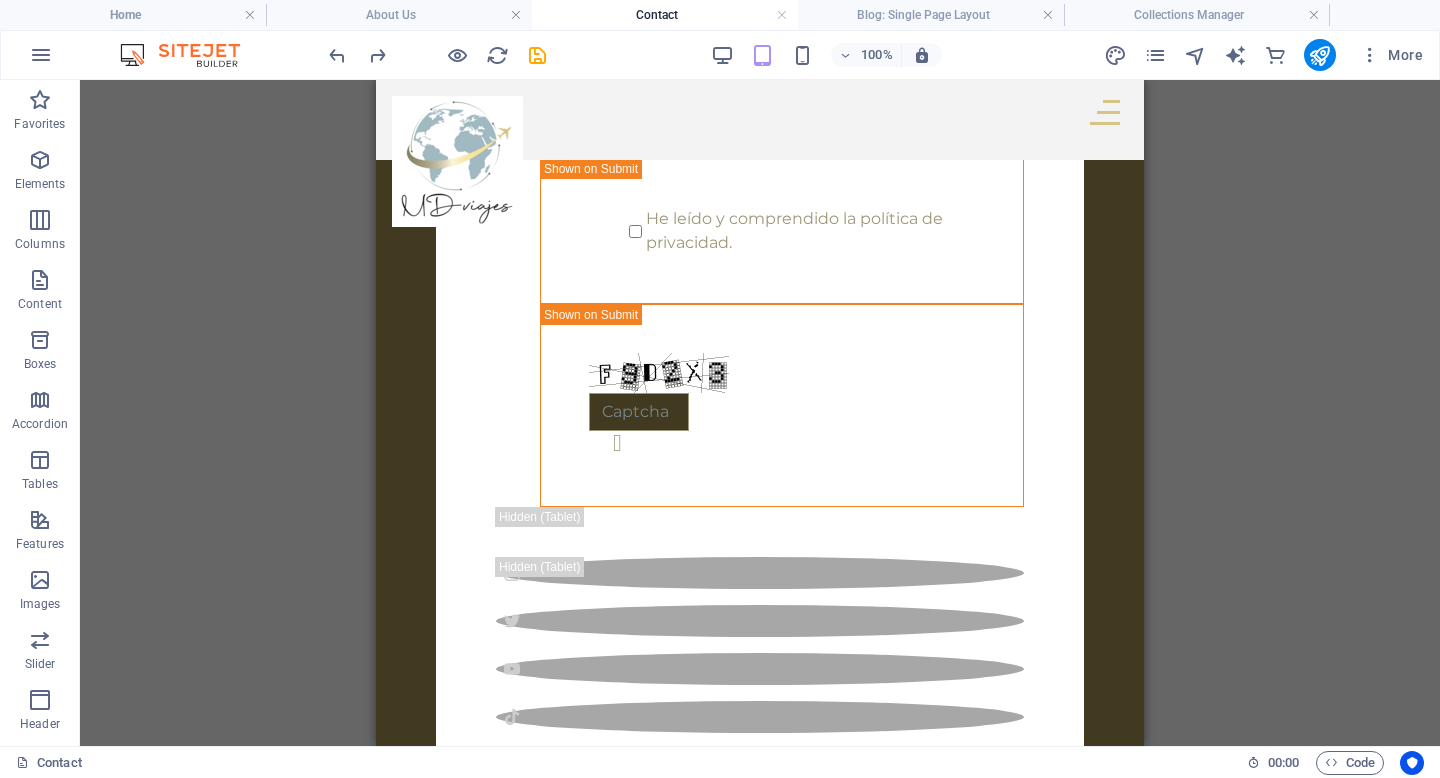 scroll, scrollTop: 0, scrollLeft: 0, axis: both 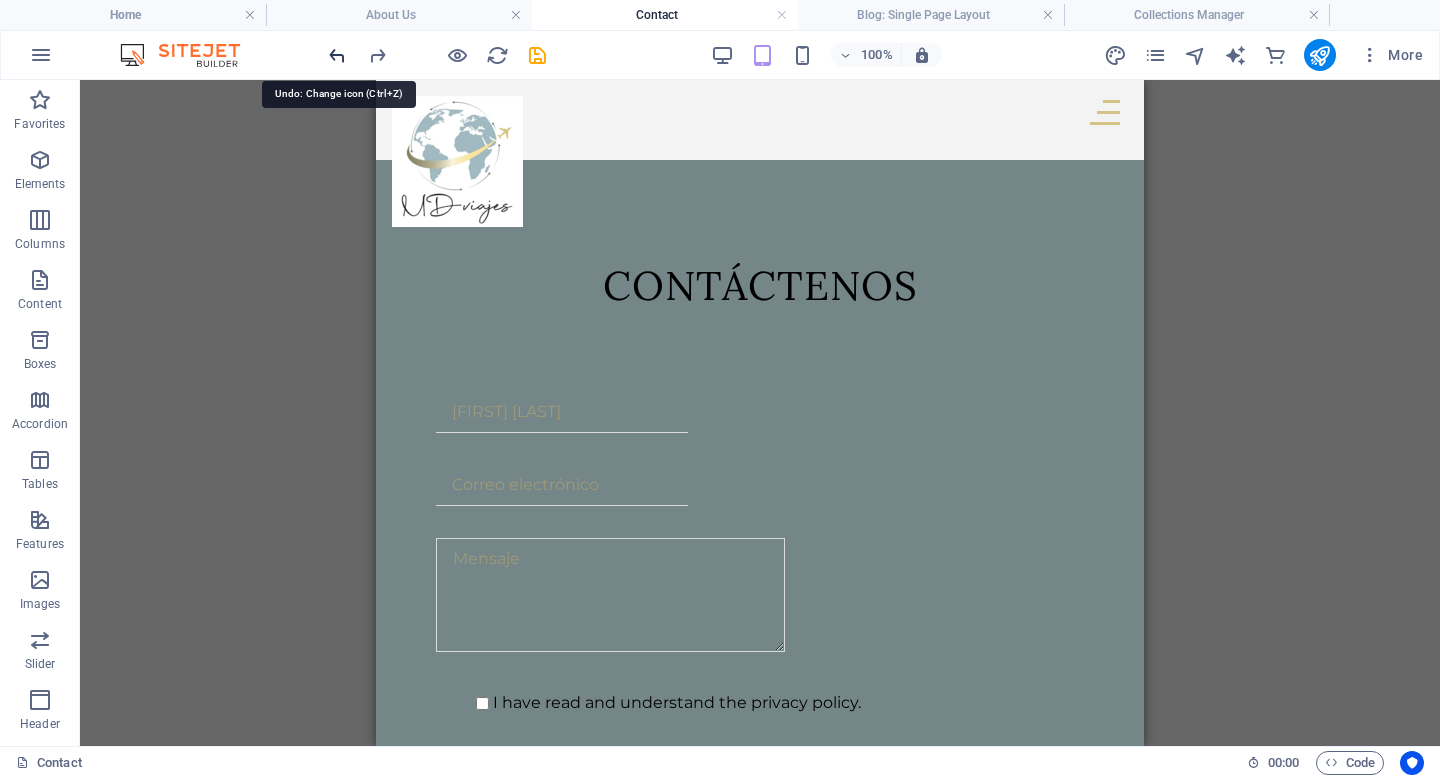 click at bounding box center [337, 55] 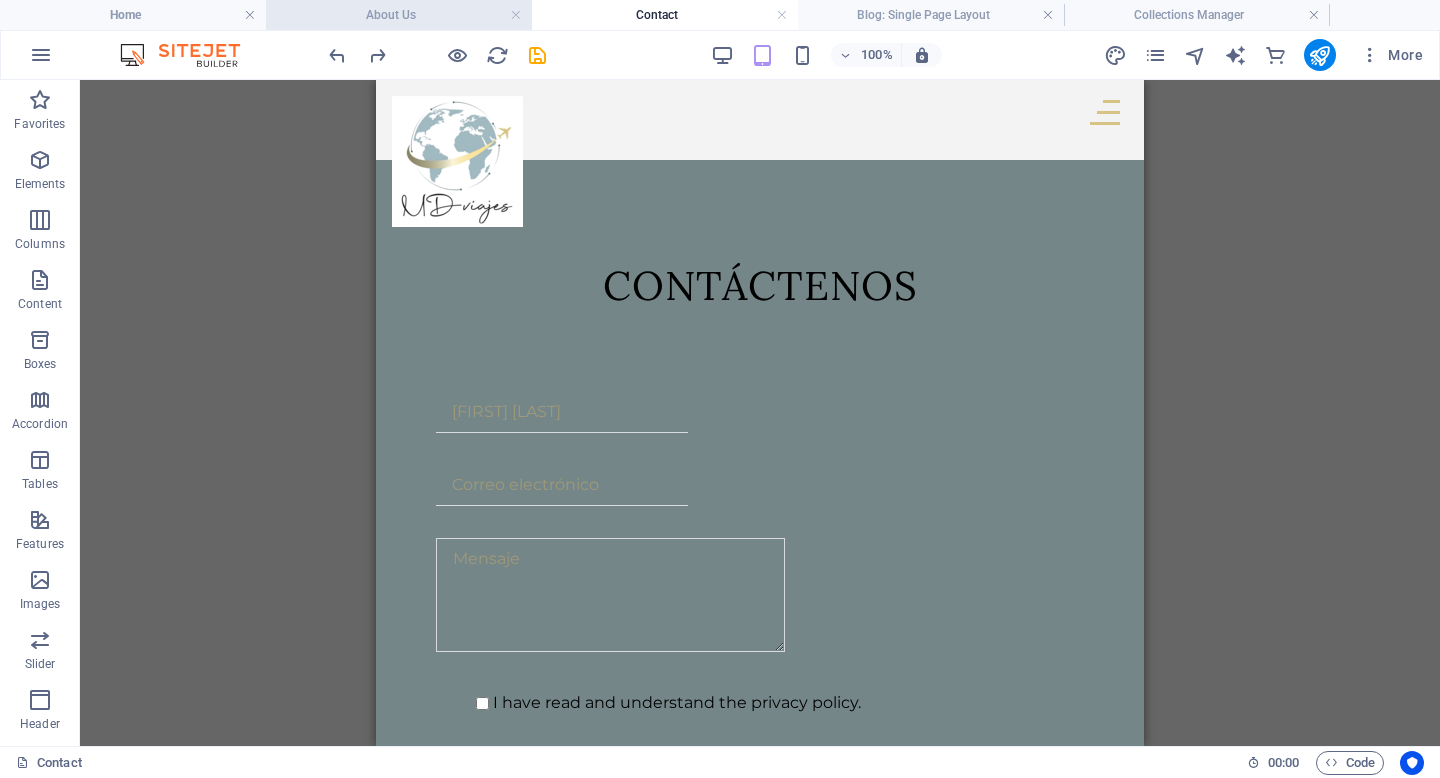 click on "About Us" at bounding box center [399, 15] 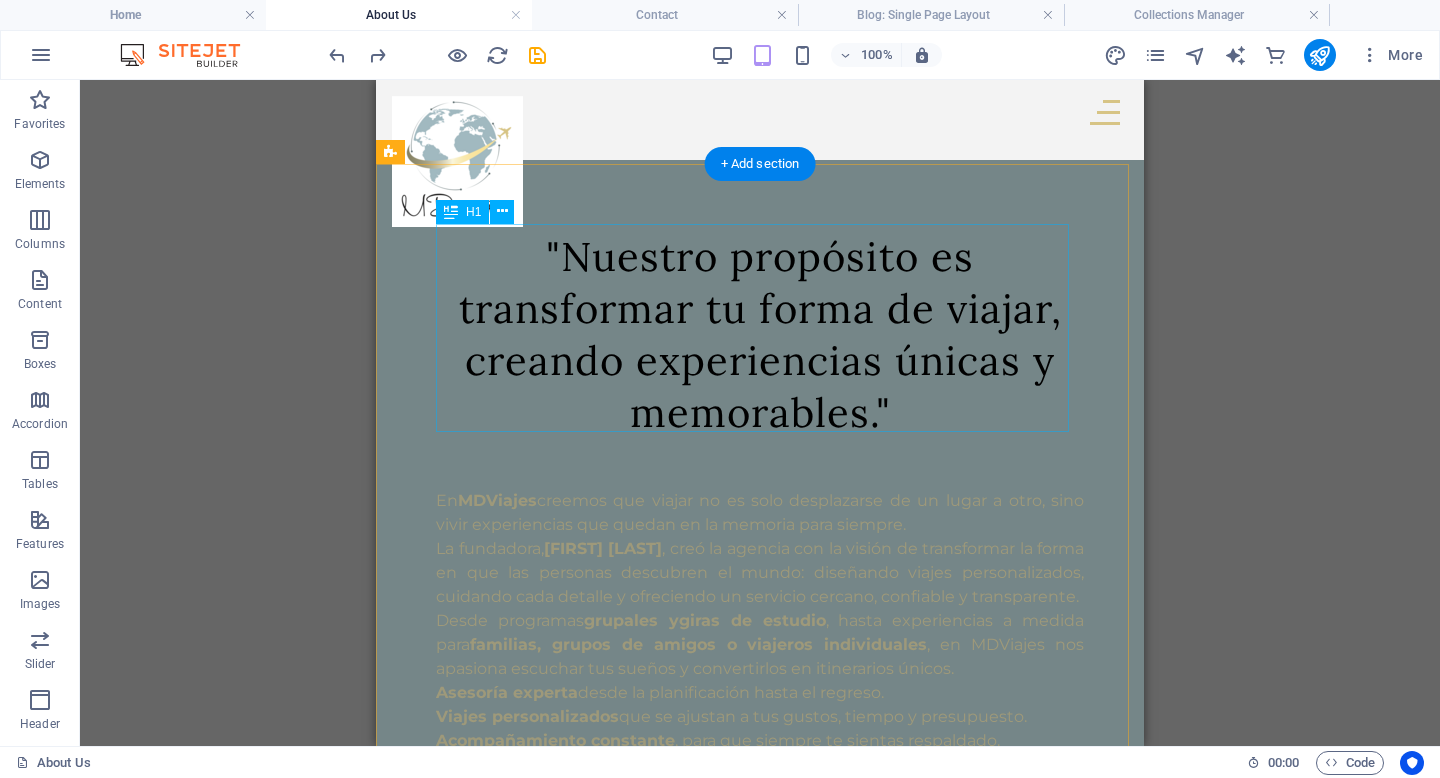 scroll, scrollTop: 450, scrollLeft: 0, axis: vertical 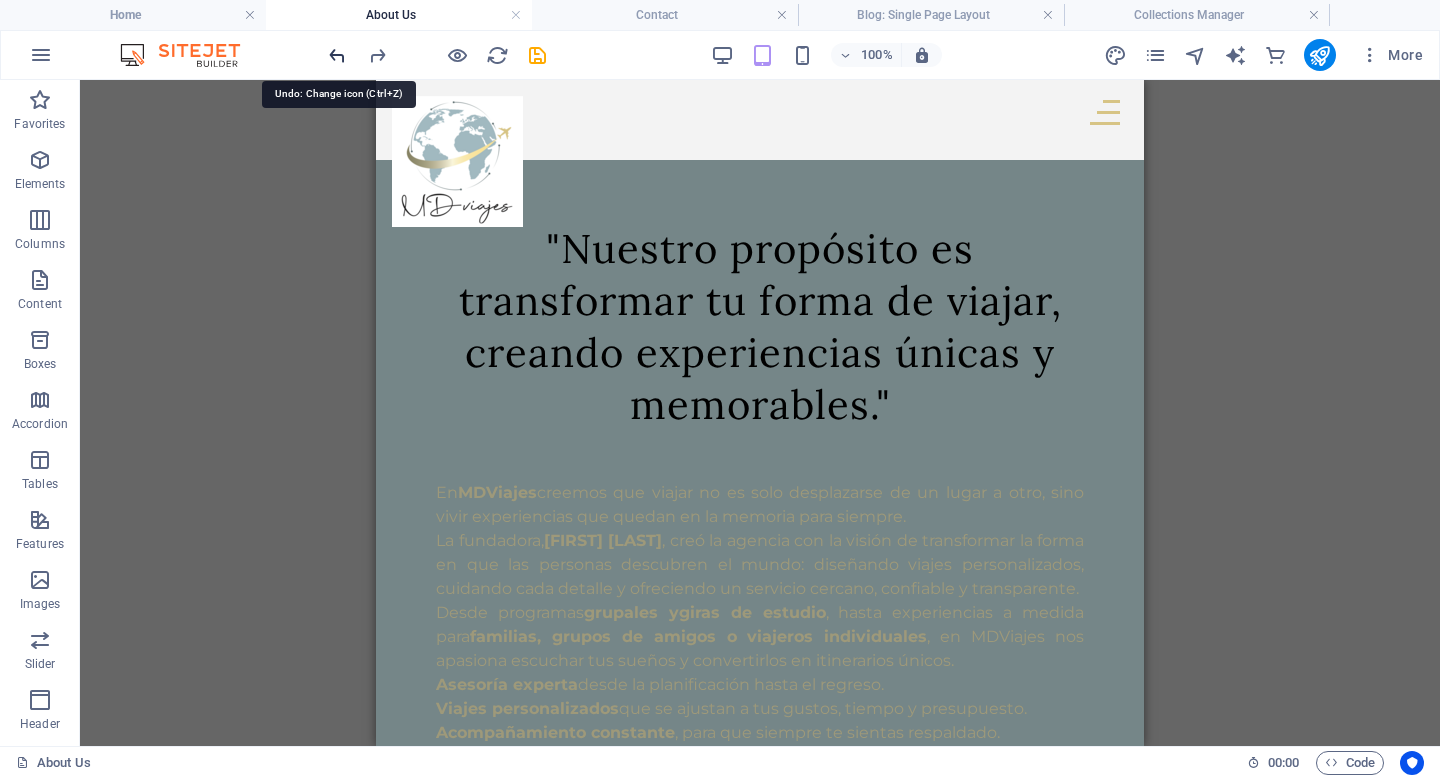click at bounding box center (337, 55) 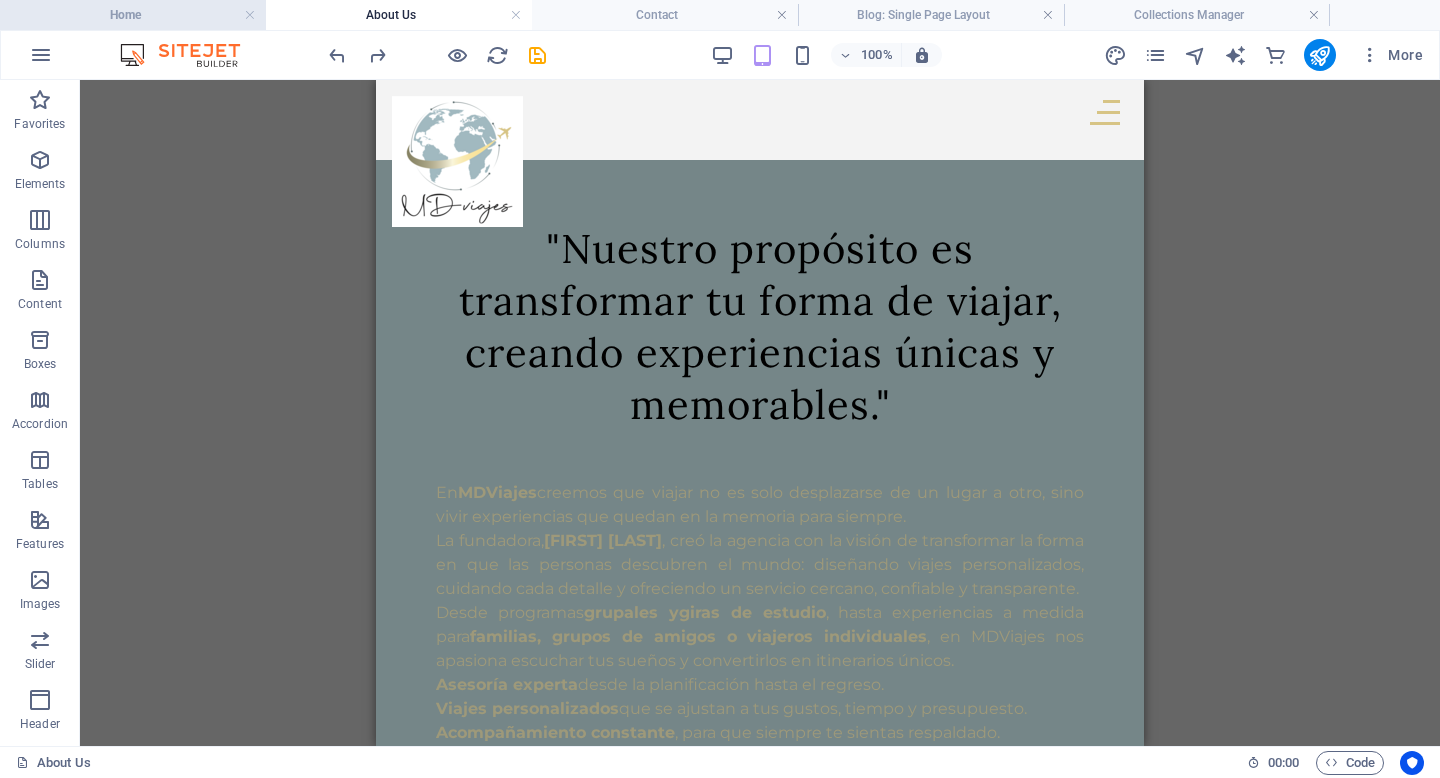 click on "Home" at bounding box center [133, 15] 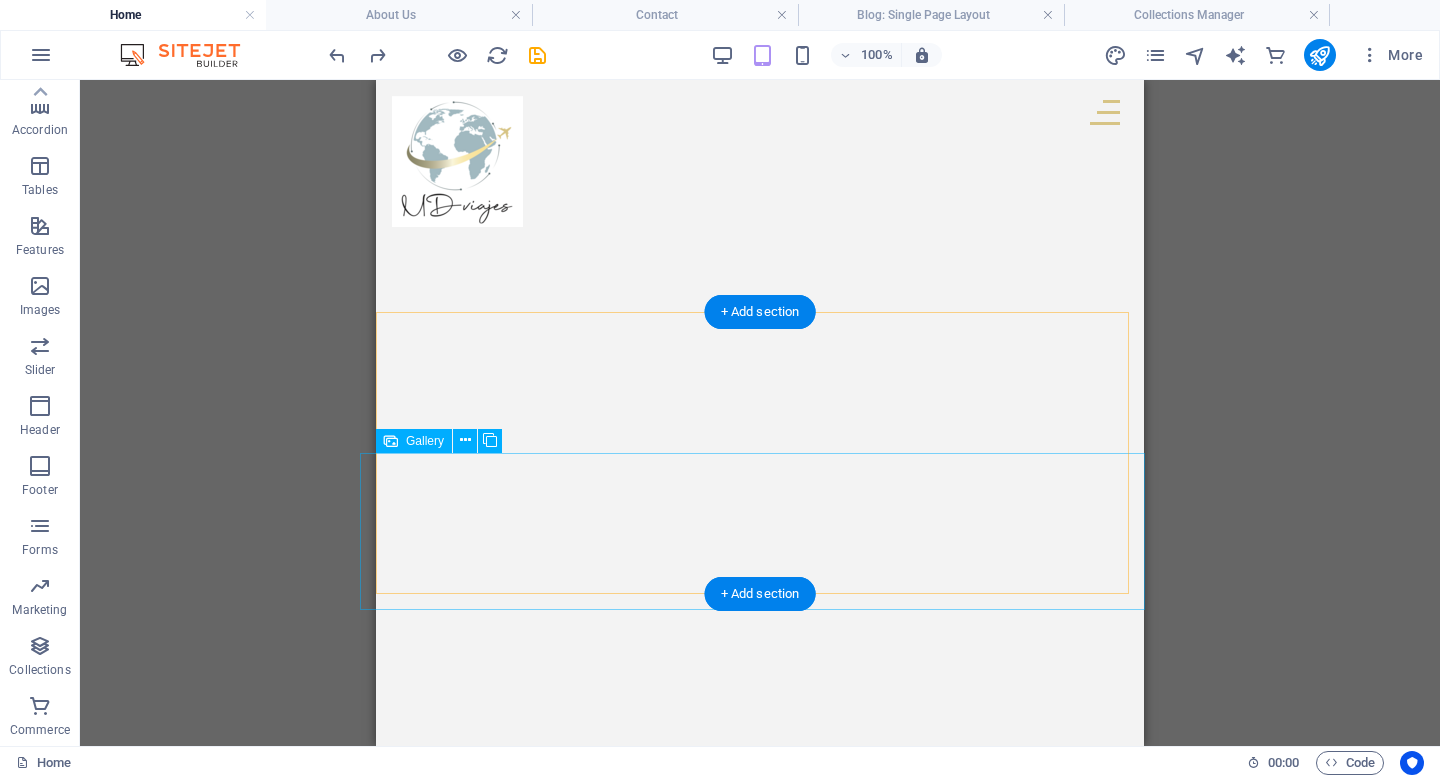 scroll, scrollTop: 0, scrollLeft: 0, axis: both 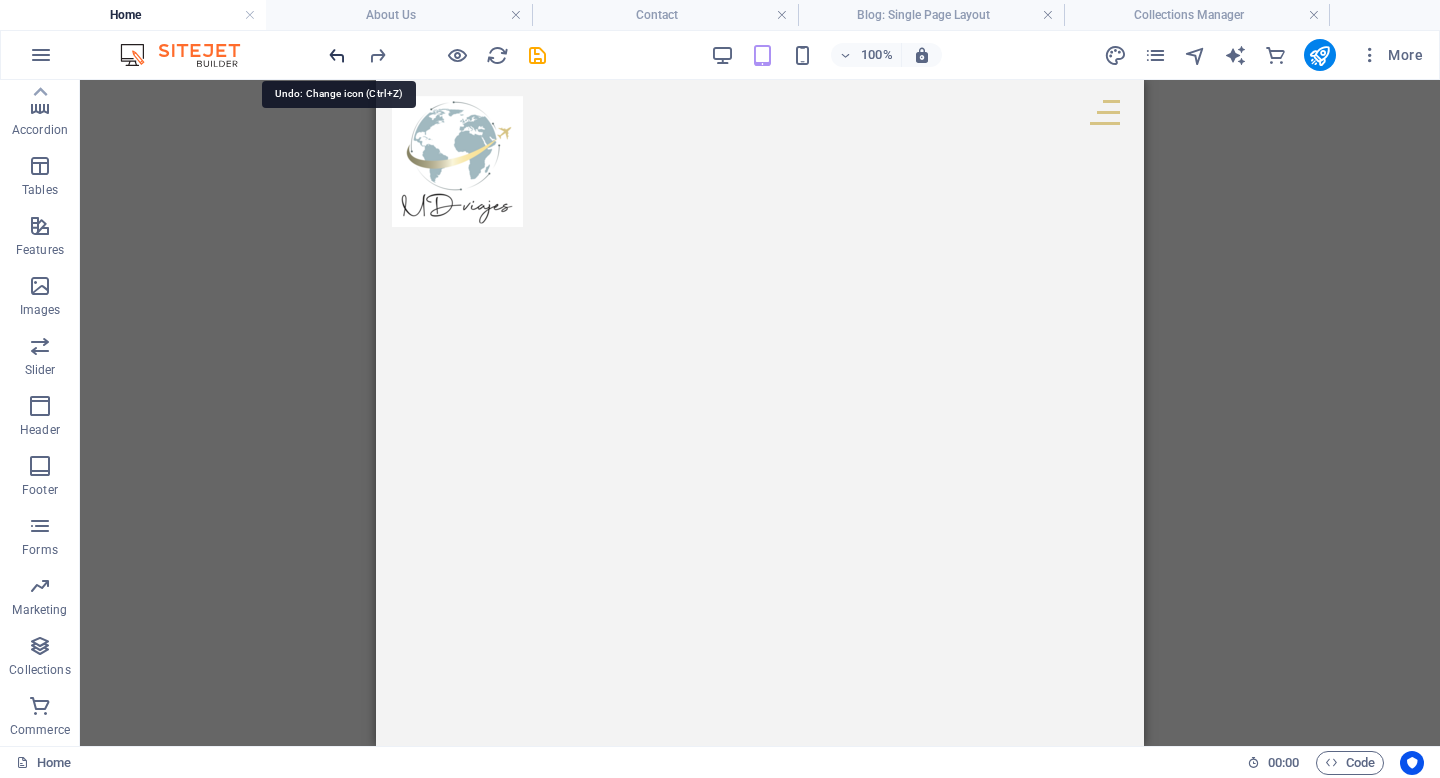 click at bounding box center (337, 55) 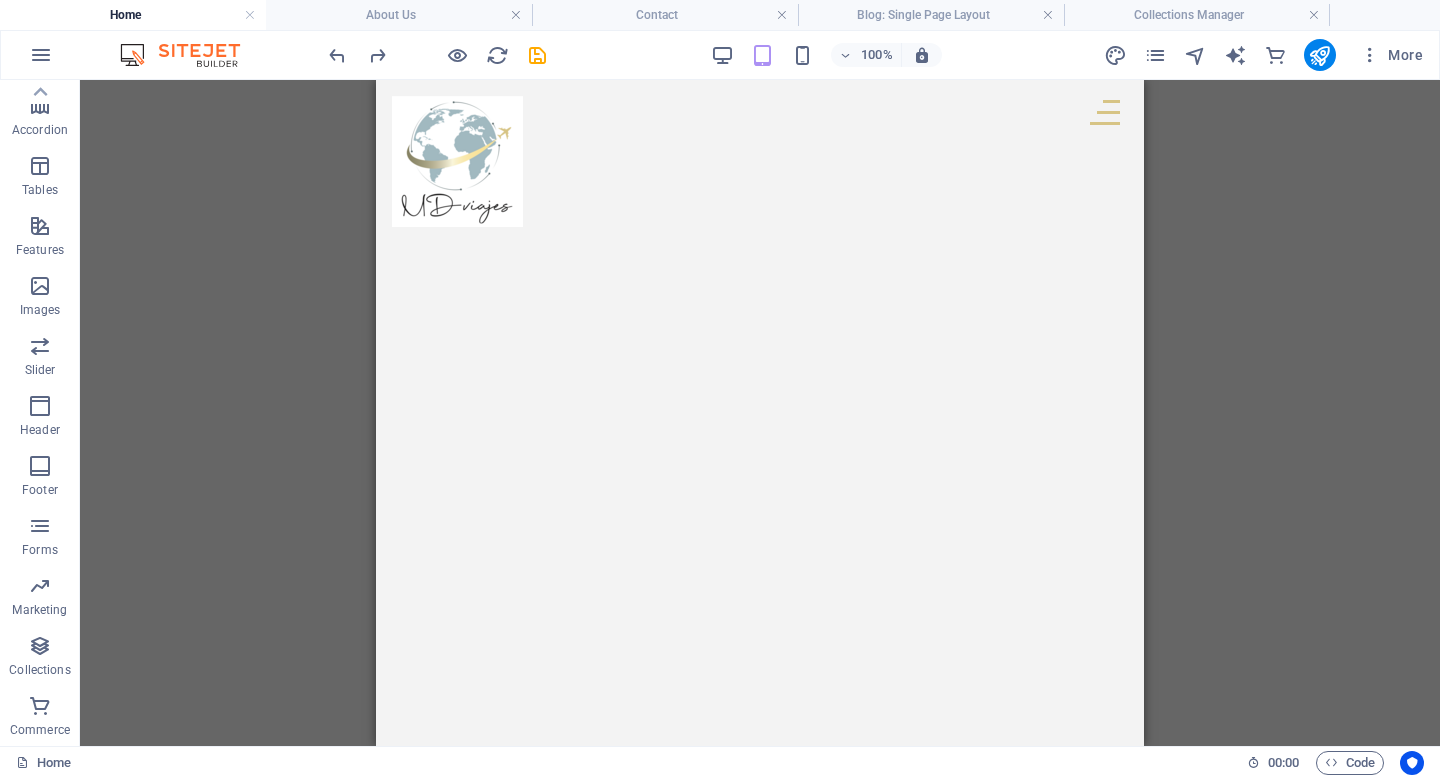 click on "100% More" at bounding box center [720, 55] 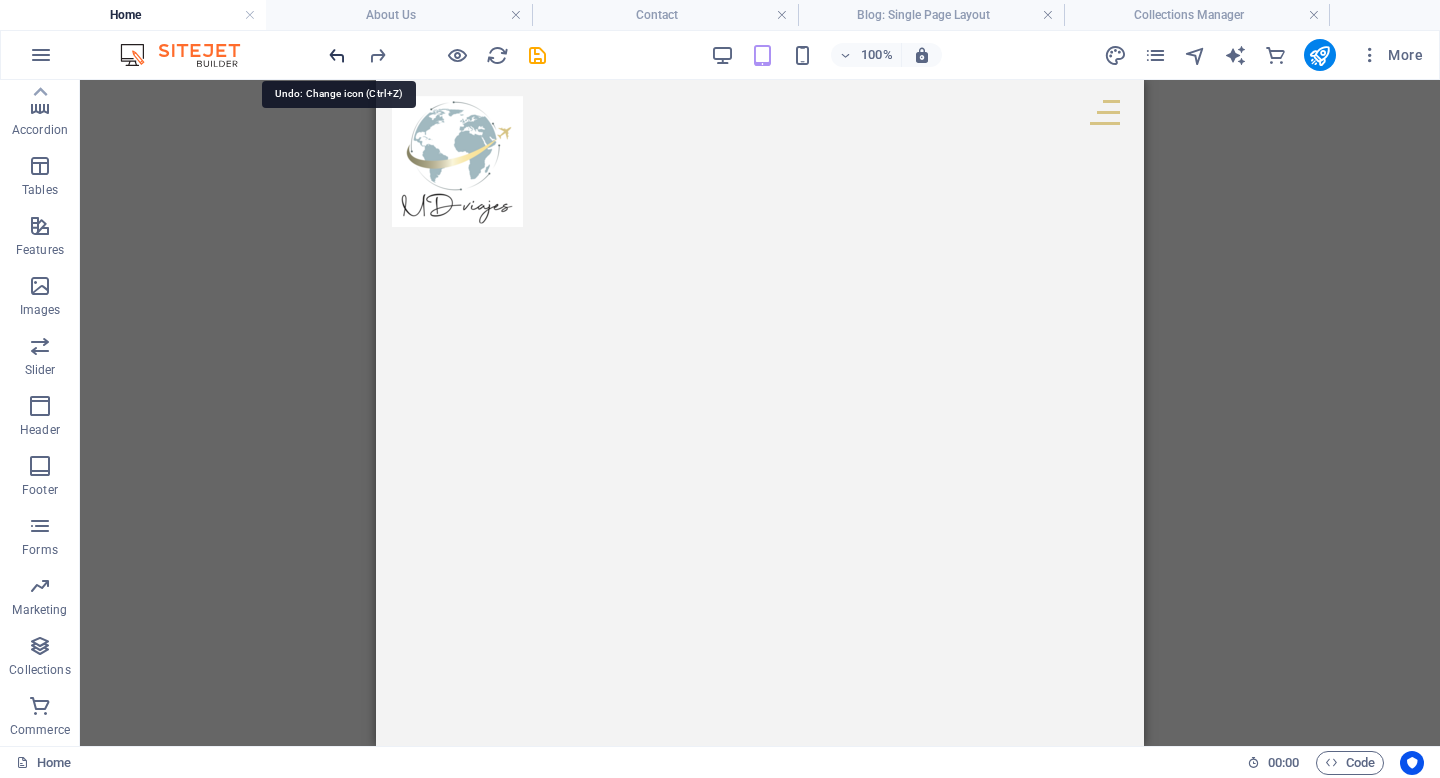 click at bounding box center (337, 55) 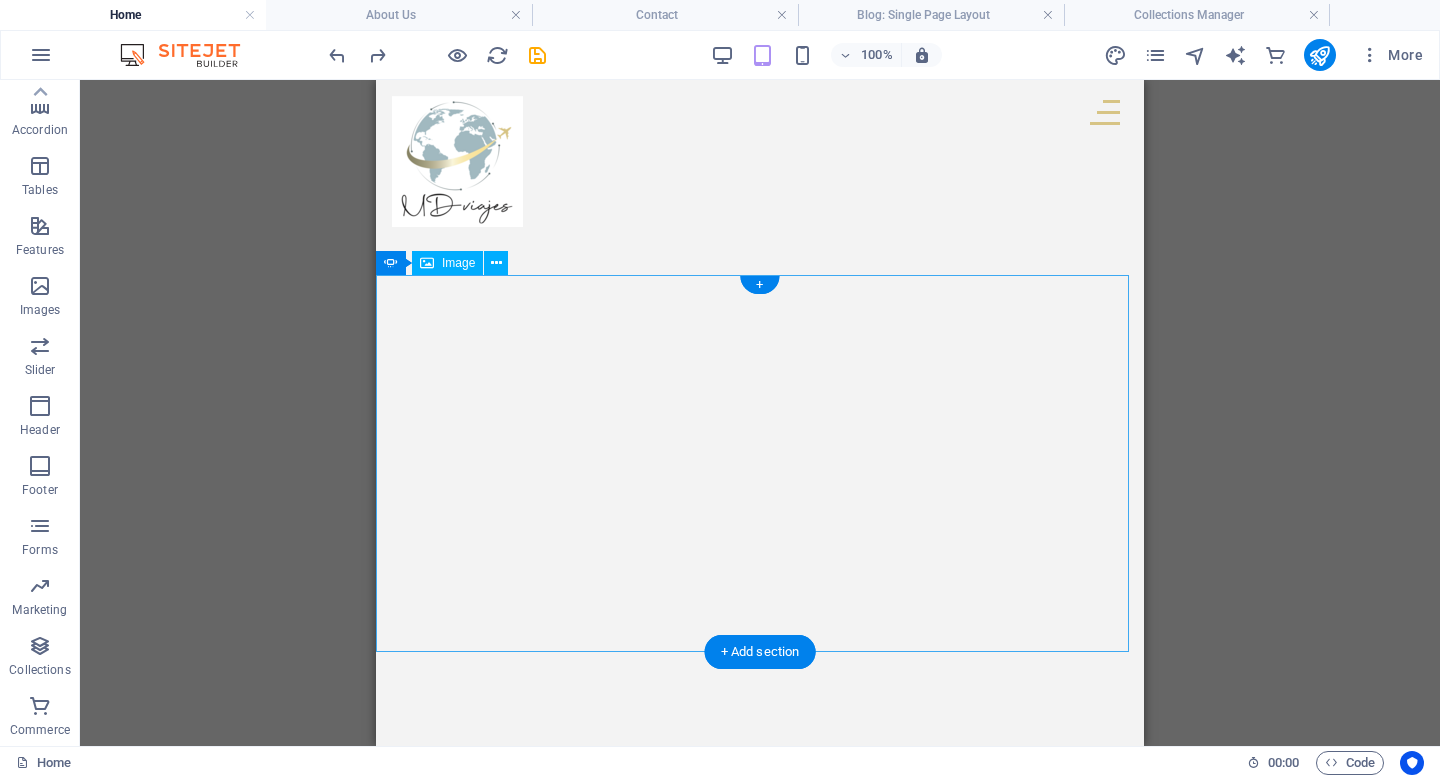 scroll, scrollTop: 53, scrollLeft: 0, axis: vertical 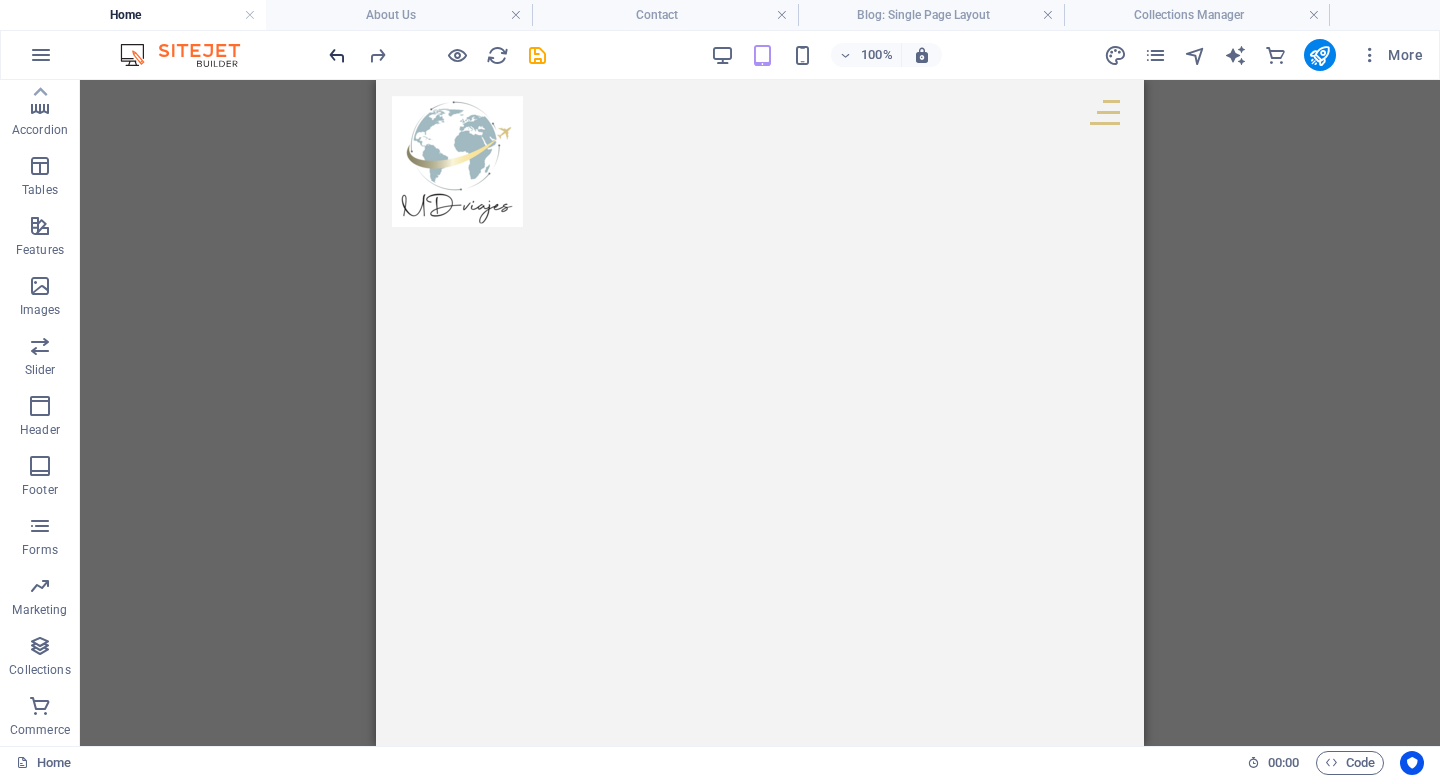 click at bounding box center [337, 55] 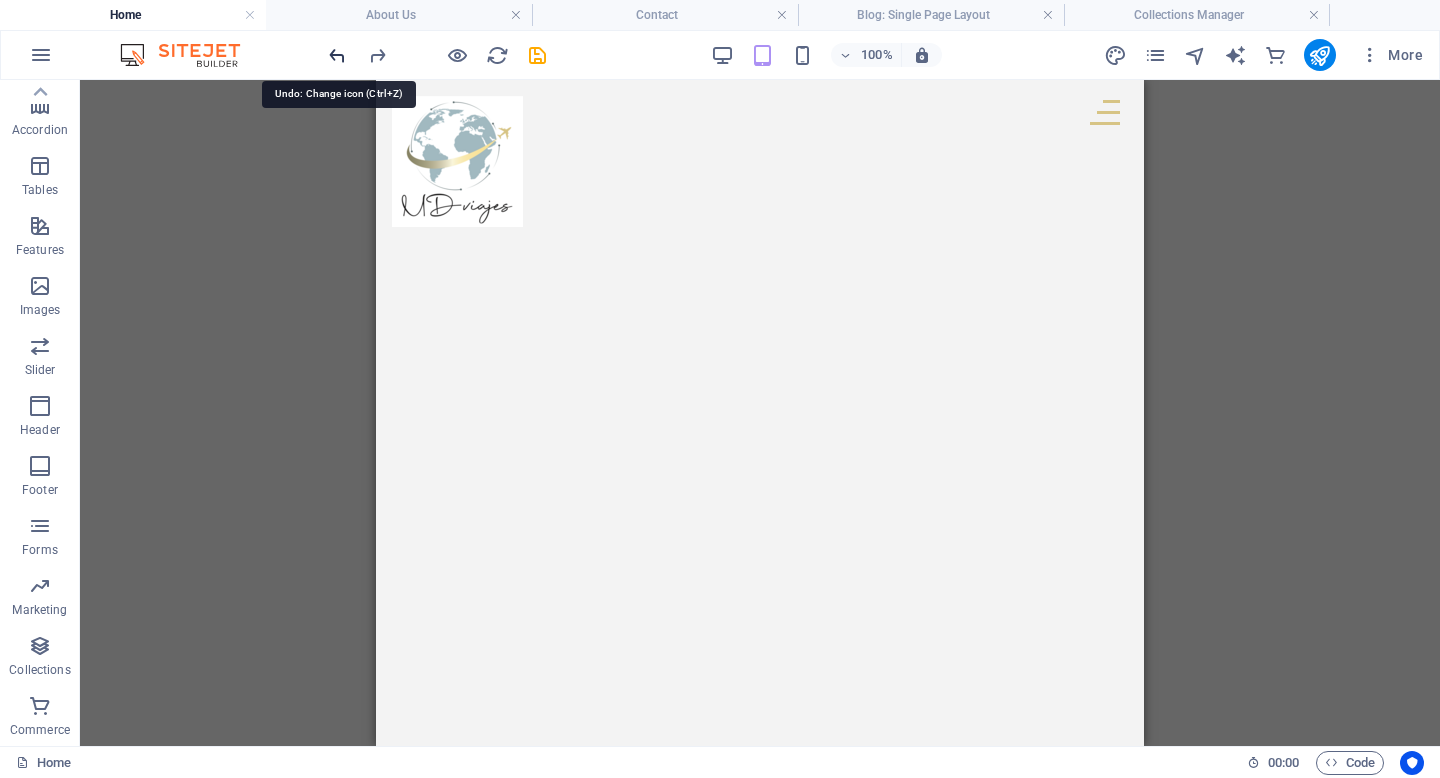 click at bounding box center (337, 55) 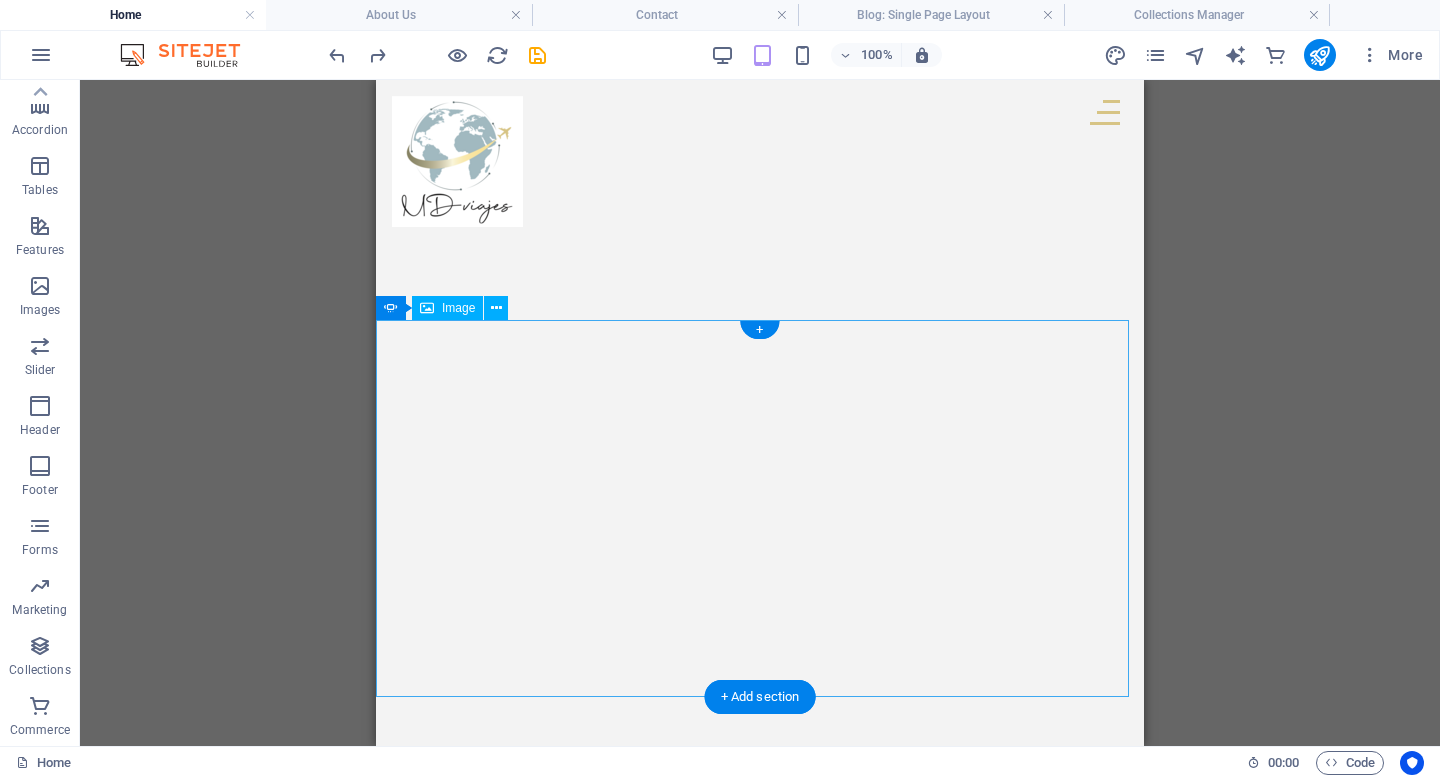 scroll, scrollTop: 0, scrollLeft: 0, axis: both 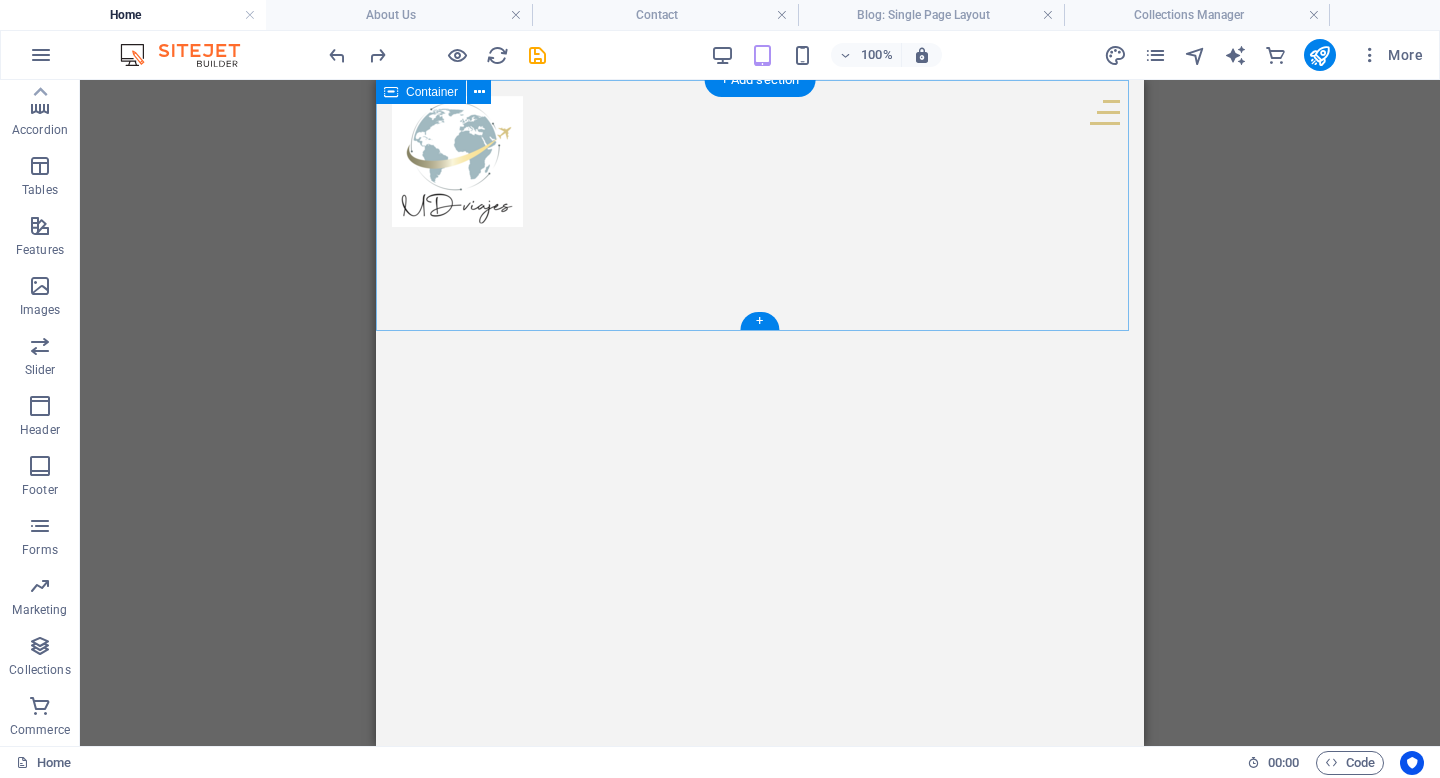 click at bounding box center (760, 4069) 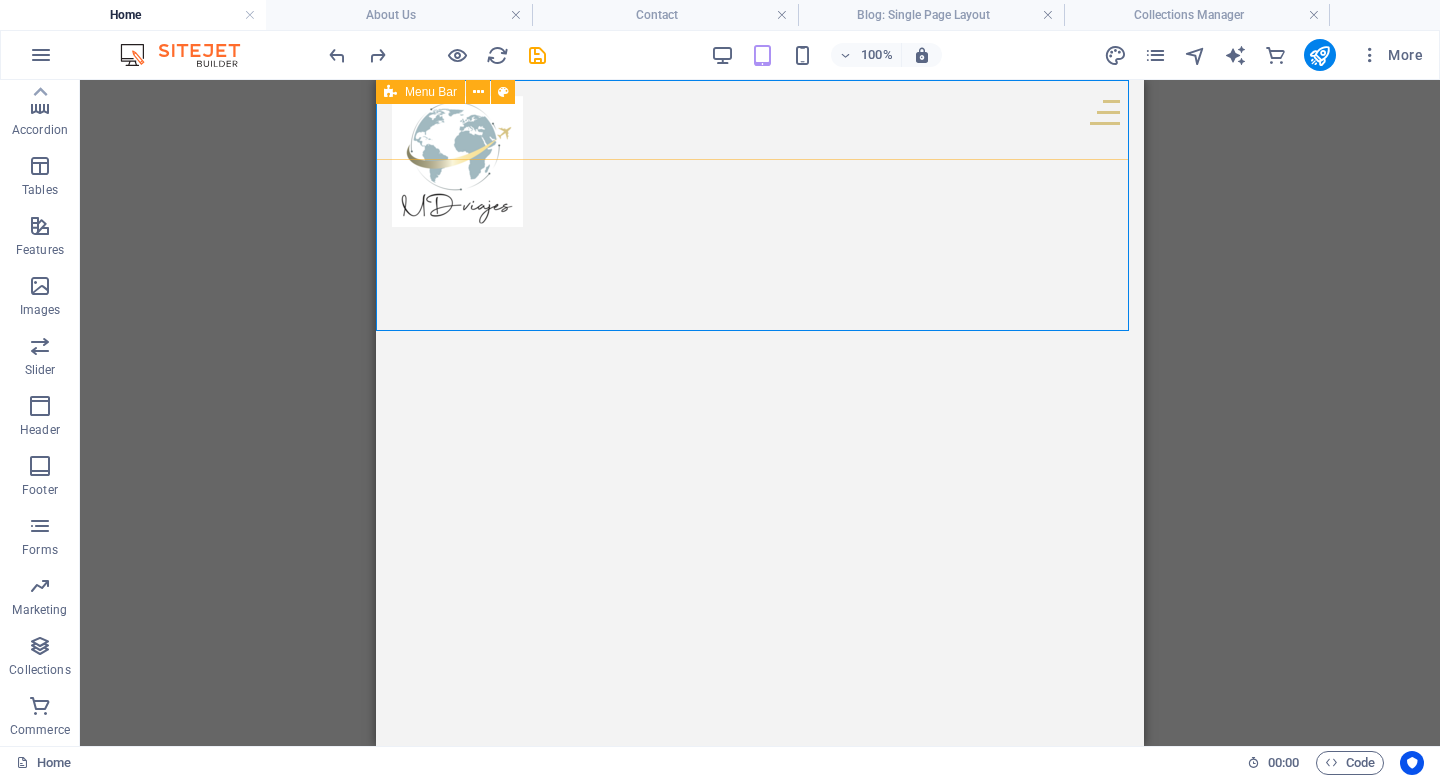 click on "Menu Bar" at bounding box center (431, 92) 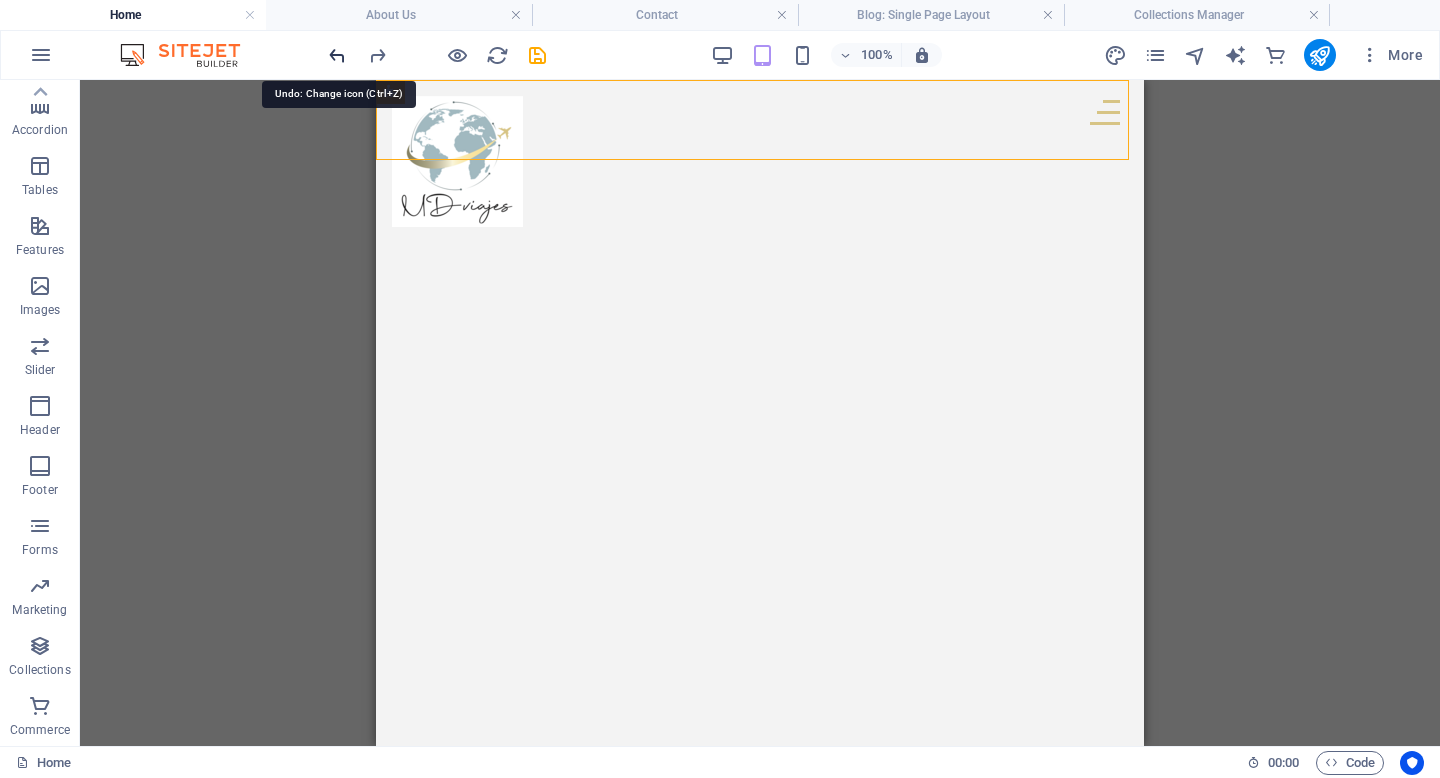 click at bounding box center [337, 55] 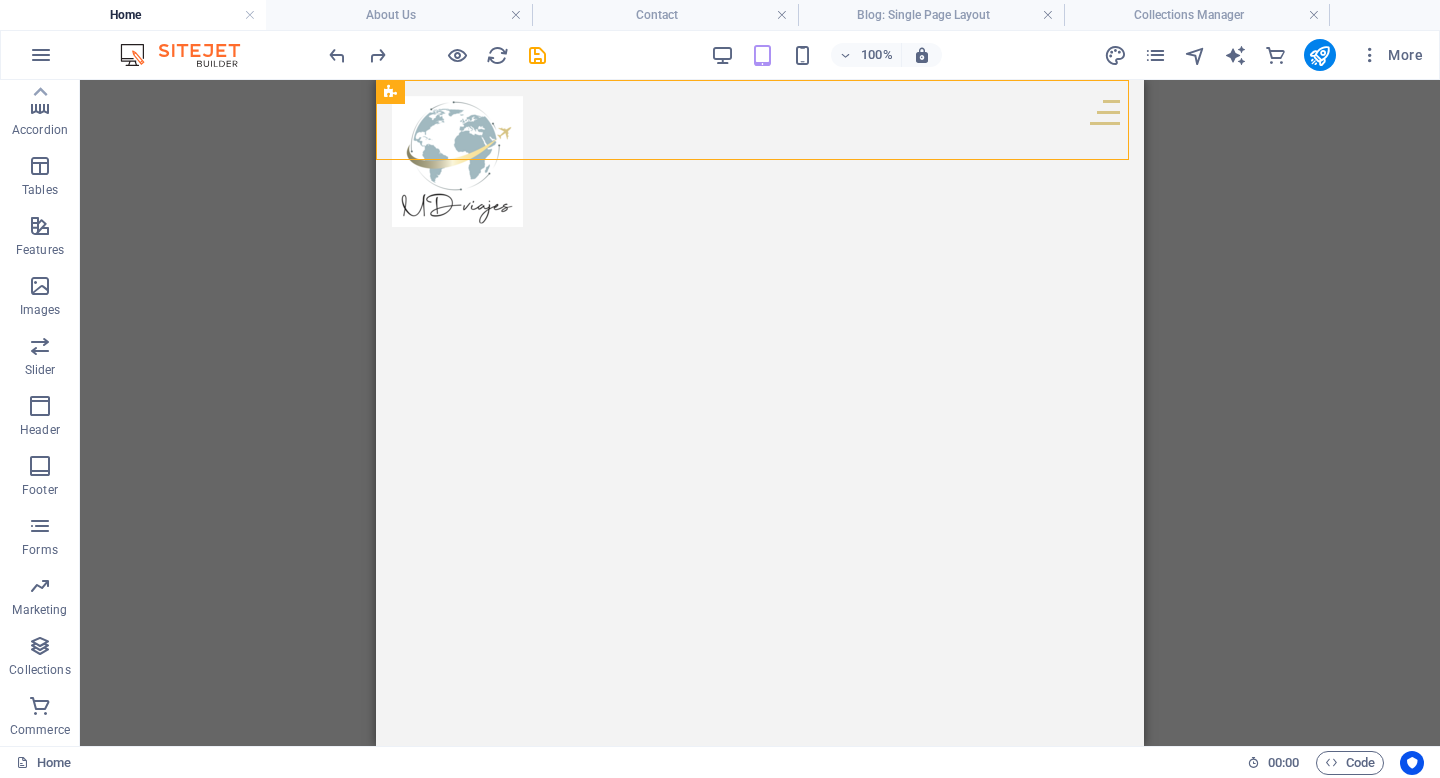 click on "H2   Collection   Collection item   Menu Bar   Collection item   Image   Collection item   Spacer   H2   Image   Container   Collection filter-buttons   Container   Container   Button   Menu   Logo   Button   Button   Button   Spacer   Collection item   Image   Collection item   H2   Collection item   Image   Collection item   Spacer   H2   Spacer   Collection item   Image   Collection item   Spacer   H2   Container   Container   Text   Collection   Collection item   Spacer   Collection item   Container   Spacer   H2   Text   Spacer   Container   Spacer   Collection item   Container   Spacer   H2   Text   Spacer   Container   Container   Footer Thrud   Container   Spacer   Container   Container   Container   Container   Menu   Spacer   Container   Container   Spacer   Horizontal Form   Form   Email   Horizontal Form   Horizontal Form   Form   Checkbox   Container   Container   Logo   Container   Container   Text   Collection item   Text   Collection item   Image   Collection item   Captcha" at bounding box center [760, 413] 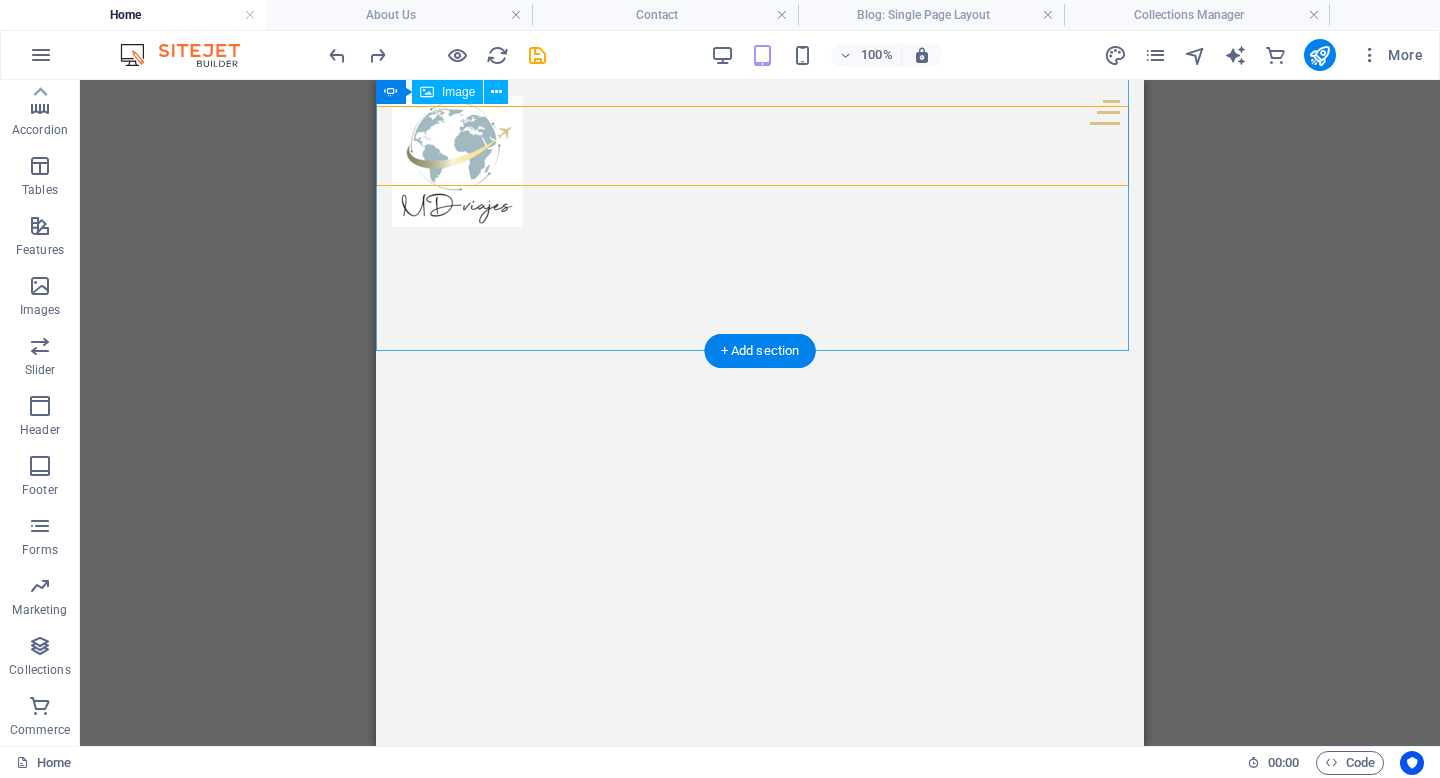 scroll, scrollTop: 0, scrollLeft: 0, axis: both 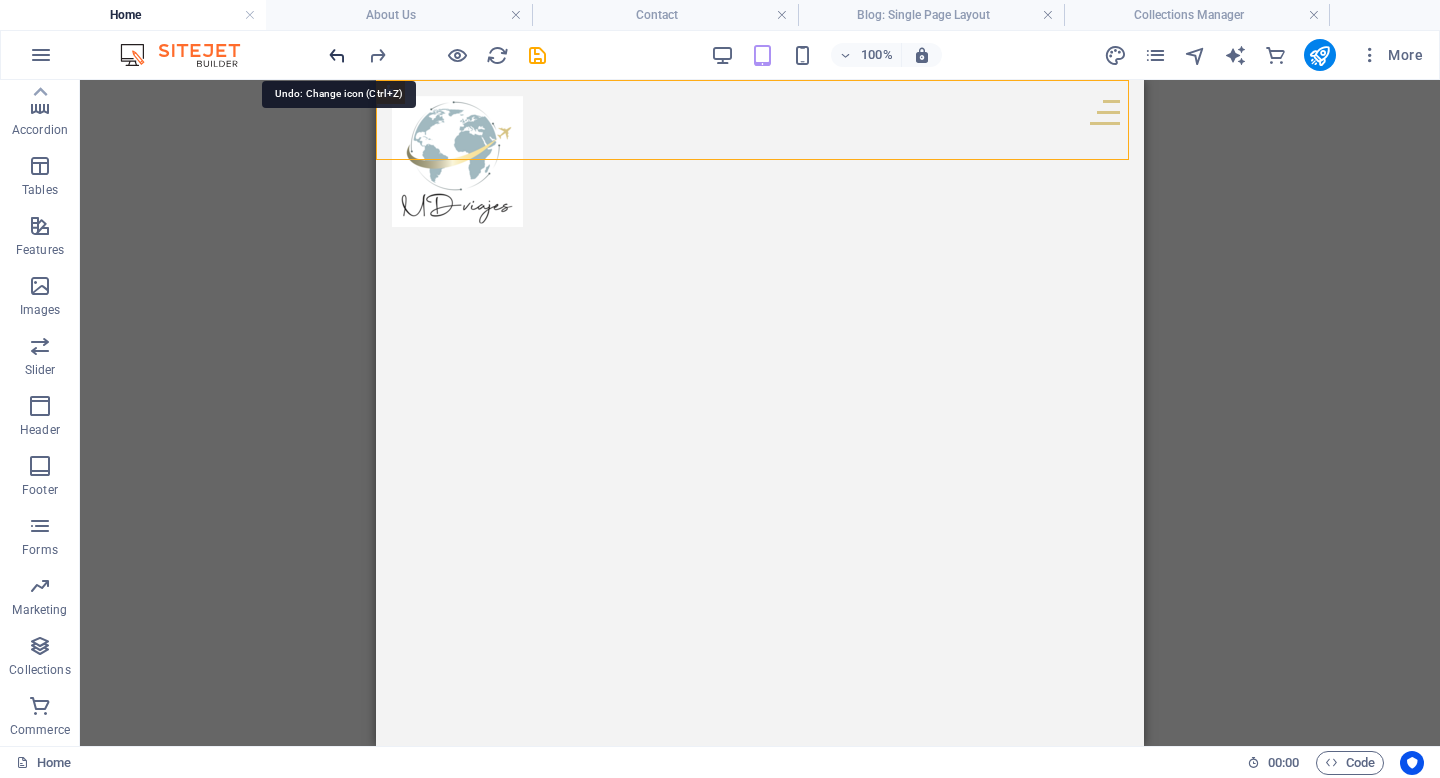 click at bounding box center (337, 55) 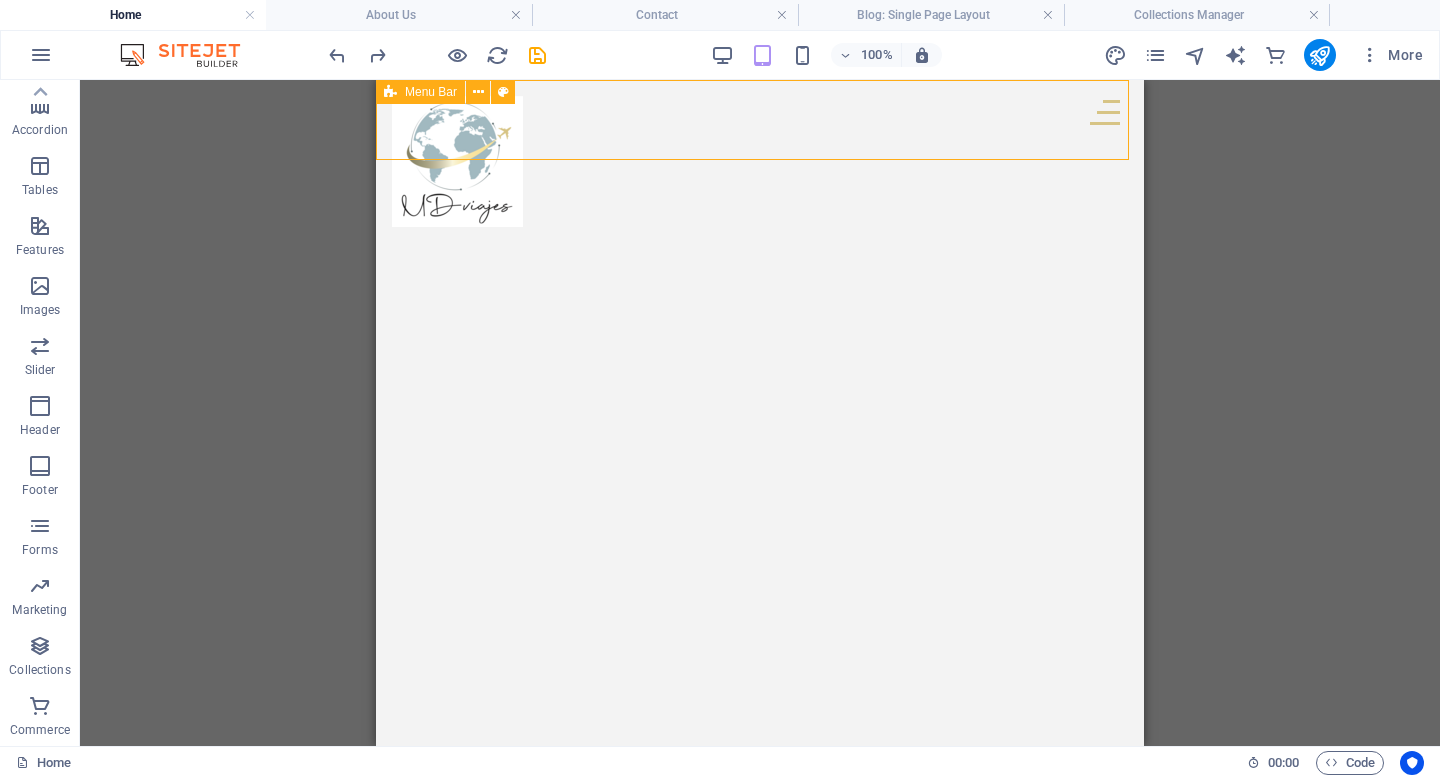 click on "PROGRAMAS TOURS NOSOTROS Contacto" at bounding box center [760, 120] 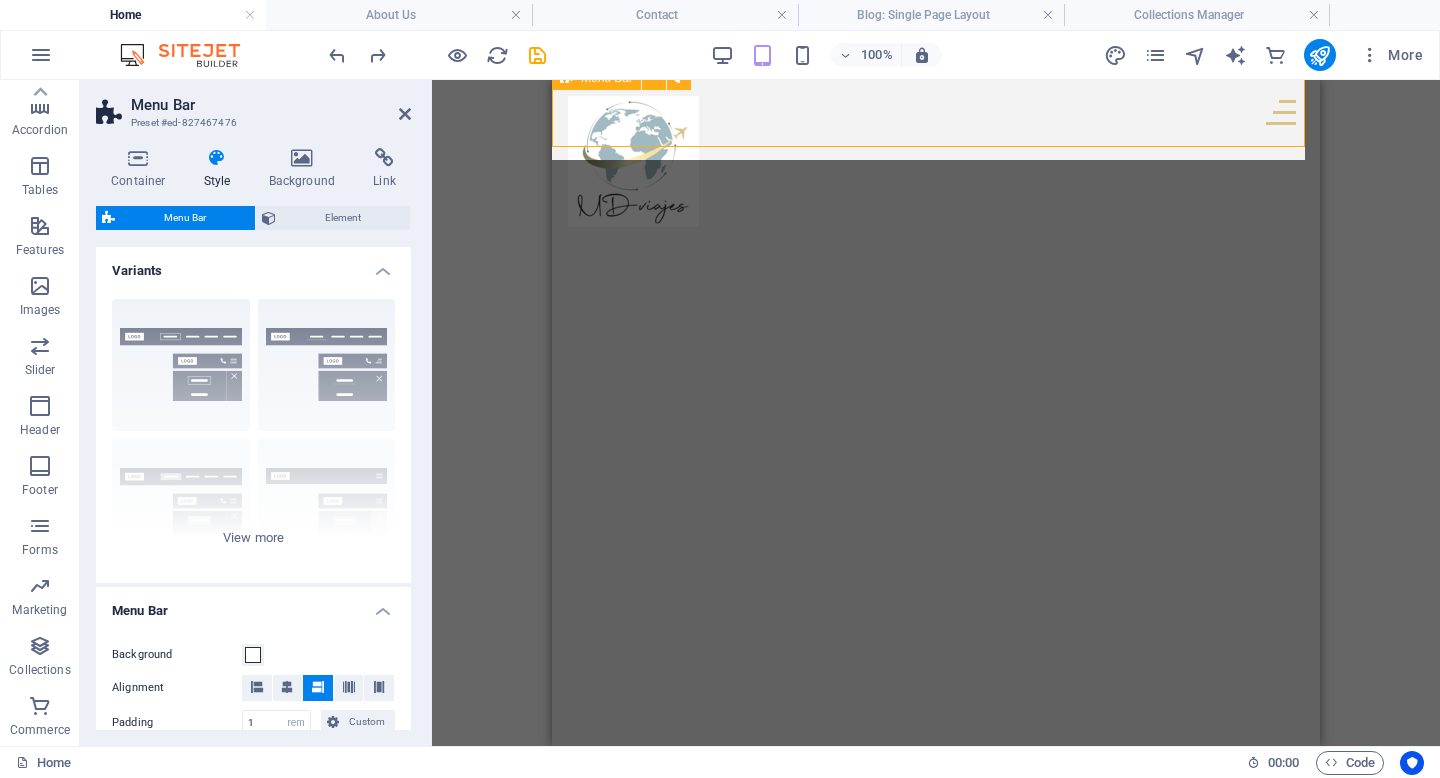 click on "PROGRAMAS TOURS NOSOTROS Contacto" at bounding box center (936, 120) 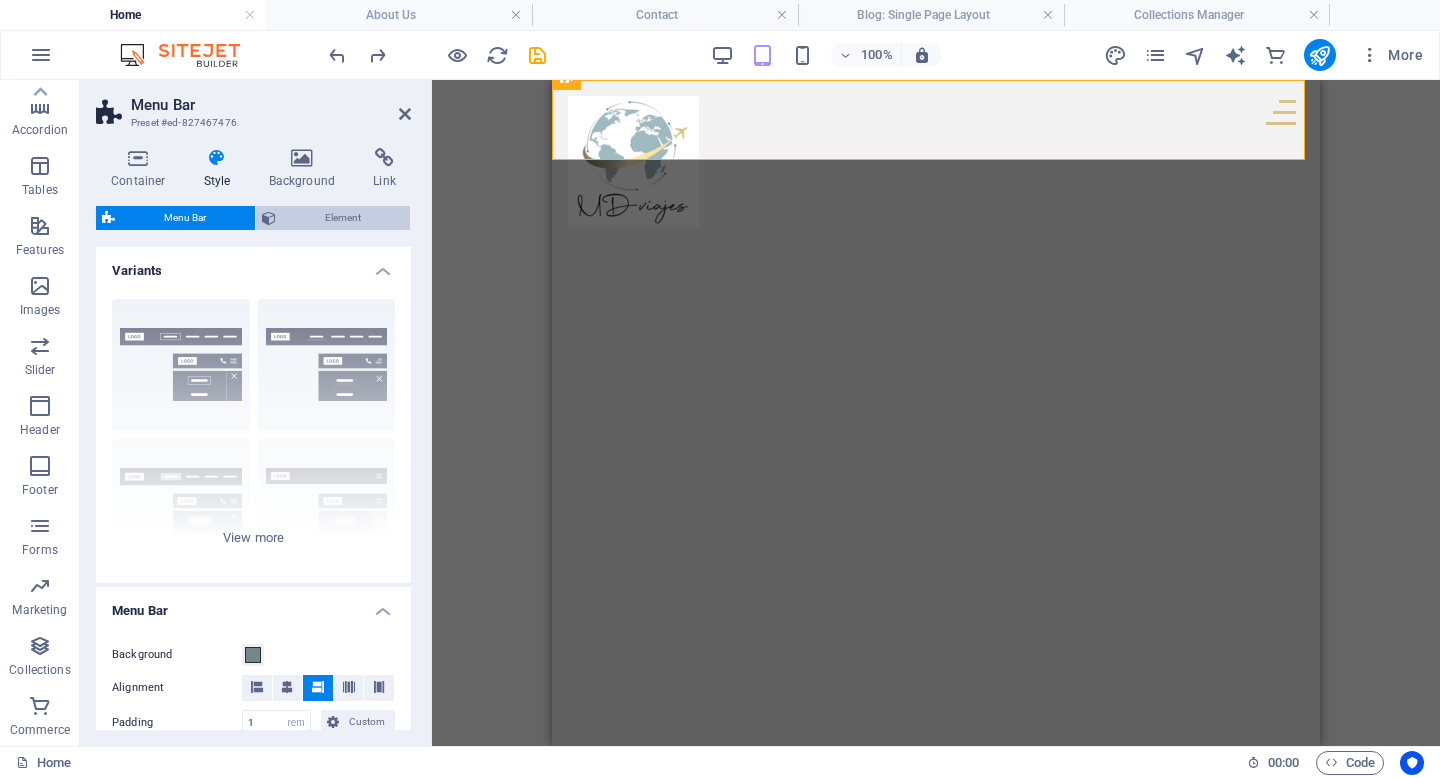 click on "Element" at bounding box center (343, 218) 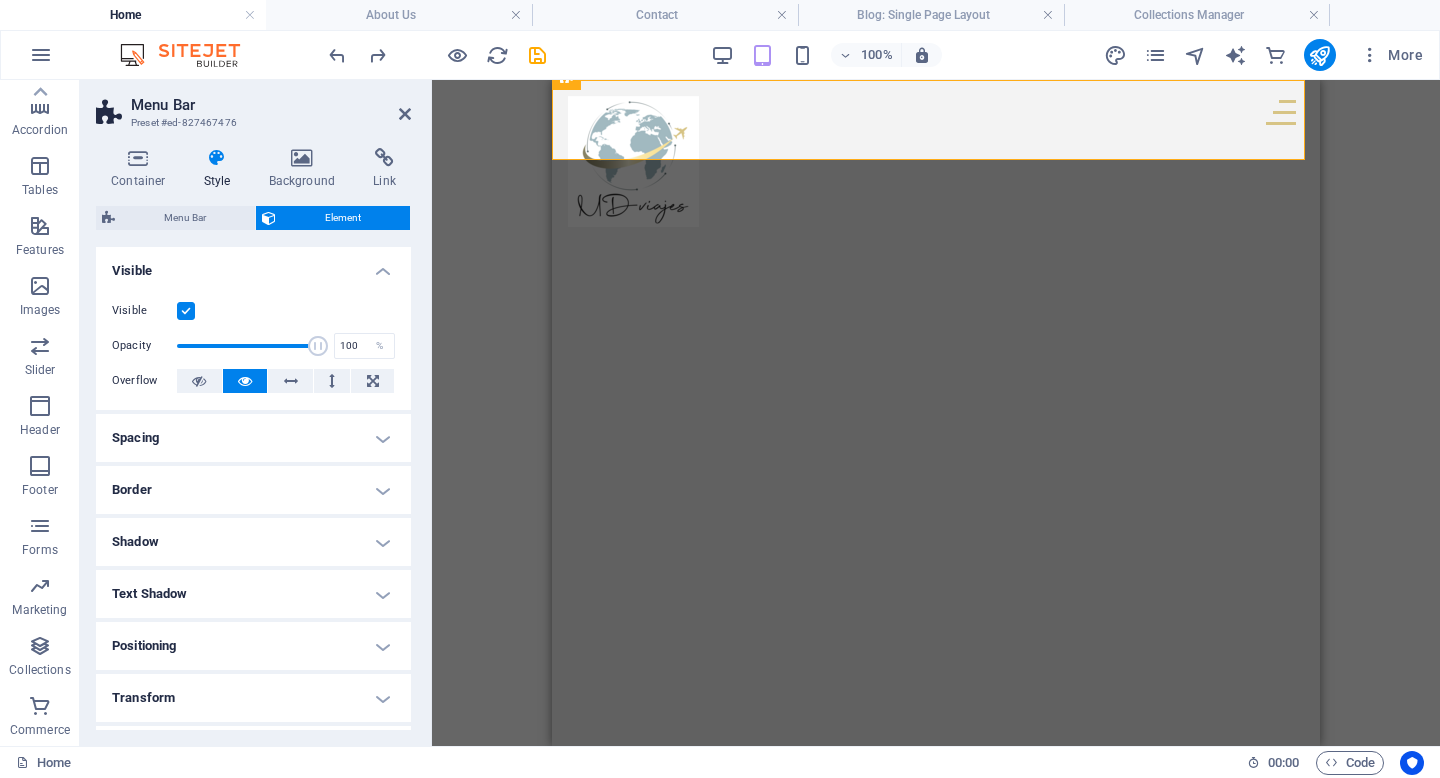 click at bounding box center [186, 311] 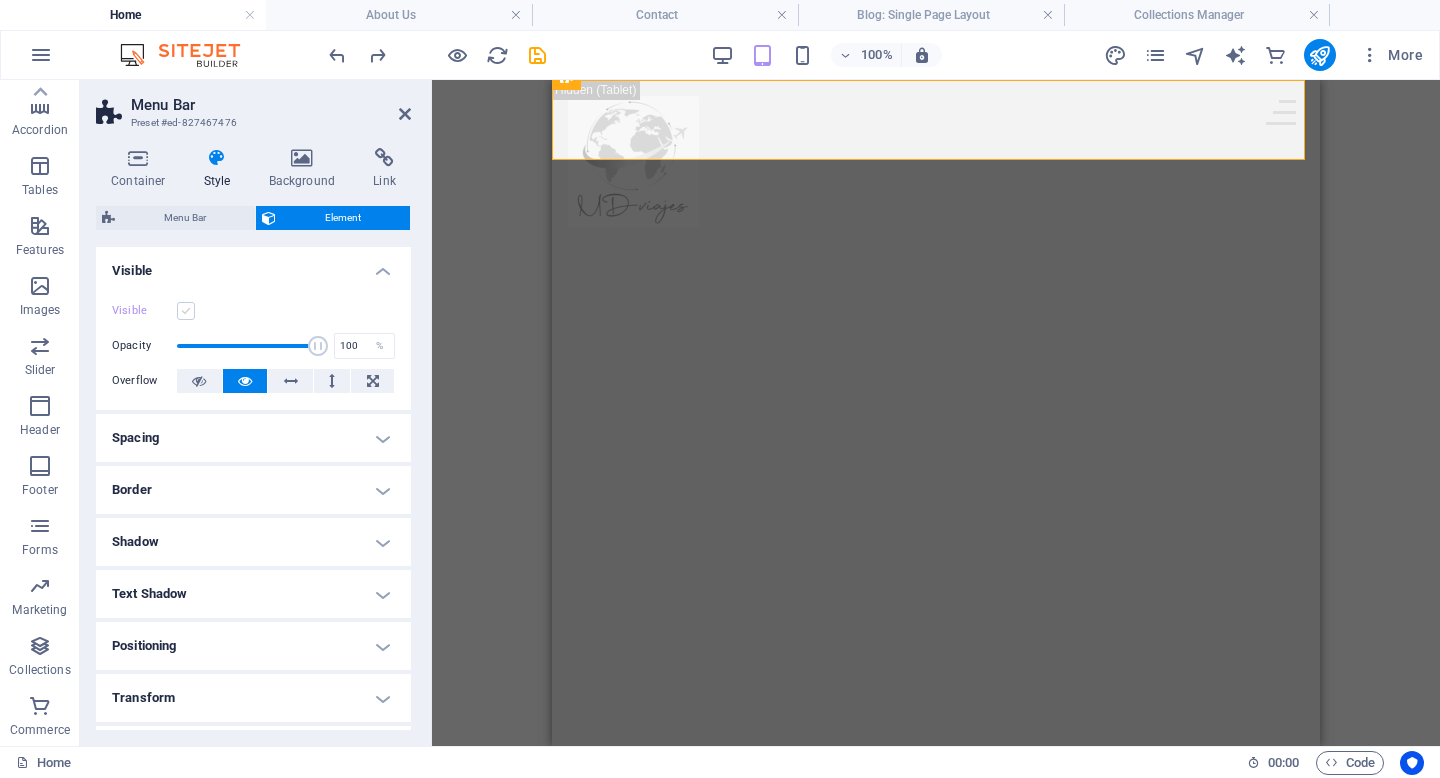 scroll, scrollTop: 1, scrollLeft: 0, axis: vertical 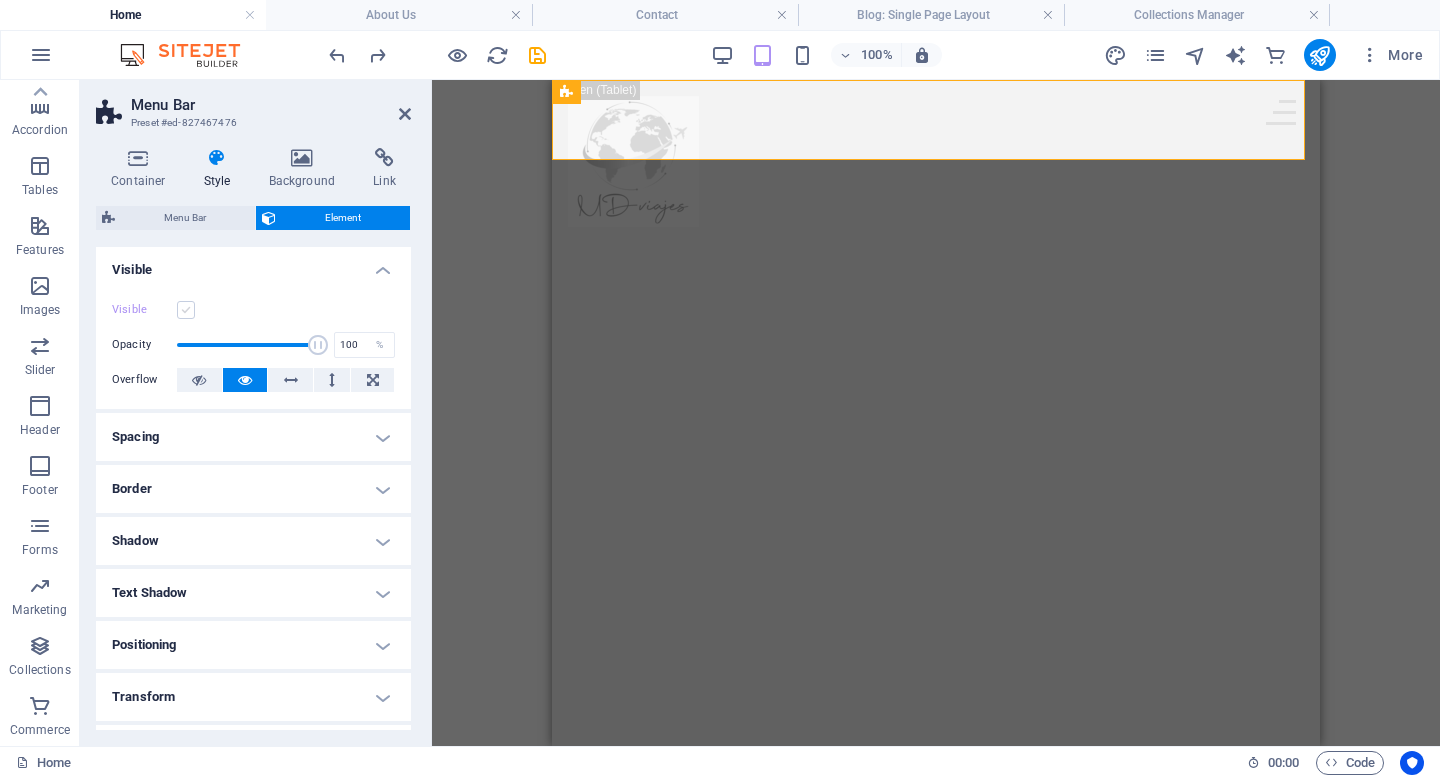 click at bounding box center [186, 310] 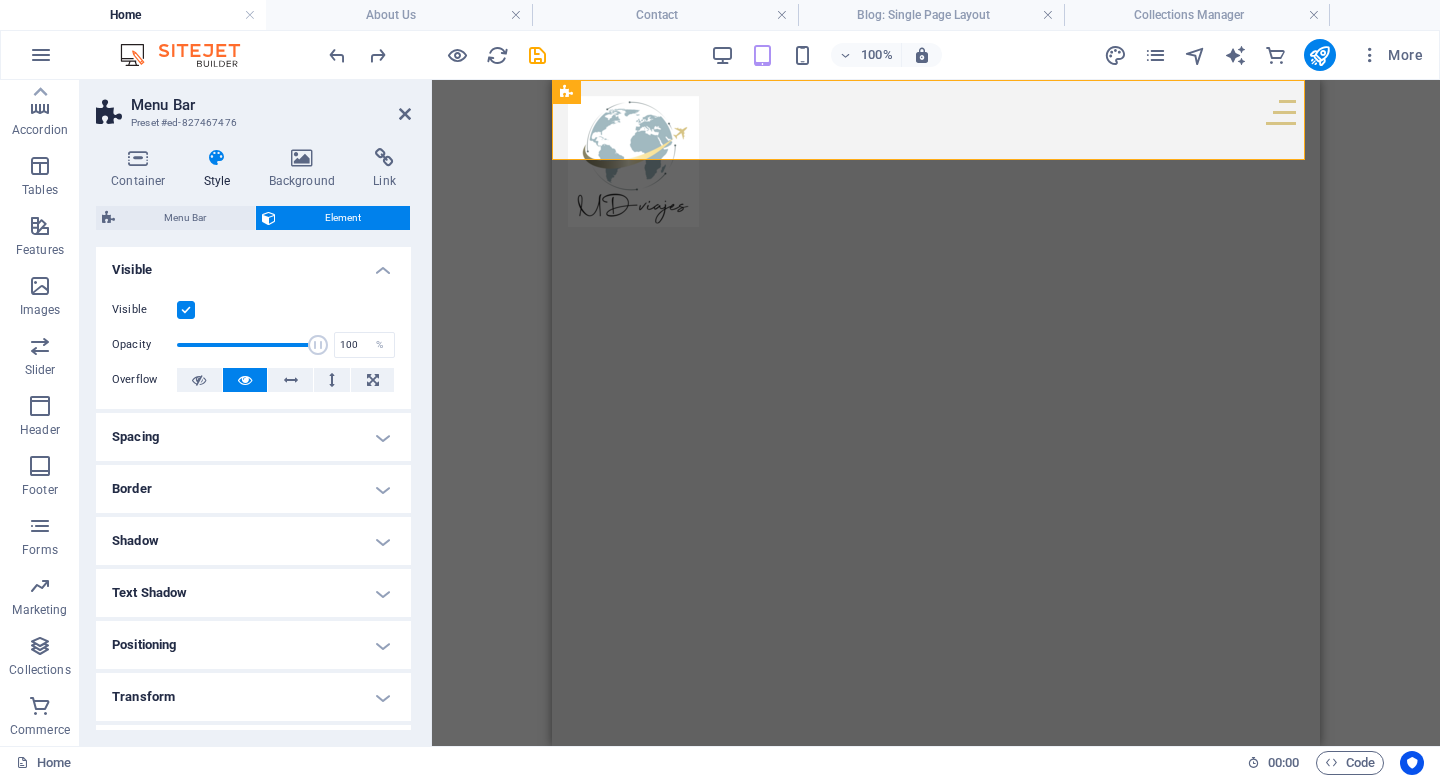 click at bounding box center (186, 310) 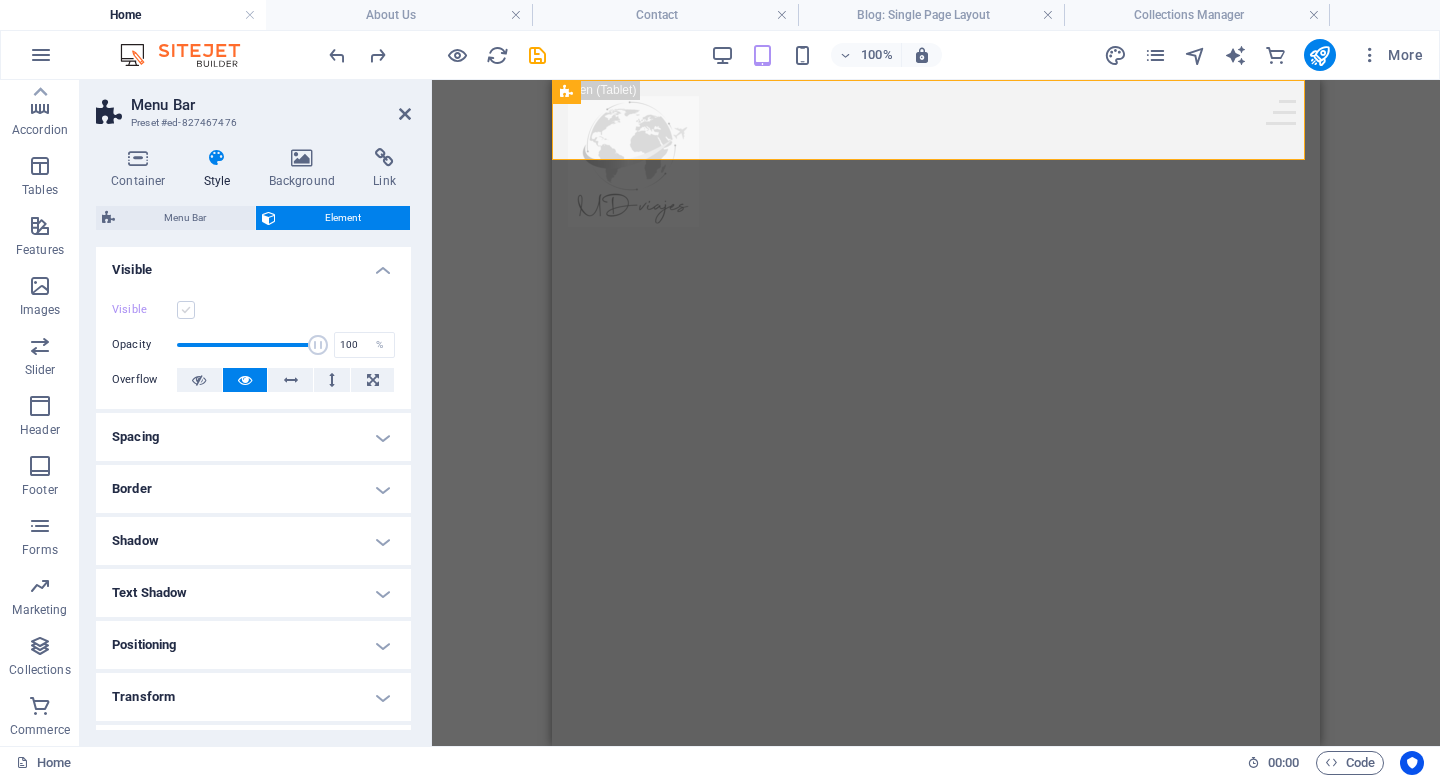 click at bounding box center (186, 310) 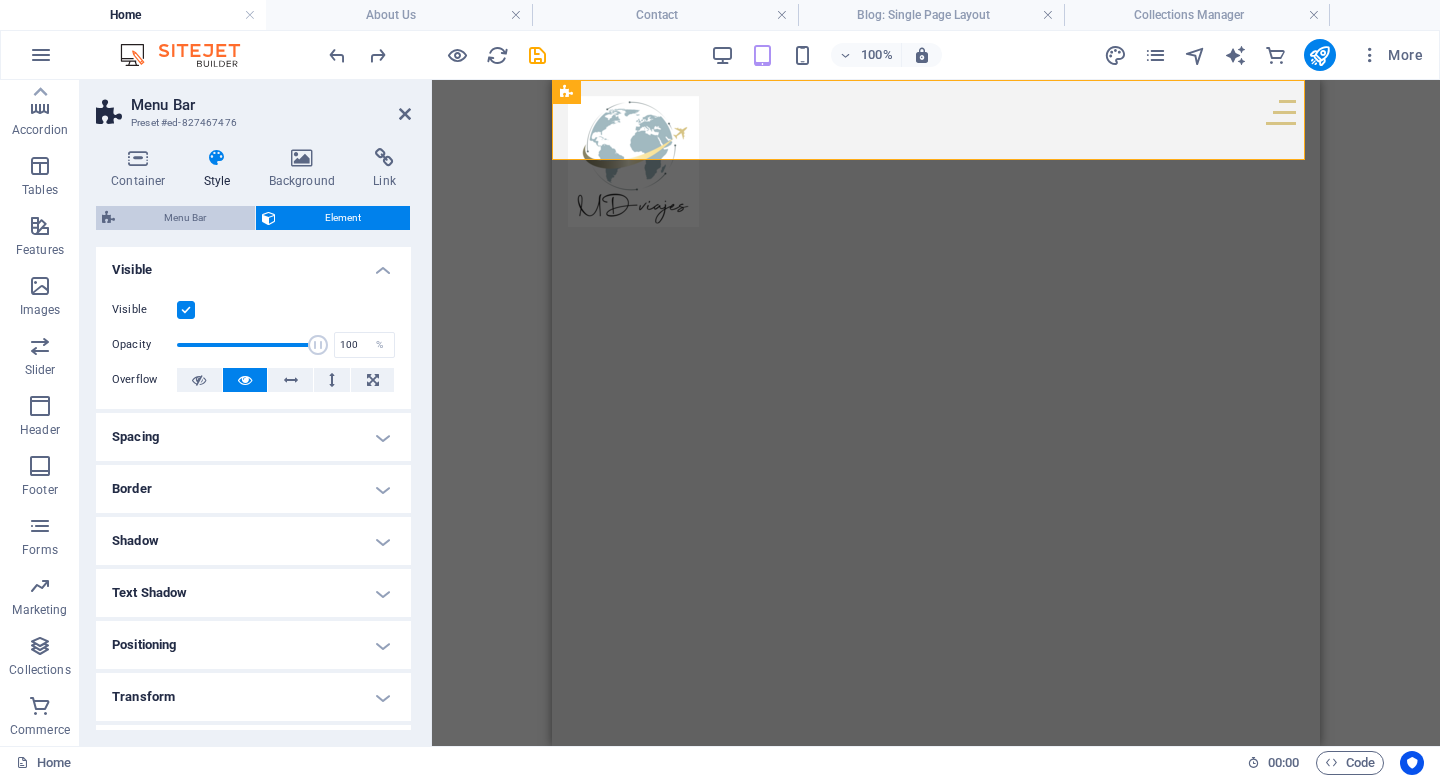 click on "Menu Bar" at bounding box center (185, 218) 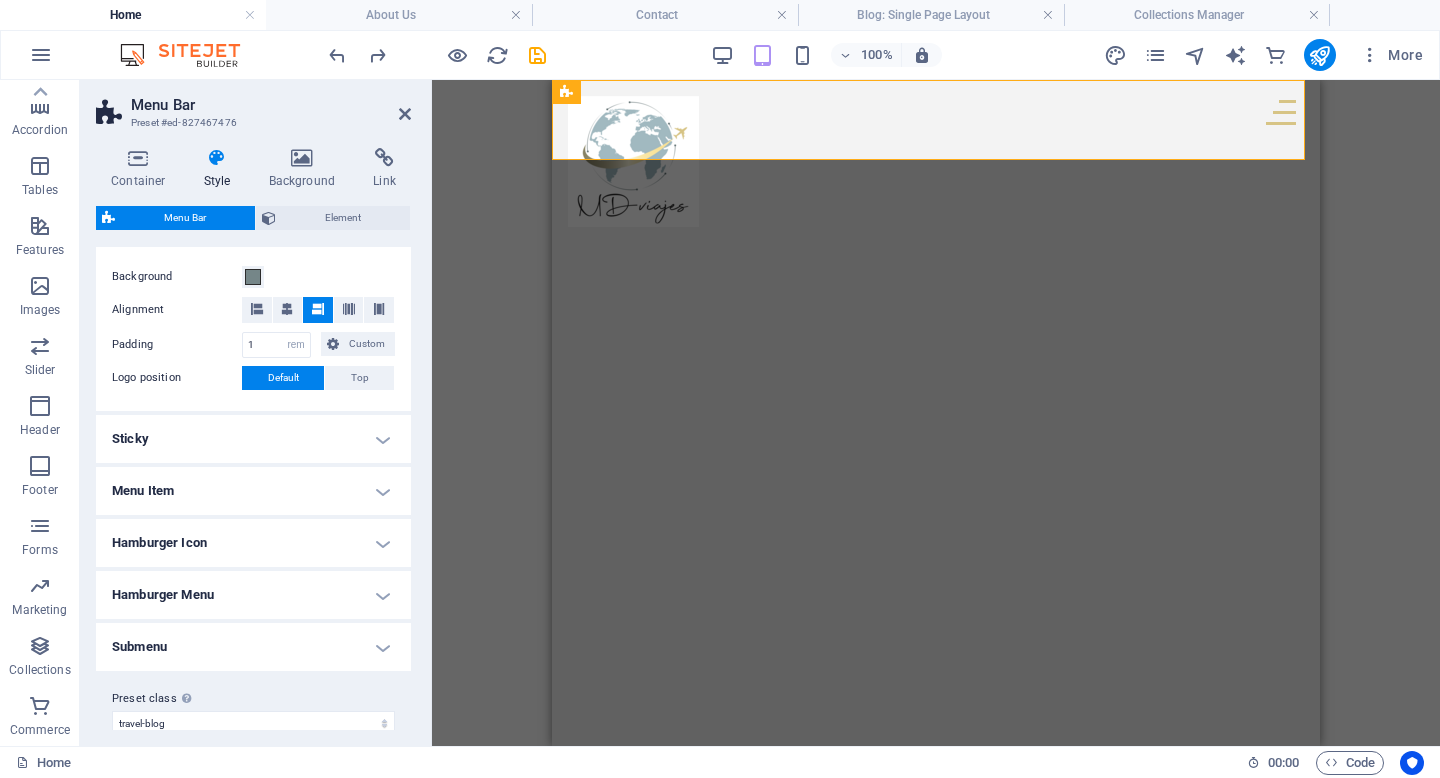 scroll, scrollTop: 398, scrollLeft: 0, axis: vertical 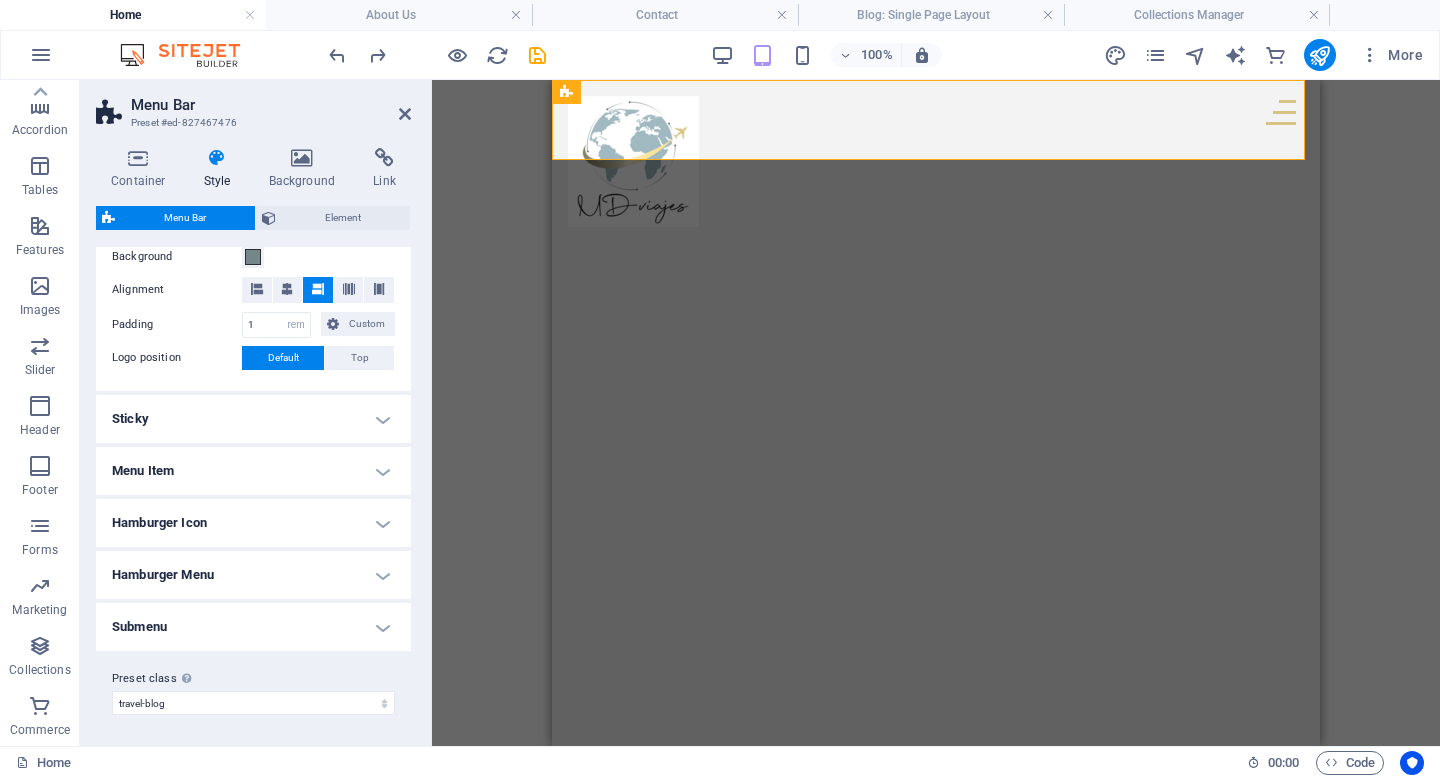 click on "Hamburger Menu" at bounding box center (253, 575) 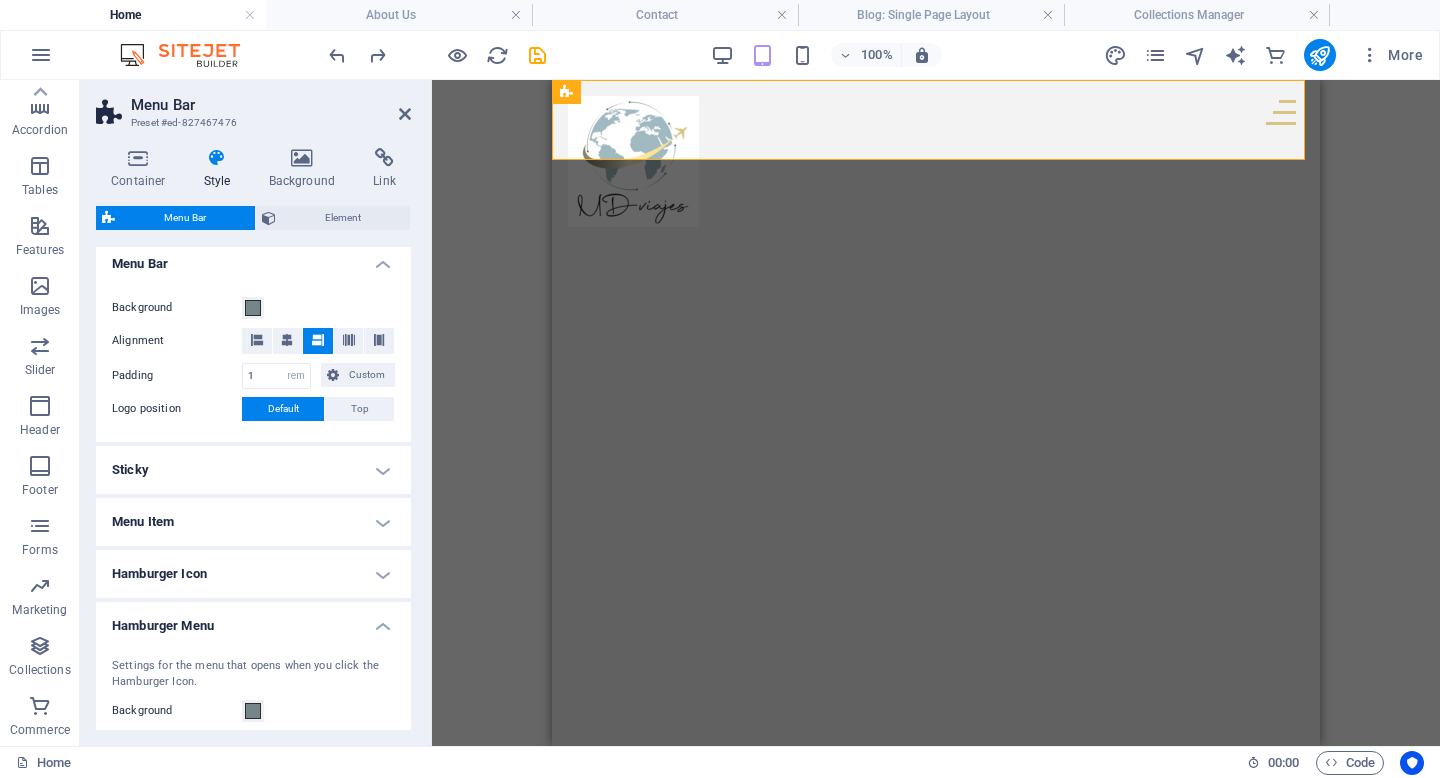 scroll, scrollTop: 334, scrollLeft: 0, axis: vertical 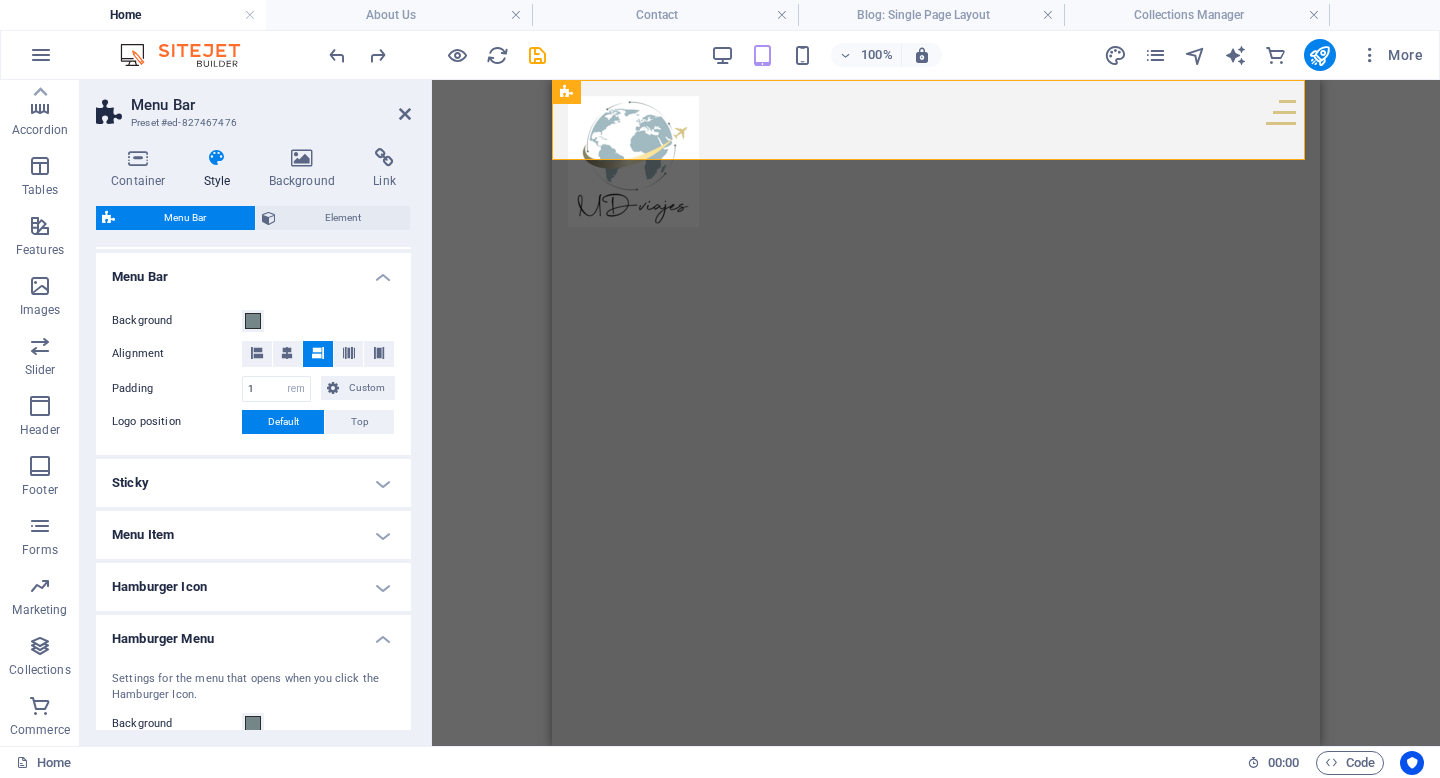 click on "Hamburger Icon" at bounding box center (253, 587) 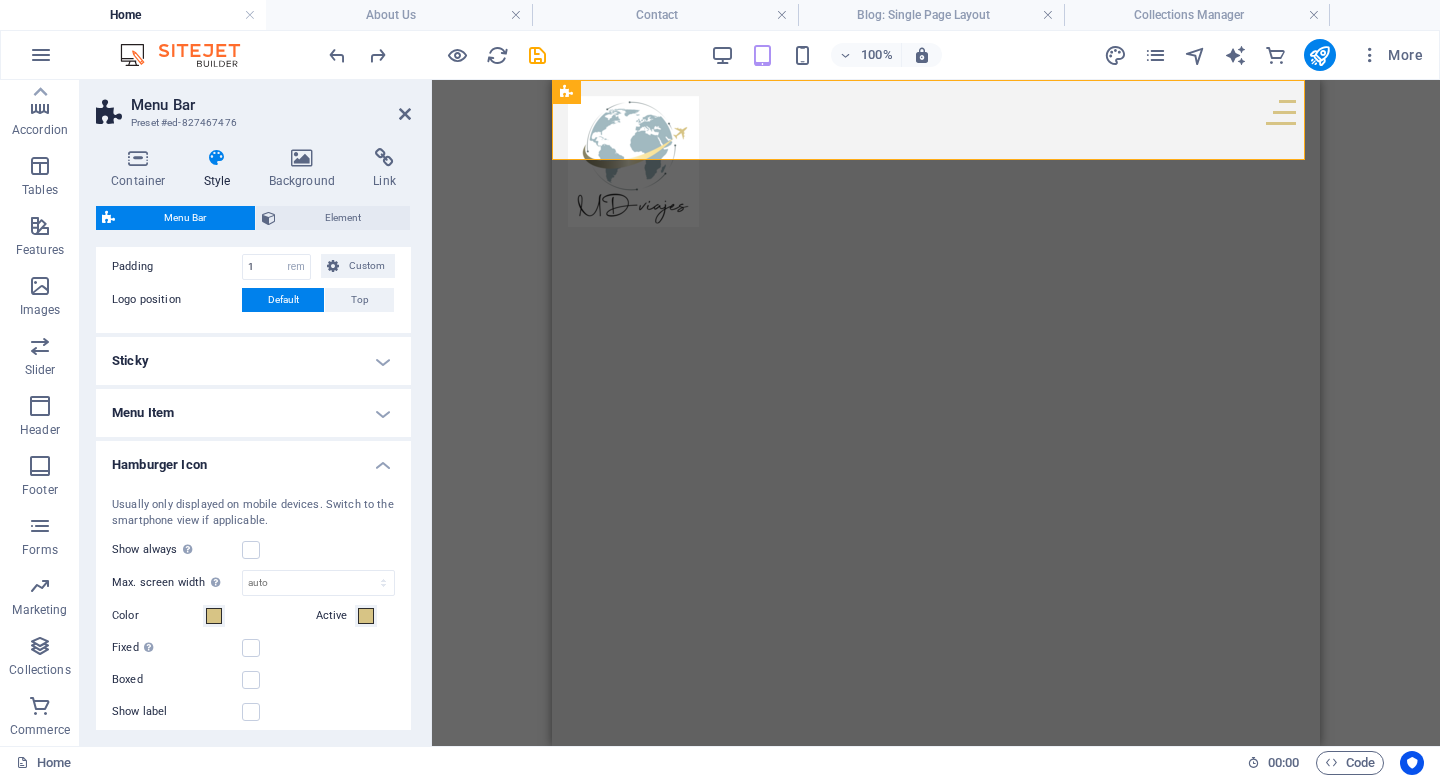 scroll, scrollTop: 983, scrollLeft: 0, axis: vertical 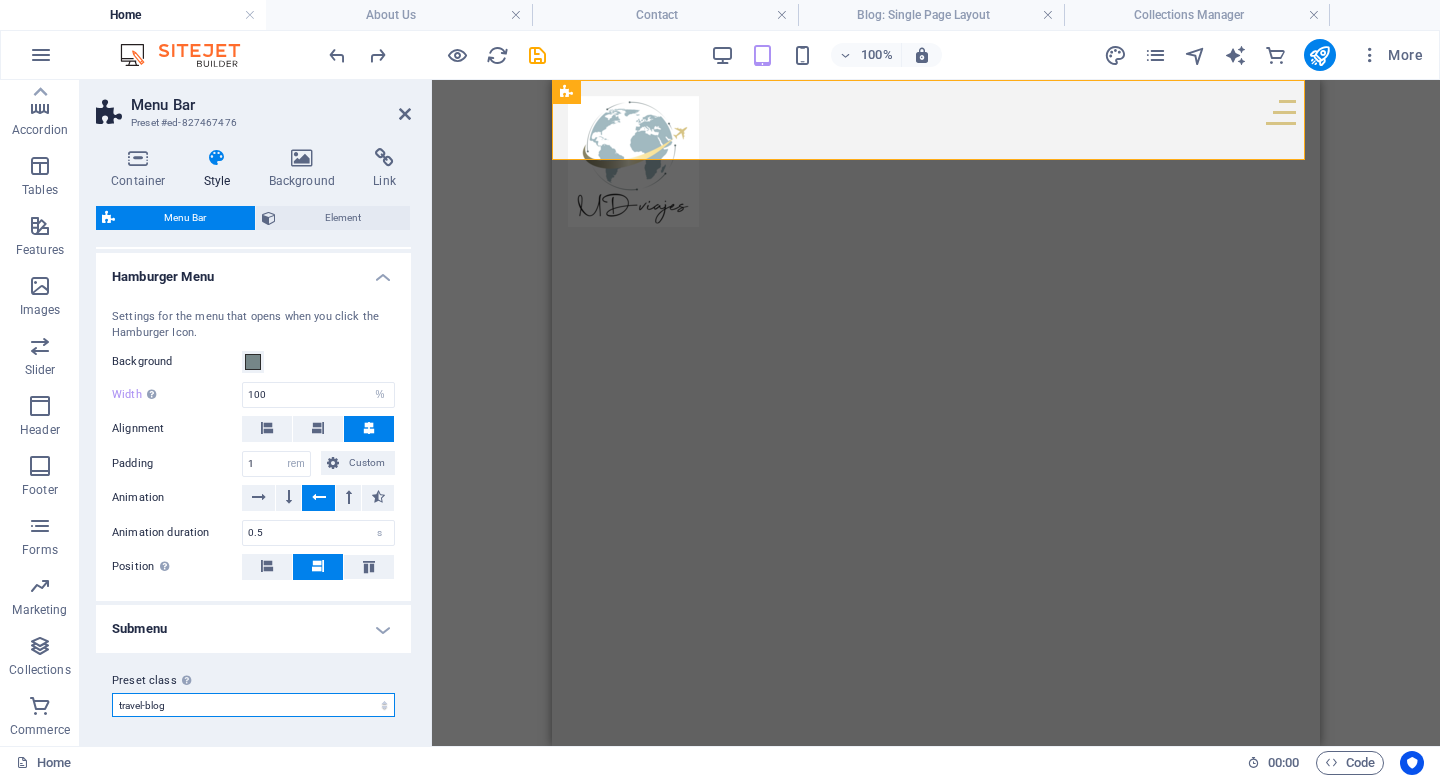 click on "travel-blog Add preset class" at bounding box center [253, 705] 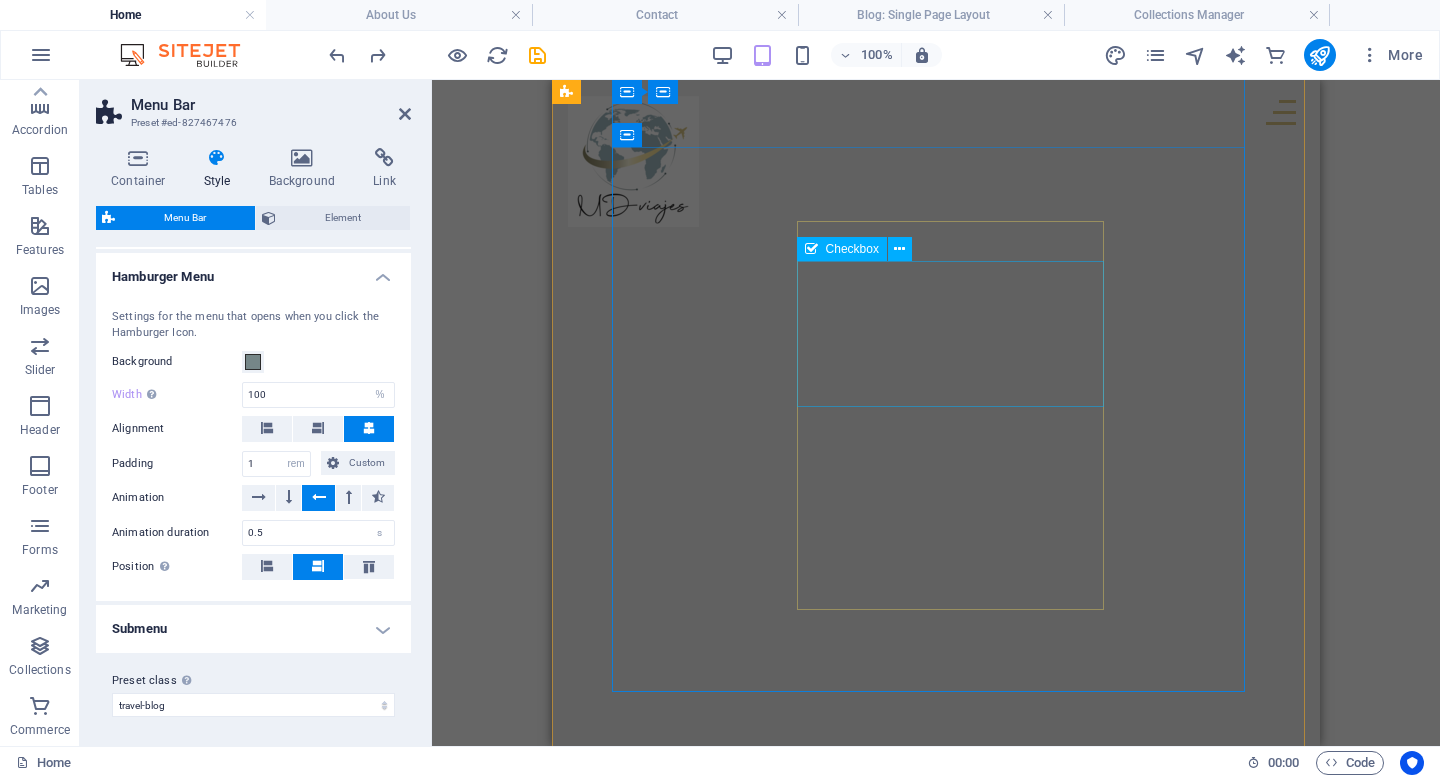 scroll, scrollTop: 5437, scrollLeft: 0, axis: vertical 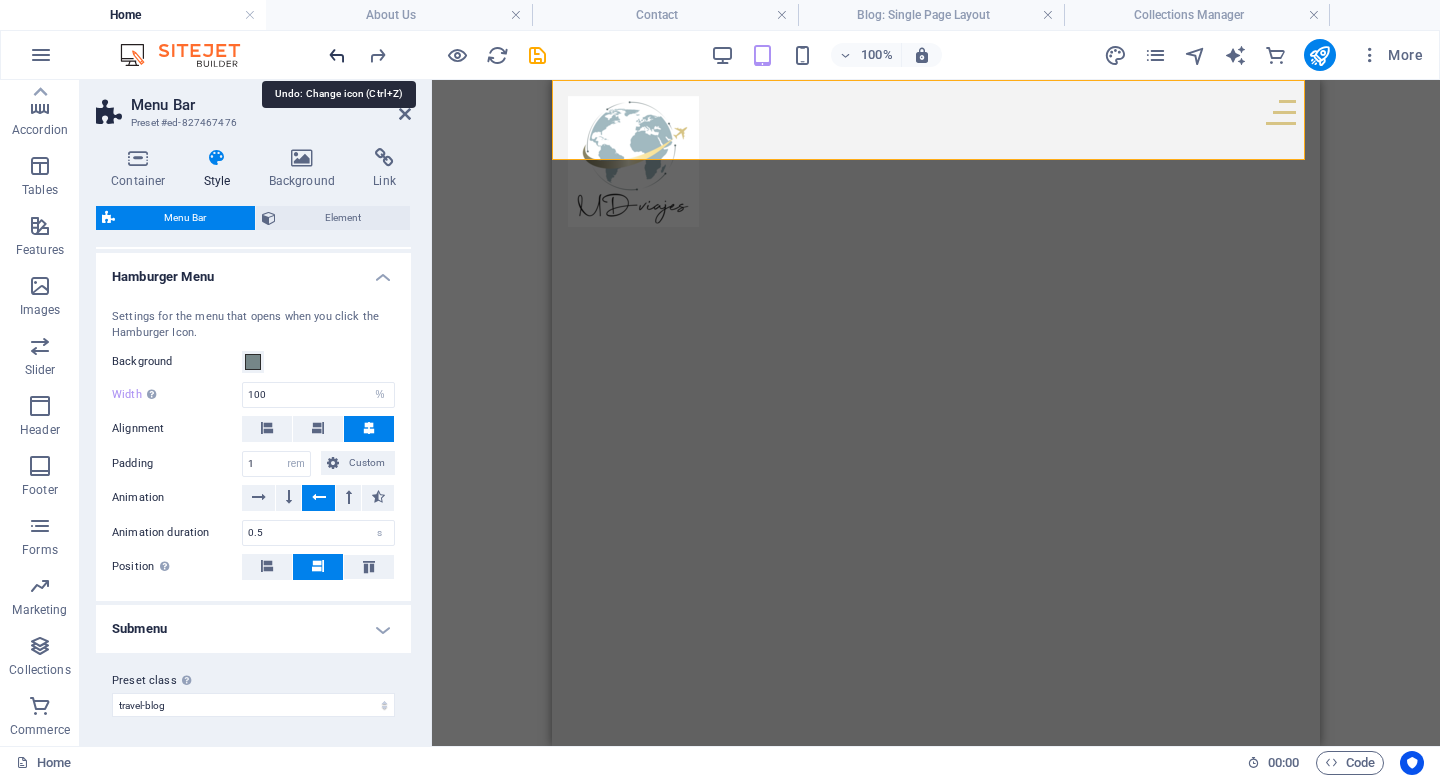 click at bounding box center [337, 55] 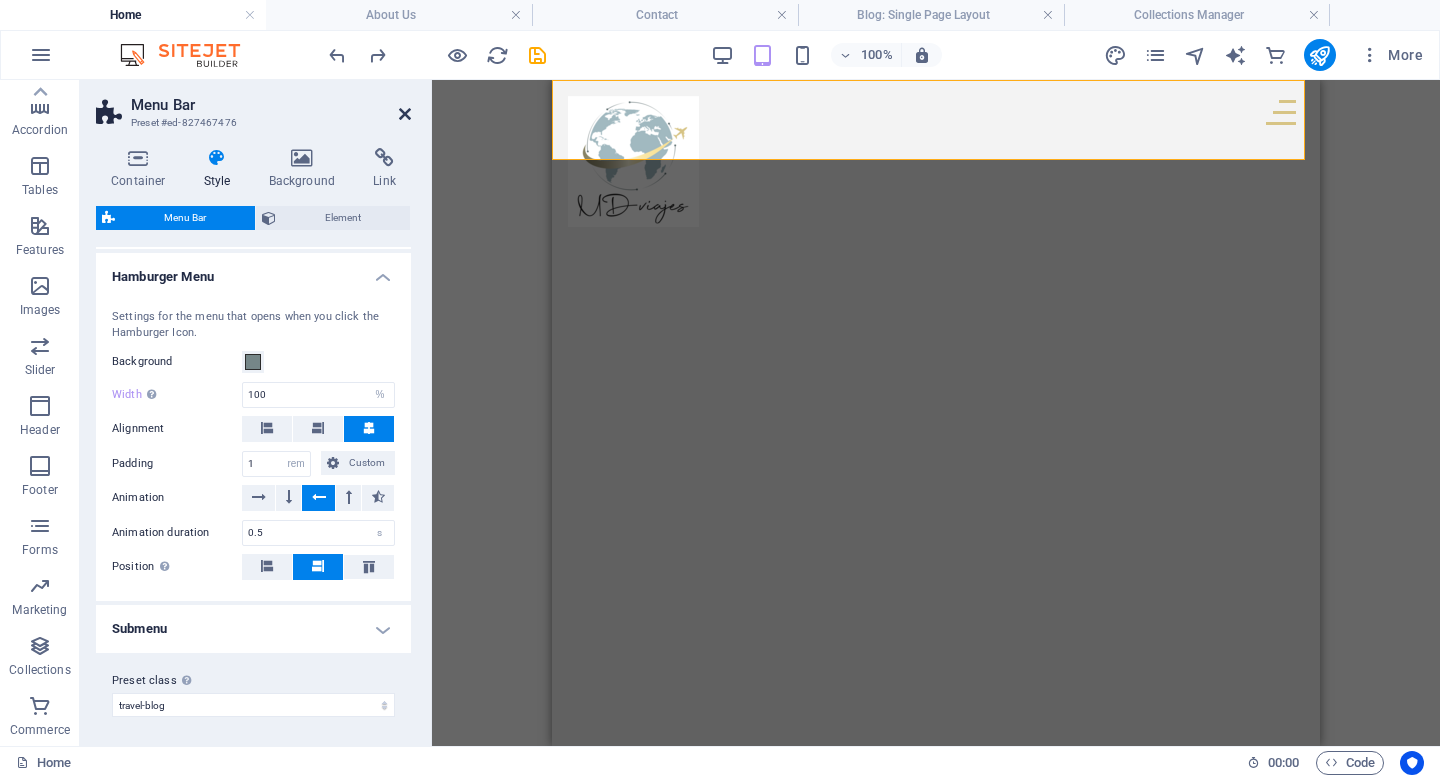 click at bounding box center [405, 114] 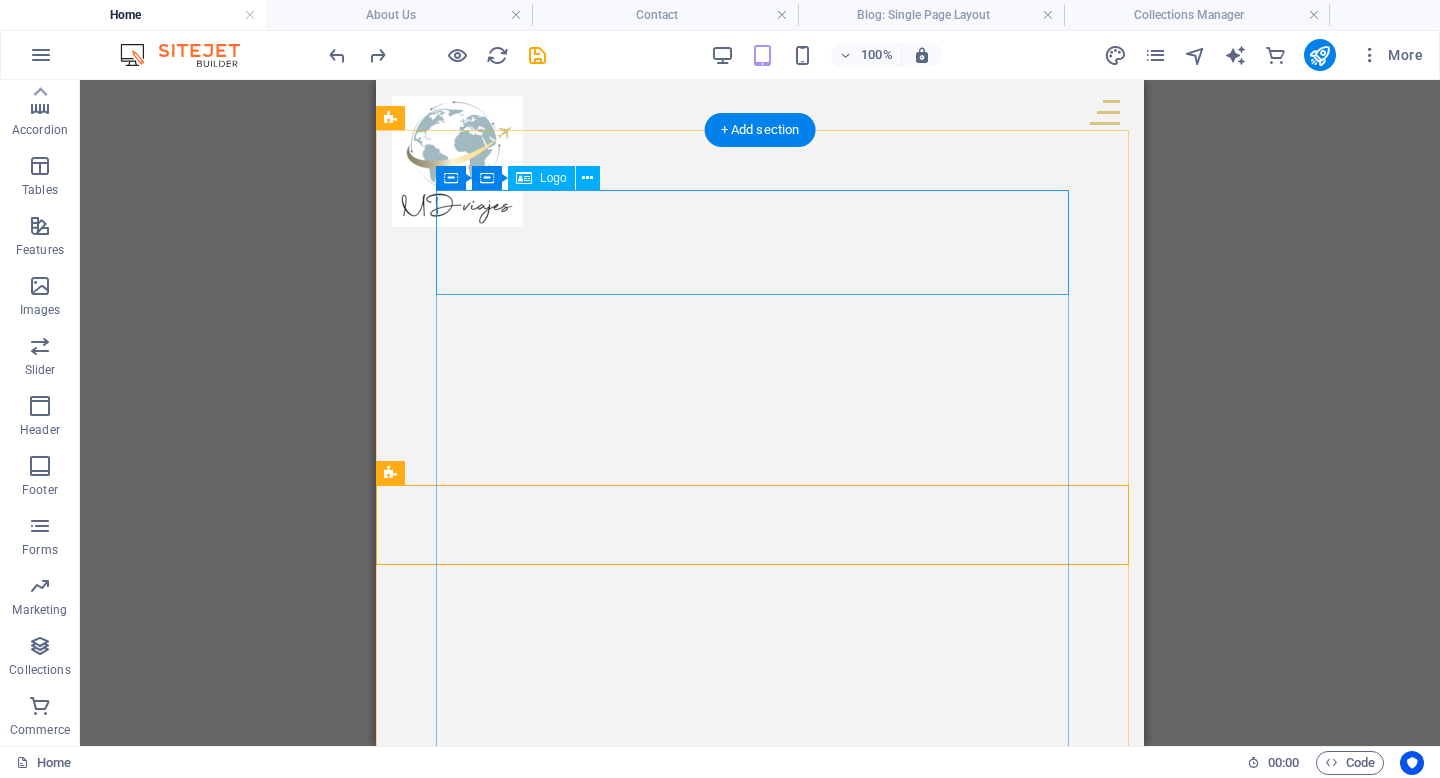 scroll, scrollTop: 4617, scrollLeft: 0, axis: vertical 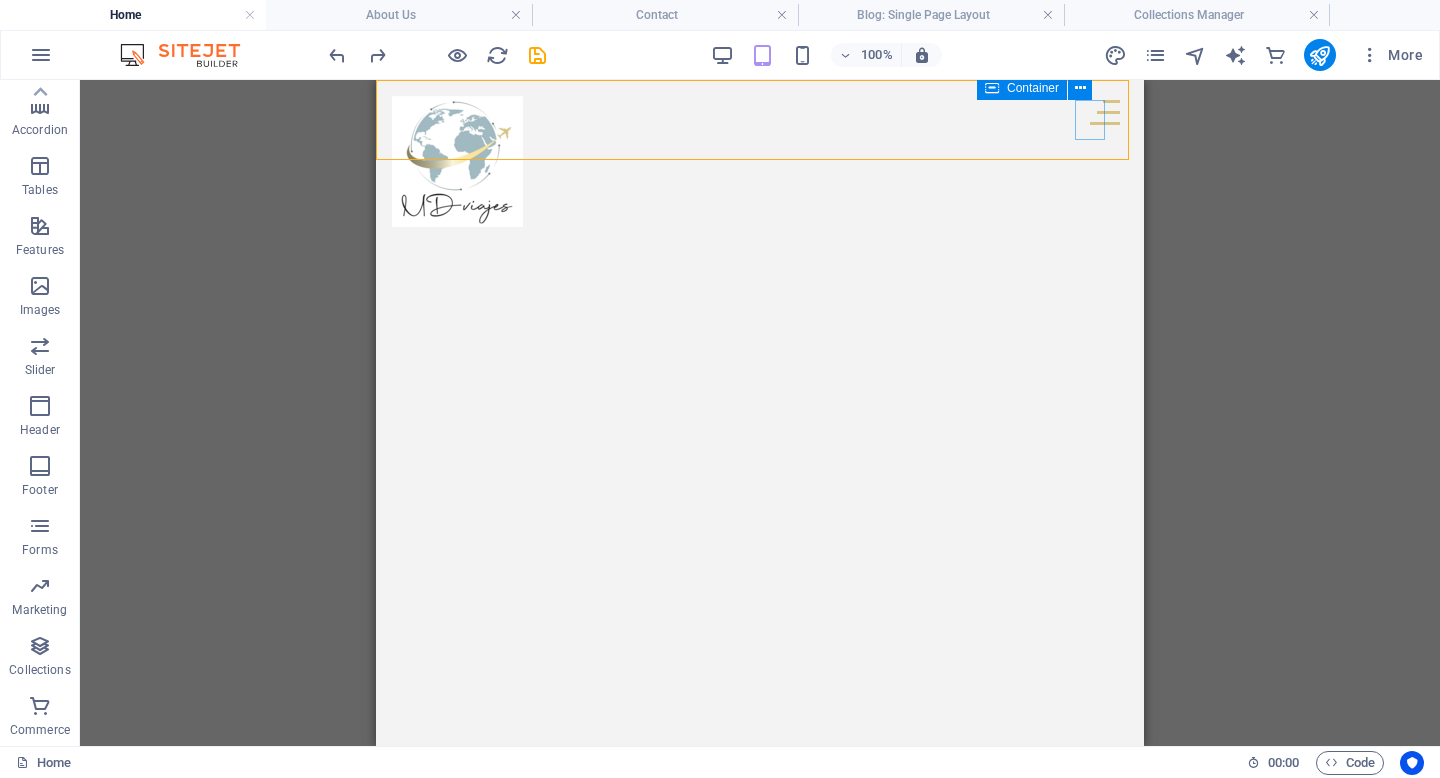 click at bounding box center (1105, 120) 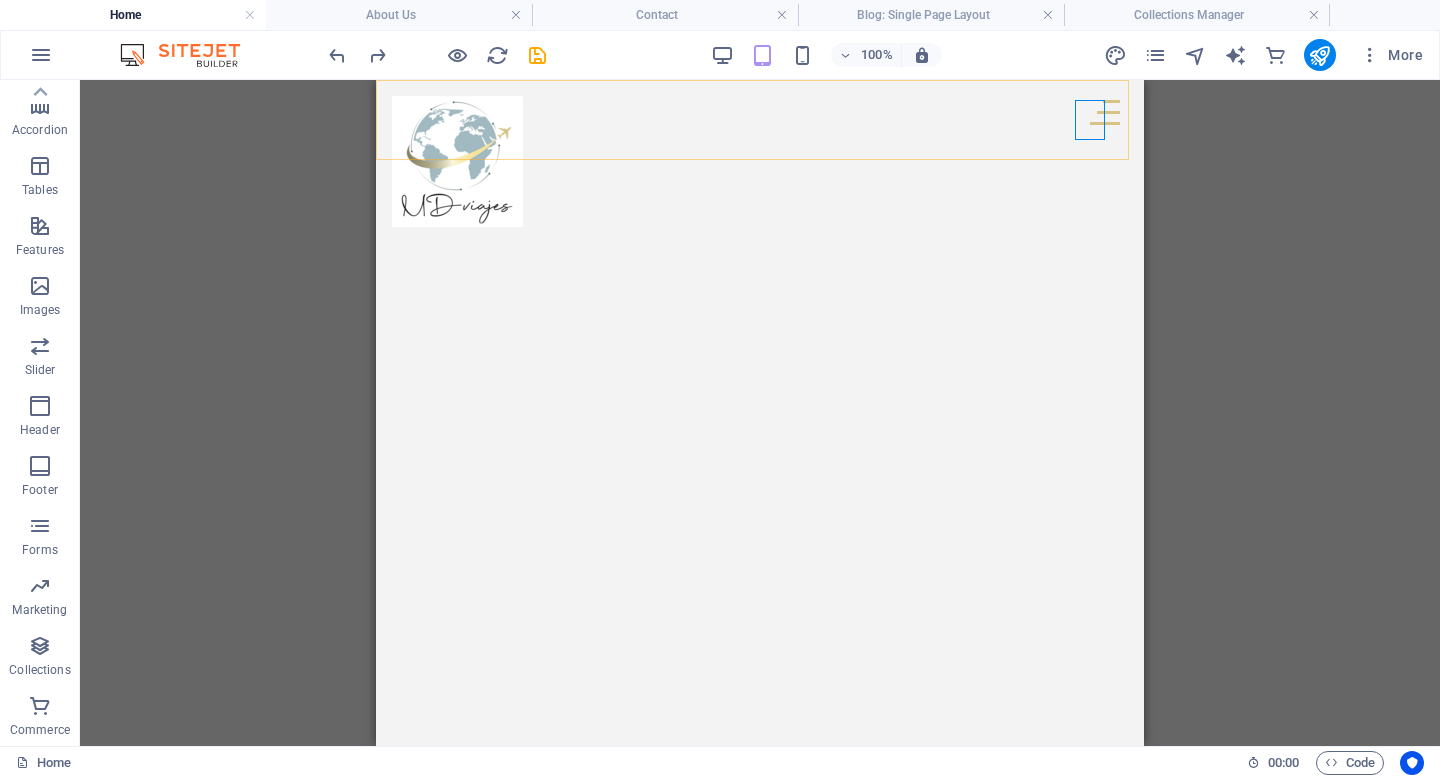 click on "PROGRAMAS TOURS NOSOTROS Contacto" at bounding box center (760, 120) 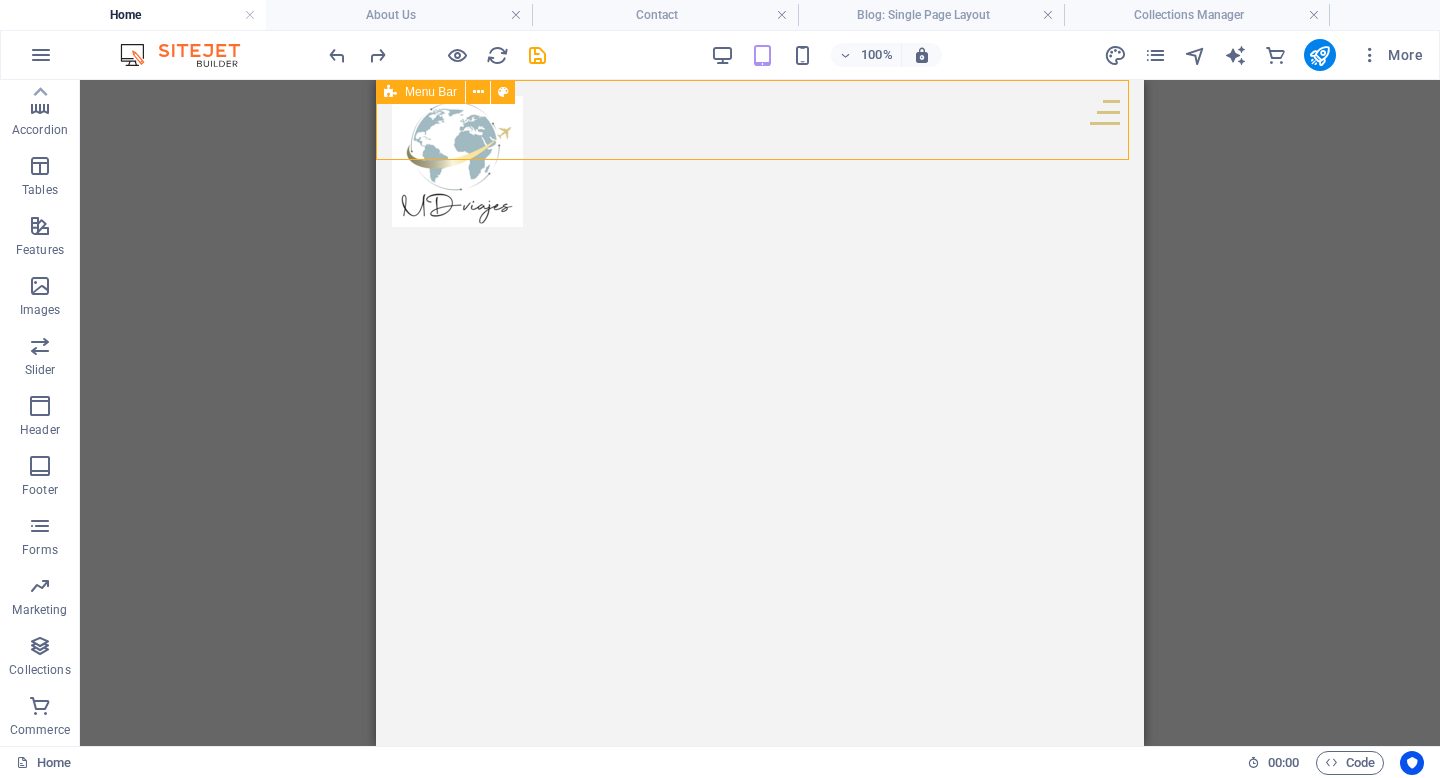 scroll, scrollTop: 0, scrollLeft: 0, axis: both 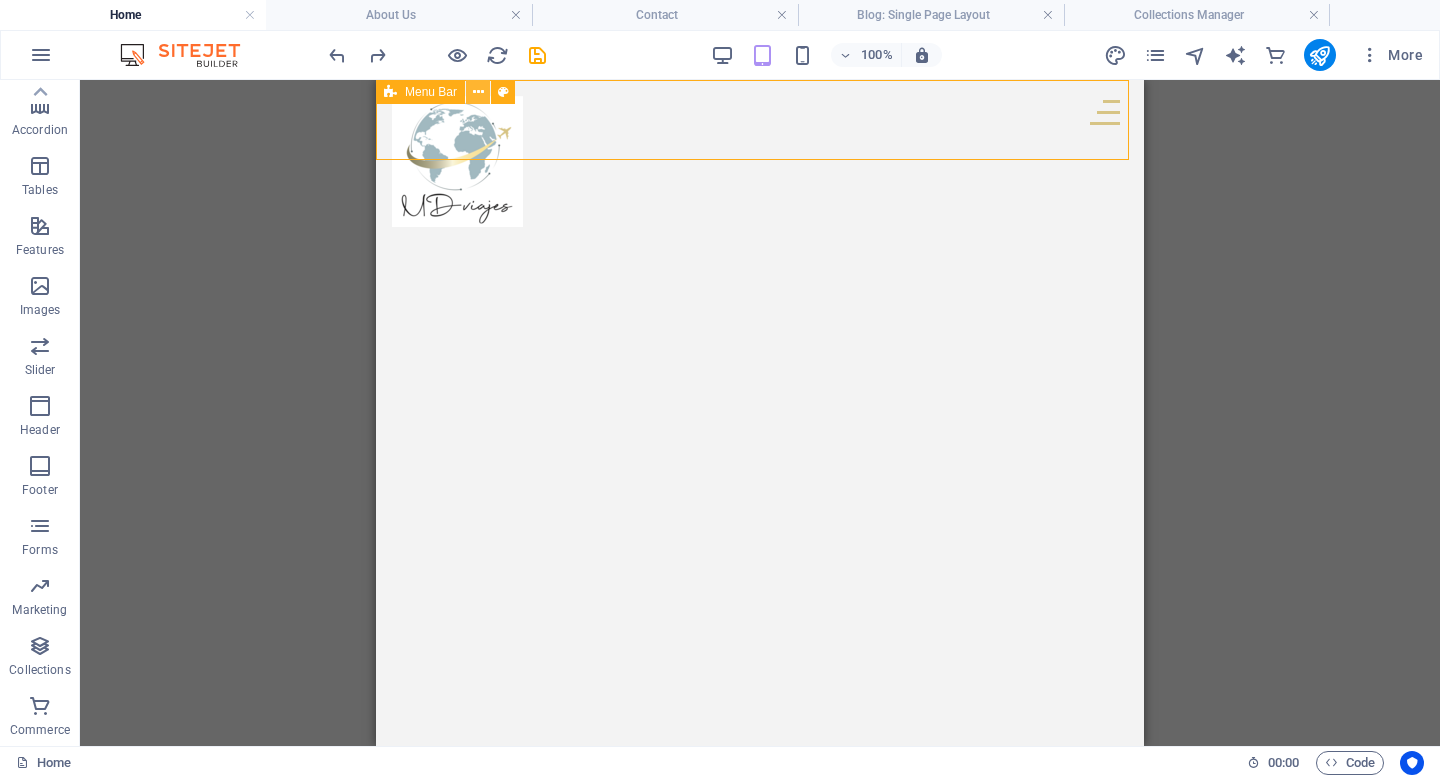 click at bounding box center [478, 92] 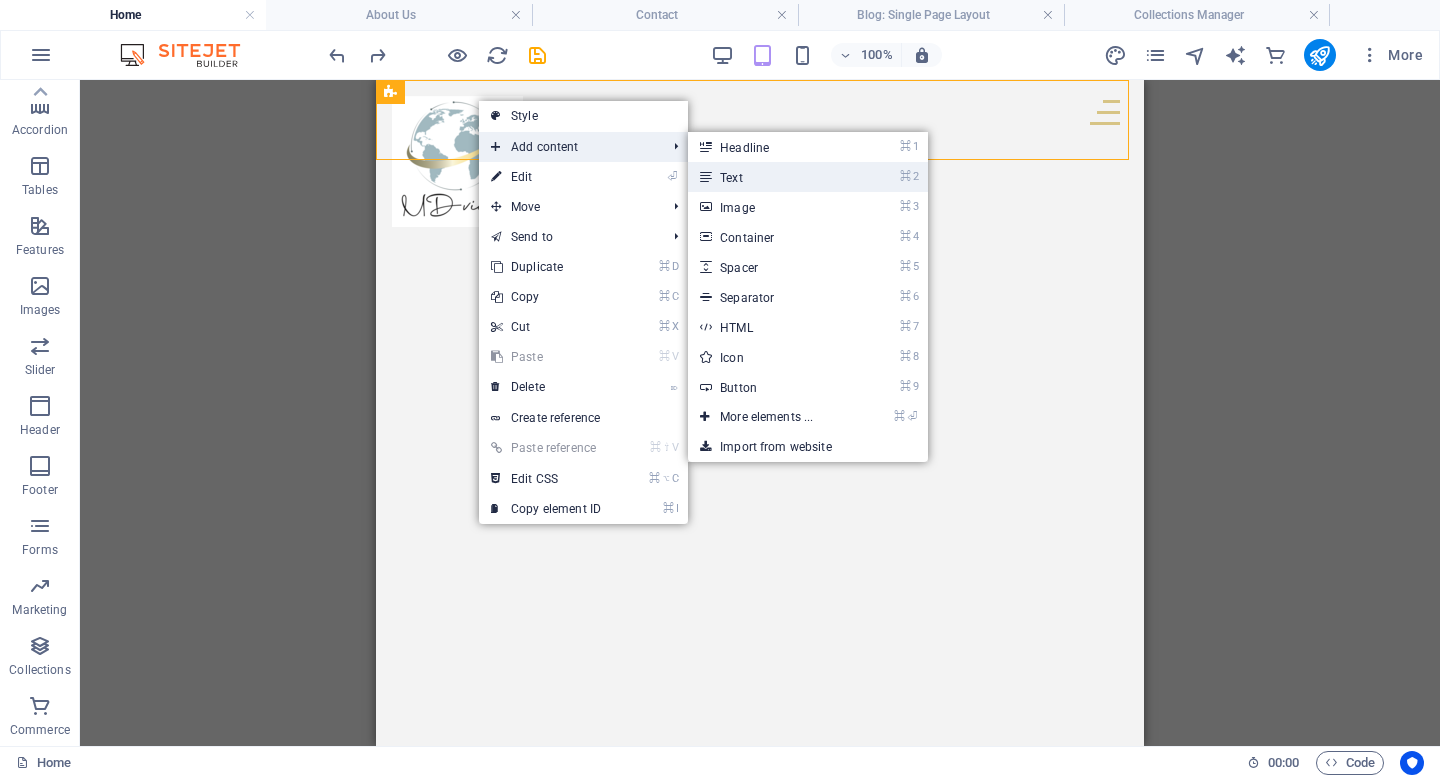 click on "⌘ 2  Text" at bounding box center [770, 177] 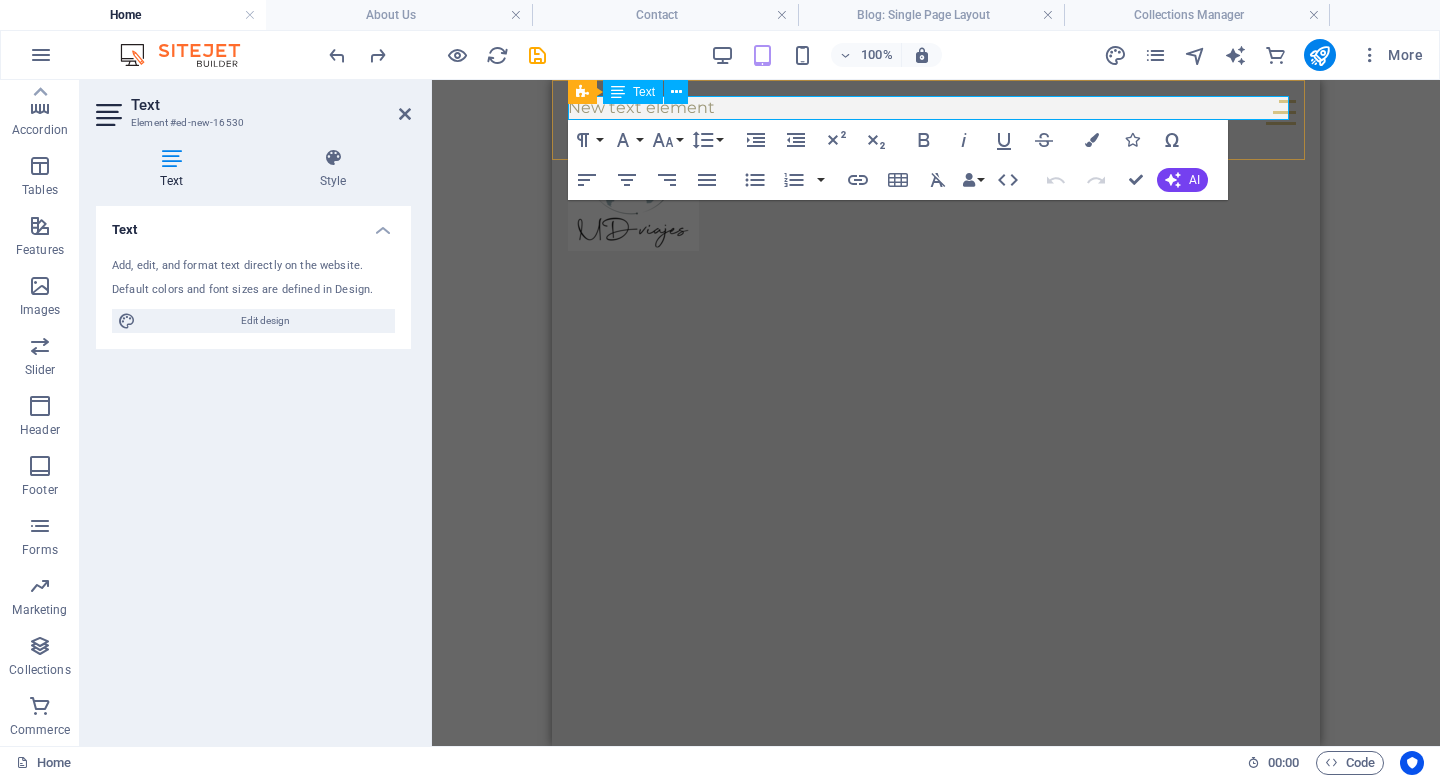 click on "New text element" at bounding box center (936, 108) 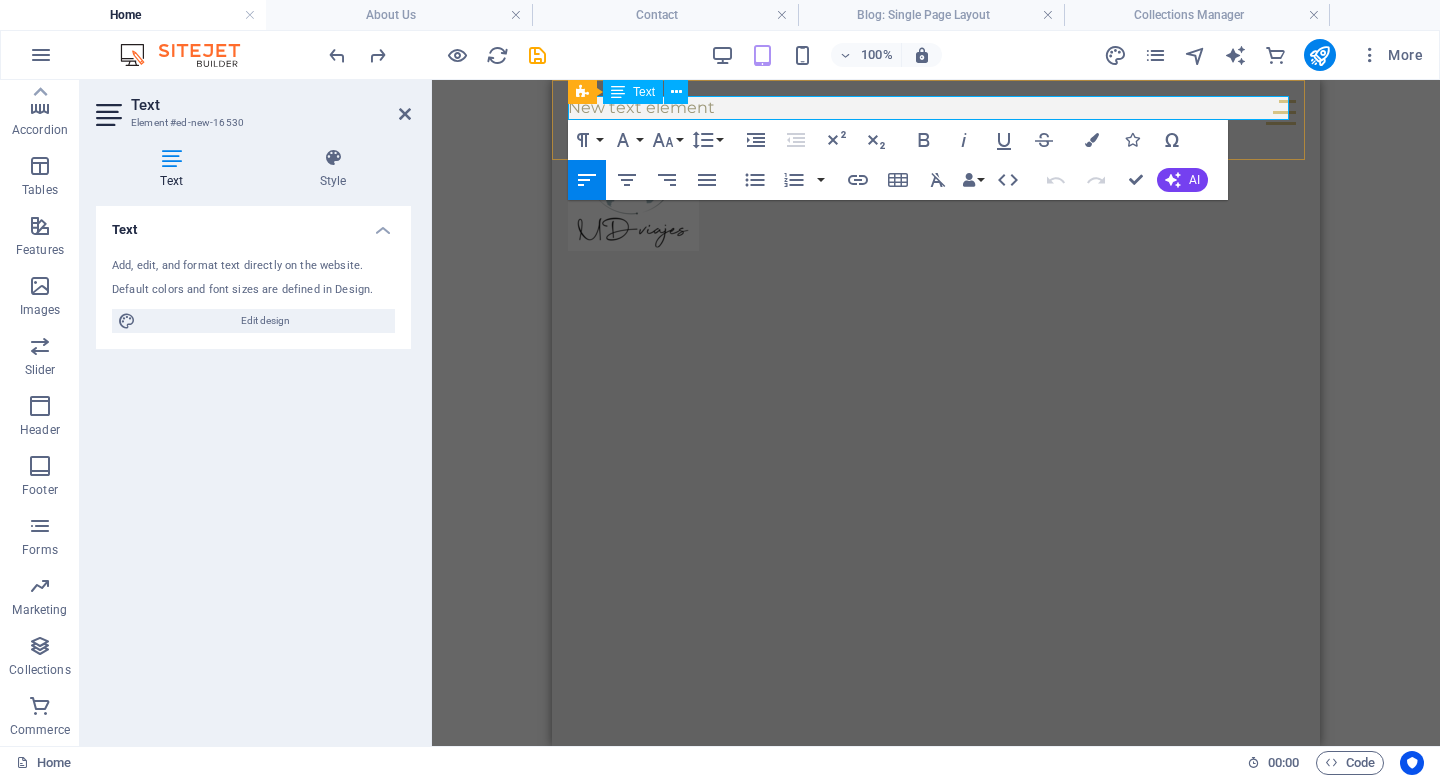 click on "New text element" at bounding box center [936, 108] 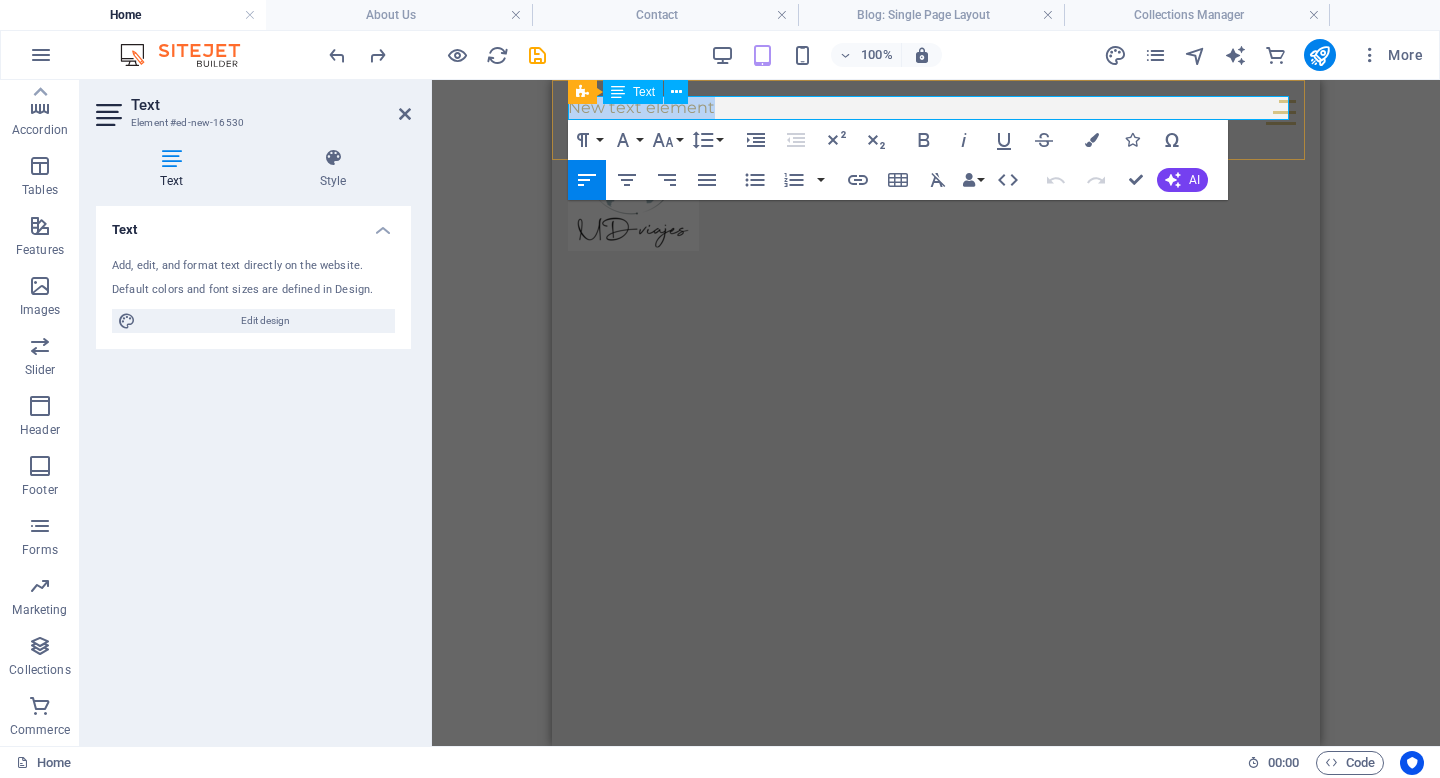 click on "New text element" at bounding box center [936, 108] 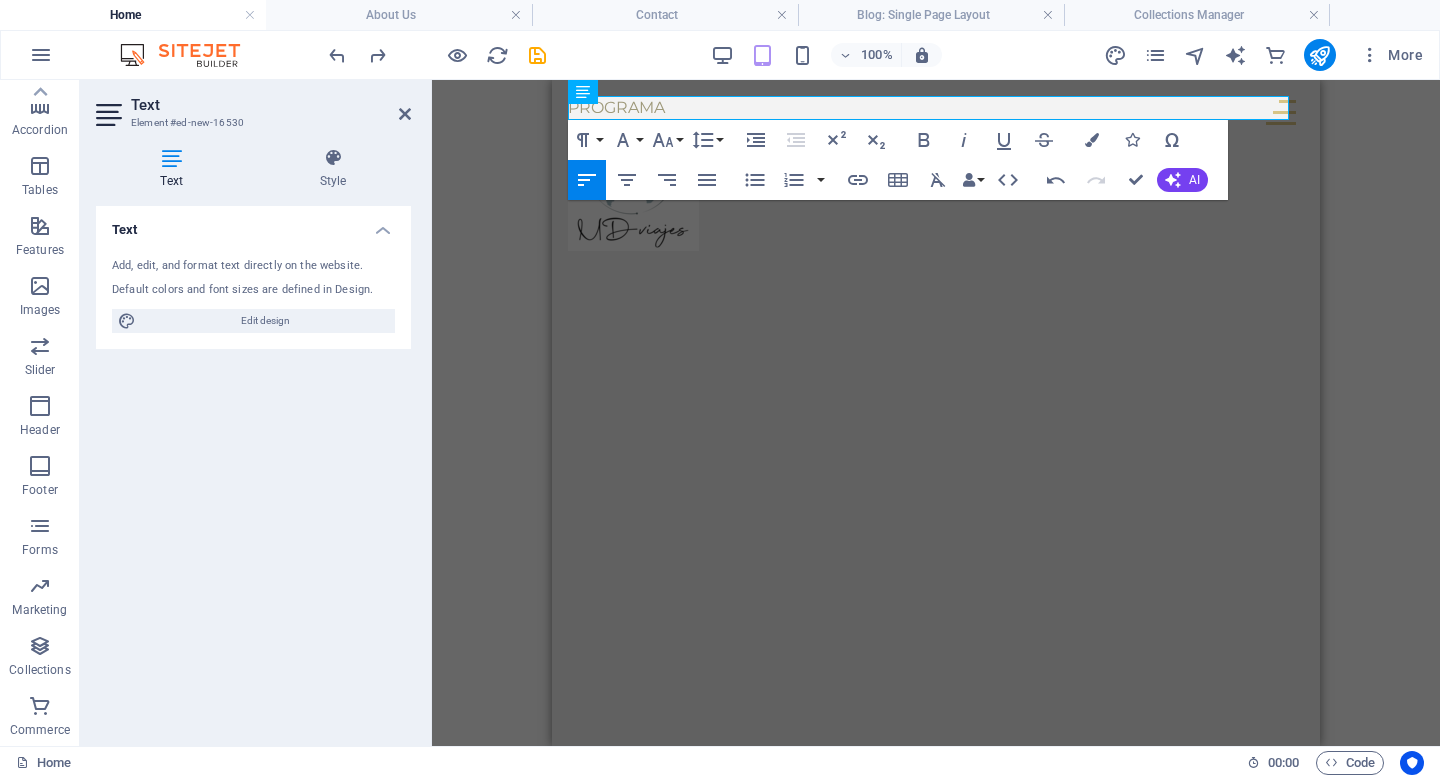 click on "H2   Collection   Collection item   Menu Bar   Collection item   Image   Collection item   Spacer   H2   Image   Container   Collection filter-buttons   Container   Container   Button   Menu   Logo   Button   Button   Button   Spacer   Collection item   Image   Collection item   H2   Collection item   Image   Collection item   Spacer   H2   Spacer   Collection item   Image   Collection item   Spacer   H2   Container   Container   Text   Collection   Collection item   Spacer   Collection item   Container   Spacer   H2   Text   Spacer   Container   Spacer   Collection item   Container   Spacer   H2   Text   Spacer   Container   Container   Footer Thrud   Container   Spacer   Container   Container   Container   Menu   Spacer   Container   Container   Container   Spacer   Horizontal Form   Form   Email   Horizontal Form   Horizontal Form   Form   Checkbox   Container   Container   Logo   Container   Container   Text   Collection item   Text   Collection item   Image   Collection item   Captcha" at bounding box center [936, 413] 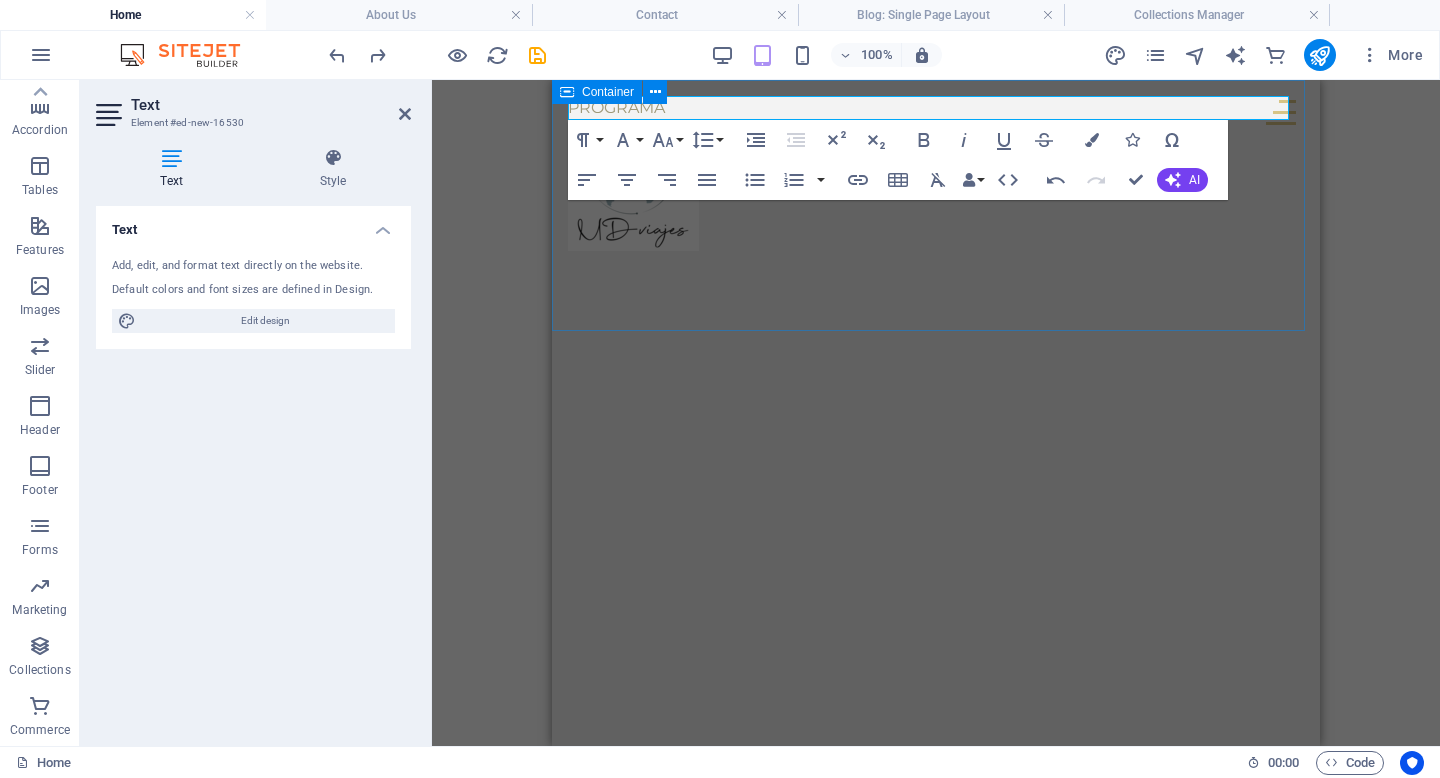 click at bounding box center [936, 4069] 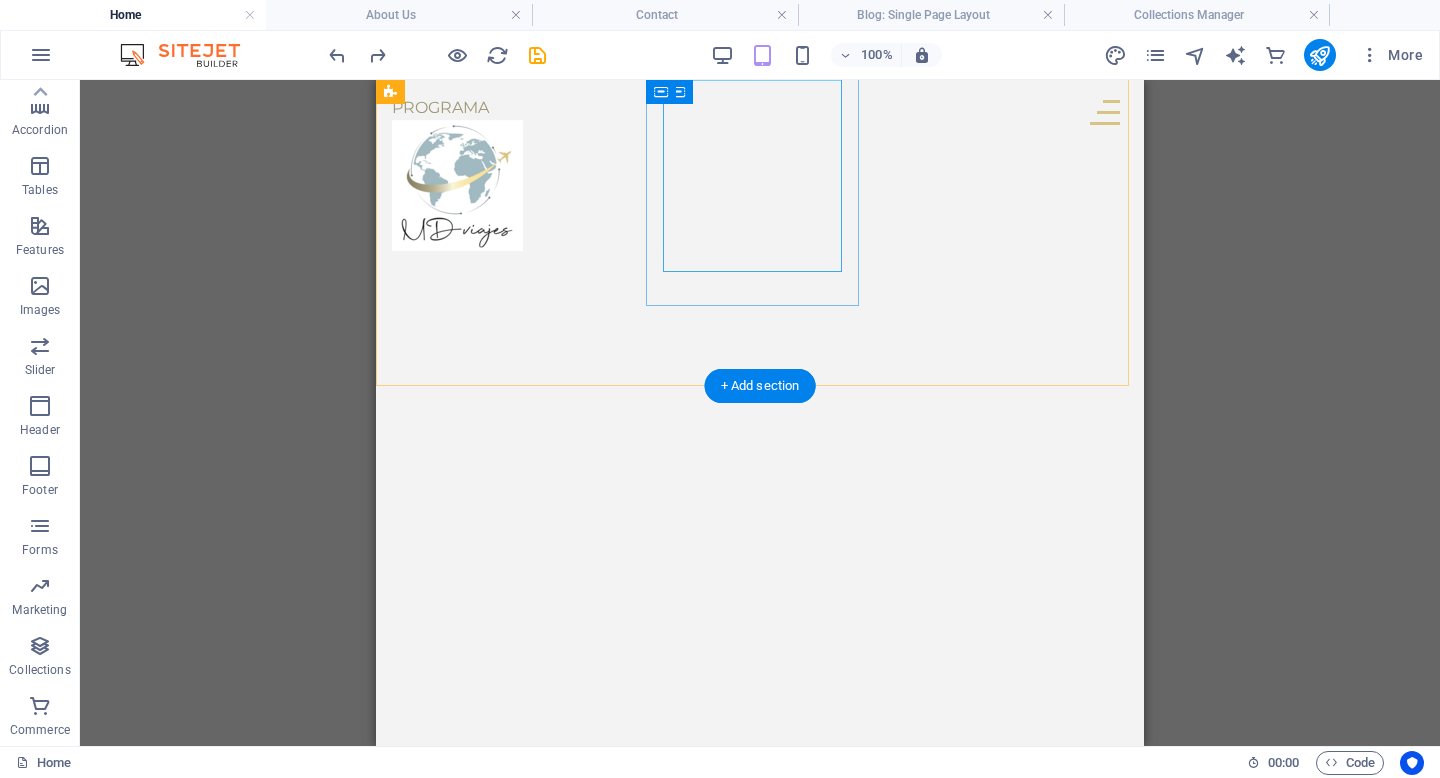 scroll, scrollTop: 2499, scrollLeft: 0, axis: vertical 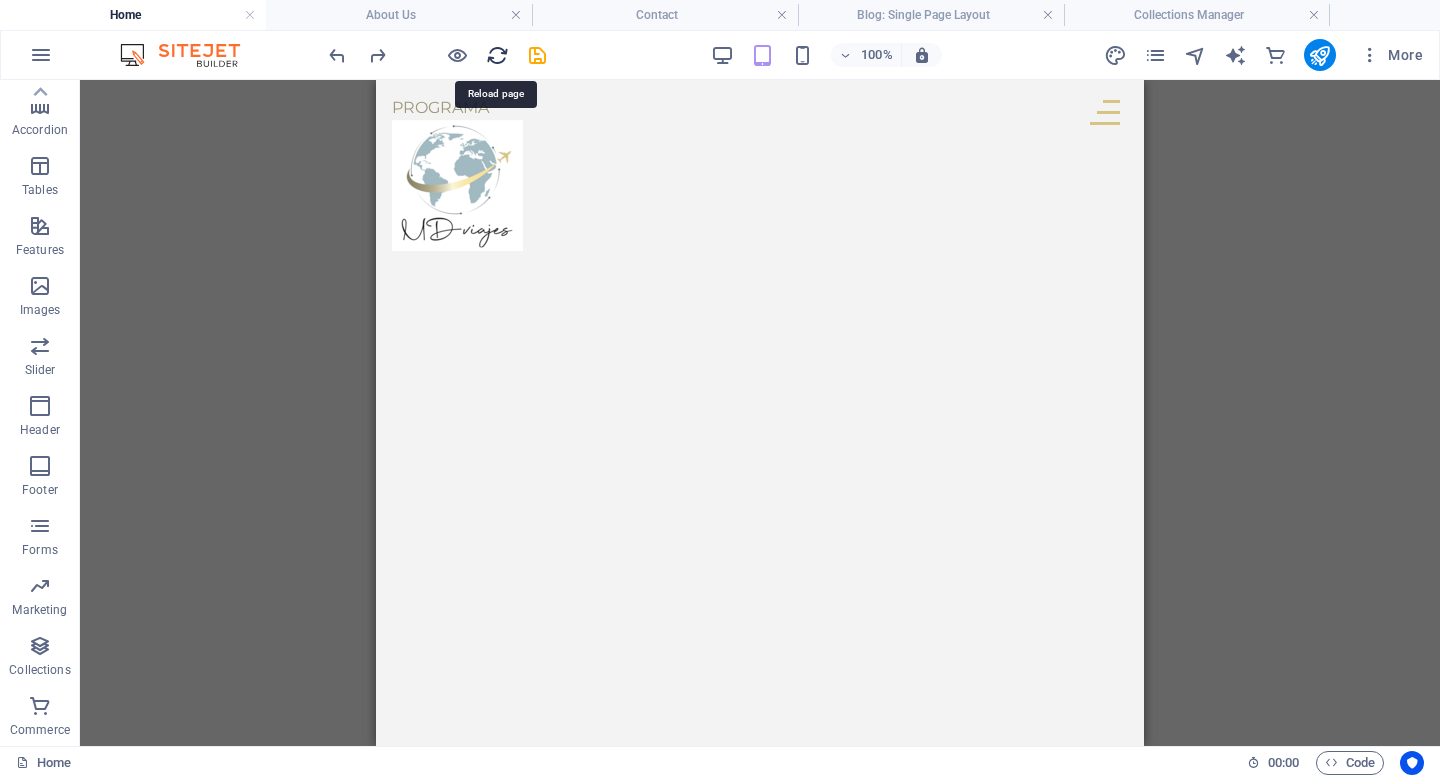 click at bounding box center [497, 55] 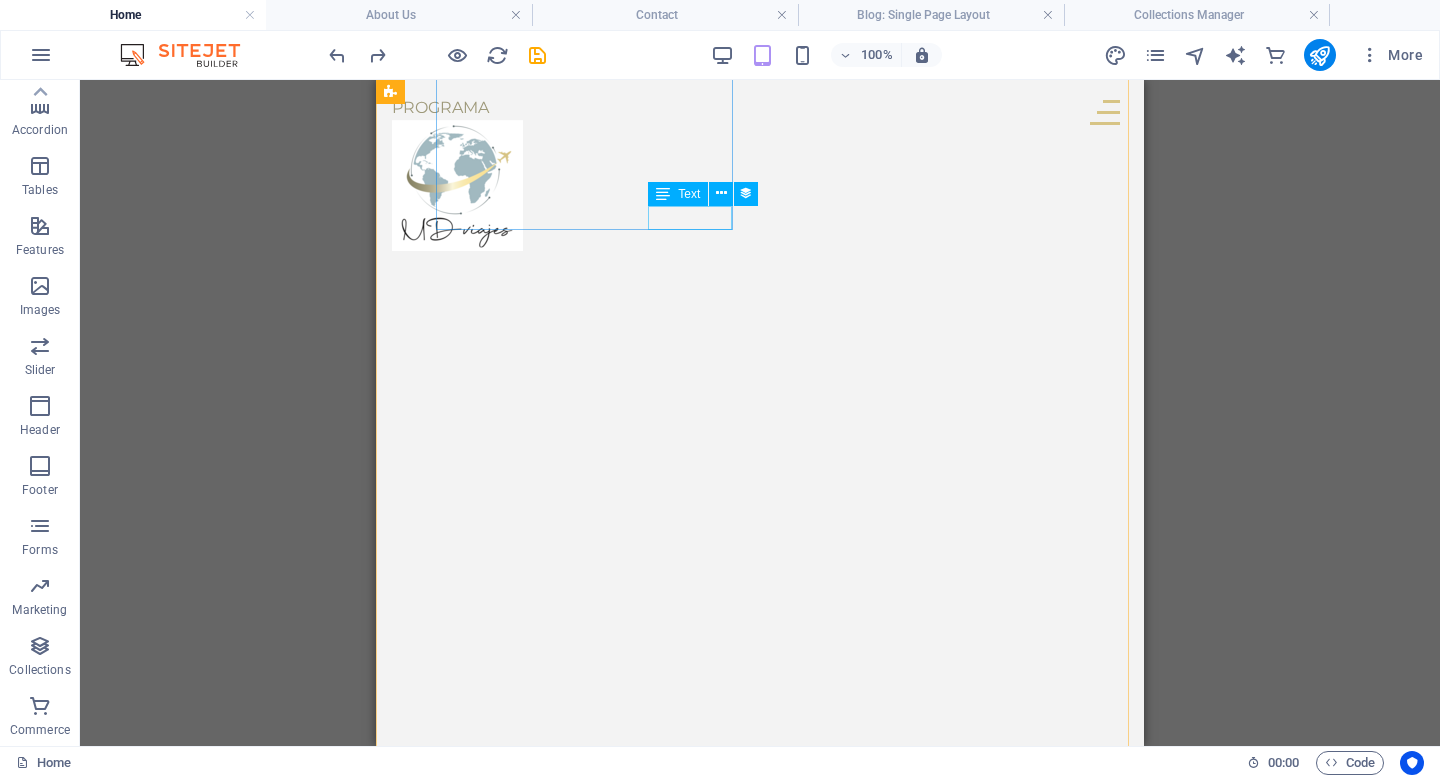 scroll, scrollTop: 0, scrollLeft: 0, axis: both 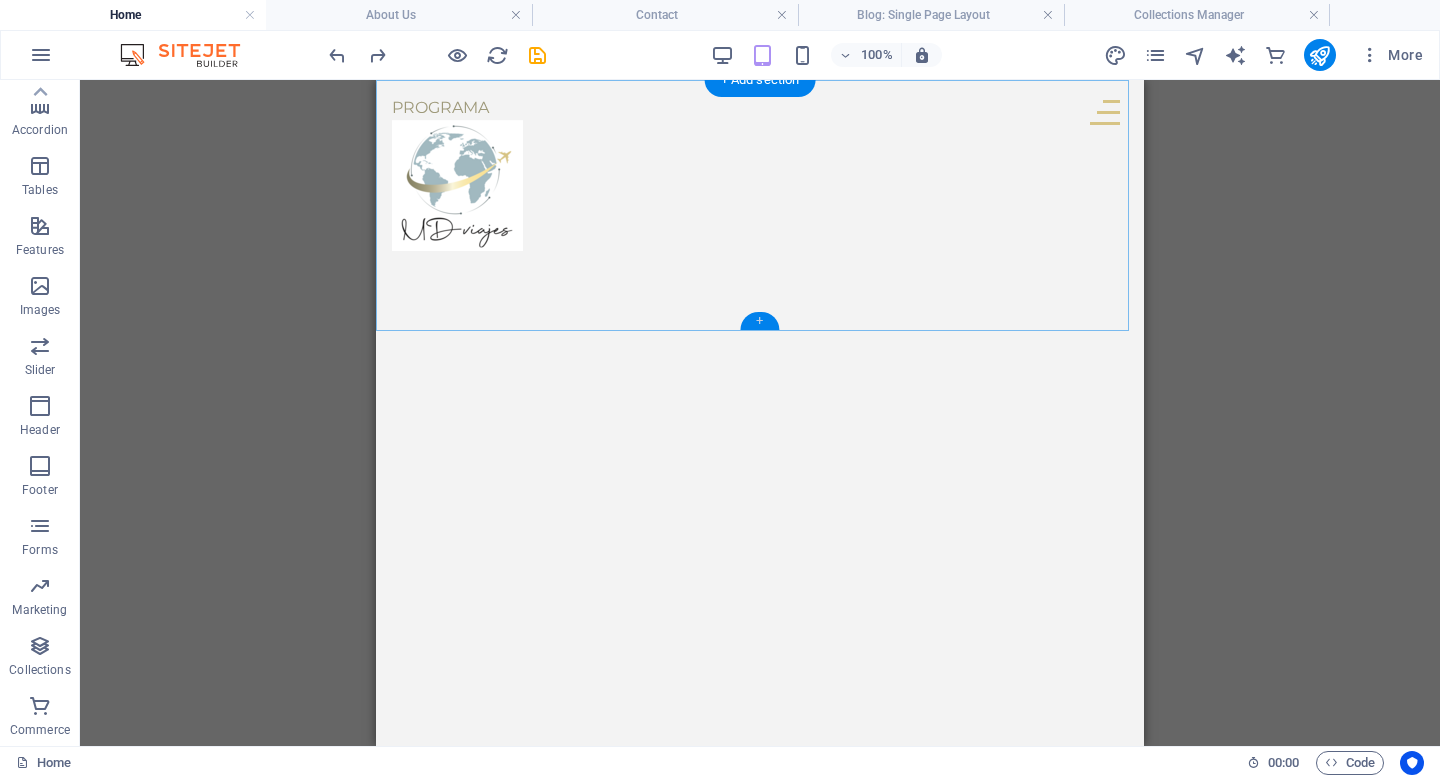 click on "+" at bounding box center (759, 321) 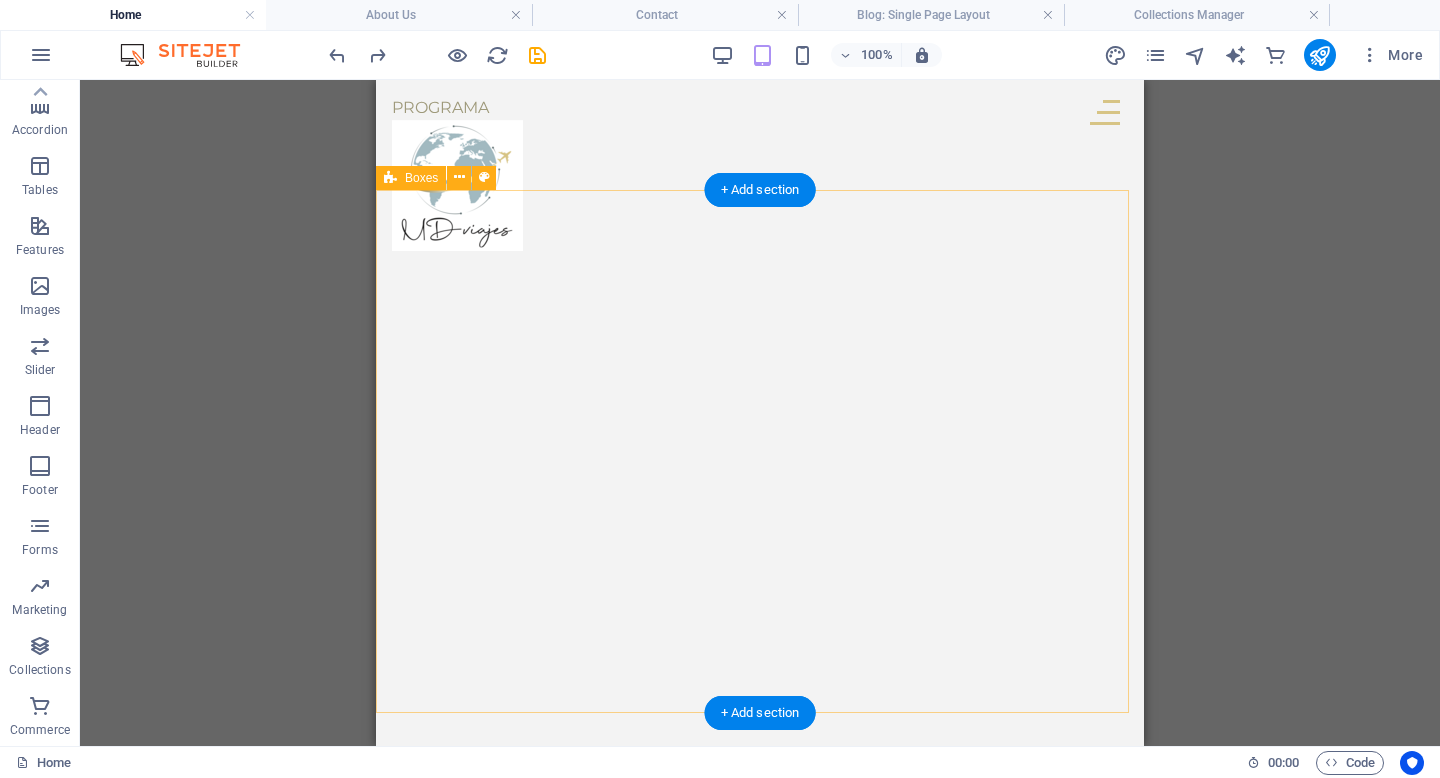 scroll, scrollTop: 2522, scrollLeft: 0, axis: vertical 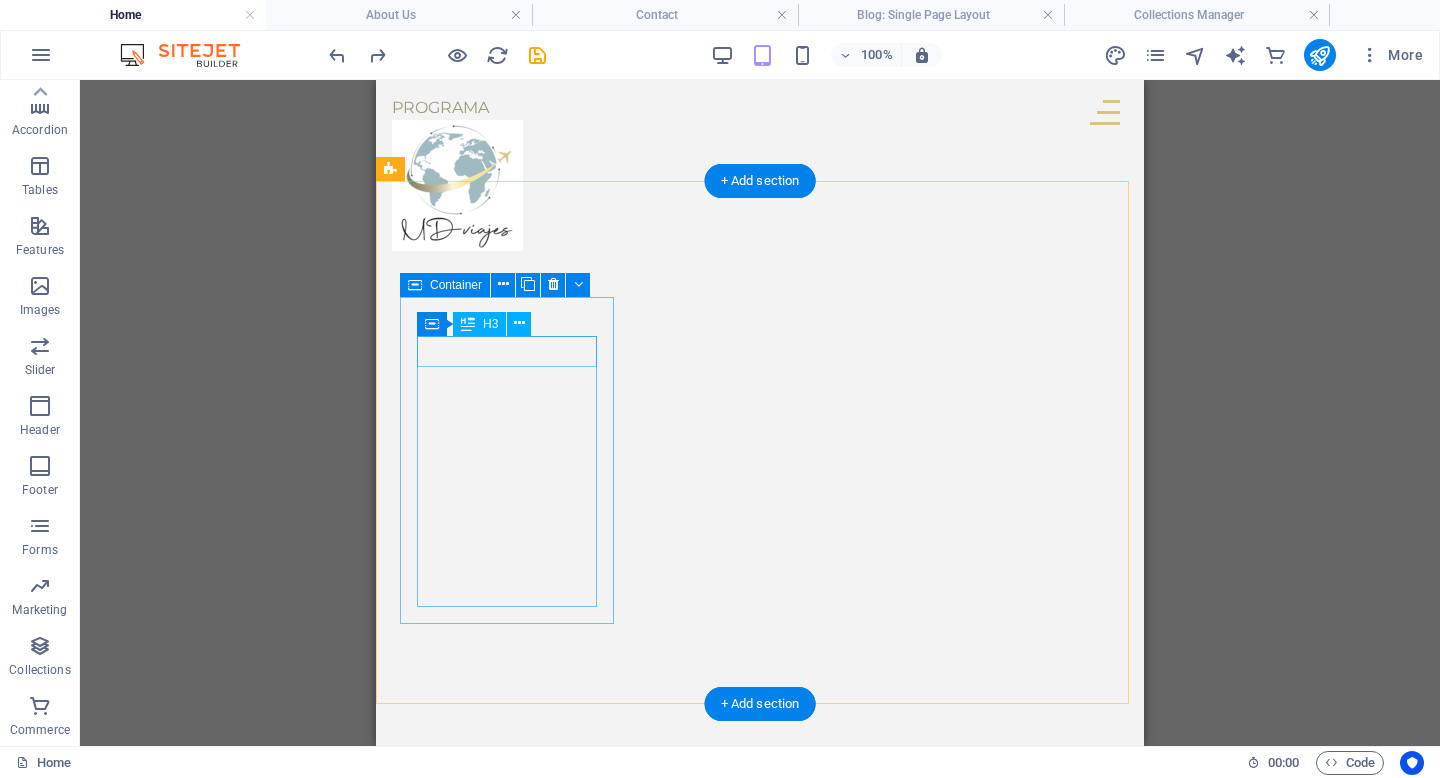 click on "[FIRST] [LAST]" at bounding box center [509, 23037] 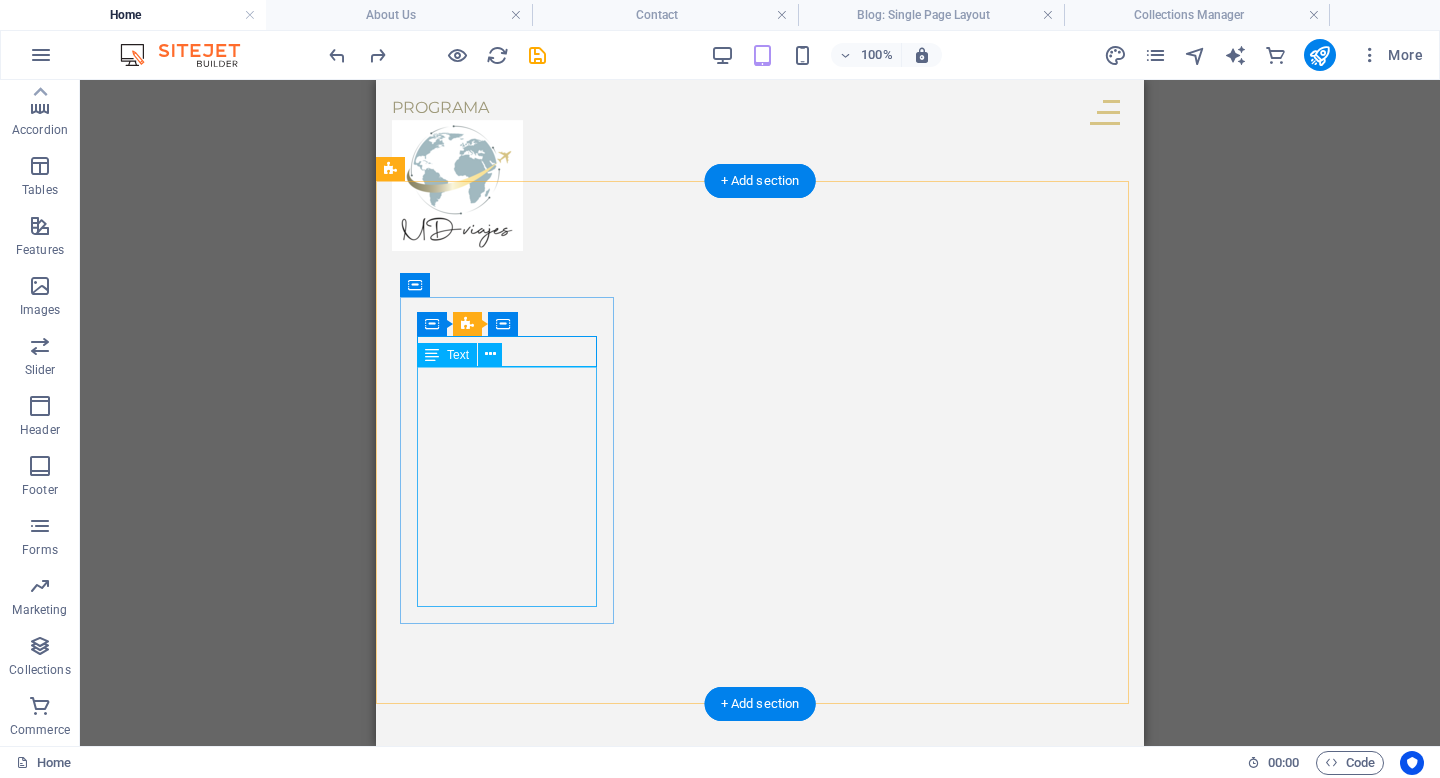 click on "Excelente la atención, rápida, ágil y precisa. La ejecutiva [FIRST] [LAST] un 10 de 10, muy atenta y te da diferentes opciones para elección. En nuestro viaje a [CITY], también muy buenos los datos. Maravilla todo. Recomendable 100%" at bounding box center (509, 23161) 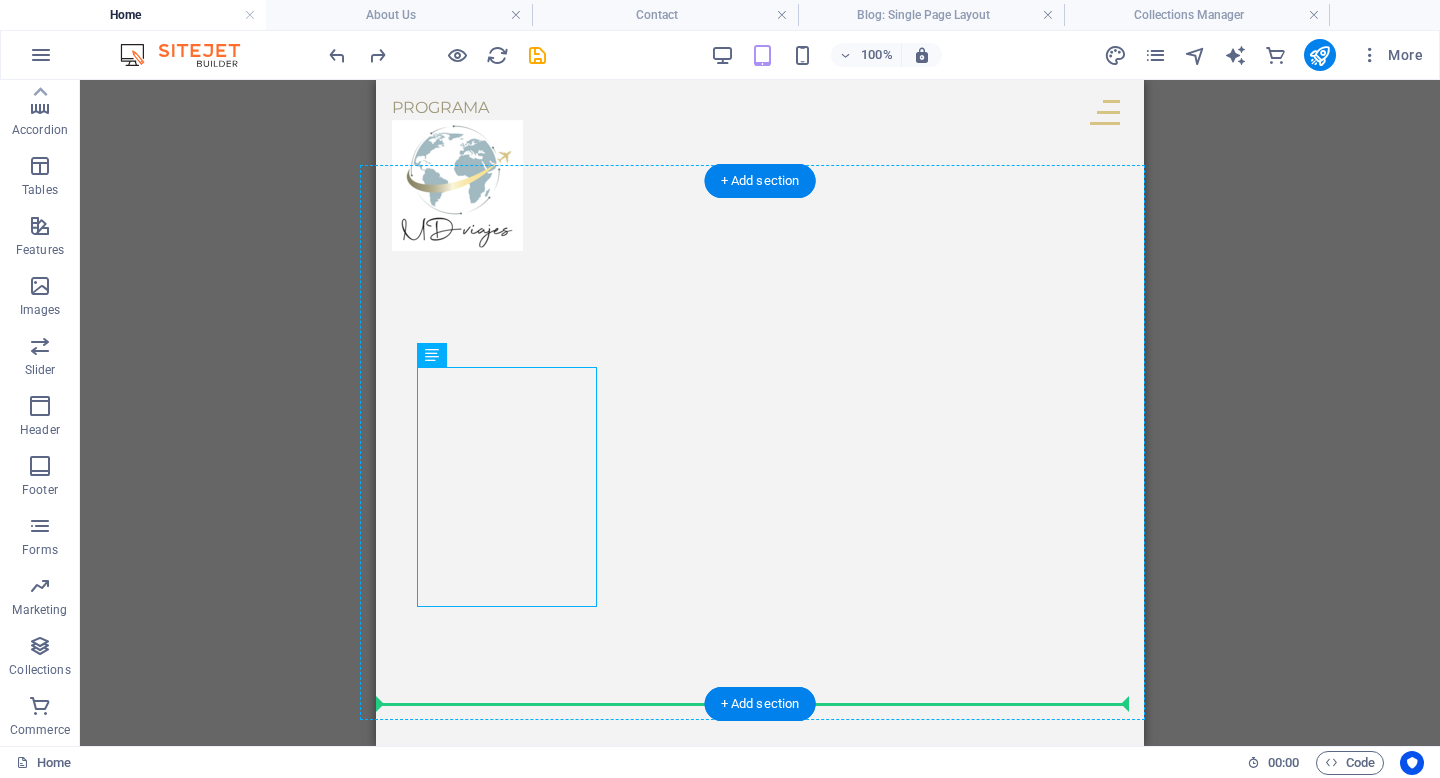 drag, startPoint x: 440, startPoint y: 379, endPoint x: 597, endPoint y: 595, distance: 267.02997 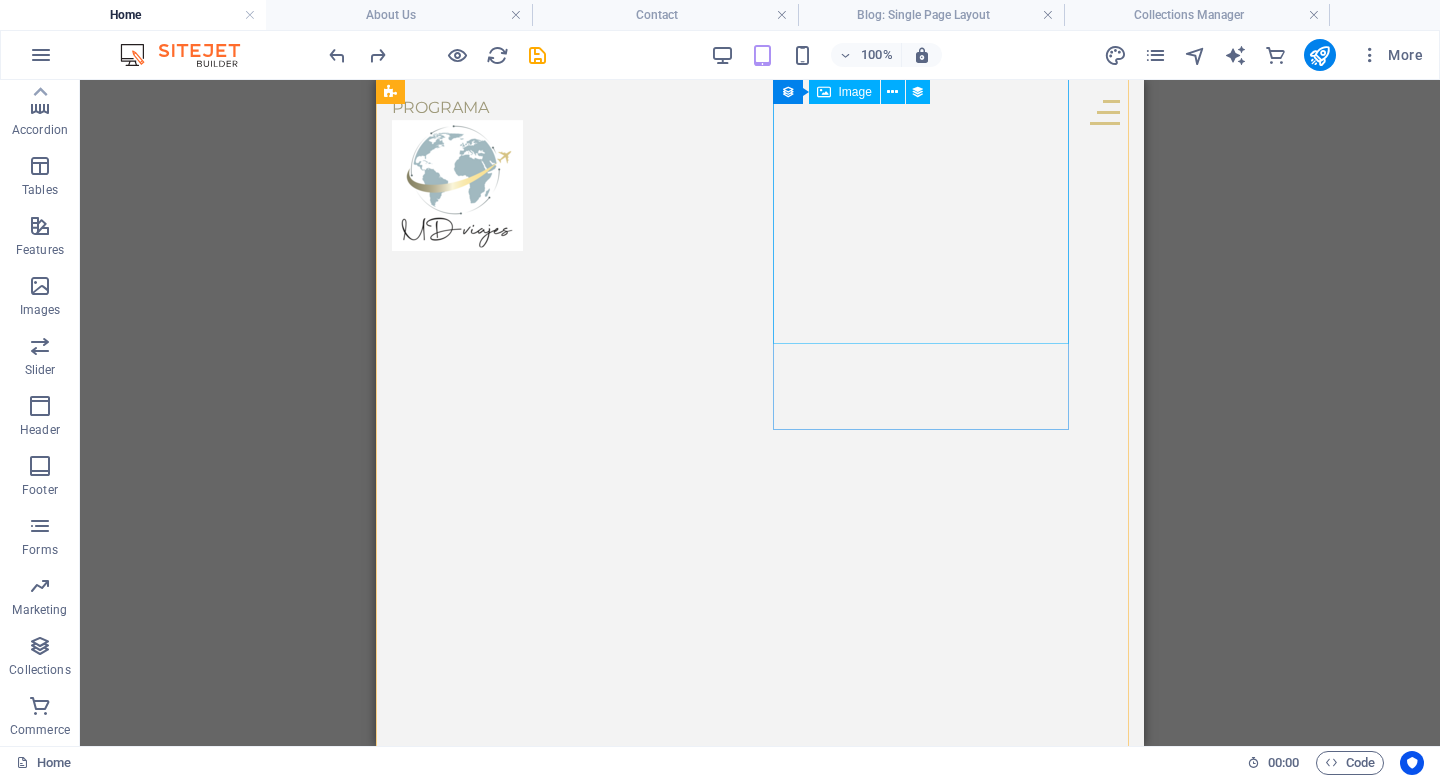 scroll, scrollTop: 0, scrollLeft: 0, axis: both 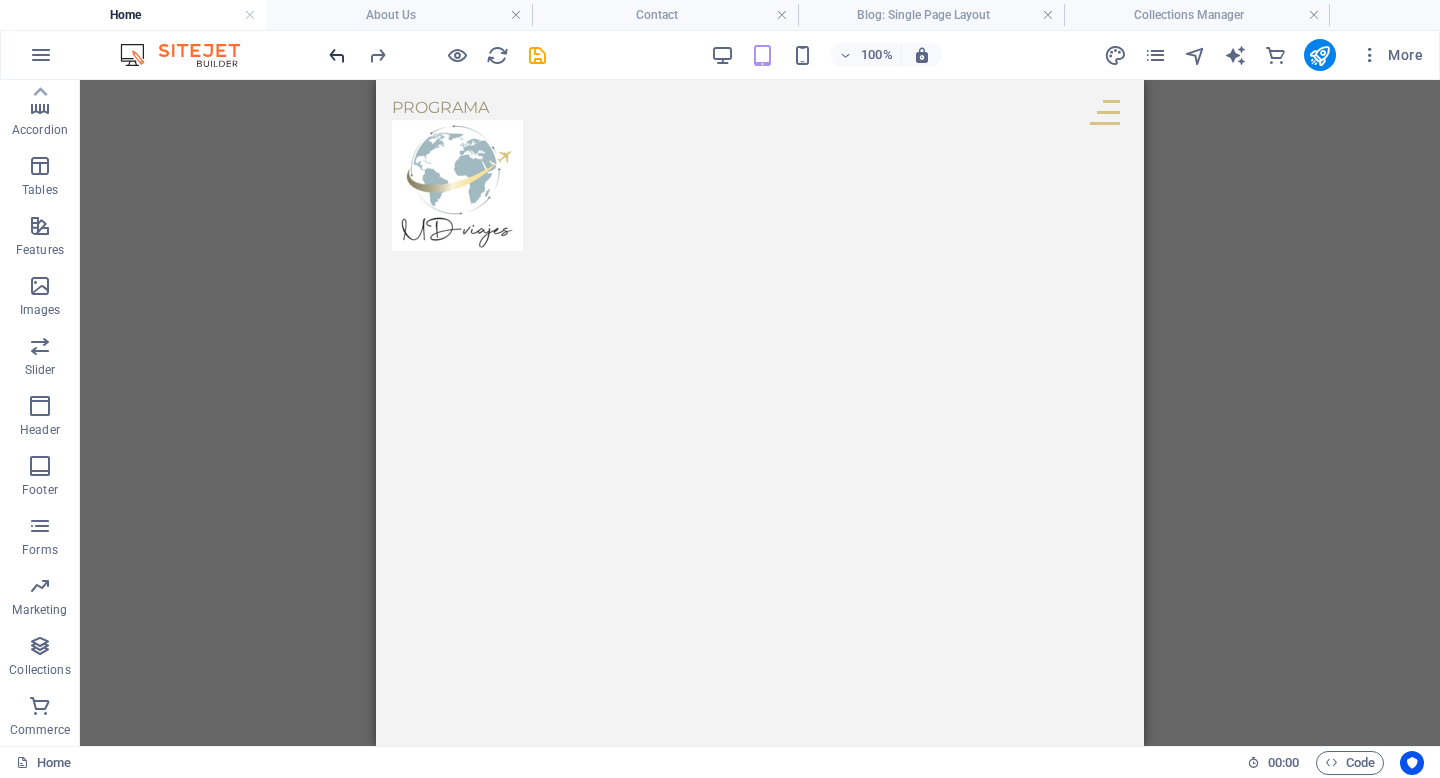 click at bounding box center (337, 55) 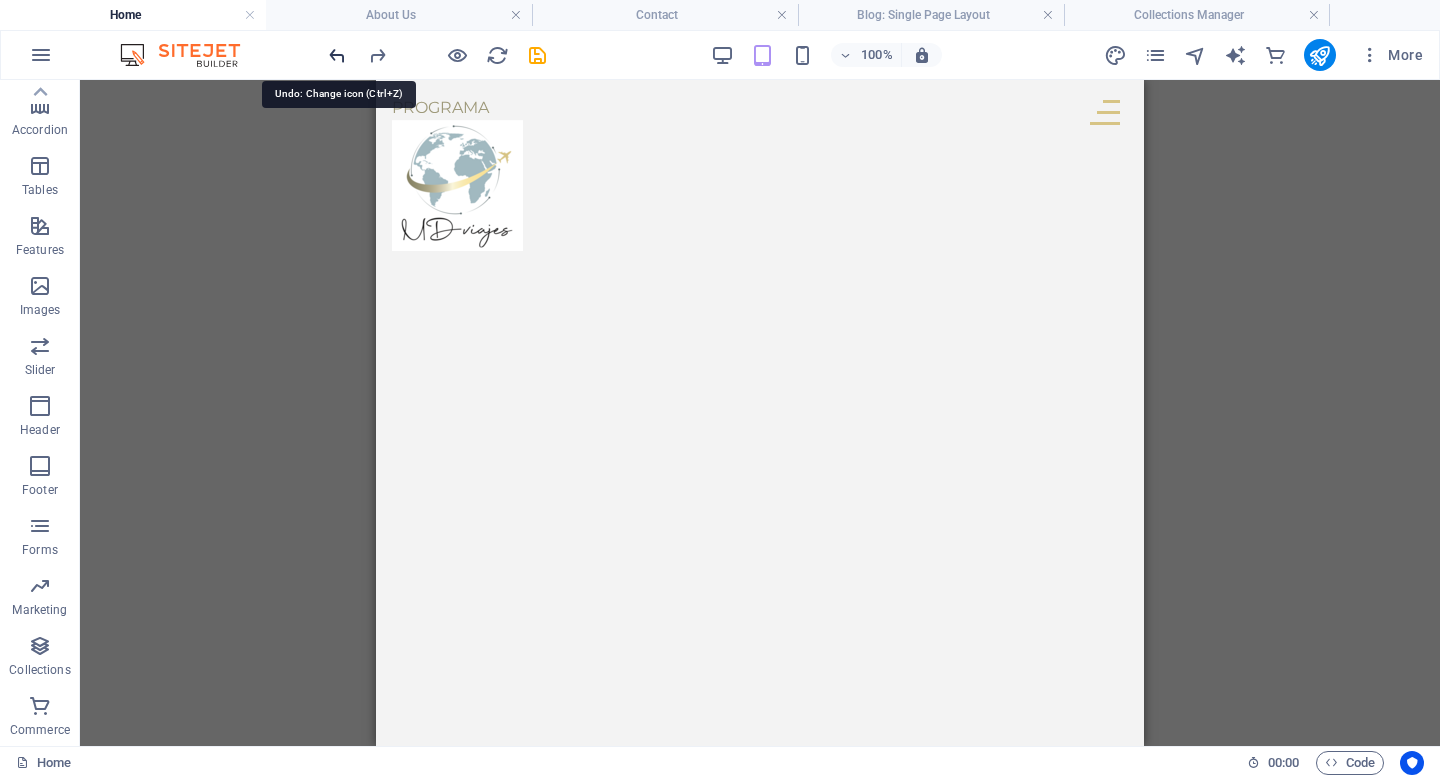 click at bounding box center (337, 55) 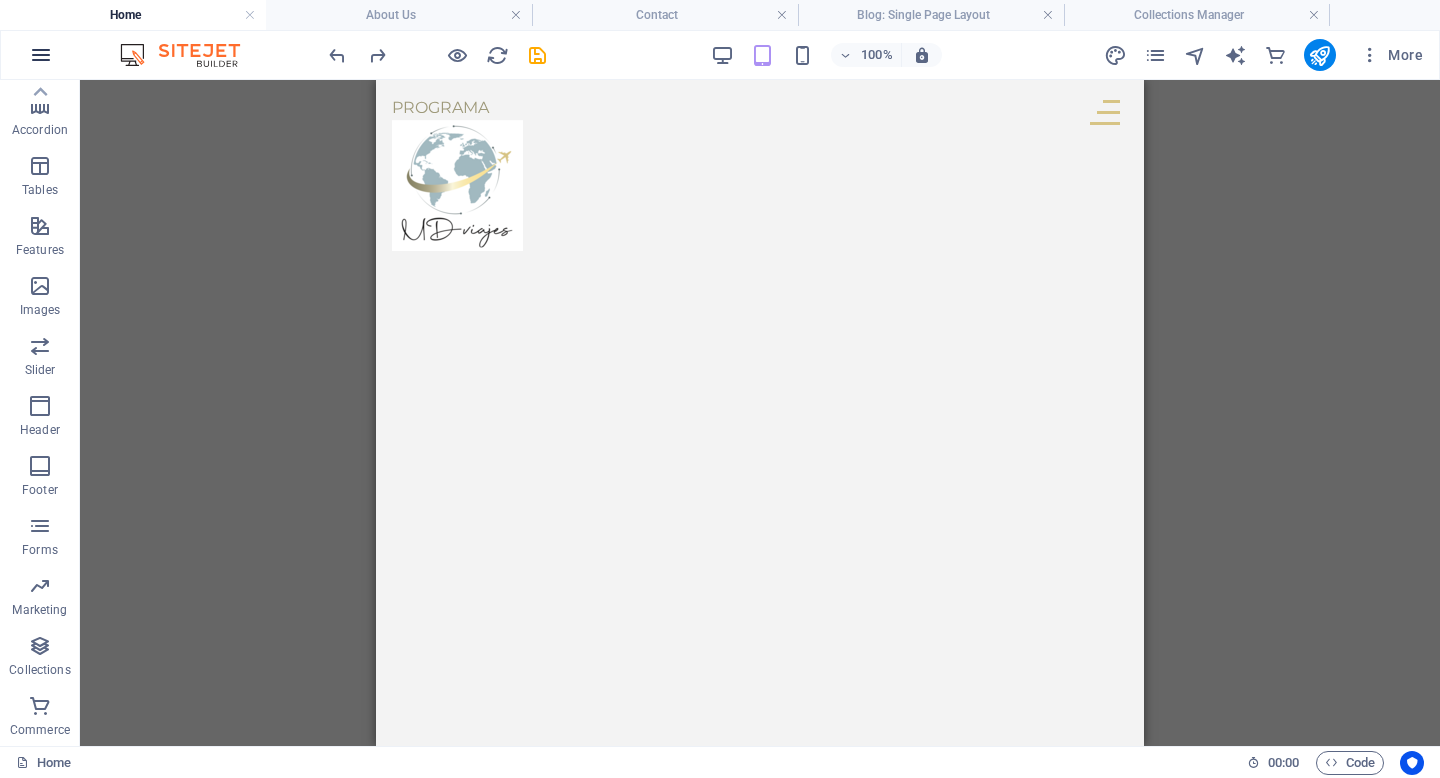 click at bounding box center [41, 55] 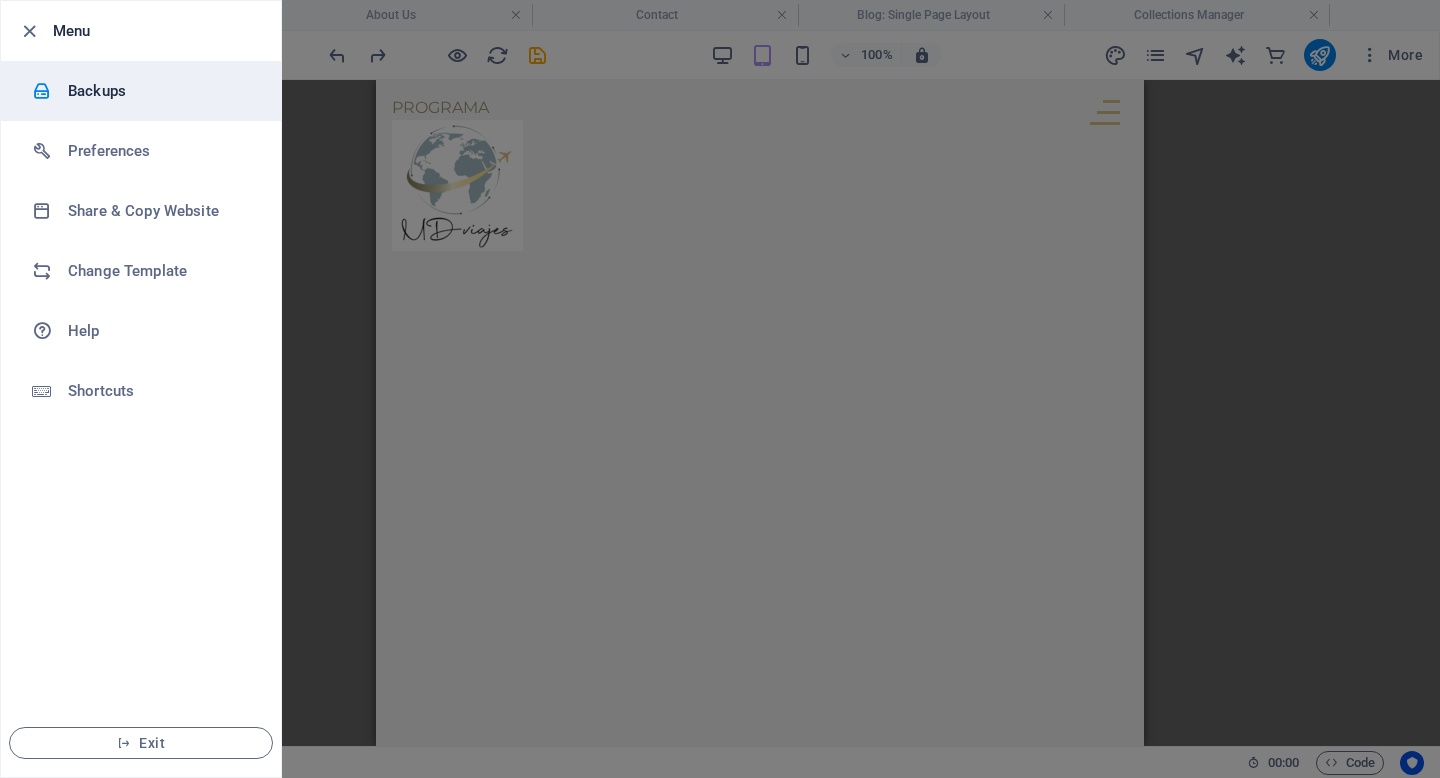 click on "Backups" at bounding box center (160, 91) 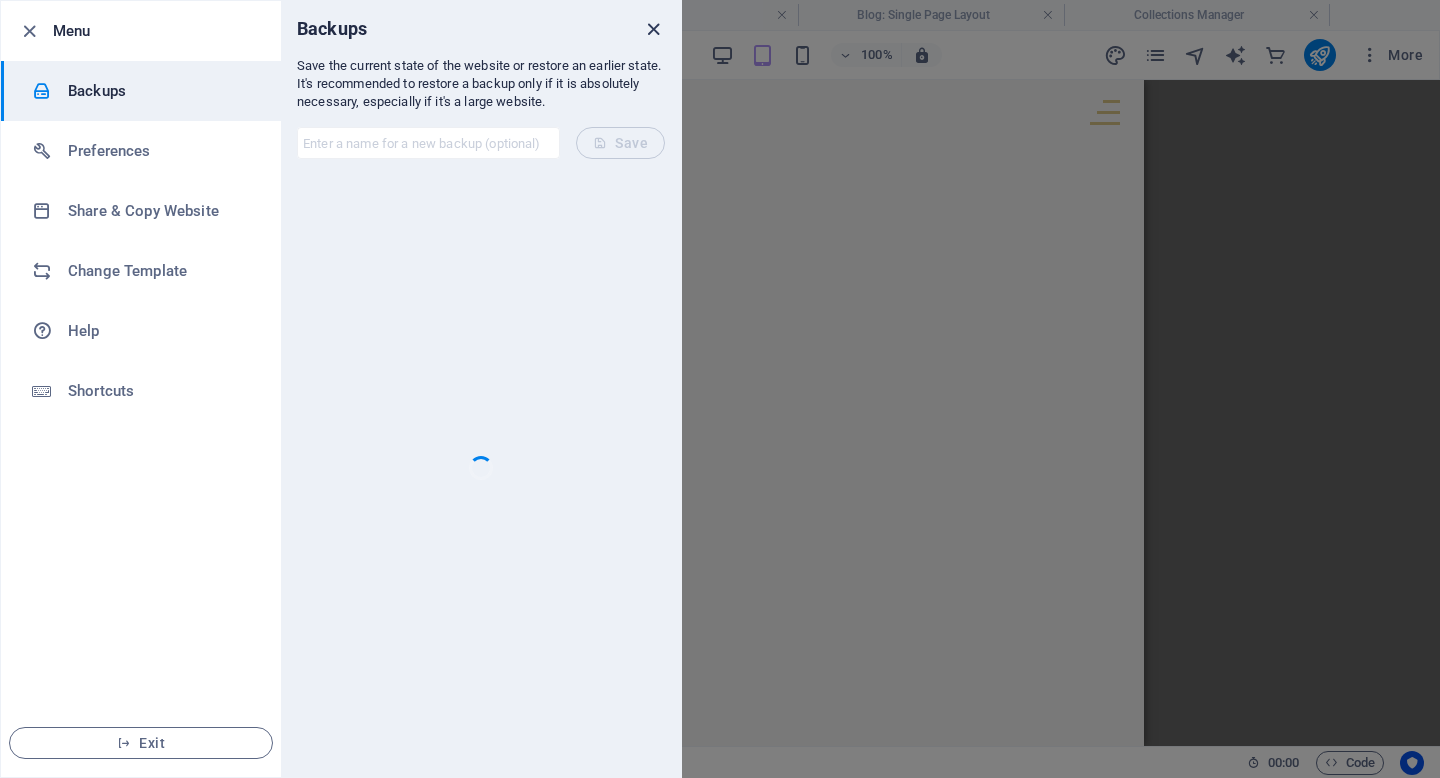 click at bounding box center (653, 29) 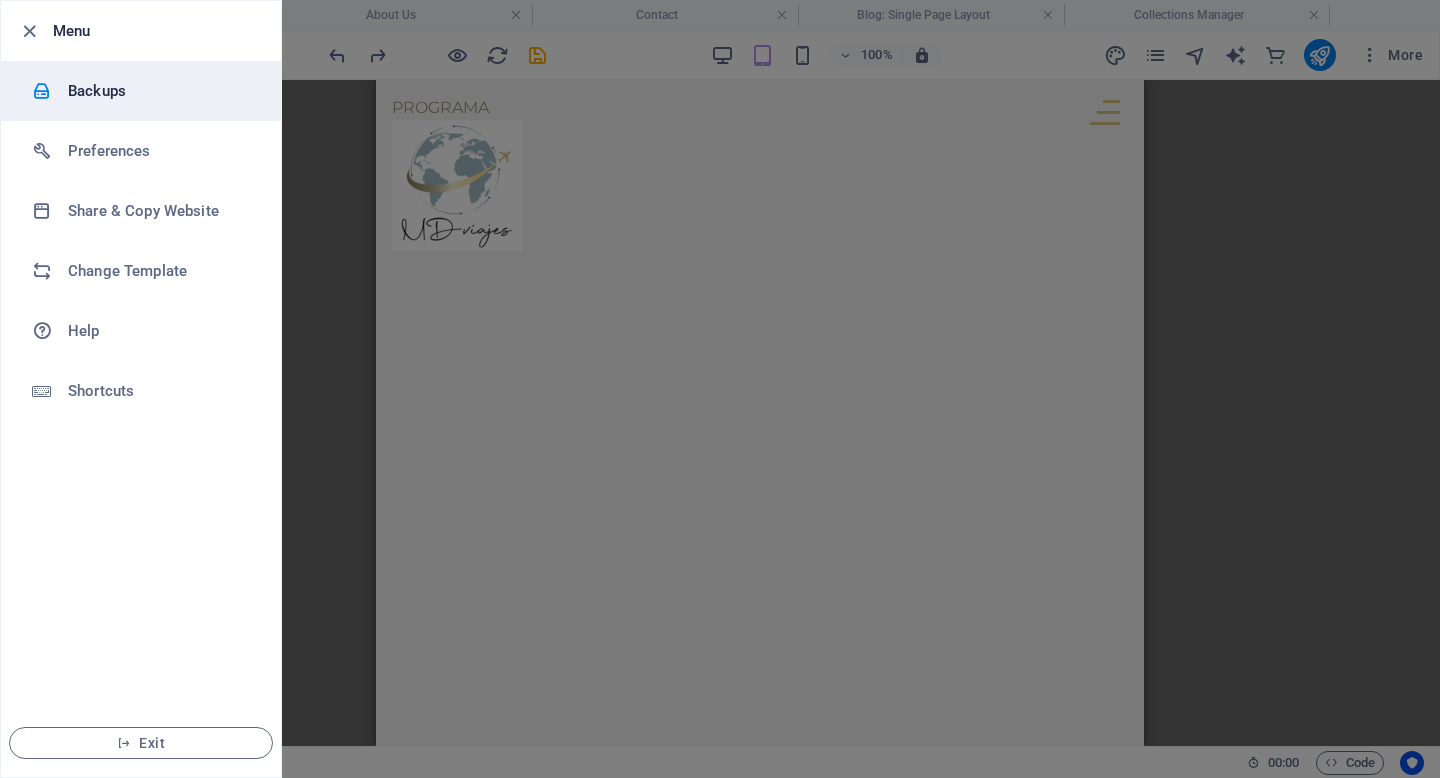 click on "Backups" at bounding box center [160, 91] 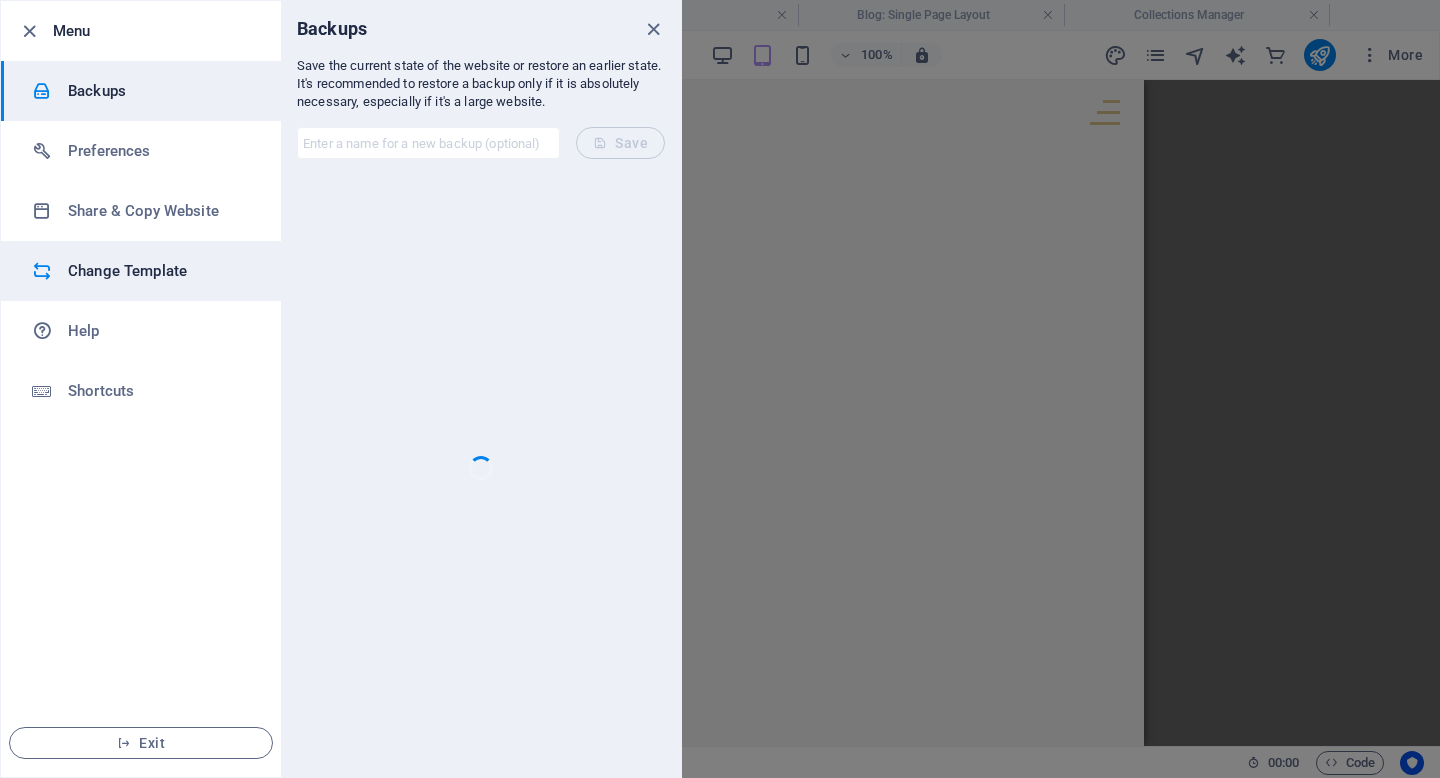 click on "Change Template" at bounding box center (160, 271) 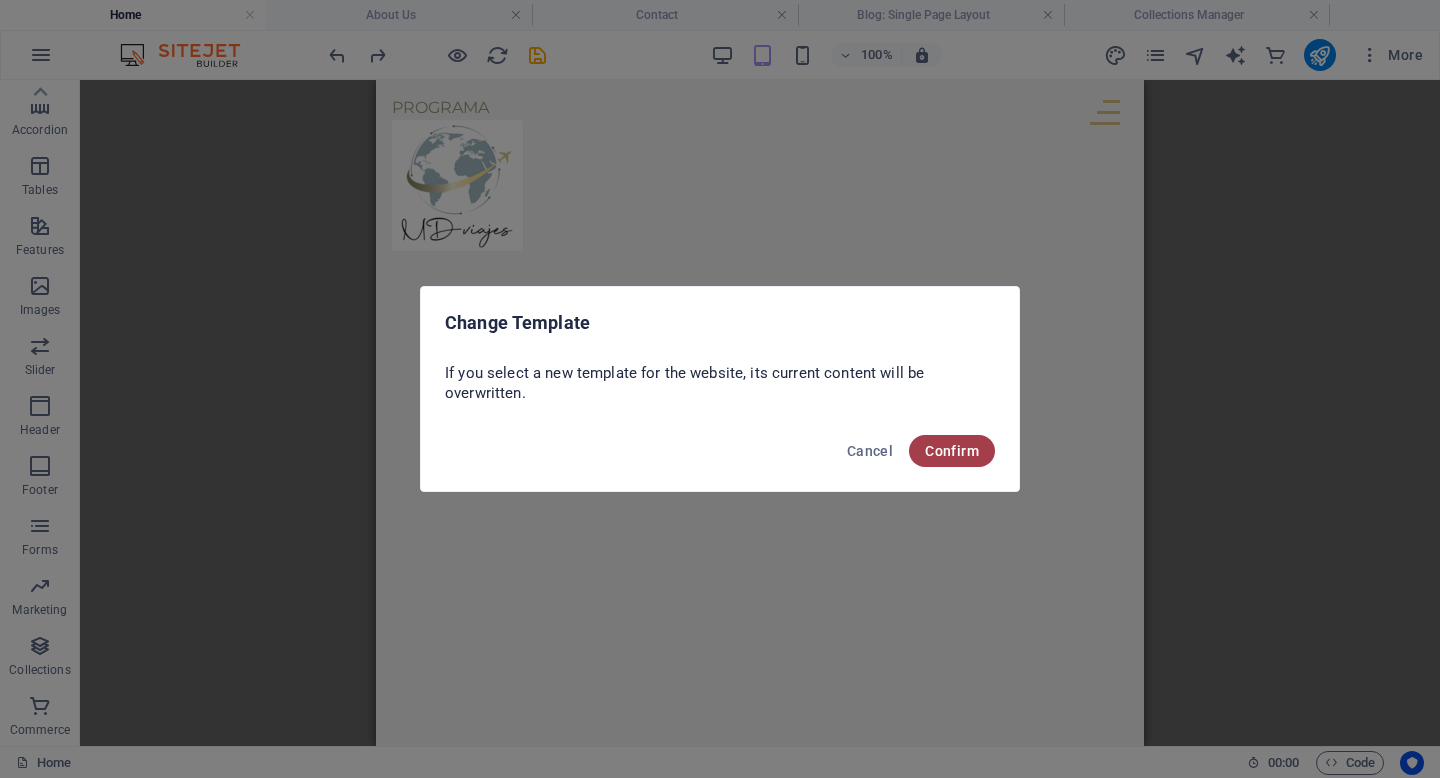 click on "Confirm" at bounding box center [952, 451] 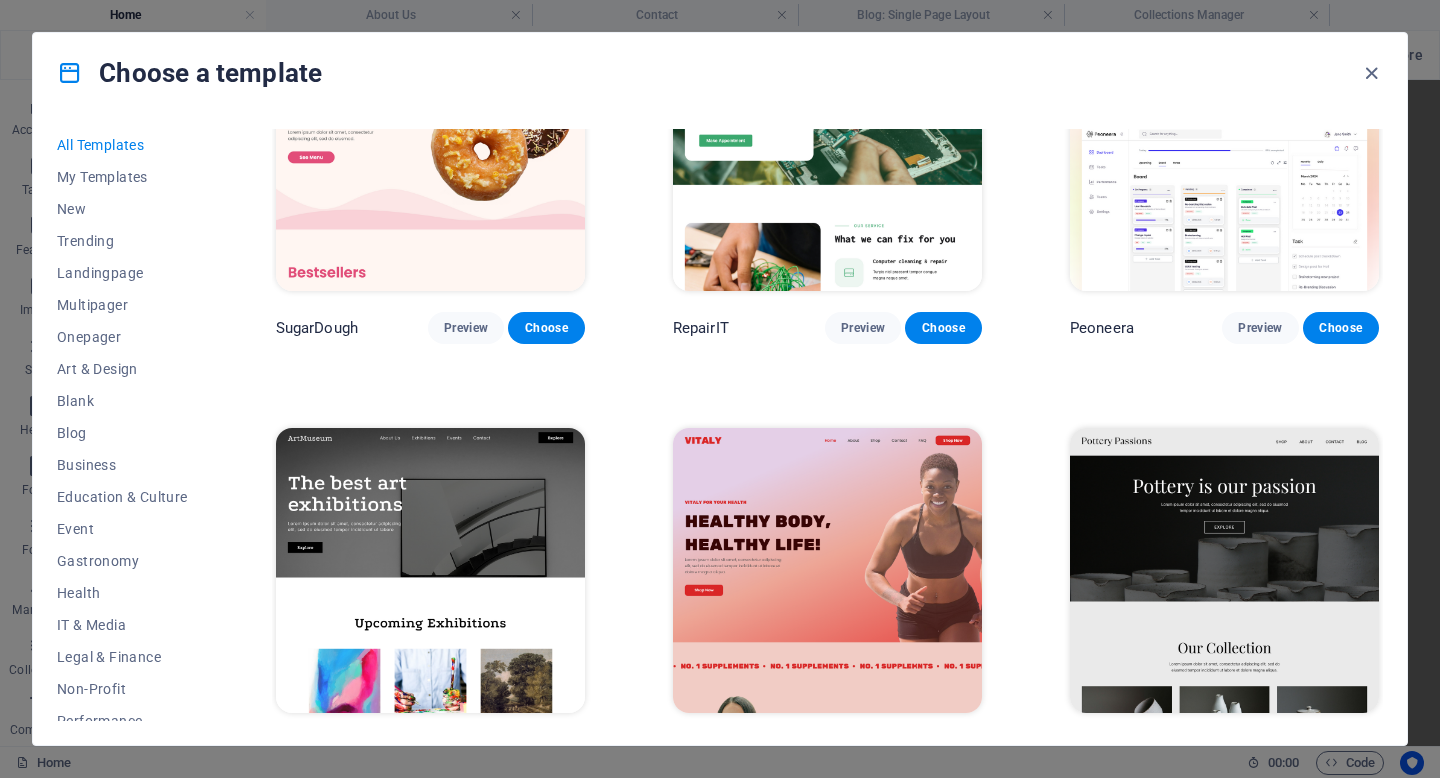 scroll, scrollTop: 0, scrollLeft: 0, axis: both 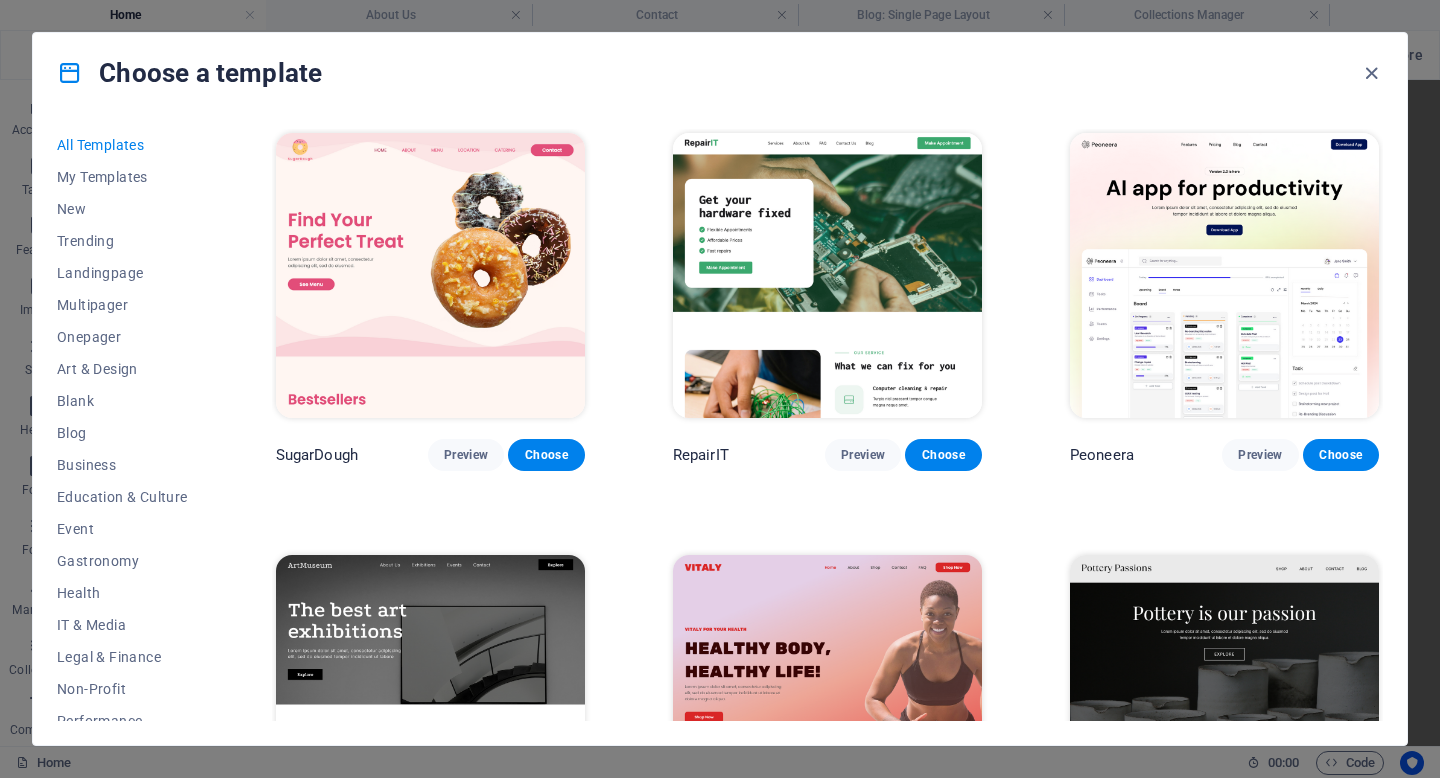 click at bounding box center (430, 275) 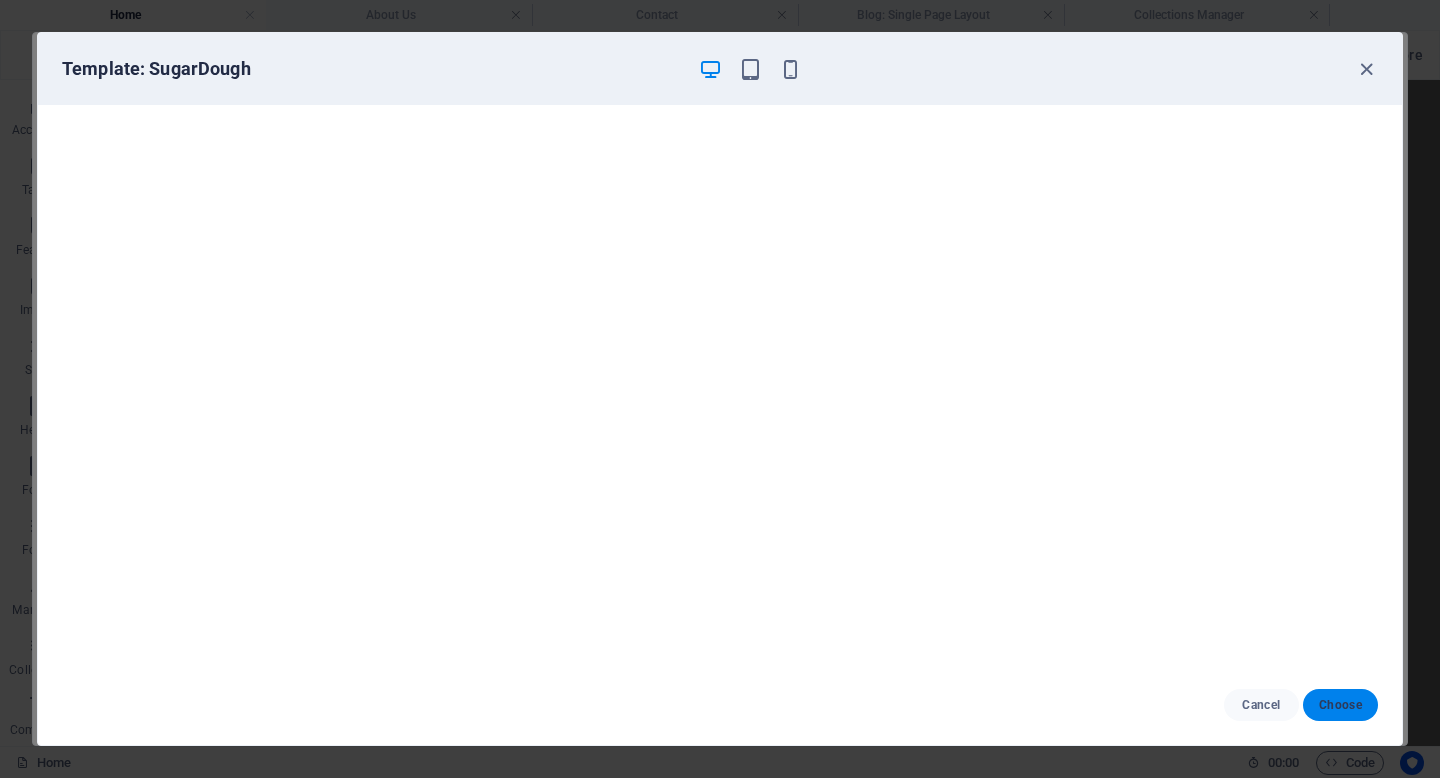 click on "Choose" at bounding box center [1340, 705] 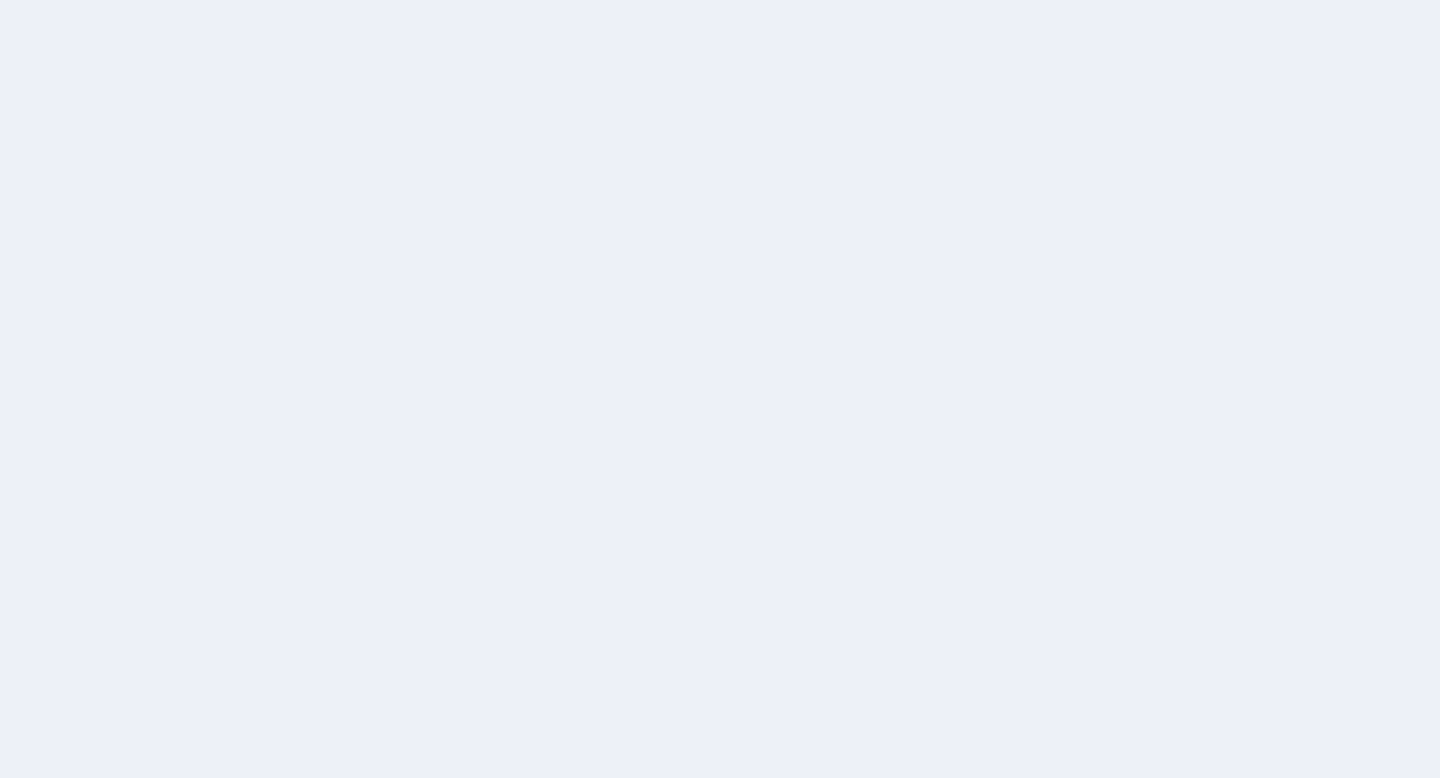 scroll, scrollTop: 0, scrollLeft: 0, axis: both 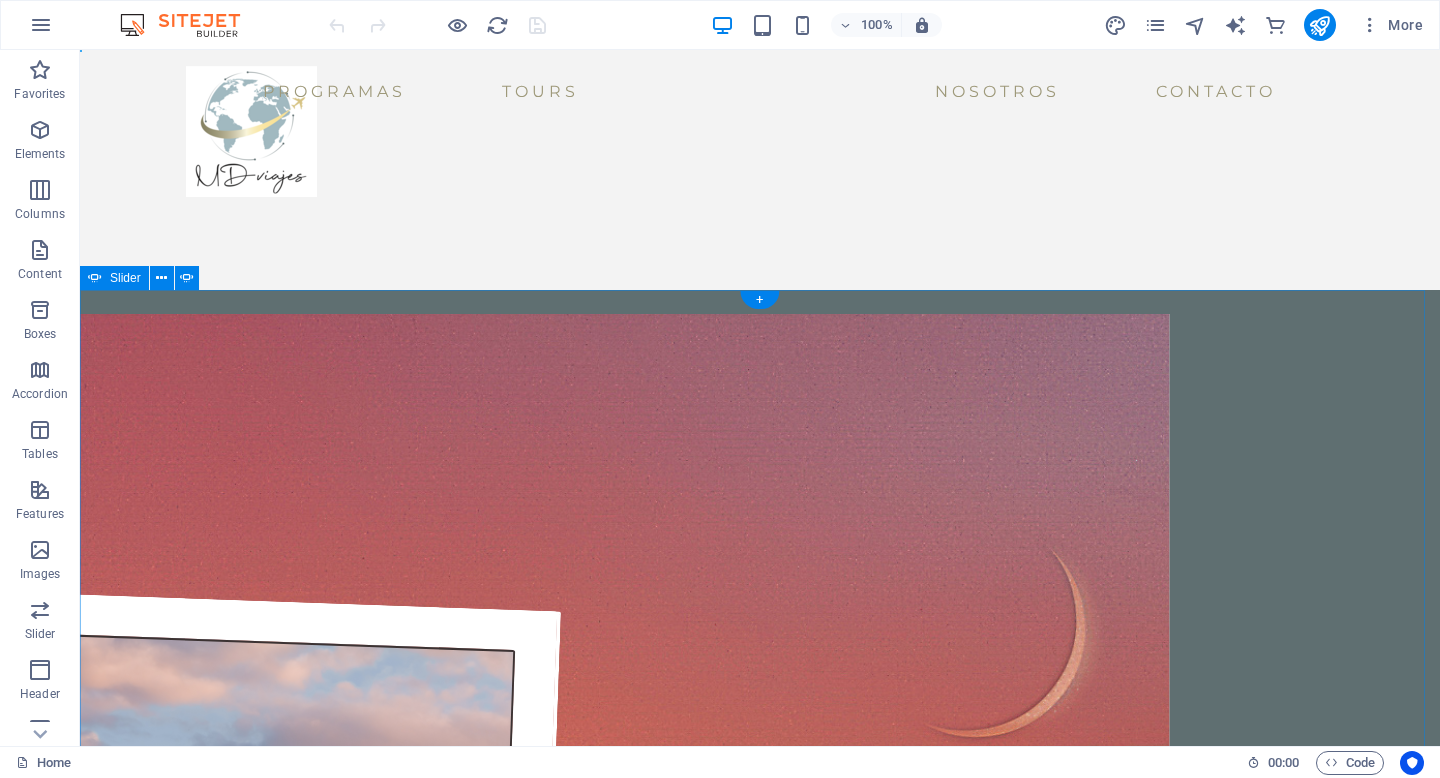 click at bounding box center (80, 10461) 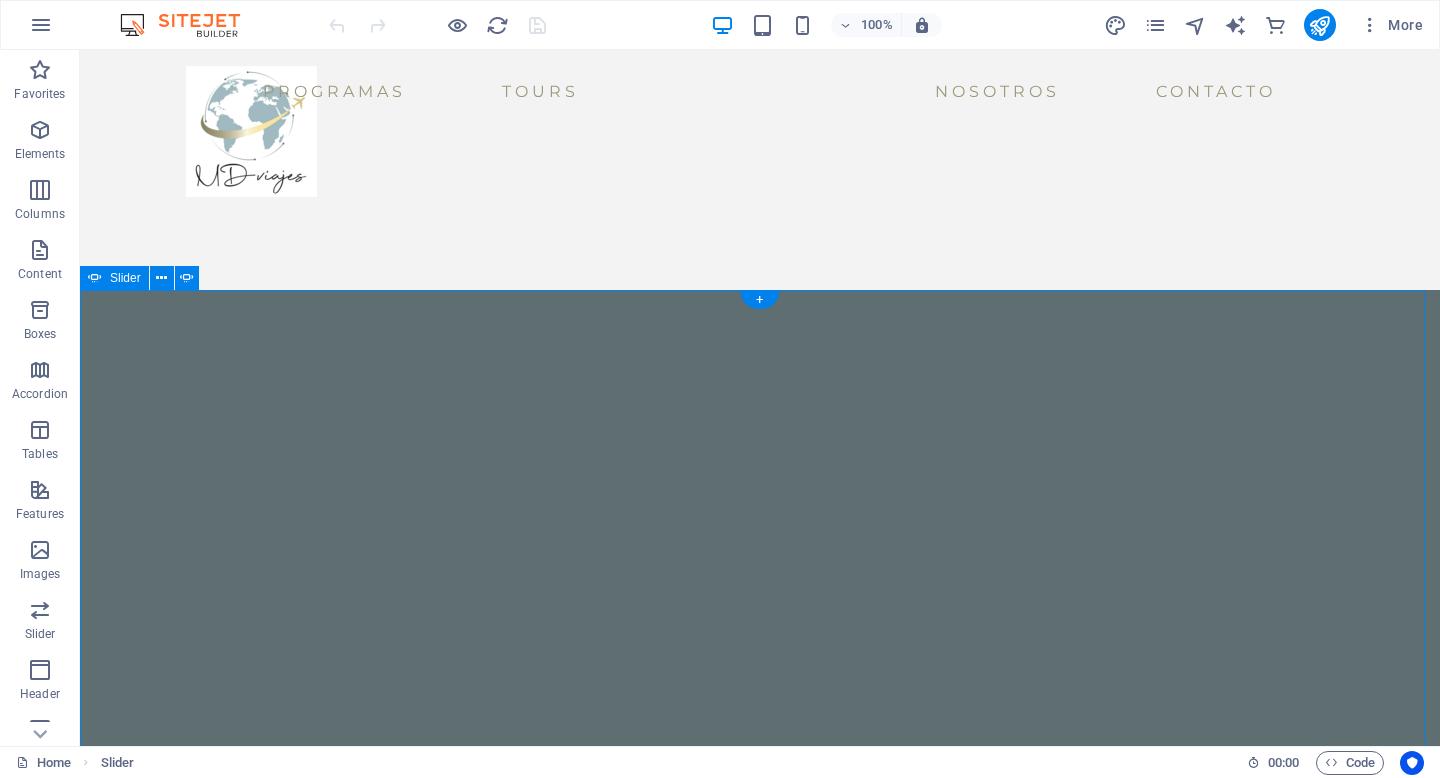 click at bounding box center (80, 10461) 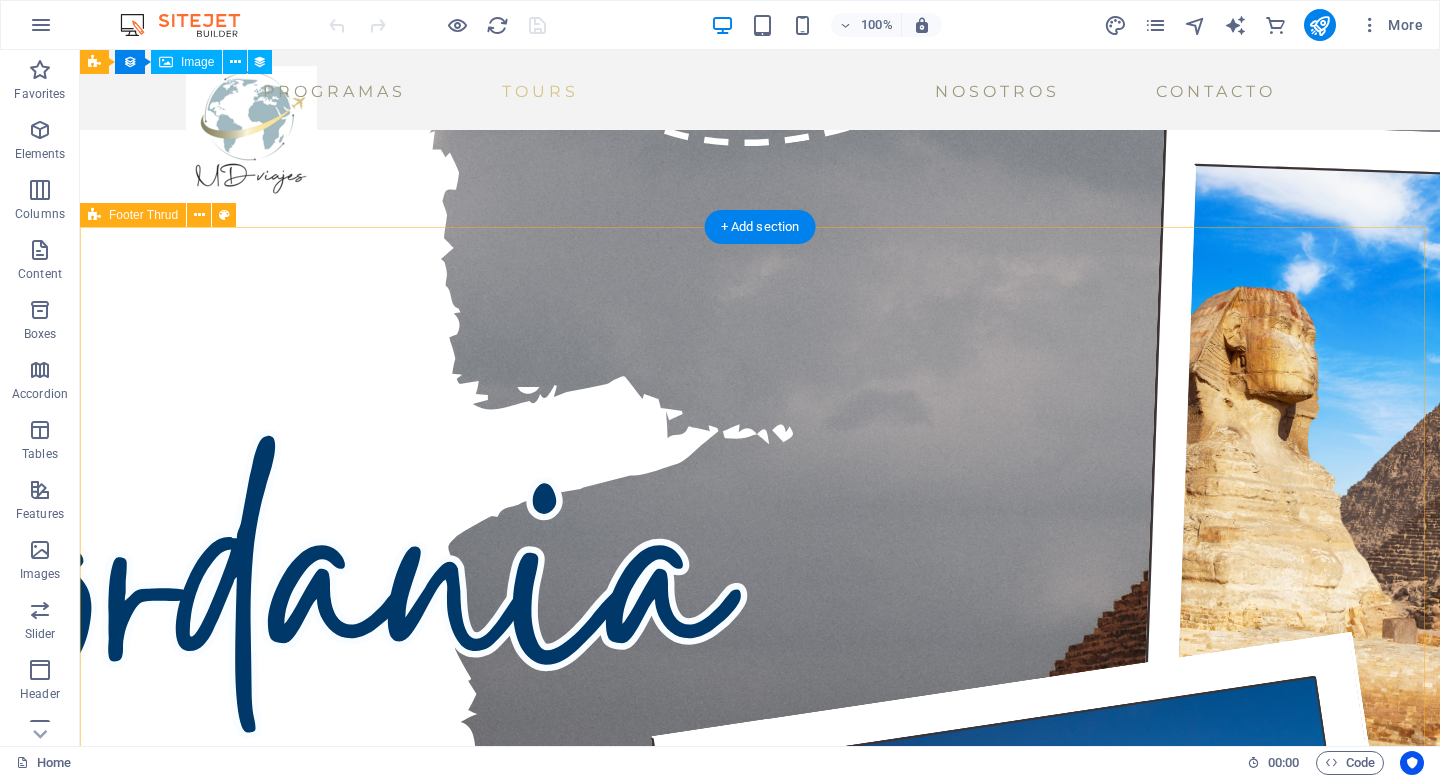 scroll, scrollTop: 4924, scrollLeft: 0, axis: vertical 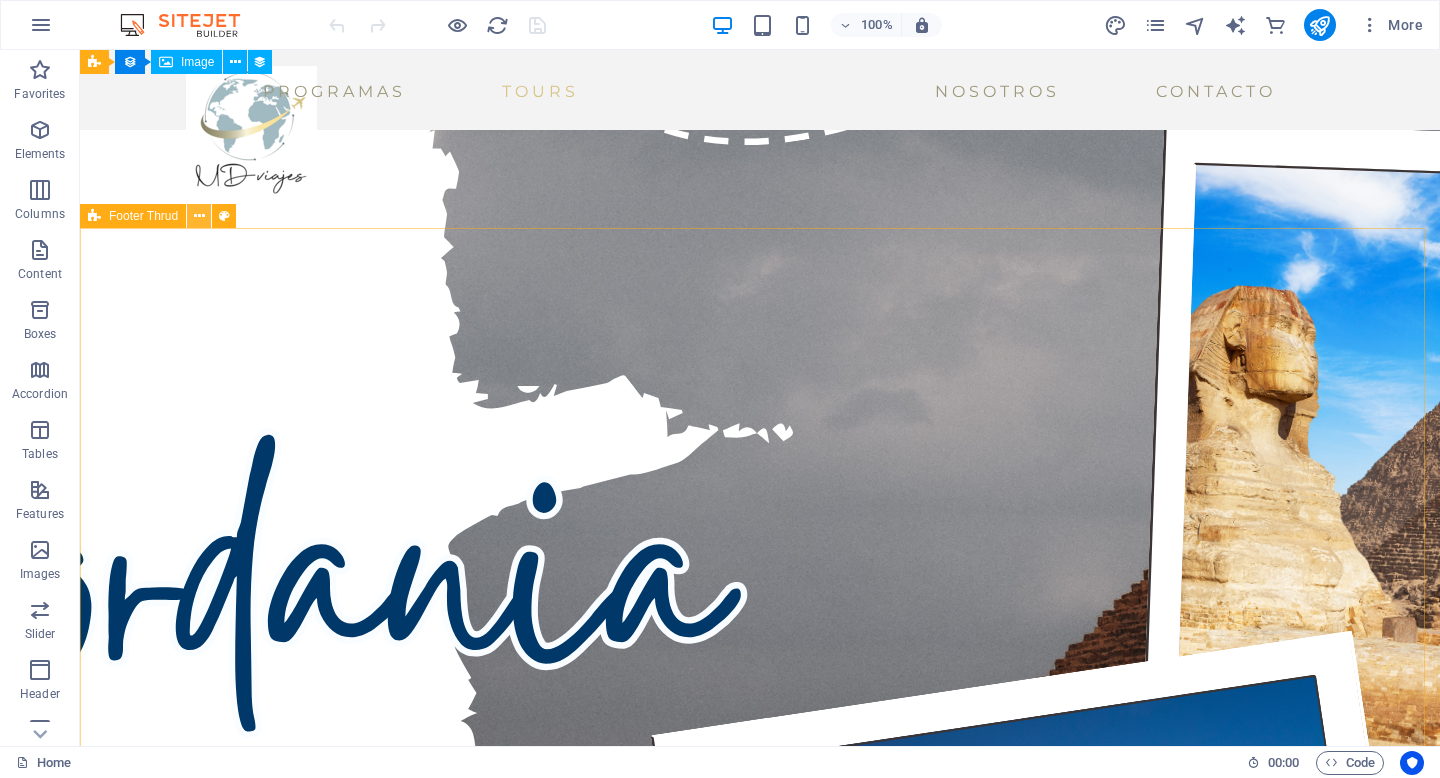 click at bounding box center [199, 216] 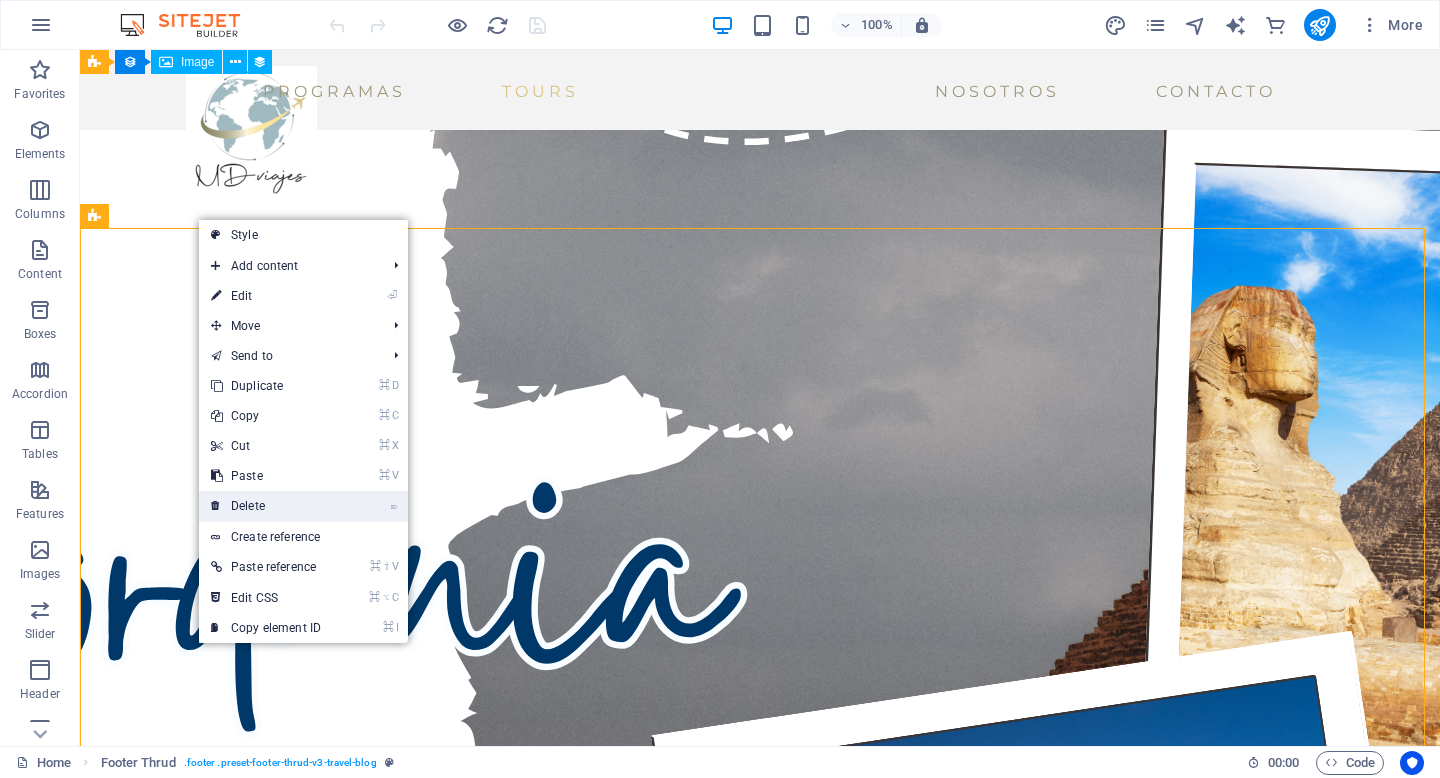 click on "⌦  Delete" at bounding box center [266, 506] 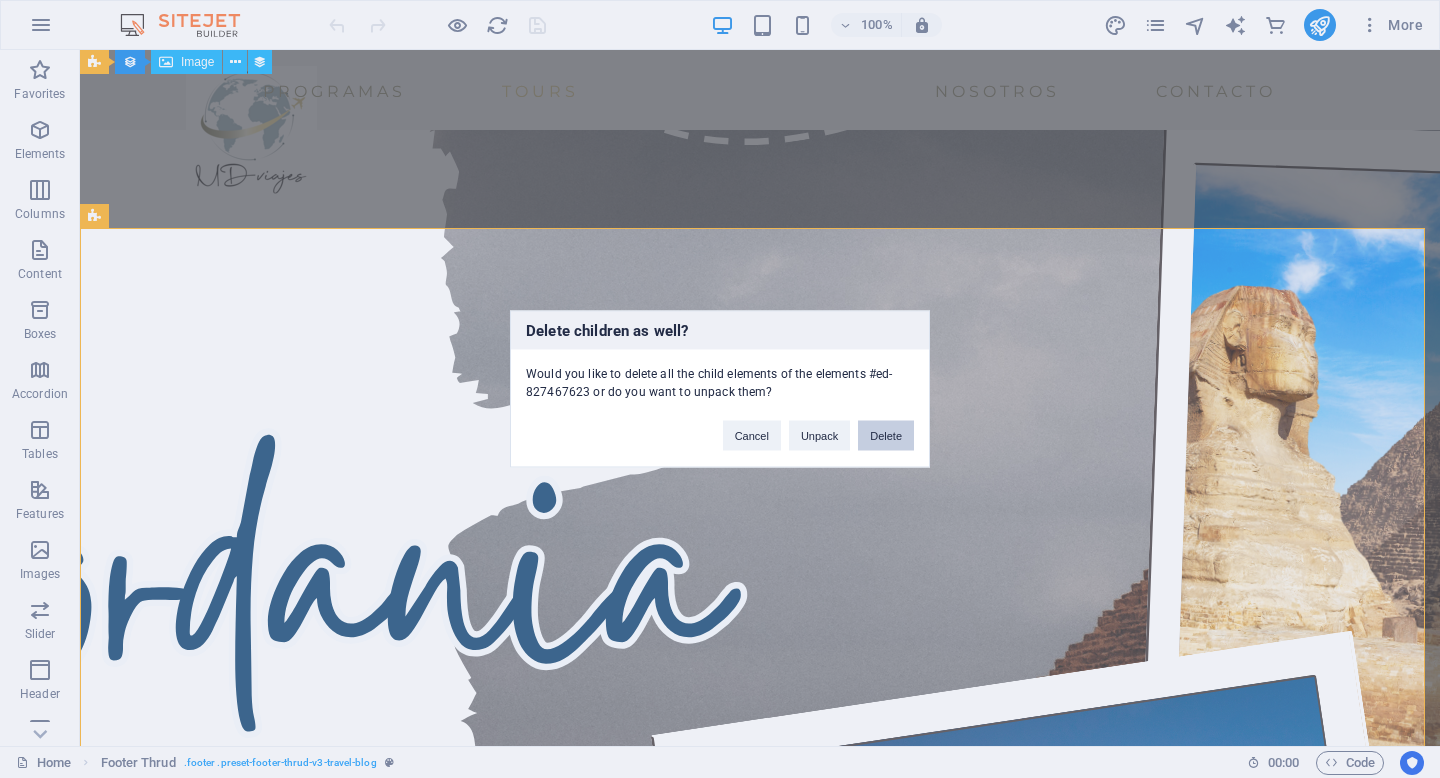 click on "Delete" at bounding box center (886, 436) 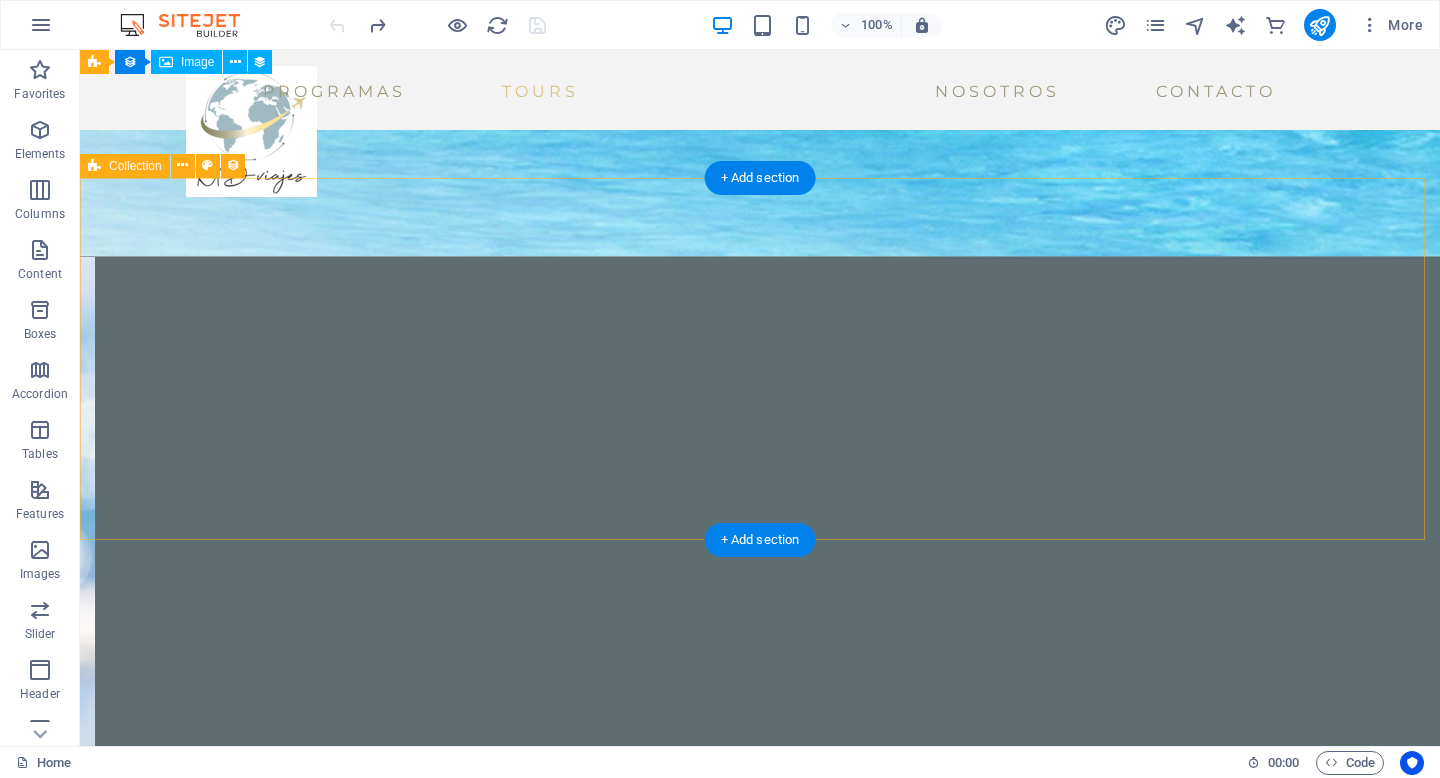 scroll, scrollTop: 3845, scrollLeft: 0, axis: vertical 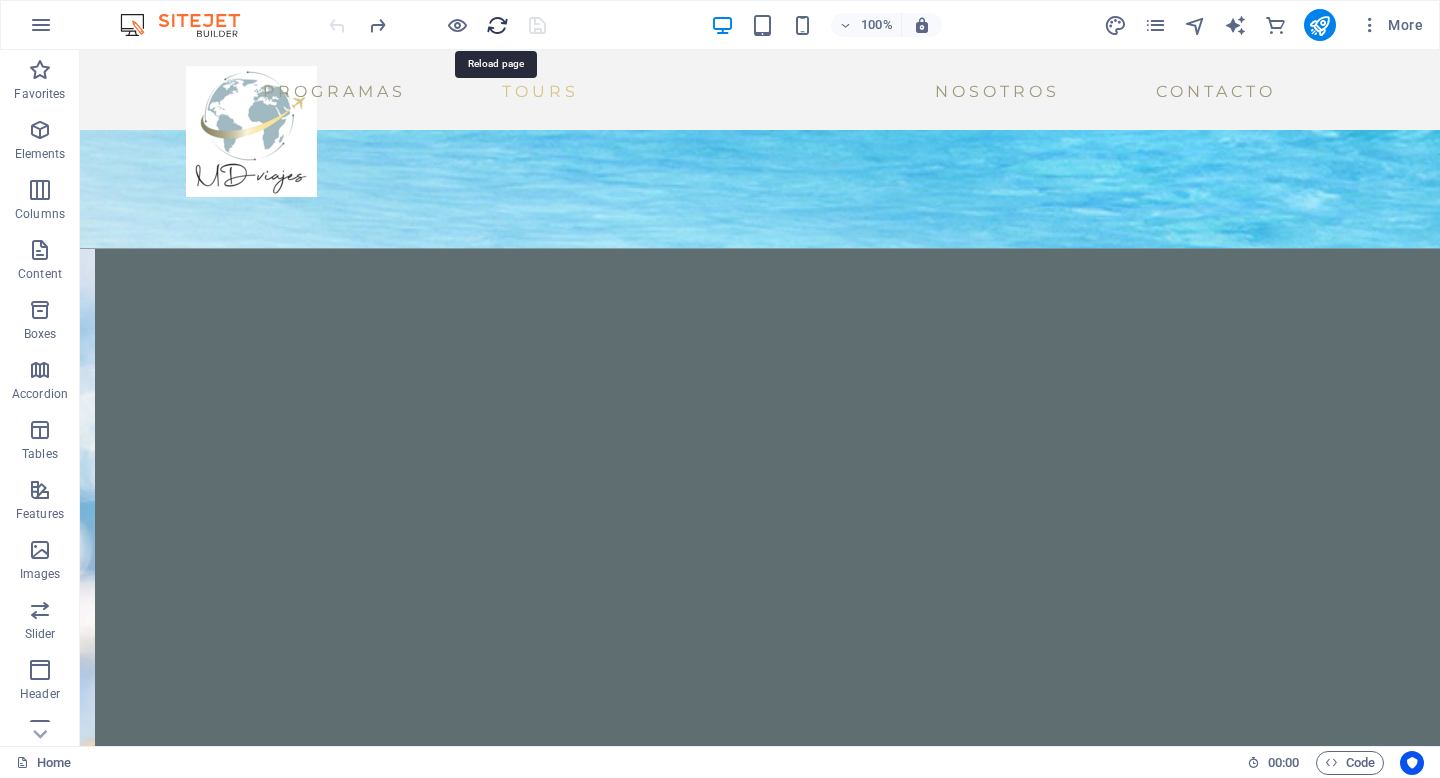 click at bounding box center (497, 25) 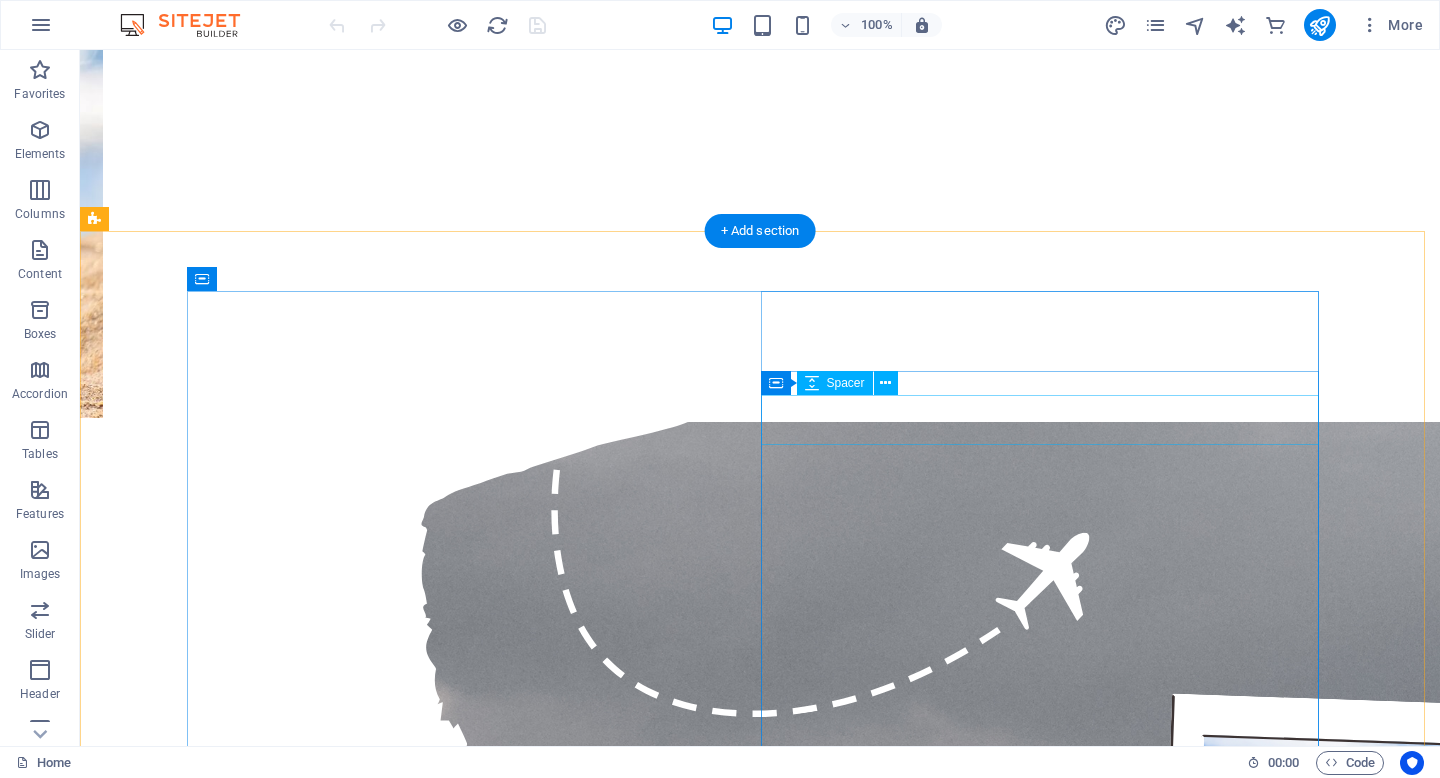 scroll, scrollTop: 4907, scrollLeft: 0, axis: vertical 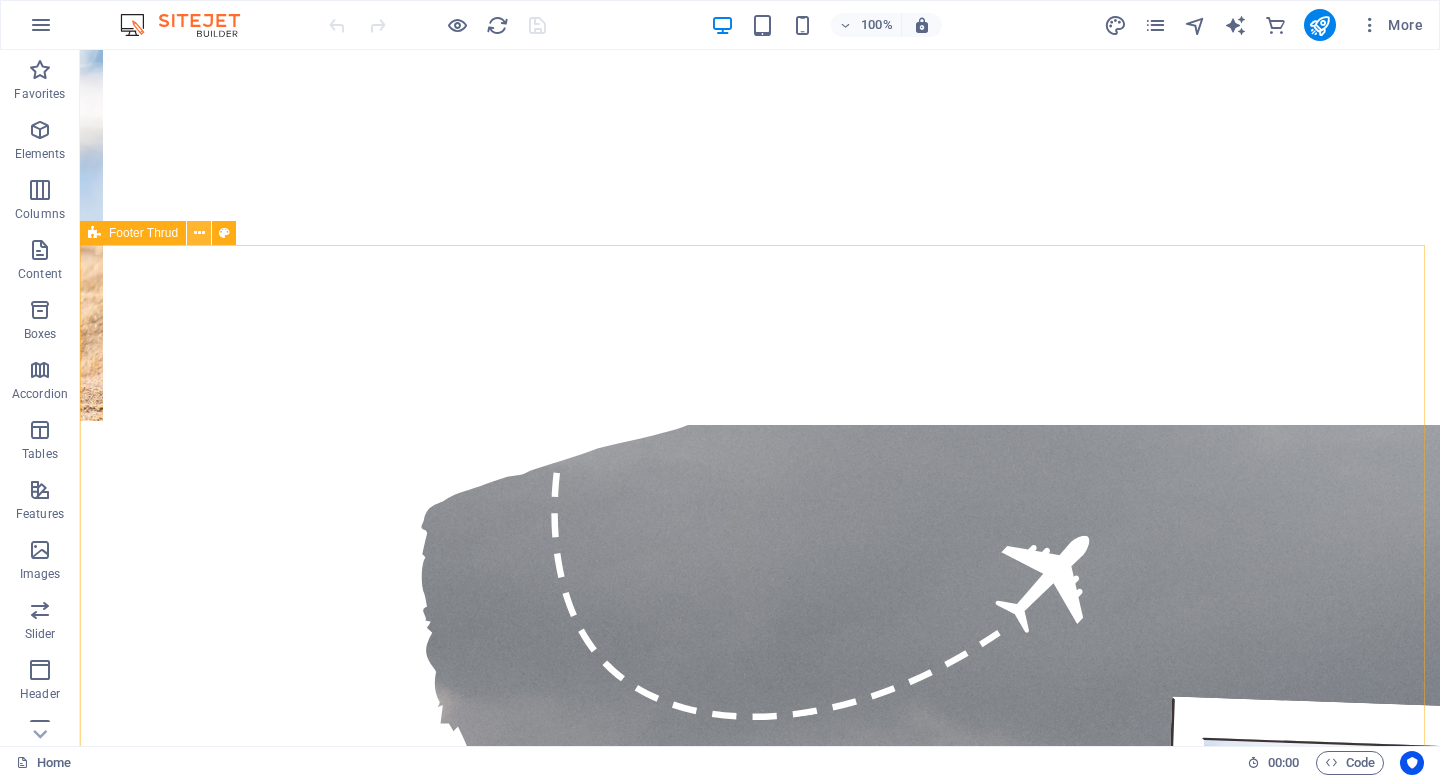 click at bounding box center [199, 233] 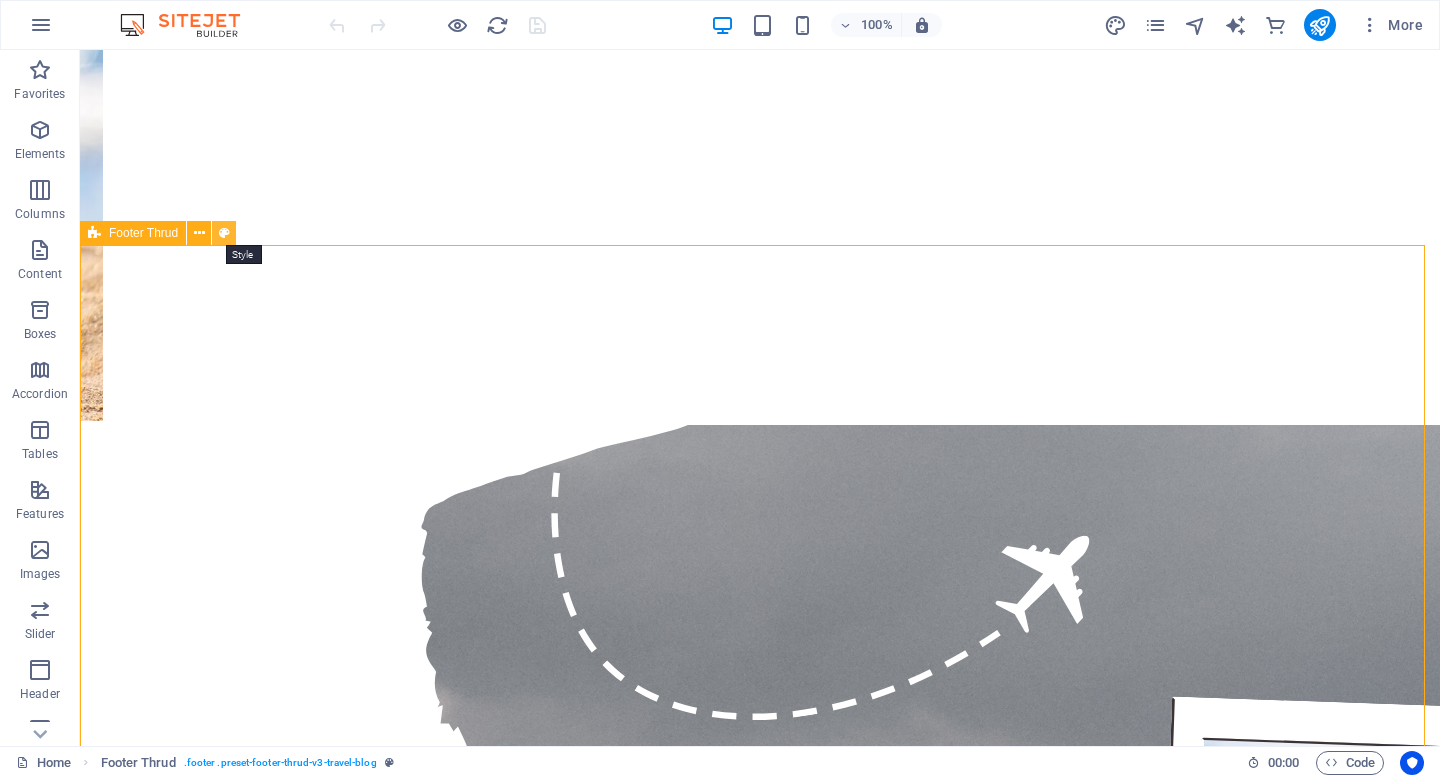 click at bounding box center [224, 233] 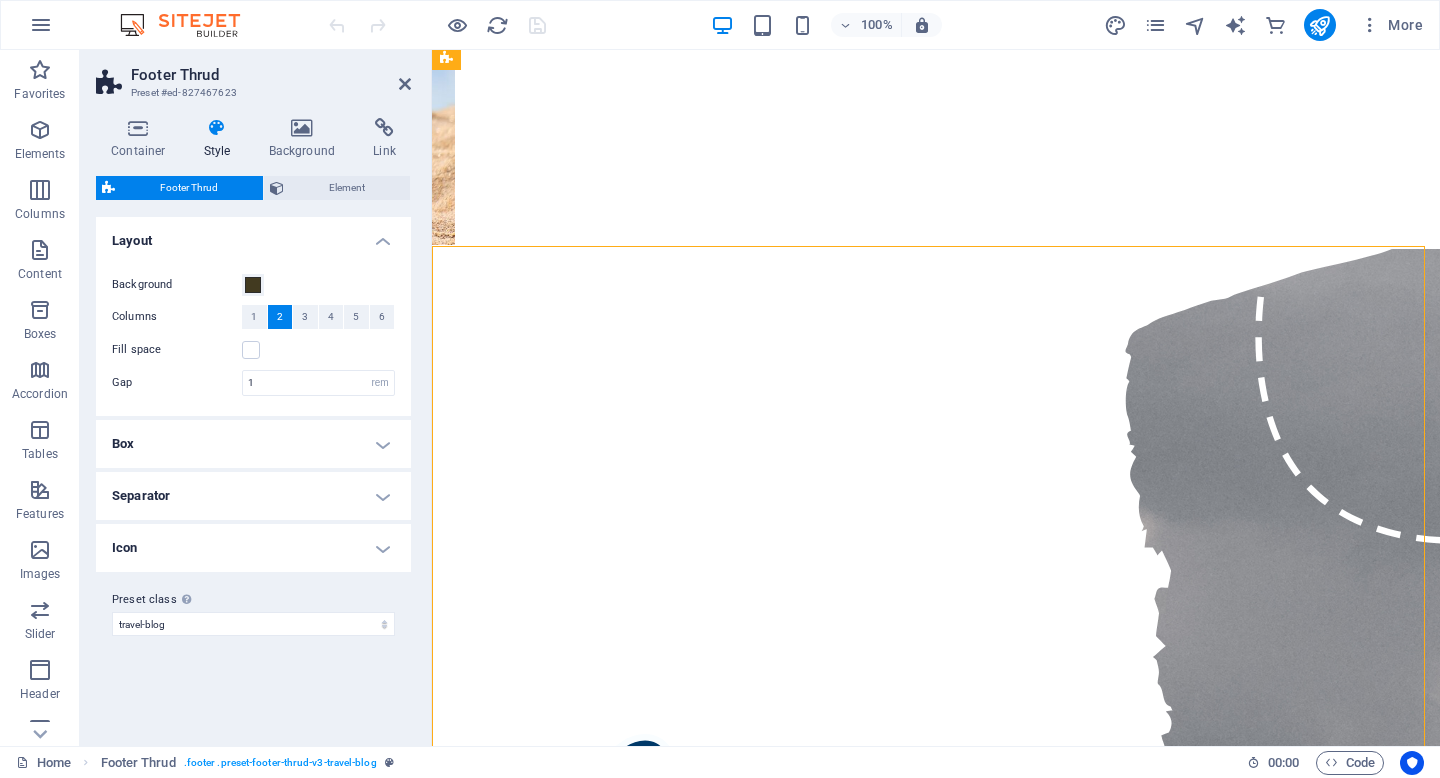 scroll, scrollTop: 4614, scrollLeft: 0, axis: vertical 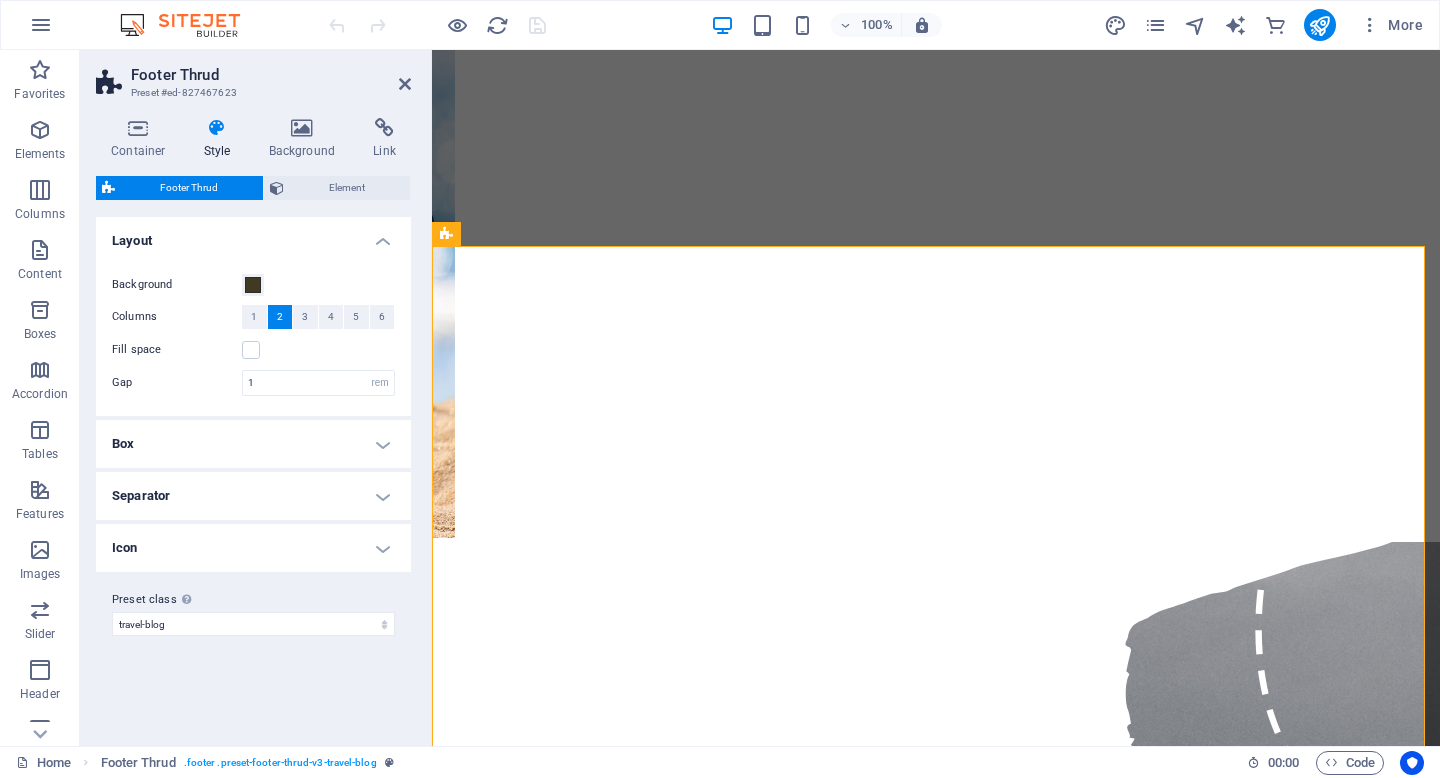 click on "Footer Thrud" at bounding box center (189, 188) 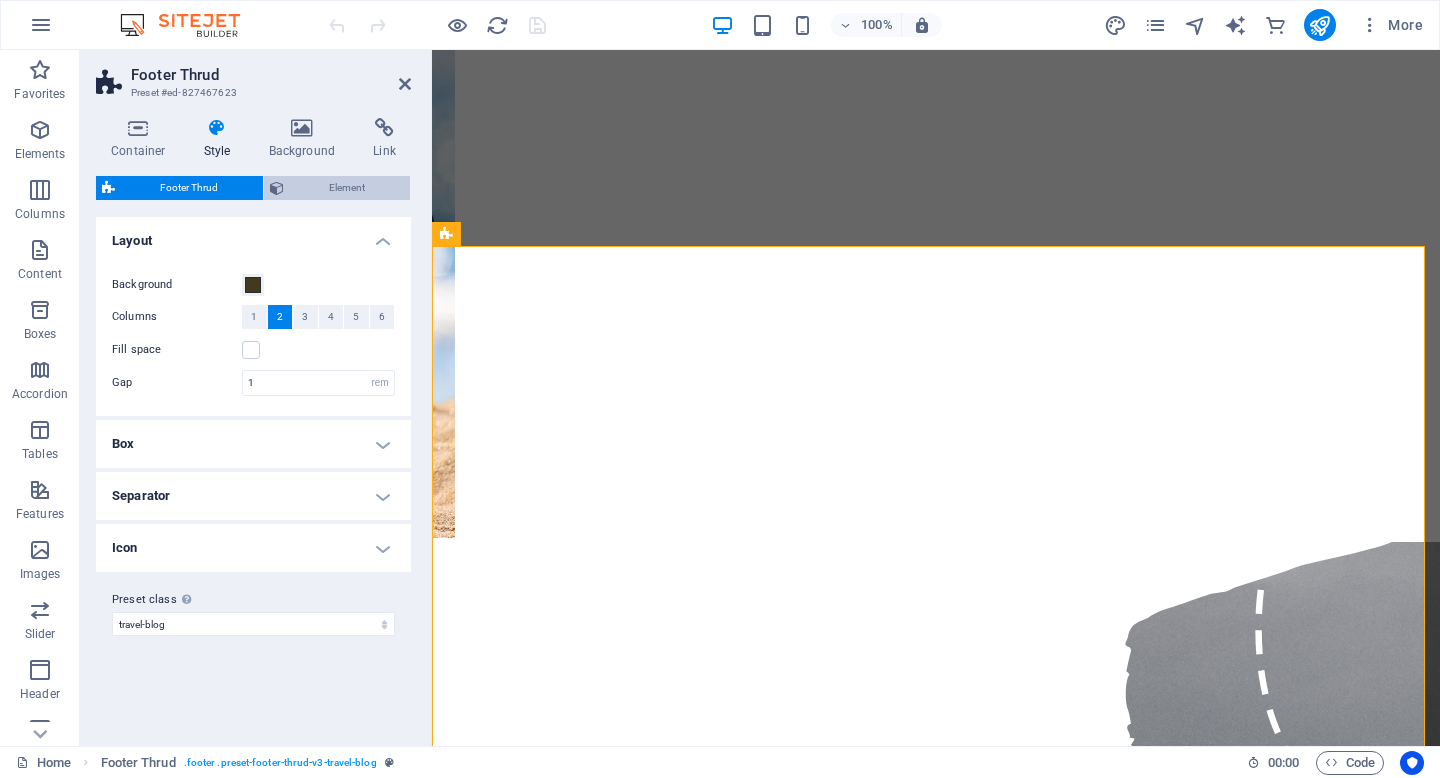 click on "Element" at bounding box center (347, 188) 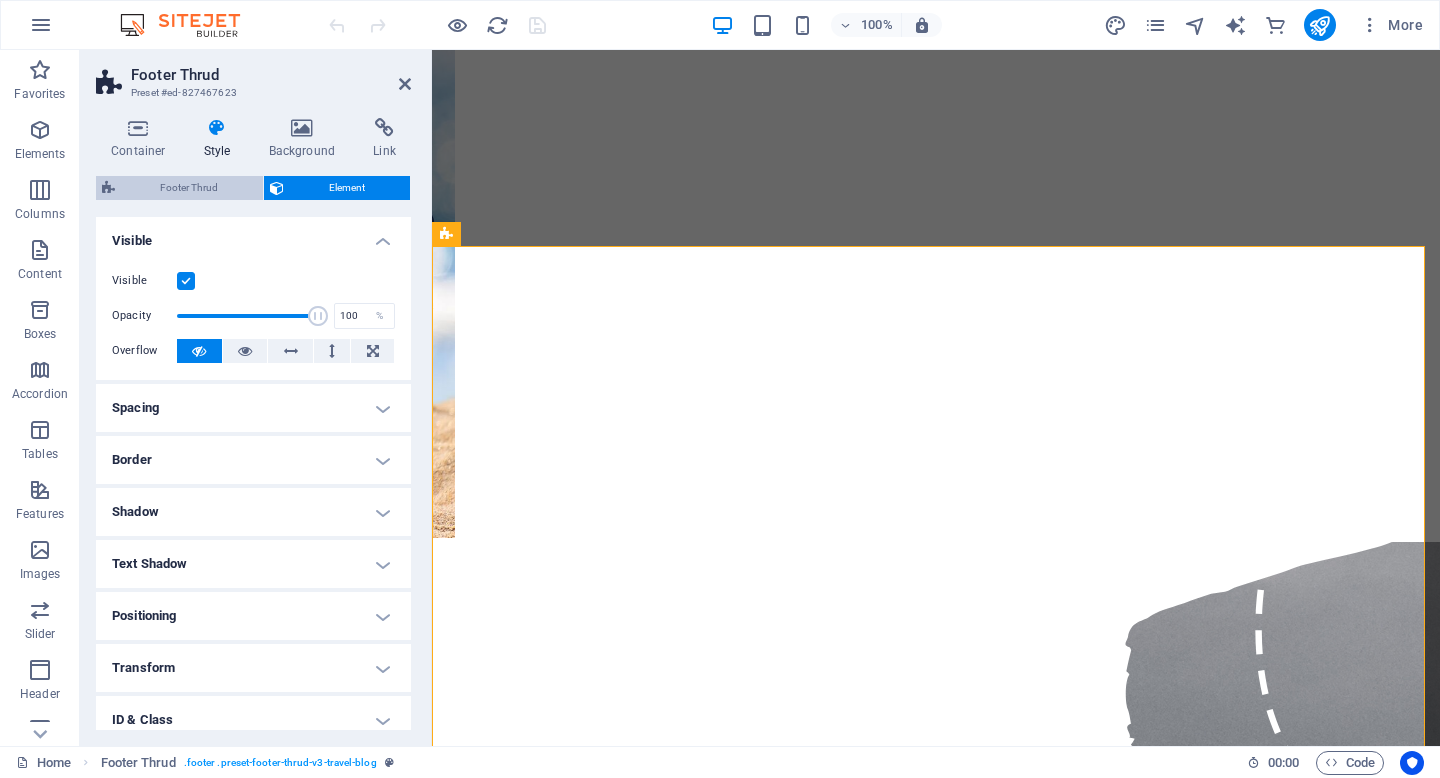 click on "Footer Thrud" at bounding box center [189, 188] 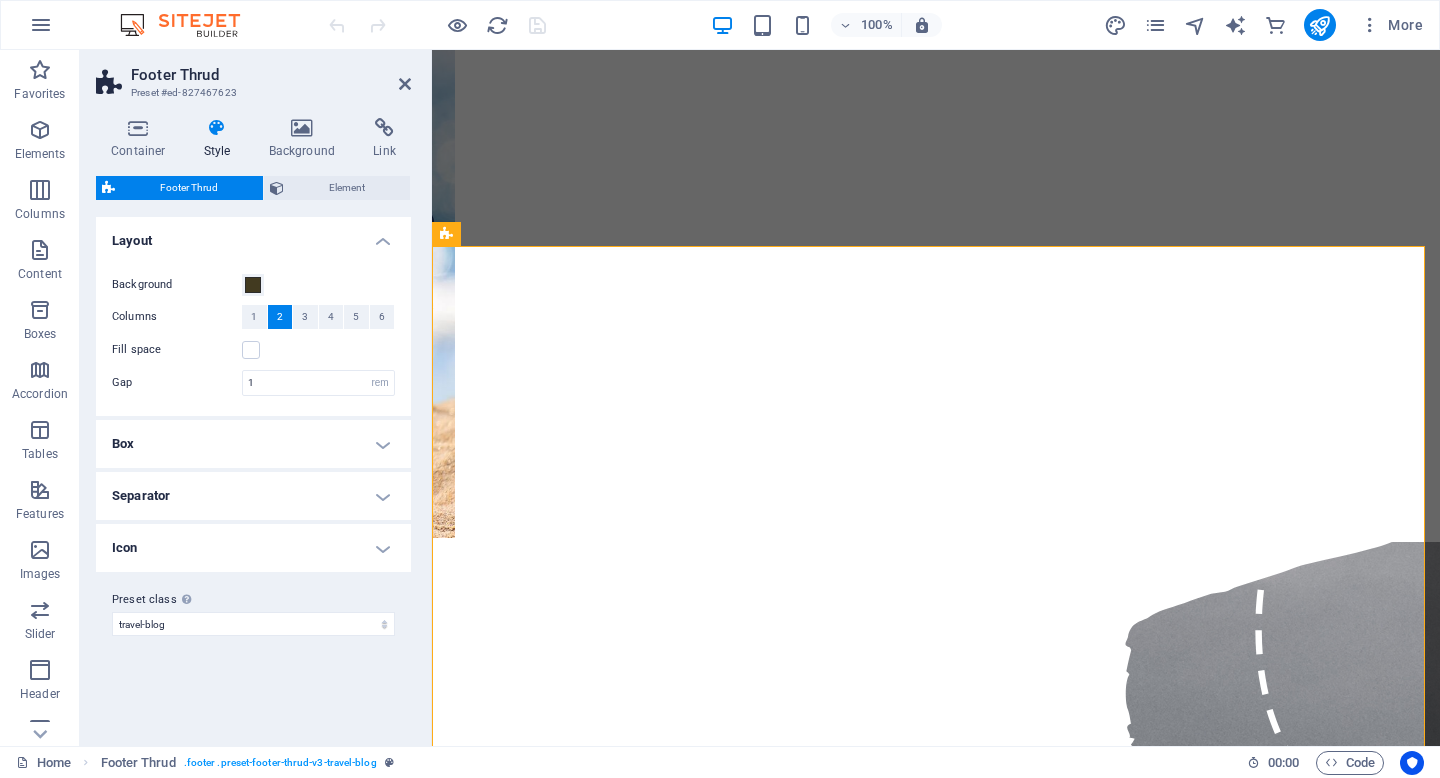 click at bounding box center (217, 128) 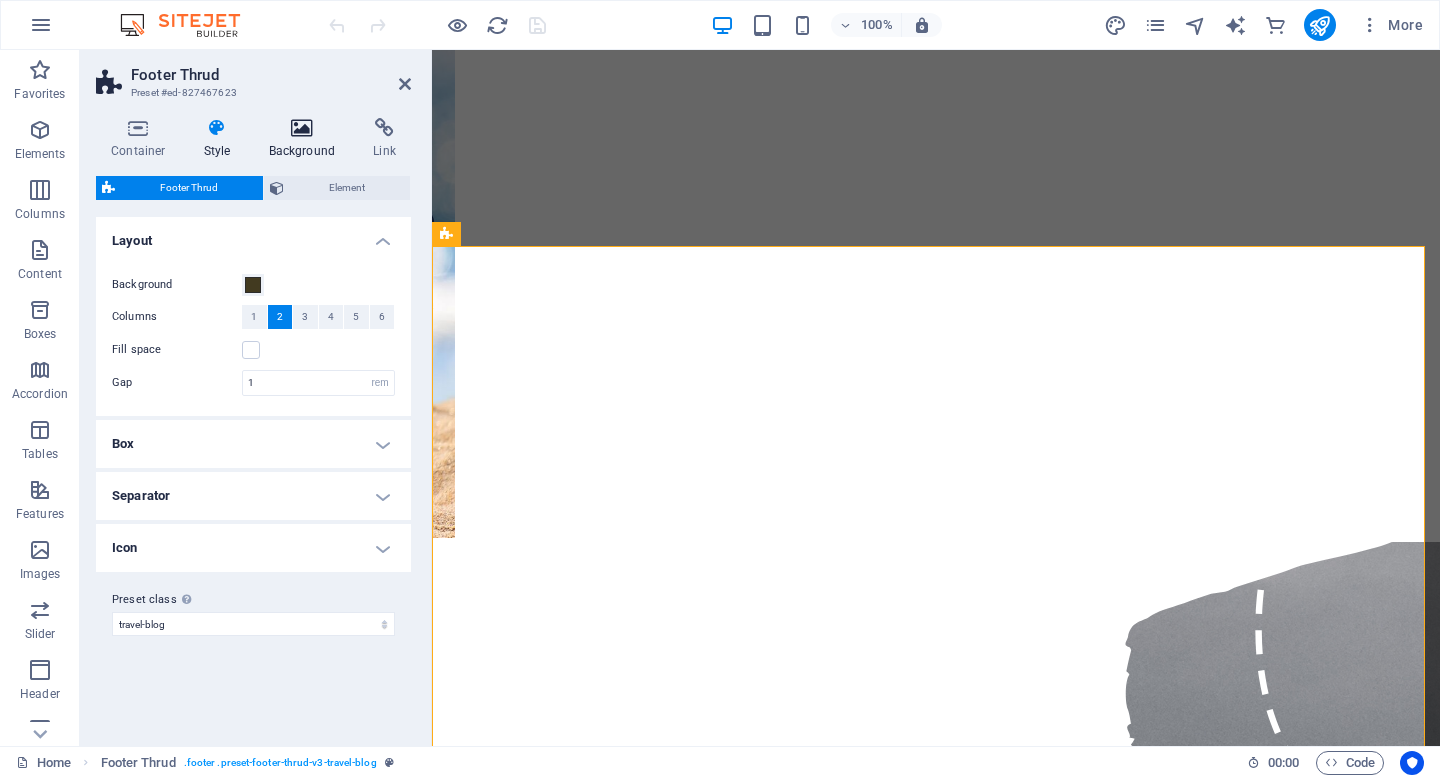 click at bounding box center (302, 128) 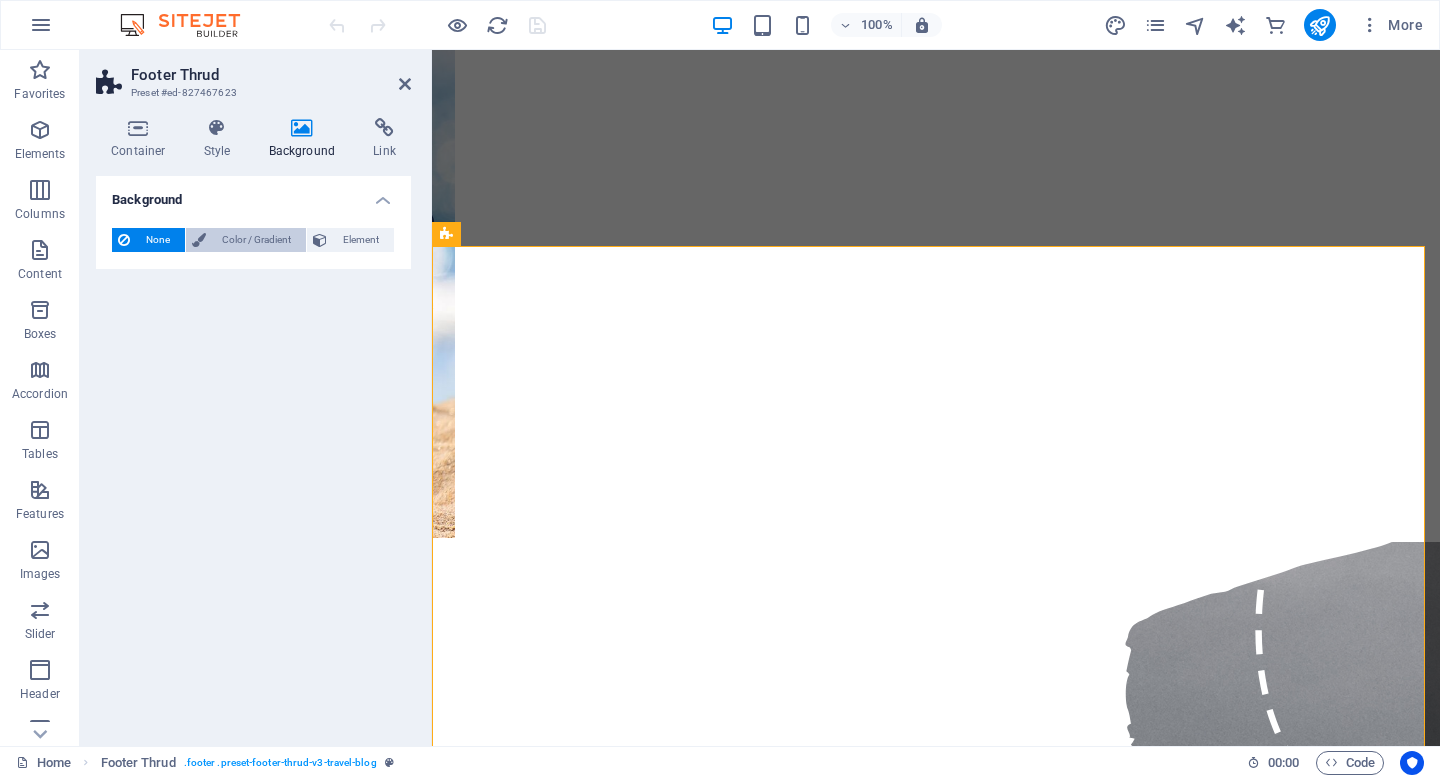 click on "Color / Gradient" at bounding box center (256, 240) 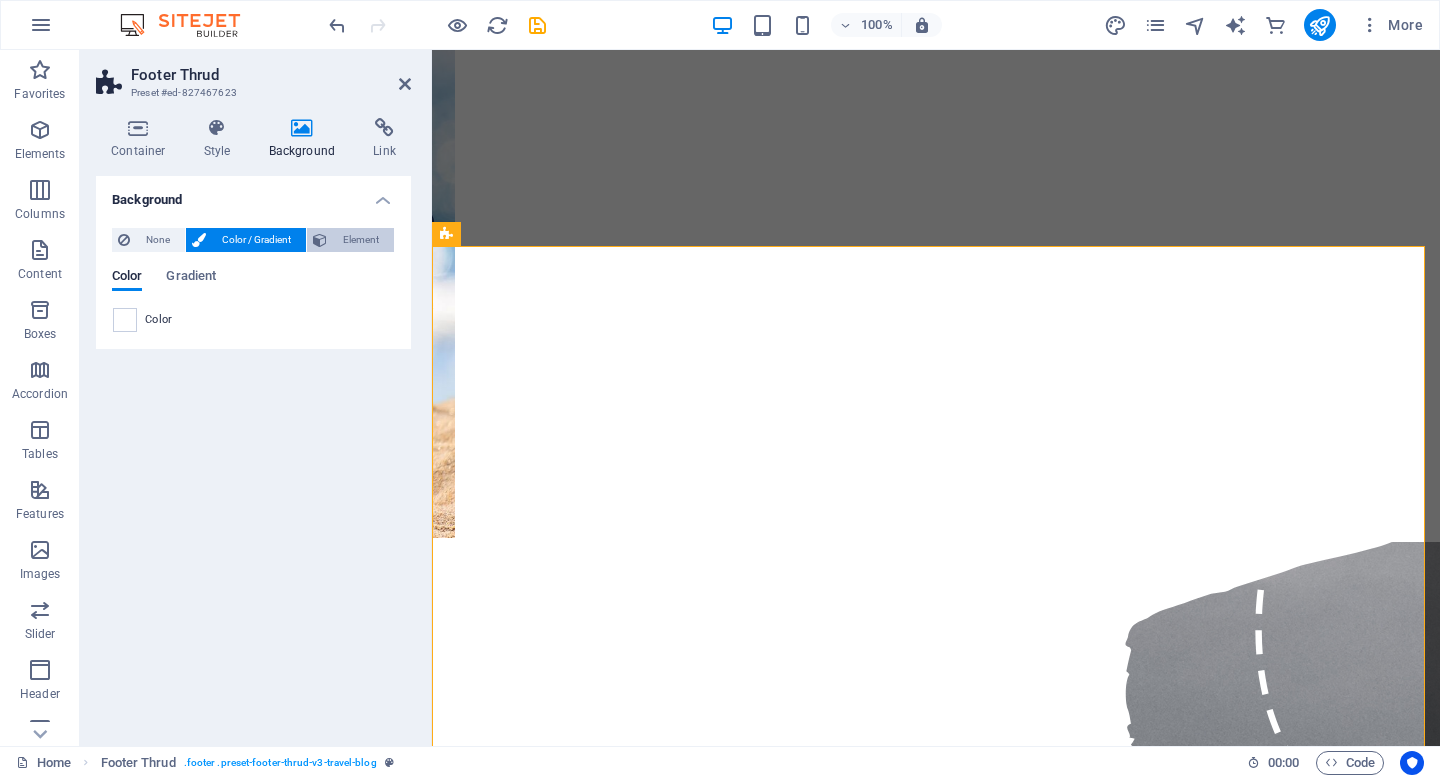 click on "Element" at bounding box center (360, 240) 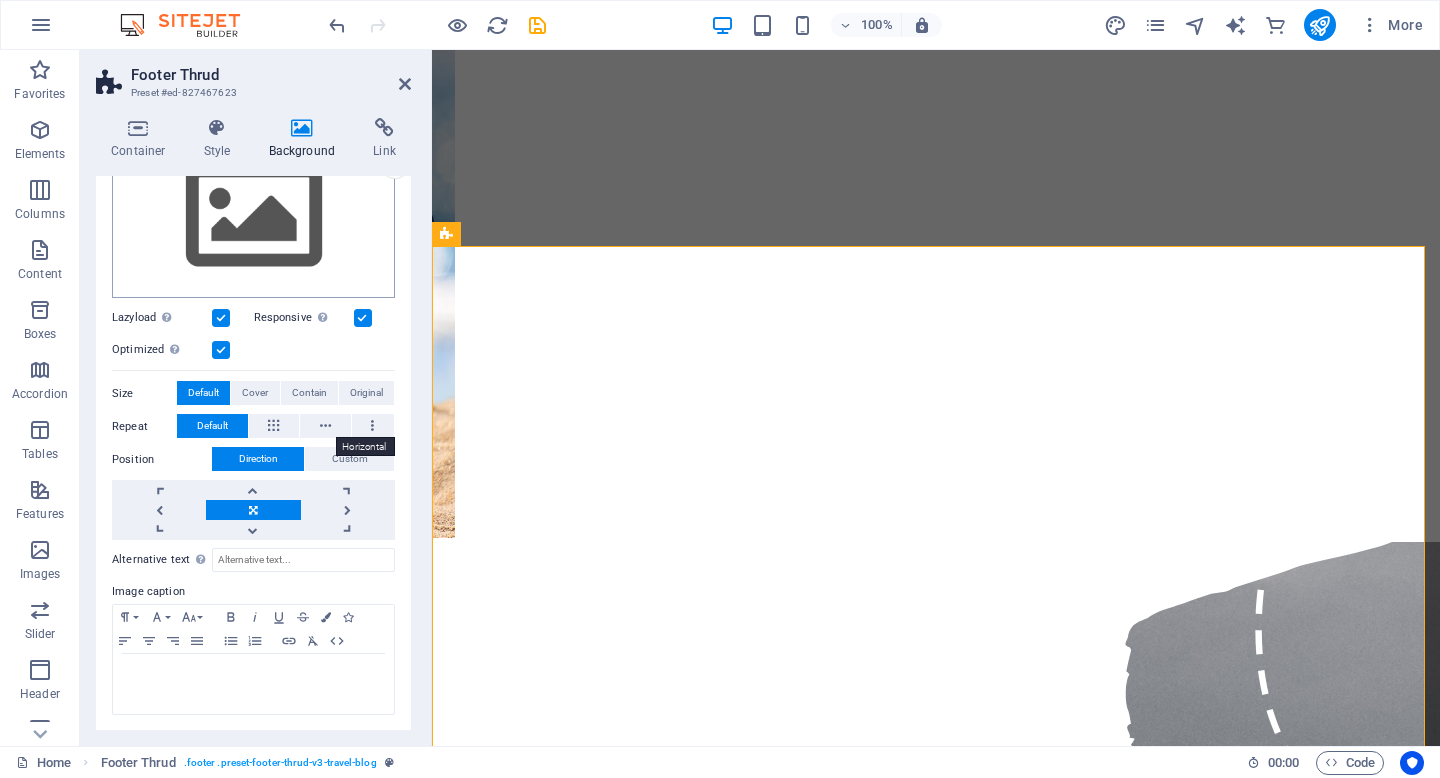 scroll, scrollTop: 0, scrollLeft: 0, axis: both 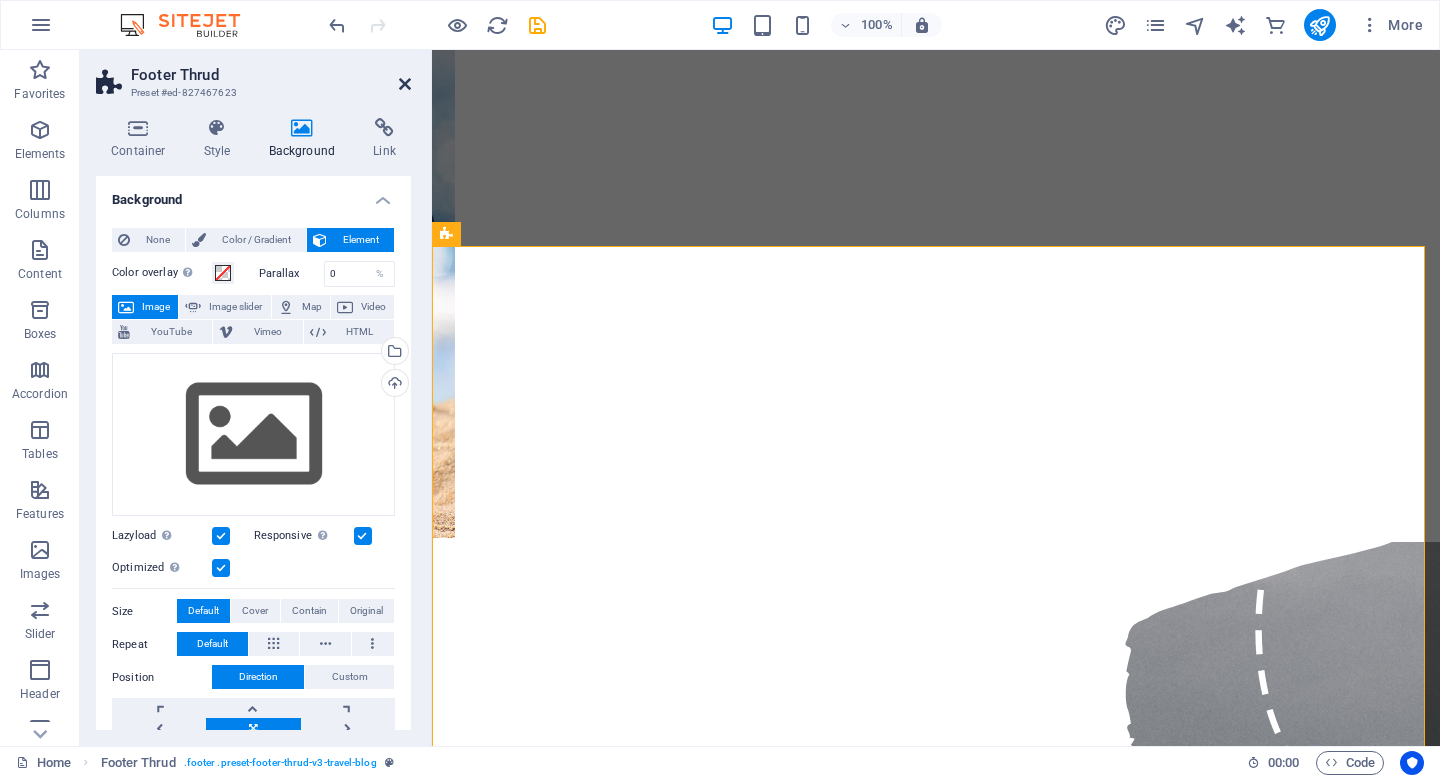 click at bounding box center [405, 84] 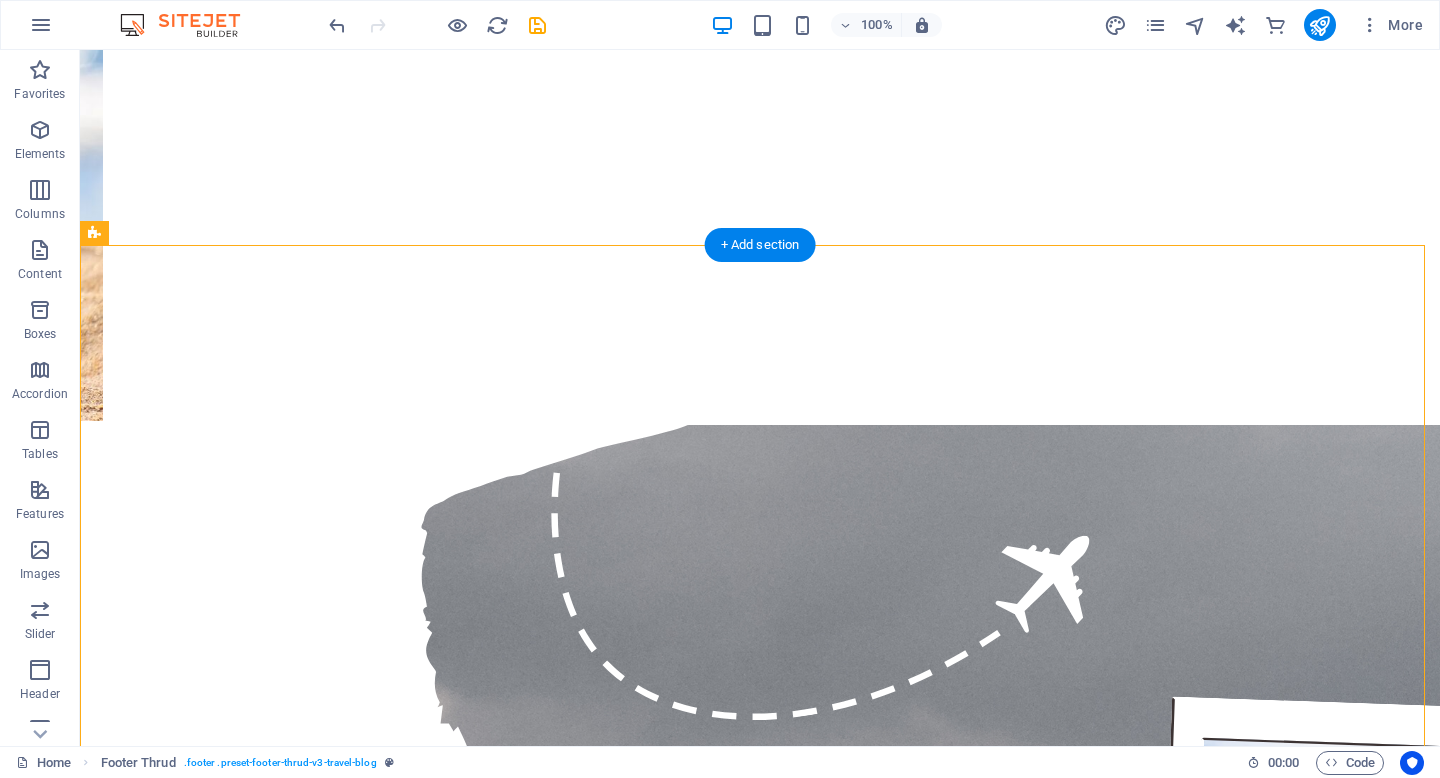 click at bounding box center (760, 33997) 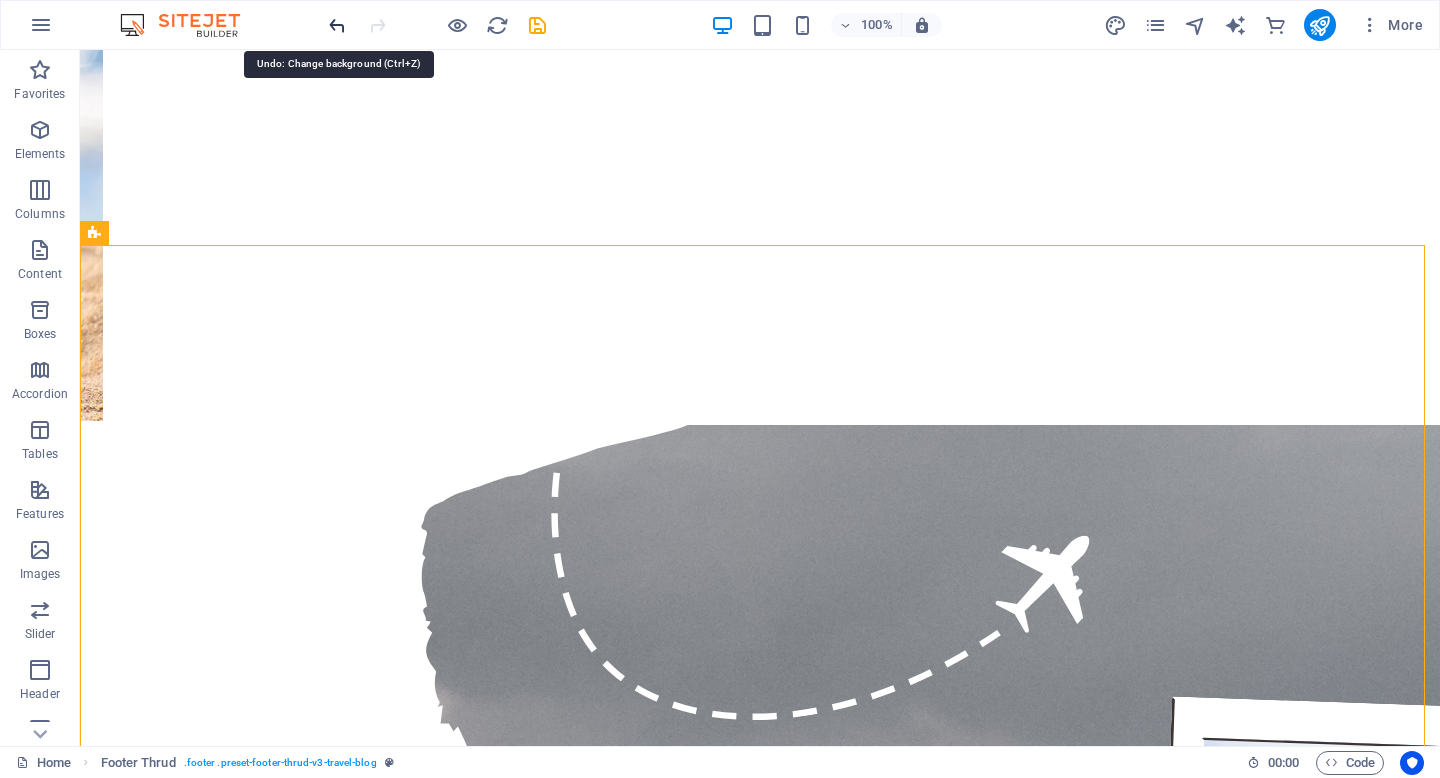 click at bounding box center [337, 25] 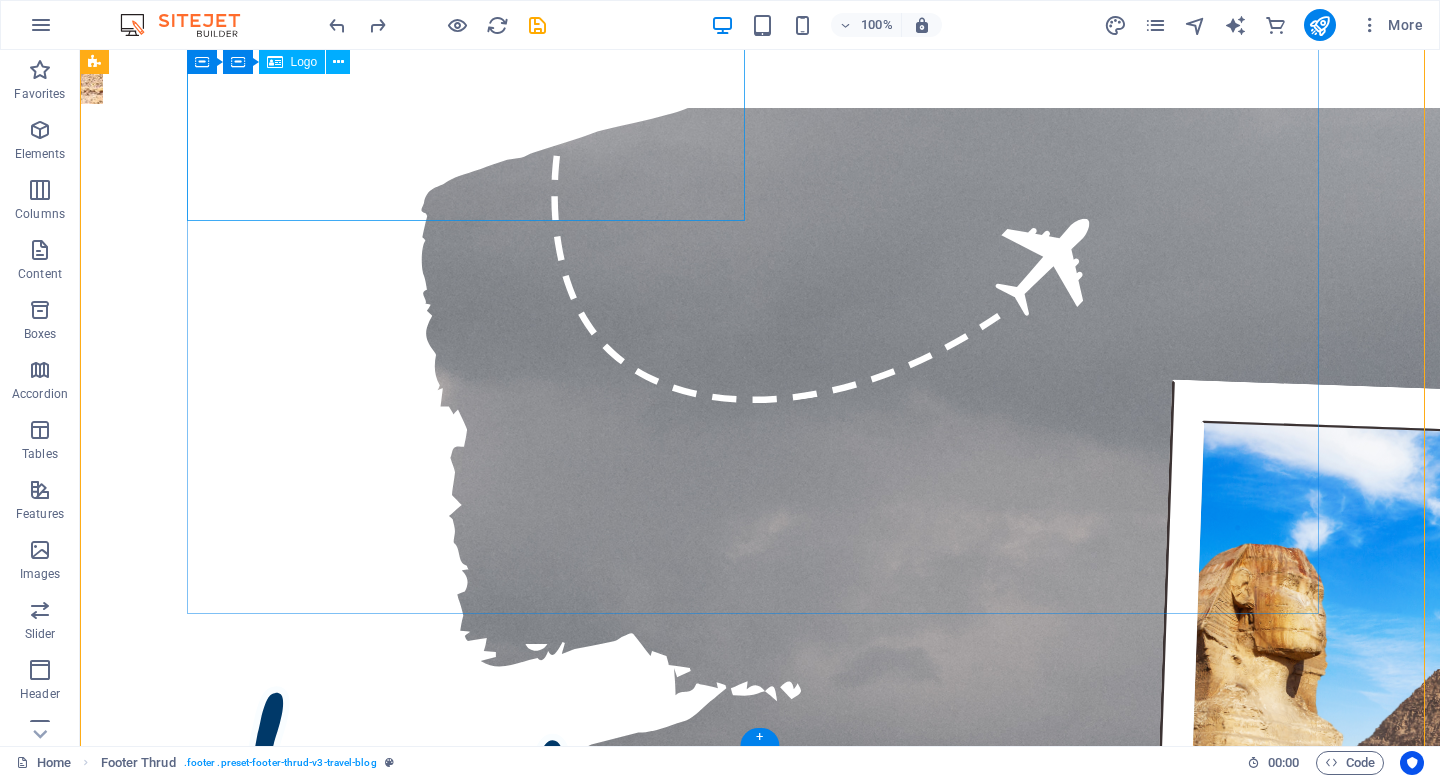 scroll, scrollTop: 5223, scrollLeft: 0, axis: vertical 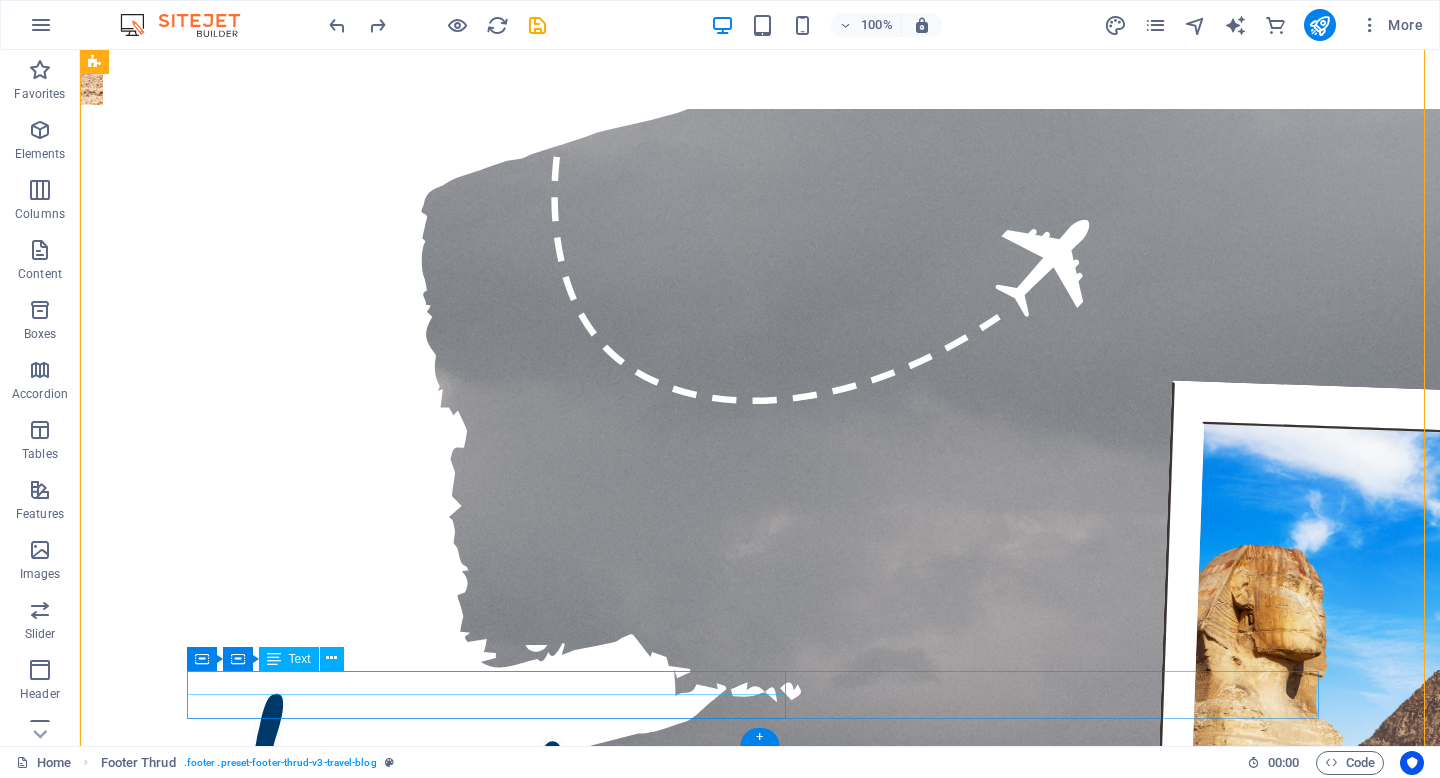 click on "Wanderlust 2023. Todos los derechos reservados." at bounding box center [760, 41766] 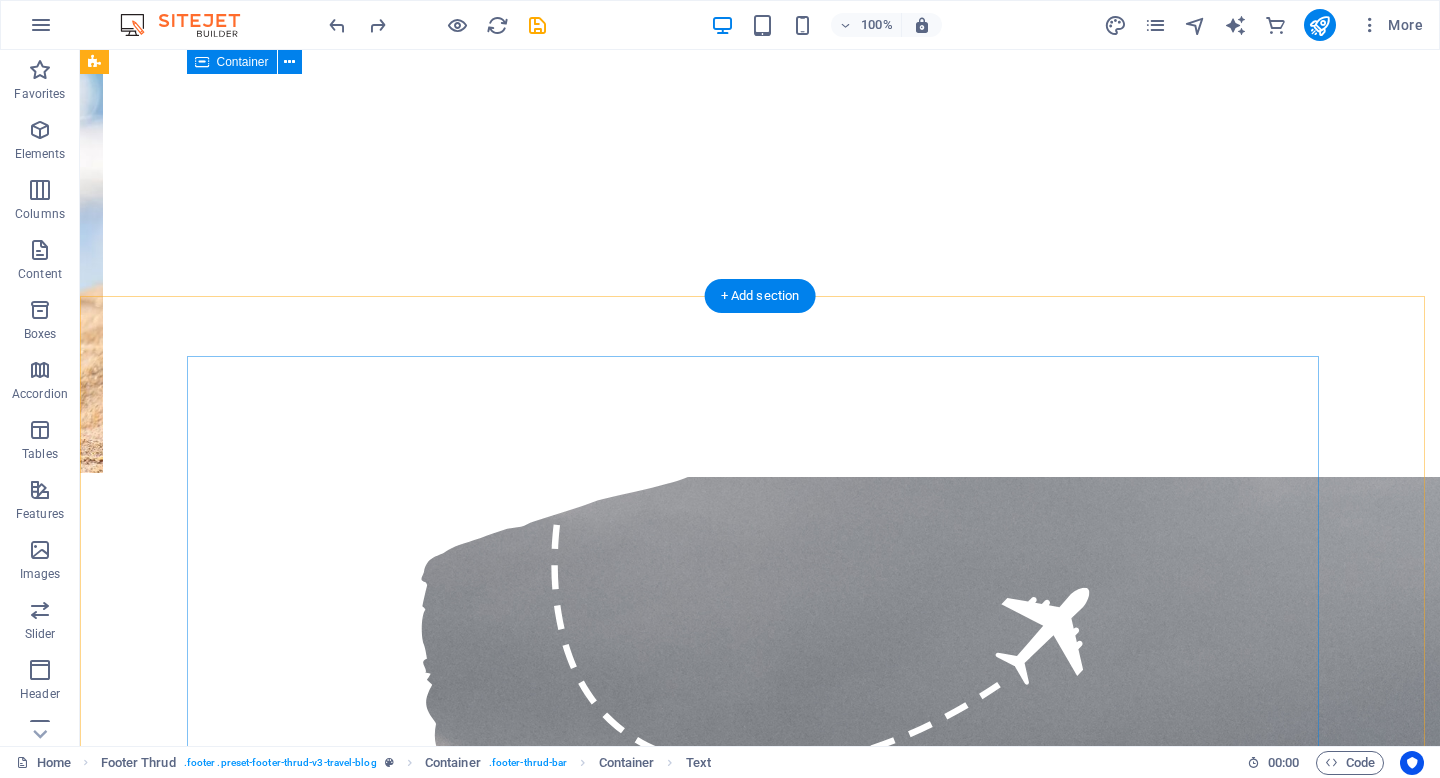 scroll, scrollTop: 4850, scrollLeft: 0, axis: vertical 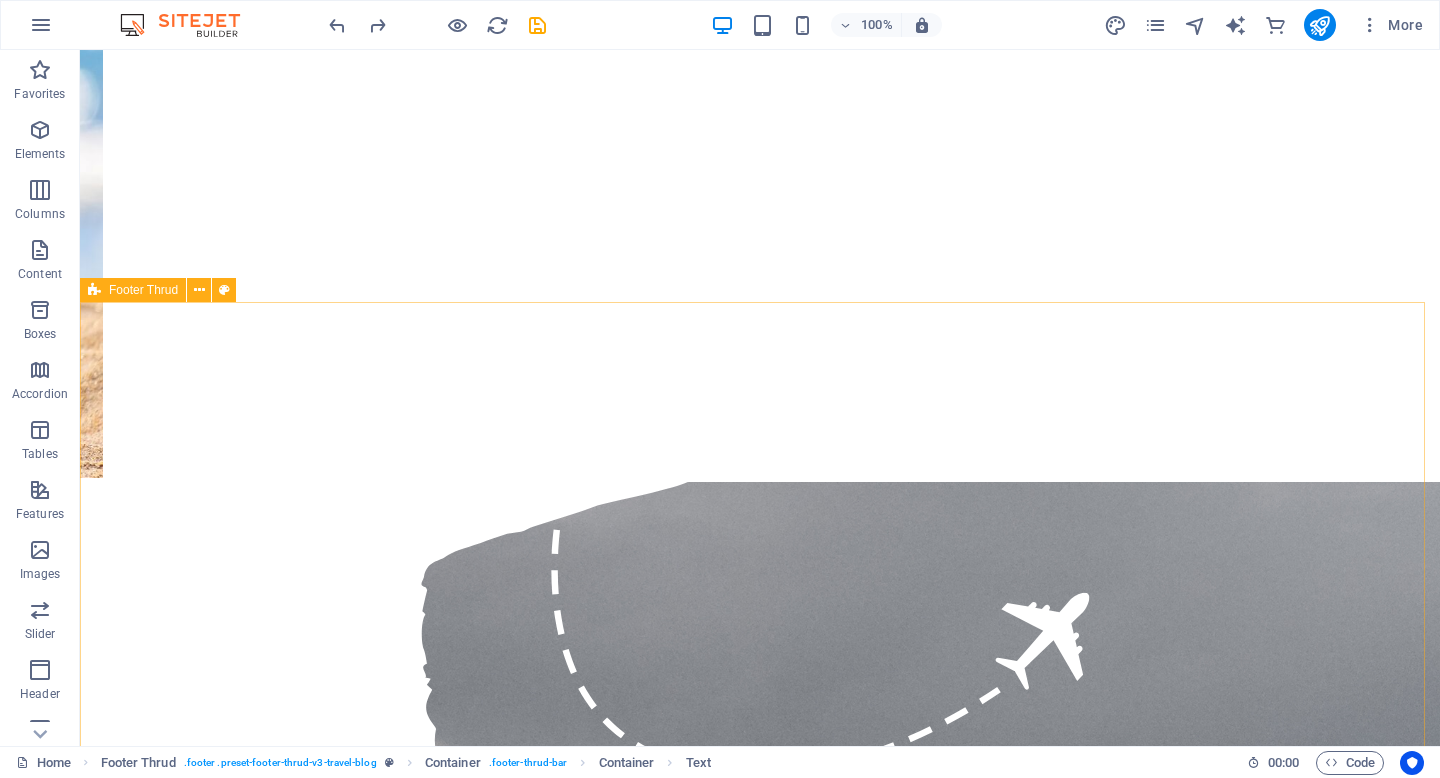 click on "Footer Thrud" at bounding box center [143, 290] 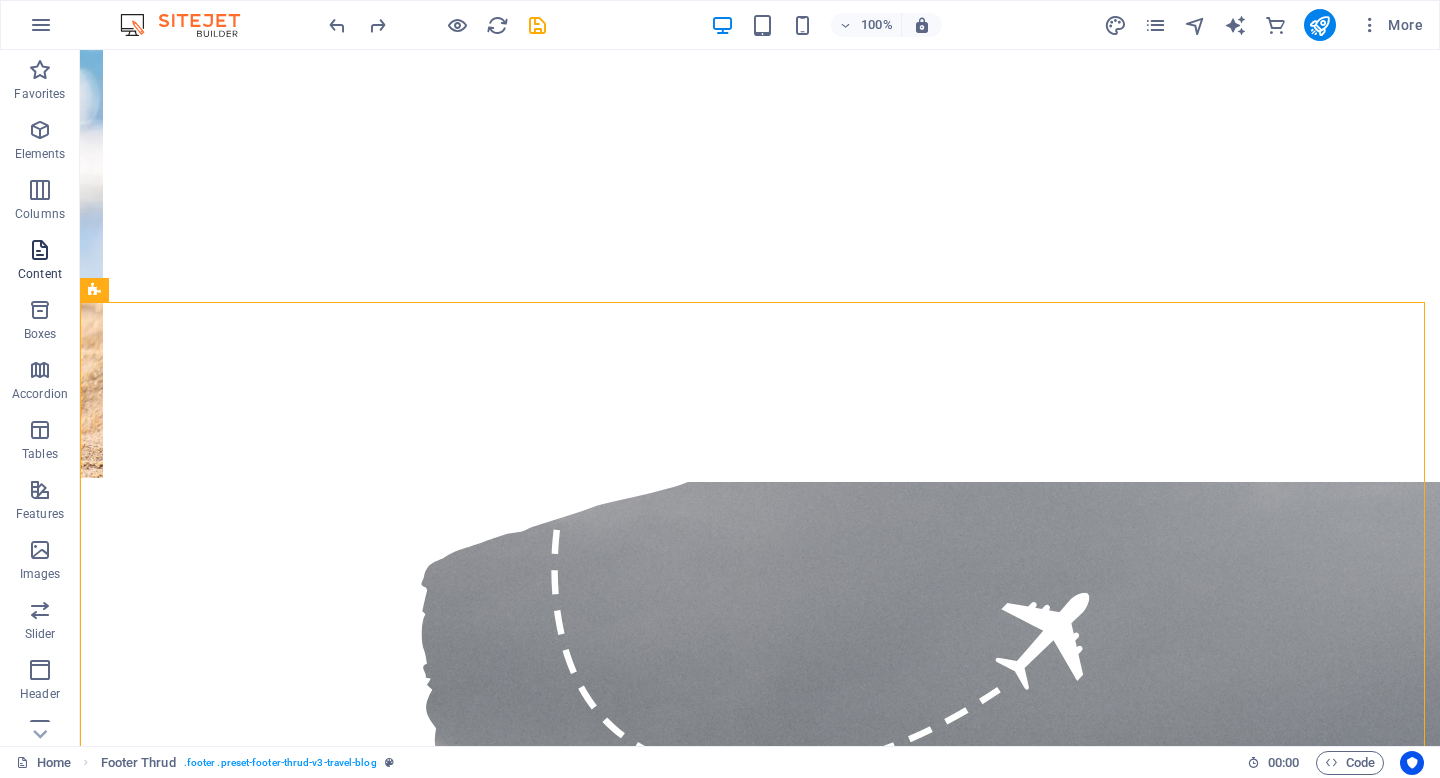 click at bounding box center [40, 250] 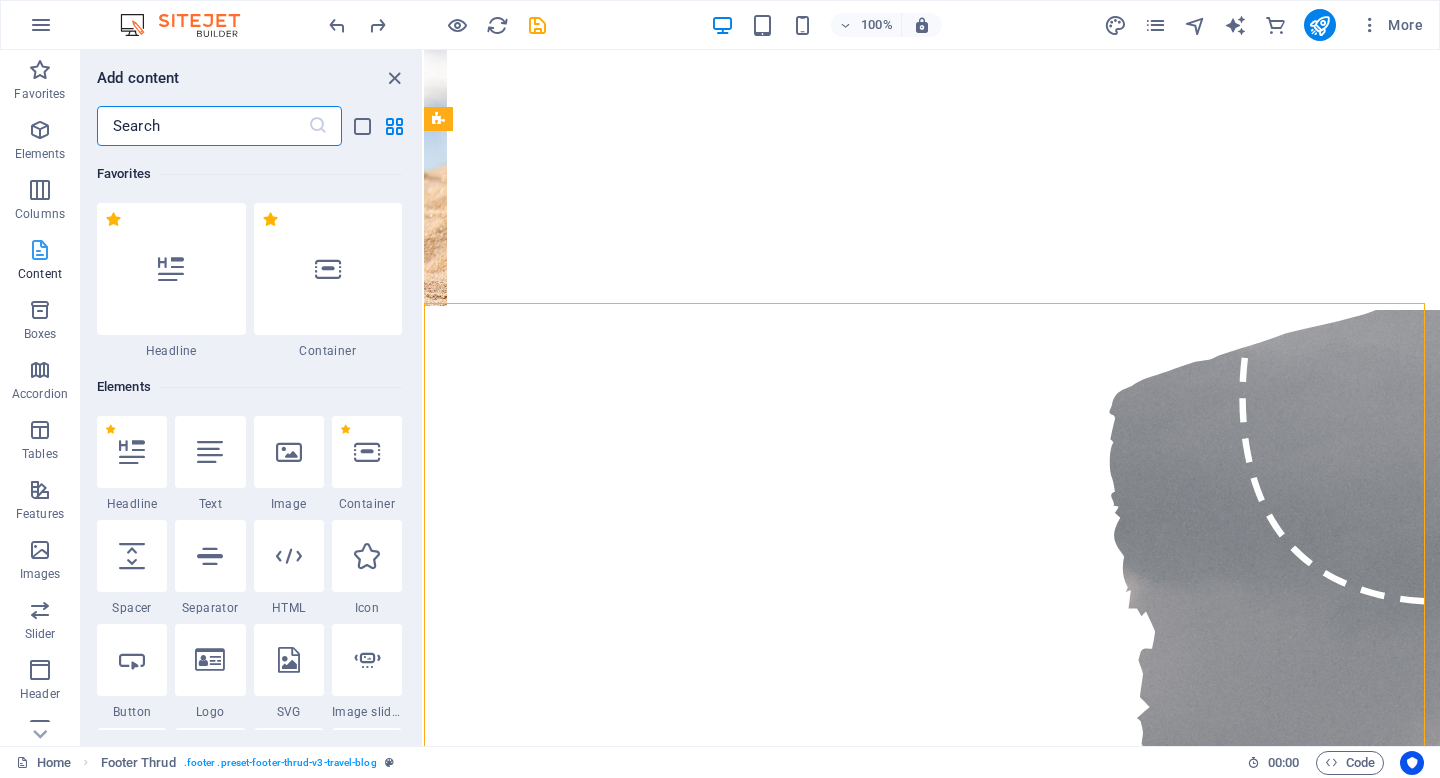 scroll, scrollTop: 4564, scrollLeft: 0, axis: vertical 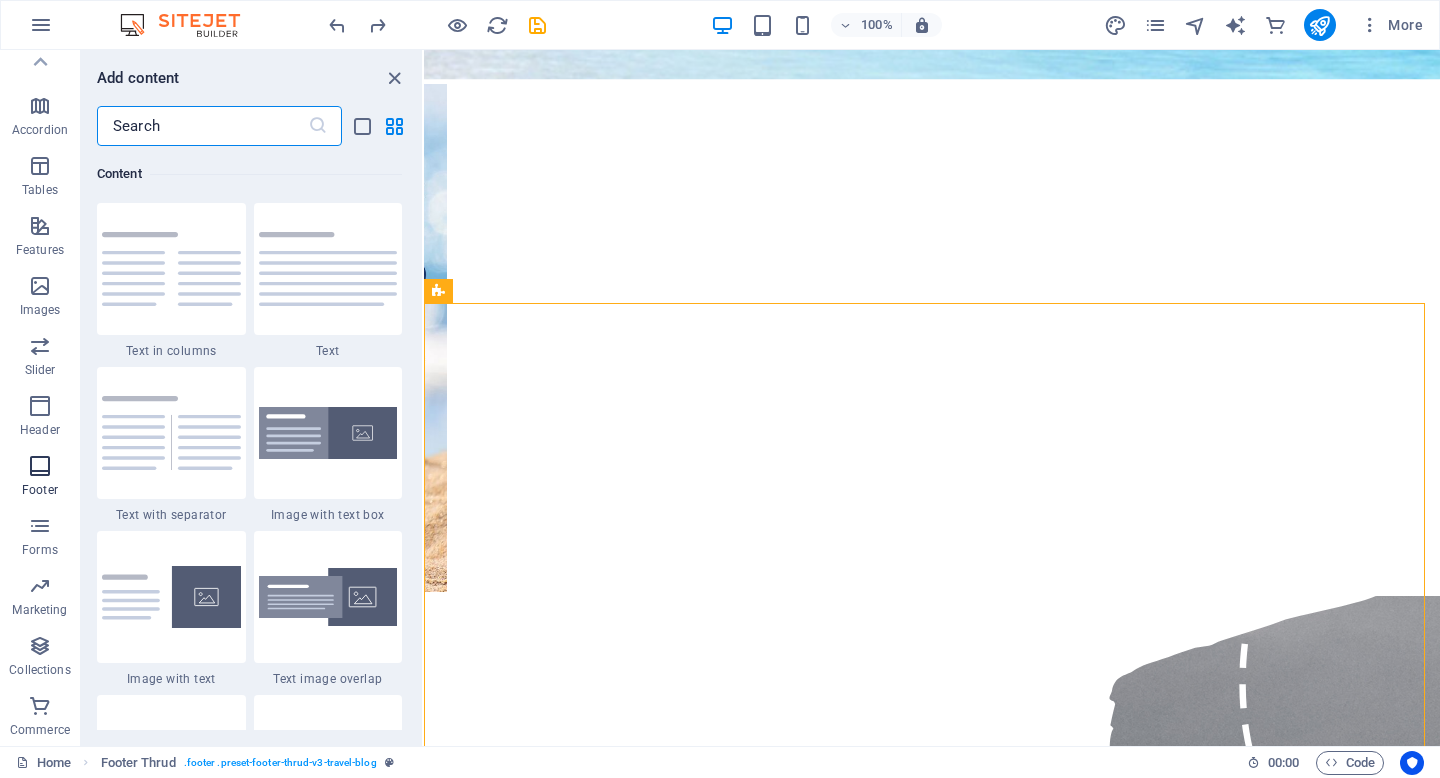 click at bounding box center (40, 466) 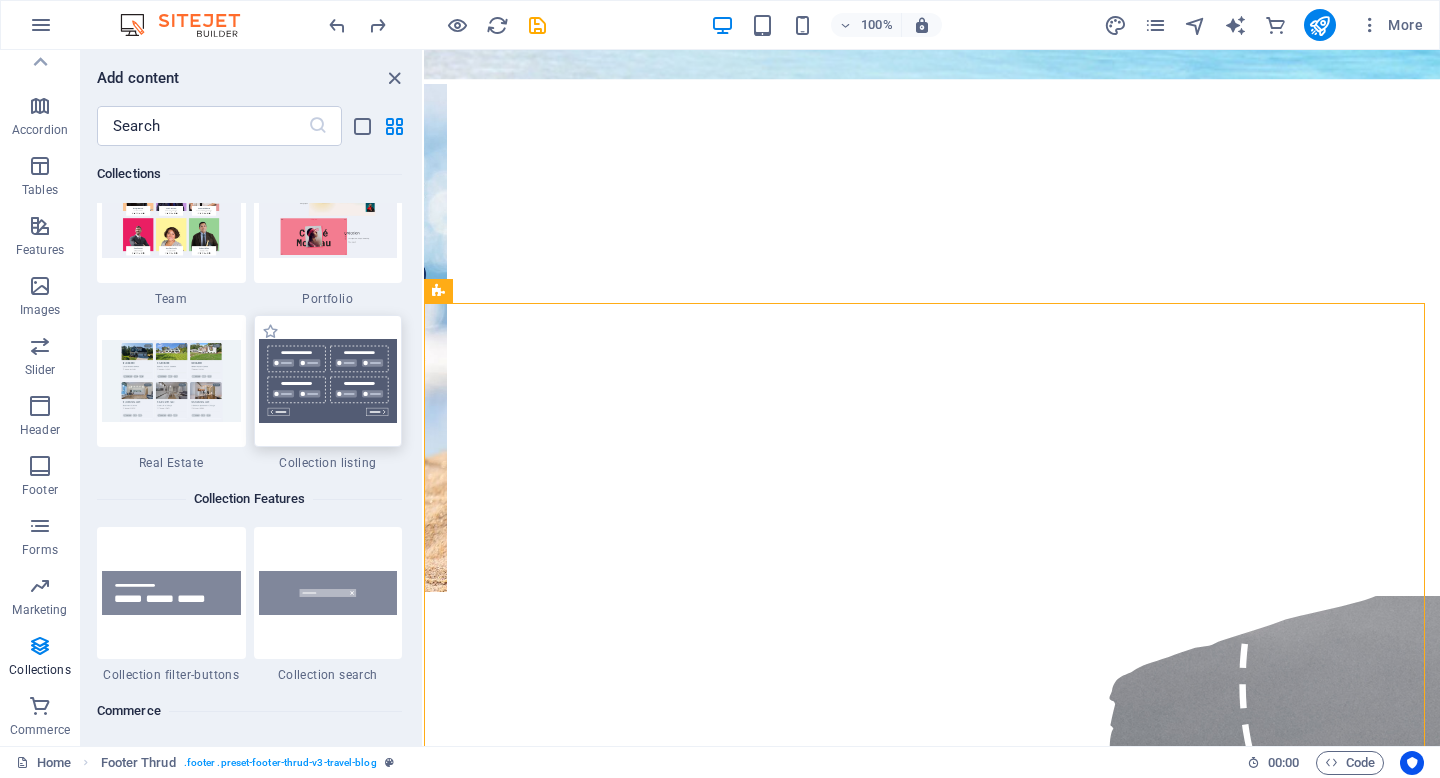 scroll, scrollTop: 18731, scrollLeft: 0, axis: vertical 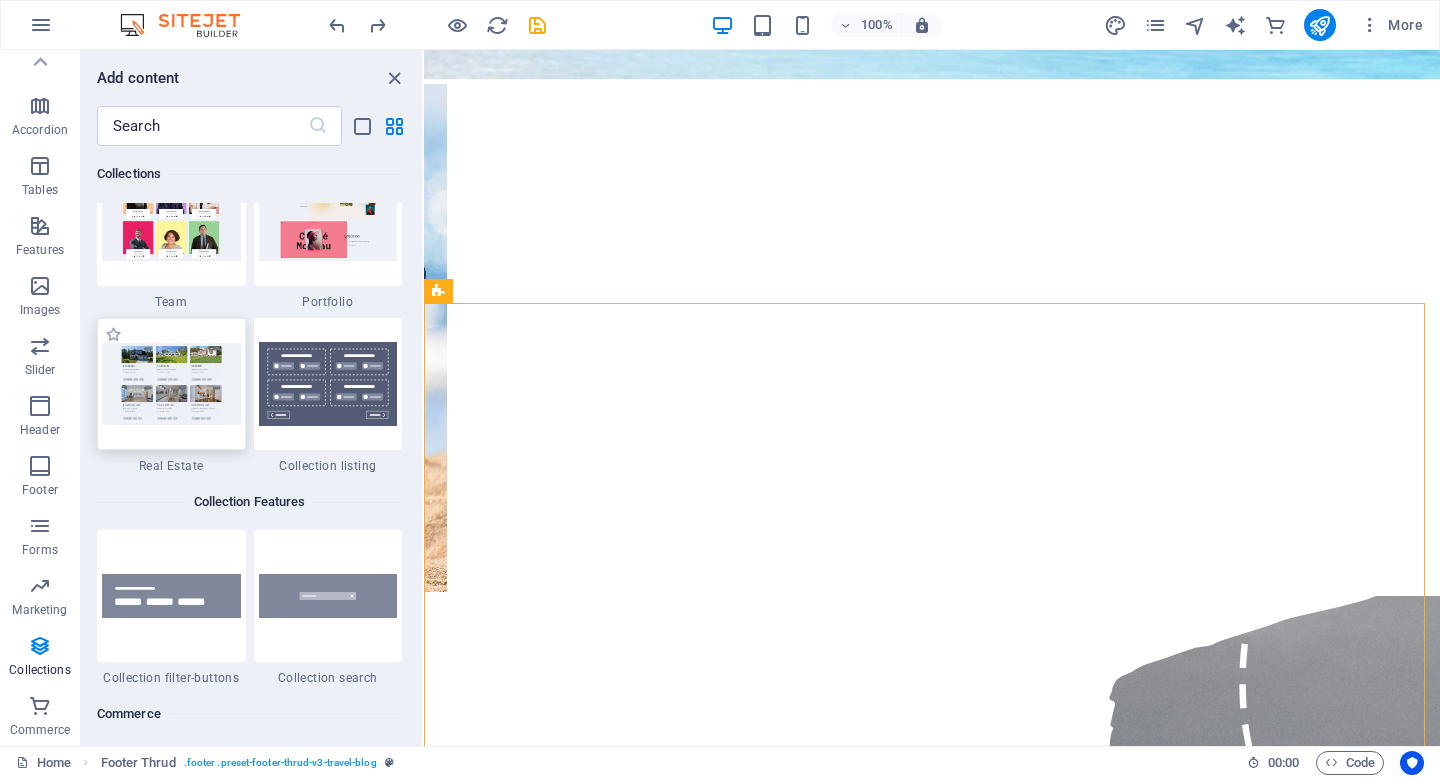 click at bounding box center [171, 383] 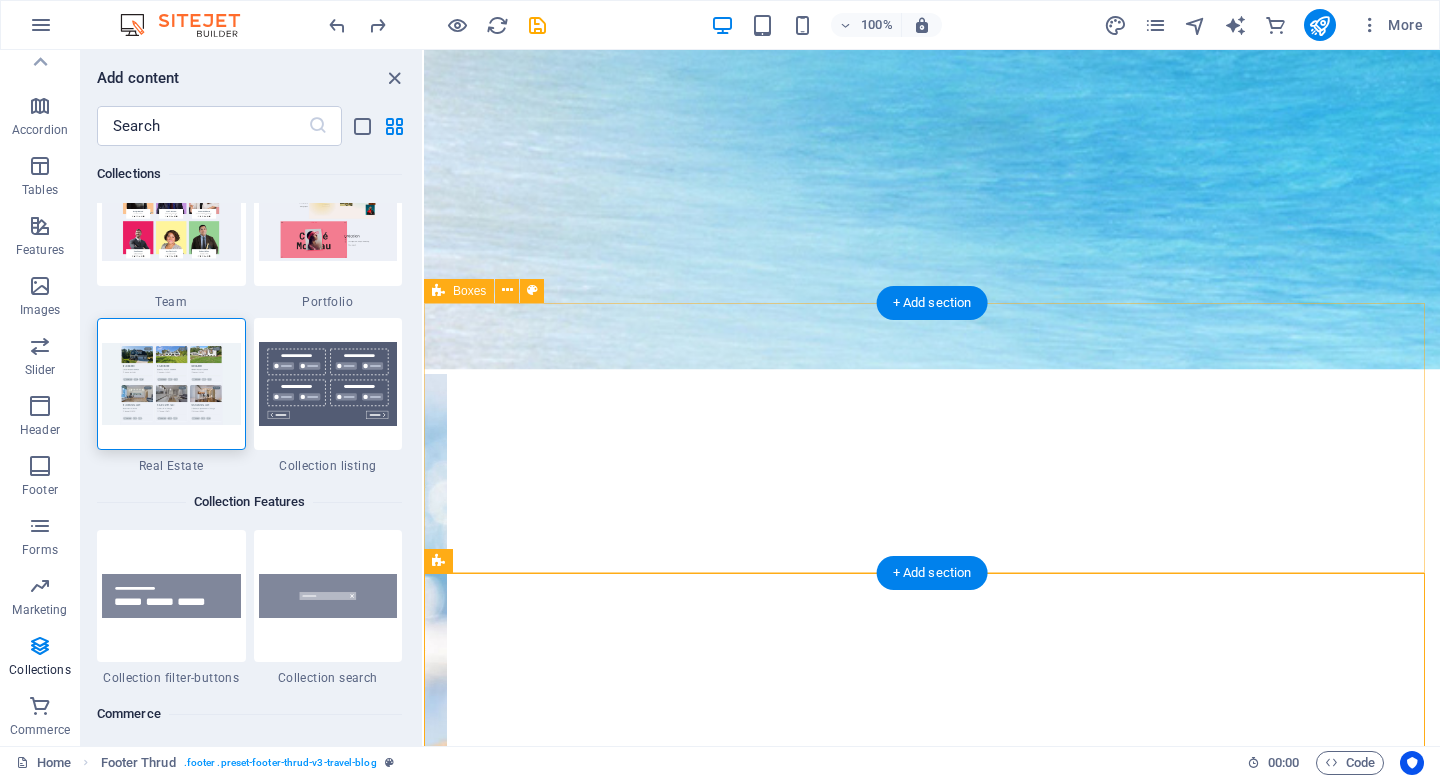 scroll, scrollTop: 4294, scrollLeft: 0, axis: vertical 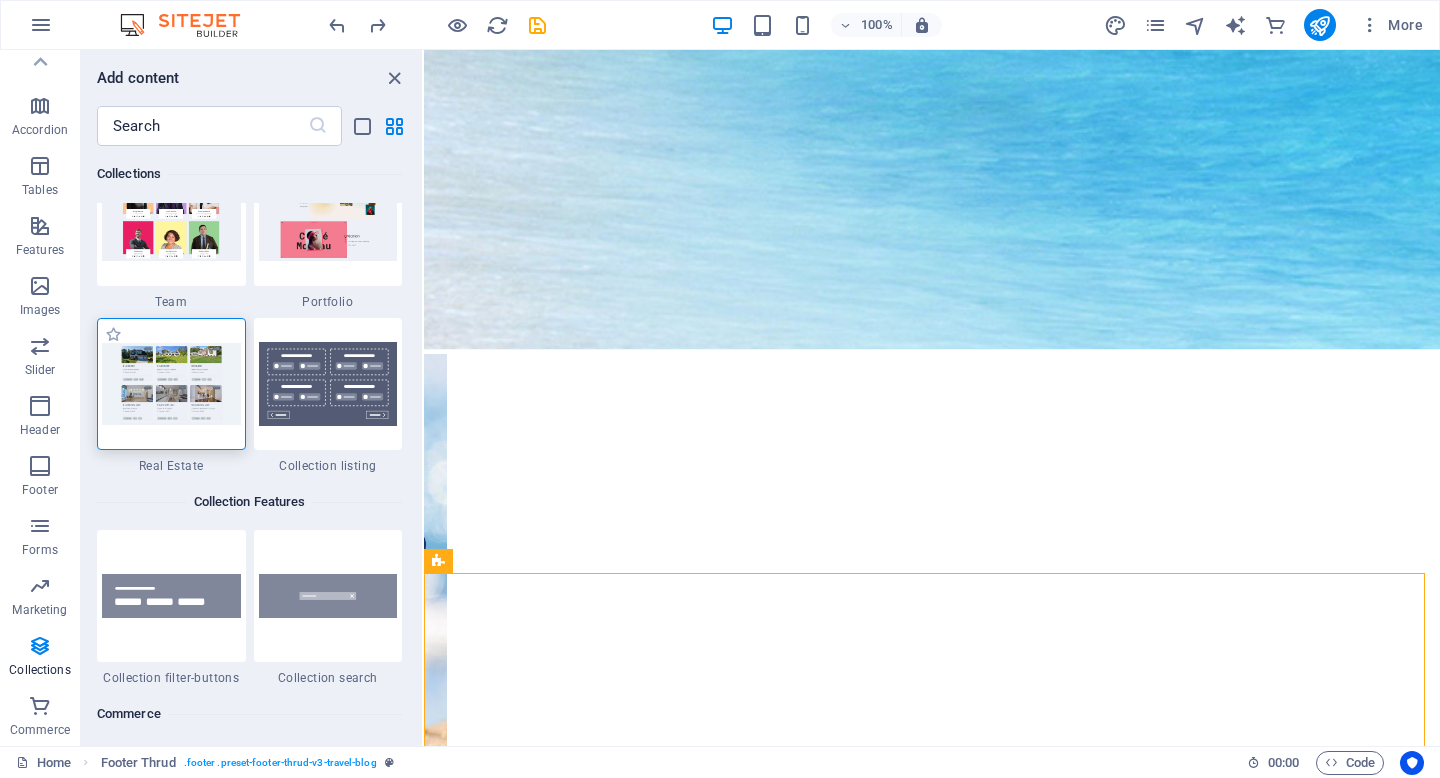 click at bounding box center [171, 383] 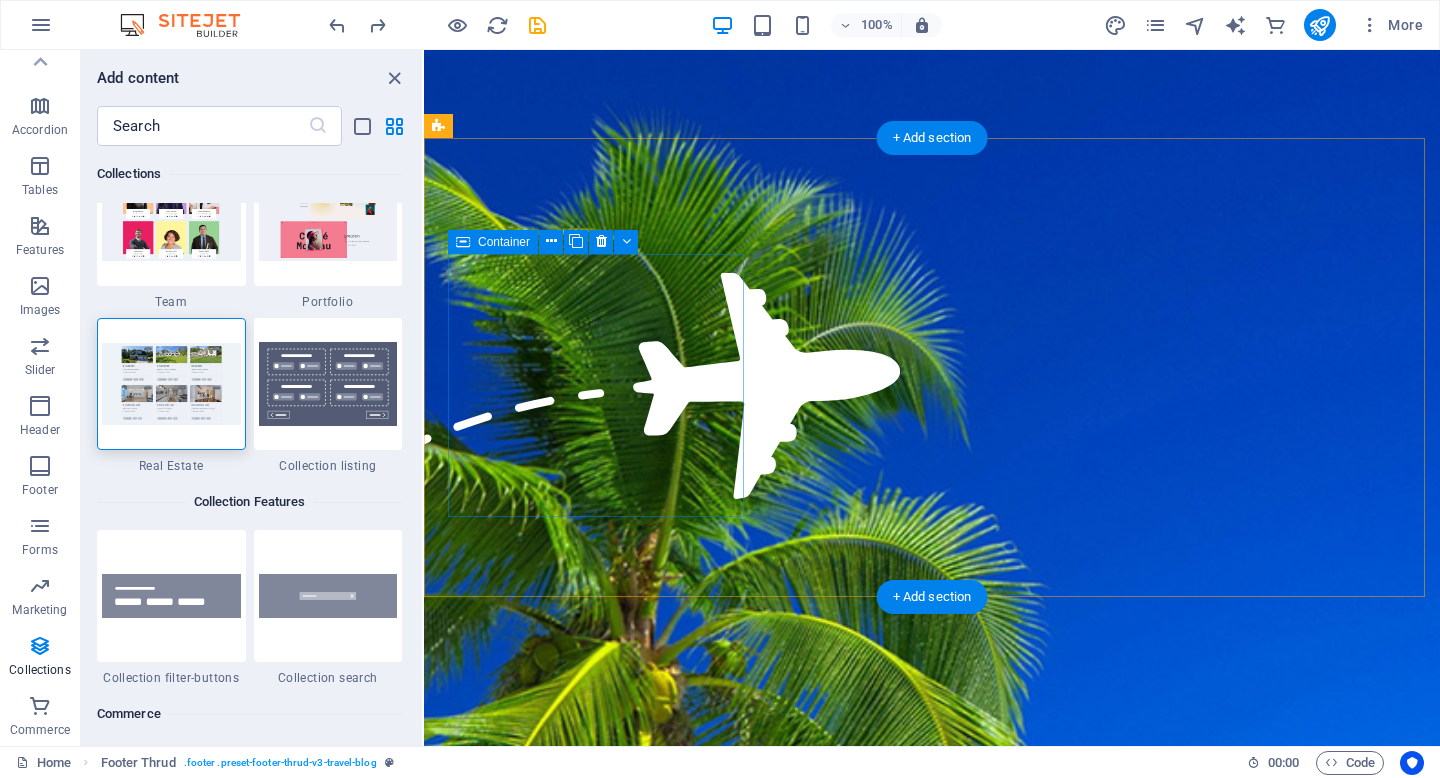 scroll, scrollTop: 2807, scrollLeft: 0, axis: vertical 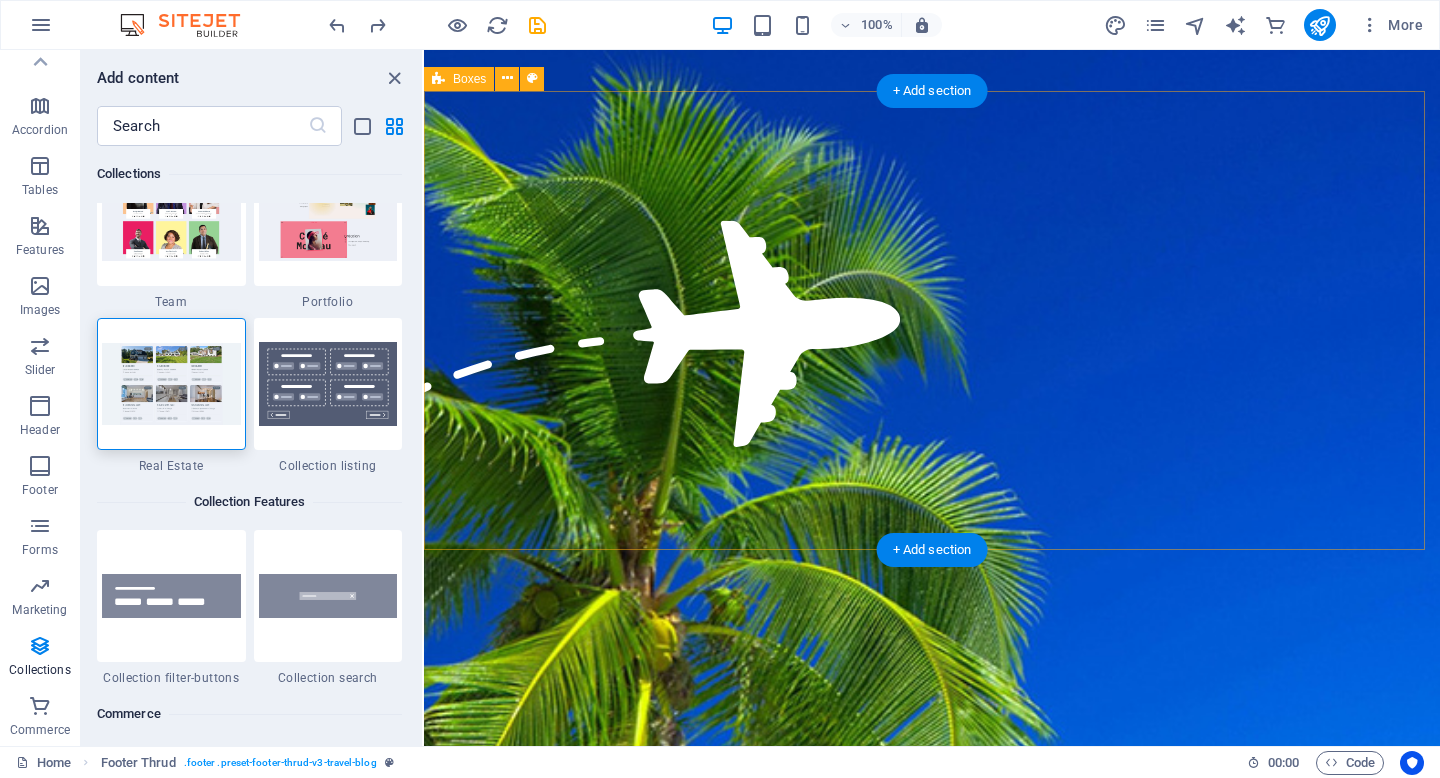 click on "[FIRST] [LAST] Excelente la atención, rápida, ágil y precisa. La  ejecutiva  [FIRST] [LAST] un 10 de 10, muy atenta y te da diferentes opciones para elección. En nuestro viaje a Punta Cana, también muy buenos los datos. Maravilla todo. Recomendable 100% [FIRST] [LAST] Nuestro primer viaje con MDviajes, con [FIRST] de  ejecutiva , excelente.!!! Viaje familiar, excelente coordinación, traslados, tour, hoteles, ubicación, etc. Seguro seguiremos con ustedes para futuros viajes. [FIRST] [LAST] Me encanta viajar con Mdviajes. Tienen una atención súper personalizada, siempre atentos a cualquier cosa que uno necesite. Excelente experiencia viajar con ellos. Felicitaciones a [FIRST] que hace que los viajes sean un agrado" at bounding box center [932, 18402] 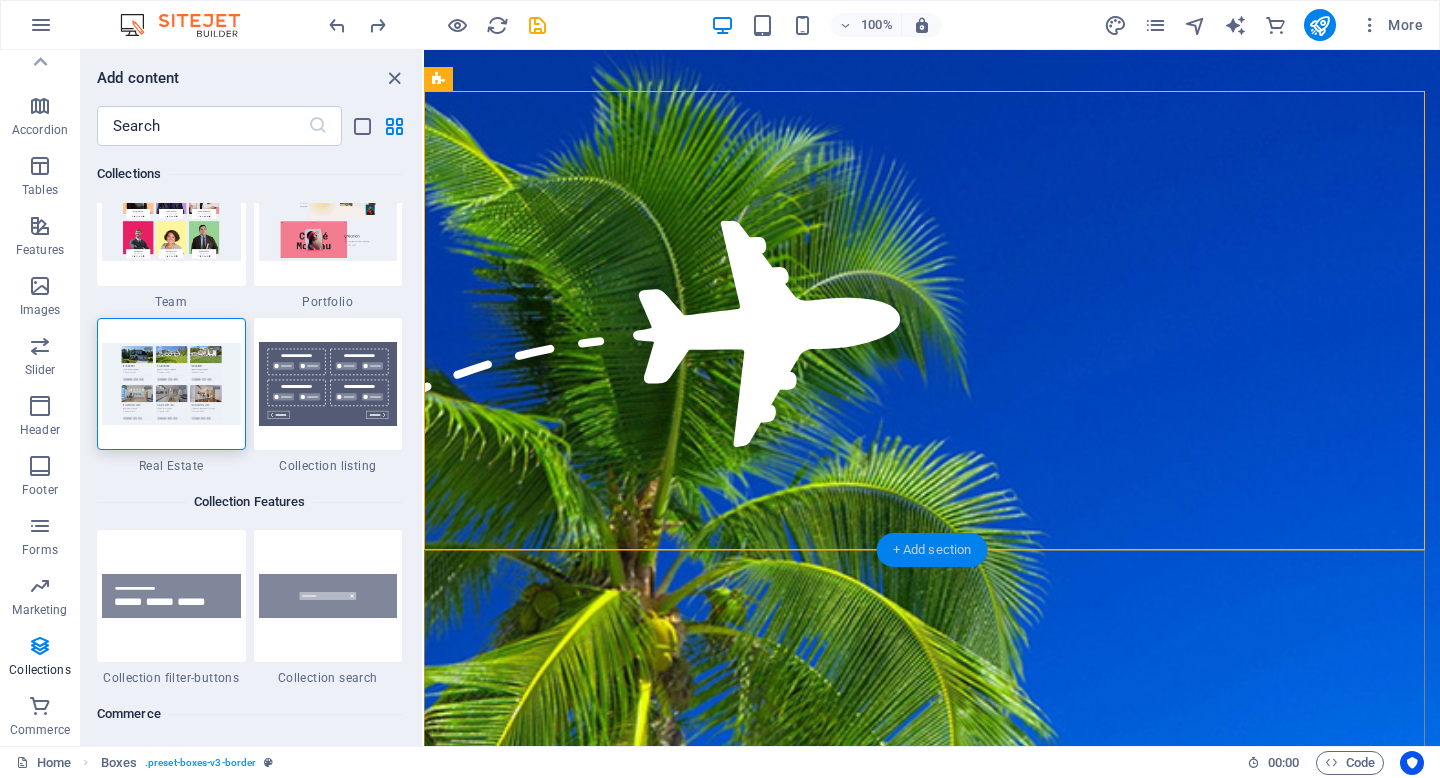 click on "+ Add section" at bounding box center [932, 550] 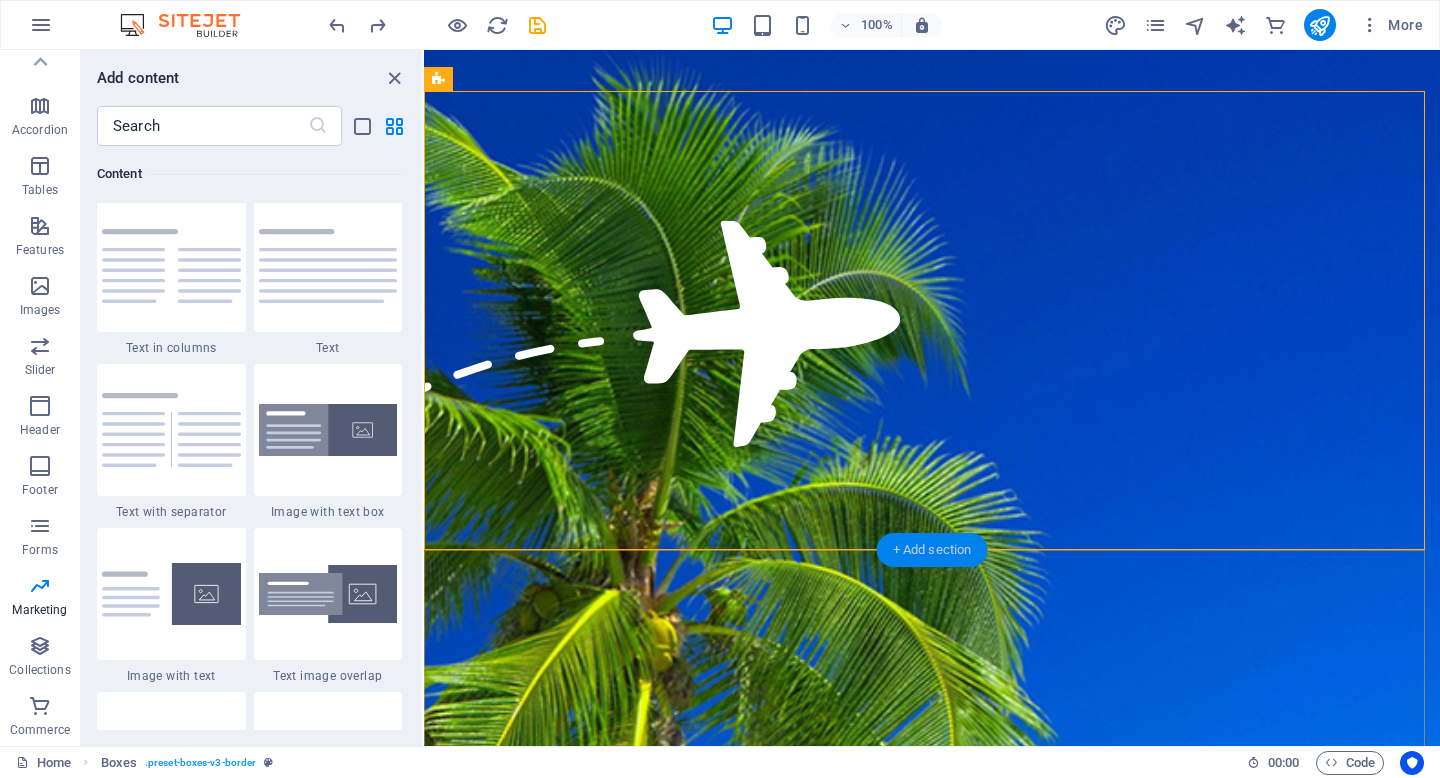 scroll, scrollTop: 3499, scrollLeft: 0, axis: vertical 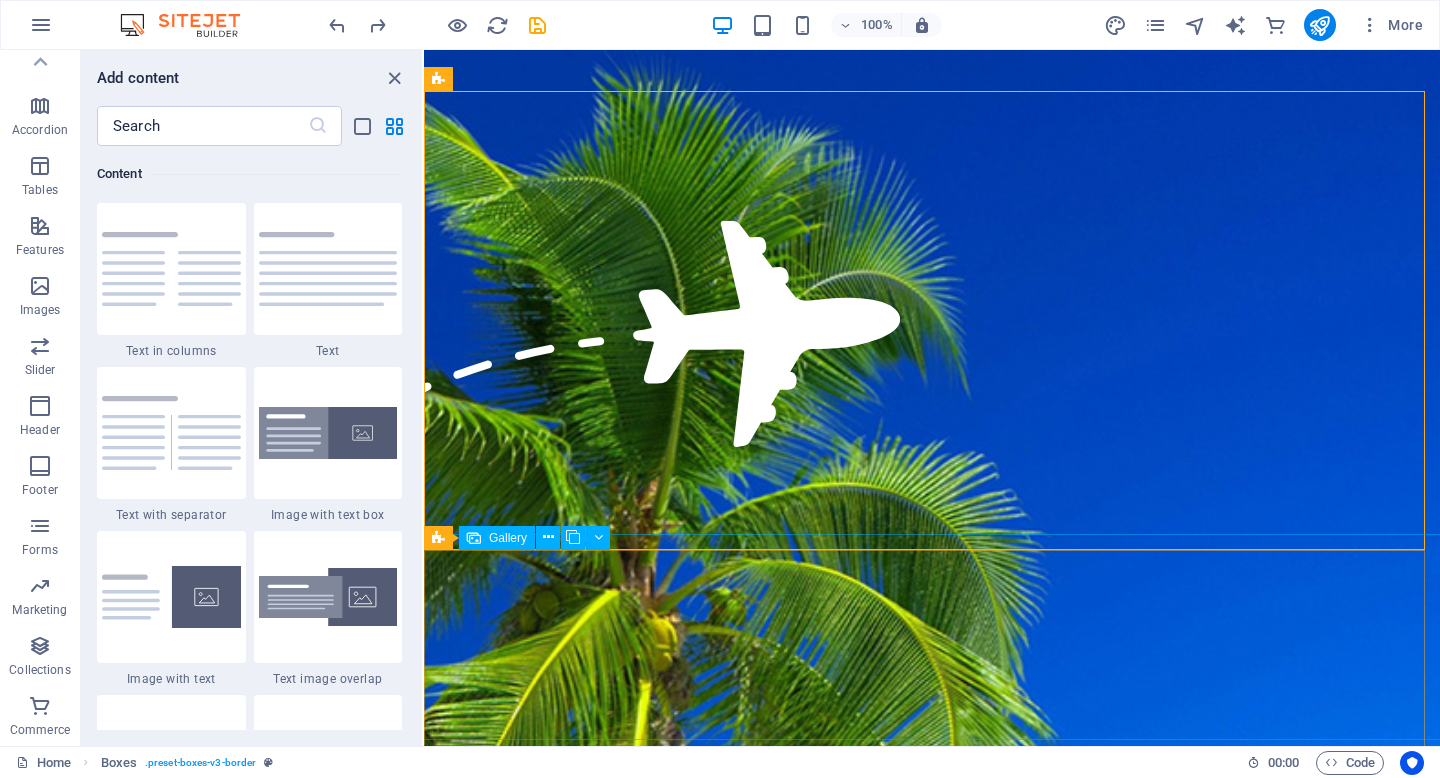 click on "Gallery" at bounding box center (508, 538) 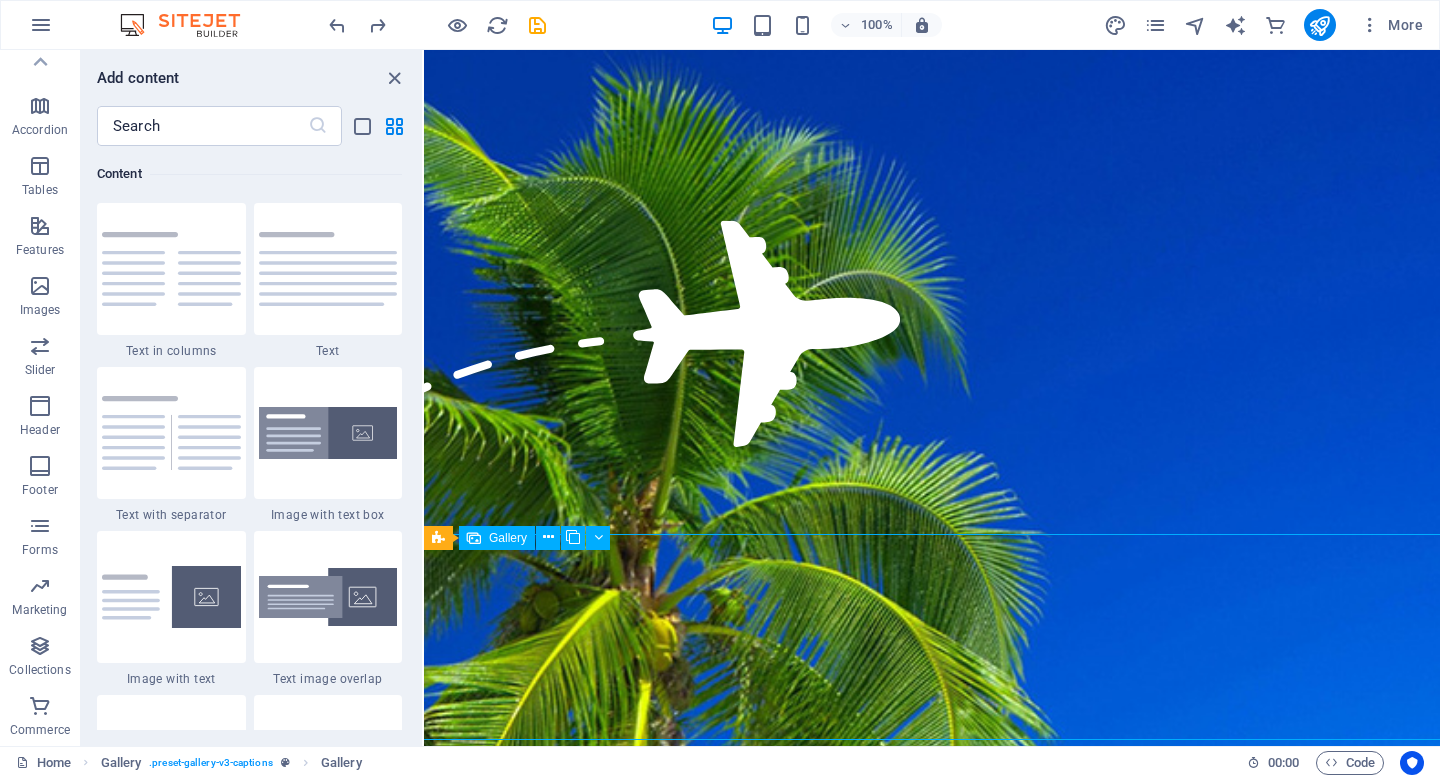 click on "Gallery" at bounding box center [508, 538] 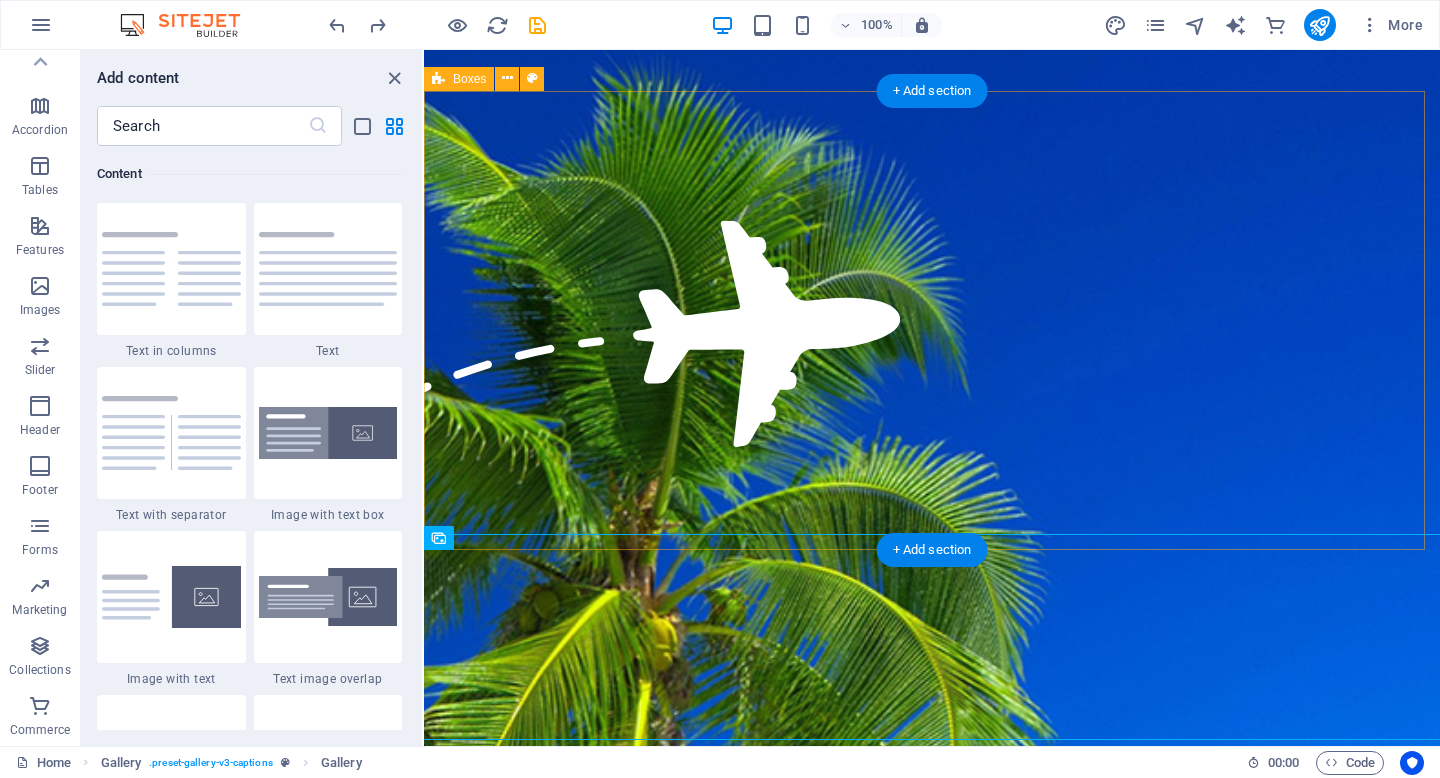 click on "[FIRST] [LAST] Excelente la atención, rápida, ágil y precisa. La  ejecutiva  [FIRST] [LAST] un 10 de 10, muy atenta y te da diferentes opciones para elección. En nuestro viaje a Punta Cana, también muy buenos los datos. Maravilla todo. Recomendable 100% [FIRST] [LAST] Nuestro primer viaje con MDviajes, con [FIRST] de  ejecutiva , excelente.!!! Viaje familiar, excelente coordinación, traslados, tour, hoteles, ubicación, etc. Seguro seguiremos con ustedes para futuros viajes. [FIRST] [LAST] Me encanta viajar con Mdviajes. Tienen una atención súper personalizada, siempre atentos a cualquier cosa que uno necesite. Excelente experiencia viajar con ellos. Felicitaciones a [FIRST] que hace que los viajes sean un agrado" at bounding box center (932, 18402) 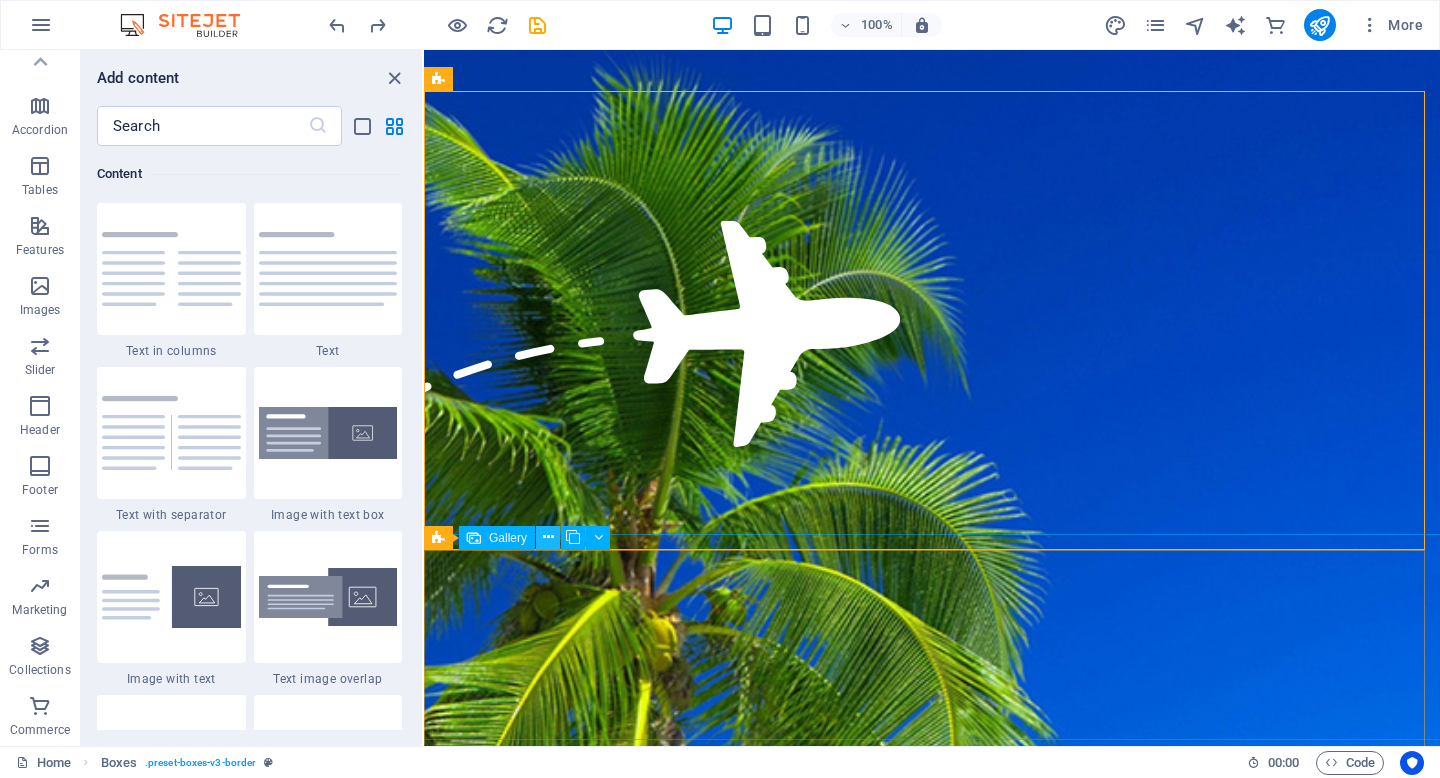 click at bounding box center [548, 538] 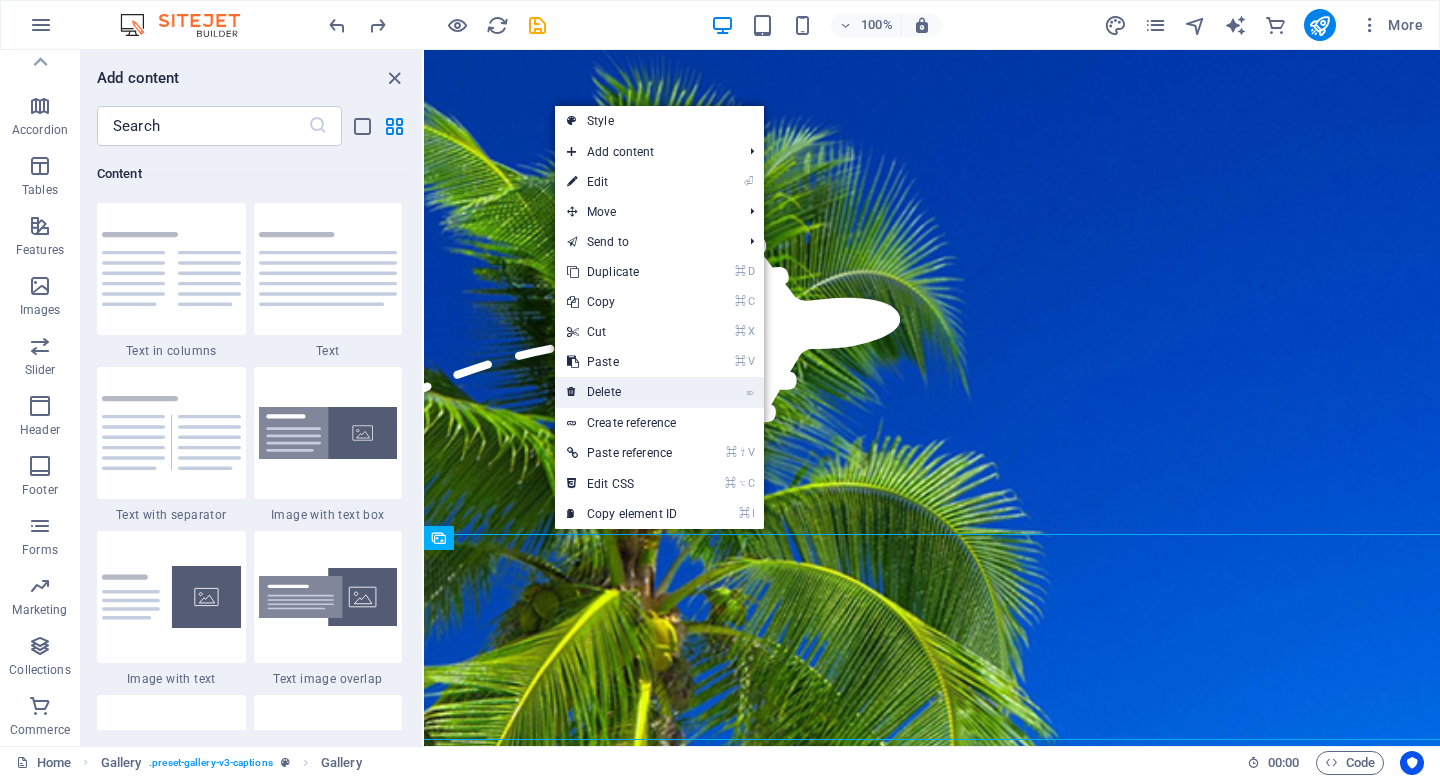 click on "⌦  Delete" at bounding box center (622, 392) 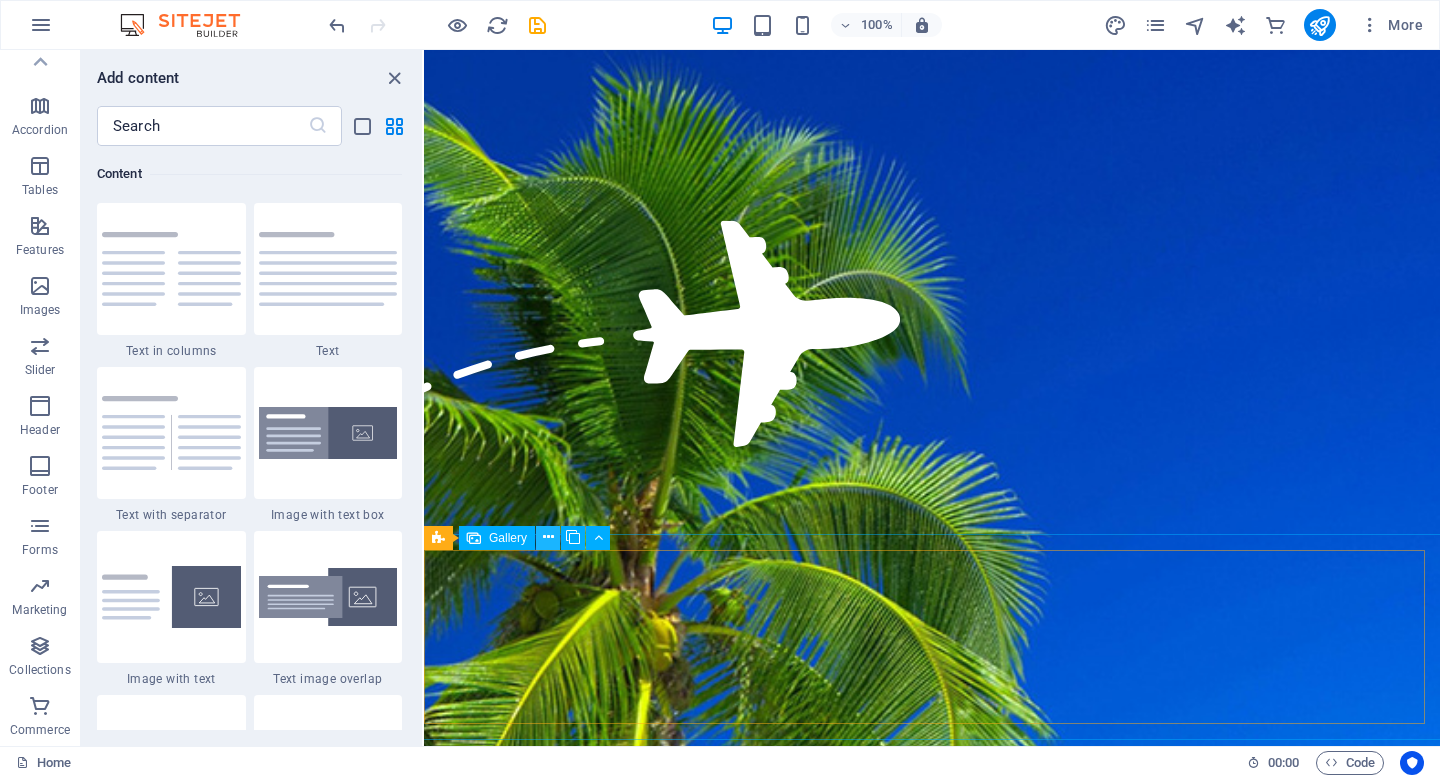 click at bounding box center [548, 537] 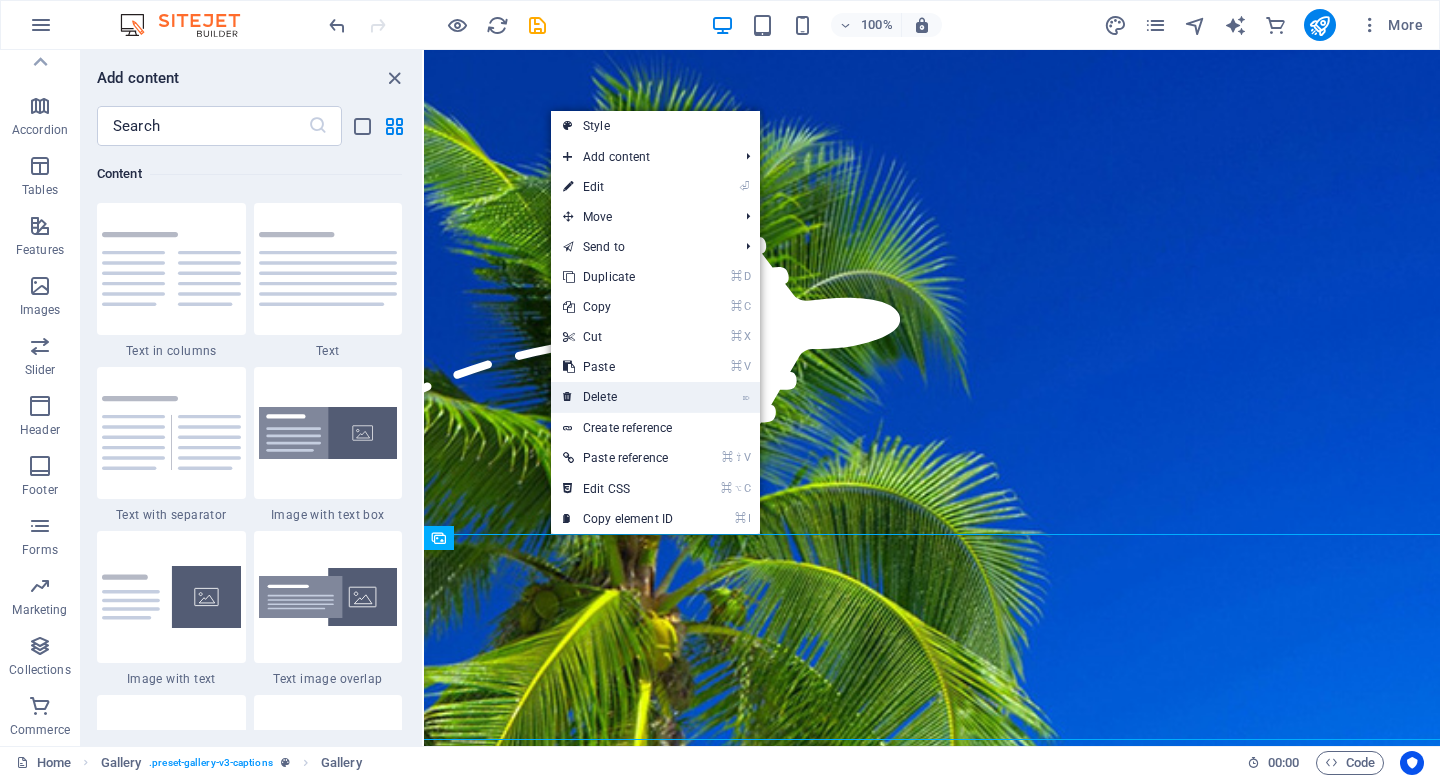 click on "⌦  Delete" at bounding box center (618, 397) 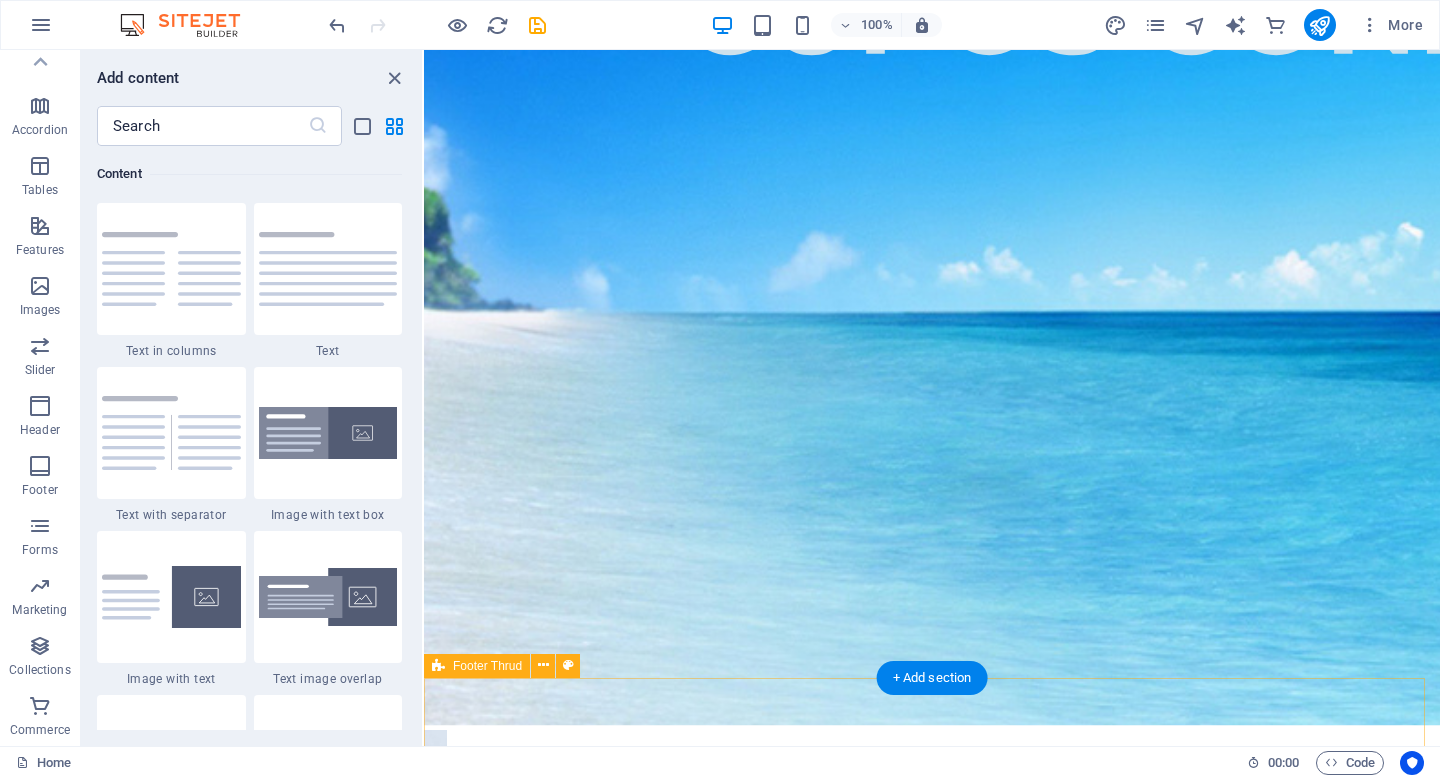 scroll, scrollTop: 3927, scrollLeft: 0, axis: vertical 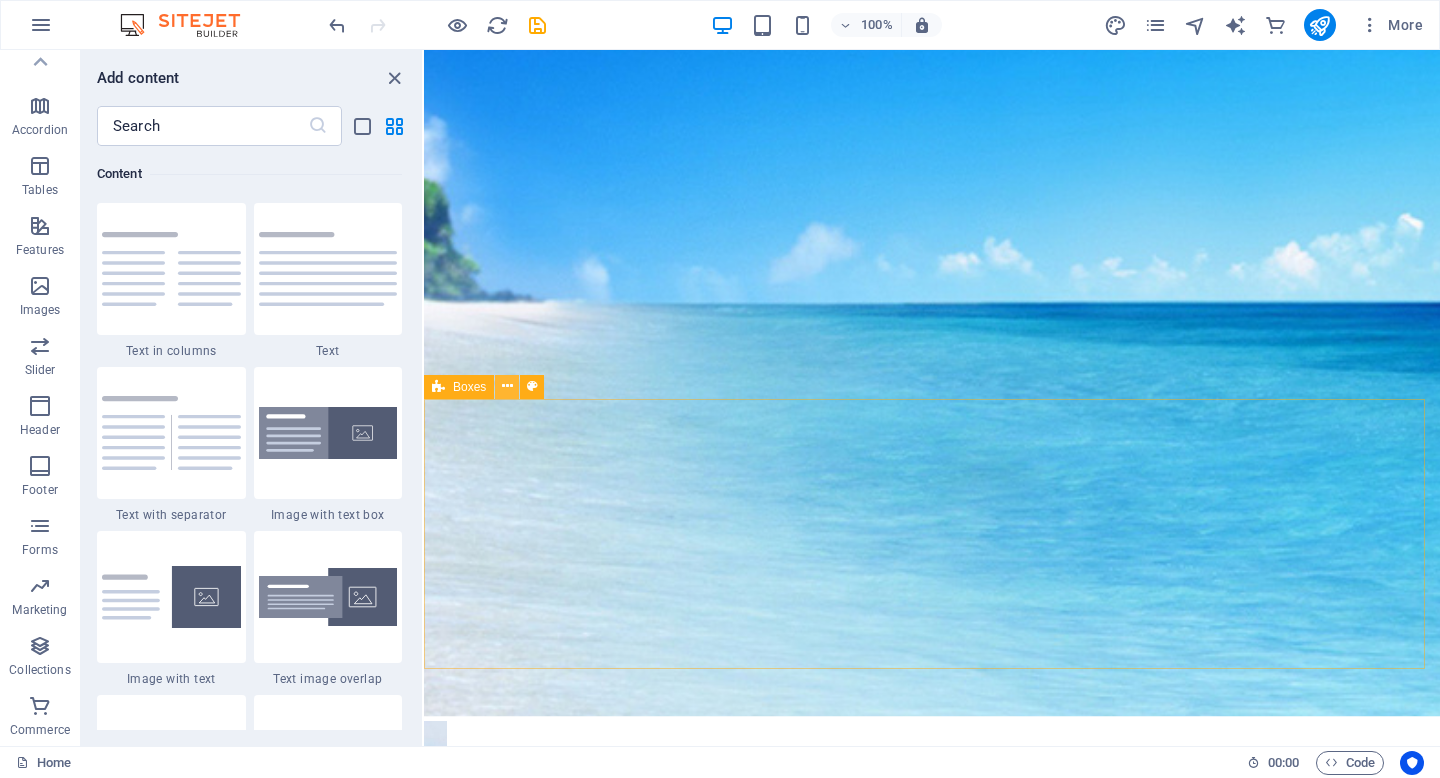 click at bounding box center (507, 386) 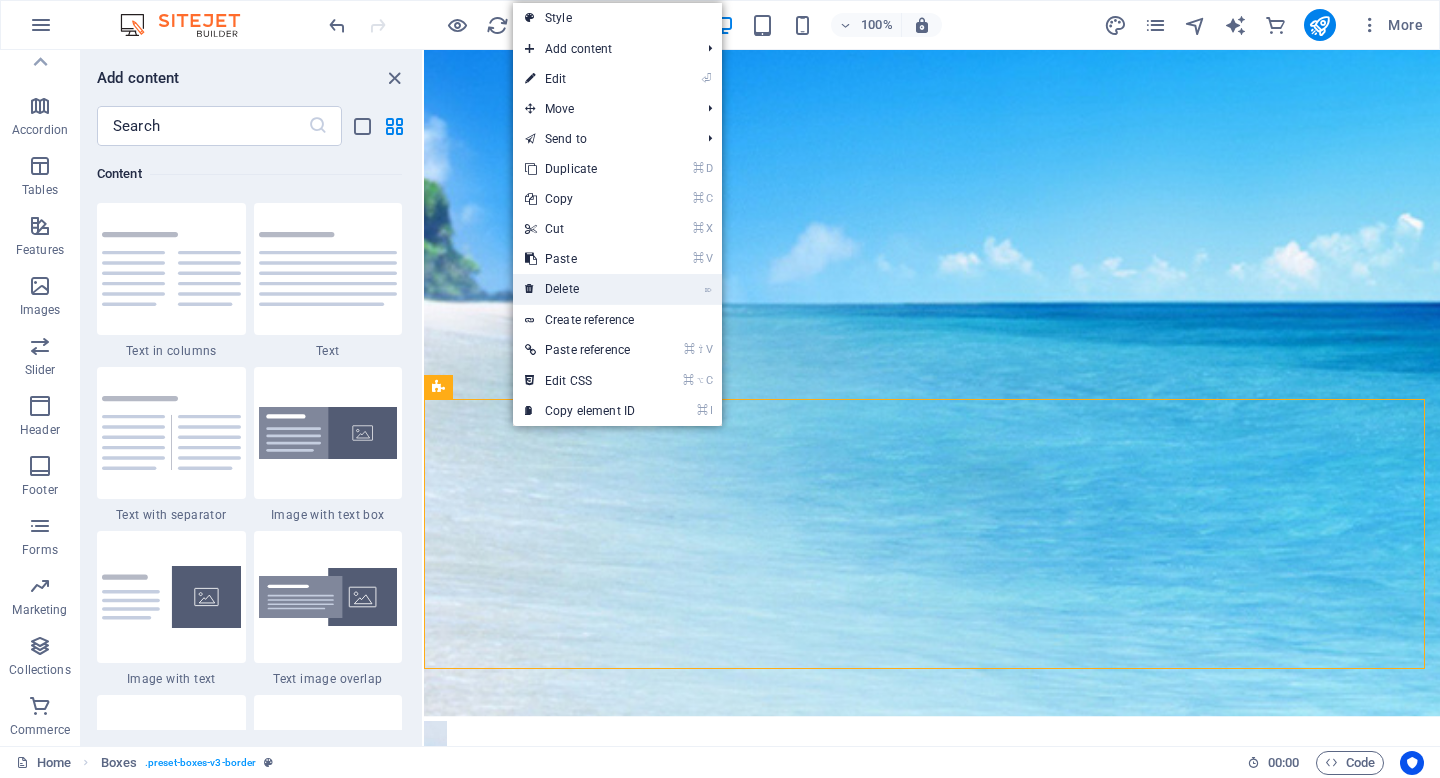click on "⌦  Delete" at bounding box center [580, 289] 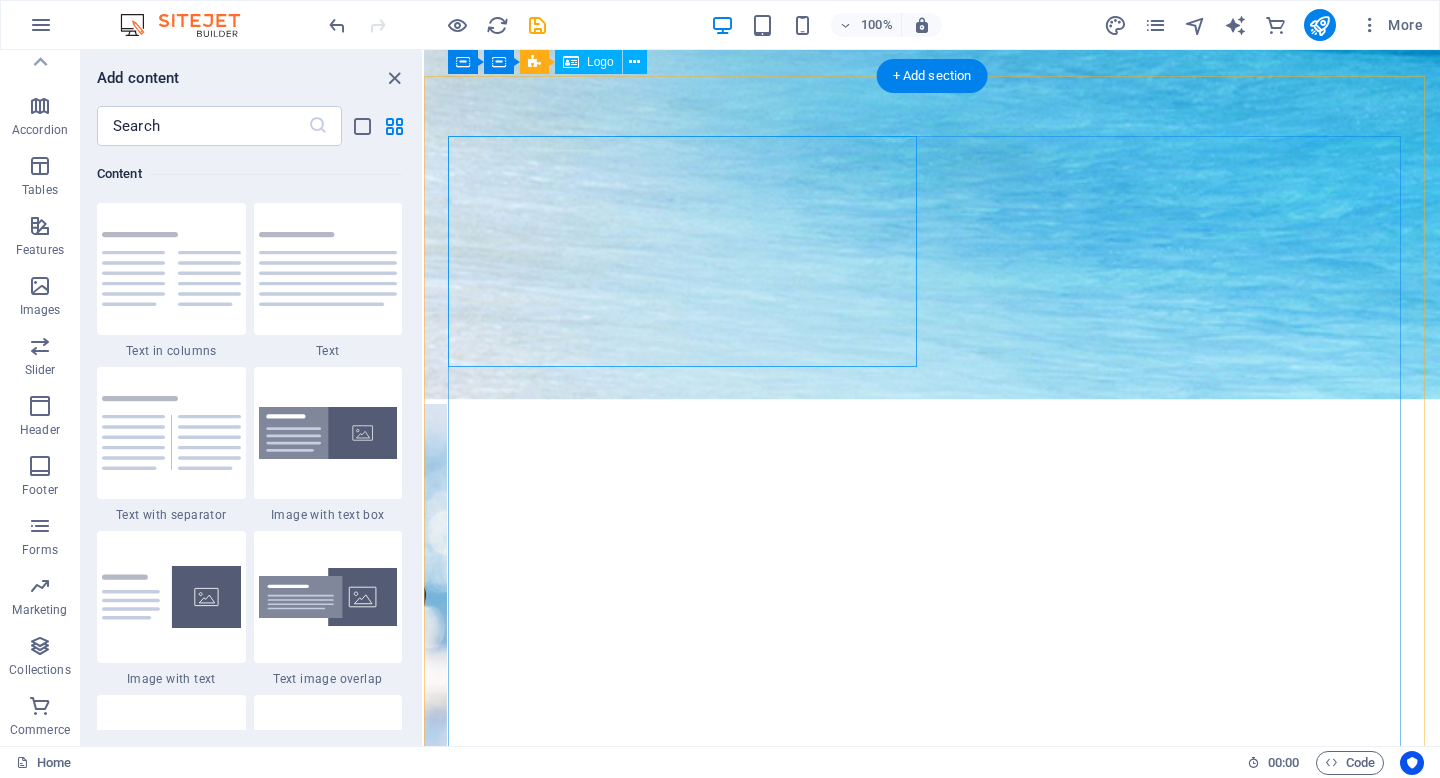 scroll, scrollTop: 4225, scrollLeft: 0, axis: vertical 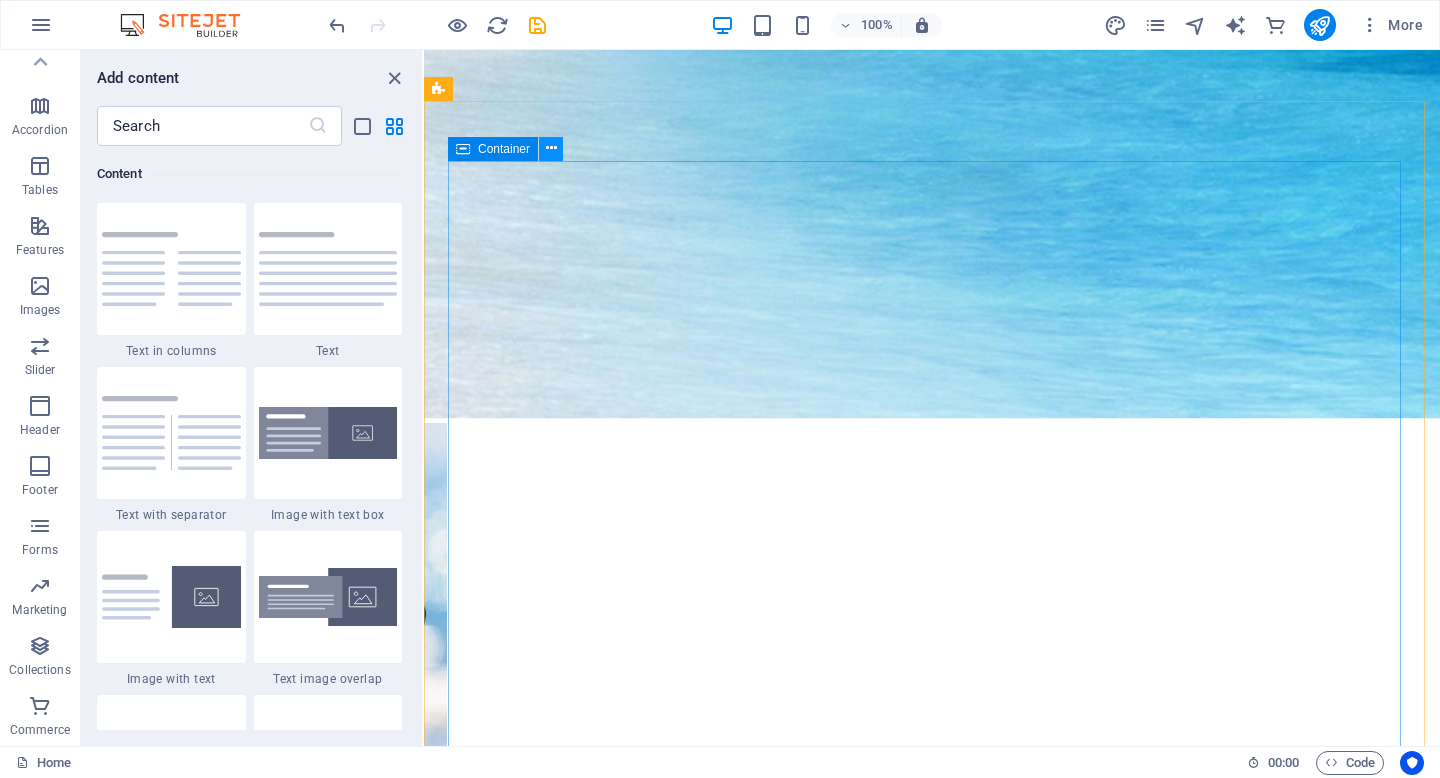 click at bounding box center (551, 149) 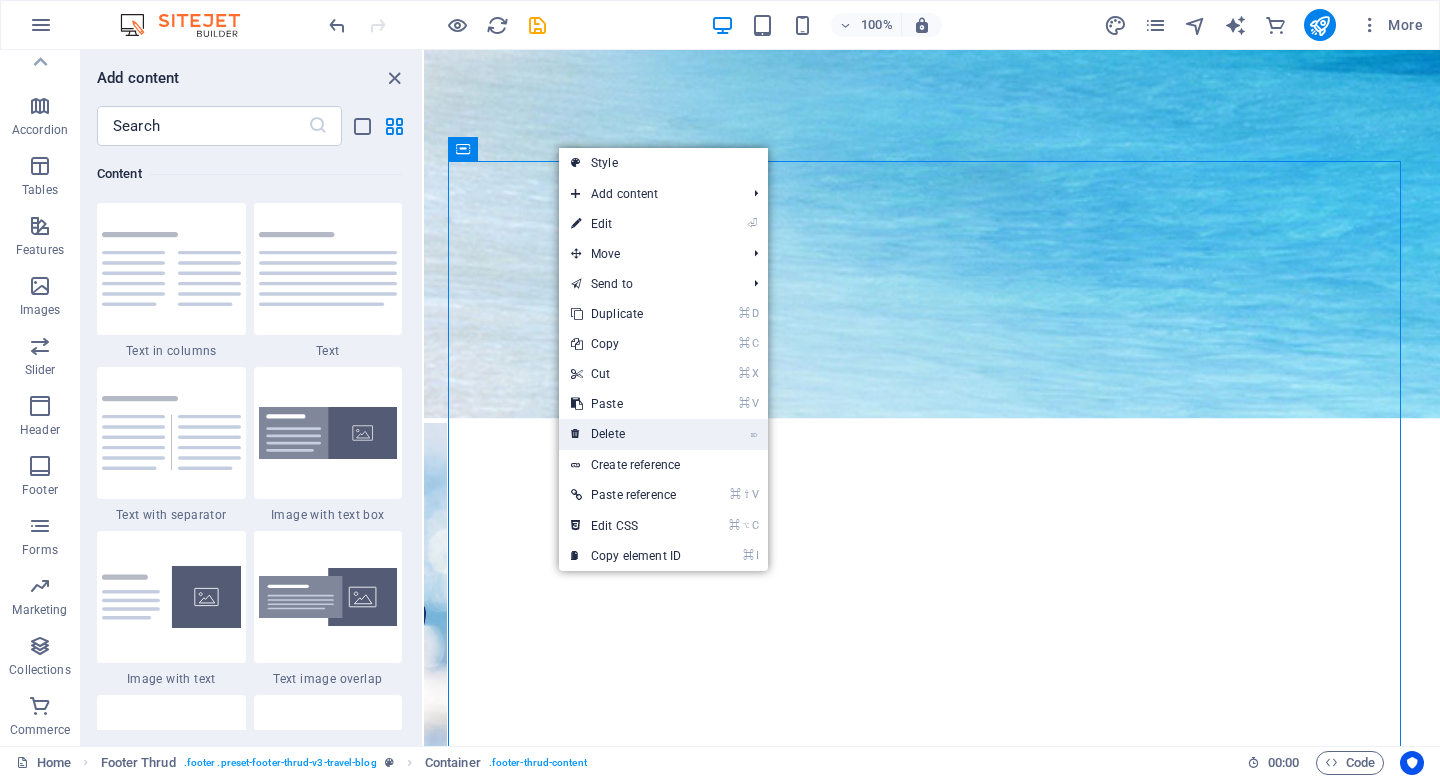 click on "⌦  Delete" at bounding box center [626, 434] 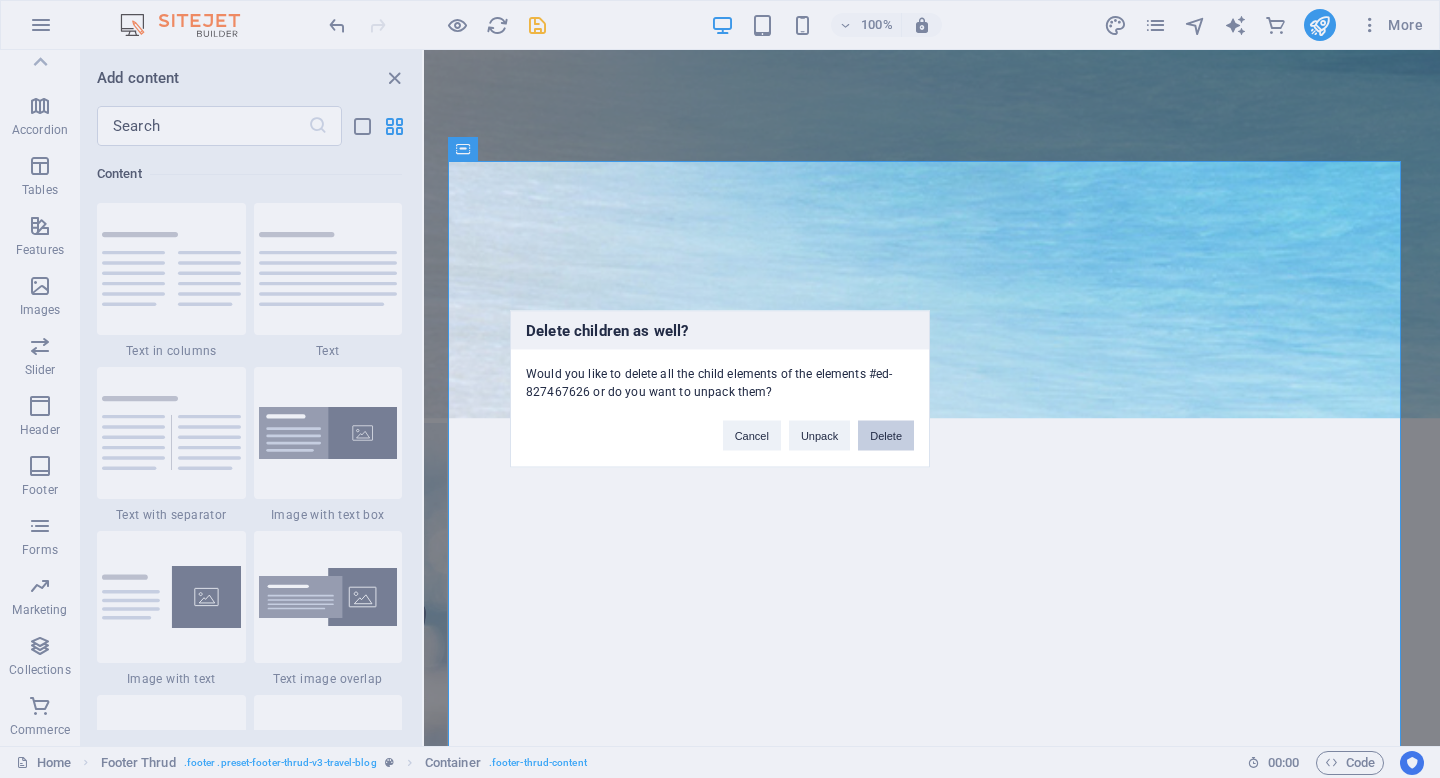 click on "Delete" at bounding box center [886, 436] 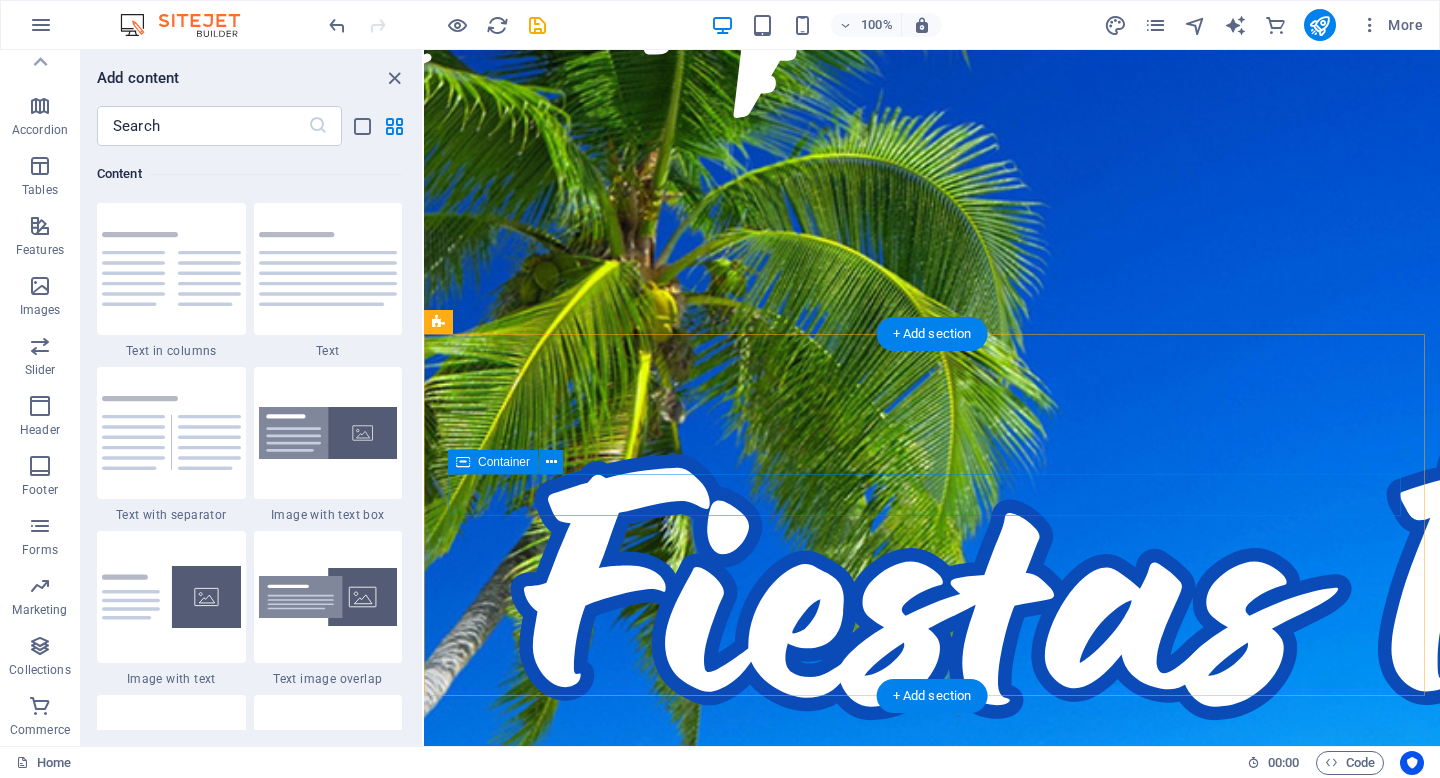 scroll, scrollTop: 3104, scrollLeft: 0, axis: vertical 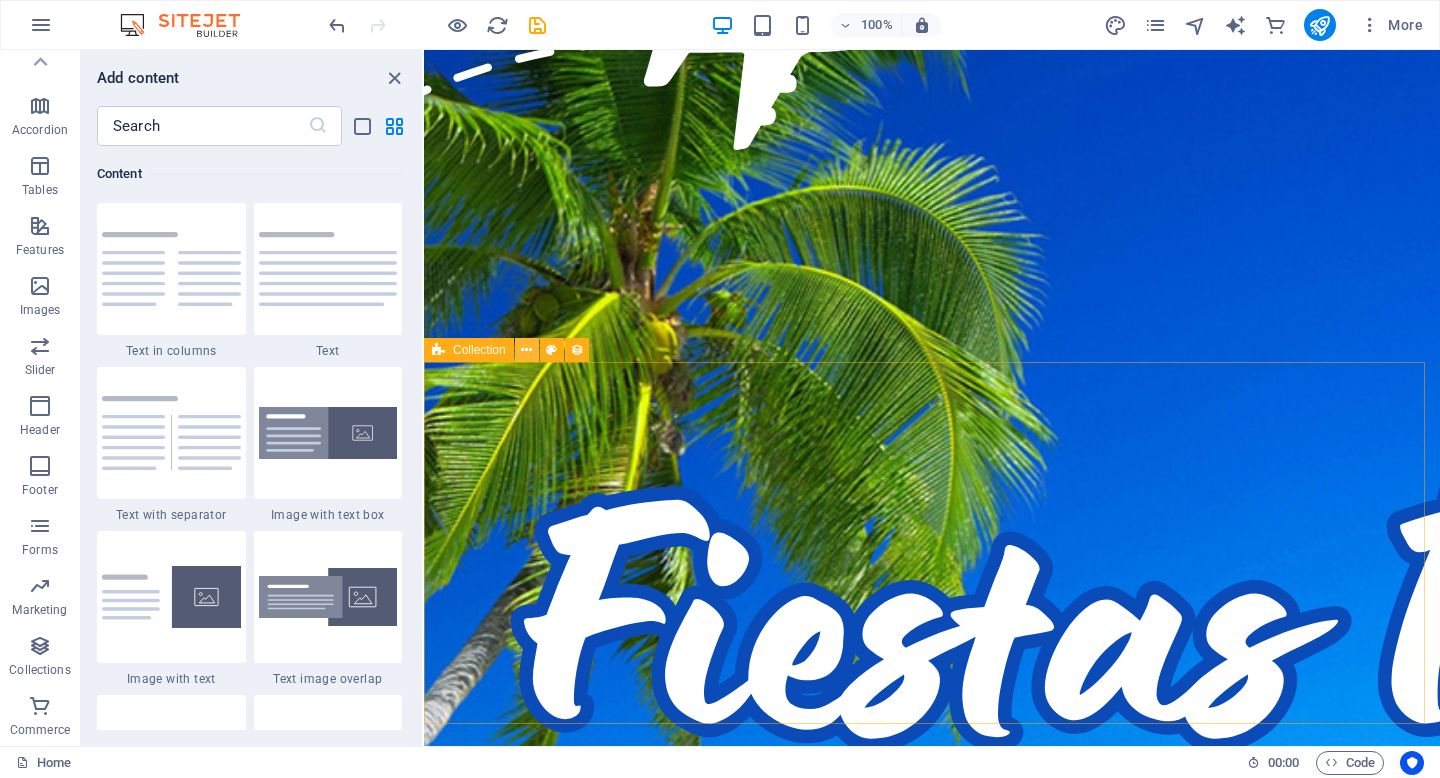 click at bounding box center (526, 350) 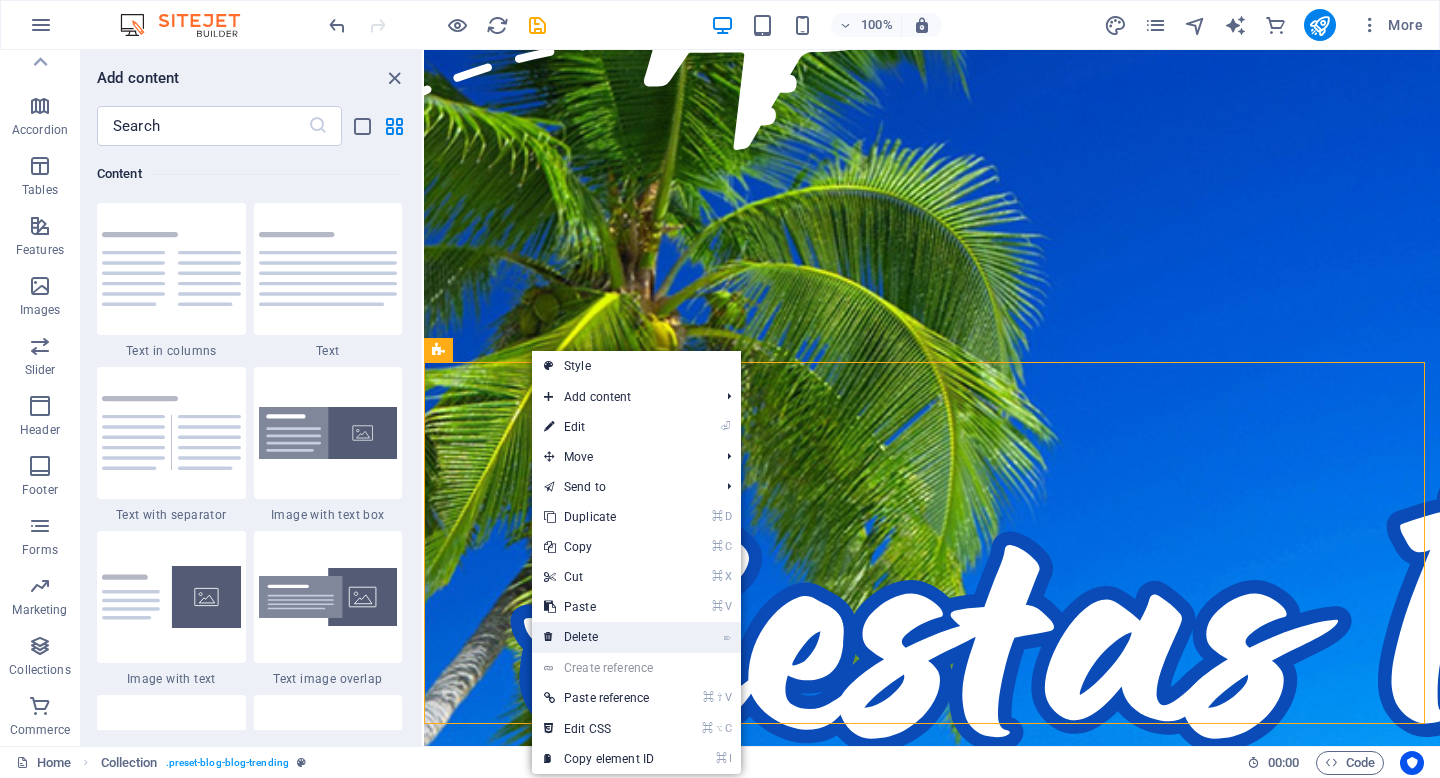click on "⌦  Delete" at bounding box center (599, 637) 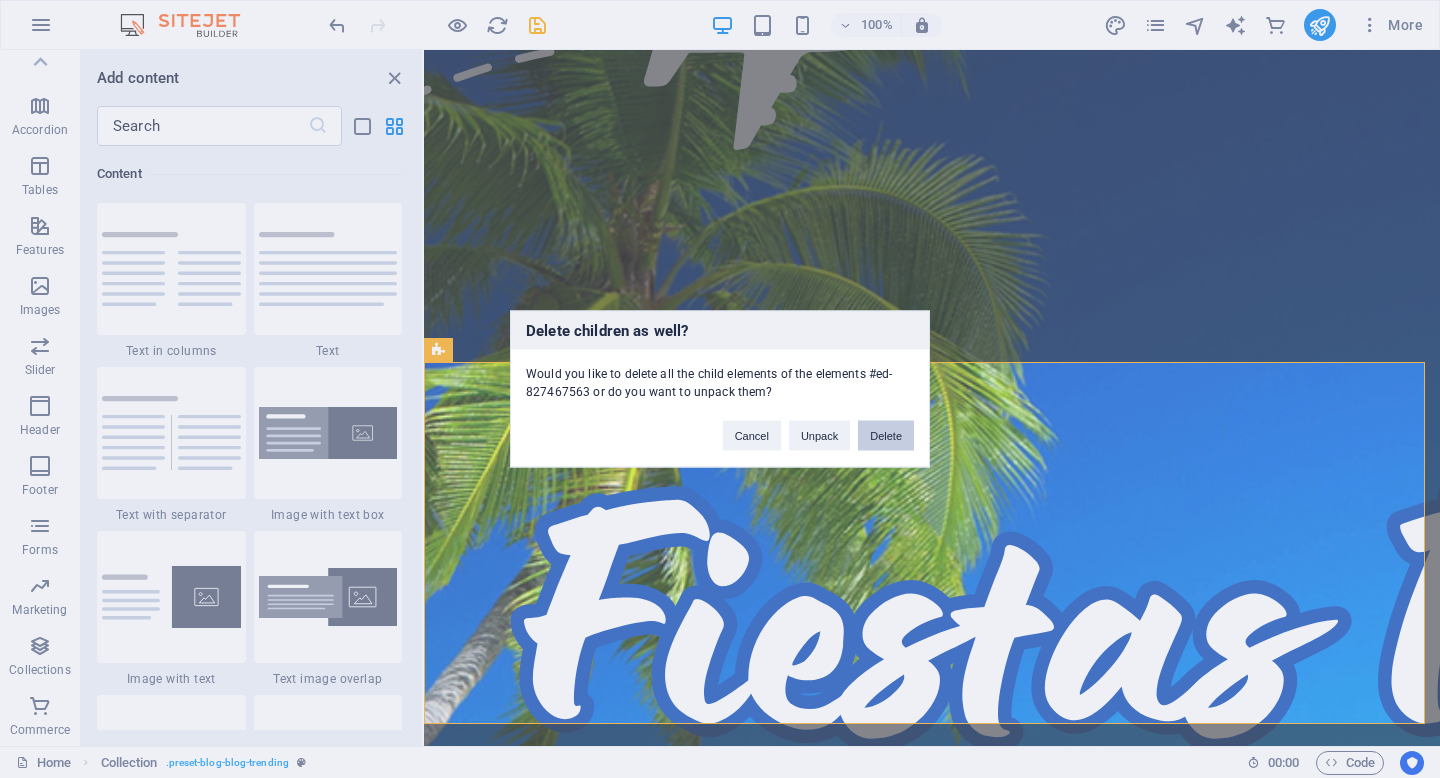 click on "Delete" at bounding box center [886, 436] 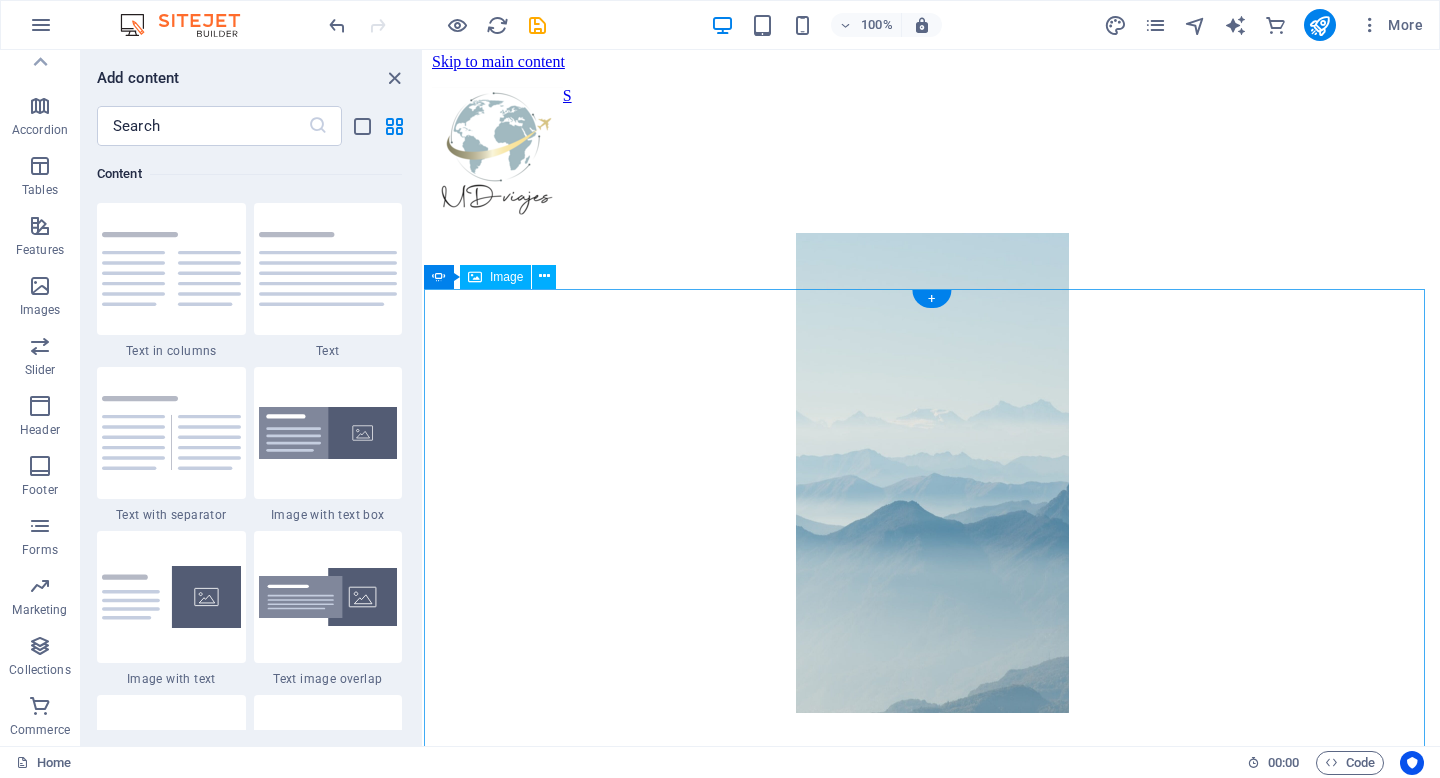 scroll, scrollTop: 0, scrollLeft: 0, axis: both 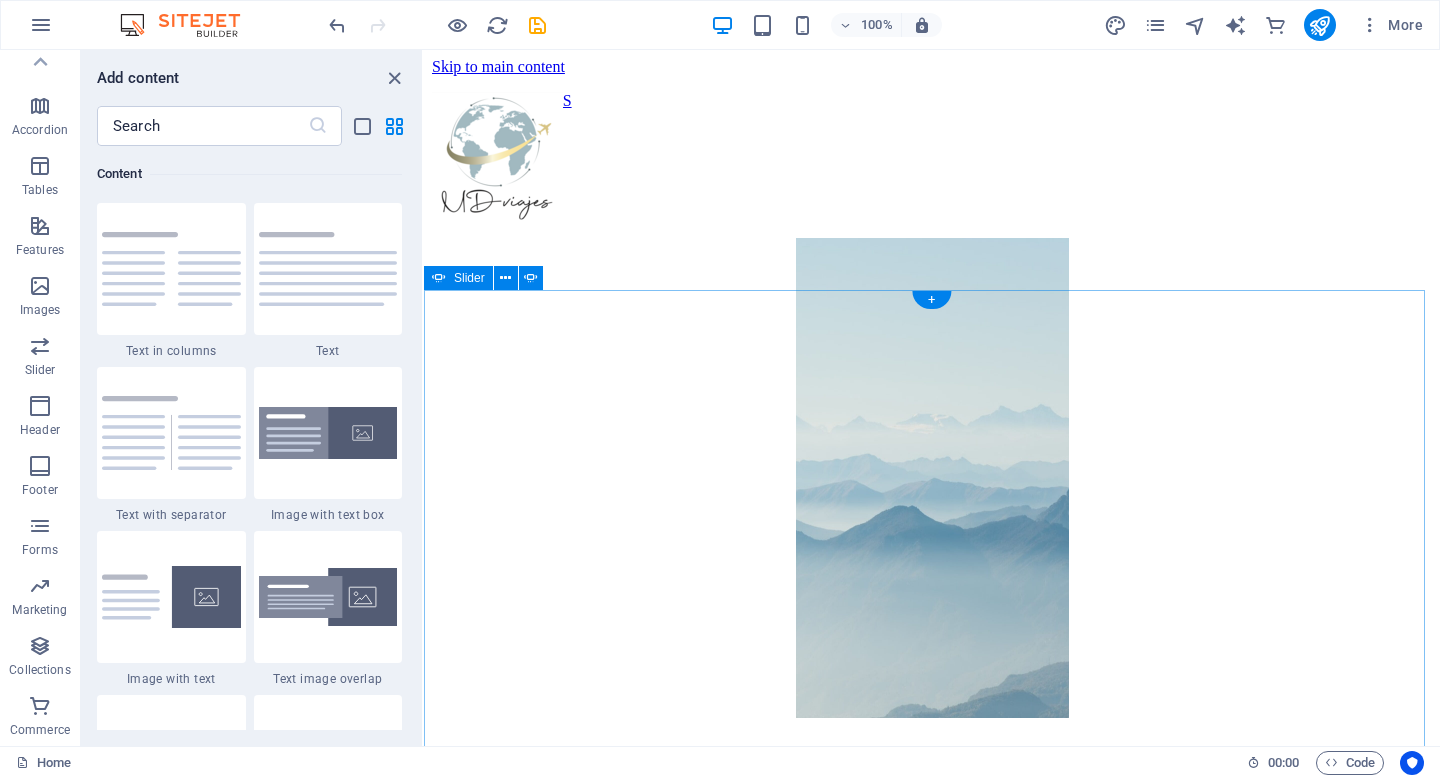click at bounding box center [440, 10856] 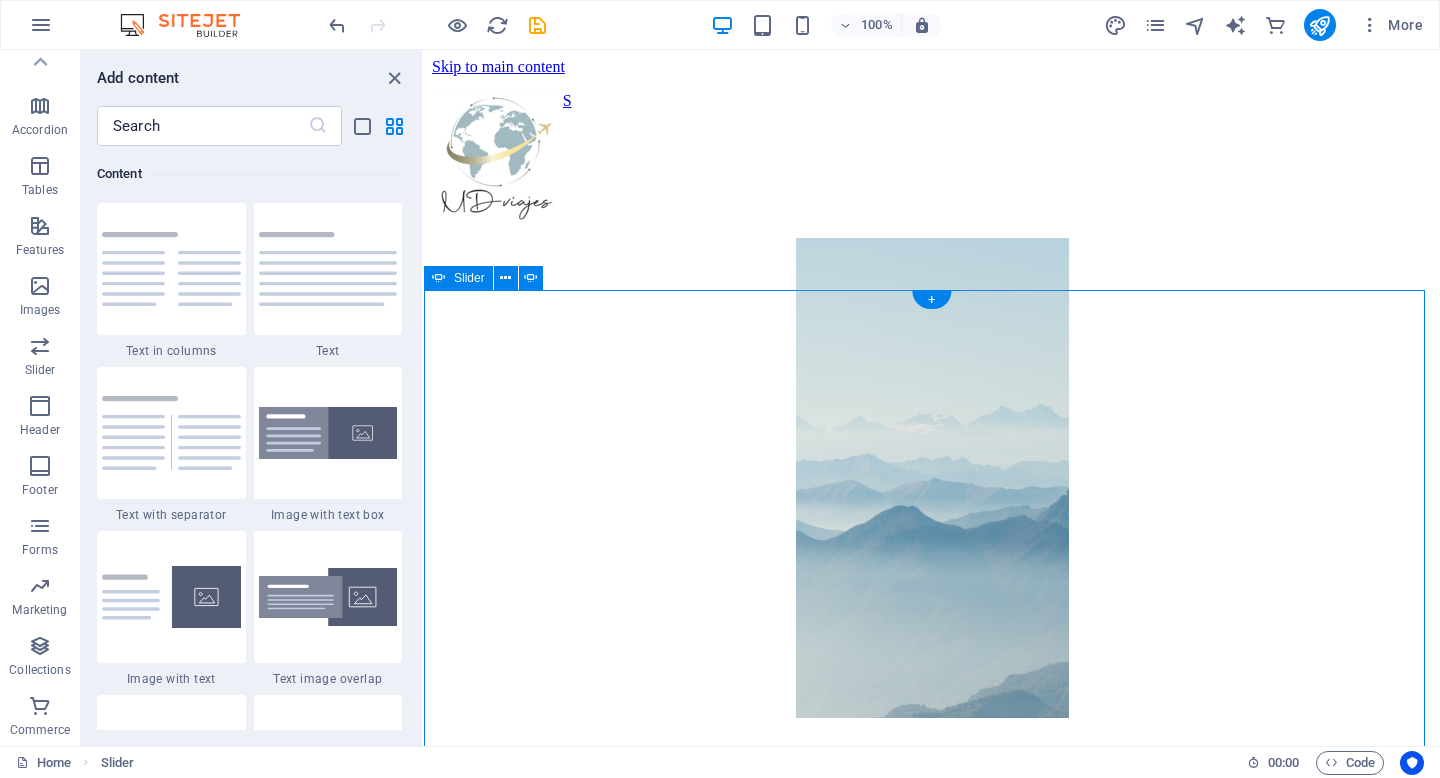 click at bounding box center (440, 10856) 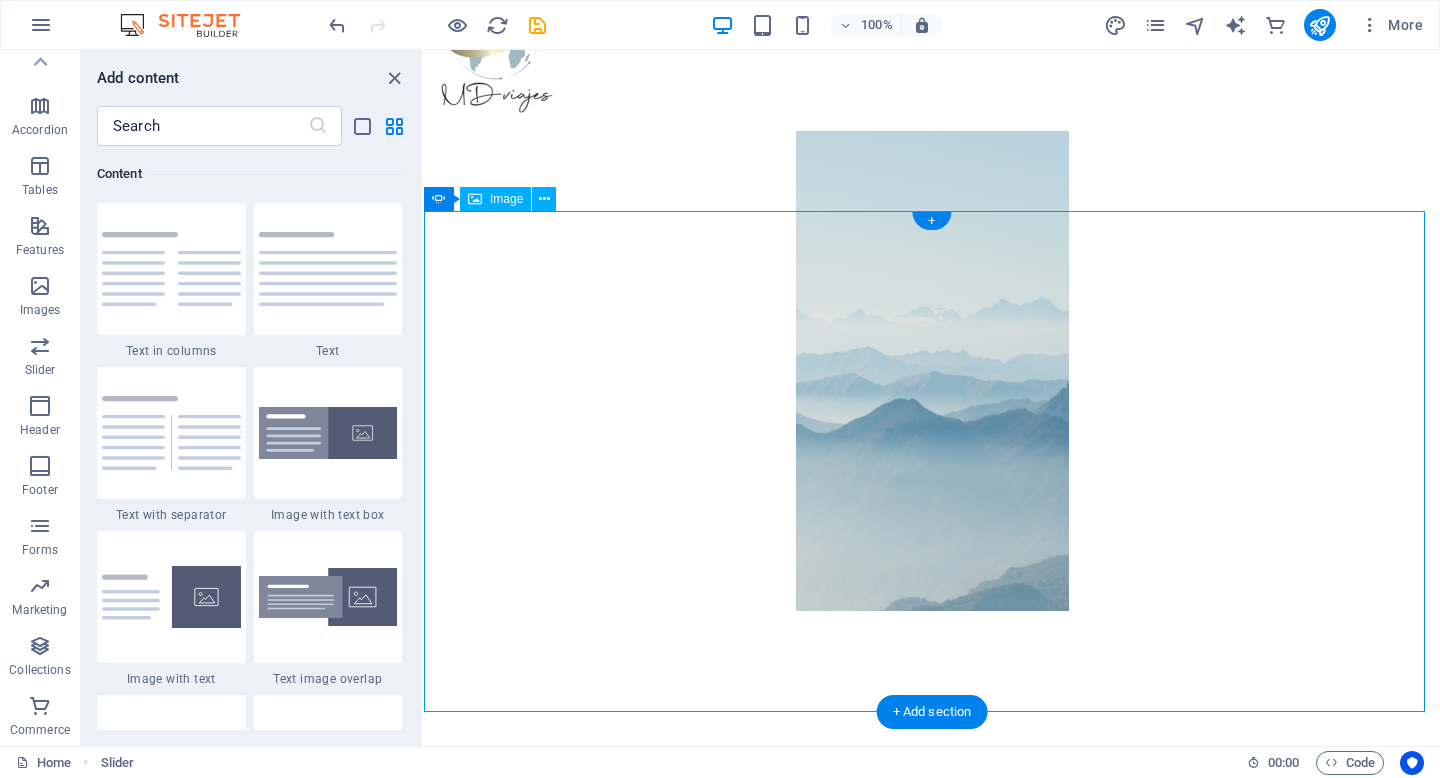 scroll, scrollTop: 75, scrollLeft: 0, axis: vertical 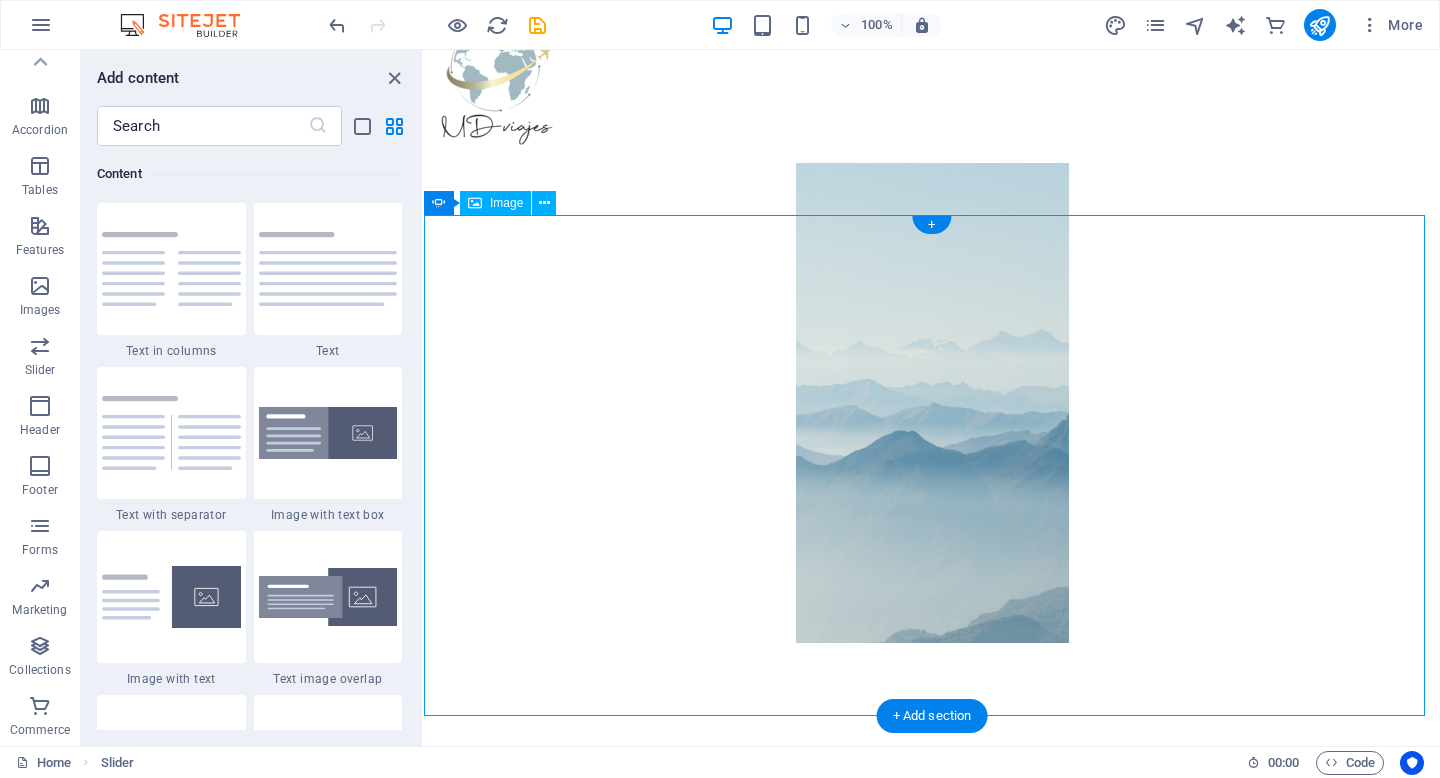 click at bounding box center [-3072, 7926] 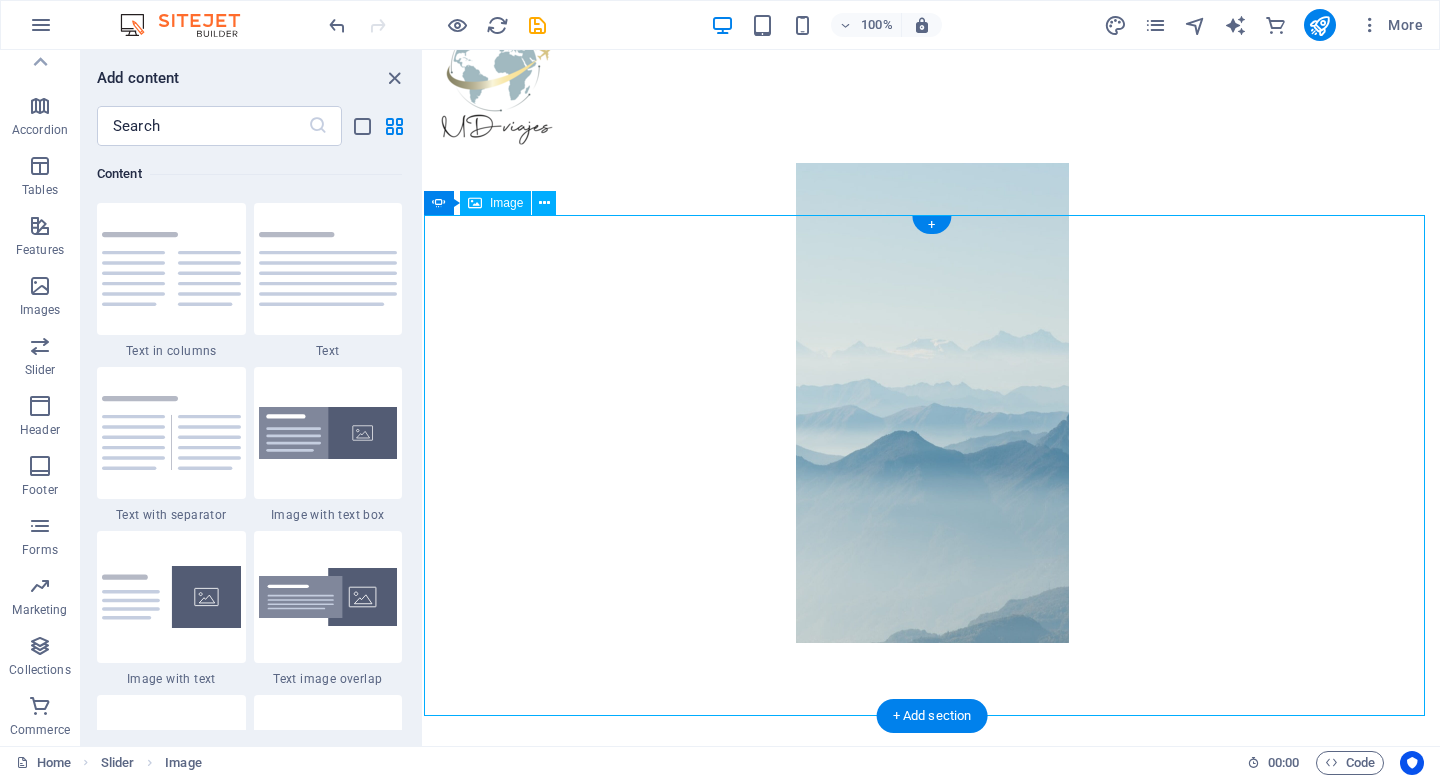 click at bounding box center [-3072, 7926] 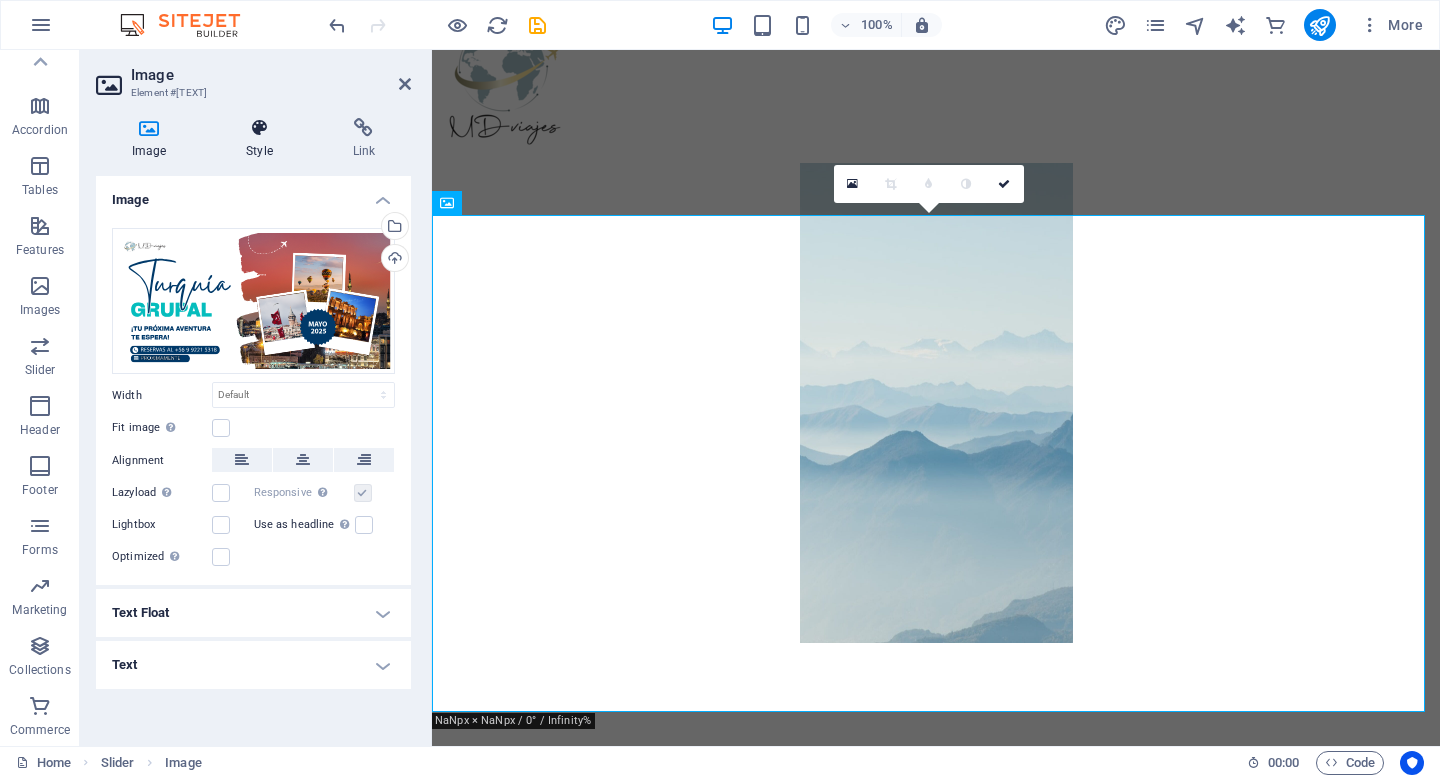 click at bounding box center [259, 128] 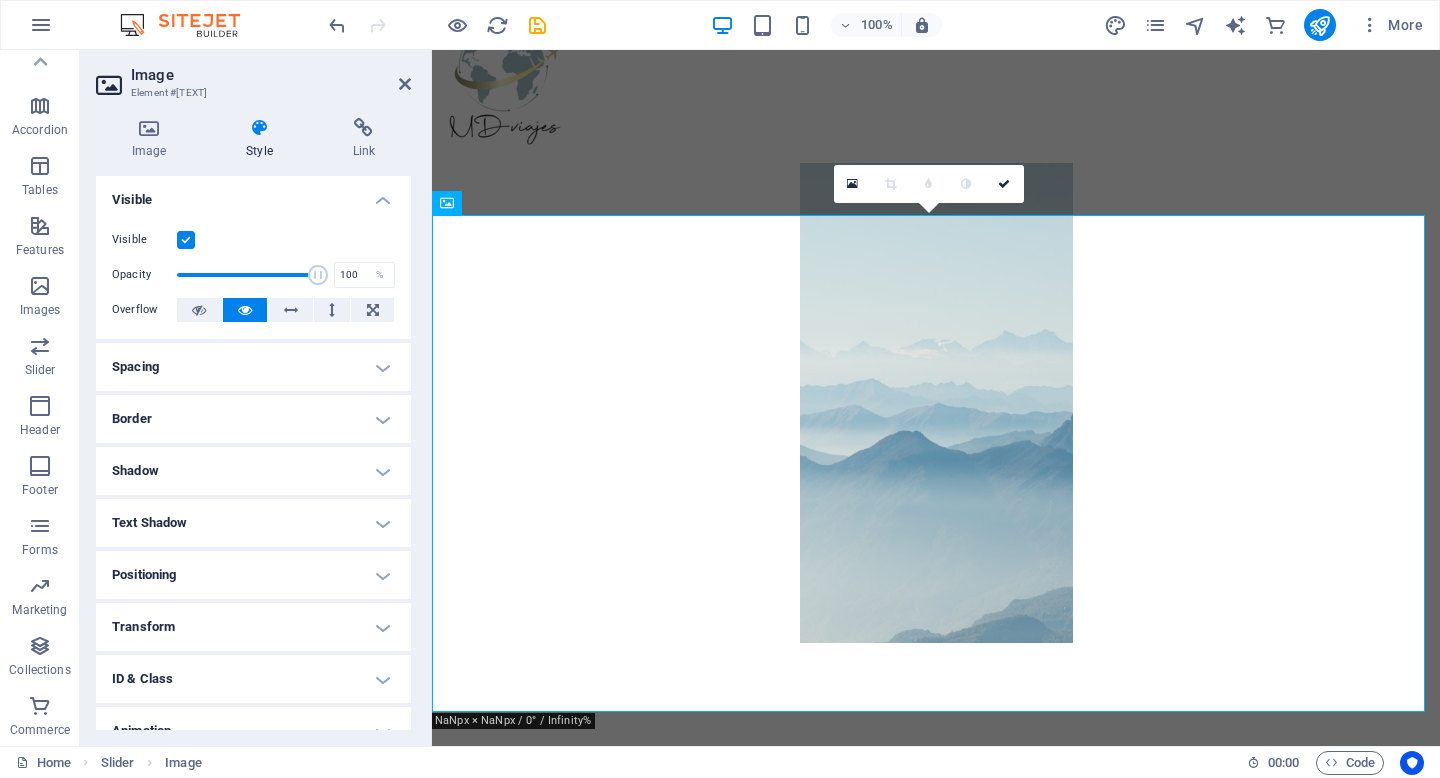 click on "Border" at bounding box center [253, 419] 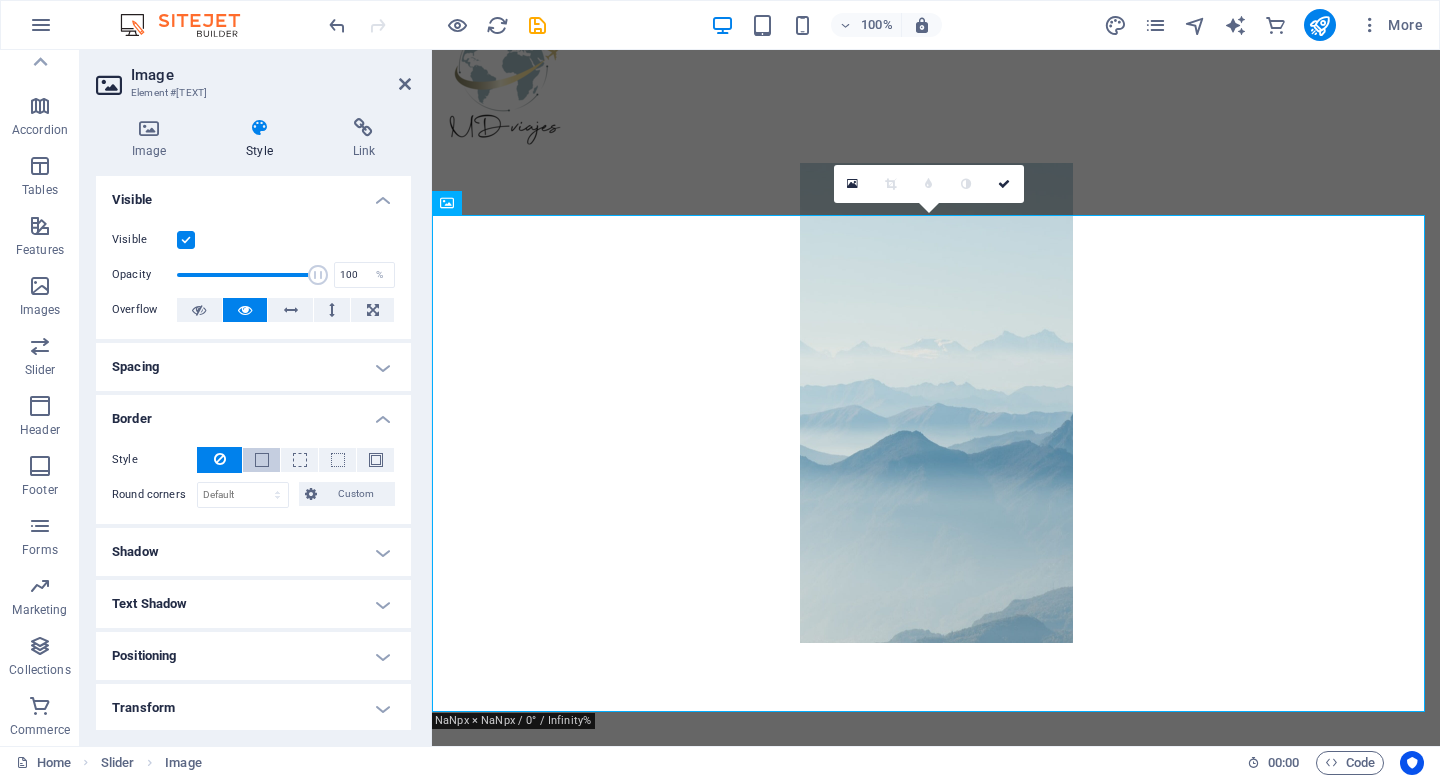 click at bounding box center [261, 460] 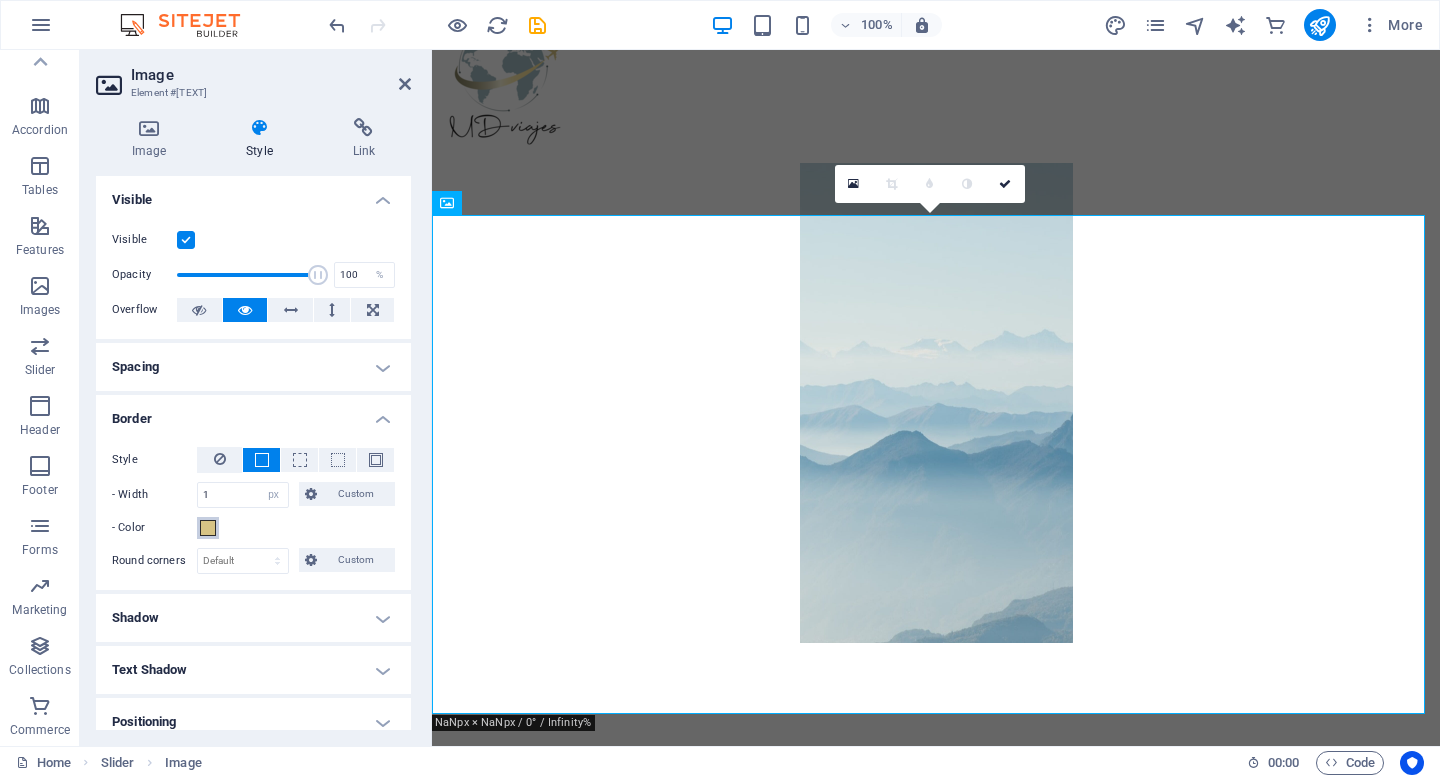 click at bounding box center [208, 528] 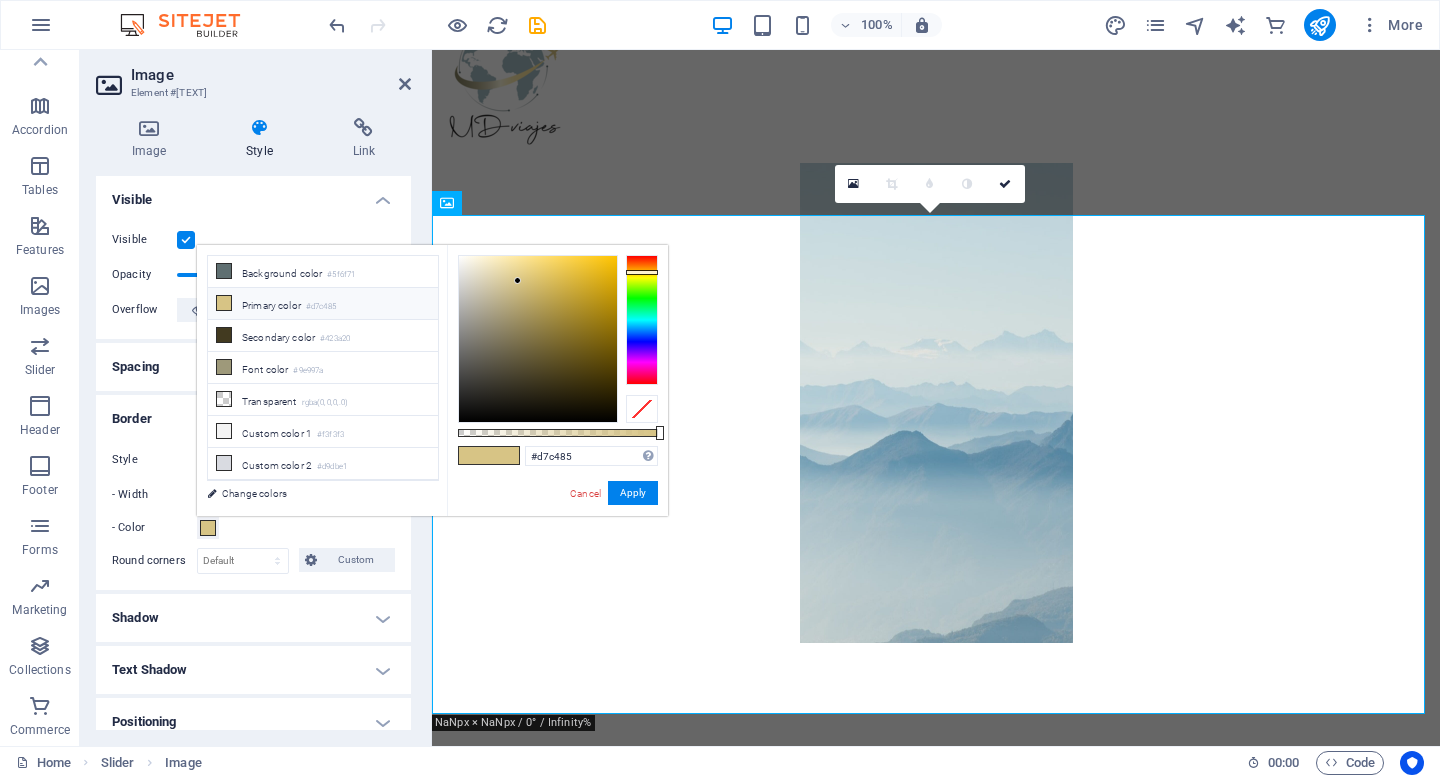 click on "Primary color
#d7c485" at bounding box center (323, 304) 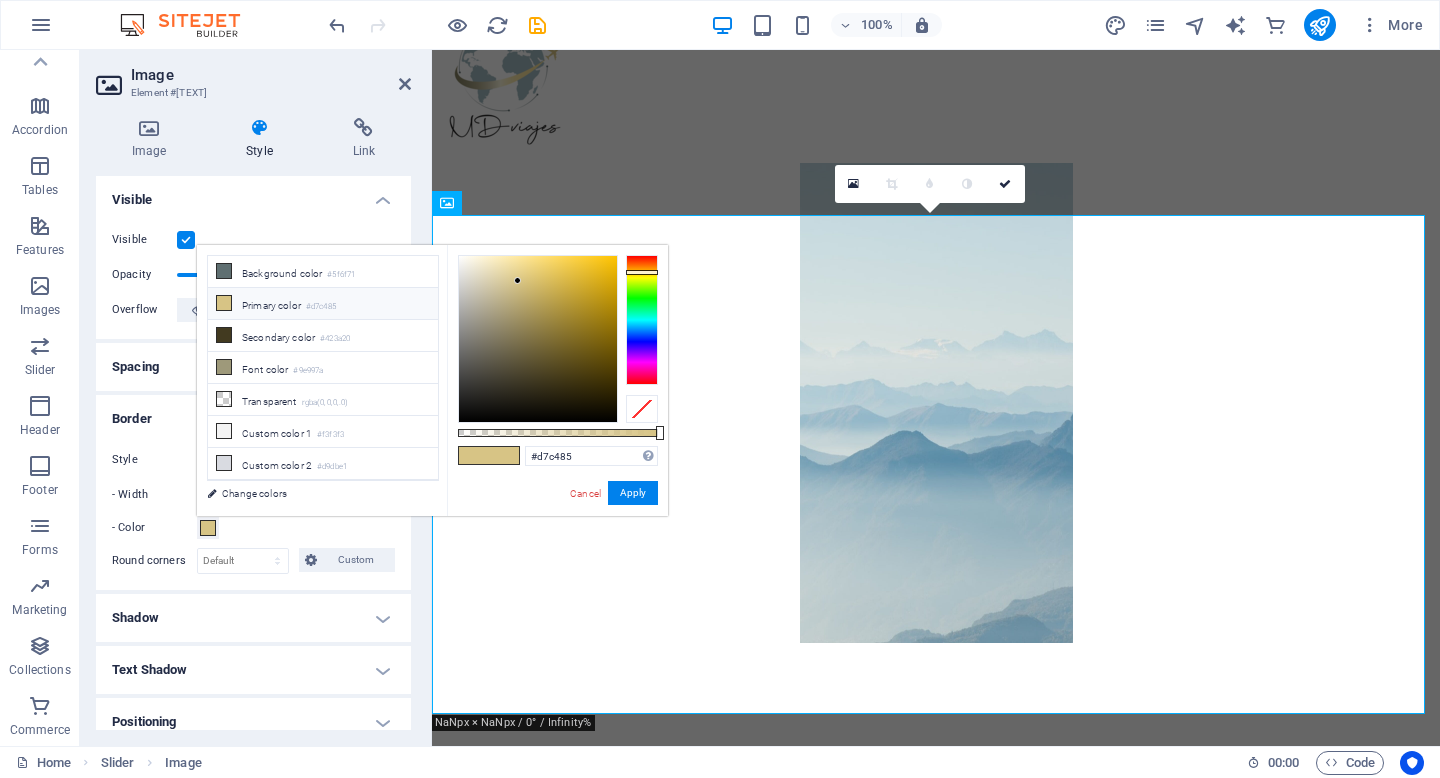 click on "Primary color
#d7c485" at bounding box center [323, 304] 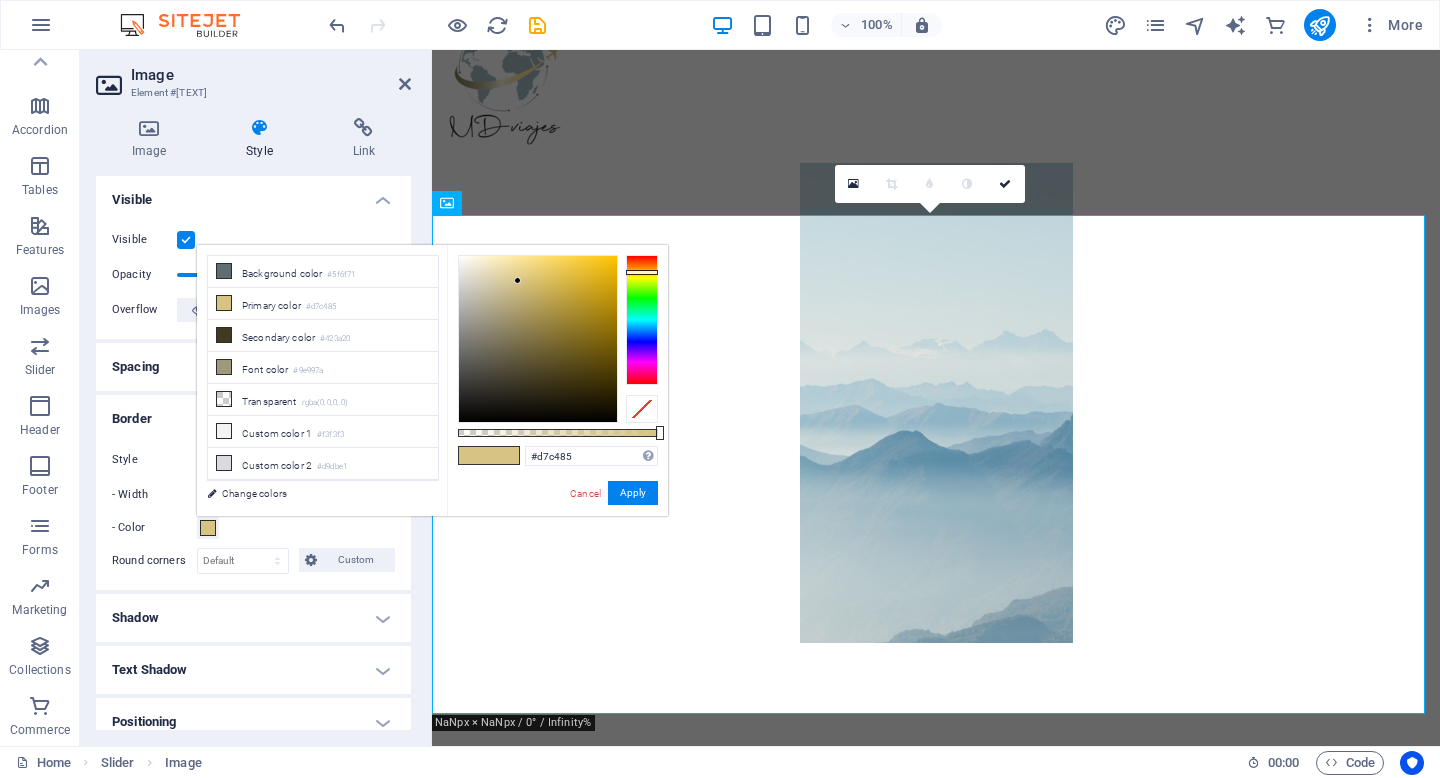 click at bounding box center (474, 455) 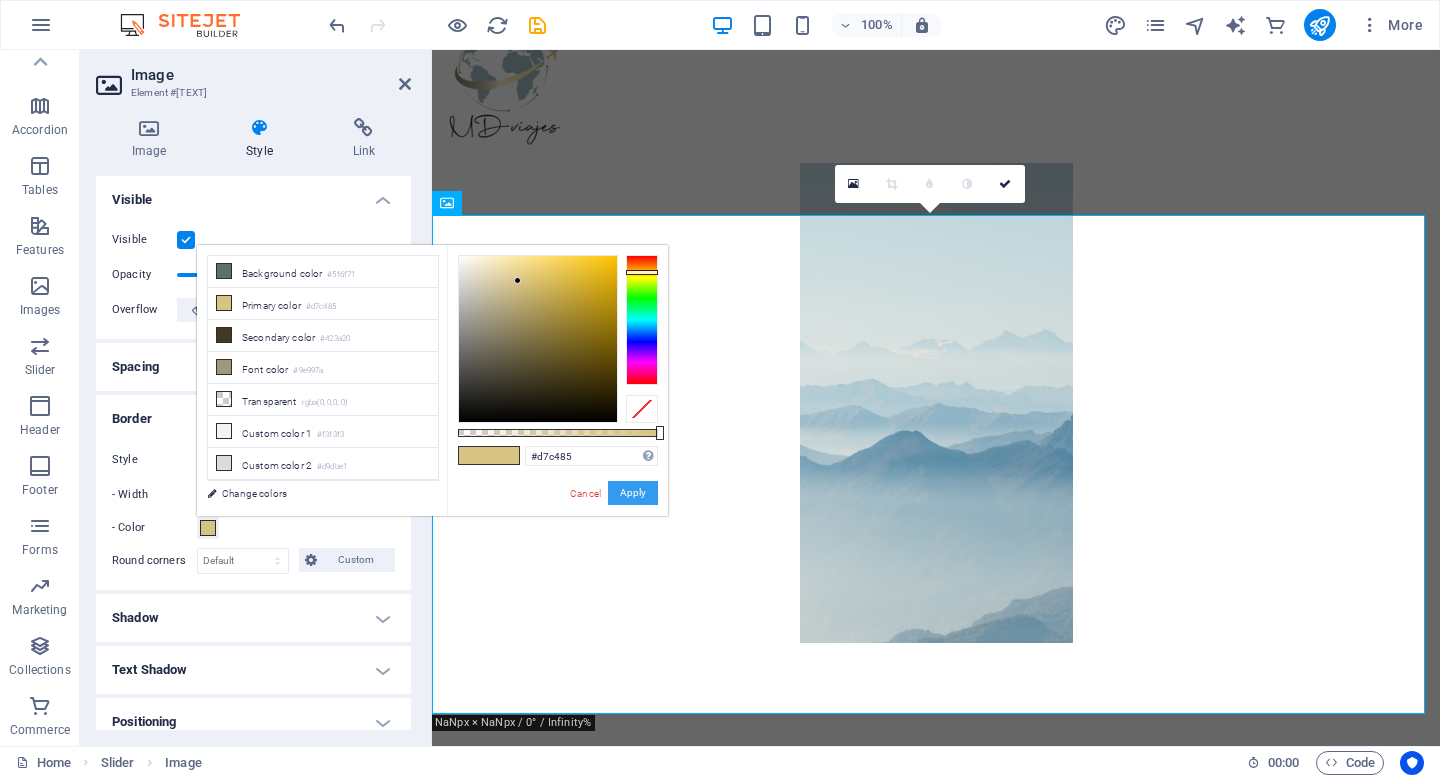 click on "Apply" at bounding box center (633, 493) 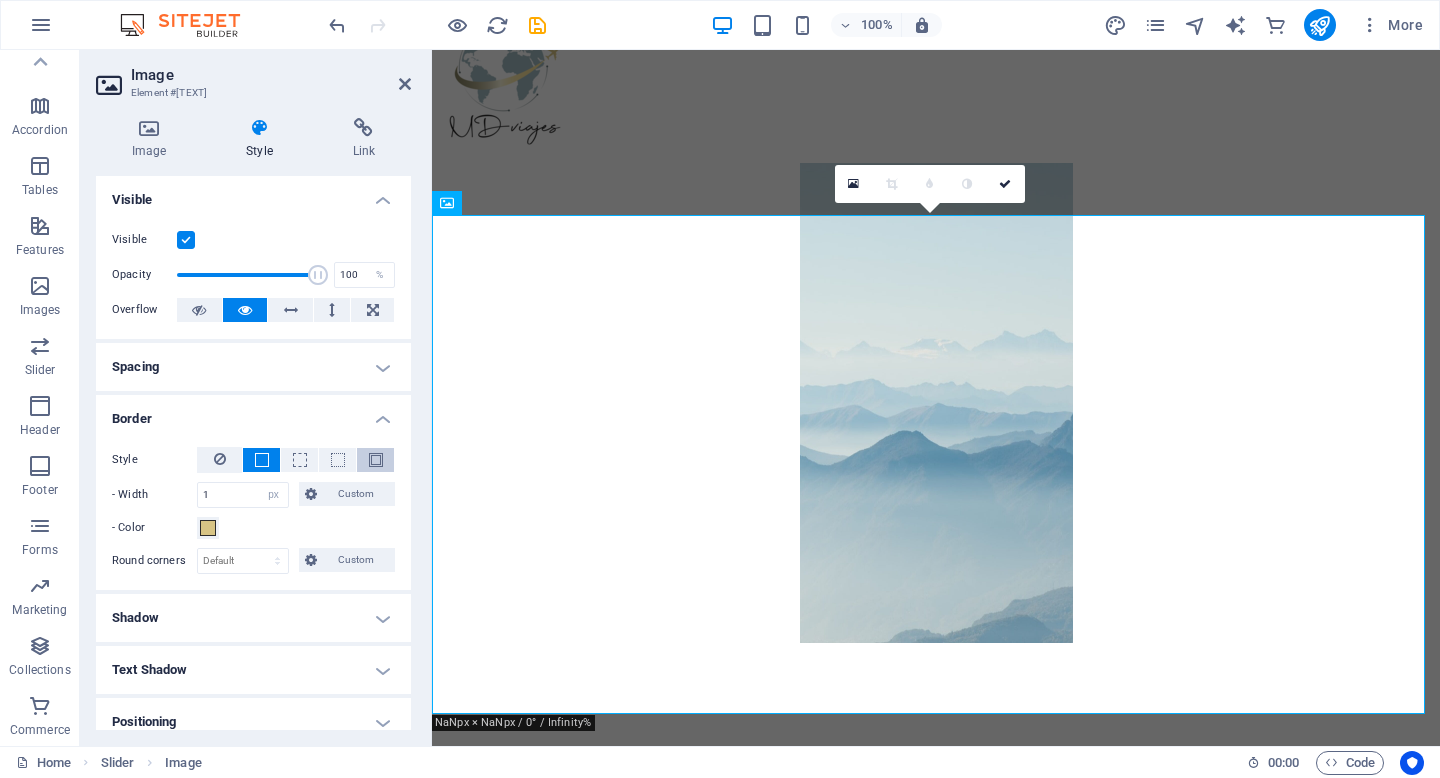 click at bounding box center (376, 460) 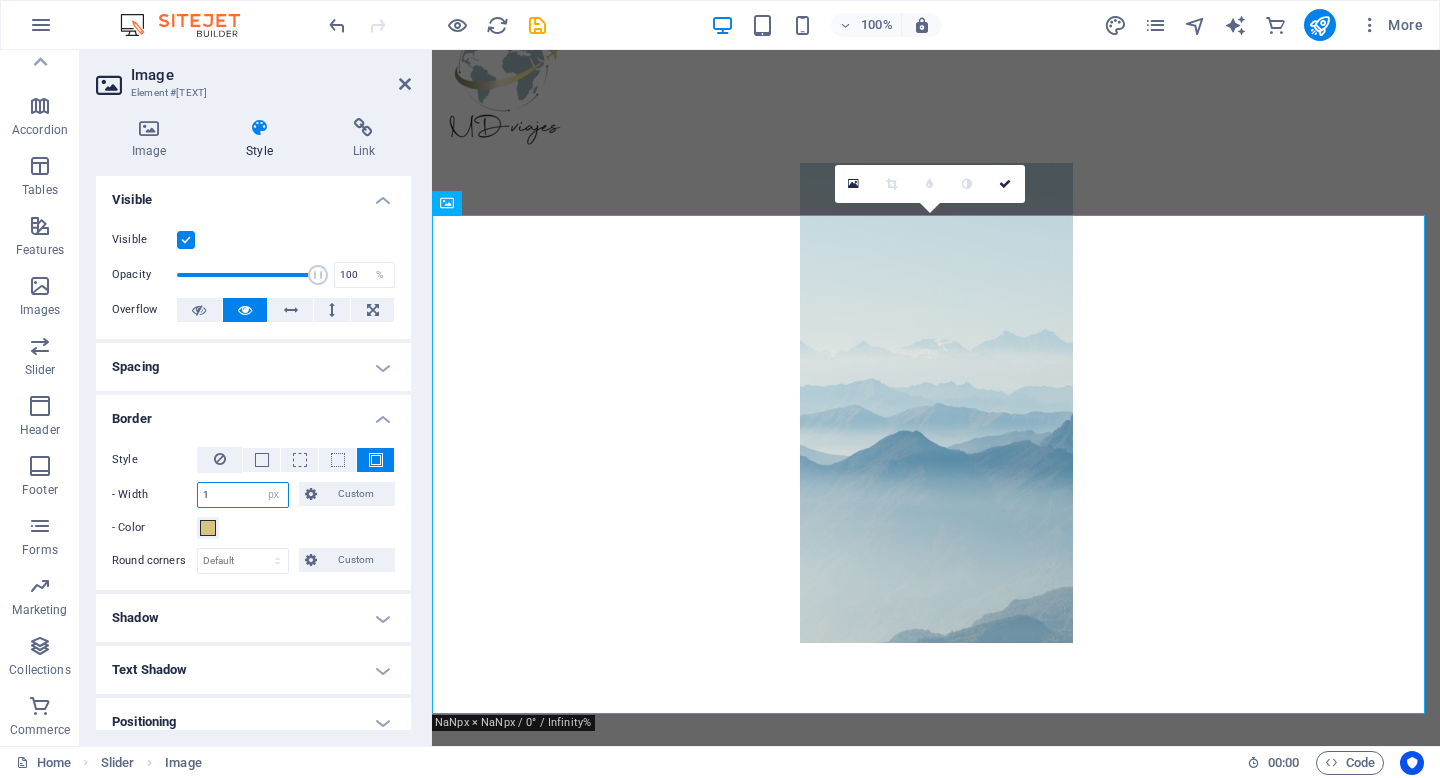click on "1" at bounding box center [243, 495] 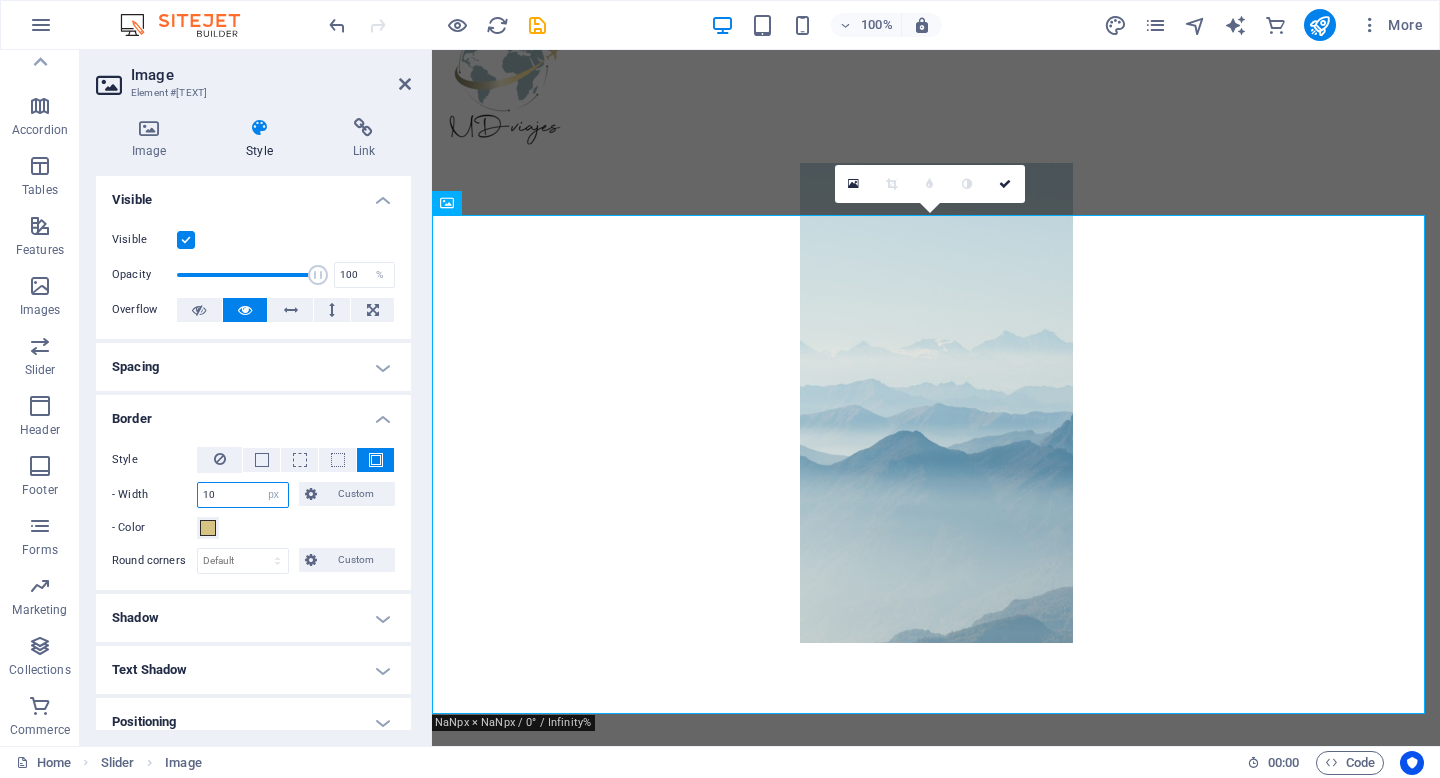 type on "10" 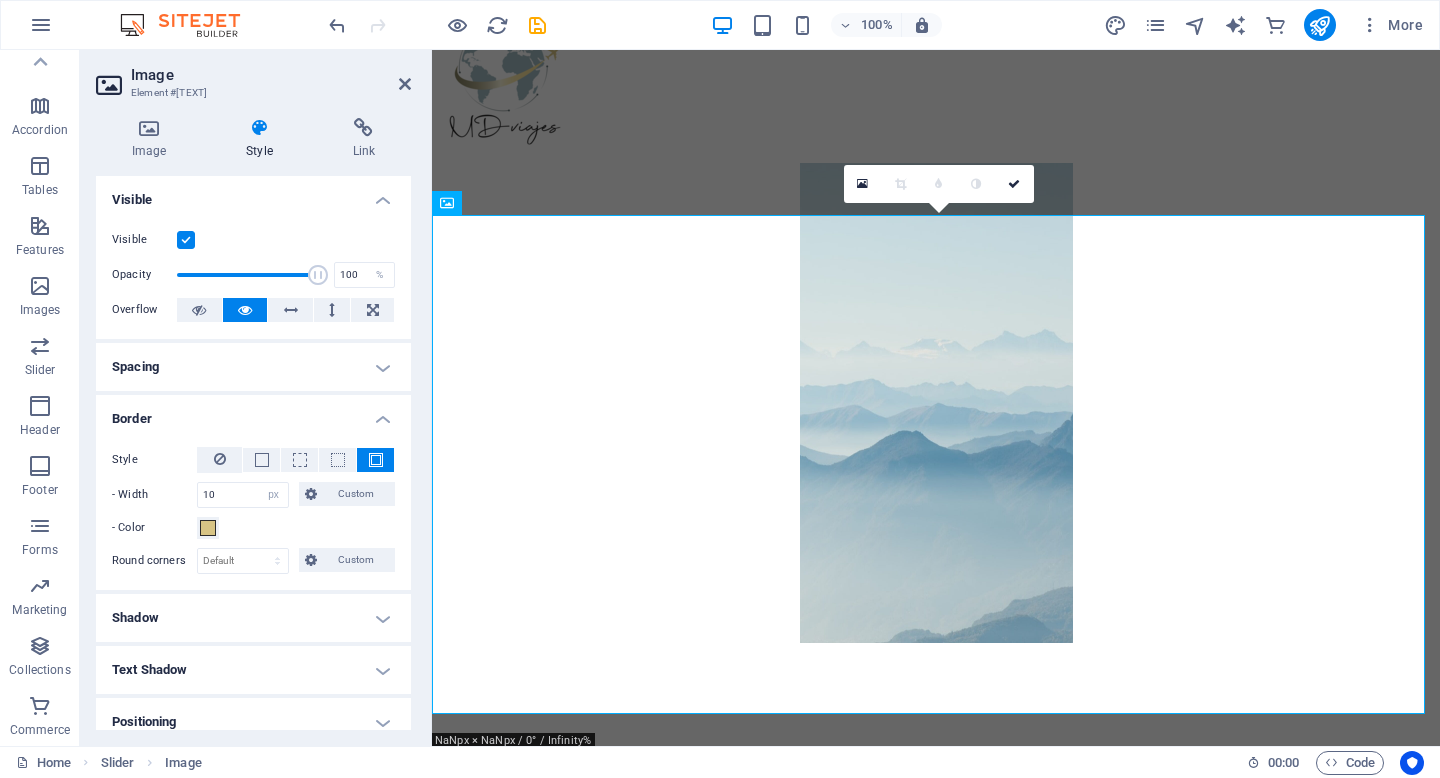 click on "- Color" at bounding box center (253, 528) 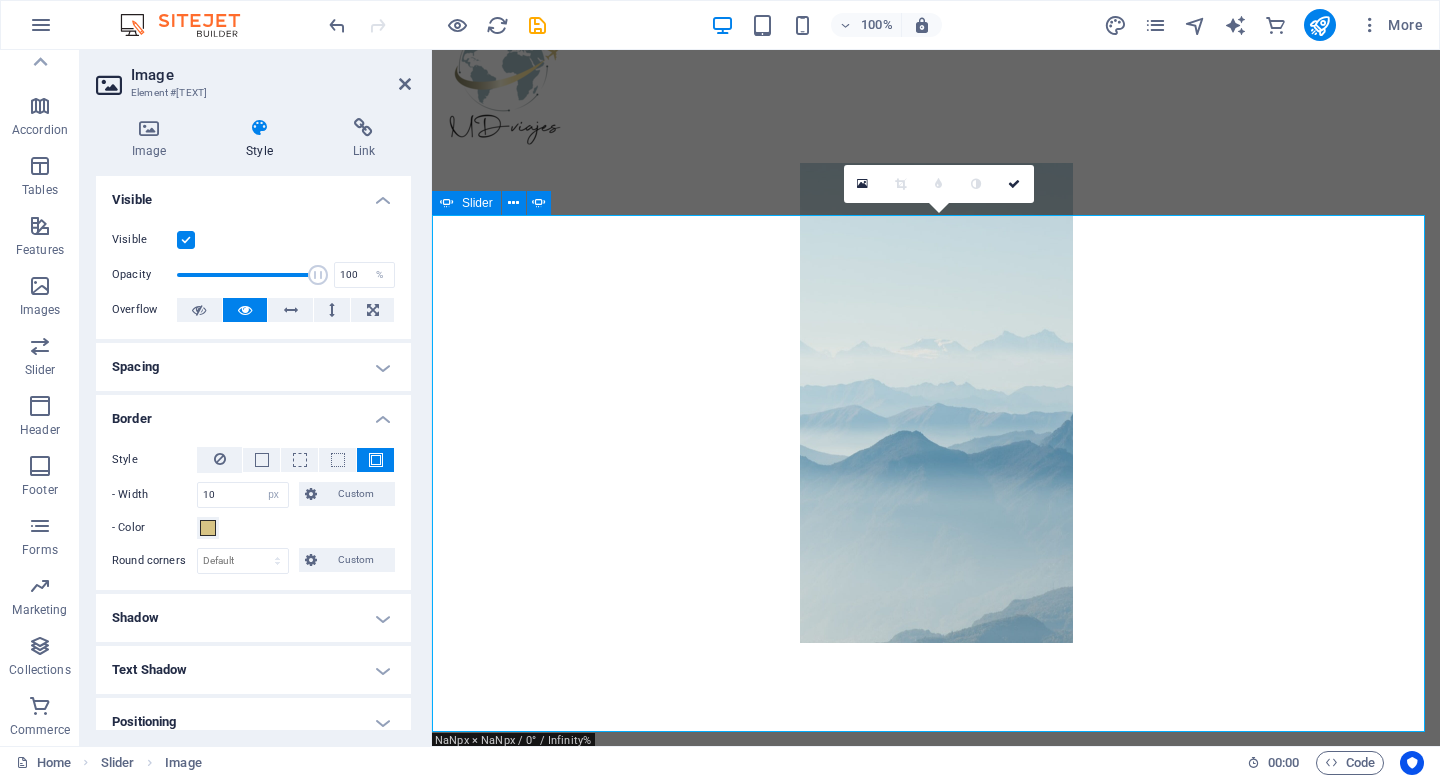 click at bounding box center (448, 781) 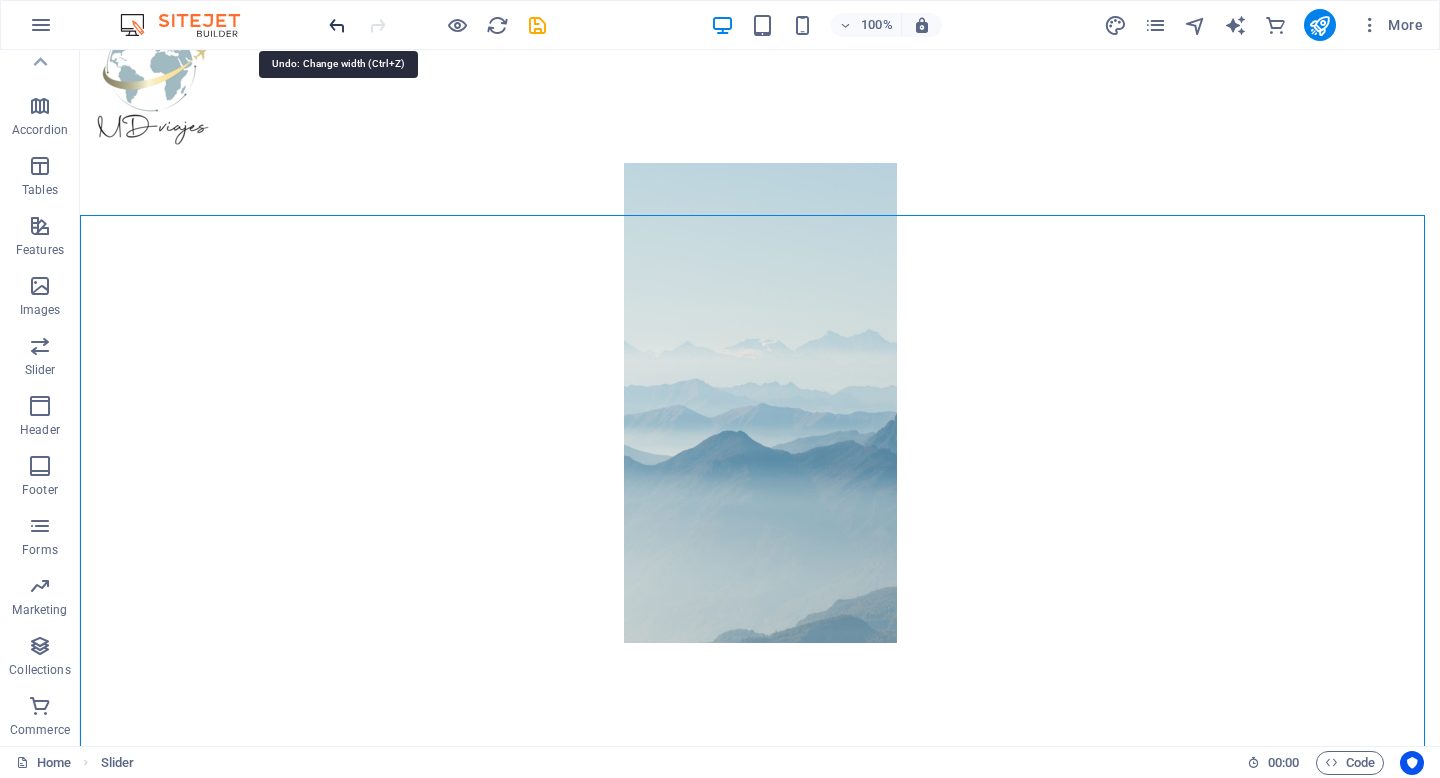 click at bounding box center (337, 25) 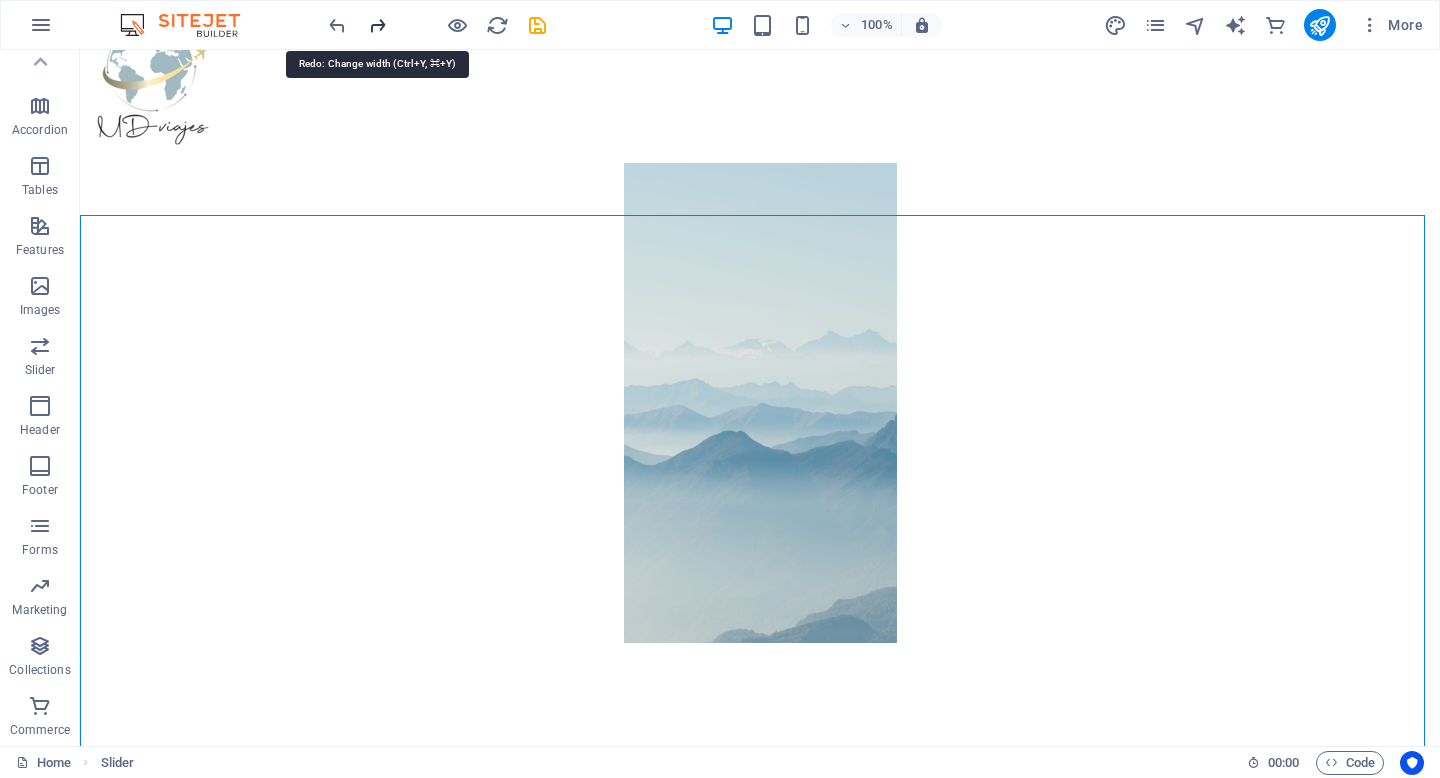 click at bounding box center [377, 25] 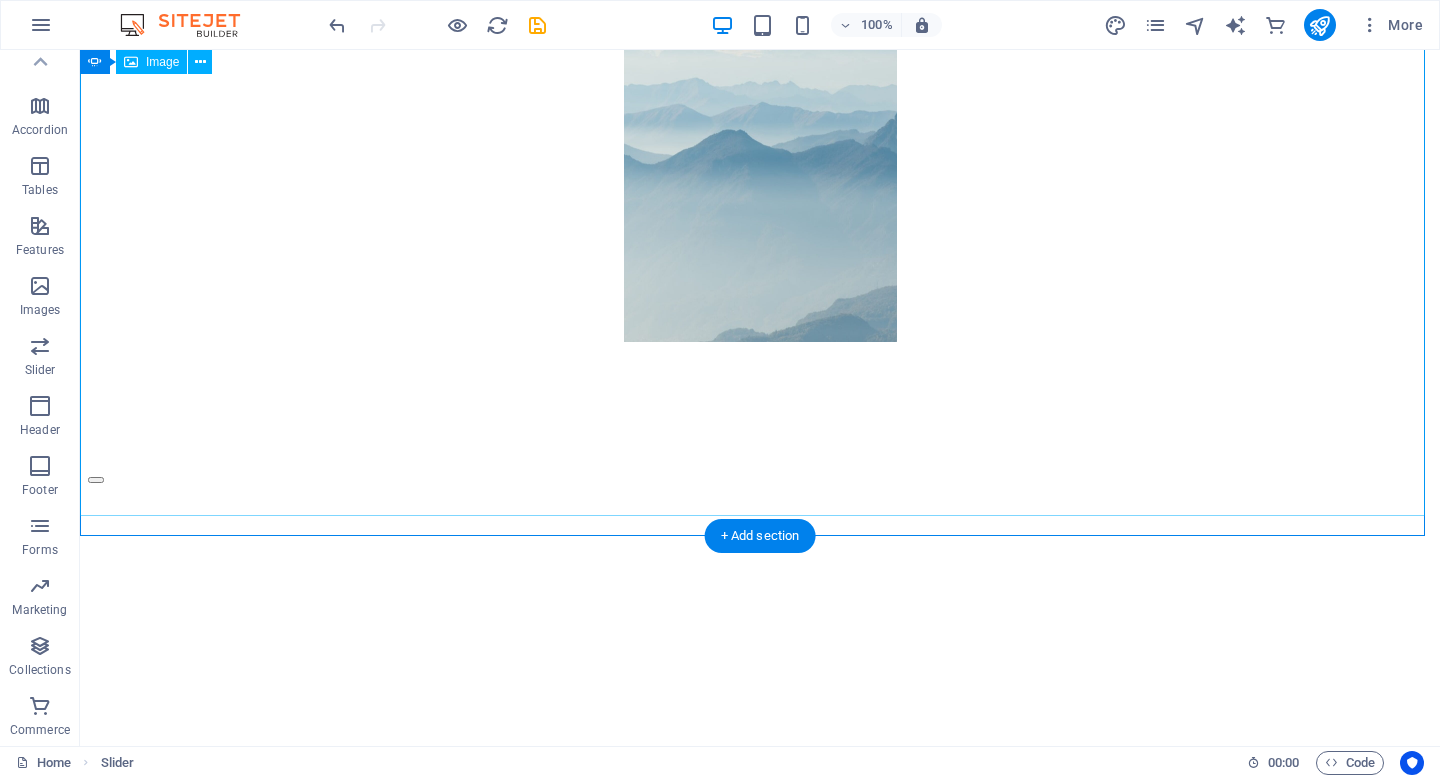 scroll, scrollTop: 296, scrollLeft: 0, axis: vertical 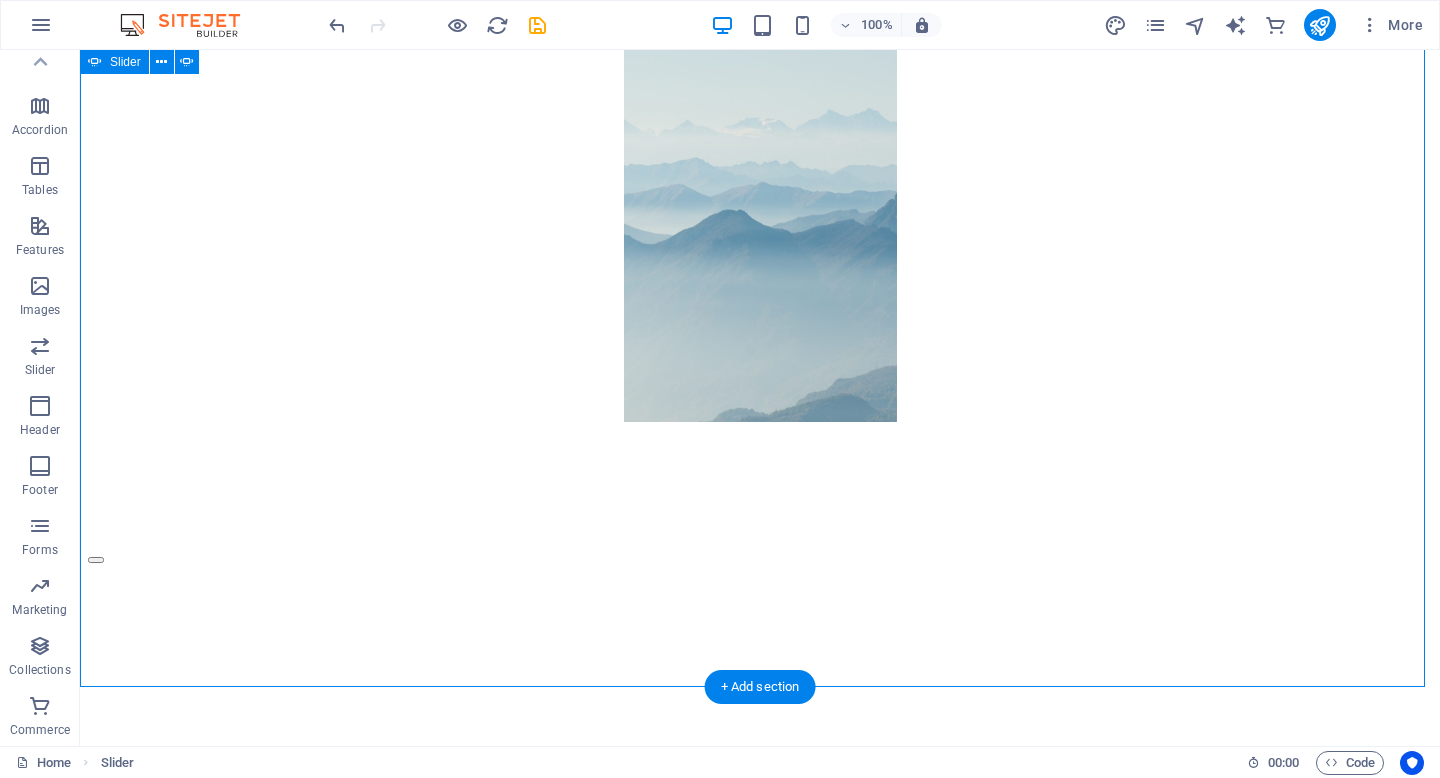 click at bounding box center (96, 560) 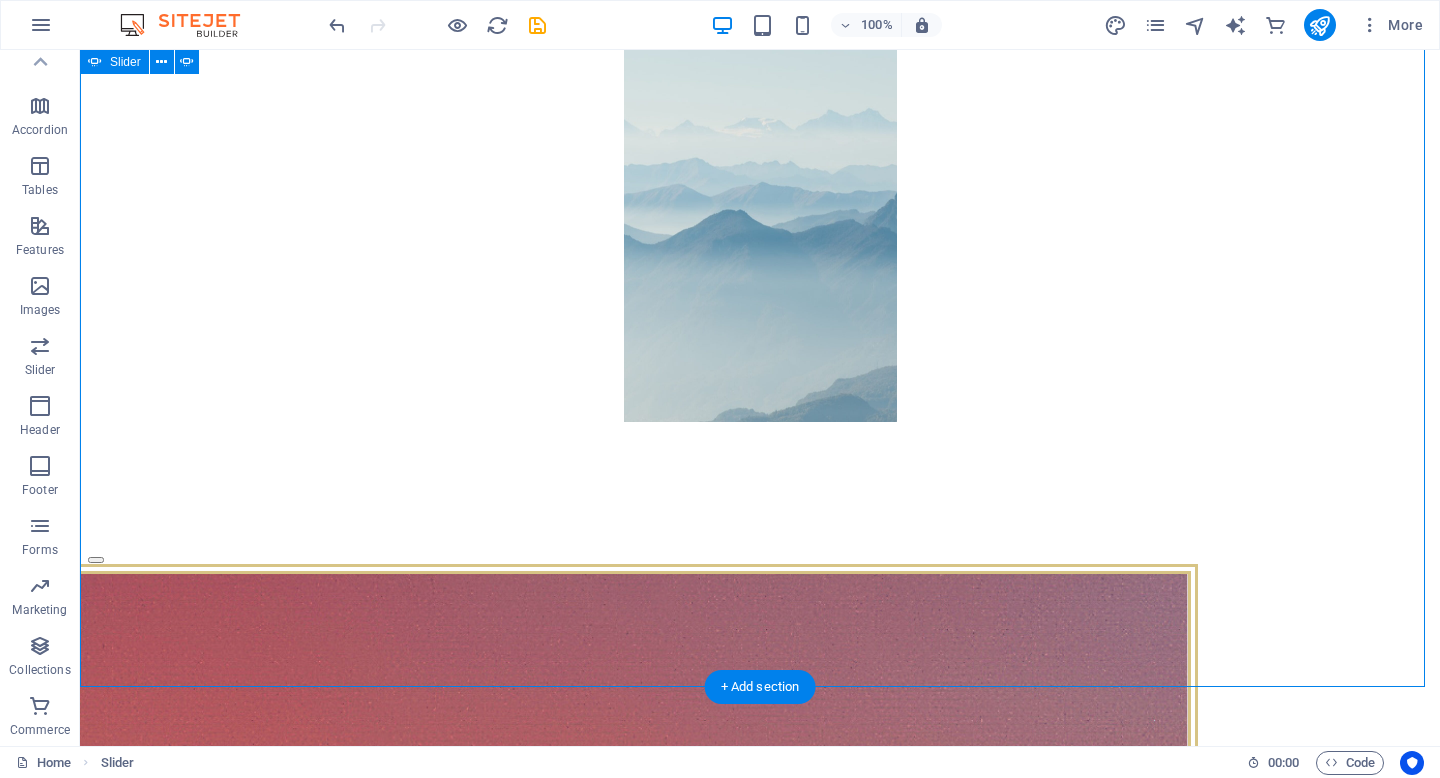 click at bounding box center (96, 560) 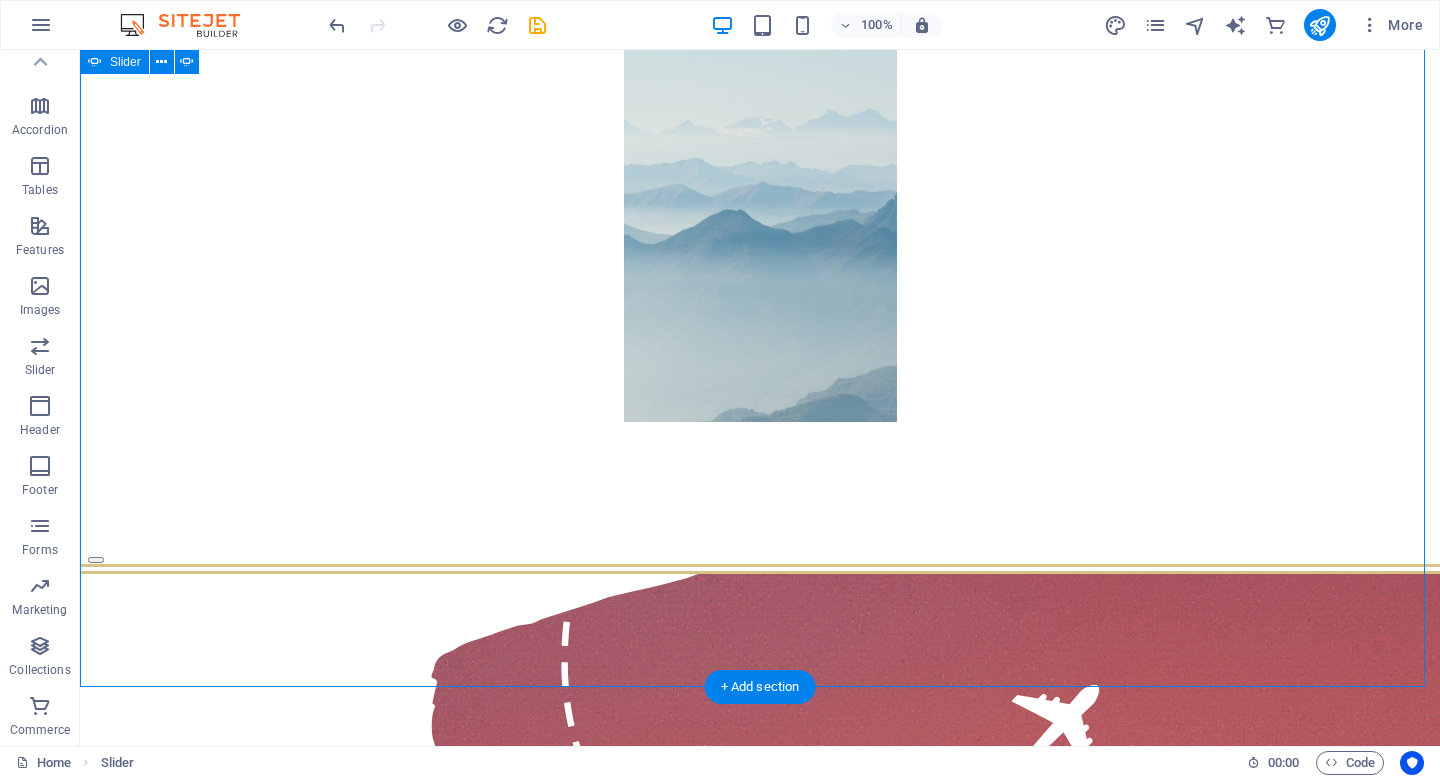 click at bounding box center [96, 560] 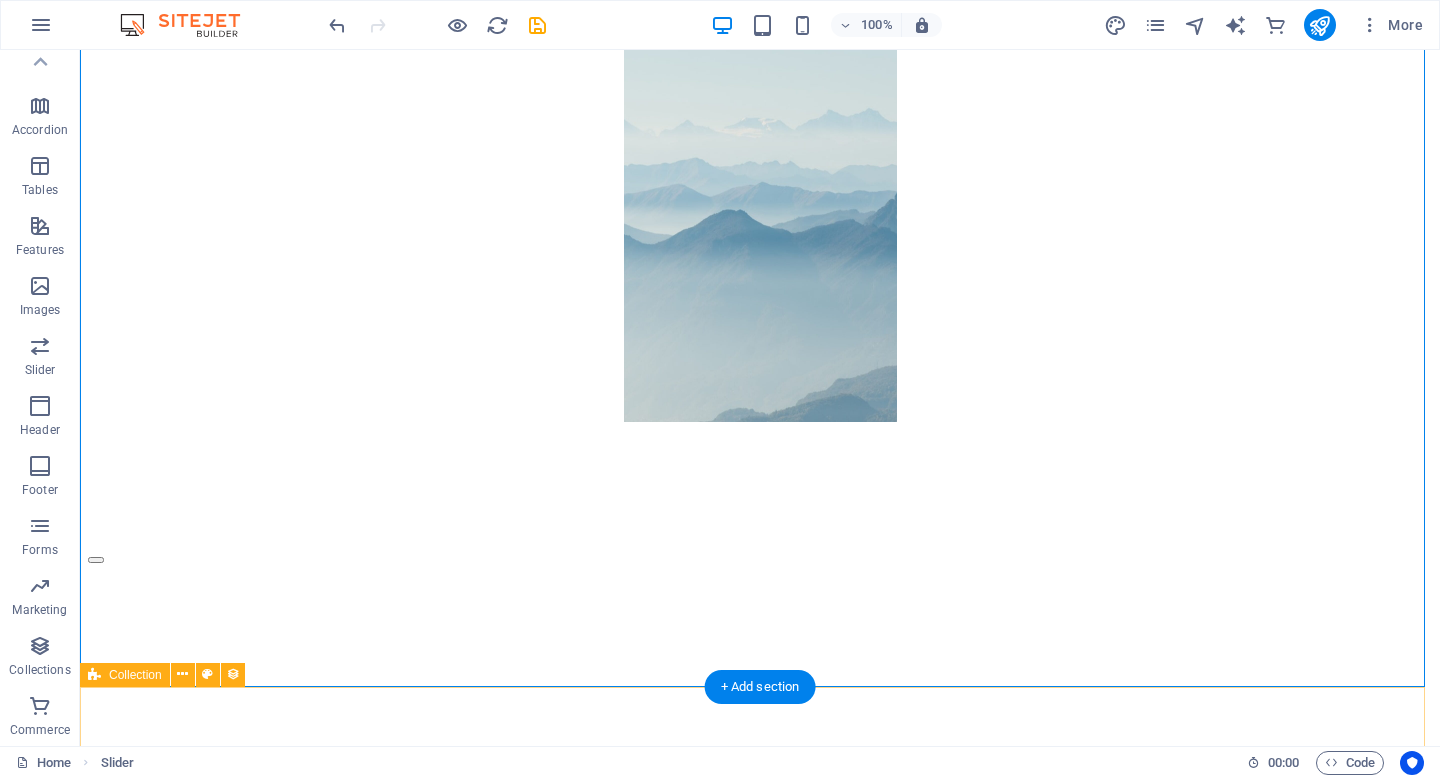click on "Misty Waterfall READ MORE → [DATE] Deep Caves in New Zealand READ MORE → [DATE] City Sunsets READ MORE → [DATE] Riverside READ MORE → [DATE] Lake in the Woods READ MORE → [DATE] Colors of Autumn Trees READ MORE → [DATE] Concrete Jungle READ MORE → [DATE] Seeing with “fresh eyes” to understand the nature around READ MORE → [DATE] Anterior Próximo" at bounding box center (760, 11736) 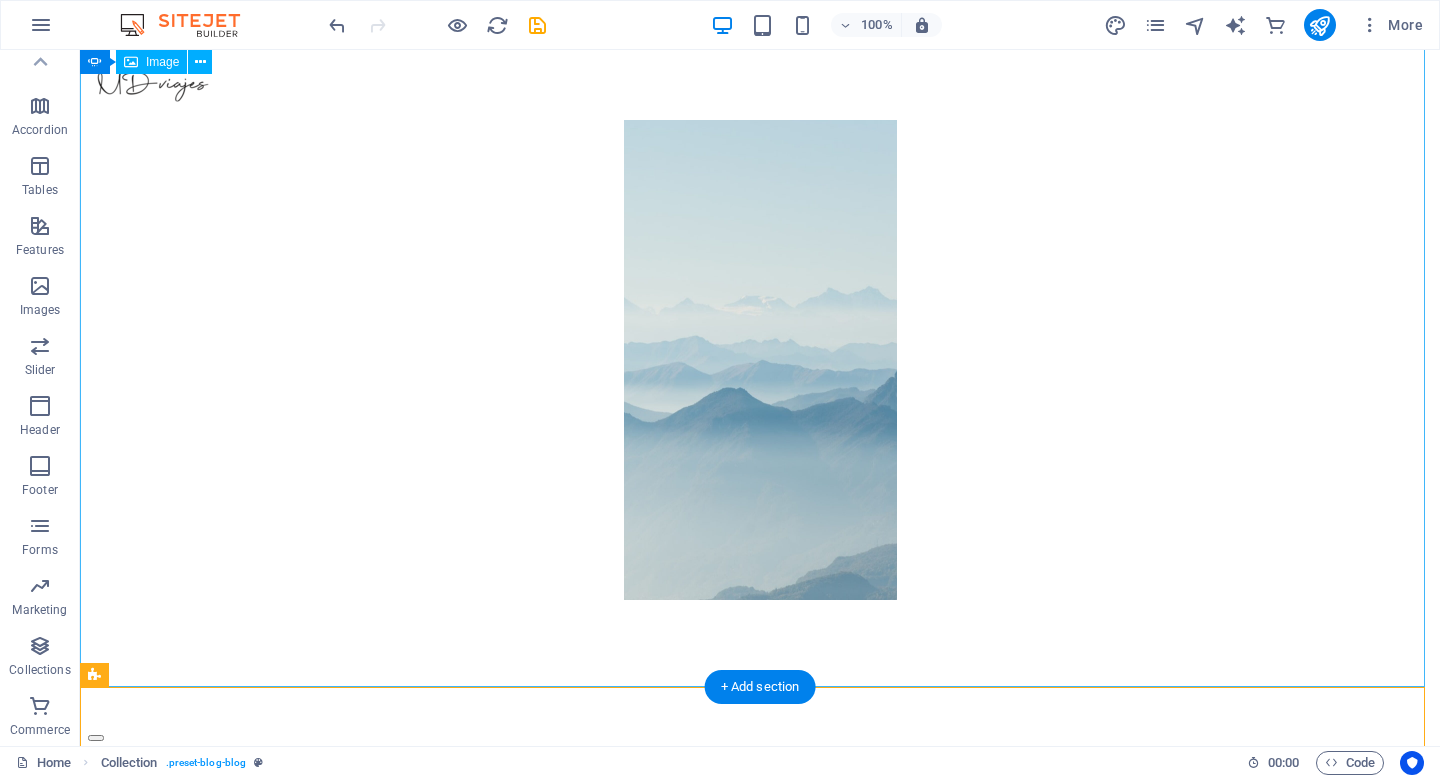 scroll, scrollTop: 0, scrollLeft: 0, axis: both 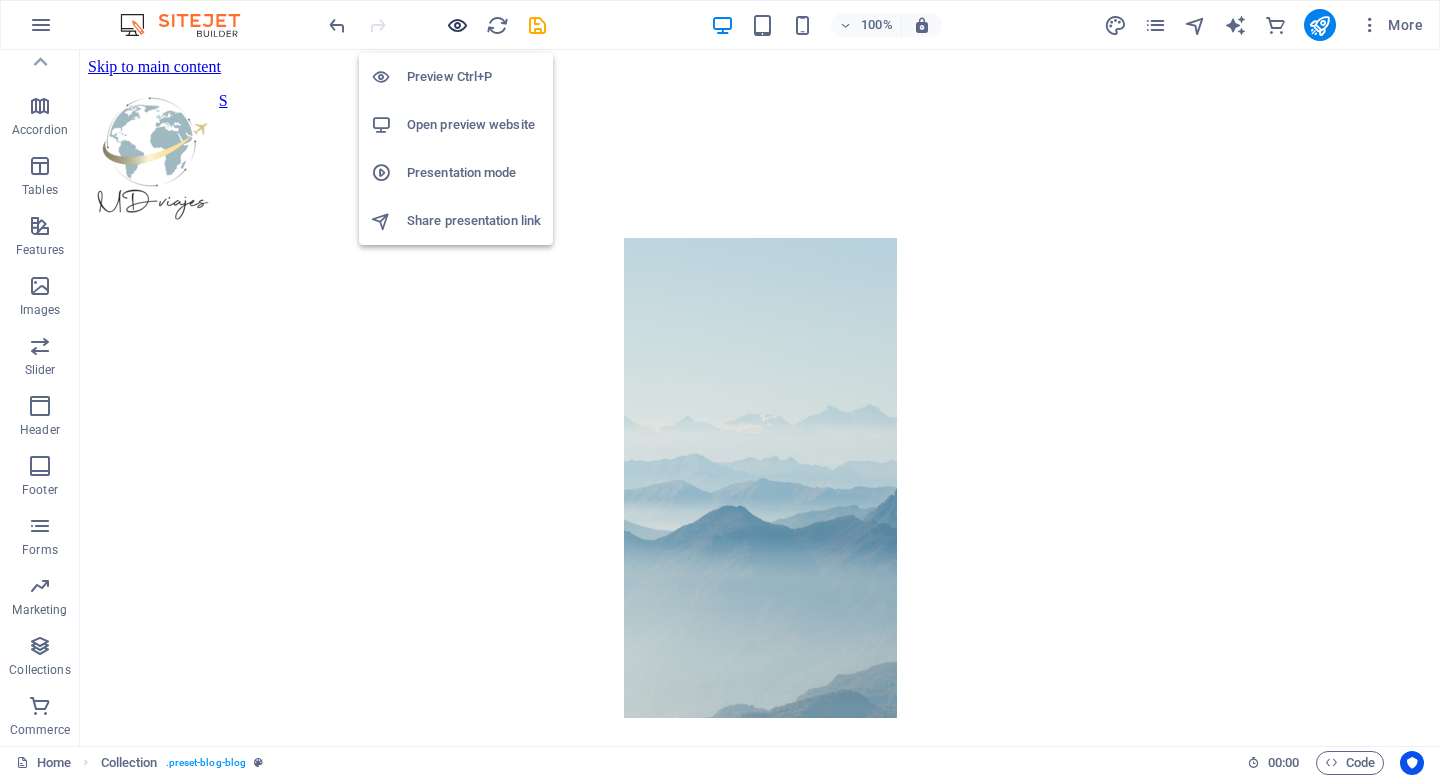 click at bounding box center [457, 25] 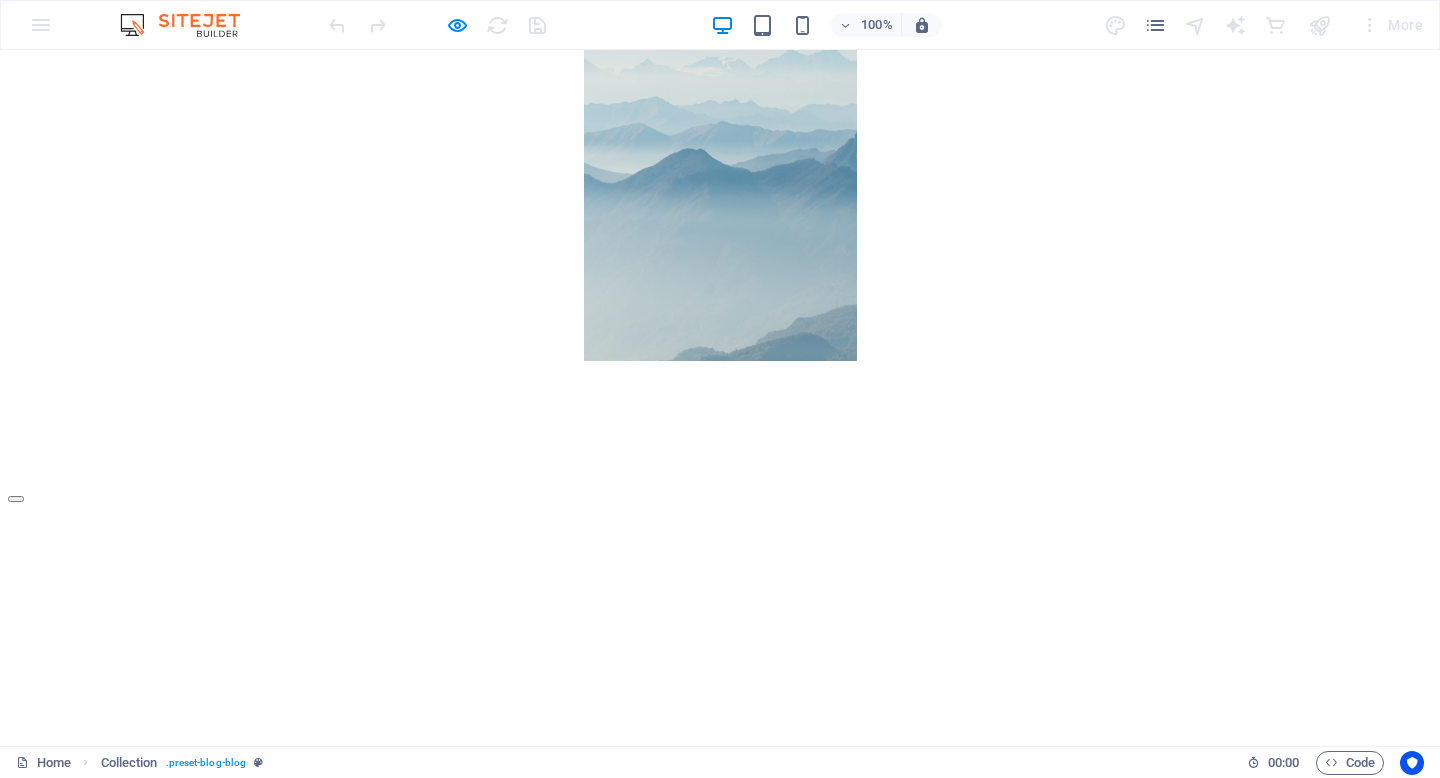 scroll, scrollTop: 0, scrollLeft: 0, axis: both 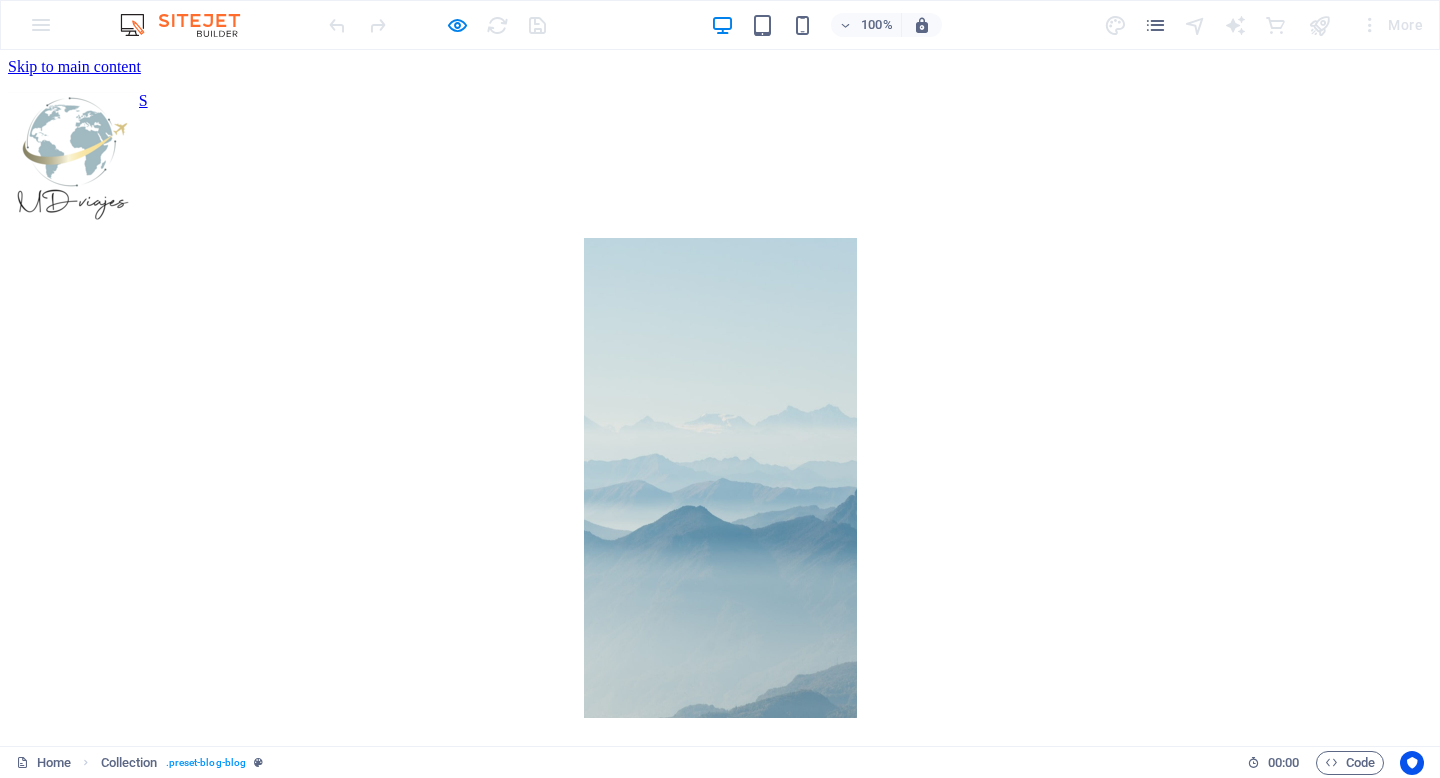 click at bounding box center [16, 856] 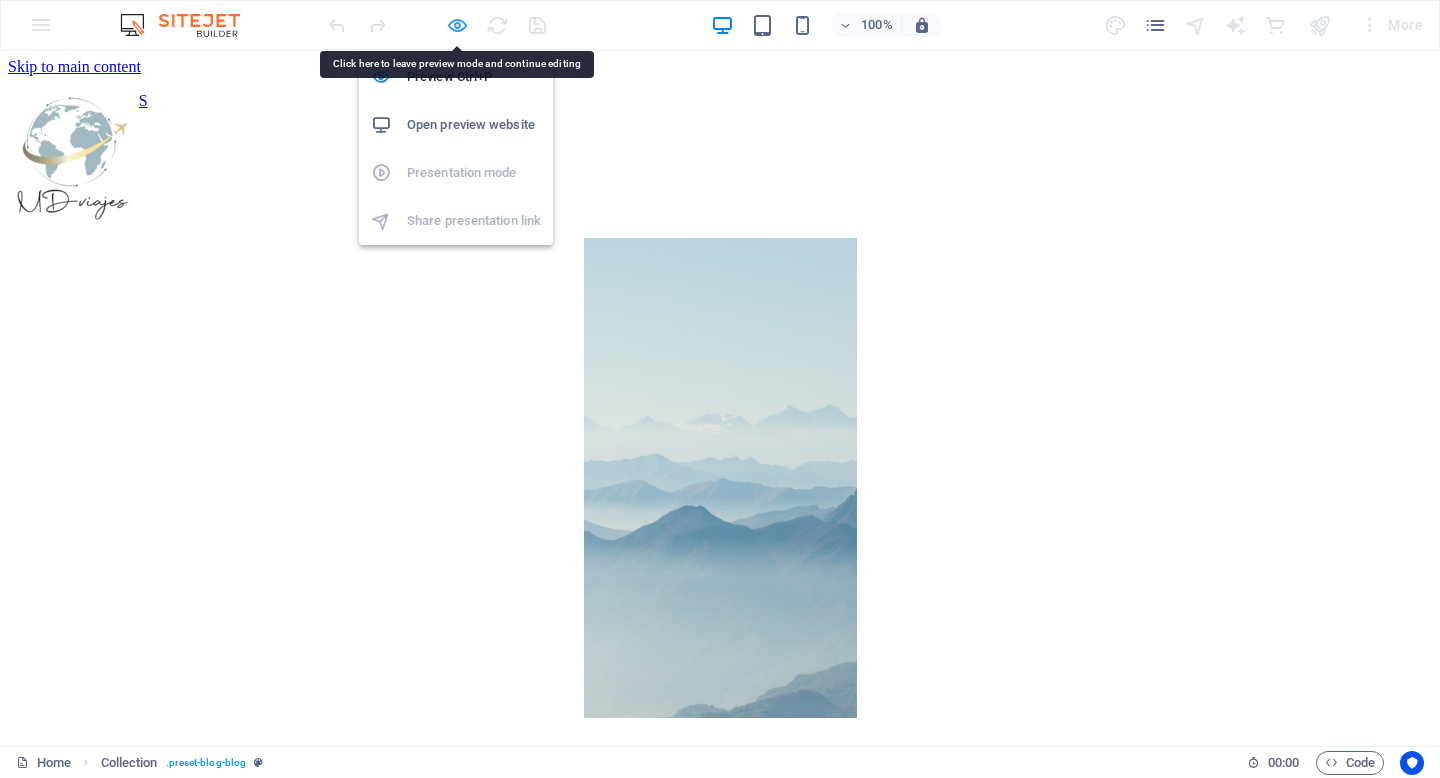 click at bounding box center (457, 25) 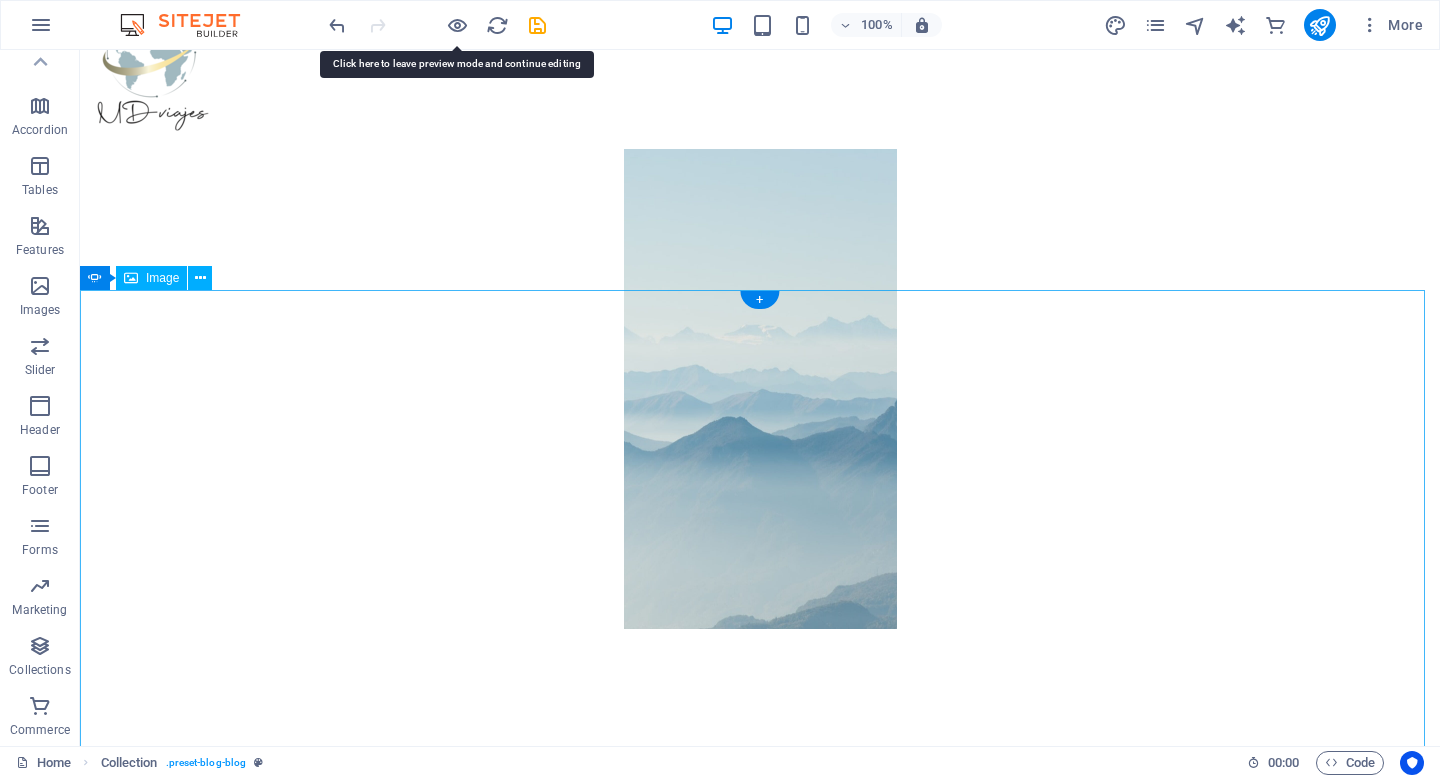 scroll, scrollTop: 0, scrollLeft: 0, axis: both 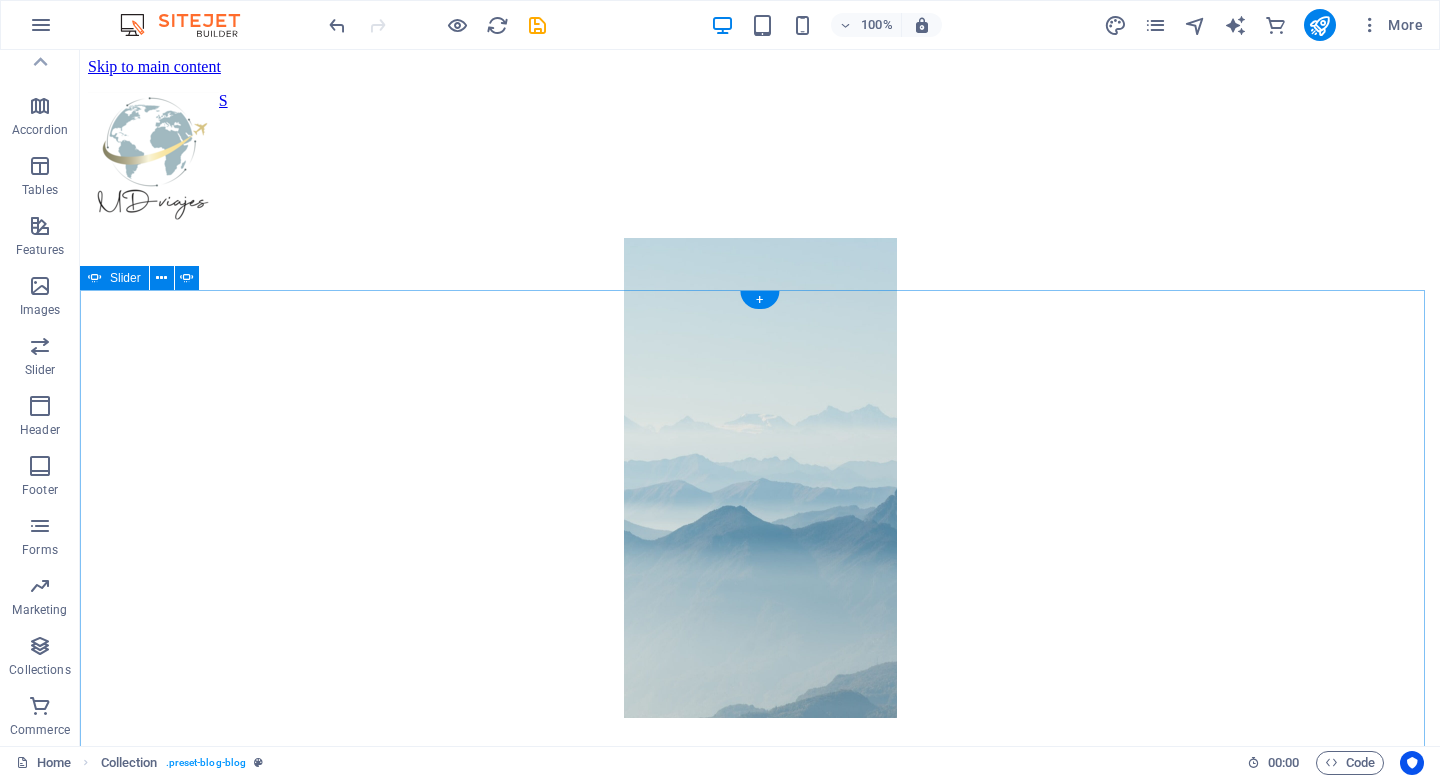 click at bounding box center [96, 856] 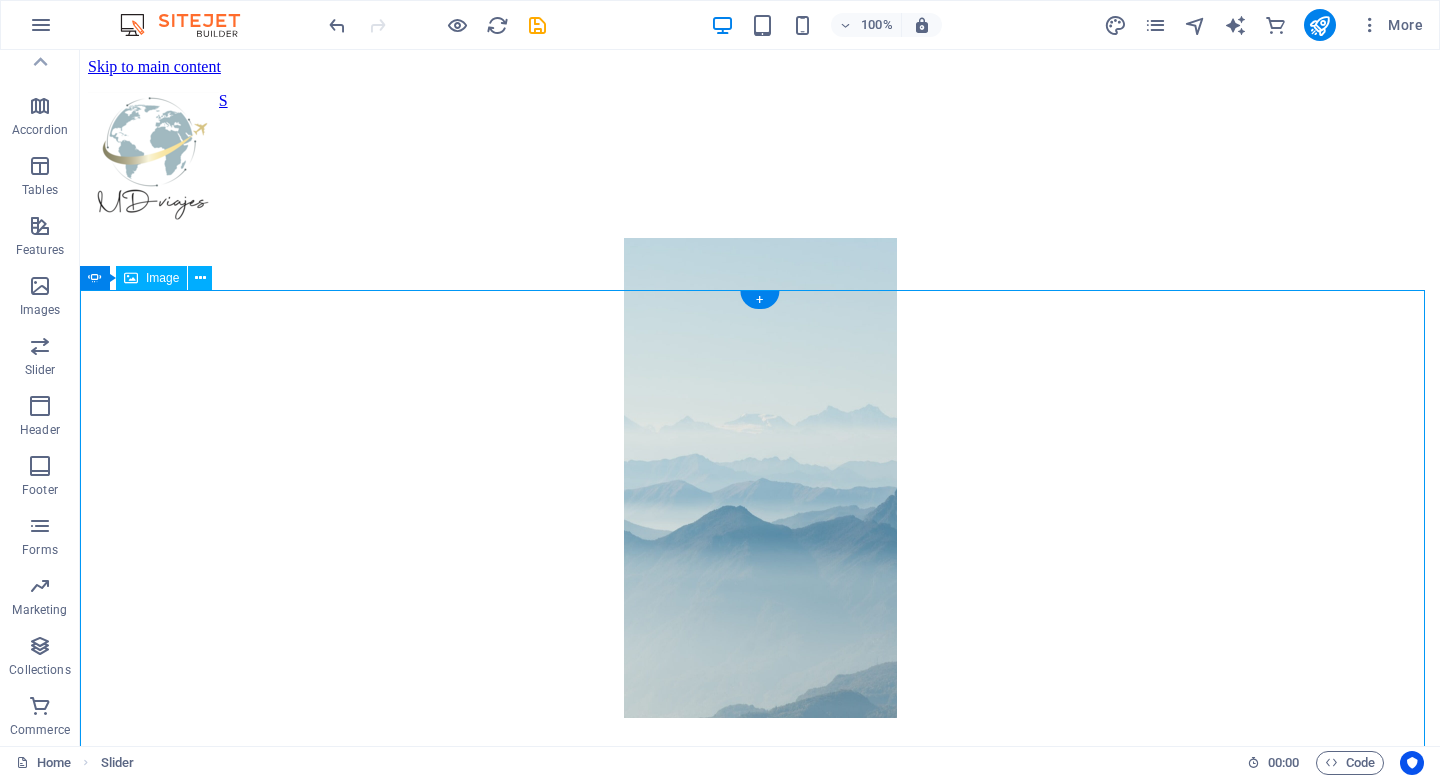 click at bounding box center [-3275, 5826] 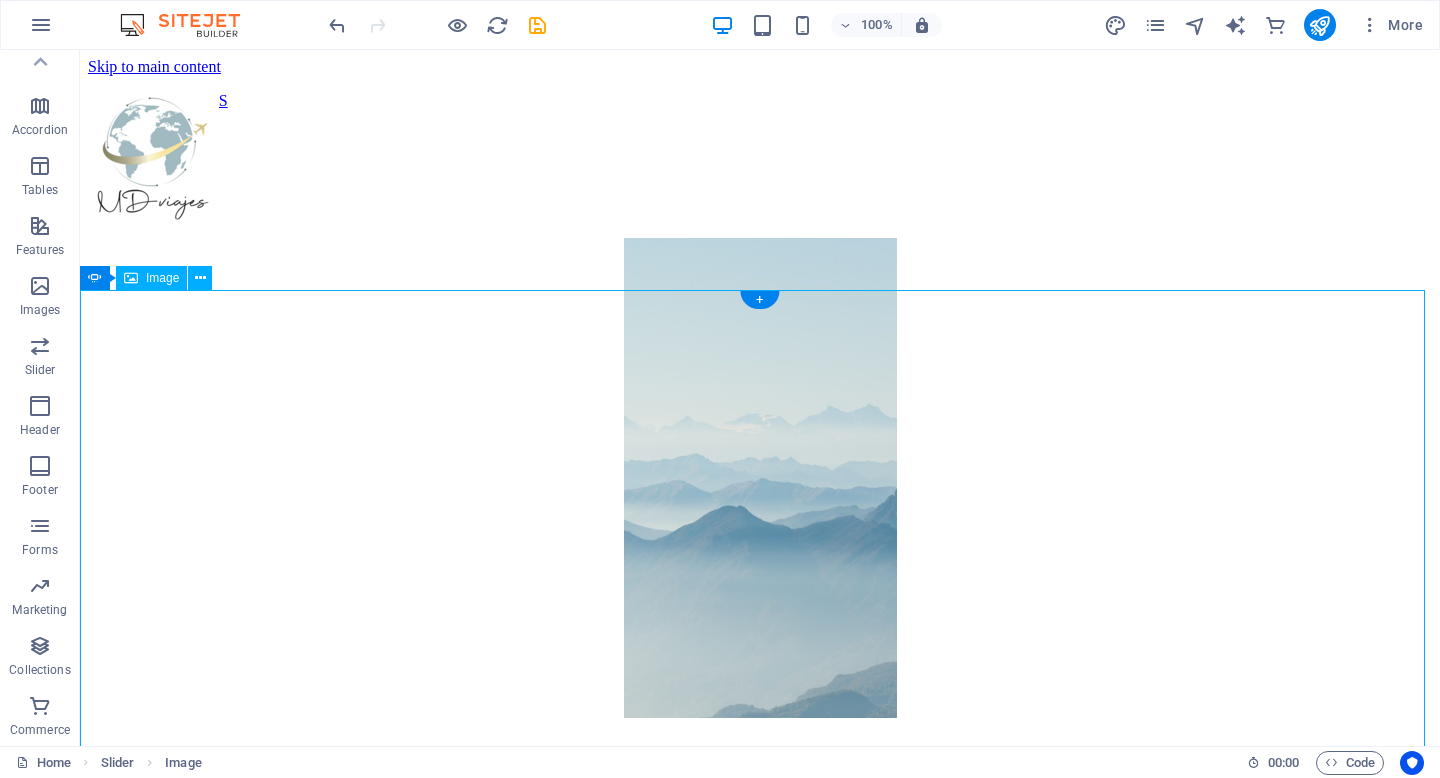 click at bounding box center (-3275, 5826) 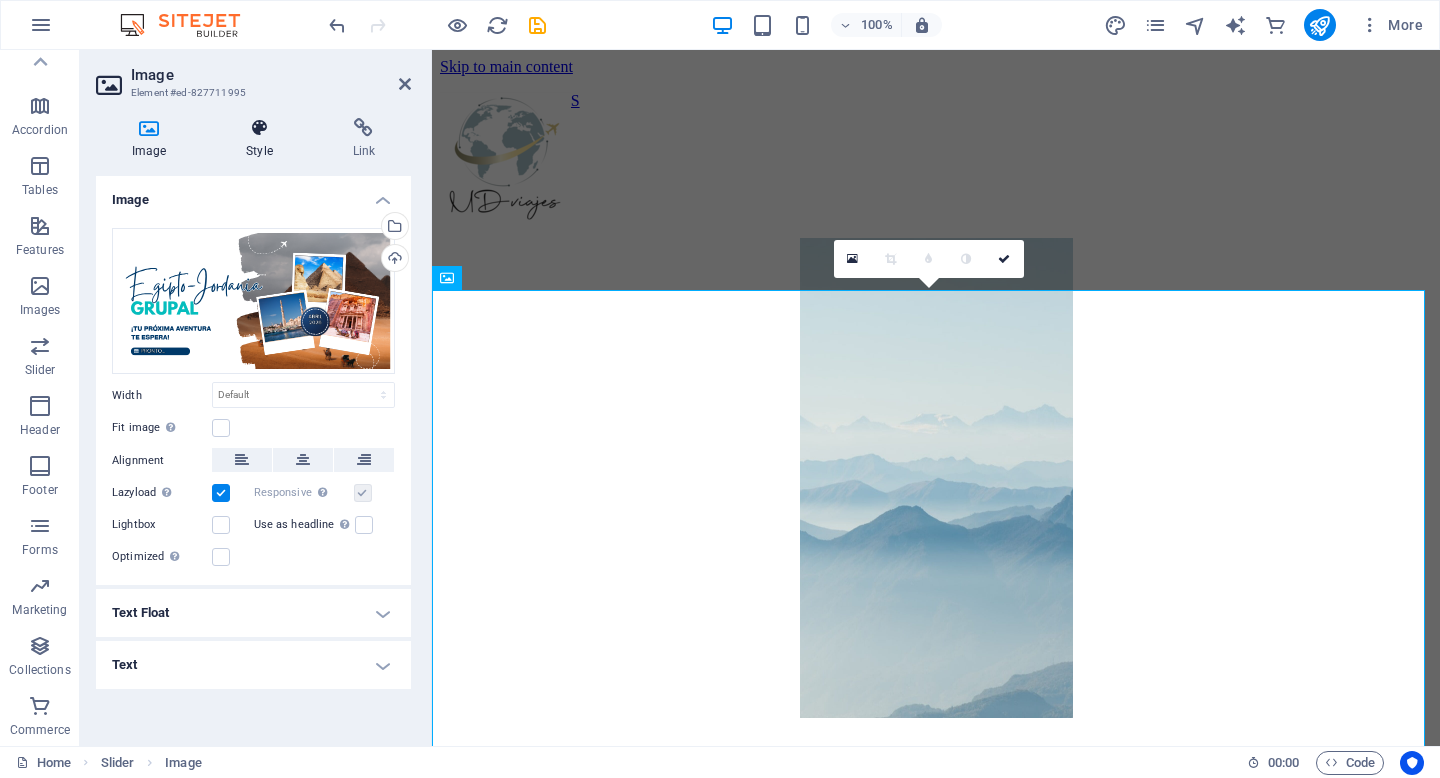 click on "Style" at bounding box center [263, 139] 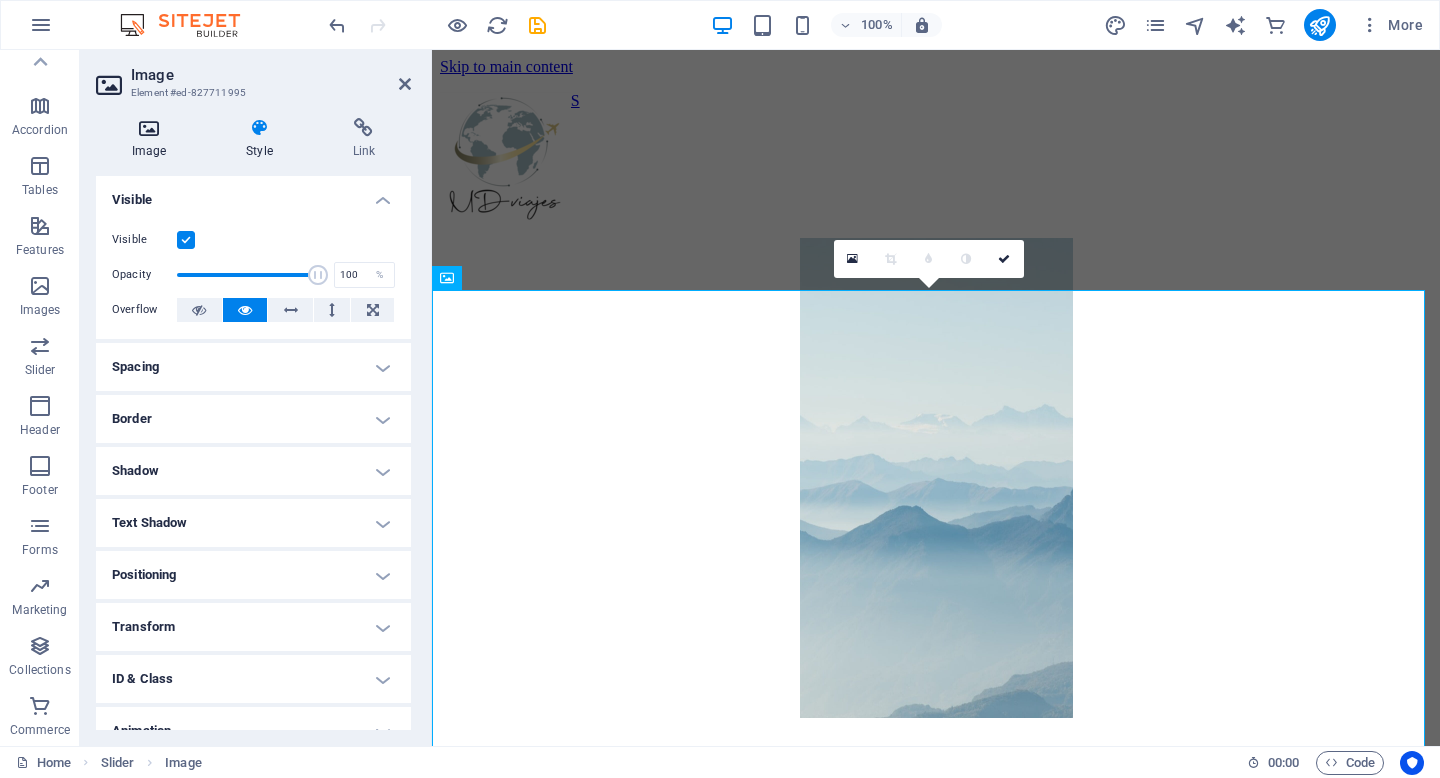 click on "Image" at bounding box center (153, 139) 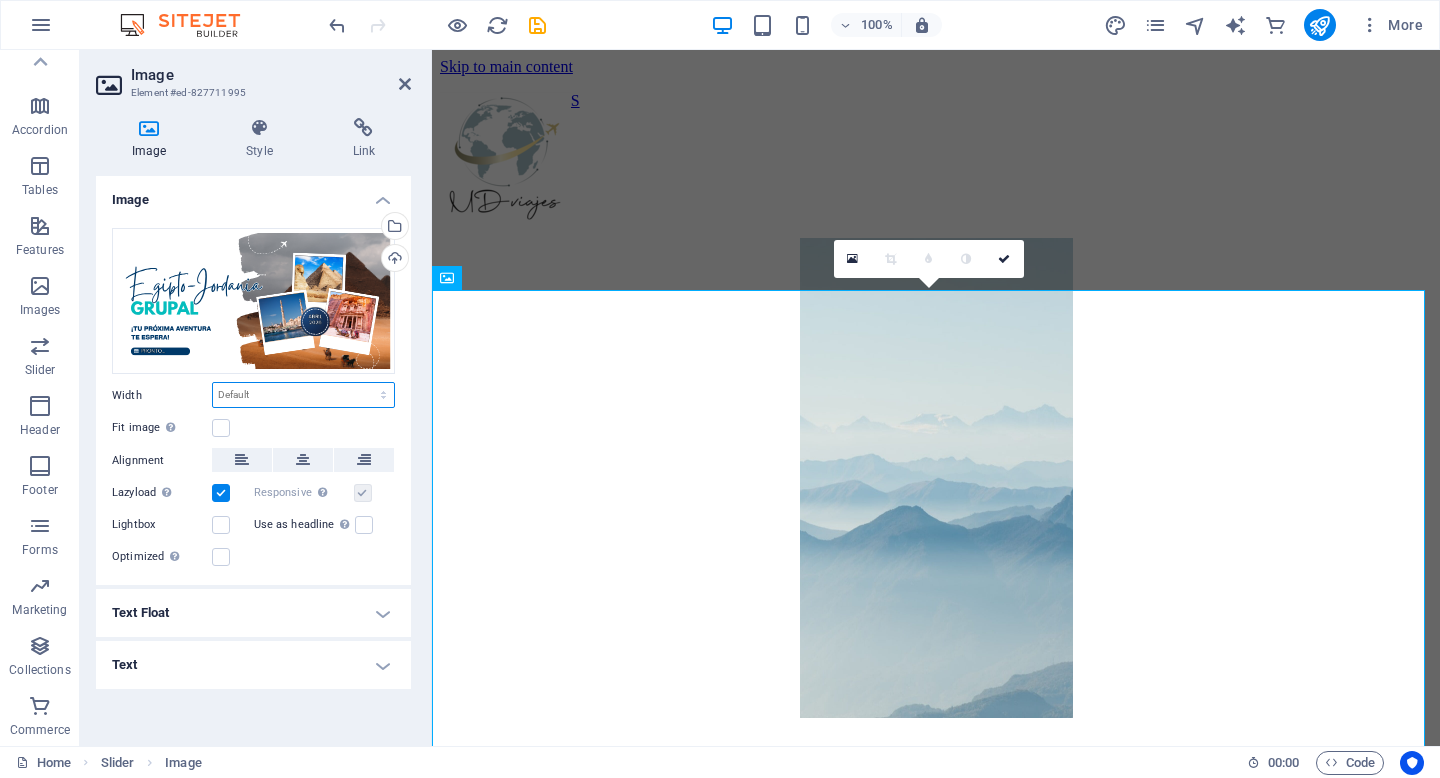 click on "Default auto px rem % em vh vw" at bounding box center (303, 395) 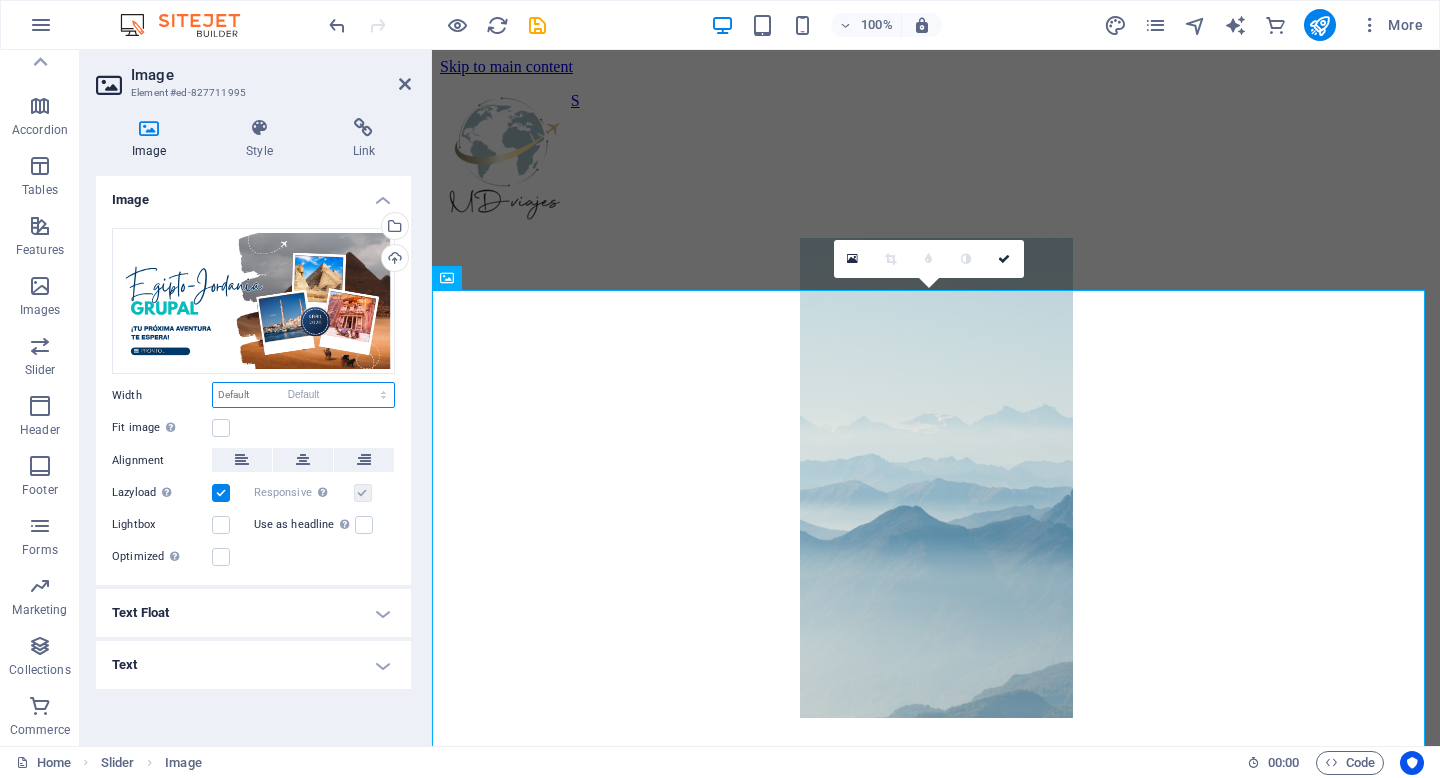 select on "DISABLED_OPTION_VALUE" 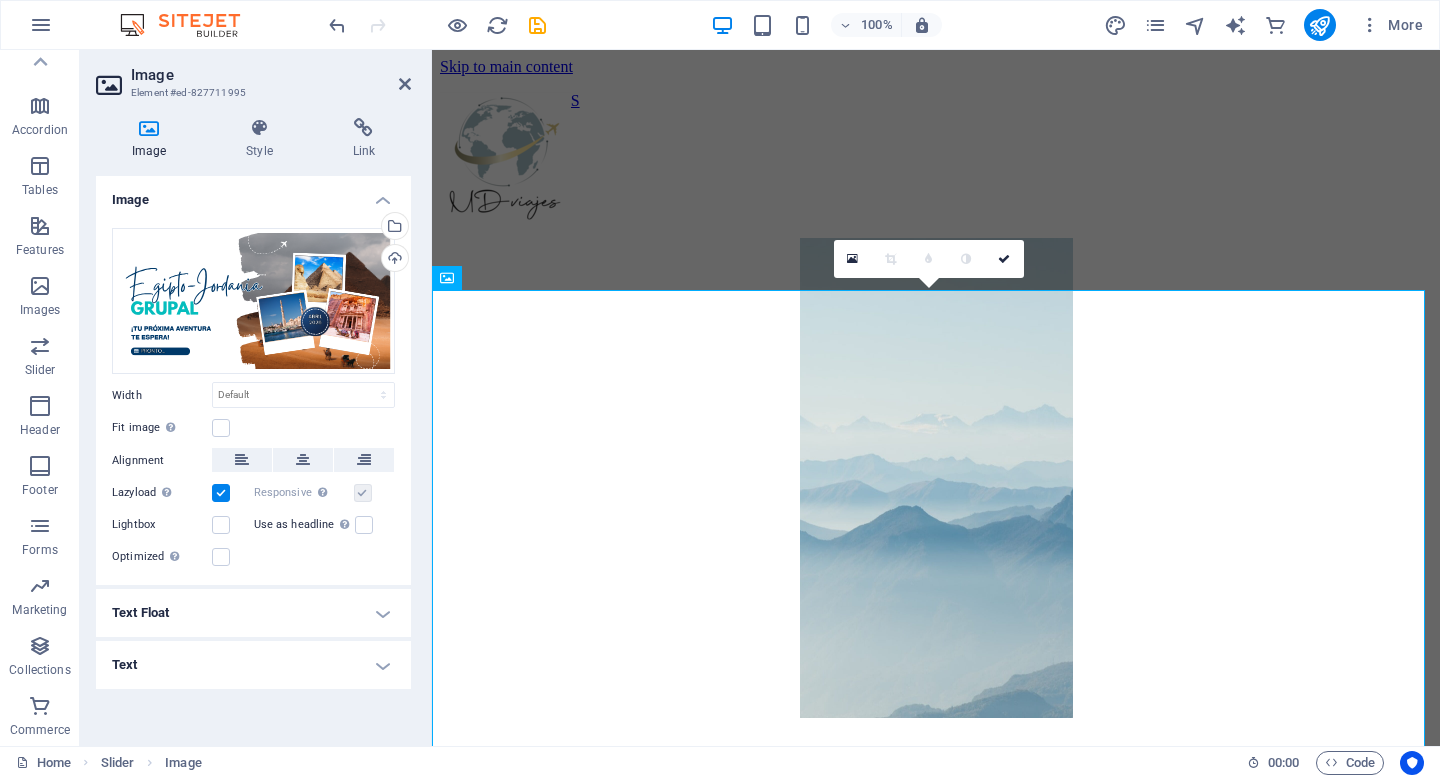 click on "Text Float" at bounding box center [253, 613] 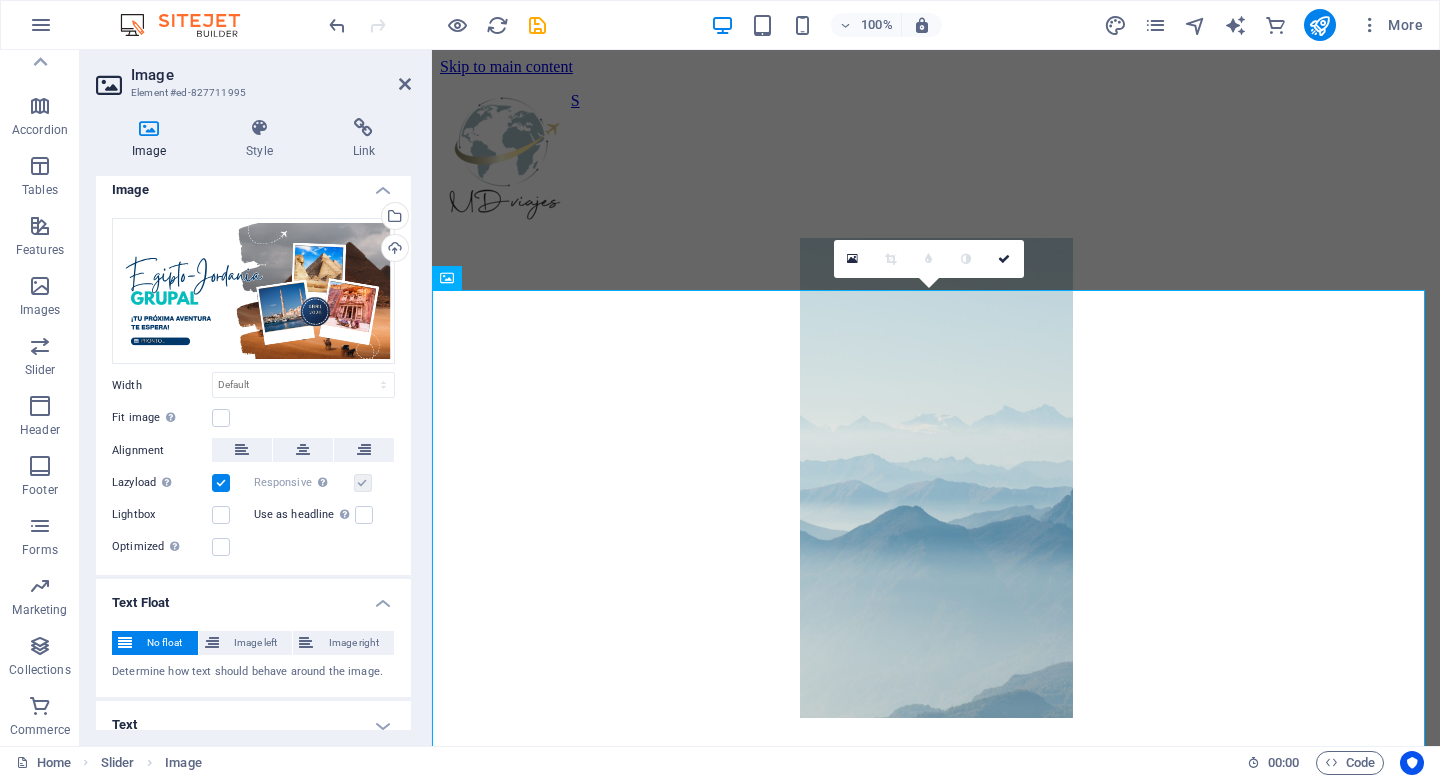 scroll, scrollTop: 9, scrollLeft: 0, axis: vertical 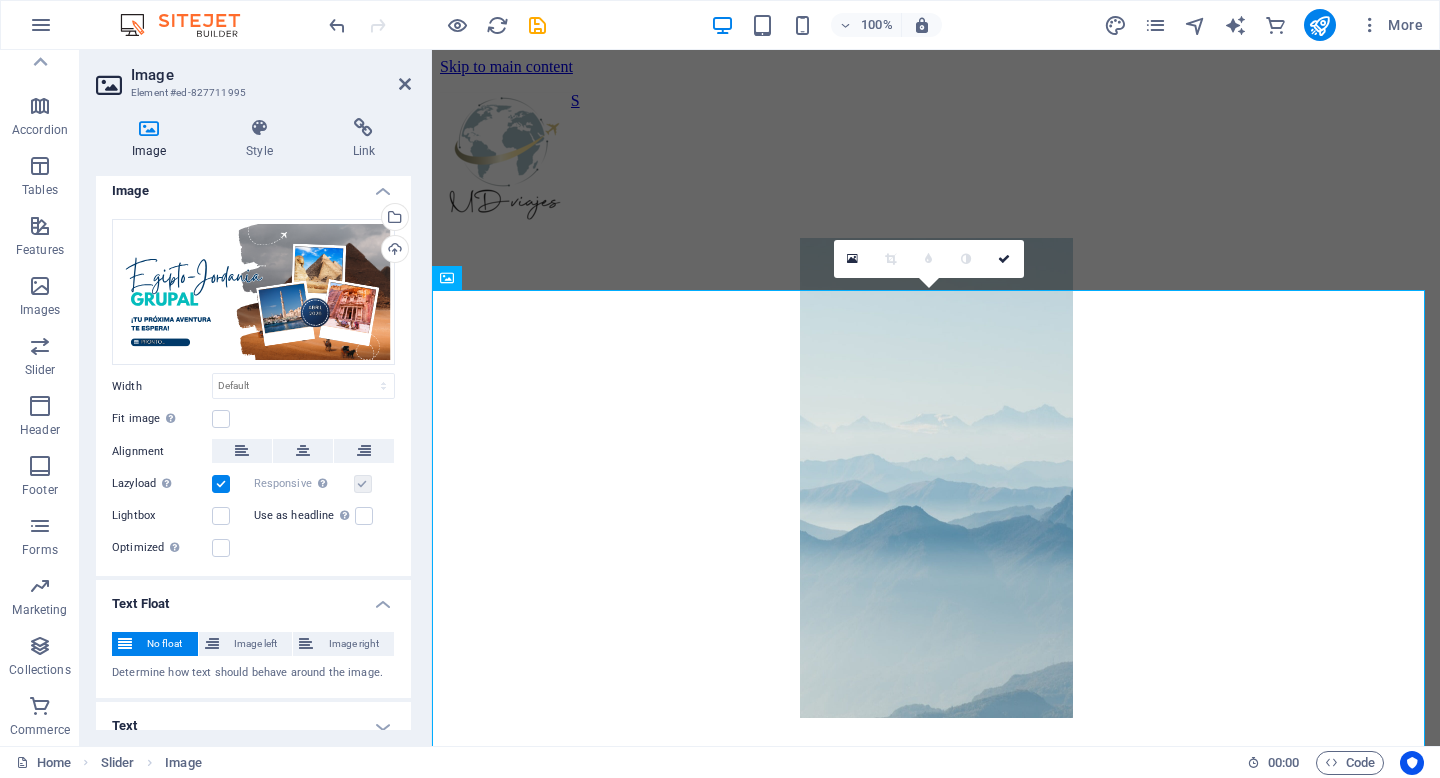 click on "Text Float" at bounding box center (253, 598) 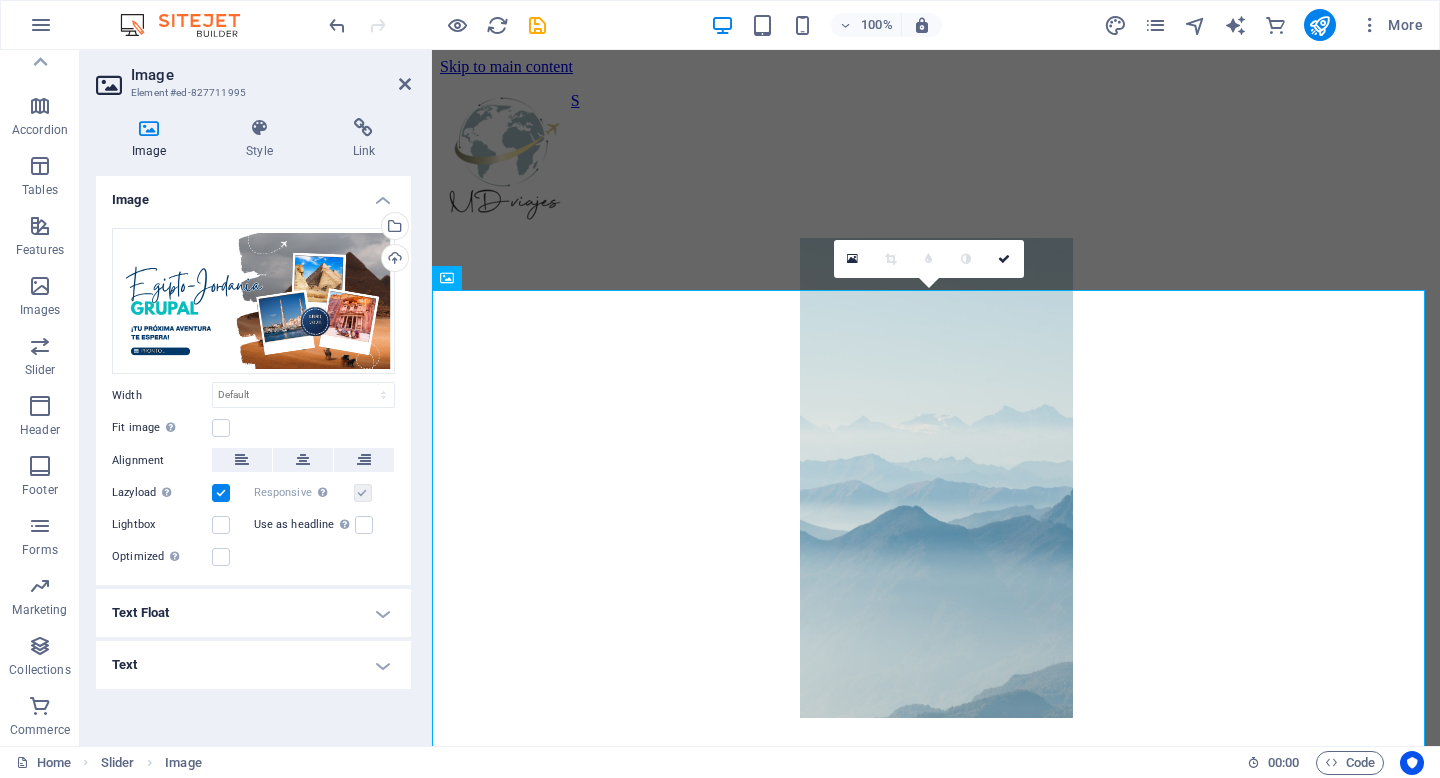 click on "Text" at bounding box center (253, 665) 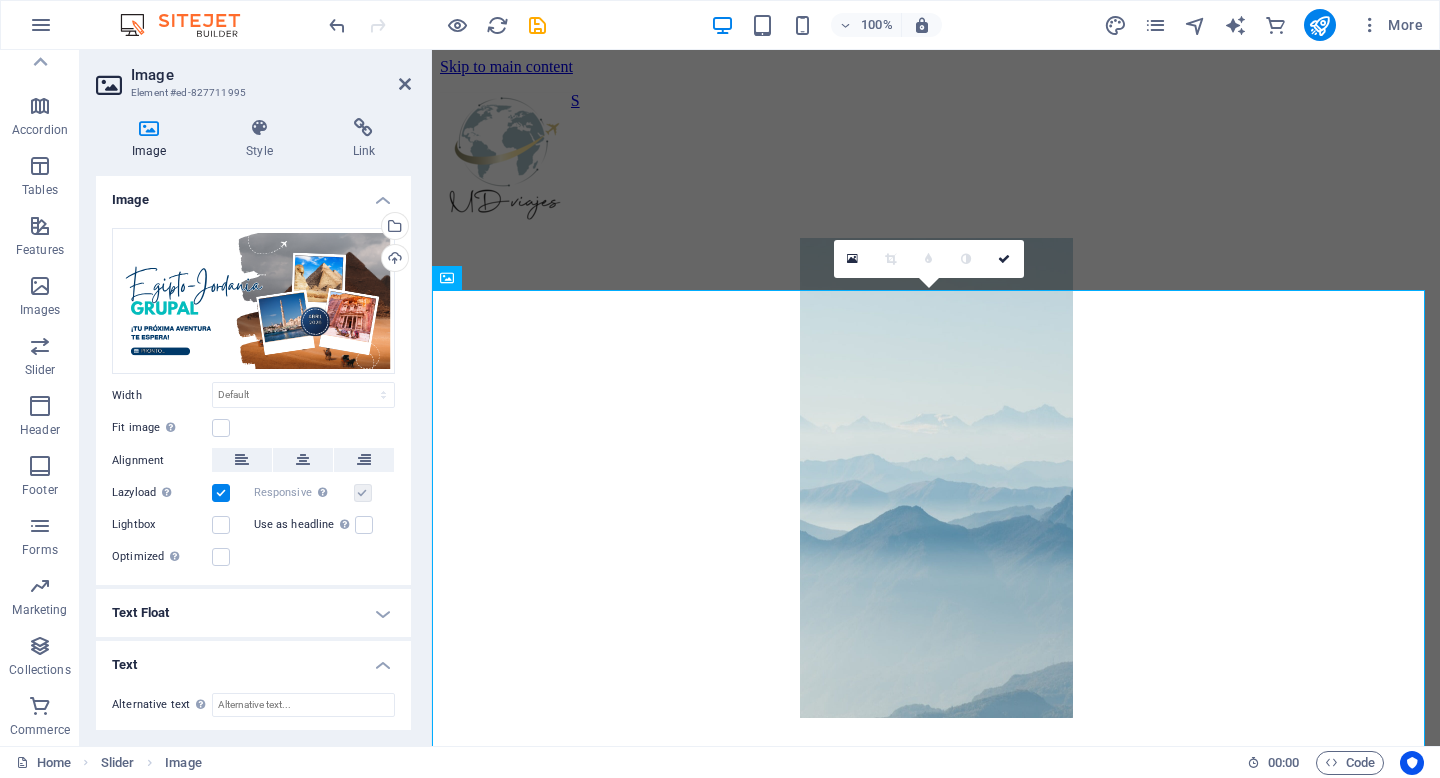 click on "Text" at bounding box center [253, 659] 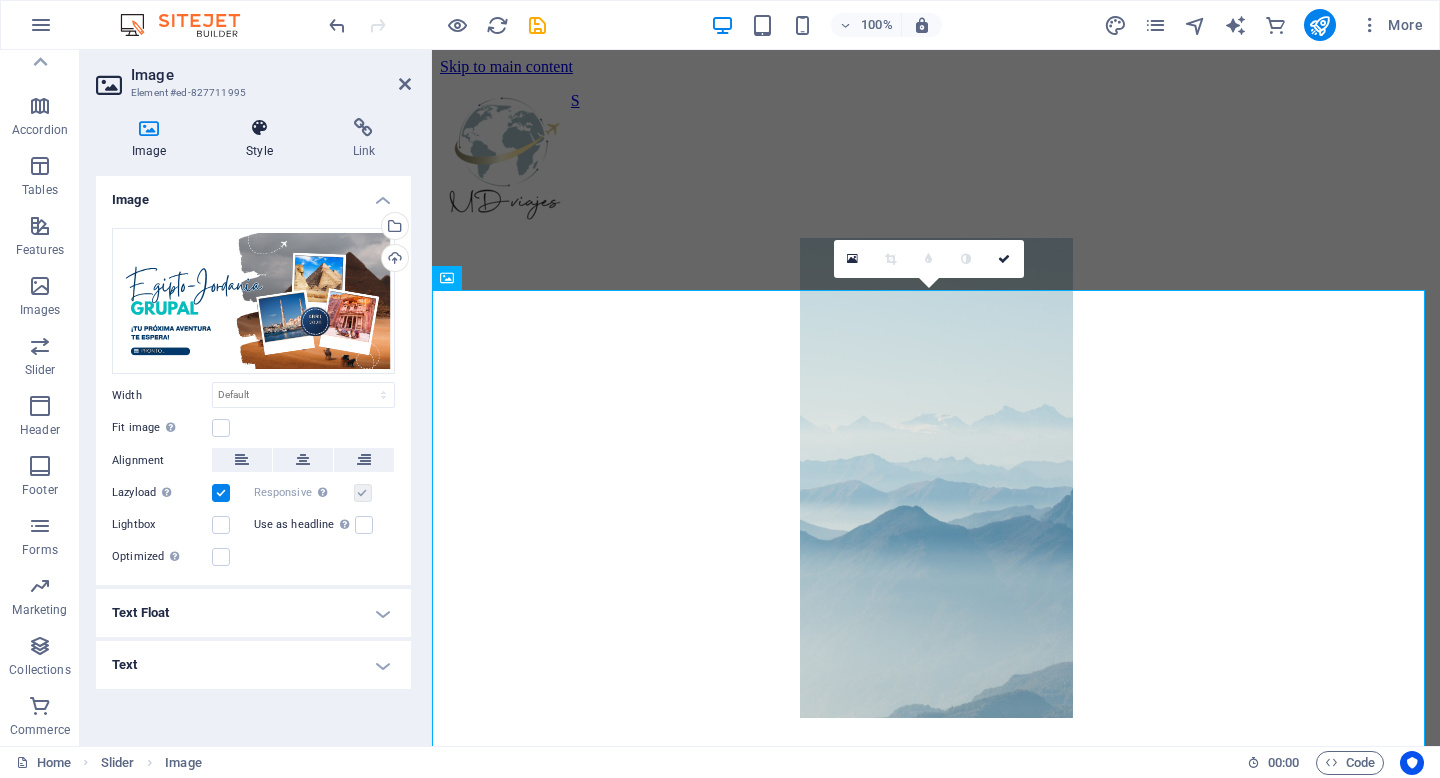 click at bounding box center (259, 128) 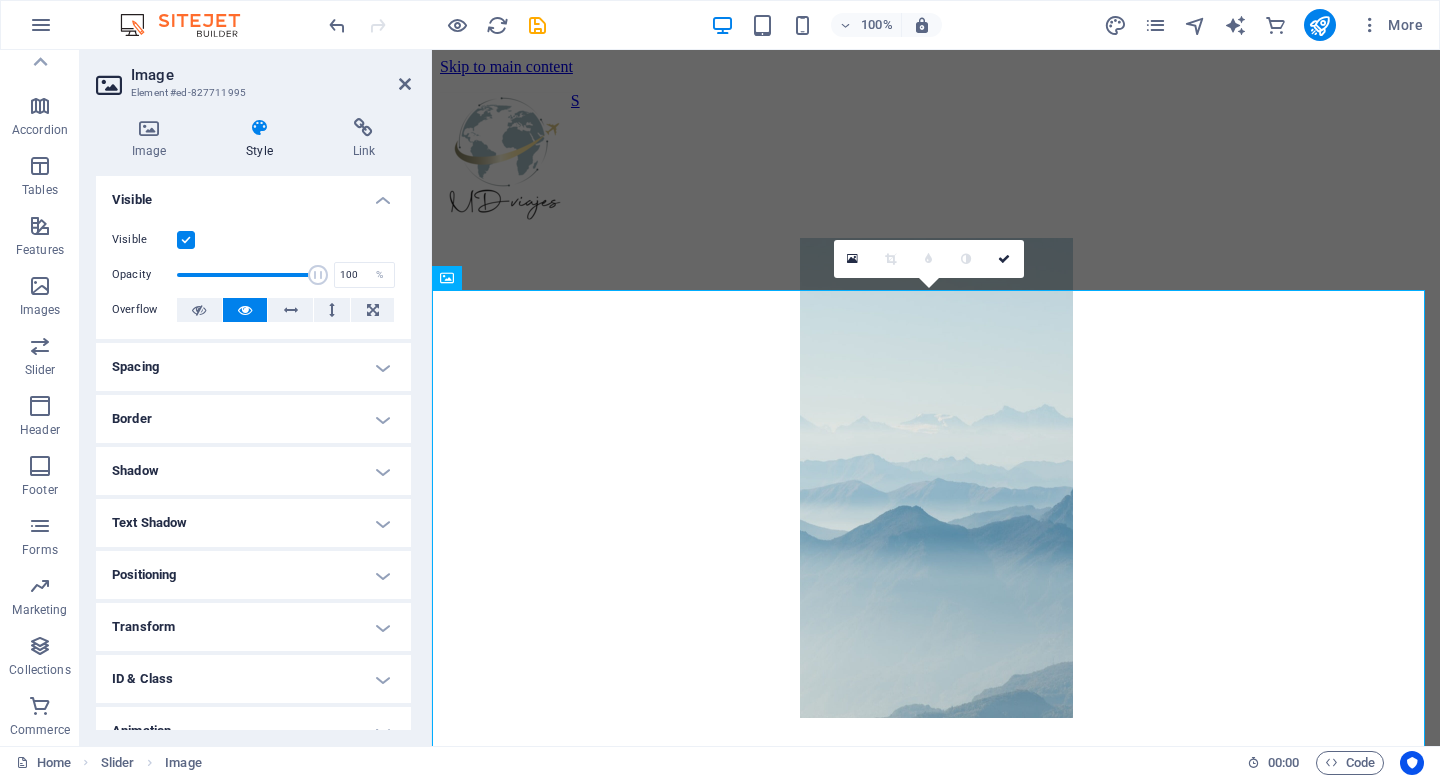 click on "Spacing" at bounding box center [253, 367] 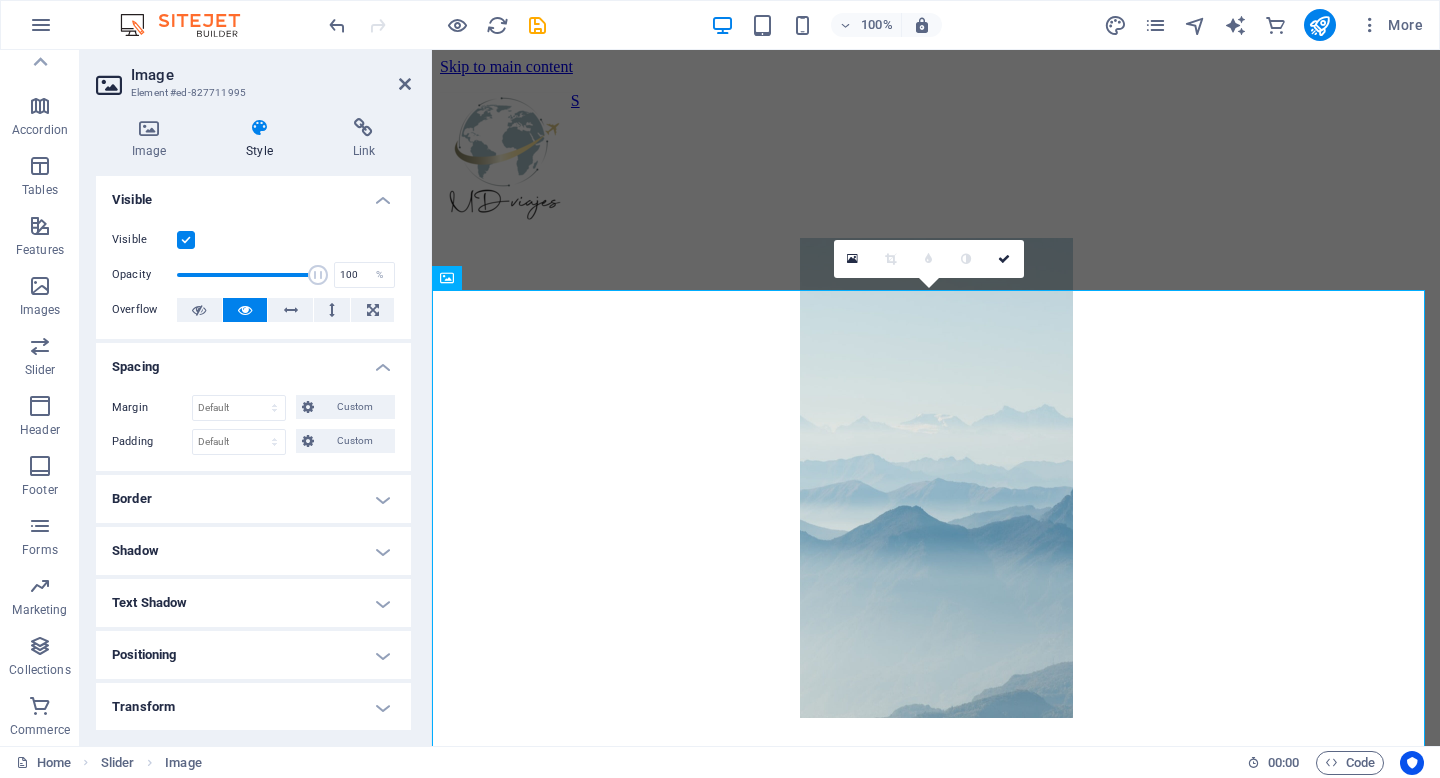 click on "Spacing" at bounding box center (253, 361) 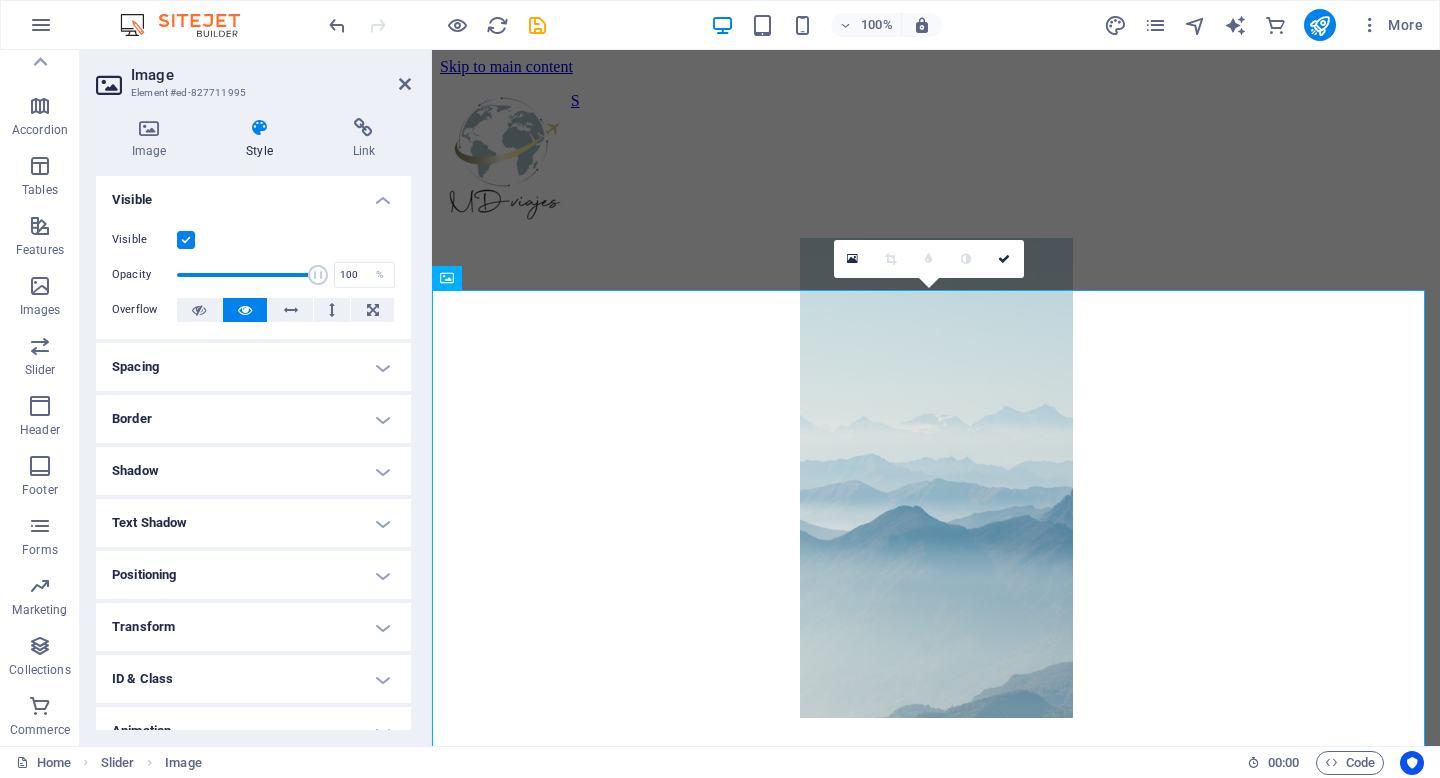 click on "Border" at bounding box center (253, 419) 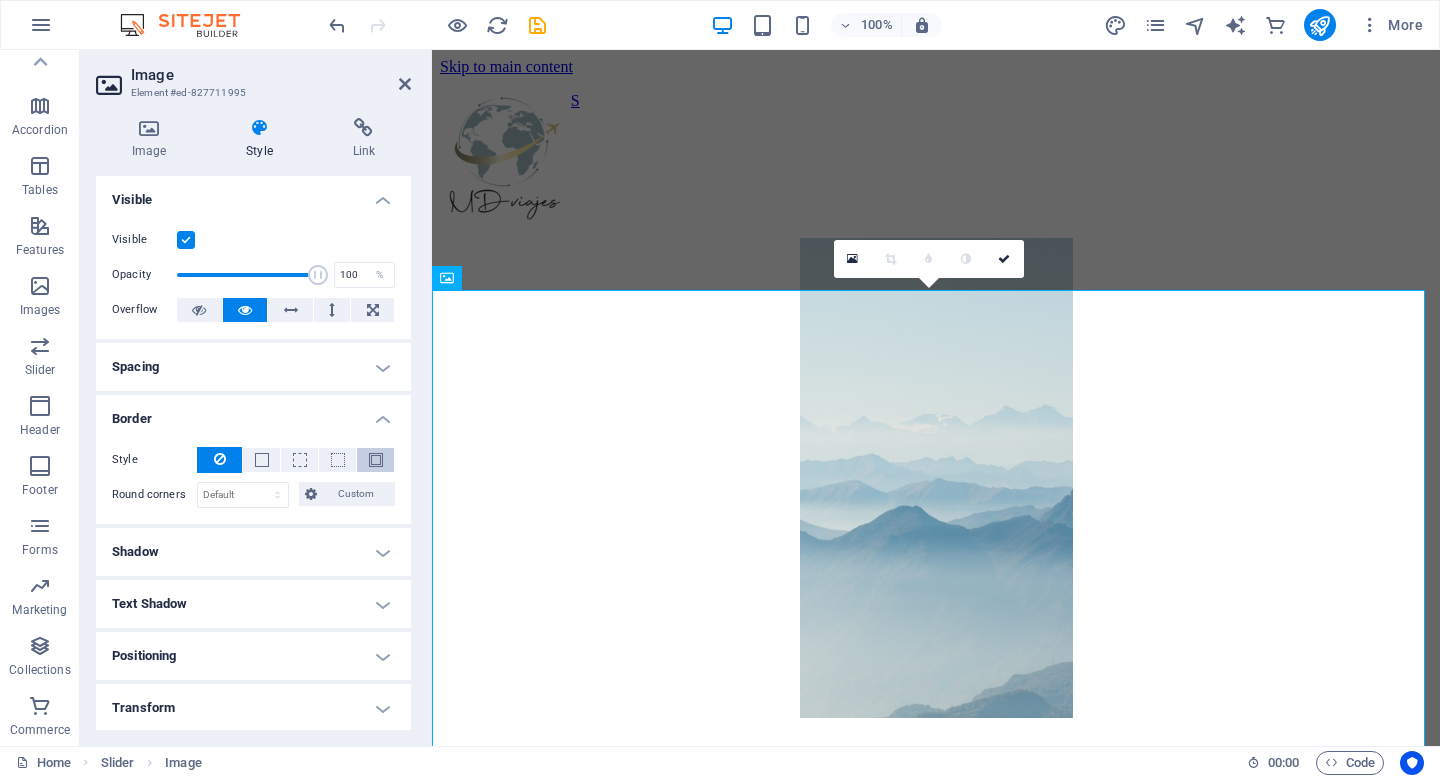 click at bounding box center [376, 460] 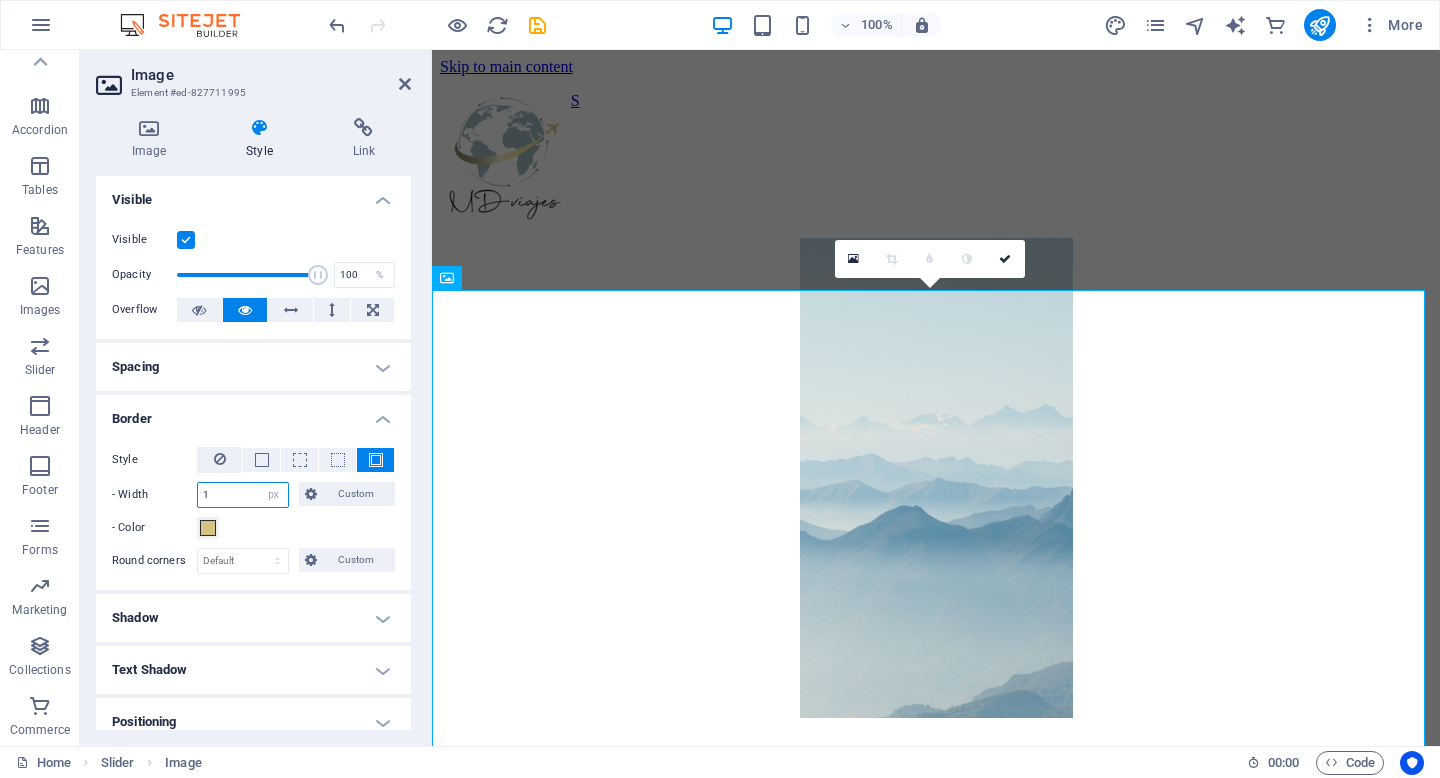 click on "1" at bounding box center [243, 495] 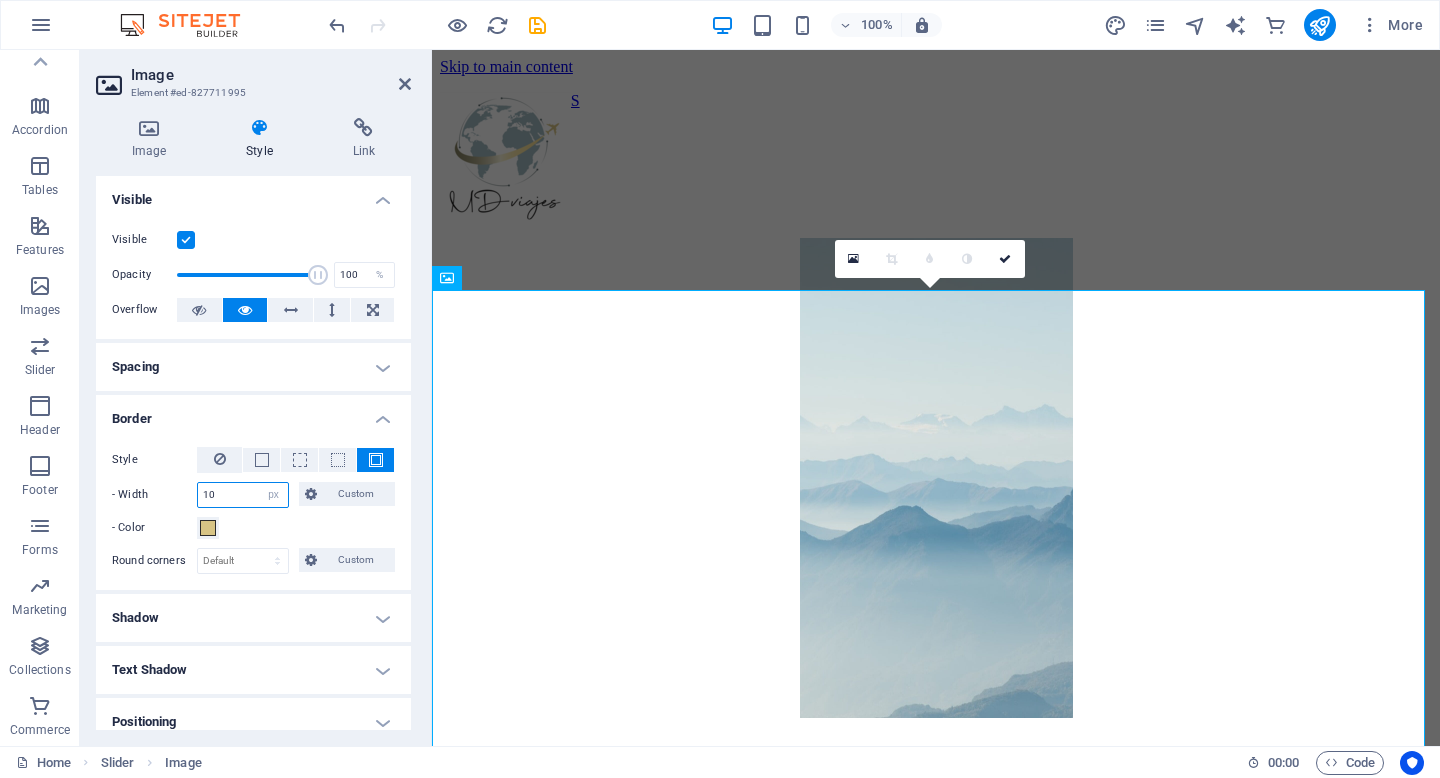 type on "10" 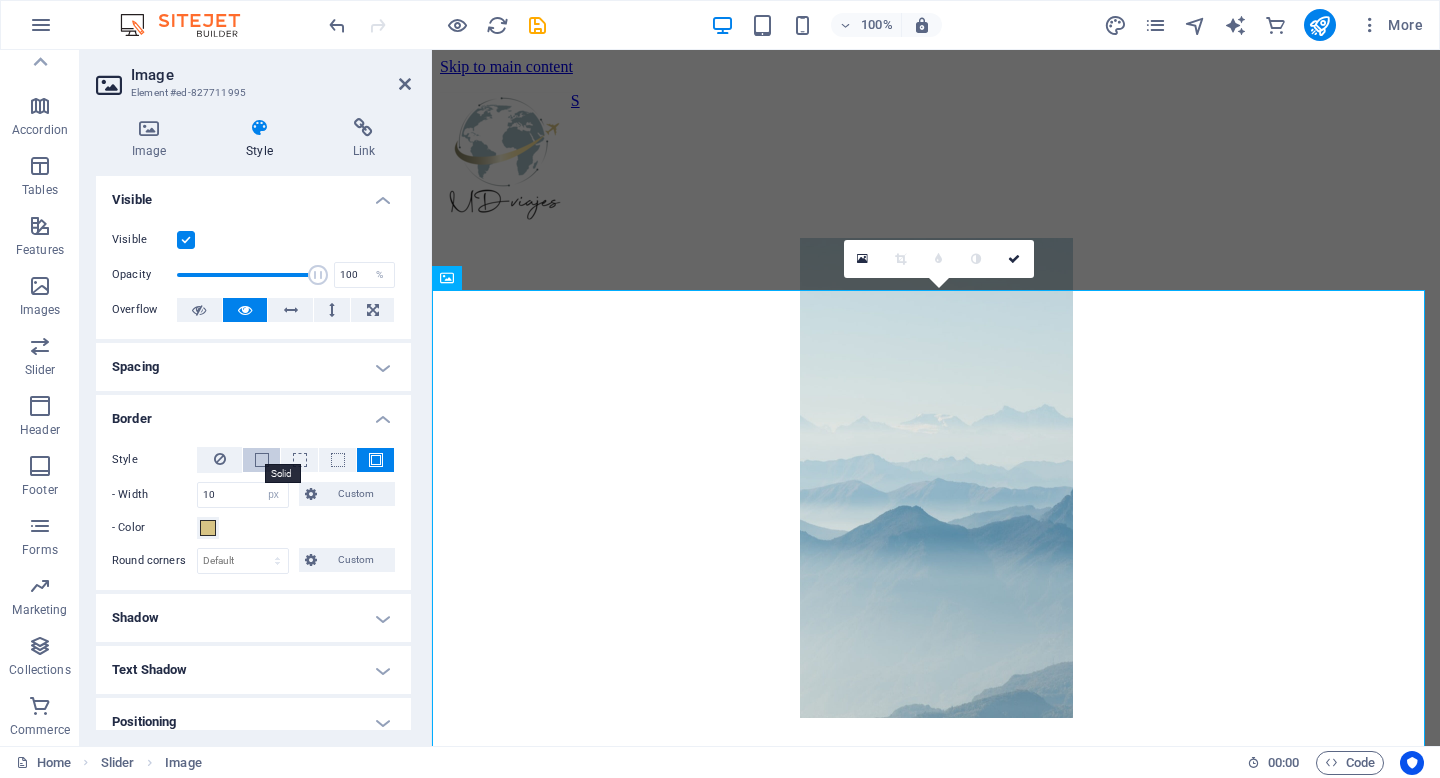 click at bounding box center (262, 460) 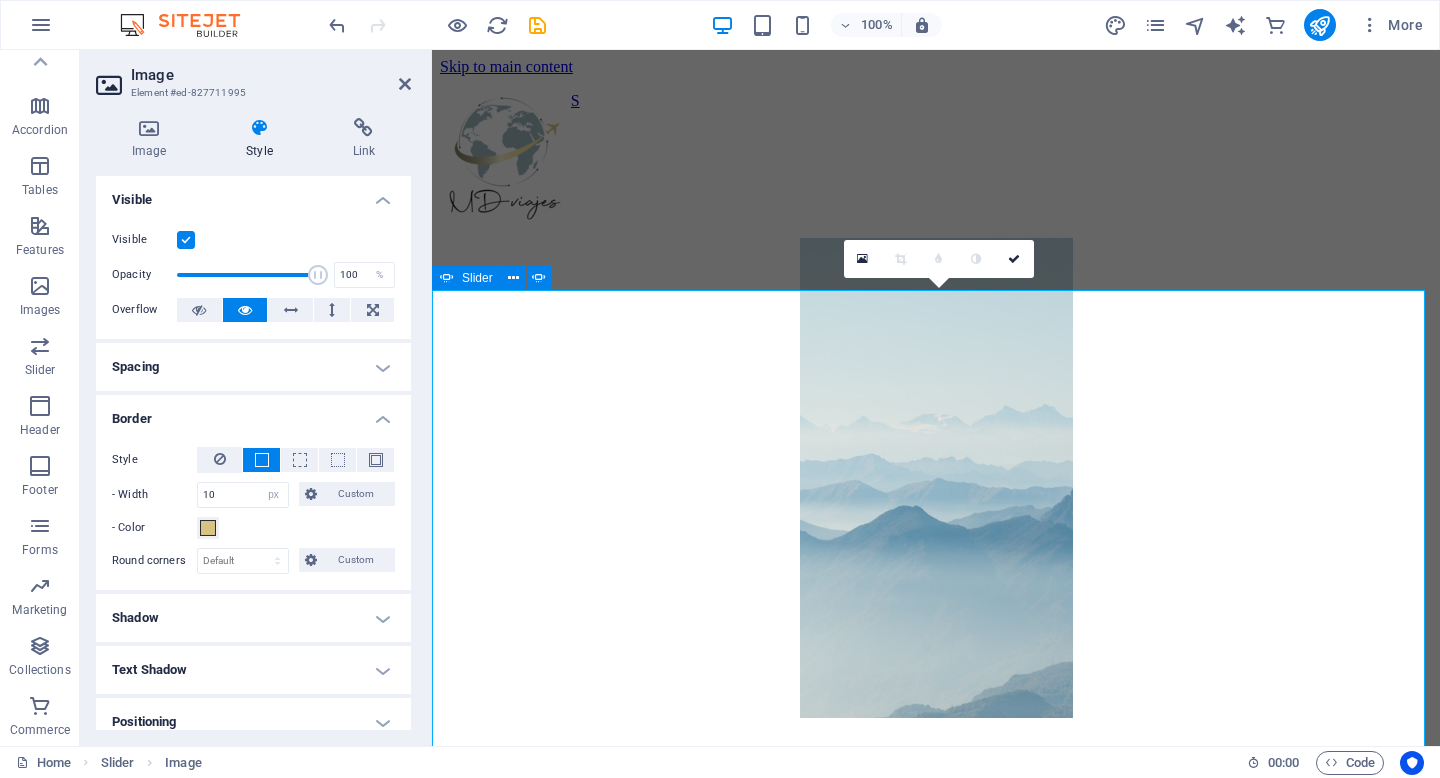 click at bounding box center (448, 10912) 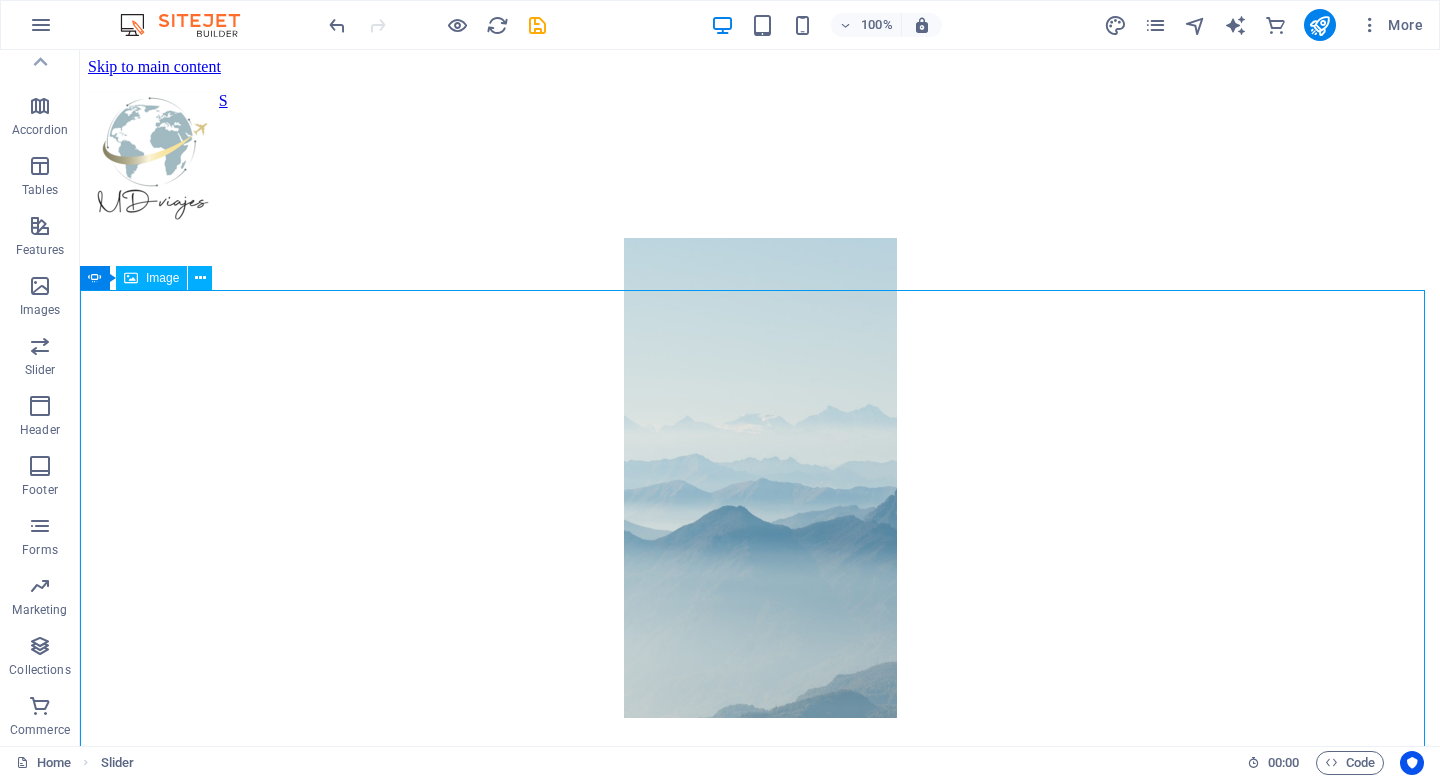 click on "Image" at bounding box center [162, 278] 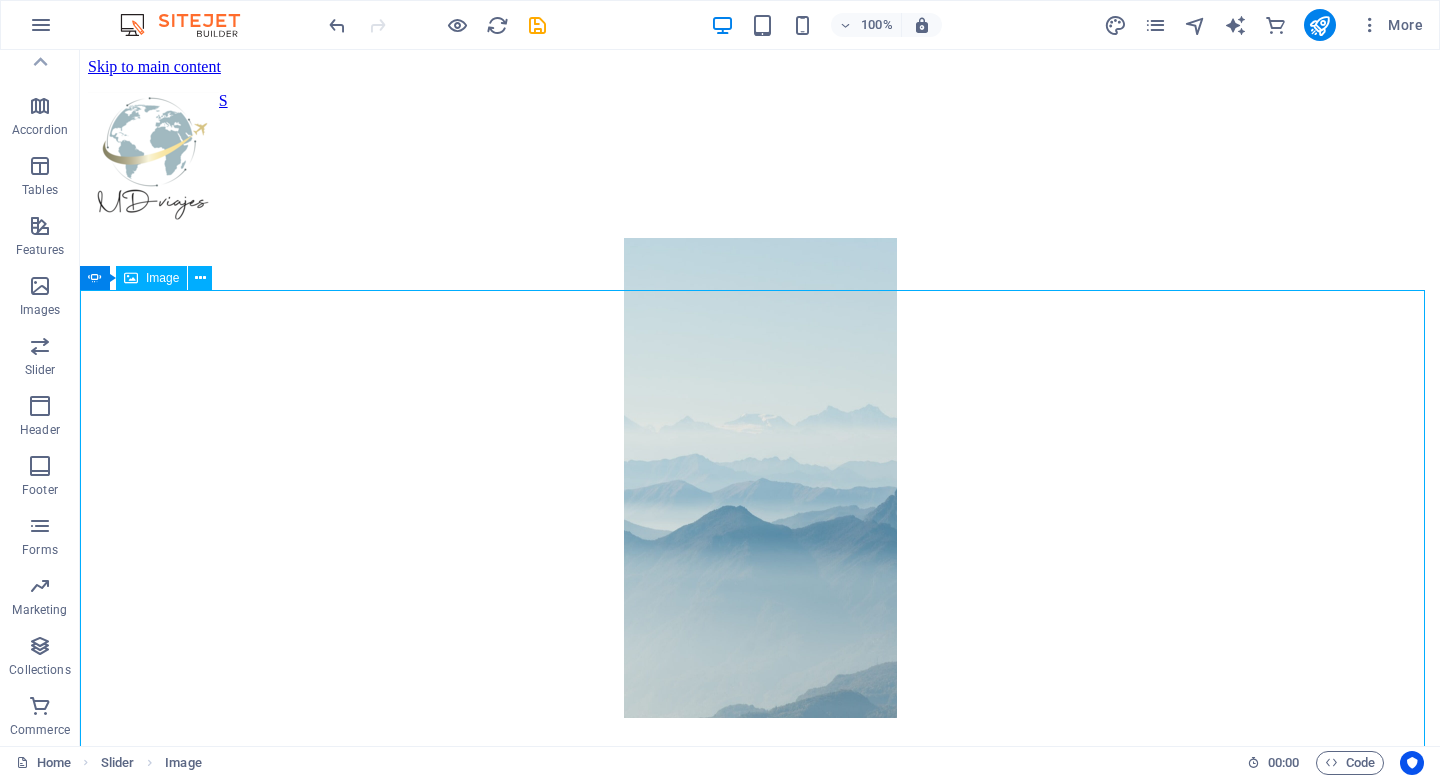click on "Image" at bounding box center (151, 278) 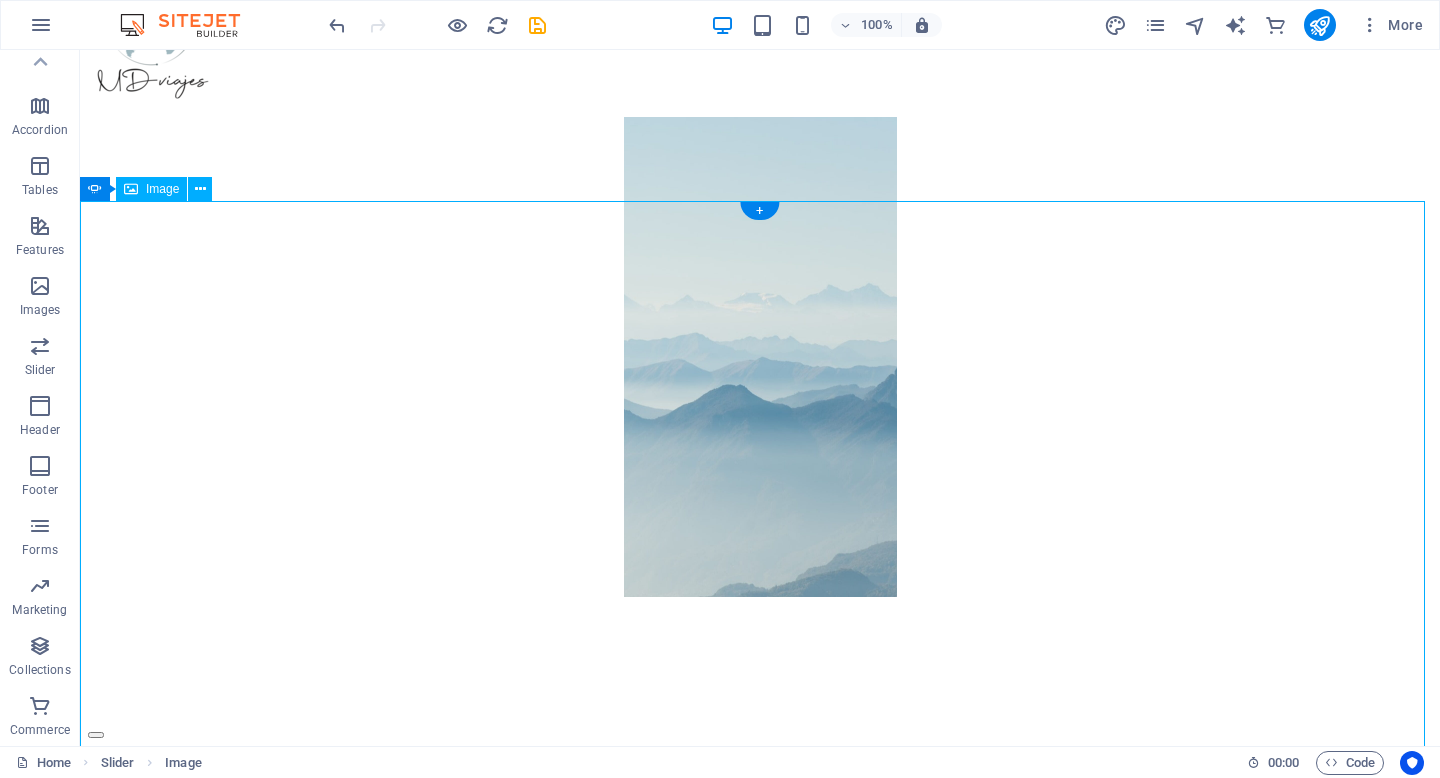 scroll, scrollTop: 128, scrollLeft: 0, axis: vertical 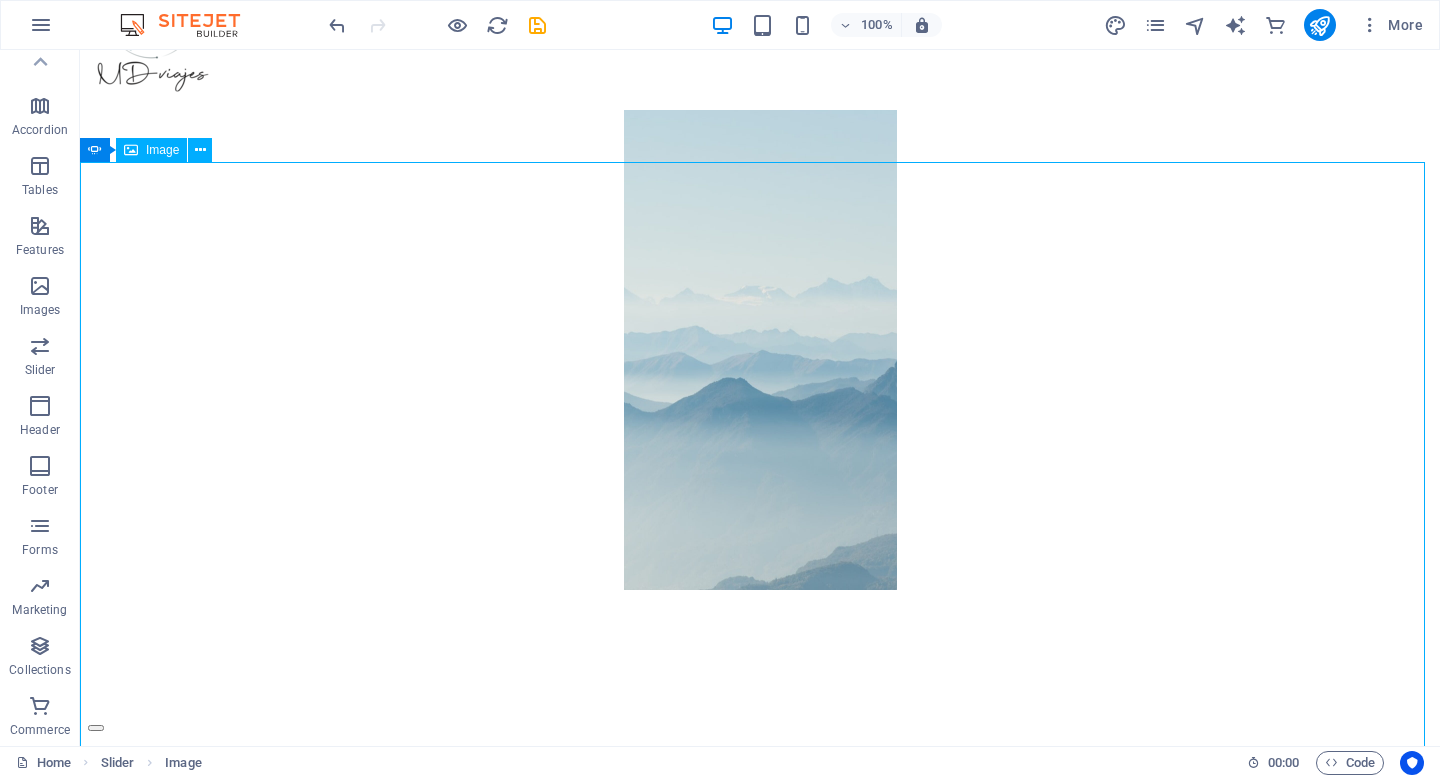 click on "Image" at bounding box center (162, 150) 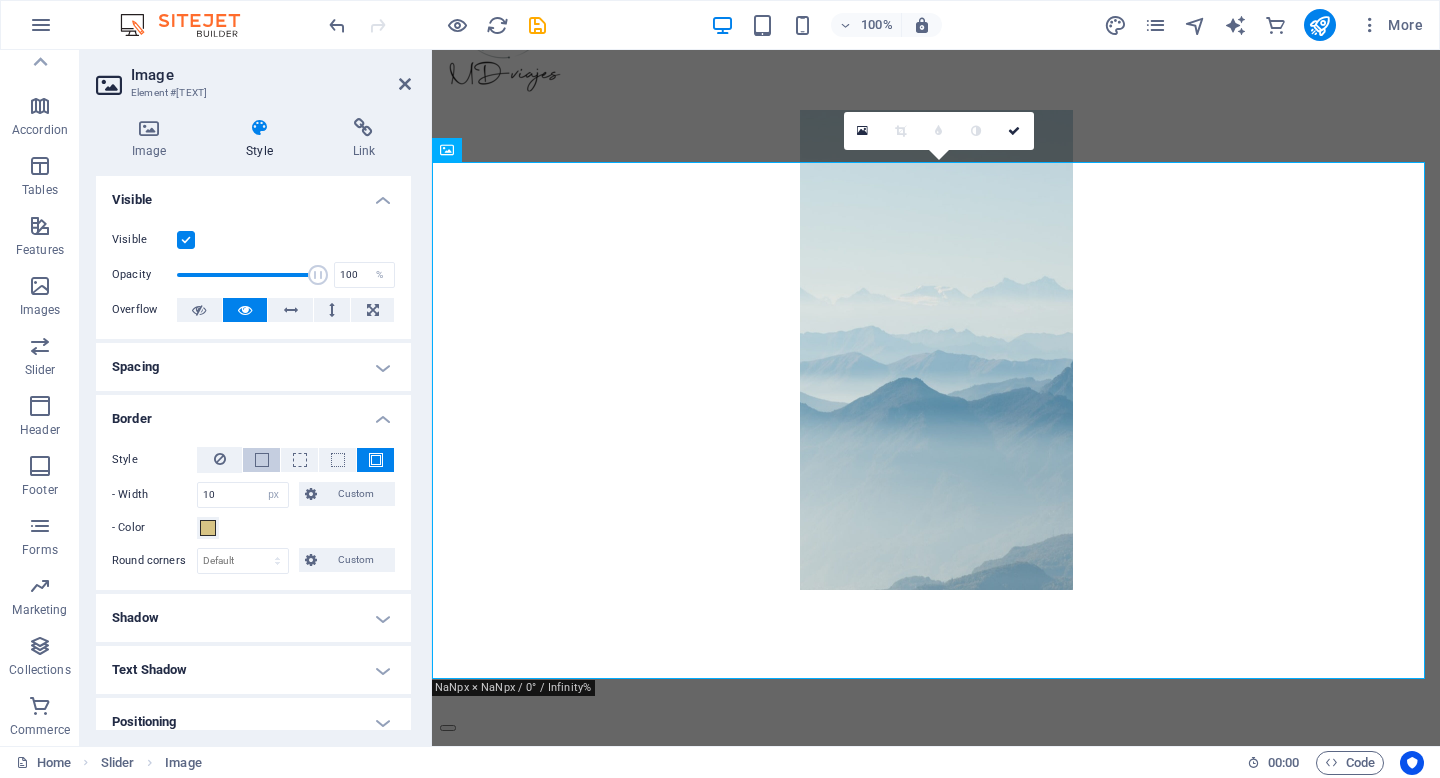 click at bounding box center [262, 460] 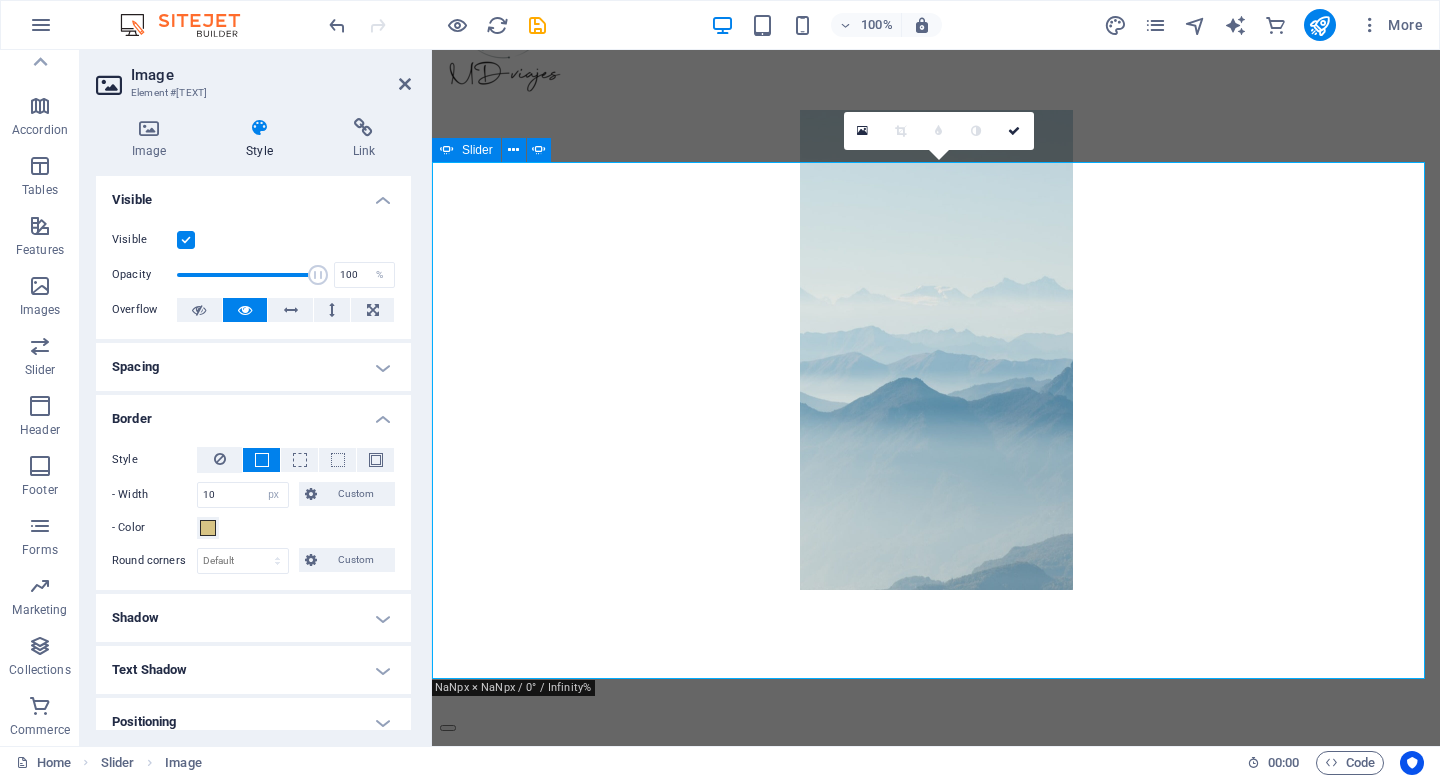 click at bounding box center (448, 728) 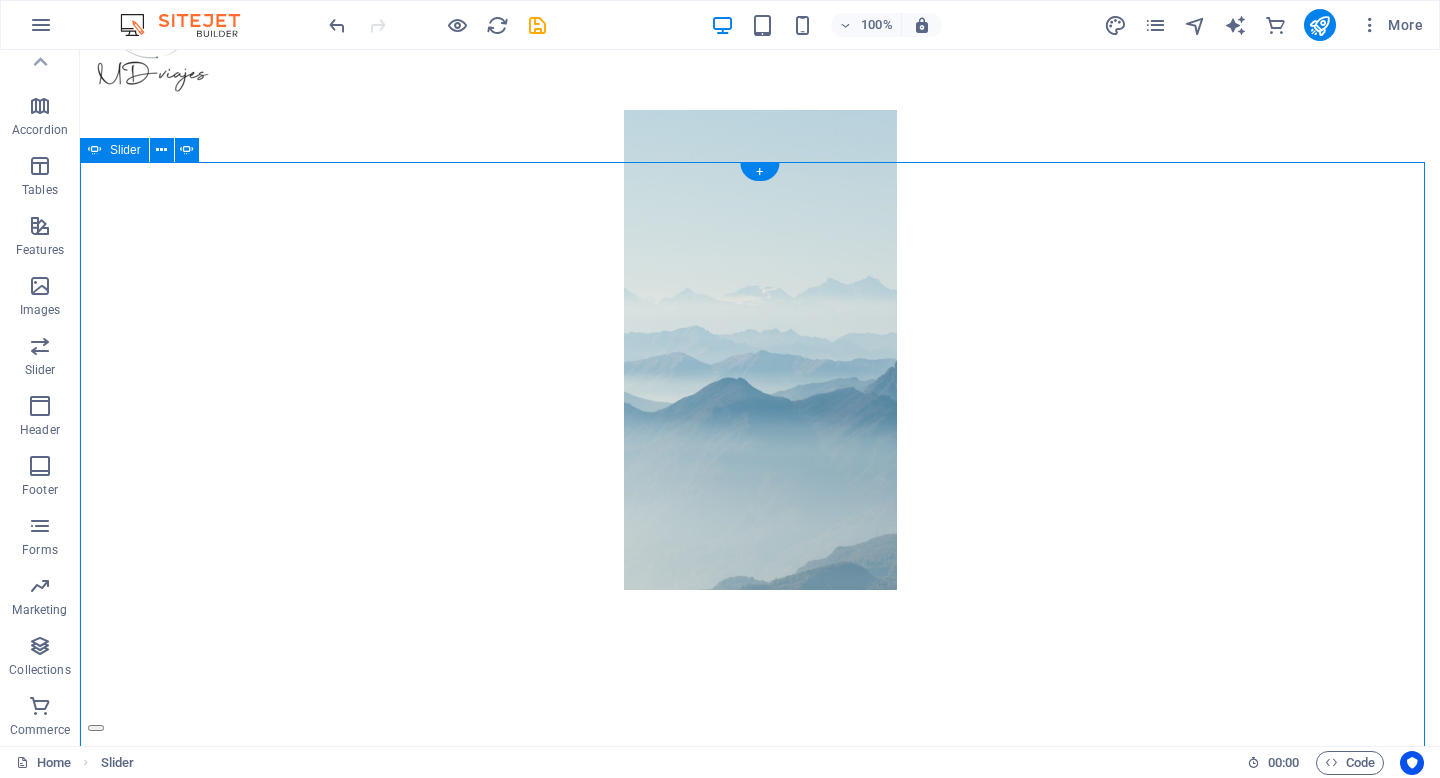 click at bounding box center [96, 728] 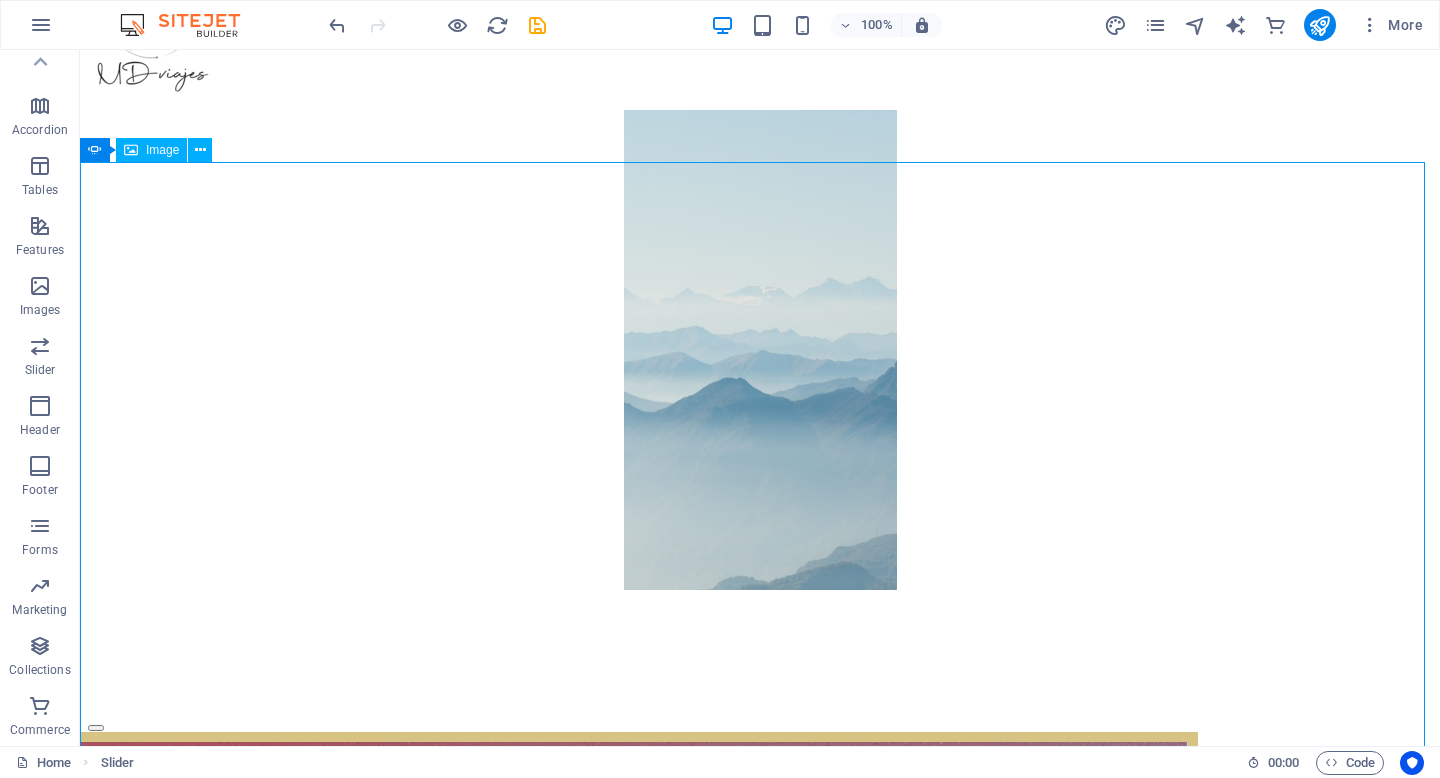 click on "Image" at bounding box center [162, 150] 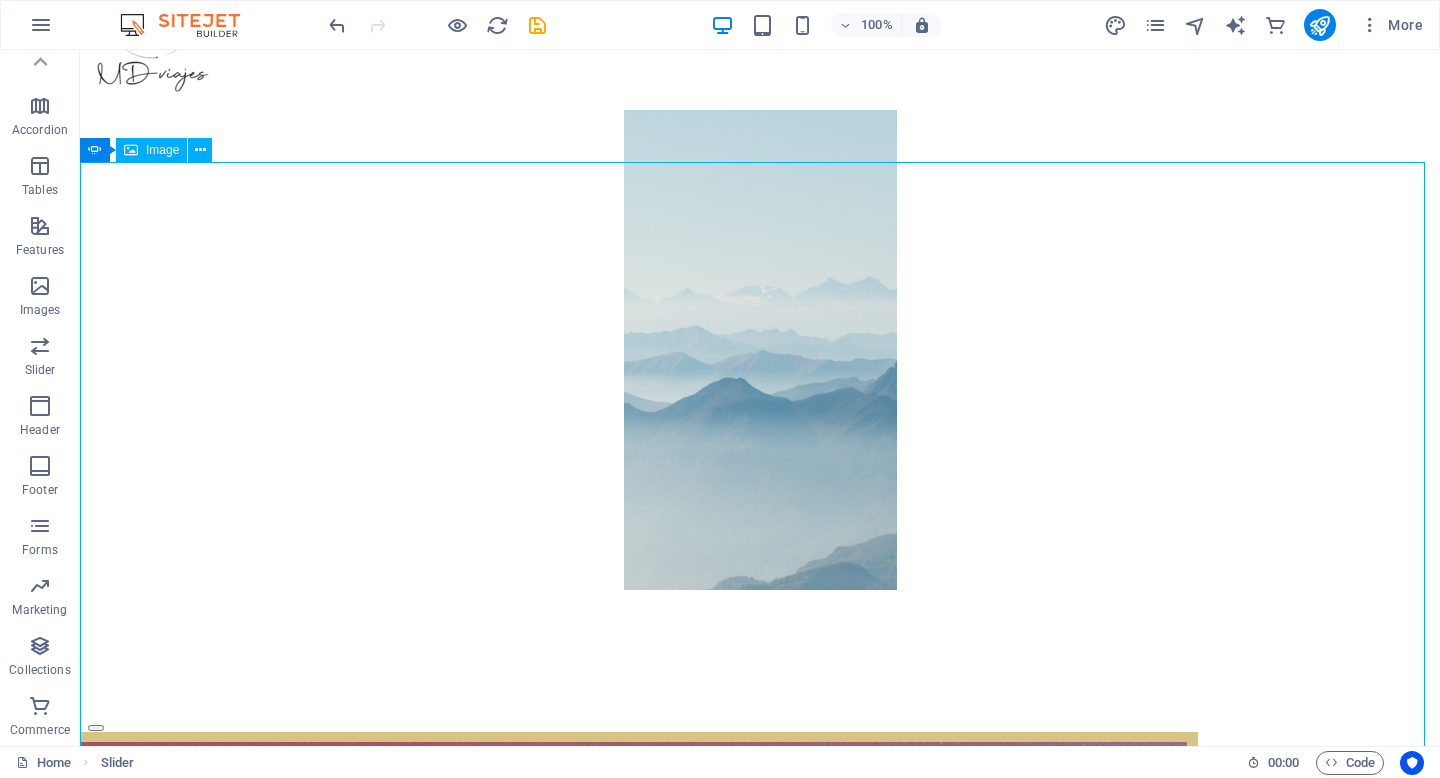 click on "Image" at bounding box center (162, 150) 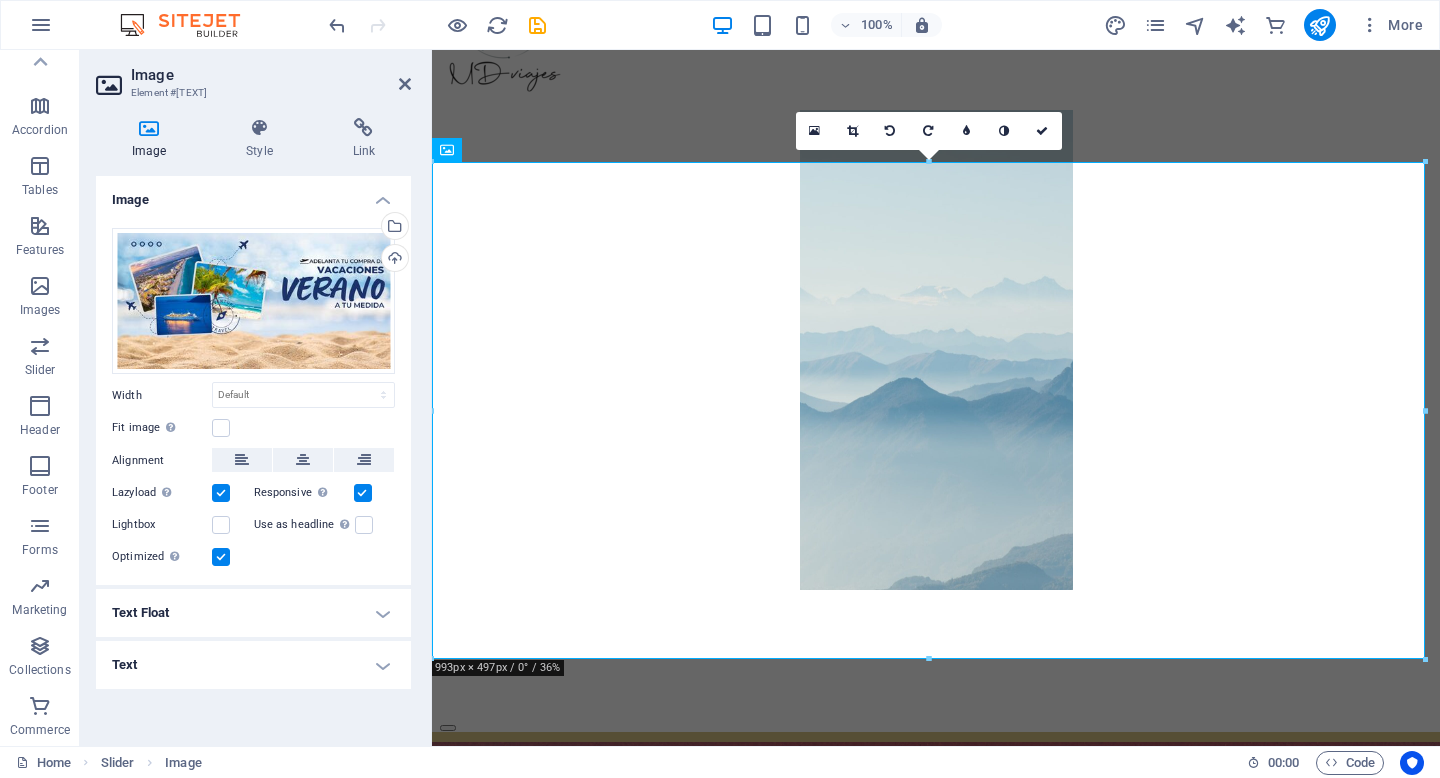 click on "Text Float" at bounding box center [253, 613] 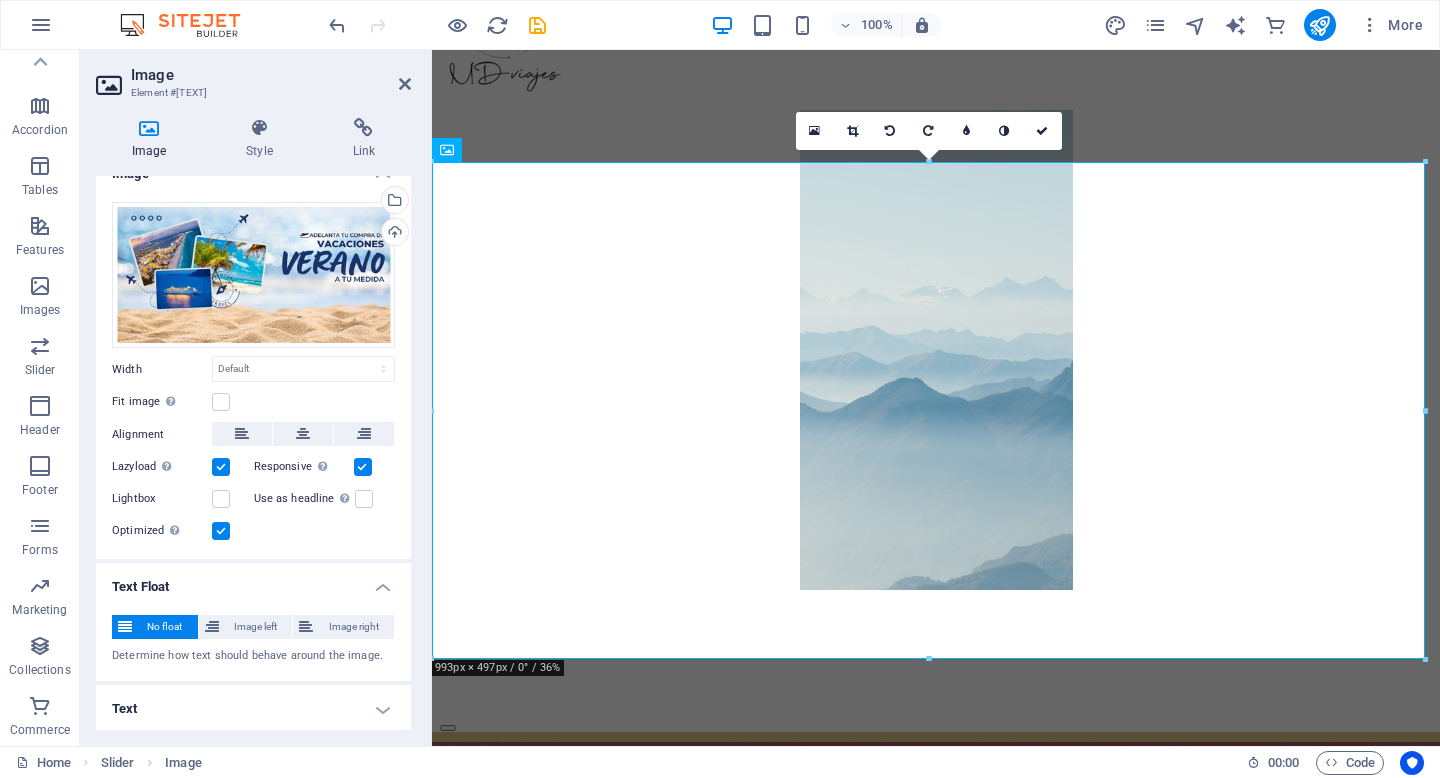 scroll, scrollTop: 0, scrollLeft: 0, axis: both 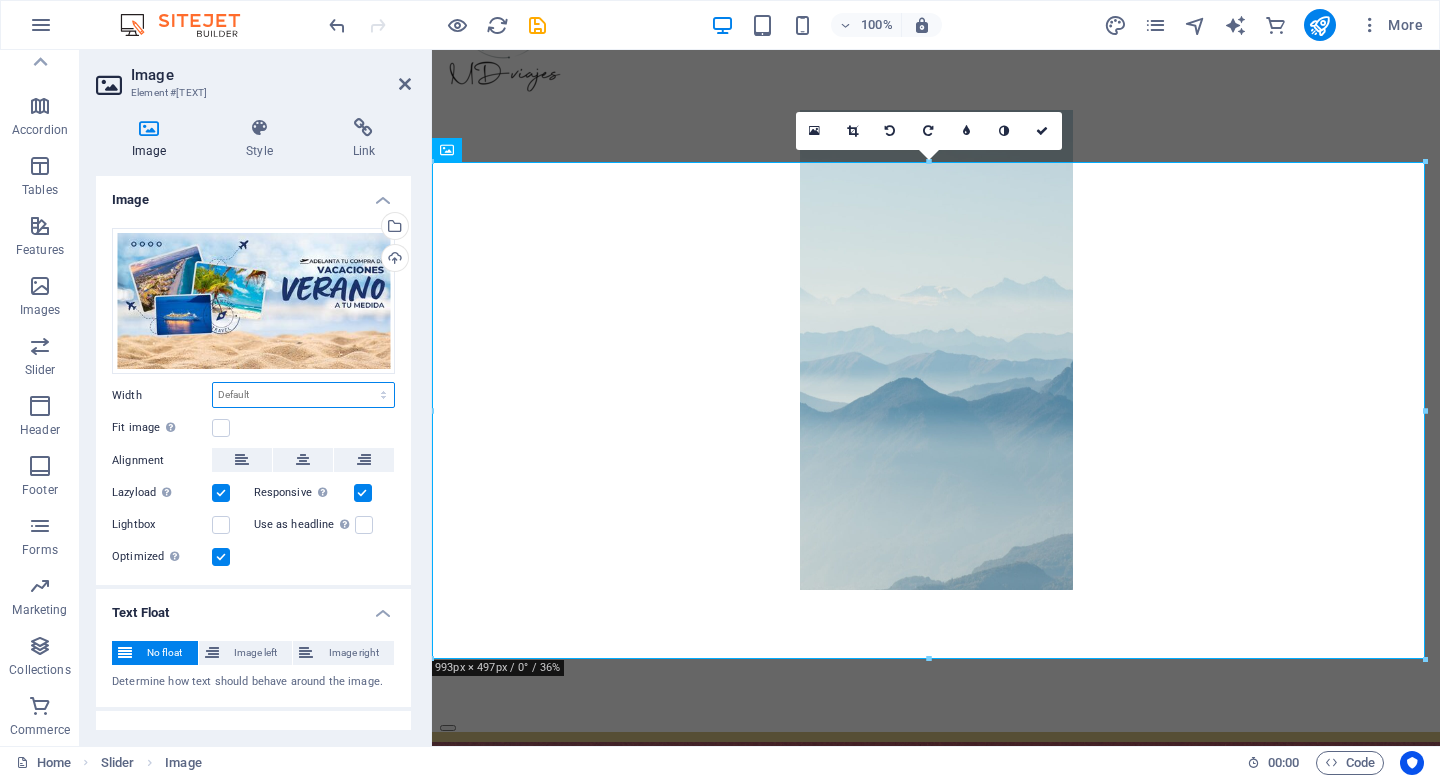 click on "Default auto px rem % em vh vw" at bounding box center [303, 395] 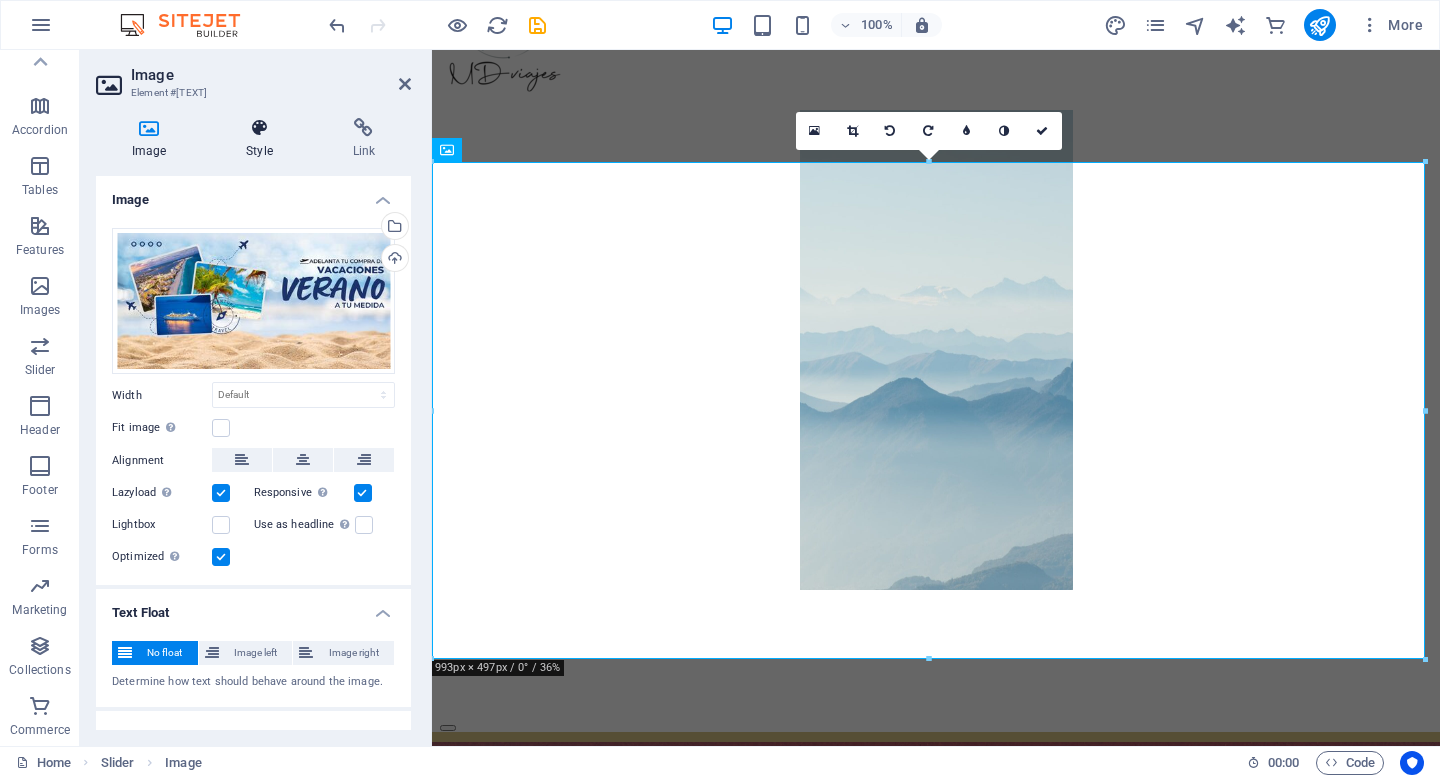 click at bounding box center (259, 128) 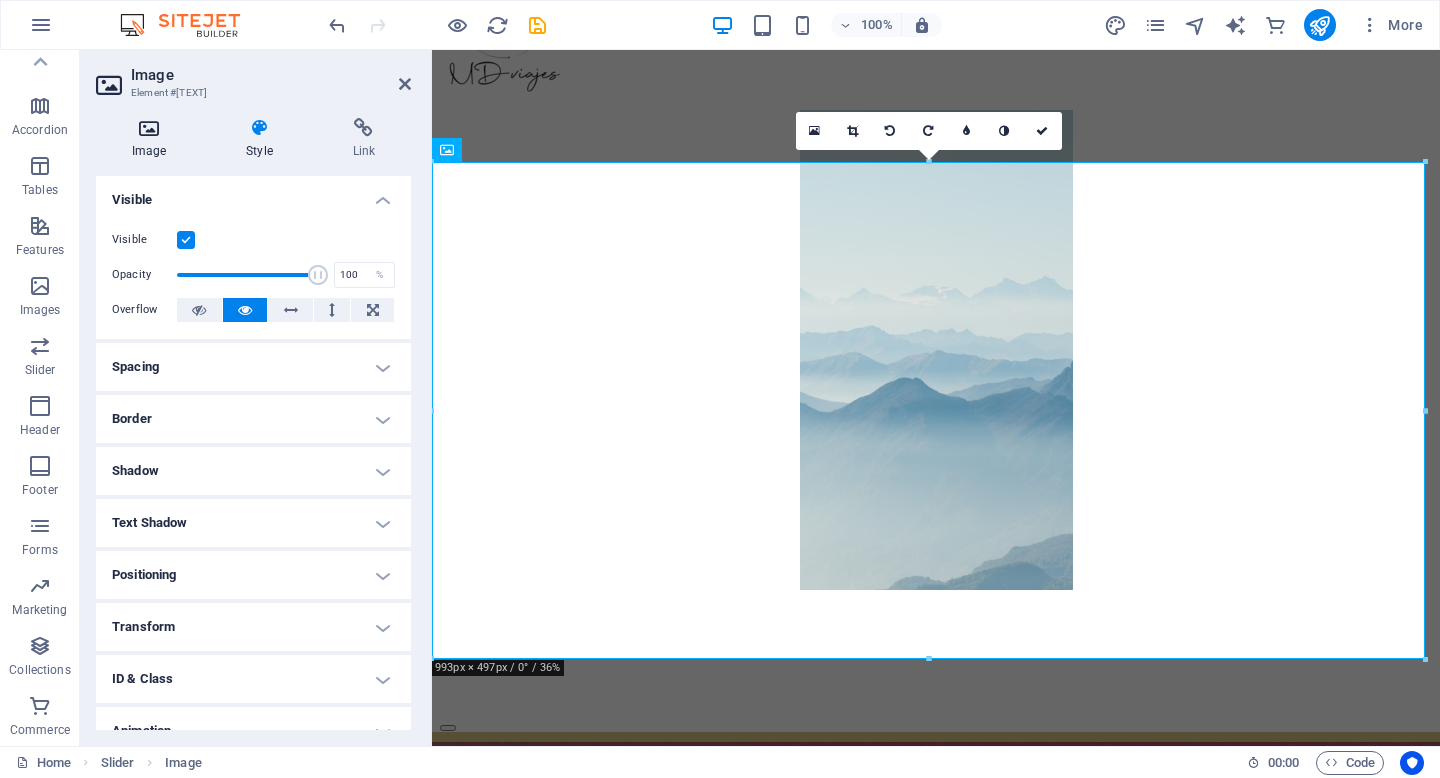click at bounding box center [149, 128] 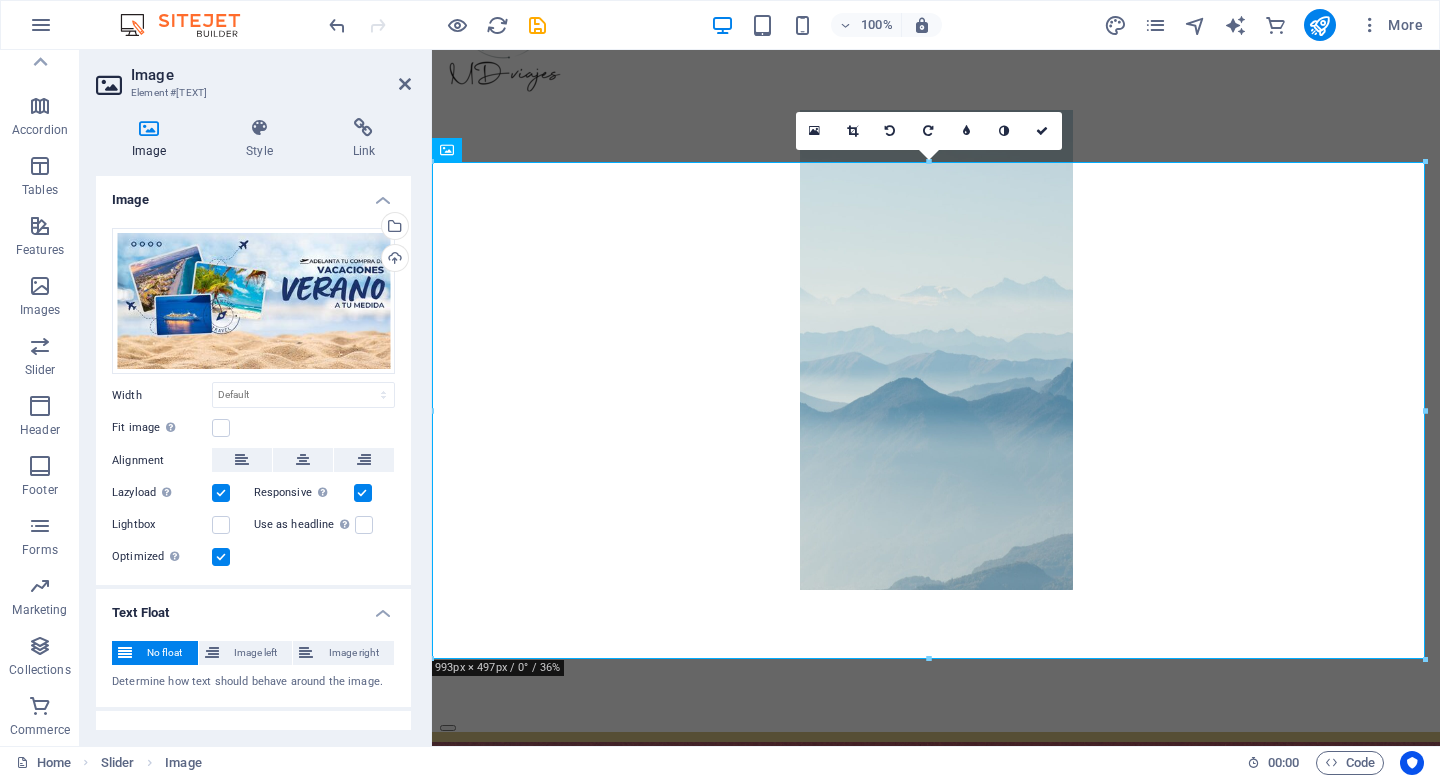 scroll, scrollTop: 26, scrollLeft: 0, axis: vertical 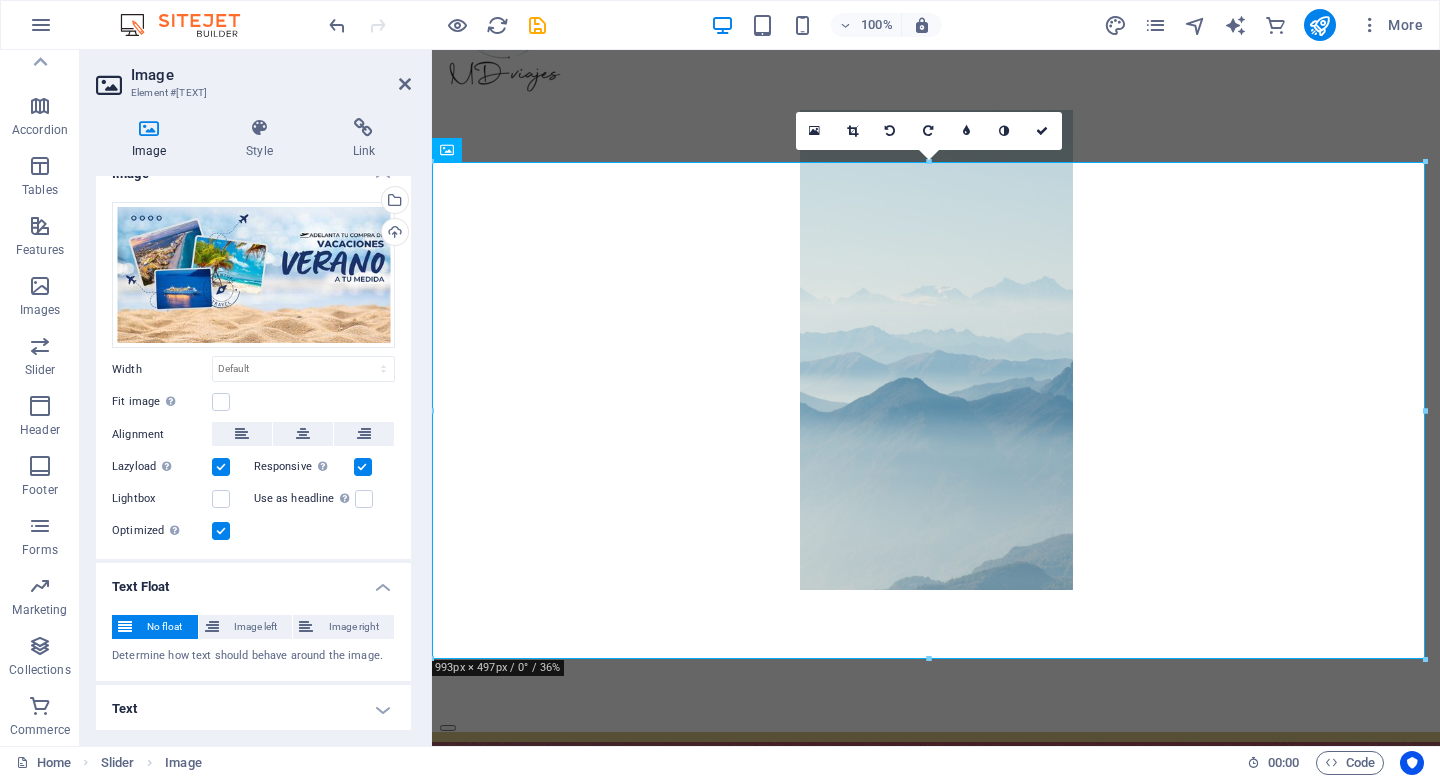 click on "Text" at bounding box center [253, 709] 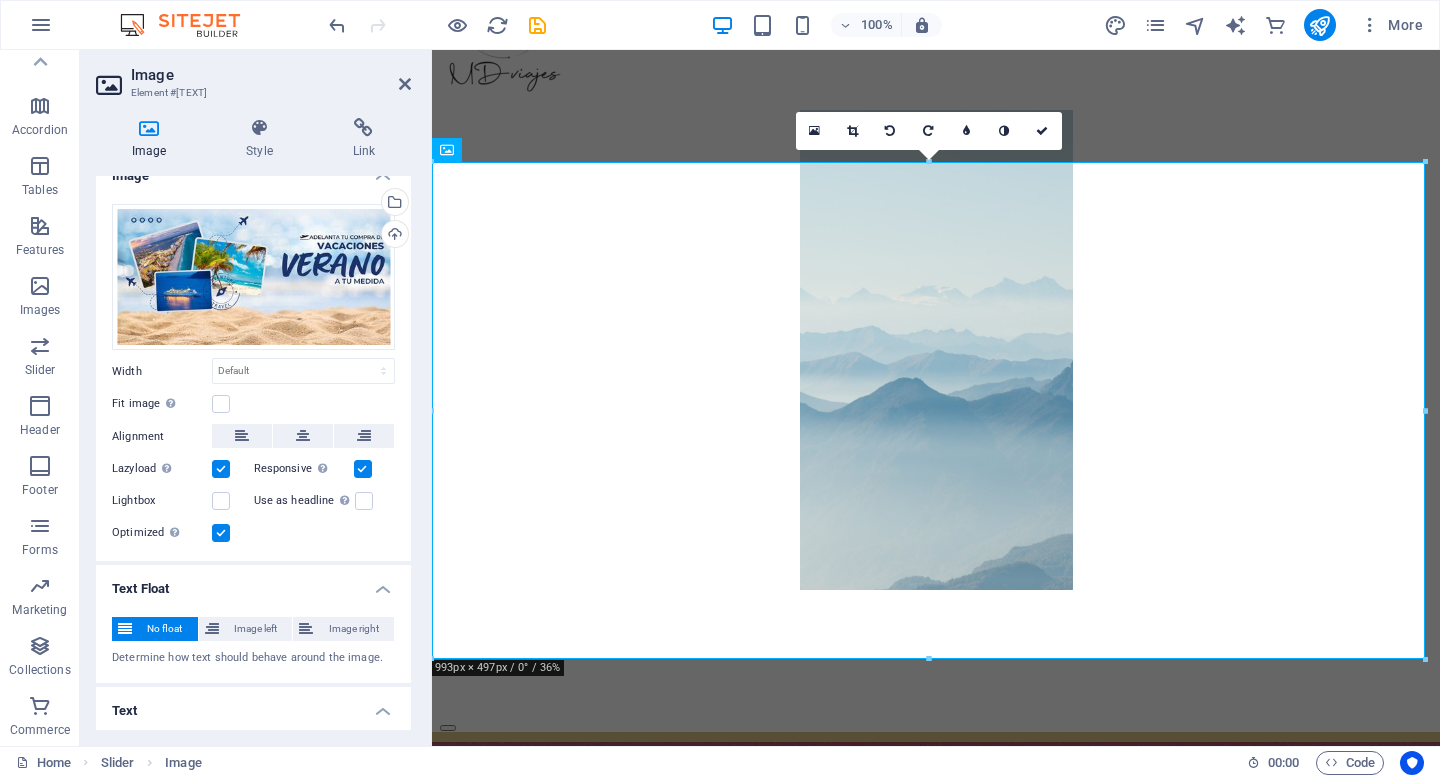 scroll, scrollTop: 0, scrollLeft: 0, axis: both 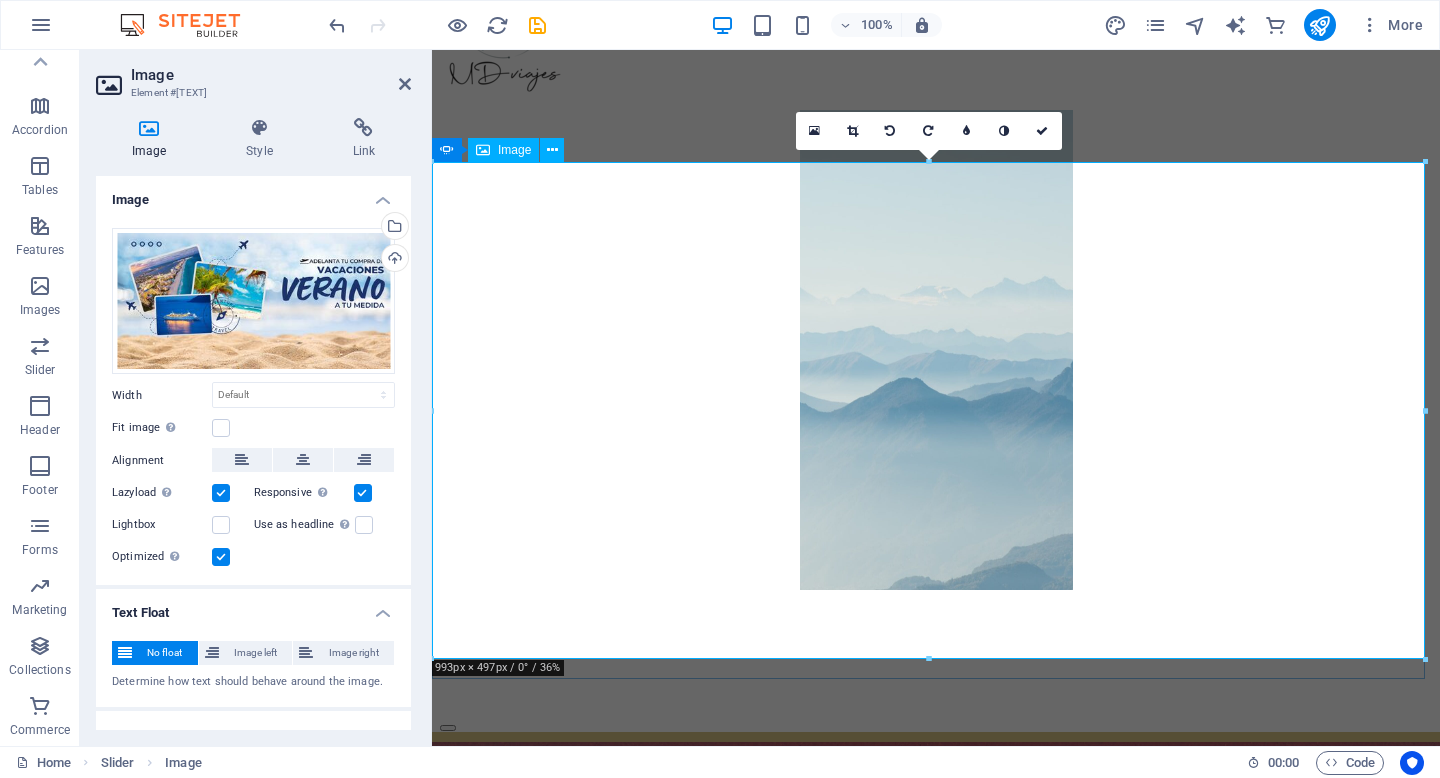 click at bounding box center (-1050, 4794) 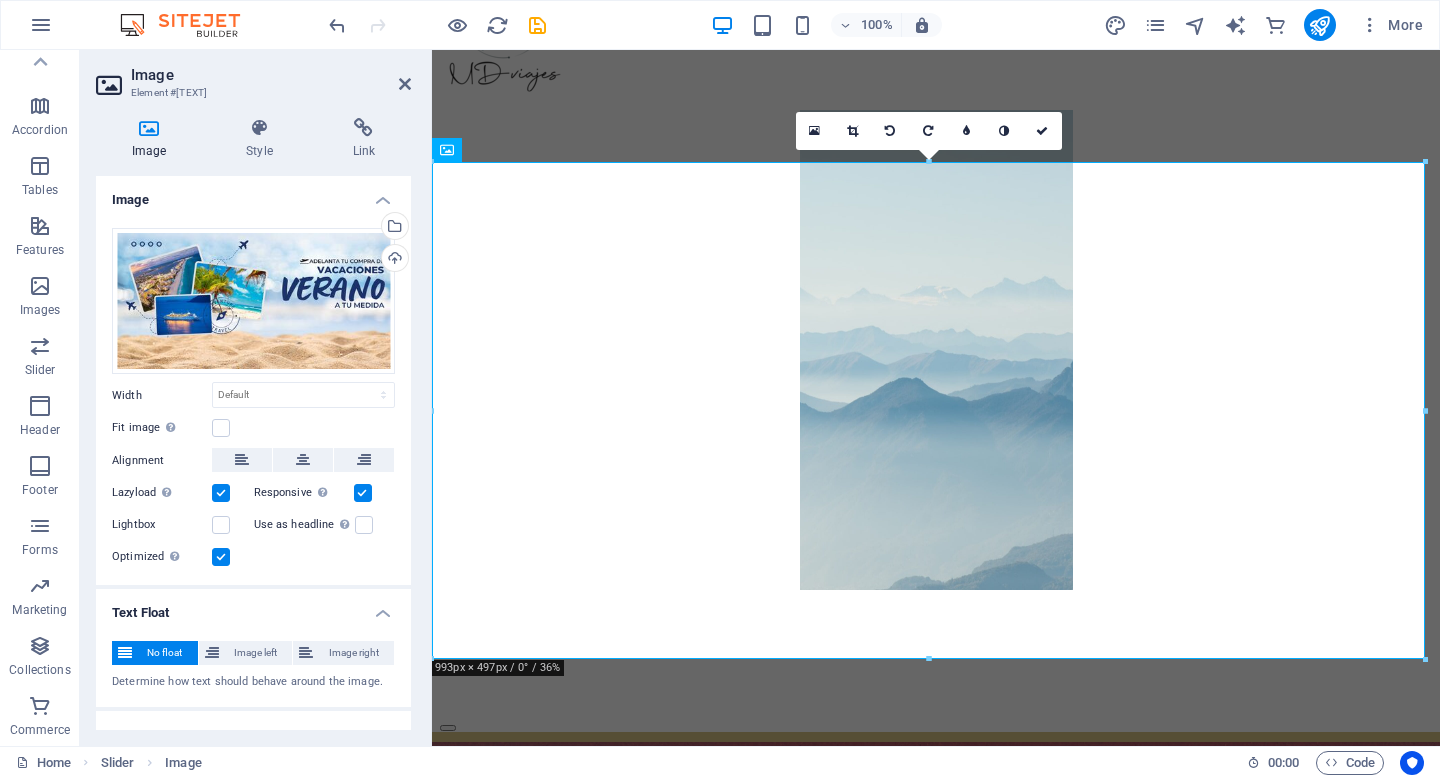 click on "Image" at bounding box center [253, 194] 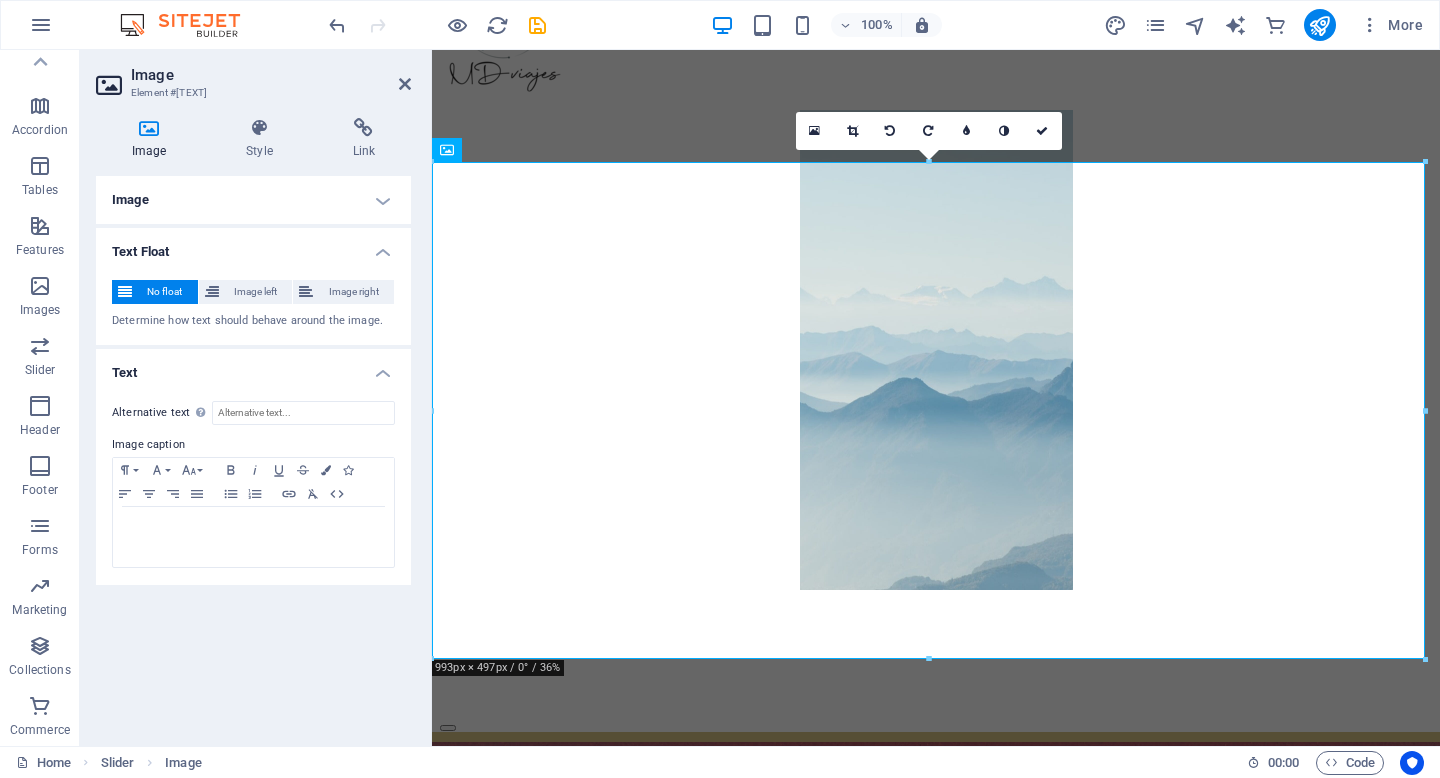 click on "Image" at bounding box center [253, 200] 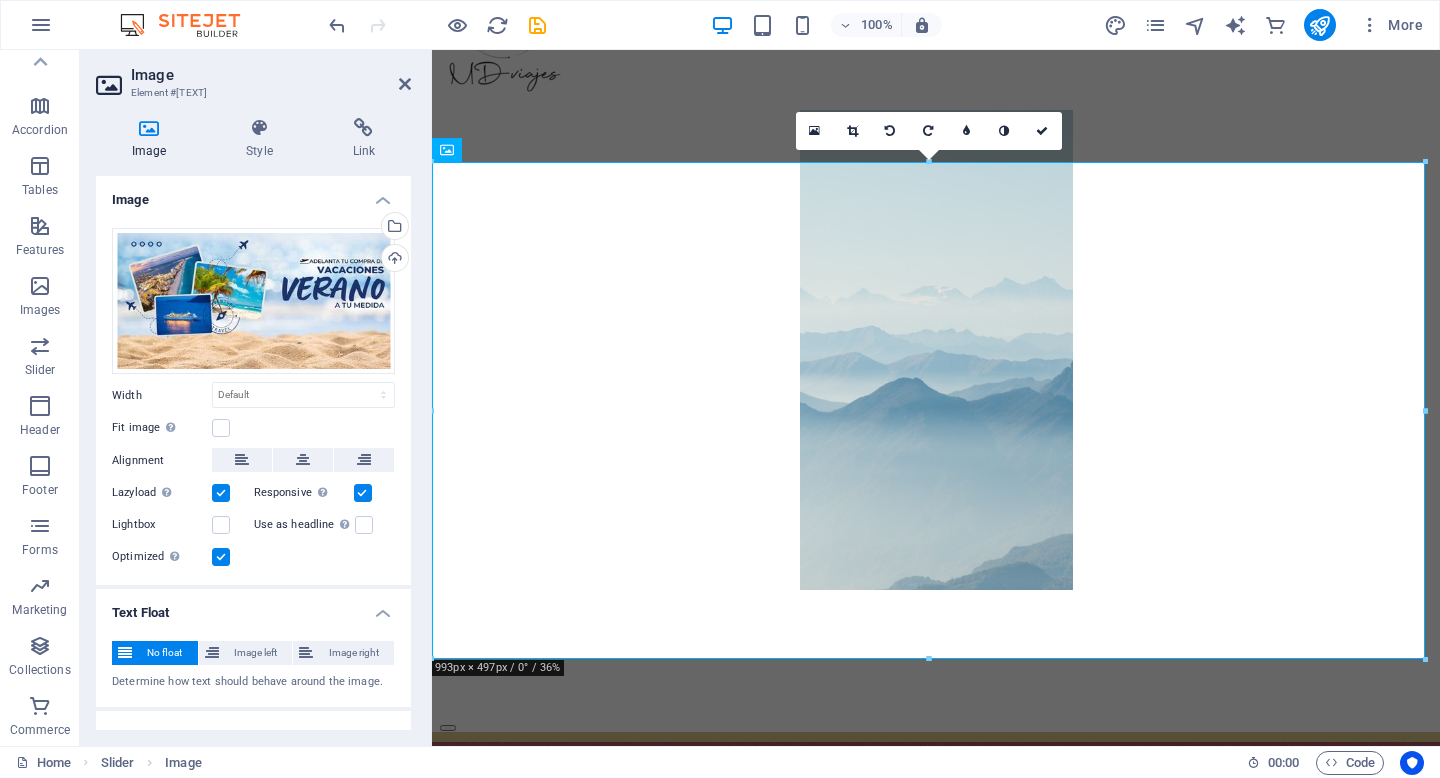 click at bounding box center [149, 128] 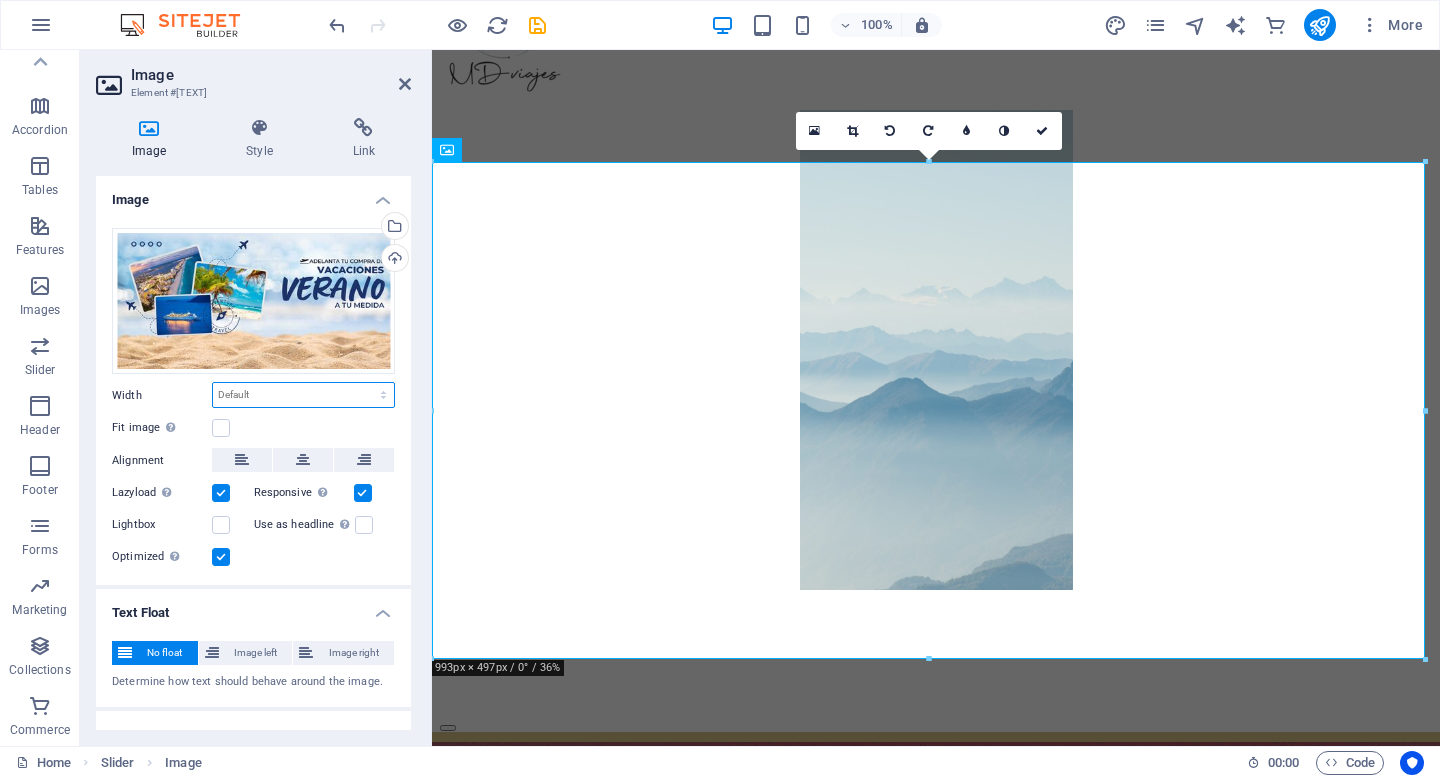 click on "Default auto px rem % em vh vw" at bounding box center (303, 395) 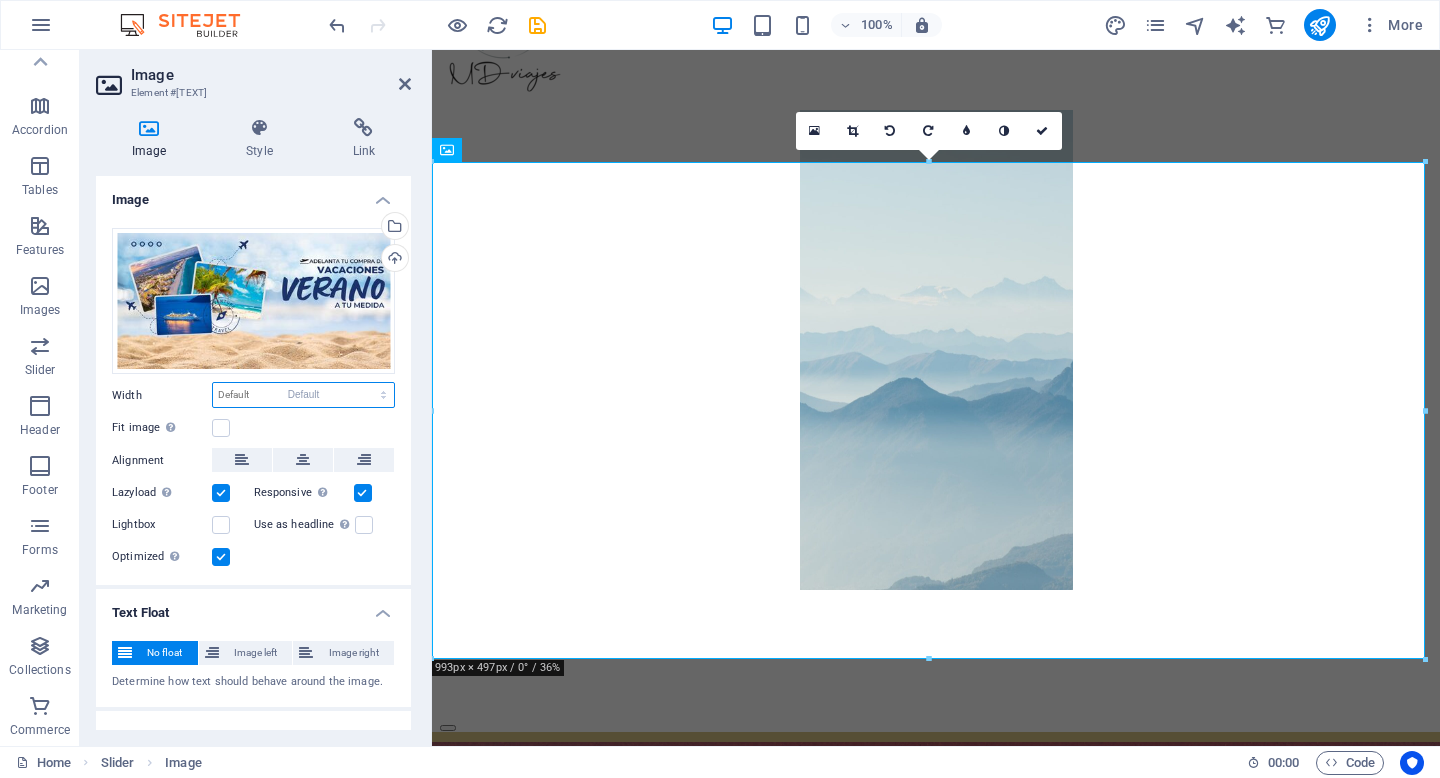 select on "DISABLED_OPTION_VALUE" 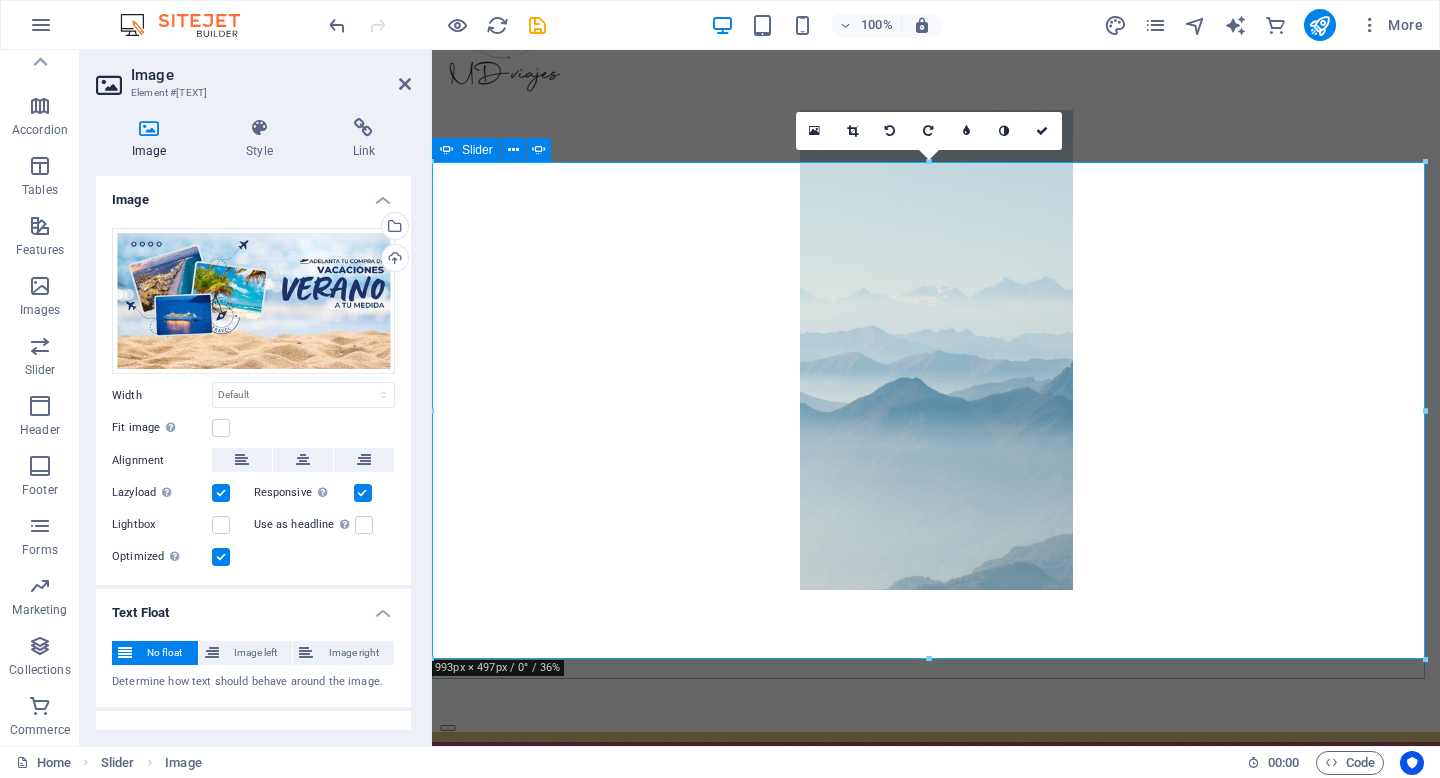 click at bounding box center [448, 728] 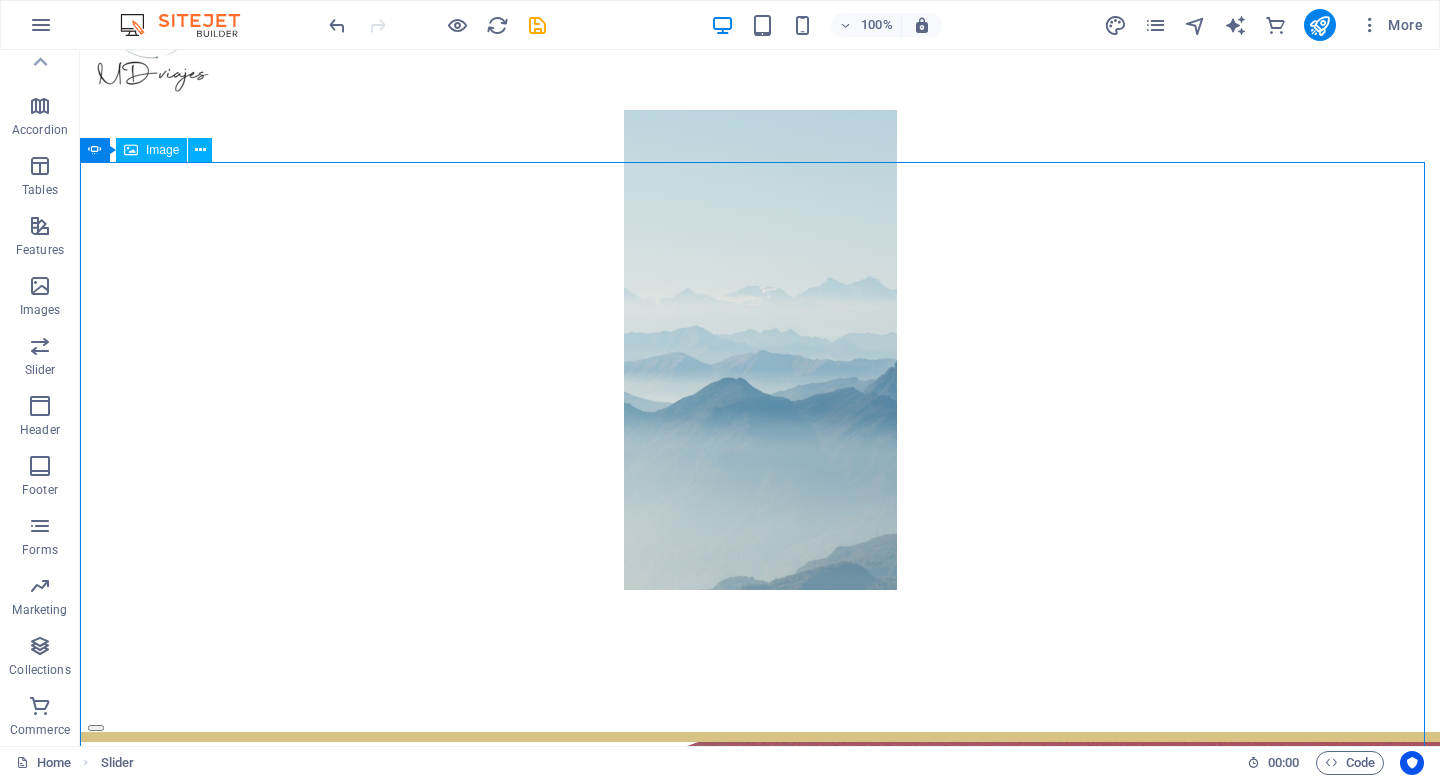 click on "Image" at bounding box center (162, 150) 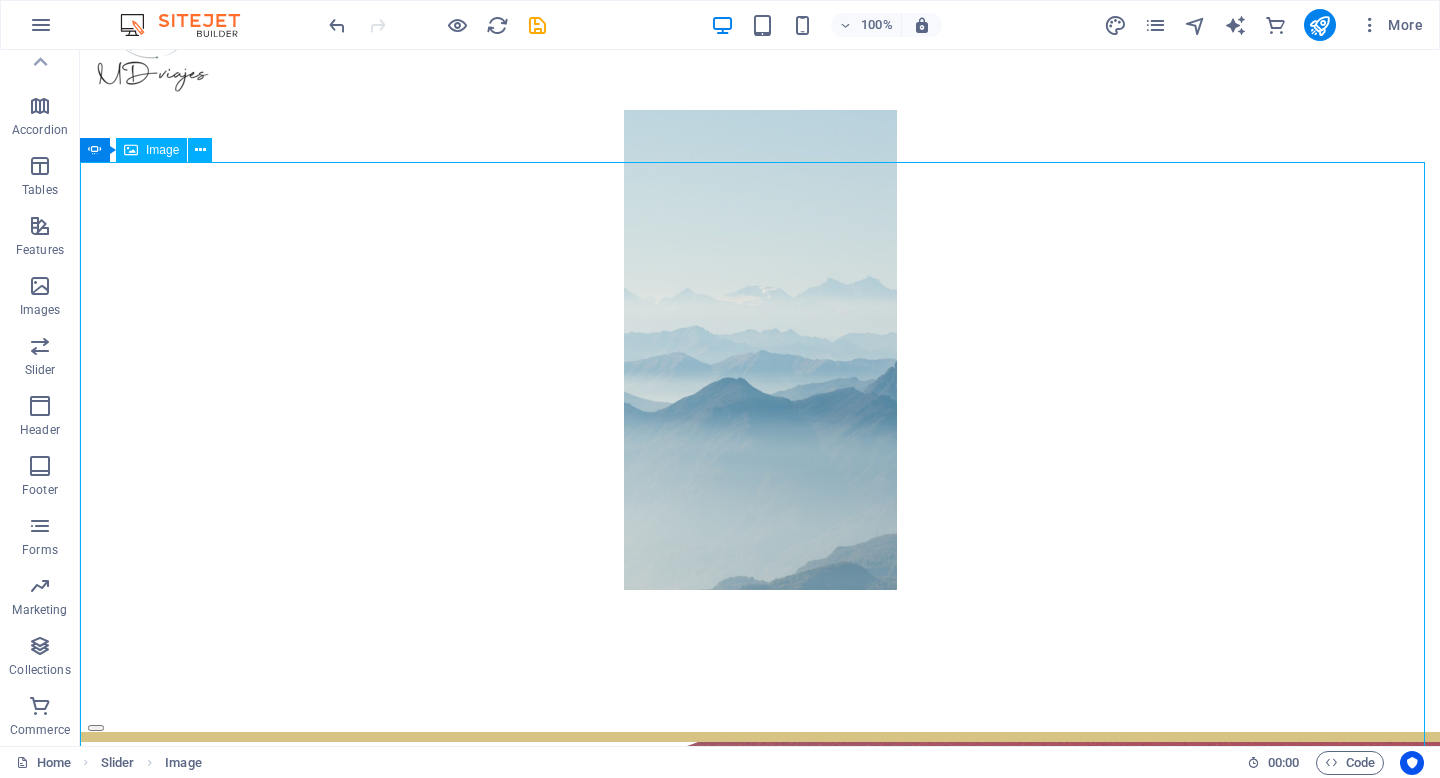 click on "Image" at bounding box center [162, 150] 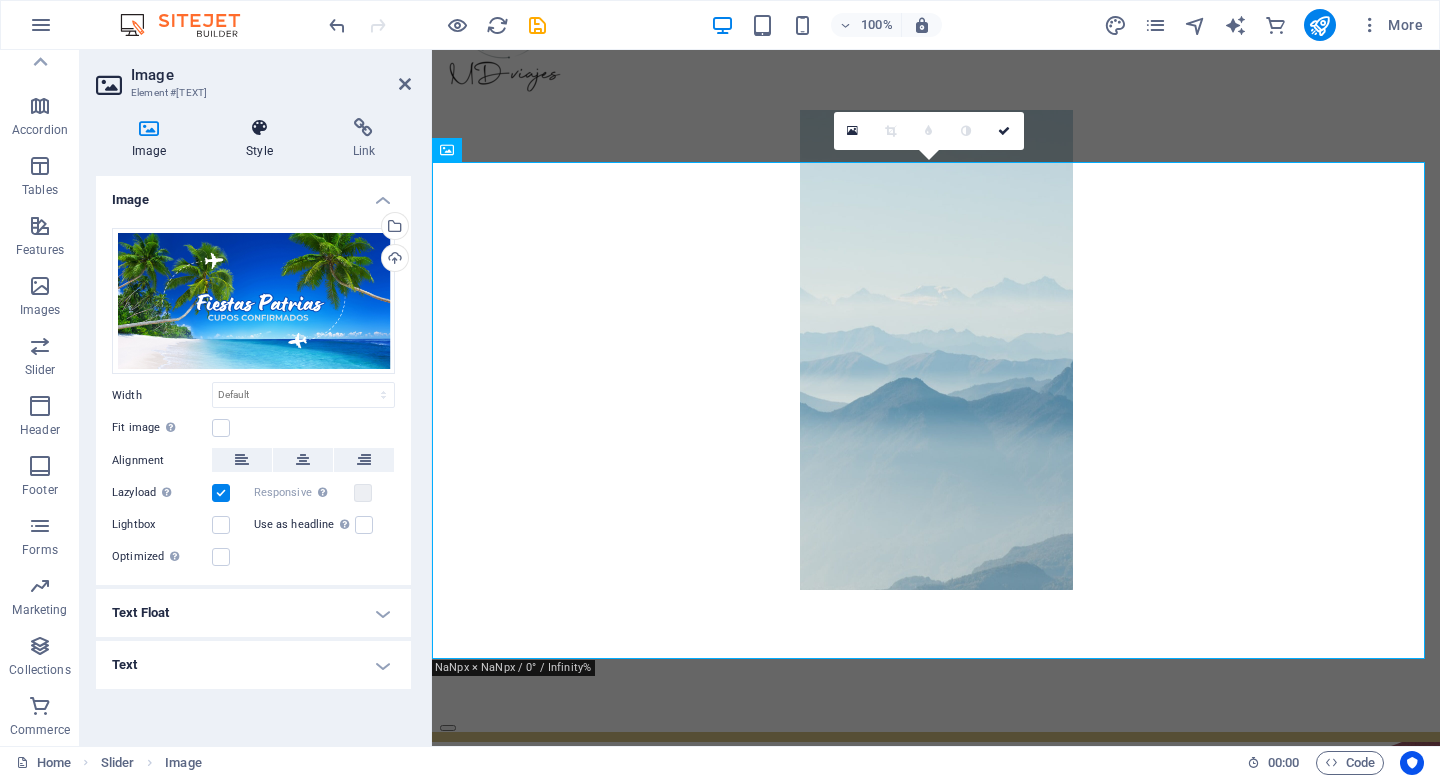 click on "Style" at bounding box center (263, 139) 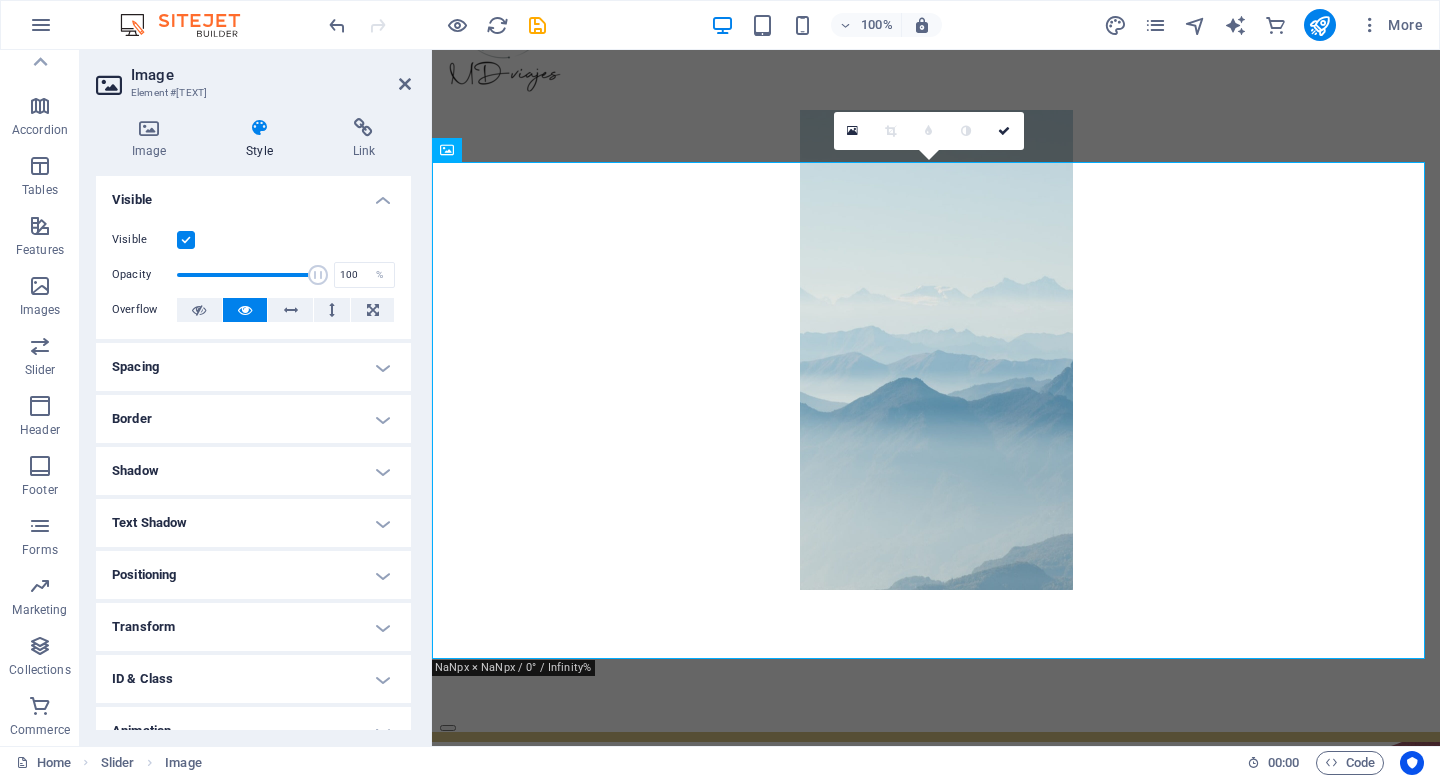 click on "Border" at bounding box center (253, 419) 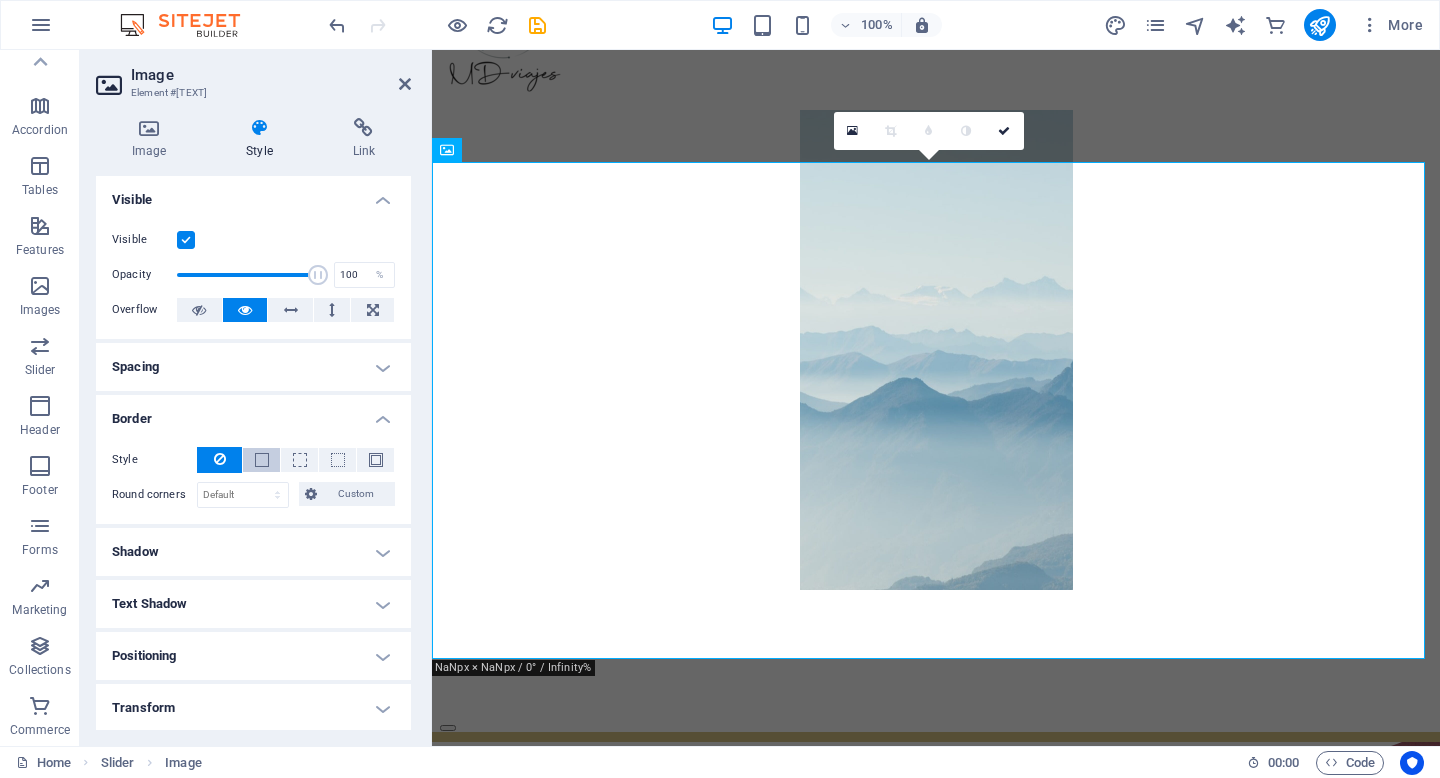 click at bounding box center (262, 460) 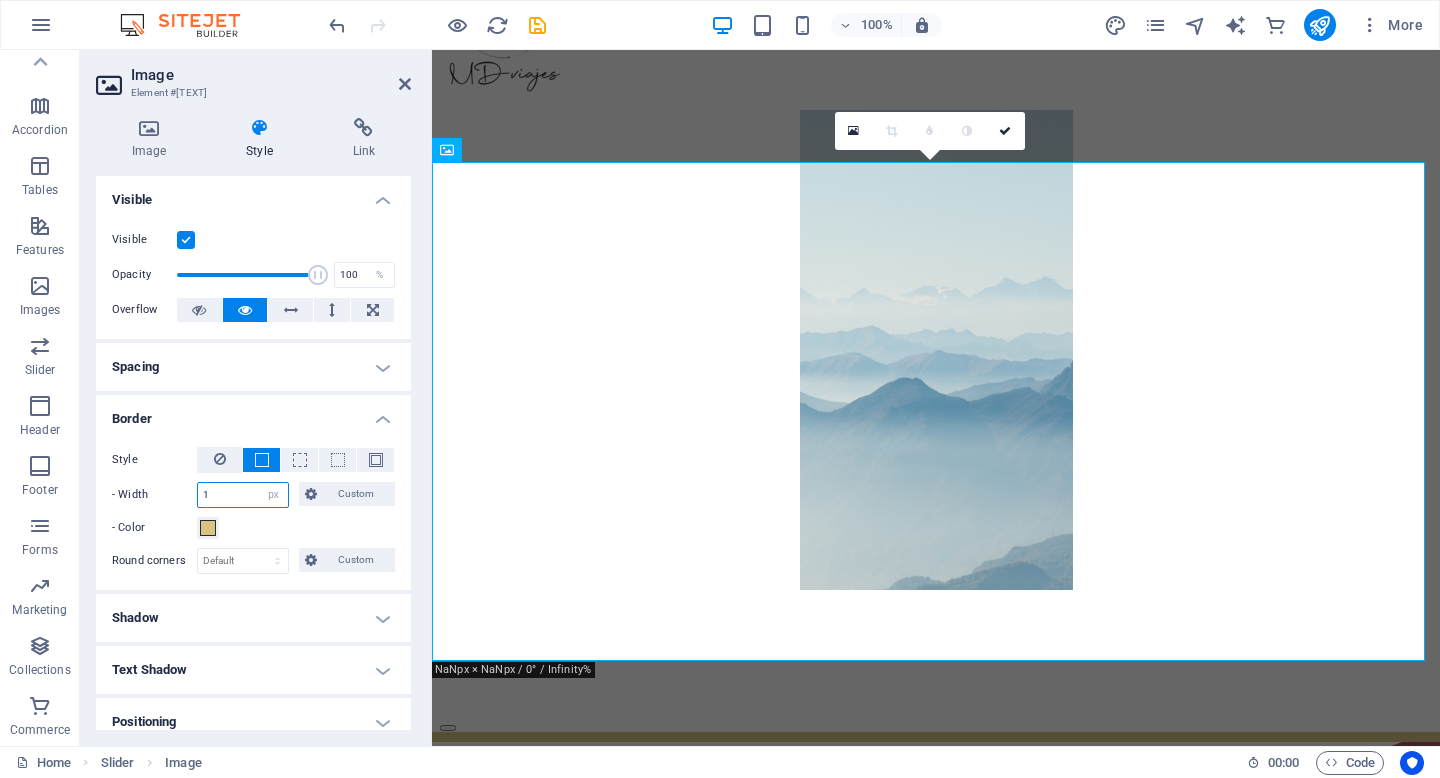 click on "1" at bounding box center (243, 495) 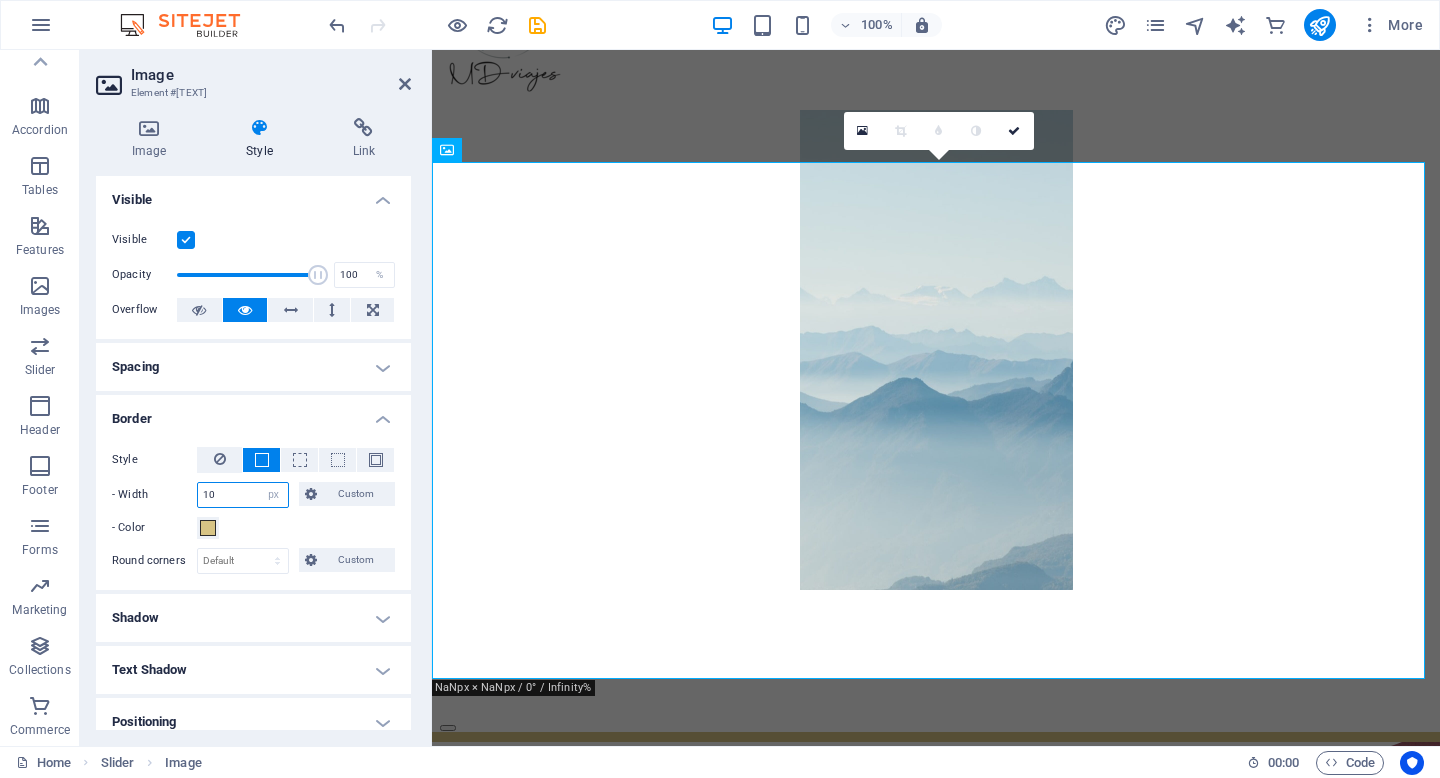 type on "10" 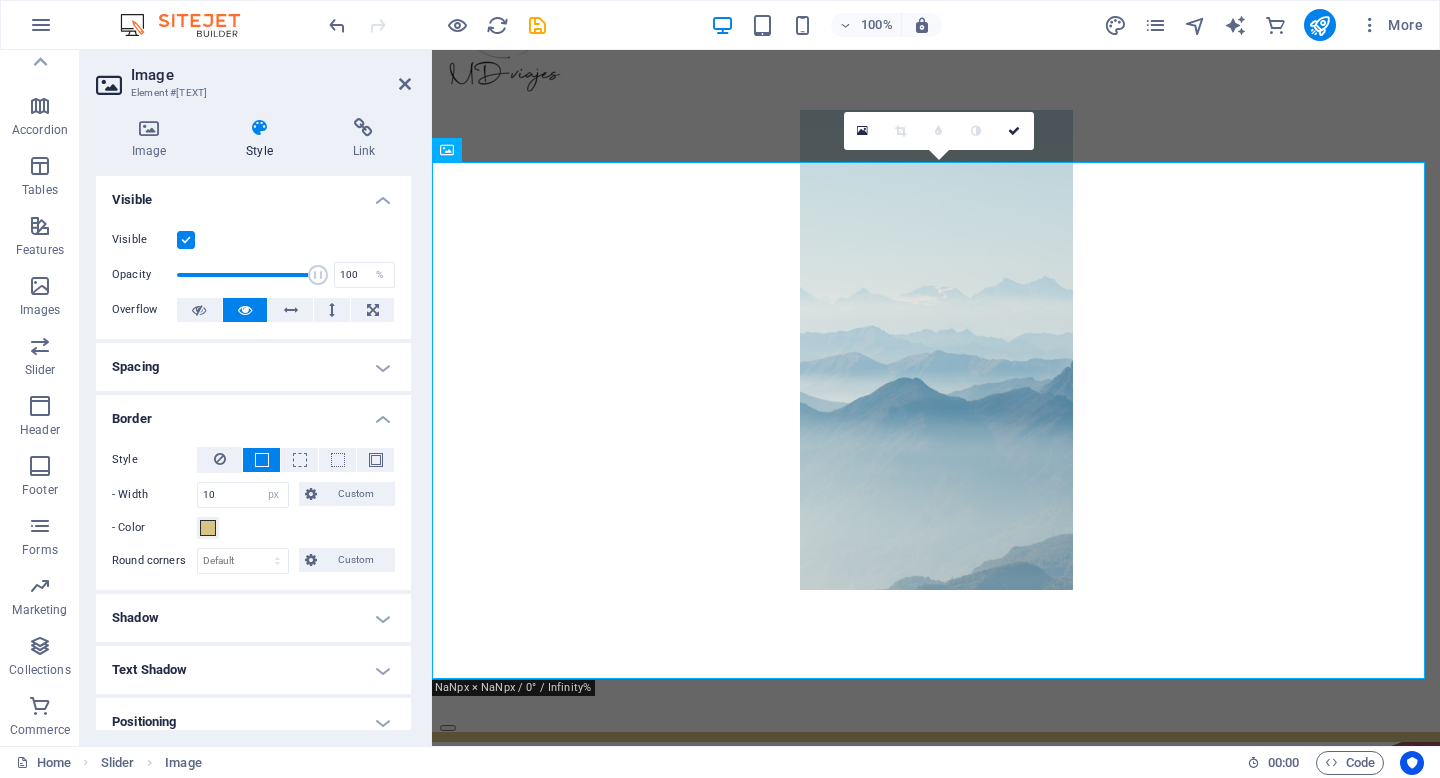 click on "- Color" at bounding box center [253, 528] 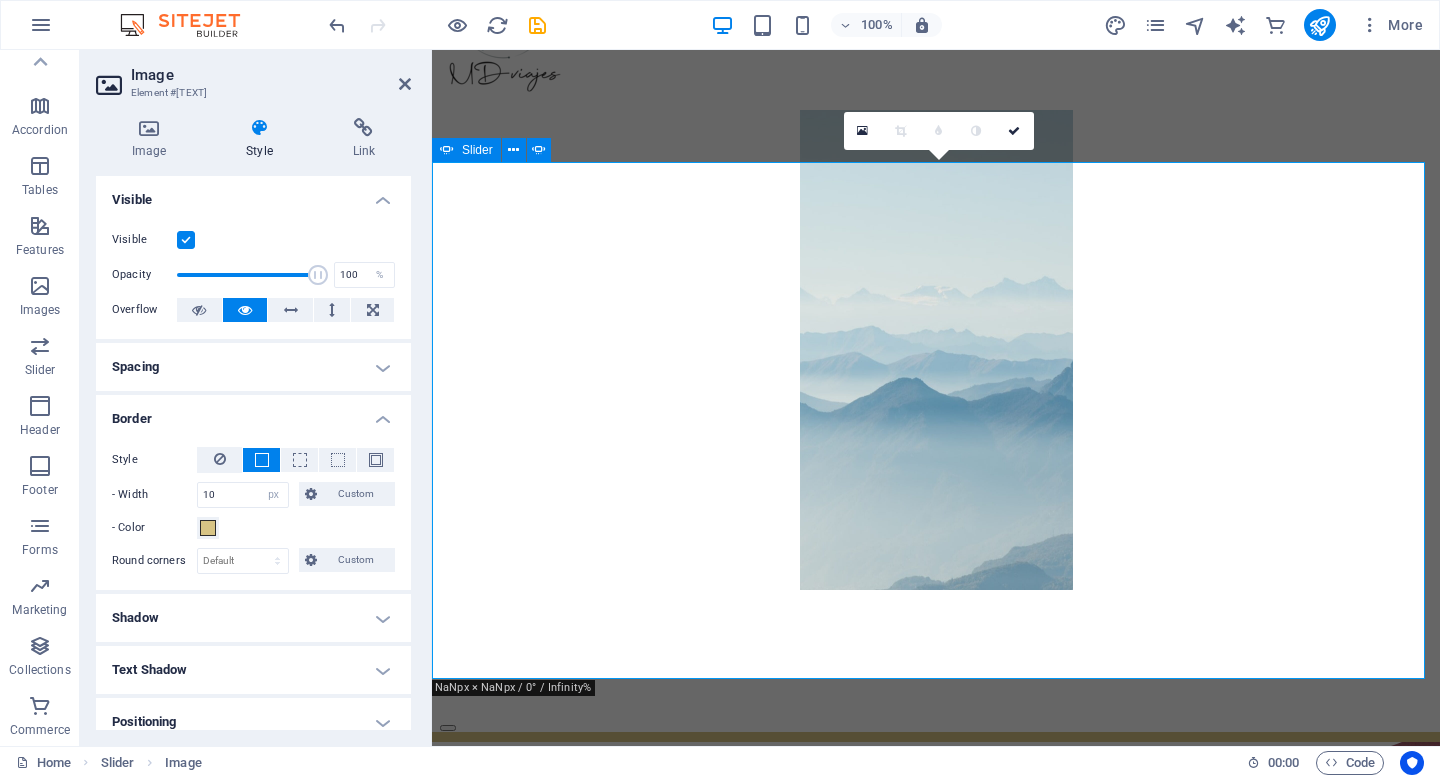 click at bounding box center [448, 728] 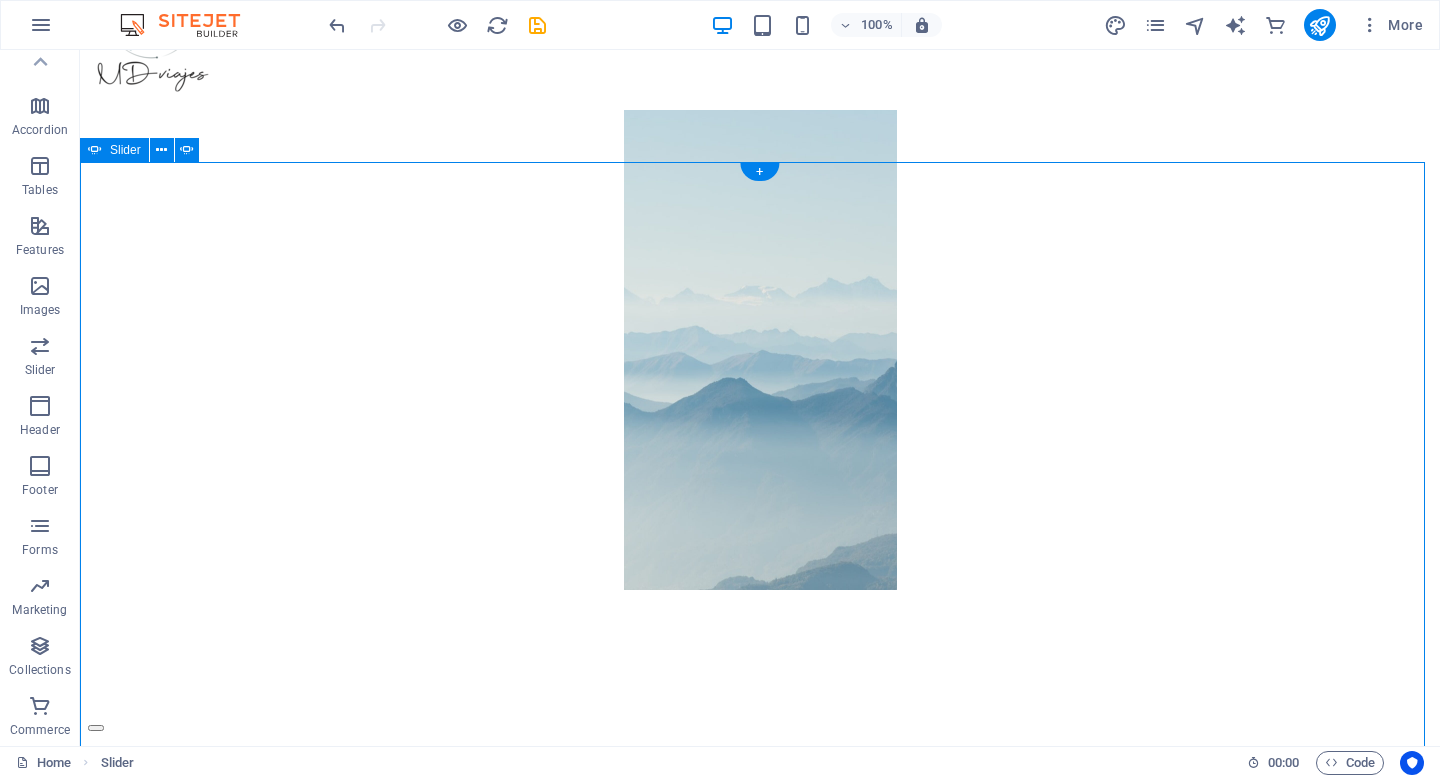 click at bounding box center (96, 728) 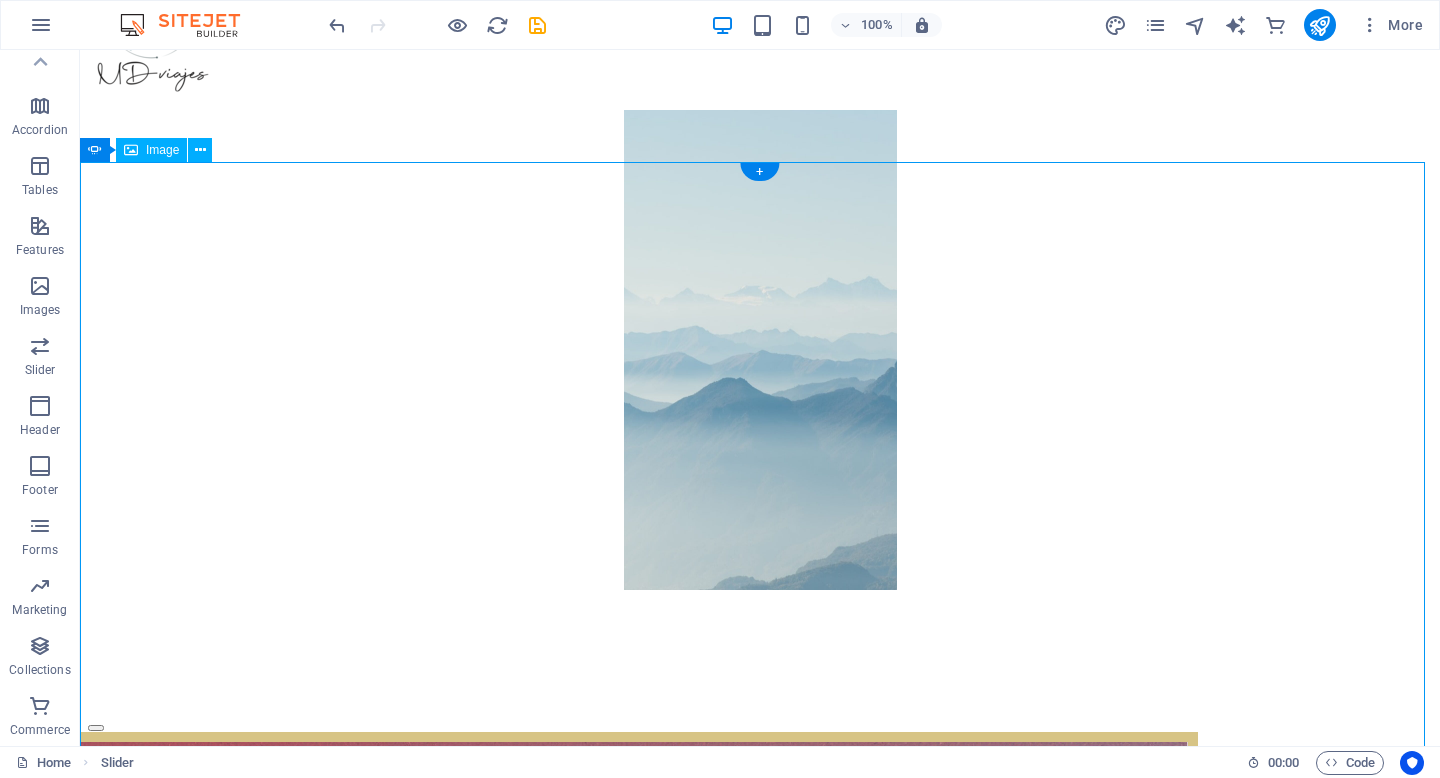 click at bounding box center (-1930, 4902) 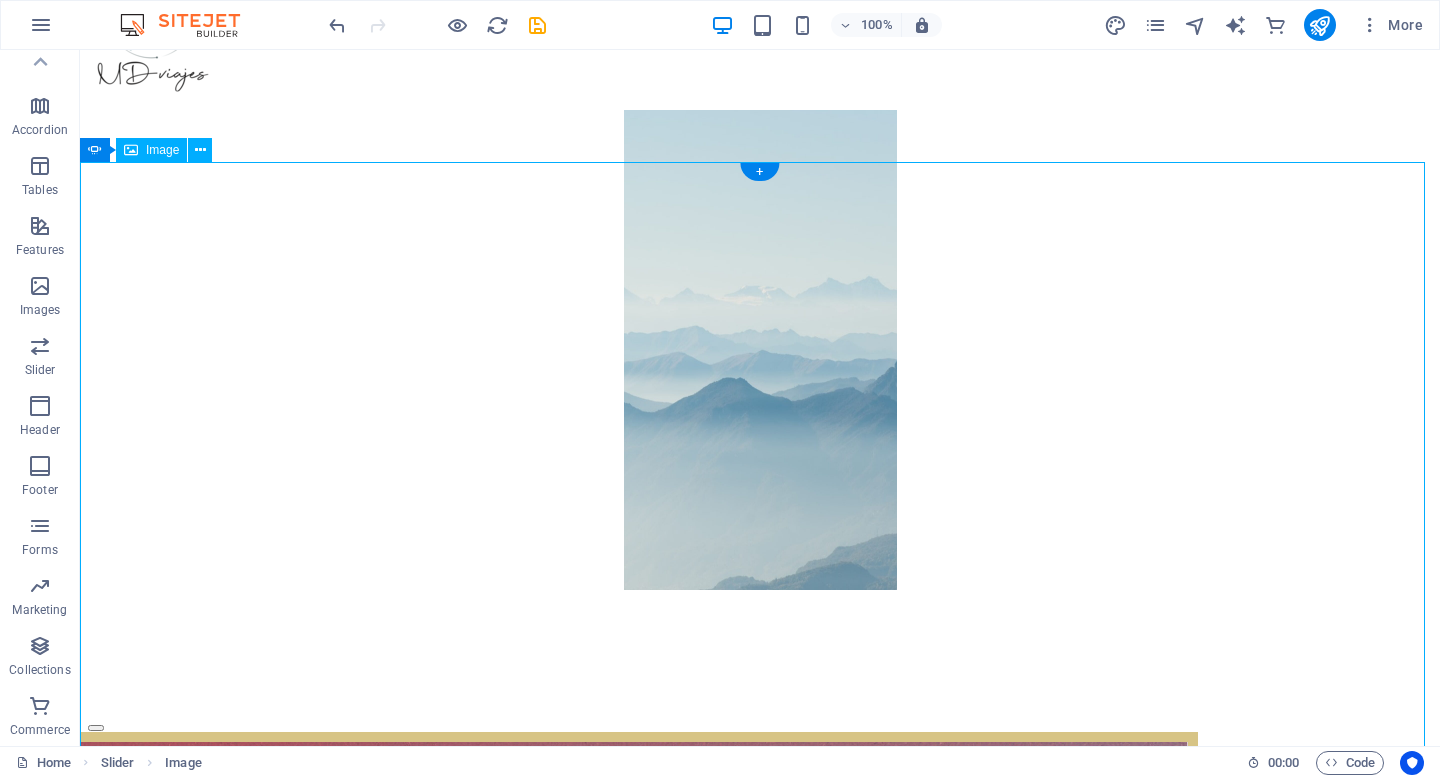 click at bounding box center [-1930, 4902] 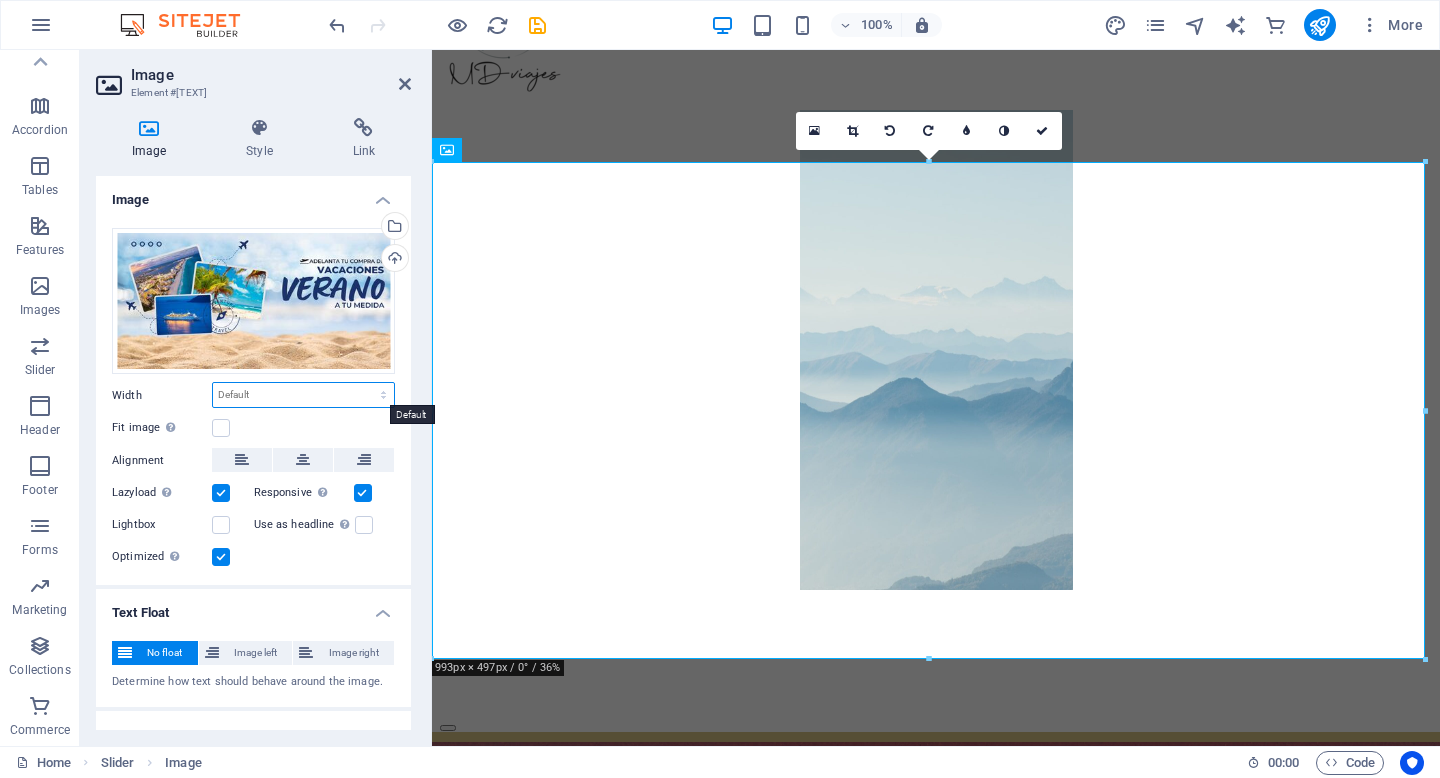 click on "Default auto px rem % em vh vw" at bounding box center (303, 395) 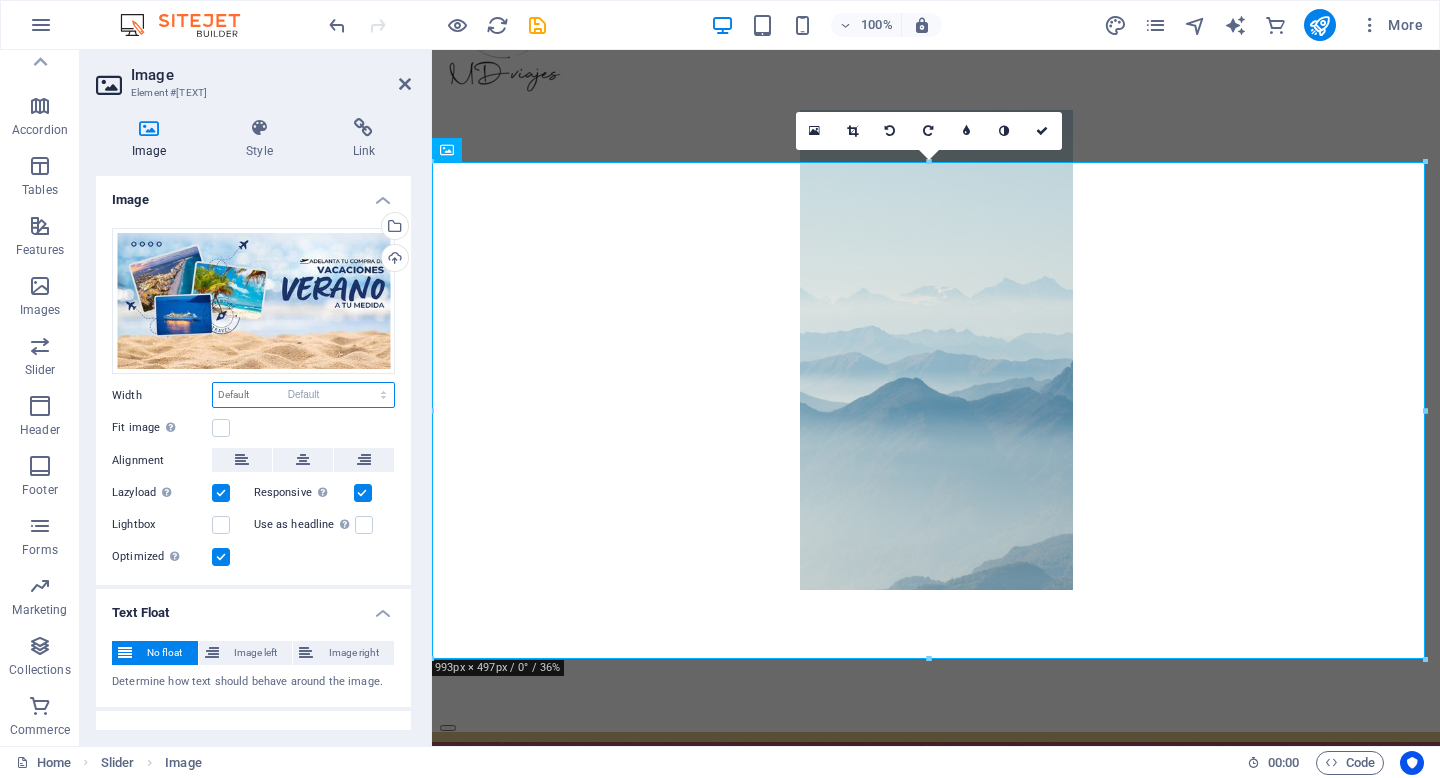 select on "DISABLED_OPTION_VALUE" 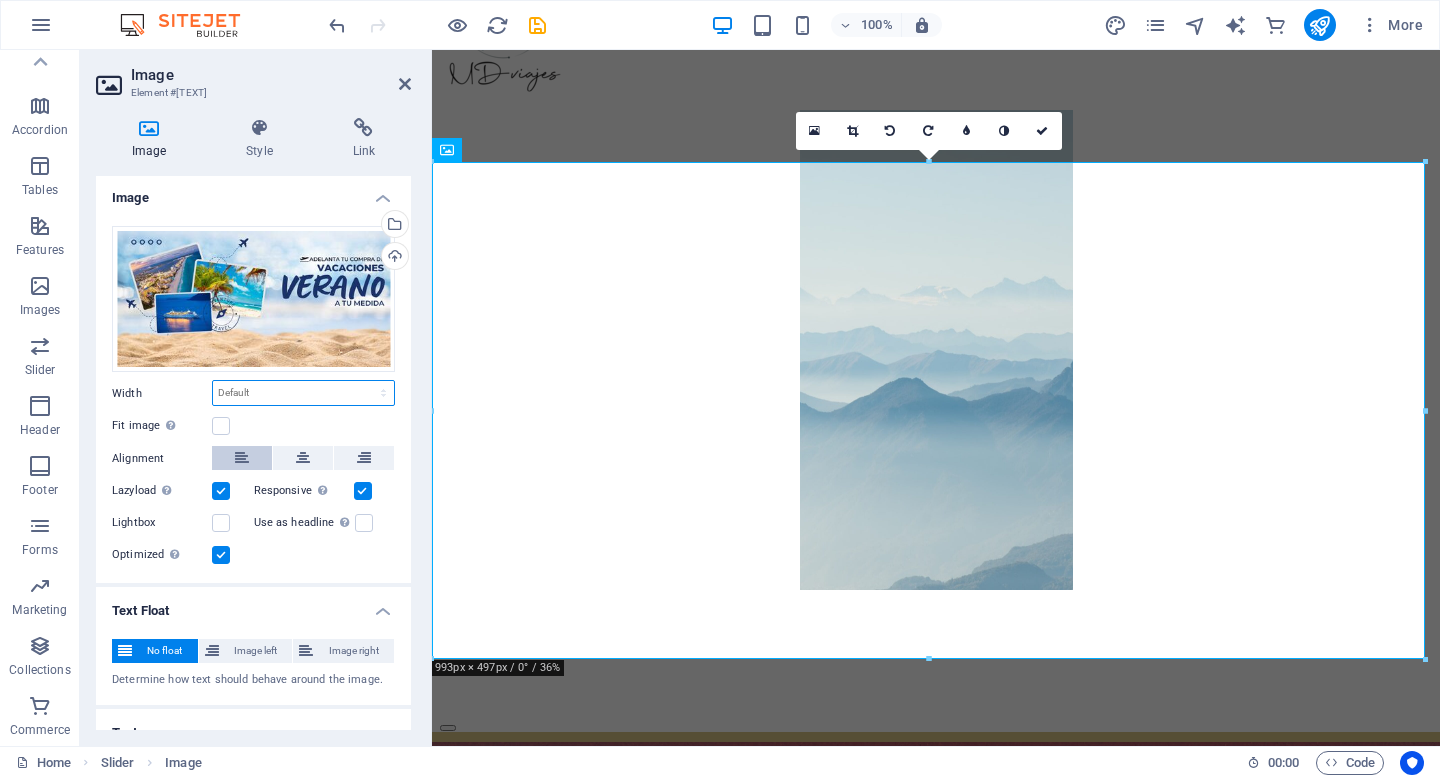 scroll, scrollTop: 0, scrollLeft: 0, axis: both 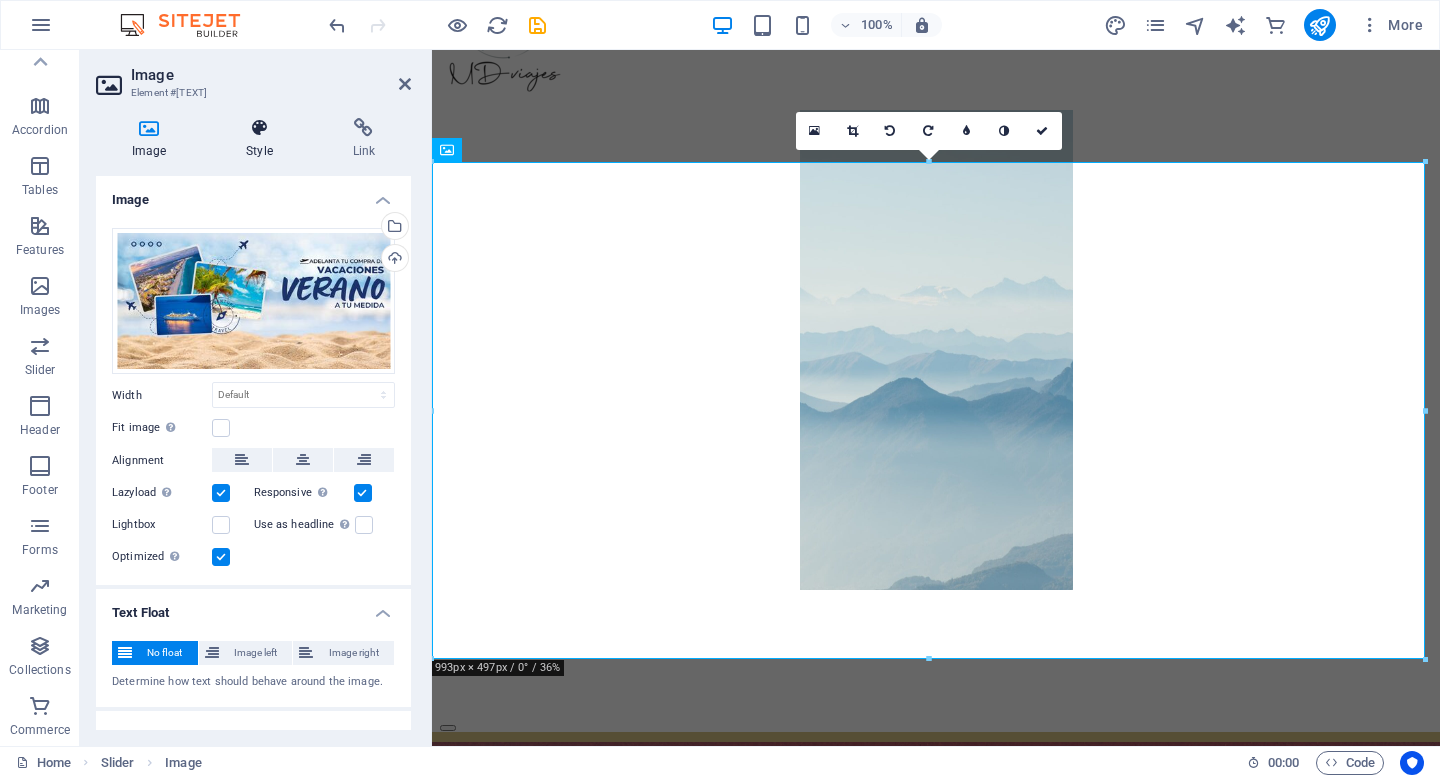 click at bounding box center (259, 128) 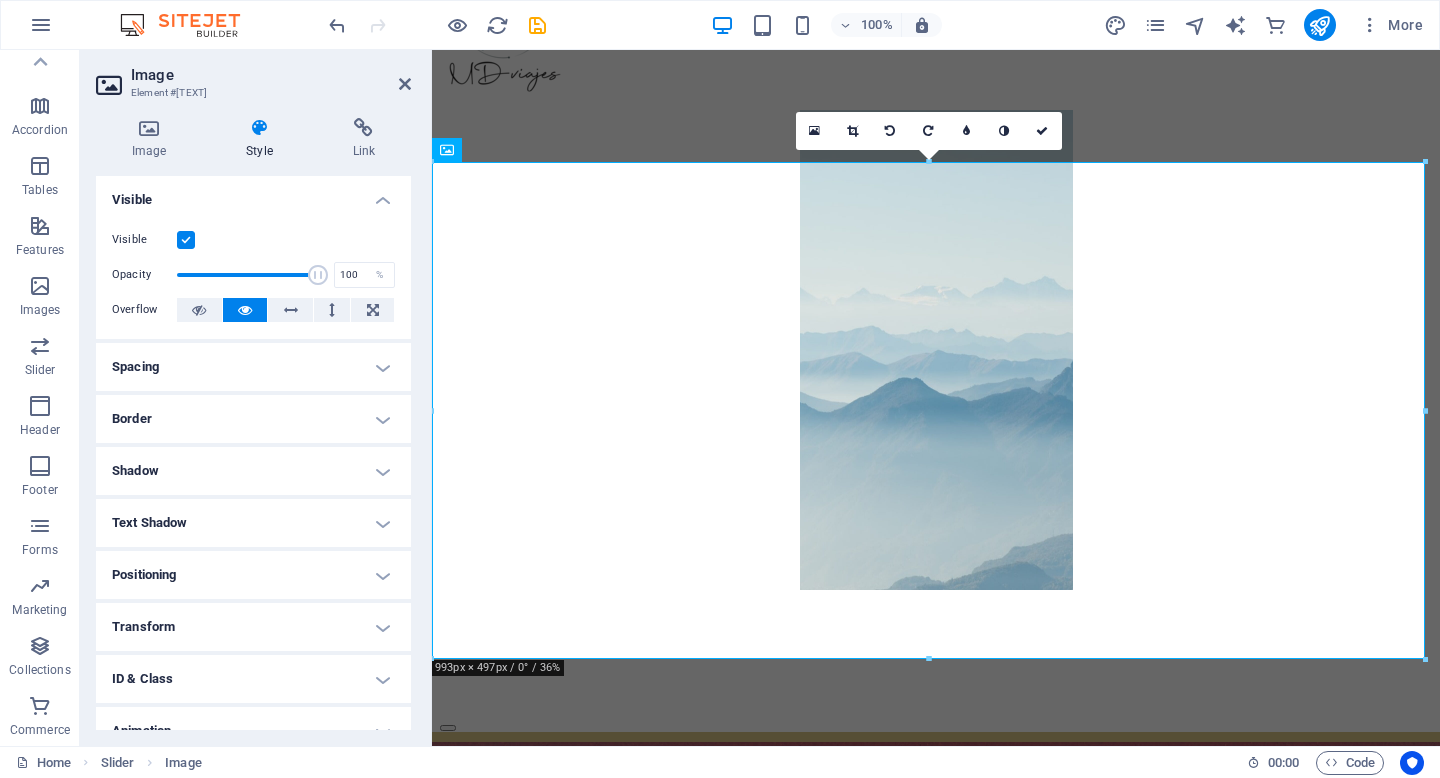 click on "Border" at bounding box center (253, 419) 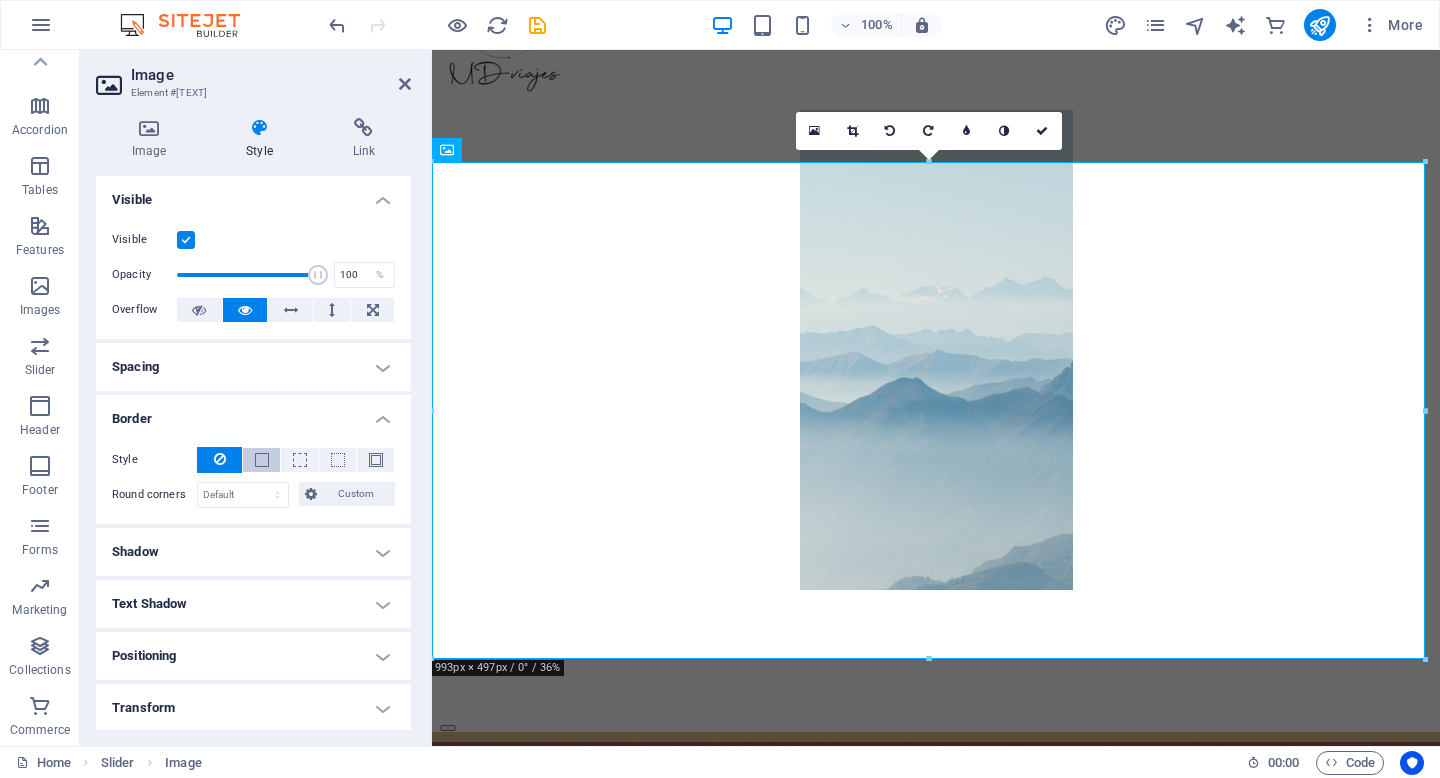click at bounding box center [262, 460] 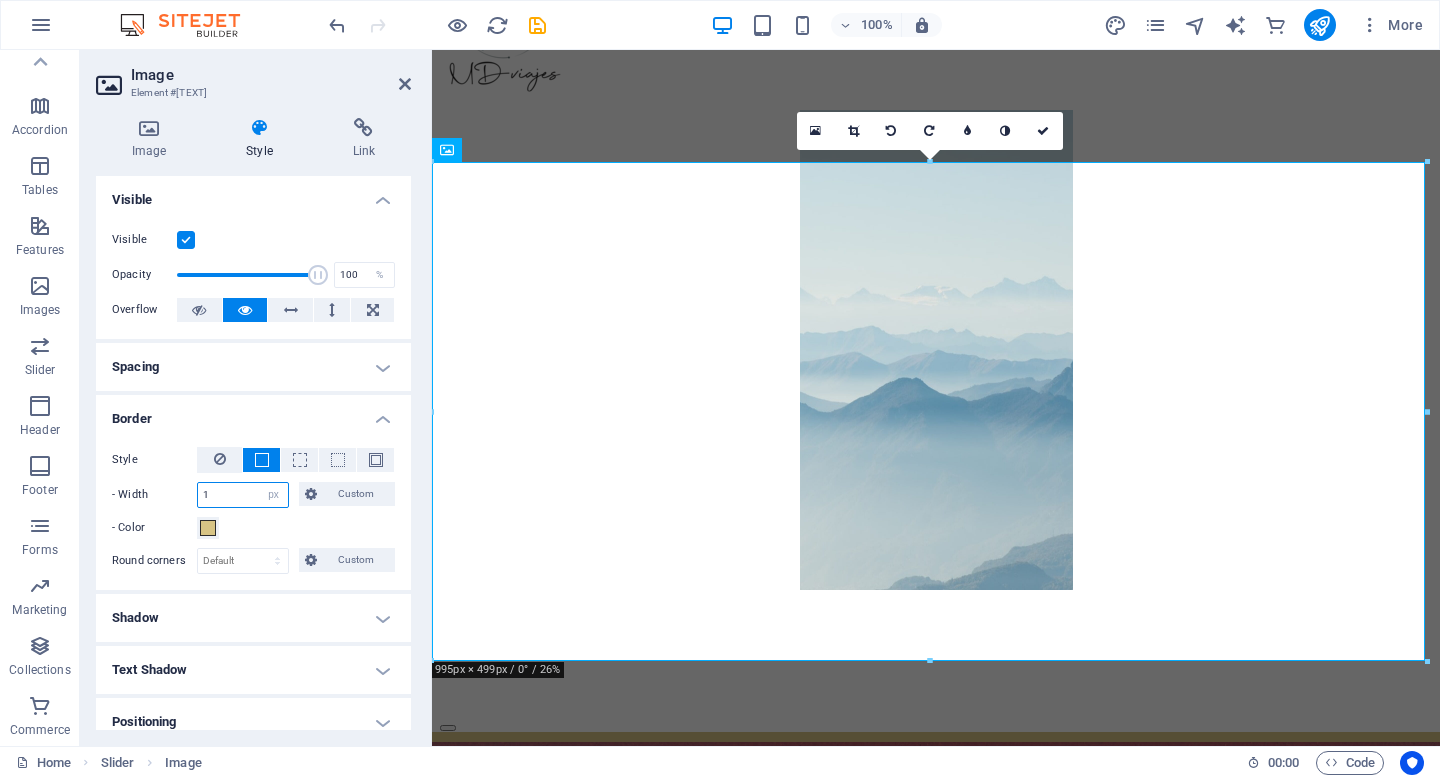 click on "1" at bounding box center (243, 495) 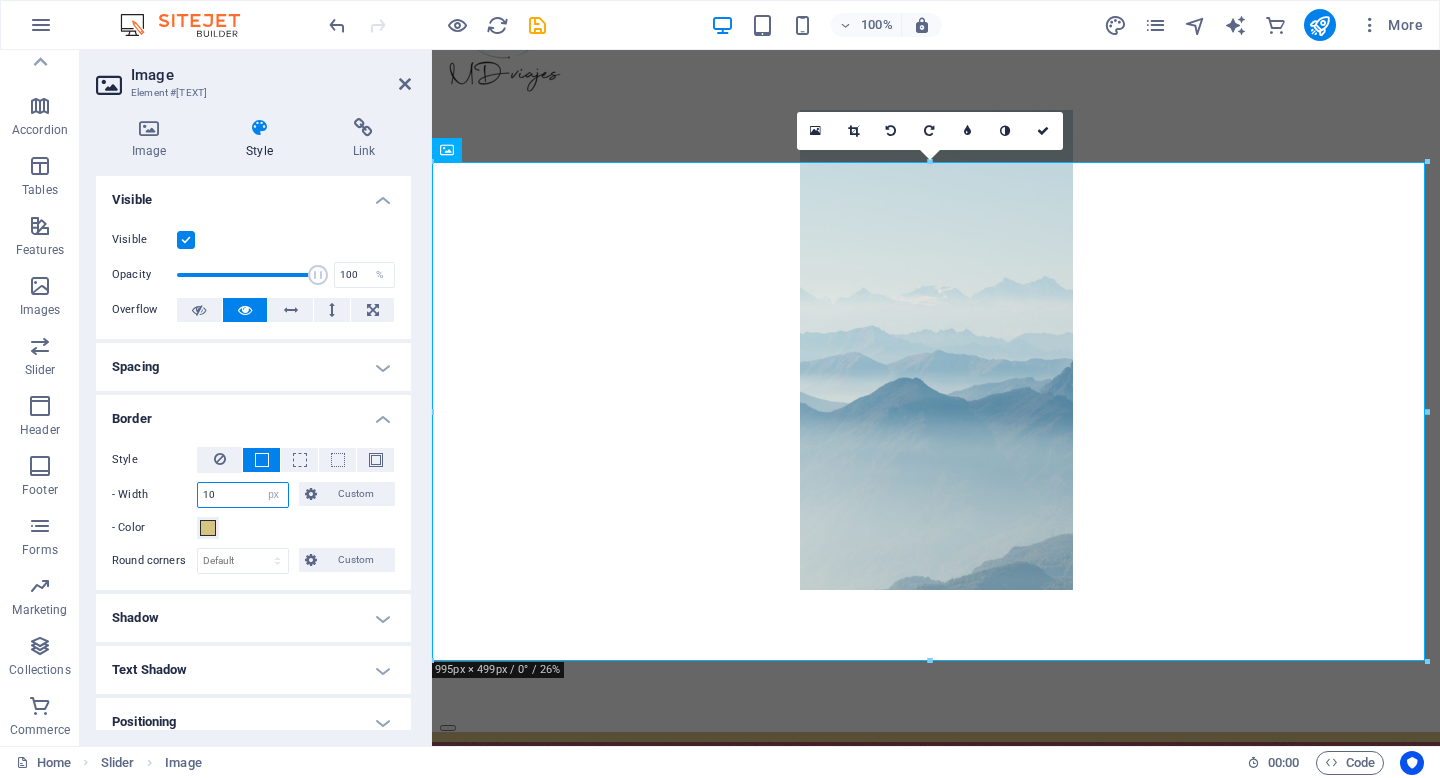 type on "10" 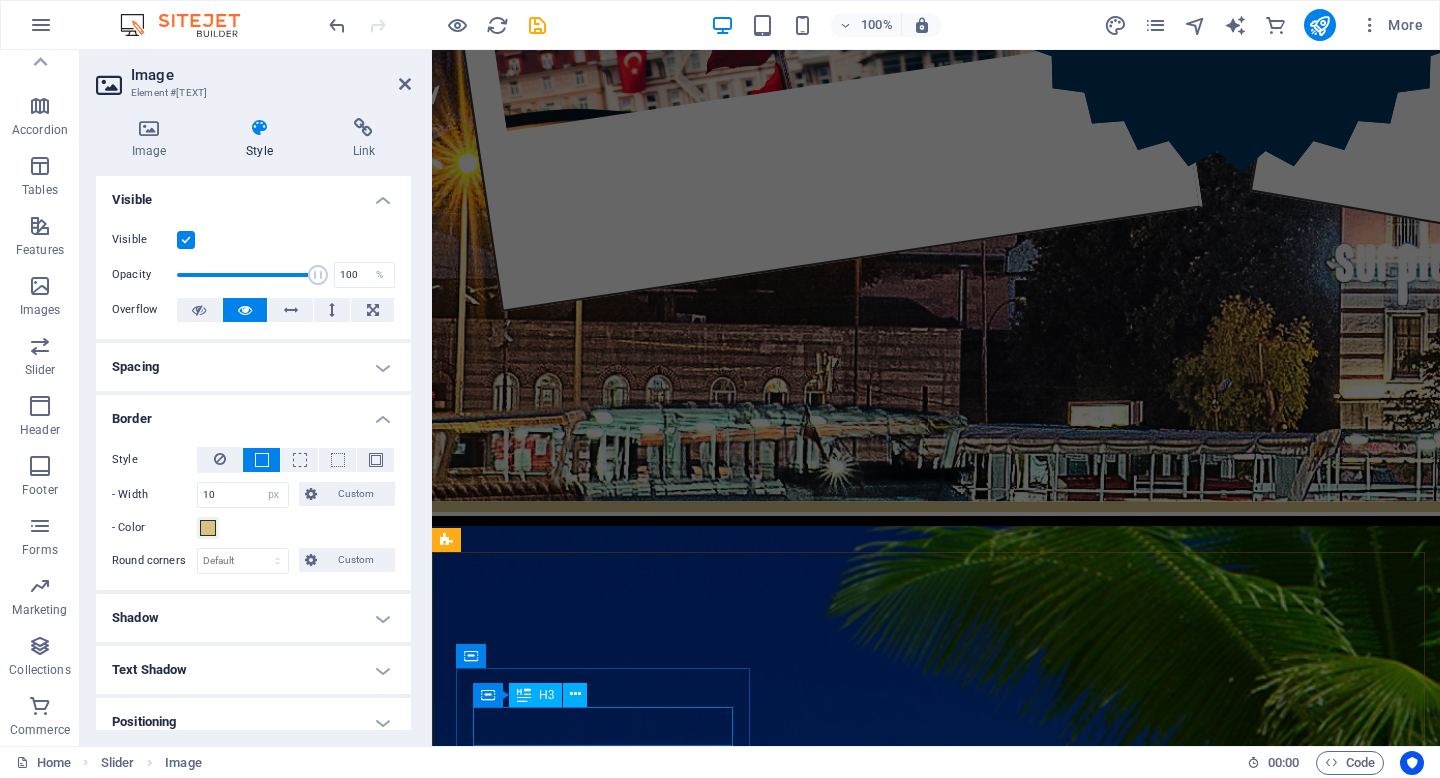 scroll, scrollTop: 2464, scrollLeft: 0, axis: vertical 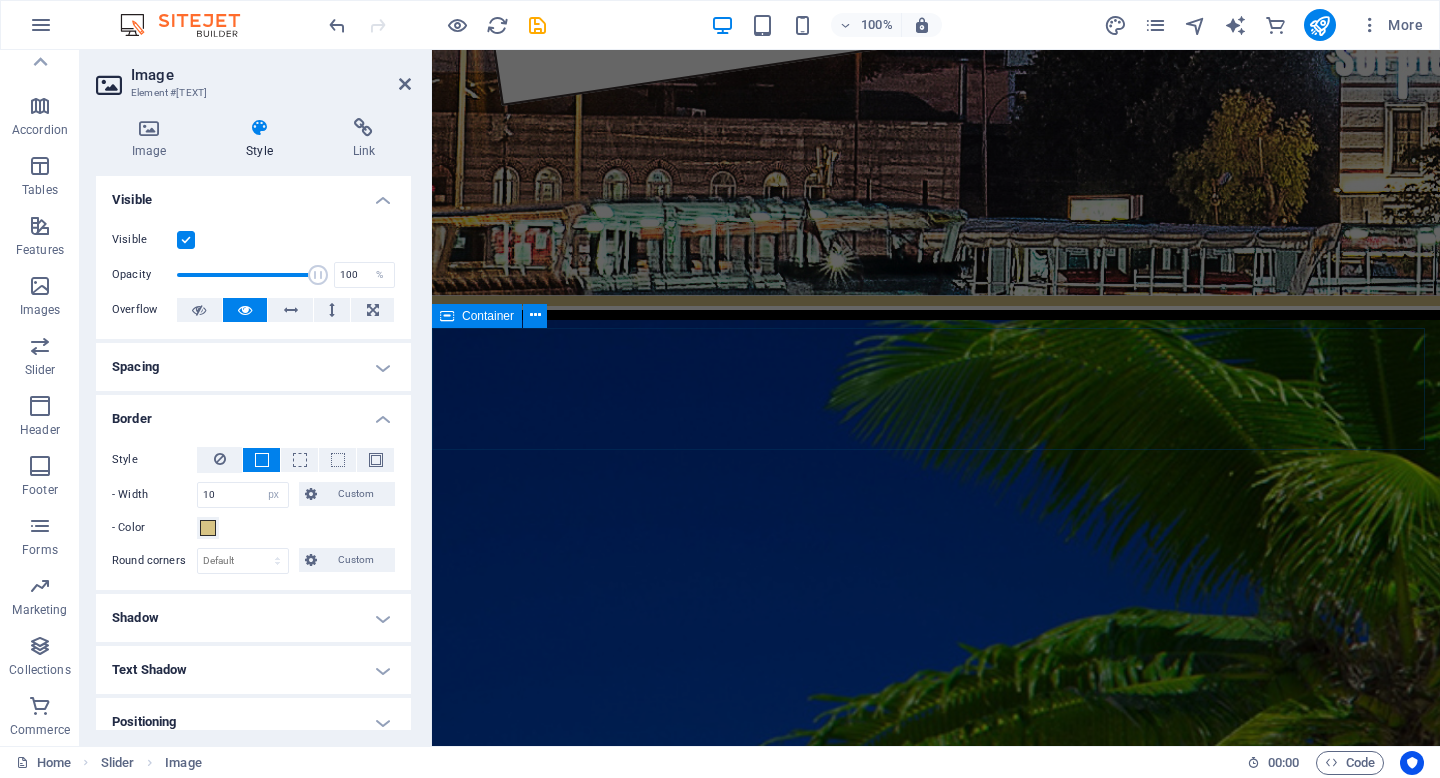 click on "OPINIONES" at bounding box center (936, 14769) 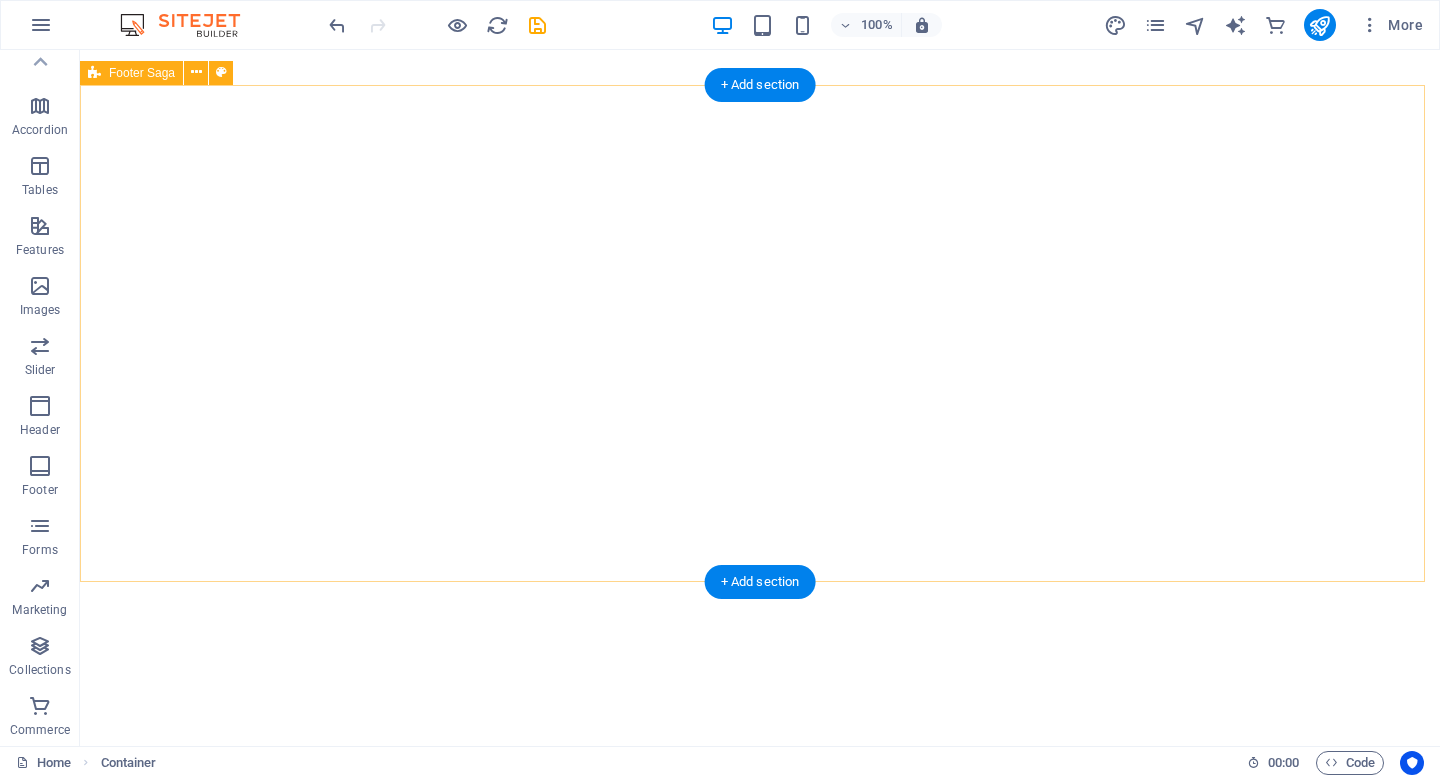 scroll, scrollTop: 3578, scrollLeft: 0, axis: vertical 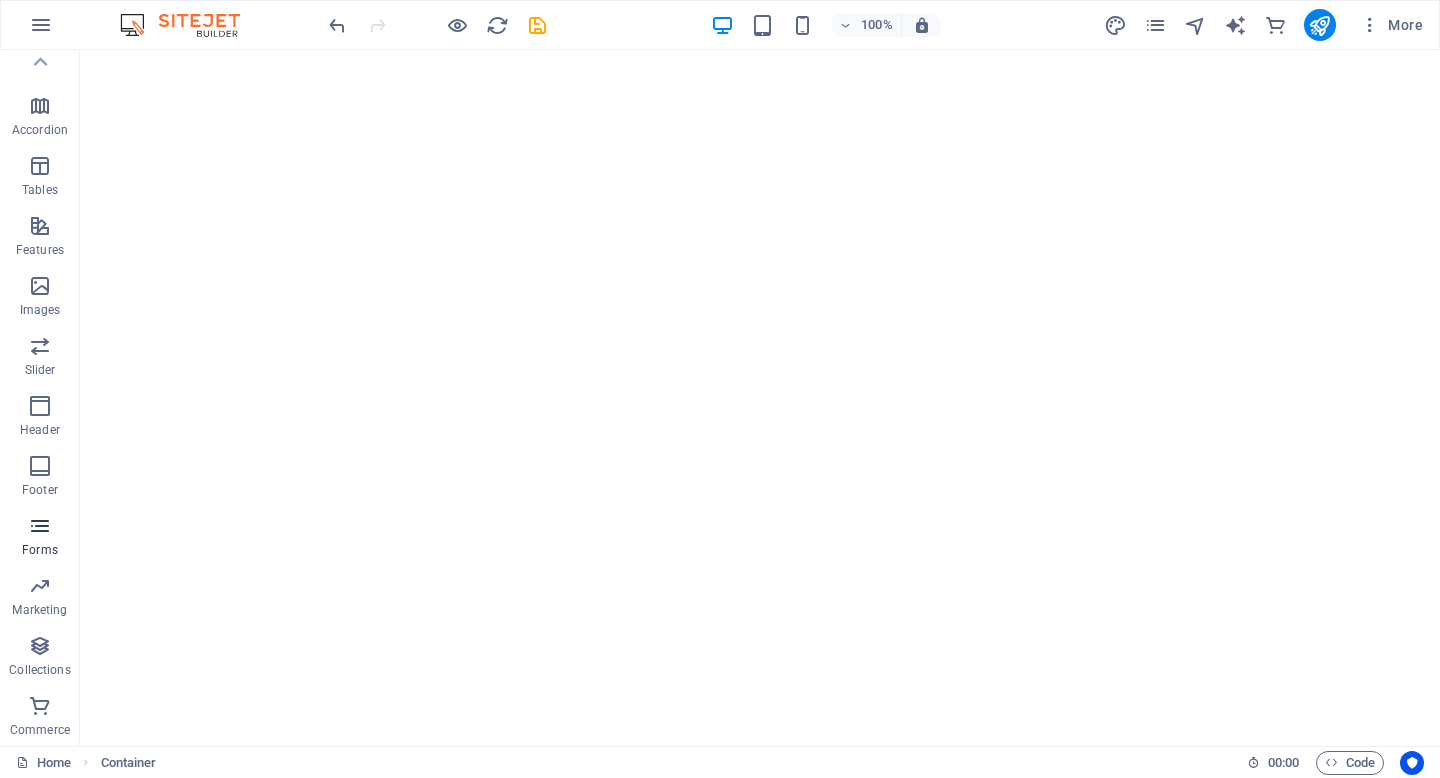 click at bounding box center [40, 526] 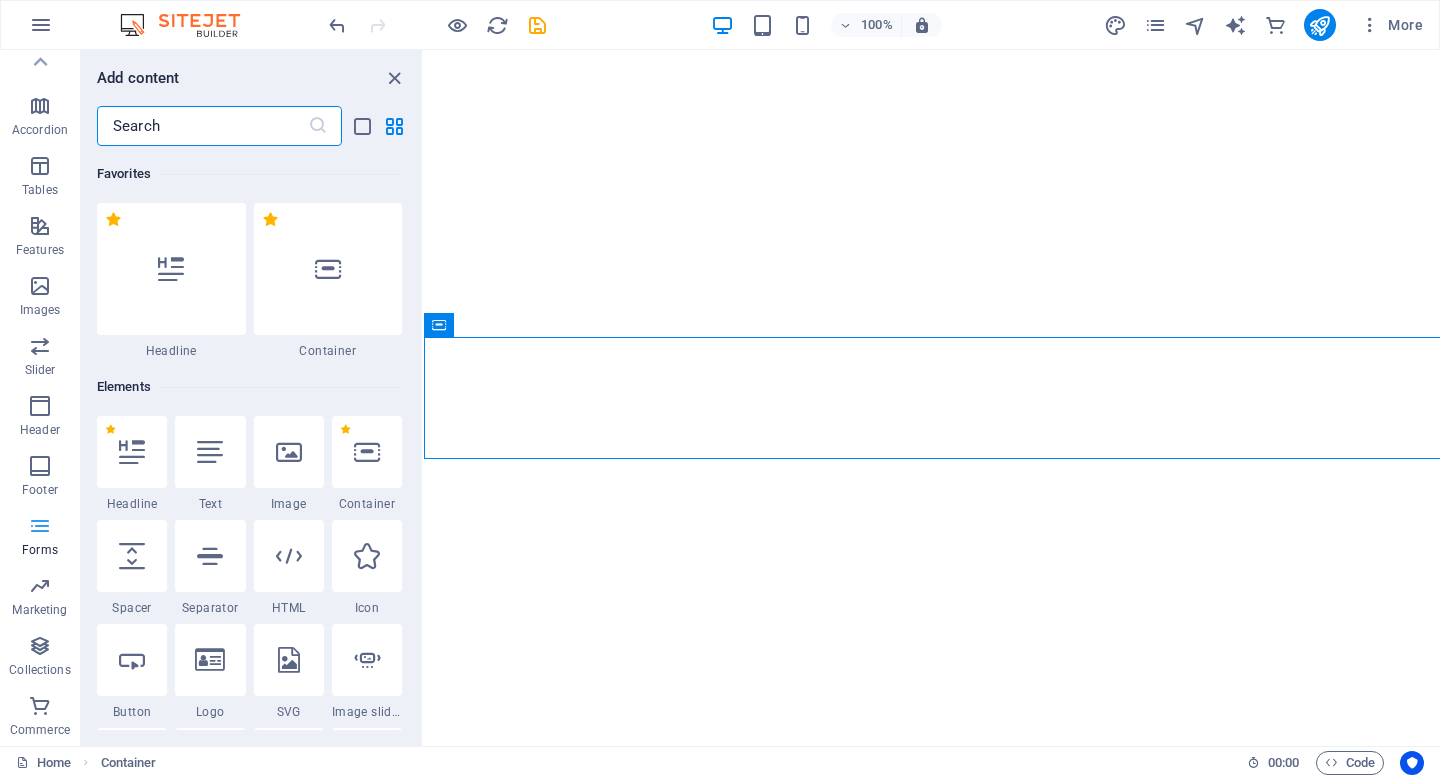scroll, scrollTop: 2458, scrollLeft: 0, axis: vertical 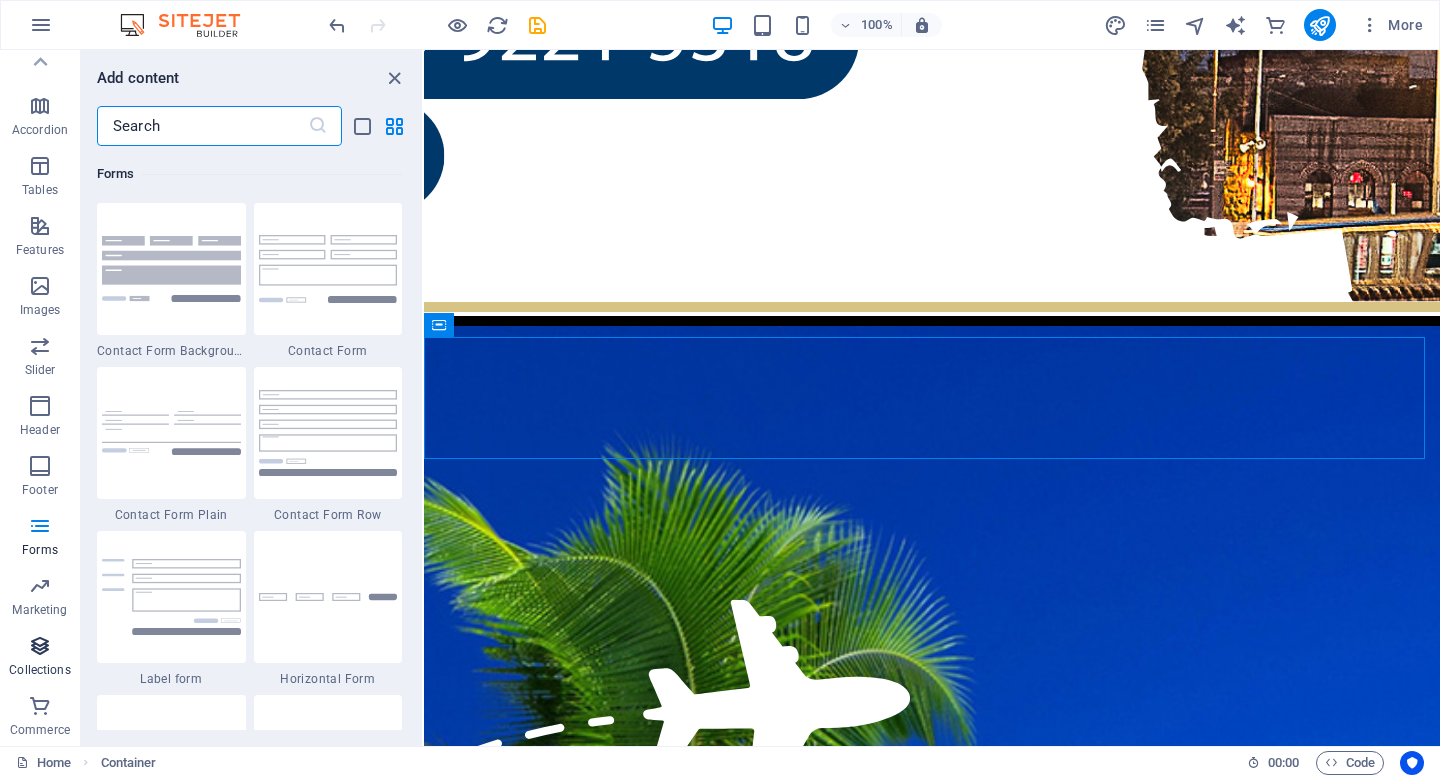 click at bounding box center (40, 646) 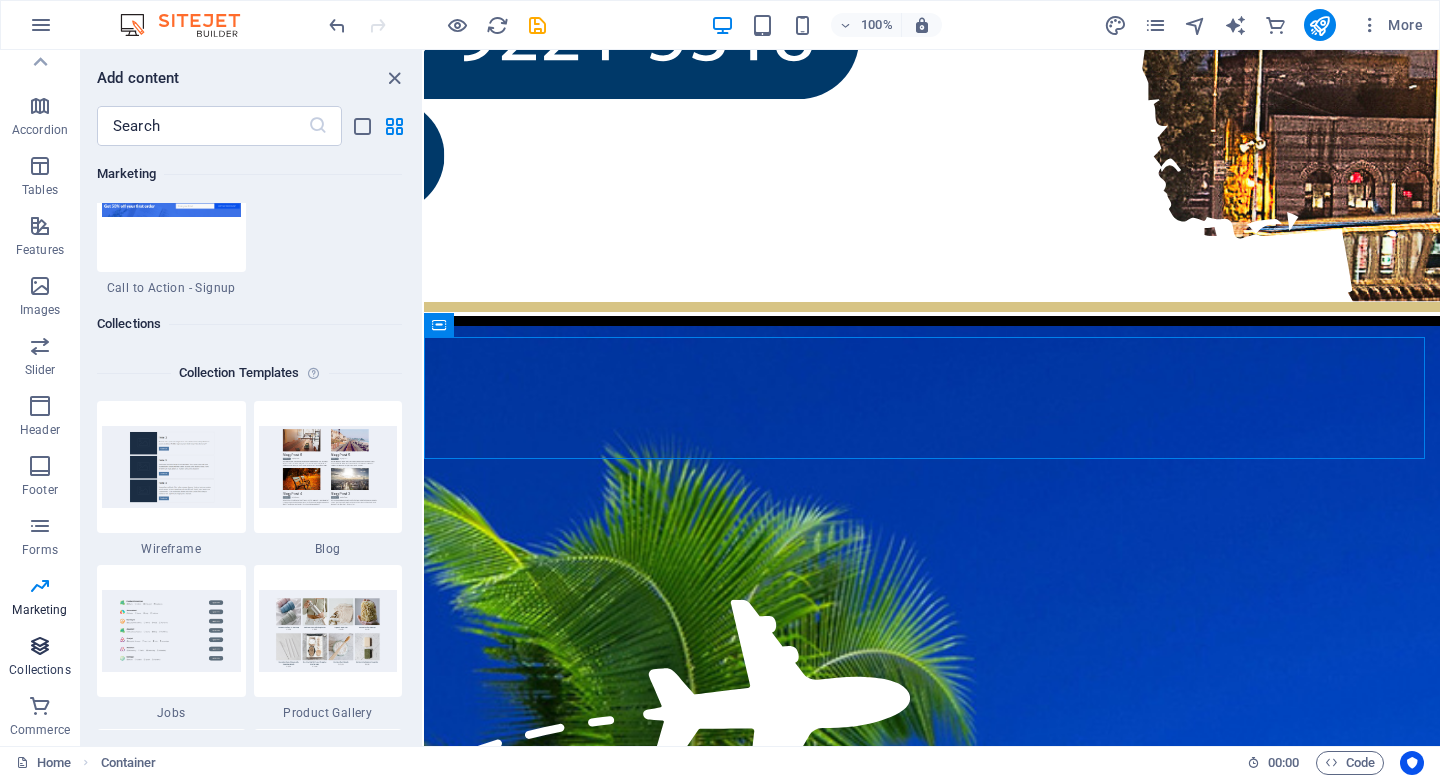 scroll, scrollTop: 18306, scrollLeft: 0, axis: vertical 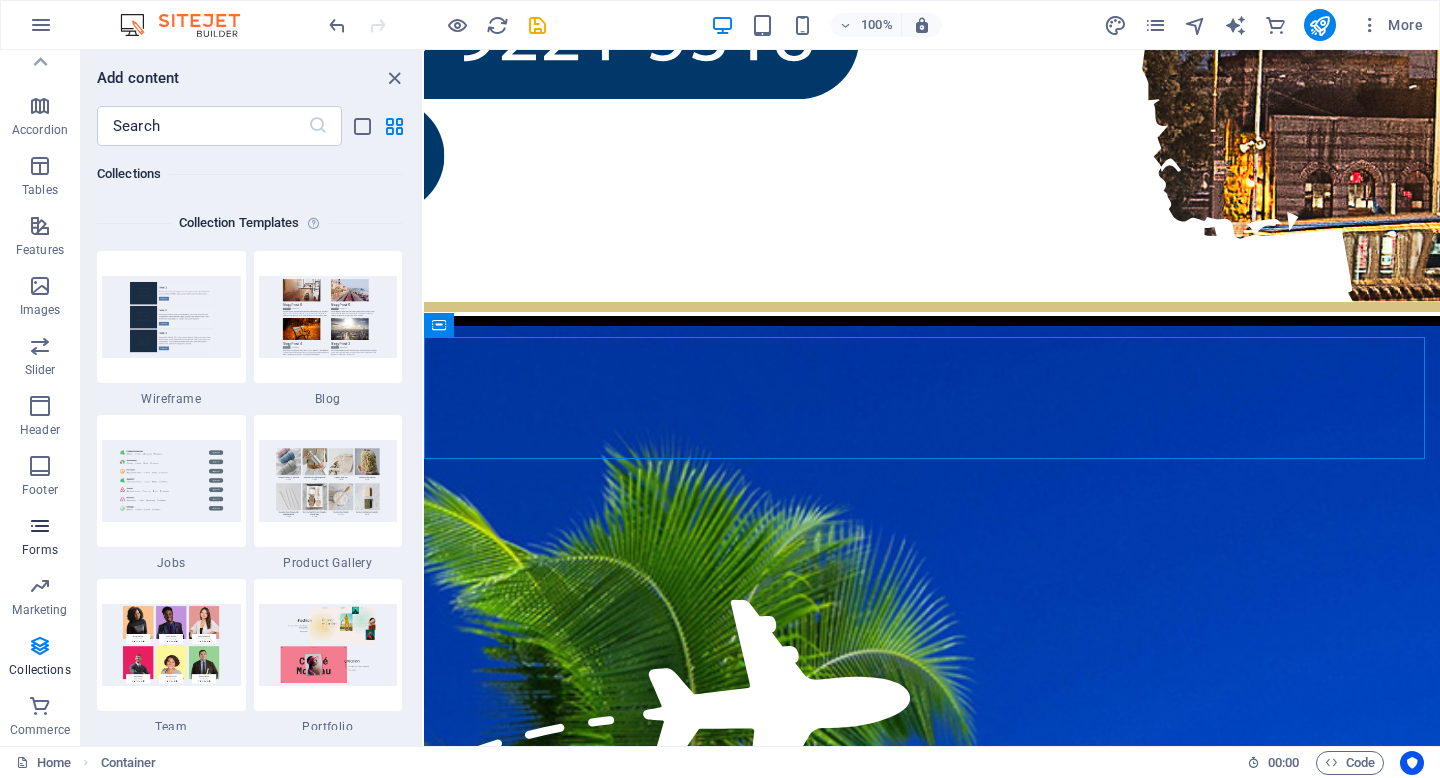 click on "Forms" at bounding box center [40, 550] 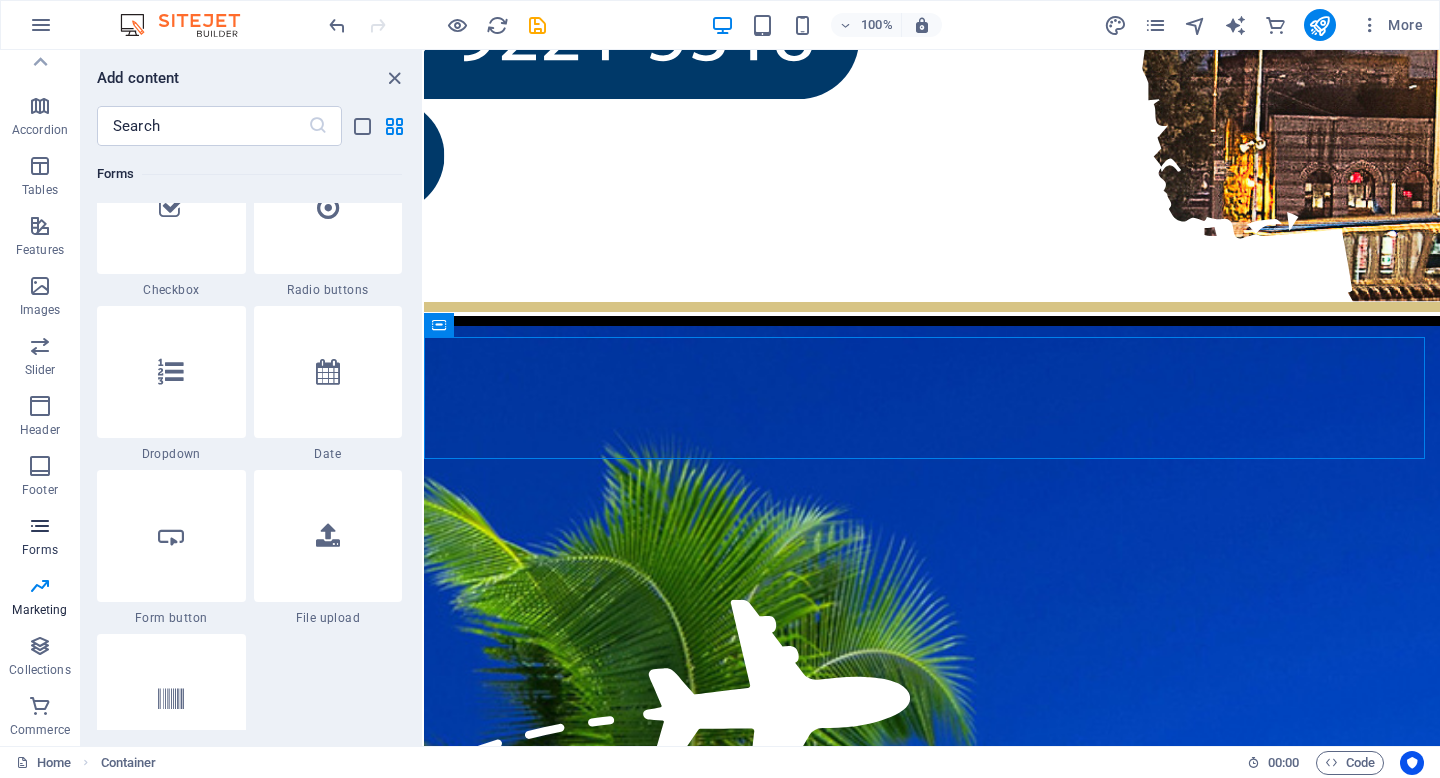 scroll, scrollTop: 14600, scrollLeft: 0, axis: vertical 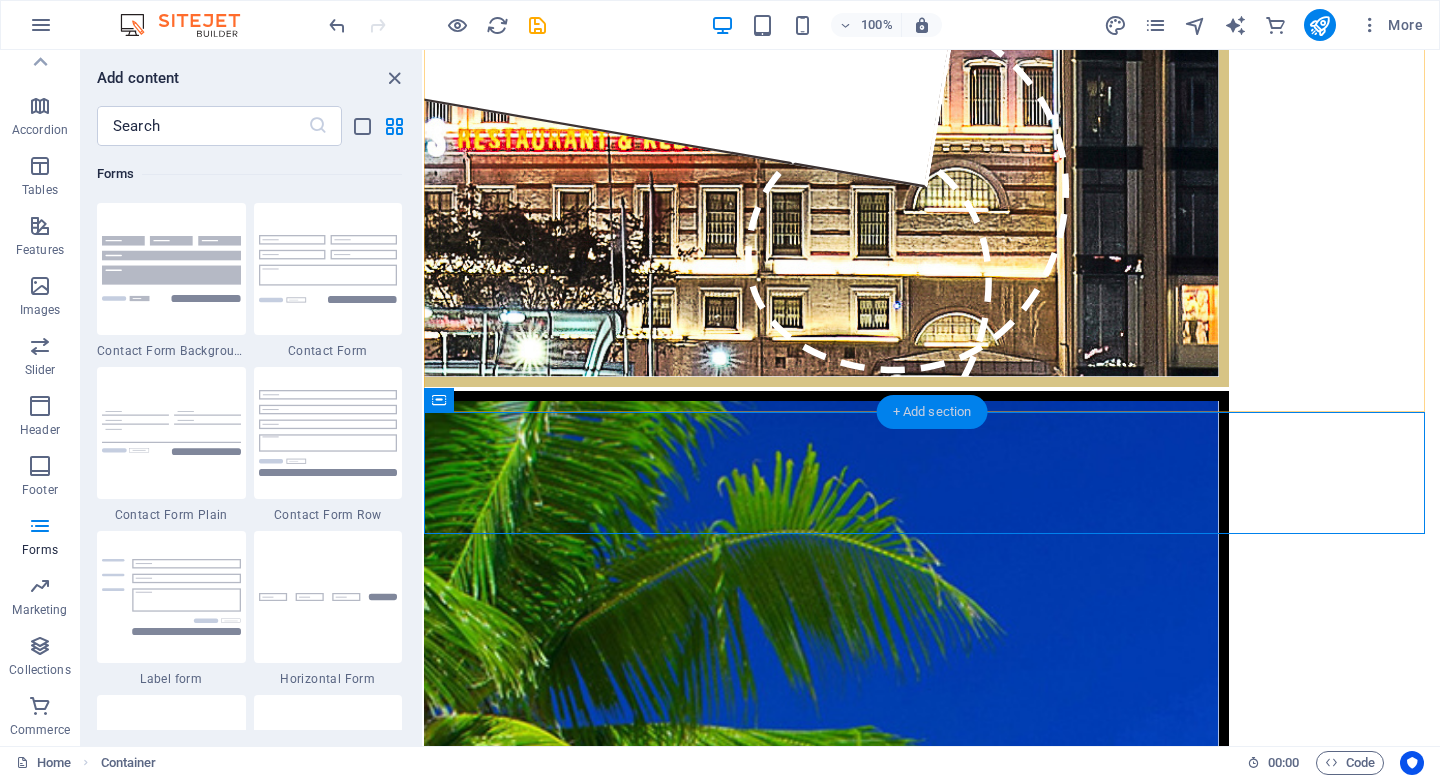 click on "+ Add section" at bounding box center (932, 412) 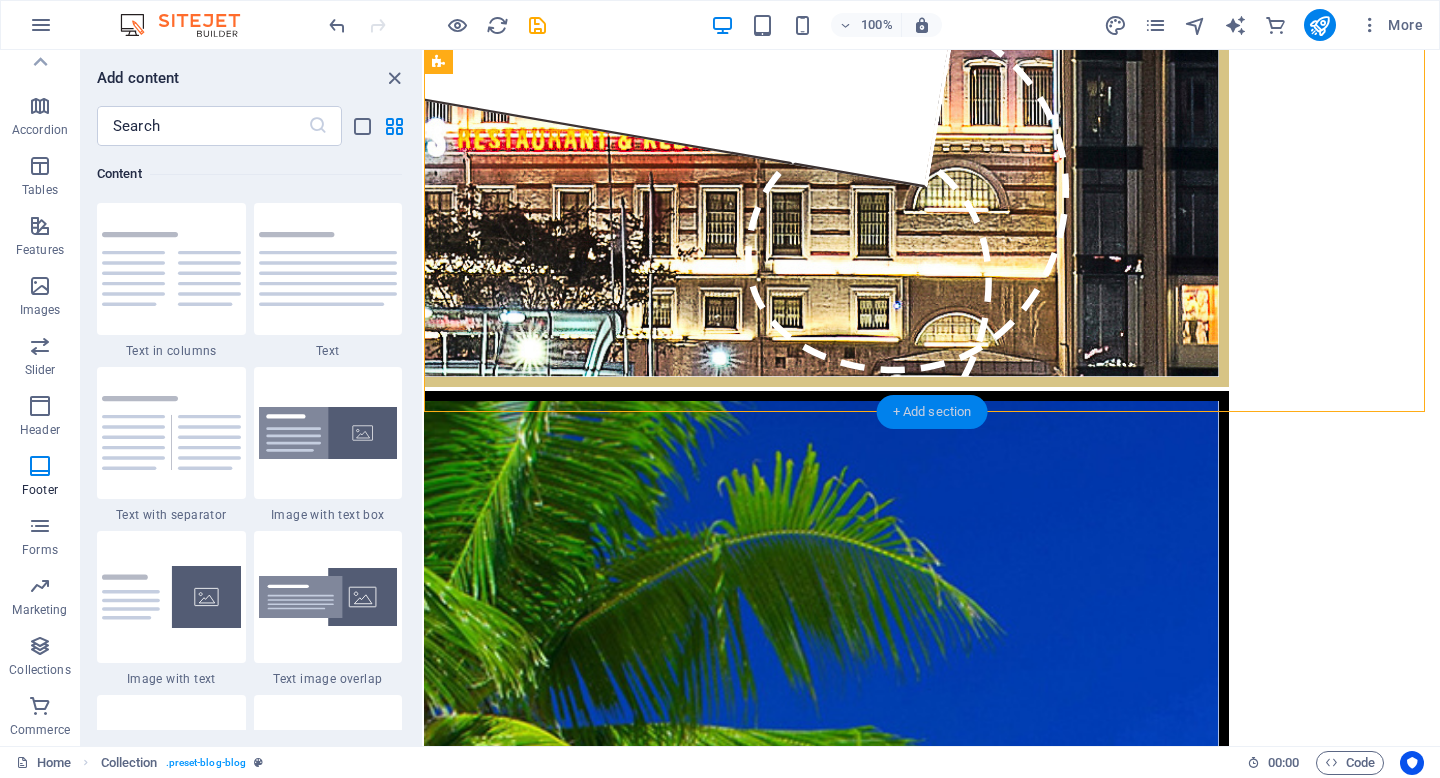 scroll, scrollTop: 3499, scrollLeft: 0, axis: vertical 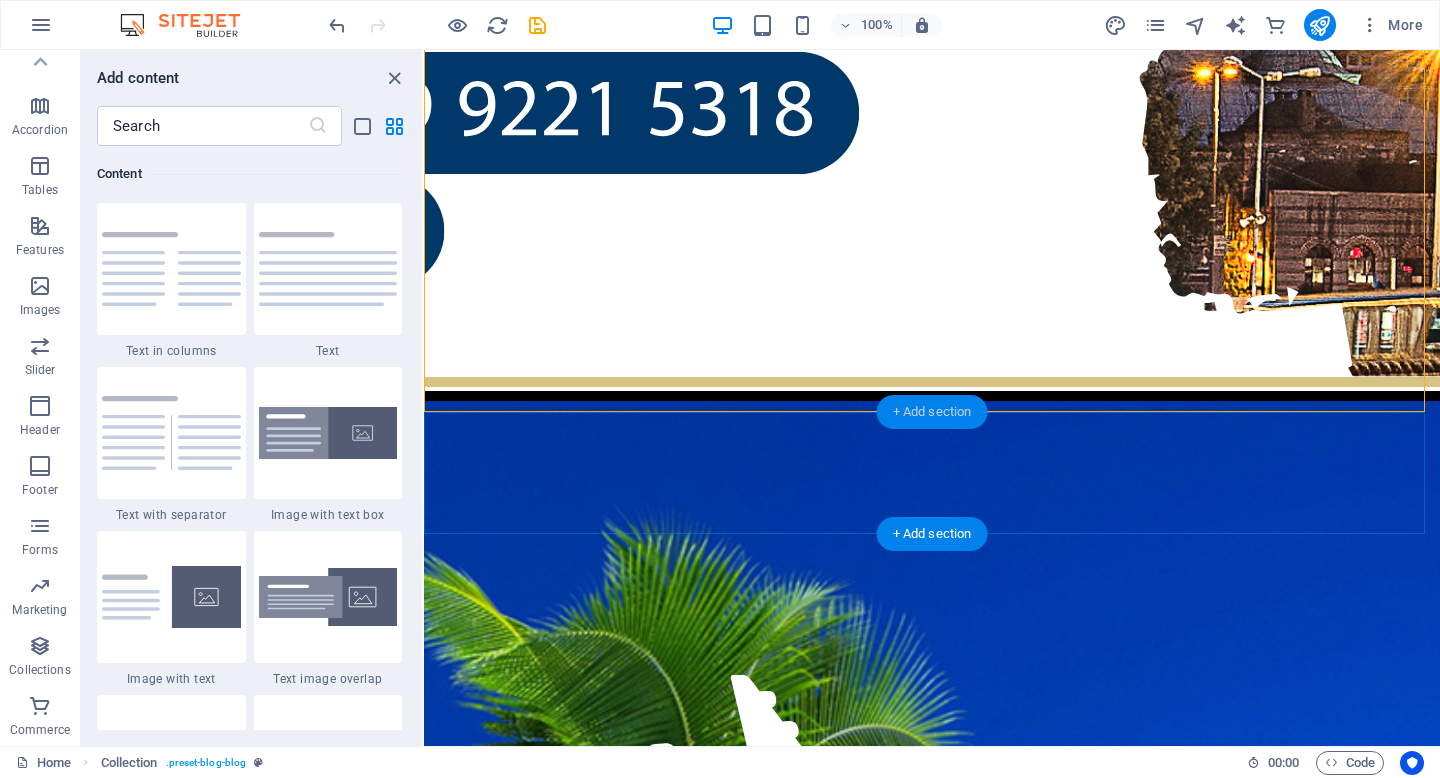 click on "+ Add section" at bounding box center [932, 412] 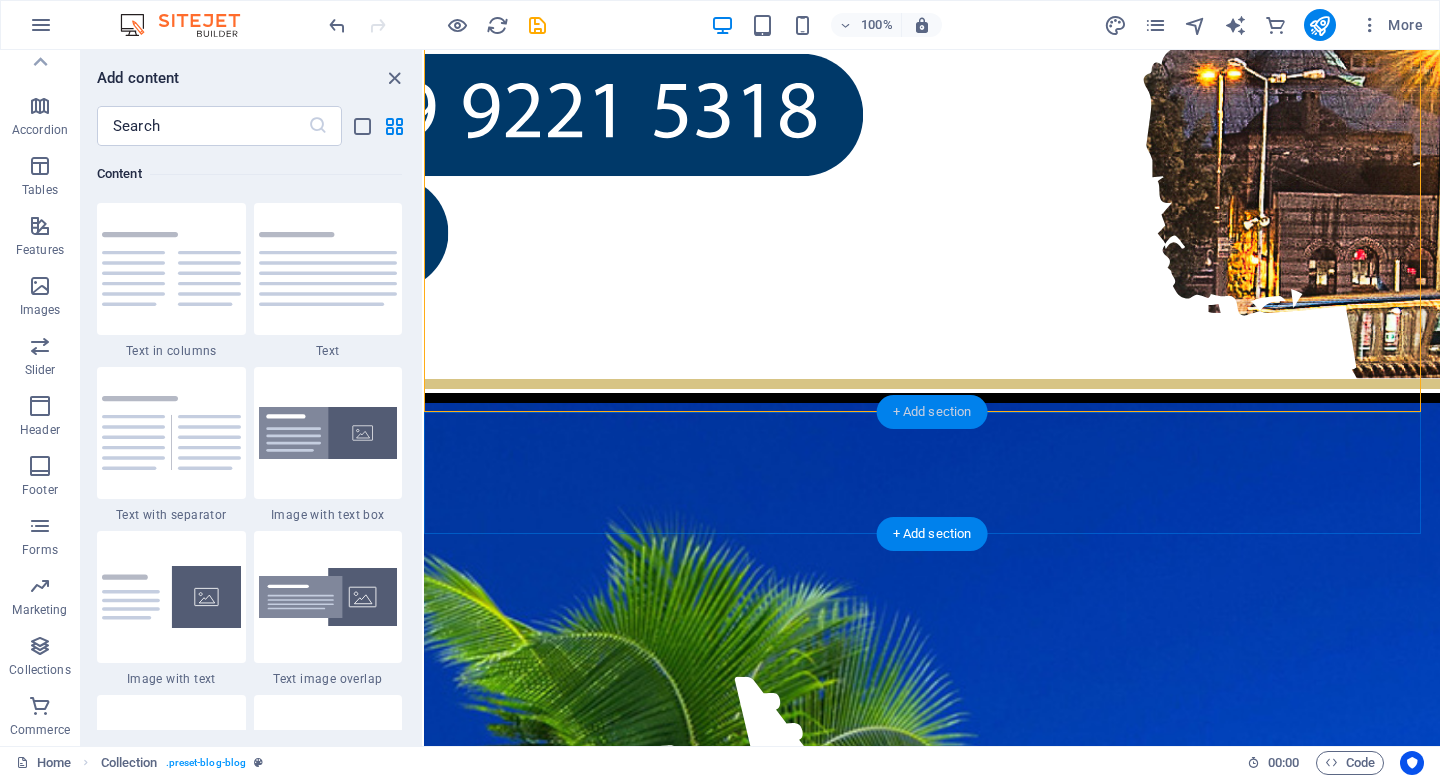 scroll, scrollTop: 2383, scrollLeft: 0, axis: vertical 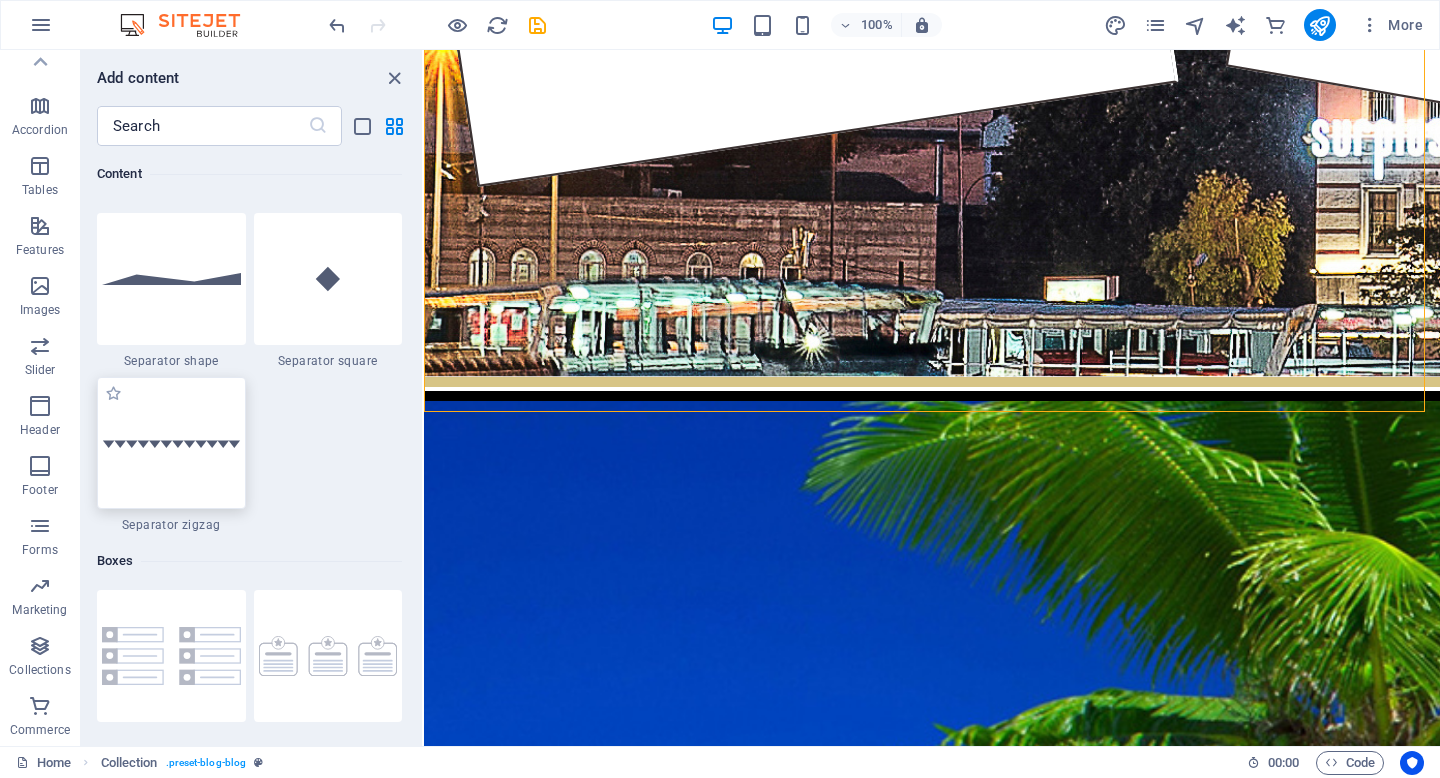 click at bounding box center (171, 443) 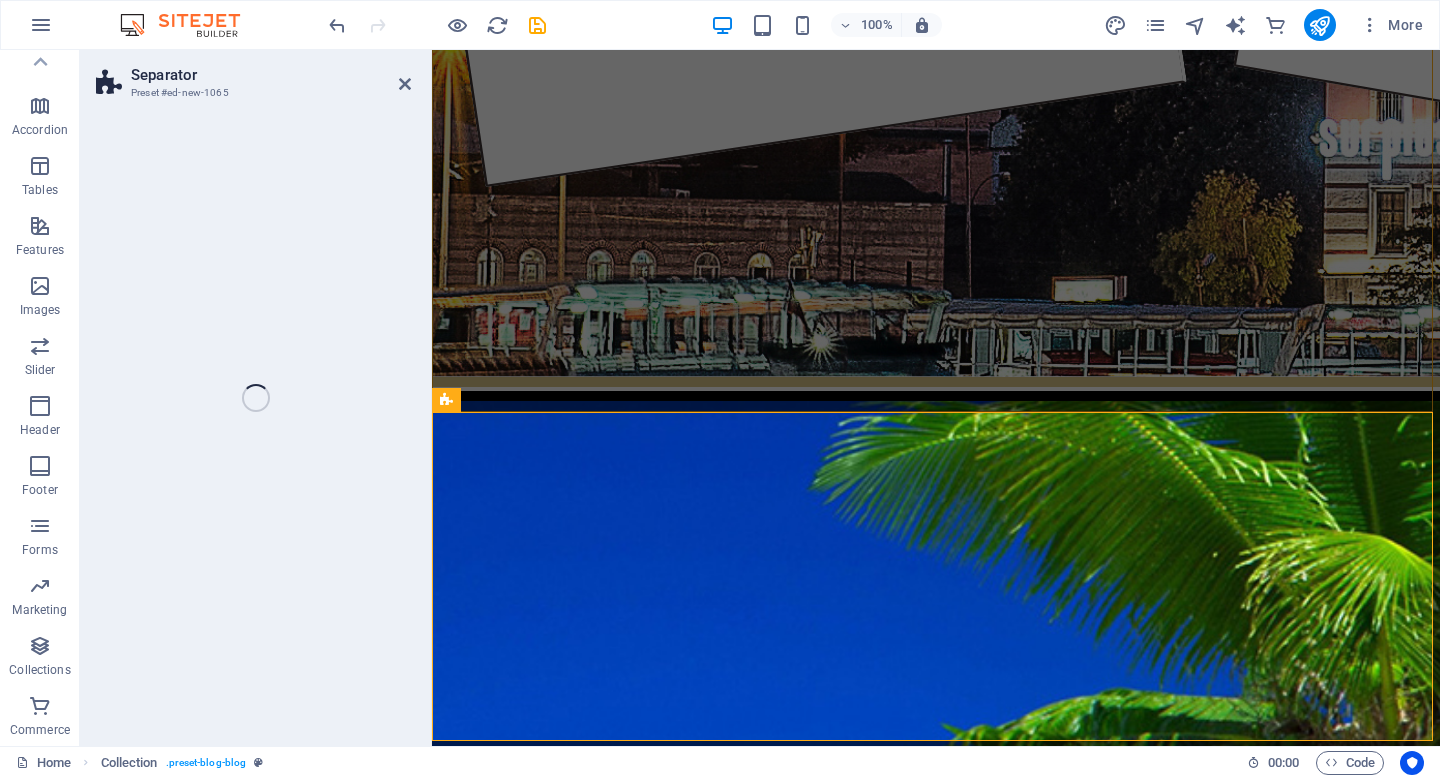 select on "zigzag" 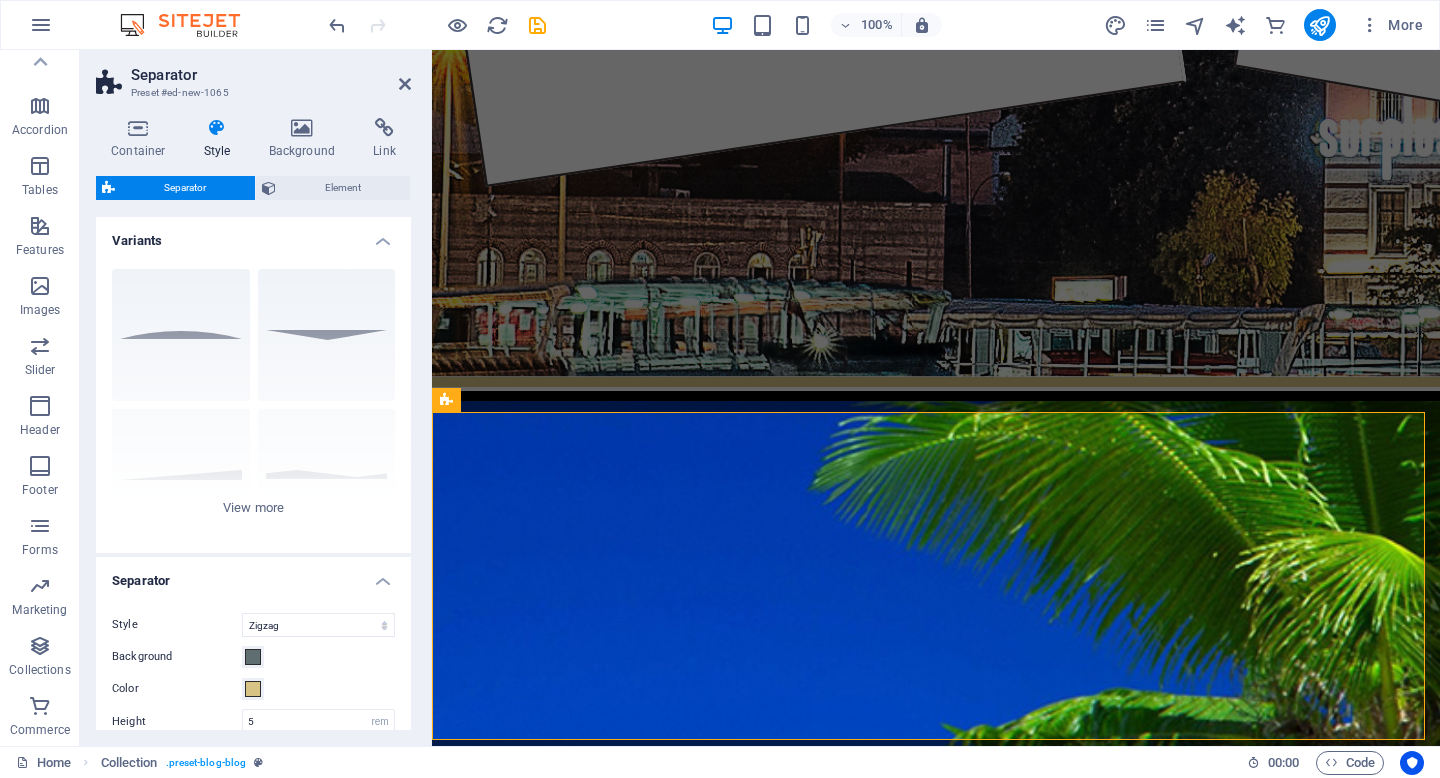 scroll, scrollTop: 2379, scrollLeft: 0, axis: vertical 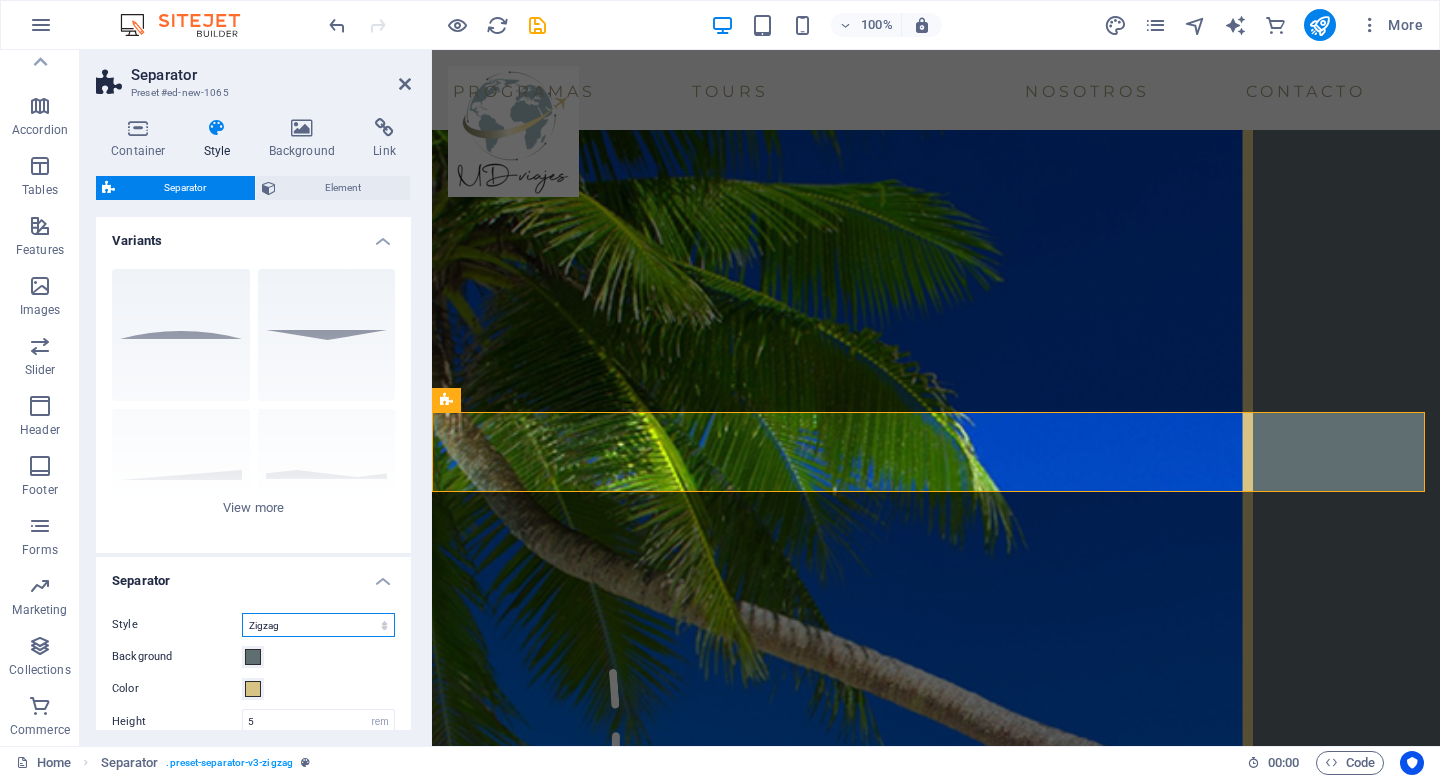 click on "Triangle Circle Diagonal Zigzag Polygon 1 Polygon 2 Square" at bounding box center (318, 625) 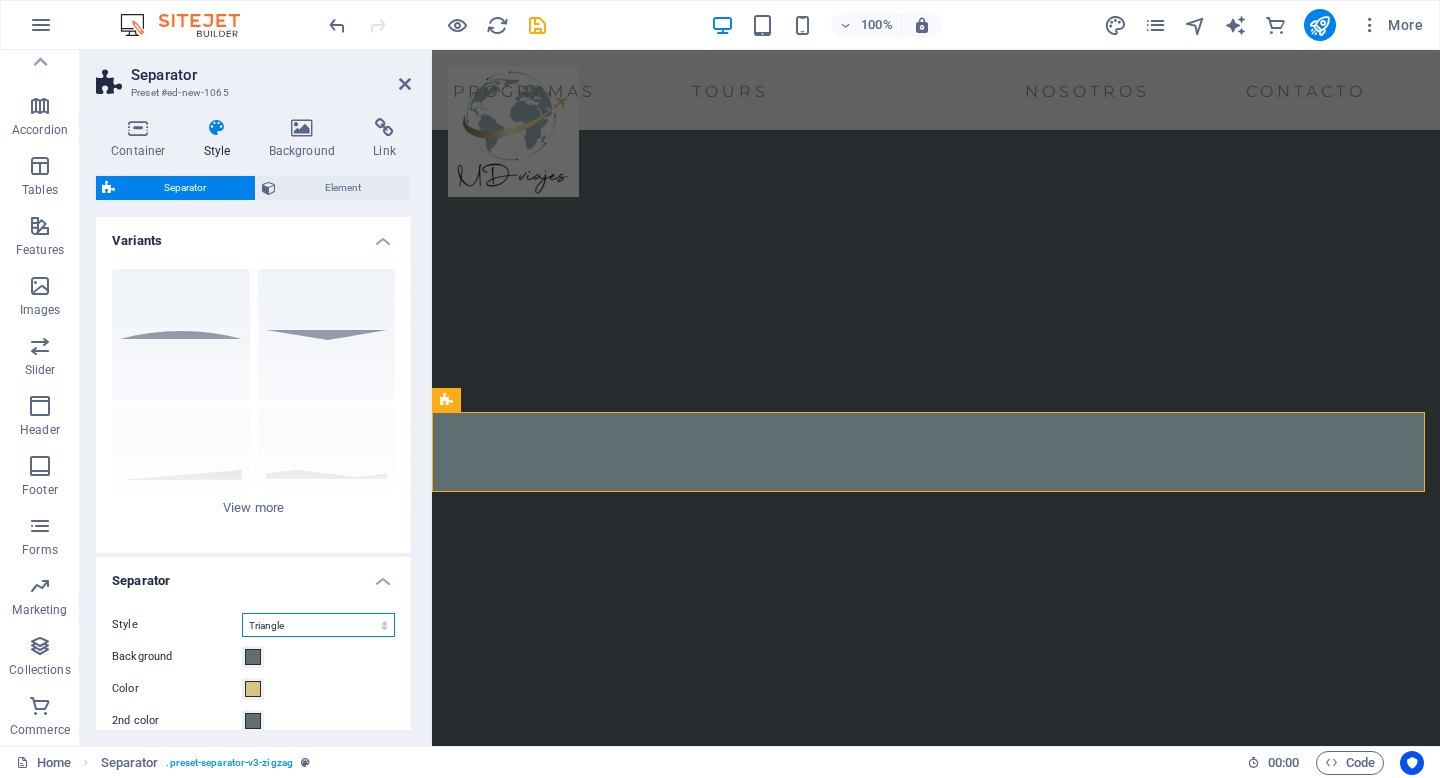 click on "Triangle Circle Diagonal Zigzag Polygon 1 Polygon 2 Square" at bounding box center [318, 625] 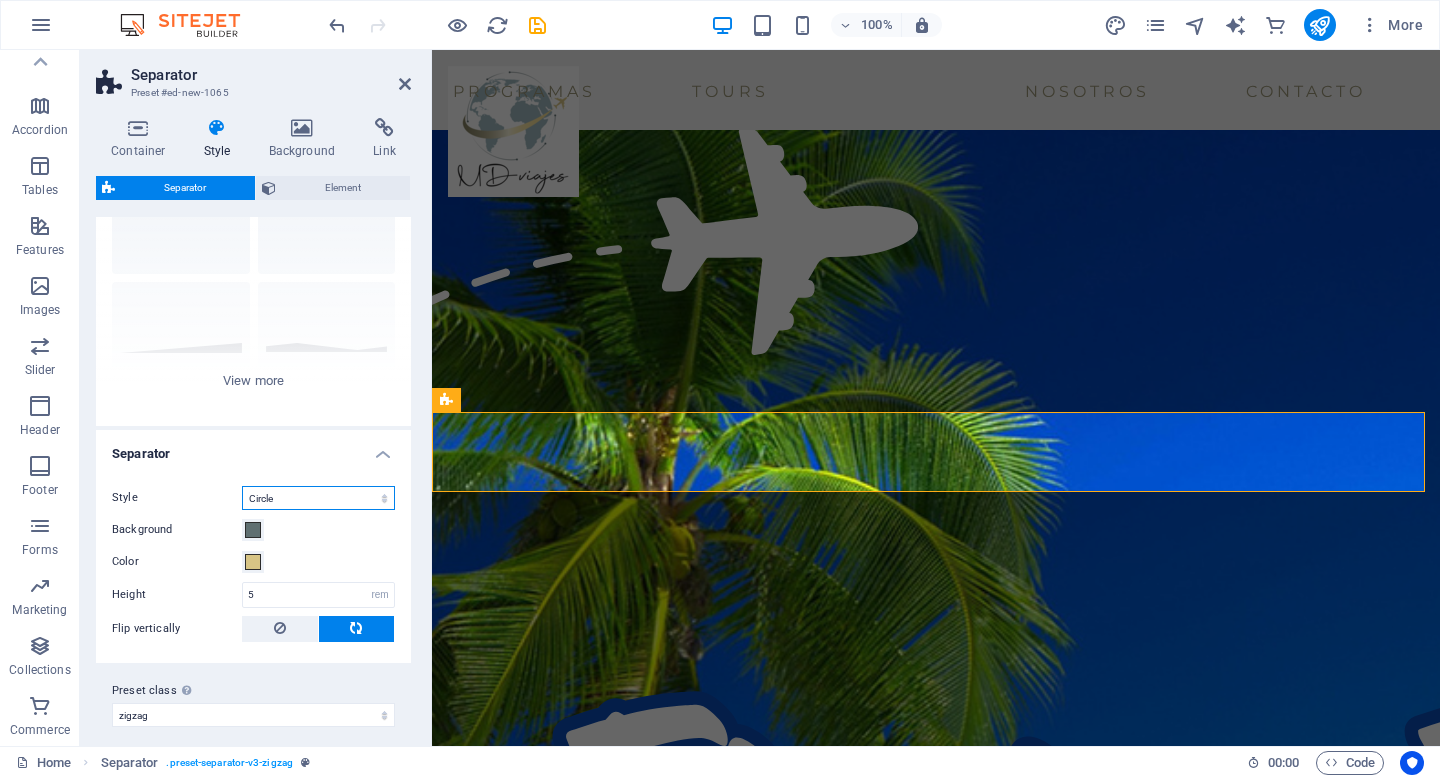 scroll, scrollTop: 128, scrollLeft: 0, axis: vertical 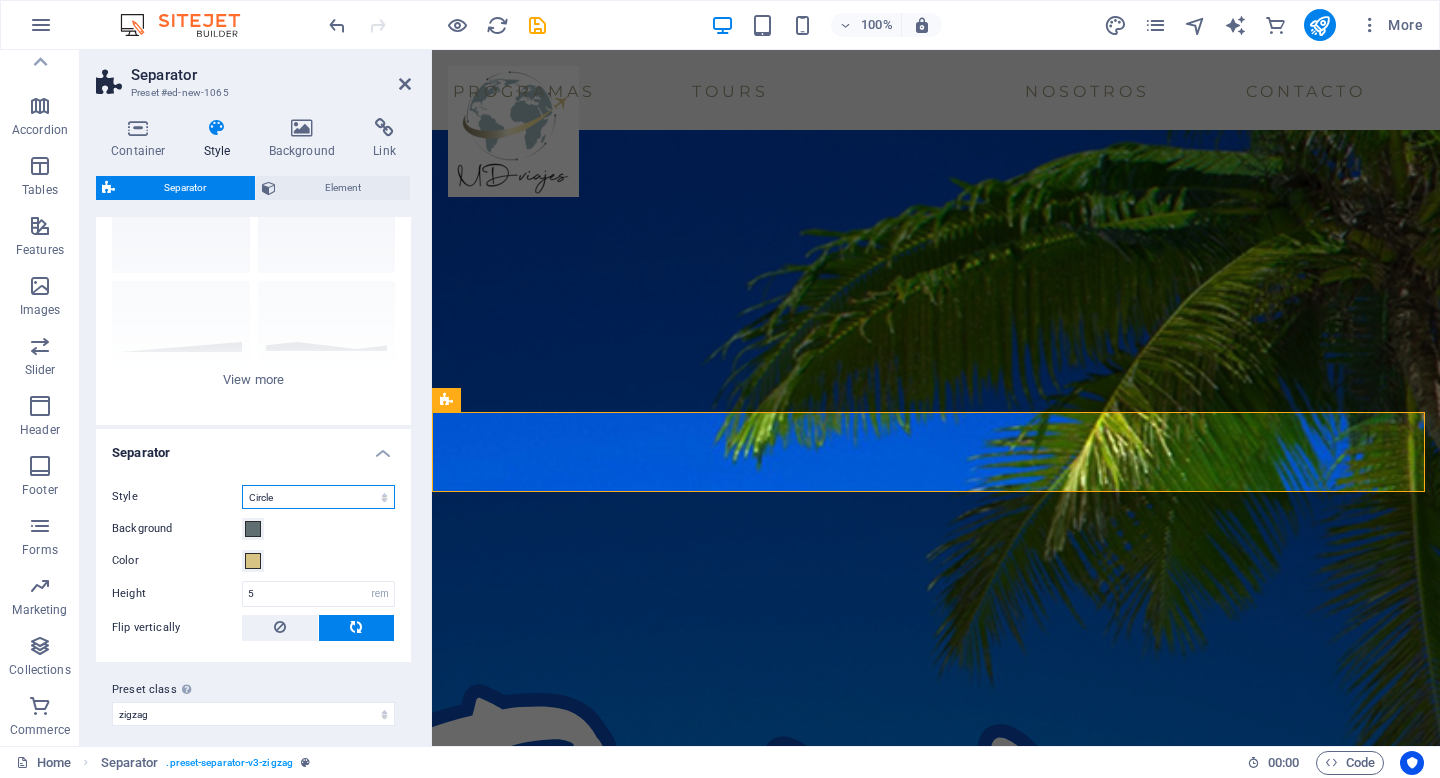 click on "Triangle Circle Diagonal Zigzag Polygon 1 Polygon 2 Square" at bounding box center (318, 497) 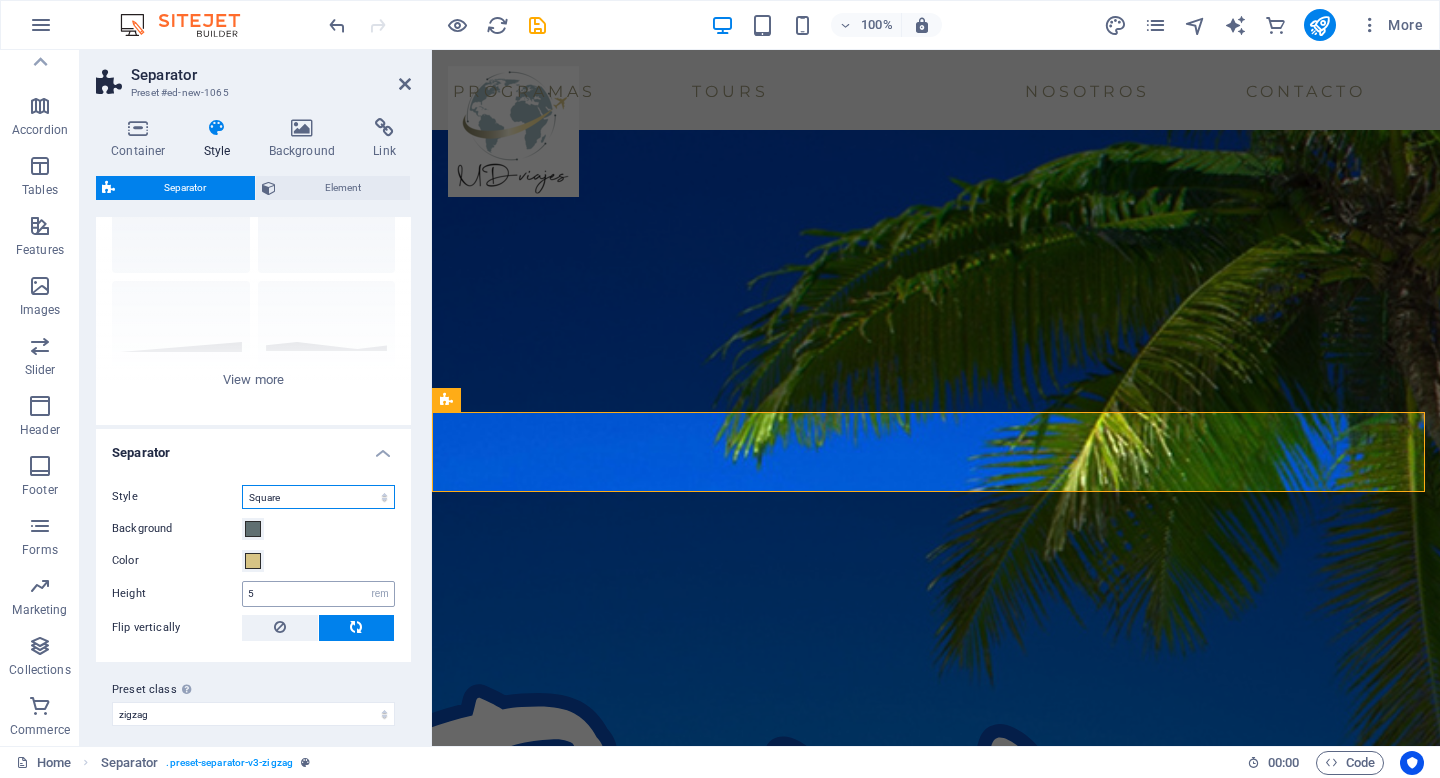 scroll, scrollTop: 104, scrollLeft: 0, axis: vertical 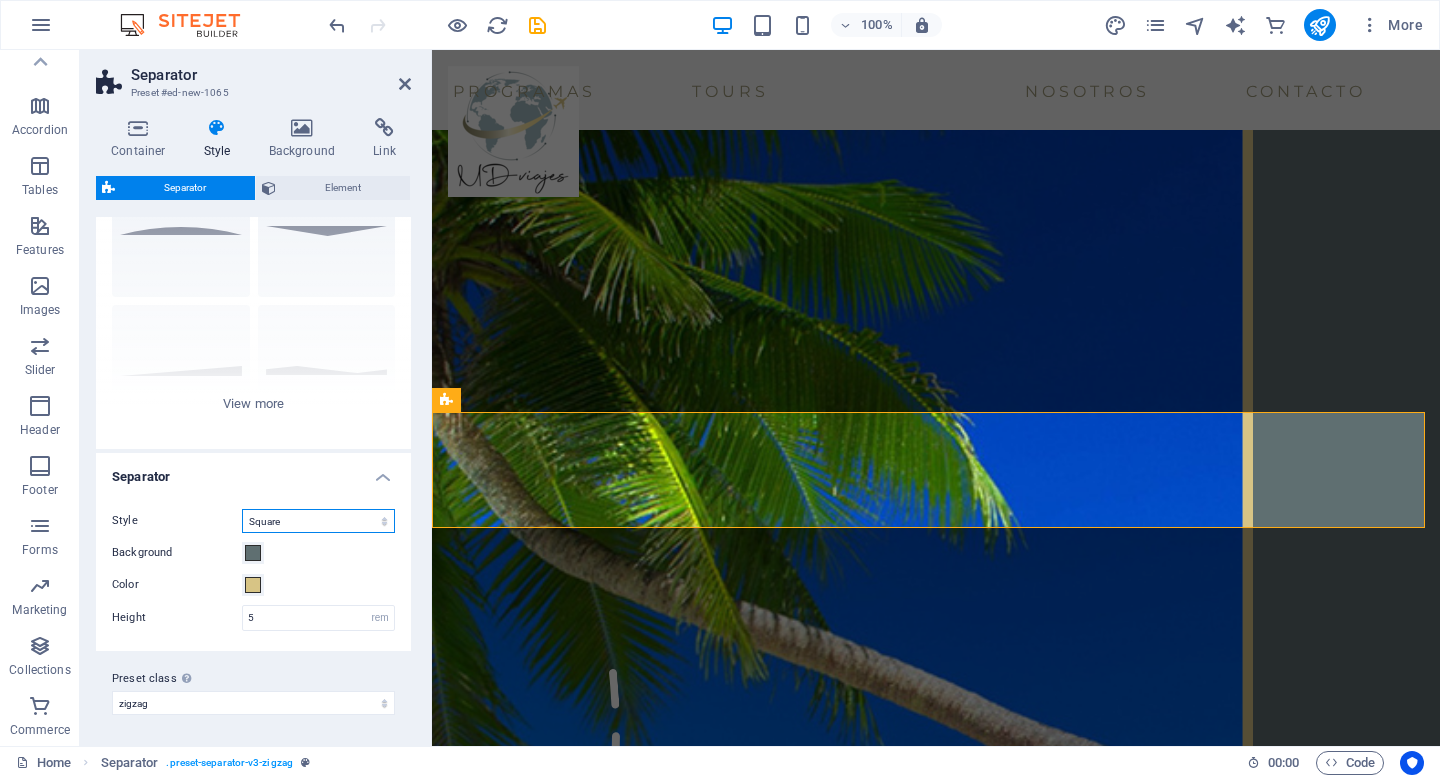 click on "Triangle Circle Diagonal Zigzag Polygon 1 Polygon 2 Square" at bounding box center (318, 521) 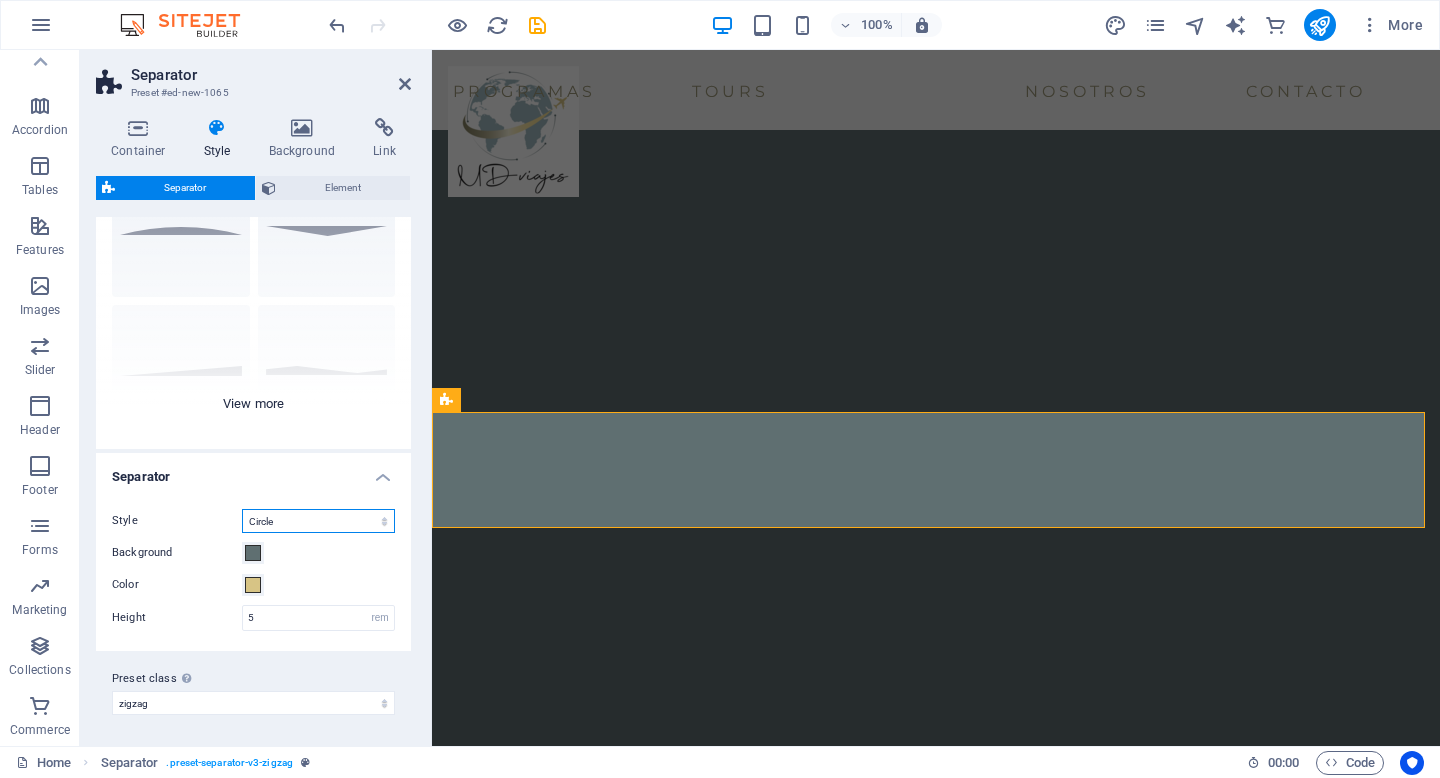 scroll, scrollTop: 128, scrollLeft: 0, axis: vertical 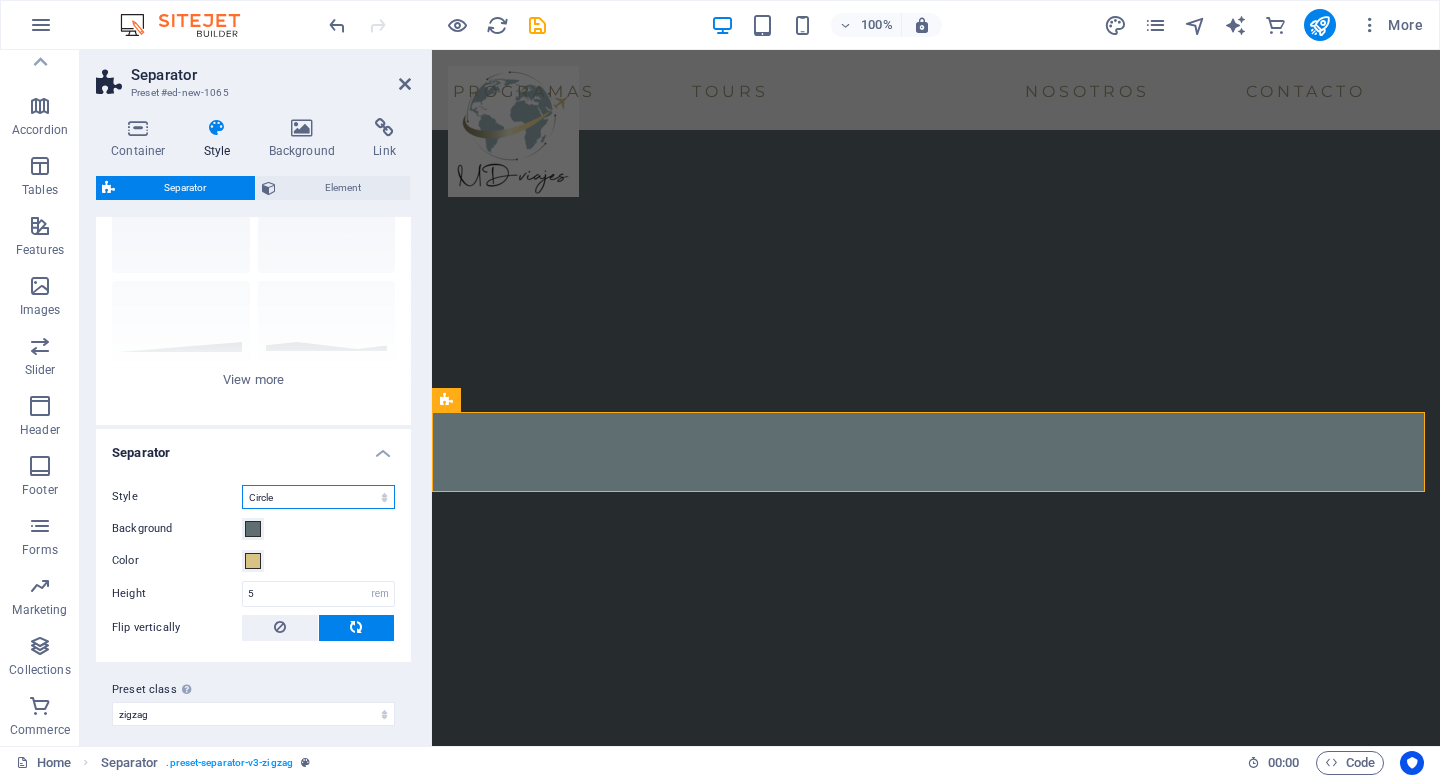 click on "Triangle Circle Diagonal Zigzag Polygon 1 Polygon 2 Square" at bounding box center [318, 497] 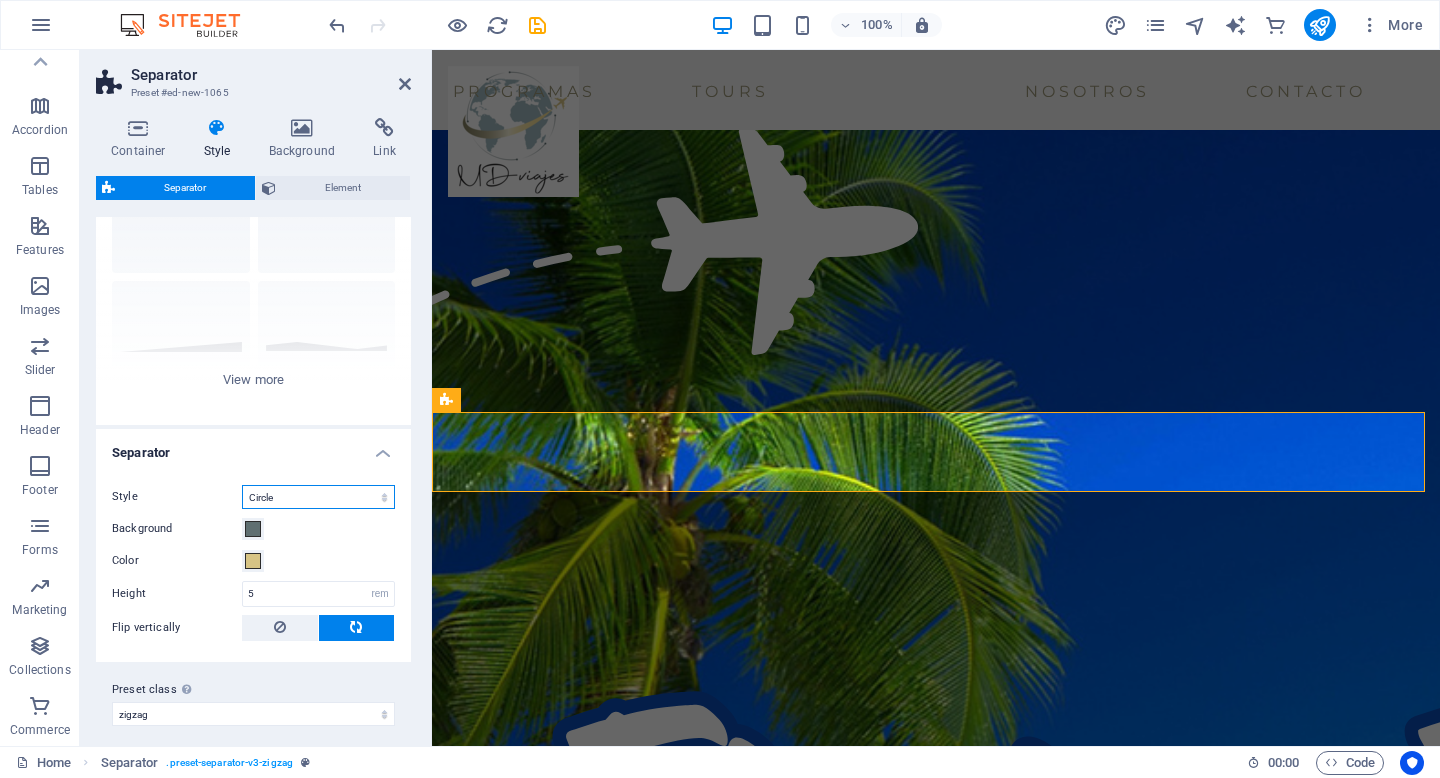 select on "zigzag" 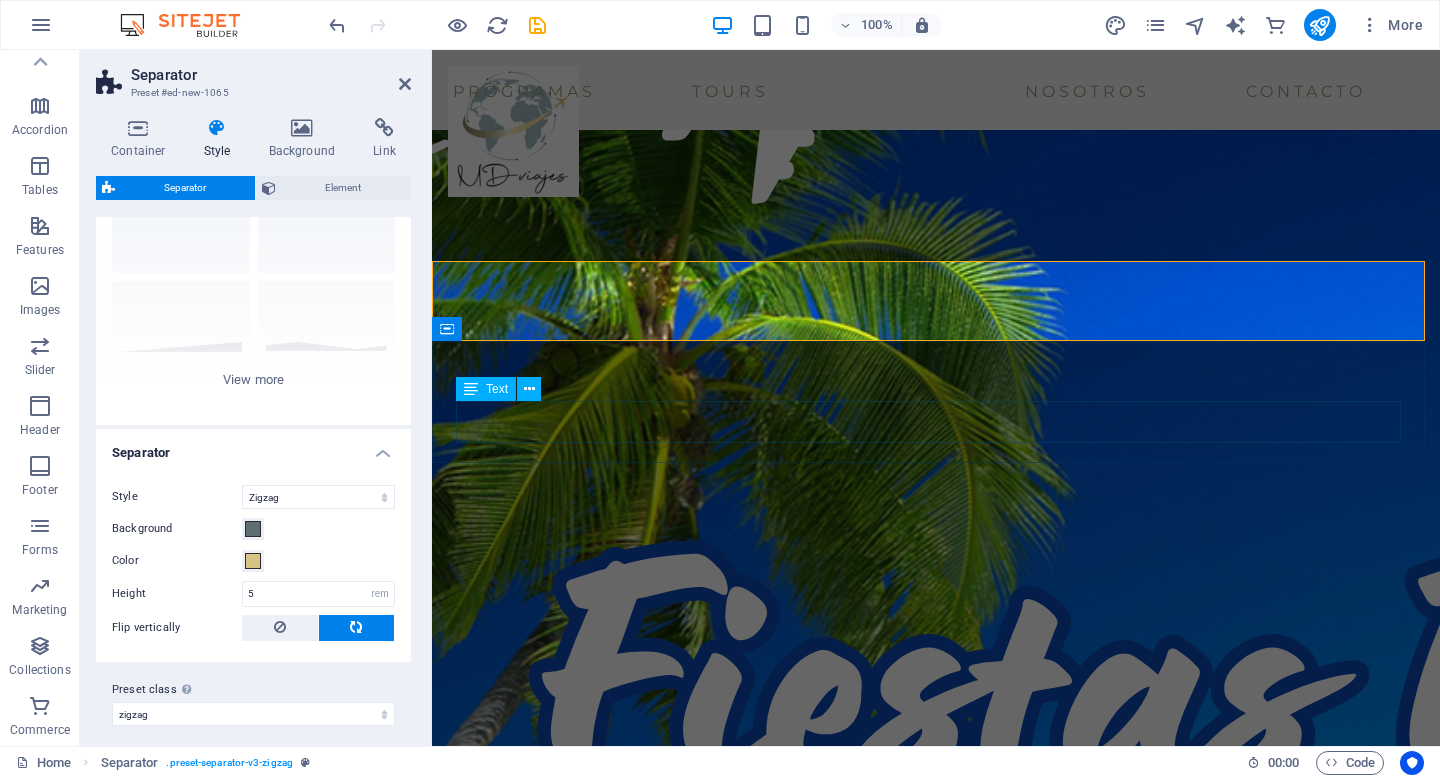 scroll, scrollTop: 2578, scrollLeft: 0, axis: vertical 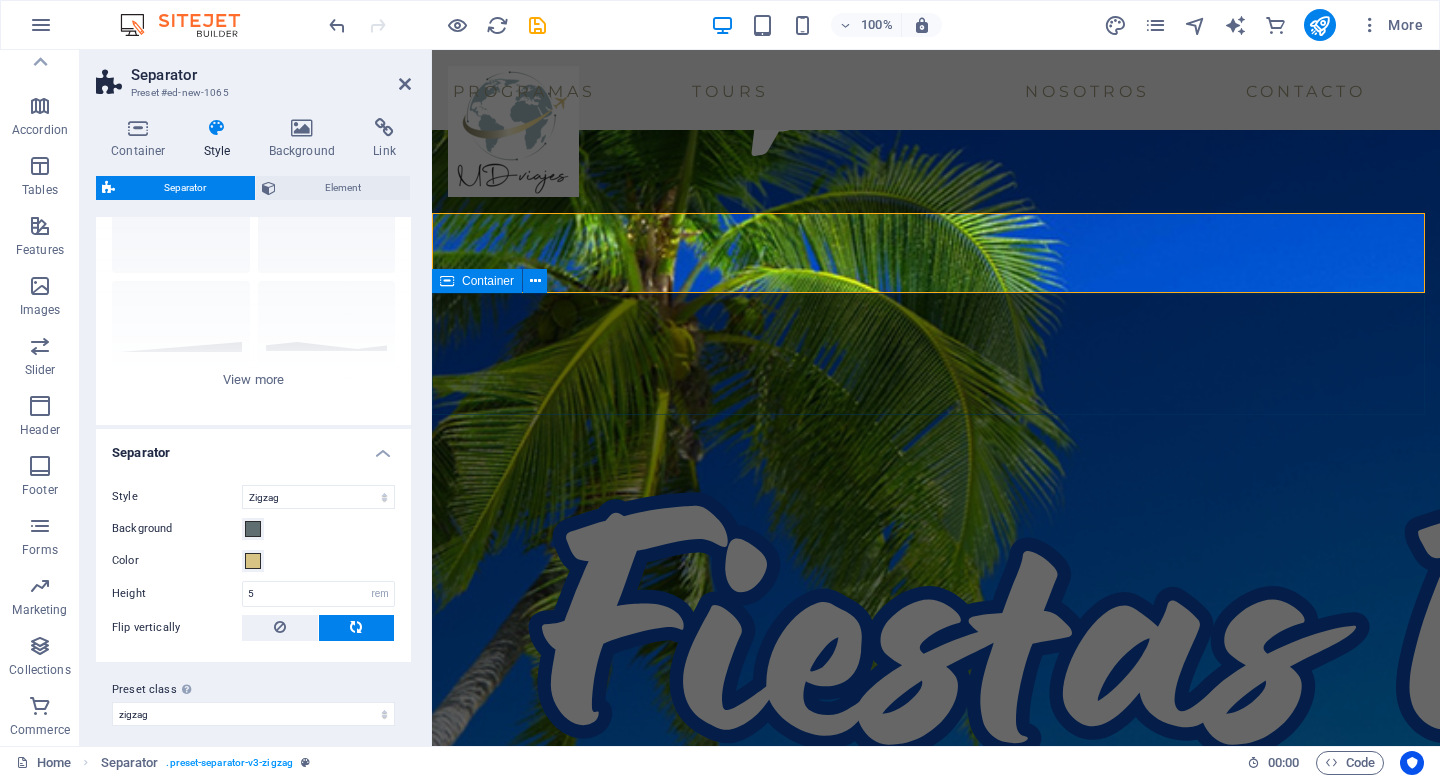click on "OPINIONES" at bounding box center [936, 14186] 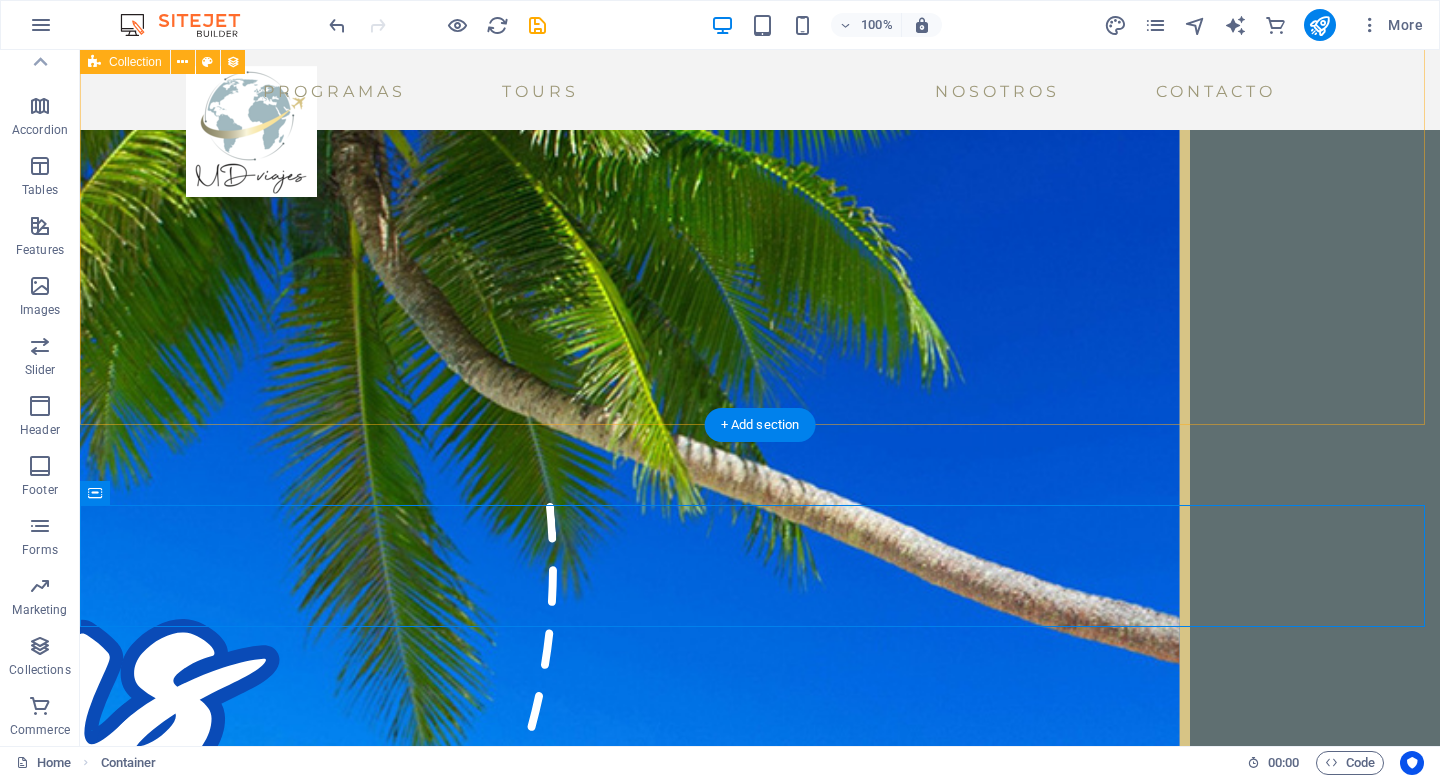 scroll, scrollTop: 2550, scrollLeft: 0, axis: vertical 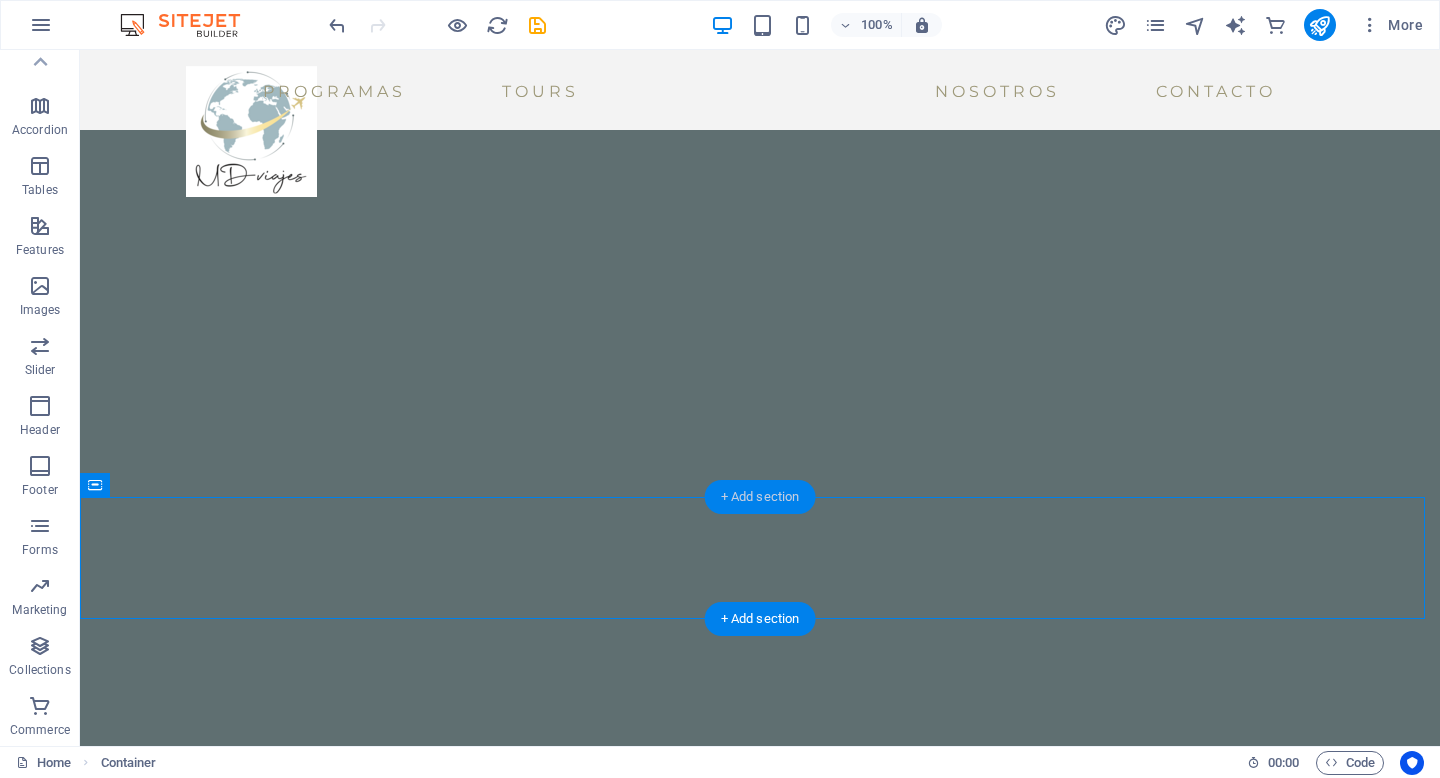 click on "+ Add section" at bounding box center [760, 497] 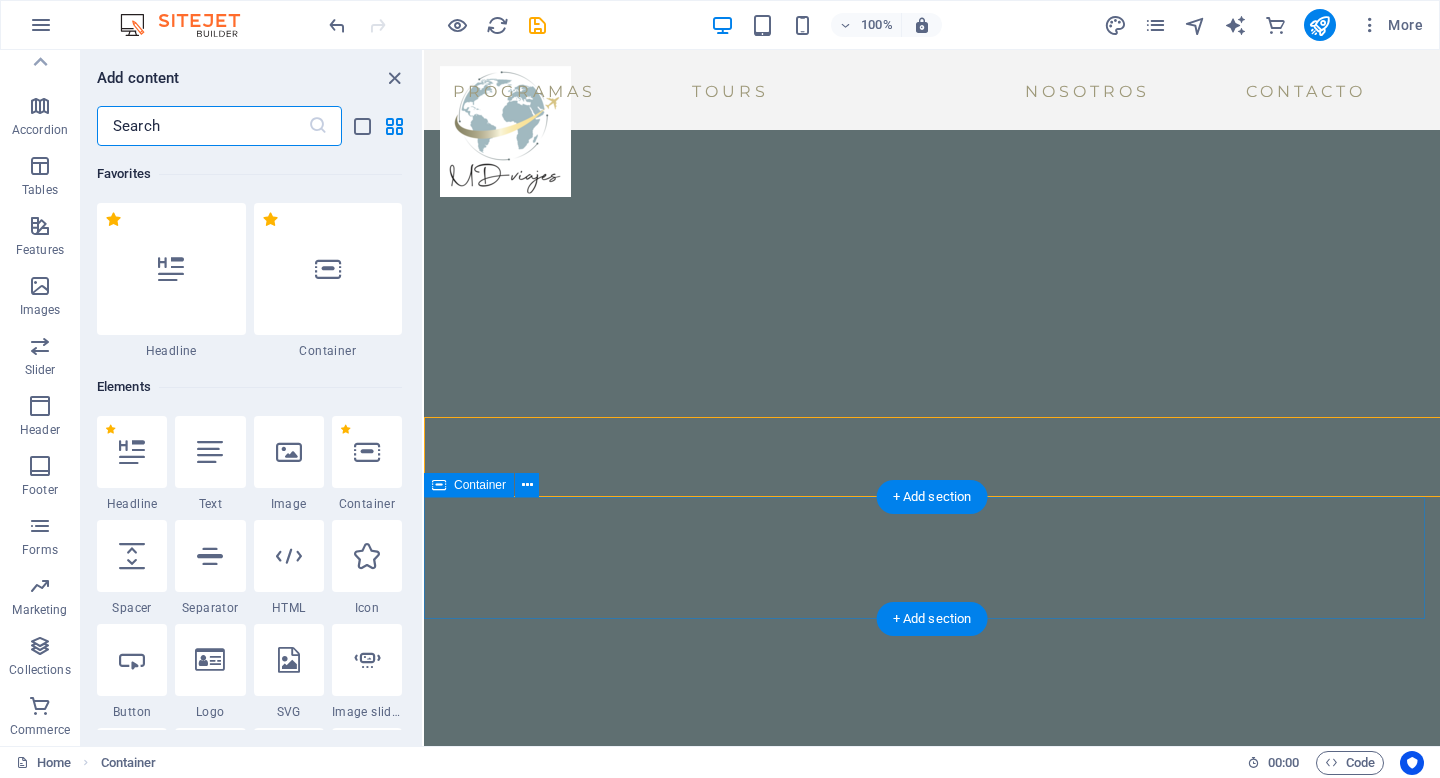 scroll, scrollTop: 2378, scrollLeft: 0, axis: vertical 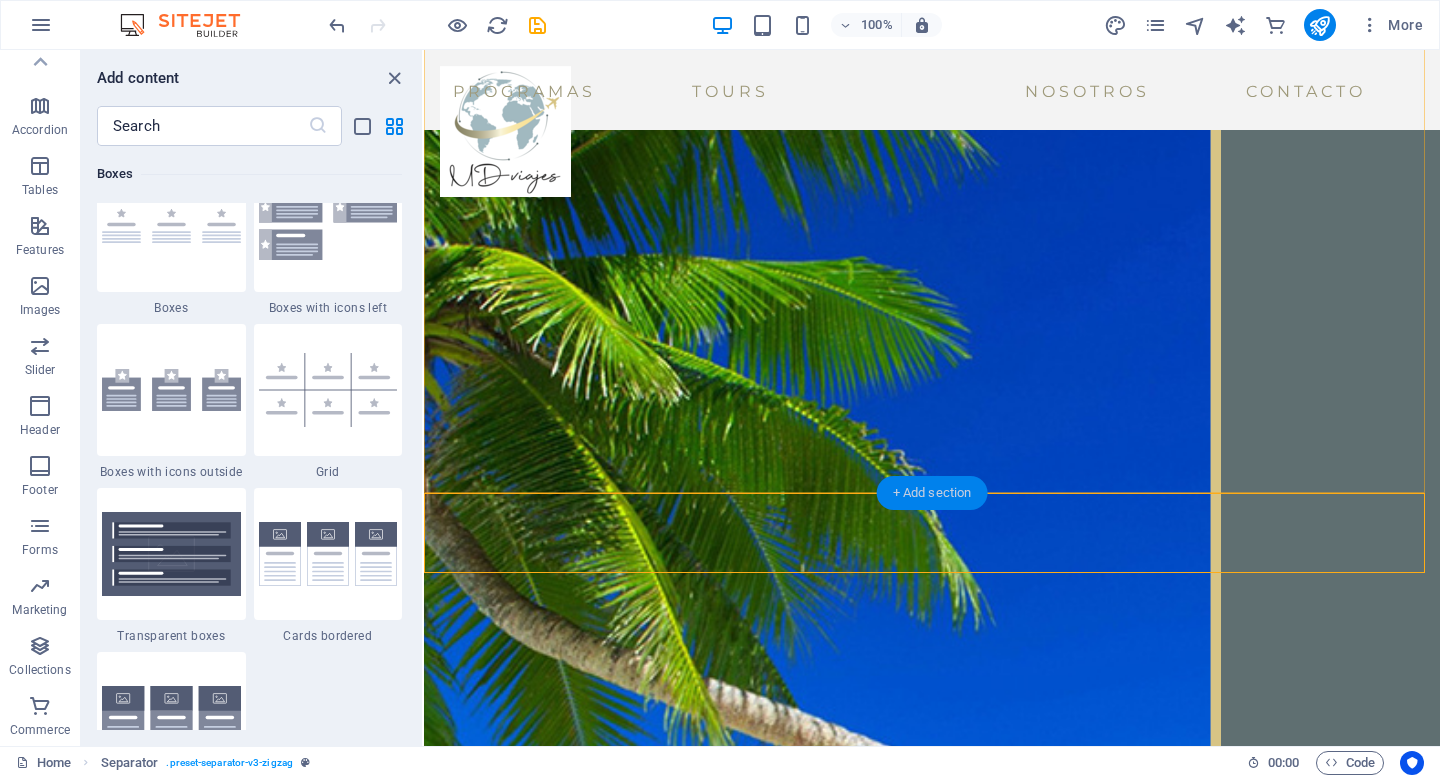 click on "+ Add section" at bounding box center (932, 493) 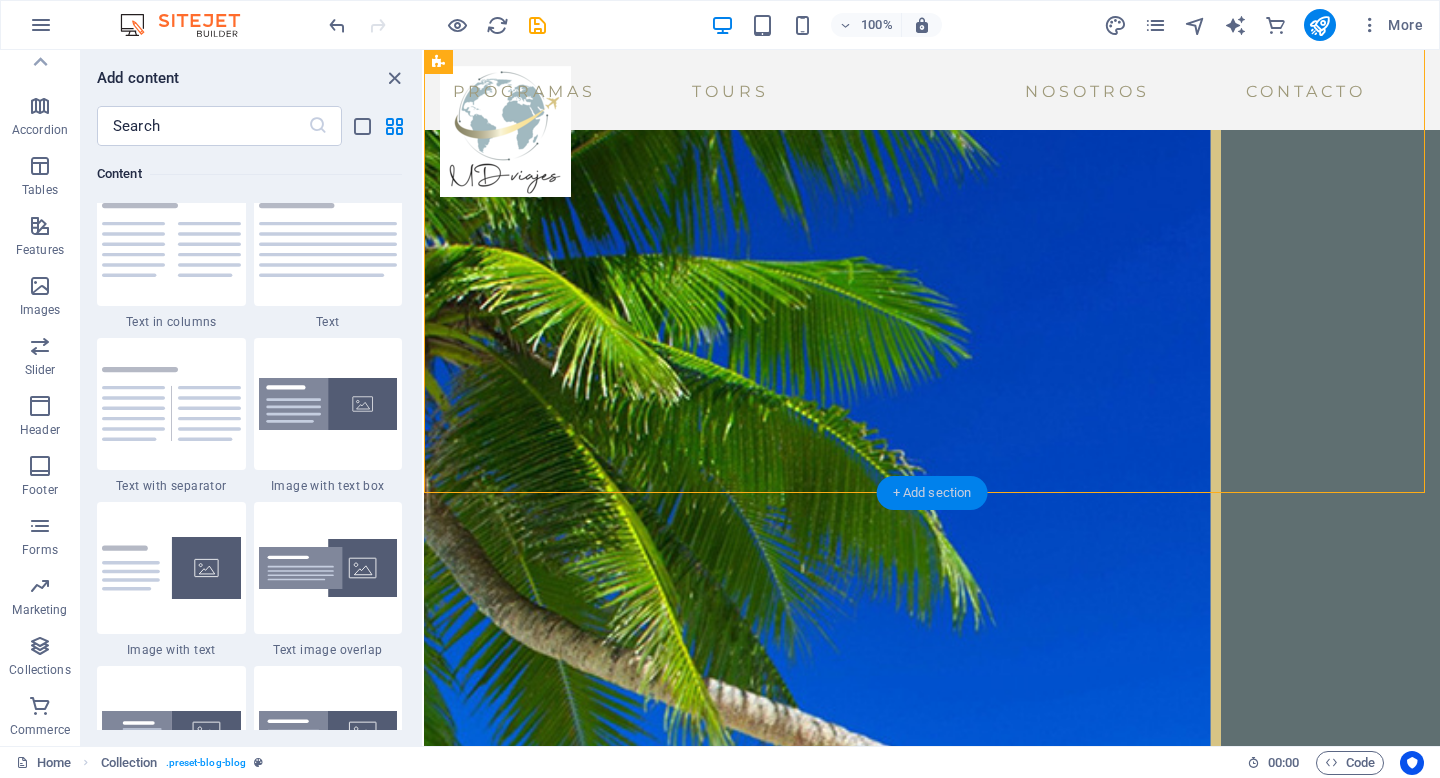 scroll, scrollTop: 3499, scrollLeft: 0, axis: vertical 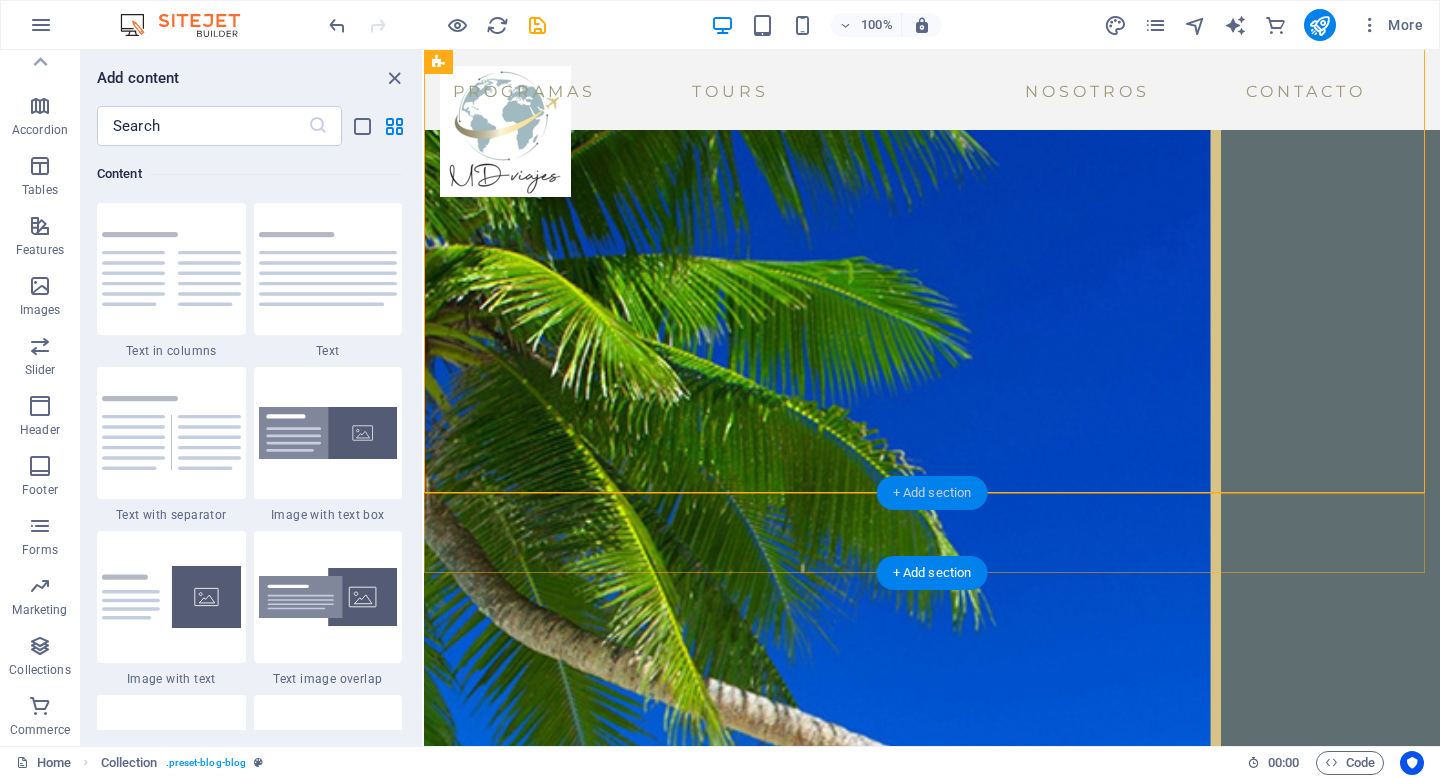 click on "+ Add section" at bounding box center (932, 493) 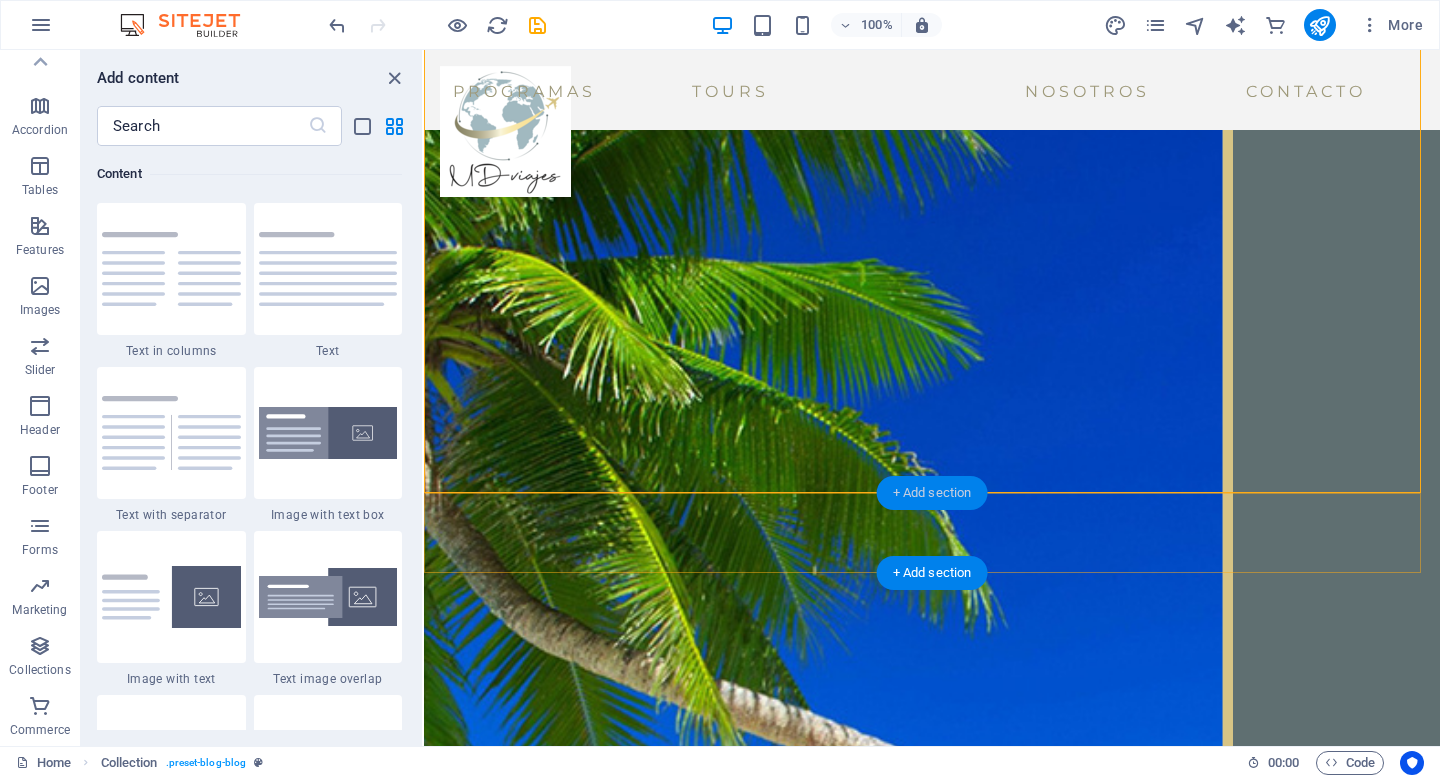 scroll, scrollTop: 2302, scrollLeft: 0, axis: vertical 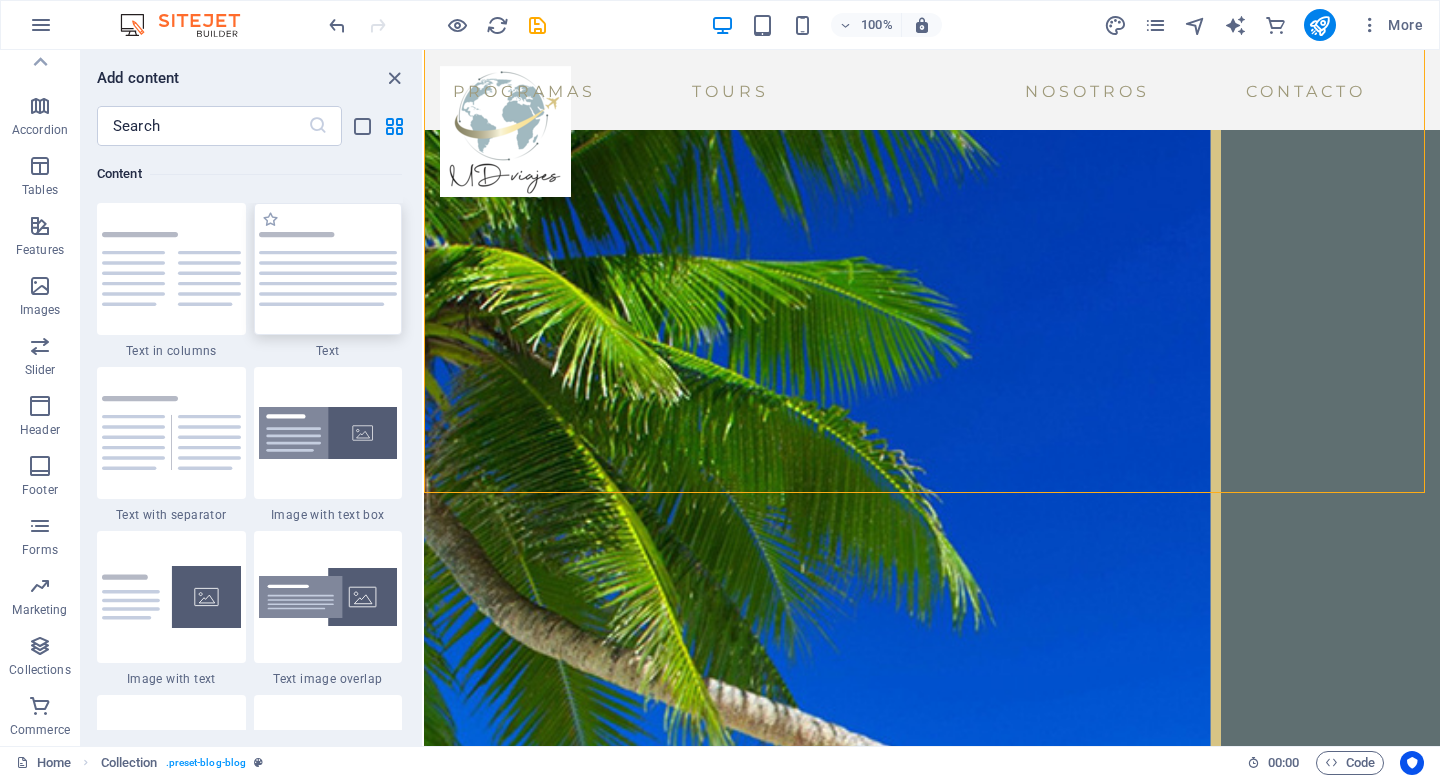 click at bounding box center [328, 269] 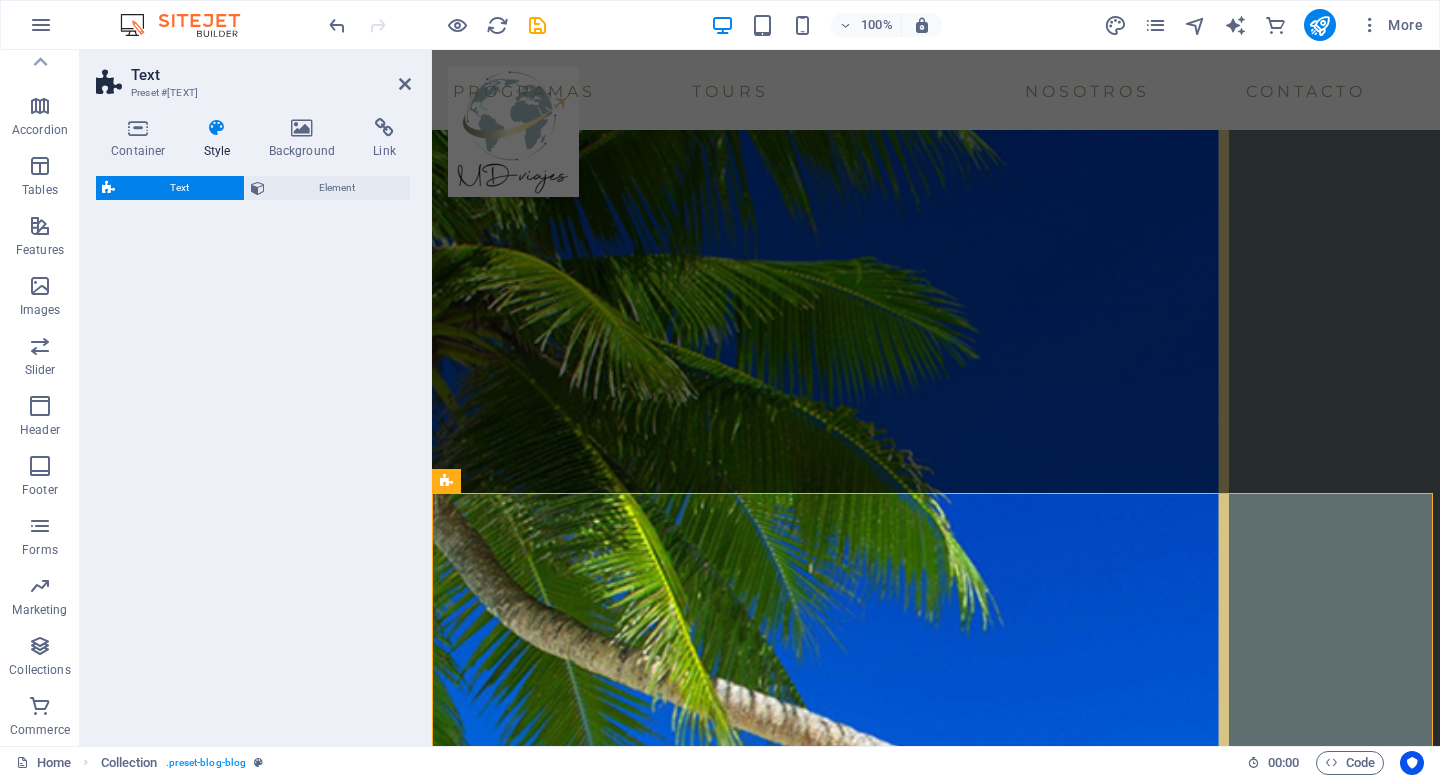 select on "preset-text-v2-default" 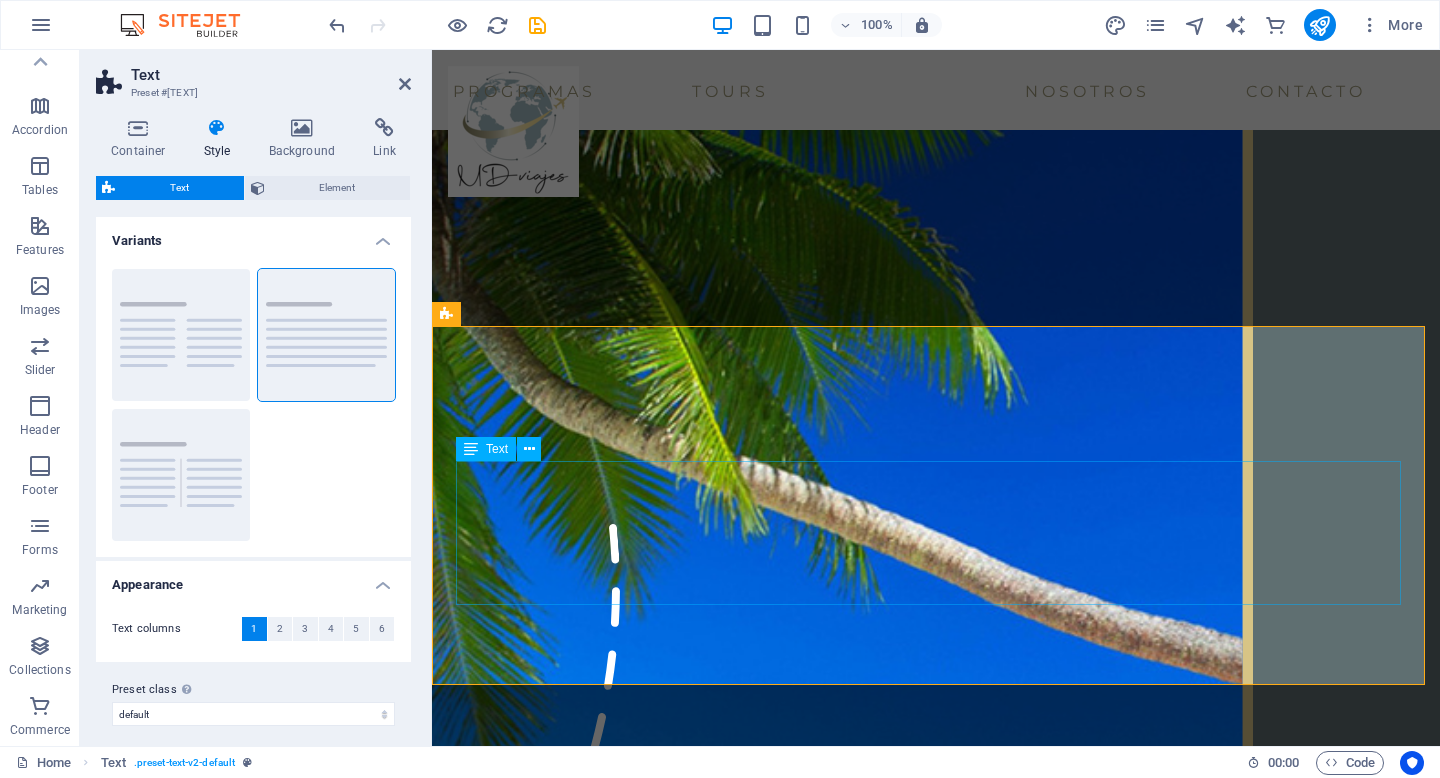 scroll, scrollTop: 2552, scrollLeft: 0, axis: vertical 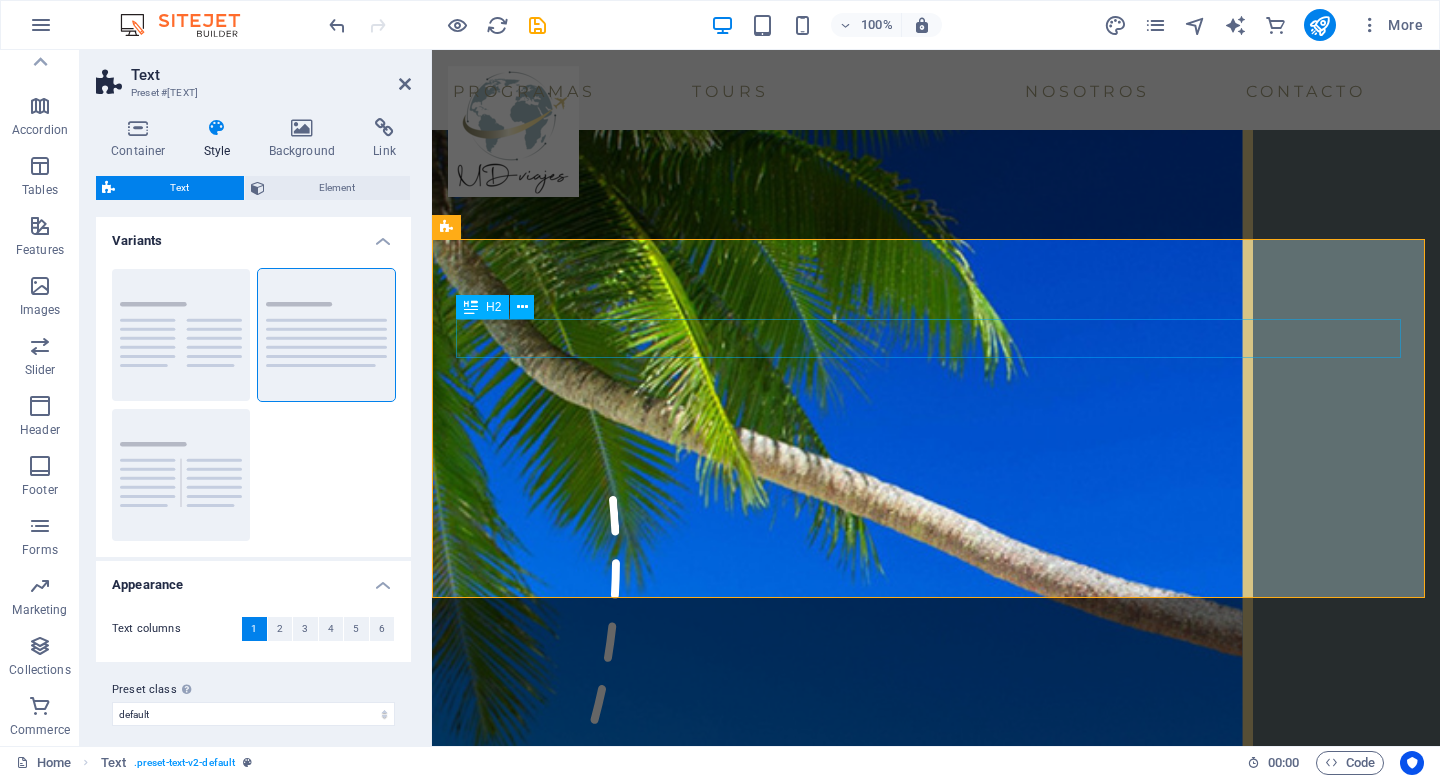 click on "Headline" at bounding box center [936, 11723] 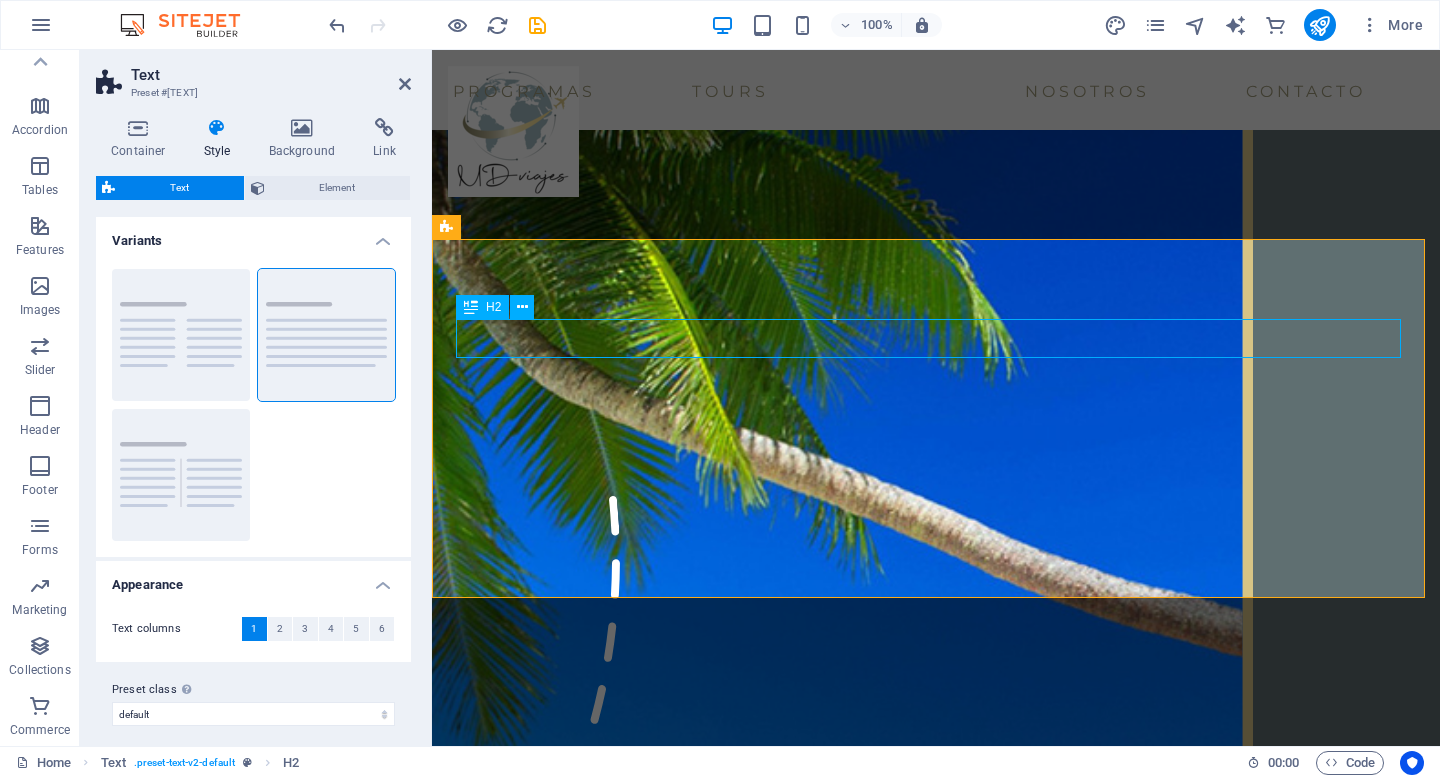 click on "Headline" at bounding box center (936, 11723) 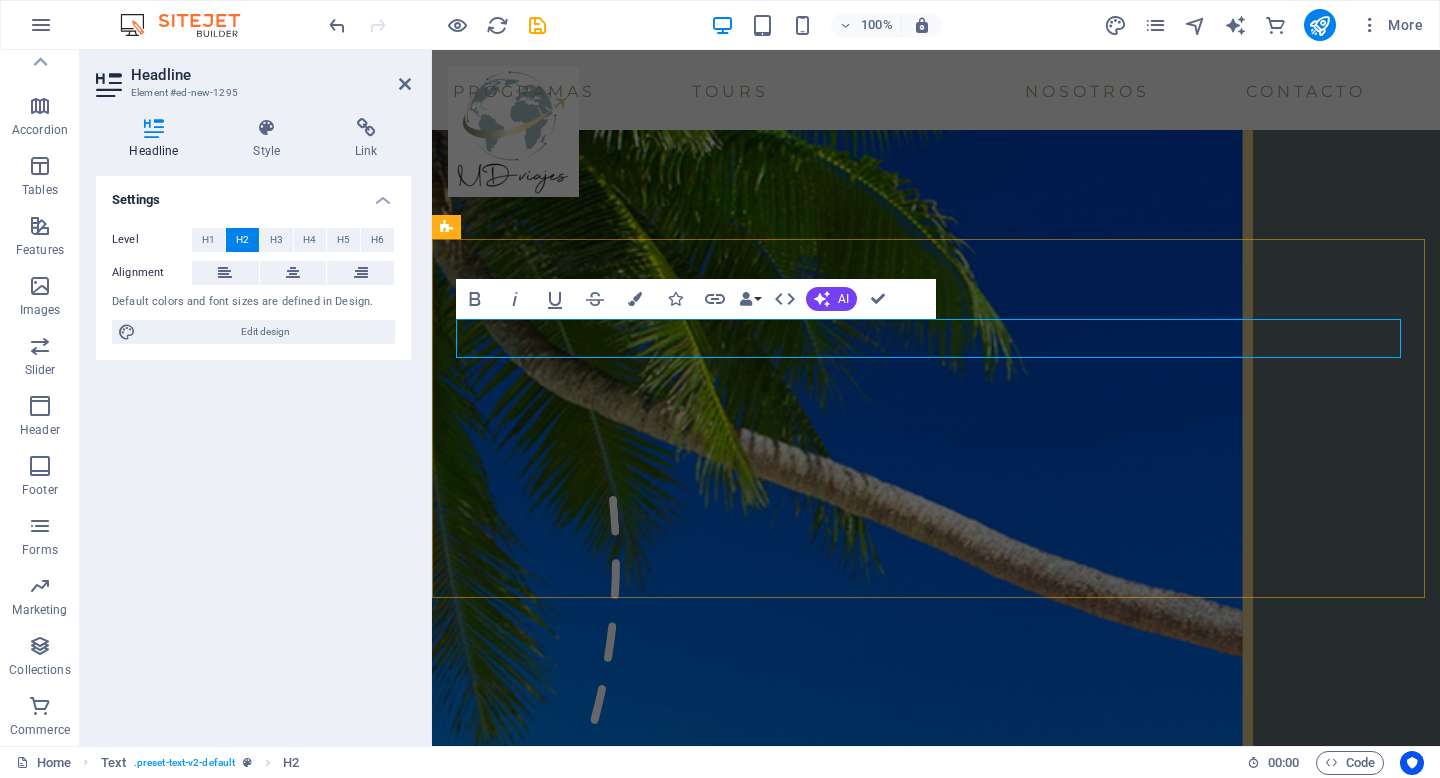 click on "Headline" at bounding box center [936, 11723] 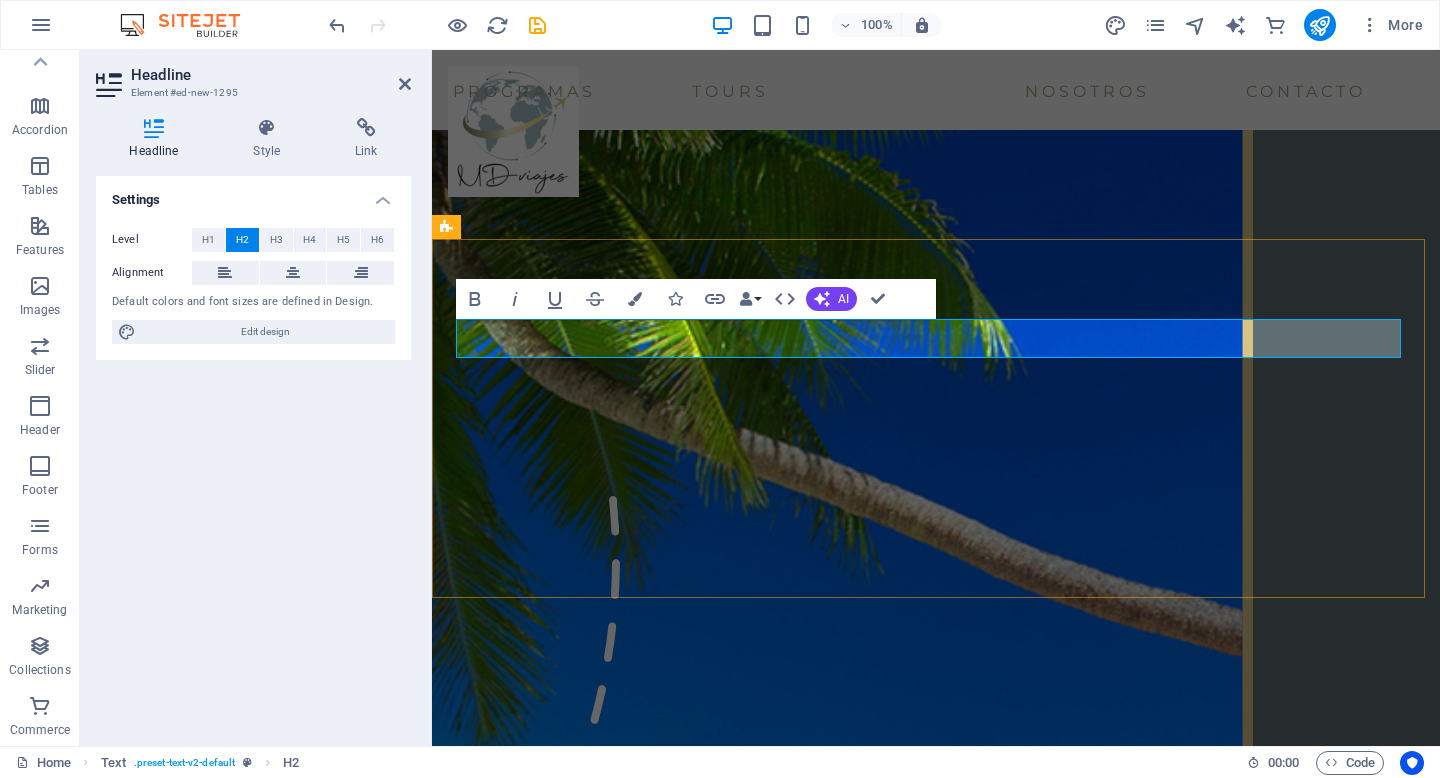 type 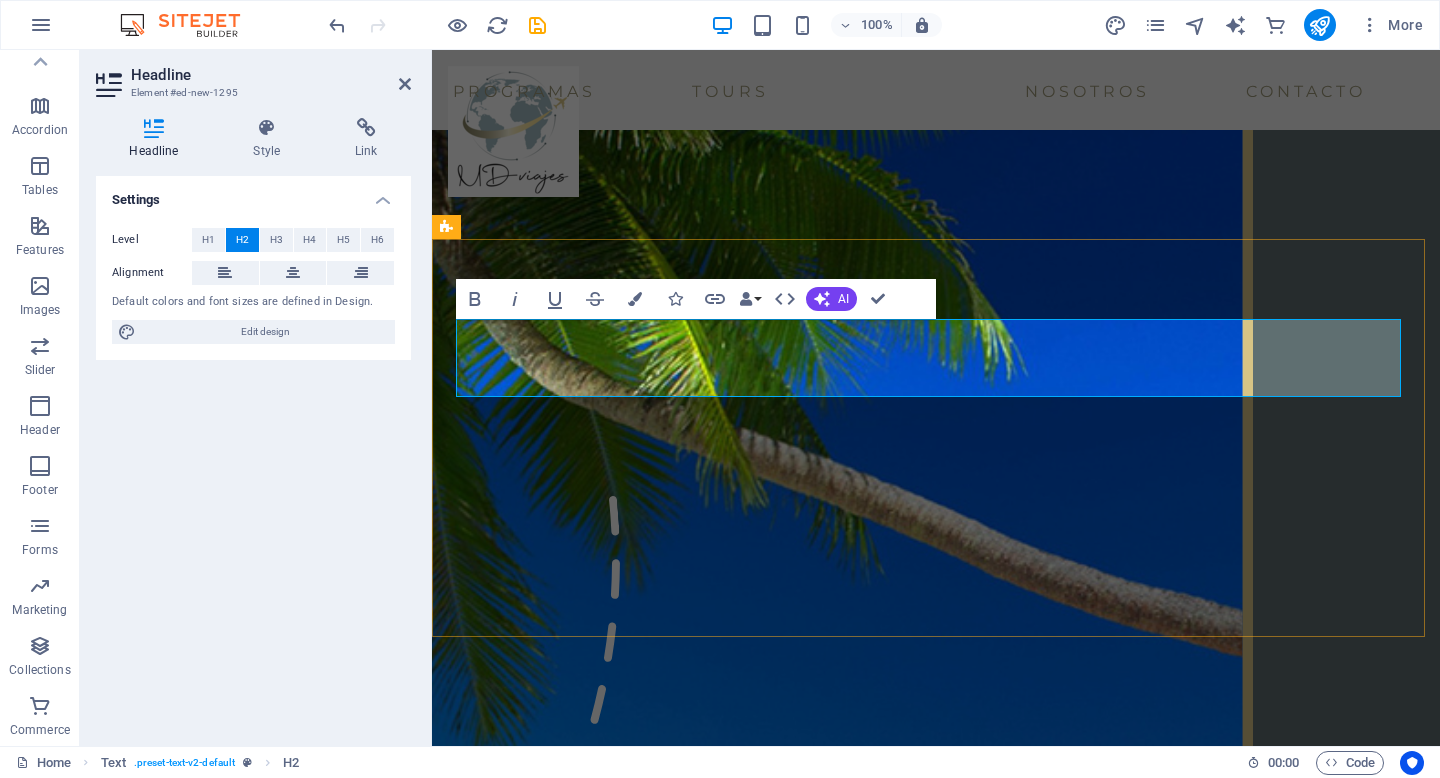 click on "PArtners ‌" at bounding box center [936, 11743] 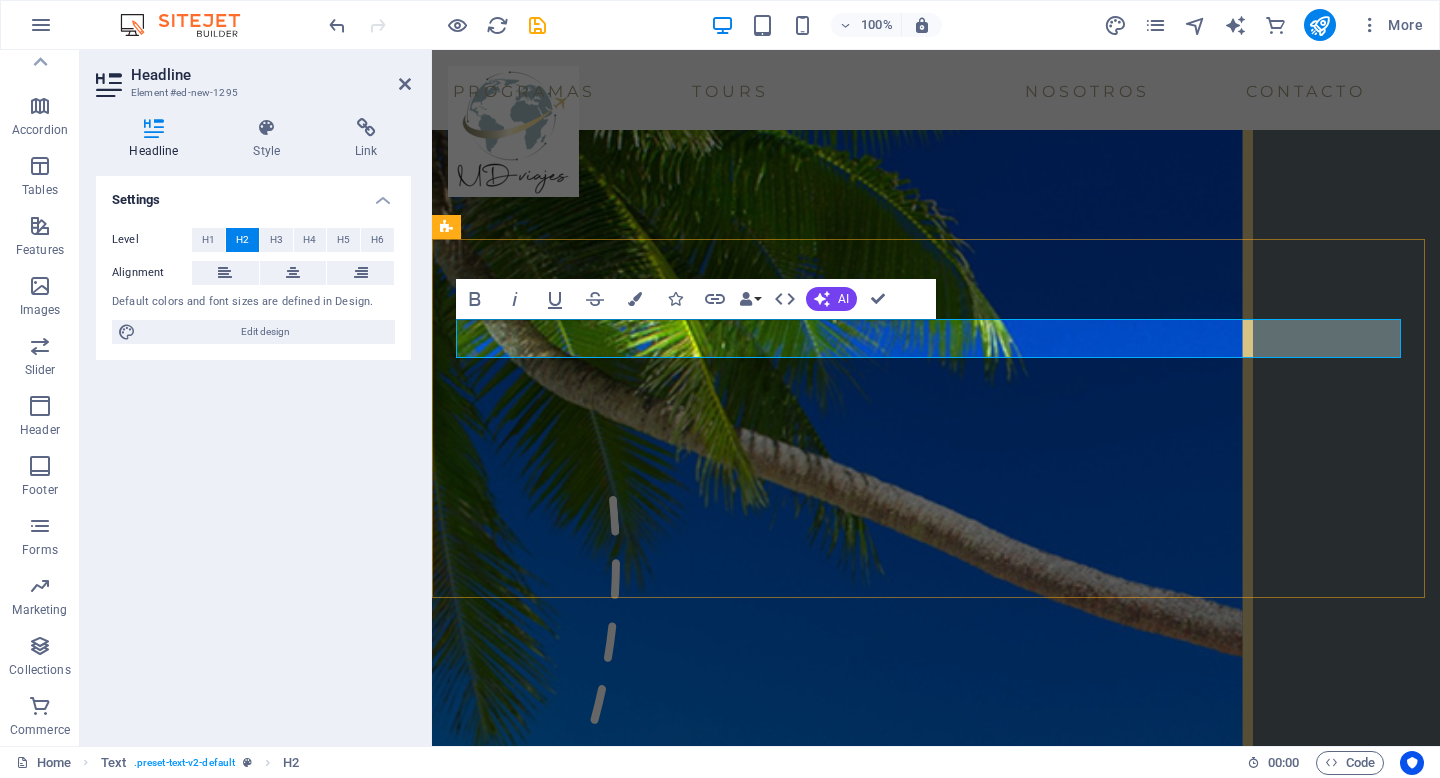 click on "PArtners" at bounding box center (936, 11723) 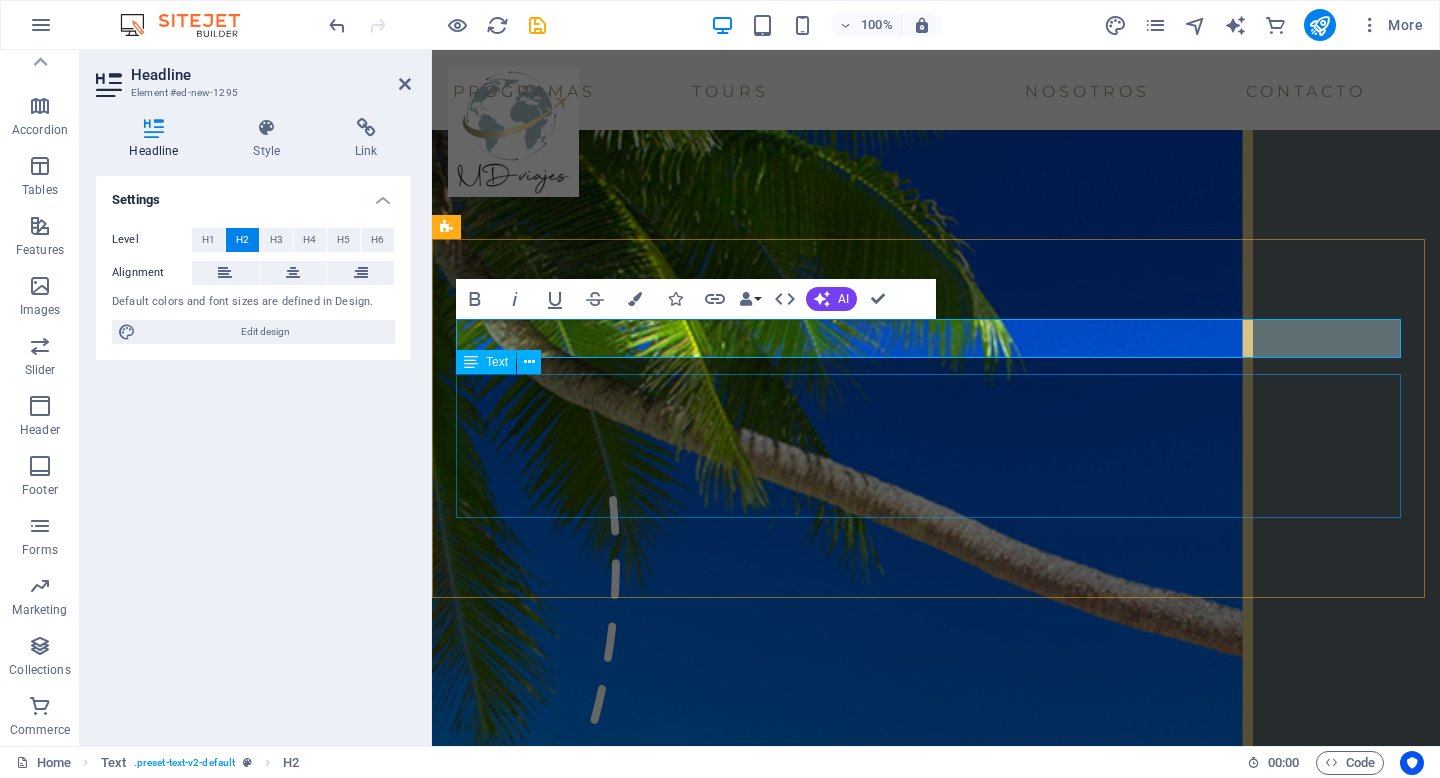 click on "Lorem ipsum dolor sitope amet, consectetur adipisicing elitip. Massumenda, dolore, cum vel modi asperiores consequatur suscipit quidem ducimus eveniet iure expedita consecteture odiogil voluptatum similique fugit voluptates atem accusamus quae quas dolorem tenetur facere tempora maiores adipisci reiciendis accusantium voluptatibus id voluptate tempore dolor harum nisi amet! Nobis, eaque. Aenean commodo ligula eget dolor. Lorem ipsum dolor sit amet, consectetuer adipiscing elit leget odiogil voluptatum similique fugit voluptates dolor. Libero assumenda, dolore, cum vel modi asperiores consequatur." at bounding box center [936, 11831] 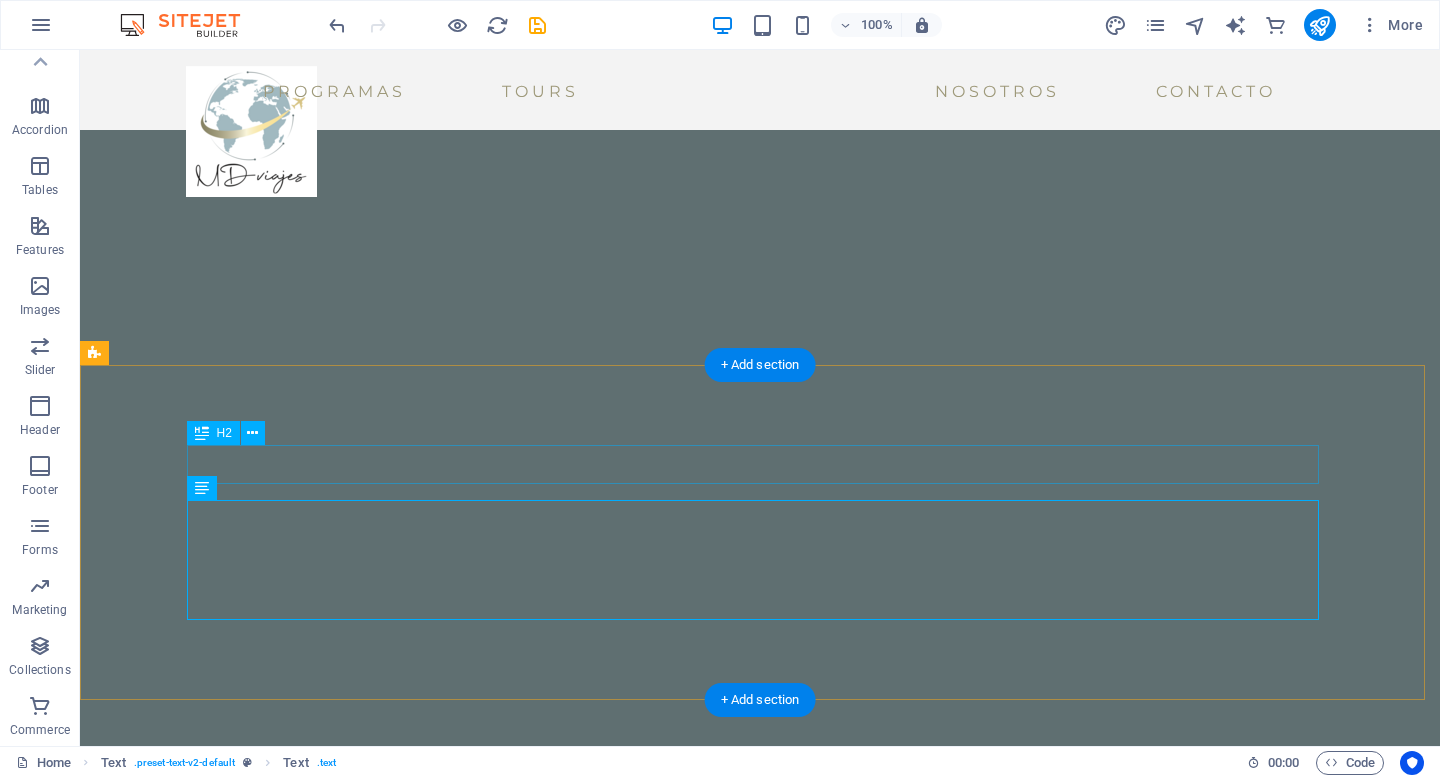 scroll, scrollTop: 2602, scrollLeft: 0, axis: vertical 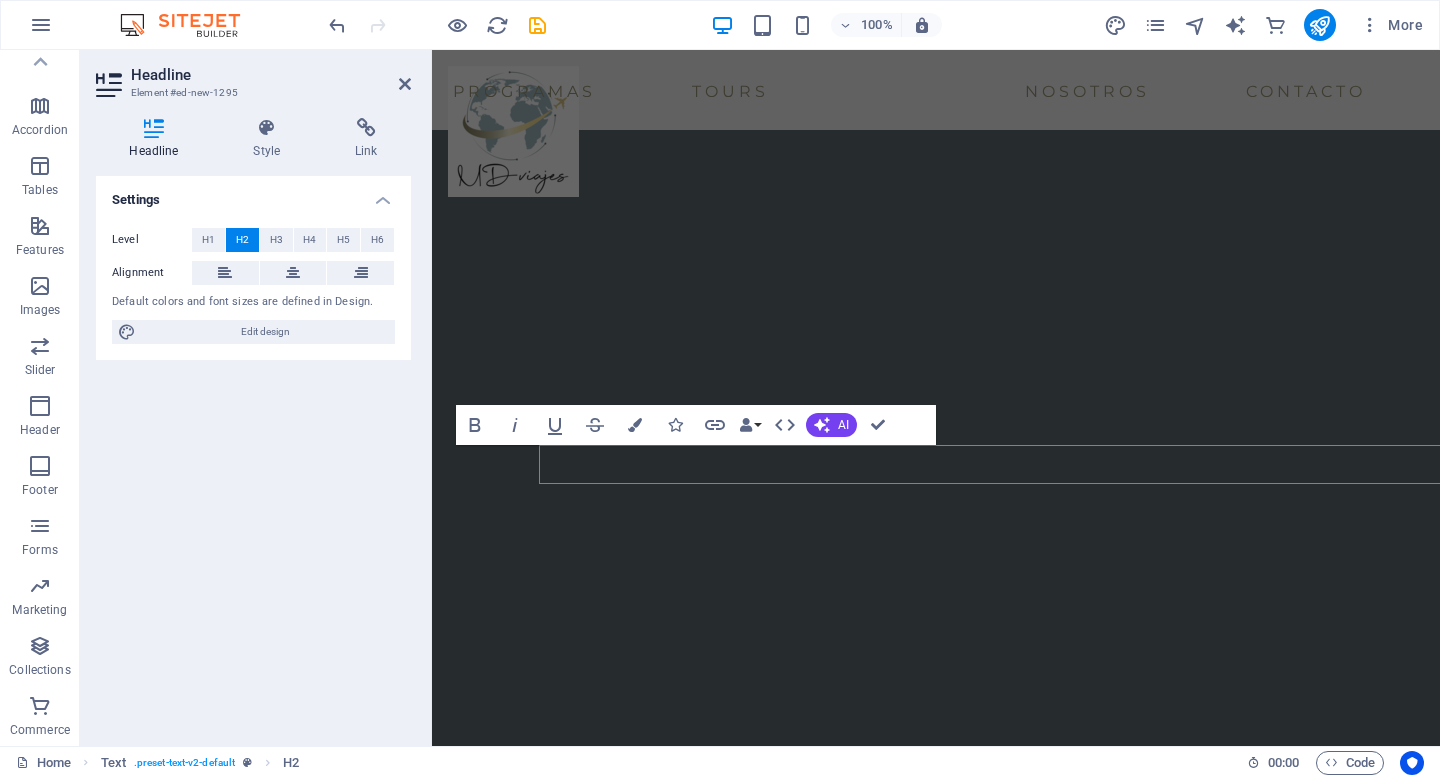 click on "Settings Level H1 H2 H3 H4 H5 H6 Alignment Default colors and font sizes are defined in Design. Edit design" at bounding box center [253, 453] 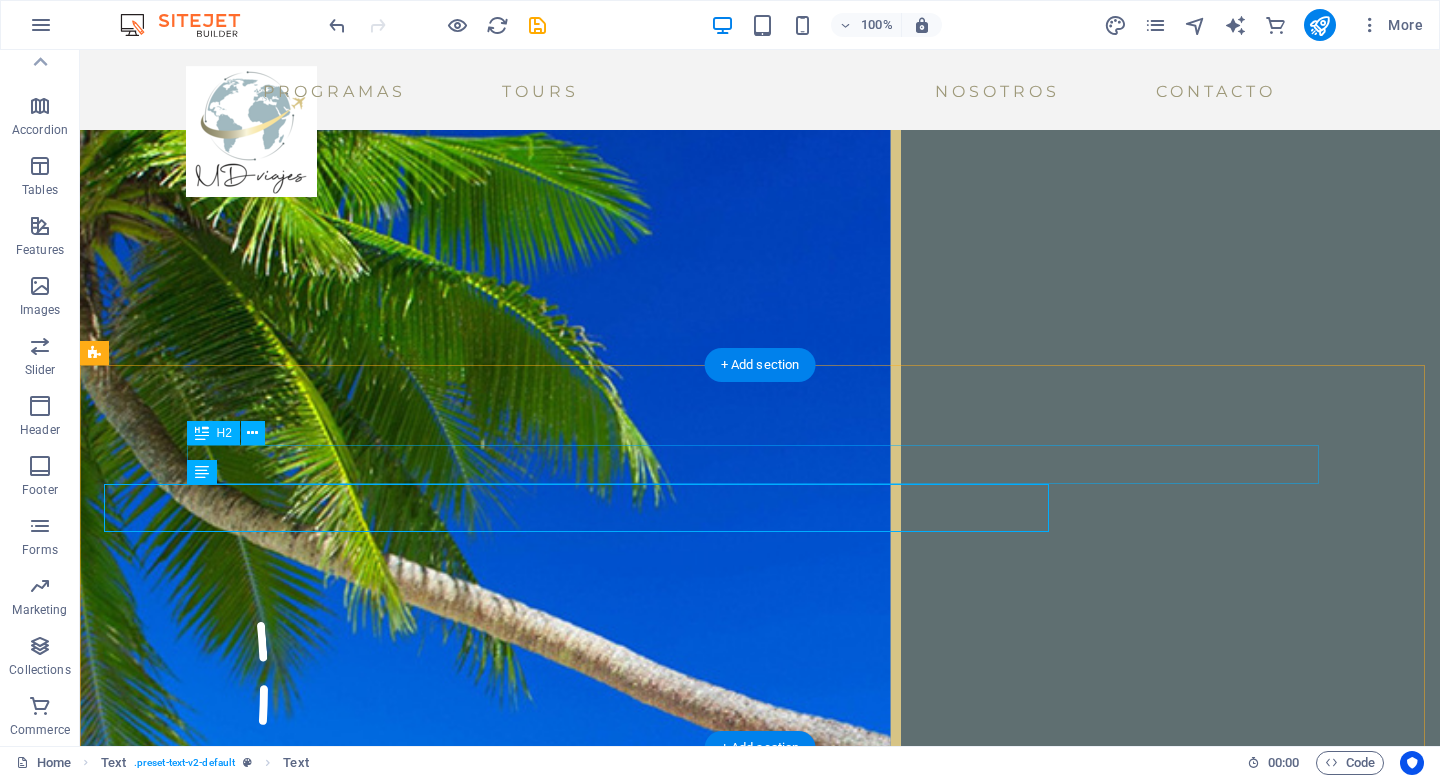 scroll, scrollTop: 2602, scrollLeft: 0, axis: vertical 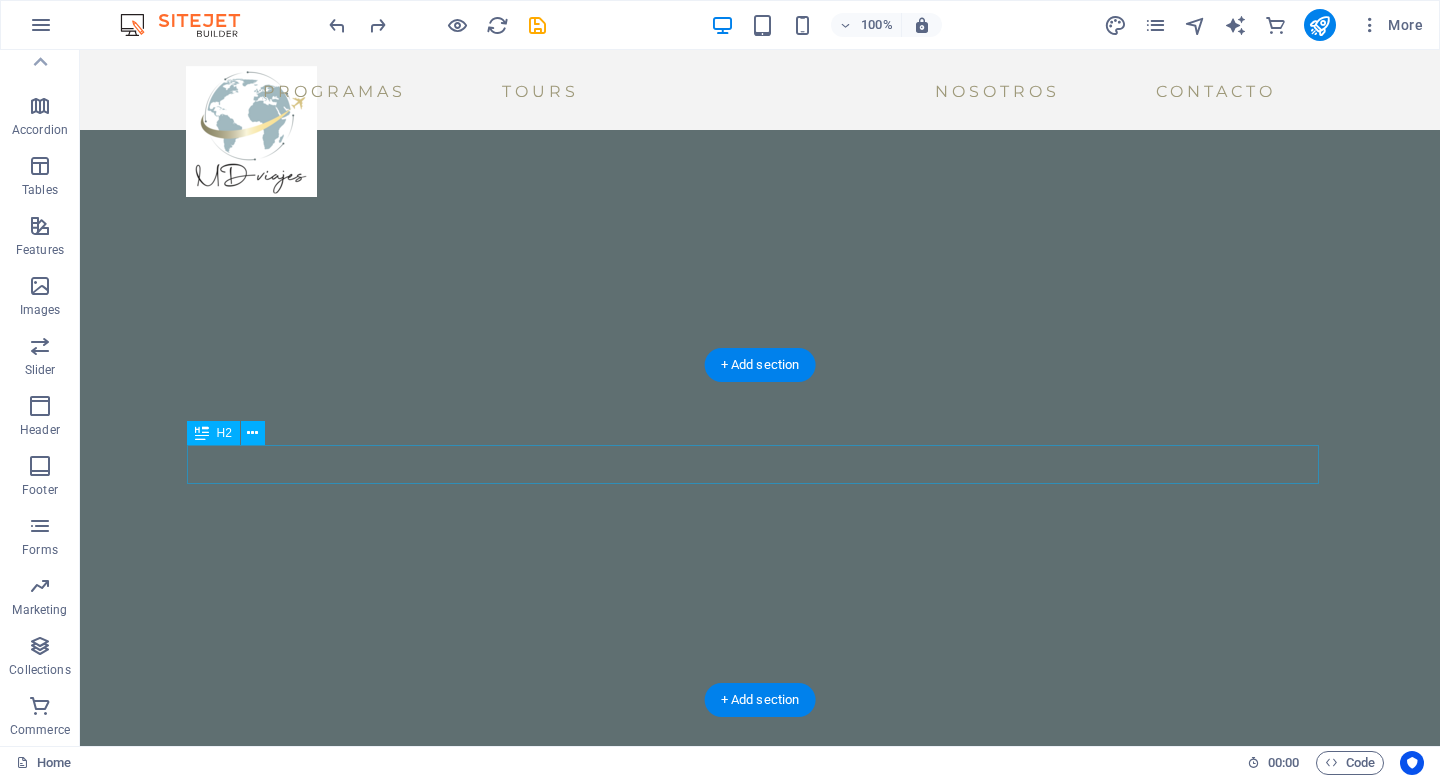 click on "Partners" at bounding box center (760, 11849) 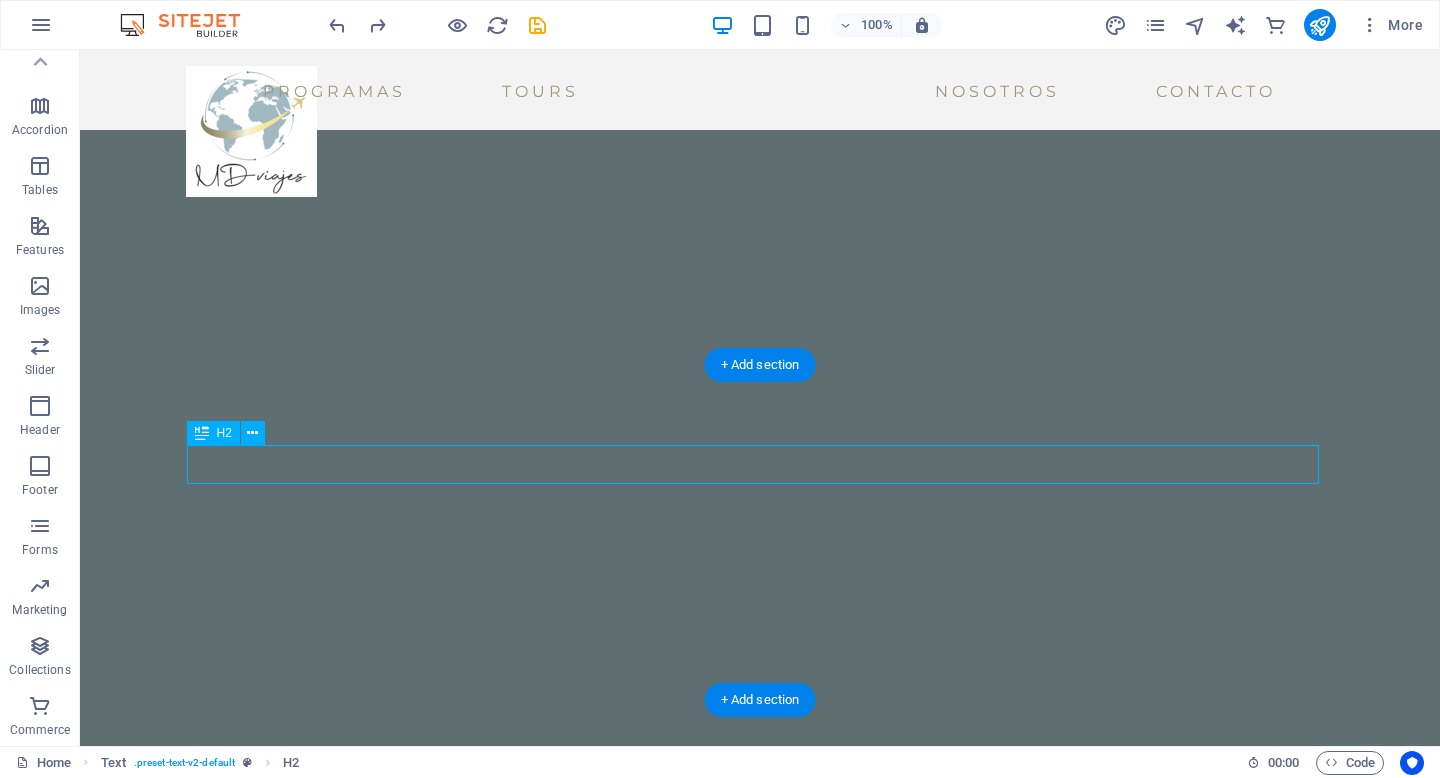 click on "Partners" at bounding box center [760, 11849] 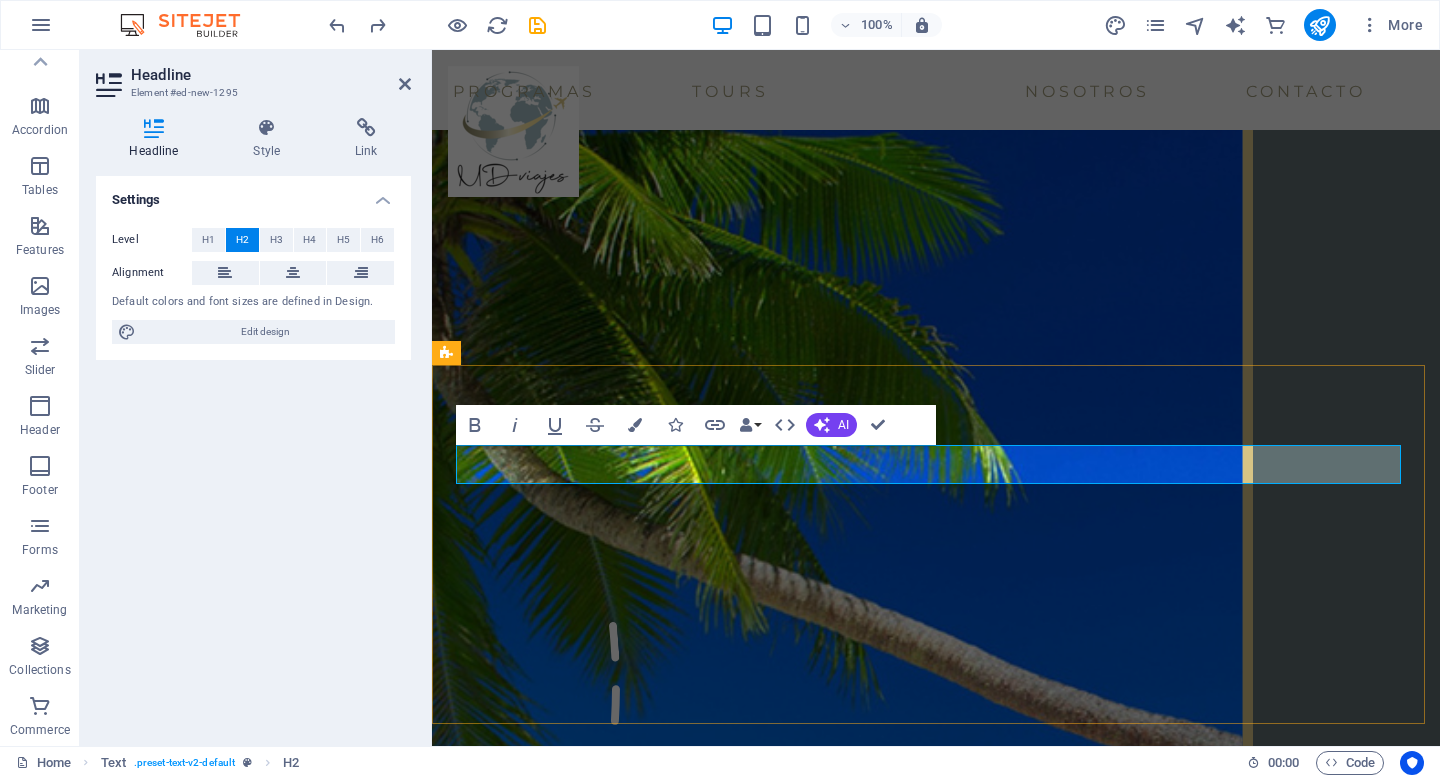 type 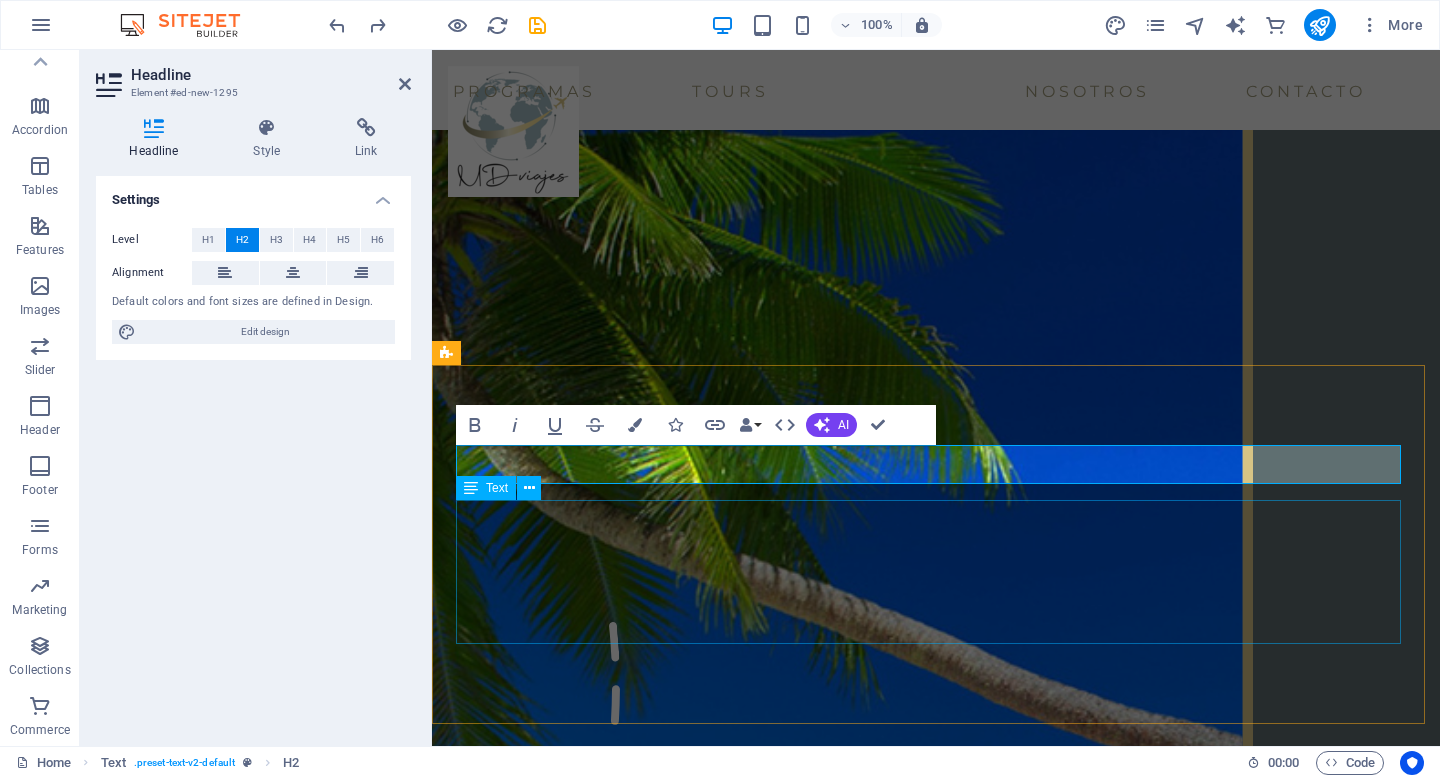 click on "Lorem ipsum dolor sitope amet, consectetur adipisicing elitip. Massumenda, dolore, cum vel modi asperiores consequatur suscipit quidem ducimus eveniet iure expedita consecteture odiogil voluptatum similique fugit voluptates atem accusamus quae quas dolorem tenetur facere tempora maiores adipisci reiciendis accusantium voluptatibus id voluptate tempore dolor harum nisi amet! Nobis, eaque. Aenean commodo ligula eget dolor. Lorem ipsum dolor sit amet, consectetuer adipiscing elit leget odiogil voluptatum similique fugit voluptates dolor. Libero assumenda, dolore, cum vel modi asperiores consequatur." at bounding box center [936, 11957] 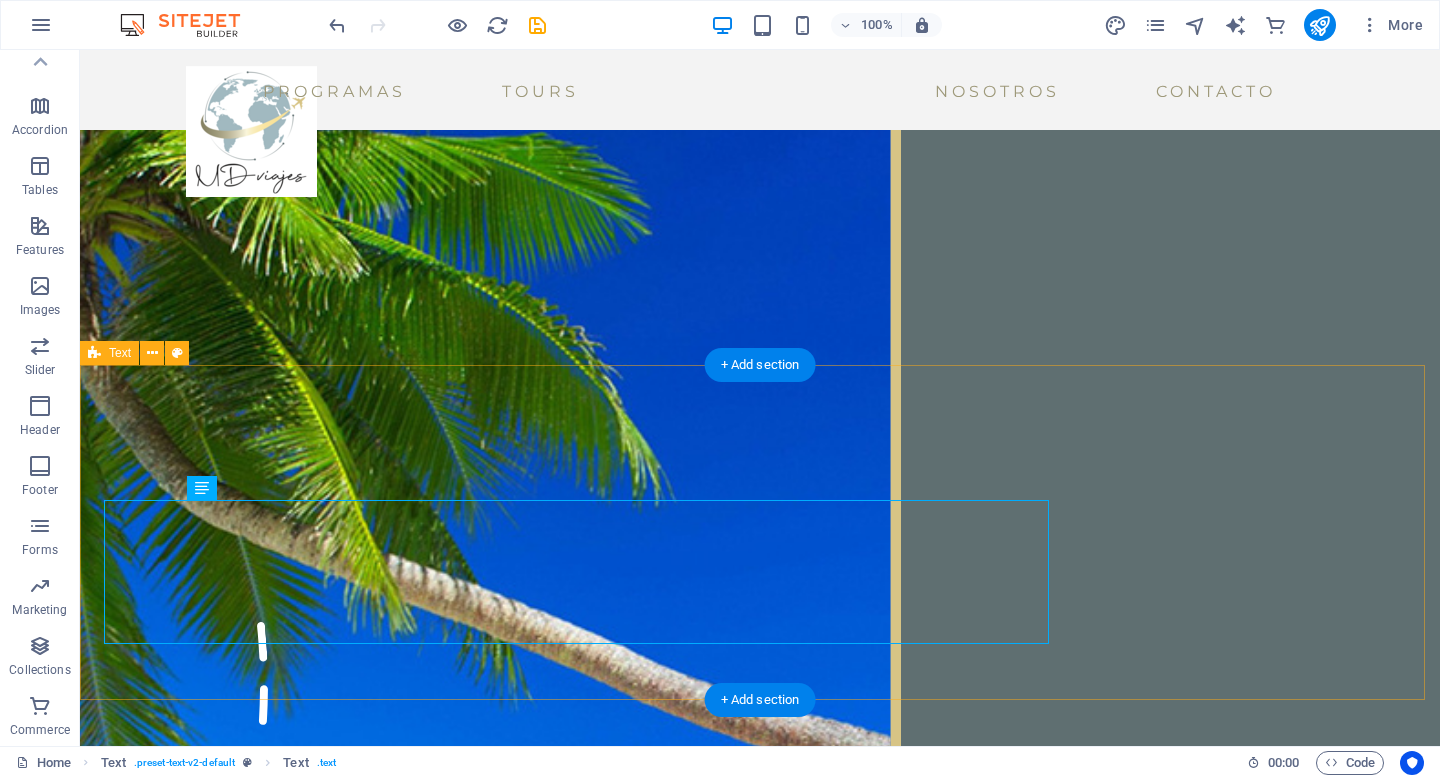 scroll, scrollTop: 2602, scrollLeft: 0, axis: vertical 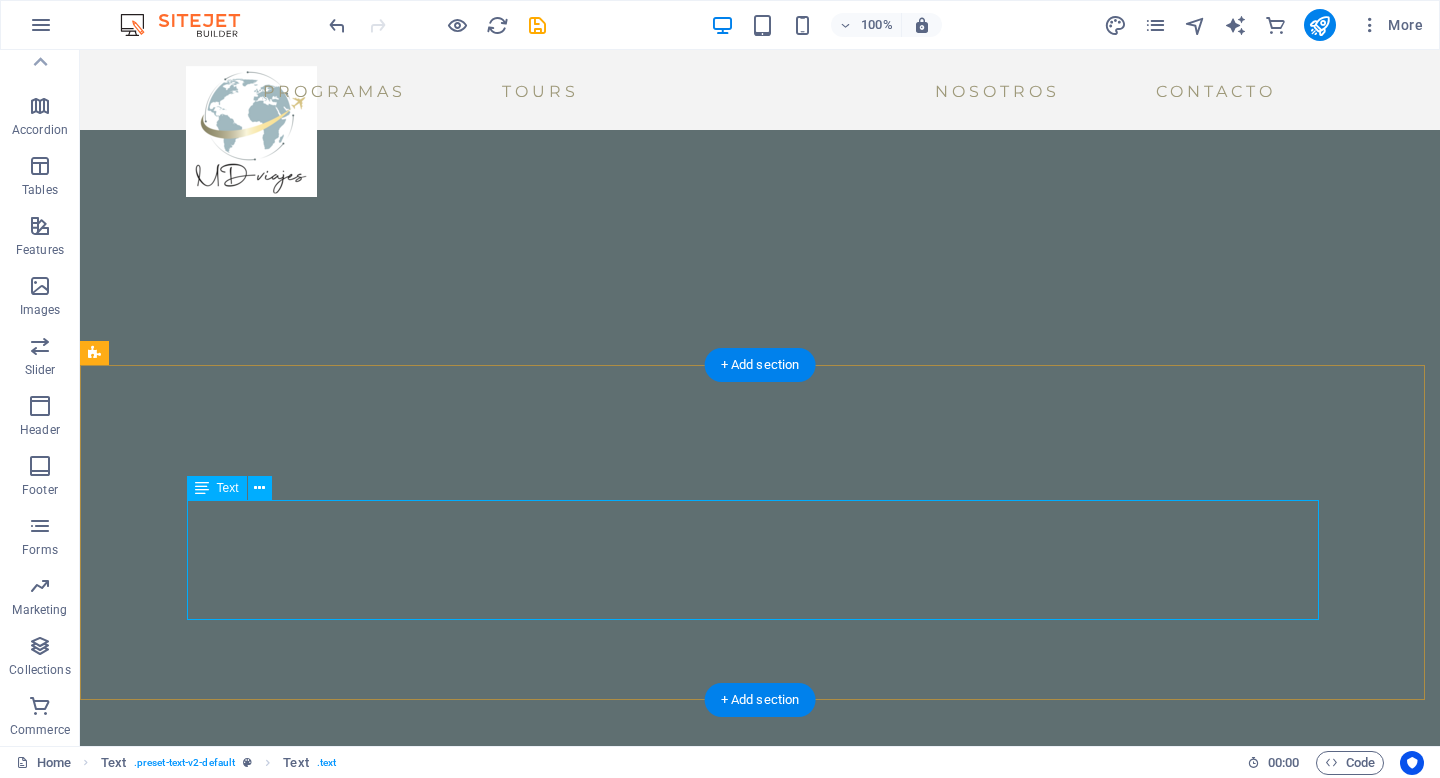 click on "Lorem ipsum dolor sitope amet, consectetur adipisicing elitip. Massumenda, dolore, cum vel modi asperiores consequatur suscipit quidem ducimus eveniet iure expedita consecteture odiogil voluptatum similique fugit voluptates atem accusamus quae quas dolorem tenetur facere tempora maiores adipisci reiciendis accusantium voluptatibus id voluptate tempore dolor harum nisi amet! Nobis, eaque. Aenean commodo ligula eget dolor. Lorem ipsum dolor sit amet, consectetuer adipiscing elit leget odiogil voluptatum similique fugit voluptates dolor. Libero assumenda, dolore, cum vel modi asperiores consequatur." at bounding box center (760, 11945) 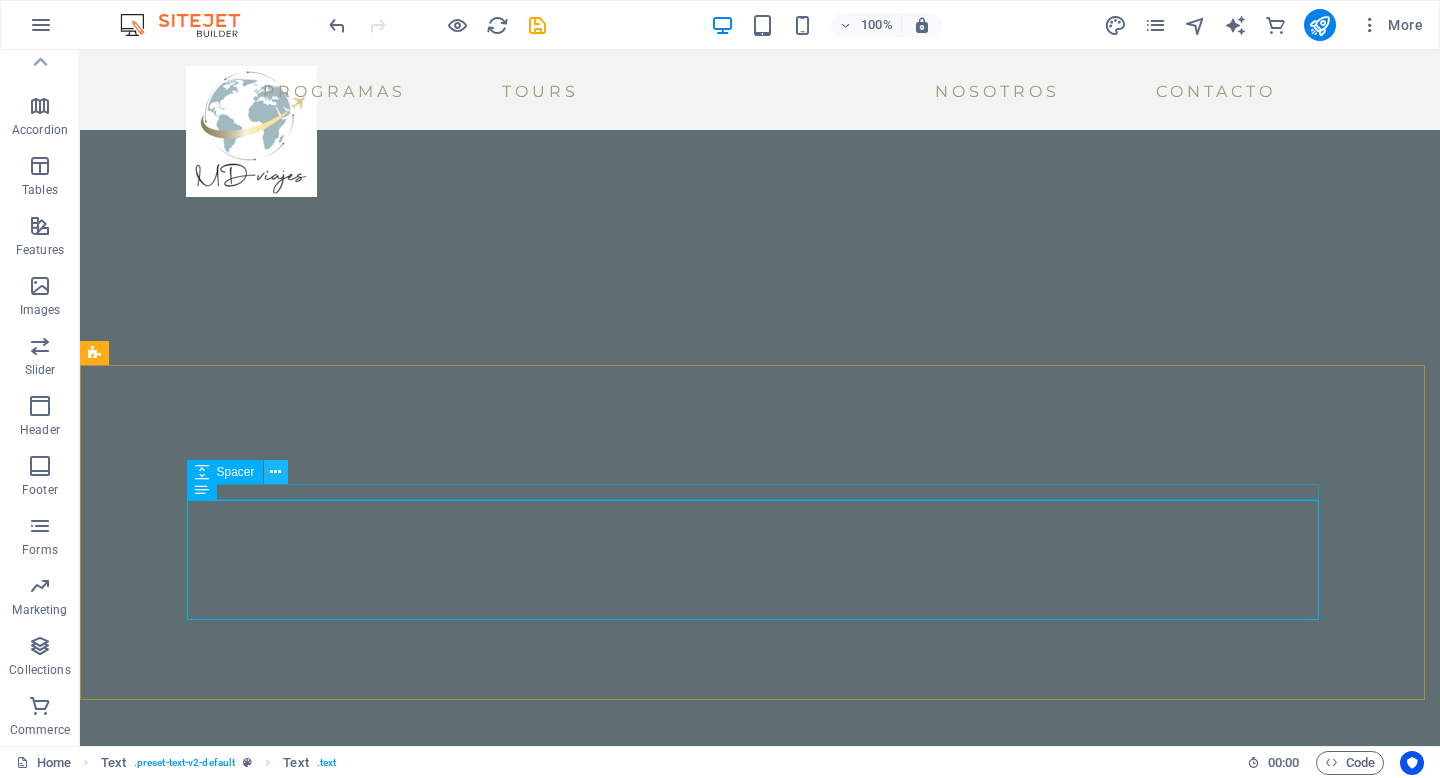 click at bounding box center (275, 472) 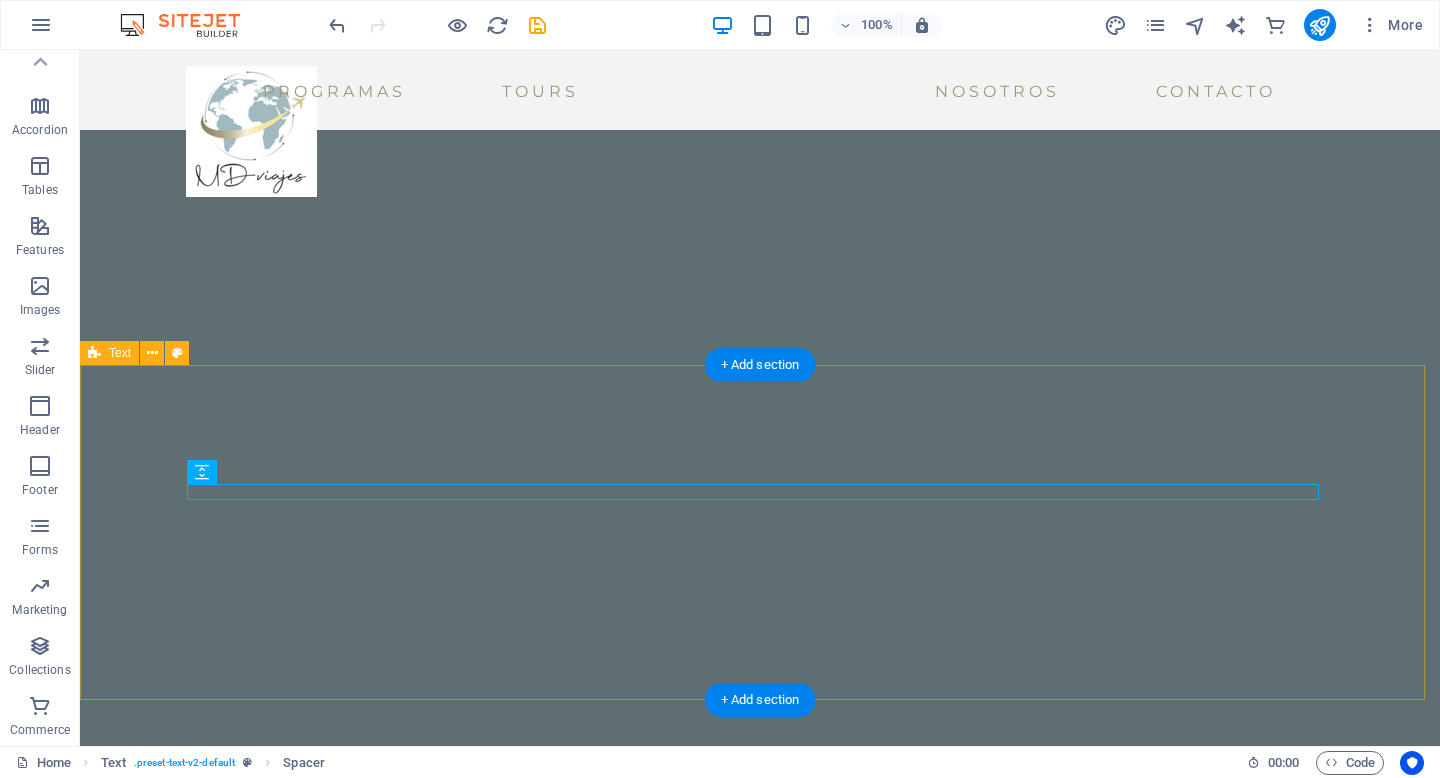 click on "Quienes son nuestros Partners Lorem ipsum dolor sitope amet, consectetur adipisicing elitip. Massumenda, dolore, cum vel modi asperiores consequatur suscipit quidem ducimus eveniet iure expedita consecteture odiogil voluptatum similique fugit voluptates atem accusamus quae quas dolorem tenetur facere tempora maiores adipisci reiciendis accusantium voluptatibus id voluptate tempore dolor harum nisi amet! Nobis, eaque. Aenean commodo ligula eget dolor. Lorem ipsum dolor sit amet, consectetuer adipiscing elit leget odiogil voluptatum similique fugit voluptates dolor. Libero assumenda, dolore, cum vel modi asperiores consequatur." at bounding box center [760, 11917] 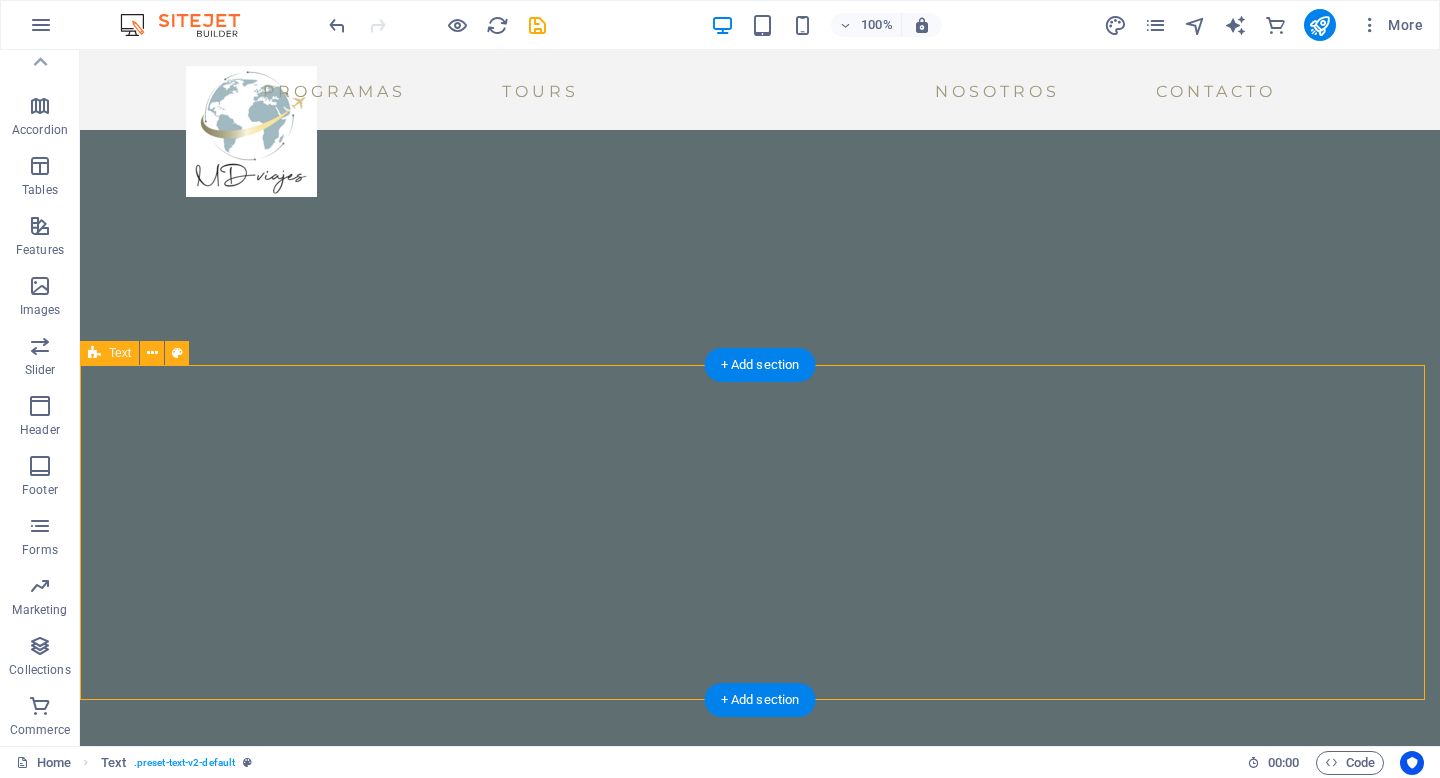 click on "Quienes son nuestros Partners Lorem ipsum dolor sitope amet, consectetur adipisicing elitip. Massumenda, dolore, cum vel modi asperiores consequatur suscipit quidem ducimus eveniet iure expedita consecteture odiogil voluptatum similique fugit voluptates atem accusamus quae quas dolorem tenetur facere tempora maiores adipisci reiciendis accusantium voluptatibus id voluptate tempore dolor harum nisi amet! Nobis, eaque. Aenean commodo ligula eget dolor. Lorem ipsum dolor sit amet, consectetuer adipiscing elit leget odiogil voluptatum similique fugit voluptates dolor. Libero assumenda, dolore, cum vel modi asperiores consequatur." at bounding box center [760, 11917] 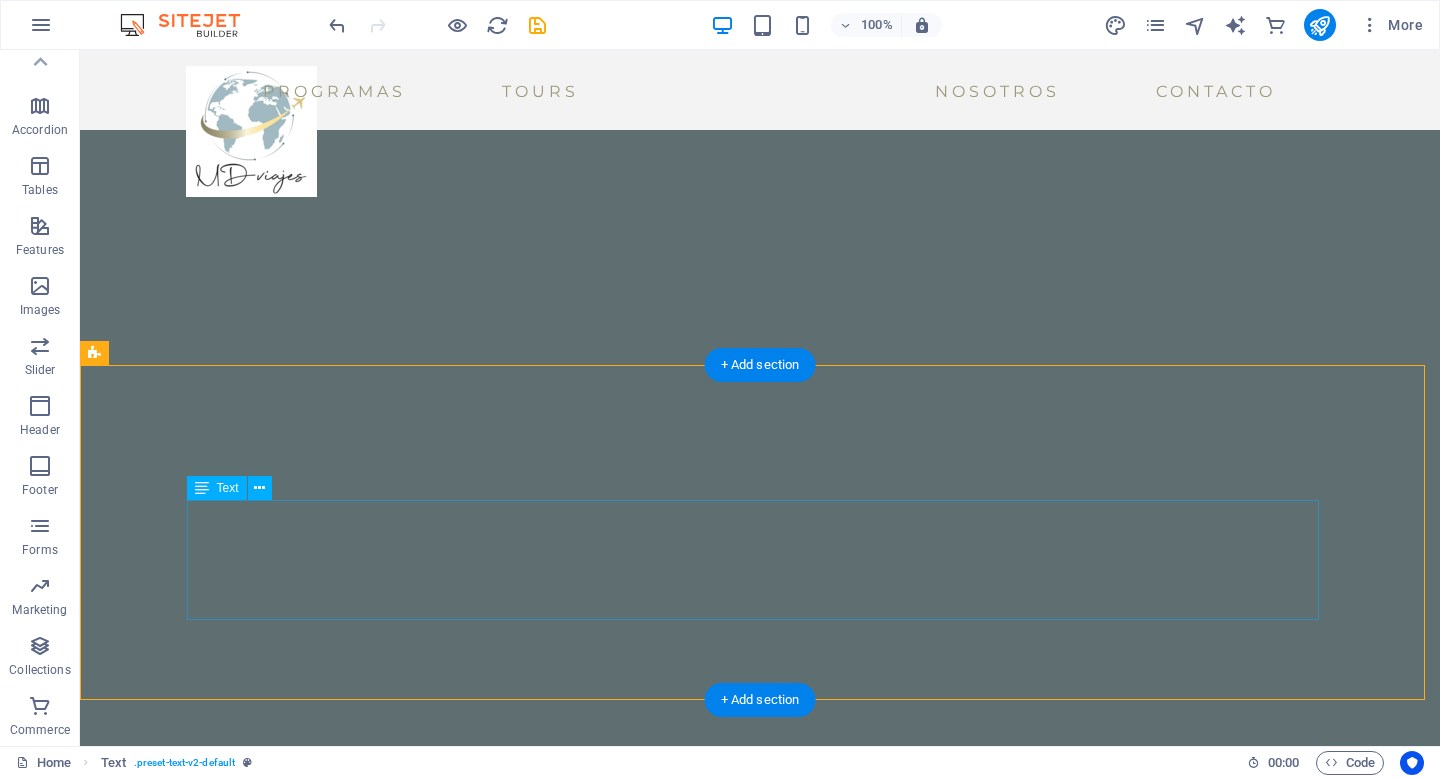 click on "Lorem ipsum dolor sitope amet, consectetur adipisicing elitip. Massumenda, dolore, cum vel modi asperiores consequatur suscipit quidem ducimus eveniet iure expedita consecteture odiogil voluptatum similique fugit voluptates atem accusamus quae quas dolorem tenetur facere tempora maiores adipisci reiciendis accusantium voluptatibus id voluptate tempore dolor harum nisi amet! Nobis, eaque. Aenean commodo ligula eget dolor. Lorem ipsum dolor sit amet, consectetuer adipiscing elit leget odiogil voluptatum similique fugit voluptates dolor. Libero assumenda, dolore, cum vel modi asperiores consequatur." at bounding box center [760, 11945] 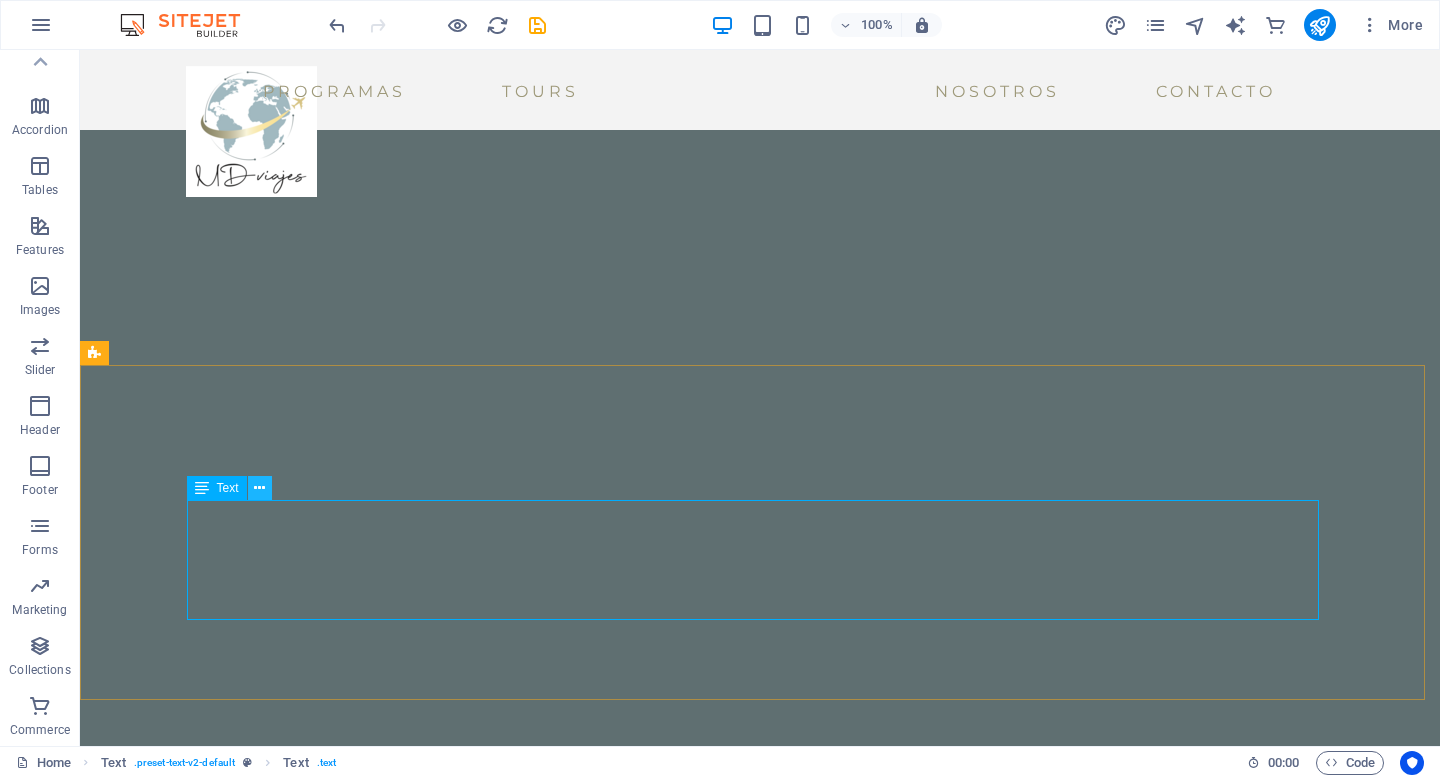 click at bounding box center (259, 488) 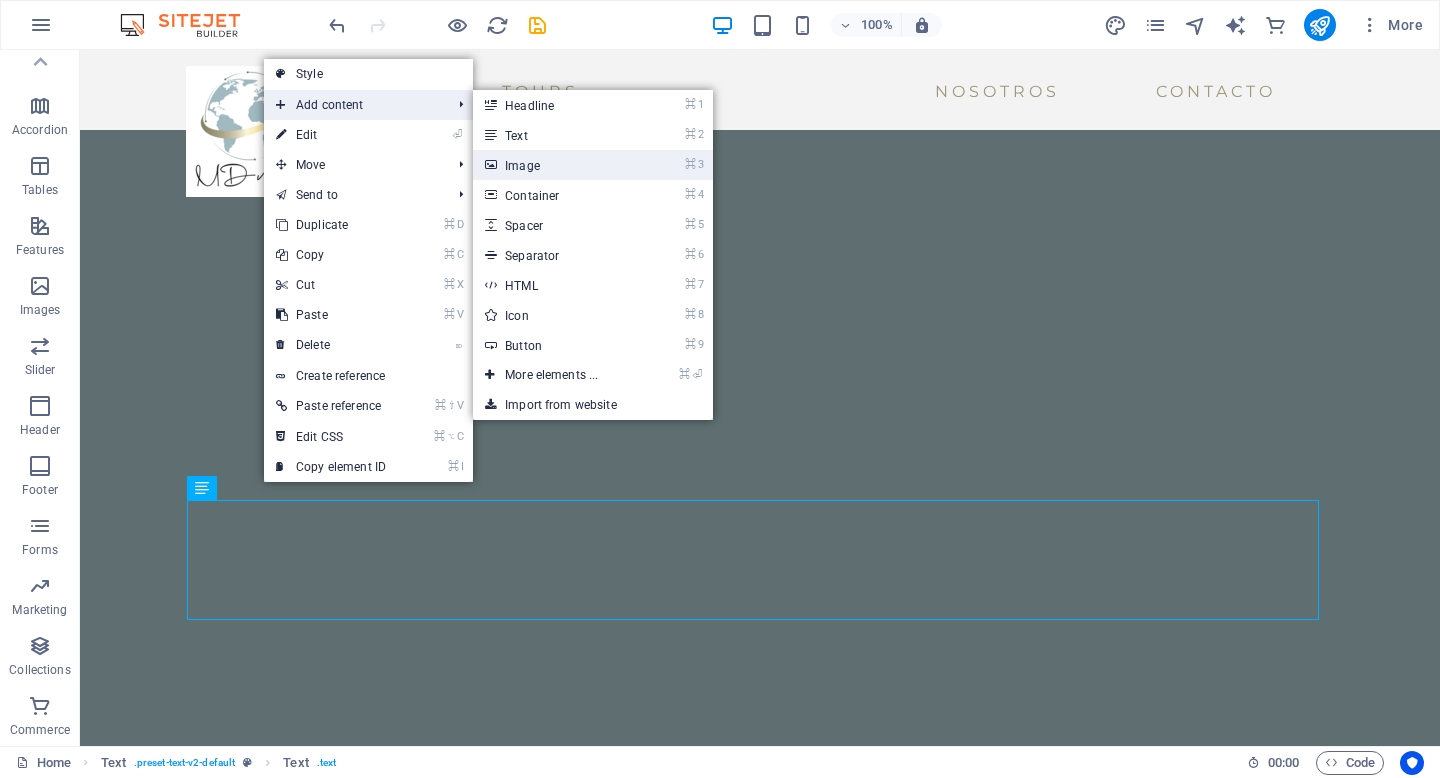 click on "⌘ 3  Image" at bounding box center (555, 165) 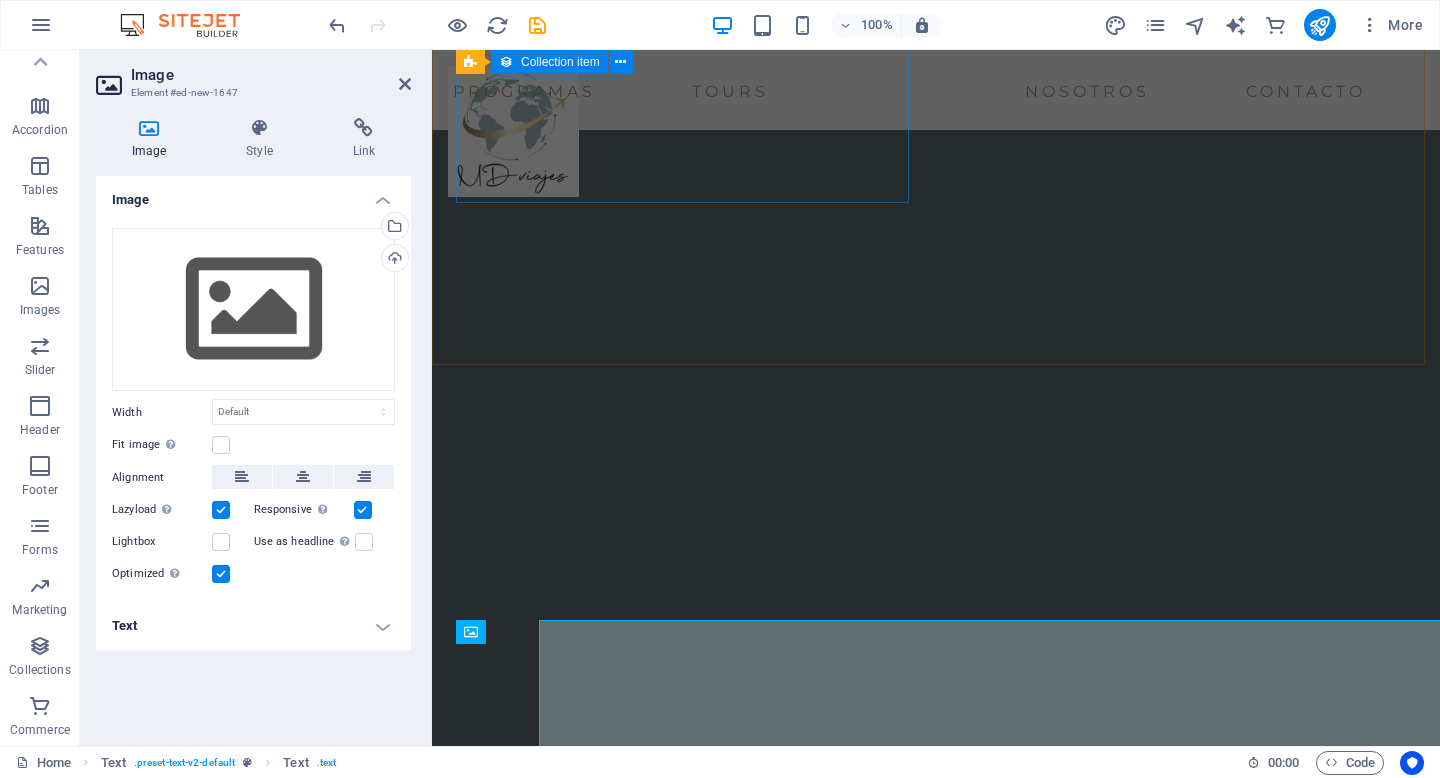 scroll, scrollTop: 2426, scrollLeft: 0, axis: vertical 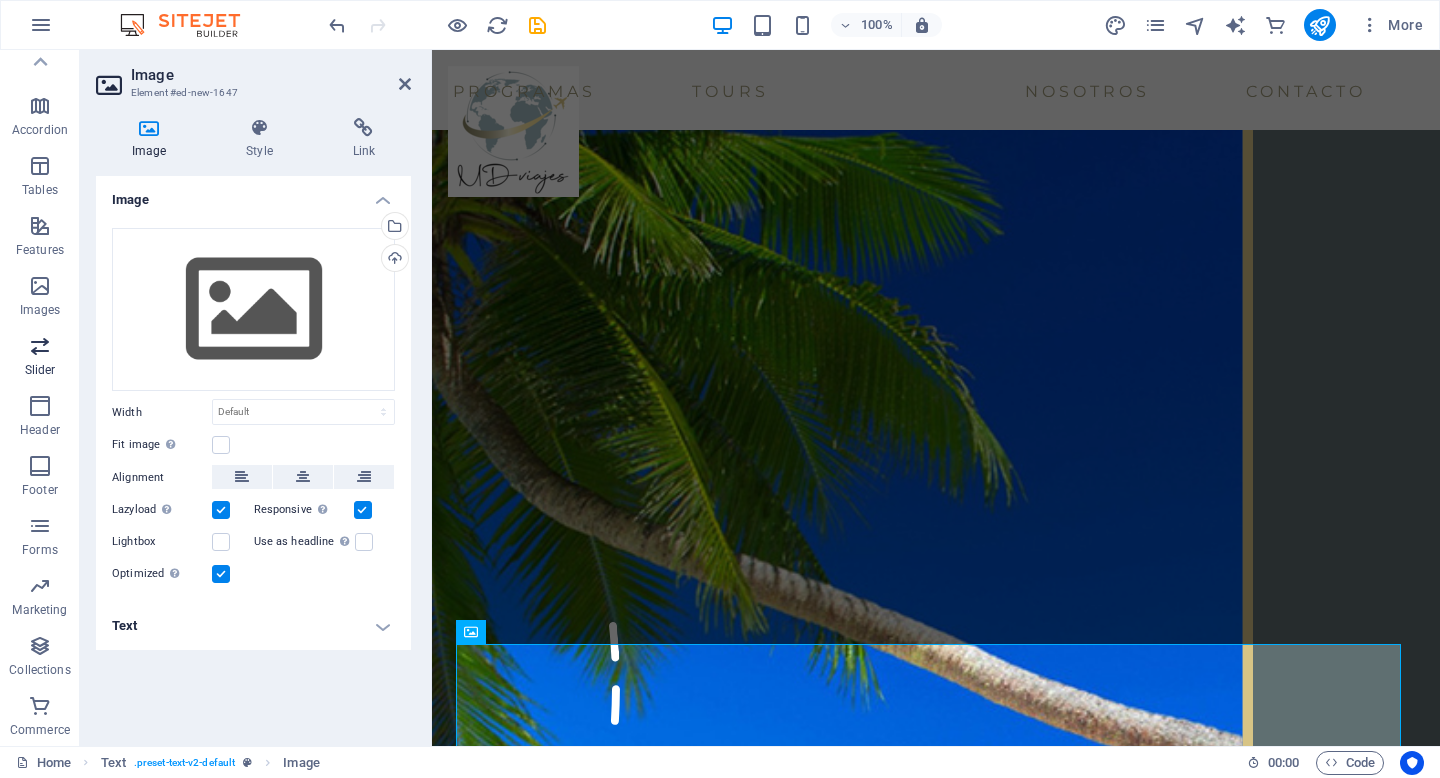 click at bounding box center (40, 346) 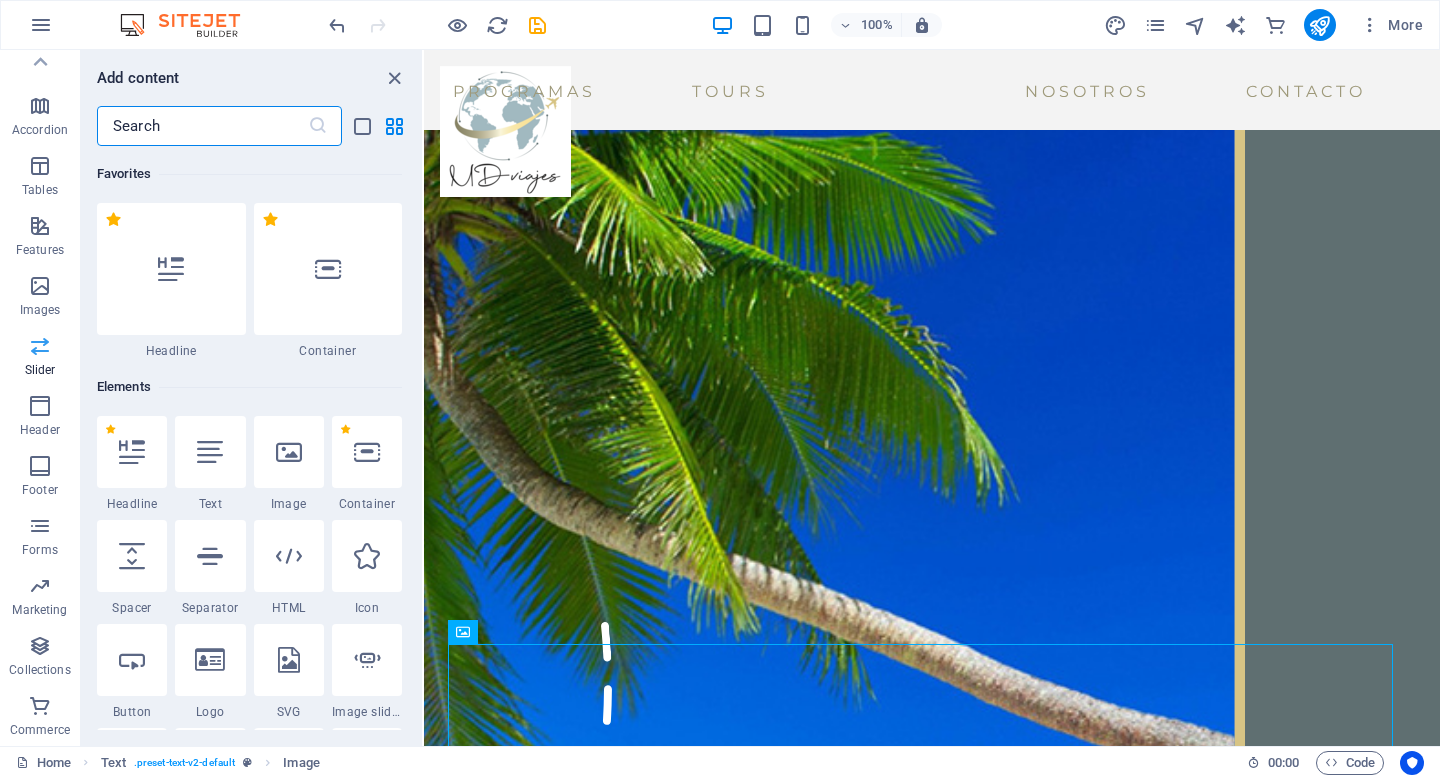 scroll, scrollTop: 2430, scrollLeft: 0, axis: vertical 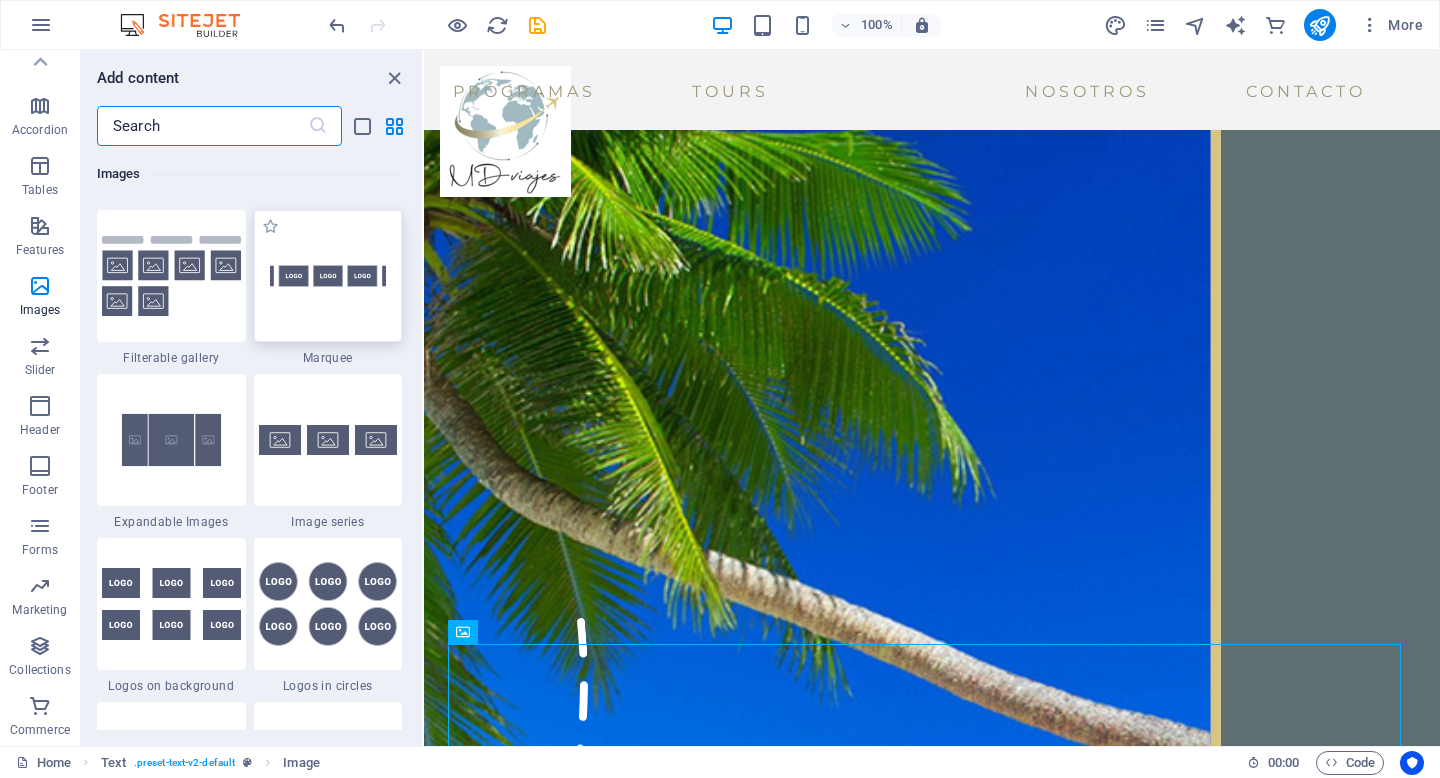 click at bounding box center (328, 276) 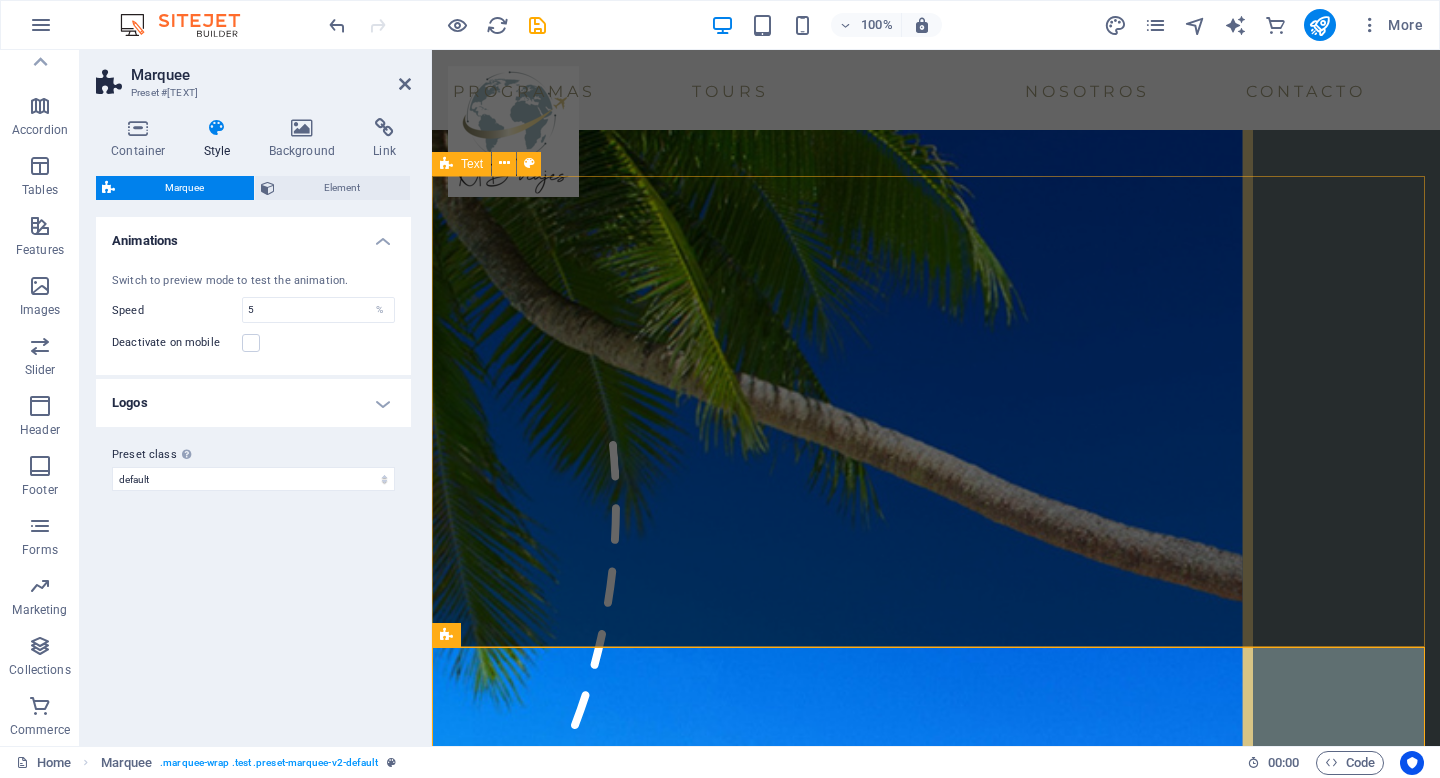 scroll, scrollTop: 2603, scrollLeft: 0, axis: vertical 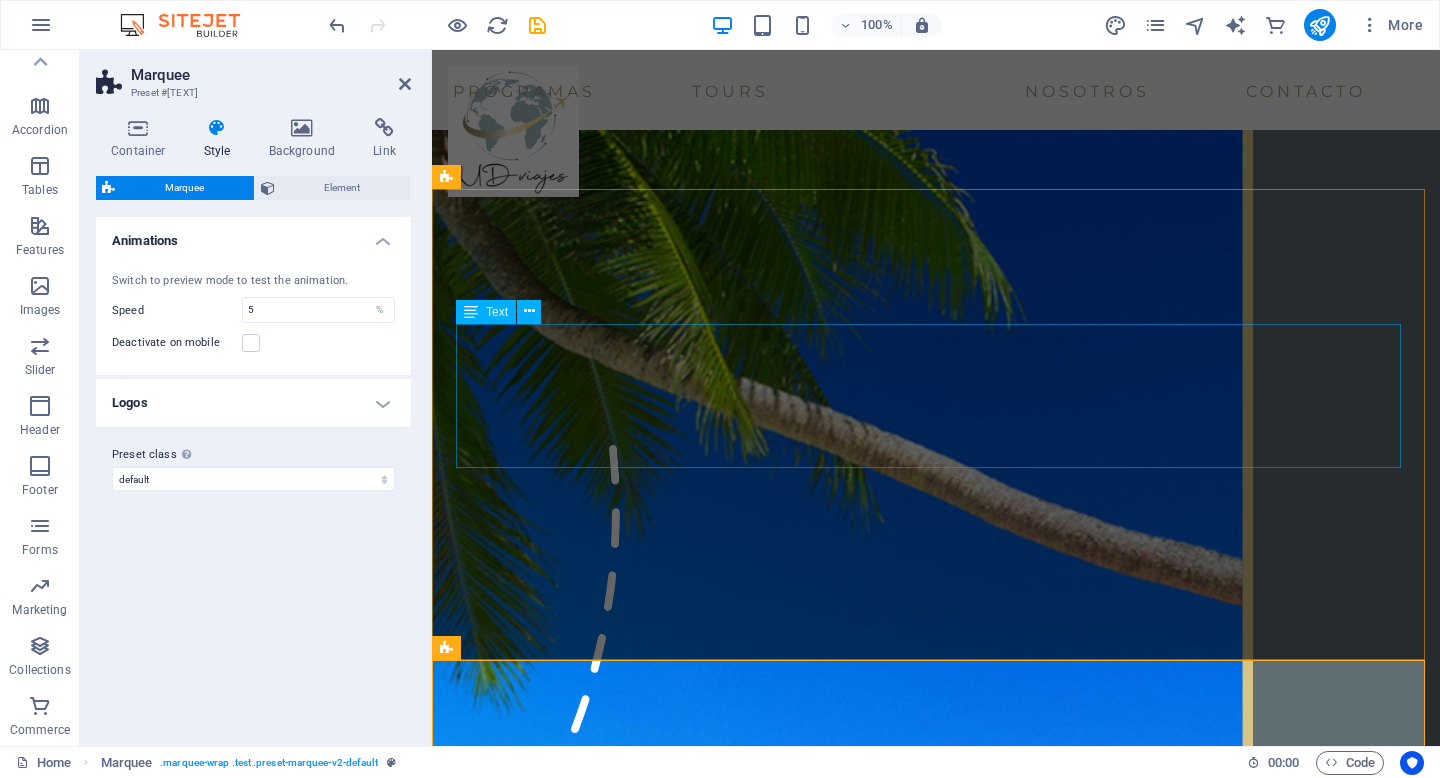 click on "Lorem ipsum dolor sitope amet, consectetur adipisicing elitip. Massumenda, dolore, cum vel modi asperiores consequatur suscipit quidem ducimus eveniet iure expedita consecteture odiogil voluptatum similique fugit voluptates atem accusamus quae quas dolorem tenetur facere tempora maiores adipisci reiciendis accusantium voluptatibus id voluptate tempore dolor harum nisi amet! Nobis, eaque. Aenean commodo ligula eget dolor. Lorem ipsum dolor sit amet, consectetuer adipiscing elit leget odiogil voluptatum similique fugit voluptates dolor. Libero assumenda, dolore, cum vel modi asperiores consequatur." at bounding box center [936, 11780] 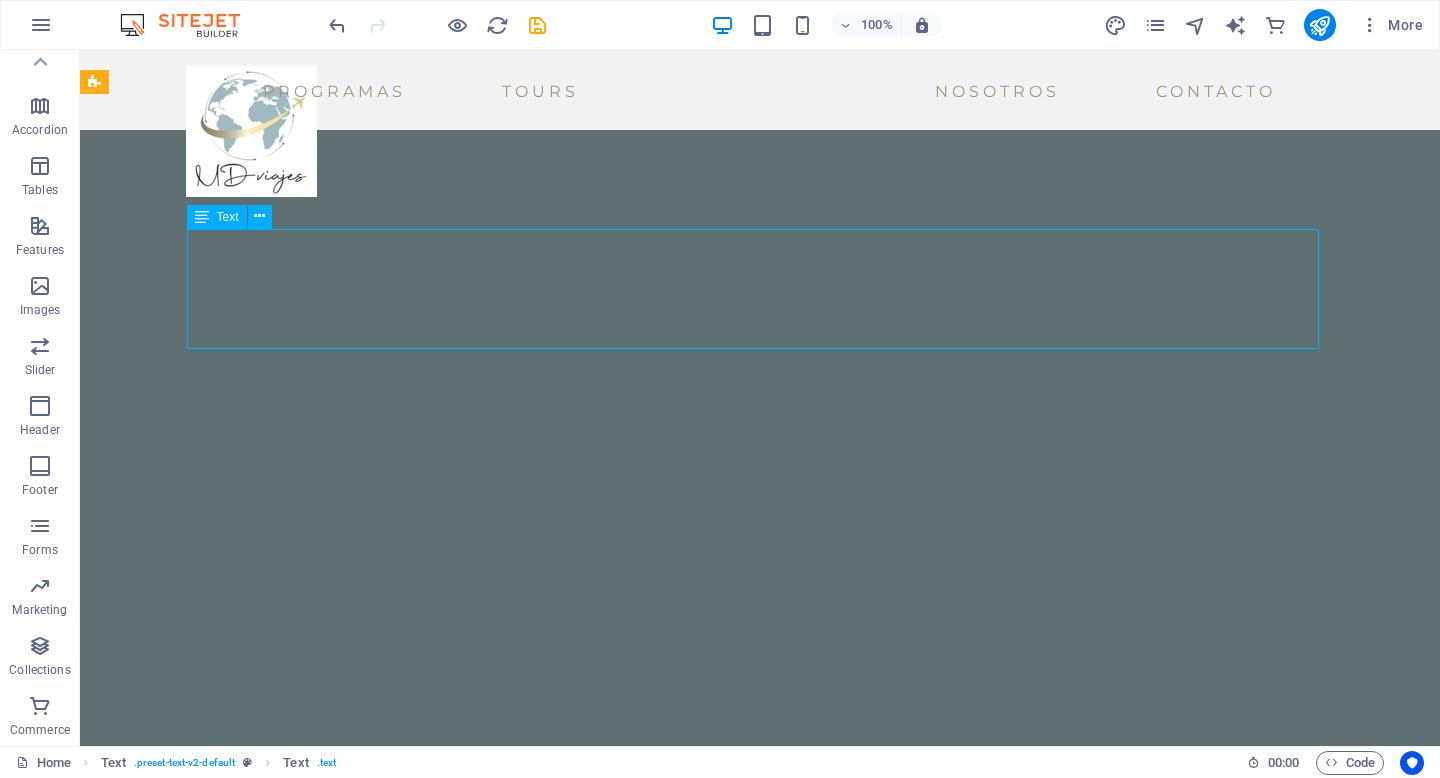 scroll, scrollTop: 2879, scrollLeft: 0, axis: vertical 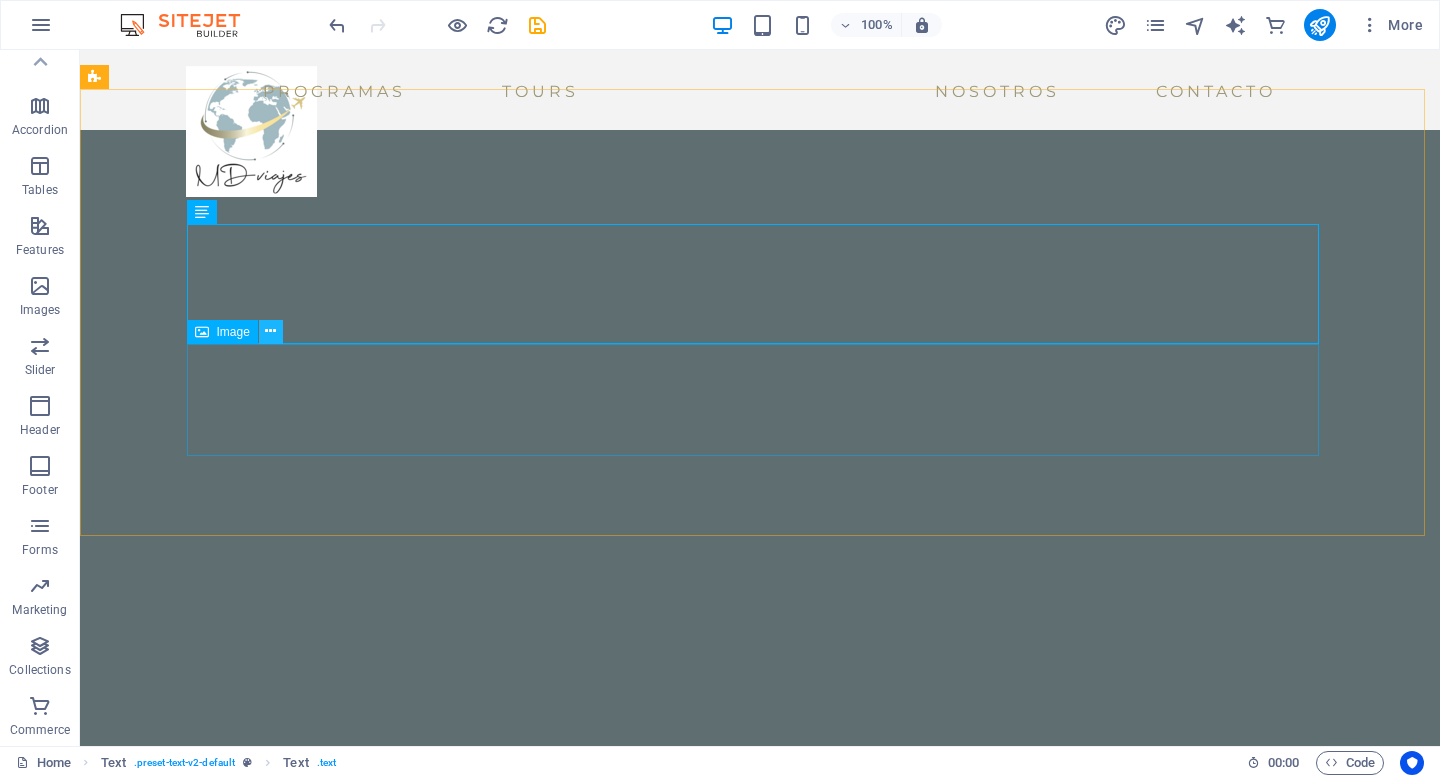 click at bounding box center [270, 331] 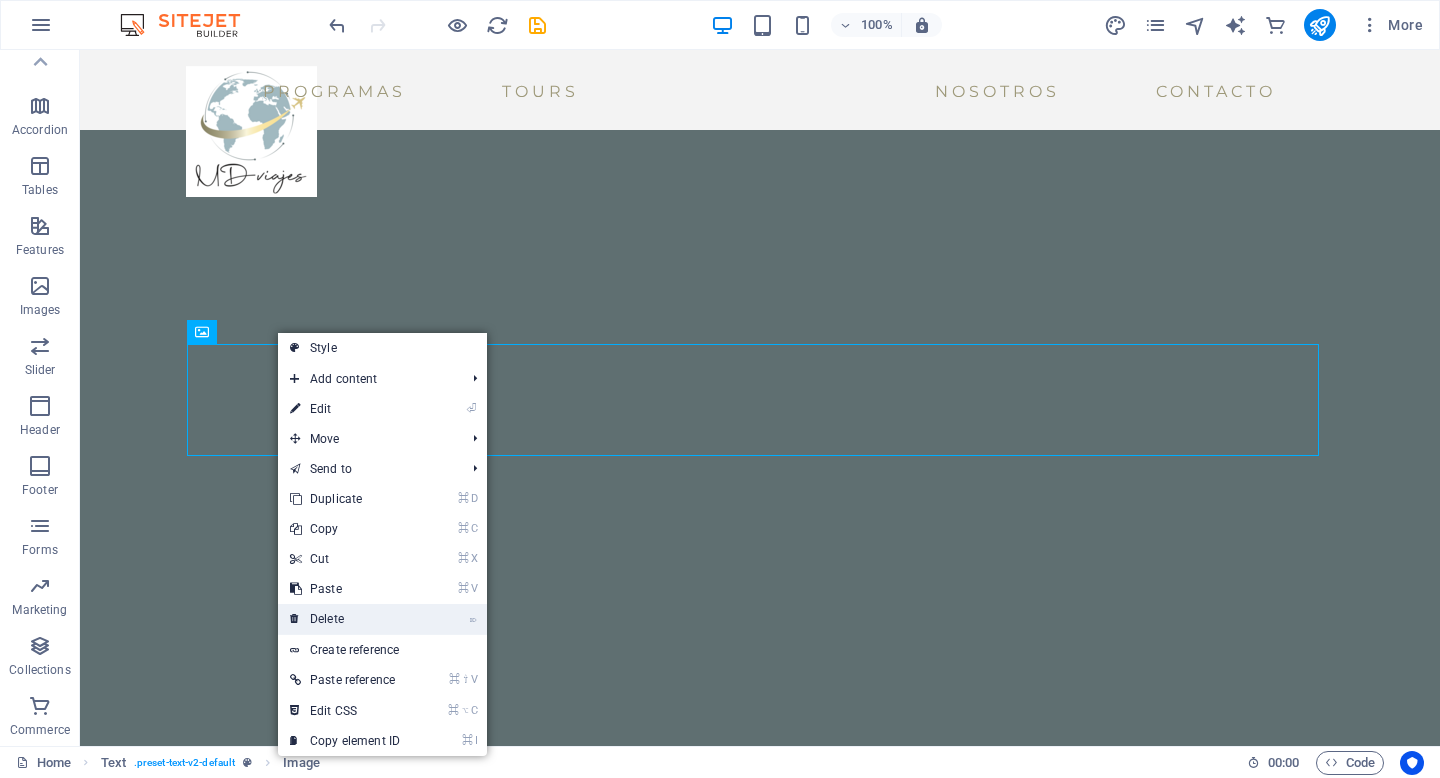 click on "⌦  Delete" at bounding box center [345, 619] 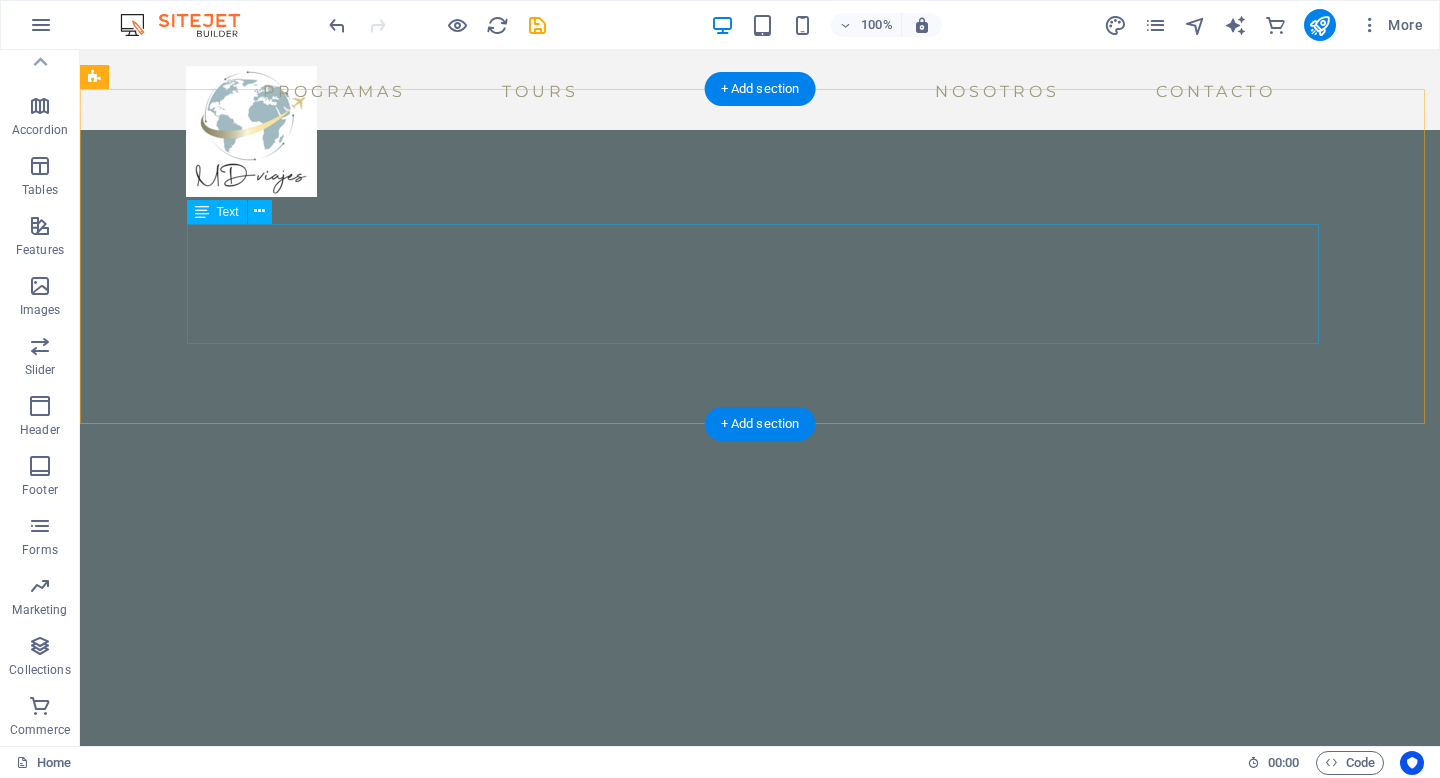 click on "Lorem ipsum dolor sitope amet, consectetur adipisicing elitip. Massumenda, dolore, cum vel modi asperiores consequatur suscipit quidem ducimus eveniet iure expedita consecteture odiogil voluptatum similique fugit voluptates atem accusamus quae quas dolorem tenetur facere tempora maiores adipisci reiciendis accusantium voluptatibus id voluptate tempore dolor harum nisi amet! Nobis, eaque. Aenean commodo ligula eget dolor. Lorem ipsum dolor sit amet, consectetuer adipiscing elit leget odiogil voluptatum similique fugit voluptates dolor. Libero assumenda, dolore, cum vel modi asperiores consequatur." at bounding box center [760, 11668] 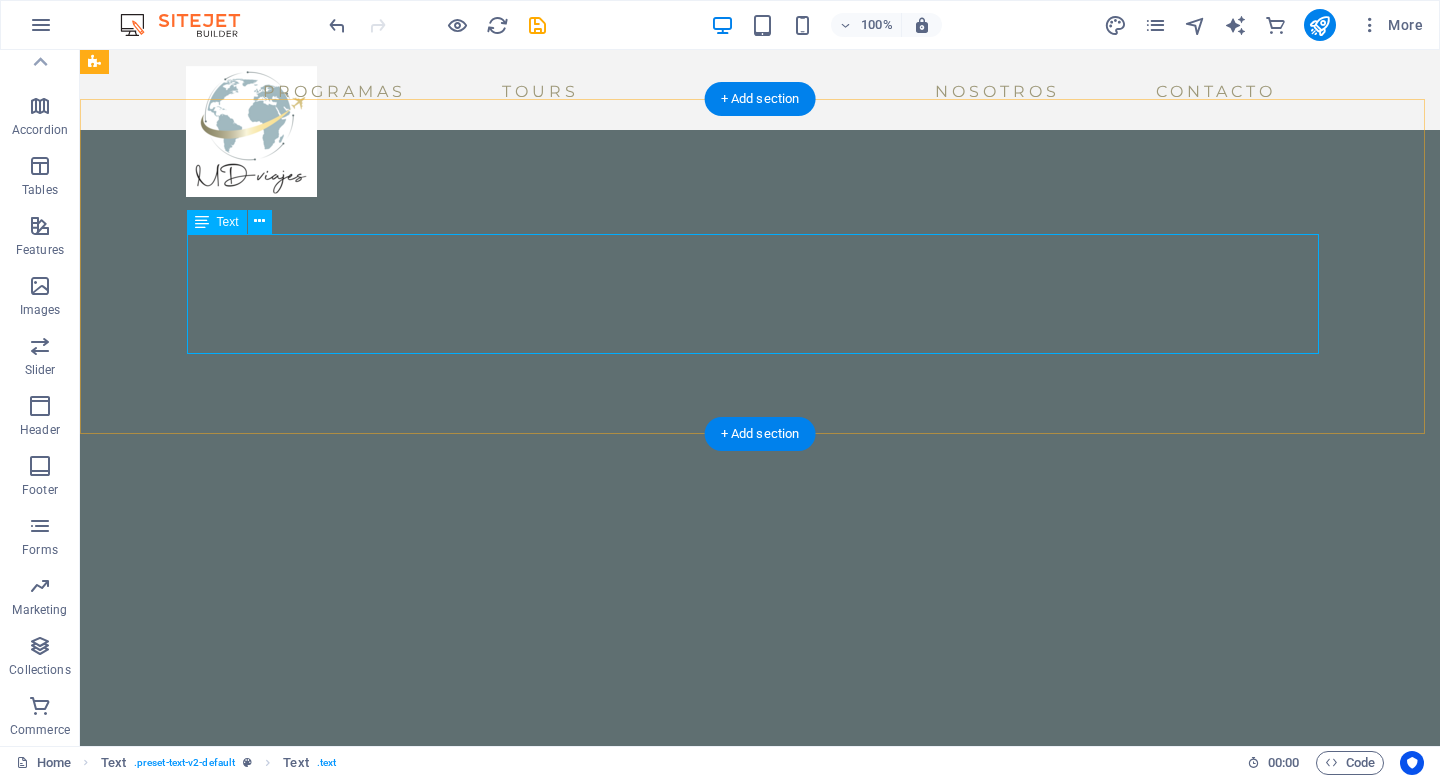 scroll, scrollTop: 2851, scrollLeft: 0, axis: vertical 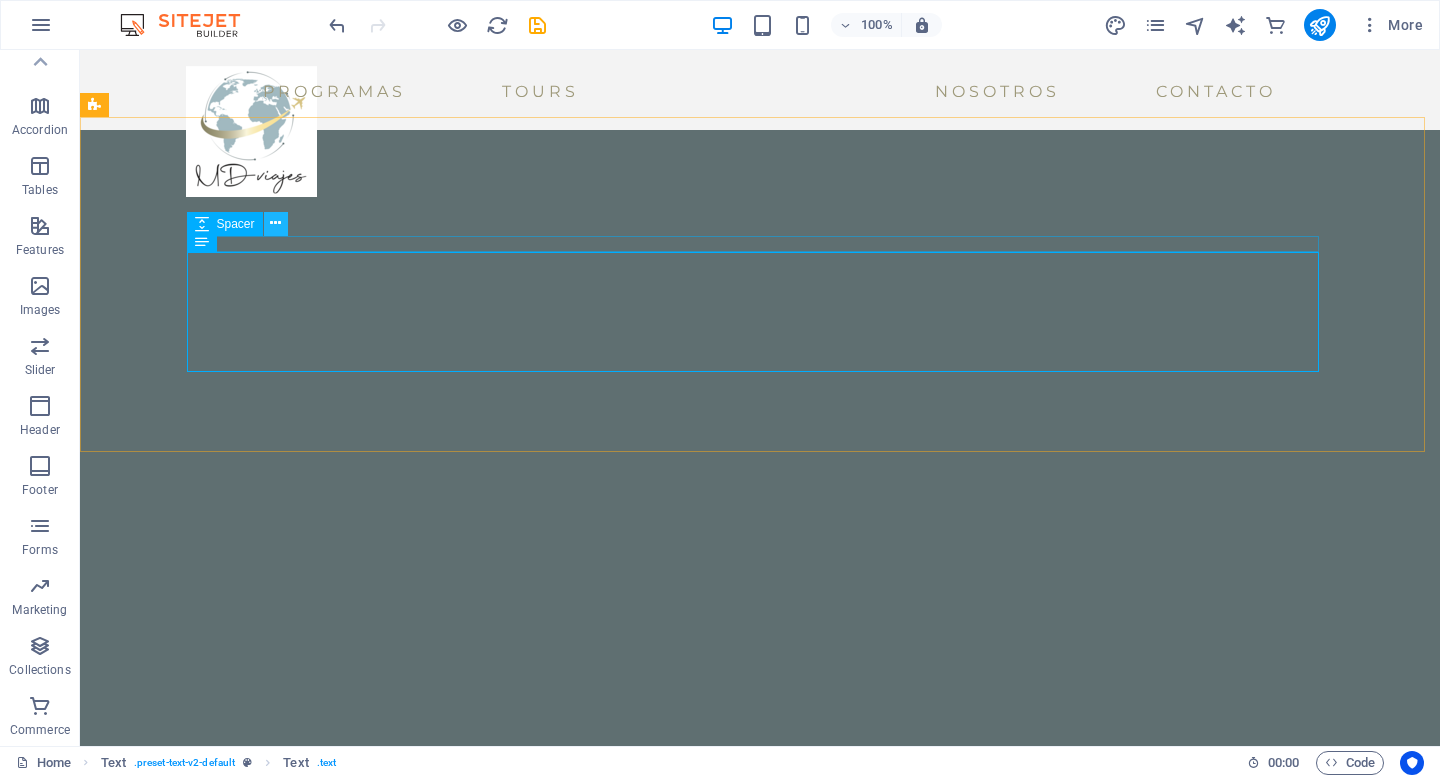 click at bounding box center [275, 223] 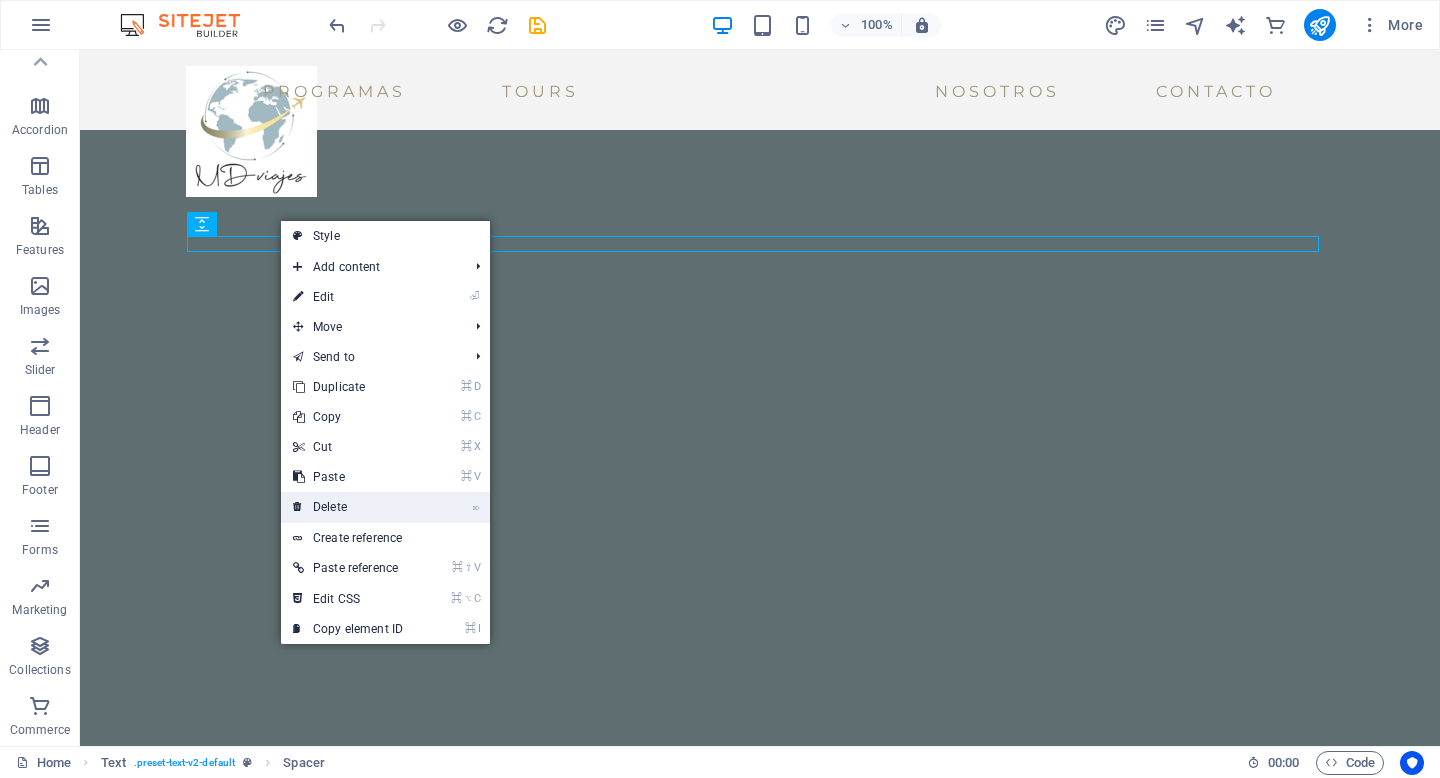click on "⌦  Delete" at bounding box center [348, 507] 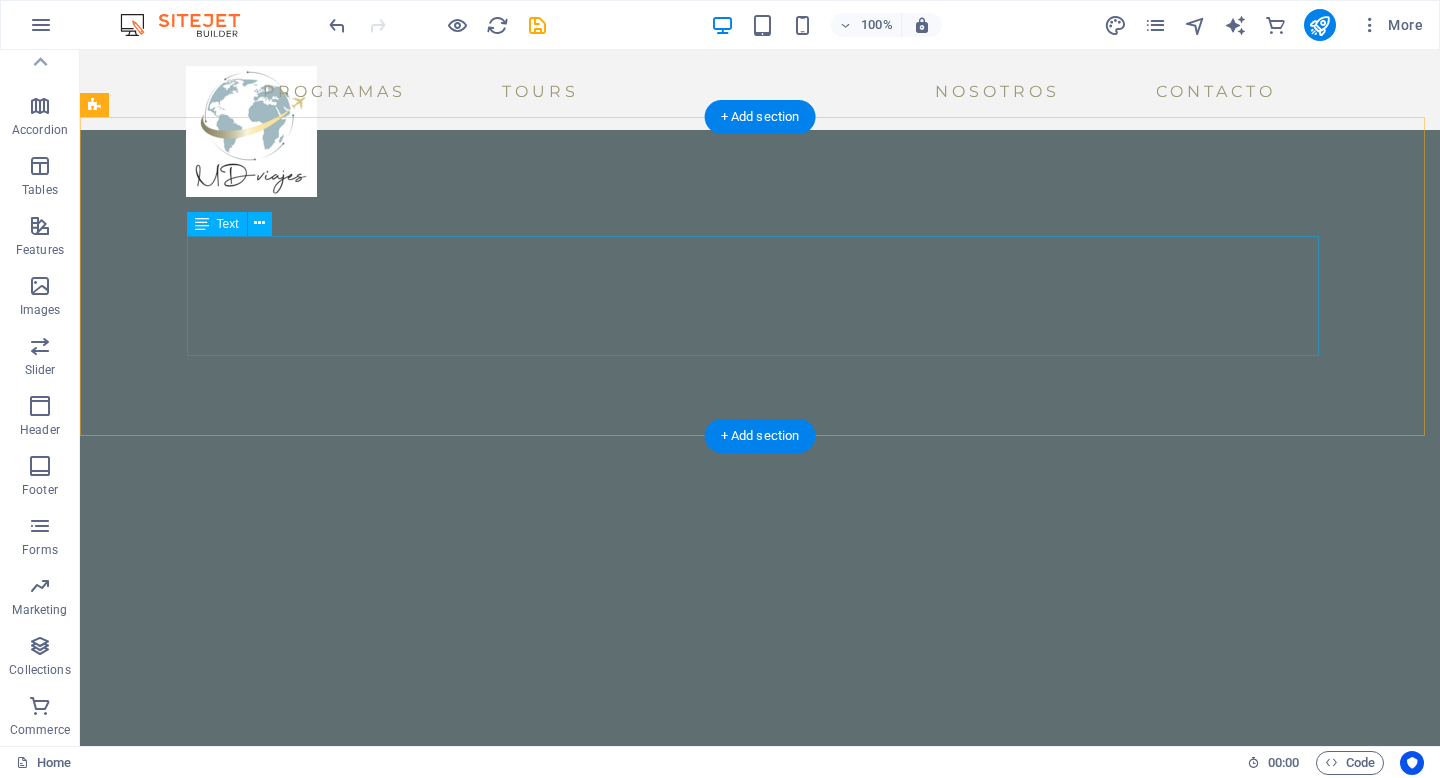 click on "Lorem ipsum dolor sitope amet, consectetur adipisicing elitip. Massumenda, dolore, cum vel modi asperiores consequatur suscipit quidem ducimus eveniet iure expedita consecteture odiogil voluptatum similique fugit voluptates atem accusamus quae quas dolorem tenetur facere tempora maiores adipisci reiciendis accusantium voluptatibus id voluptate tempore dolor harum nisi amet! Nobis, eaque. Aenean commodo ligula eget dolor. Lorem ipsum dolor sit amet, consectetuer adipiscing elit leget odiogil voluptatum similique fugit voluptates dolor. Libero assumenda, dolore, cum vel modi asperiores consequatur." at bounding box center [760, 11680] 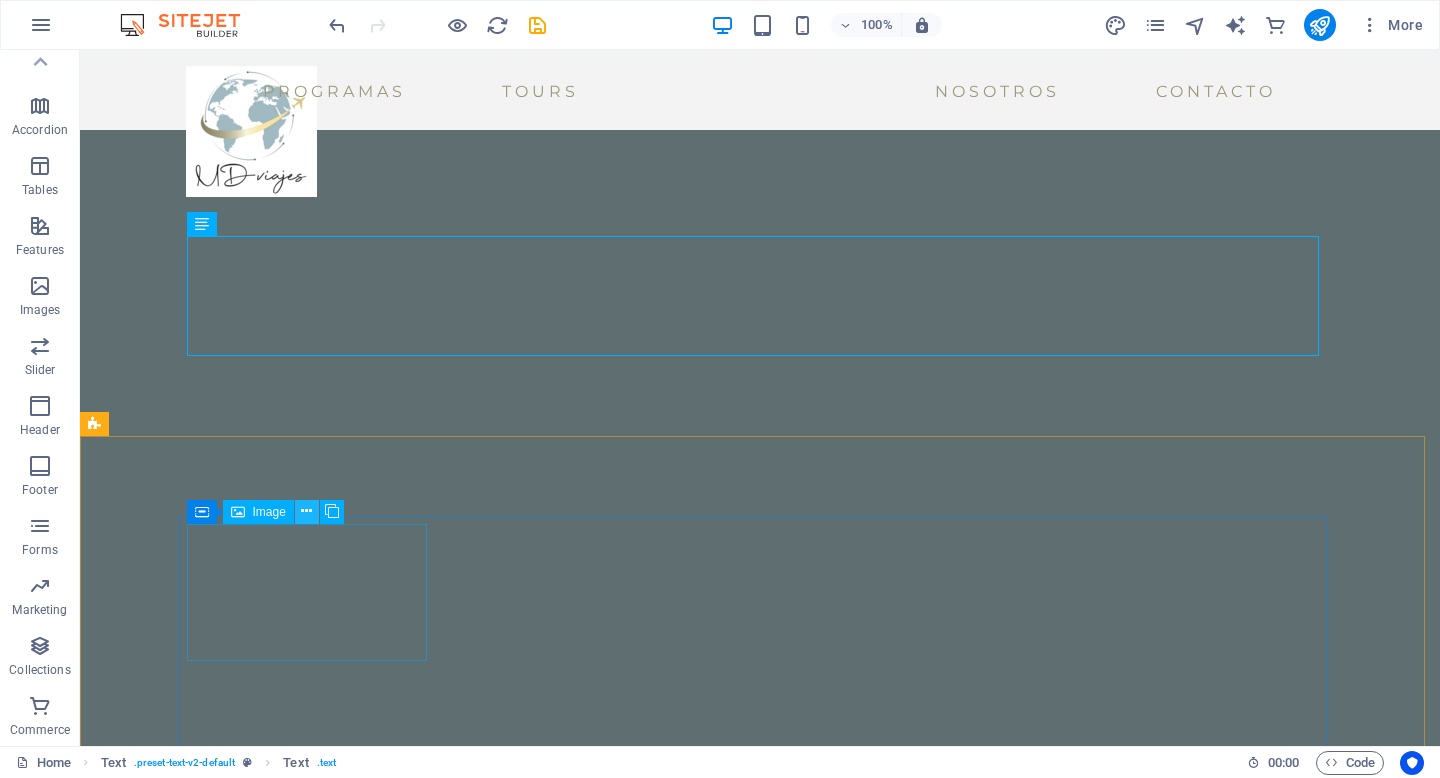 click at bounding box center (306, 511) 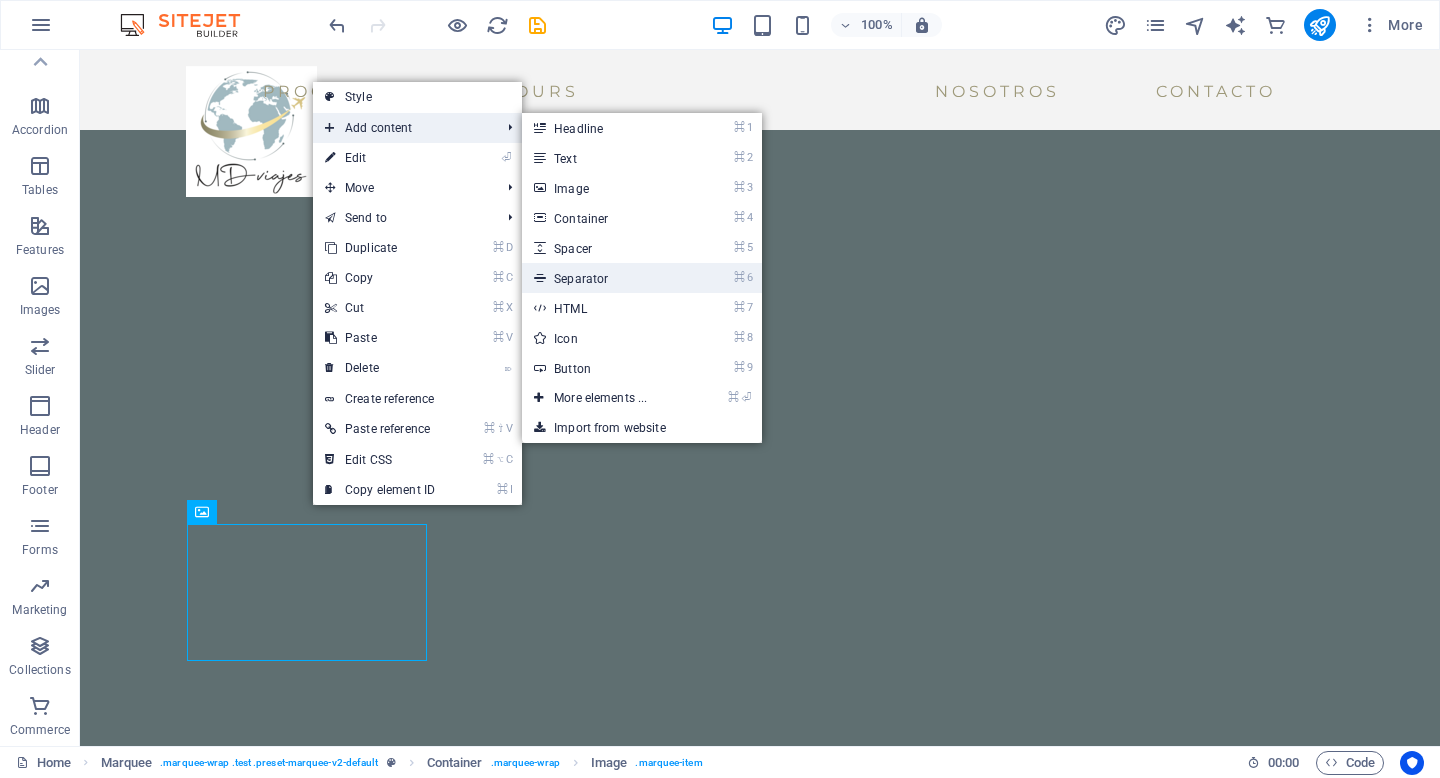 click on "⌘ 6  Separator" at bounding box center [604, 278] 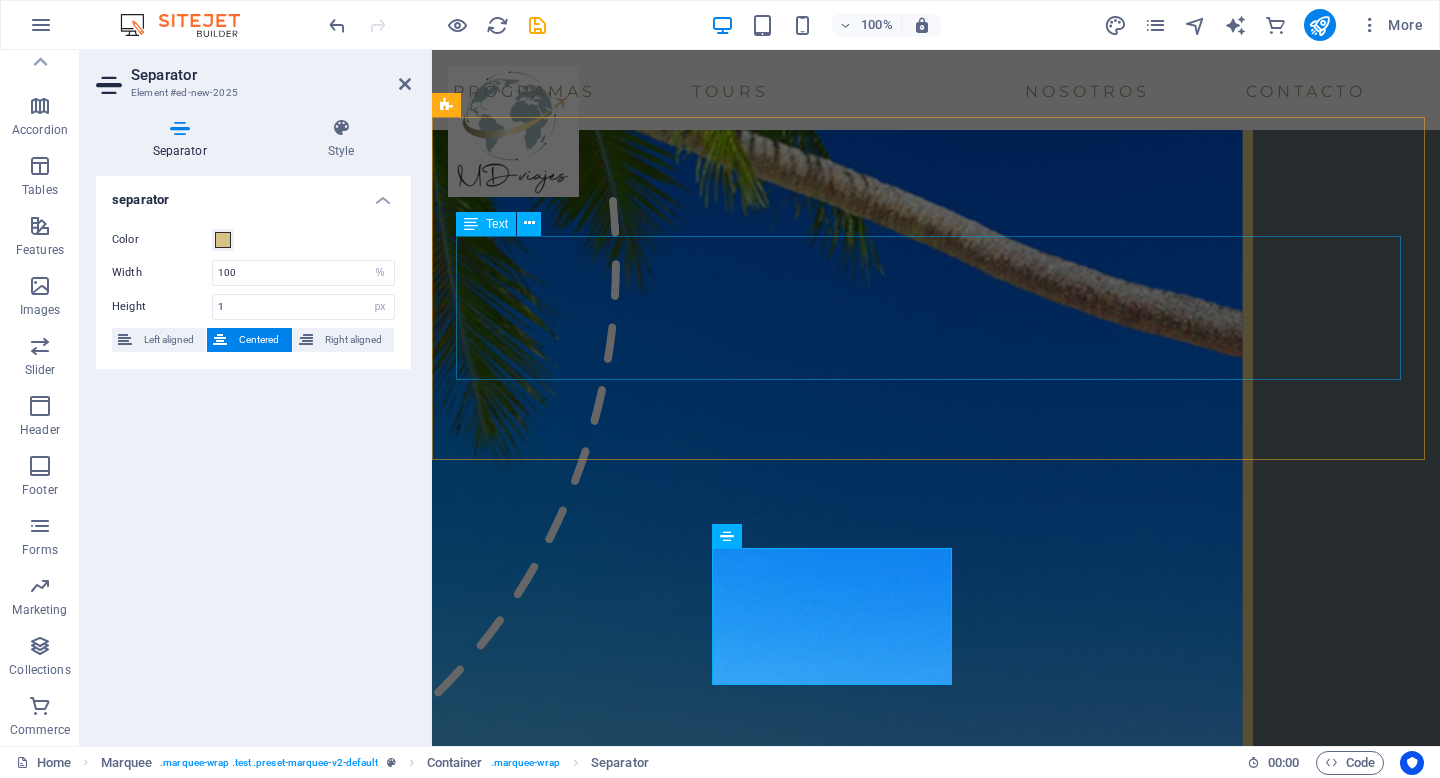 scroll, scrollTop: 2675, scrollLeft: 0, axis: vertical 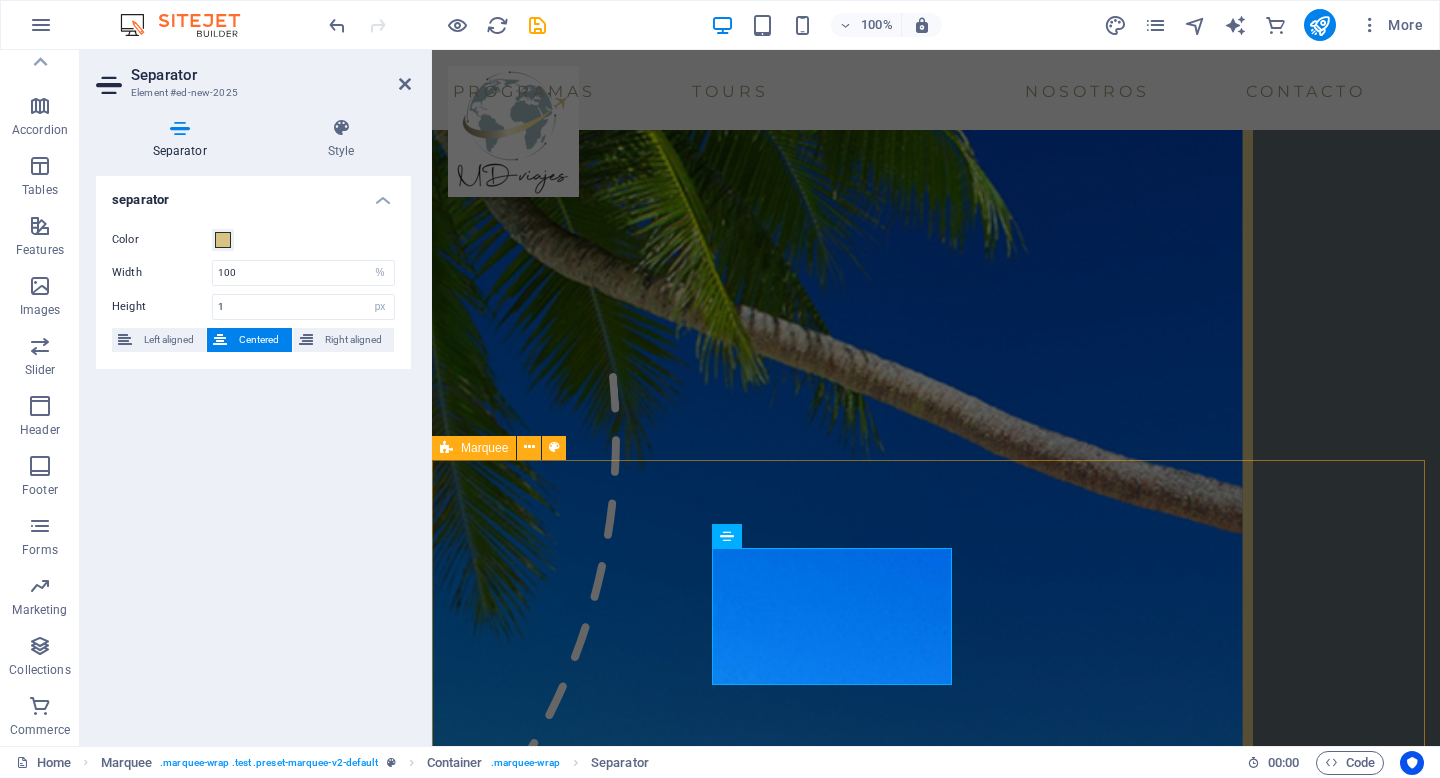 click at bounding box center [936, 12363] 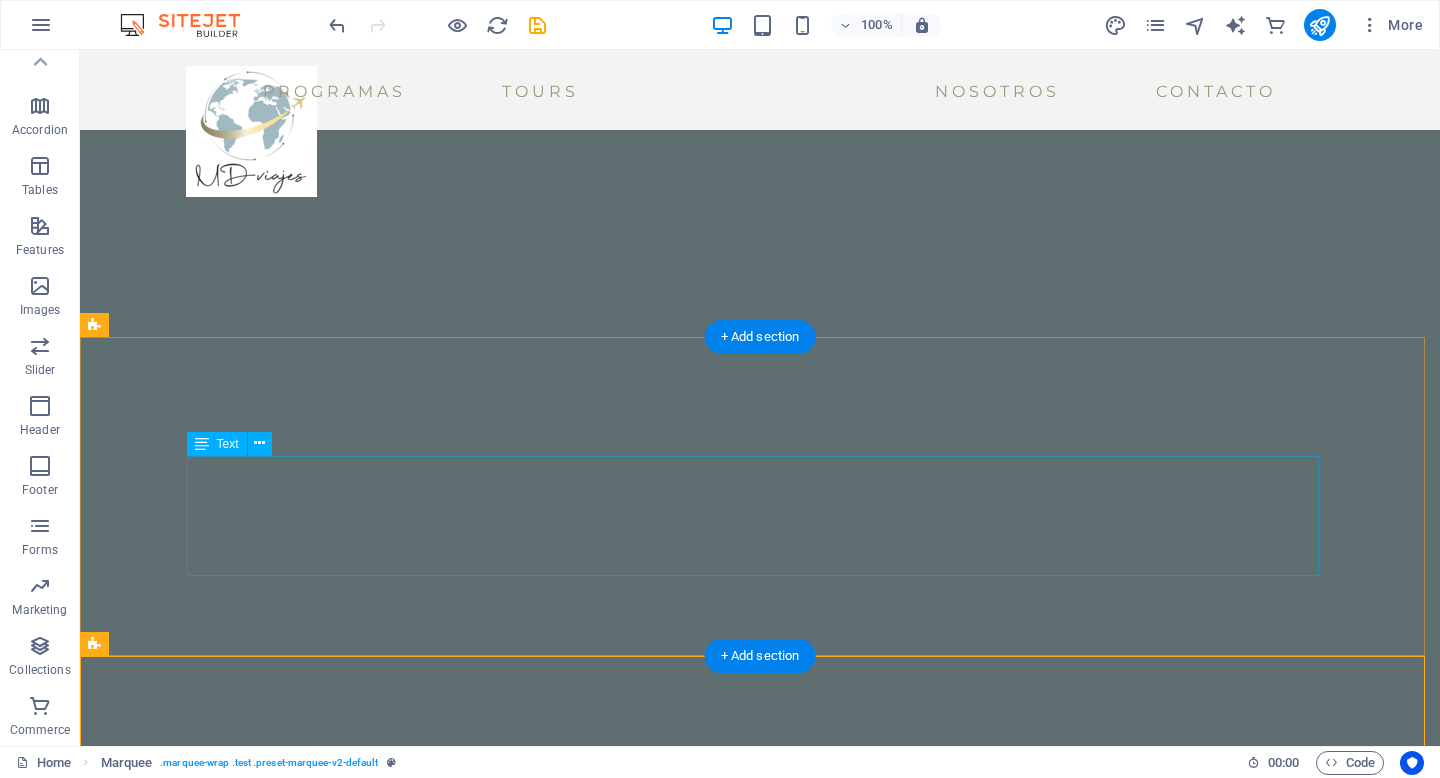 scroll, scrollTop: 2631, scrollLeft: 0, axis: vertical 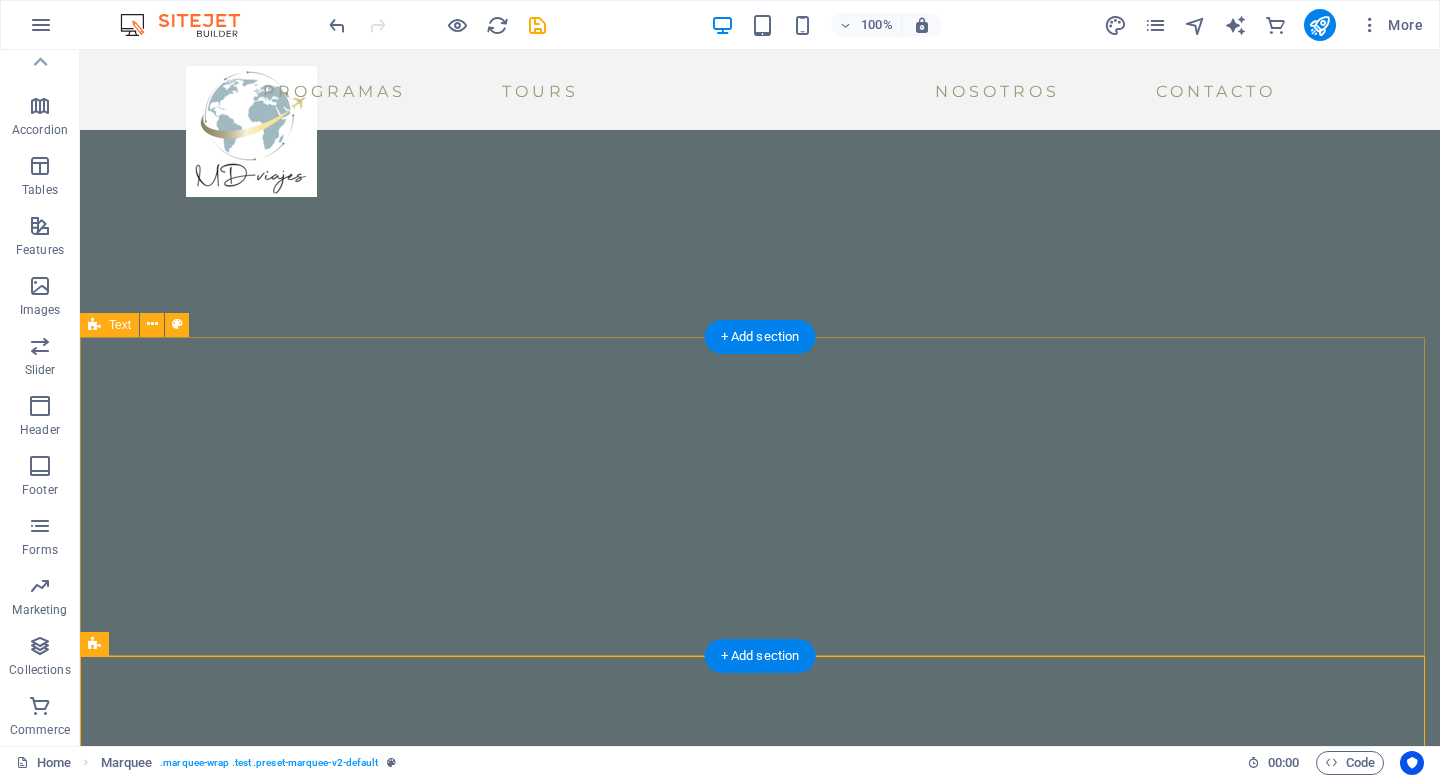 click on "Quienes son nuestros Partners Lorem ipsum dolor sitope amet, consectetur adipisicing elitip. Massumenda, dolore, cum vel modi asperiores consequatur suscipit quidem ducimus eveniet iure expedita consecteture odiogil voluptatum similique fugit voluptates atem accusamus quae quas dolorem tenetur facere tempora maiores adipisci reiciendis accusantium voluptatibus id voluptate tempore dolor harum nisi amet! Nobis, eaque. Aenean commodo ligula eget dolor. Lorem ipsum dolor sit amet, consectetuer adipiscing elit leget odiogil voluptatum similique fugit voluptates dolor. Libero assumenda, dolore, cum vel modi asperiores consequatur." at bounding box center [760, 11880] 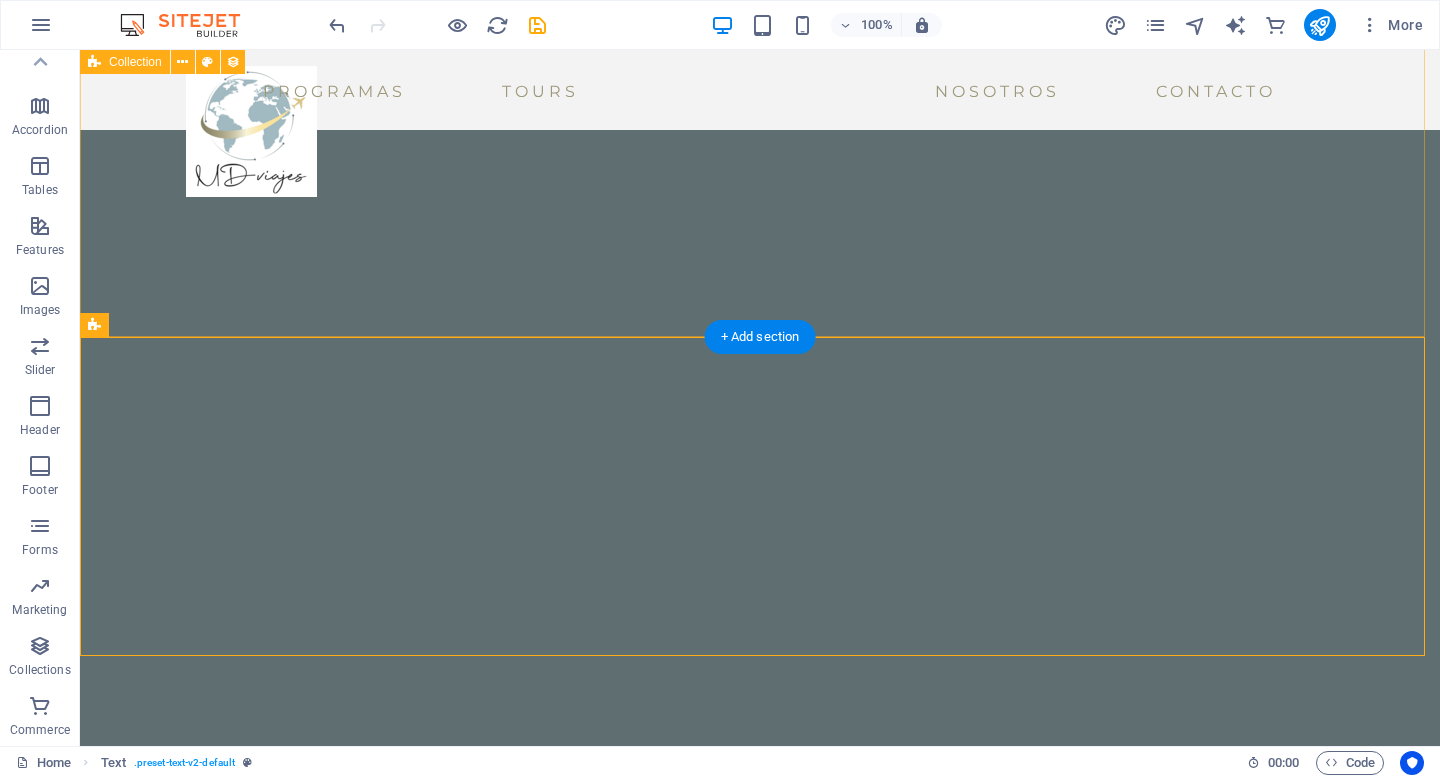 click on "Misty Waterfall READ MORE → [DATE] Deep Caves in New Zealand READ MORE → [DATE] City Sunsets READ MORE → [DATE] Riverside READ MORE → [DATE] Lake in the Woods READ MORE → [DATE] Colors of Autumn Trees READ MORE → [DATE] Concrete Jungle READ MORE → [DATE] Seeing with “fresh eyes” to understand the nature around READ MORE → [DATE] Anterior Próximo" at bounding box center [760, 9839] 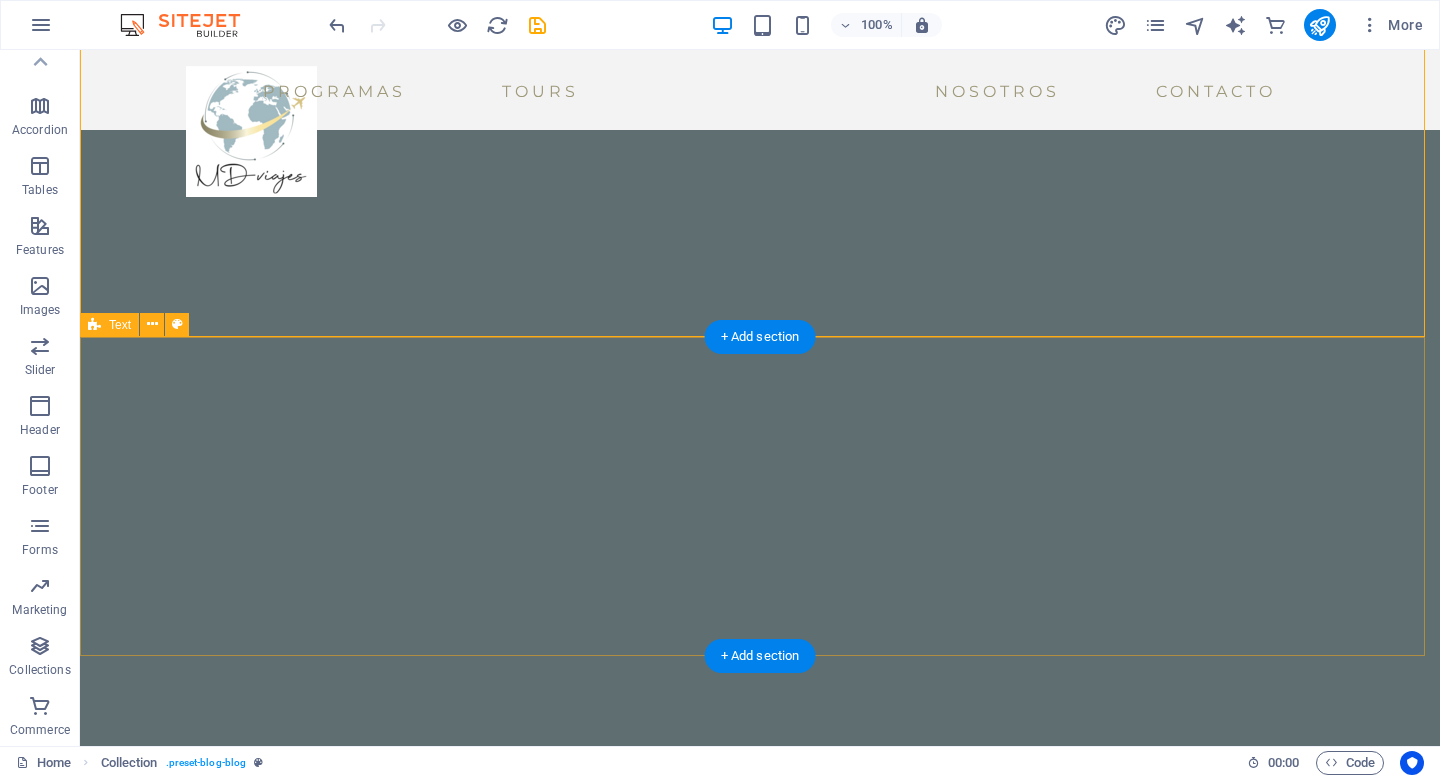 click on "Quienes son nuestros Partners Lorem ipsum dolor sitope amet, consectetur adipisicing elitip. Massumenda, dolore, cum vel modi asperiores consequatur suscipit quidem ducimus eveniet iure expedita consecteture odiogil voluptatum similique fugit voluptates atem accusamus quae quas dolorem tenetur facere tempora maiores adipisci reiciendis accusantium voluptatibus id voluptate tempore dolor harum nisi amet! Nobis, eaque. Aenean commodo ligula eget dolor. Lorem ipsum dolor sit amet, consectetuer adipiscing elit leget odiogil voluptatum similique fugit voluptates dolor. Libero assumenda, dolore, cum vel modi asperiores consequatur." at bounding box center [760, 11880] 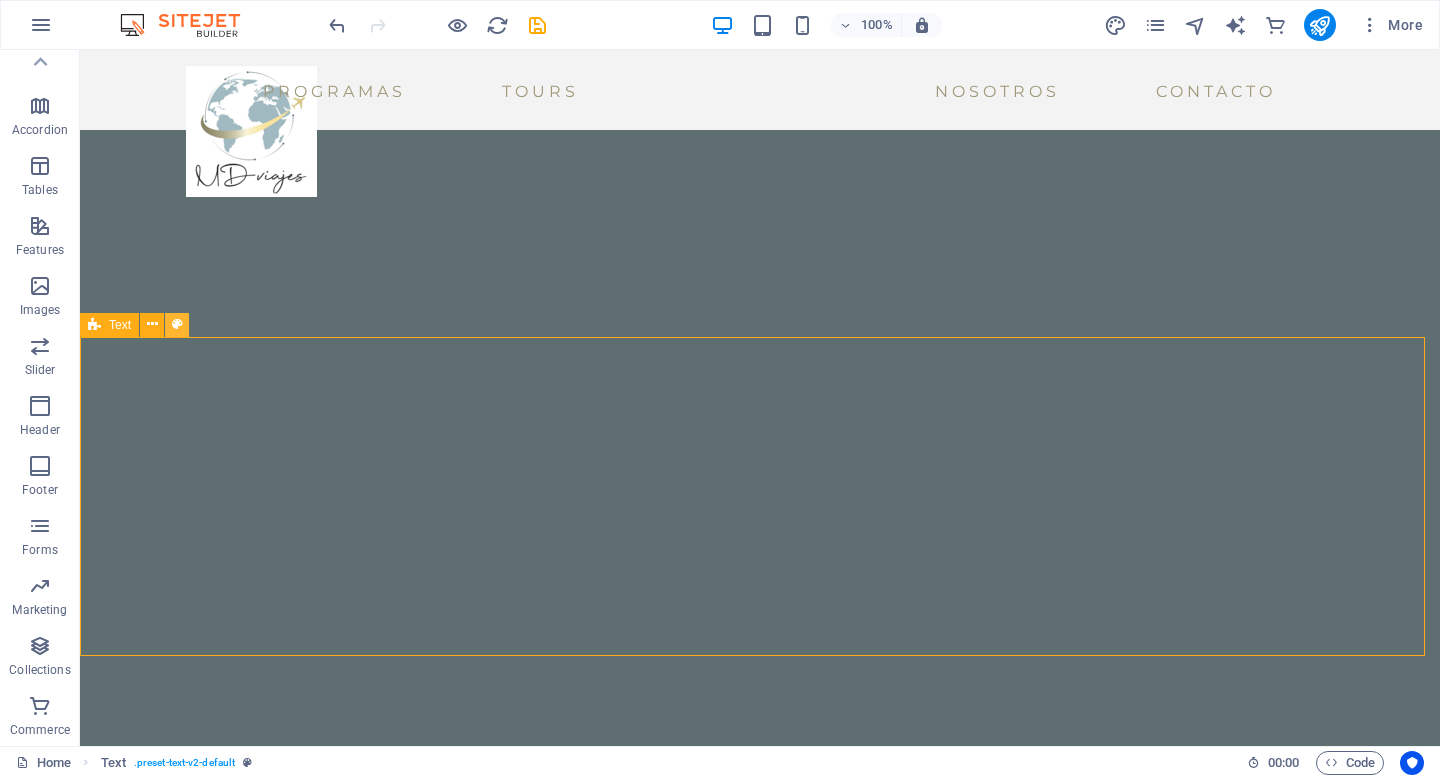 click at bounding box center (177, 324) 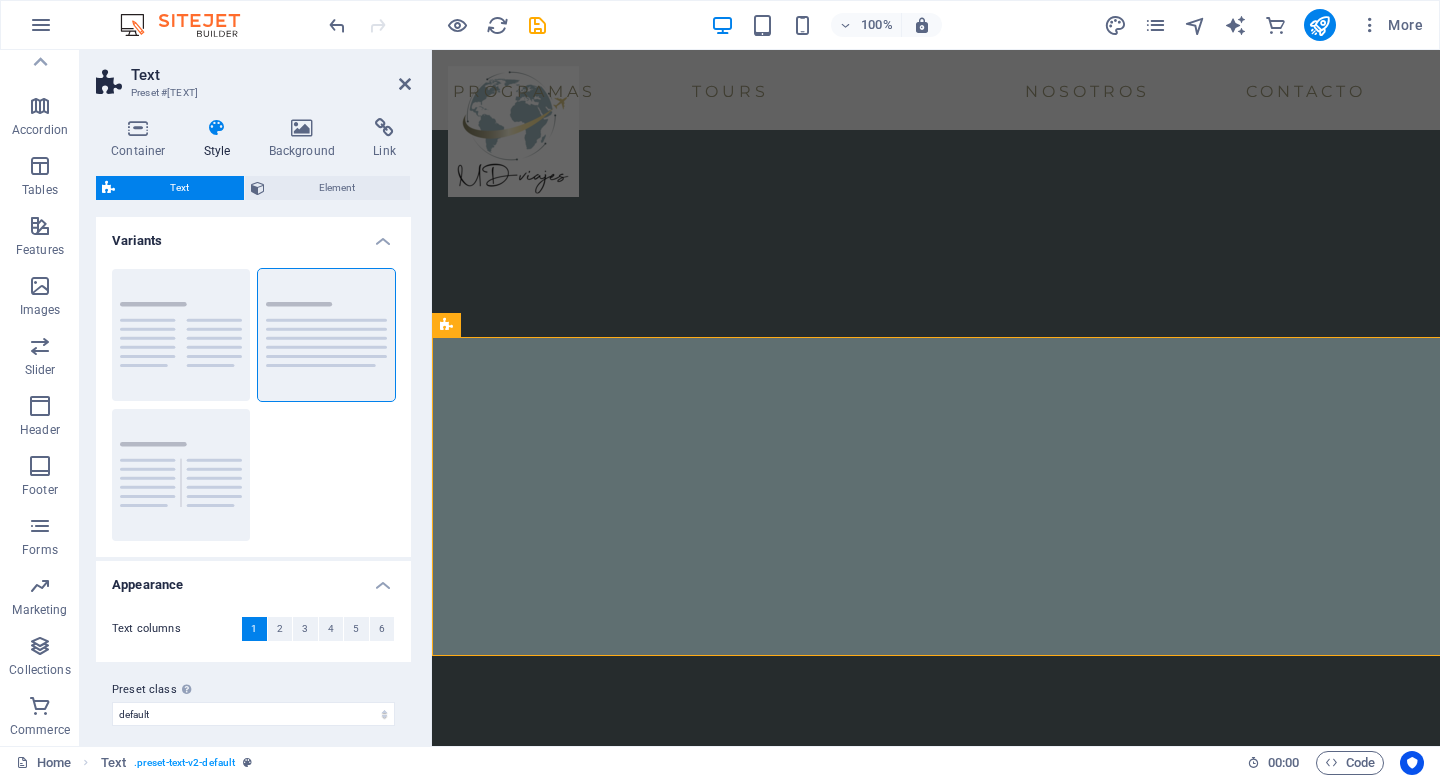 scroll, scrollTop: 2455, scrollLeft: 0, axis: vertical 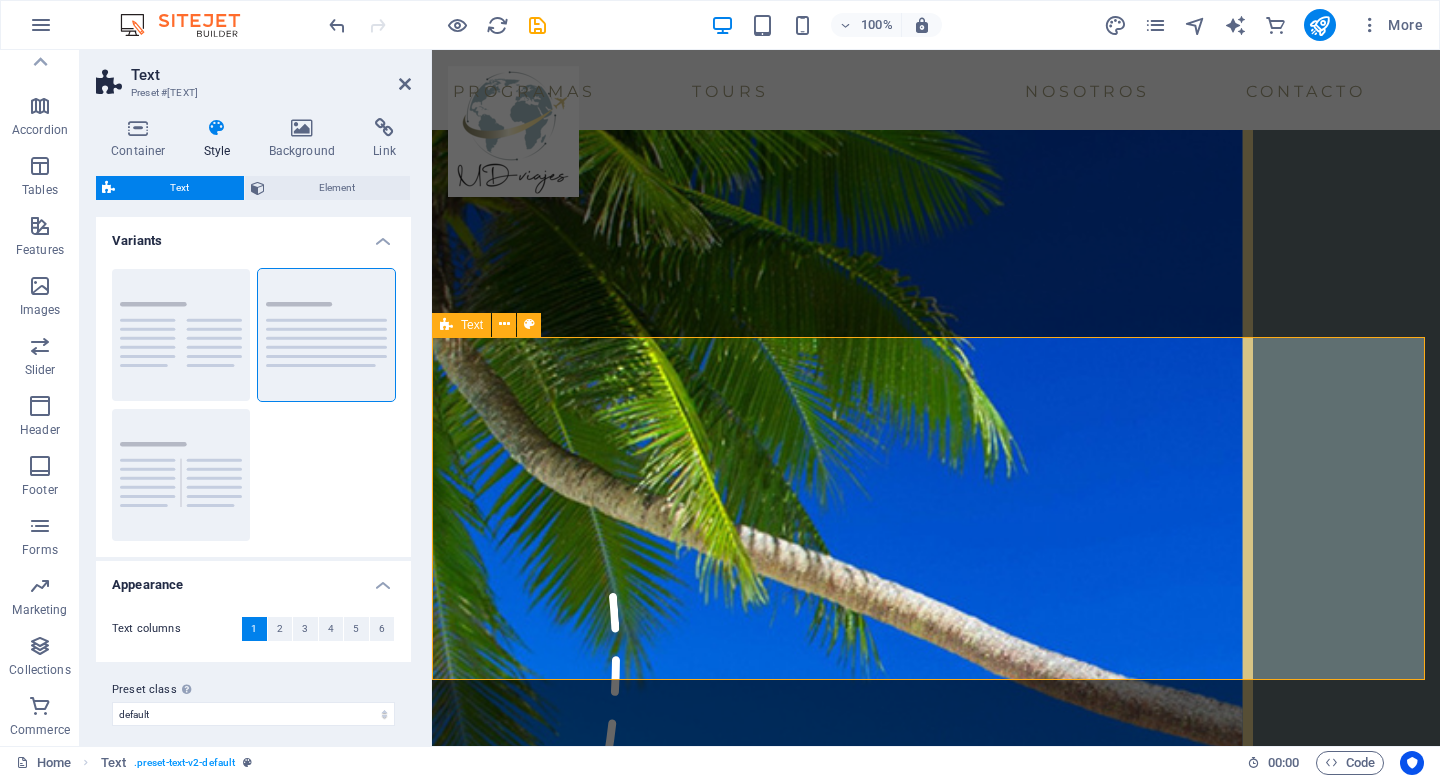 click on "Quienes son nuestros Partners Lorem ipsum dolor sitope amet, consectetur adipisicing elitip. Massumenda, dolore, cum vel modi asperiores consequatur suscipit quidem ducimus eveniet iure expedita consecteture odiogil voluptatum similique fugit voluptates atem accusamus quae quas dolorem tenetur facere tempora maiores adipisci reiciendis accusantium voluptatibus id voluptate tempore dolor harum nisi amet! Nobis, eaque. Aenean commodo ligula eget dolor. Lorem ipsum dolor sit amet, consectetuer adipiscing elit leget odiogil voluptatum similique fugit voluptates dolor. Libero assumenda, dolore, cum vel modi asperiores consequatur." at bounding box center (936, 11892) 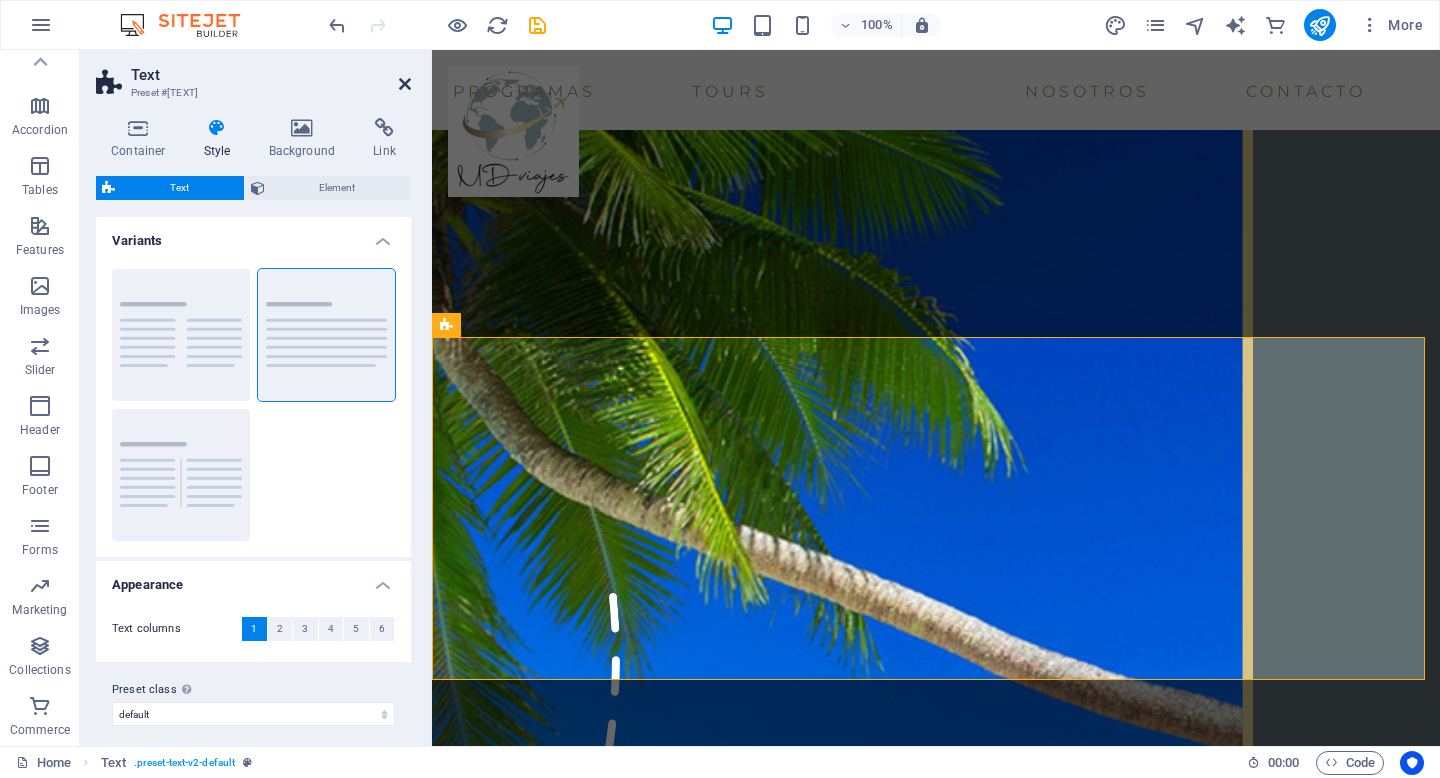 click at bounding box center (405, 84) 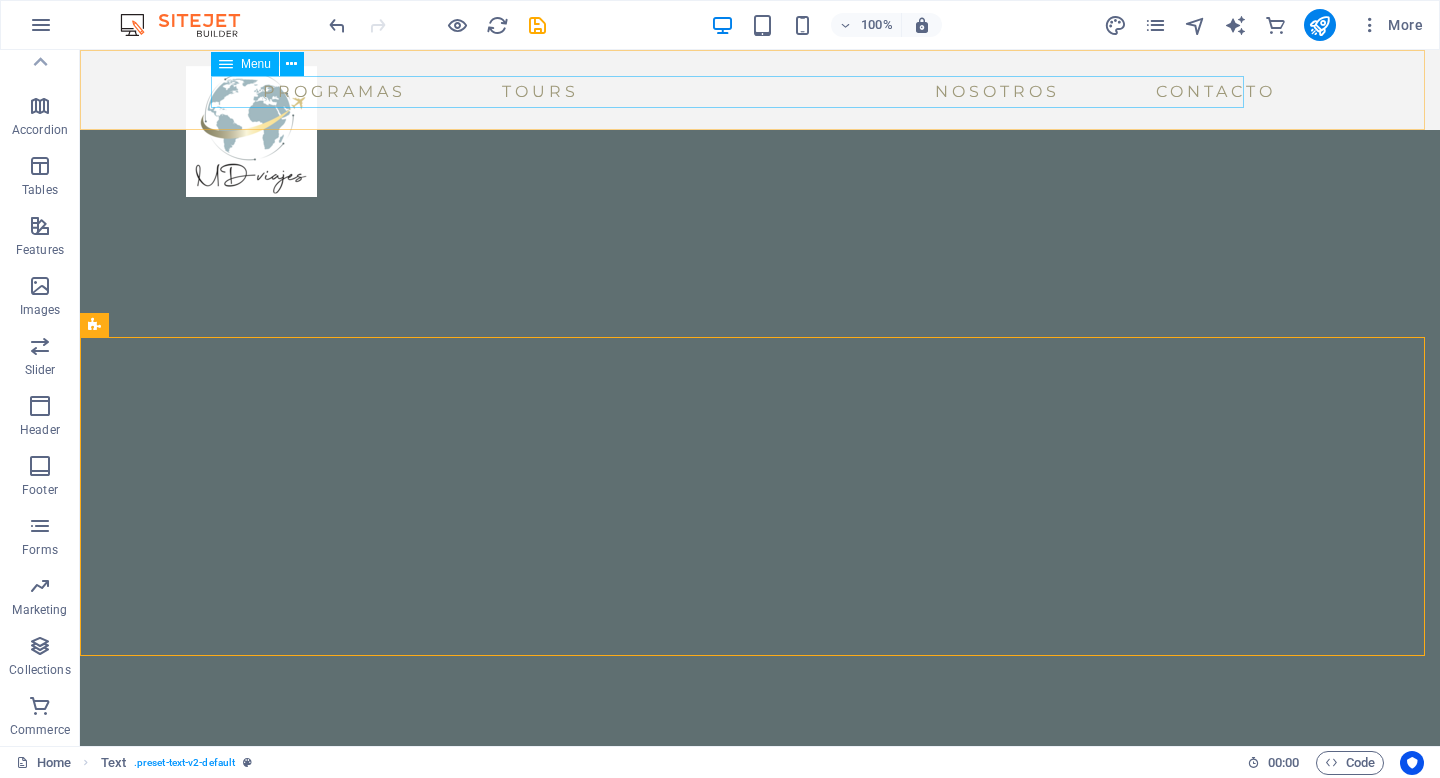 scroll, scrollTop: 2631, scrollLeft: 0, axis: vertical 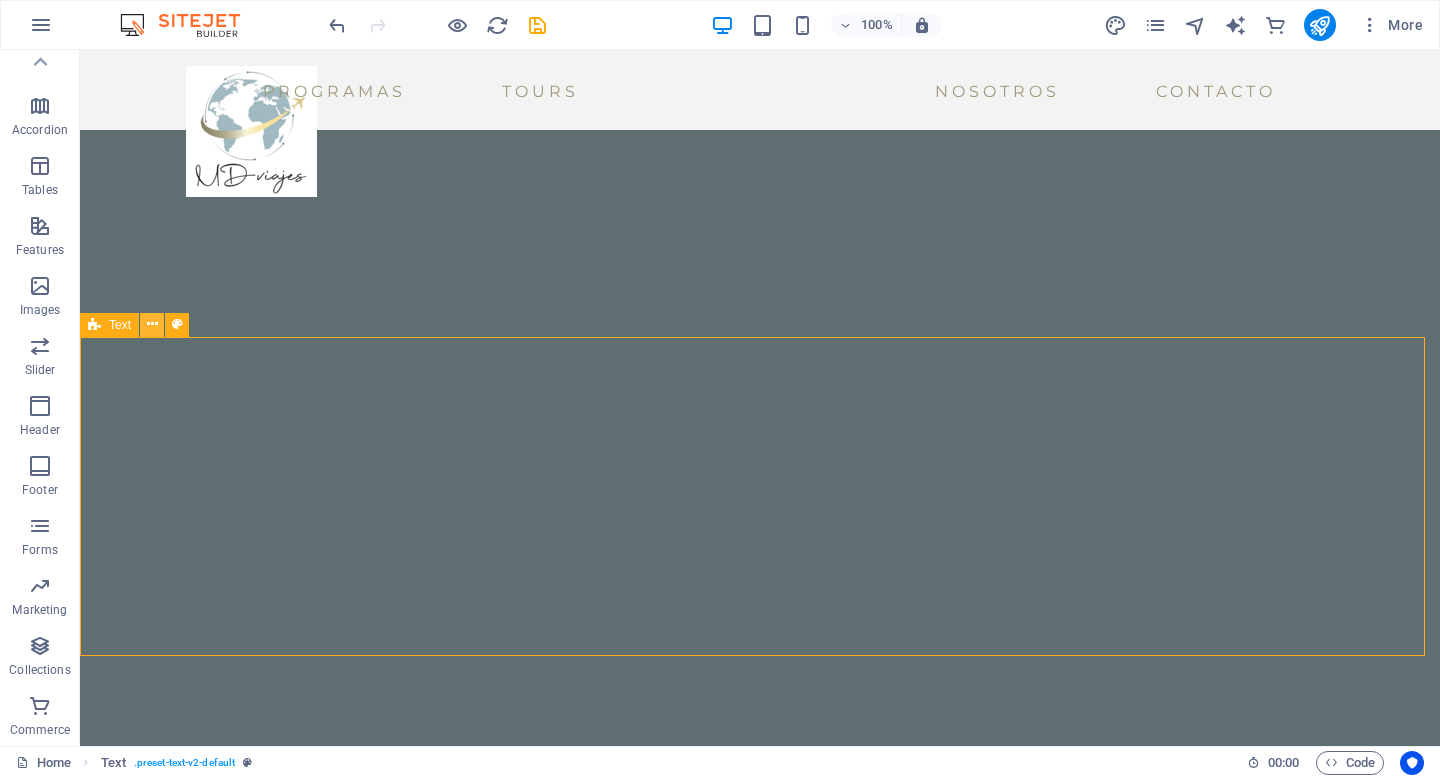 click at bounding box center (152, 324) 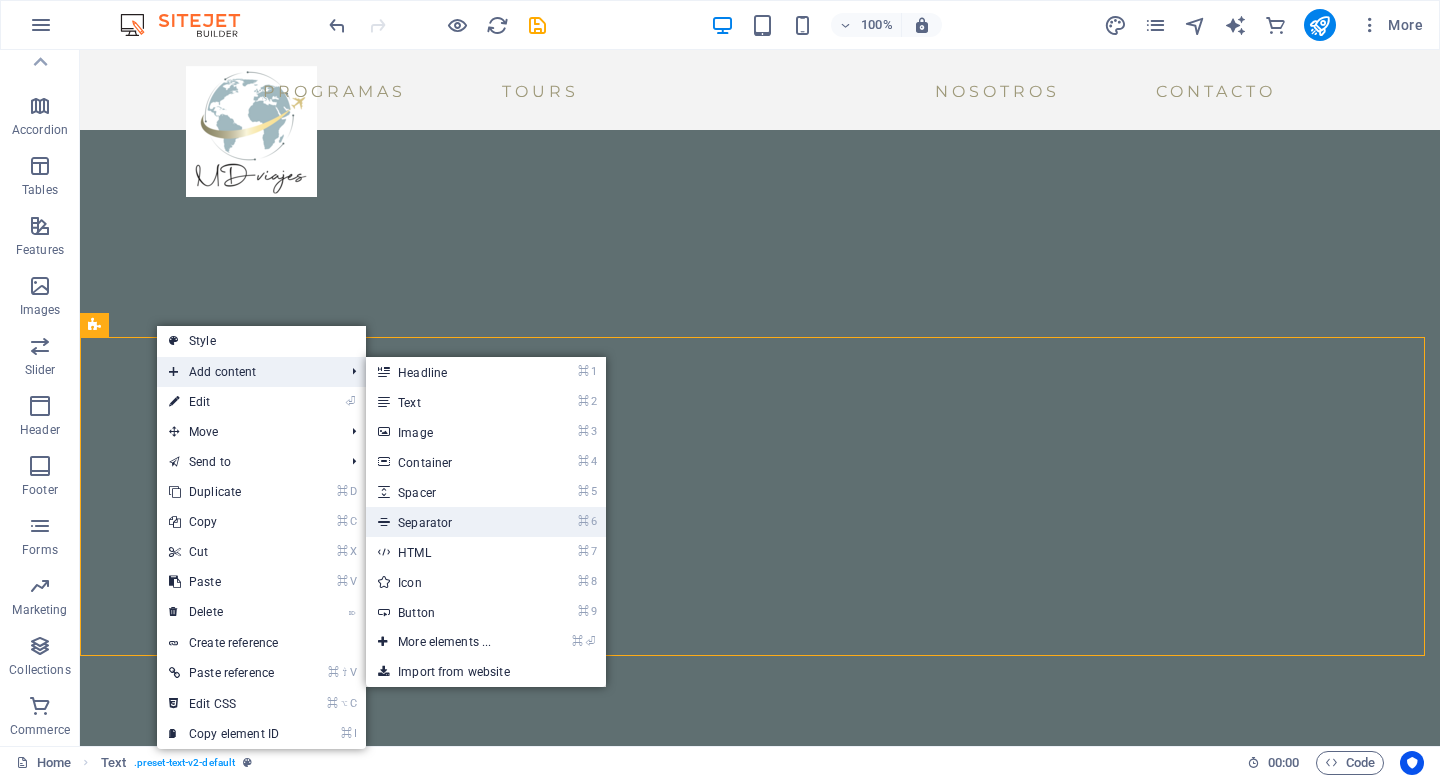 click on "⌘ 6  Separator" at bounding box center (448, 522) 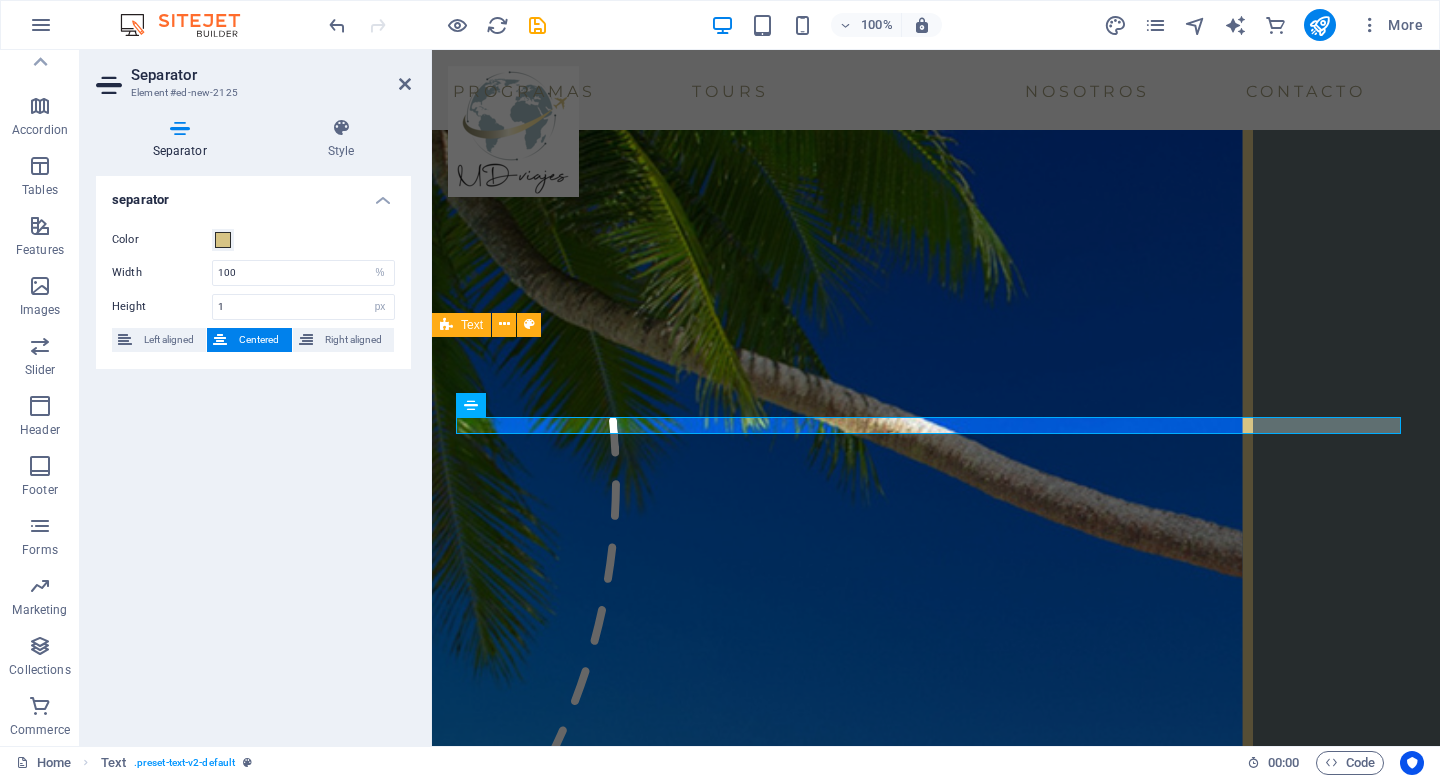 scroll, scrollTop: 2455, scrollLeft: 0, axis: vertical 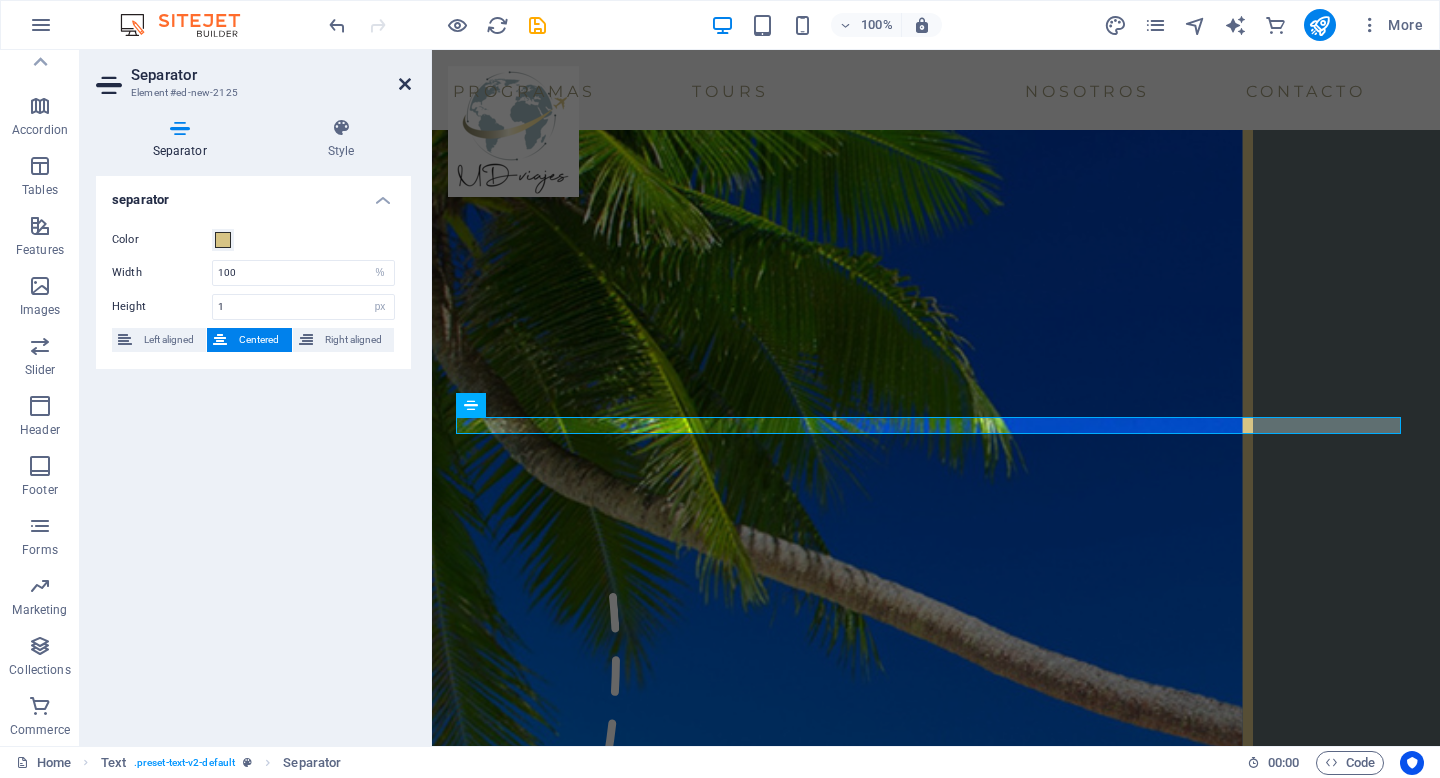 click at bounding box center (405, 84) 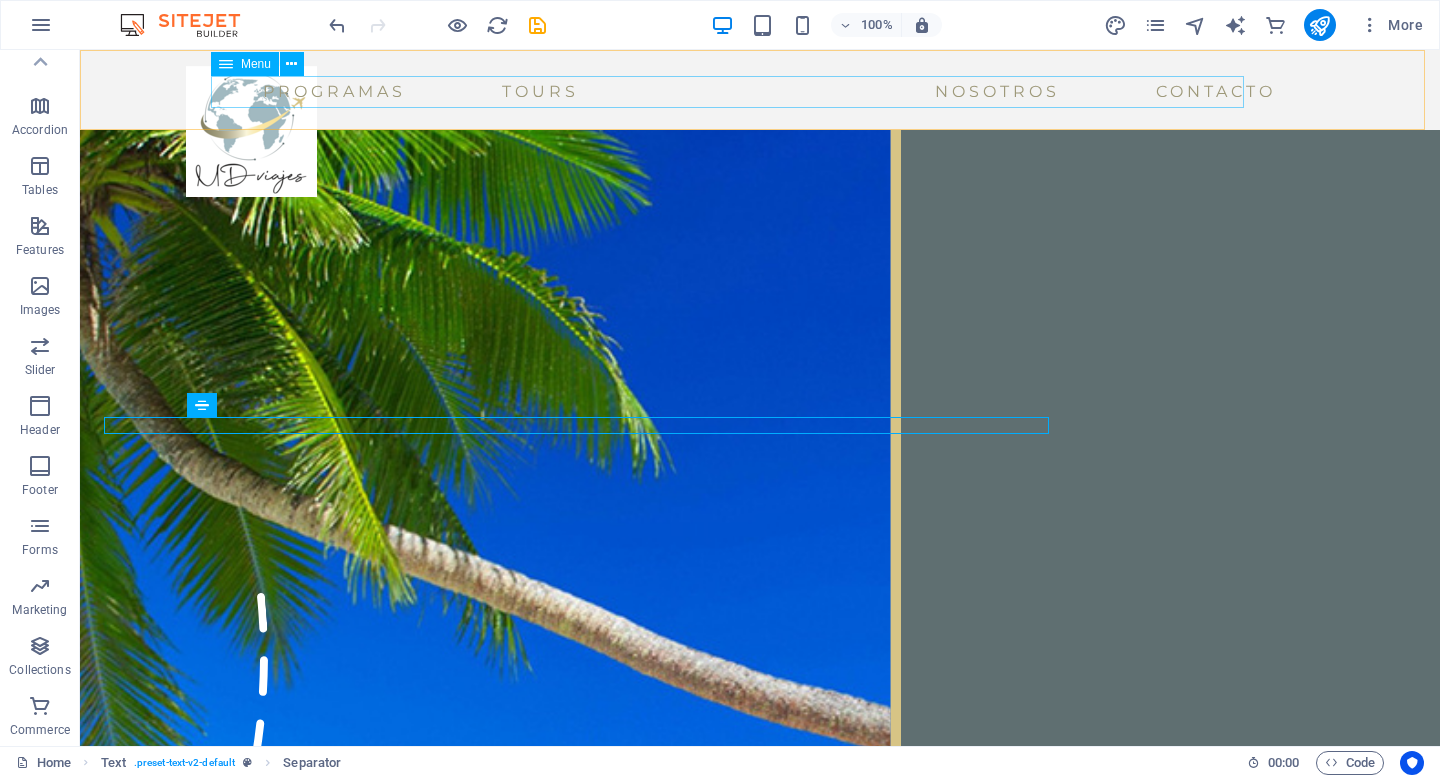 scroll, scrollTop: 2631, scrollLeft: 0, axis: vertical 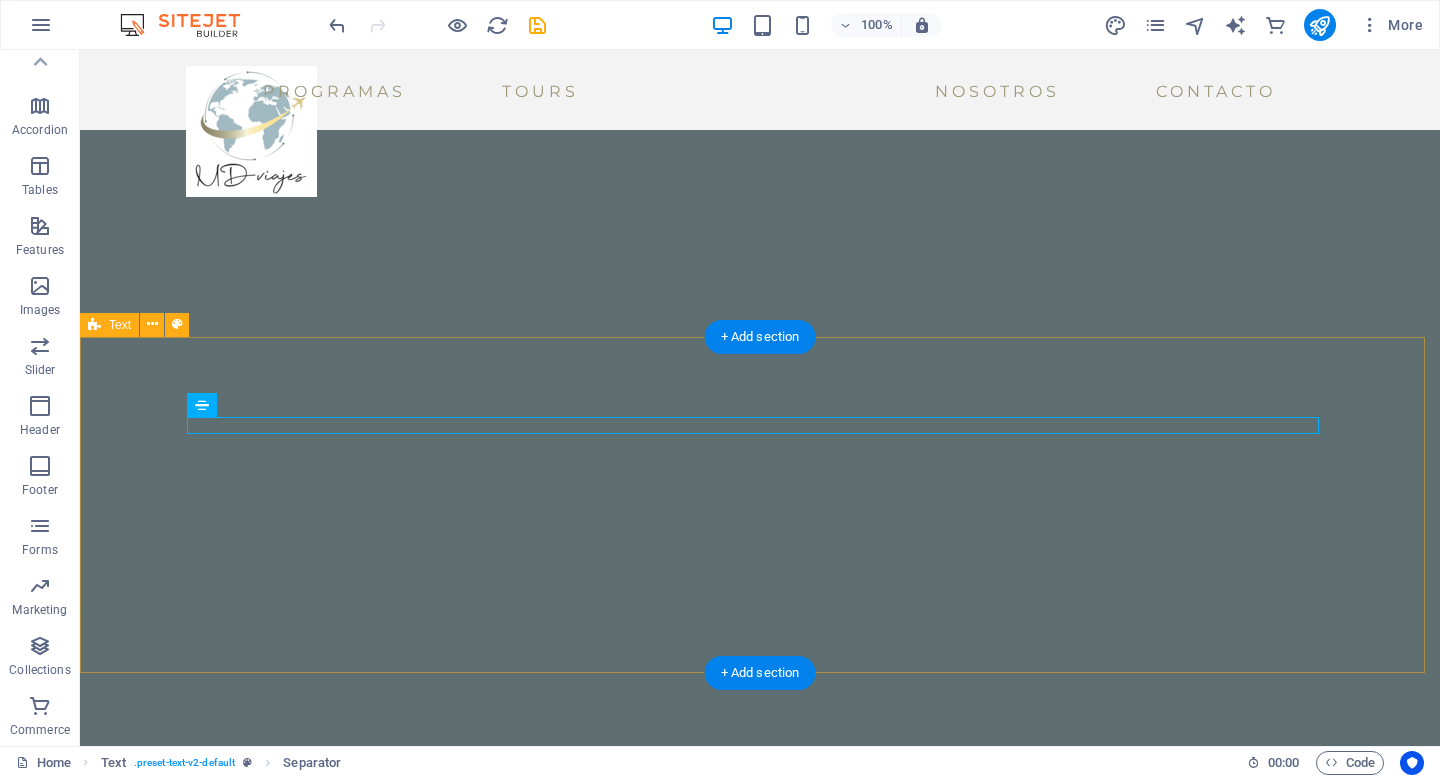 click on "Quienes son nuestros Partners Lorem ipsum dolor sitope amet, consectetur adipisicing elitip. Massumenda, dolore, cum vel modi asperiores consequatur suscipit quidem ducimus eveniet iure expedita consecteture odiogil voluptatum similique fugit voluptates atem accusamus quae quas dolorem tenetur facere tempora maiores adipisci reiciendis accusantium voluptatibus id voluptate tempore dolor harum nisi amet! Nobis, eaque. Aenean commodo ligula eget dolor. Lorem ipsum dolor sit amet, consectetuer adipiscing elit leget odiogil voluptatum similique fugit voluptates dolor. Libero assumenda, dolore, cum vel modi asperiores consequatur." at bounding box center (760, 11889) 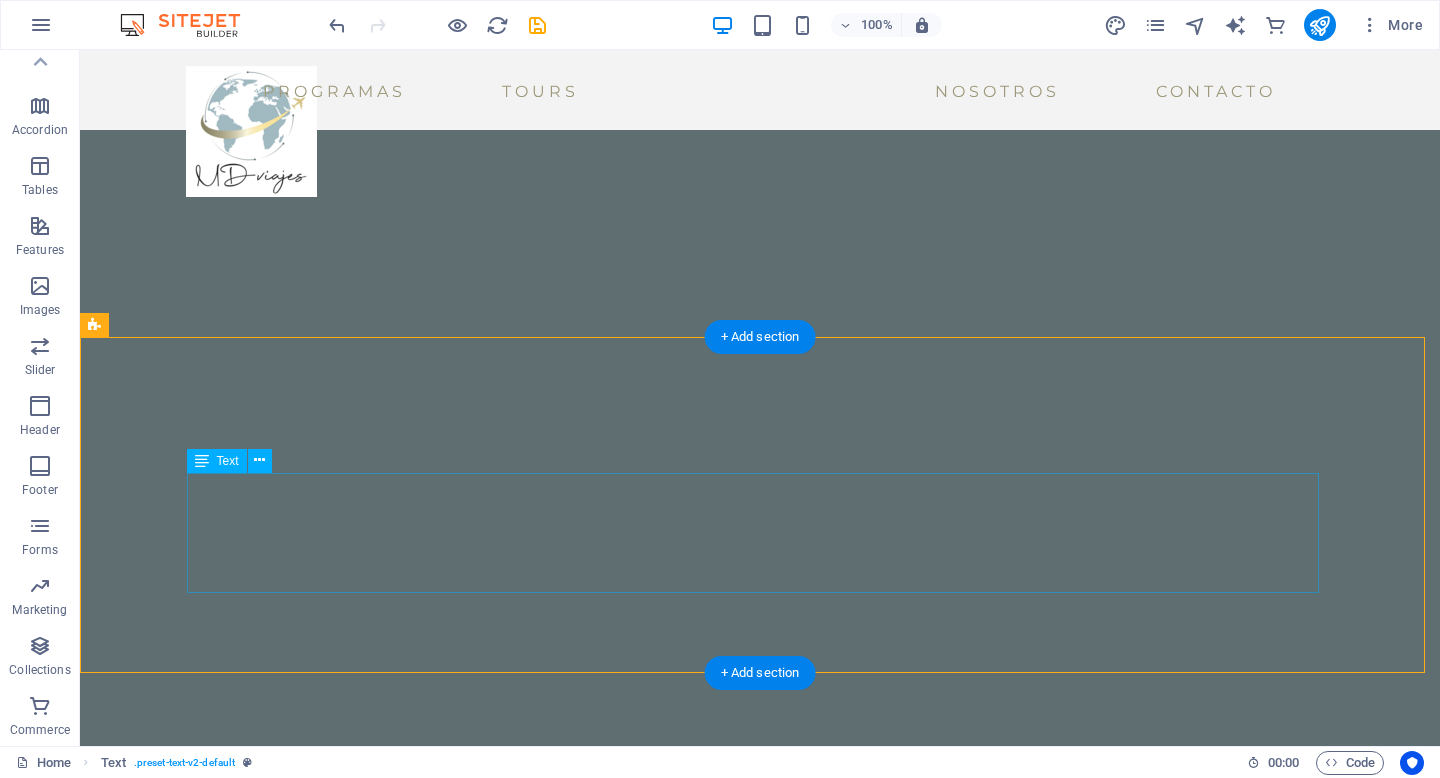 click on "Lorem ipsum dolor sitope amet, consectetur adipisicing elitip. Massumenda, dolore, cum vel modi asperiores consequatur suscipit quidem ducimus eveniet iure expedita consecteture odiogil voluptatum similique fugit voluptates atem accusamus quae quas dolorem tenetur facere tempora maiores adipisci reiciendis accusantium voluptatibus id voluptate tempore dolor harum nisi amet! Nobis, eaque. Aenean commodo ligula eget dolor. Lorem ipsum dolor sit amet, consectetuer adipiscing elit leget odiogil voluptatum similique fugit voluptates dolor. Libero assumenda, dolore, cum vel modi asperiores consequatur." at bounding box center (760, 11917) 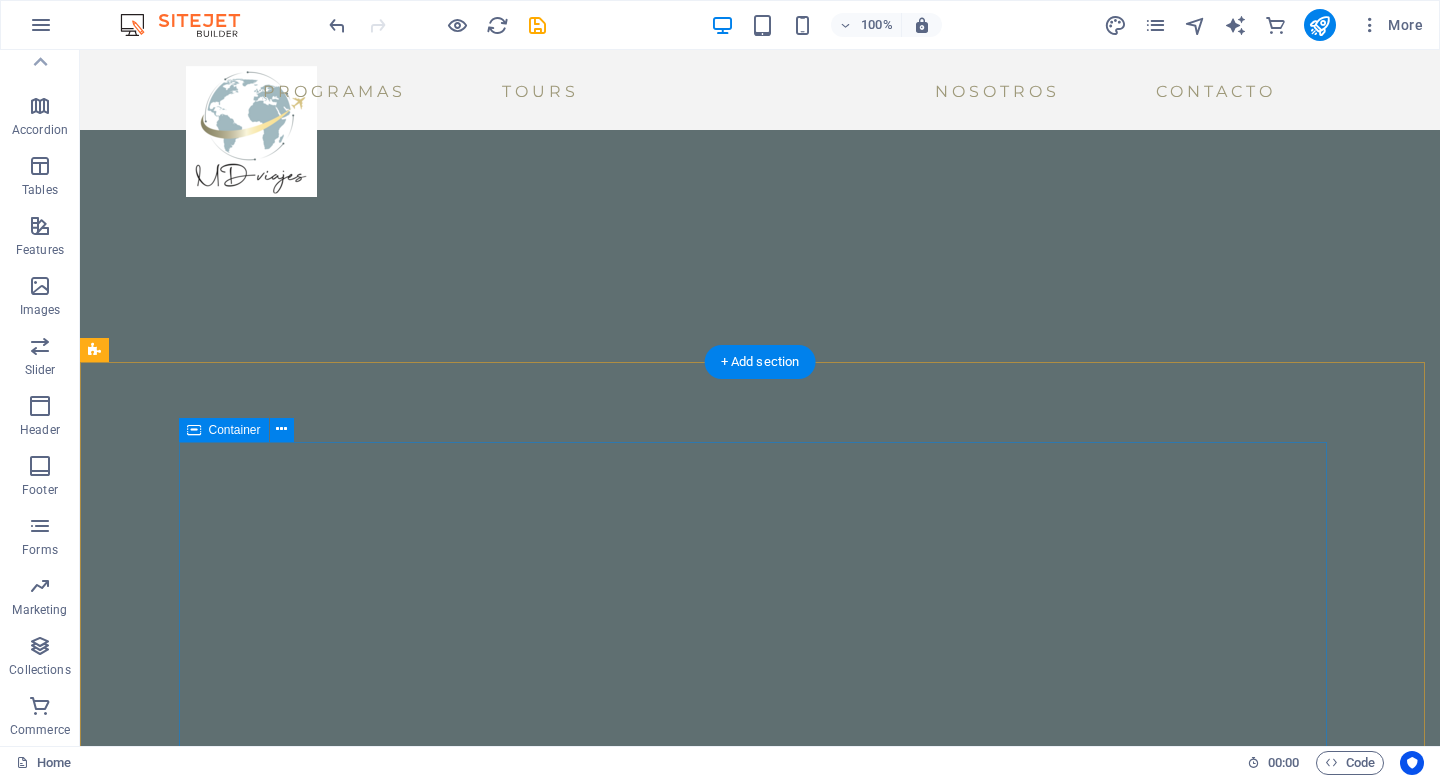 scroll, scrollTop: 2828, scrollLeft: 0, axis: vertical 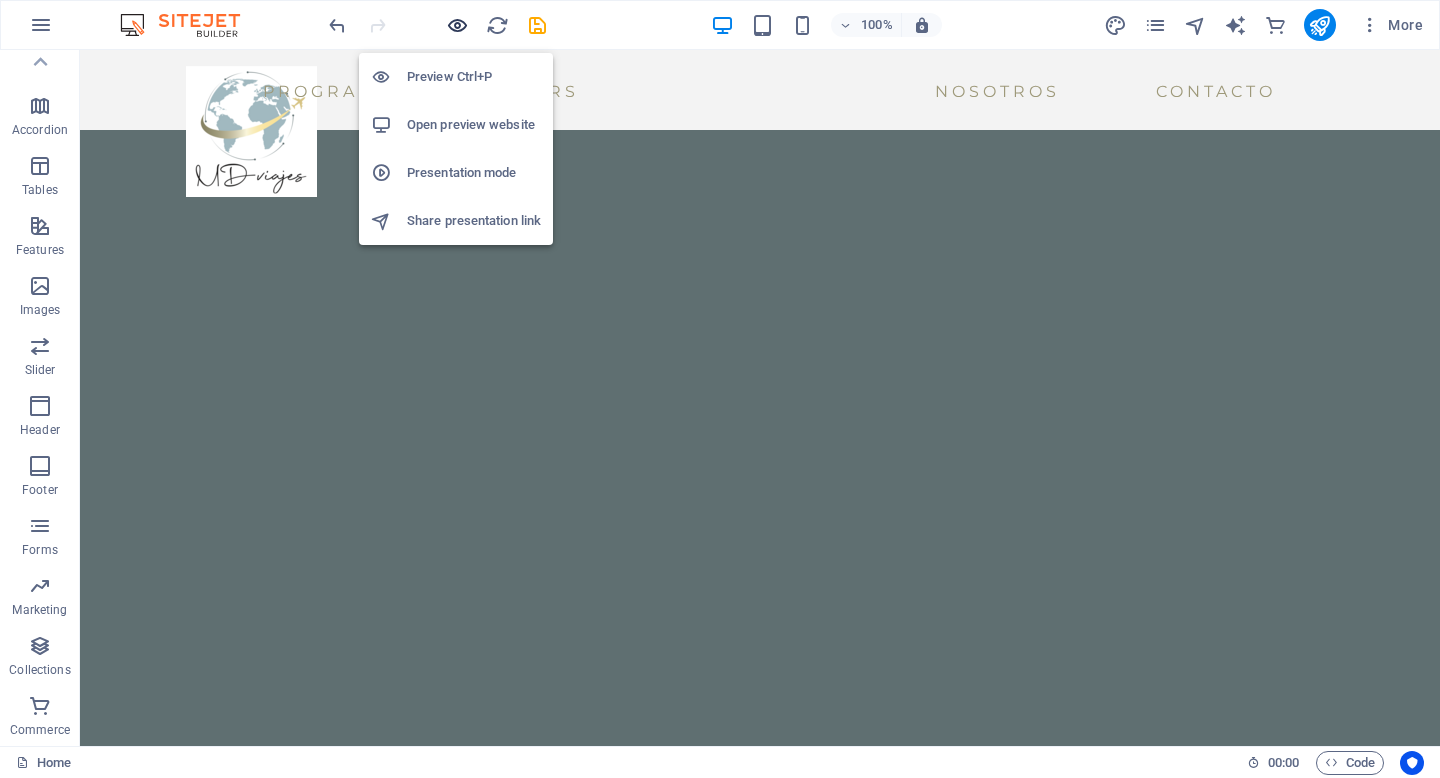 click at bounding box center (457, 25) 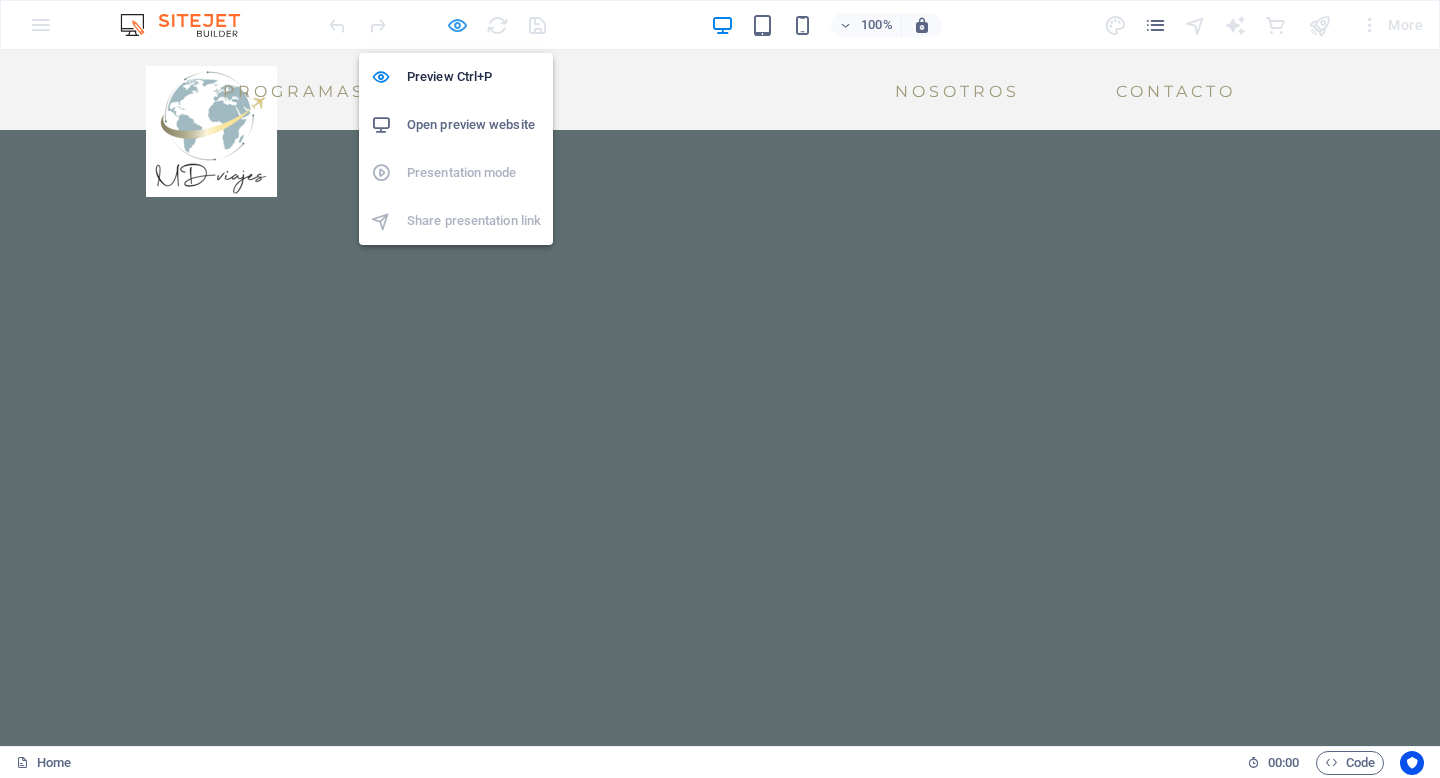 scroll, scrollTop: 2868, scrollLeft: 0, axis: vertical 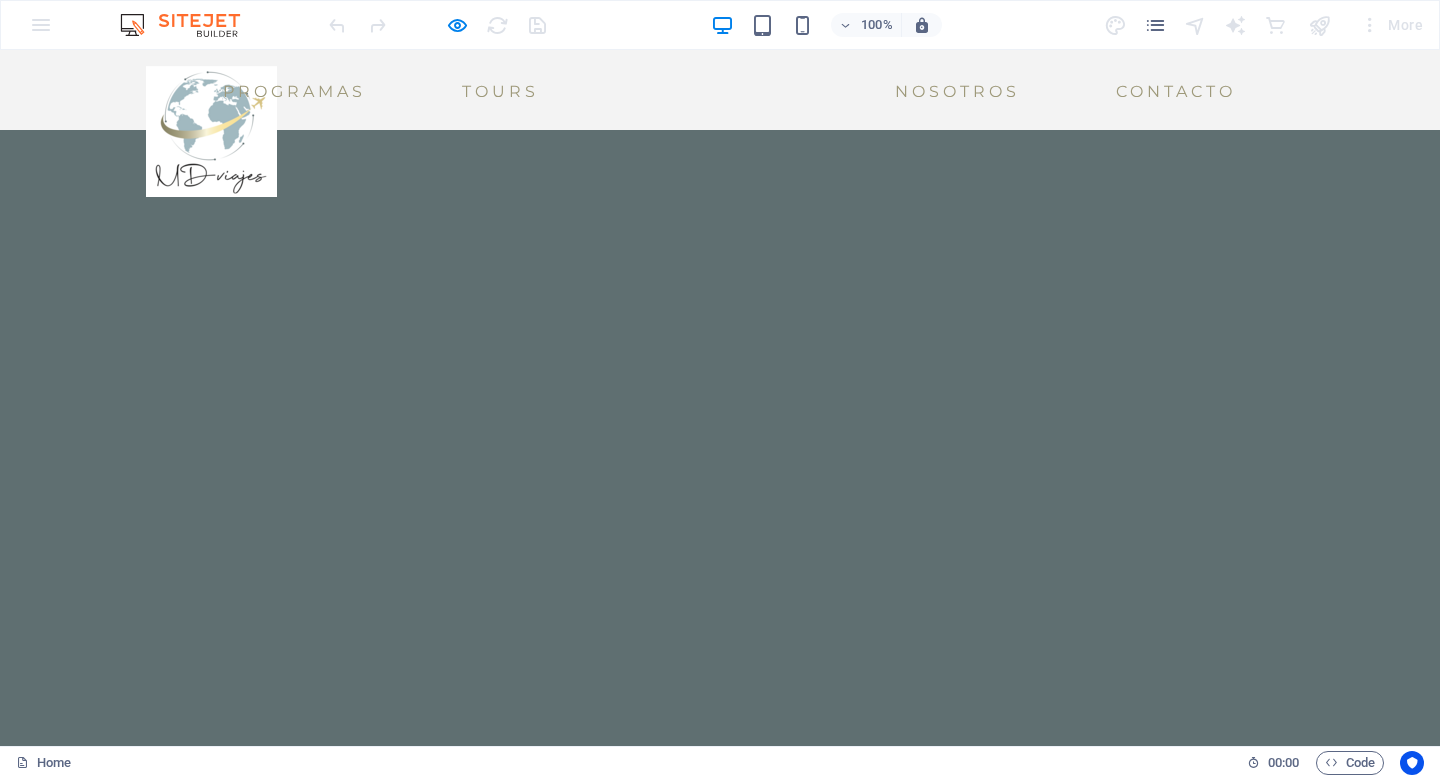click on "Quienes son nuestros Partners" at bounding box center (720, 11640) 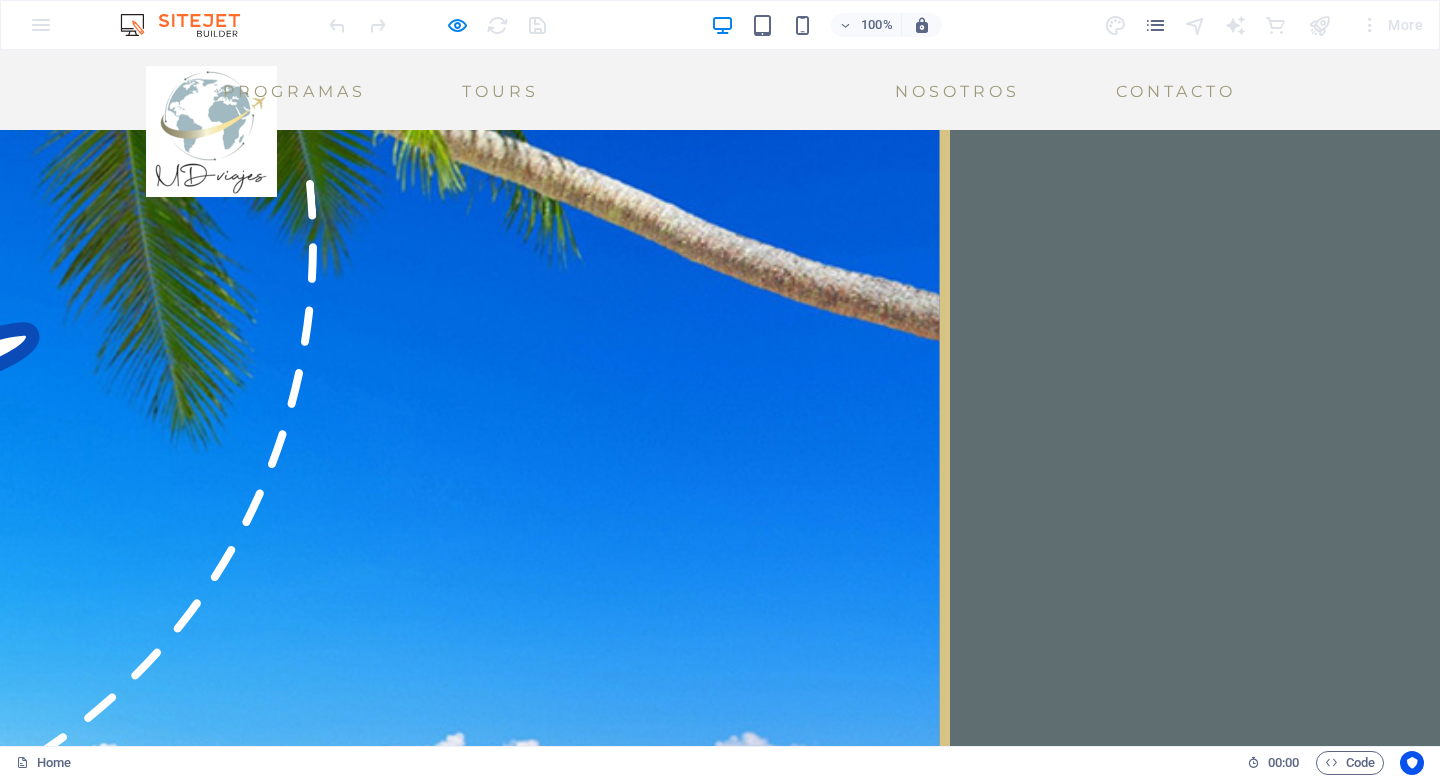 click at bounding box center (384, -2470) 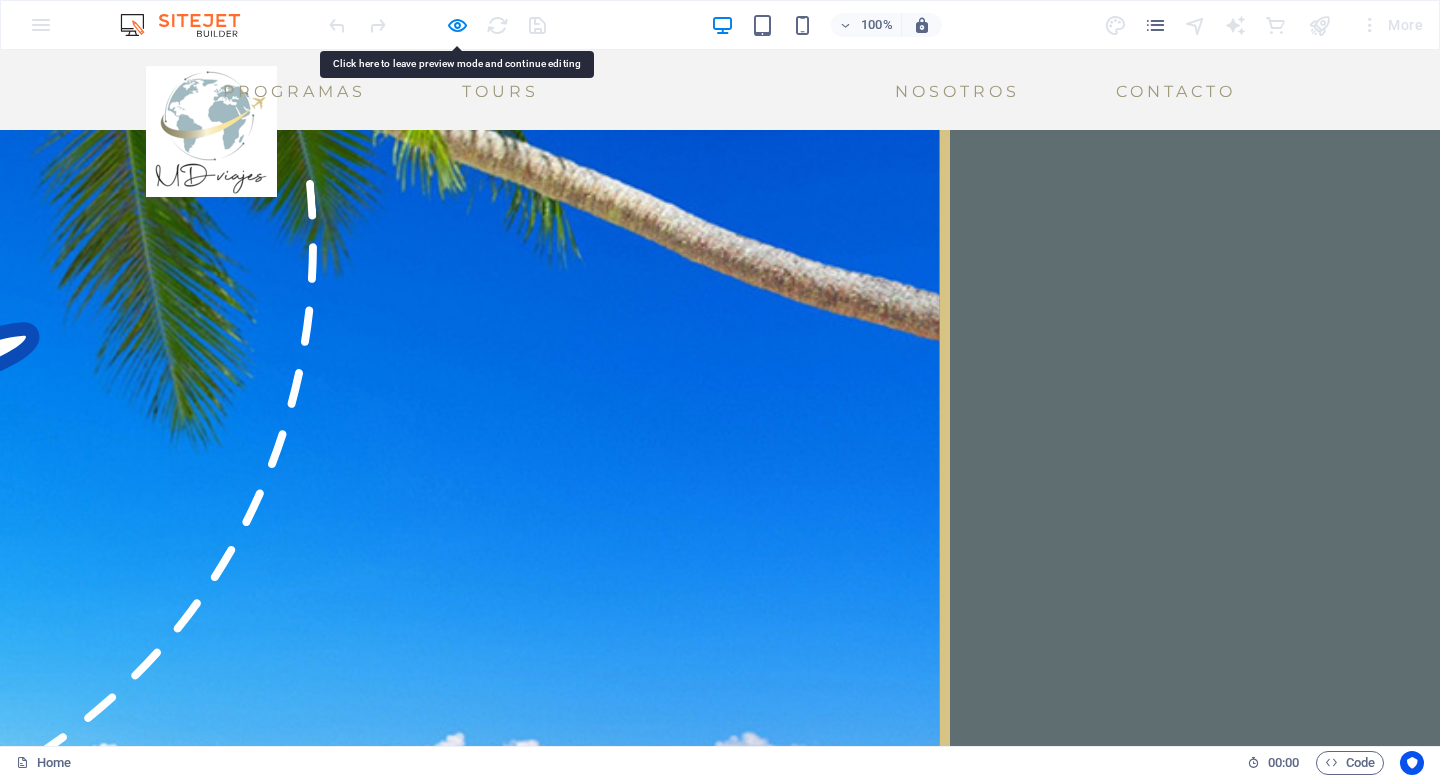 click at bounding box center [384, -2470] 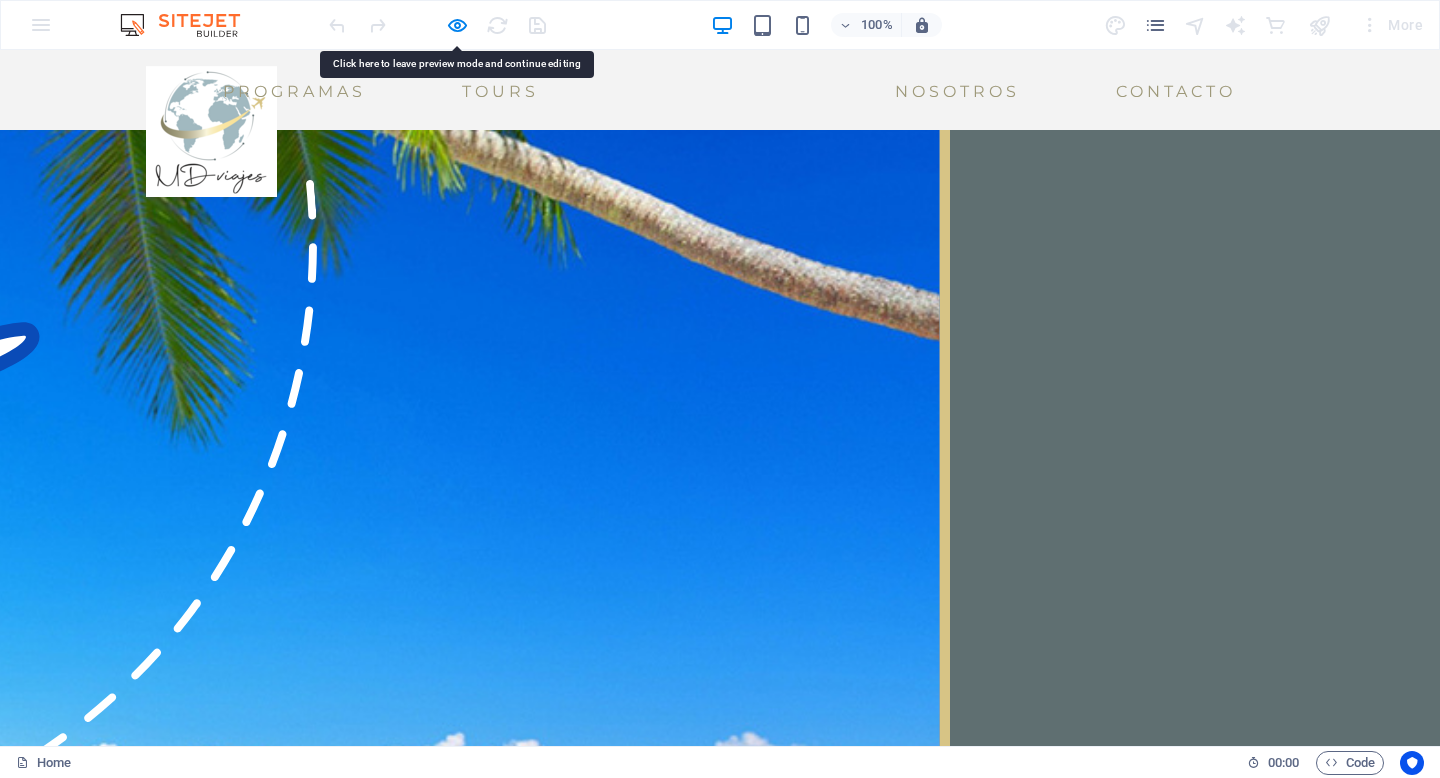 click at bounding box center (384, -2470) 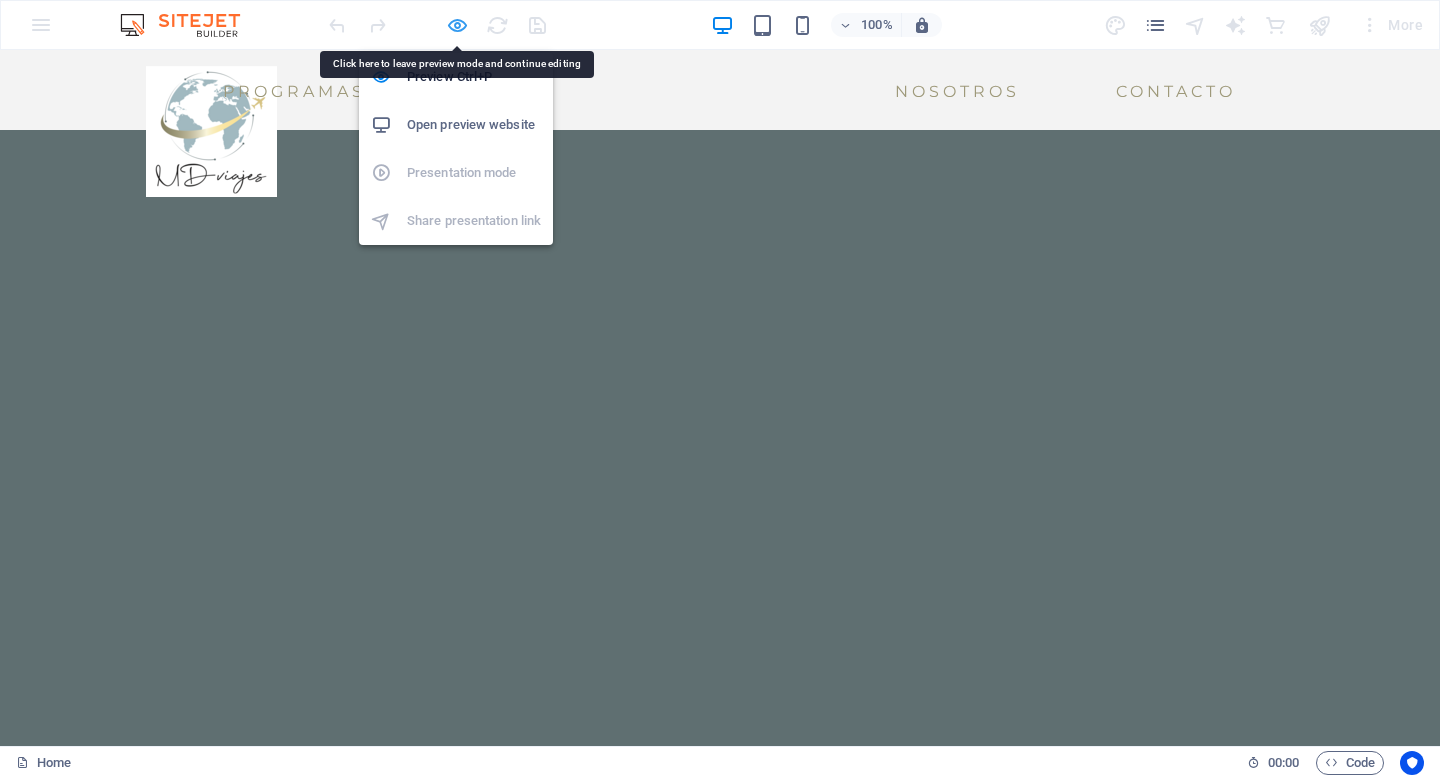 click at bounding box center [457, 25] 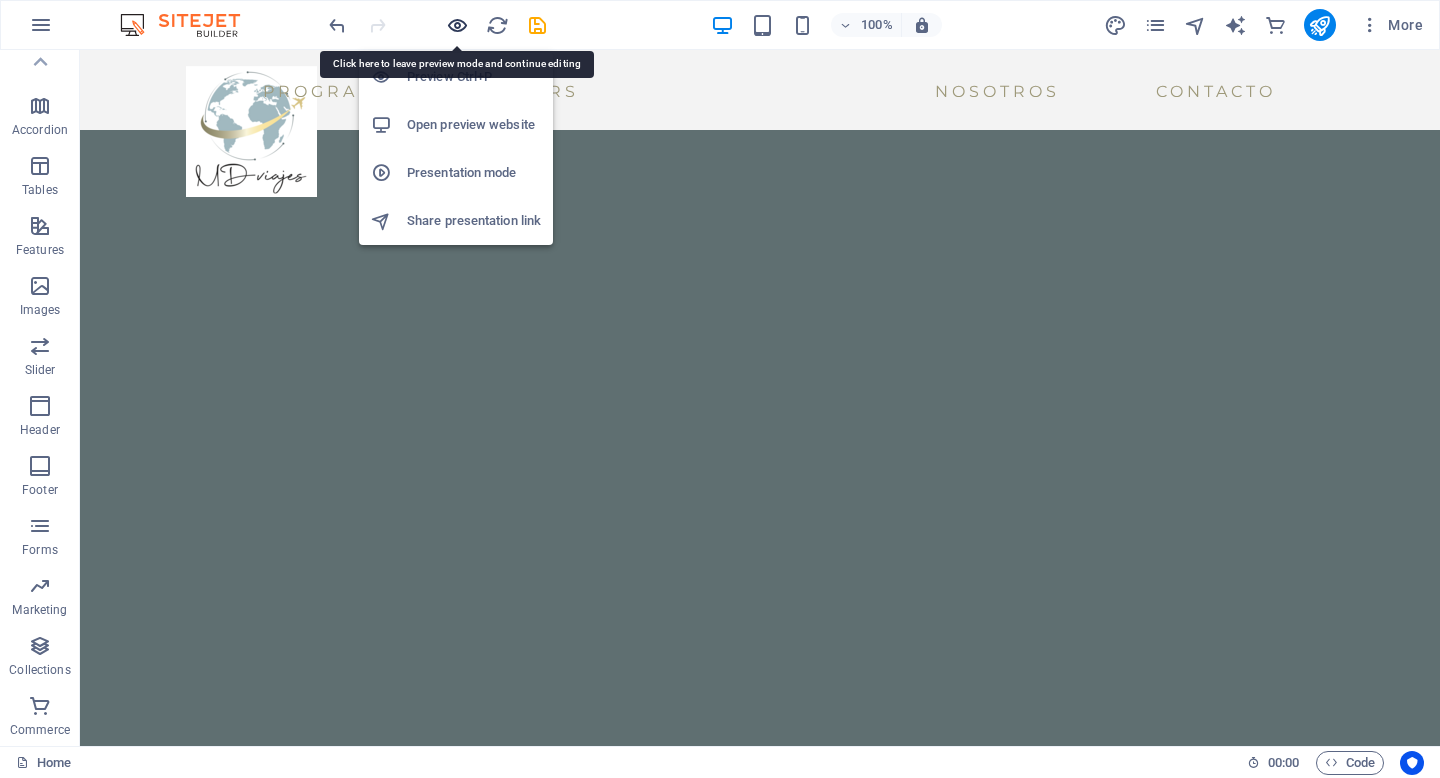 scroll, scrollTop: 2828, scrollLeft: 0, axis: vertical 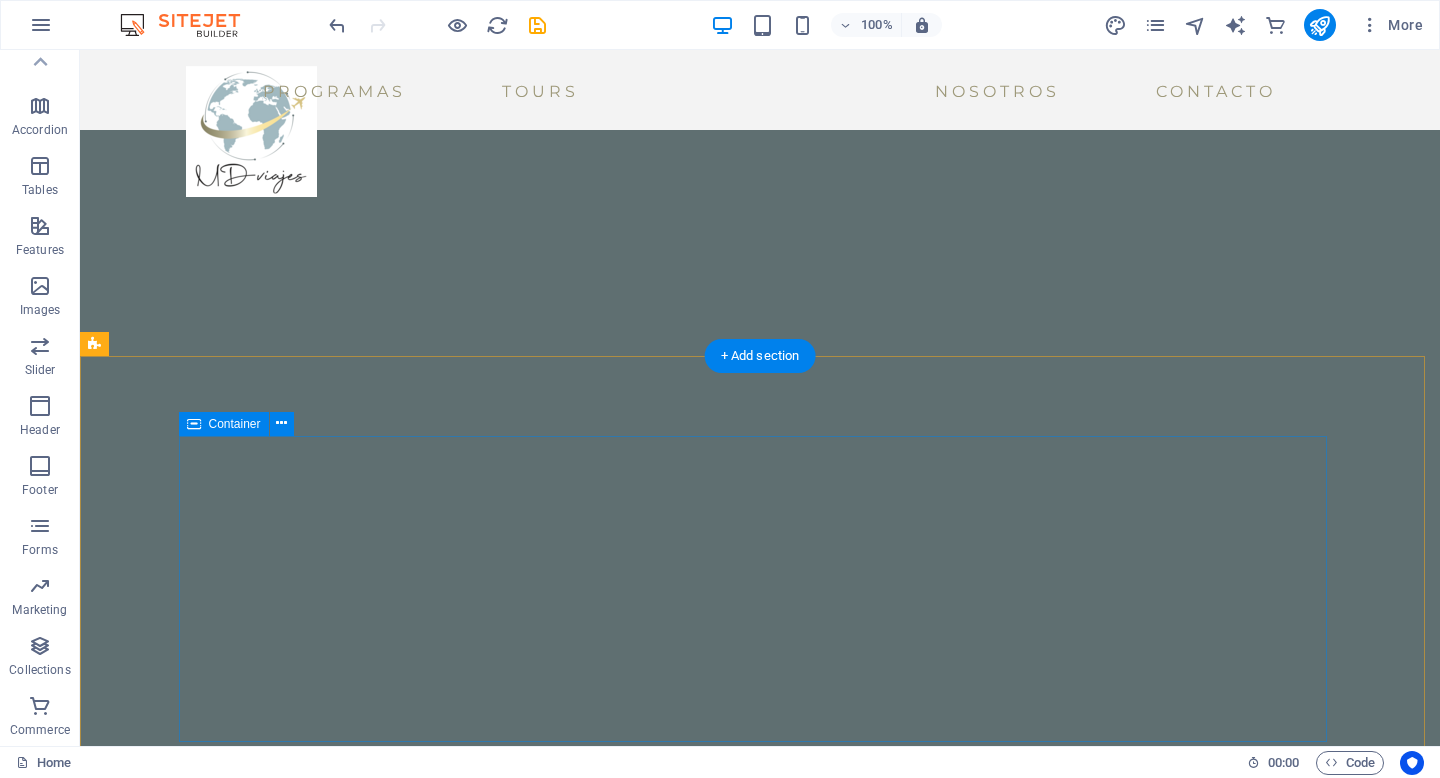 click at bounding box center (758, 11820) 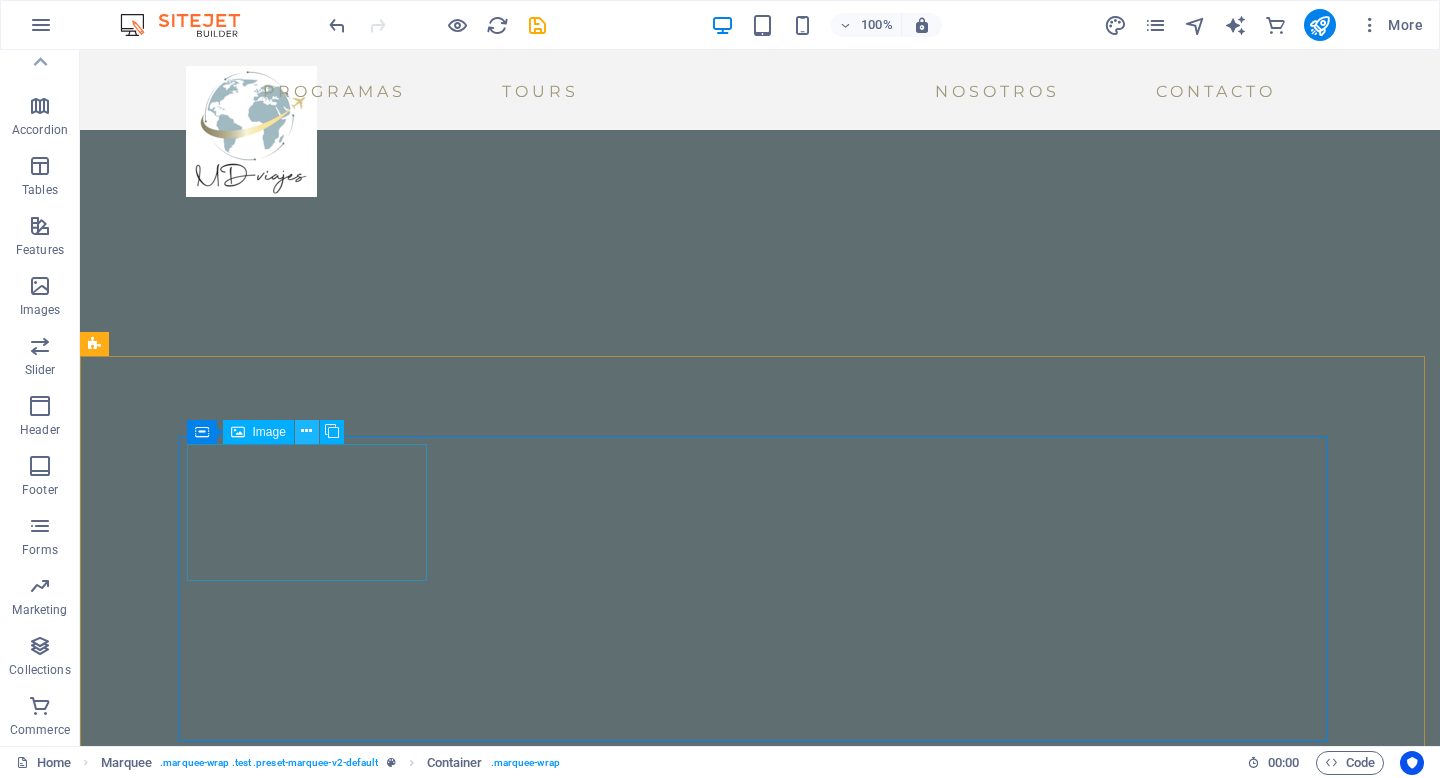 click at bounding box center [306, 431] 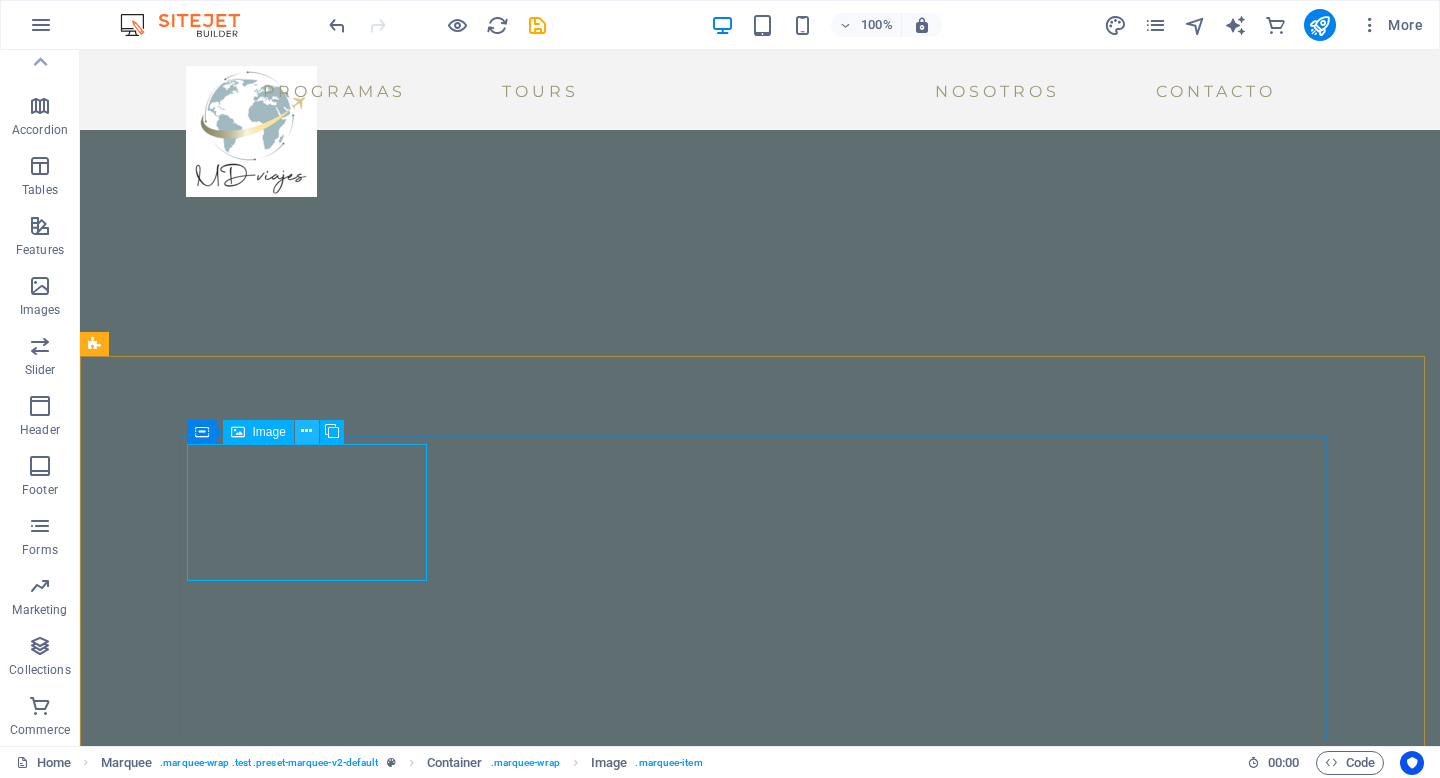 click at bounding box center (307, 432) 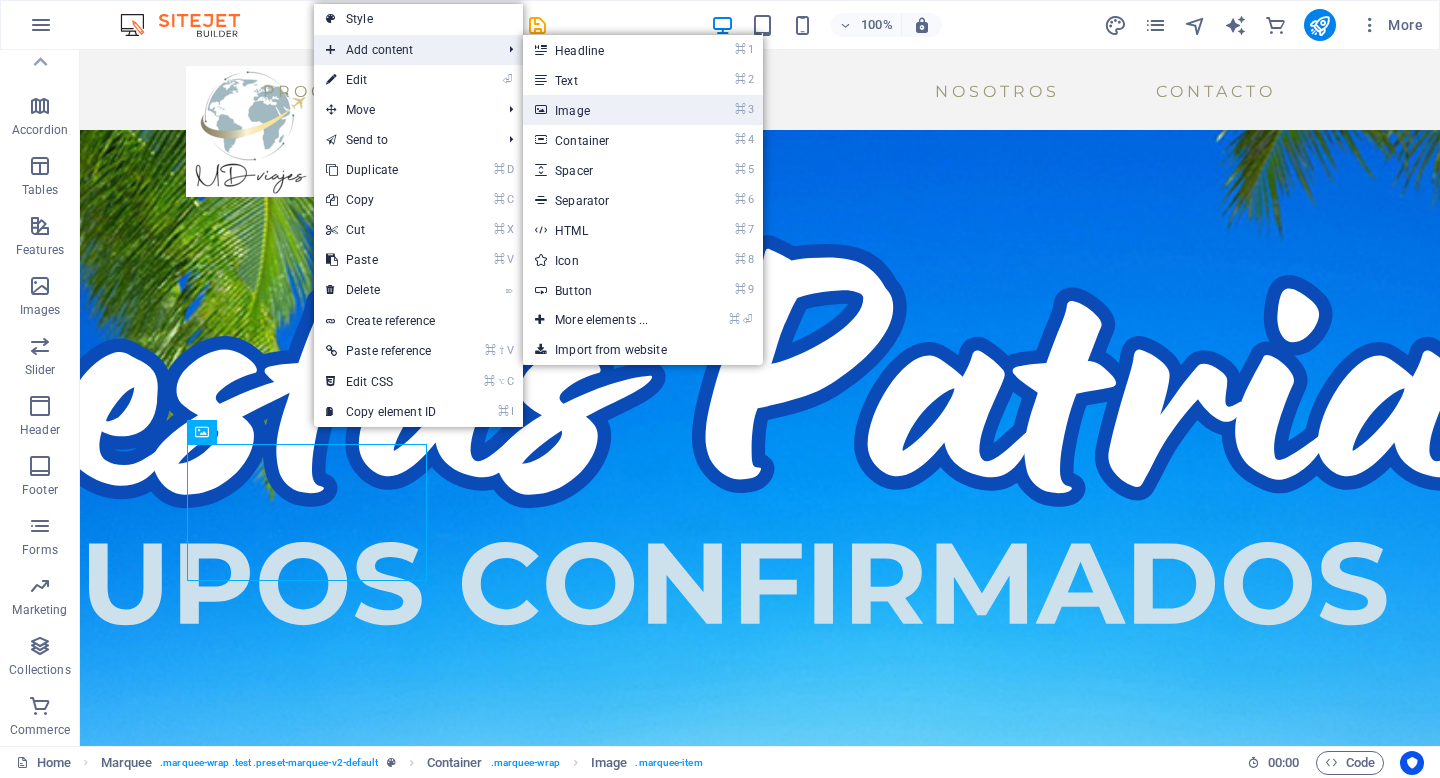 click on "⌘ 3  Image" at bounding box center (605, 110) 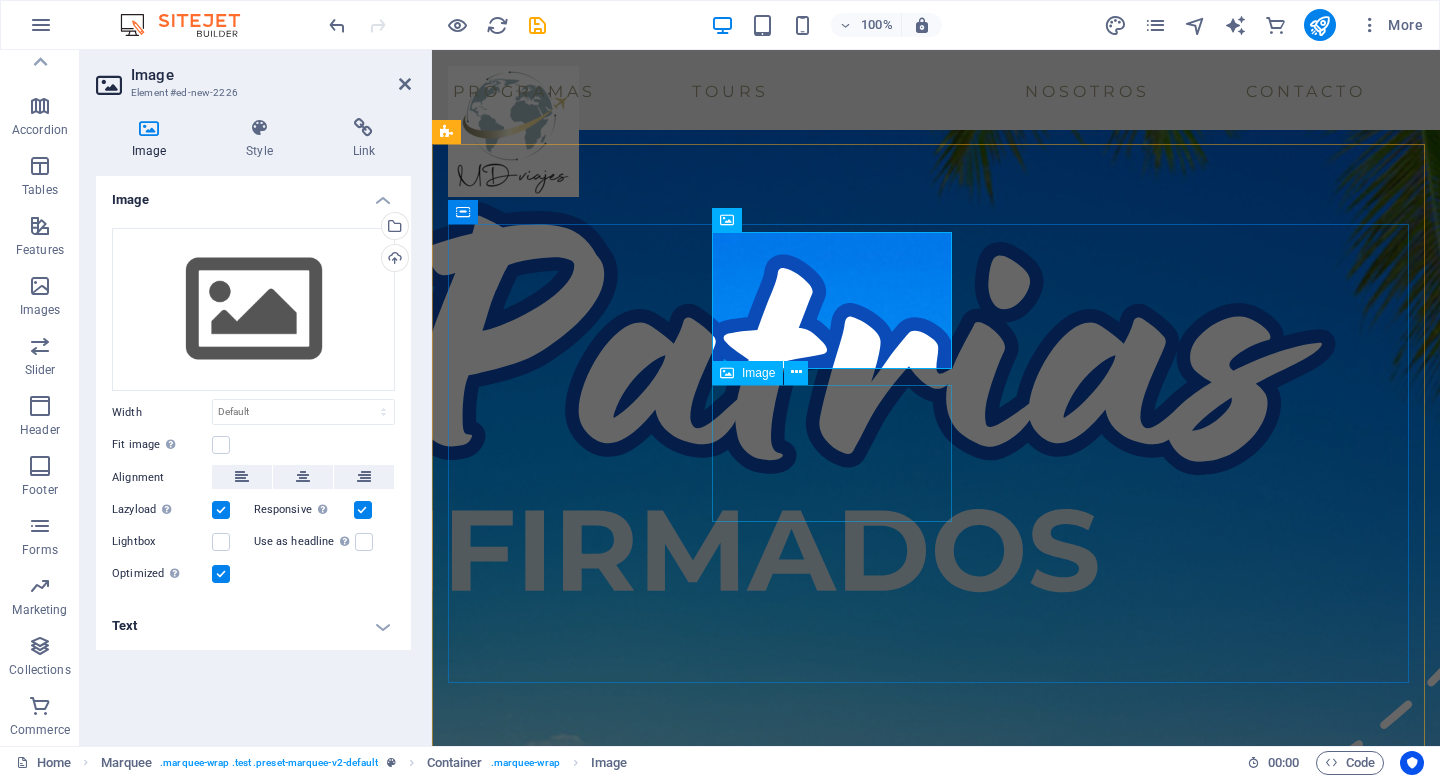 scroll, scrollTop: 2864, scrollLeft: 0, axis: vertical 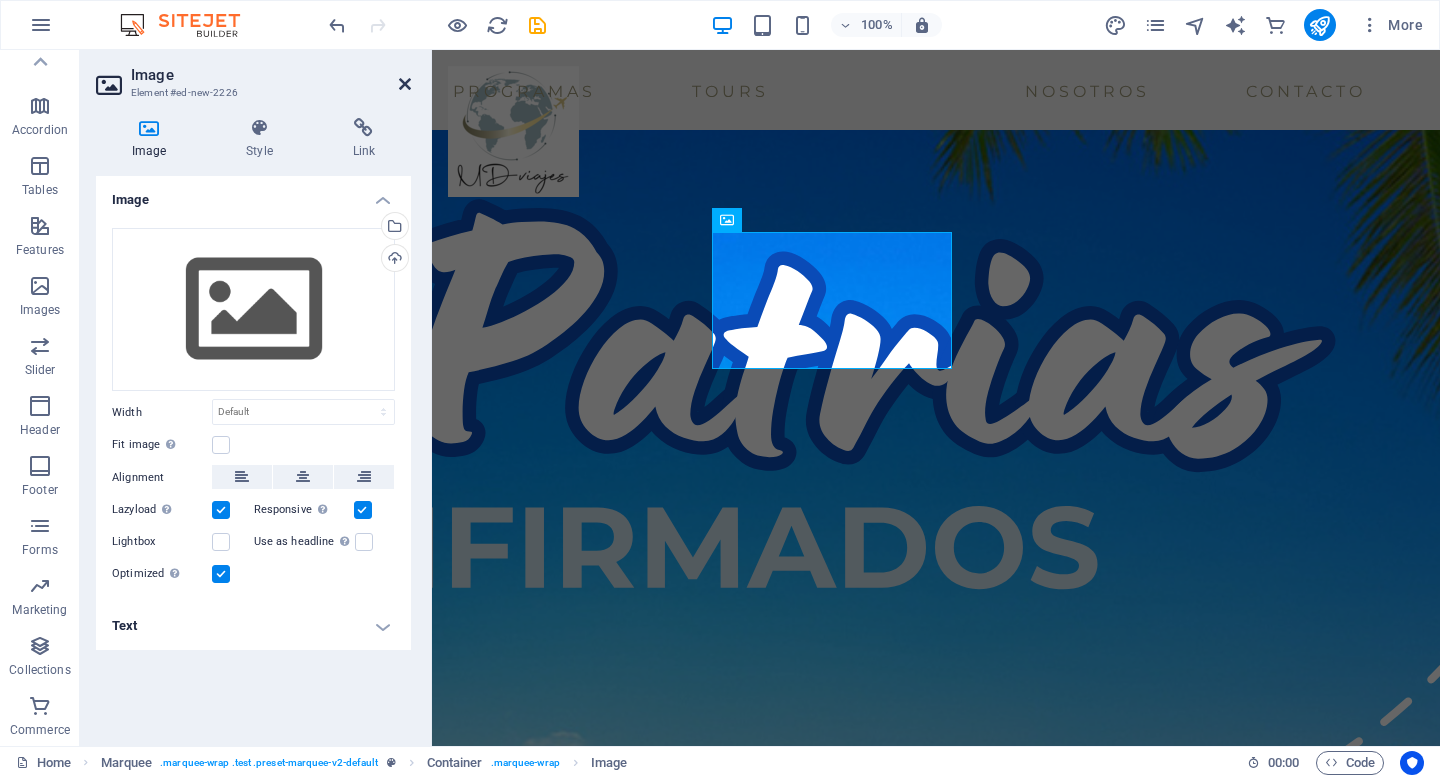 click at bounding box center [405, 84] 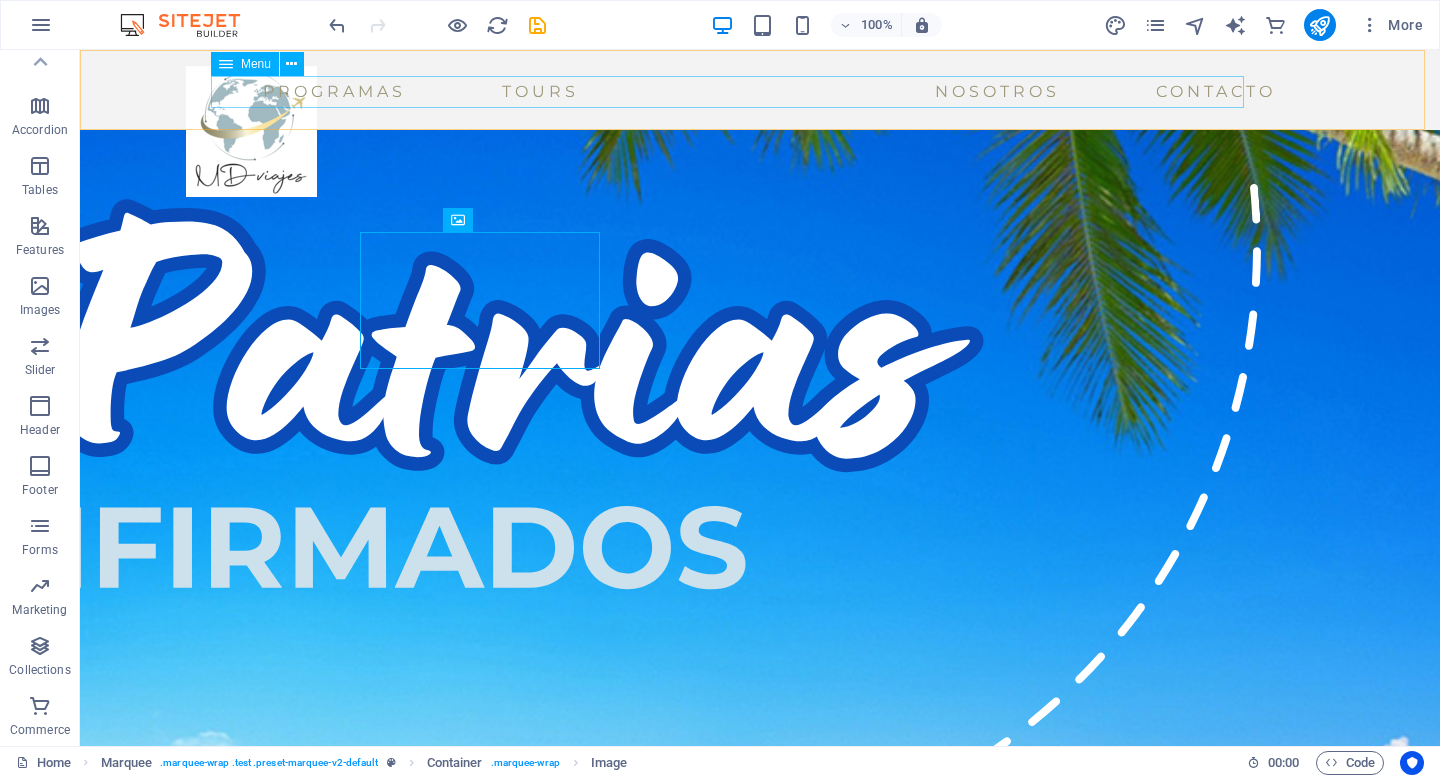 scroll, scrollTop: 3040, scrollLeft: 0, axis: vertical 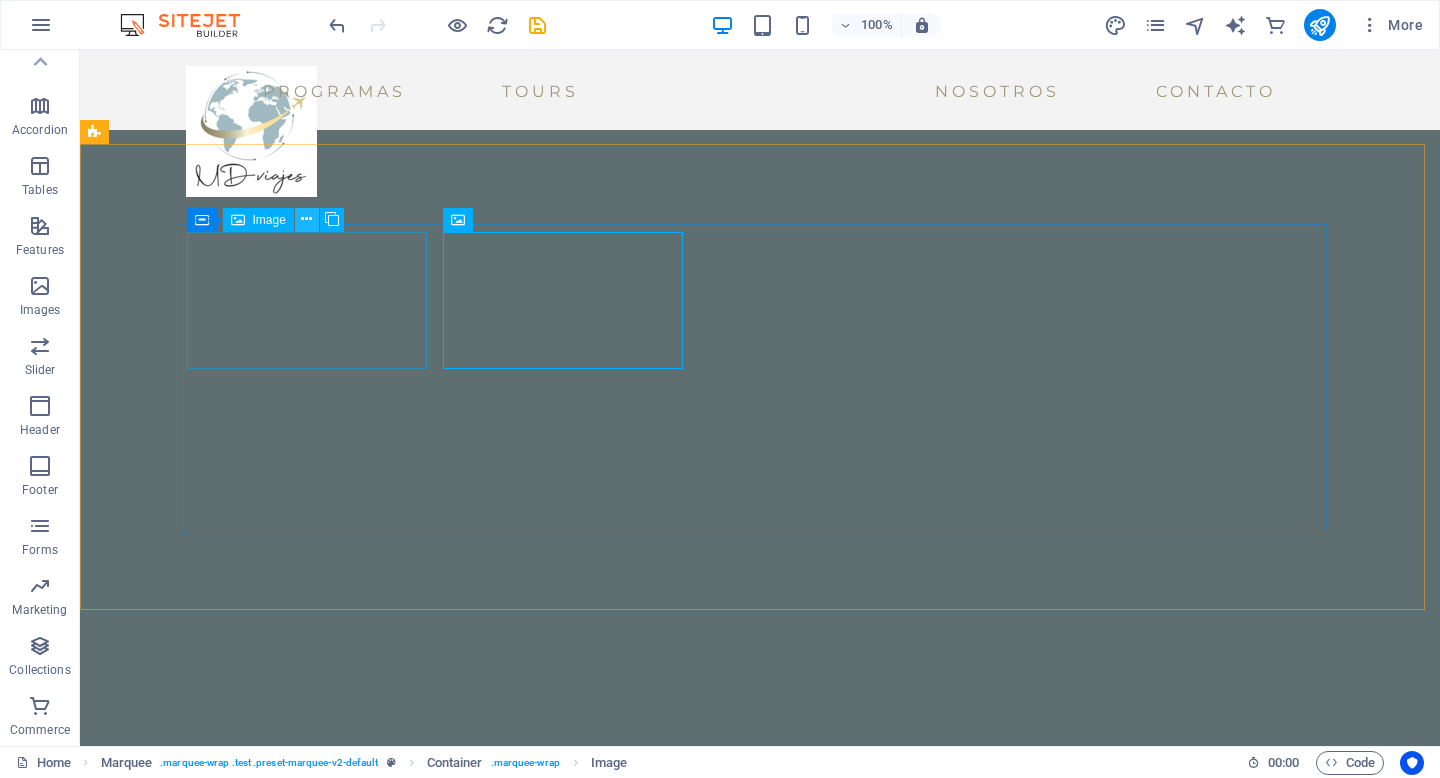 click at bounding box center (306, 219) 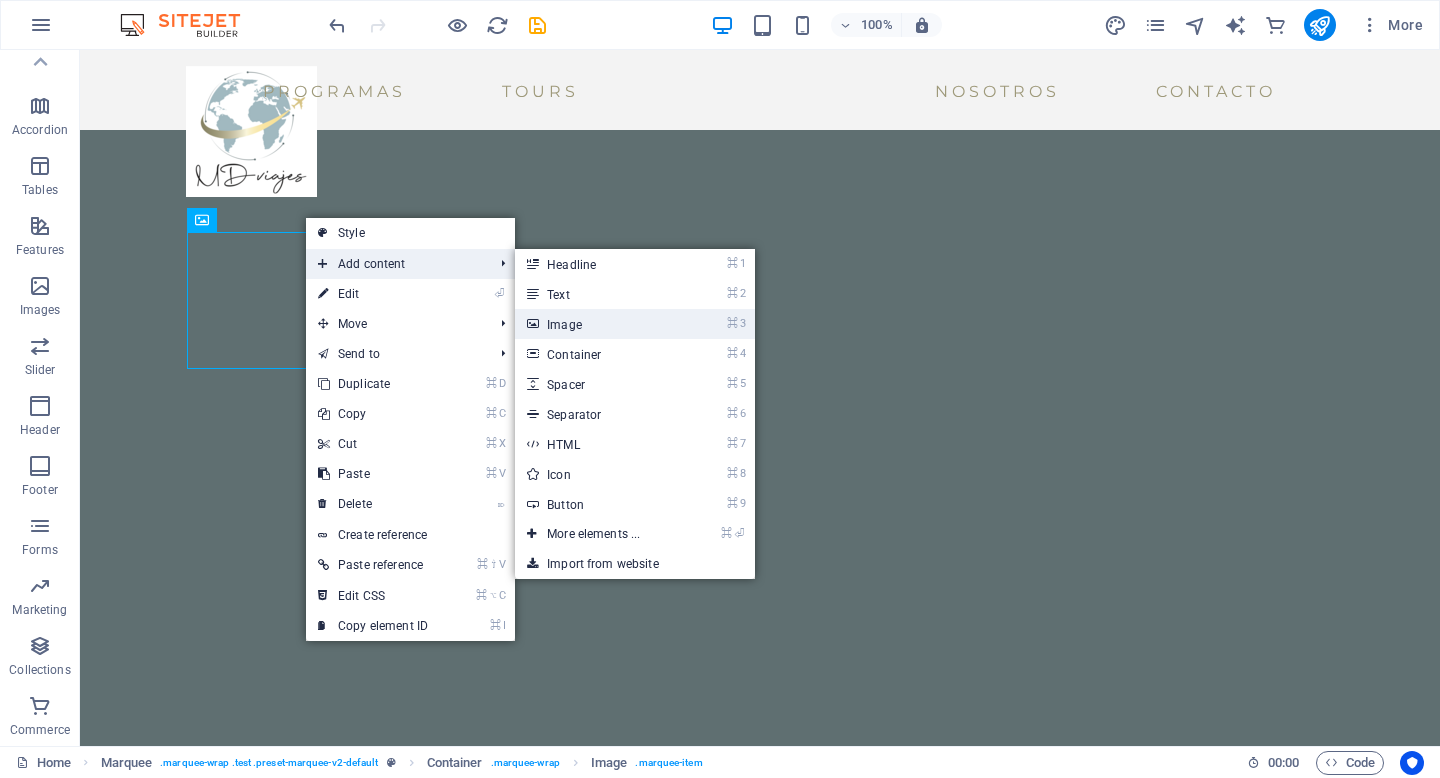 click on "⌘ 3  Image" at bounding box center (597, 324) 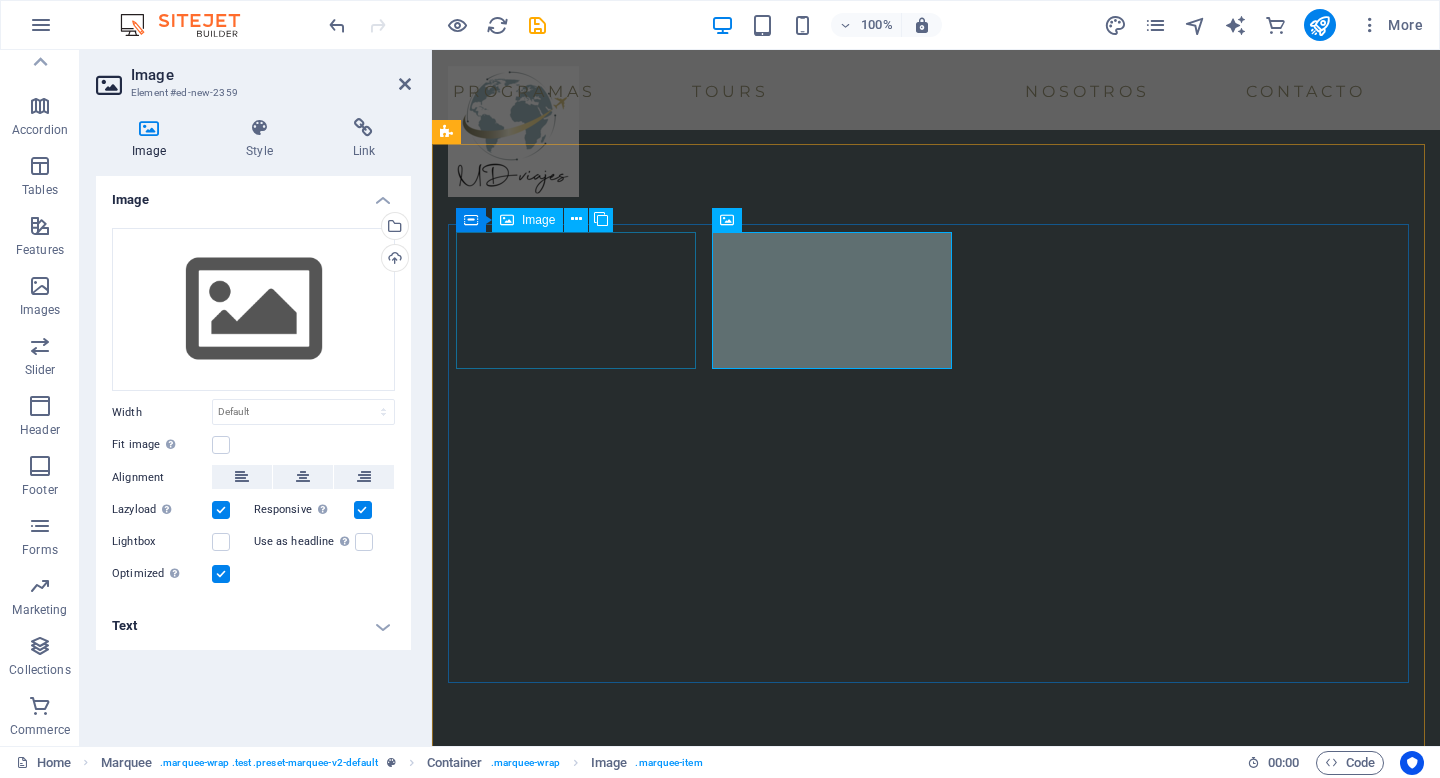scroll, scrollTop: 2864, scrollLeft: 0, axis: vertical 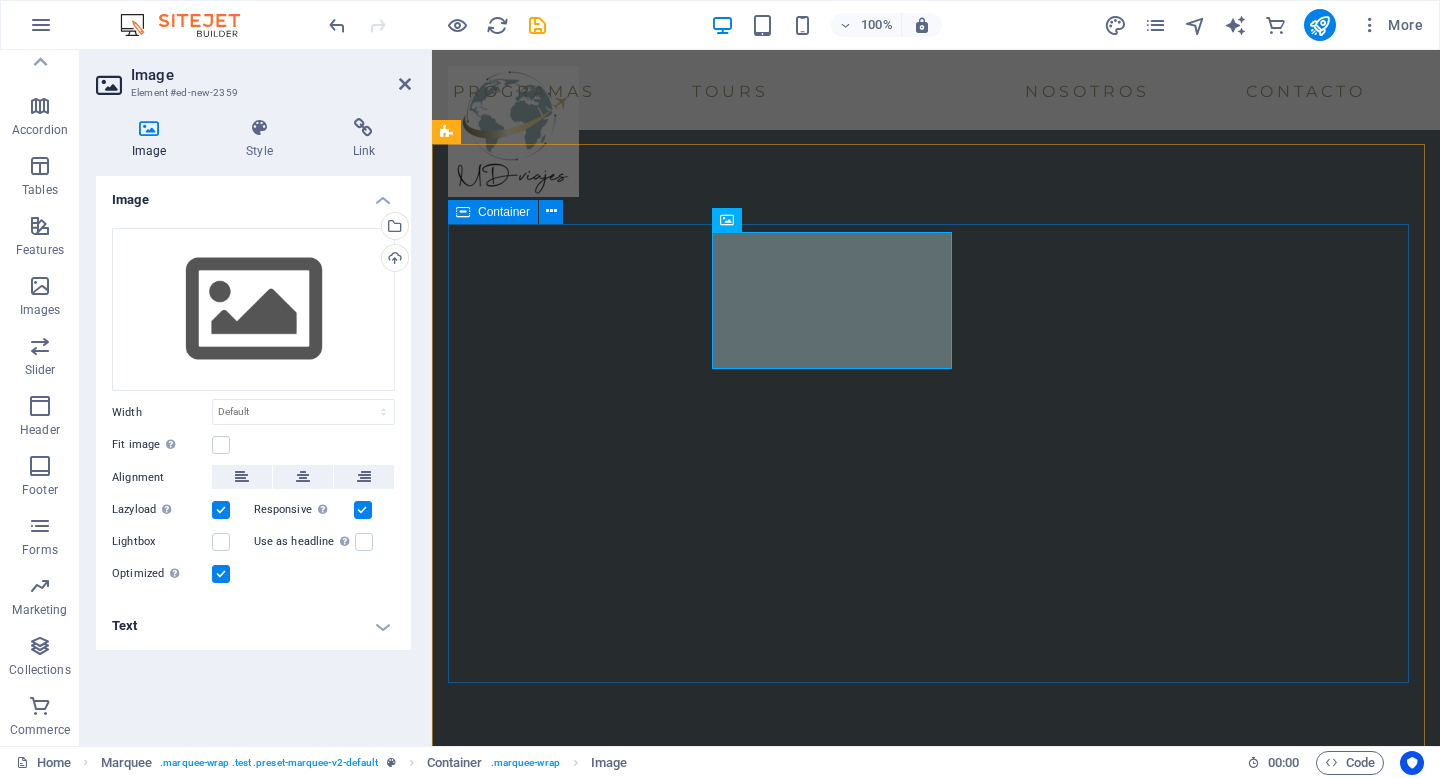 click at bounding box center (934, 11608) 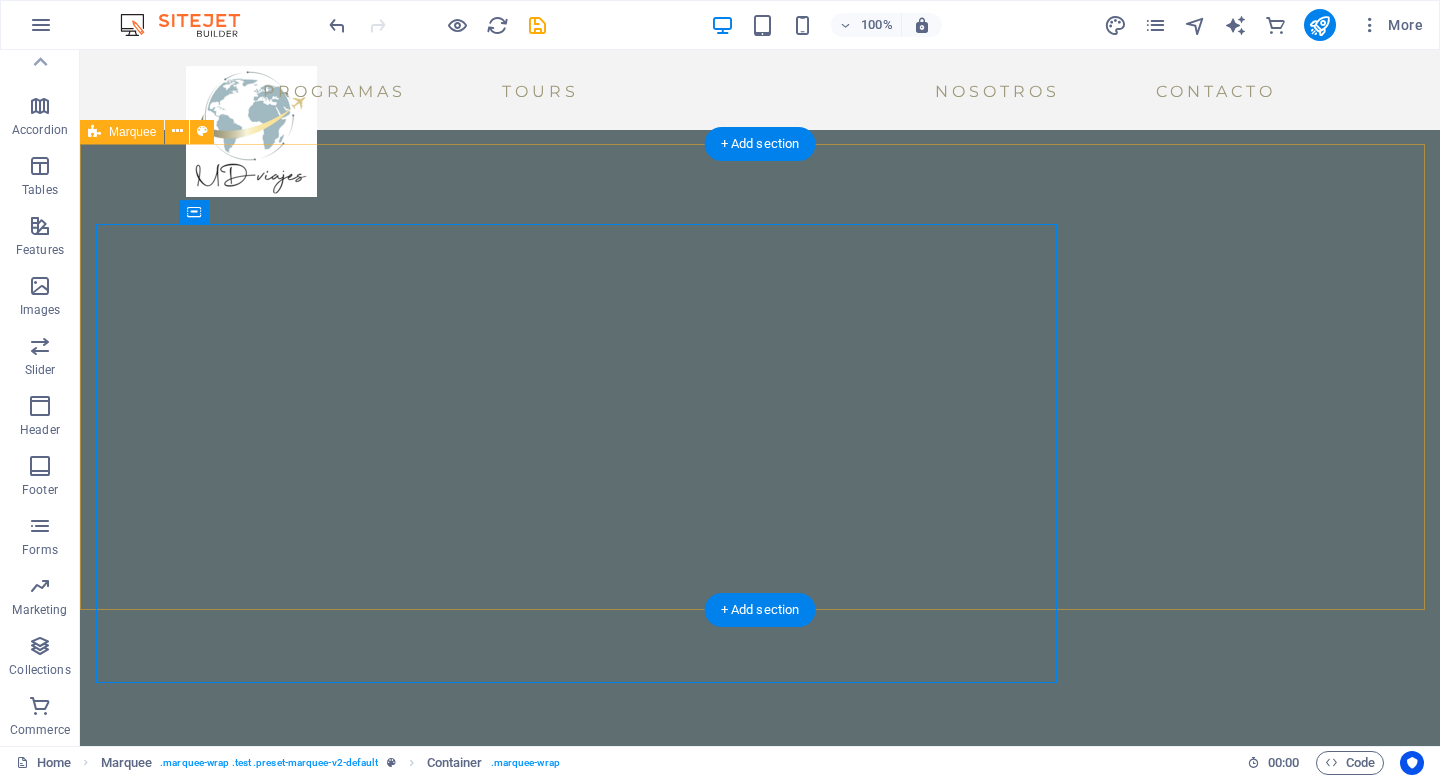scroll, scrollTop: 3040, scrollLeft: 0, axis: vertical 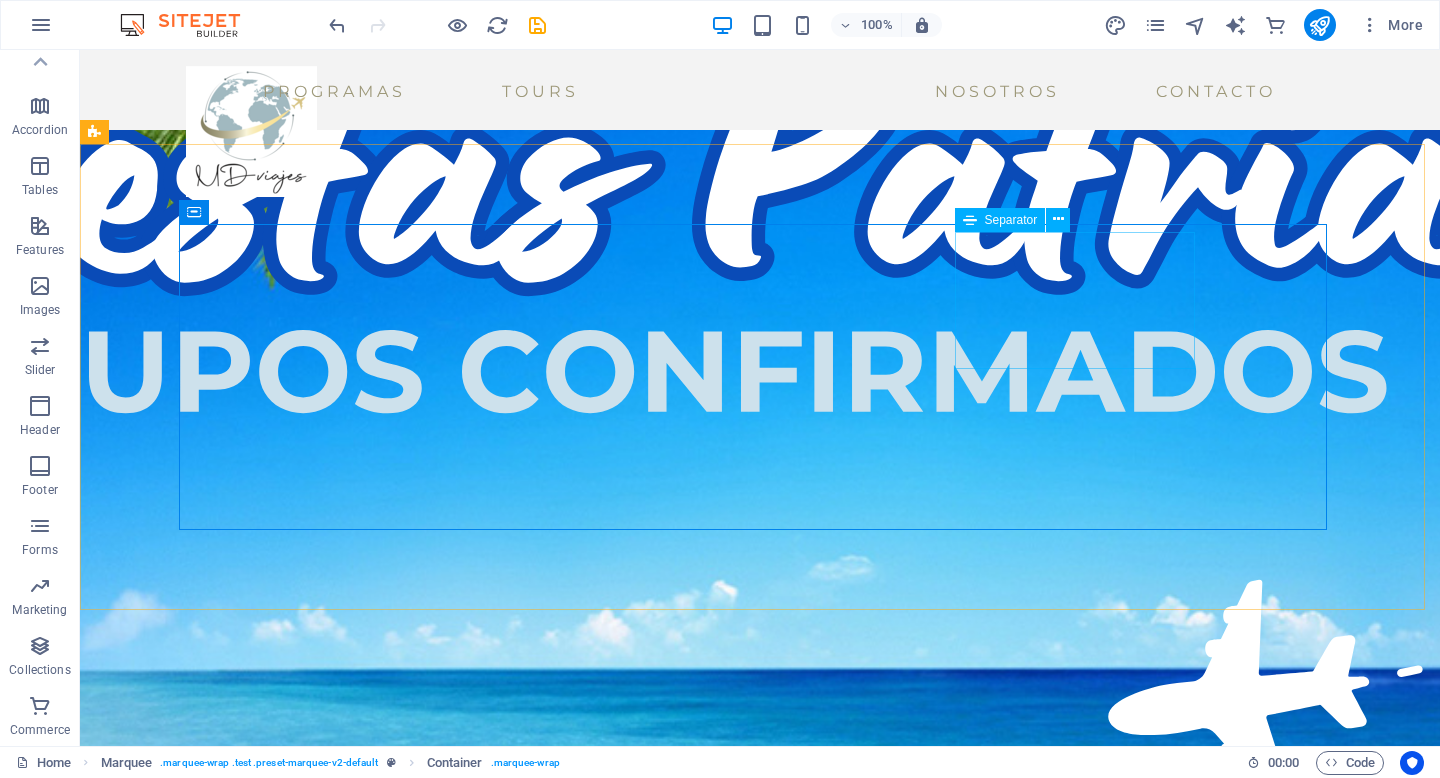 click on "Separator" at bounding box center (1011, 220) 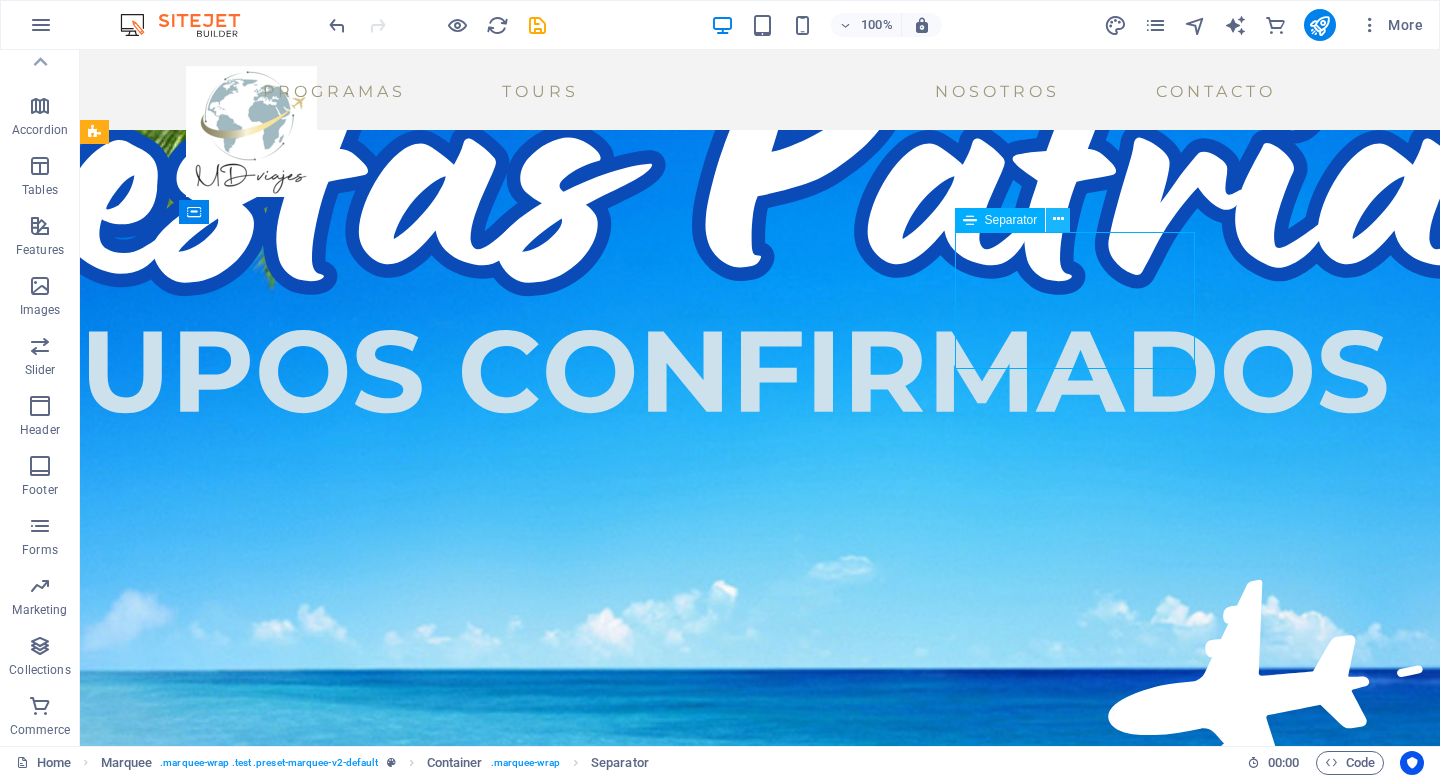 click at bounding box center [1058, 219] 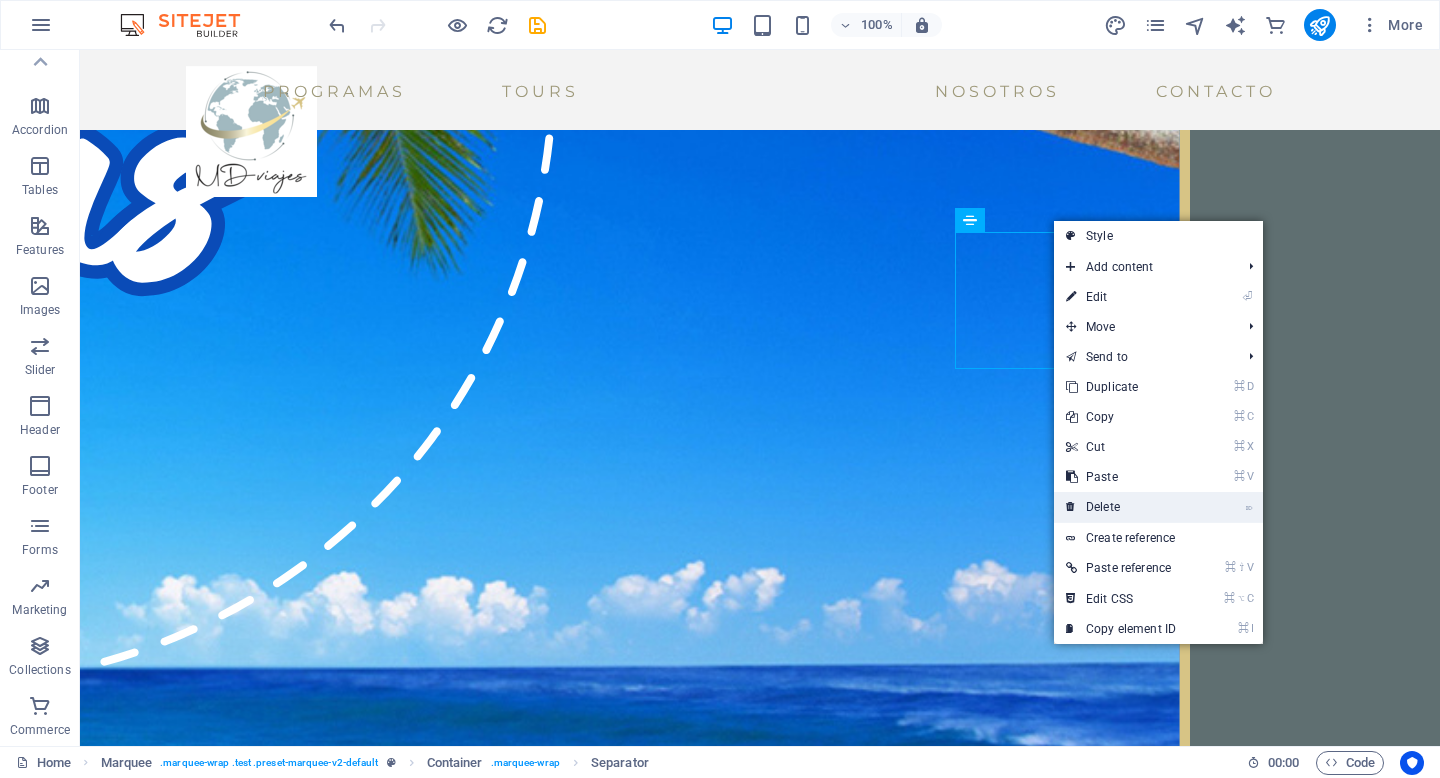 click on "⌦  Delete" at bounding box center (1121, 507) 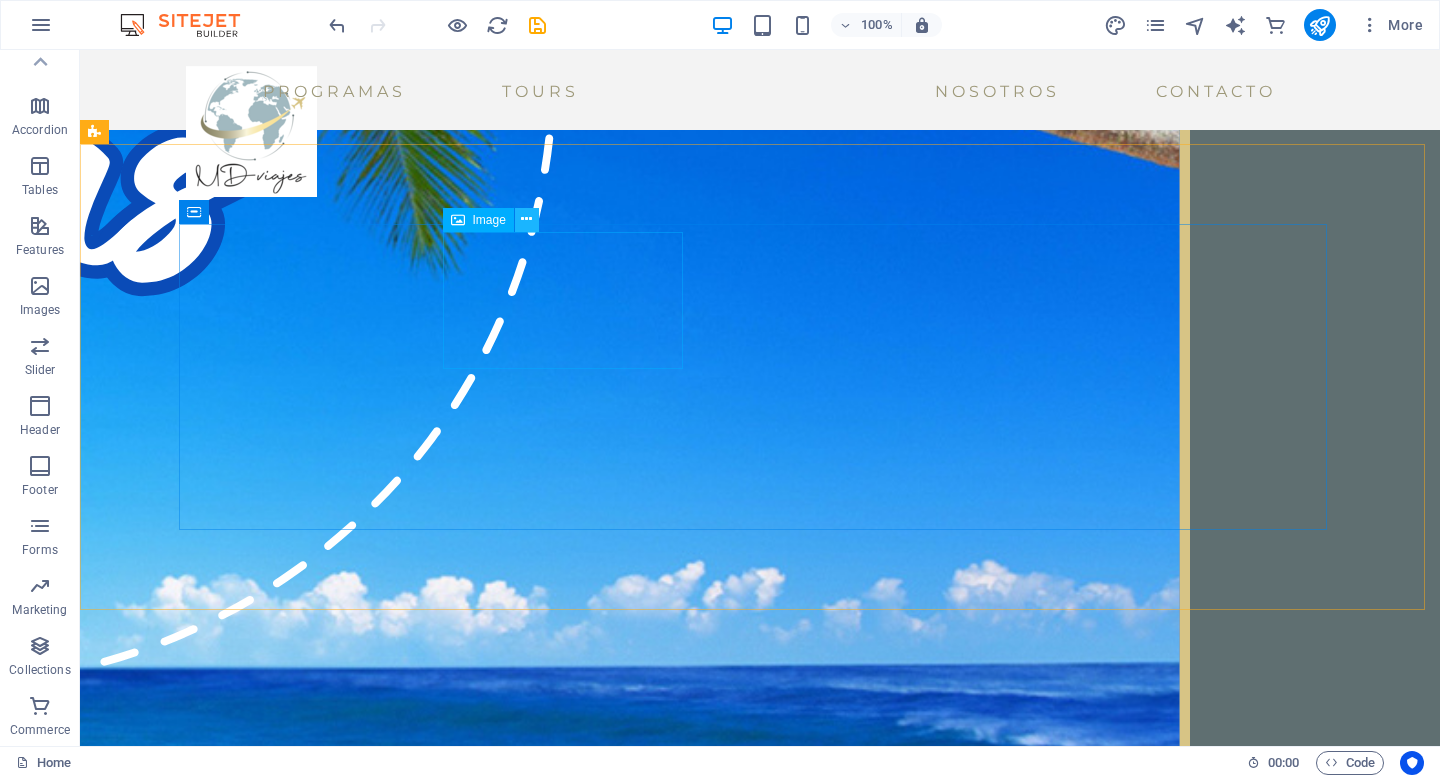click at bounding box center (527, 220) 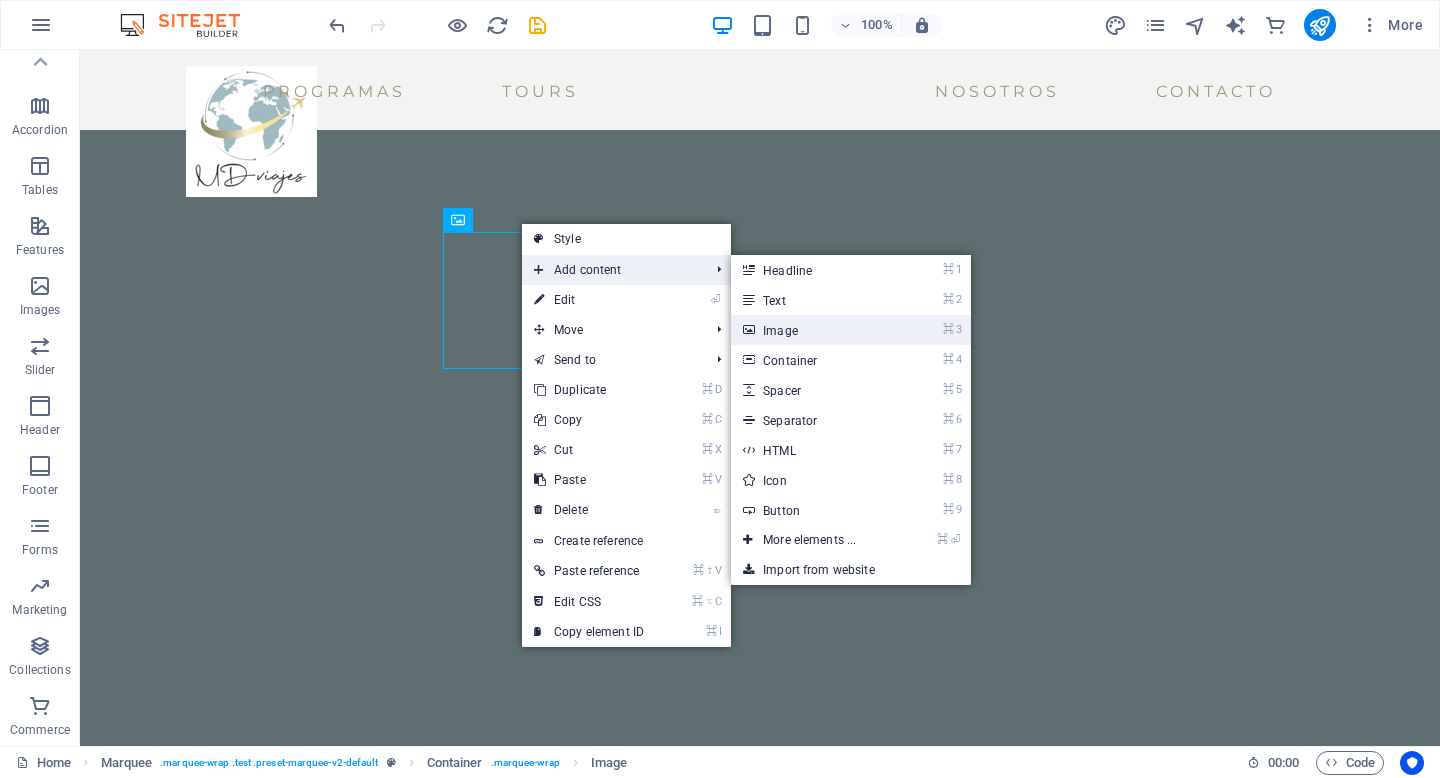click on "⌘ 3  Image" at bounding box center [813, 330] 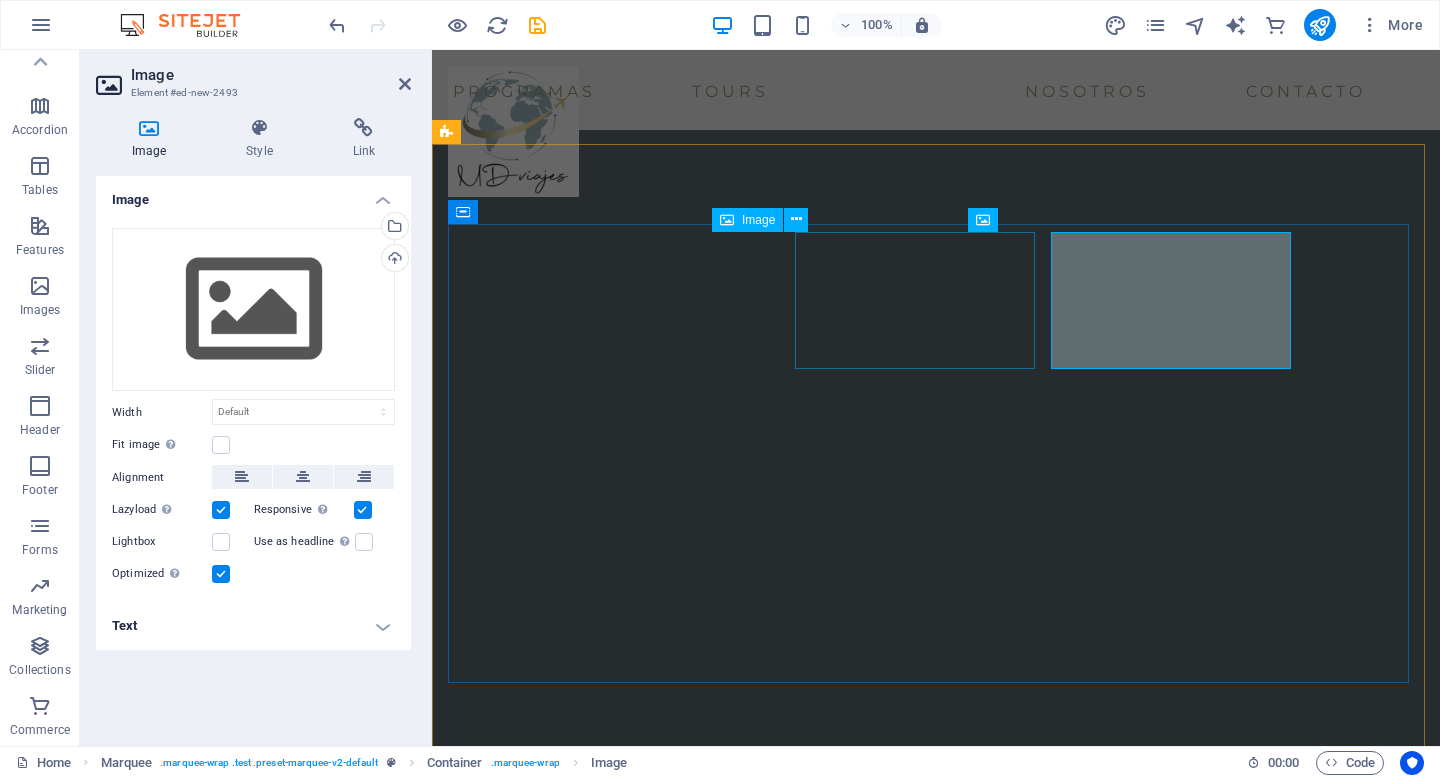 scroll, scrollTop: 2864, scrollLeft: 0, axis: vertical 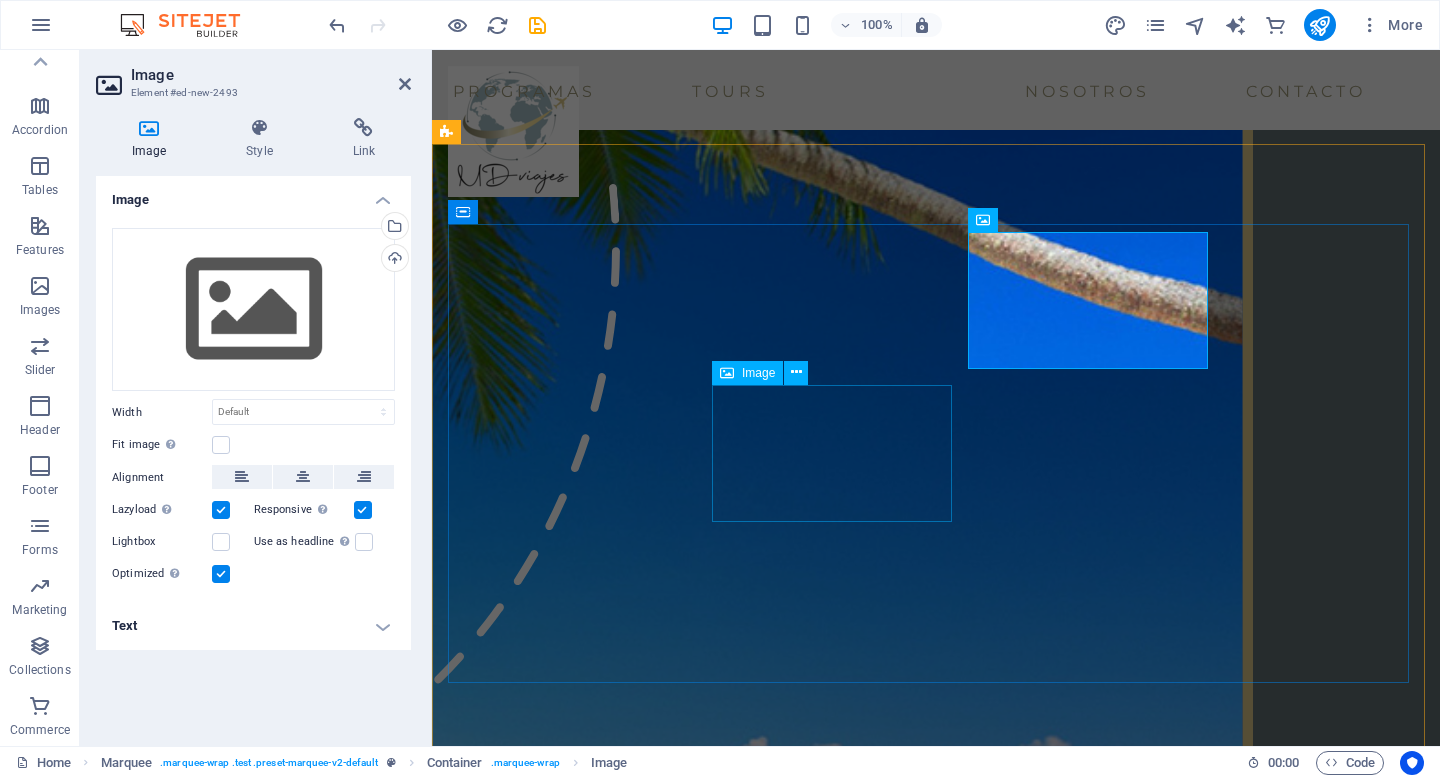 click at bounding box center (574, 11680) 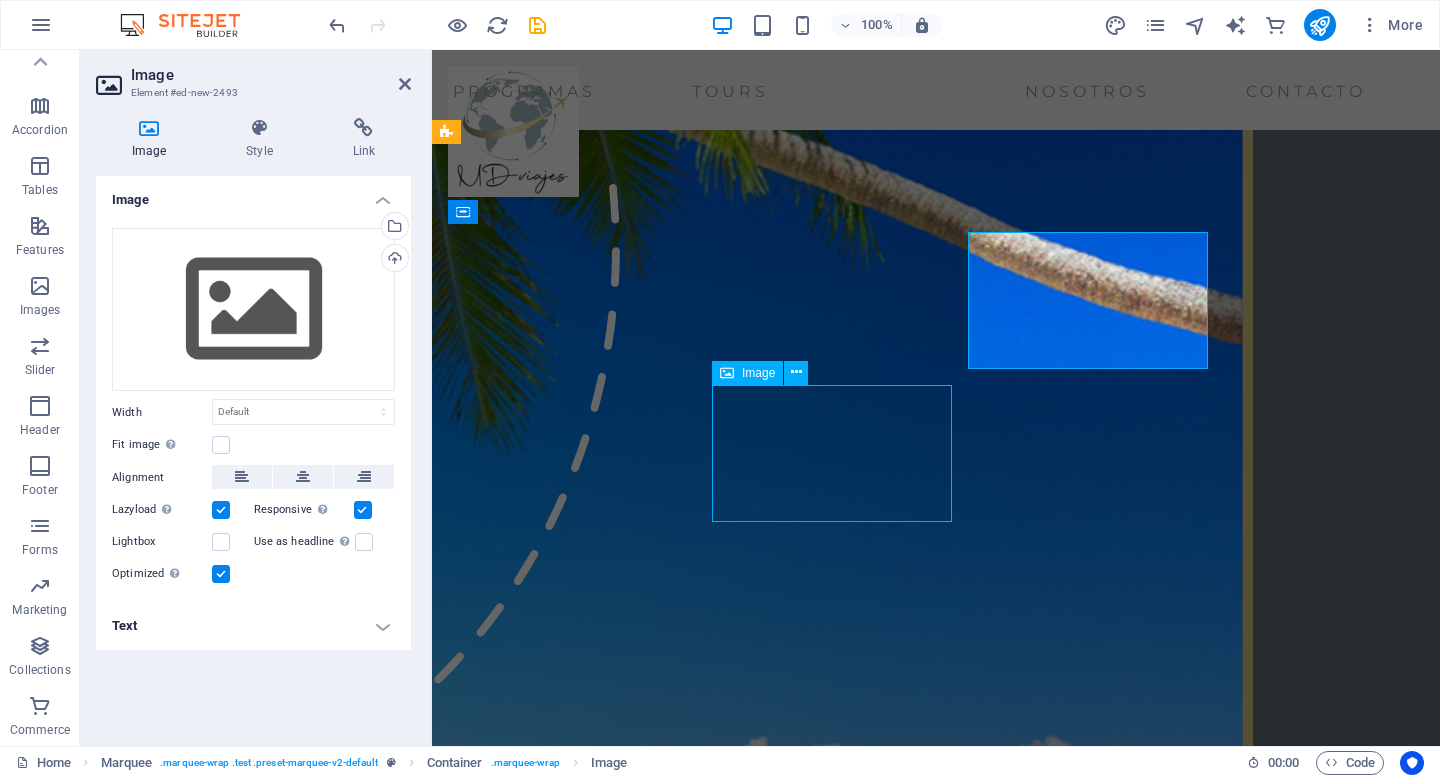 click at bounding box center [573, 11680] 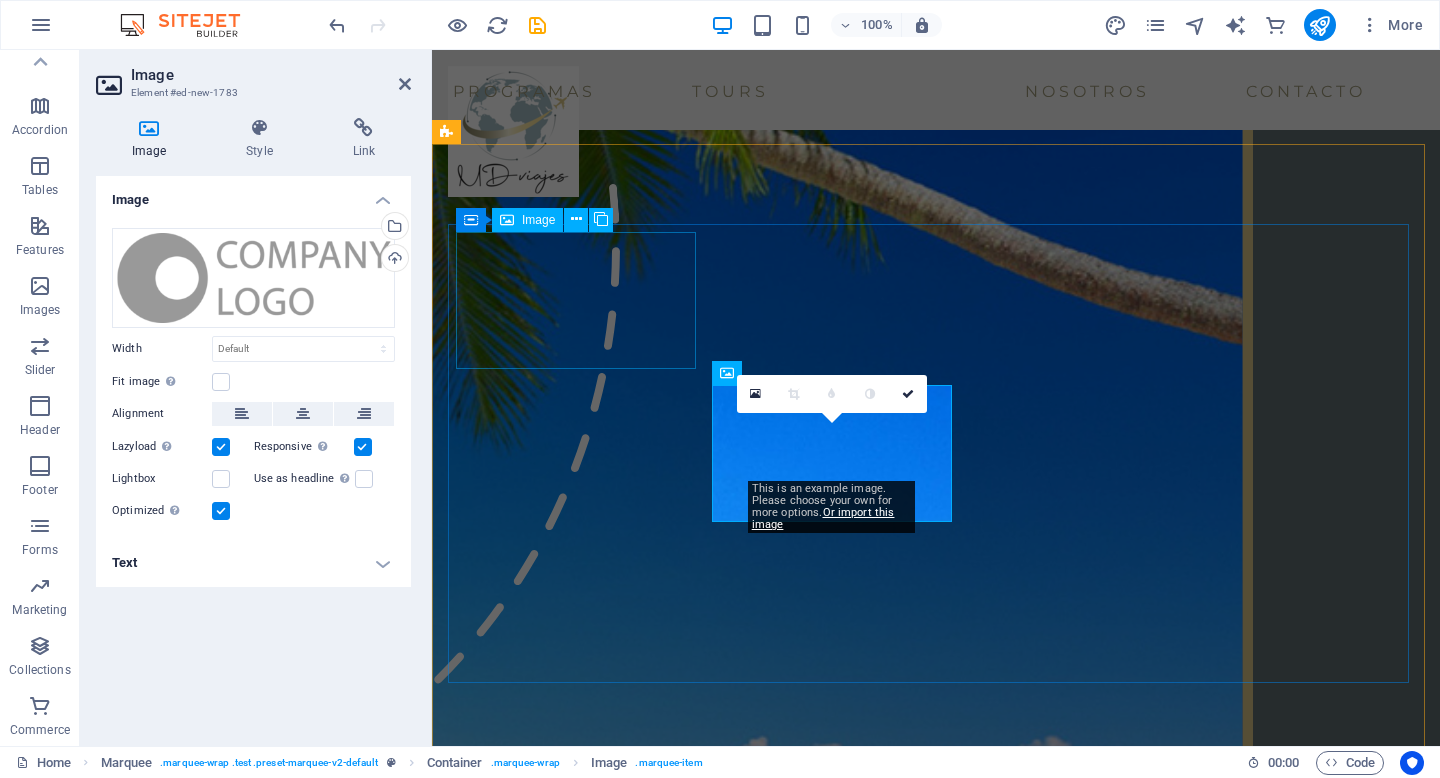 click at bounding box center (576, 11100) 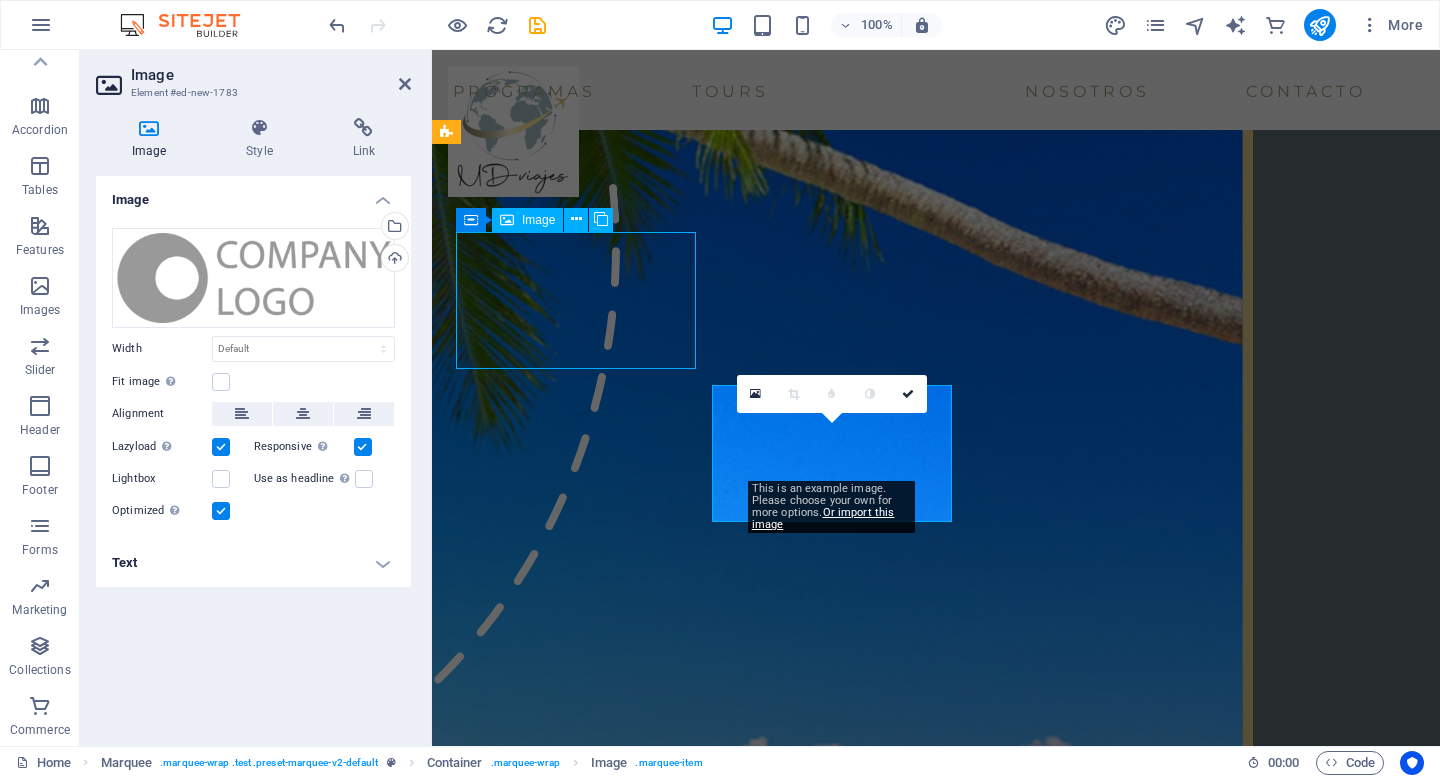 scroll, scrollTop: 3040, scrollLeft: 0, axis: vertical 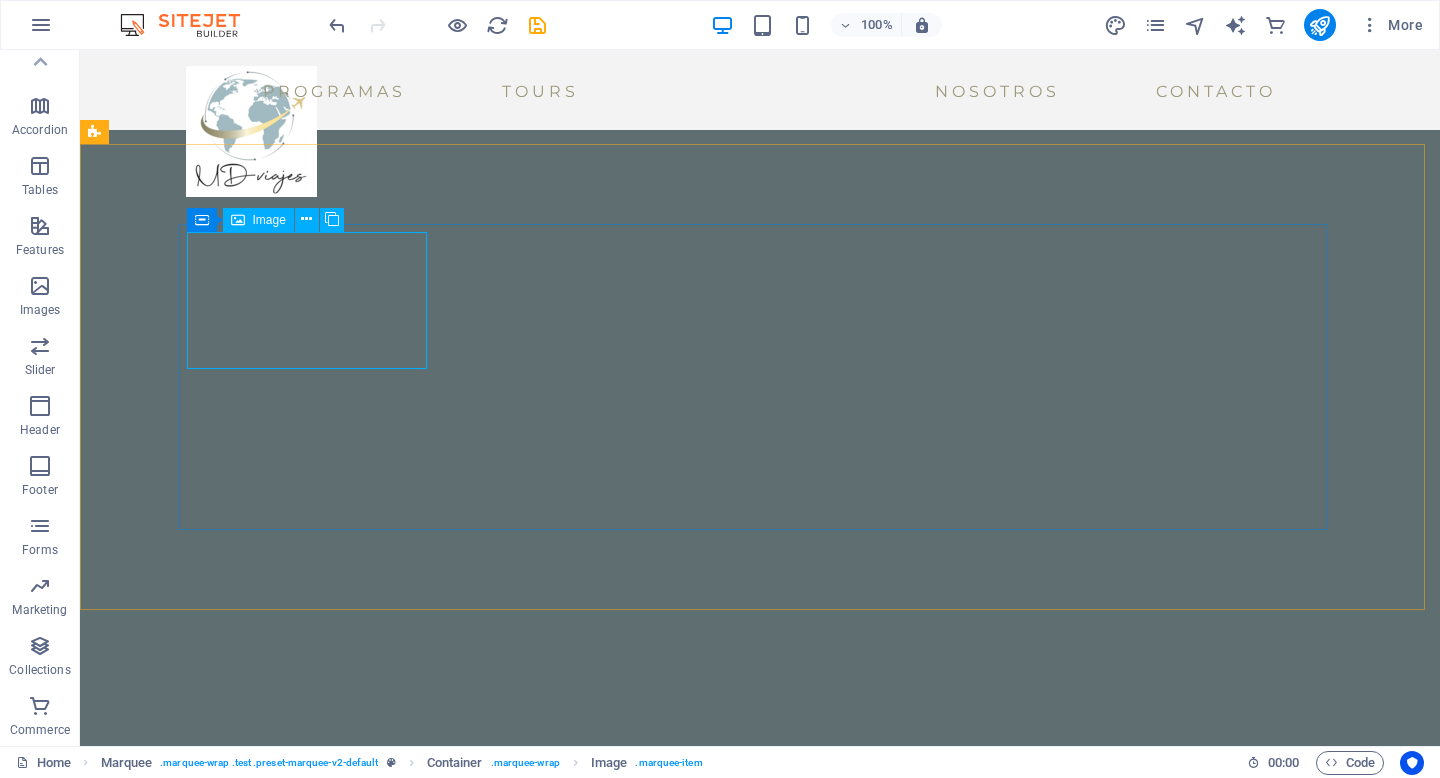 click on "Image" at bounding box center (269, 220) 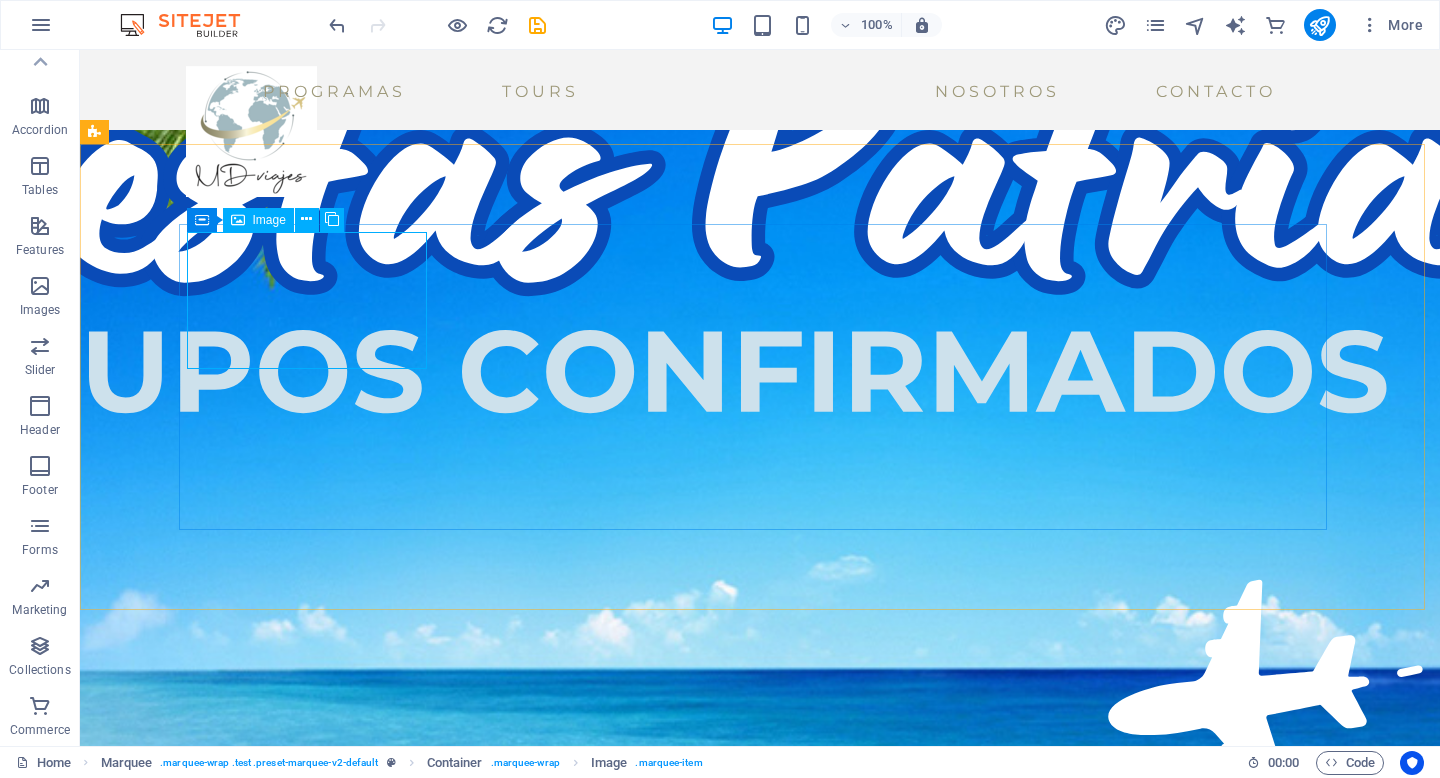 click on "Image" at bounding box center [269, 220] 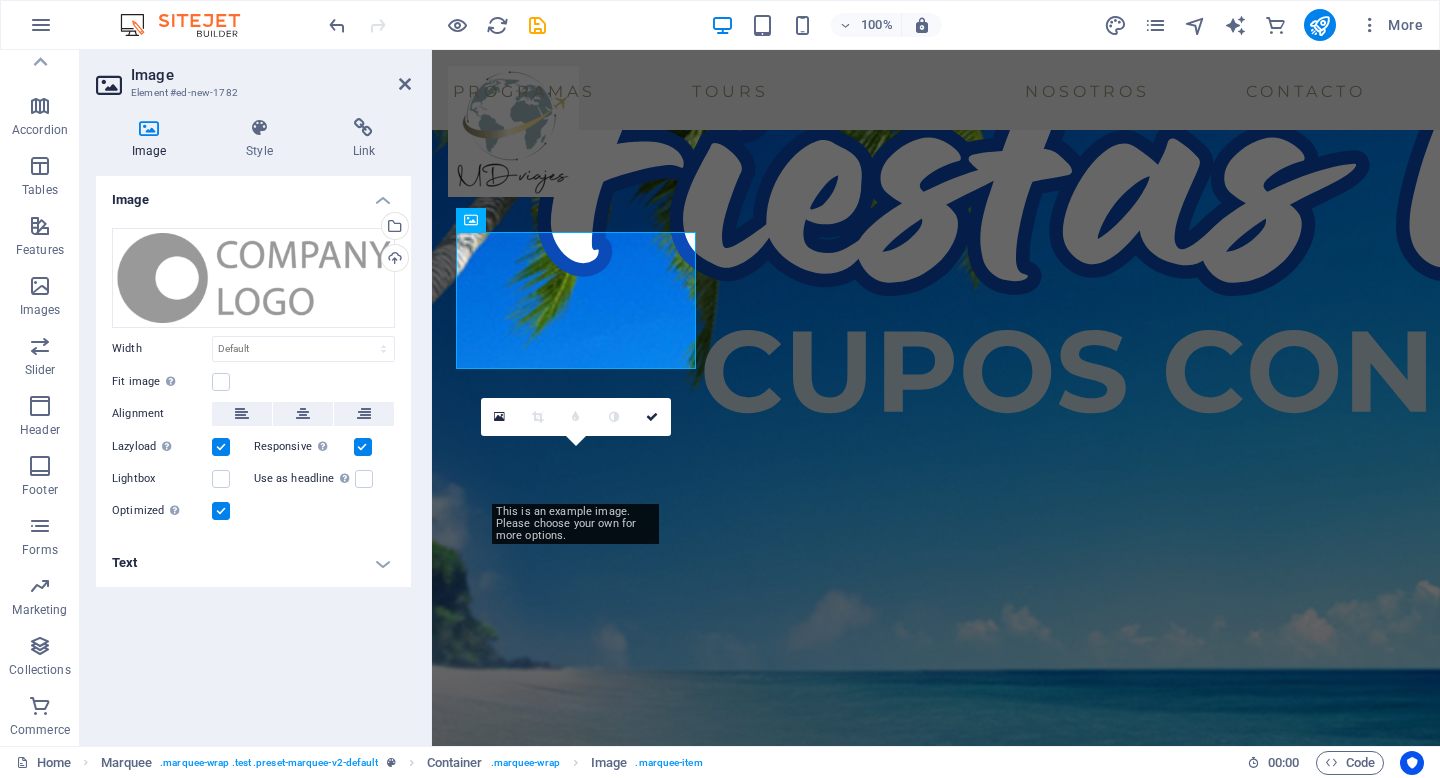 scroll, scrollTop: 2864, scrollLeft: 0, axis: vertical 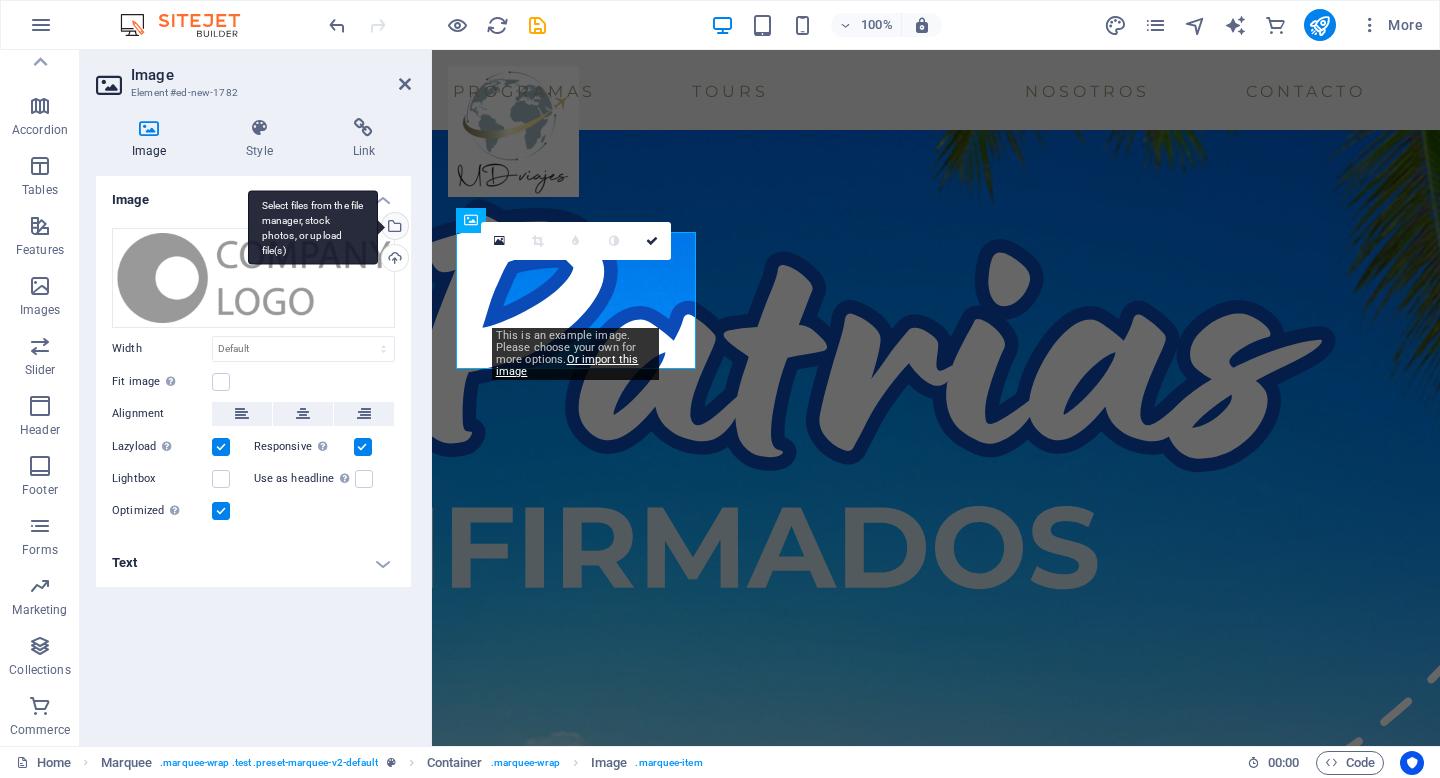 click on "Select files from the file manager, stock photos, or upload file(s)" at bounding box center [393, 228] 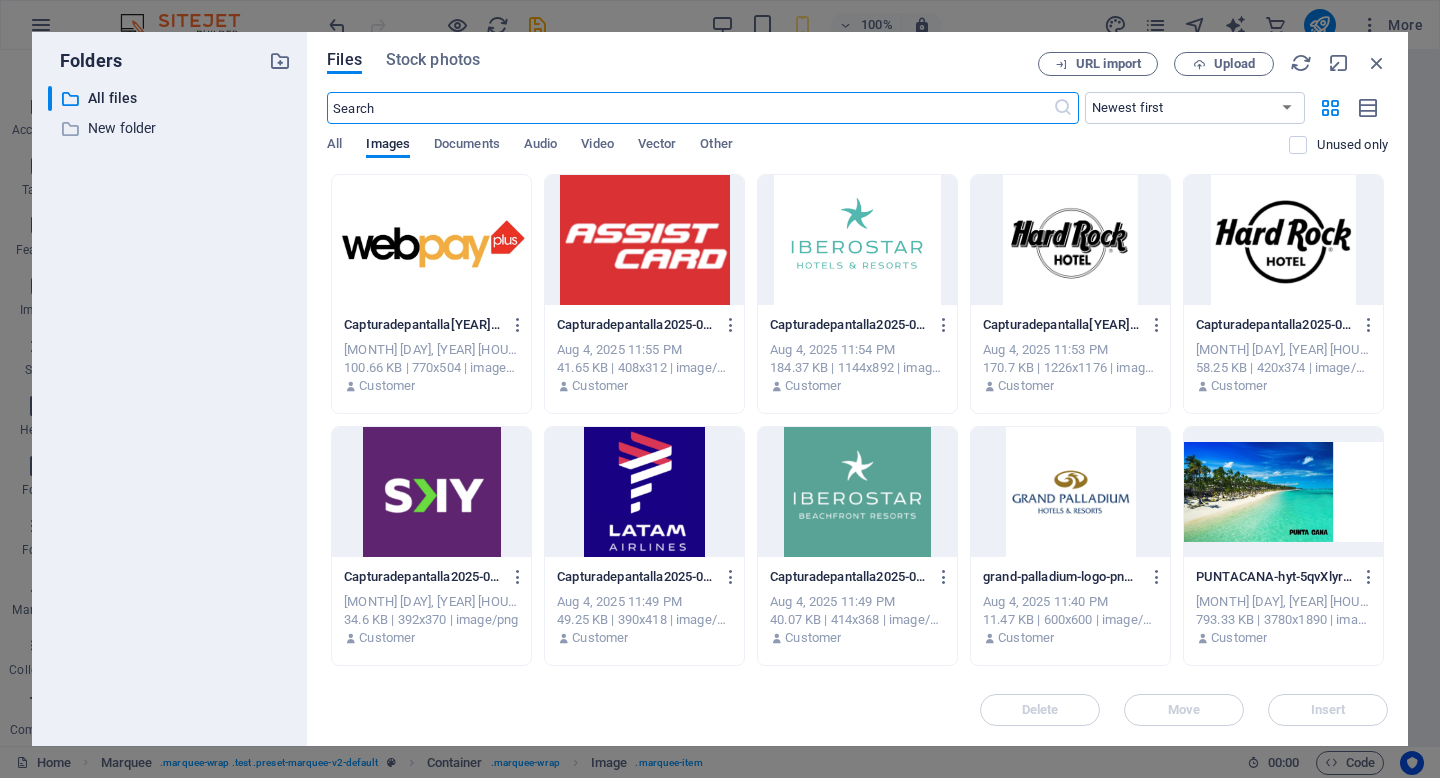 scroll, scrollTop: 4673, scrollLeft: 0, axis: vertical 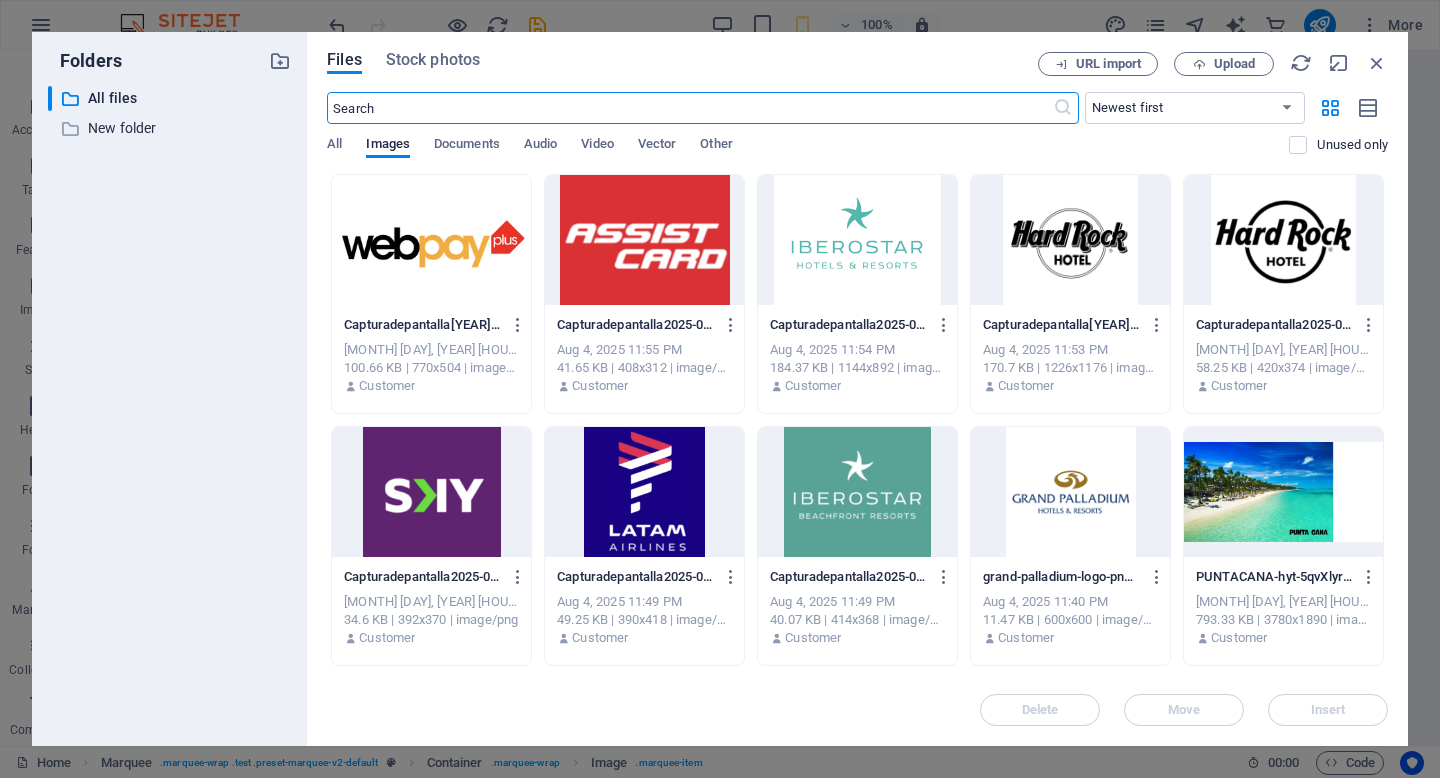 click at bounding box center [644, 240] 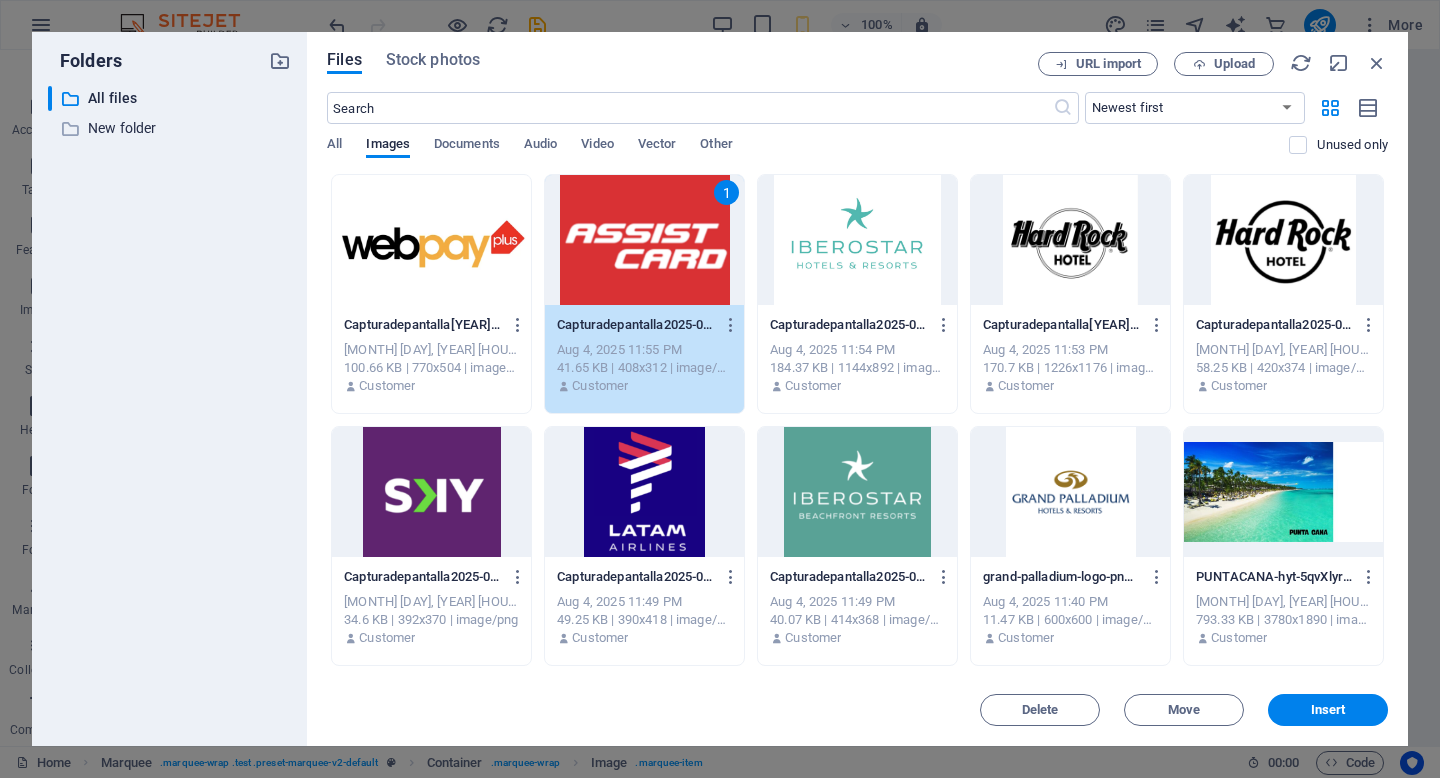 click on "1" at bounding box center [644, 240] 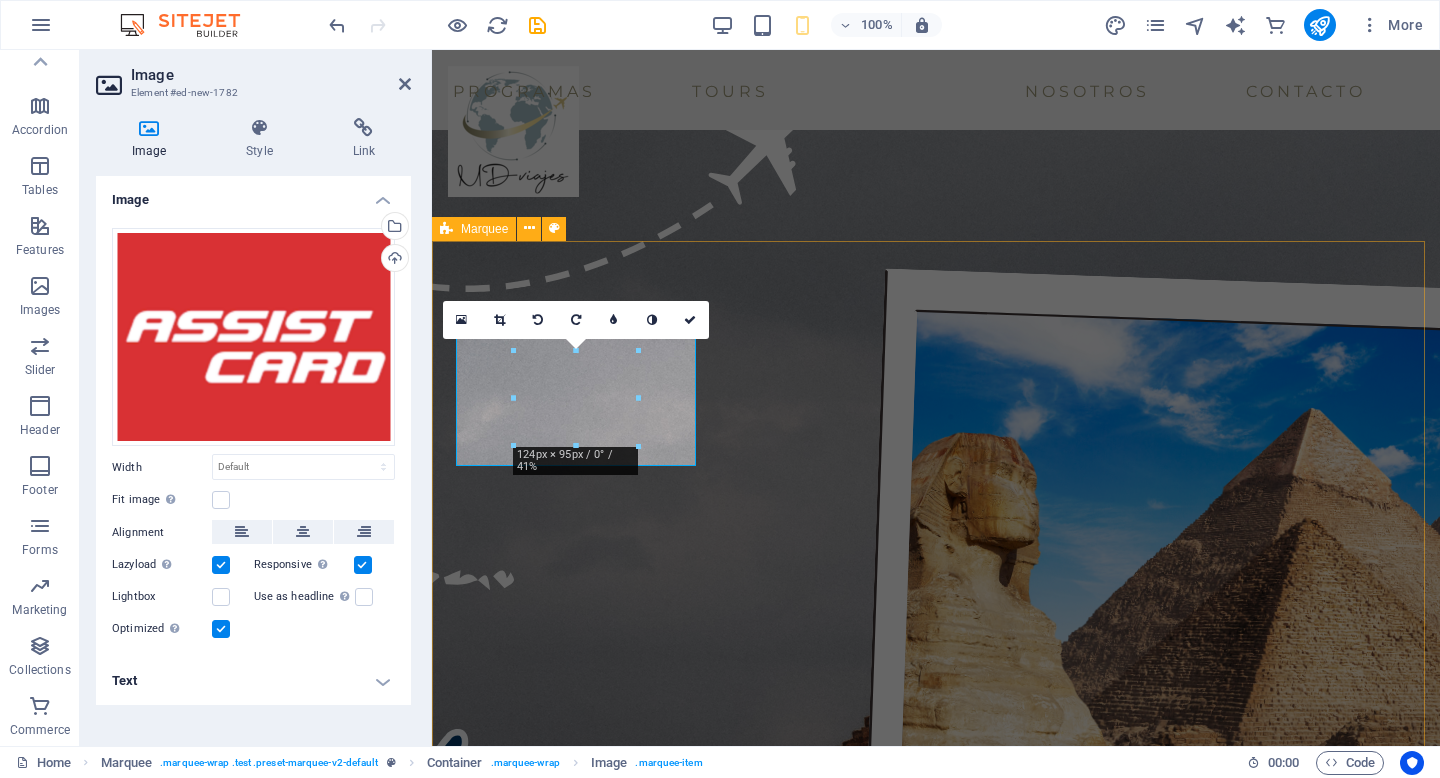 scroll, scrollTop: 2766, scrollLeft: 0, axis: vertical 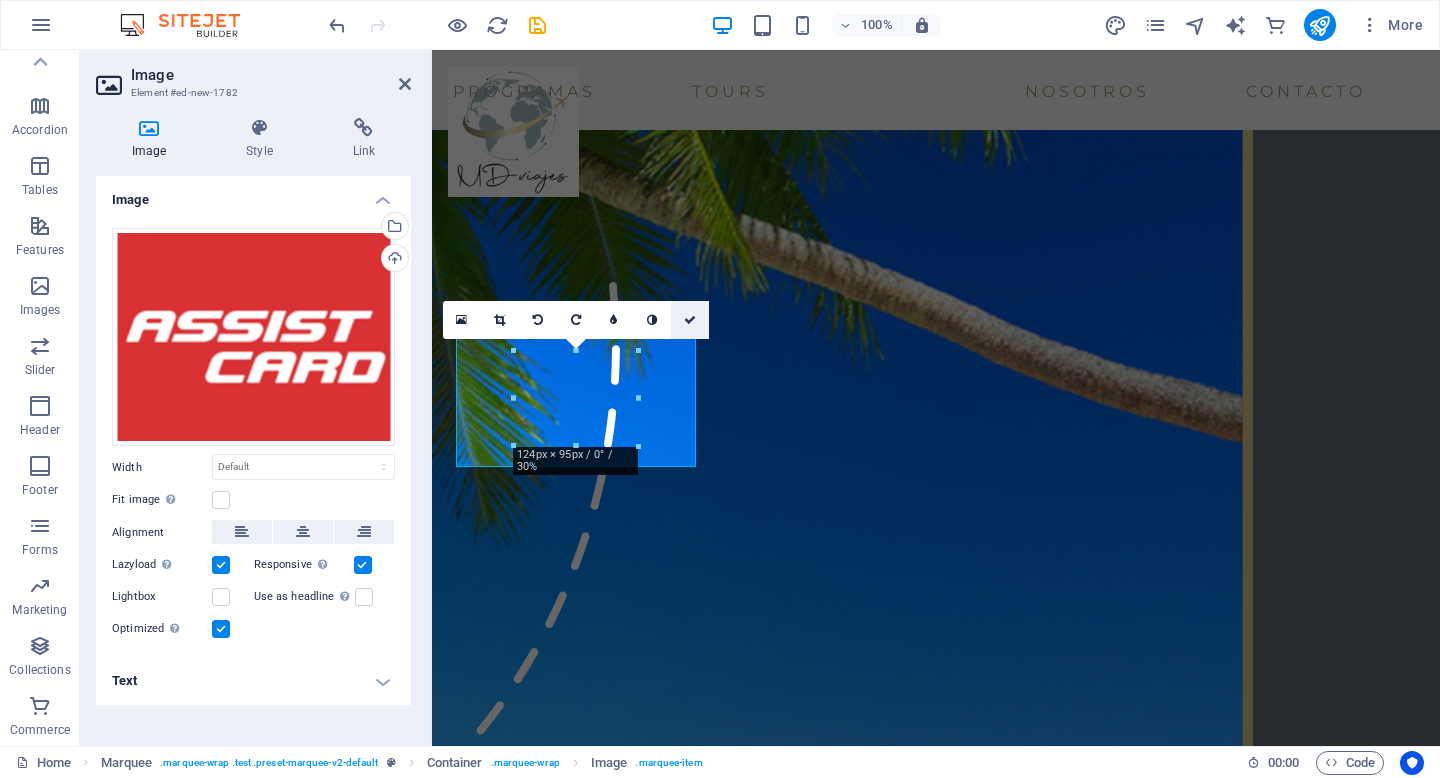 click at bounding box center [690, 320] 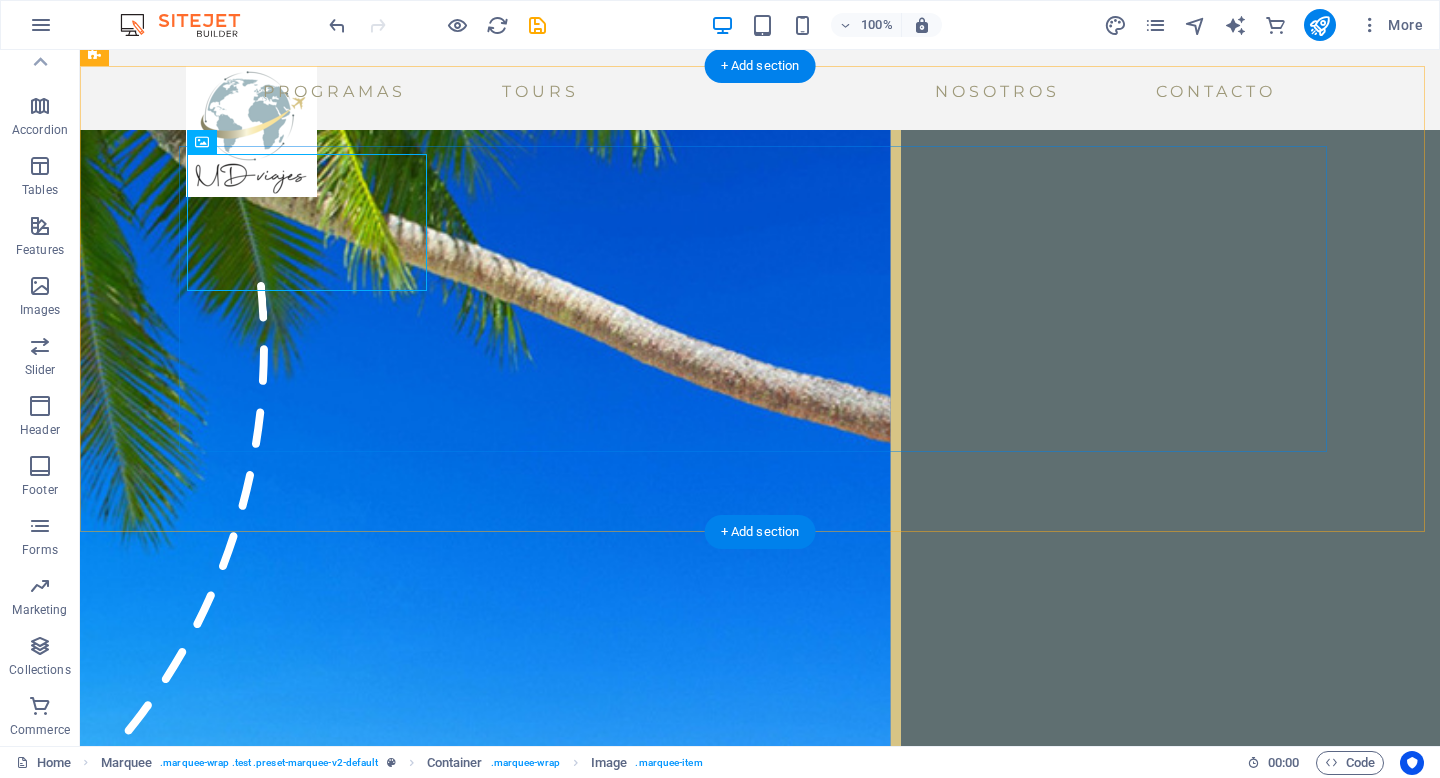 scroll, scrollTop: 2942, scrollLeft: 0, axis: vertical 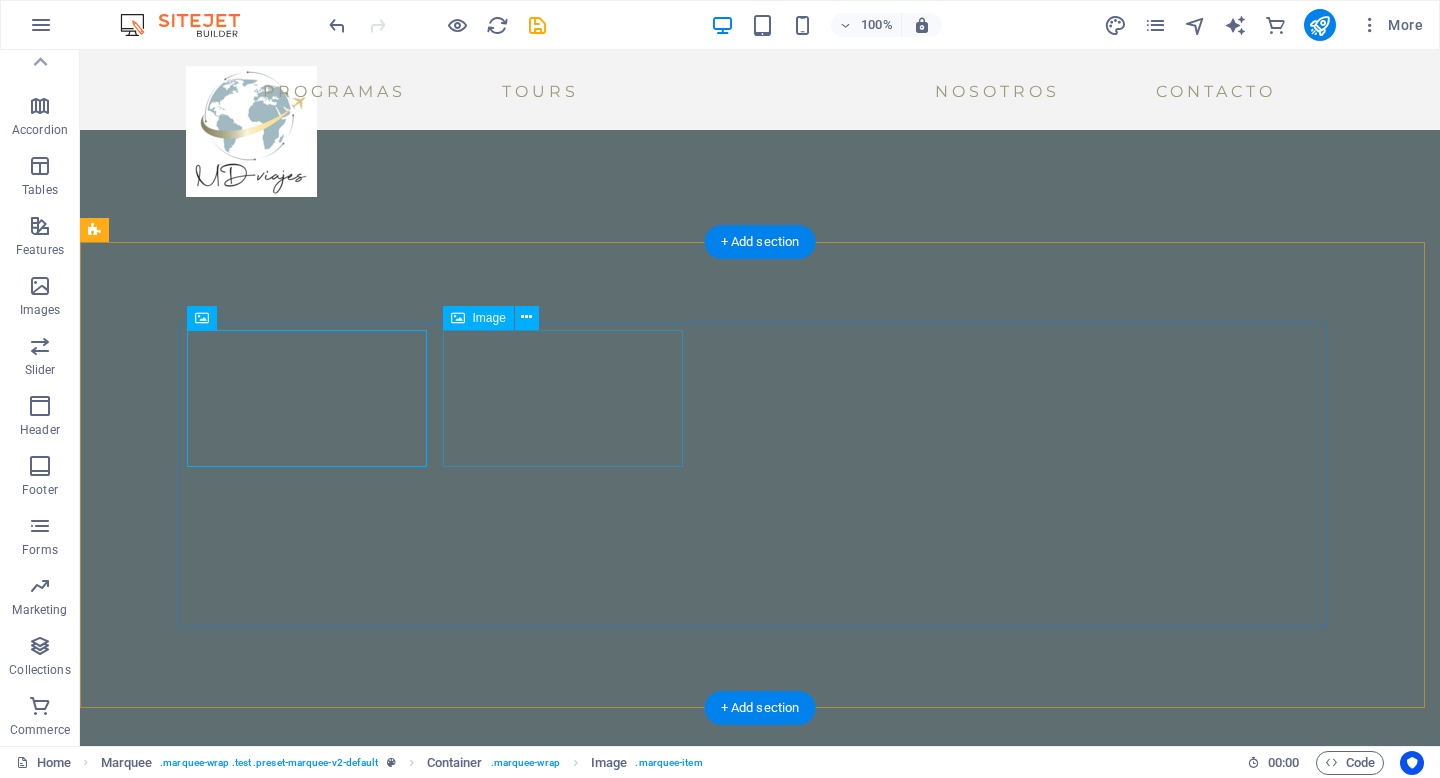 click at bounding box center (312, 11343) 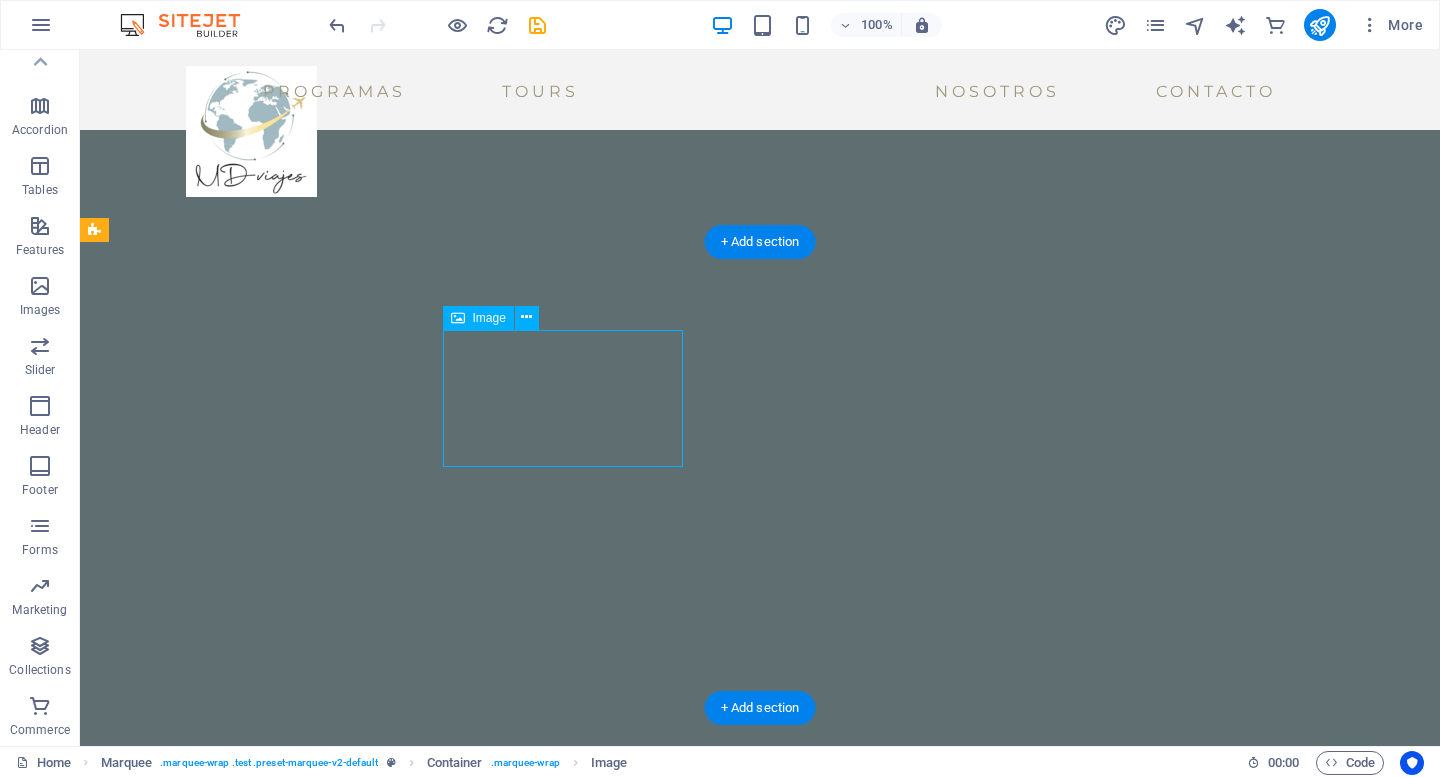 click at bounding box center (298, 11343) 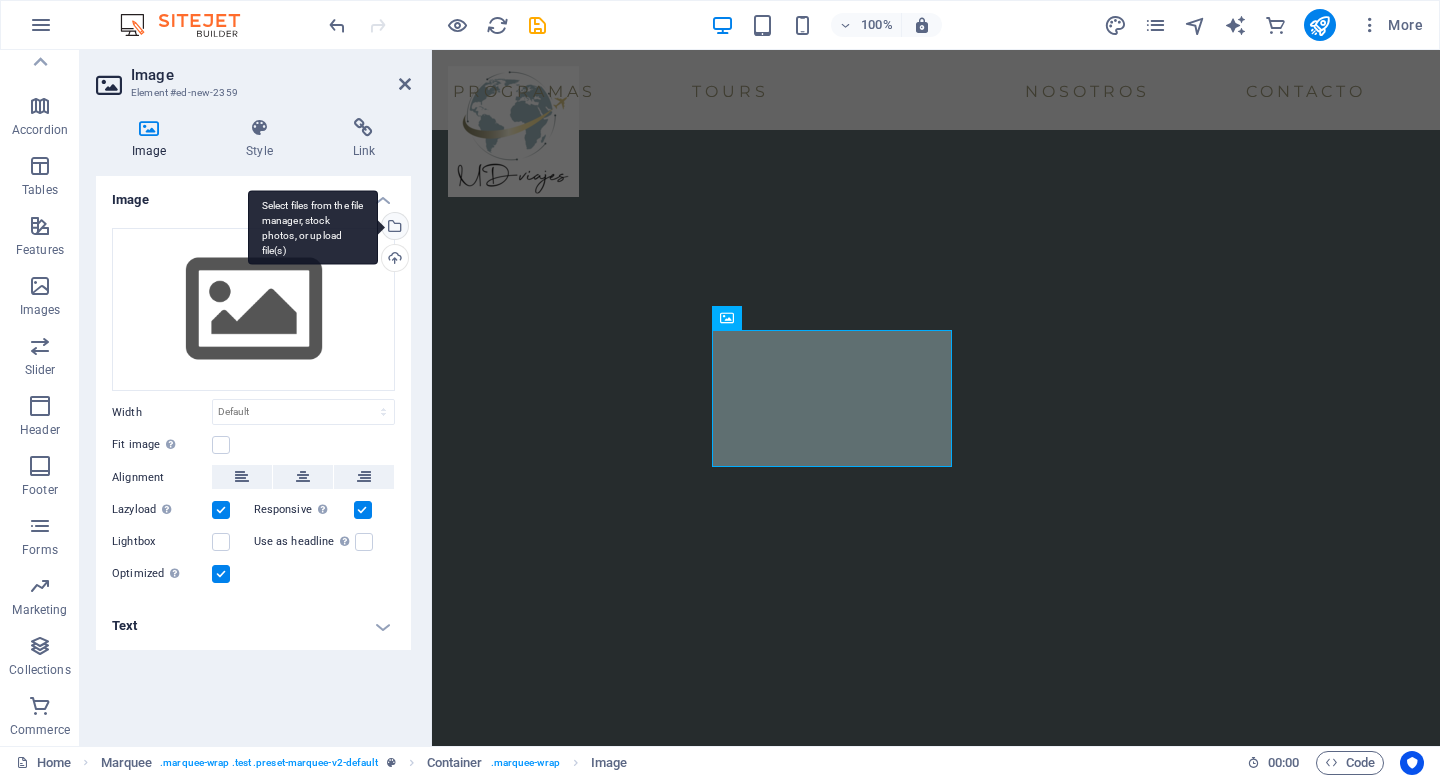 click on "Select files from the file manager, stock photos, or upload file(s)" at bounding box center [393, 228] 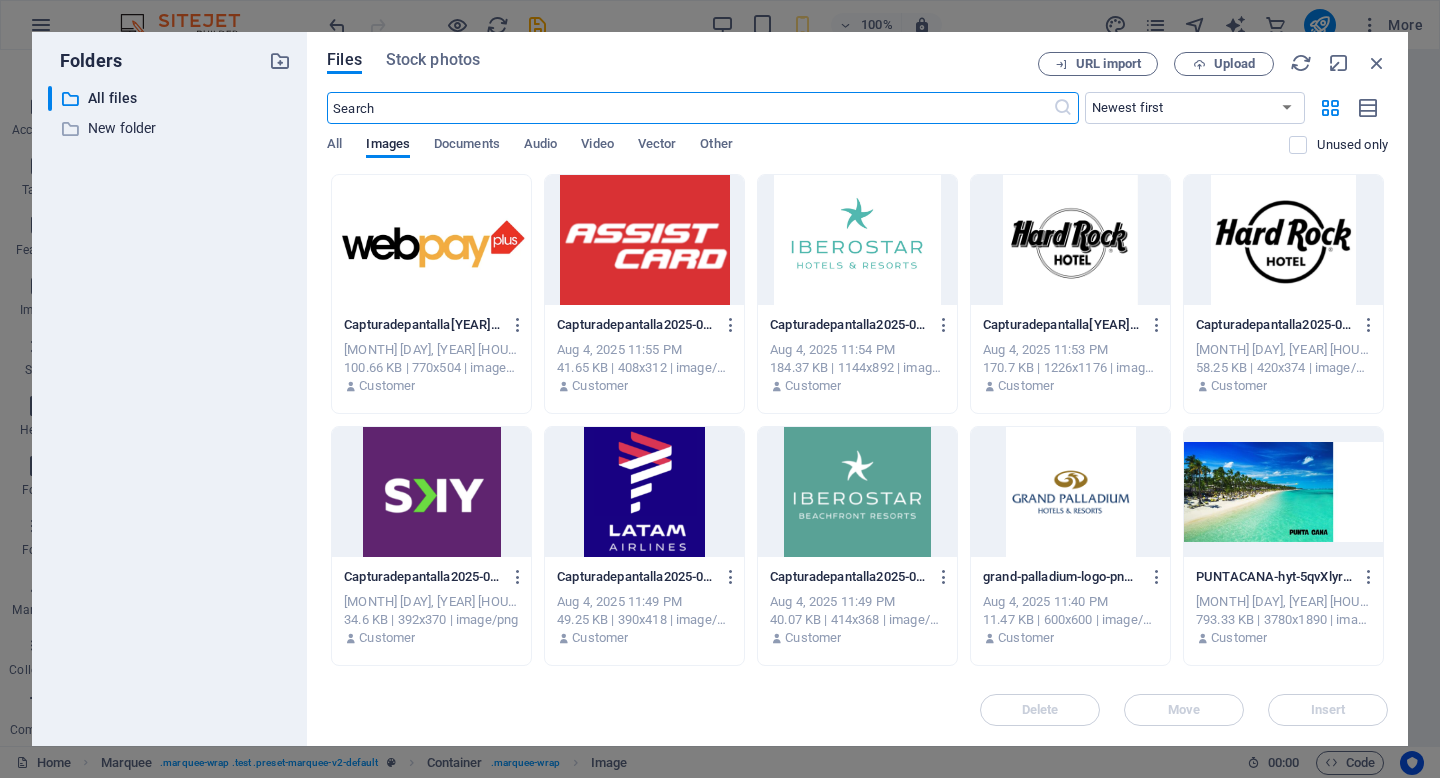 scroll, scrollTop: 4756, scrollLeft: 0, axis: vertical 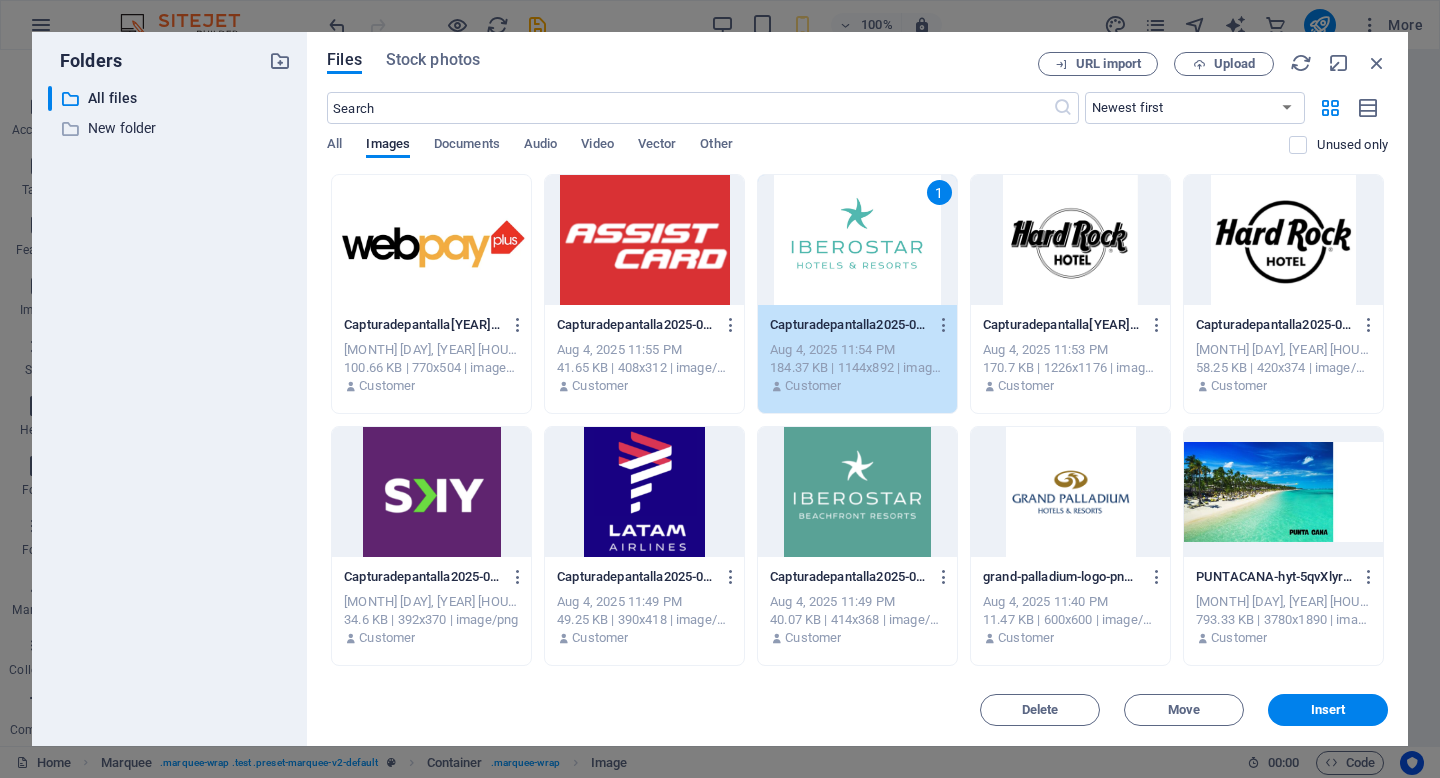 click on "1" at bounding box center [857, 240] 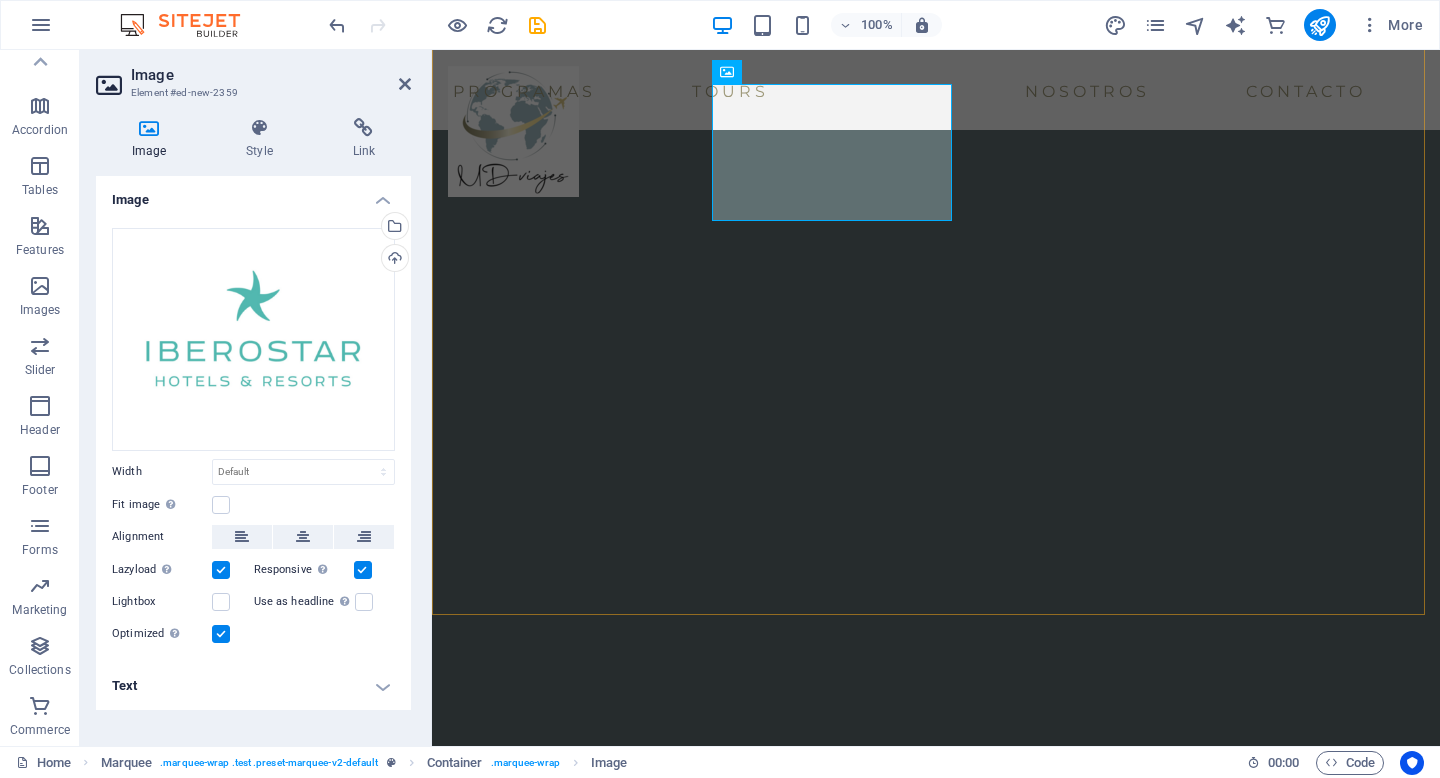 scroll, scrollTop: 2766, scrollLeft: 0, axis: vertical 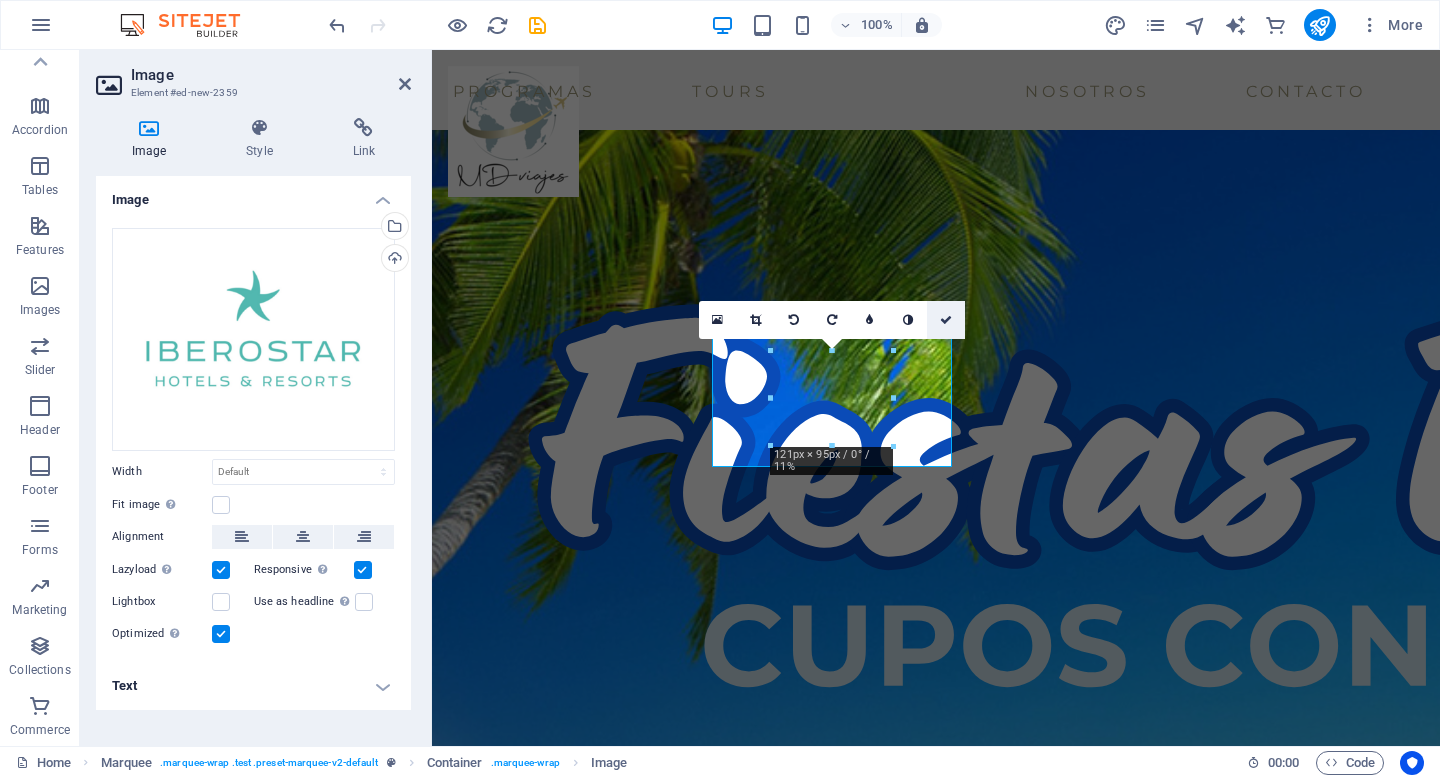 click at bounding box center [946, 320] 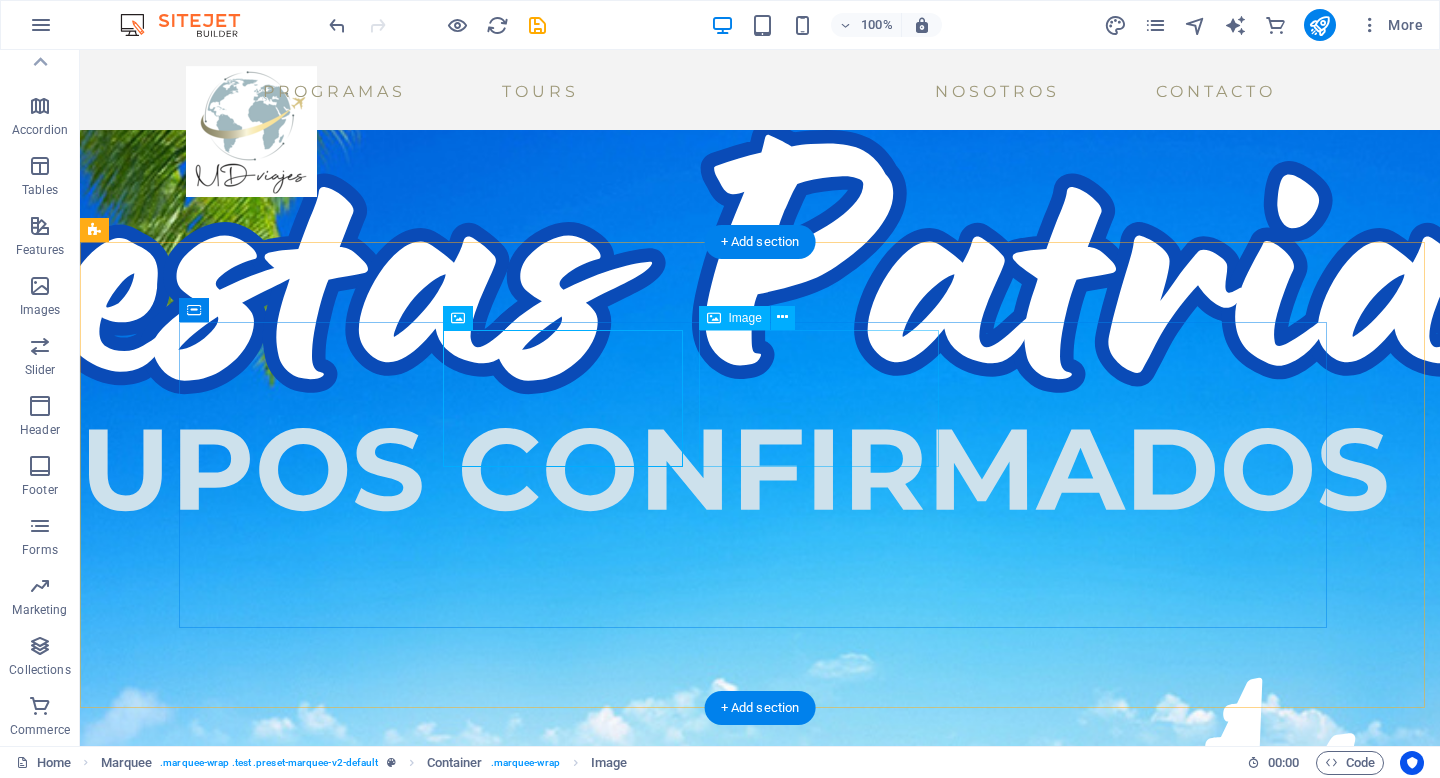 click at bounding box center [310, 11488] 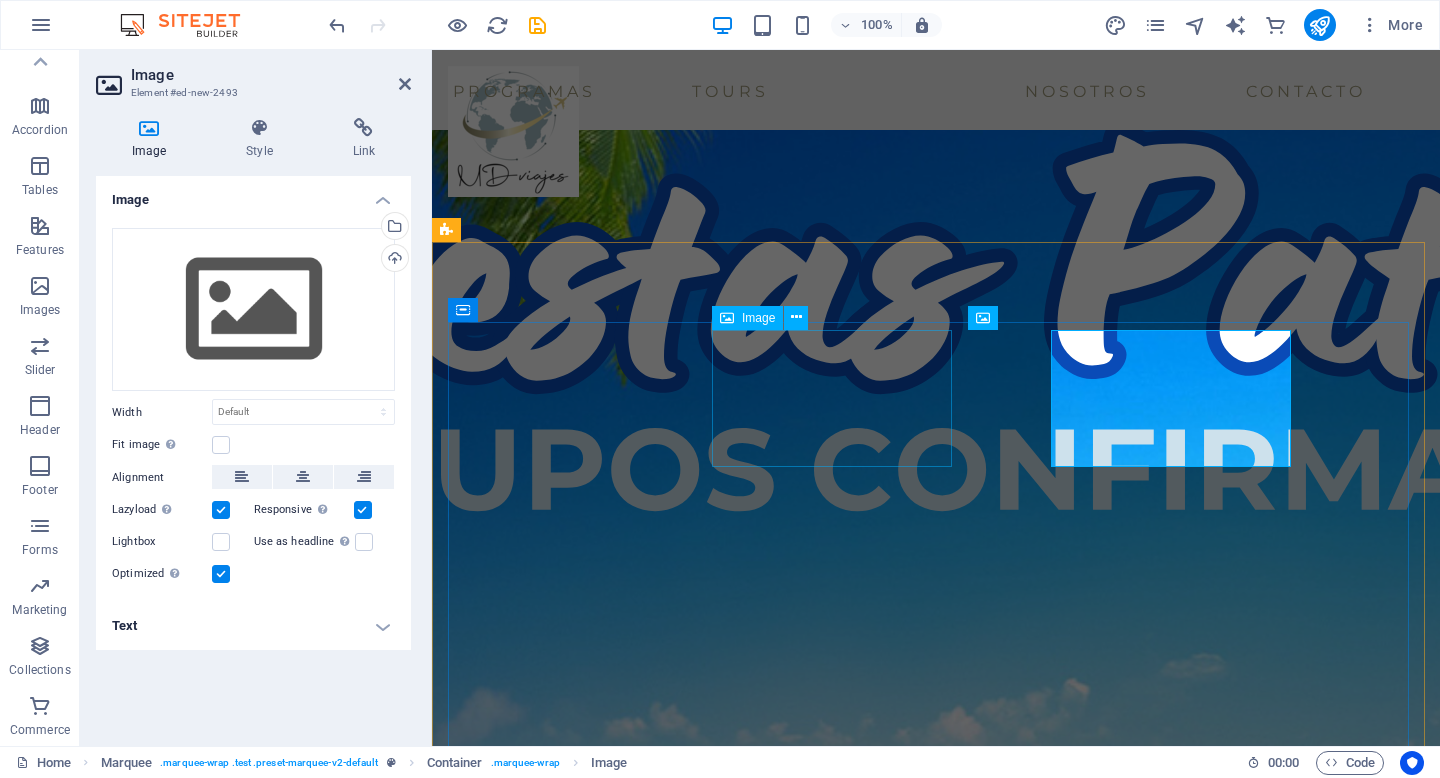 scroll, scrollTop: 2766, scrollLeft: 0, axis: vertical 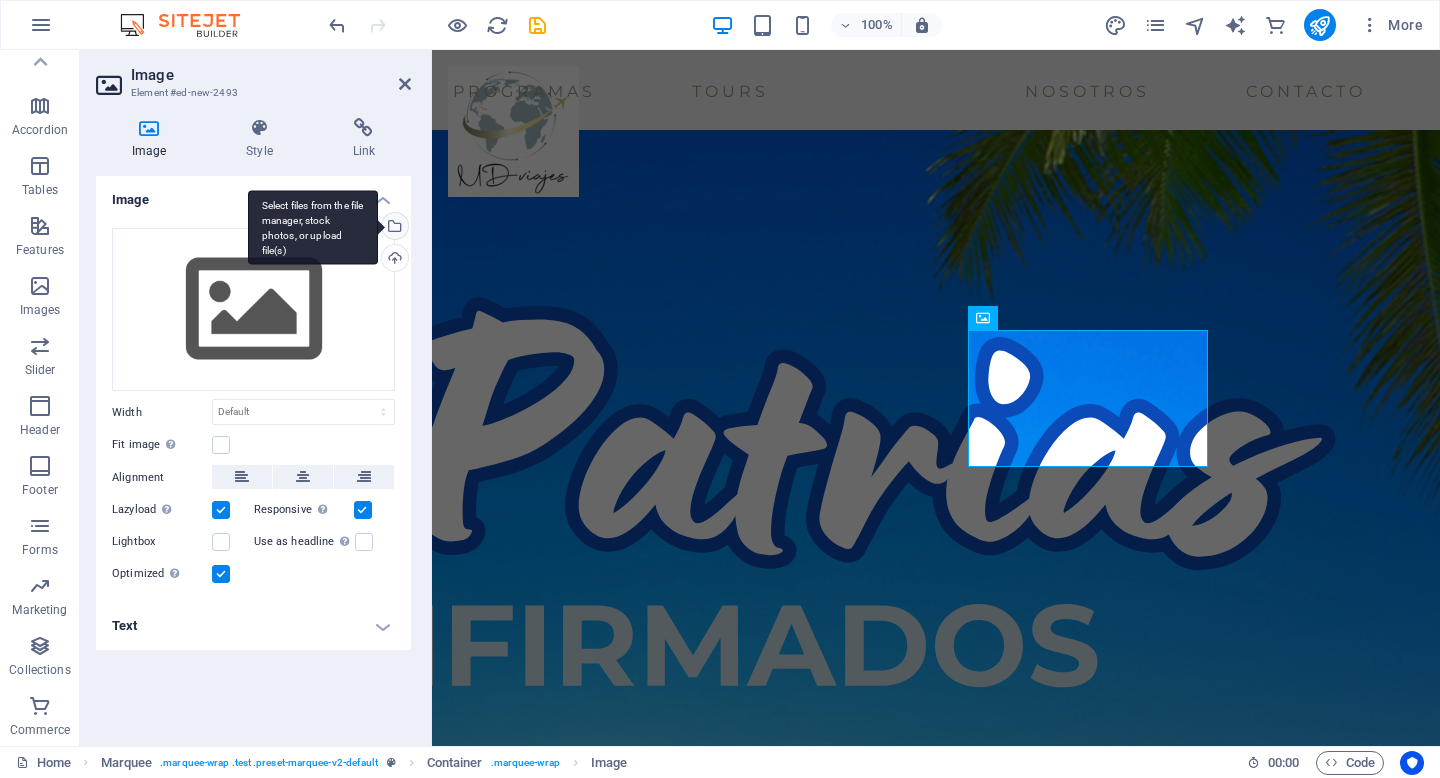 click on "Select files from the file manager, stock photos, or upload file(s)" at bounding box center (393, 228) 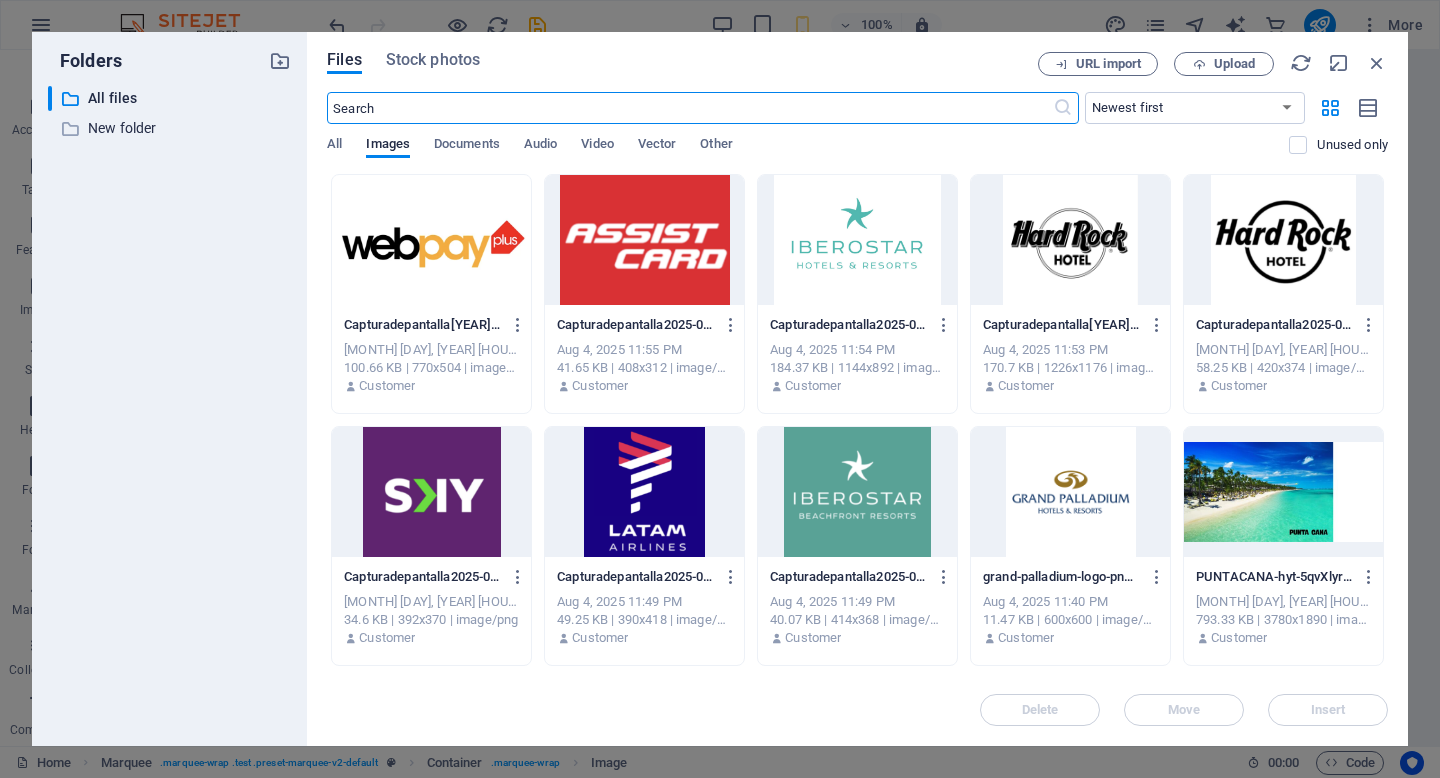 scroll, scrollTop: 4908, scrollLeft: 0, axis: vertical 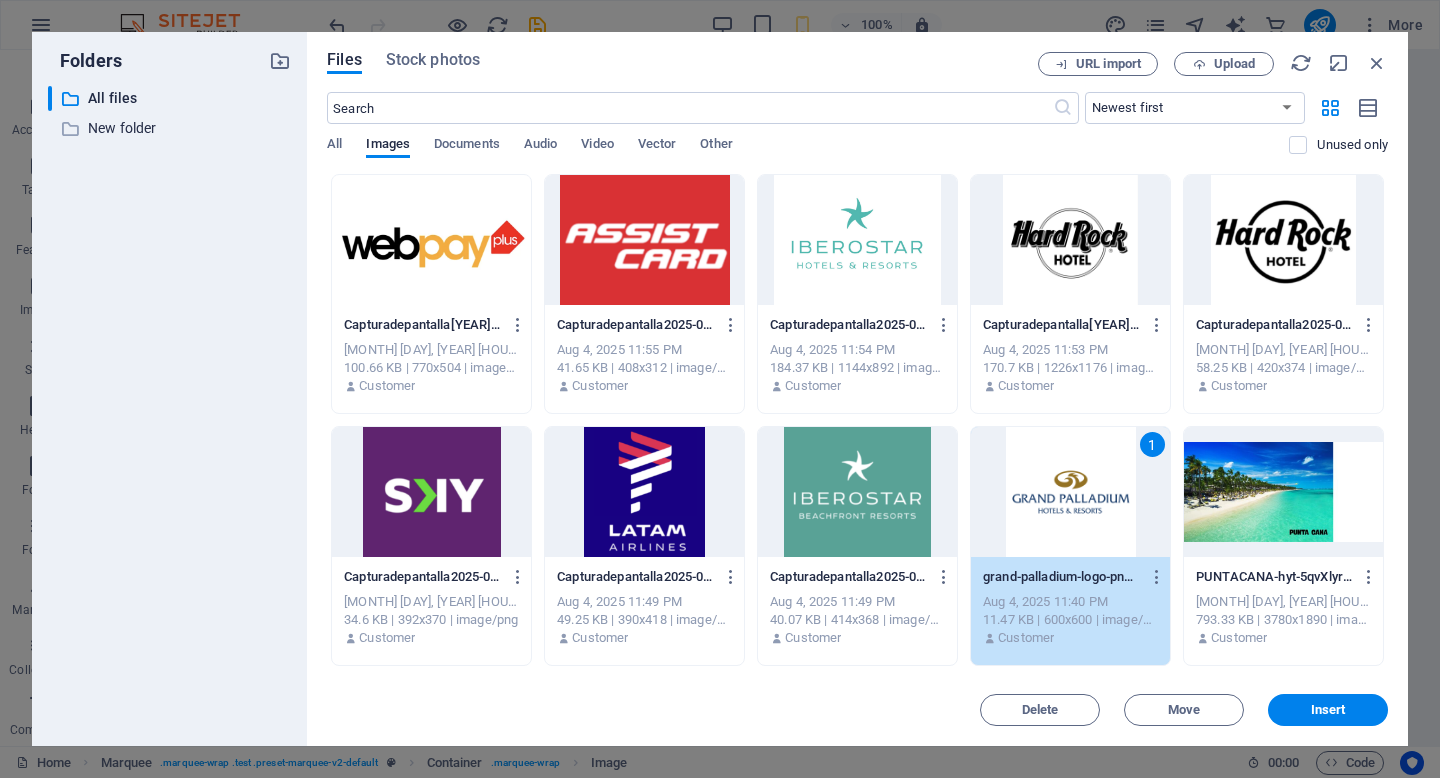 click on "1" at bounding box center [1070, 492] 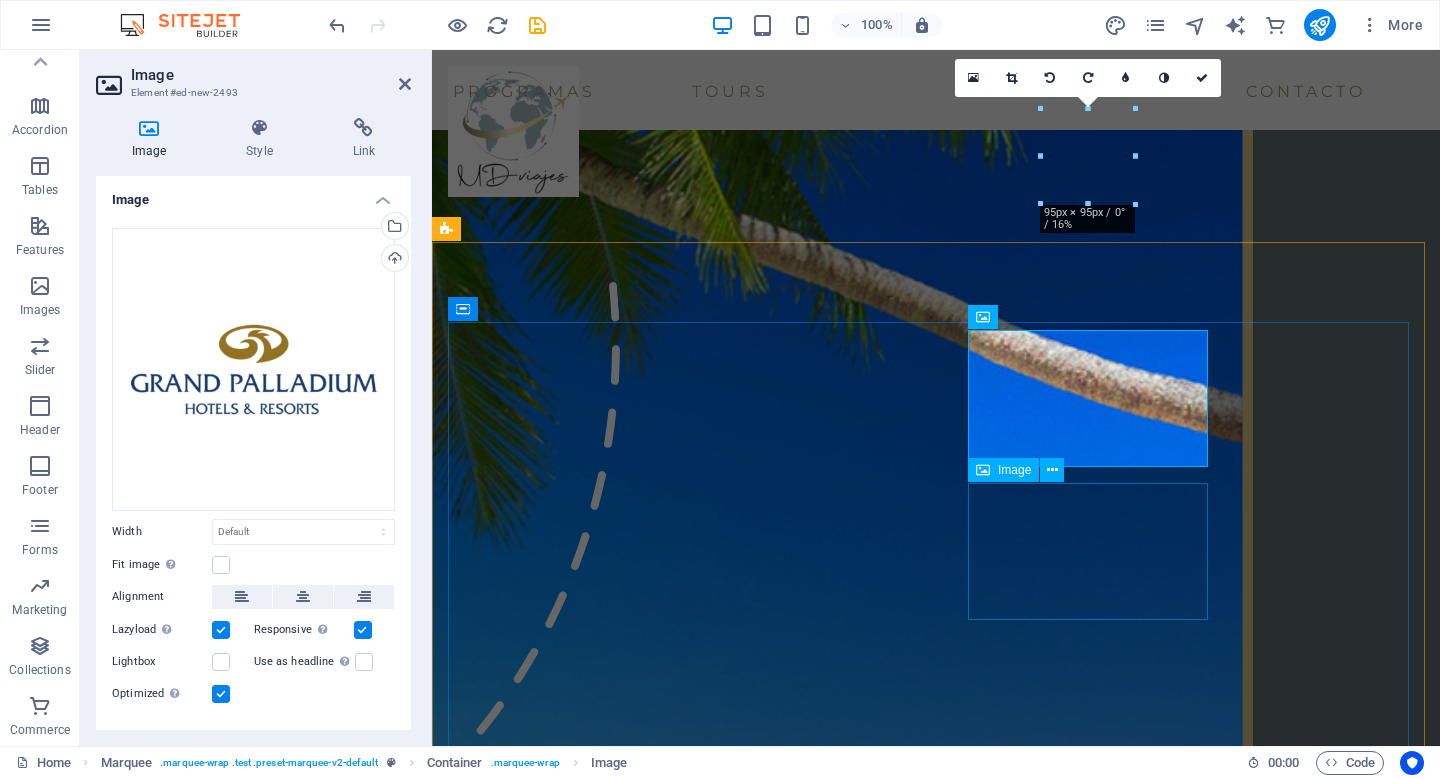 scroll, scrollTop: 2766, scrollLeft: 0, axis: vertical 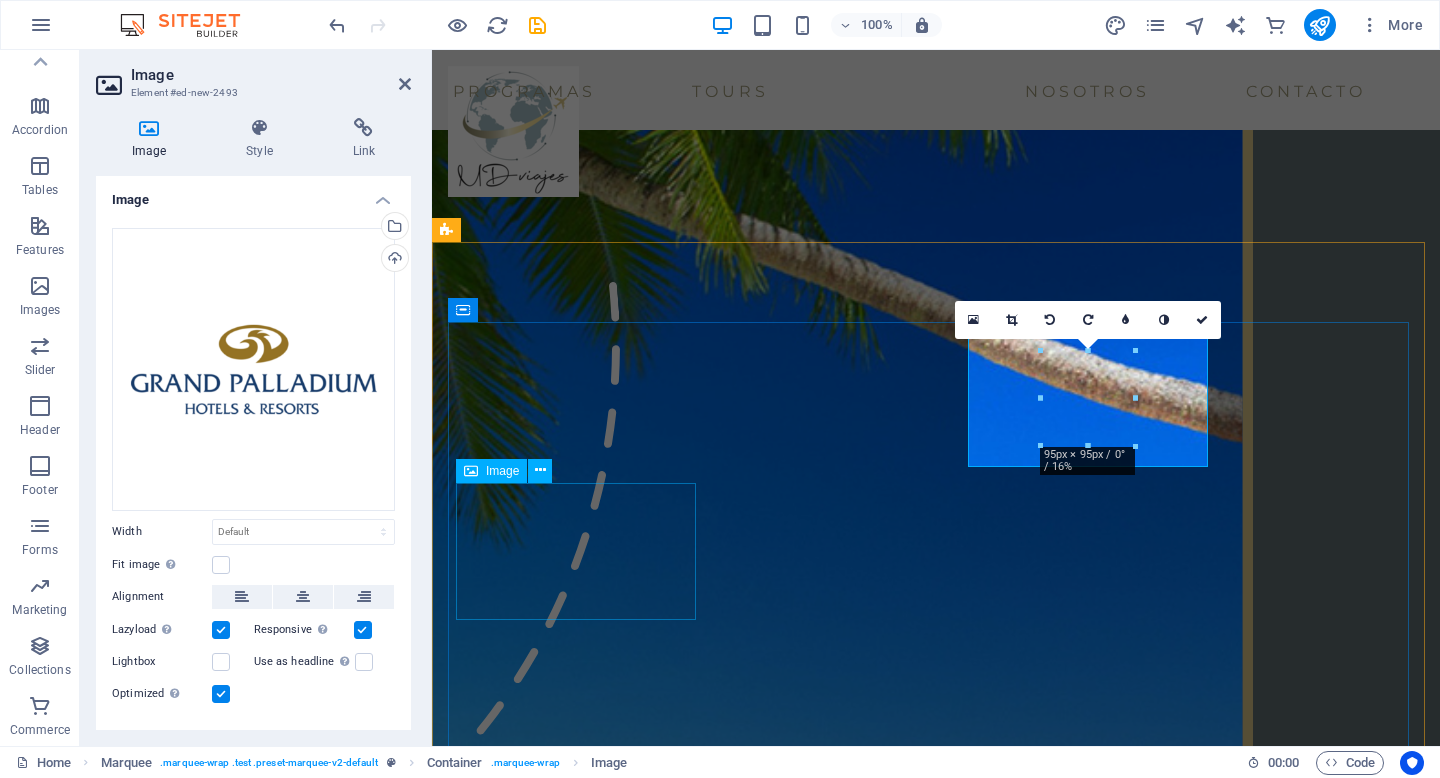 click at bounding box center [574, 11633] 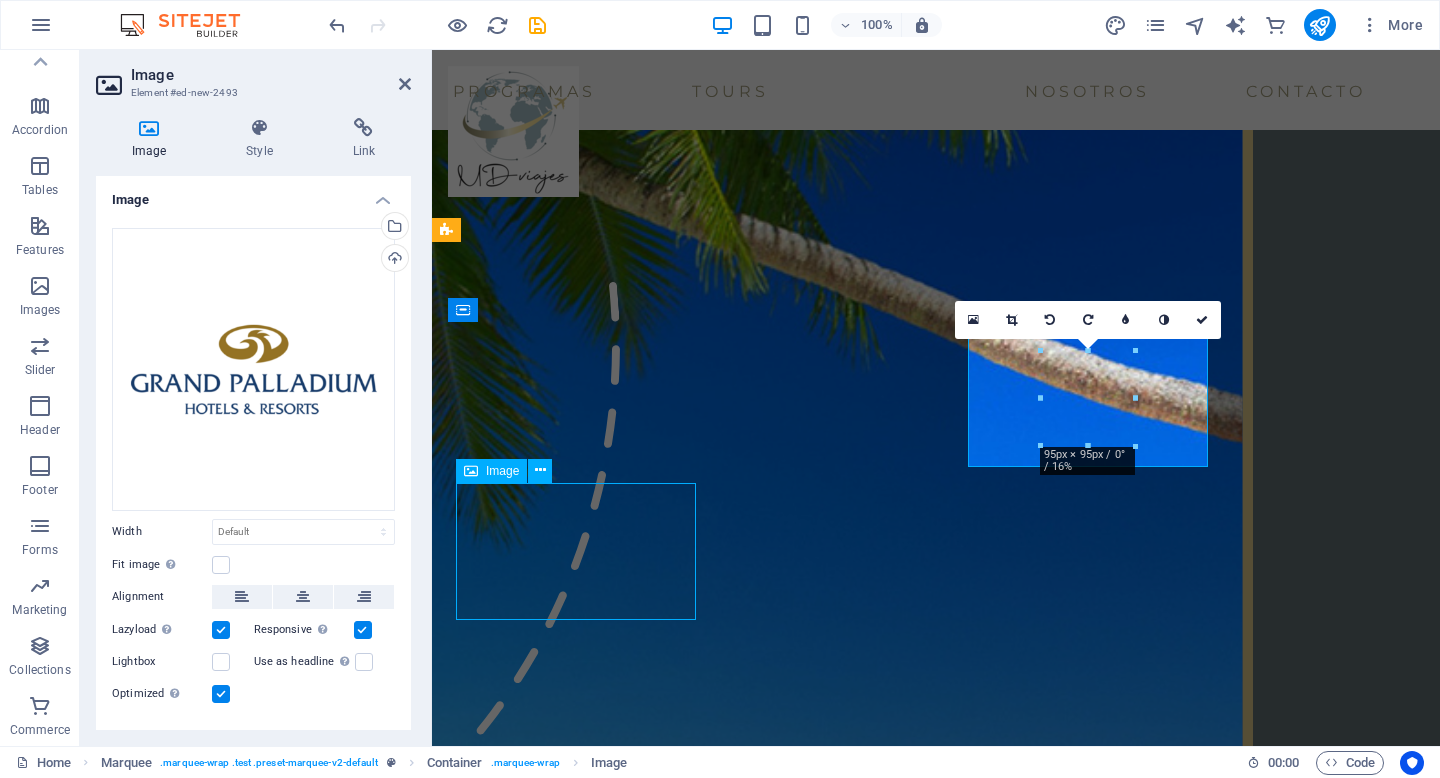 scroll, scrollTop: 2942, scrollLeft: 0, axis: vertical 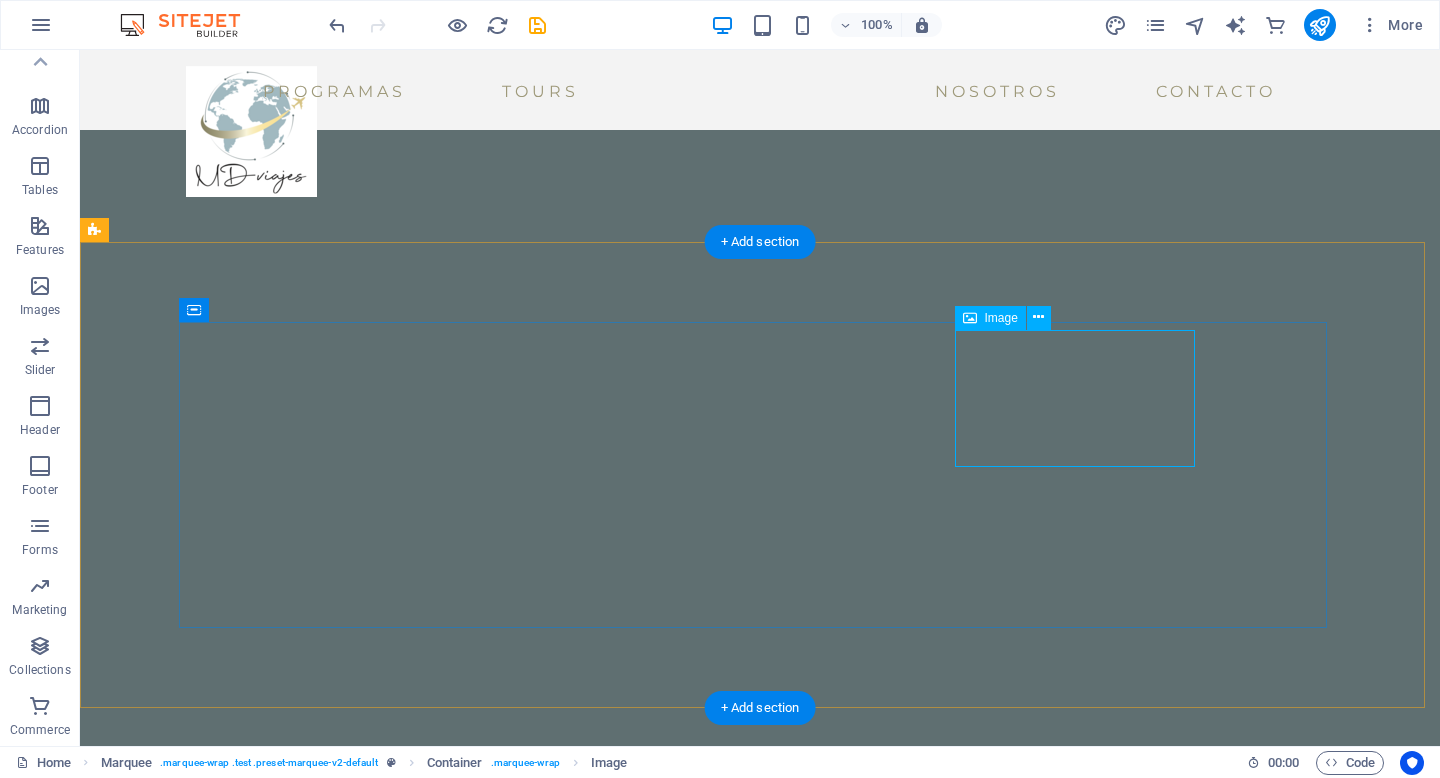 click at bounding box center [312, 11633] 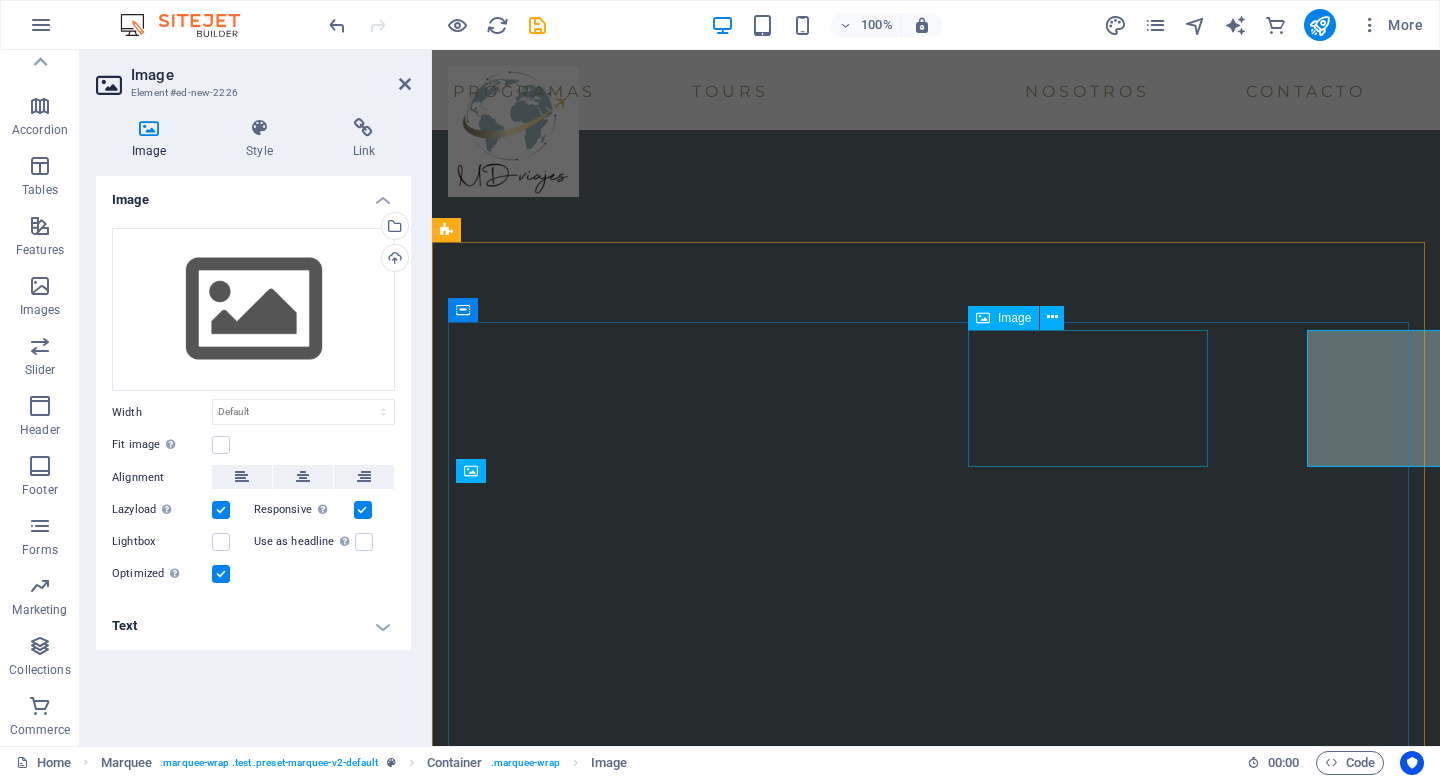 scroll, scrollTop: 2766, scrollLeft: 0, axis: vertical 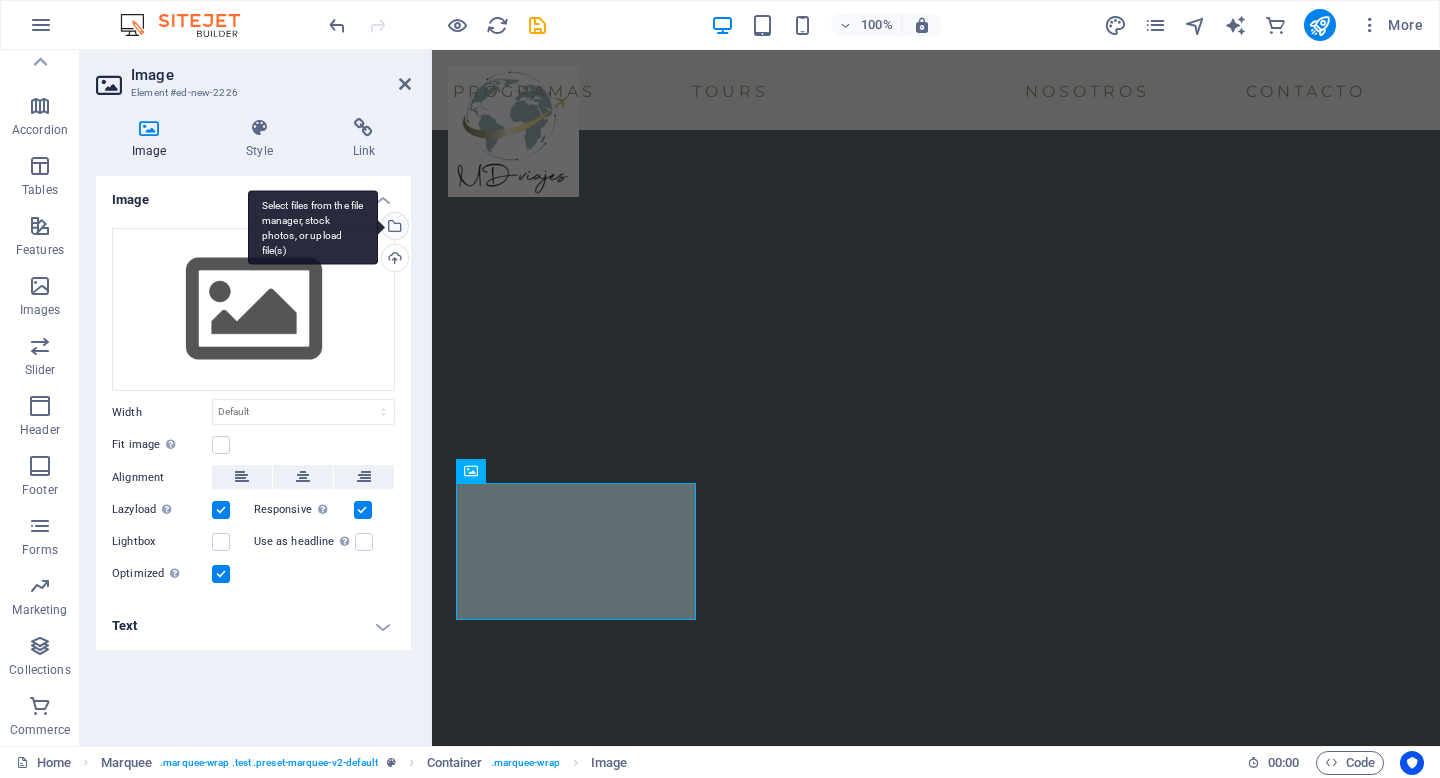 click on "Select files from the file manager, stock photos, or upload file(s)" at bounding box center (393, 228) 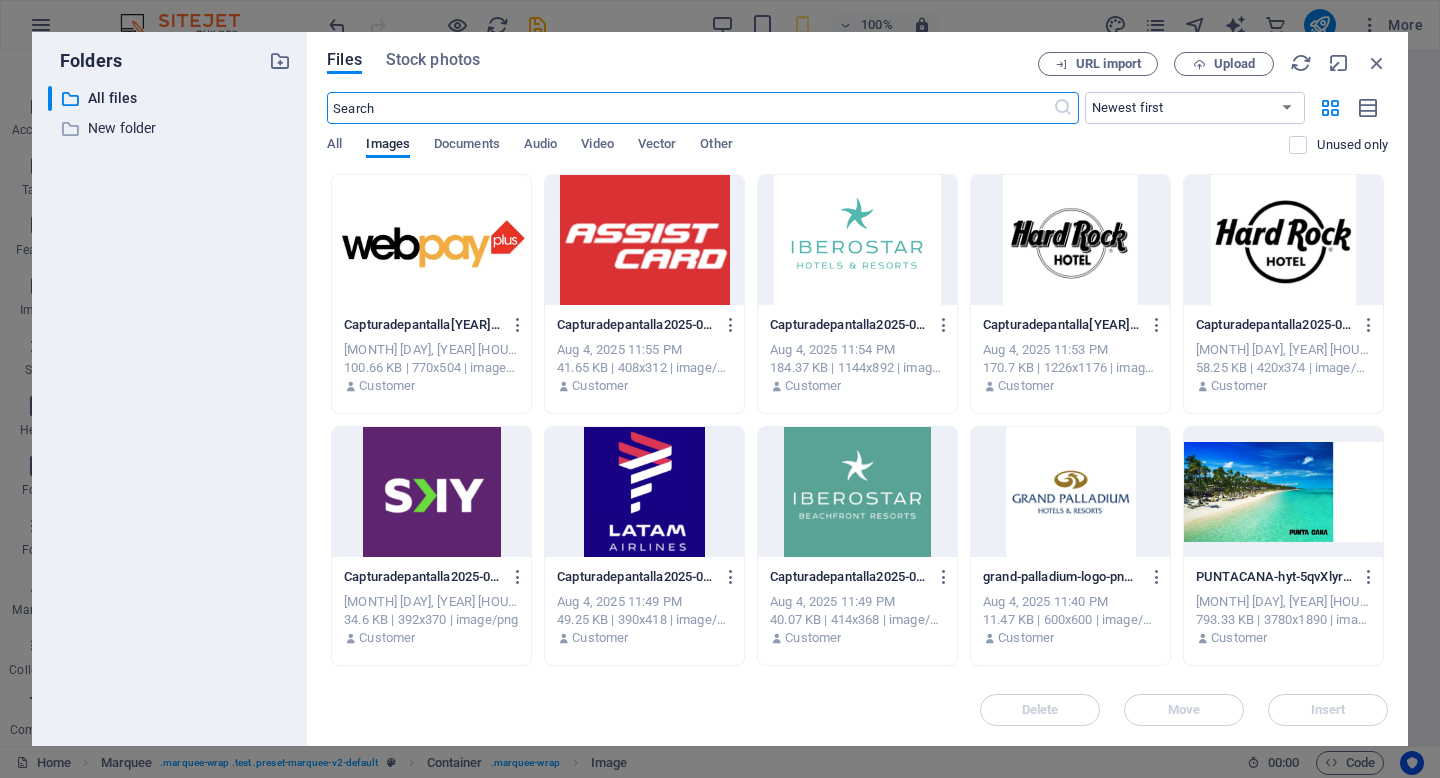 scroll, scrollTop: 5061, scrollLeft: 0, axis: vertical 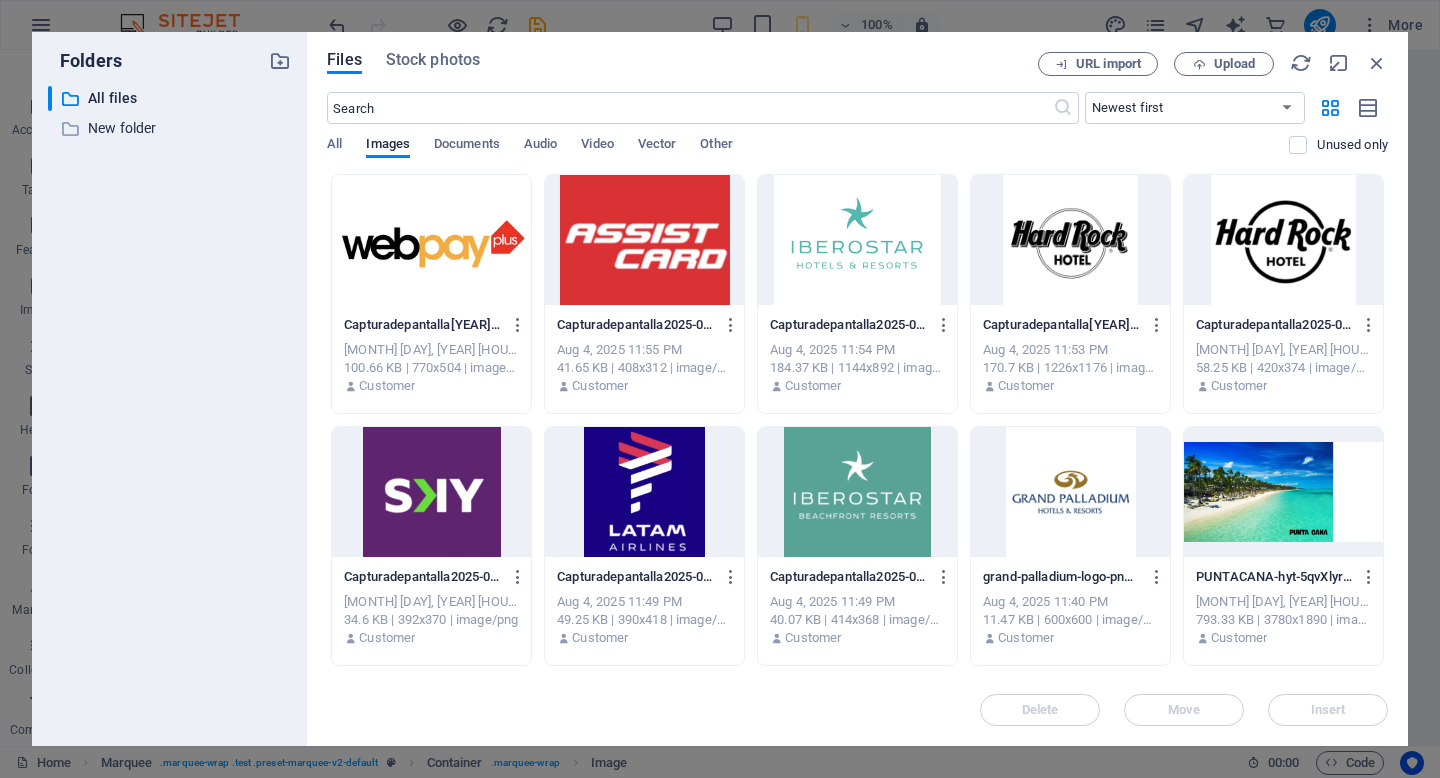 click at bounding box center (644, 492) 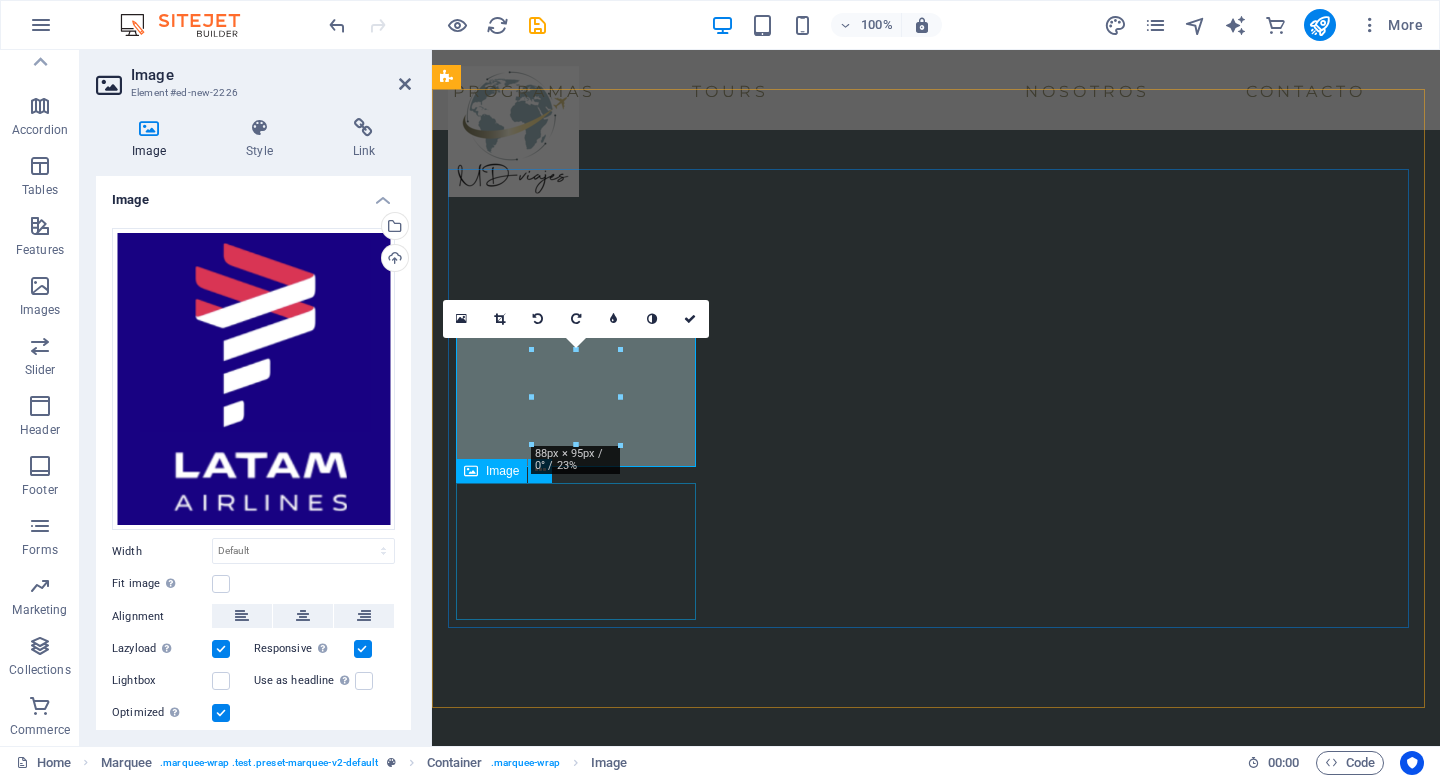 scroll, scrollTop: 2919, scrollLeft: 0, axis: vertical 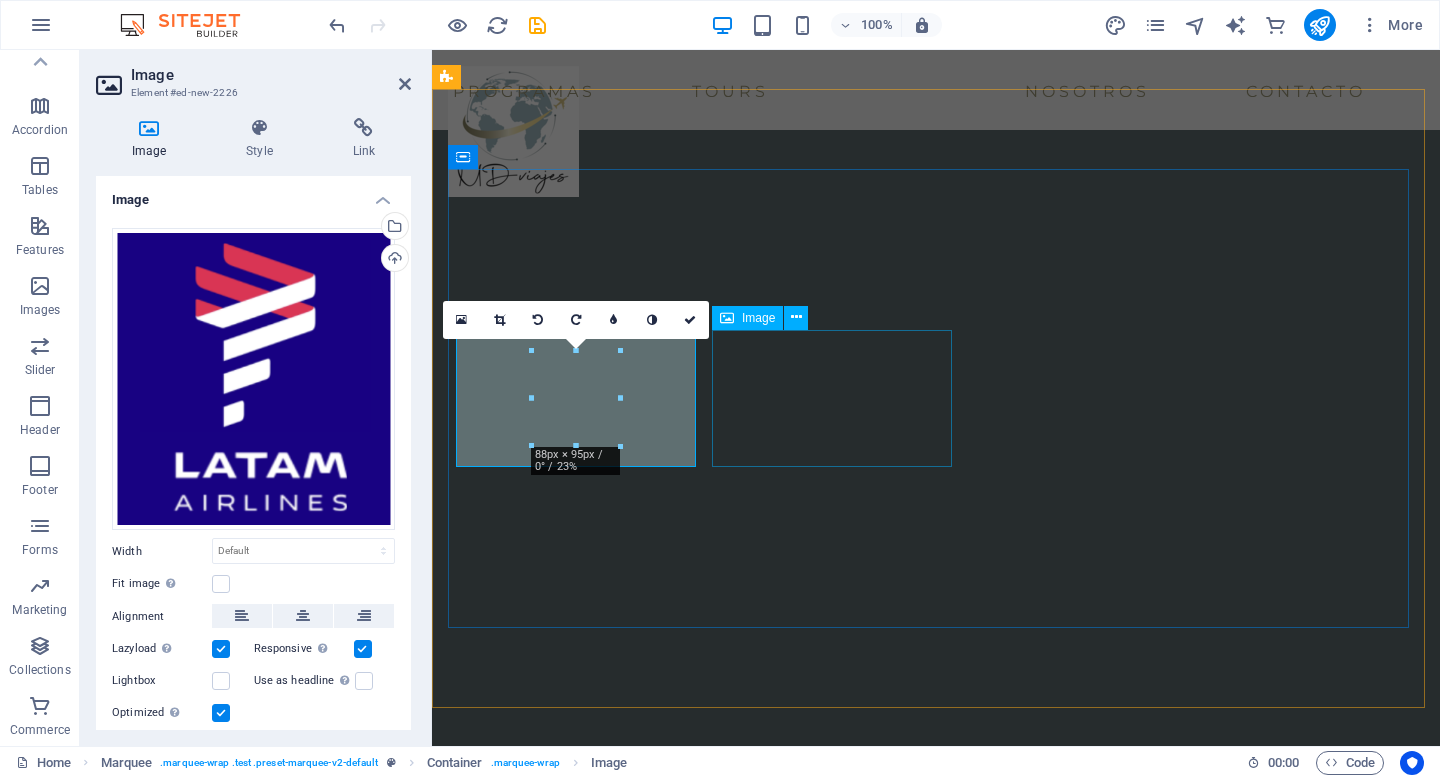 click at bounding box center [573, 11625] 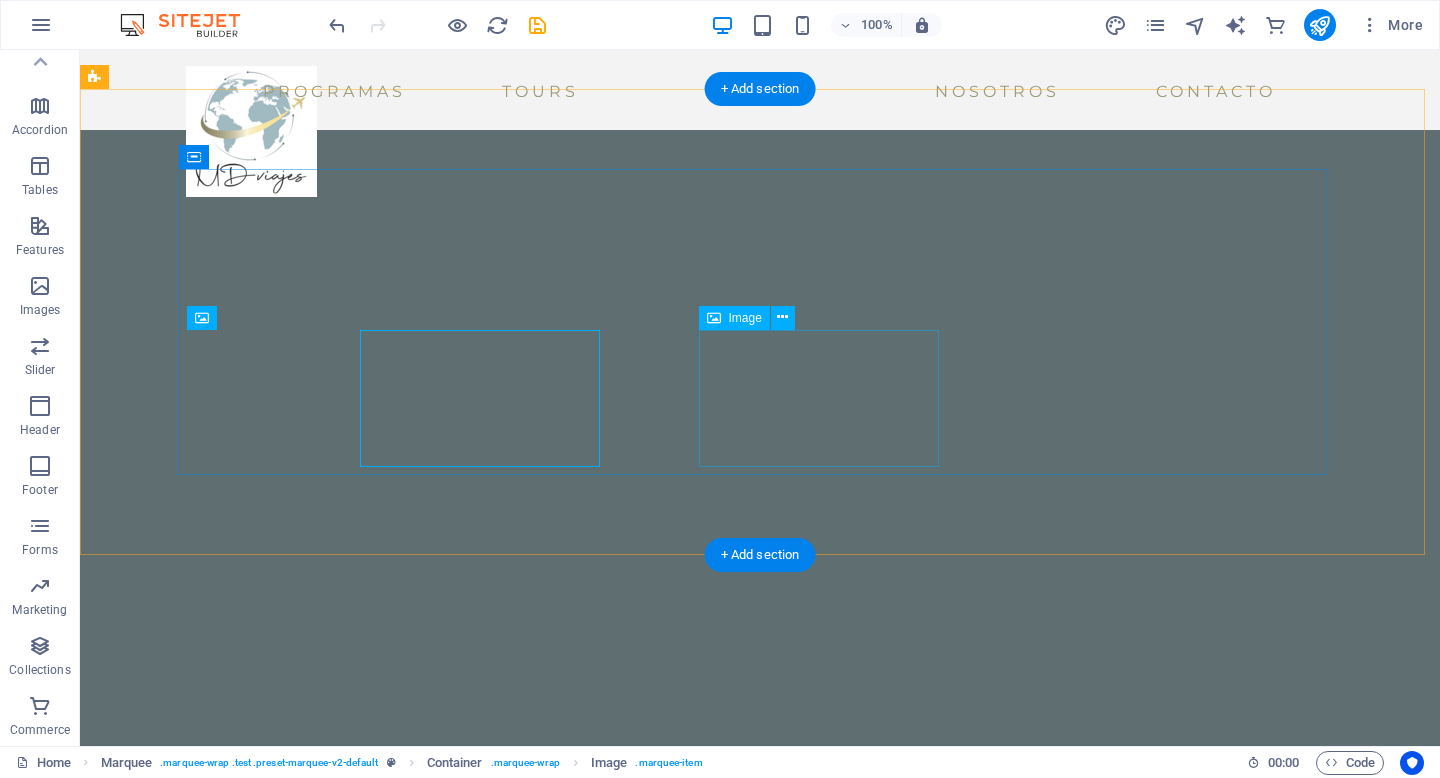 scroll, scrollTop: 3095, scrollLeft: 0, axis: vertical 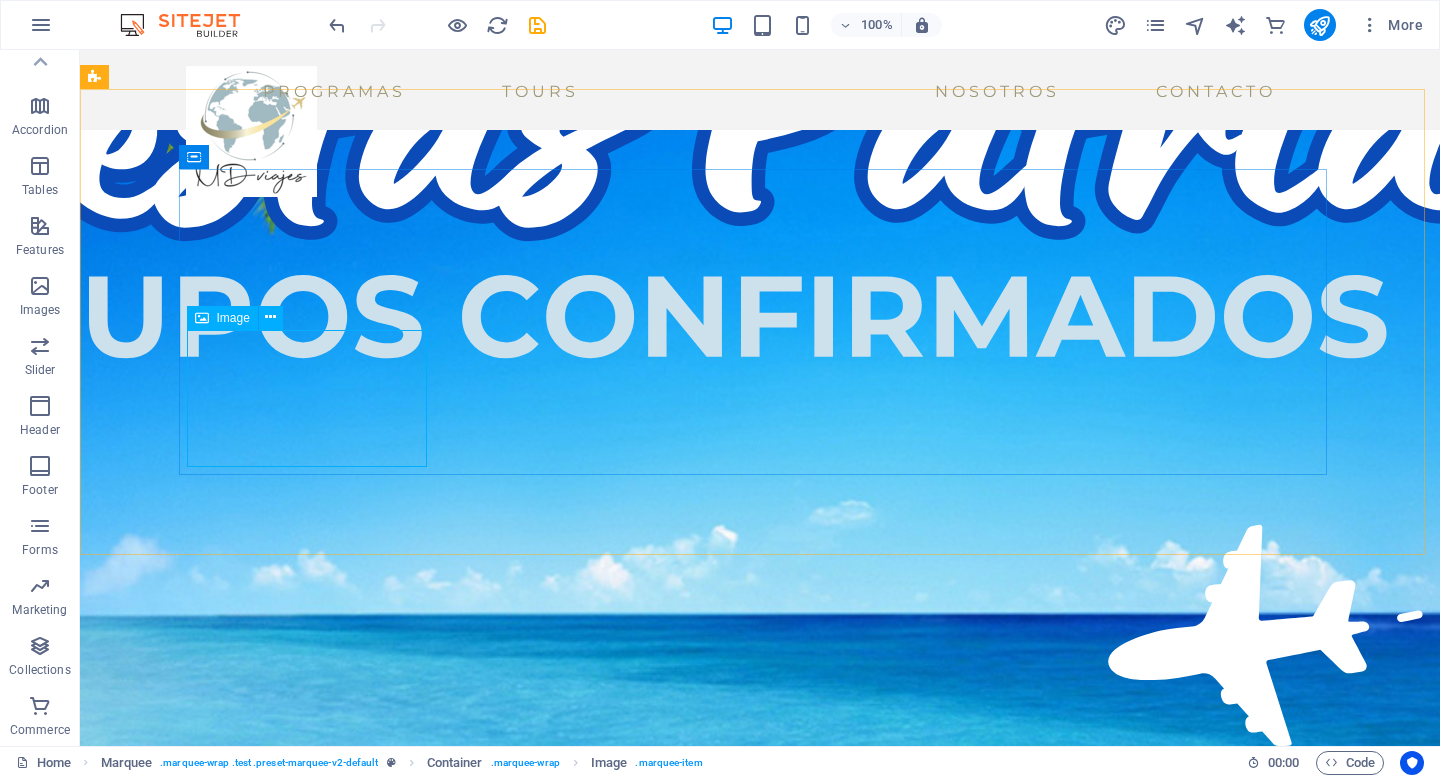 click on "Image" at bounding box center (233, 318) 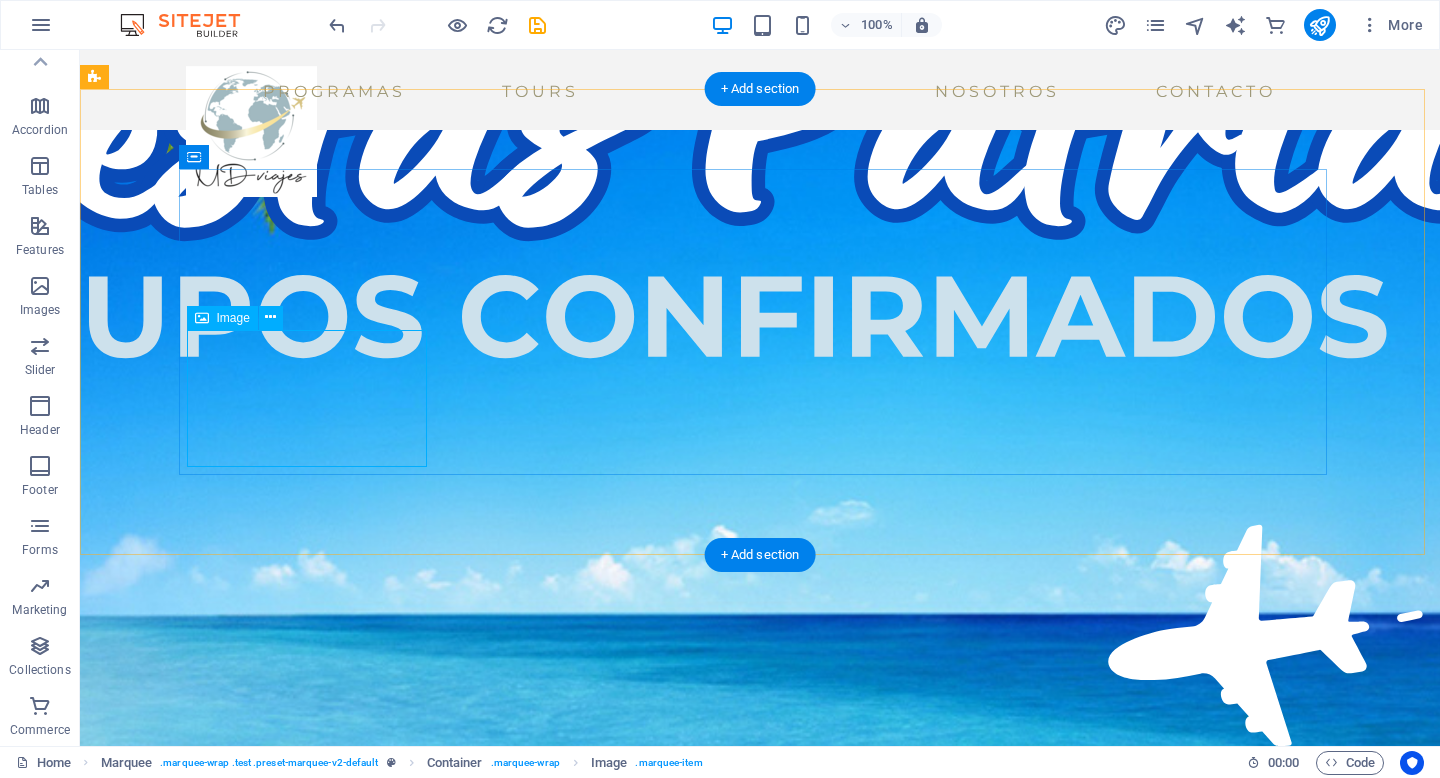 click at bounding box center [300, 11625] 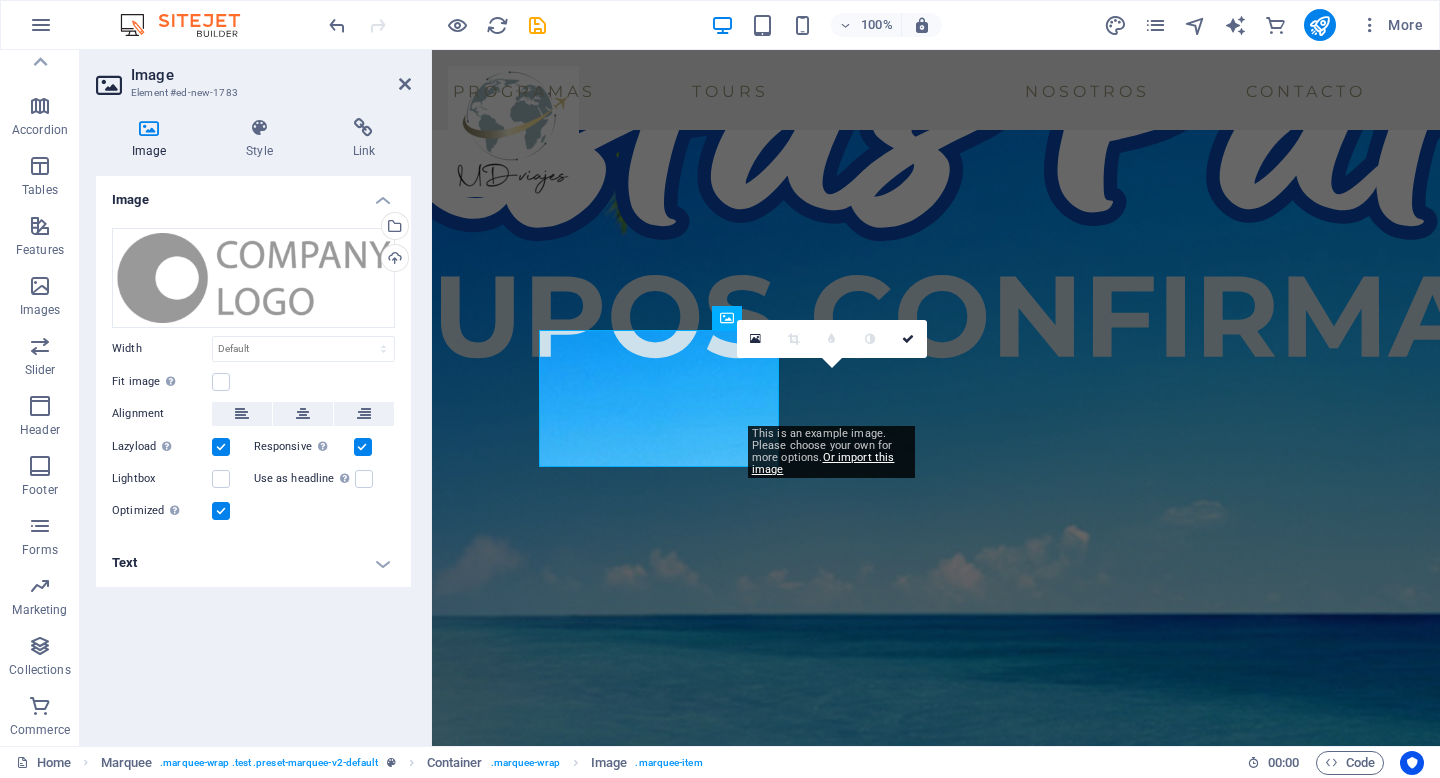 click on "Fit image Automatically fit image to a fixed width and height" at bounding box center [253, 382] 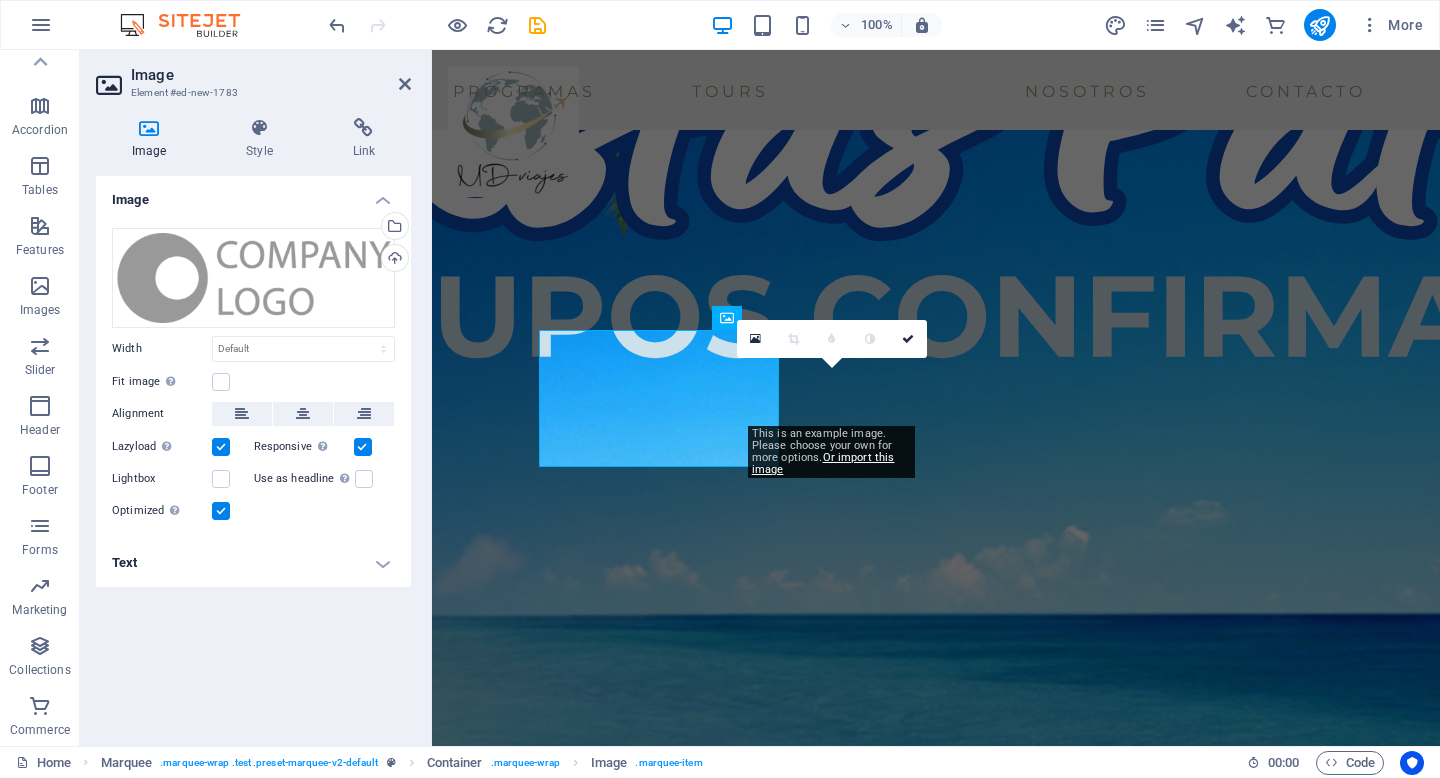 scroll, scrollTop: 2919, scrollLeft: 0, axis: vertical 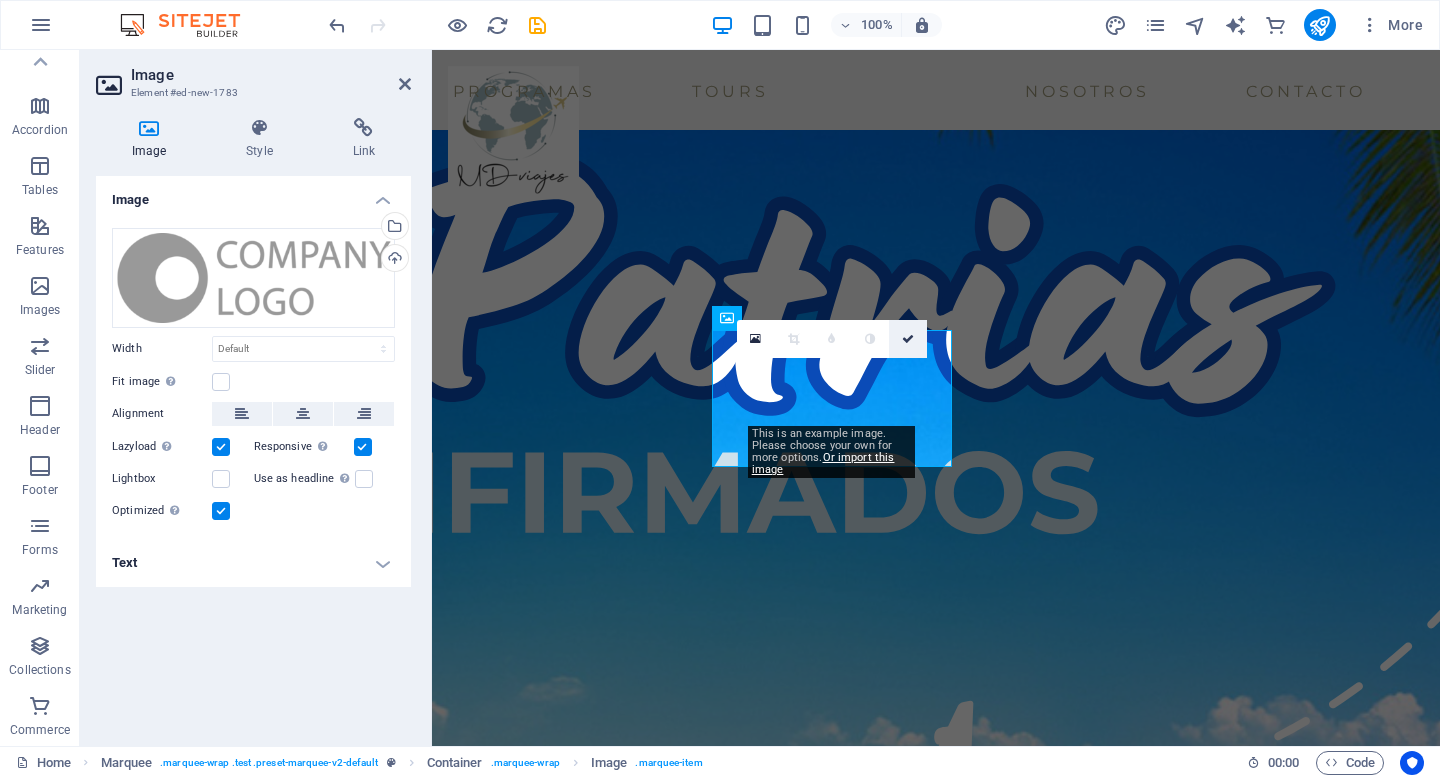 click at bounding box center [908, 339] 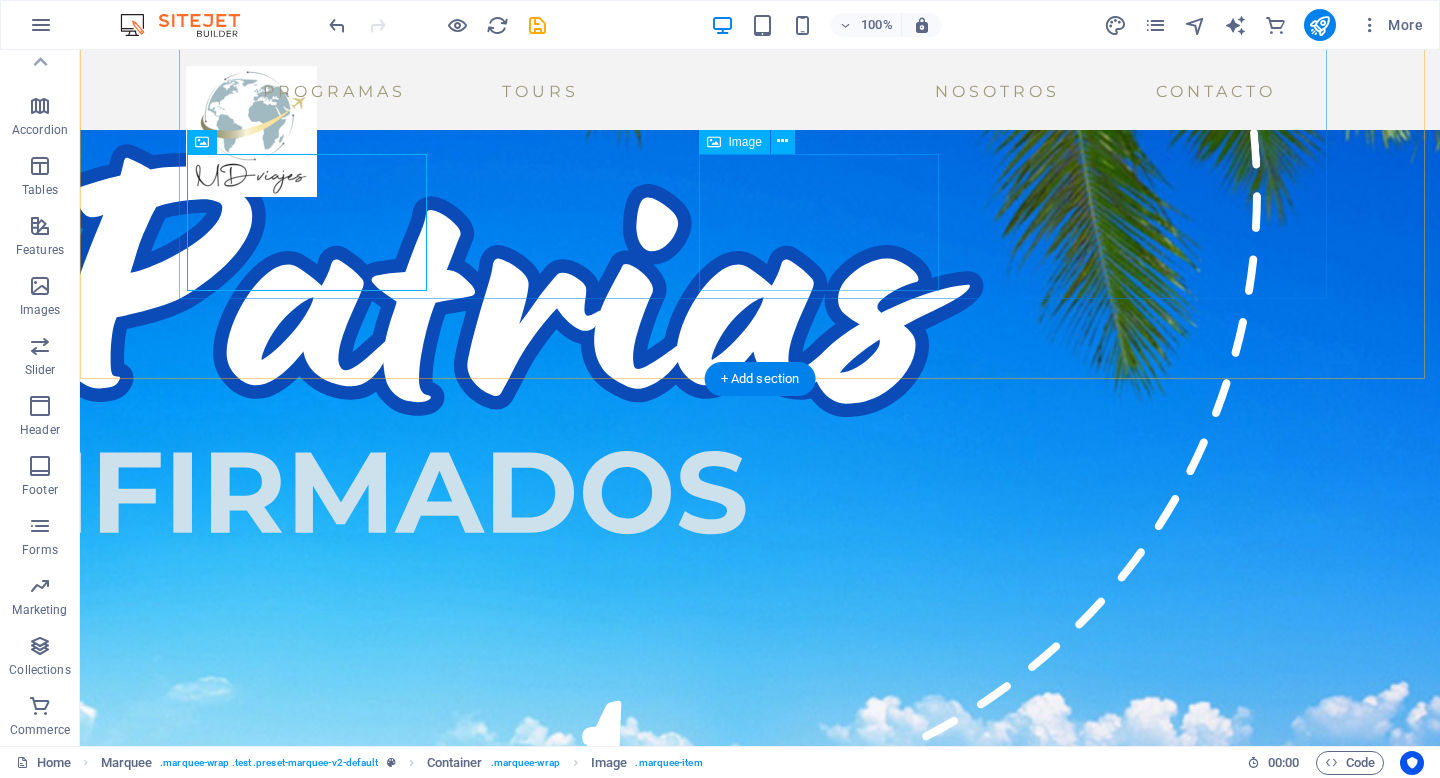 scroll, scrollTop: 3095, scrollLeft: 0, axis: vertical 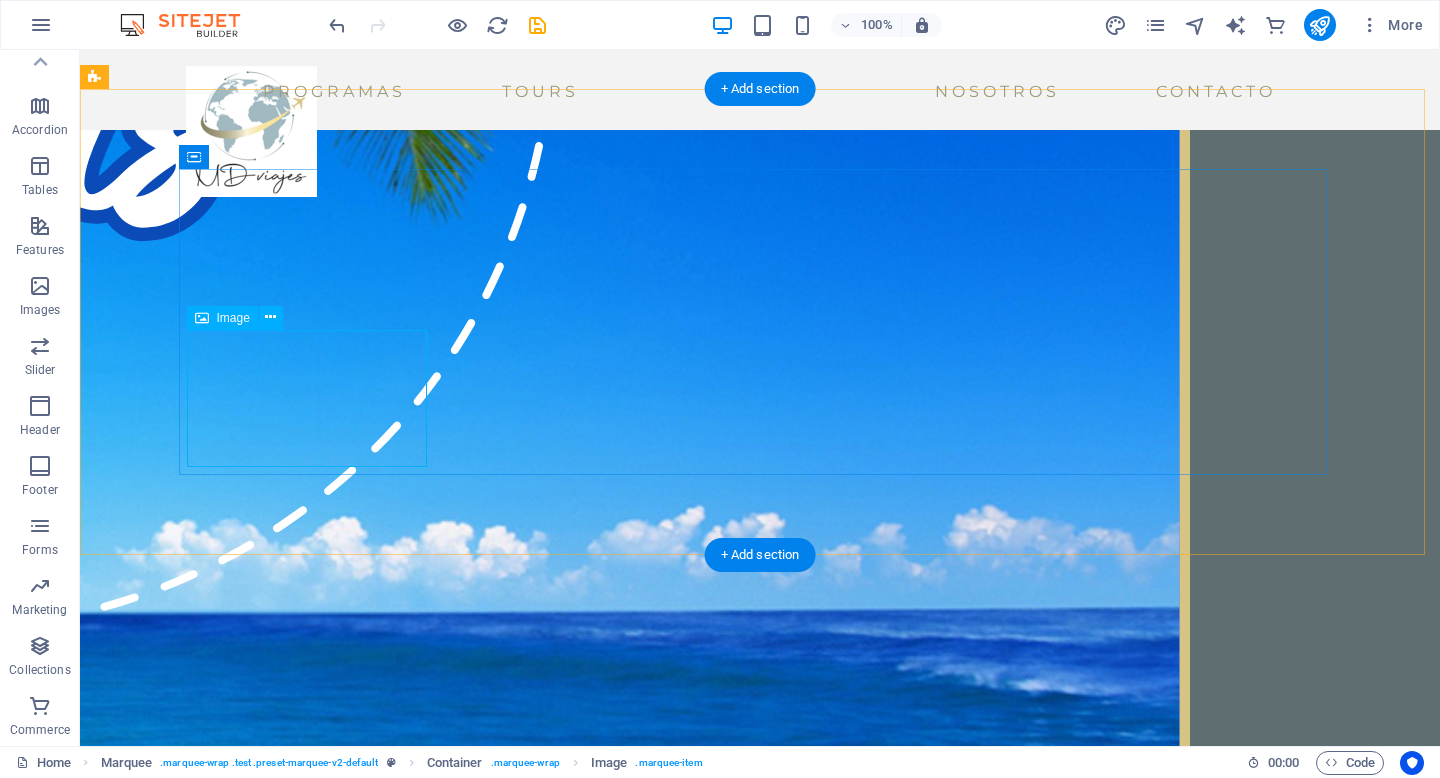 click at bounding box center (300, 11625) 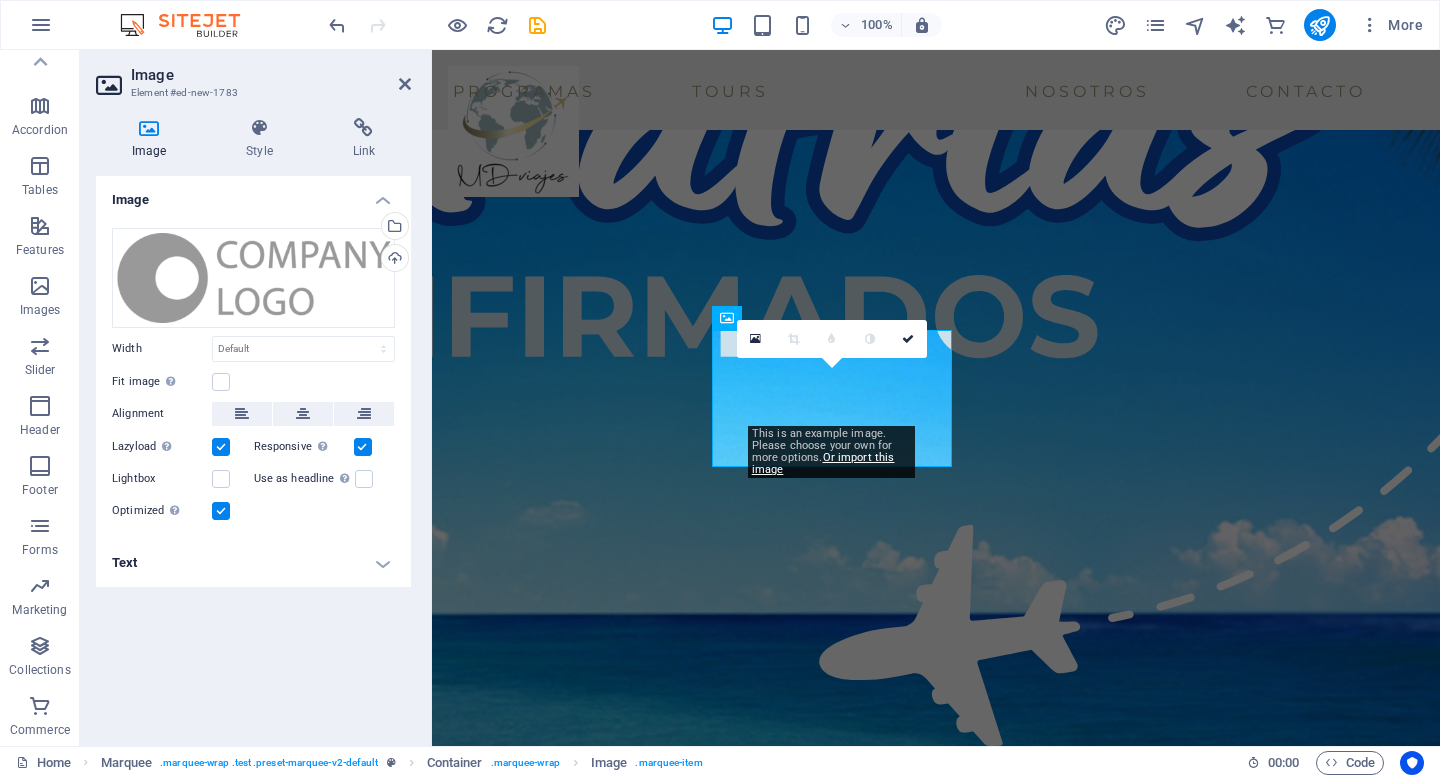 scroll, scrollTop: 2919, scrollLeft: 0, axis: vertical 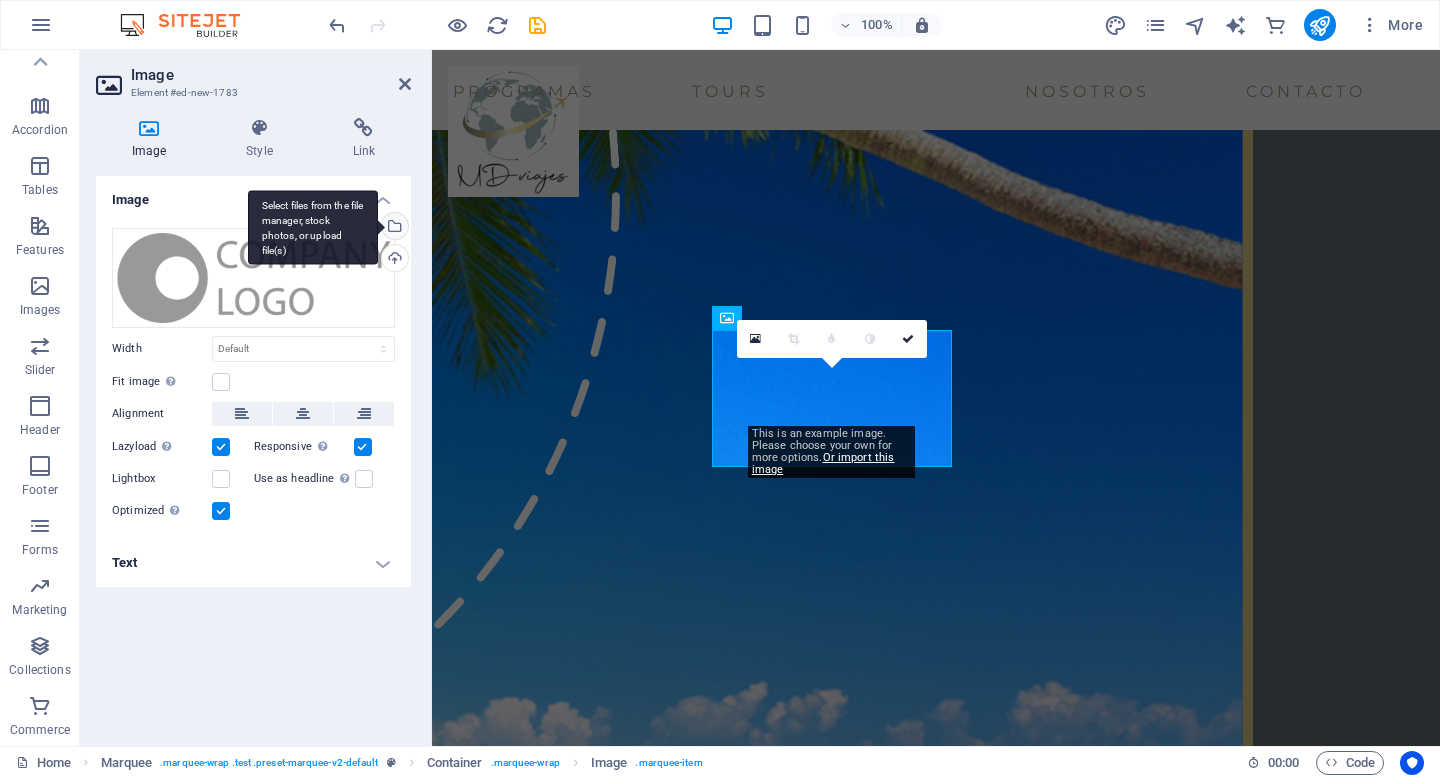 click on "Select files from the file manager, stock photos, or upload file(s)" at bounding box center [393, 228] 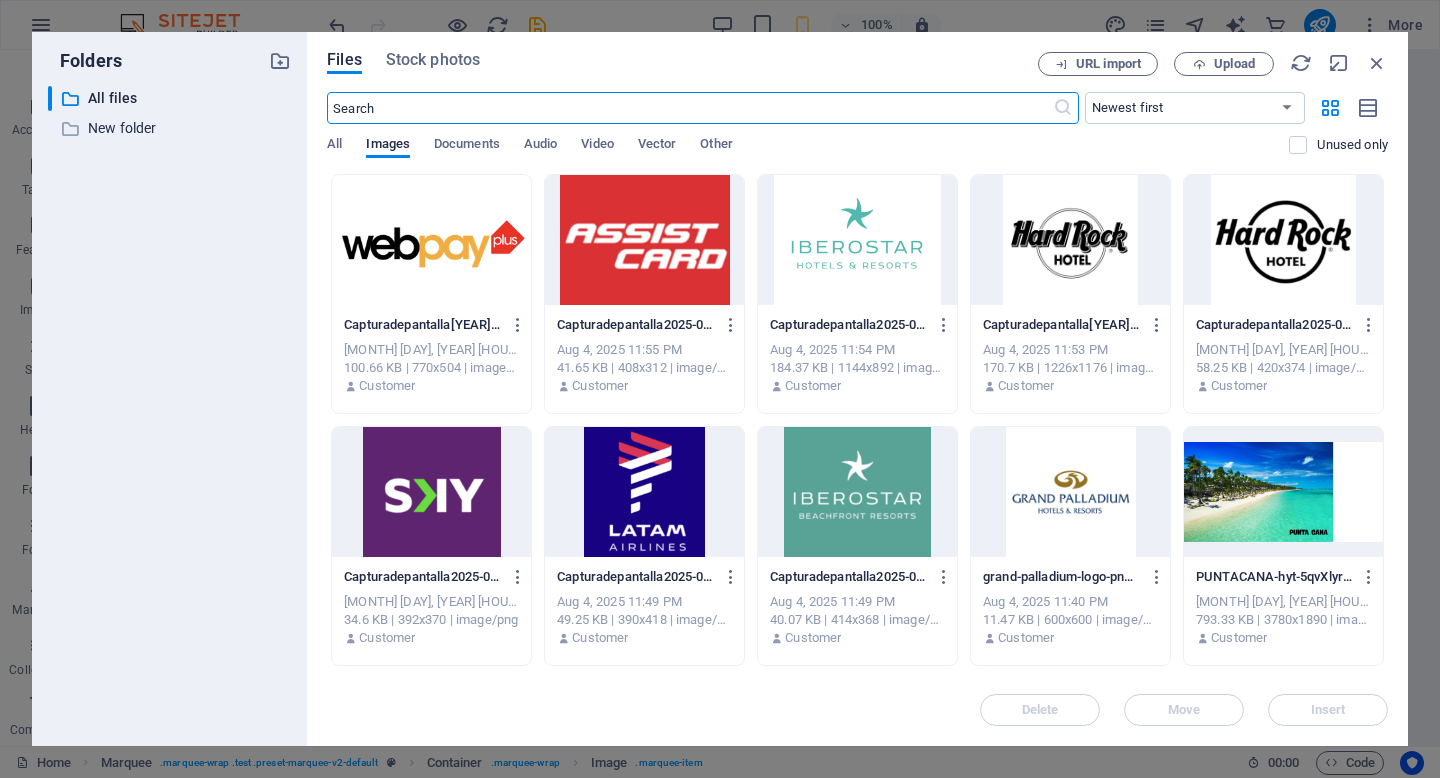 scroll, scrollTop: 5214, scrollLeft: 0, axis: vertical 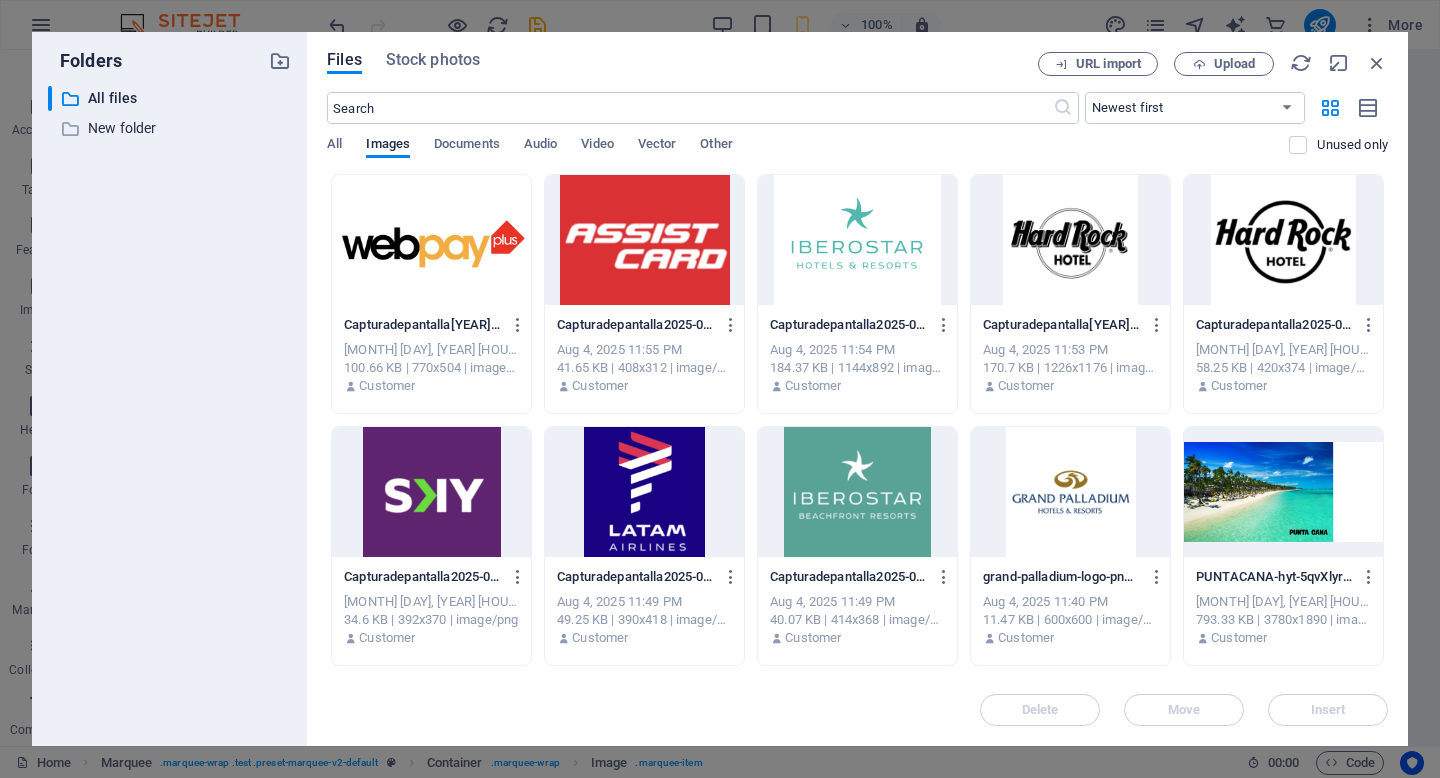 click at bounding box center [1070, 240] 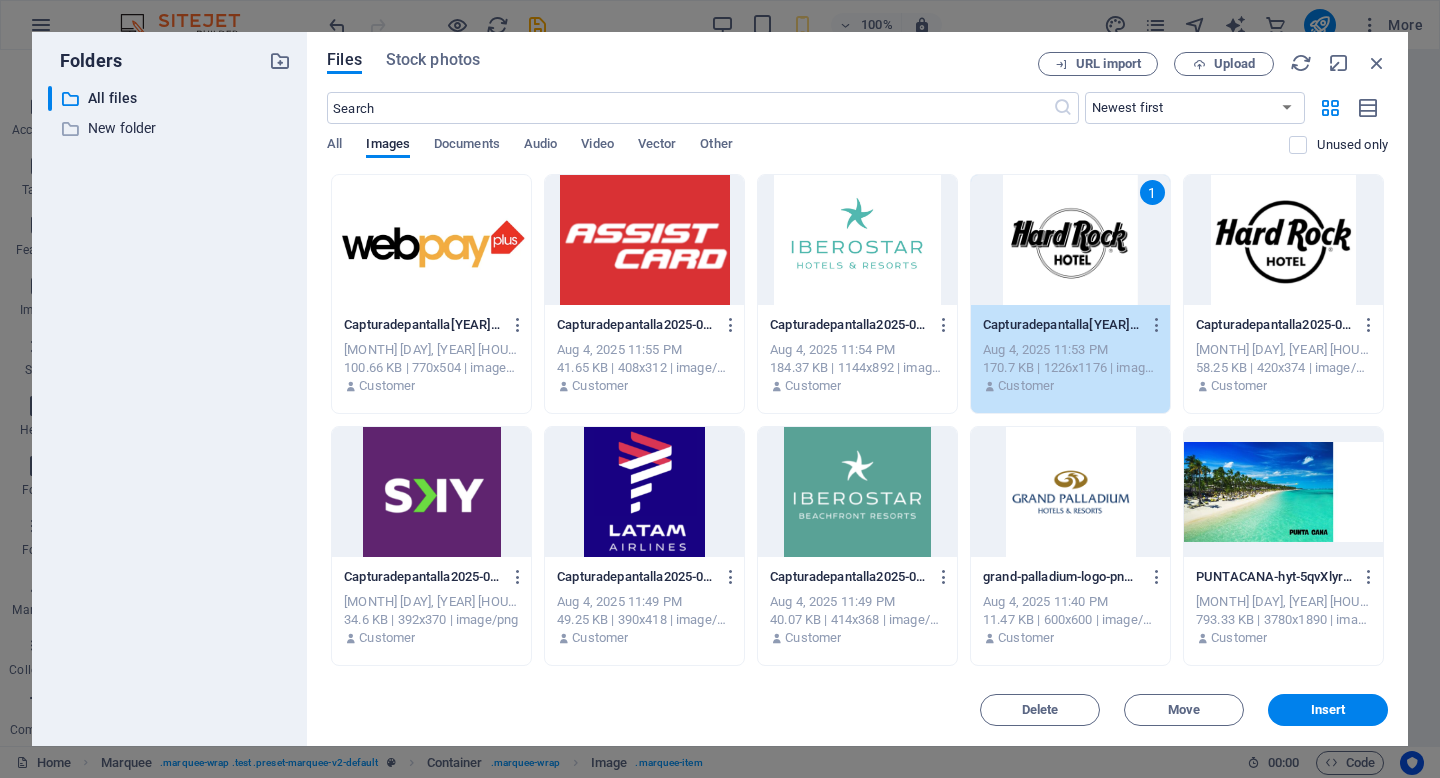 click on "1" at bounding box center (1070, 240) 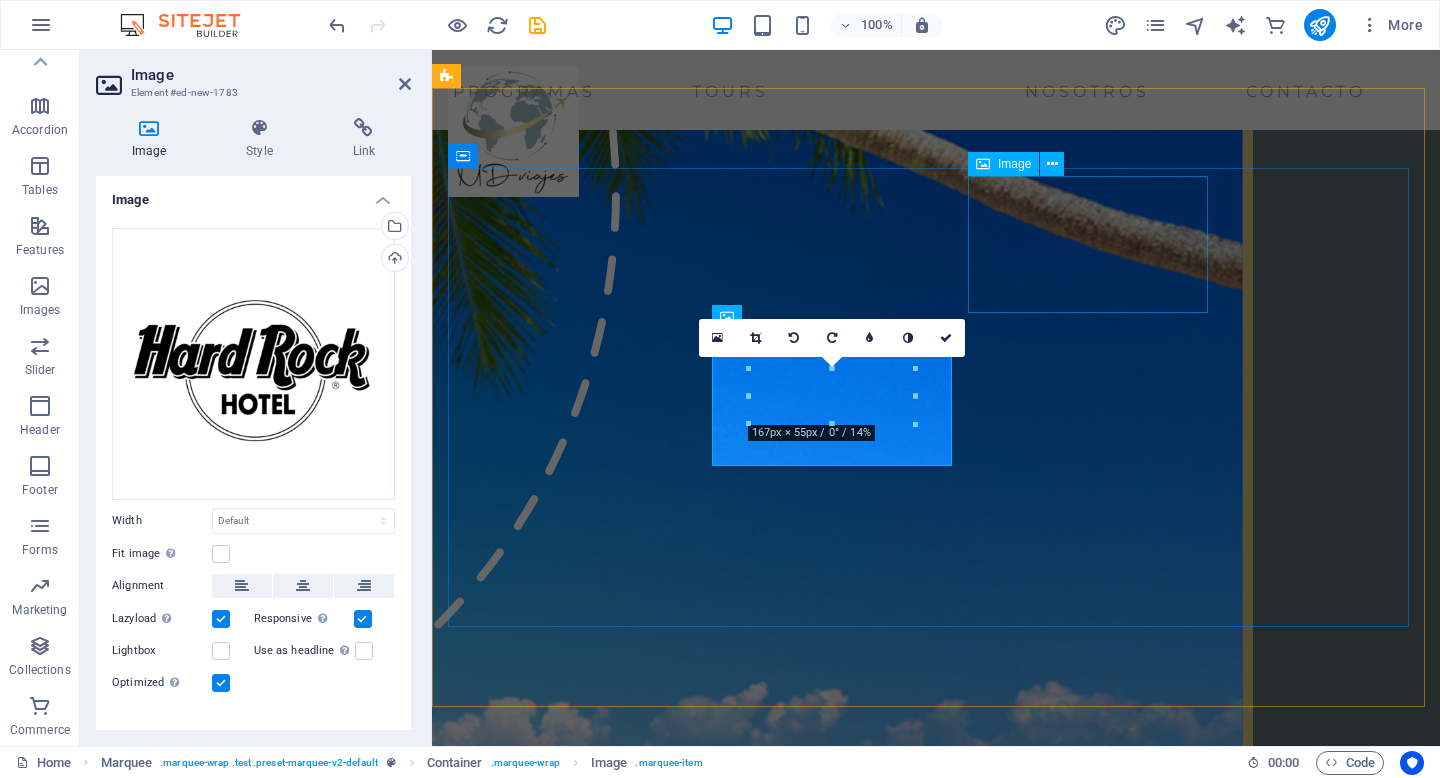 scroll, scrollTop: 2919, scrollLeft: 0, axis: vertical 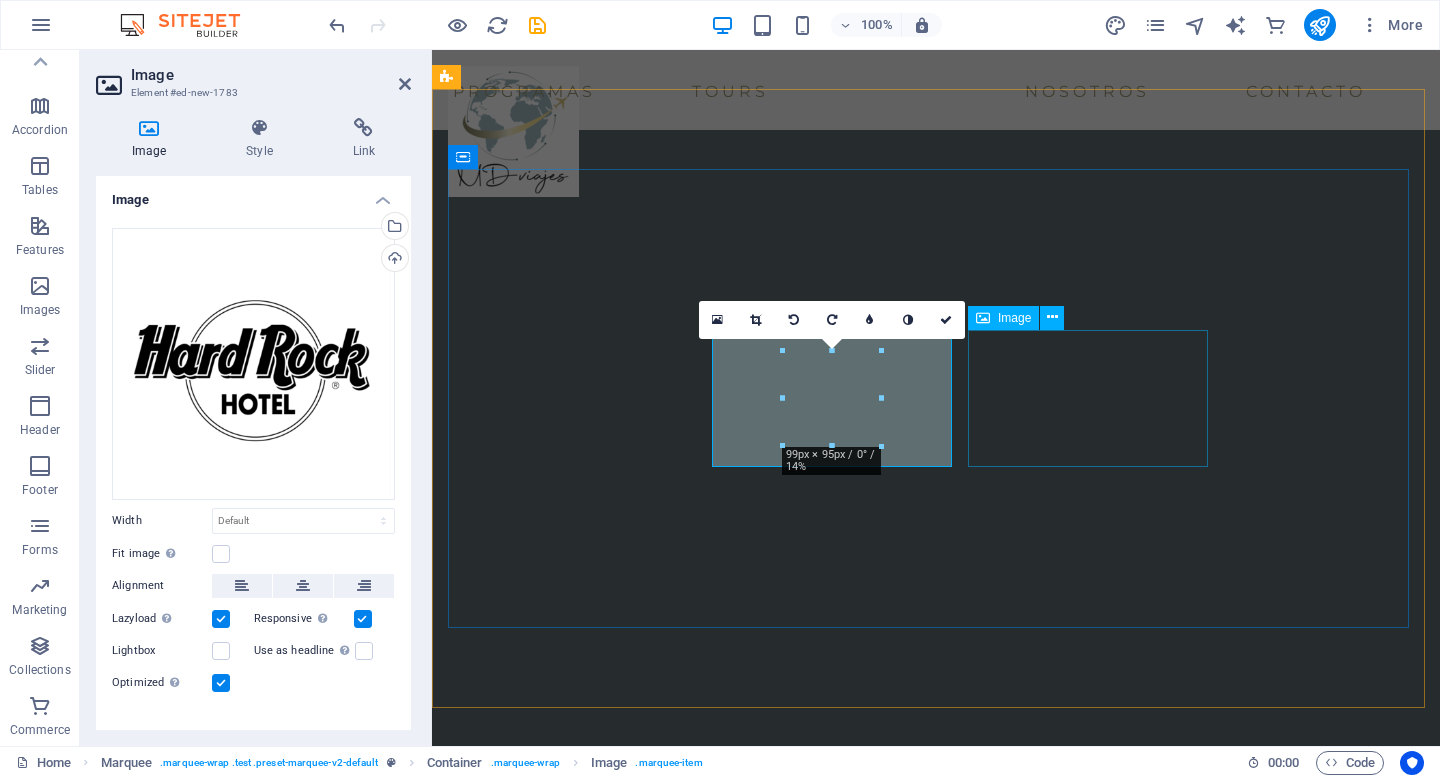 click at bounding box center (574, 11770) 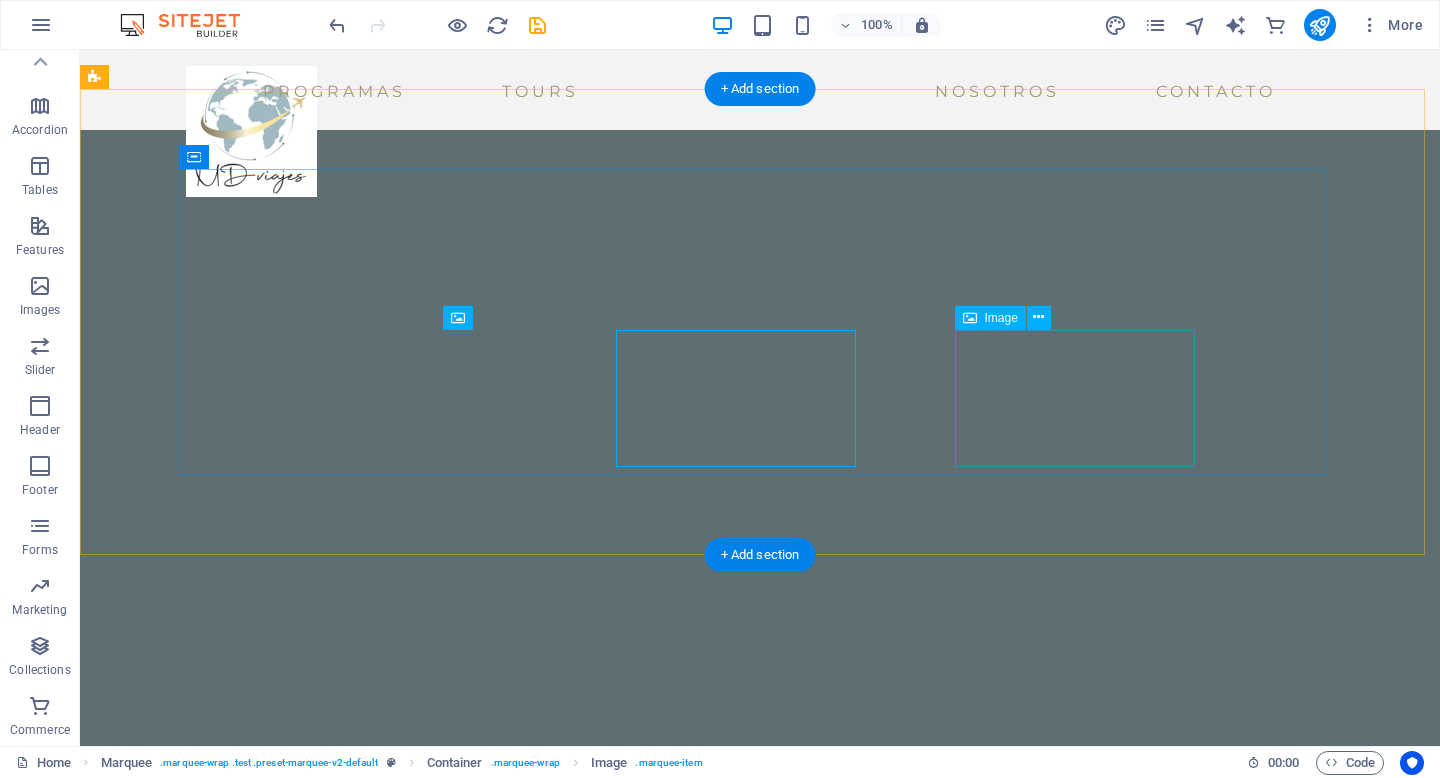 scroll, scrollTop: 3095, scrollLeft: 0, axis: vertical 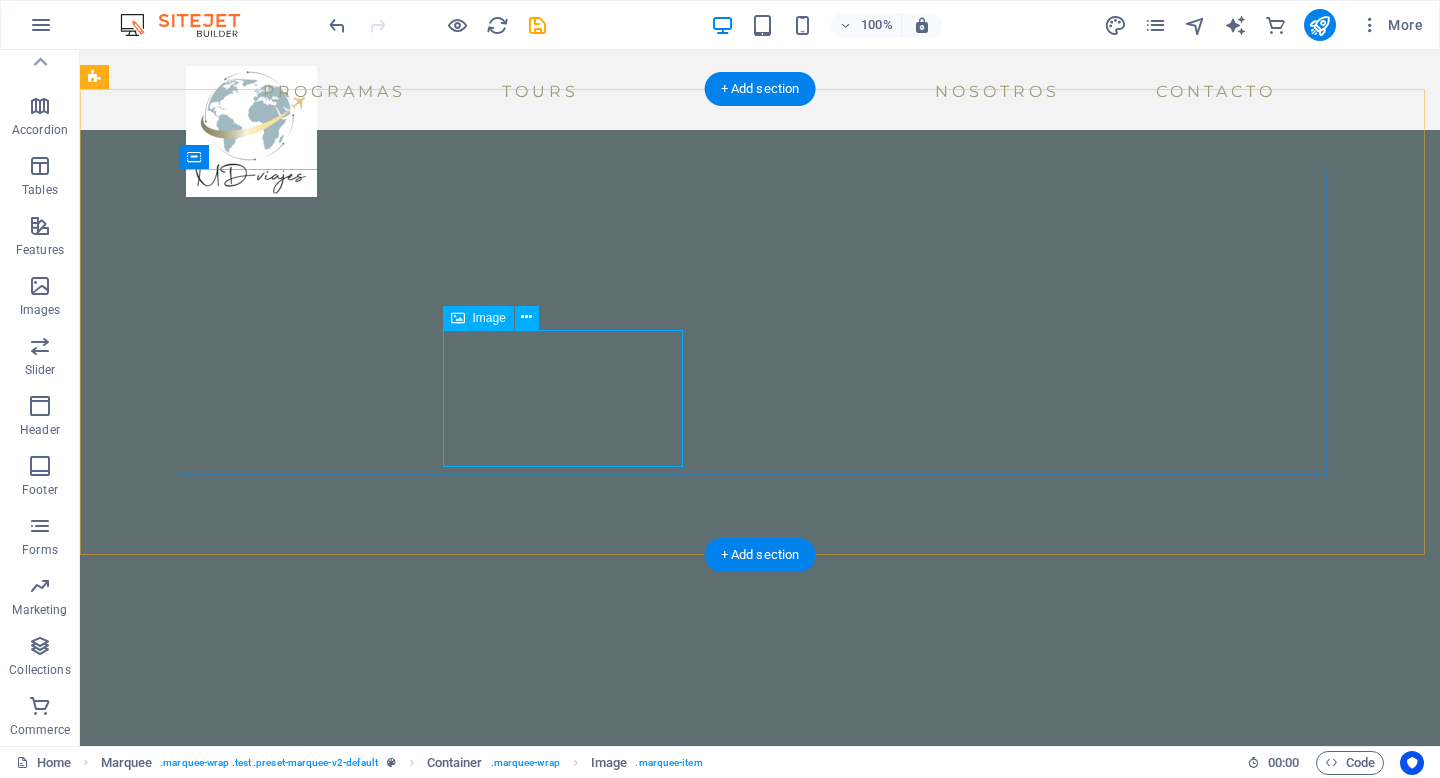 click at bounding box center (282, 11770) 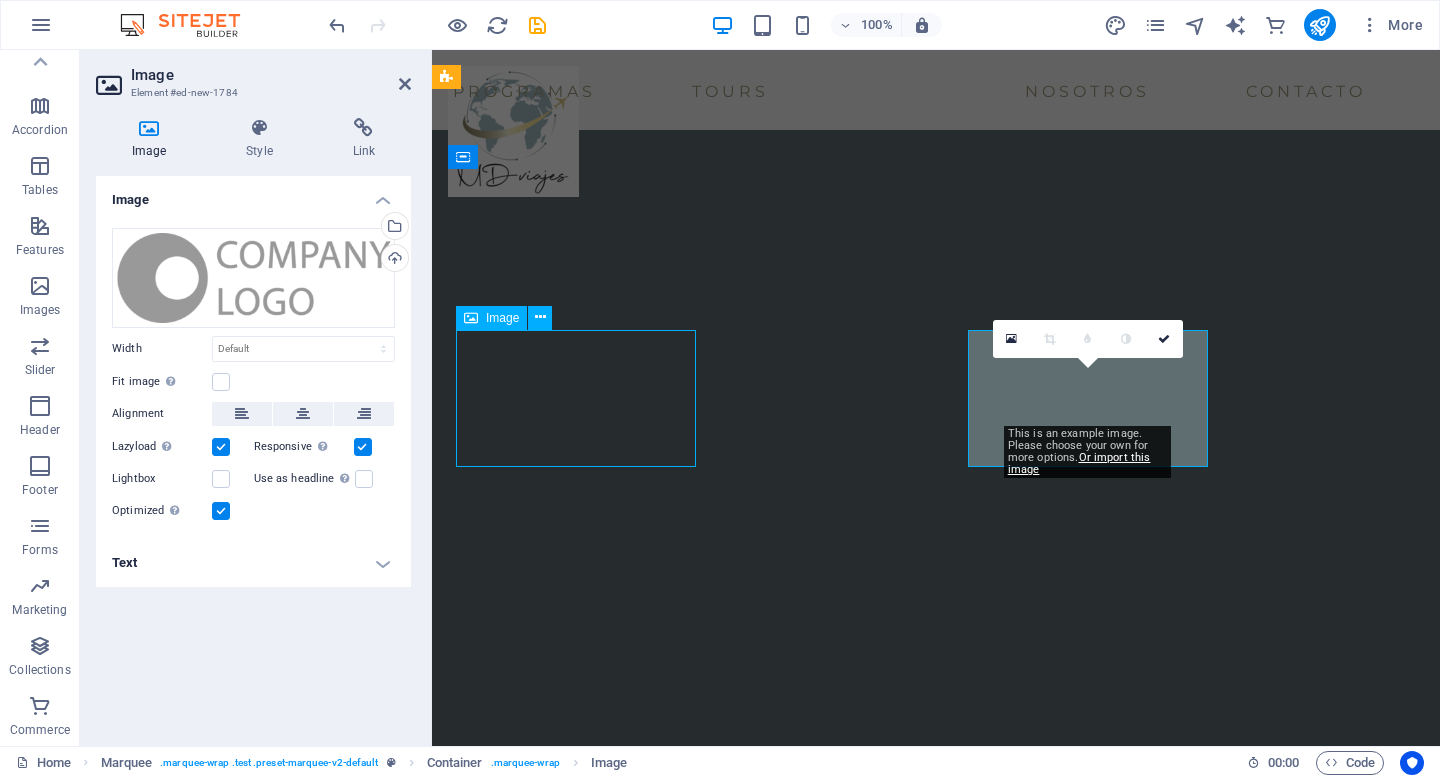 scroll, scrollTop: 3095, scrollLeft: 0, axis: vertical 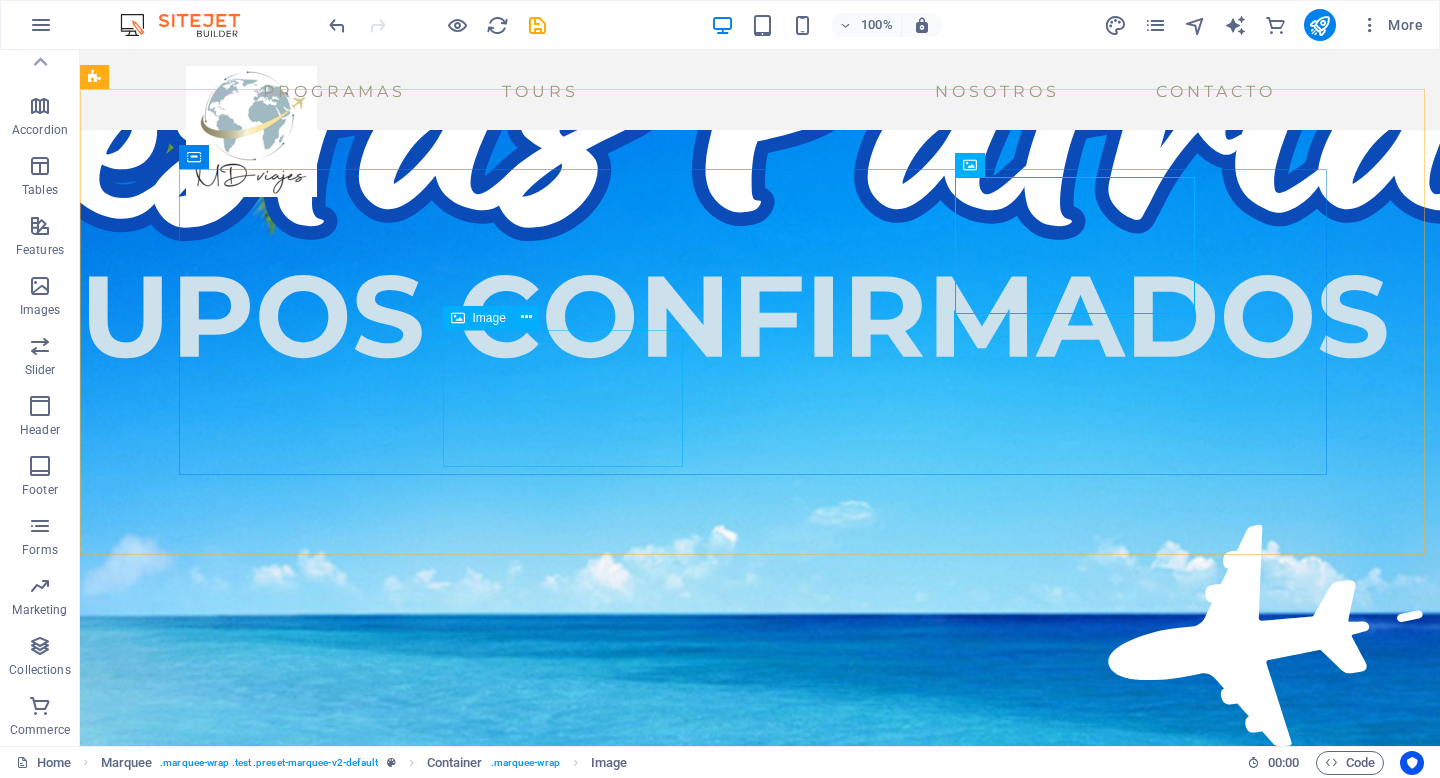 click on "Image" at bounding box center (478, 318) 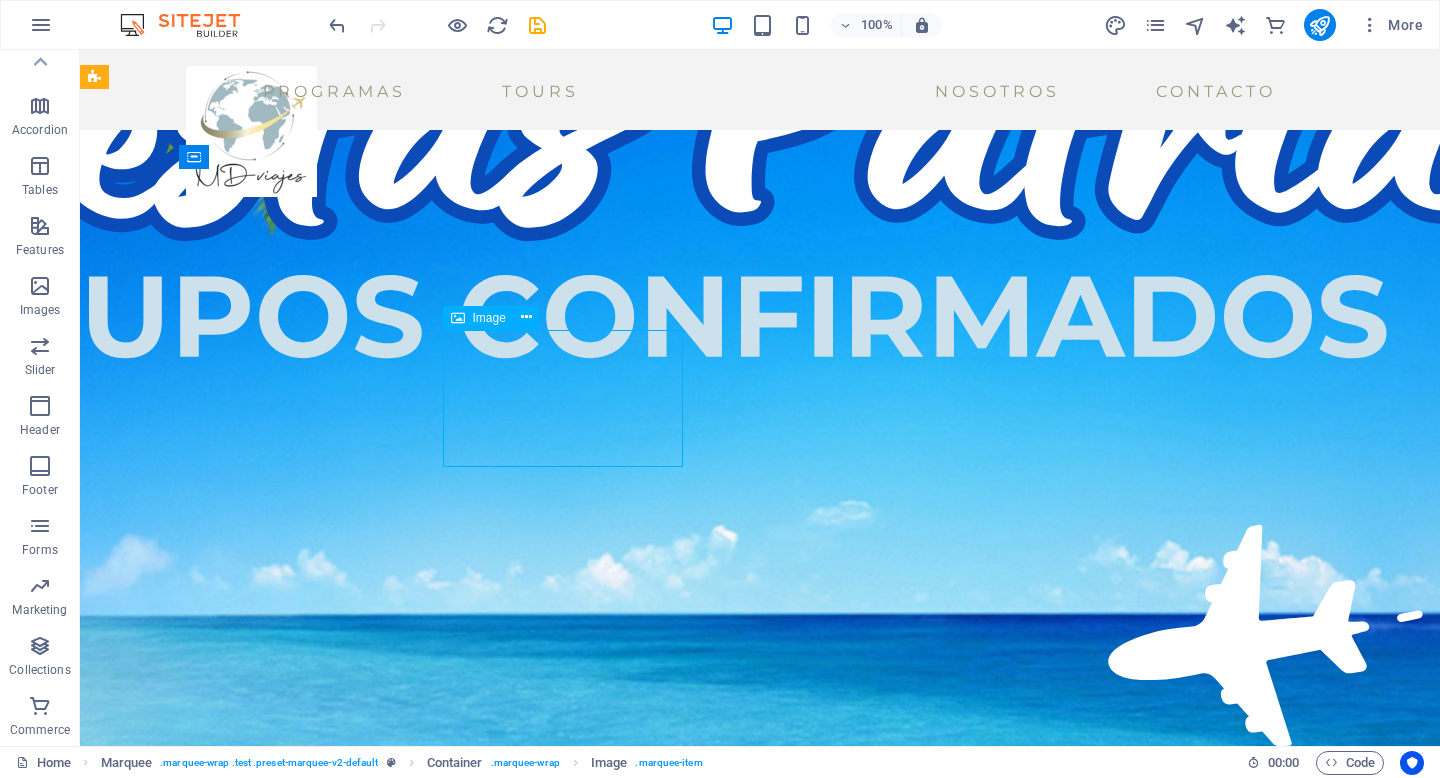 click on "Image" at bounding box center (489, 318) 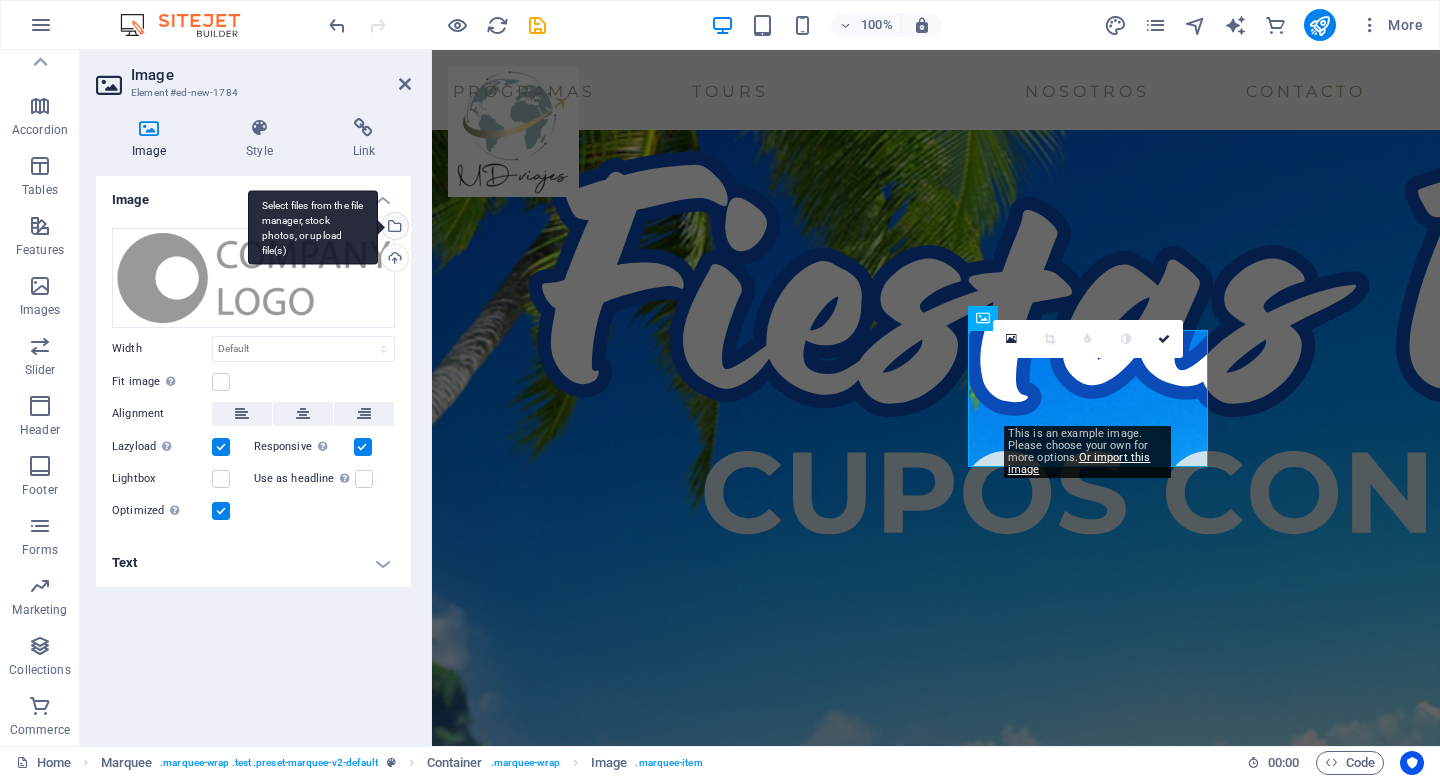 click on "Select files from the file manager, stock photos, or upload file(s)" at bounding box center [393, 228] 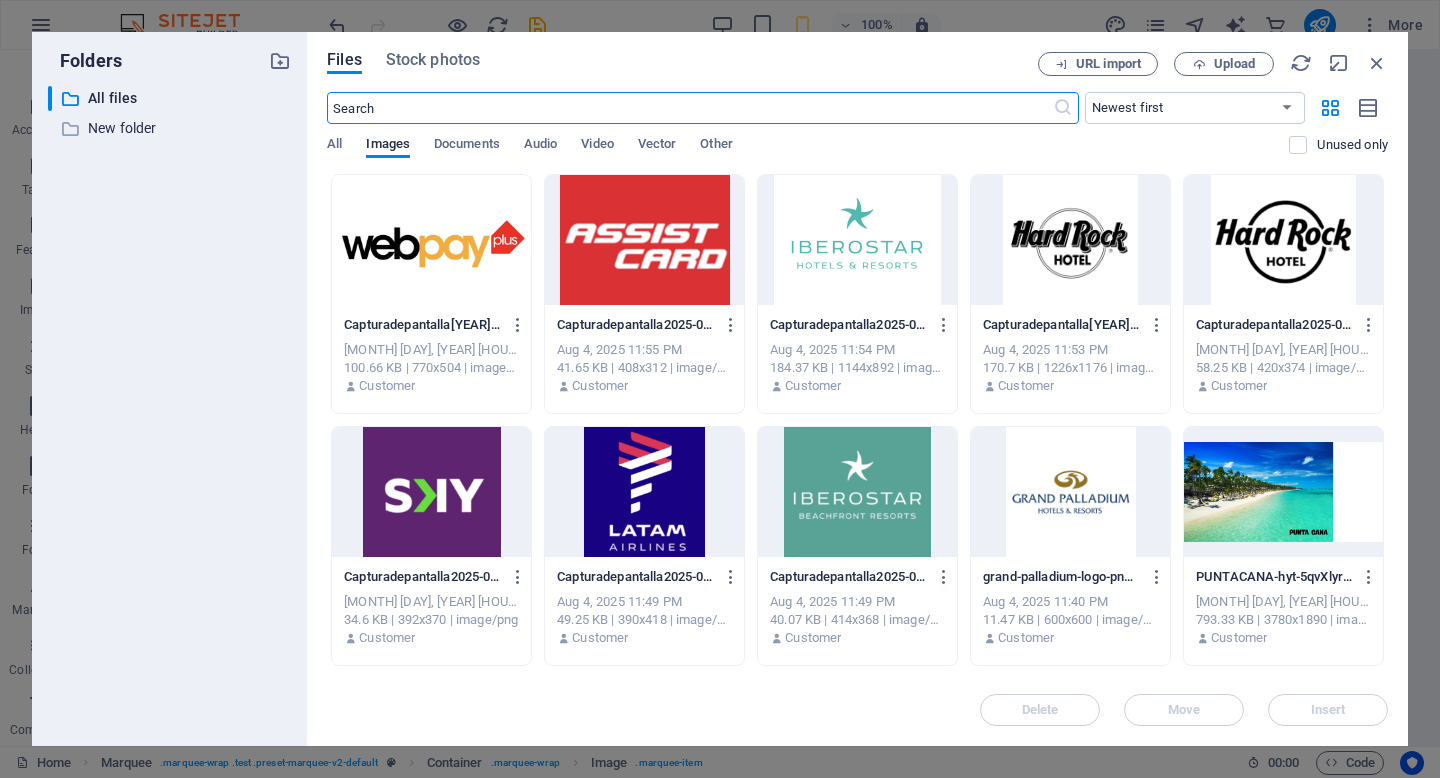 scroll, scrollTop: 5367, scrollLeft: 0, axis: vertical 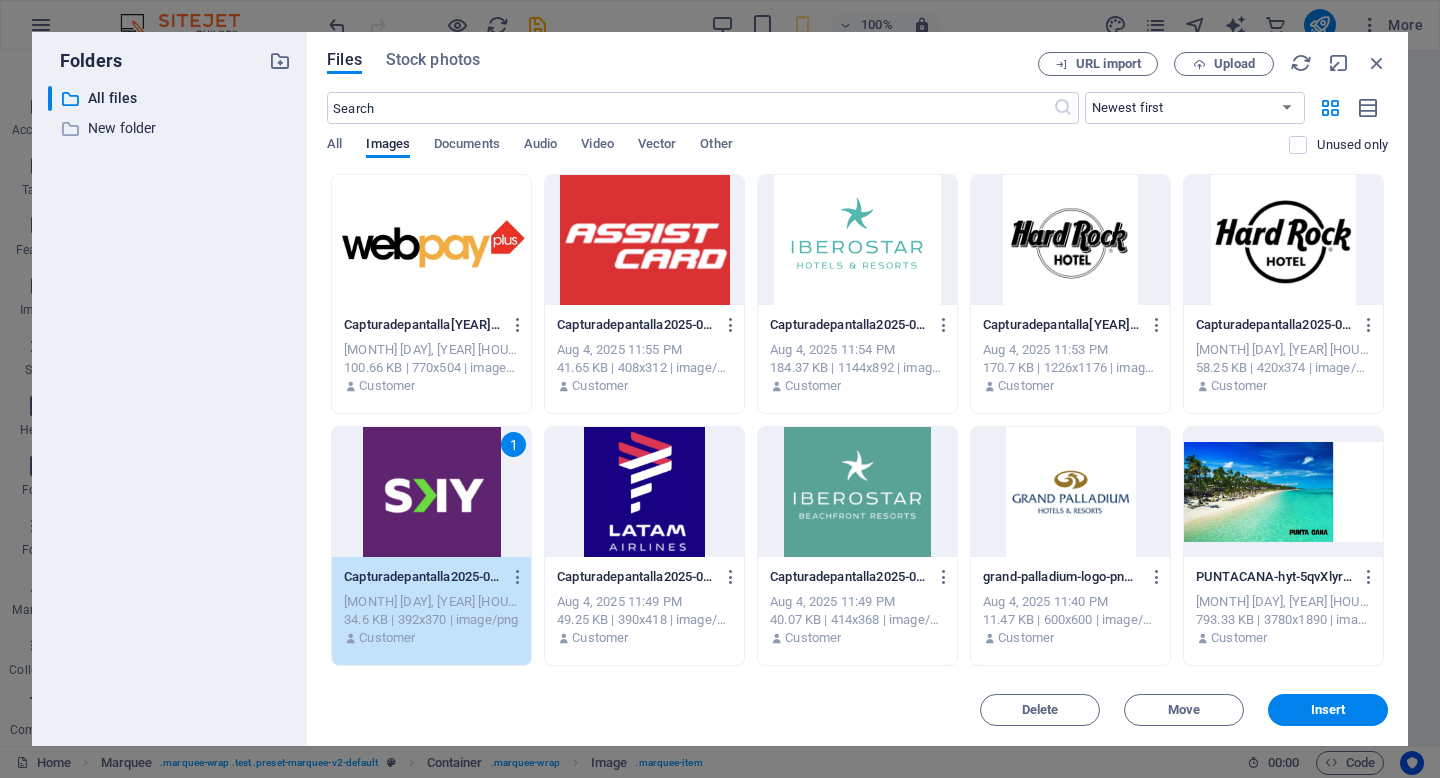 click on "1" at bounding box center [431, 492] 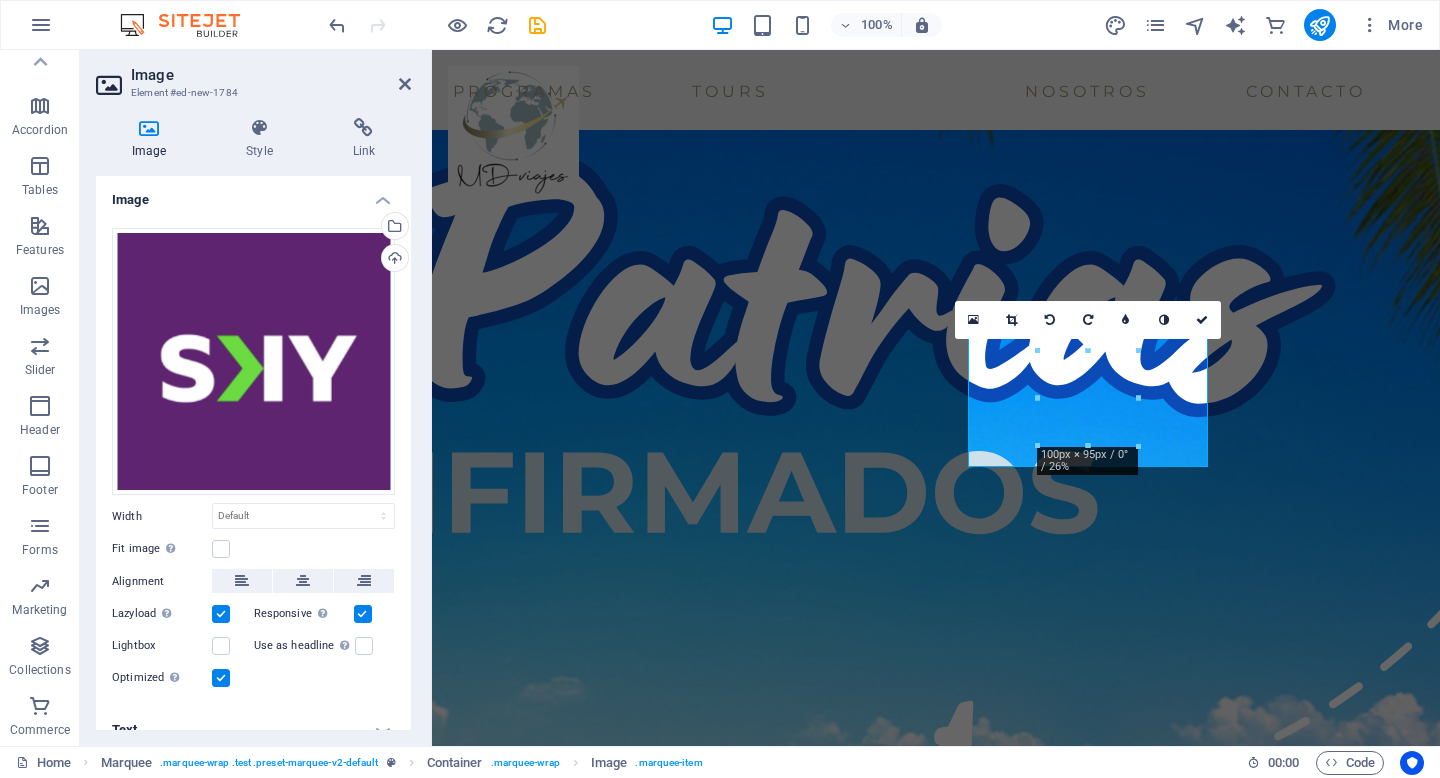scroll, scrollTop: 2919, scrollLeft: 0, axis: vertical 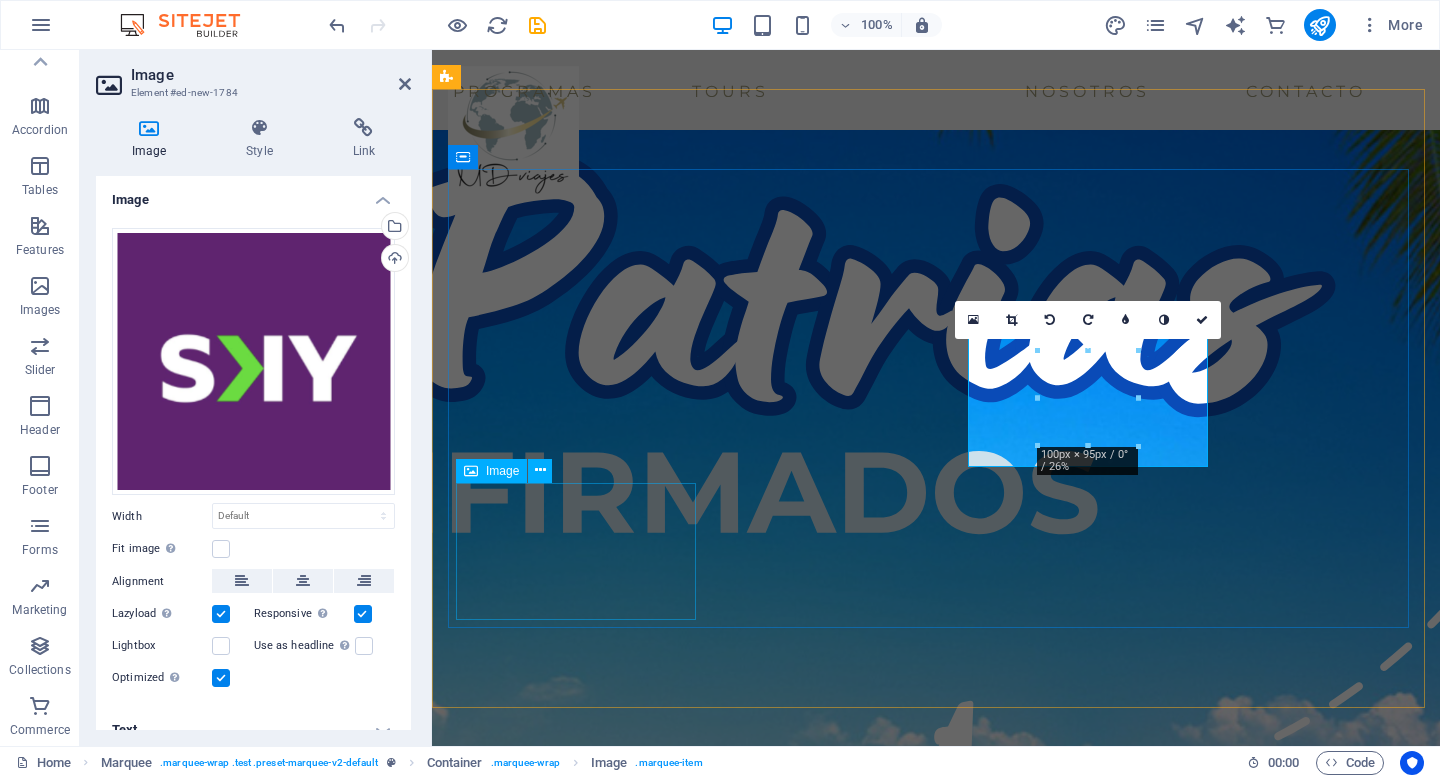 click at bounding box center [573, 11915] 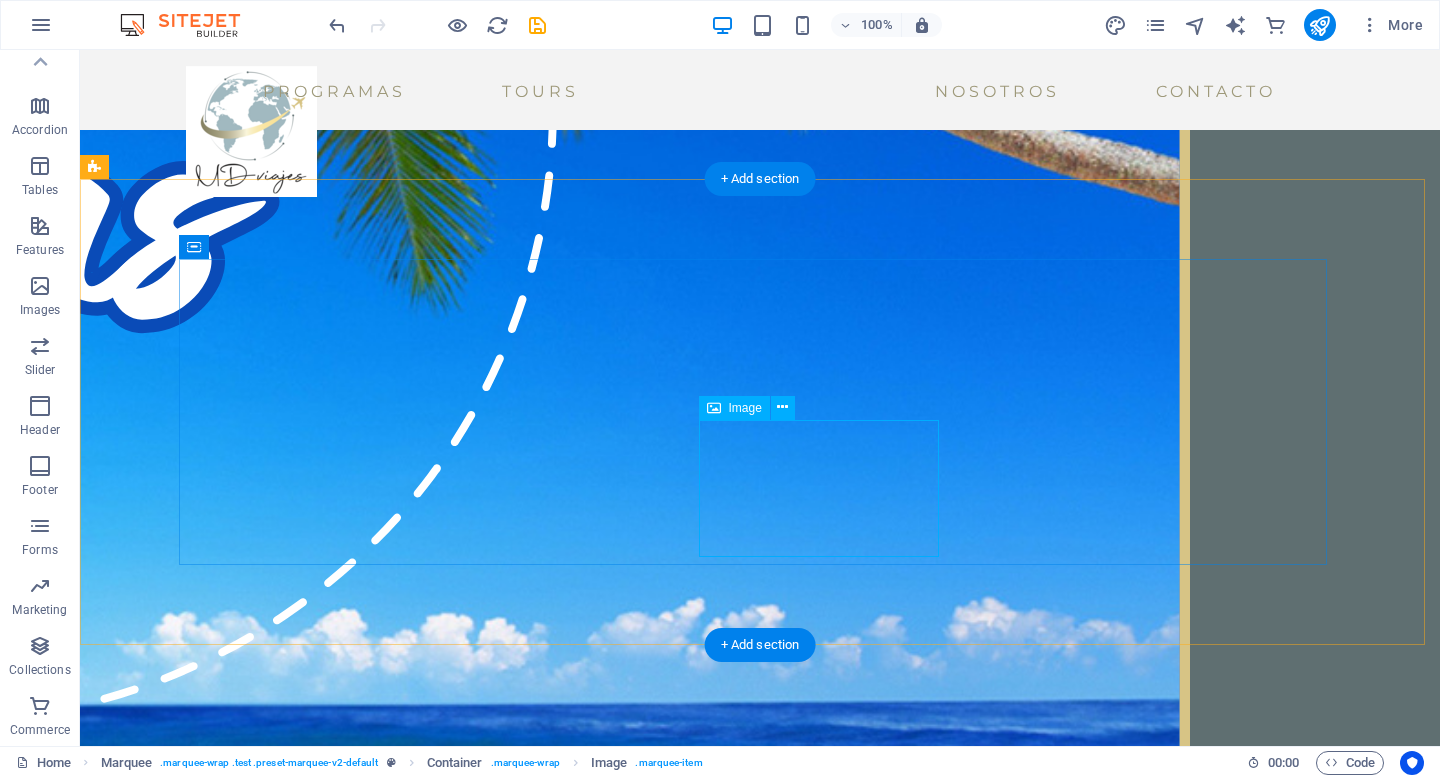 scroll, scrollTop: 2998, scrollLeft: 0, axis: vertical 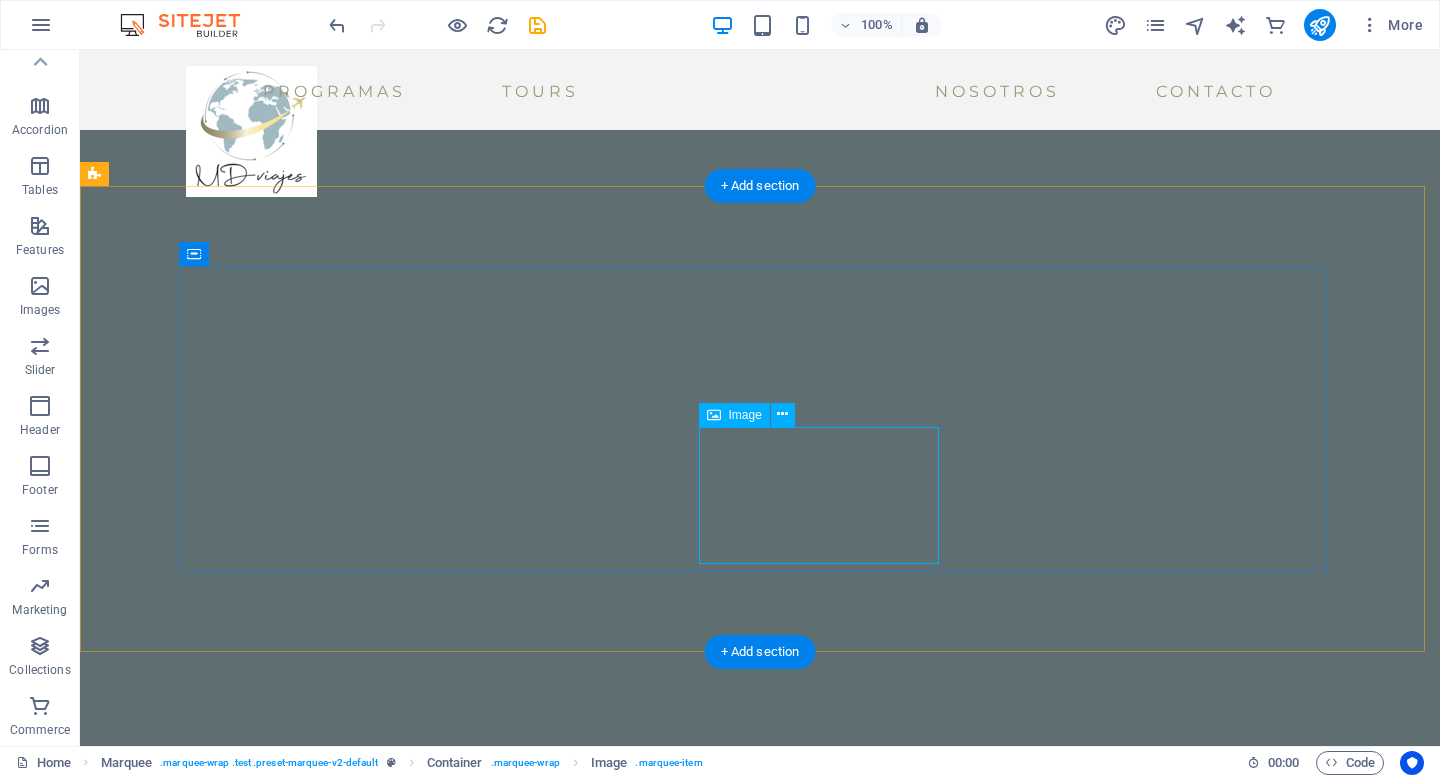 click at bounding box center (312, 12012) 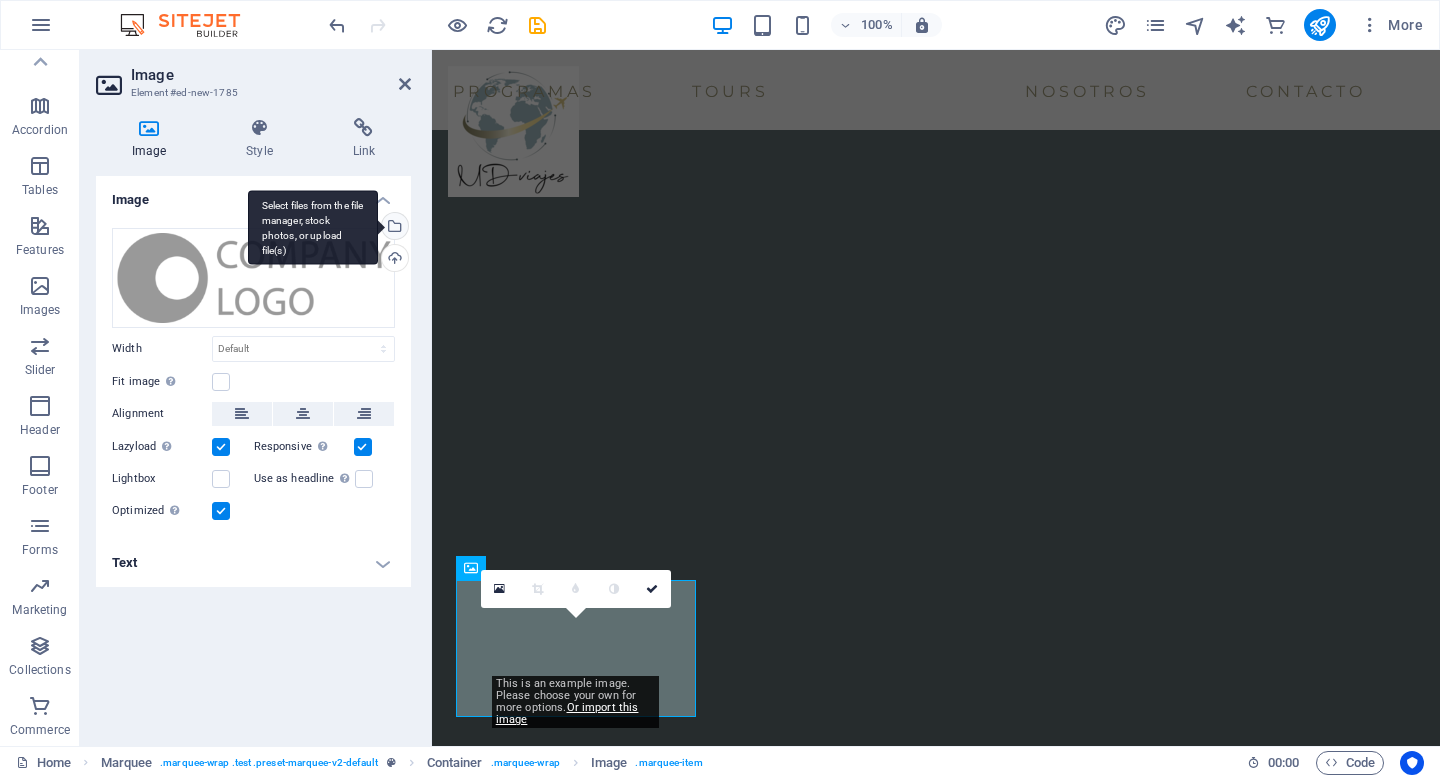 click on "Select files from the file manager, stock photos, or upload file(s)" at bounding box center (393, 228) 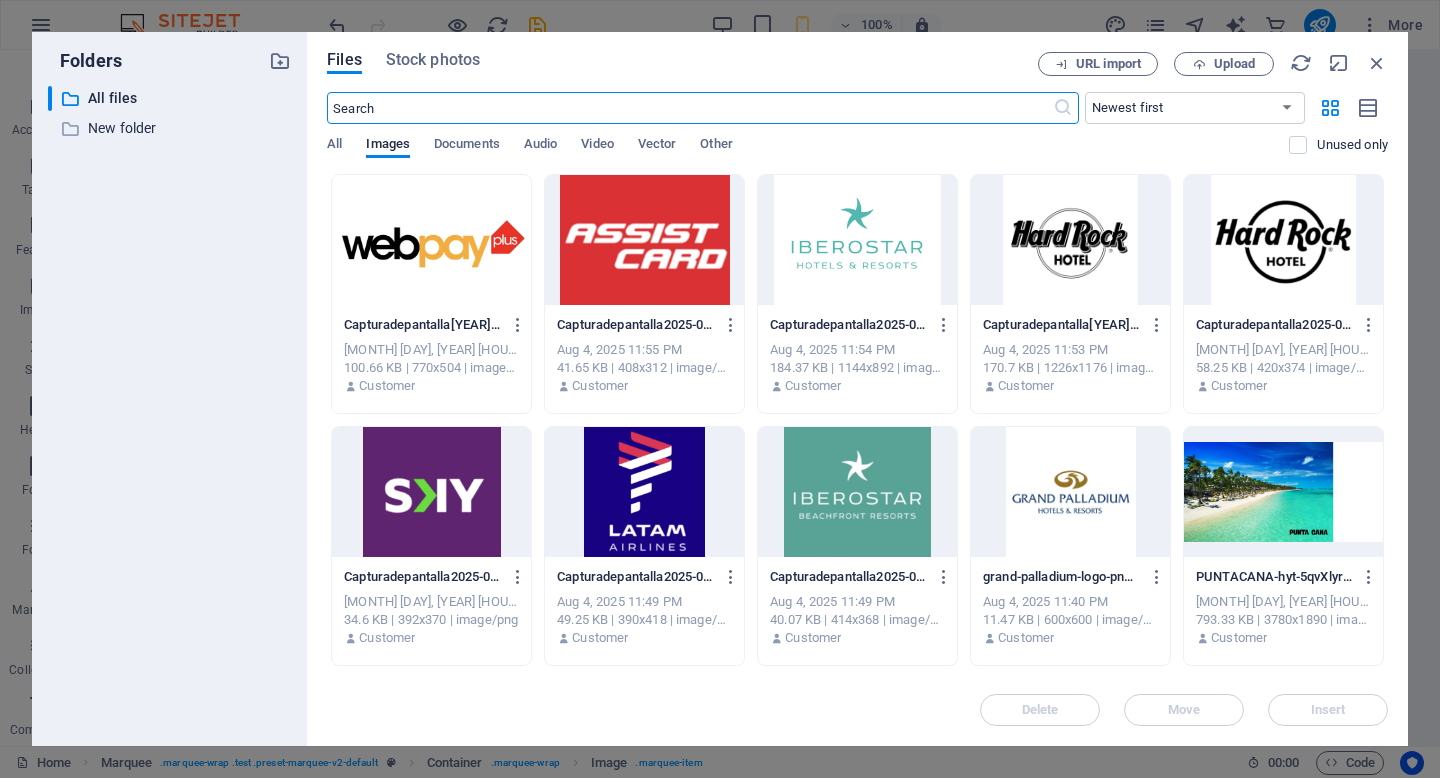 scroll, scrollTop: 5520, scrollLeft: 0, axis: vertical 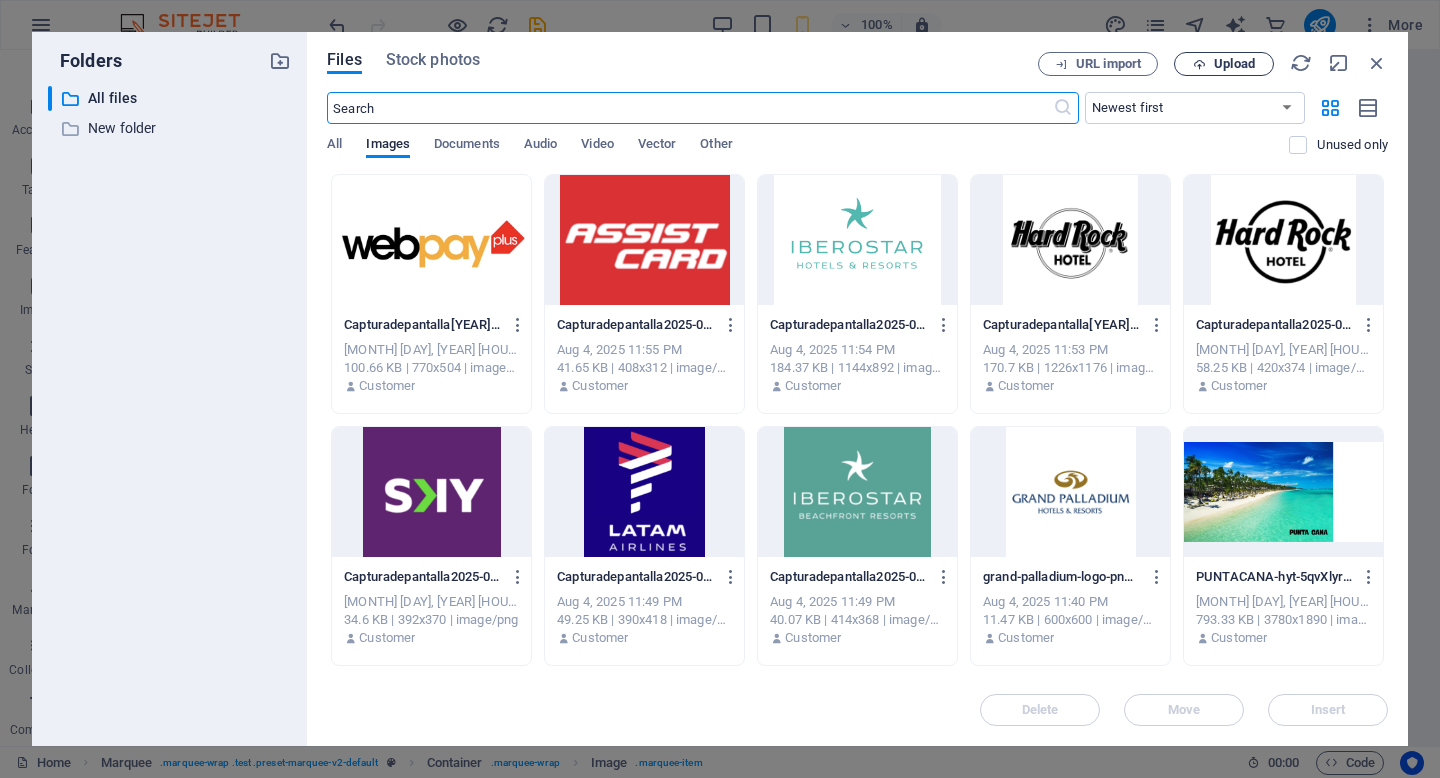 click on "Upload" at bounding box center [1234, 64] 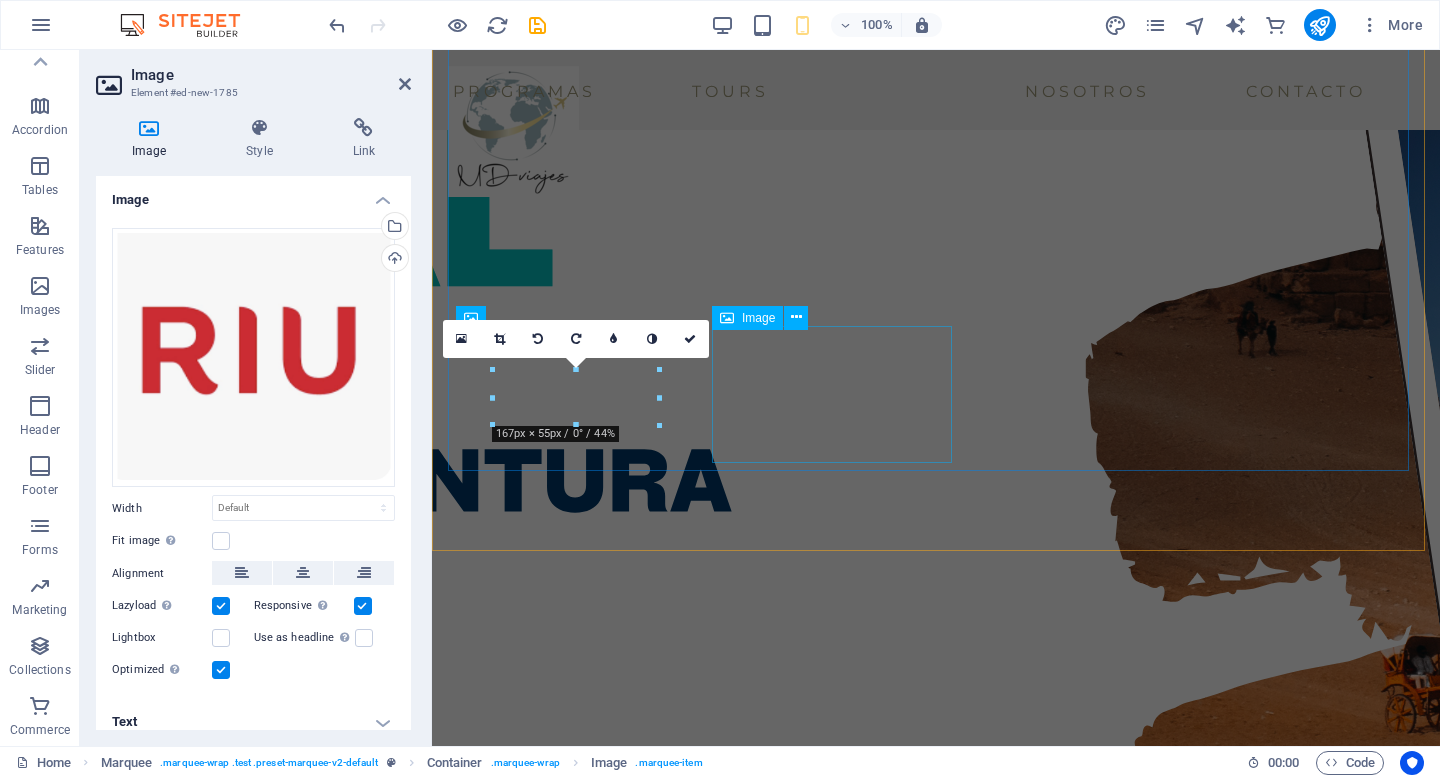 scroll, scrollTop: 3072, scrollLeft: 0, axis: vertical 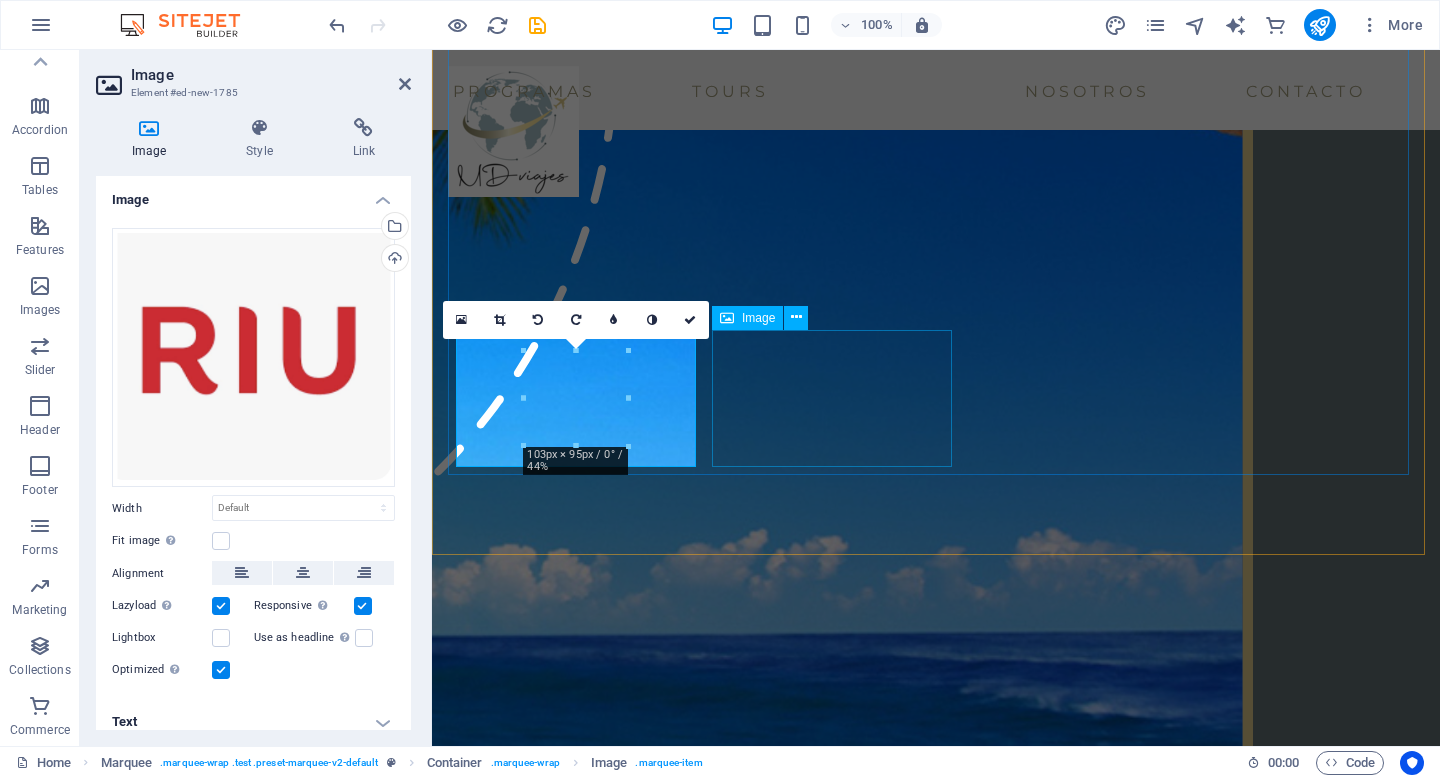 click at bounding box center [465, 11907] 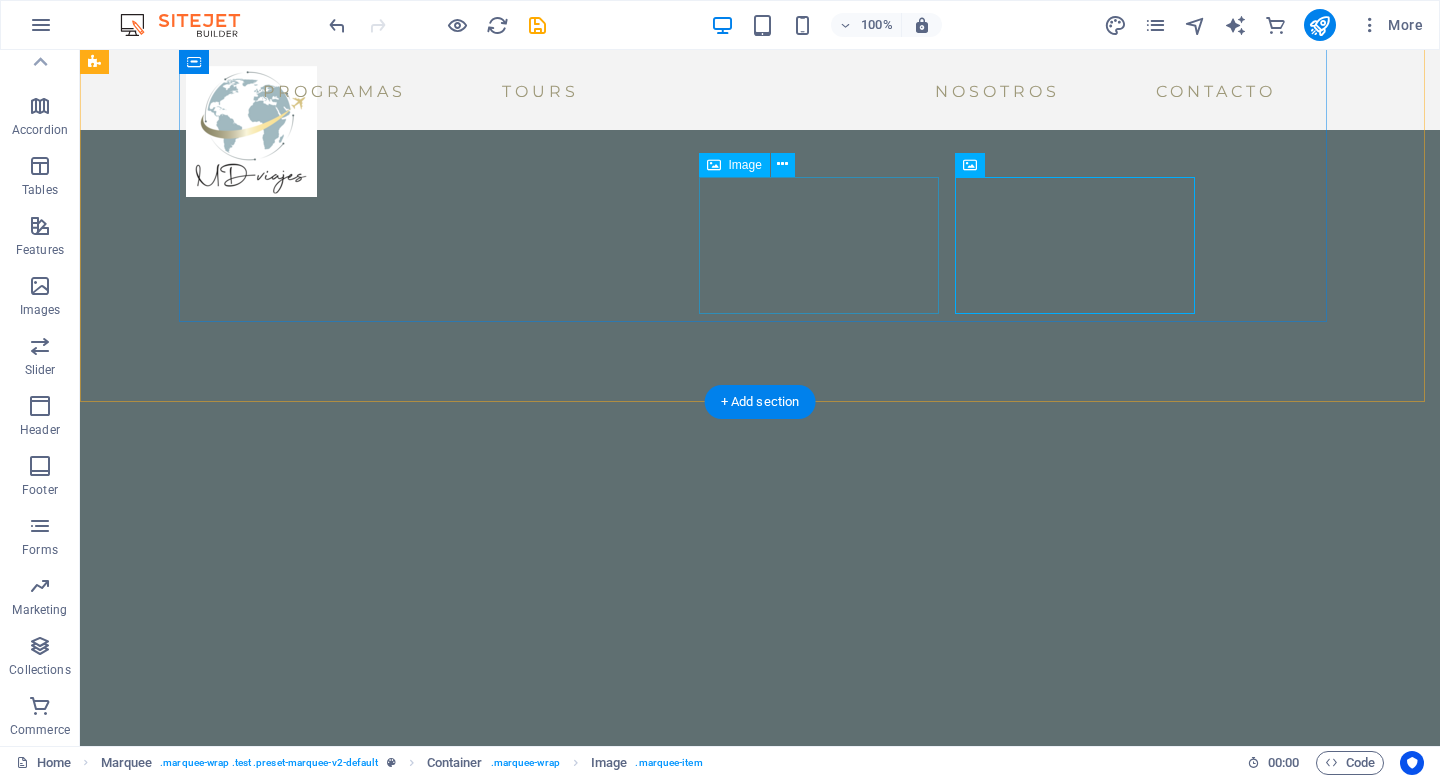 scroll, scrollTop: 3075, scrollLeft: 0, axis: vertical 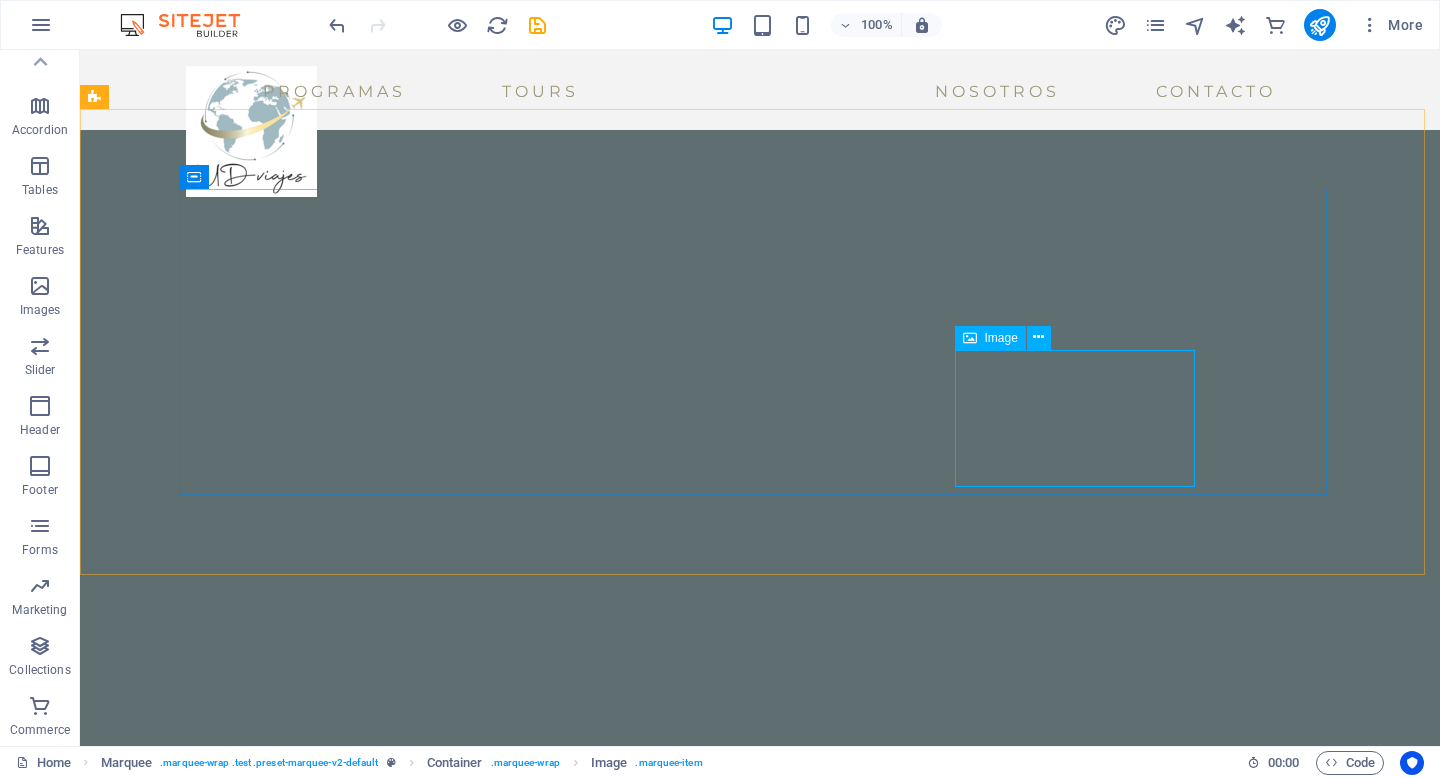 click on "Image" at bounding box center [1001, 338] 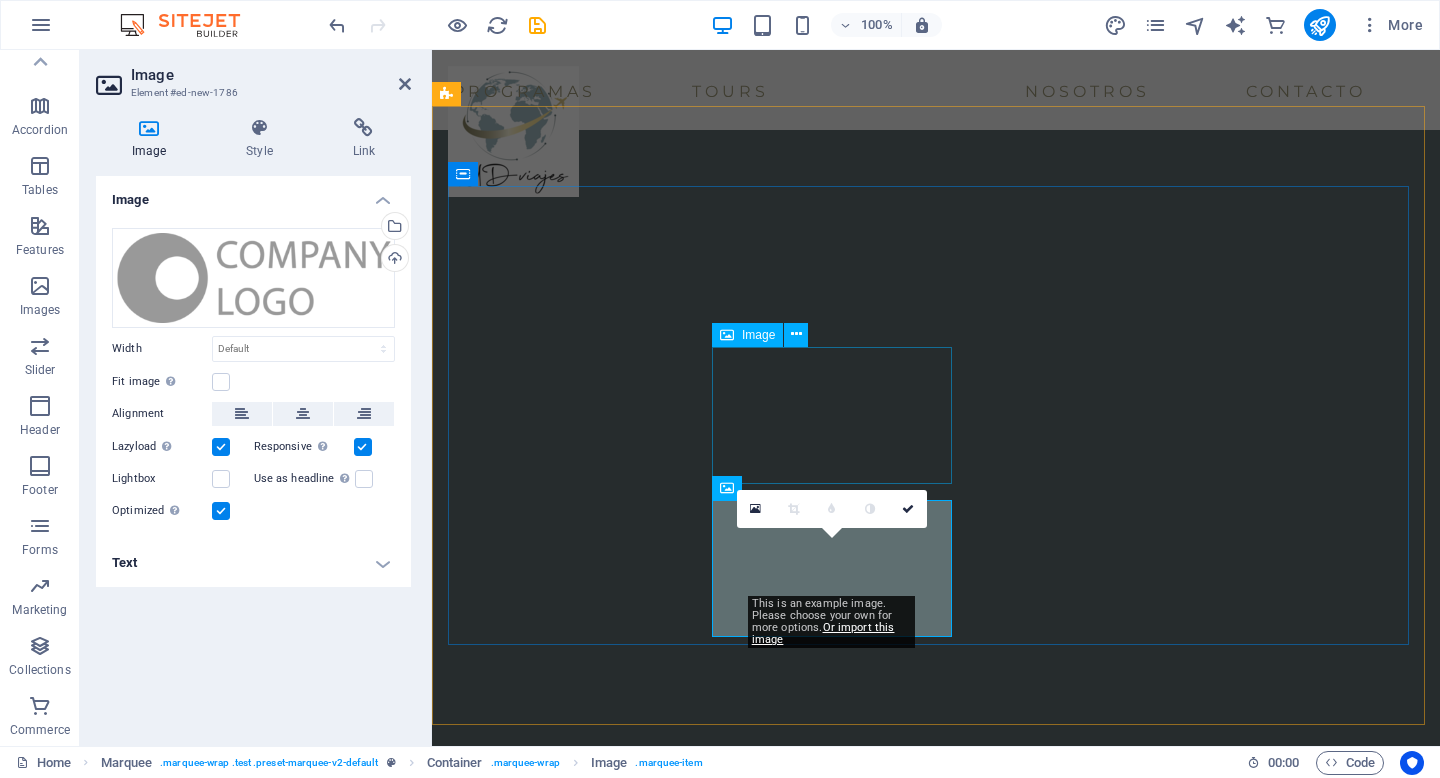 scroll, scrollTop: 2905, scrollLeft: 0, axis: vertical 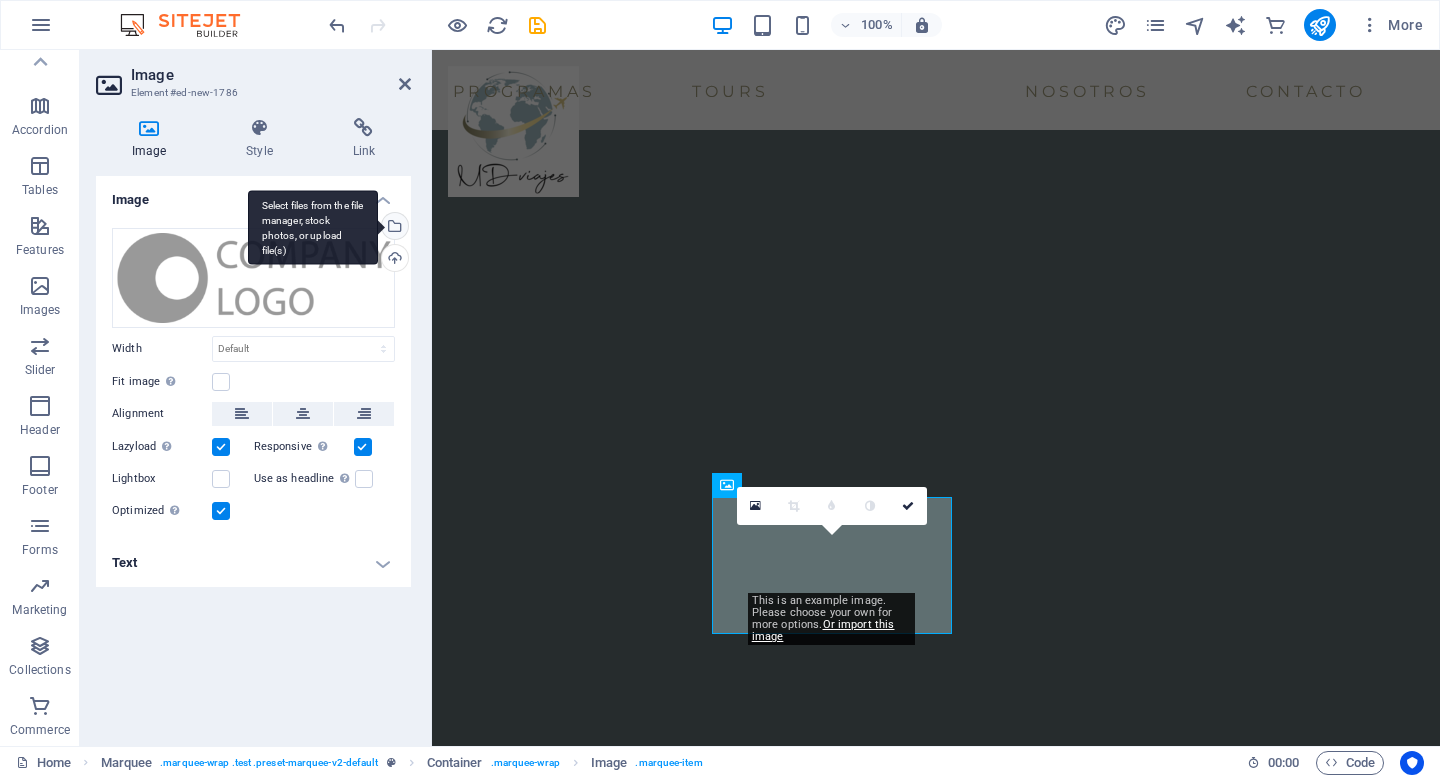 click on "Select files from the file manager, stock photos, or upload file(s)" at bounding box center (393, 228) 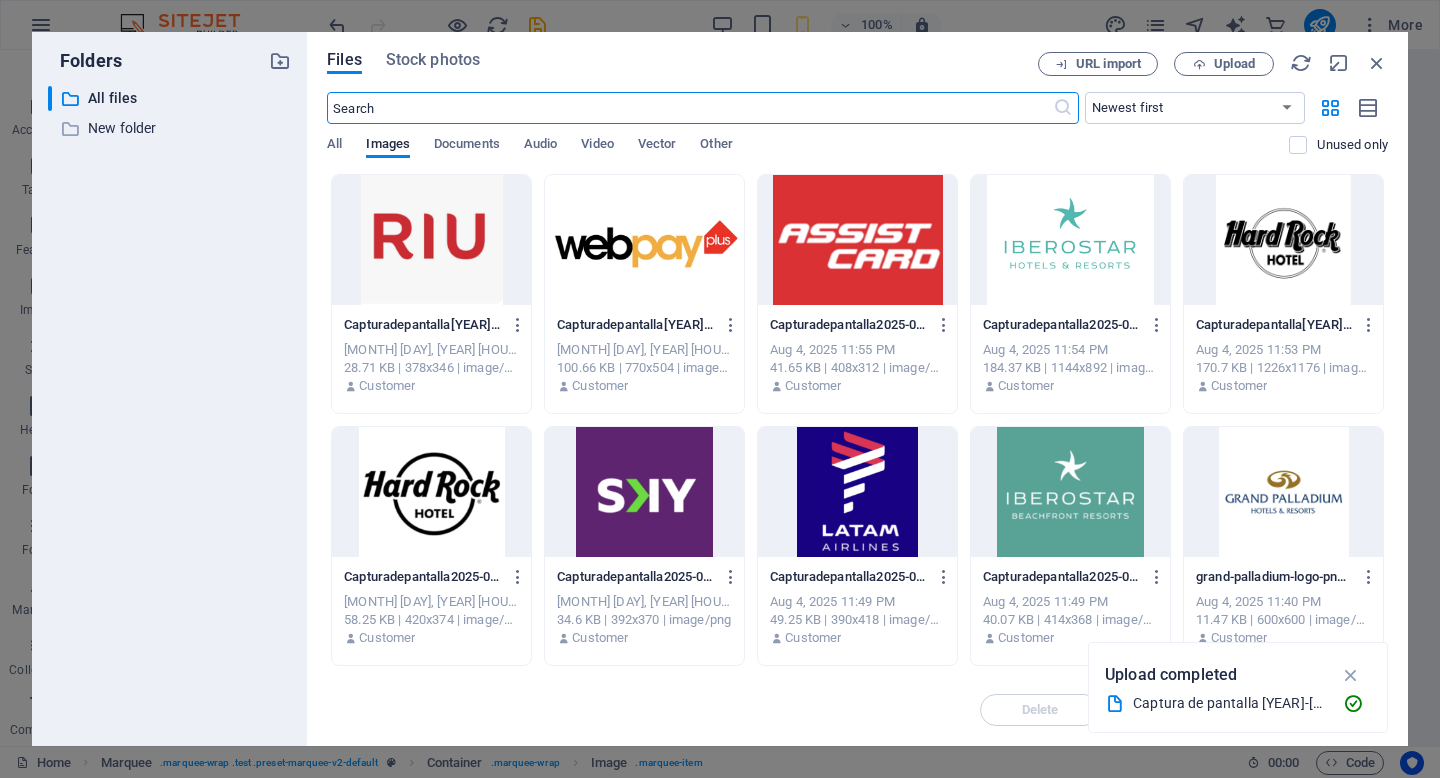 scroll, scrollTop: 5673, scrollLeft: 0, axis: vertical 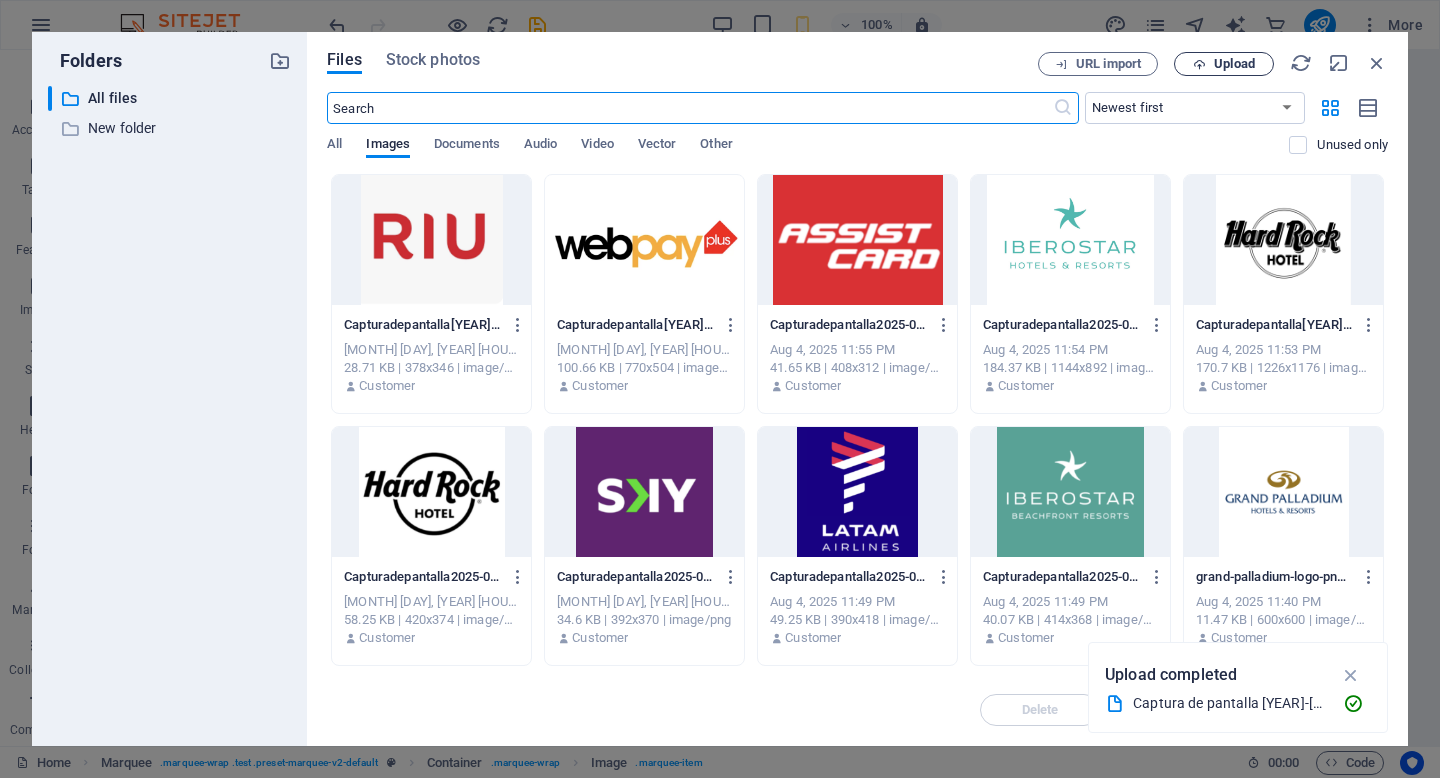 click on "Upload" at bounding box center (1234, 64) 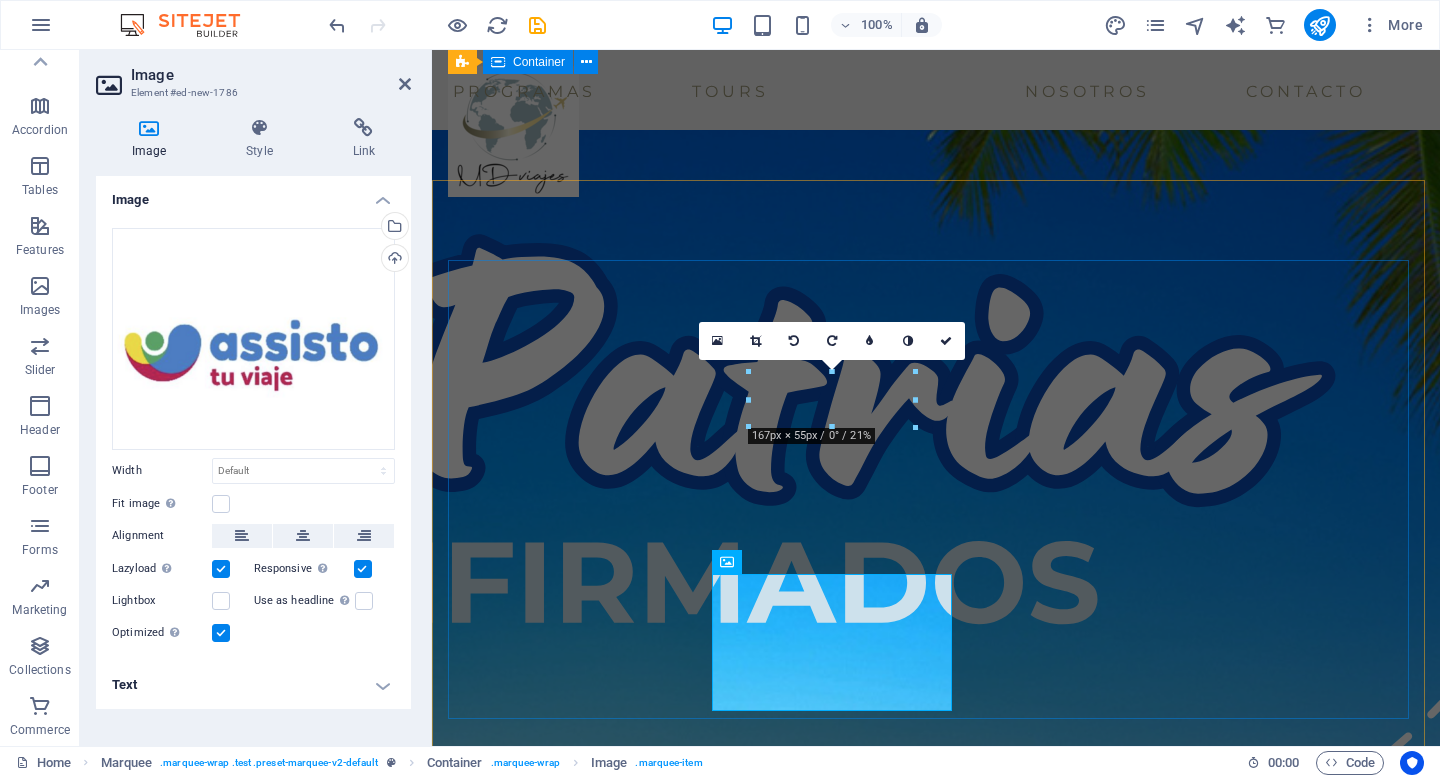 scroll, scrollTop: 3072, scrollLeft: 0, axis: vertical 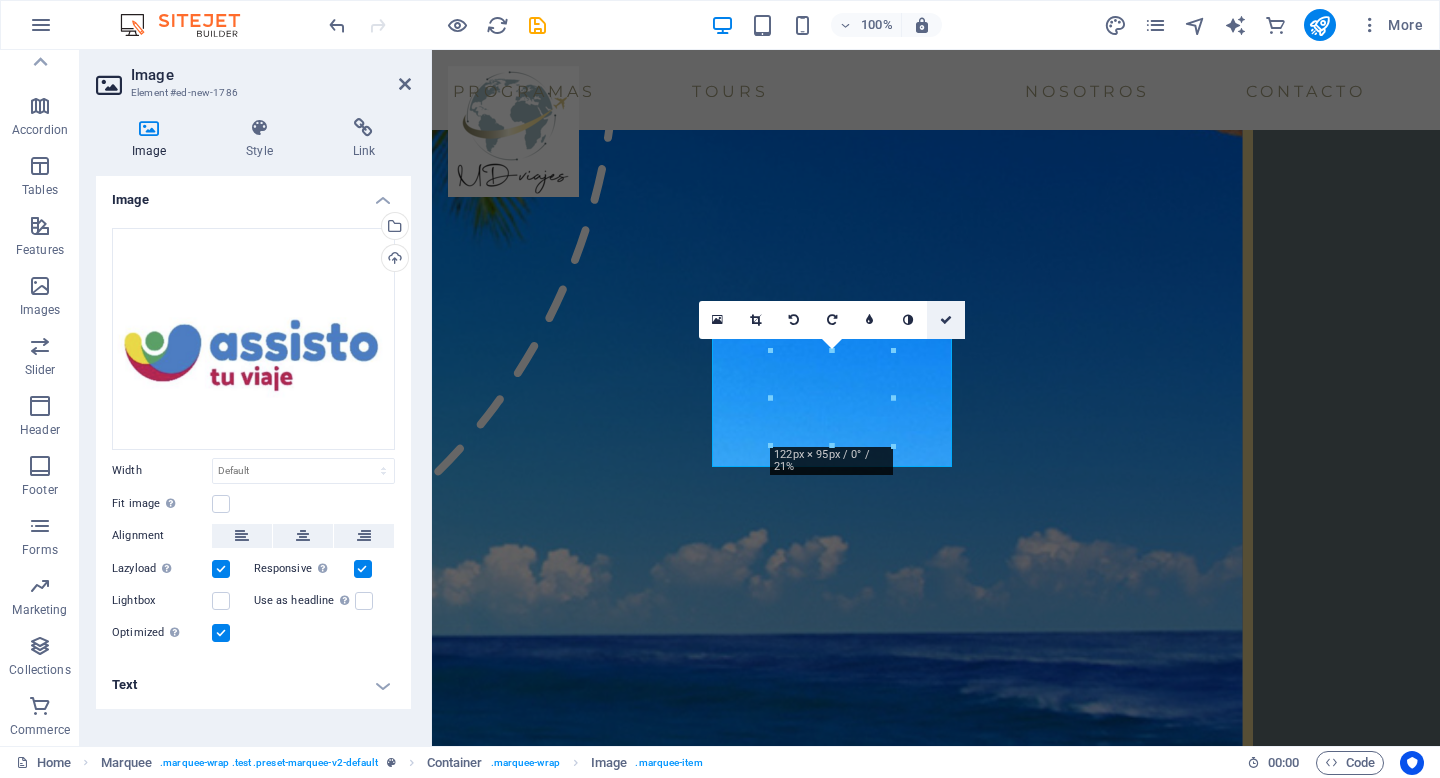 click at bounding box center (946, 320) 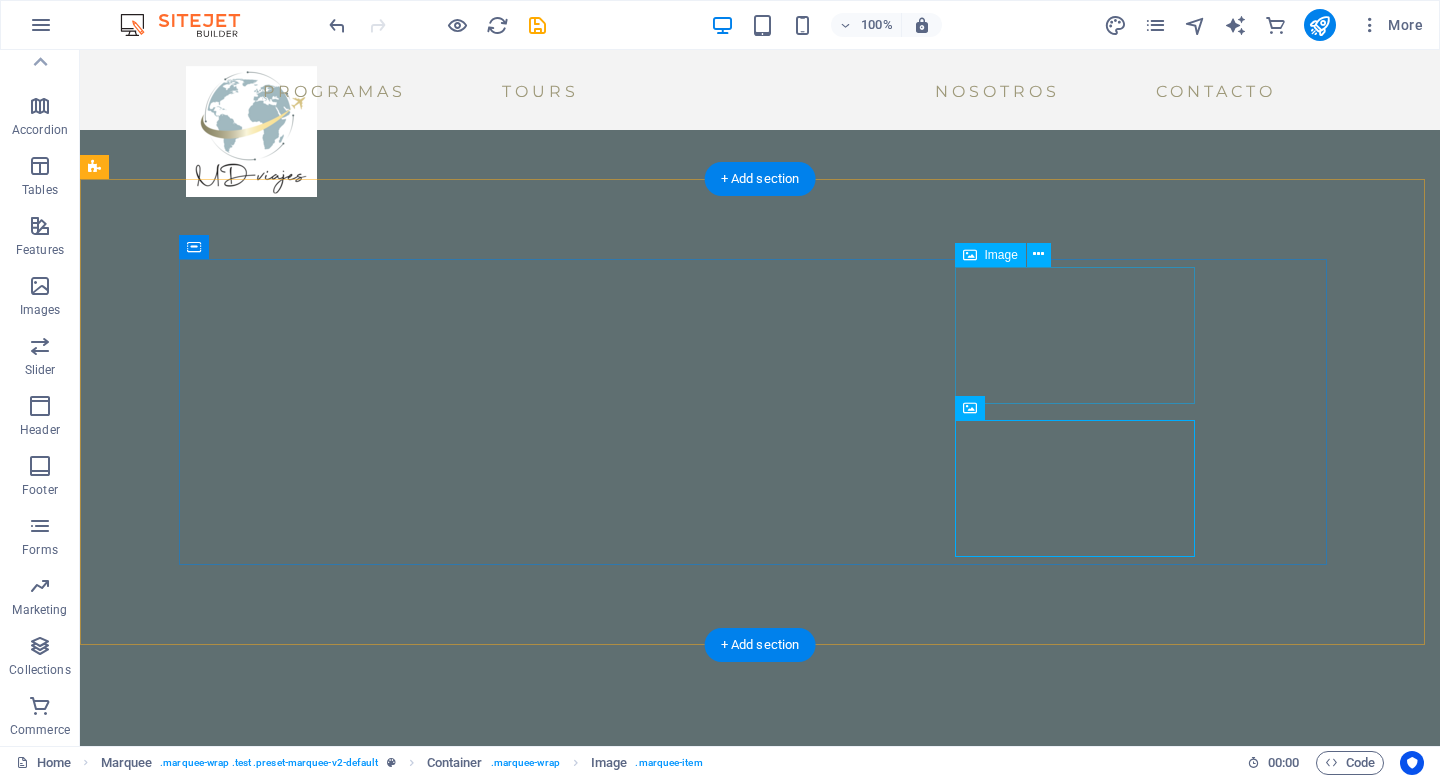 scroll, scrollTop: 3005, scrollLeft: 0, axis: vertical 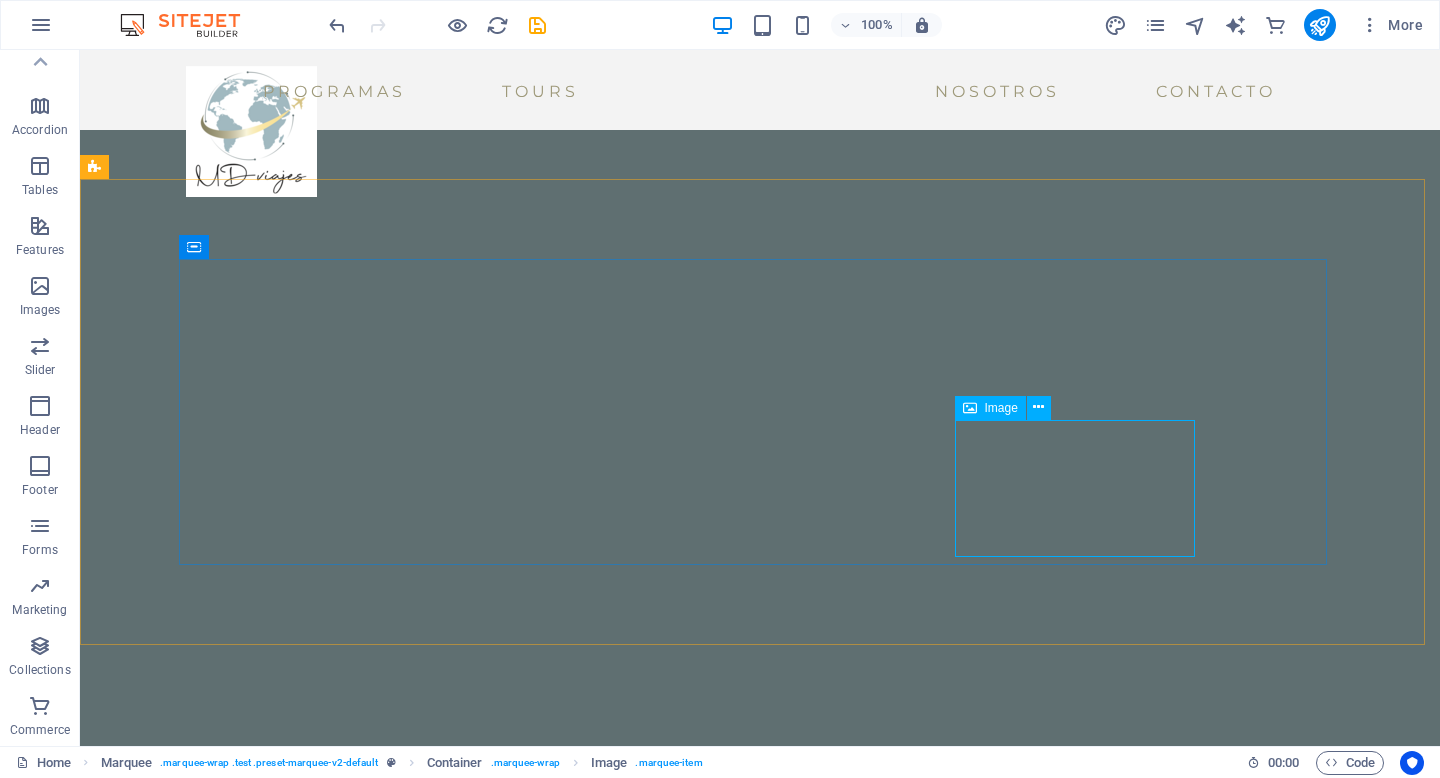 click on "Image" at bounding box center (1001, 408) 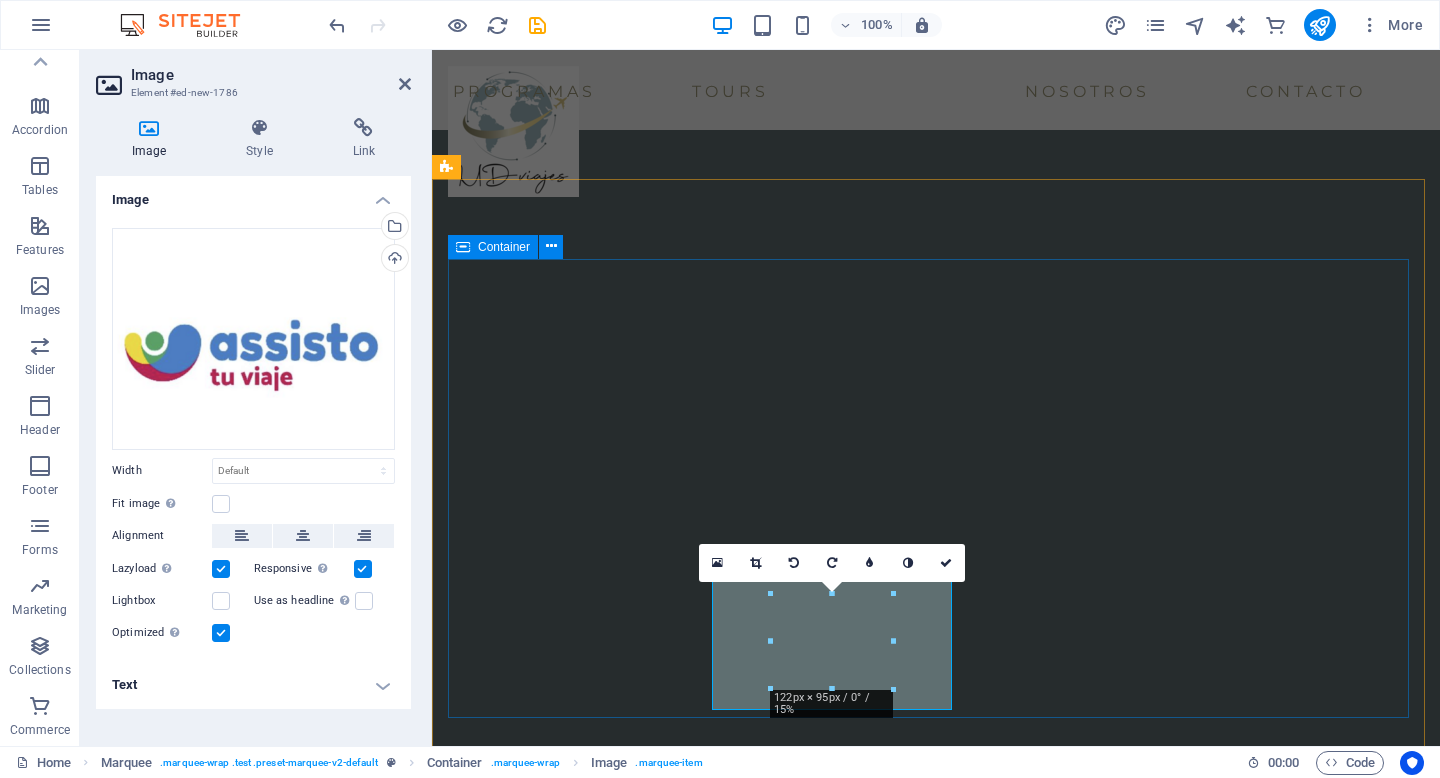 click at bounding box center [903, 11467] 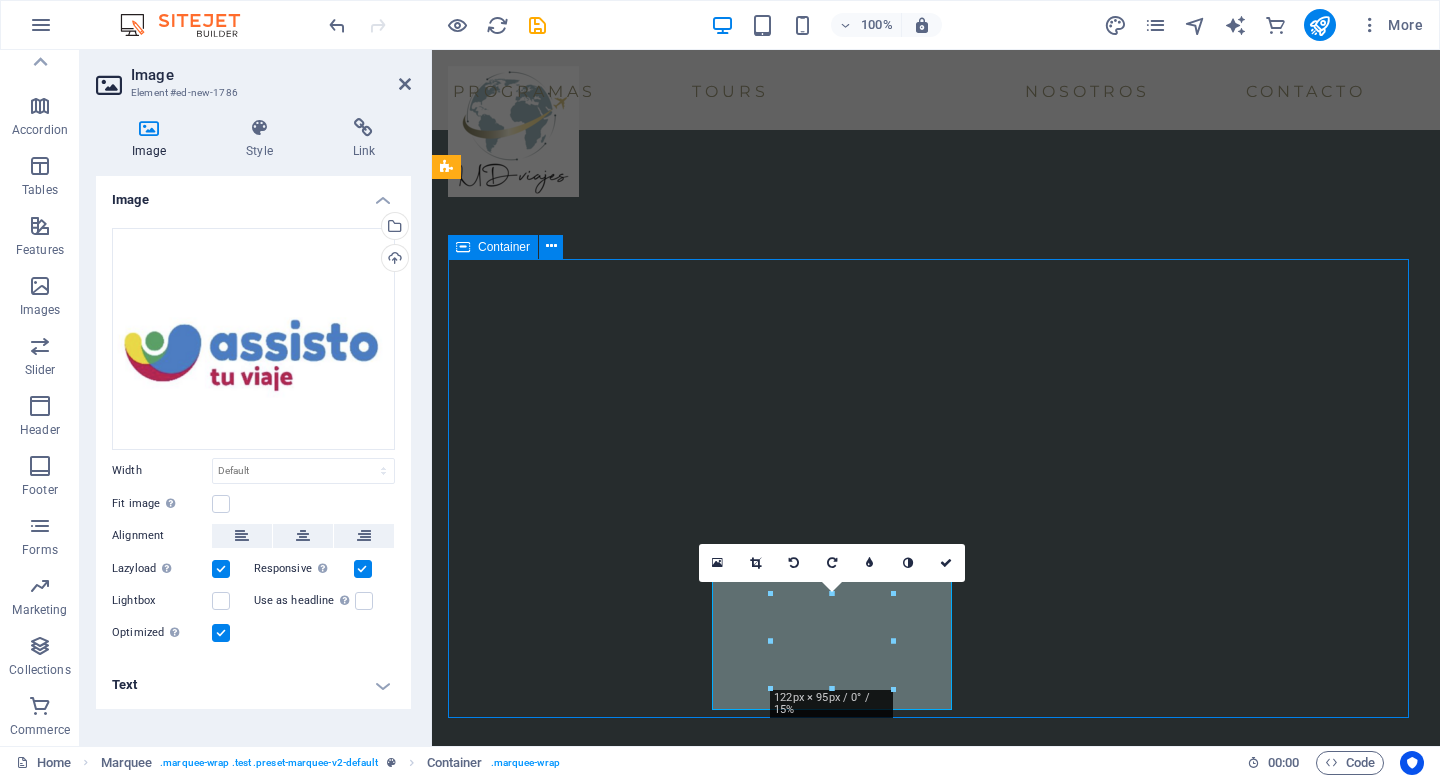 scroll, scrollTop: 3005, scrollLeft: 0, axis: vertical 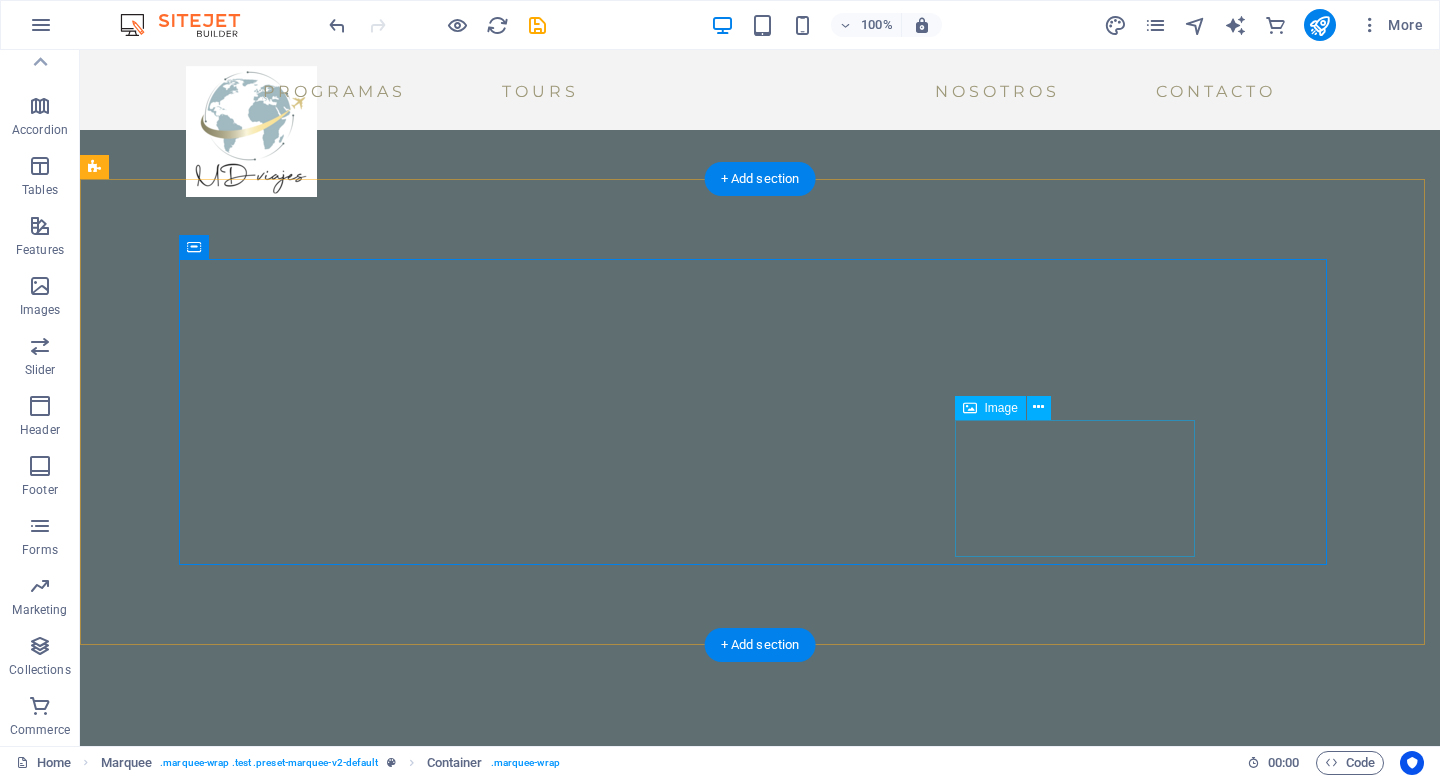 click at bounding box center [306, 12150] 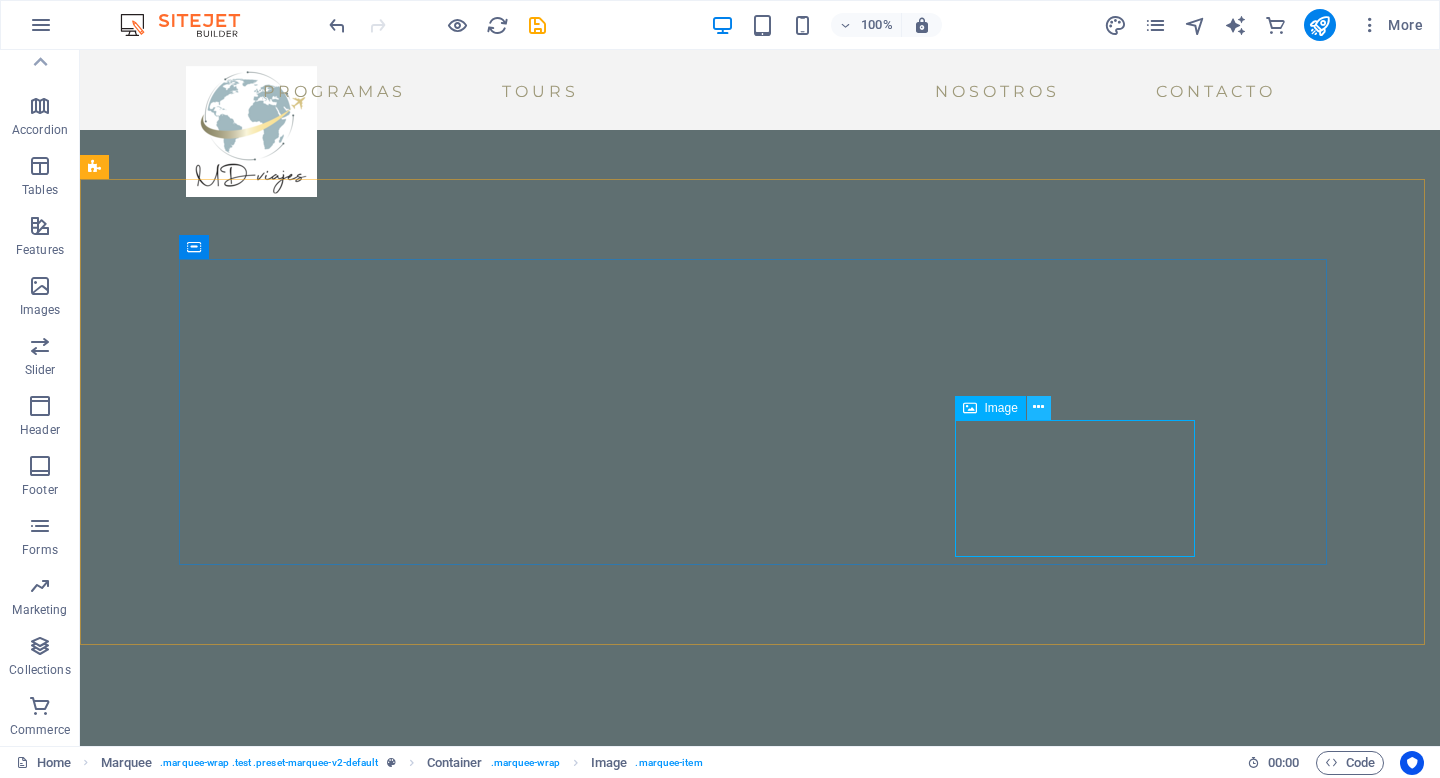 click at bounding box center [1038, 407] 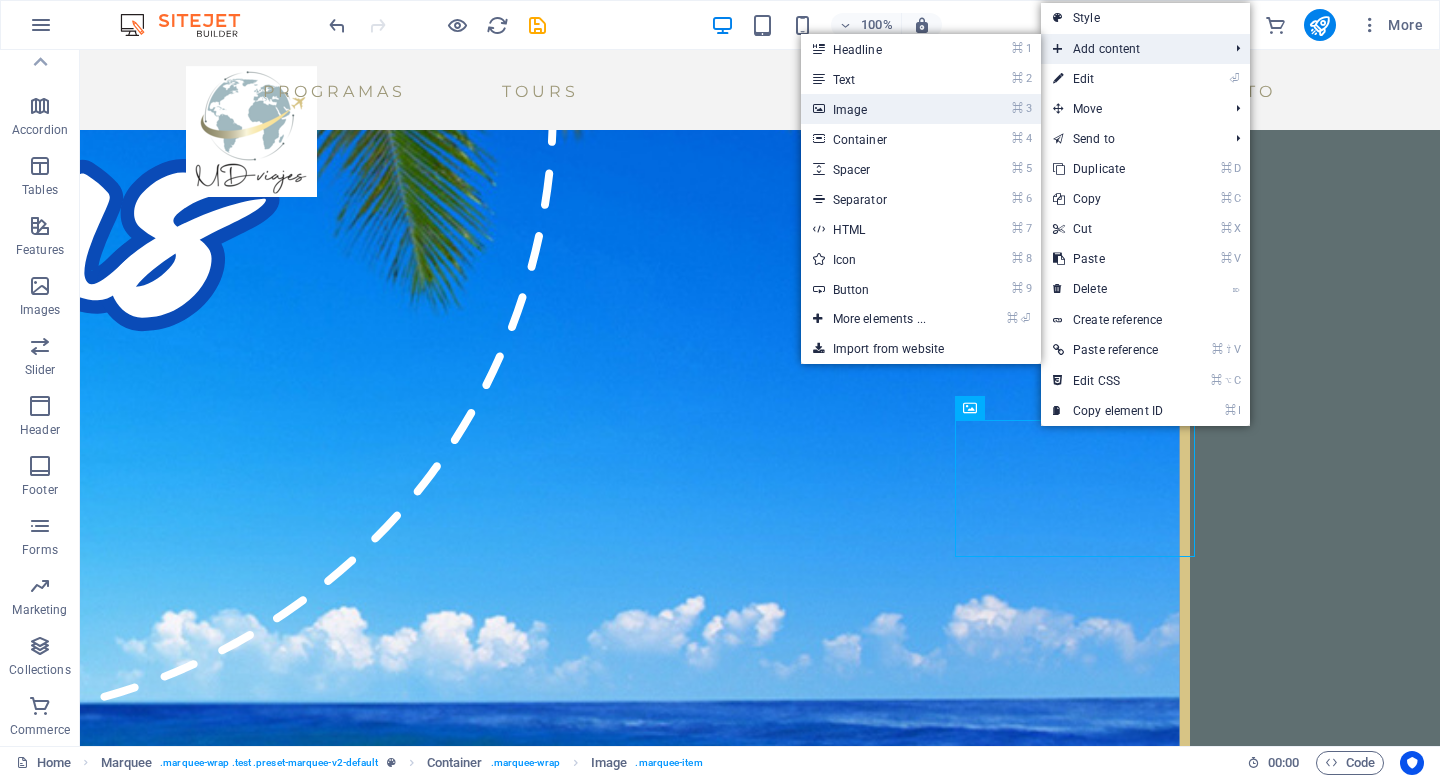 click on "⌘ 3  Image" at bounding box center (883, 109) 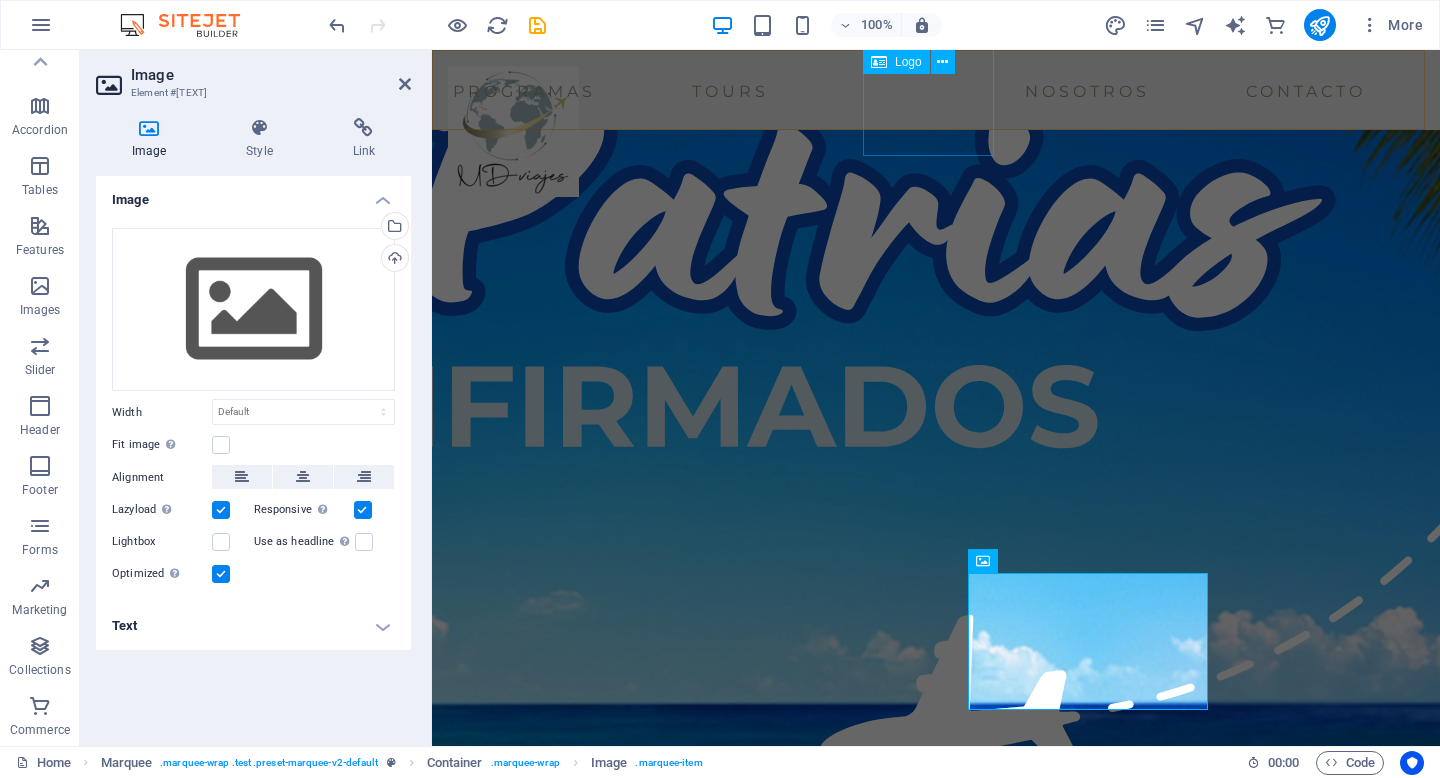 scroll, scrollTop: 2829, scrollLeft: 0, axis: vertical 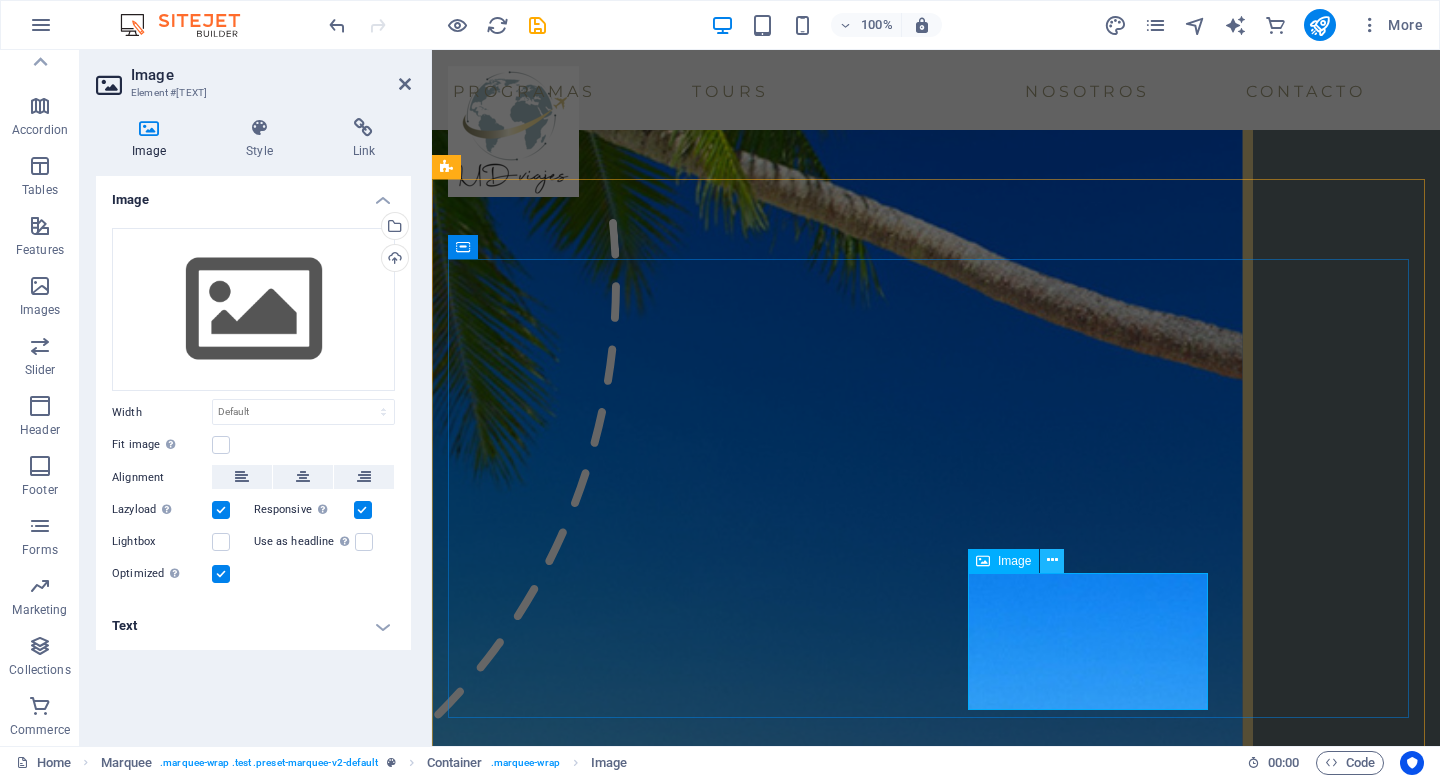 click at bounding box center [1052, 560] 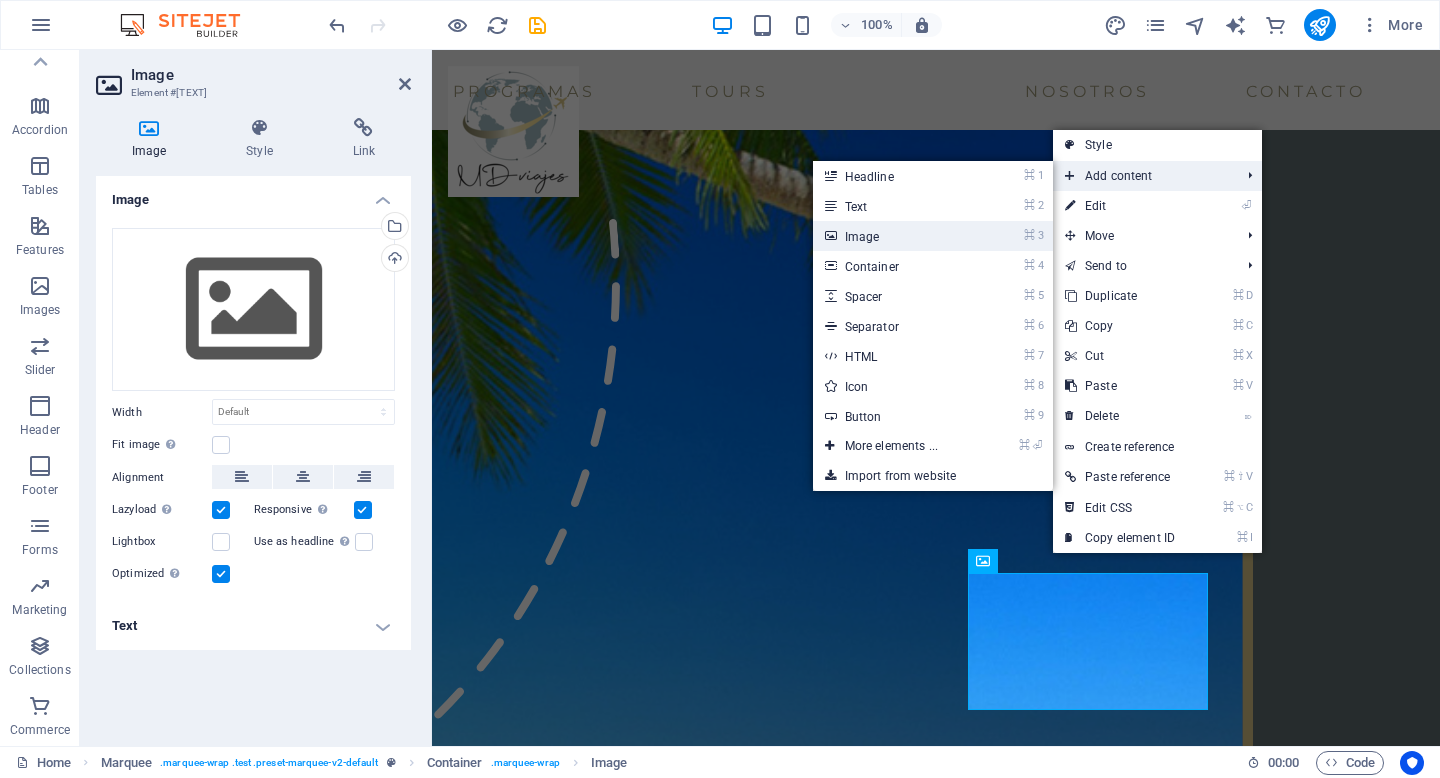 click on "⌘ 3  Image" at bounding box center (895, 236) 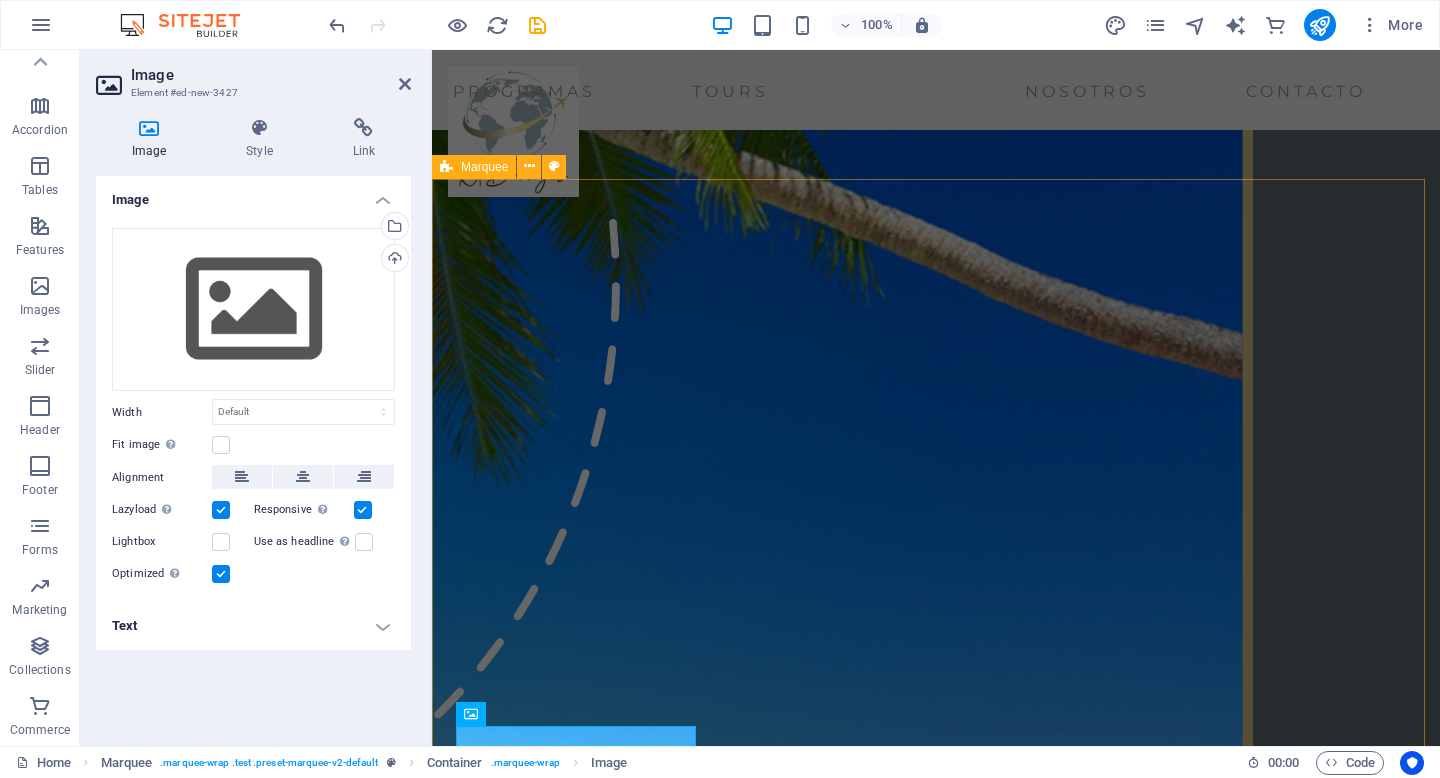 scroll, scrollTop: 3225, scrollLeft: 0, axis: vertical 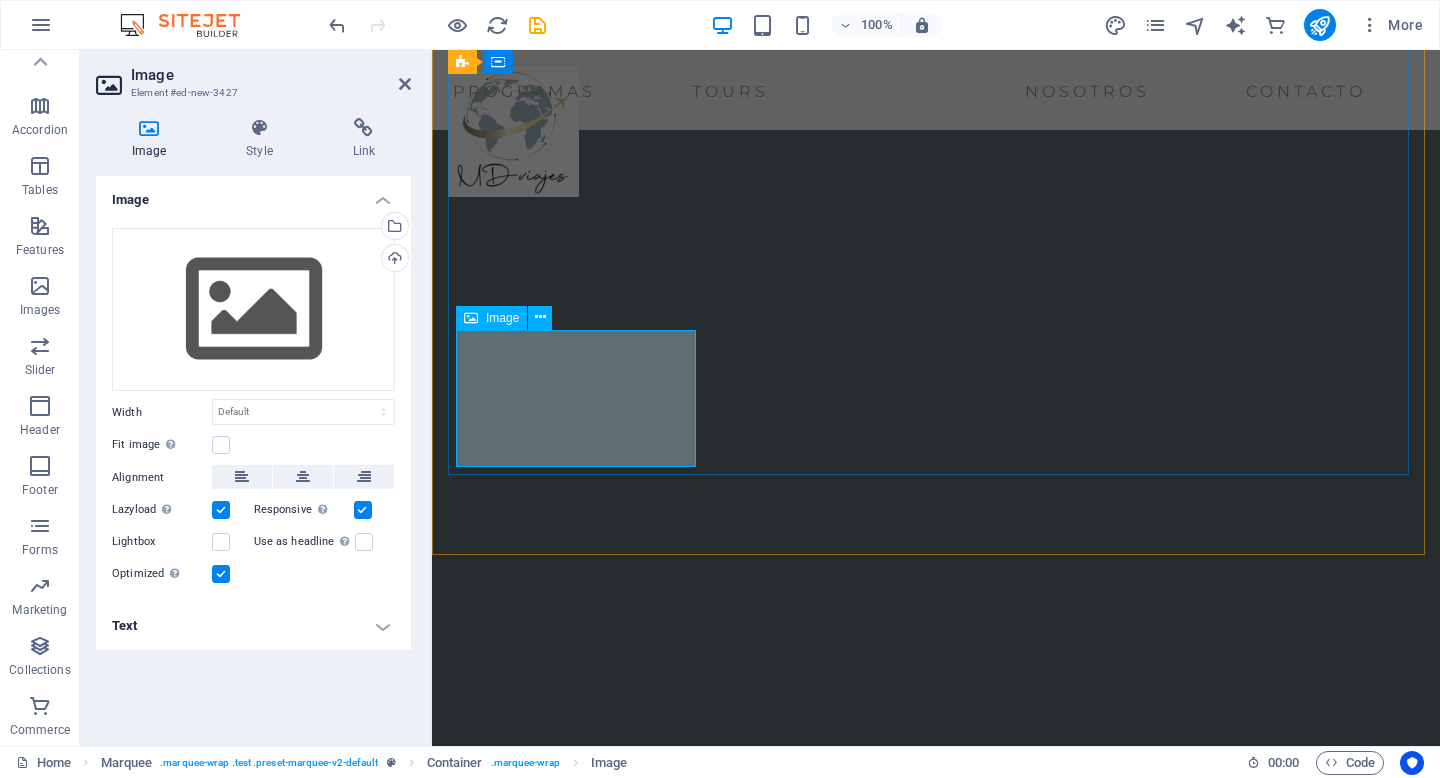 click at bounding box center [574, 11899] 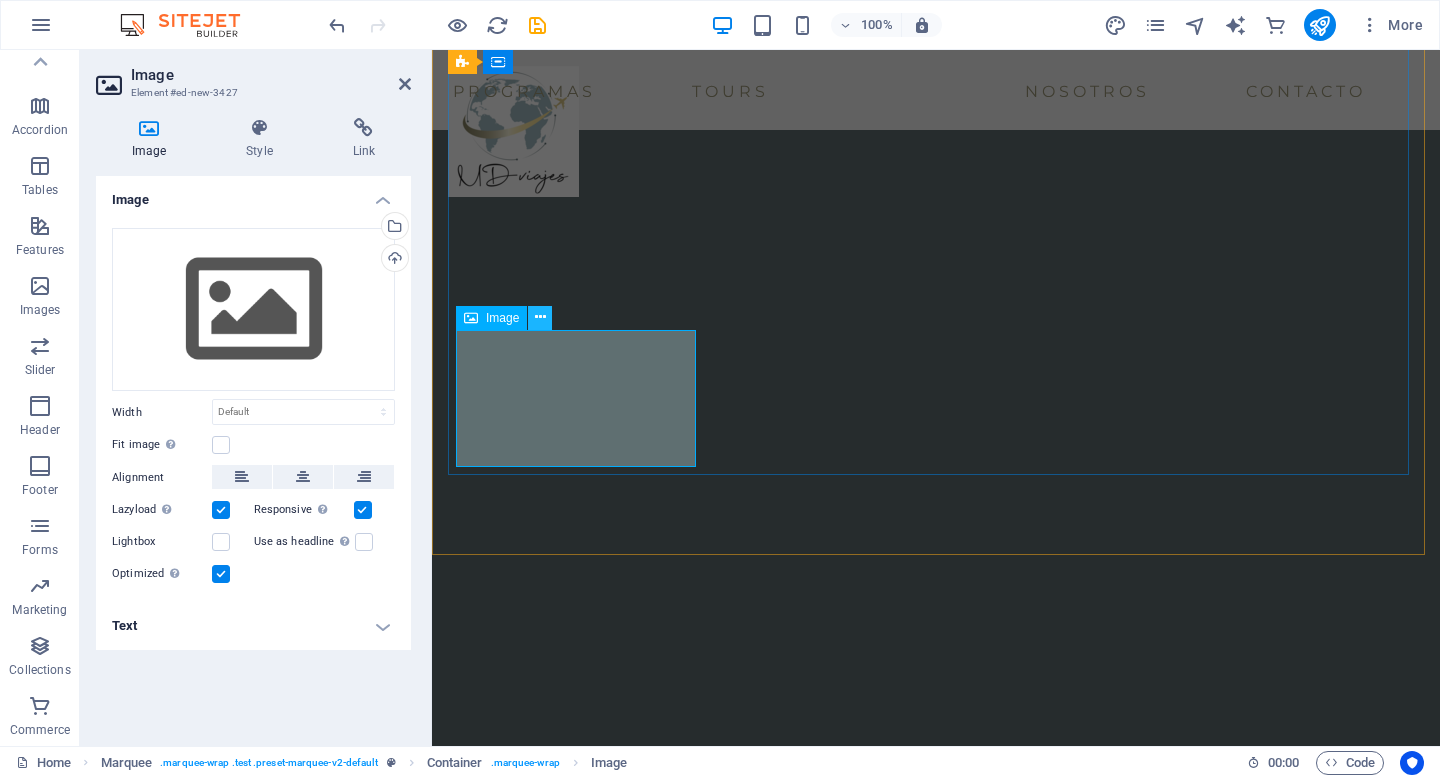 click at bounding box center [540, 317] 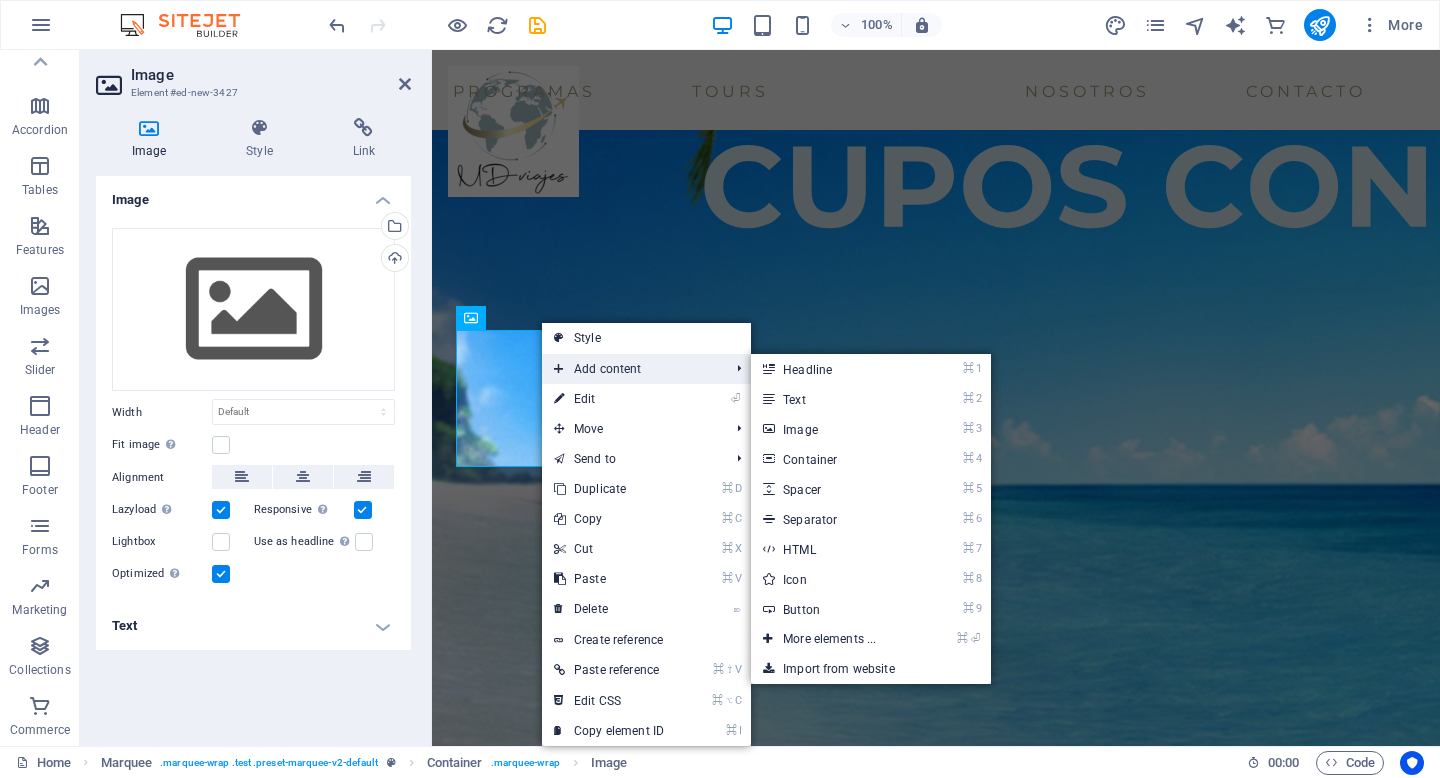 click on "Add content" at bounding box center [631, 369] 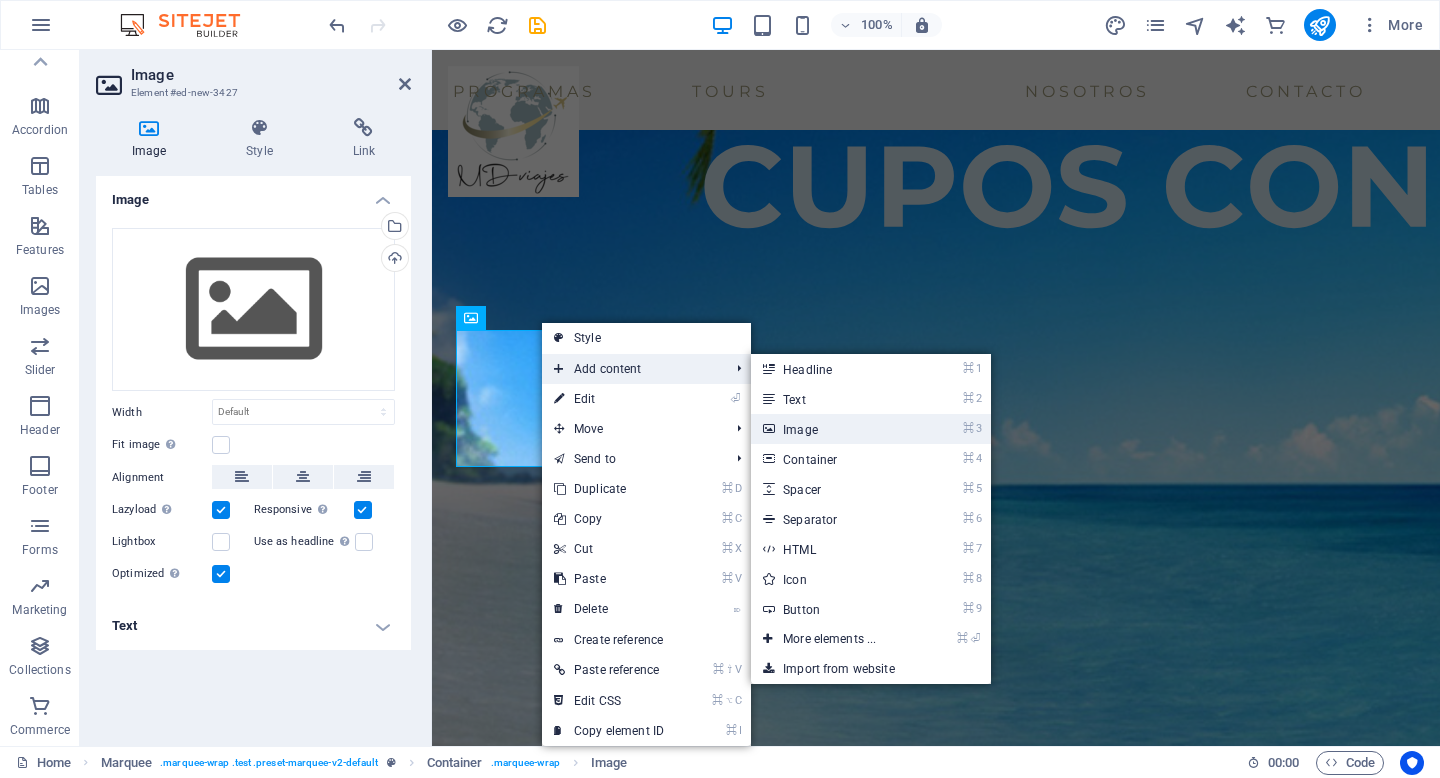 click on "⌘ 3  Image" at bounding box center [833, 429] 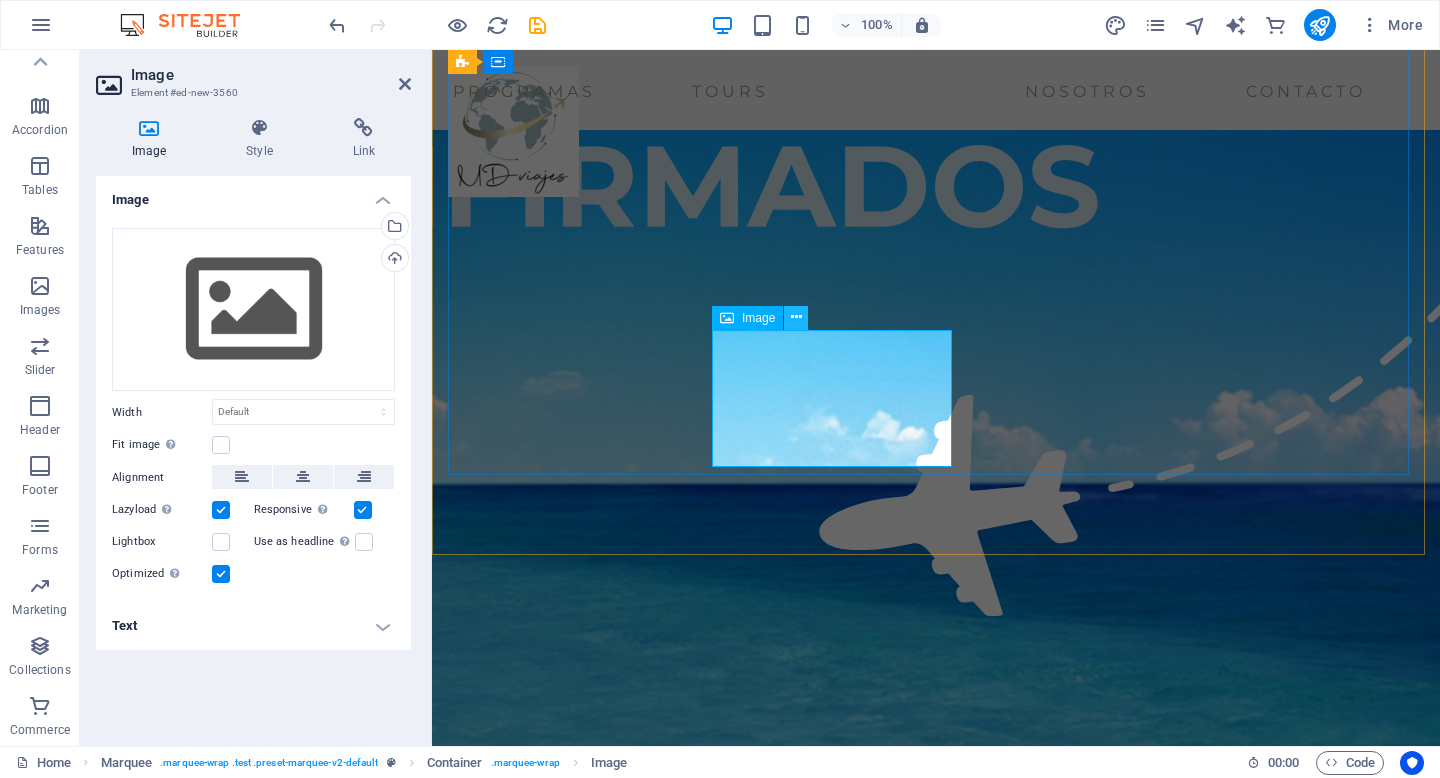 click at bounding box center [796, 317] 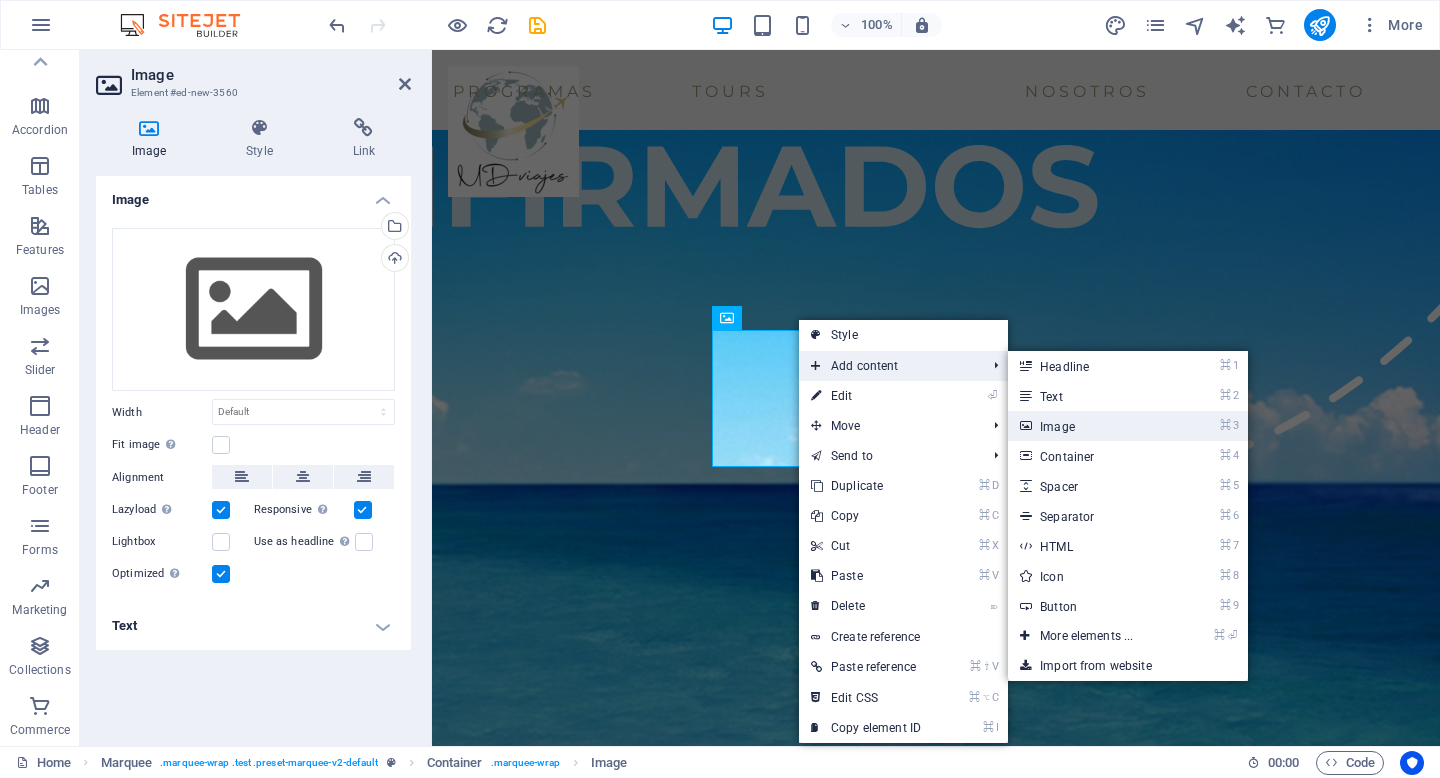 click on "⌘ 3  Image" at bounding box center (1090, 426) 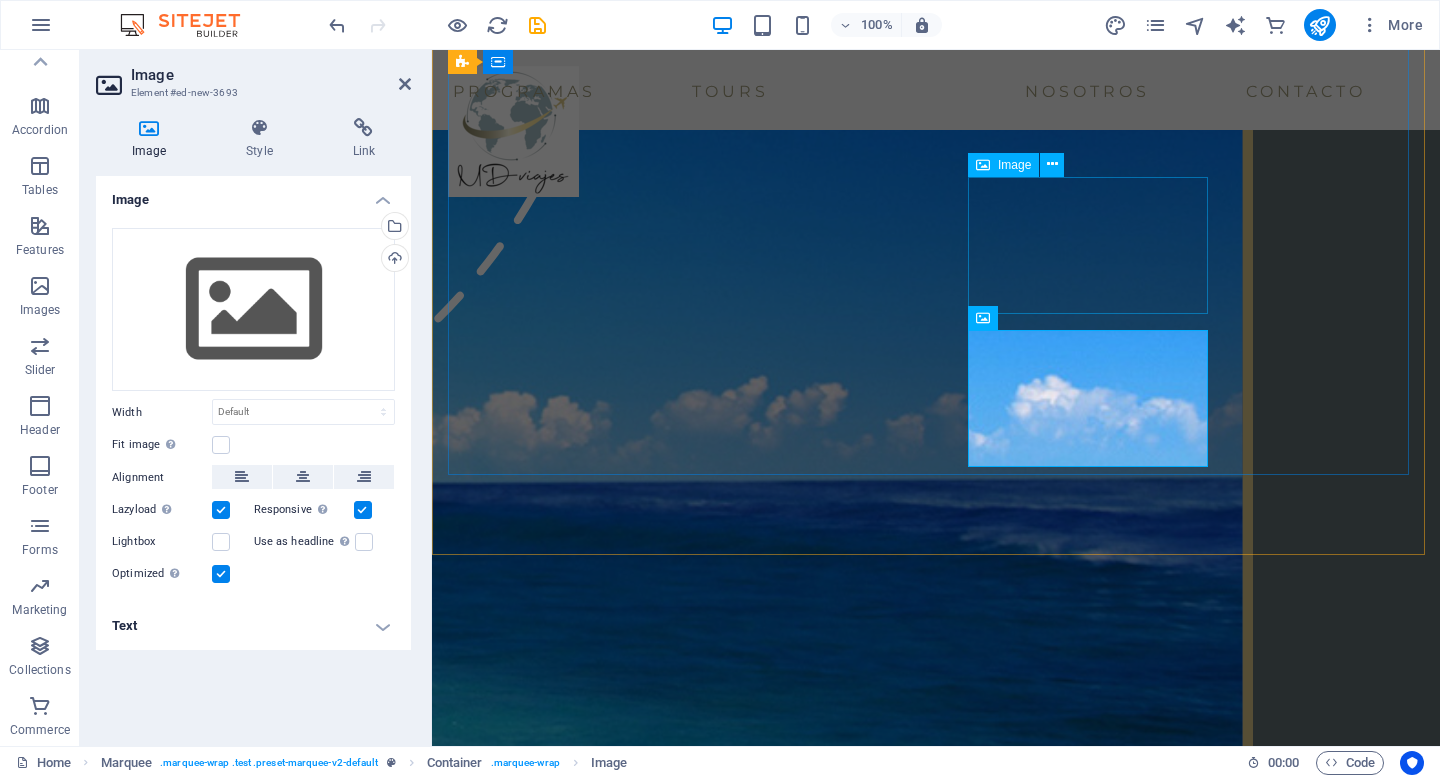 click at bounding box center [574, 11609] 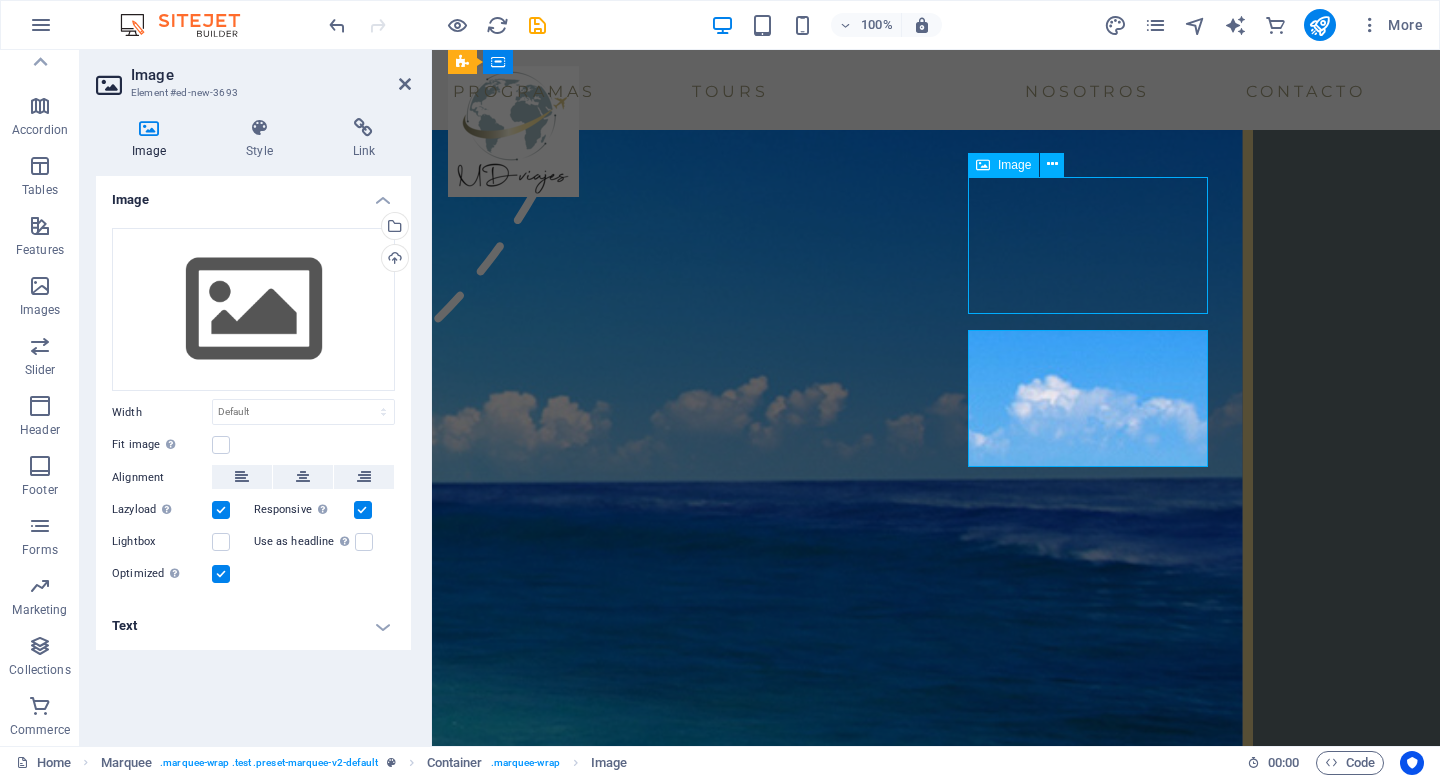 click at bounding box center [533, 11609] 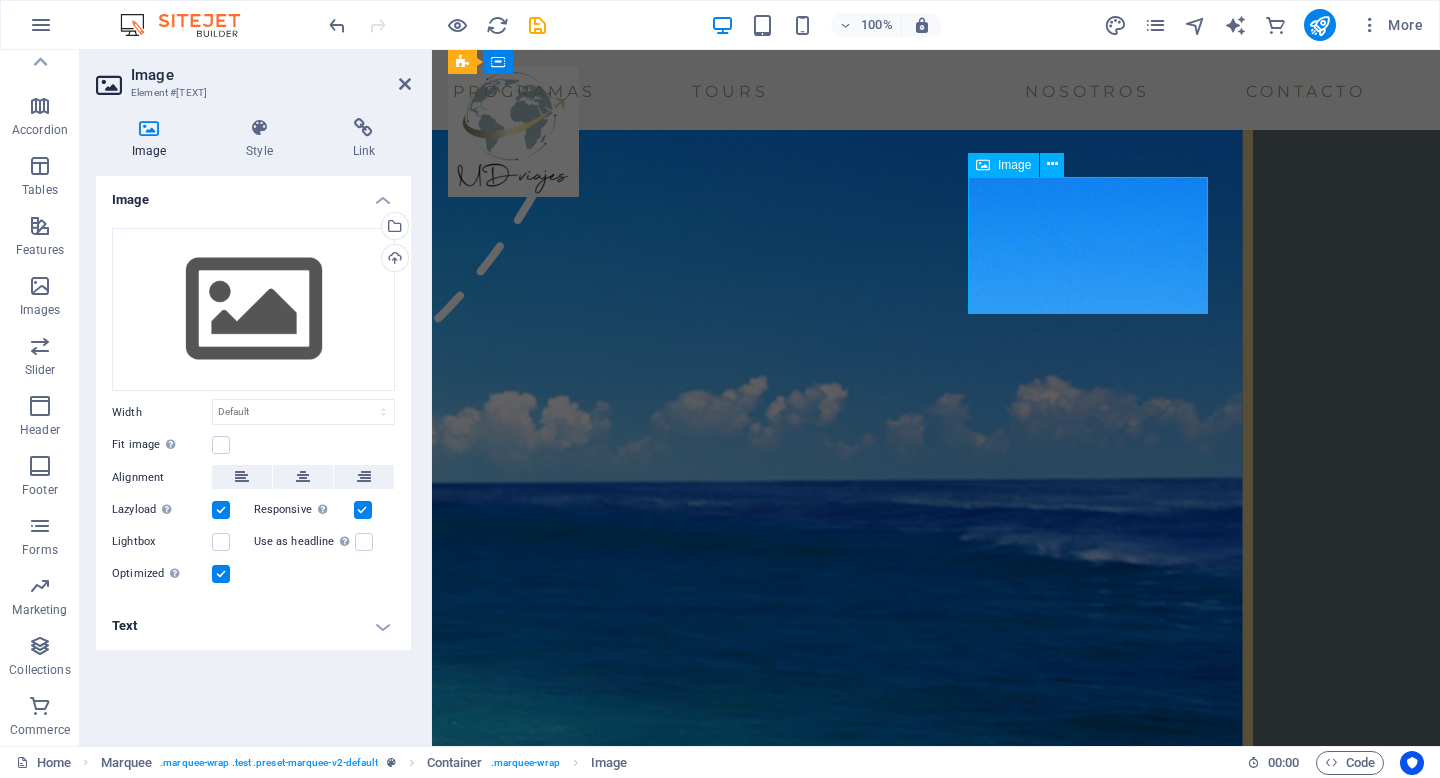 click at bounding box center (571, 11609) 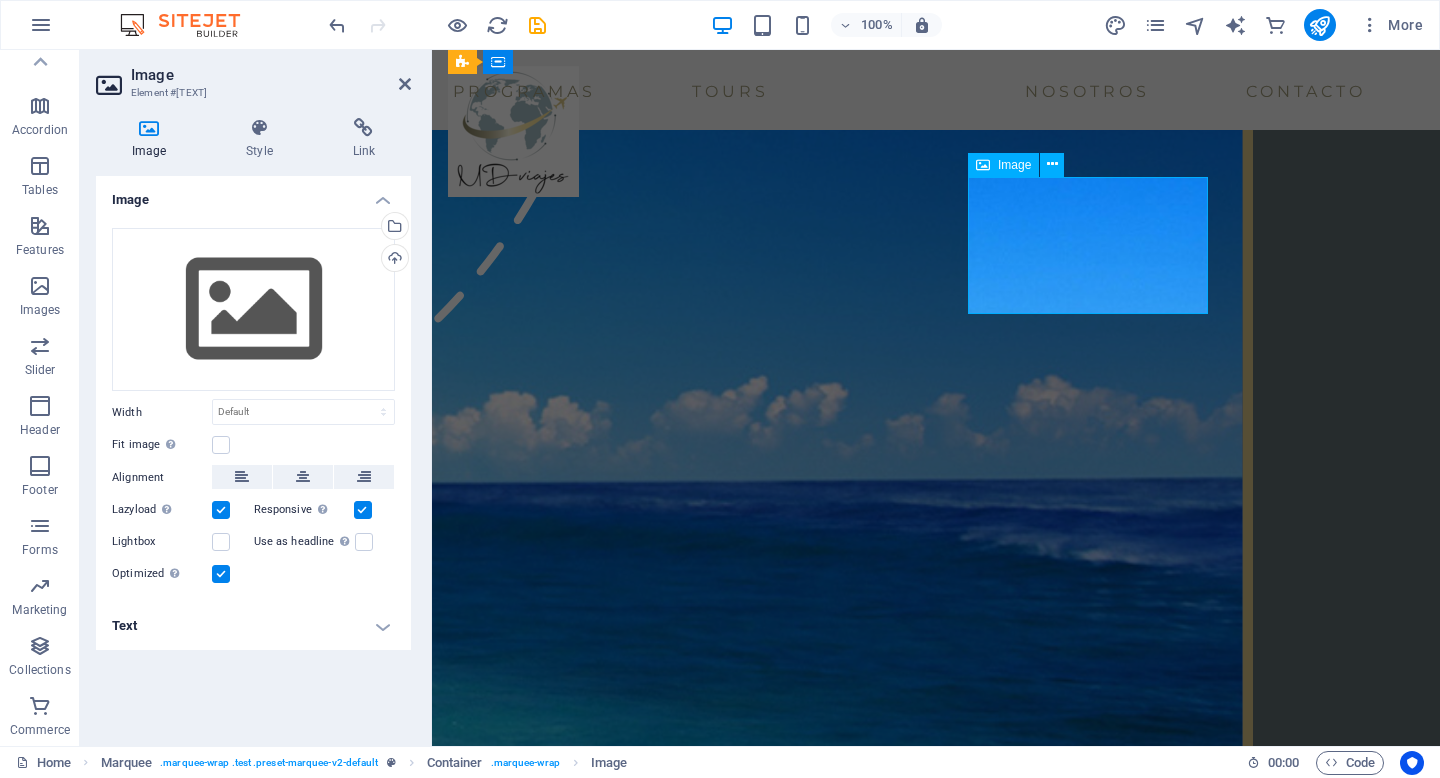 click at bounding box center (573, 11609) 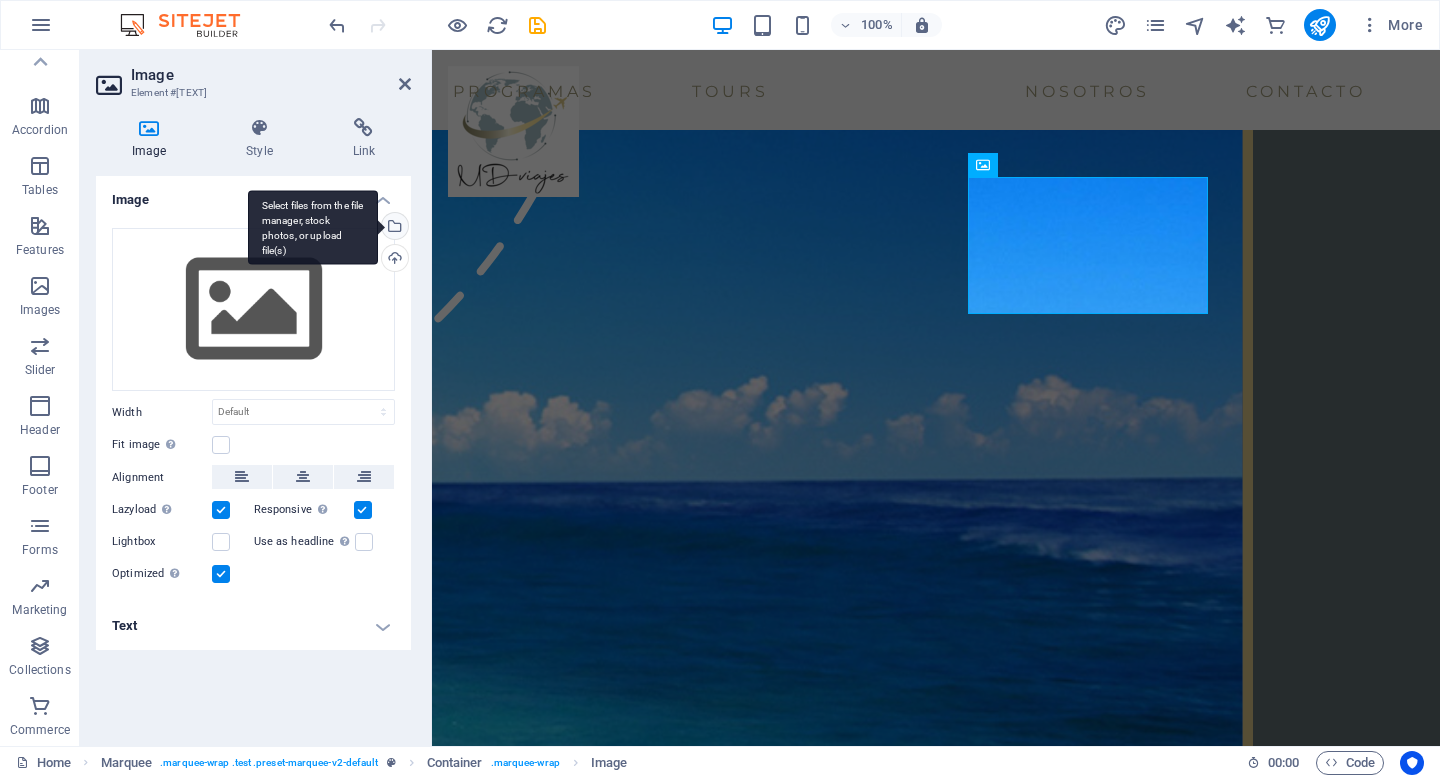 click on "Select files from the file manager, stock photos, or upload file(s)" at bounding box center (393, 228) 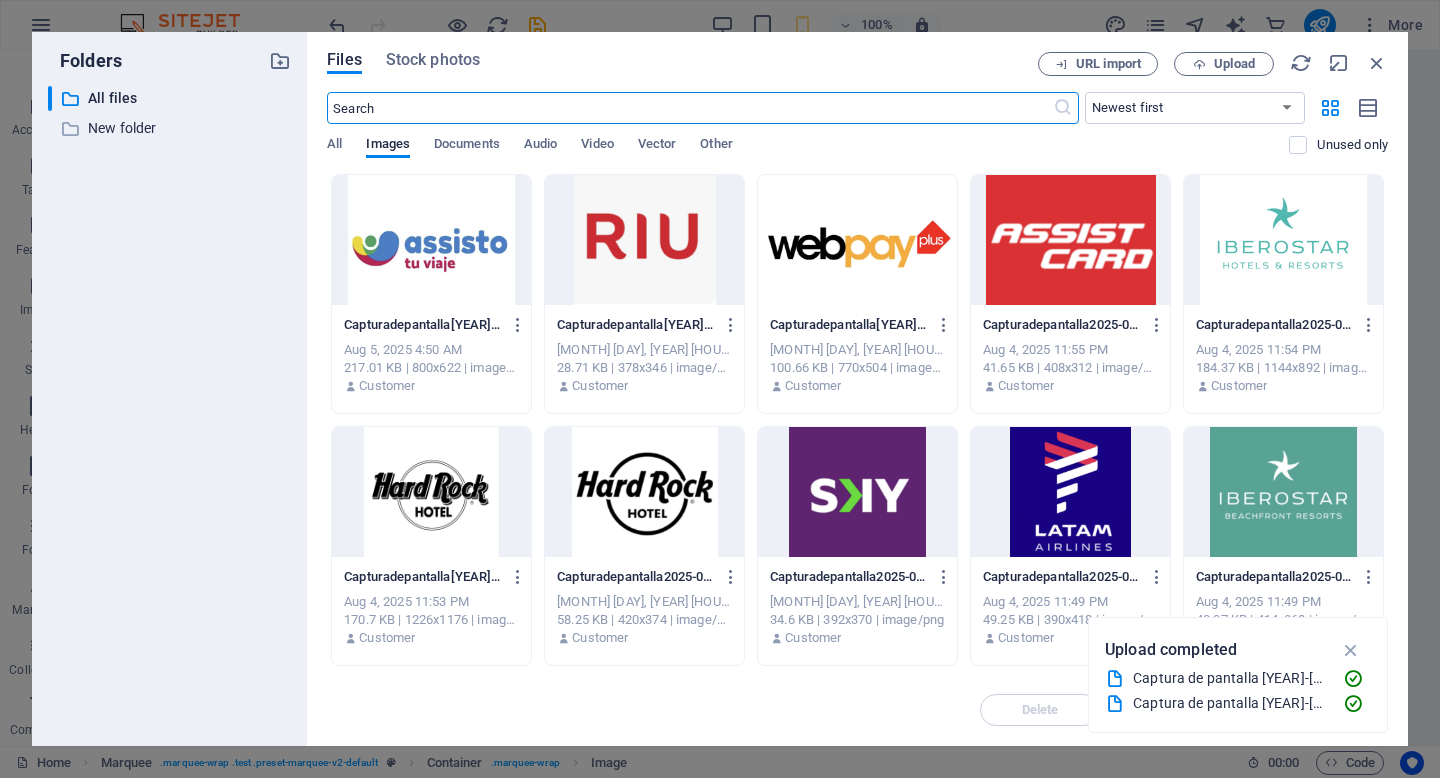 scroll, scrollTop: 5826, scrollLeft: 0, axis: vertical 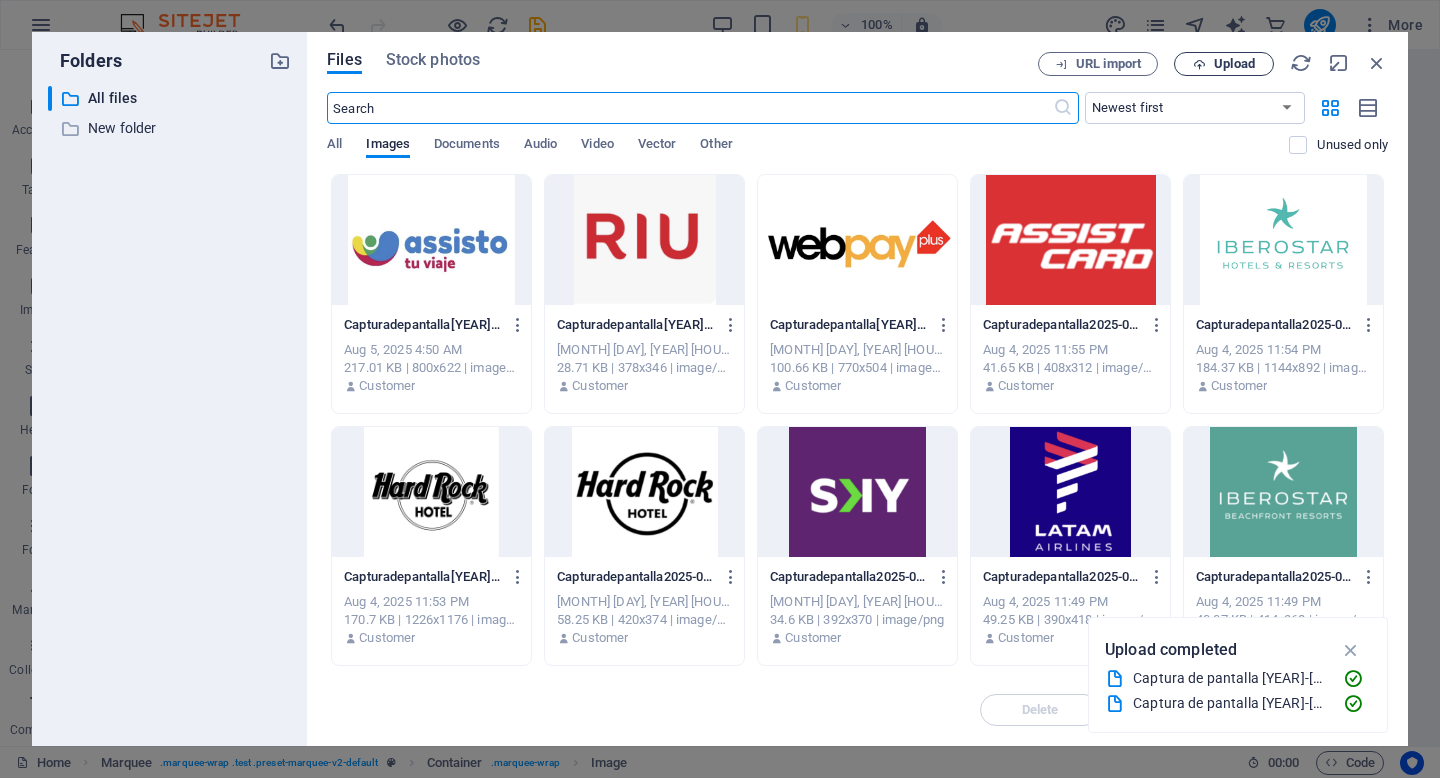 click on "Upload" at bounding box center [1234, 64] 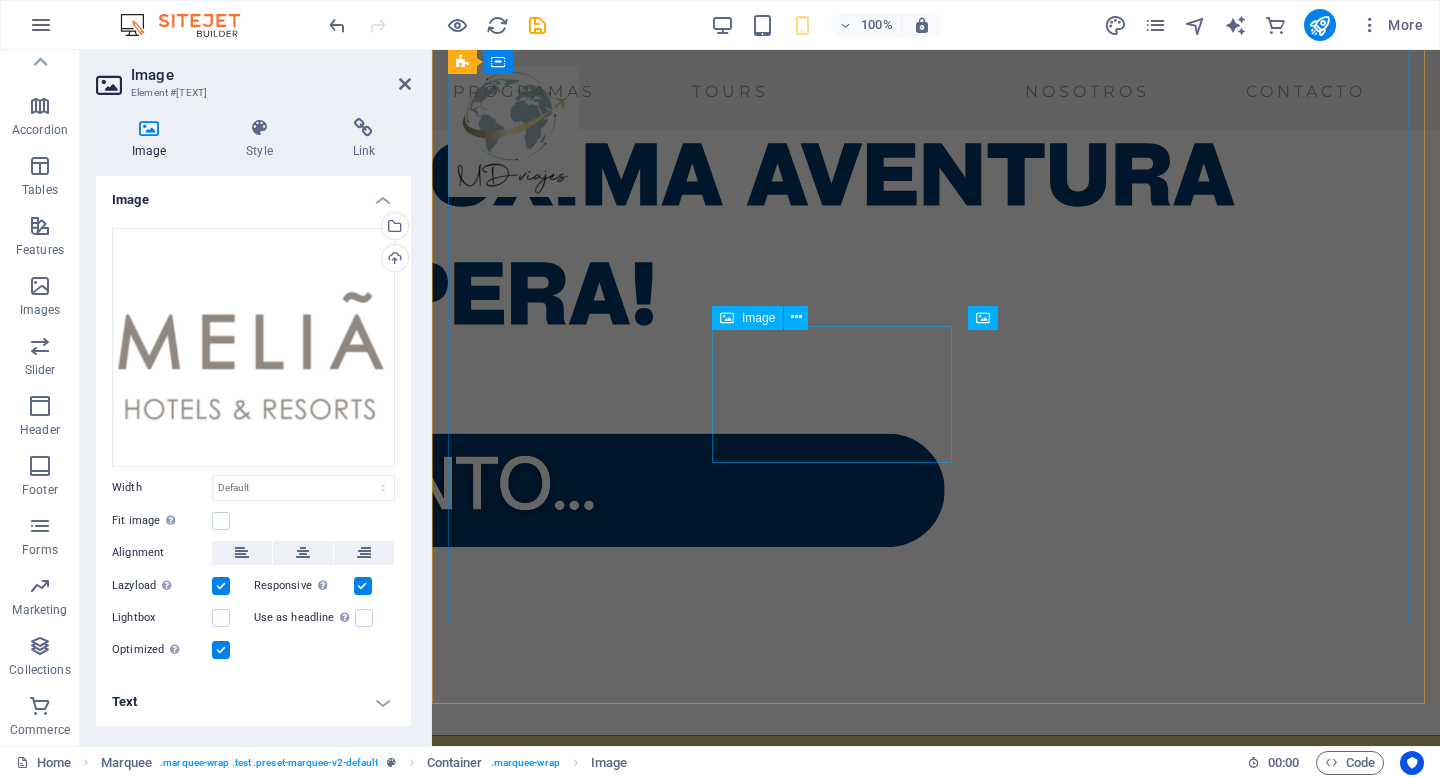 scroll, scrollTop: 3072, scrollLeft: 0, axis: vertical 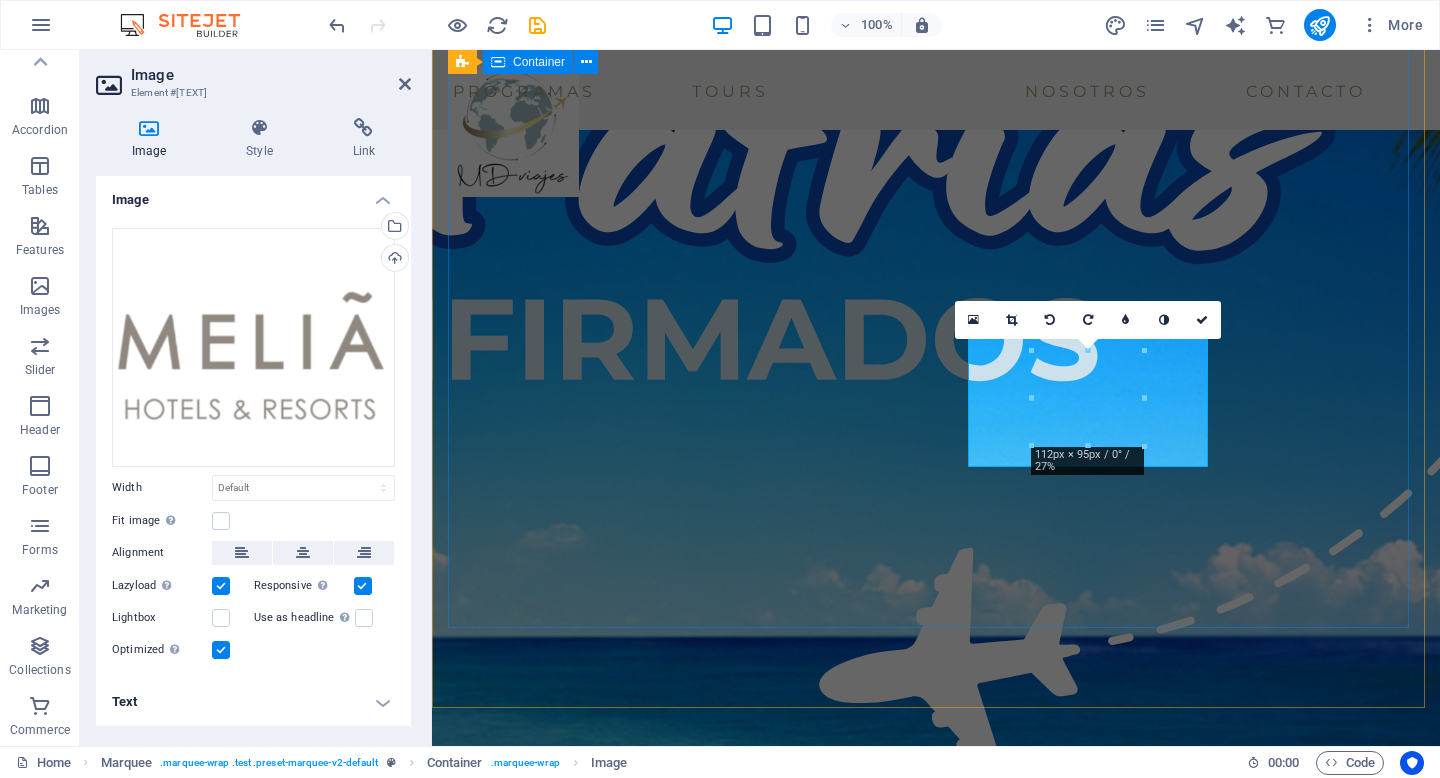 click at bounding box center [929, 11400] 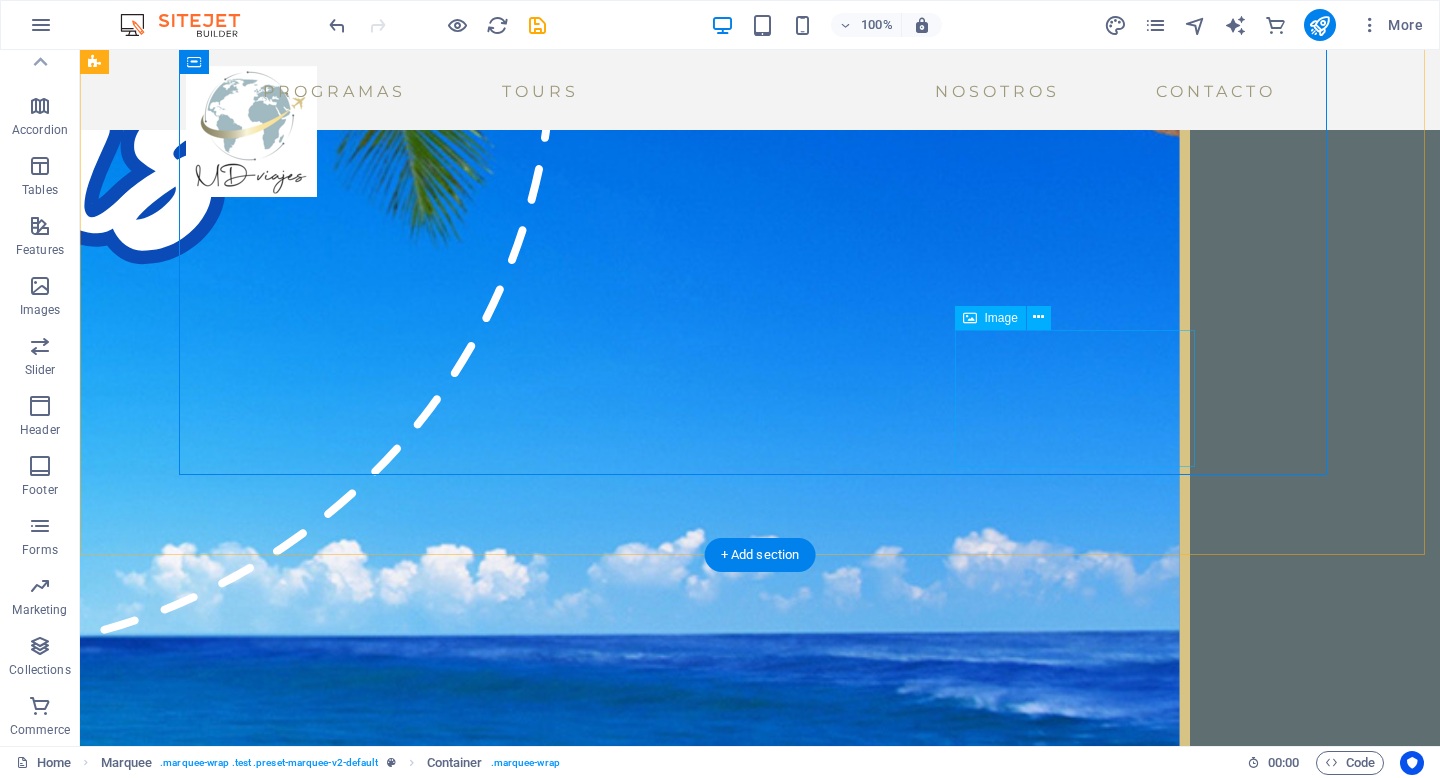 scroll, scrollTop: 3248, scrollLeft: 0, axis: vertical 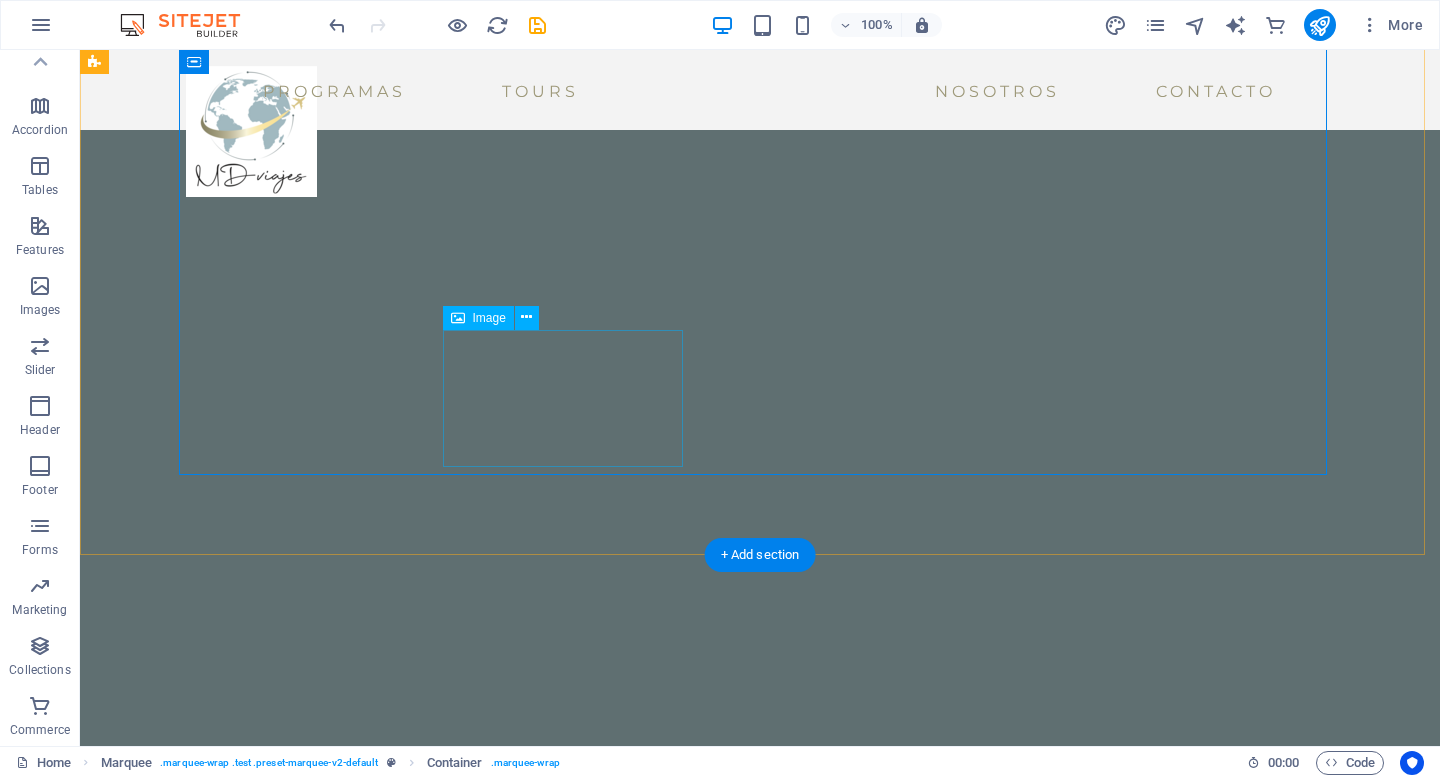 click on "Image" at bounding box center [489, 318] 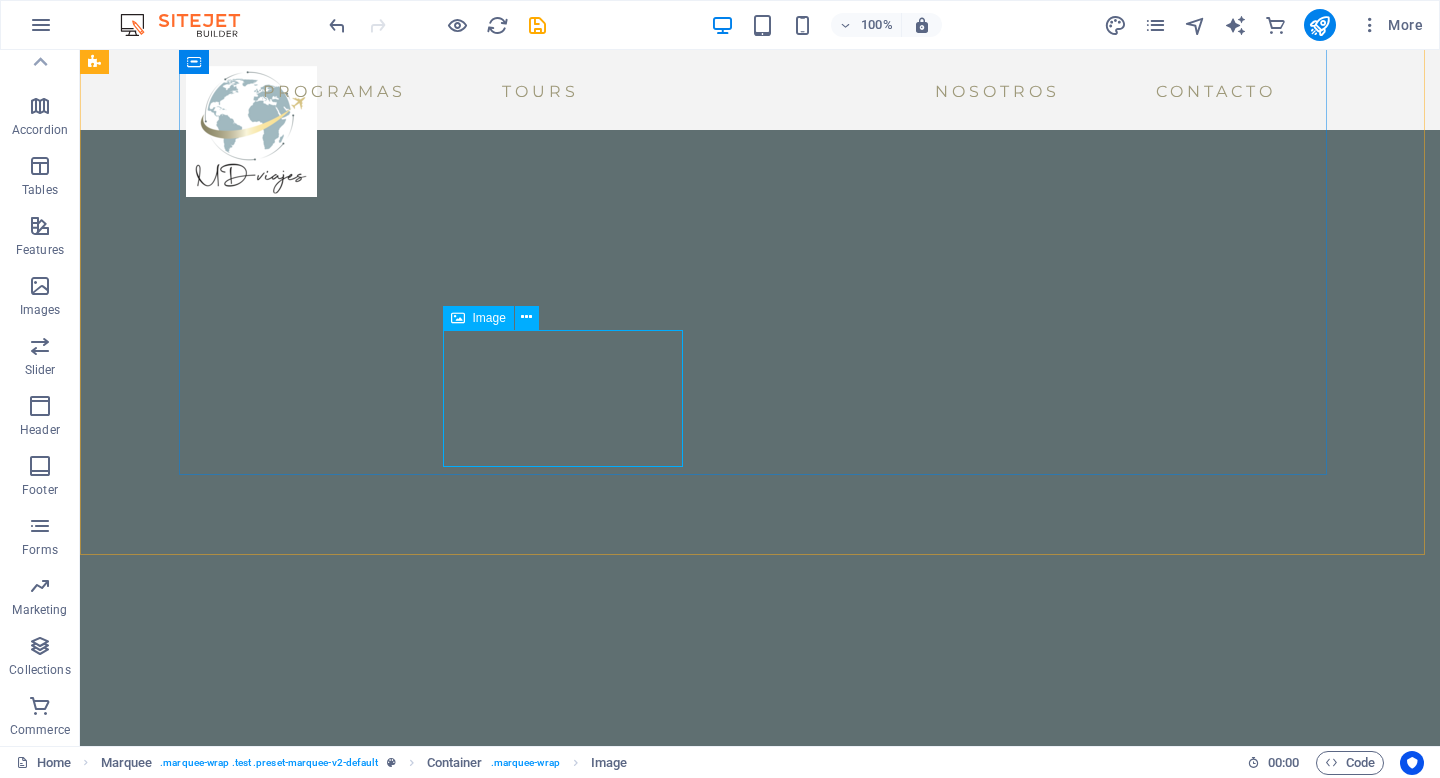 click on "Image" at bounding box center [489, 318] 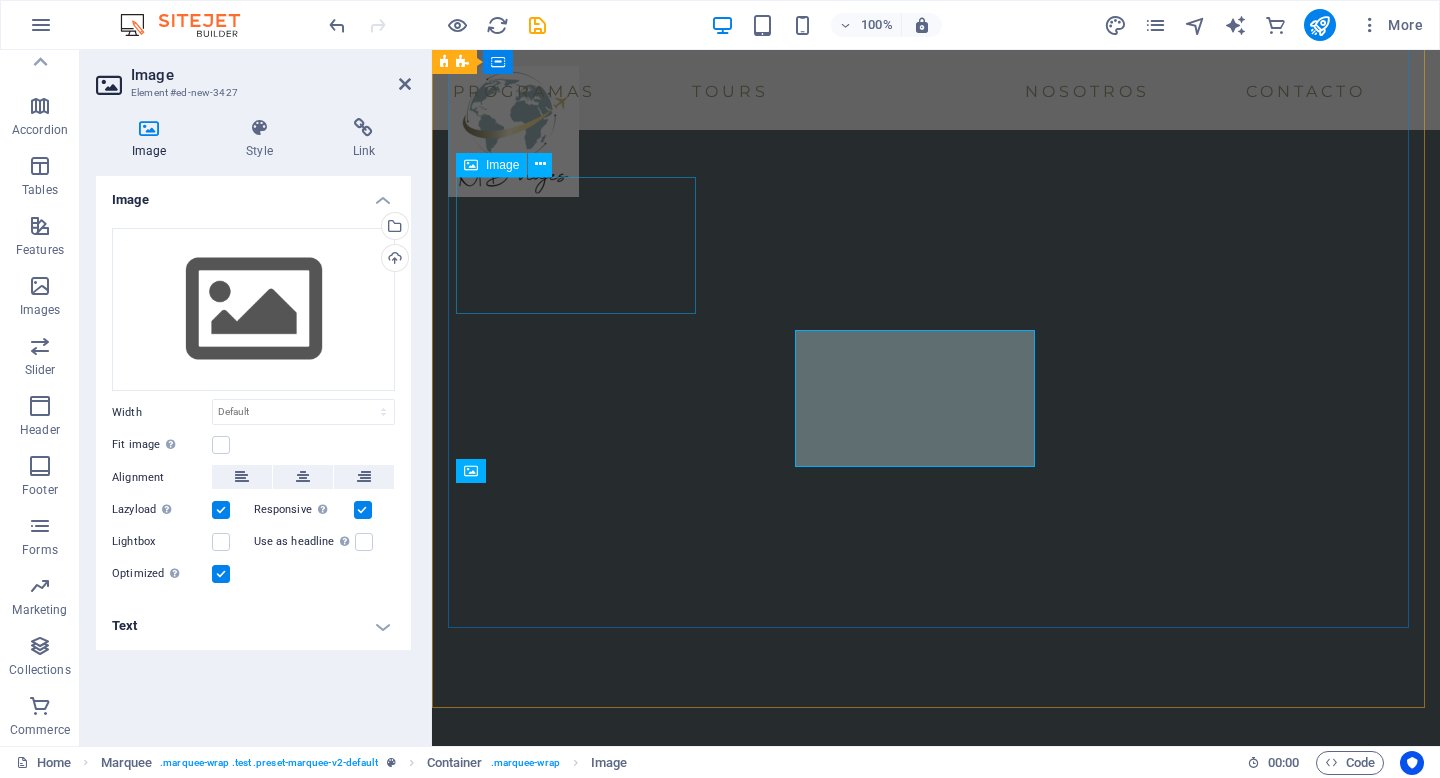 click at bounding box center (470, 11037) 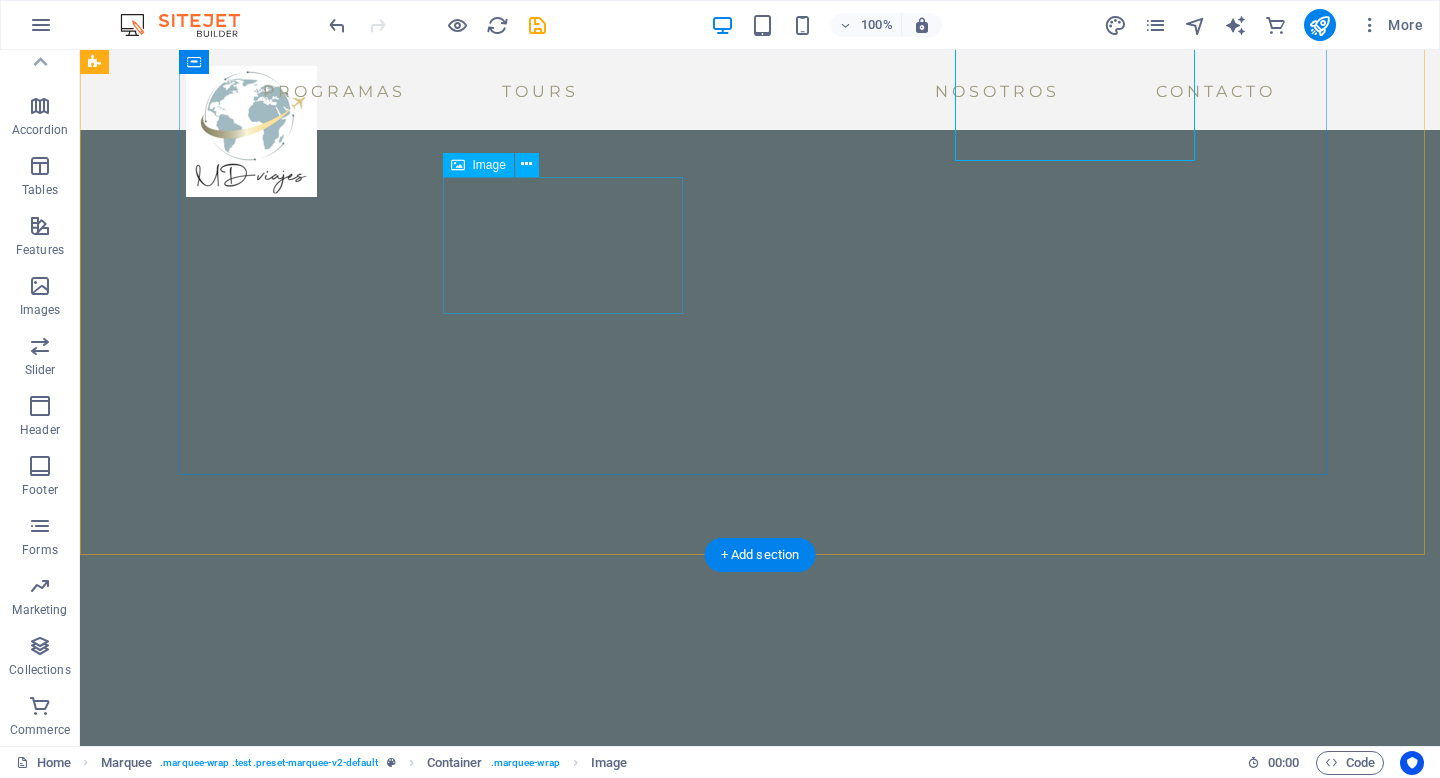 scroll, scrollTop: 3248, scrollLeft: 0, axis: vertical 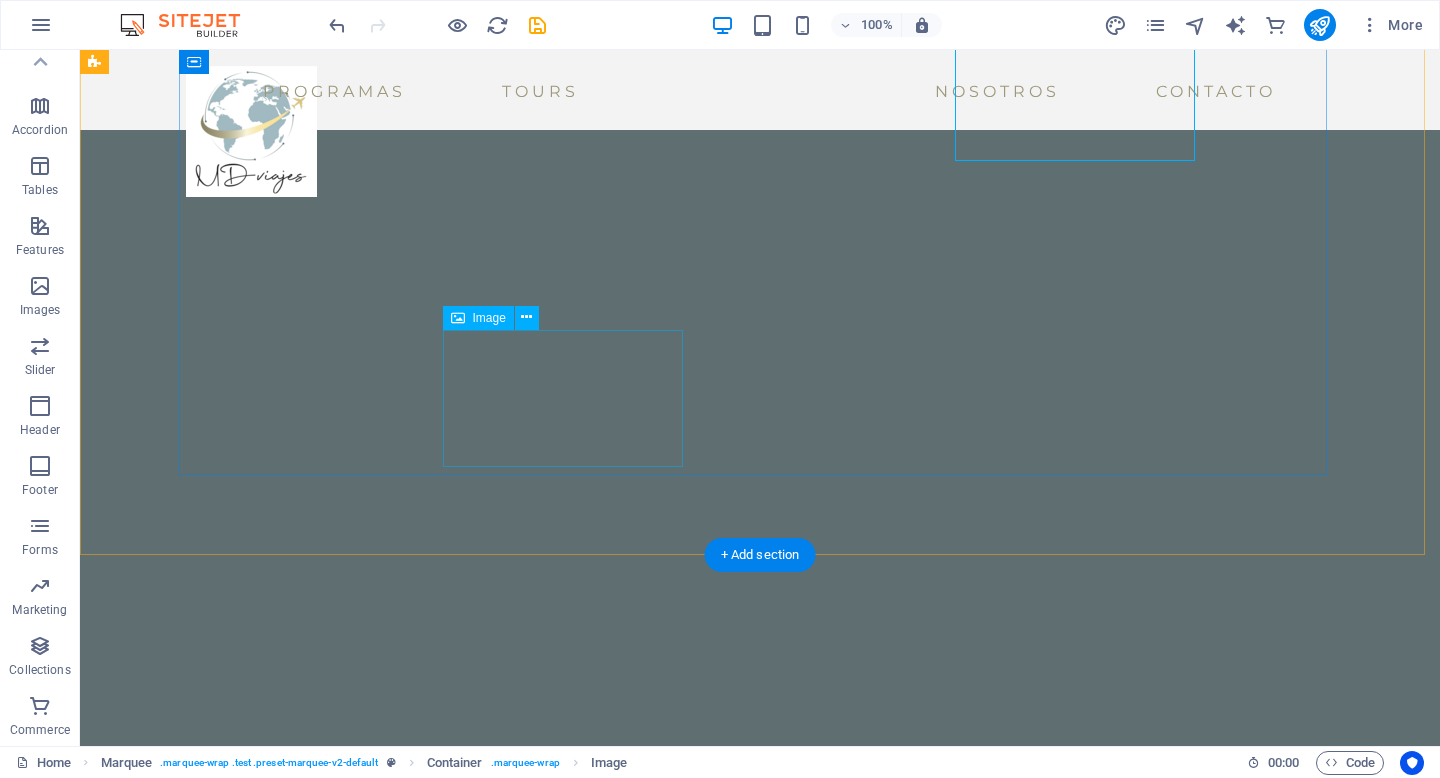 click at bounding box center (314, 11907) 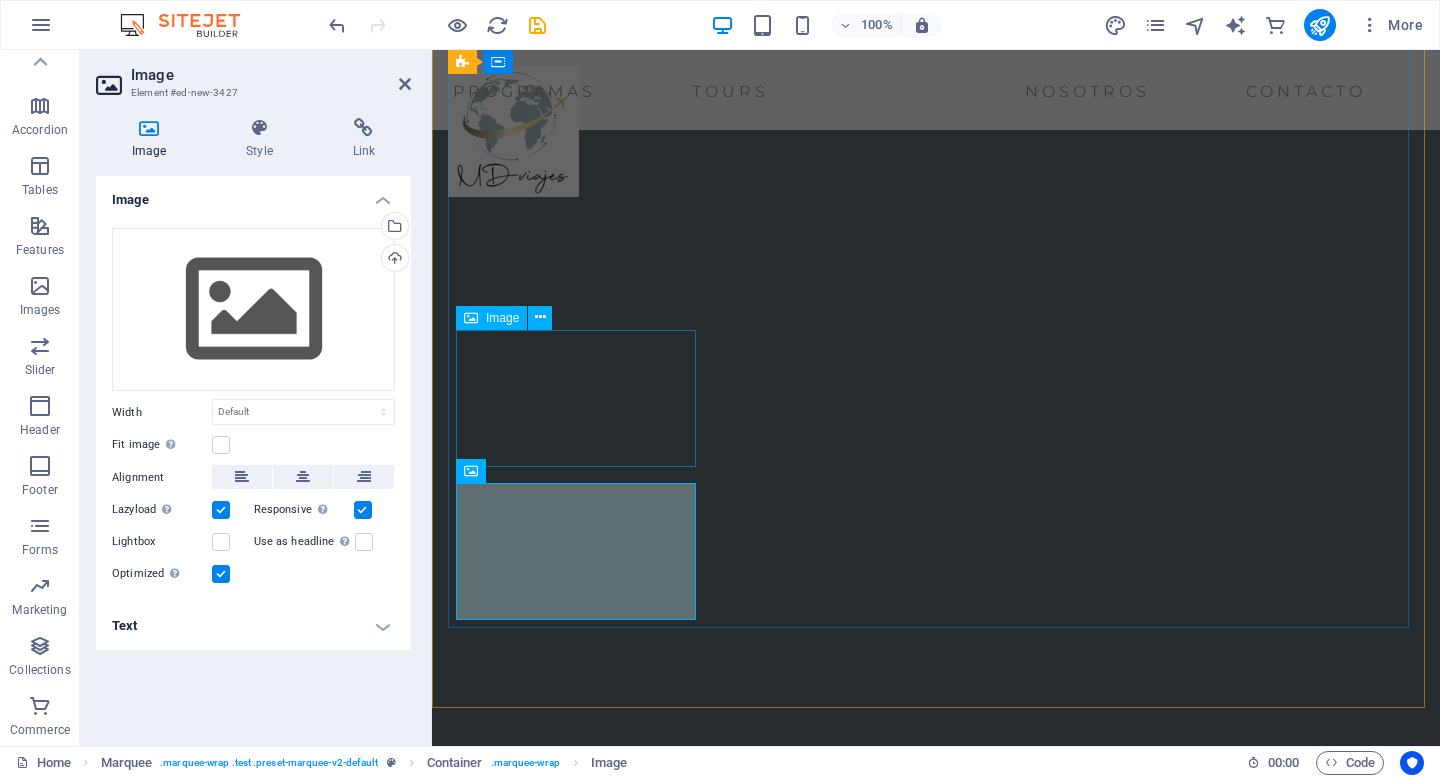 scroll, scrollTop: 3072, scrollLeft: 0, axis: vertical 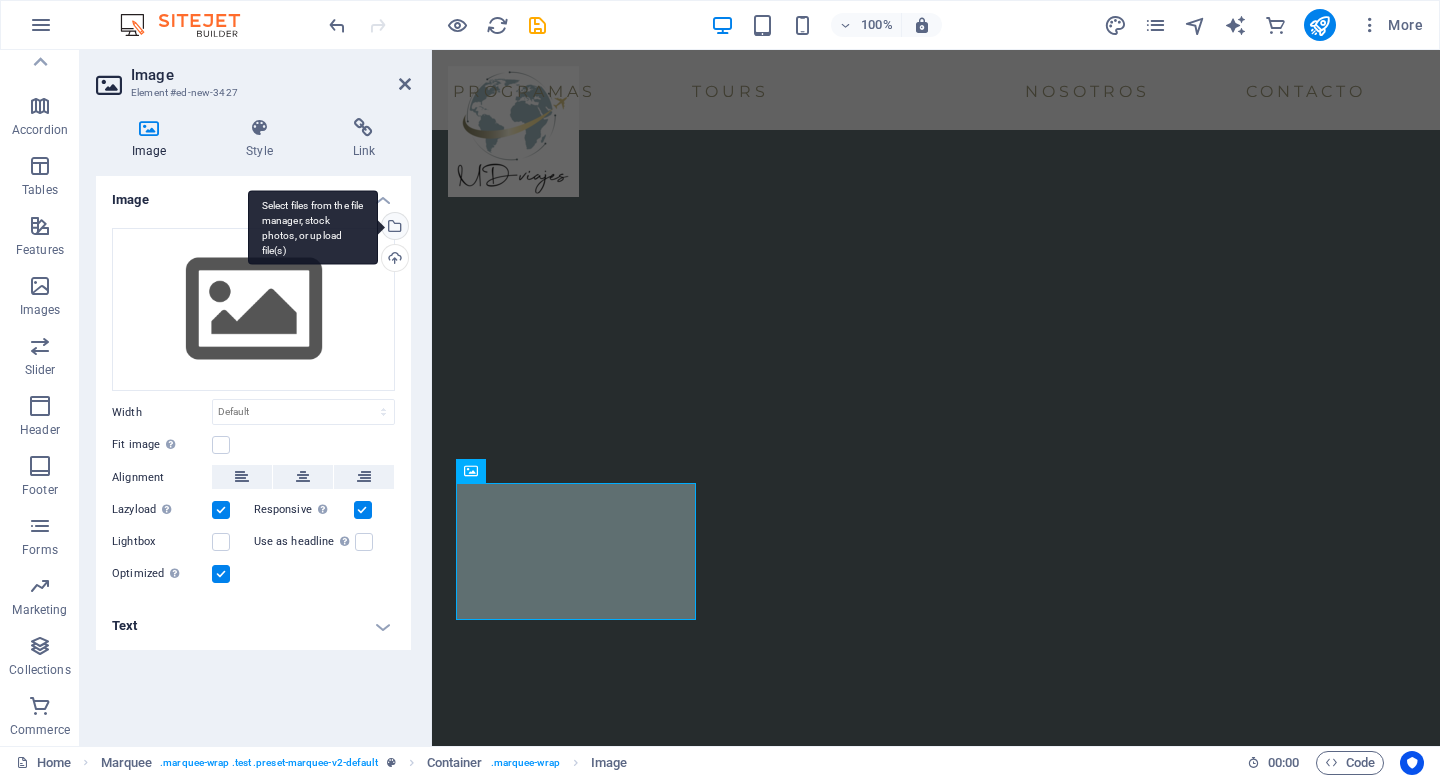click on "Select files from the file manager, stock photos, or upload file(s)" at bounding box center (393, 228) 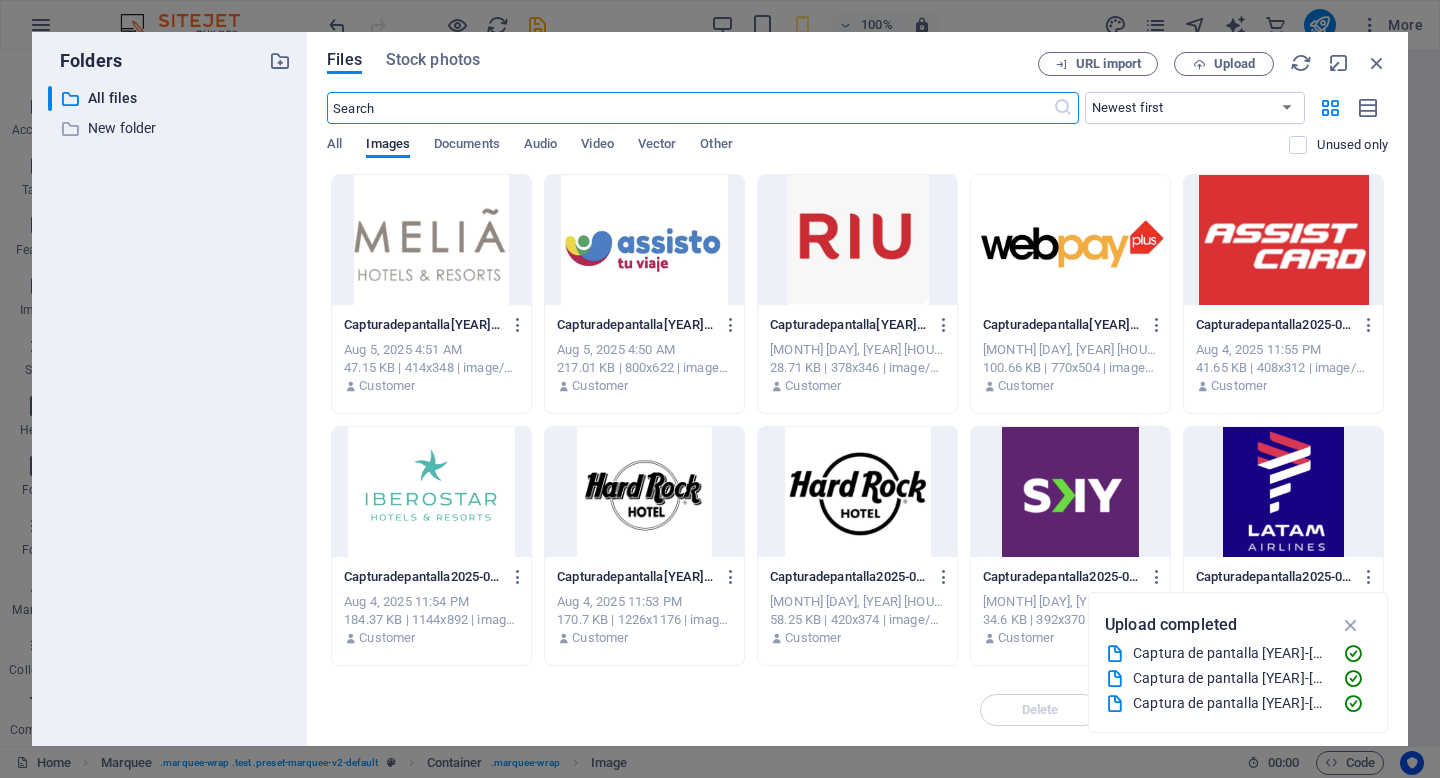 scroll, scrollTop: 5979, scrollLeft: 0, axis: vertical 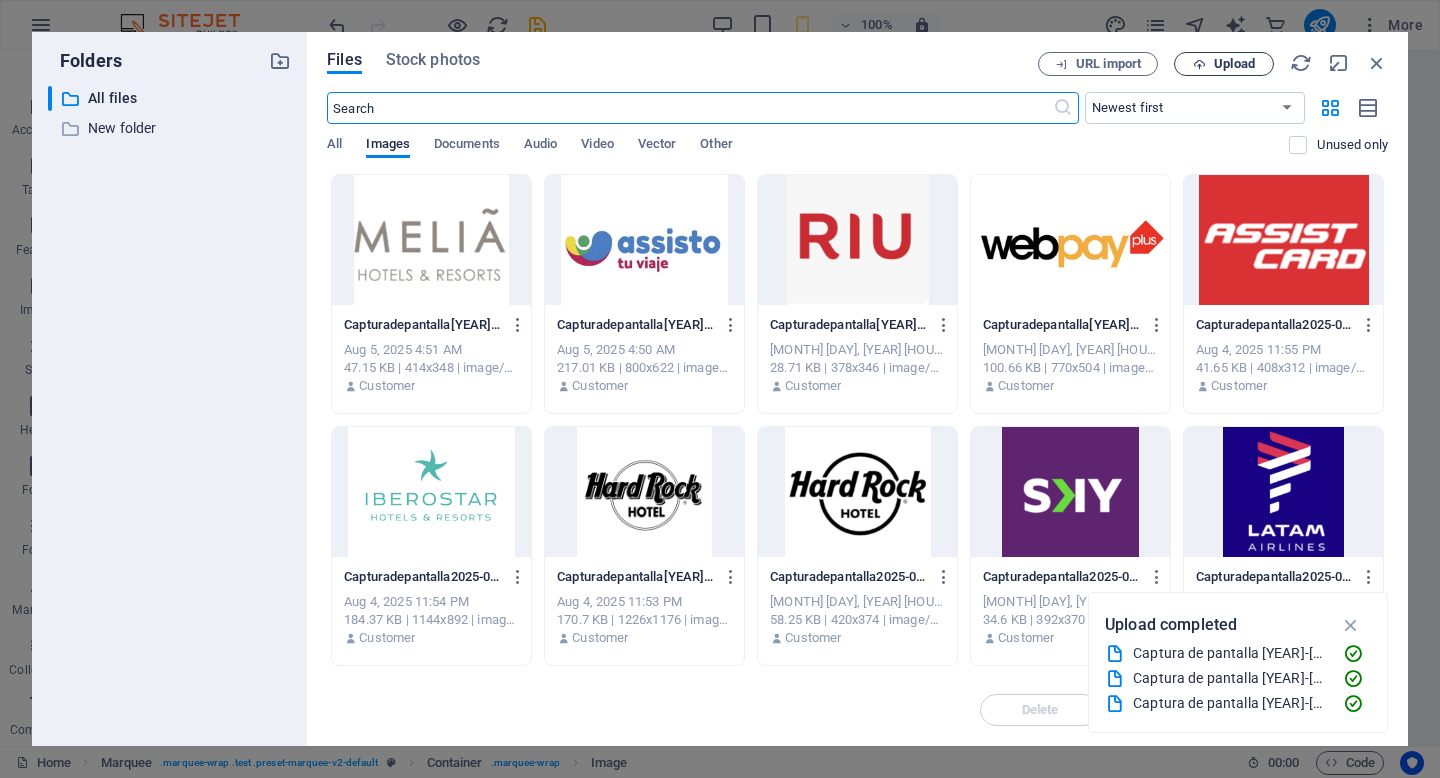click at bounding box center [1199, 64] 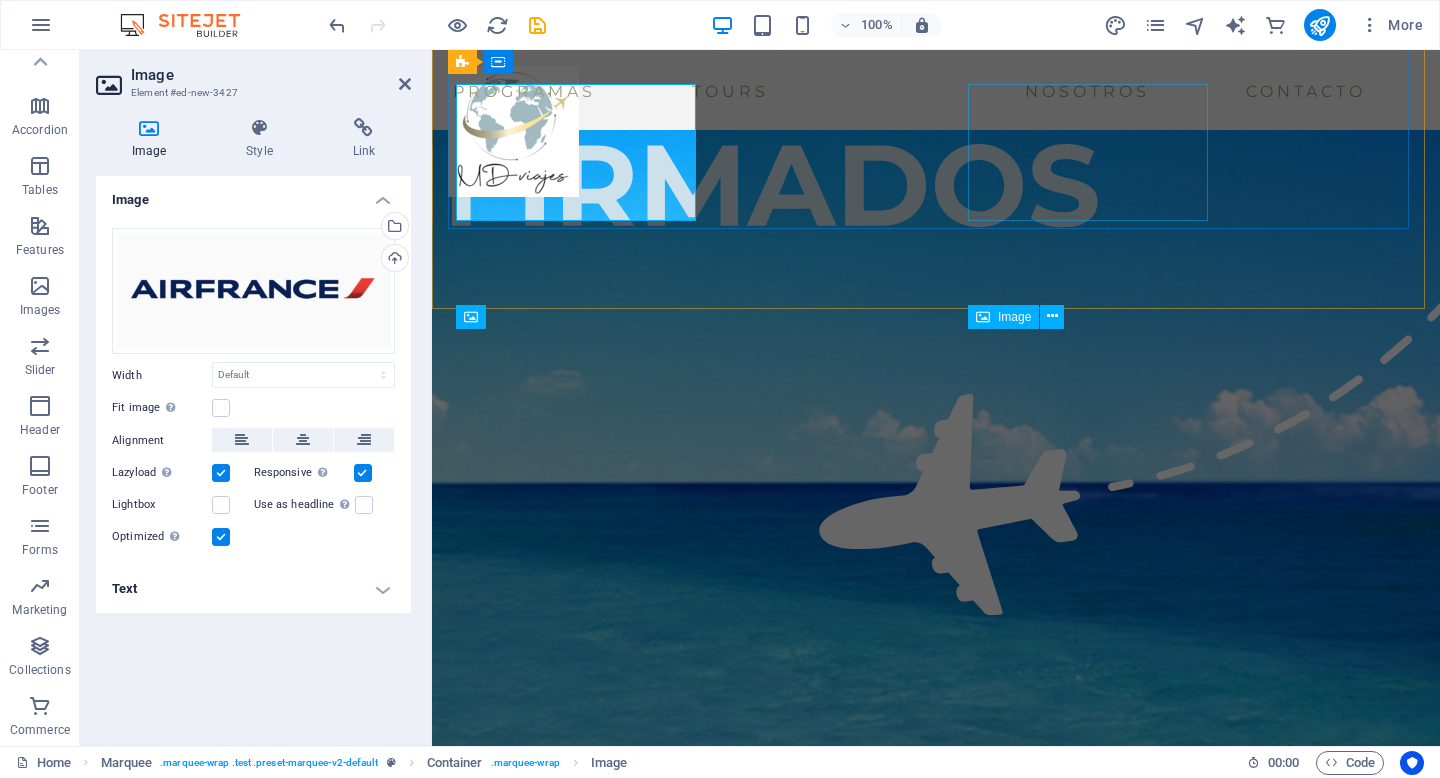 scroll, scrollTop: 3225, scrollLeft: 0, axis: vertical 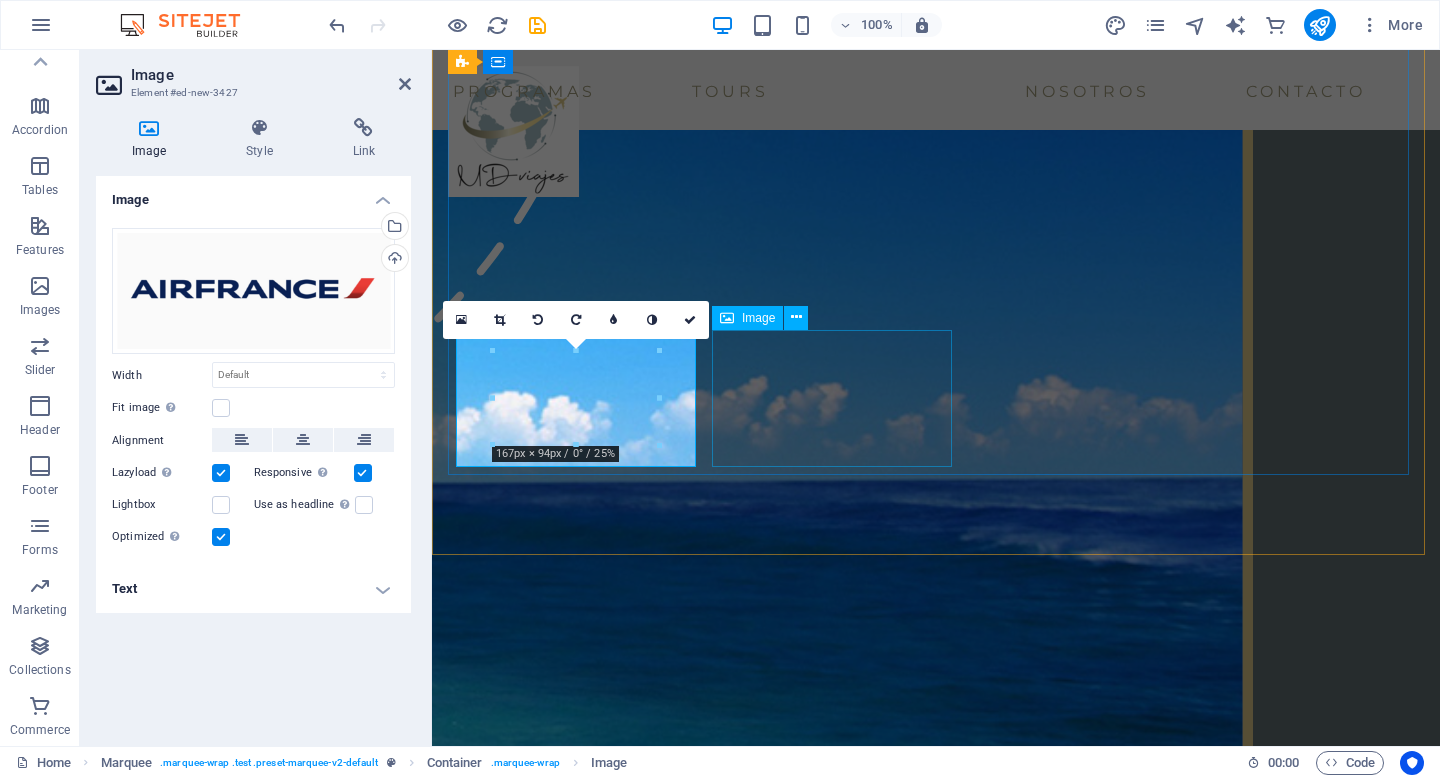 click at bounding box center (573, 11899) 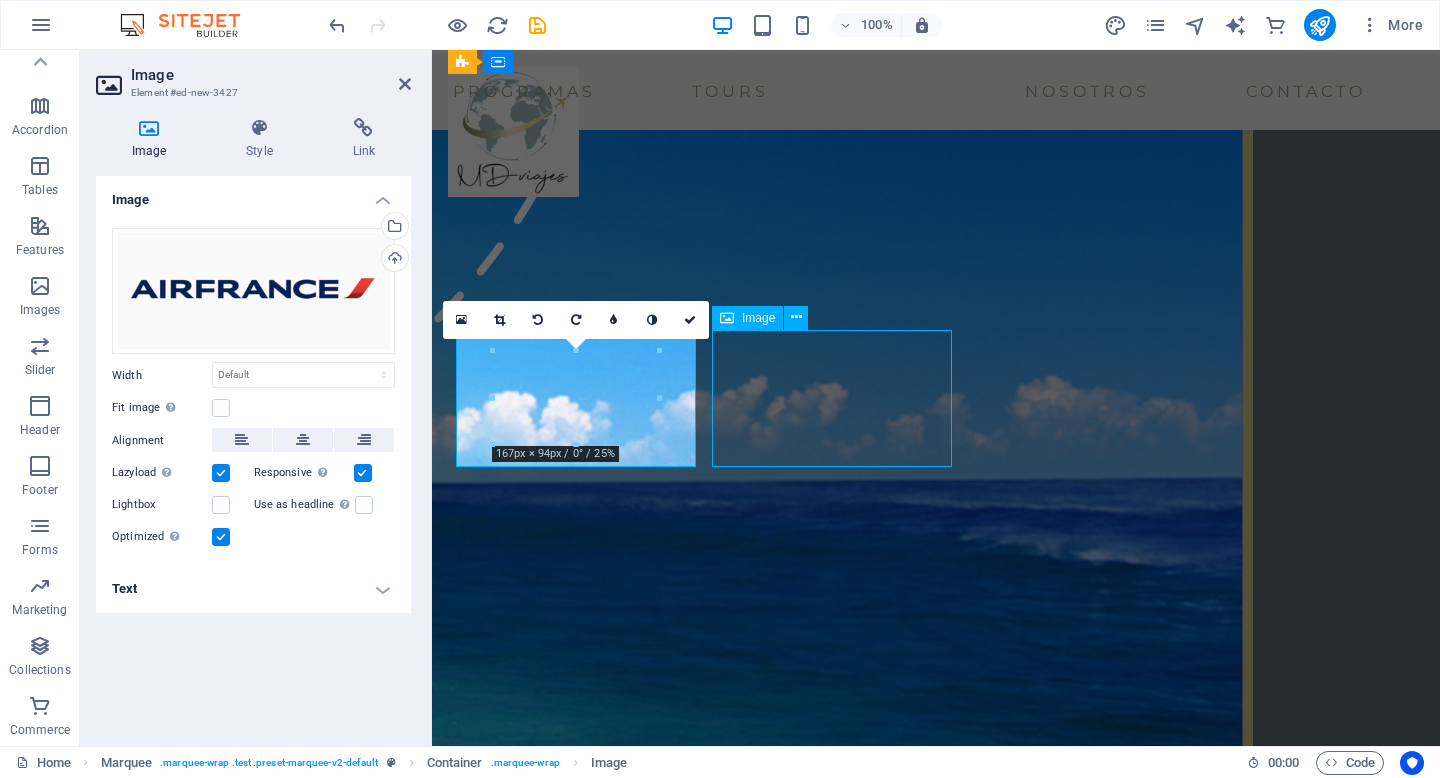 click at bounding box center [571, 11899] 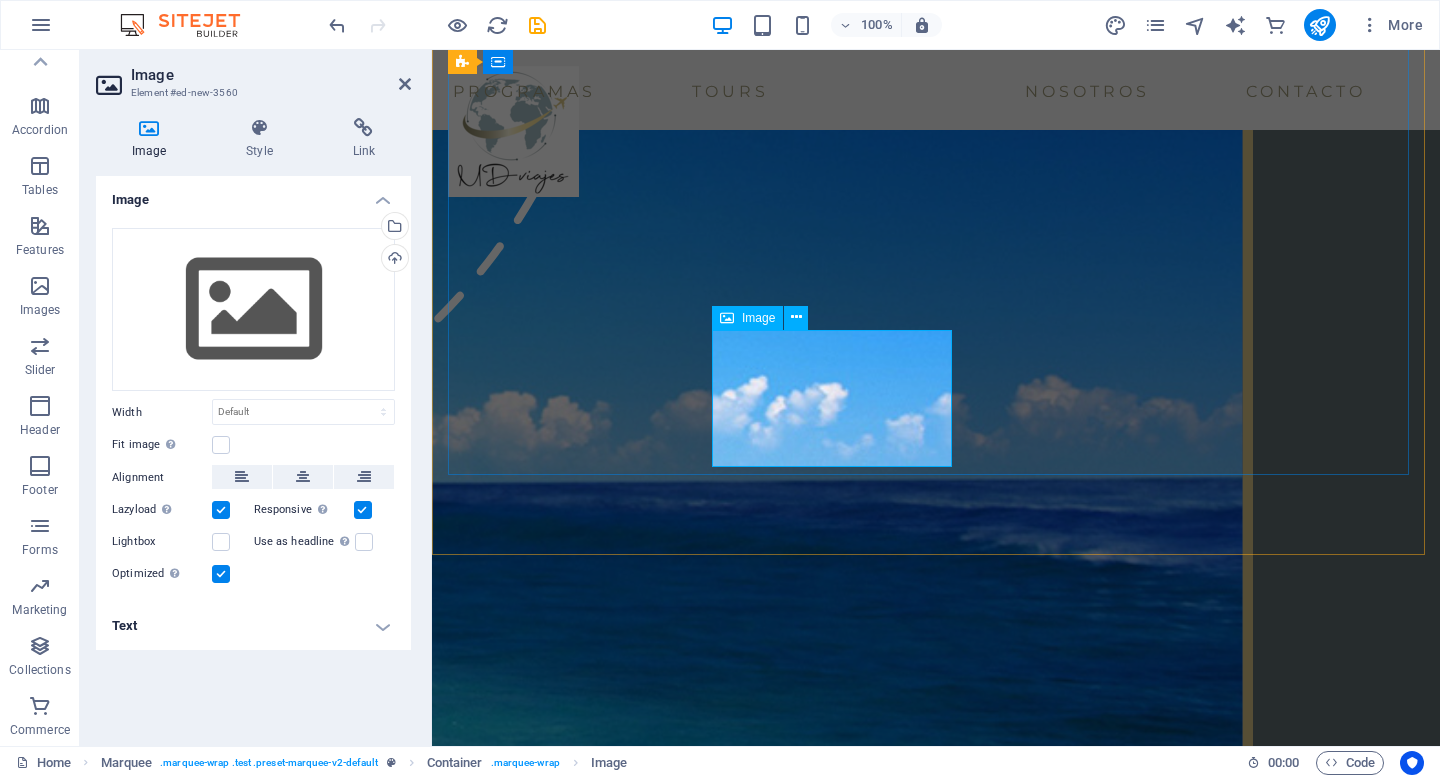 click on "Image" at bounding box center [758, 318] 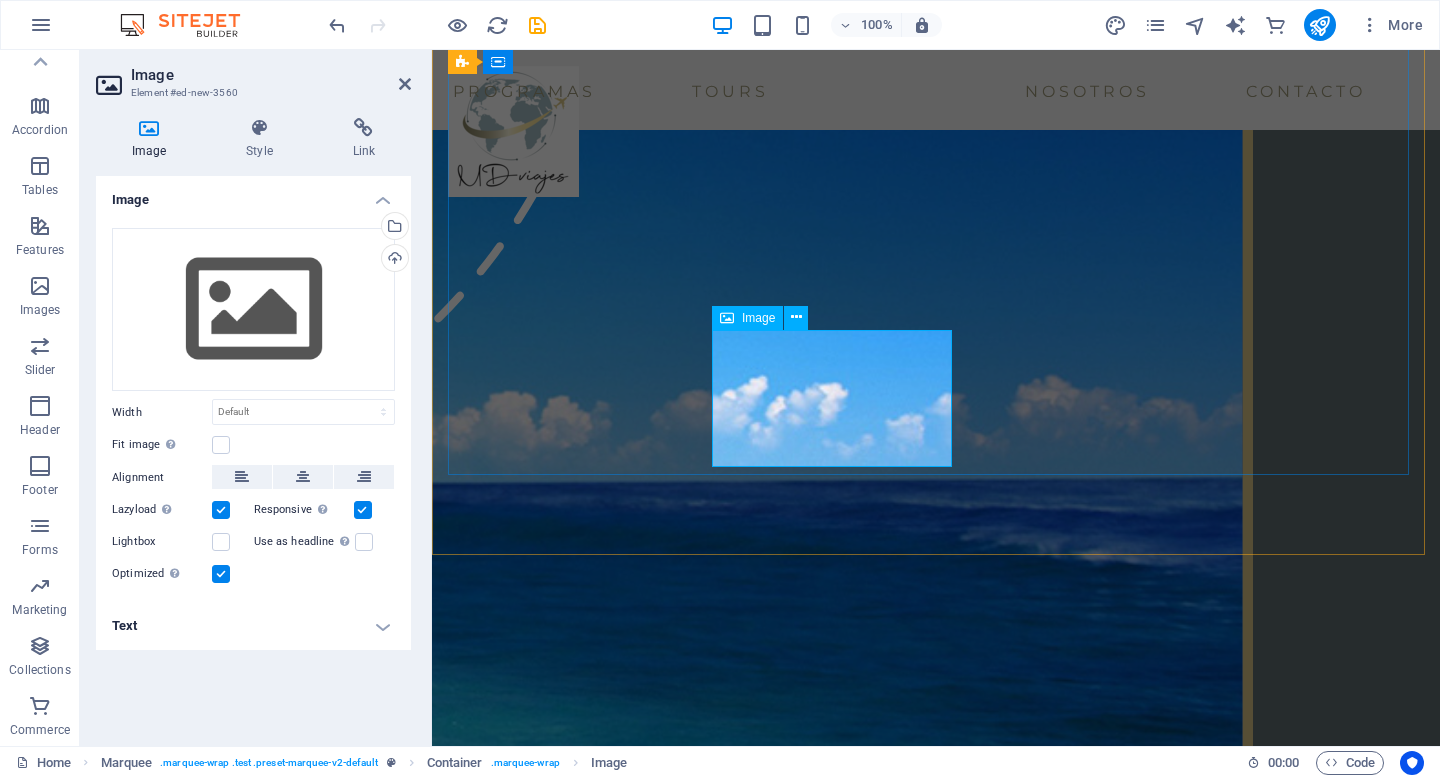 click on "Image" at bounding box center [758, 318] 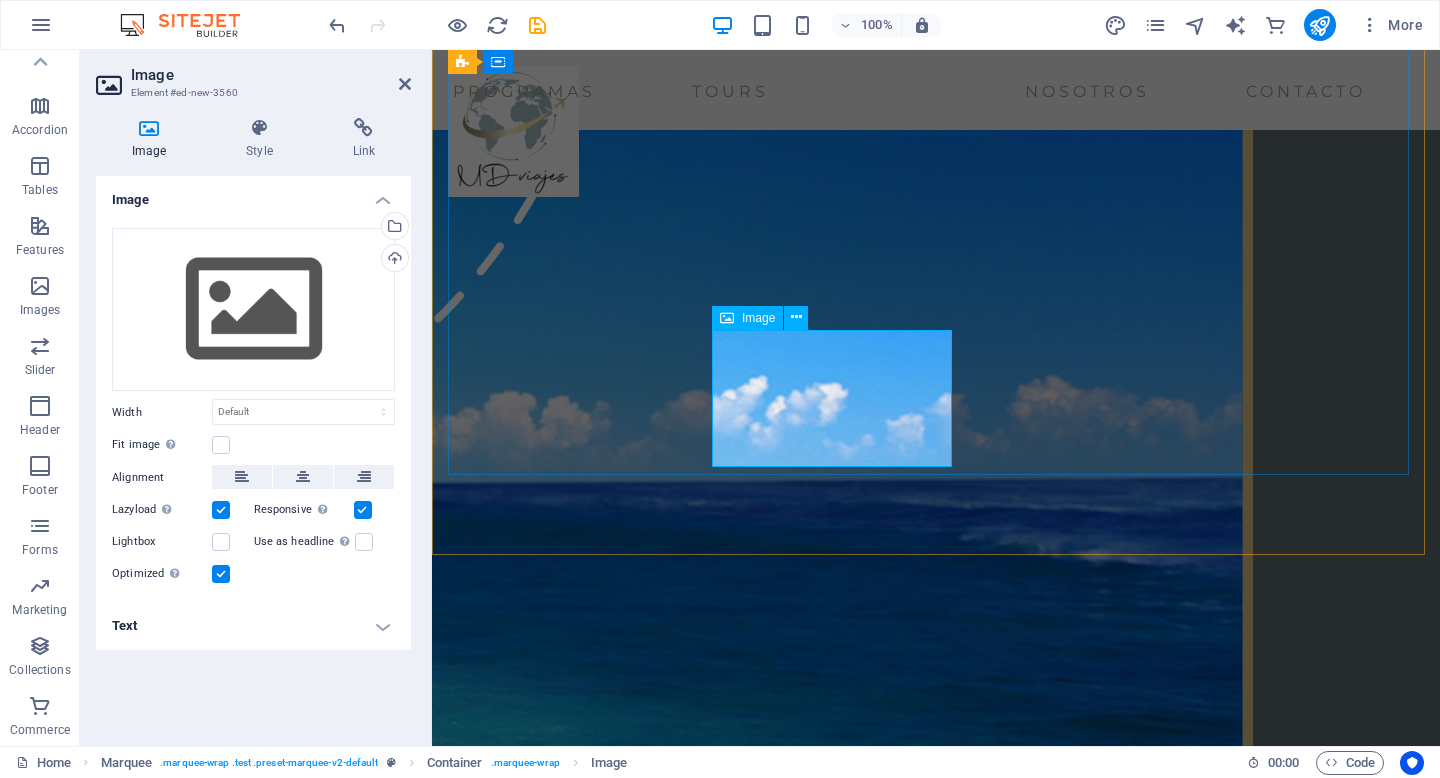 click on "Image" at bounding box center [758, 318] 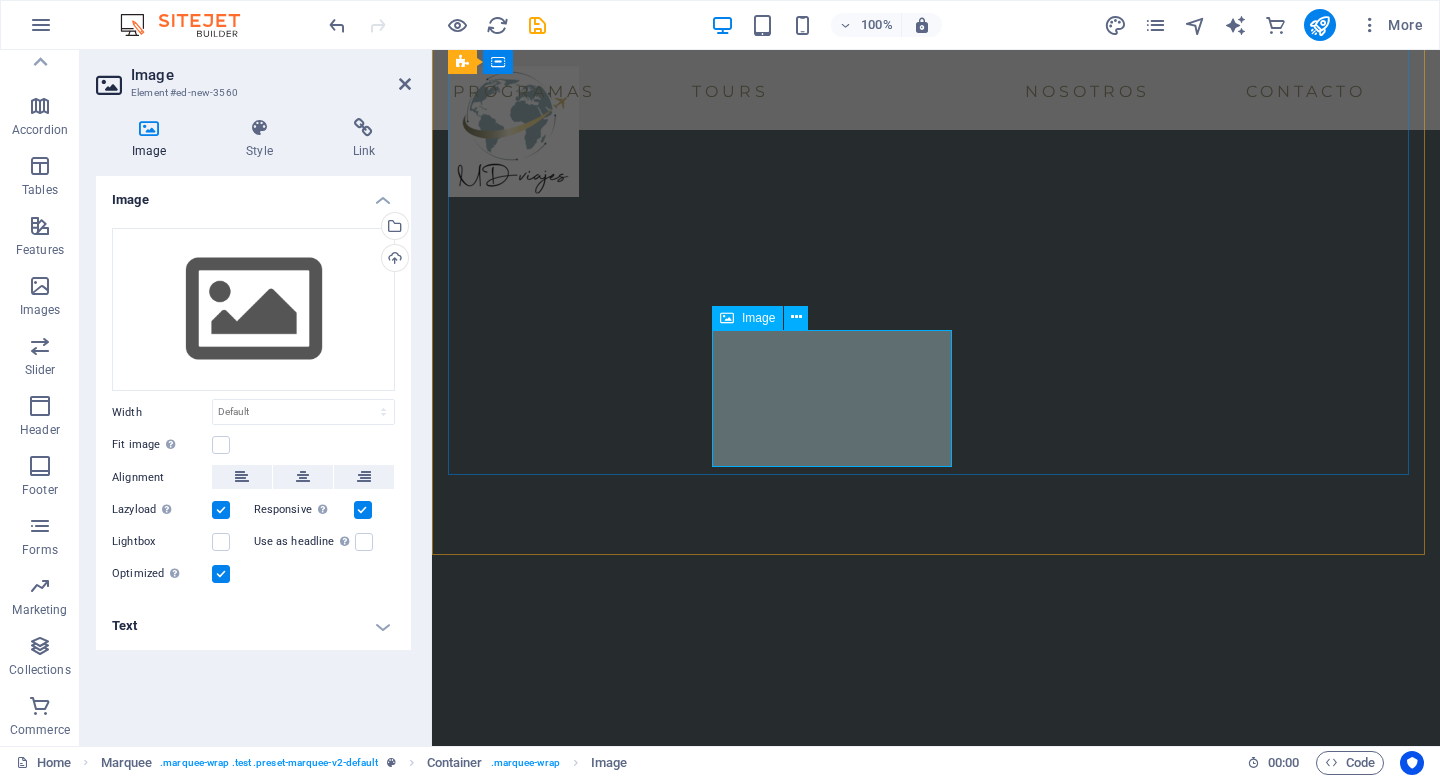 click on "Image" at bounding box center [758, 318] 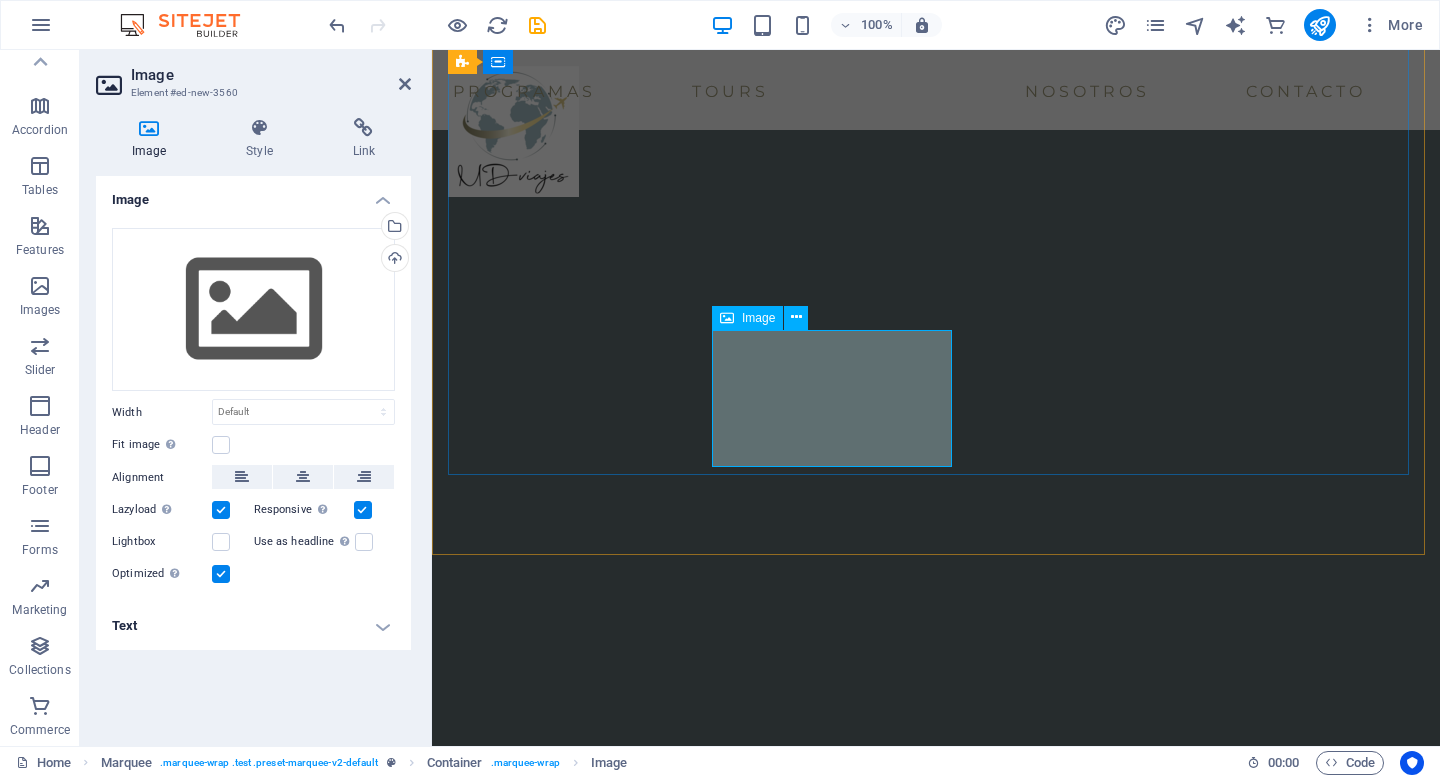 click on "Image" at bounding box center (758, 318) 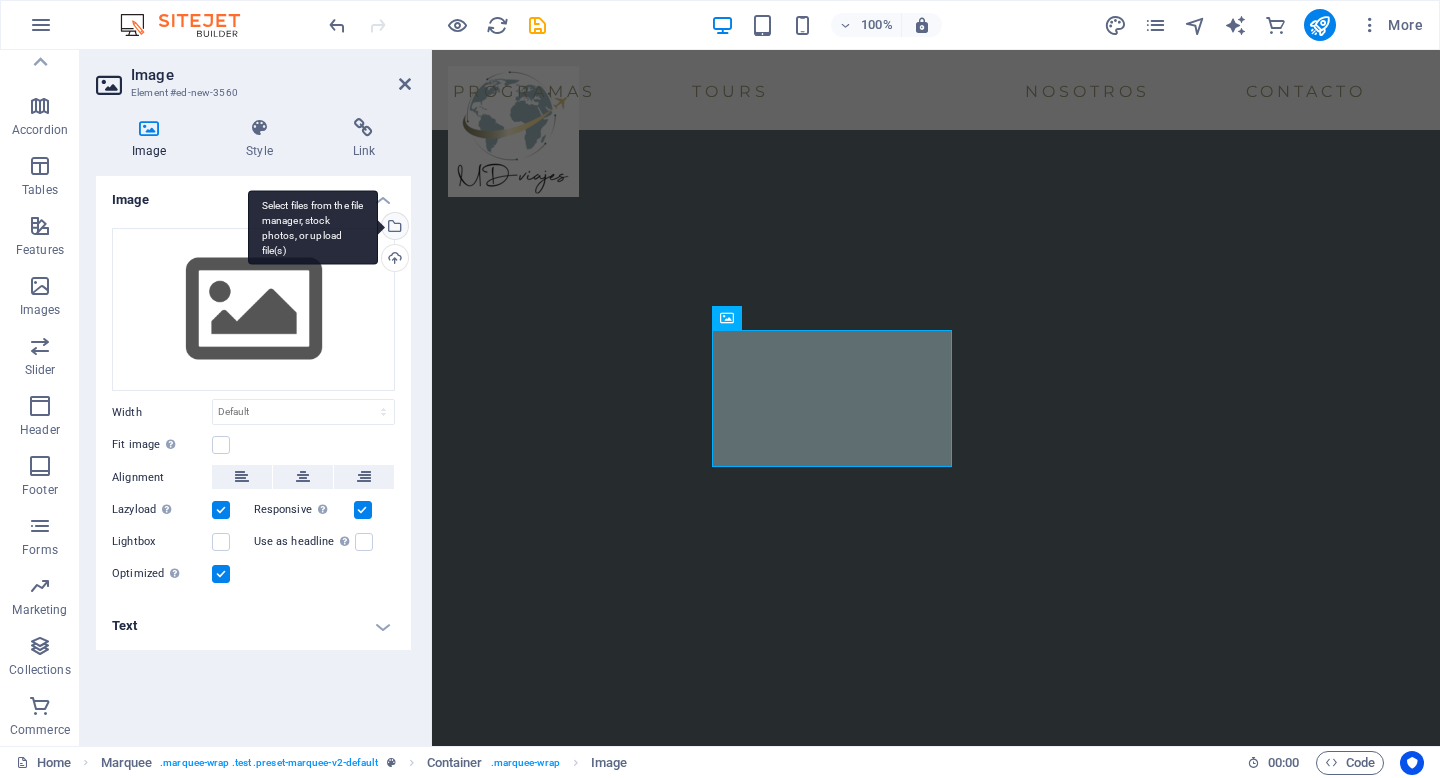 click on "Select files from the file manager, stock photos, or upload file(s)" at bounding box center [393, 228] 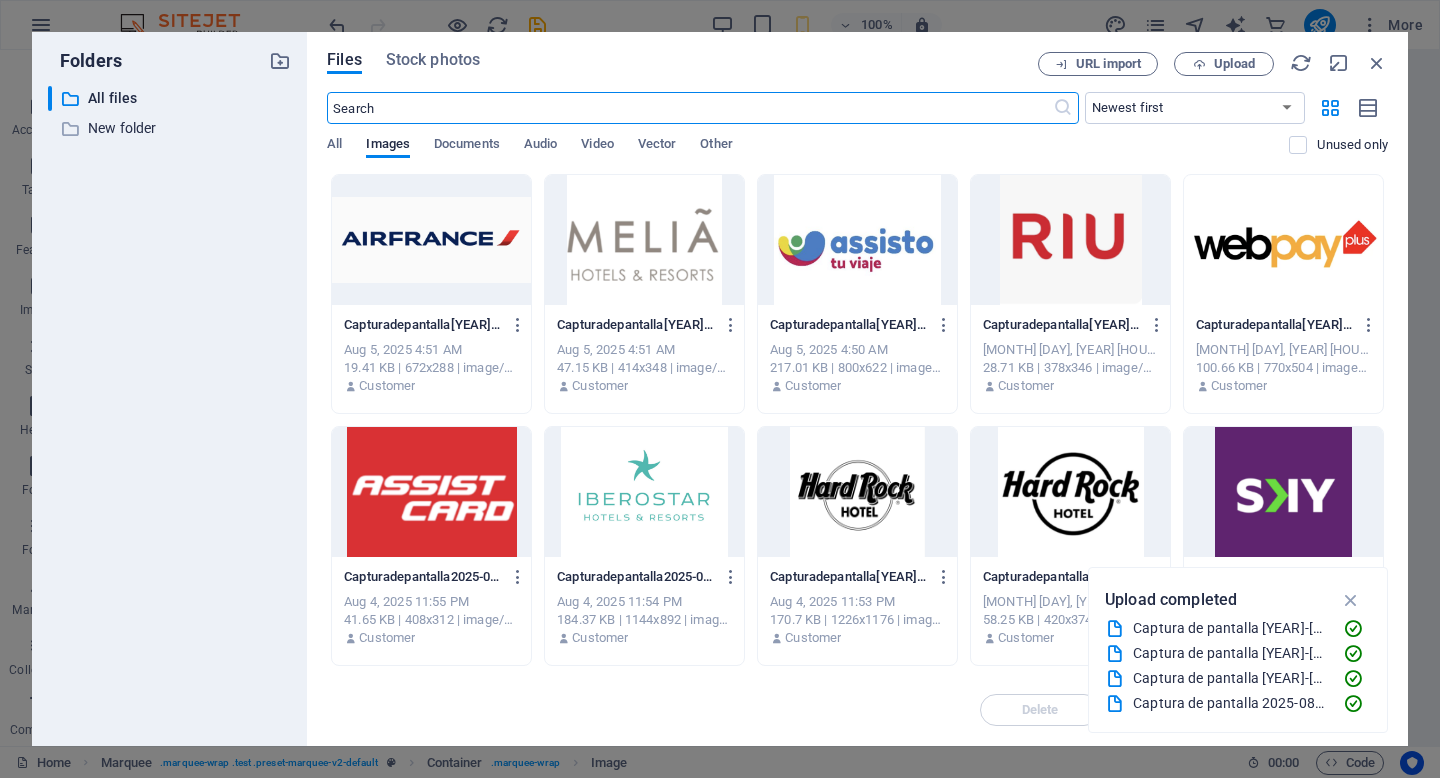 scroll, scrollTop: 6132, scrollLeft: 0, axis: vertical 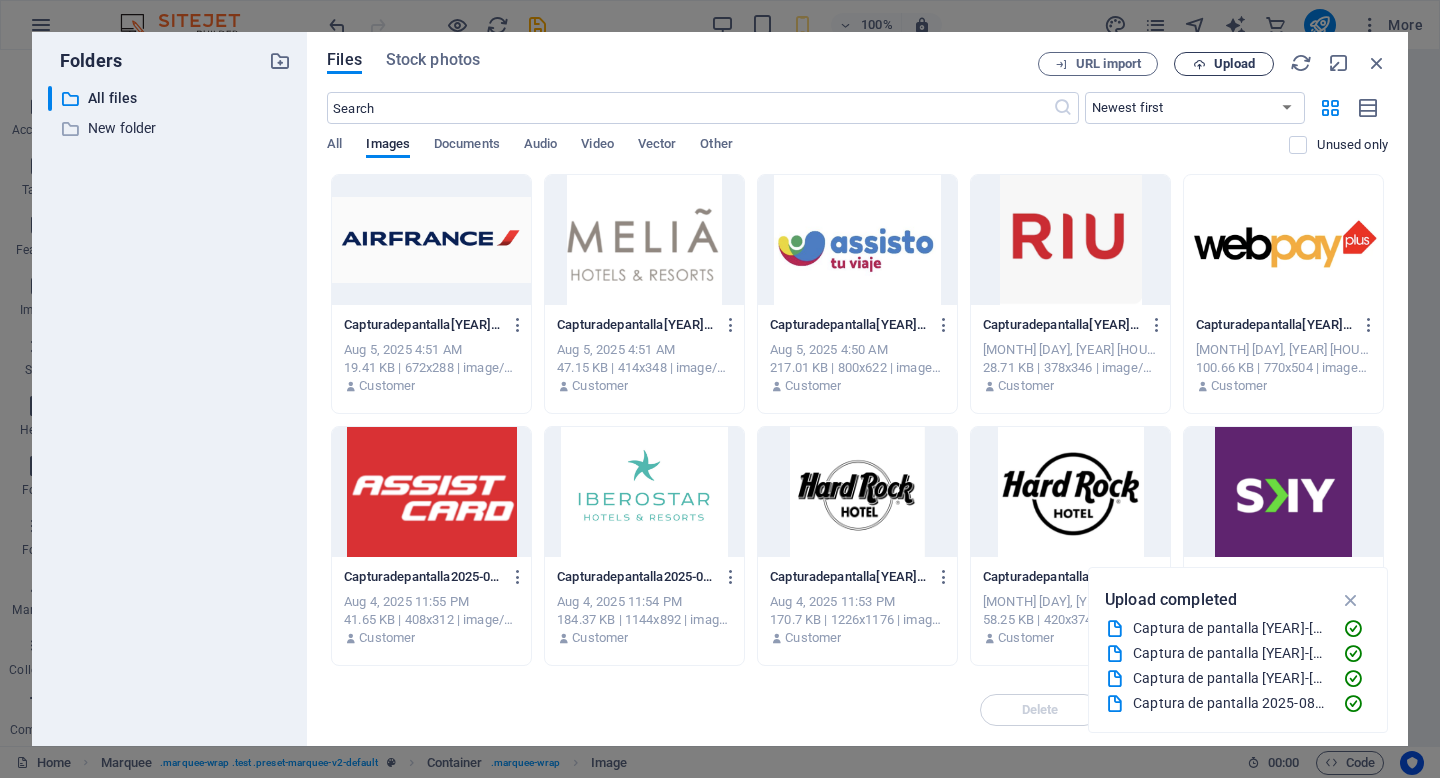 click on "Upload" at bounding box center [1224, 64] 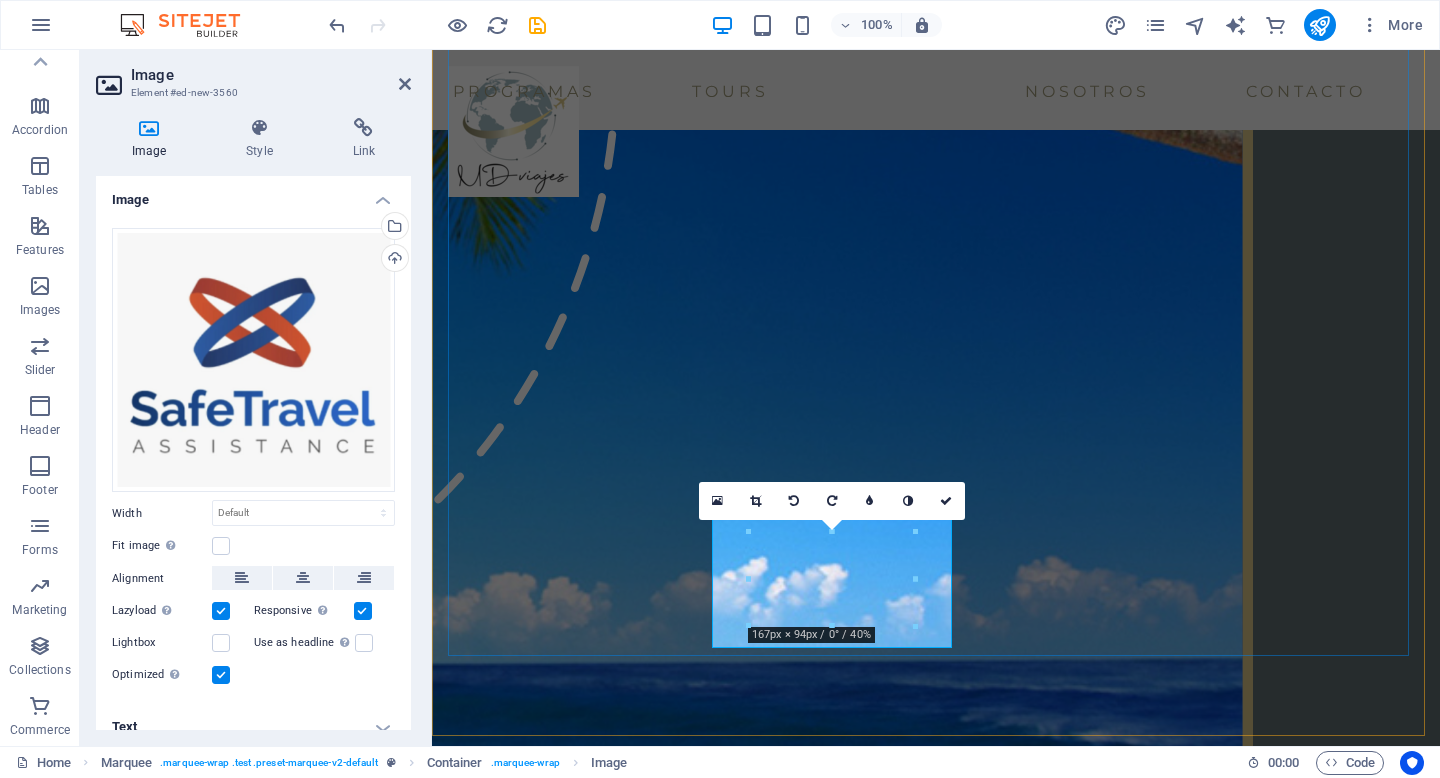 scroll, scrollTop: 3057, scrollLeft: 0, axis: vertical 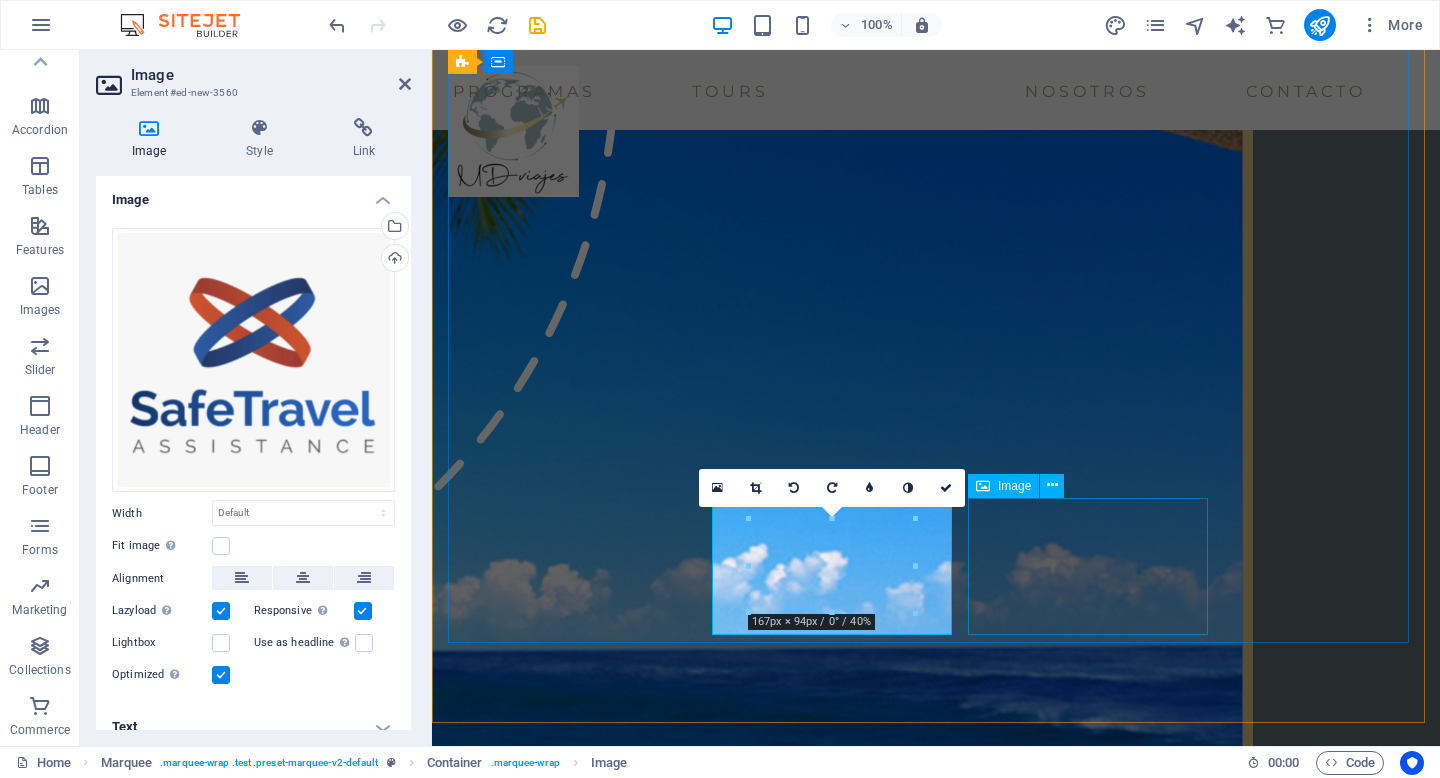 click at bounding box center [573, 12212] 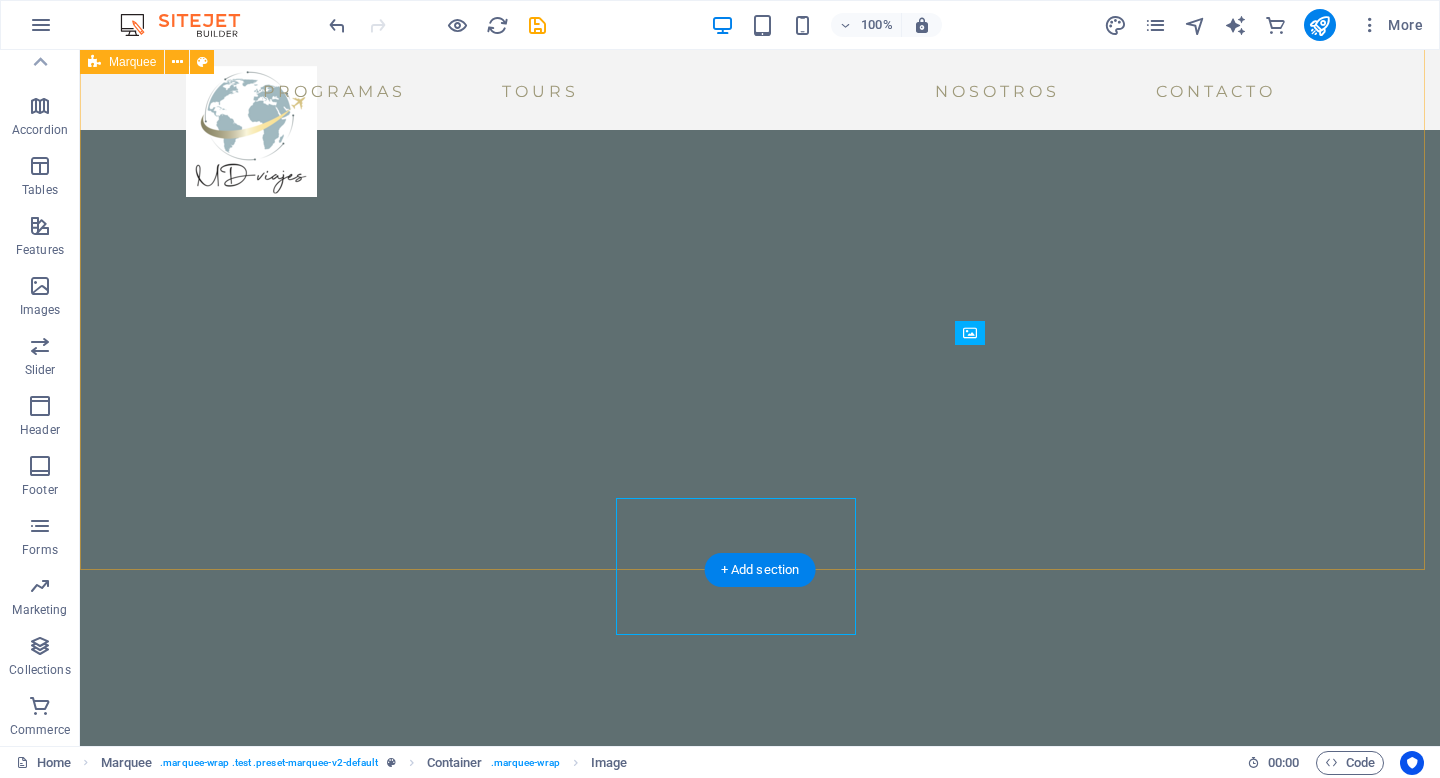 click at bounding box center [760, 12465] 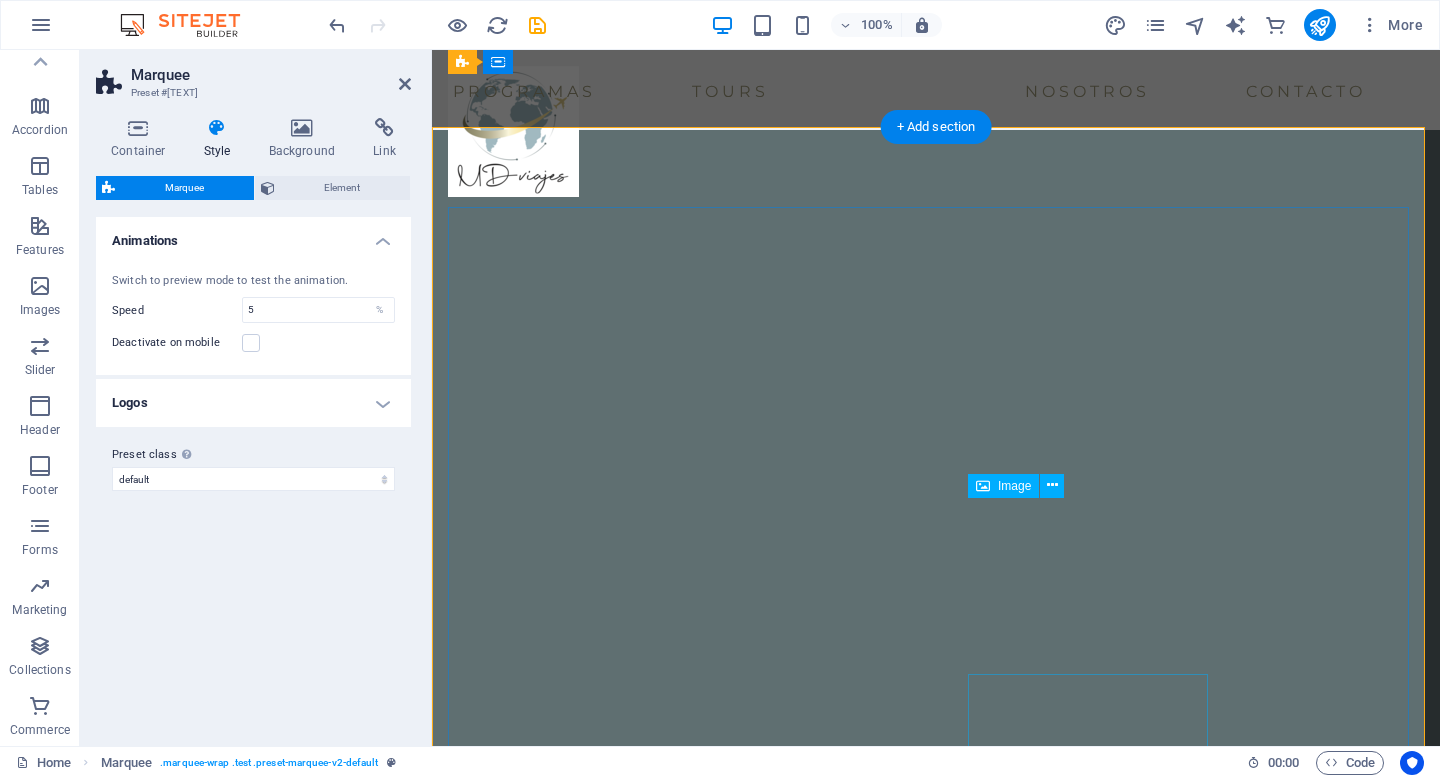 click at bounding box center [573, 12036] 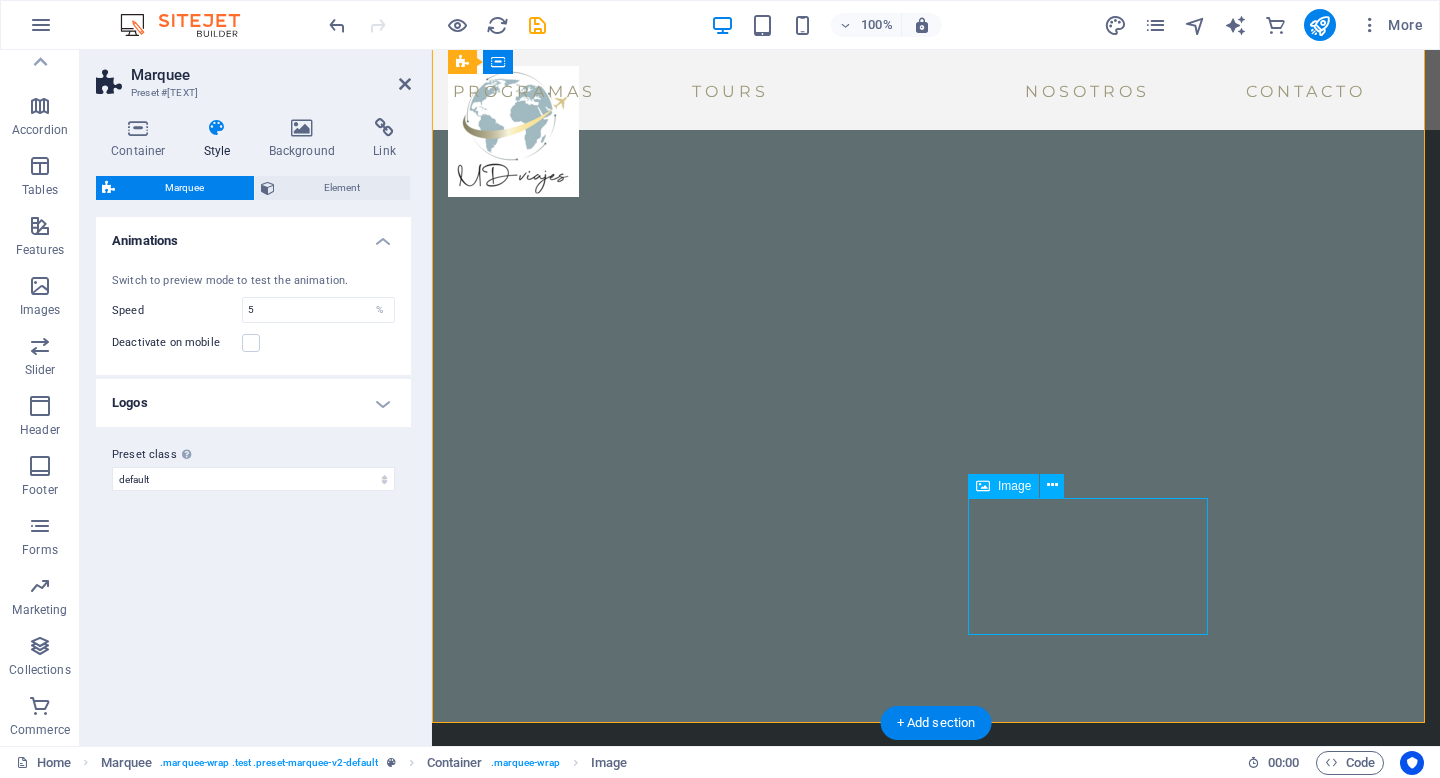 click at bounding box center (574, 12212) 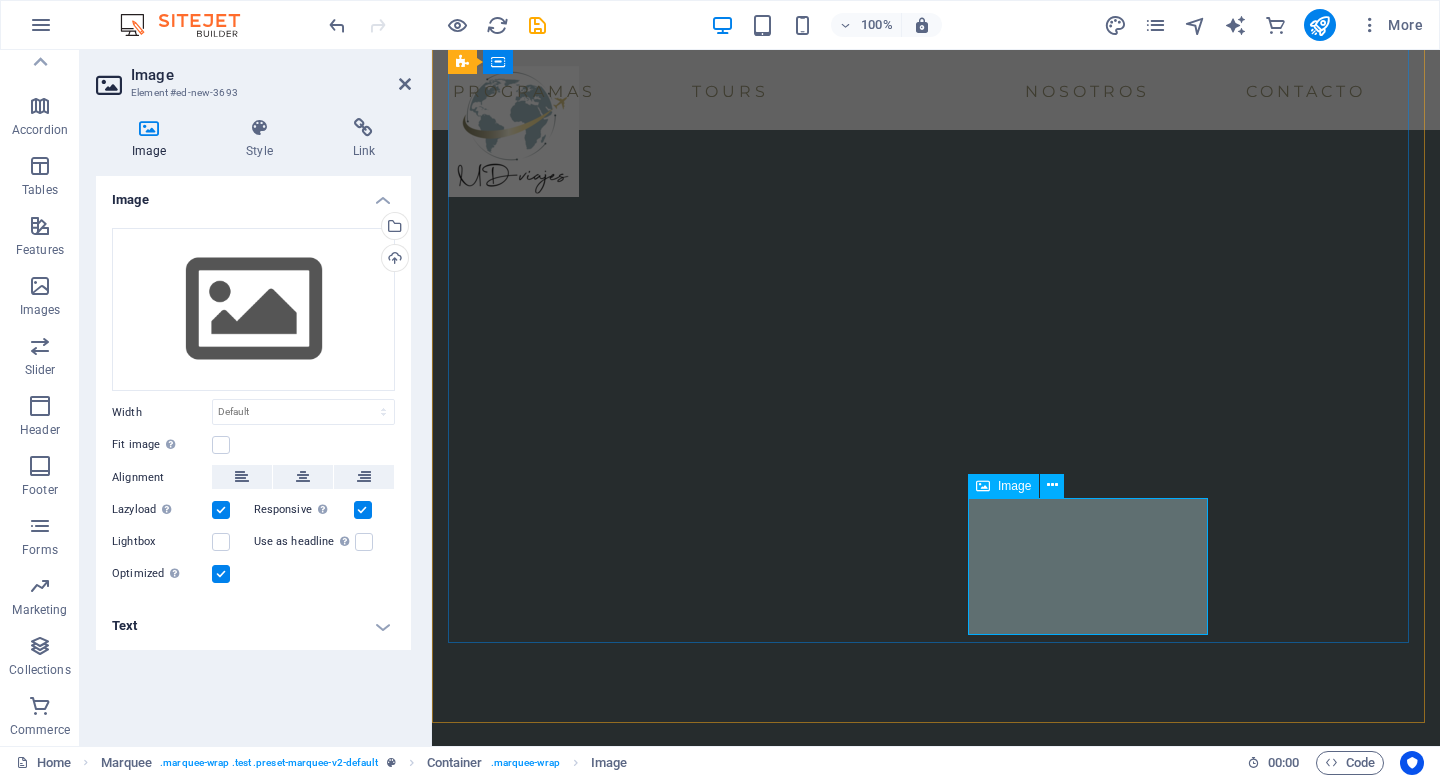 click on "Image" at bounding box center [1014, 486] 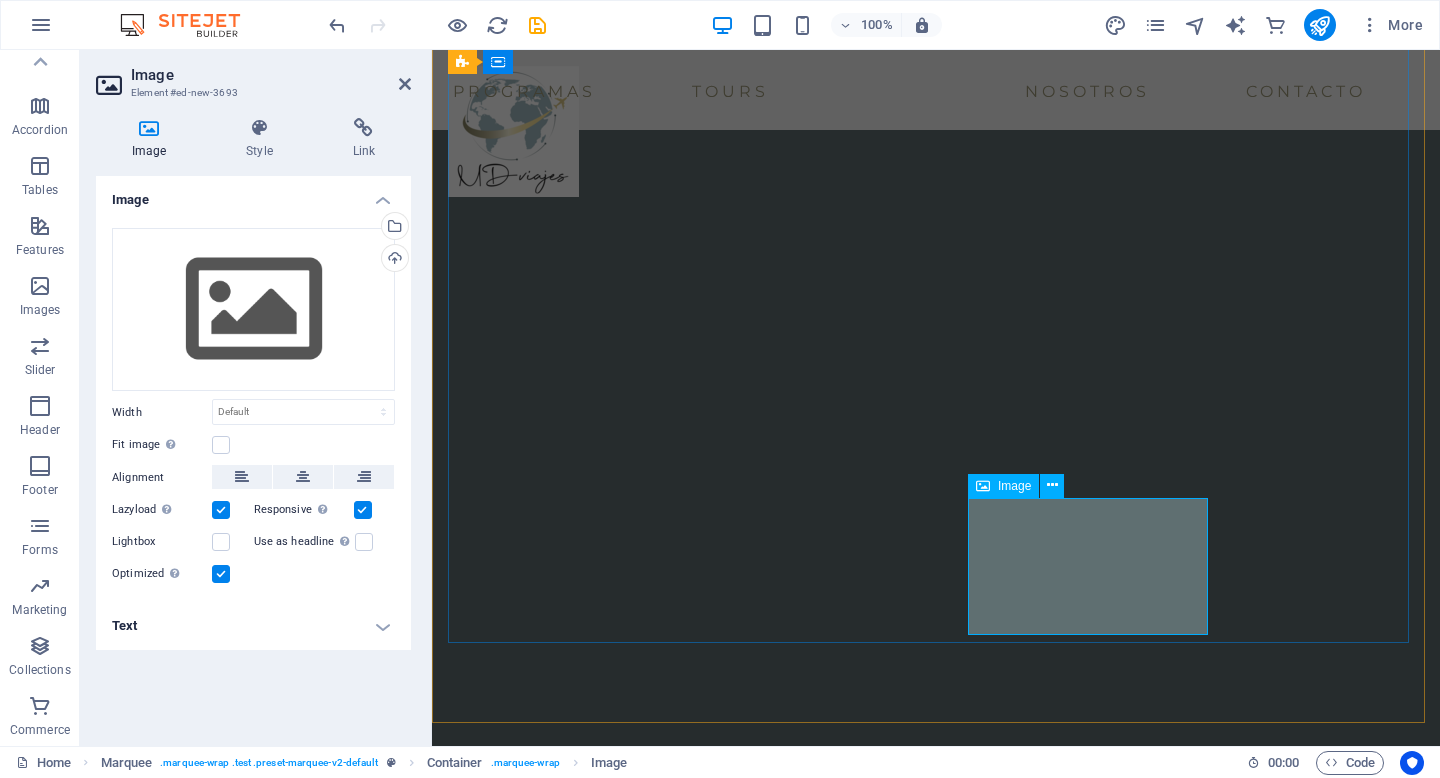 click on "Image" at bounding box center (1014, 486) 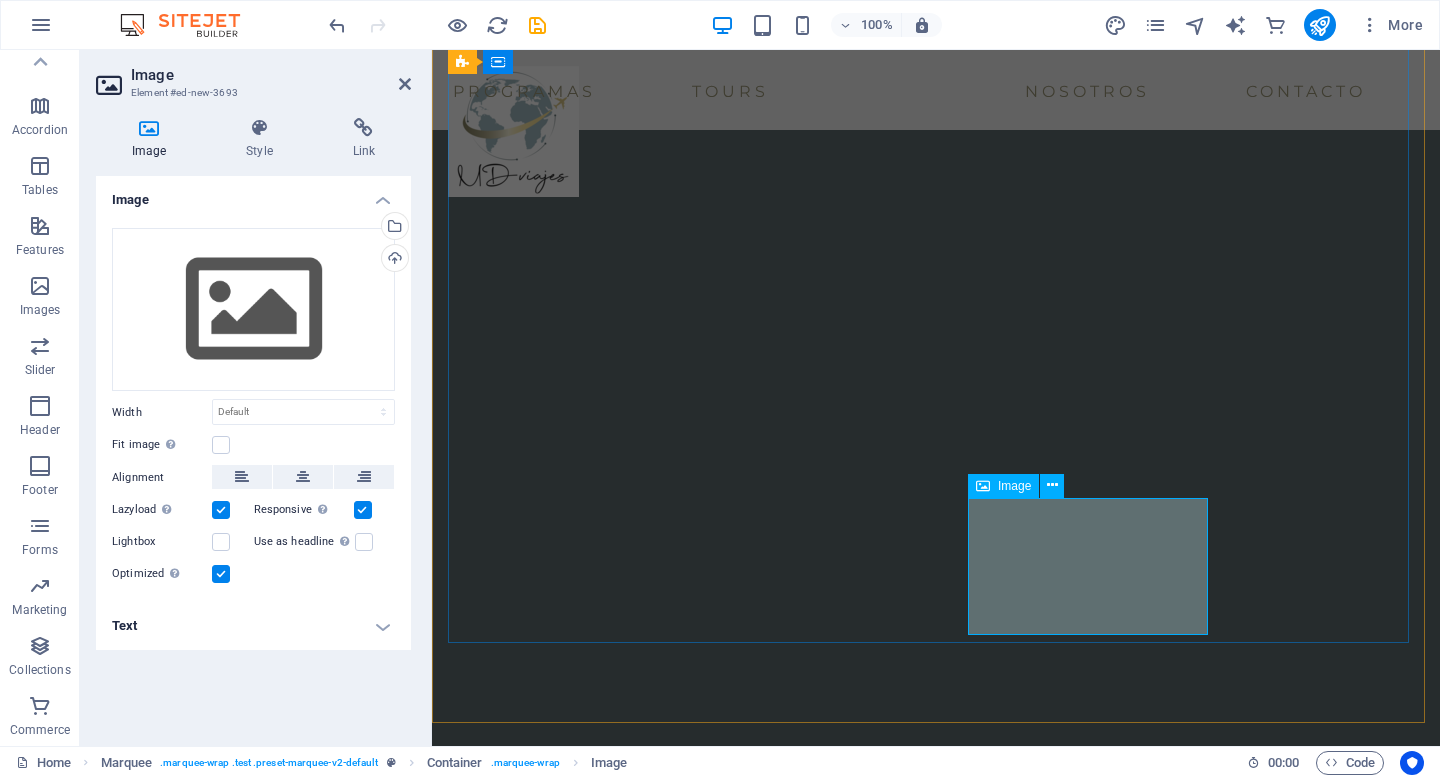click on "Image" at bounding box center [1014, 486] 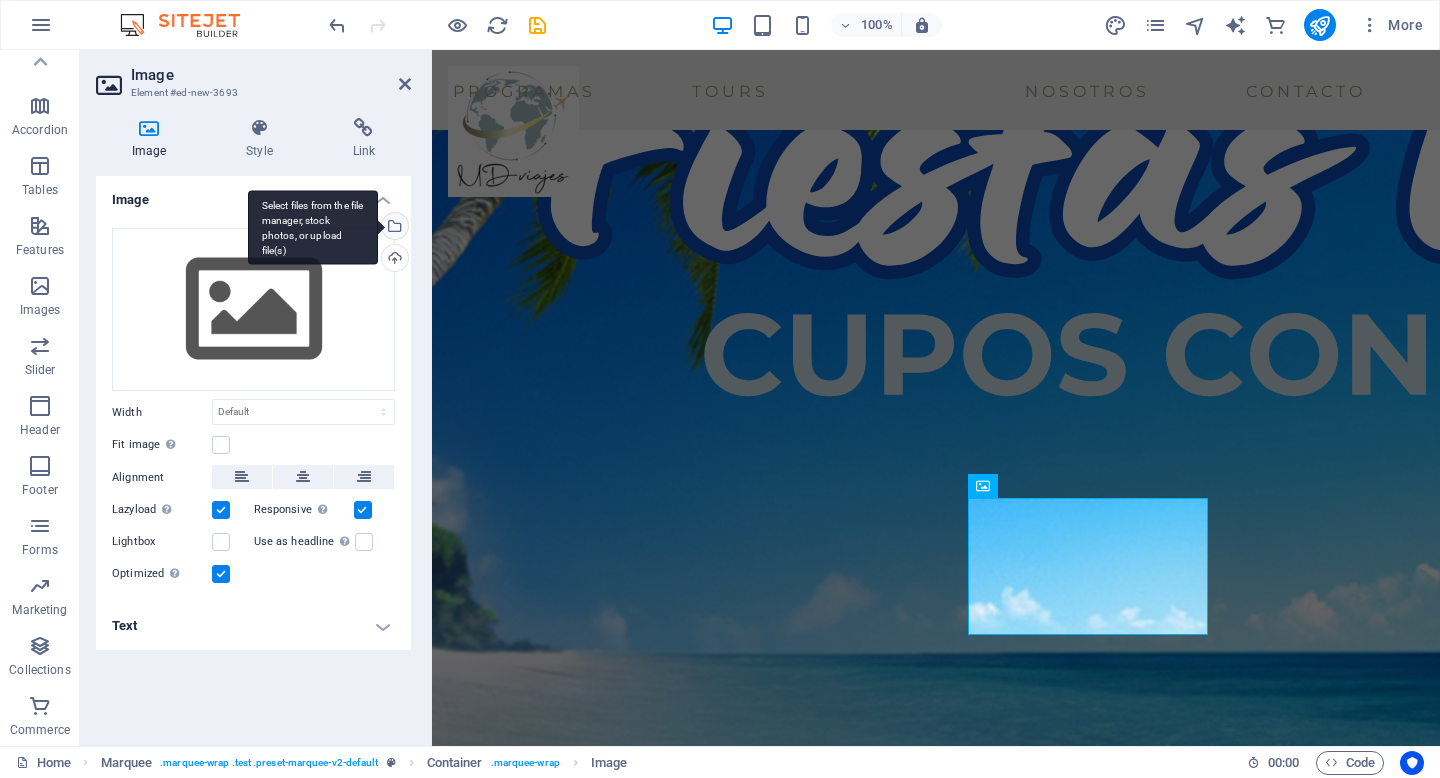 click on "Select files from the file manager, stock photos, or upload file(s)" at bounding box center [393, 228] 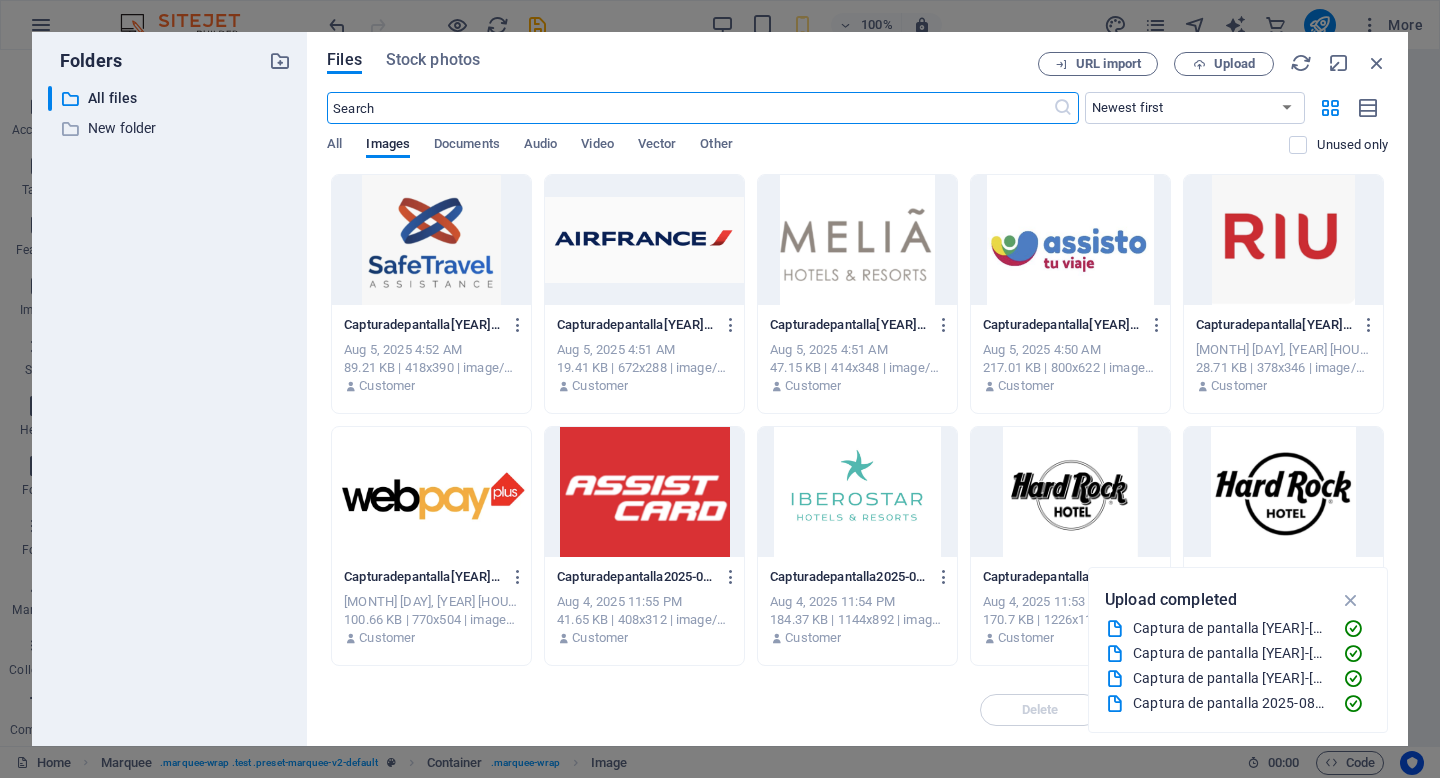 scroll, scrollTop: 6286, scrollLeft: 0, axis: vertical 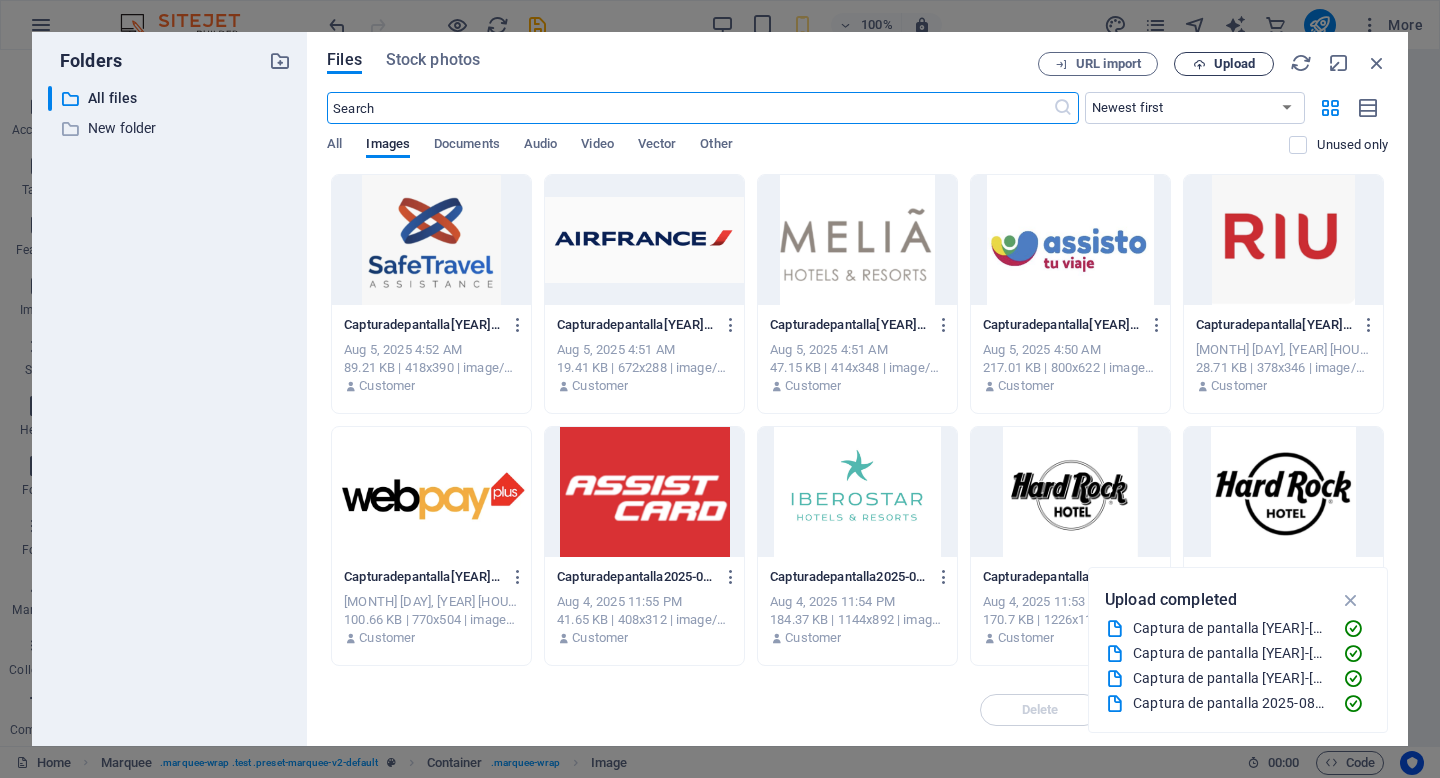 click on "Upload" at bounding box center [1234, 64] 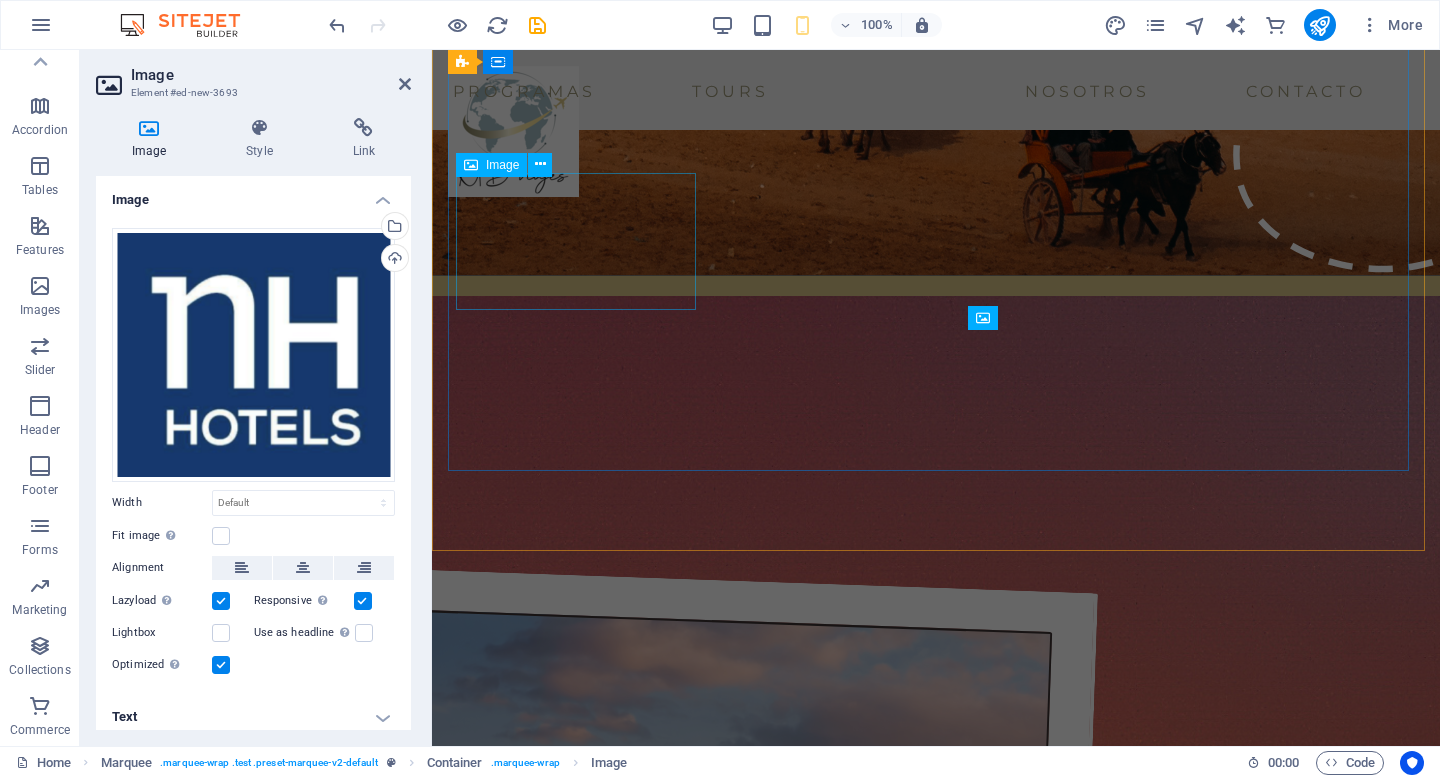 scroll, scrollTop: 3225, scrollLeft: 0, axis: vertical 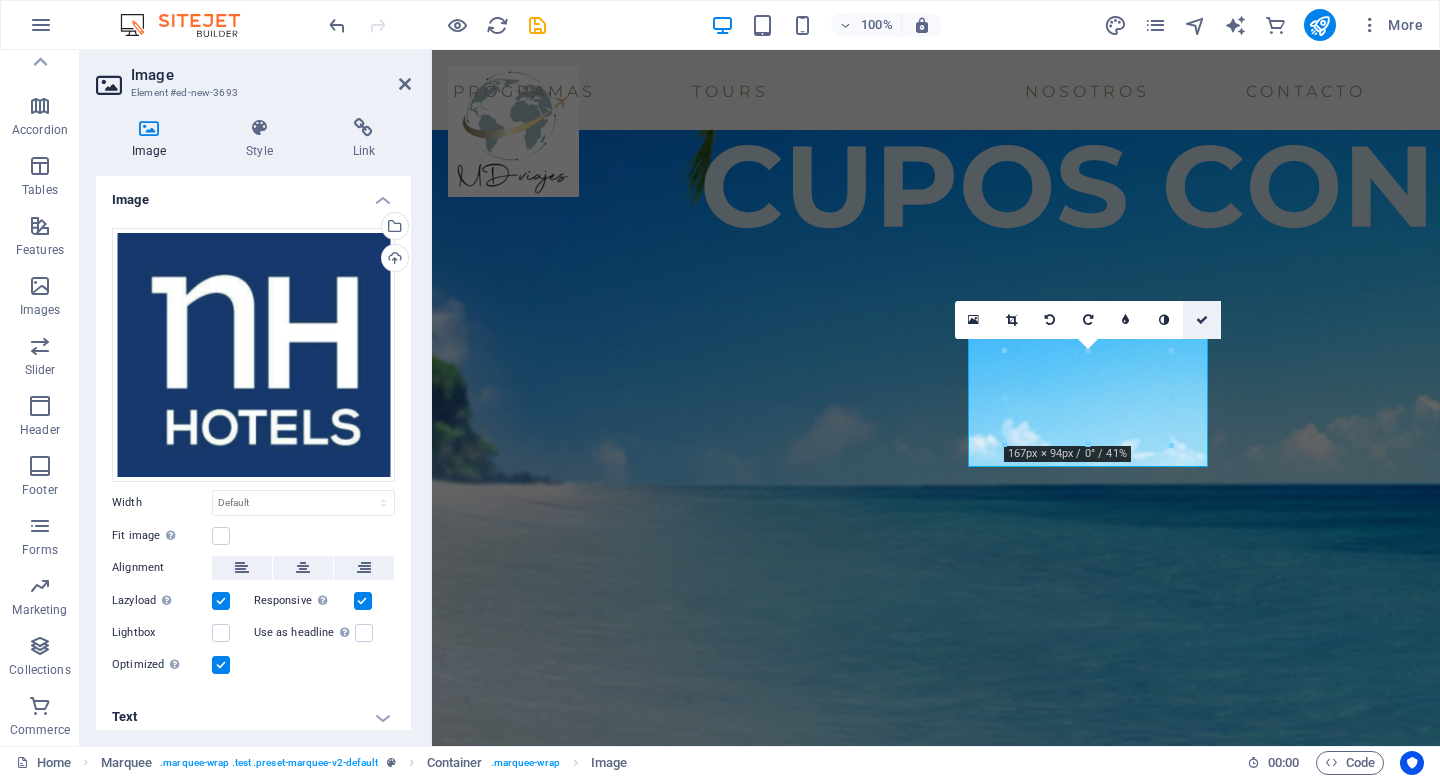 click at bounding box center [1202, 320] 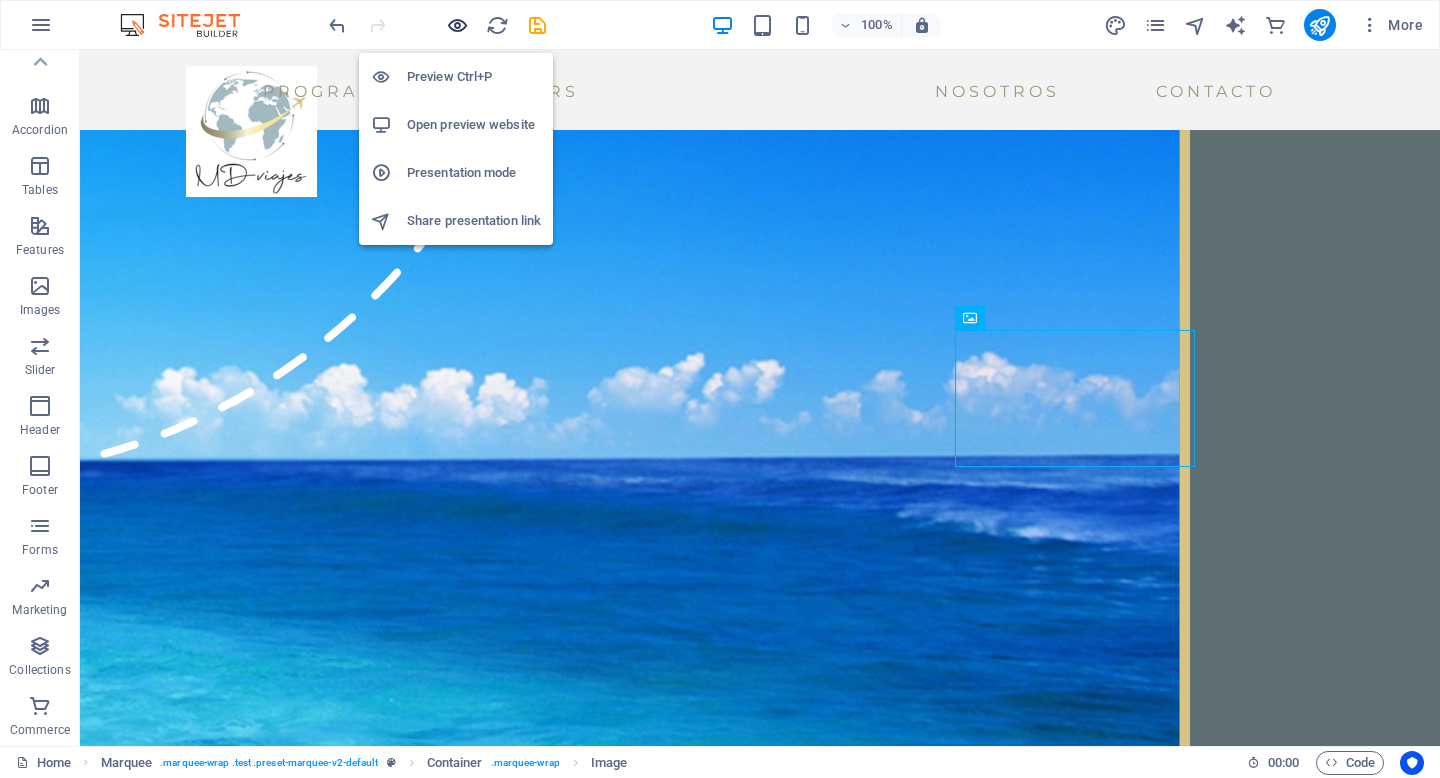 click at bounding box center [457, 25] 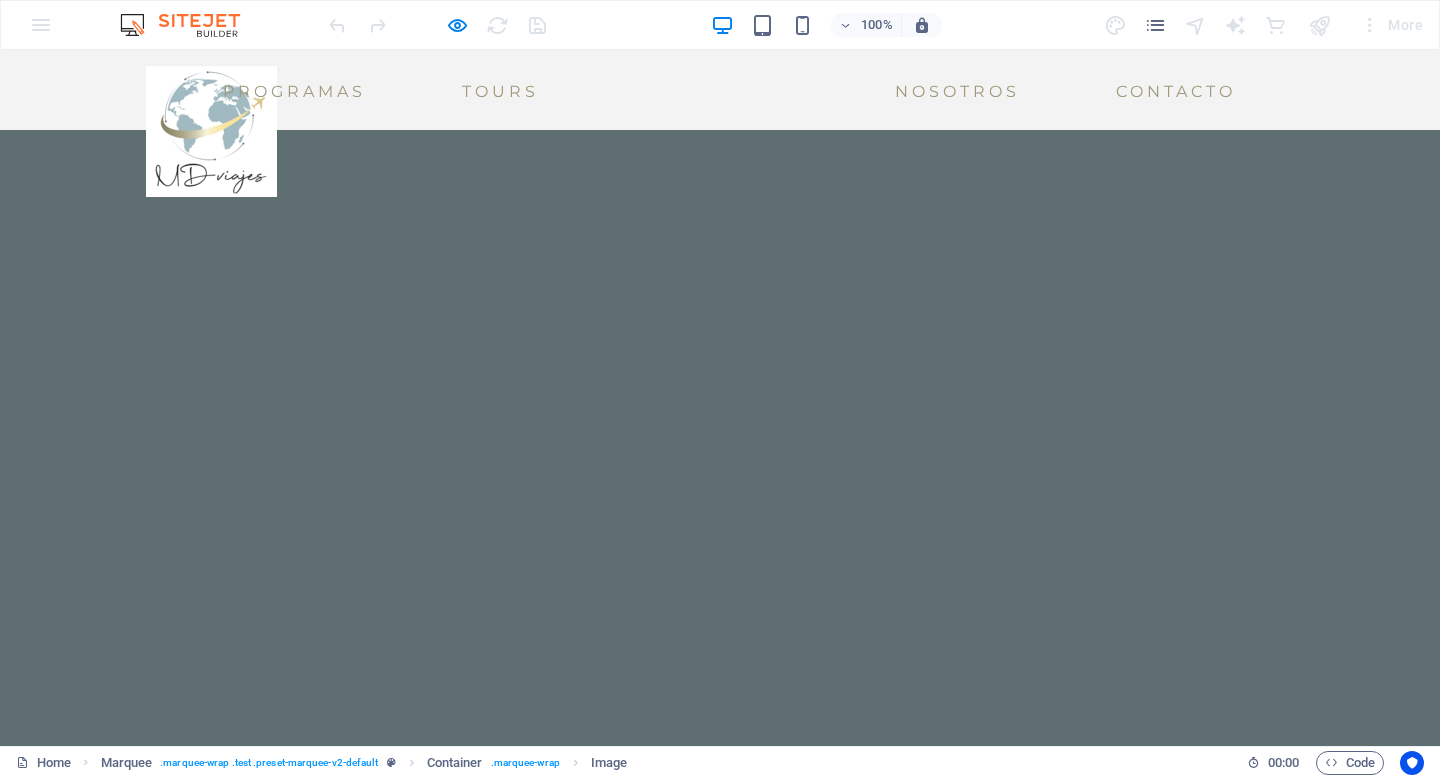 scroll, scrollTop: 2934, scrollLeft: 0, axis: vertical 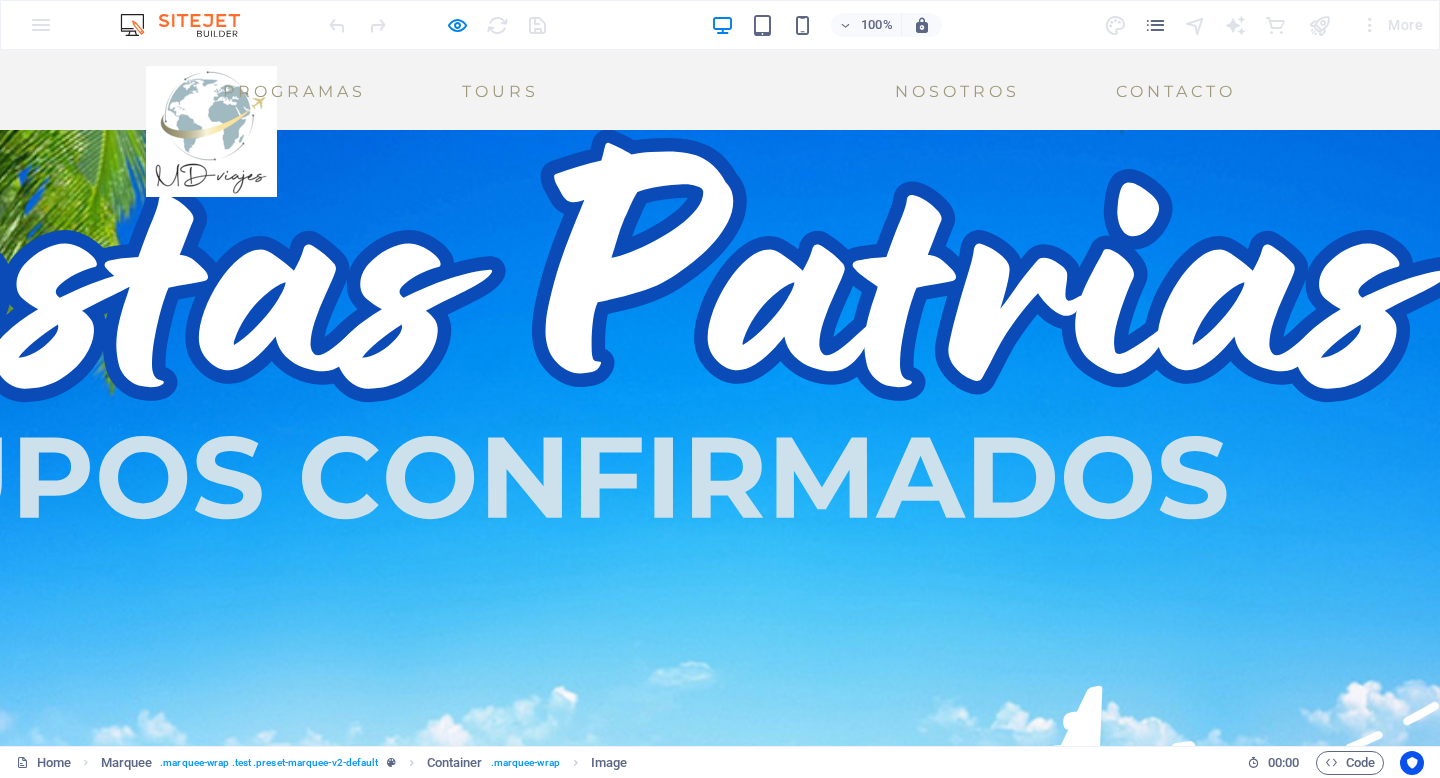 click at bounding box center [349, -2536] 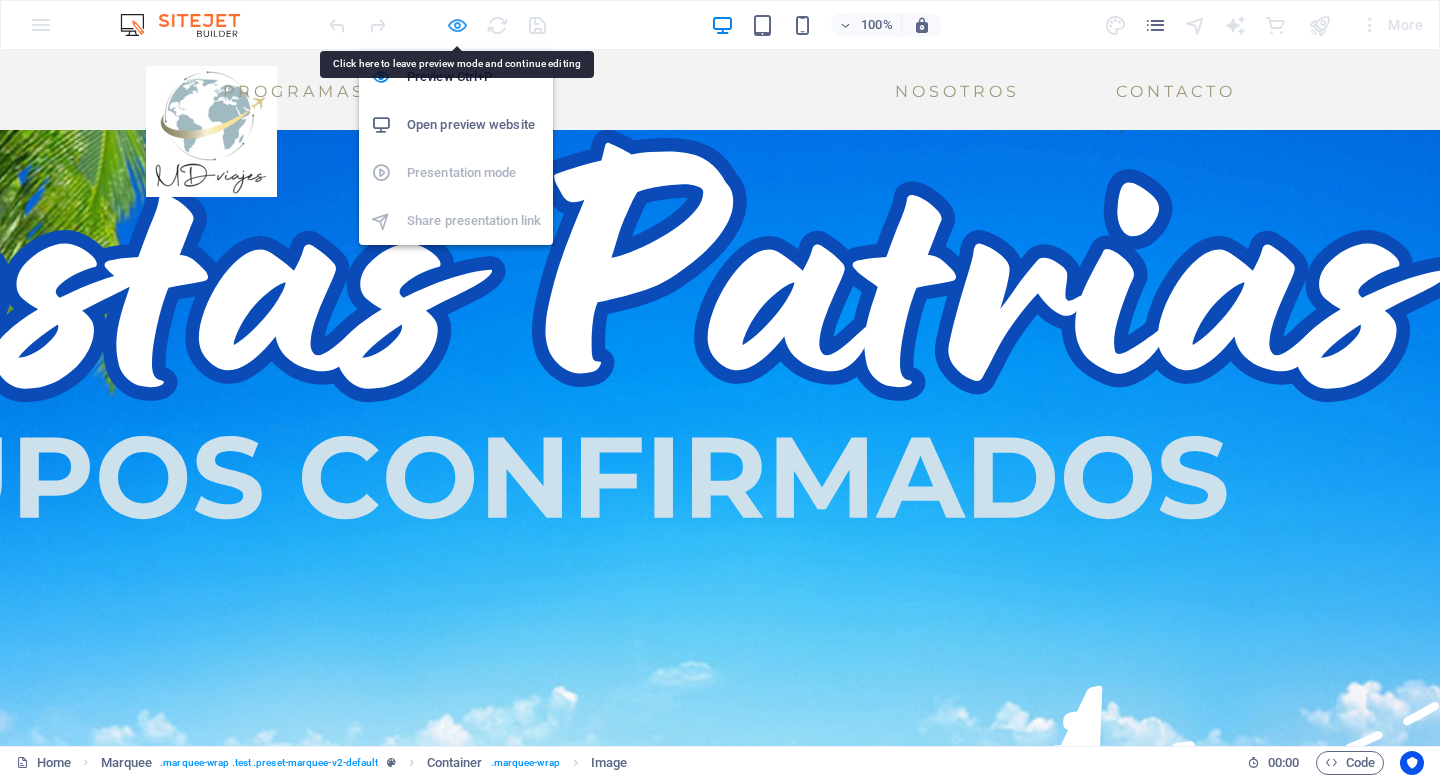 click at bounding box center (457, 25) 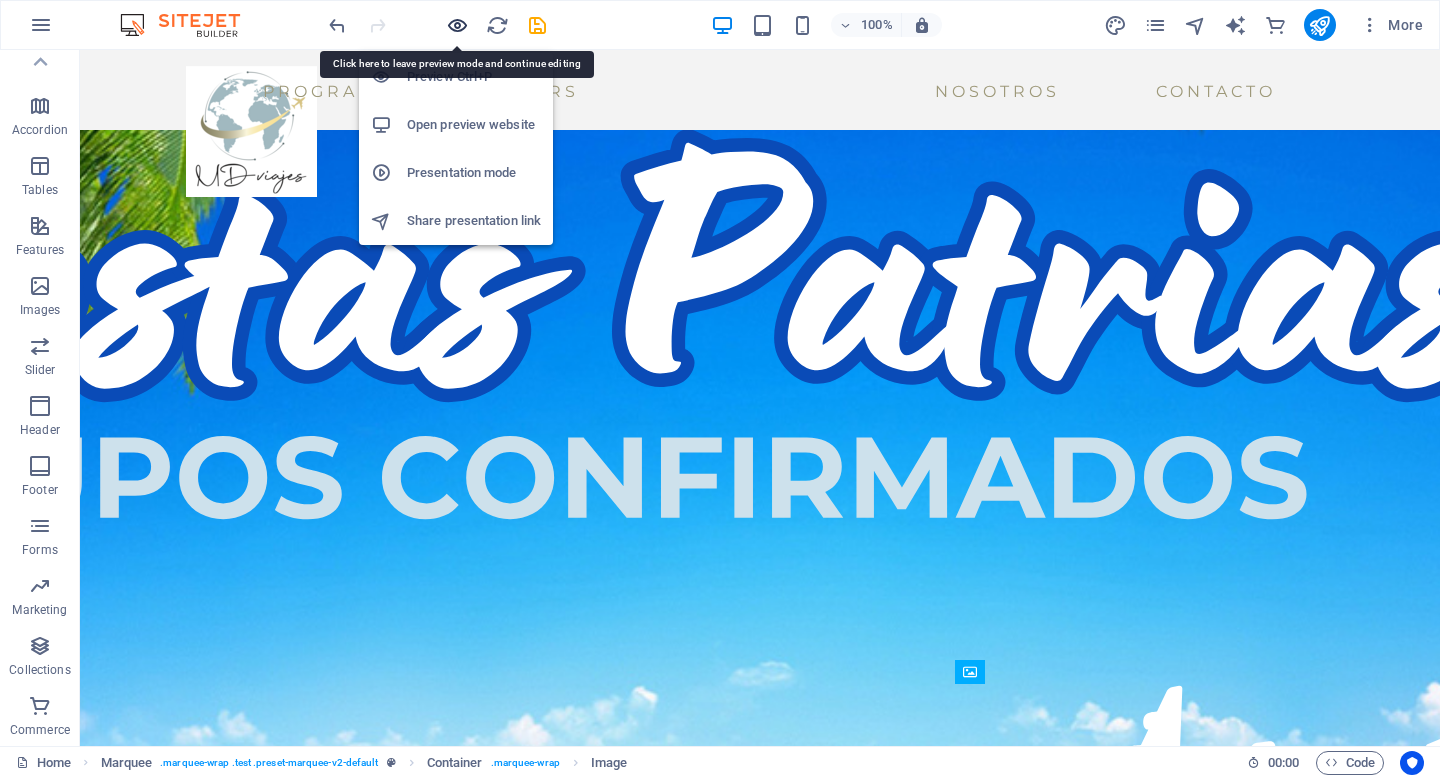 scroll, scrollTop: 2894, scrollLeft: 0, axis: vertical 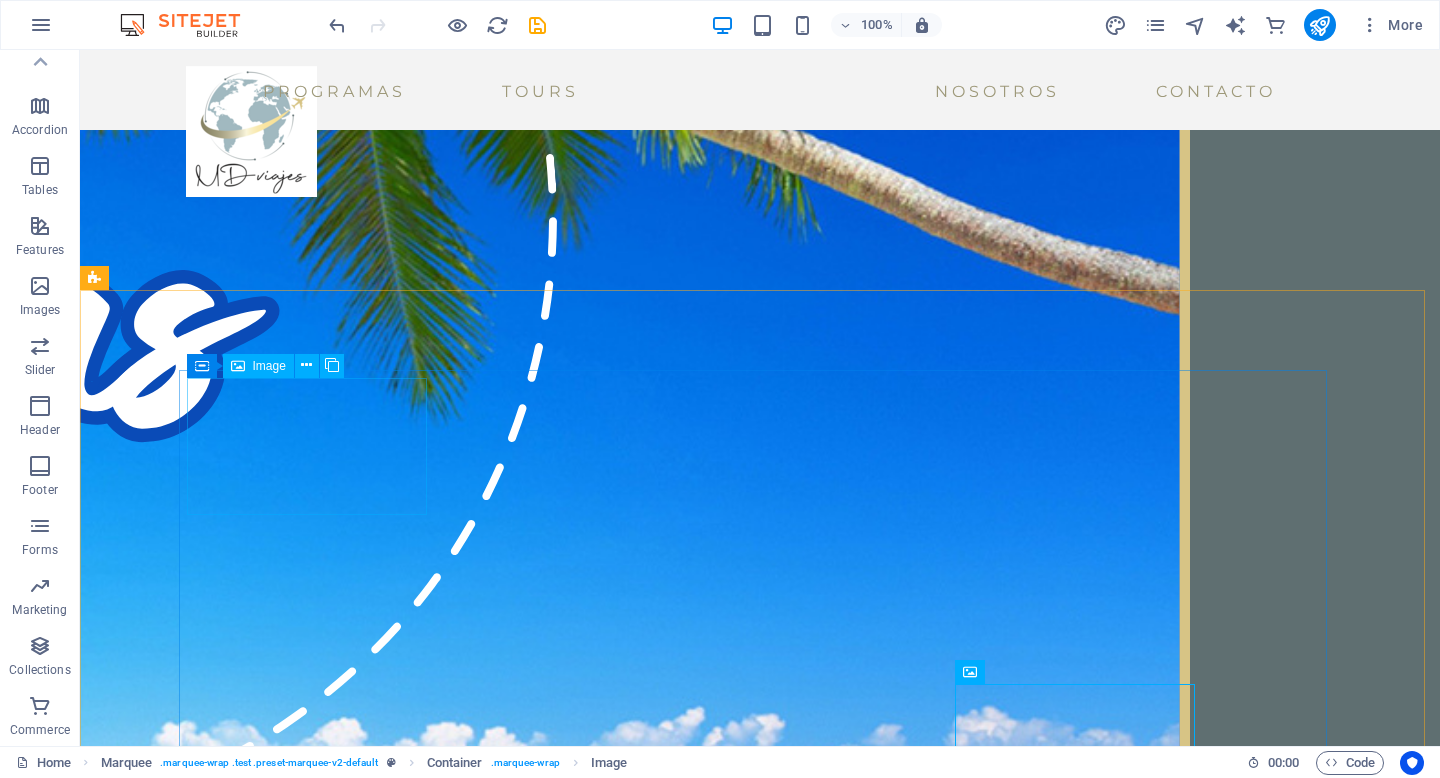 click on "Image" at bounding box center (269, 366) 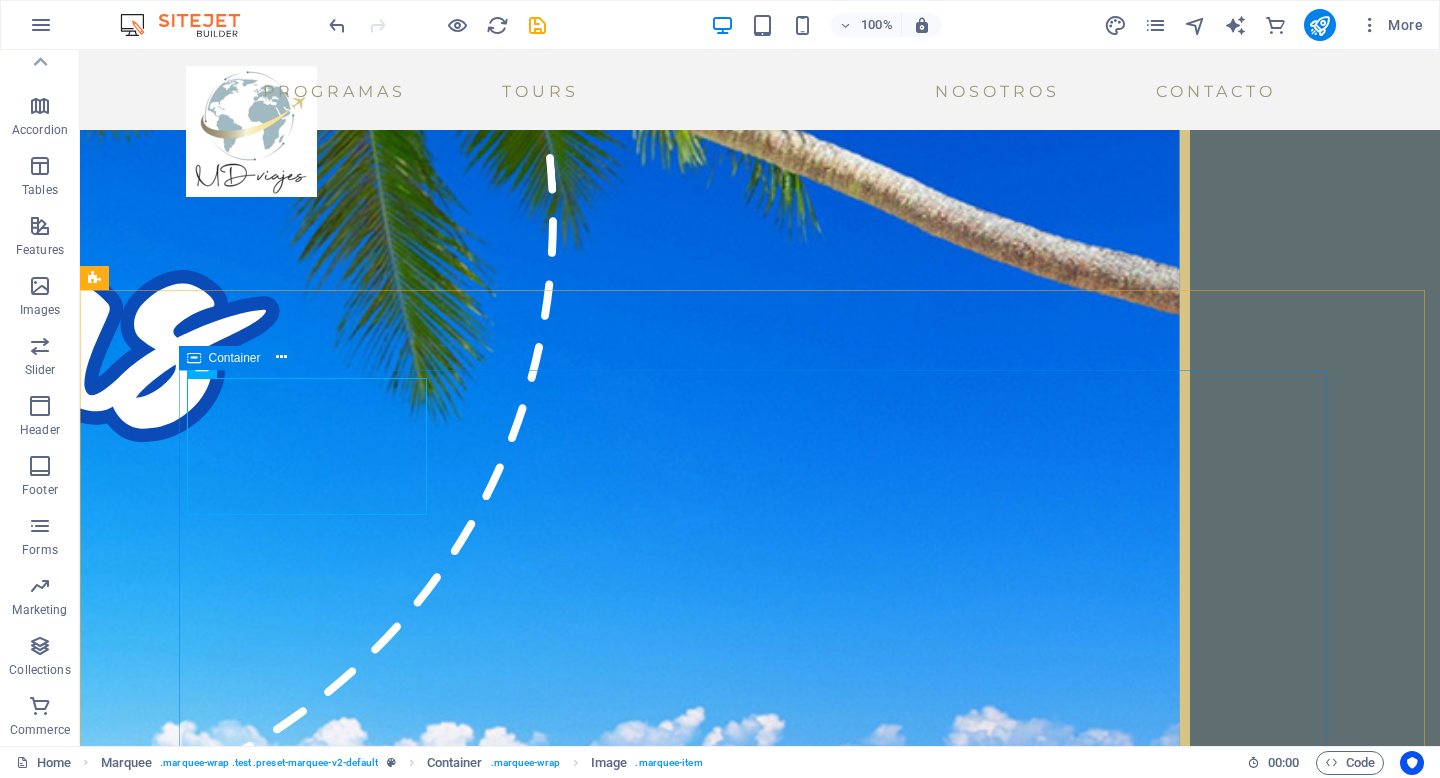 click on "Container" at bounding box center [235, 358] 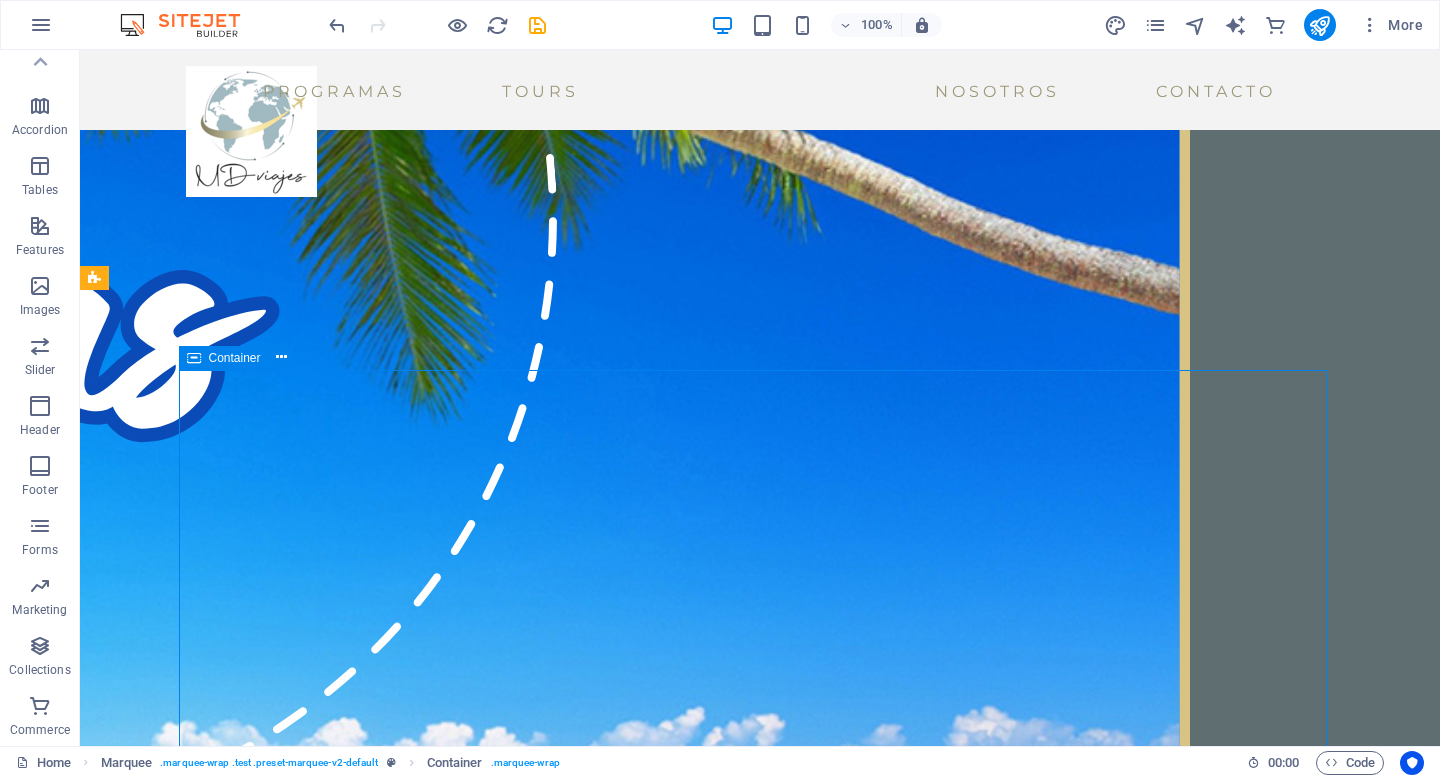 click on "Container" at bounding box center [235, 358] 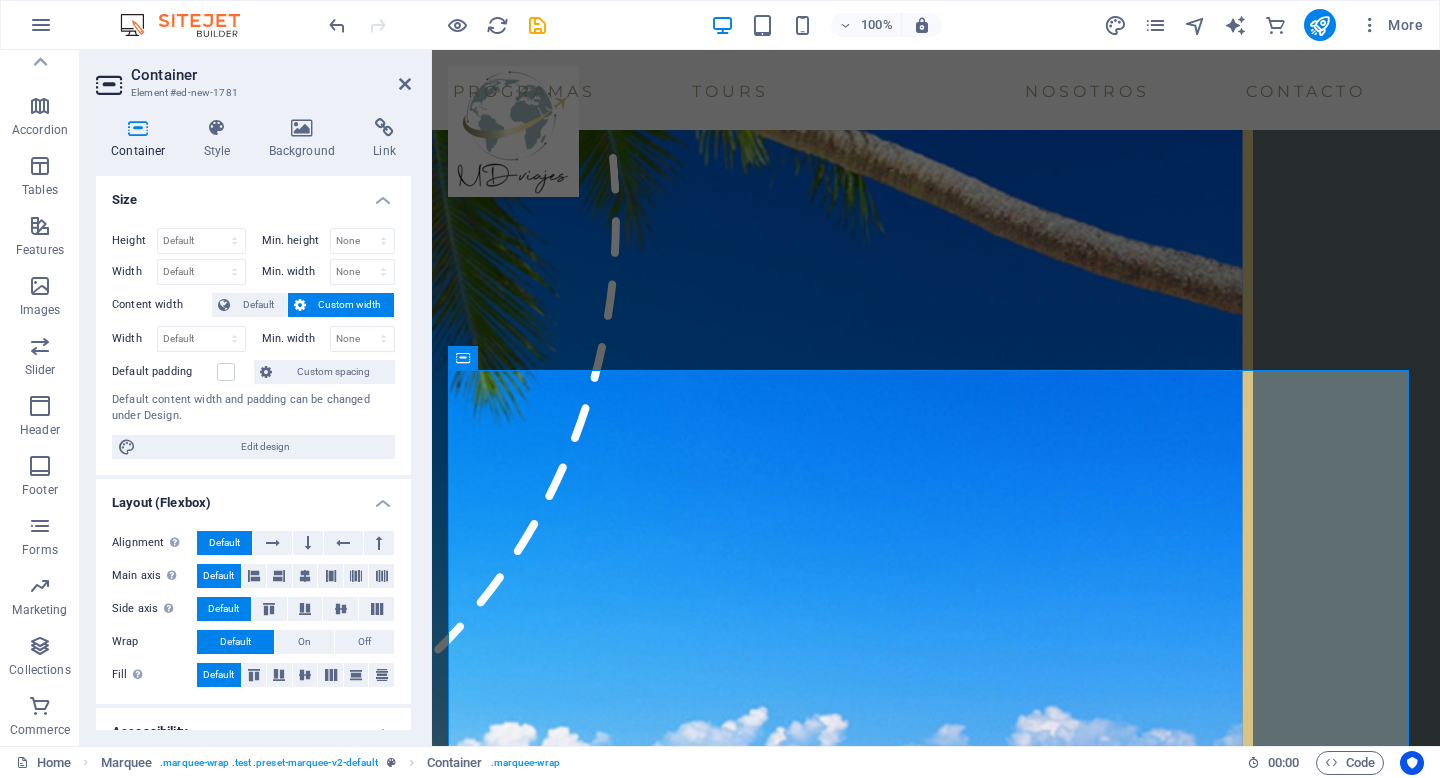 scroll, scrollTop: 2718, scrollLeft: 0, axis: vertical 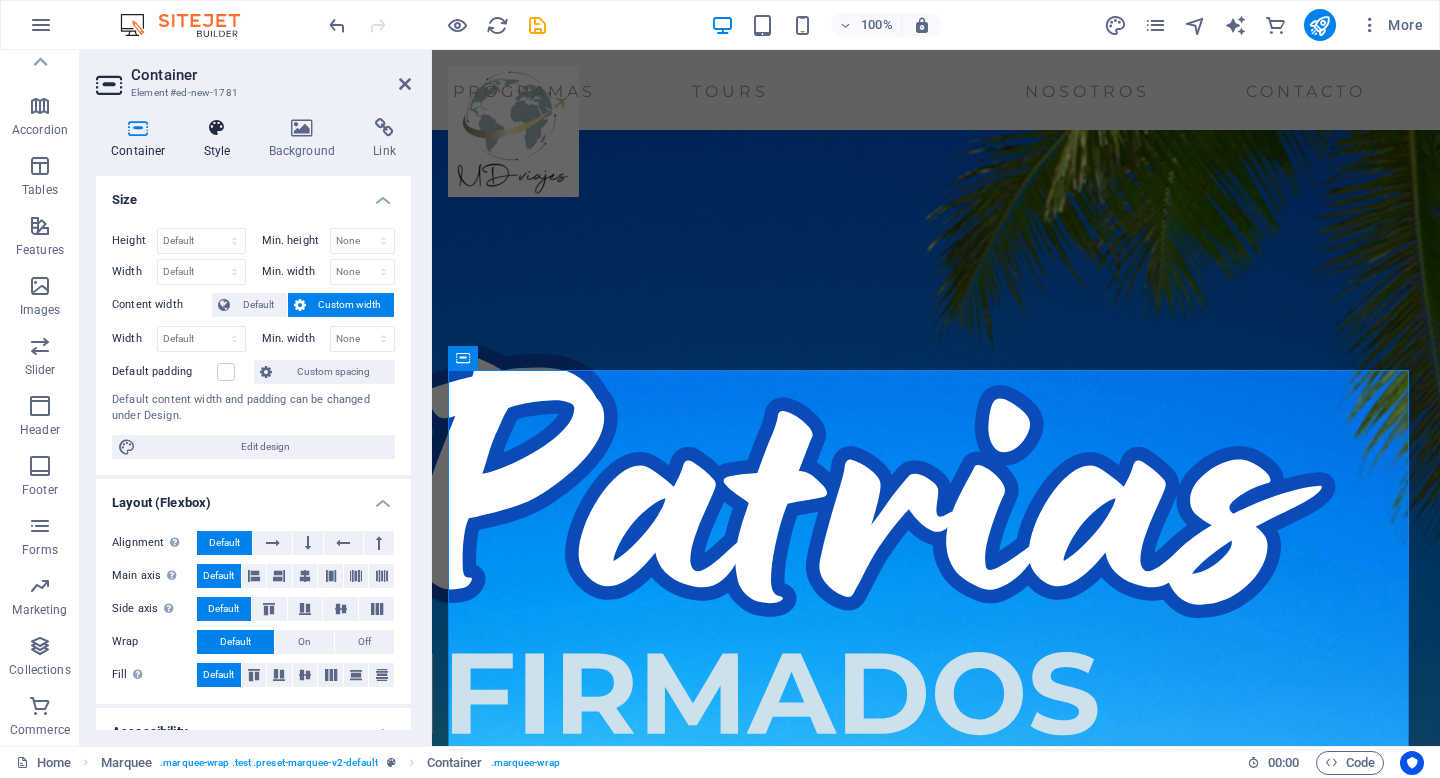 click at bounding box center (217, 128) 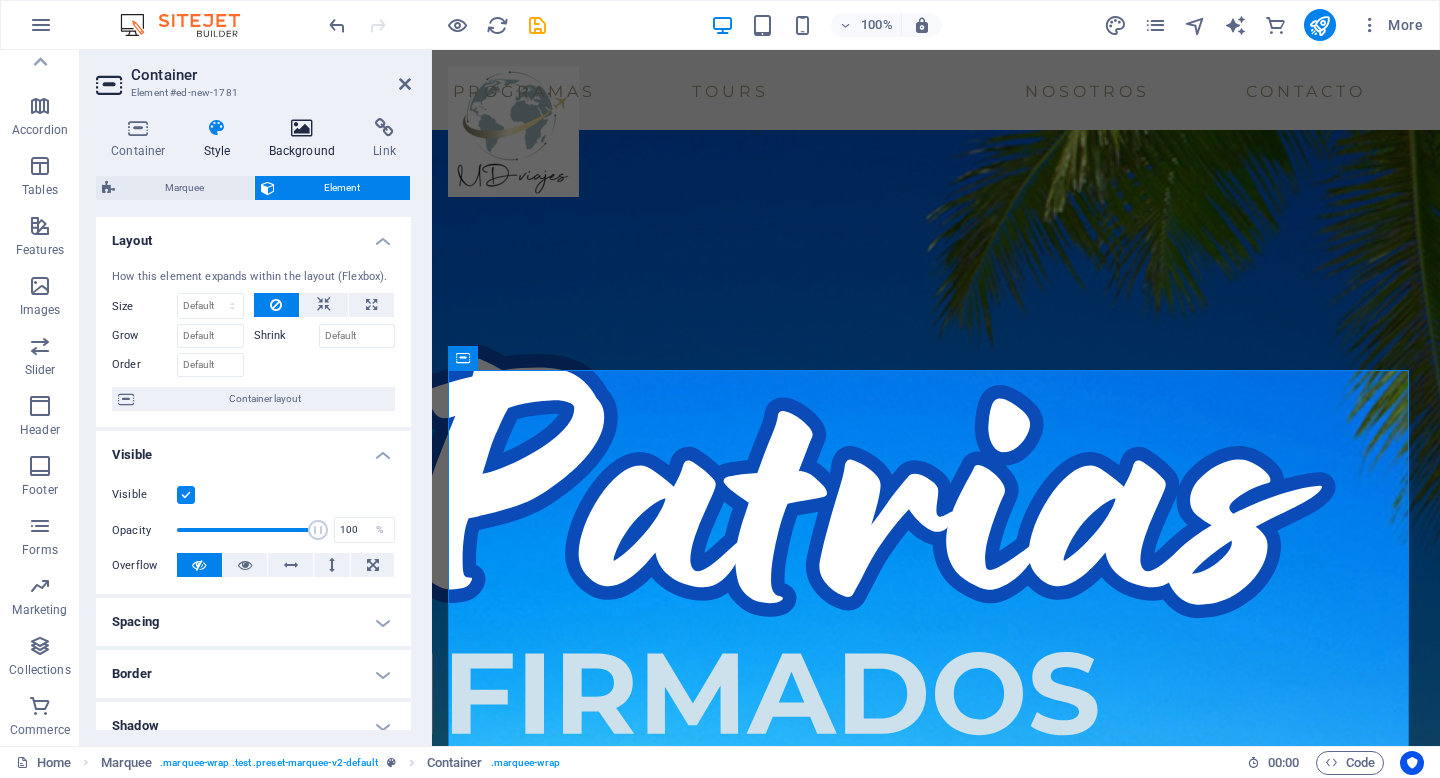 click at bounding box center (302, 128) 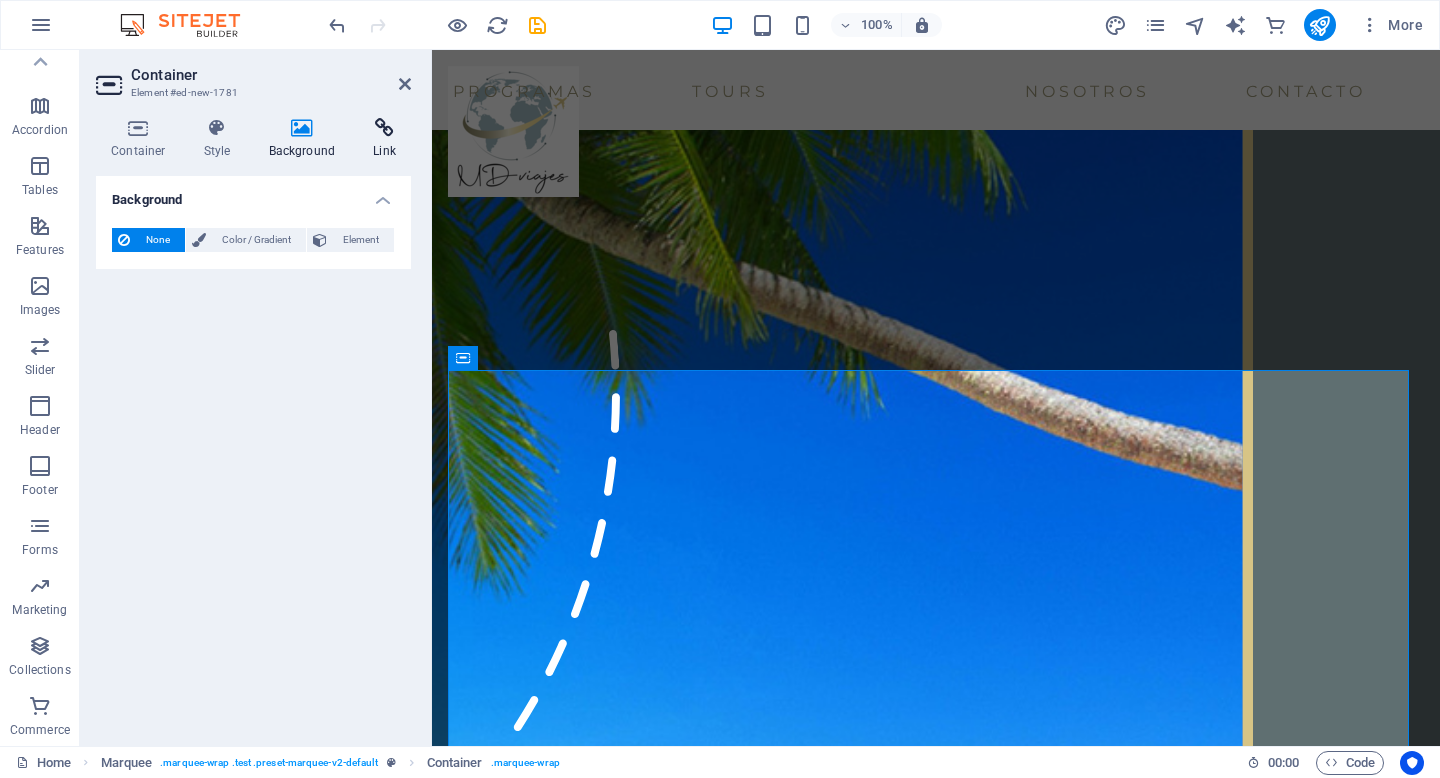 click at bounding box center (384, 128) 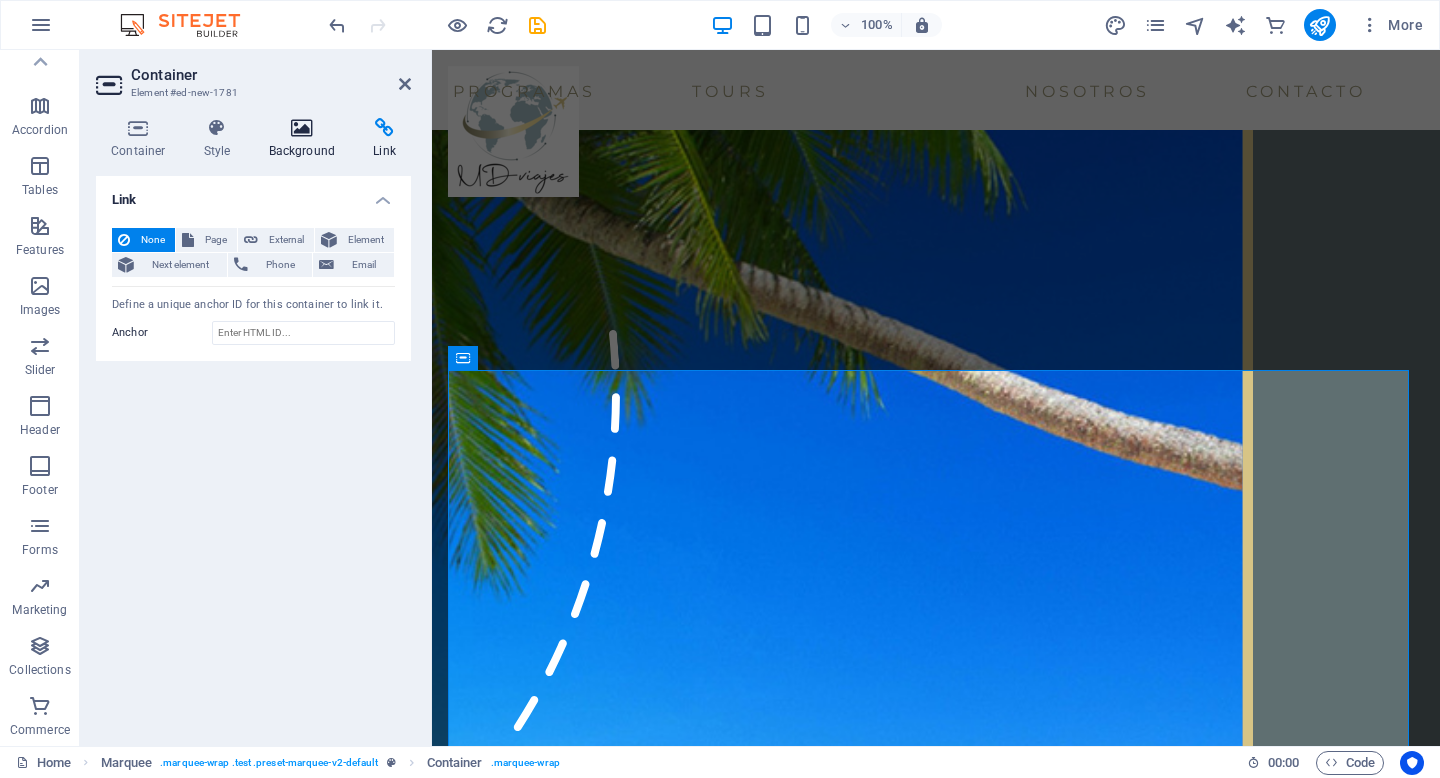 click at bounding box center [302, 128] 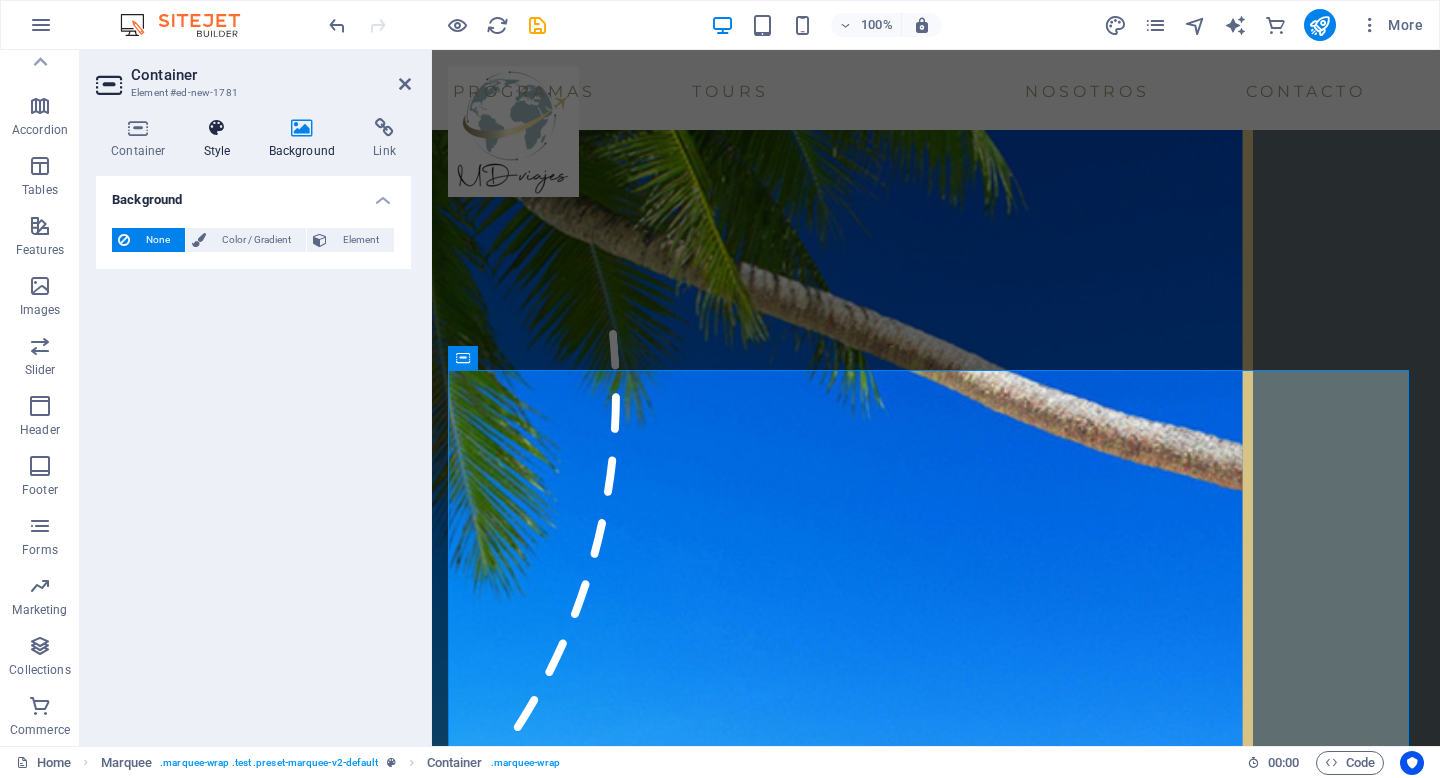click at bounding box center [217, 128] 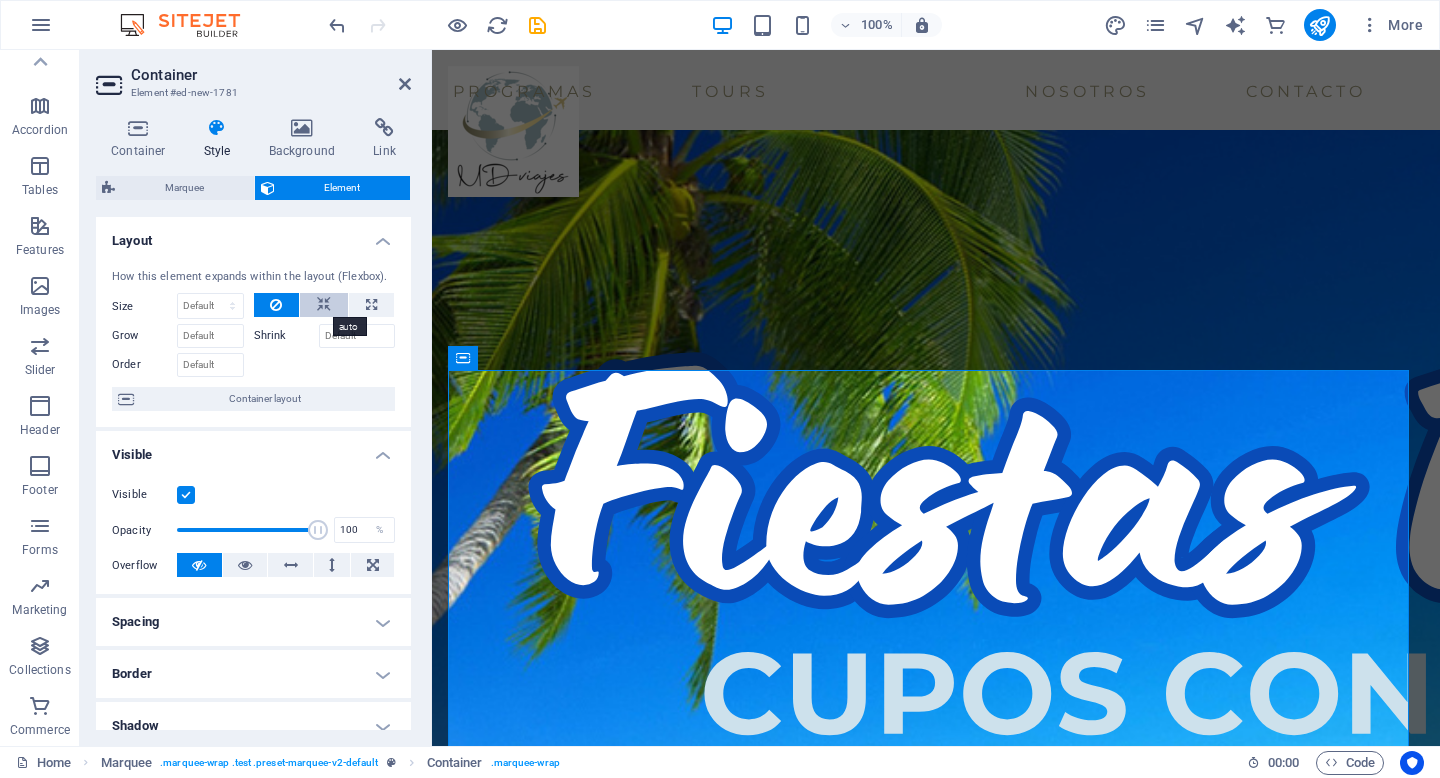 click at bounding box center [324, 305] 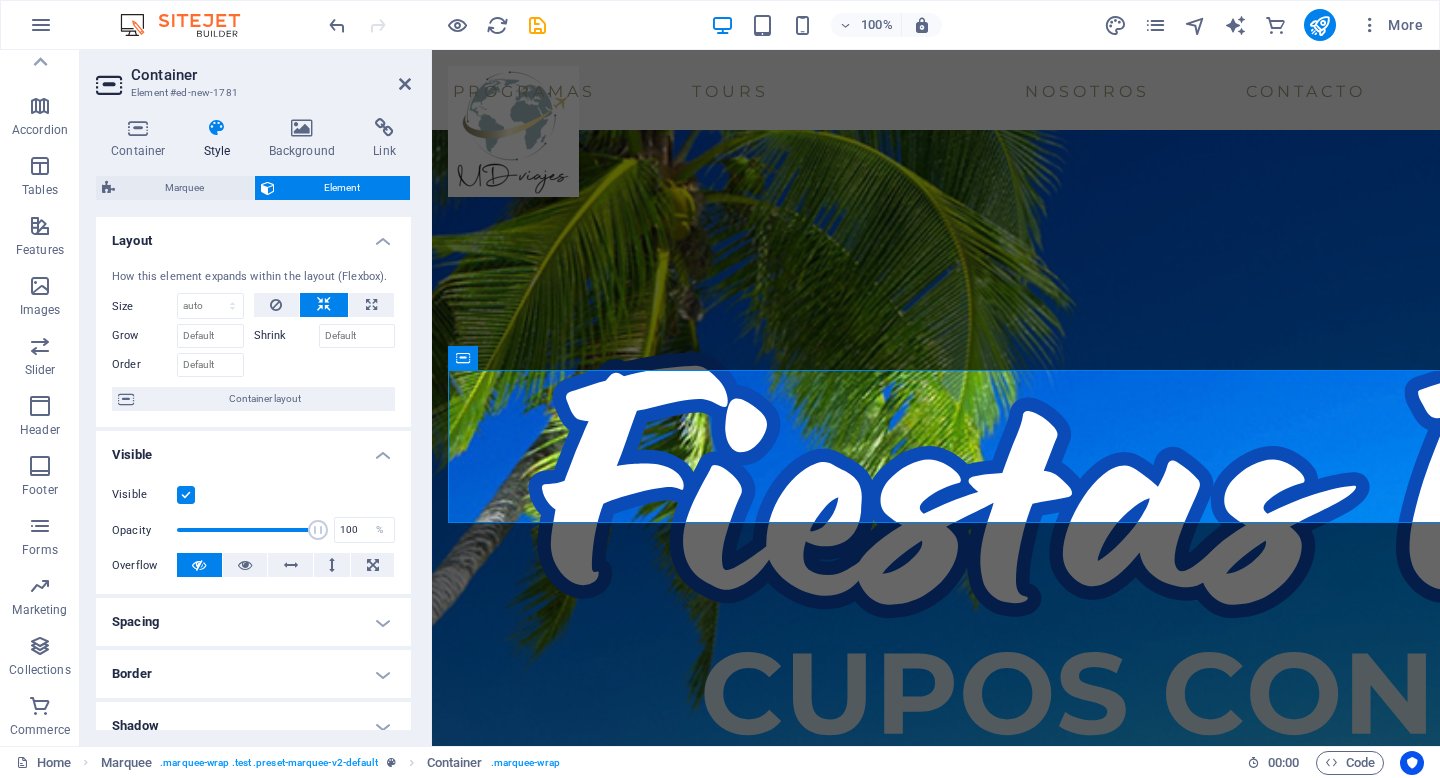 click at bounding box center (324, 305) 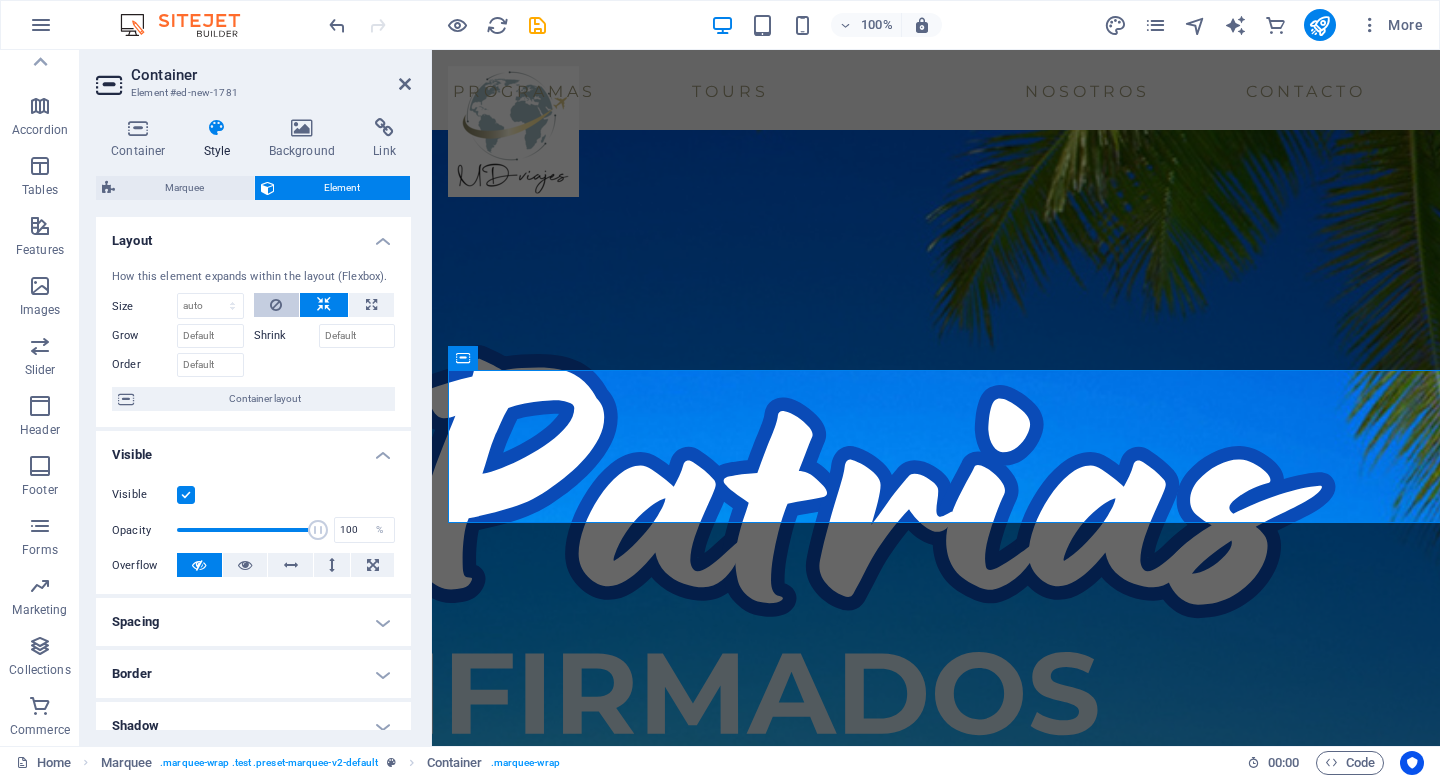 click at bounding box center (277, 305) 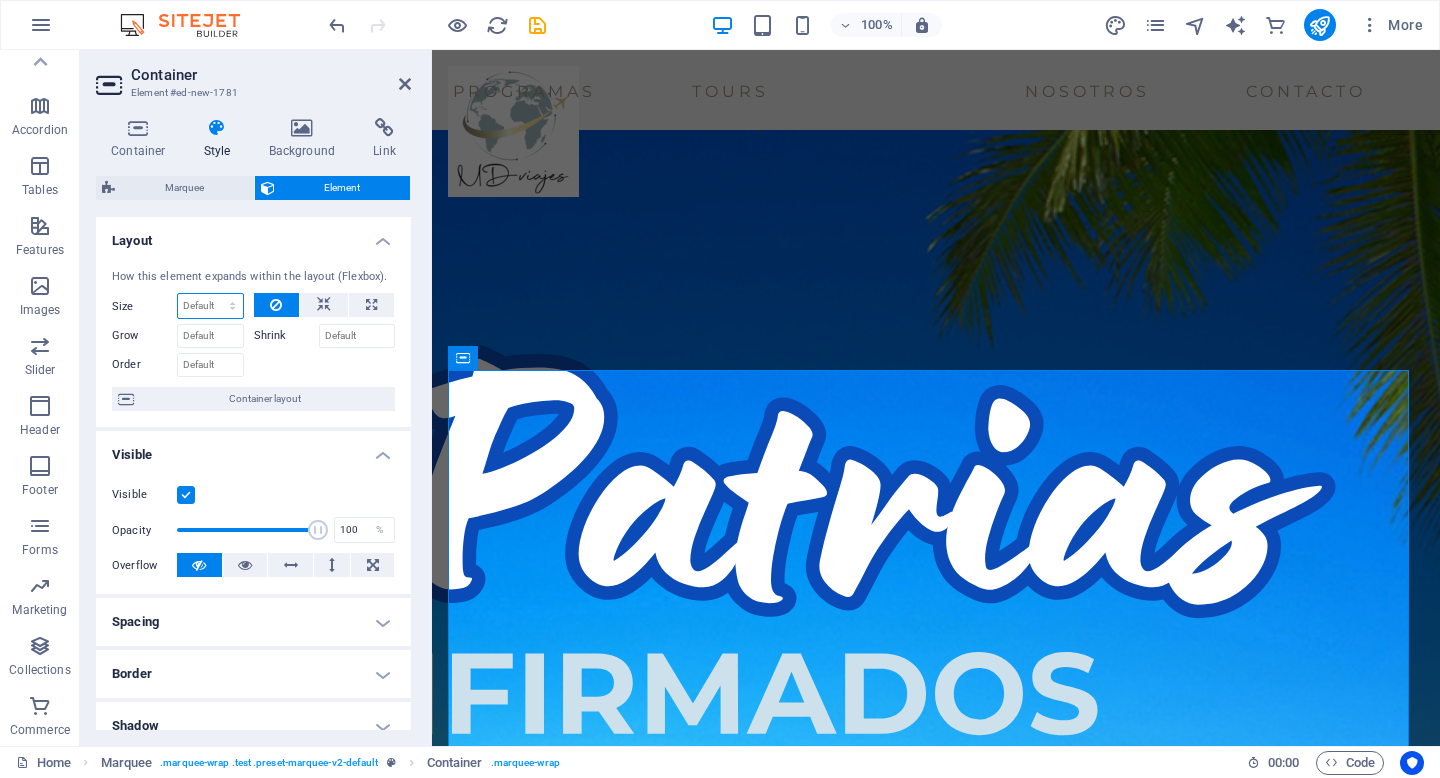 click on "Default auto px % 1/1 1/2 1/3 1/4 1/5 1/6 1/7 1/8 1/9 1/10" at bounding box center [210, 306] 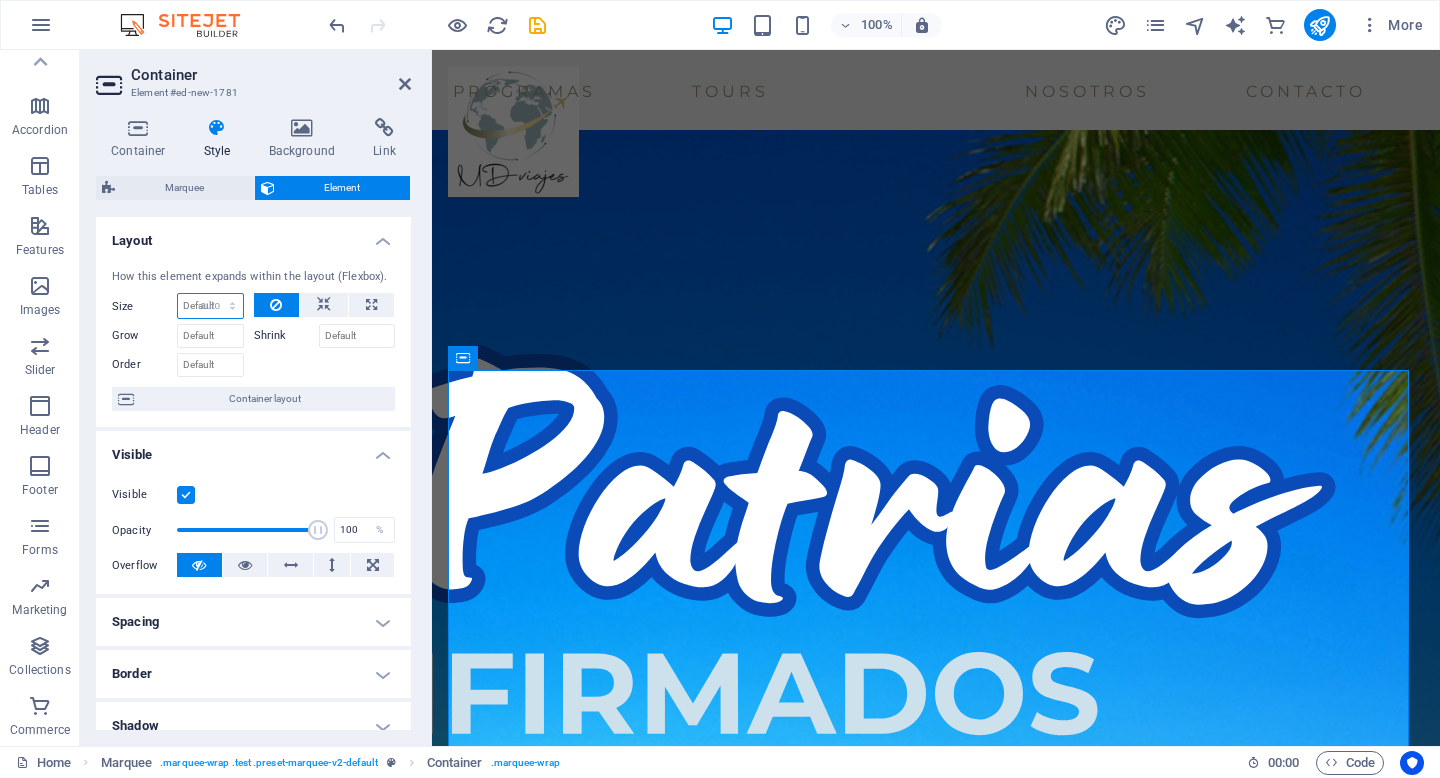 select on "DISABLED_OPTION_VALUE" 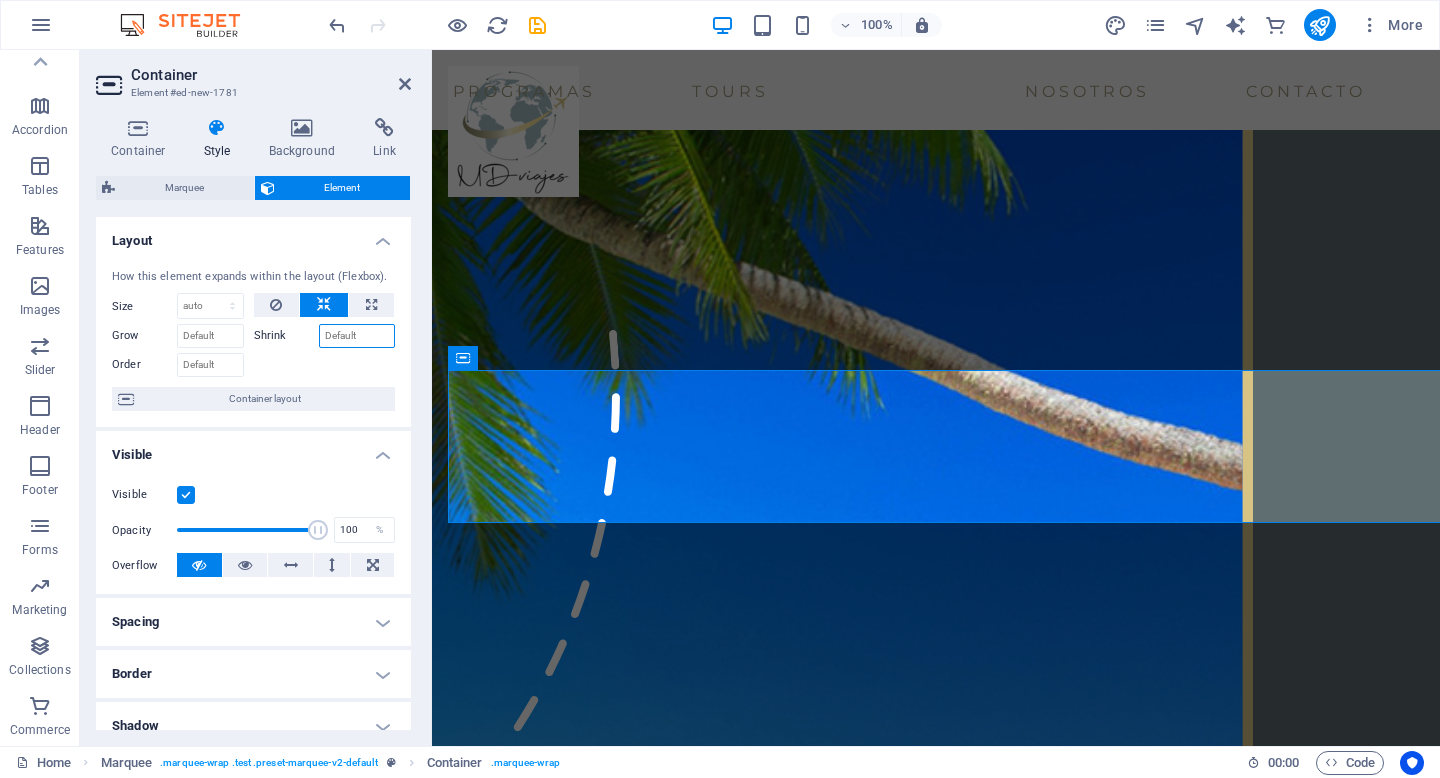 click on "Shrink" at bounding box center (357, 336) 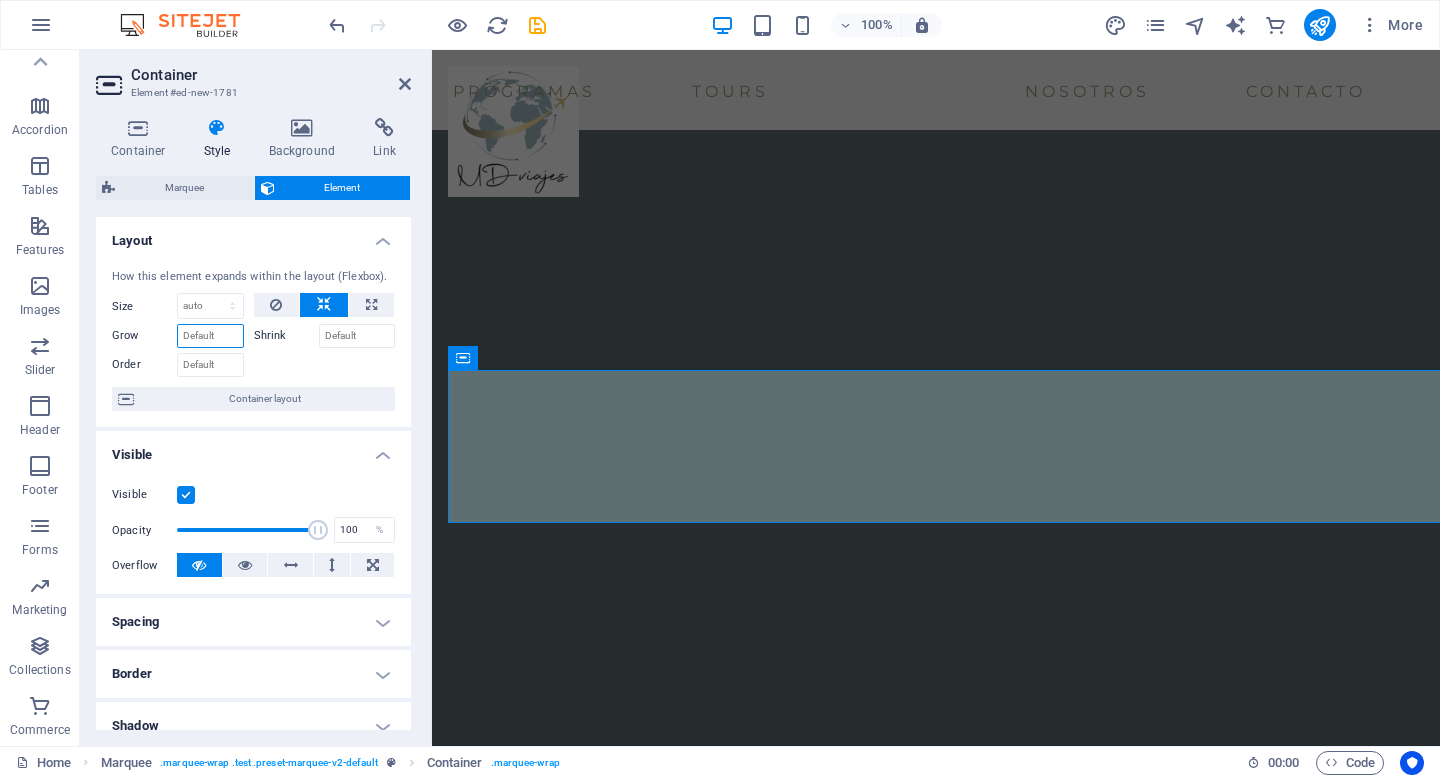 click on "Grow" at bounding box center [210, 336] 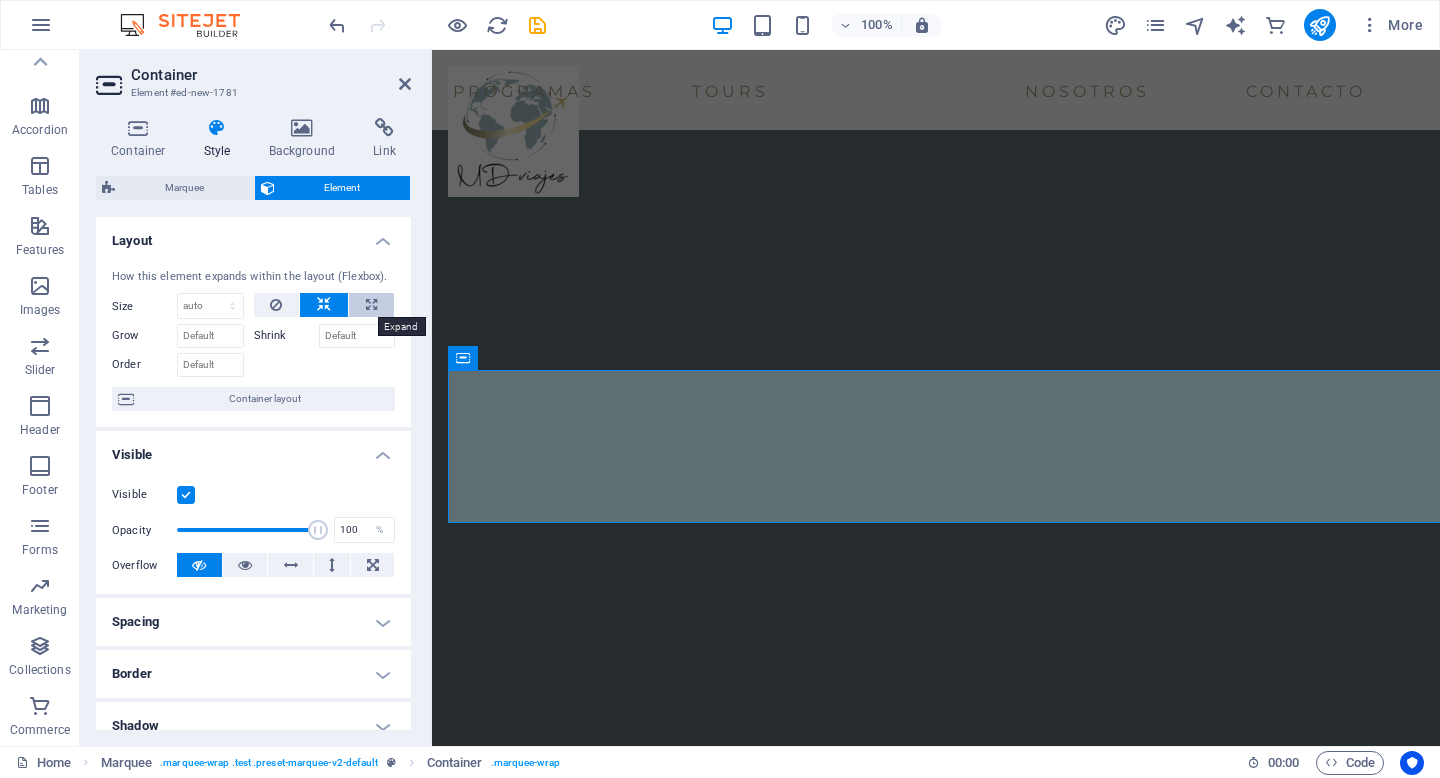 click at bounding box center (371, 305) 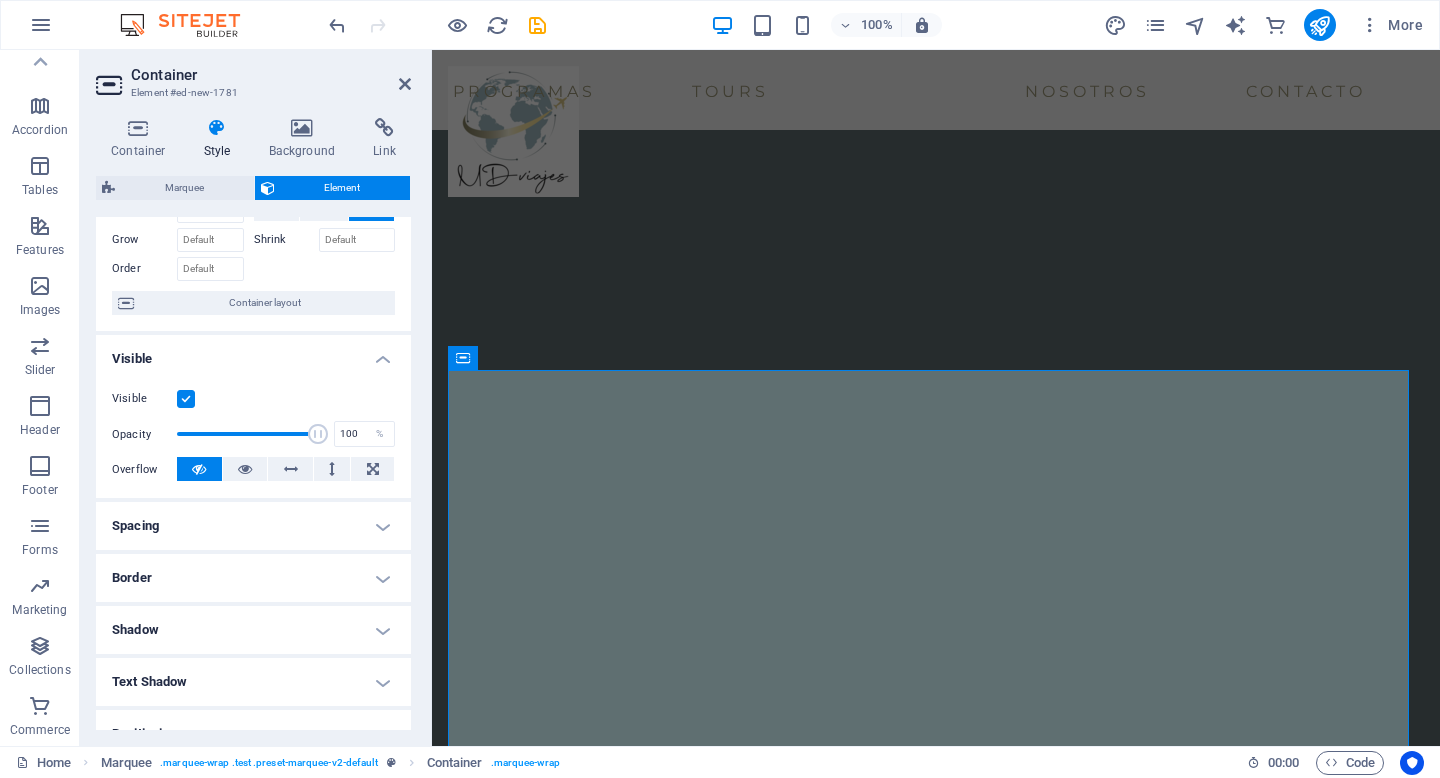 scroll, scrollTop: 171, scrollLeft: 0, axis: vertical 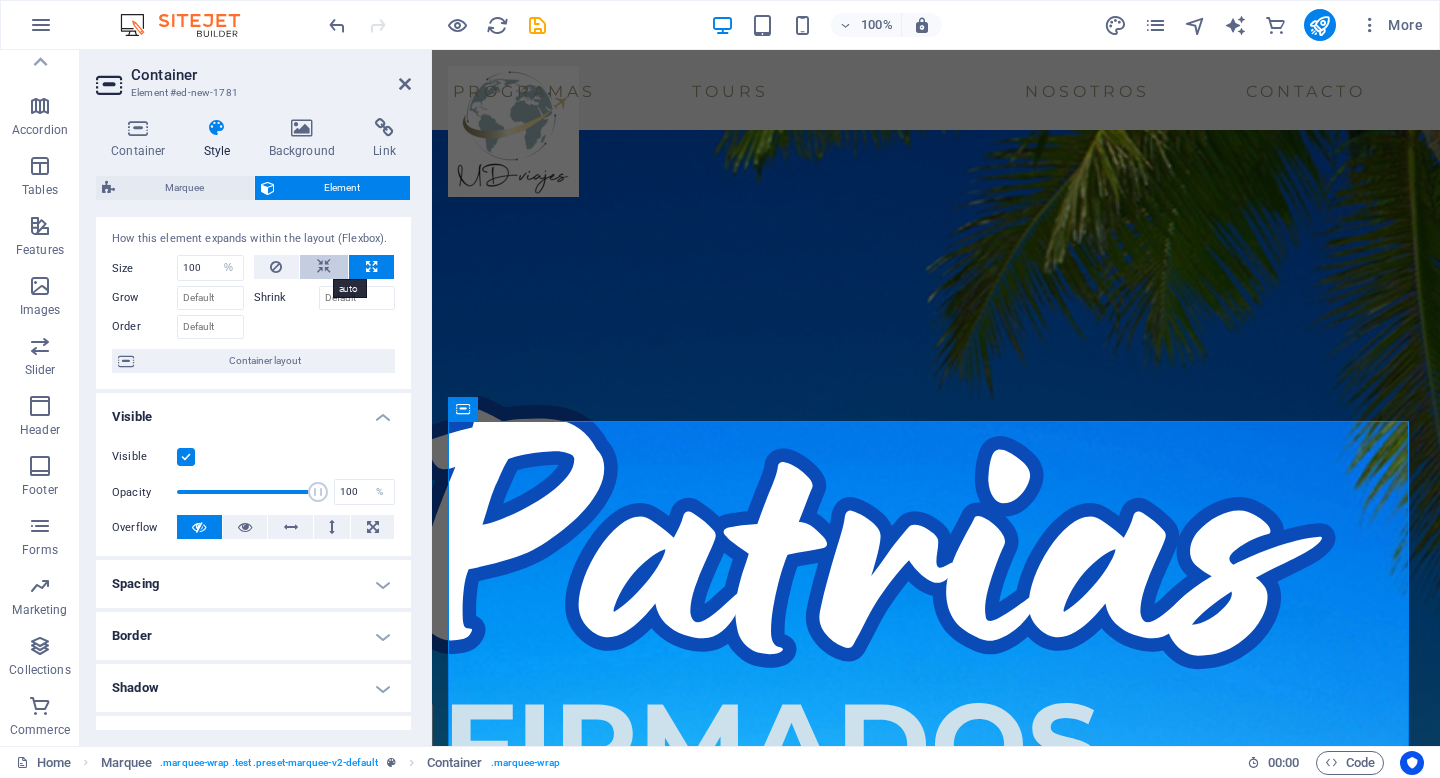 click at bounding box center (324, 267) 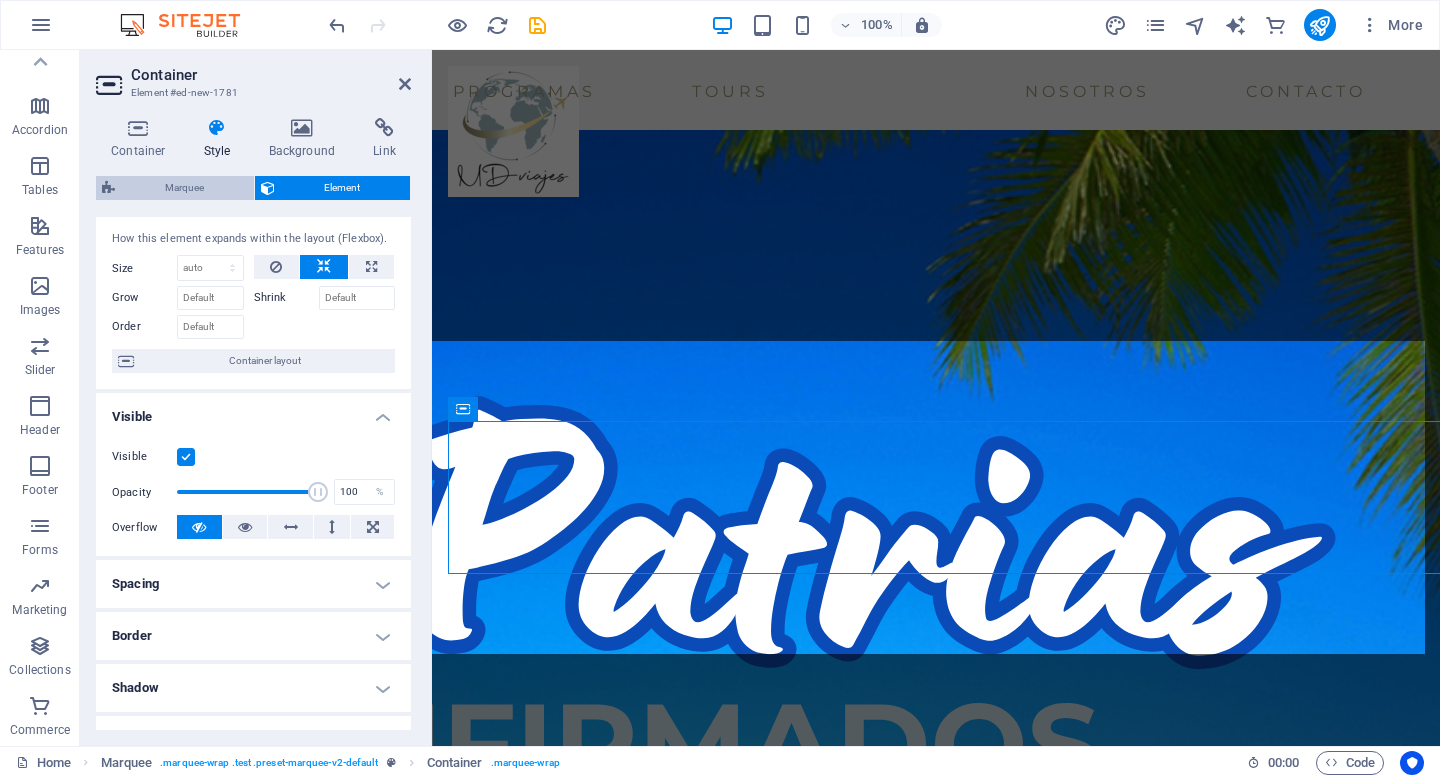 click on "Marquee" at bounding box center (184, 188) 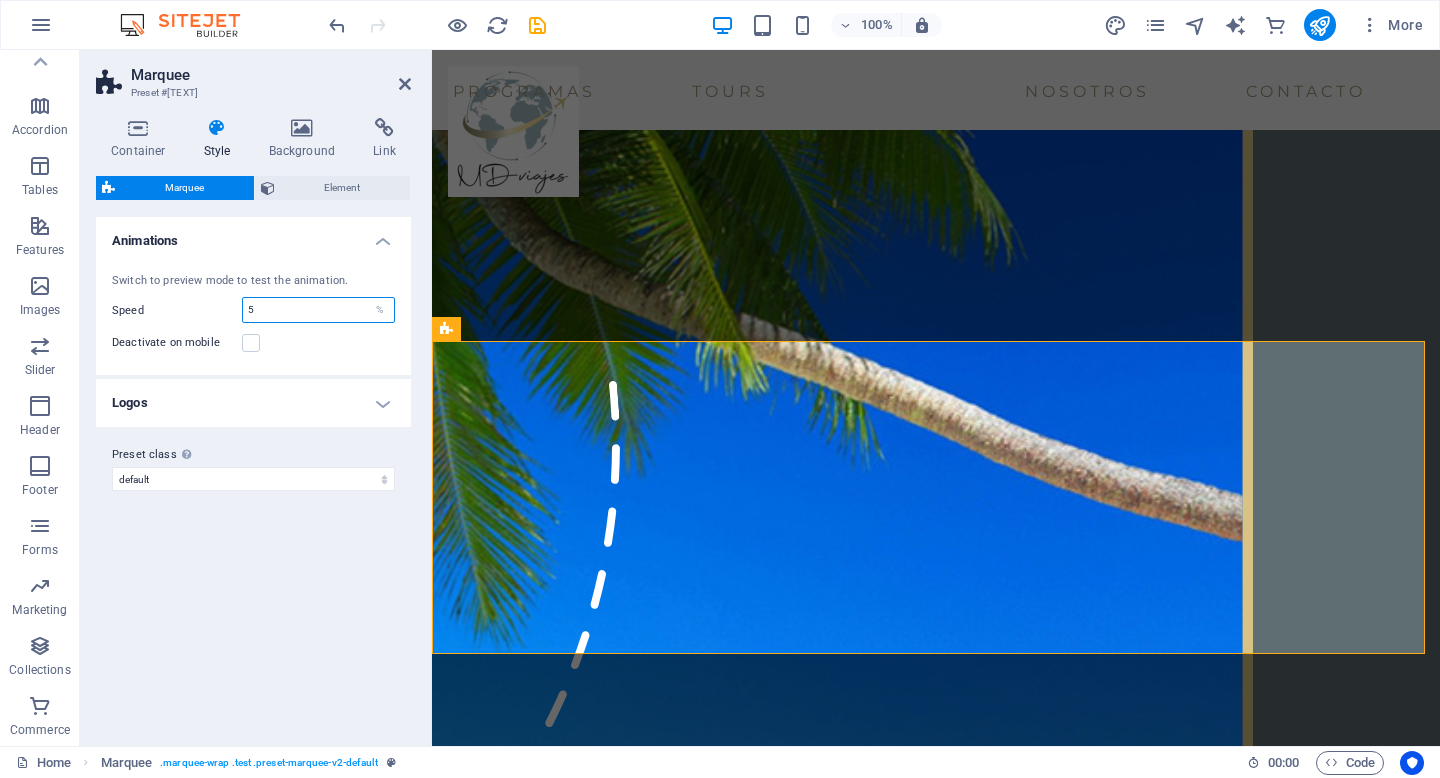 click on "5" at bounding box center (318, 310) 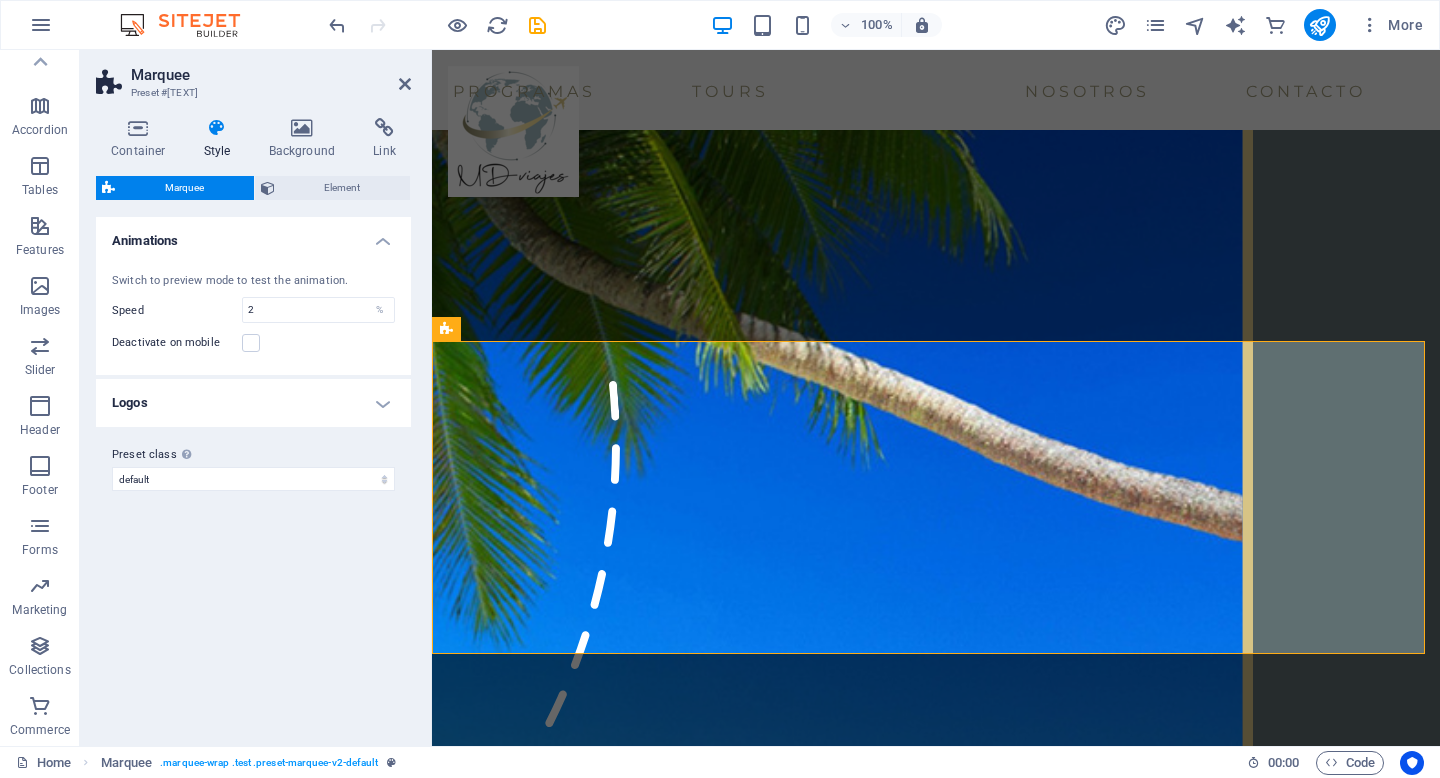 click on "Deactivate on mobile" at bounding box center (253, 343) 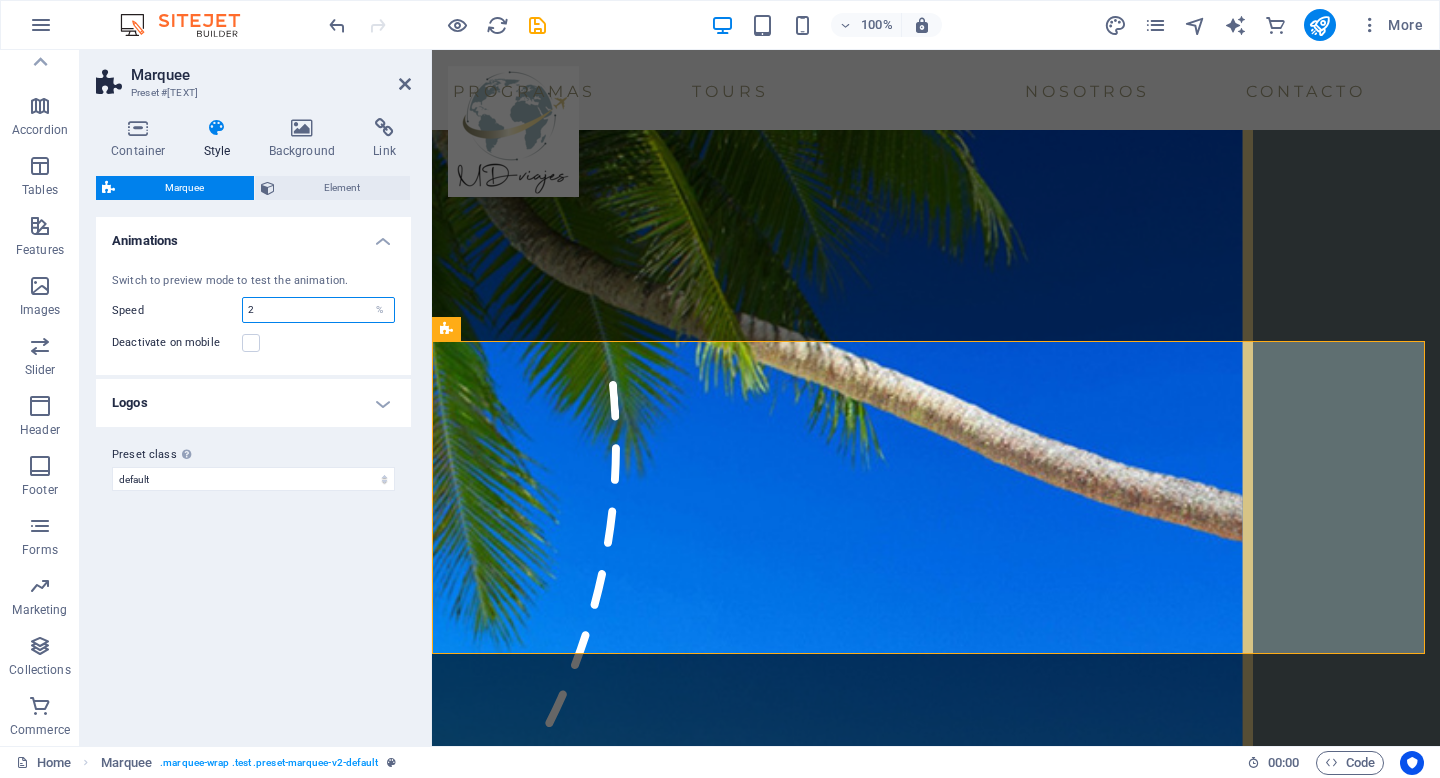 click on "2" at bounding box center [318, 310] 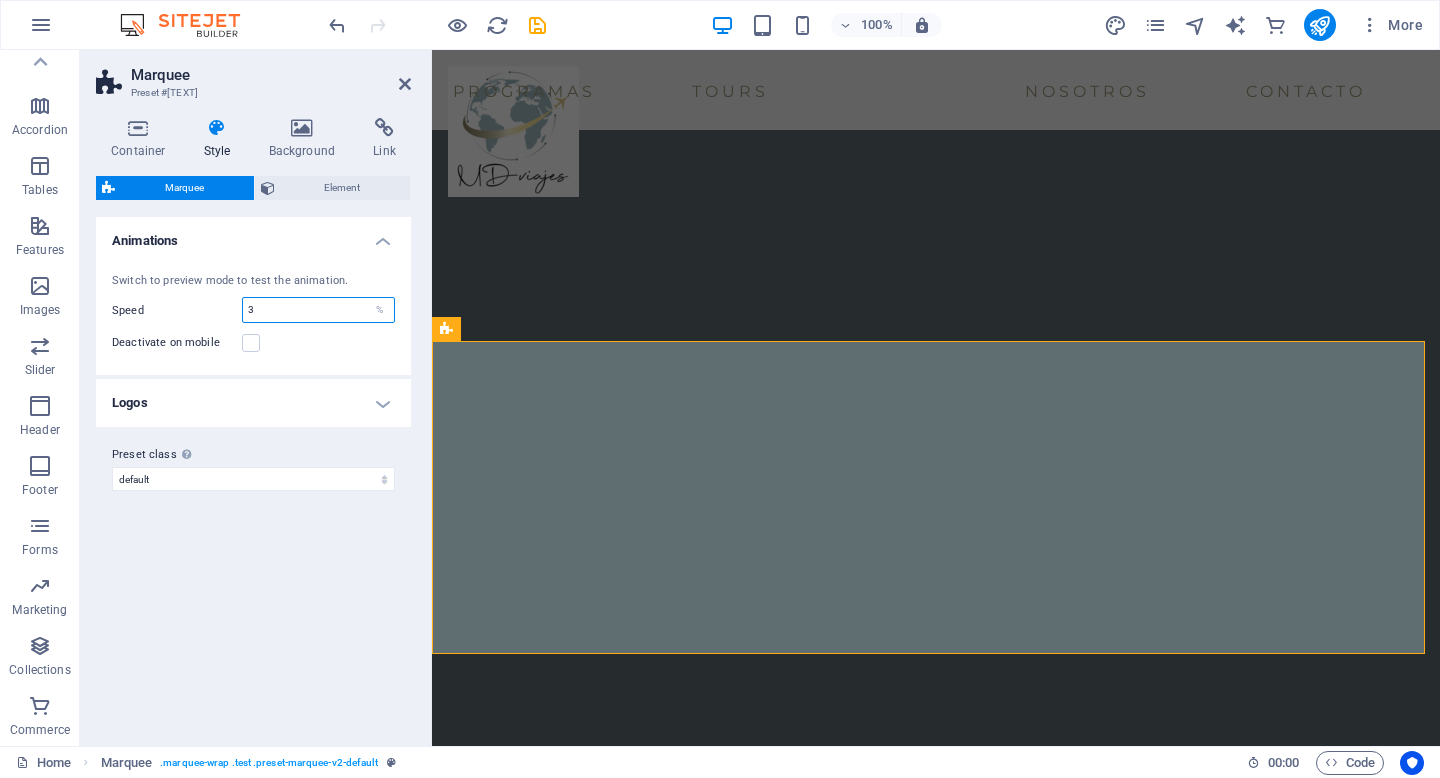 type on "3" 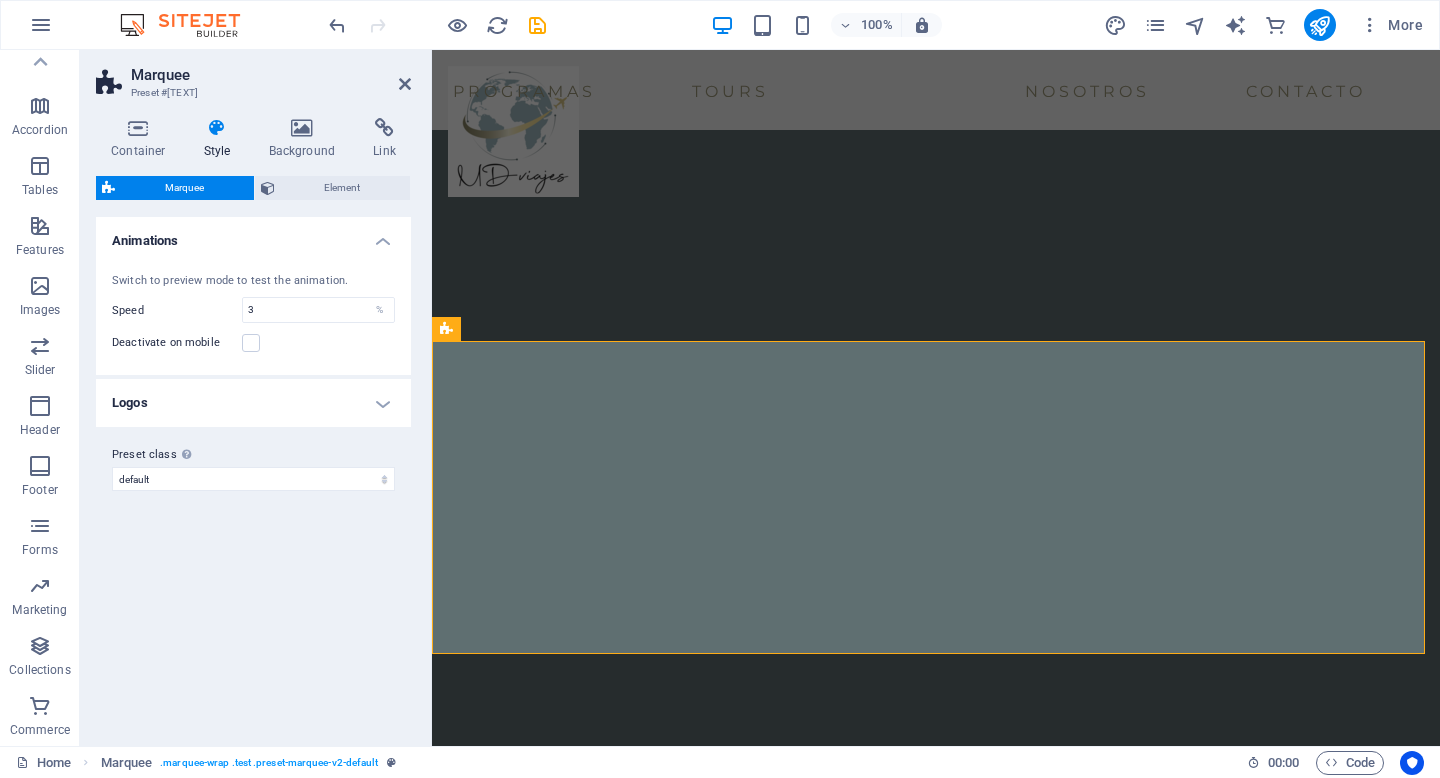 click on "Deactivate on mobile" at bounding box center [253, 343] 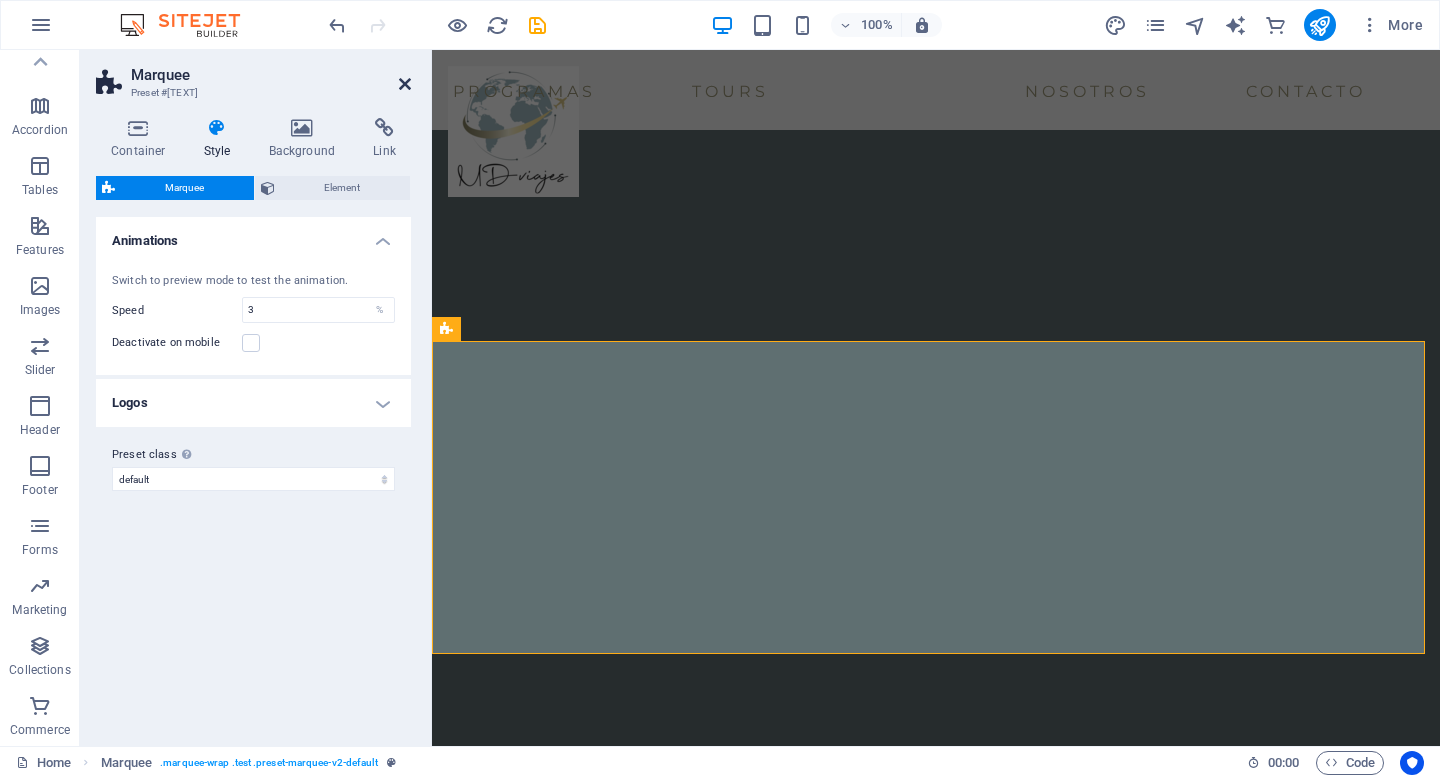 click at bounding box center (405, 84) 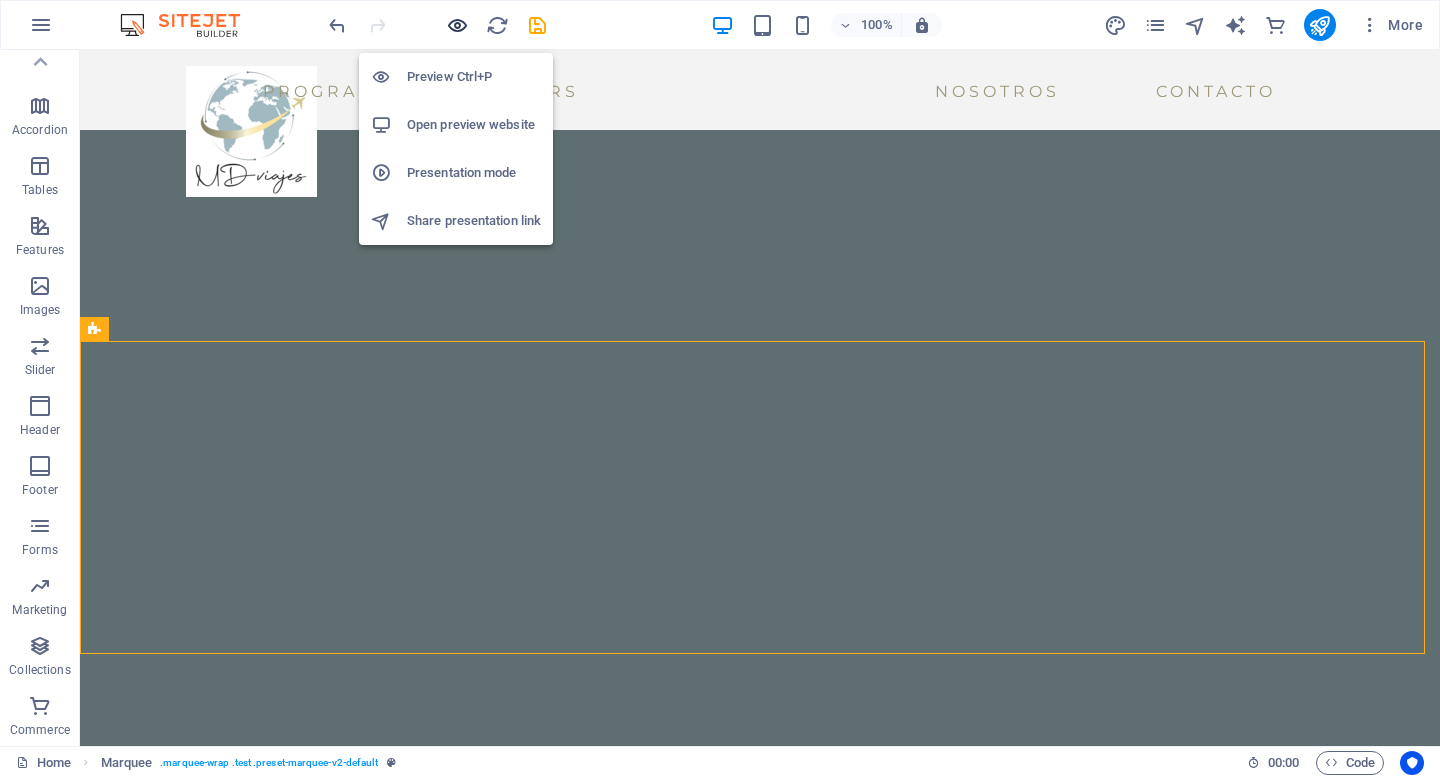click at bounding box center (457, 25) 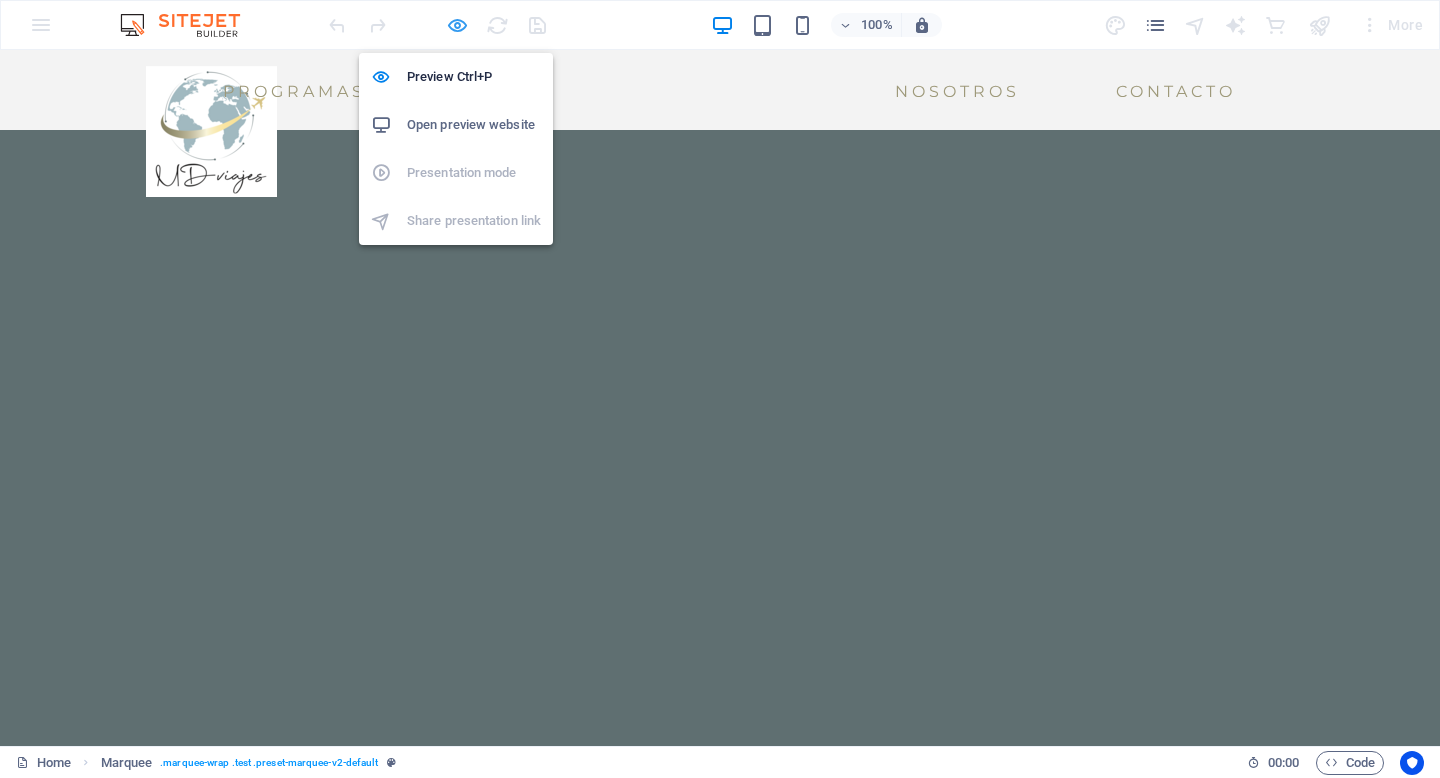 scroll, scrollTop: 2883, scrollLeft: 0, axis: vertical 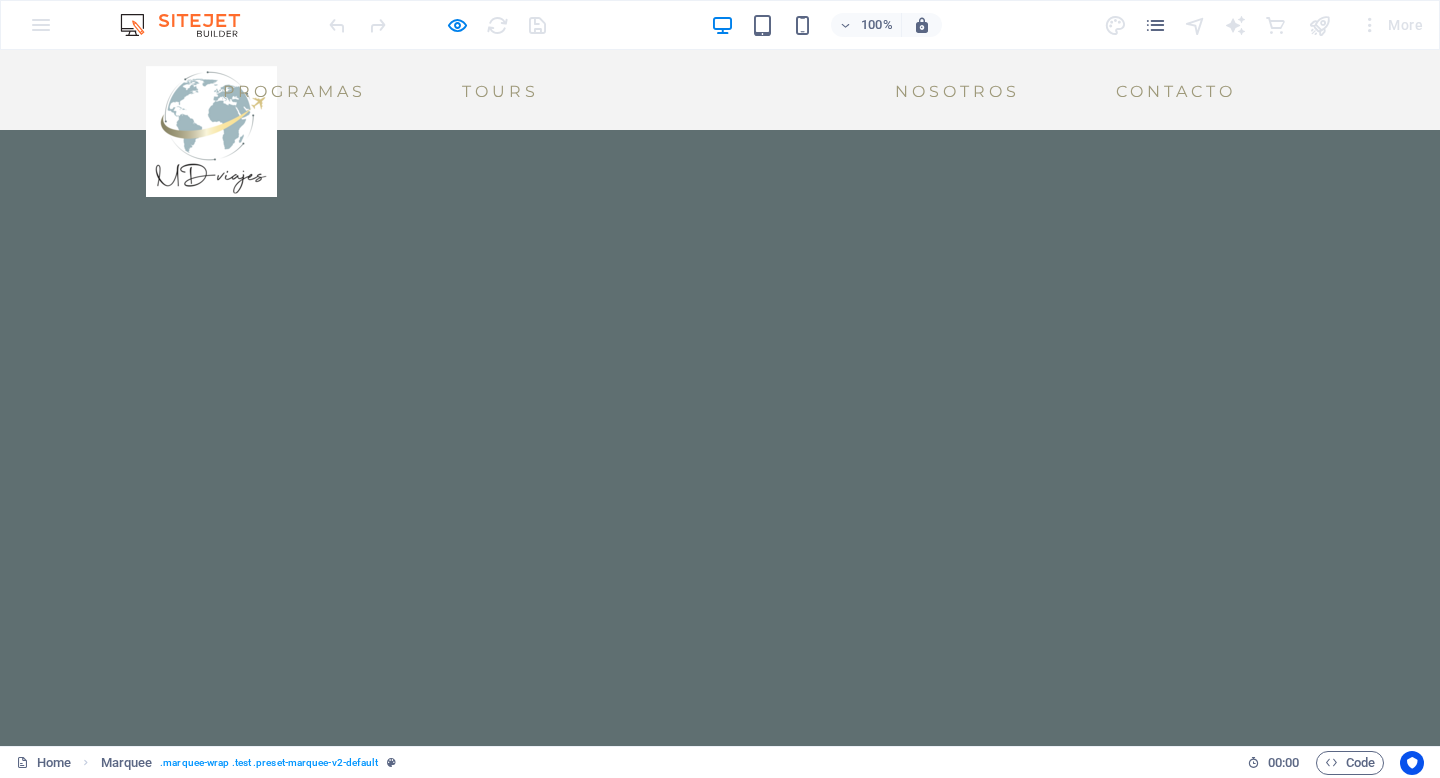 click at bounding box center [720, 6259] 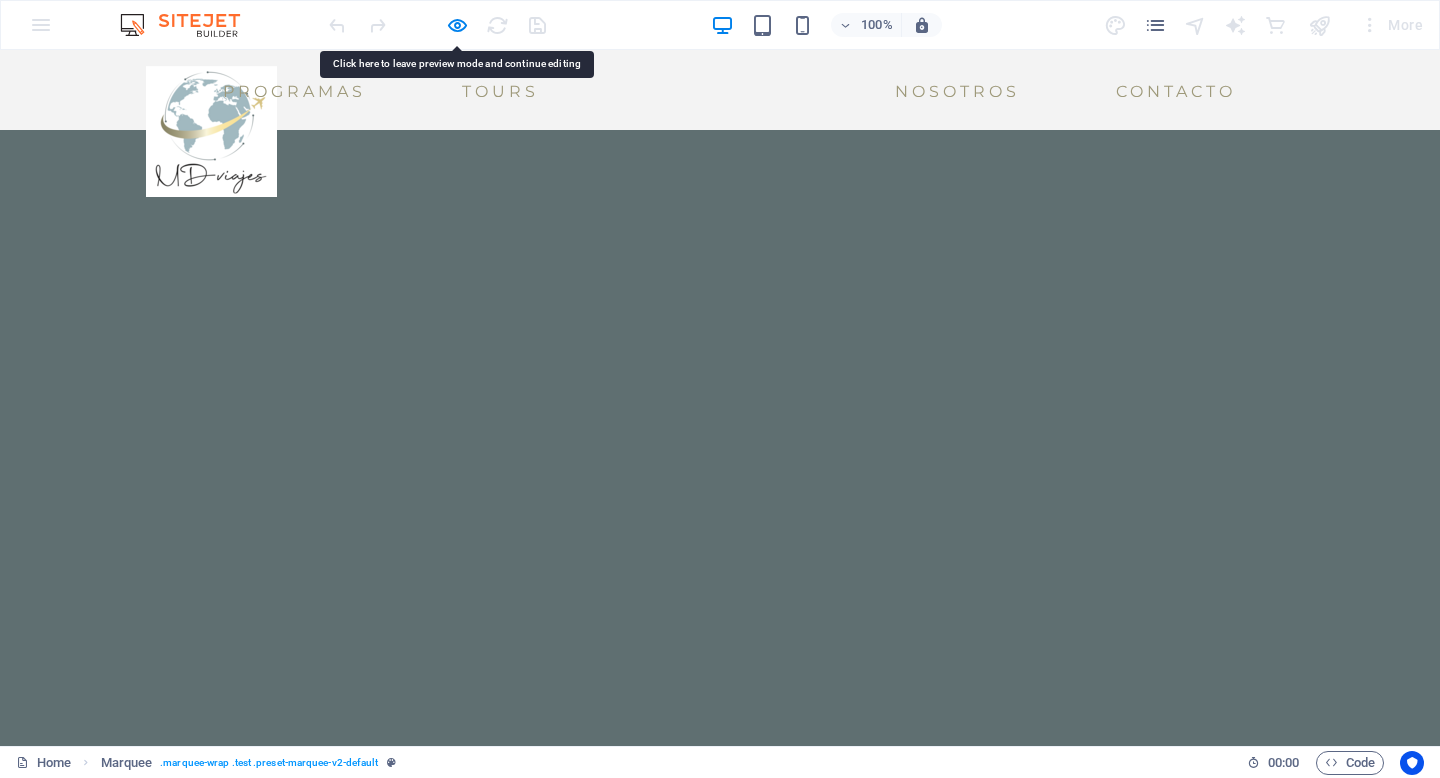 click on "Quienes son nuestros Partners" at bounding box center (720, 5967) 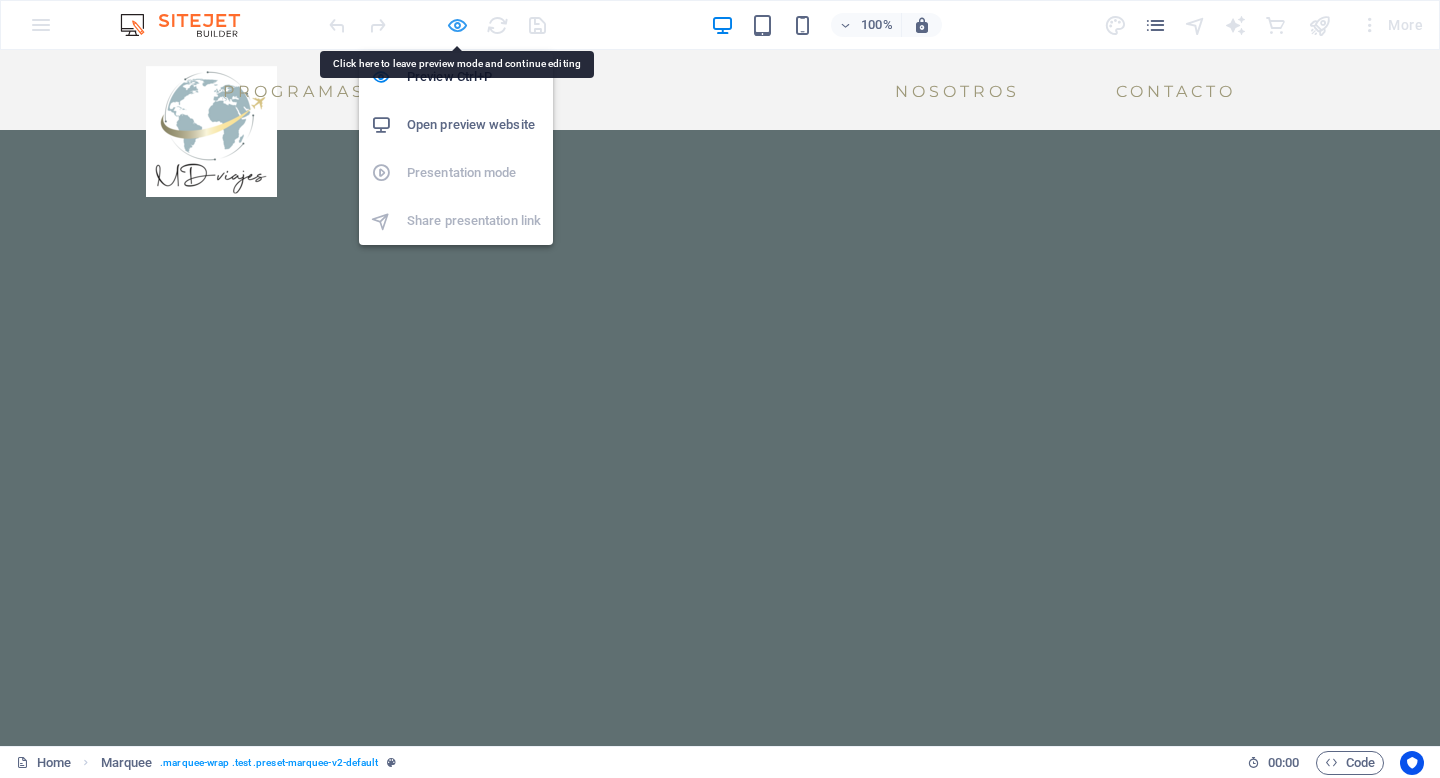 click at bounding box center [457, 25] 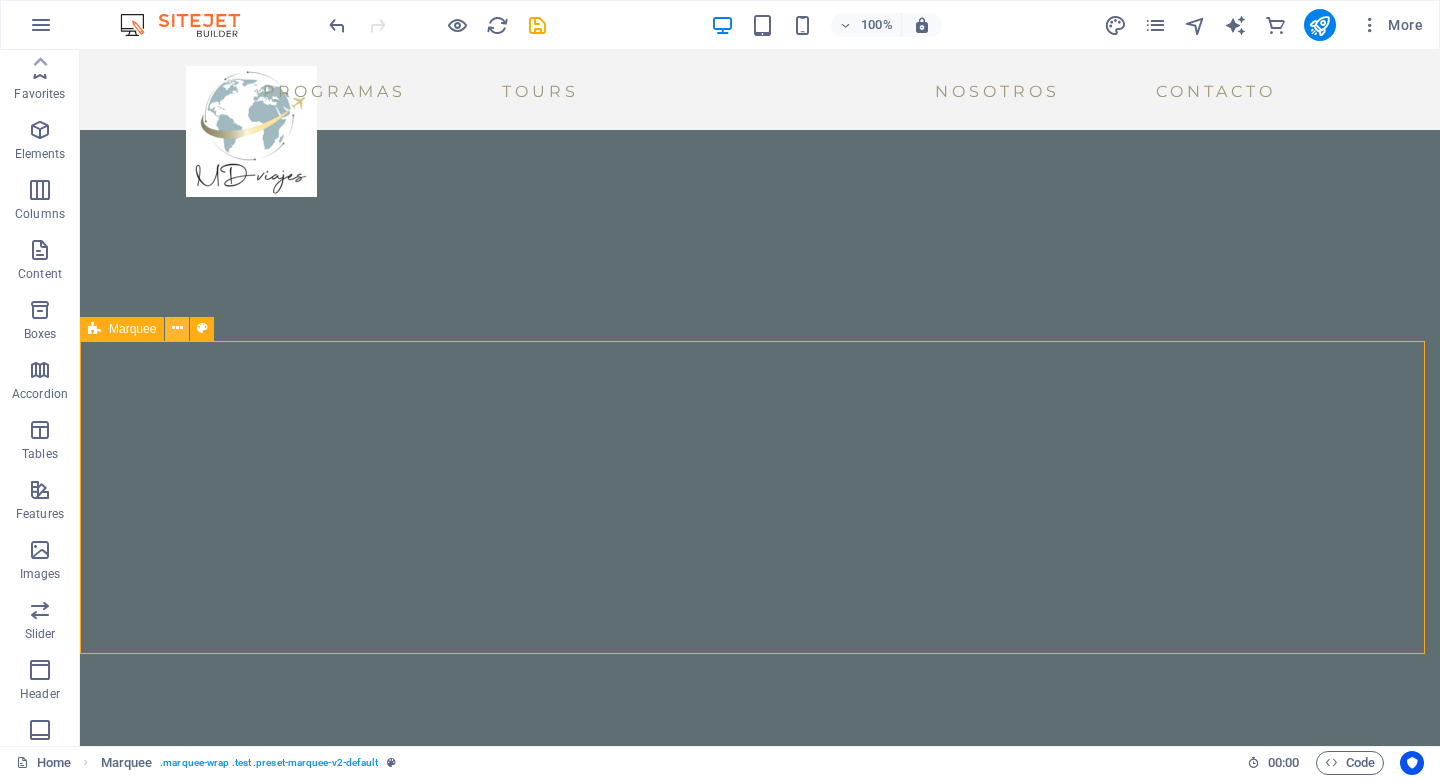 click at bounding box center (177, 329) 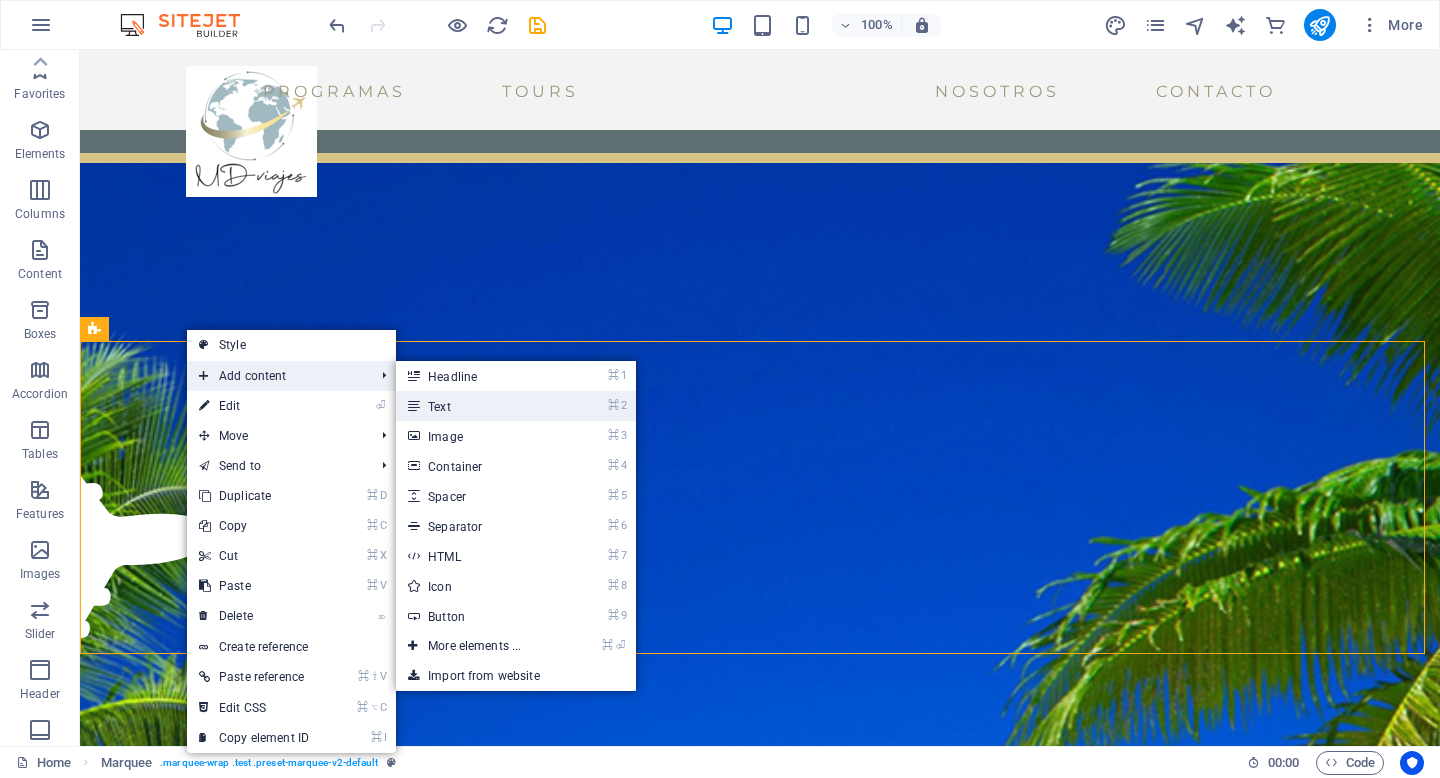 click on "⌘ 2  Text" at bounding box center (478, 406) 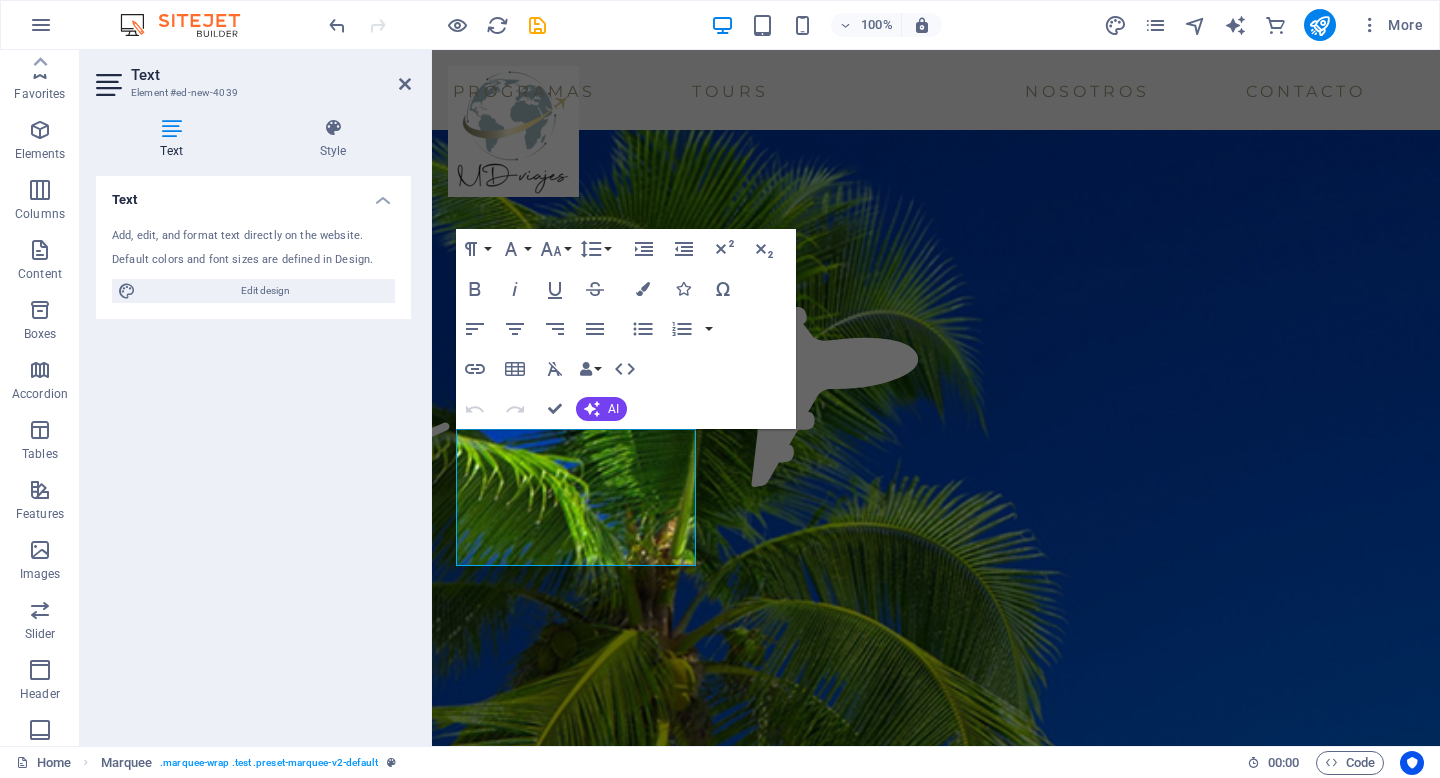 scroll, scrollTop: 2667, scrollLeft: 0, axis: vertical 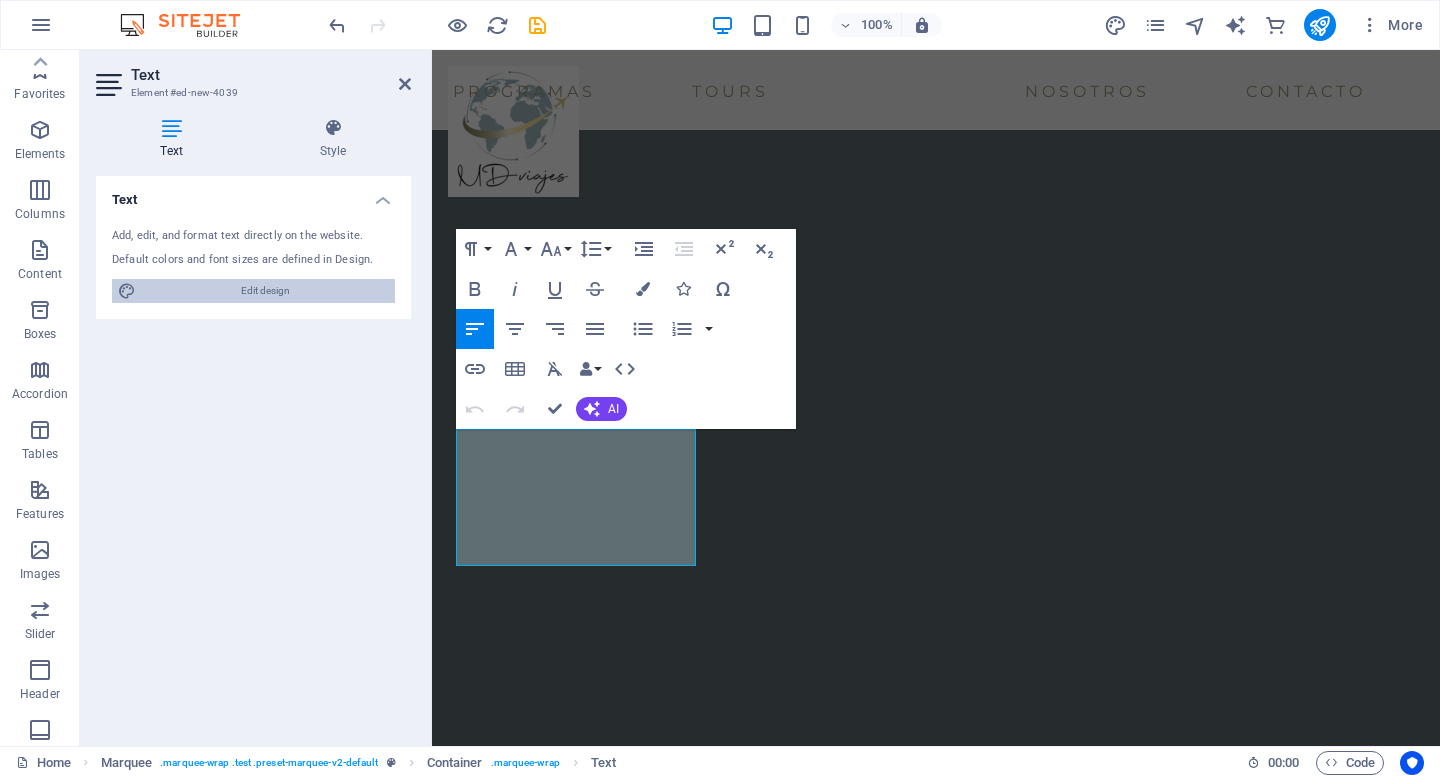 click on "Edit design" at bounding box center [265, 291] 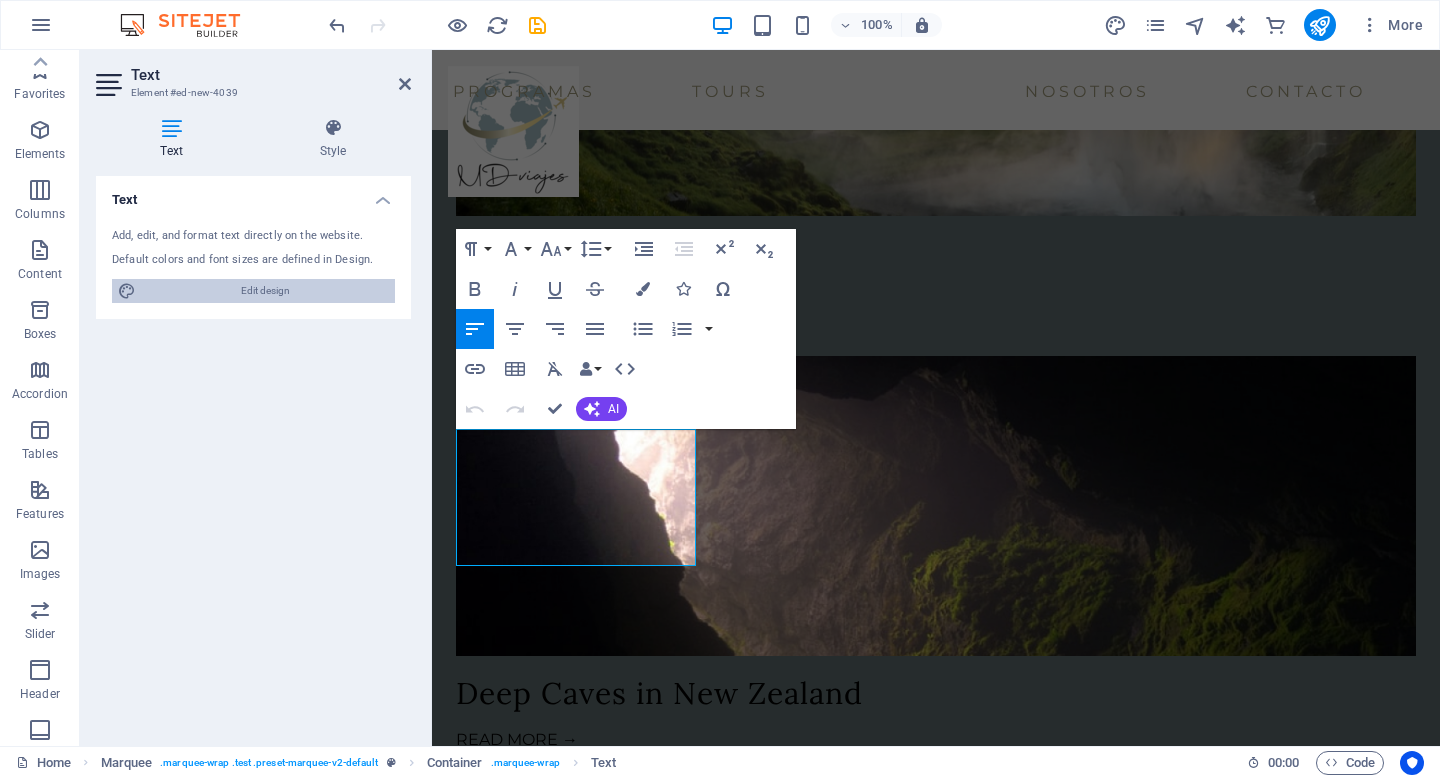 select on "ease-in-out" 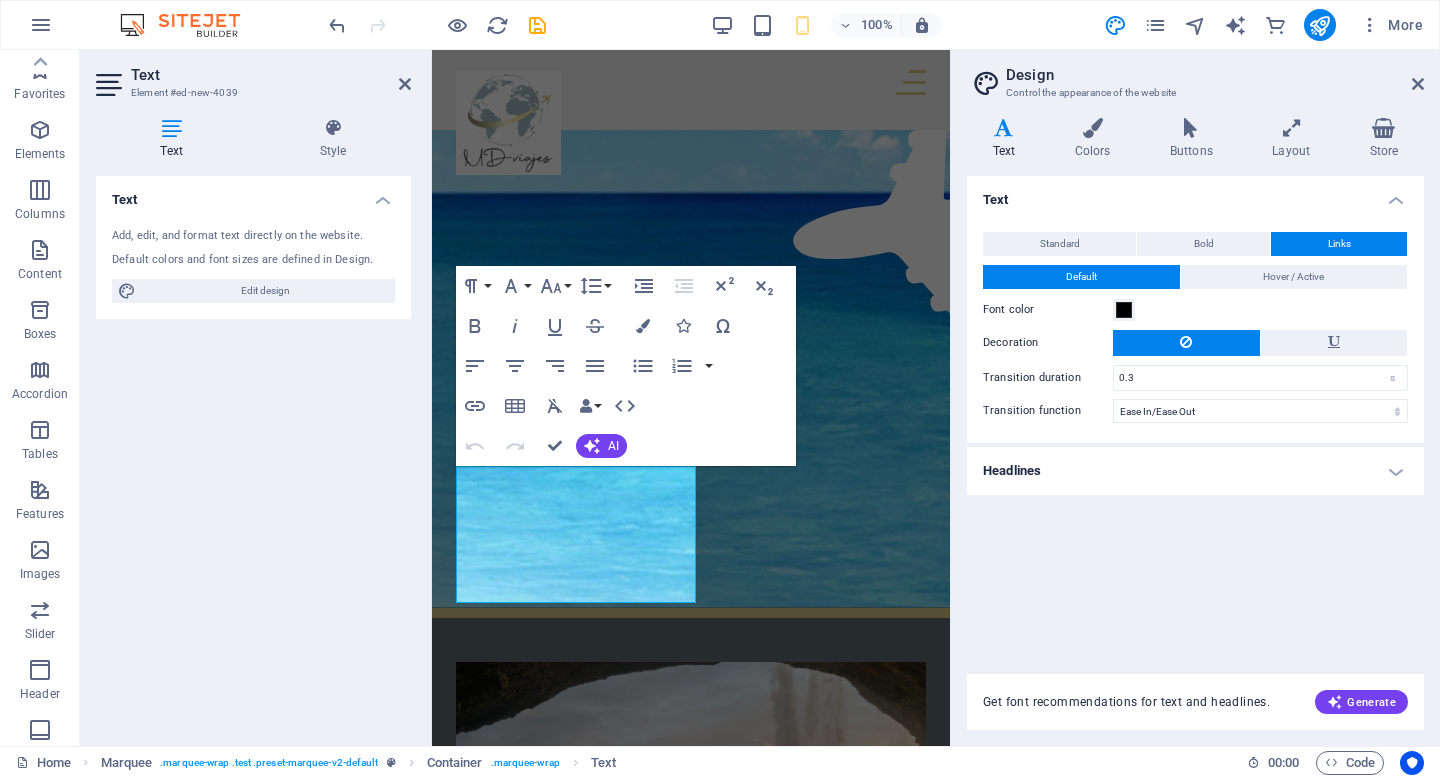 scroll, scrollTop: 4460, scrollLeft: 0, axis: vertical 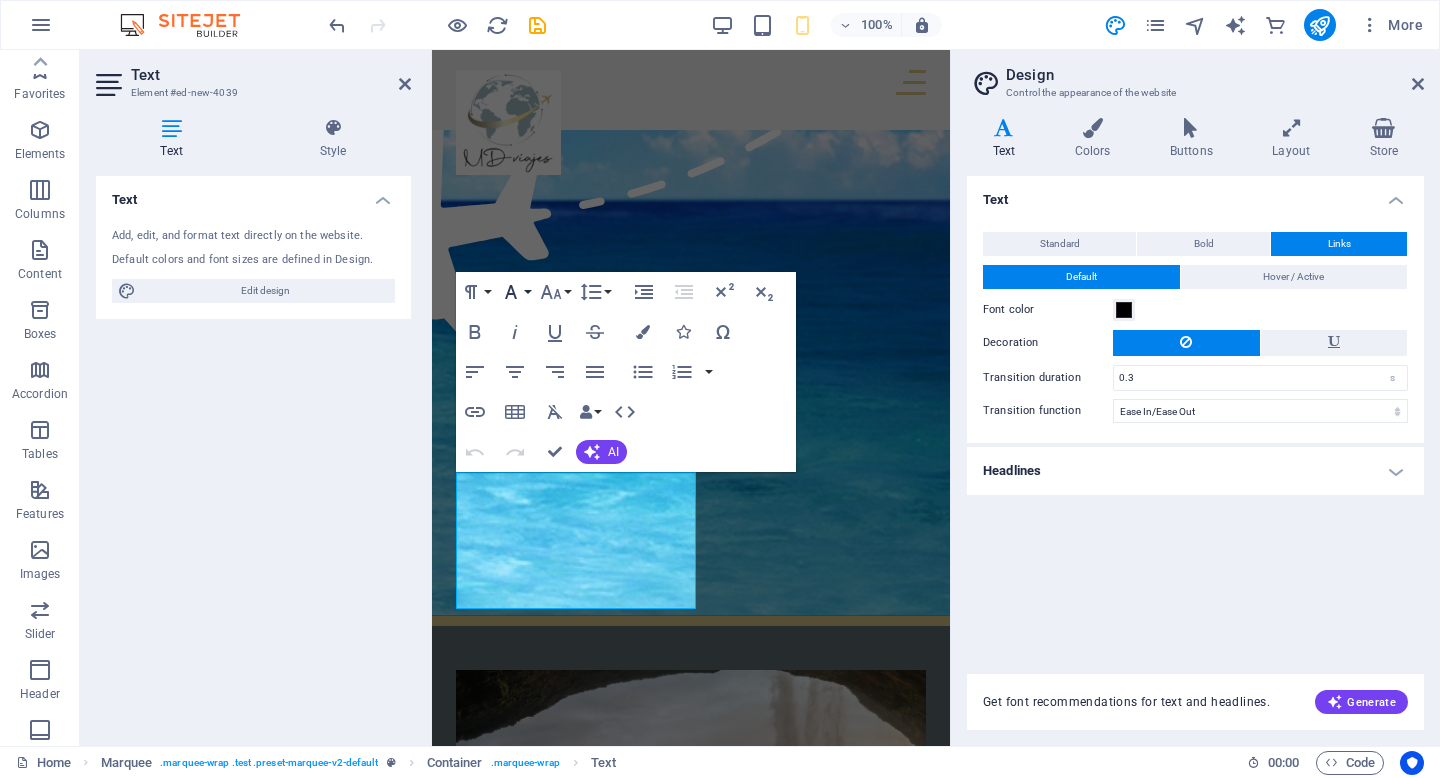 click on "Font Family" at bounding box center [515, 292] 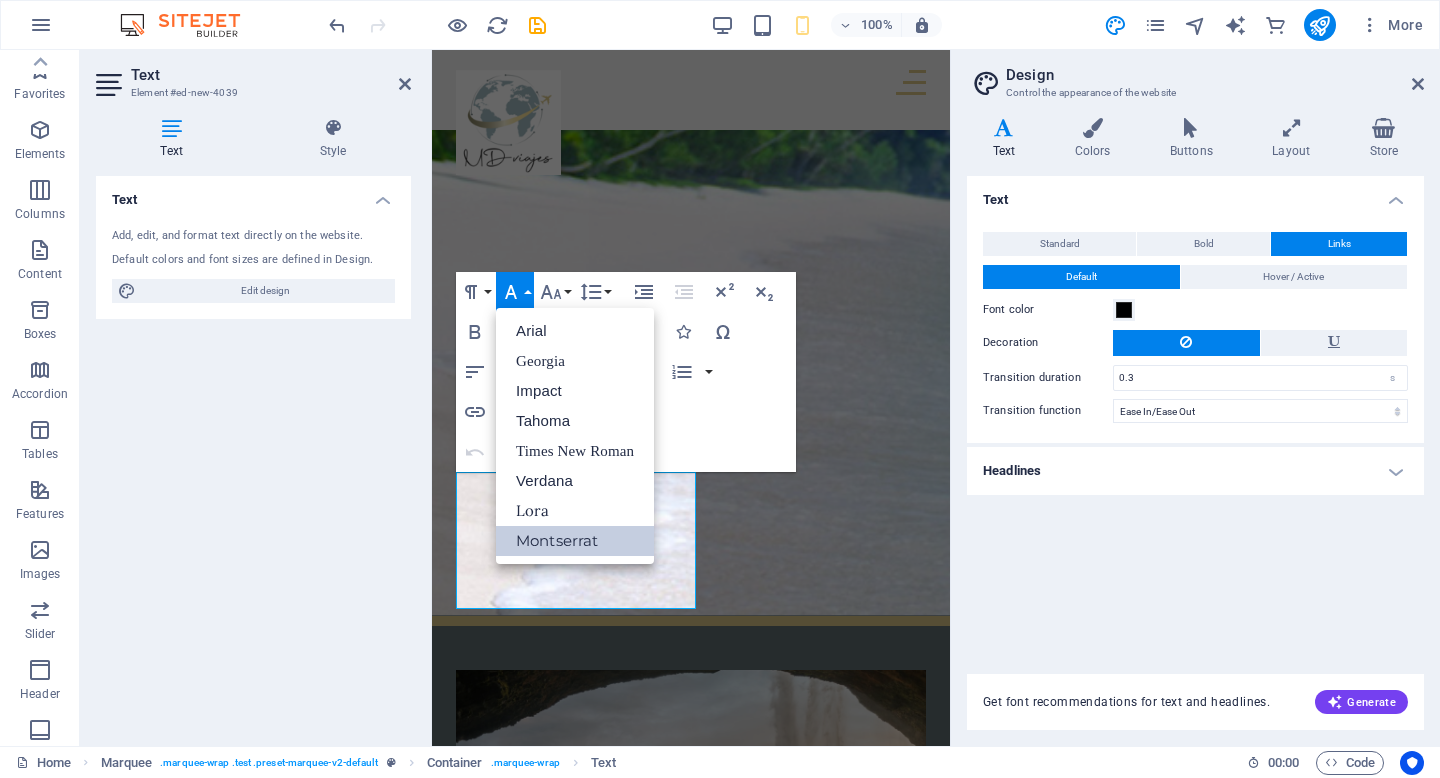 scroll, scrollTop: 0, scrollLeft: 0, axis: both 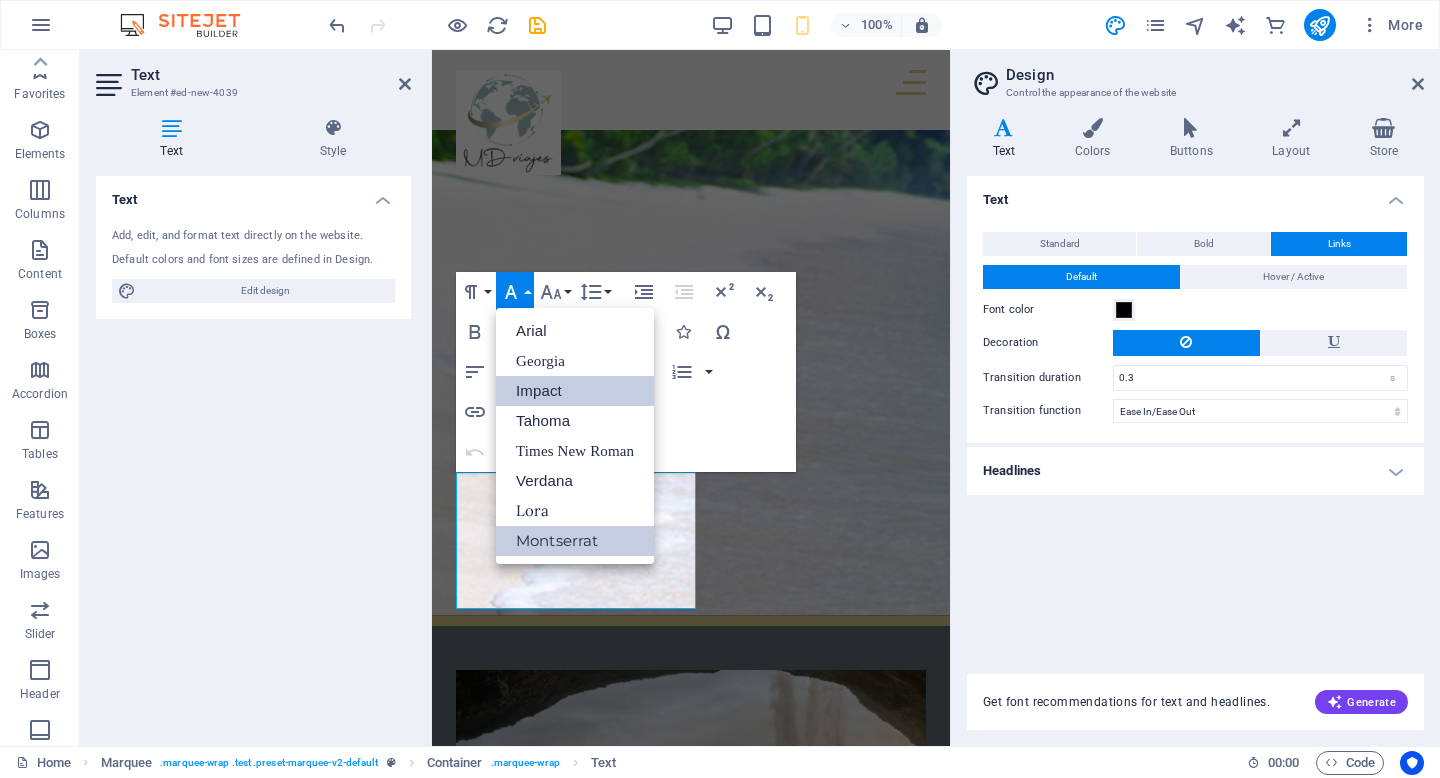 click on "Impact" at bounding box center [575, 391] 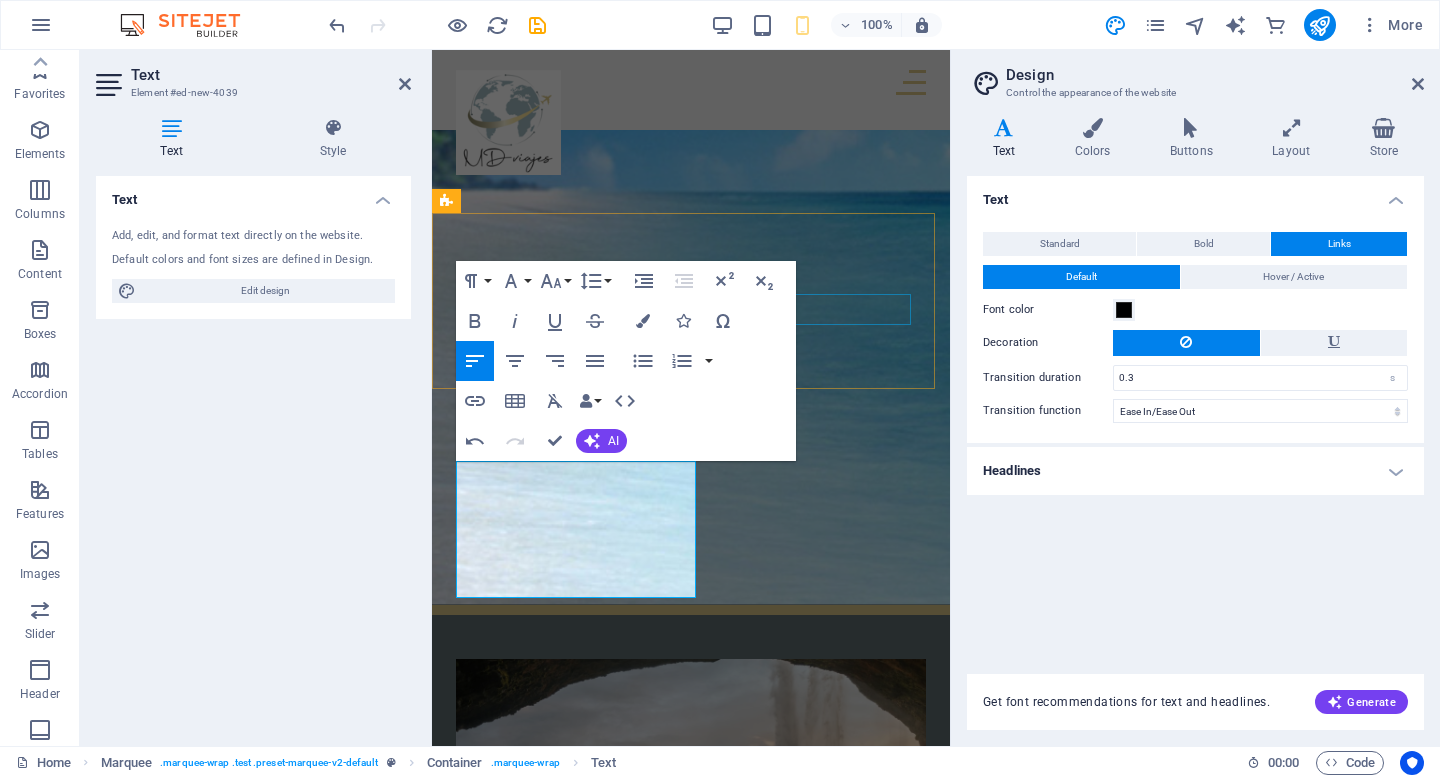 click on "Quienes son nuestros Partners" at bounding box center (691, 4352) 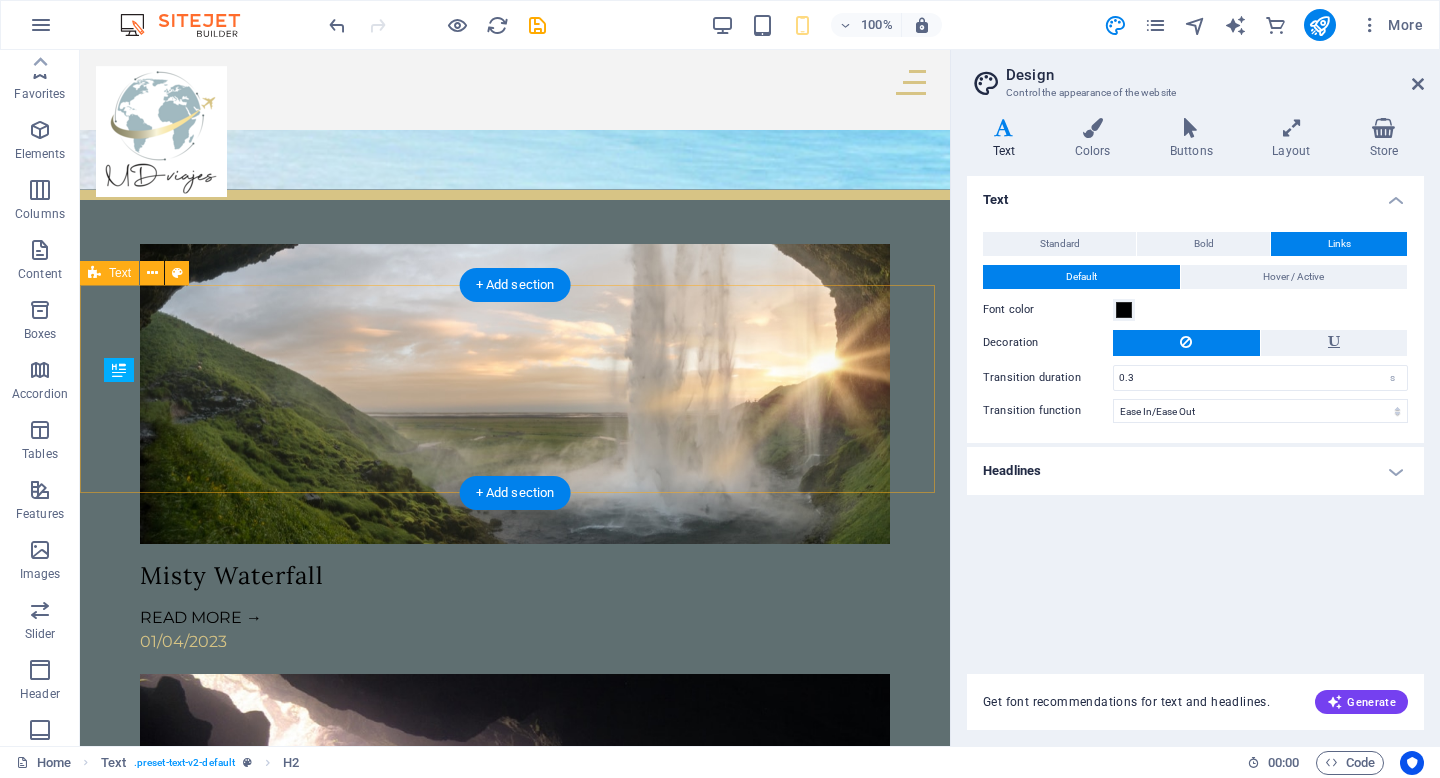 scroll, scrollTop: 2335, scrollLeft: 0, axis: vertical 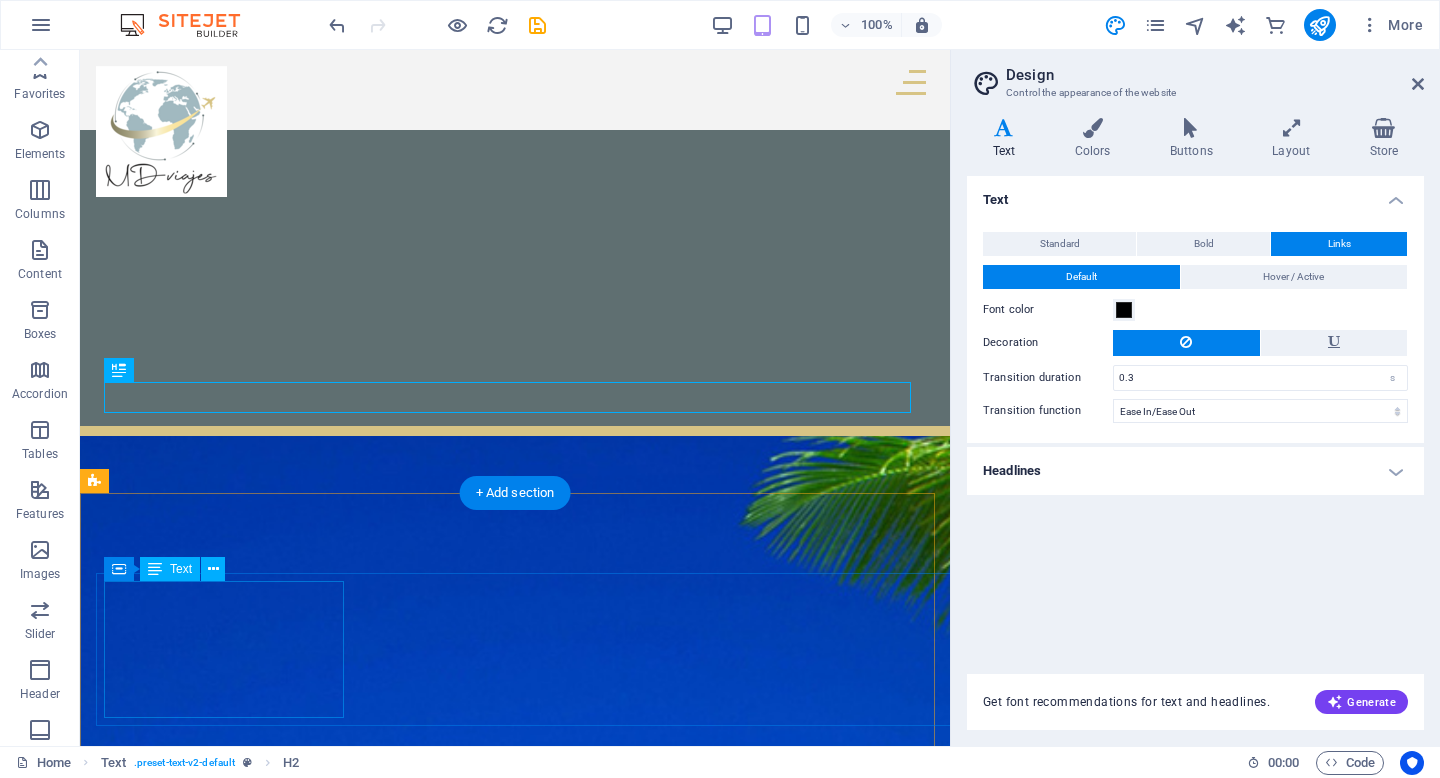 click on "New text element" at bounding box center (220, 5367) 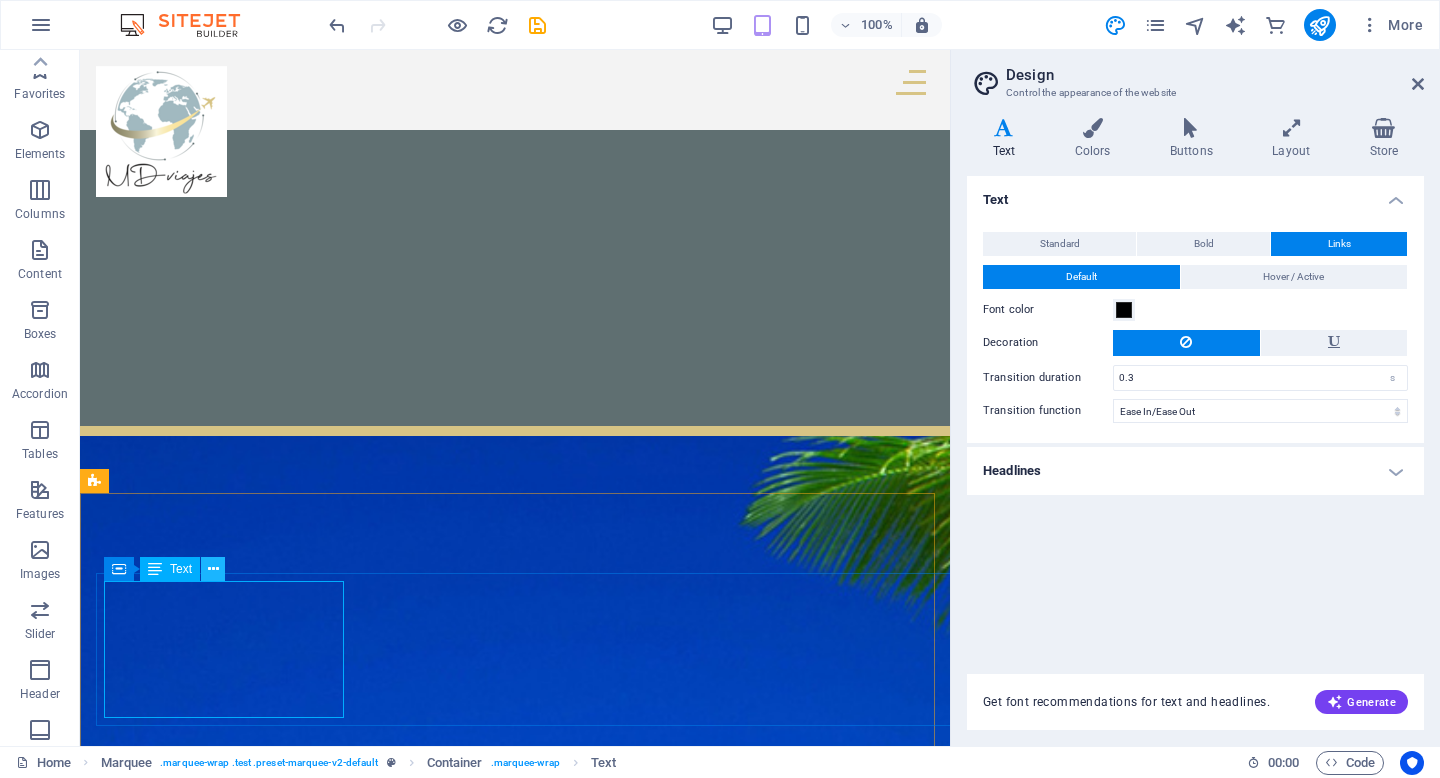 click at bounding box center [213, 569] 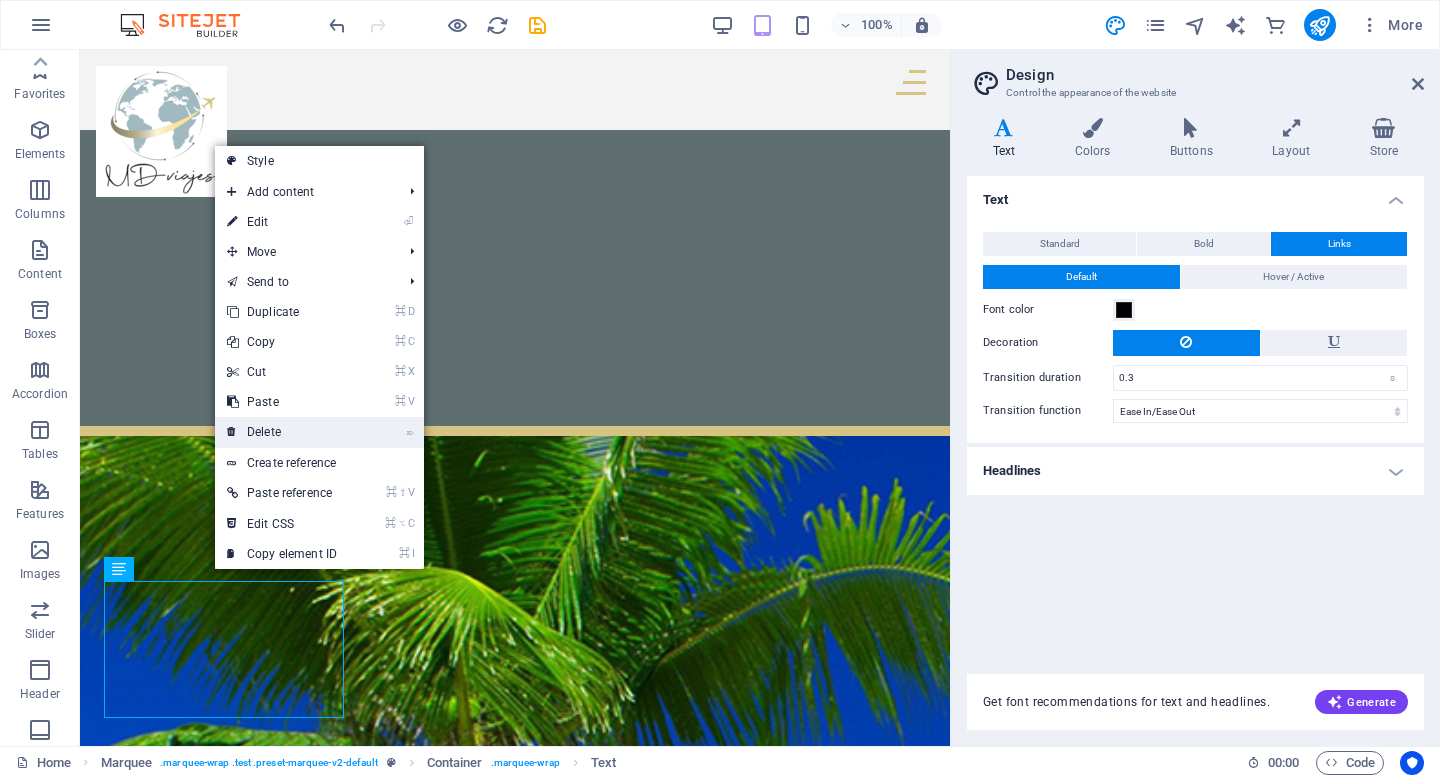 click on "⌦  Delete" at bounding box center (282, 432) 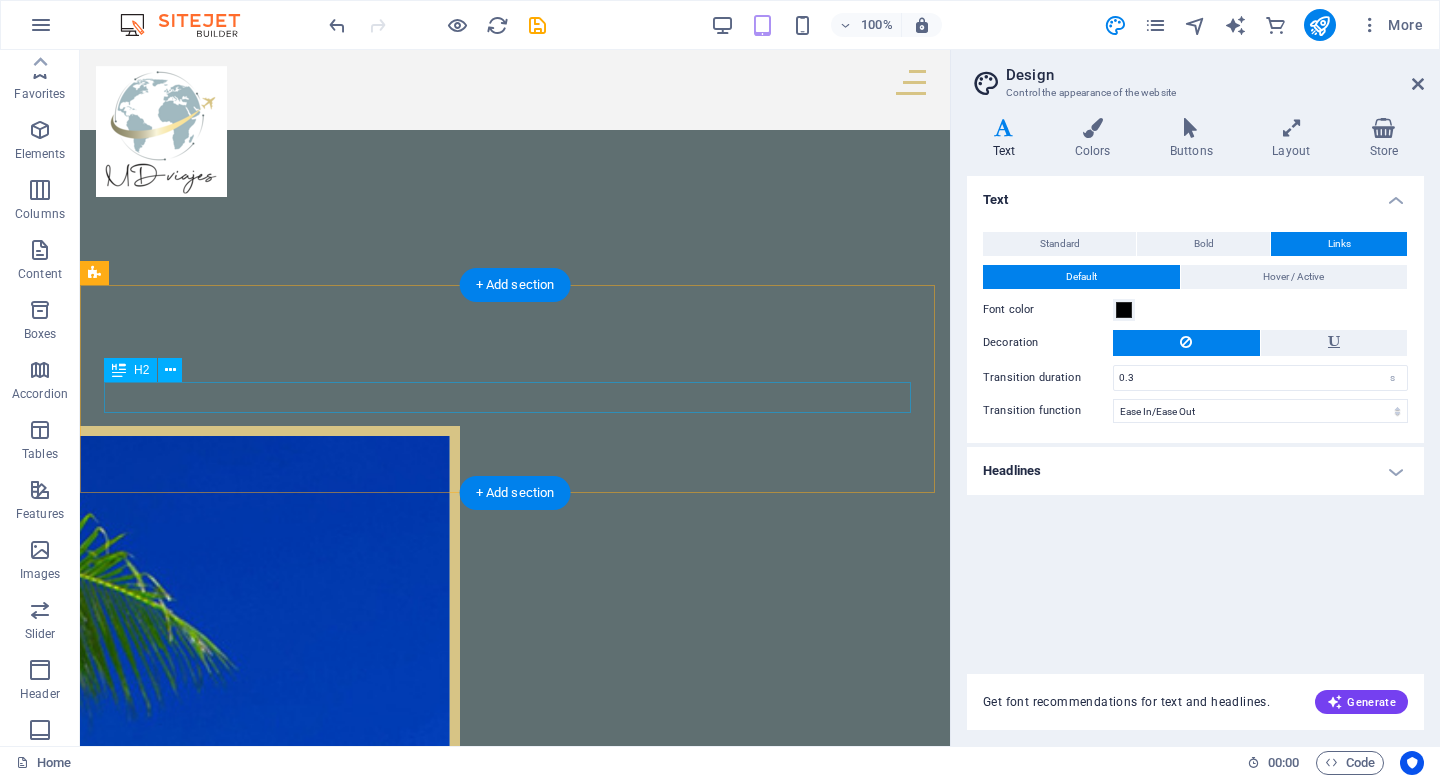 click on "Quienes son nuestros Partners" at bounding box center (515, 6062) 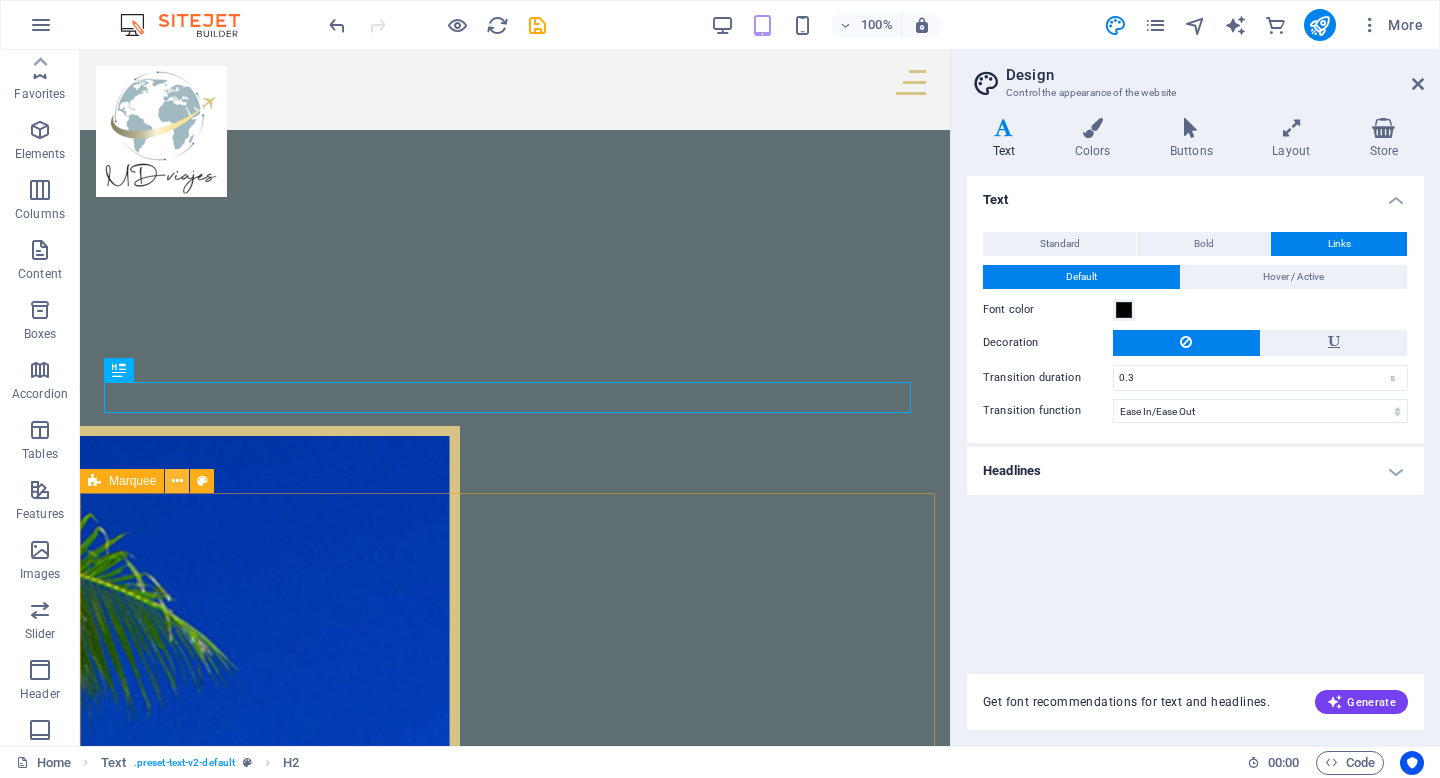 click at bounding box center [177, 481] 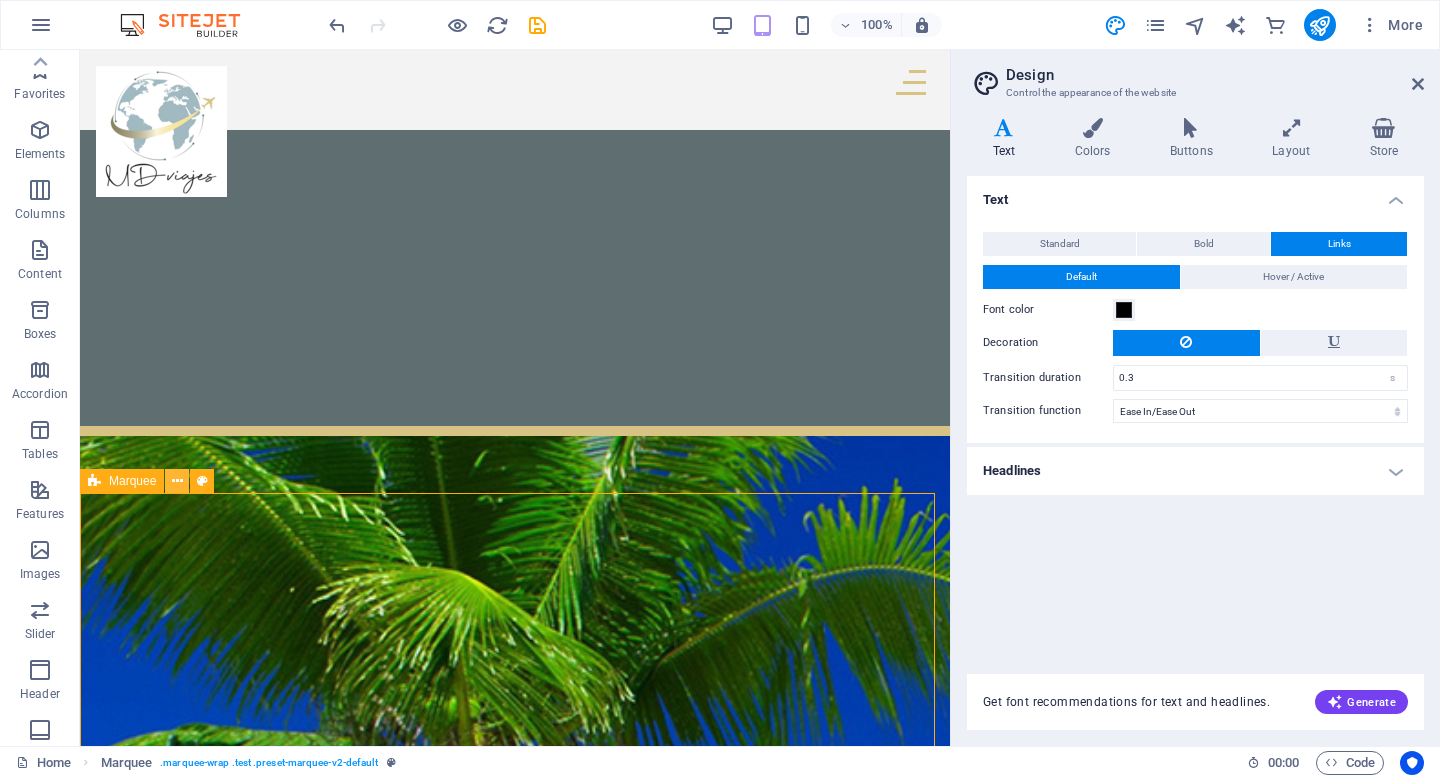 click at bounding box center (177, 481) 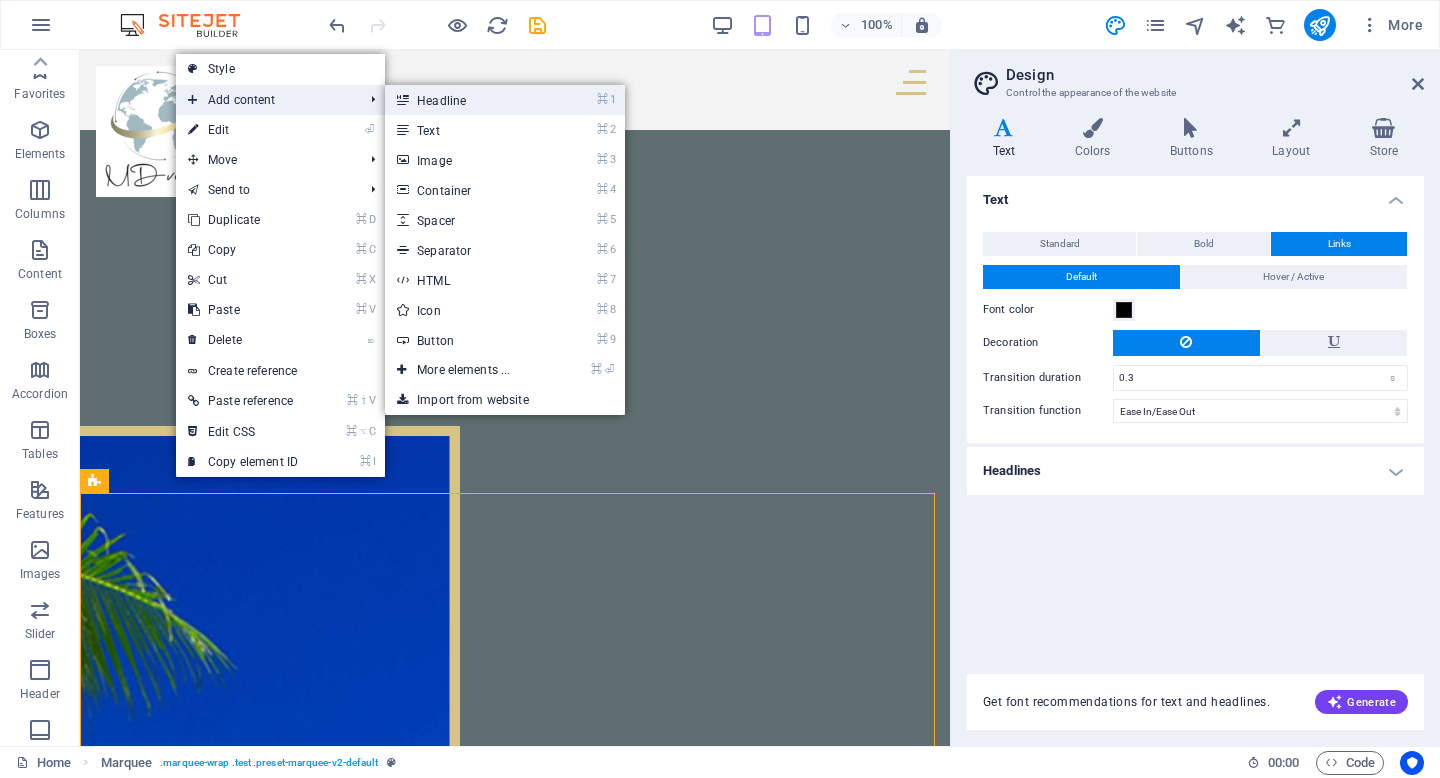 click on "⌘ 1  Headline" at bounding box center (467, 100) 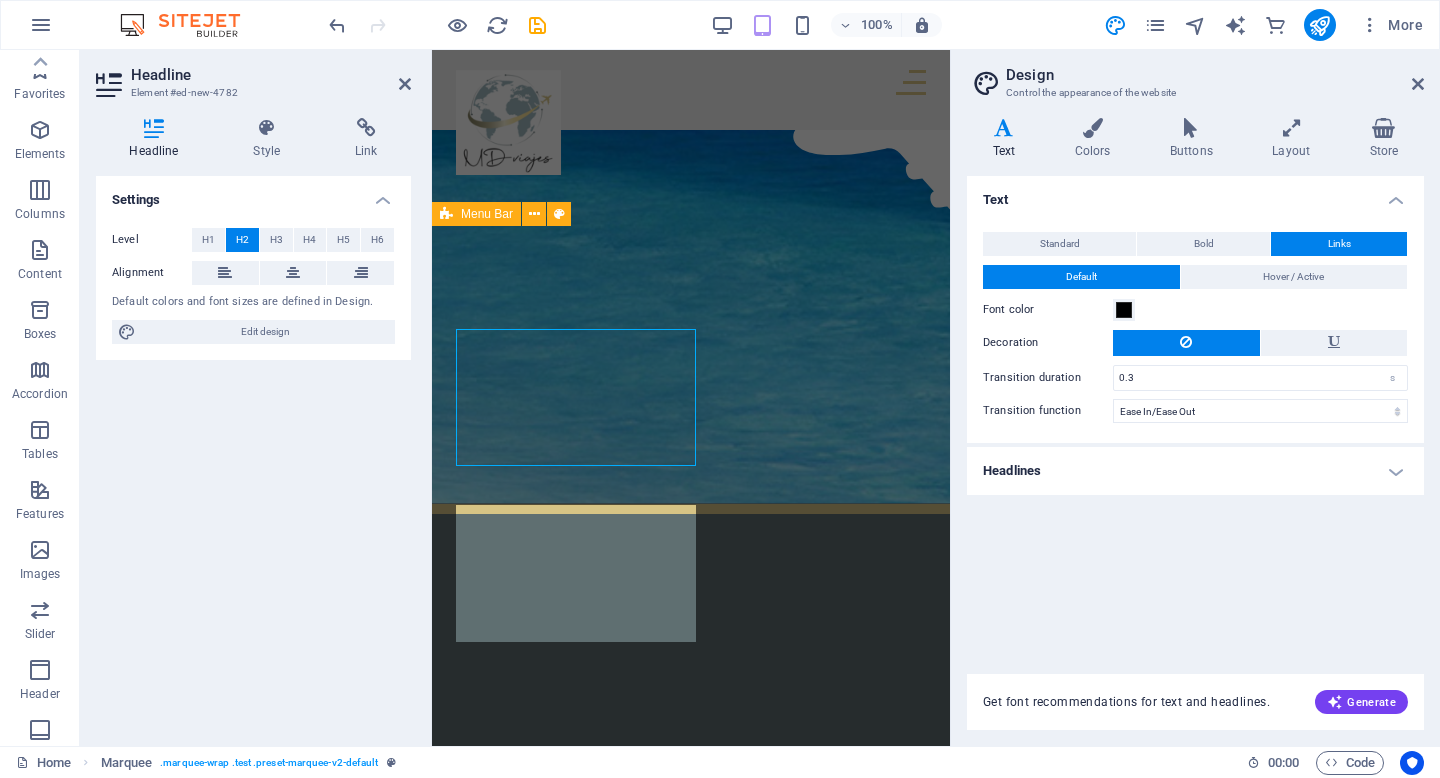 scroll, scrollTop: 4603, scrollLeft: 0, axis: vertical 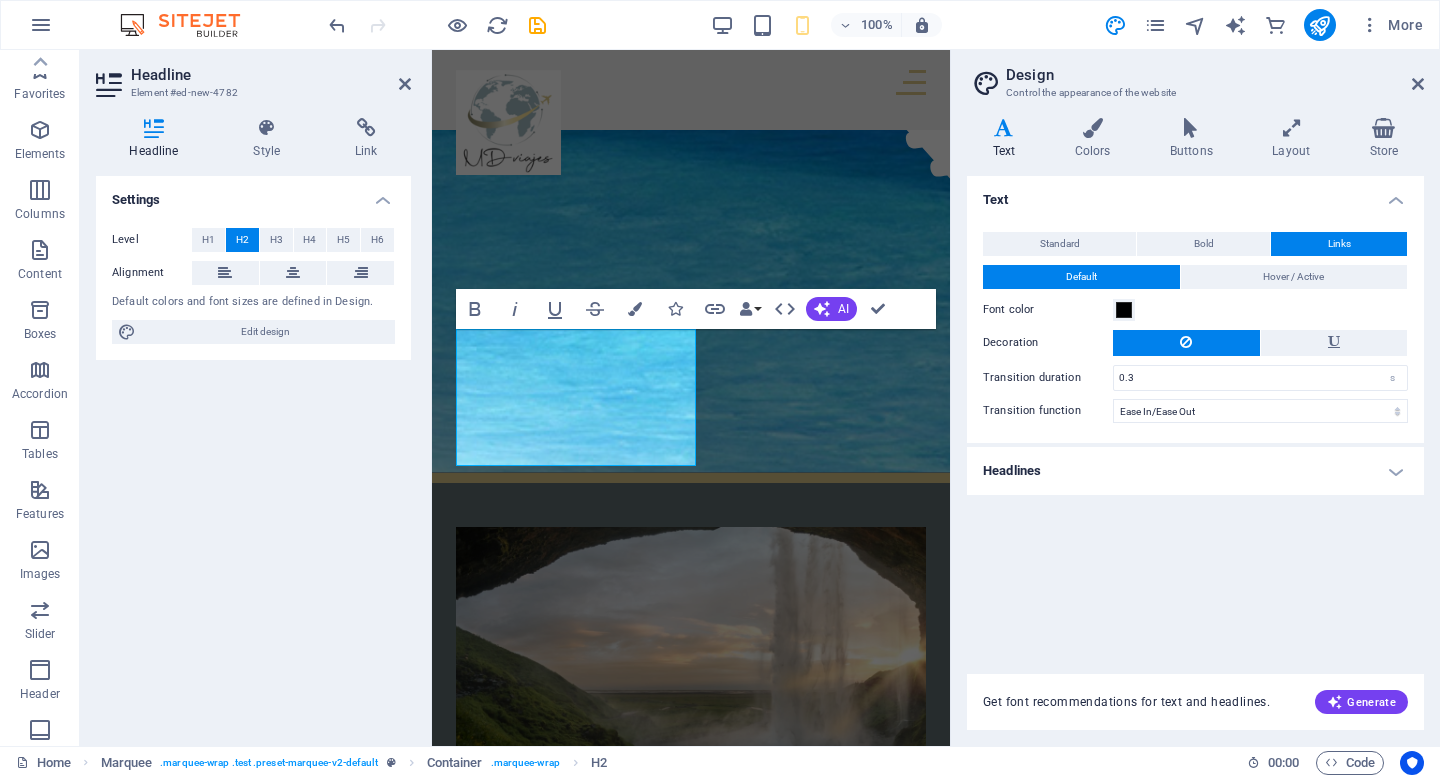 click on "Headline" at bounding box center [271, 75] 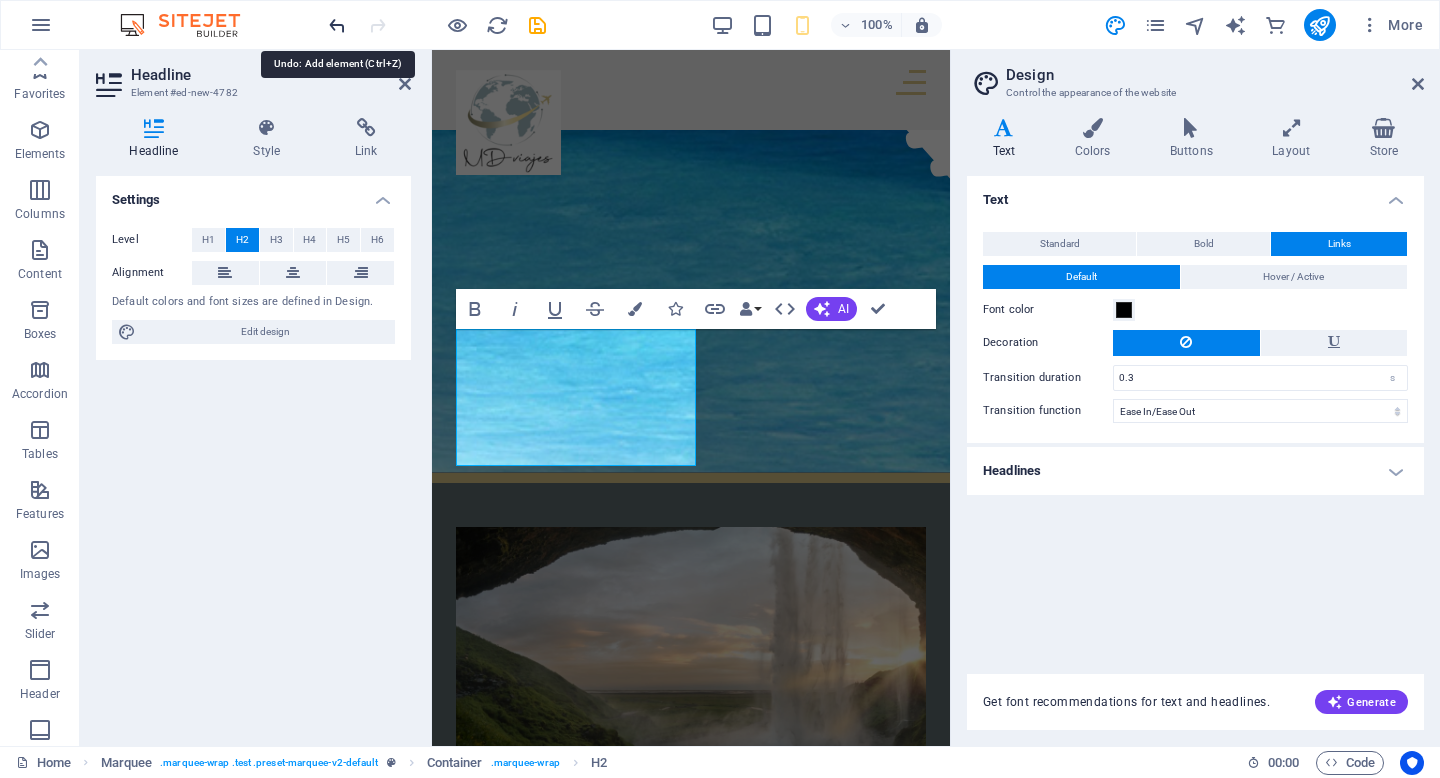 click at bounding box center (337, 25) 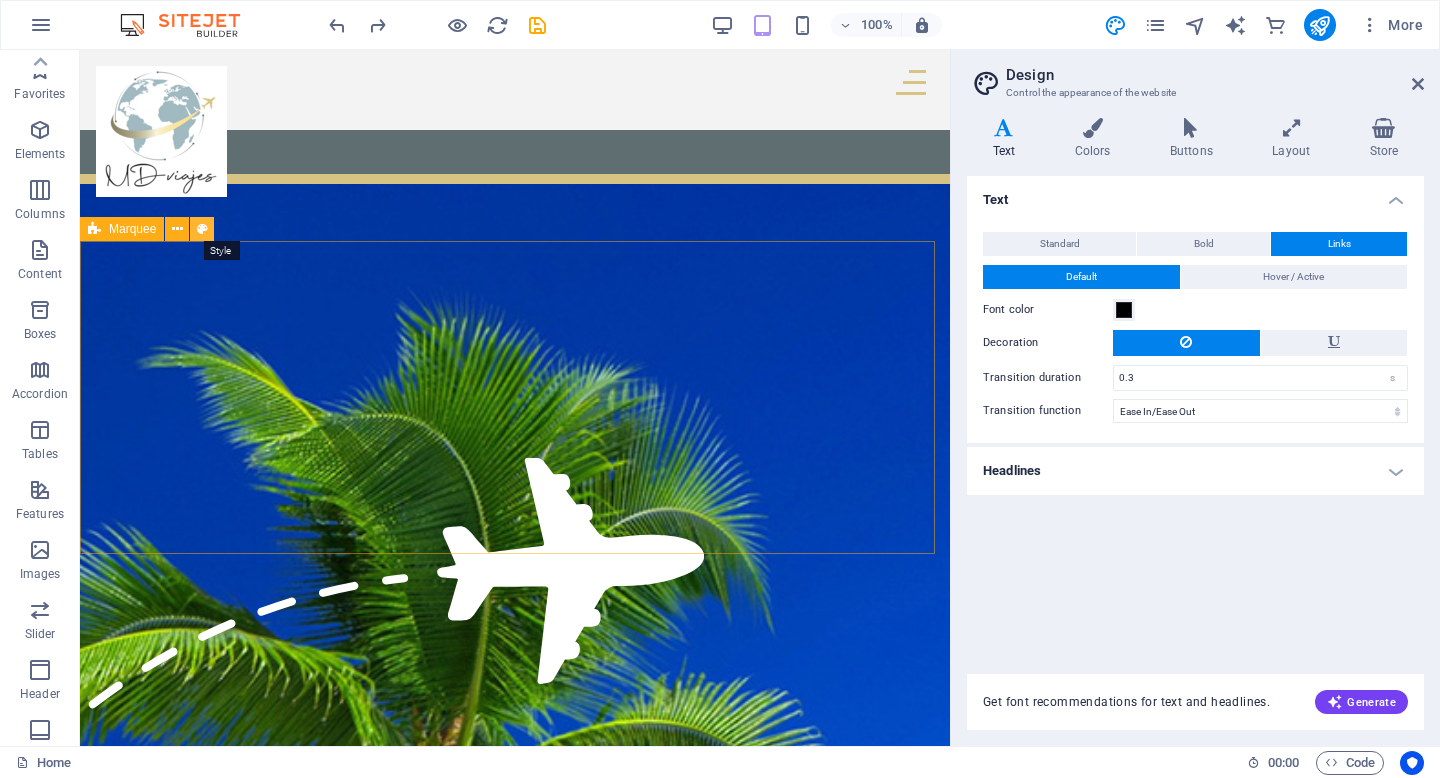 click at bounding box center (202, 229) 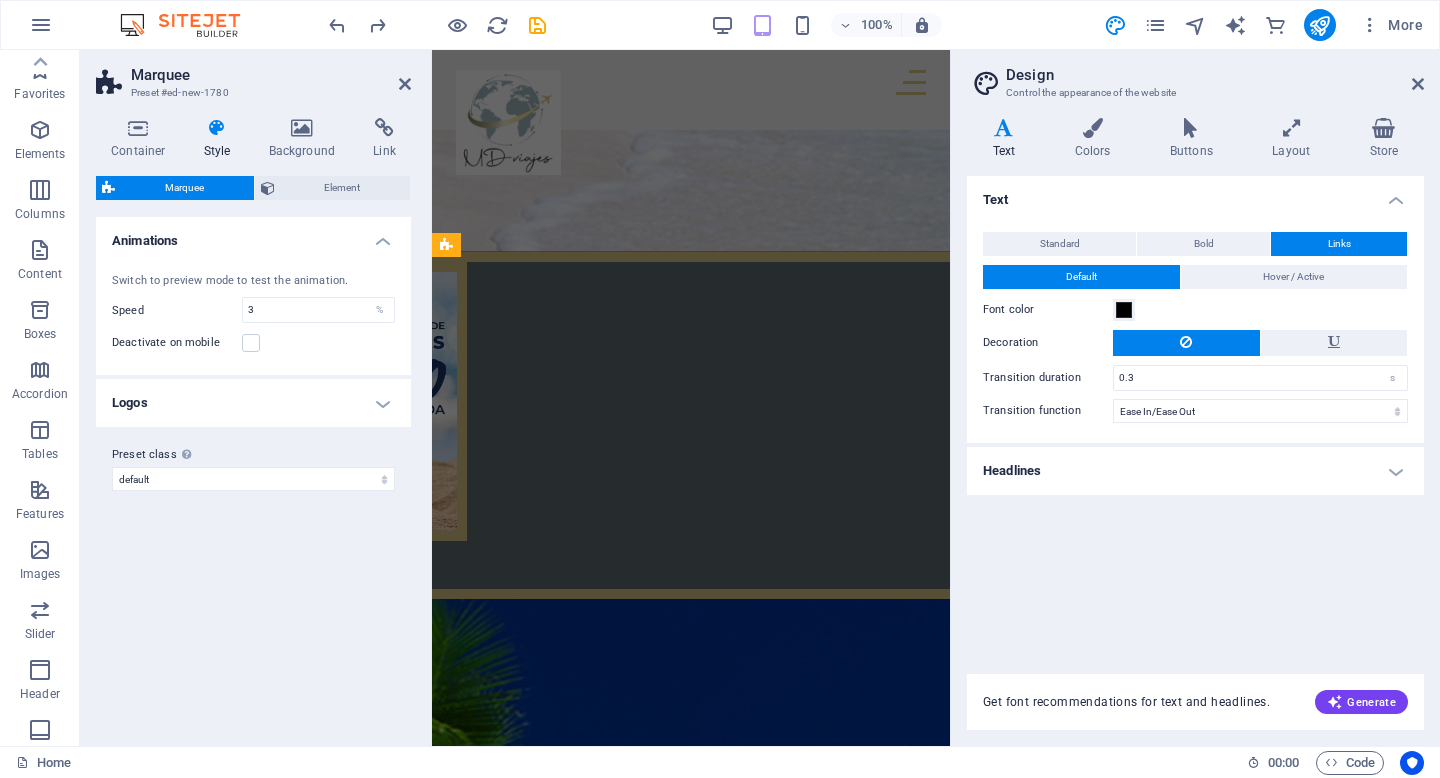 scroll, scrollTop: 4603, scrollLeft: 0, axis: vertical 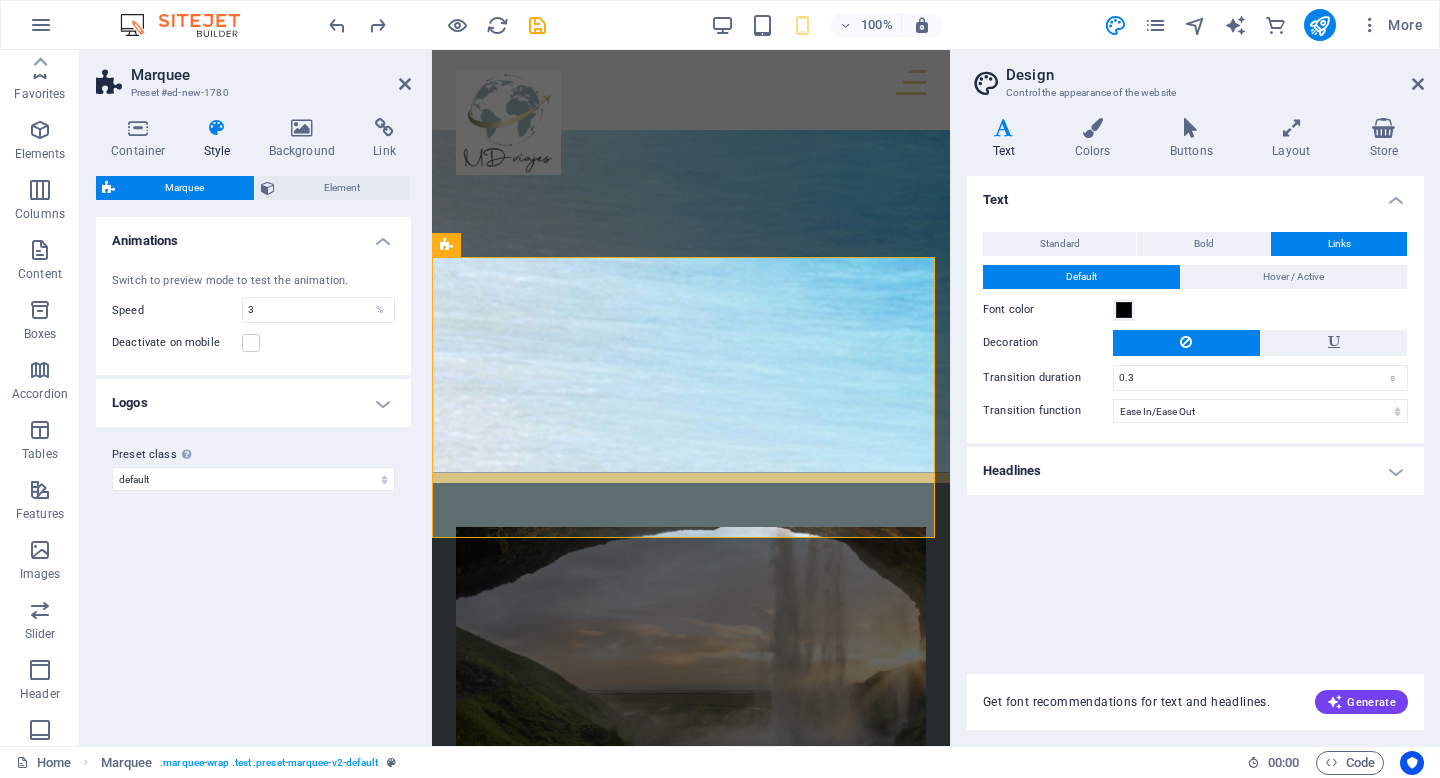 click on "Marquee Preset #ed-new-1780
Container Style Background Link Size Height Default px rem % vh vw Min. height None px rem % vh vw Width Default px rem % em vh vw Min. width None px rem % vh vw Content width Default Custom width Width Default px rem % em vh vw Min. width None px rem % vh vw Default padding Custom spacing Default content width and padding can be changed under Design. Edit design Layout (Flexbox) Alignment Determines the flex direction. Default Main axis Determine how elements should behave along the main axis inside this container (justify content). Default Side axis Control the vertical direction of the element inside of the container (align items). Default Wrap Default On Off Fill Controls the distances and direction of elements on the y-axis across several lines (align content). Default Accessibility ARIA helps assistive technologies (like screen readers) to understand the role, state, and behavior of web elements Role The ARIA role defines the purpose of an element.  None None" at bounding box center (256, 398) 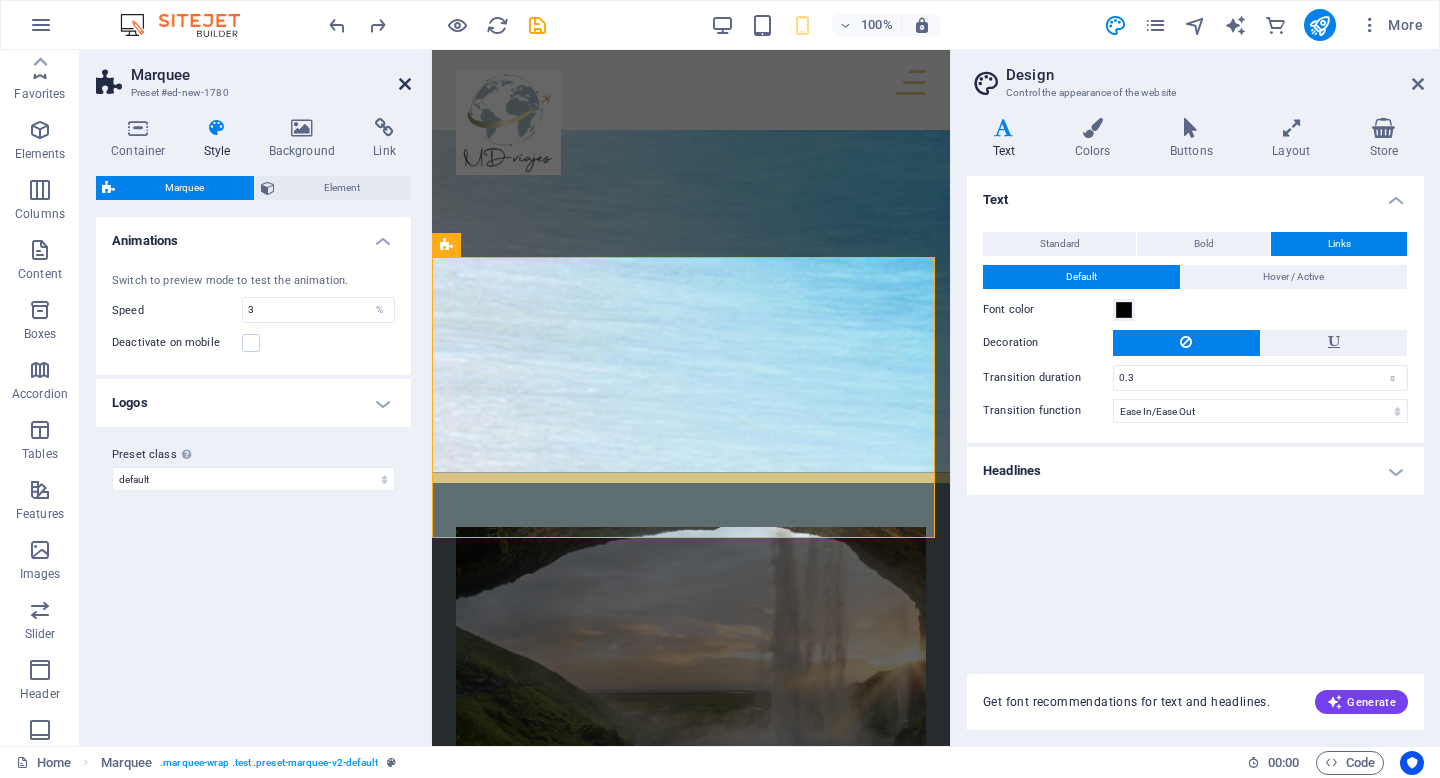 click at bounding box center (405, 84) 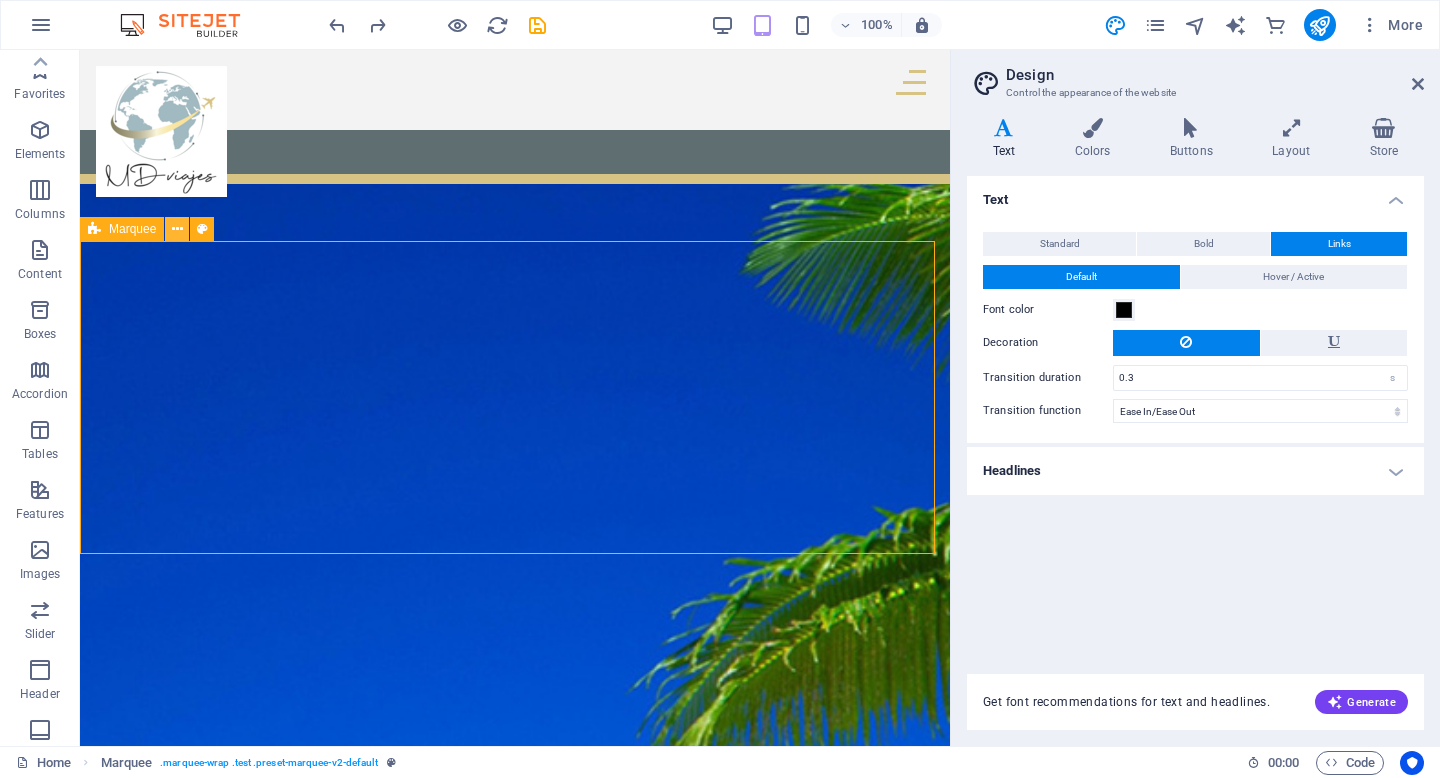 click at bounding box center (177, 229) 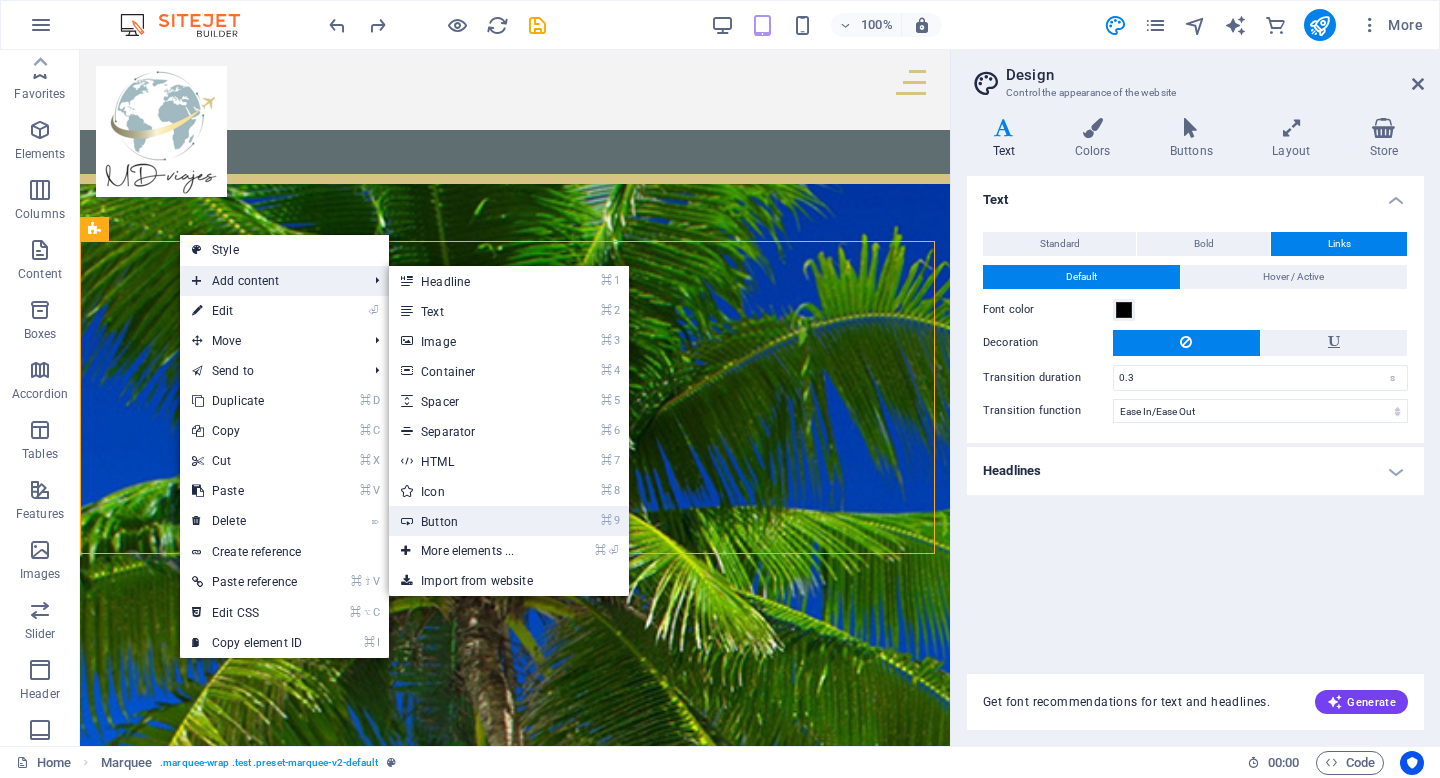 click on "⌘ 9  Button" at bounding box center [471, 521] 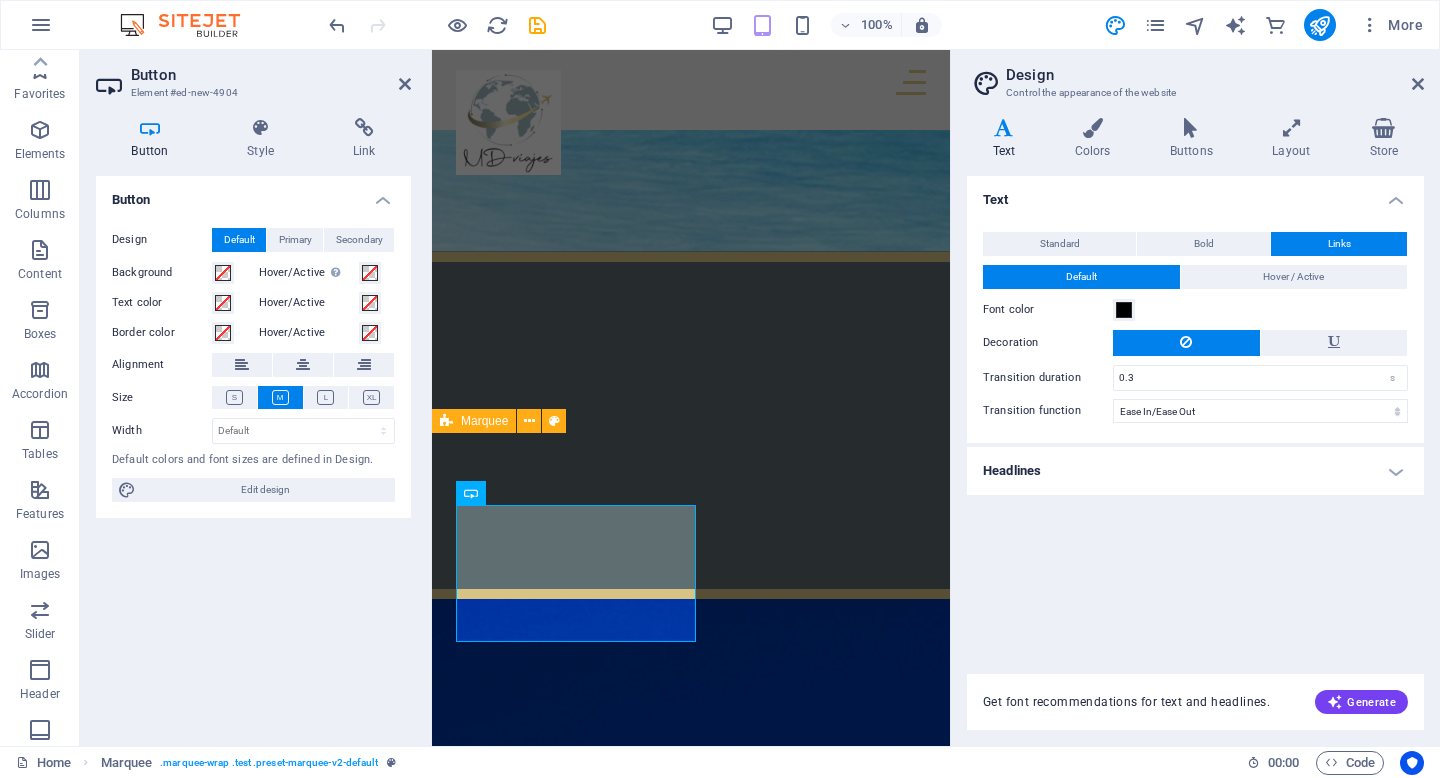 scroll, scrollTop: 4603, scrollLeft: 0, axis: vertical 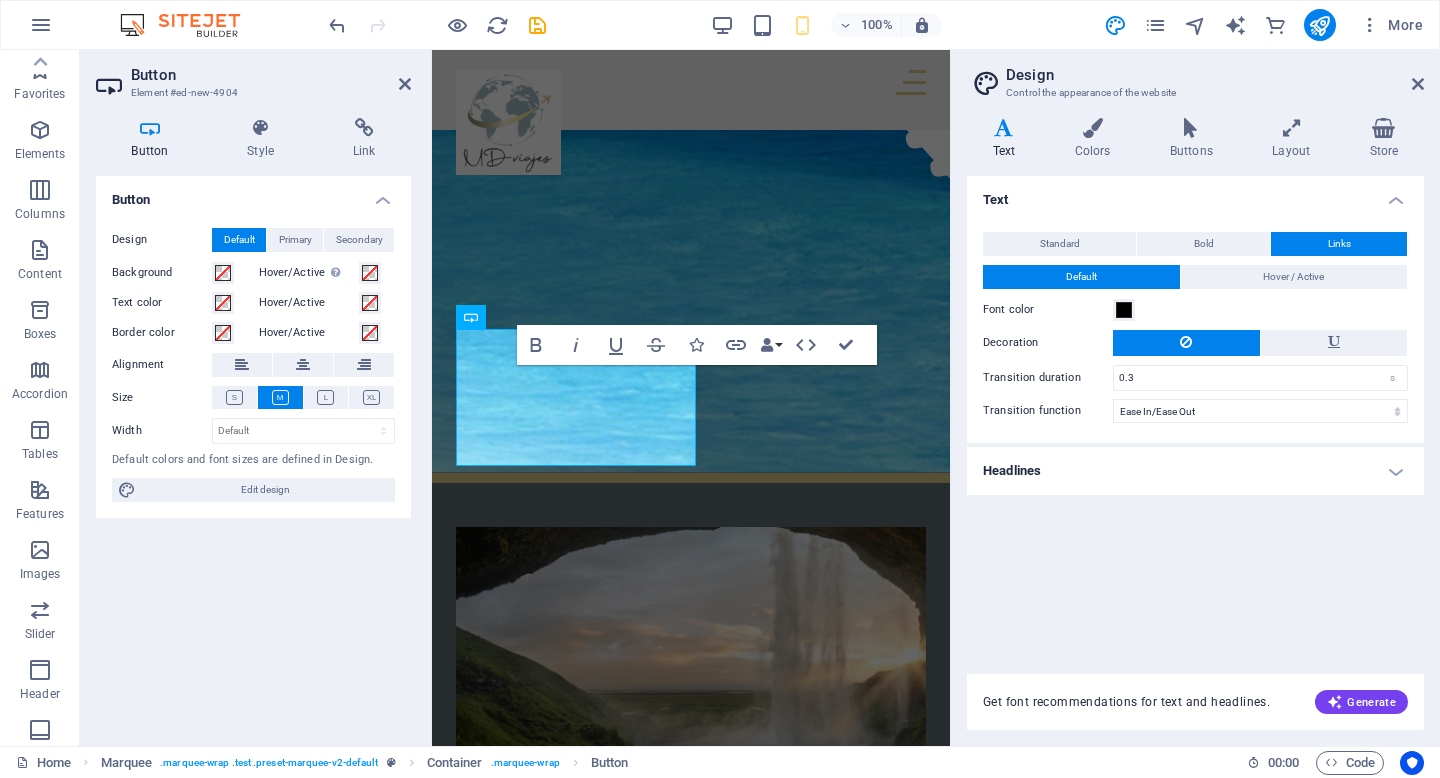 click on "Button Element #ed-new-4904 Button Style Link Button Design Default Primary Secondary Background Hover/Active Switch to preview mode to test the active/hover state Text color Hover/Active Border color Hover/Active Alignment Size Width Default px rem % em vh vw Default colors and font sizes are defined in Design. Edit design Marquee Element Layout How this element expands within the layout (Flexbox). Size Default auto px % 1/1 1/2 1/3 1/4 1/5 1/6 1/7 1/8 1/9 1/10 Grow Shrink Order Container layout Visible Visible Opacity 100 % Overflow Spacing Margin Default auto px % rem vw vh Custom Custom auto px % rem vw vh auto px % rem vw vh auto px % rem vw vh auto px % rem vw vh Padding Default px rem % vh vw Custom Custom px rem % vh vw px rem % vh vw px rem % vh vw px rem % vh vw Border Style              - Width 1 auto px rem % vh vw Custom Custom 1 auto px rem % vh vw 1 auto px rem % vh vw 1 auto px rem % vh vw 1 auto px rem % vh vw  - Color Round corners Default px rem % vh vw Custom Custom px rem % vh %" at bounding box center (256, 398) 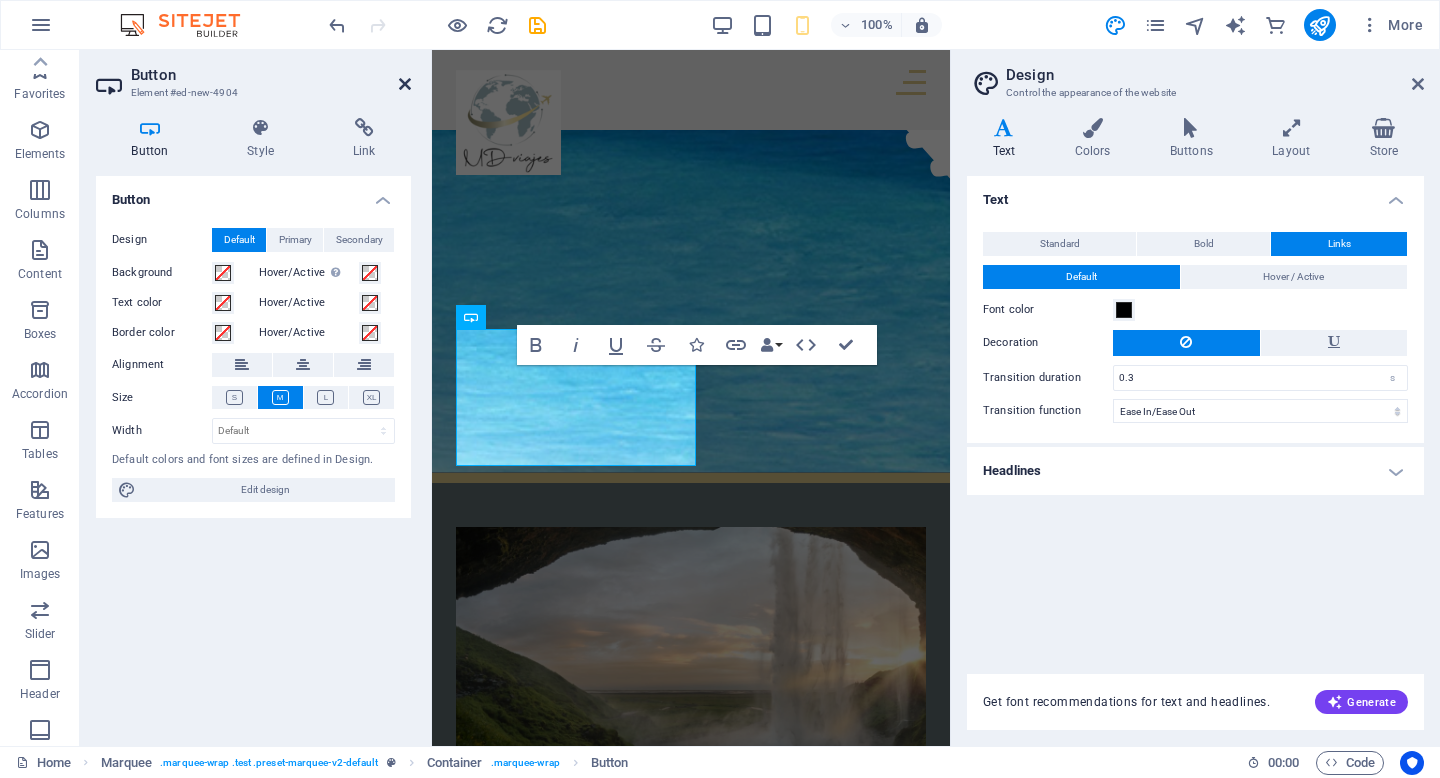 click at bounding box center (405, 84) 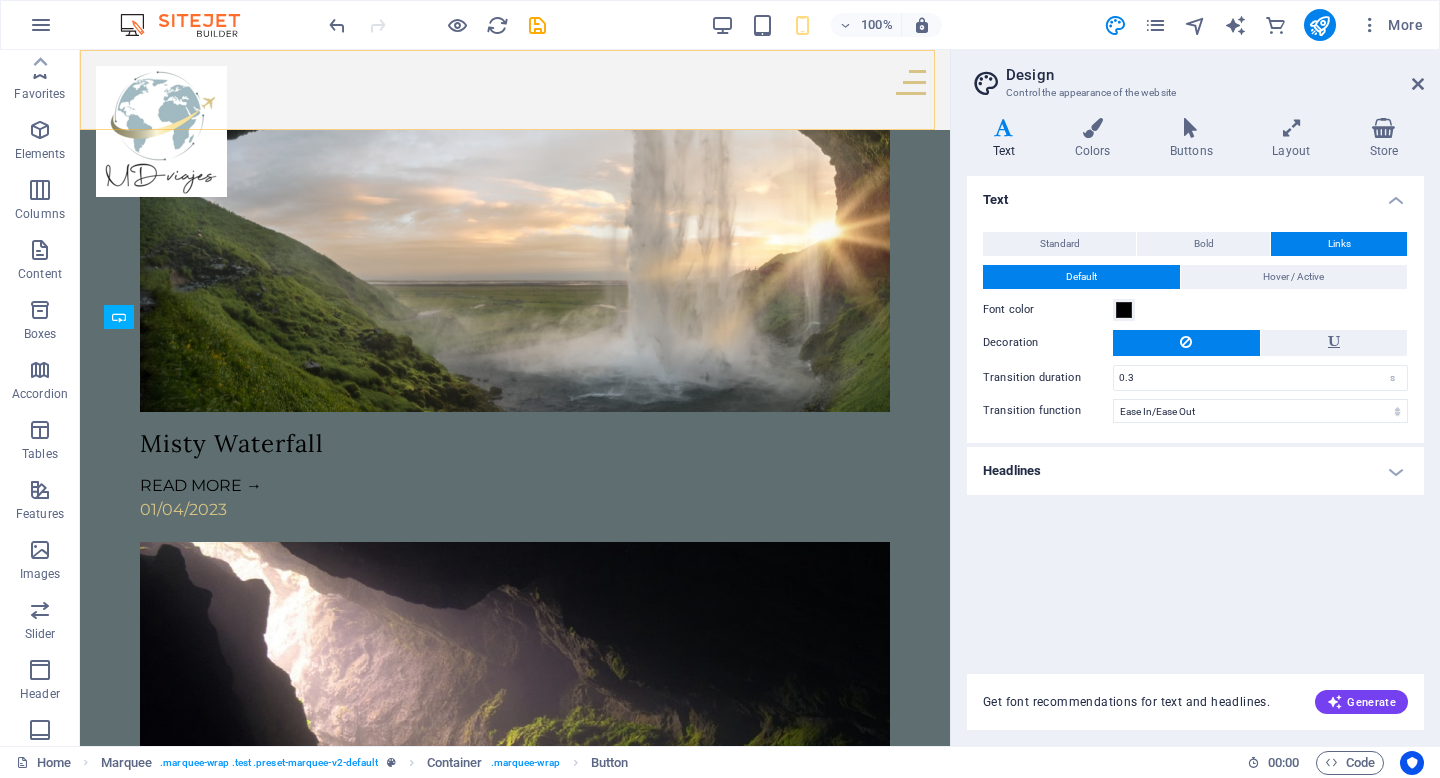 scroll, scrollTop: 2587, scrollLeft: 0, axis: vertical 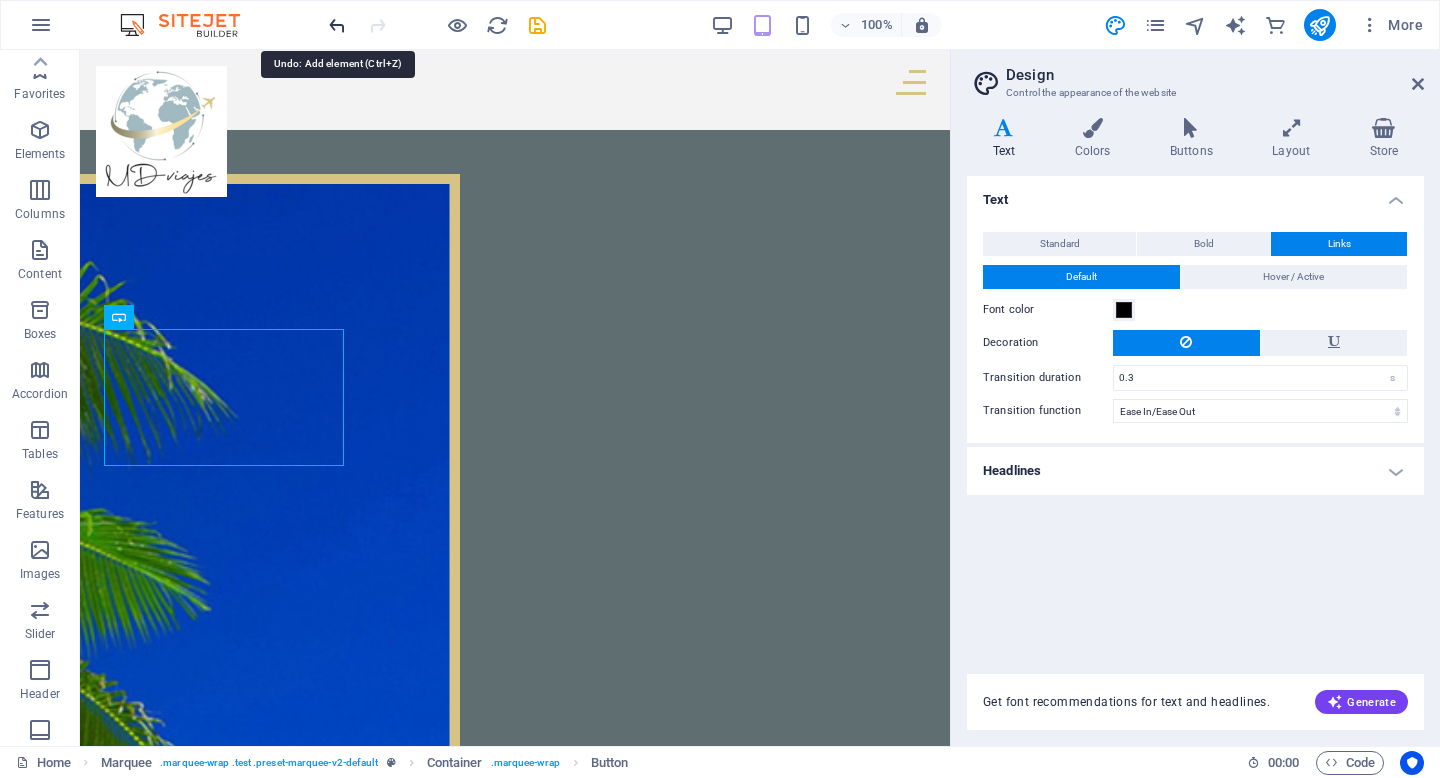 click at bounding box center [337, 25] 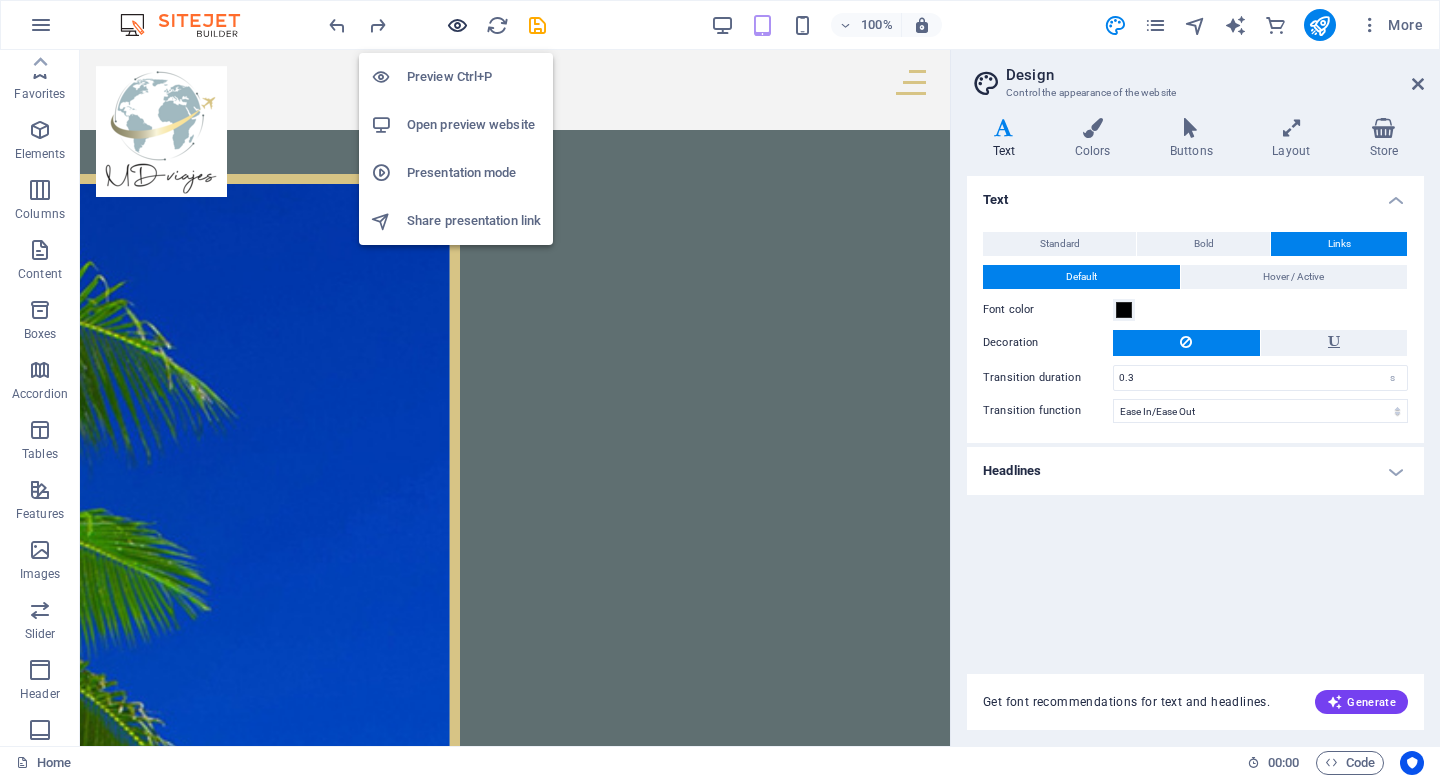 click at bounding box center [457, 25] 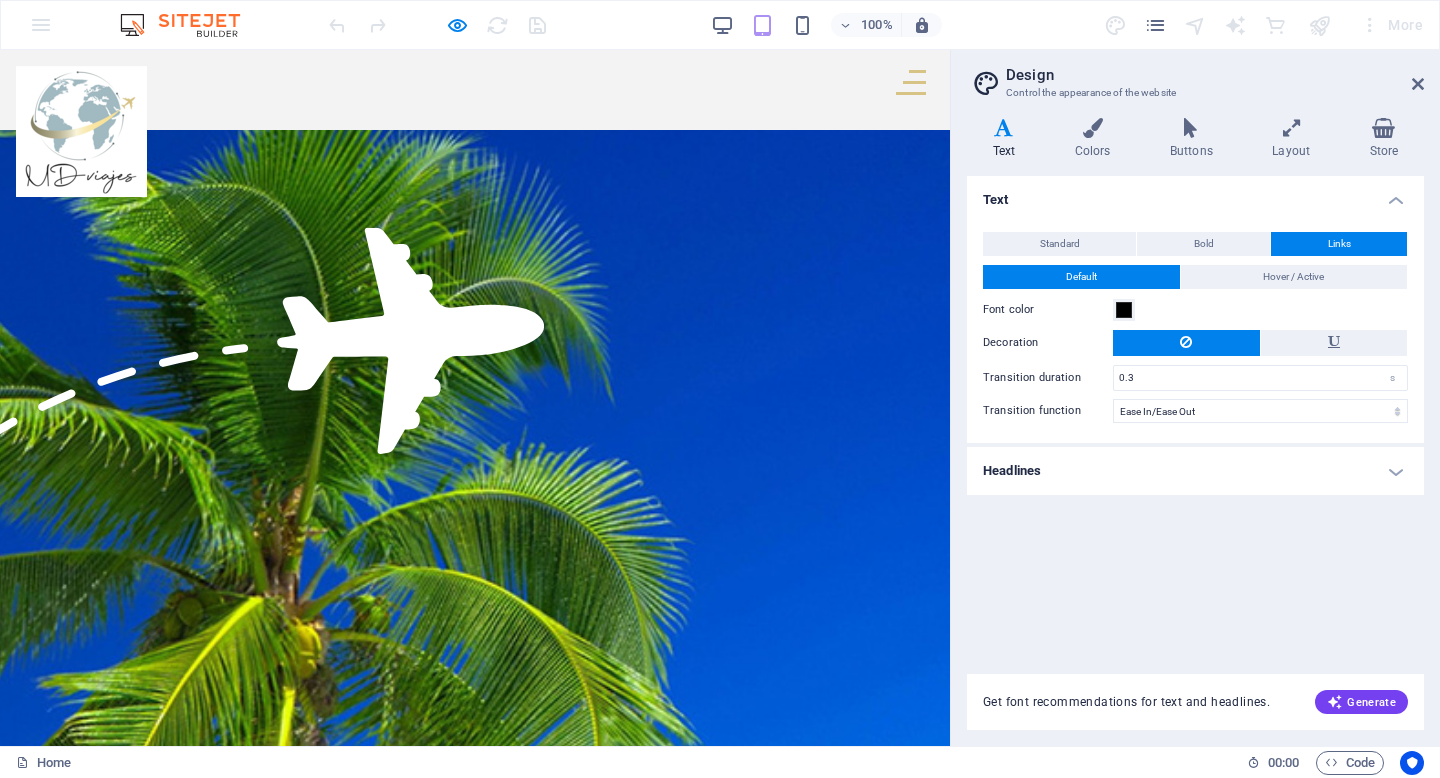 scroll, scrollTop: 2856, scrollLeft: 0, axis: vertical 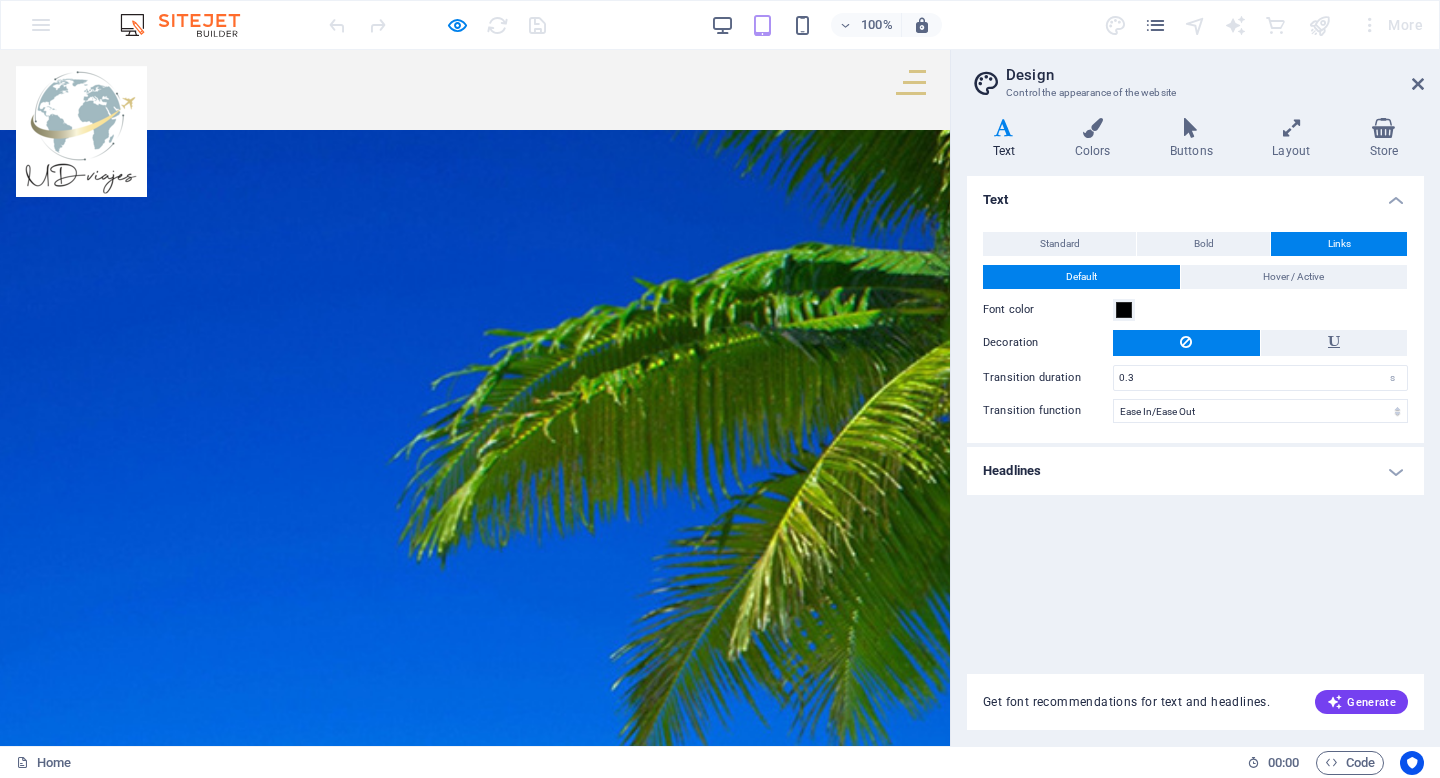 click on "OPINIONES" at bounding box center [475, 8529] 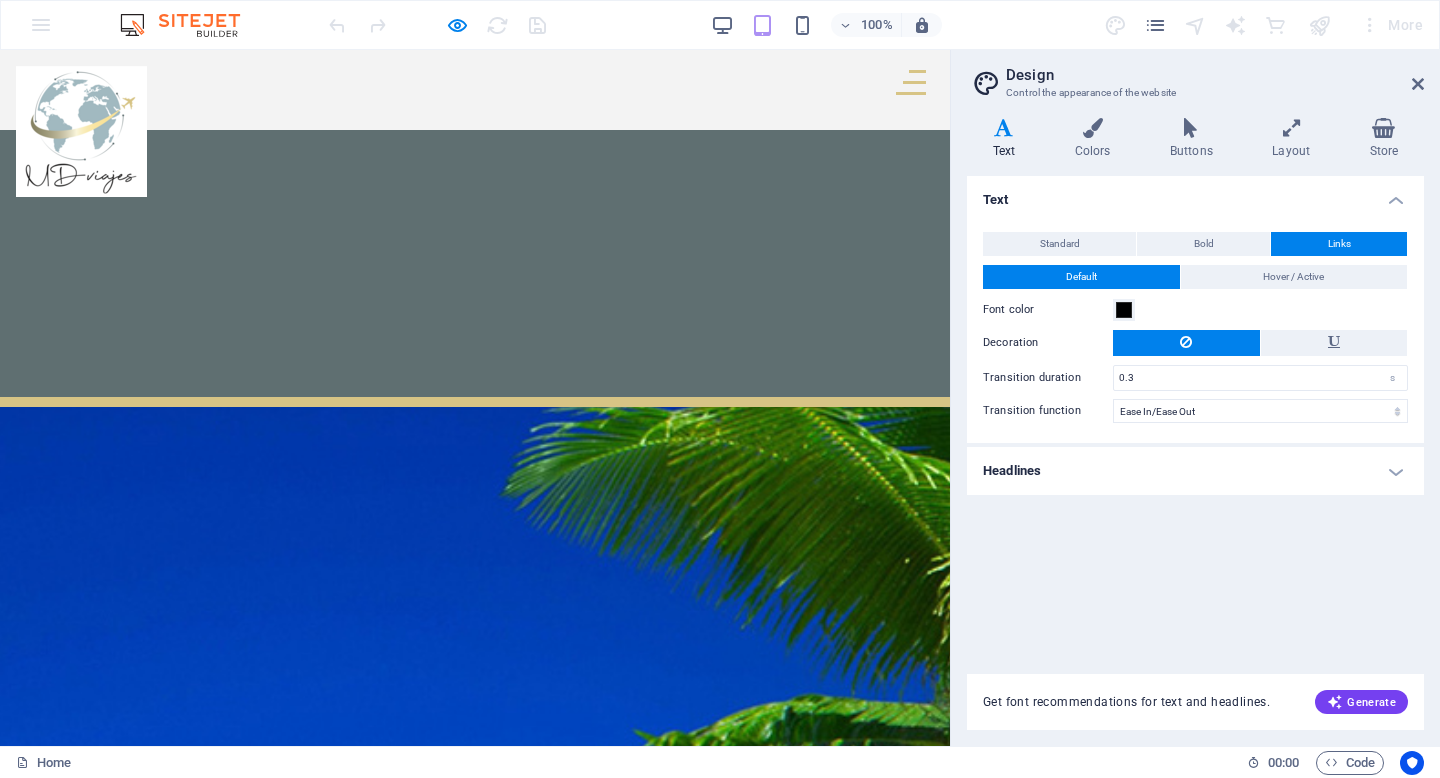 scroll, scrollTop: 2374, scrollLeft: 0, axis: vertical 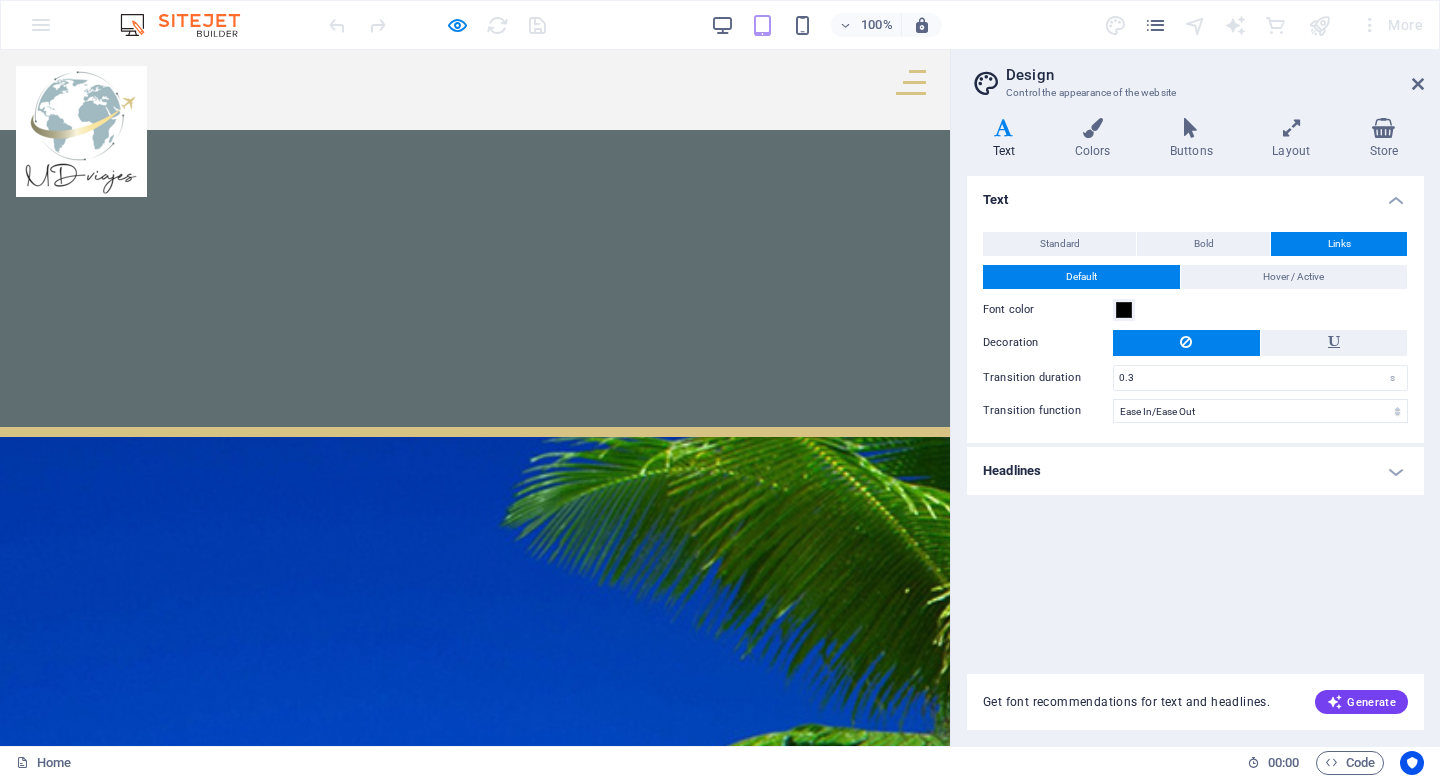 click on "Quienes son nuestros Partners" at bounding box center [475, 6063] 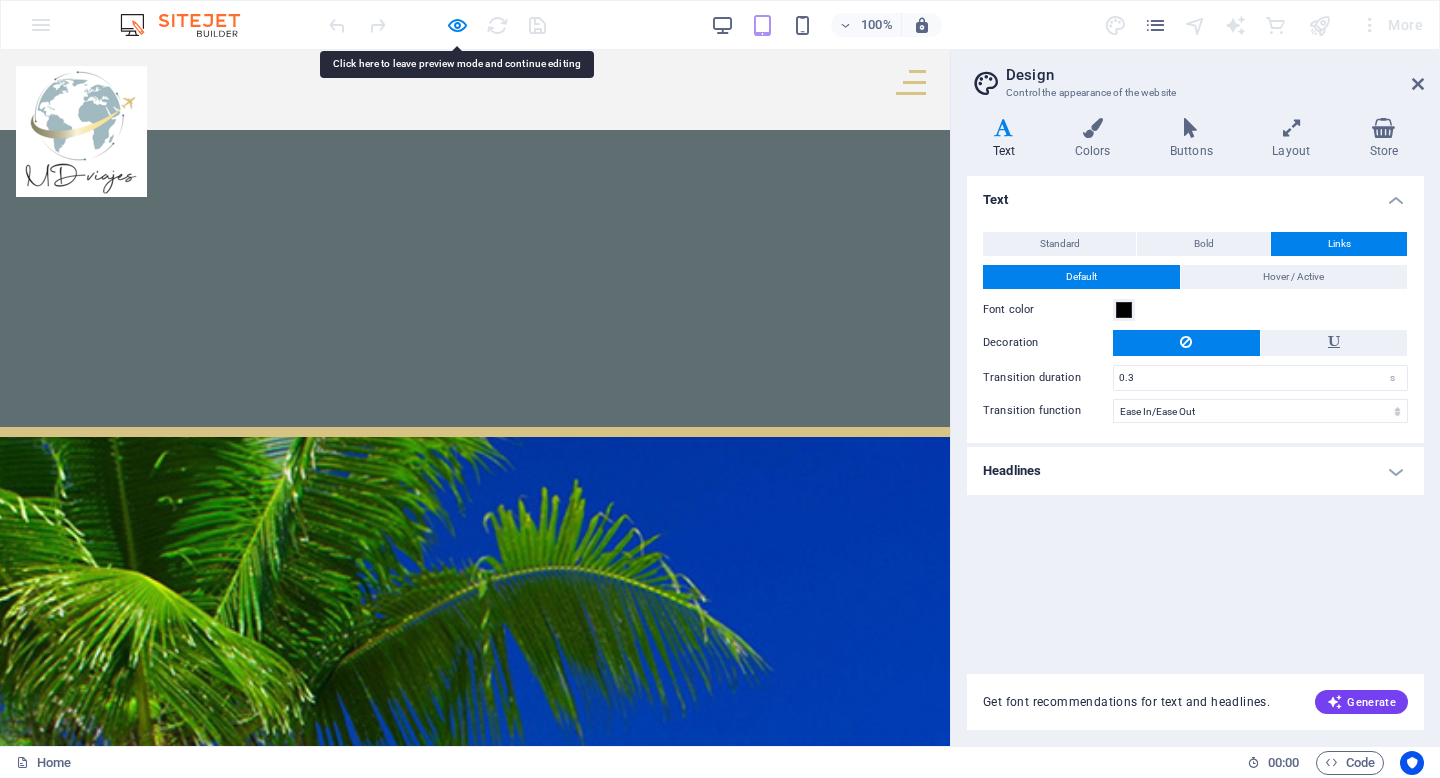 click on "Quienes son nuestros Partners" at bounding box center (475, 6063) 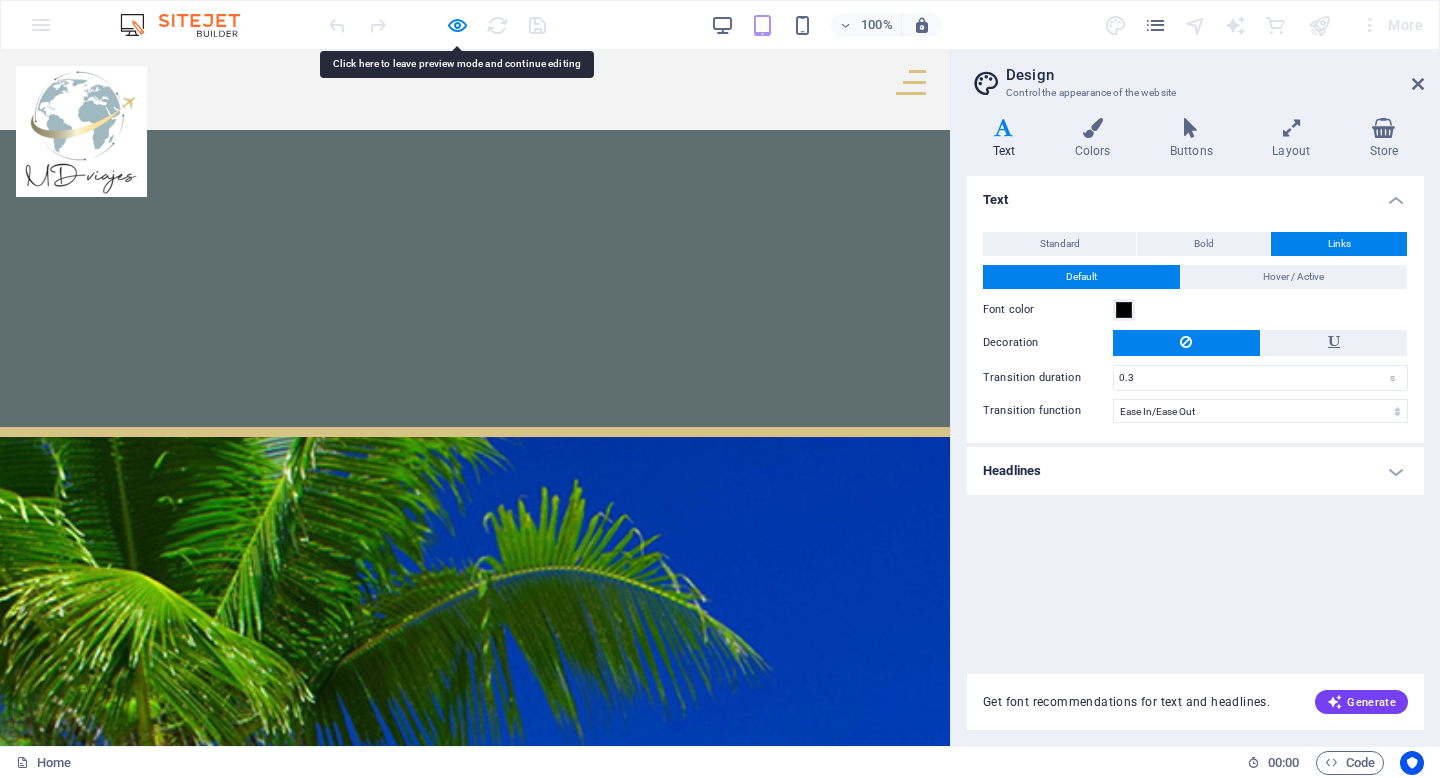 click on "Quienes son nuestros Partners" at bounding box center [475, 6063] 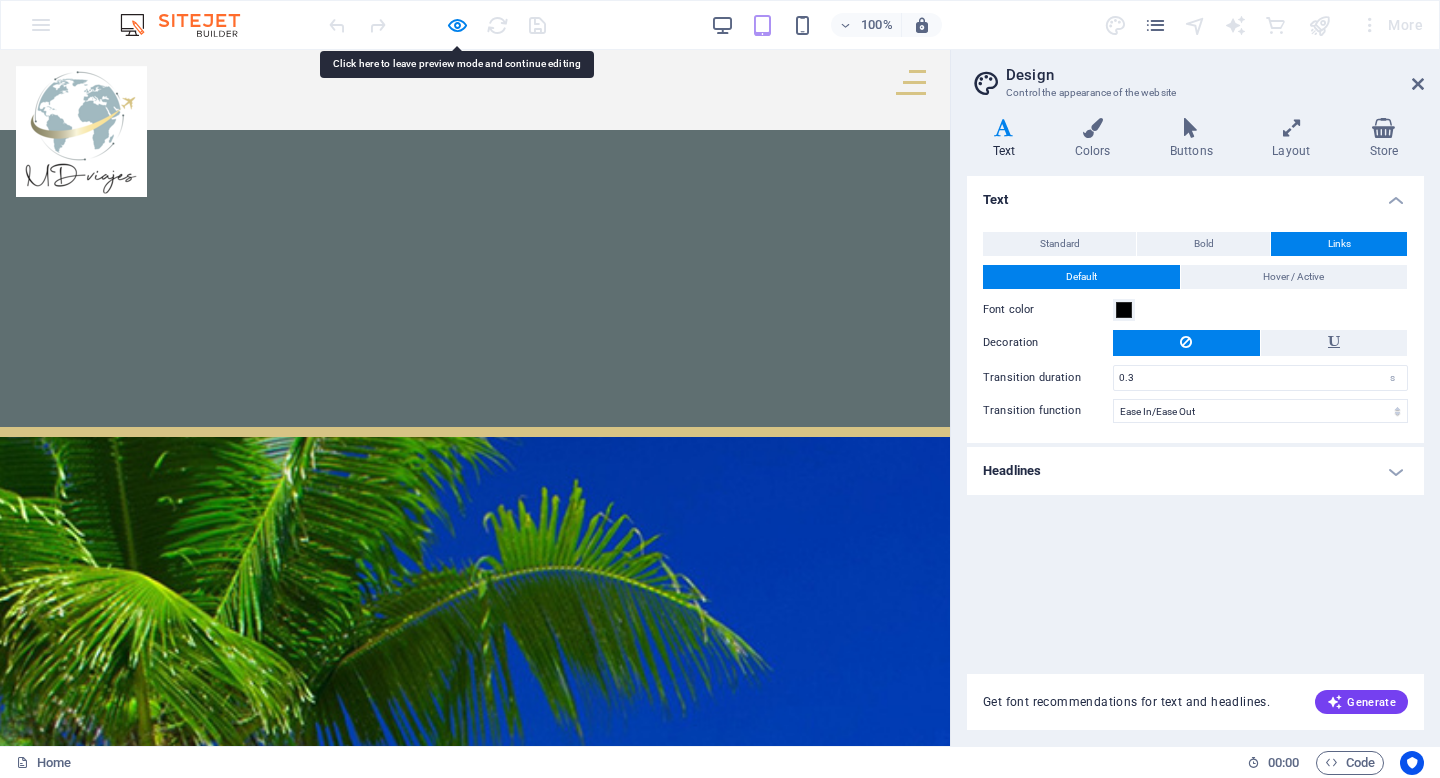 click on "Quienes son nuestros Partners" at bounding box center [475, 6055] 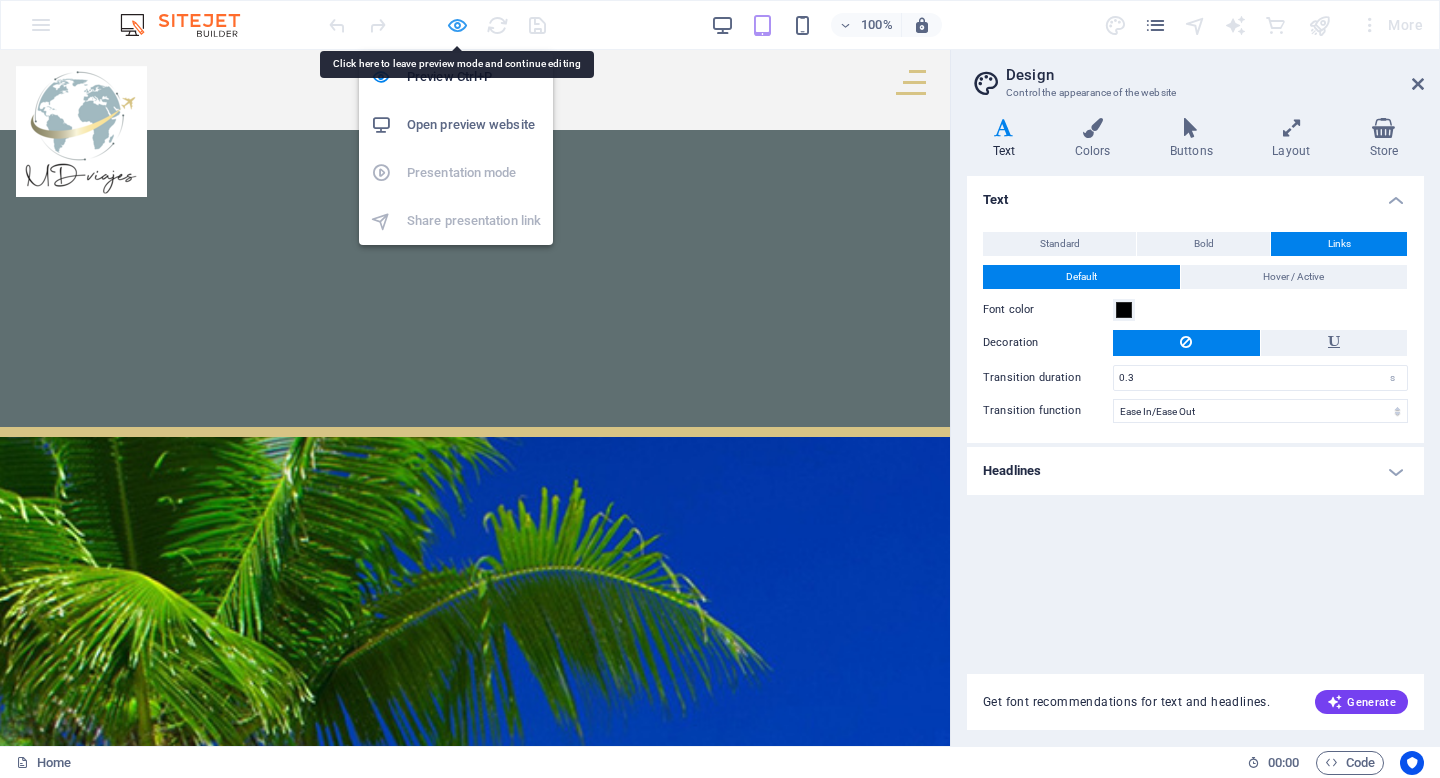 click at bounding box center (457, 25) 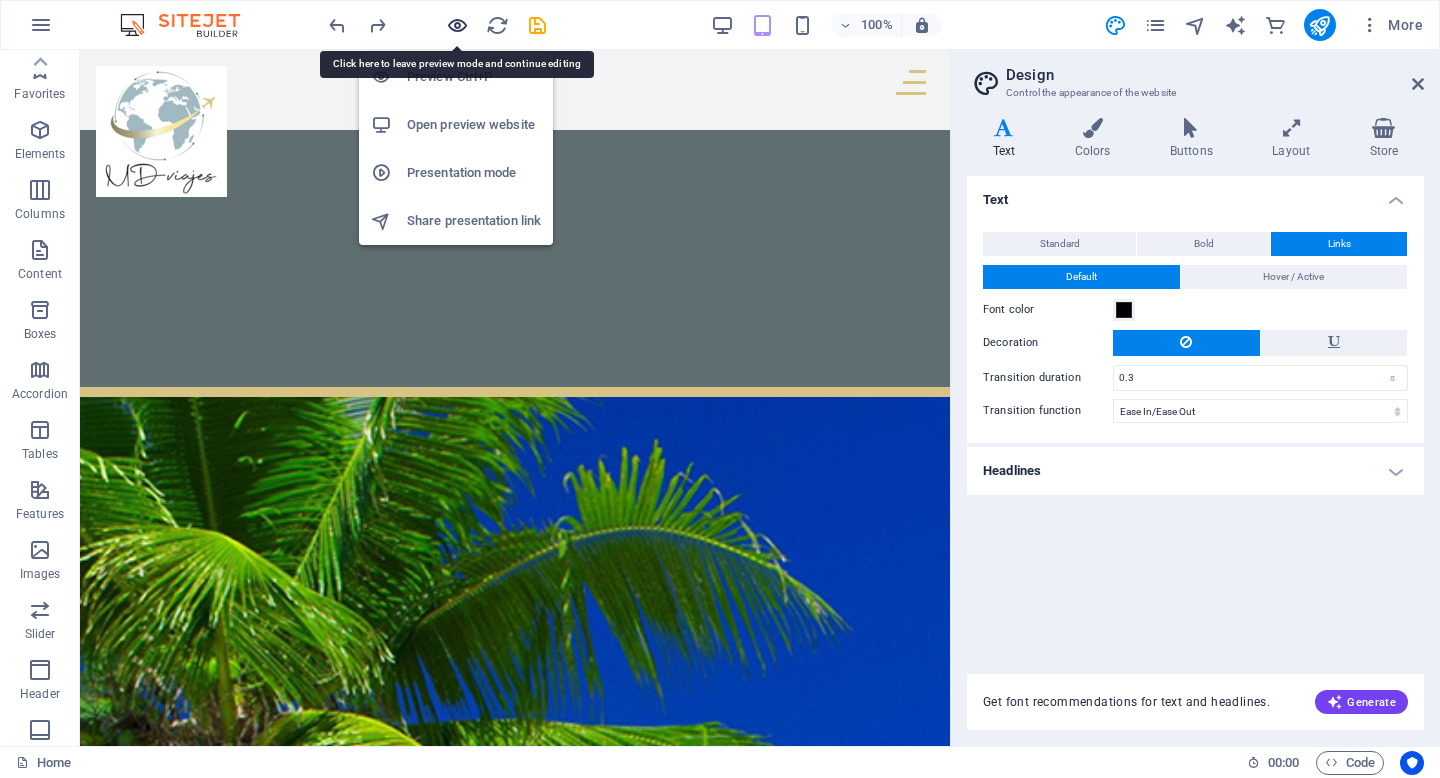 scroll, scrollTop: 2334, scrollLeft: 0, axis: vertical 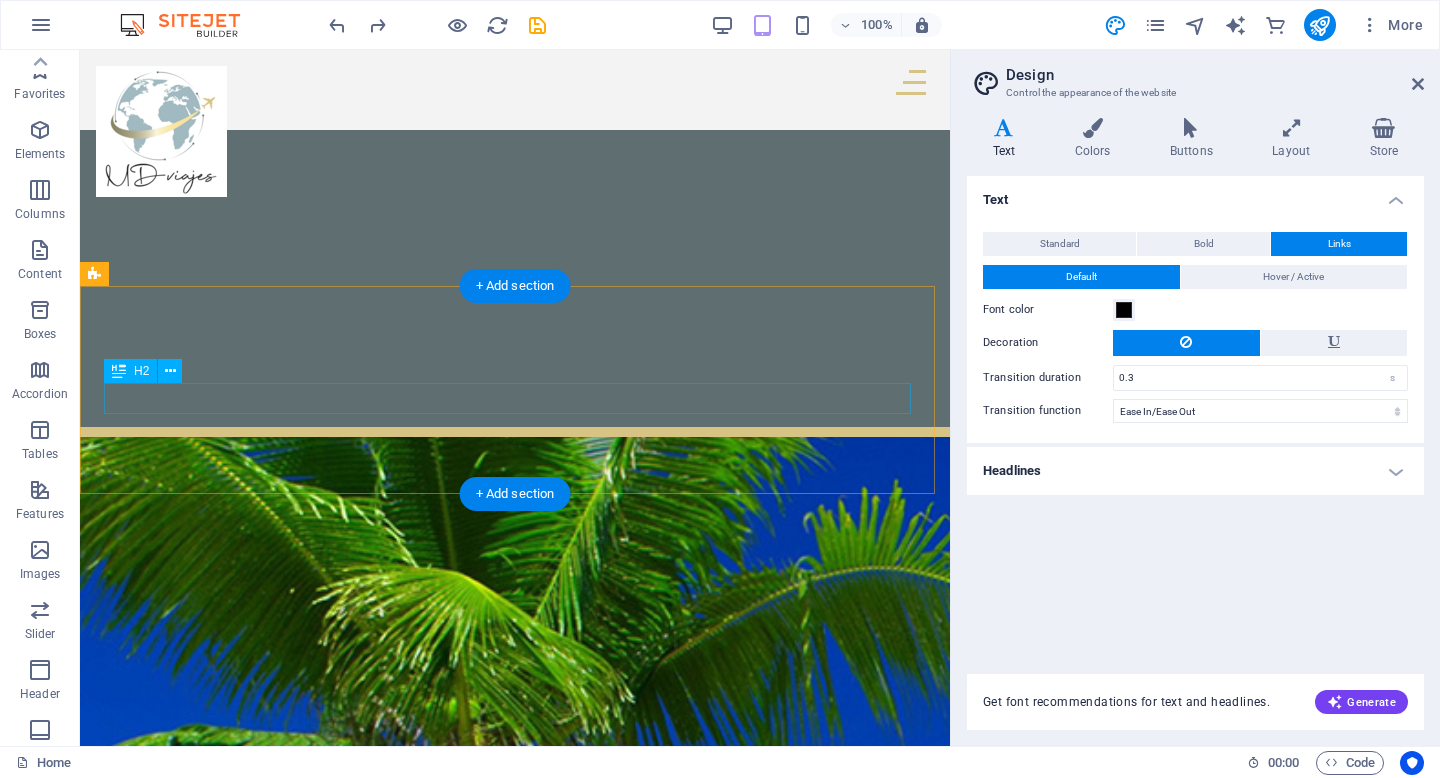 click on "Quienes son nuestros Partners" at bounding box center (515, 6063) 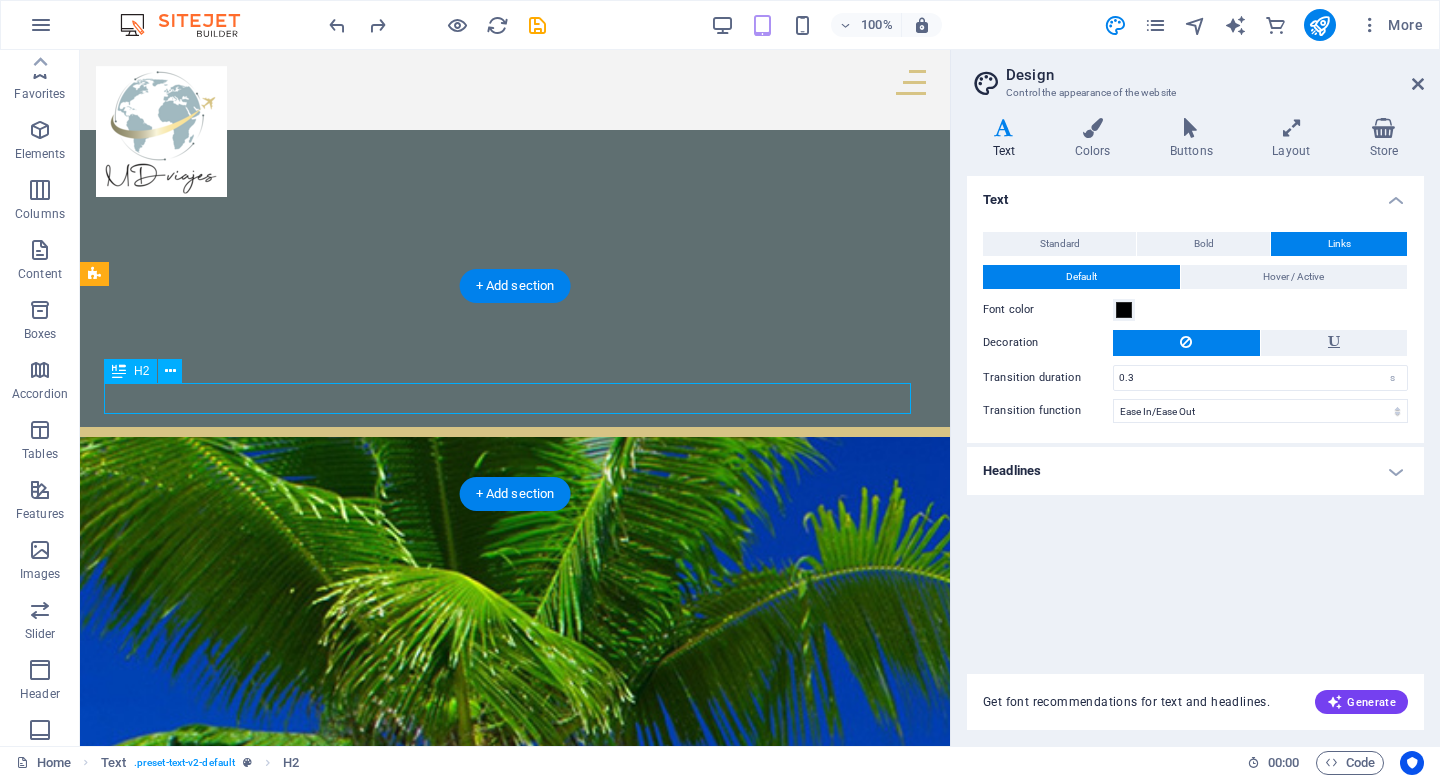 click on "Quienes son nuestros Partners" at bounding box center [515, 6063] 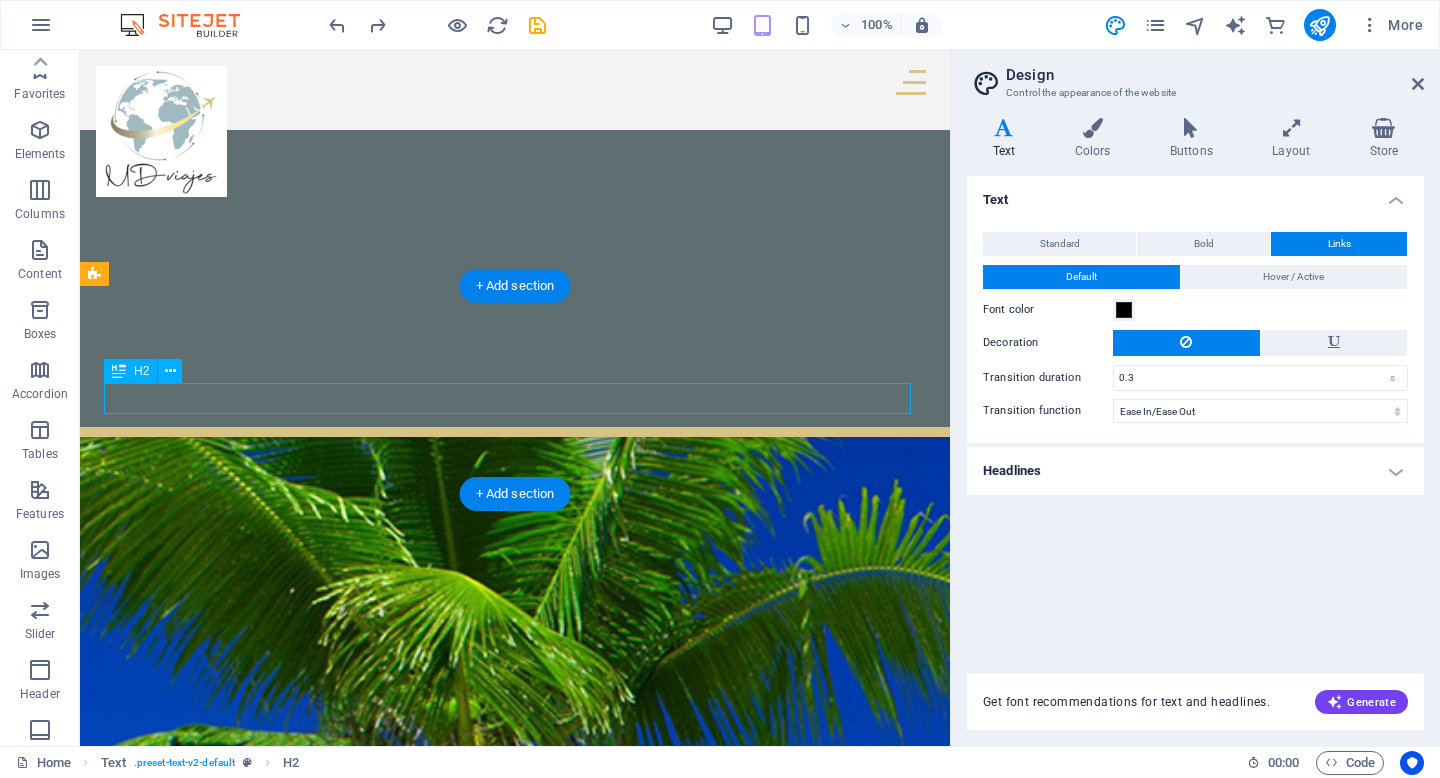 scroll, scrollTop: 4382, scrollLeft: 0, axis: vertical 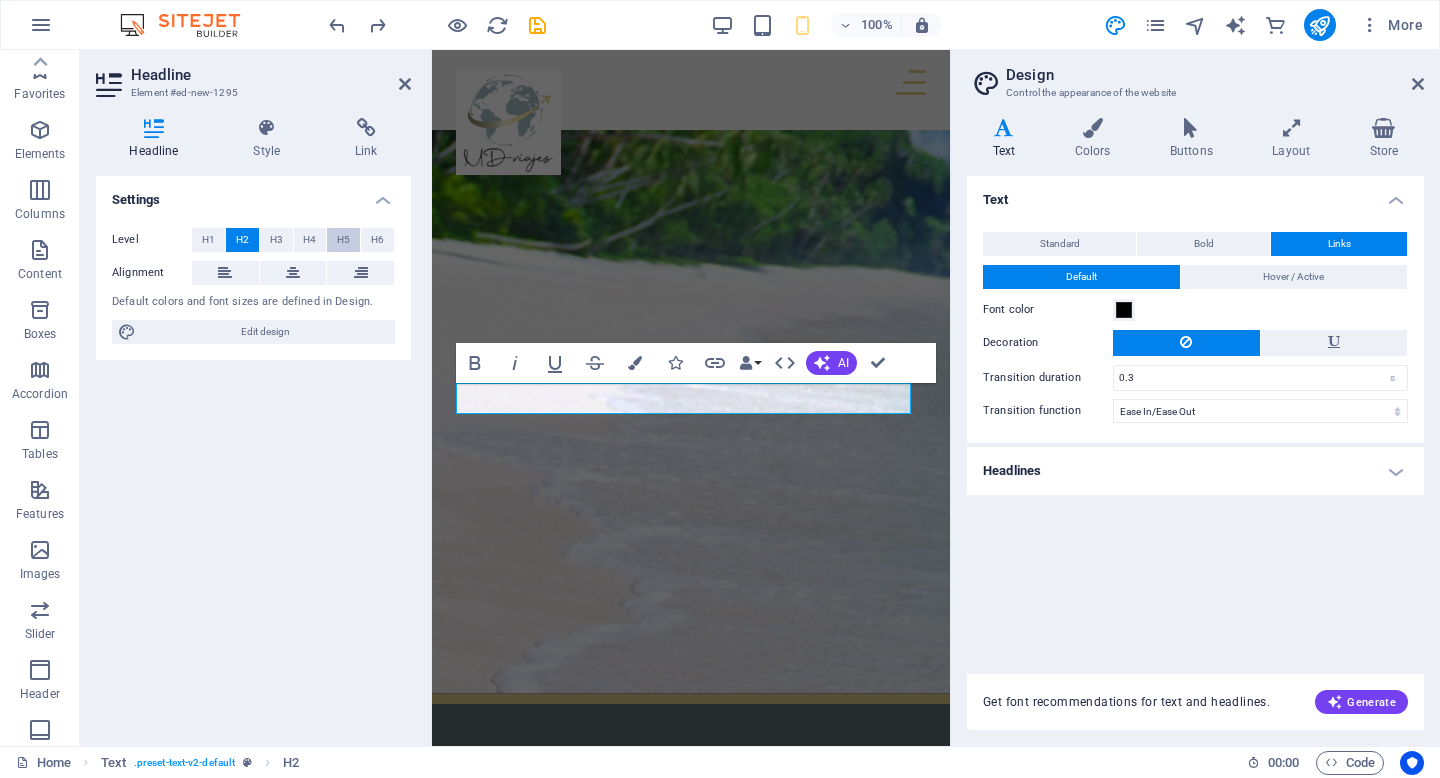 click on "H5" at bounding box center [343, 240] 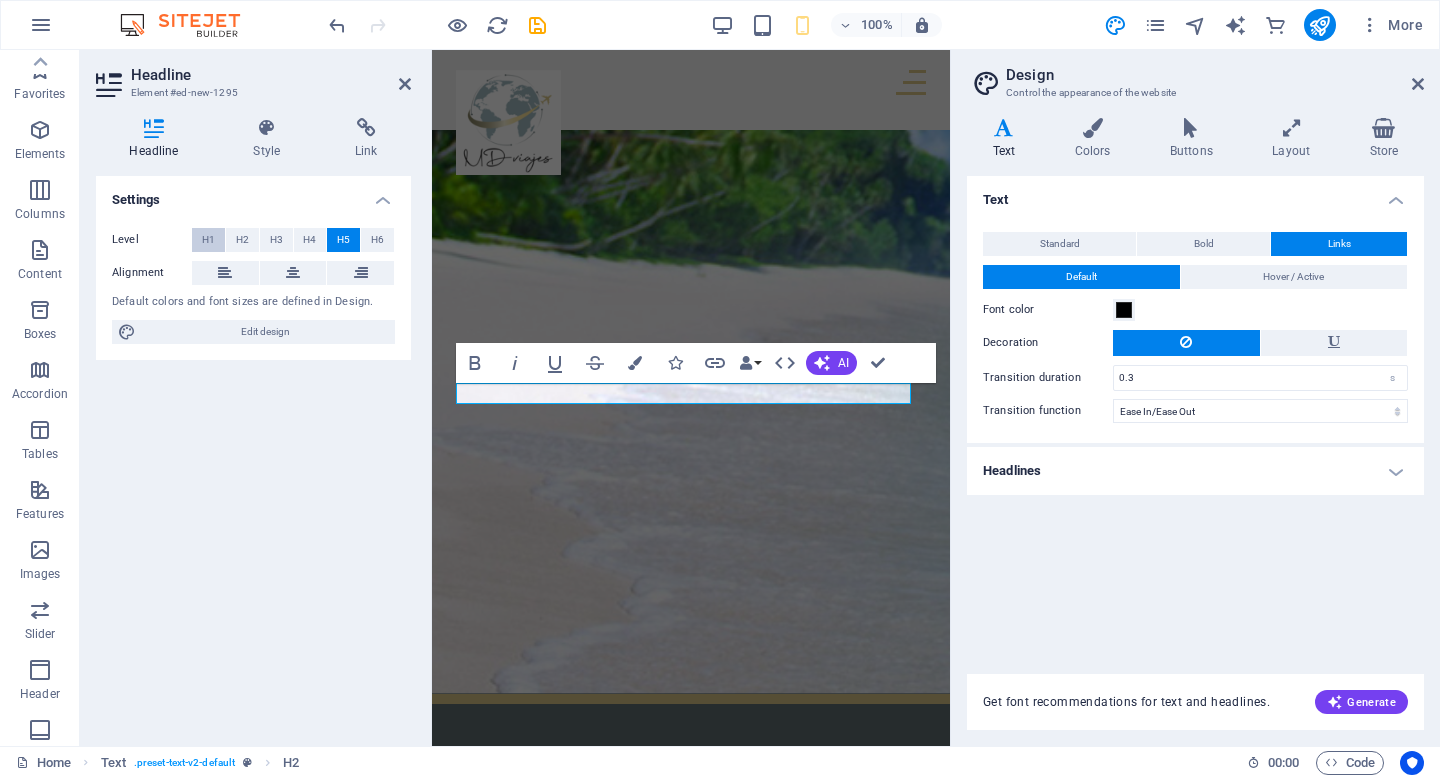 click on "H1" at bounding box center (208, 240) 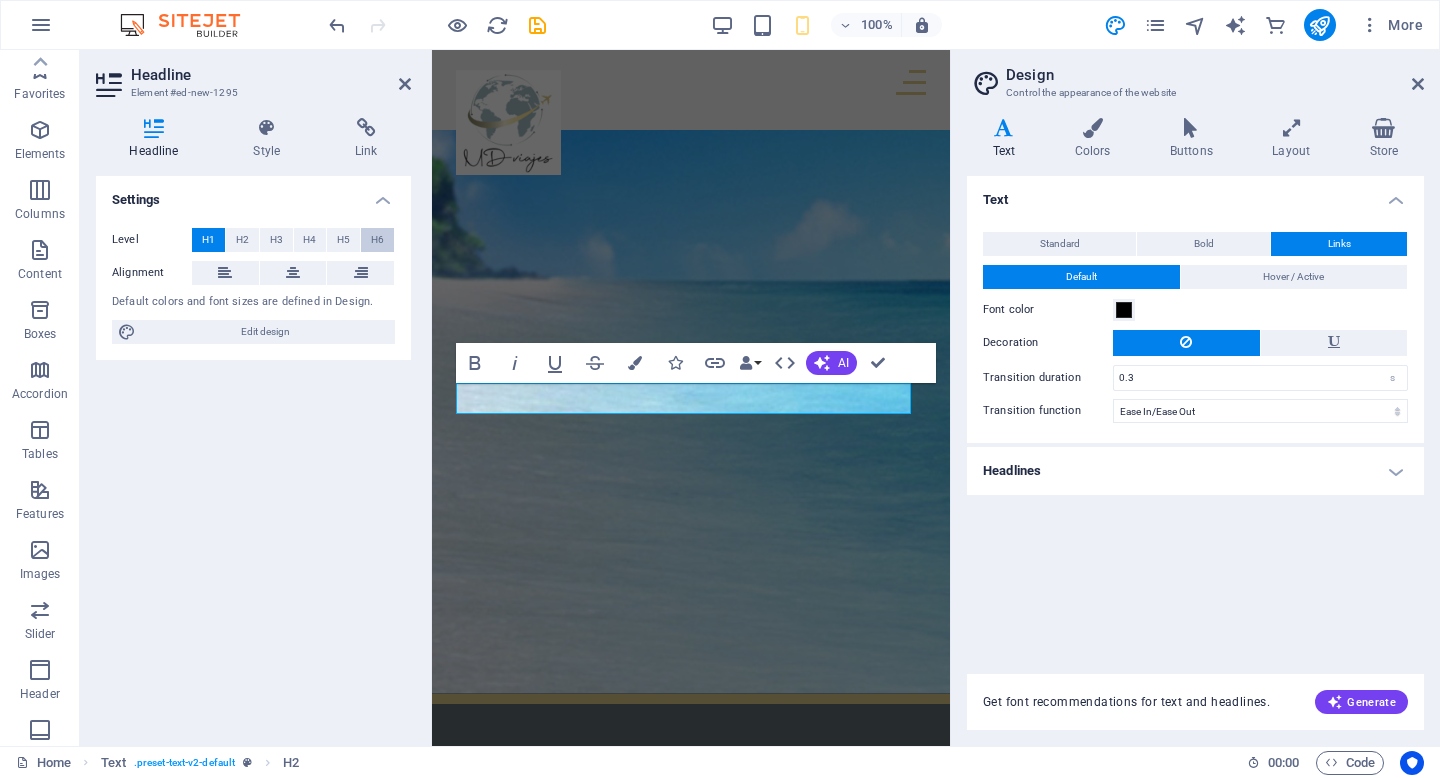 click on "H6" at bounding box center [377, 240] 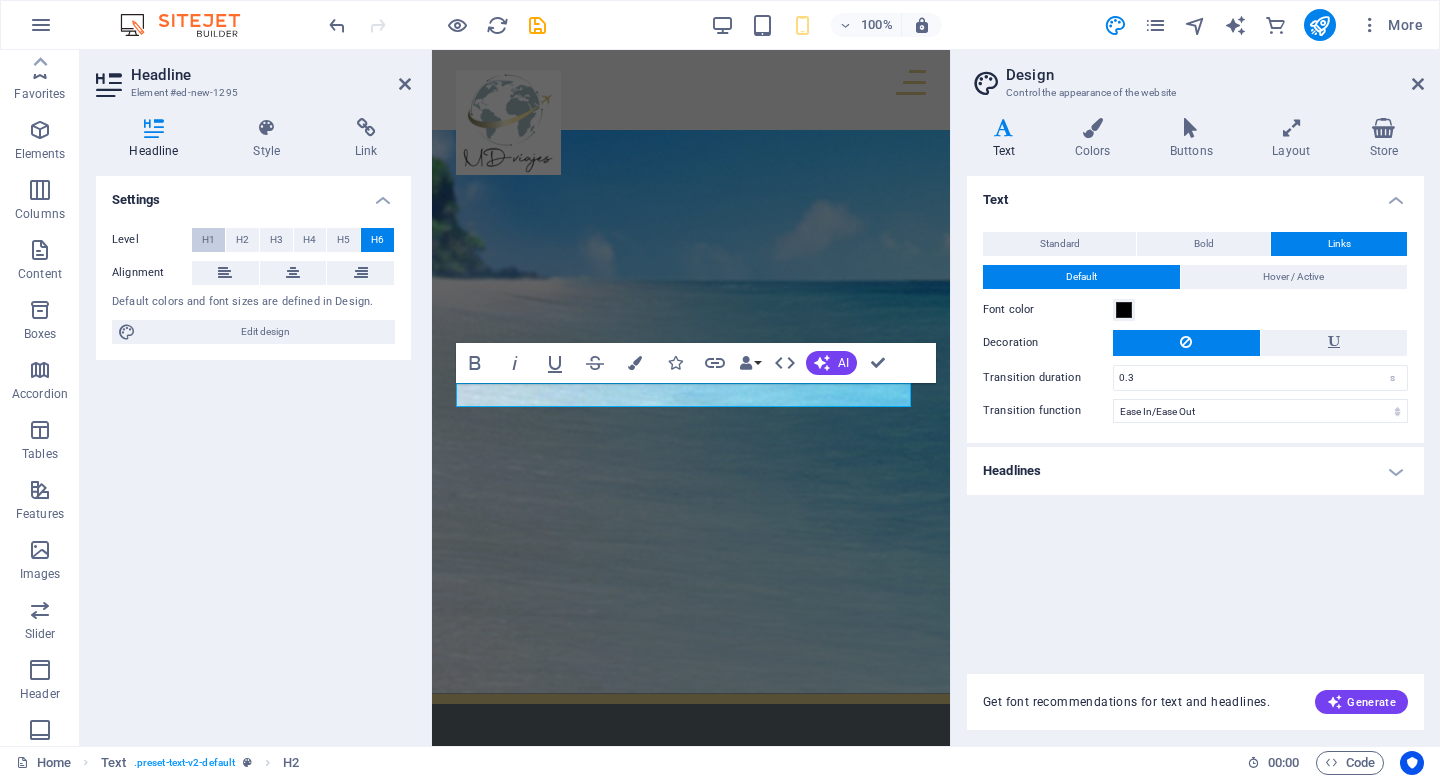 click on "H1" at bounding box center [208, 240] 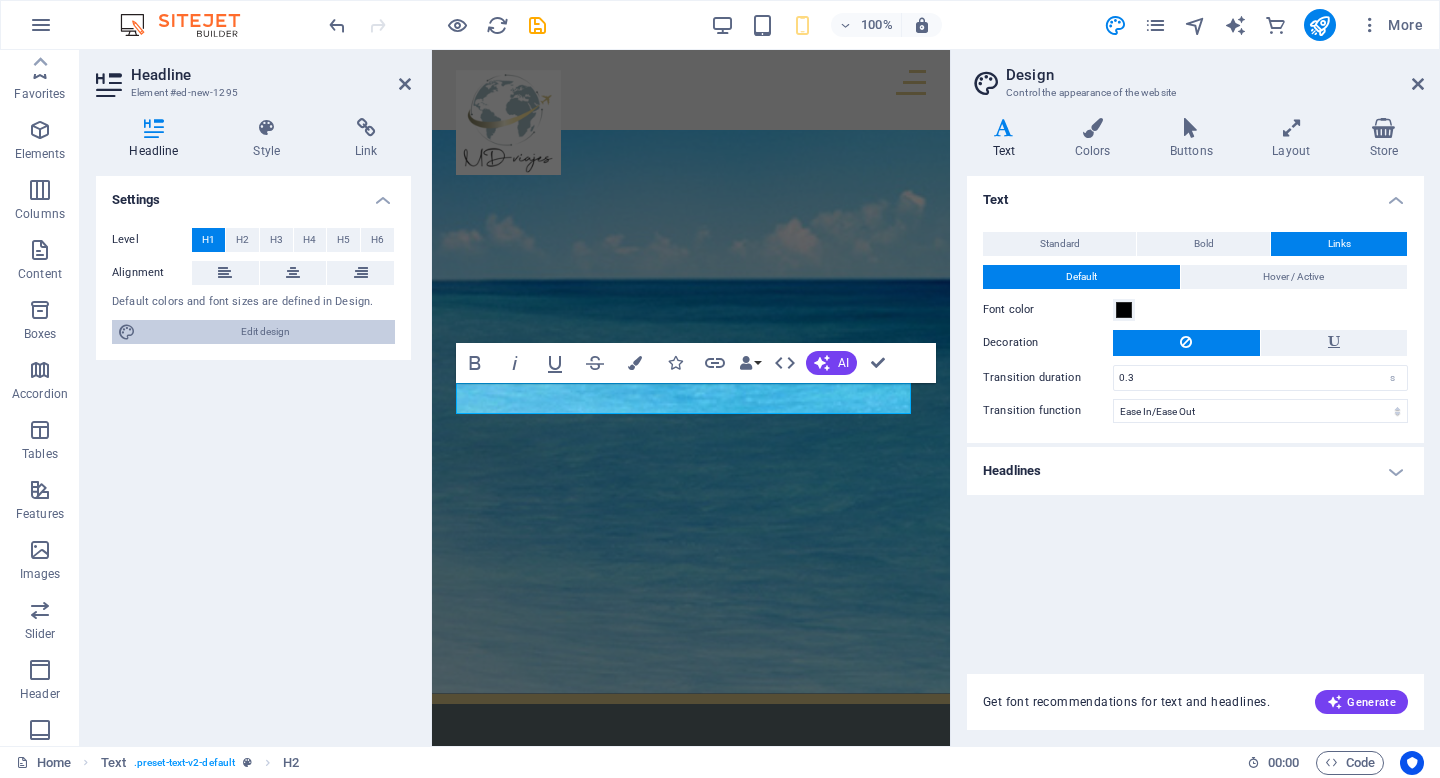 click on "Edit design" at bounding box center (265, 332) 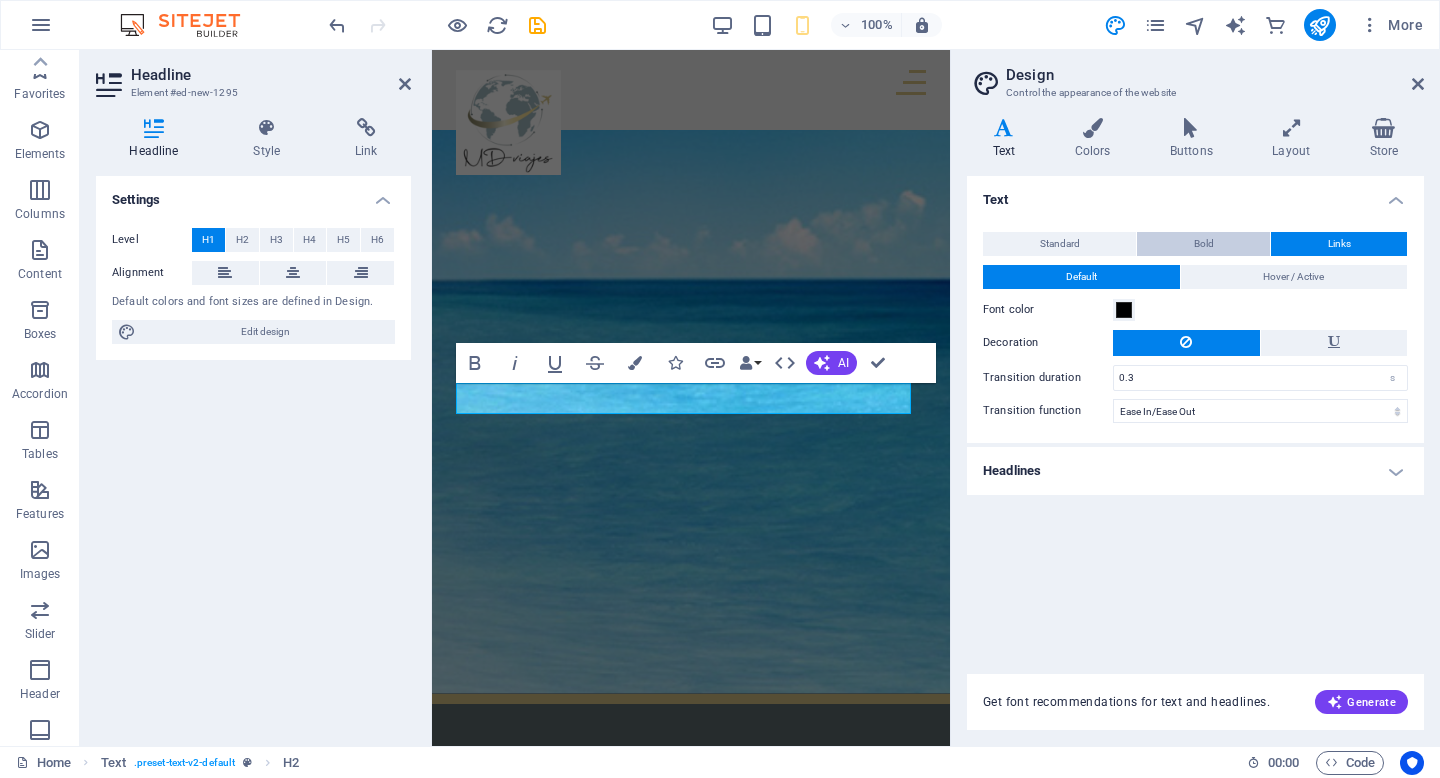 click on "Bold" at bounding box center (1203, 244) 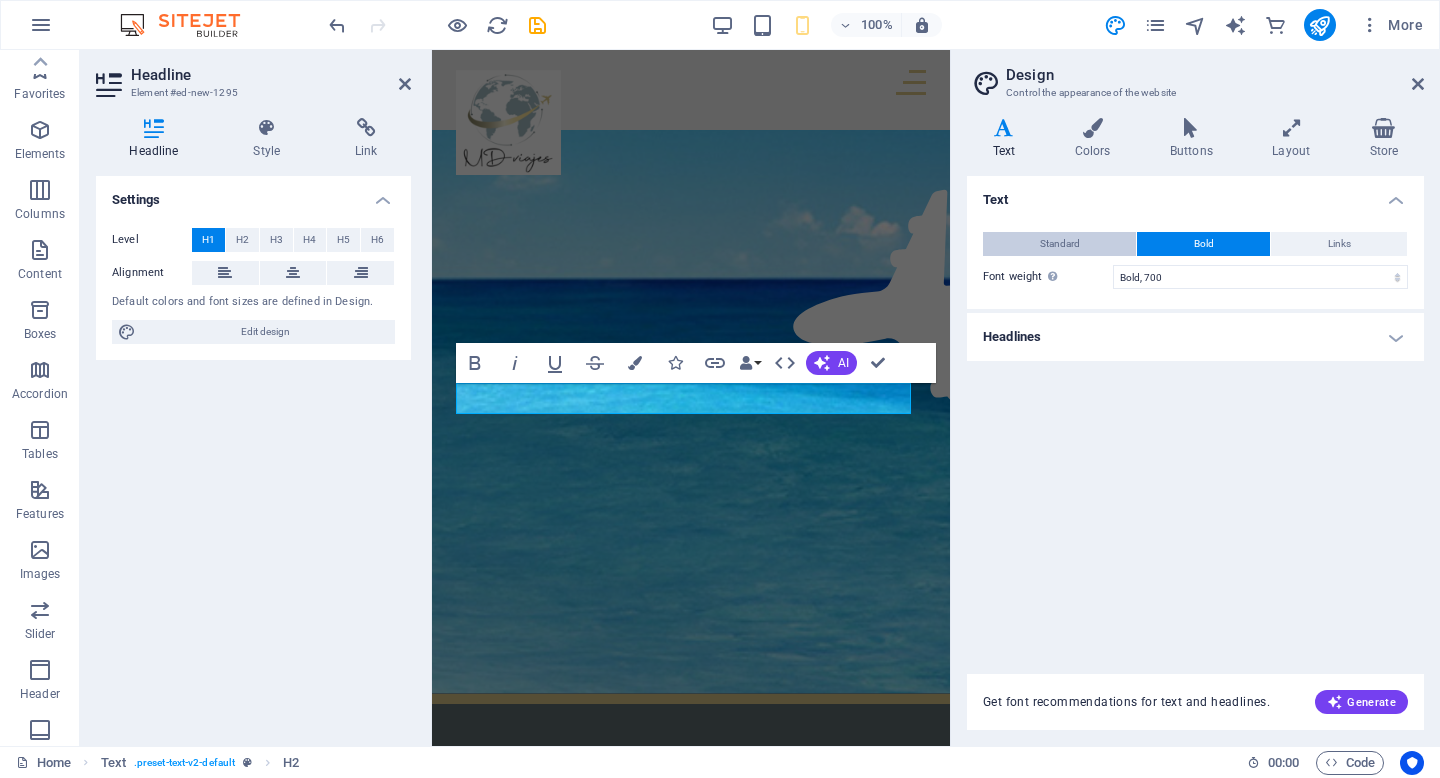 click on "Standard" at bounding box center [1059, 244] 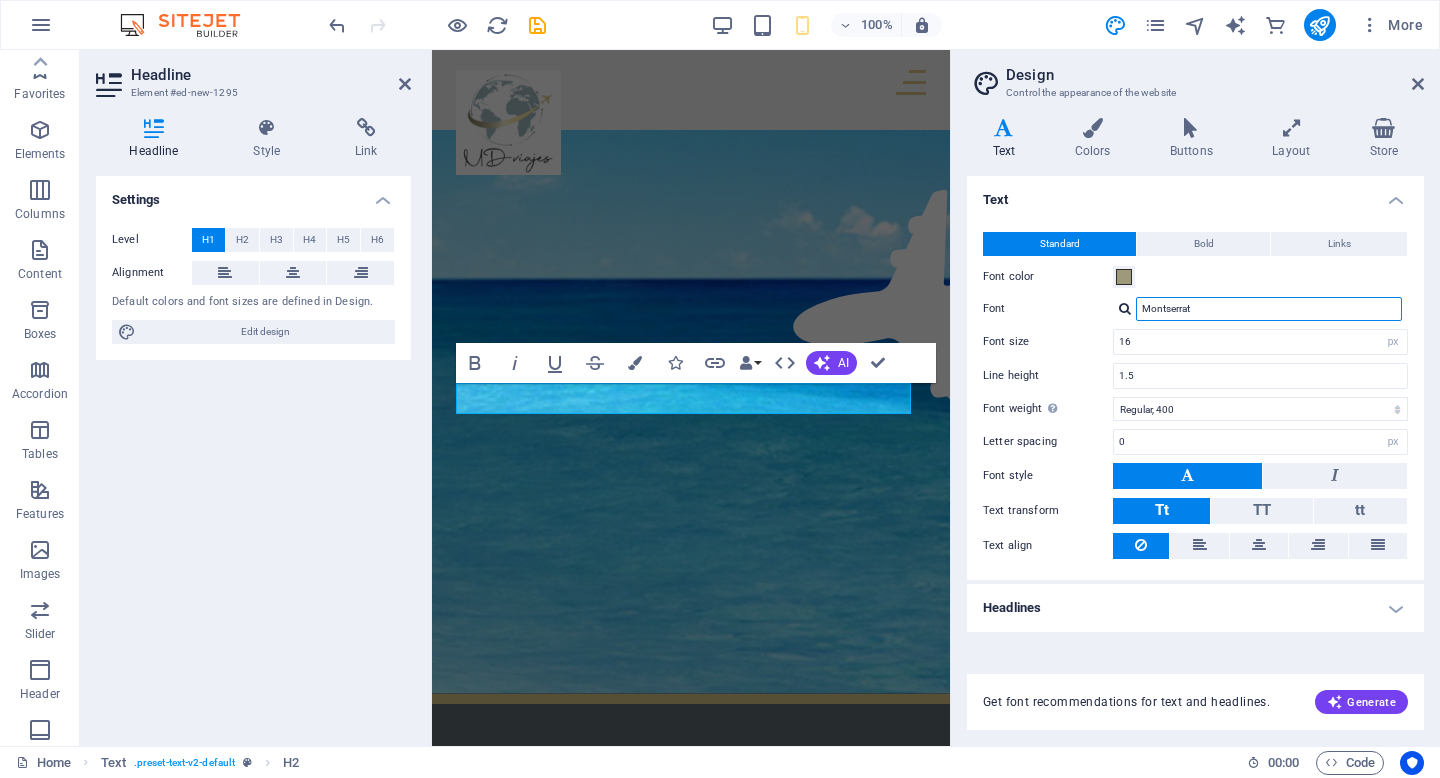 click on "Montserrat" at bounding box center (1269, 309) 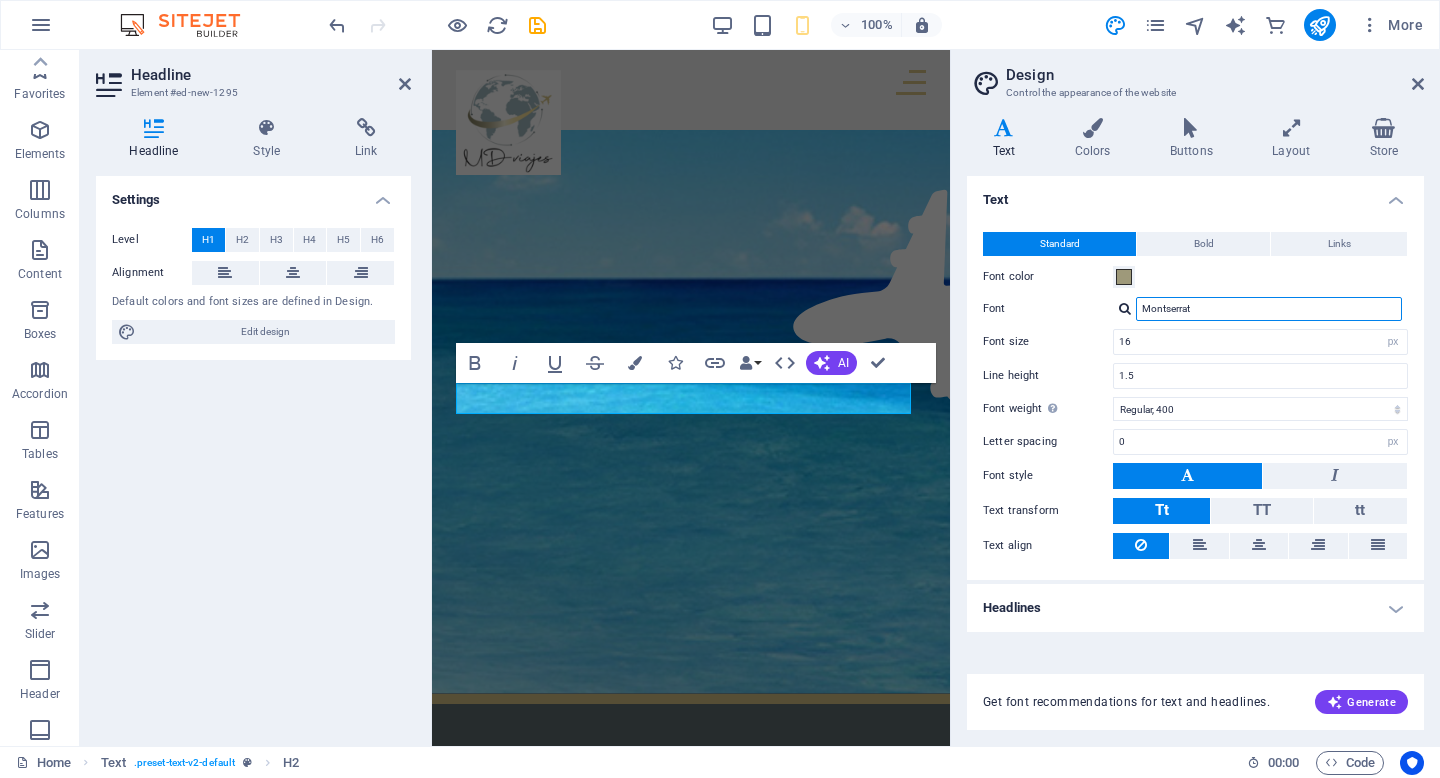 click on "Montserrat" at bounding box center (1269, 309) 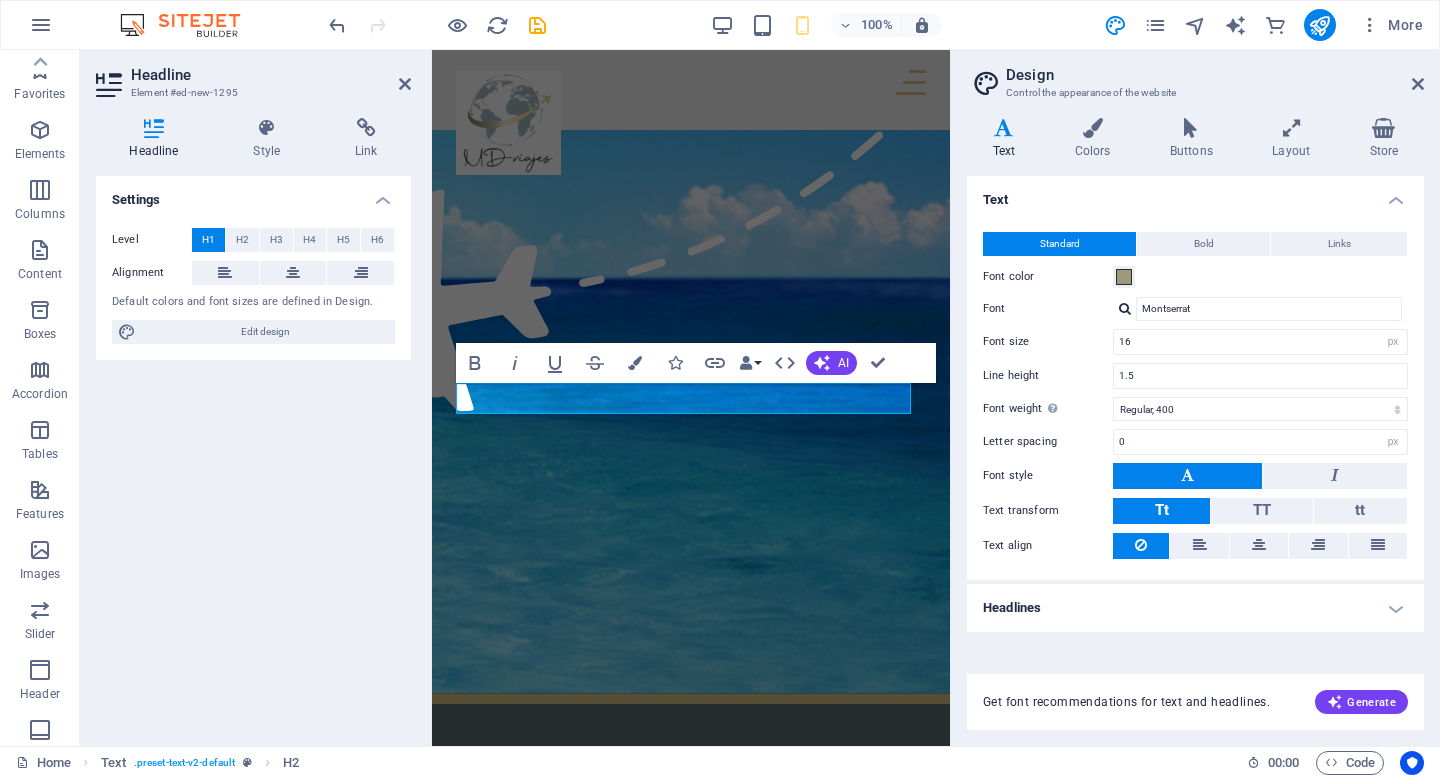click on "Montserrat" at bounding box center [1260, 309] 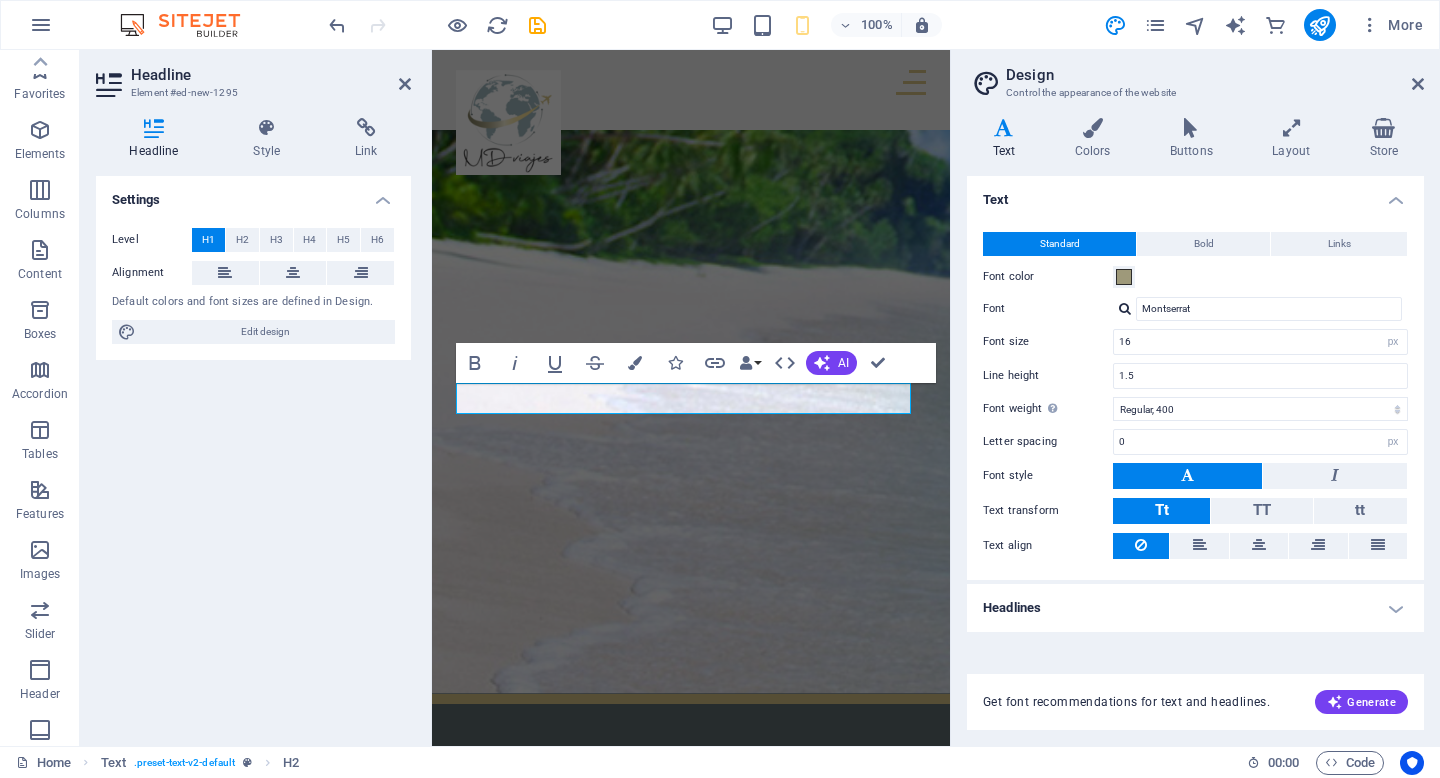 click at bounding box center (1125, 308) 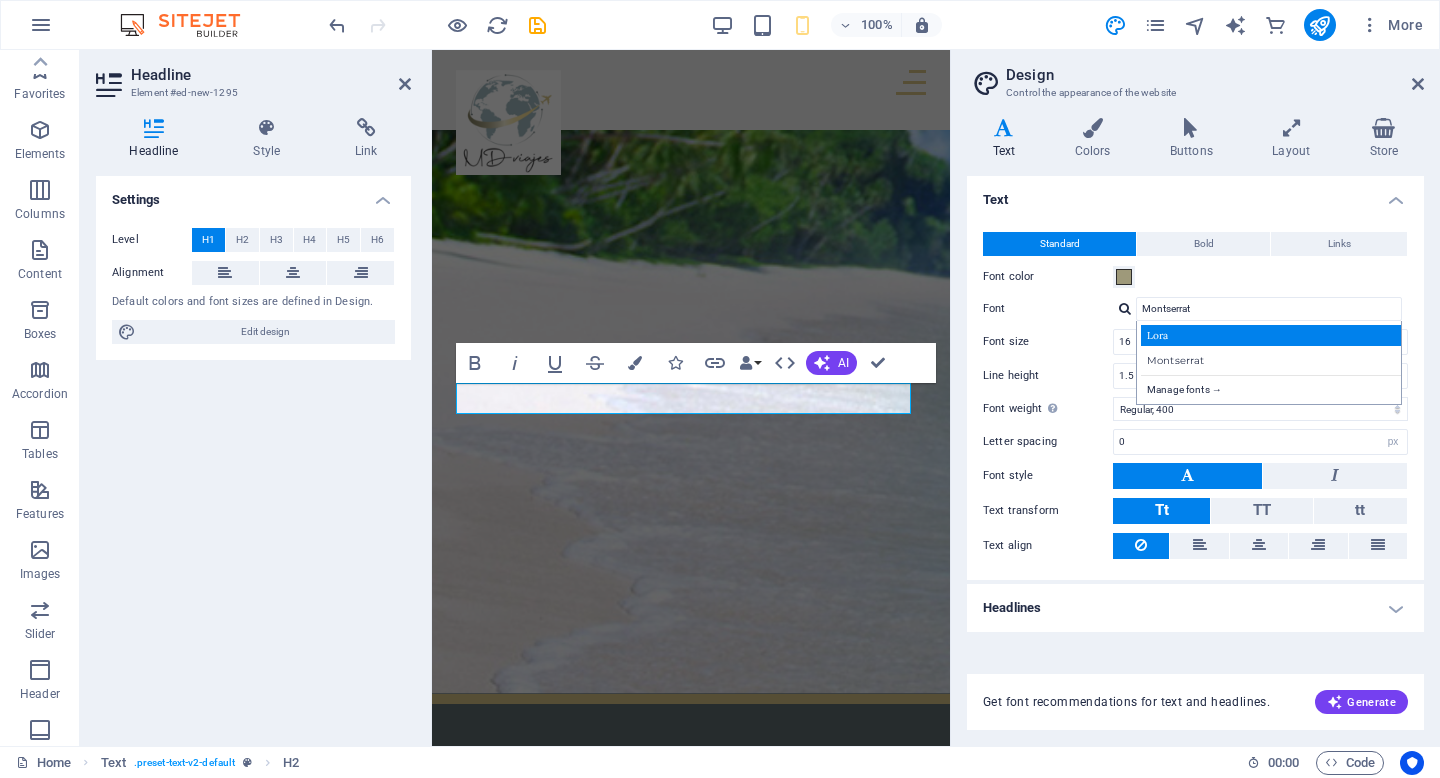click on "Lora" at bounding box center (1273, 335) 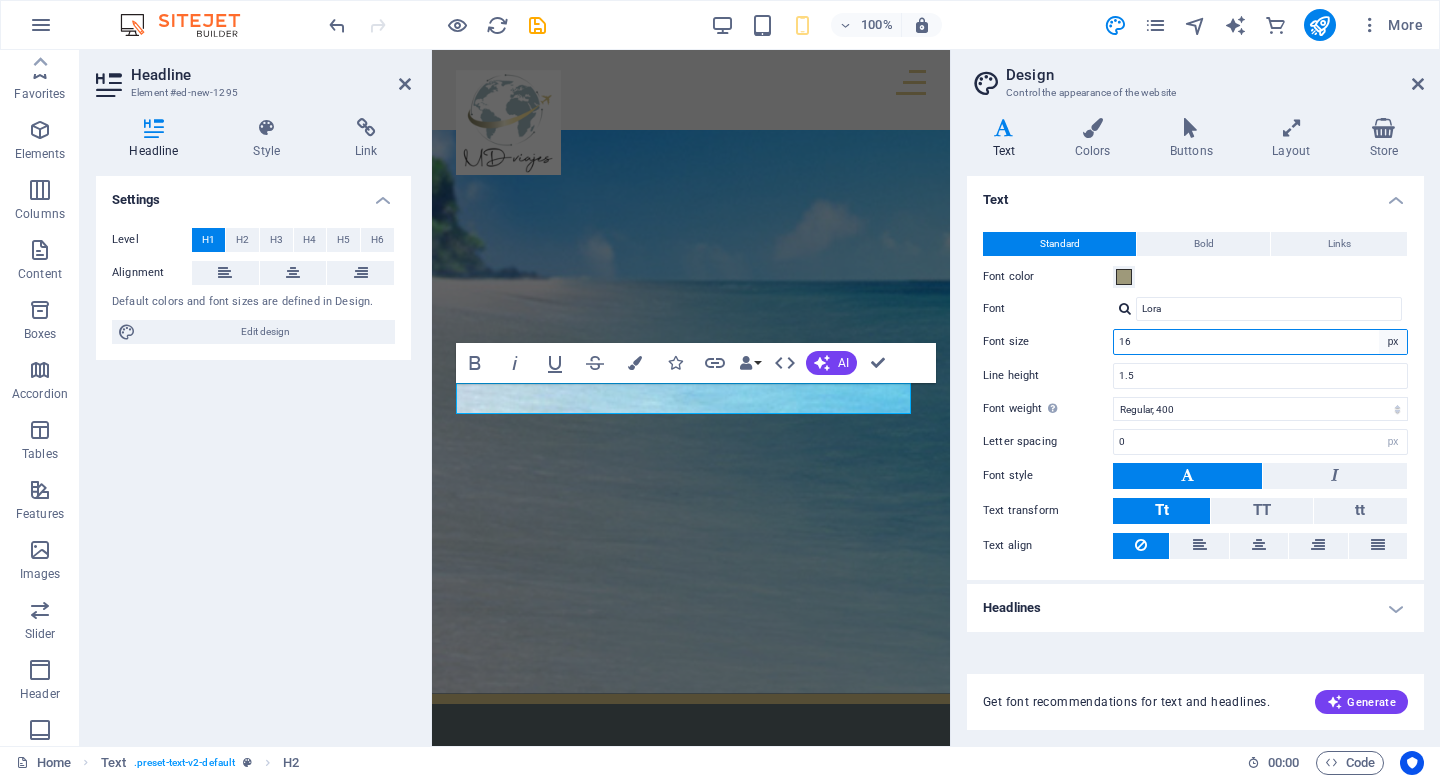 click on "rem px" at bounding box center [1393, 342] 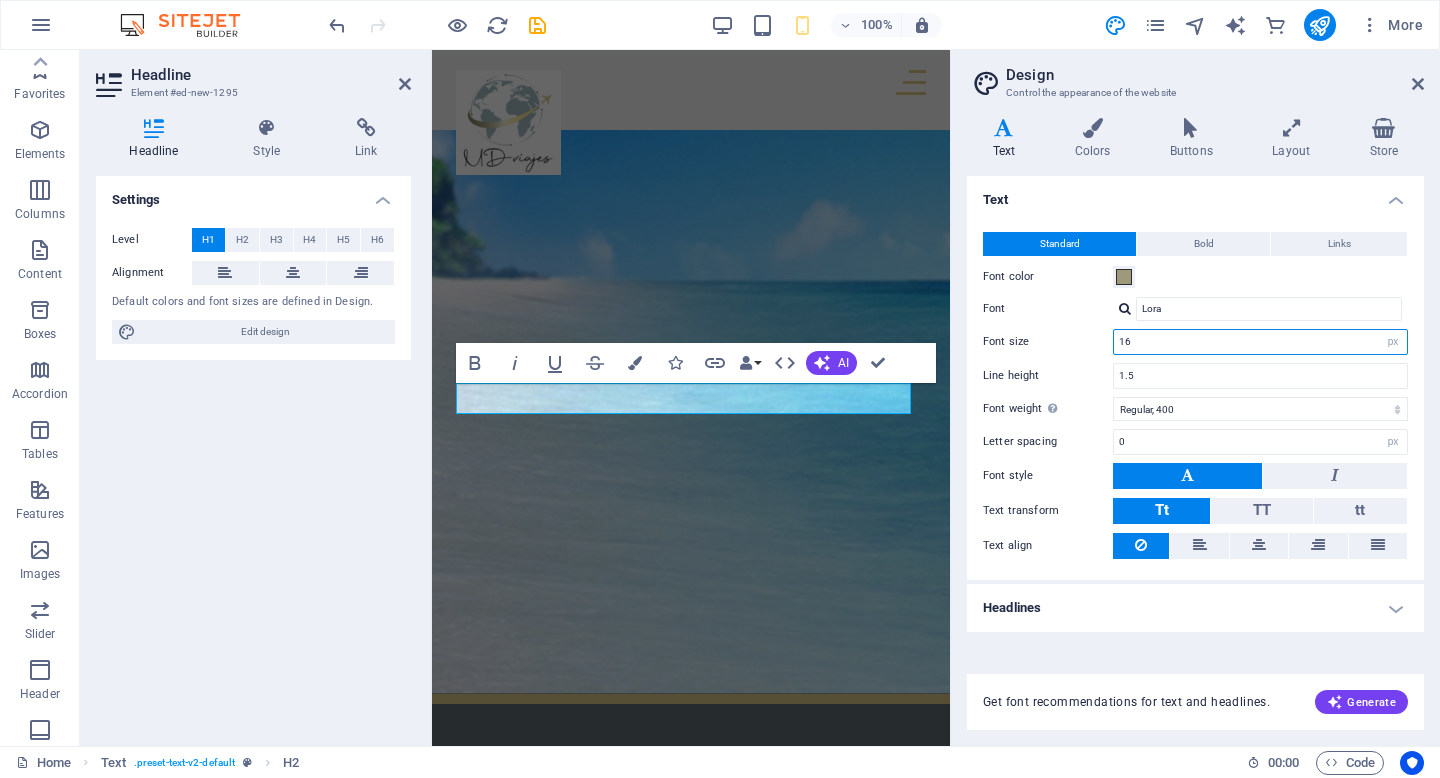 click on "16" at bounding box center [1260, 342] 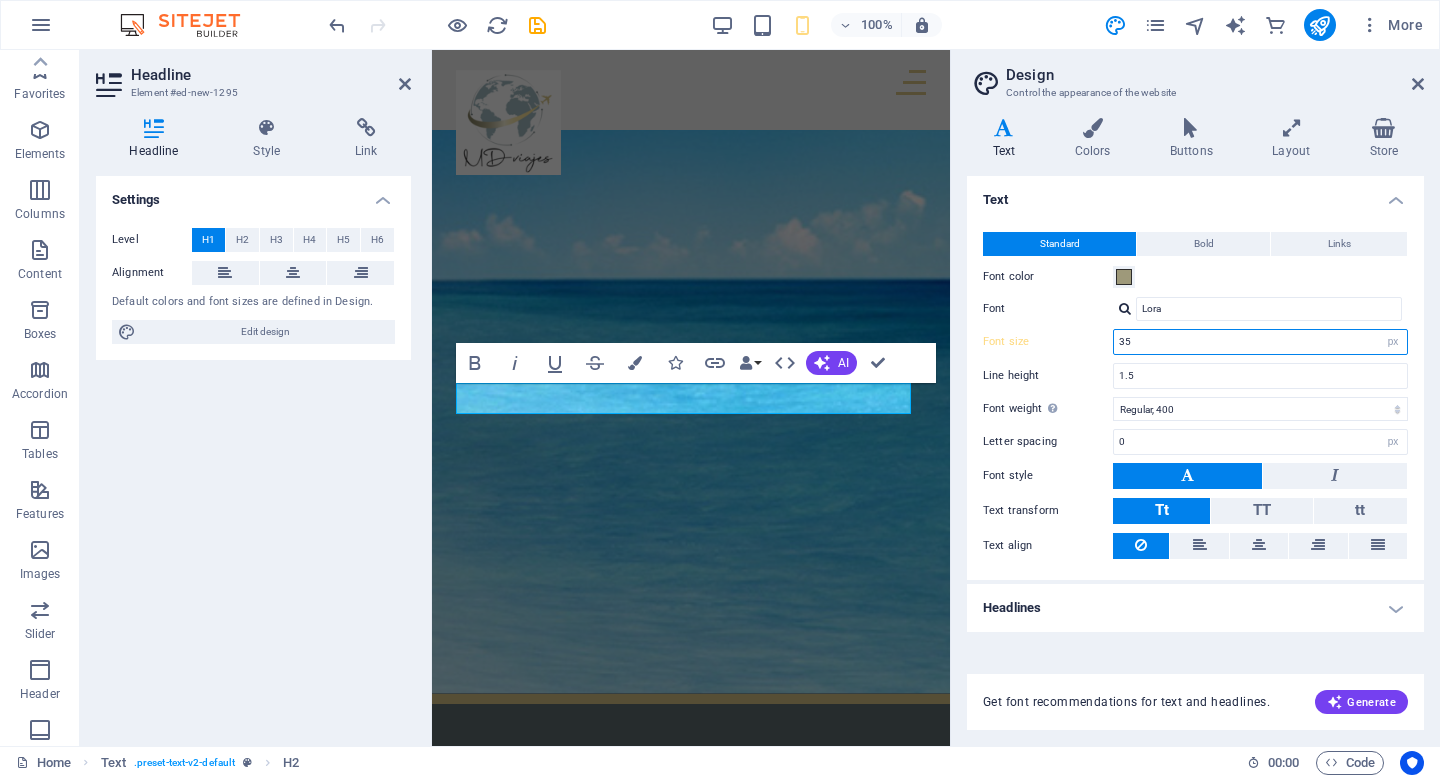 type on "35" 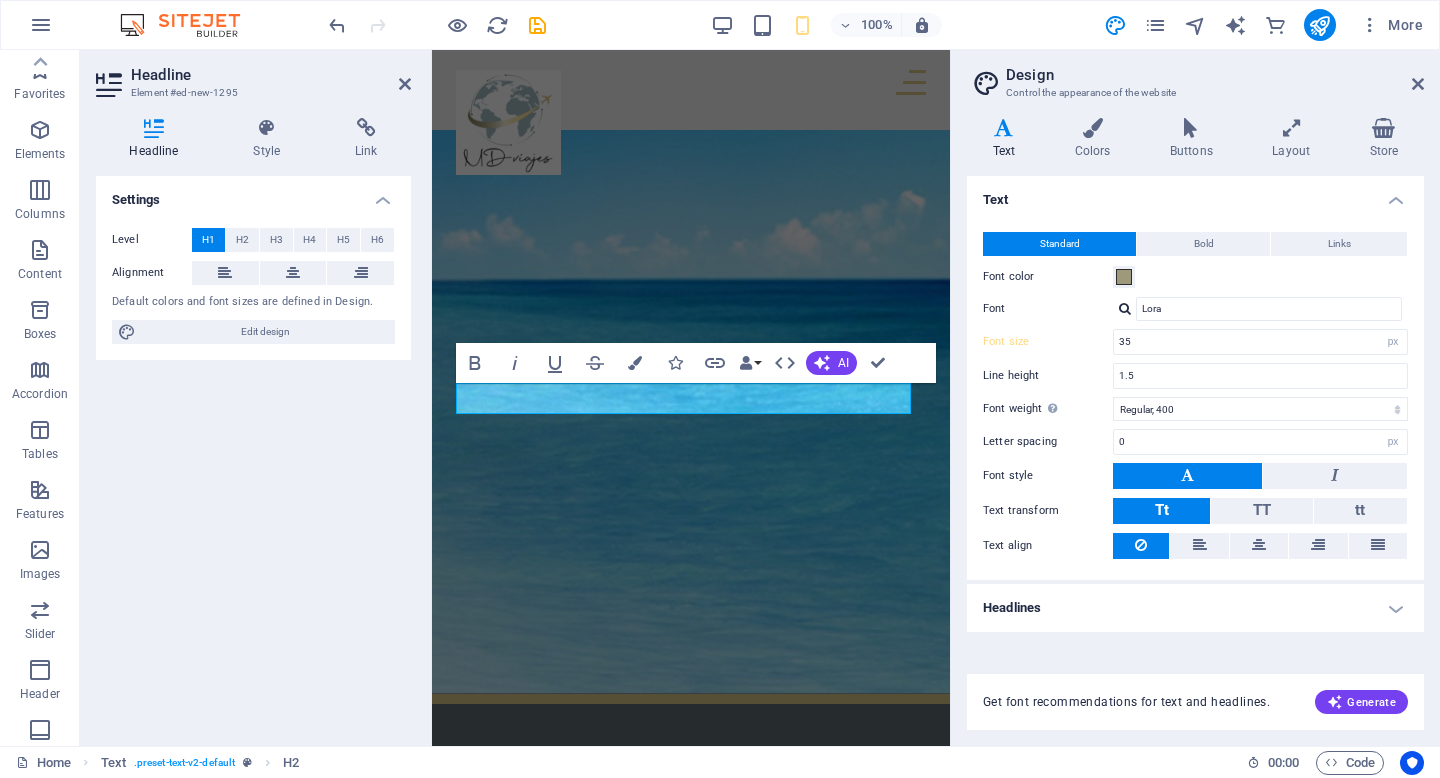 click on "Font weight To display the font weight correctly, it may need to be enabled.  Manage Fonts" at bounding box center [1048, 409] 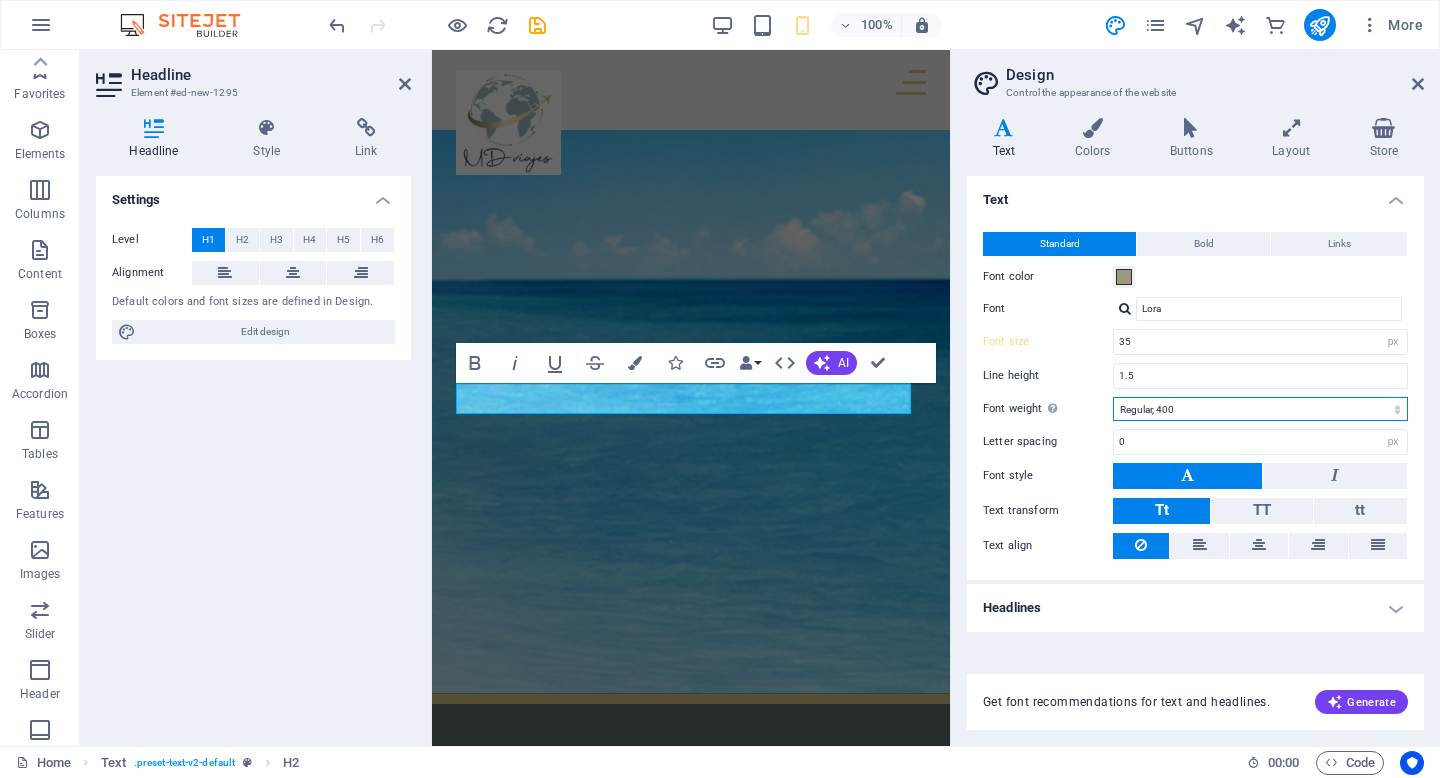 click on "Thin, 100 Extra-light, 200 Light, 300 Regular, 400 Medium, 500 Semi-bold, 600 Bold, 700 Extra-bold, 800 Black, 900" at bounding box center [1260, 409] 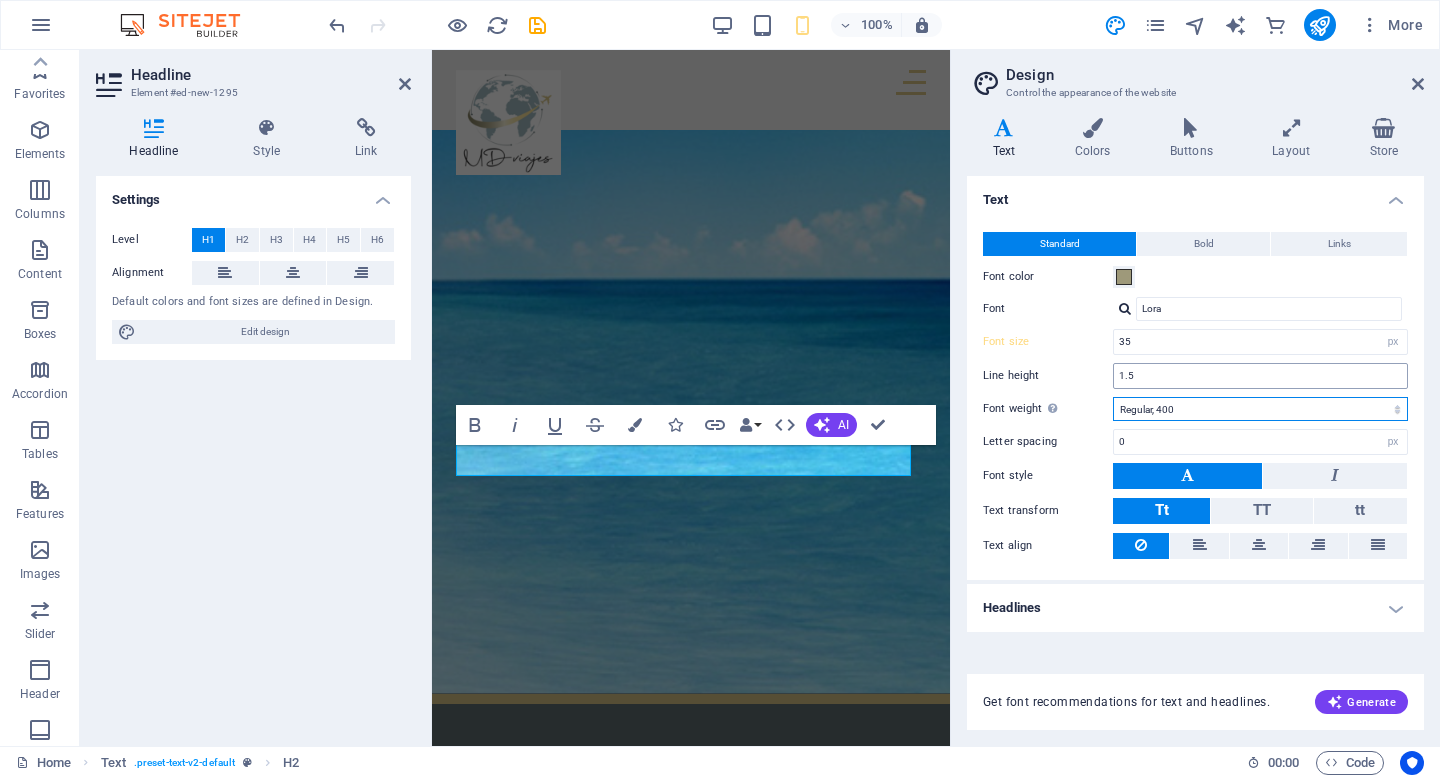 scroll, scrollTop: 4582, scrollLeft: 0, axis: vertical 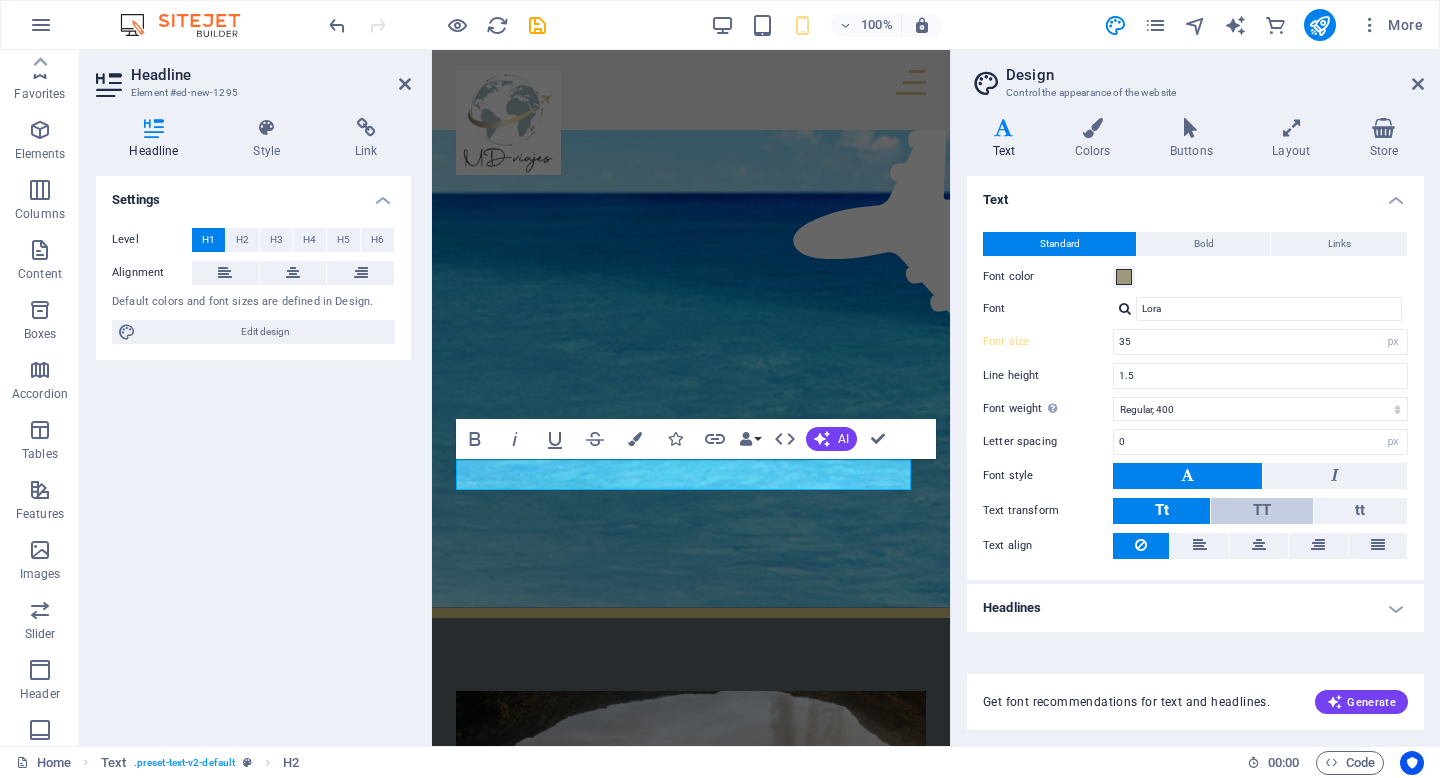click on "TT" at bounding box center [1261, 511] 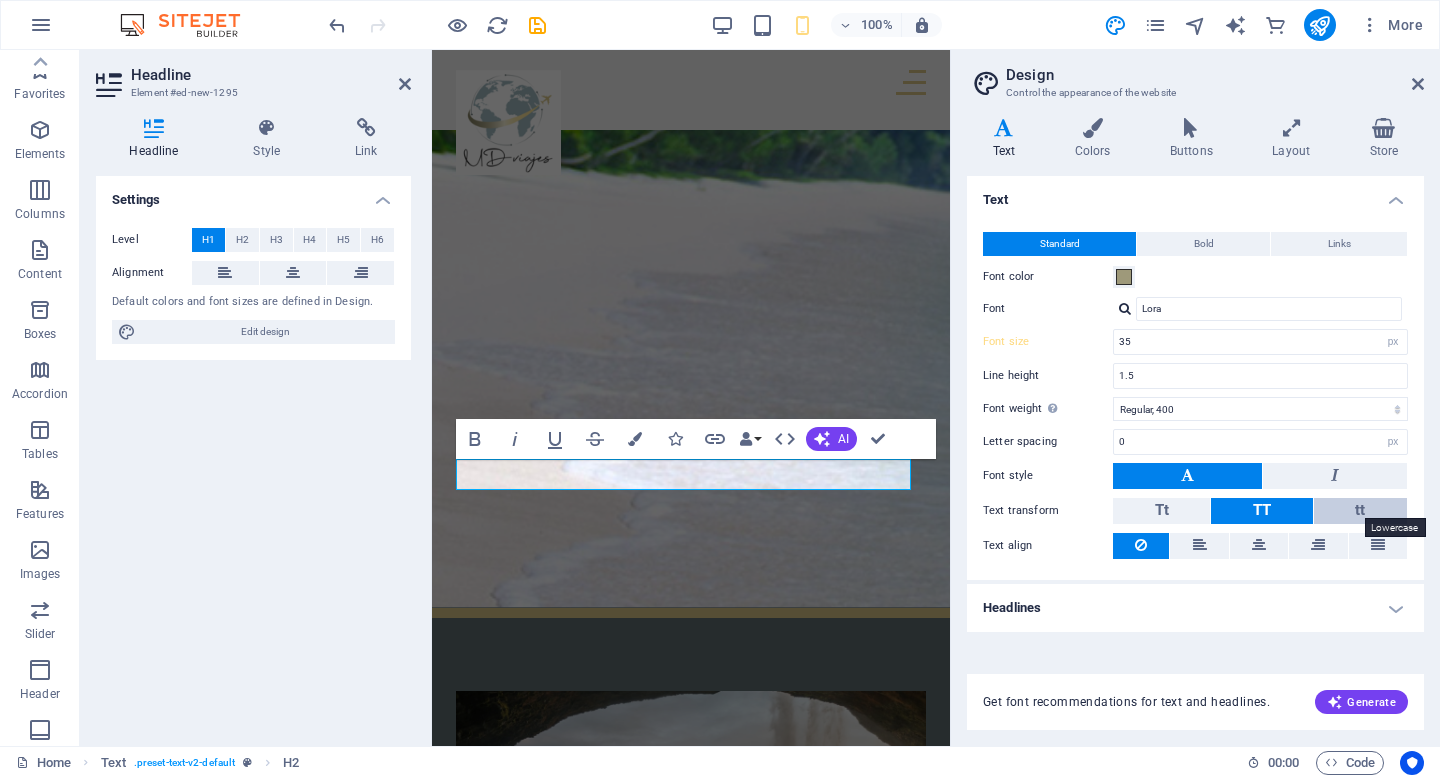 click on "tt" at bounding box center [1360, 510] 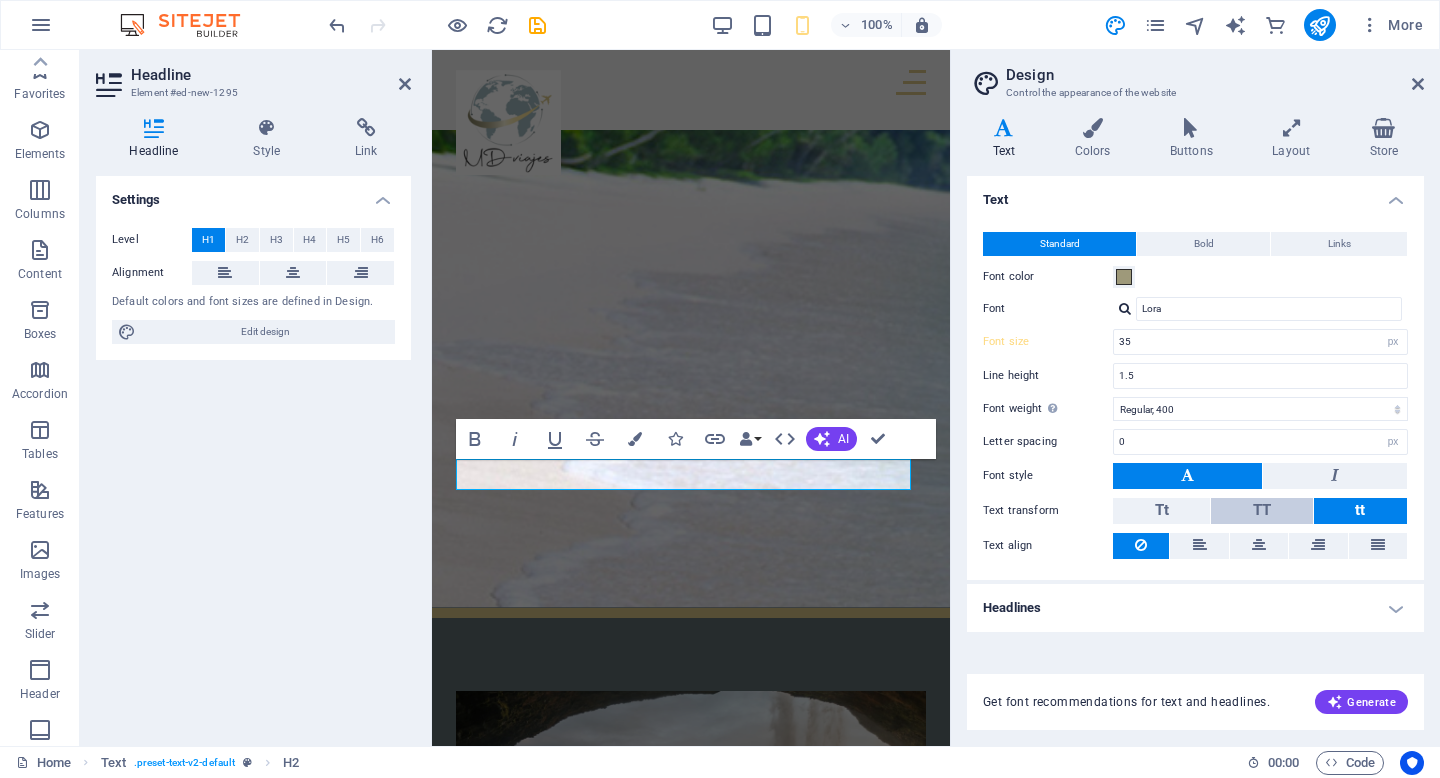 click on "TT" at bounding box center [1262, 510] 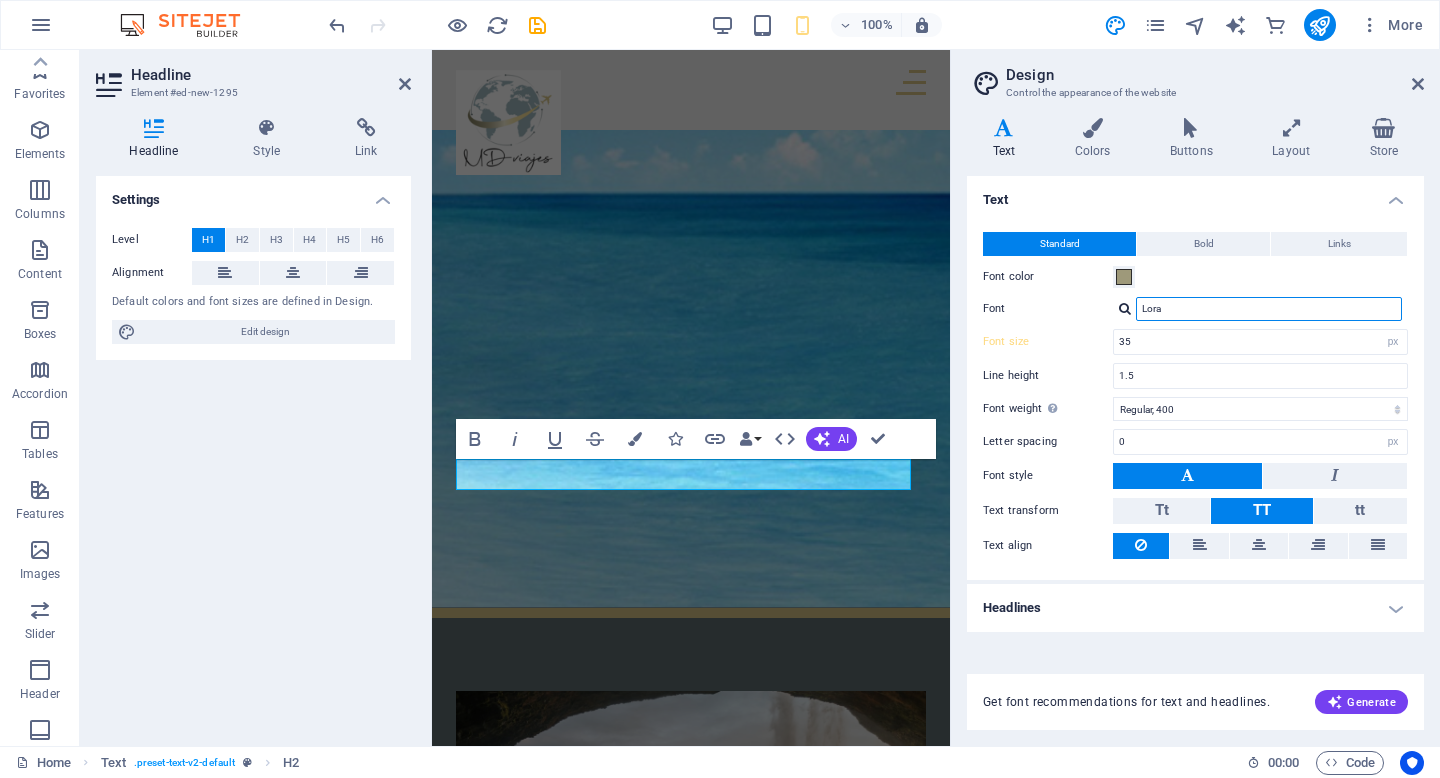 click on "Lora" at bounding box center (1269, 309) 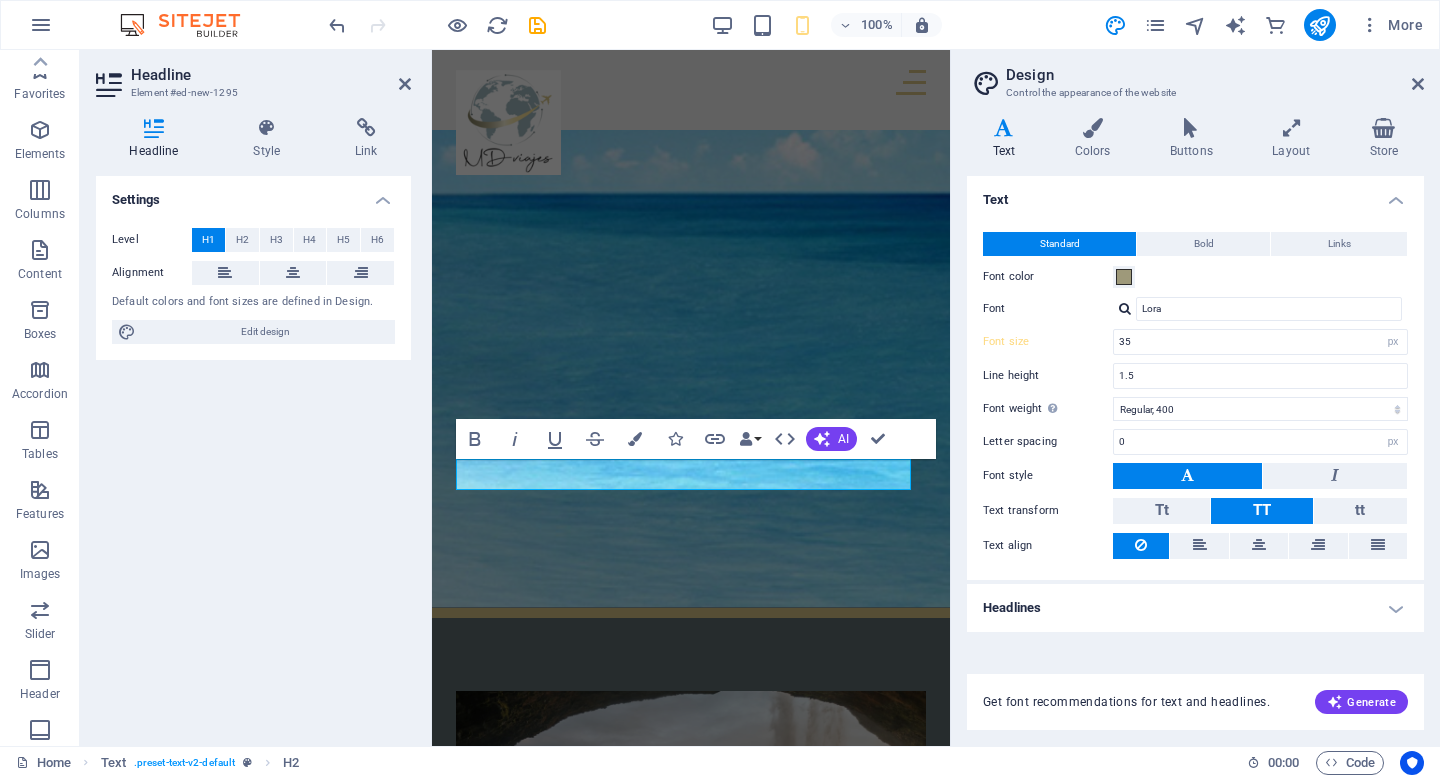 click on "Lora Manage fonts →" at bounding box center [1260, 309] 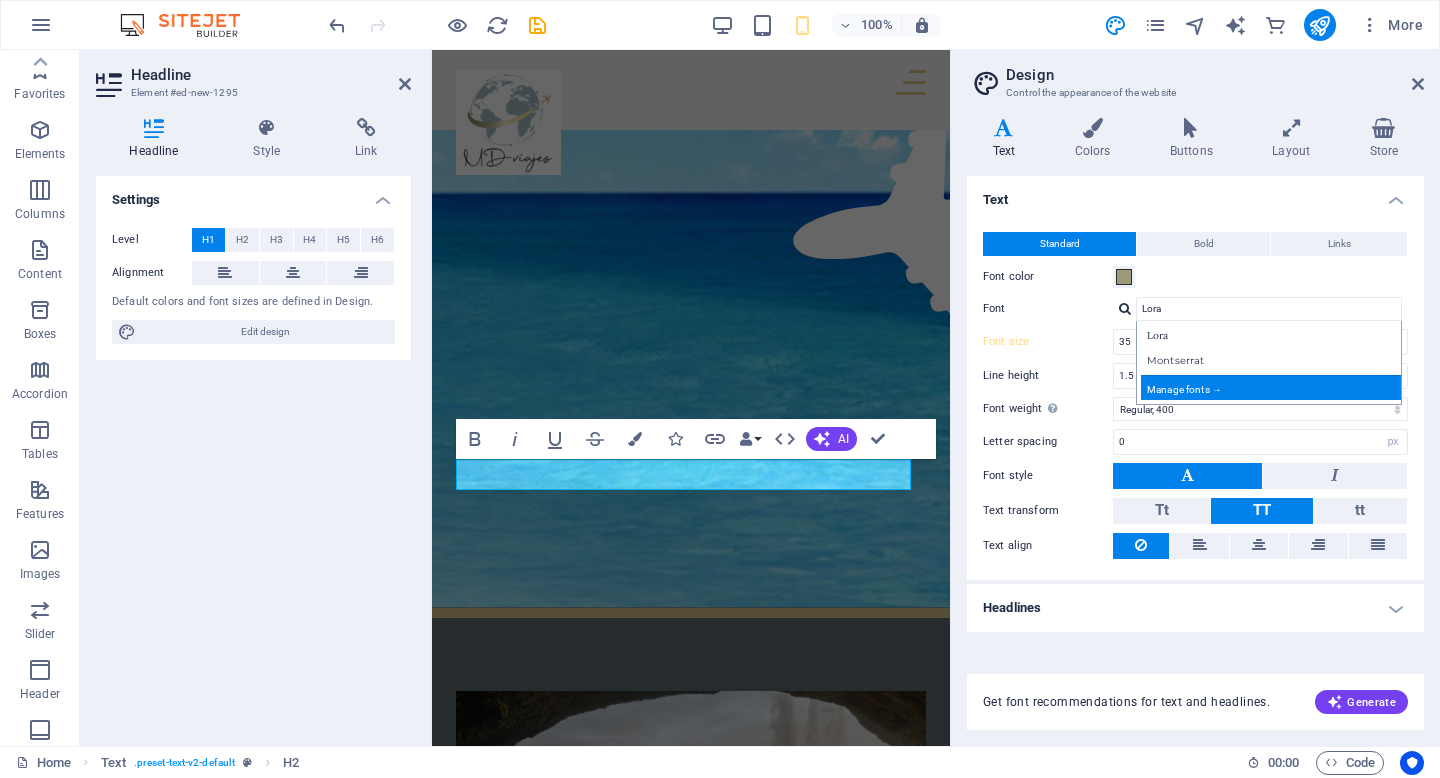 click on "Manage fonts →" at bounding box center (1273, 387) 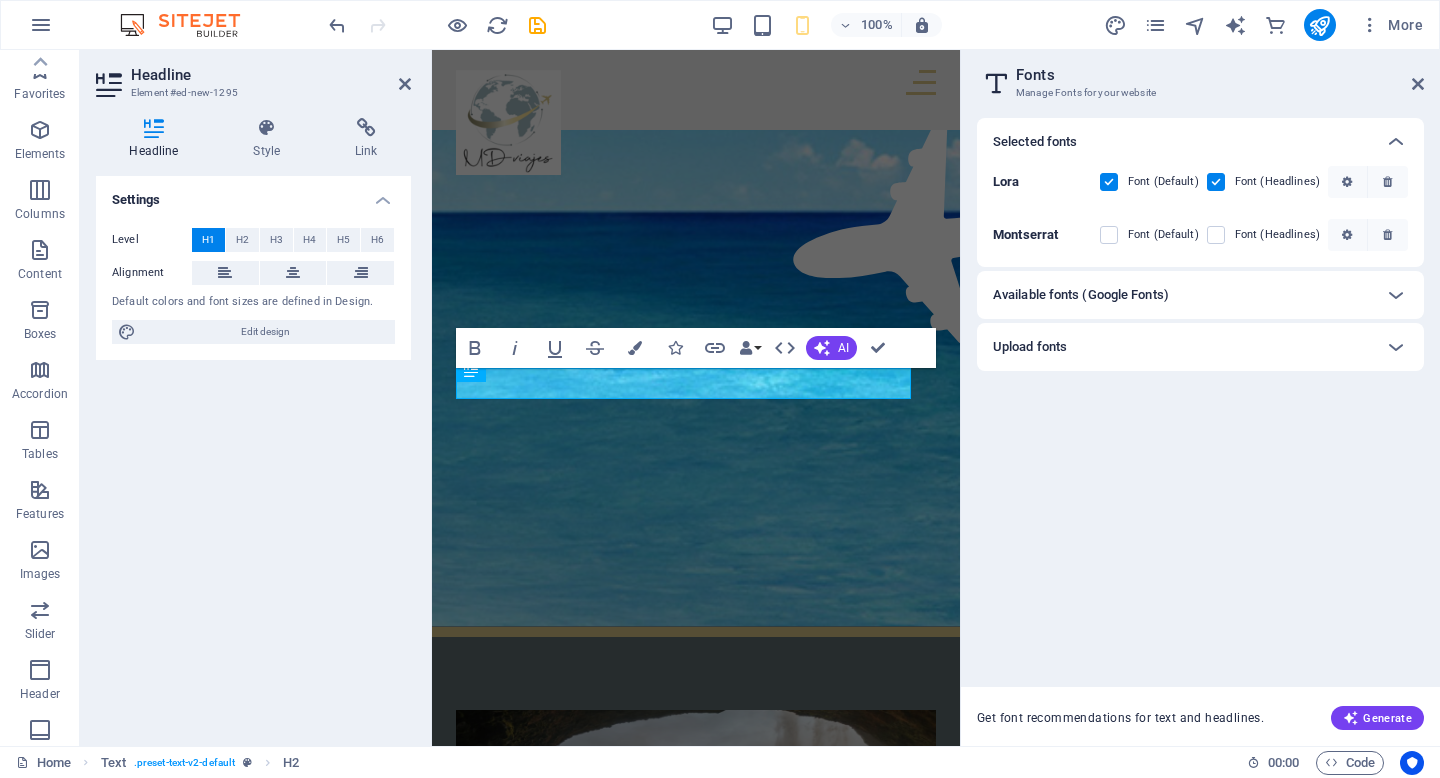 scroll, scrollTop: 4677, scrollLeft: 0, axis: vertical 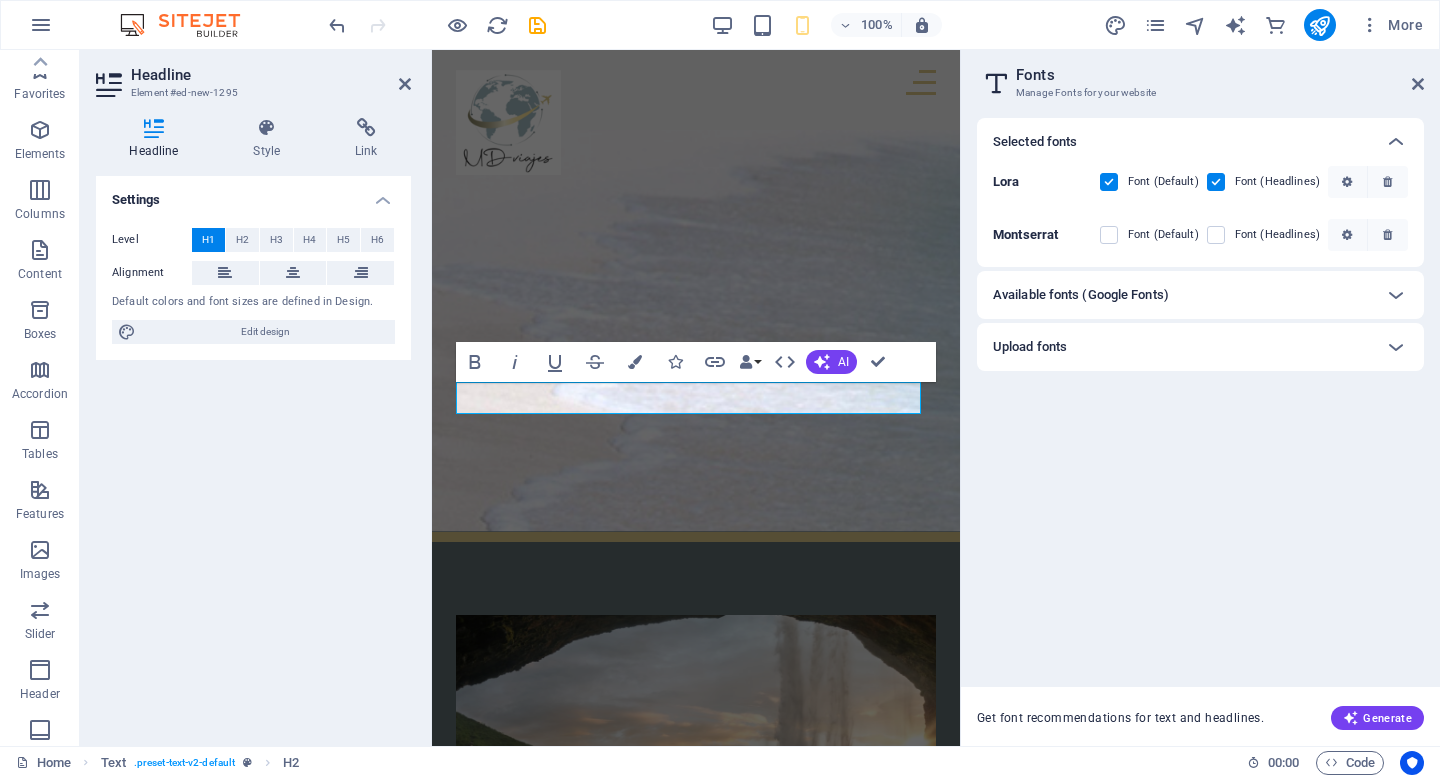 click on "Upload fonts" at bounding box center (1182, 347) 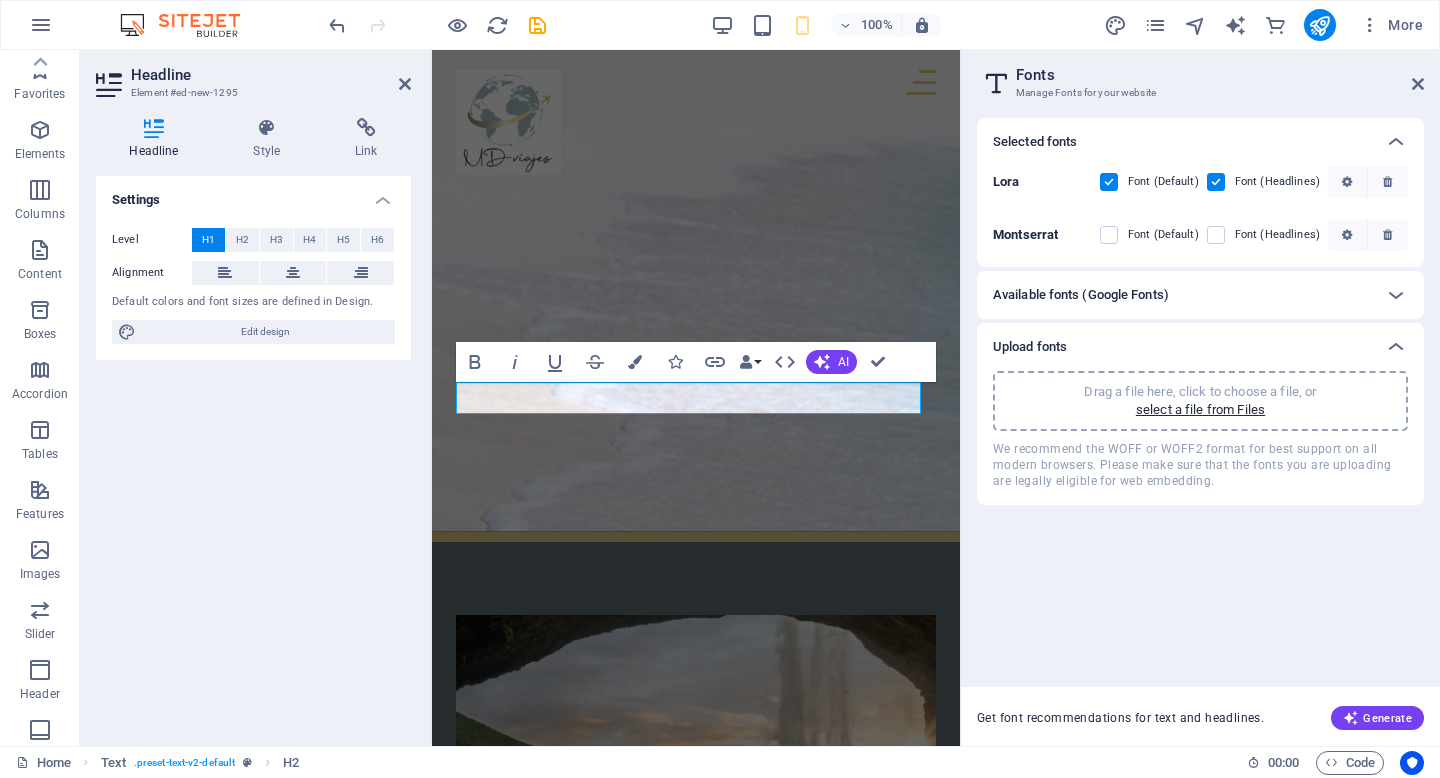 click on "Available fonts (Google Fonts)" at bounding box center (1081, 295) 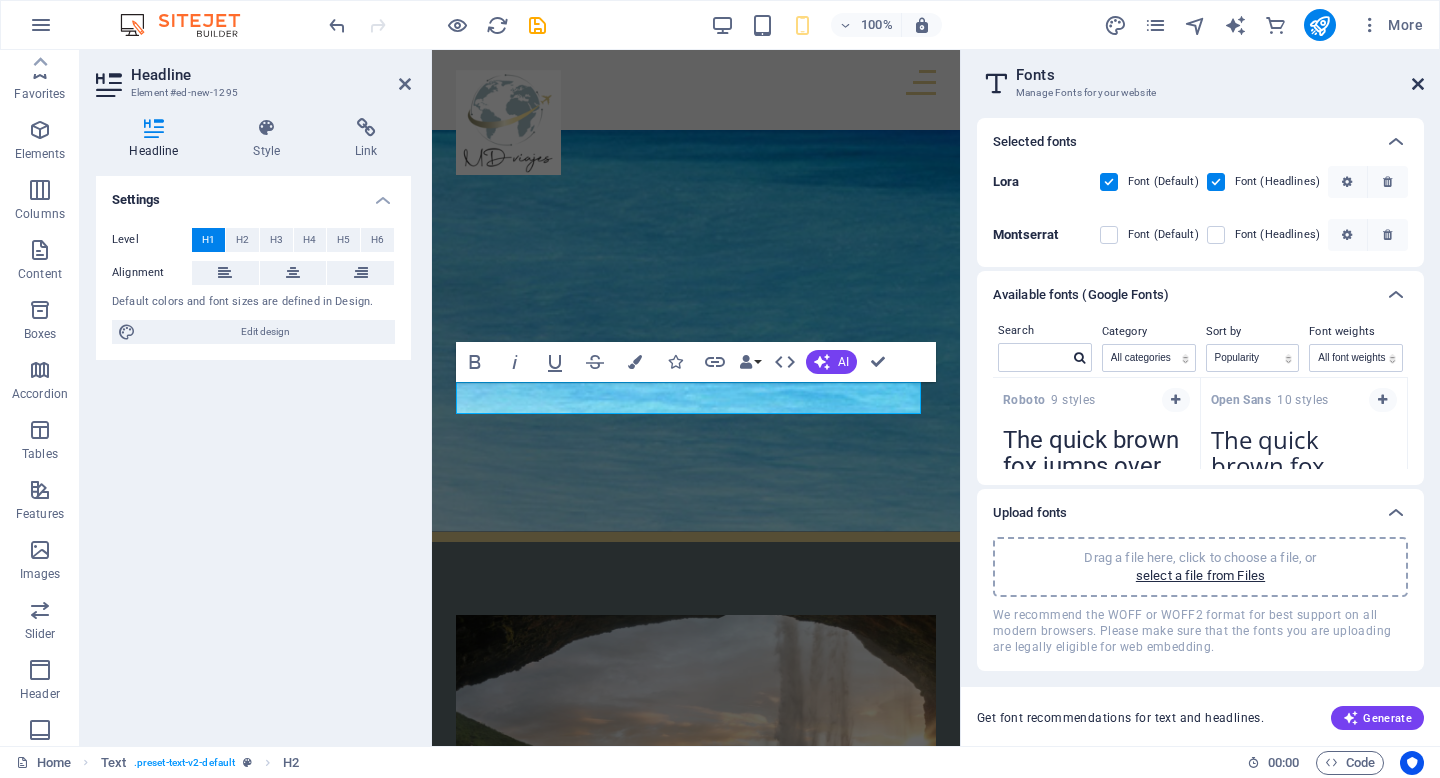click at bounding box center (1418, 84) 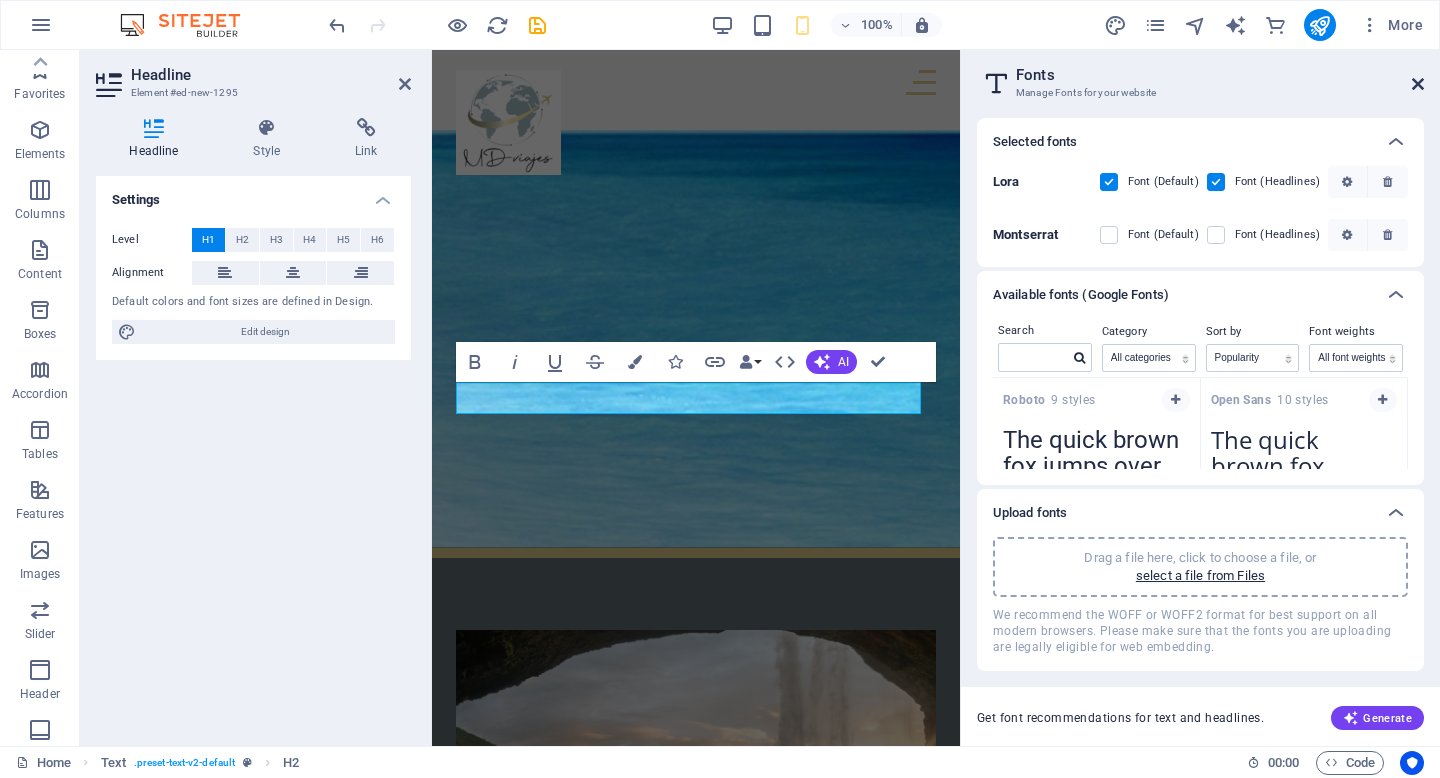 scroll, scrollTop: 2573, scrollLeft: 0, axis: vertical 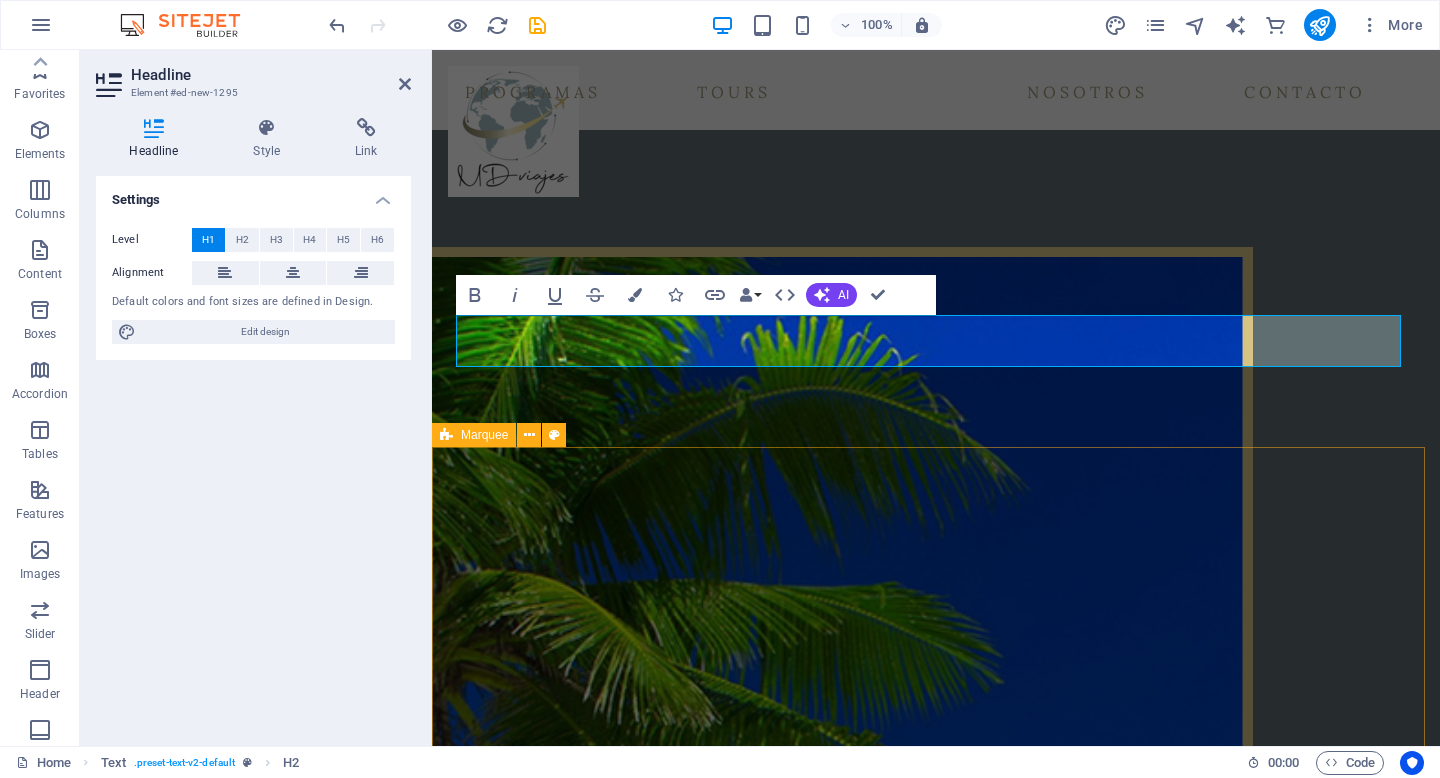 click at bounding box center [936, 7128] 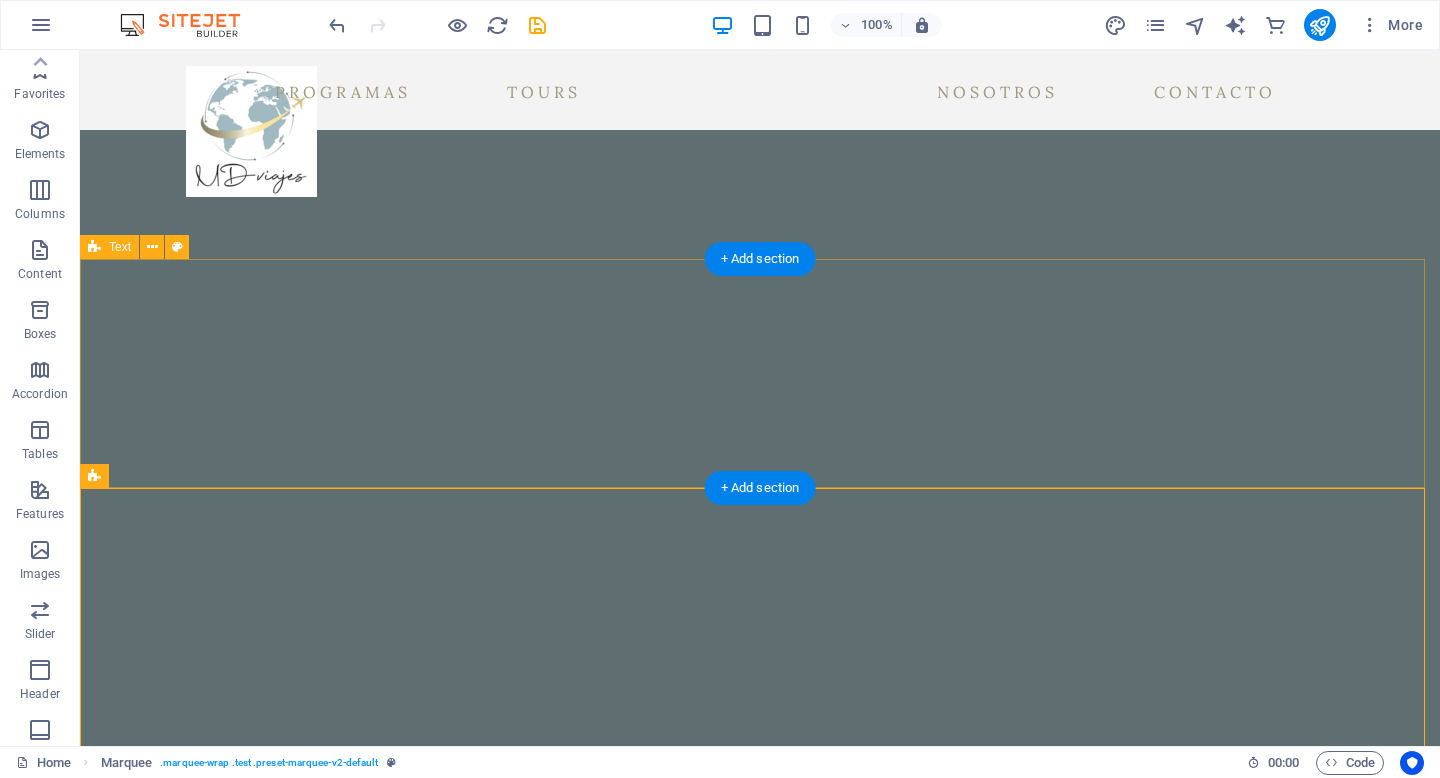 scroll, scrollTop: 2680, scrollLeft: 0, axis: vertical 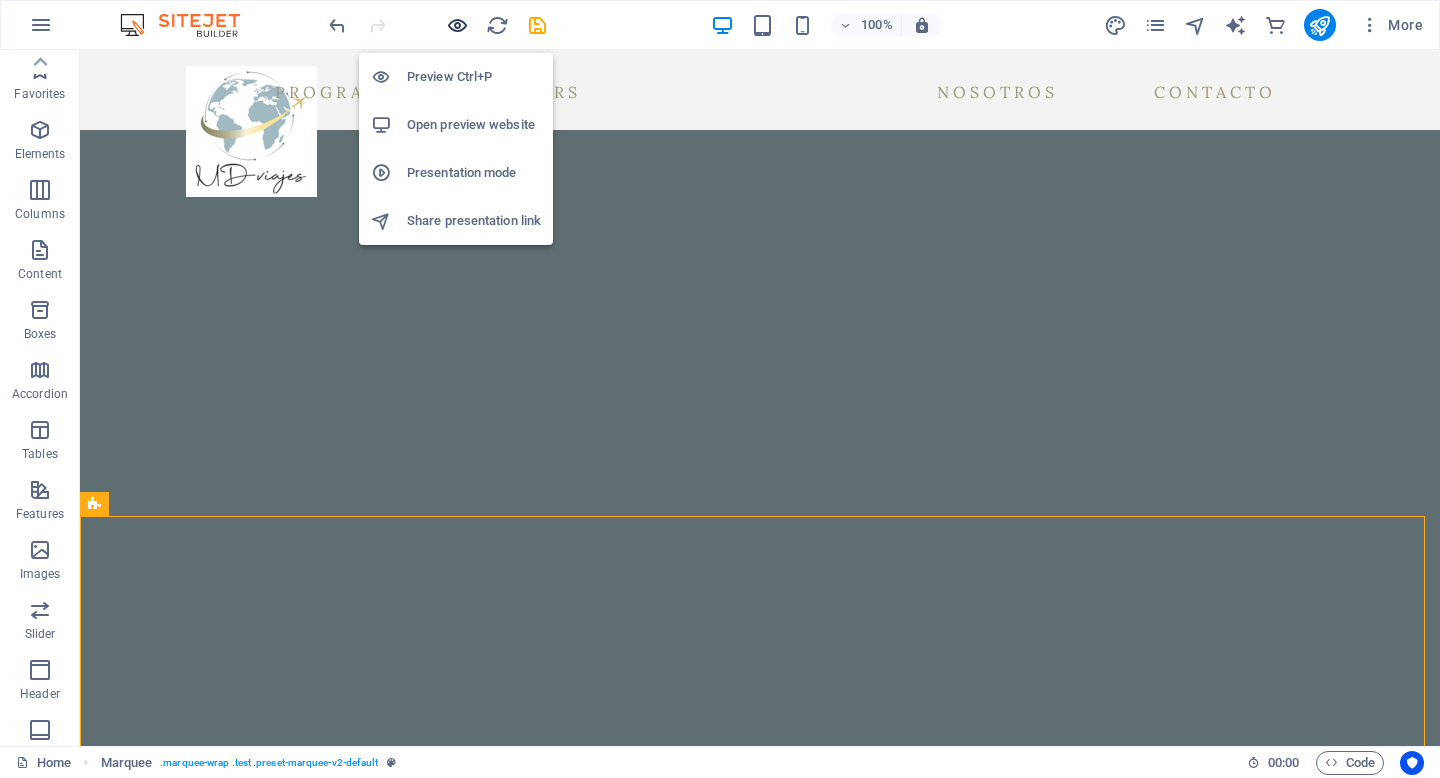click at bounding box center (457, 25) 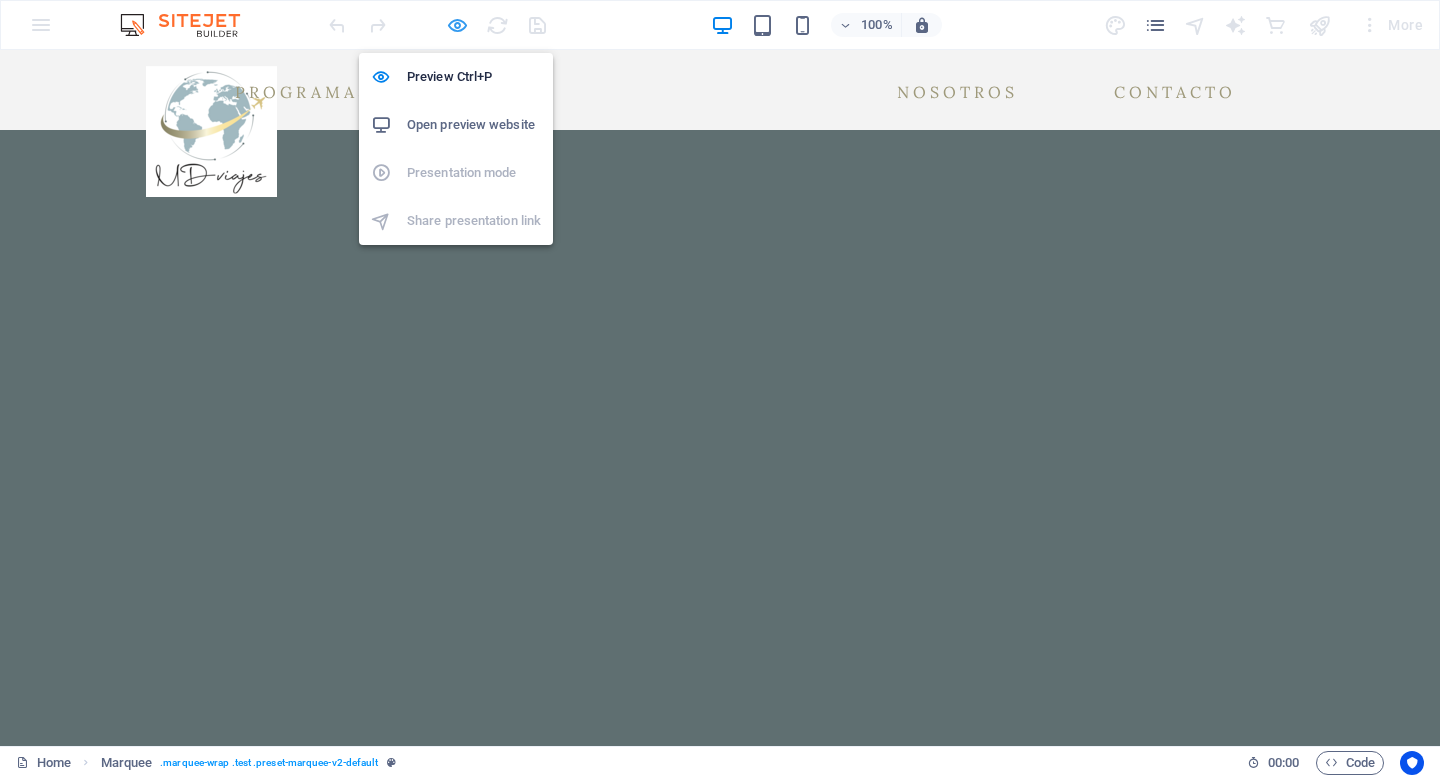 scroll, scrollTop: 2720, scrollLeft: 0, axis: vertical 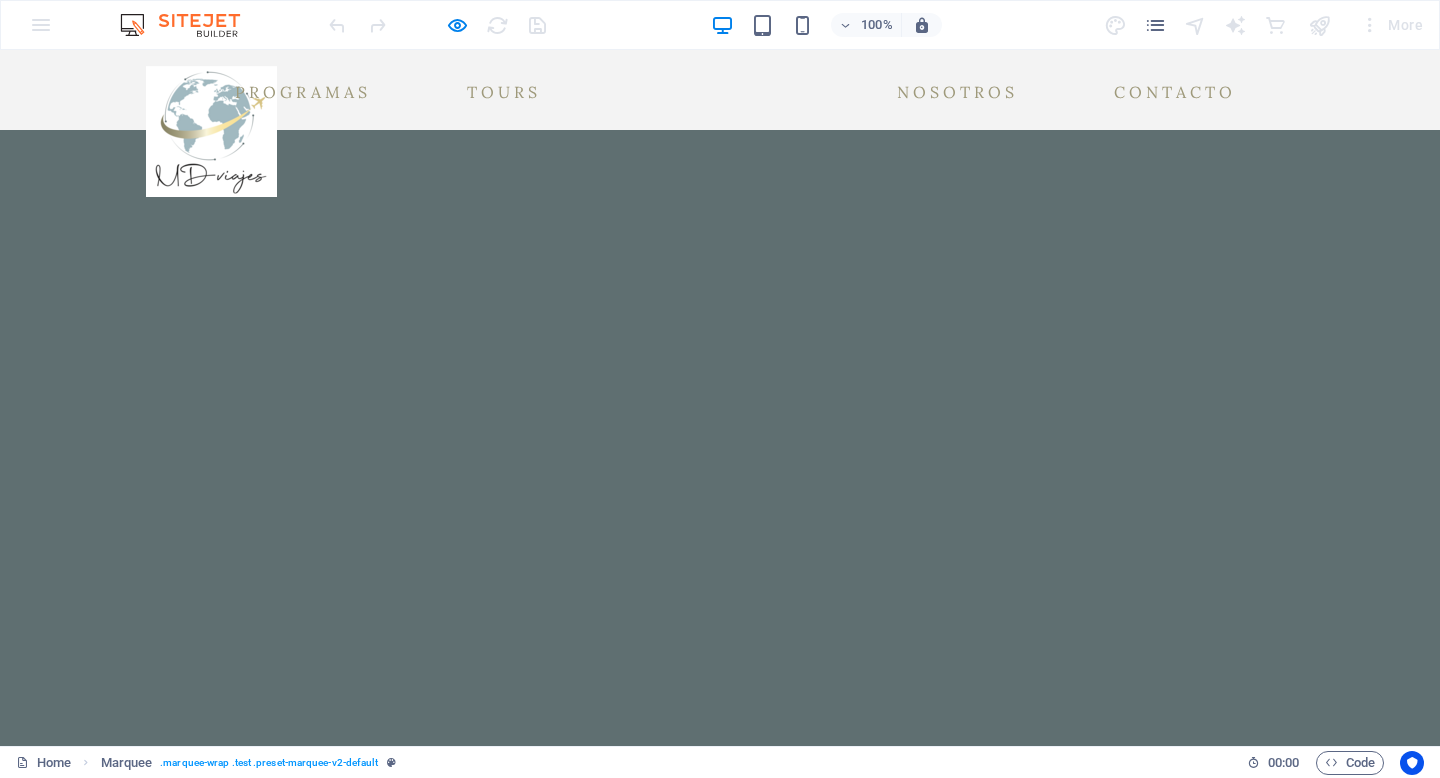 click on "Quienes son nuestros Partners" at bounding box center (720, 6137) 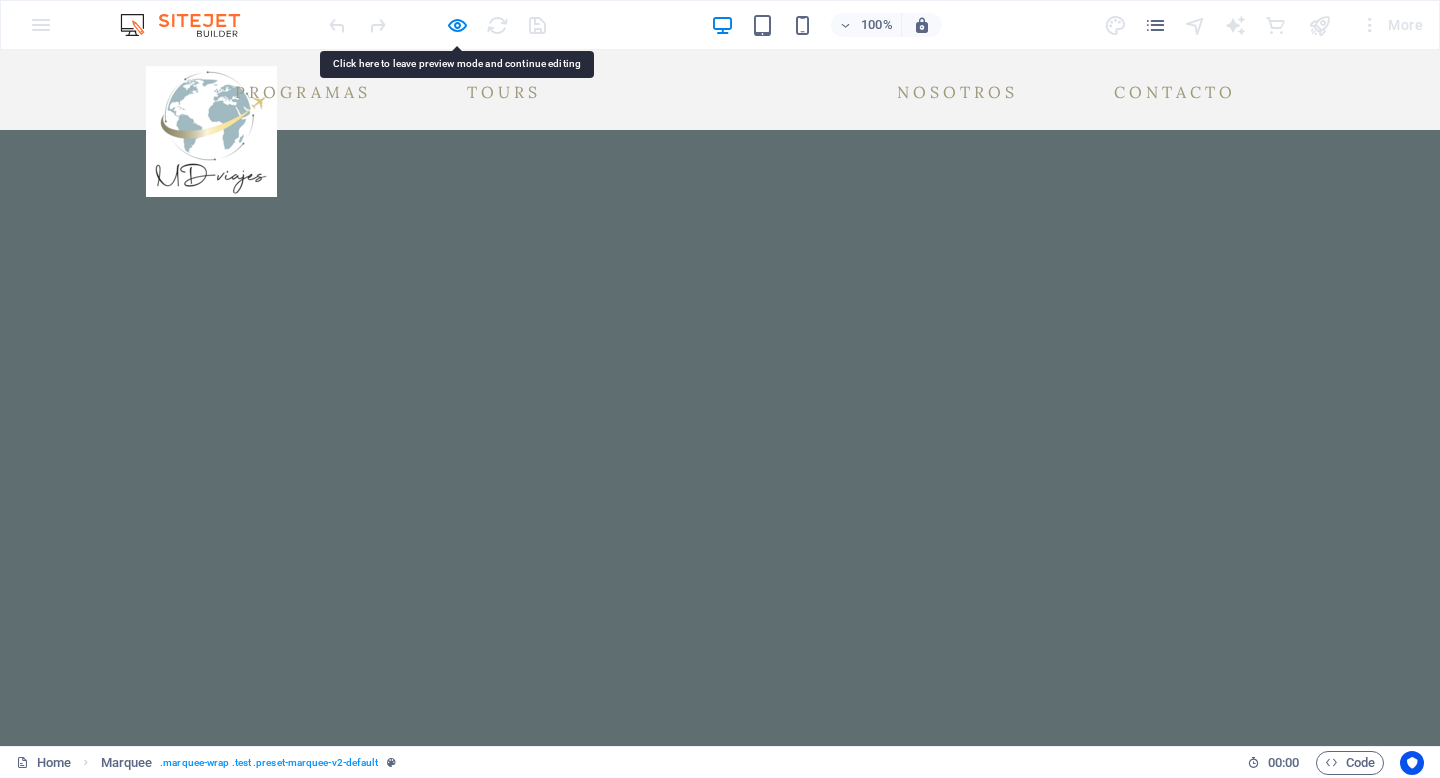 click on "Quienes son nuestros Partners" at bounding box center (720, 6137) 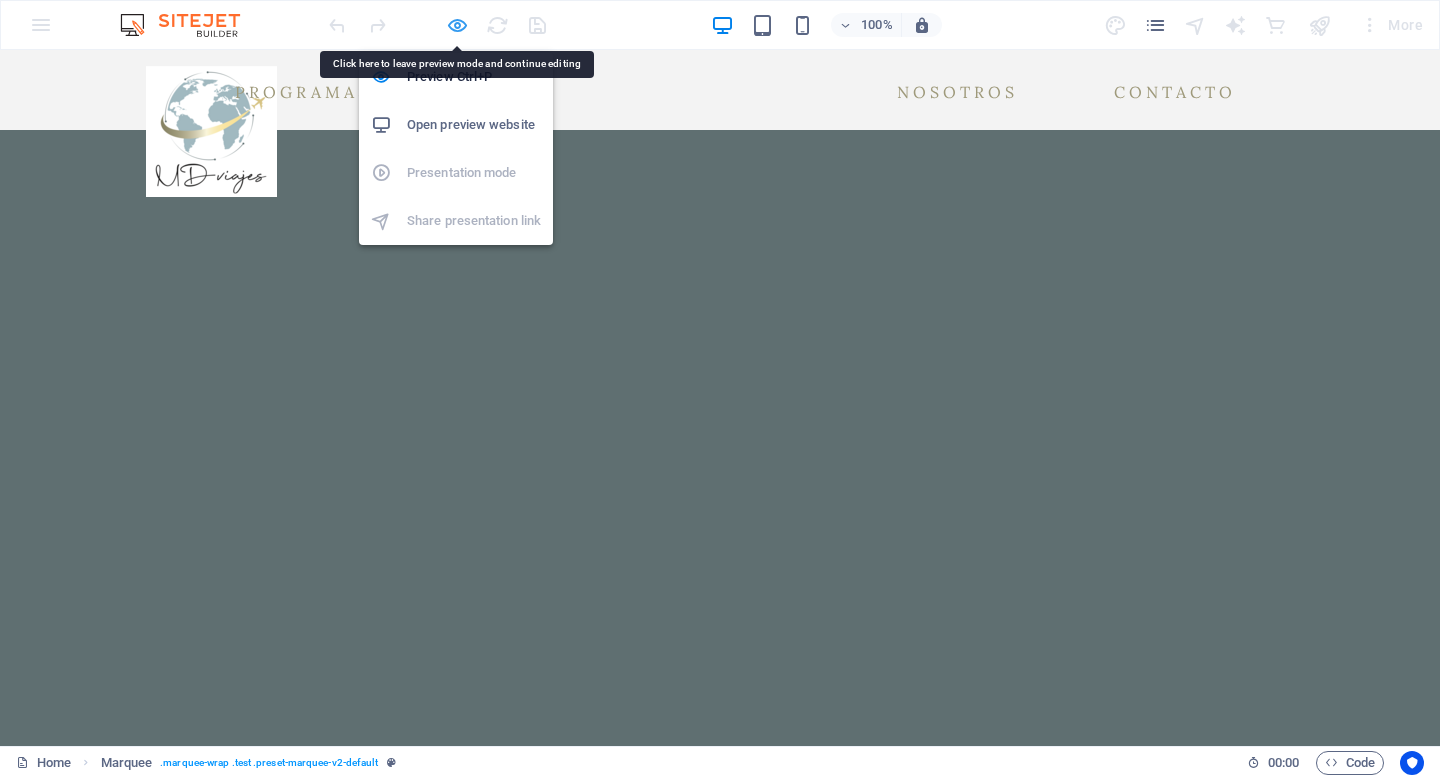 click at bounding box center [457, 25] 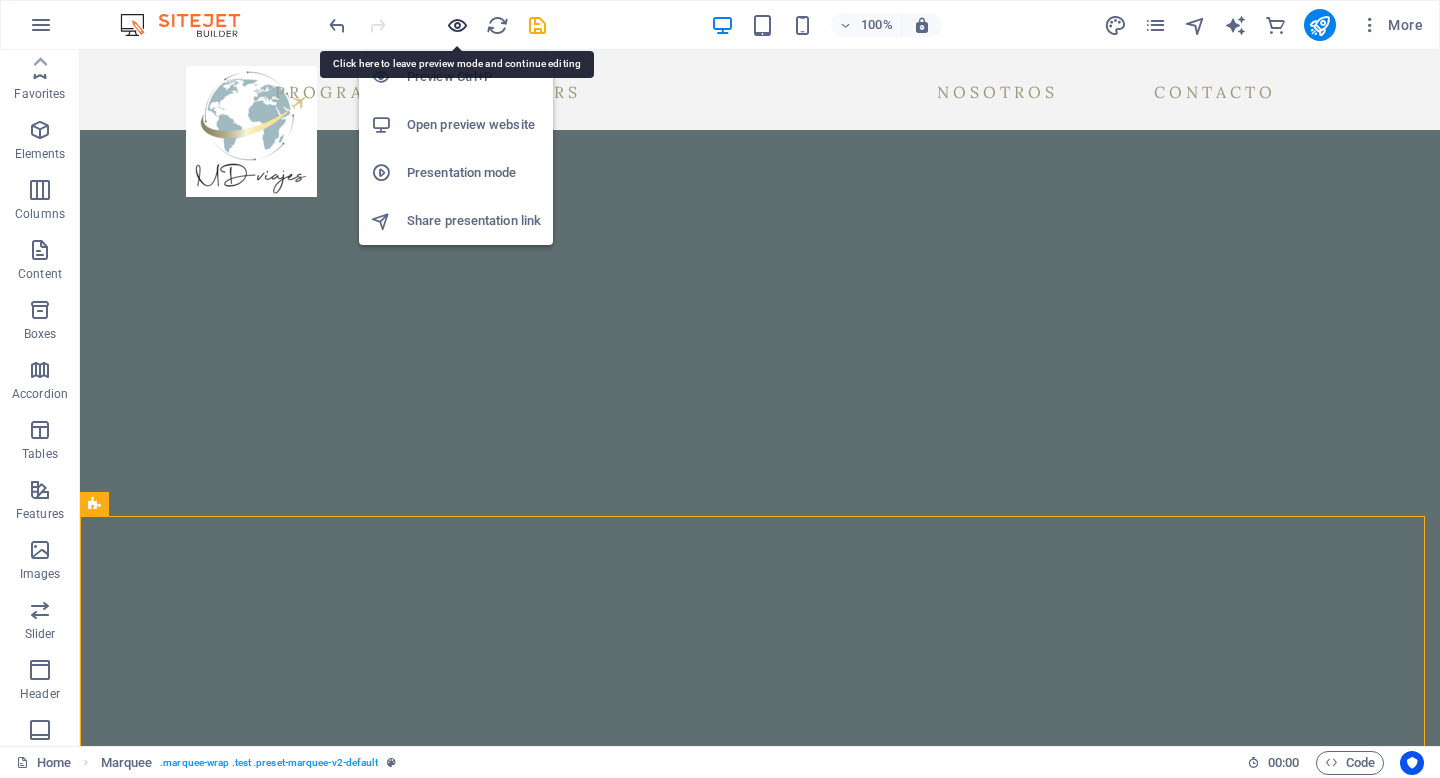 scroll, scrollTop: 2680, scrollLeft: 0, axis: vertical 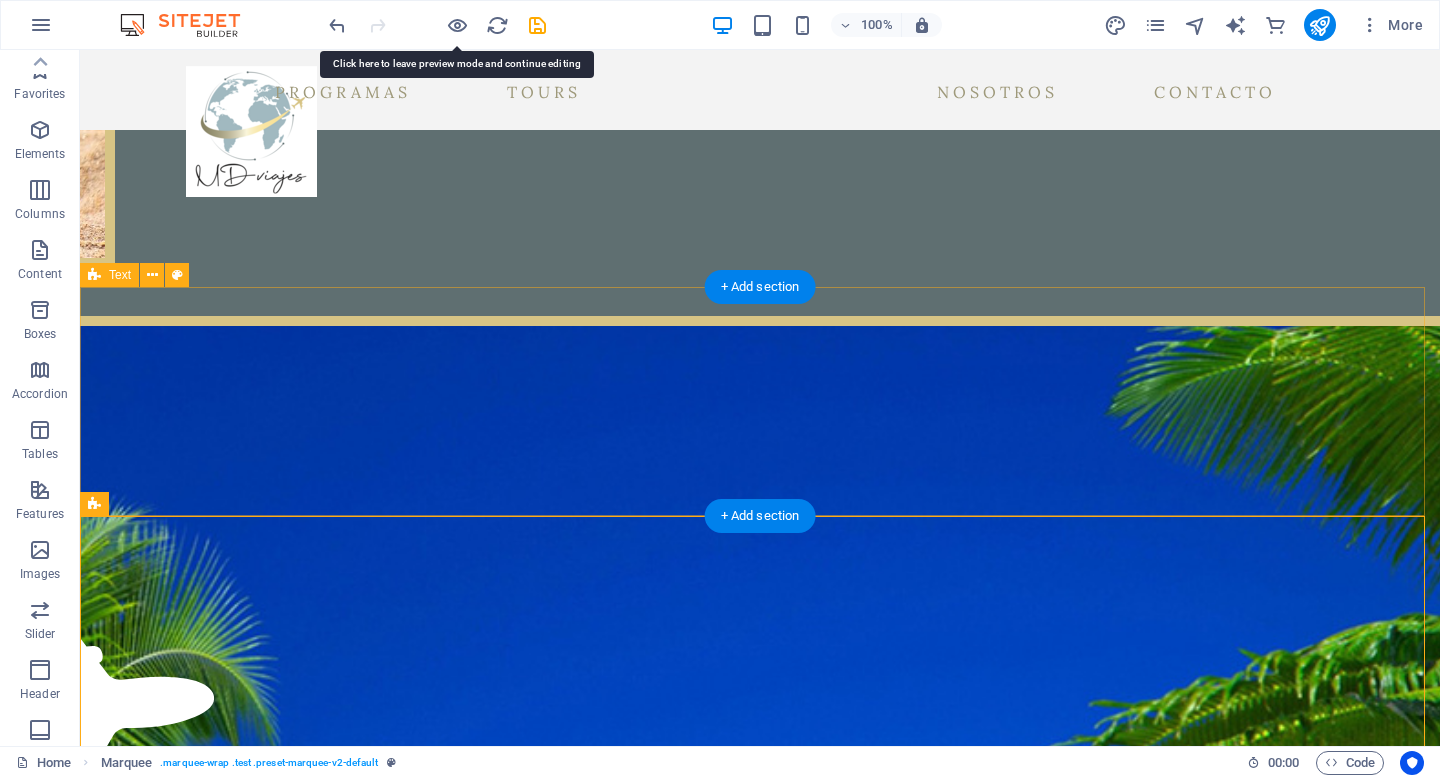click on "Quienes son nuestros Partners" at bounding box center [760, 6137] 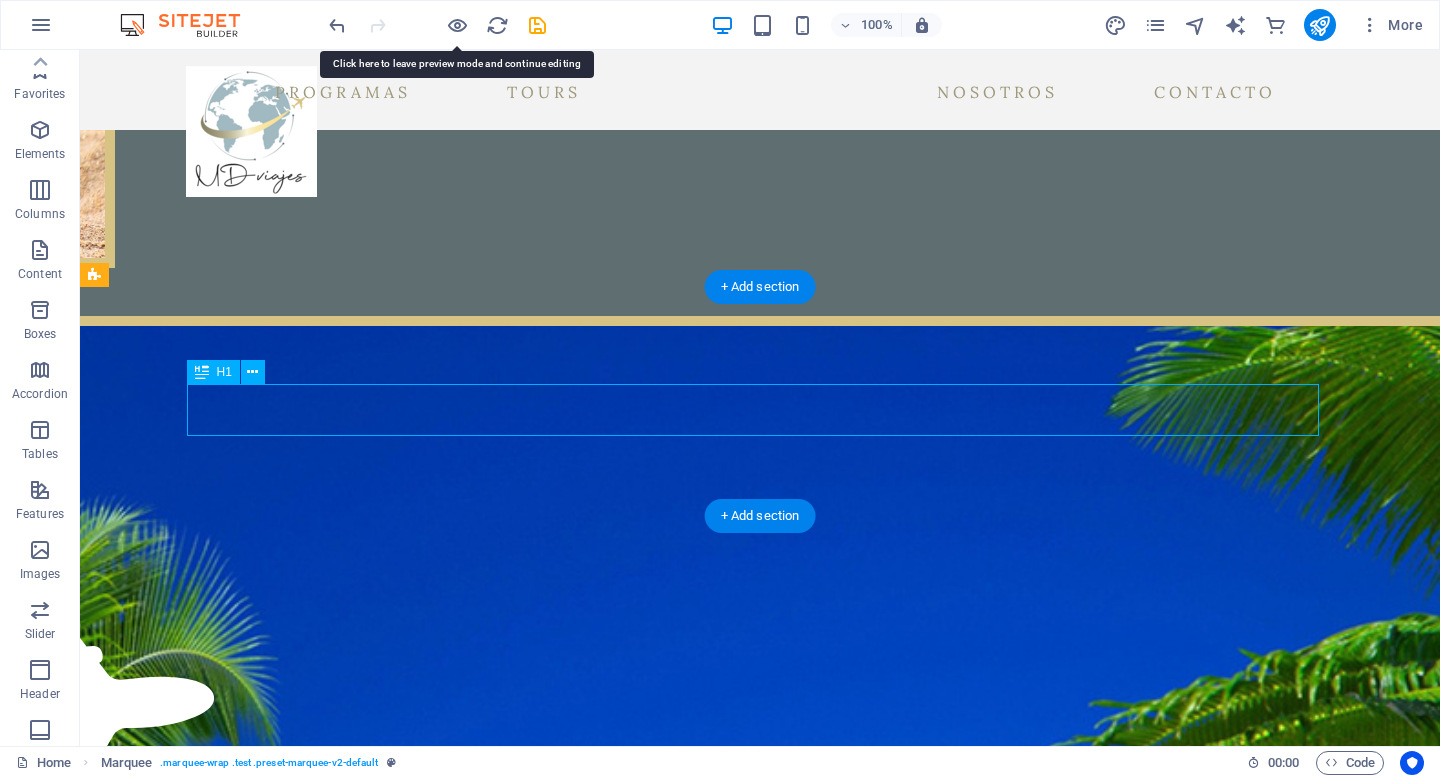 click on "Quienes son nuestros Partners" at bounding box center (760, 6137) 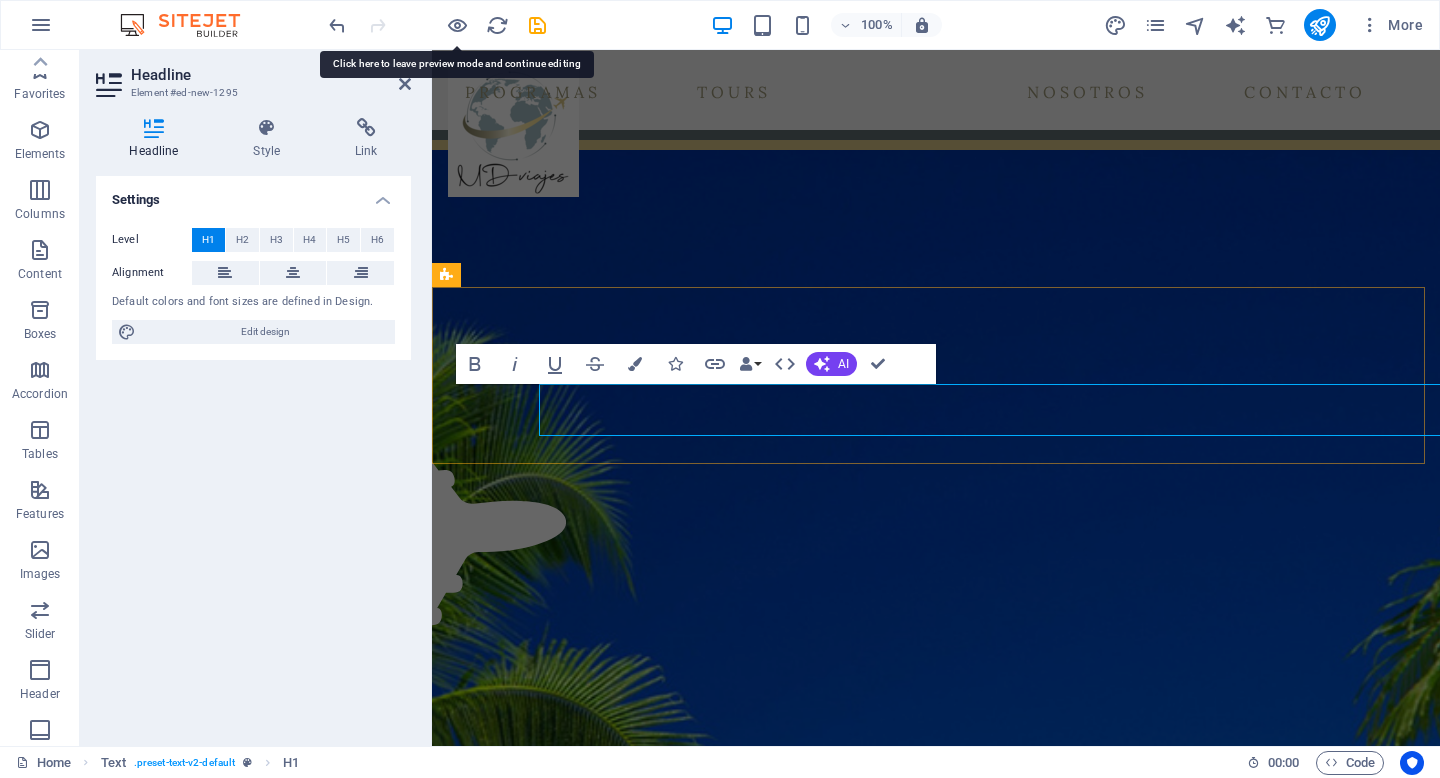 scroll, scrollTop: 2504, scrollLeft: 0, axis: vertical 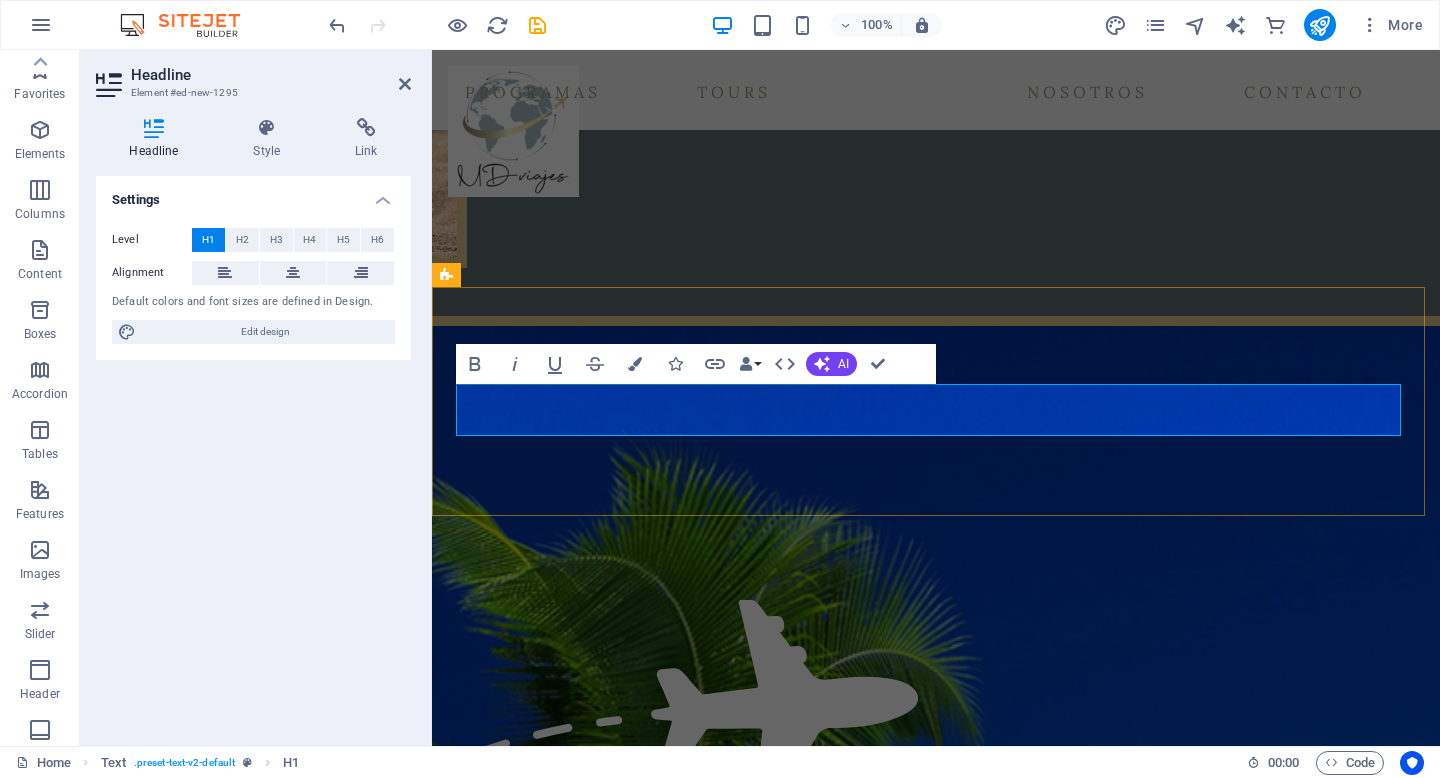 click on "Quienes son nuestros Partners" at bounding box center (936, 6137) 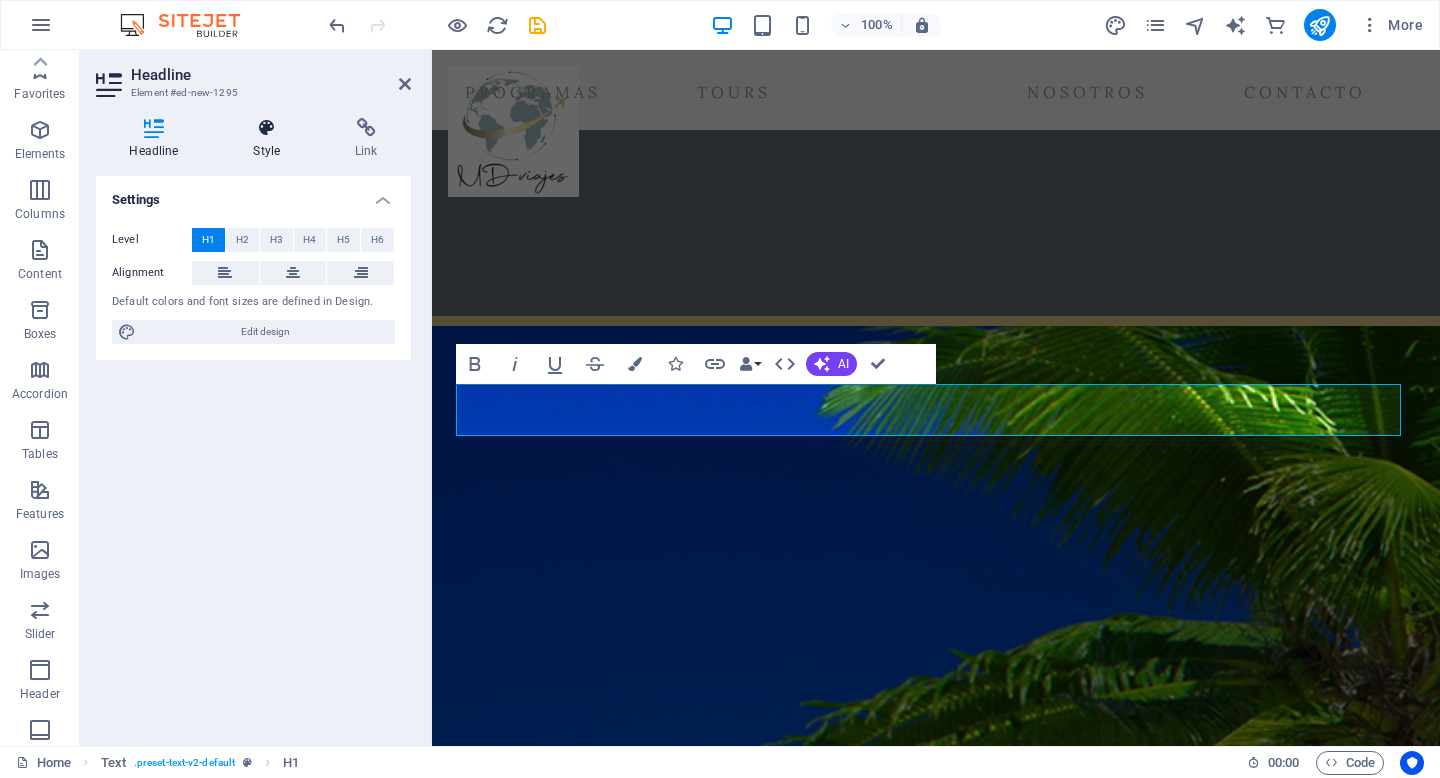 click at bounding box center (267, 128) 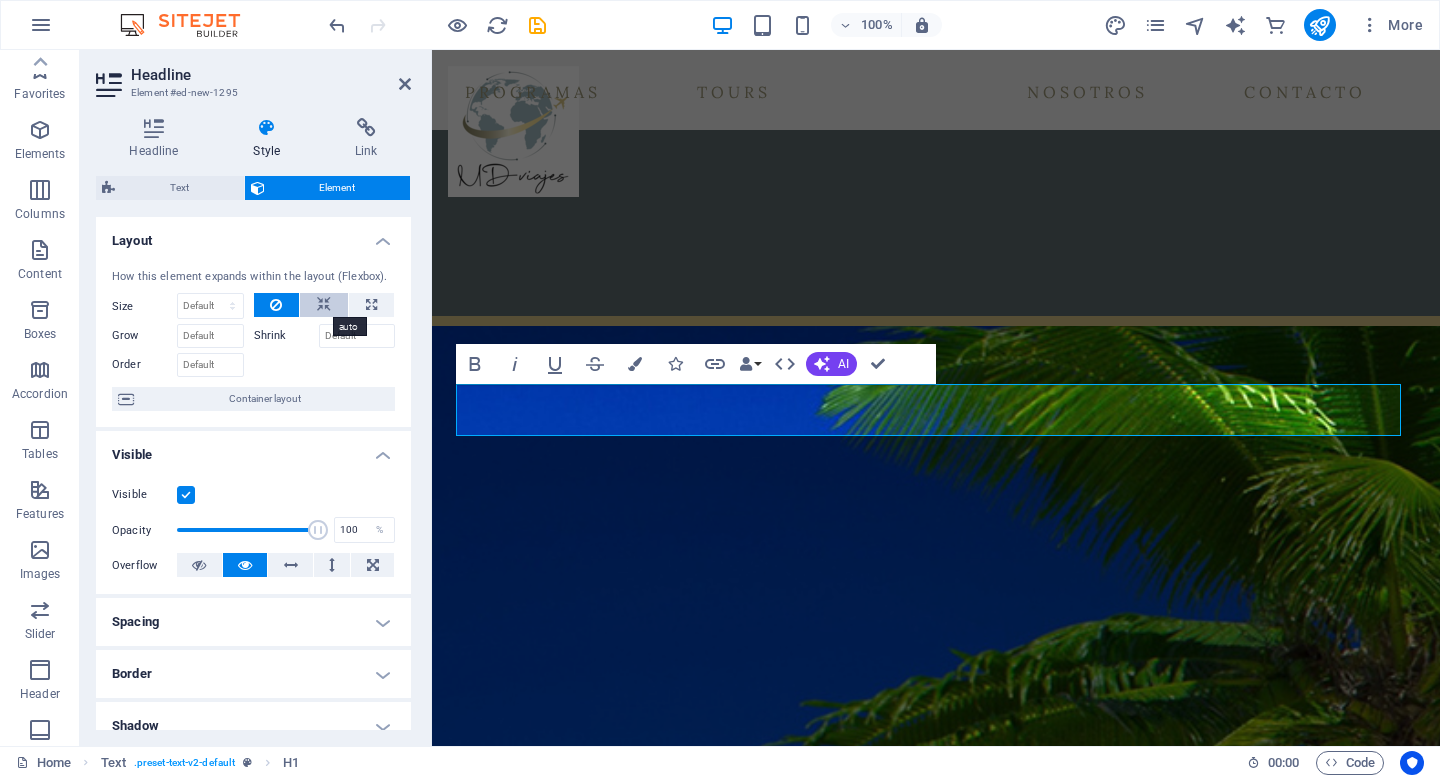 click at bounding box center [324, 305] 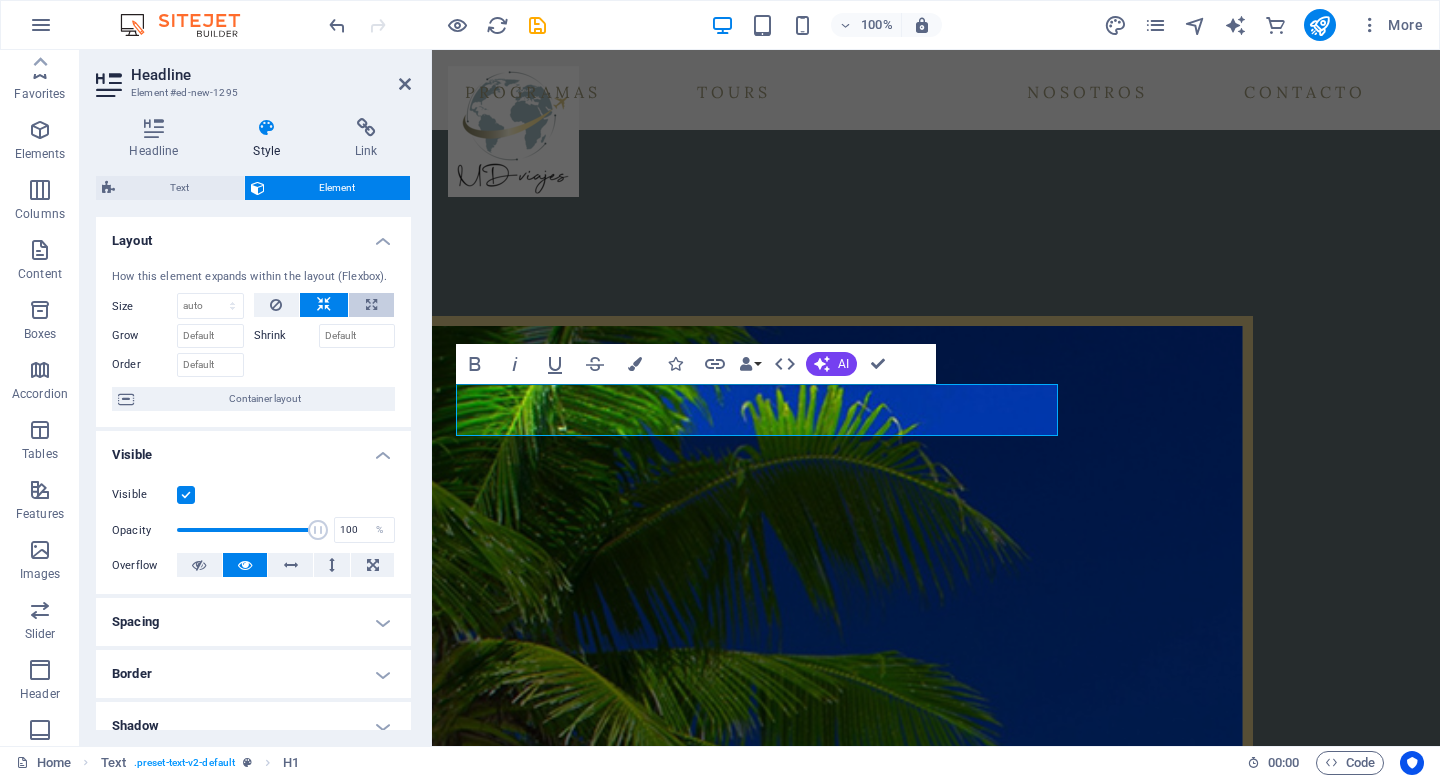 click at bounding box center [371, 305] 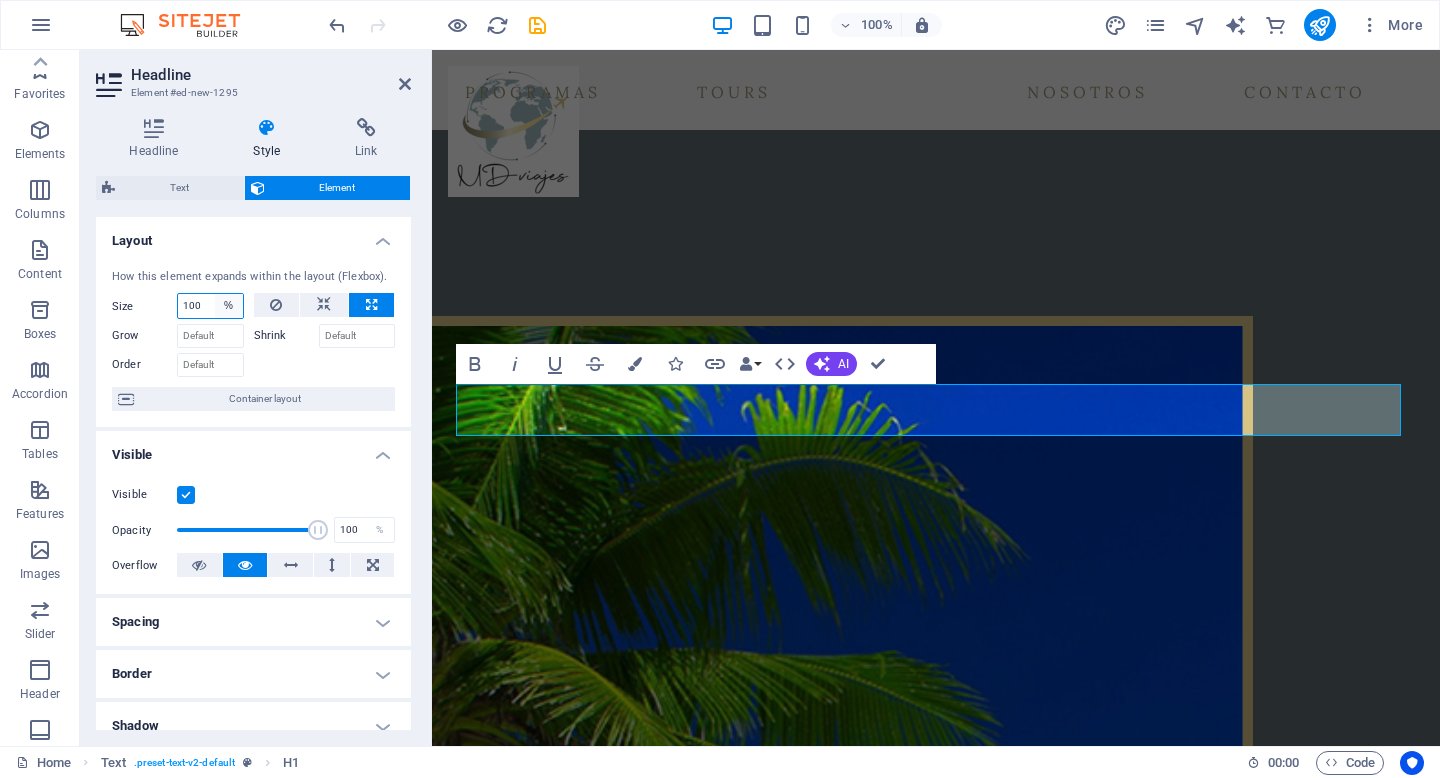 click on "Default auto px % 1/1 1/2 1/3 1/4 1/5 1/6 1/7 1/8 1/9 1/10" at bounding box center (229, 306) 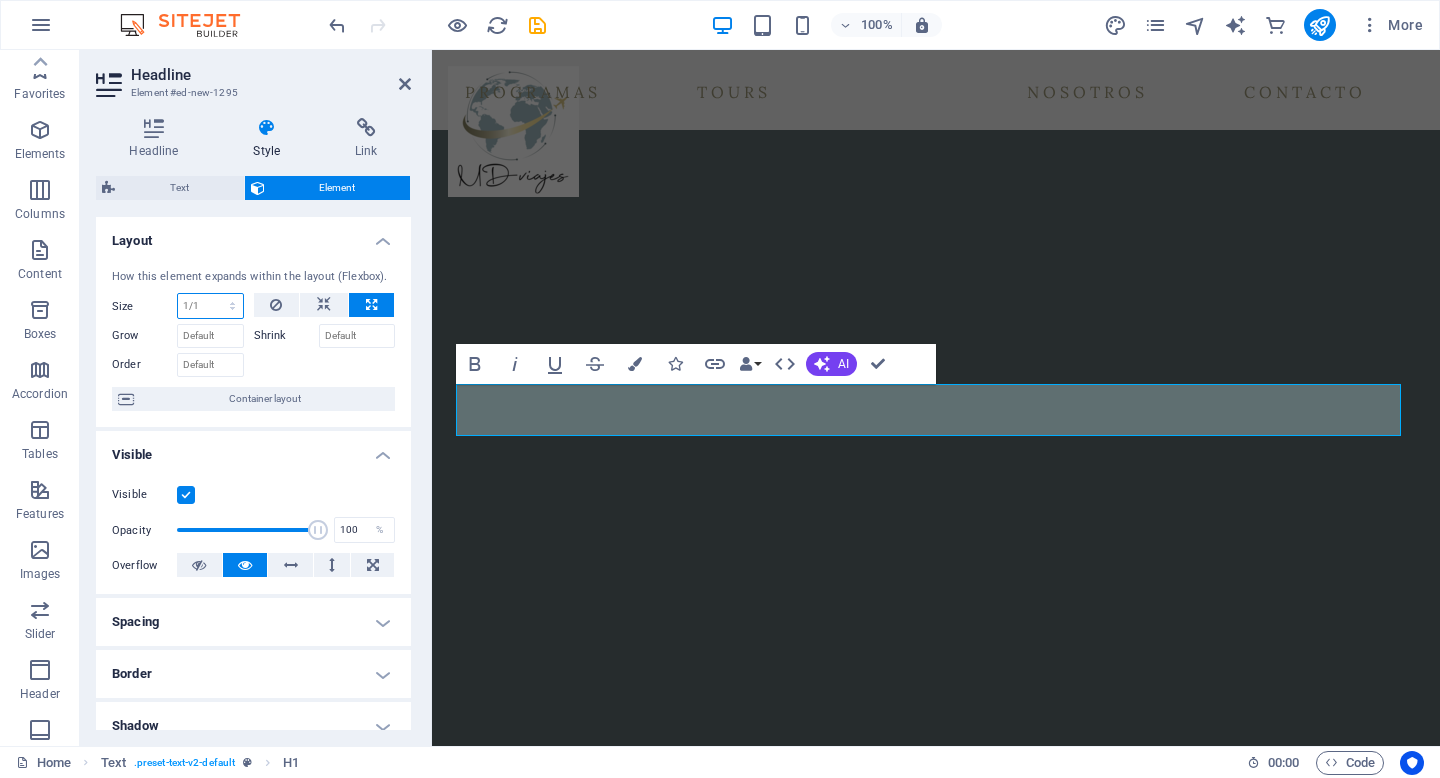 click on "Default auto px % 1/1 1/2 1/3 1/4 1/5 1/6 1/7 1/8 1/9 1/10" at bounding box center [210, 306] 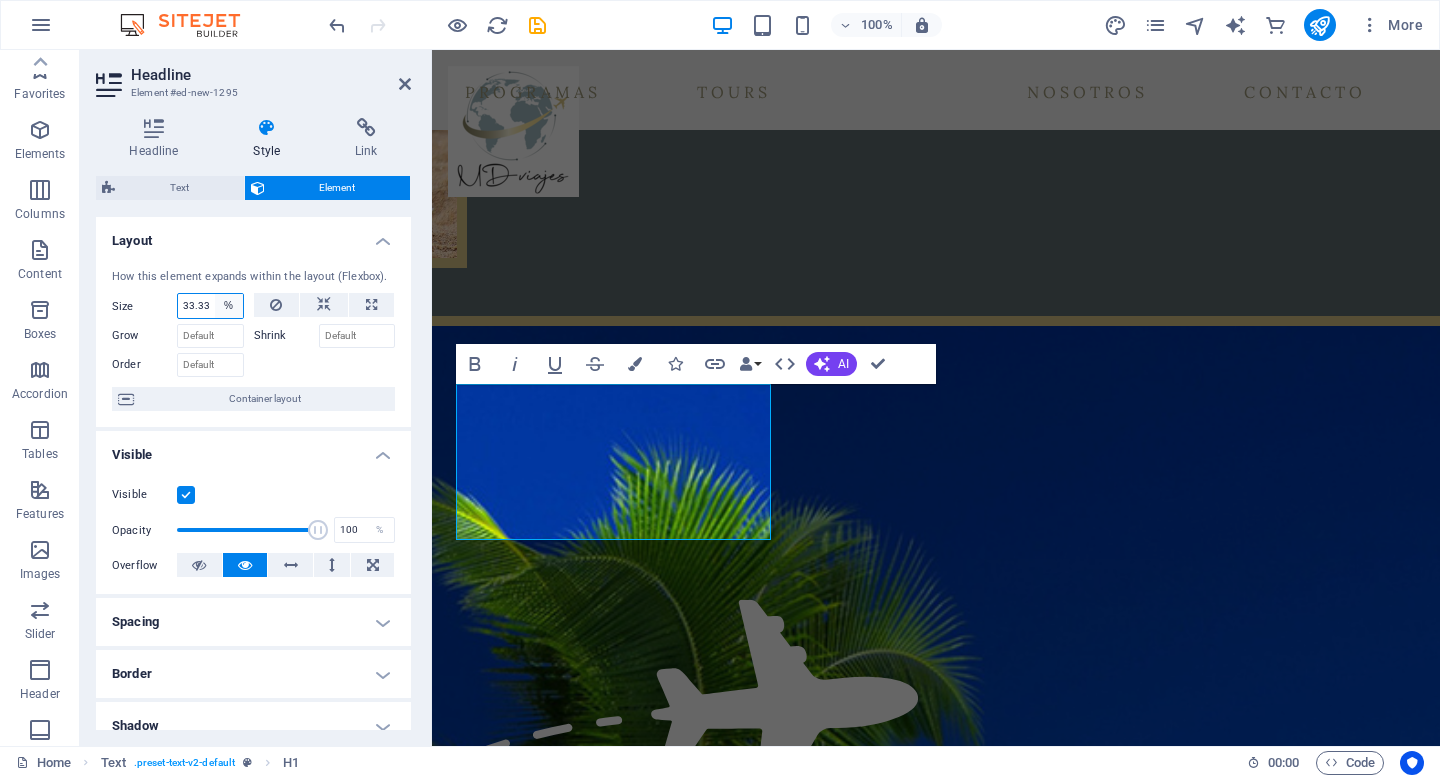 click on "Default auto px % 1/1 1/2 1/3 1/4 1/5 1/6 1/7 1/8 1/9 1/10" at bounding box center [229, 306] 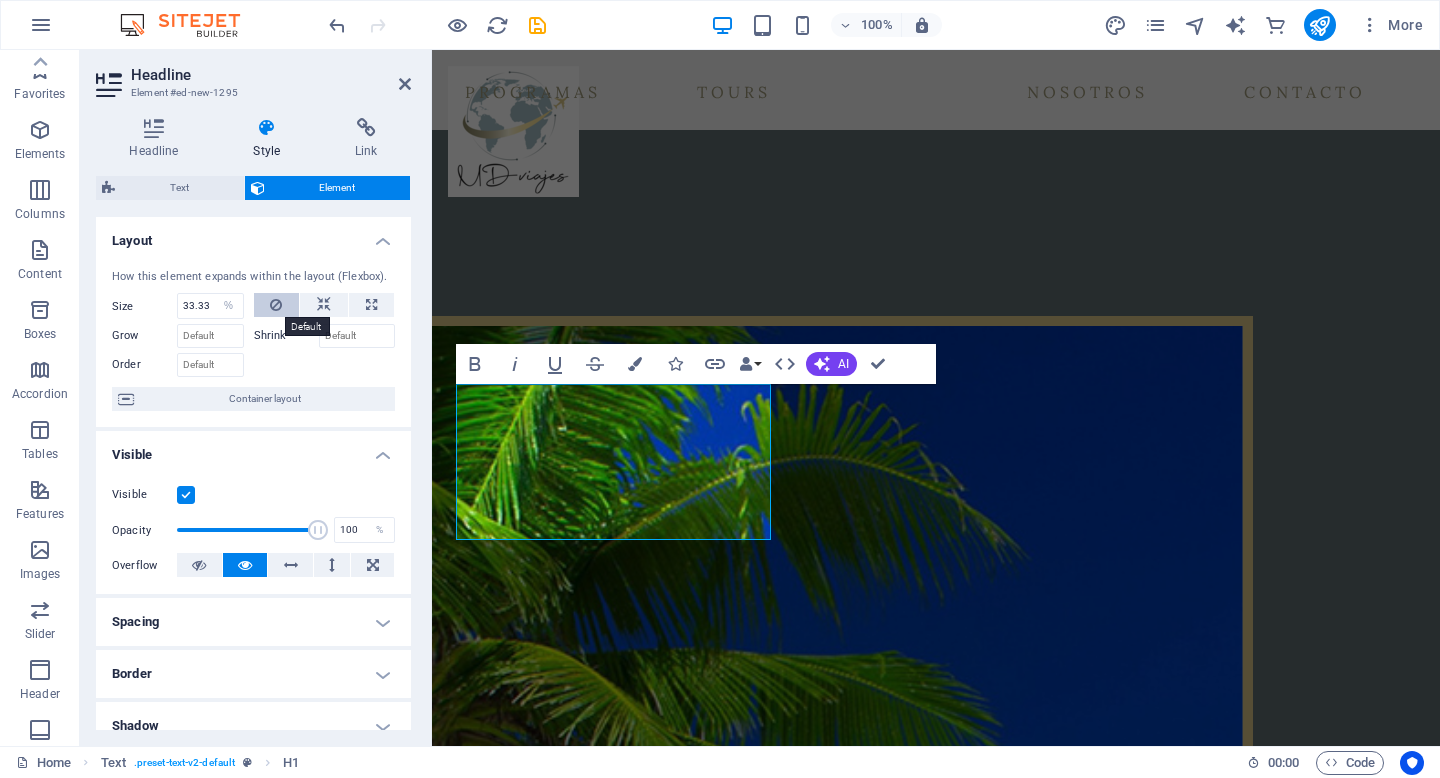 click at bounding box center [276, 305] 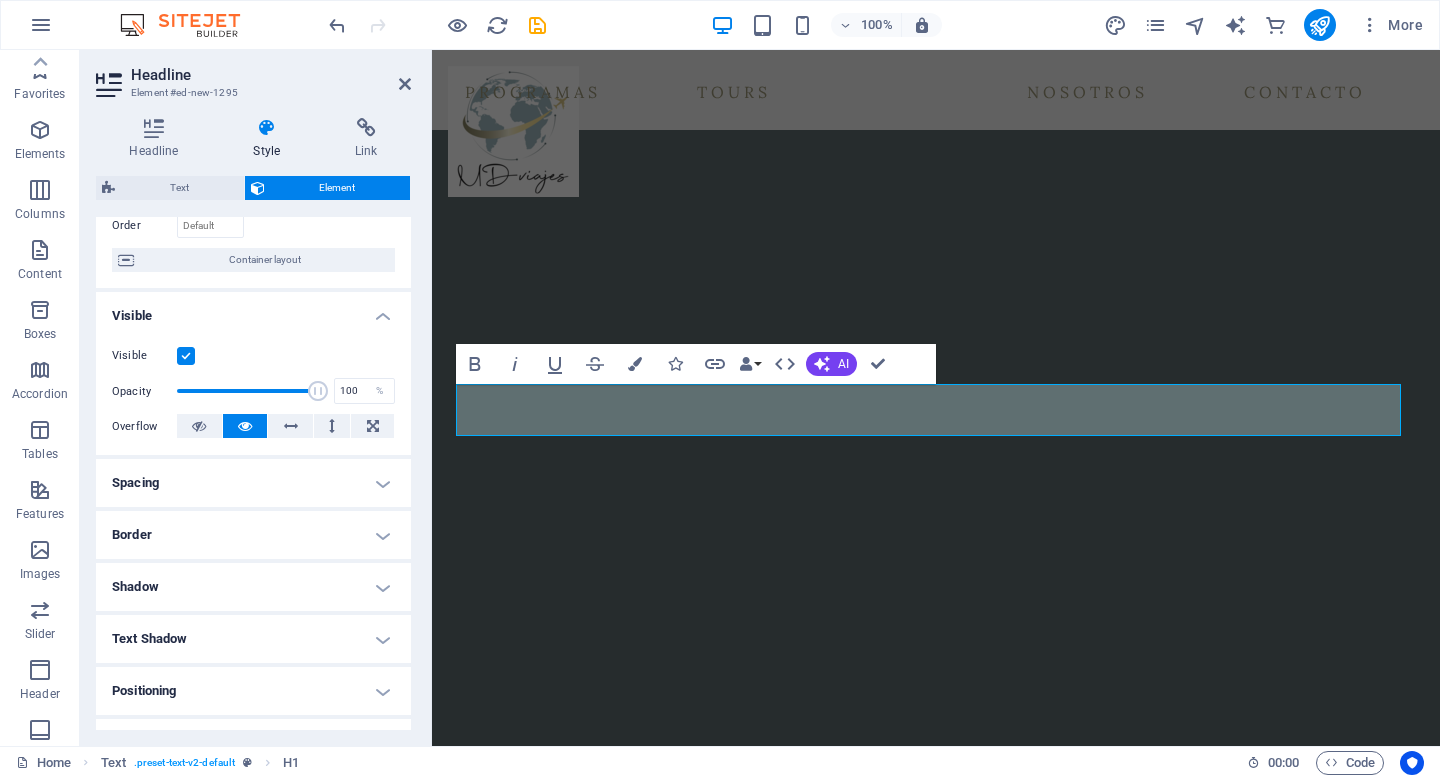 scroll, scrollTop: 181, scrollLeft: 0, axis: vertical 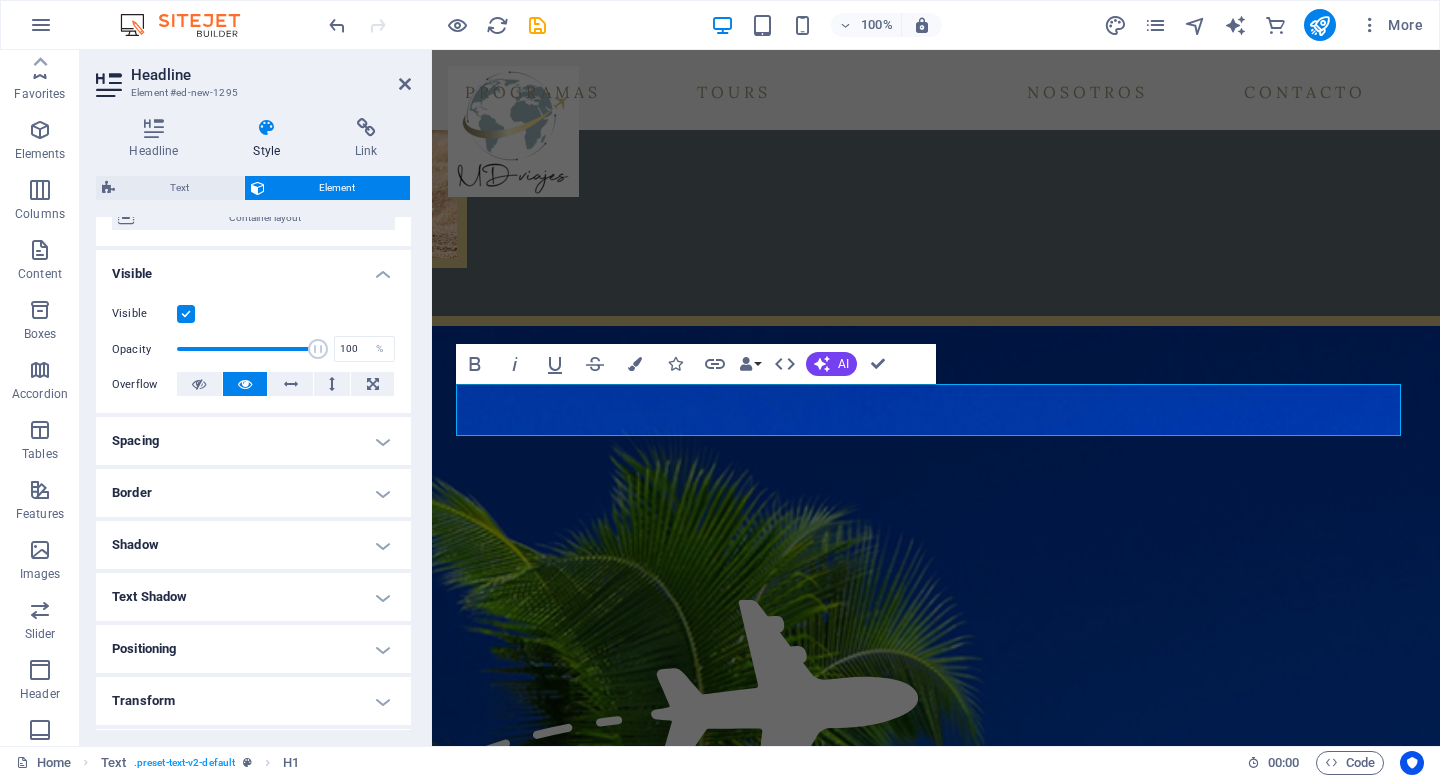 click on "Text Shadow" at bounding box center (253, 597) 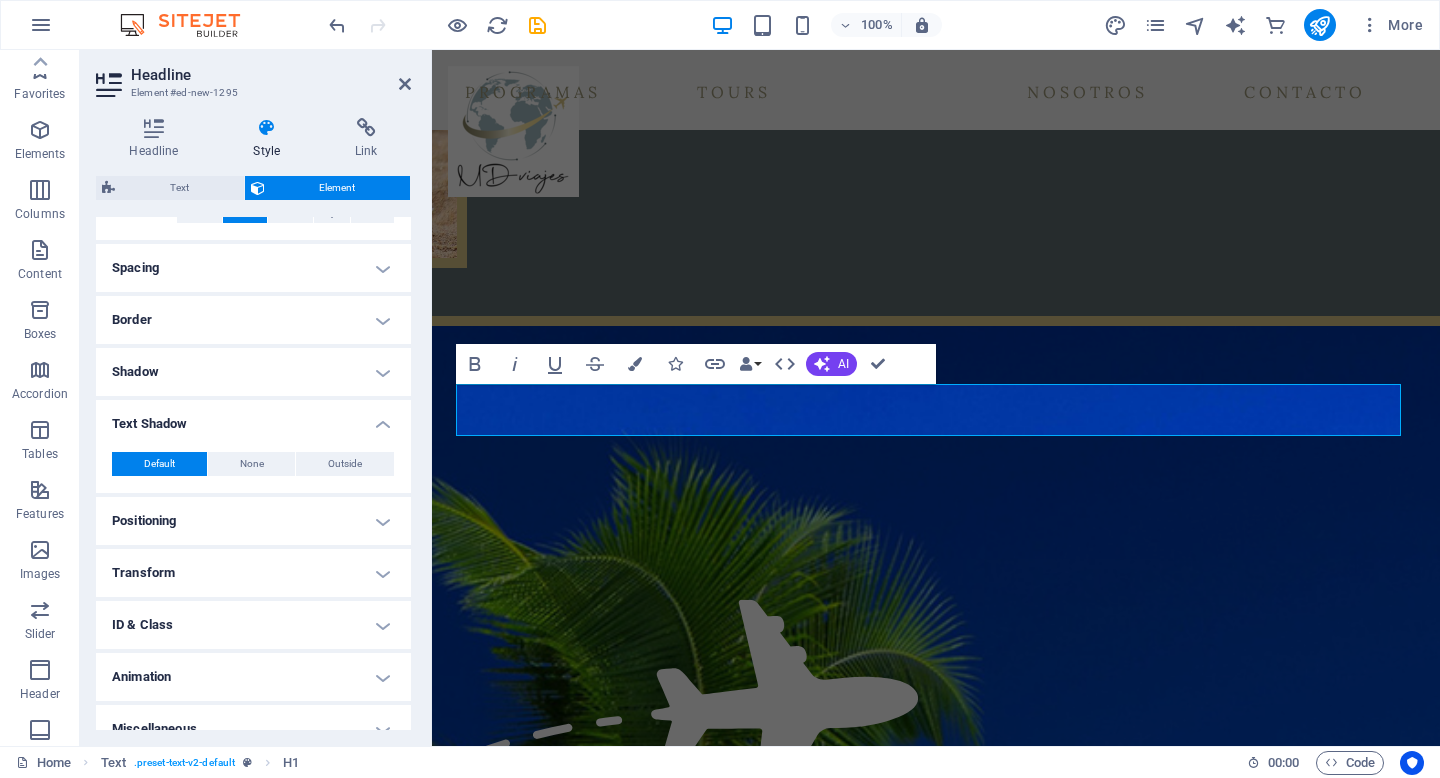 scroll, scrollTop: 377, scrollLeft: 0, axis: vertical 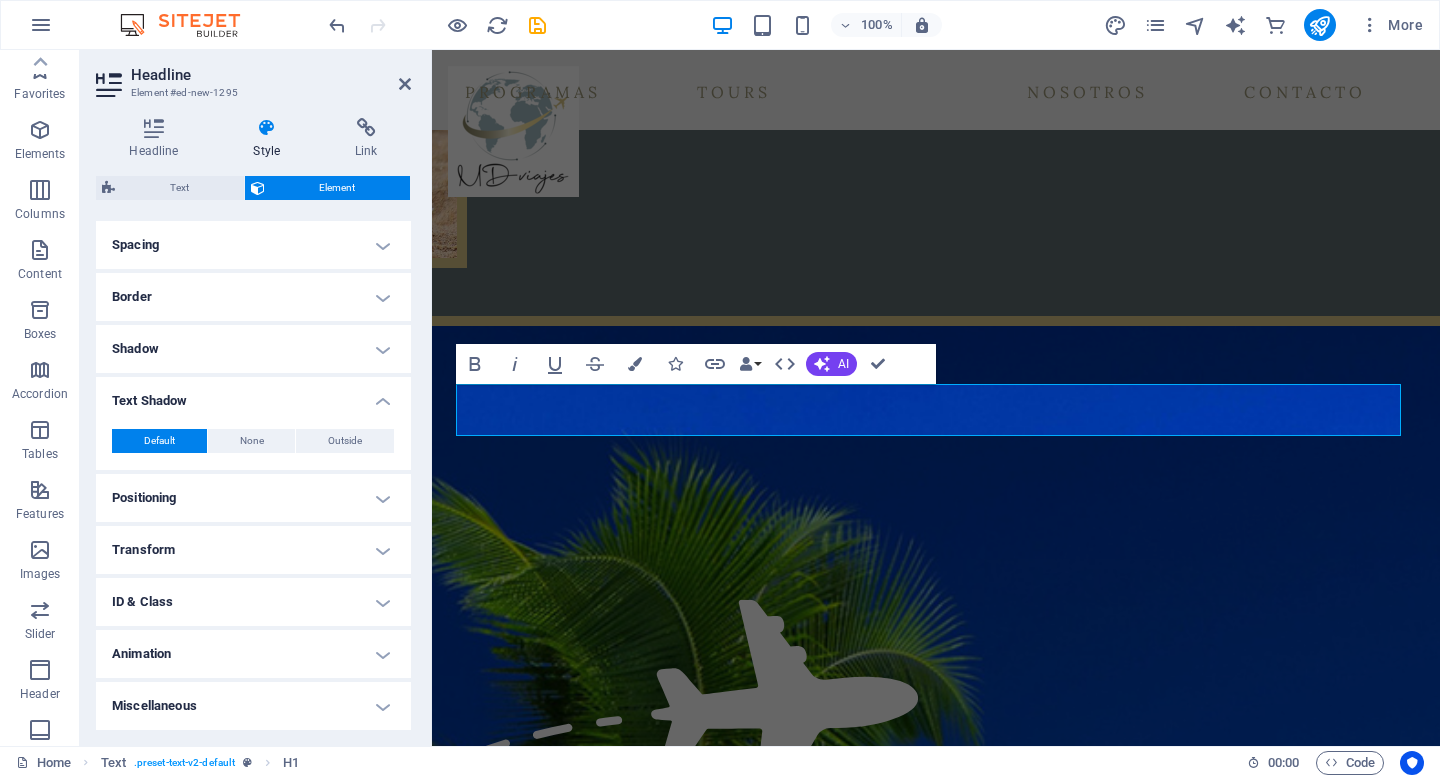 click on "Animation" at bounding box center [253, 654] 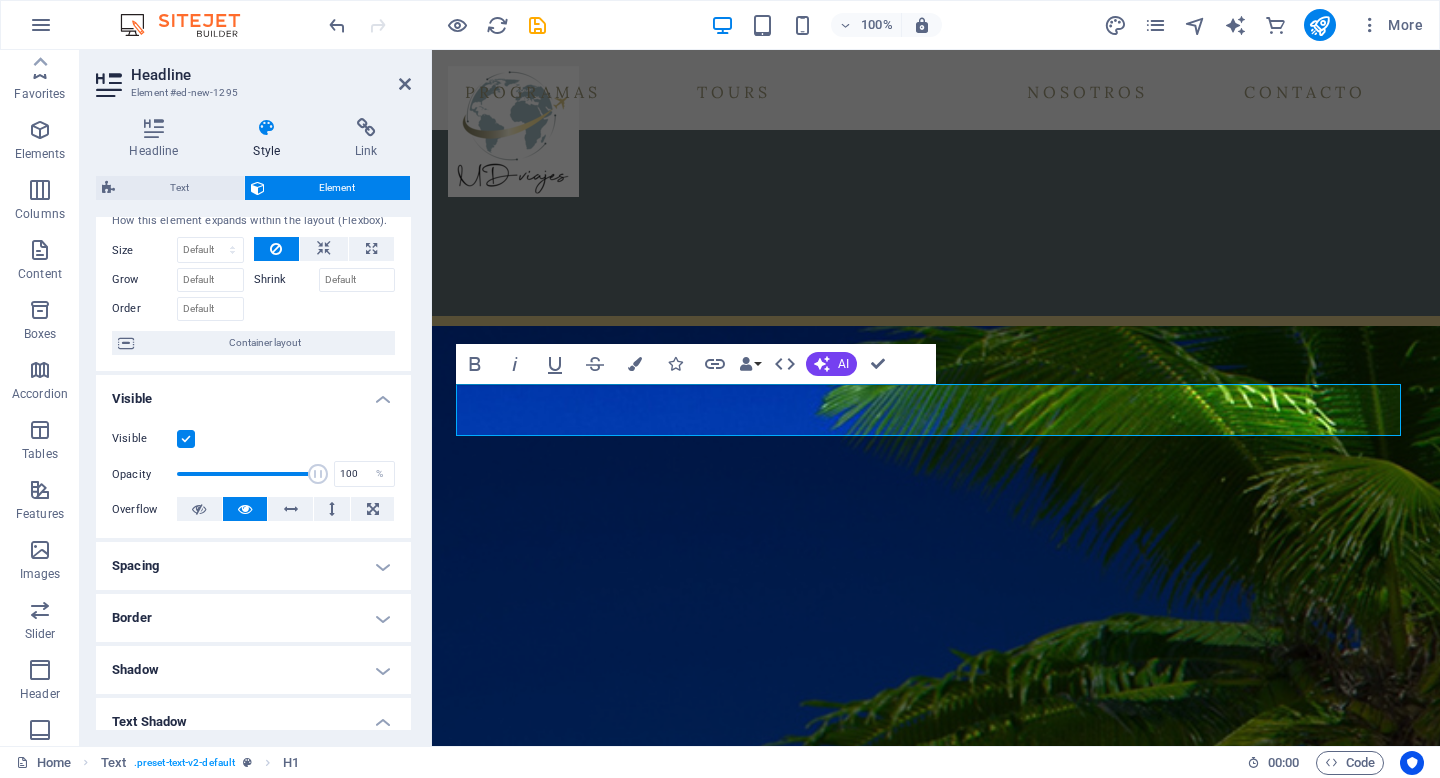 scroll, scrollTop: 0, scrollLeft: 0, axis: both 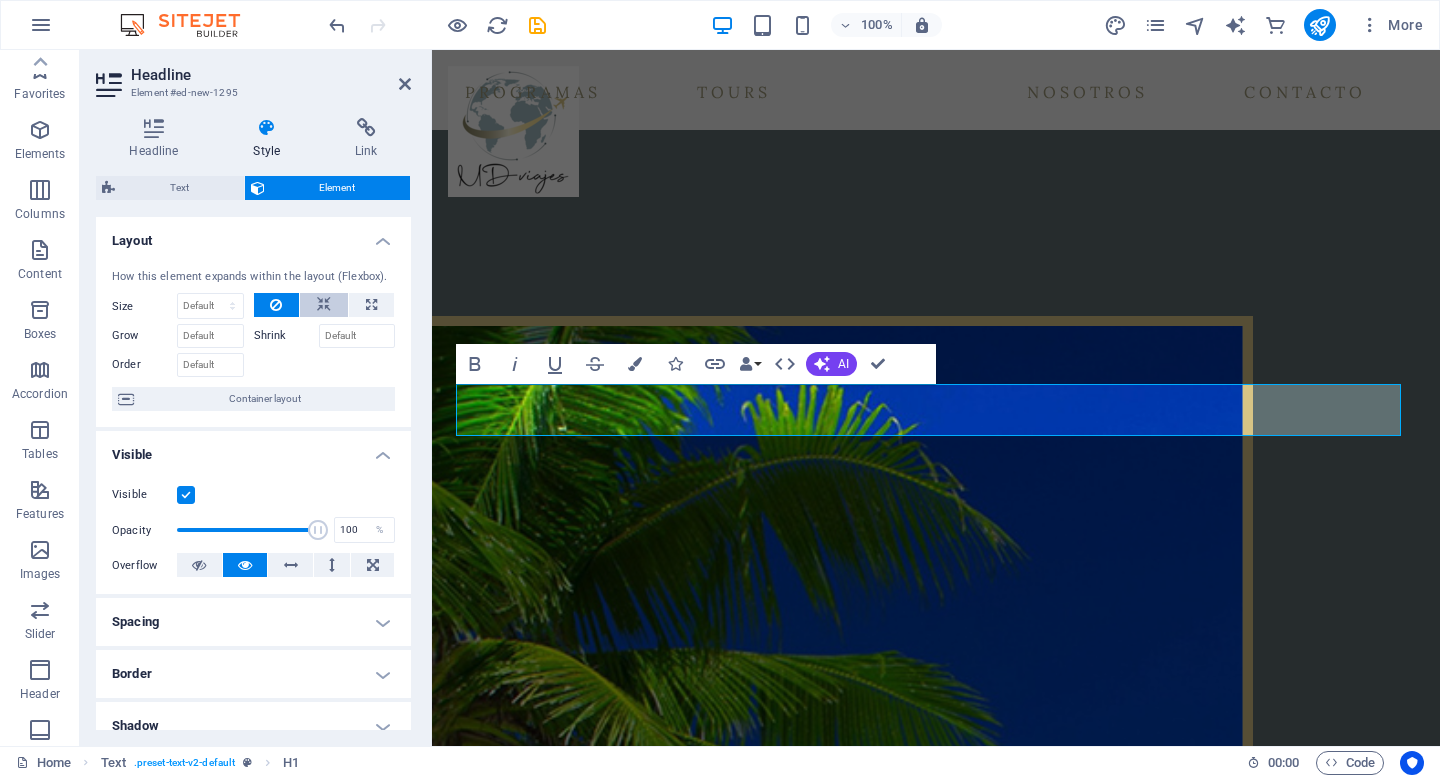 click at bounding box center [324, 305] 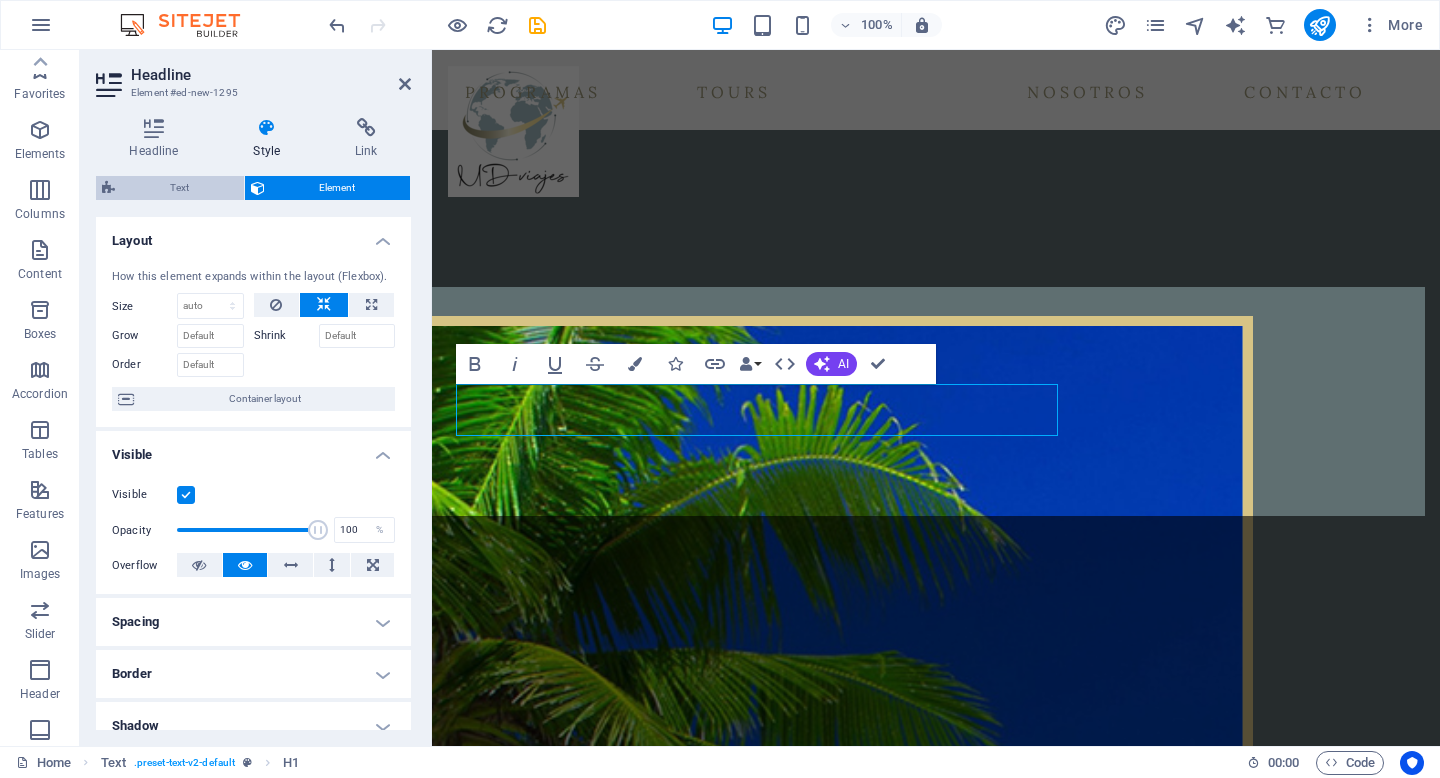 click on "Text" at bounding box center (179, 188) 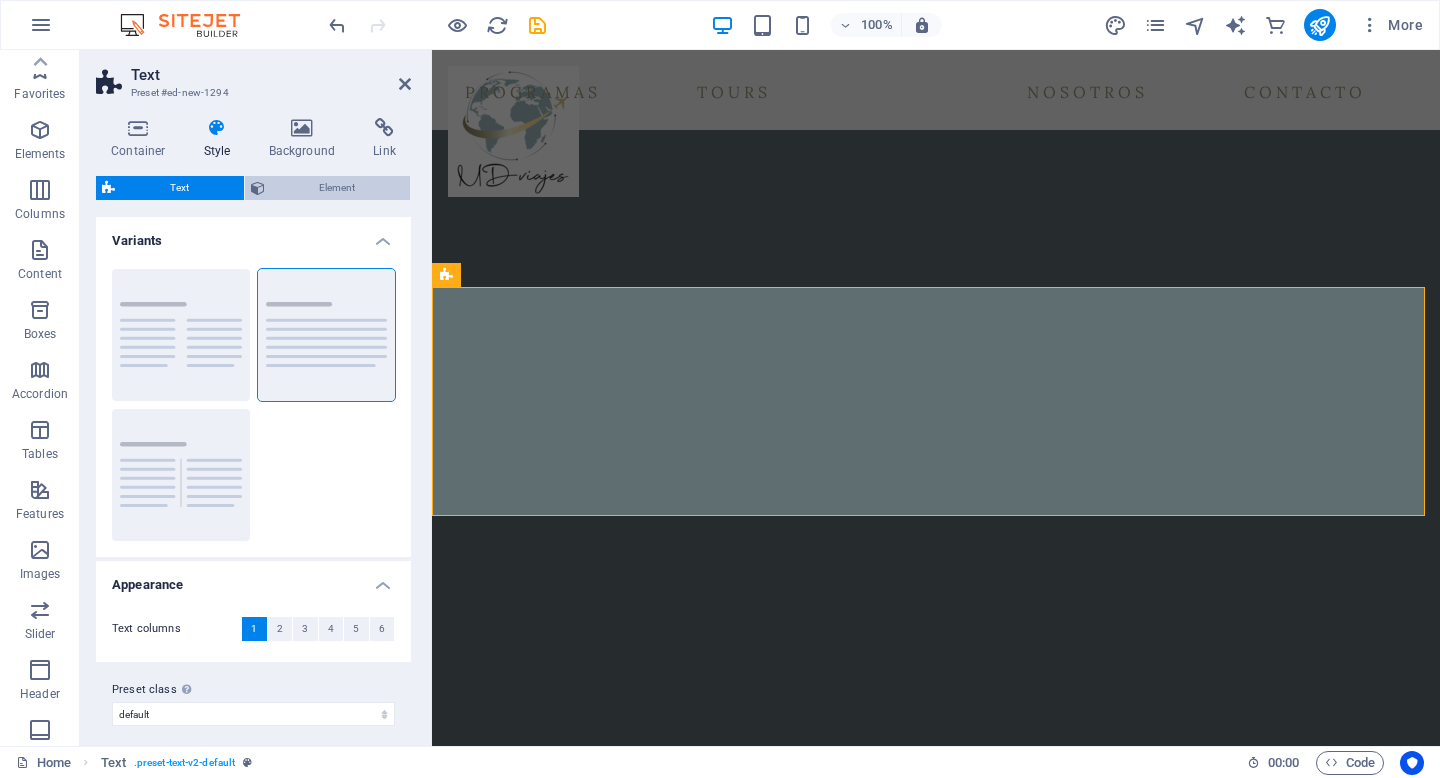 click on "Element" at bounding box center (338, 188) 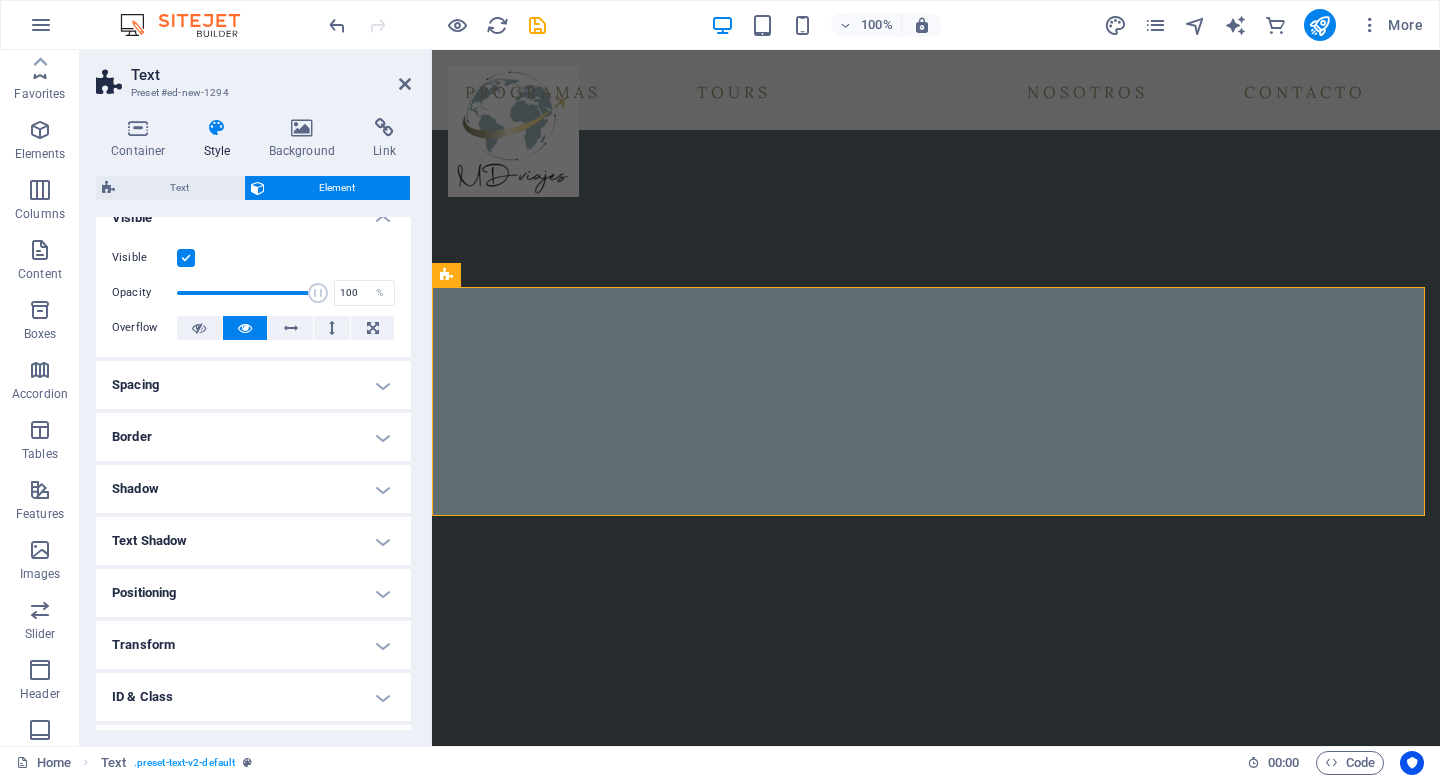 scroll, scrollTop: 28, scrollLeft: 0, axis: vertical 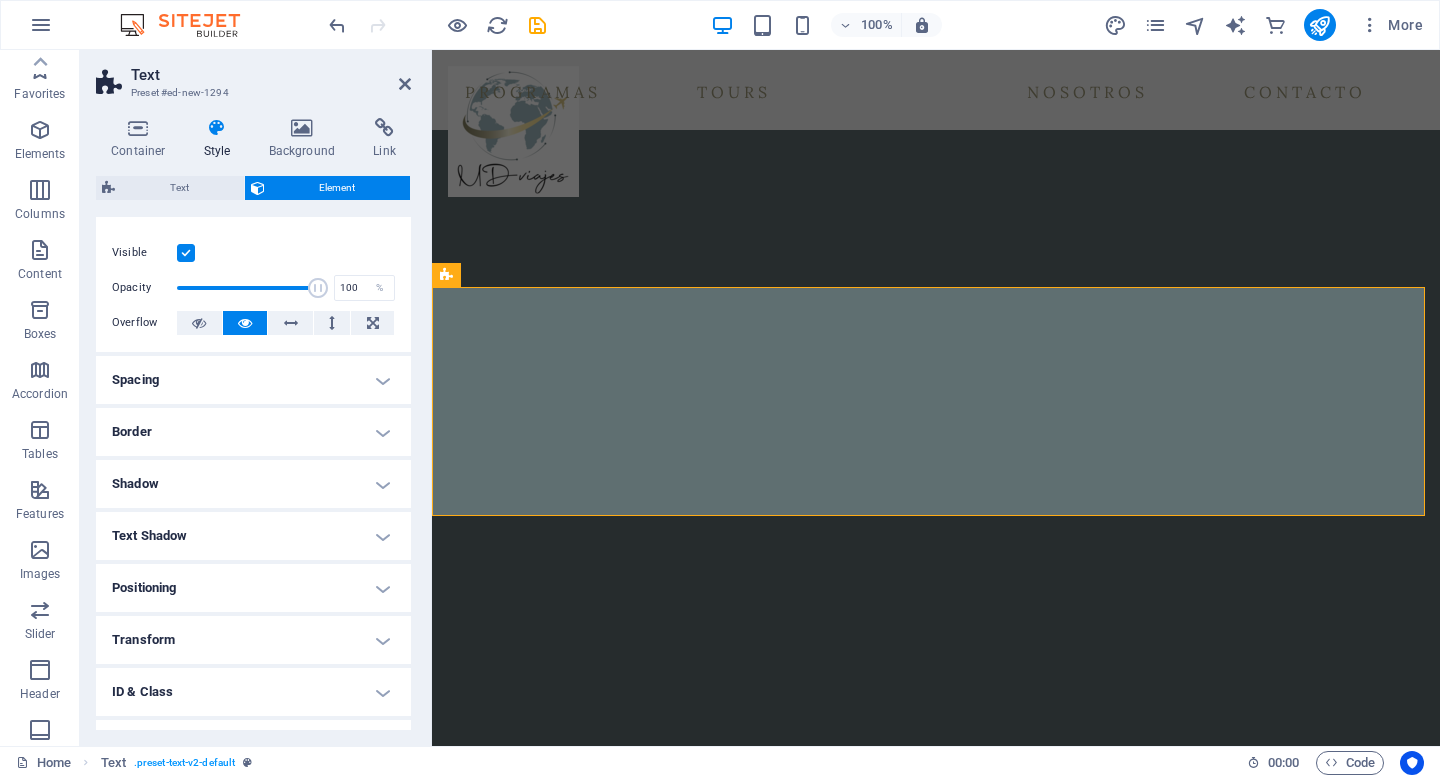 click on "Text Shadow" at bounding box center (253, 536) 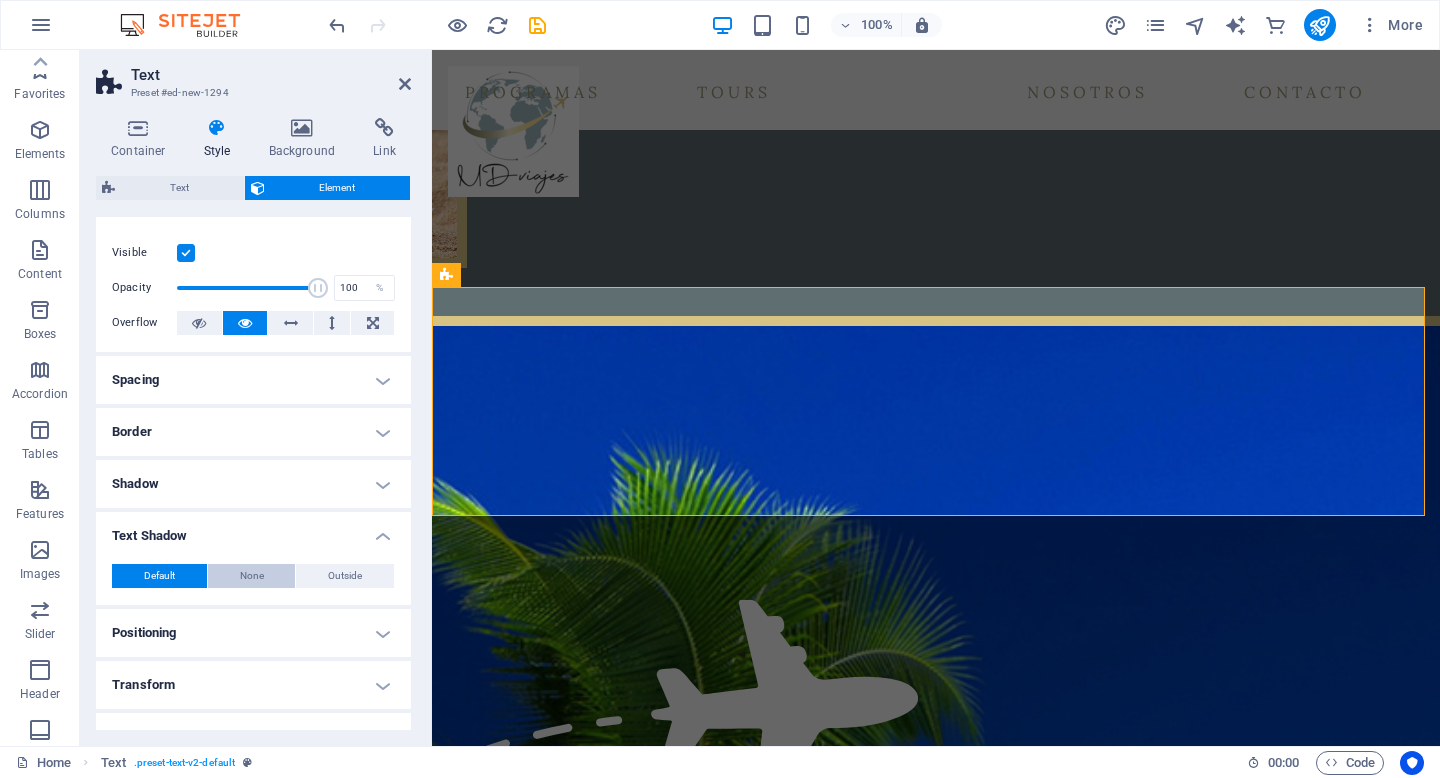 click on "None" at bounding box center [252, 576] 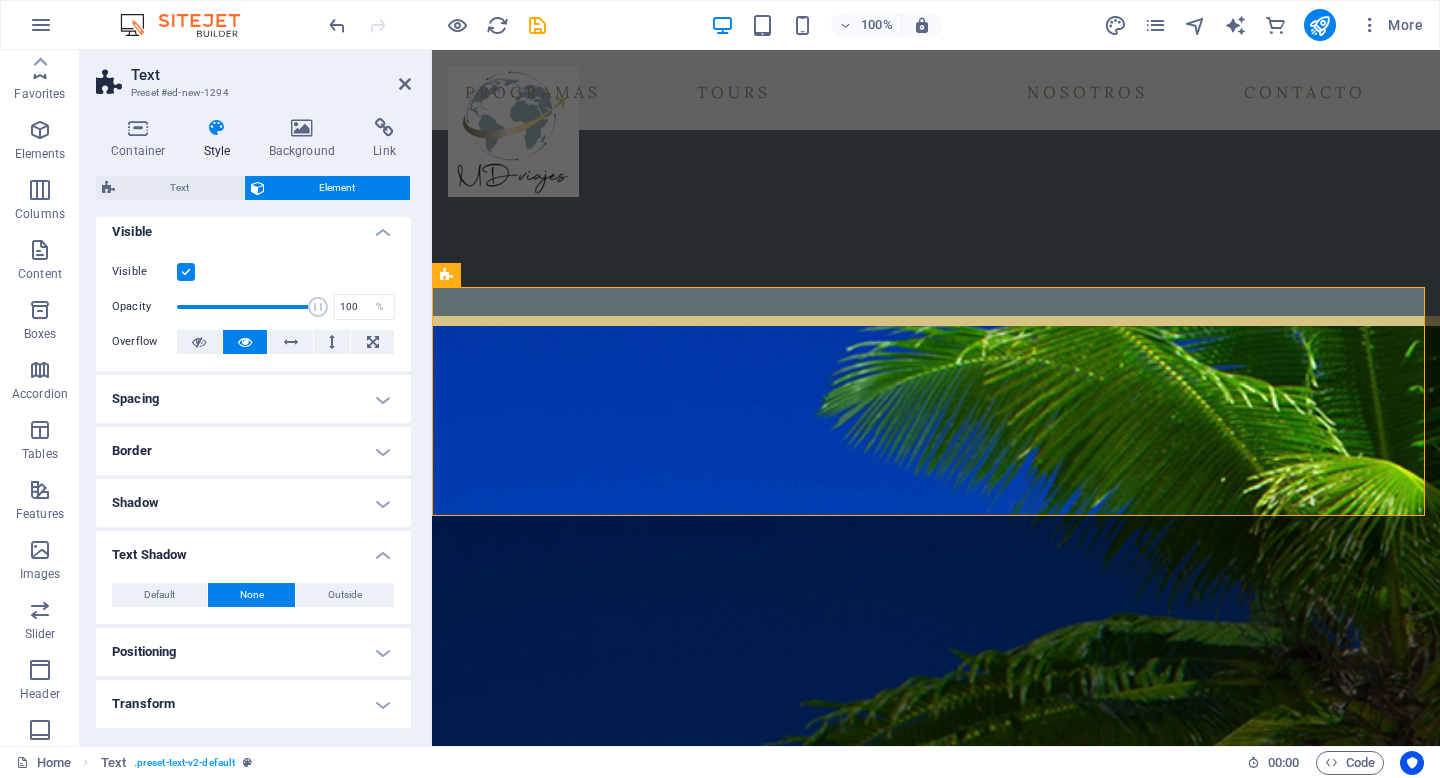scroll, scrollTop: 2, scrollLeft: 0, axis: vertical 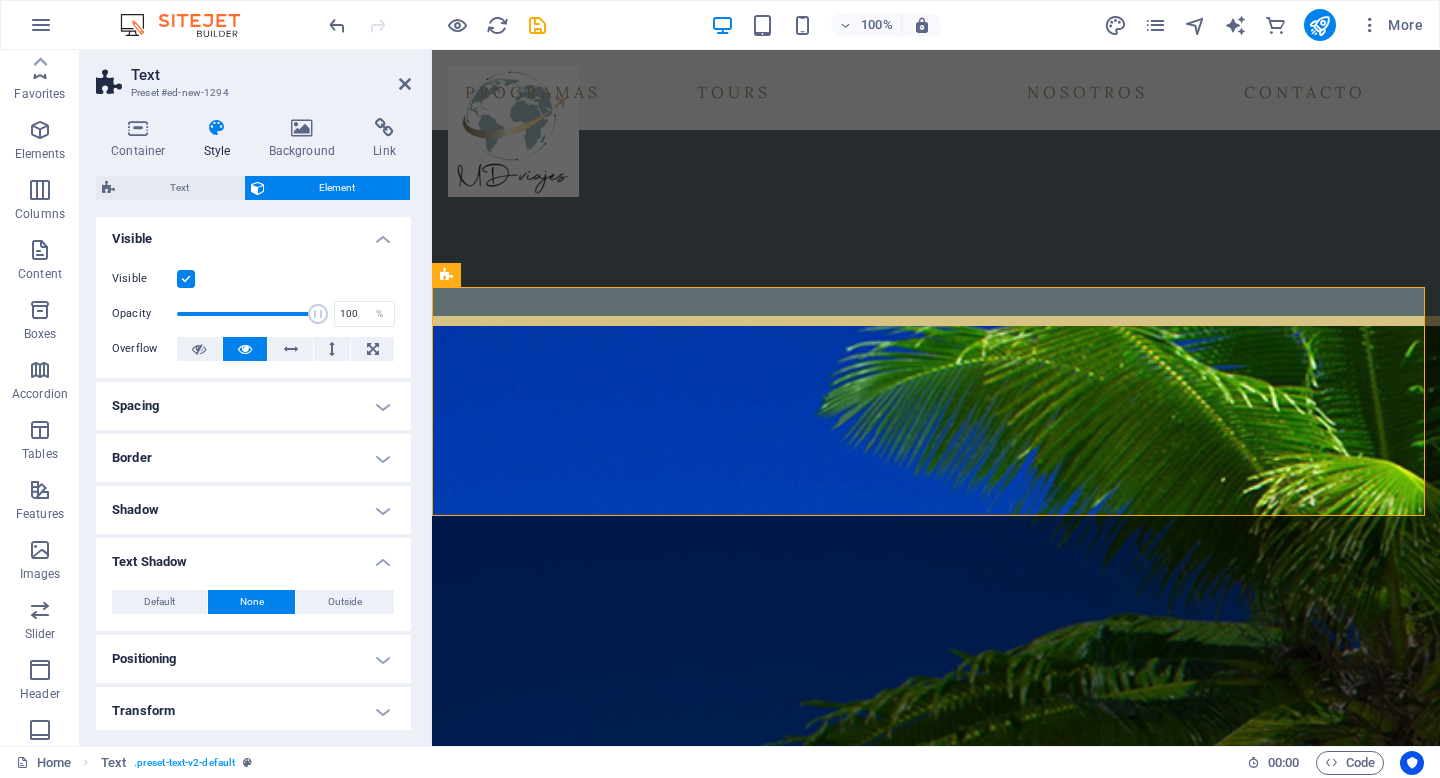 click on "Spacing" at bounding box center (253, 406) 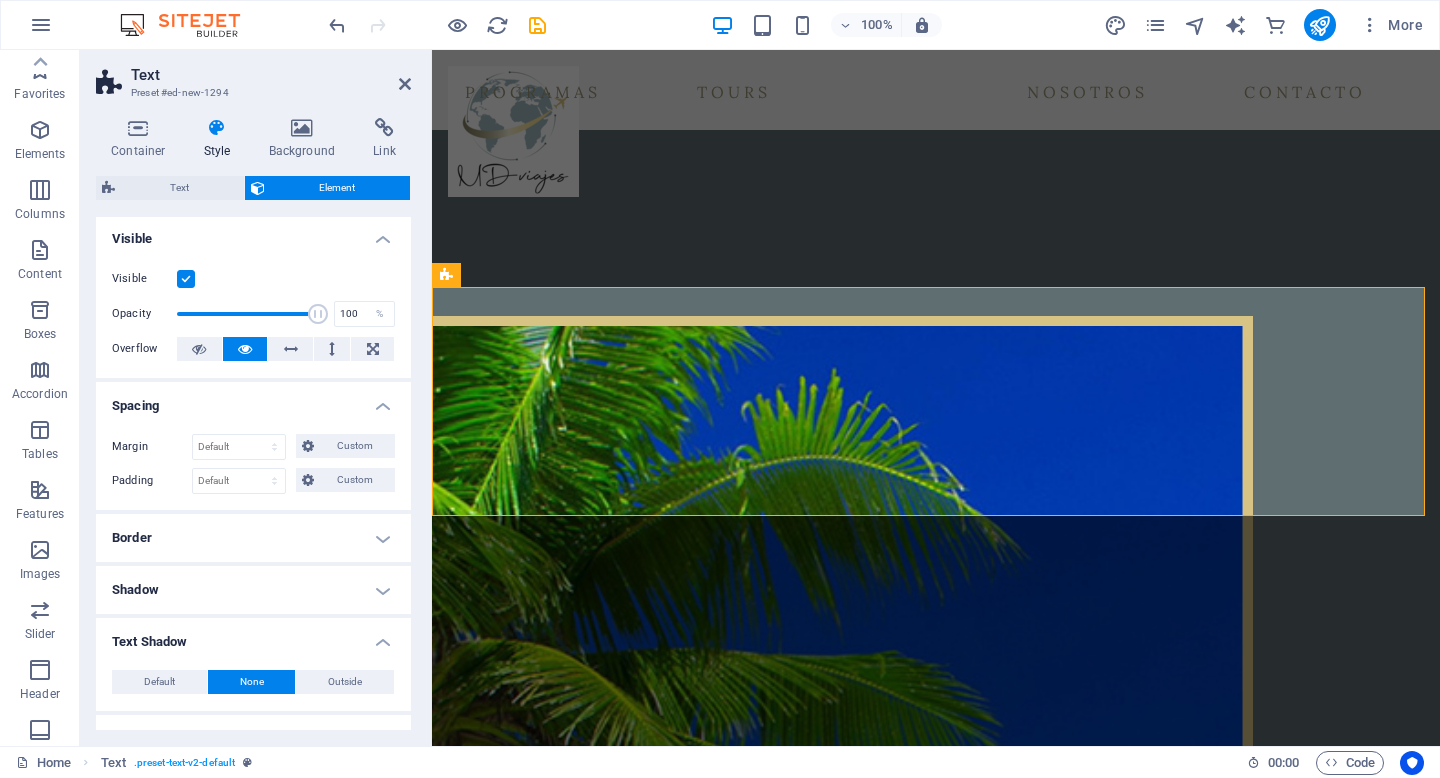 click on "Border" at bounding box center [253, 538] 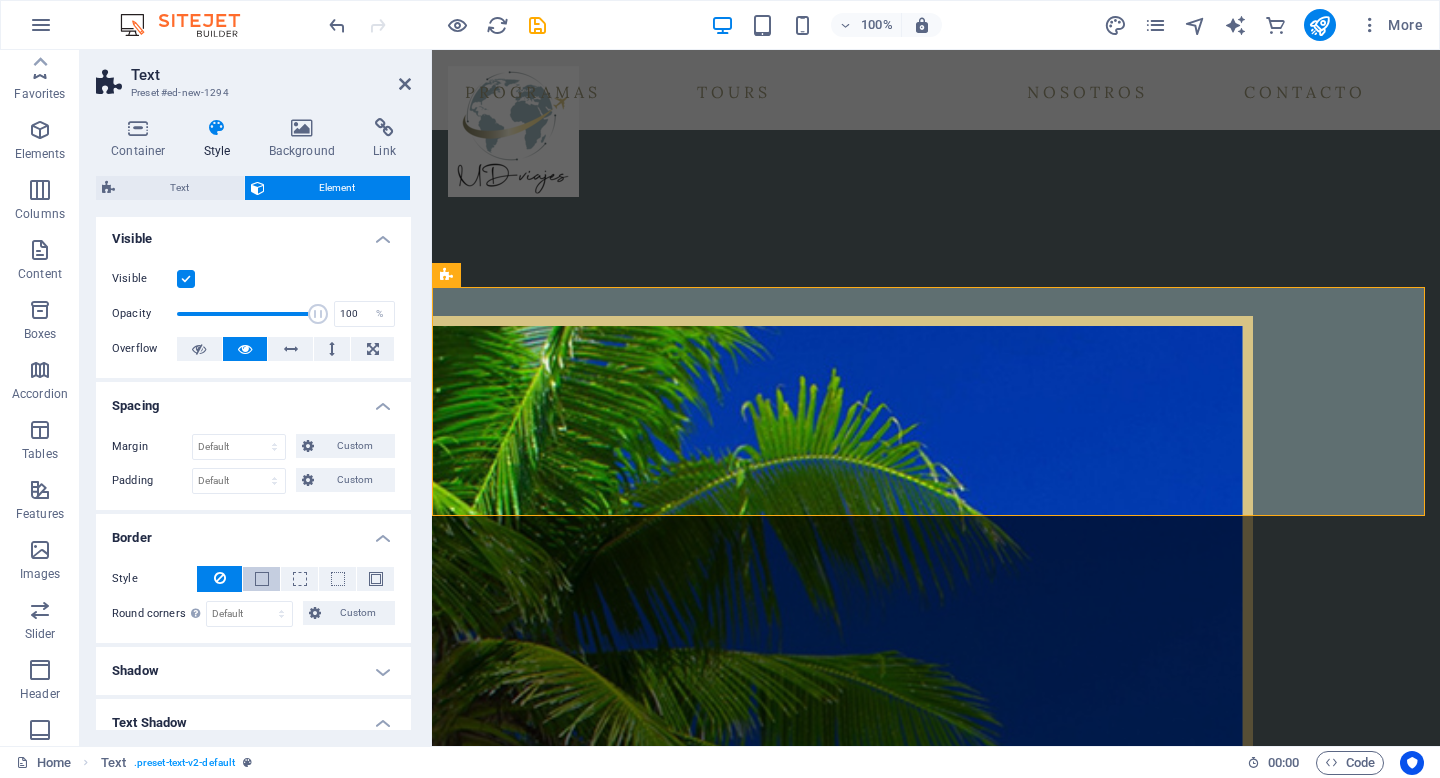 click at bounding box center [262, 579] 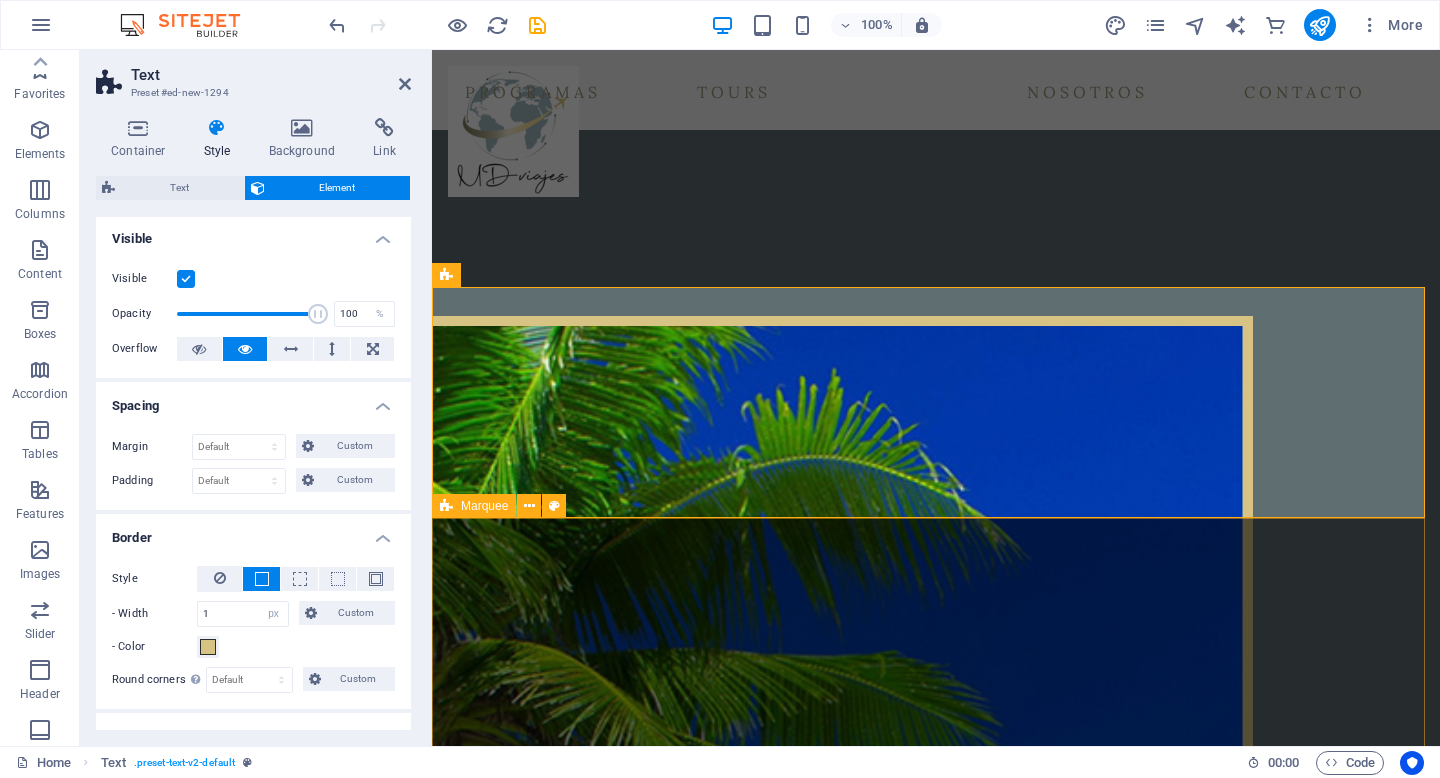 click at bounding box center [936, 7199] 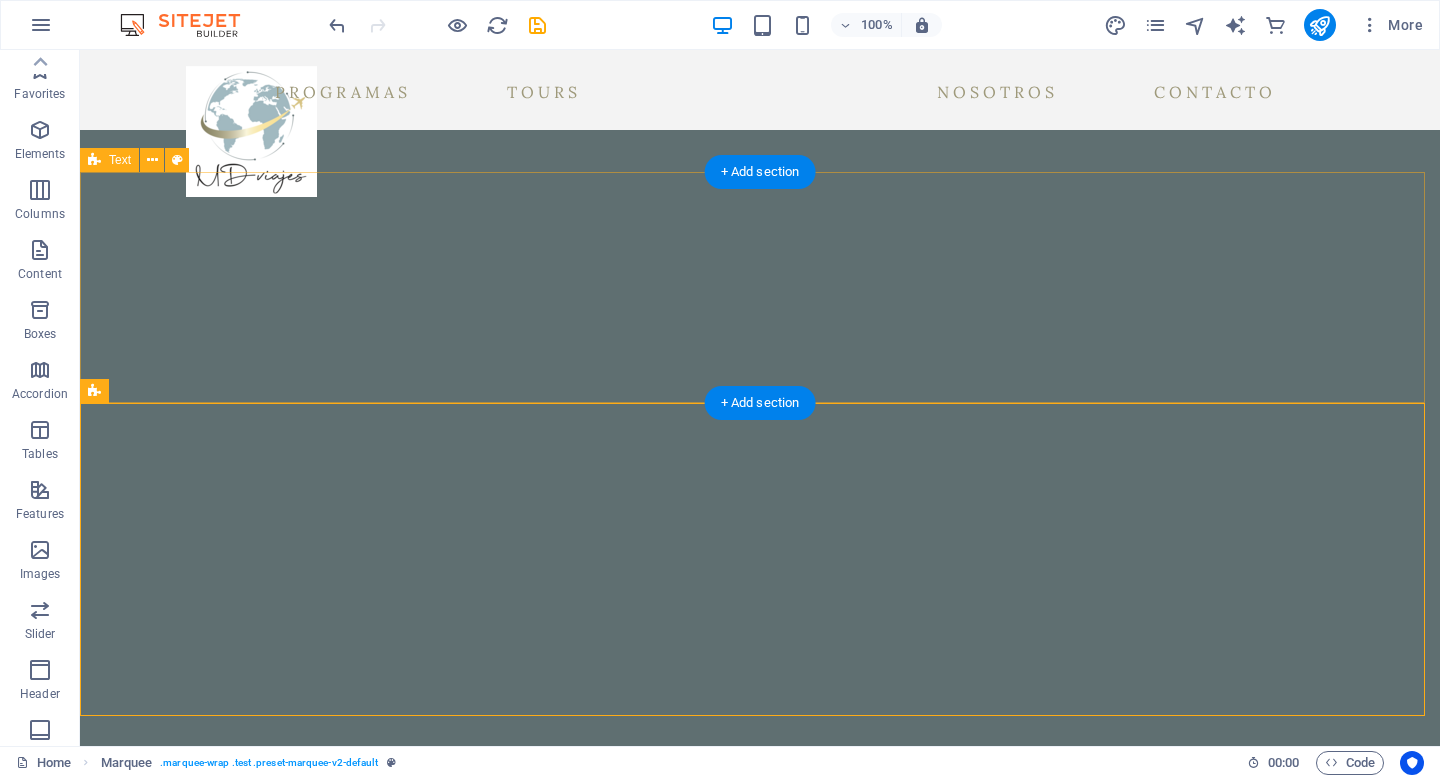 scroll, scrollTop: 2782, scrollLeft: 0, axis: vertical 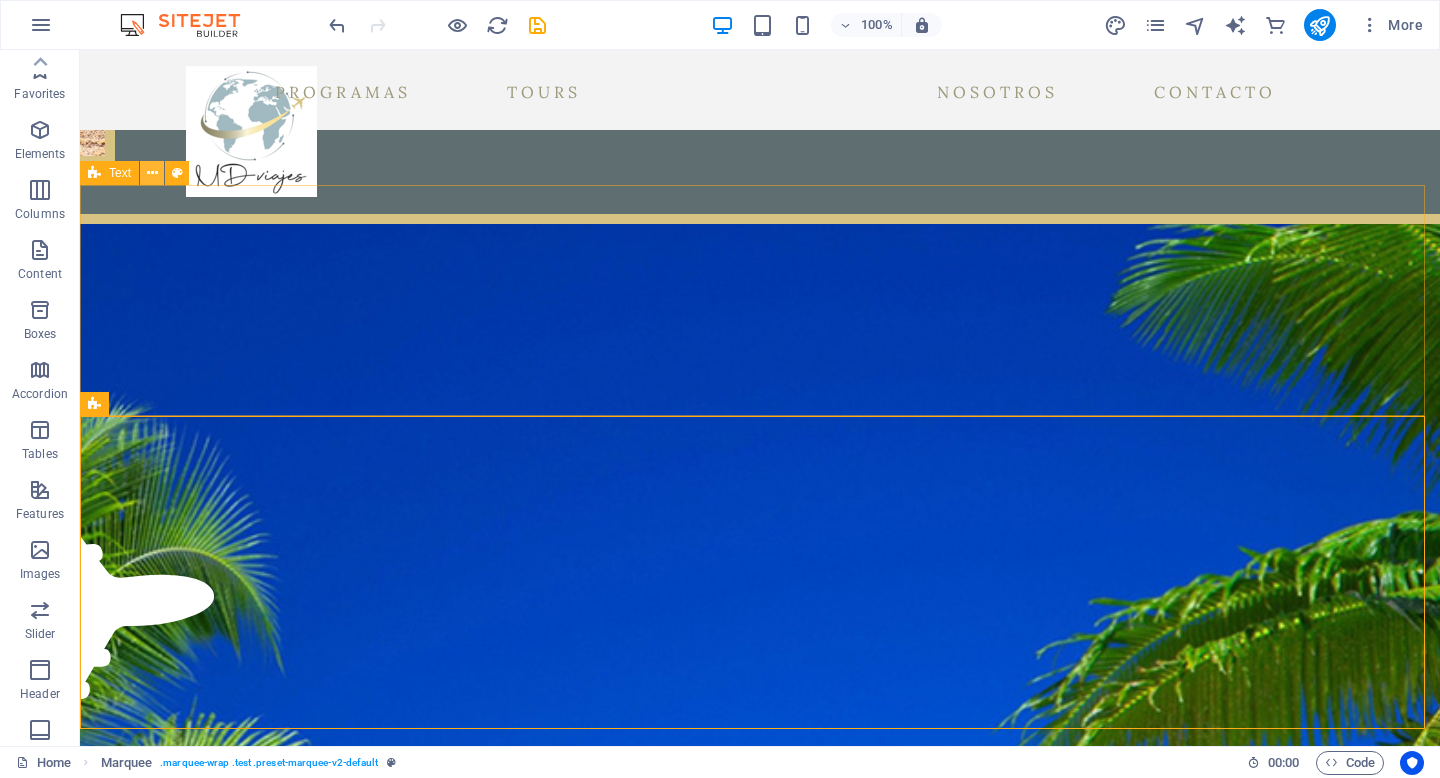 click at bounding box center [152, 173] 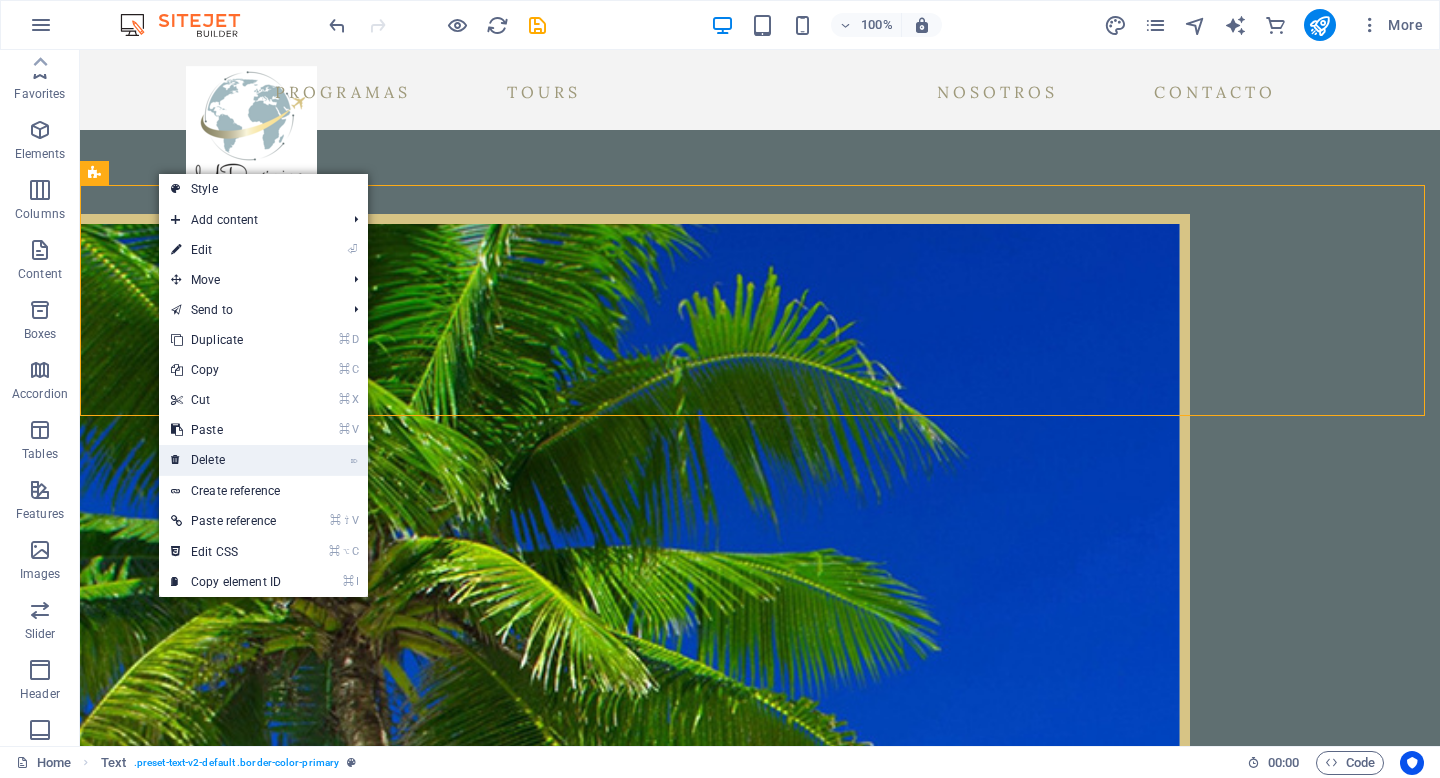 click on "⌦  Delete" at bounding box center (226, 460) 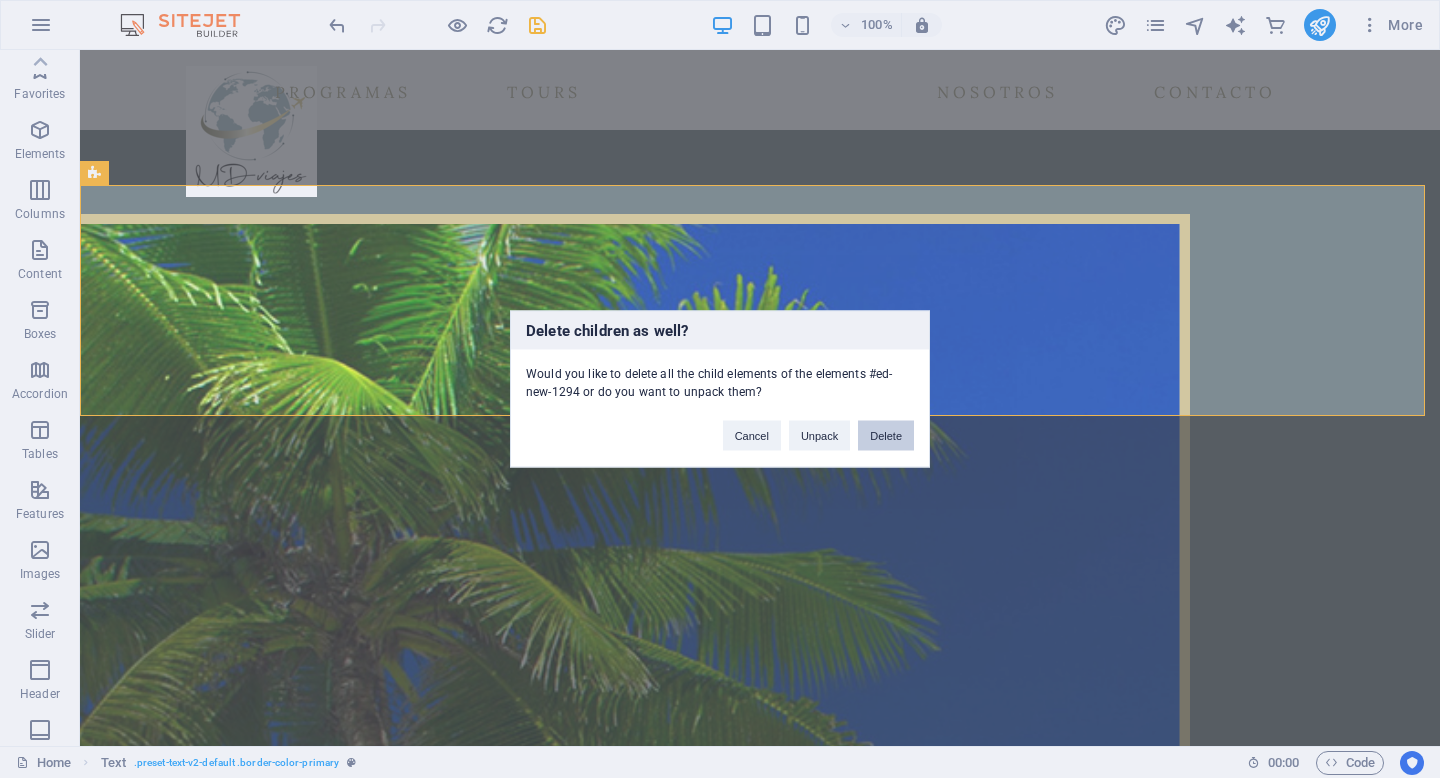 click on "Delete" at bounding box center (886, 436) 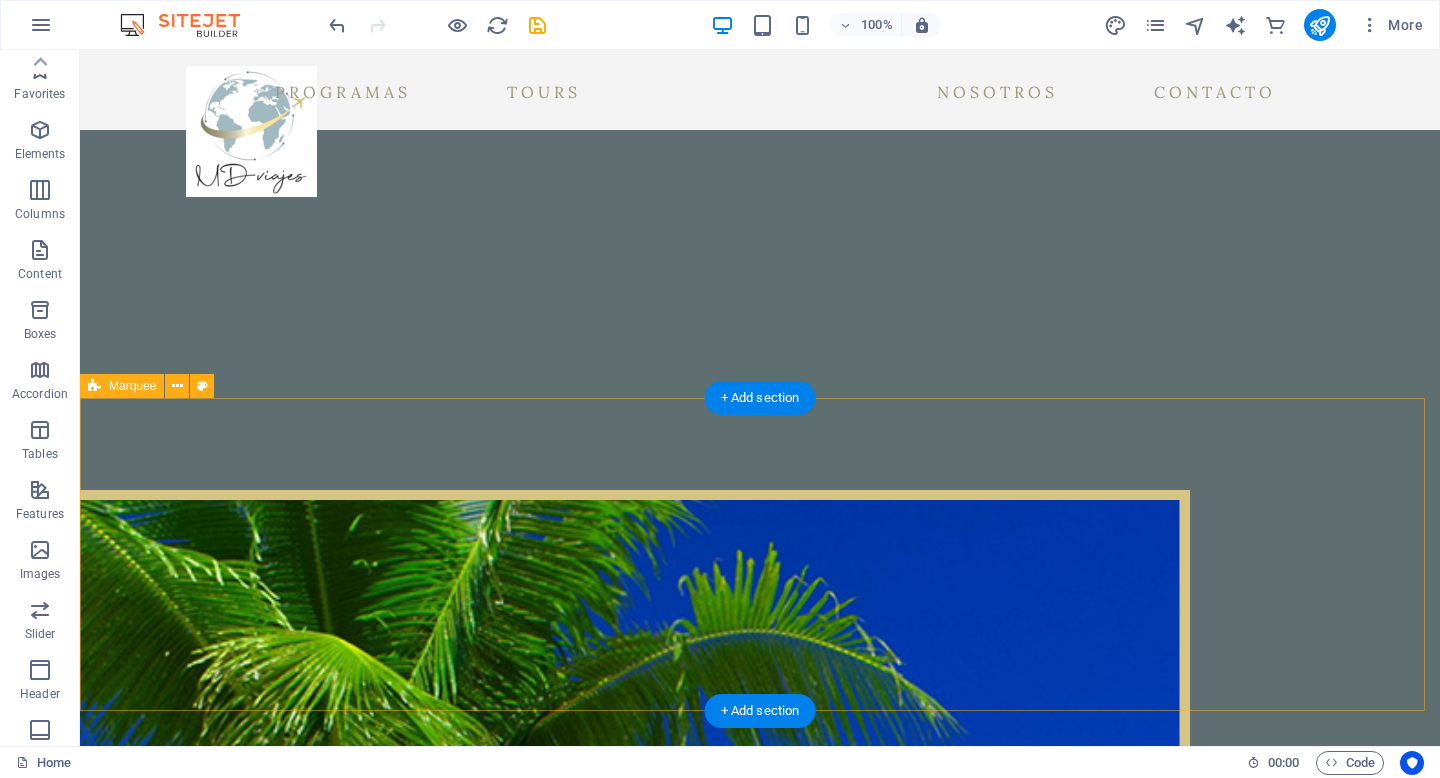 scroll, scrollTop: 2487, scrollLeft: 0, axis: vertical 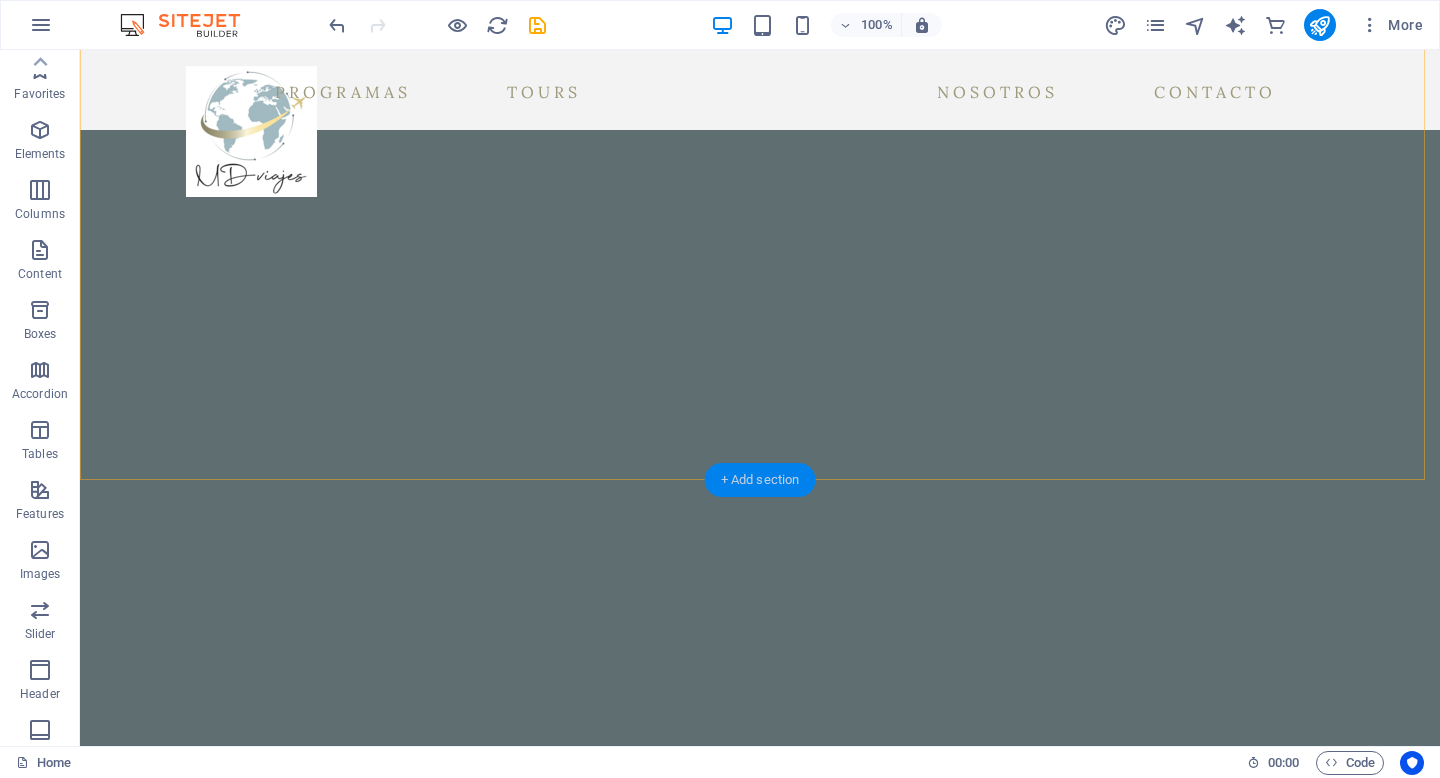 click on "+ Add section" at bounding box center (760, 480) 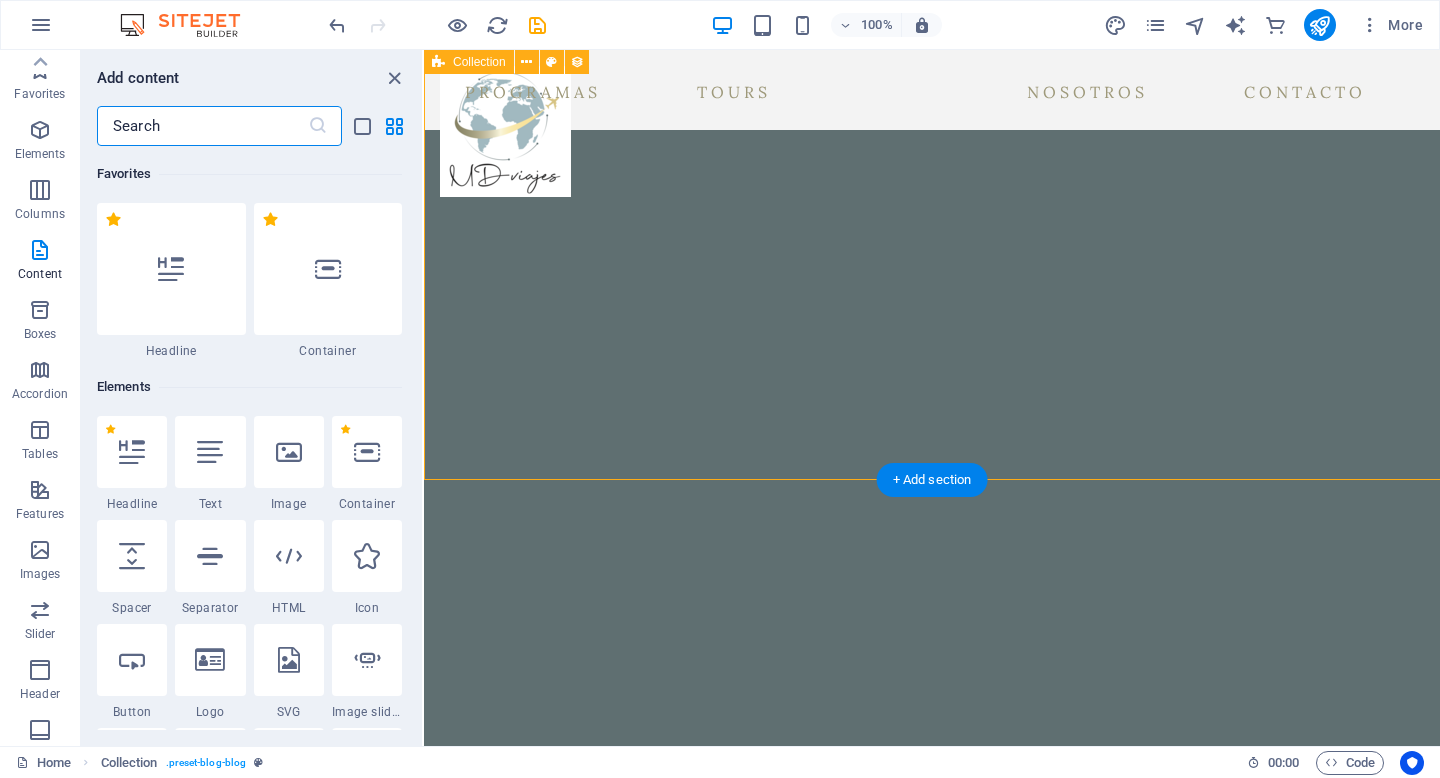 scroll, scrollTop: 2315, scrollLeft: 0, axis: vertical 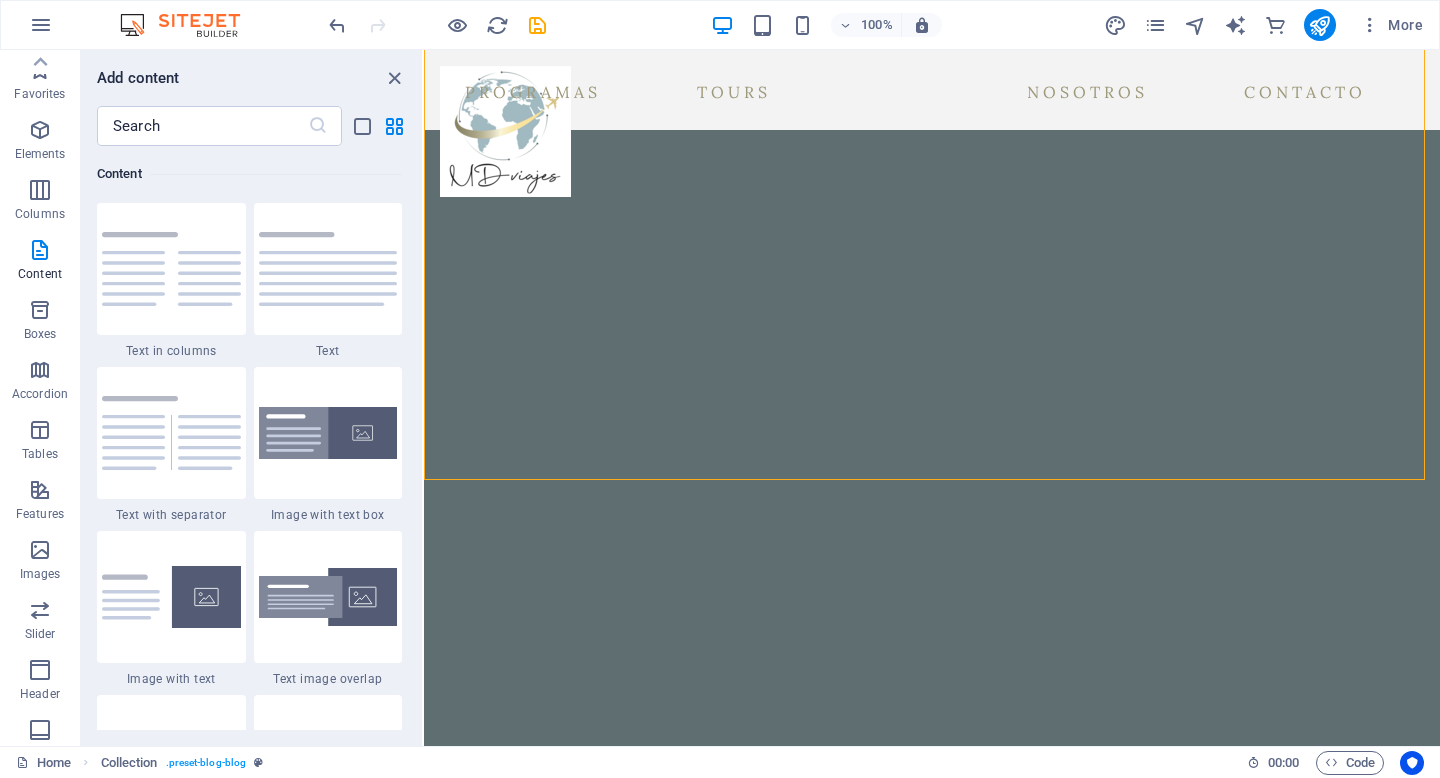 click at bounding box center [40, 850] 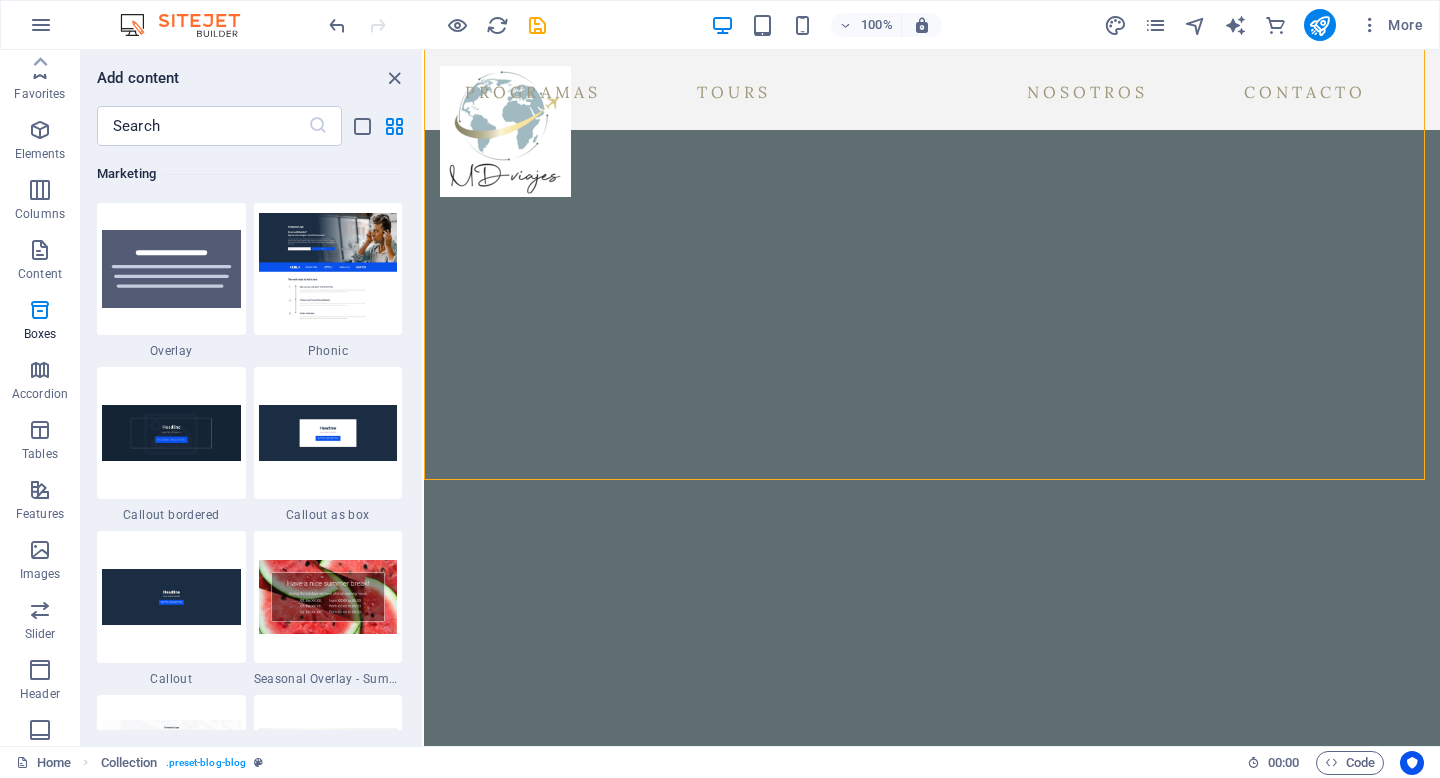 scroll, scrollTop: 16289, scrollLeft: 0, axis: vertical 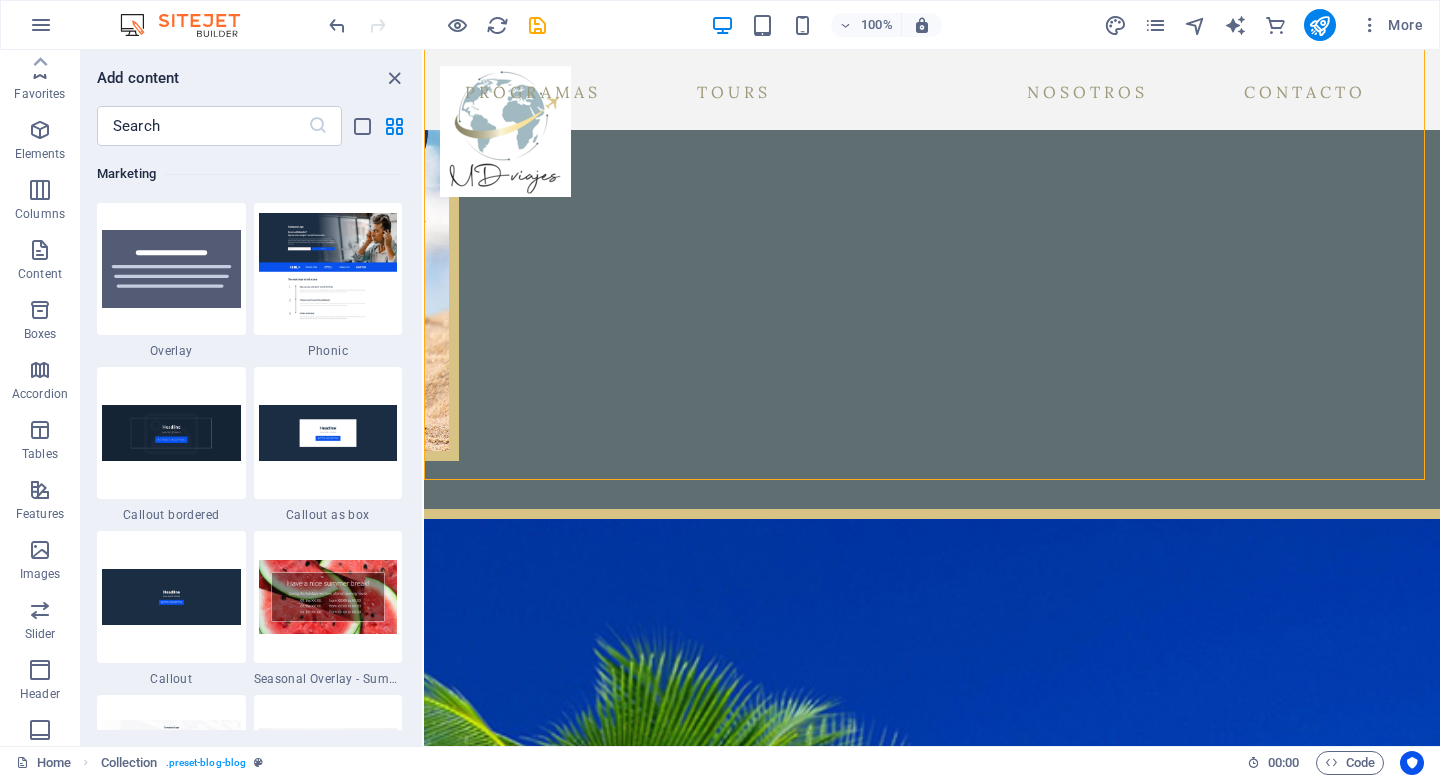click at bounding box center (40, 910) 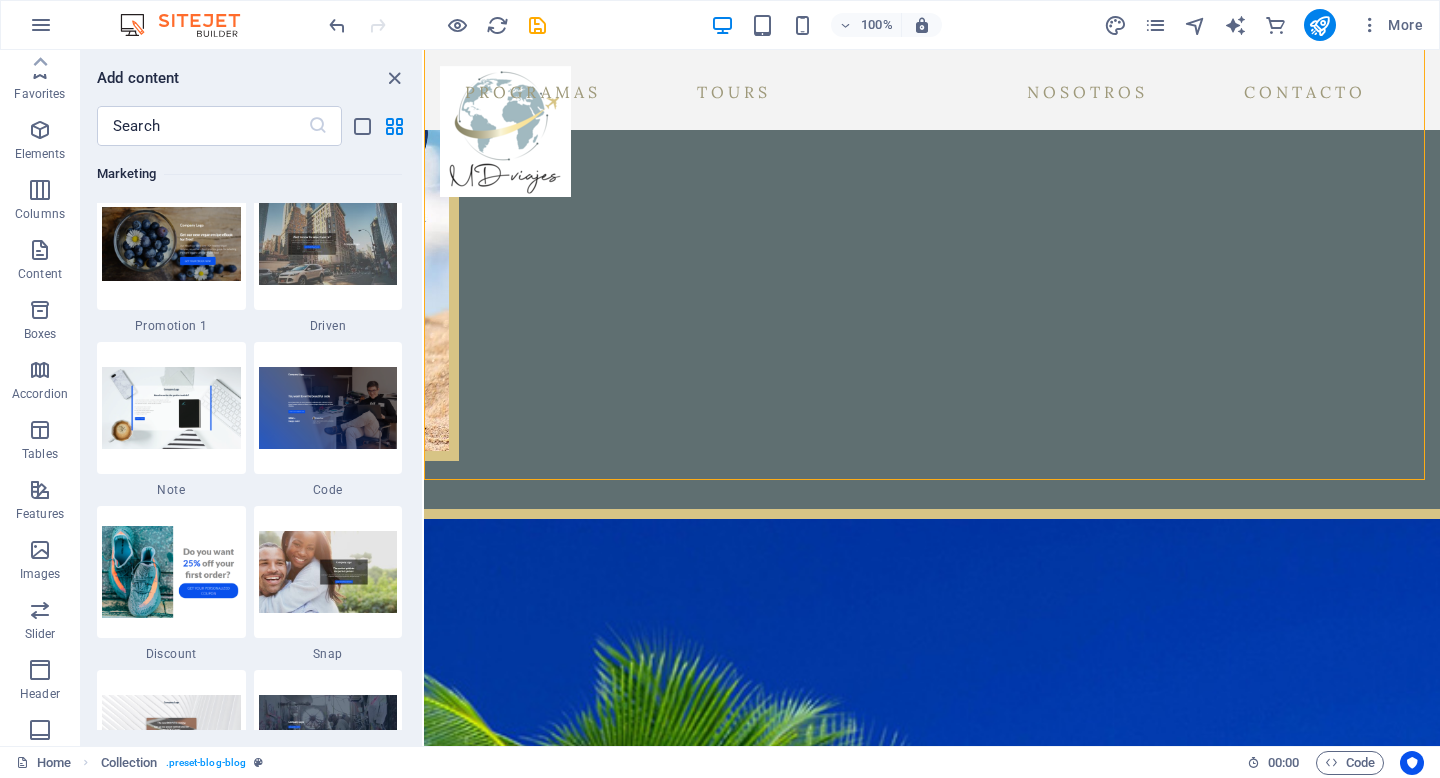 scroll, scrollTop: 18306, scrollLeft: 0, axis: vertical 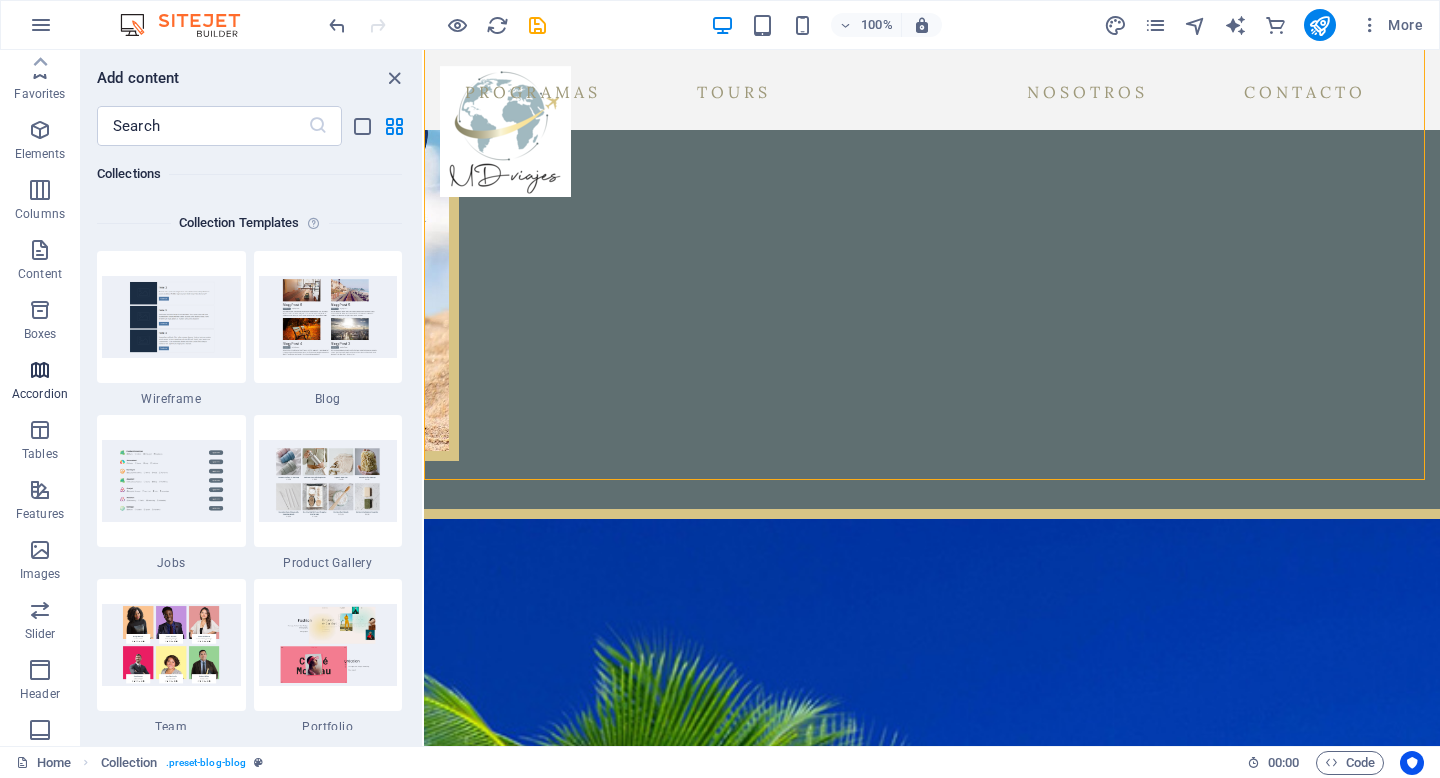 click at bounding box center (40, 370) 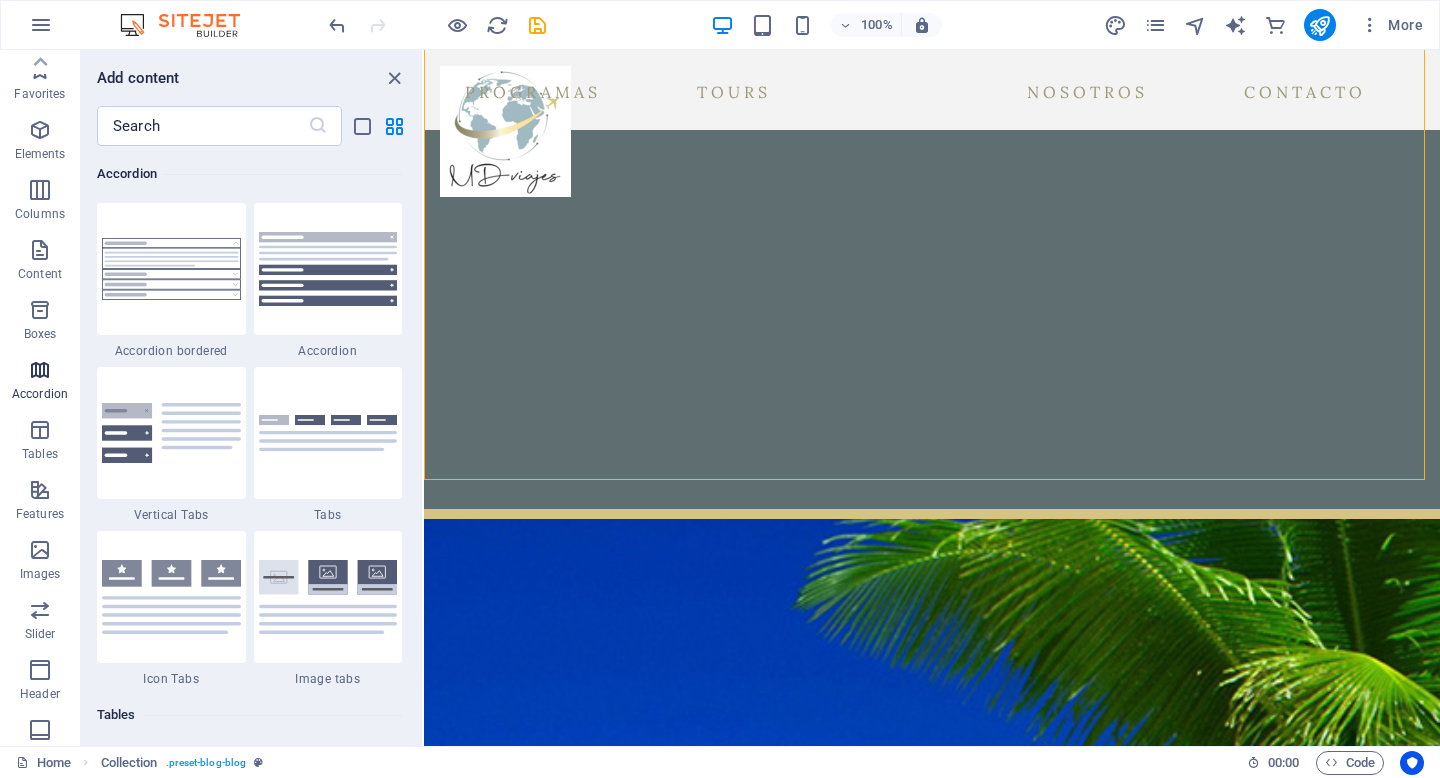 scroll, scrollTop: 6385, scrollLeft: 0, axis: vertical 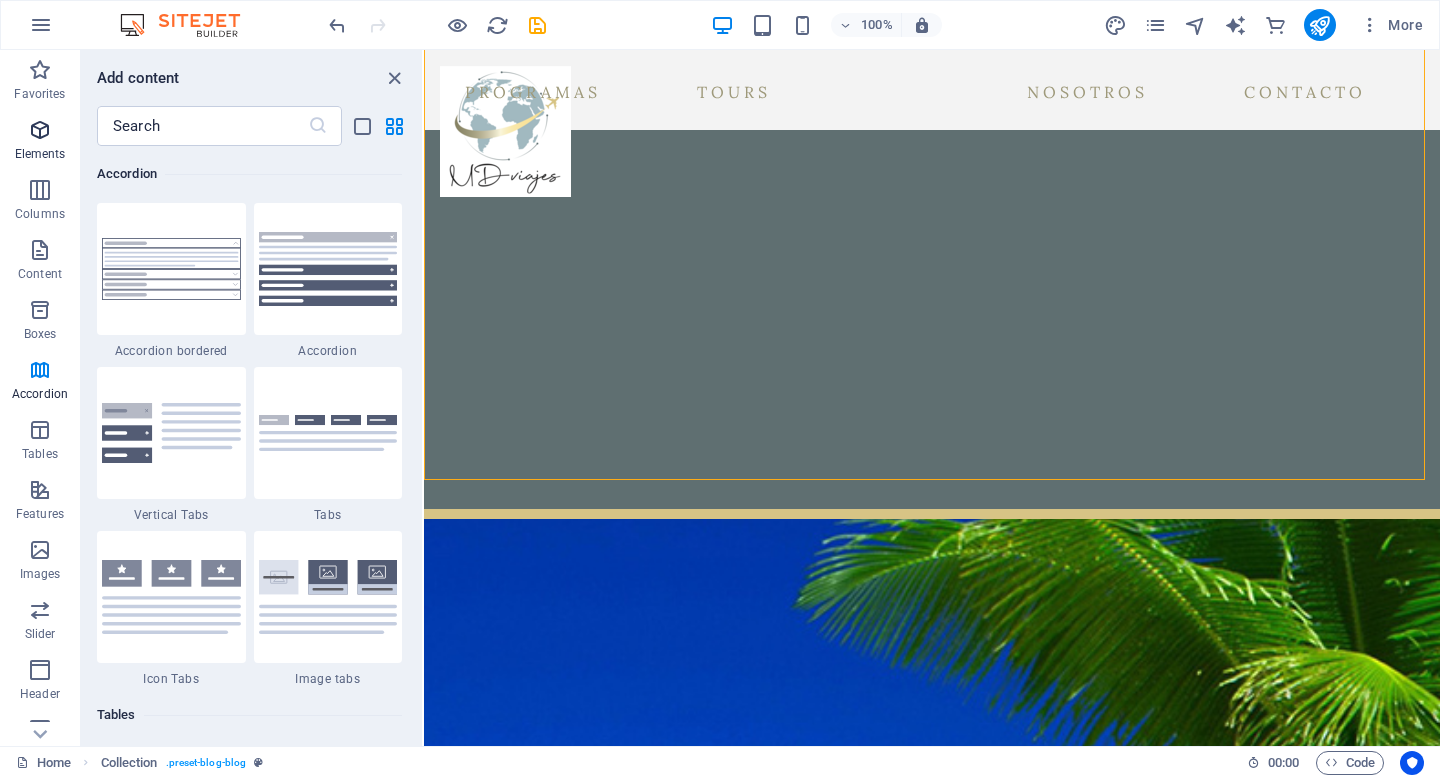 click at bounding box center (40, 130) 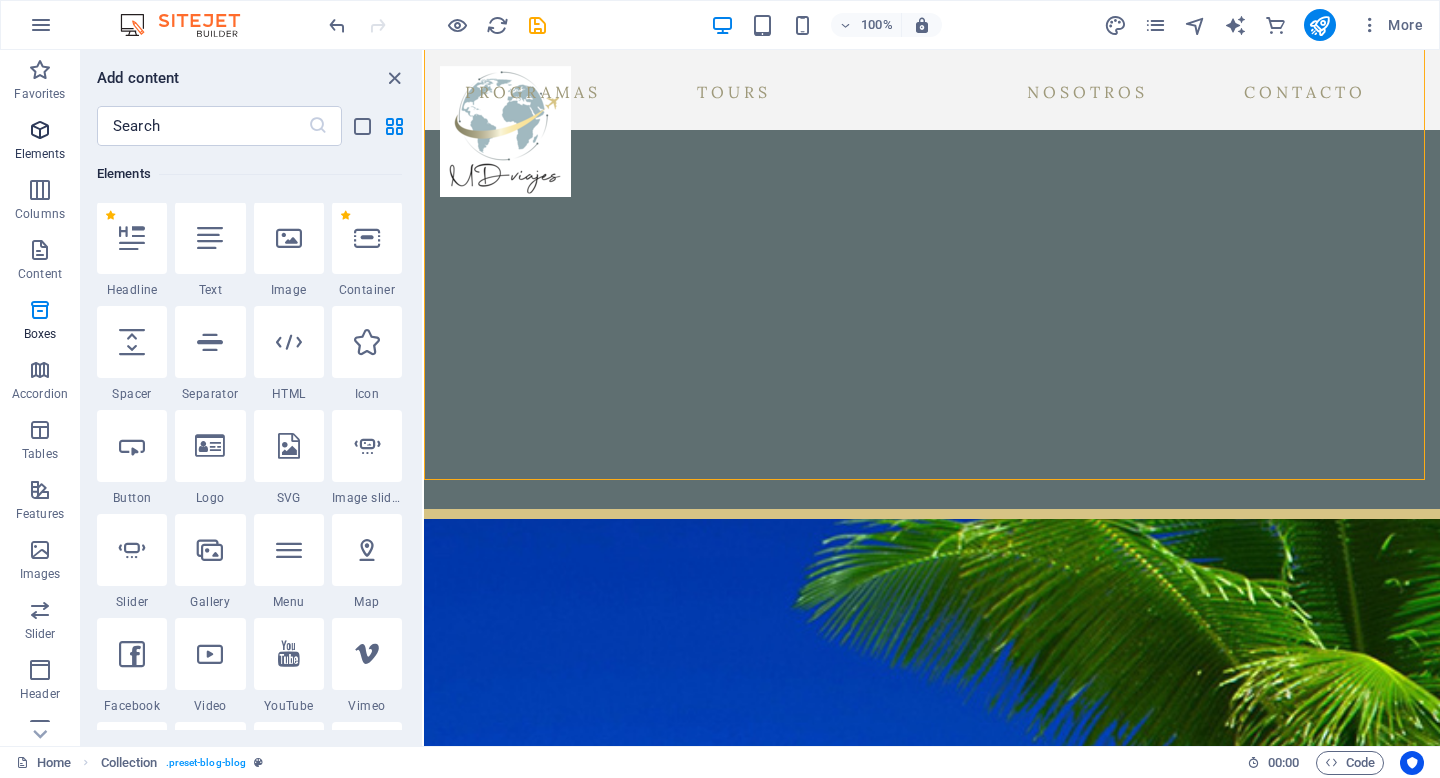 scroll, scrollTop: 213, scrollLeft: 0, axis: vertical 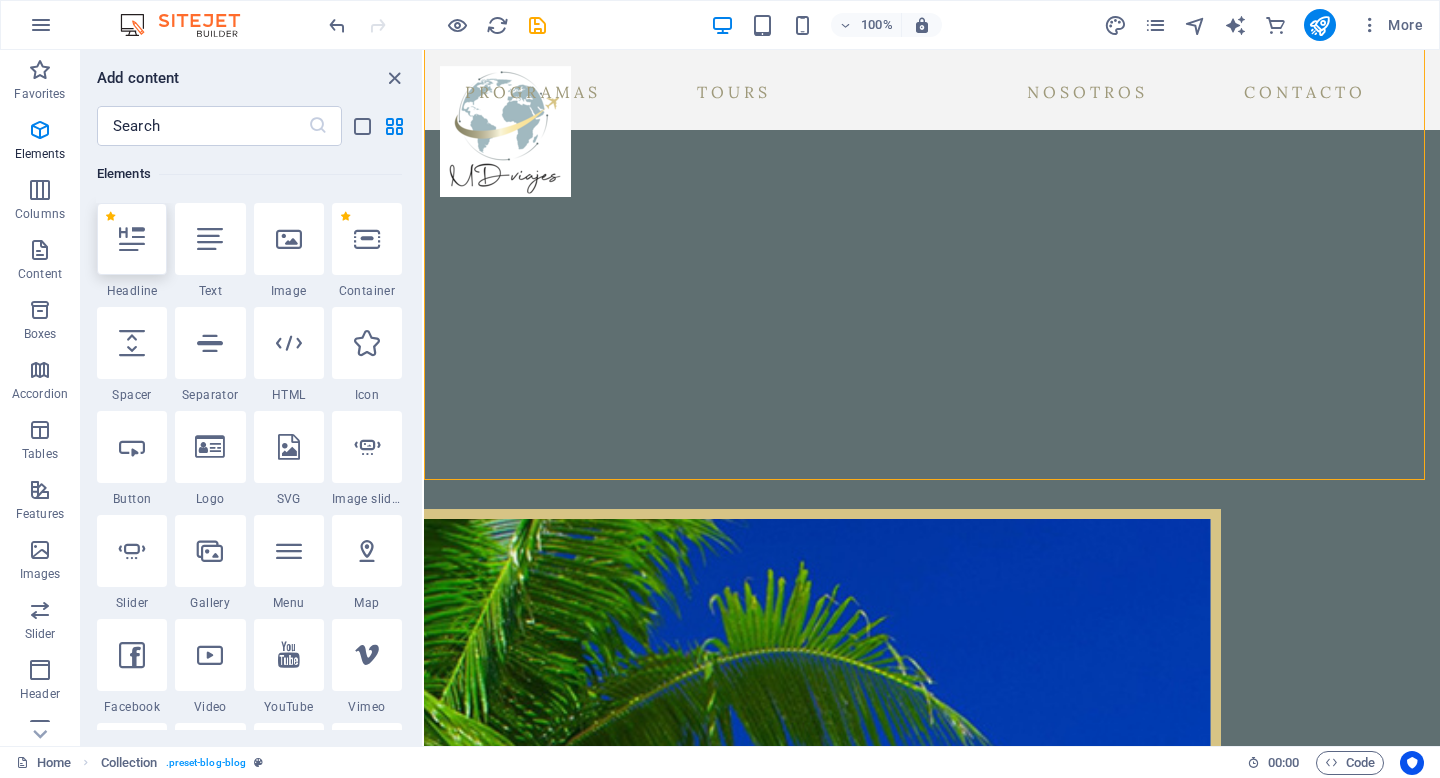 click at bounding box center (132, 239) 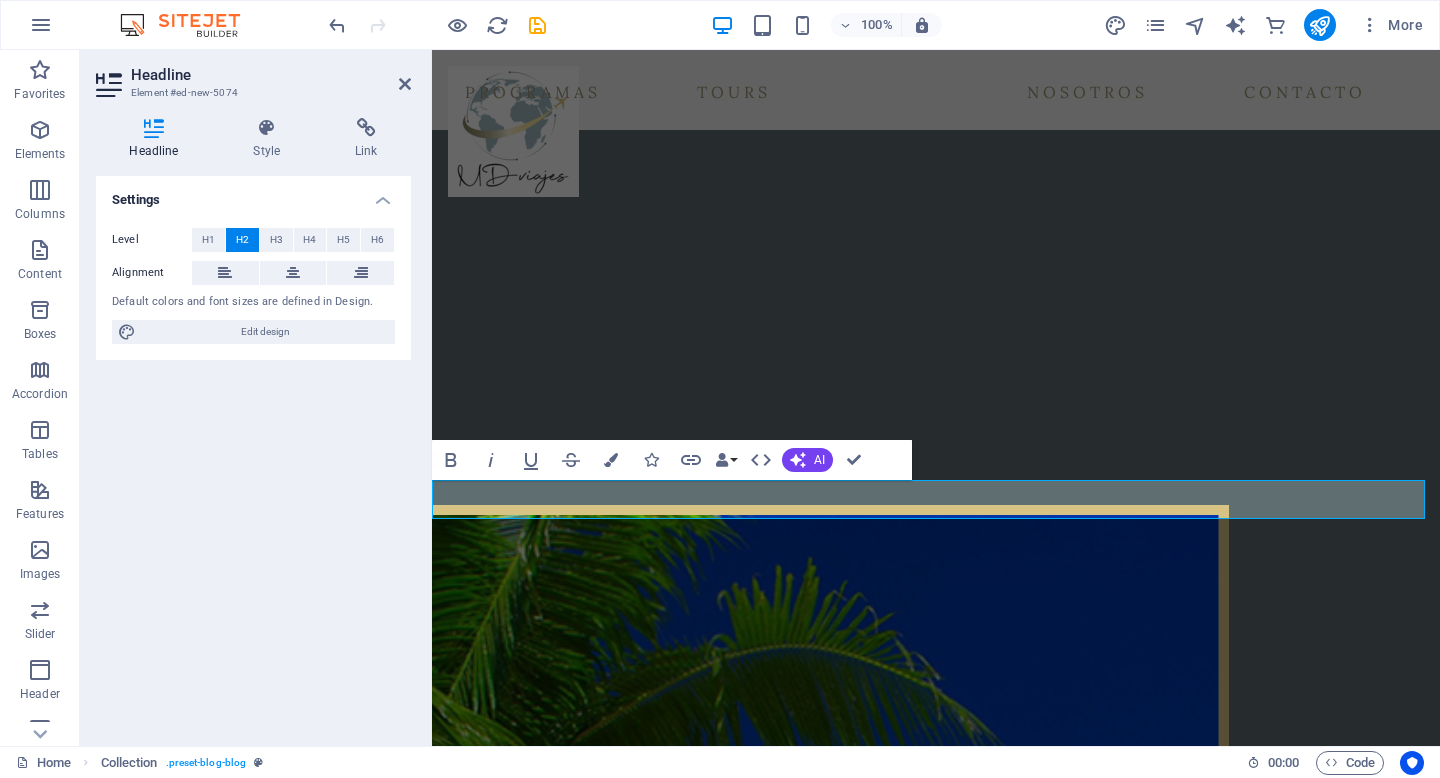 scroll, scrollTop: 2311, scrollLeft: 0, axis: vertical 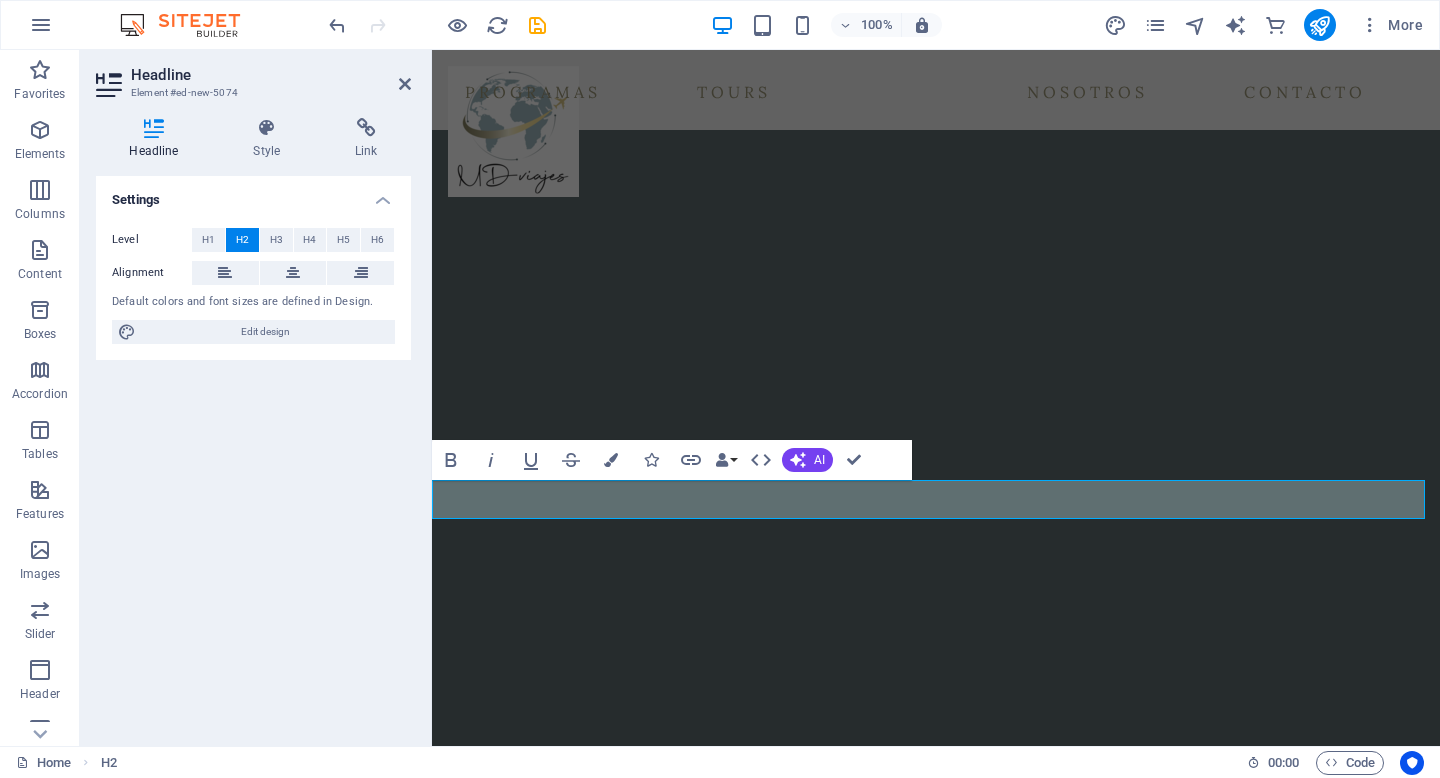 type 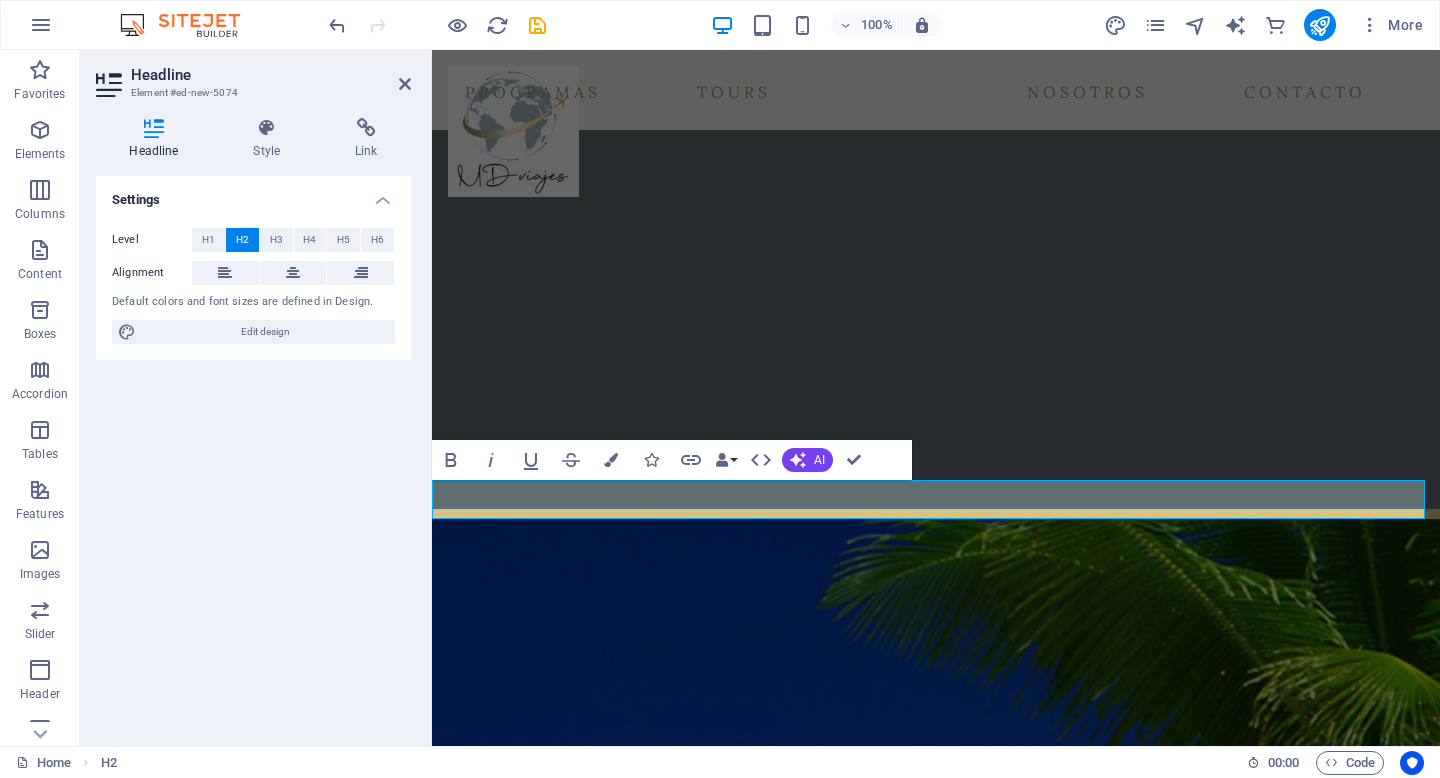 click on "Settings Level H1 H2 H3 H4 H5 H6 Alignment Default colors and font sizes are defined in Design. Edit design" at bounding box center (253, 453) 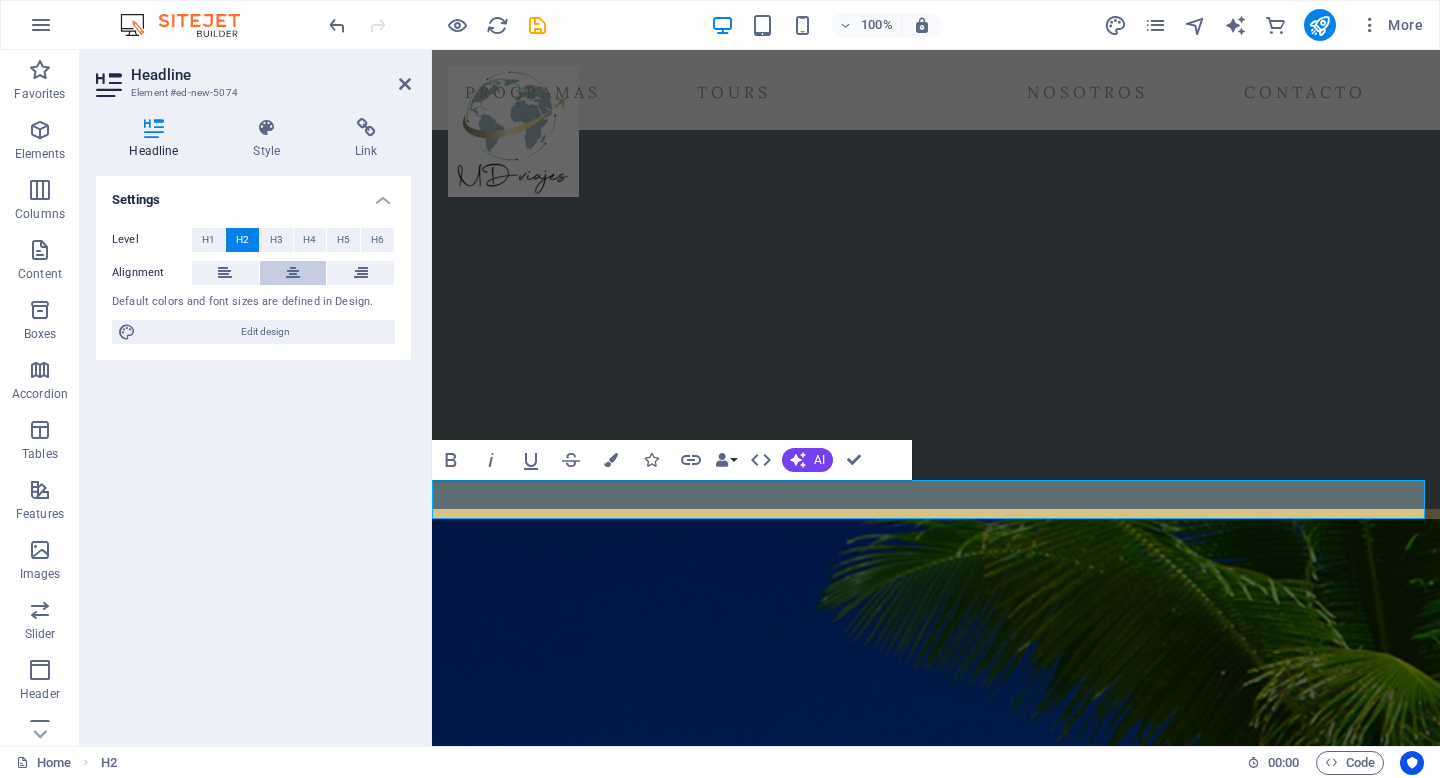 click at bounding box center (293, 273) 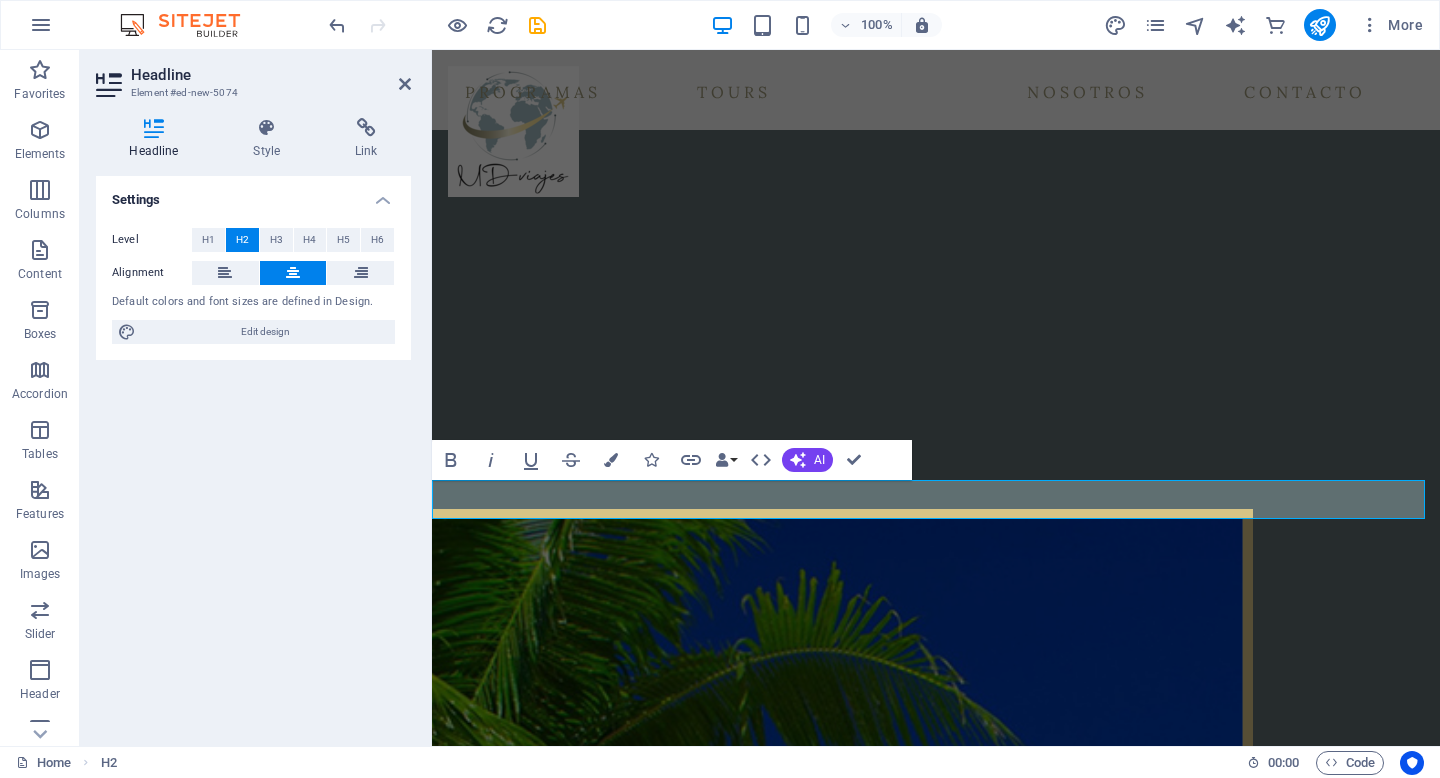 click on "Settings Level H1 H2 H3 H4 H5 H6 Alignment Default colors and font sizes are defined in Design. Edit design" at bounding box center [253, 453] 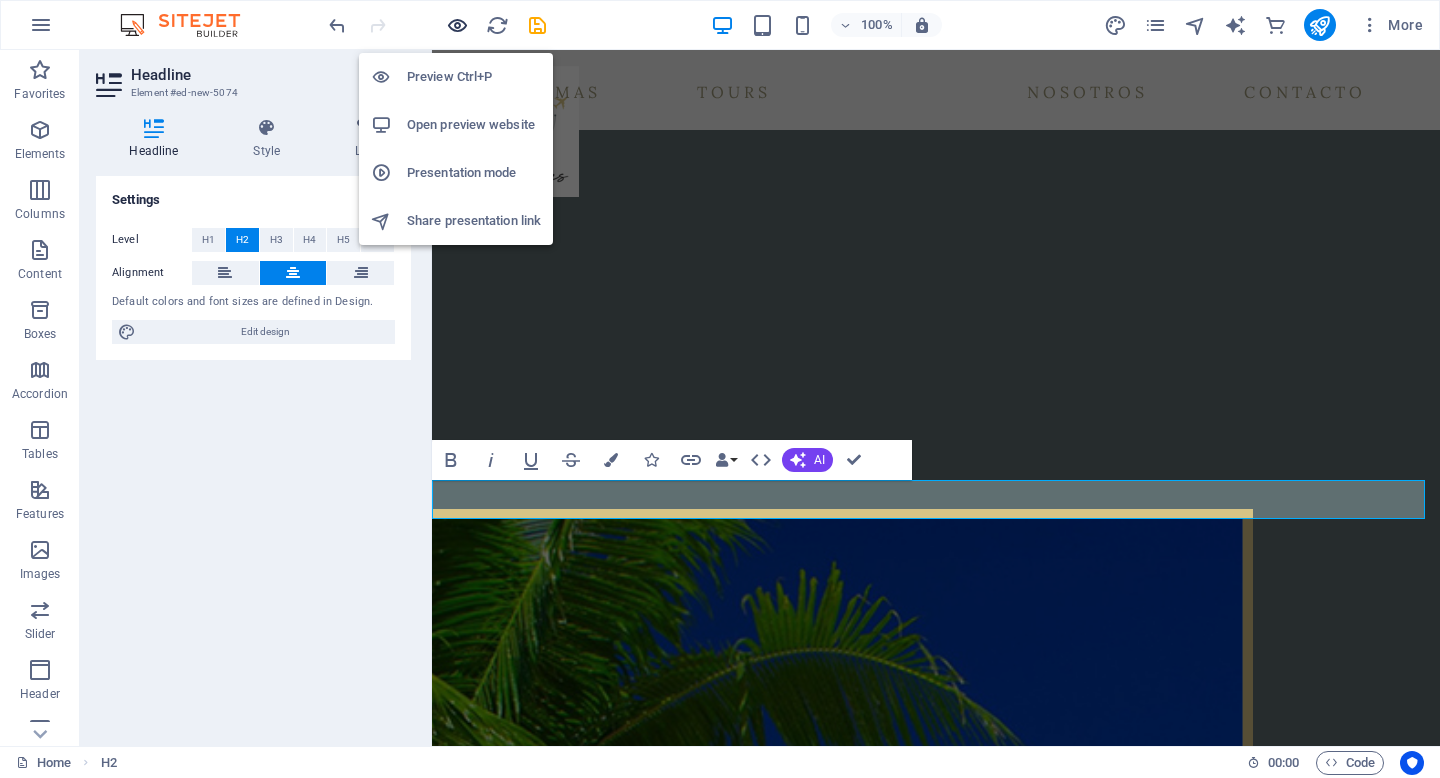 click at bounding box center (457, 25) 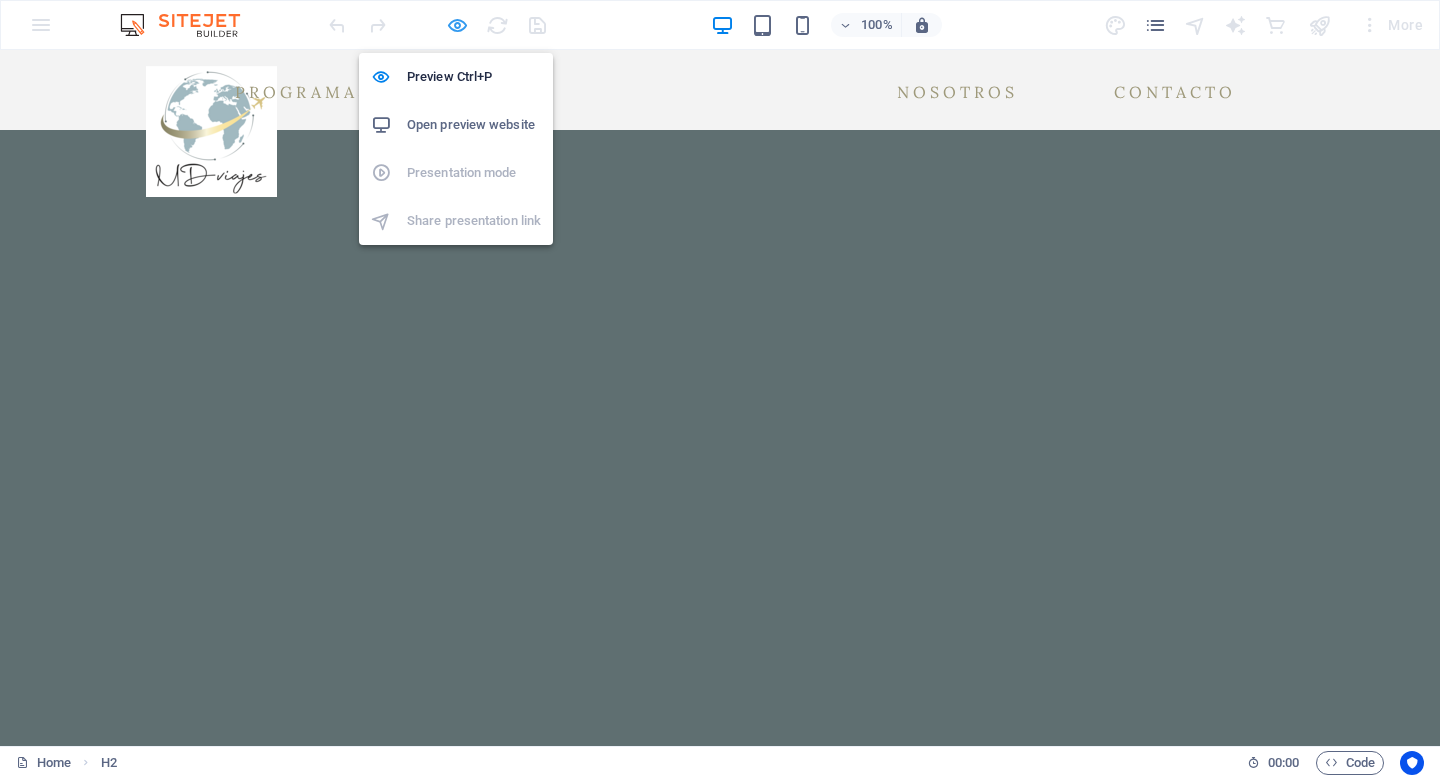 scroll, scrollTop: 2527, scrollLeft: 0, axis: vertical 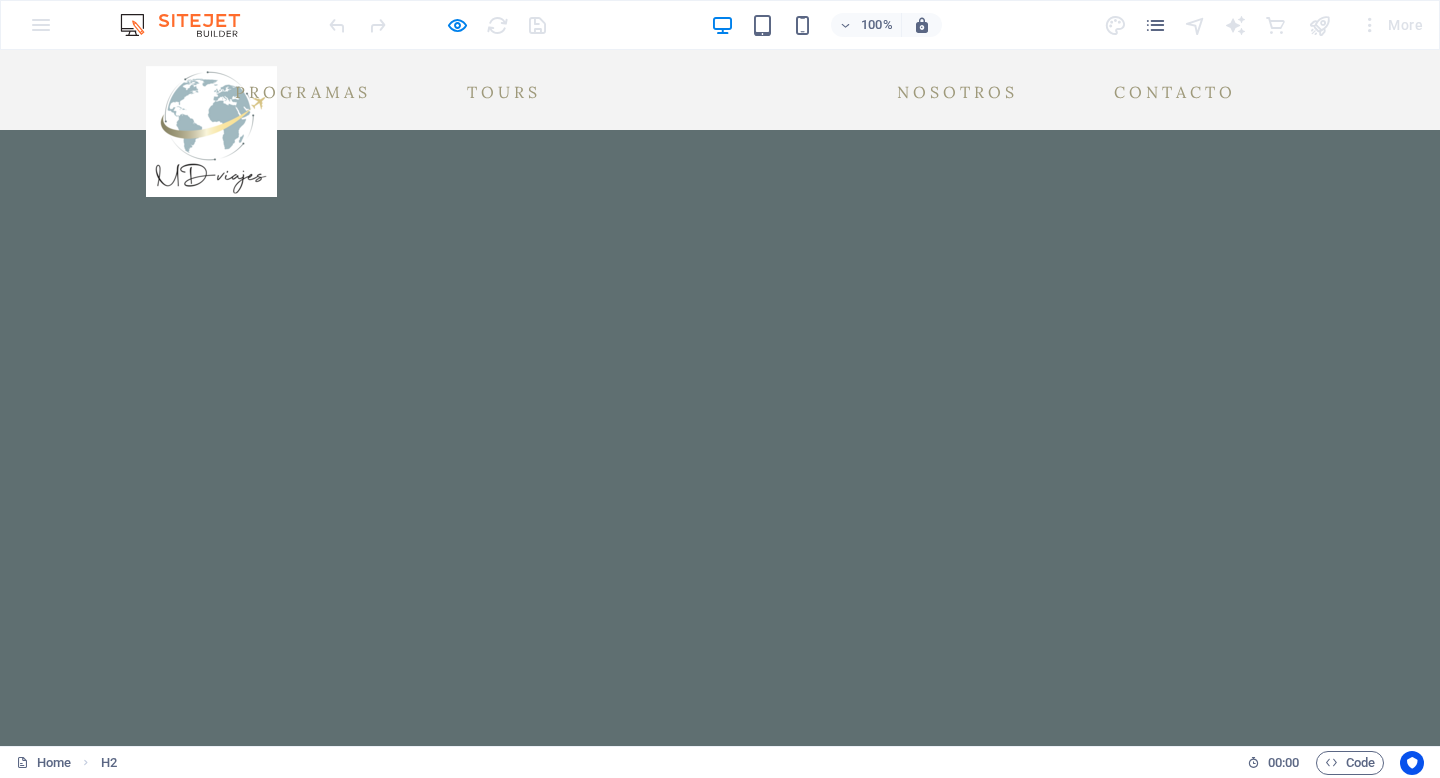 click on "Nuestros Partners" at bounding box center [720, 6226] 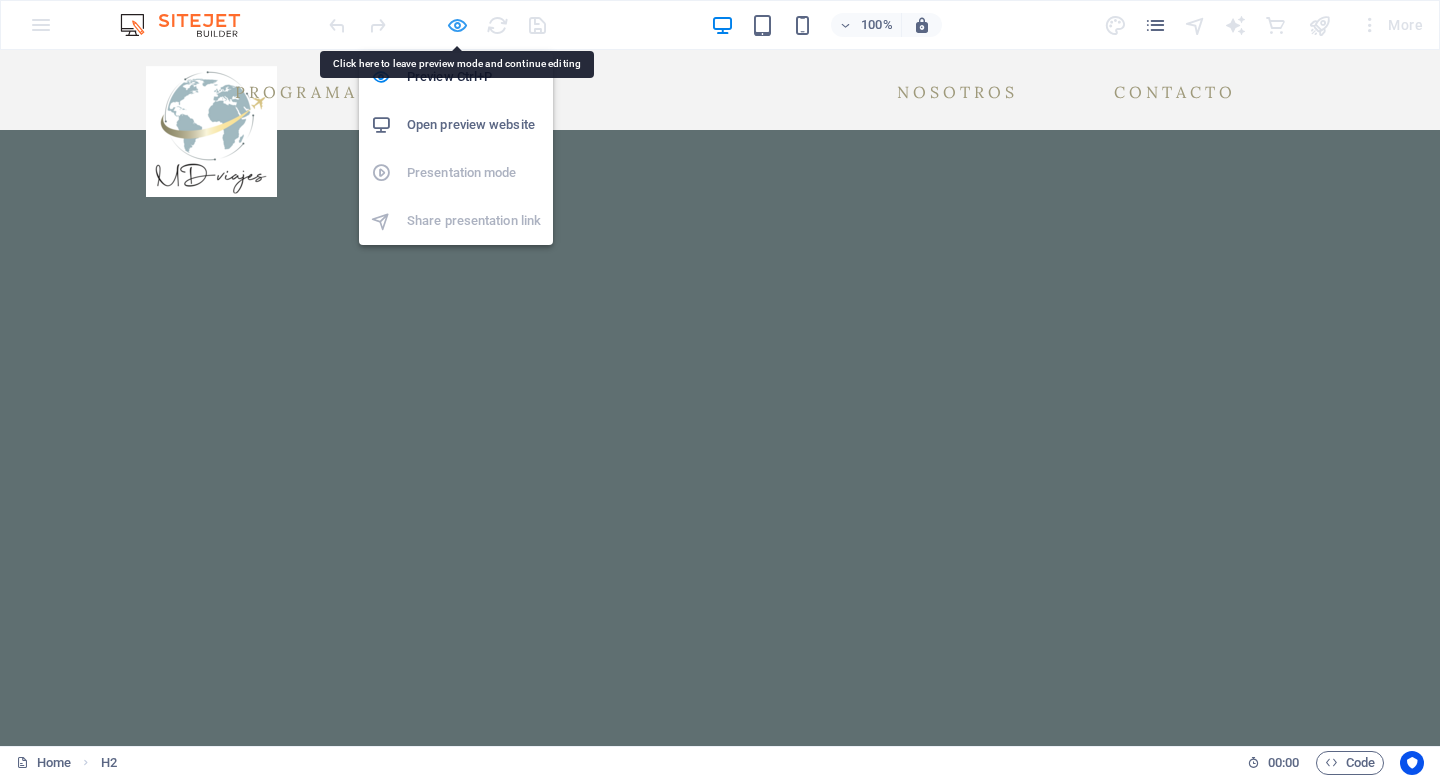 click at bounding box center [457, 25] 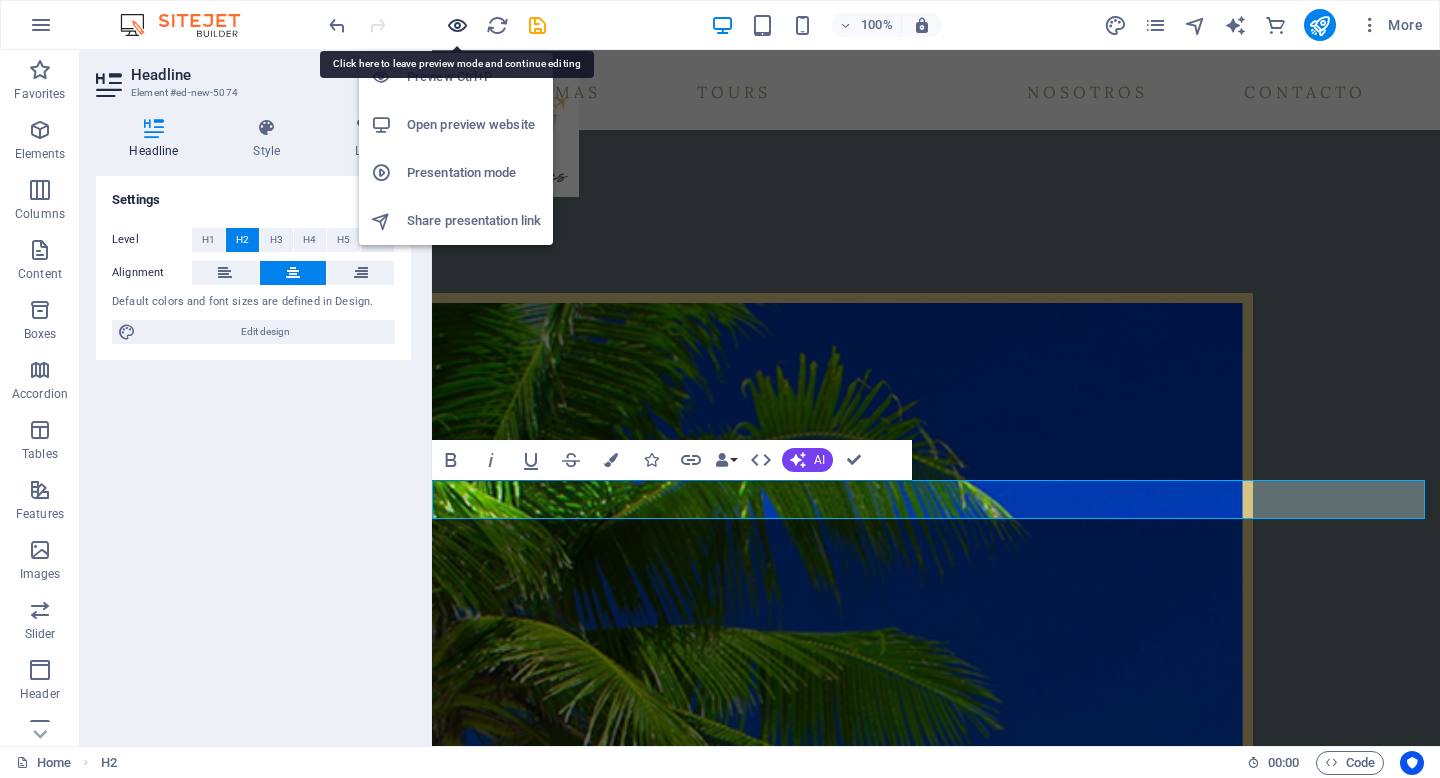 scroll, scrollTop: 2311, scrollLeft: 0, axis: vertical 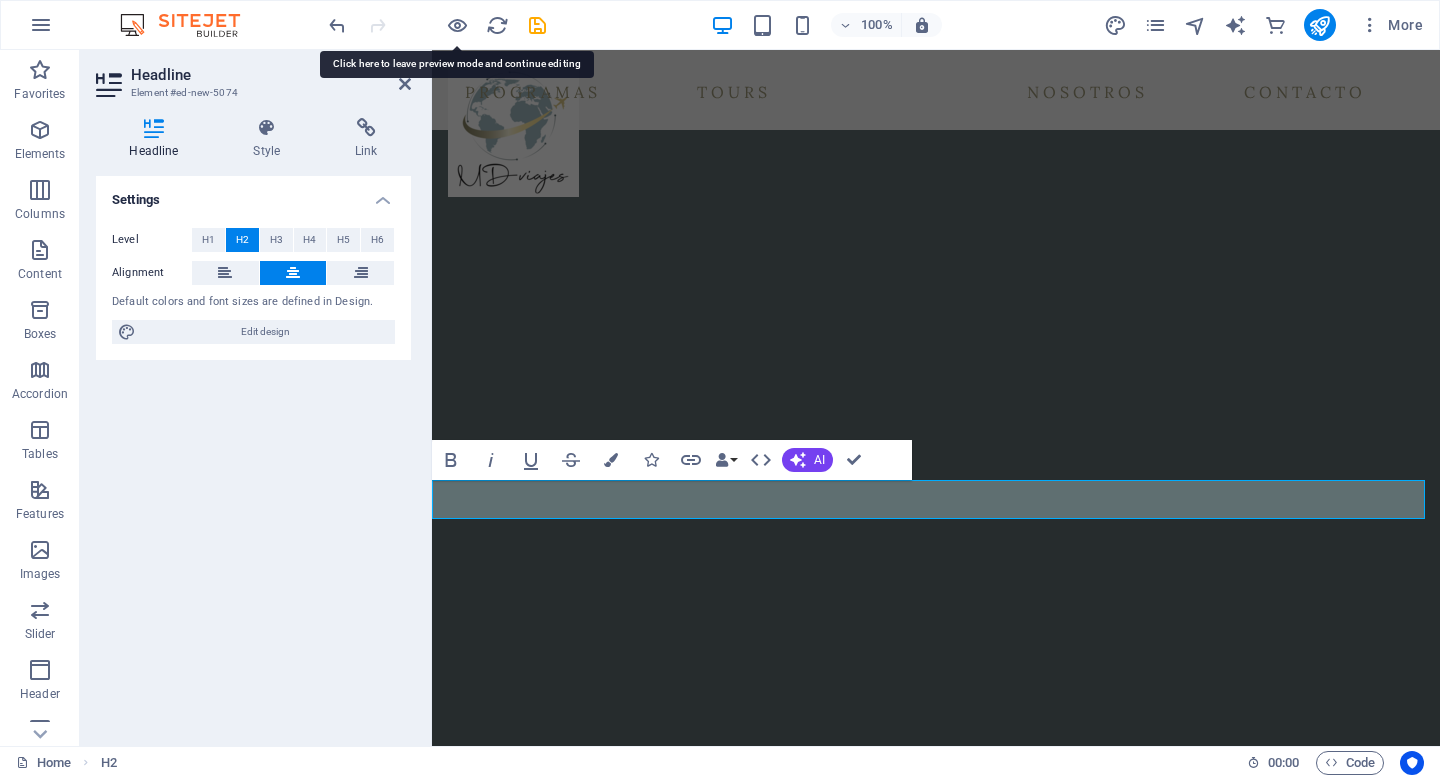 type 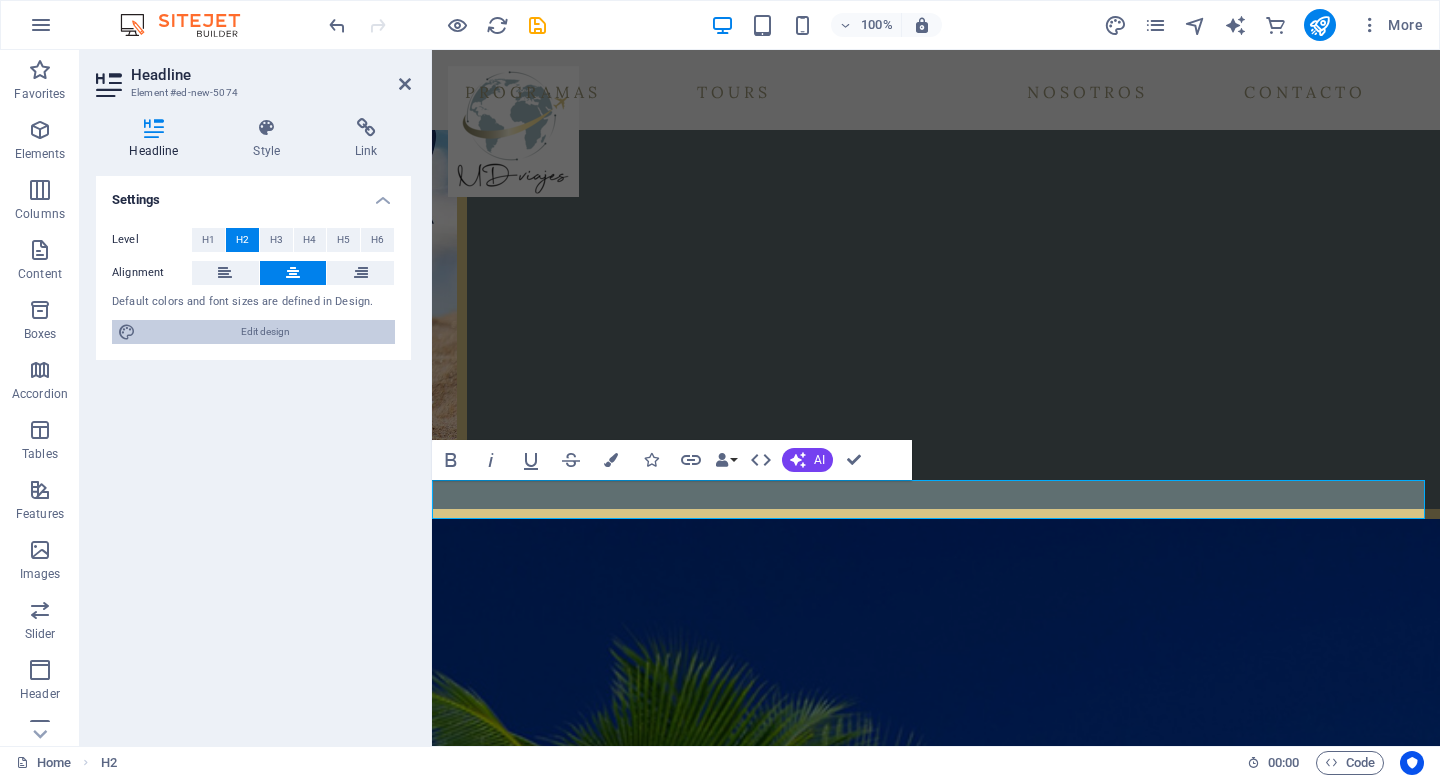 click on "Edit design" at bounding box center (265, 332) 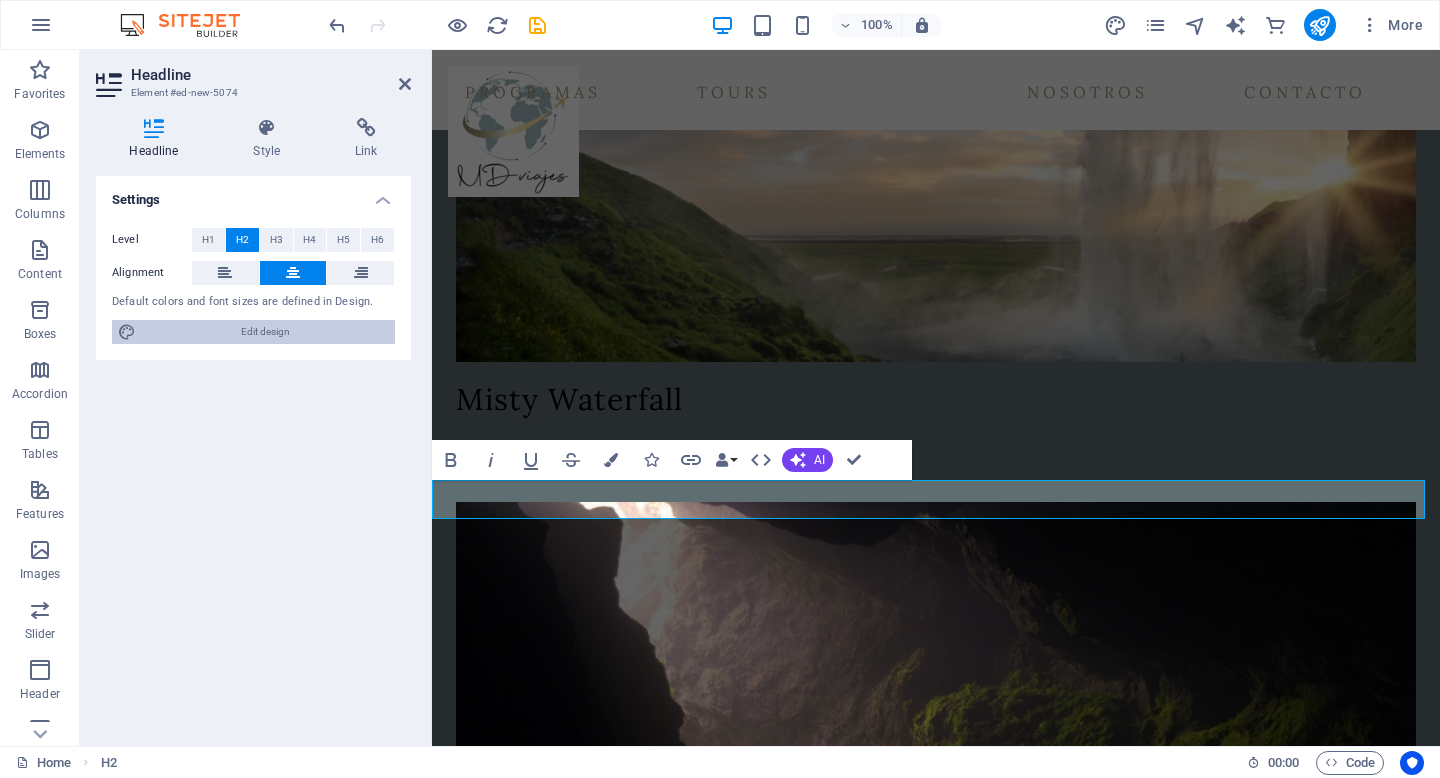 select on "px" 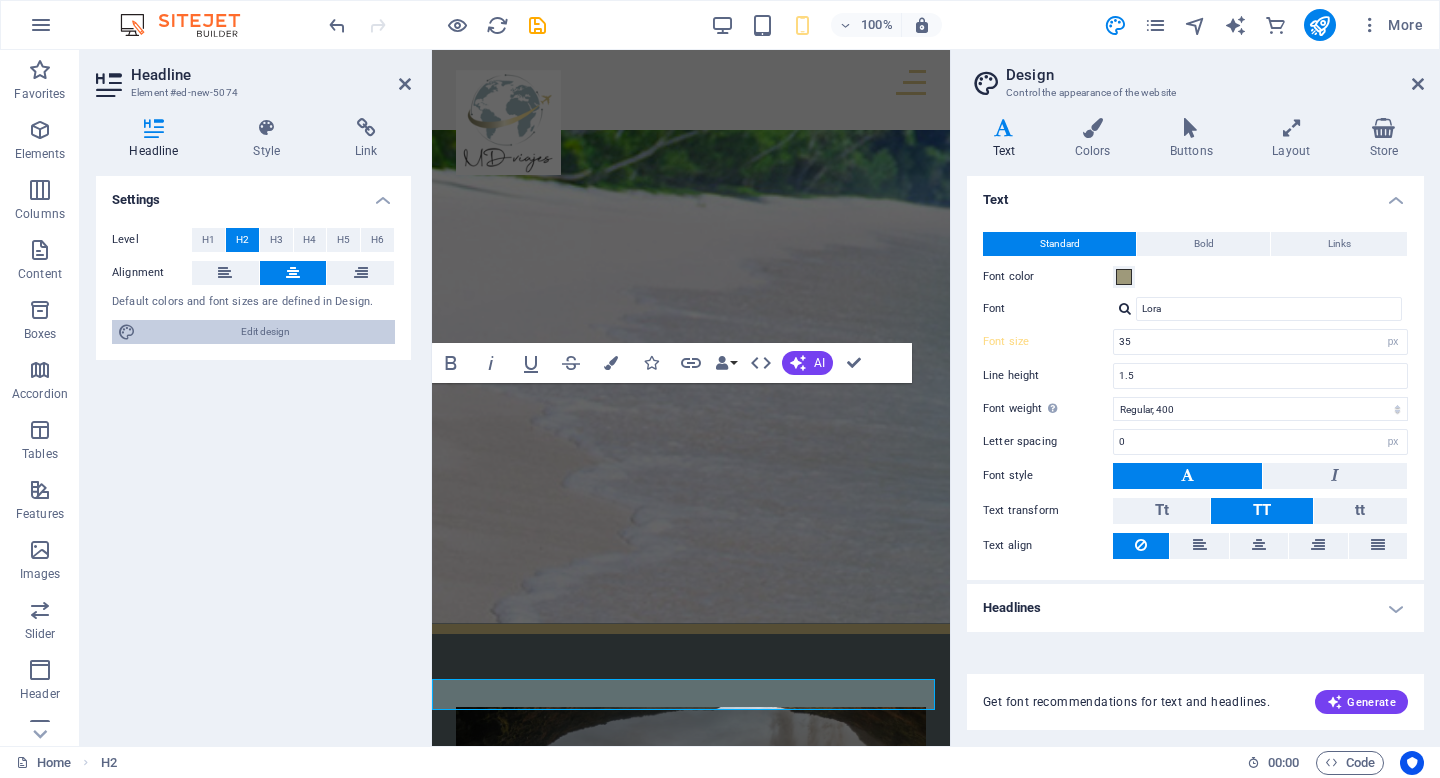 scroll, scrollTop: 4558, scrollLeft: 0, axis: vertical 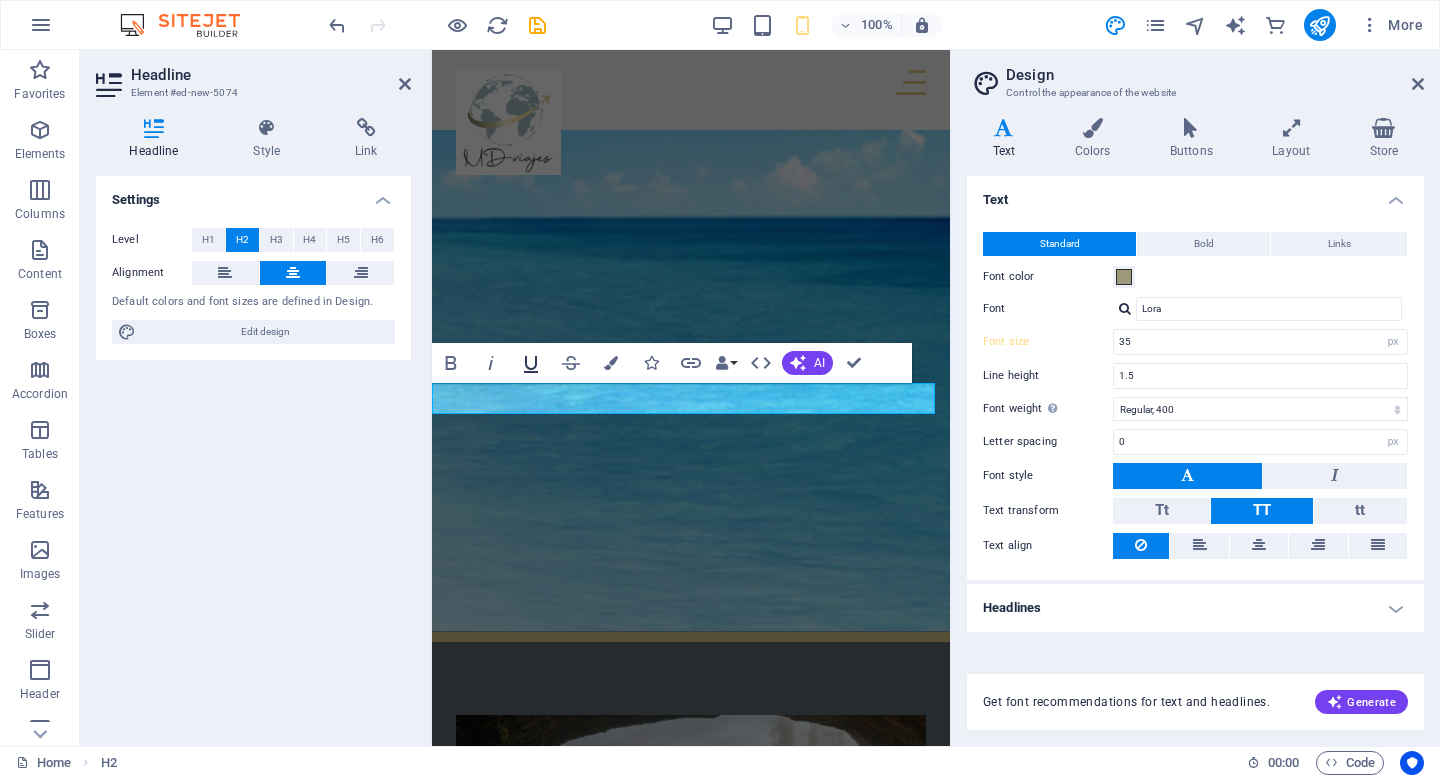 click 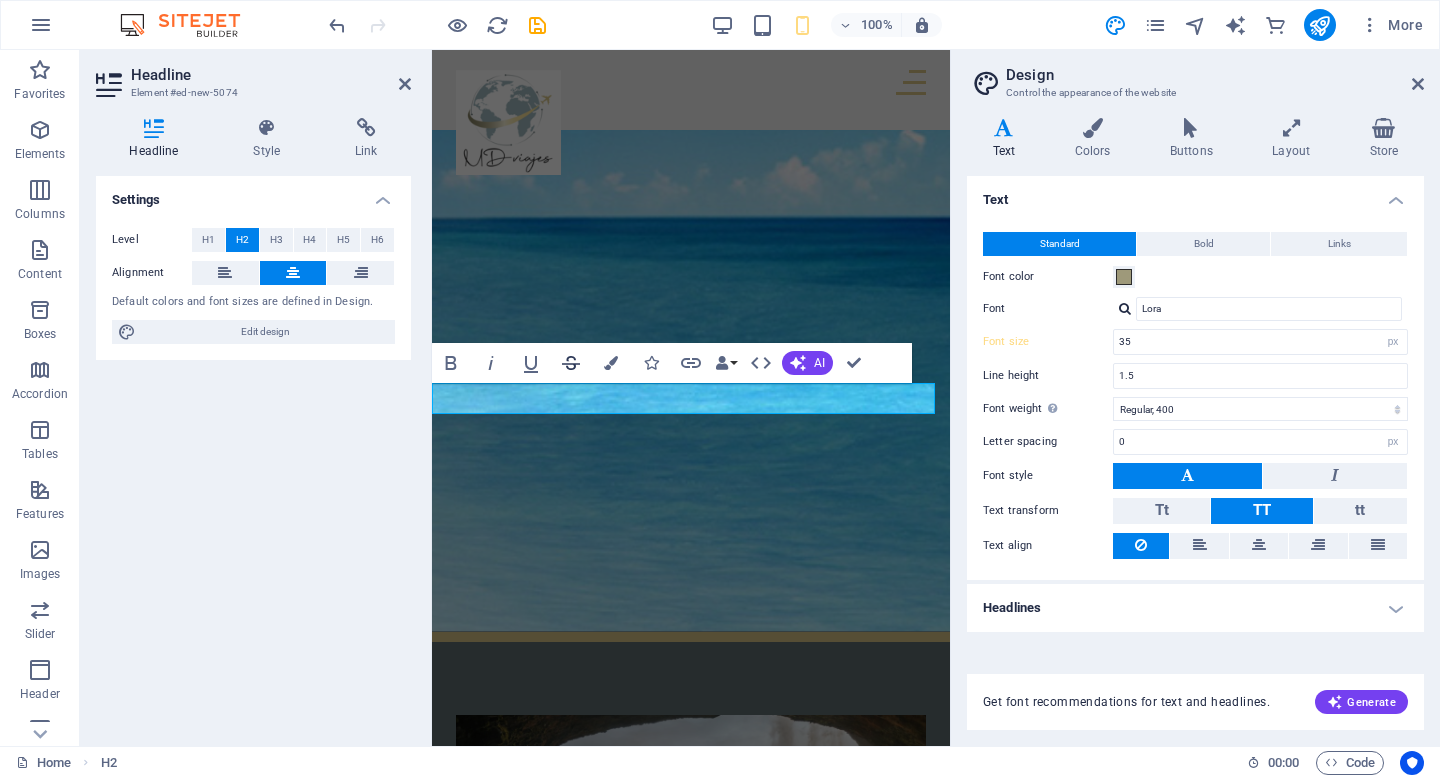 click 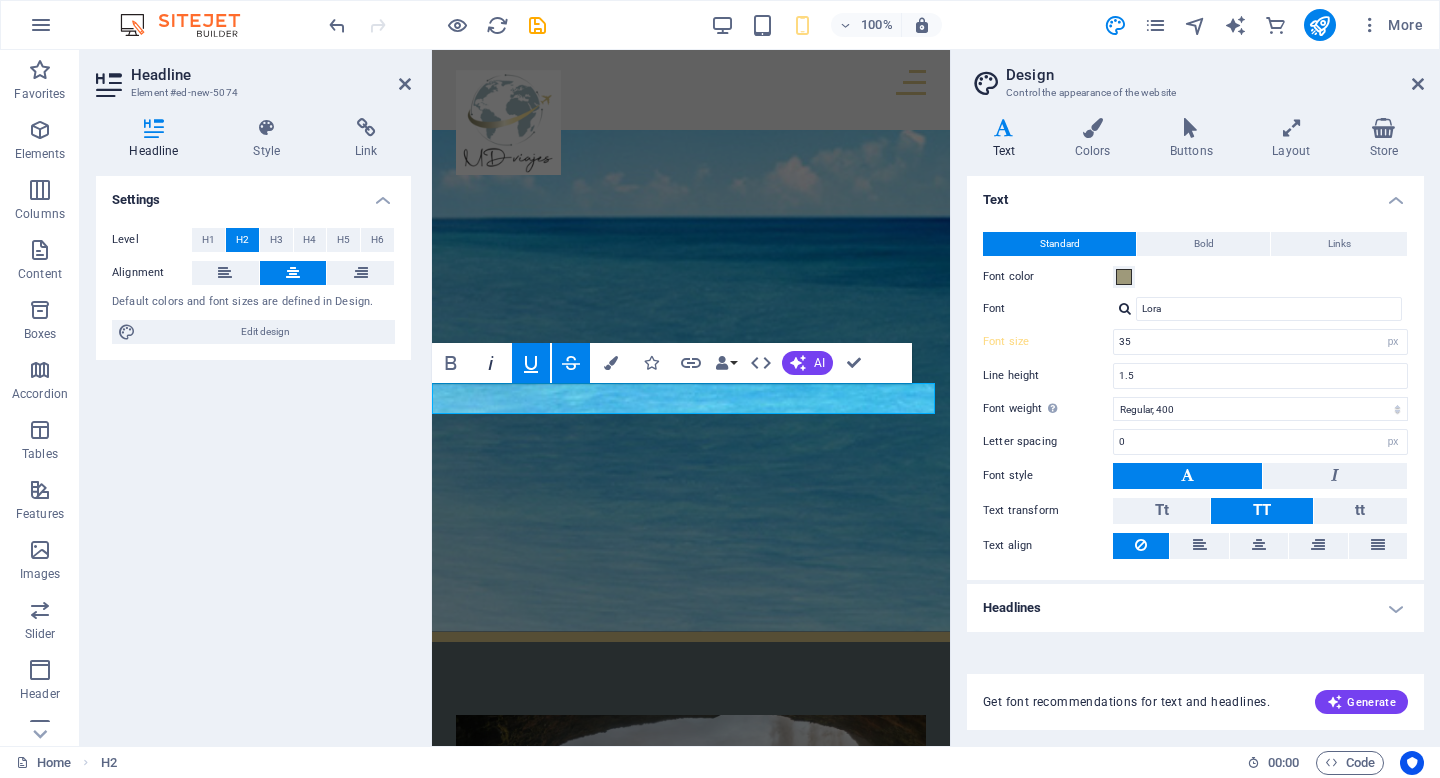 click 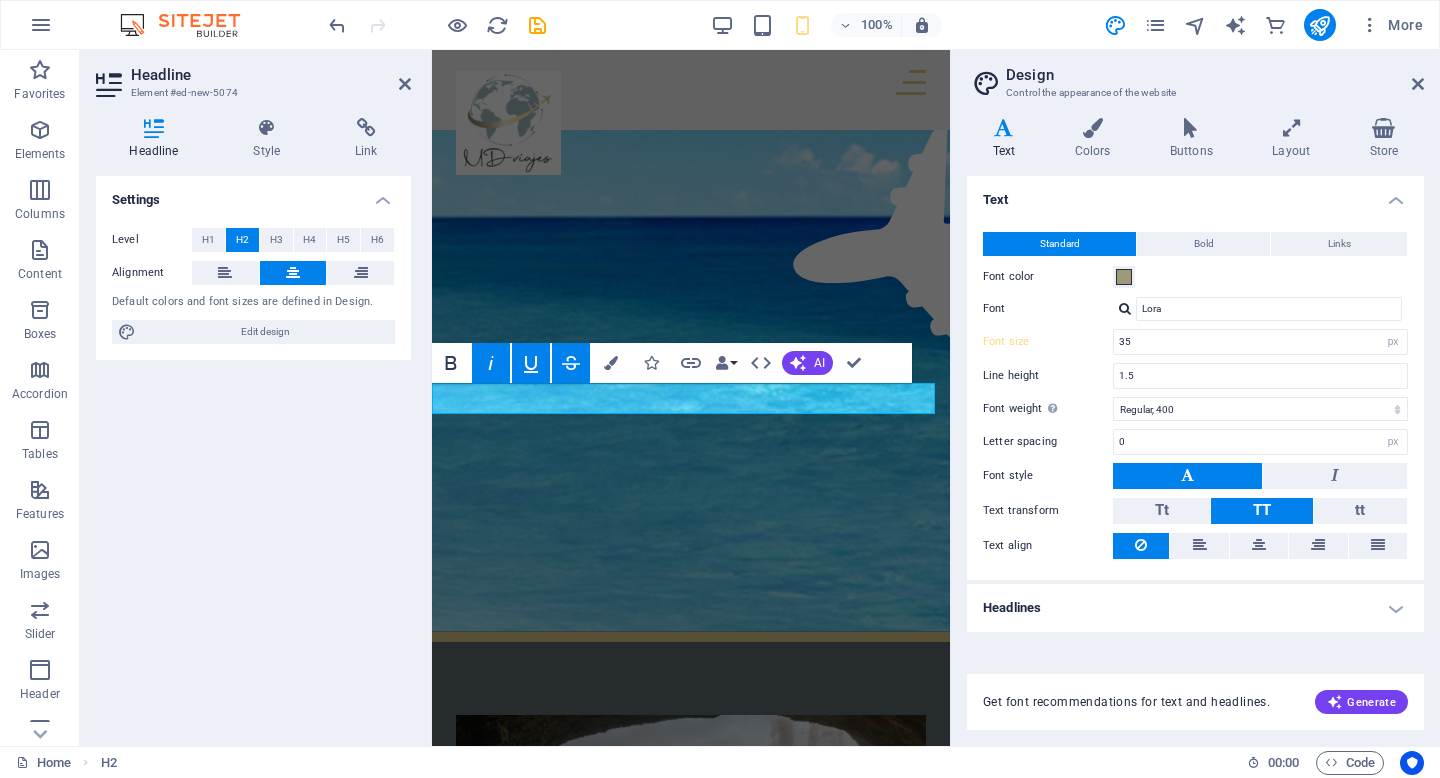 click 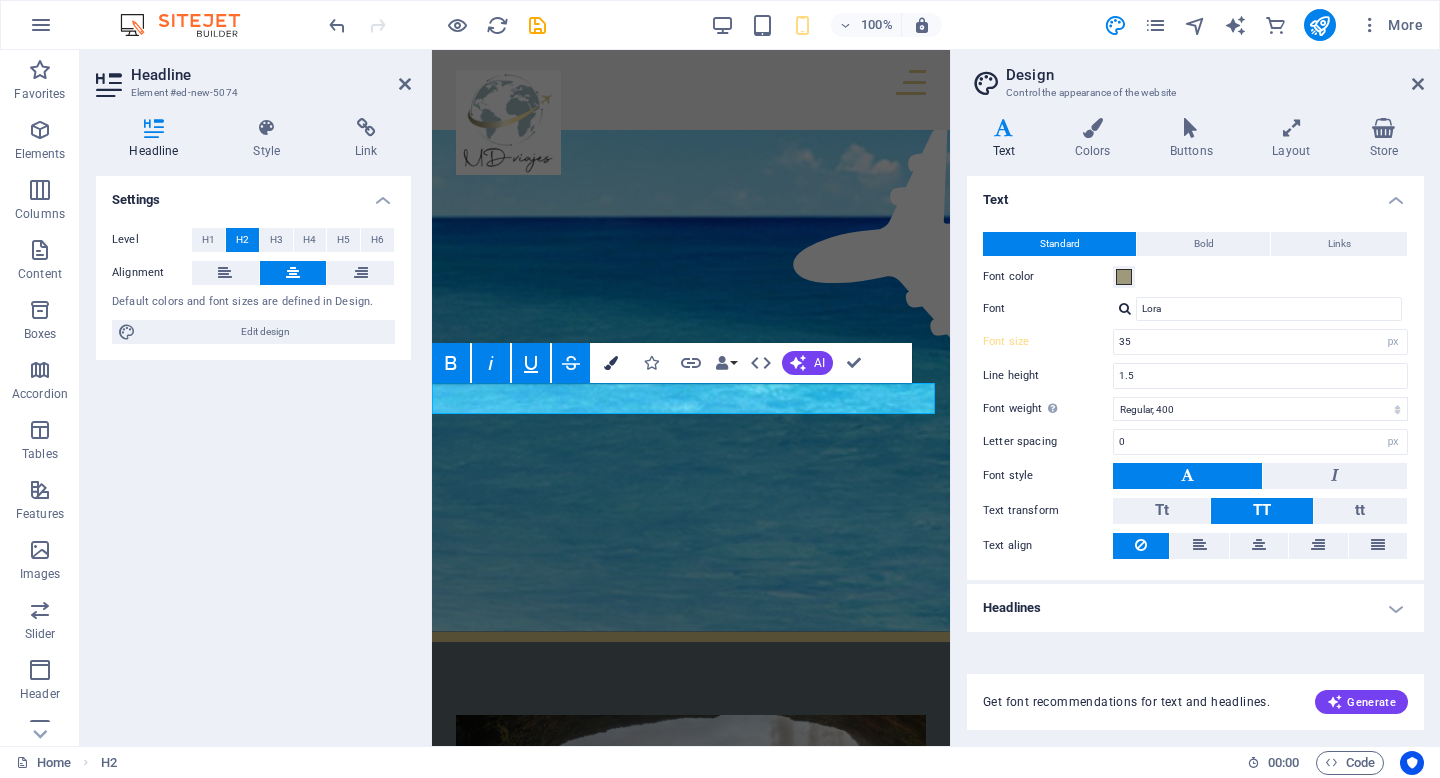 click at bounding box center [611, 363] 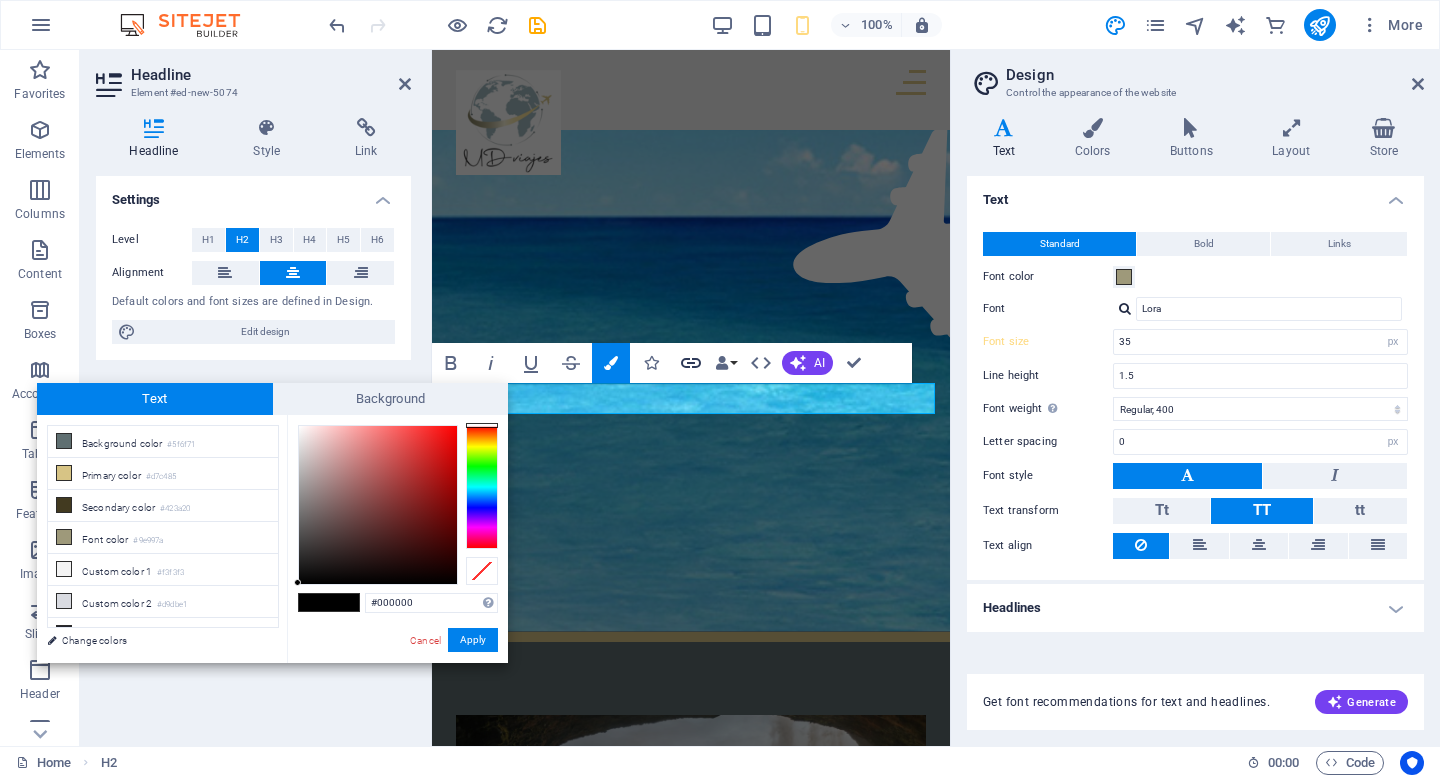 click on "Link" at bounding box center (691, 363) 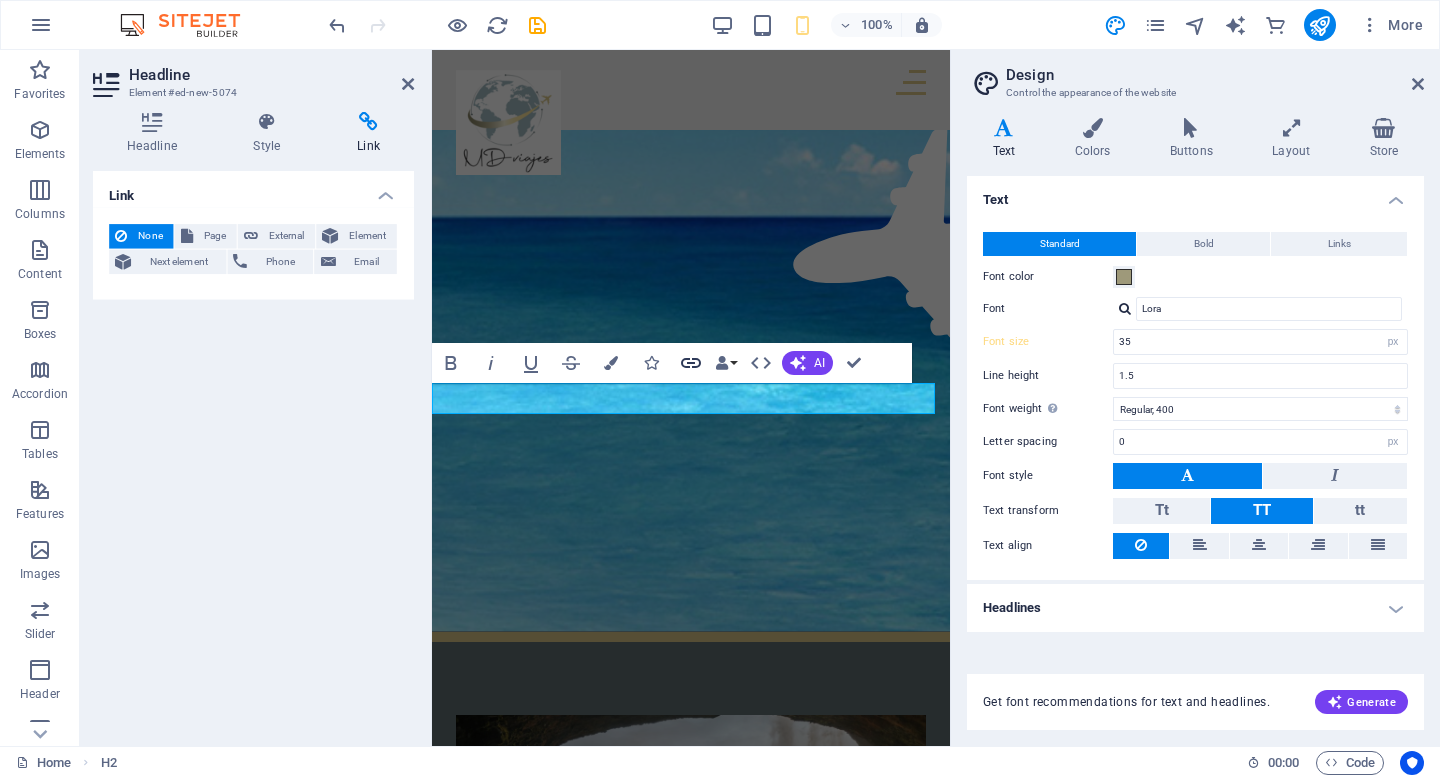 click 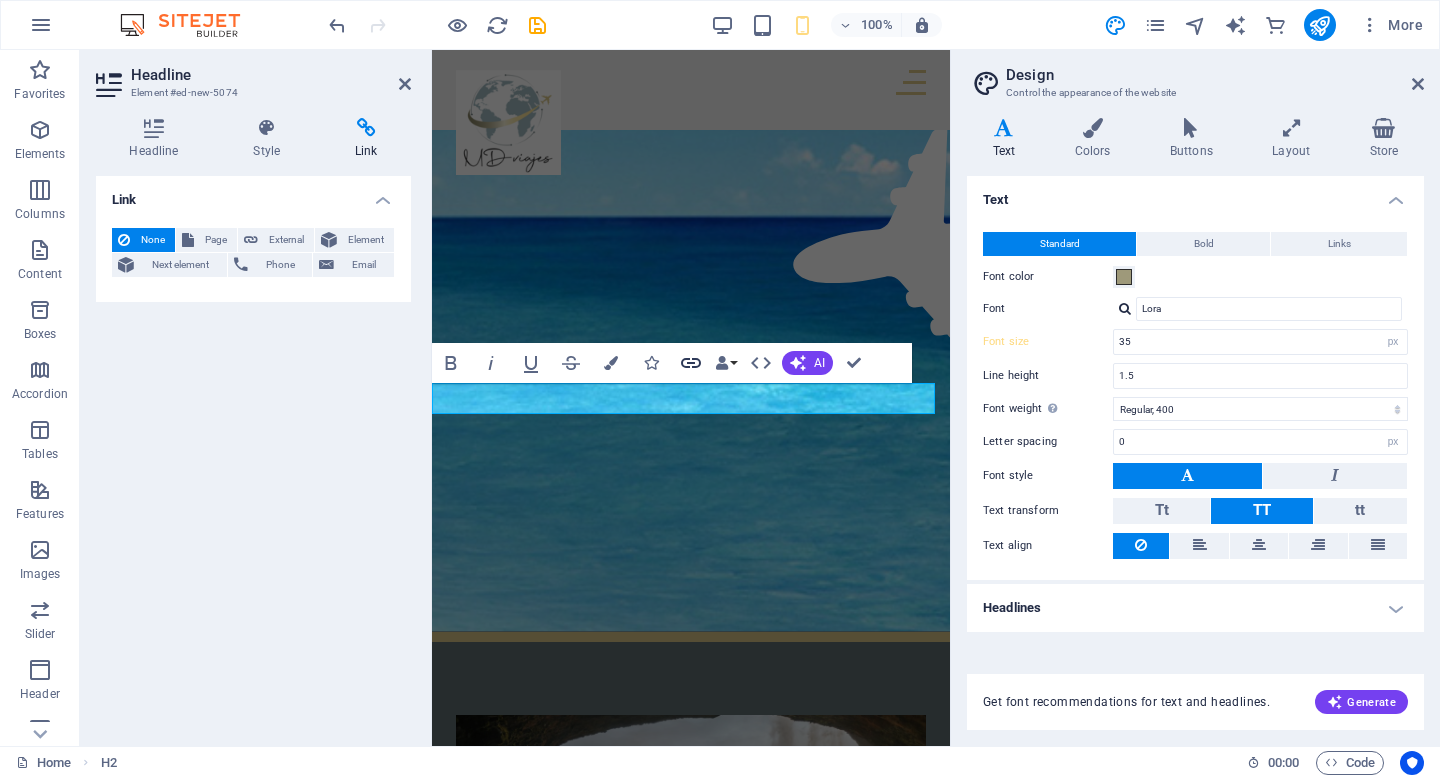 click 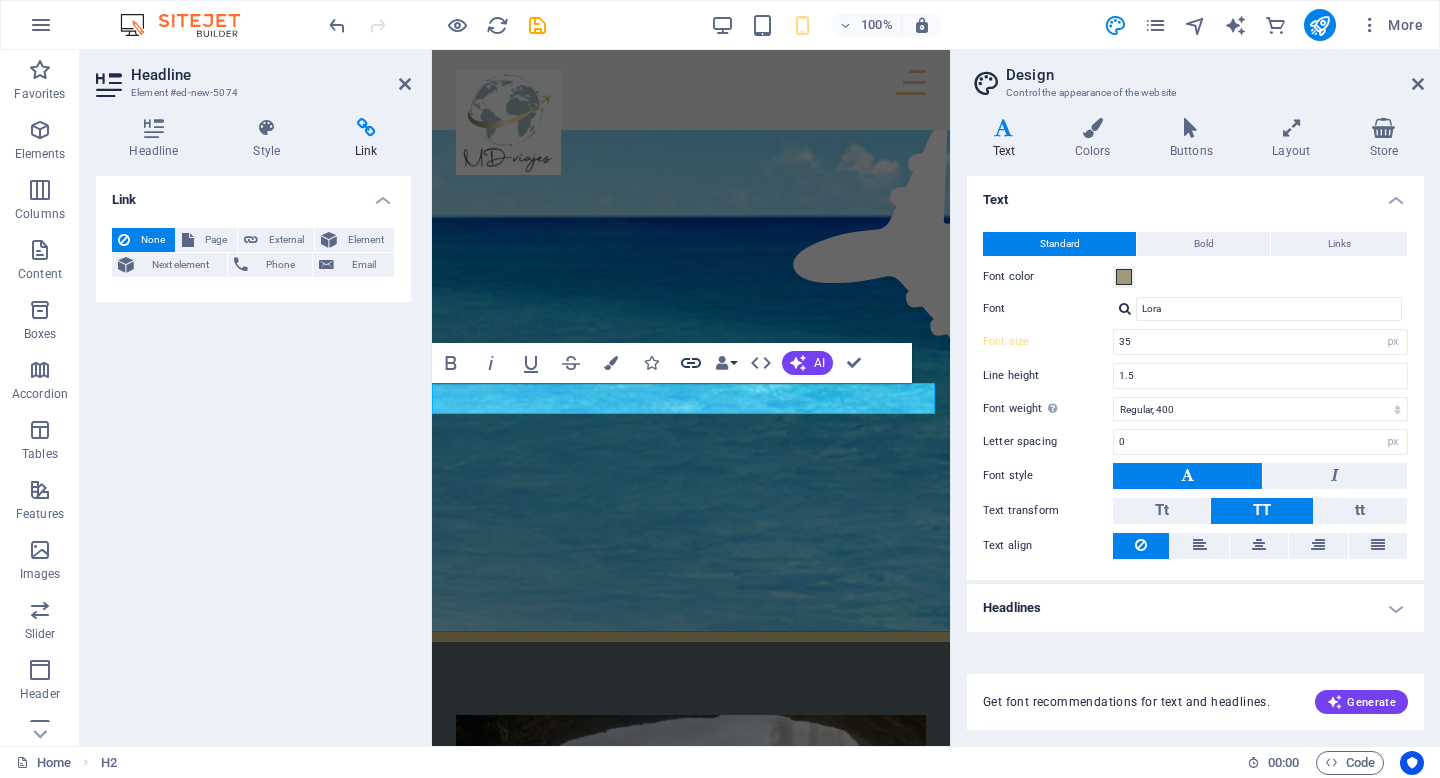 click 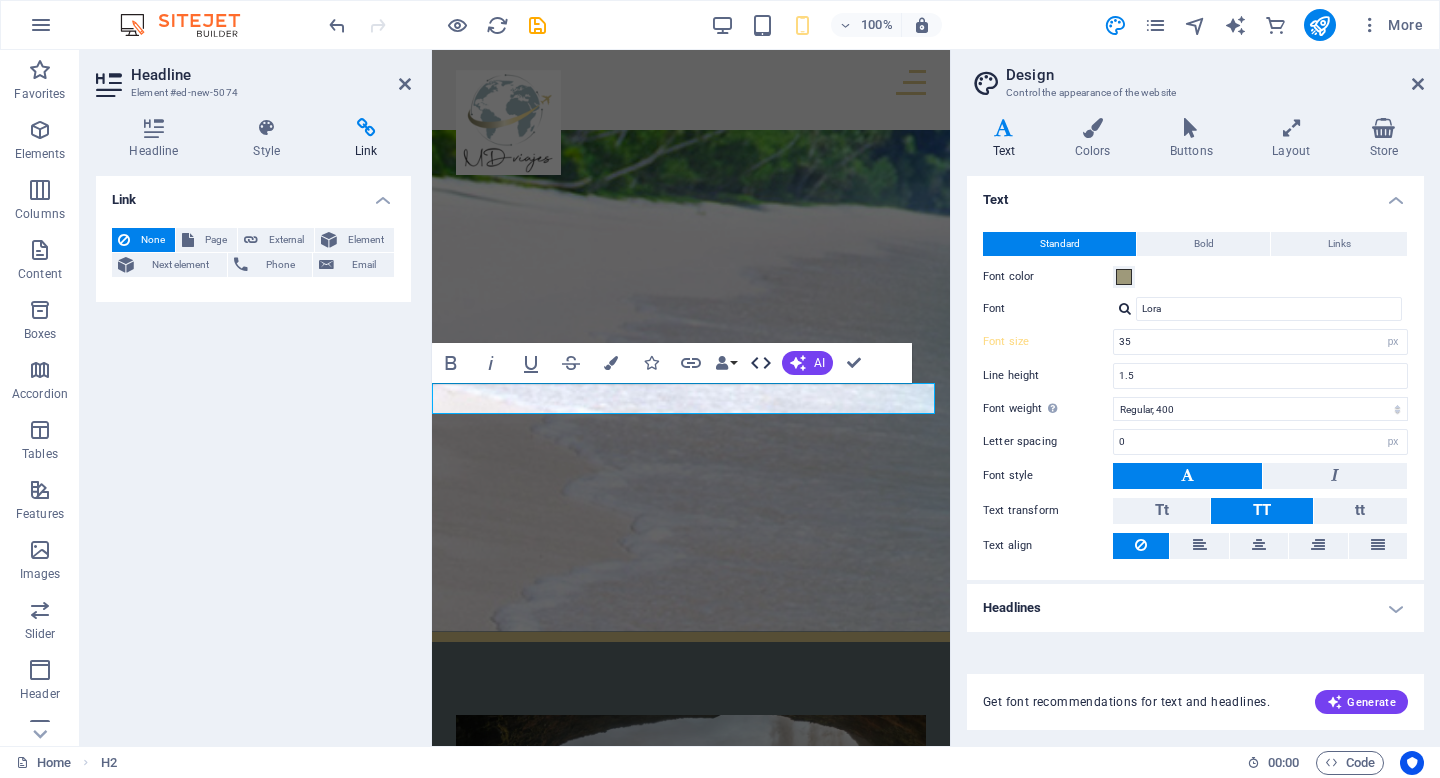 click 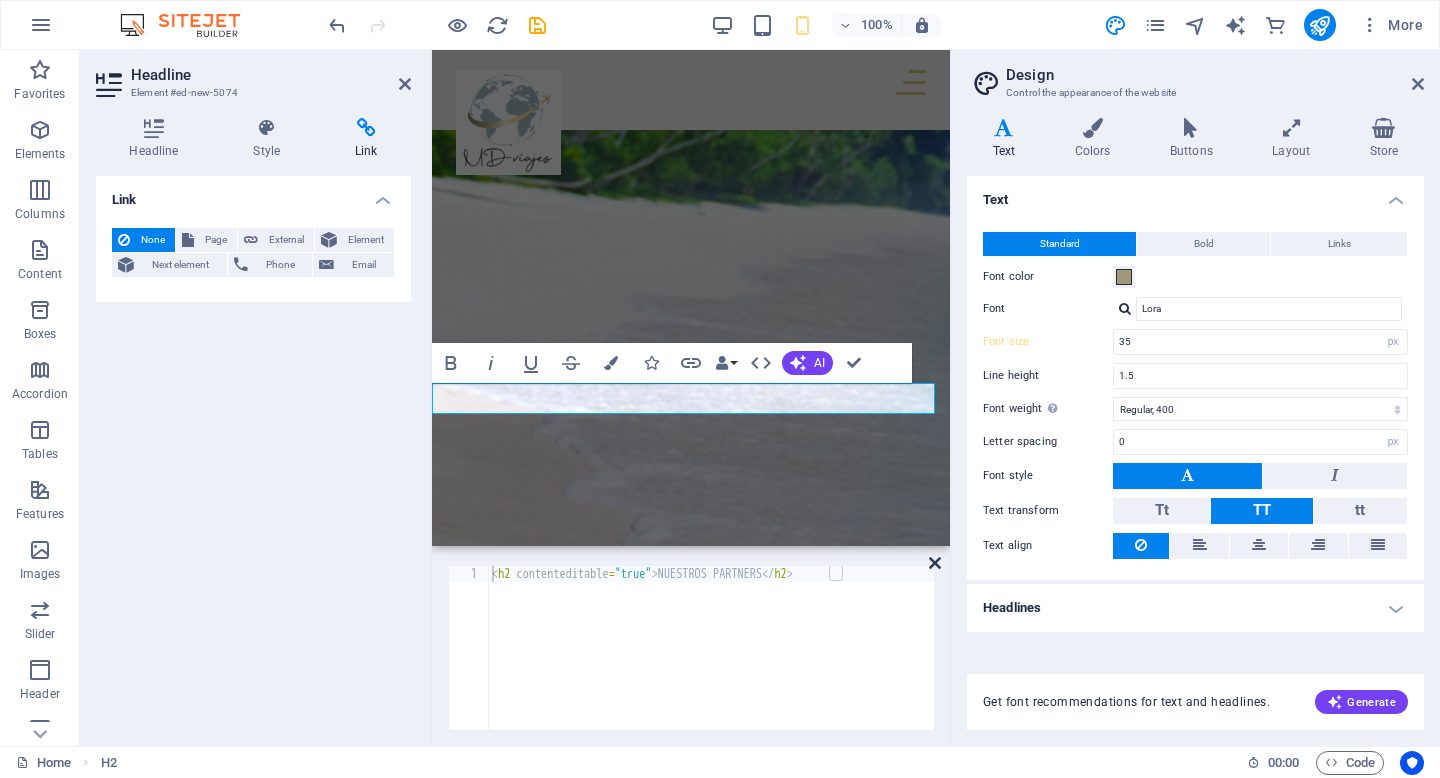 click at bounding box center (935, 563) 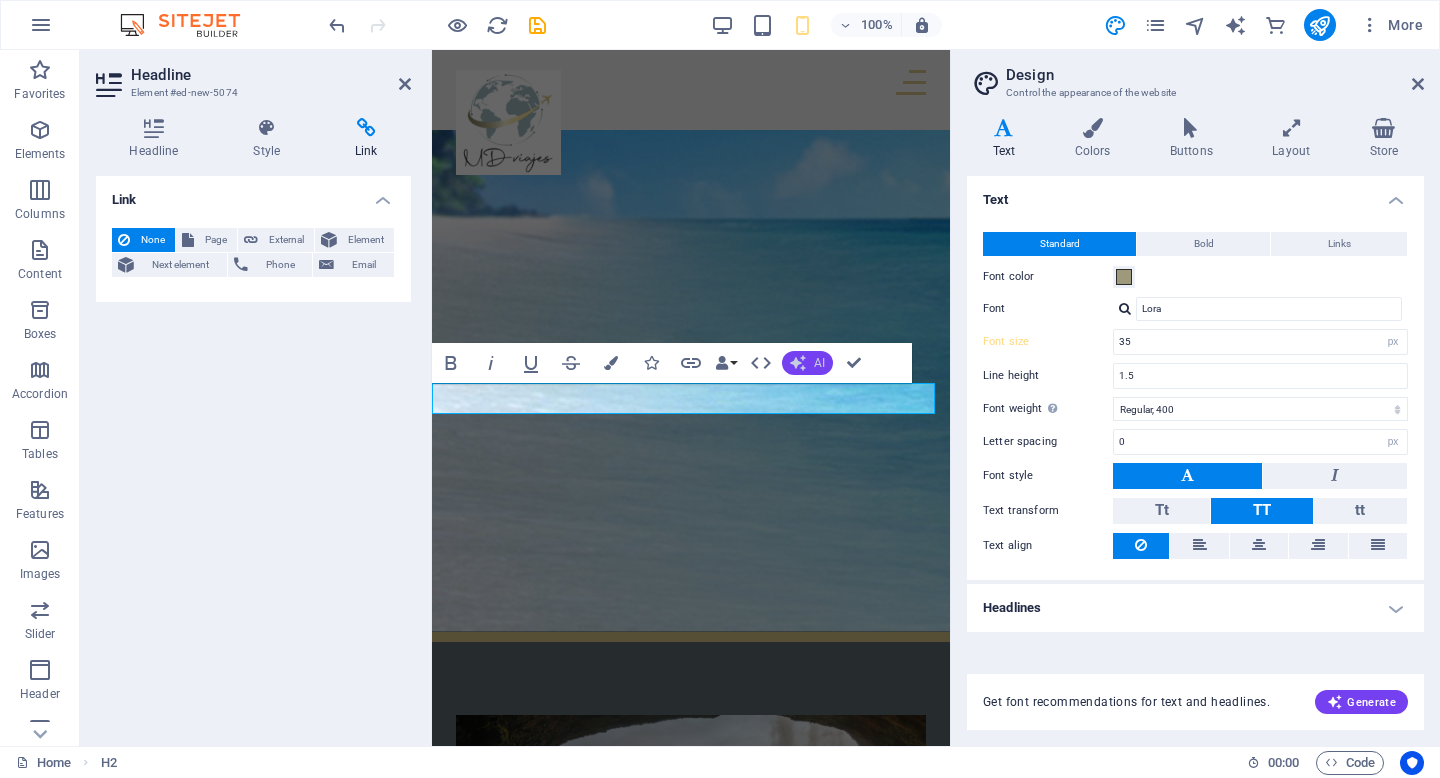 click on "AI" at bounding box center (819, 363) 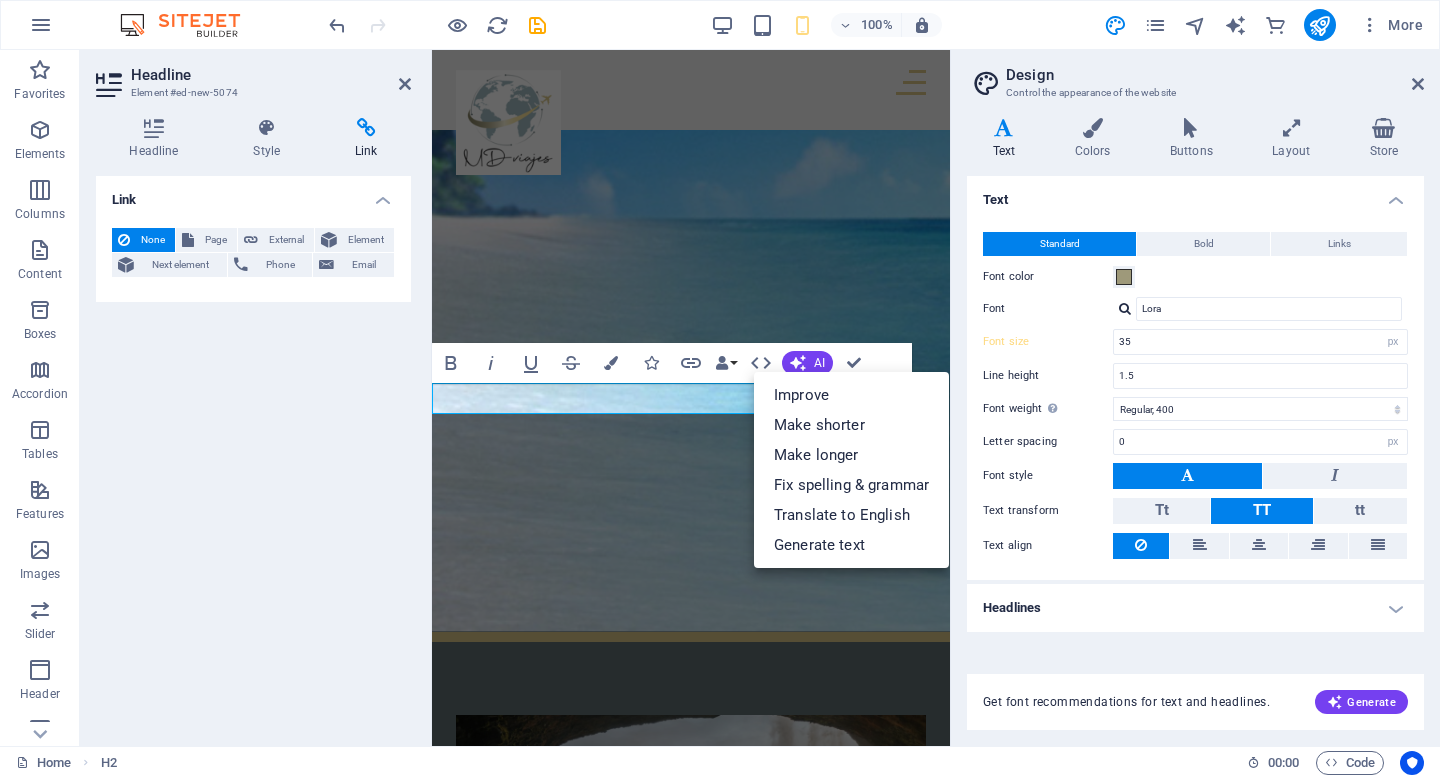 click on "Link None Page External Element Next element Phone Email Page Home About Us Contact Legal Notice Privacy Element
URL Phone Email Link target New tab Same tab Overlay Title Additional link description, should not be the same as the link text. The title is most often shown as a tooltip text when the mouse moves over the element. Leave empty if uncertain. Relationship Sets the  relationship of this link to the link target . For example, the value "nofollow" instructs search engines not to follow the link. Can be left empty. alternate author bookmark external help license next nofollow noreferrer noopener prev search tag" at bounding box center [253, 453] 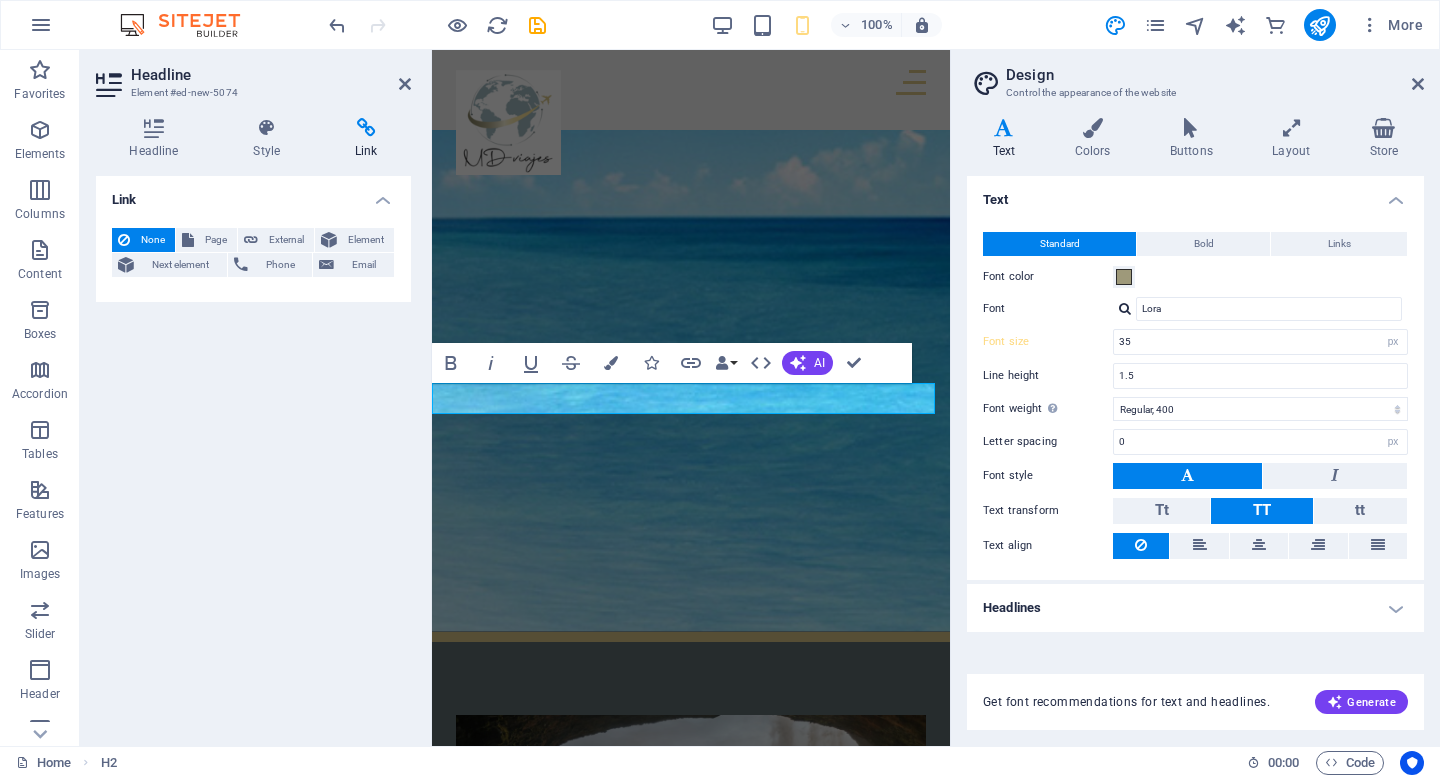 click on "Link None Page External Element Next element Phone Email Page Home About Us Contact Legal Notice Privacy Element
URL Phone Email Link target New tab Same tab Overlay Title Additional link description, should not be the same as the link text. The title is most often shown as a tooltip text when the mouse moves over the element. Leave empty if uncertain. Relationship Sets the  relationship of this link to the link target . For example, the value "nofollow" instructs search engines not to follow the link. Can be left empty. alternate author bookmark external help license next nofollow noreferrer noopener prev search tag" at bounding box center [253, 453] 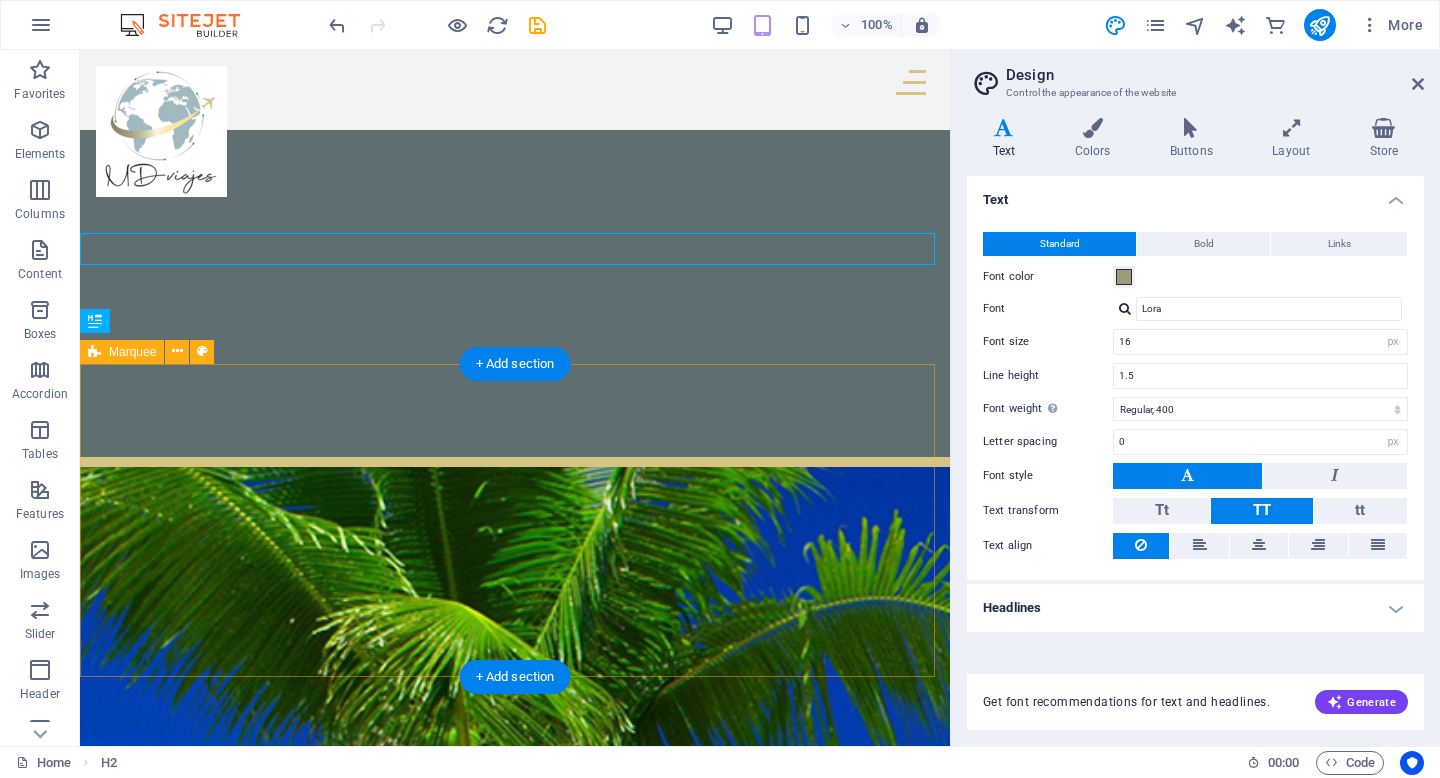 scroll, scrollTop: 2295, scrollLeft: 0, axis: vertical 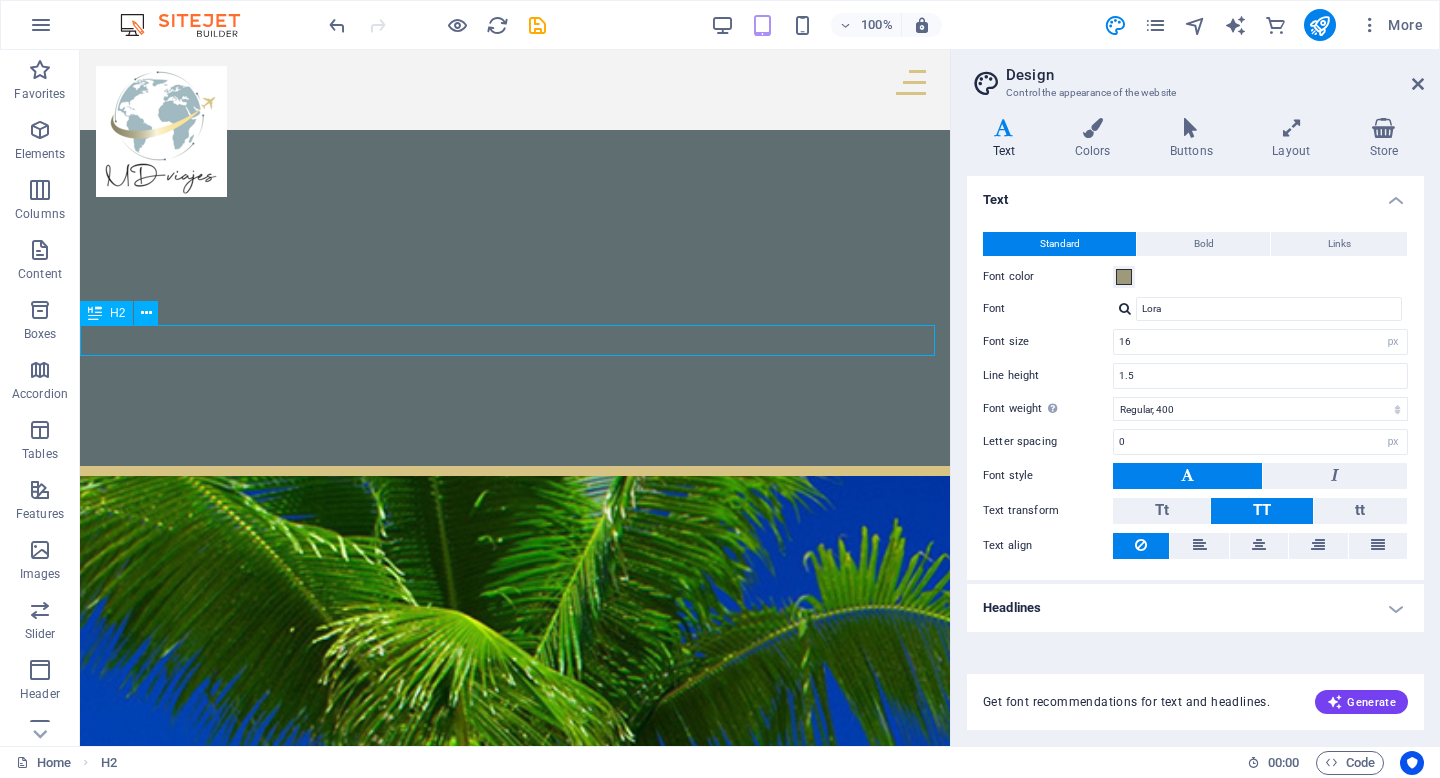 click on "NUESTROS PARTNERS" at bounding box center [515, 6005] 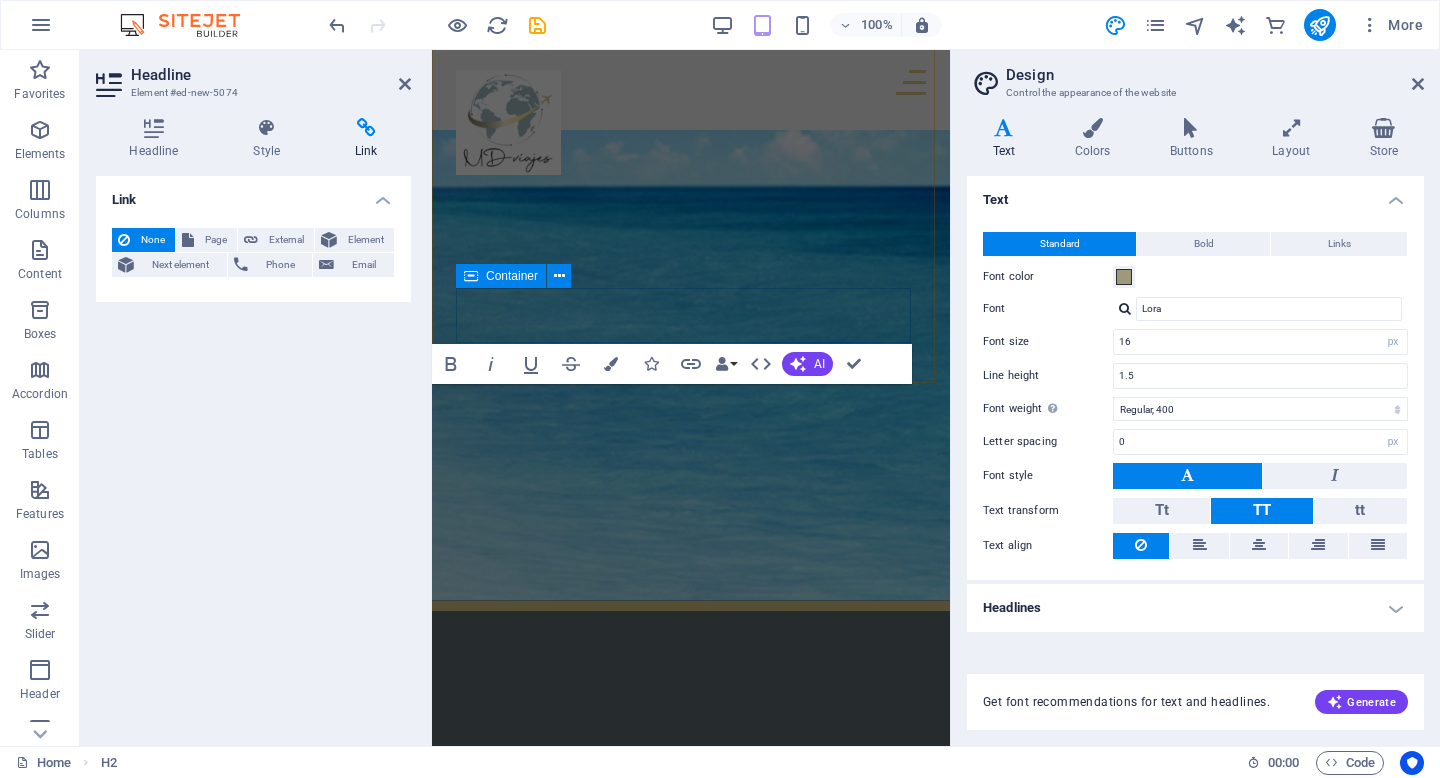 type on "35" 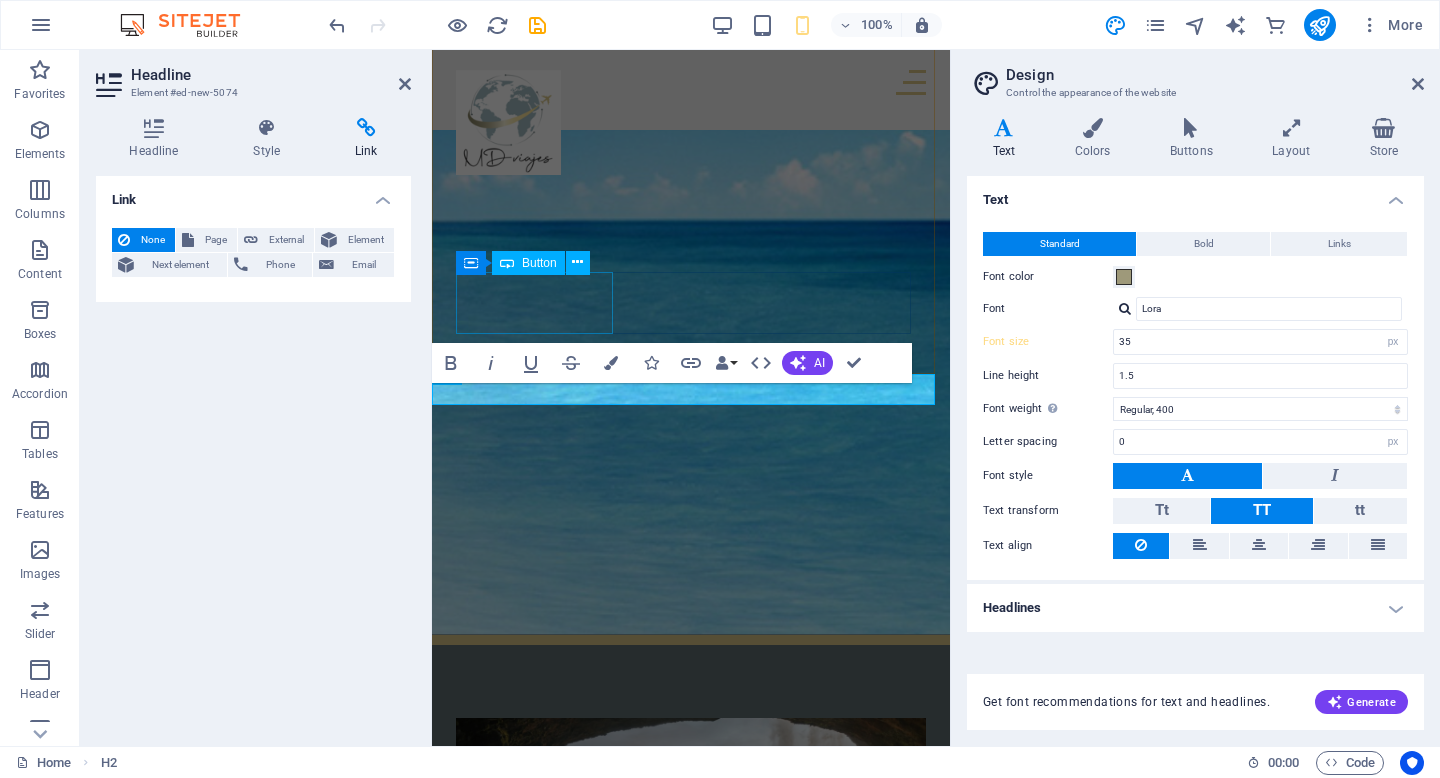 scroll, scrollTop: 4558, scrollLeft: 0, axis: vertical 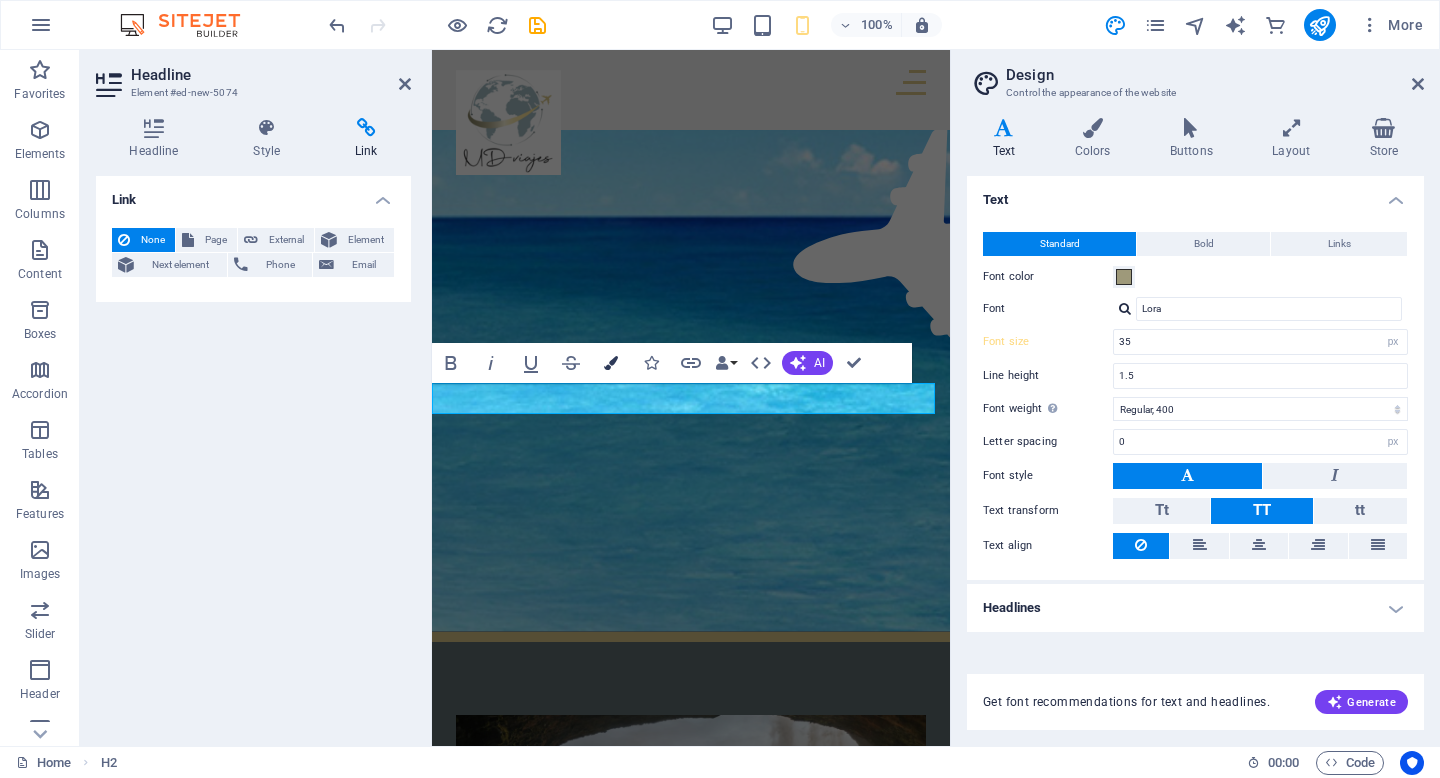 click at bounding box center (611, 363) 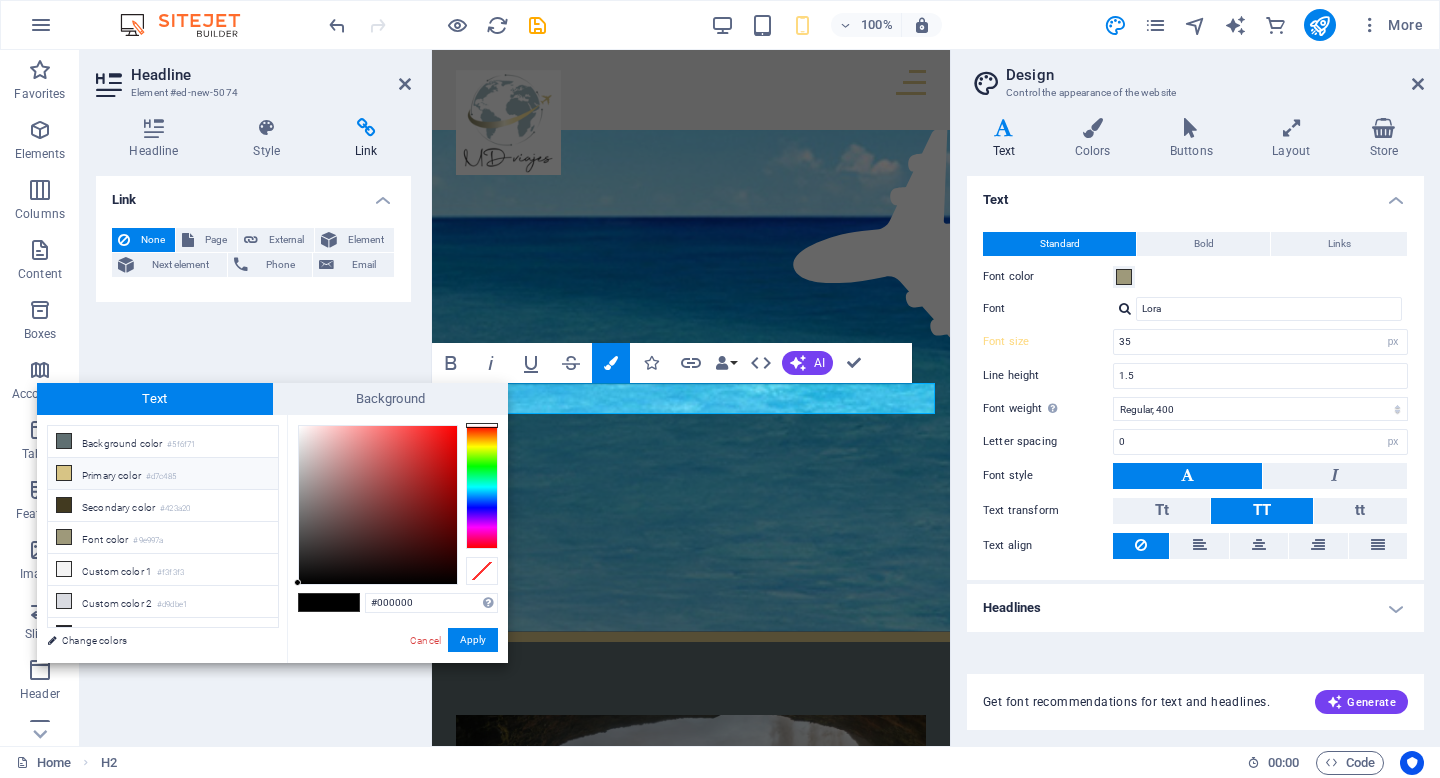 click on "Primary color
#d7c485" at bounding box center (163, 474) 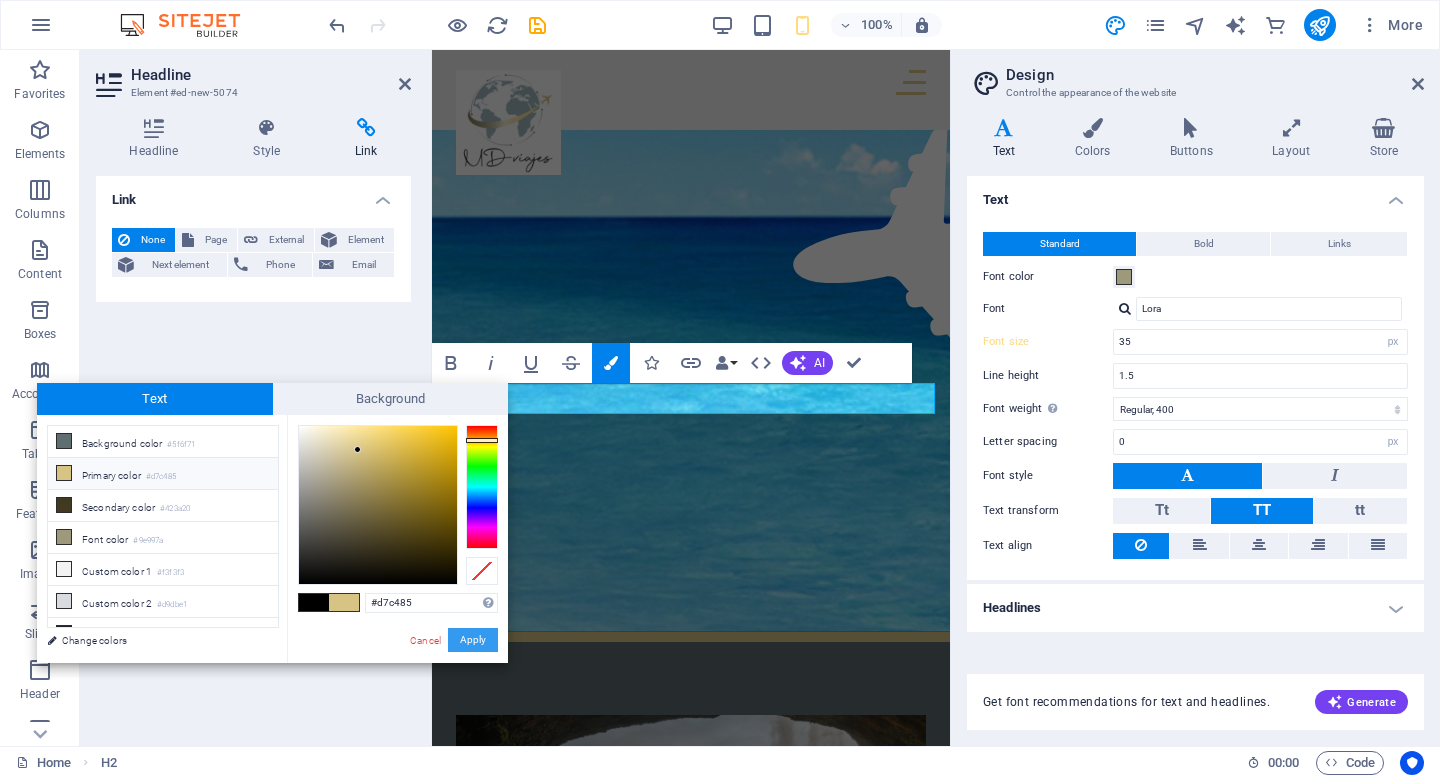 click on "Apply" at bounding box center (473, 640) 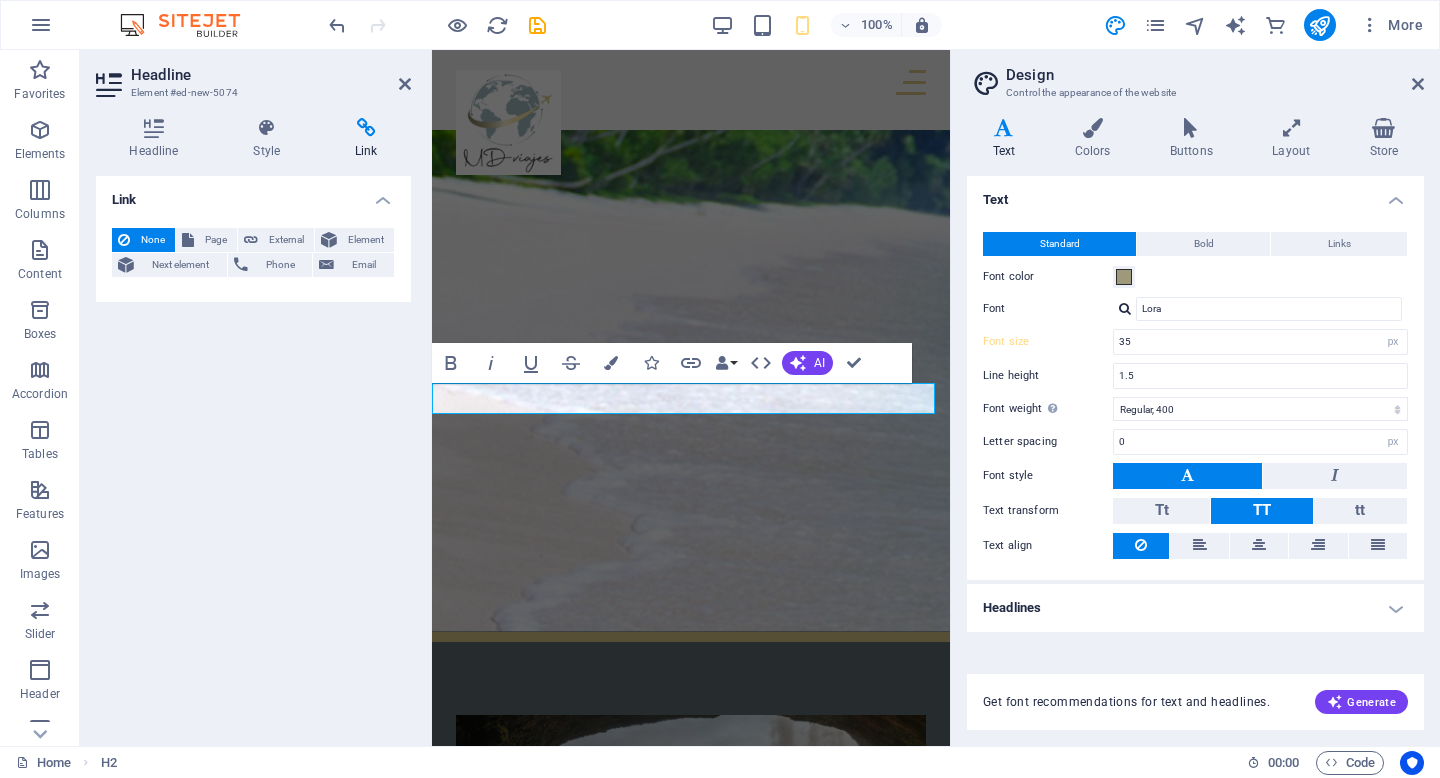 click on "Link None Page External Element Next element Phone Email Page Home About Us Contact Legal Notice Privacy Element
URL Phone Email Link target New tab Same tab Overlay Title Additional link description, should not be the same as the link text. The title is most often shown as a tooltip text when the mouse moves over the element. Leave empty if uncertain. Relationship Sets the  relationship of this link to the link target . For example, the value "nofollow" instructs search engines not to follow the link. Can be left empty. alternate author bookmark external help license next nofollow noreferrer noopener prev search tag" at bounding box center (253, 453) 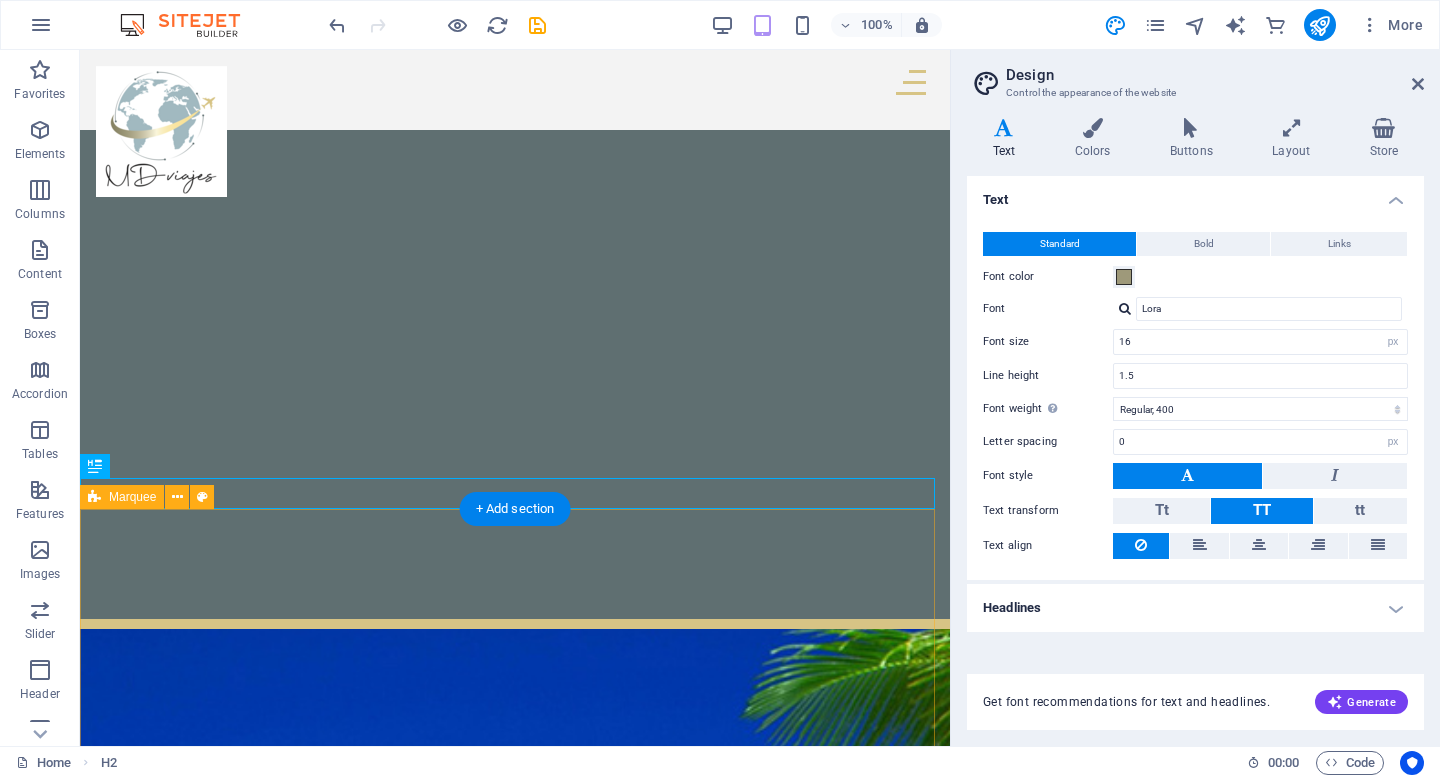 scroll, scrollTop: 2143, scrollLeft: 0, axis: vertical 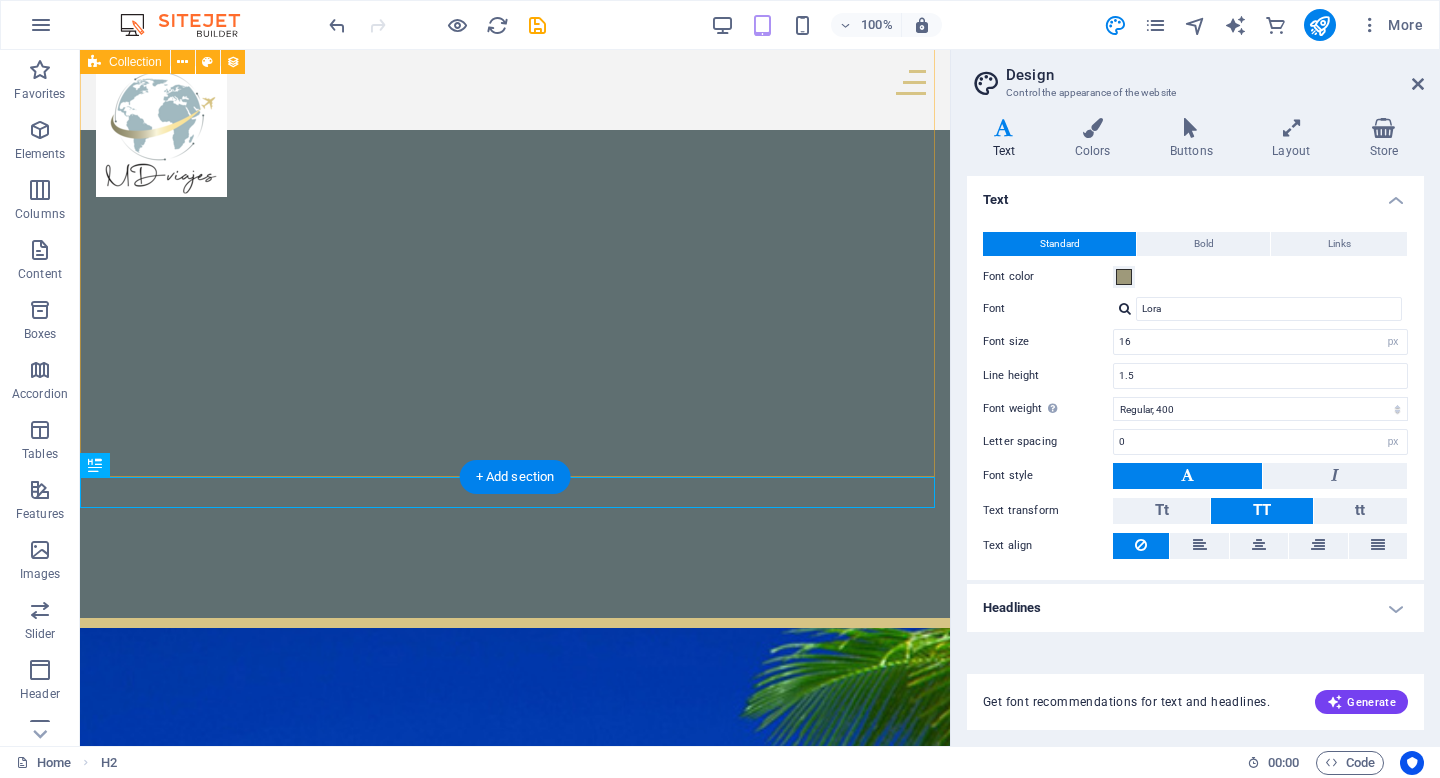 click on "Misty Waterfall READ MORE → [DATE] Deep Caves in New Zealand READ MORE → [DATE] City Sunsets READ MORE → [DATE] Riverside READ MORE → [DATE] Lake in the Woods READ MORE → [DATE] Colors of Autumn Trees READ MORE → [DATE] Concrete Jungle READ MORE → [DATE] Seeing with “fresh eyes” to understand the nature around READ MORE → [DATE] Anterior Próximo" at bounding box center (515, 4347) 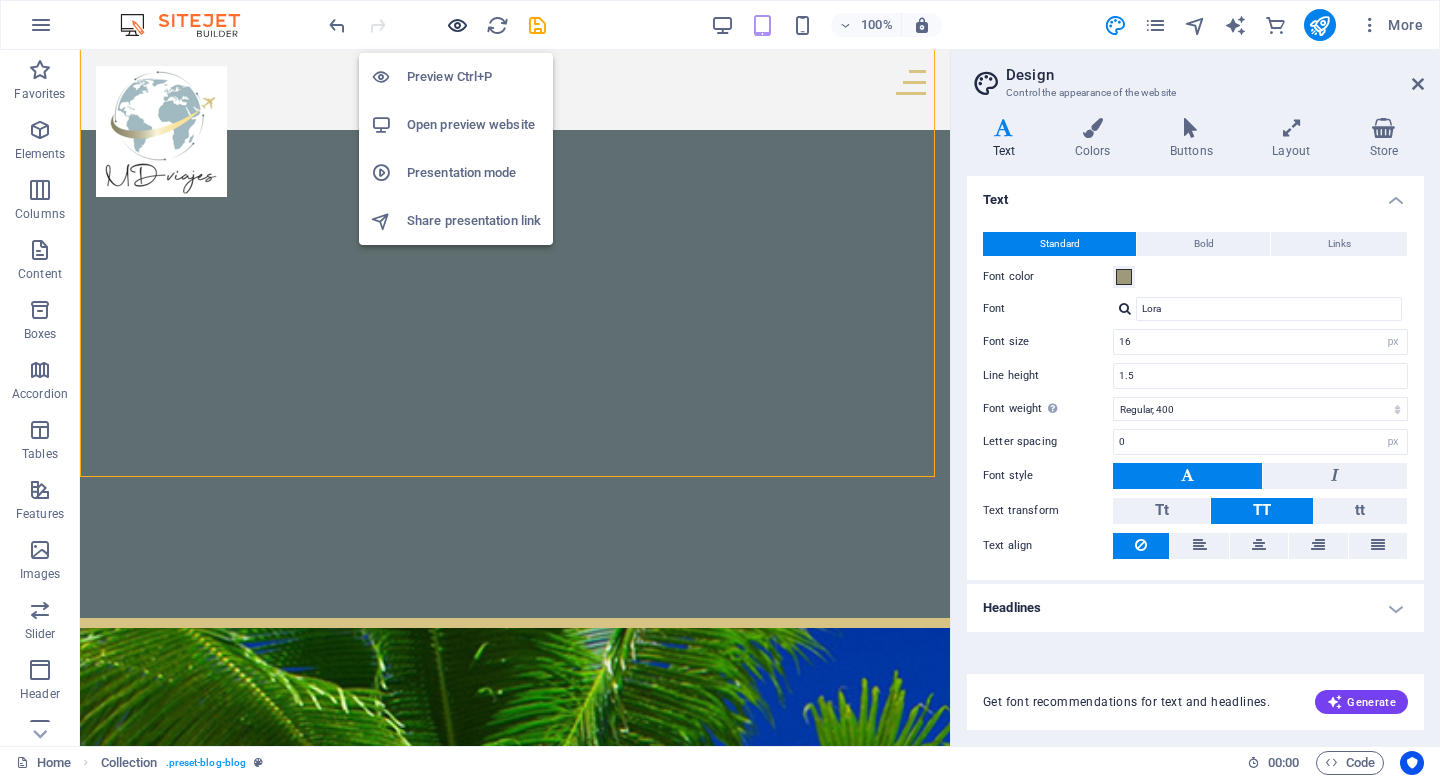 click at bounding box center [457, 25] 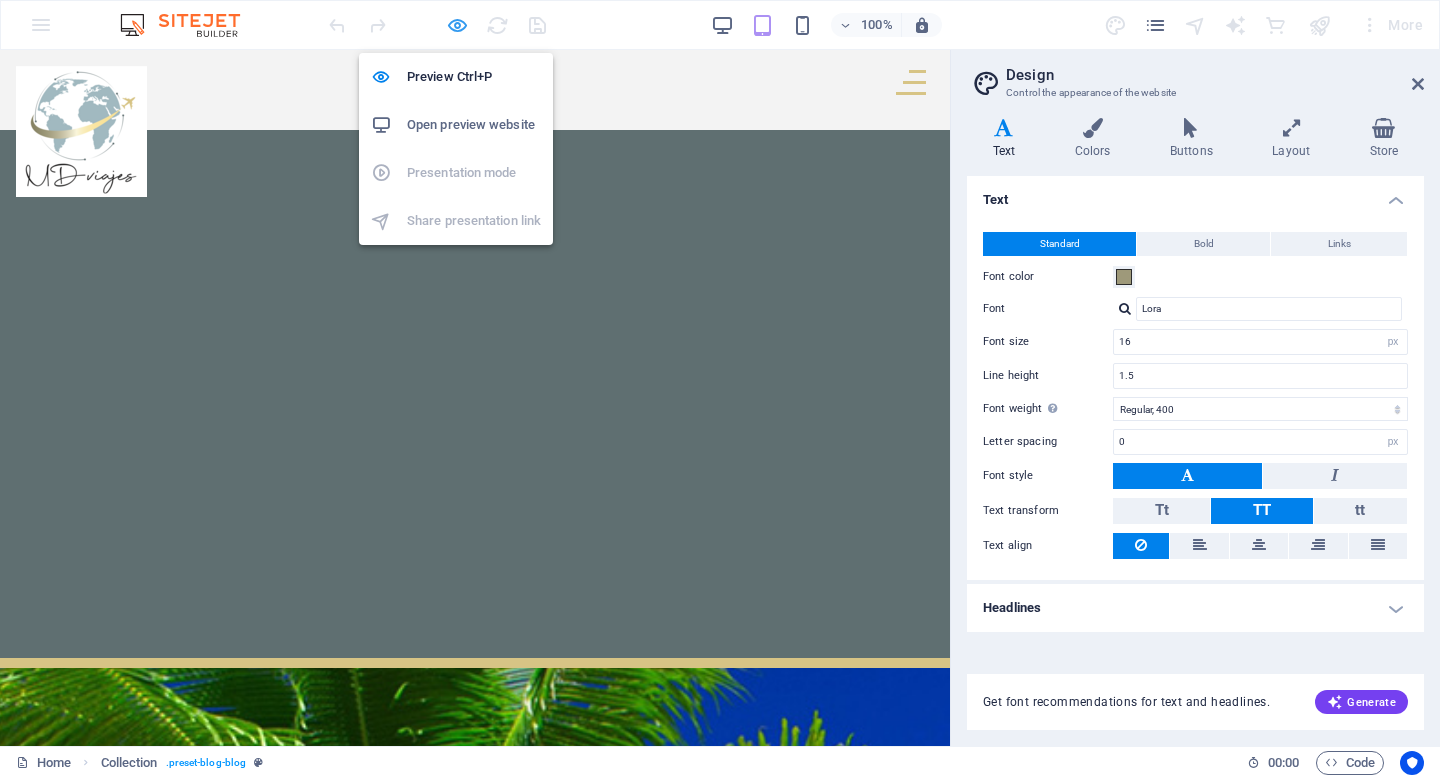 scroll, scrollTop: 2183, scrollLeft: 0, axis: vertical 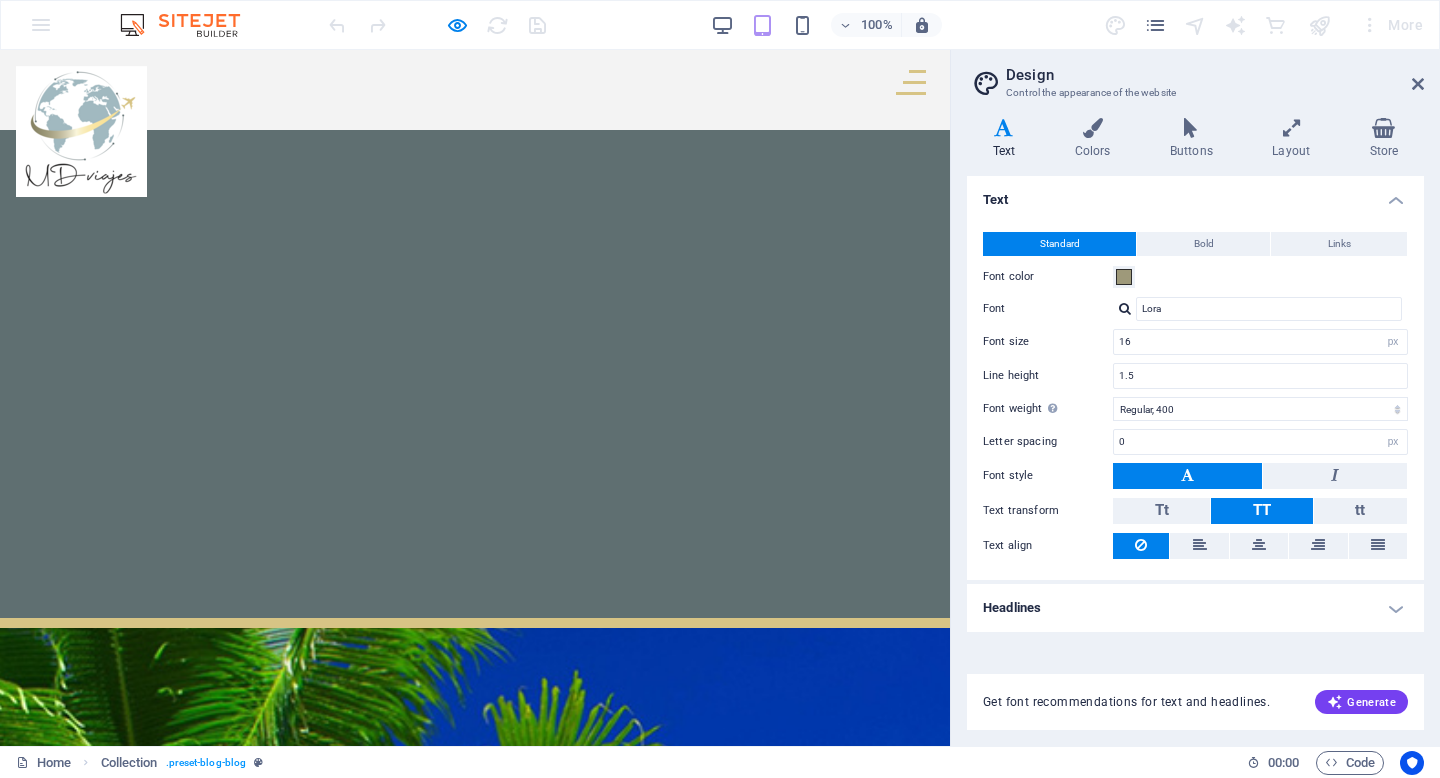 click on "NUESTROS PARTNERS" at bounding box center [475, 6157] 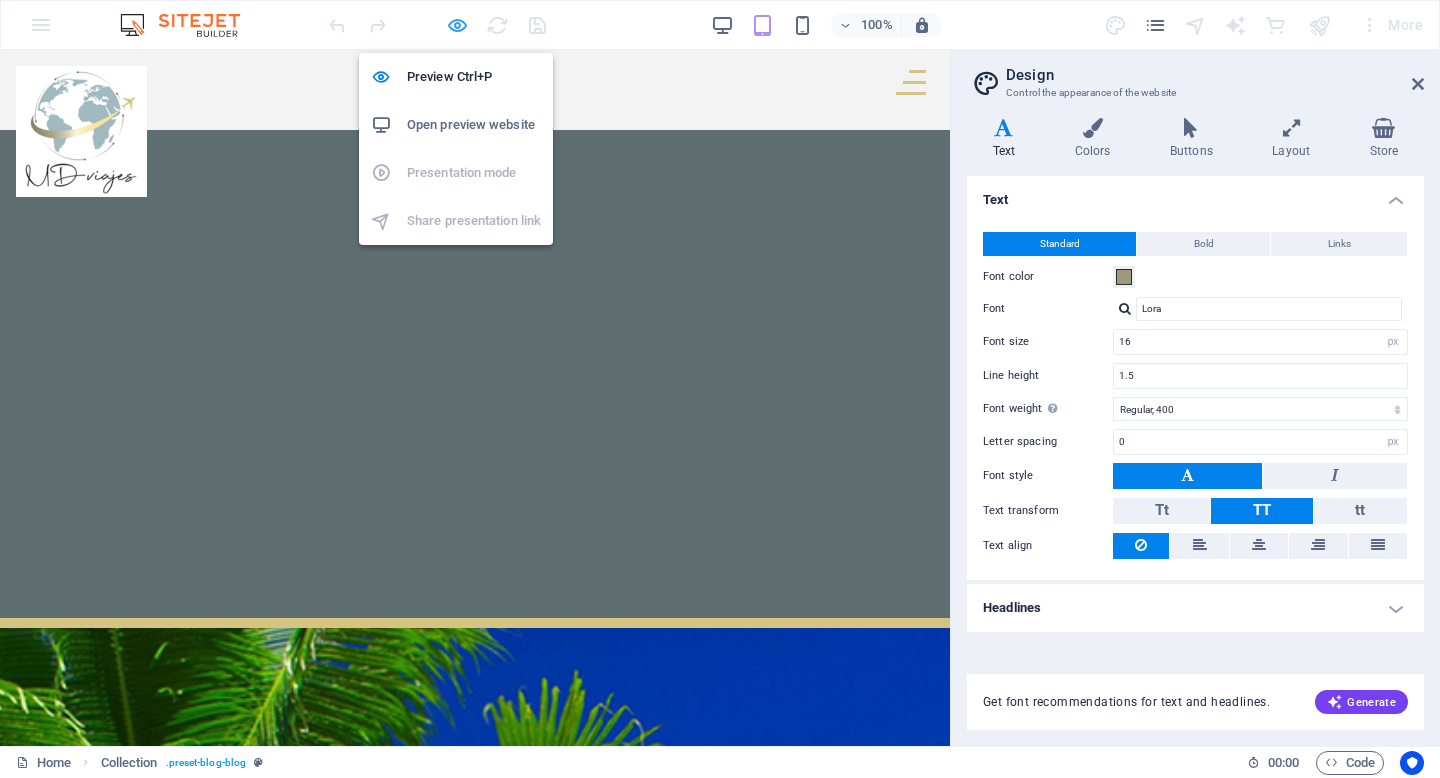 click at bounding box center (457, 25) 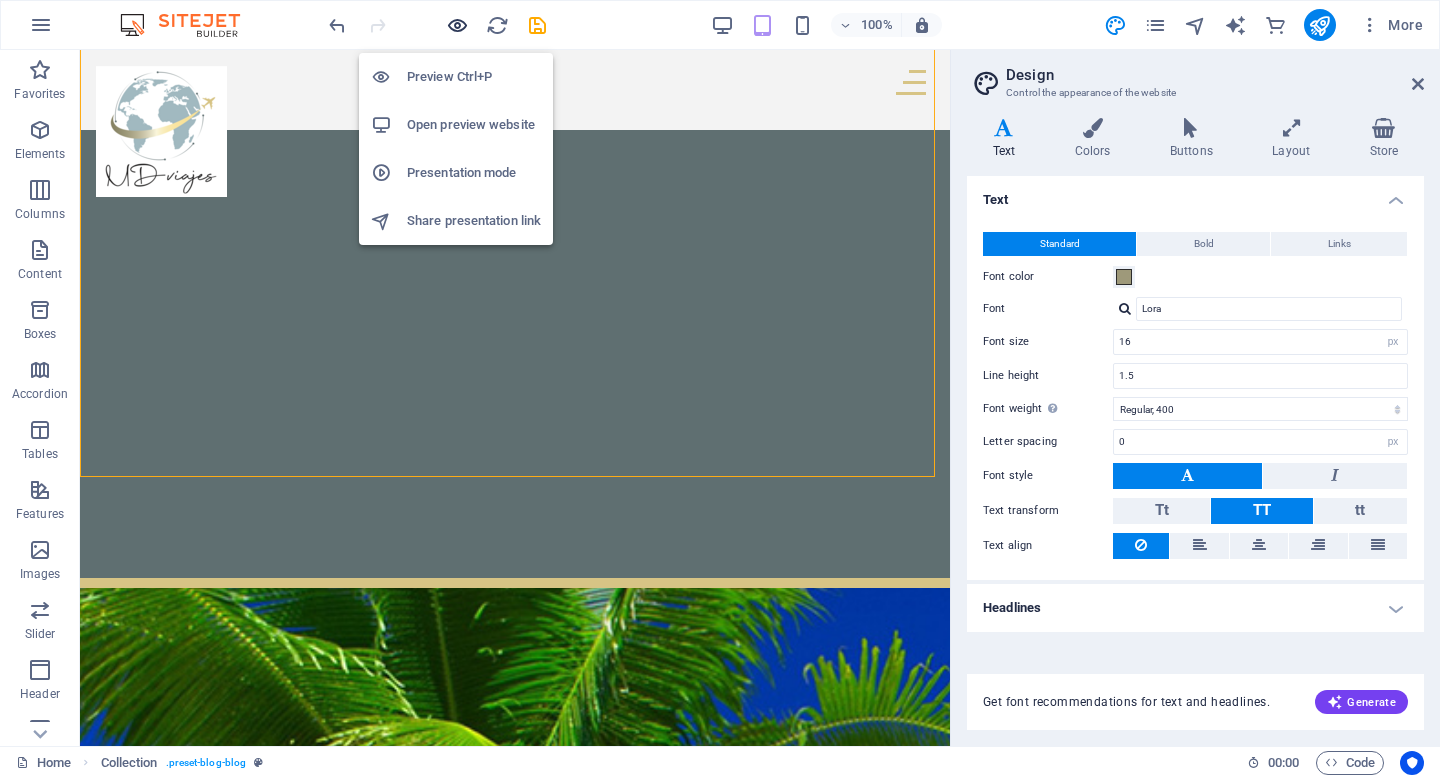 scroll, scrollTop: 2143, scrollLeft: 0, axis: vertical 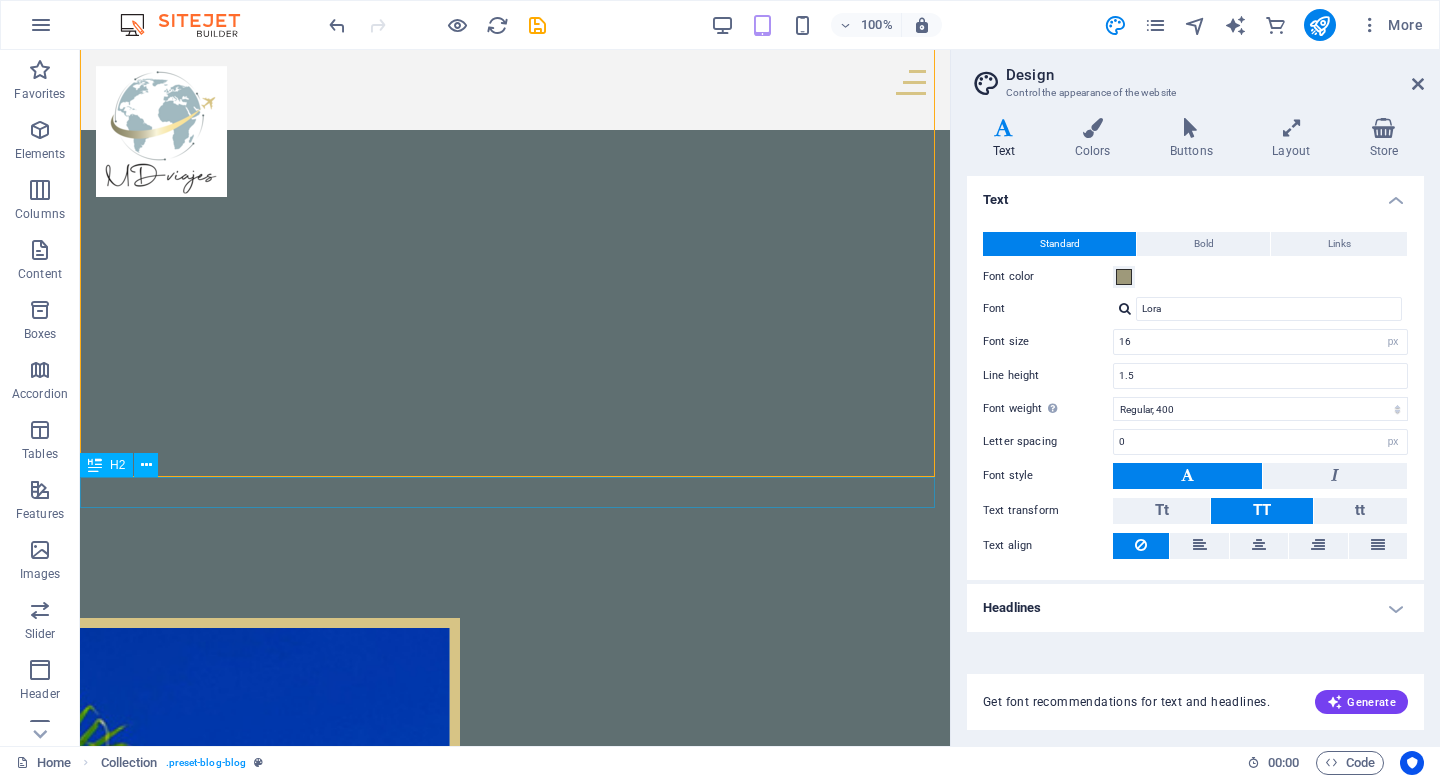 click on "NUESTROS PARTNERS" at bounding box center [515, 6157] 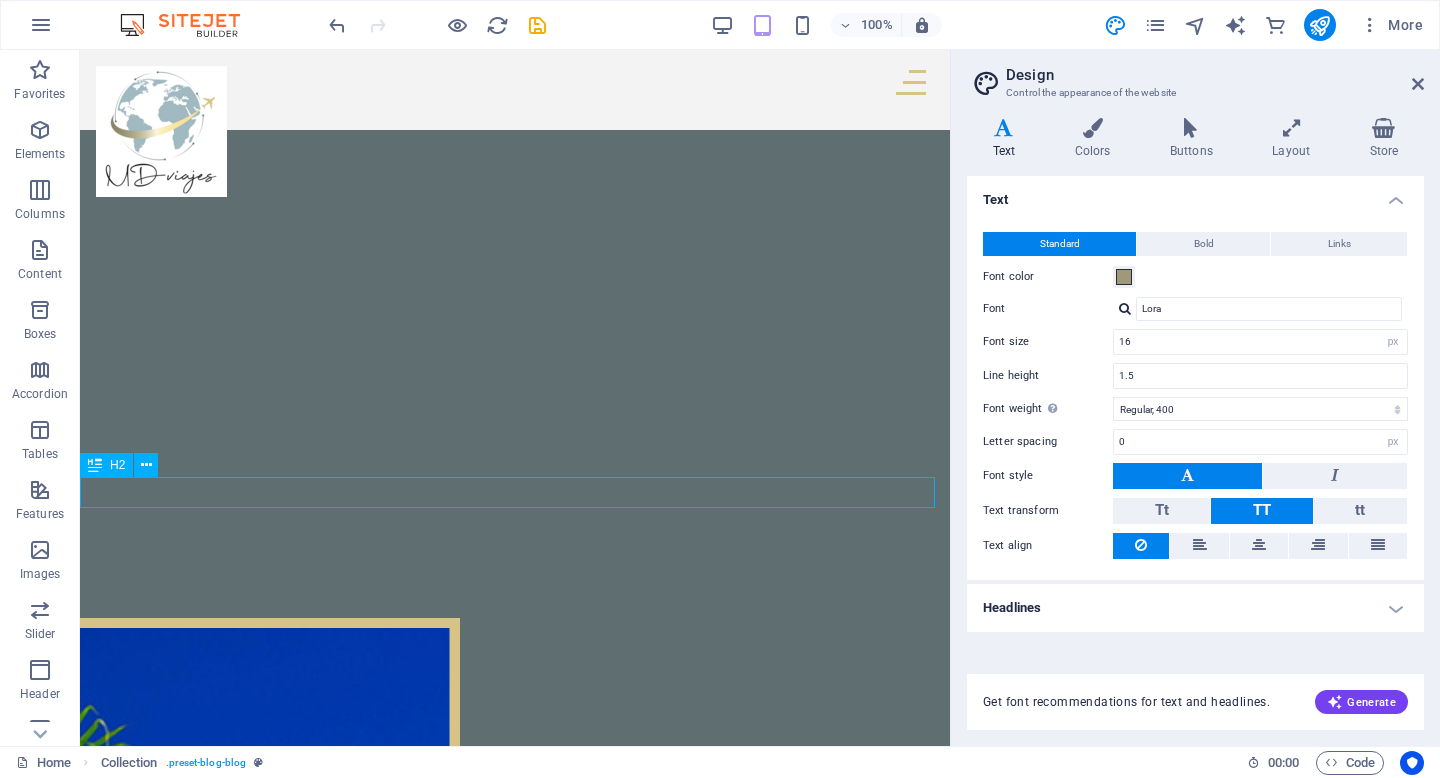 click on "NUESTROS PARTNERS" at bounding box center [515, 6157] 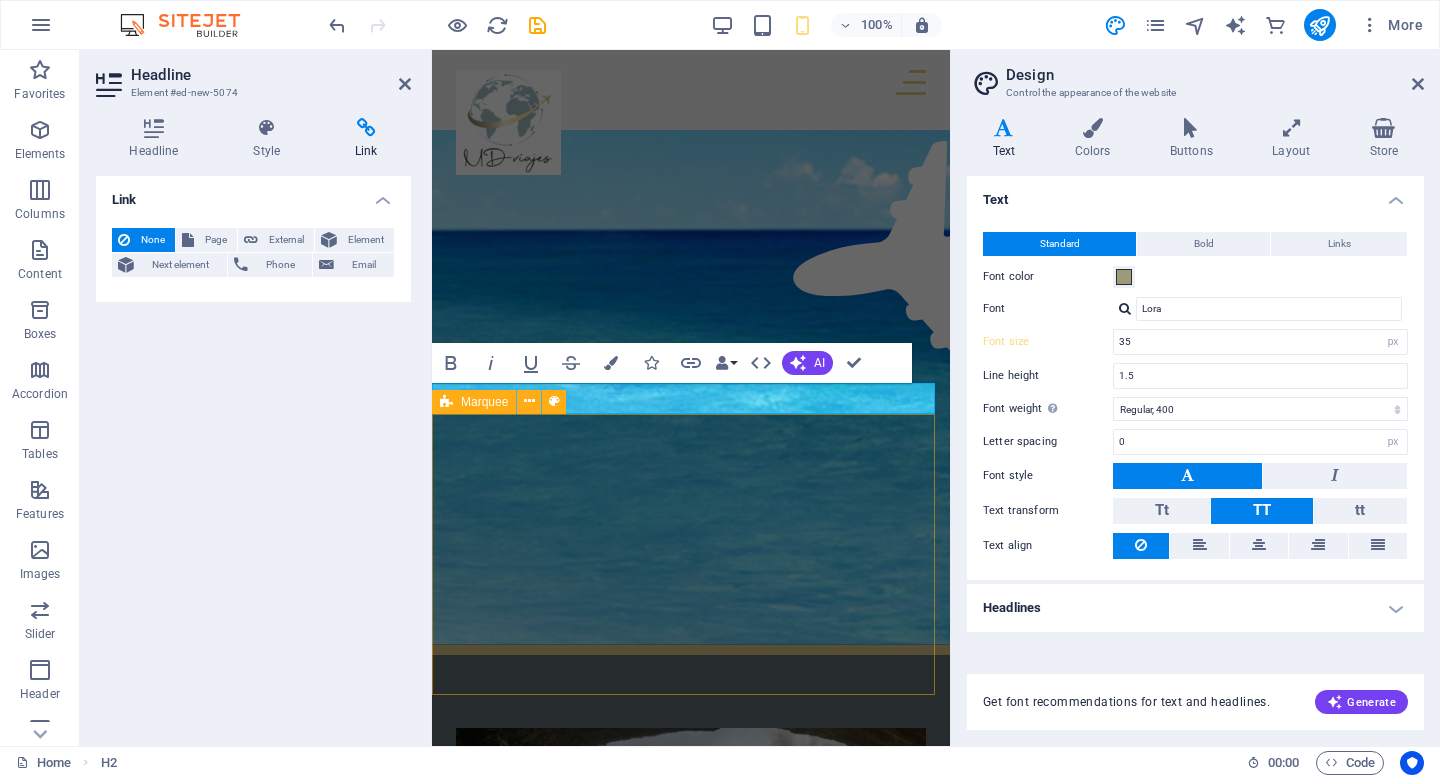 scroll, scrollTop: 4558, scrollLeft: 0, axis: vertical 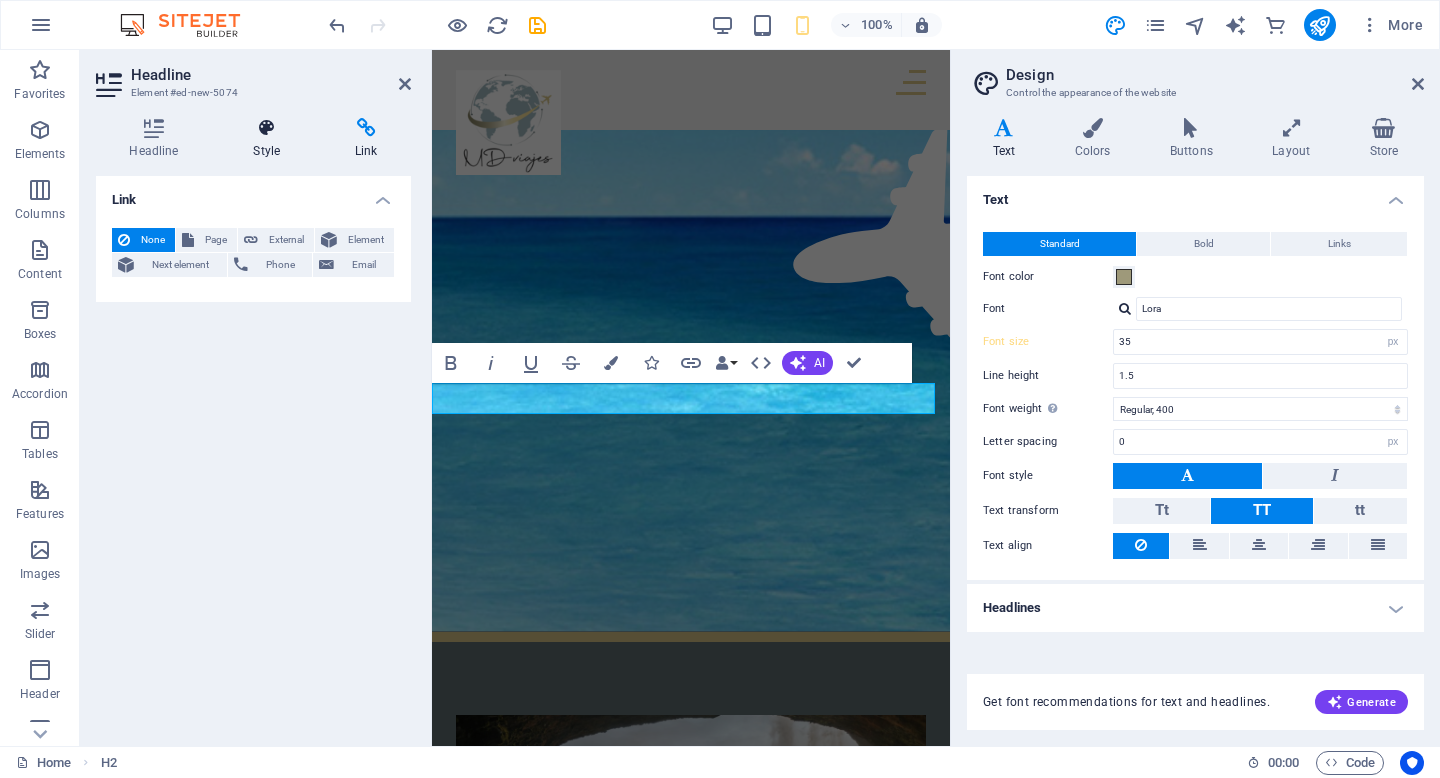click on "Style" at bounding box center [271, 139] 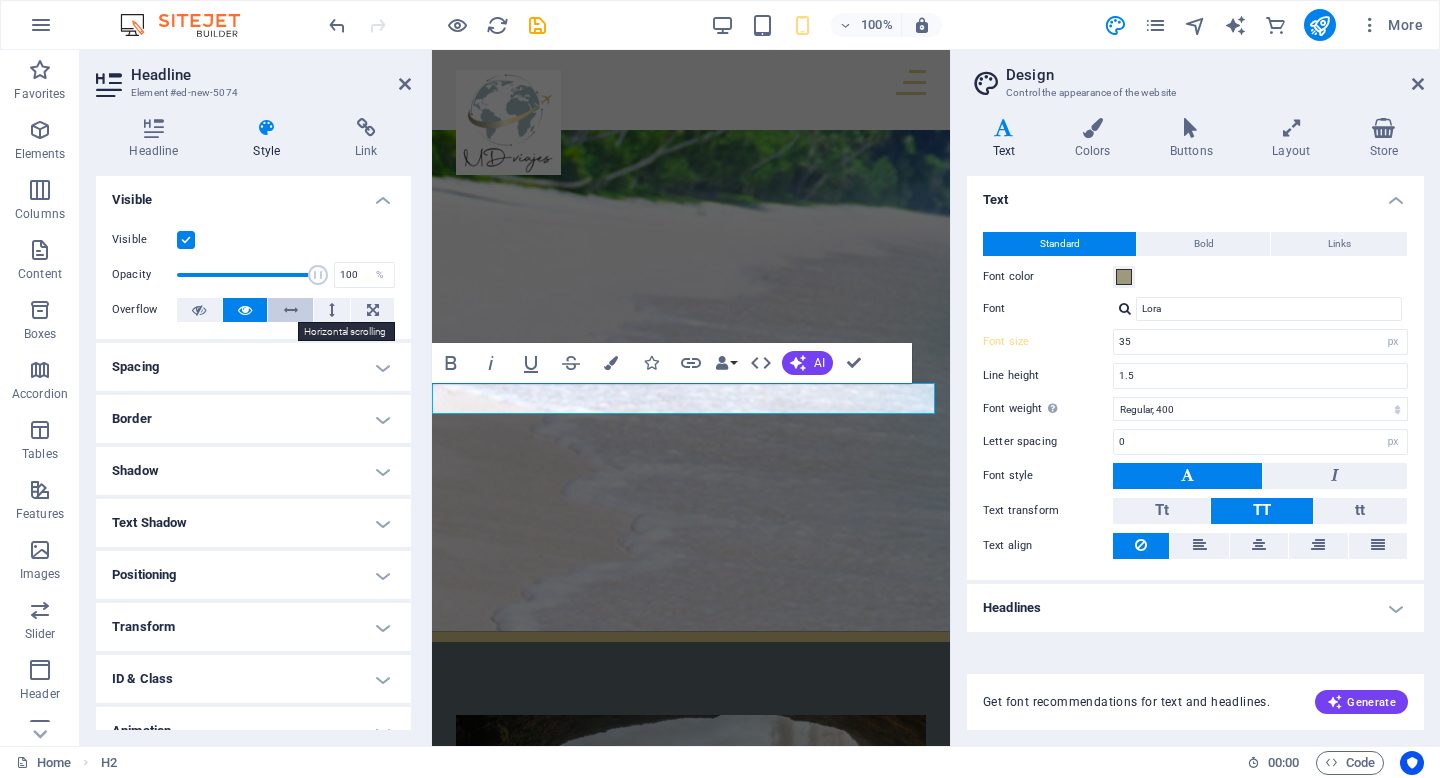 click at bounding box center (290, 310) 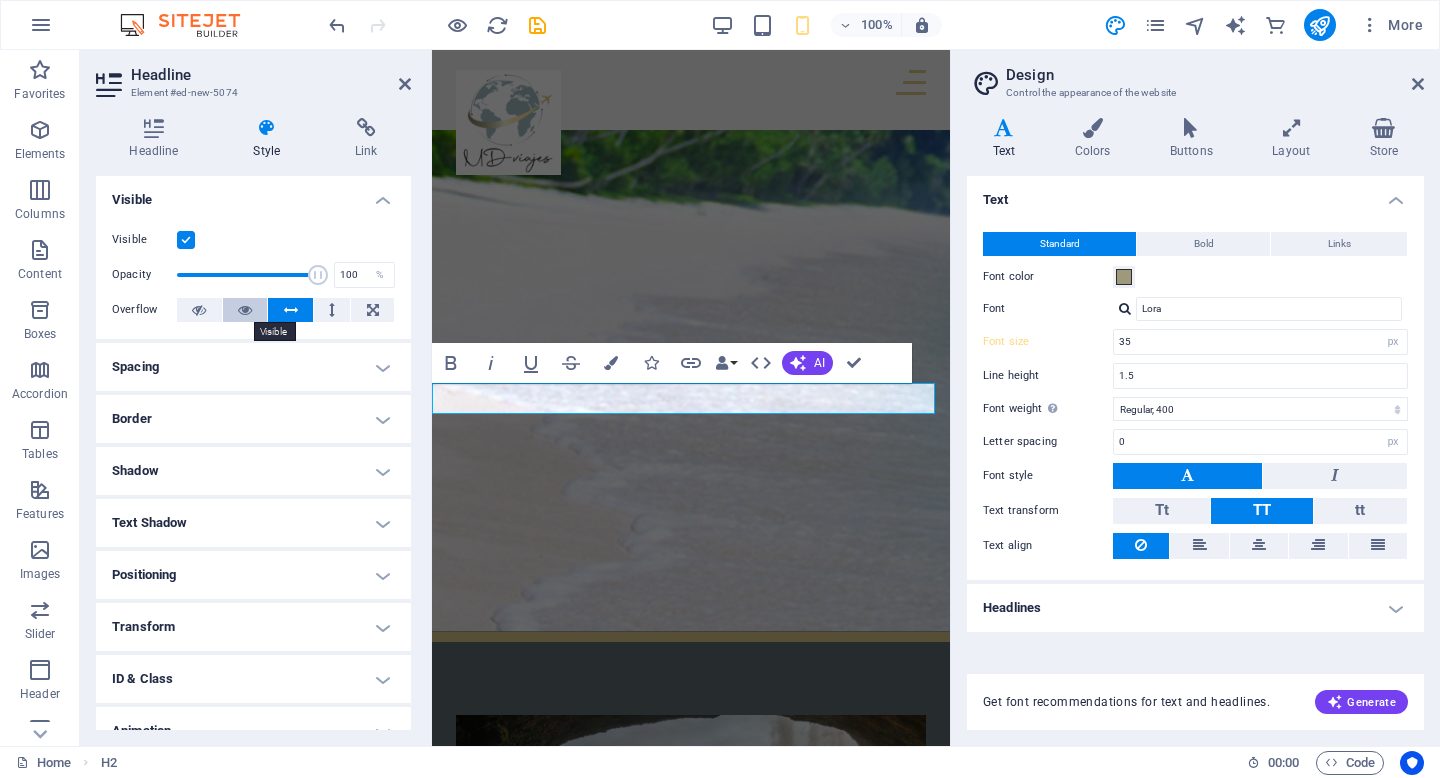 click at bounding box center [245, 310] 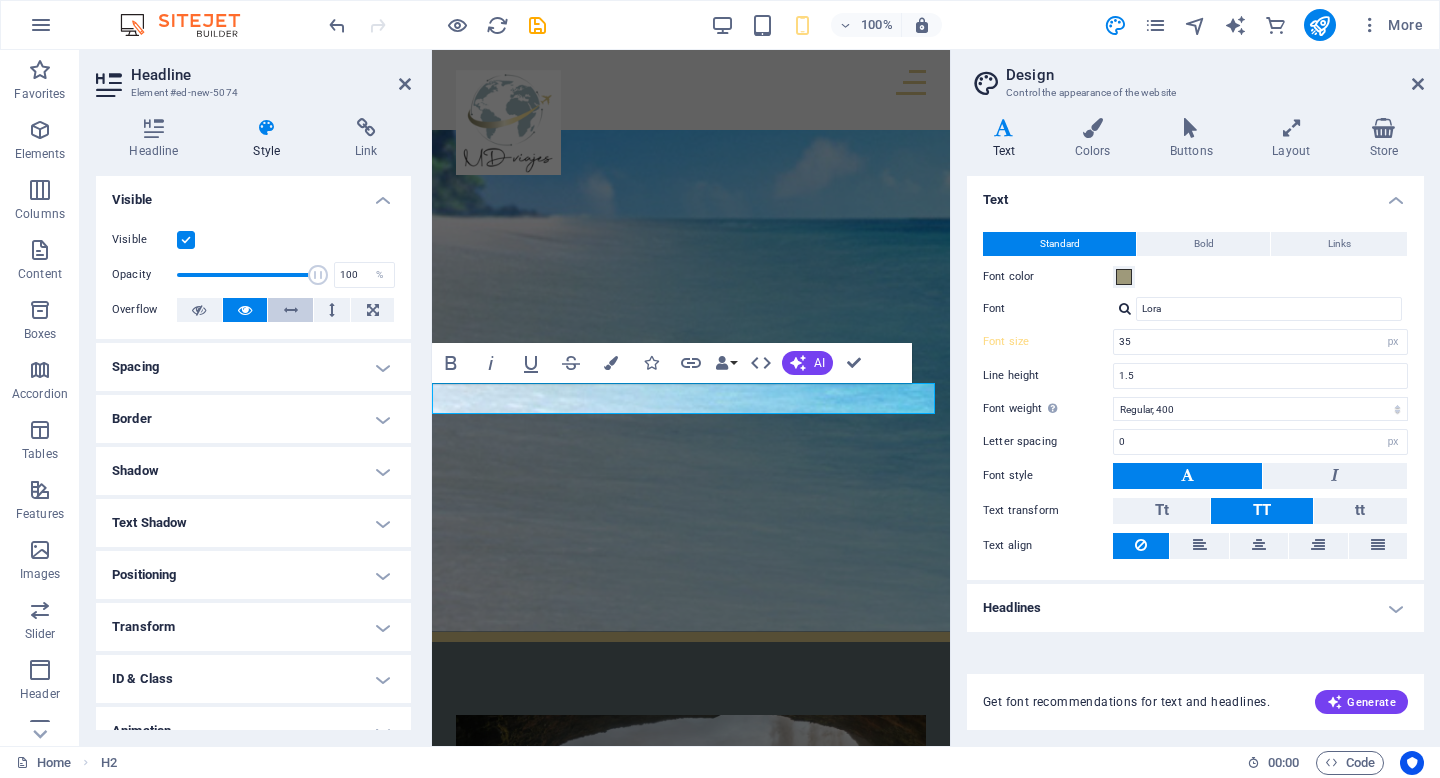 click at bounding box center [291, 310] 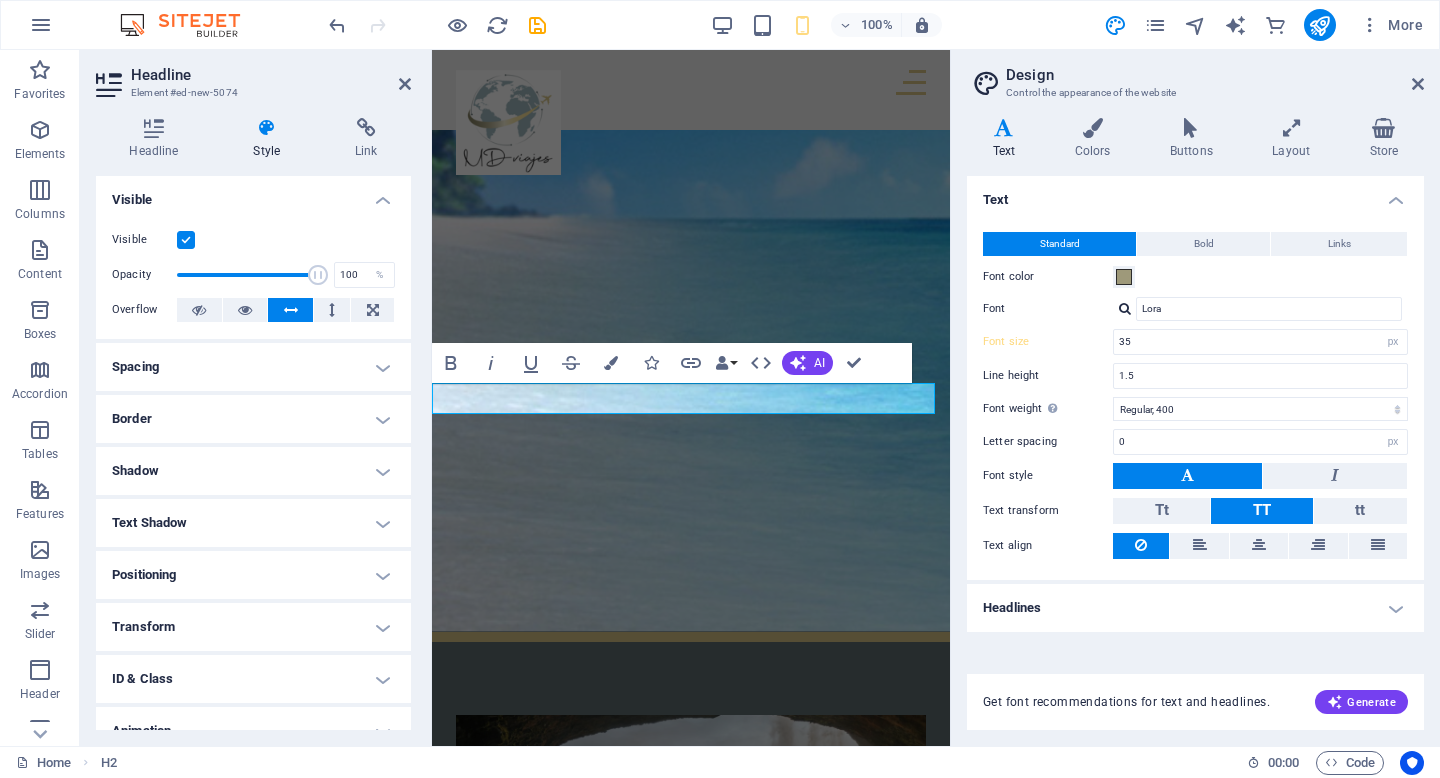 click on "Border" at bounding box center (253, 419) 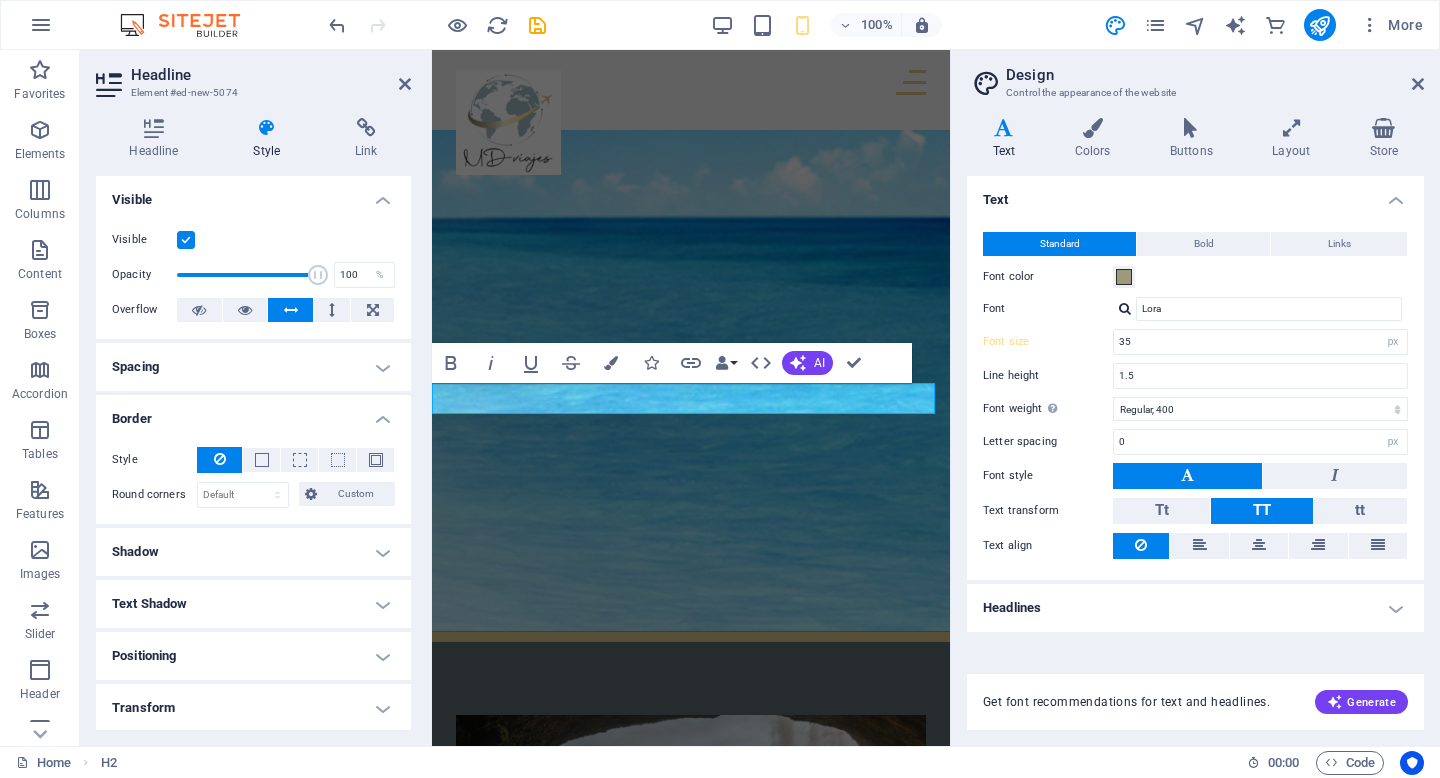 click on "Border" at bounding box center (253, 413) 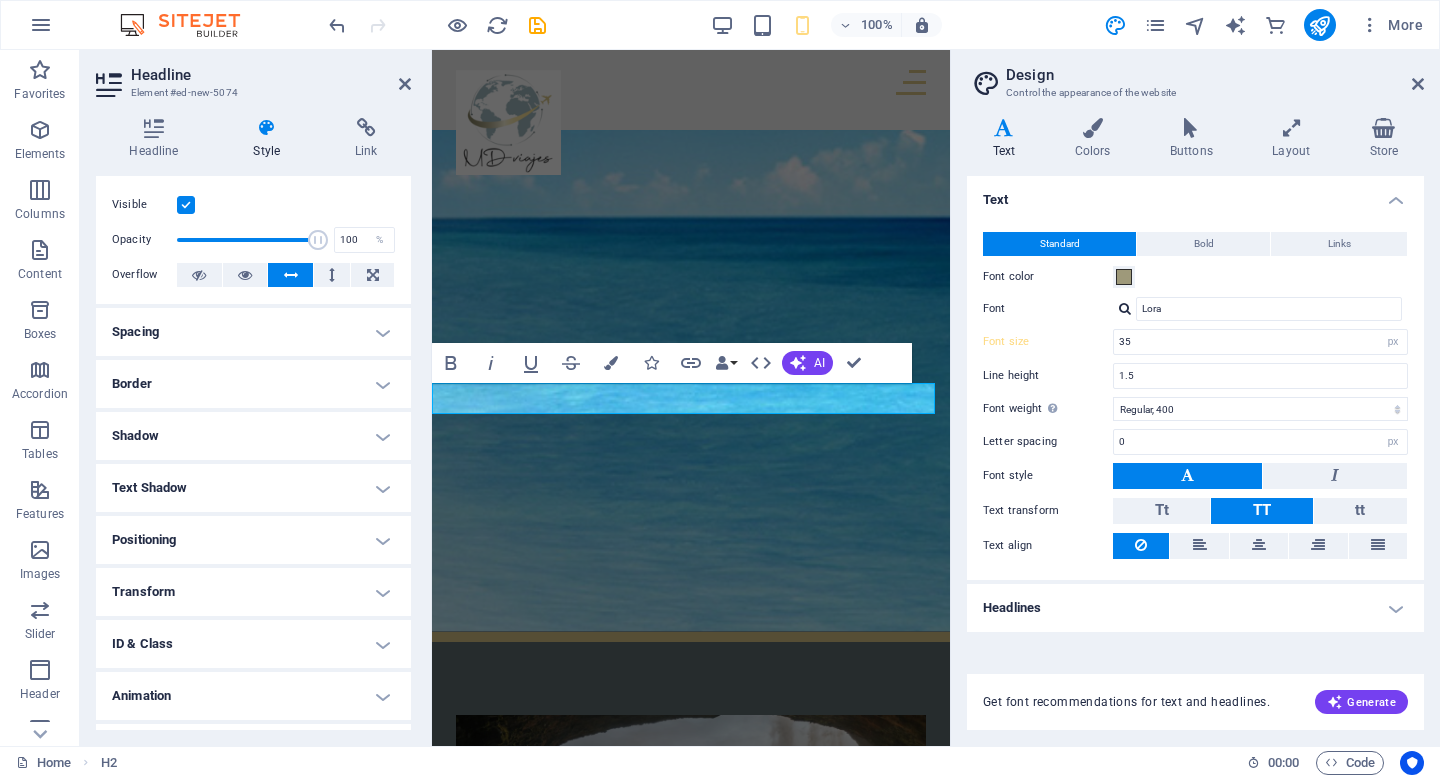 scroll, scrollTop: 76, scrollLeft: 0, axis: vertical 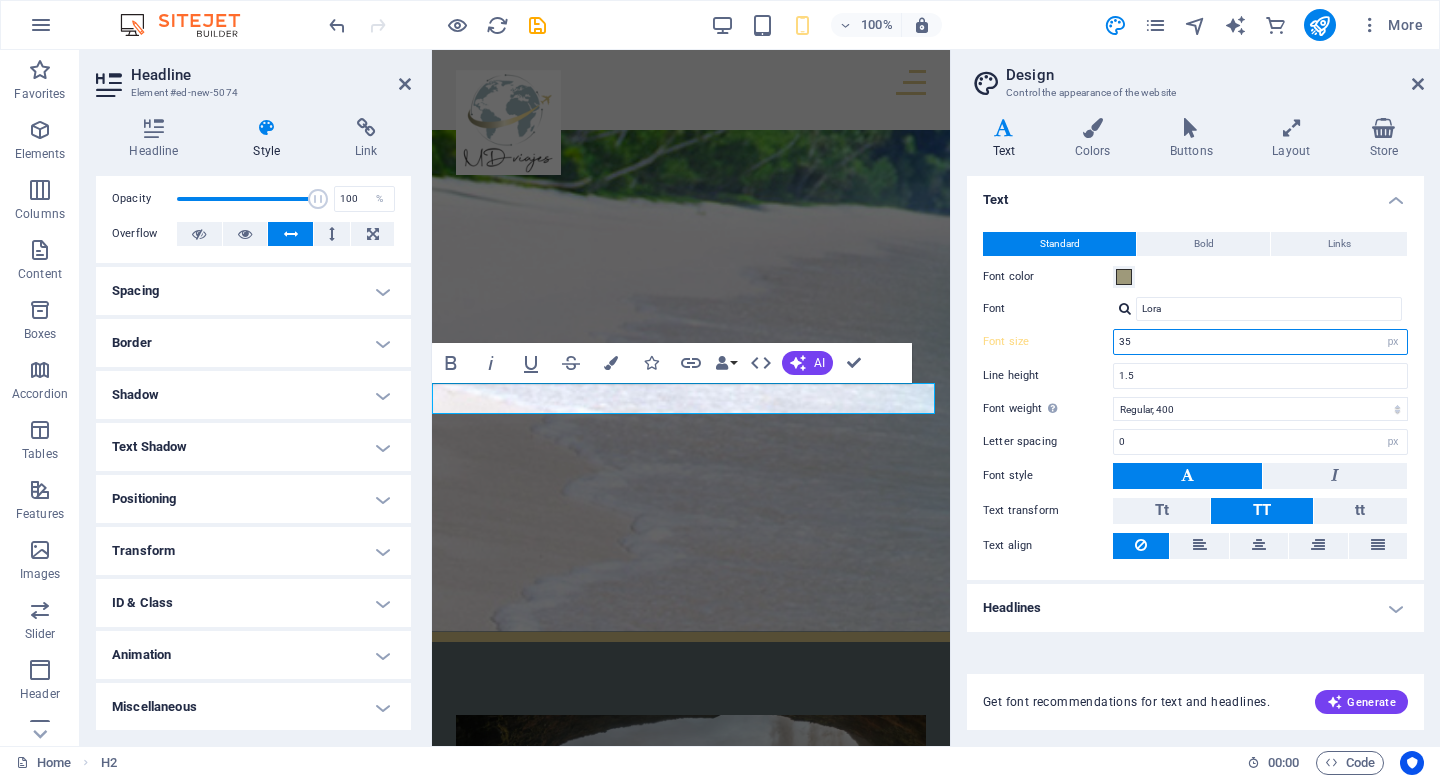 click on "35" at bounding box center (1260, 342) 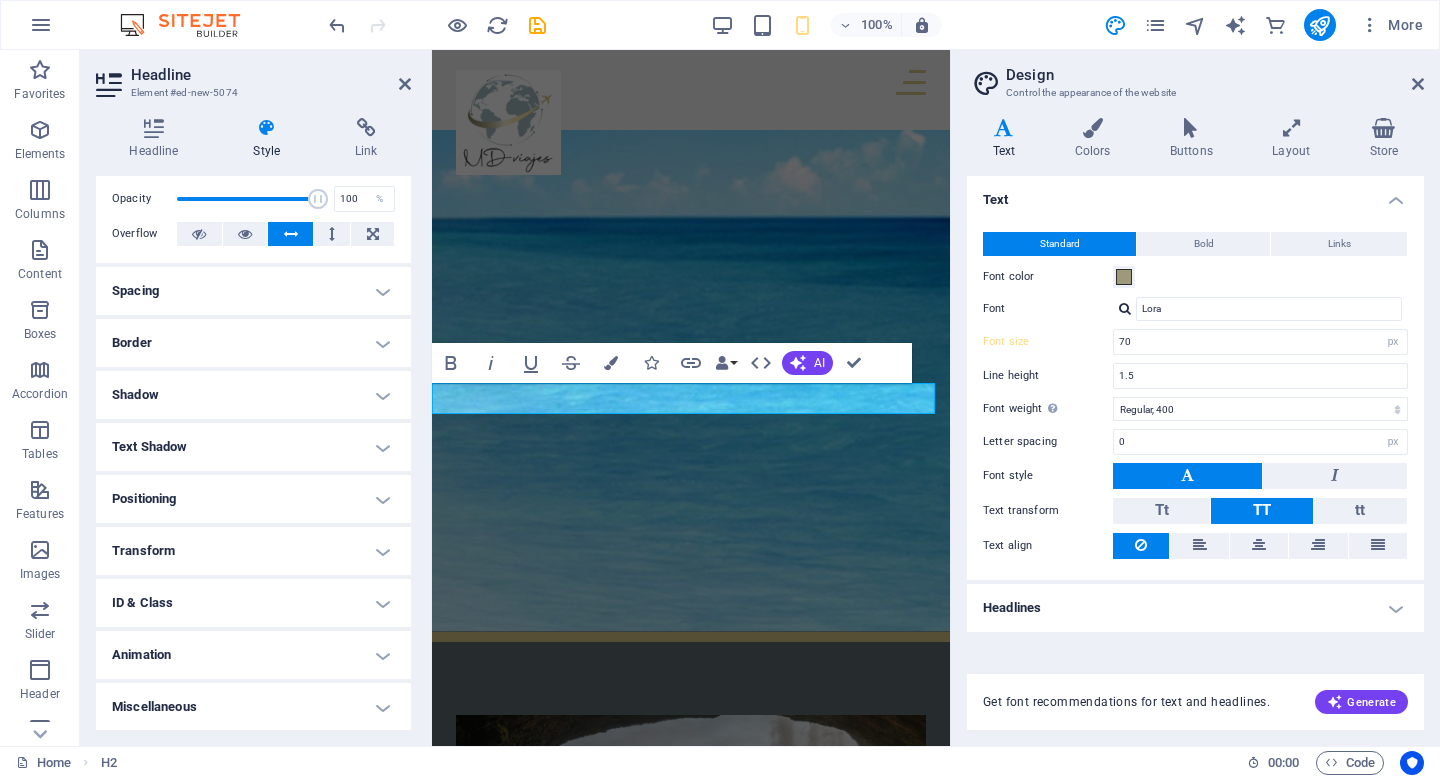 click on "Standard Bold Links Font color Font Lora Lora Montserrat Manage fonts → Font size 70 rem px Line height 1.5 Font weight To display the font weight correctly, it may need to be enabled.  Manage Fonts Thin, 100 Extra-light, 200 Light, 300 Regular, 400 Medium, 500 Semi-bold, 600 Bold, 700 Extra-bold, 800 Black, 900 Letter spacing 0 rem px Font style Text transform Tt TT tt Text align Font weight To display the font weight correctly, it may need to be enabled.  Manage Fonts Thin, 100 Extra-light, 200 Light, 300 Regular, 400 Medium, 500 Semi-bold, 600 Bold, 700 Extra-bold, 800 Black, 900 Default Hover / Active Font color Font color Decoration Decoration Transition duration 0.3 s Transition function Ease Ease In Ease Out Ease In/Ease Out Linear" at bounding box center (1195, 396) 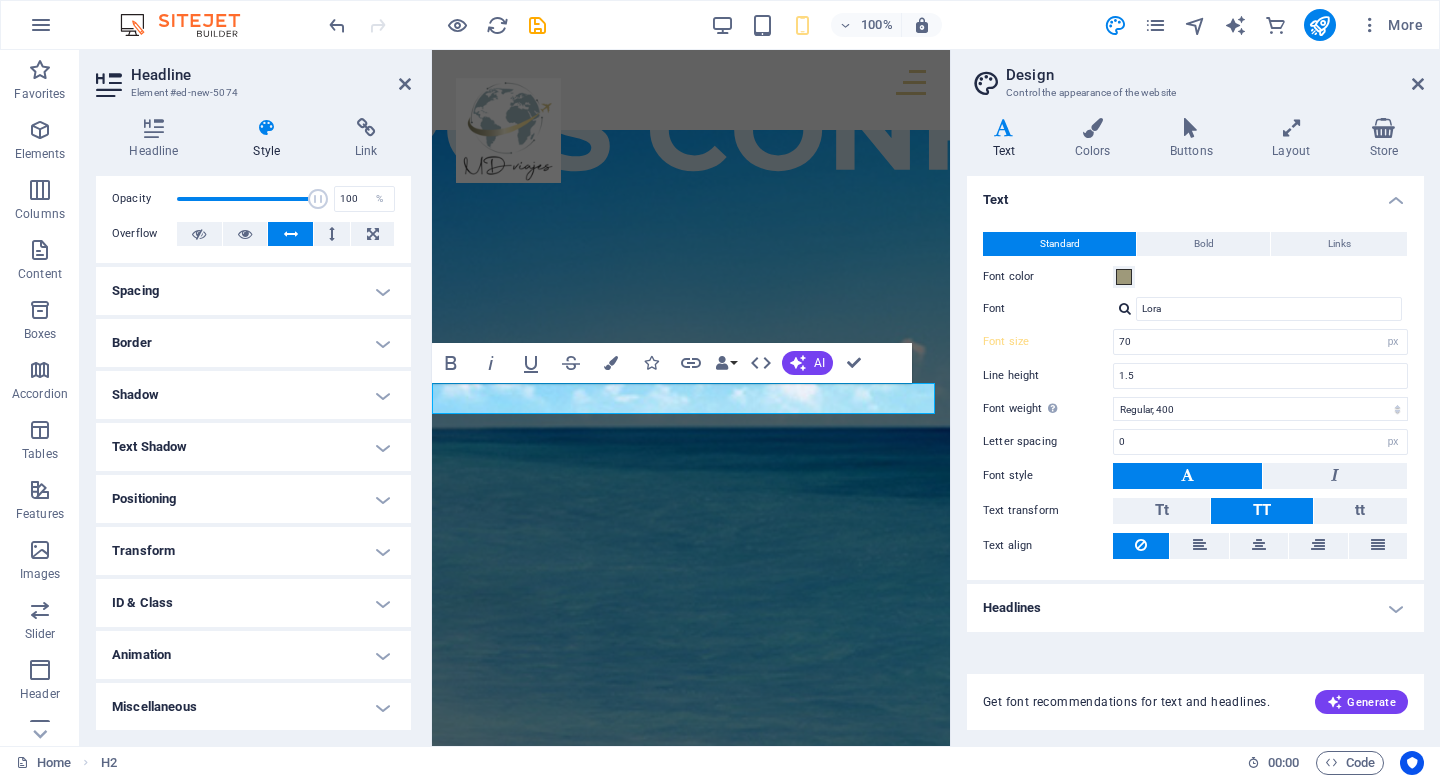 scroll, scrollTop: 6395, scrollLeft: 0, axis: vertical 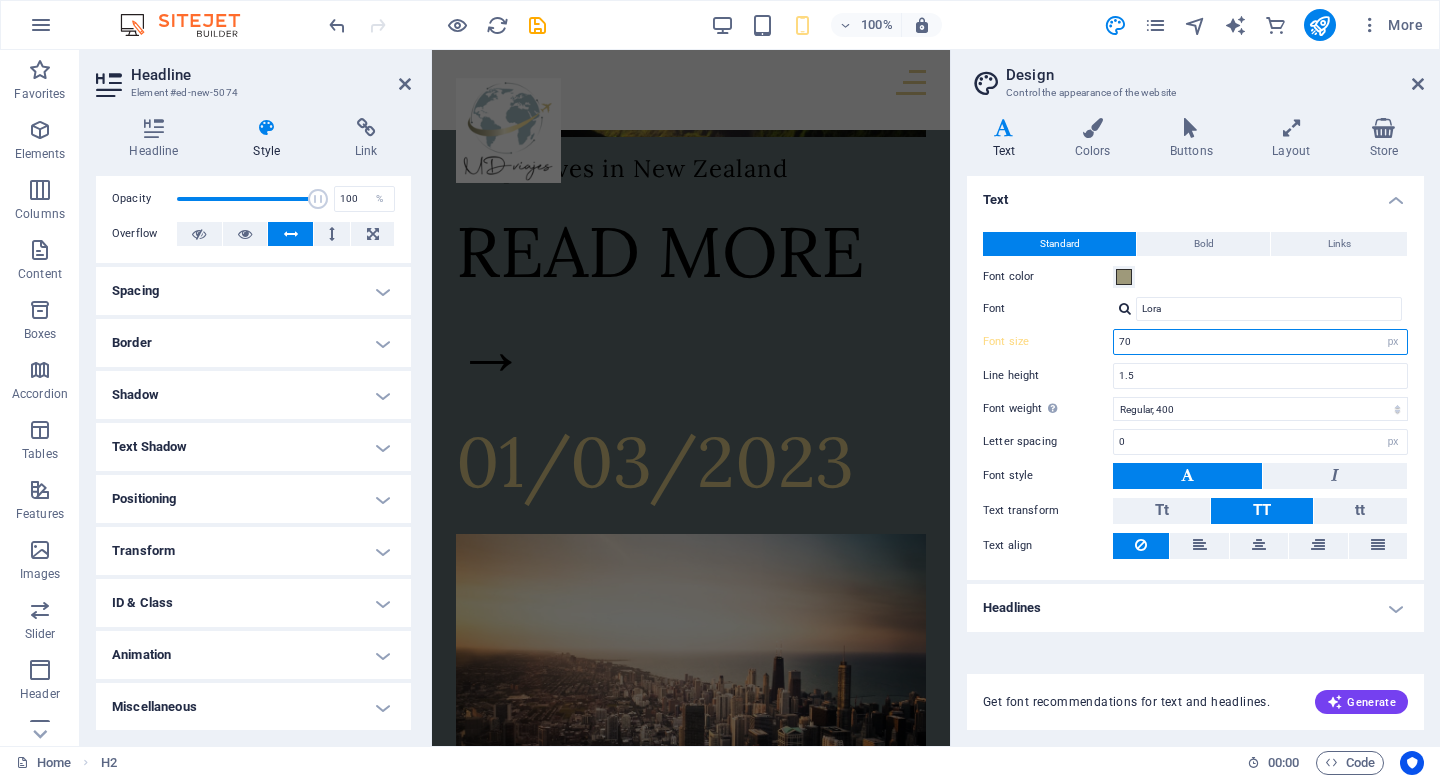 click on "70" at bounding box center (1260, 342) 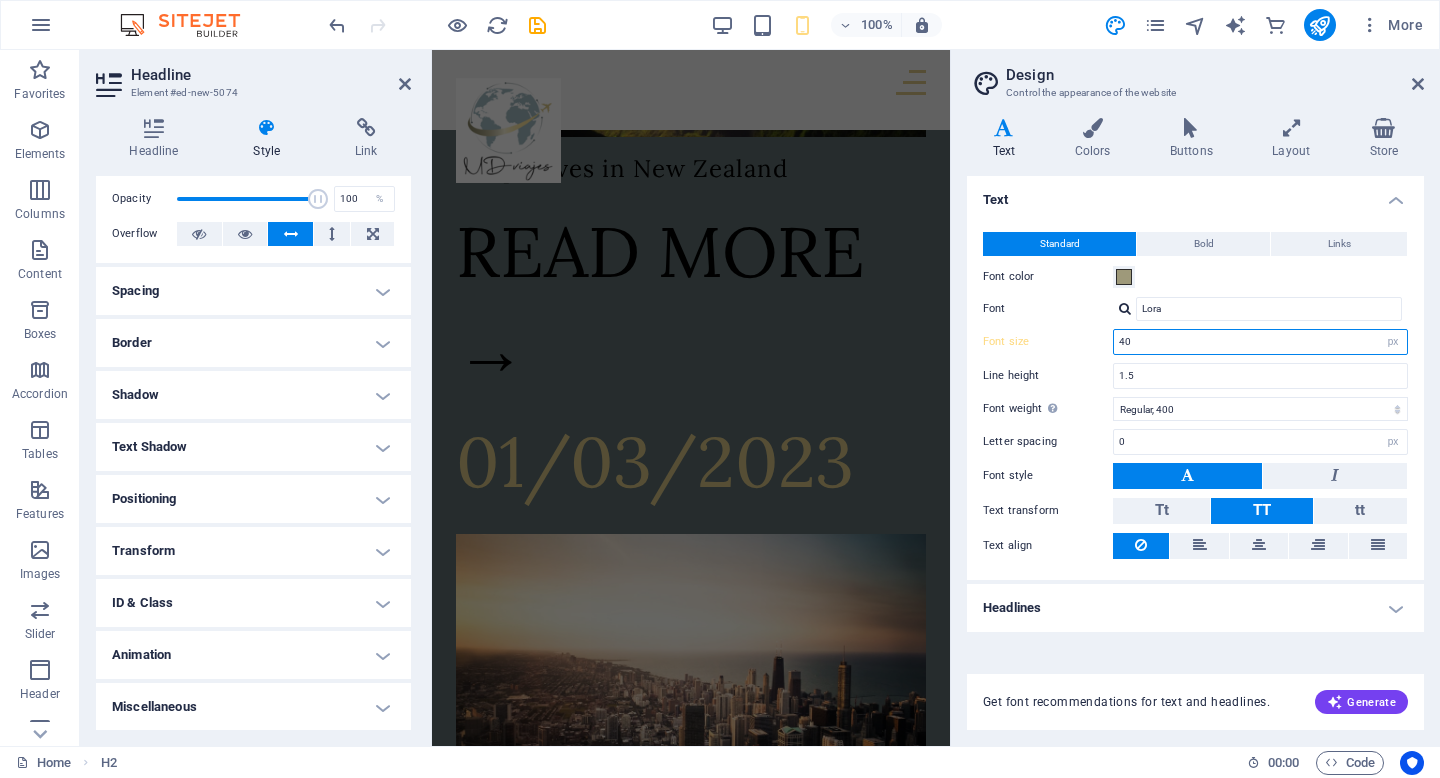 type on "40" 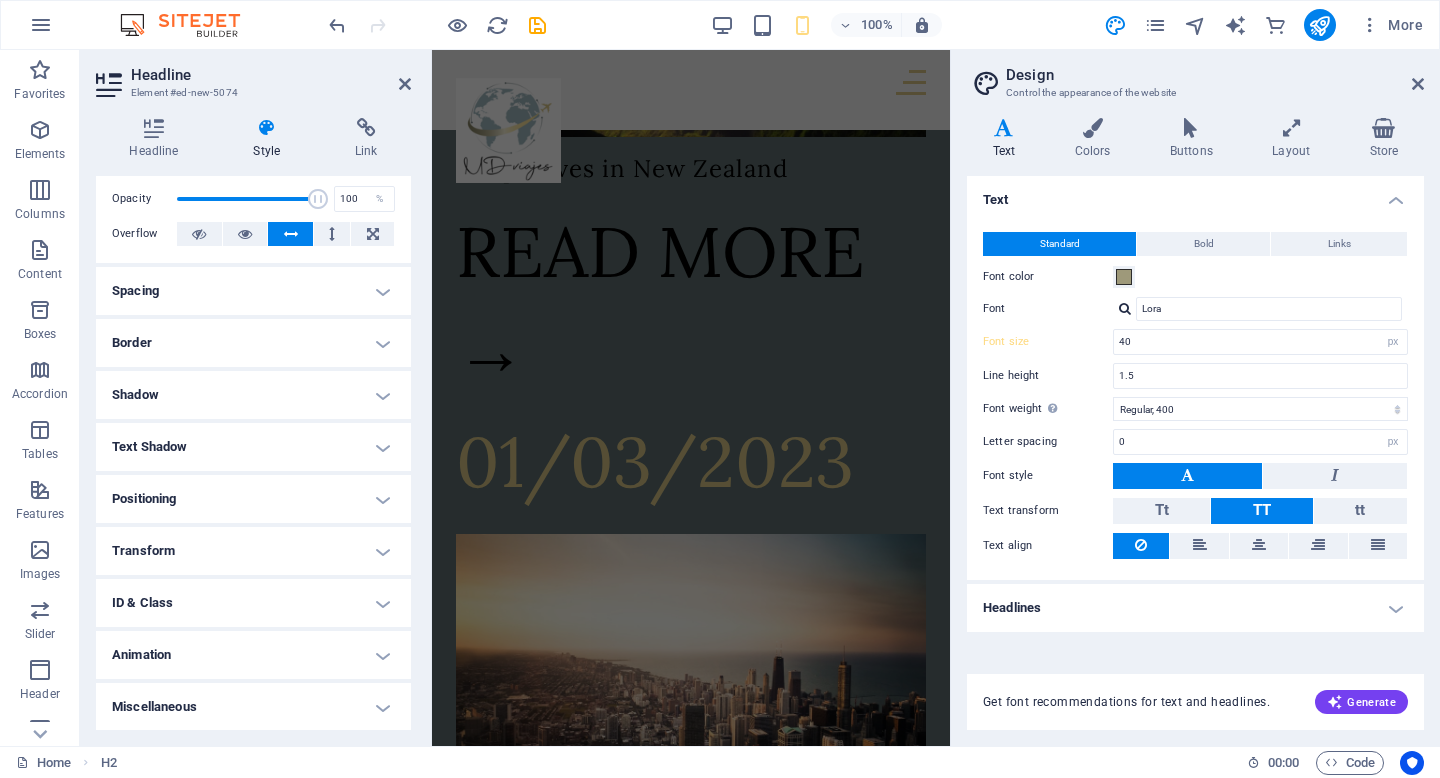 click on "Standard Bold Links Font color Font Lora Lora Montserrat Manage fonts → Font size 40 rem px Line height 1.5 Font weight To display the font weight correctly, it may need to be enabled.  Manage Fonts Thin, 100 Extra-light, 200 Light, 300 Regular, 400 Medium, 500 Semi-bold, 600 Bold, 700 Extra-bold, 800 Black, 900 Letter spacing 0 rem px Font style Text transform Tt TT tt Text align Font weight To display the font weight correctly, it may need to be enabled.  Manage Fonts Thin, 100 Extra-light, 200 Light, 300 Regular, 400 Medium, 500 Semi-bold, 600 Bold, 700 Extra-bold, 800 Black, 900 Default Hover / Active Font color Font color Decoration Decoration Transition duration 0.3 s Transition function Ease Ease In Ease Out Ease In/Ease Out Linear" at bounding box center (1195, 396) 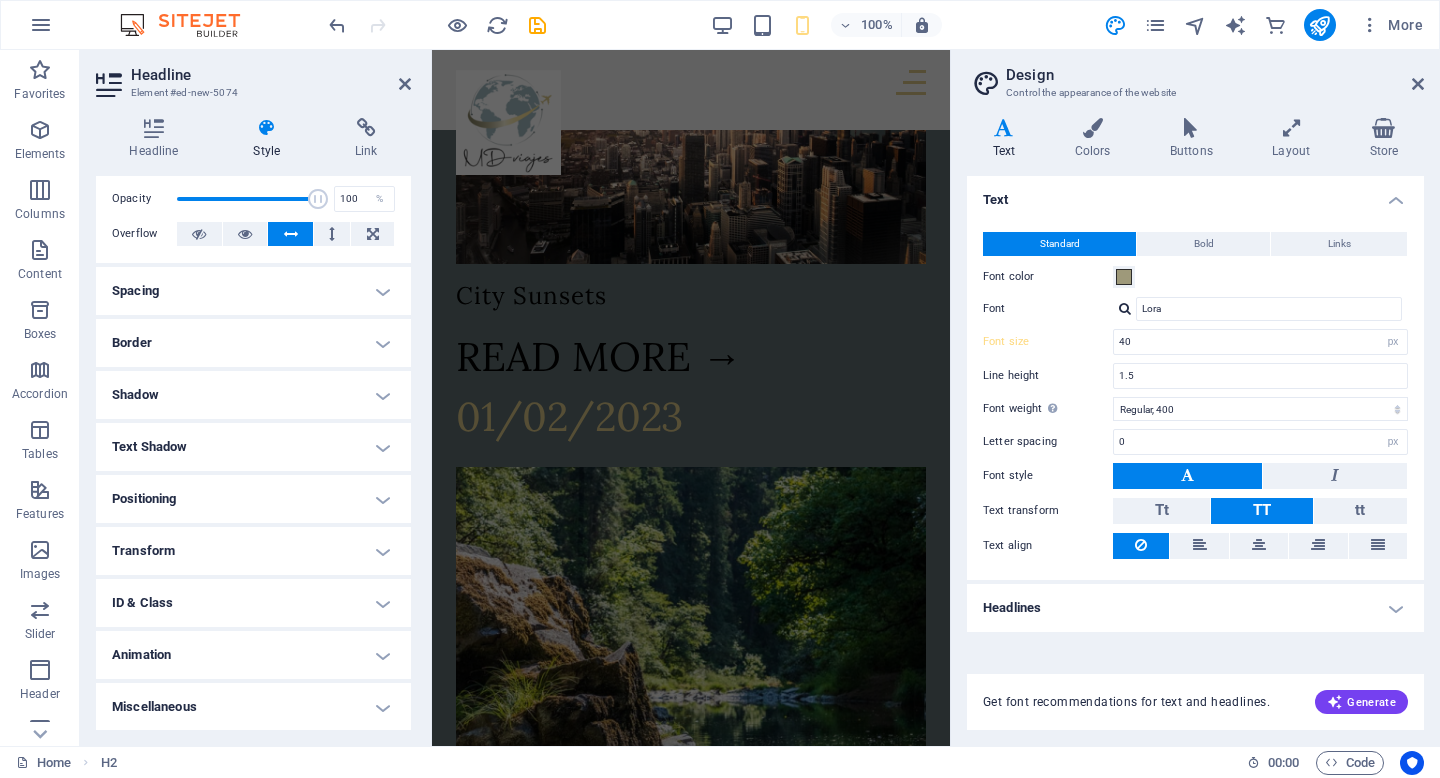 scroll, scrollTop: 5030, scrollLeft: 0, axis: vertical 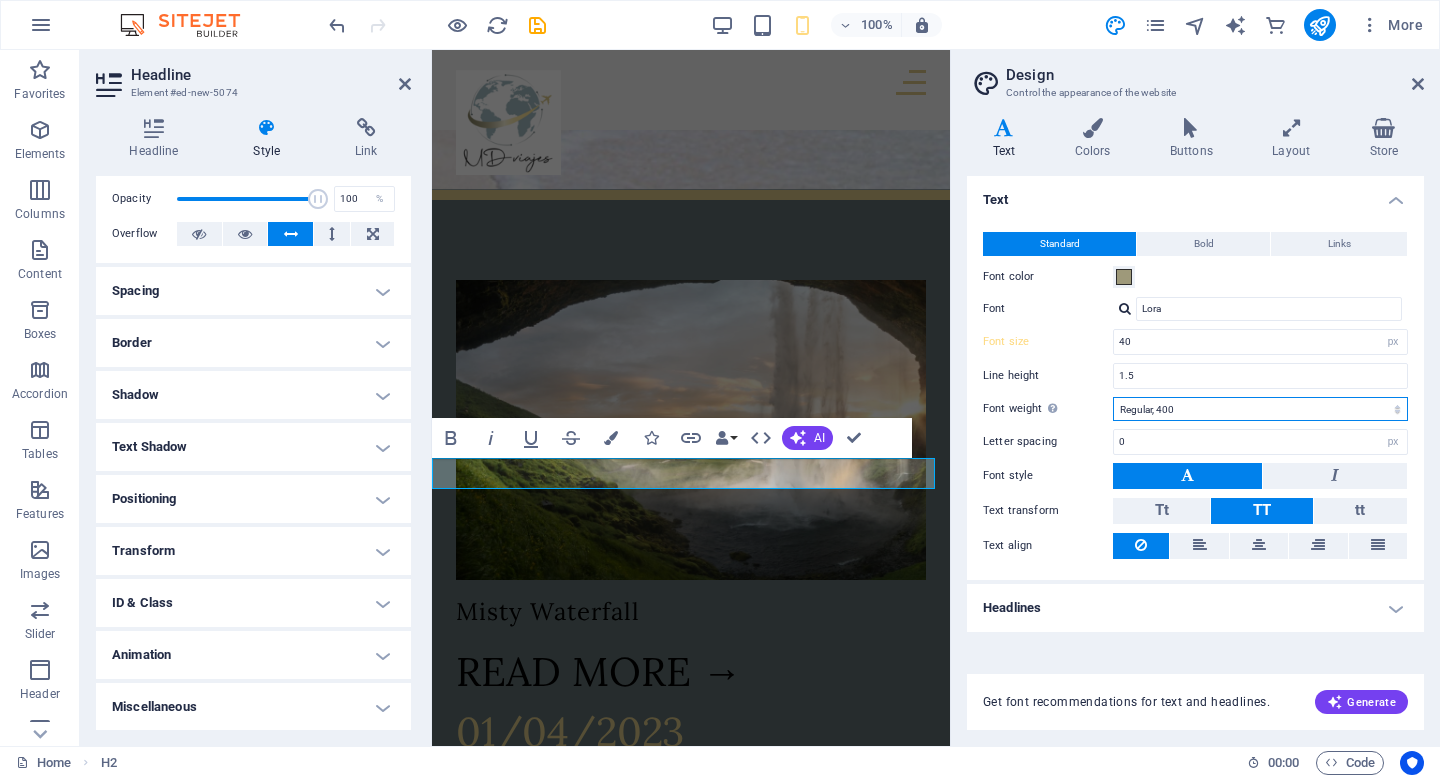 click on "Thin, 100 Extra-light, 200 Light, 300 Regular, 400 Medium, 500 Semi-bold, 600 Bold, 700 Extra-bold, 800 Black, 900" at bounding box center [1260, 409] 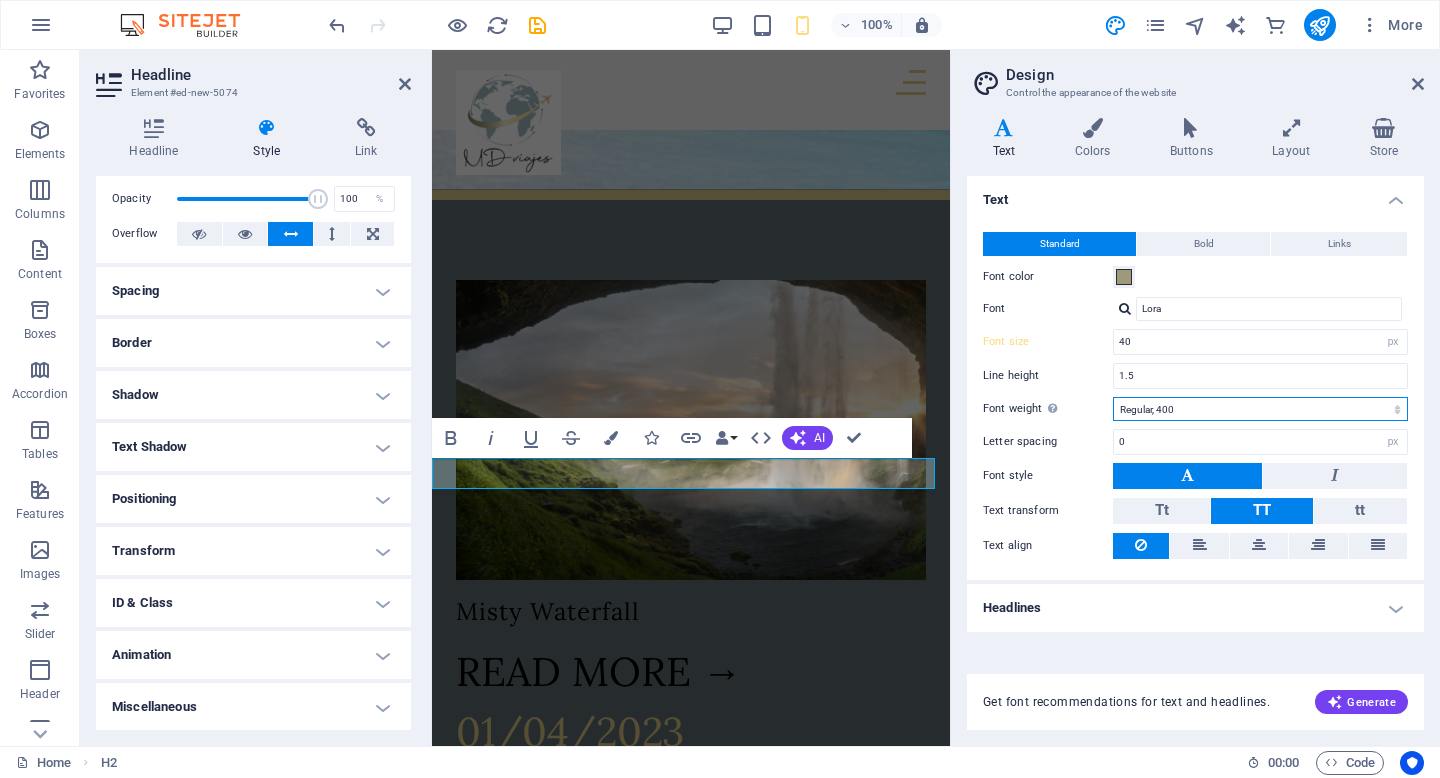 select on "200" 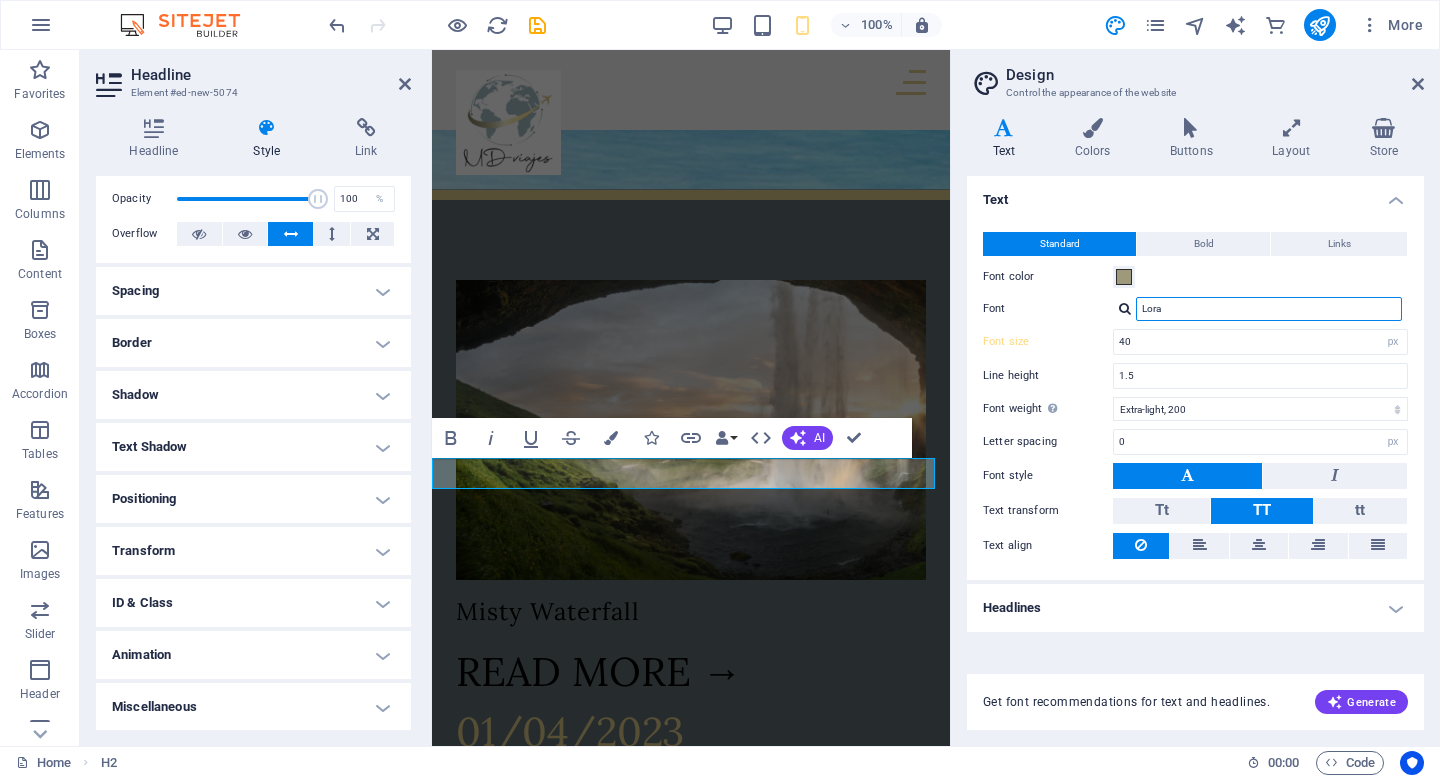 click on "Lora" at bounding box center [1269, 309] 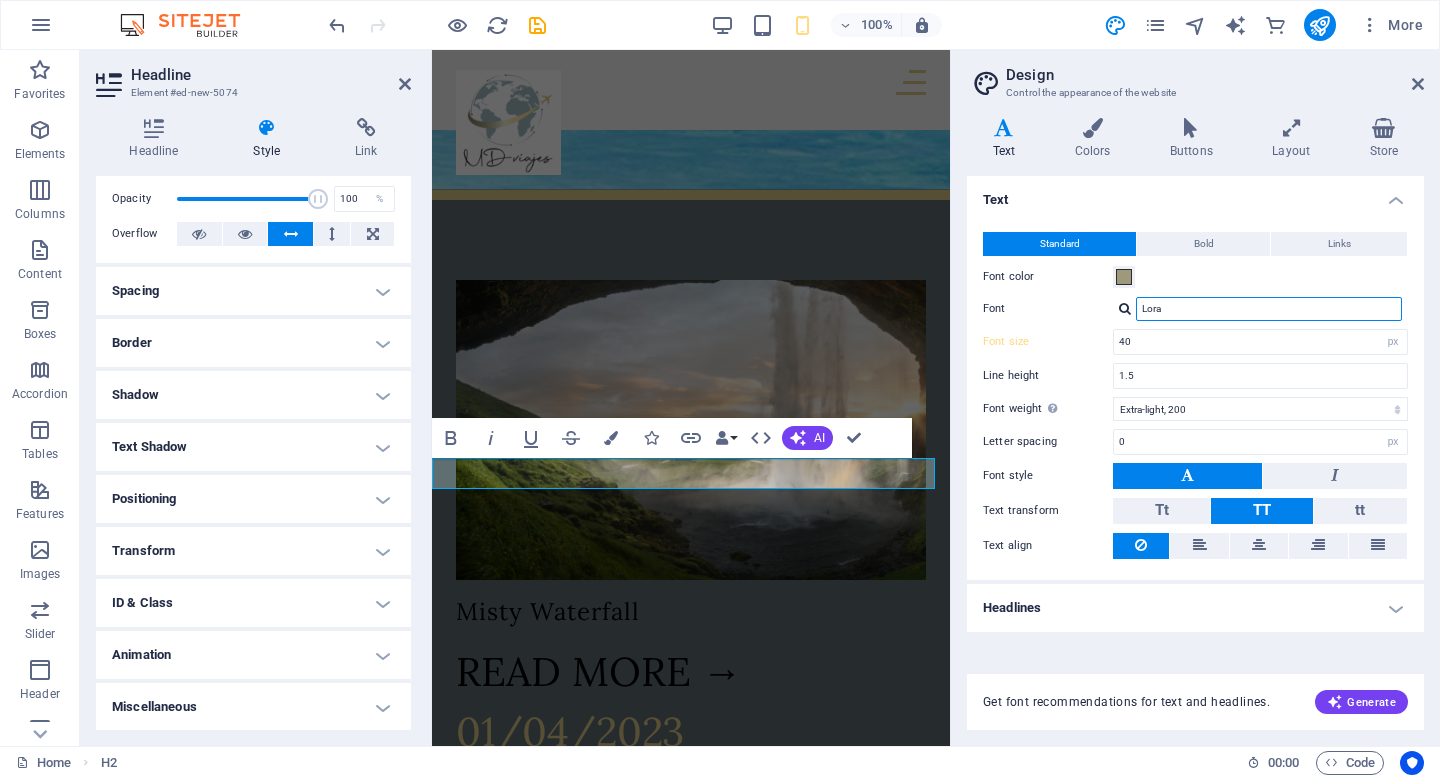 click on "Lora" at bounding box center [1269, 309] 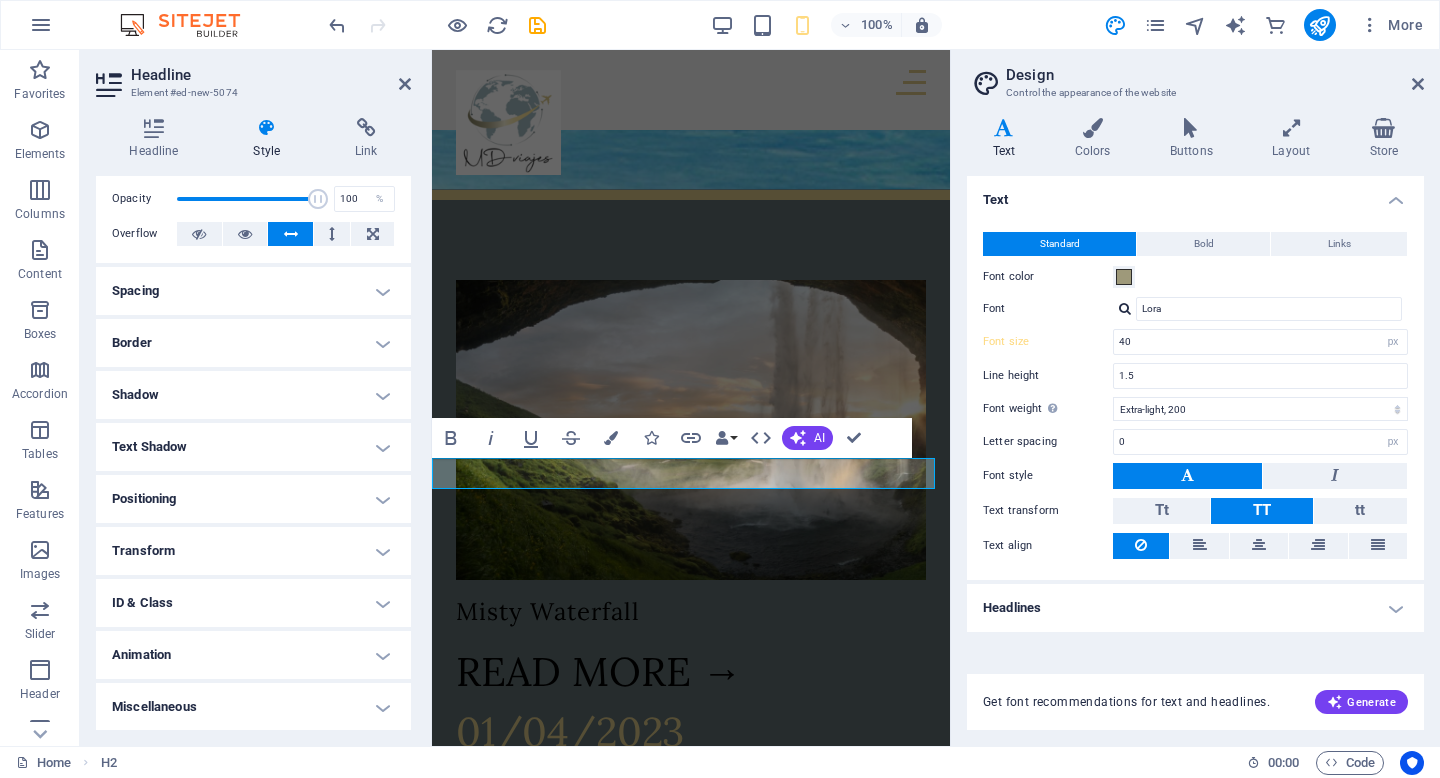 click at bounding box center (1125, 308) 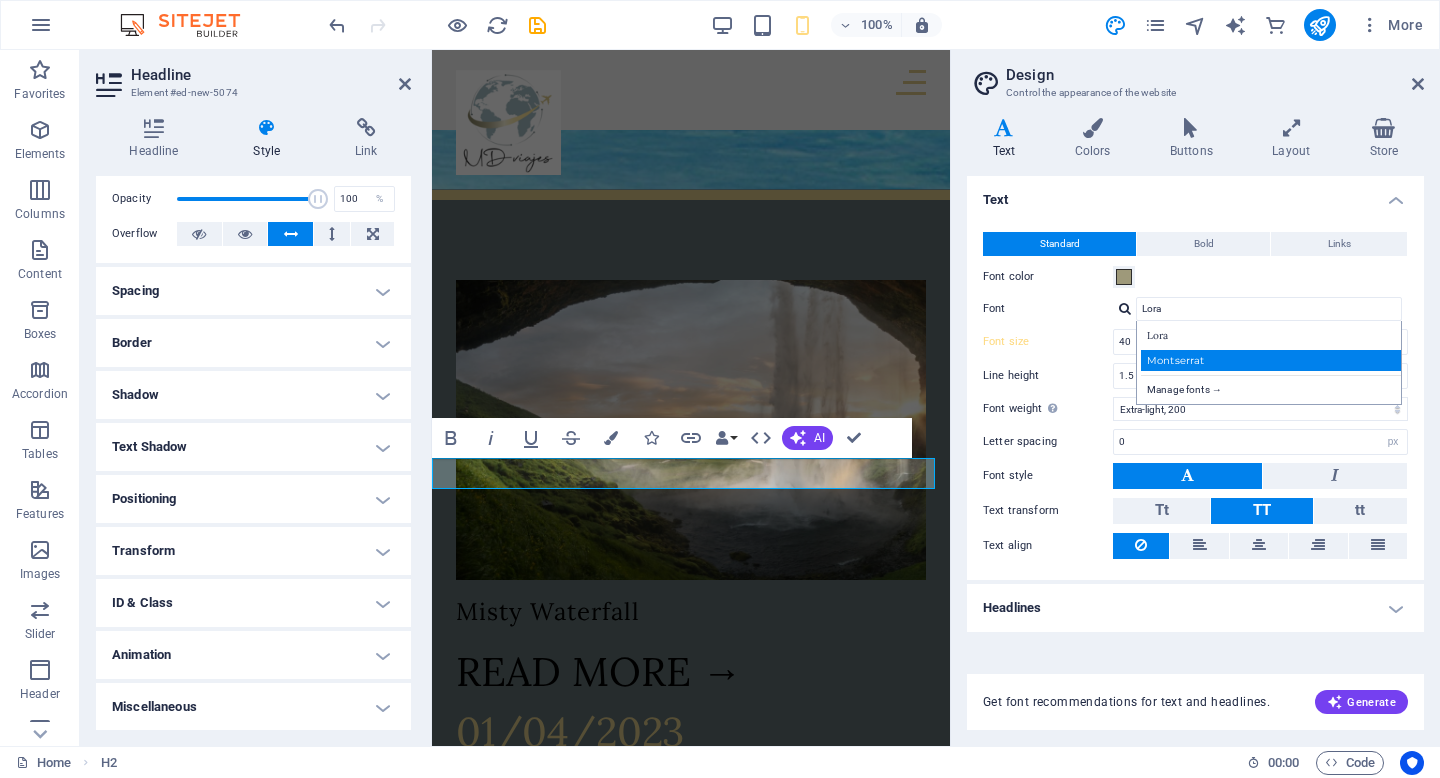 click on "Montserrat" at bounding box center (1273, 360) 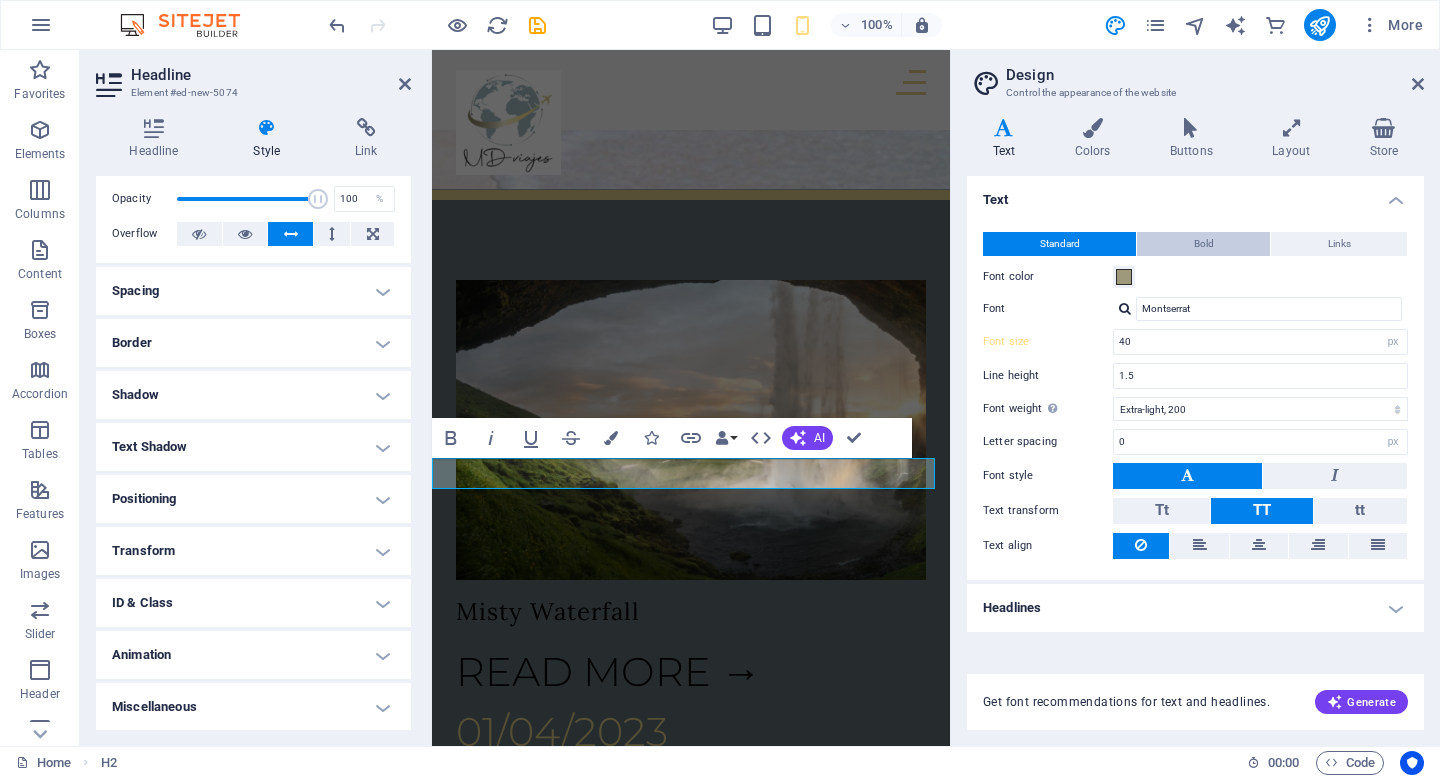 click on "Bold" at bounding box center [1204, 244] 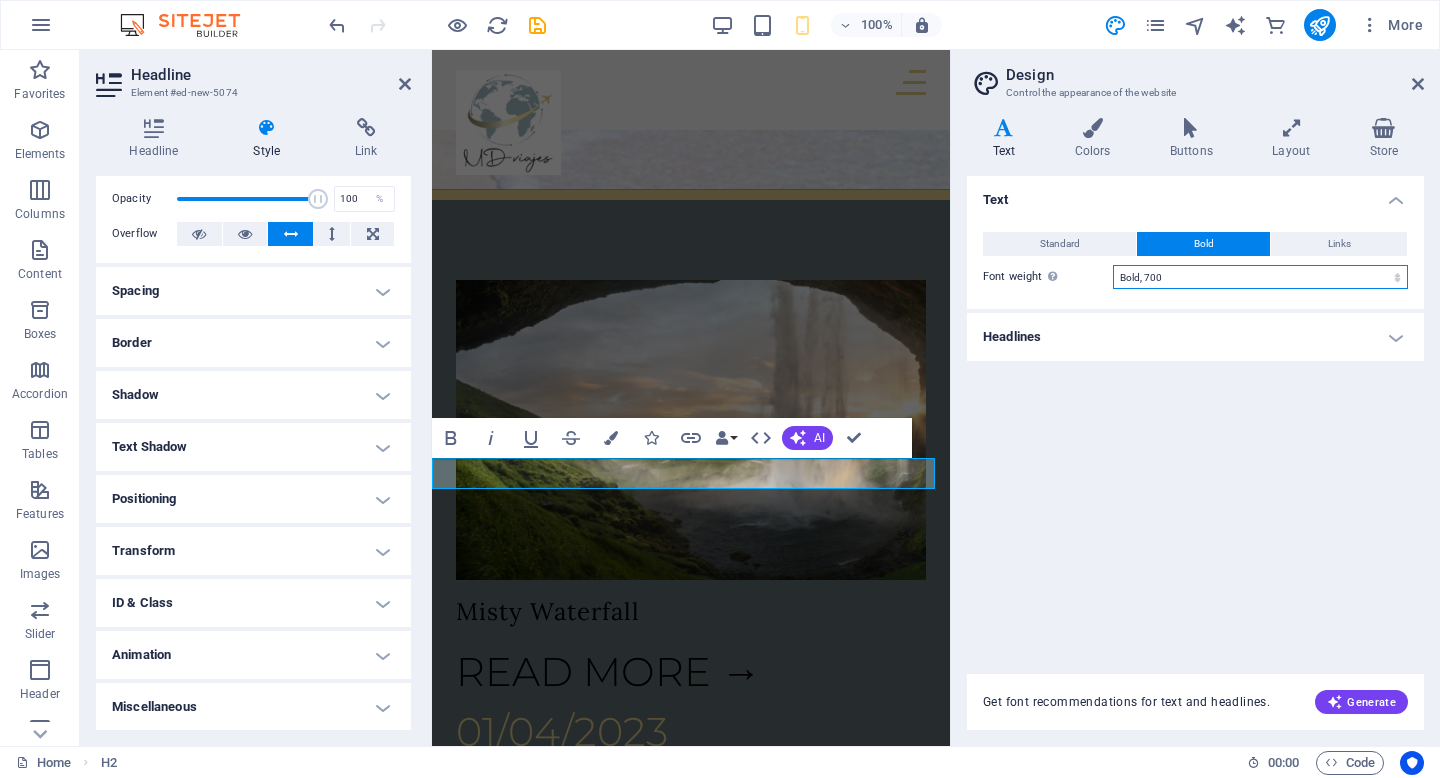 click on "Thin, 100 Extra-light, 200 Light, 300 Regular, 400 Medium, 500 Semi-bold, 600 Bold, 700 Extra-bold, 800 Black, 900" at bounding box center (1260, 277) 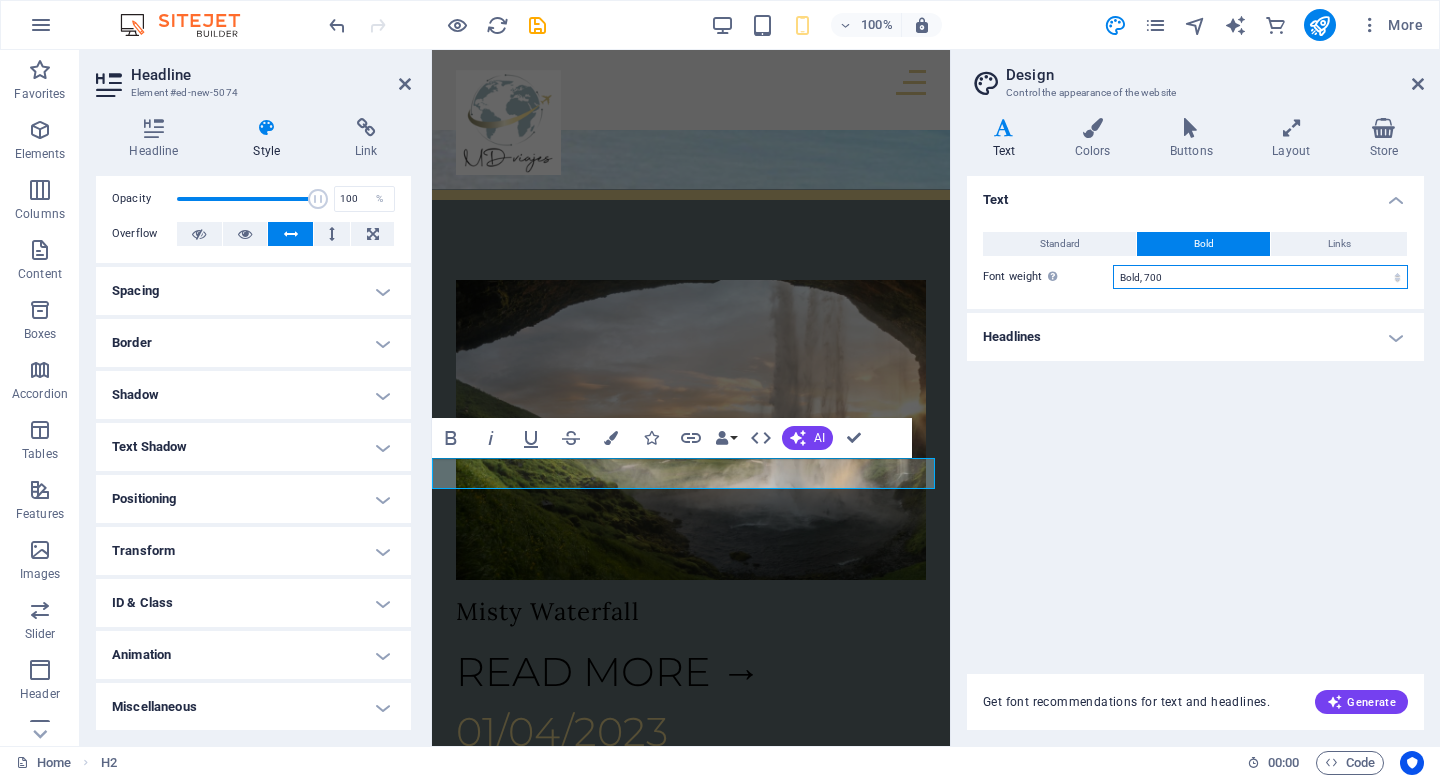 select on "800" 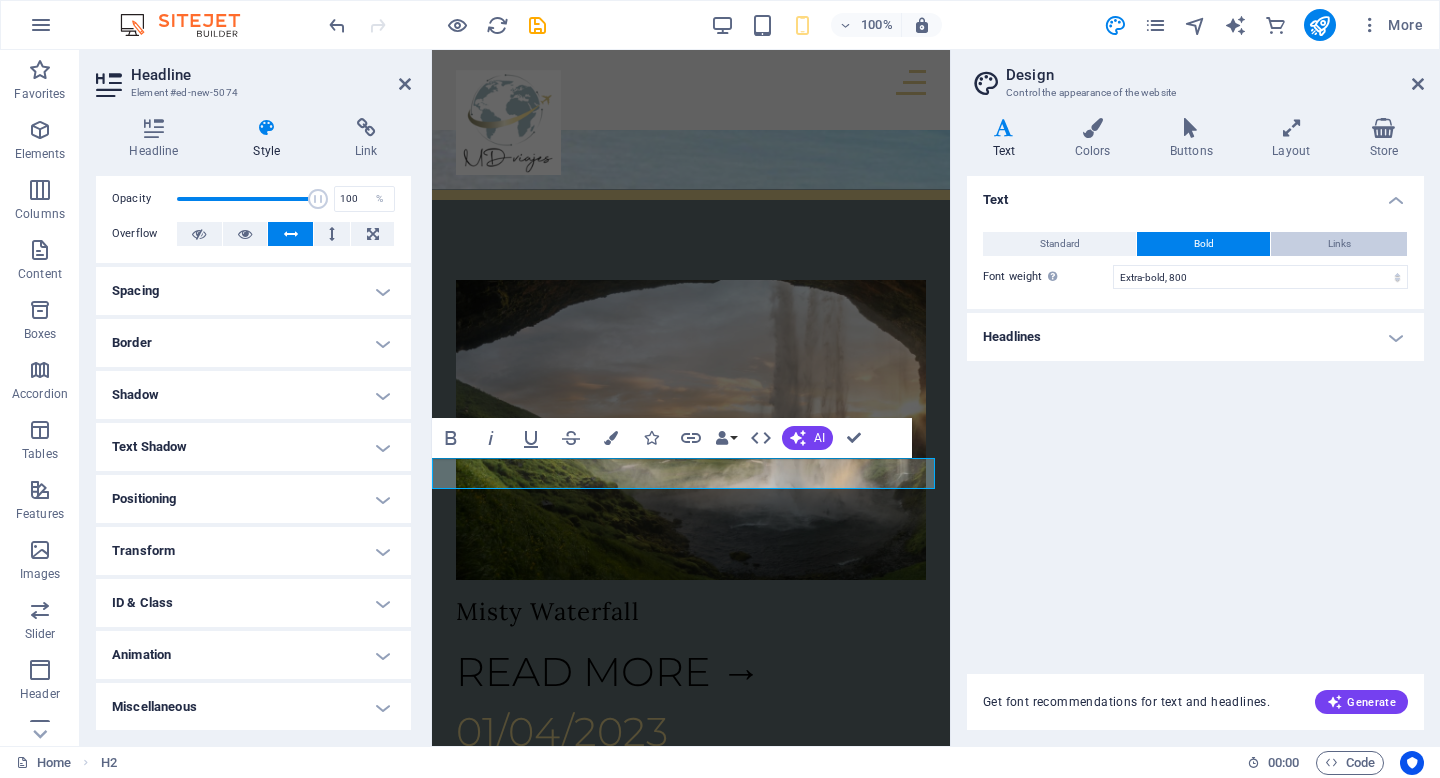 click on "Links" at bounding box center [1339, 244] 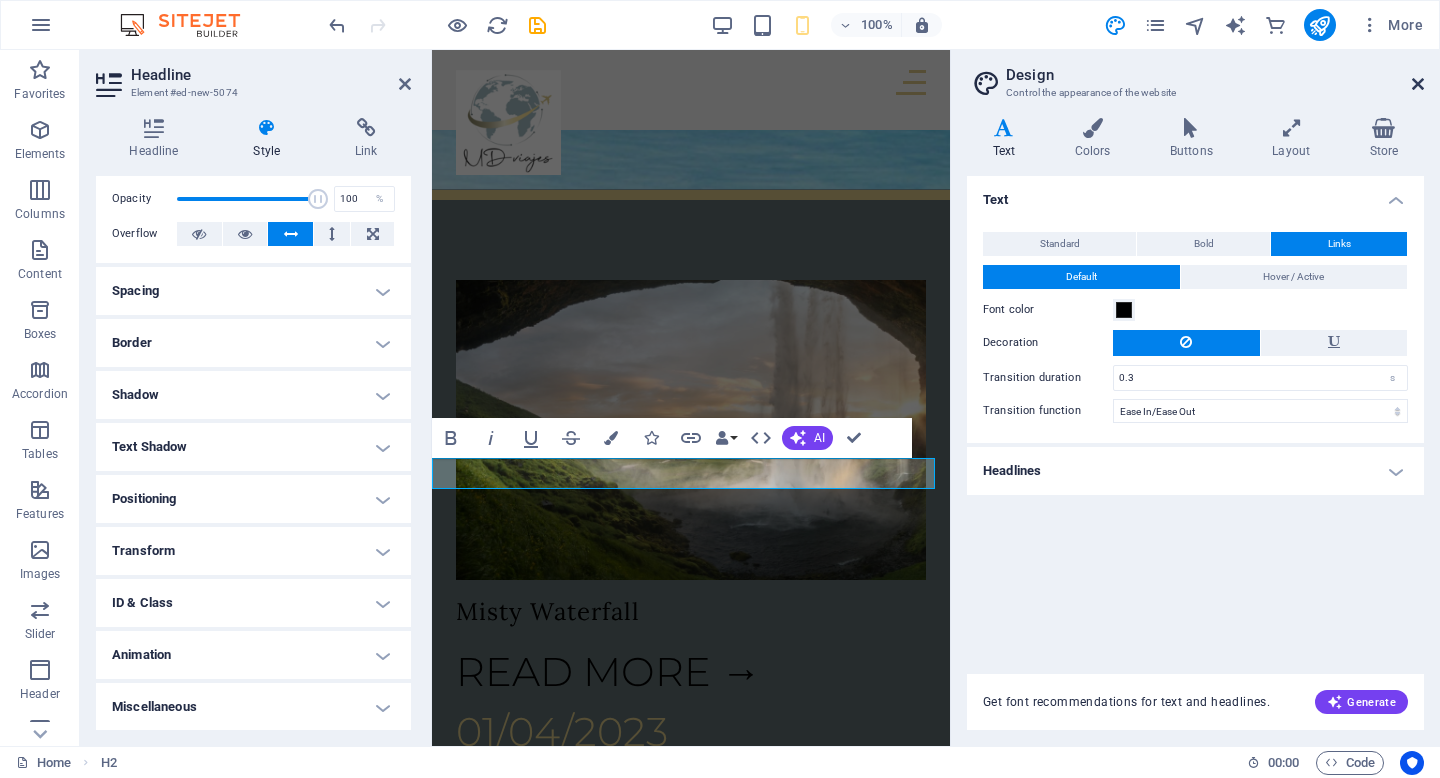 click at bounding box center [1418, 84] 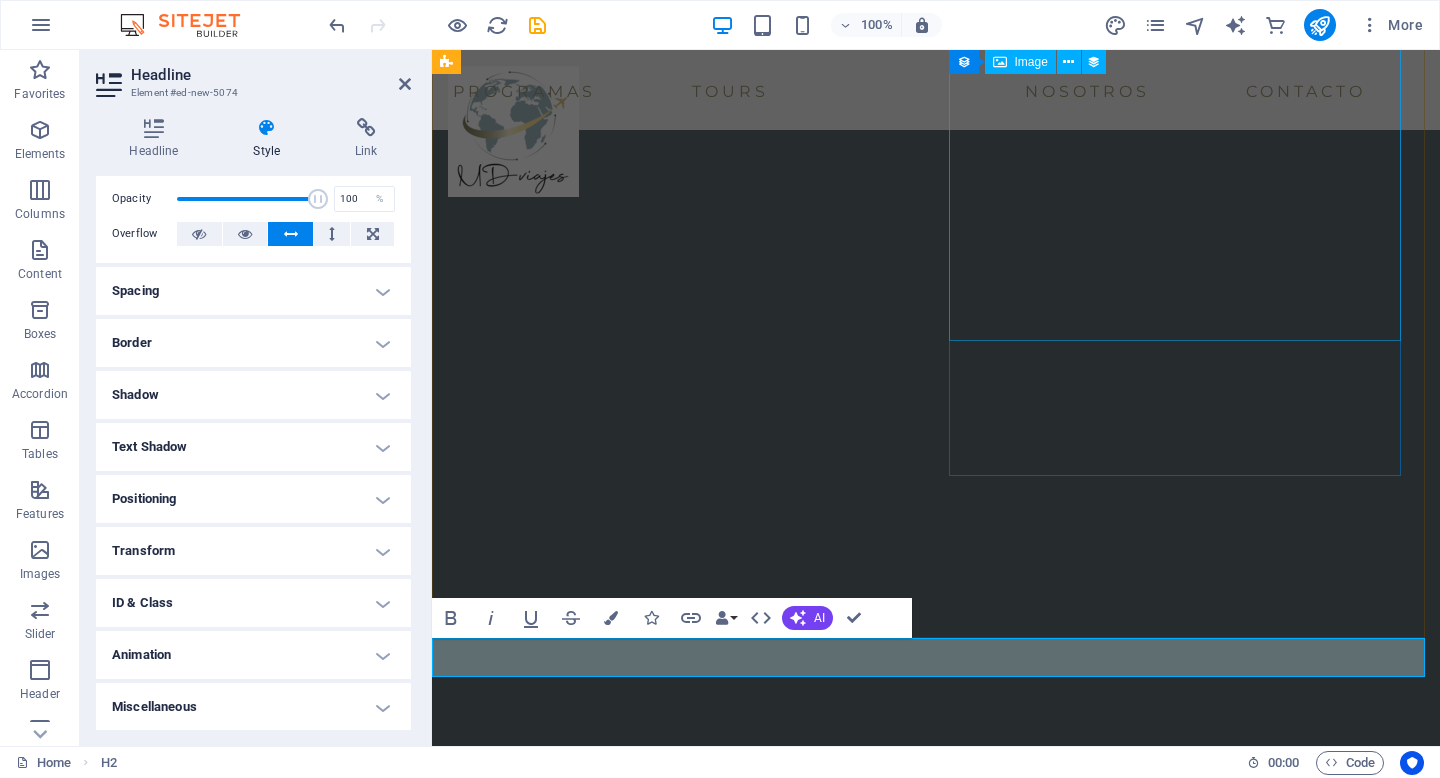scroll, scrollTop: 2153, scrollLeft: 0, axis: vertical 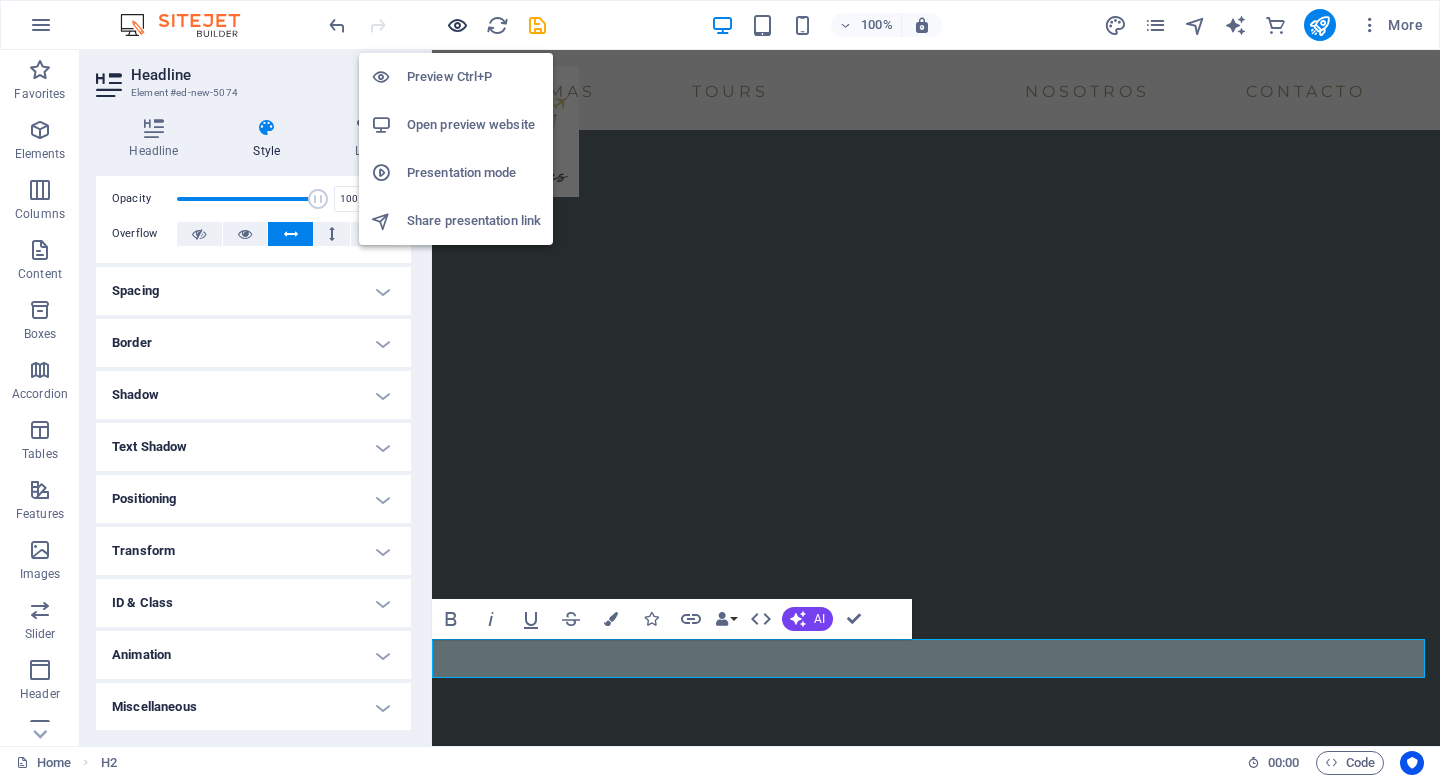 click at bounding box center [457, 25] 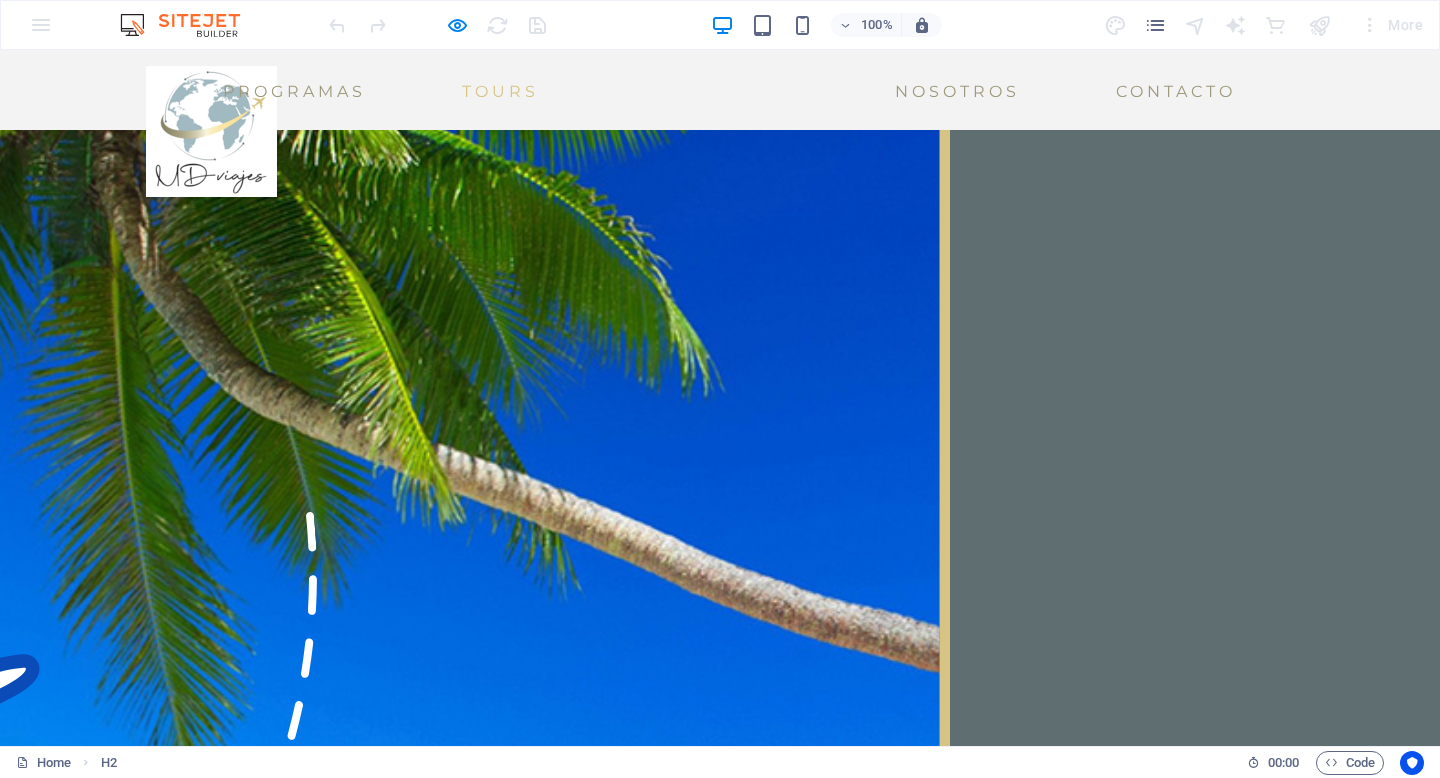 scroll, scrollTop: 3390, scrollLeft: 0, axis: vertical 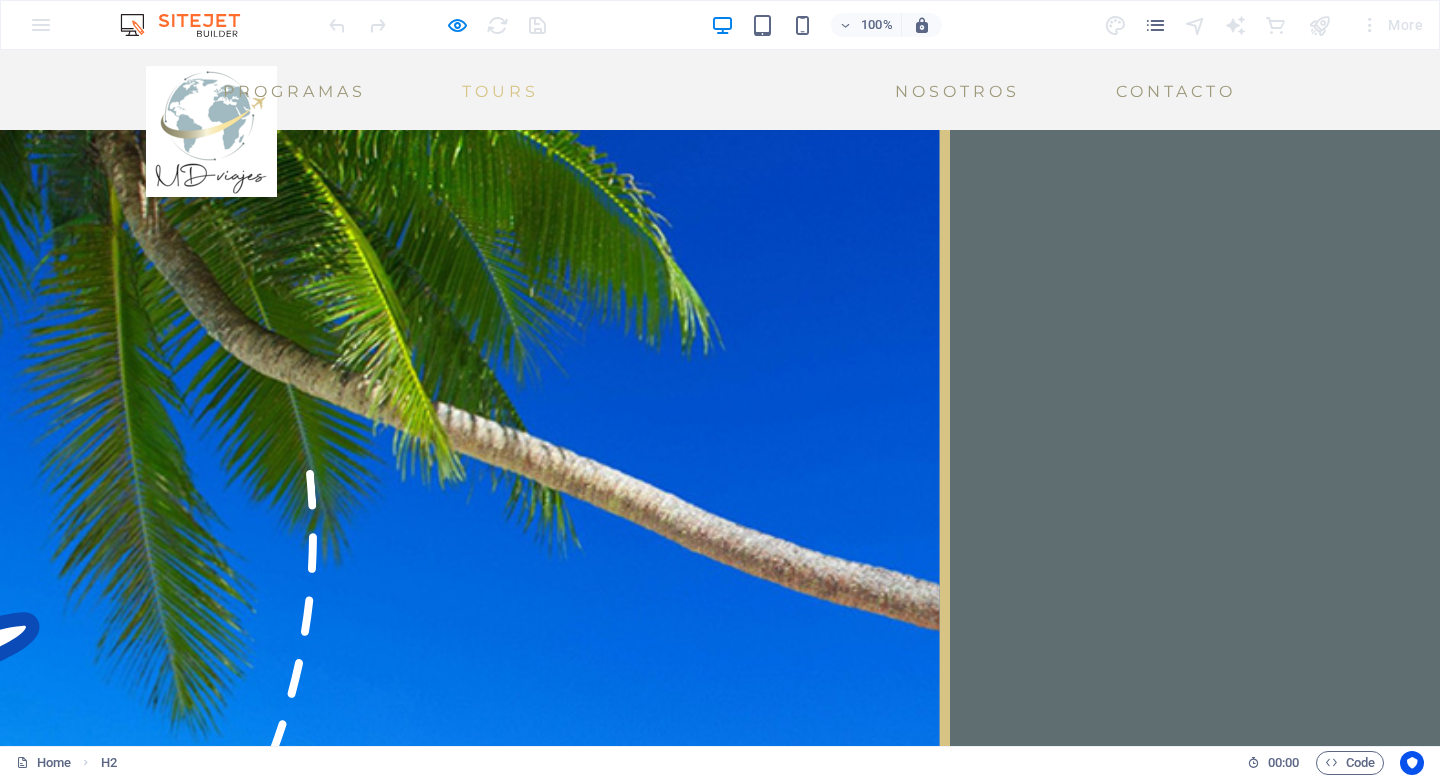 click on "[FIRST] [LAST] Excelente la atención, rápida, ágil y precisa. La  ejecutiva  [FIRST] [LAST] un 10 de 10, muy atenta y te da diferentes opciones para elección. En nuestro viaje a Punta Cana, también muy buenos los datos. Maravilla todo. Recomendable 100% [FIRST] [LAST] Nuestro primer viaje con MDviajes, con [FIRST] de  ejecutiva , excelente.!!! Viaje familiar, excelente coordinación, traslados, tour, hoteles, ubicación, etc. Seguro seguiremos con ustedes para futuros viajes. [FIRST] [LAST] Me encanta viajar con Mdviajes. Tienen una atención súper personalizada, siempre atentos a cualquier cosa que uno necesite. Excelente experiencia viajar con ellos. Felicitaciones a [FIRST] que hace que los viajes sean un agrado" at bounding box center [720, 12177] 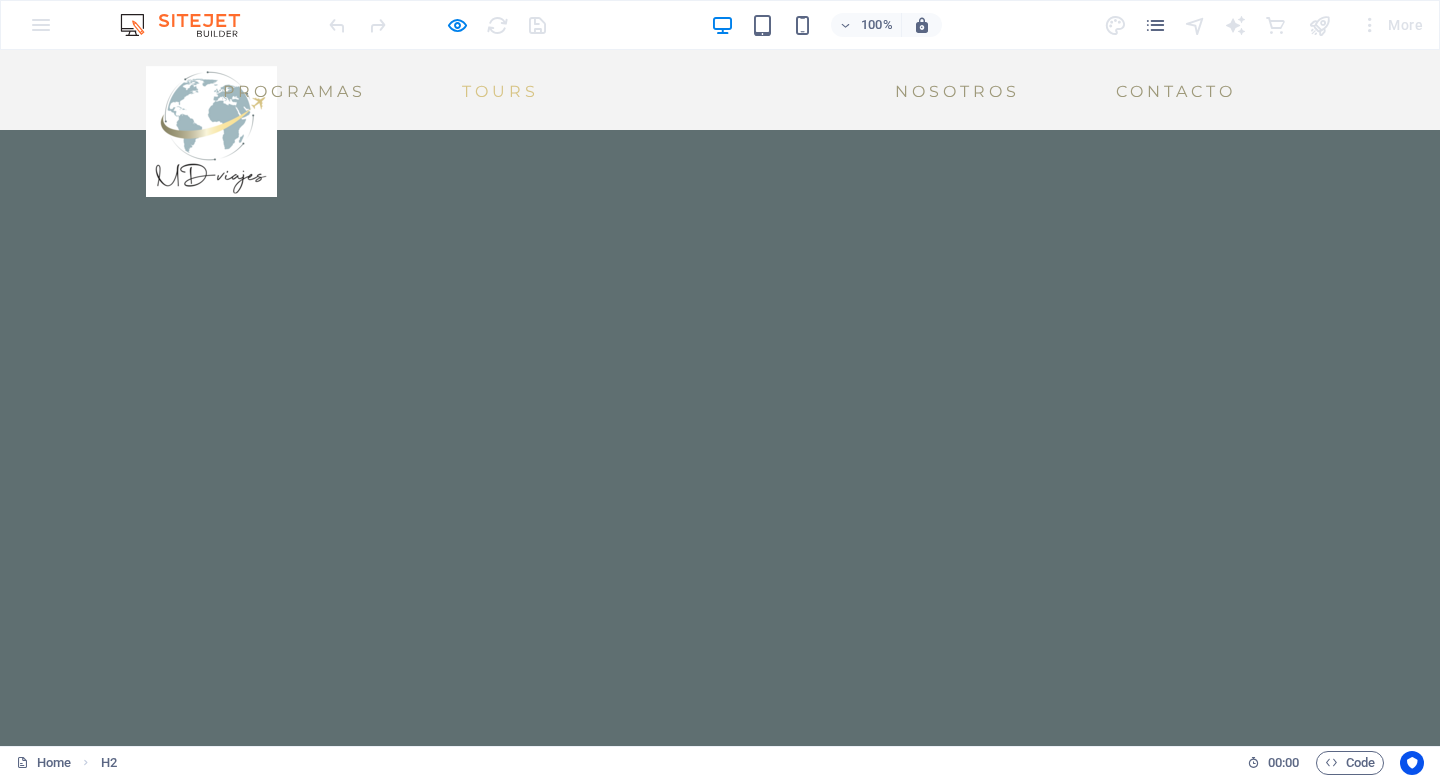 click on "[FIRST] [LAST] Excelente la atención, rápida, ágil y precisa. La  ejecutiva  [FIRST] [LAST] un 10 de 10, muy atenta y te da diferentes opciones para elección. En nuestro viaje a Punta Cana, también muy buenos los datos. Maravilla todo. Recomendable 100% [FIRST] [LAST] Nuestro primer viaje con MDviajes, con [FIRST] de  ejecutiva , excelente.!!! Viaje familiar, excelente coordinación, traslados, tour, hoteles, ubicación, etc. Seguro seguiremos con ustedes para futuros viajes. [FIRST] [LAST] Me encanta viajar con Mdviajes. Tienen una atención súper personalizada, siempre atentos a cualquier cosa que uno necesite. Excelente experiencia viajar con ellos. Felicitaciones a [FIRST] que hace que los viajes sean un agrado" at bounding box center (720, 12177) 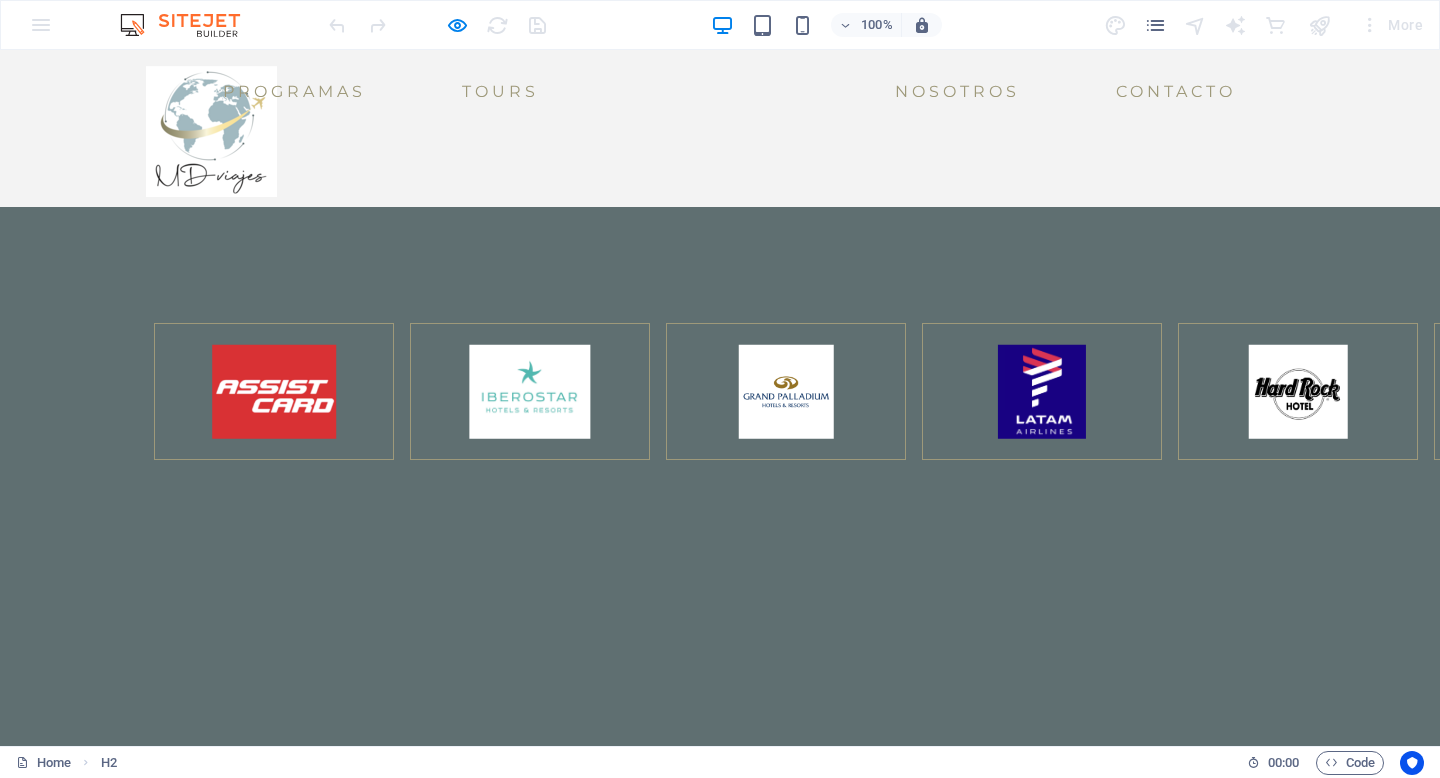 scroll, scrollTop: 0, scrollLeft: 0, axis: both 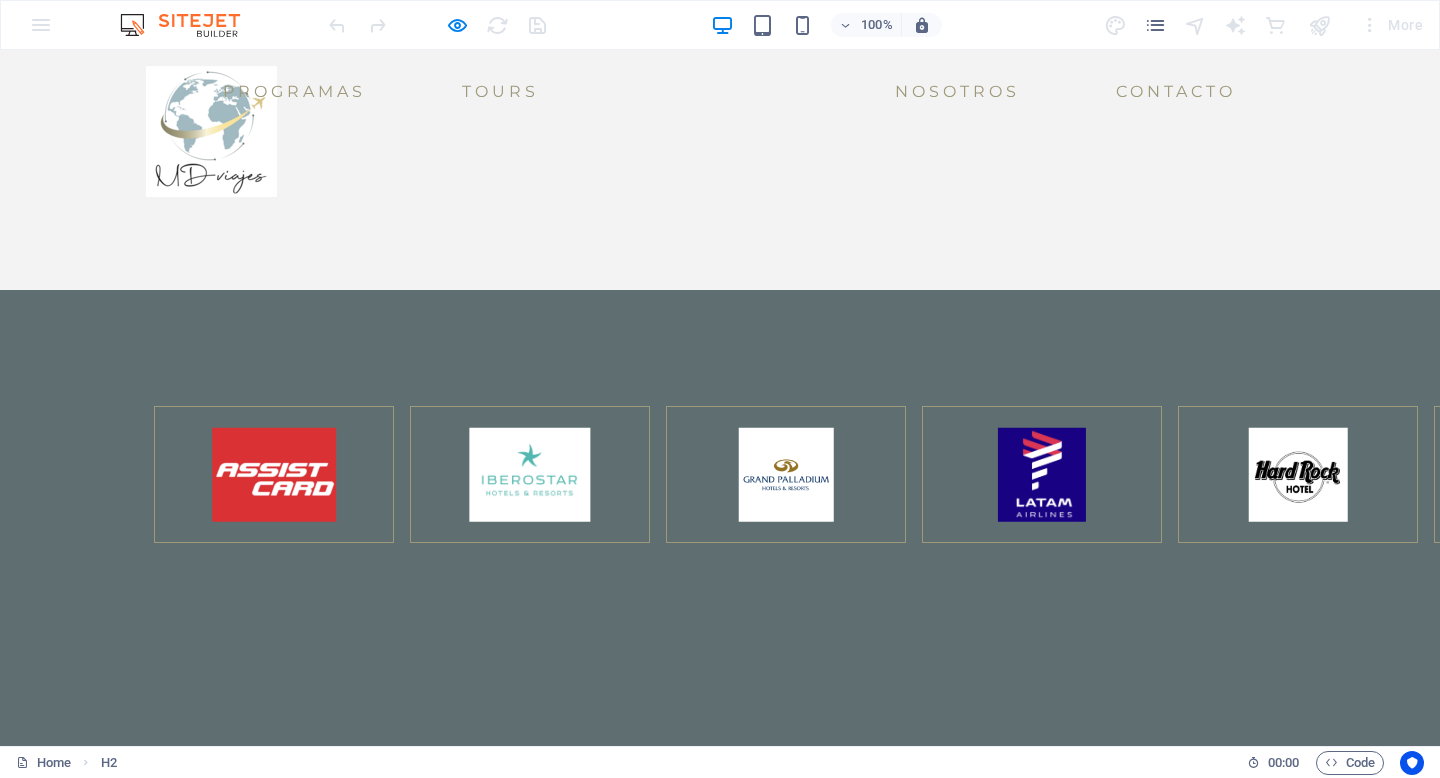 click at bounding box center (0, 4963) 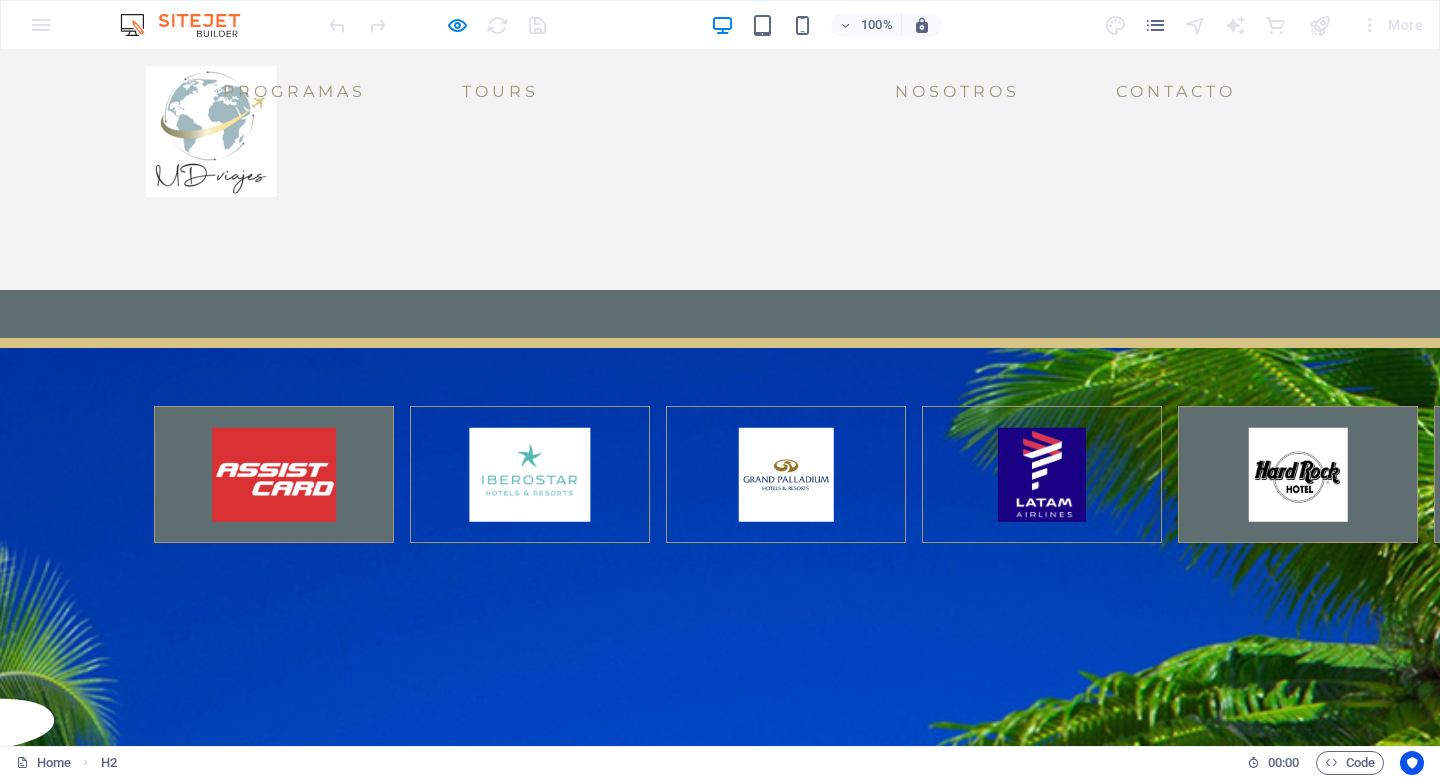 click at bounding box center (0, 4963) 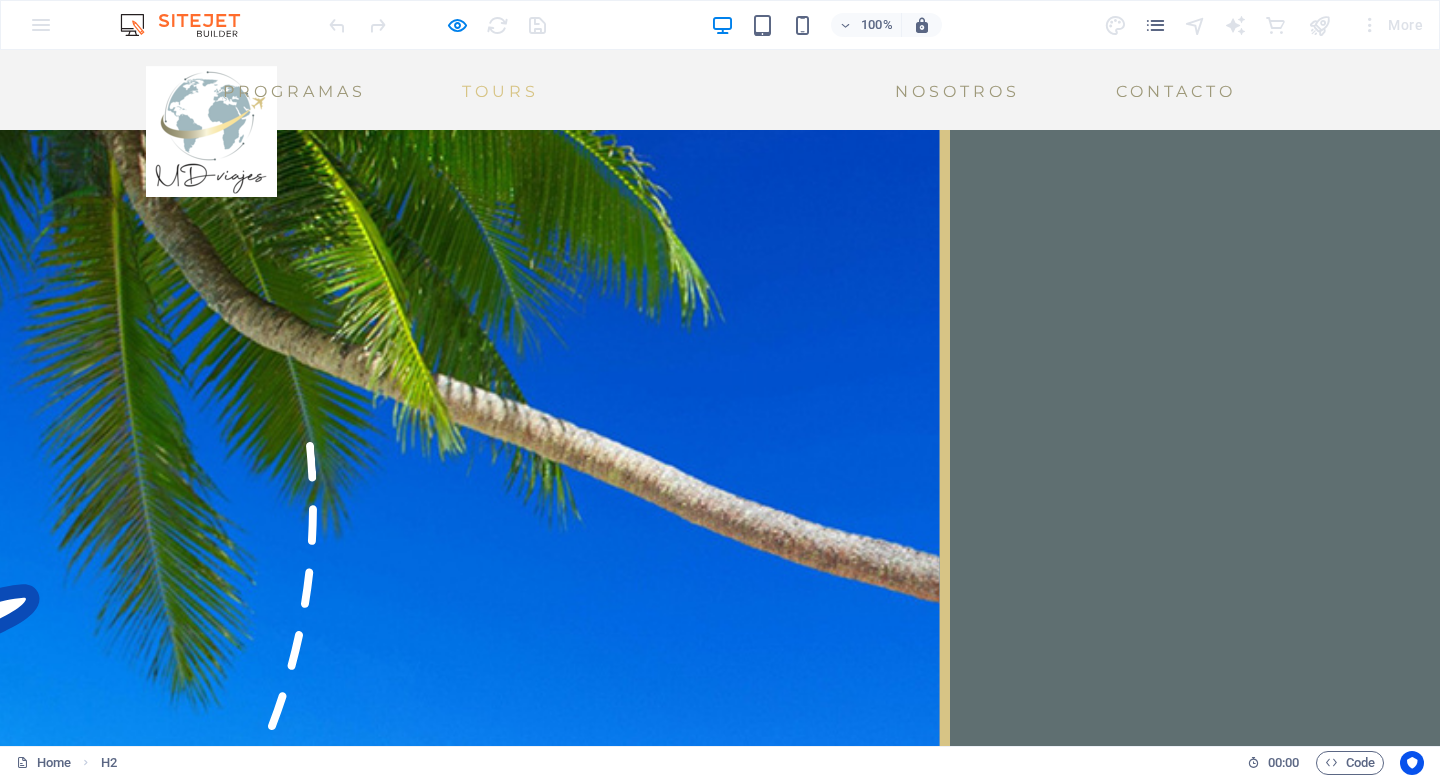 scroll, scrollTop: 3420, scrollLeft: 0, axis: vertical 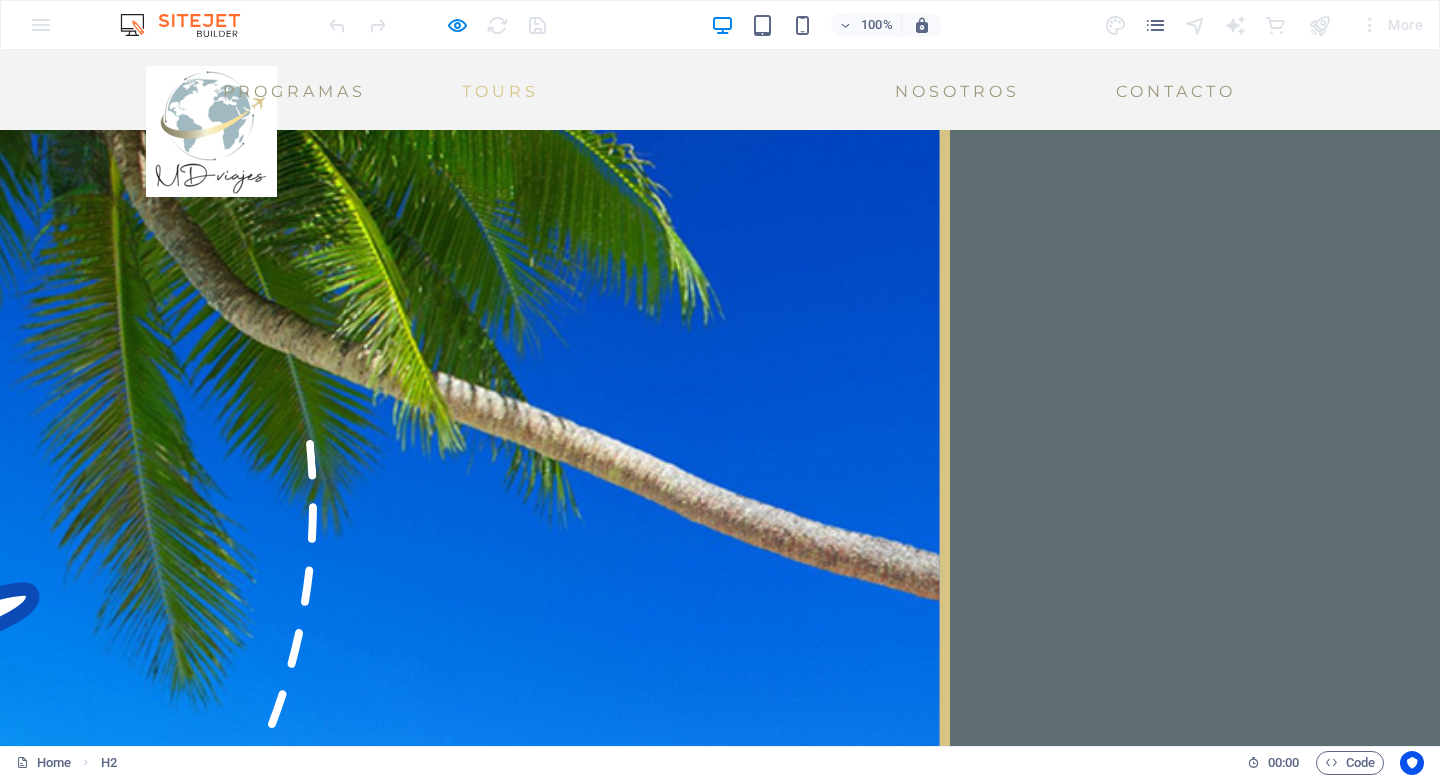 click on "Nuestro primer viaje con MDviajes, con Paula de" at bounding box center [195, 12172] 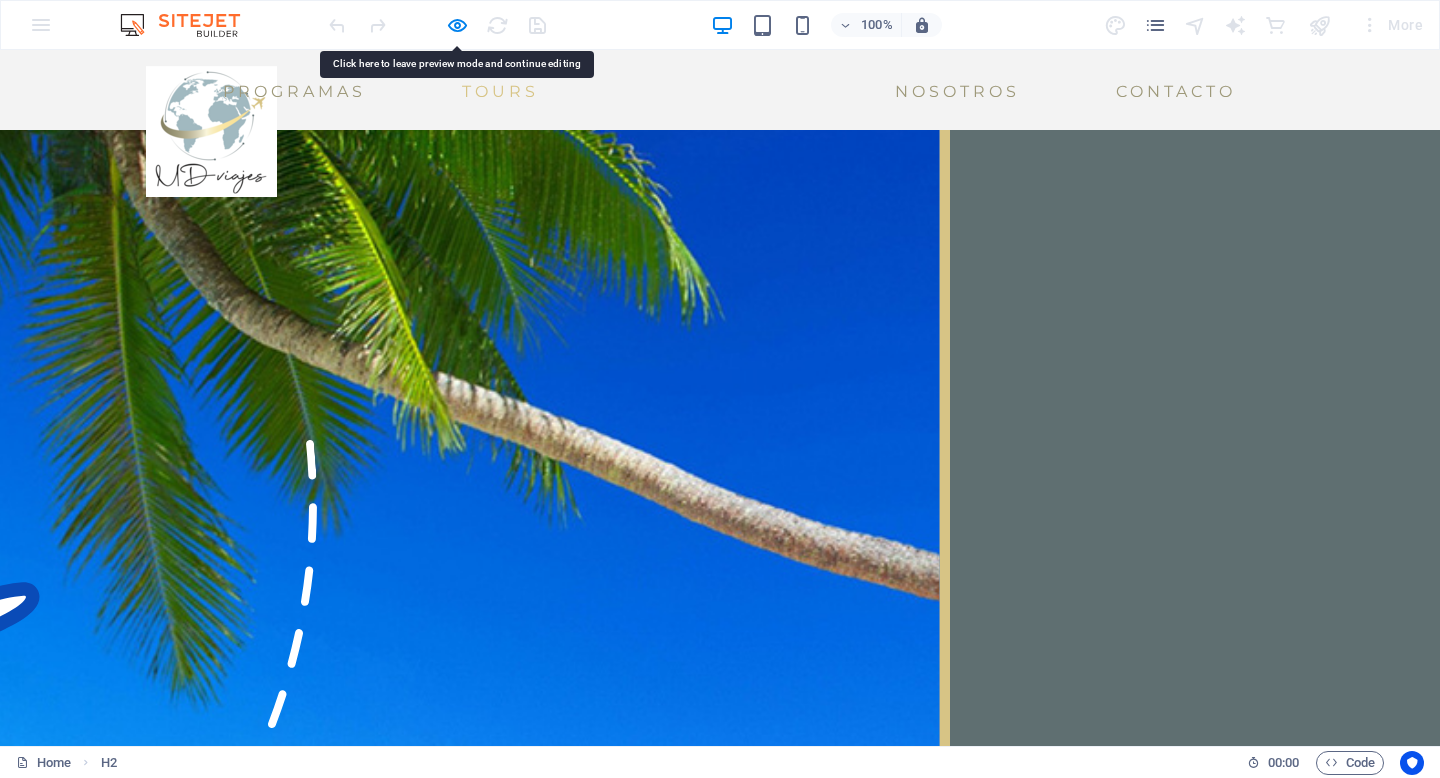 click on "Excelente la atención, rápida, ágil y precisa. La ejecutiva [FIRST] [LAST] un 10 de 10, muy atenta y te da diferentes opciones para elección. En nuestro viaje a [CITY], también muy buenos los datos. Maravilla todo. Recomendable 100%" at bounding box center (202, 11929) 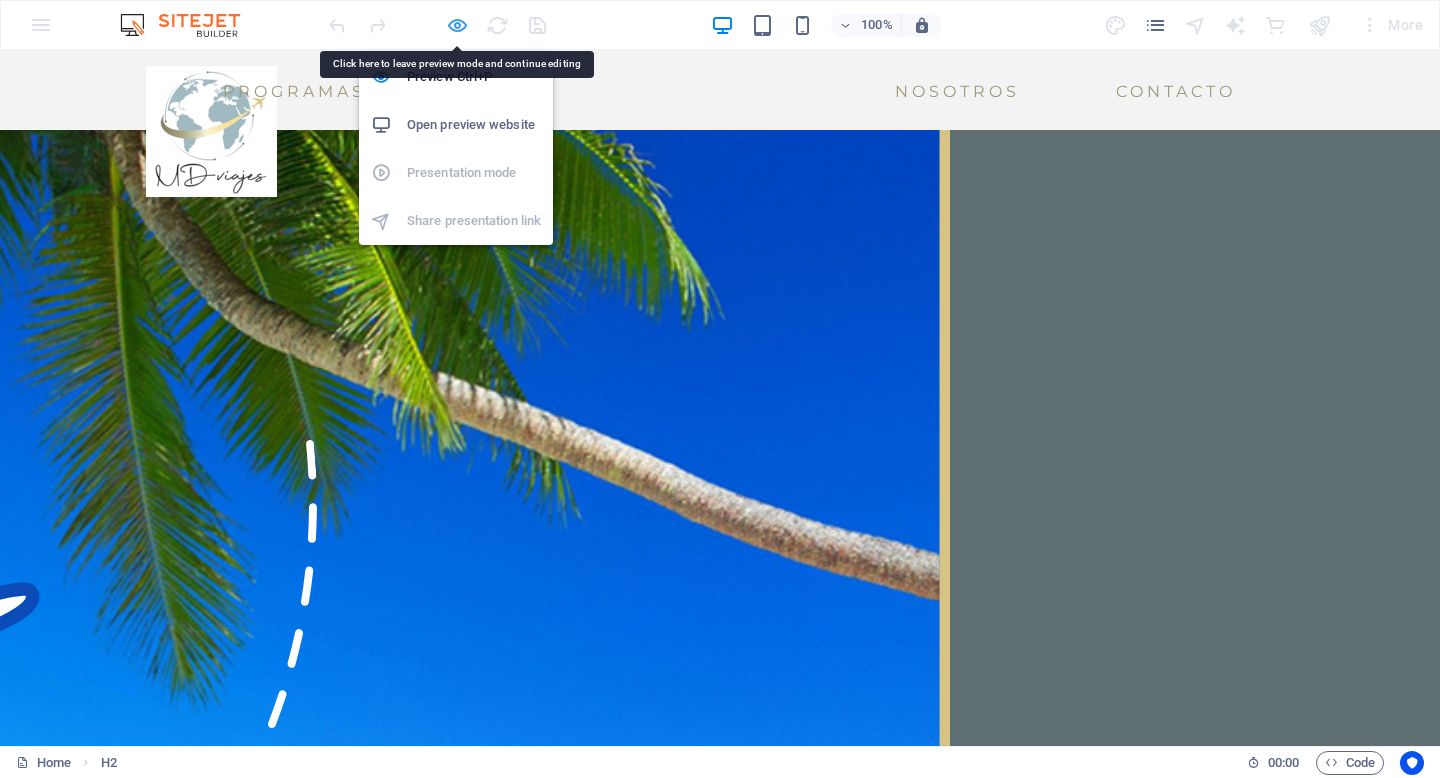 click at bounding box center (457, 25) 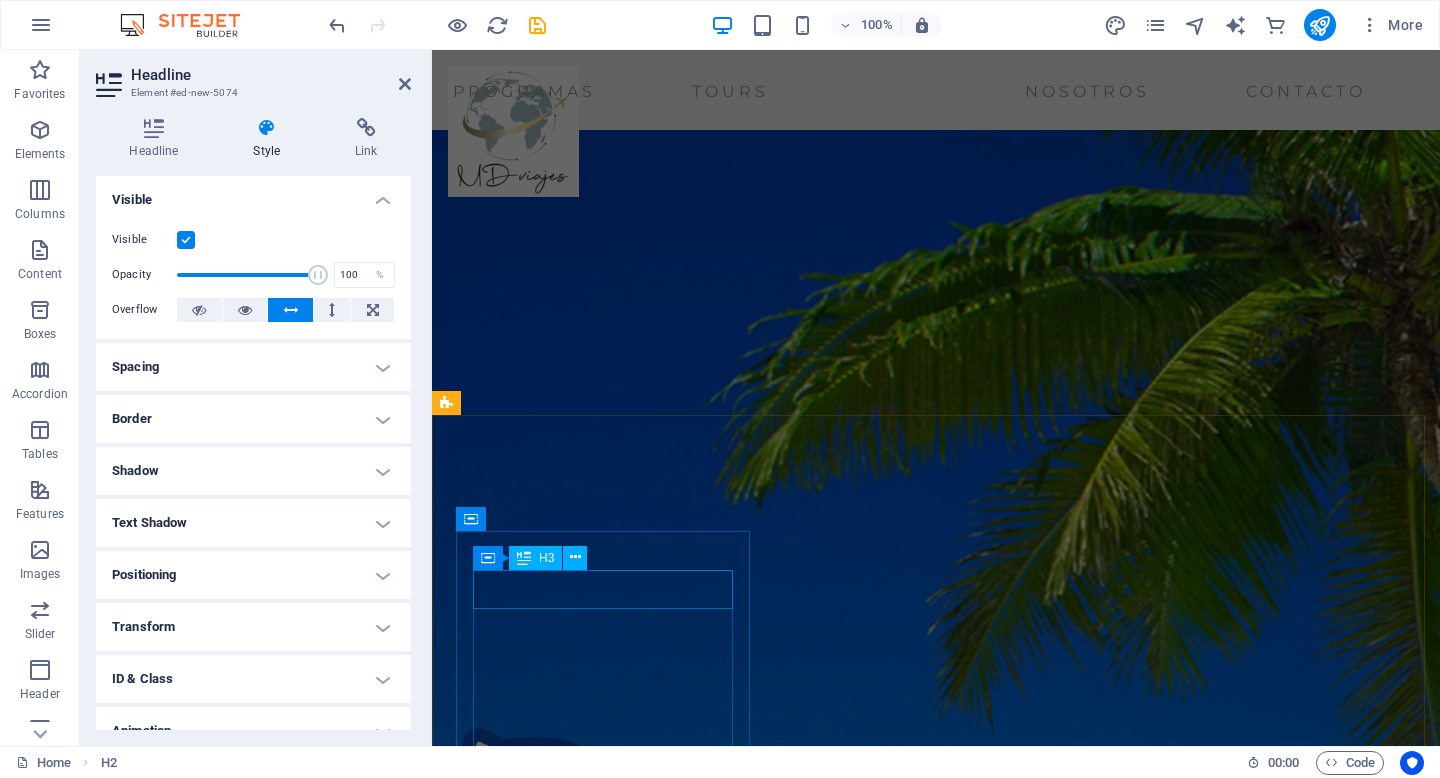 scroll, scrollTop: 2951, scrollLeft: 0, axis: vertical 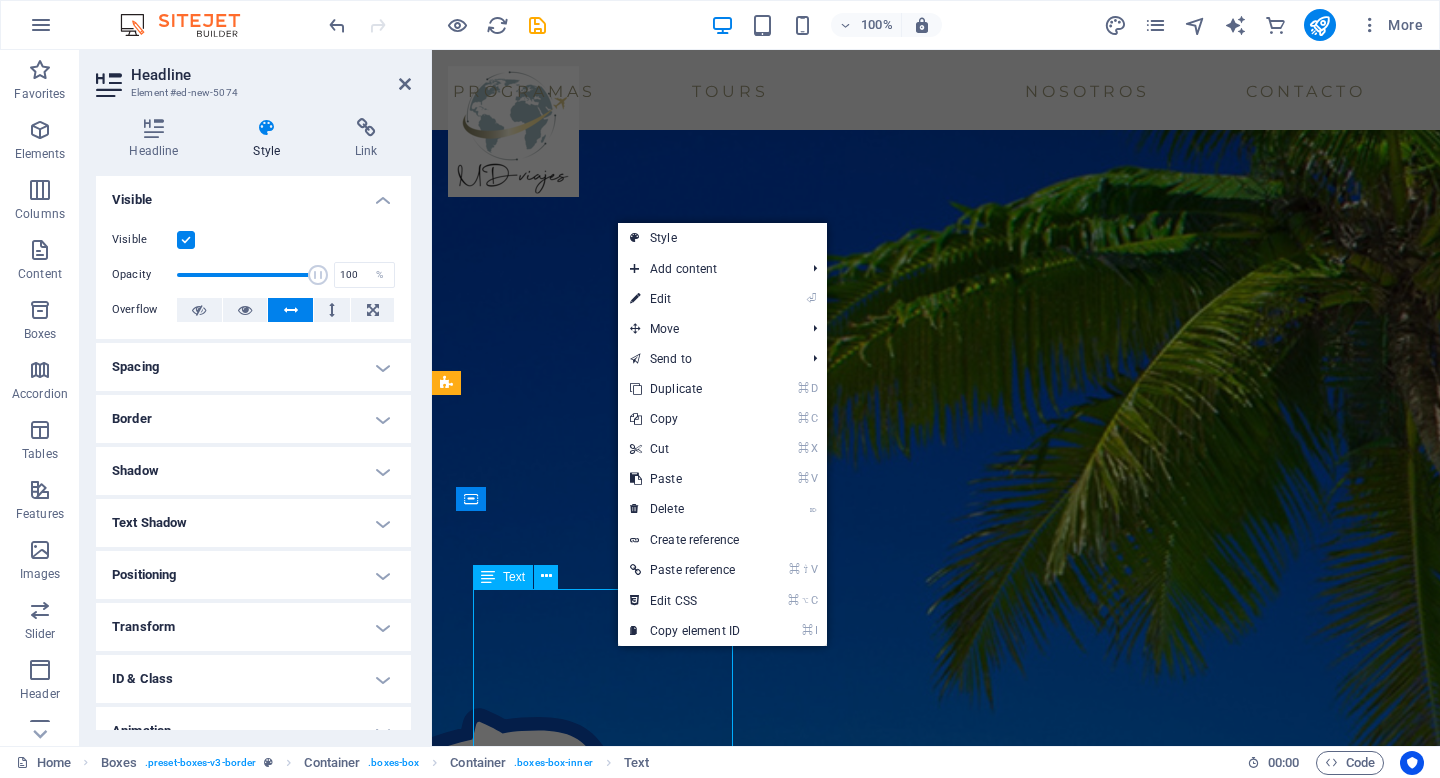 click on "[FIRST] [LAST] Excelente la atención, rápida, ágil y precisa. La  ejecutiva  [FIRST] [LAST] un 10 de 10, muy atenta y te da diferentes opciones para elección. En nuestro viaje a Punta Cana, también muy buenos los datos. Maravilla todo. Recomendable 100% [FIRST] [LAST] Nuestro primer viaje con MDviajes, con [FIRST] de  ejecutiva , excelente.!!! Viaje familiar, excelente coordinación, traslados, tour, hoteles, ubicación, etc. Seguro seguiremos con ustedes para futuros viajes. [FIRST] [LAST] Me encanta viajar con Mdviajes. Tienen una atención súper personalizada, siempre atentos a cualquier cosa que uno necesite. Excelente experiencia viajar con ellos. Felicitaciones a [FIRST] que hace que los viajes sean un agrado" at bounding box center (936, 13131) 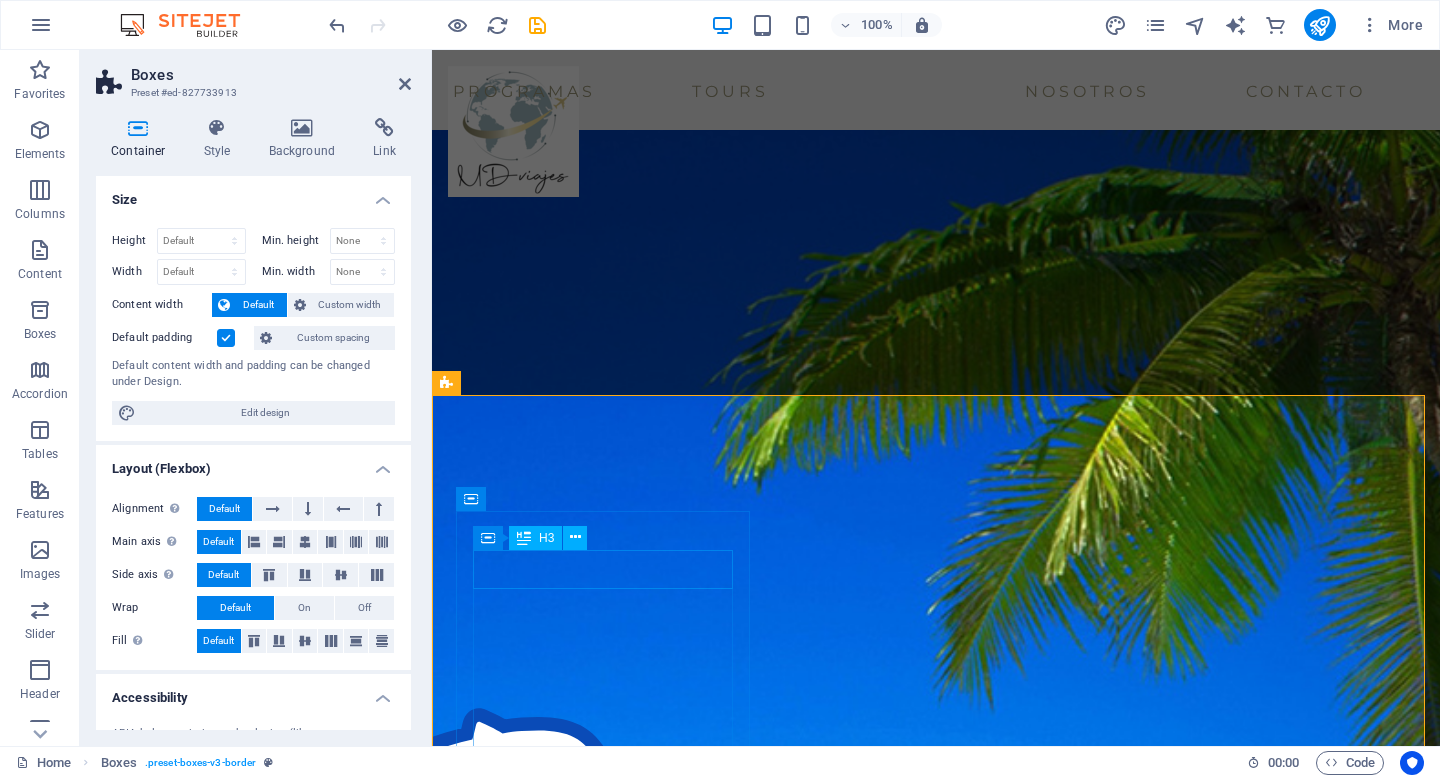 click on "[FIRST] [LAST]" at bounding box center [605, 12785] 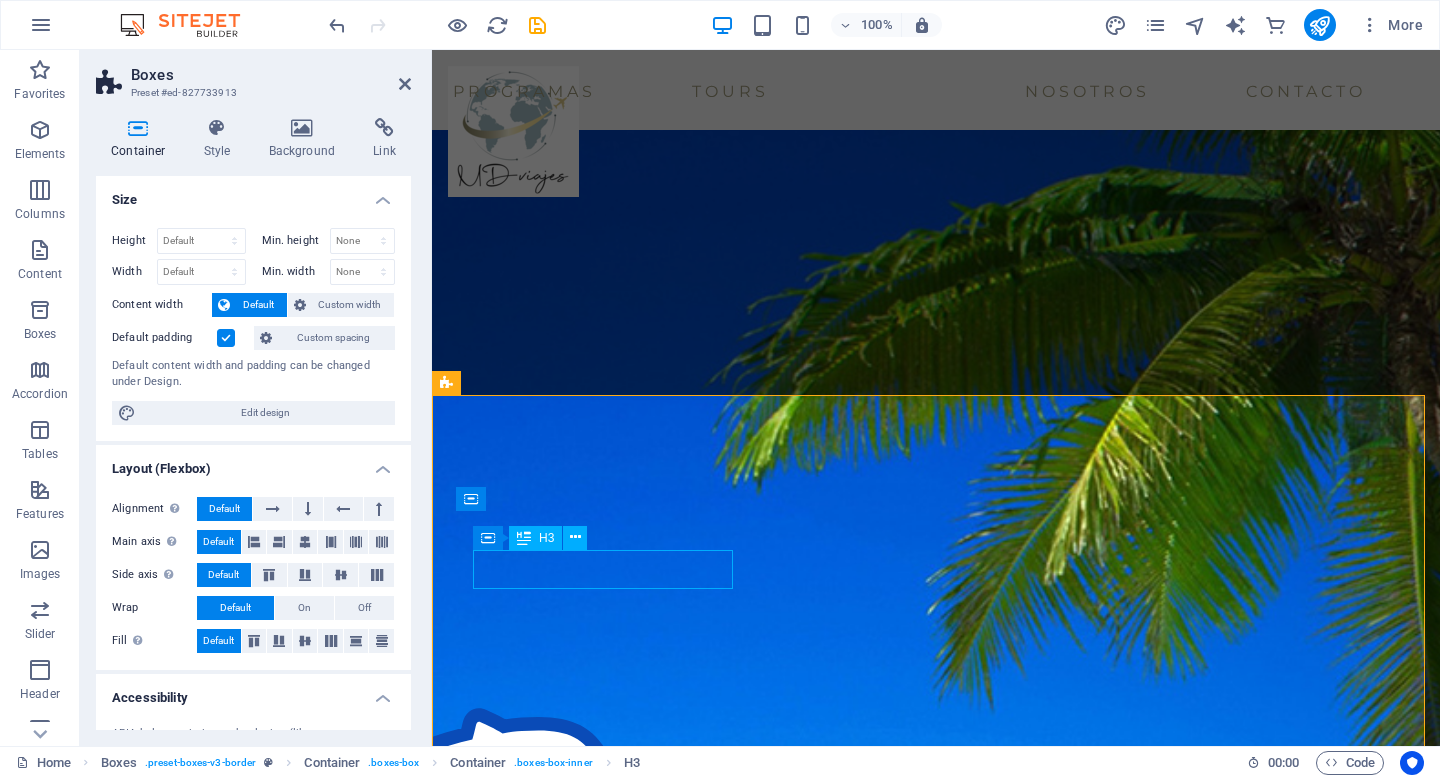 click on "[FIRST] [LAST]" at bounding box center (605, 12785) 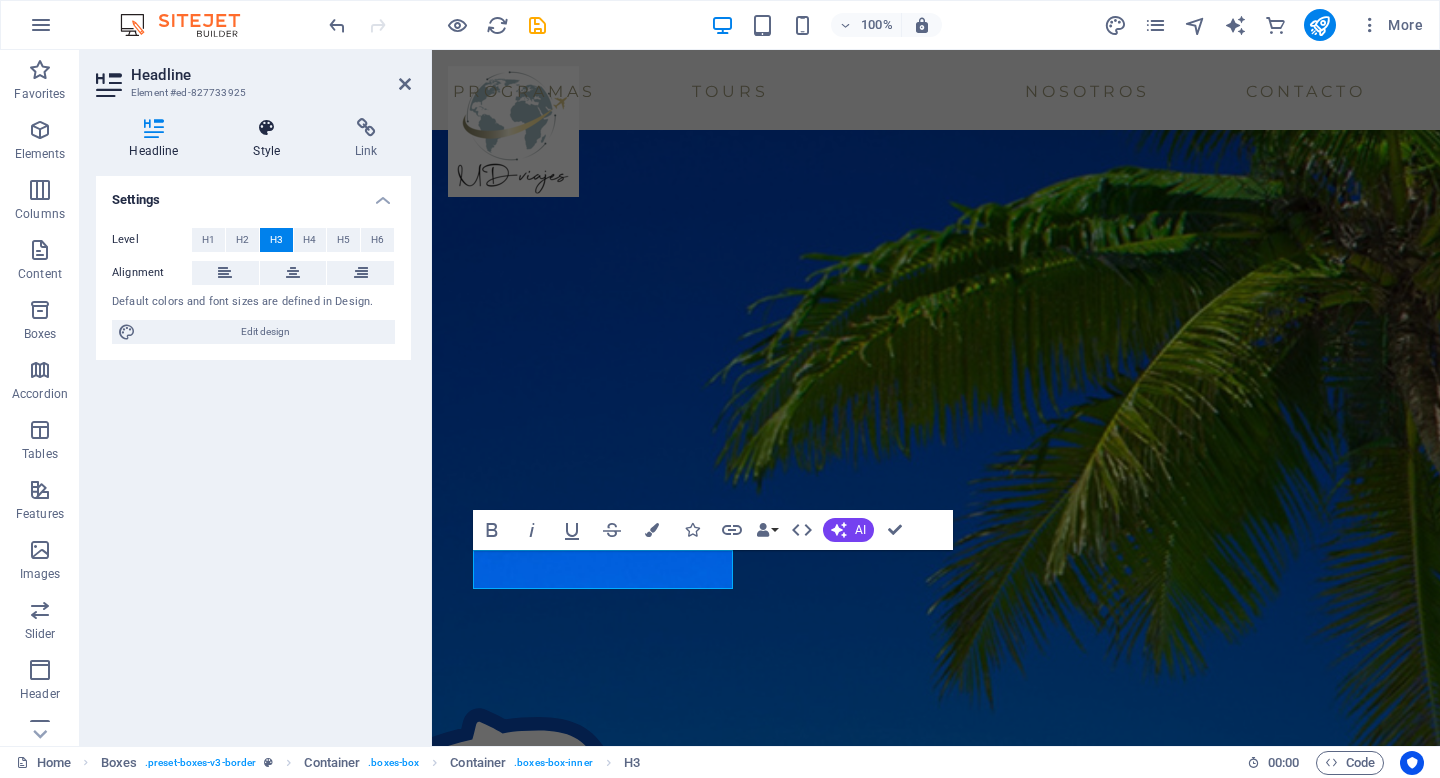 click at bounding box center [267, 128] 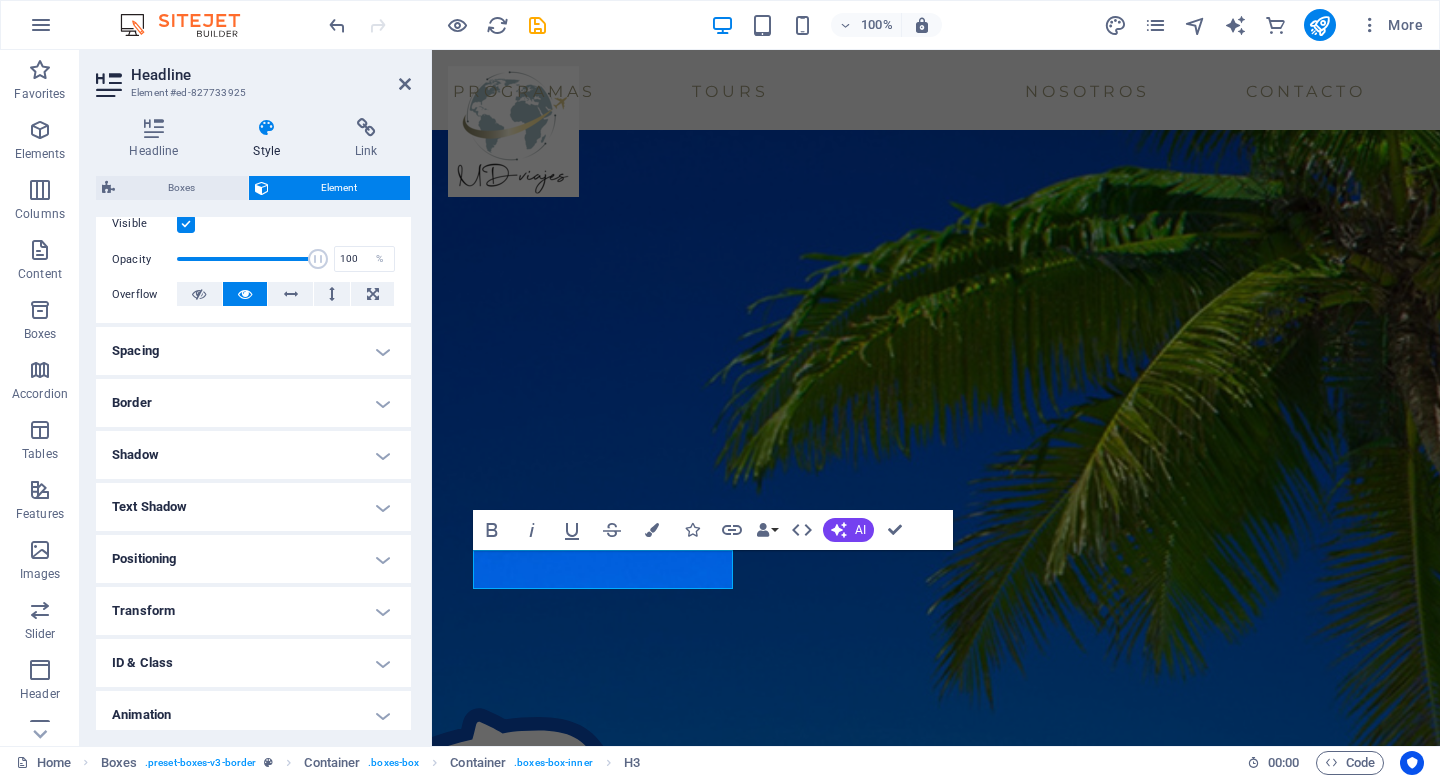 scroll, scrollTop: 292, scrollLeft: 0, axis: vertical 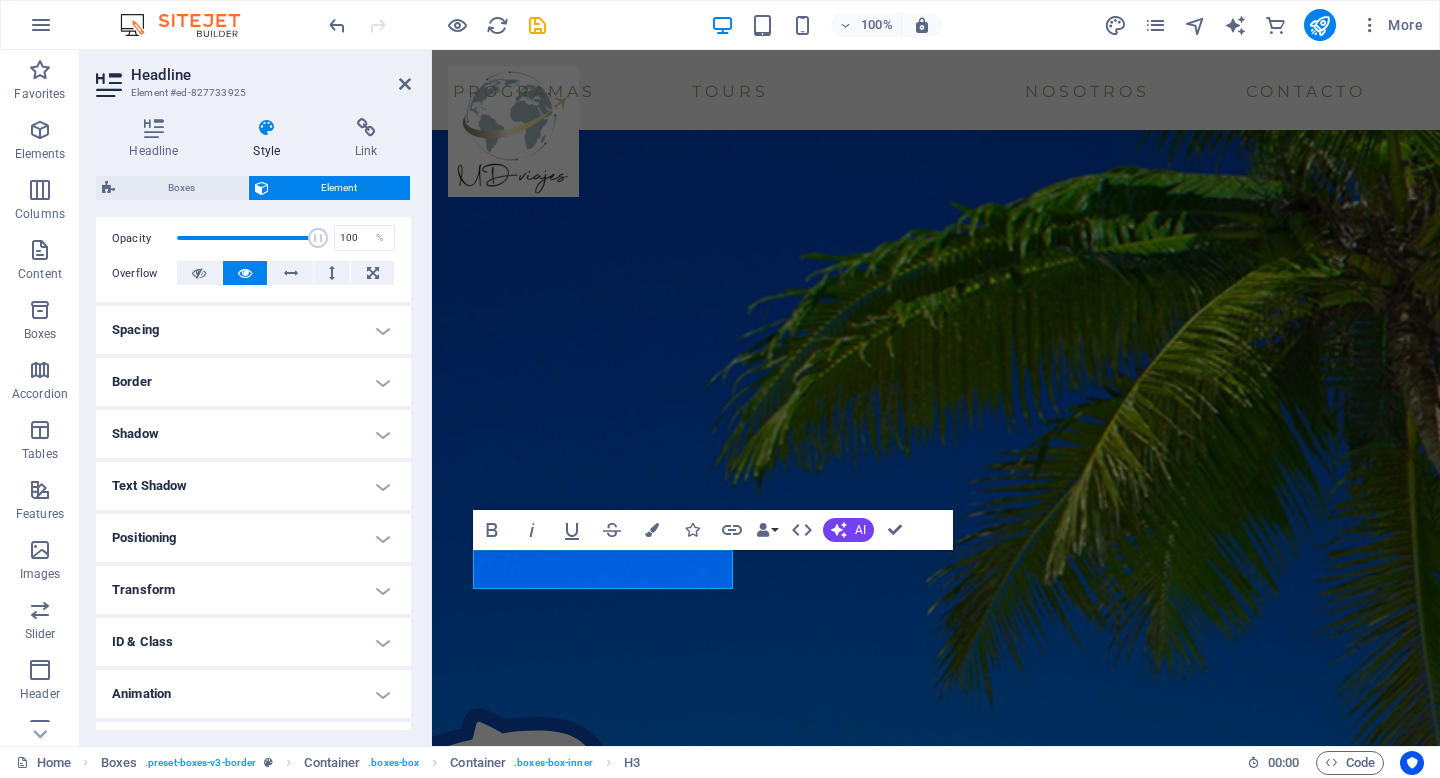 click on "Text Shadow" at bounding box center (253, 486) 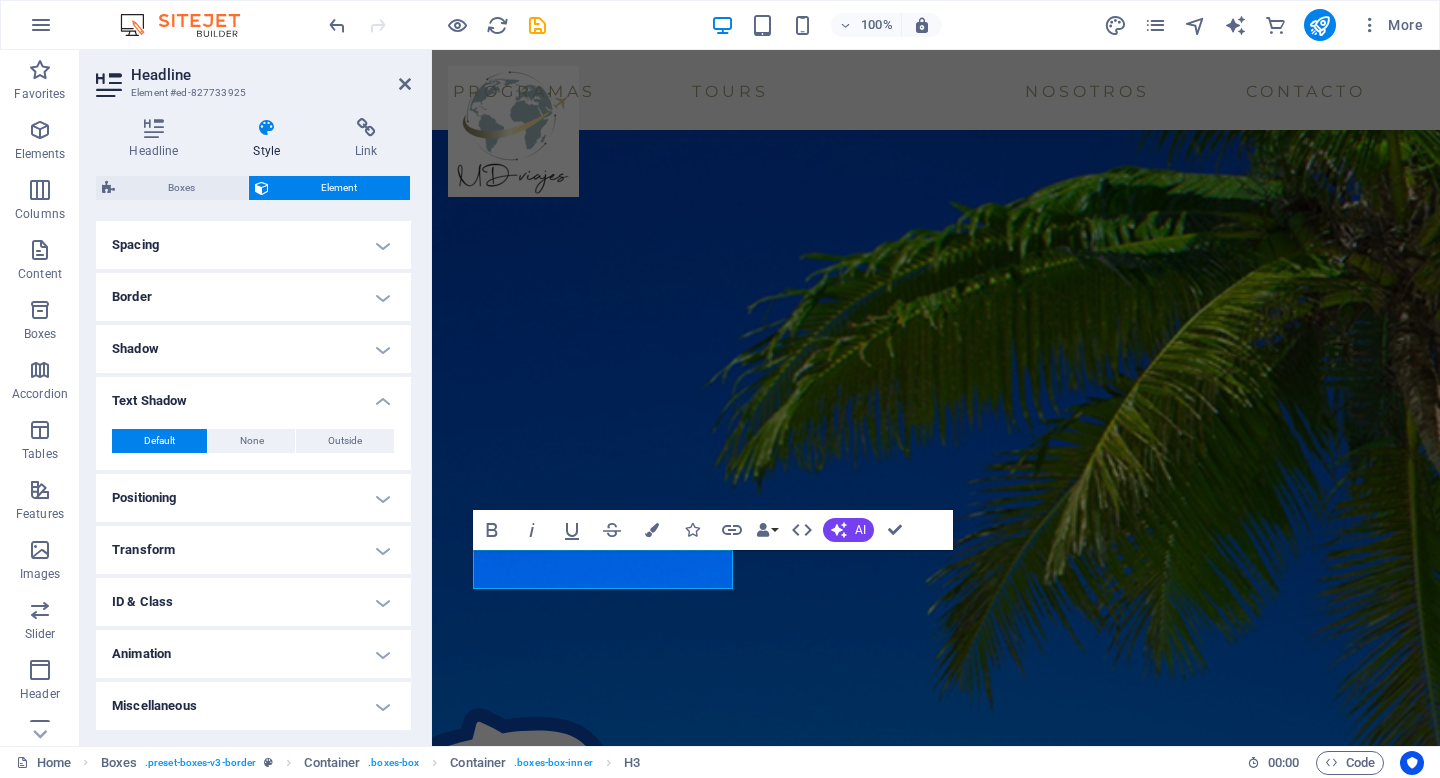 scroll, scrollTop: 0, scrollLeft: 0, axis: both 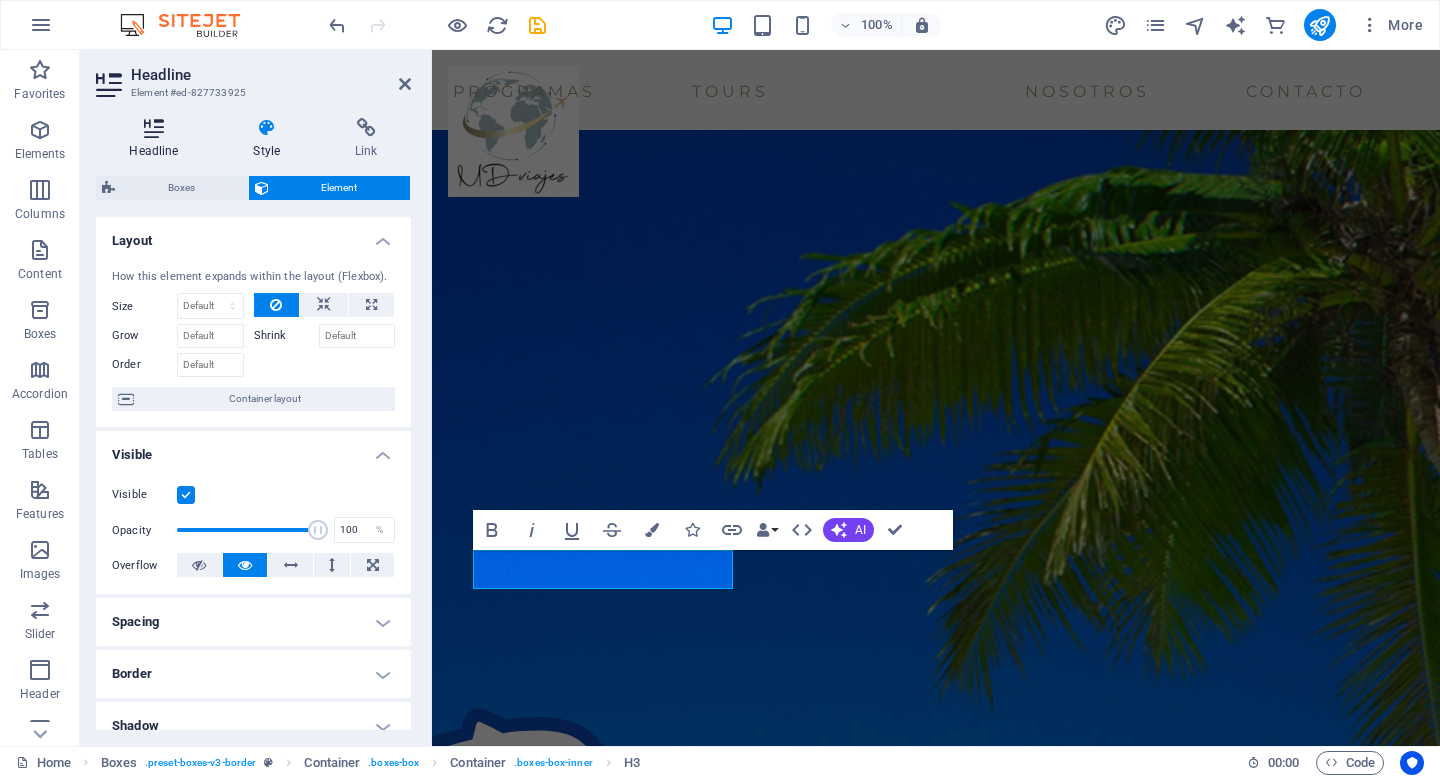 click at bounding box center (154, 128) 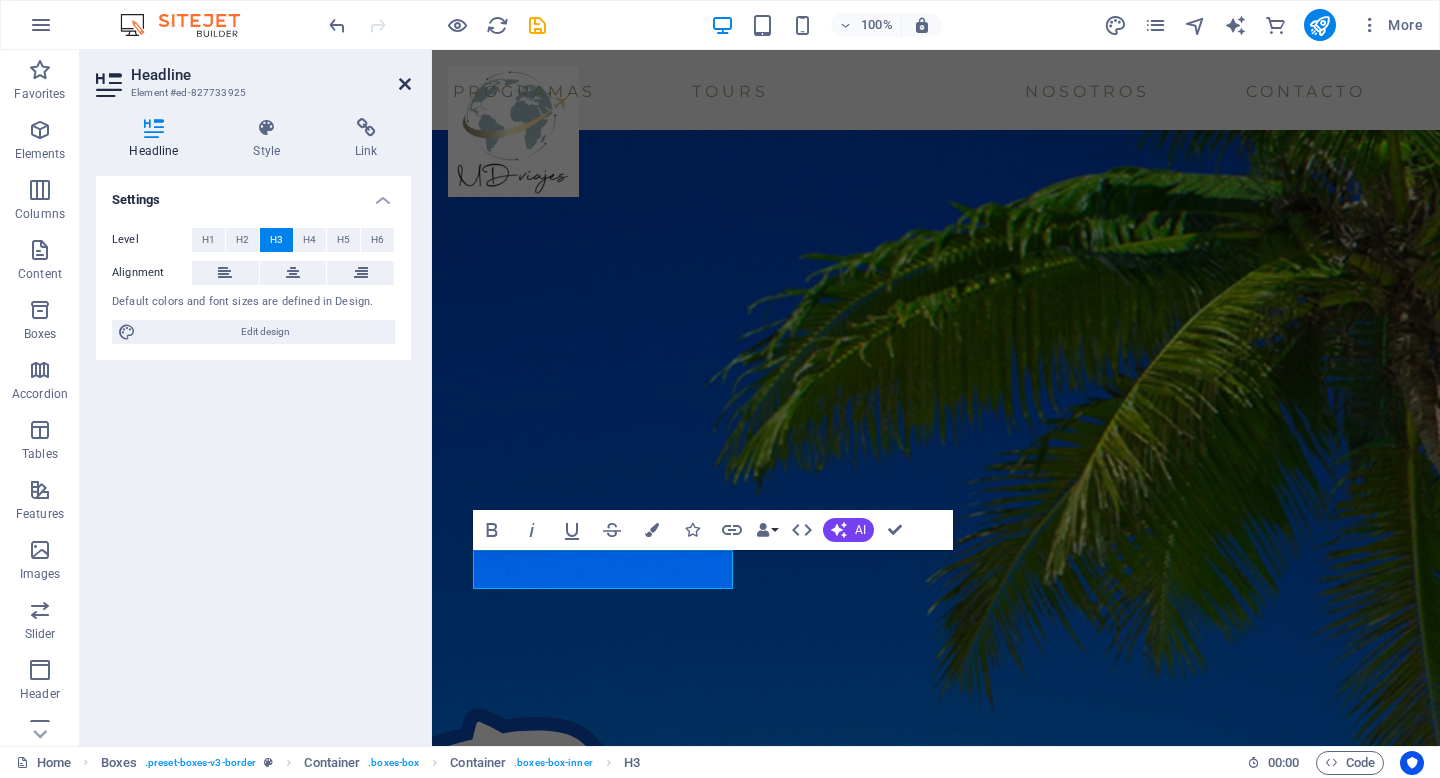 click at bounding box center (405, 84) 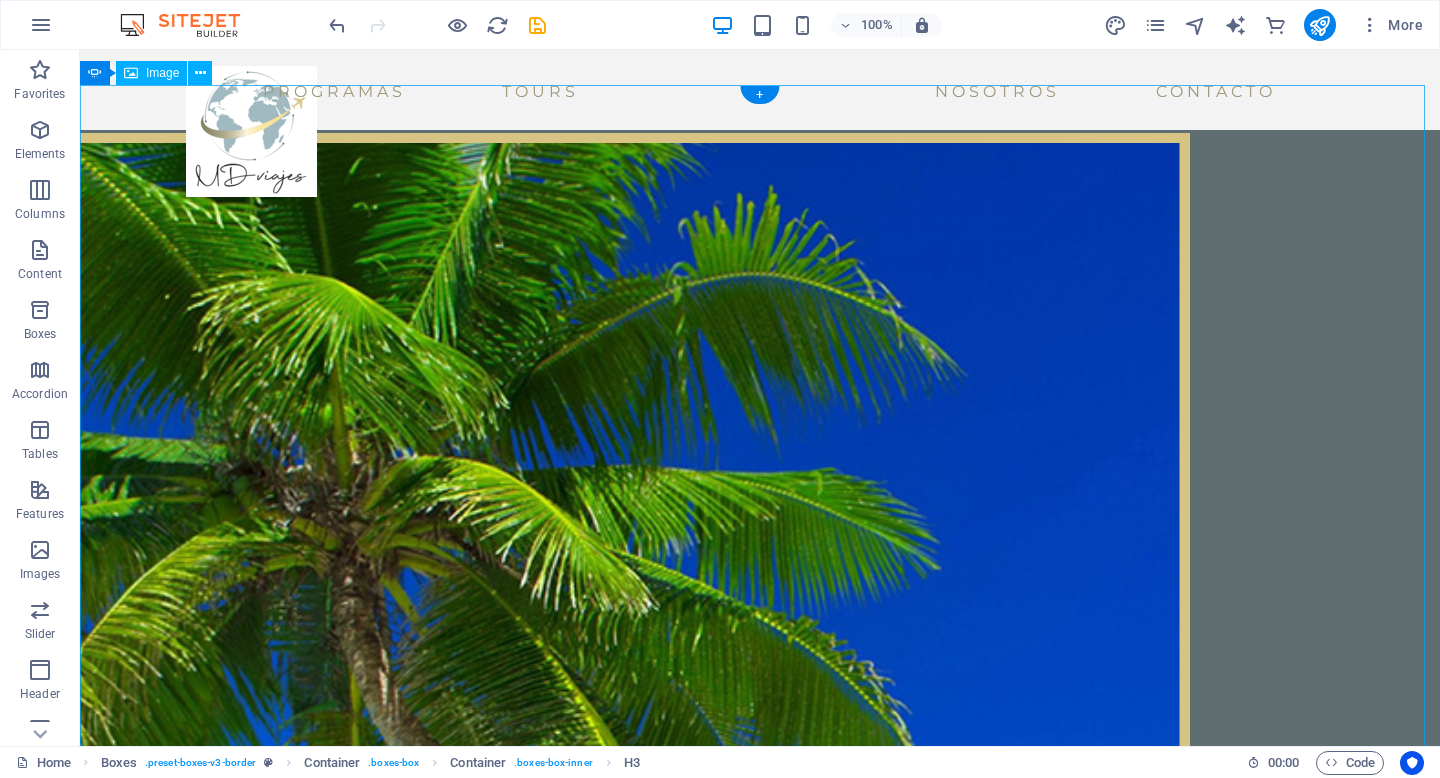 scroll, scrollTop: 241, scrollLeft: 0, axis: vertical 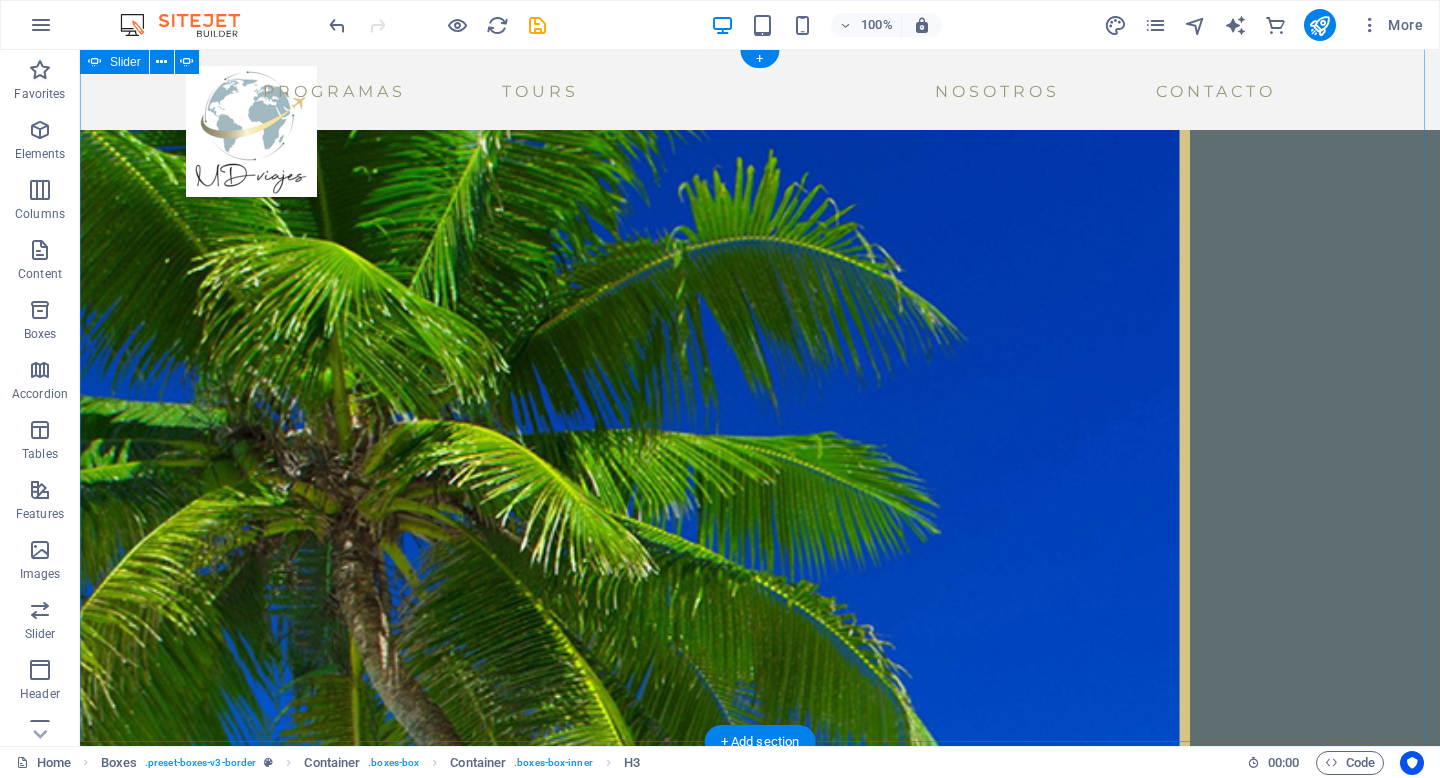 click at bounding box center [80, 4682] 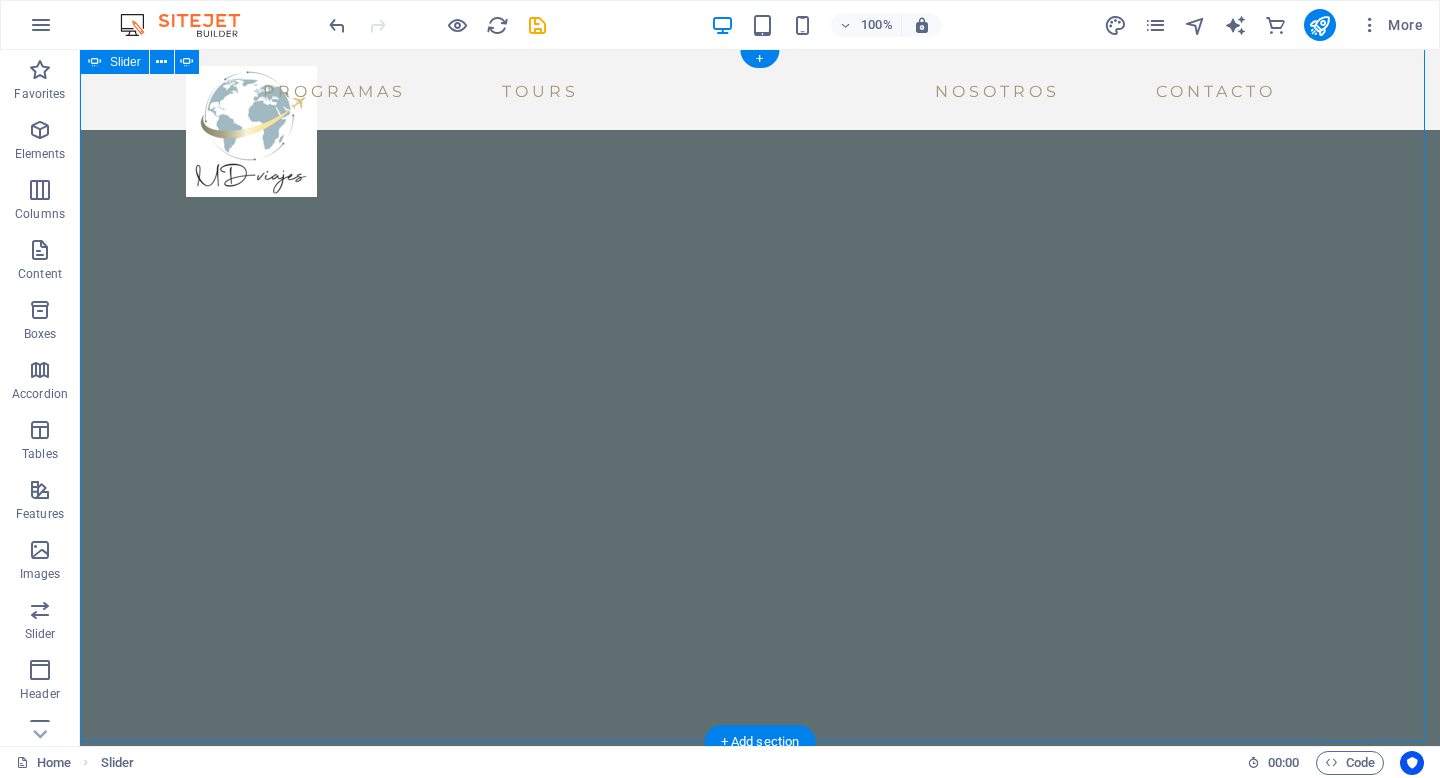 click at bounding box center (80, 4682) 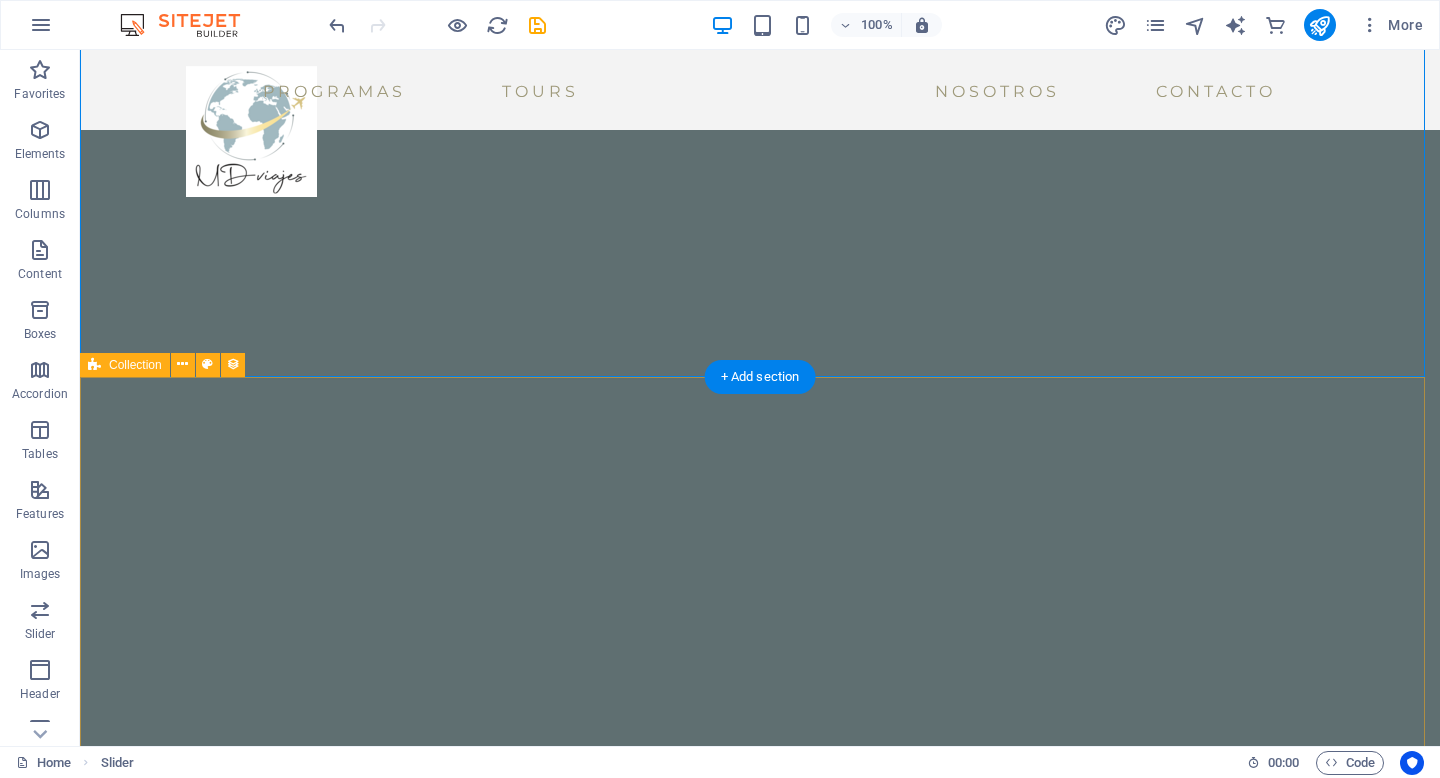 scroll, scrollTop: 503, scrollLeft: 0, axis: vertical 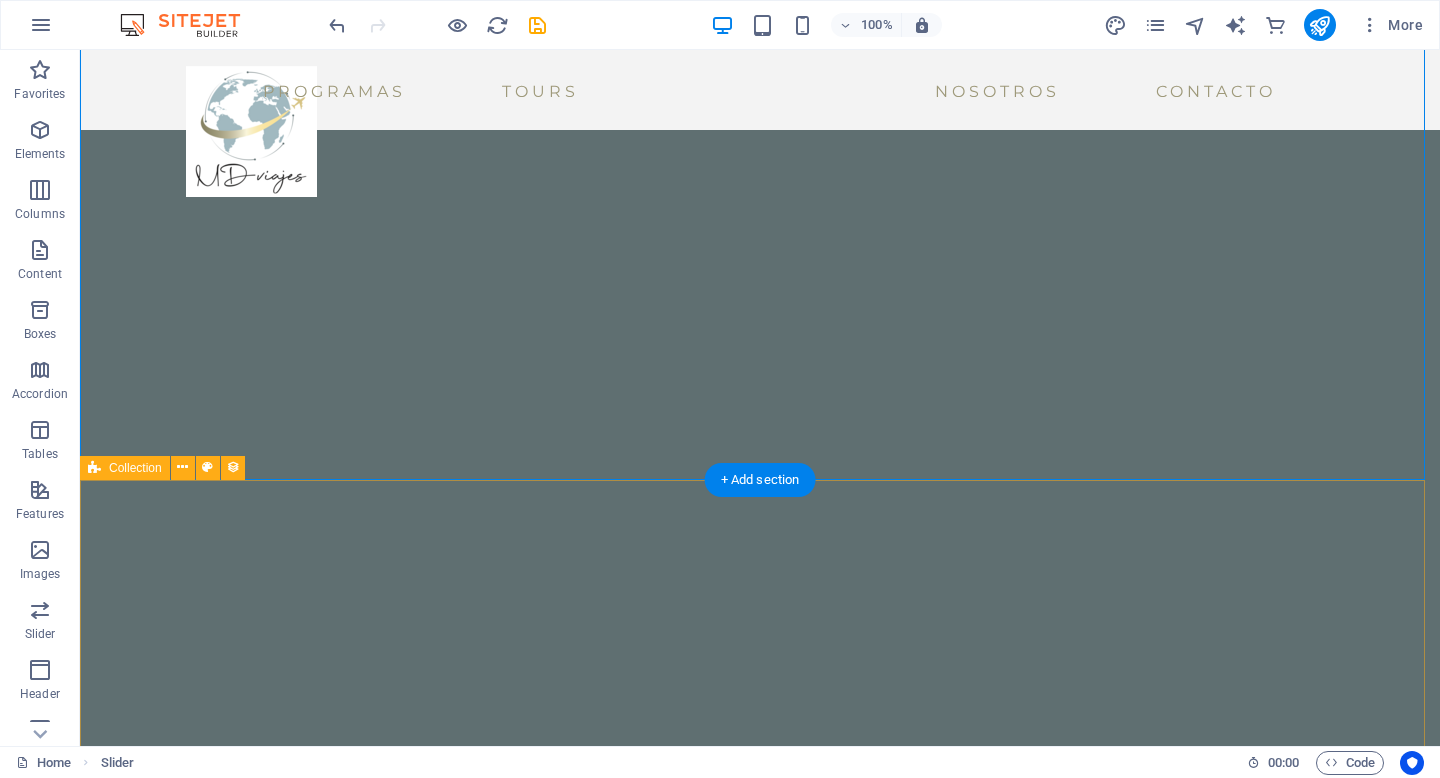 click on "Misty Waterfall READ MORE → [DATE] Deep Caves in New Zealand READ MORE → [DATE] City Sunsets READ MORE → [DATE] Riverside READ MORE → [DATE] Lake in the Woods READ MORE → [DATE] Colors of Autumn Trees READ MORE → [DATE] Concrete Jungle READ MORE → [DATE] Seeing with “fresh eyes” to understand the nature around READ MORE → [DATE] Anterior Próximo" at bounding box center (760, 6309) 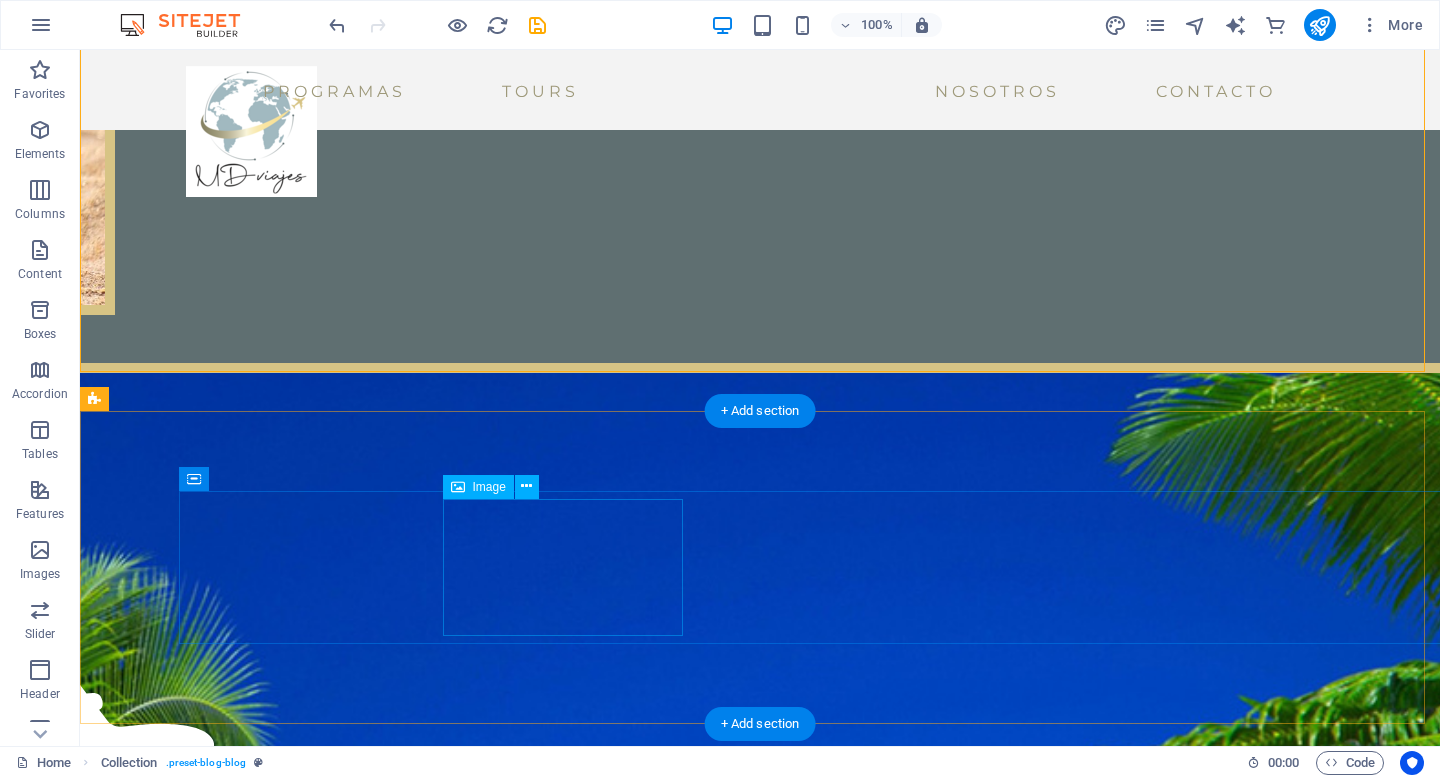 scroll, scrollTop: 2596, scrollLeft: 0, axis: vertical 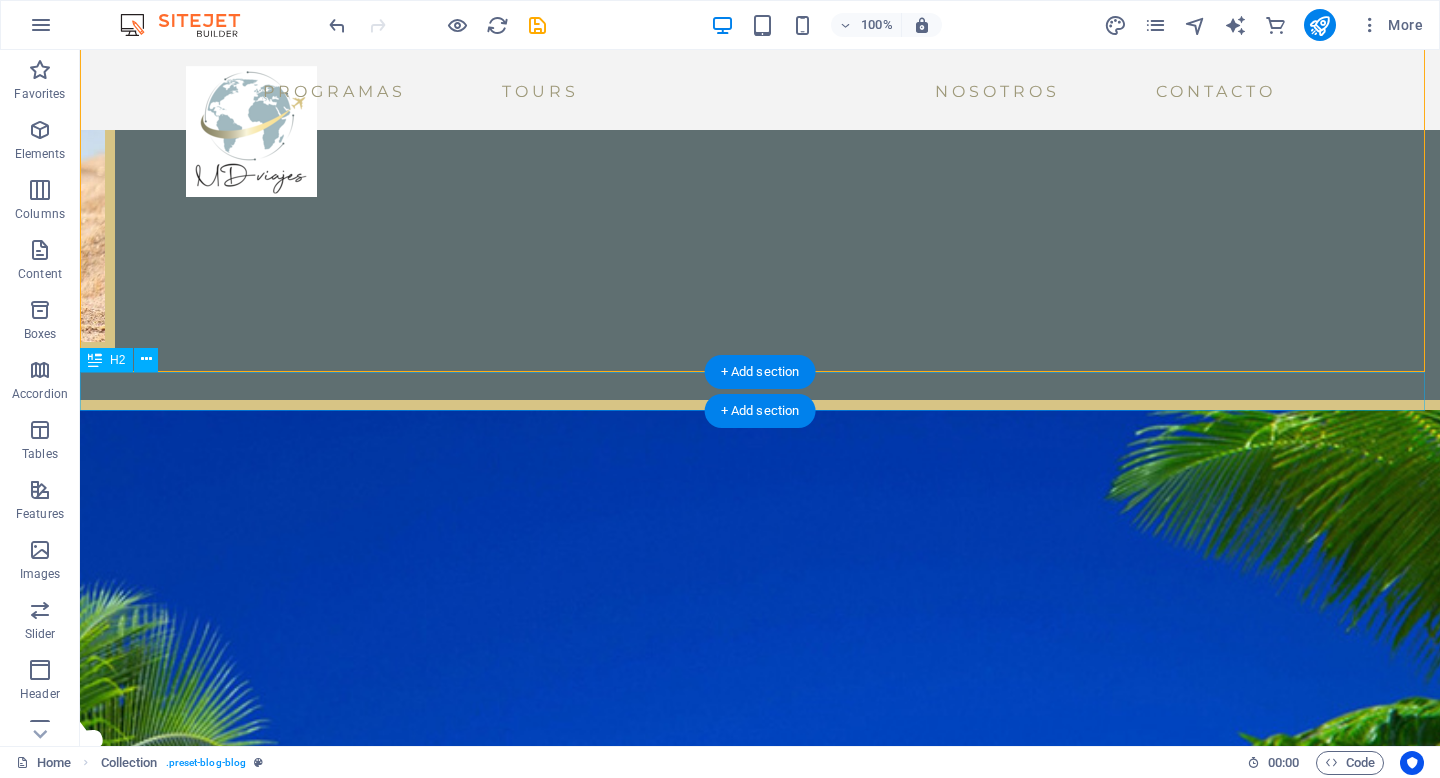 click on "NUESTROS PARTNERS" at bounding box center (760, 6117) 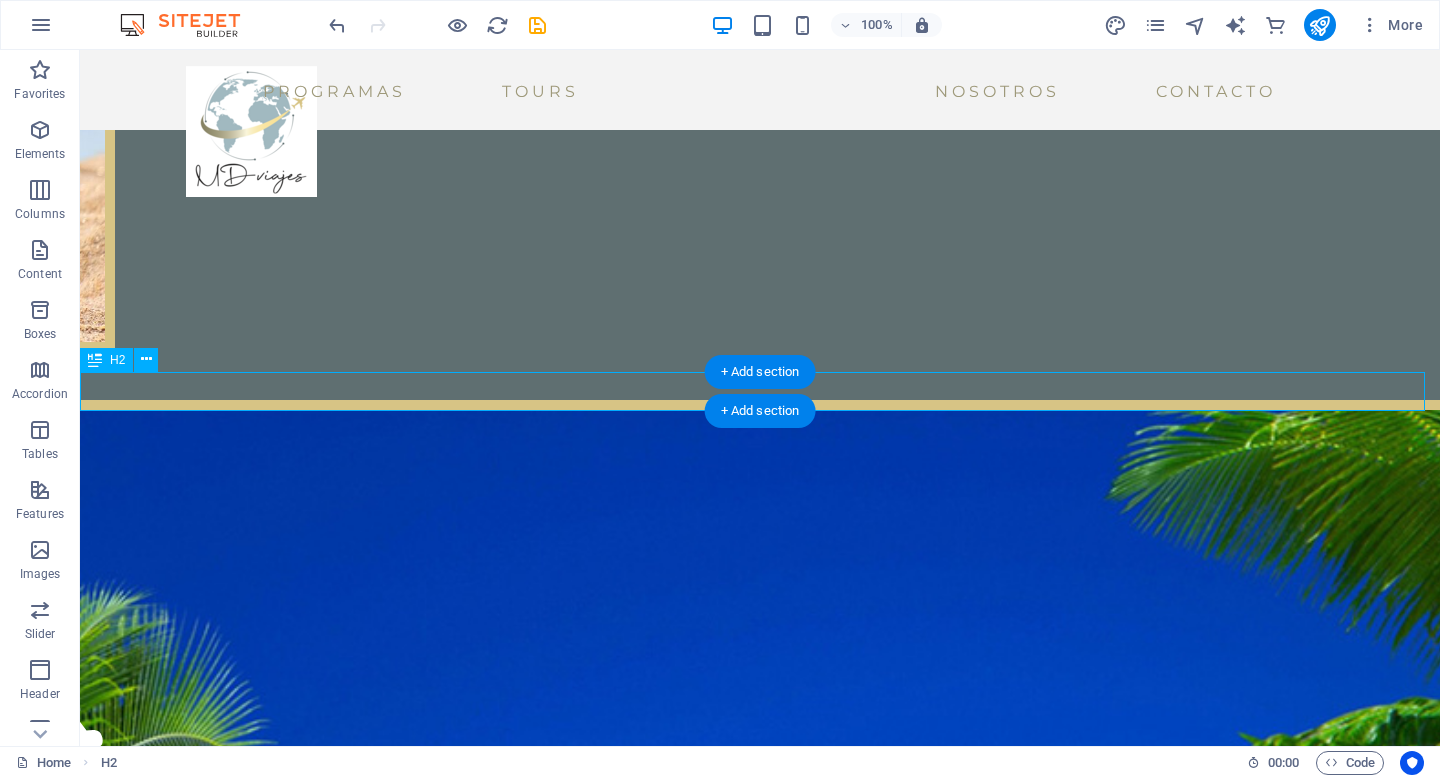 click on "NUESTROS PARTNERS" at bounding box center (760, 6117) 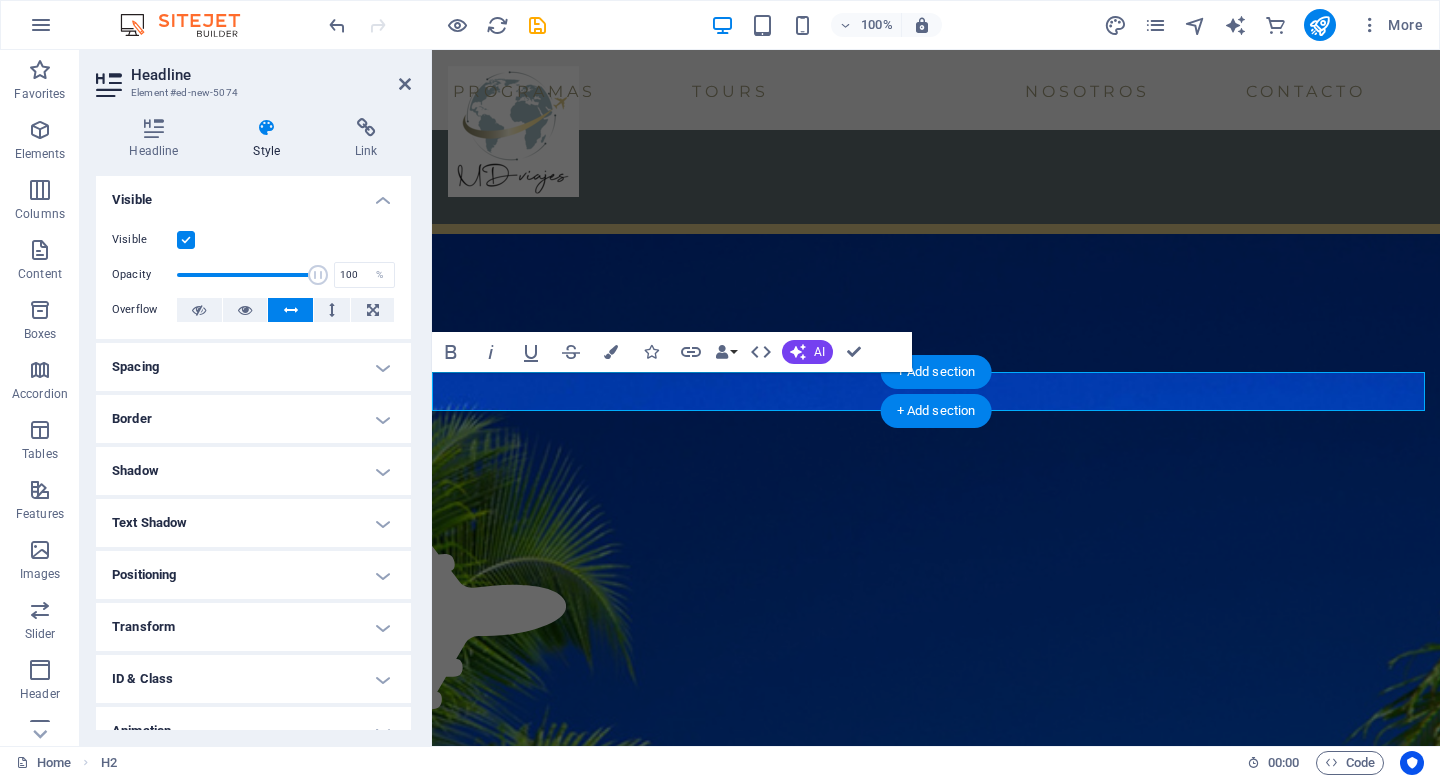 click on "+ Add section" at bounding box center (936, 372) 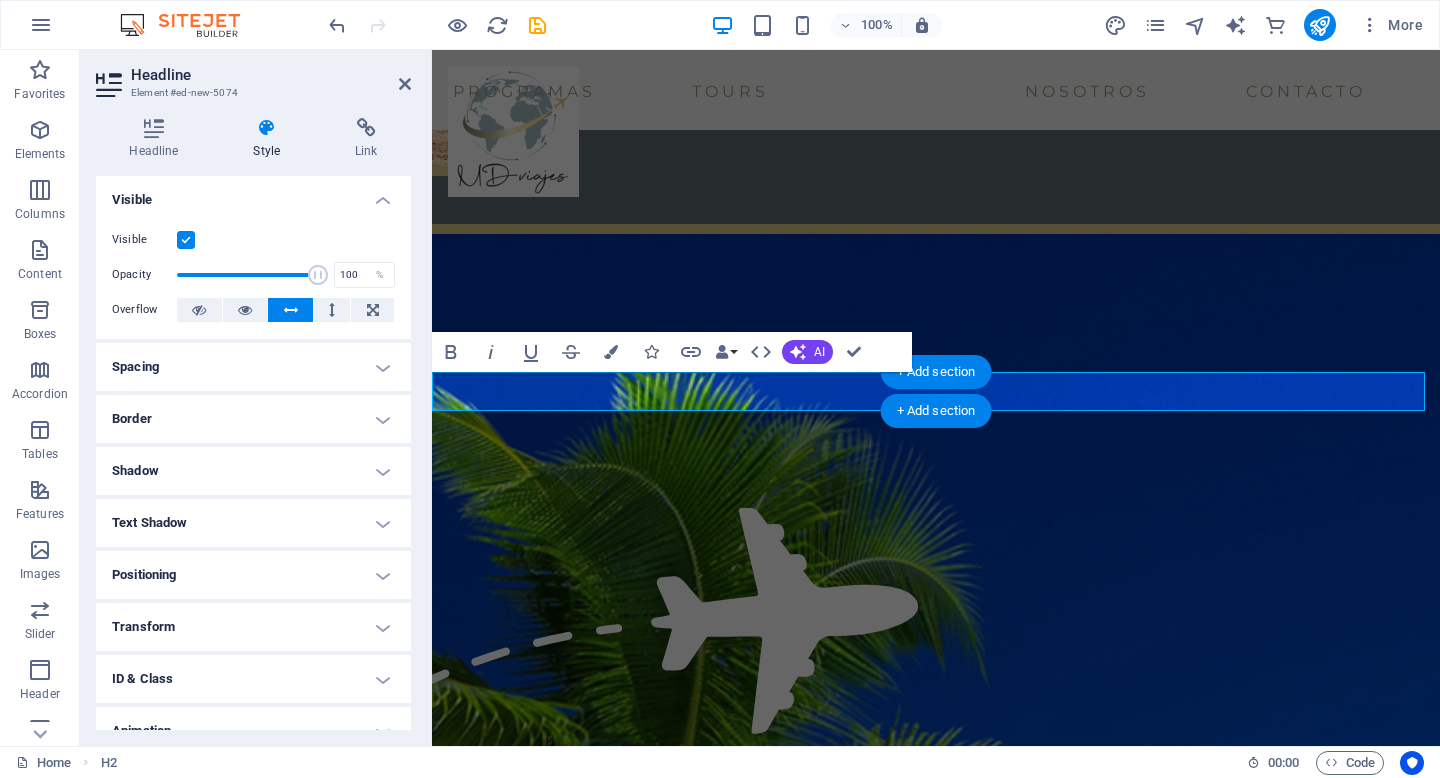 scroll, scrollTop: 2424, scrollLeft: 0, axis: vertical 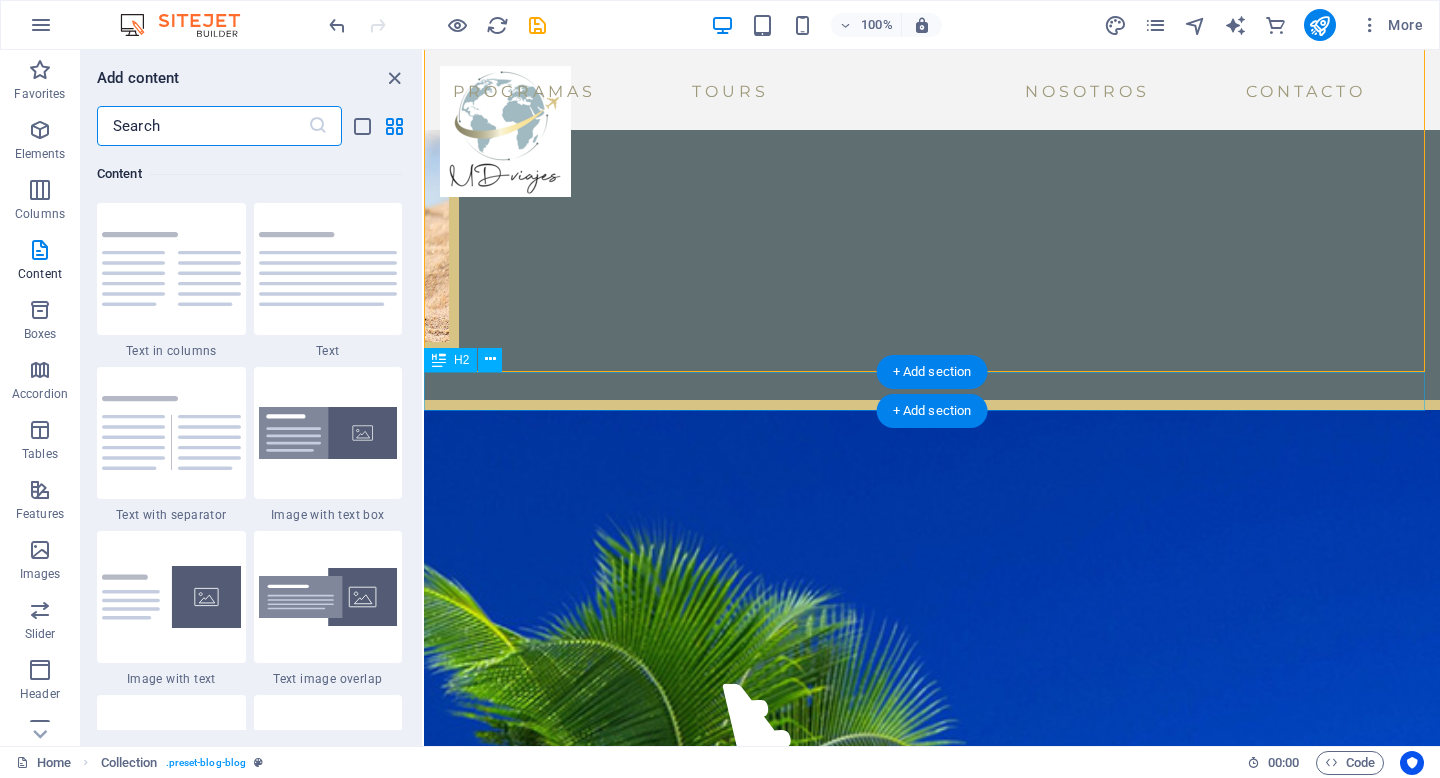 click on "NUESTROS PARTNERS" at bounding box center [932, 6117] 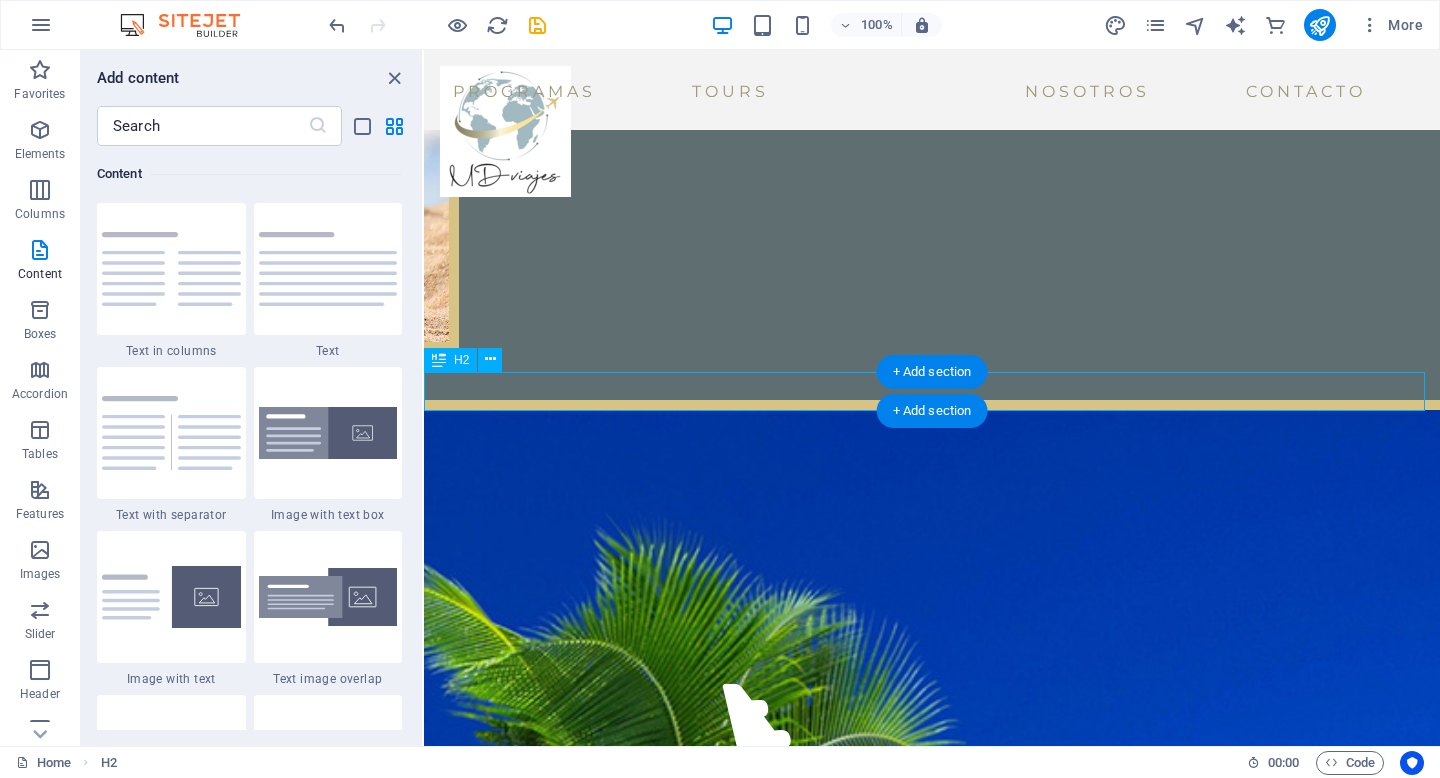 click on "NUESTROS PARTNERS" at bounding box center [932, 6117] 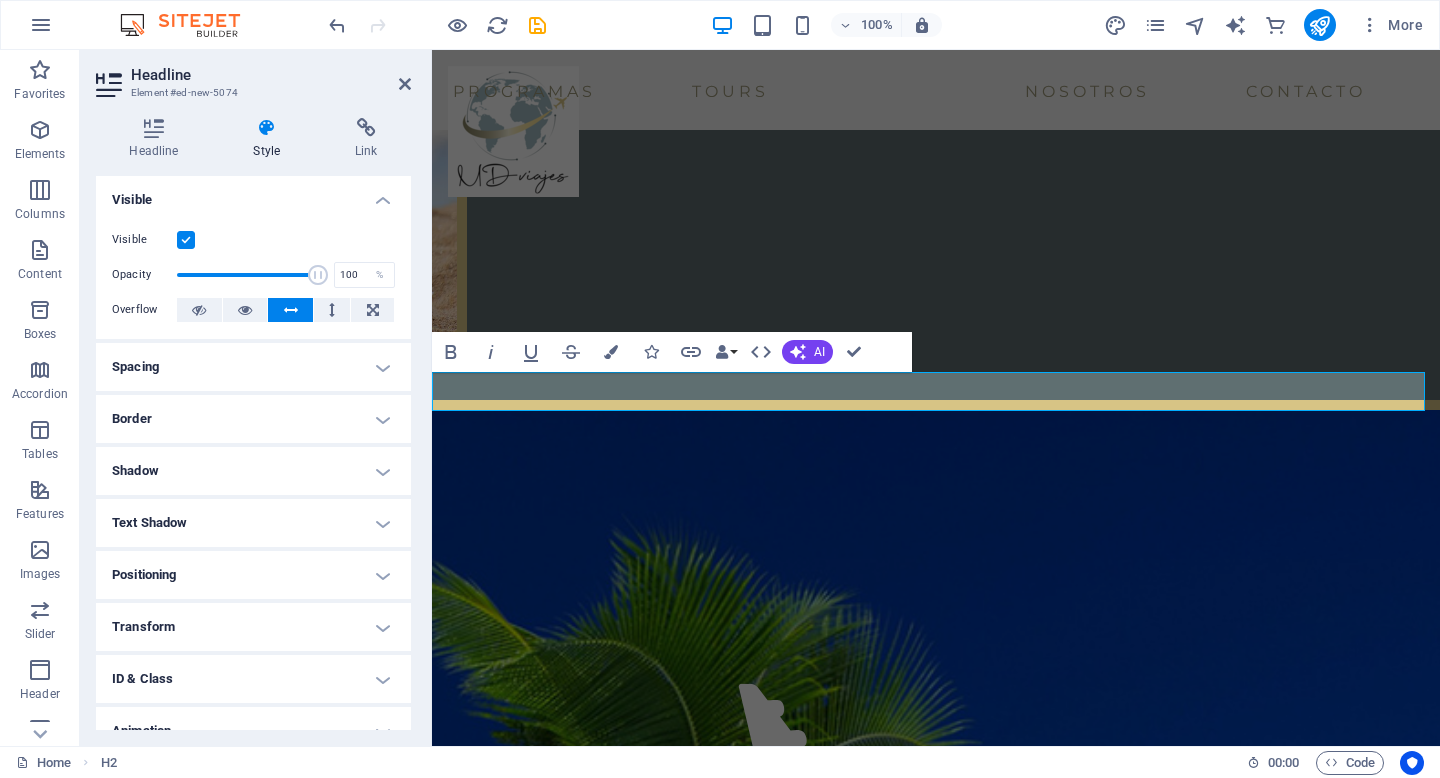 click on "NUESTROS PARTNERS" at bounding box center [936, 6117] 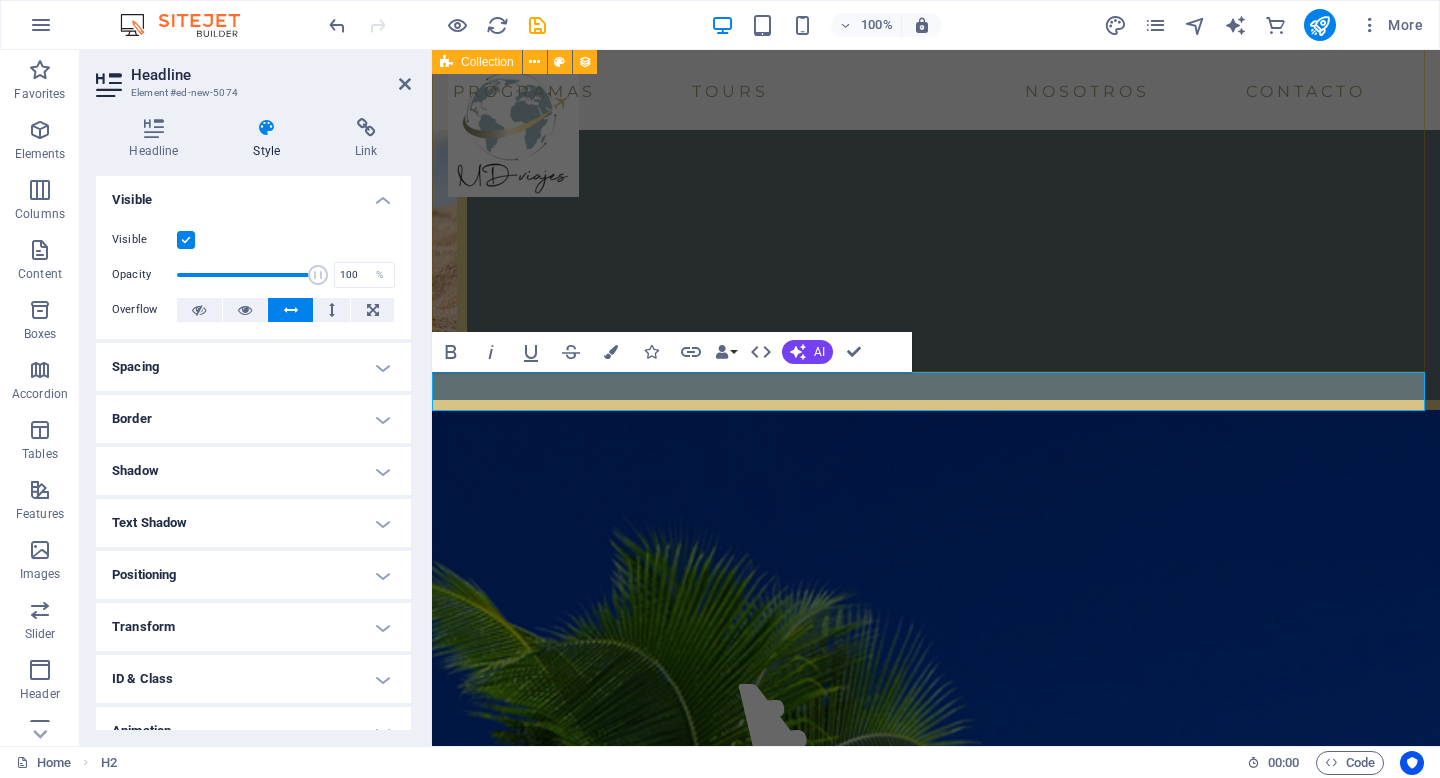 click on "Misty Waterfall READ MORE → [DATE] Deep Caves in New Zealand READ MORE → [DATE] City Sunsets READ MORE → [DATE] Riverside READ MORE → [DATE] Lake in the Woods READ MORE → [DATE] Colors of Autumn Trees READ MORE → [DATE] Concrete Jungle READ MORE → [DATE] Seeing with “fresh eyes” to understand the nature around READ MORE → [DATE] Anterior Próximo" at bounding box center (936, 4216) 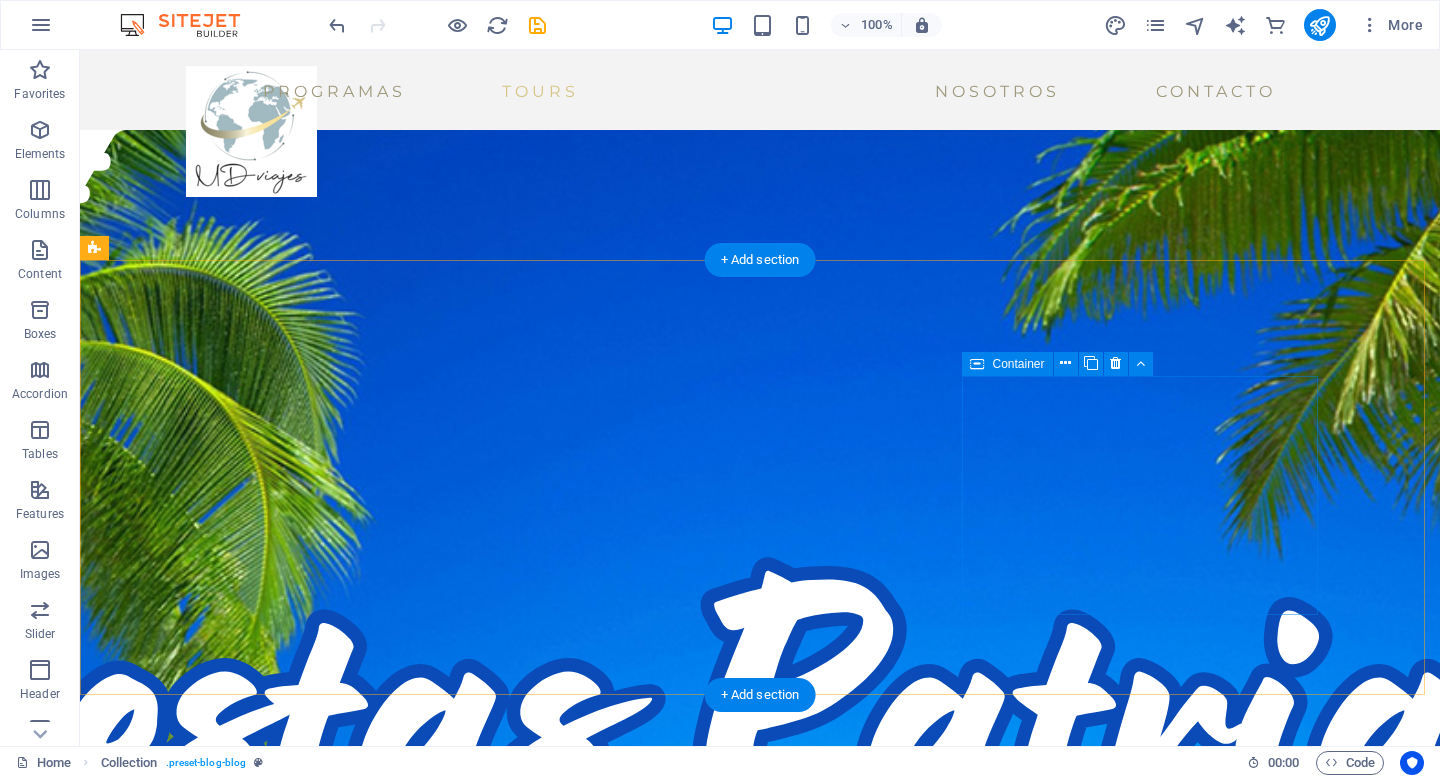 scroll, scrollTop: 3283, scrollLeft: 0, axis: vertical 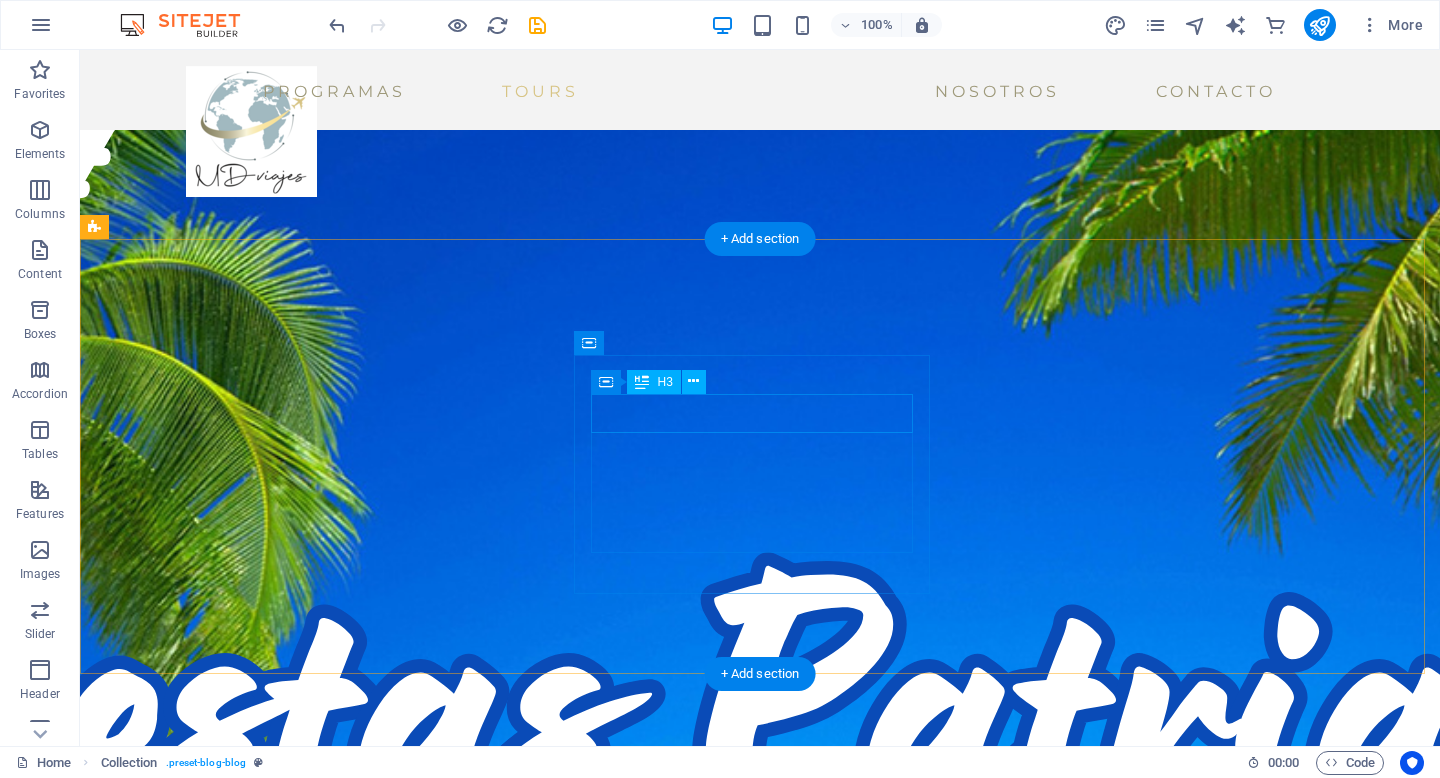 click on "[FIRST] [LAST]" at bounding box center [282, 13749] 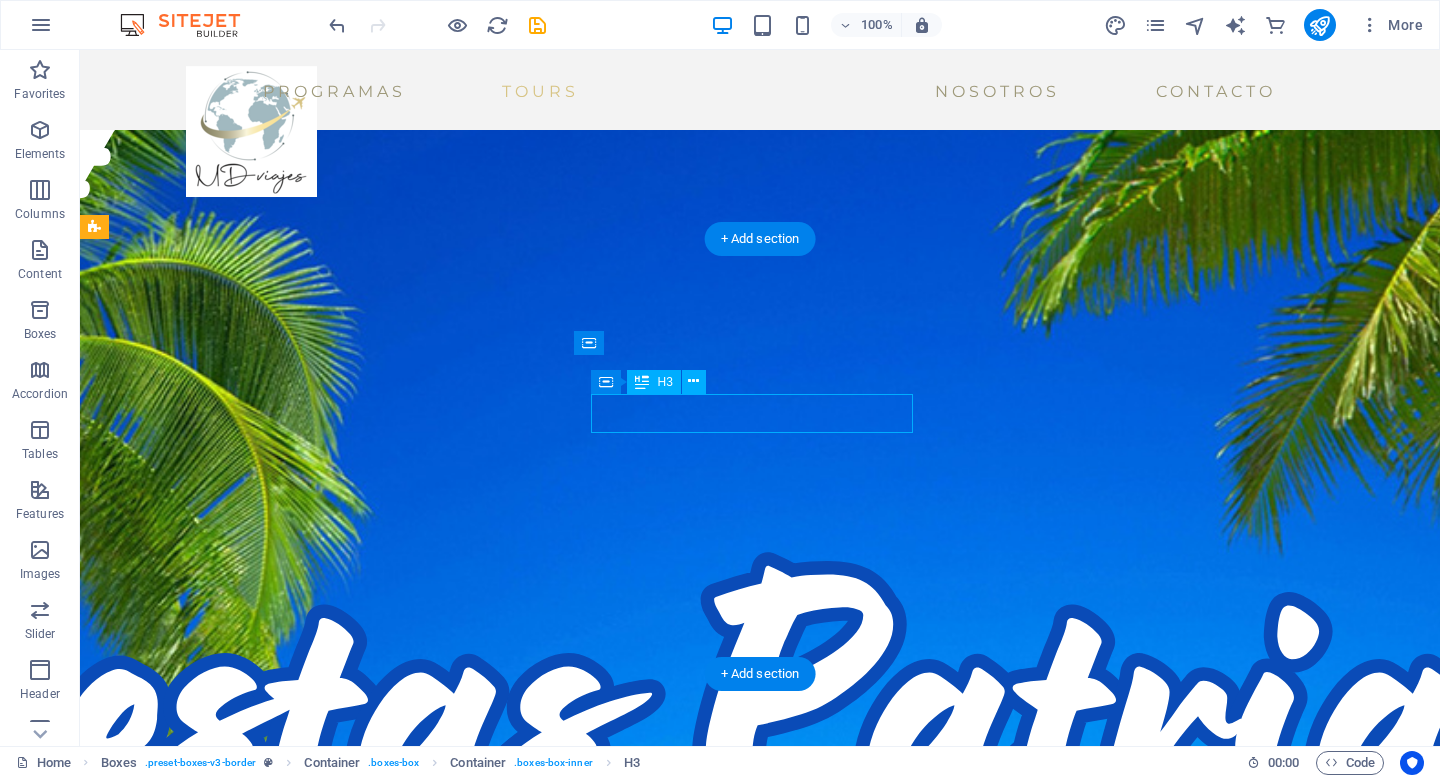 click on "[FIRST] [LAST]" at bounding box center (282, 13749) 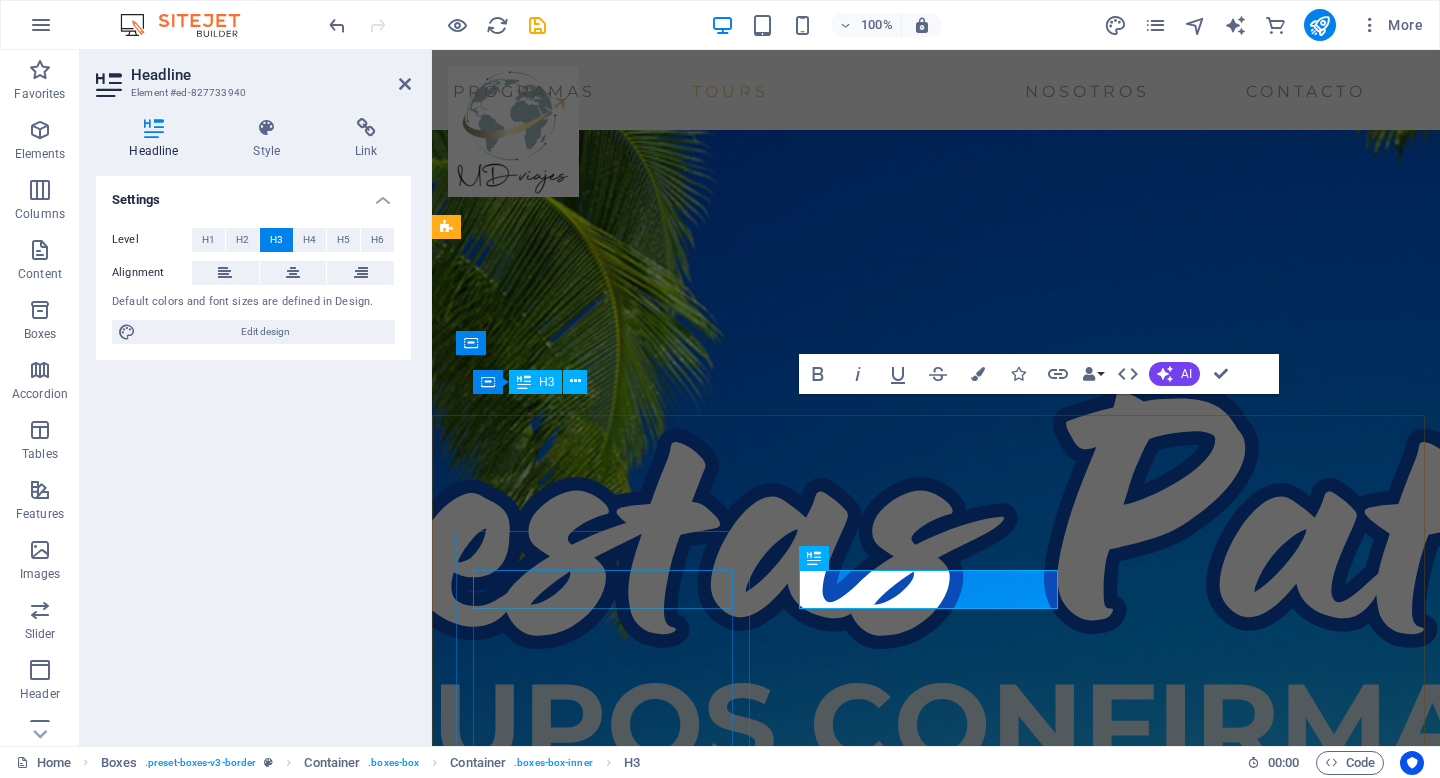 scroll, scrollTop: 3107, scrollLeft: 0, axis: vertical 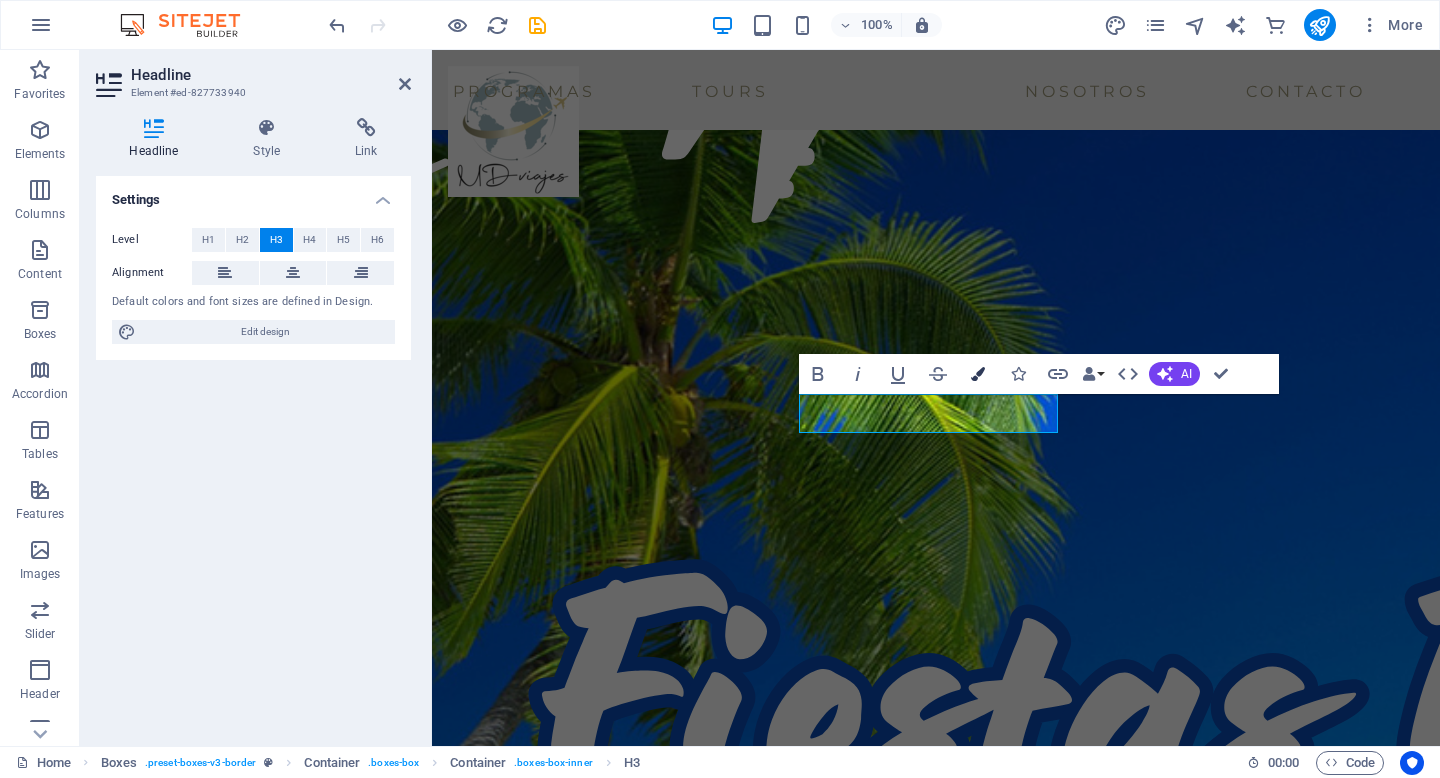 click at bounding box center [978, 374] 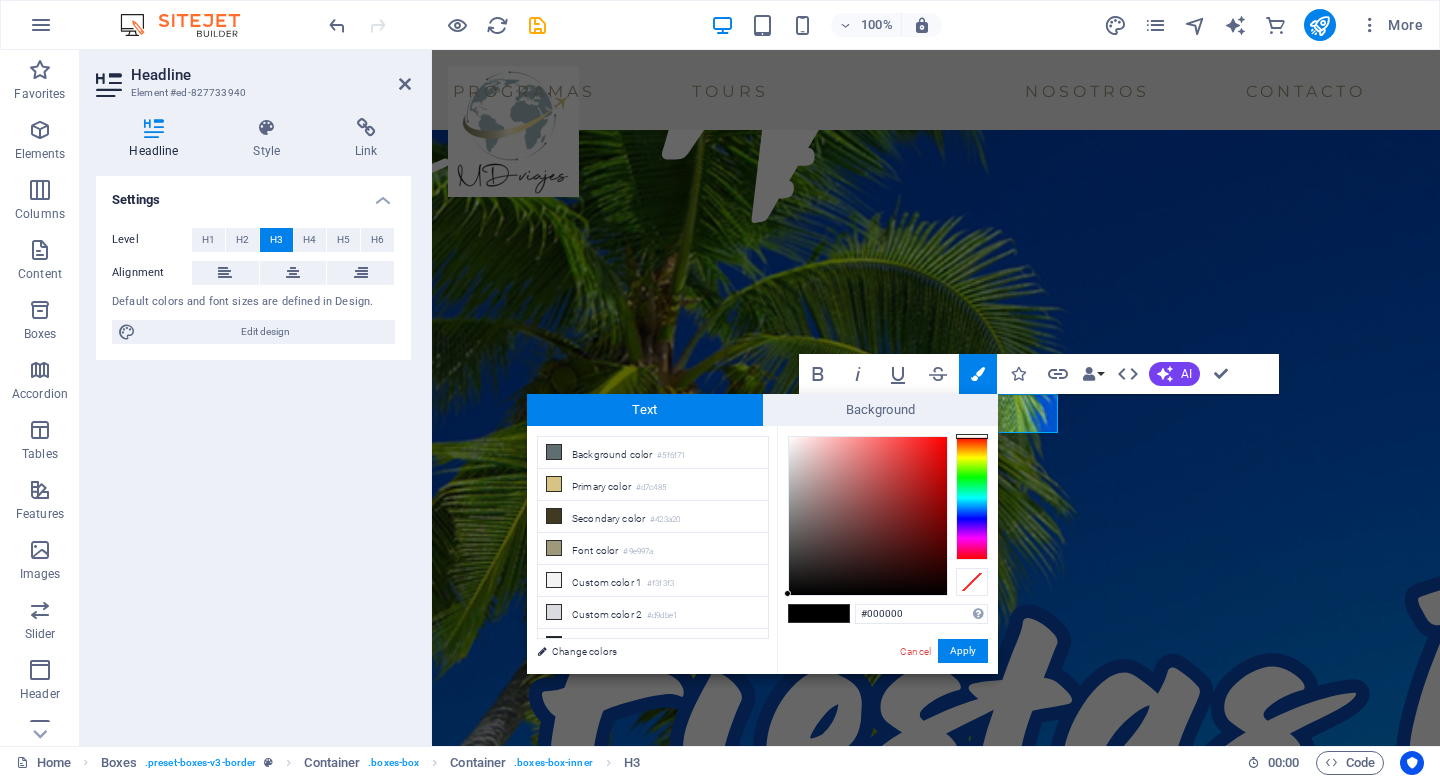 type on "#fbf6f6" 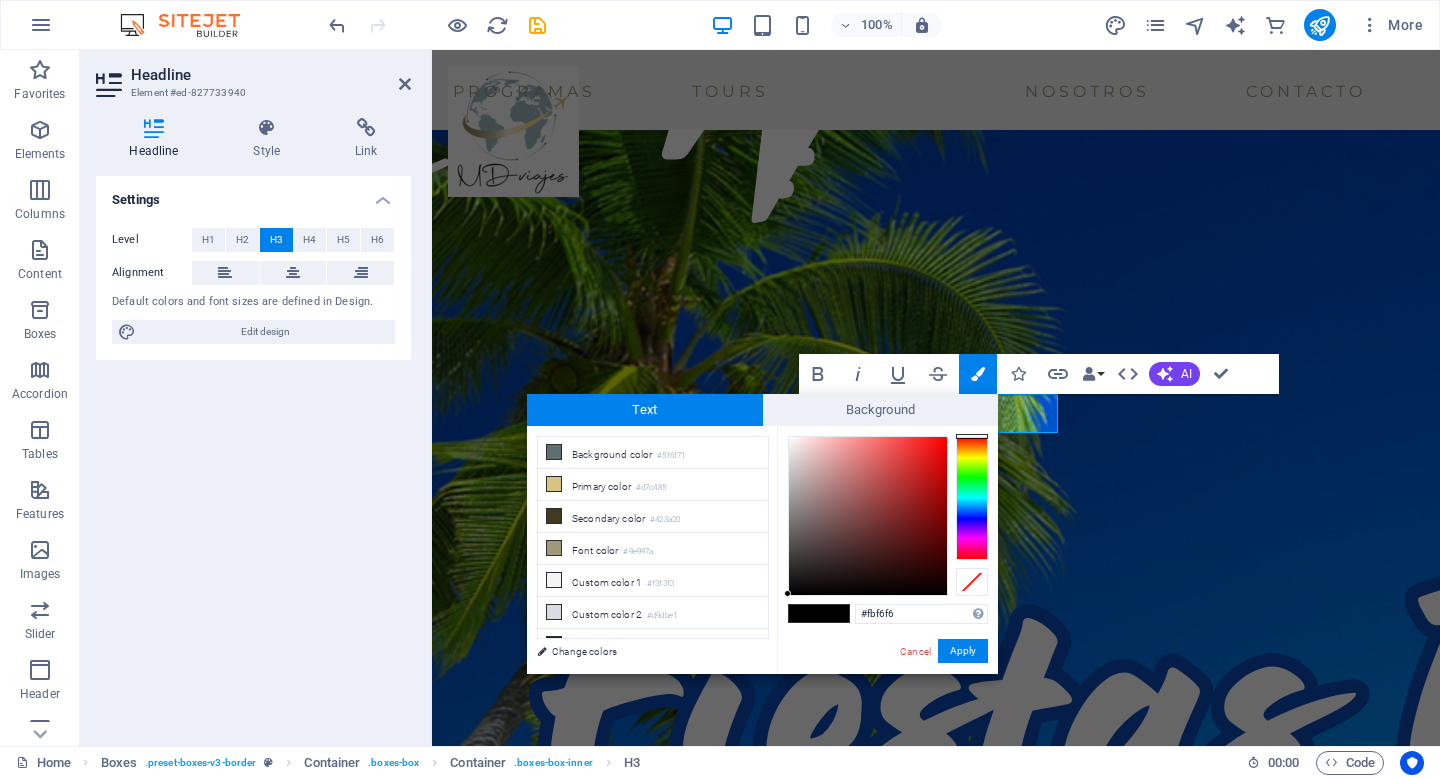 click at bounding box center [868, 516] 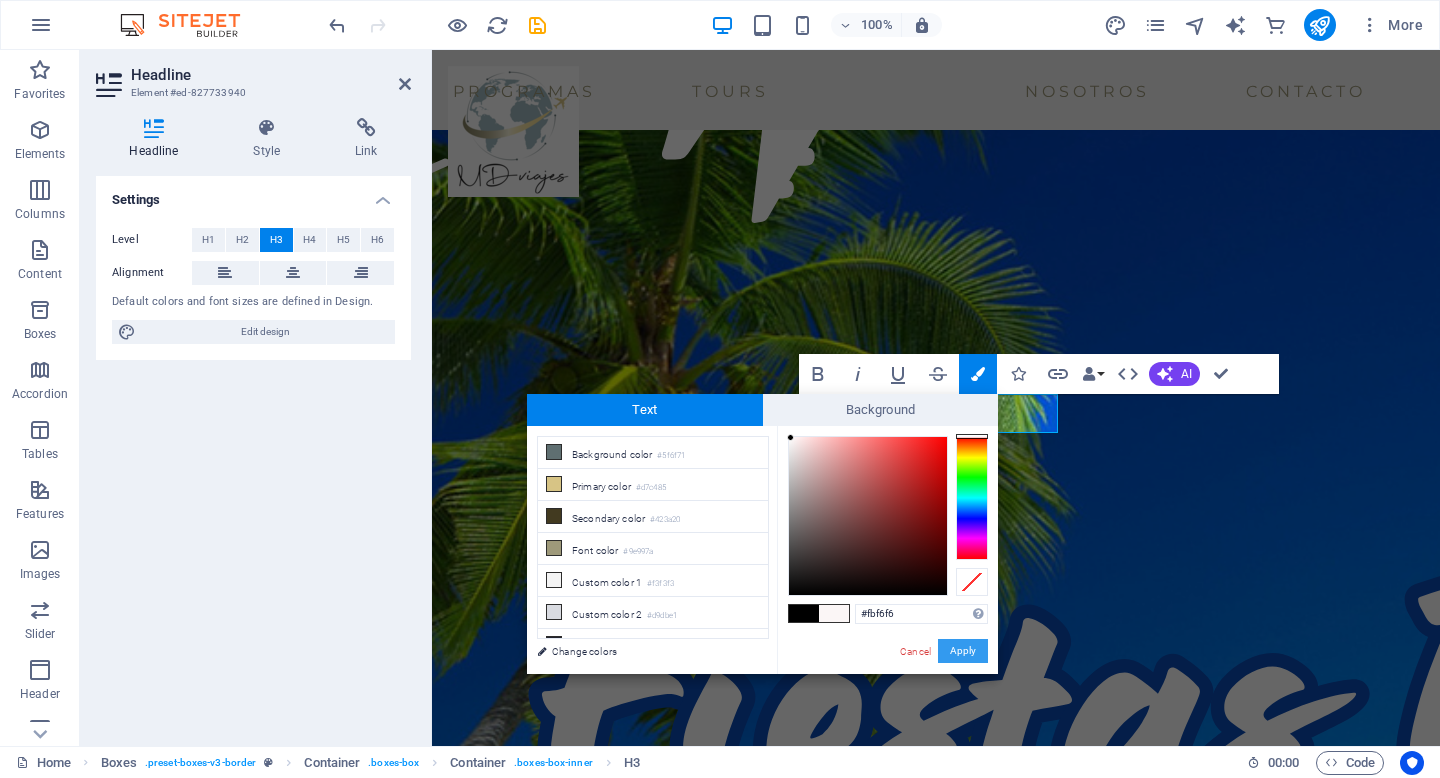 click on "Apply" at bounding box center (963, 651) 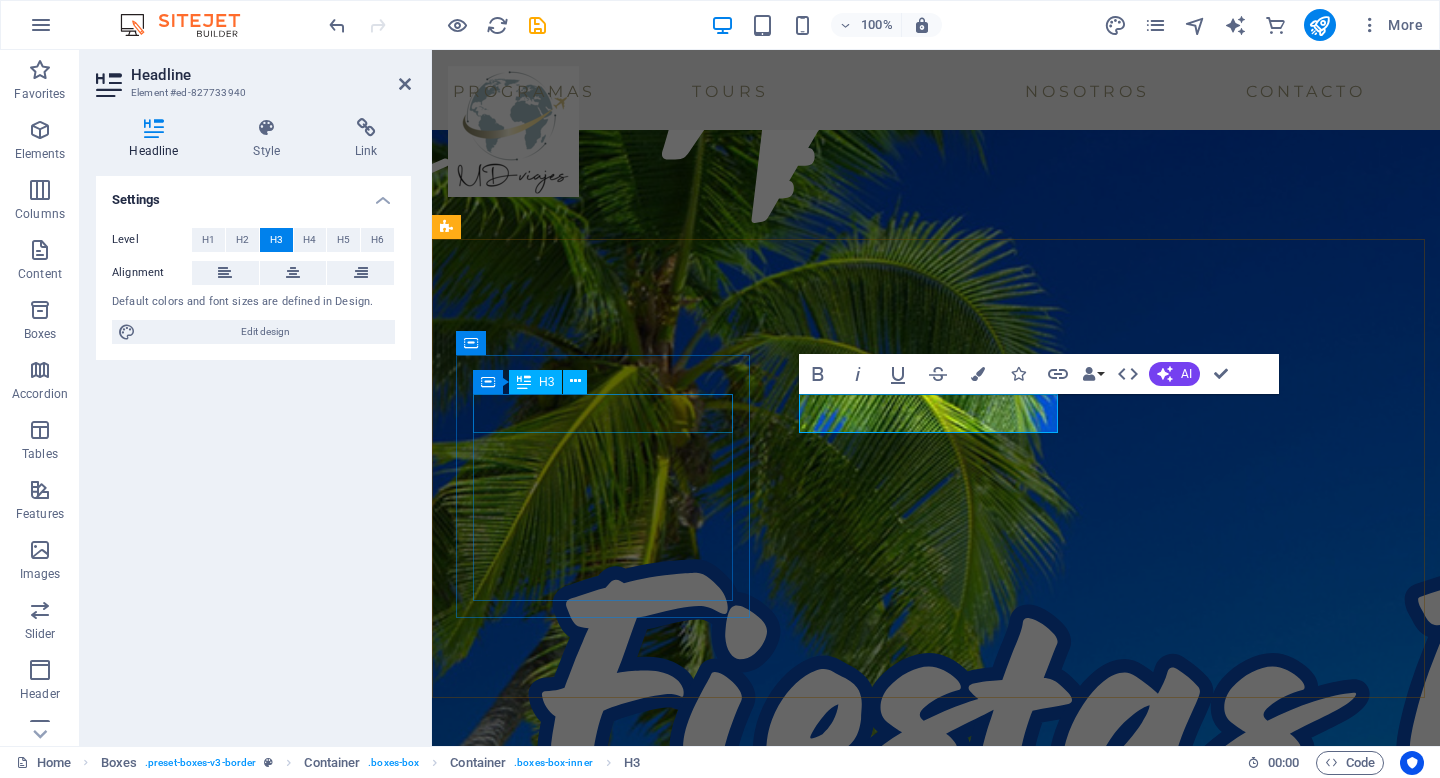 click on "[FIRST] [LAST]" at bounding box center [605, 12629] 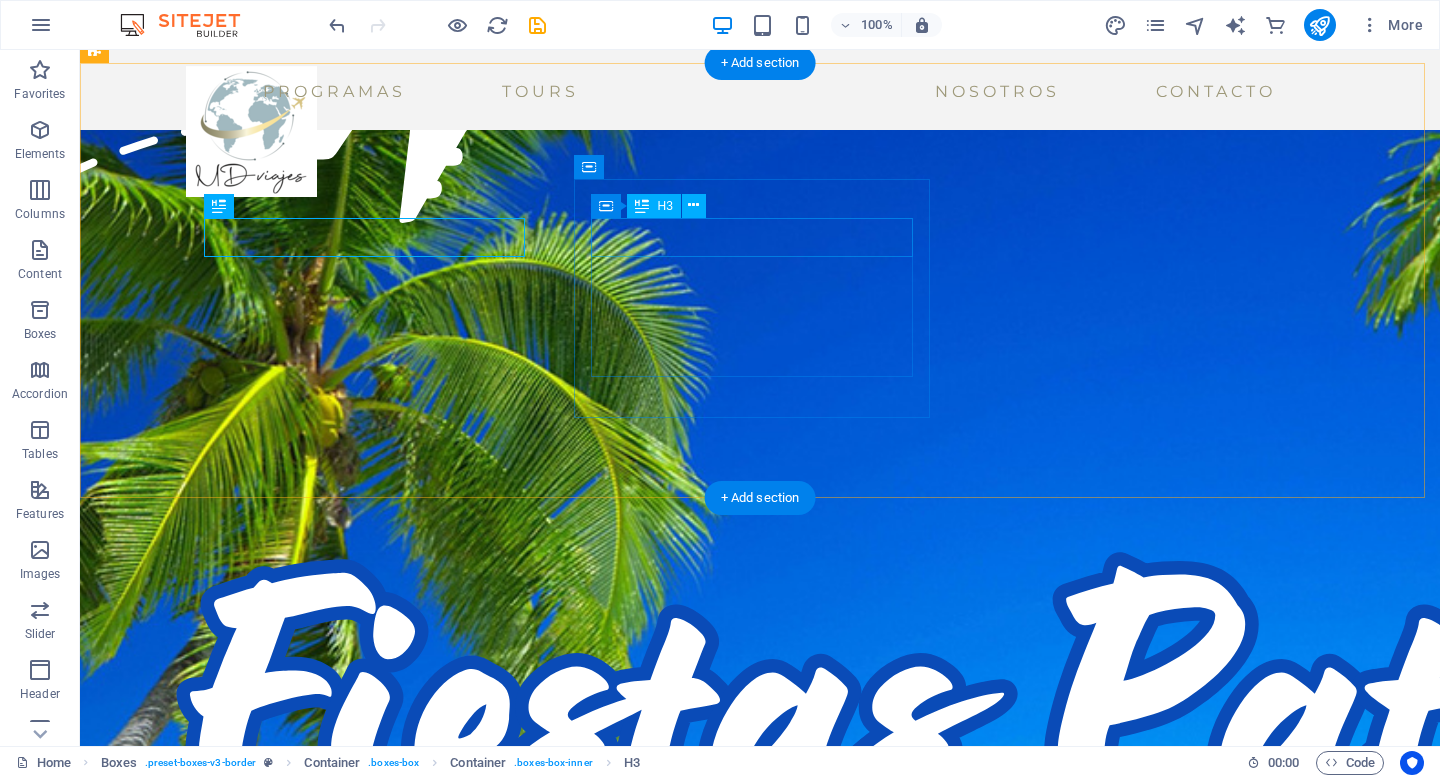 click on "[FIRST] [LAST]" at bounding box center (282, 13749) 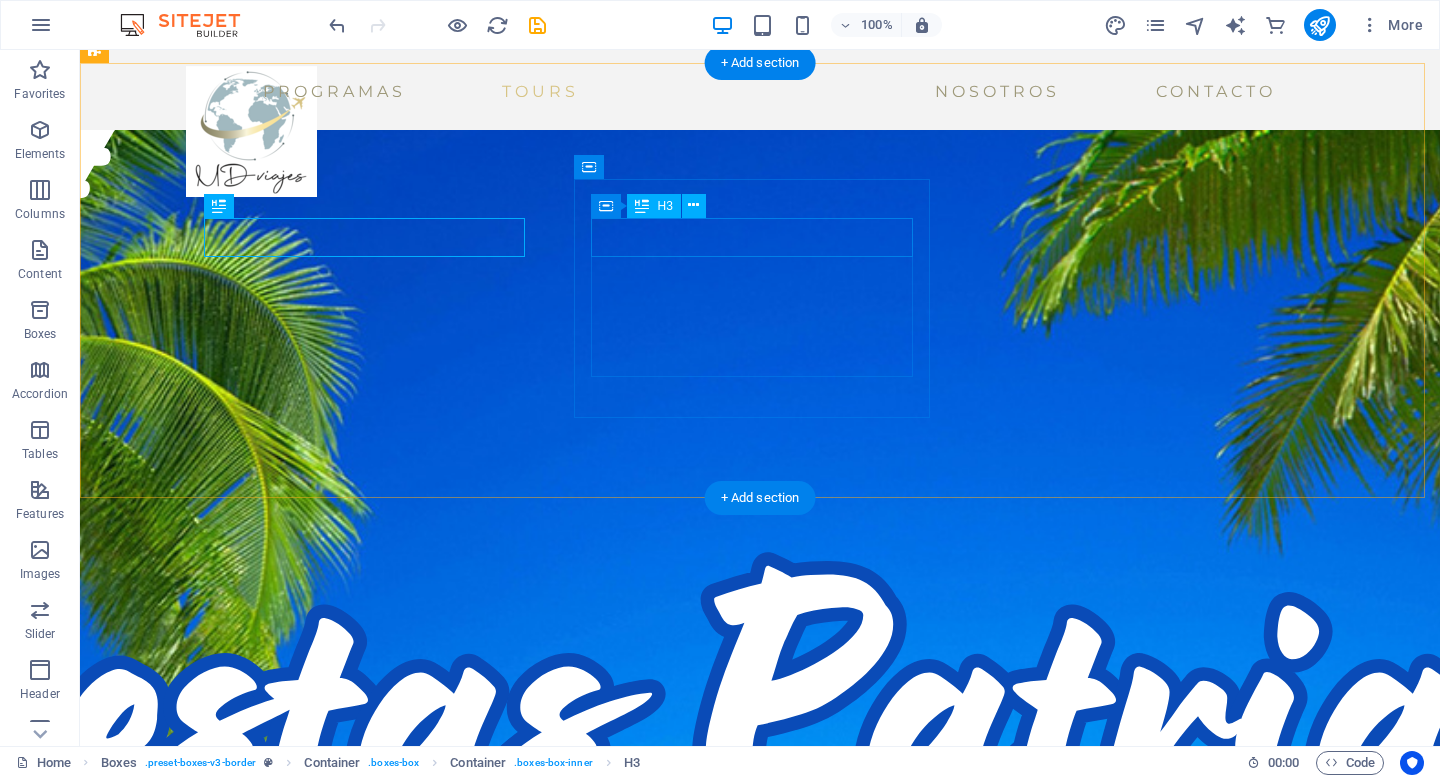 click on "[FIRST] [LAST]" at bounding box center [282, 13749] 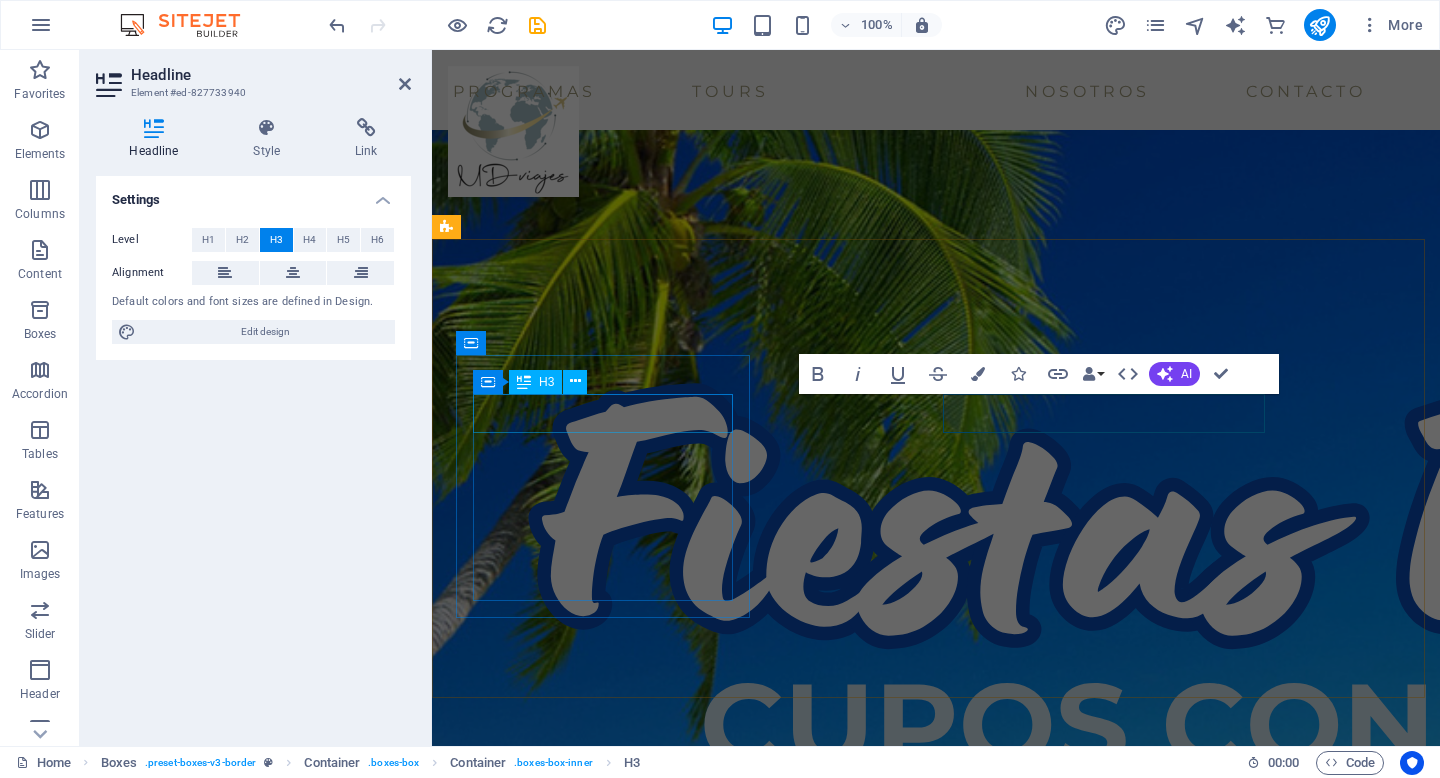 scroll, scrollTop: 3107, scrollLeft: 0, axis: vertical 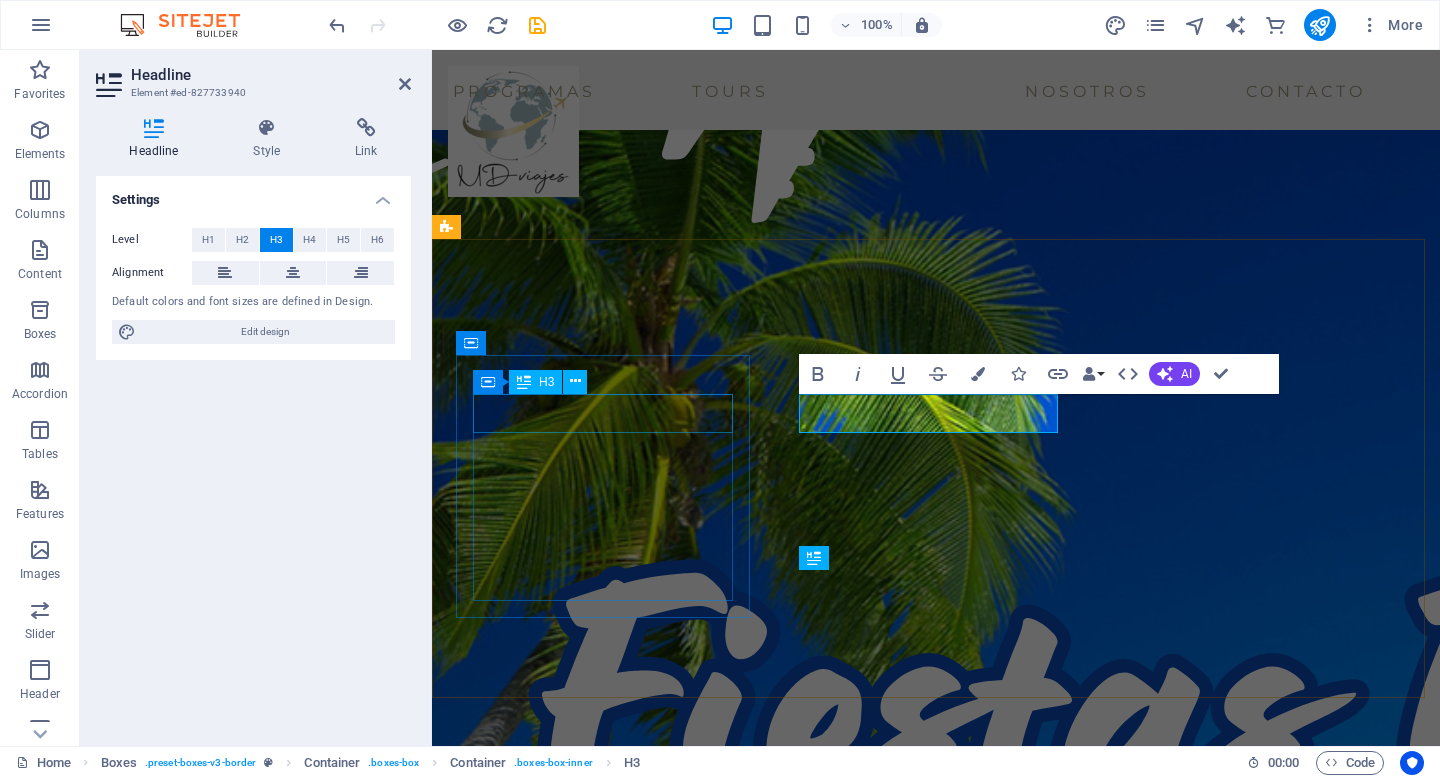click on "[FIRST] [LAST]" at bounding box center (605, 12629) 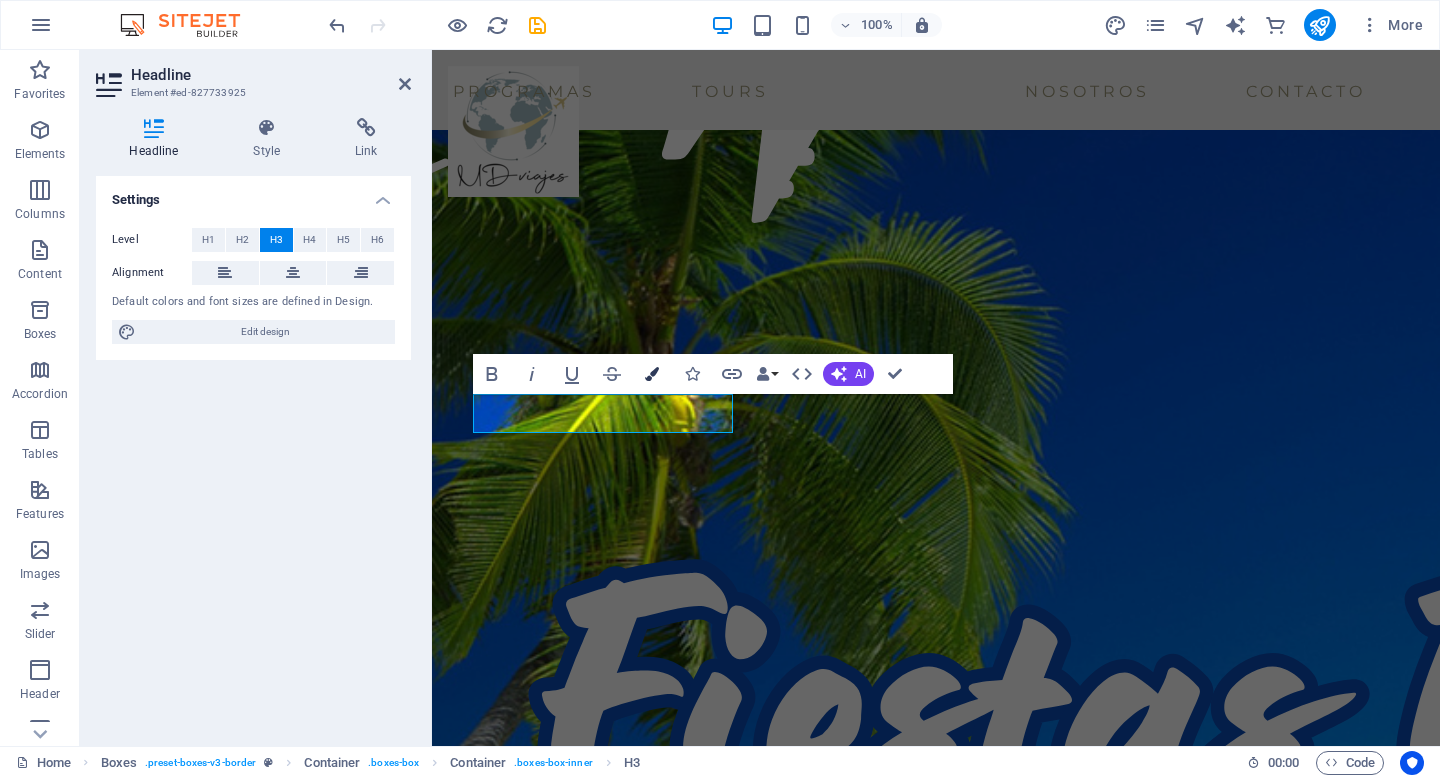click at bounding box center [652, 374] 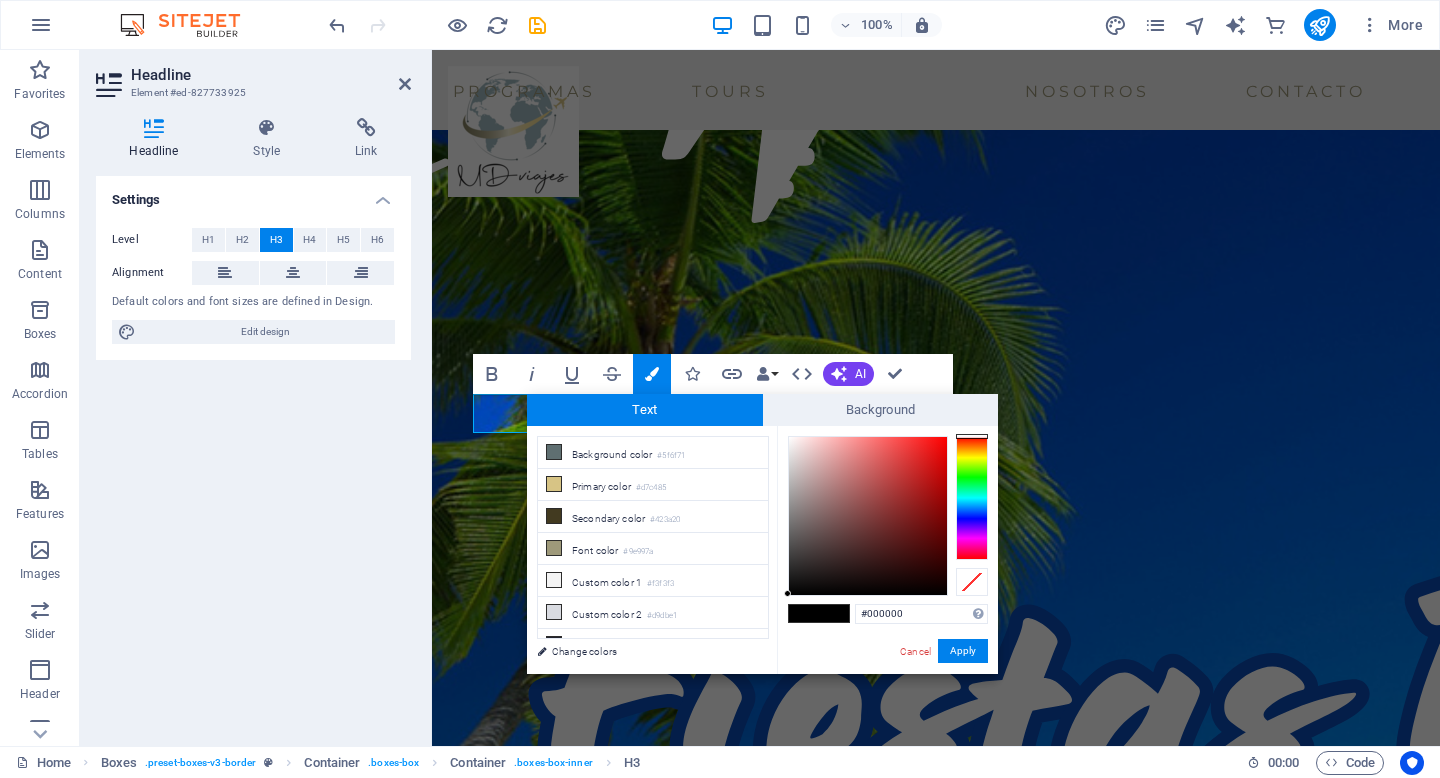type on "#fdfdfd" 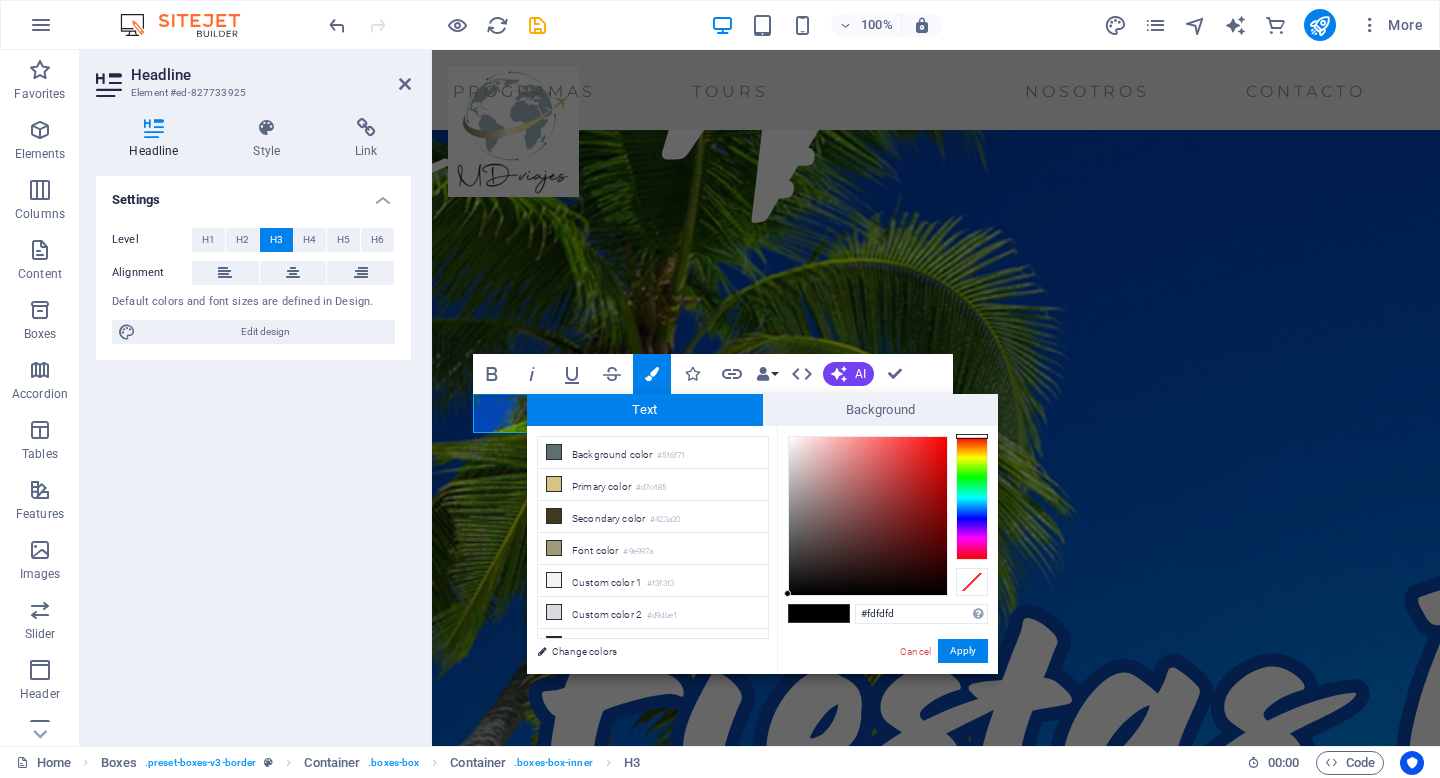 click at bounding box center [868, 516] 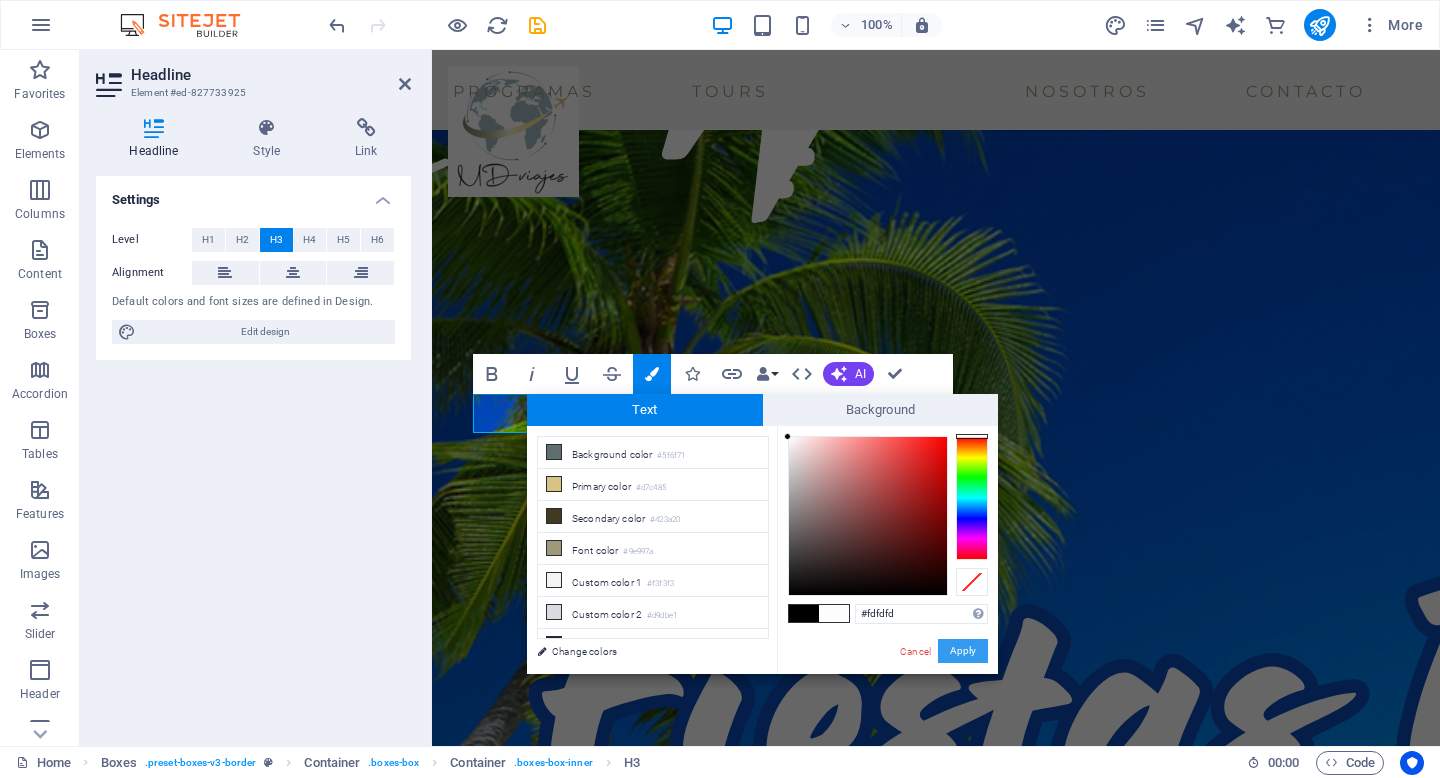 click on "Apply" at bounding box center [963, 651] 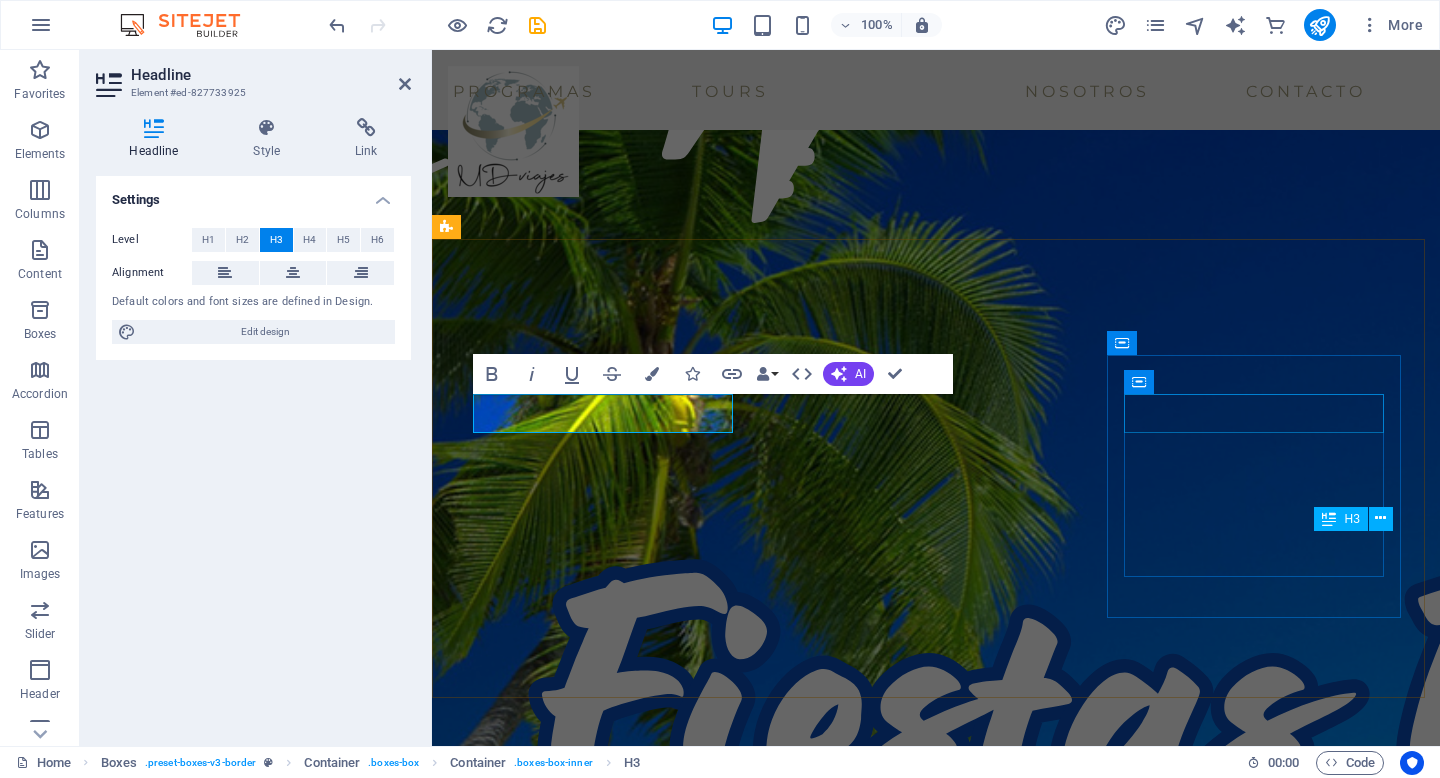 click on "[FIRST] [LAST]" at bounding box center [605, 13235] 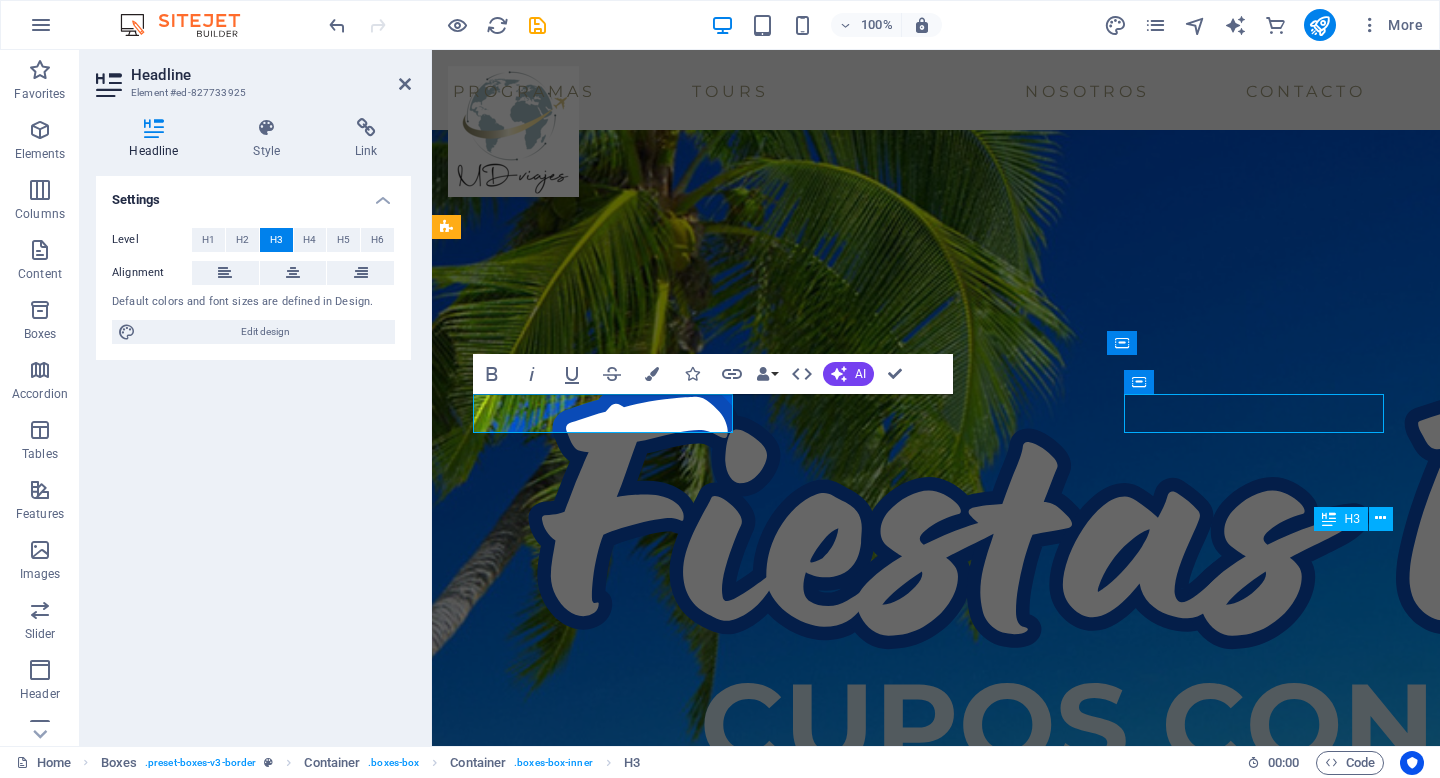 click on "[FIRST] [LAST]" at bounding box center [605, 13059] 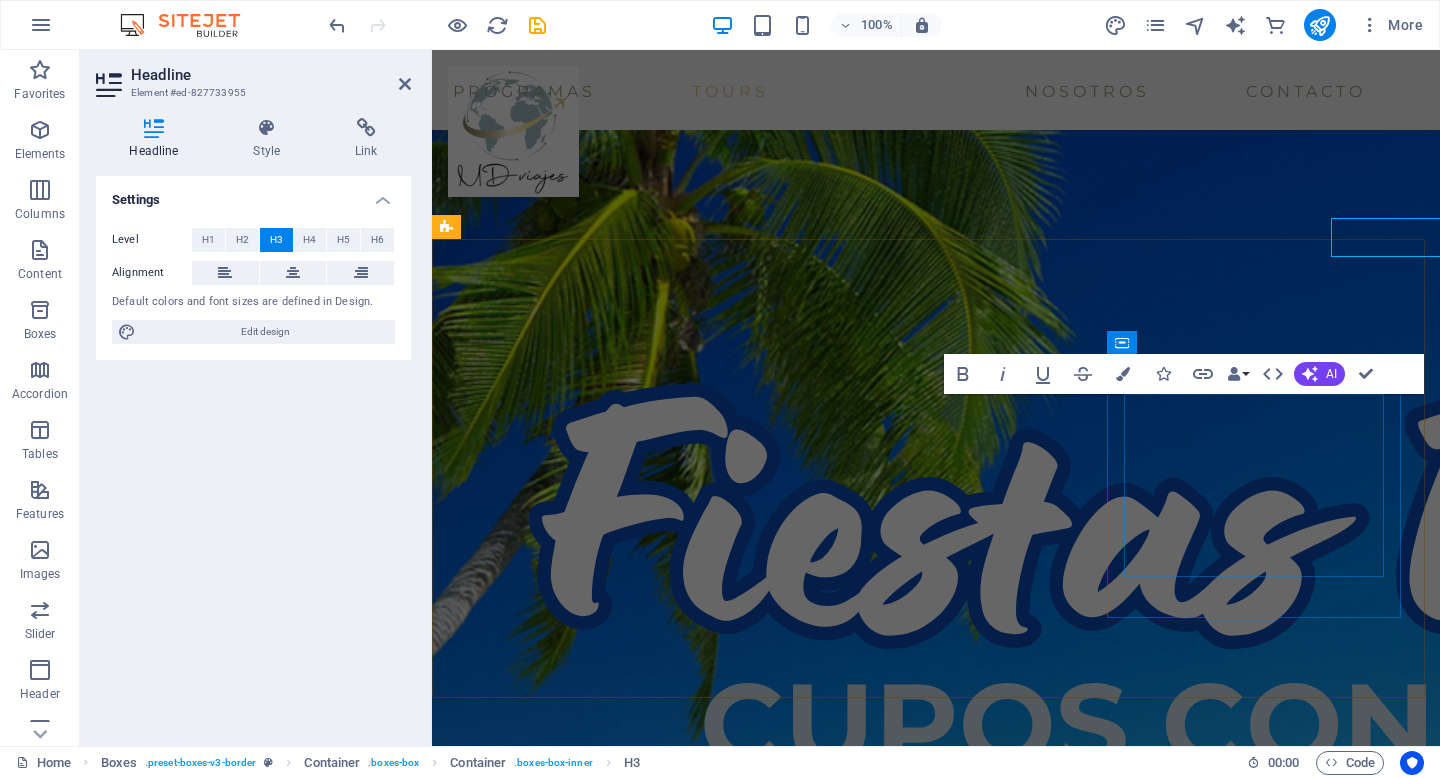 scroll, scrollTop: 3107, scrollLeft: 0, axis: vertical 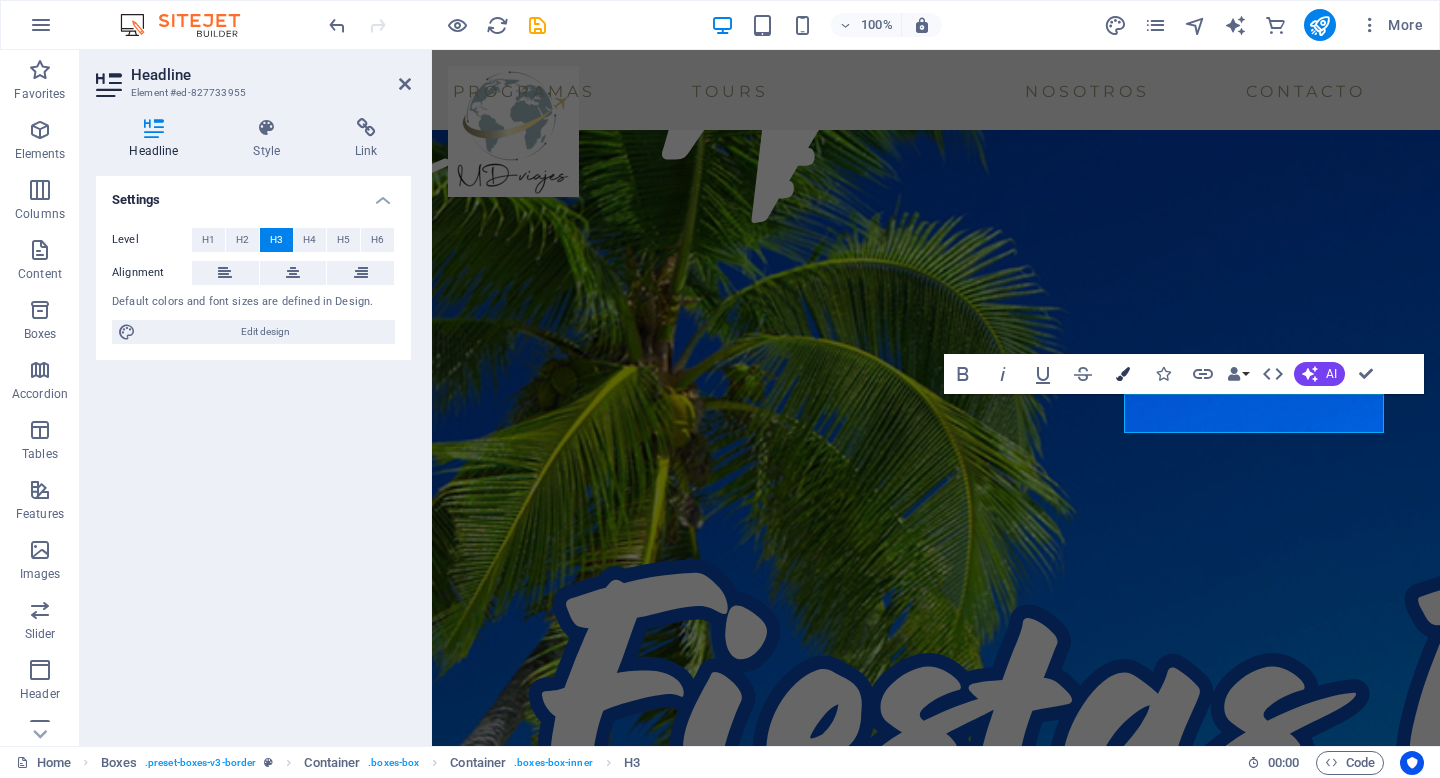click at bounding box center [1123, 374] 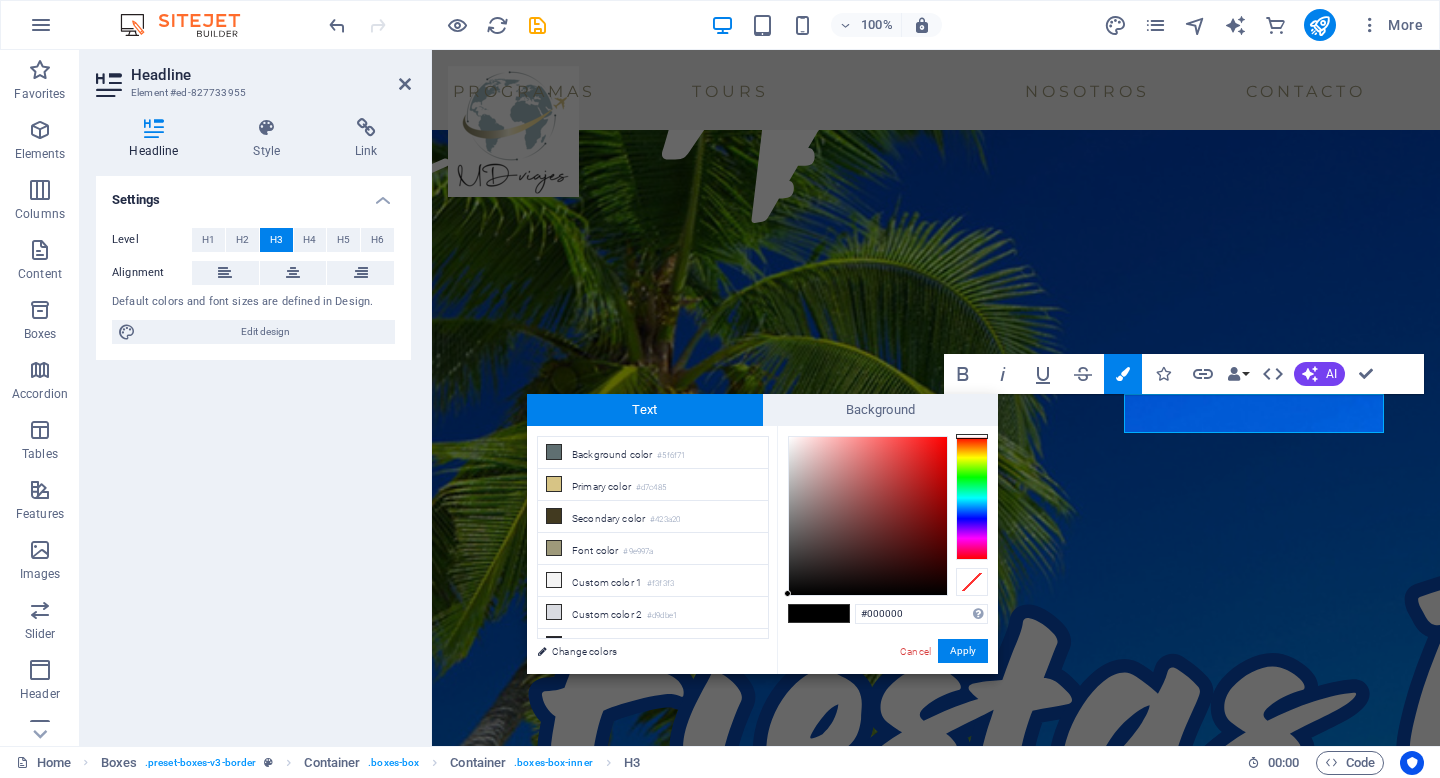 click on "#000000 Supported formats #0852ed rgb(8, 82, 237) rgba(8, 82, 237, 90%) hsv(221,97,93) hsl(221, 93%, 48%) Cancel Apply" at bounding box center (887, 695) 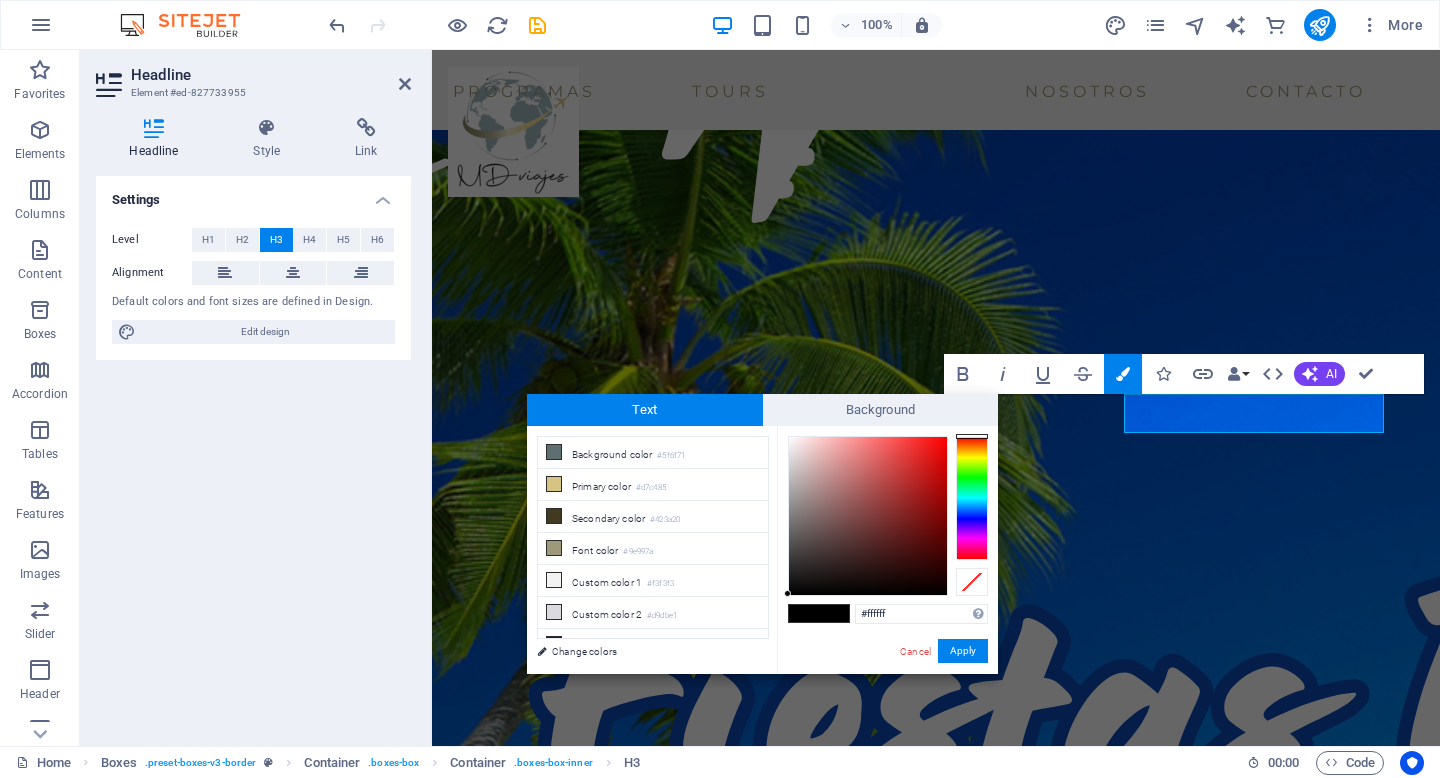 click at bounding box center (868, 516) 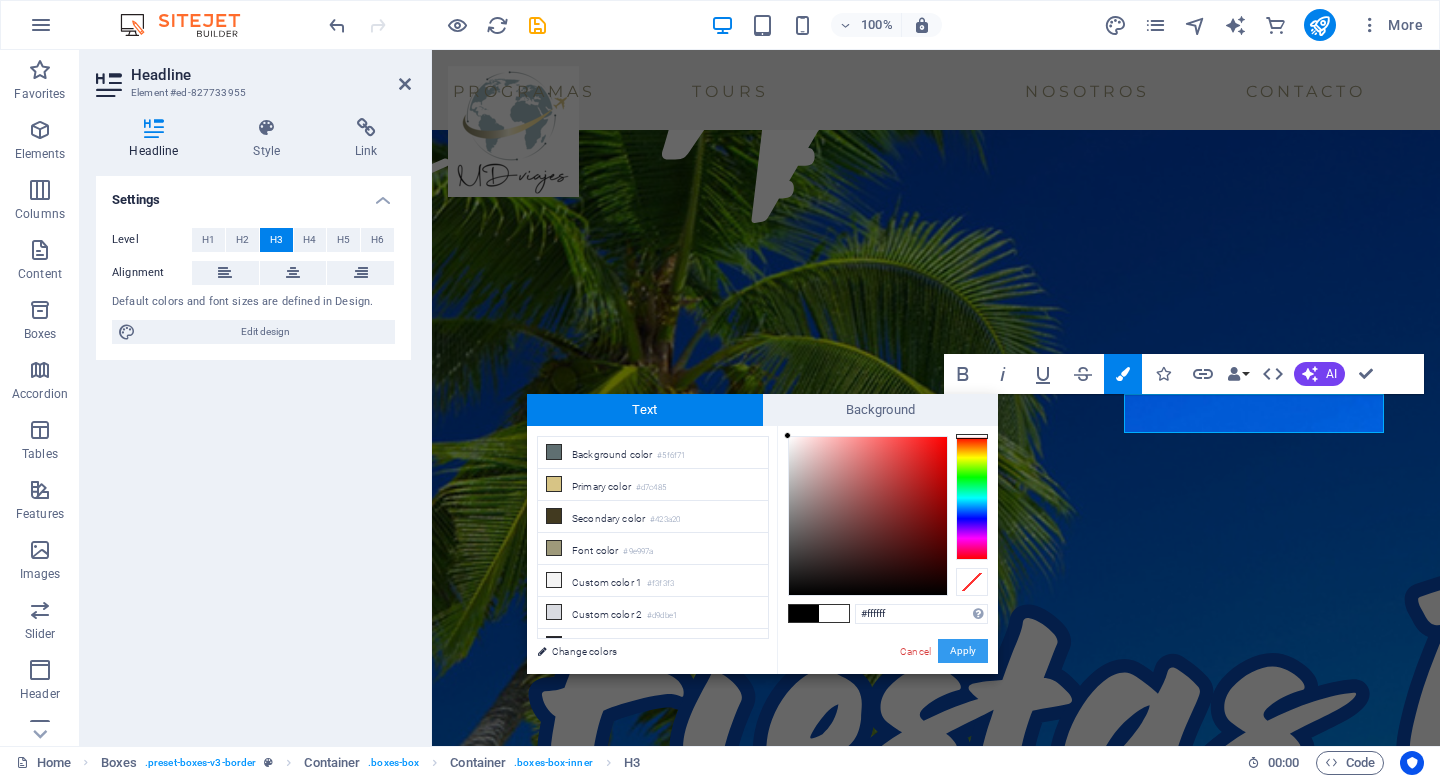 click on "Apply" at bounding box center (963, 651) 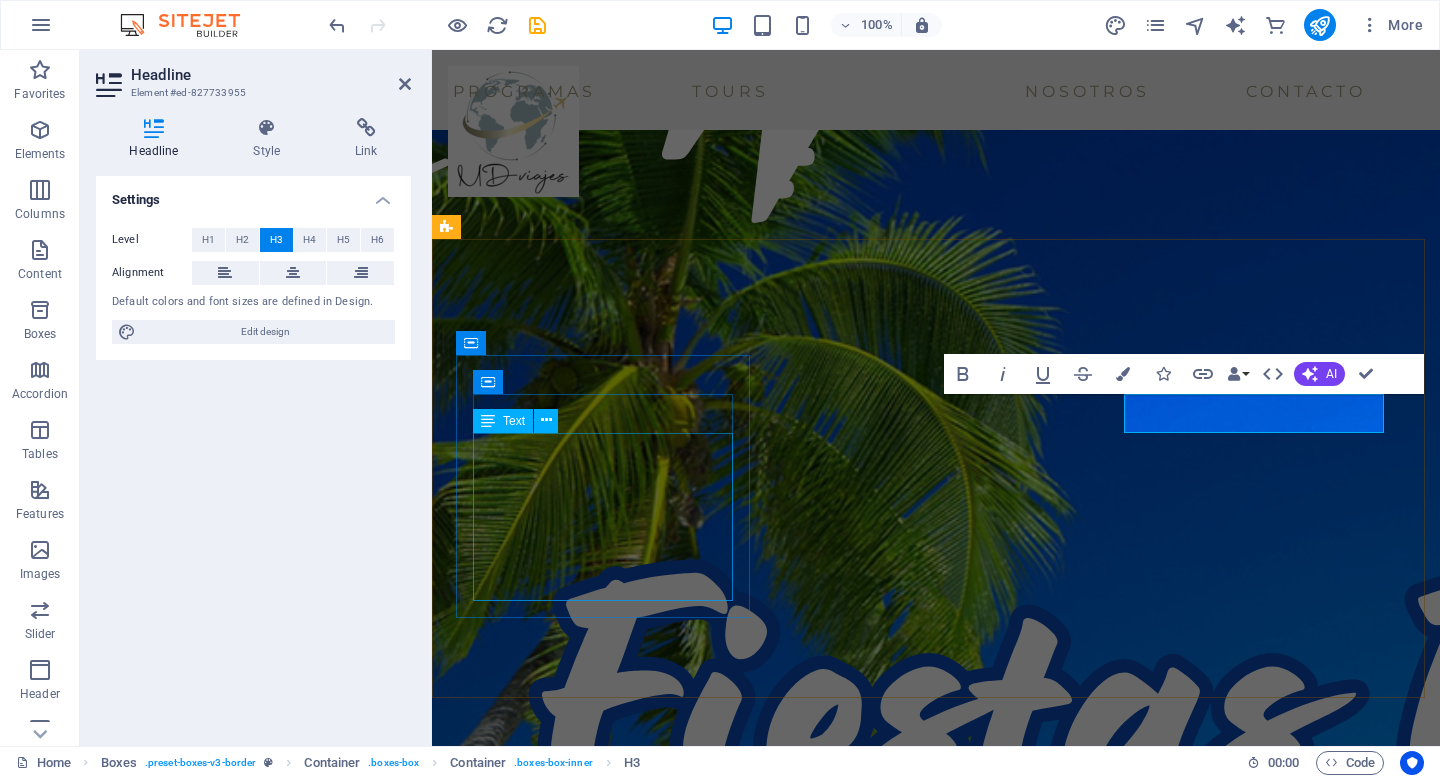 click on "Excelente la atención, rápida, ágil y precisa. La ejecutiva [FIRST] [LAST] un 10 de 10, muy atenta y te da diferentes opciones para elección. En nuestro viaje a [CITY], también muy buenos los datos. Maravilla todo. Recomendable 100%" at bounding box center (605, 12733) 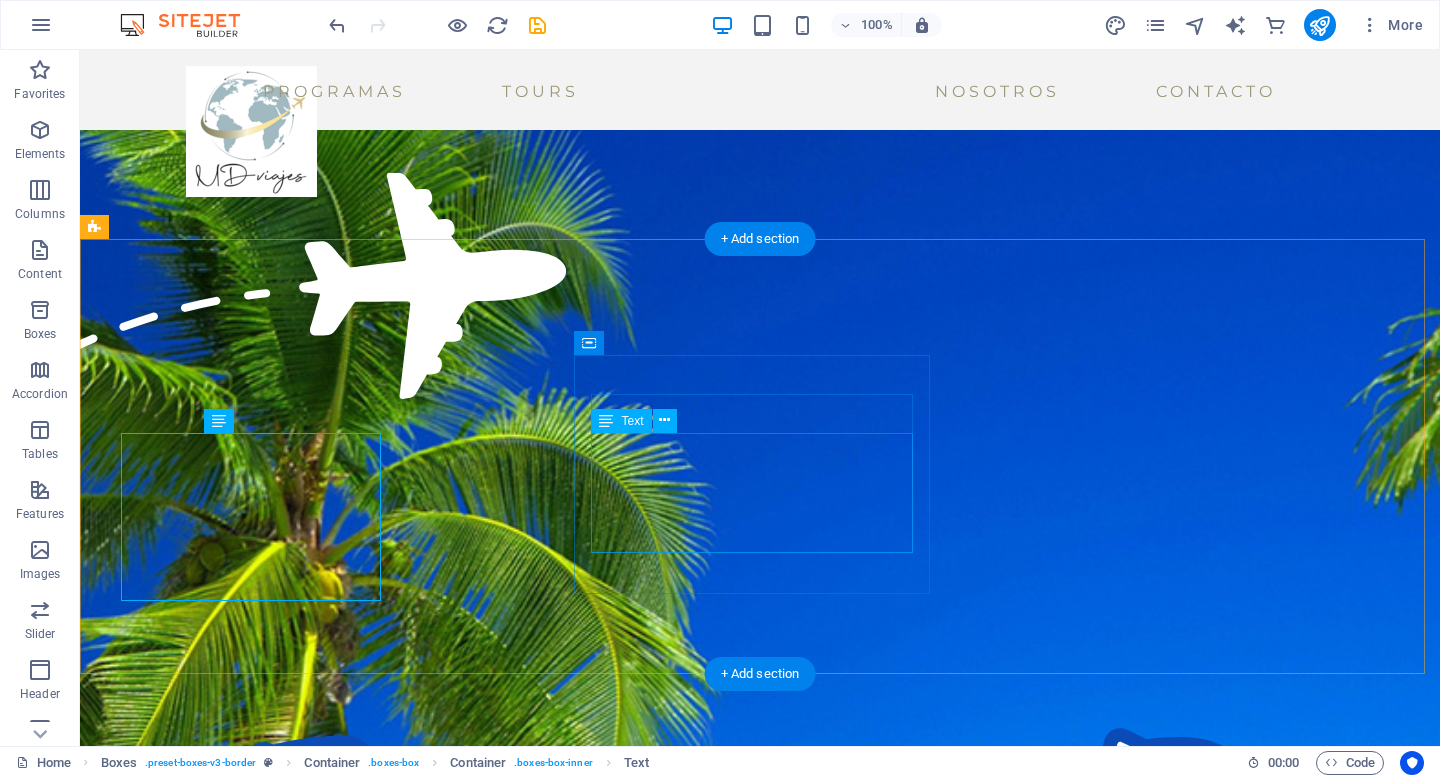 scroll, scrollTop: 3283, scrollLeft: 0, axis: vertical 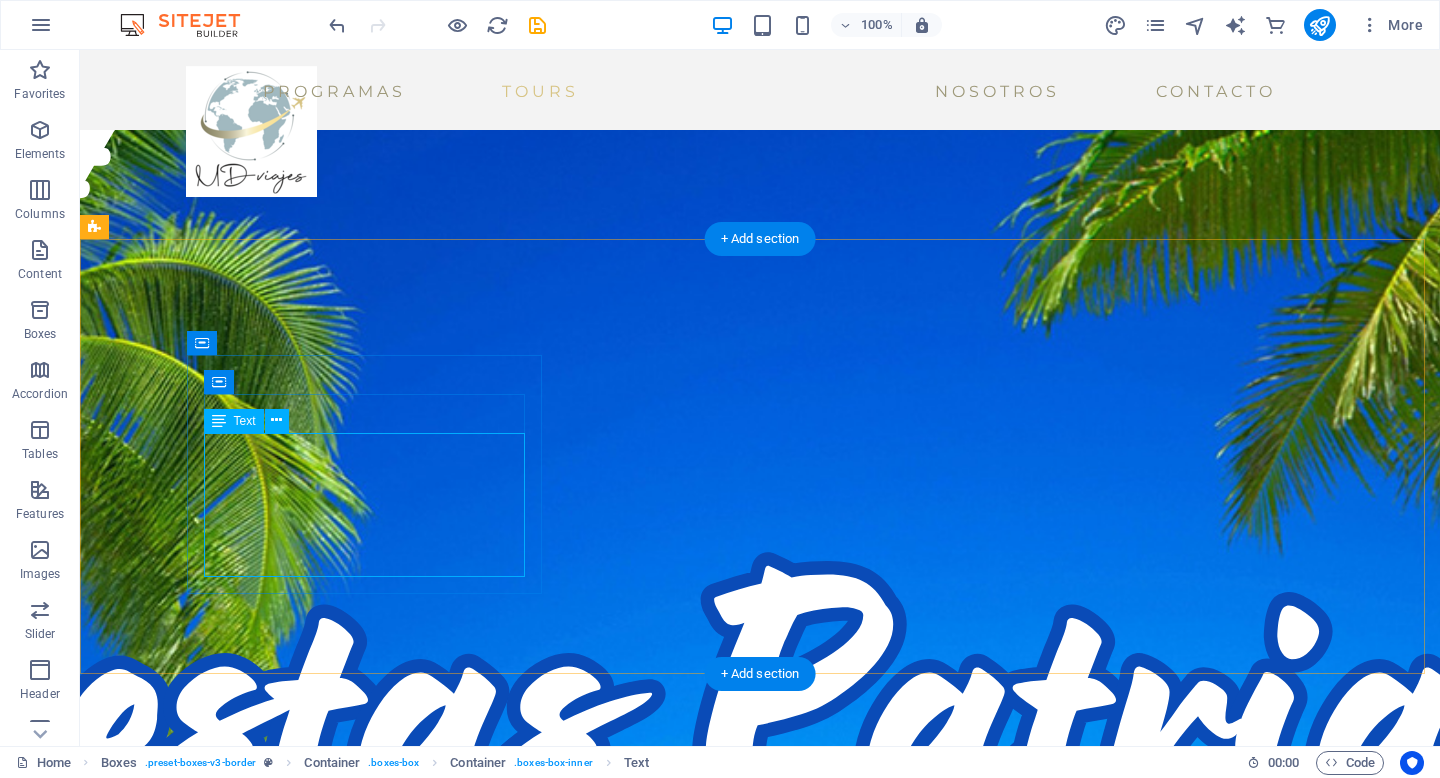 click on "Excelente la atención, rápida, ágil y precisa. La ejecutiva [FIRST] [LAST] un 10 de 10, muy atenta y te da diferentes opciones para elección. En nuestro viaje a [CITY], también muy buenos los datos. Maravilla todo. Recomendable 100%" at bounding box center (282, 13550) 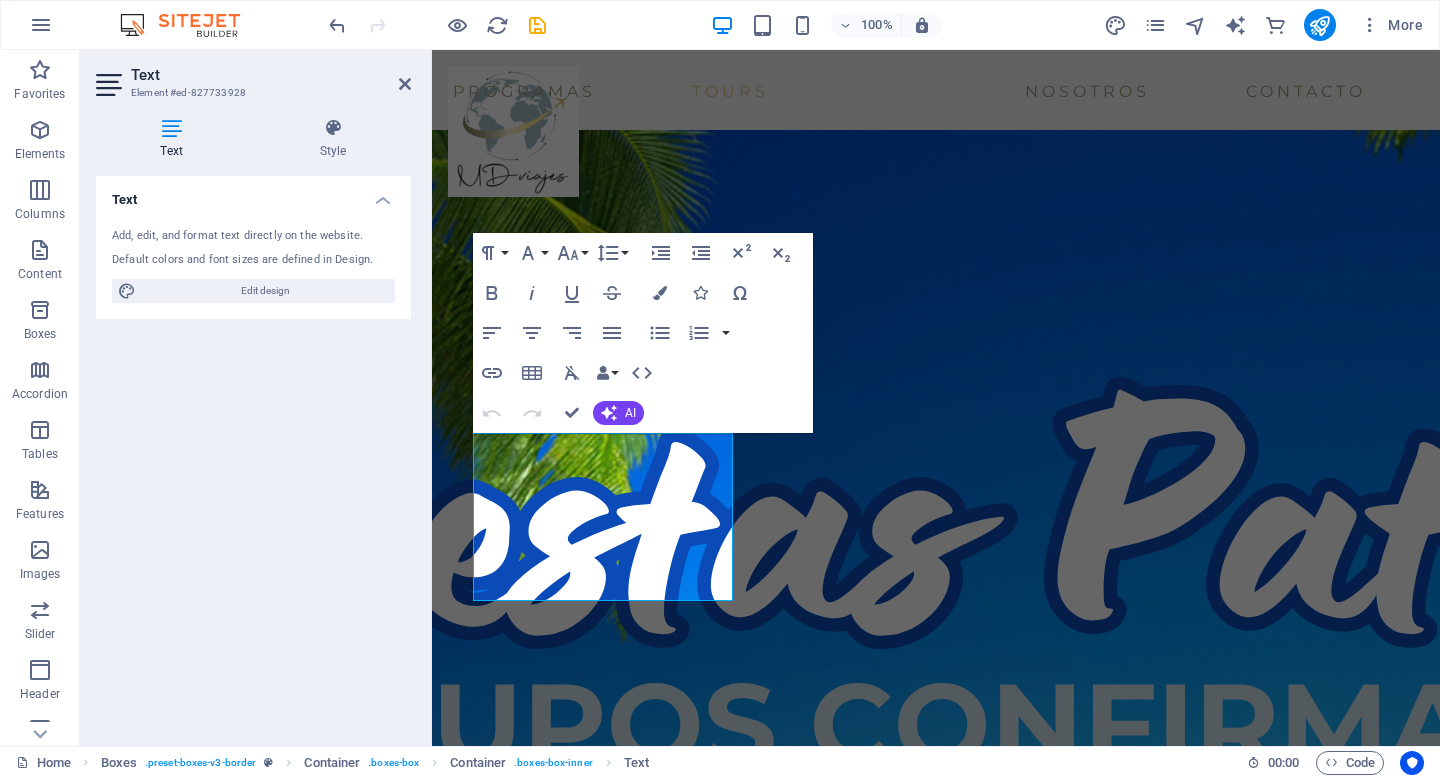 scroll, scrollTop: 3107, scrollLeft: 0, axis: vertical 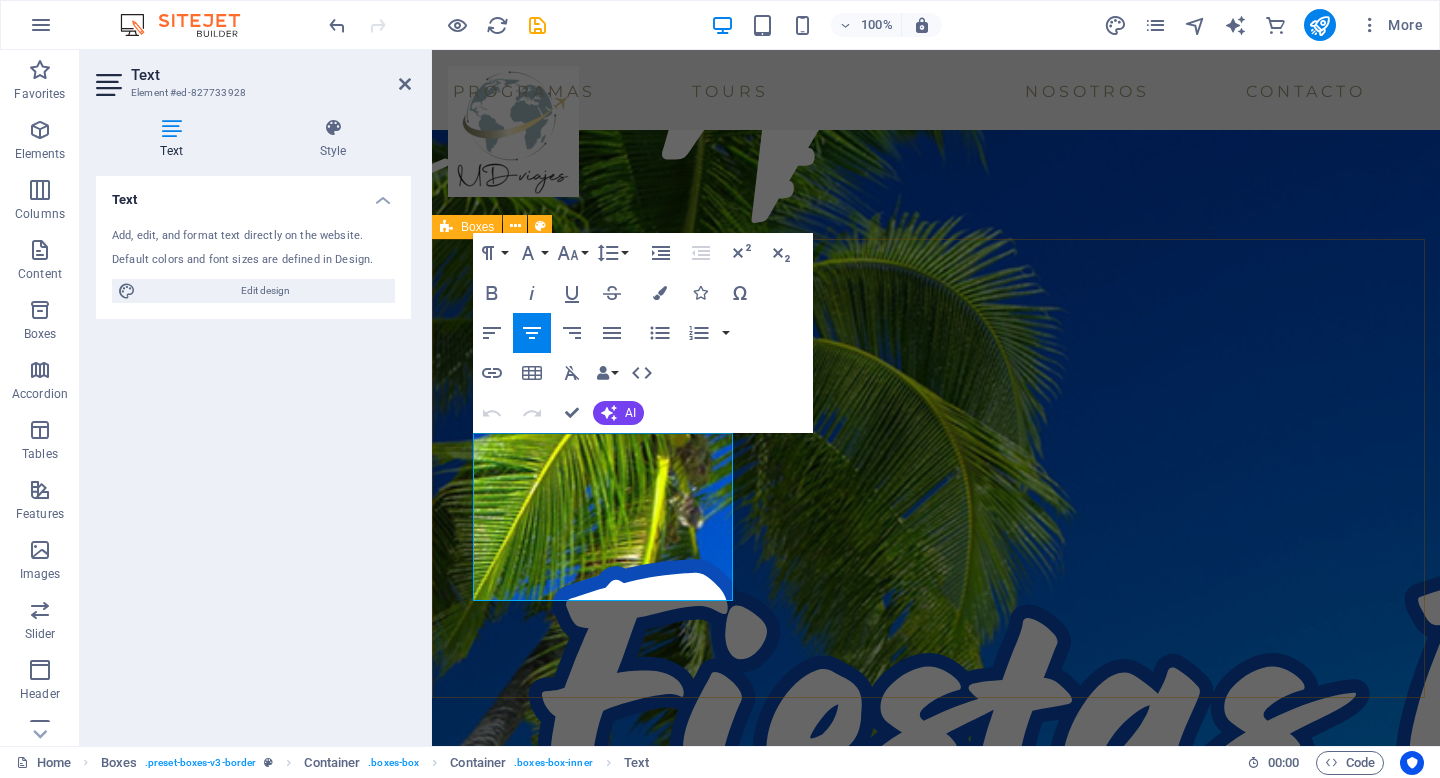 drag, startPoint x: 492, startPoint y: 448, endPoint x: 695, endPoint y: 617, distance: 264.1401 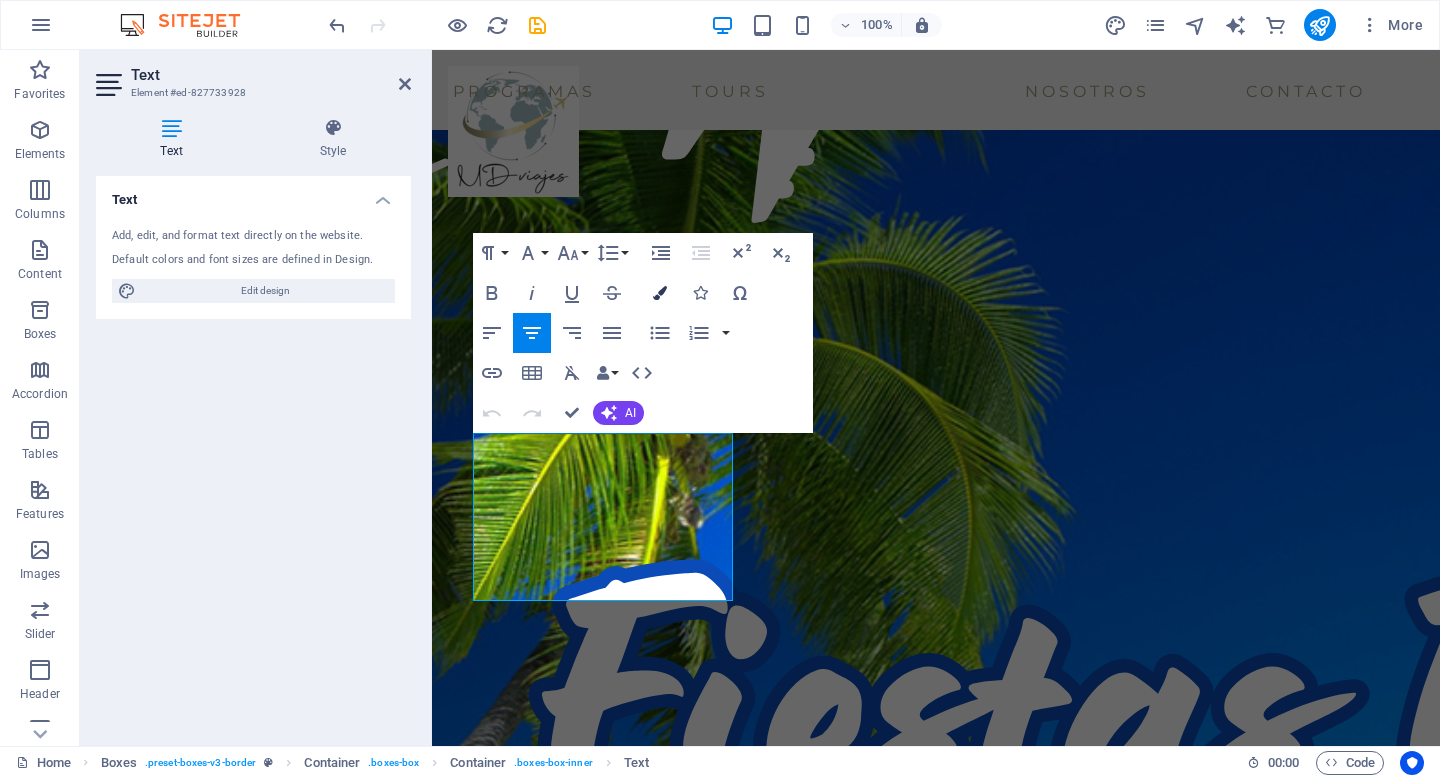 click on "Colors" at bounding box center (660, 293) 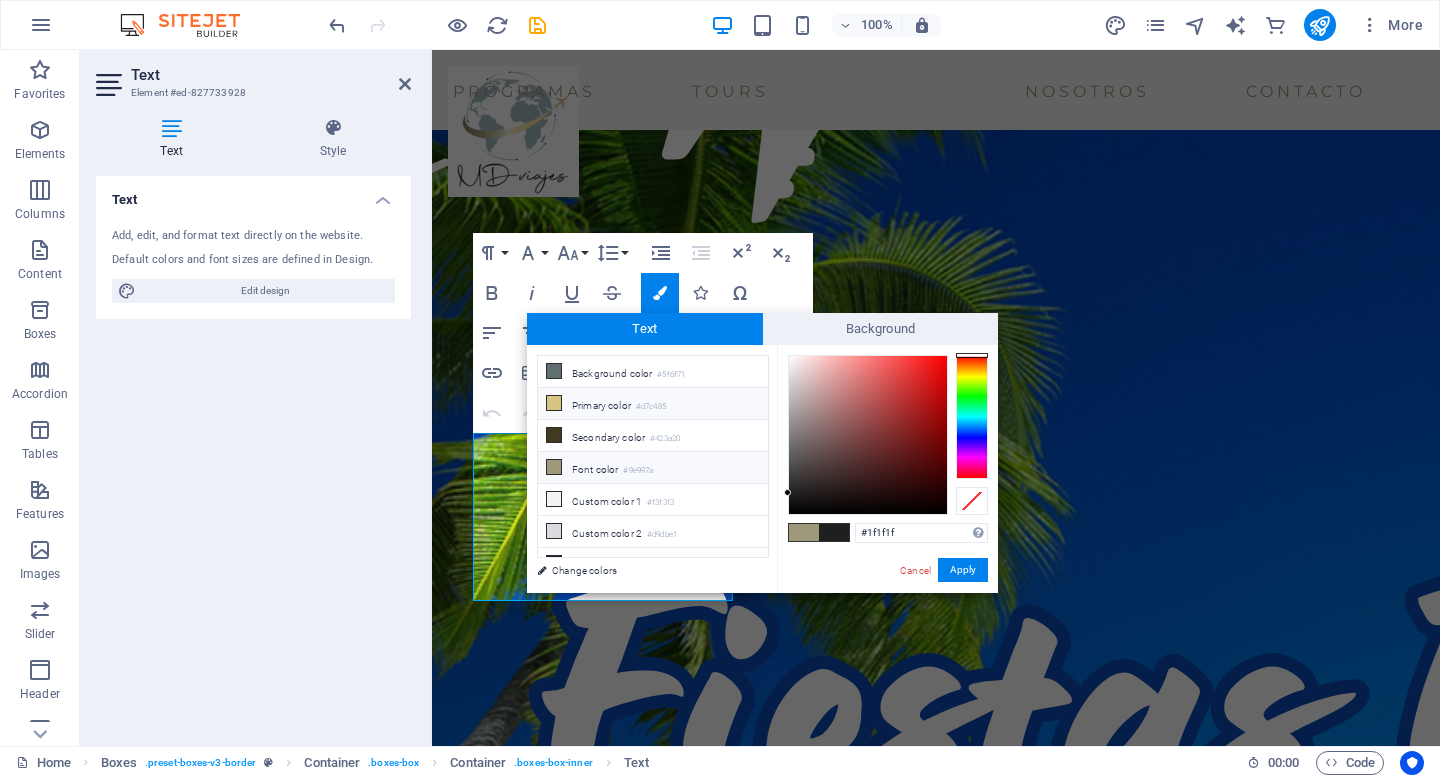 click at bounding box center [554, 403] 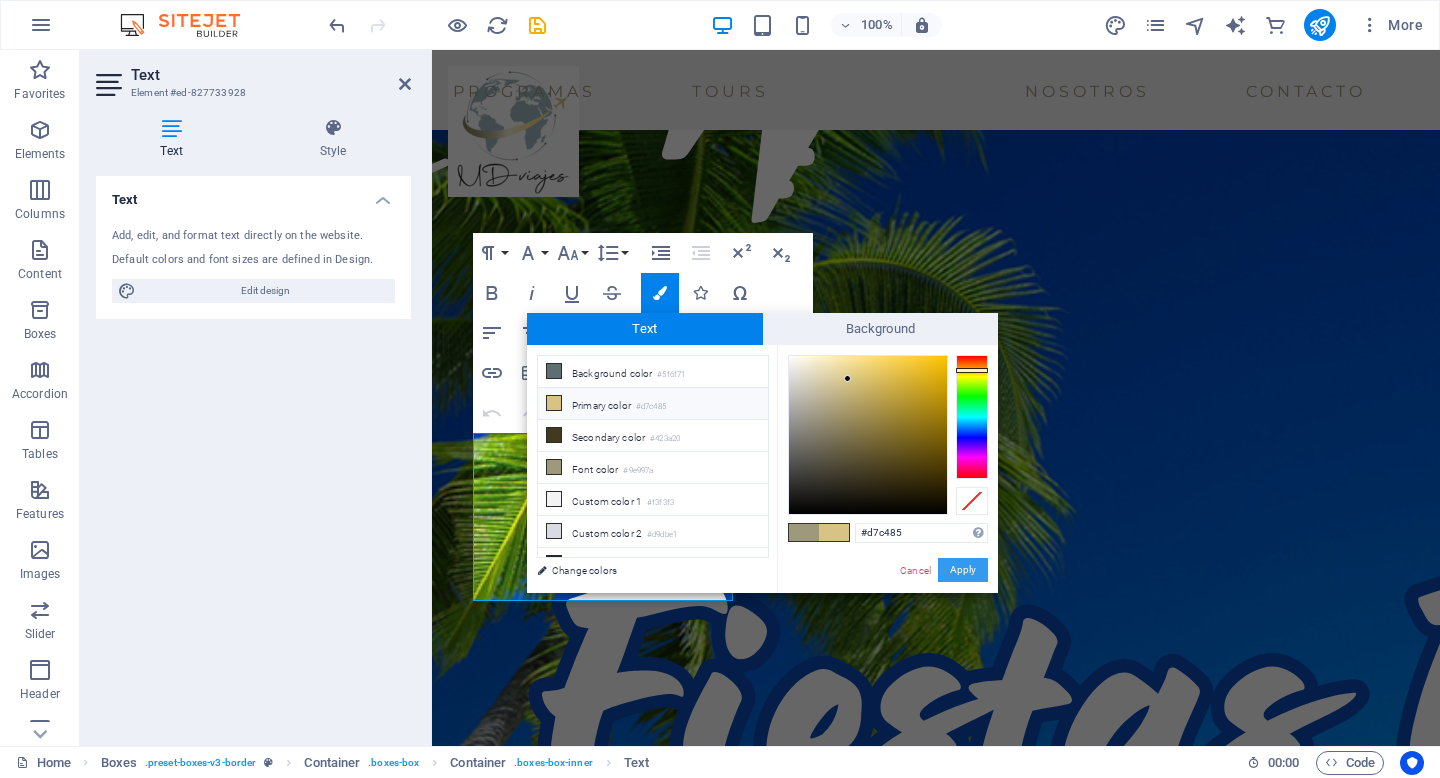 click on "Apply" at bounding box center (963, 570) 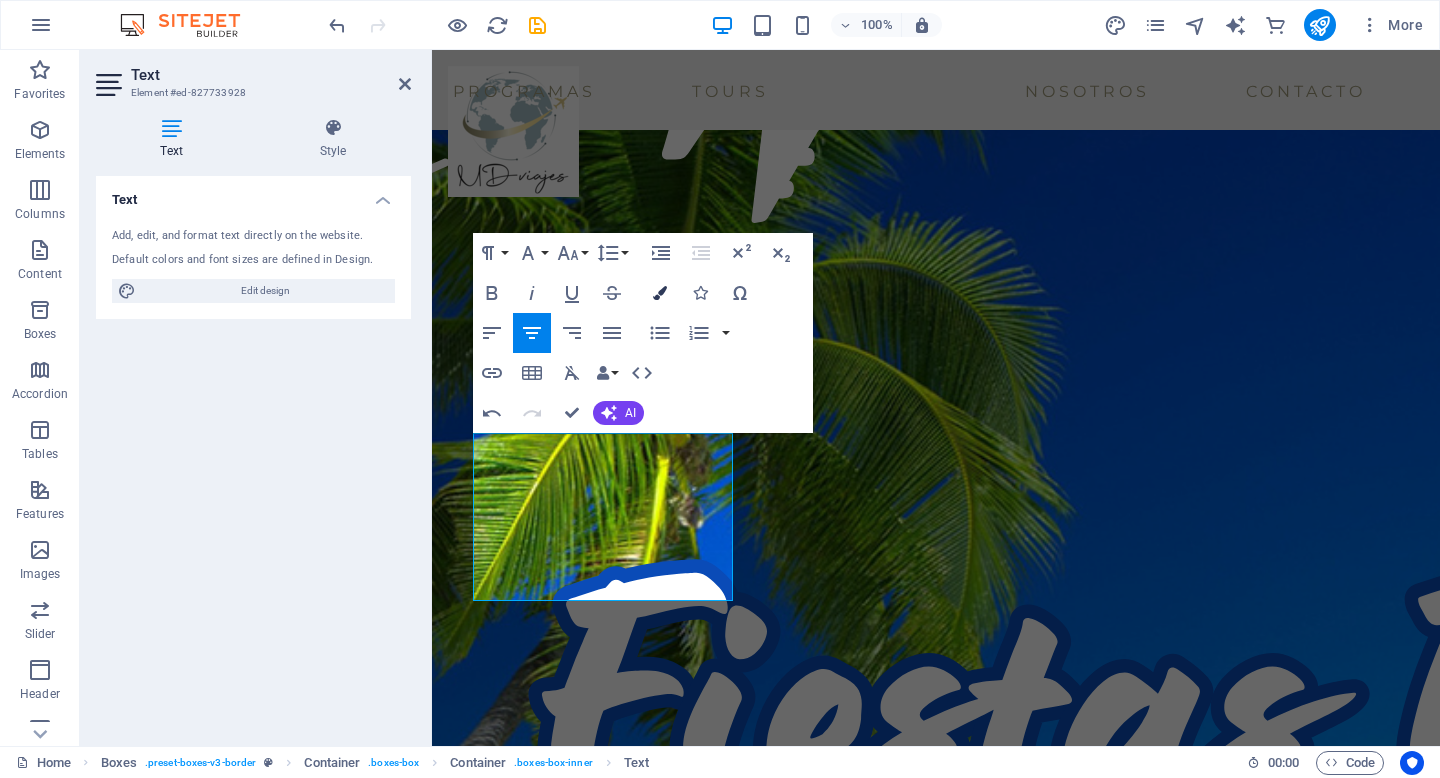 click on "Colors" at bounding box center [660, 293] 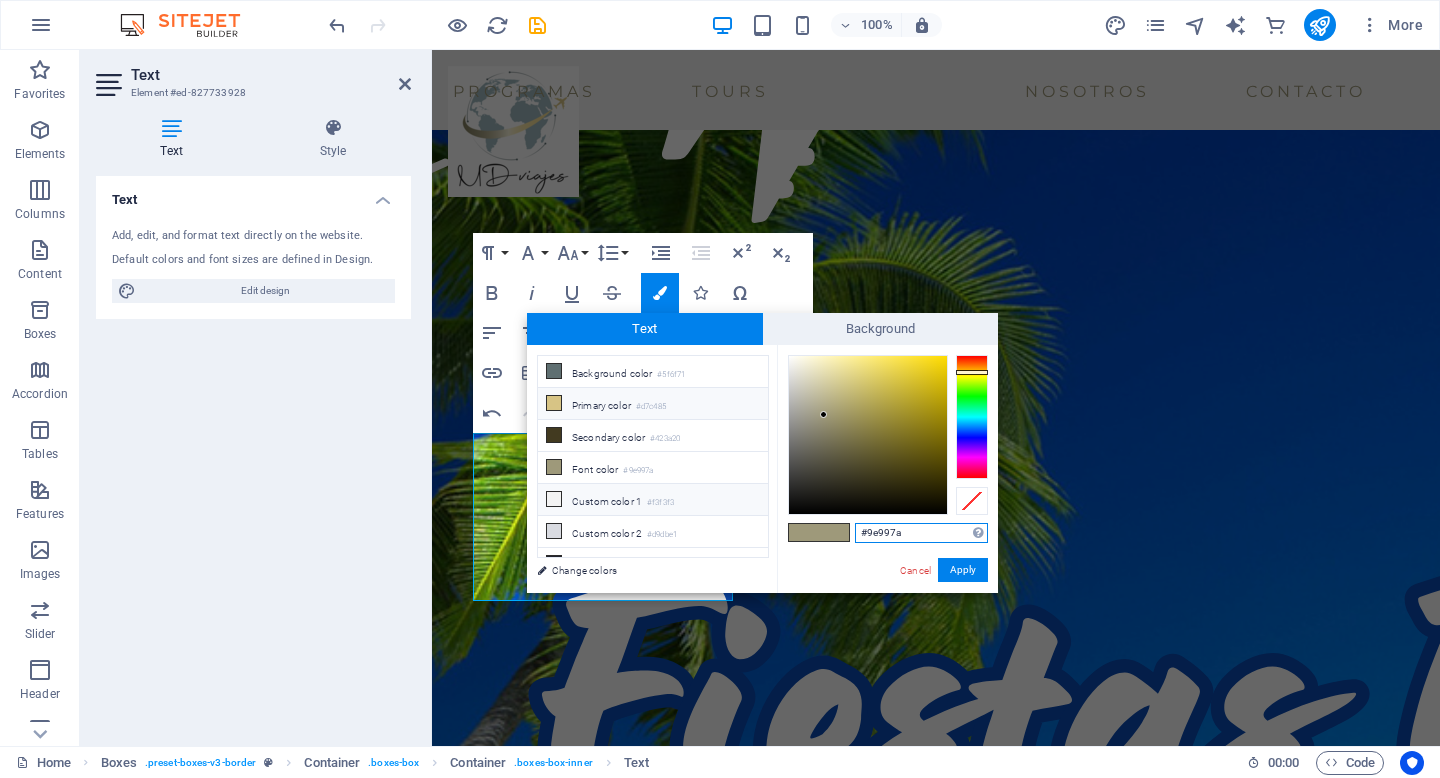 scroll, scrollTop: 19, scrollLeft: 0, axis: vertical 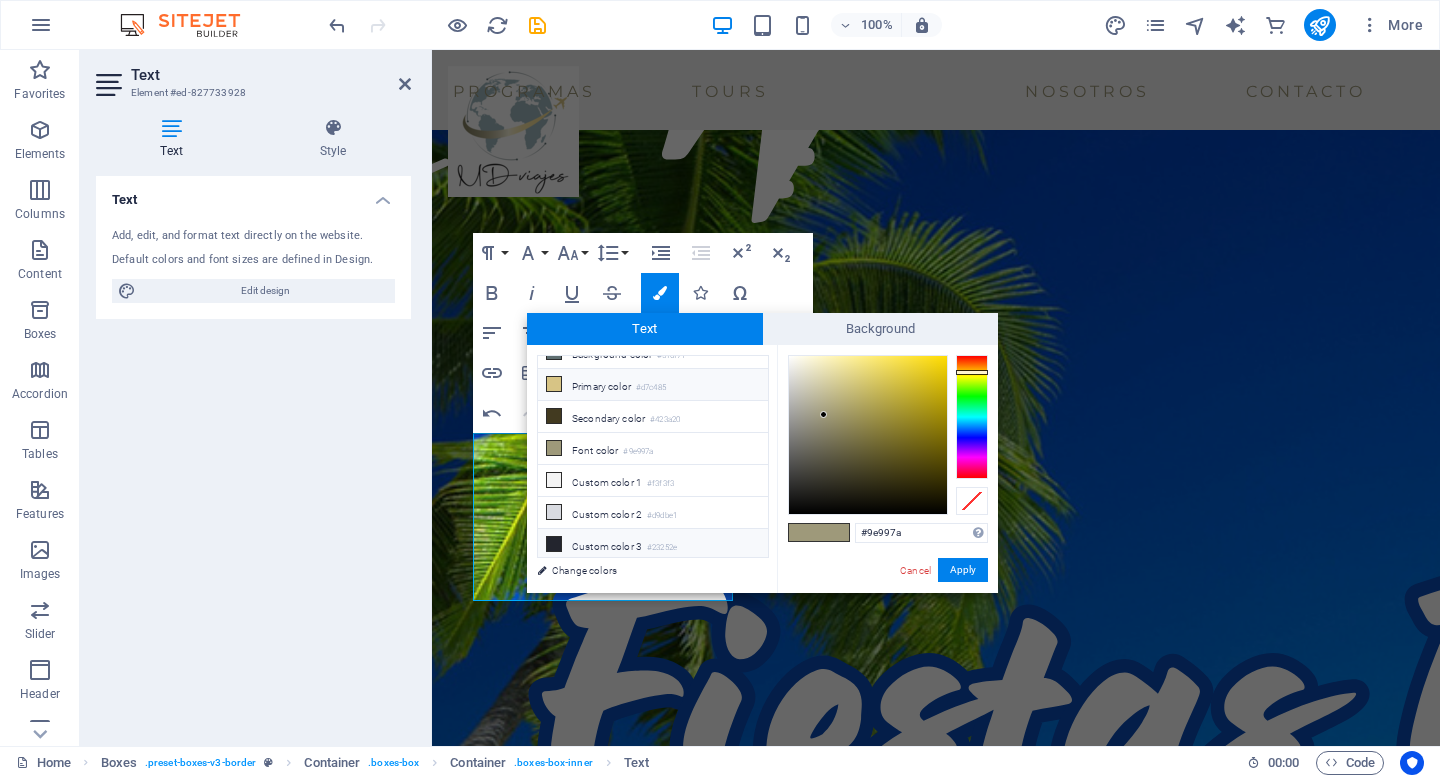 click on "Custom color 3
#23252e" at bounding box center (653, 545) 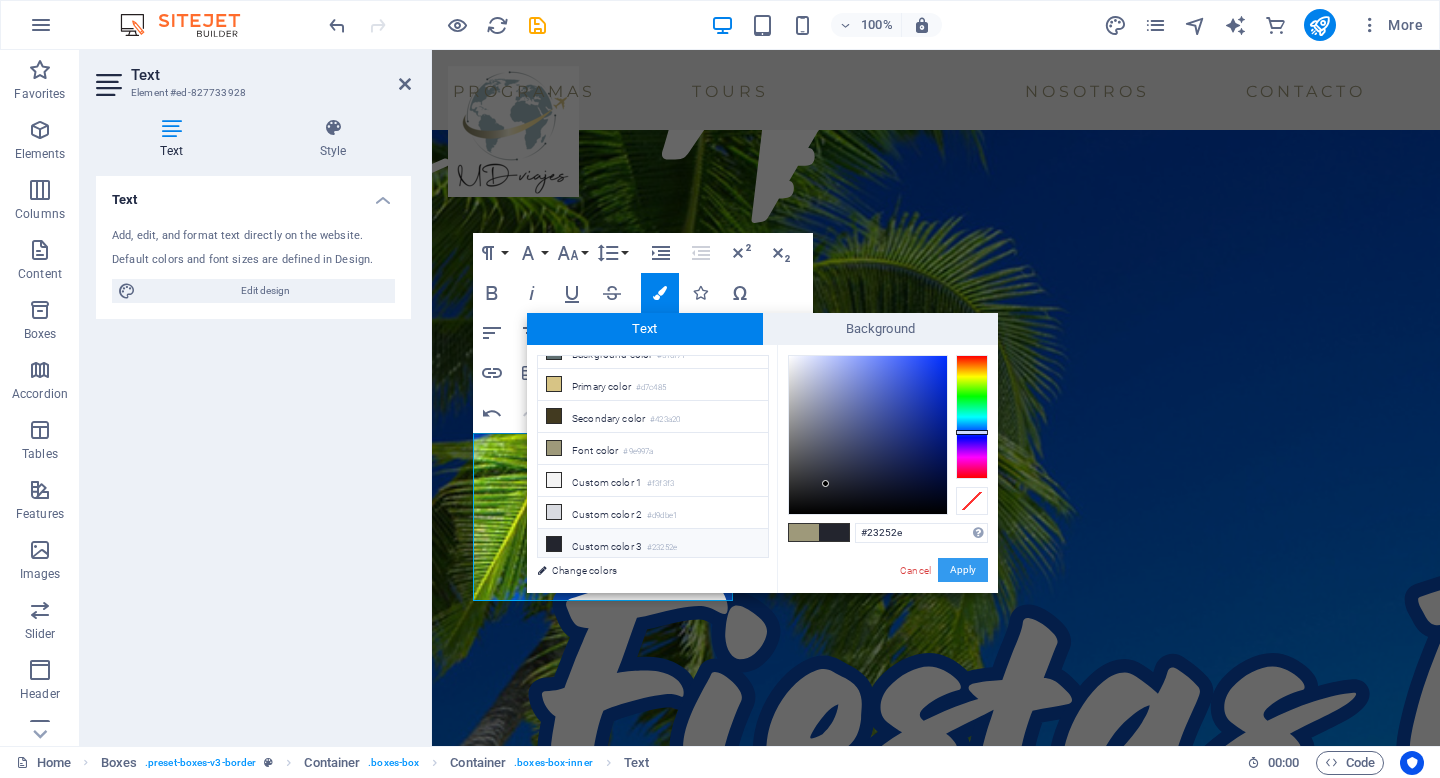 click on "Apply" at bounding box center [963, 570] 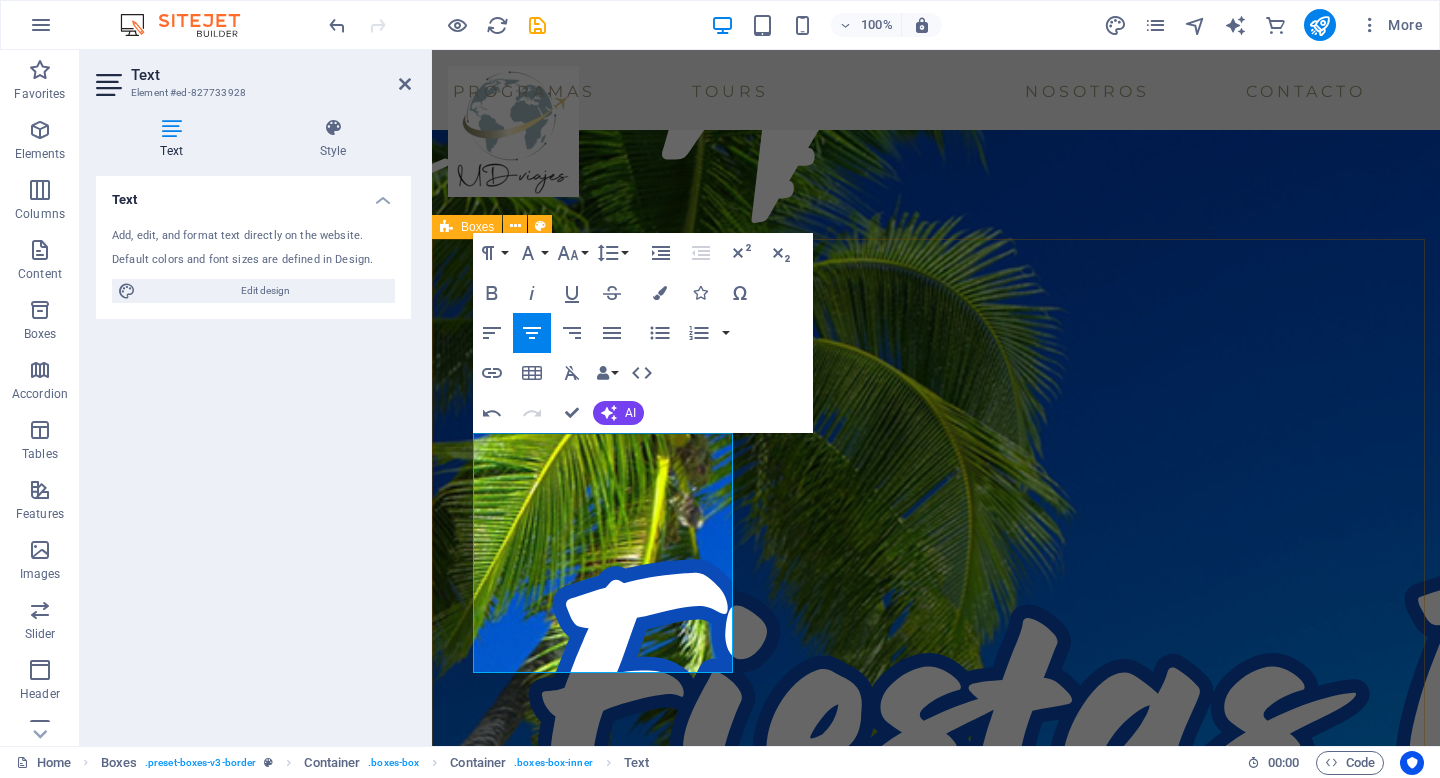 click on "[FIRST] [LAST] ​ ​ Excelente la atención, rápida, ágil y precisa. La  ejecutiva  [FIRST] [LAST] un 10 de 10, muy atenta y te da diferentes opciones para elección. En nuestro viaje a Punta Cana, también muy buenos los datos. Maravilla todo. Recomendable 100% ​ [FIRST] [LAST] Nuestro primer viaje con MDviajes, con [FIRST] de  ejecutiva , excelente.!!! Viaje familiar, excelente coordinación, traslados, tour, hoteles, ubicación, etc. Seguro seguiremos con ustedes para futuros viajes. [FIRST] [LAST] Me encanta viajar con Mdviajes. Tienen una atención súper personalizada, siempre atentos a cualquier cosa que uno necesite. Excelente experiencia viajar con ellos. Felicitaciones a [FIRST] que hace que los viajes sean un agrado" at bounding box center (936, 13011) 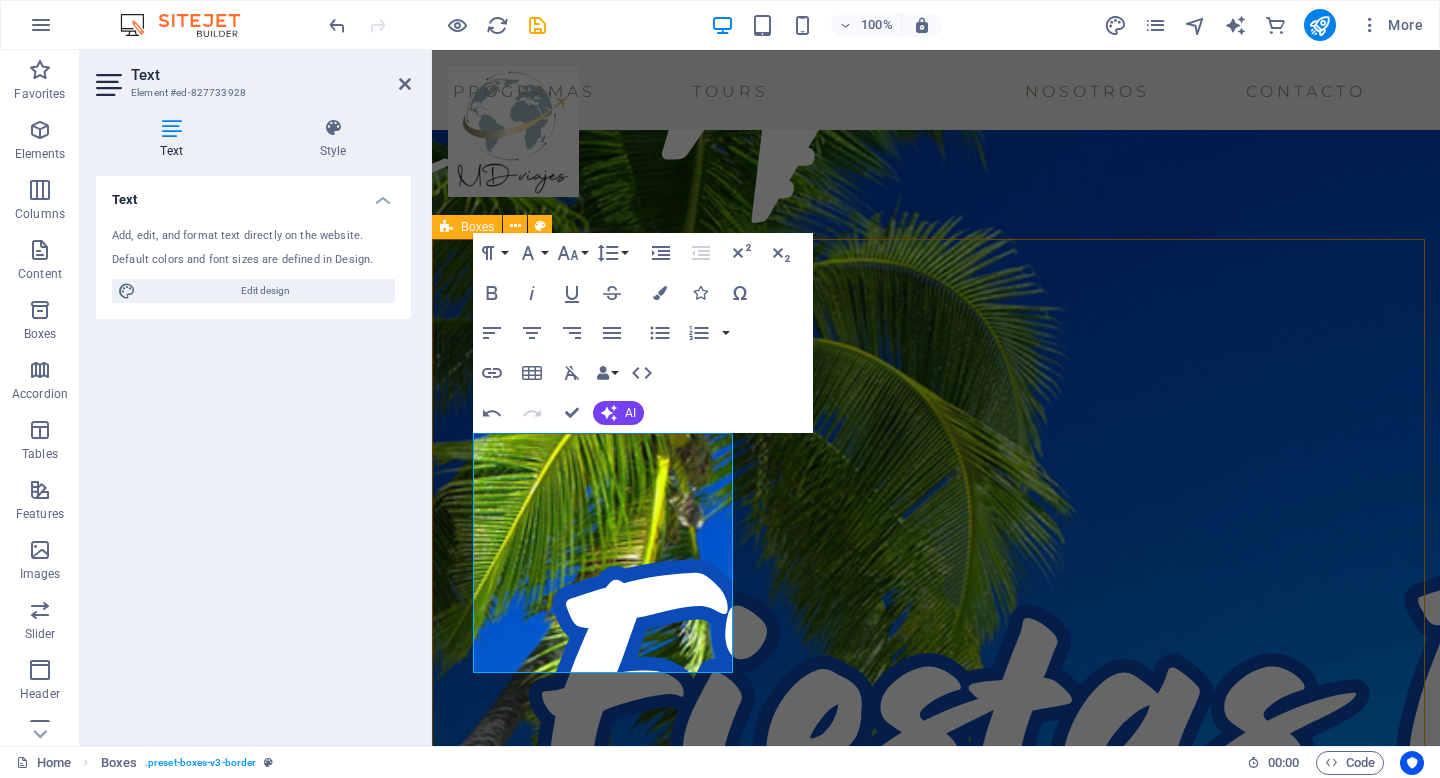scroll, scrollTop: 3283, scrollLeft: 0, axis: vertical 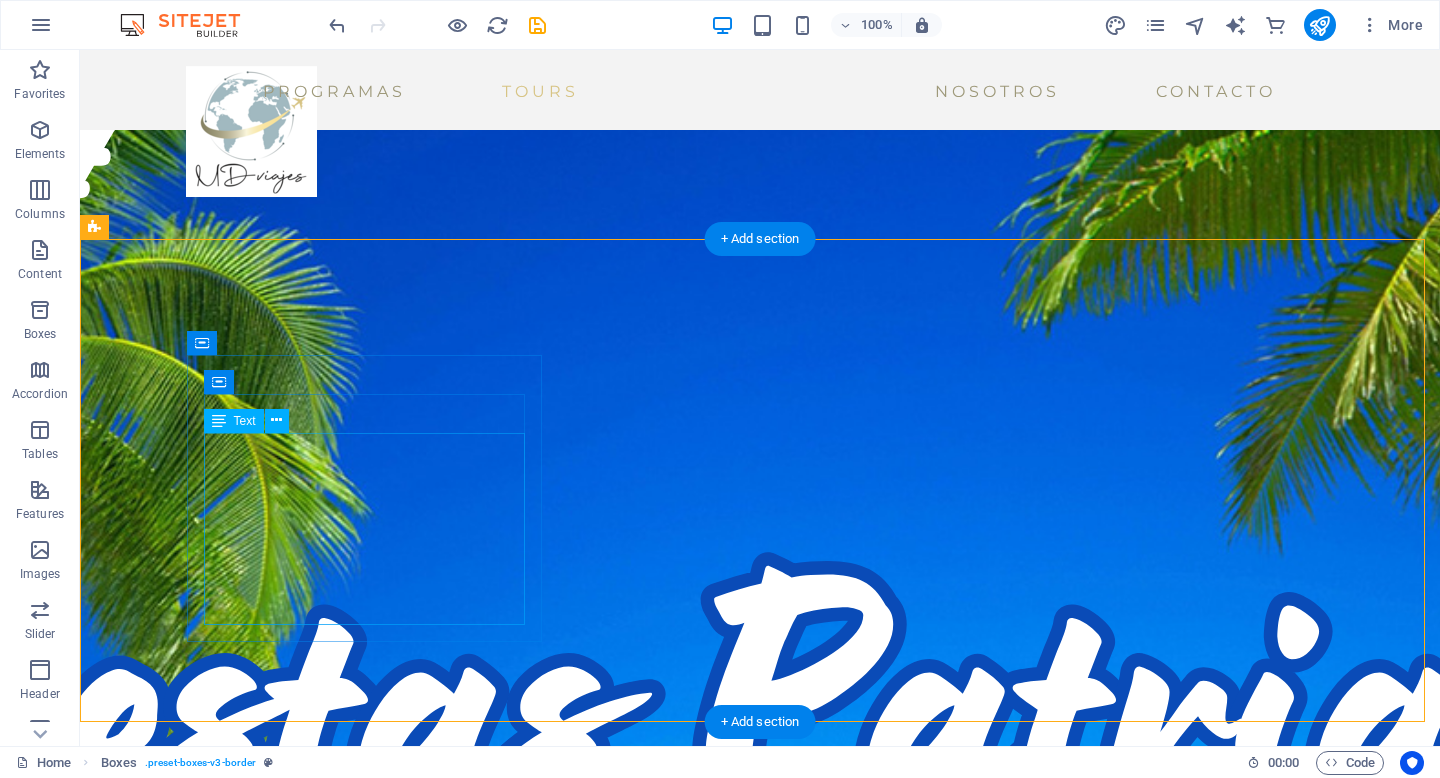 click on "Excelente la atención, rápida, ágil y precisa. La ejecutiva [FIRST] [LAST] un 10 de 10, muy atenta y te da diferentes opciones para elección. En nuestro viaje a [CITY], también muy buenos los datos. Maravilla todo. Recomendable 100%" at bounding box center [282, 13574] 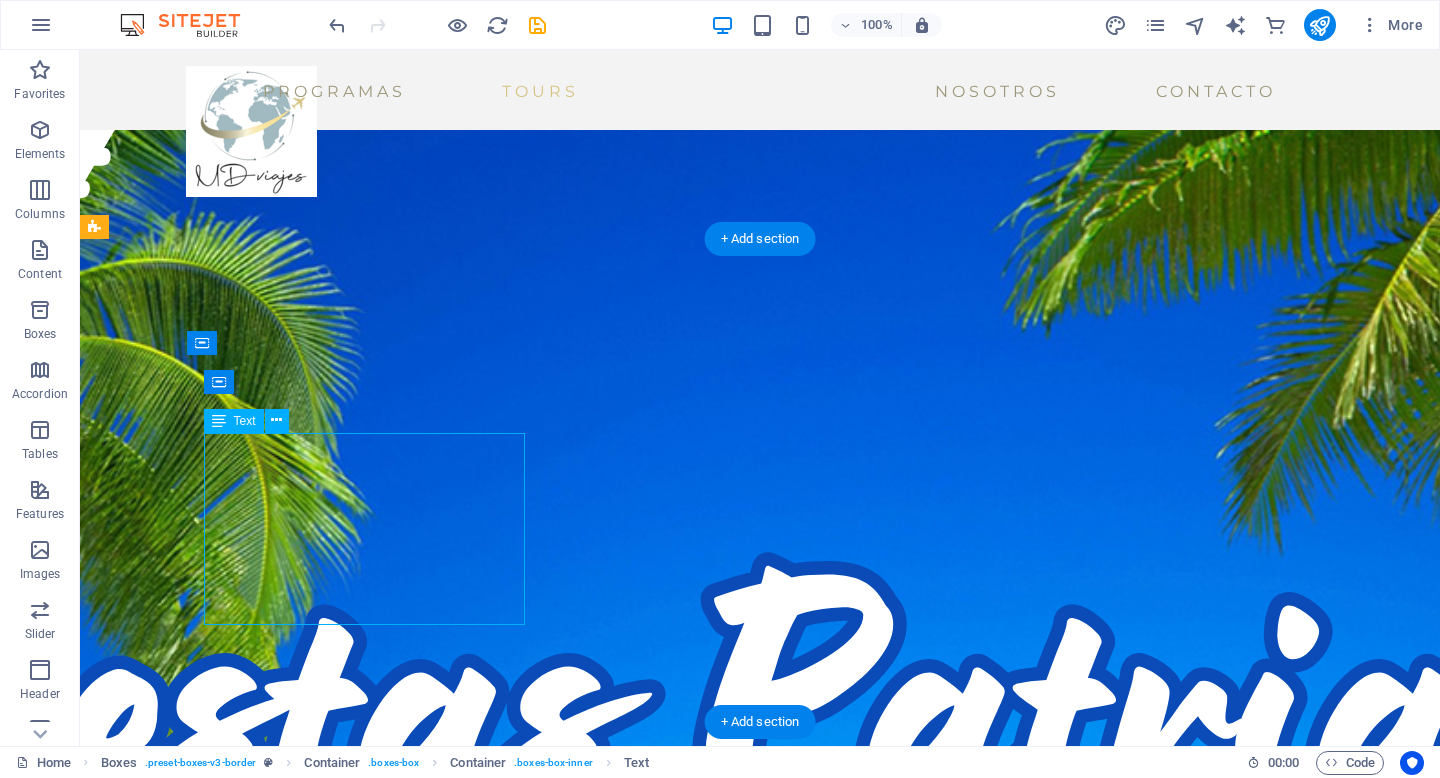 click on "Excelente la atención, rápida, ágil y precisa. La ejecutiva [FIRST] [LAST] un 10 de 10, muy atenta y te da diferentes opciones para elección. En nuestro viaje a [CITY], también muy buenos los datos. Maravilla todo. Recomendable 100%" at bounding box center (282, 13574) 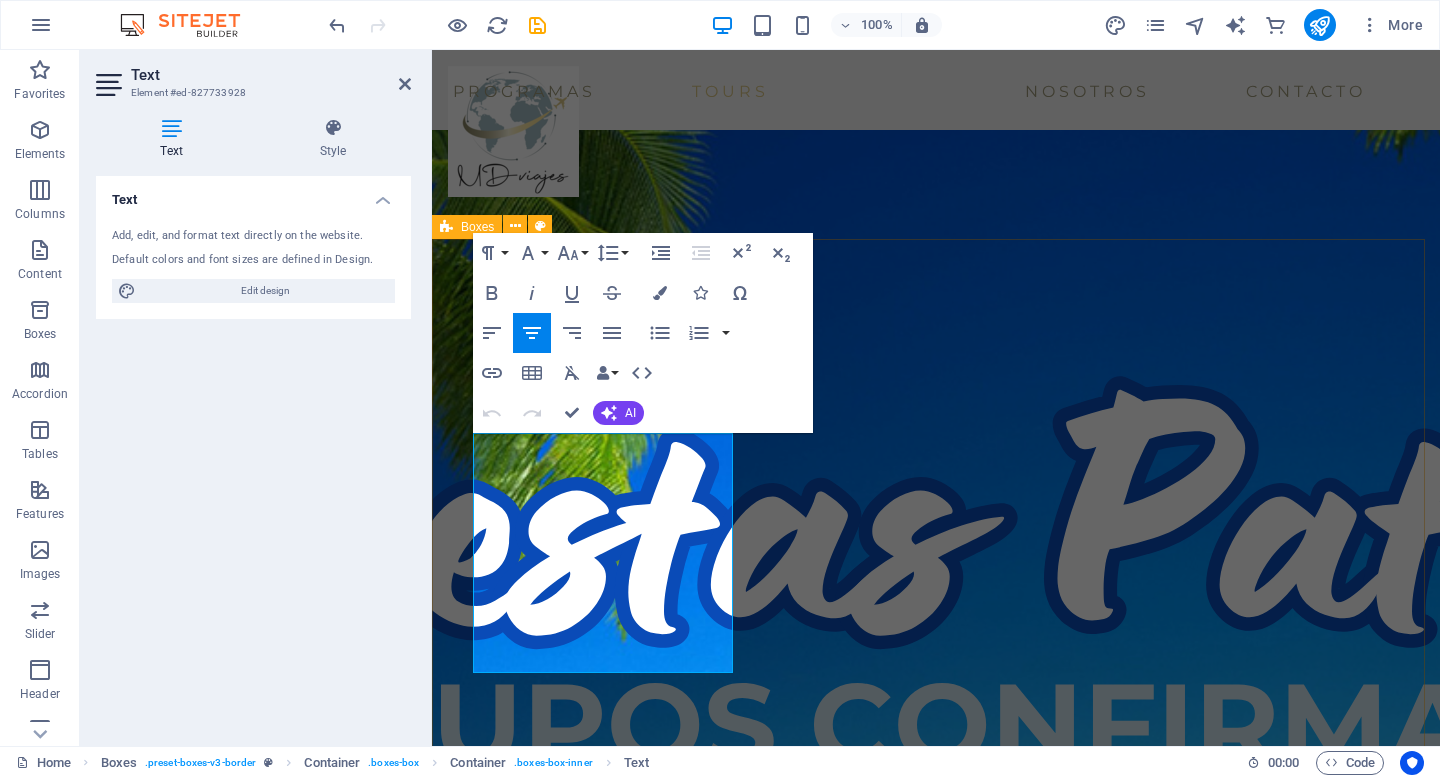 scroll, scrollTop: 3107, scrollLeft: 0, axis: vertical 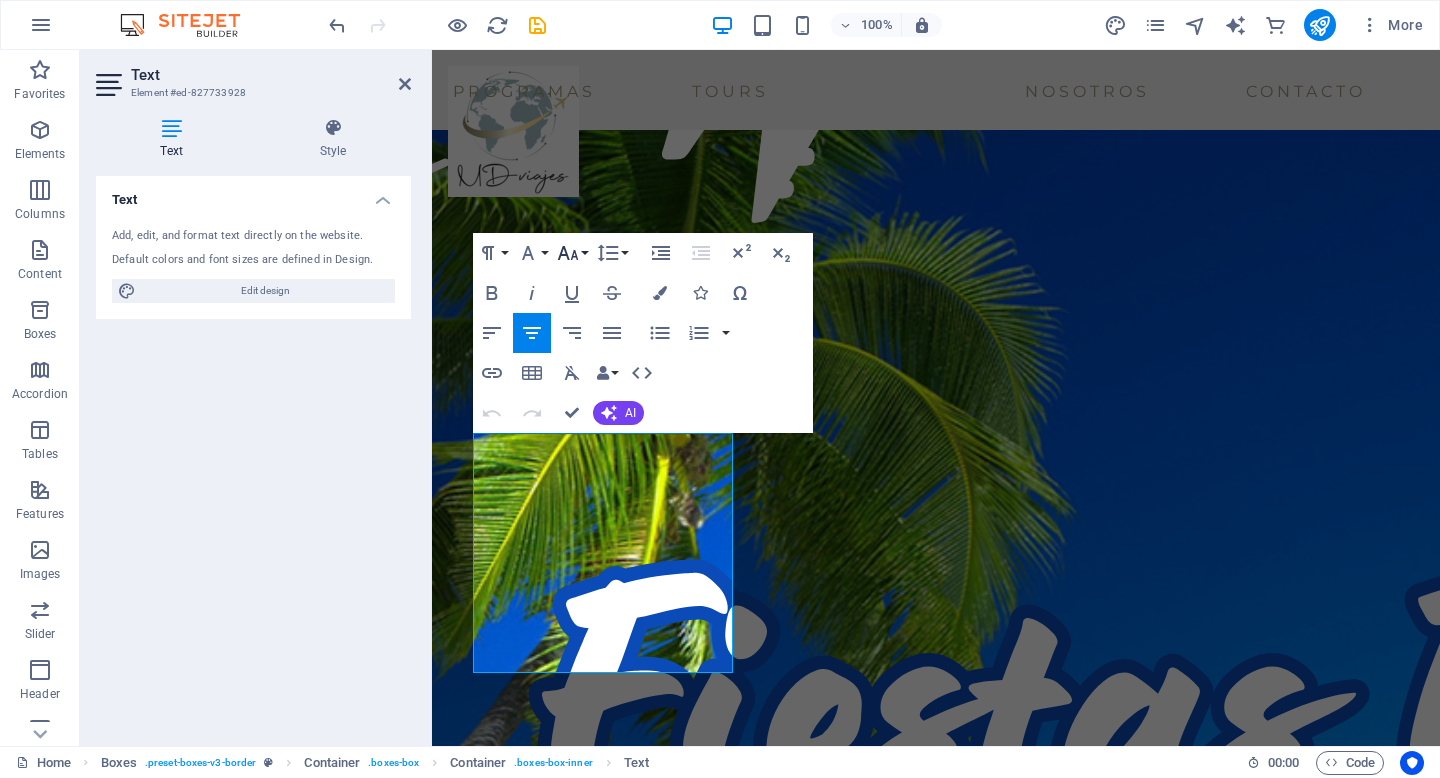 click 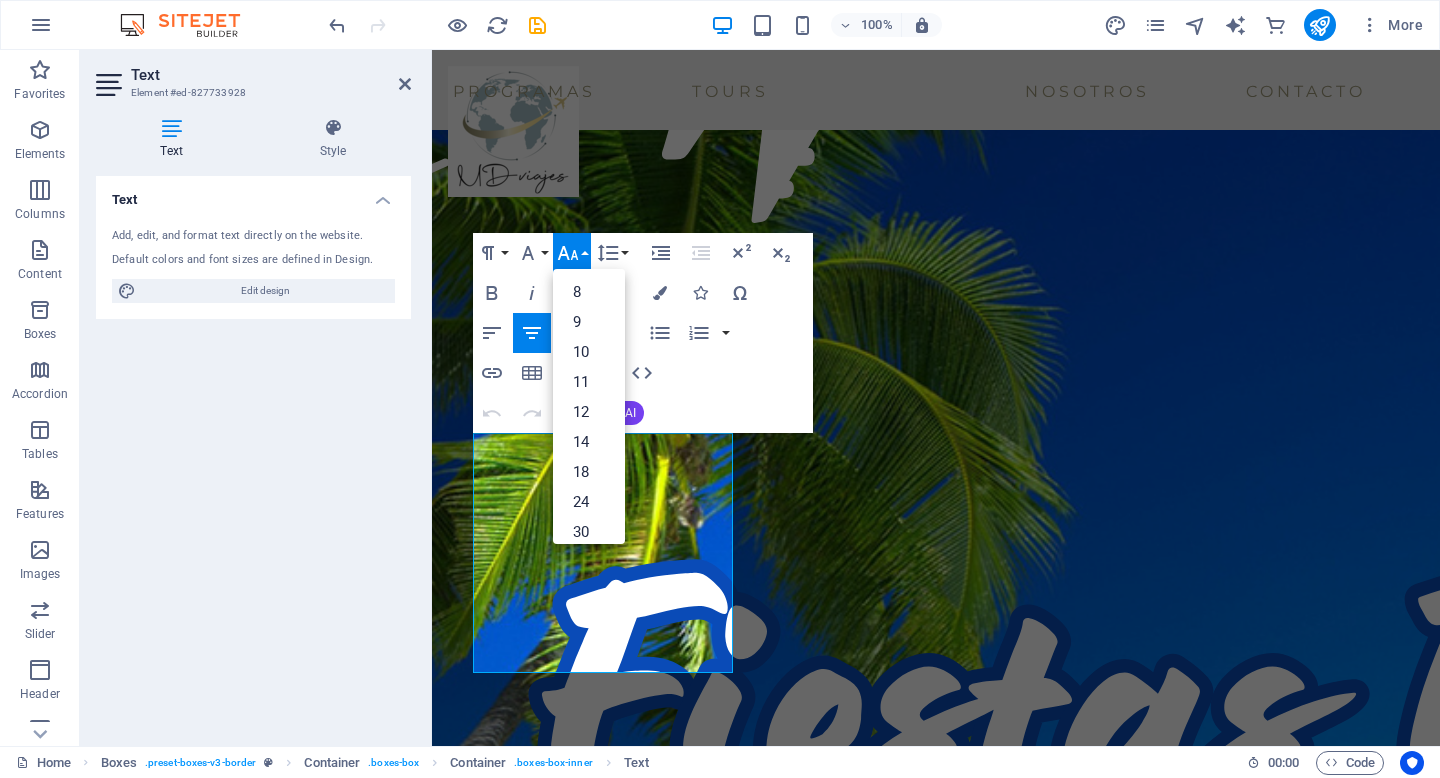 click 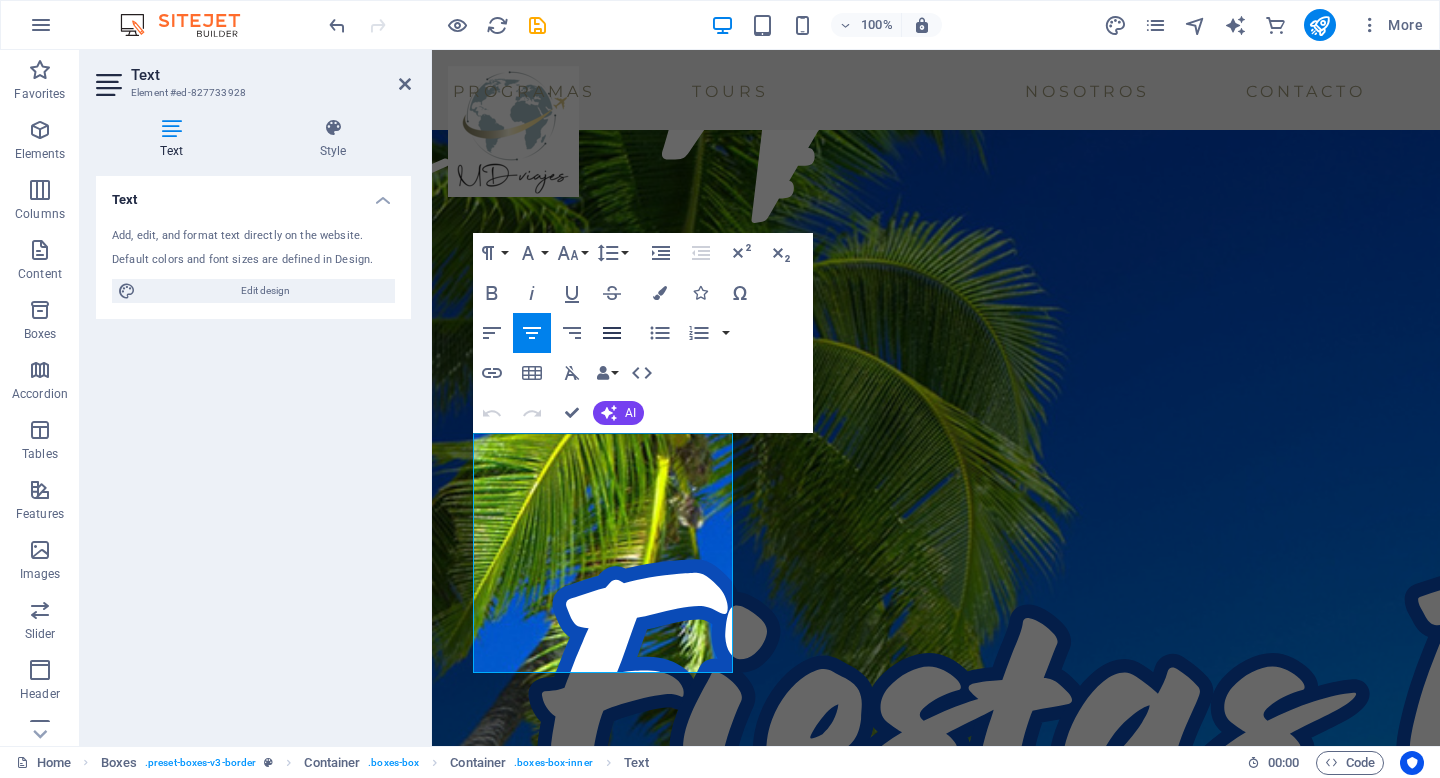 click 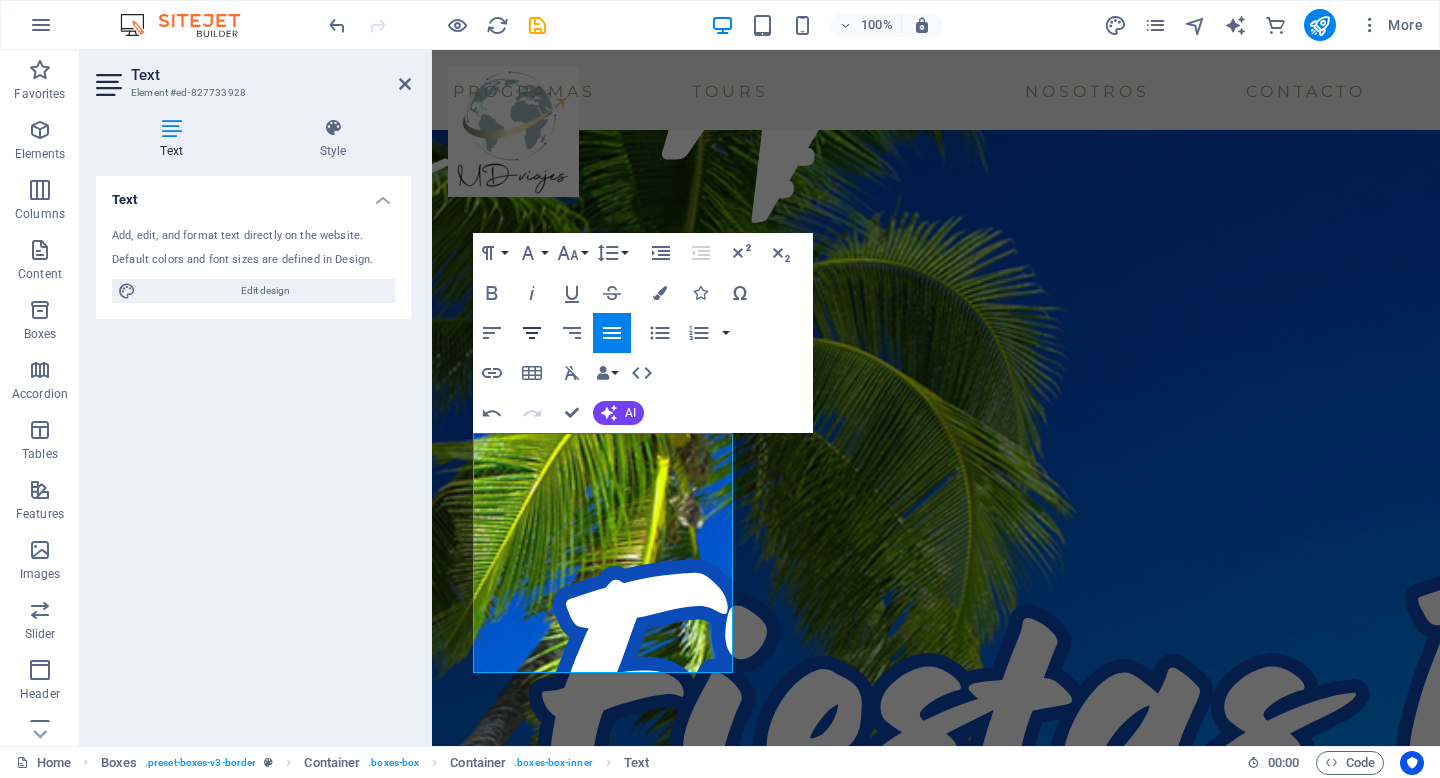 click 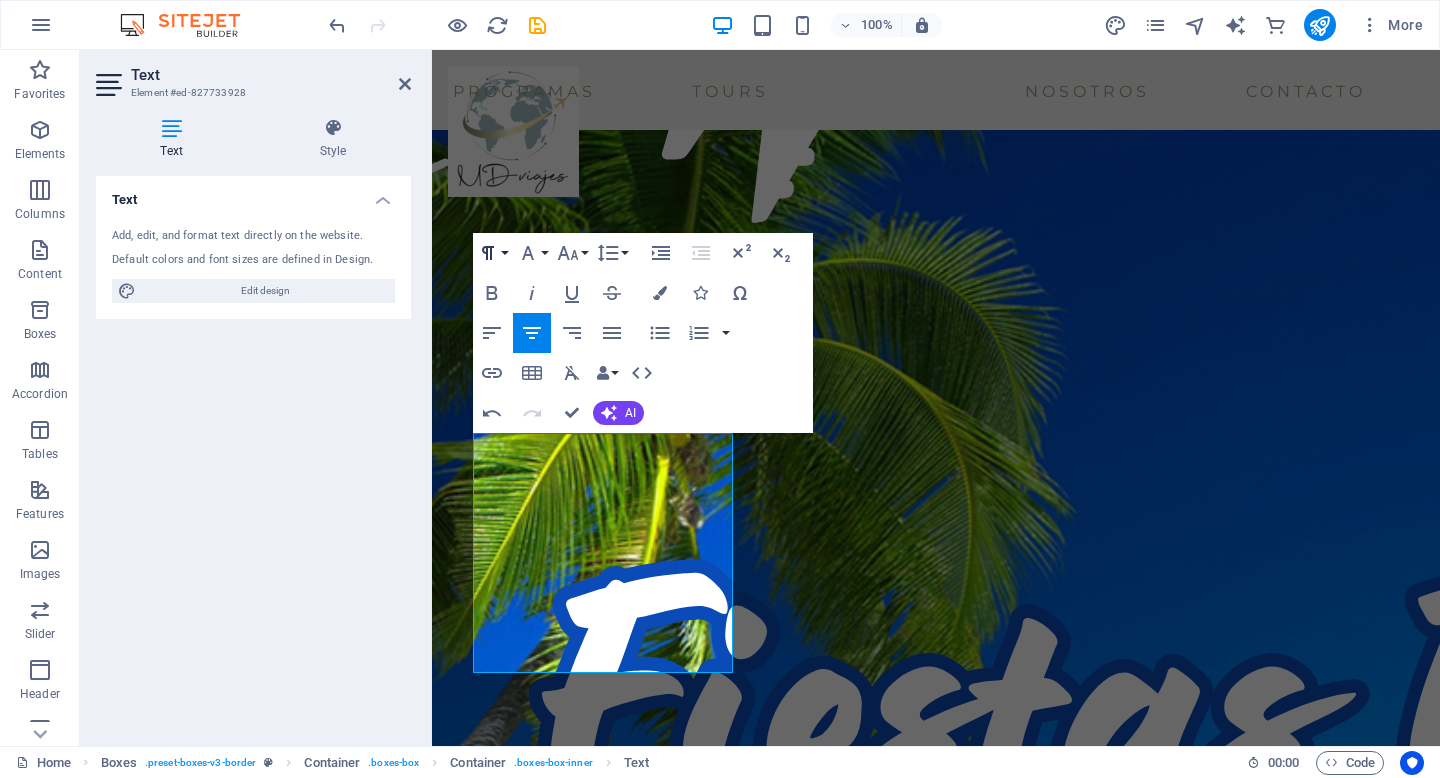 click on "Paragraph Format" at bounding box center [492, 253] 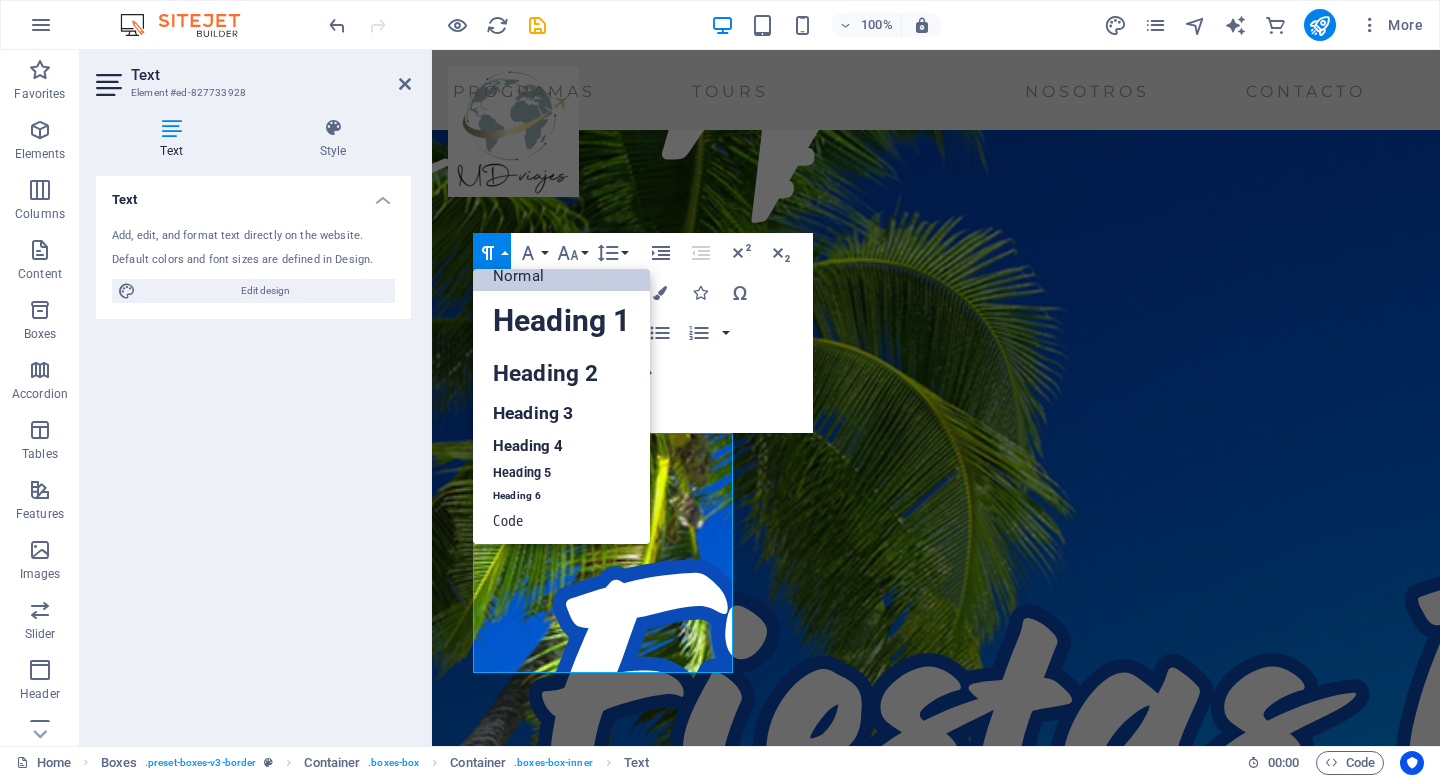 scroll, scrollTop: 16, scrollLeft: 0, axis: vertical 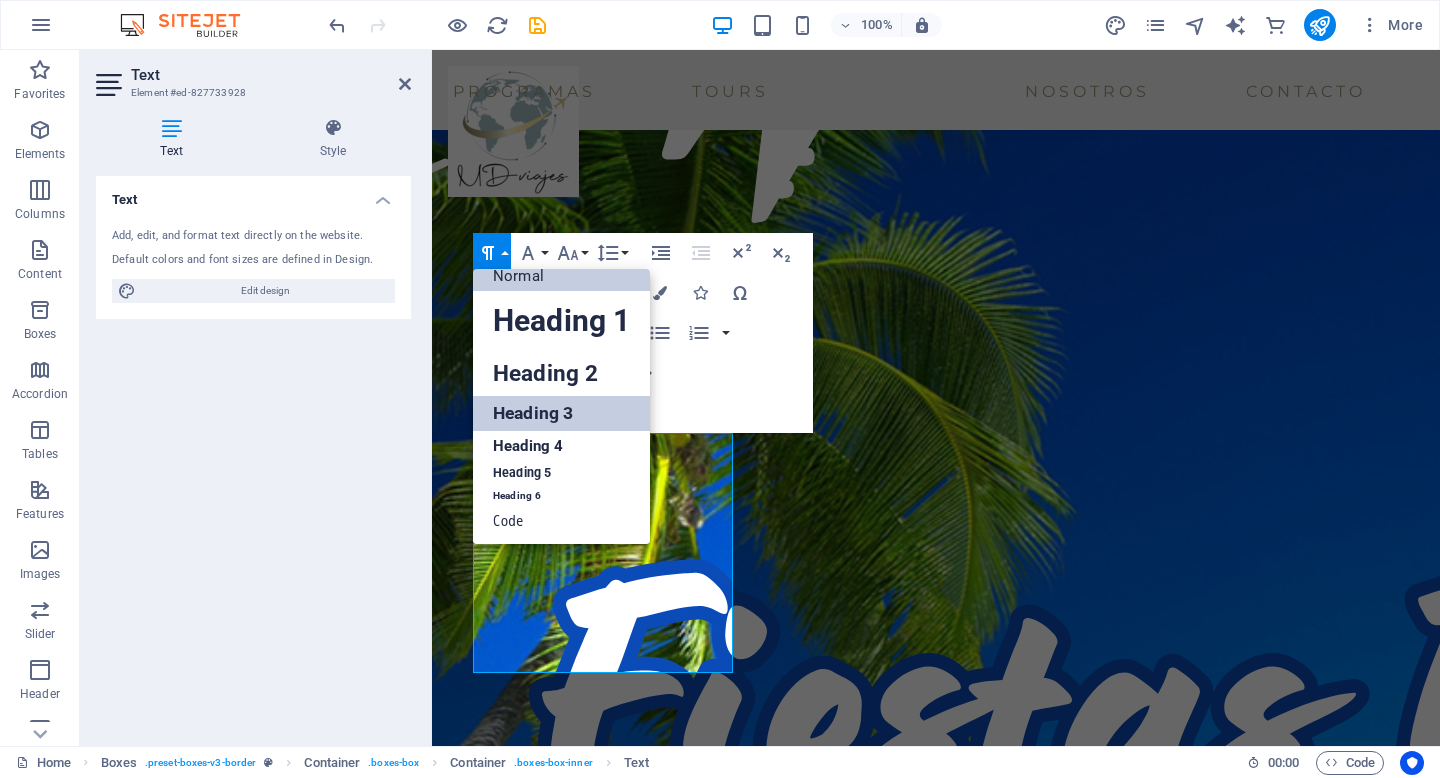 click on "Heading 3" at bounding box center (561, 413) 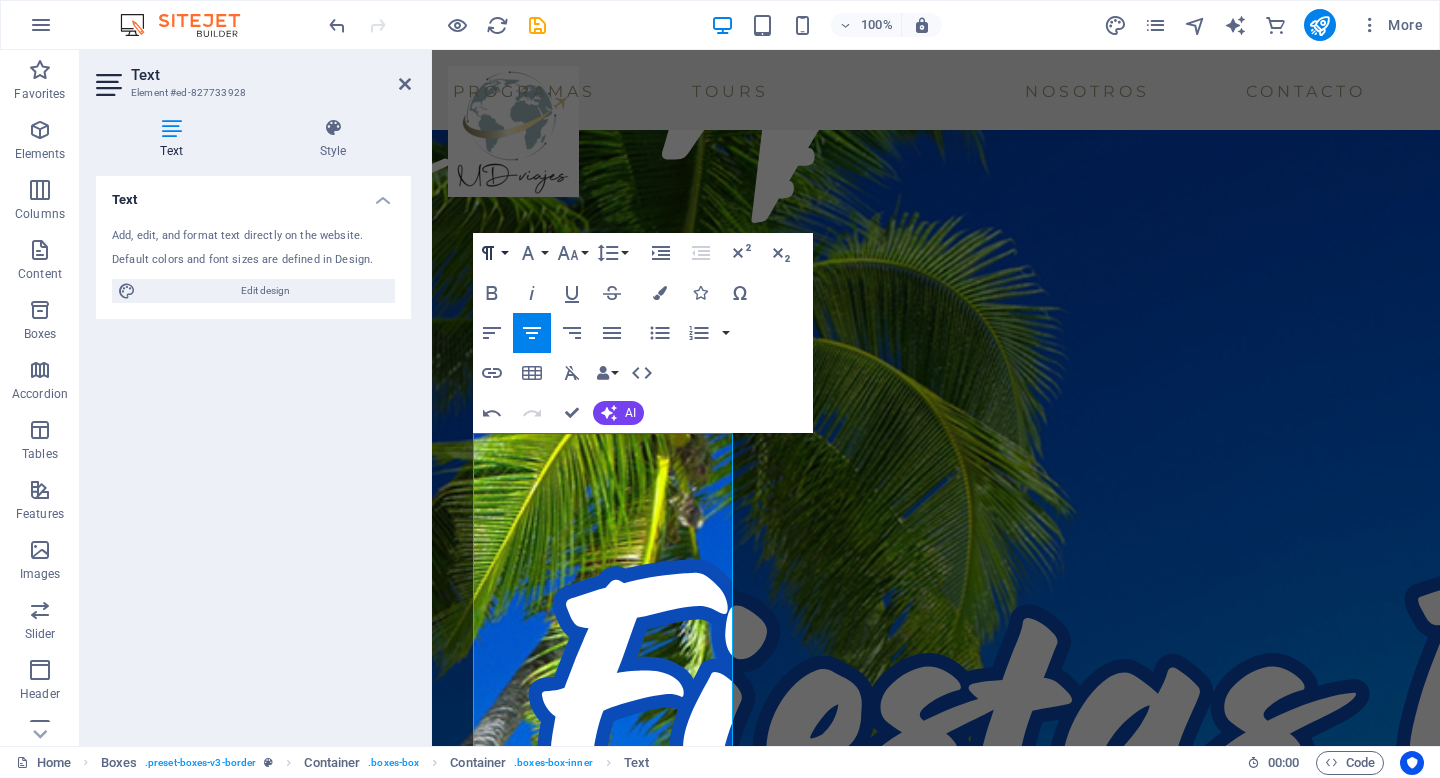 click on "Paragraph Format" at bounding box center [492, 253] 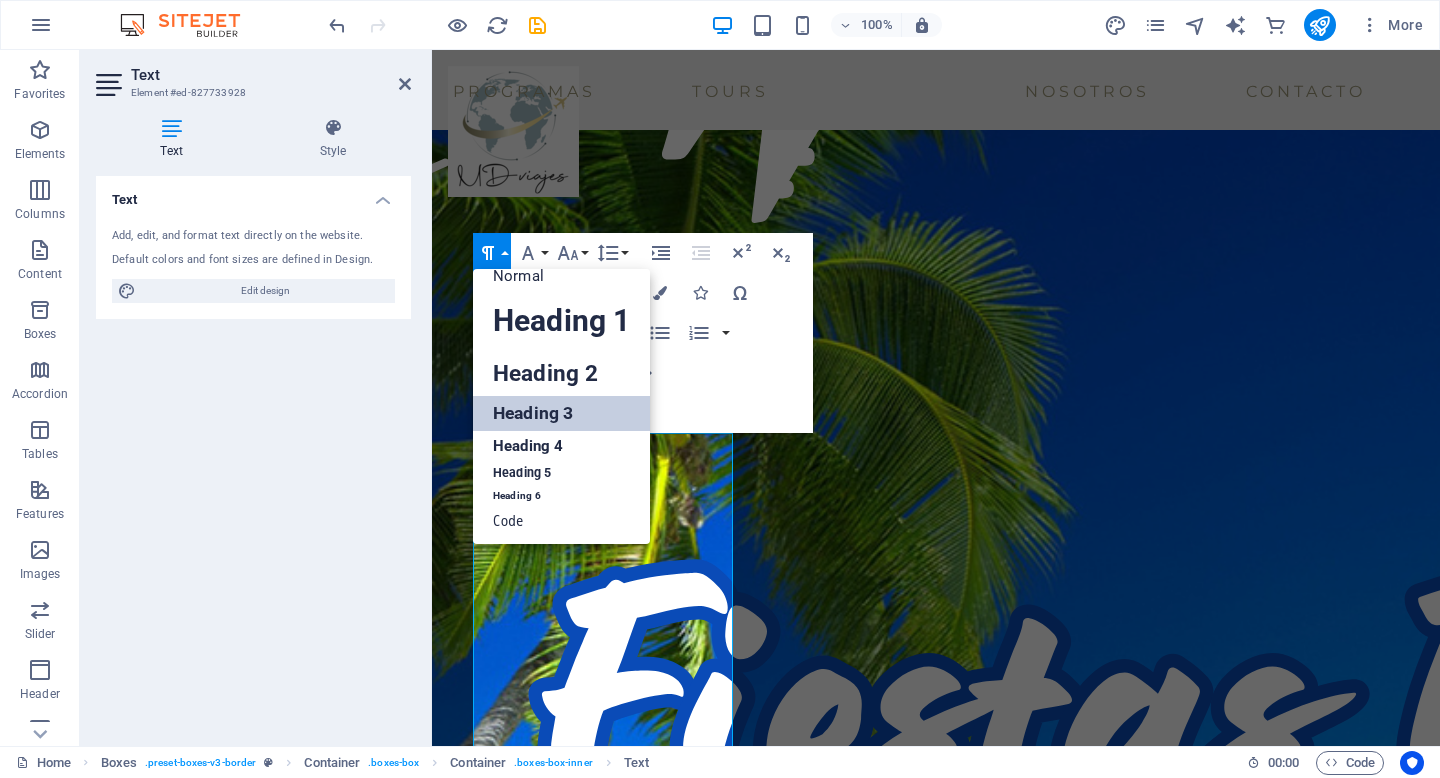 scroll, scrollTop: 16, scrollLeft: 0, axis: vertical 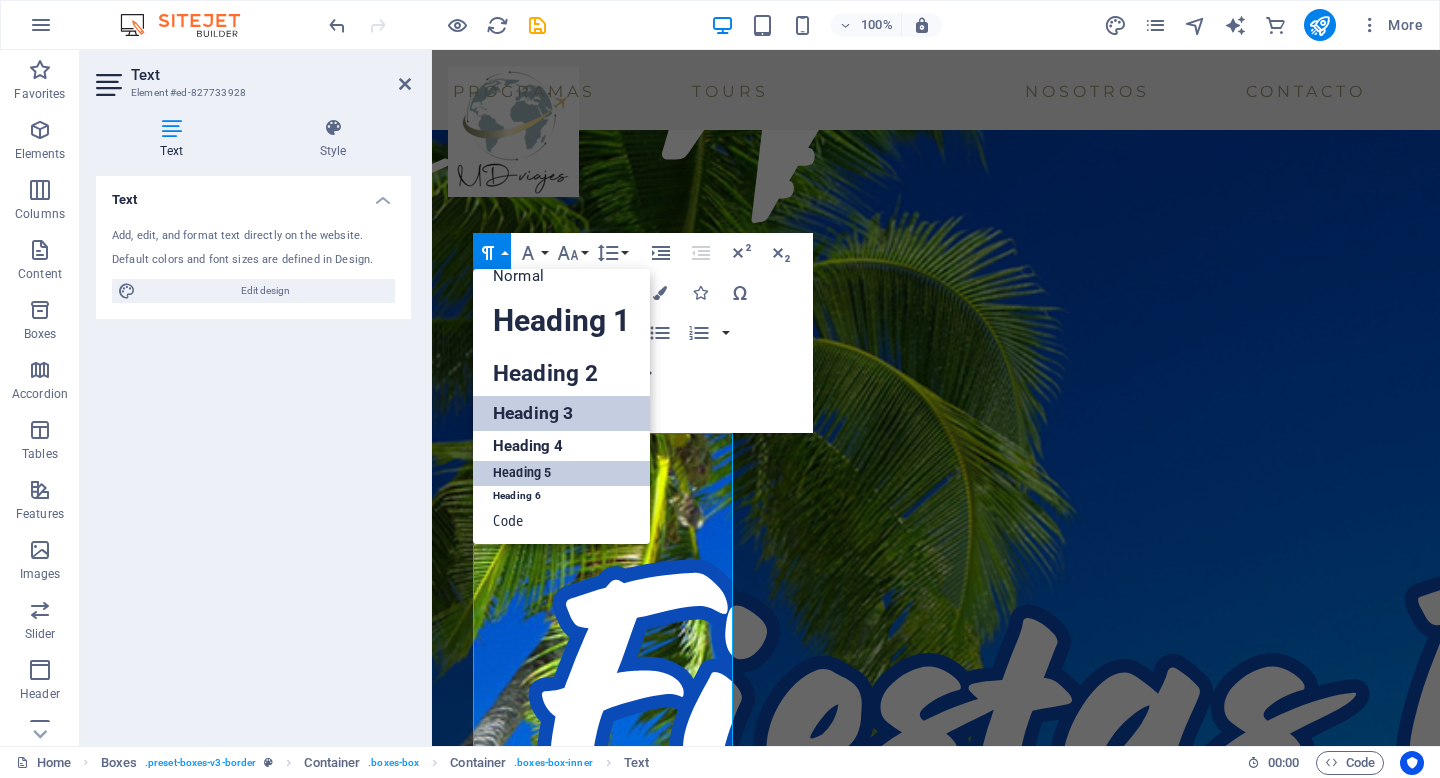 click on "Heading 5" at bounding box center [561, 473] 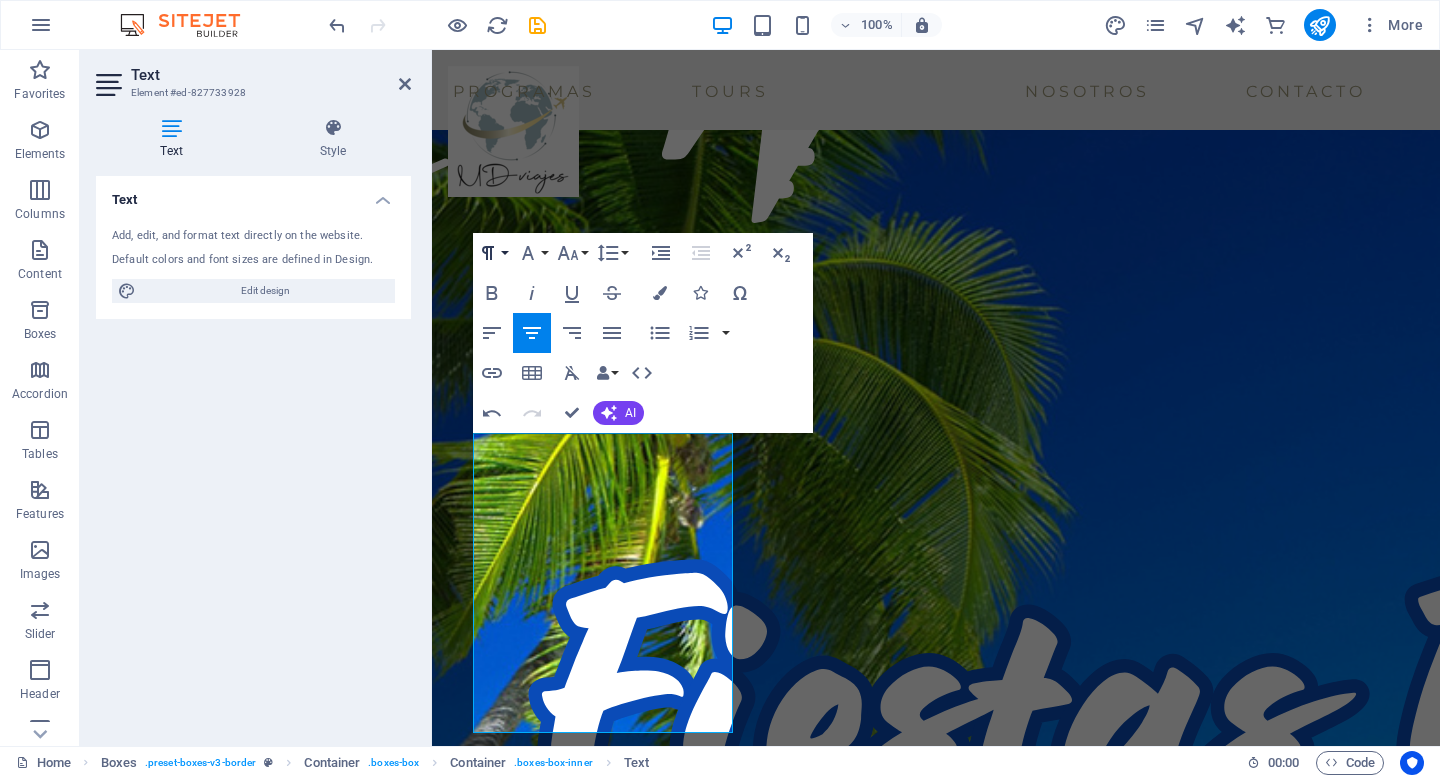 click on "Paragraph Format" at bounding box center [492, 253] 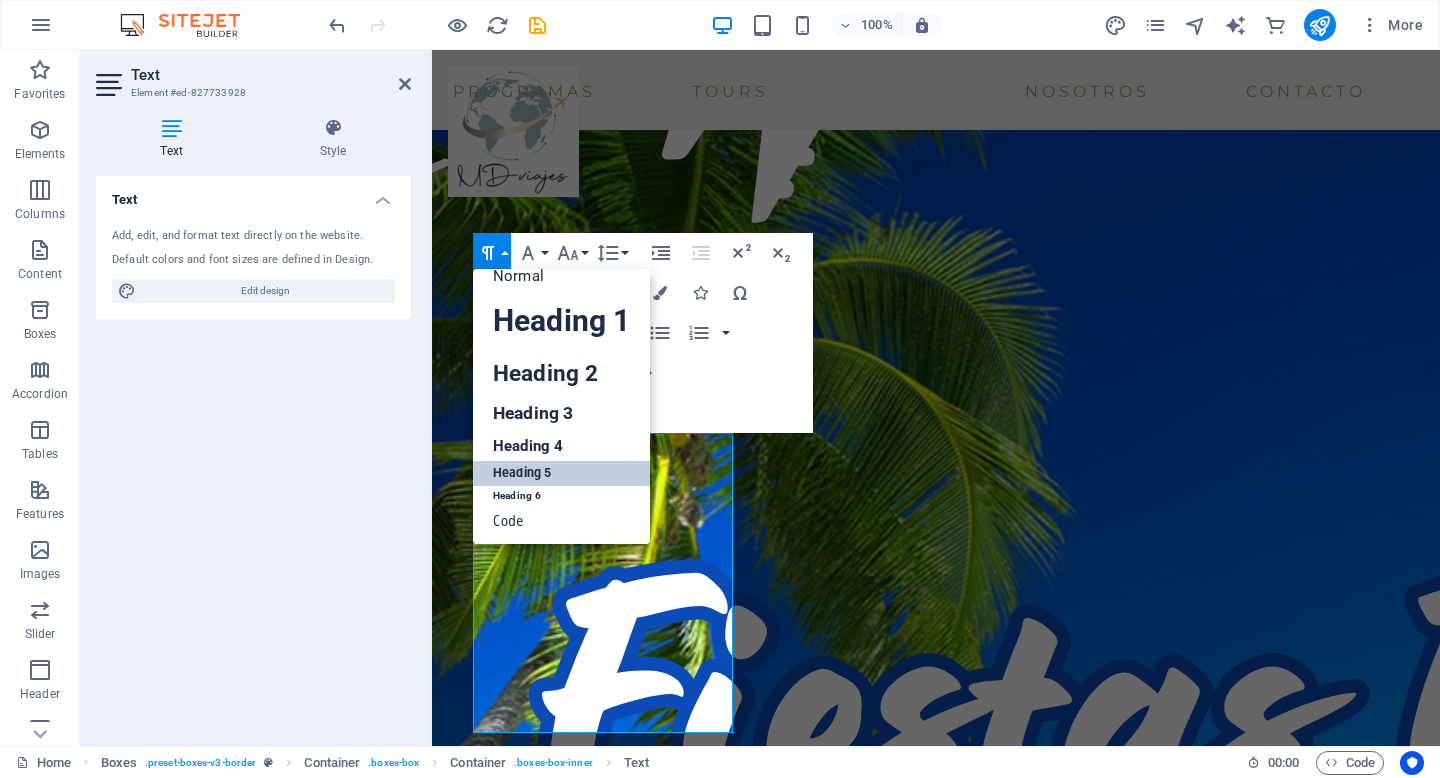 scroll, scrollTop: 16, scrollLeft: 0, axis: vertical 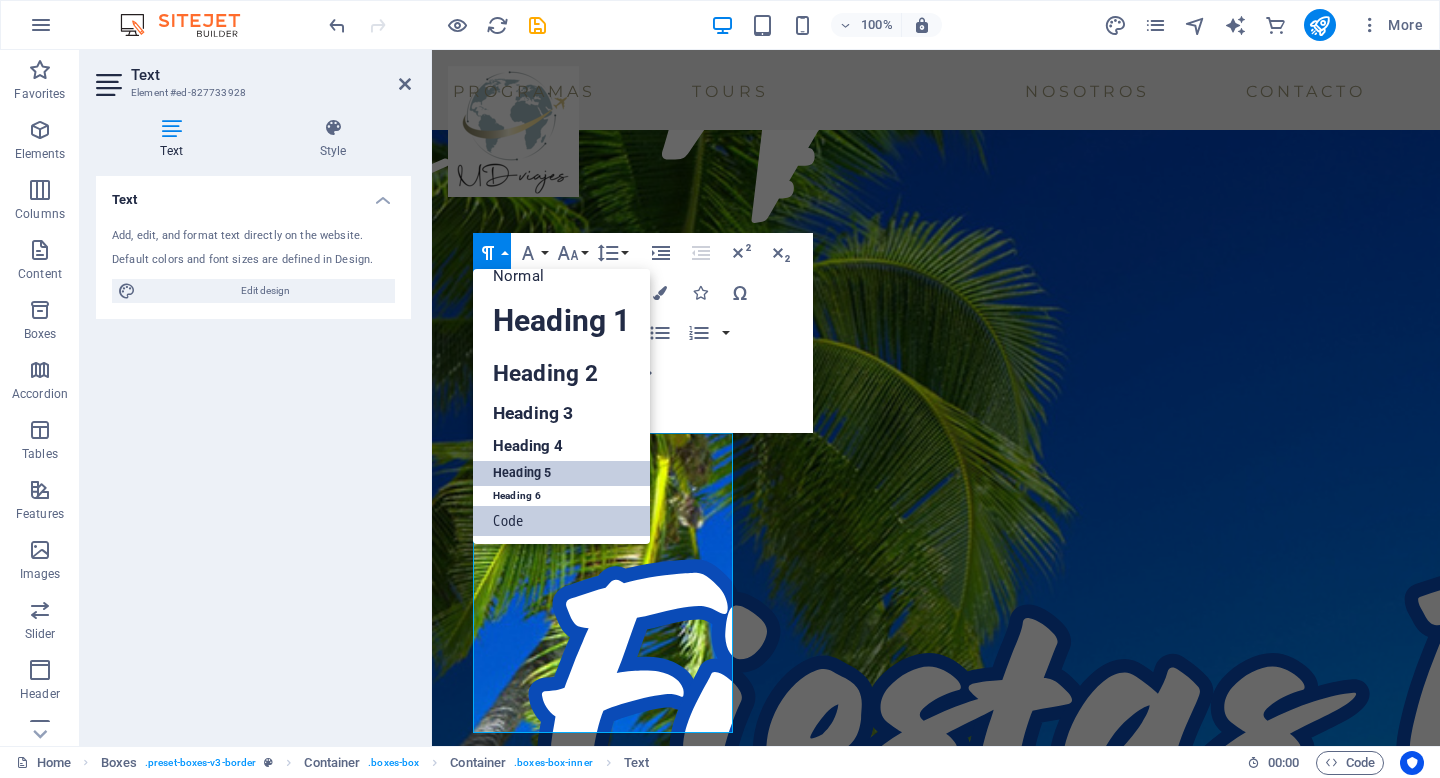 click on "Code" at bounding box center (561, 521) 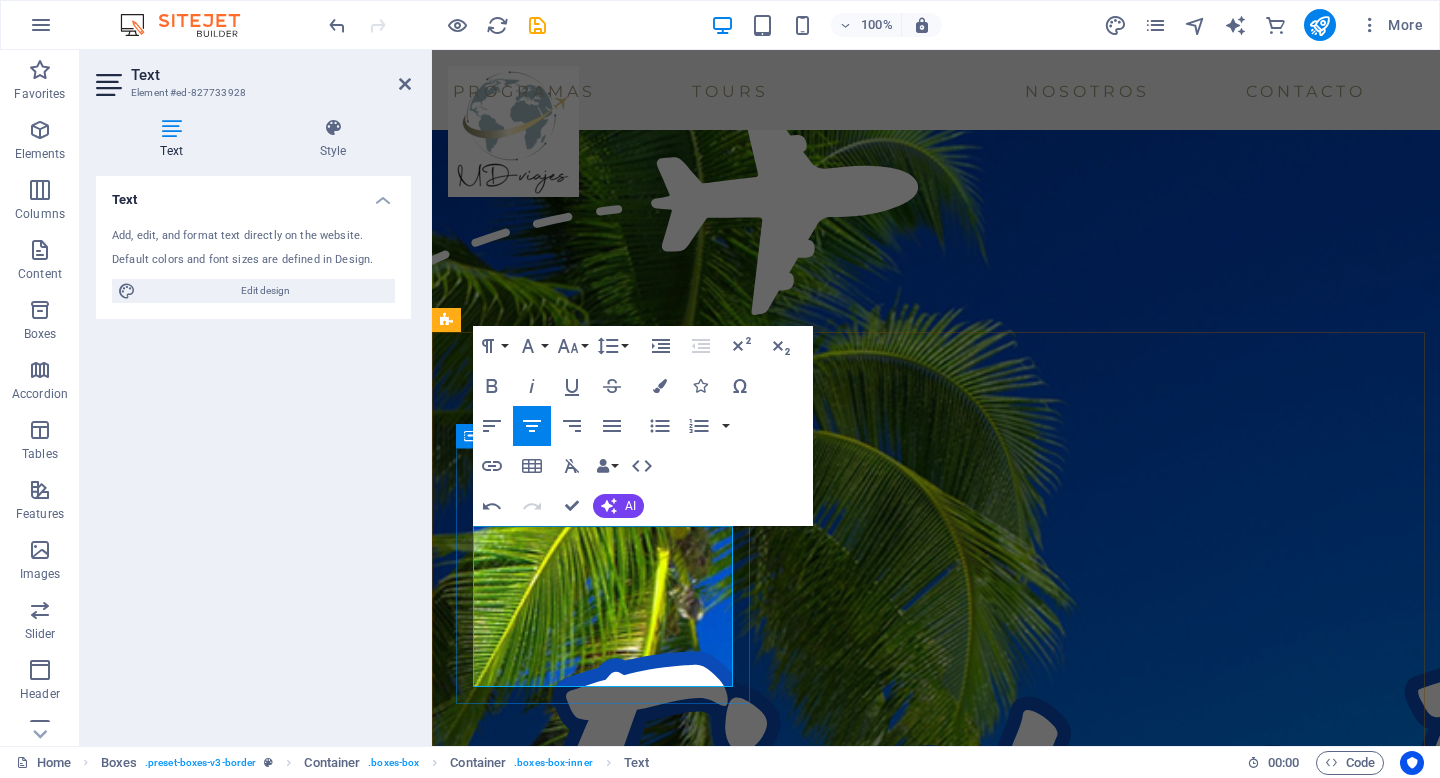 scroll, scrollTop: 3013, scrollLeft: 0, axis: vertical 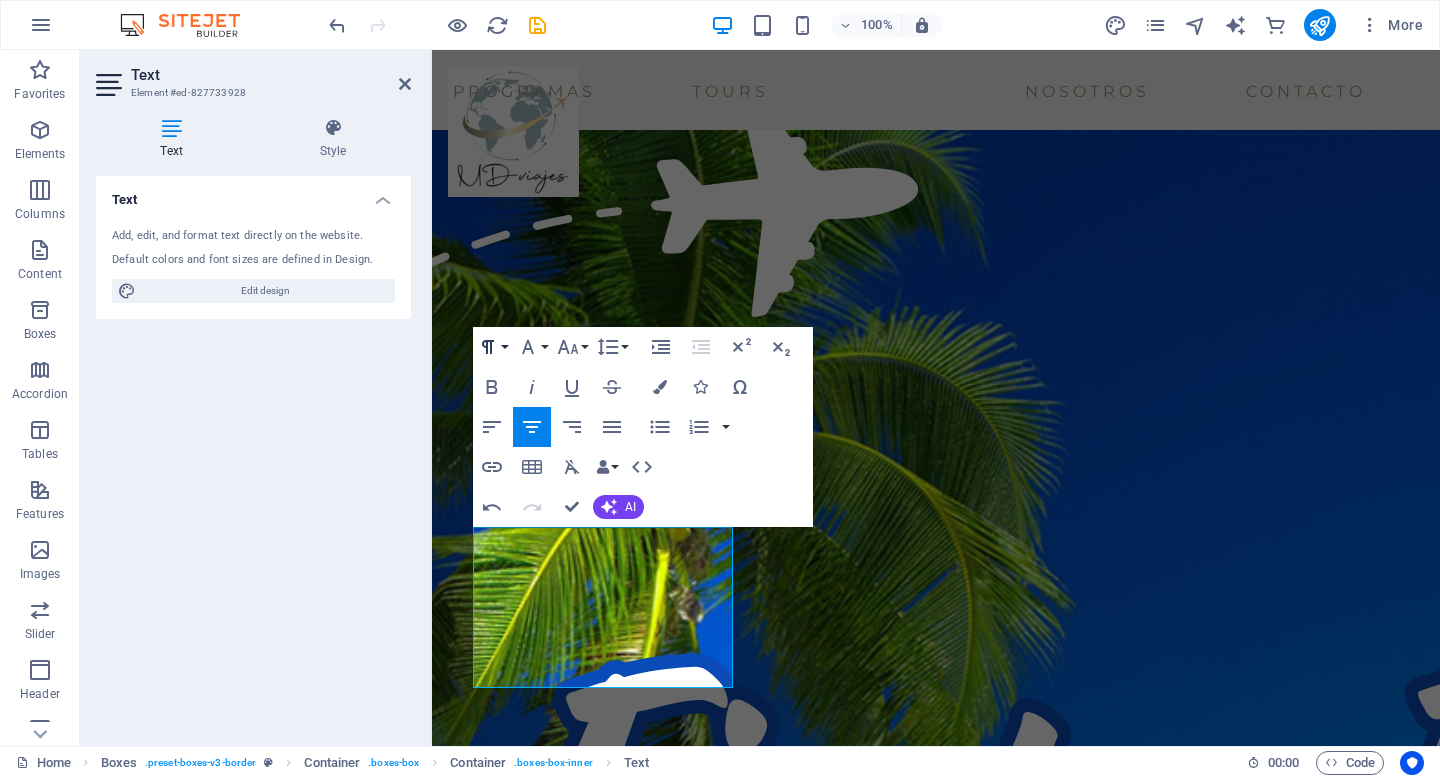 click on "Paragraph Format" at bounding box center (492, 347) 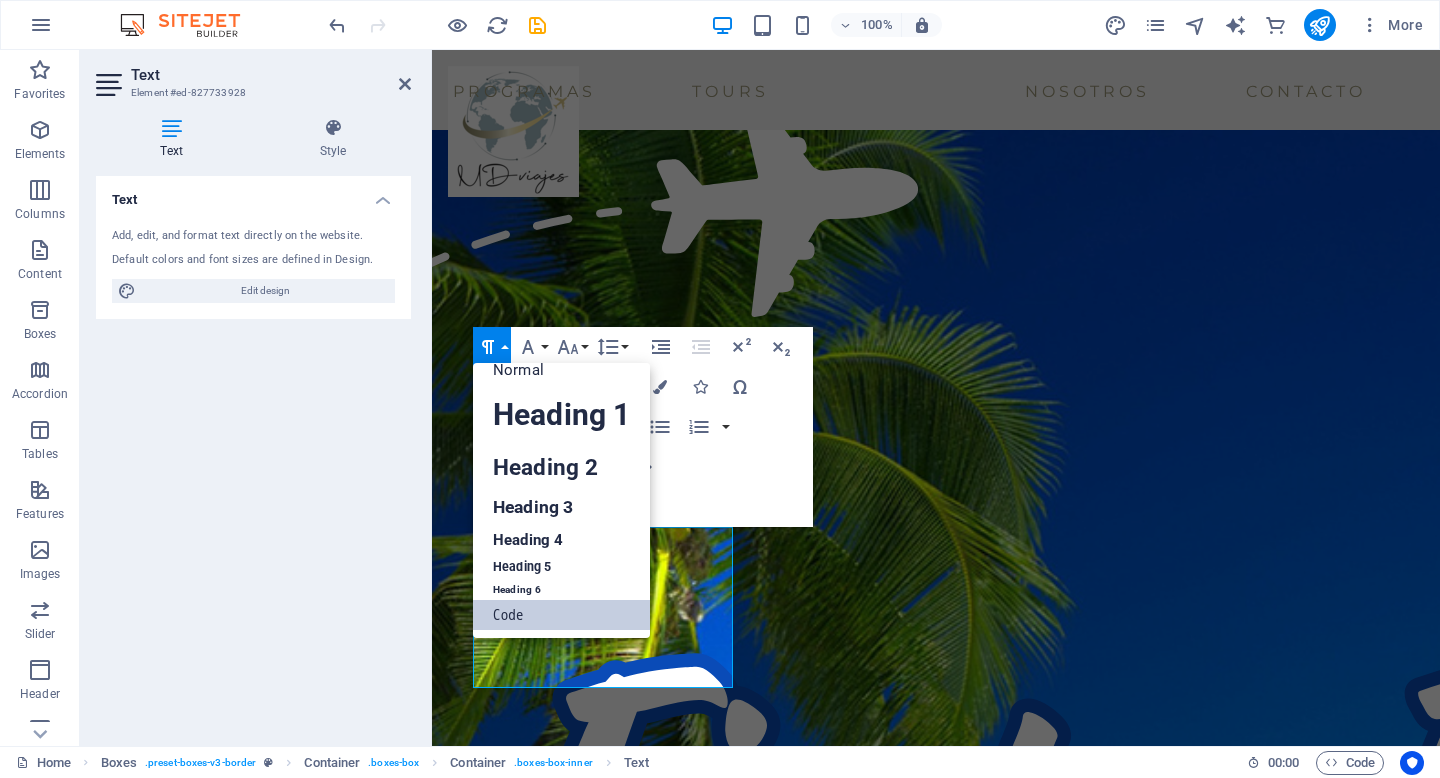 scroll, scrollTop: 16, scrollLeft: 0, axis: vertical 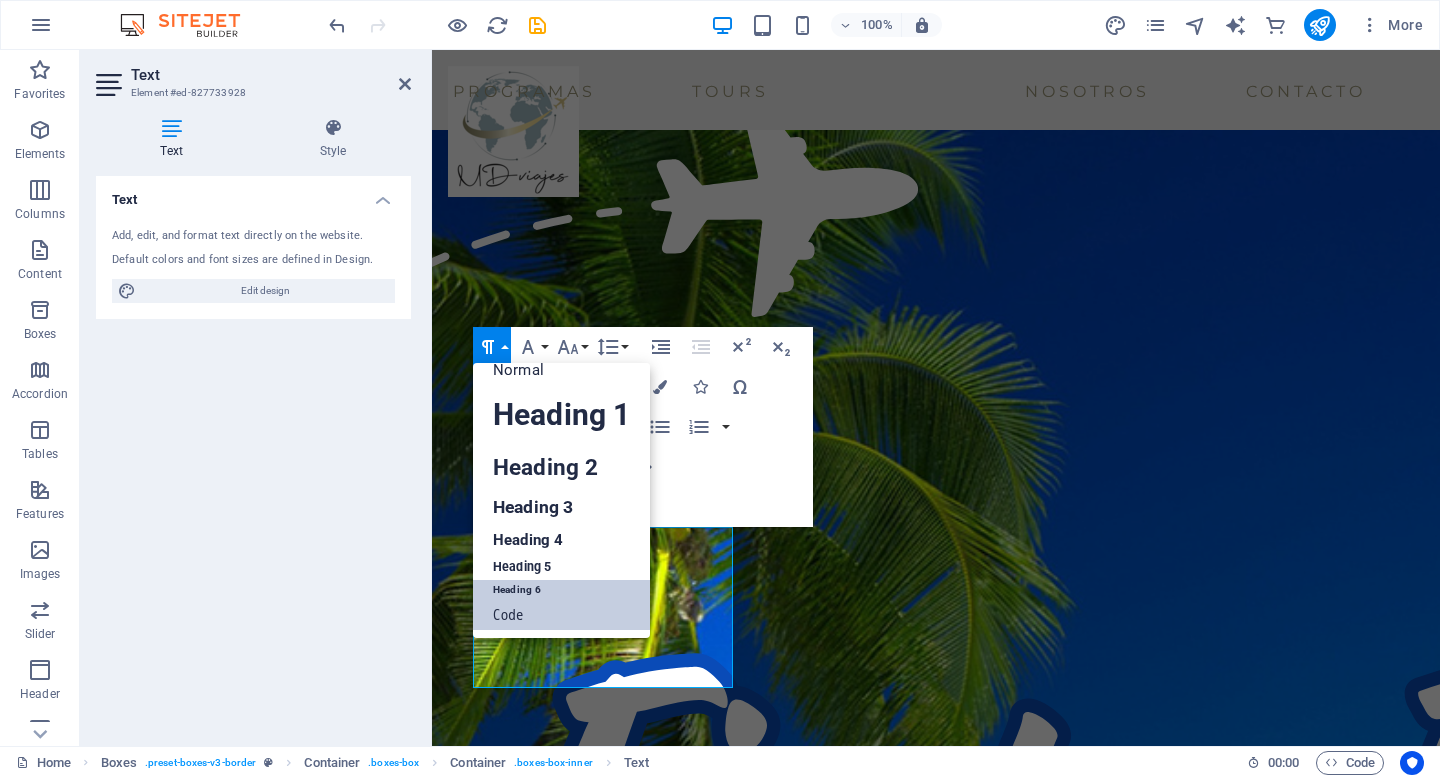 click on "Heading 6" at bounding box center [561, 590] 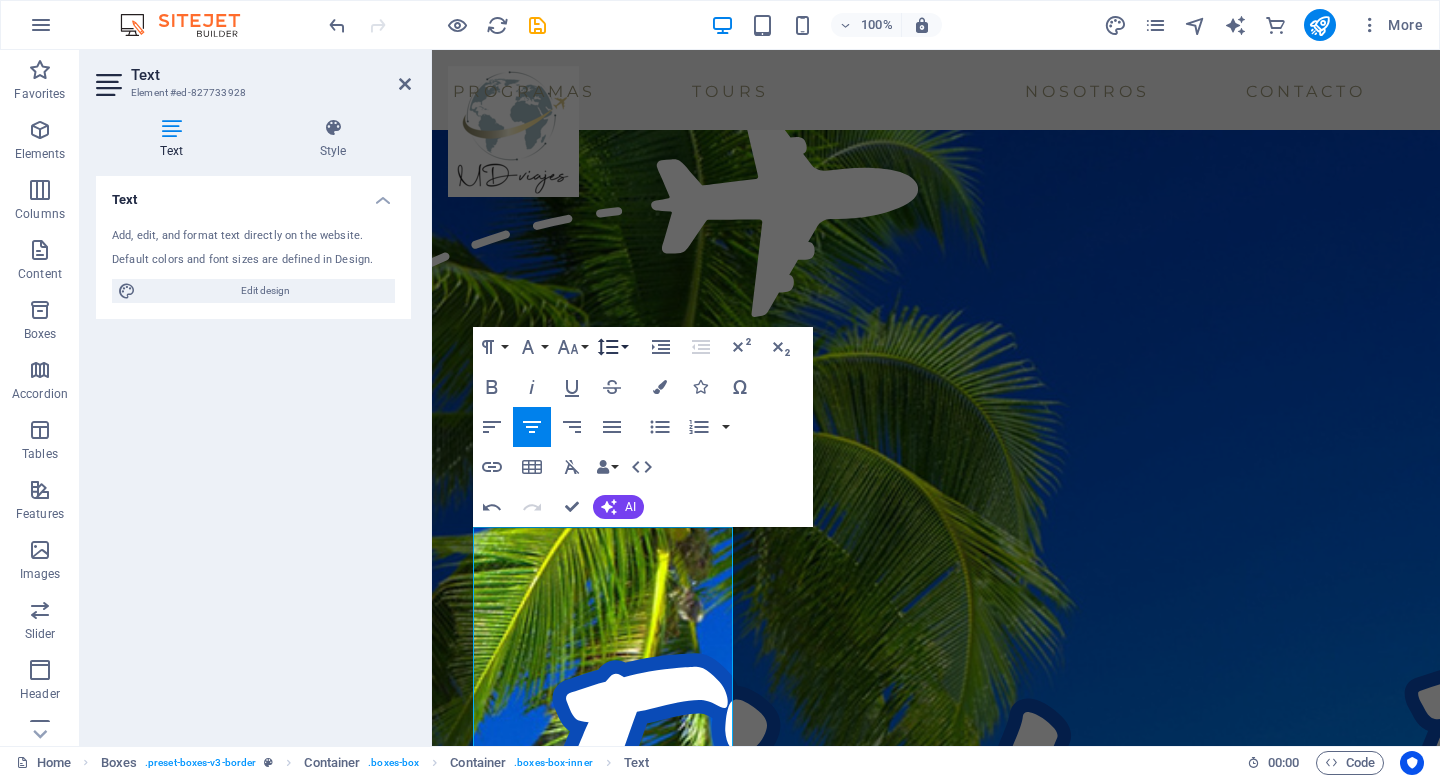 click on "Line Height" at bounding box center [612, 347] 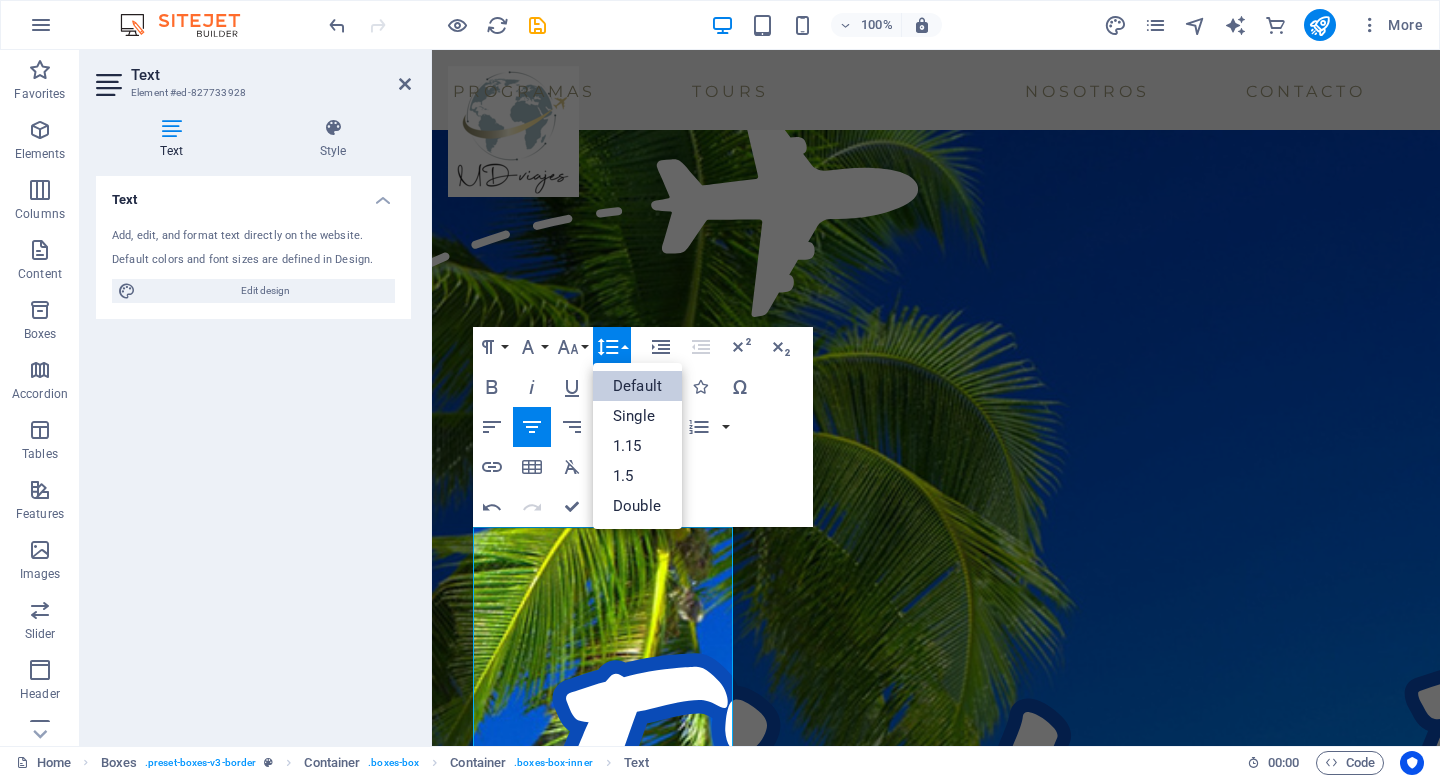 scroll, scrollTop: 0, scrollLeft: 0, axis: both 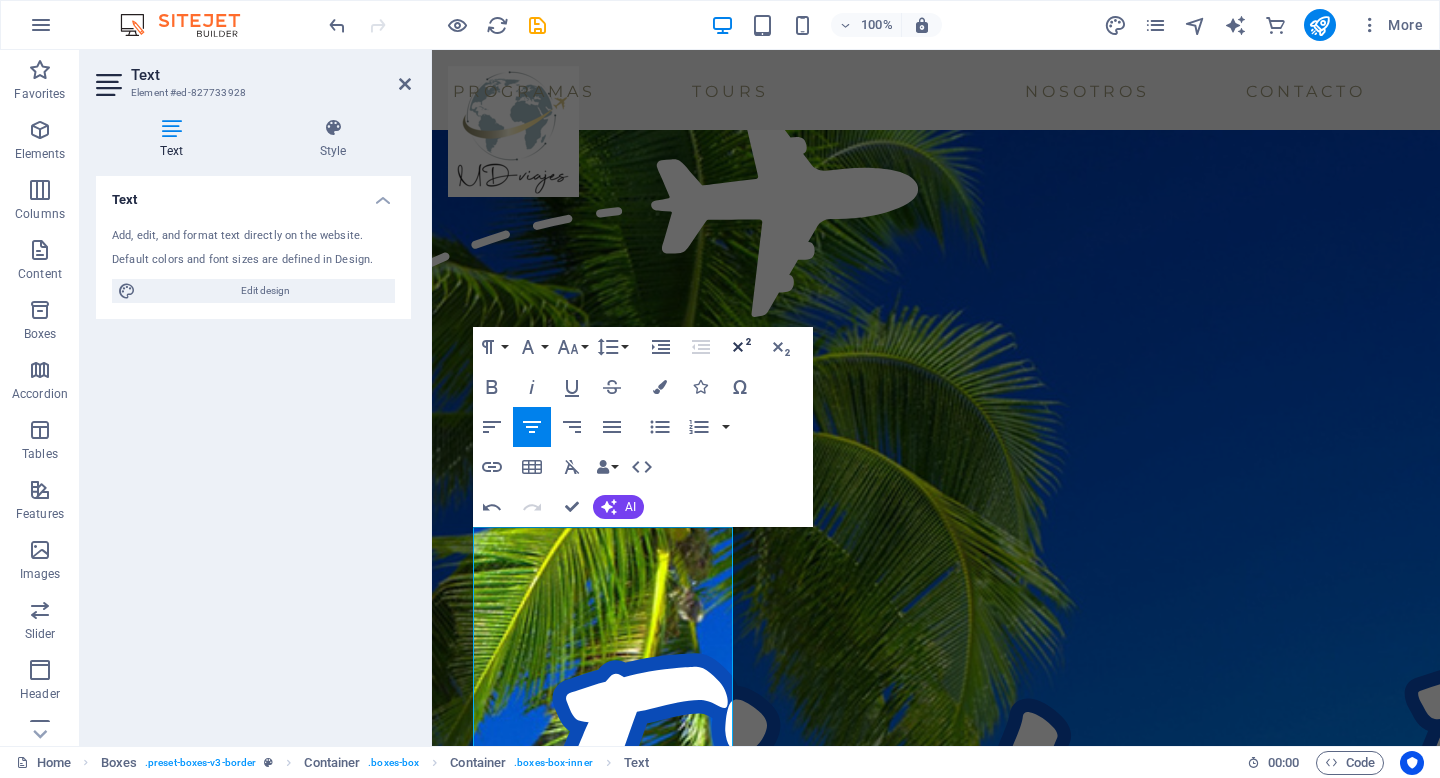 click 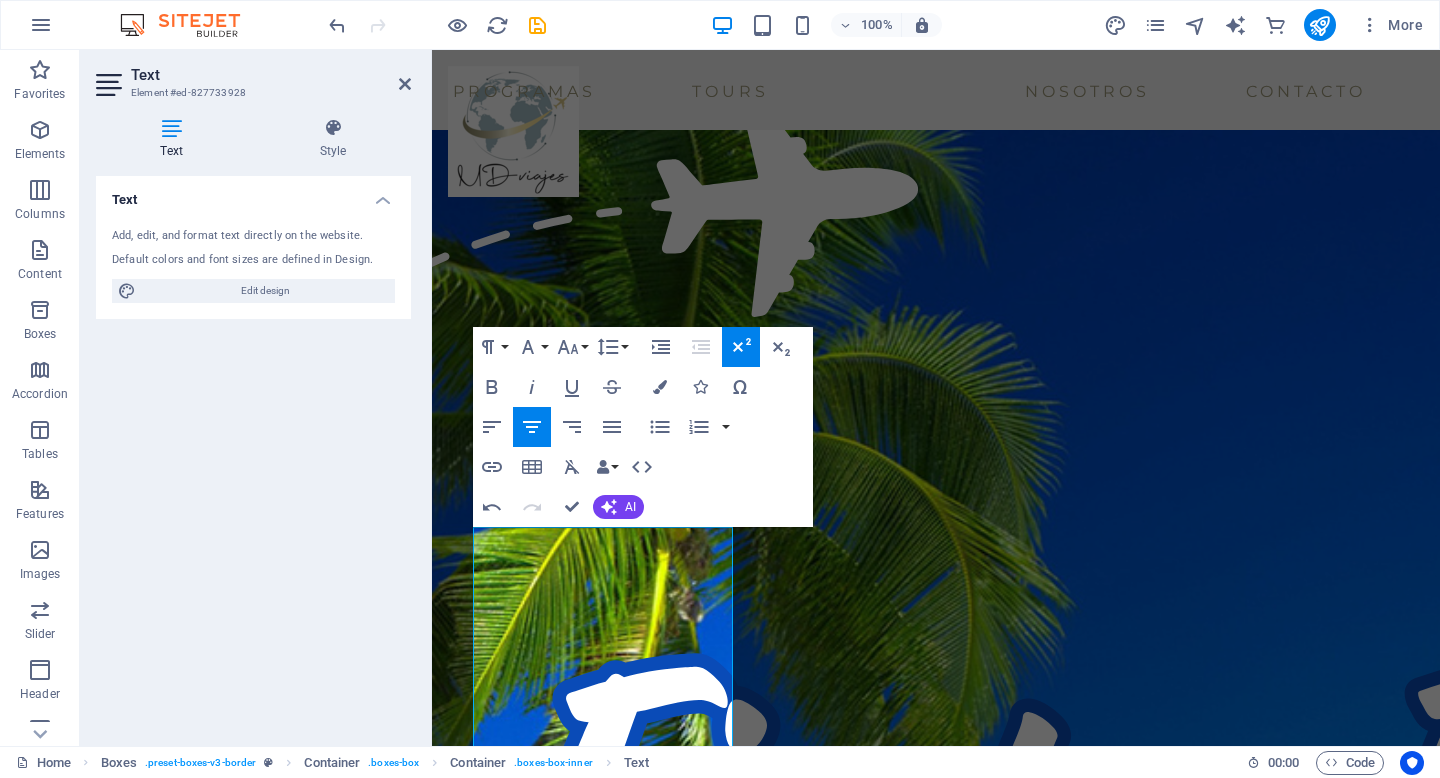 click 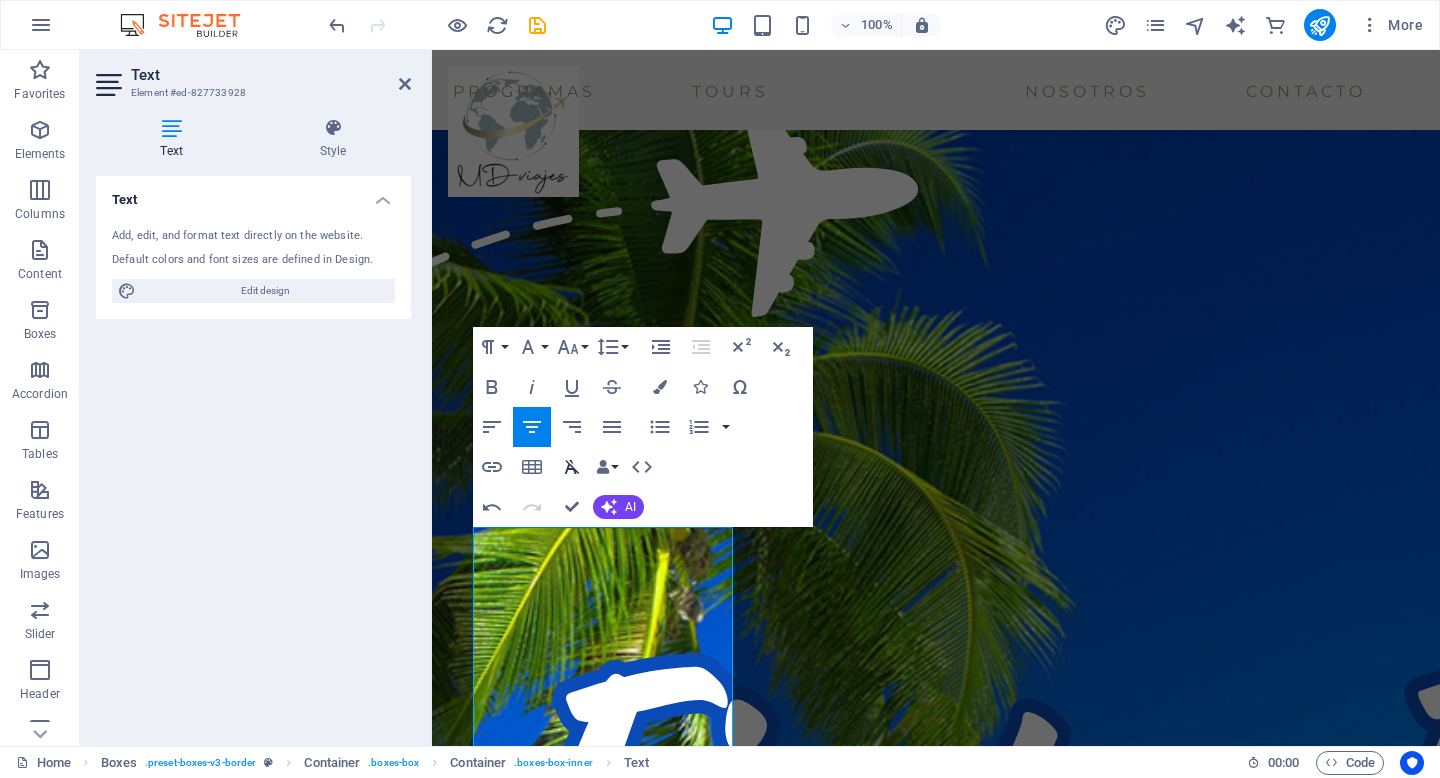click 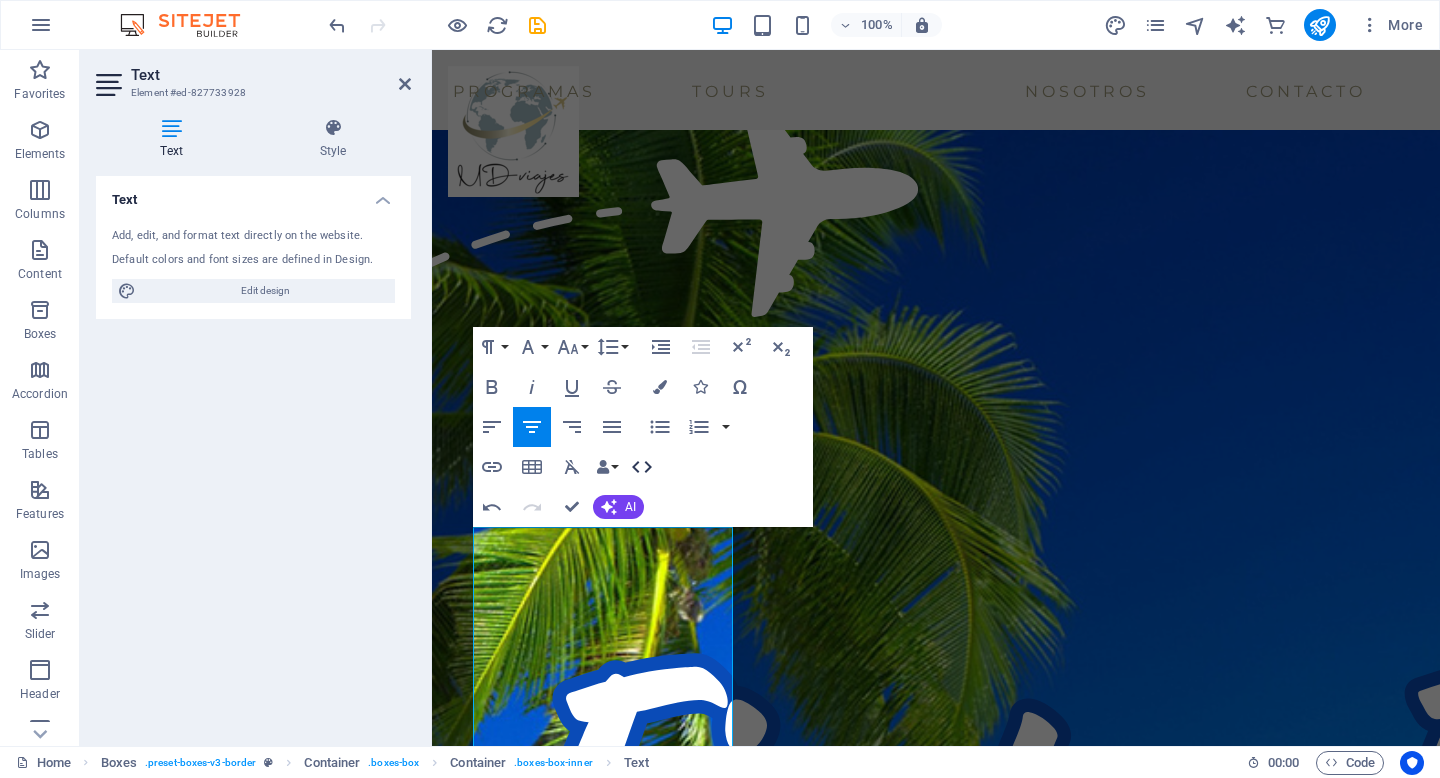 click 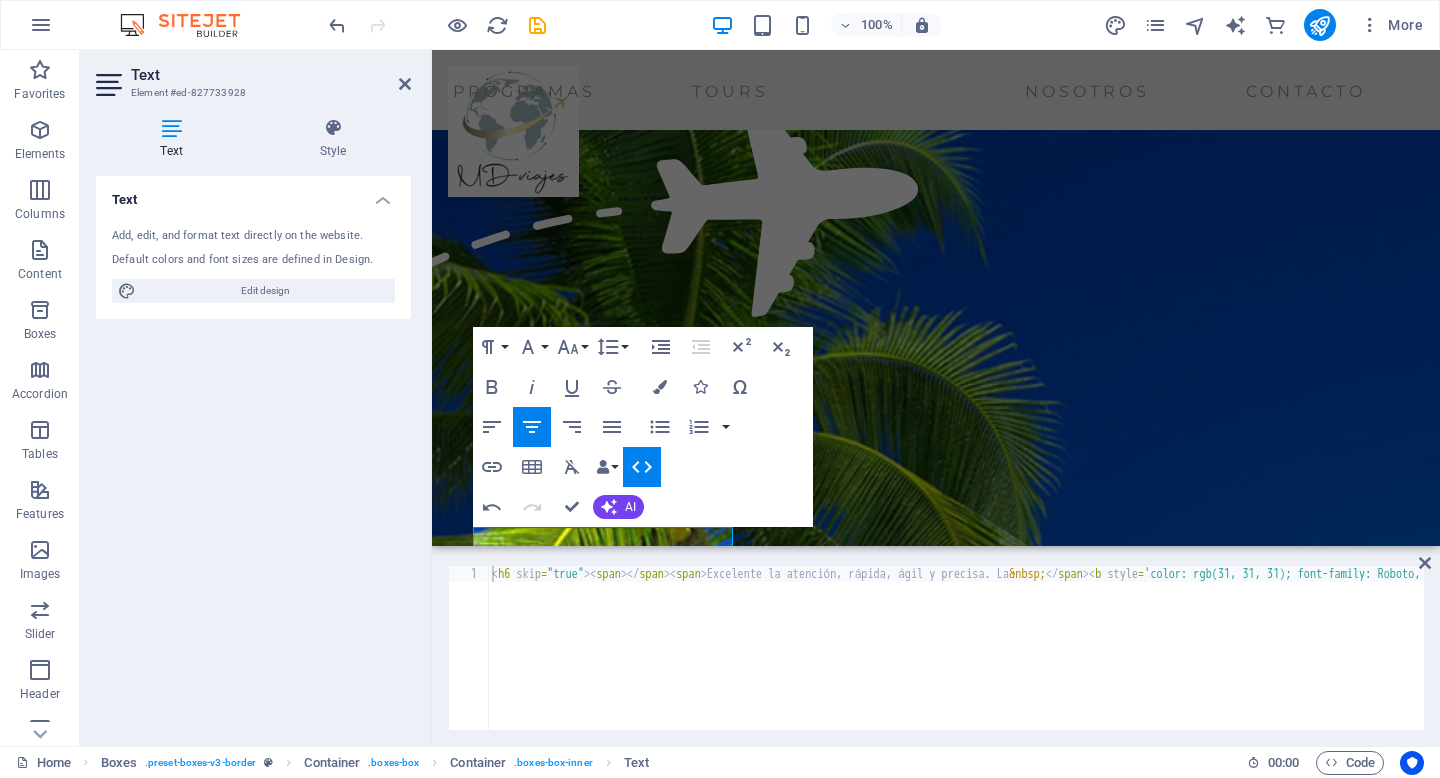 click 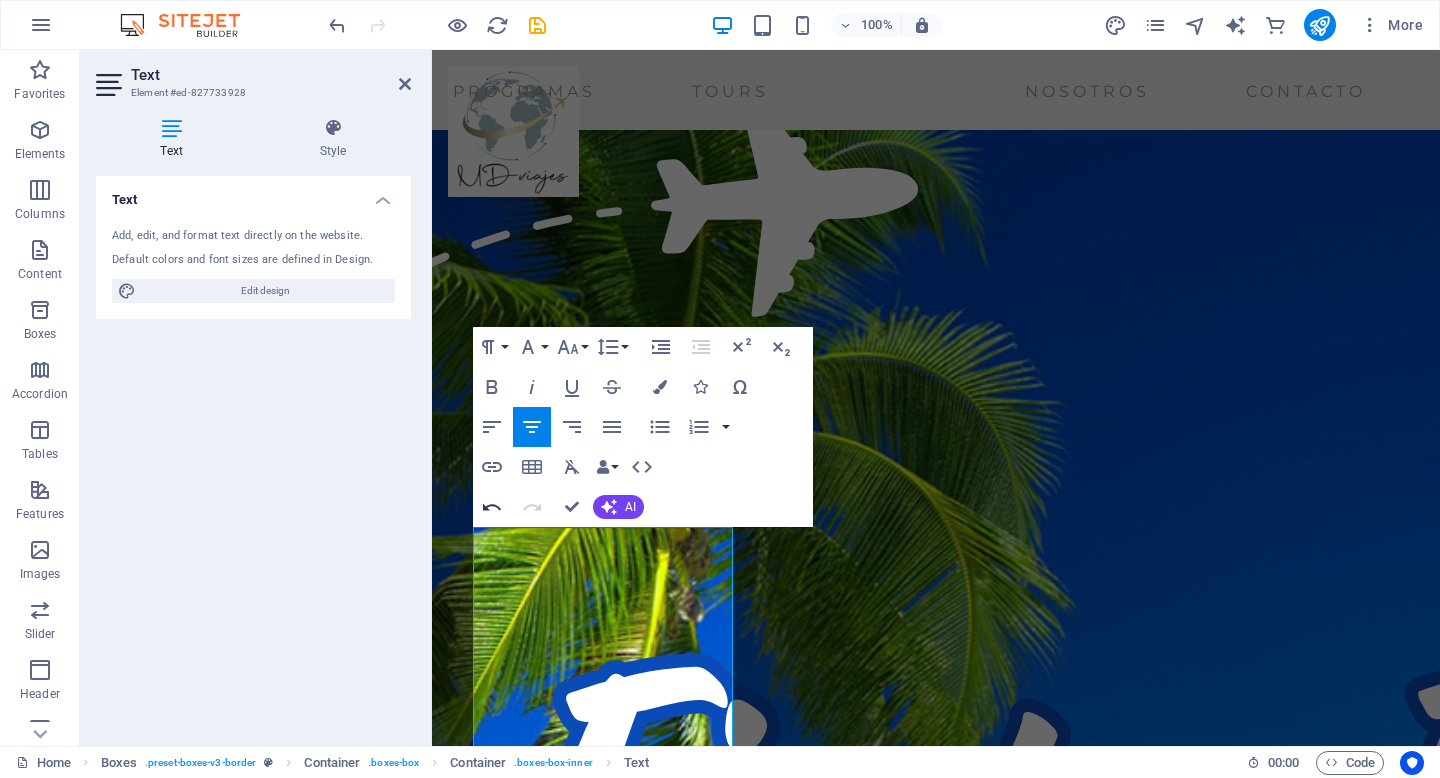 click 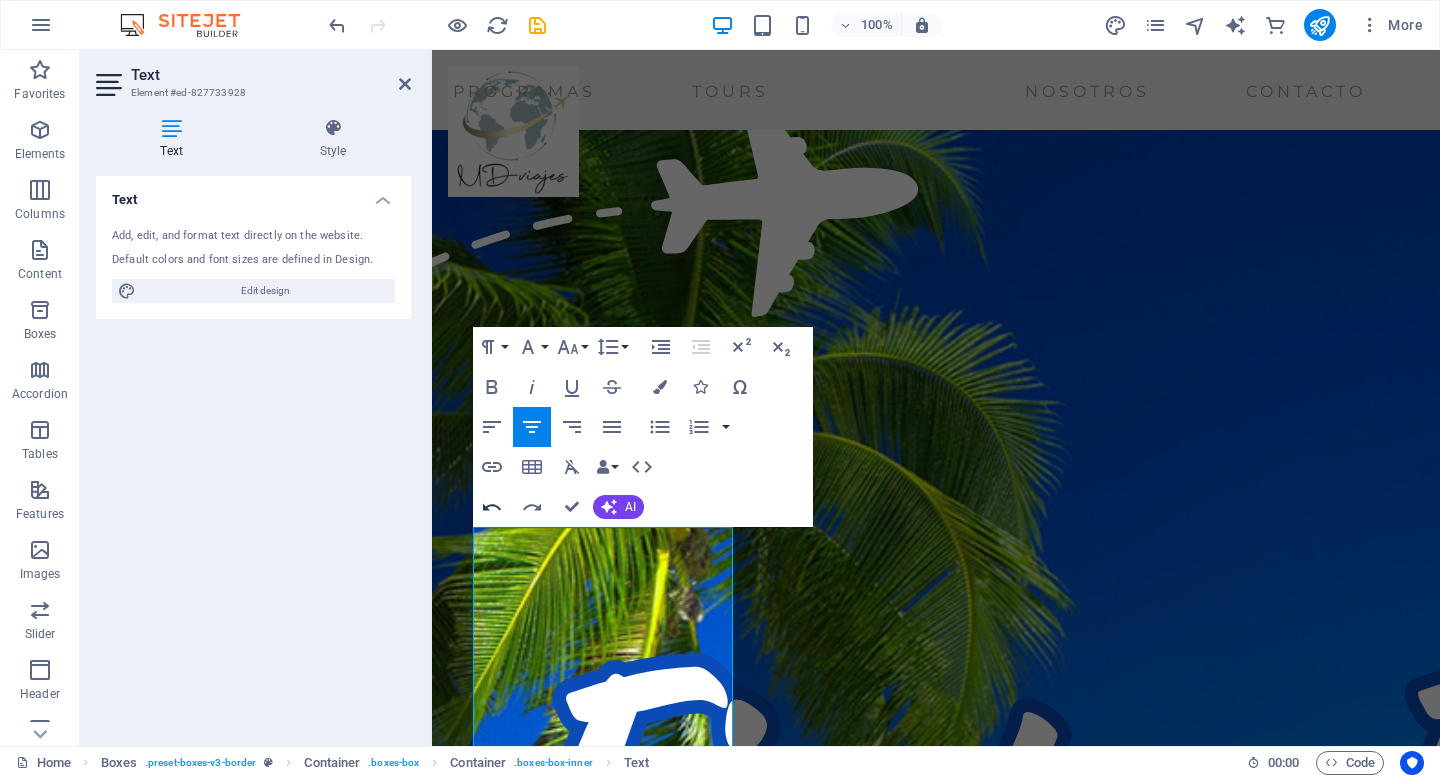 click 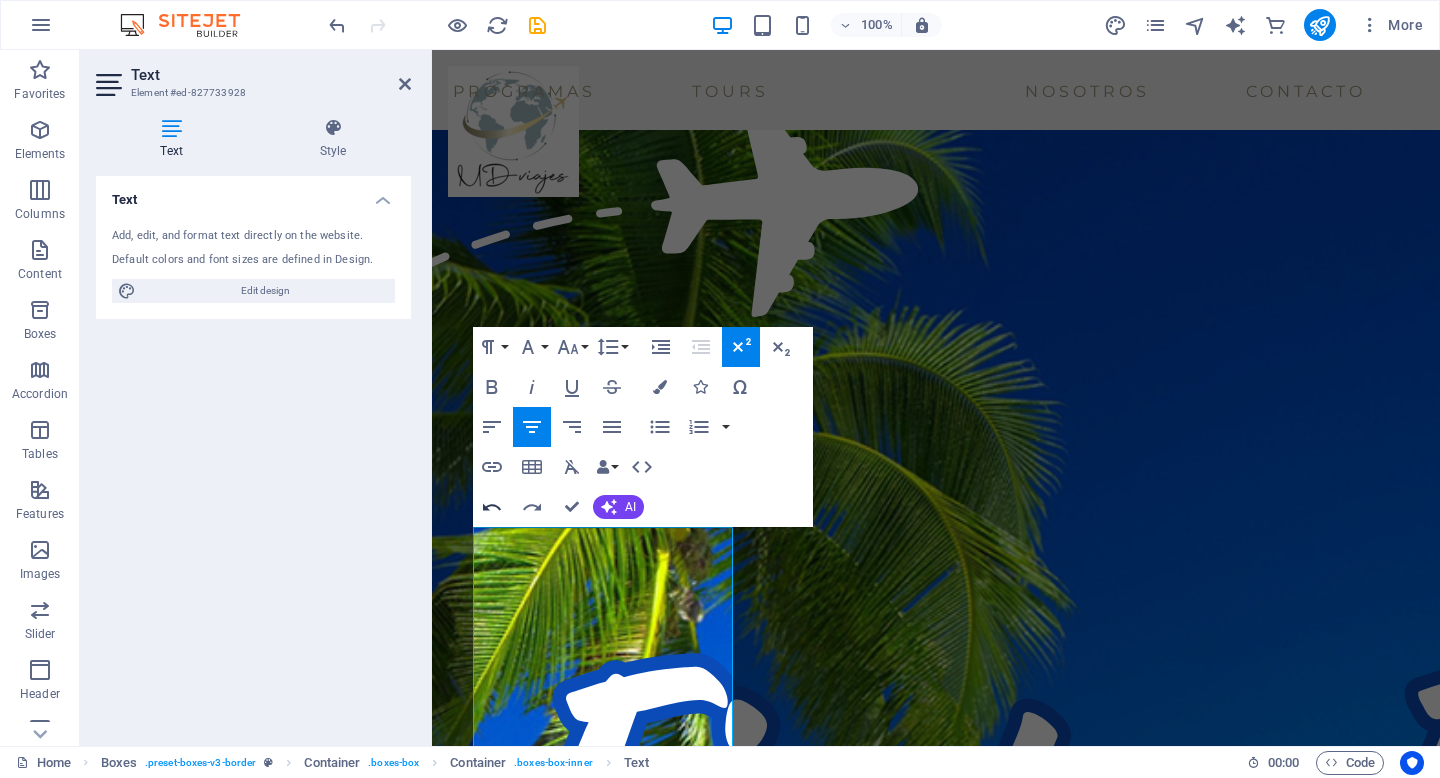 click 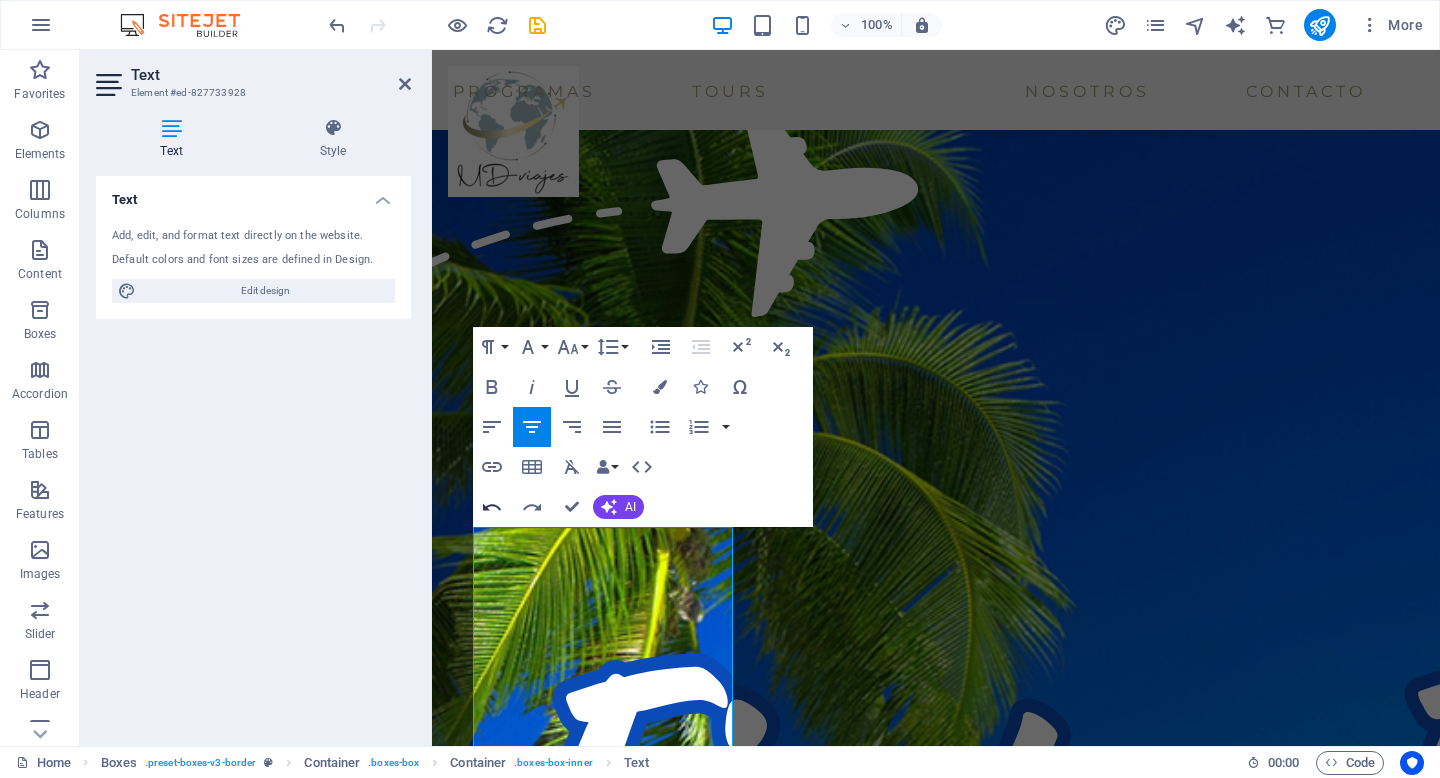 click 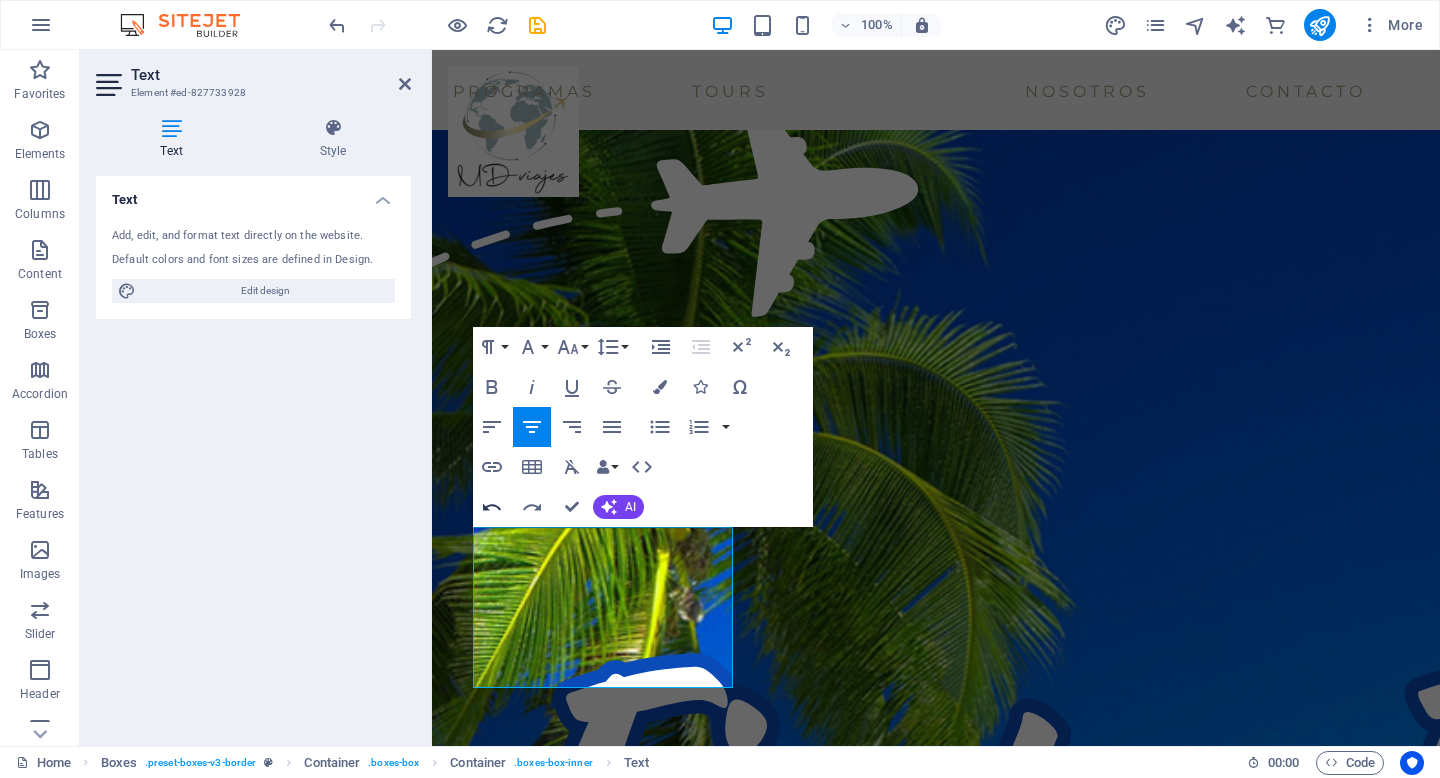 click 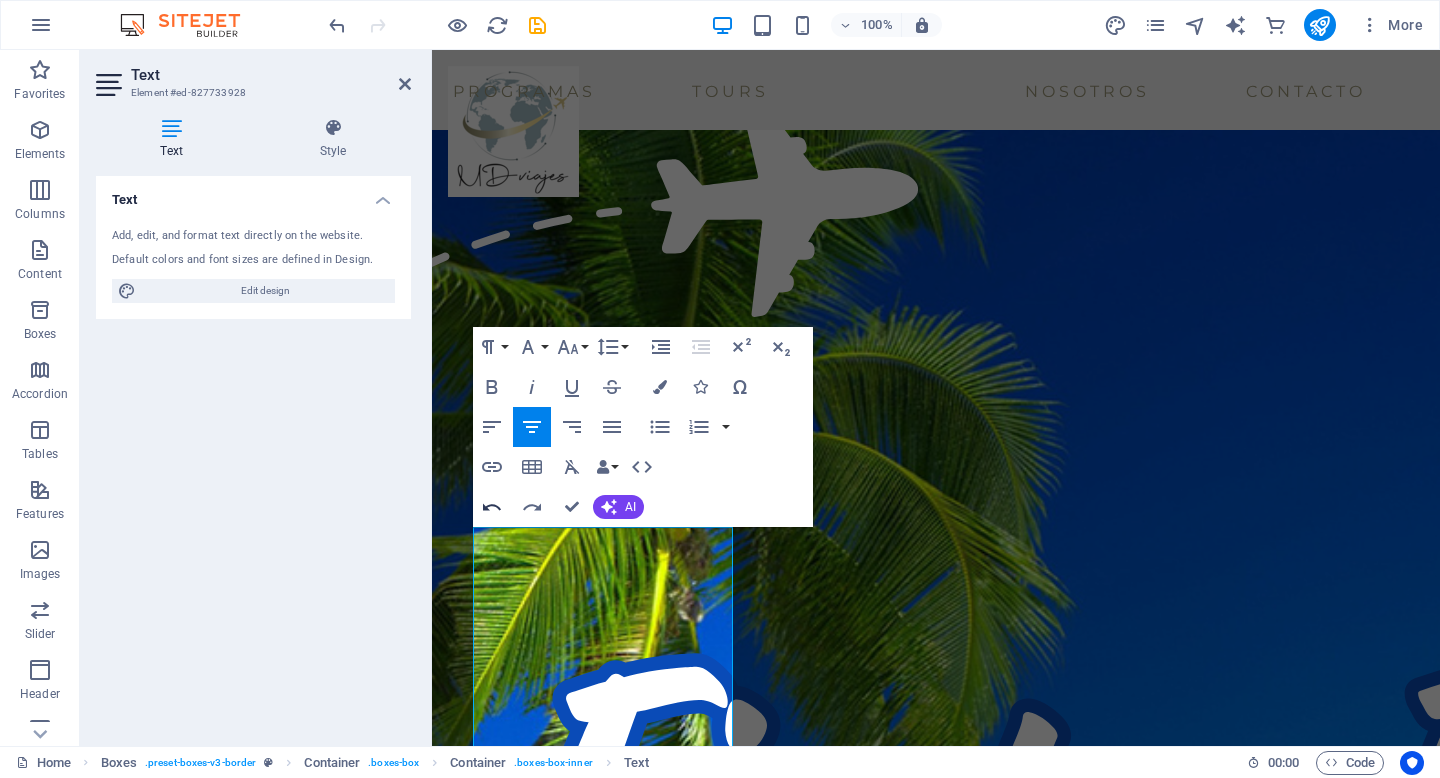 click 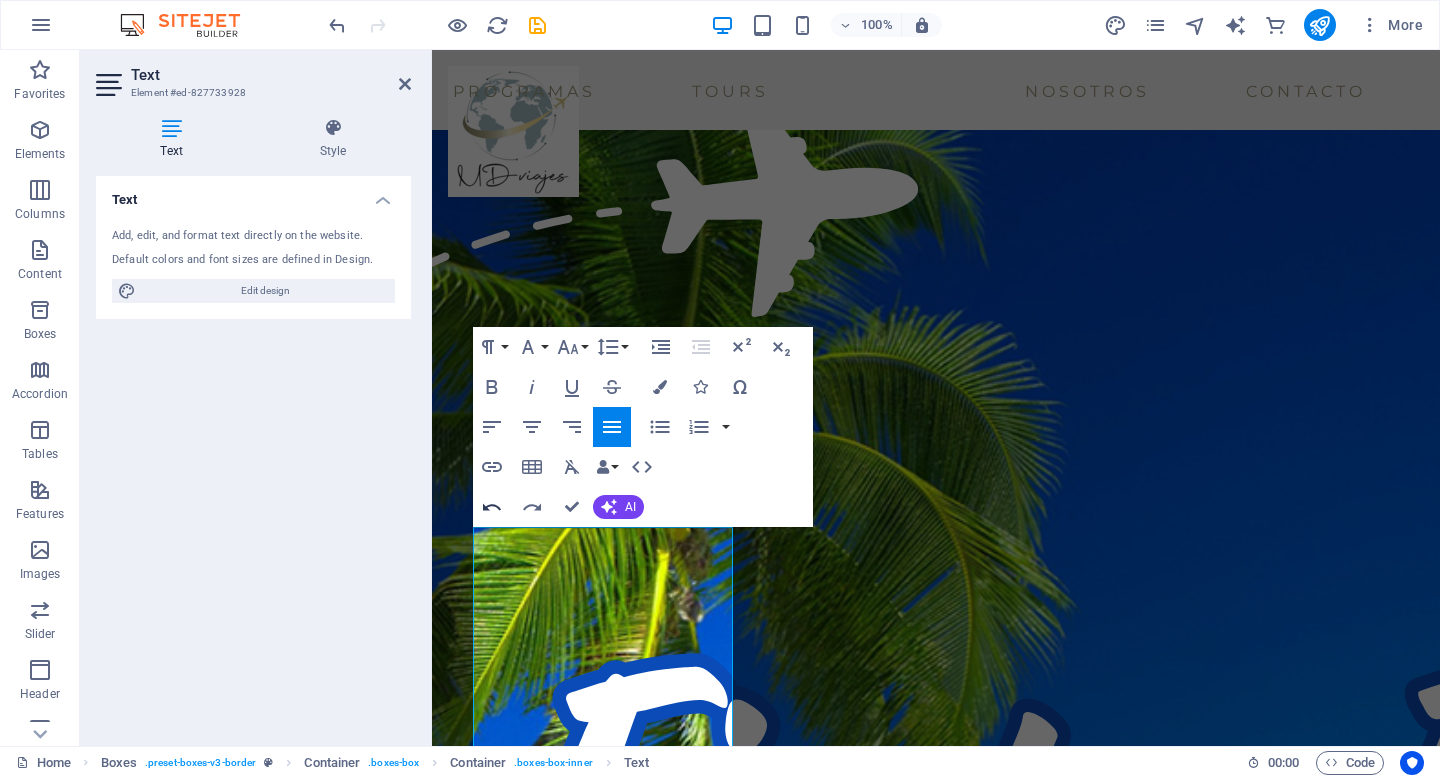 click 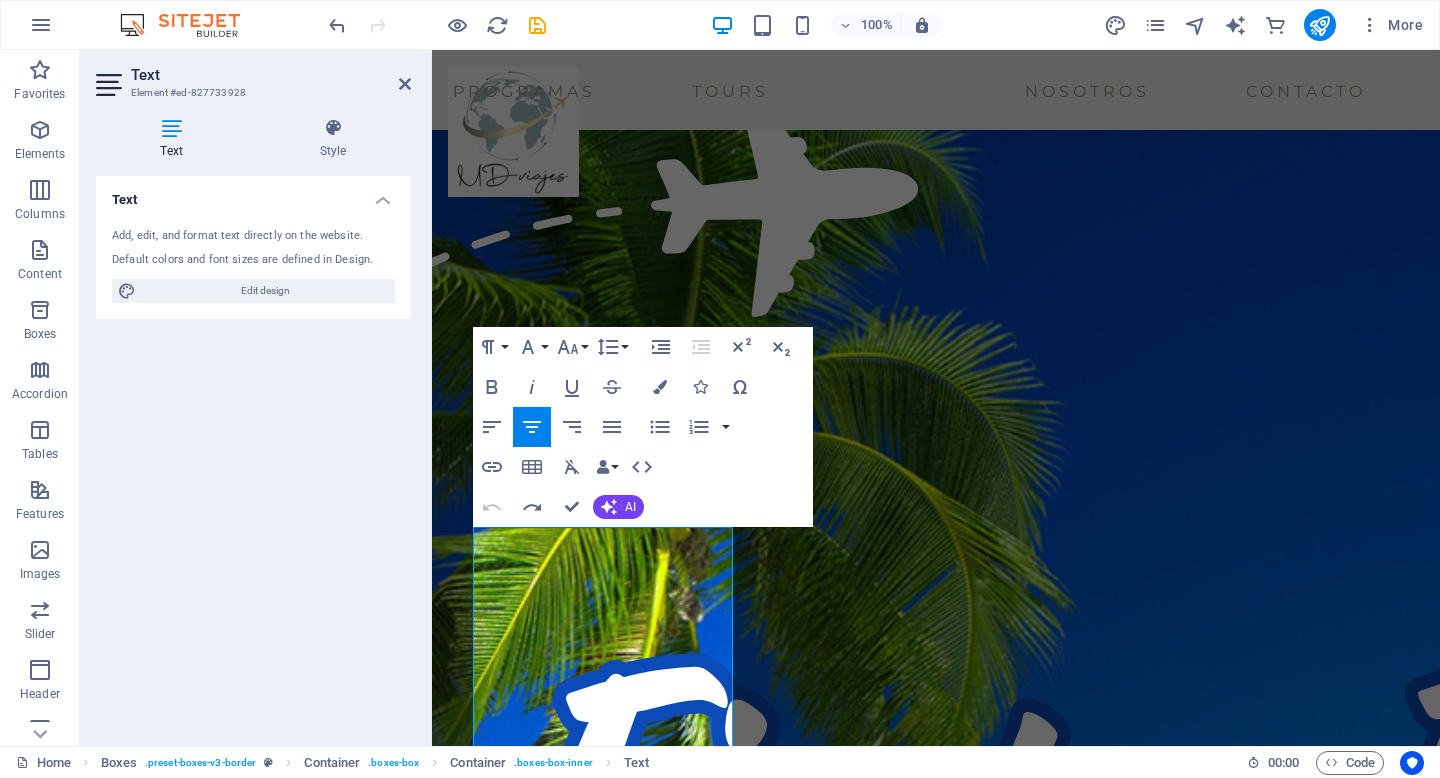 click 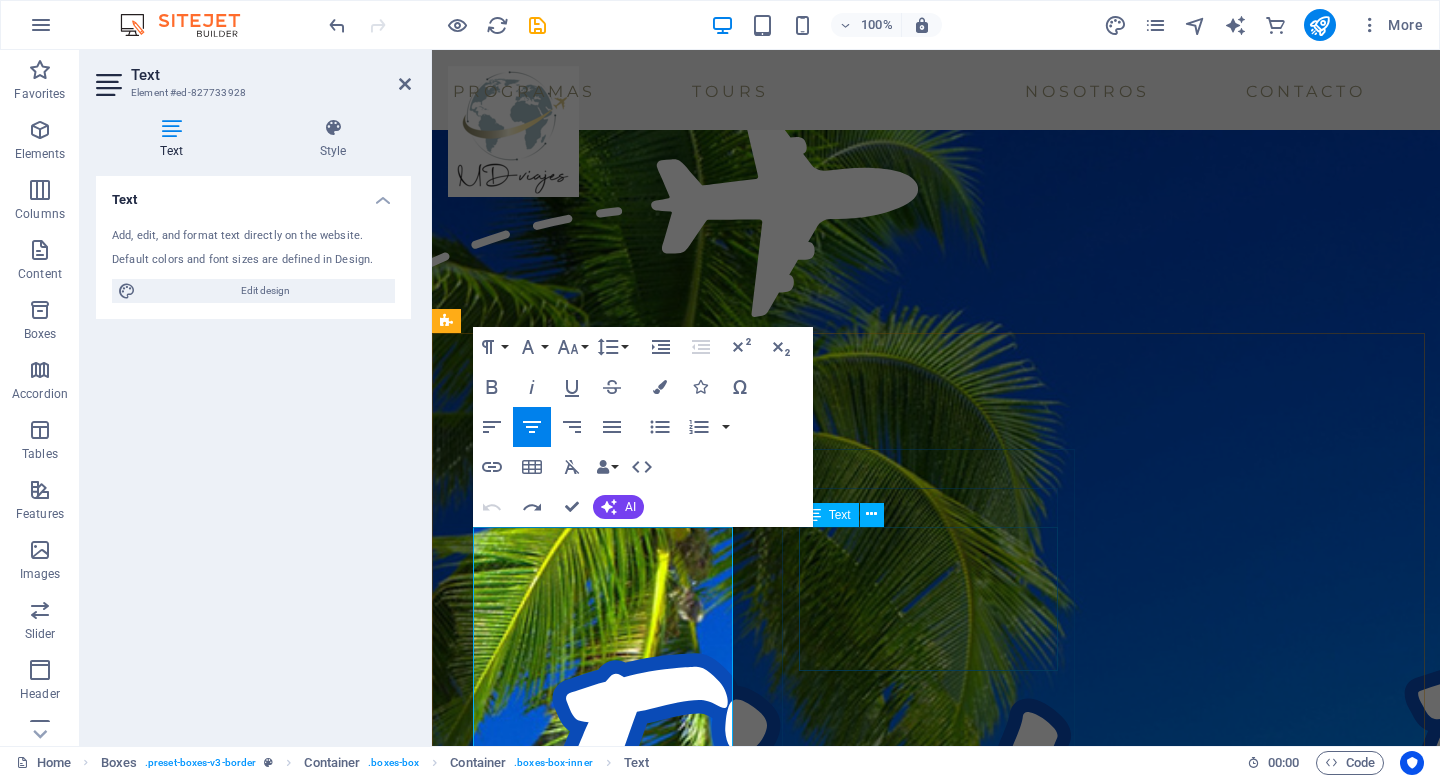 click on "Nuestro primer viaje con MDviajes, con [FIRST] de  ejecutiva , excelente.!!! Viaje familiar, excelente coordinación, traslados, tour, hoteles, ubicación, etc. Seguro seguiremos con ustedes para futuros viajes." at bounding box center (605, 13202) 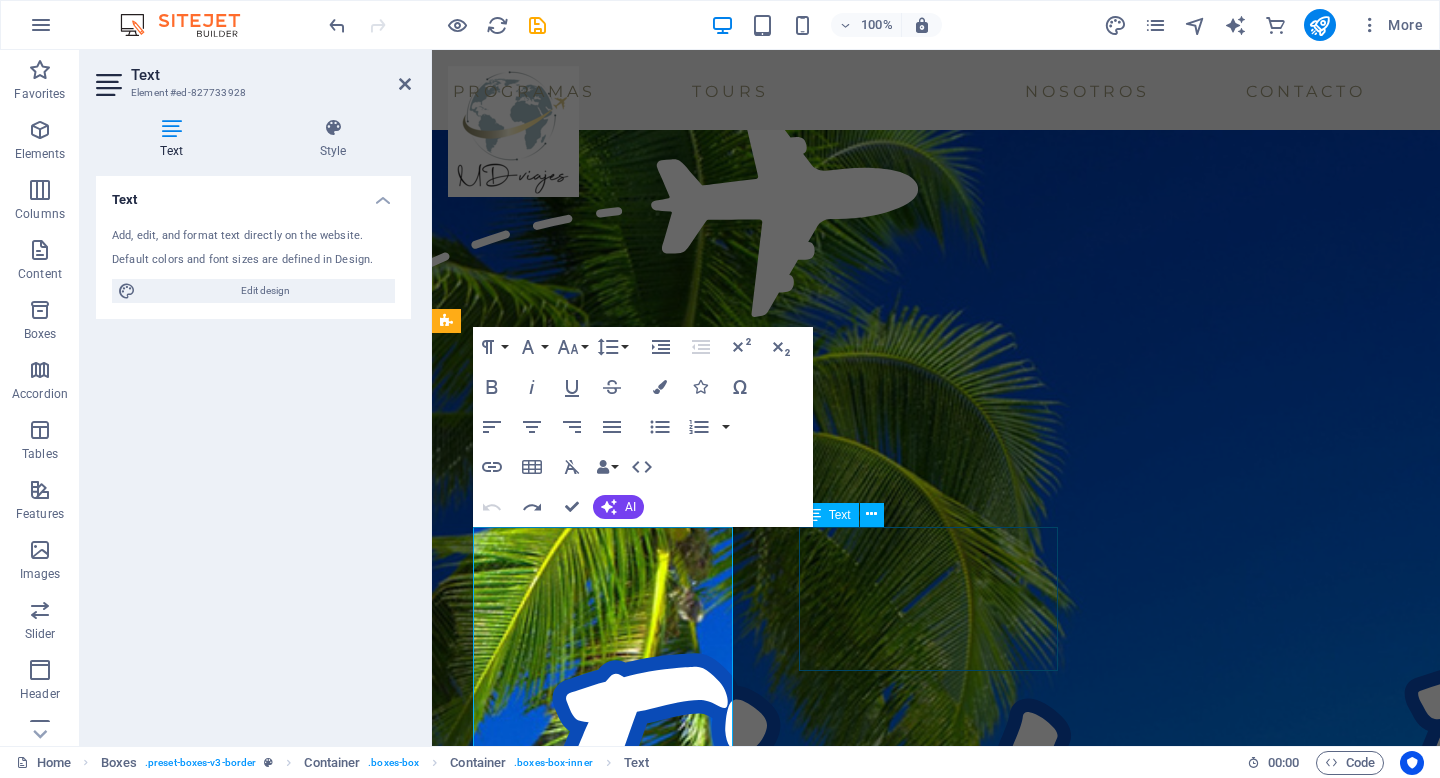 scroll, scrollTop: 3189, scrollLeft: 0, axis: vertical 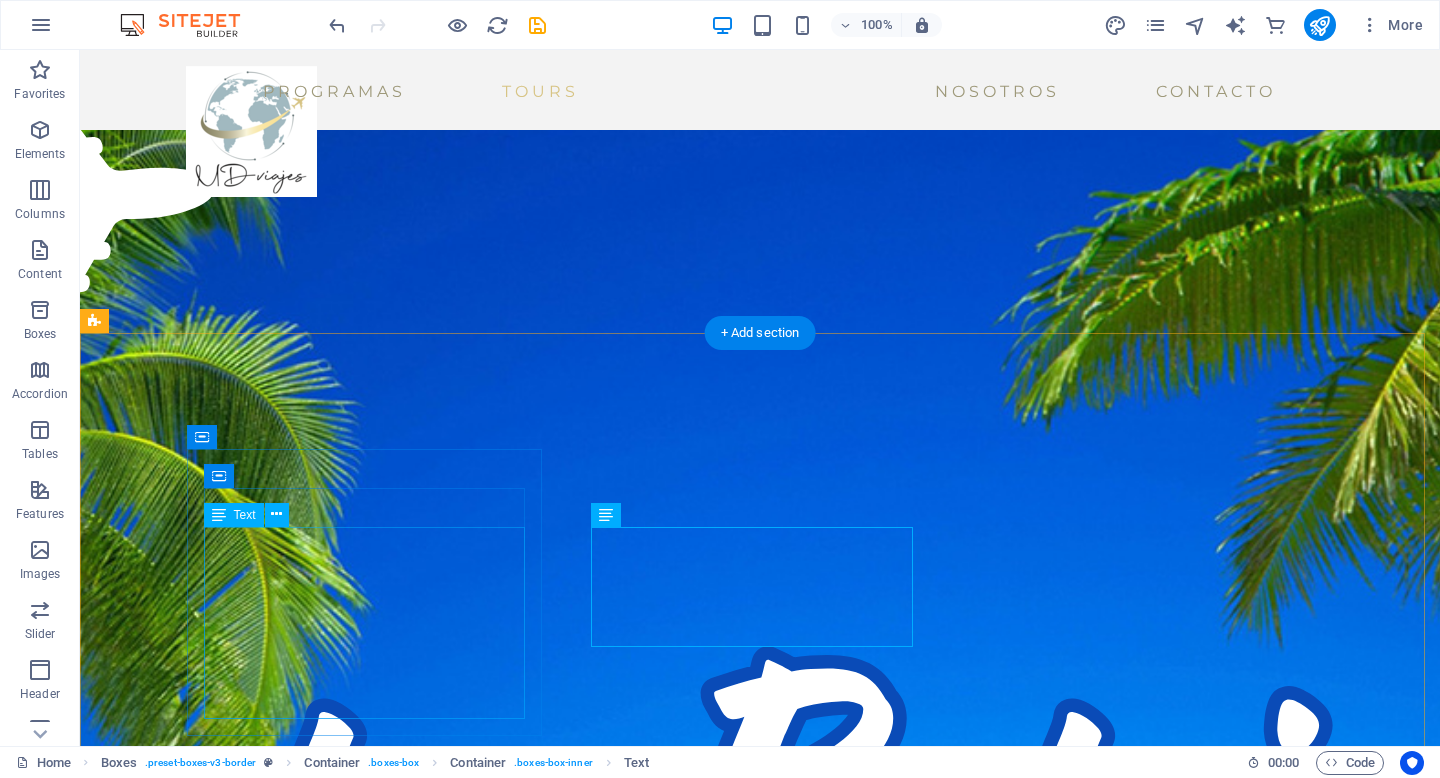 click on "Excelente la atención, rápida, ágil y precisa. La ejecutiva [FIRST] [LAST] un 10 de 10, muy atenta y te da diferentes opciones para elección. En nuestro viaje a [CITY], también muy buenos los datos. Maravilla todo. Recomendable 100%" at bounding box center [282, 13668] 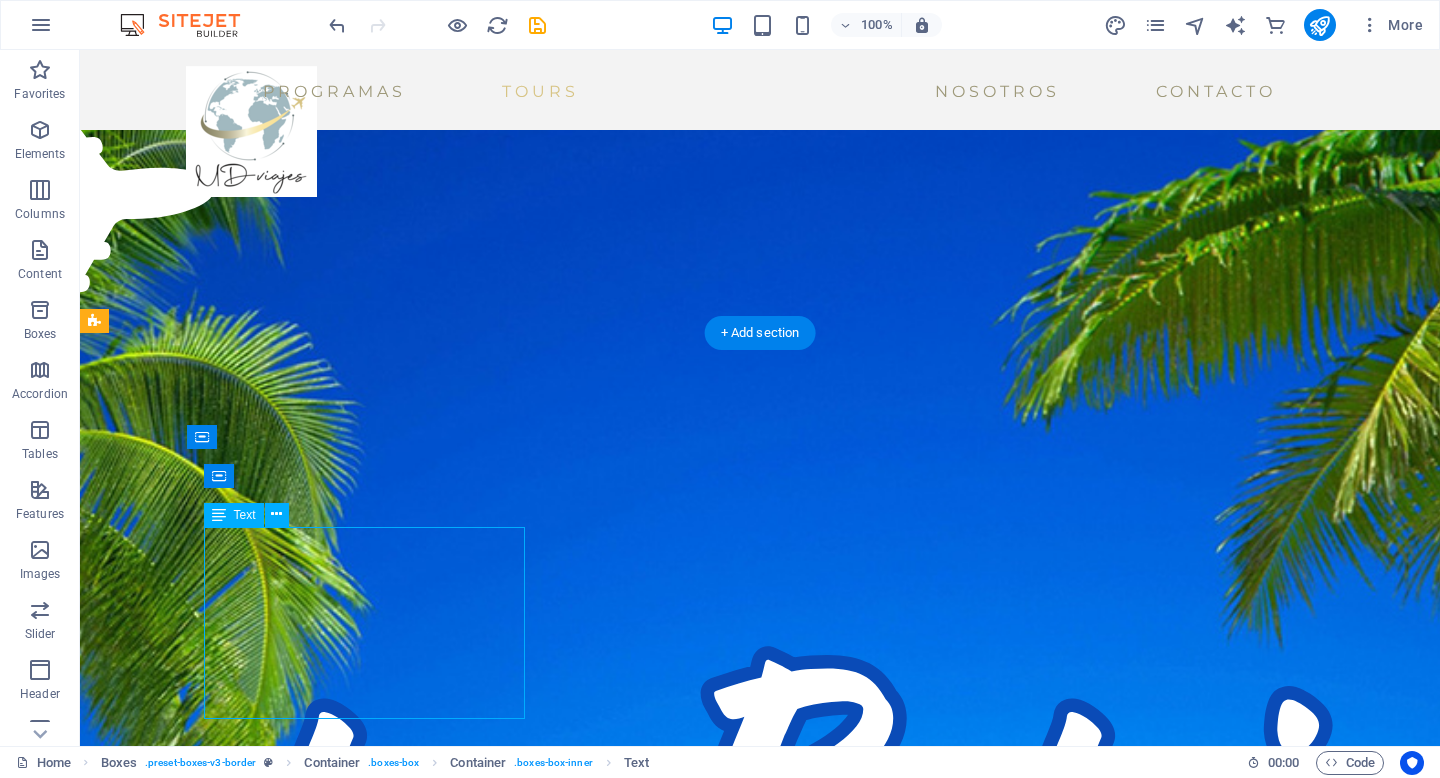 click on "Excelente la atención, rápida, ágil y precisa. La ejecutiva [FIRST] [LAST] un 10 de 10, muy atenta y te da diferentes opciones para elección. En nuestro viaje a [CITY], también muy buenos los datos. Maravilla todo. Recomendable 100%" at bounding box center (282, 13668) 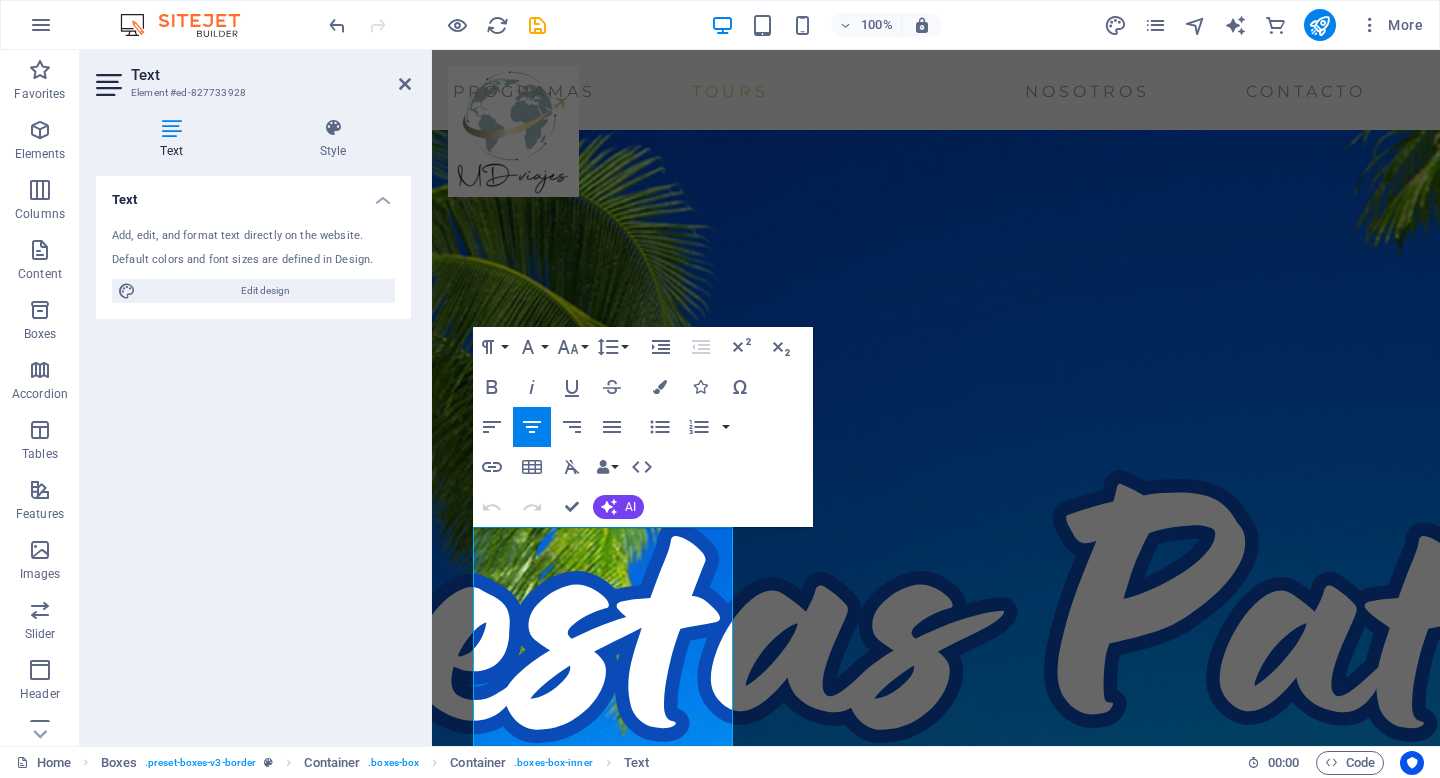 scroll, scrollTop: 3013, scrollLeft: 0, axis: vertical 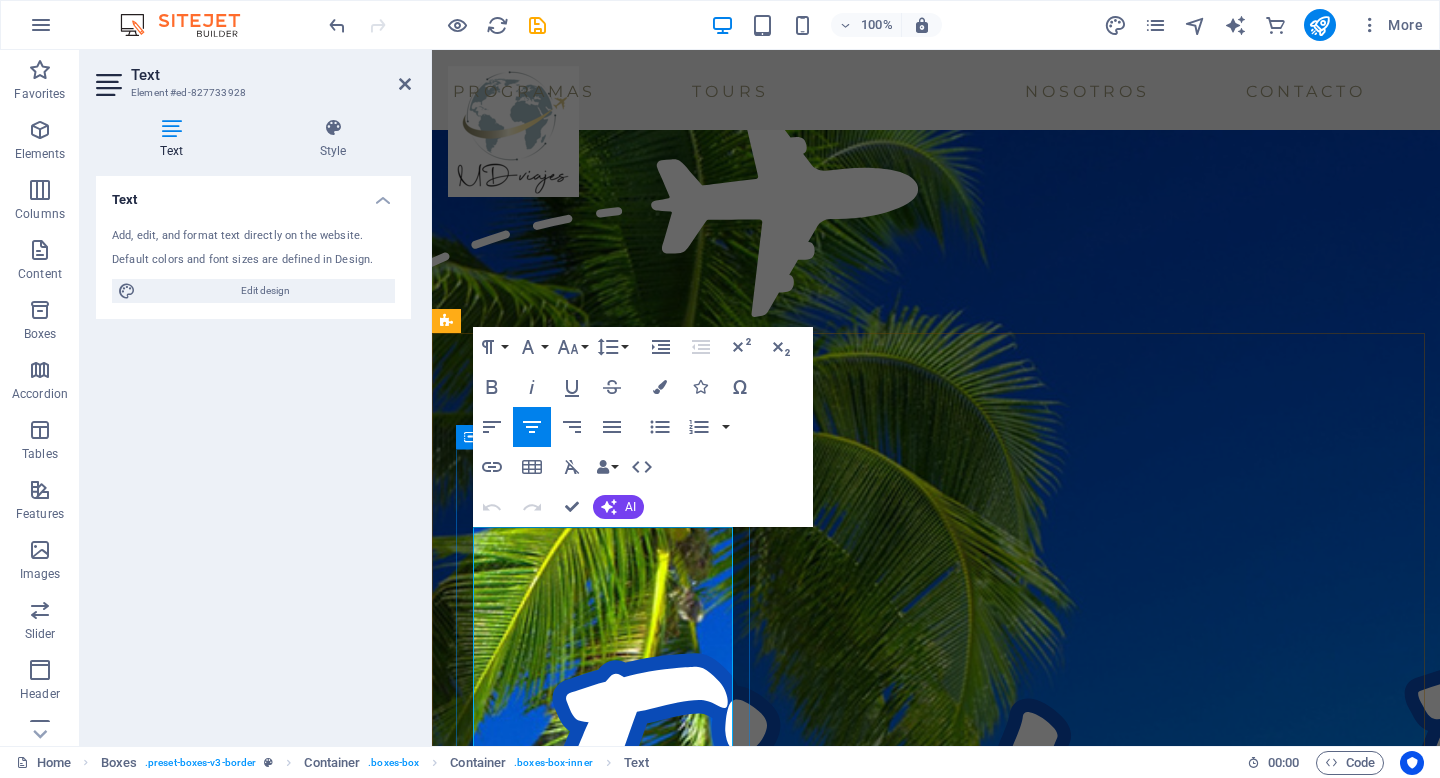 click on "Paula Contreras un 10 de 10, muy atenta y te da diferentes opciones para elección. En nuestro viaje a Punta Cana, también muy buenos los datos. Maravilla todo. Recomendable 100%" at bounding box center [605, 12886] 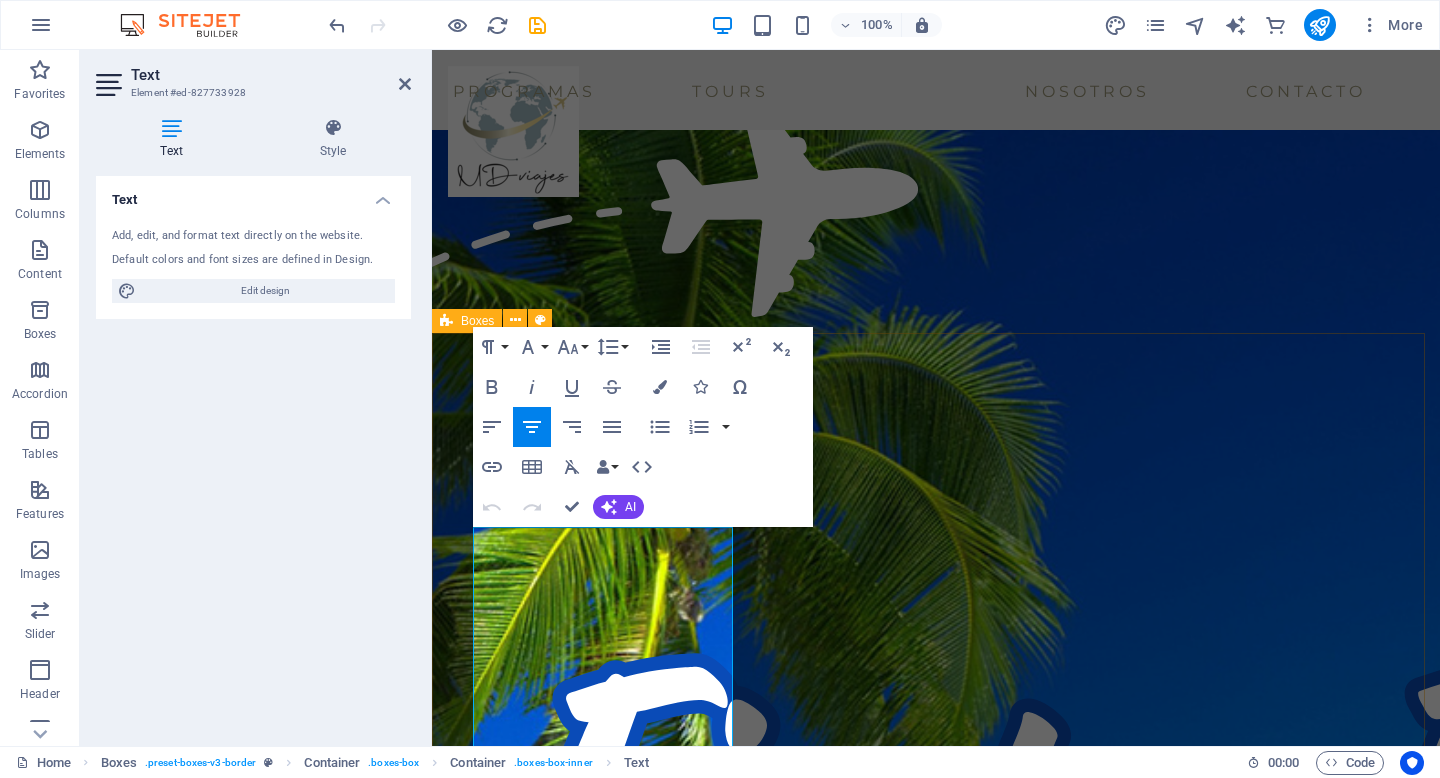 click on "[FIRST] [LAST] Excelente la atención, rápida, ágil y precisa. La  ejecutiva  [FIRST] [LAST] un 10 de 10, muy atenta y te da diferentes opciones para elección. En nuestro viaje a Punta Cana, también muy buenos los datos. Maravilla todo. Recomendable 100% [FIRST] [LAST] Nuestro primer viaje con MDviajes, con [FIRST] de  ejecutiva , excelente.!!! Viaje familiar, excelente coordinación, traslados, tour, hoteles, ubicación, etc. Seguro seguiremos con ustedes para futuros viajes. [FIRST] [LAST] Me encanta viajar con Mdviajes. Tienen una atención súper personalizada, siempre atentos a cualquier cosa que uno necesite. Excelente experiencia viajar con ellos. Felicitaciones a [FIRST] que hace que los viajes sean un agrado" at bounding box center [936, 13105] 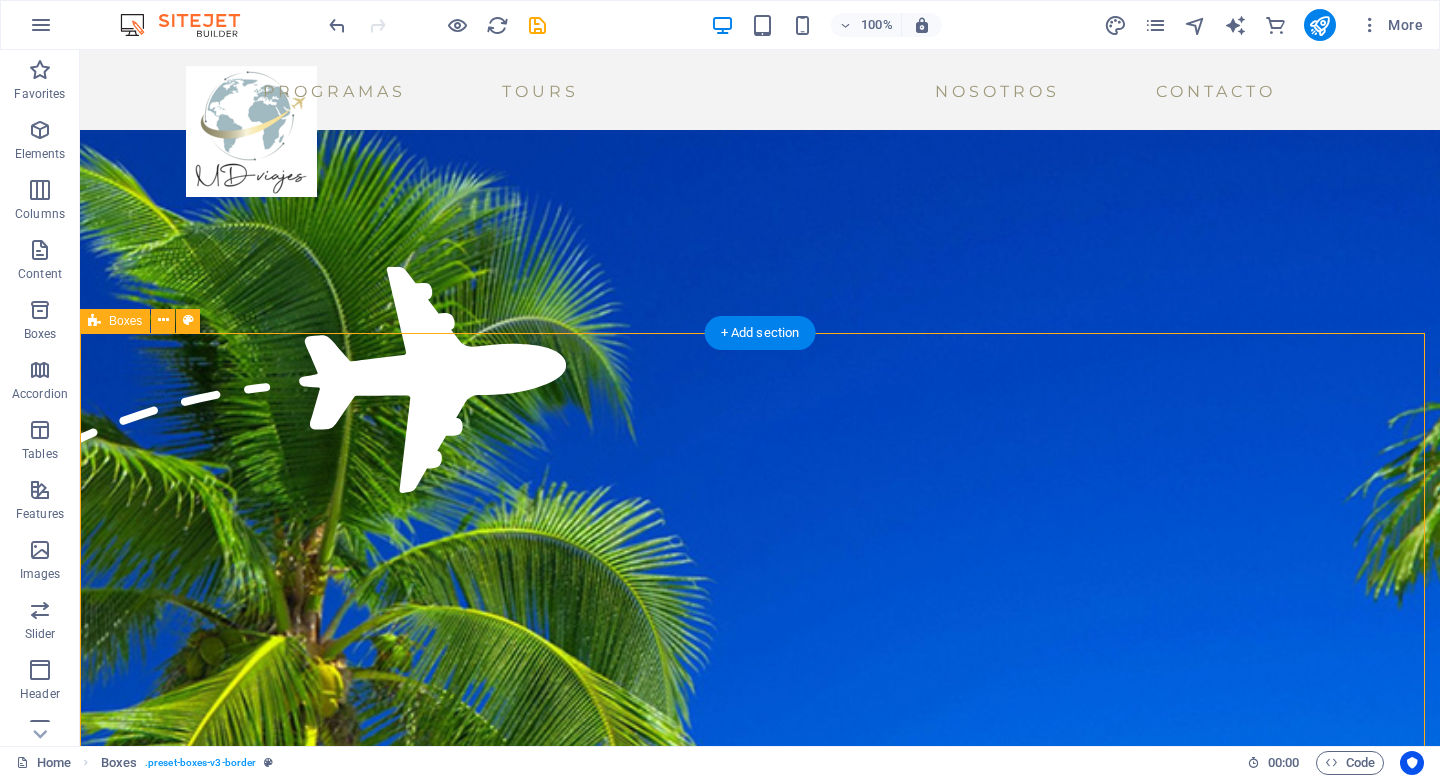 scroll, scrollTop: 3189, scrollLeft: 0, axis: vertical 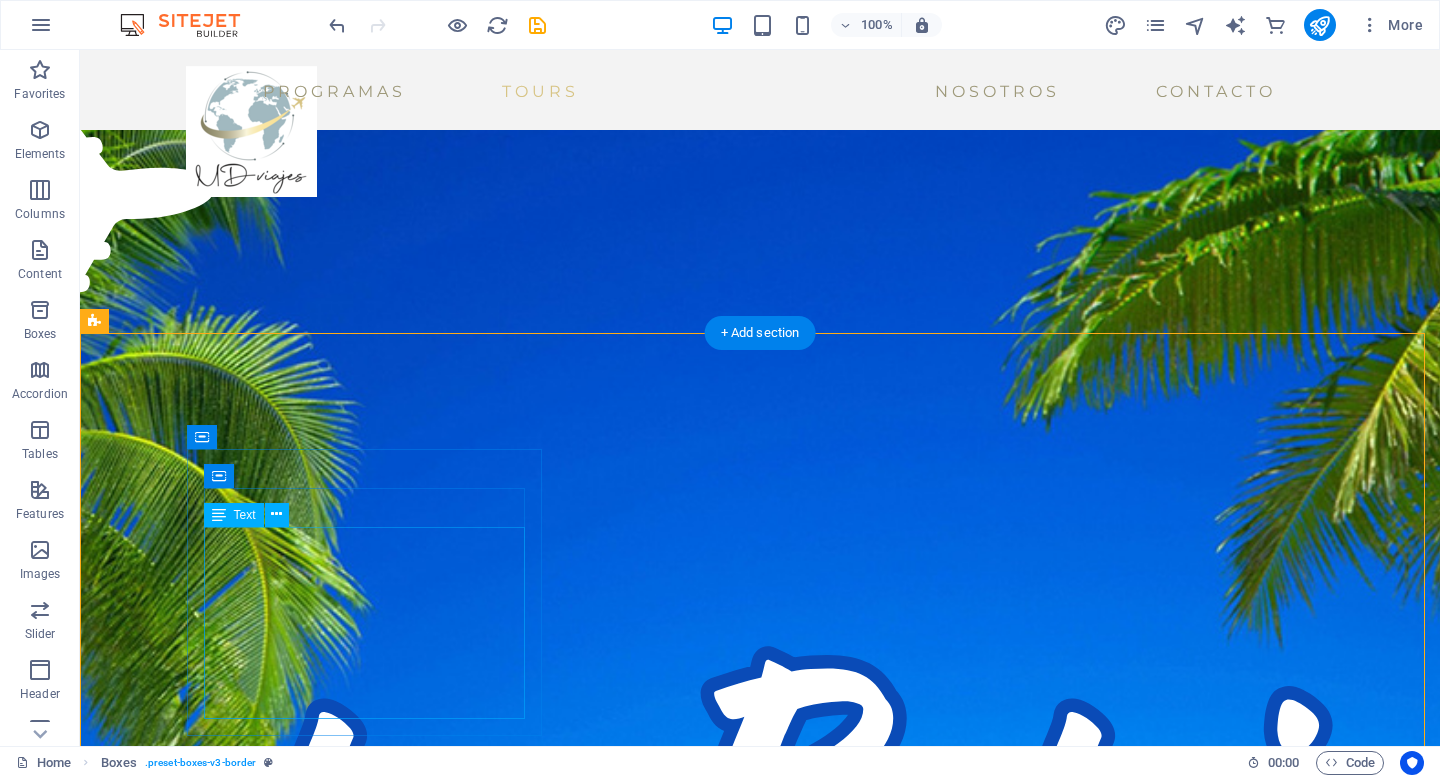 click on "Excelente la atención, rápida, ágil y precisa. La ejecutiva [FIRST] [LAST] un 10 de 10, muy atenta y te da diferentes opciones para elección. En nuestro viaje a [CITY], también muy buenos los datos. Maravilla todo. Recomendable 100%" at bounding box center (282, 13668) 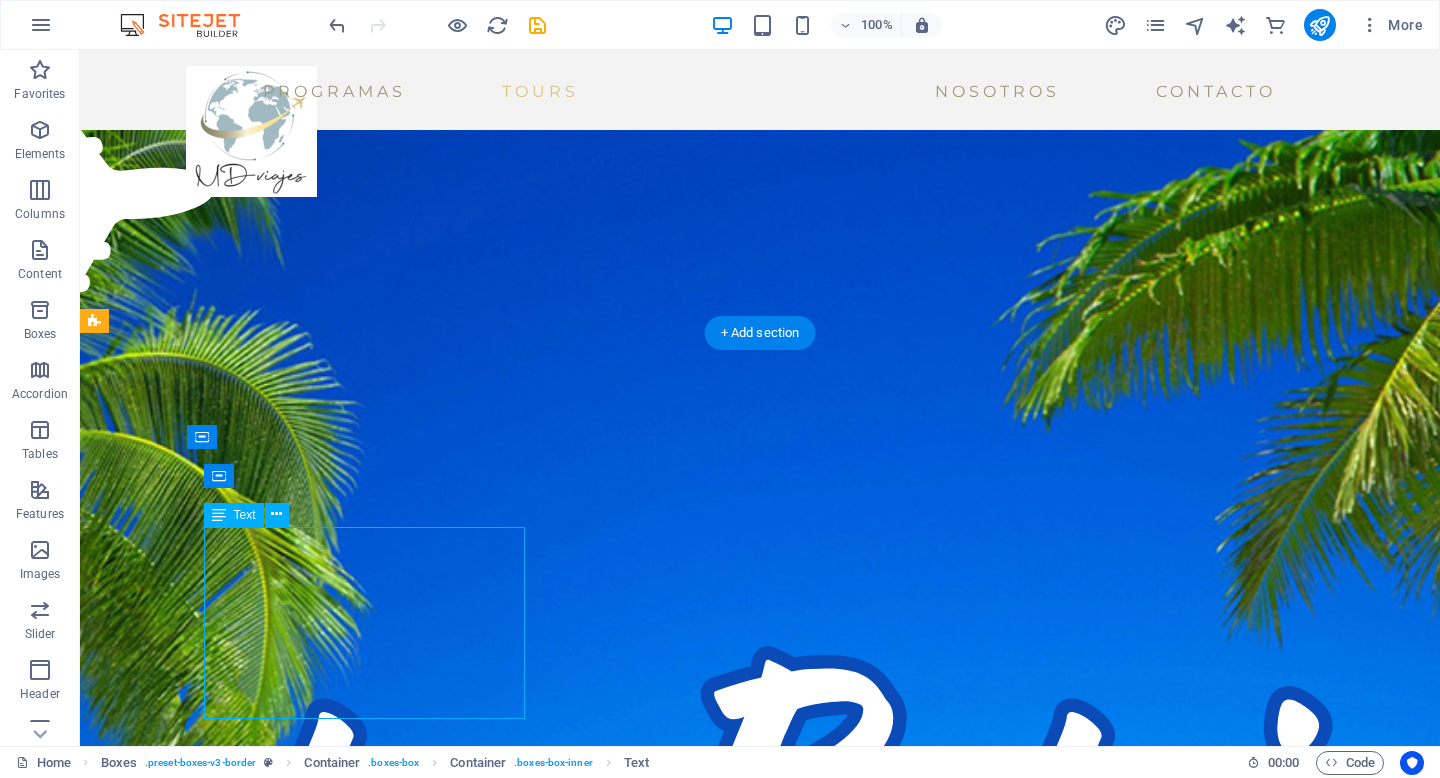 click on "Excelente la atención, rápida, ágil y precisa. La ejecutiva [FIRST] [LAST] un 10 de 10, muy atenta y te da diferentes opciones para elección. En nuestro viaje a [CITY], también muy buenos los datos. Maravilla todo. Recomendable 100%" at bounding box center (282, 13668) 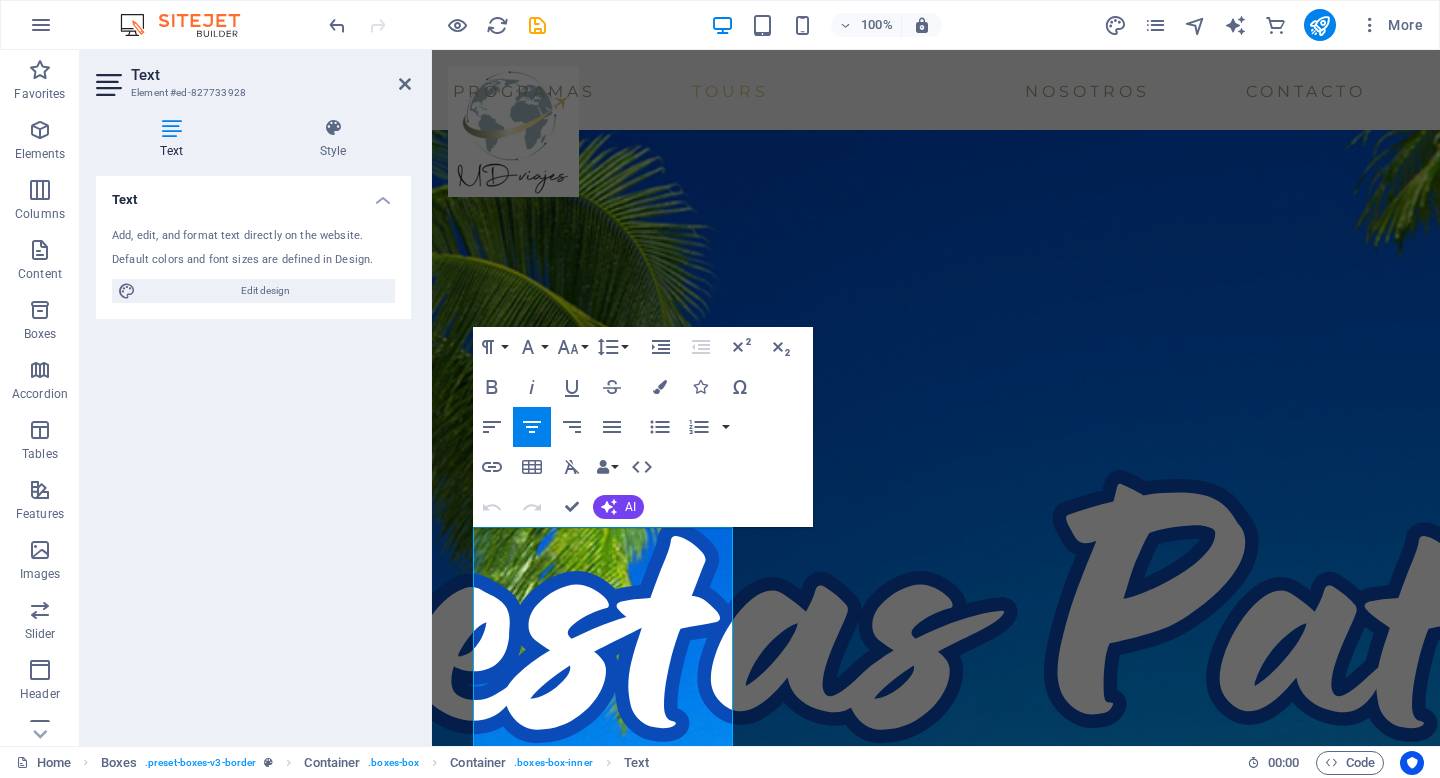 scroll, scrollTop: 3013, scrollLeft: 0, axis: vertical 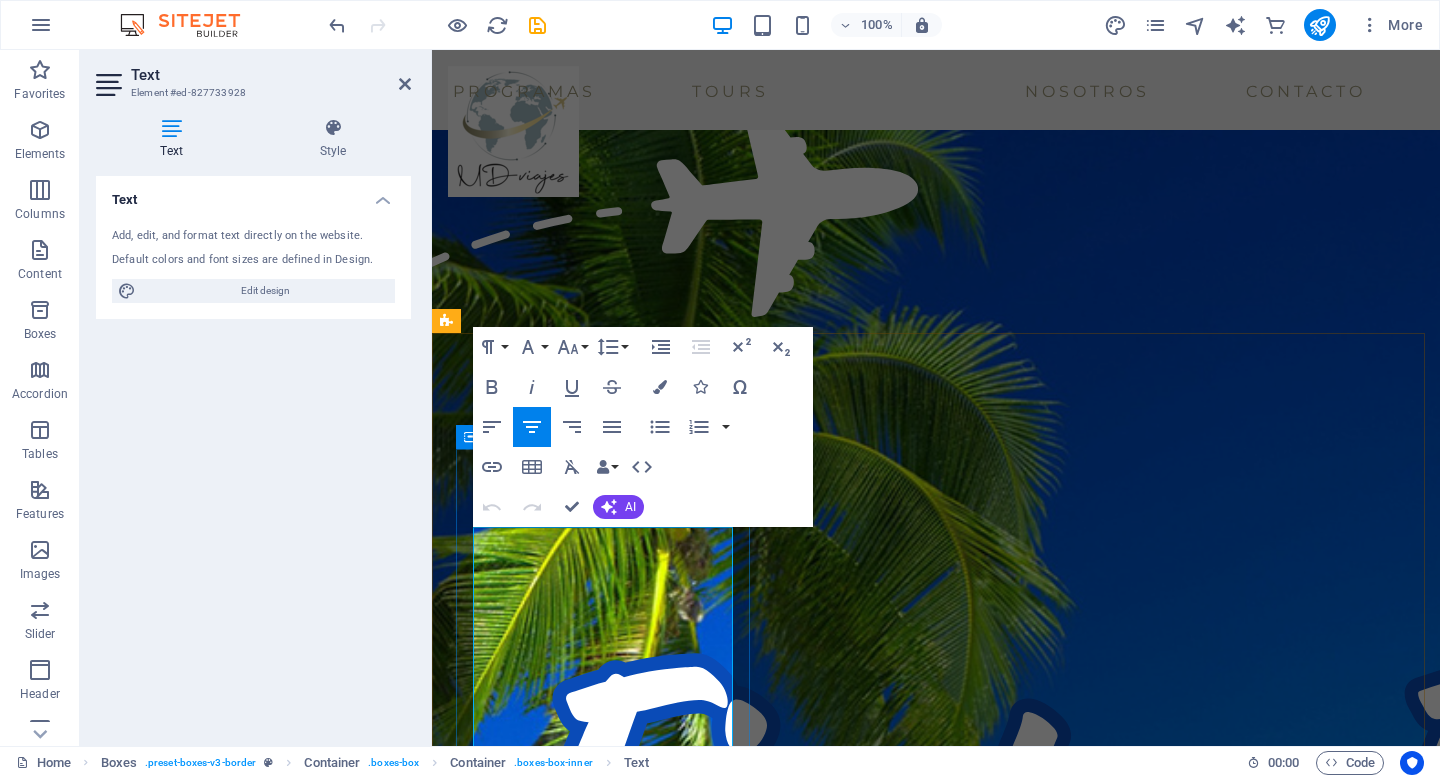 click on "Paula Contreras un 10 de 10, muy atenta y te da diferentes opciones para elección. En nuestro viaje a Punta Cana, también muy buenos los datos. Maravilla todo. Recomendable 100%" at bounding box center [605, 12886] 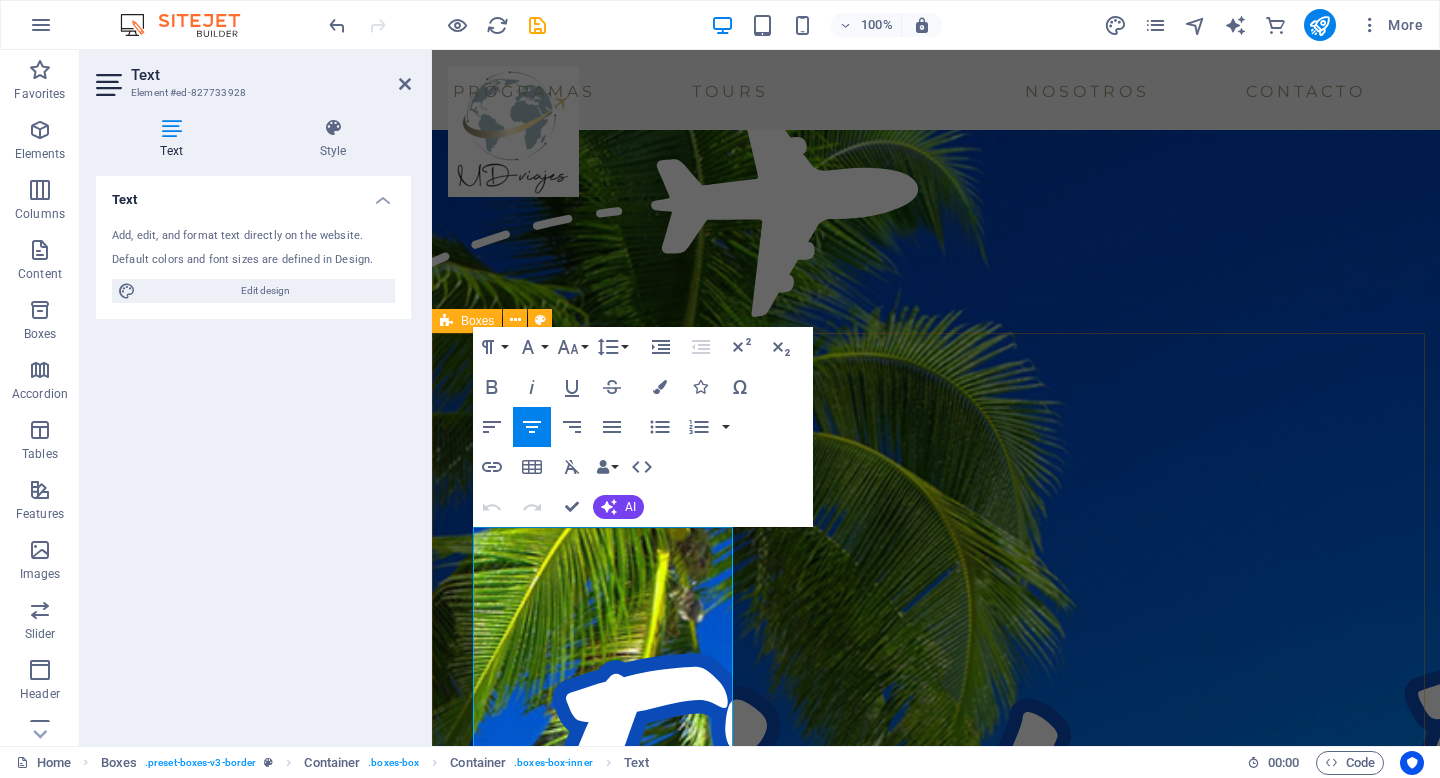 click on "[FIRST] [LAST] Excelente la atención, rápida, ágil y precisa. La  ejecutiva  [FIRST] [LAST] un 10 de 10, muy atenta y te da diferentes opciones para elección. En nuestro viaje a Punta Cana, también muy buenos los datos. Maravilla todo. Recomendable 100% [FIRST] [LAST] Nuestro primer viaje con MDviajes, con [FIRST] de  ejecutiva , excelente.!!! Viaje familiar, excelente coordinación, traslados, tour, hoteles, ubicación, etc. Seguro seguiremos con ustedes para futuros viajes. [FIRST] [LAST] Me encanta viajar con Mdviajes. Tienen una atención súper personalizada, siempre atentos a cualquier cosa que uno necesite. Excelente experiencia viajar con ellos. Felicitaciones a [FIRST] que hace que los viajes sean un agrado" at bounding box center [936, 13105] 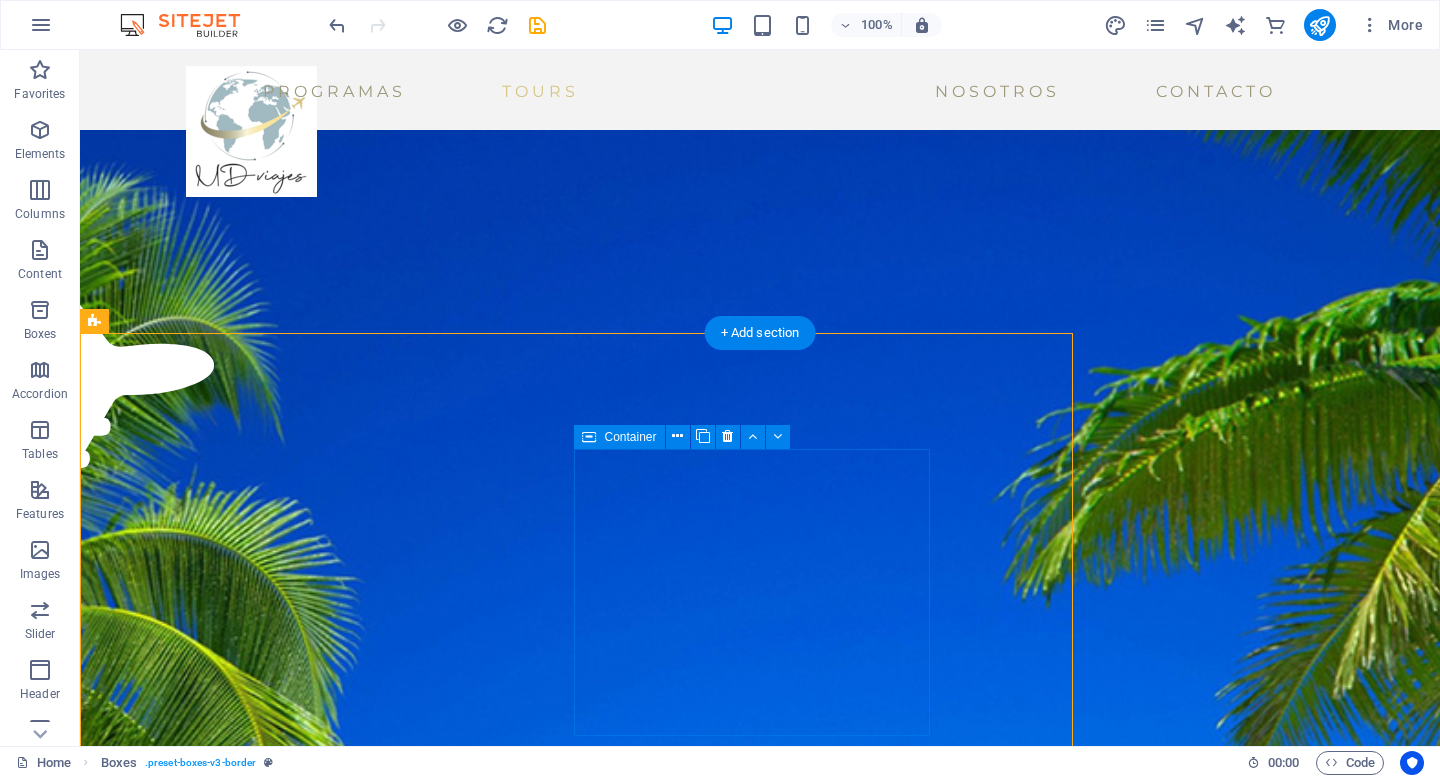 scroll, scrollTop: 3189, scrollLeft: 0, axis: vertical 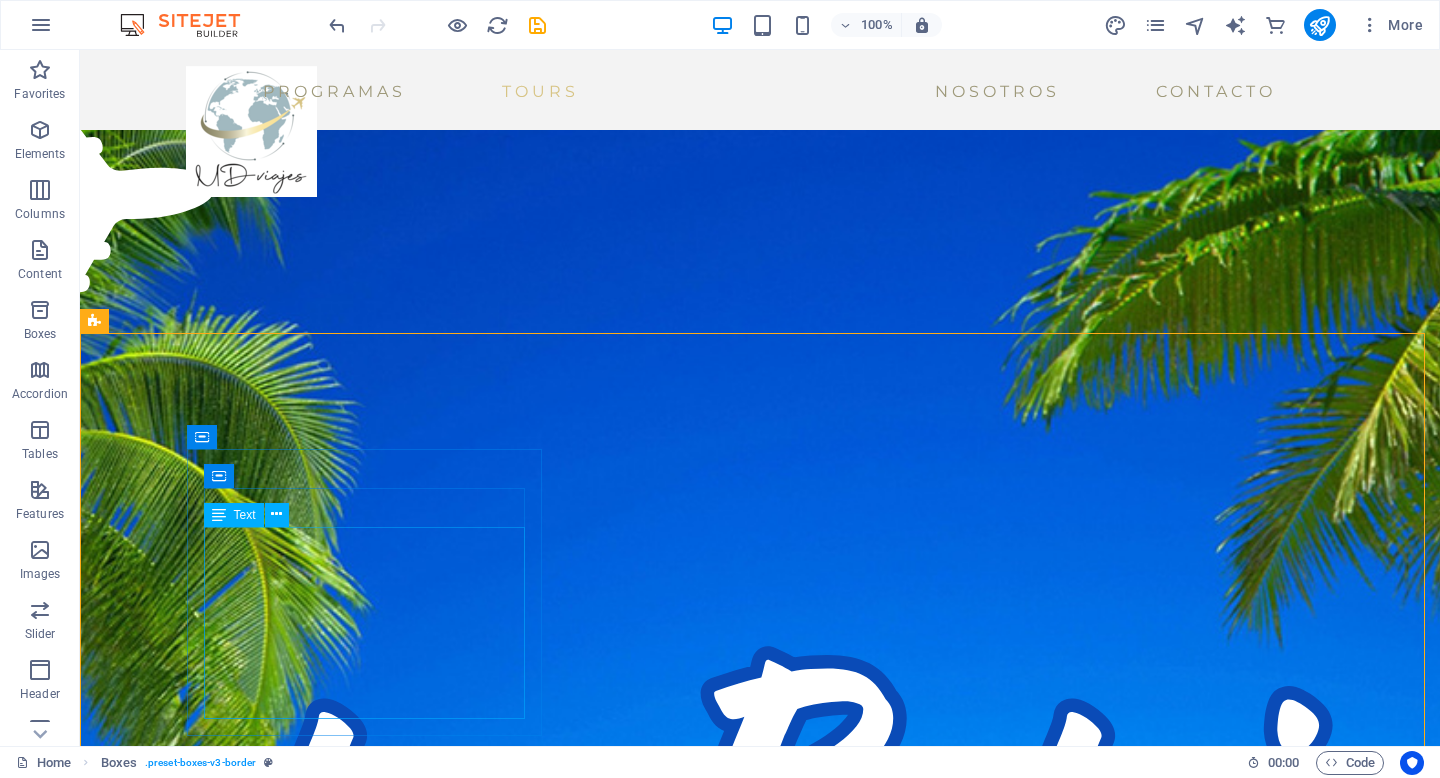 click on "Text" at bounding box center [245, 515] 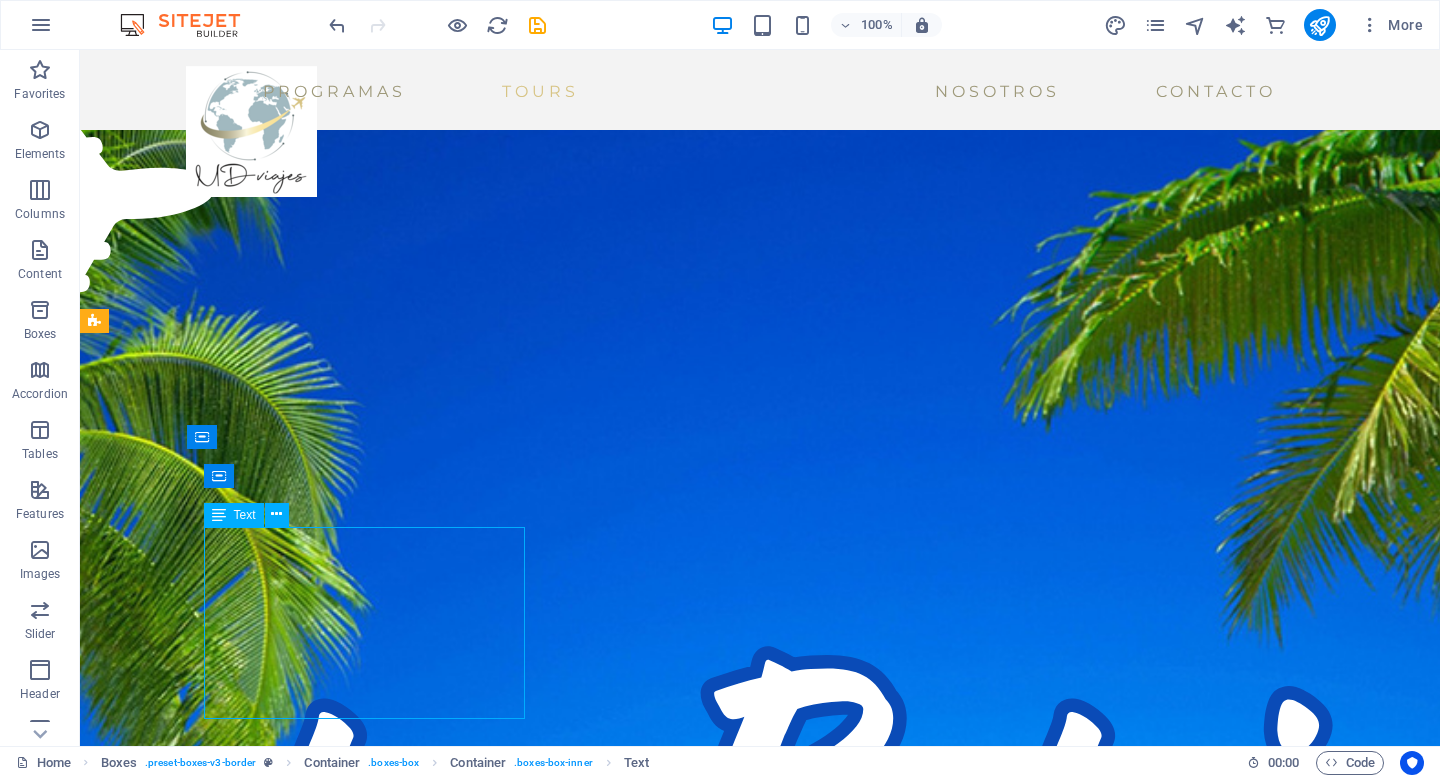 click on "Text" at bounding box center [234, 515] 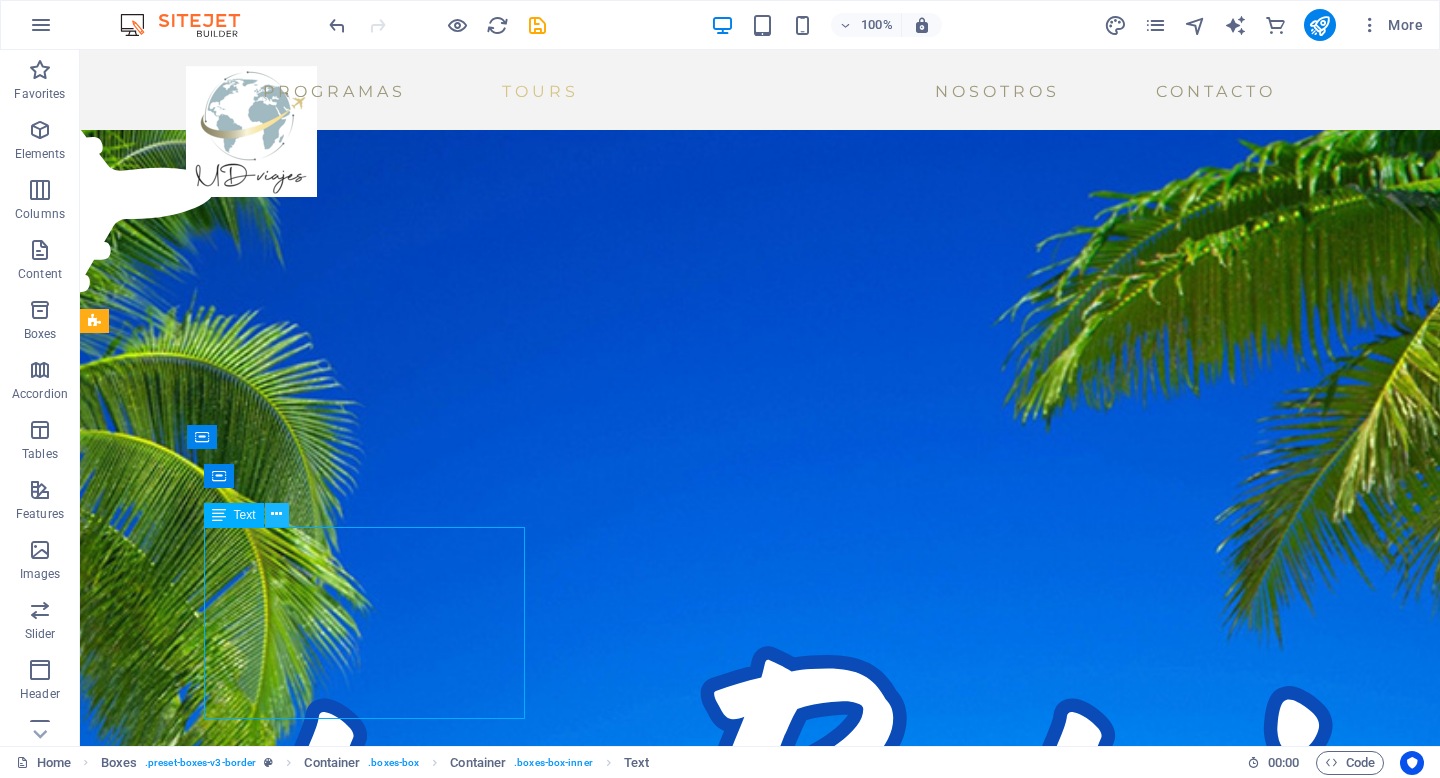 click at bounding box center (276, 514) 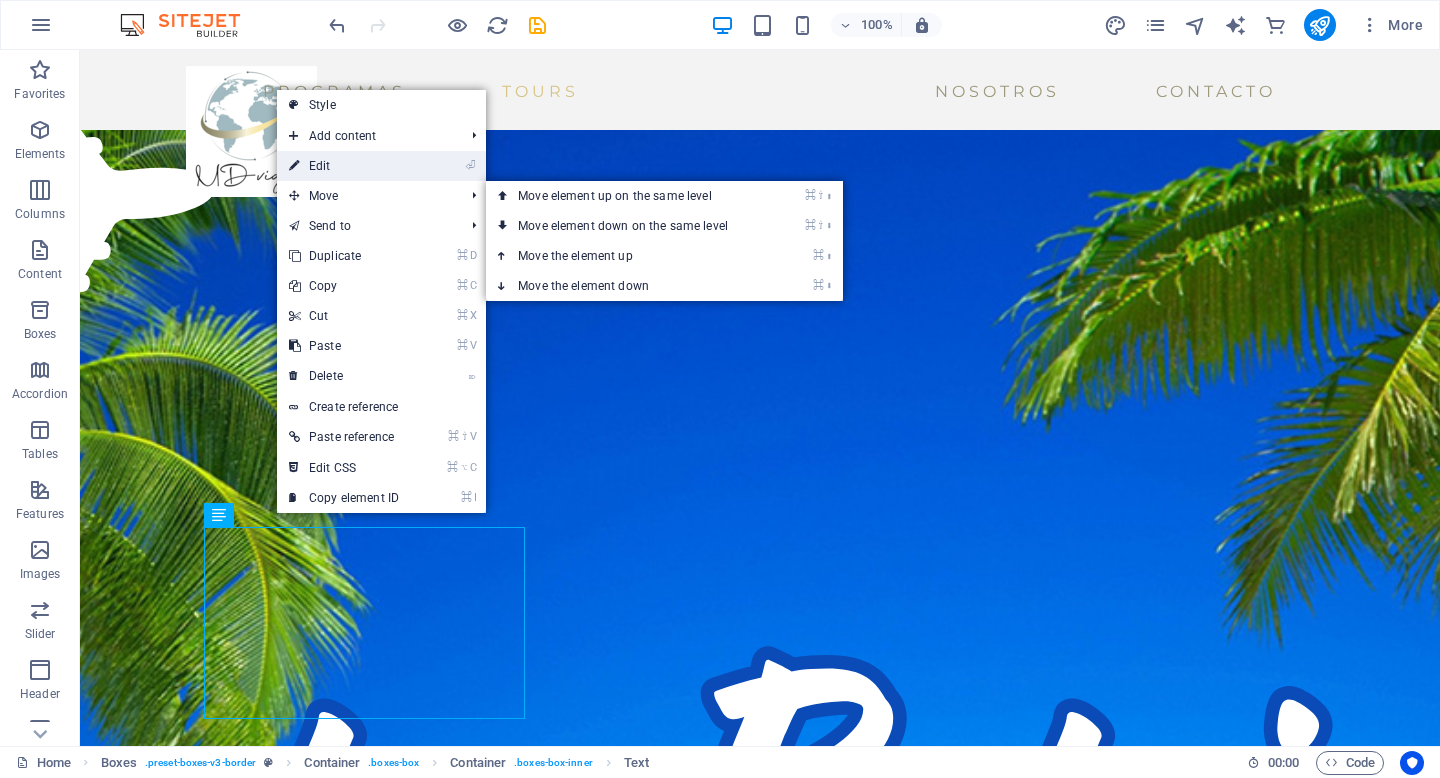 click on "⏎  Edit" at bounding box center (344, 166) 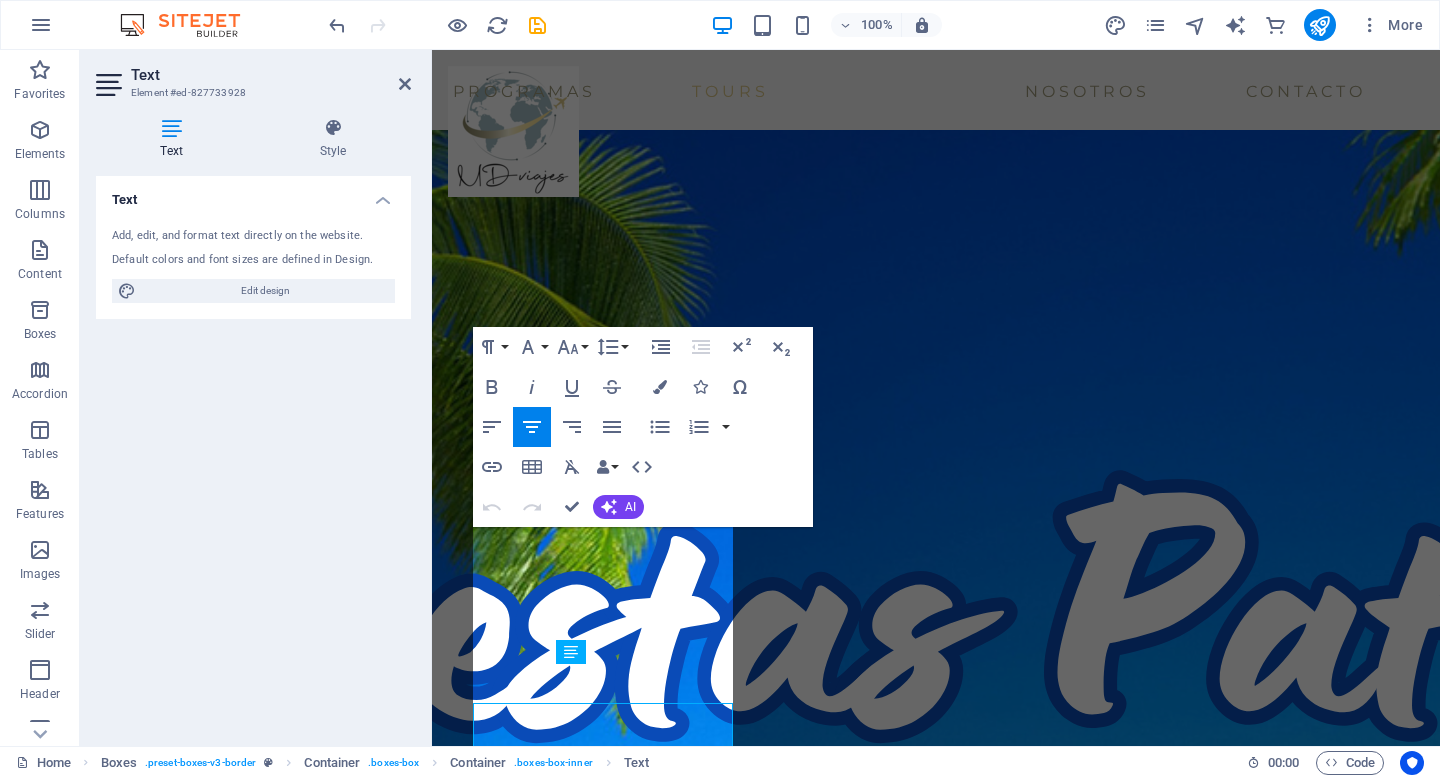 scroll, scrollTop: 3013, scrollLeft: 0, axis: vertical 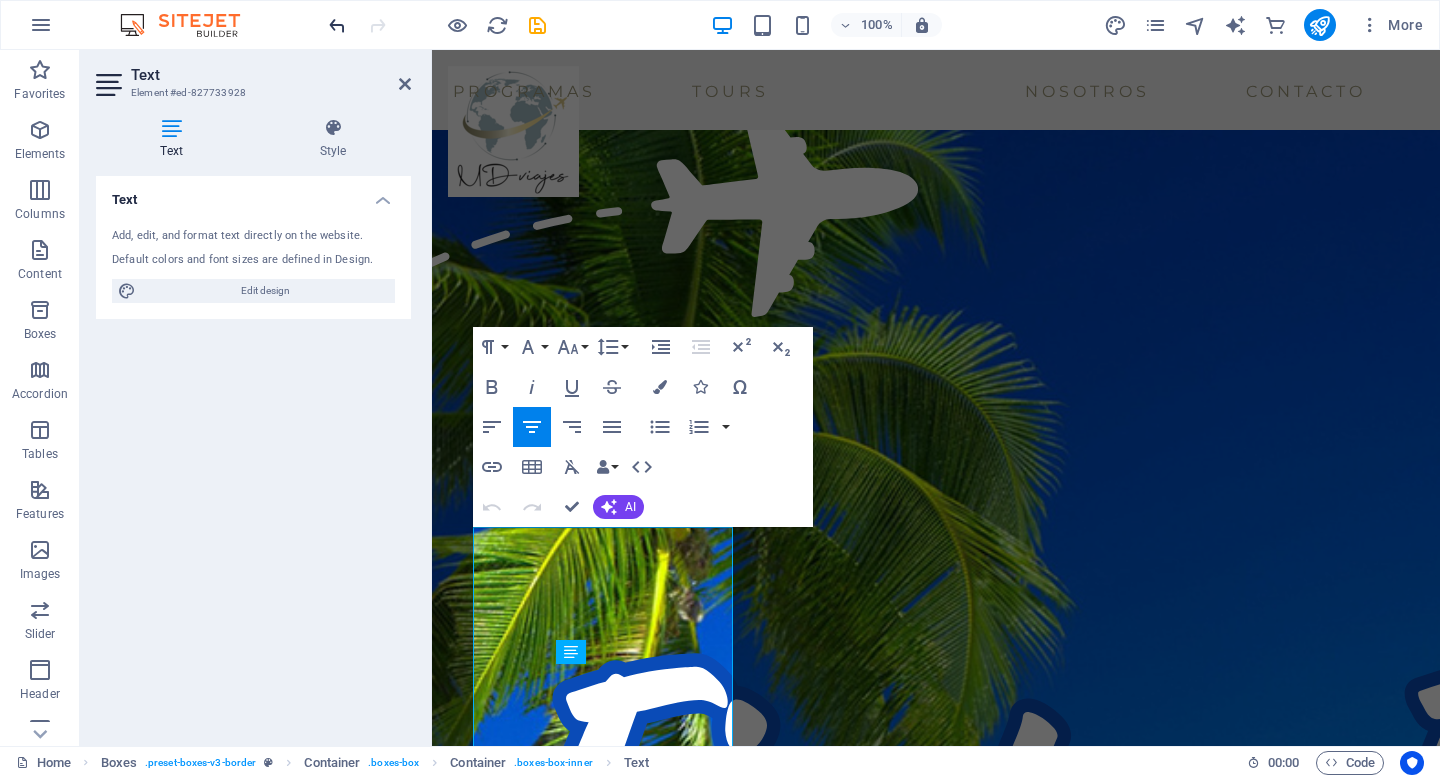 click at bounding box center (337, 25) 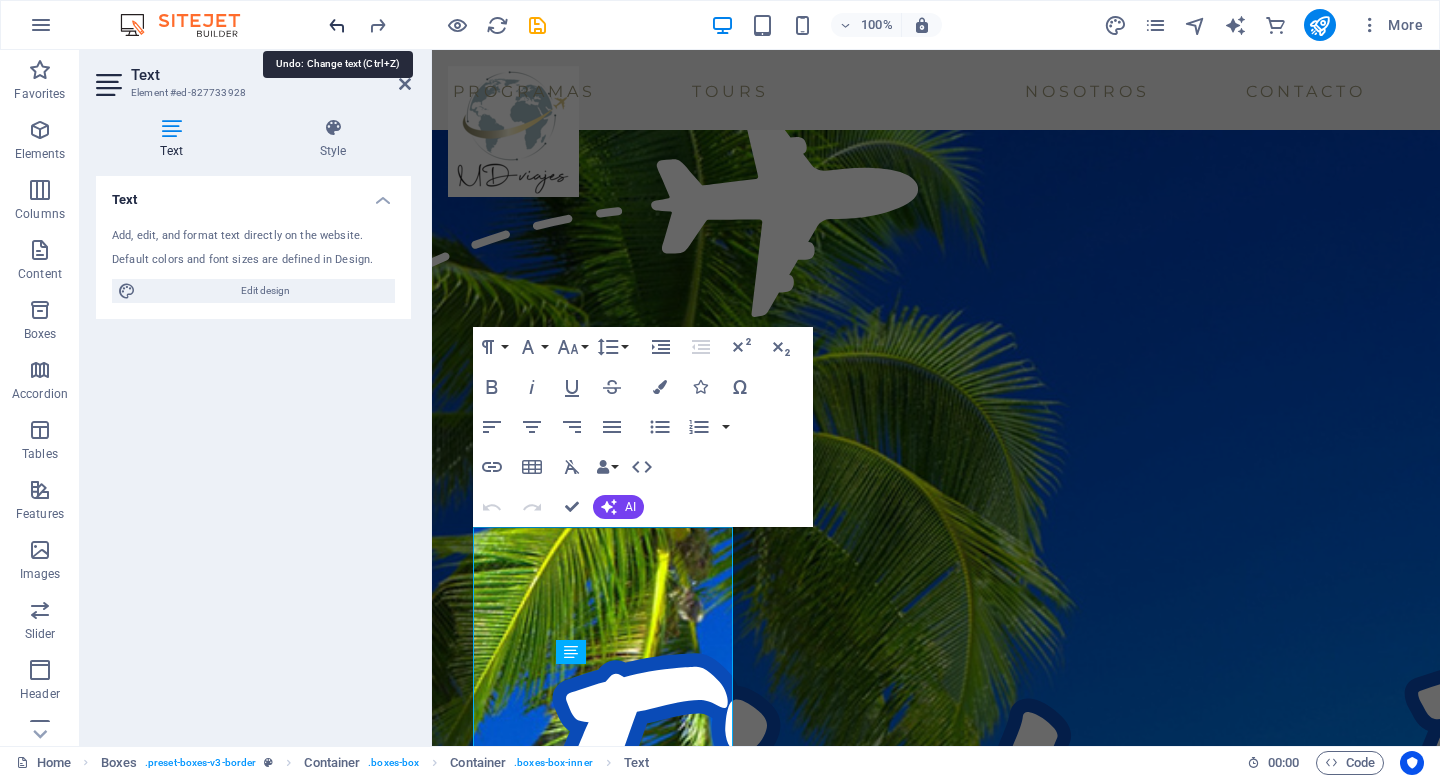 click at bounding box center (337, 25) 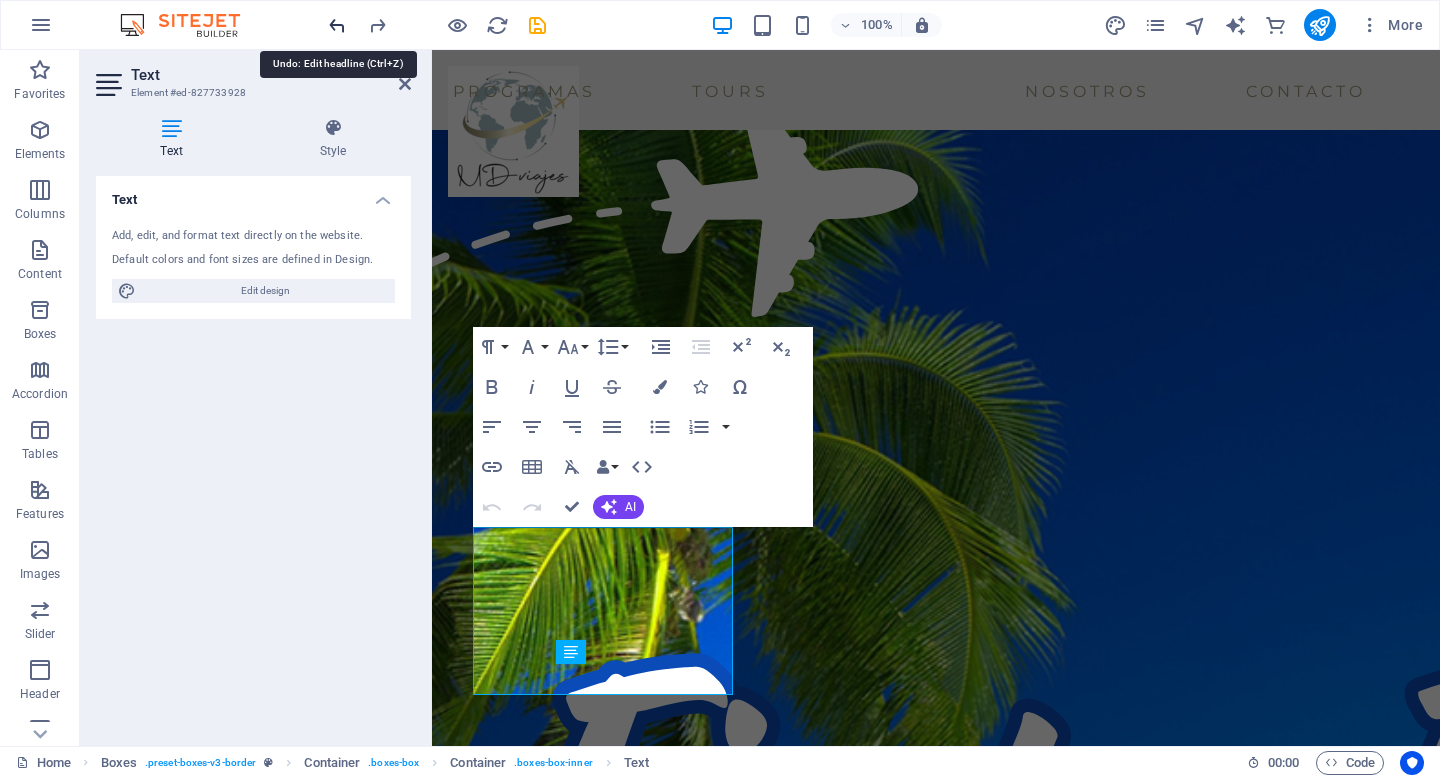 click at bounding box center (337, 25) 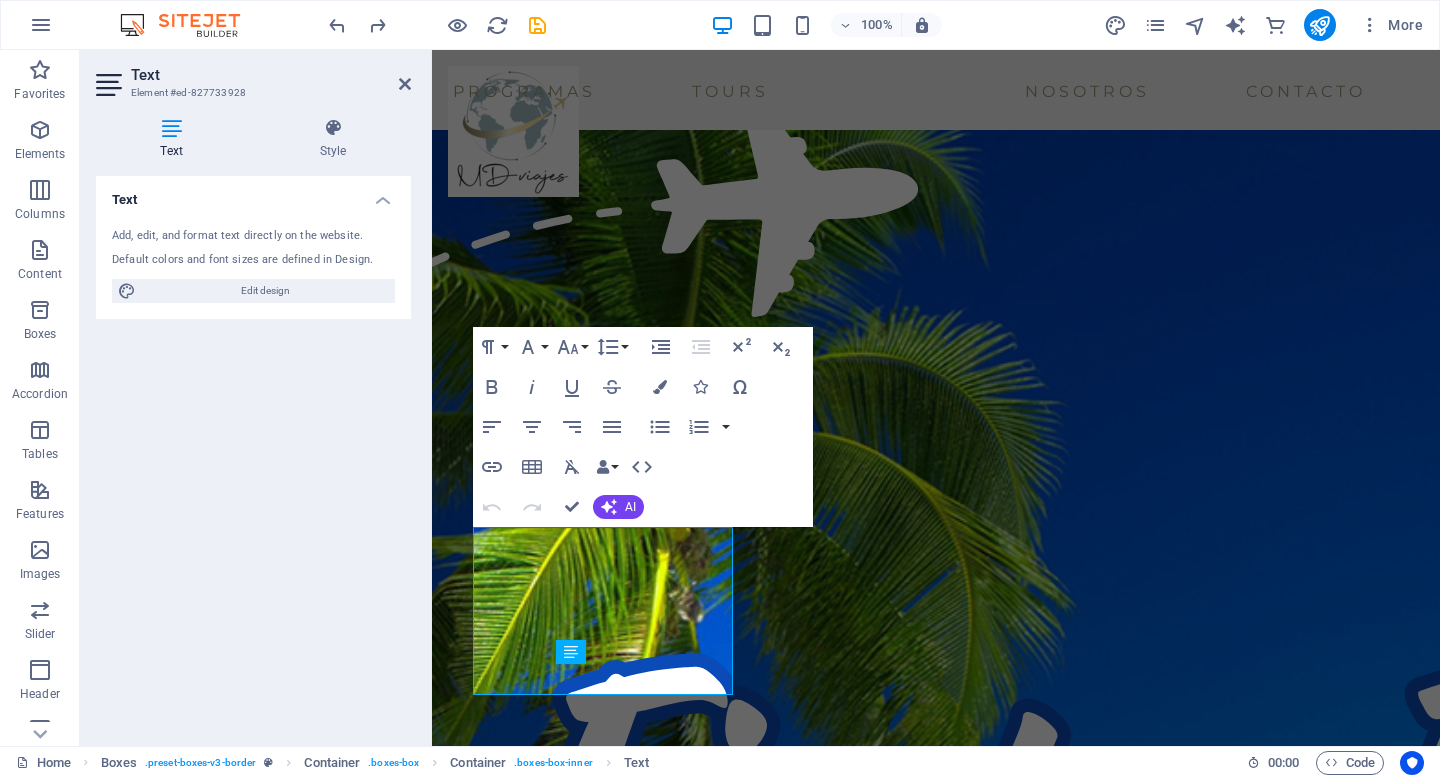 click on "Text Add, edit, and format text directly on the website. Default colors and font sizes are defined in Design. Edit design Alignment Left aligned Centered Right aligned" at bounding box center [253, 453] 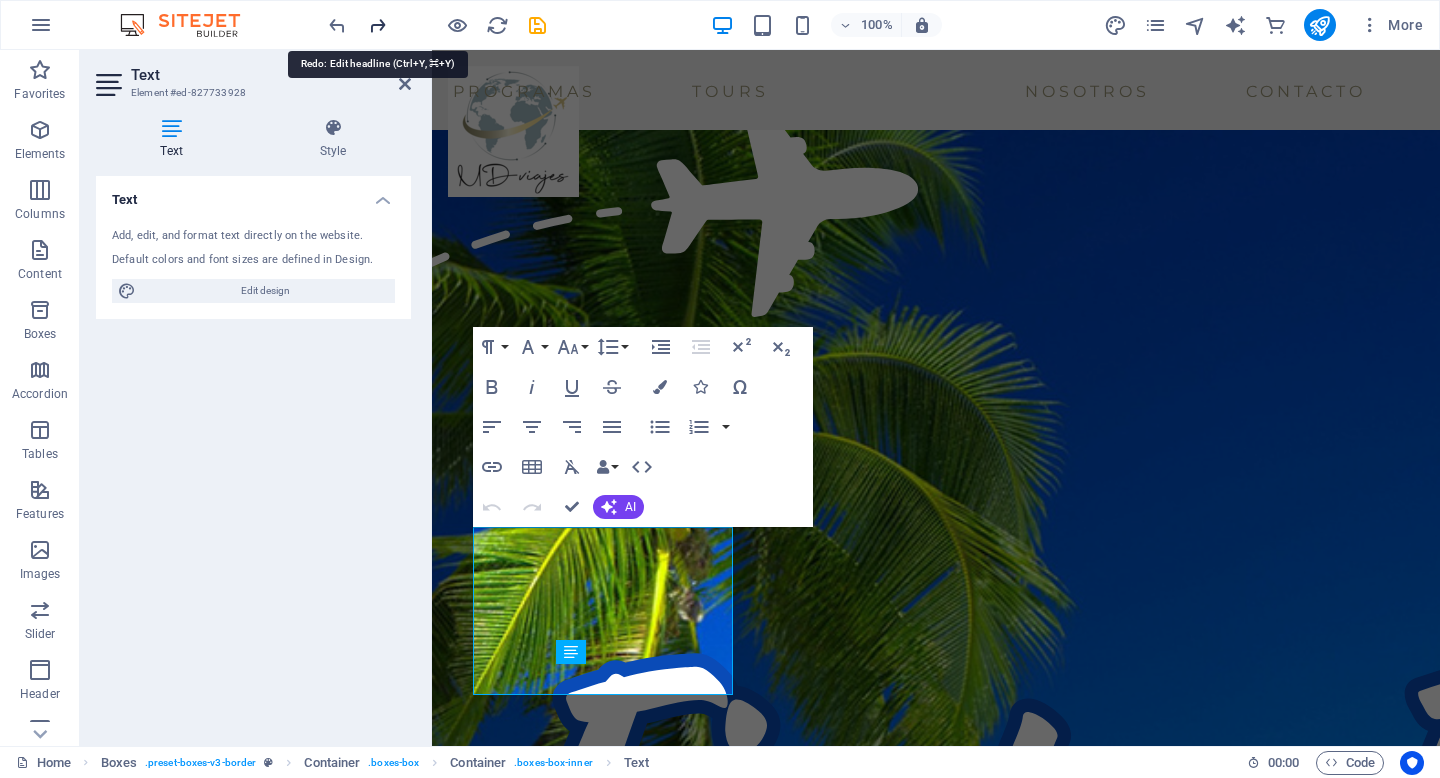 click at bounding box center (377, 25) 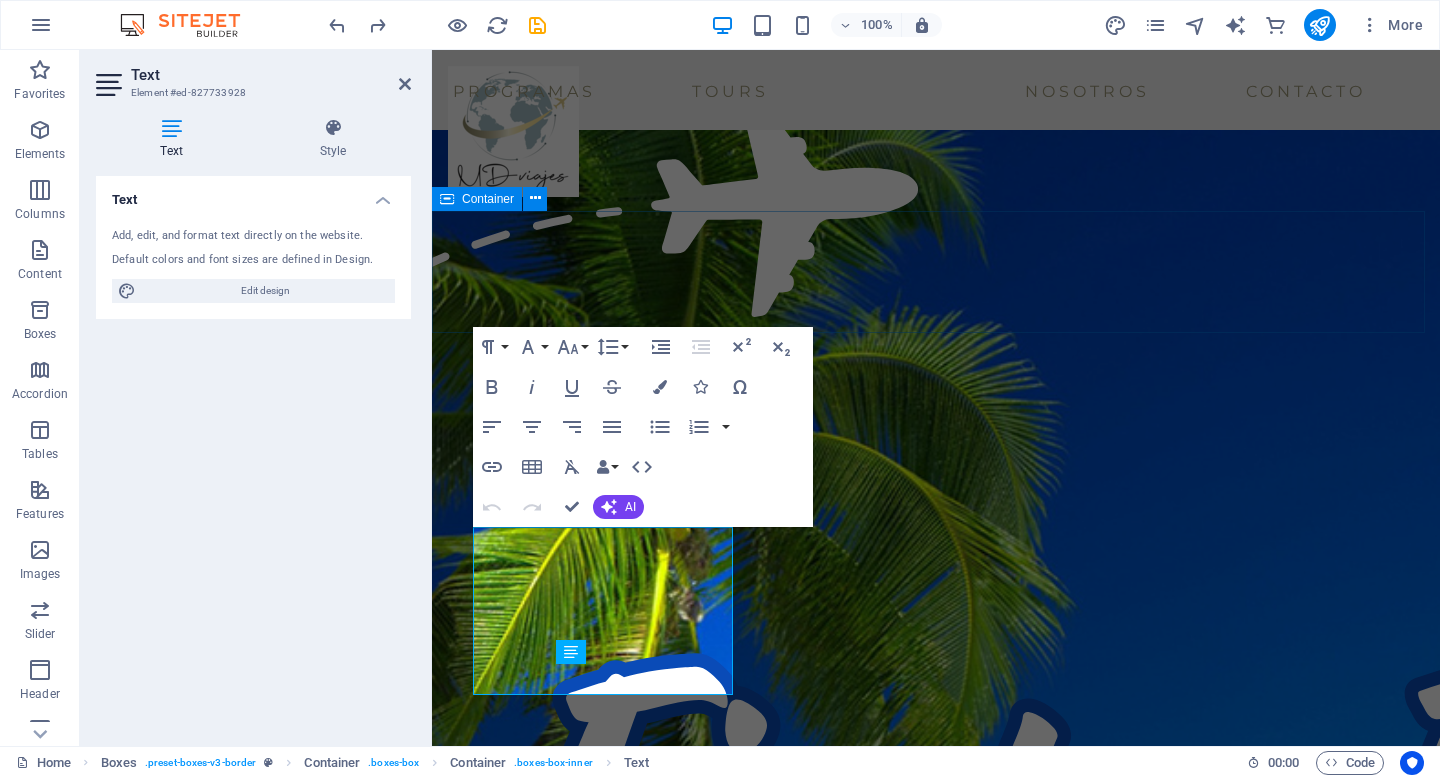 click on "OPINIONES" at bounding box center [936, 10040] 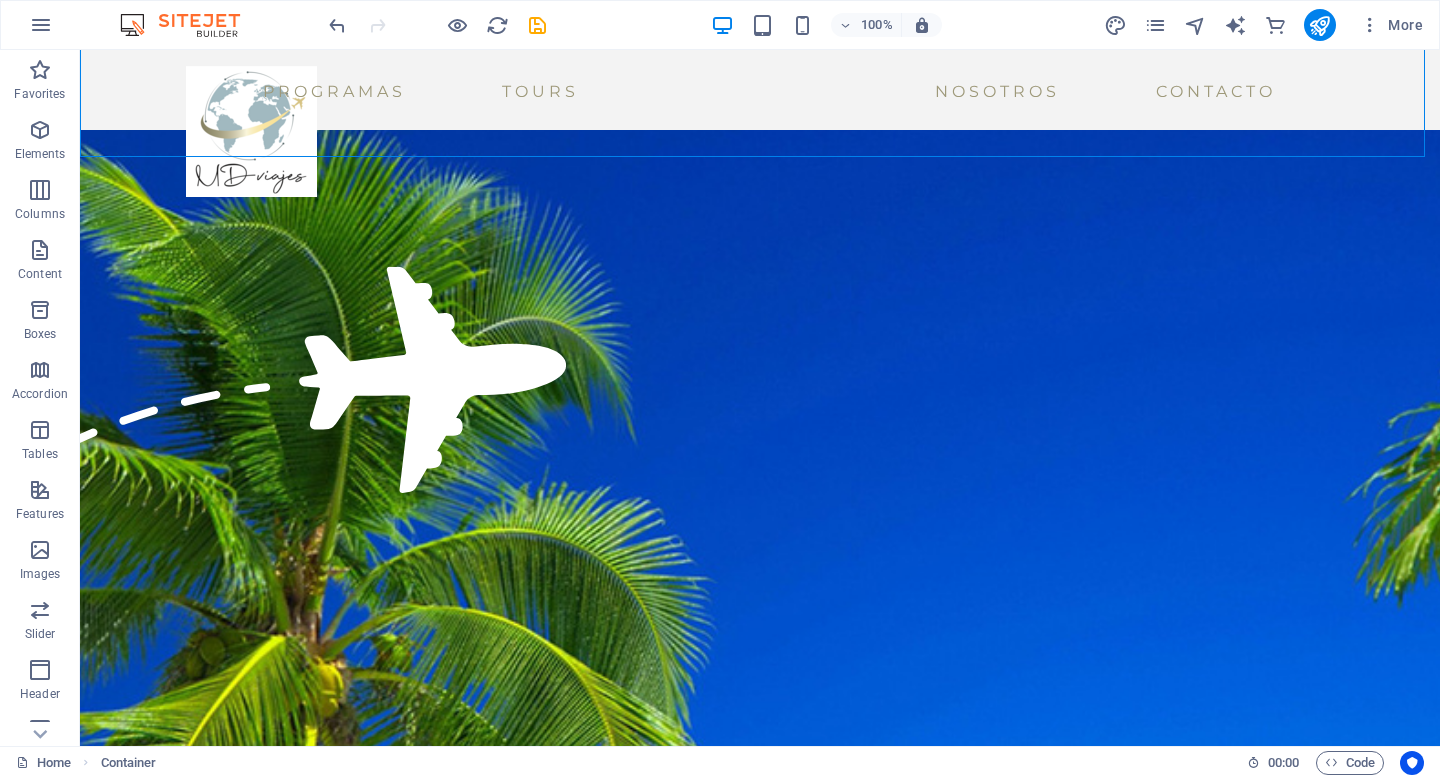 scroll, scrollTop: 3189, scrollLeft: 0, axis: vertical 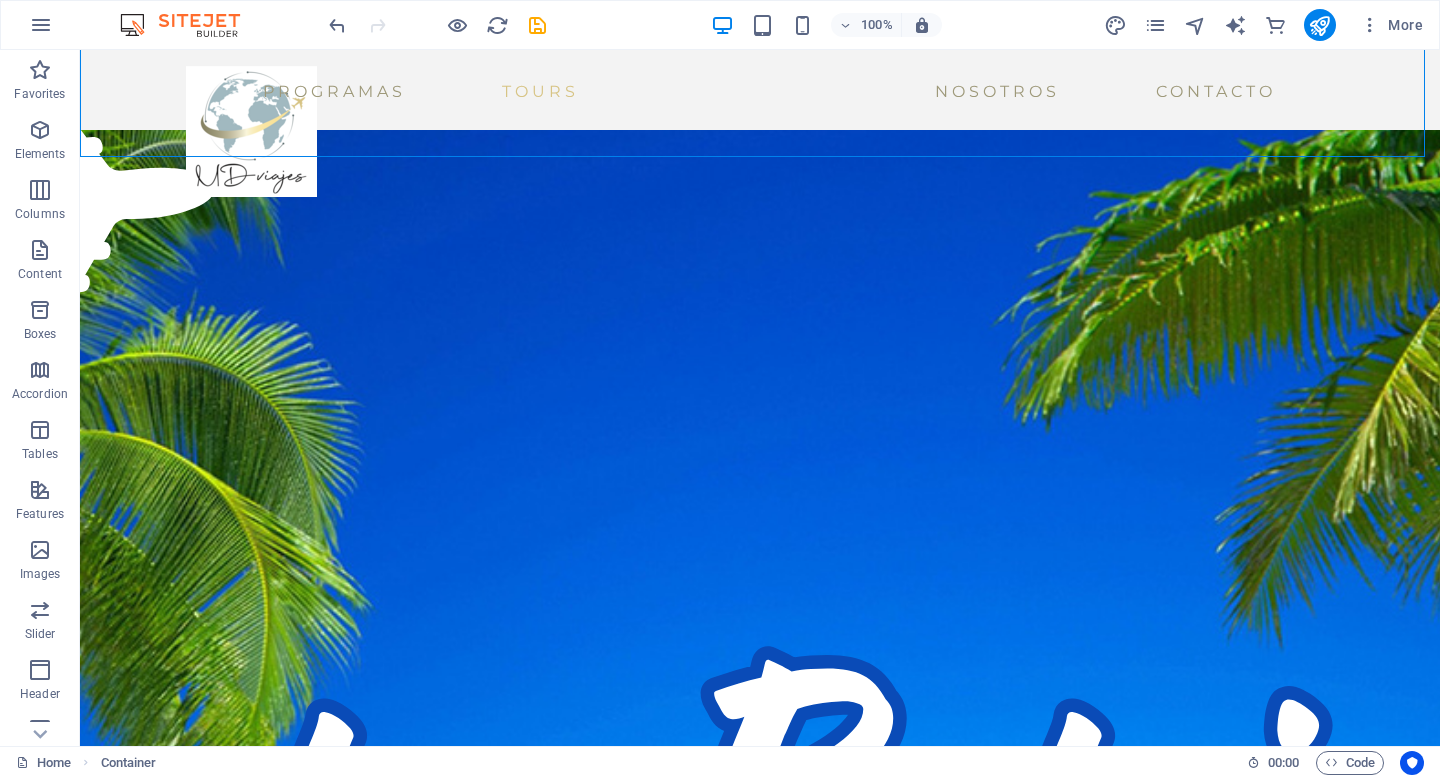 click on "OPINIONES" at bounding box center (760, 10455) 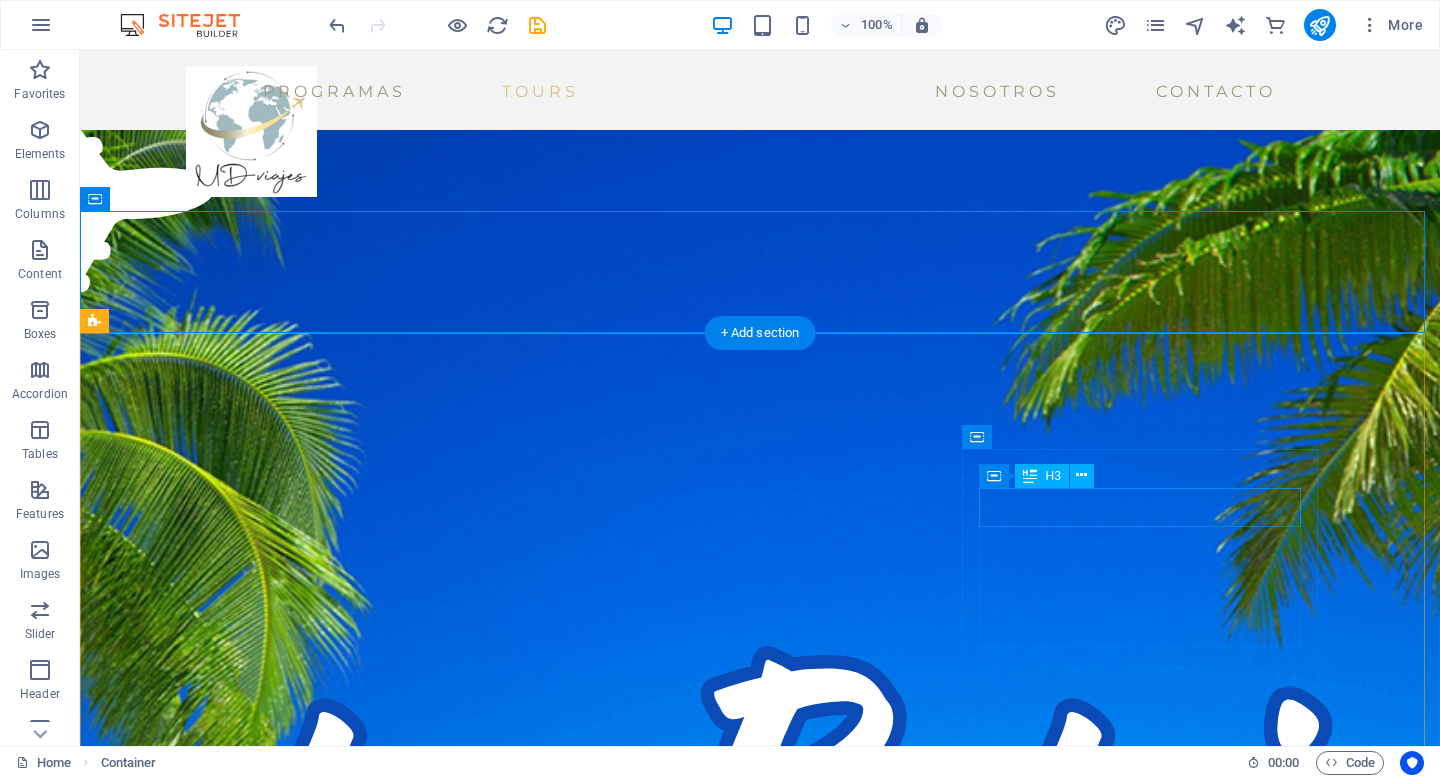 click on "[FIRST] [LAST]" at bounding box center [282, 14110] 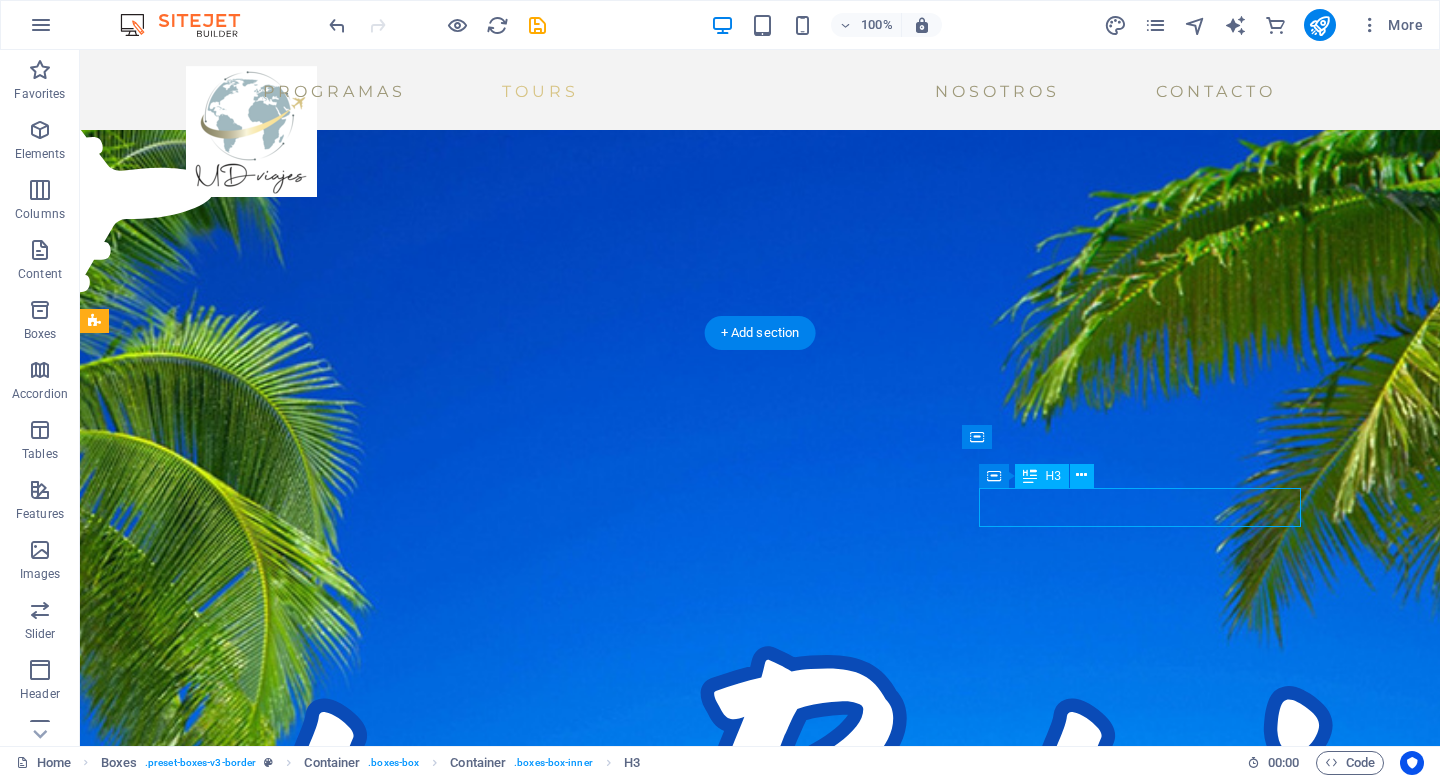 click on "[FIRST] [LAST]" at bounding box center [282, 14110] 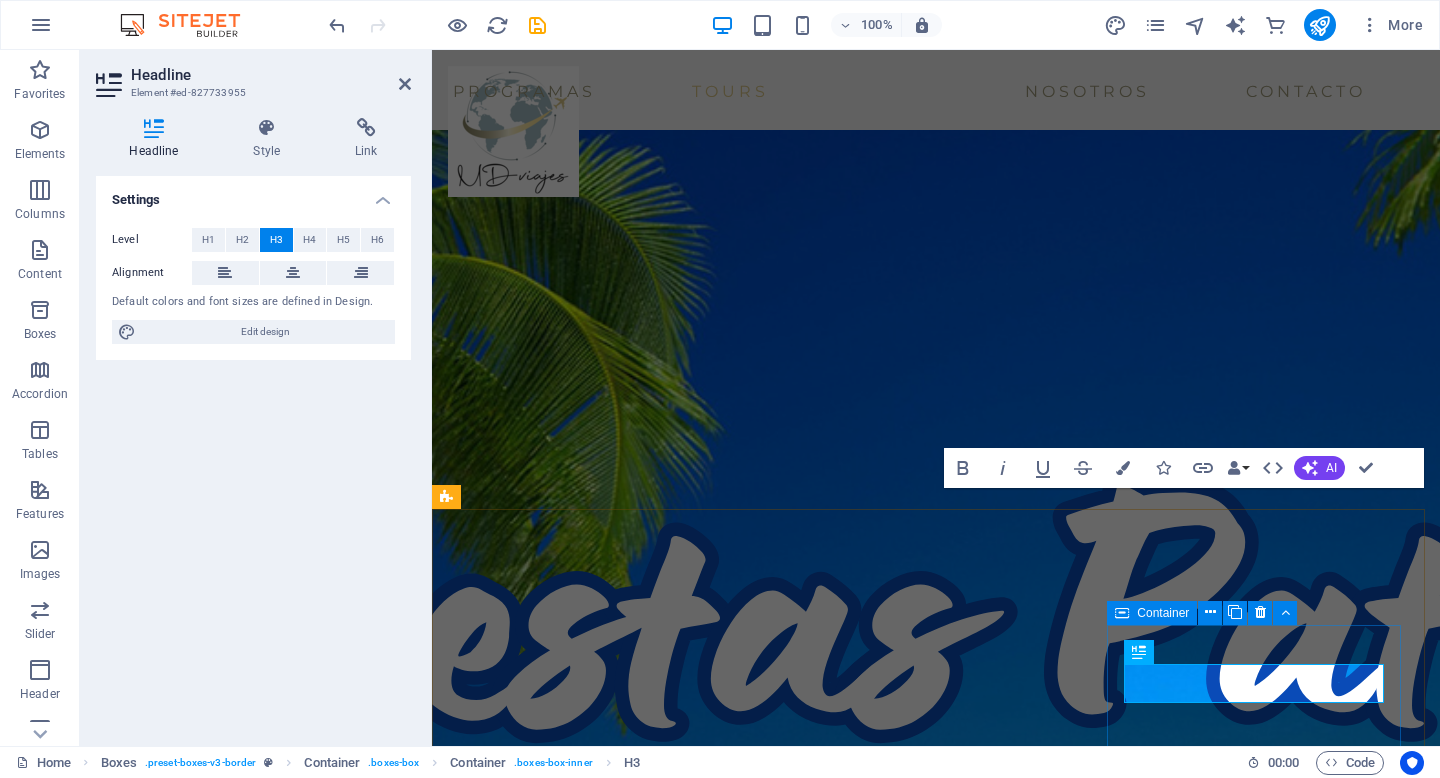 scroll, scrollTop: 3013, scrollLeft: 0, axis: vertical 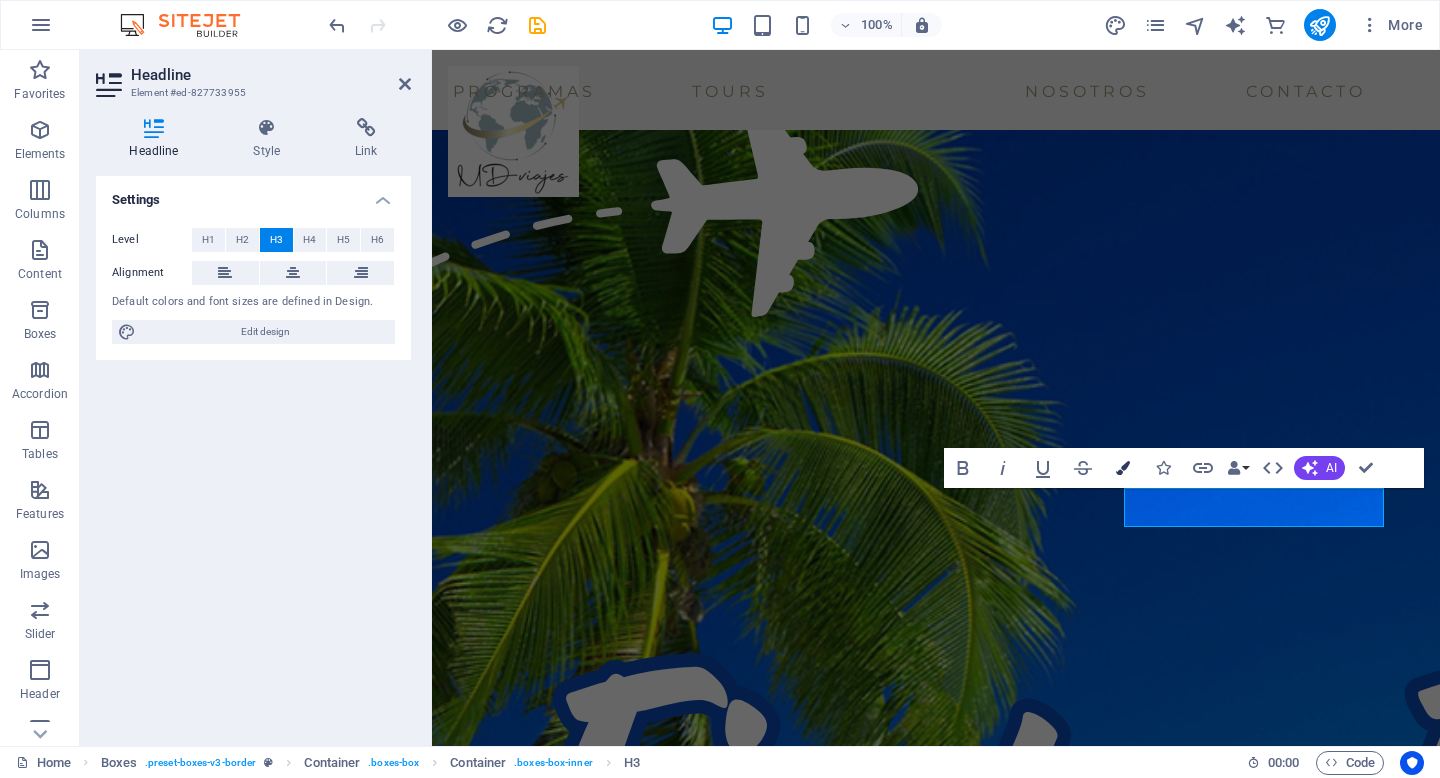 click on "Colors" at bounding box center (1123, 468) 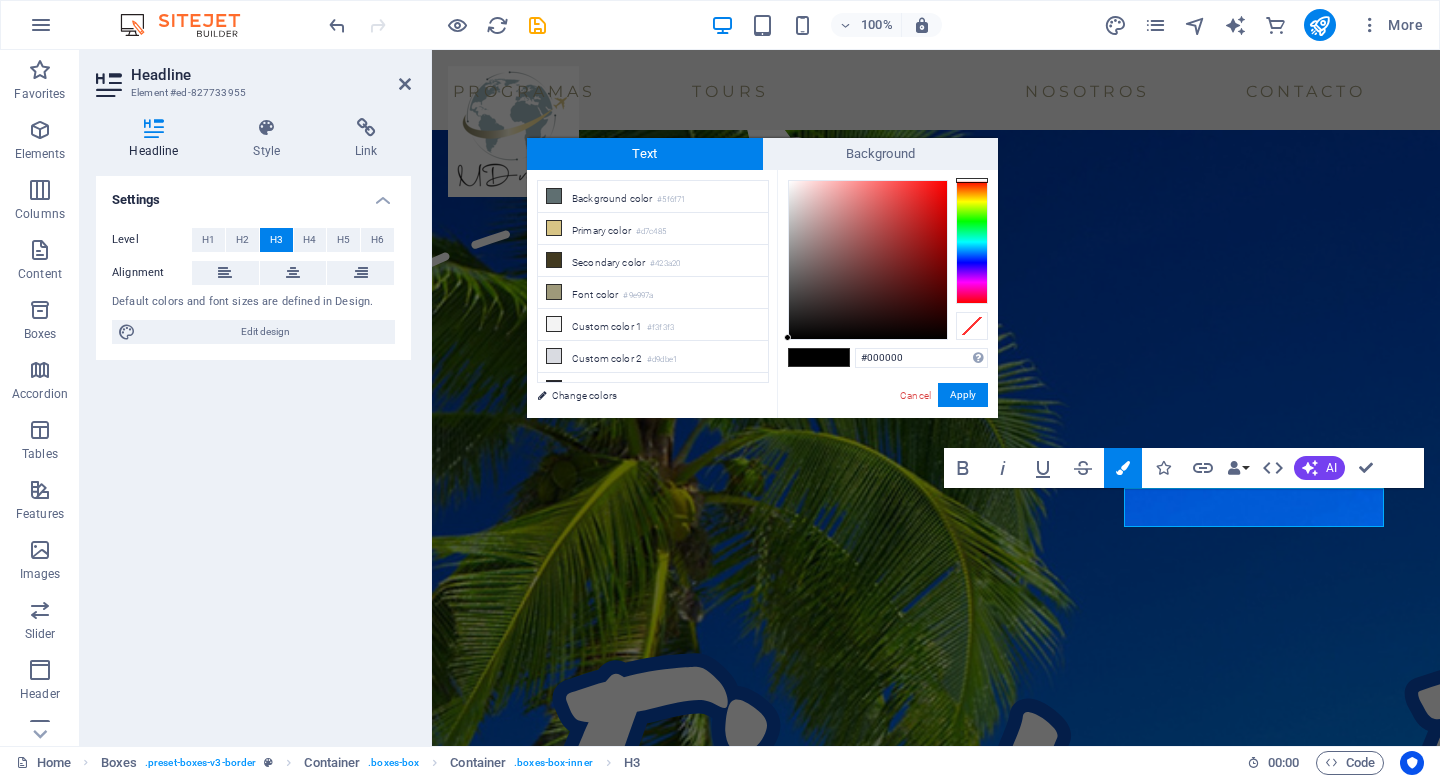 click on "#000000 Supported formats #0852ed rgb(8, 82, 237) rgba(8, 82, 237, 90%) hsv(221,97,93) hsl(221, 93%, 48%) Cancel Apply" at bounding box center (887, 439) 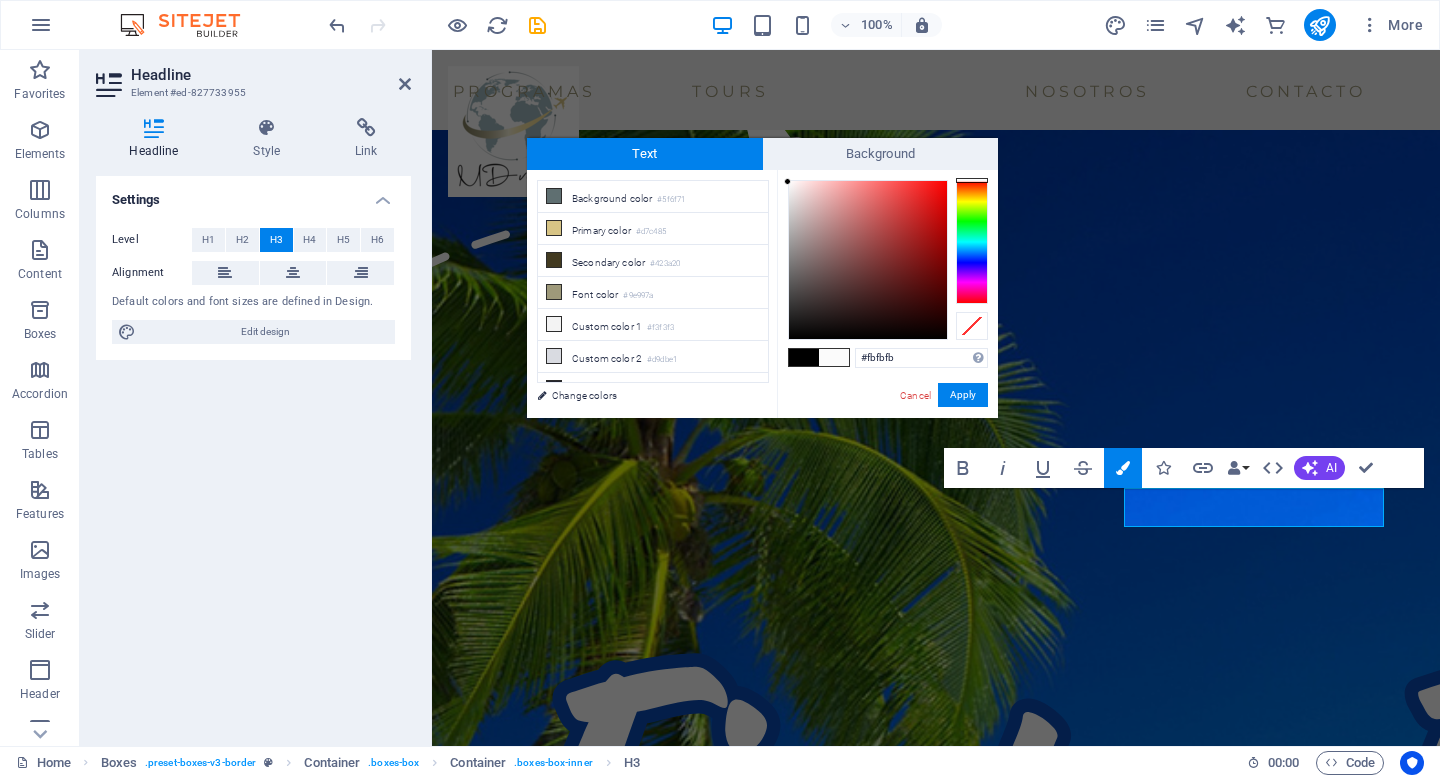 click at bounding box center [868, 260] 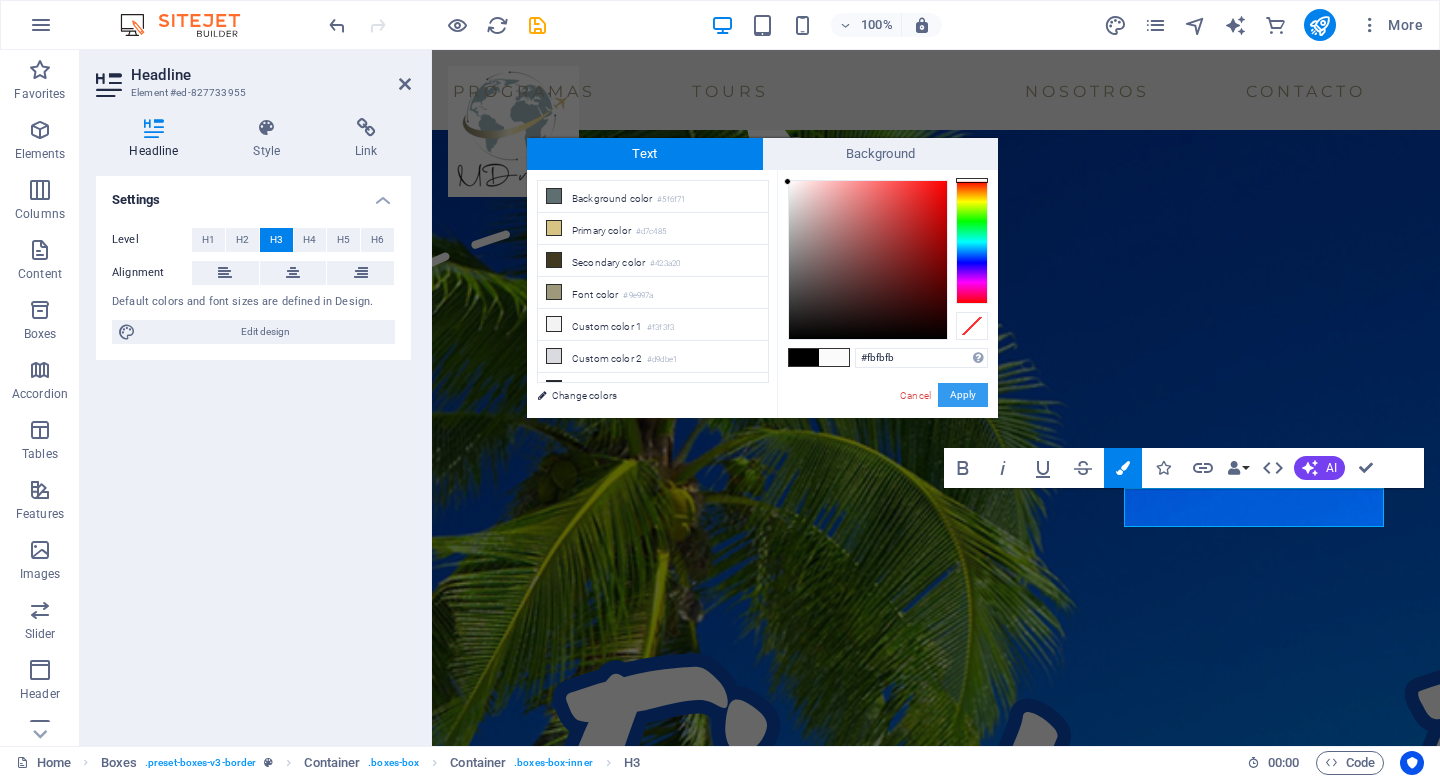 click on "Apply" at bounding box center [963, 395] 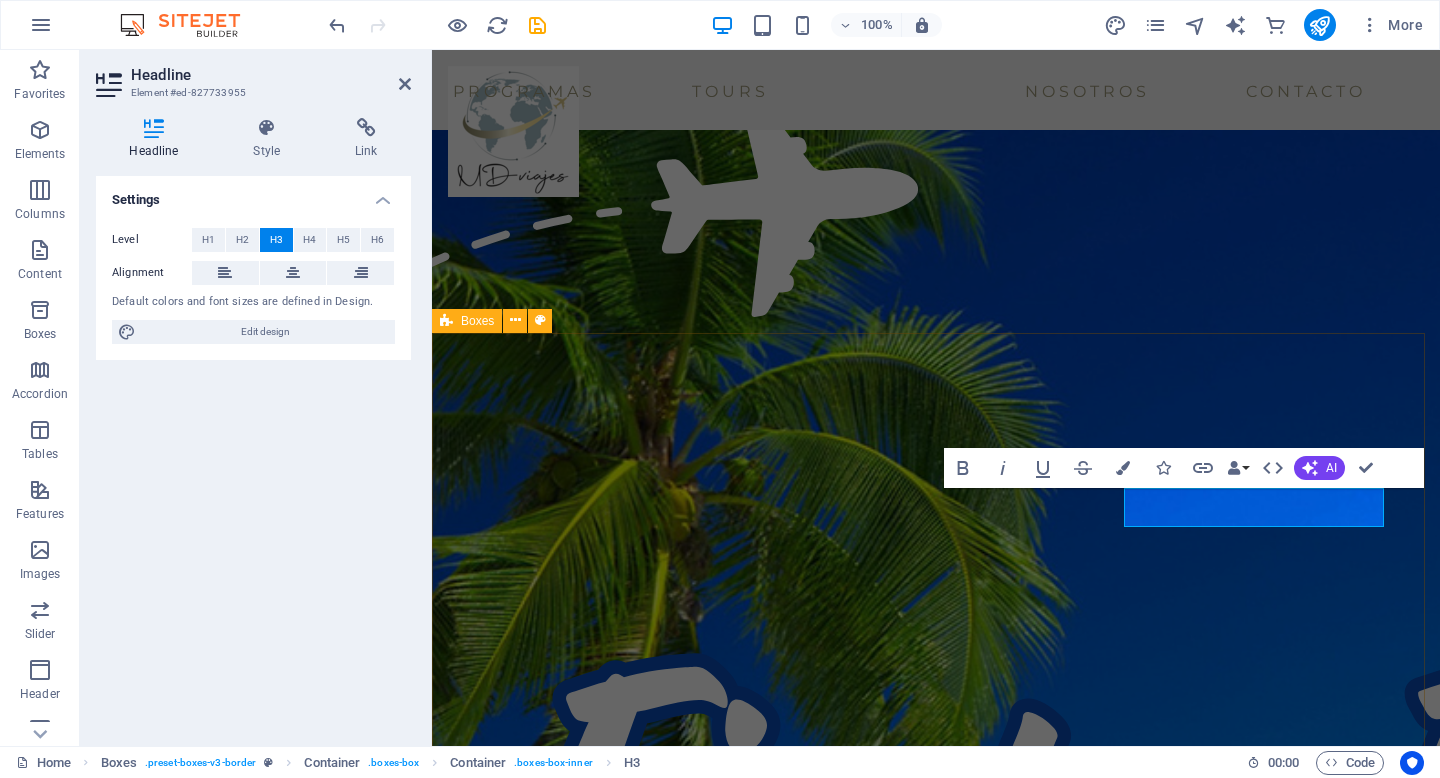 click on "[FIRST] [LAST] Excelente la atención, rápida, ágil y precisa. La  ejecutiva  [FIRST] [LAST] un 10 de 10, muy atenta y te da diferentes opciones para elección. En nuestro viaje a Punta Cana, también muy buenos los datos. Maravilla todo. Recomendable 100% [FIRST] [LAST] Nuestro primer viaje con MDviajes, con [FIRST] de  ejecutiva , excelente.!!! Viaje familiar, excelente coordinación, traslados, tour, hoteles, ubicación, etc. Seguro seguiremos con ustedes para futuros viajes. [FIRST] [LAST] Me encanta viajar con Mdviajes. Tienen una atención súper personalizada, siempre atentos a cualquier cosa que uno necesite. Excelente experiencia viajar con ellos. Felicitaciones a [FIRST] que hace que los viajes sean un agrado" at bounding box center [936, 13069] 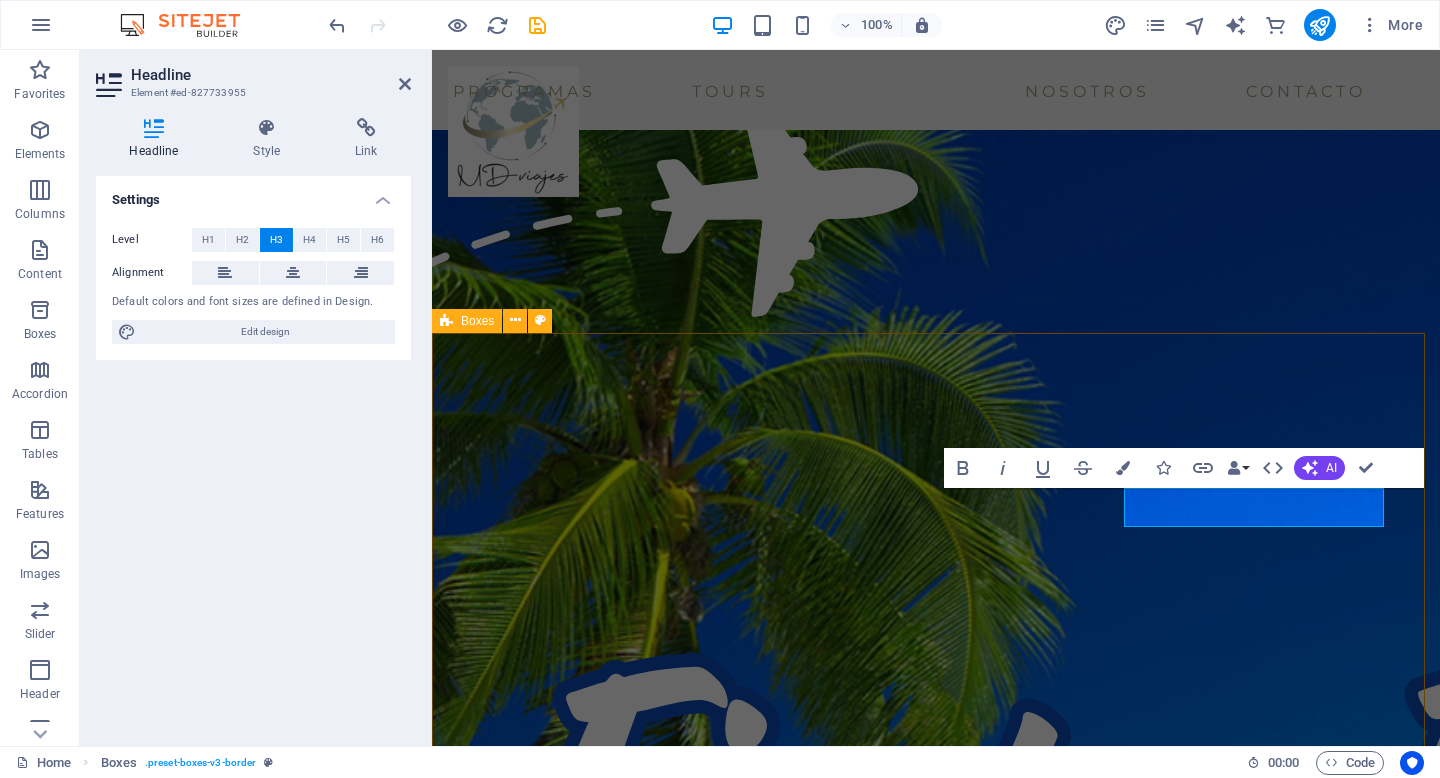 scroll, scrollTop: 3189, scrollLeft: 0, axis: vertical 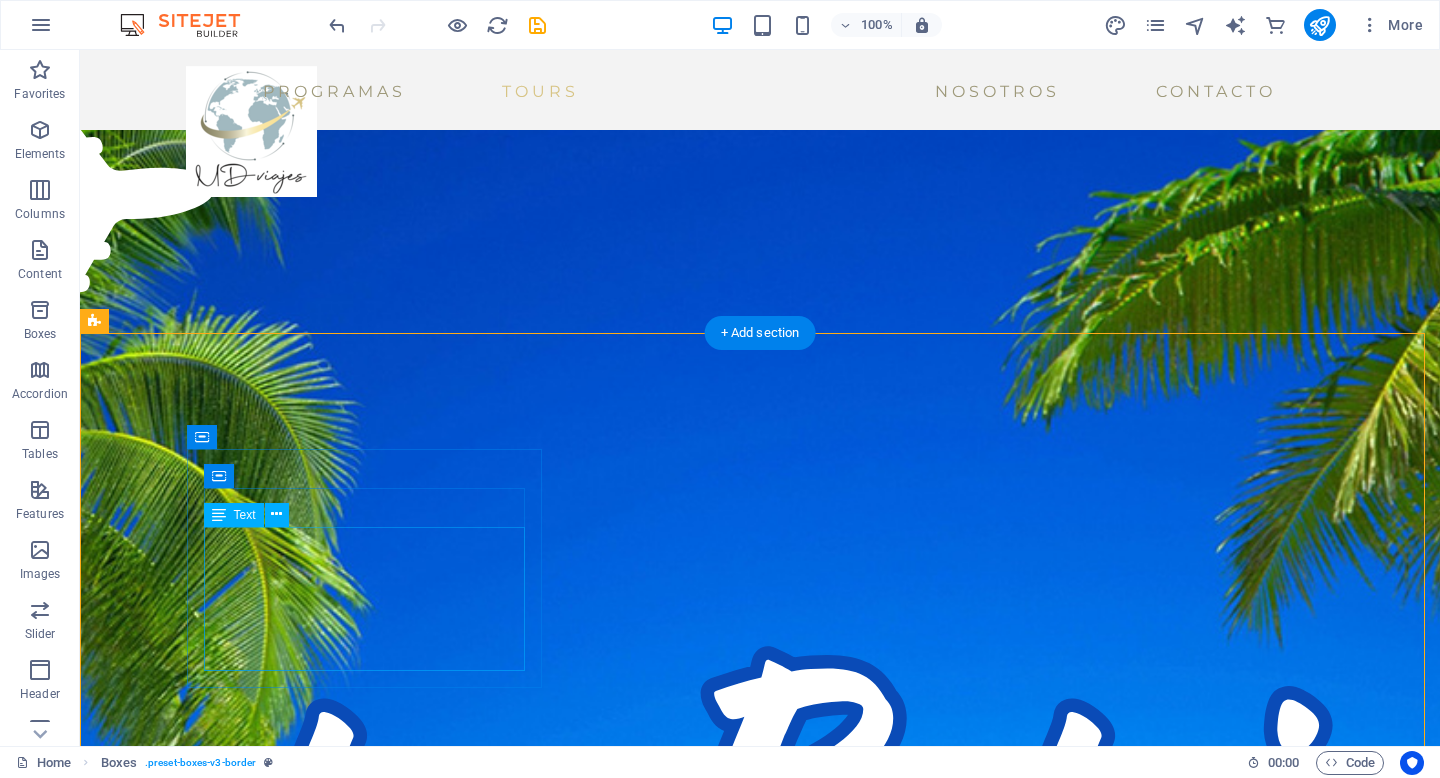 click on "Excelente la atención, rápida, ágil y precisa. La ejecutiva [FIRST] [LAST] un 10 de 10, muy atenta y te da diferentes opciones para elección. En nuestro viaje a [CITY], también muy buenos los datos. Maravilla todo. Recomendable 100%" at bounding box center (282, 13644) 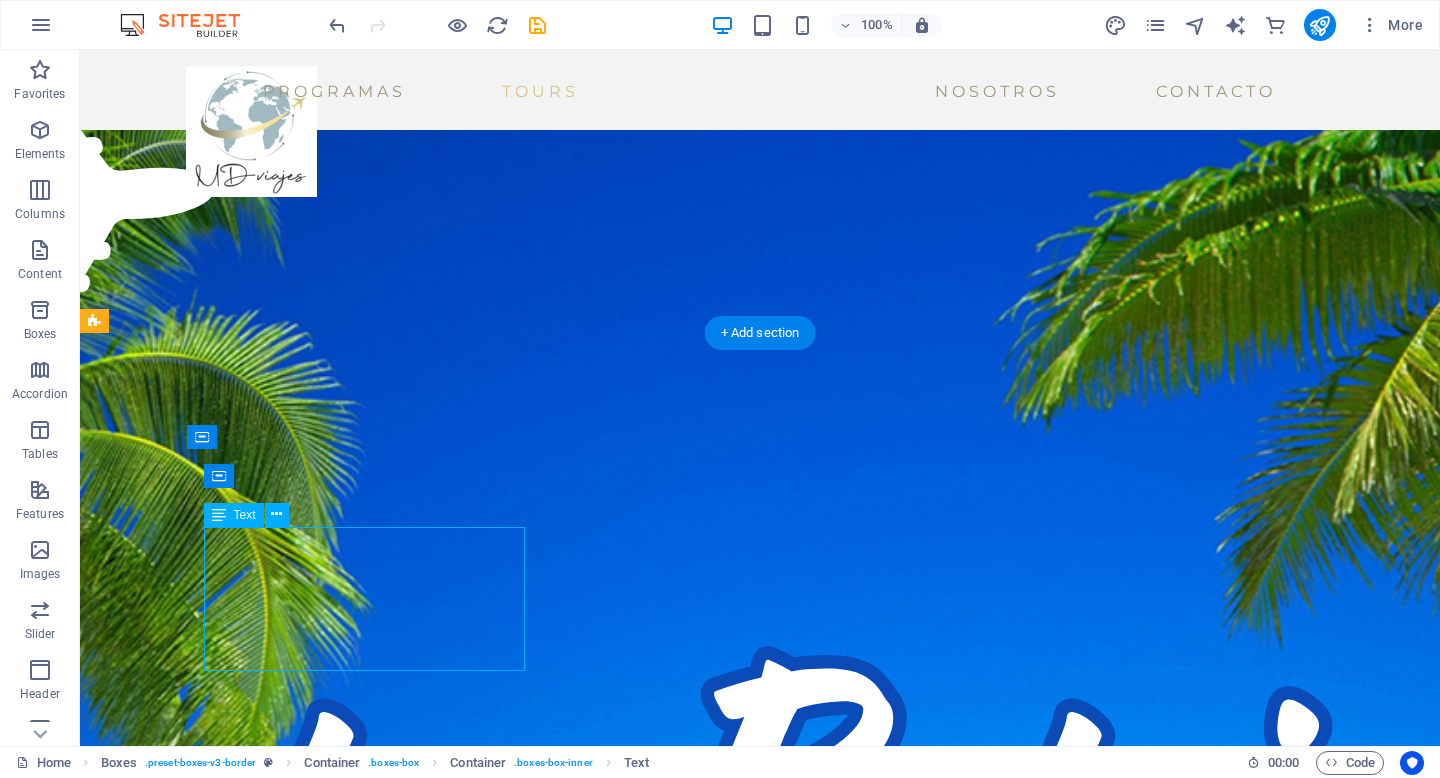 click on "Excelente la atención, rápida, ágil y precisa. La ejecutiva [FIRST] [LAST] un 10 de 10, muy atenta y te da diferentes opciones para elección. En nuestro viaje a [CITY], también muy buenos los datos. Maravilla todo. Recomendable 100%" at bounding box center (282, 13644) 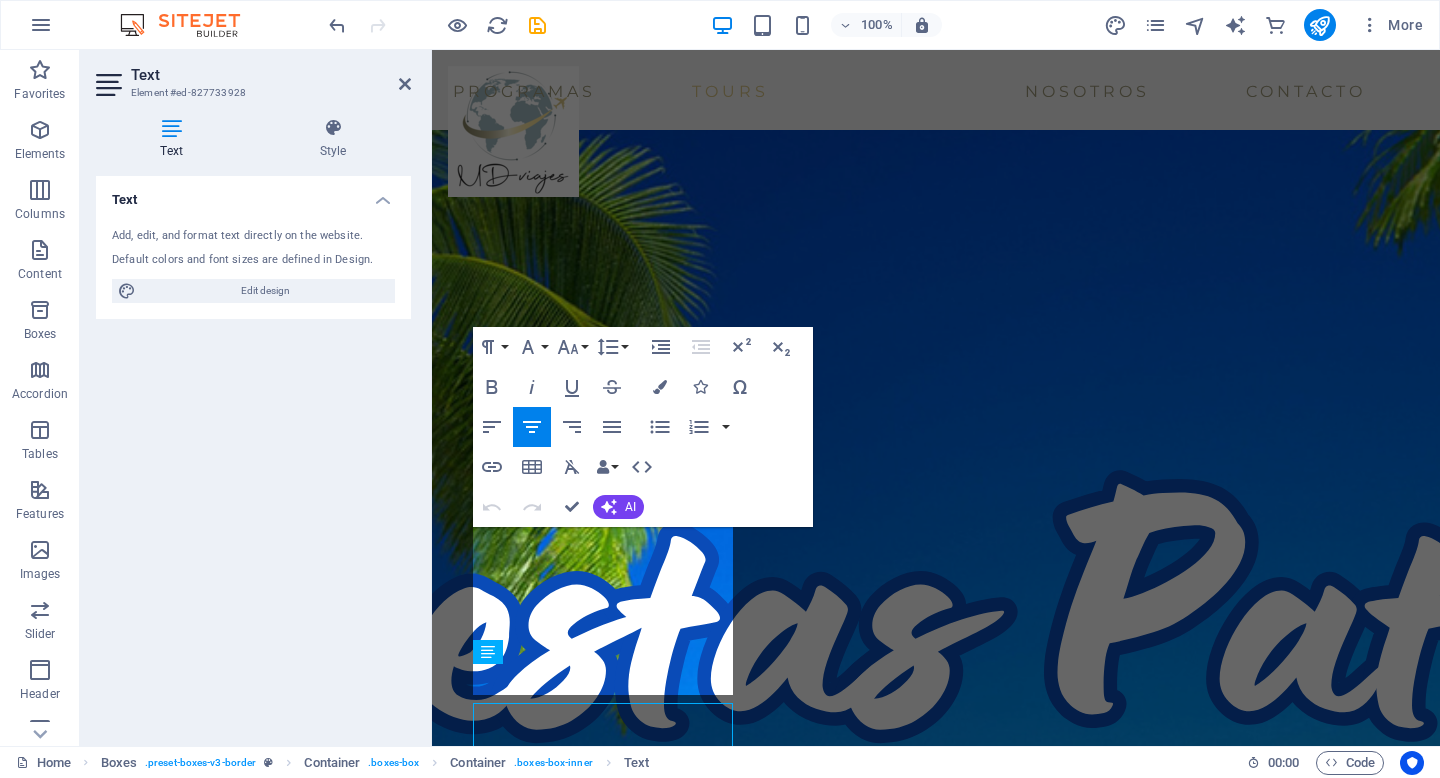 scroll, scrollTop: 3013, scrollLeft: 0, axis: vertical 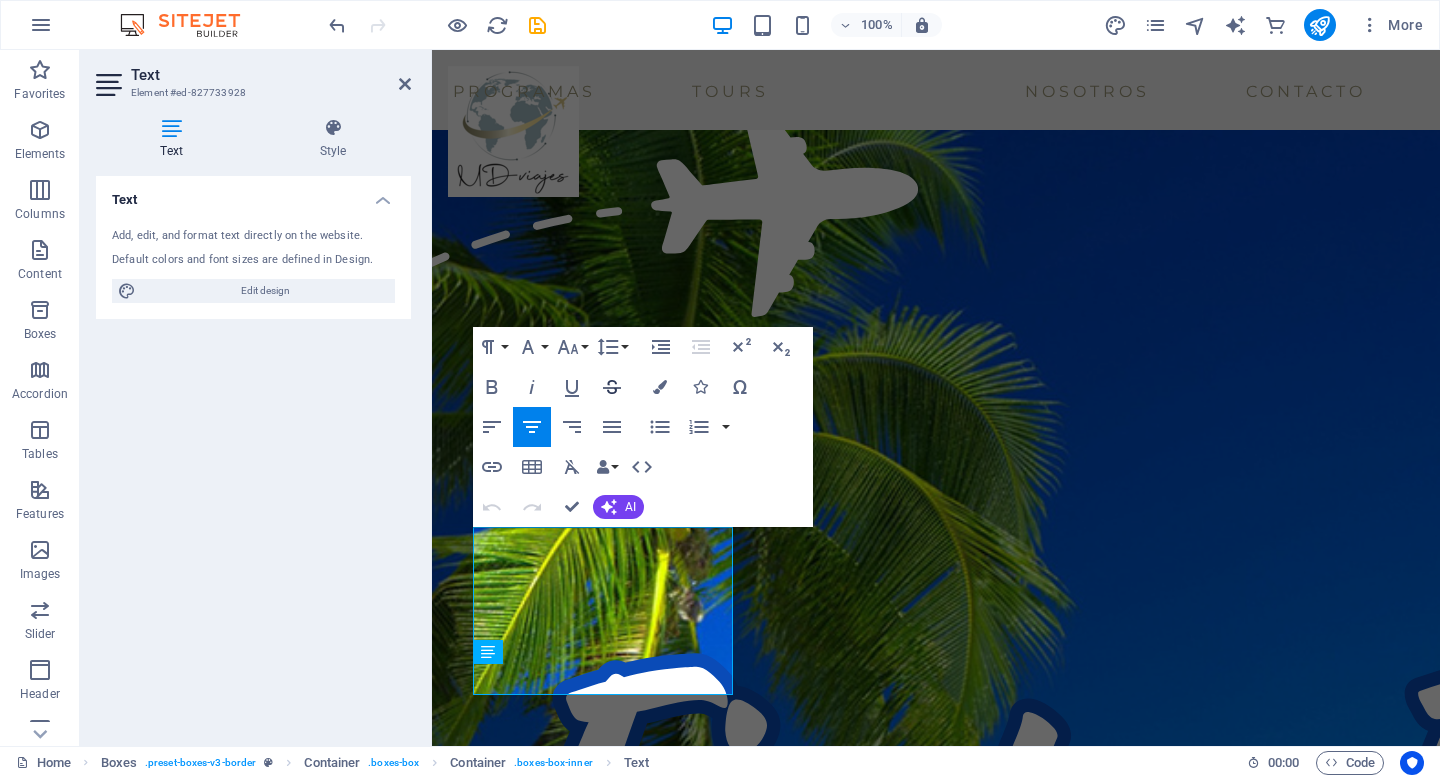 click 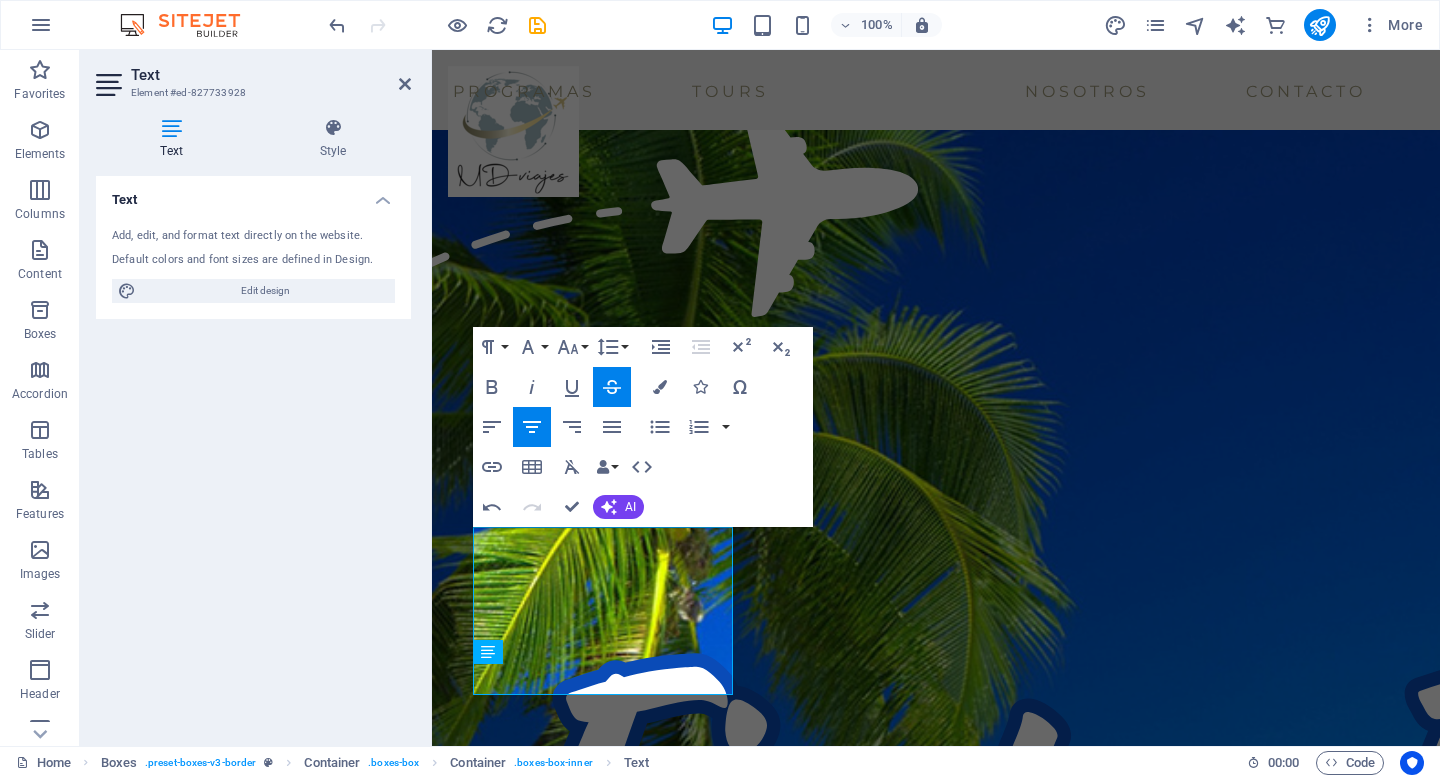 click 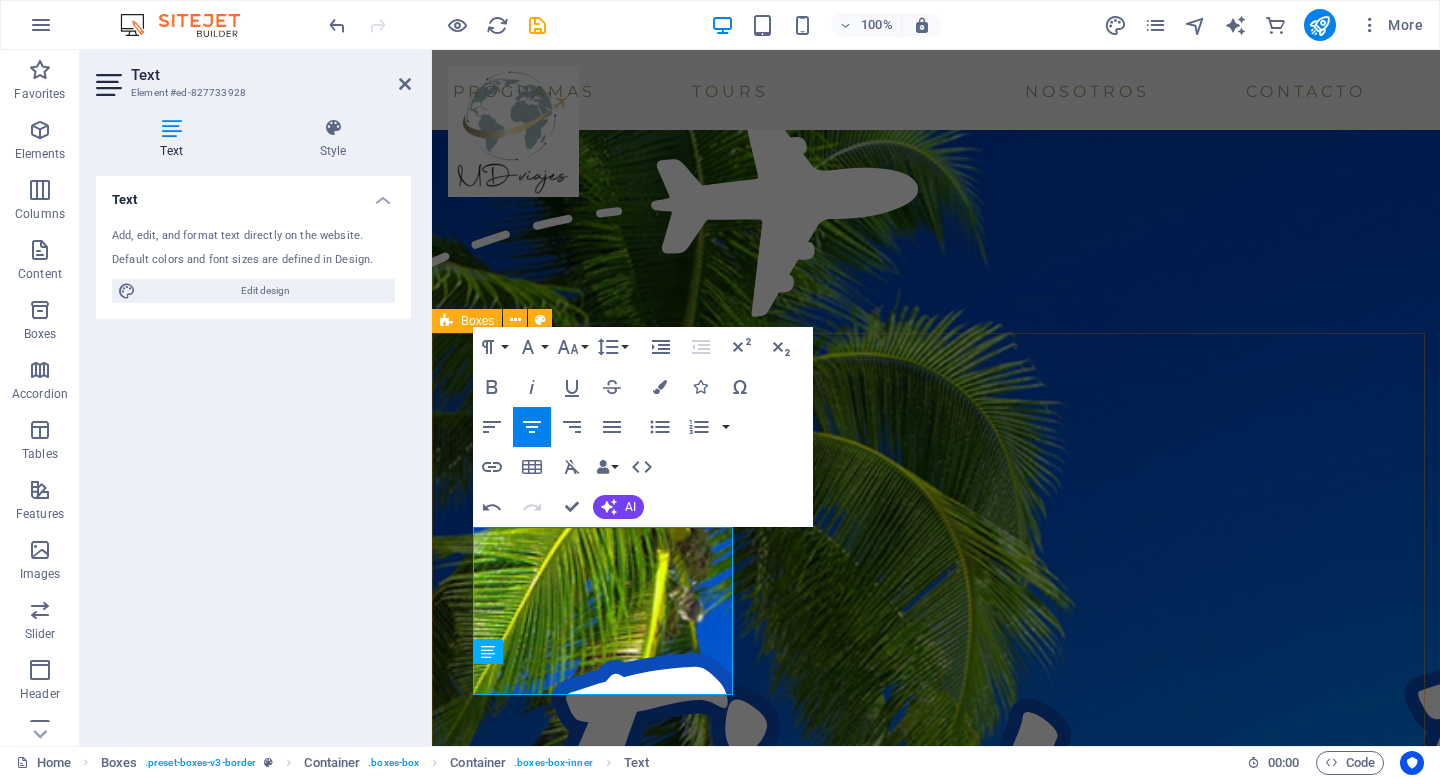 click on "[FIRST] [LAST] ​Excelente la atención, rápida, ágil y precisa. La  ejecutiva  [FIRST] [LAST] un 10 de 10, muy atenta y te da diferentes opciones para elección. En nuestro viaje a Punta Cana, también muy buenos los datos. Maravilla todo. Recomendable 100% [FIRST] [LAST] Nuestro primer viaje con MDviajes, con [FIRST] de  ejecutiva , excelente.!!! Viaje familiar, excelente coordinación, traslados, tour, hoteles, ubicación, etc. Seguro seguiremos con ustedes para futuros viajes. [FIRST] [LAST] Me encanta viajar con Mdviajes. Tienen una atención súper personalizada, siempre atentos a cualquier cosa que uno necesite. Excelente experiencia viajar con ellos. Felicitaciones a [FIRST] que hace que los viajes sean un agrado" at bounding box center [936, 13069] 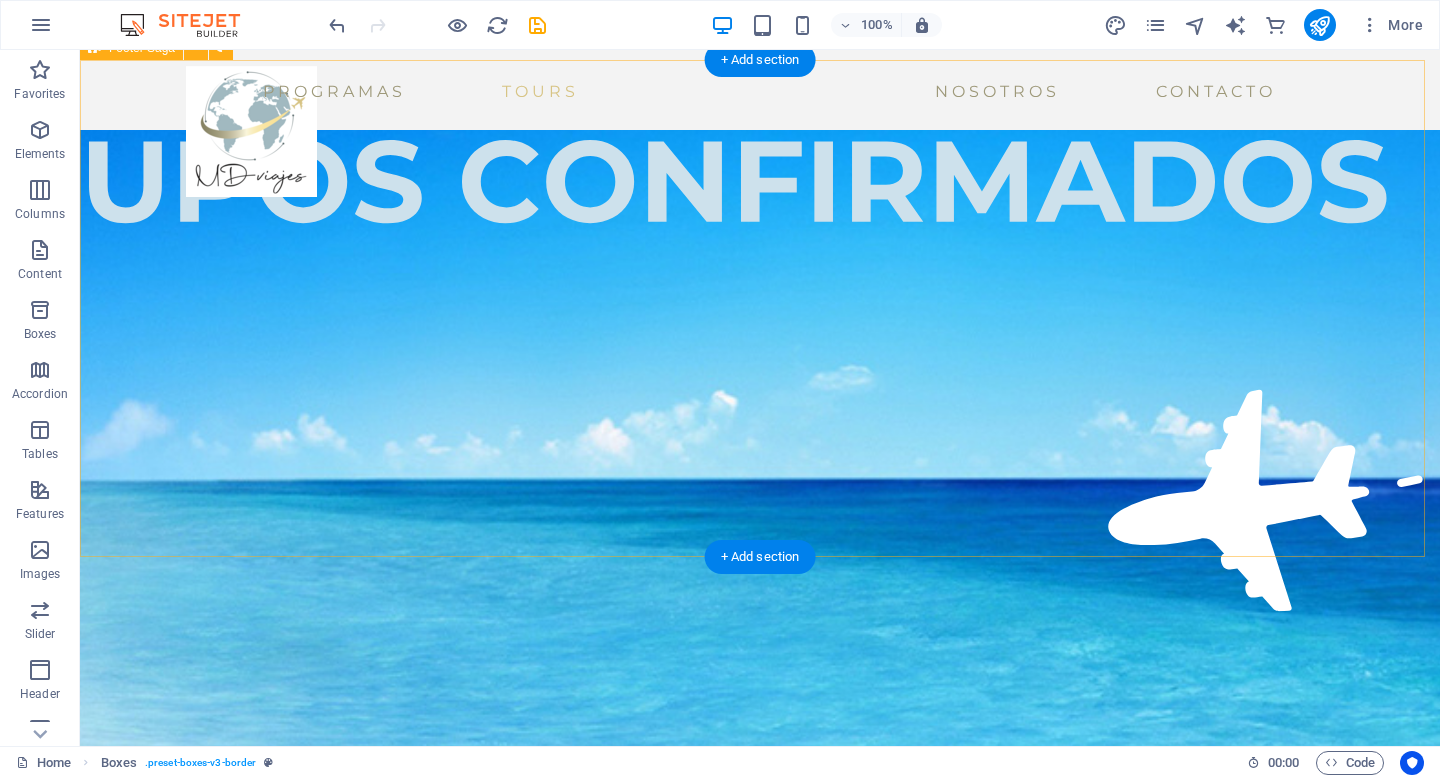 scroll, scrollTop: 4010, scrollLeft: 0, axis: vertical 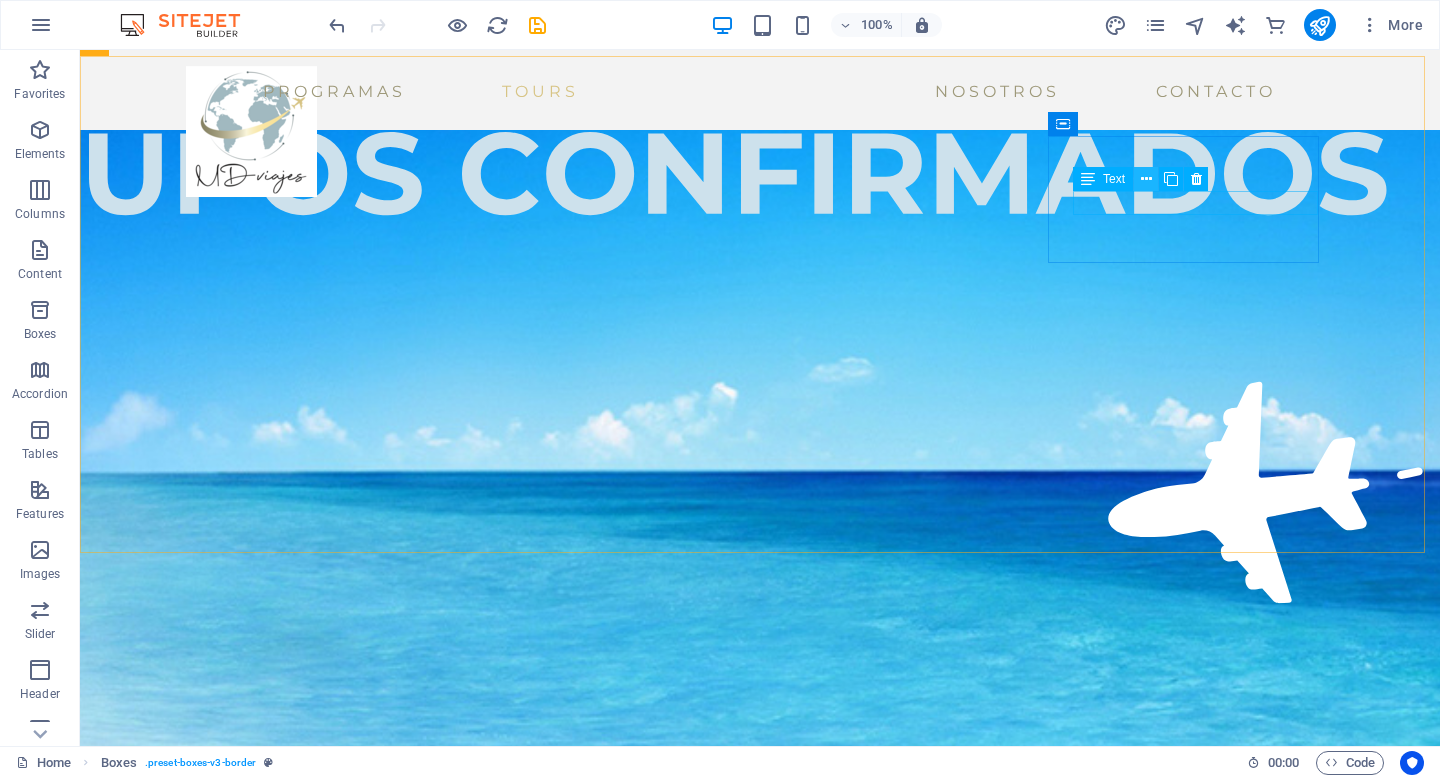 click at bounding box center (1146, 179) 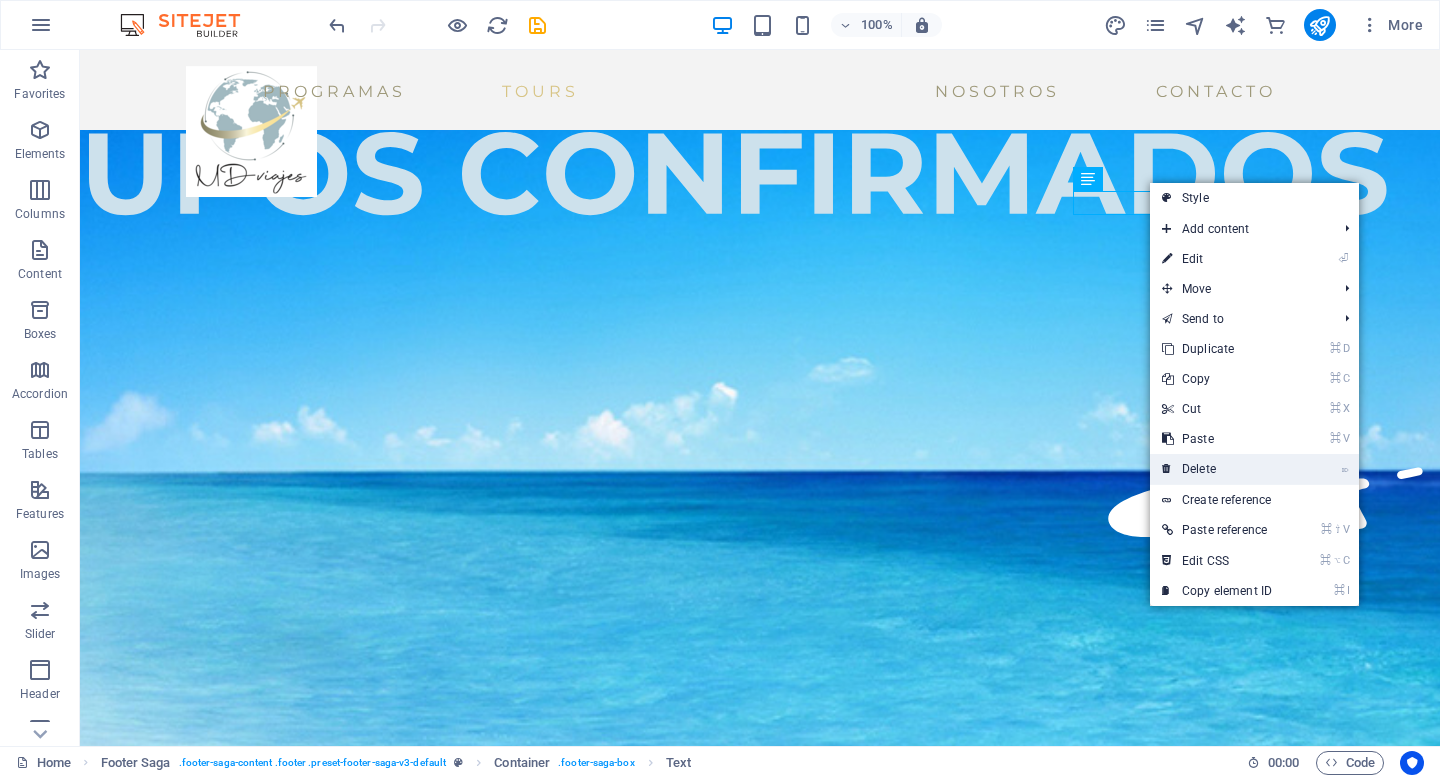 click on "⌦  Delete" at bounding box center [1217, 469] 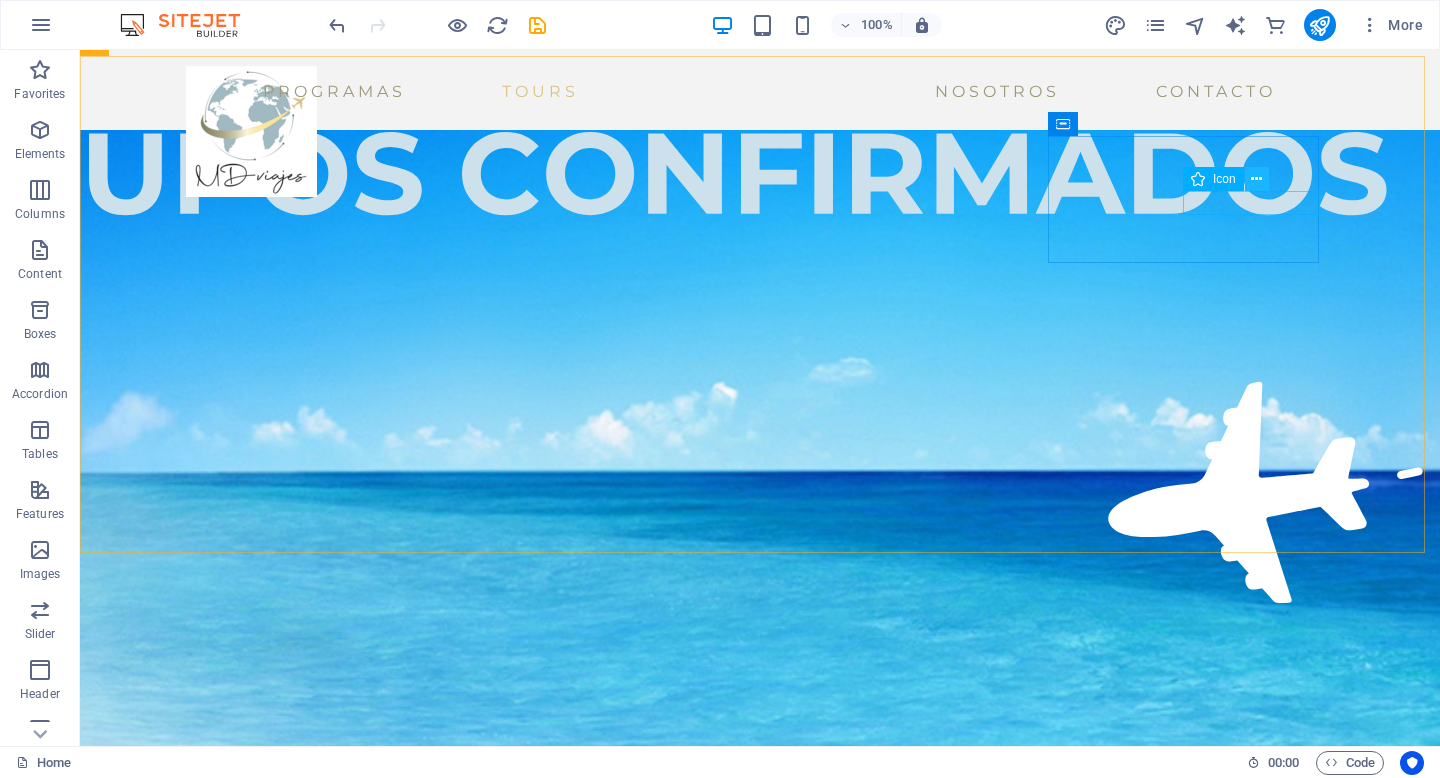 click at bounding box center [1256, 179] 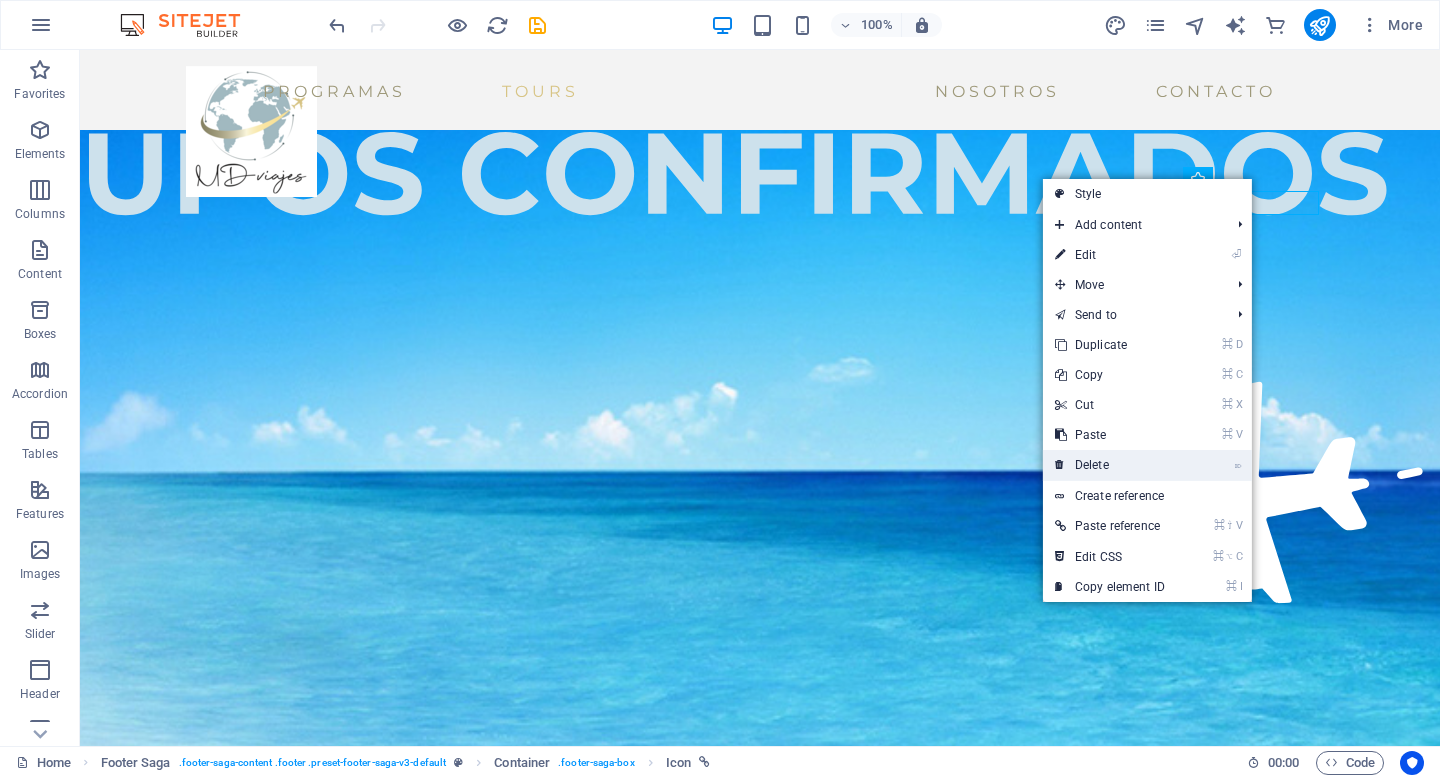 click on "⌦  Delete" at bounding box center [1110, 465] 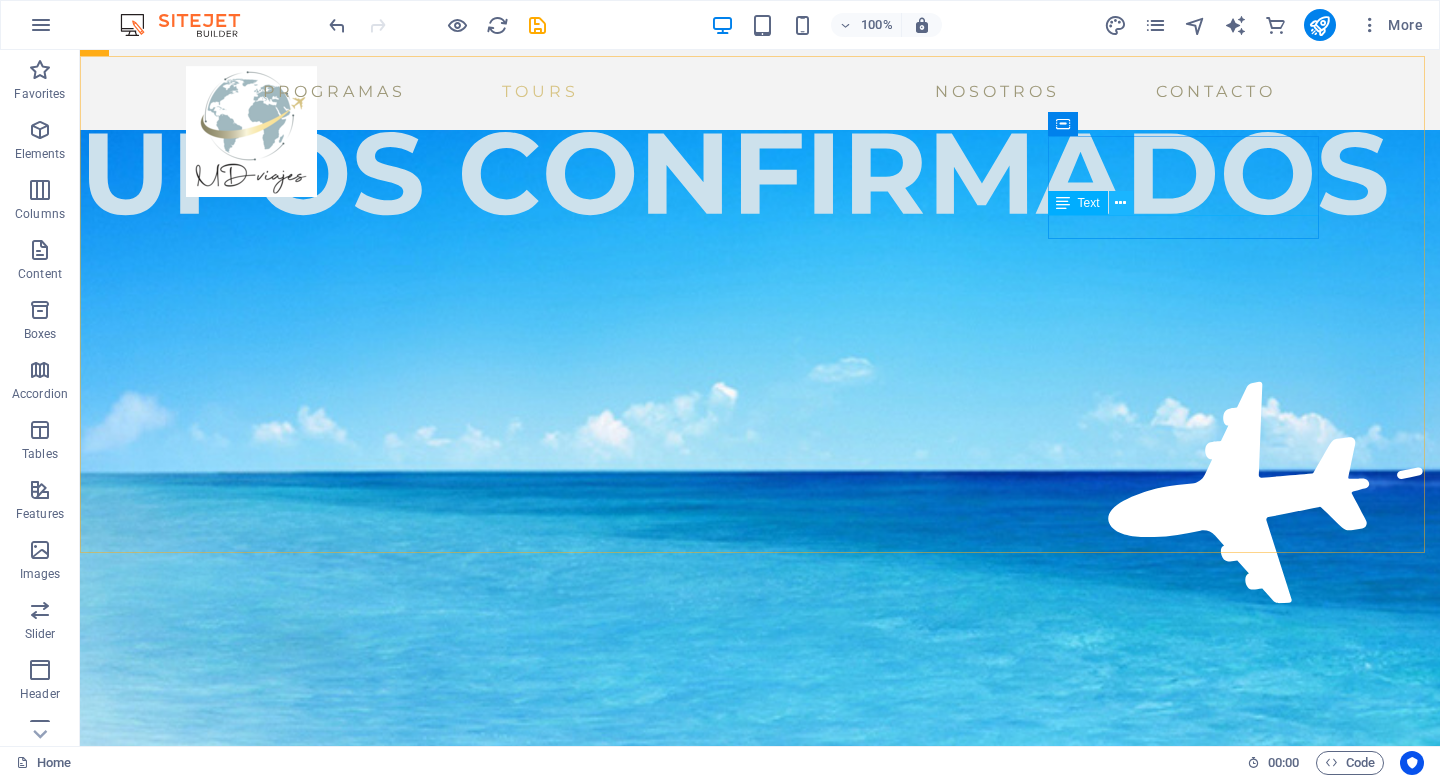click at bounding box center [1120, 203] 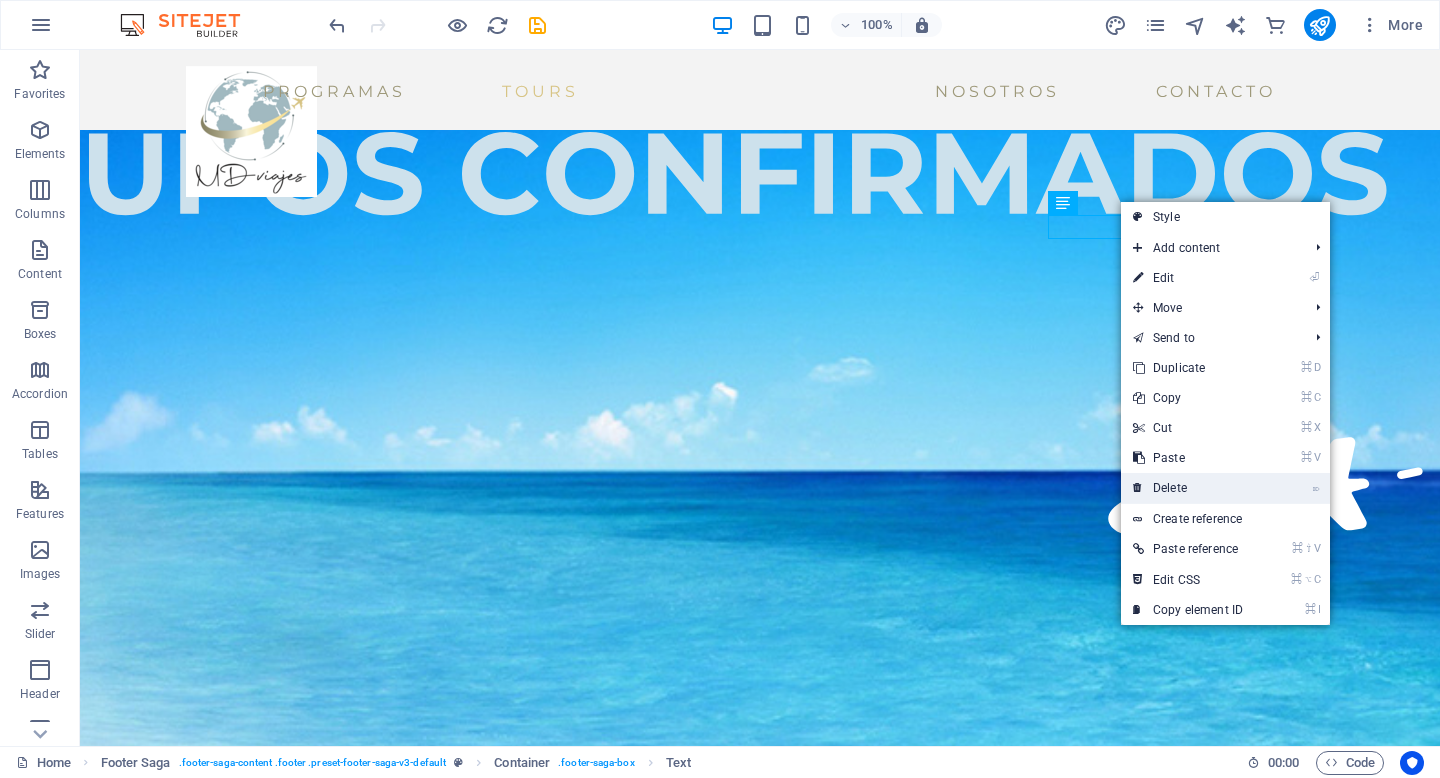 click on "⌦  Delete" at bounding box center [1188, 488] 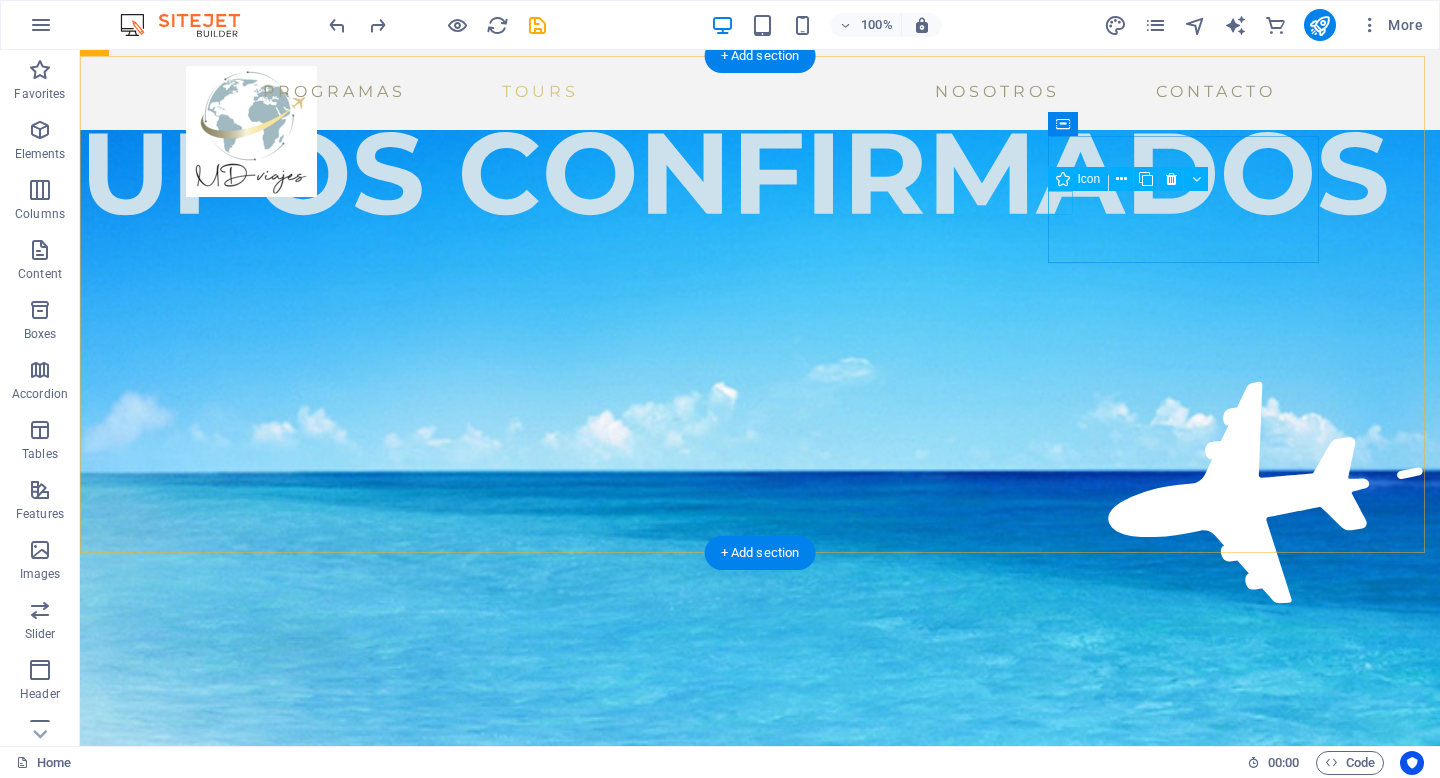 click at bounding box center (239, 14518) 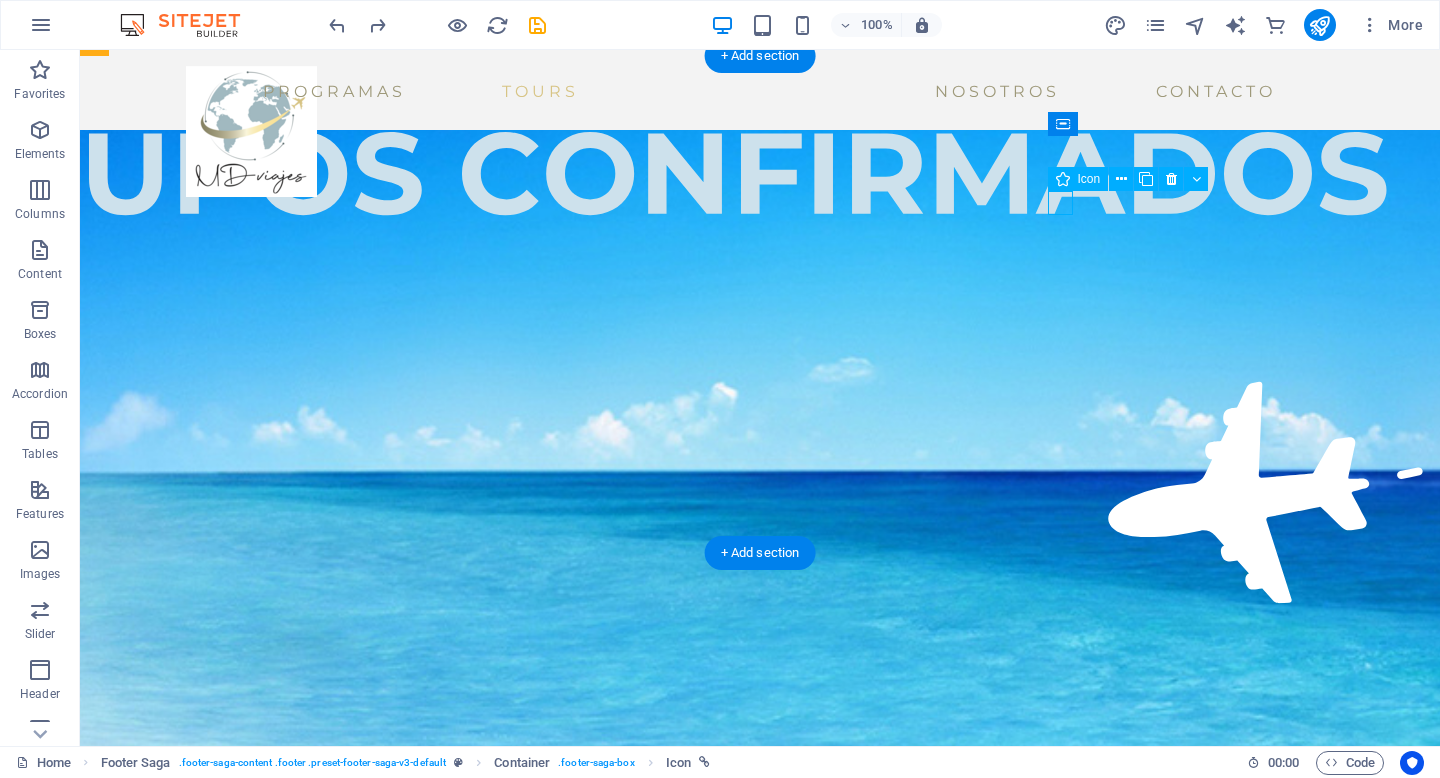 click at bounding box center (239, 14518) 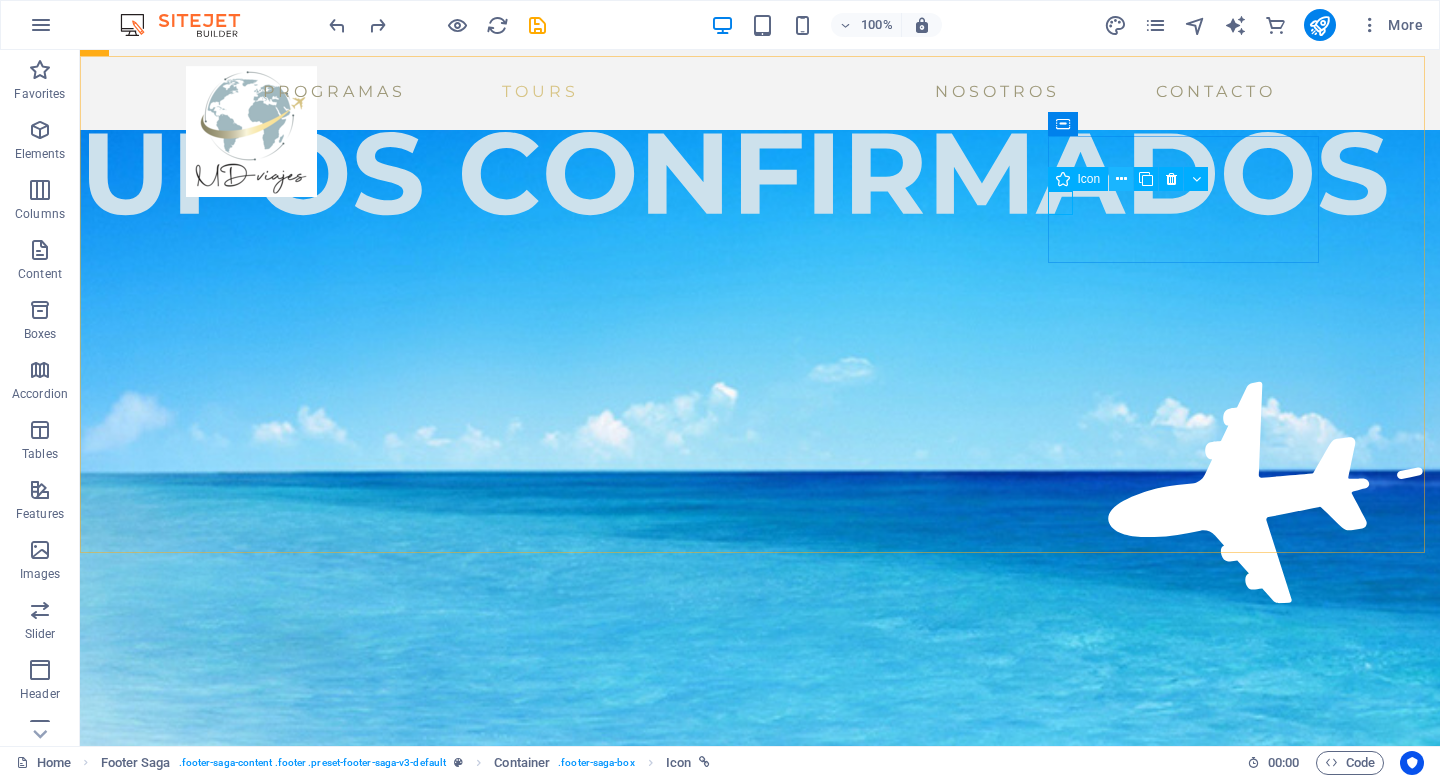 click at bounding box center [1121, 179] 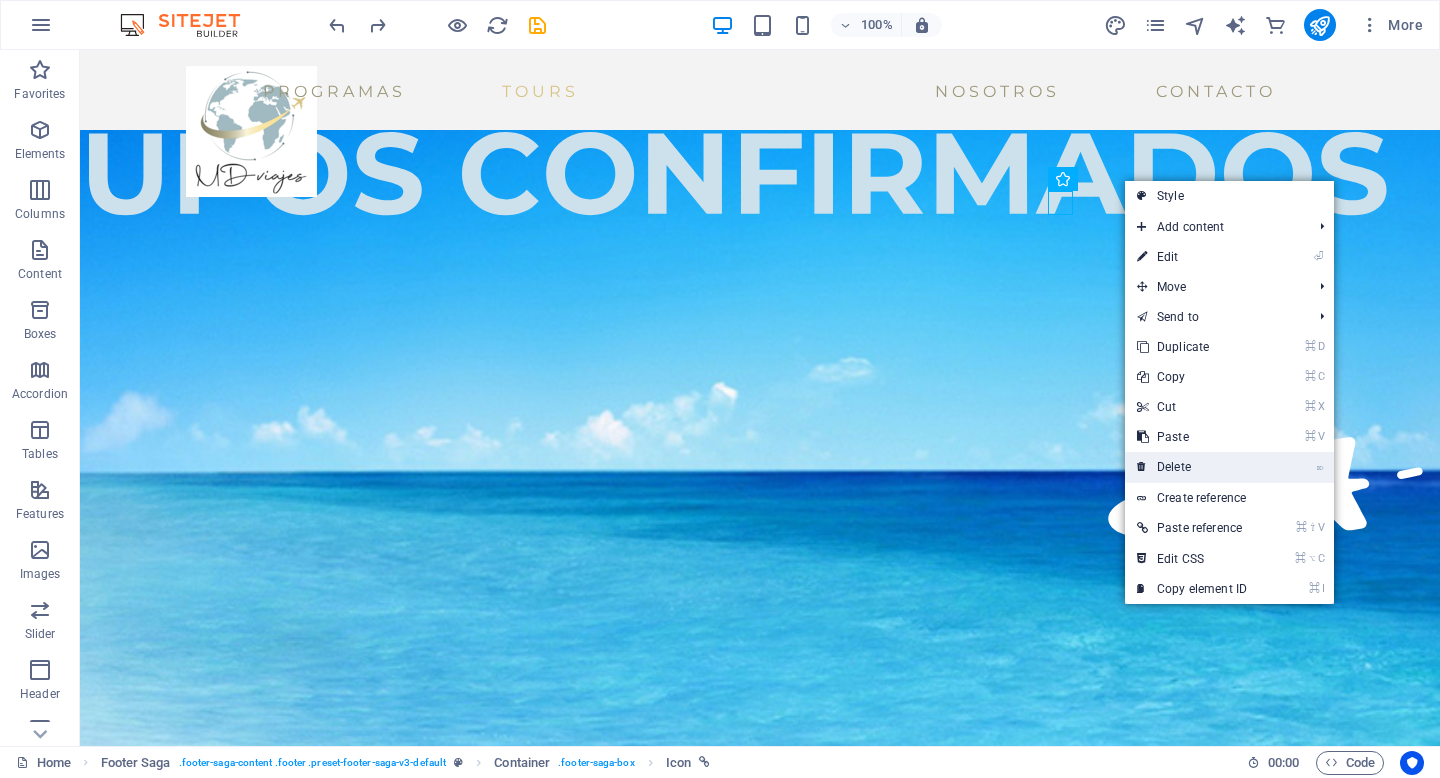 click on "⌦  Delete" at bounding box center [1192, 467] 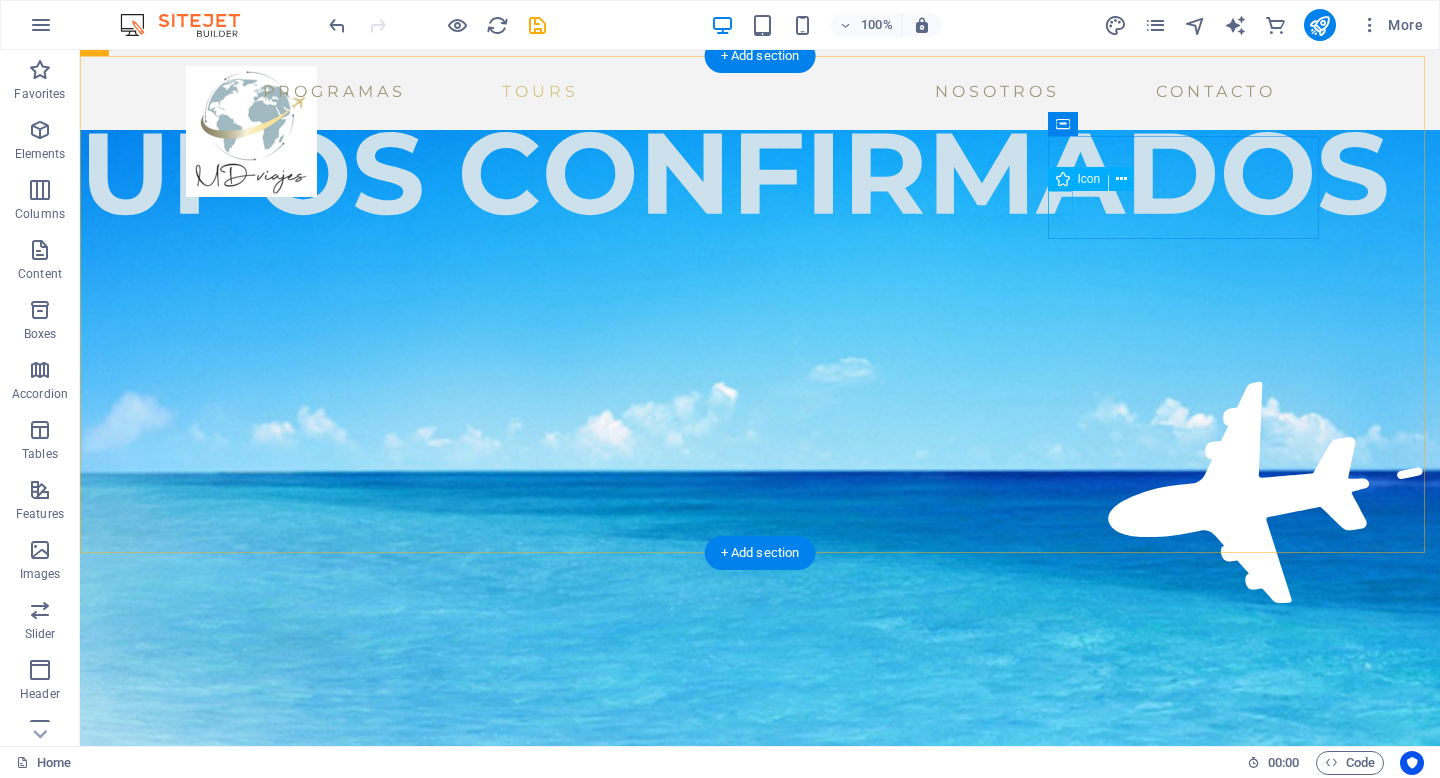 click at bounding box center (239, 14518) 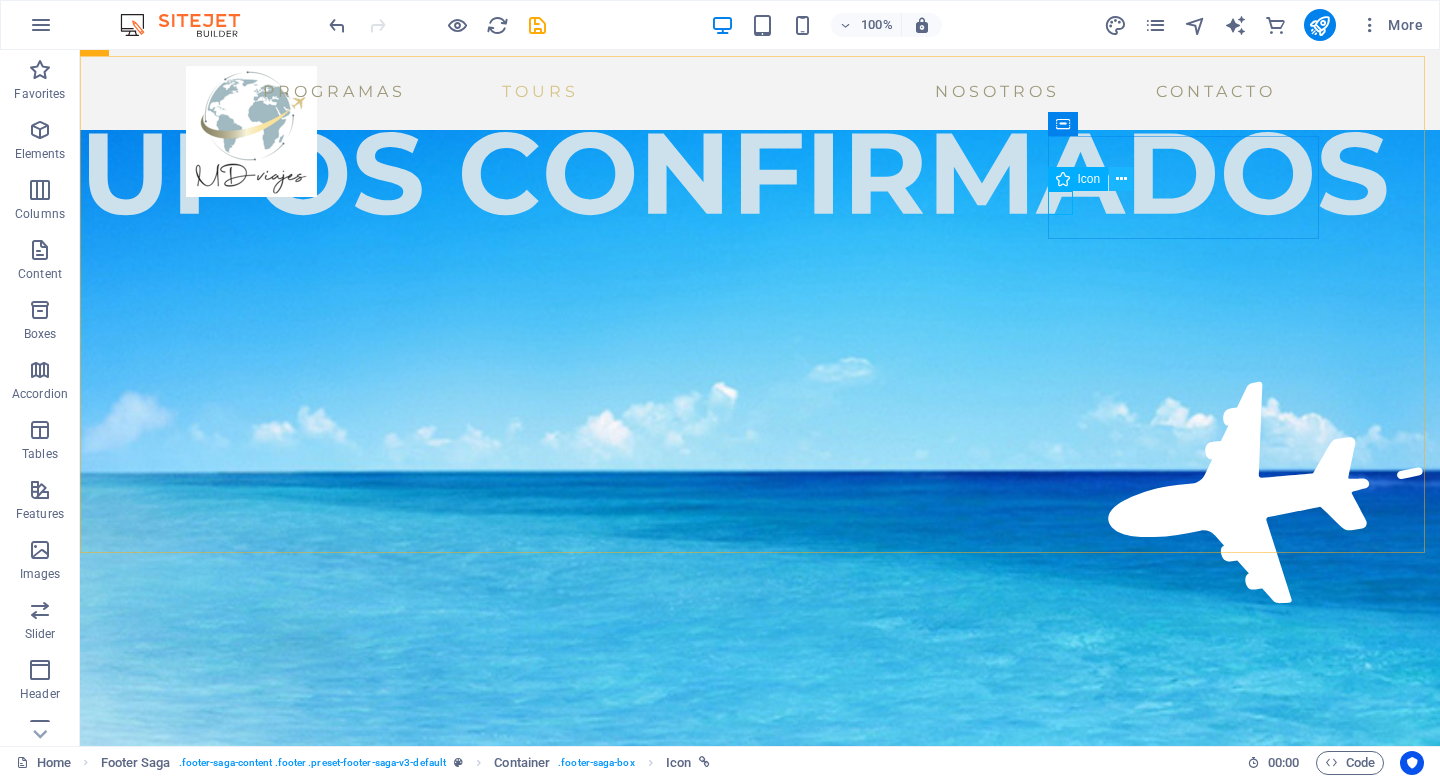 click at bounding box center [1121, 179] 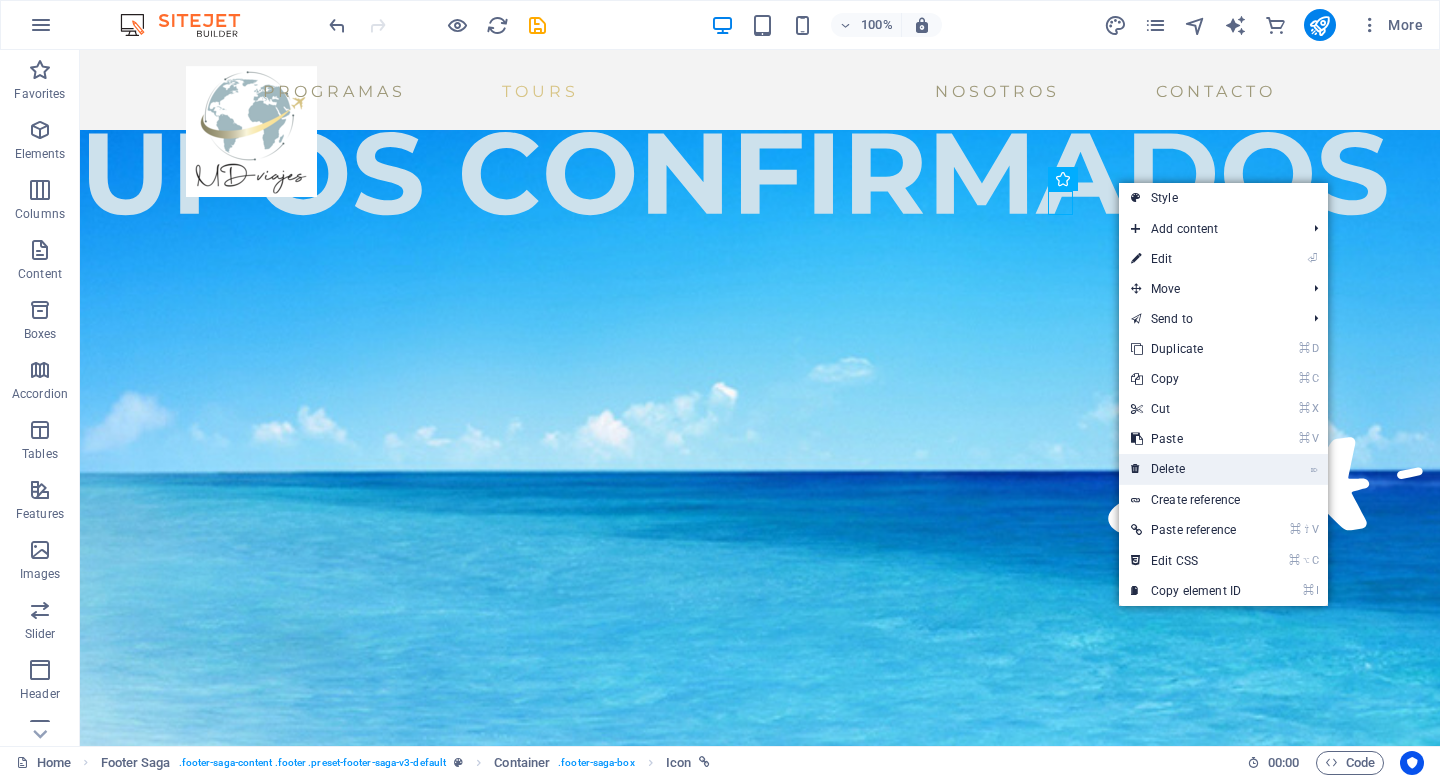 click on "⌦  Delete" at bounding box center [1186, 469] 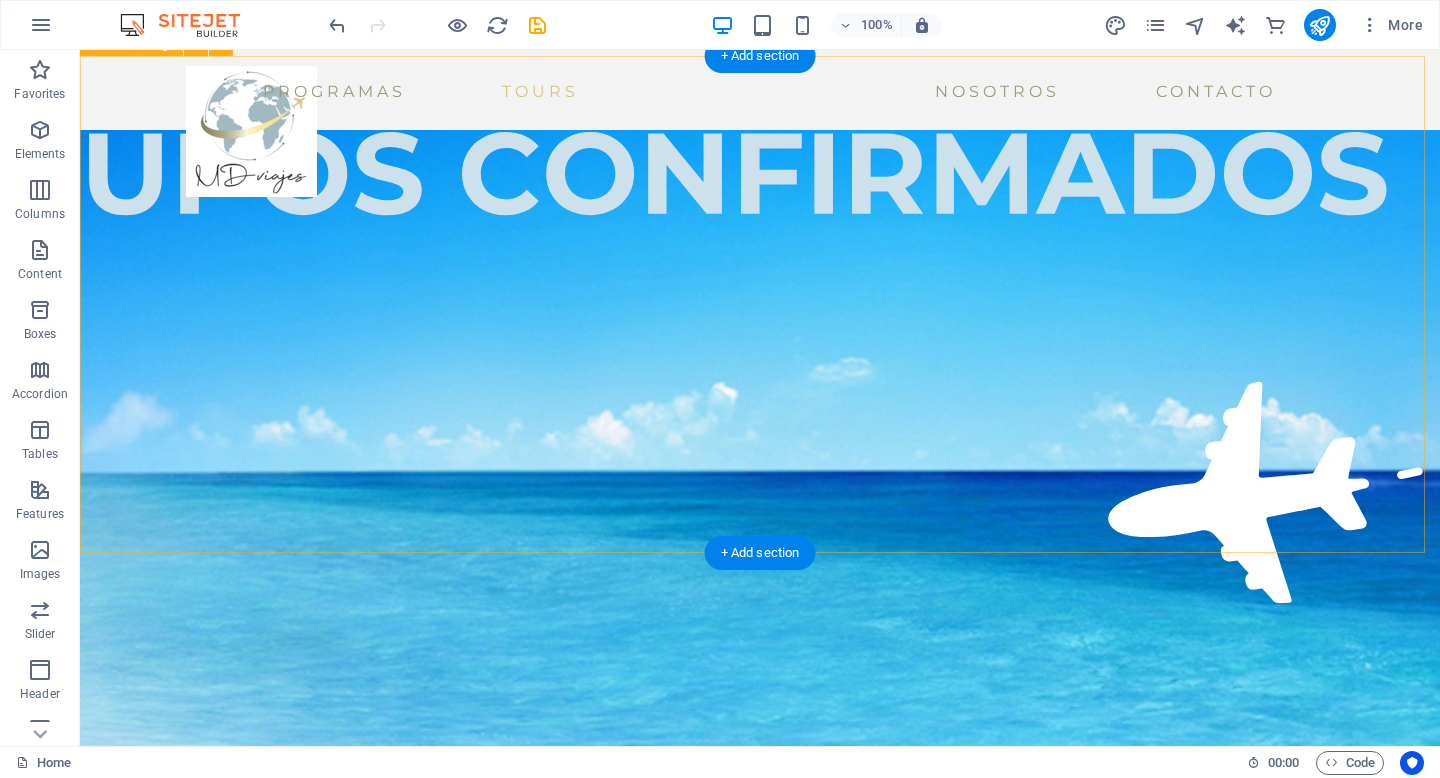 click on "New text element Lorem ipsum dolor sit amet, consectetuer adipiscing elit. Aenean commodo ligula eget dolor. Contact [STREET] [POSTAL_CODE] [CITY] Phone: [PHONE] Mobile: Email: [EMAIL] Navigation Home About Service Contact Legal Notice Privacy Policy Social media Instagram" at bounding box center [760, 14135] 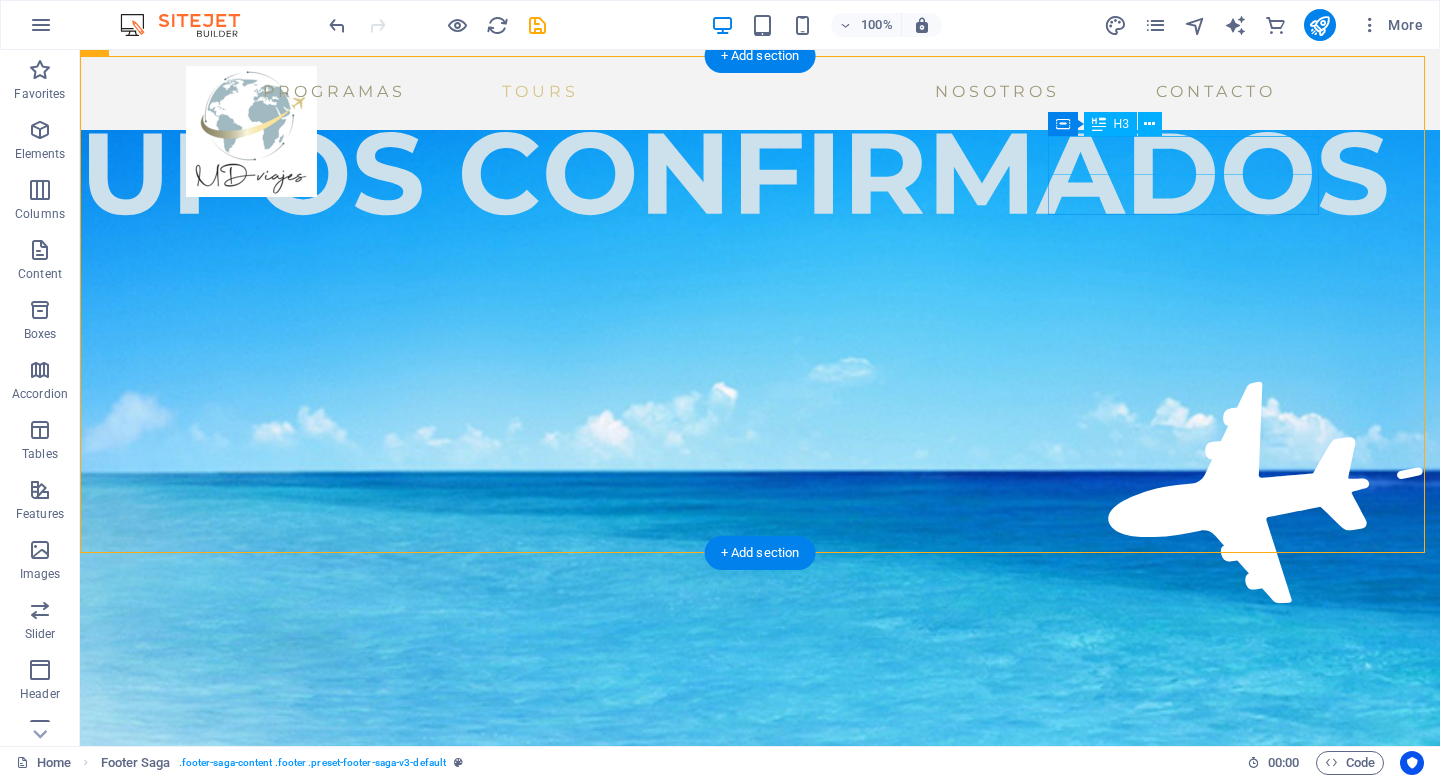 click on "Social media" at bounding box center (239, 14470) 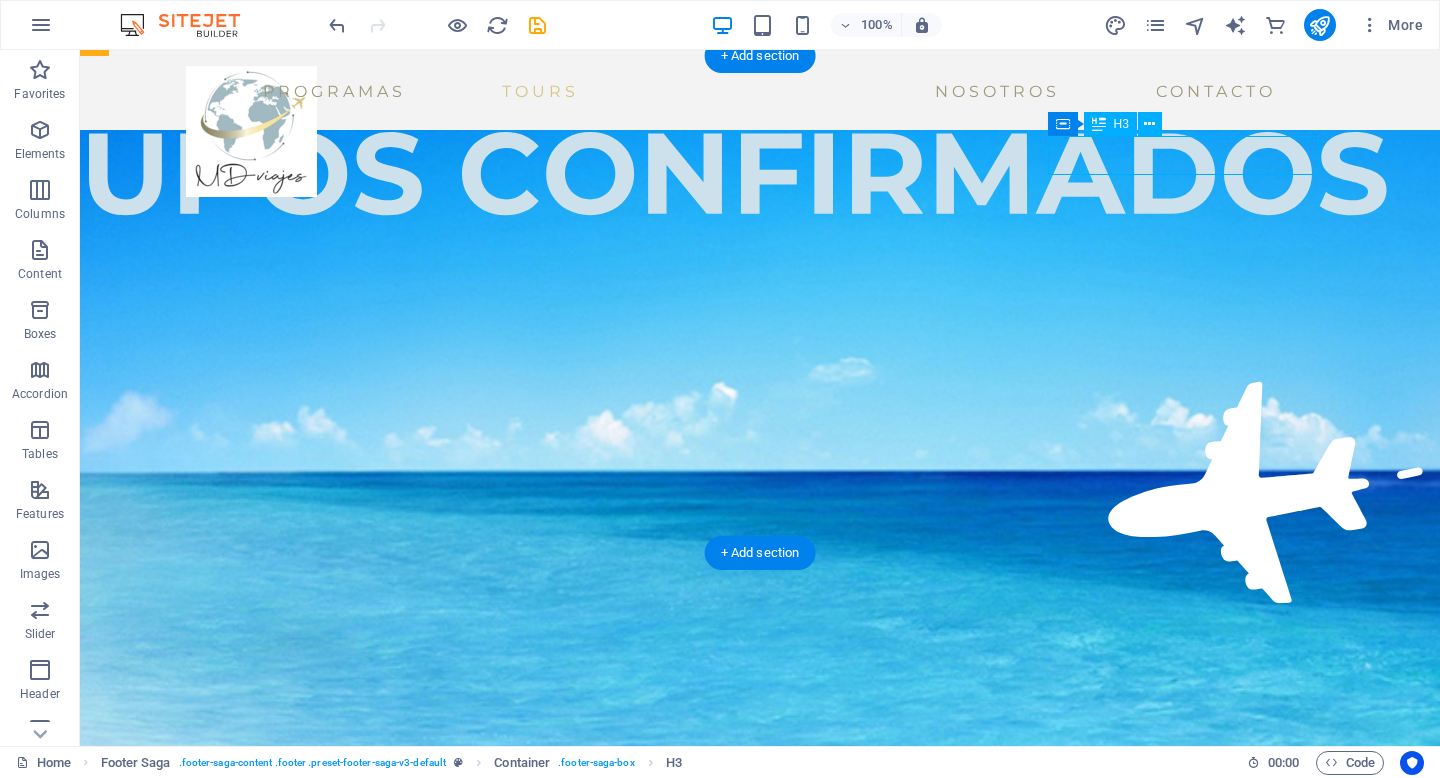 click on "Social media" at bounding box center [239, 14470] 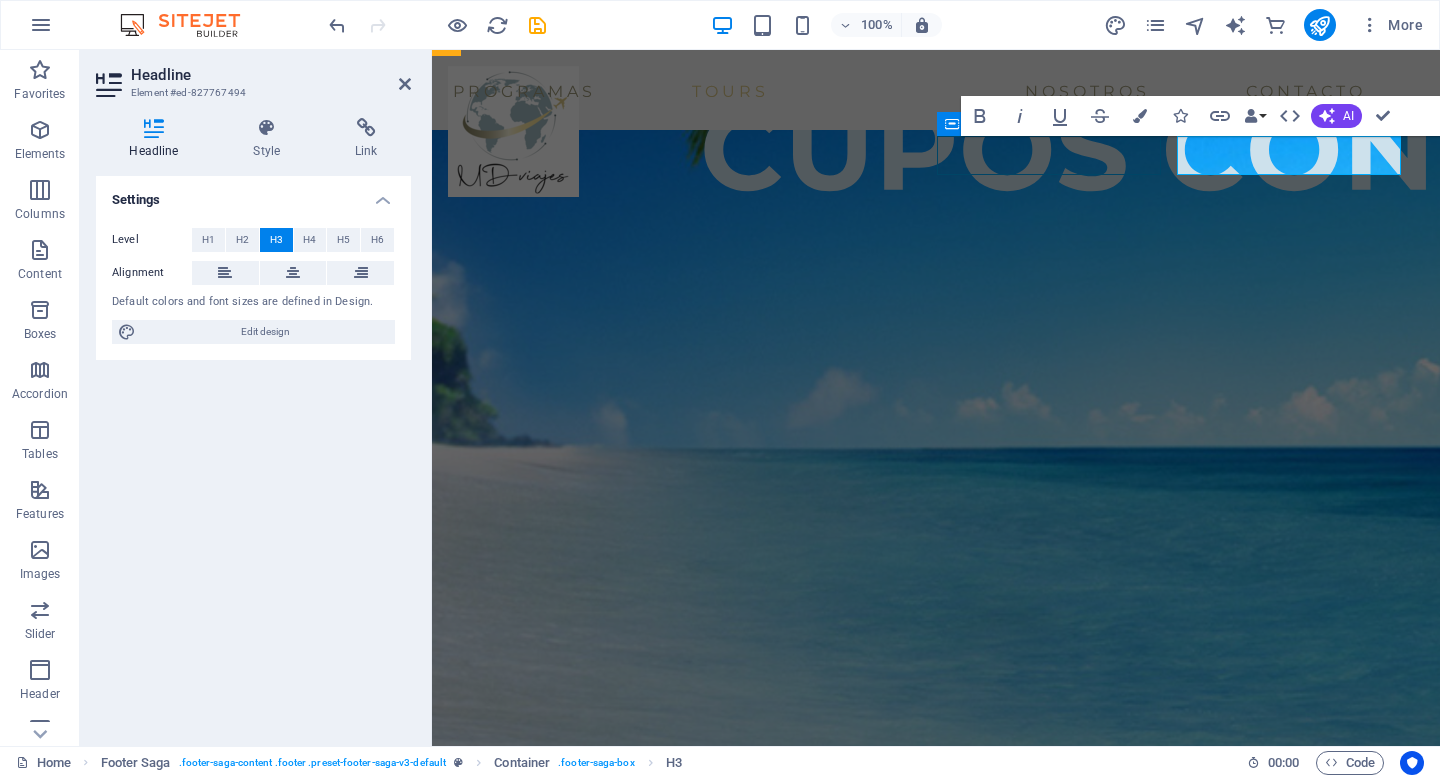 scroll, scrollTop: 4010, scrollLeft: 0, axis: vertical 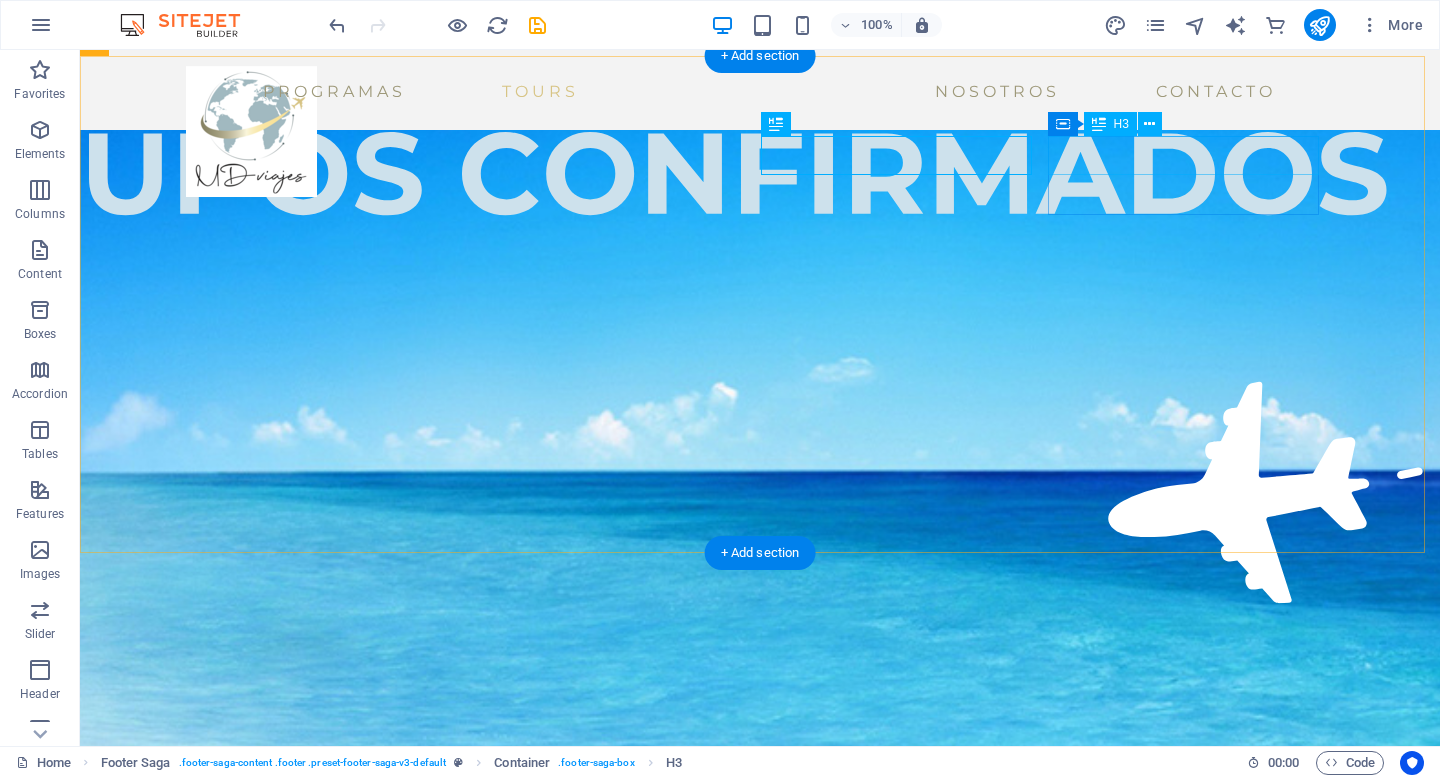 click on "Social media" at bounding box center (239, 14470) 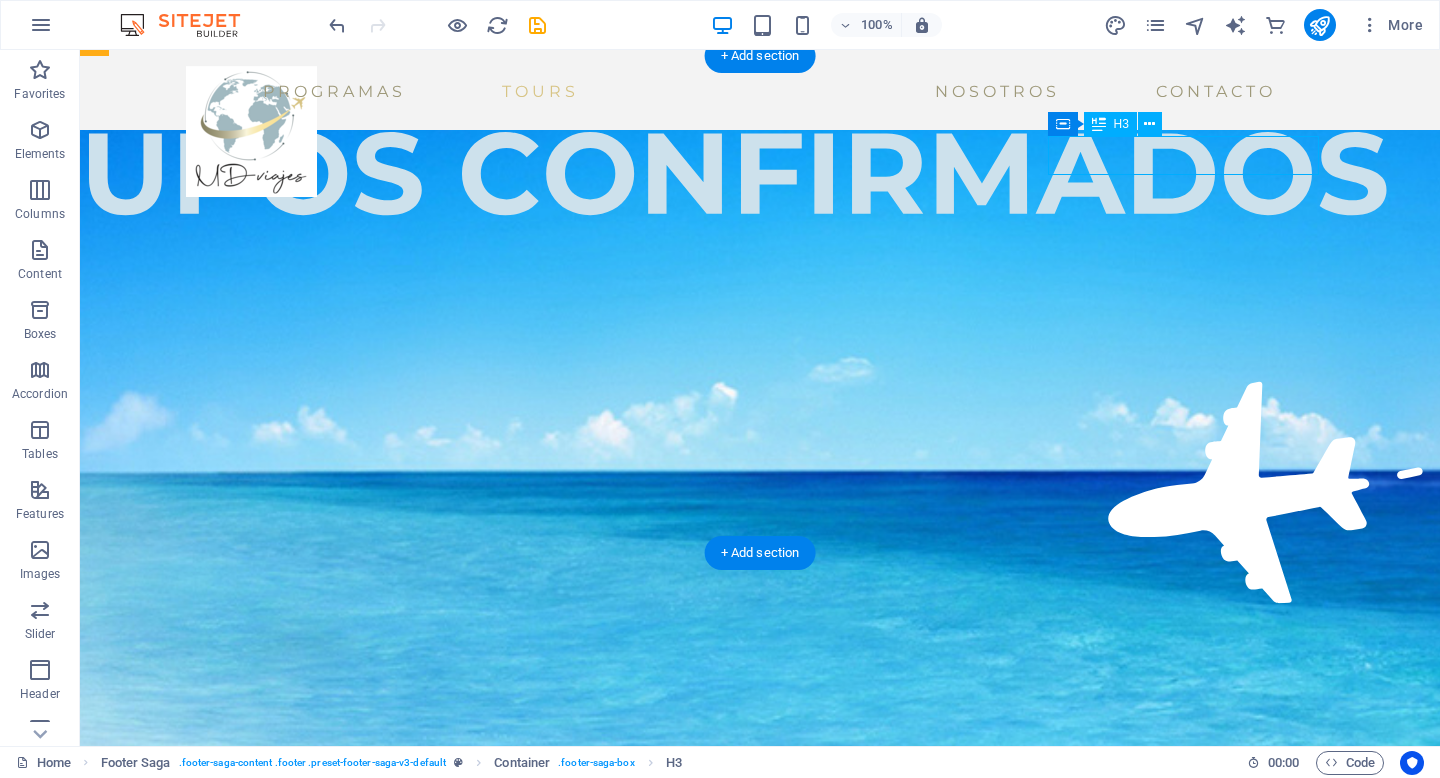 click on "Social media" at bounding box center (239, 14470) 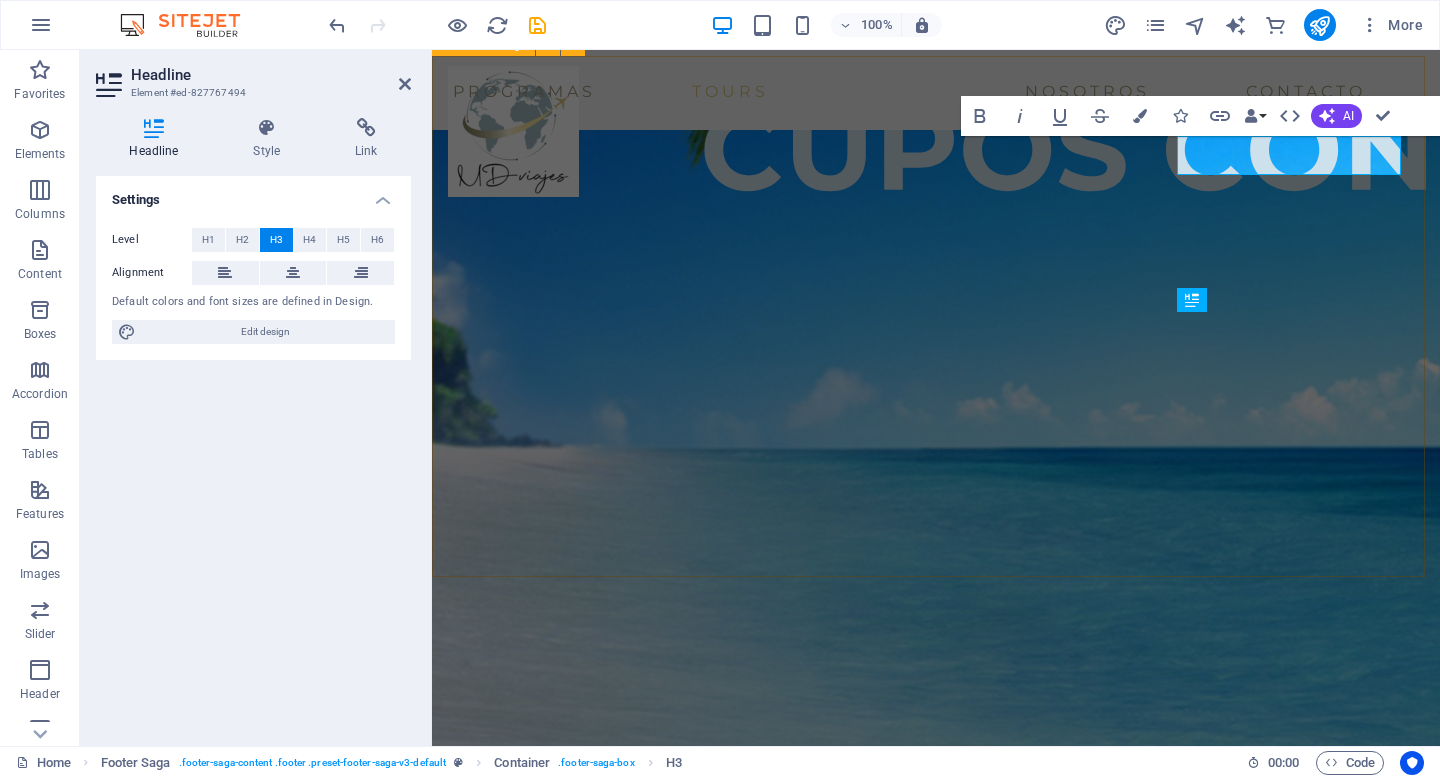 click on "New text element Lorem ipsum dolor sit amet, consectetuer adipiscing elit. Aenean commodo ligula eget dolor. Contact [STREET] [POSTAL_CODE] [CITY] Phone: [PHONE] Mobile: Email: [EMAIL] Navigation Home About Service Contact Legal Notice Privacy Policy Social media Instagram" at bounding box center [936, 13366] 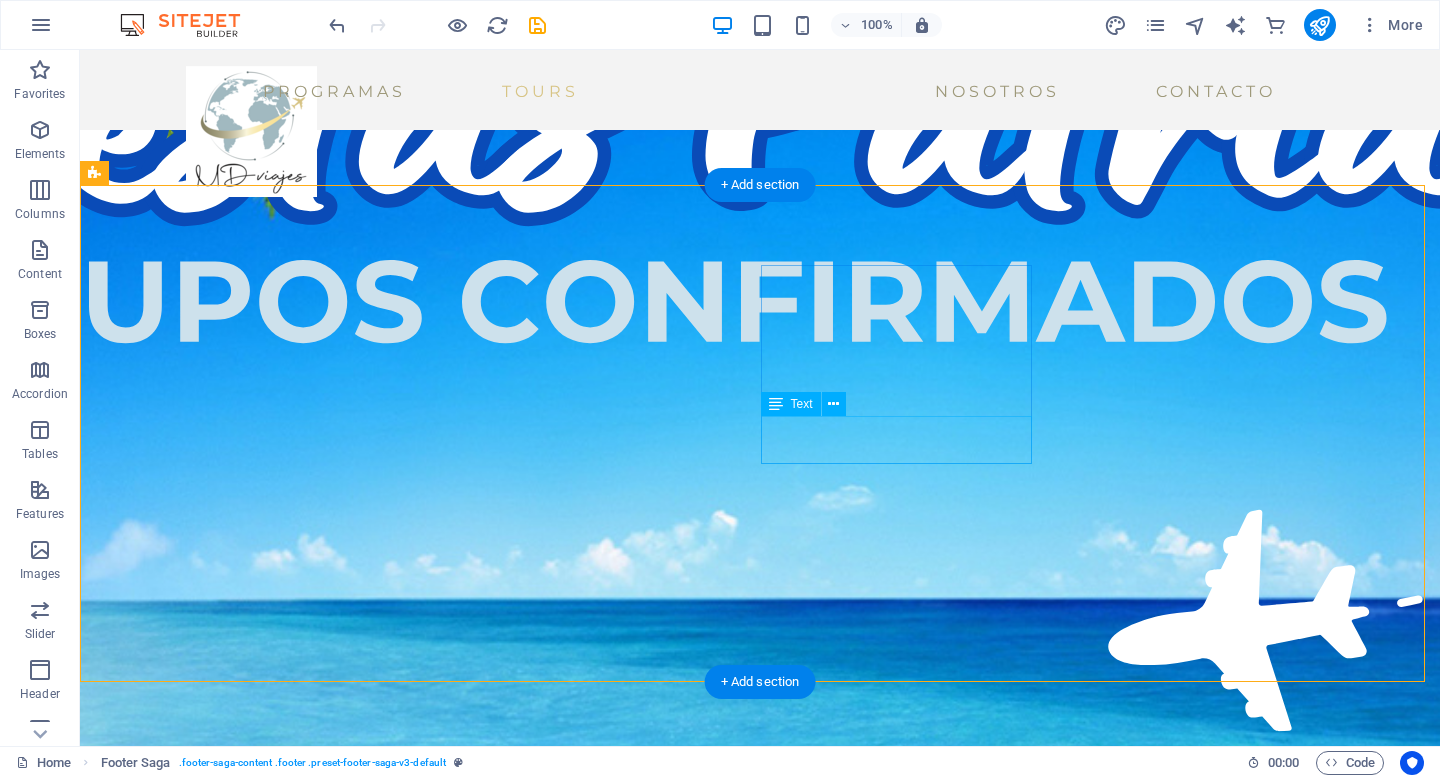scroll, scrollTop: 3881, scrollLeft: 0, axis: vertical 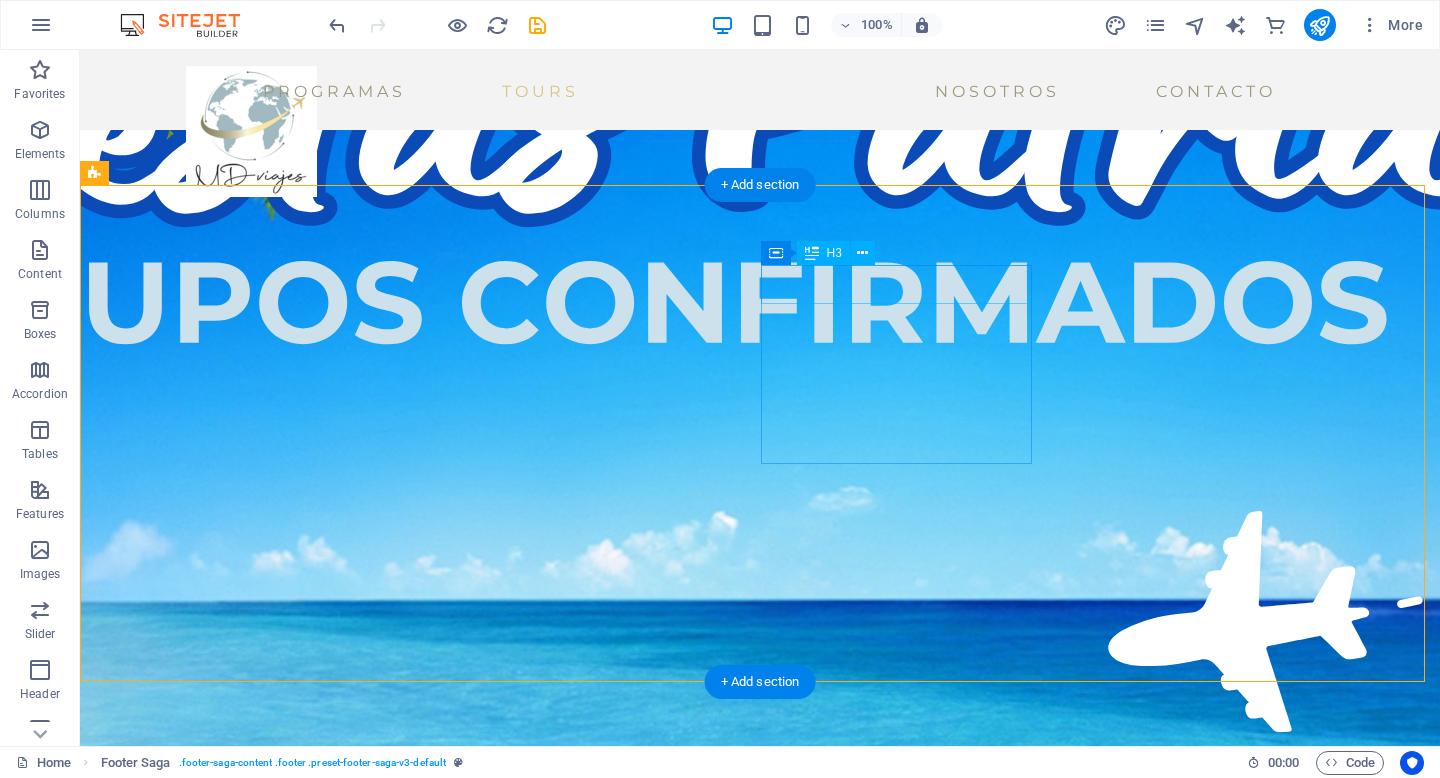 click on "Navigation" at bounding box center (239, 14392) 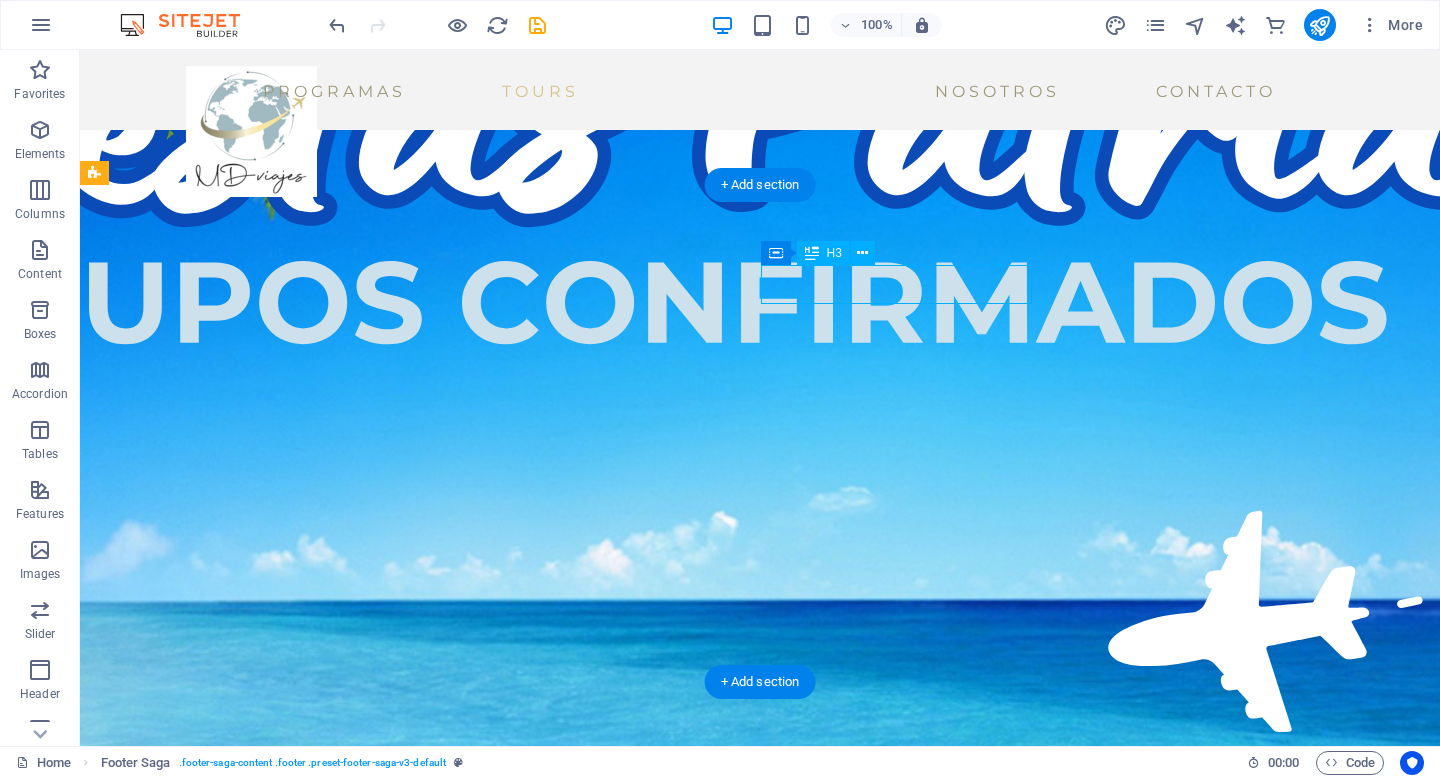 click on "Navigation" at bounding box center (239, 14392) 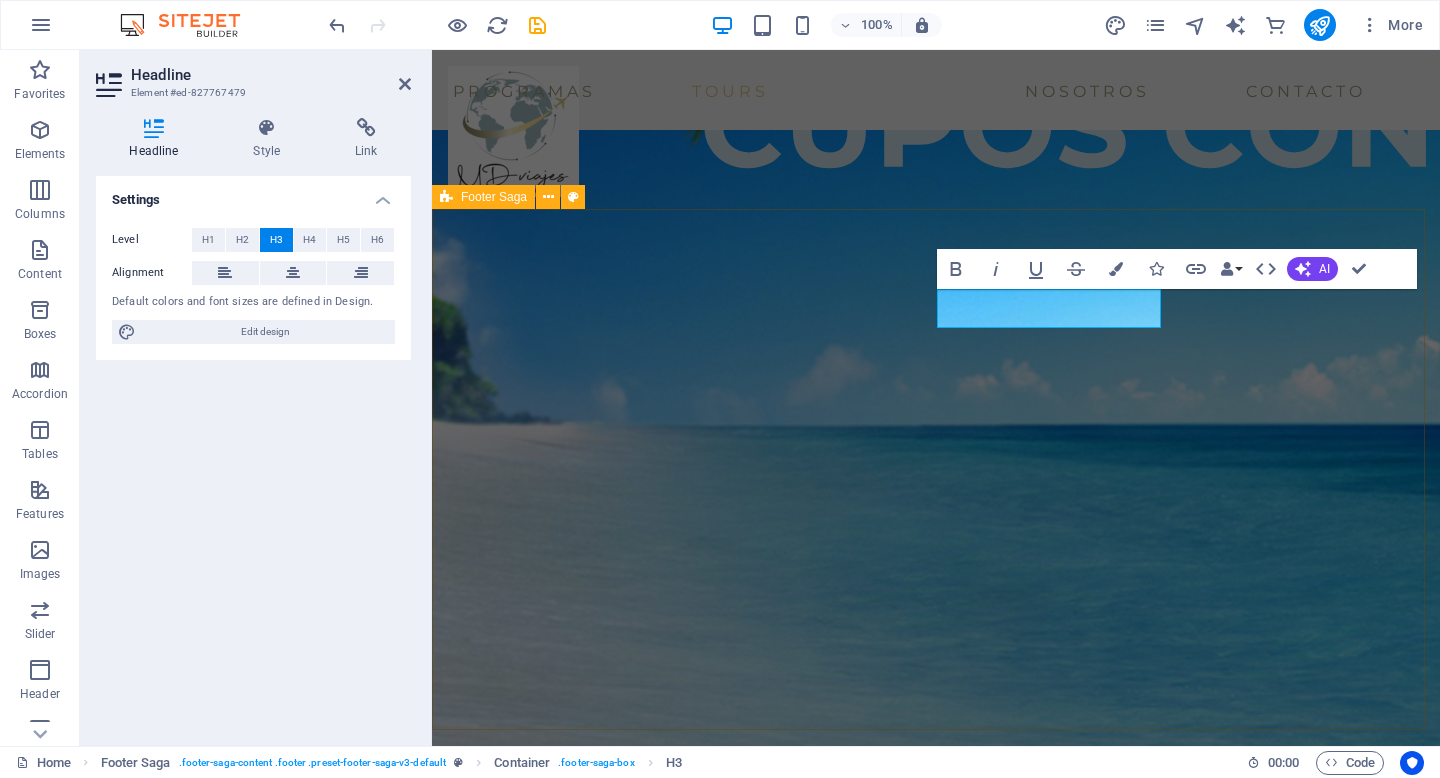 scroll, scrollTop: 3705, scrollLeft: 0, axis: vertical 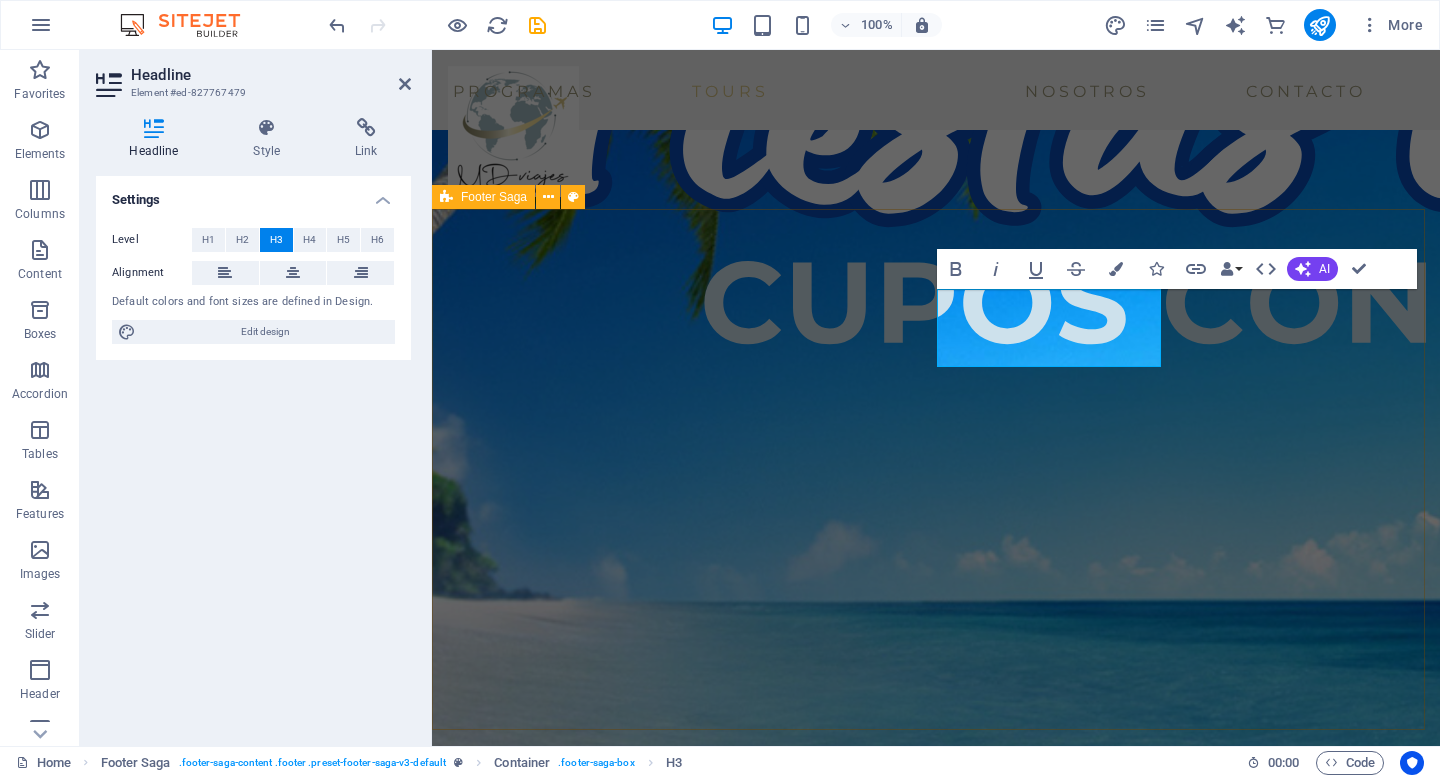 click on "New text element Lorem ipsum dolor sit amet, consectetuer adipiscing elit. Aenean commodo ligula eget dolor. Contact [STREET] [POSTAL_CODE] [CITY] Phone: [PHONE] Mobile: Email: [EMAIL] Nuestra Empresa Home About Service Contact Legal Notice Privacy Policy Social media Instagram" at bounding box center (936, 13538) 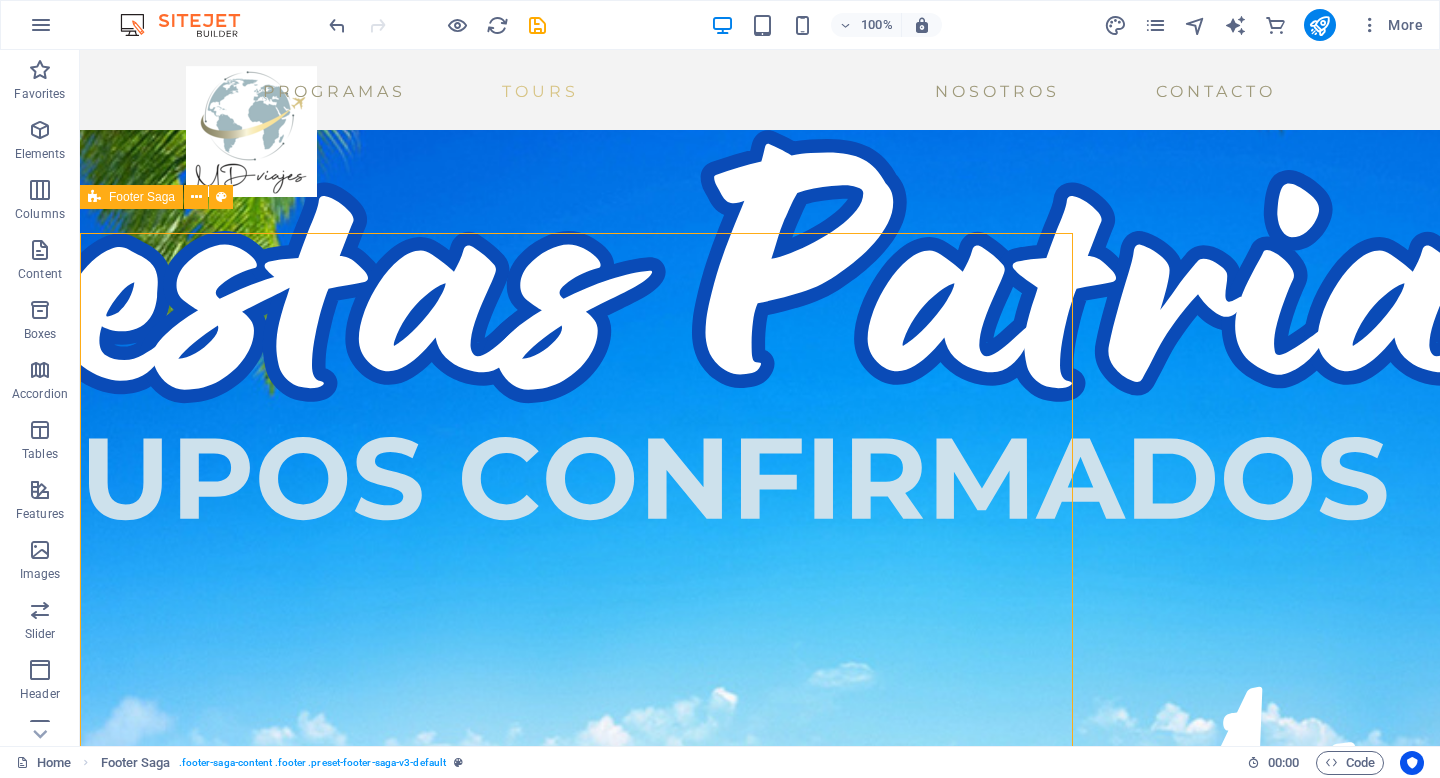 scroll, scrollTop: 3857, scrollLeft: 0, axis: vertical 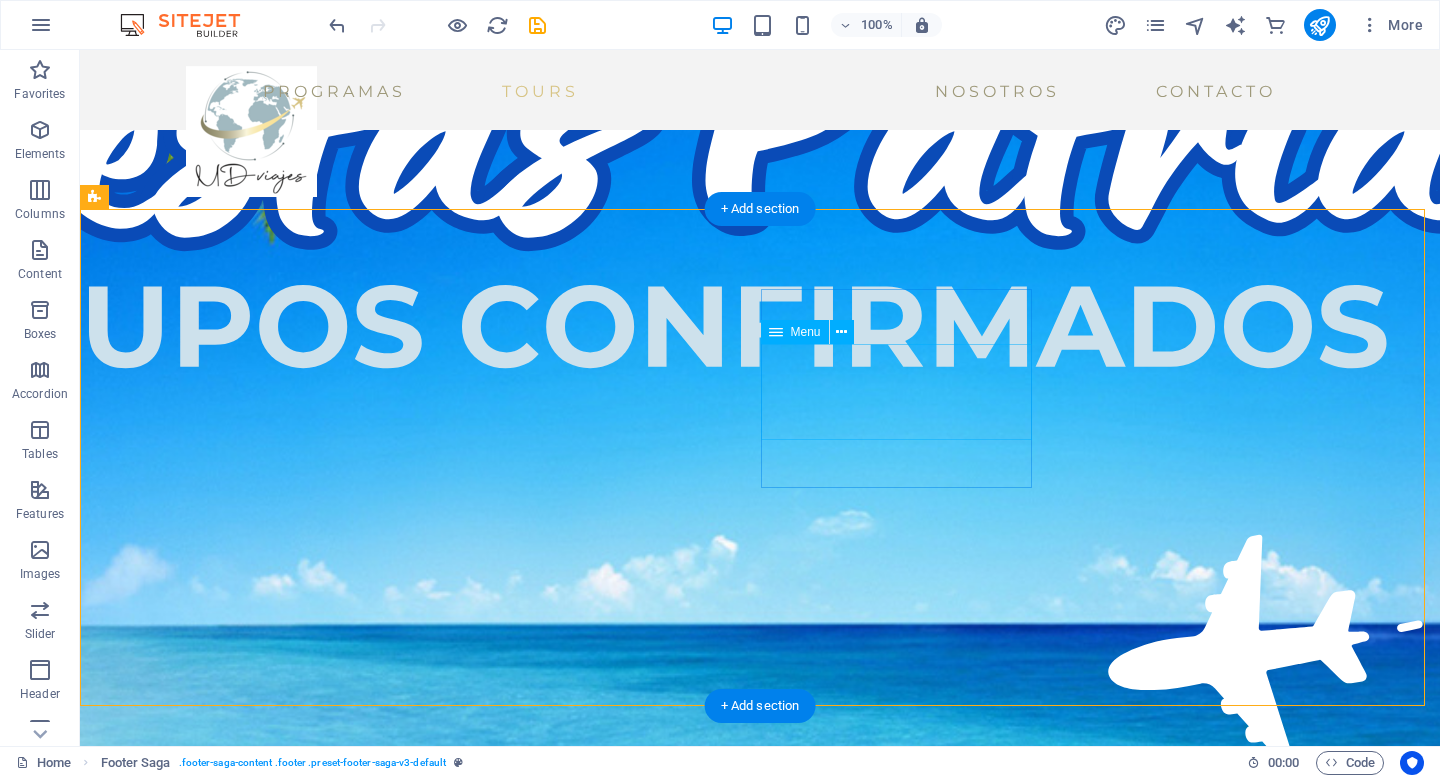 click on "Home About Service Contact" at bounding box center [239, 14500] 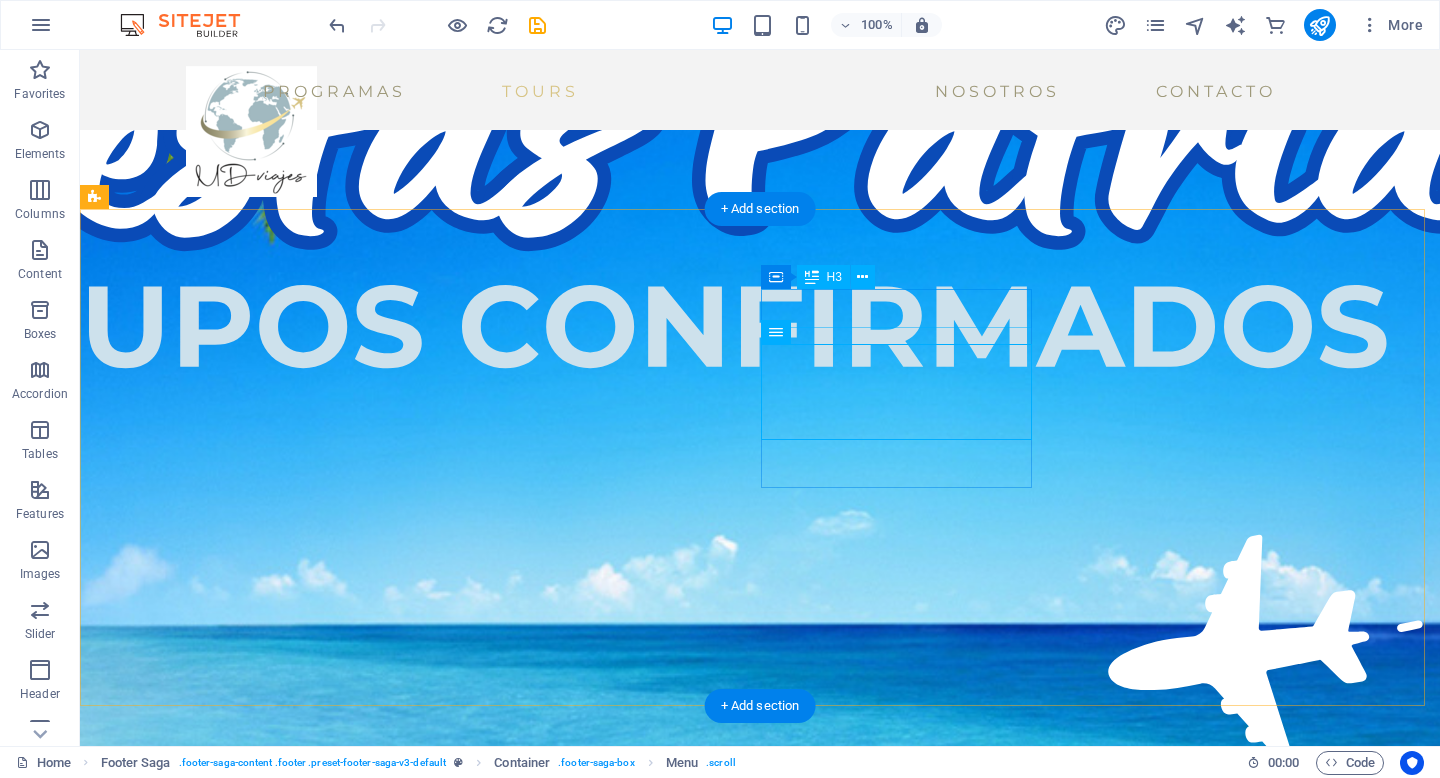 click on "Nuestra Empresa" at bounding box center [239, 14416] 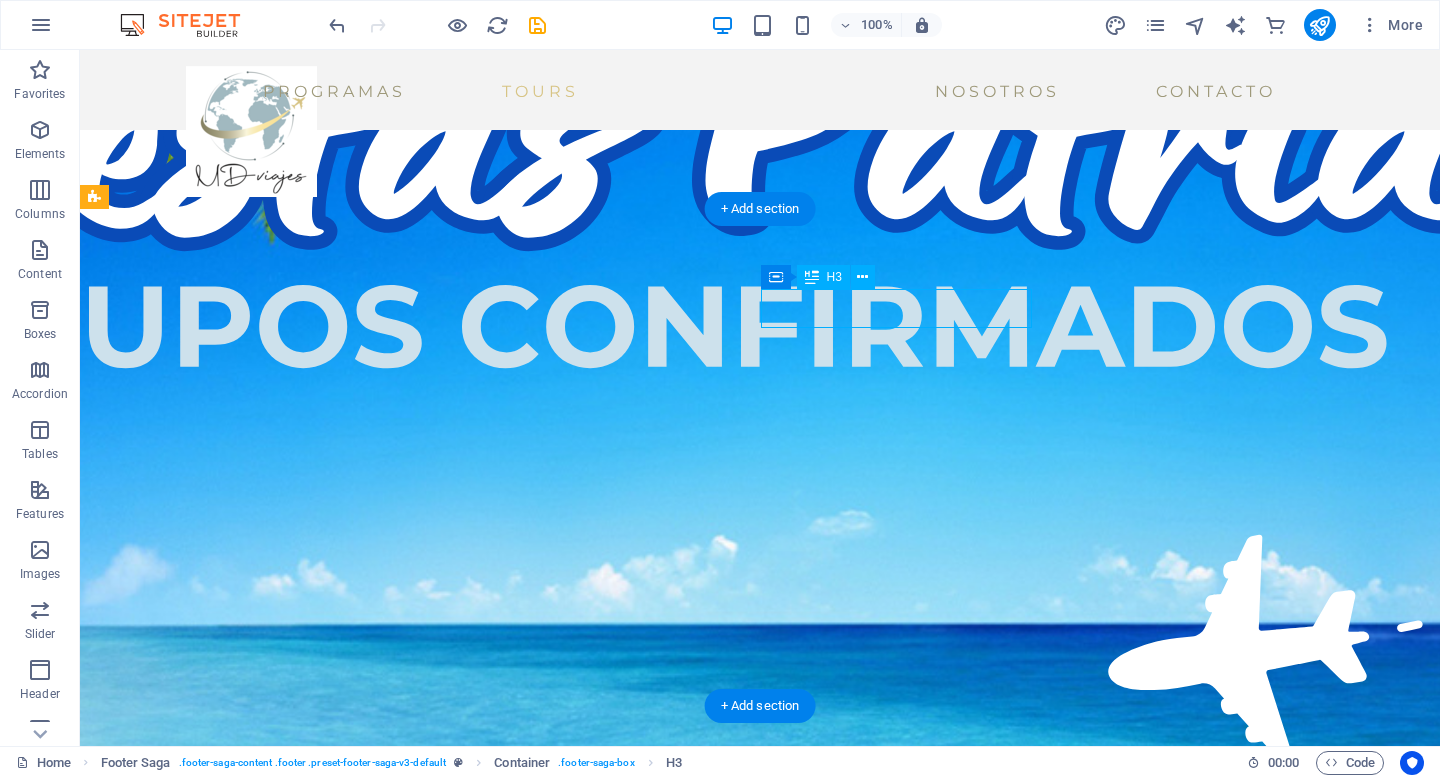 click on "Nuestra Empresa" at bounding box center [239, 14416] 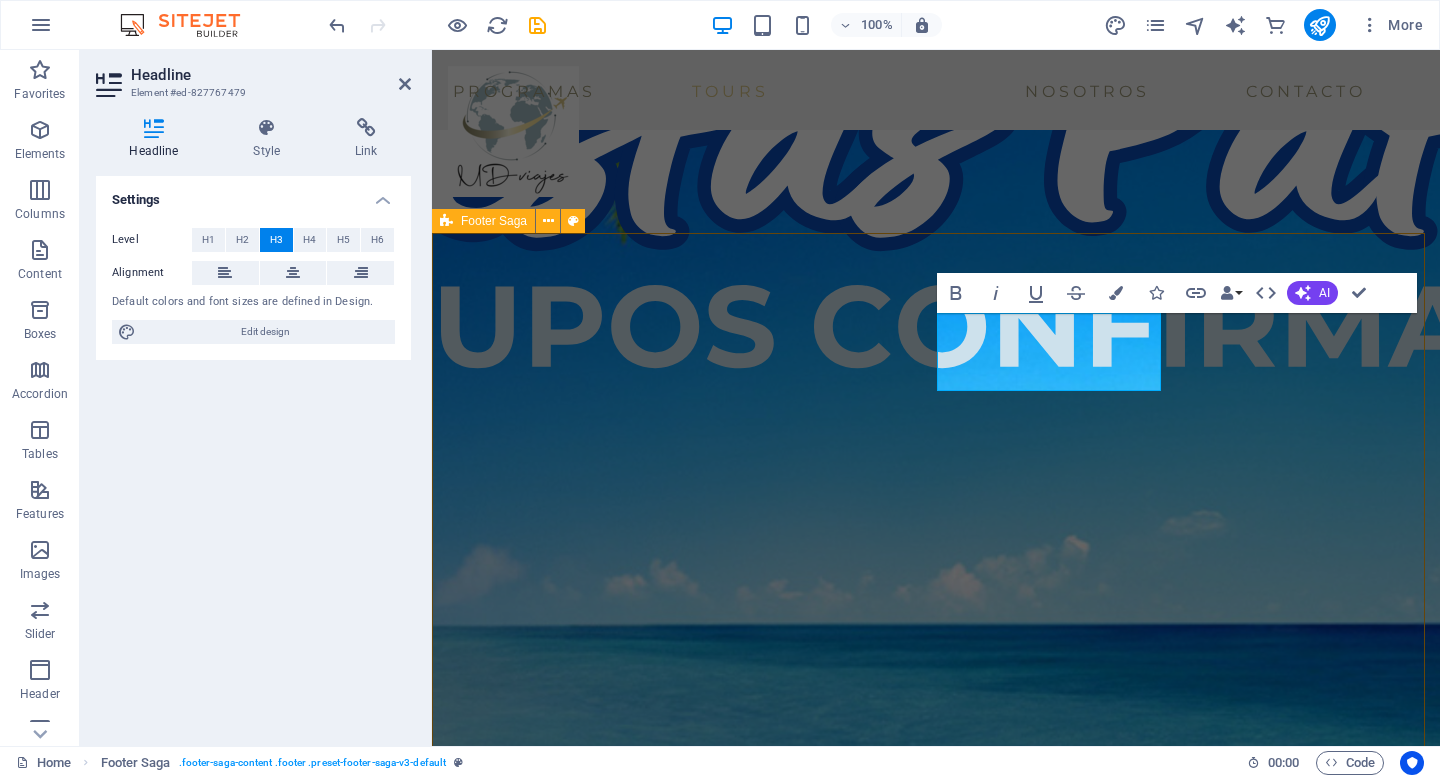 scroll, scrollTop: 3833, scrollLeft: 0, axis: vertical 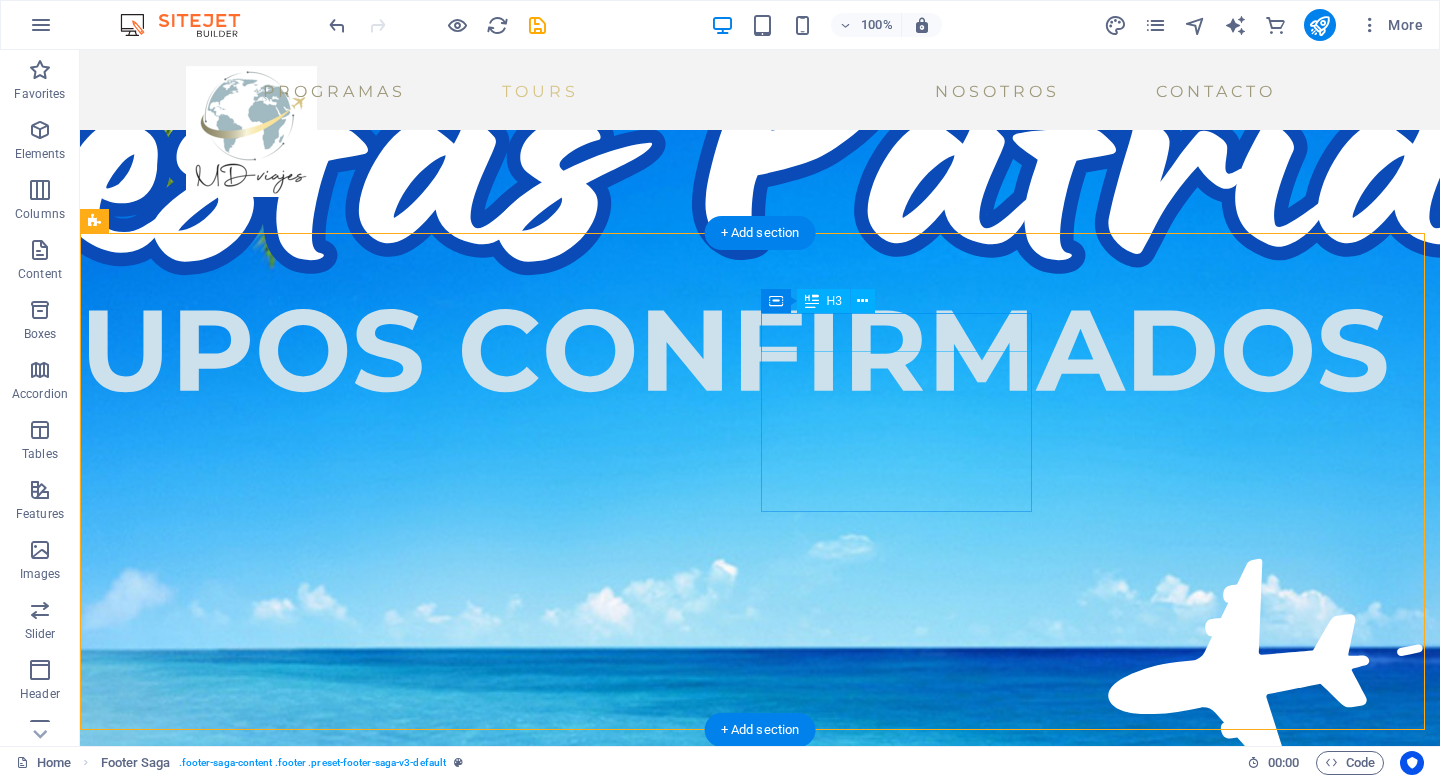 click on "Nuestra Empresa" at bounding box center (239, 14440) 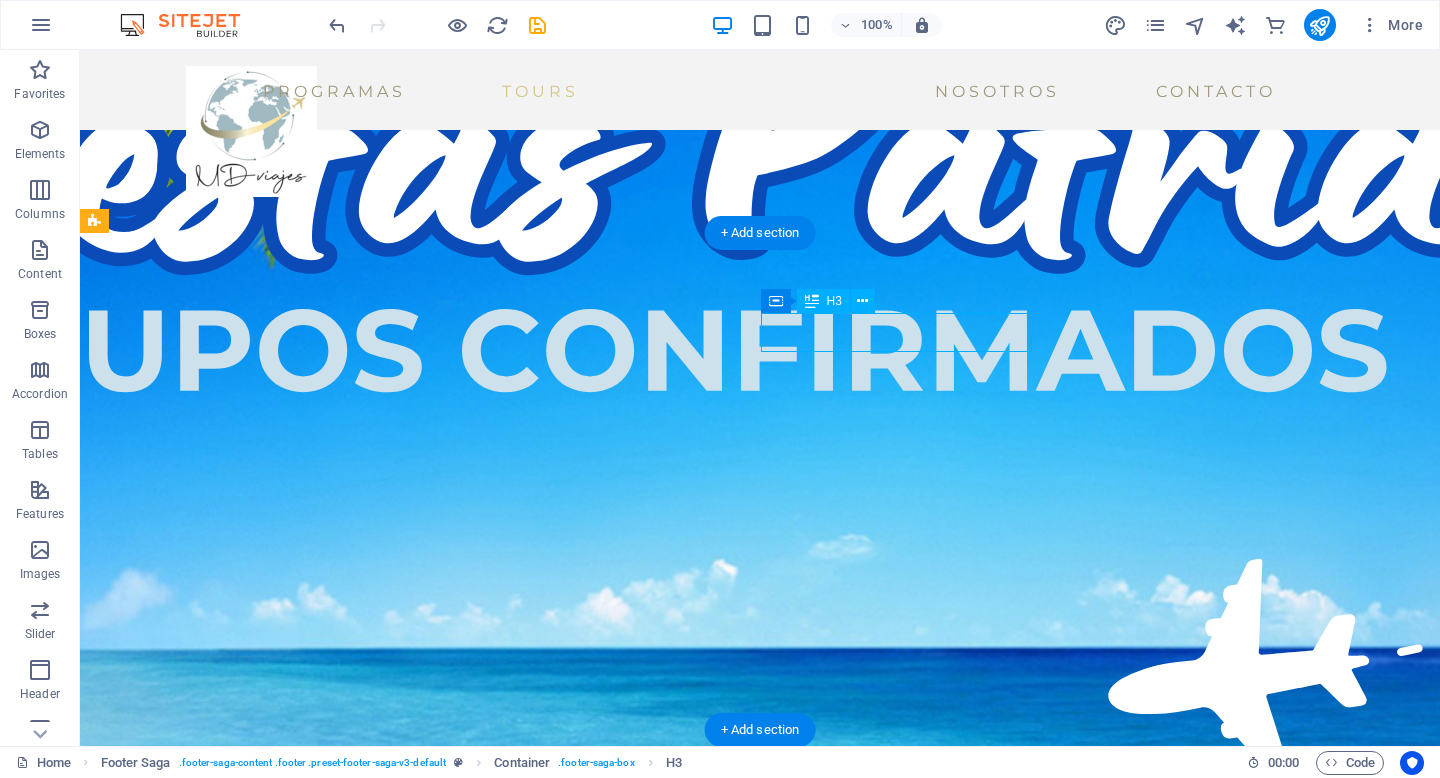 click on "Nuestra Empresa" at bounding box center (239, 14440) 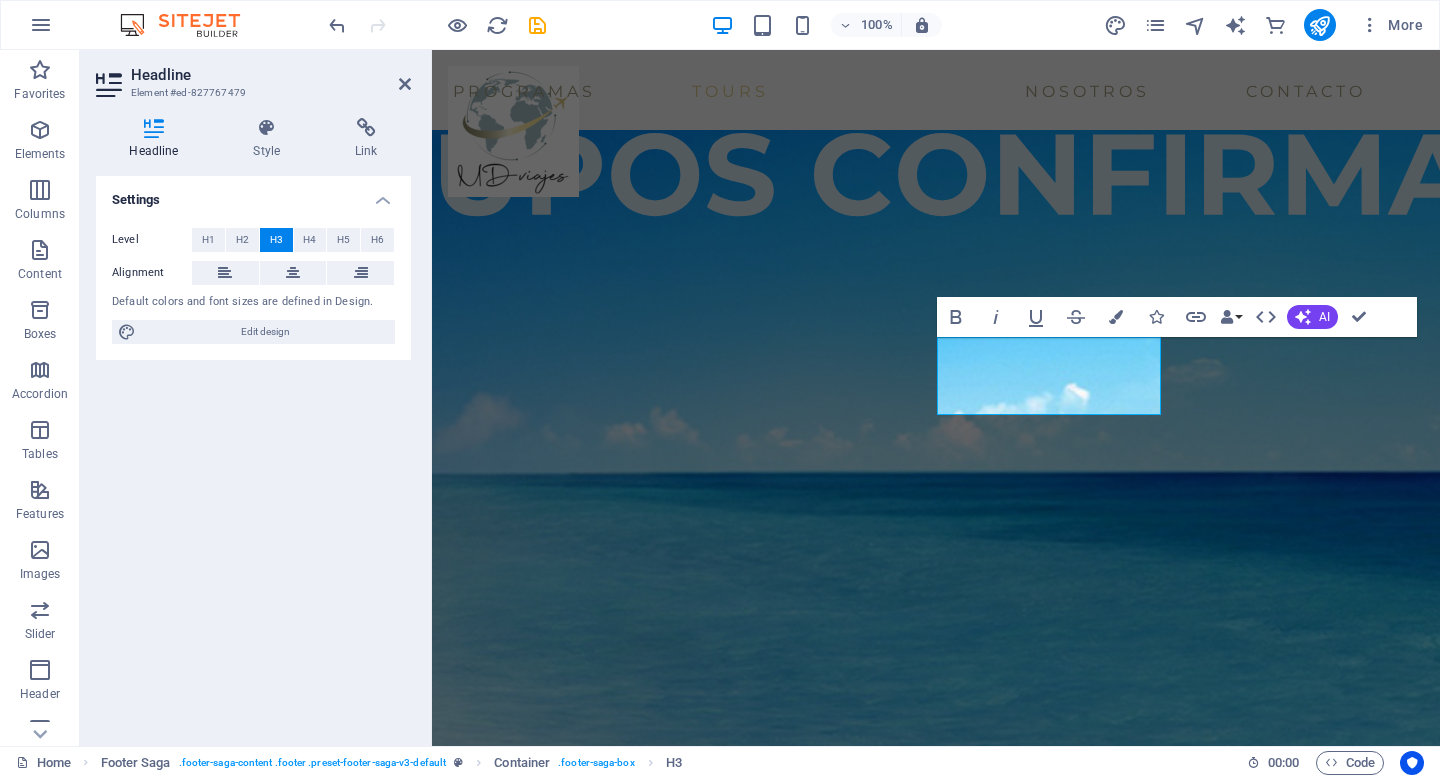 scroll, scrollTop: 3657, scrollLeft: 0, axis: vertical 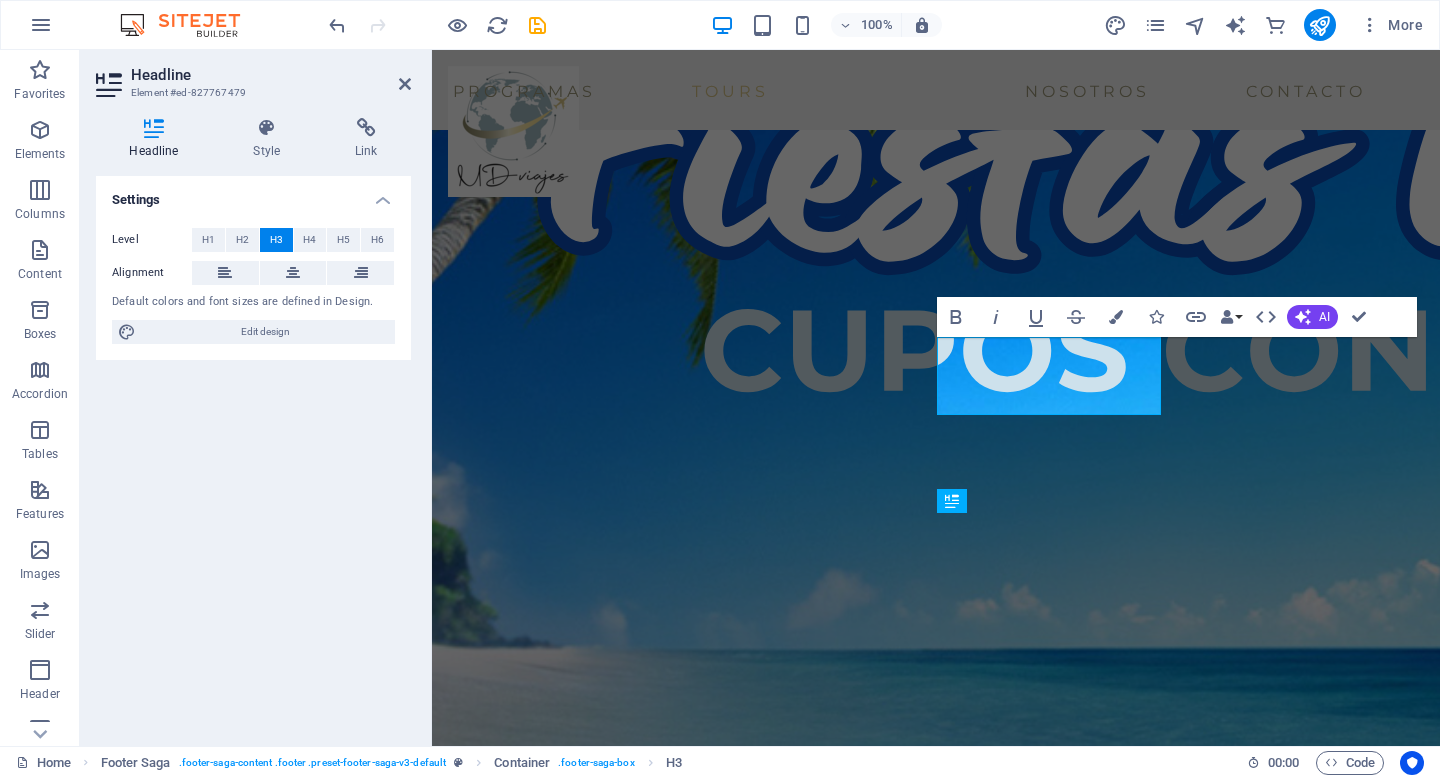 type 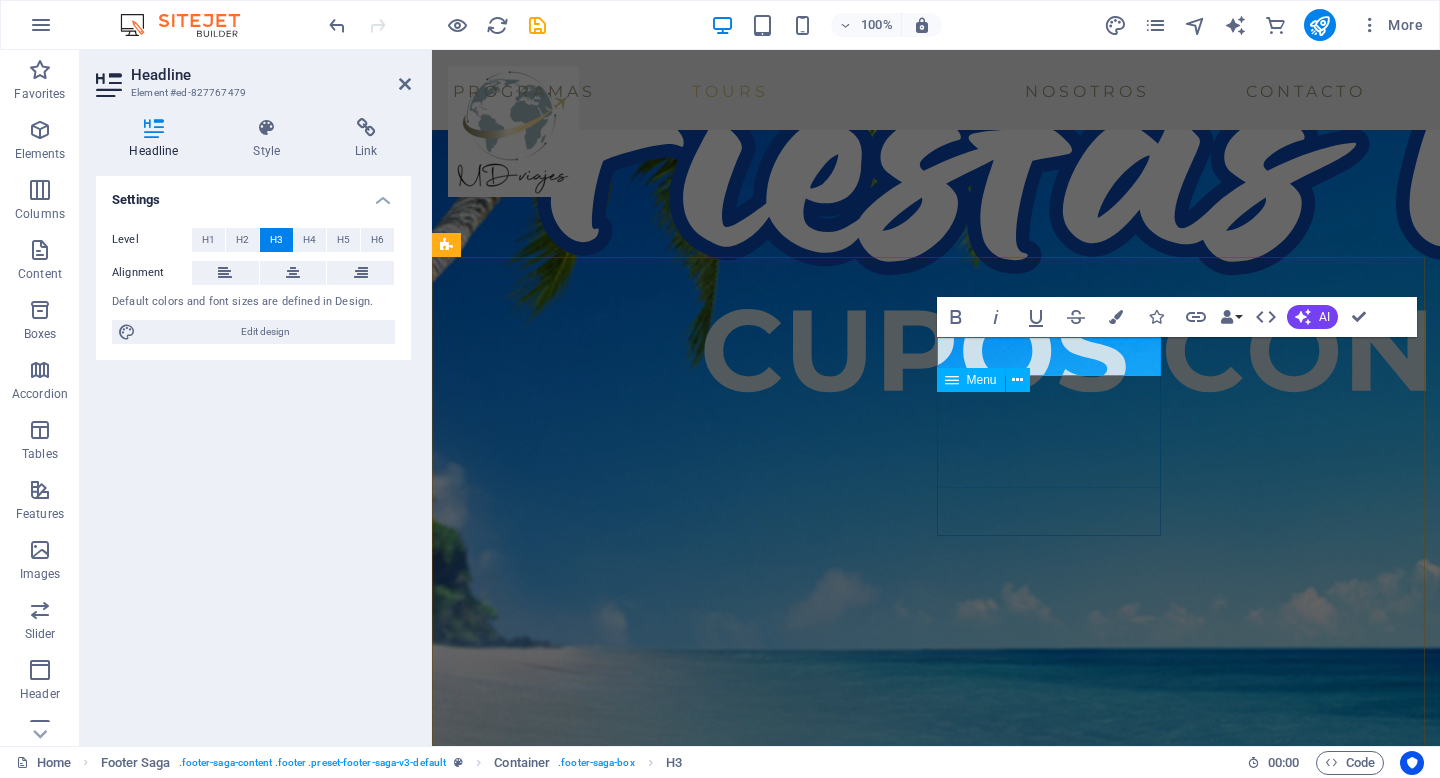 click on "Home About Service Contact" at bounding box center (570, 13791) 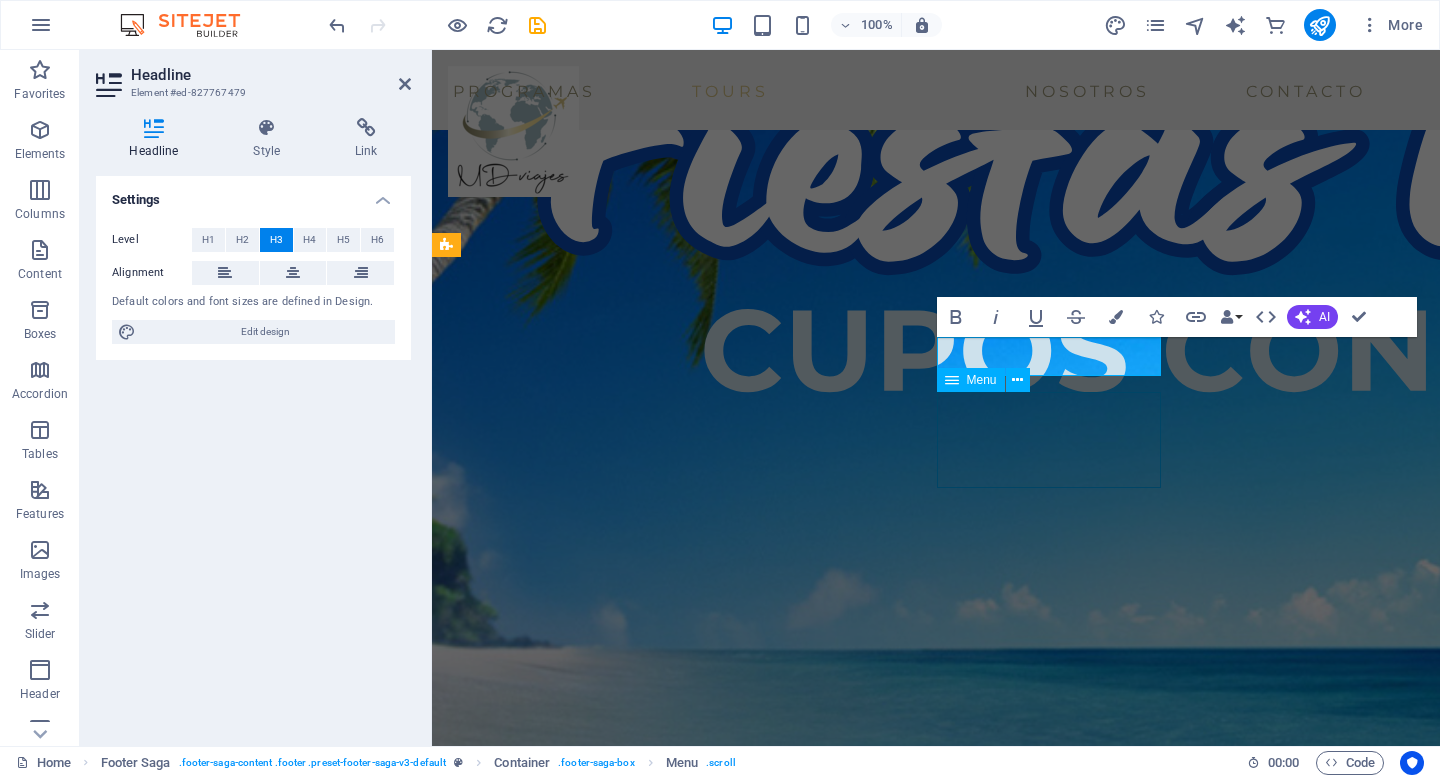 scroll, scrollTop: 3833, scrollLeft: 0, axis: vertical 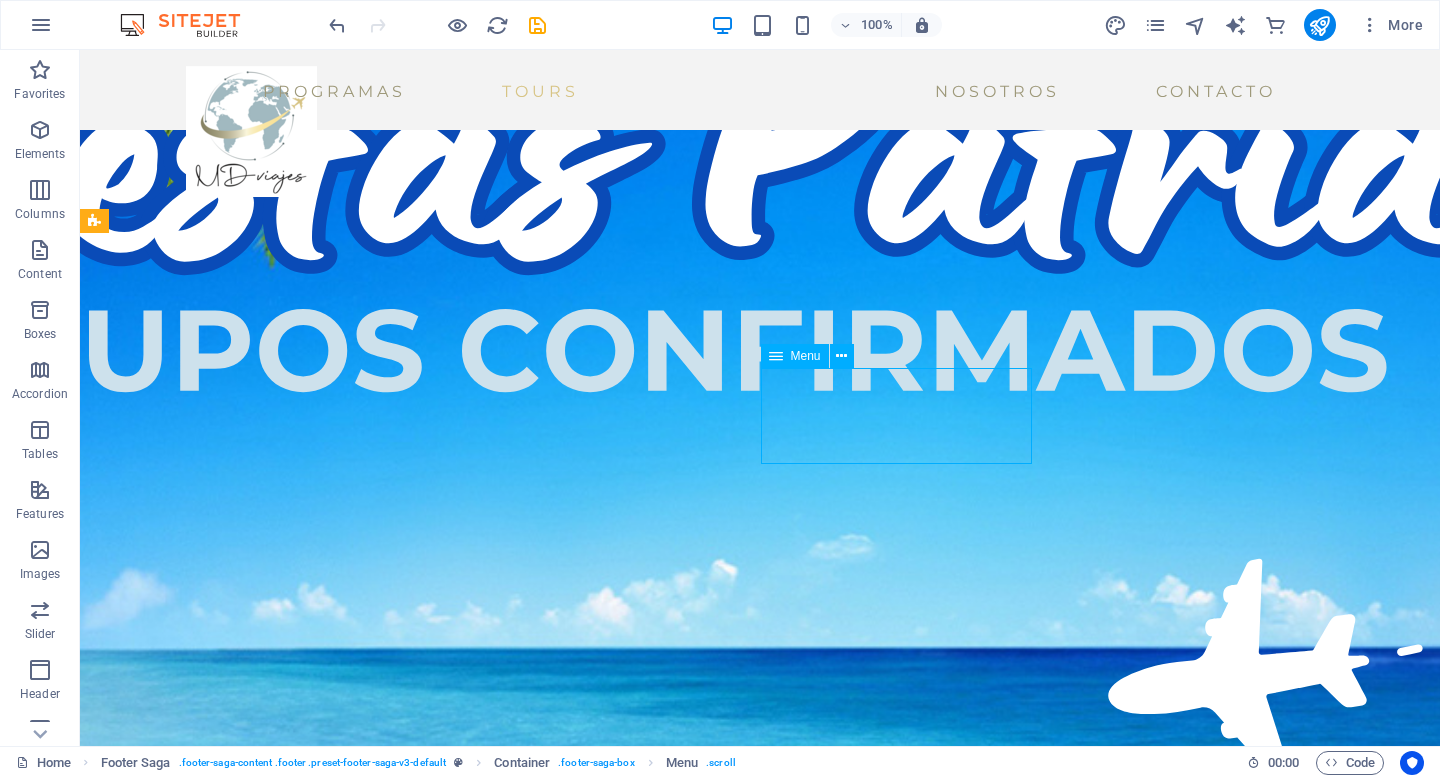 click on "Home About Service Contact" at bounding box center (239, 14524) 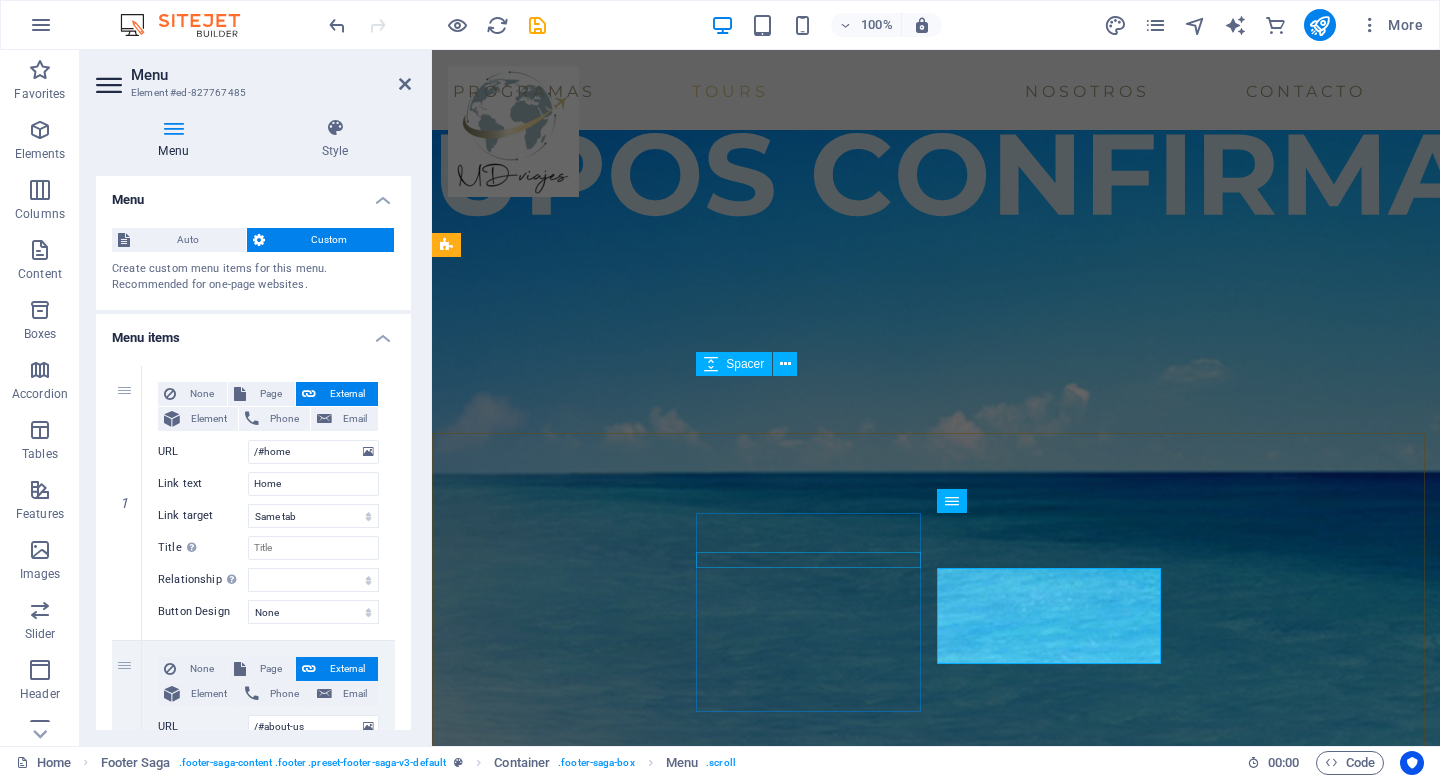 scroll, scrollTop: 3657, scrollLeft: 0, axis: vertical 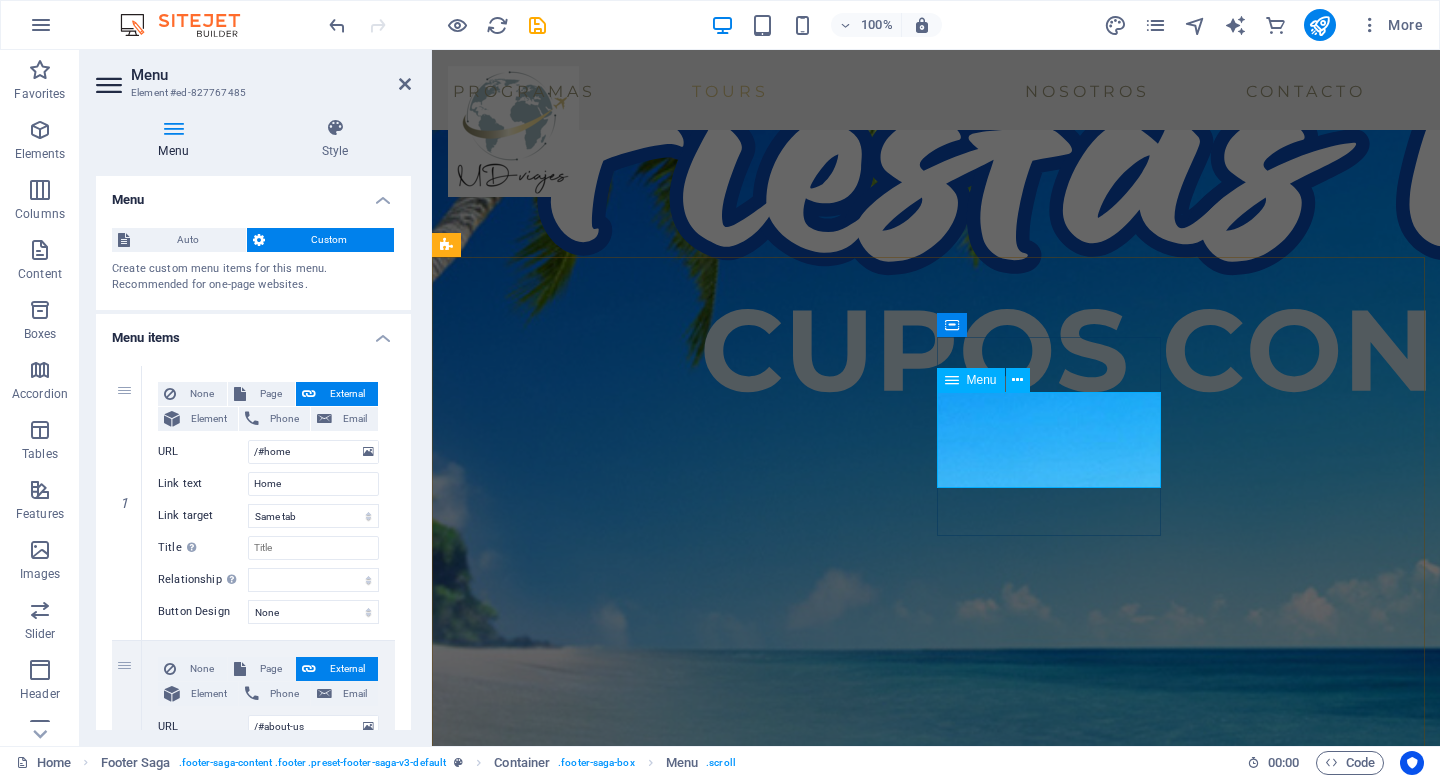 click on "Home About Service Contact" at bounding box center (570, 13791) 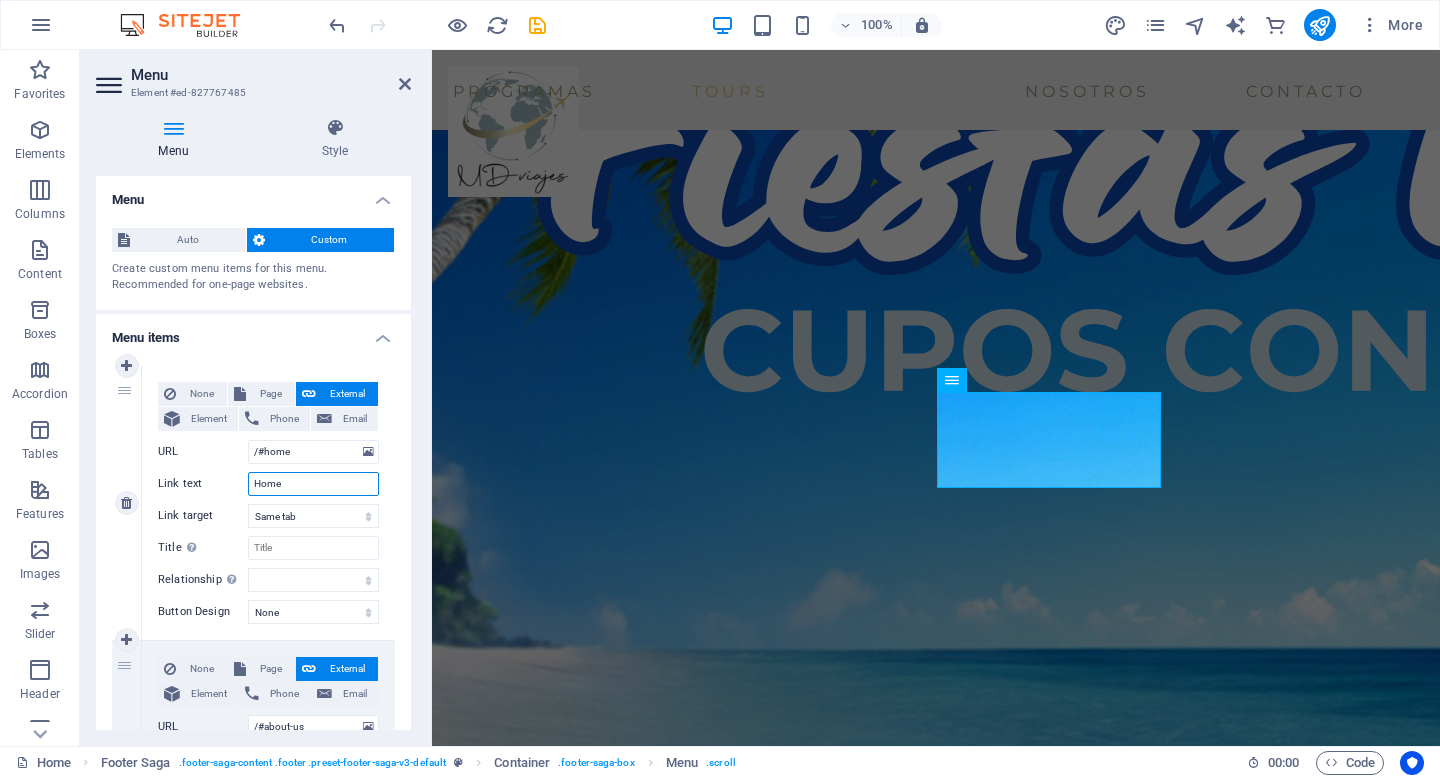 drag, startPoint x: 288, startPoint y: 479, endPoint x: 204, endPoint y: 479, distance: 84 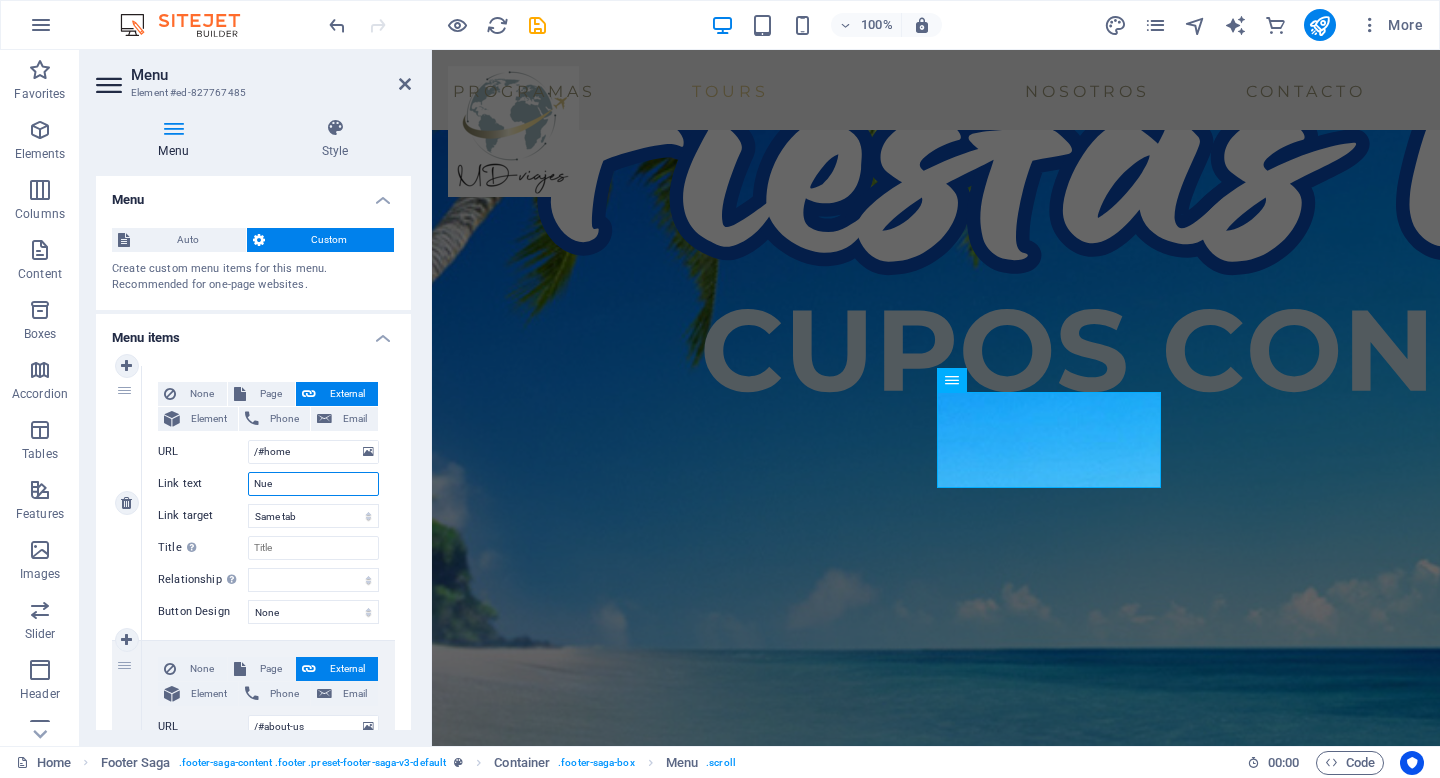 type on "Nu" 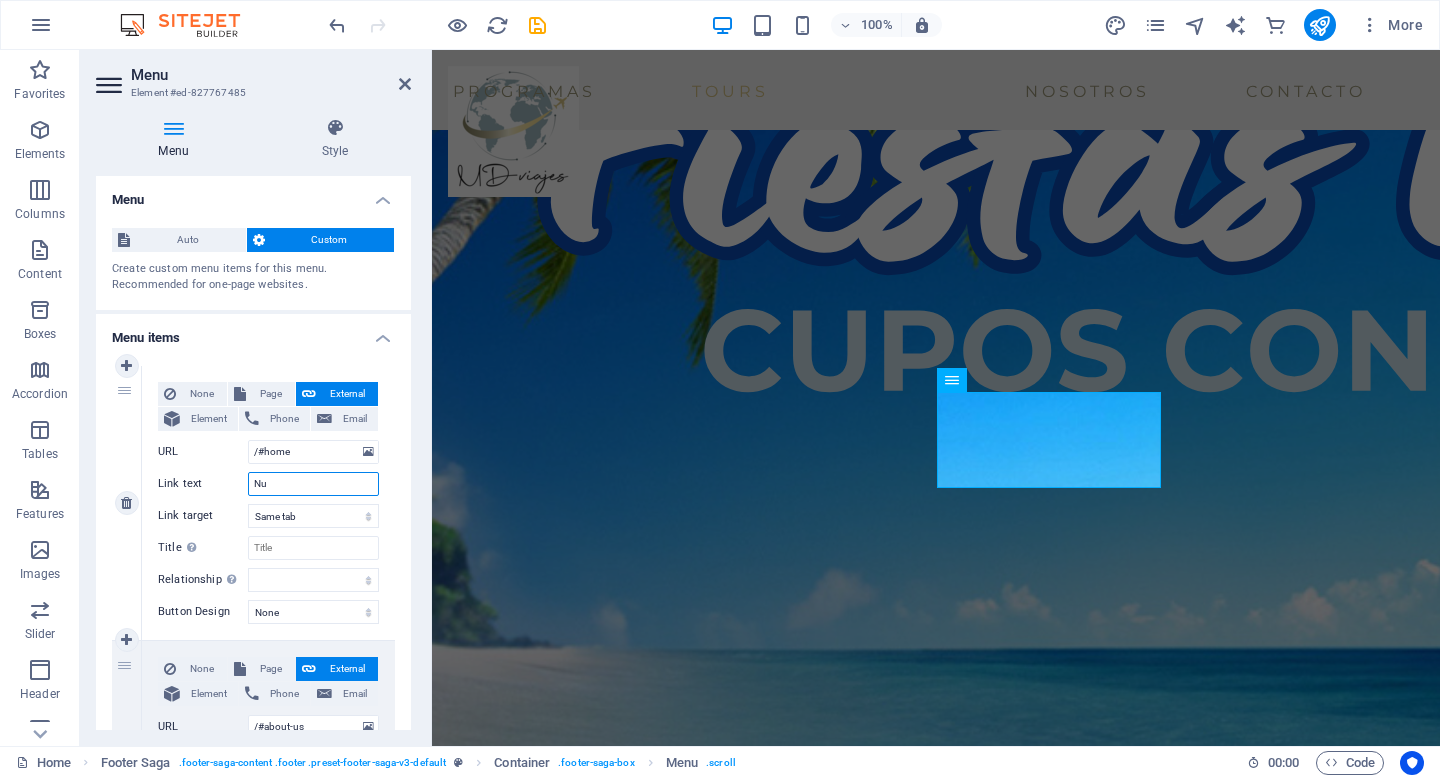 select 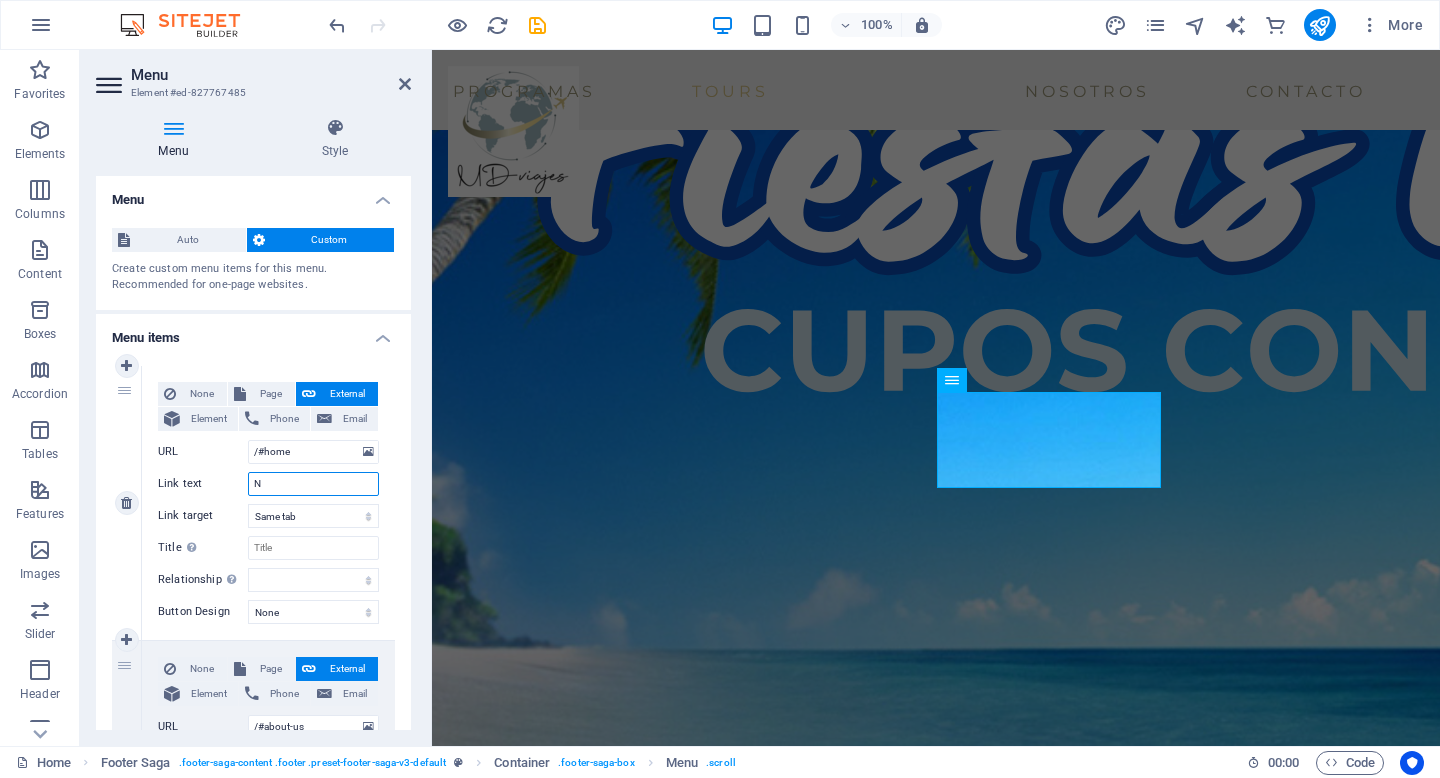 type on "NU" 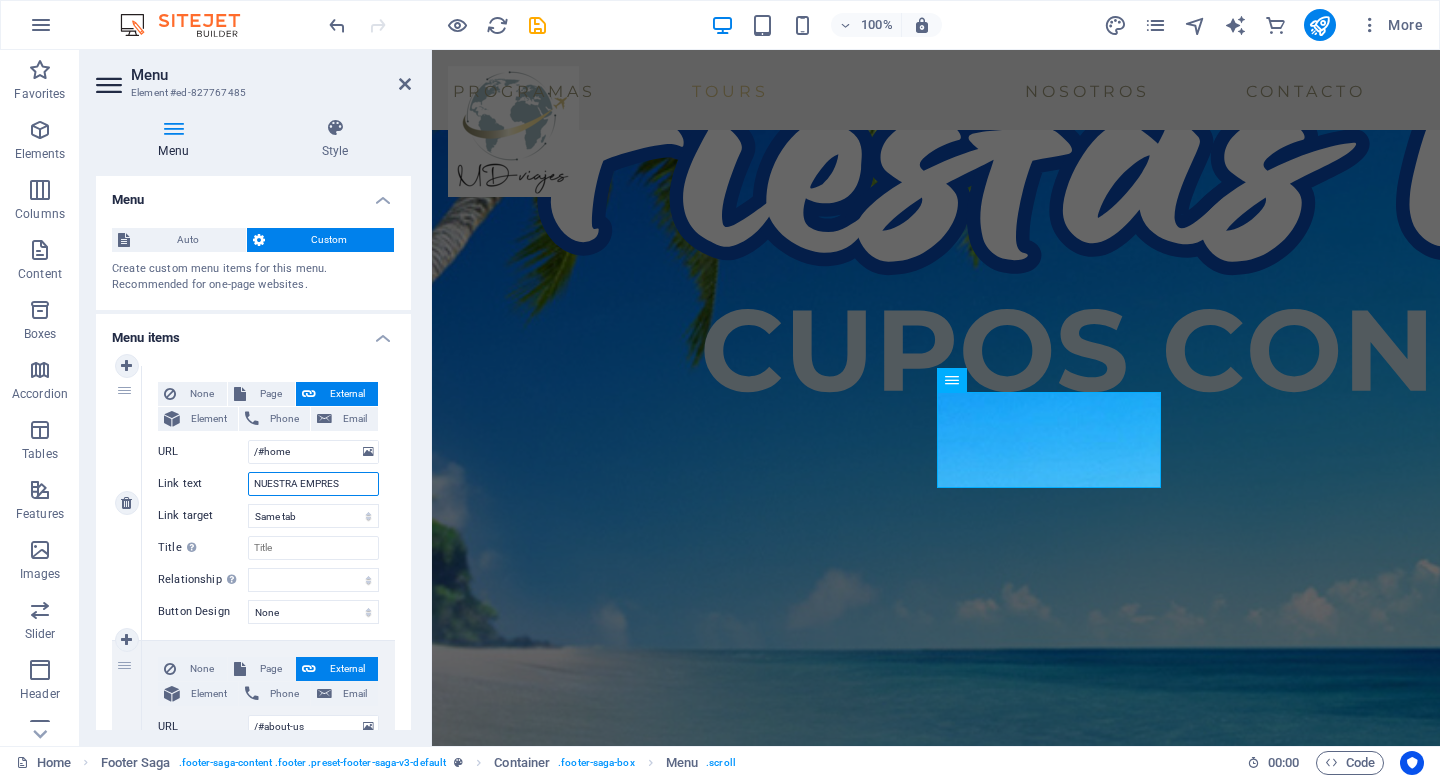 type on "NUESTRA EMPRESA" 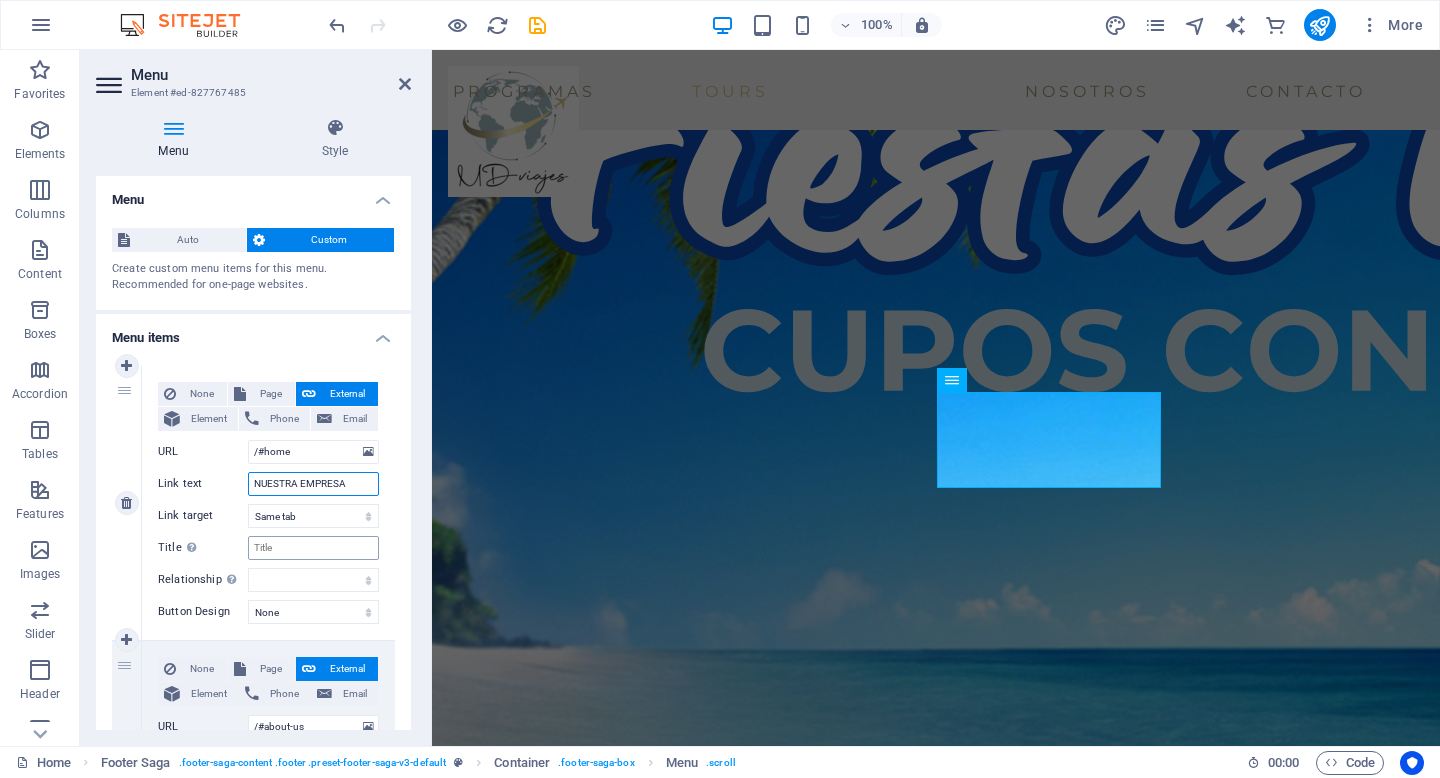 select 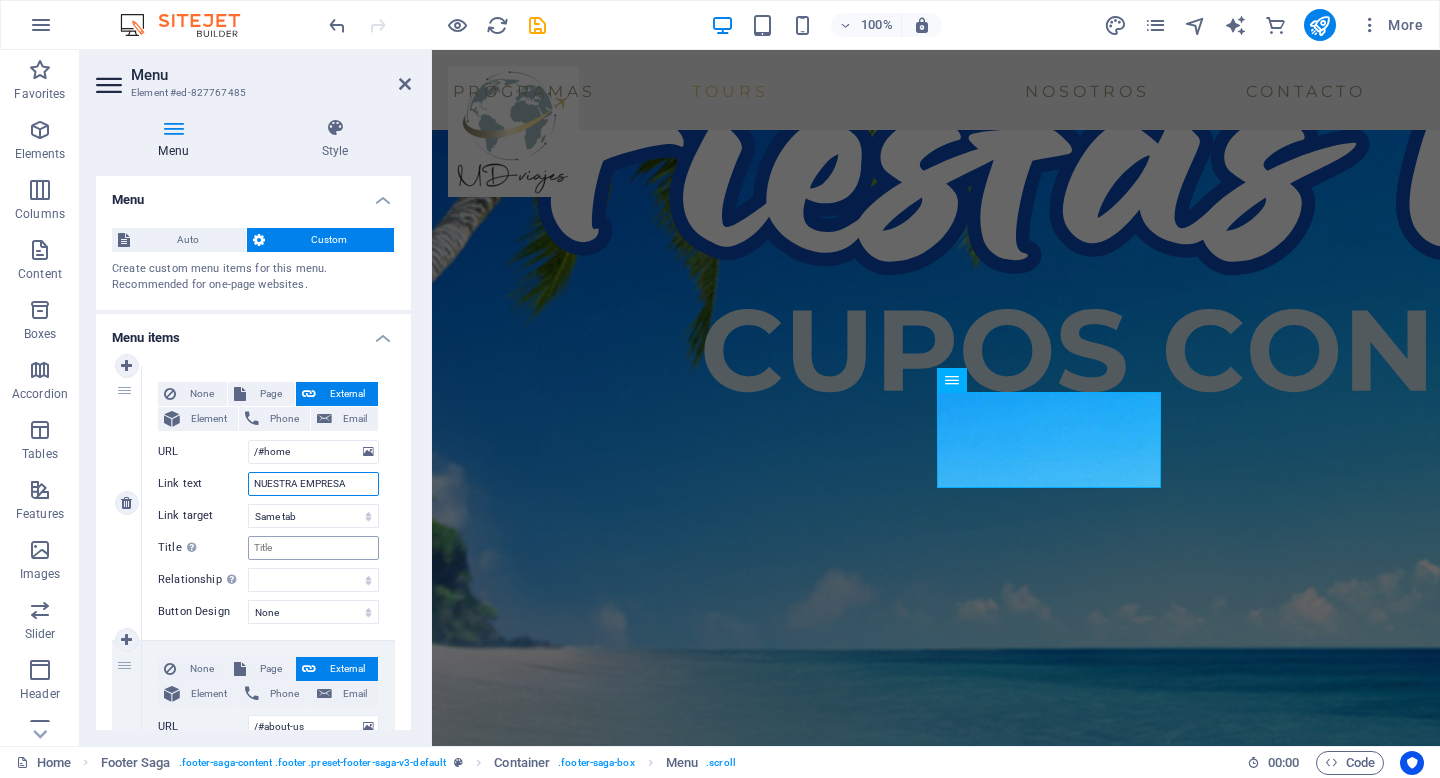 select 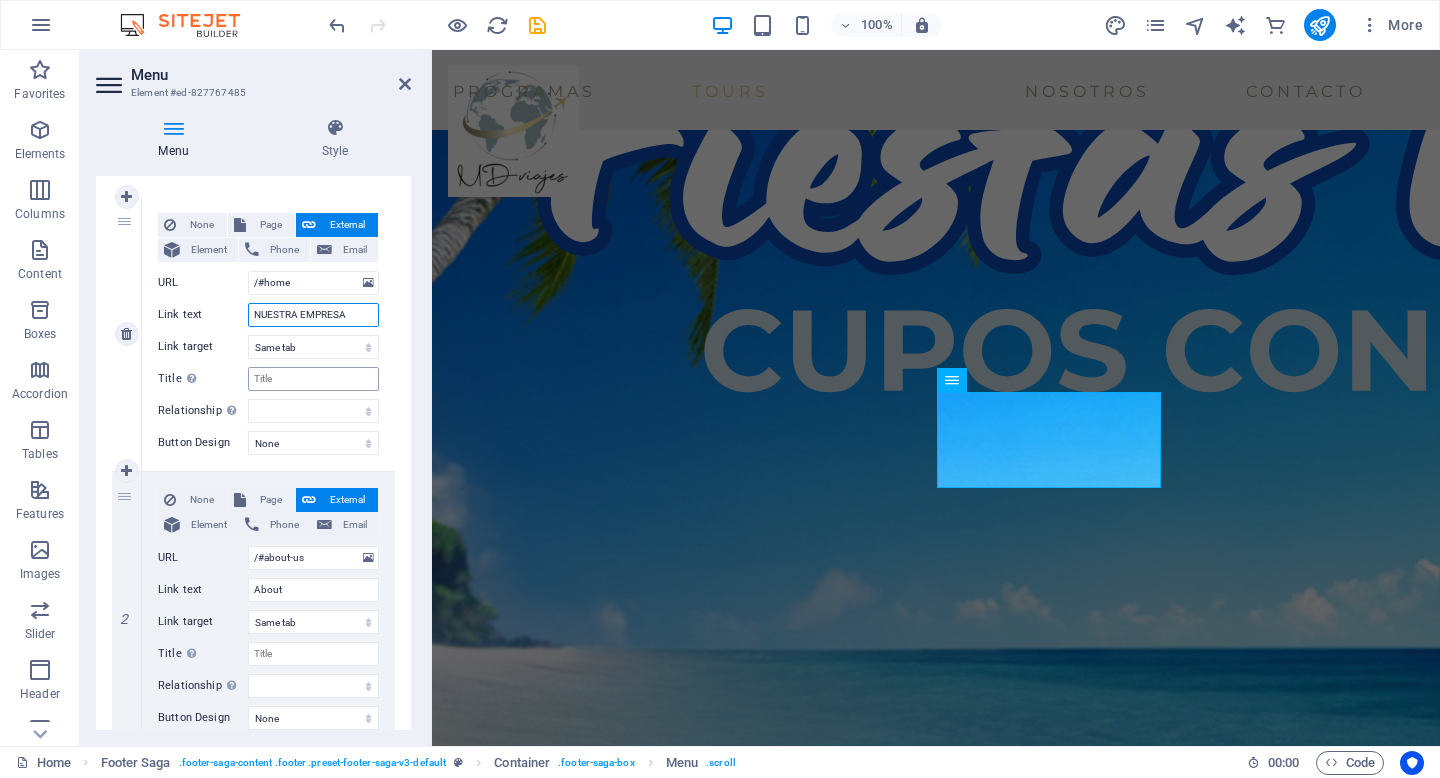 scroll, scrollTop: 190, scrollLeft: 0, axis: vertical 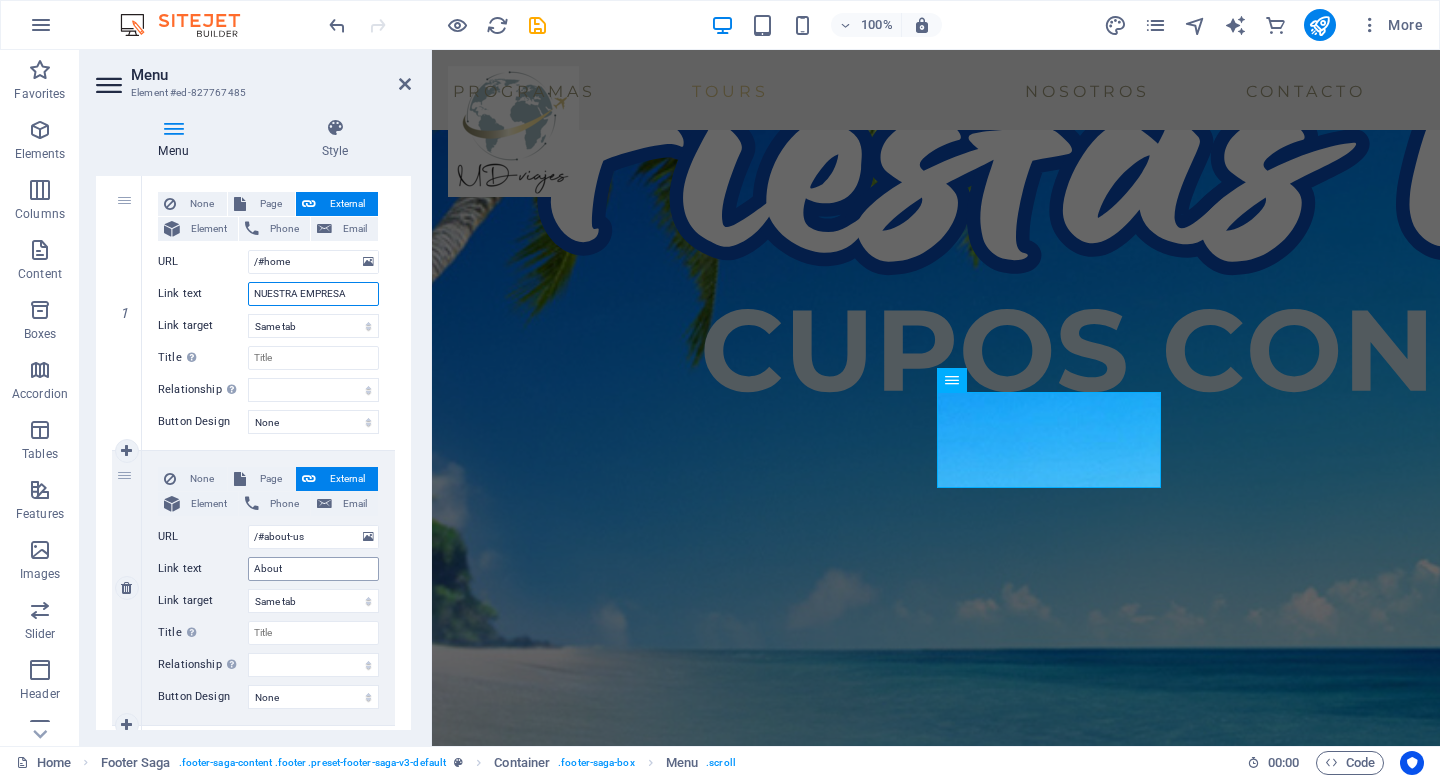 type on "NUESTRA EMPRESA" 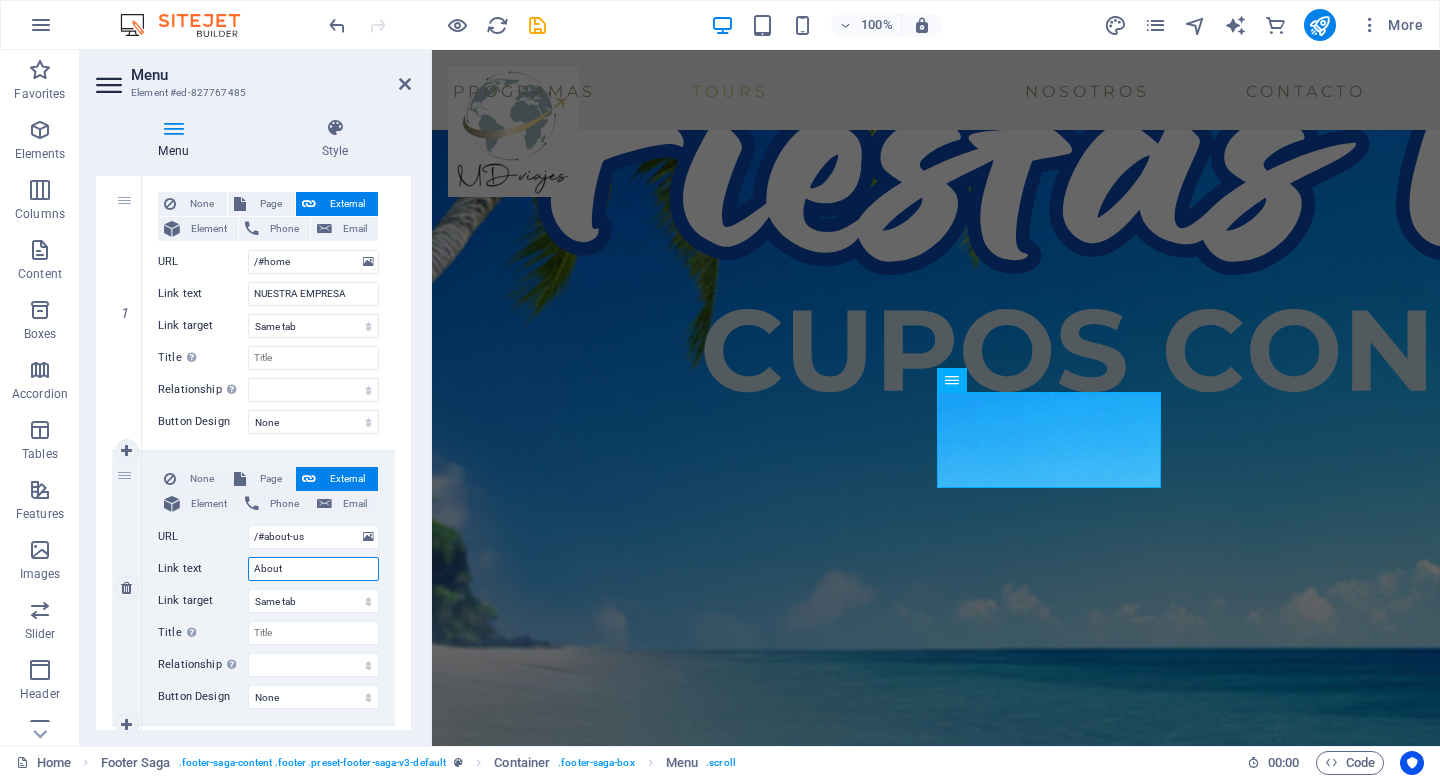 click on "About" at bounding box center (313, 569) 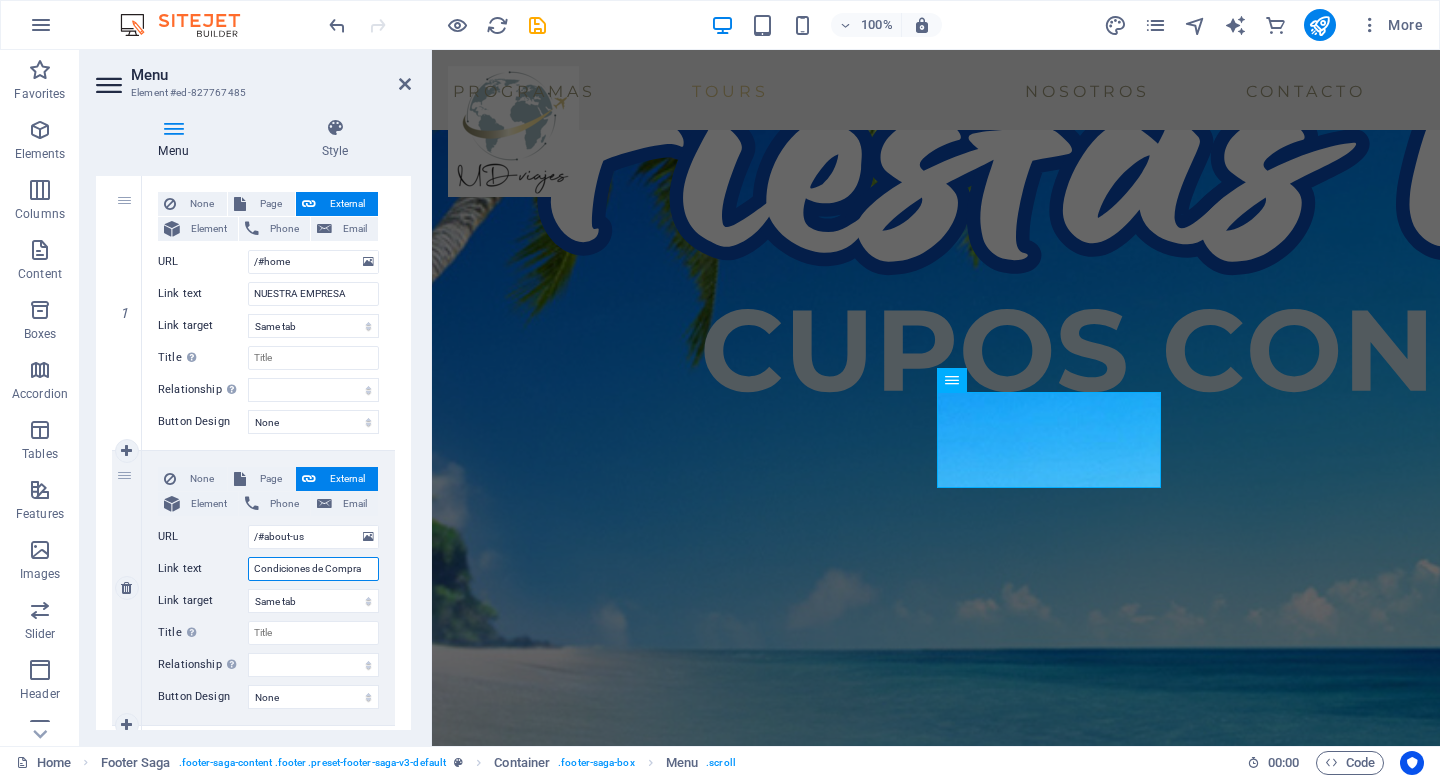 select 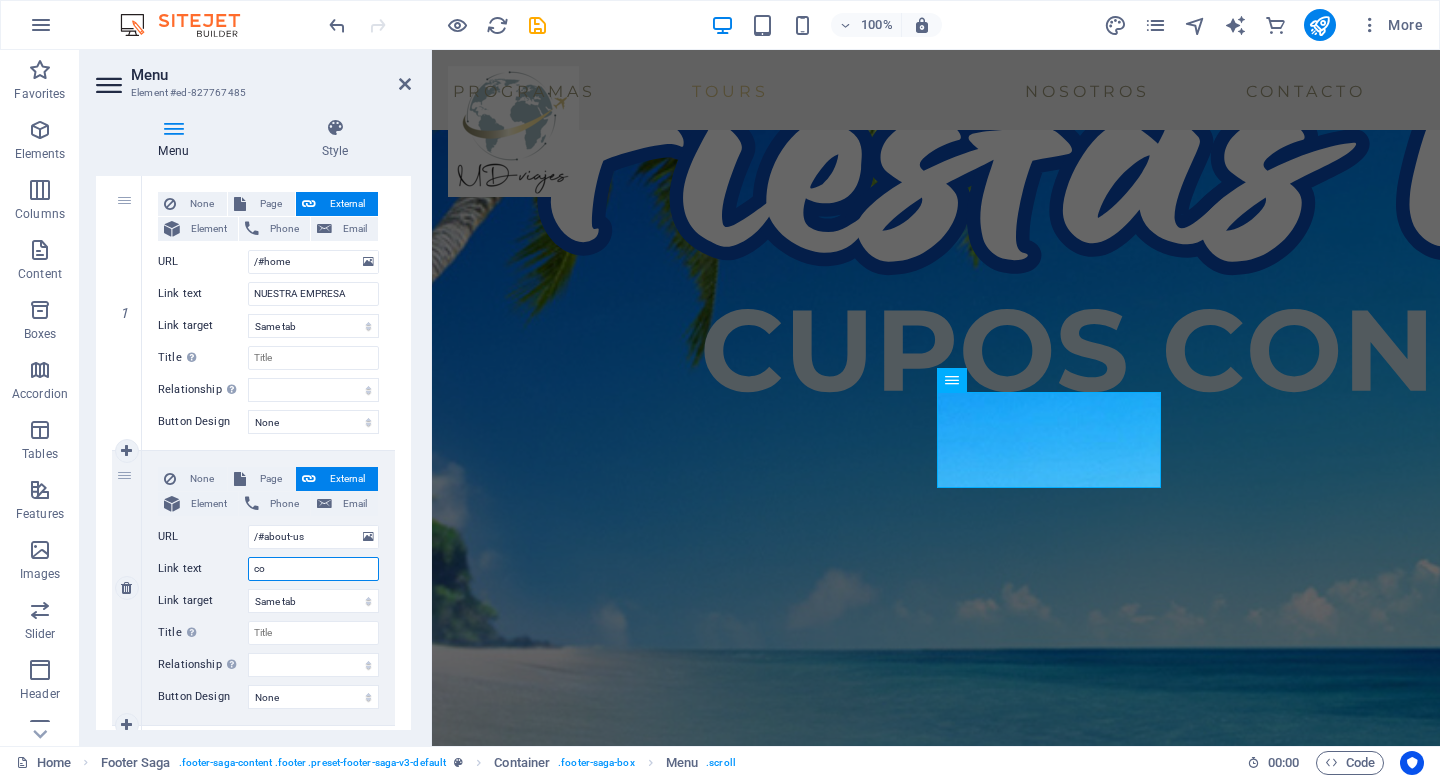 type on "c" 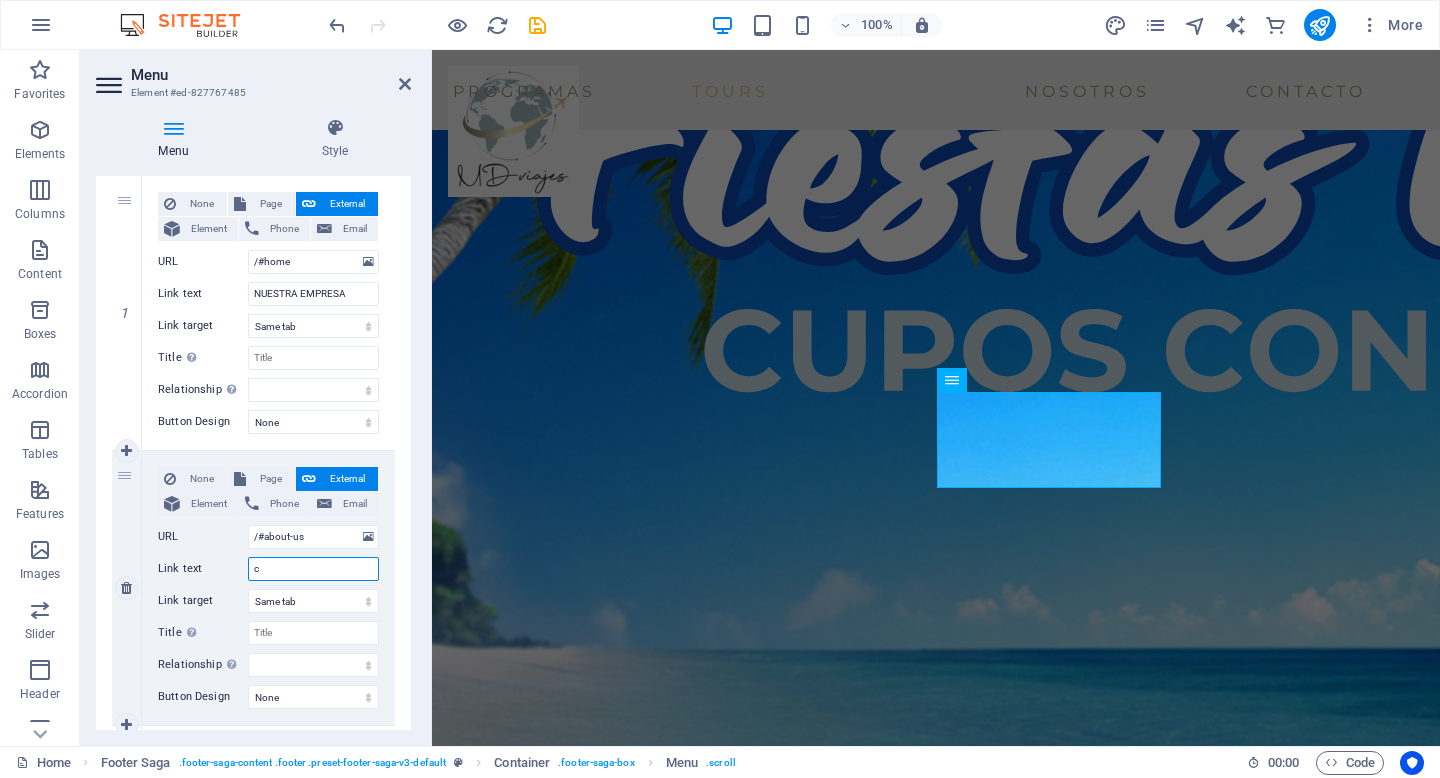 type 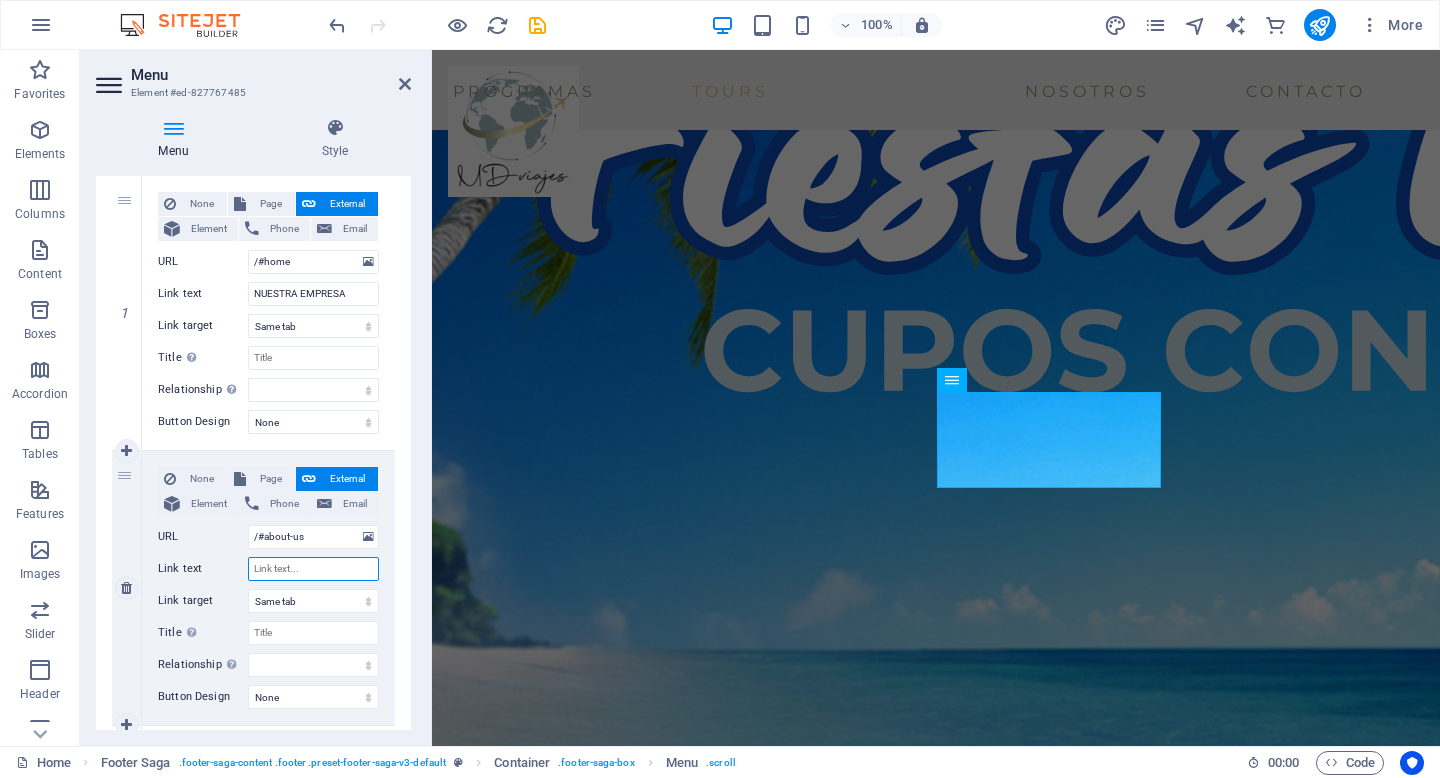 select 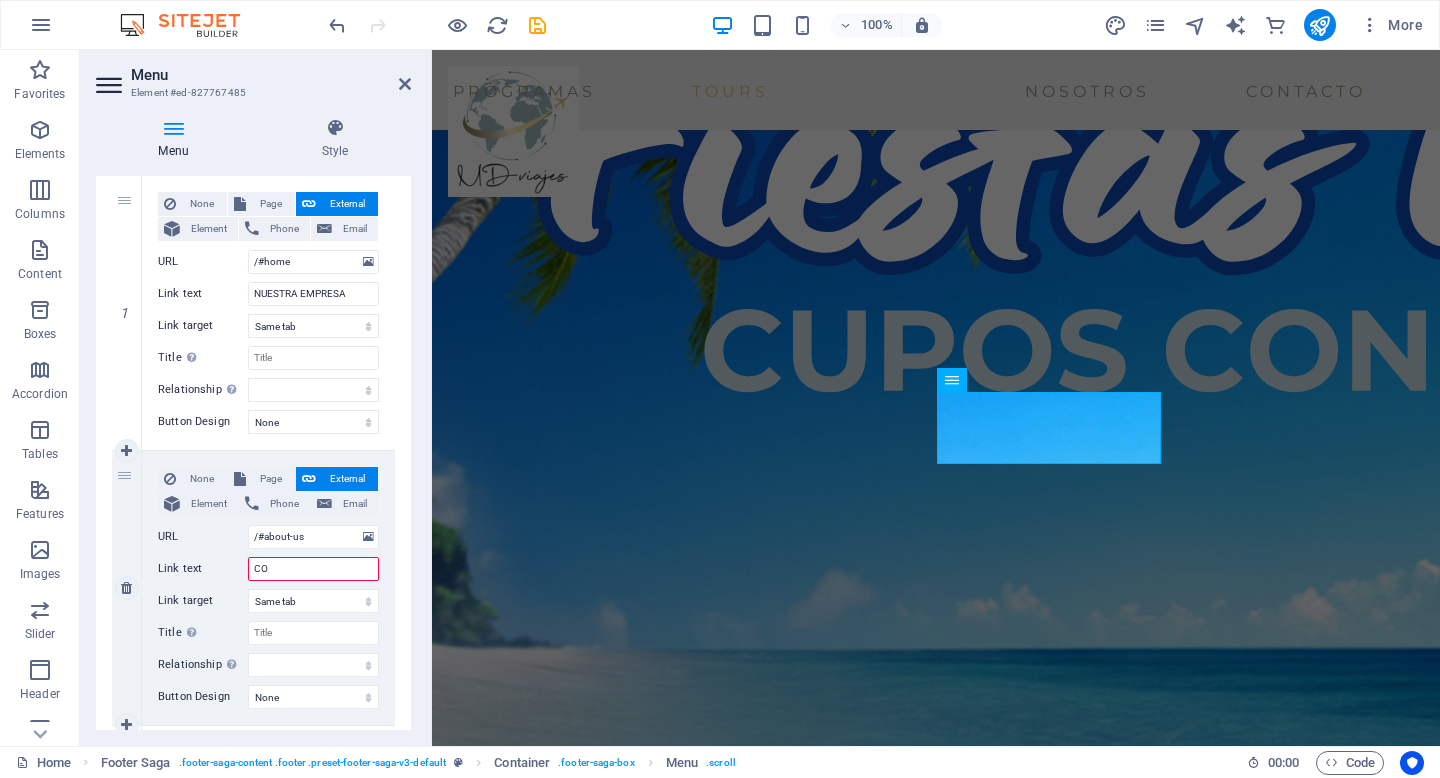 type on "CON" 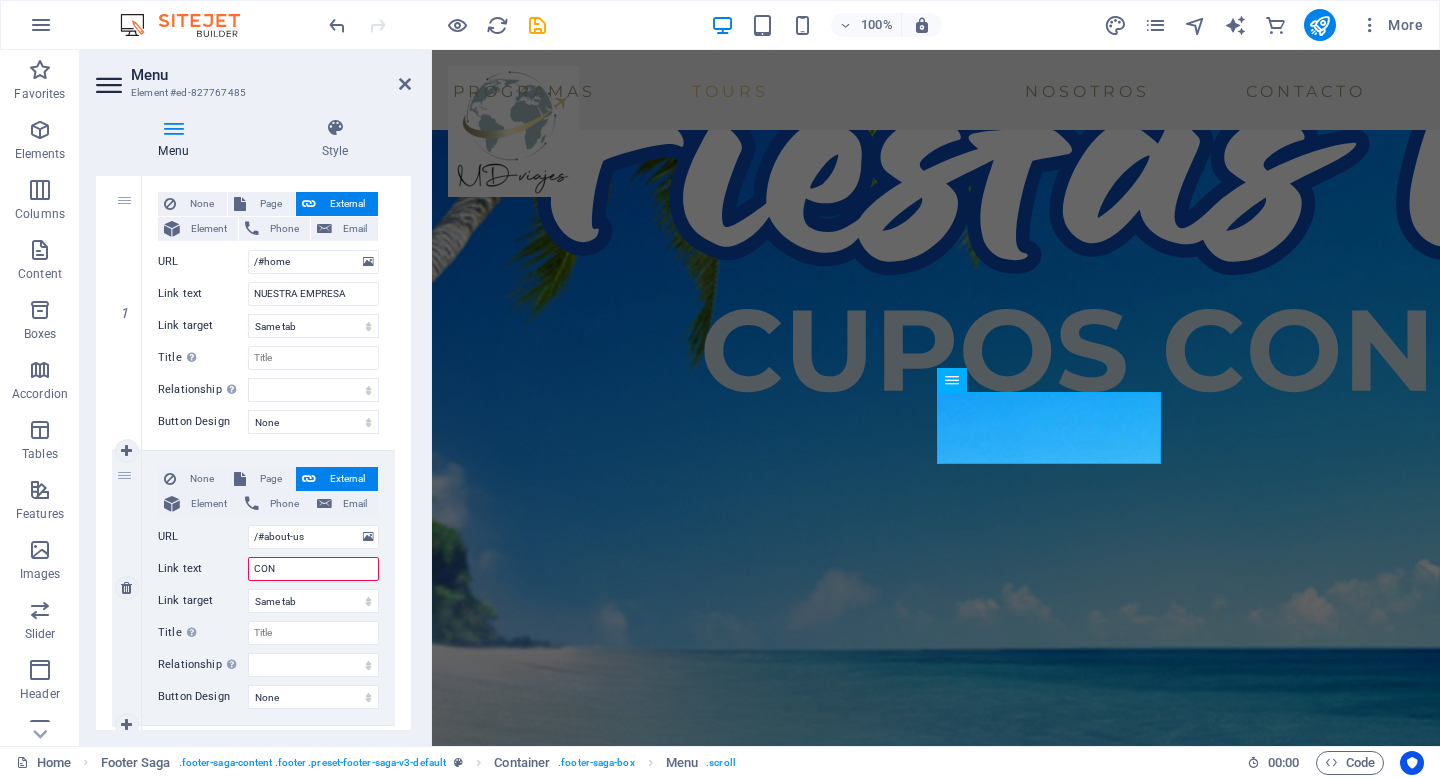 select 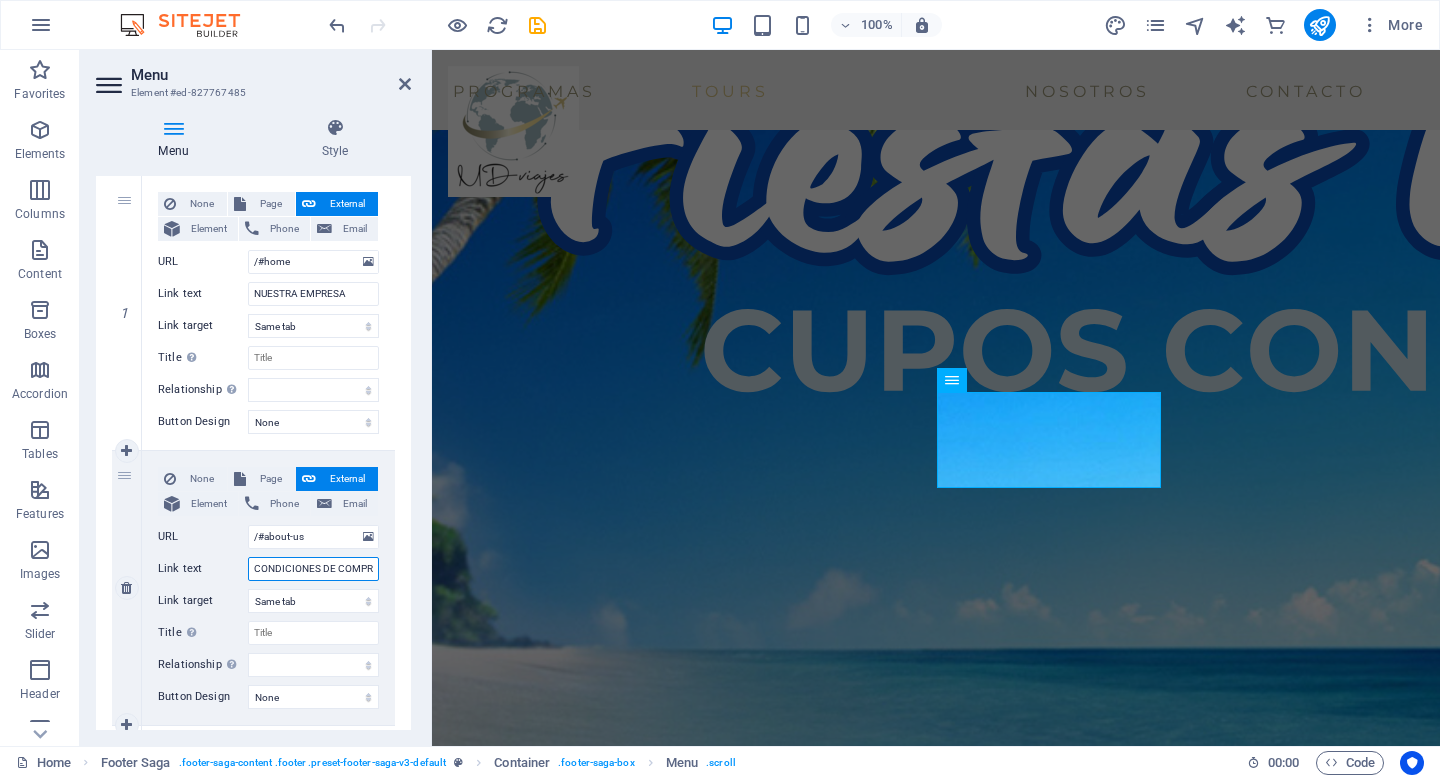 type on "CONDICIONES DE COMPRA" 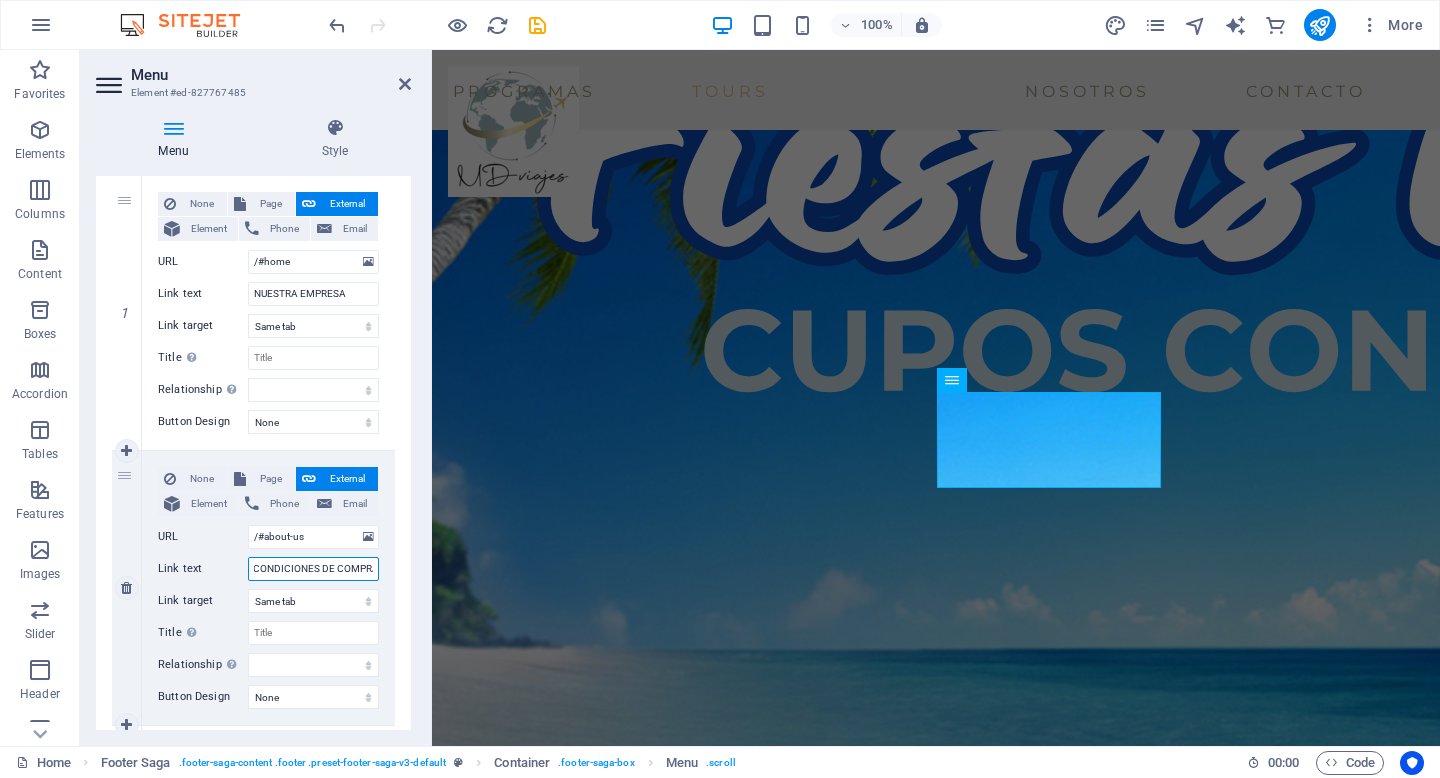 scroll, scrollTop: 0, scrollLeft: 7, axis: horizontal 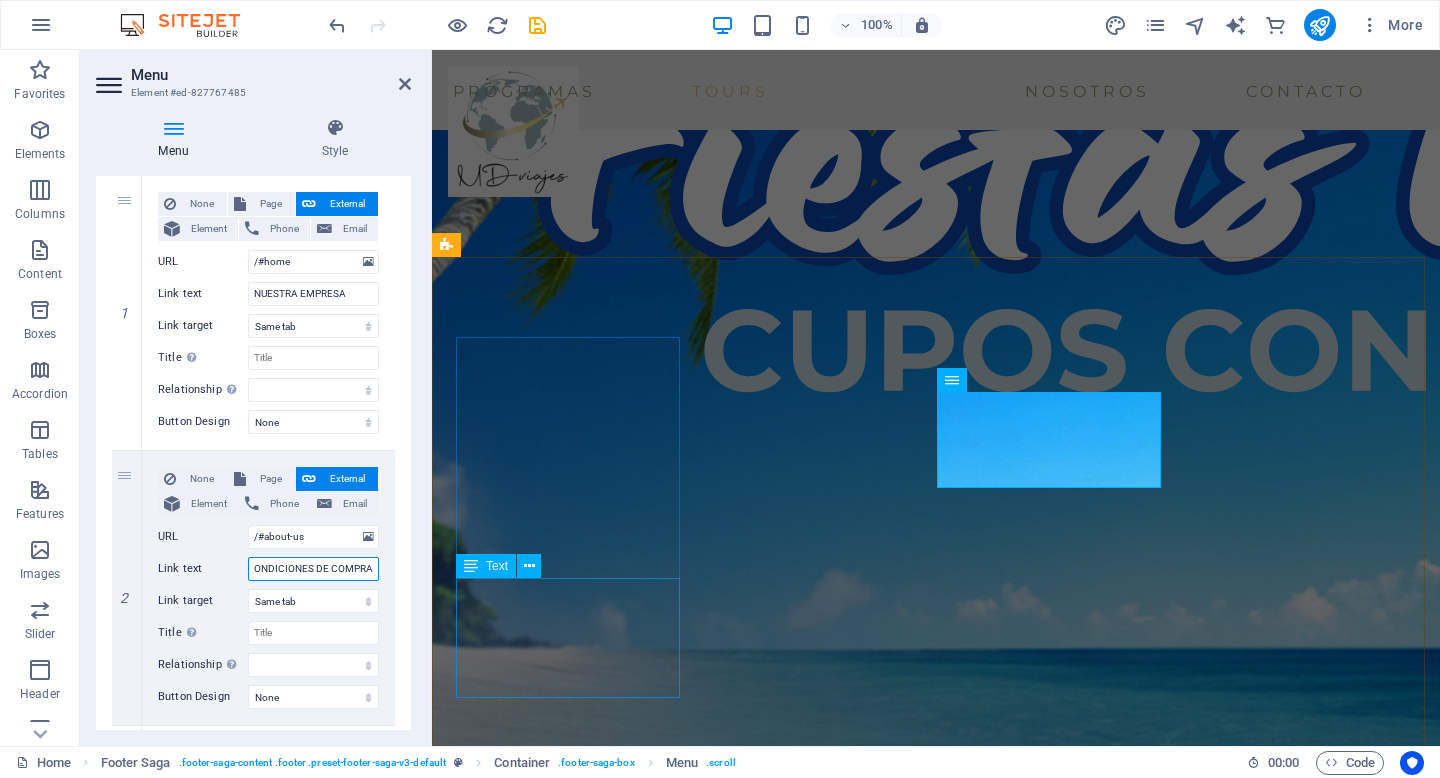 select 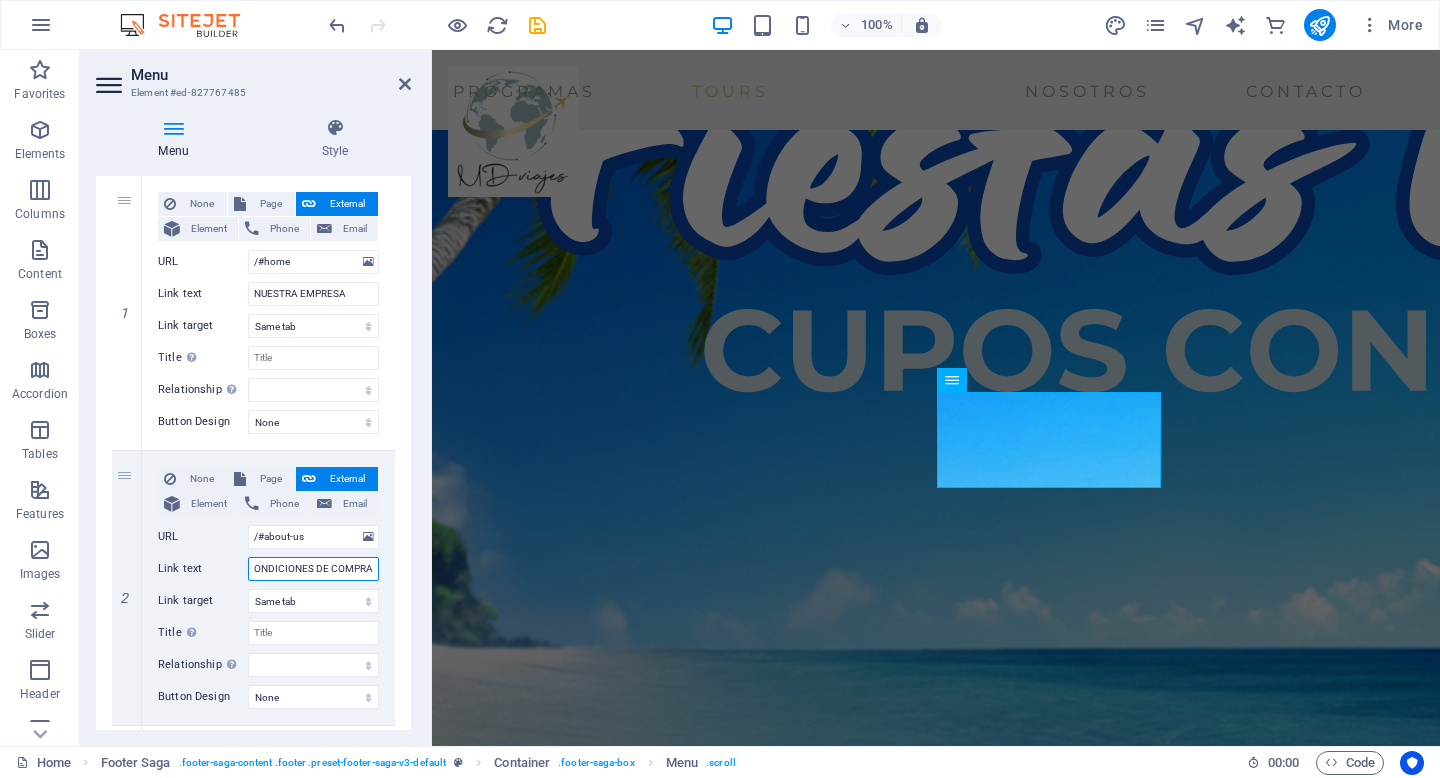 type on "CONDICIONES DE COMPRA" 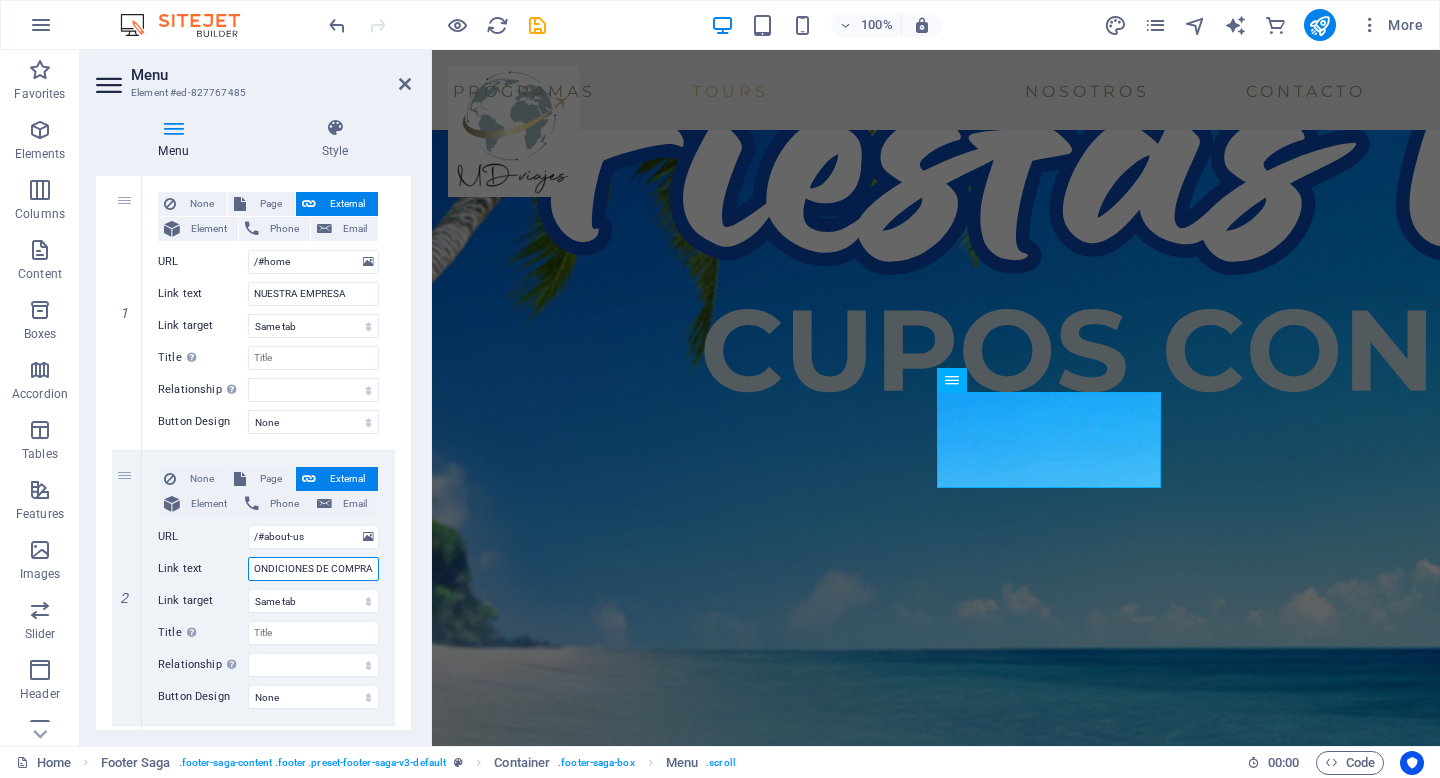 scroll, scrollTop: 0, scrollLeft: 0, axis: both 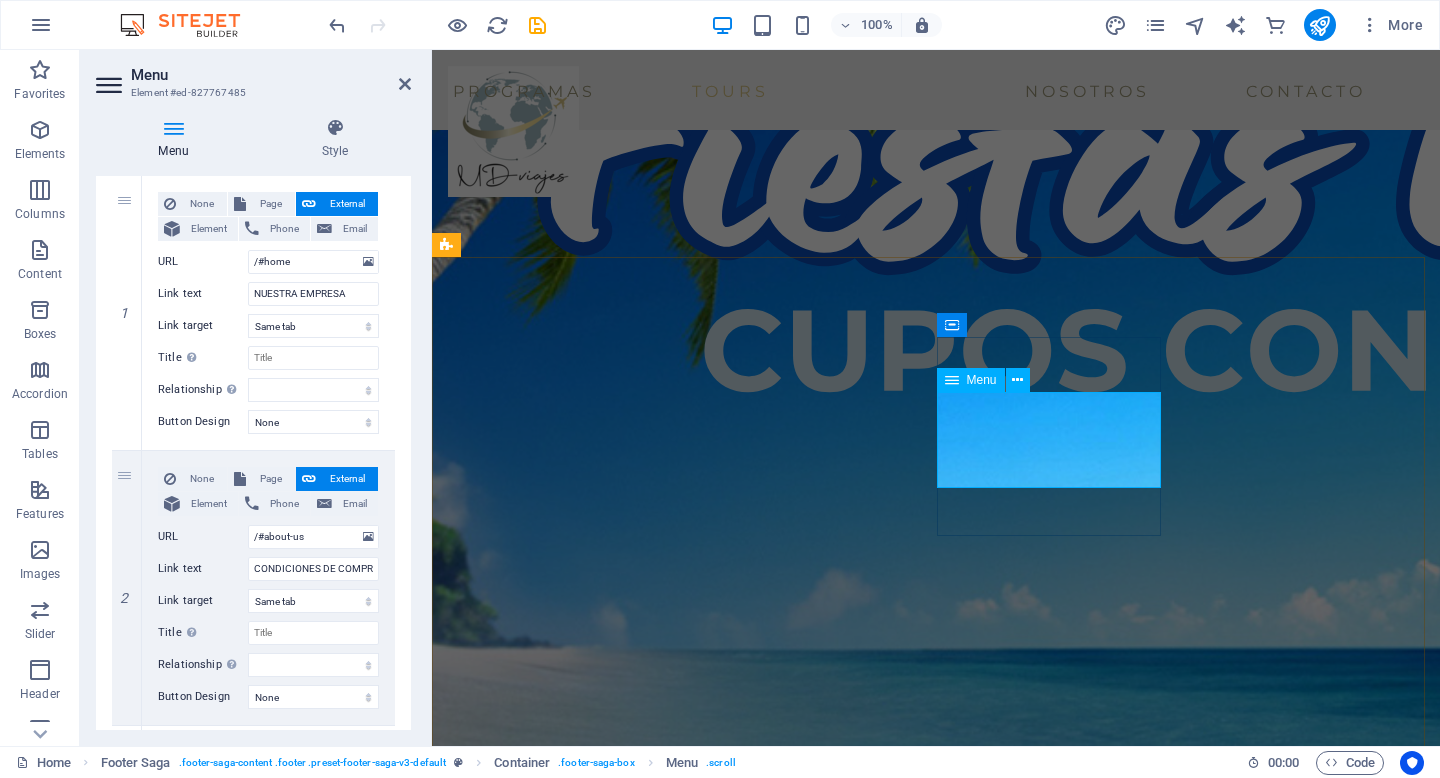 click on "NUESTRA EMPRESA CONDICIONES DE COMPRA Service Contact" at bounding box center (570, 13791) 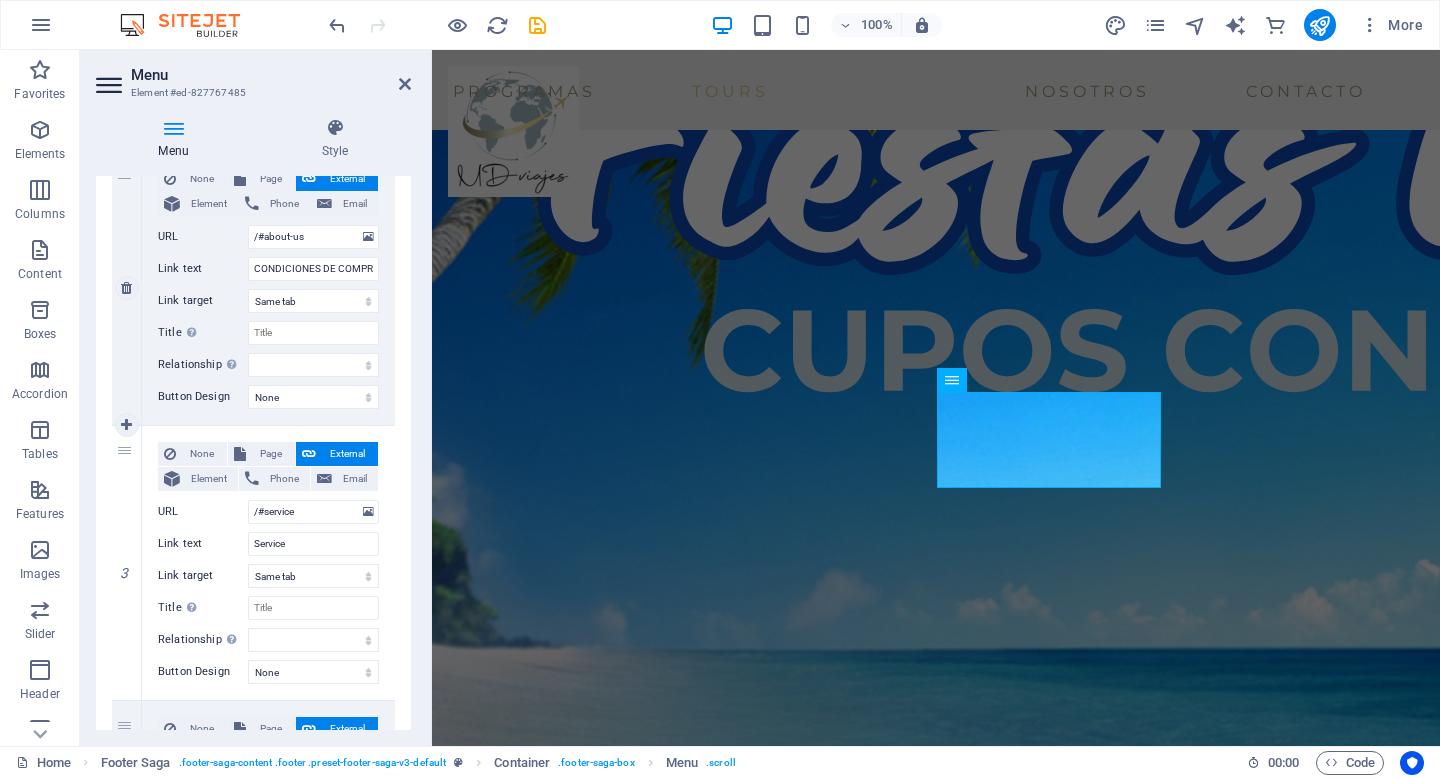 scroll, scrollTop: 491, scrollLeft: 0, axis: vertical 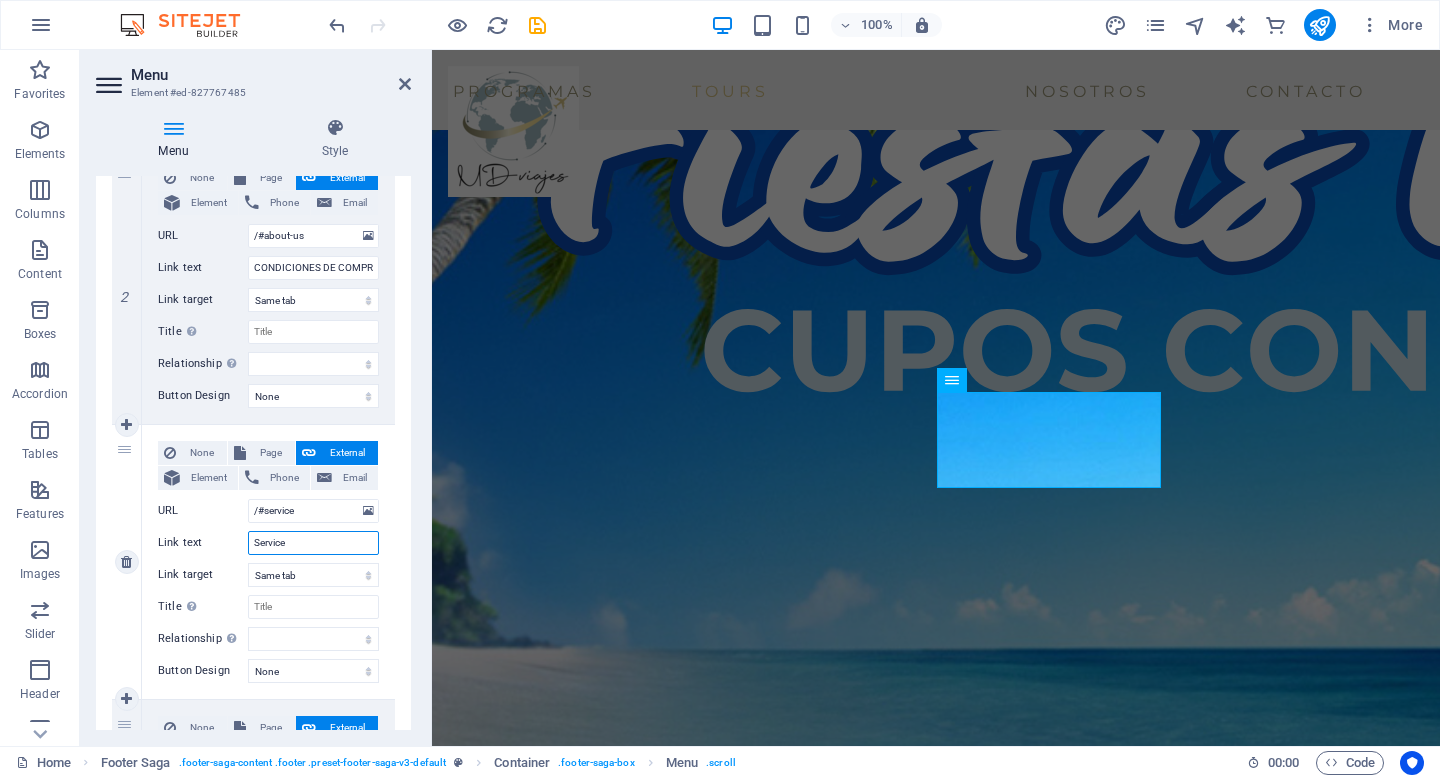 click on "Service" at bounding box center [313, 543] 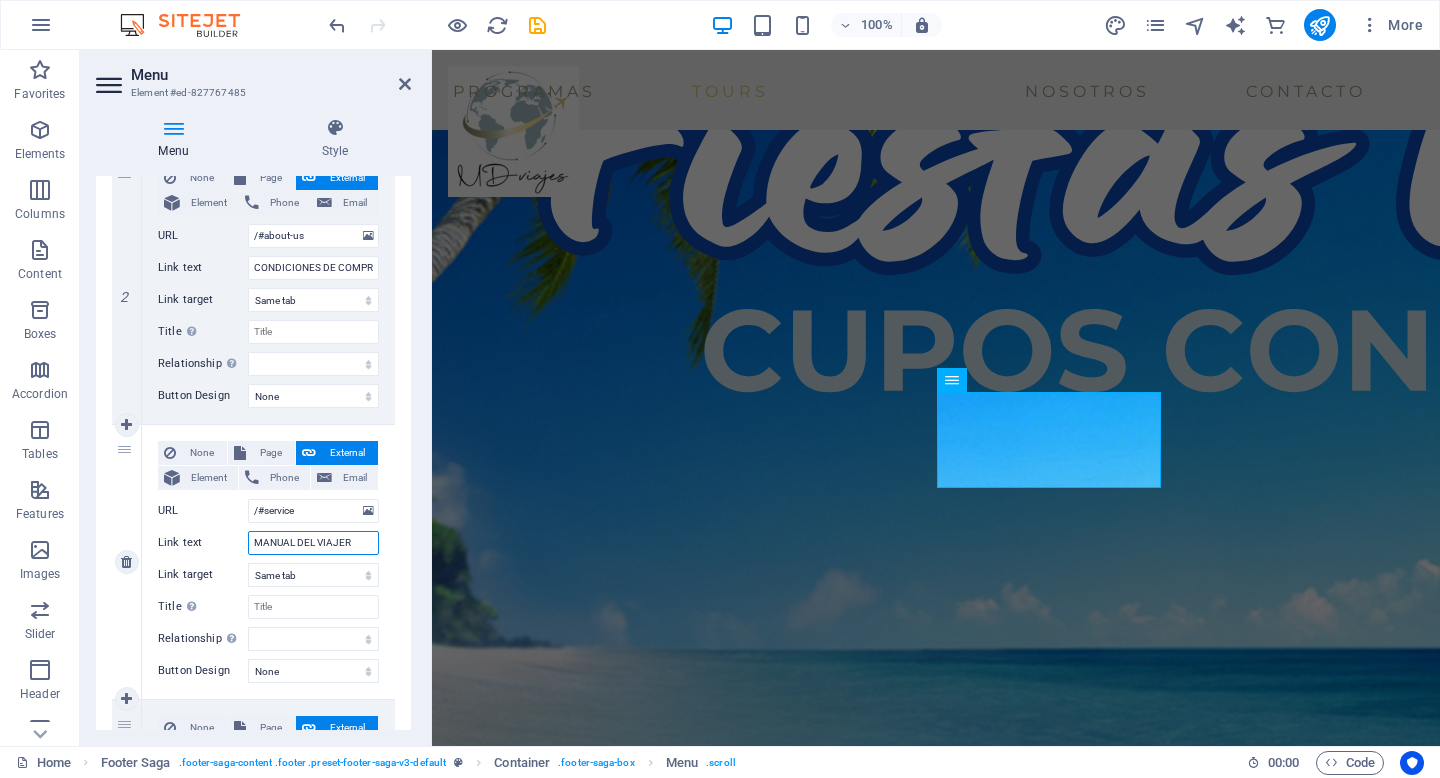 type on "MANUAL DEL VIAJERO" 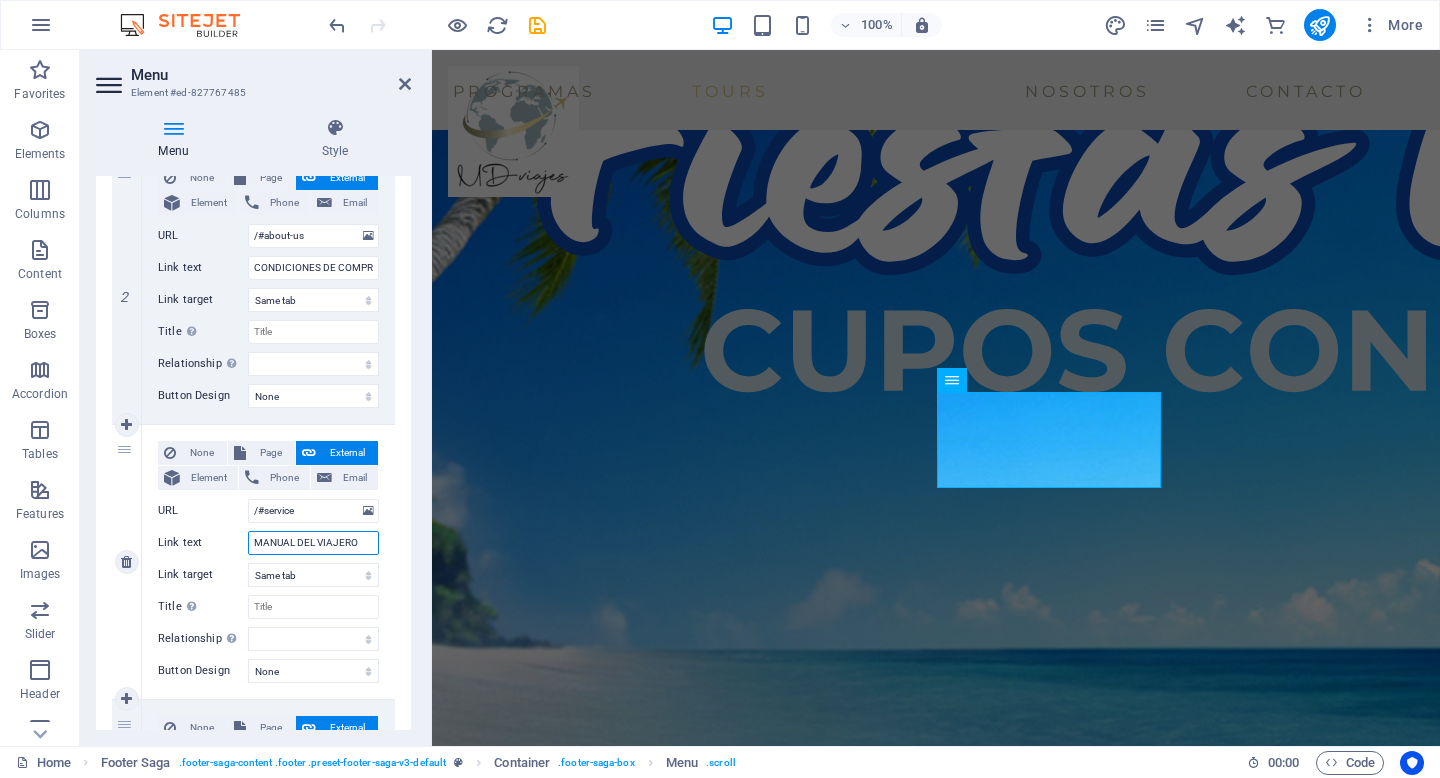 select 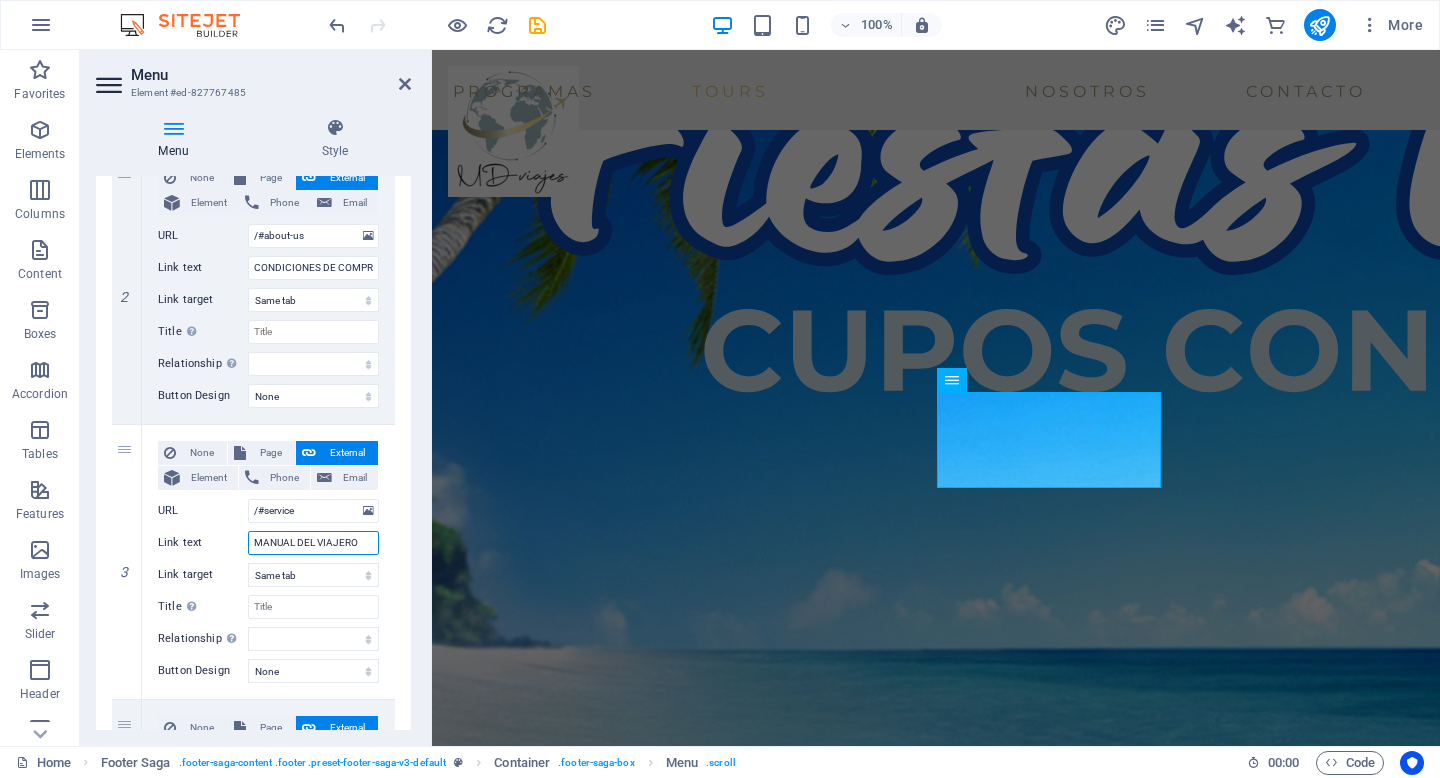 type on "MANUAL DEL VIAJERO" 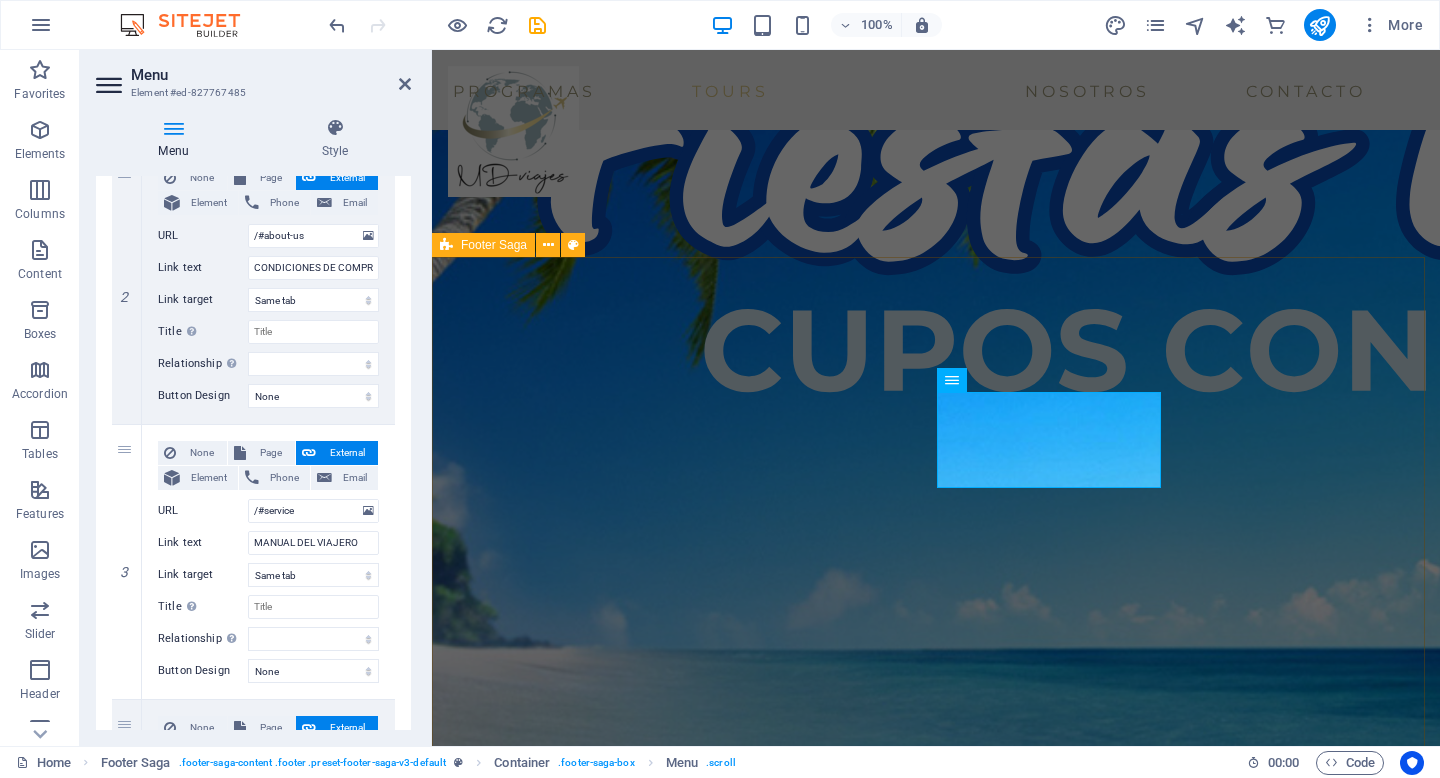 click on "New text element Lorem ipsum dolor sit amet, consectetuer adipiscing elit. Aenean commodo ligula eget dolor. Contact Street [NUMBER]   [CITY] Phone:  [PHONE] Mobile:  Email:  [EMAIL] Menú NUESTRA EMPRESA CONDICIONES DE COMPRA MANUAL DEL VIAJERO Legal Notice Privacy Policy Social media Instagram" at bounding box center (936, 13567) 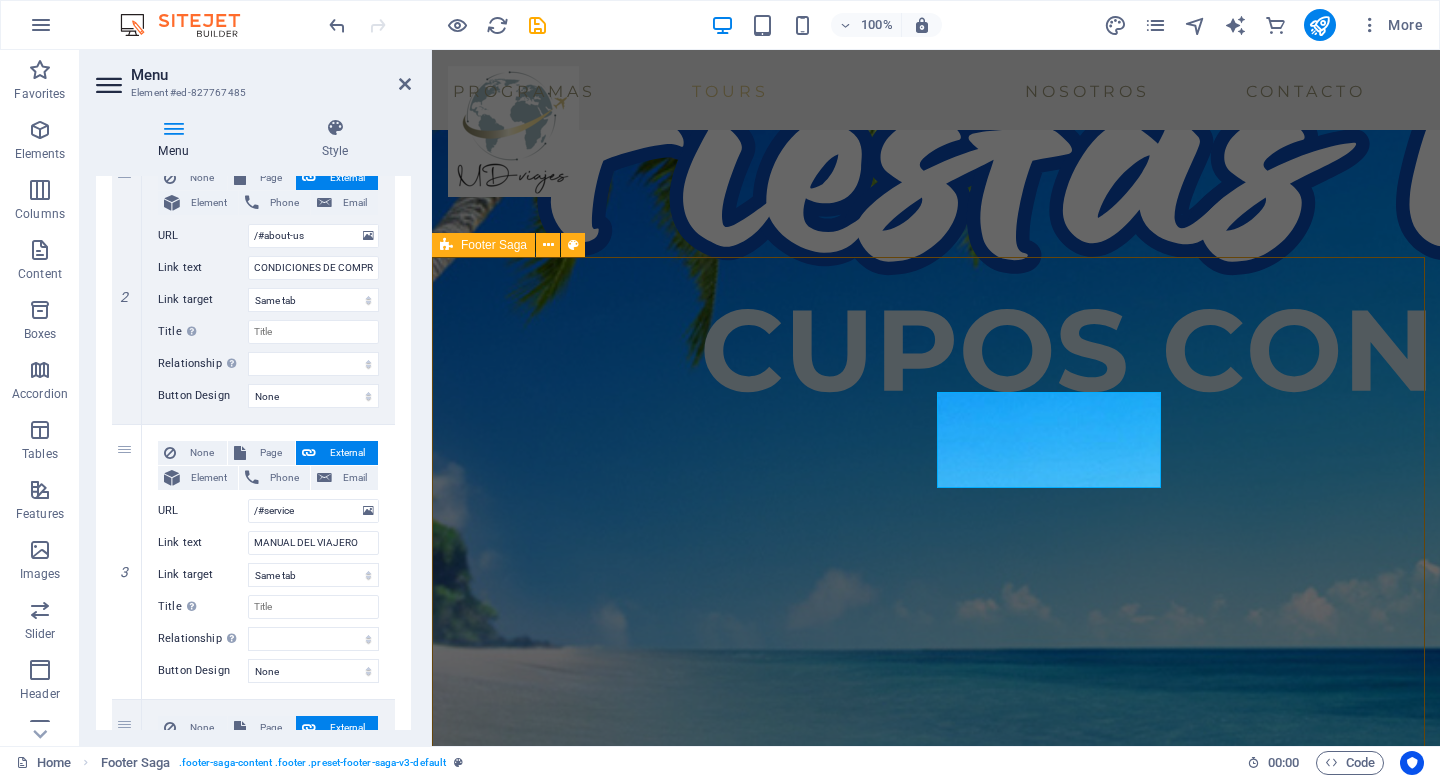 scroll, scrollTop: 3833, scrollLeft: 0, axis: vertical 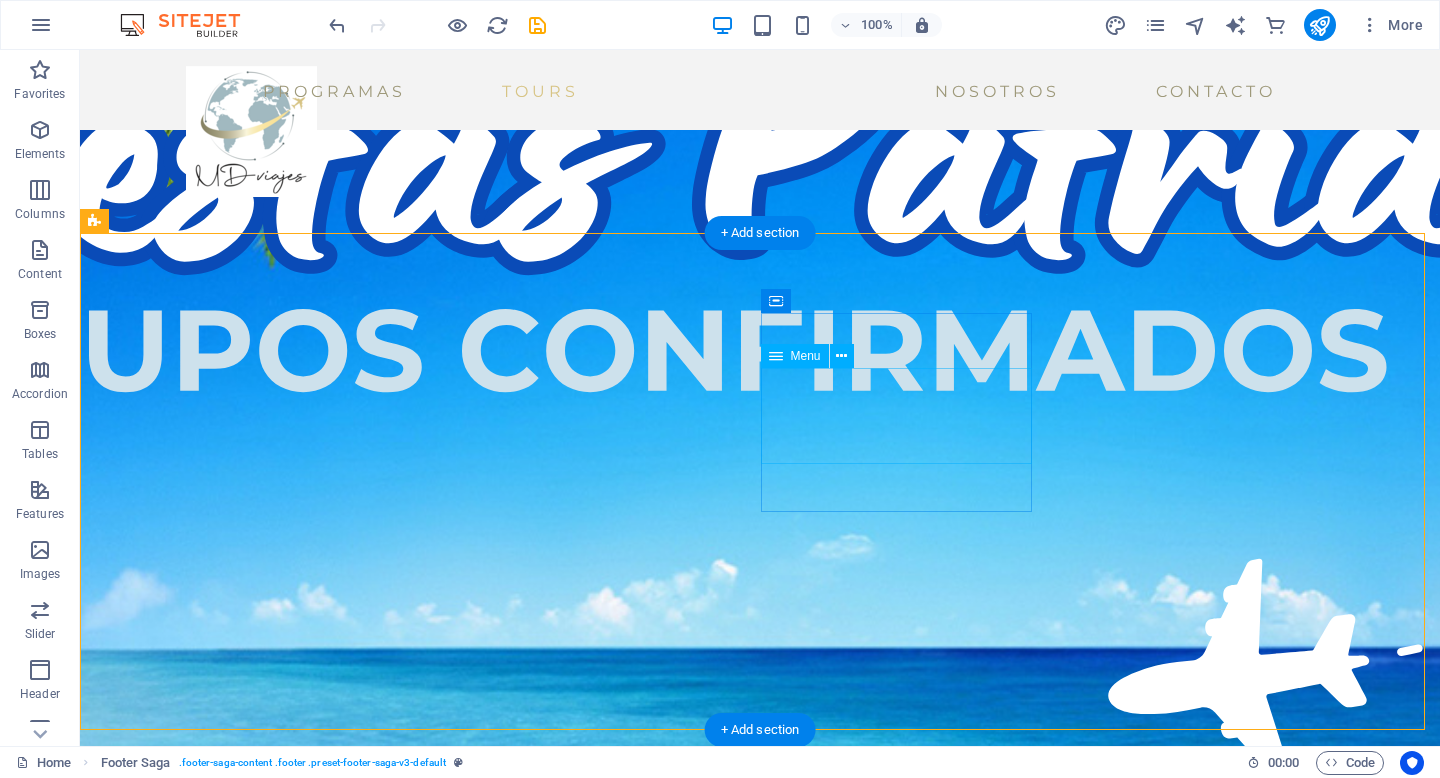 click on "NUESTRA EMPRESA CONDICIONES DE COMPRA MANUAL DEL VIAJERO Contact" at bounding box center (239, 14524) 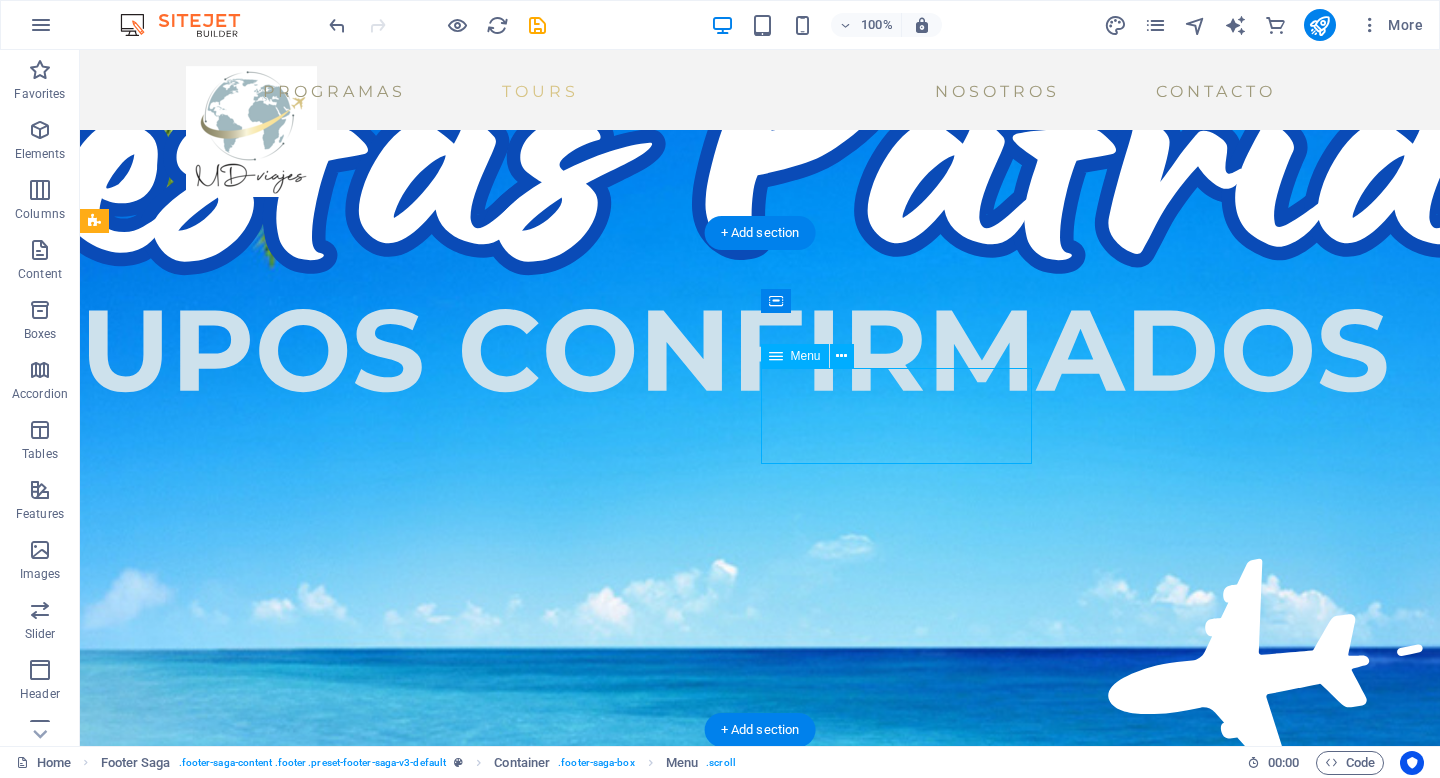 click on "NUESTRA EMPRESA CONDICIONES DE COMPRA MANUAL DEL VIAJERO Contact" at bounding box center [239, 14524] 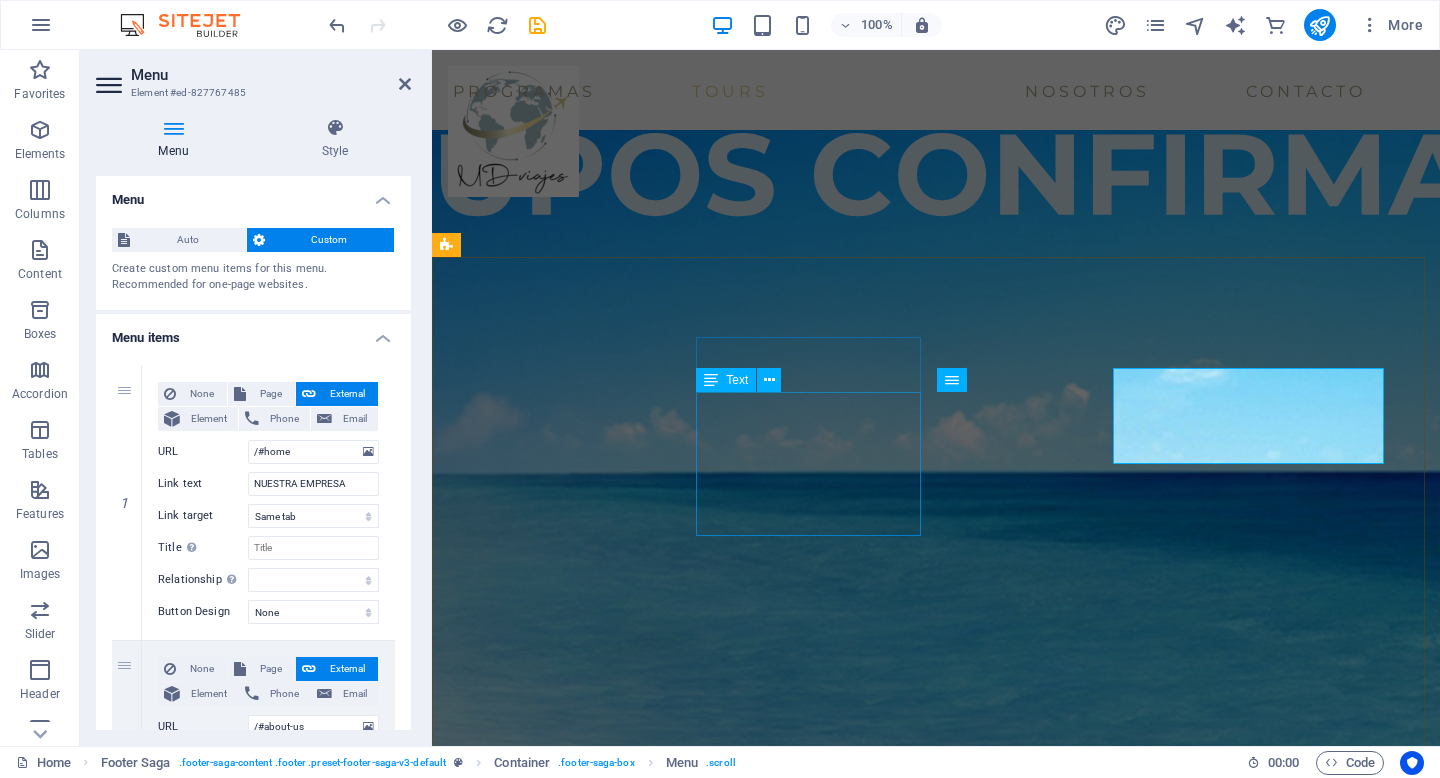 scroll, scrollTop: 3657, scrollLeft: 0, axis: vertical 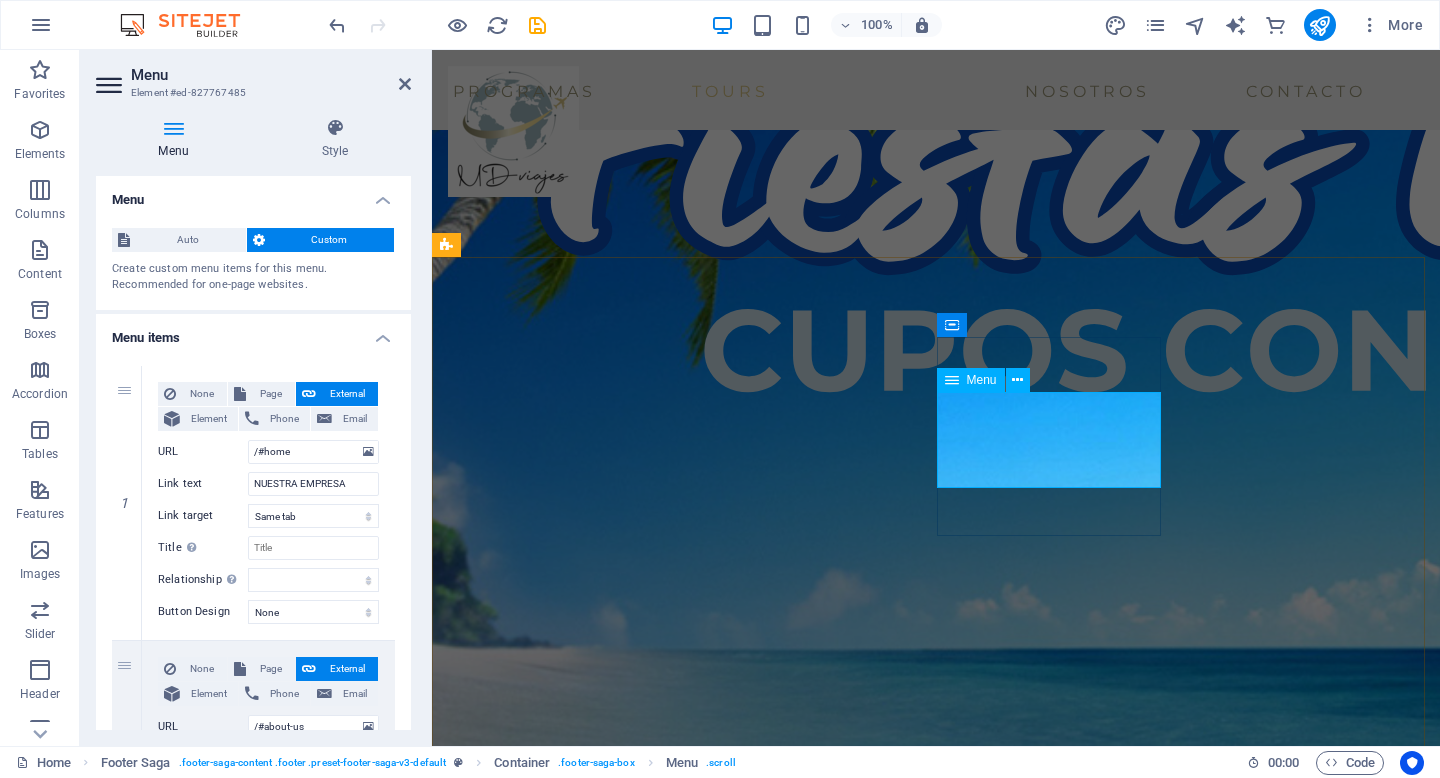 click on "NUESTRA EMPRESA CONDICIONES DE COMPRA MANUAL DEL VIAJERO Contact" at bounding box center [570, 13791] 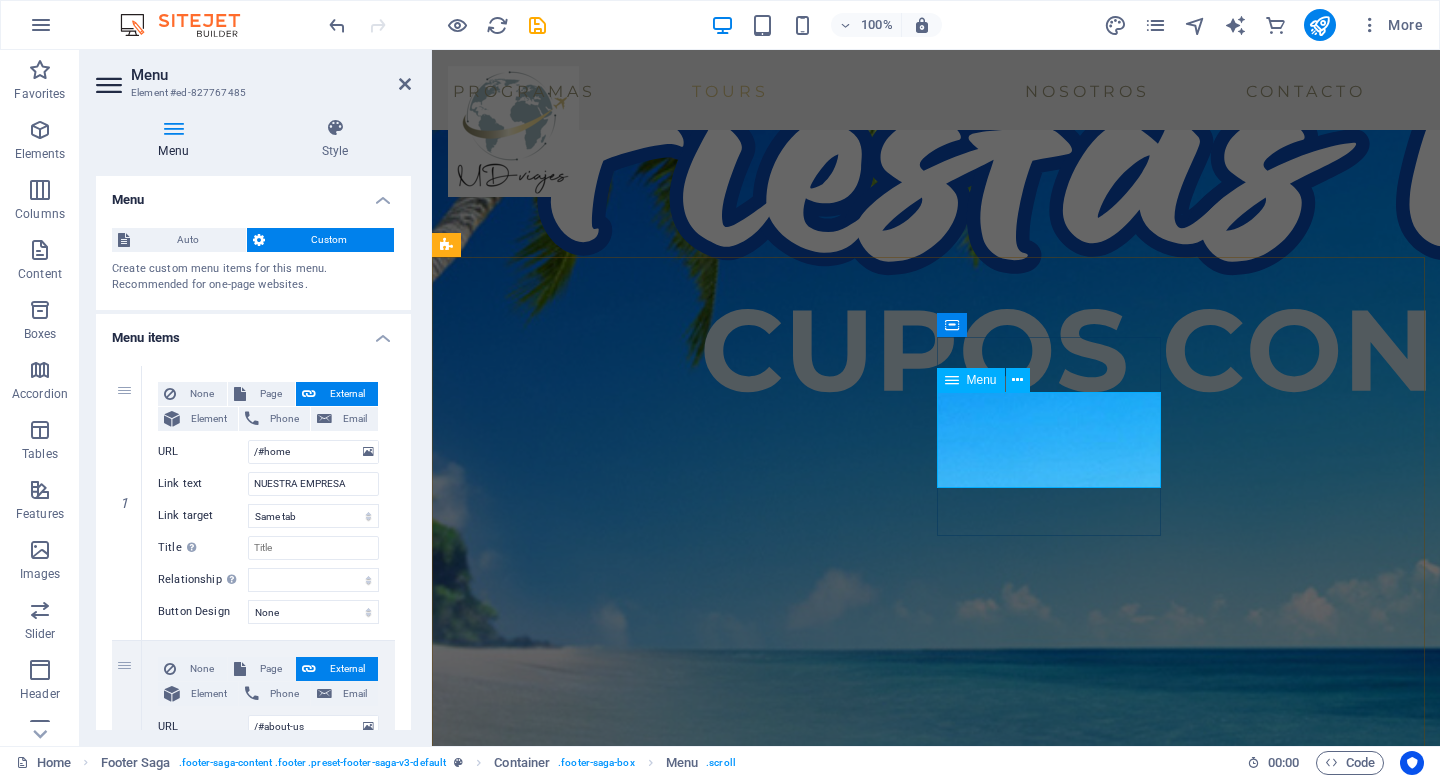 click on "NUESTRA EMPRESA CONDICIONES DE COMPRA MANUAL DEL VIAJERO Contact" at bounding box center [570, 13791] 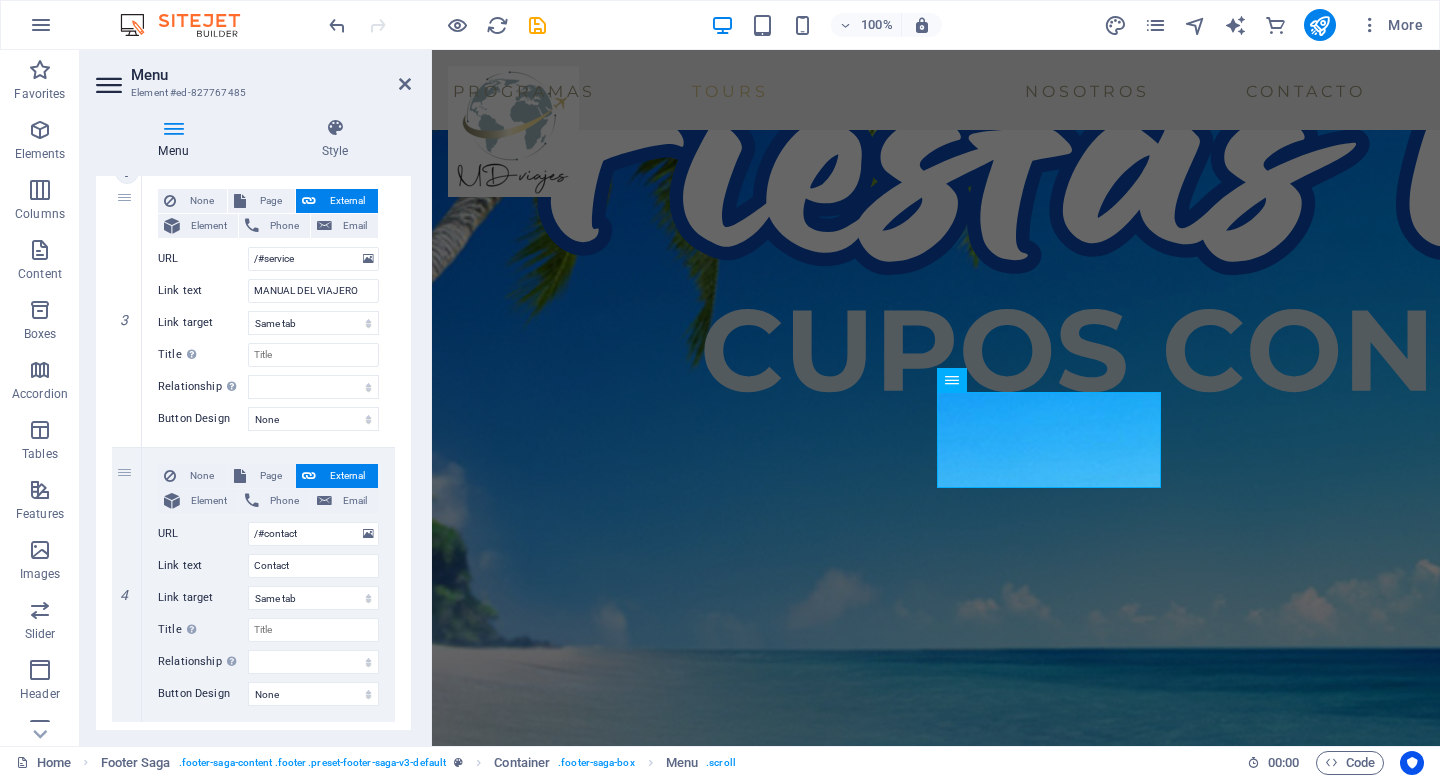 scroll, scrollTop: 791, scrollLeft: 0, axis: vertical 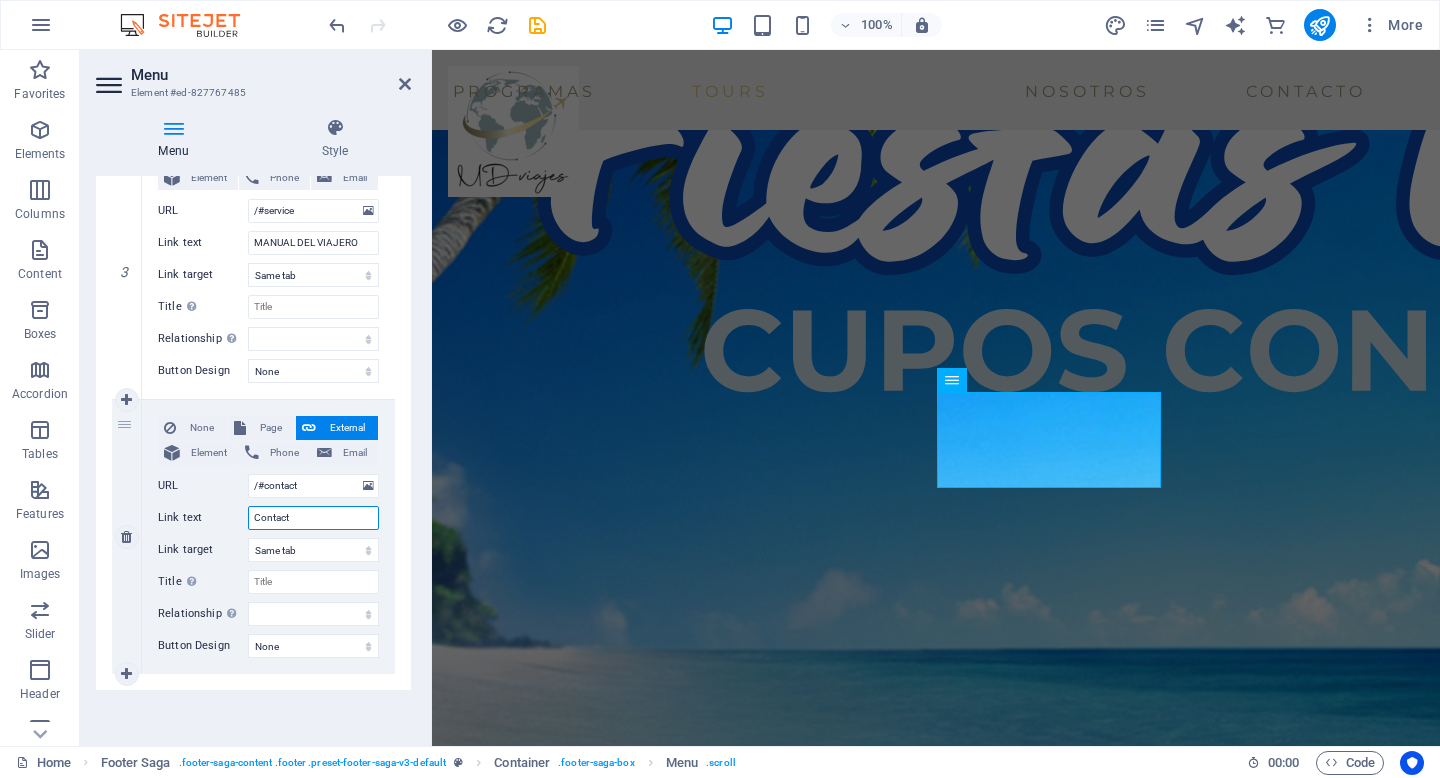 drag, startPoint x: 317, startPoint y: 517, endPoint x: 196, endPoint y: 517, distance: 121 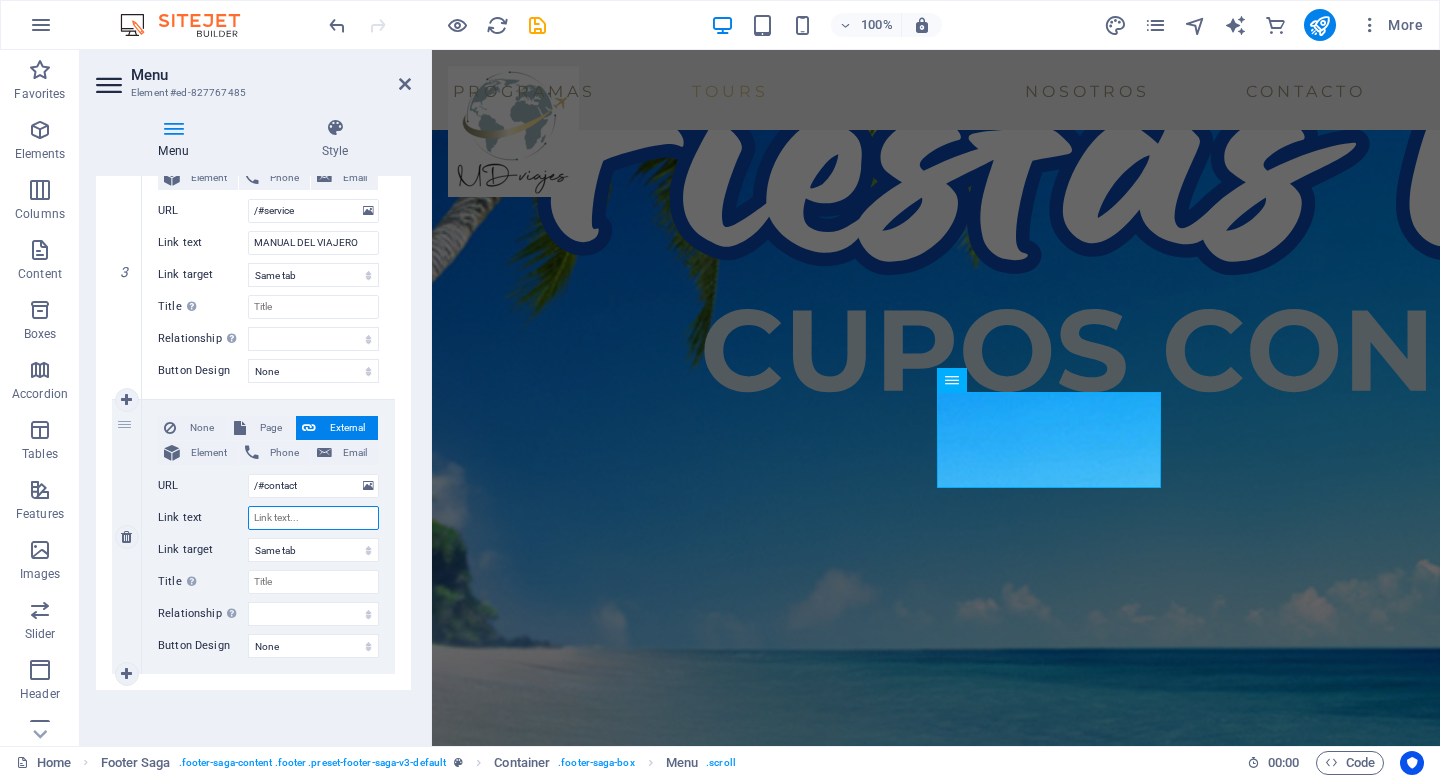 select 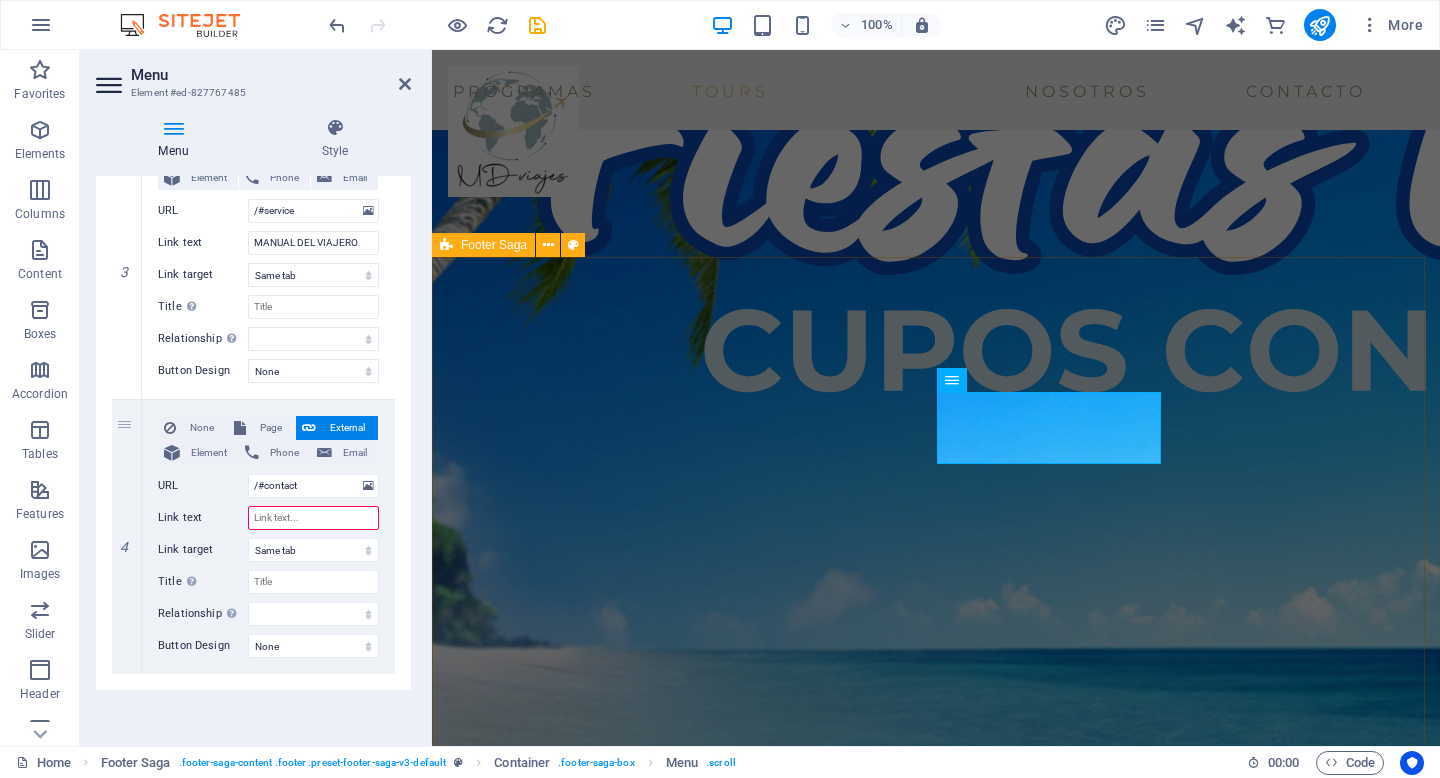 type 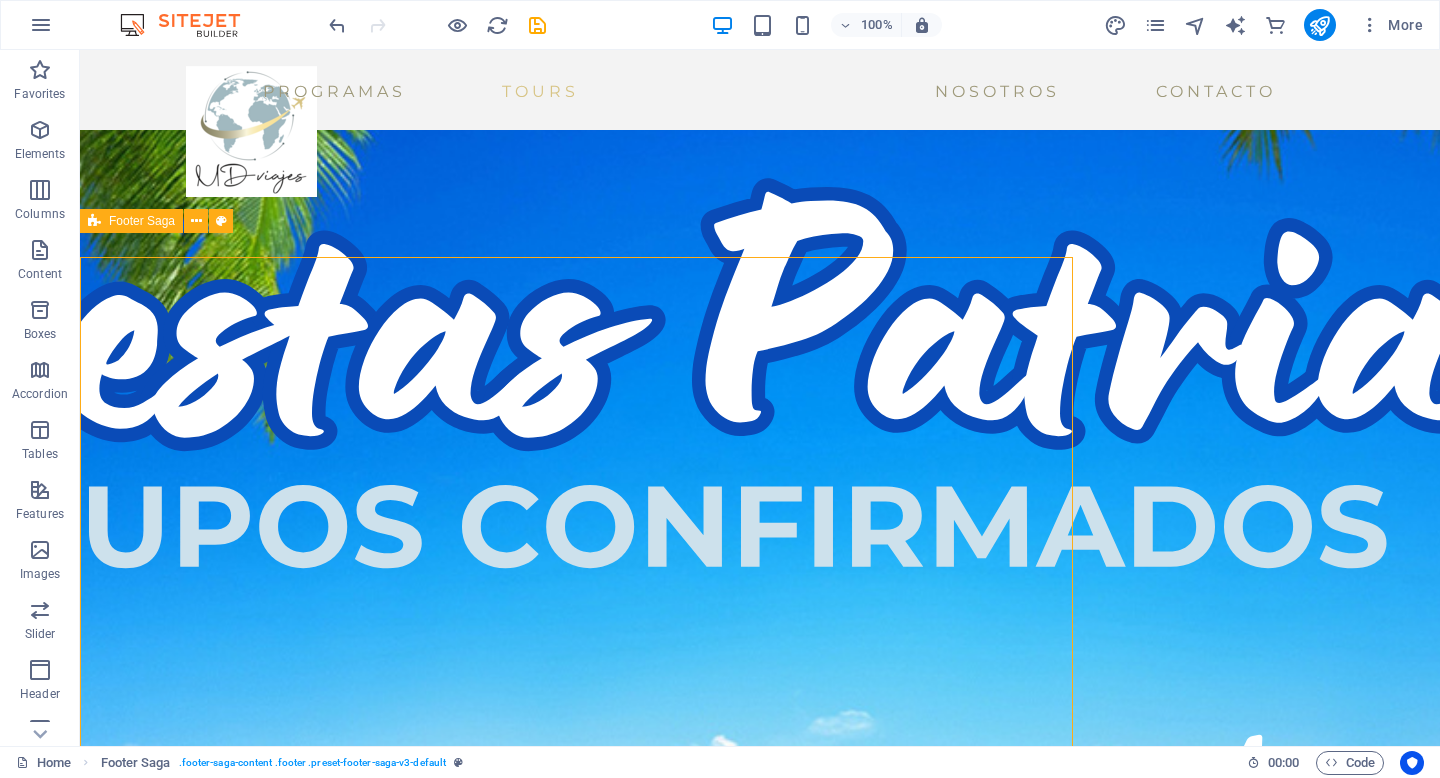 scroll, scrollTop: 3833, scrollLeft: 0, axis: vertical 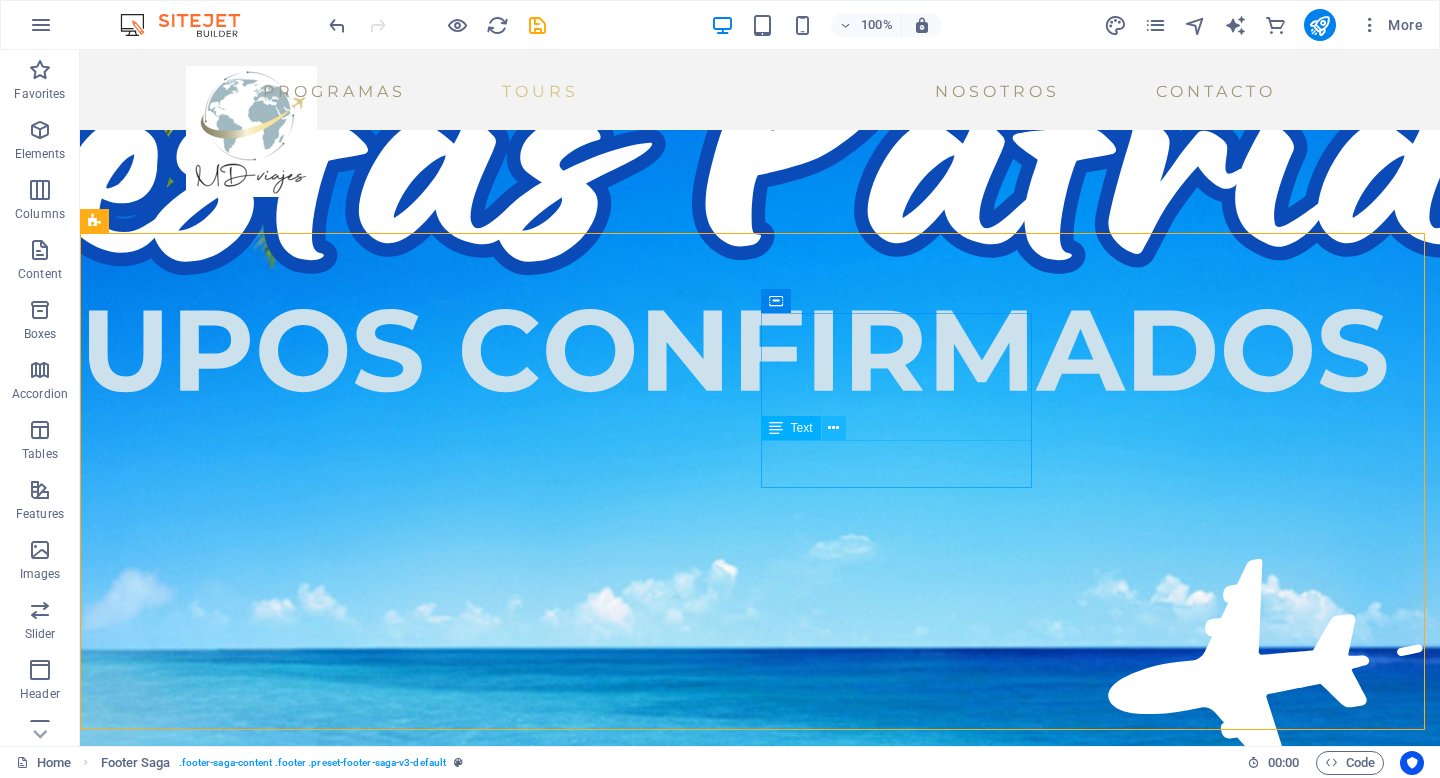 click at bounding box center [833, 428] 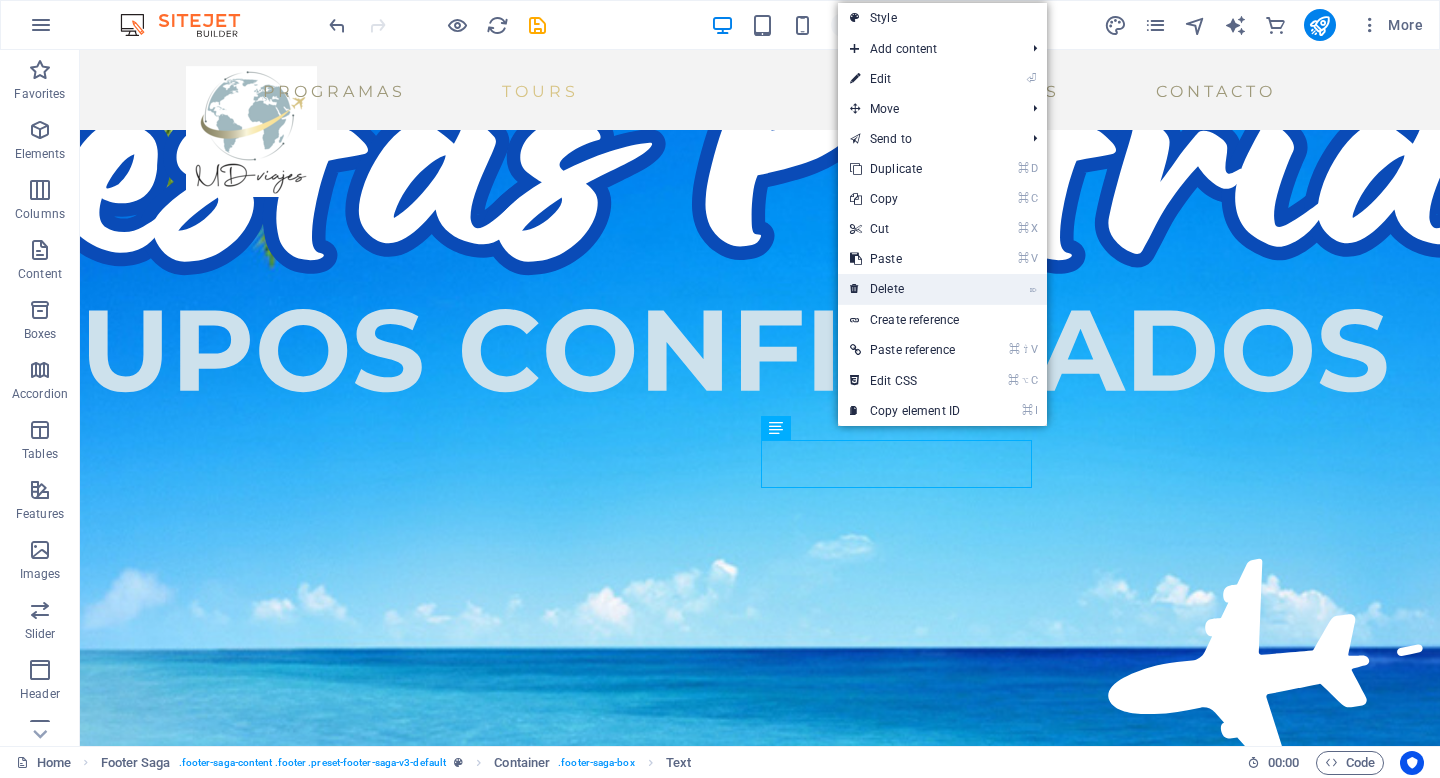 click on "⌦  Delete" at bounding box center (905, 289) 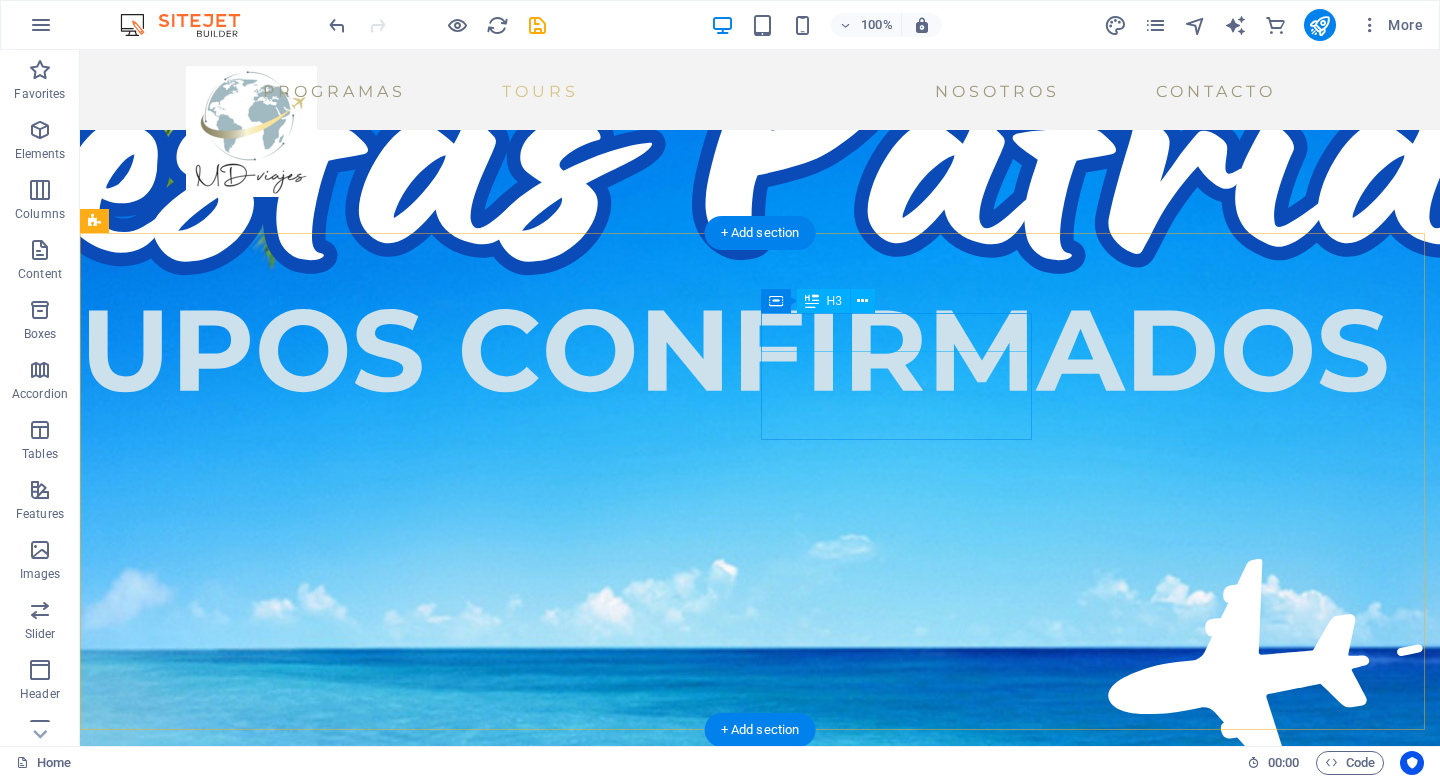 click on "Menú" at bounding box center (239, 14440) 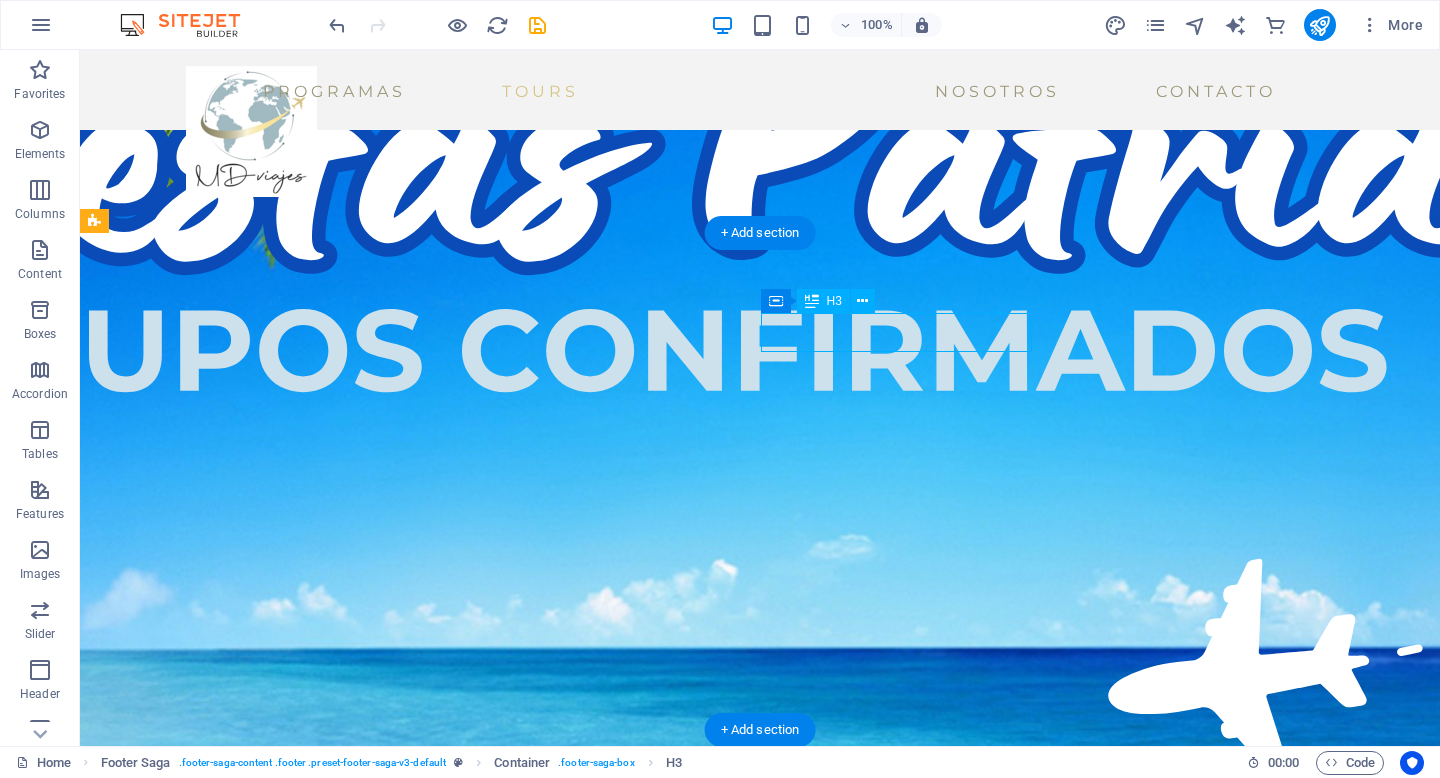 click on "Menú" at bounding box center [239, 14440] 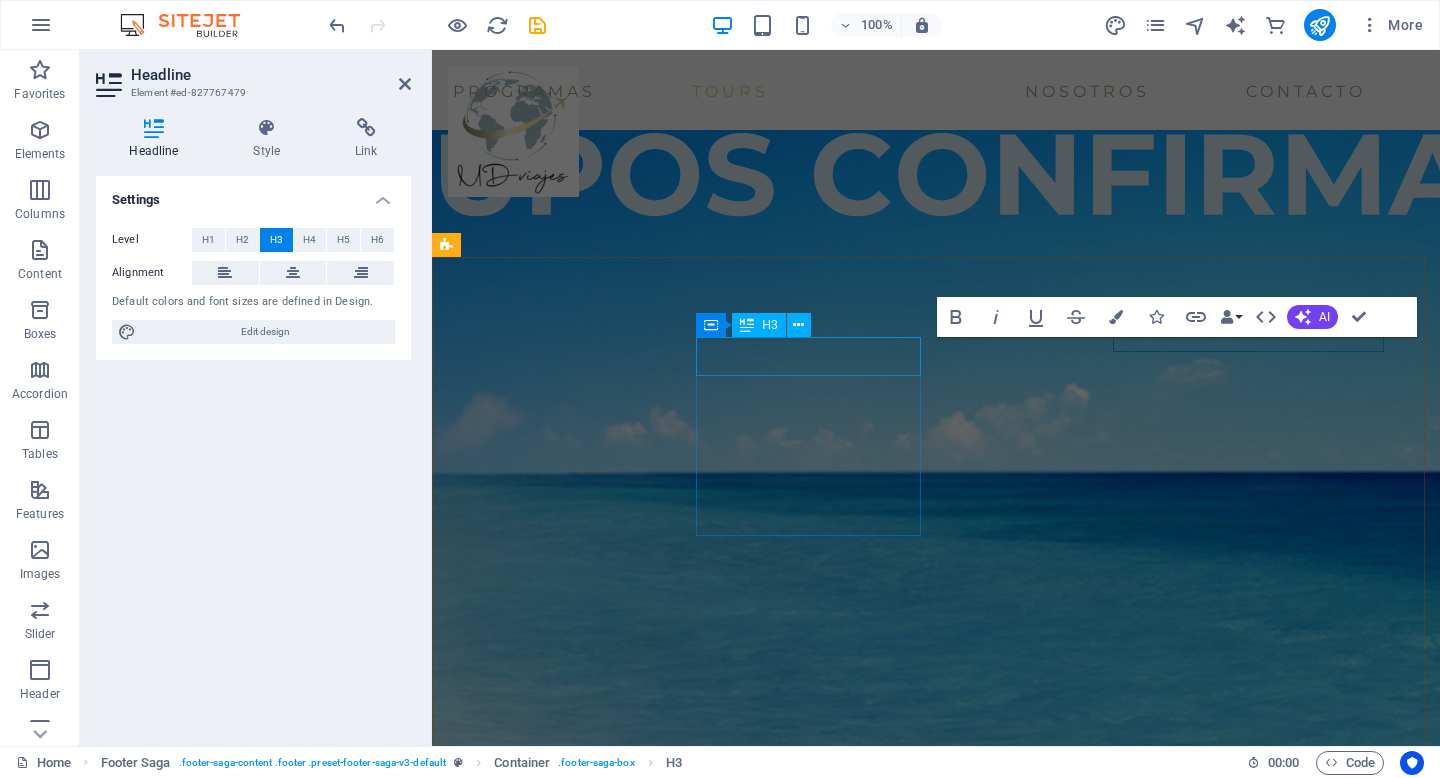 scroll, scrollTop: 3657, scrollLeft: 0, axis: vertical 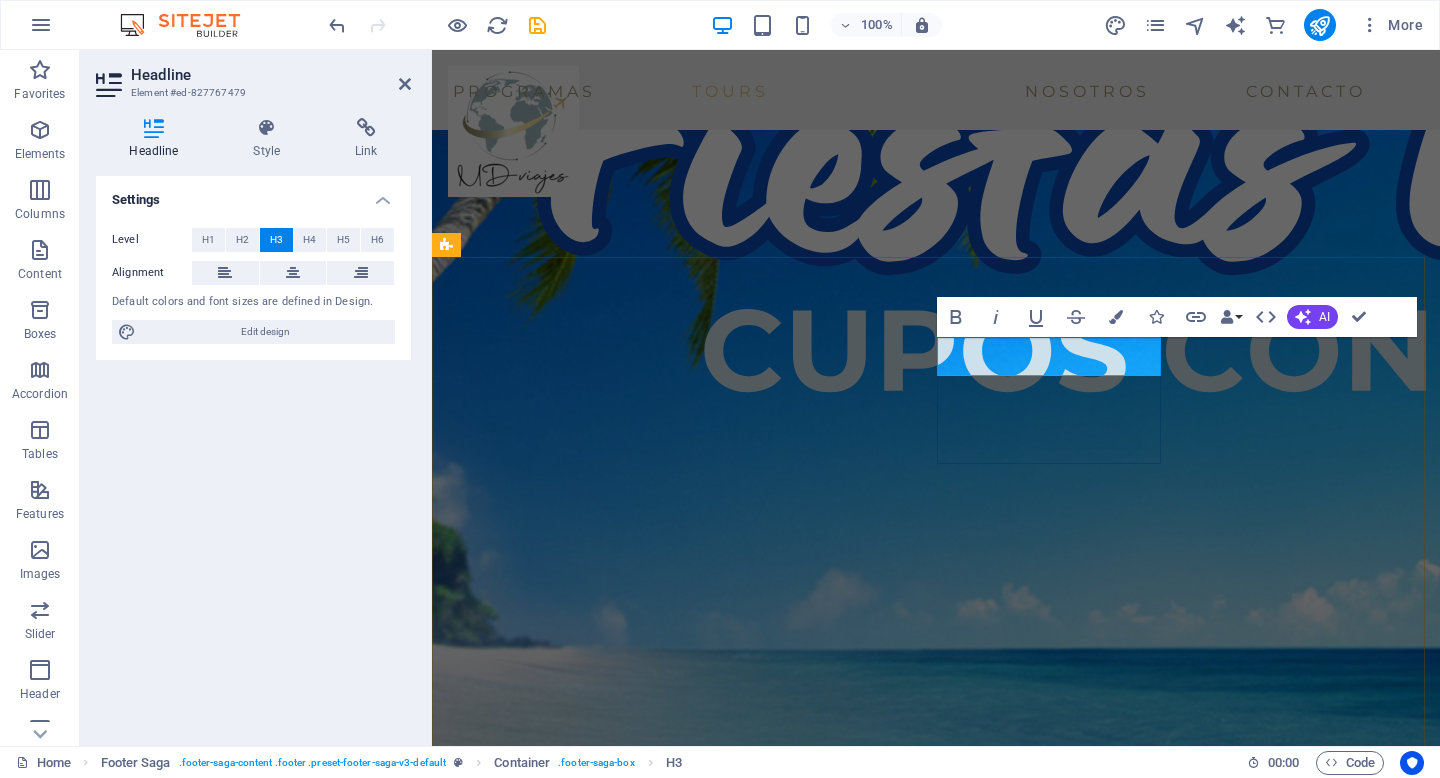 type 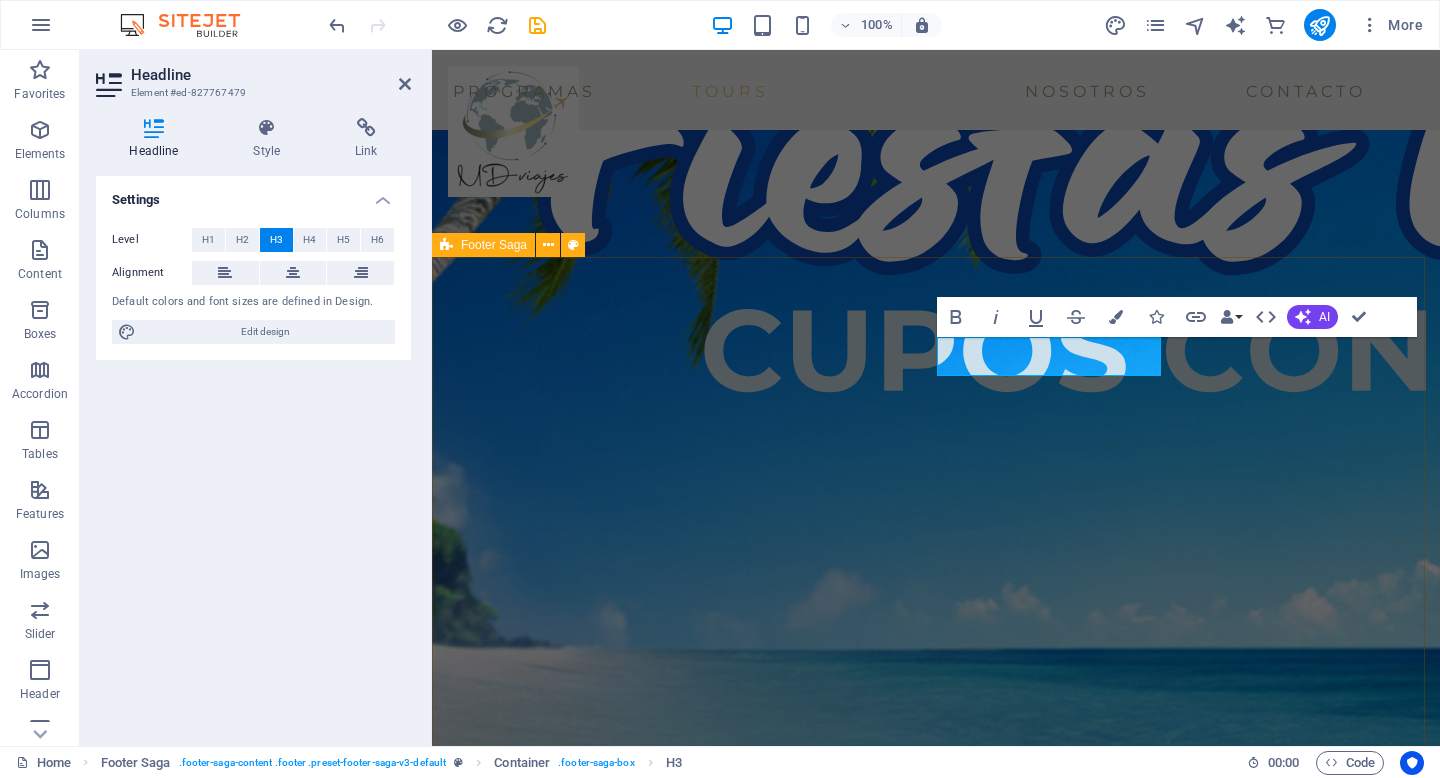 click on "New text element Lorem ipsum dolor sit amet, consectetuer adipiscing elit. Aenean commodo ligula eget dolor. Contact Street [NUMBER]   [CITY] Phone:  [PHONE] Mobile:  Email:  [EMAIL] MENU NUESTRA EMPRESA CONDICIONES DE COMPRA MANUAL DEL VIAJERO Social media Instagram" at bounding box center (936, 13531) 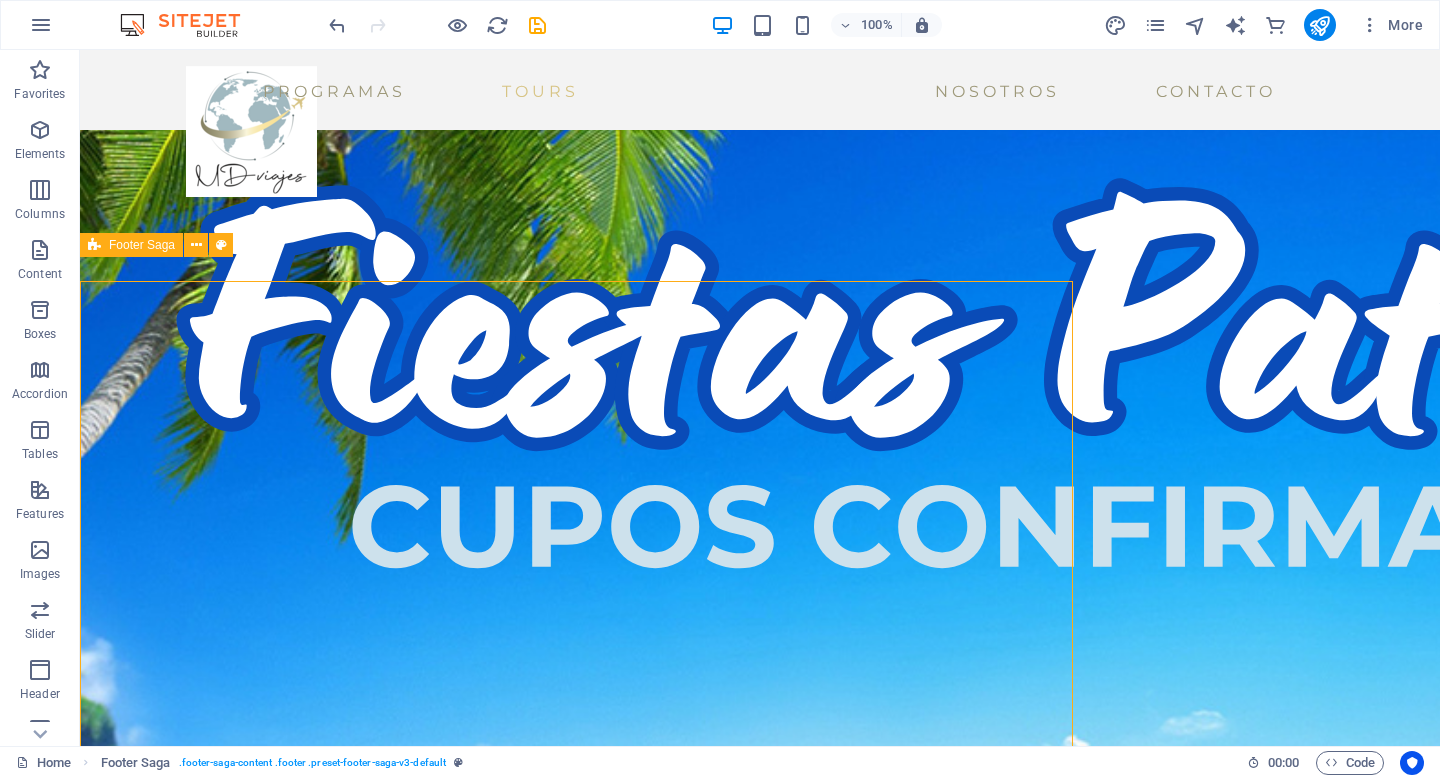 scroll, scrollTop: 3809, scrollLeft: 0, axis: vertical 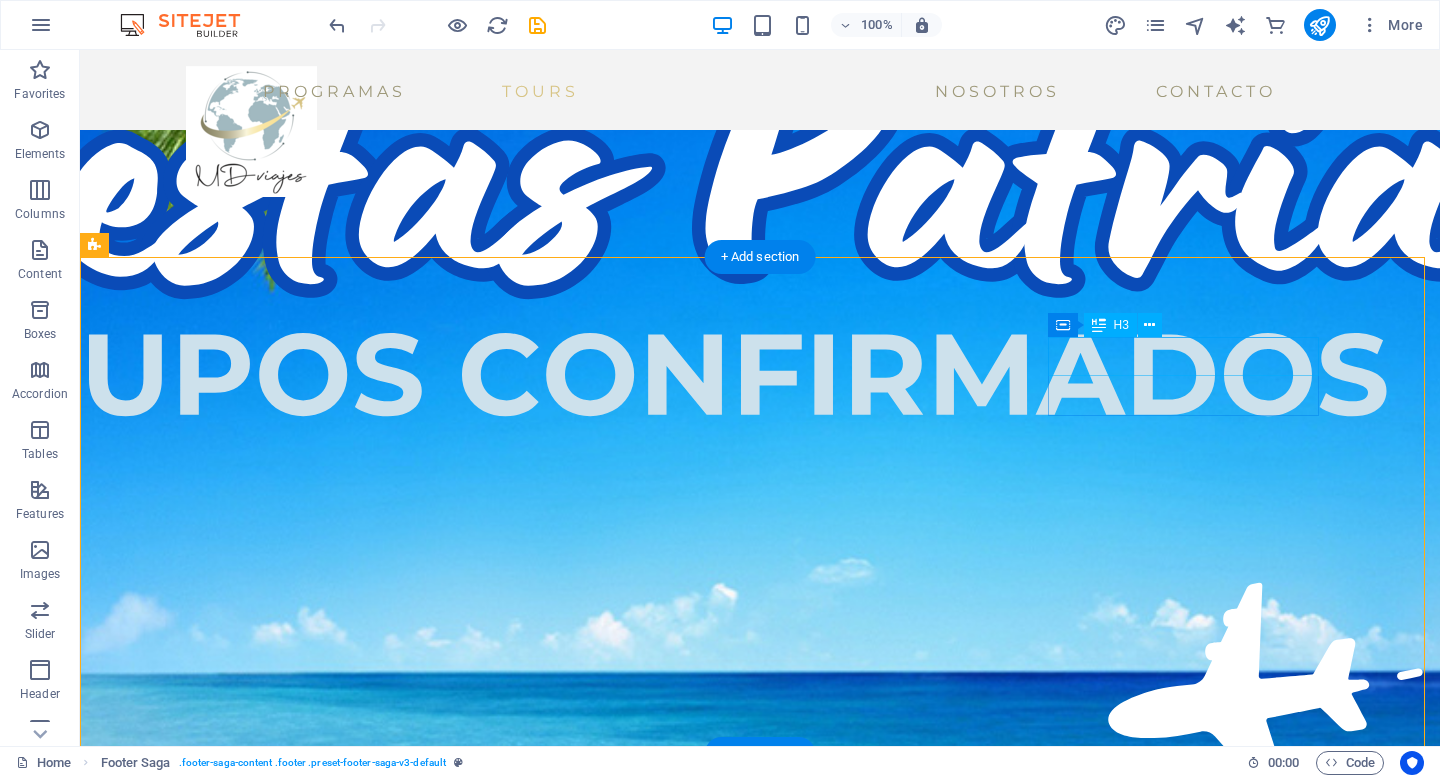 click on "Social media" at bounding box center [239, 14599] 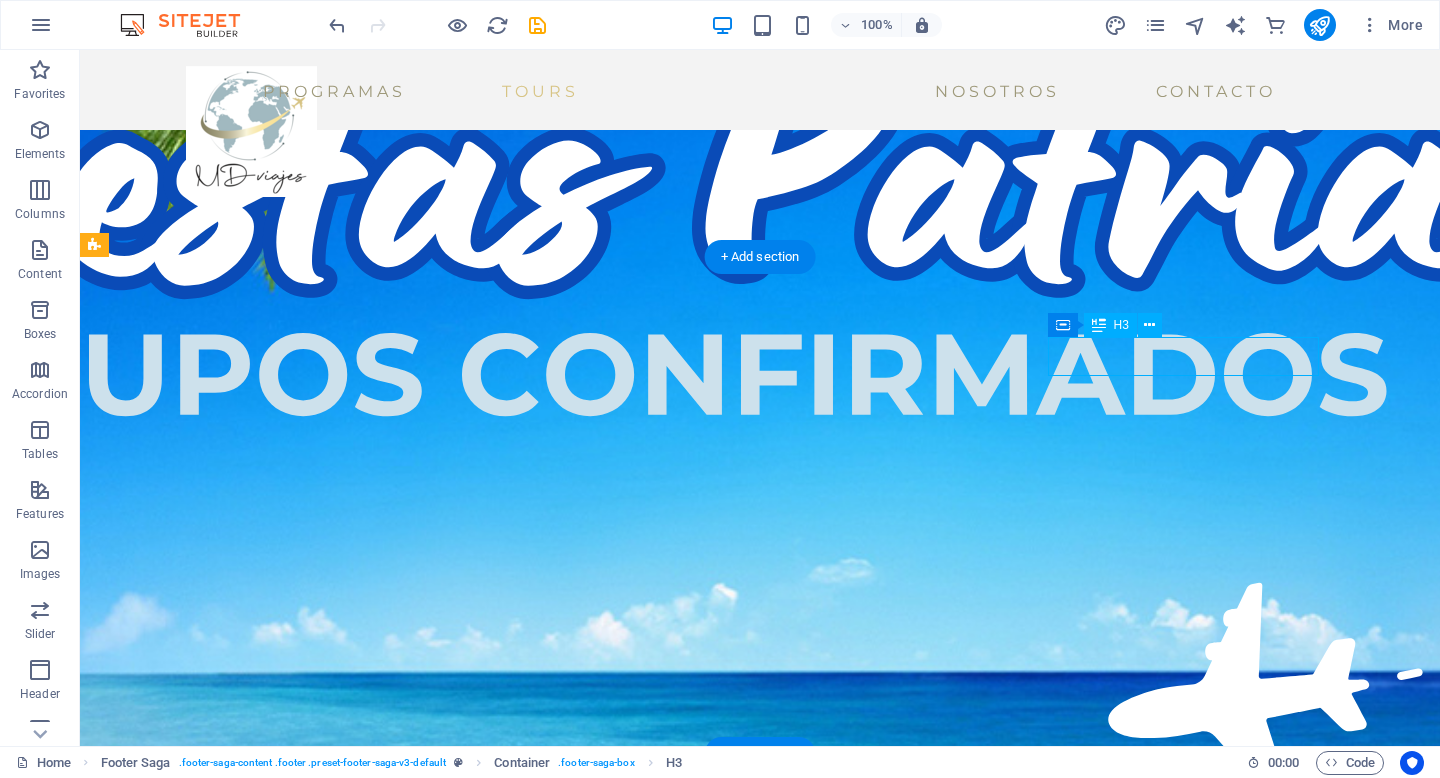 click on "Social media" at bounding box center (239, 14599) 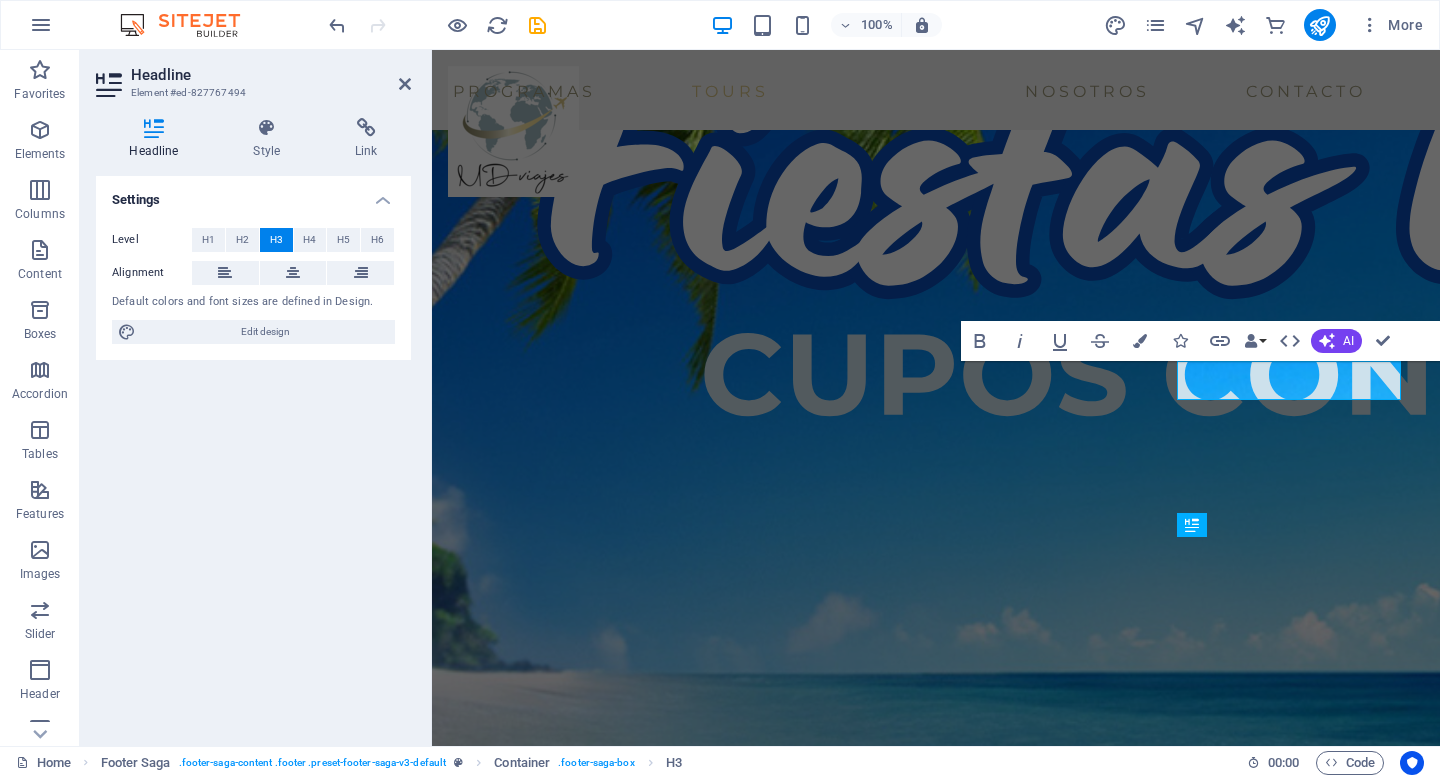type 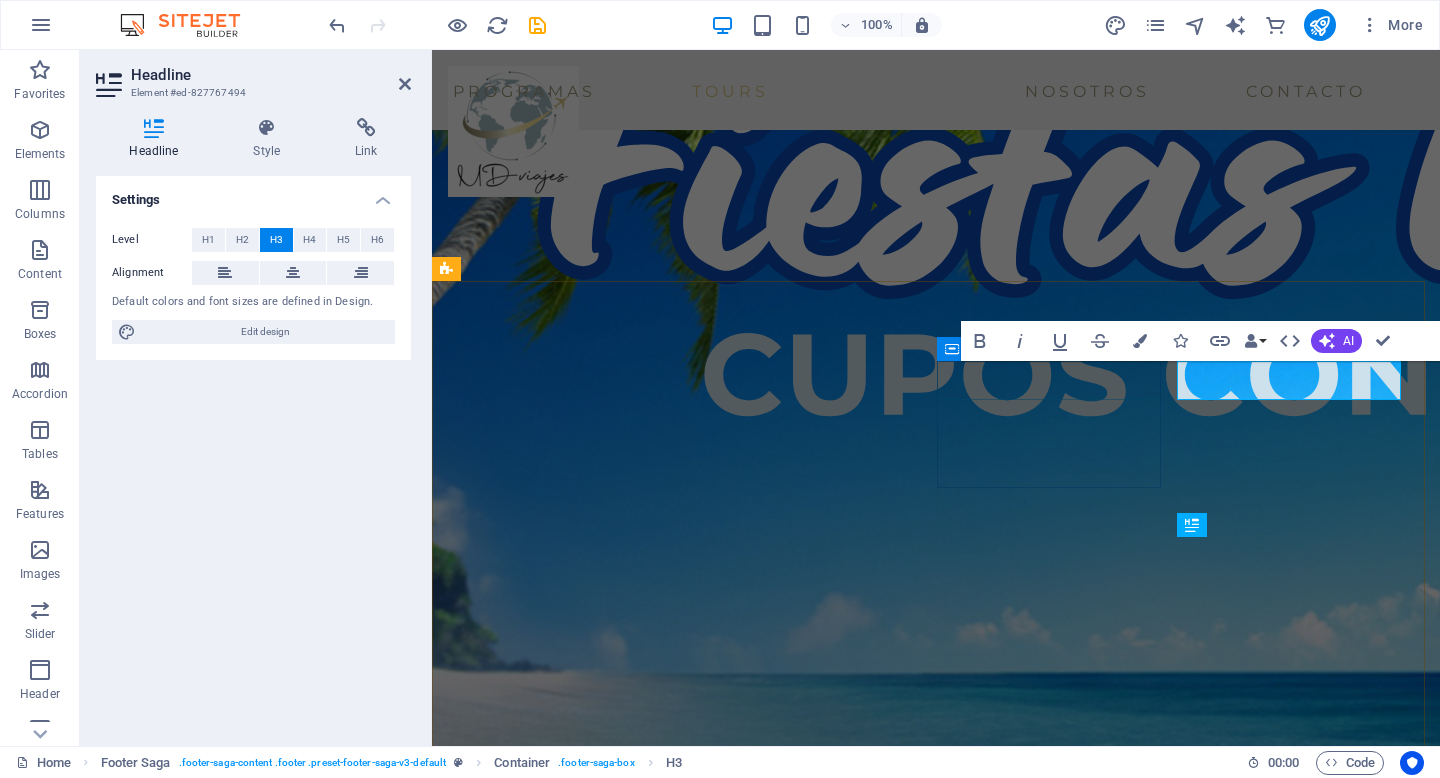 click on "MENU" at bounding box center [570, 13731] 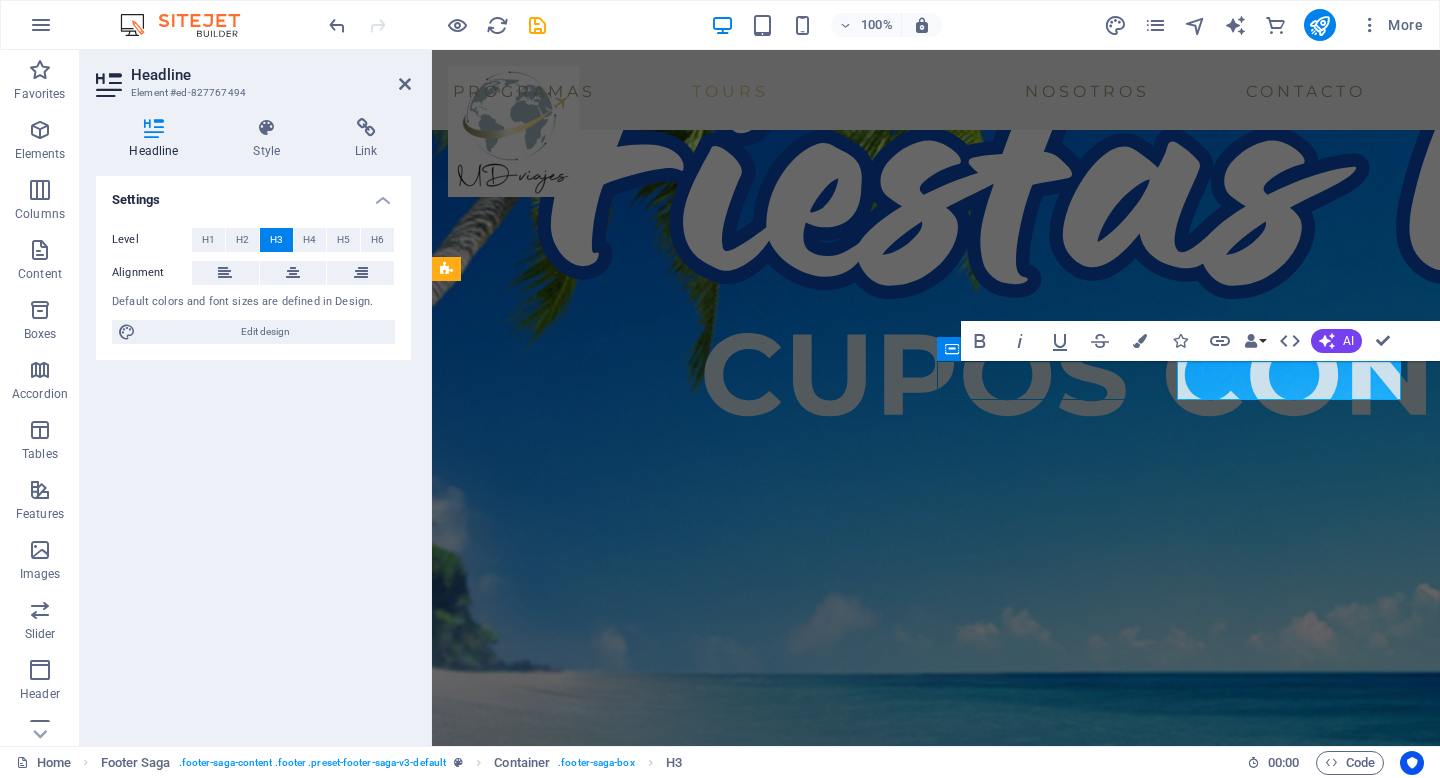 scroll, scrollTop: 3809, scrollLeft: 0, axis: vertical 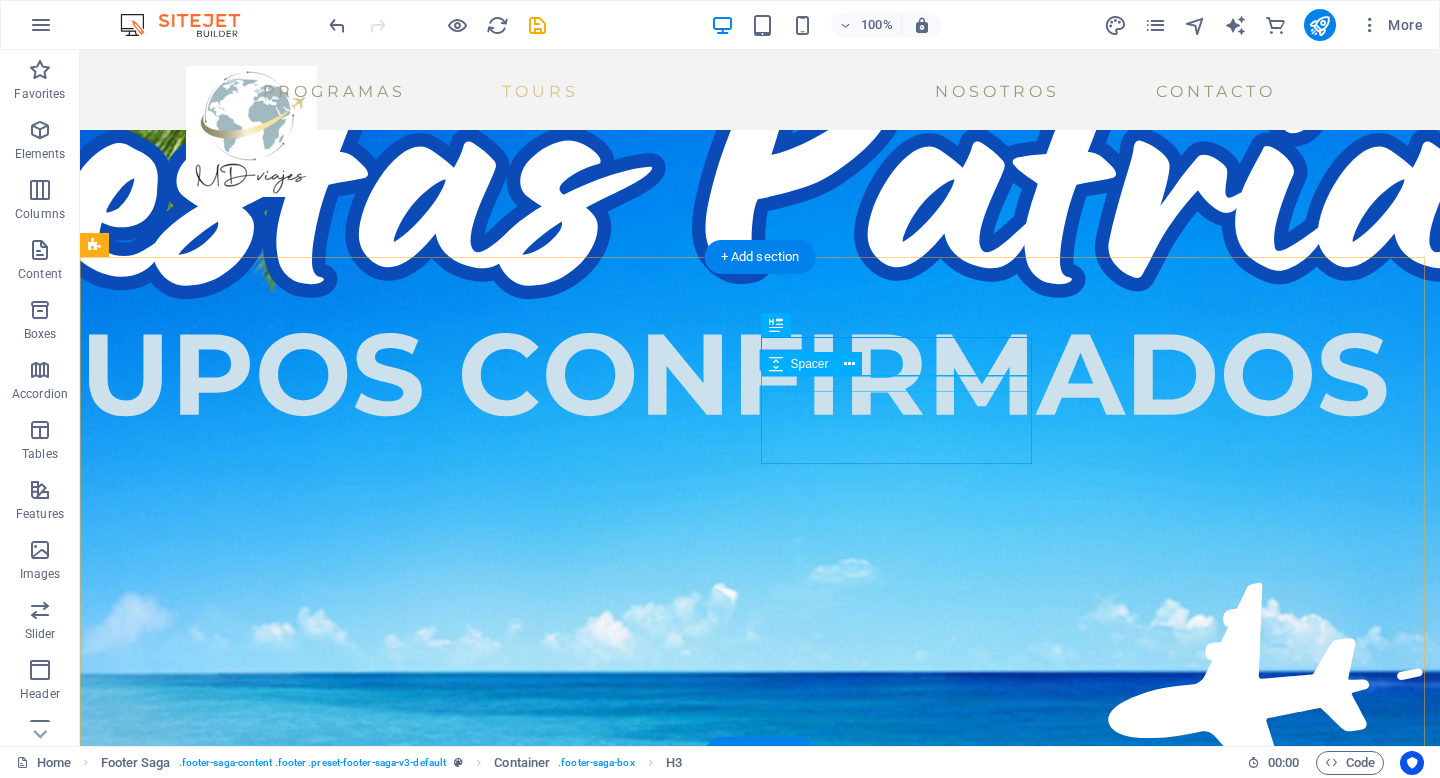 click at bounding box center [239, 14492] 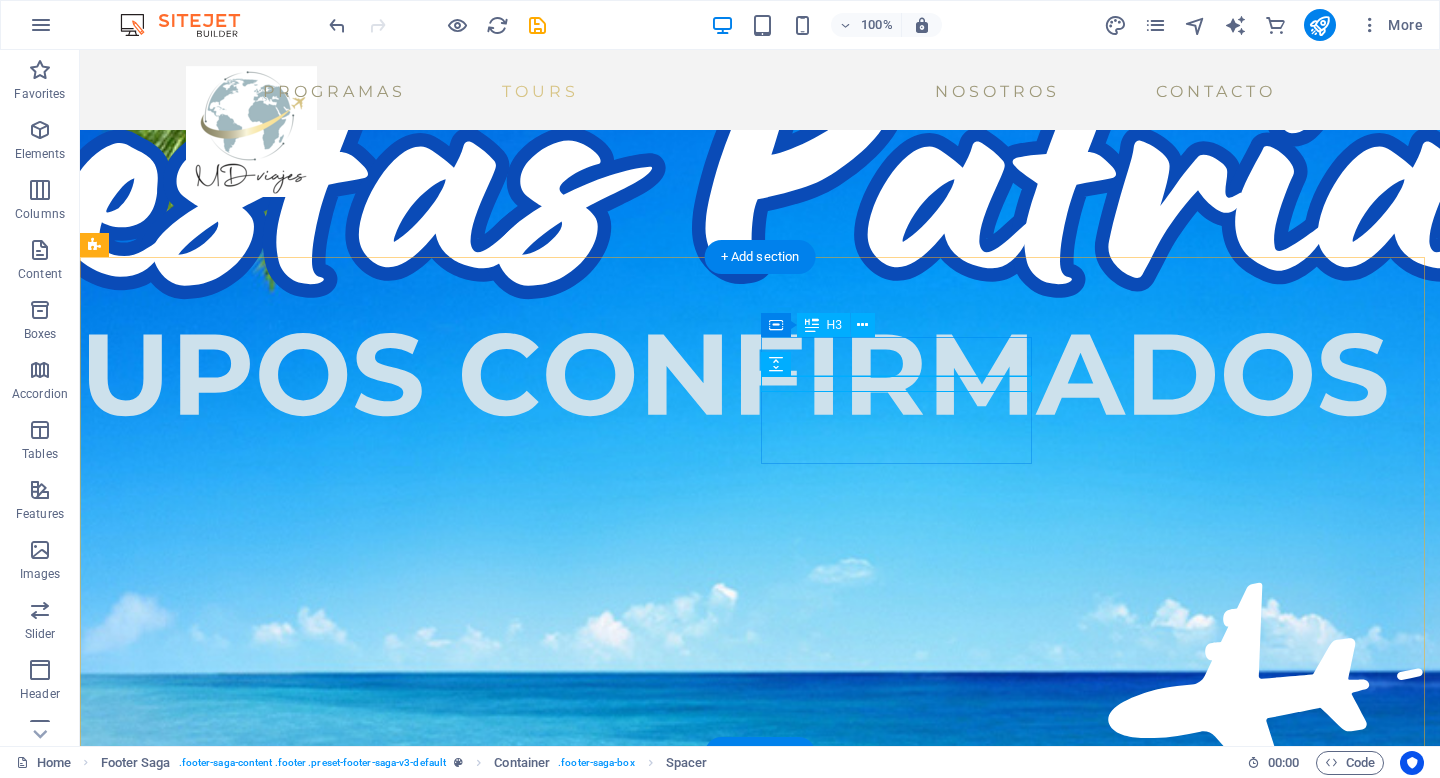 click on "MENU" at bounding box center [239, 14464] 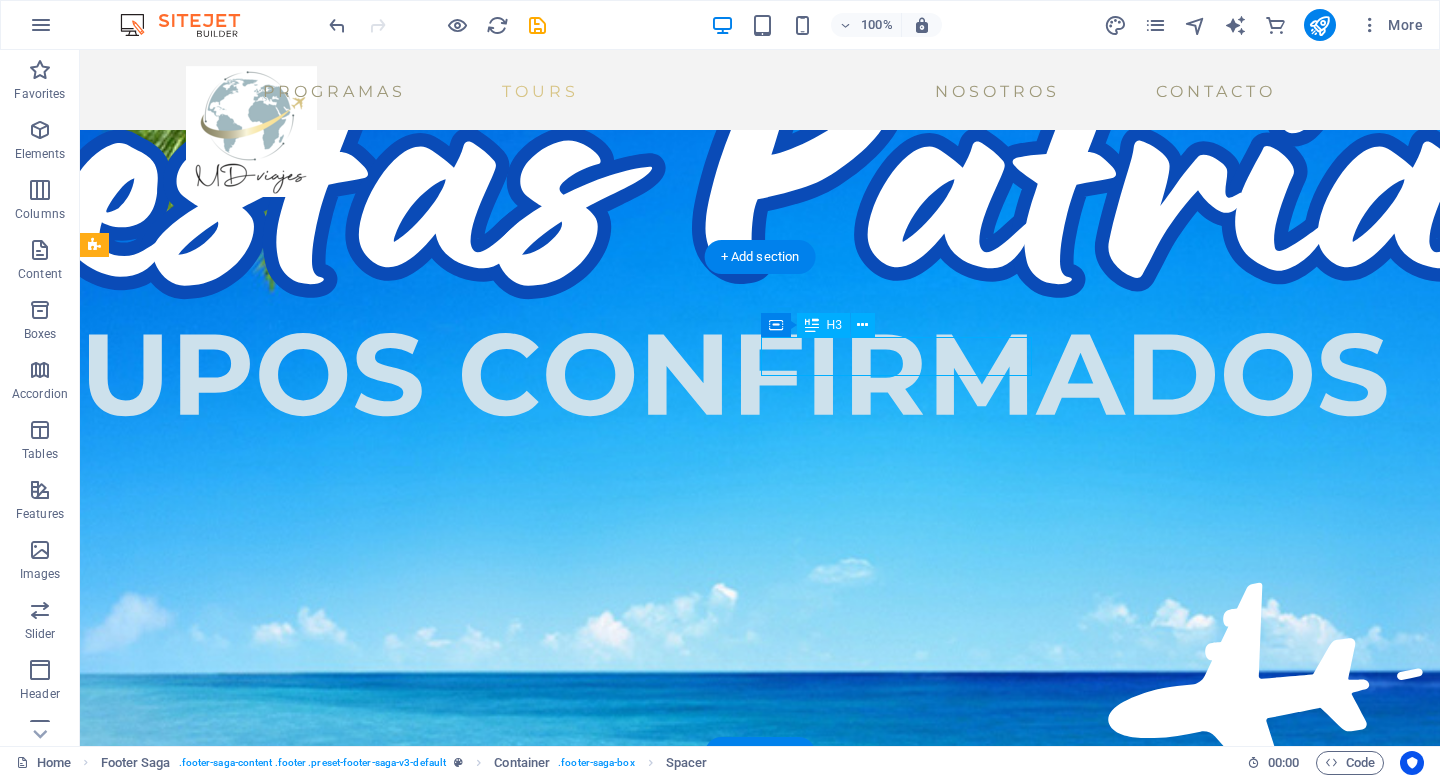 click on "MENU" at bounding box center [239, 14464] 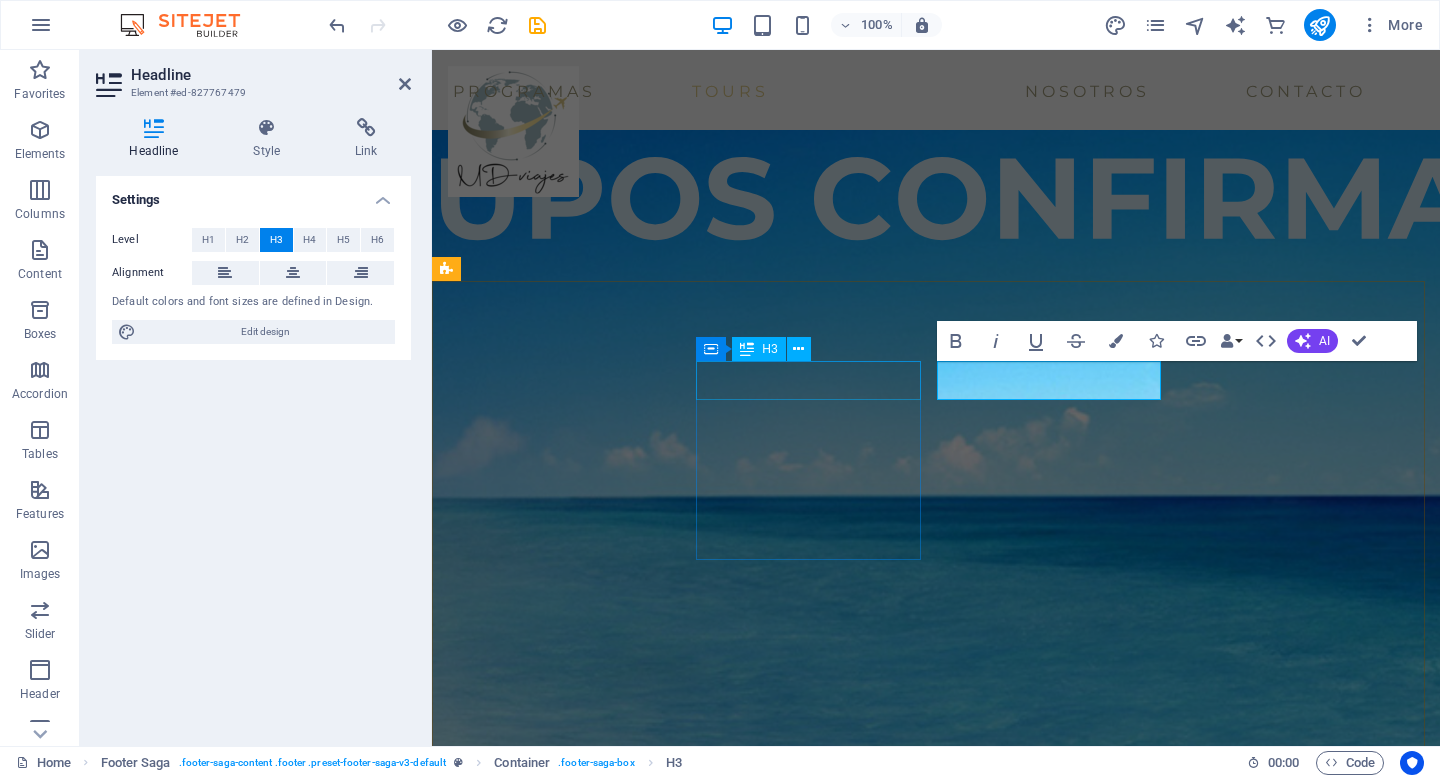 scroll, scrollTop: 3633, scrollLeft: 0, axis: vertical 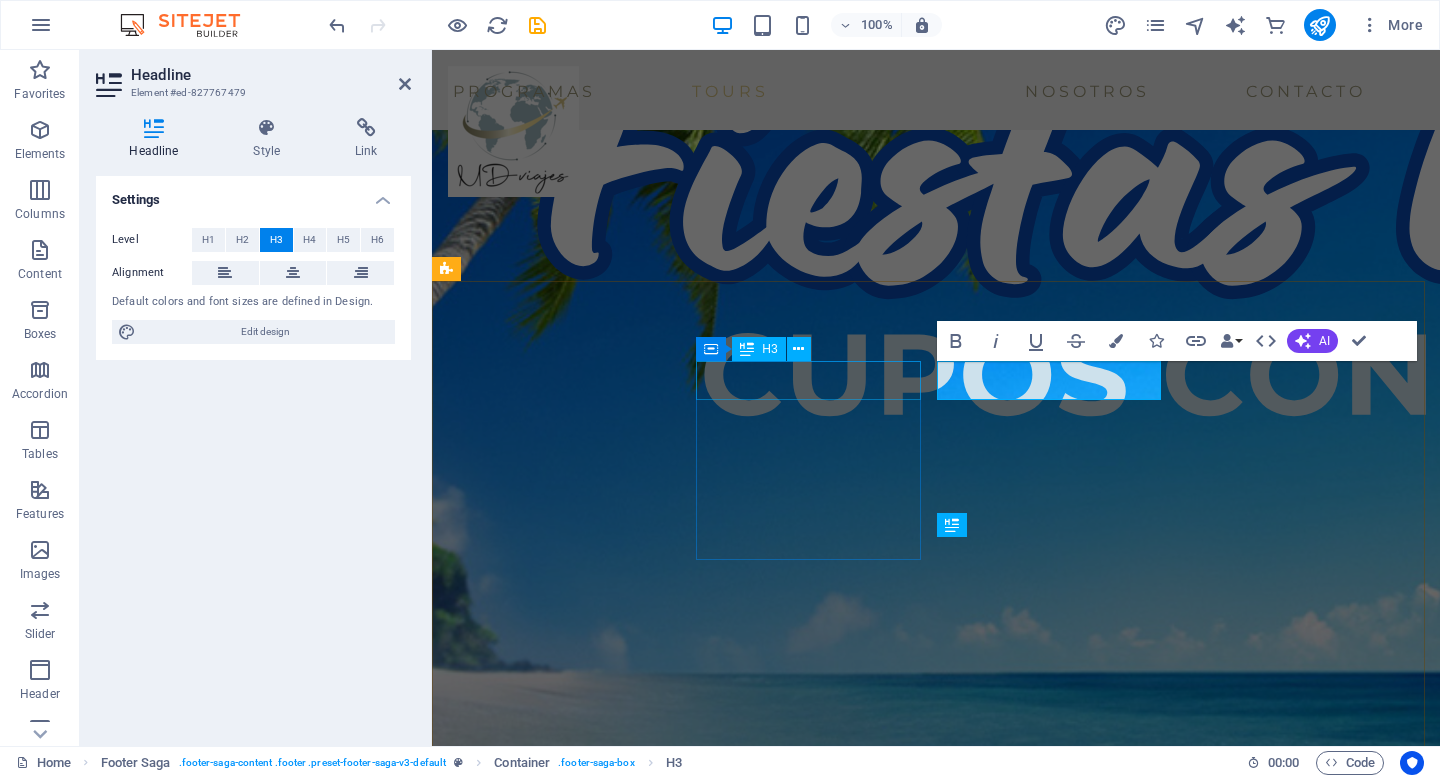 type 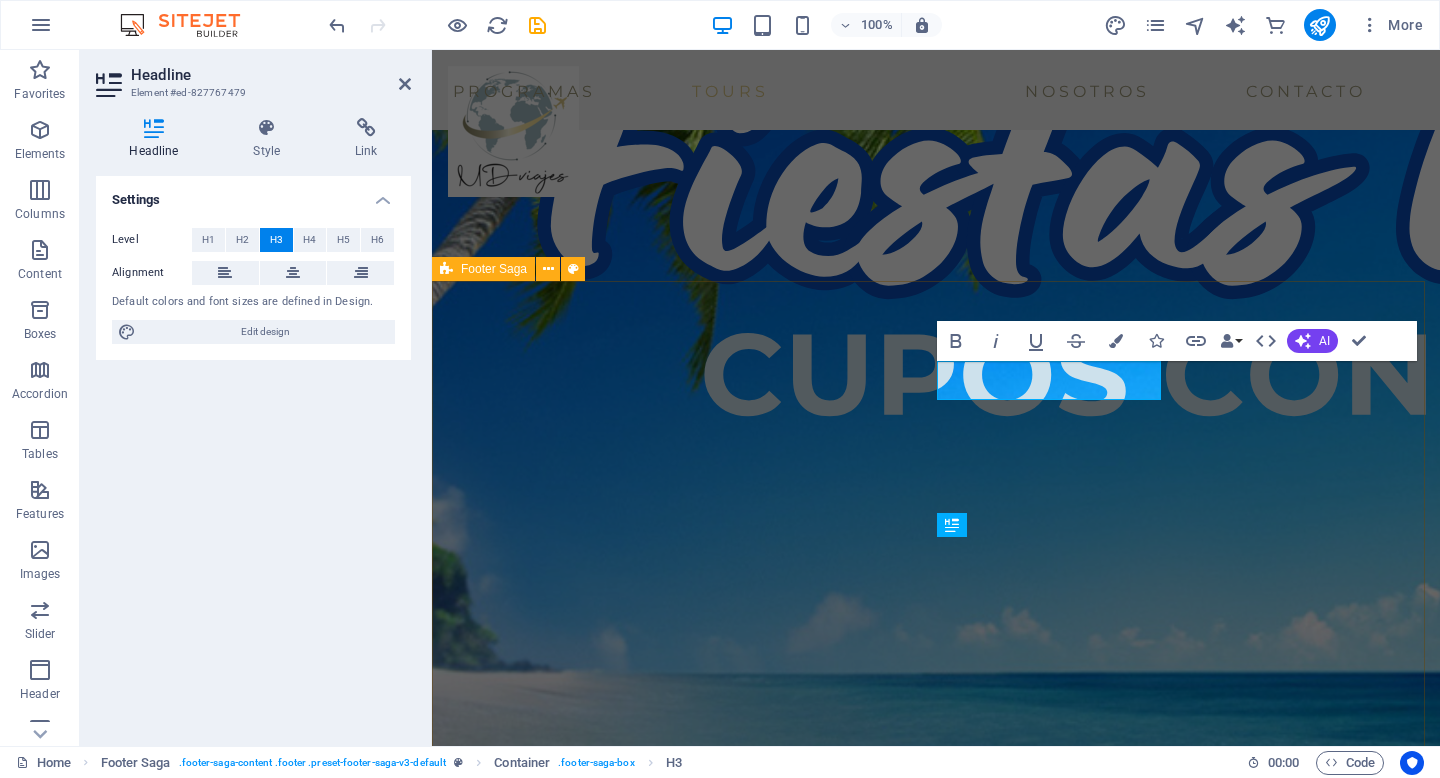 click on "New text element Lorem ipsum dolor sit amet, consectetuer adipiscing elit. Aenean commodo ligula eget dolor. Contact Street [NUMBER]   [CITY] Phone:  [PHONE] Mobile:  Email:  [EMAIL] Menu NUESTRA EMPRESA CONDICIONES DE COMPRA MANUAL DEL VIAJERO Redes Instagram" at bounding box center (936, 13555) 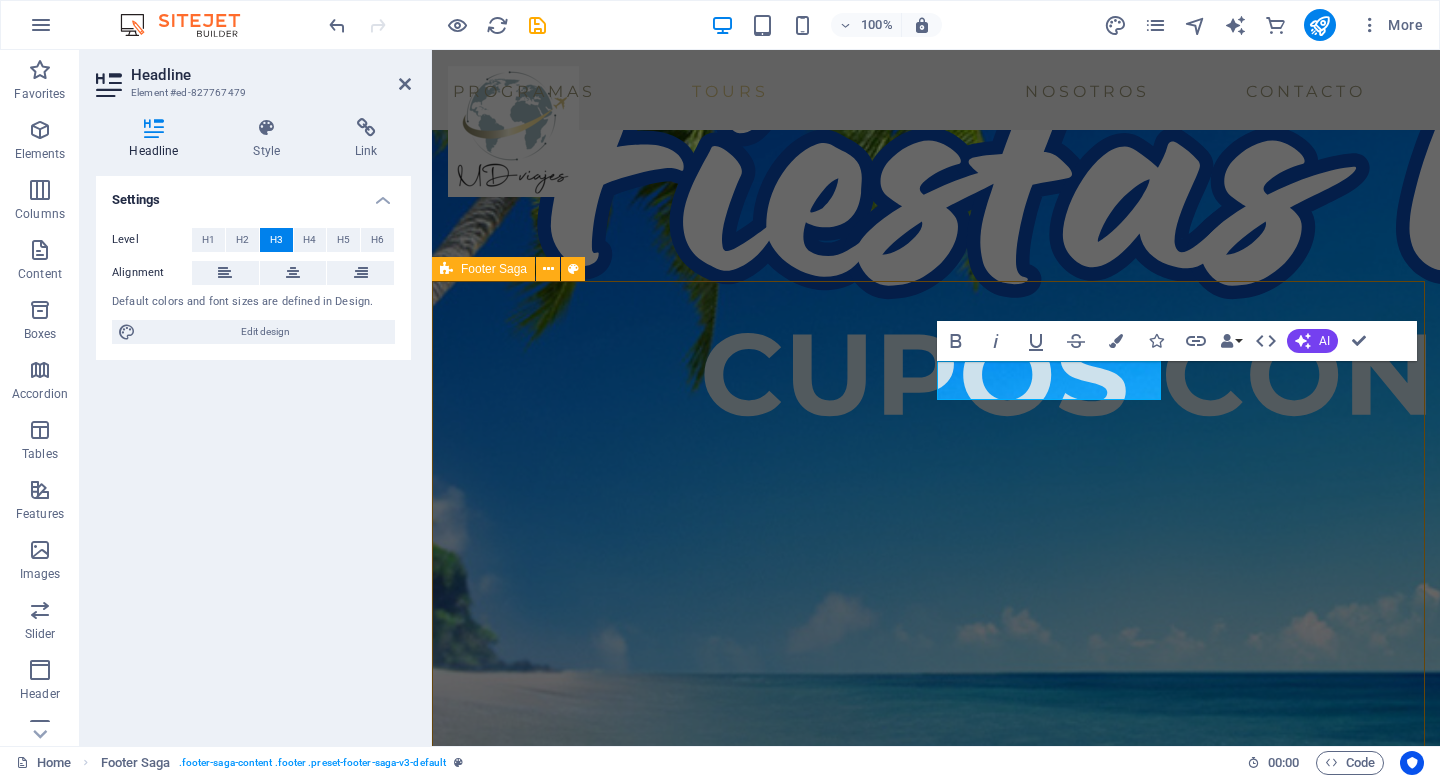 scroll, scrollTop: 3785, scrollLeft: 0, axis: vertical 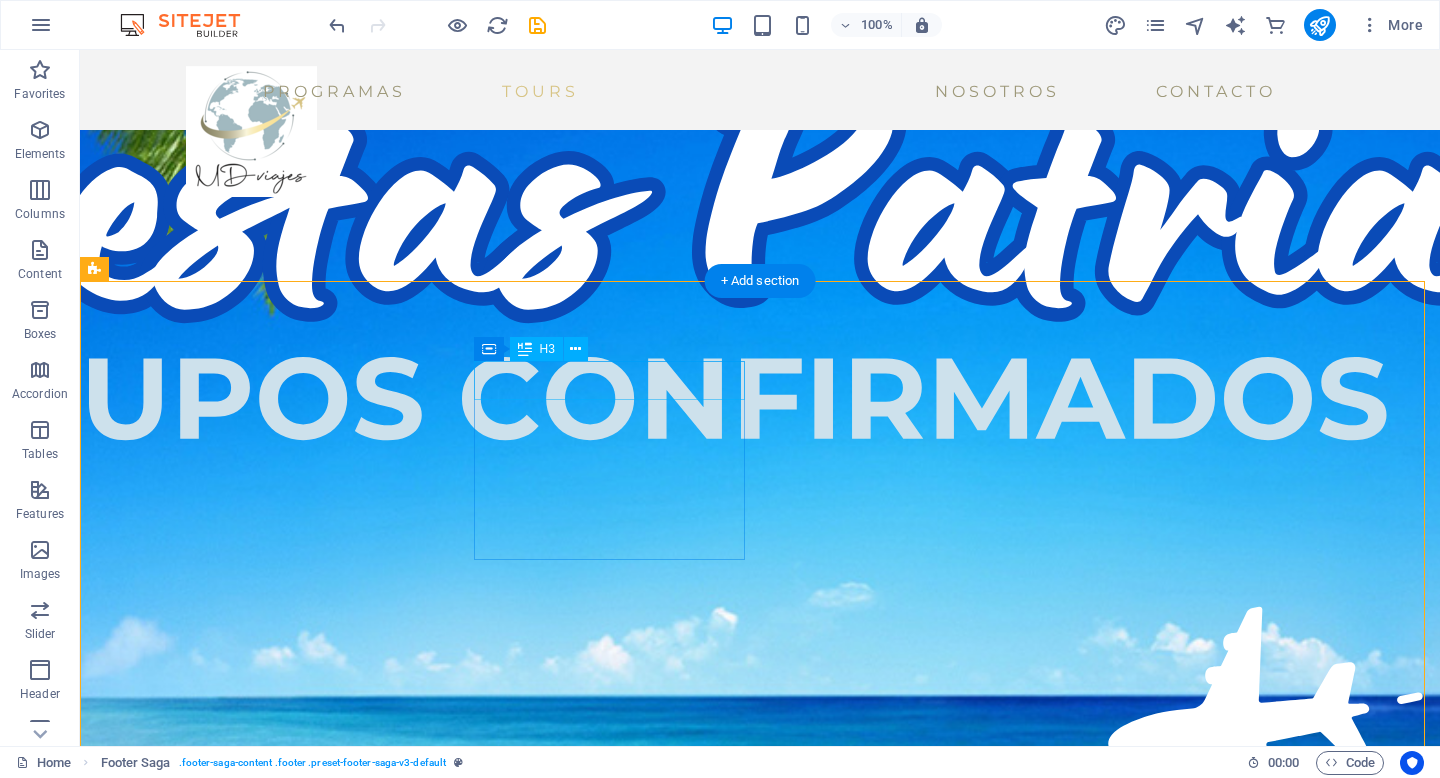 click on "Contact" at bounding box center [239, 14305] 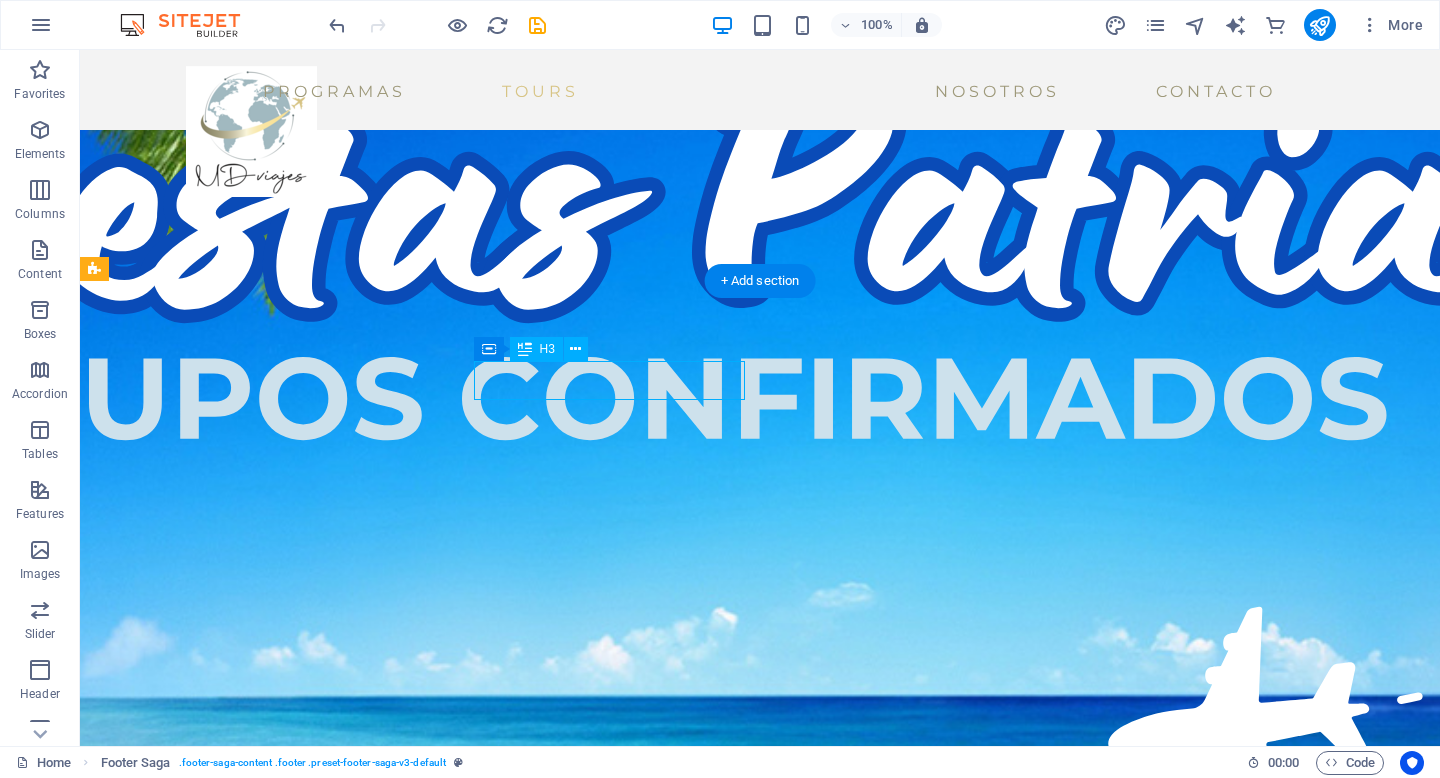 click on "Contact" at bounding box center [239, 14305] 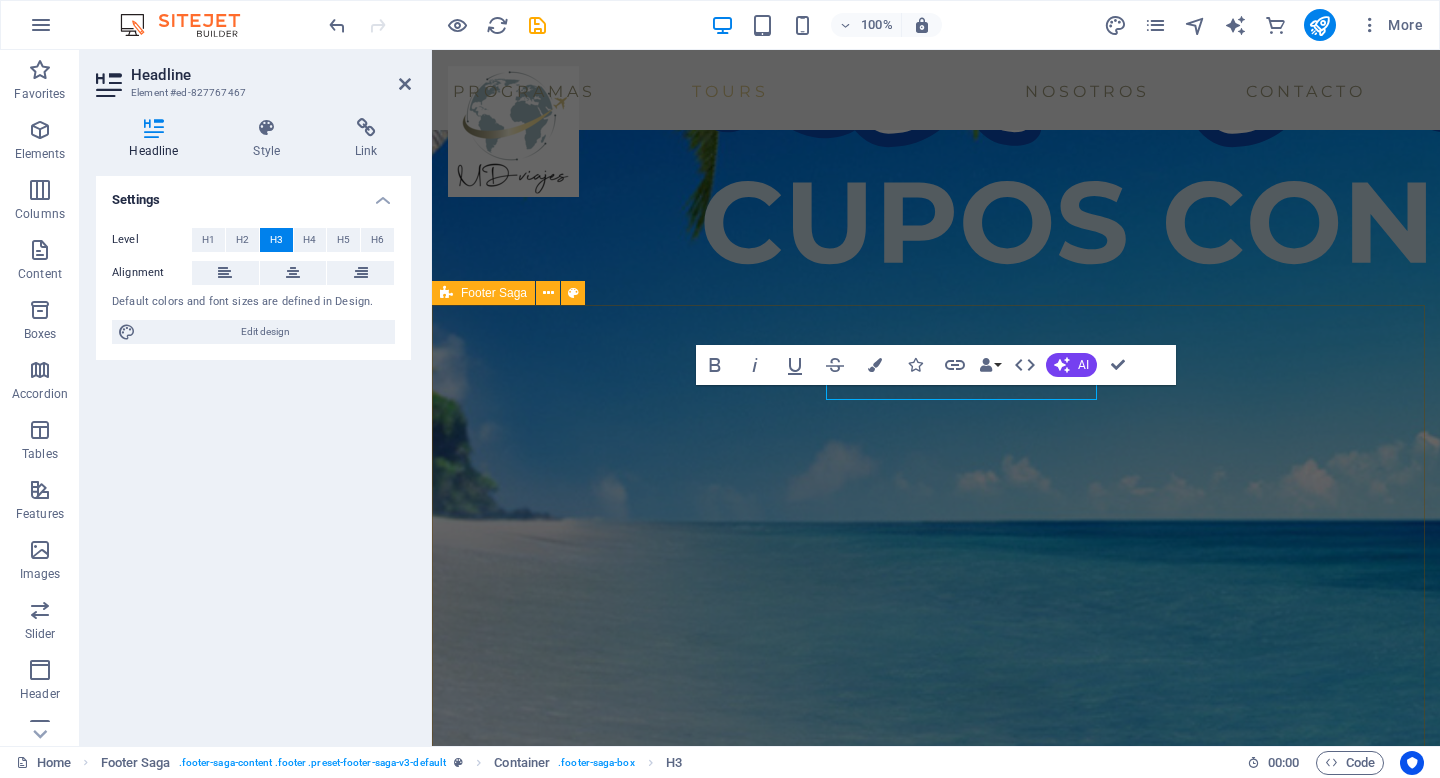scroll, scrollTop: 3609, scrollLeft: 0, axis: vertical 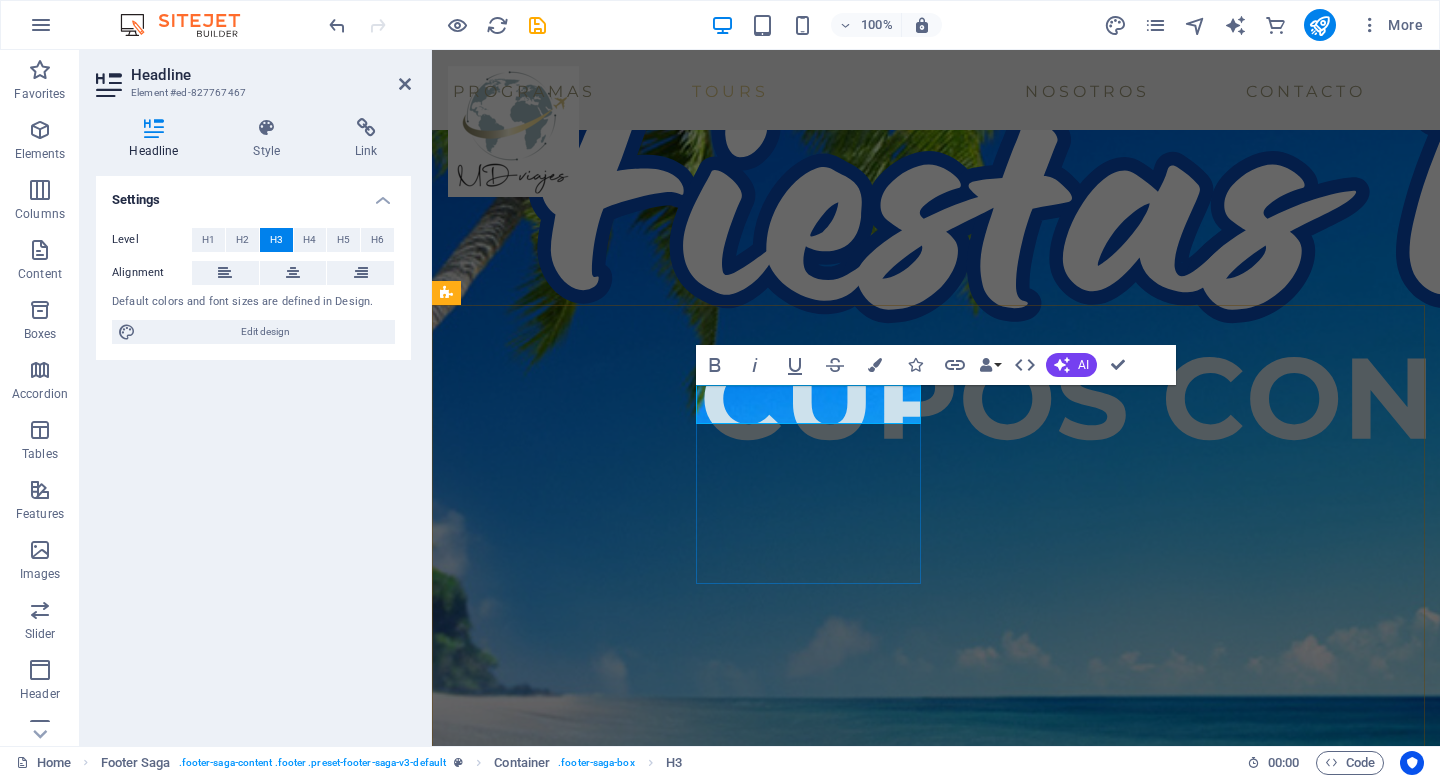 type 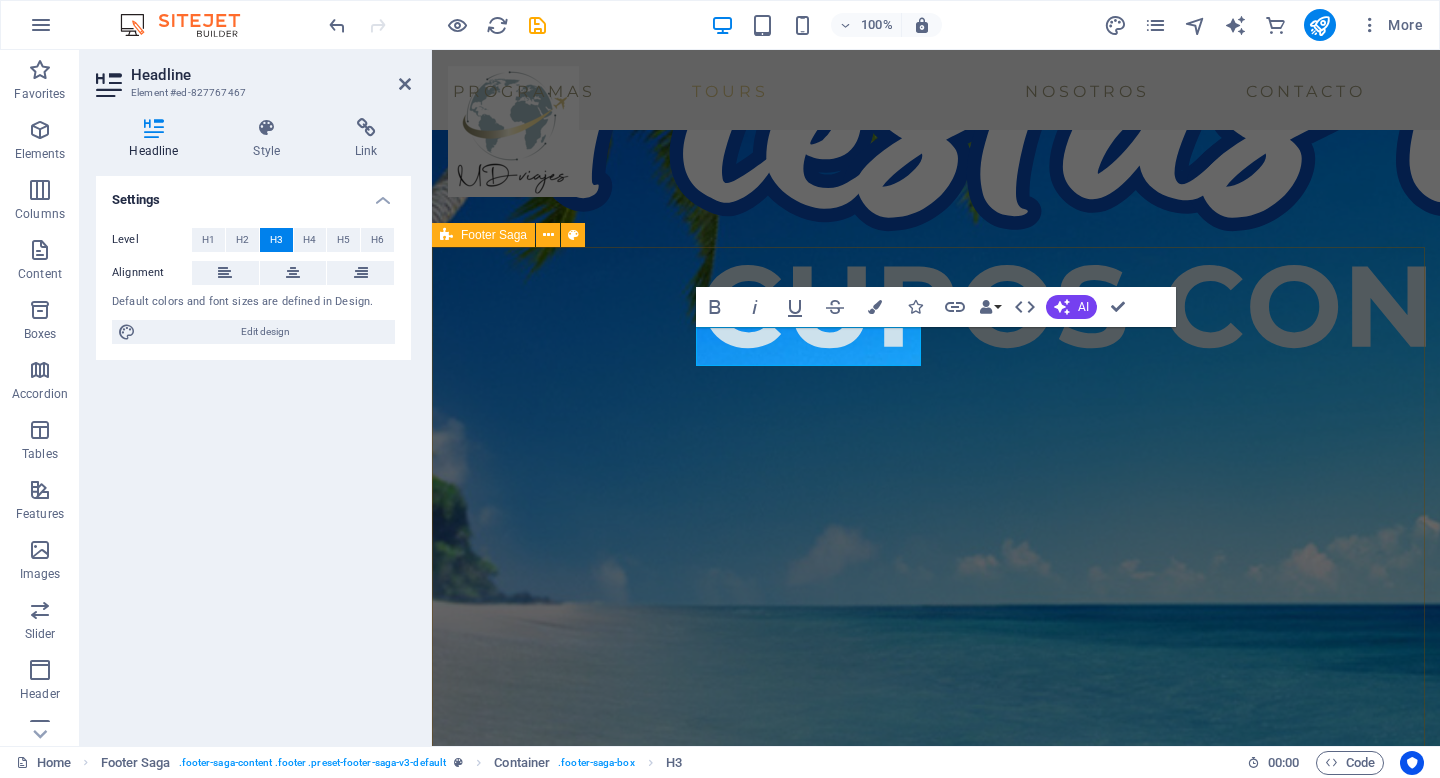 scroll, scrollTop: 3625, scrollLeft: 0, axis: vertical 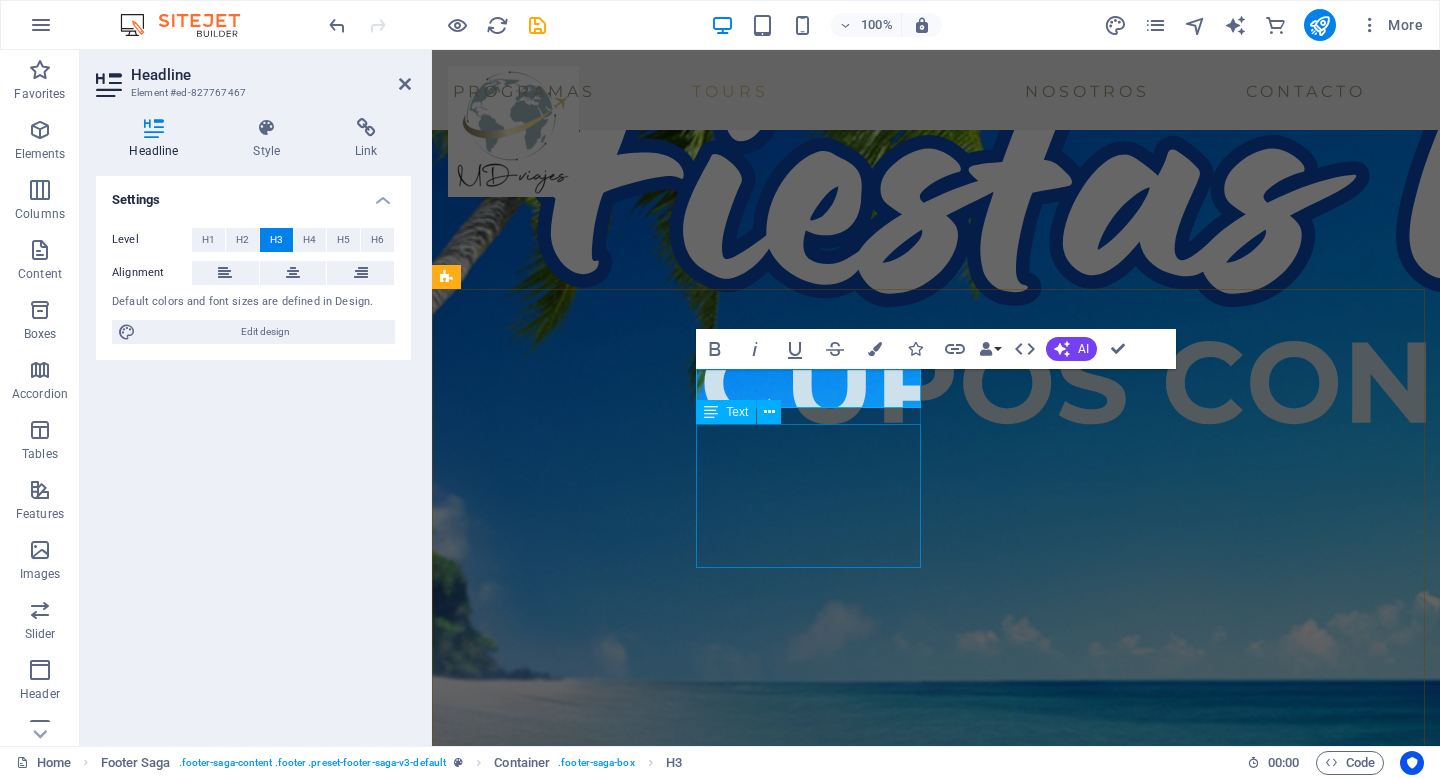 click on "Street" at bounding box center (487, 13603) 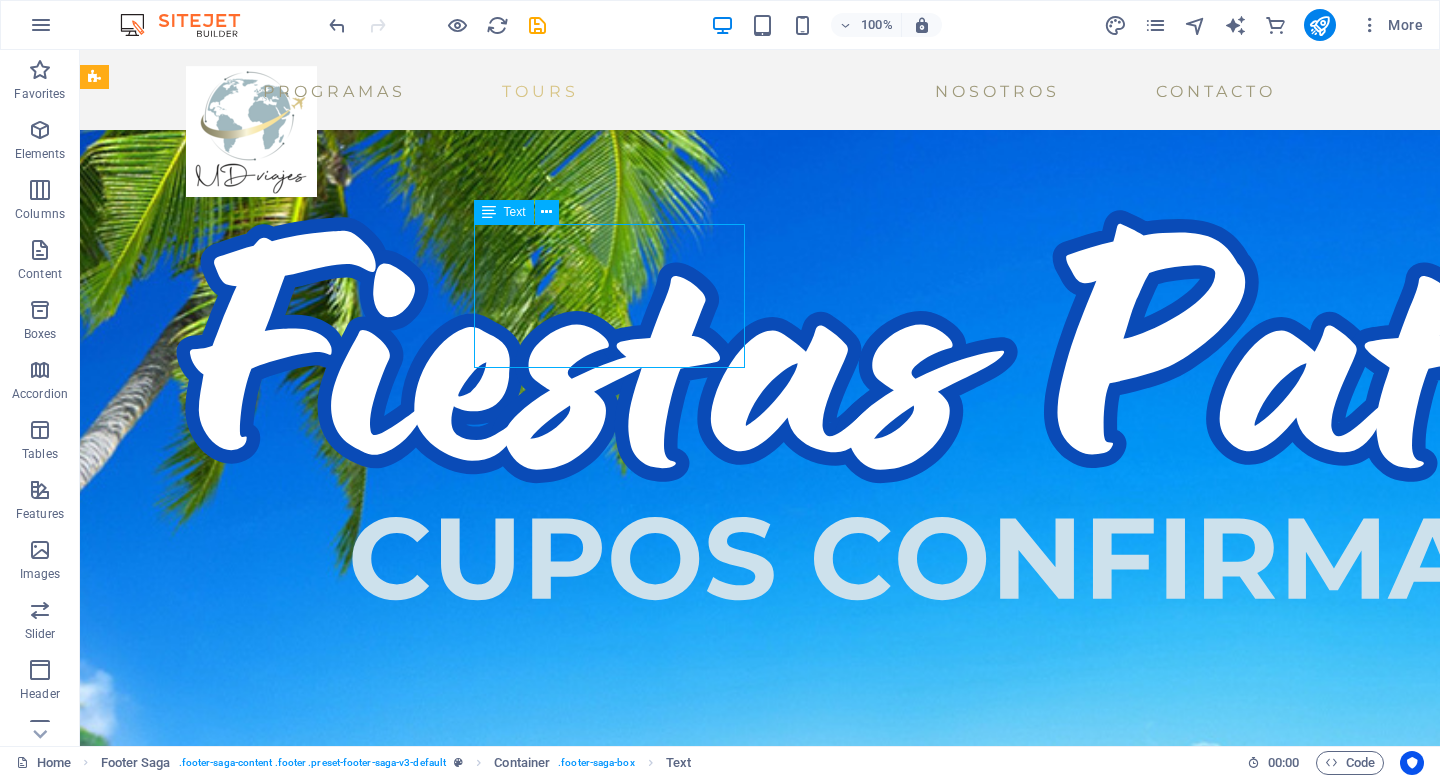 scroll, scrollTop: 3801, scrollLeft: 0, axis: vertical 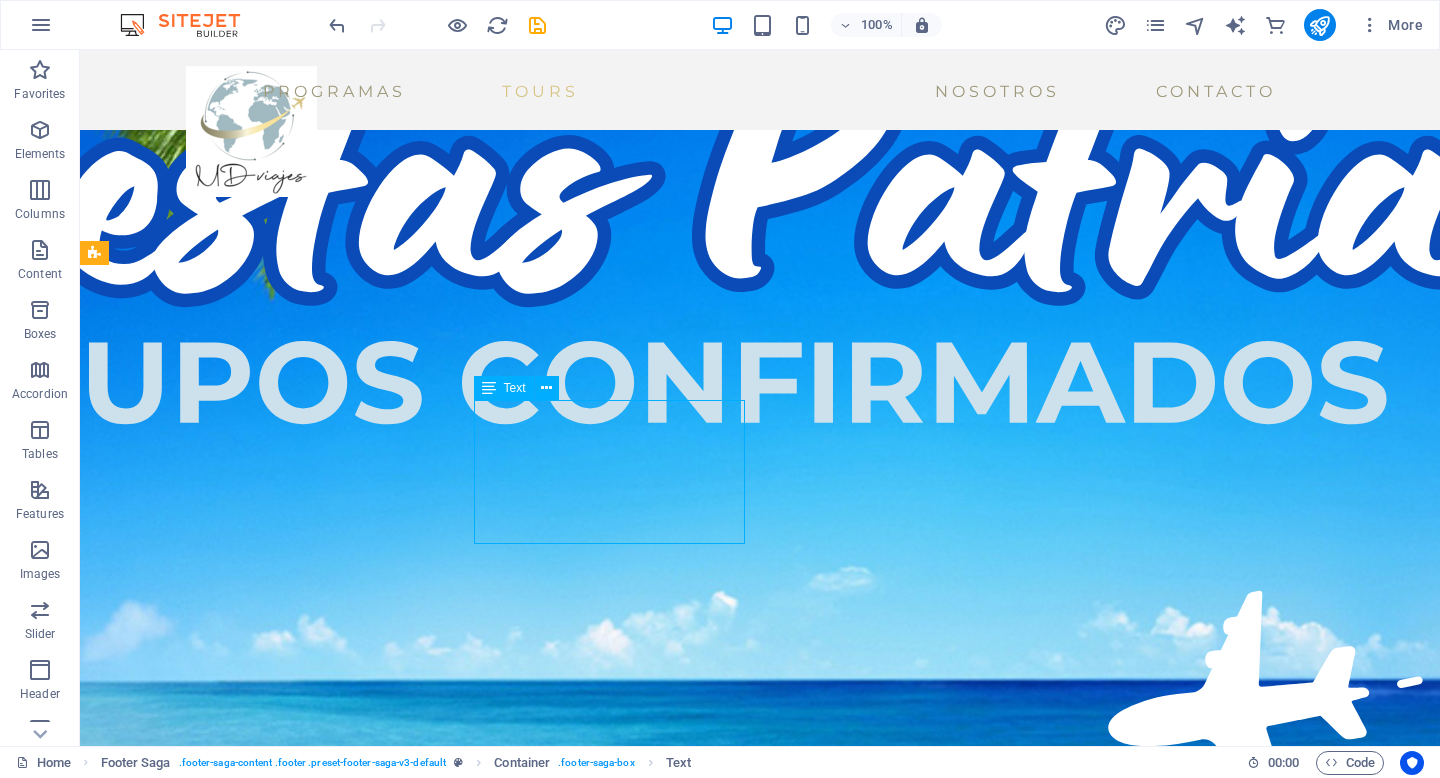 click on "Street [NUMBER]   [CITY] Phone:  [PHONE] Mobile:  Email:  [EMAIL]" at bounding box center (239, 14385) 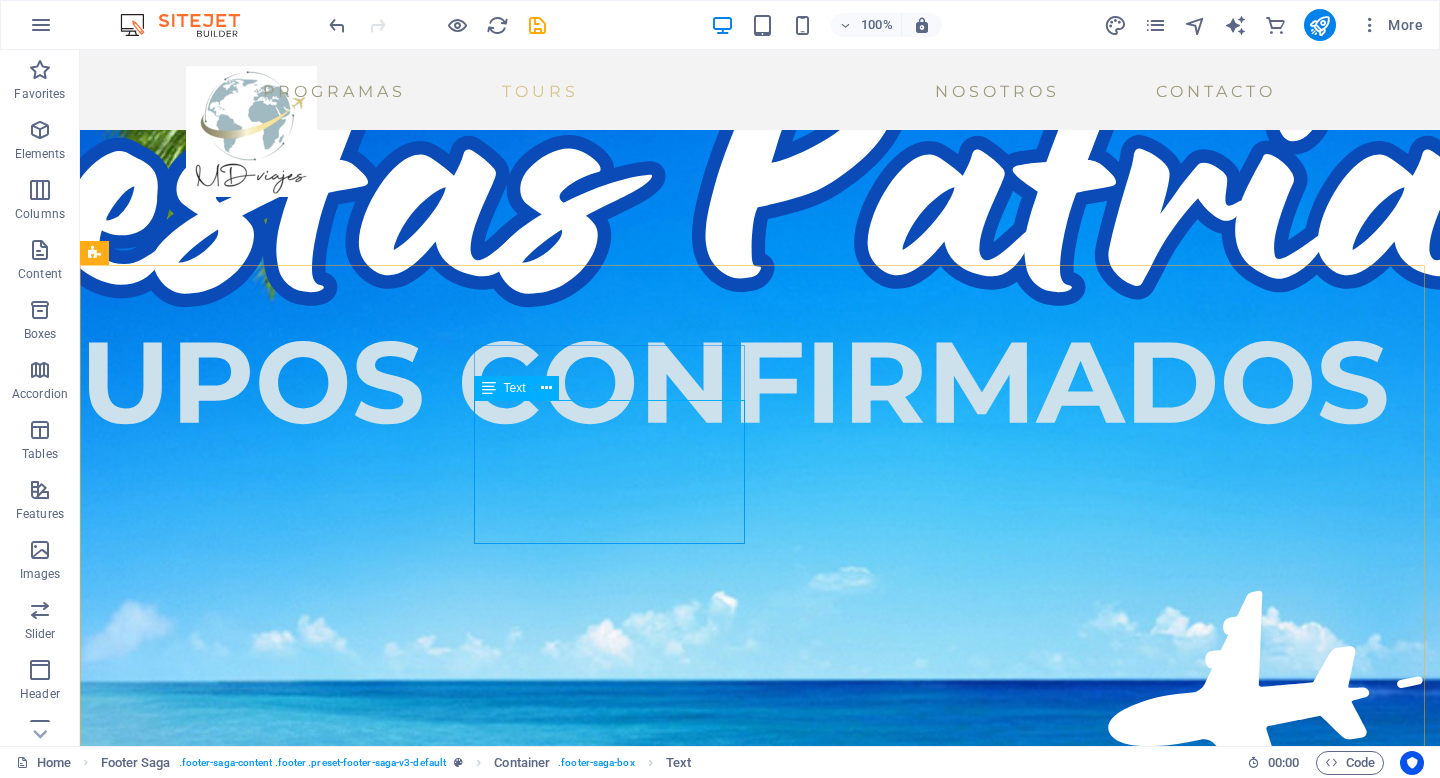 click on "Text" at bounding box center (515, 388) 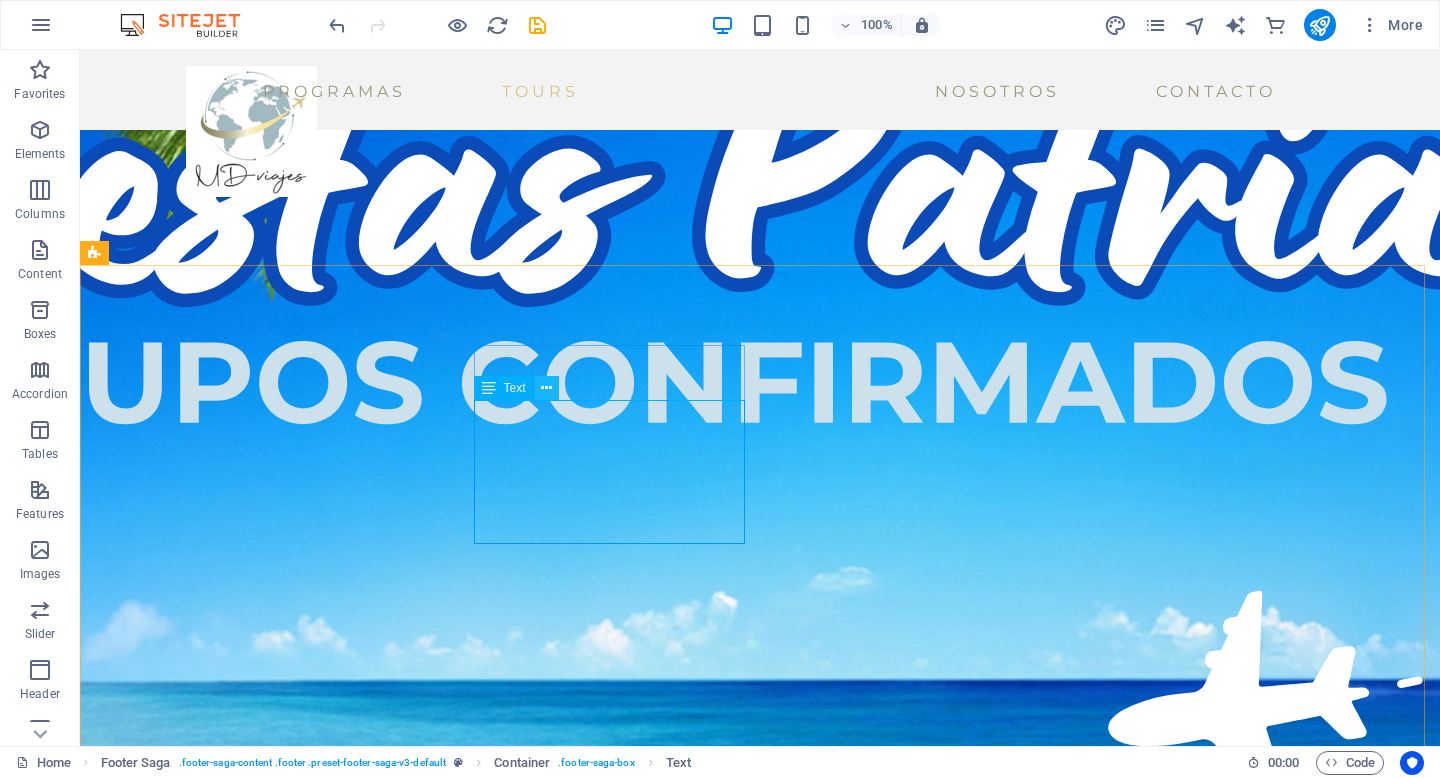 click at bounding box center [546, 388] 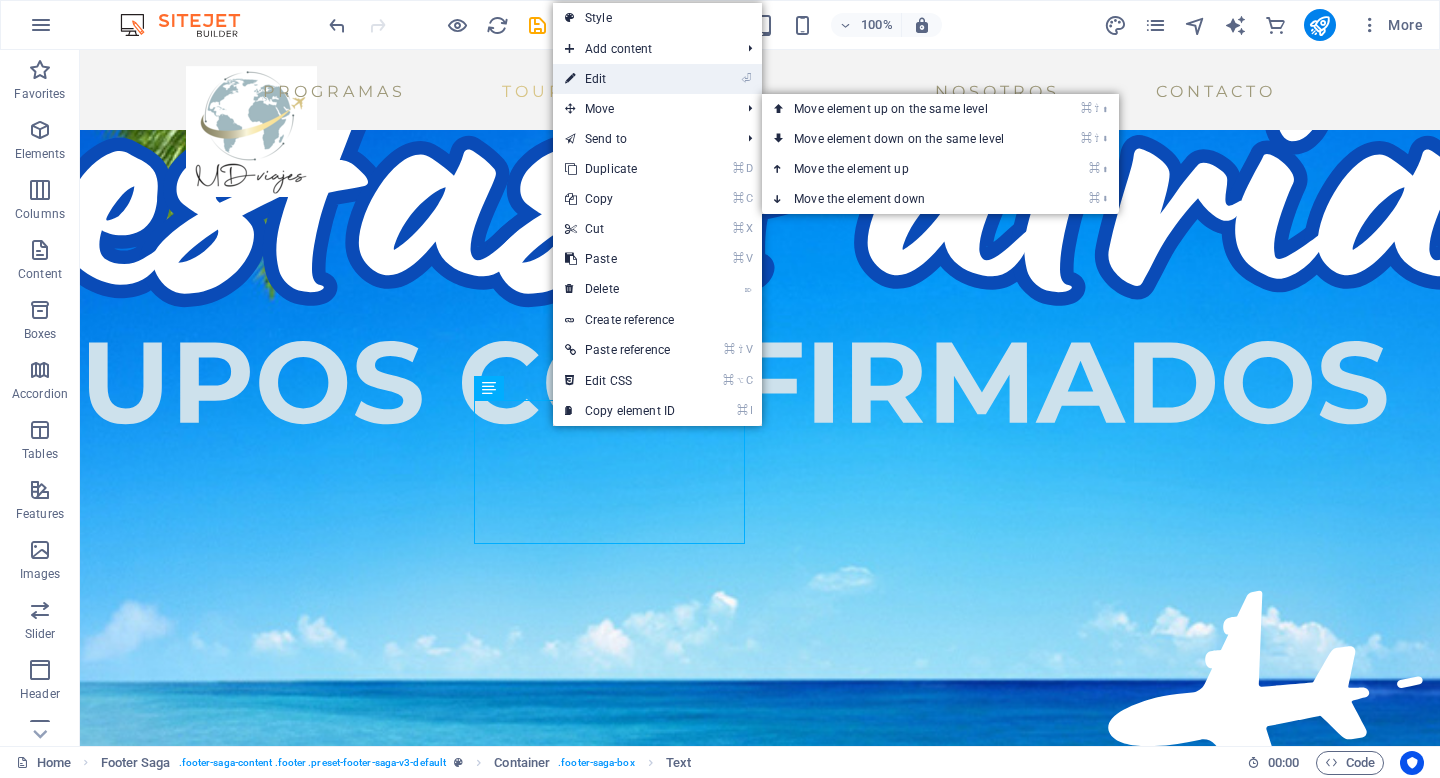 click on "⏎  Edit" at bounding box center [620, 79] 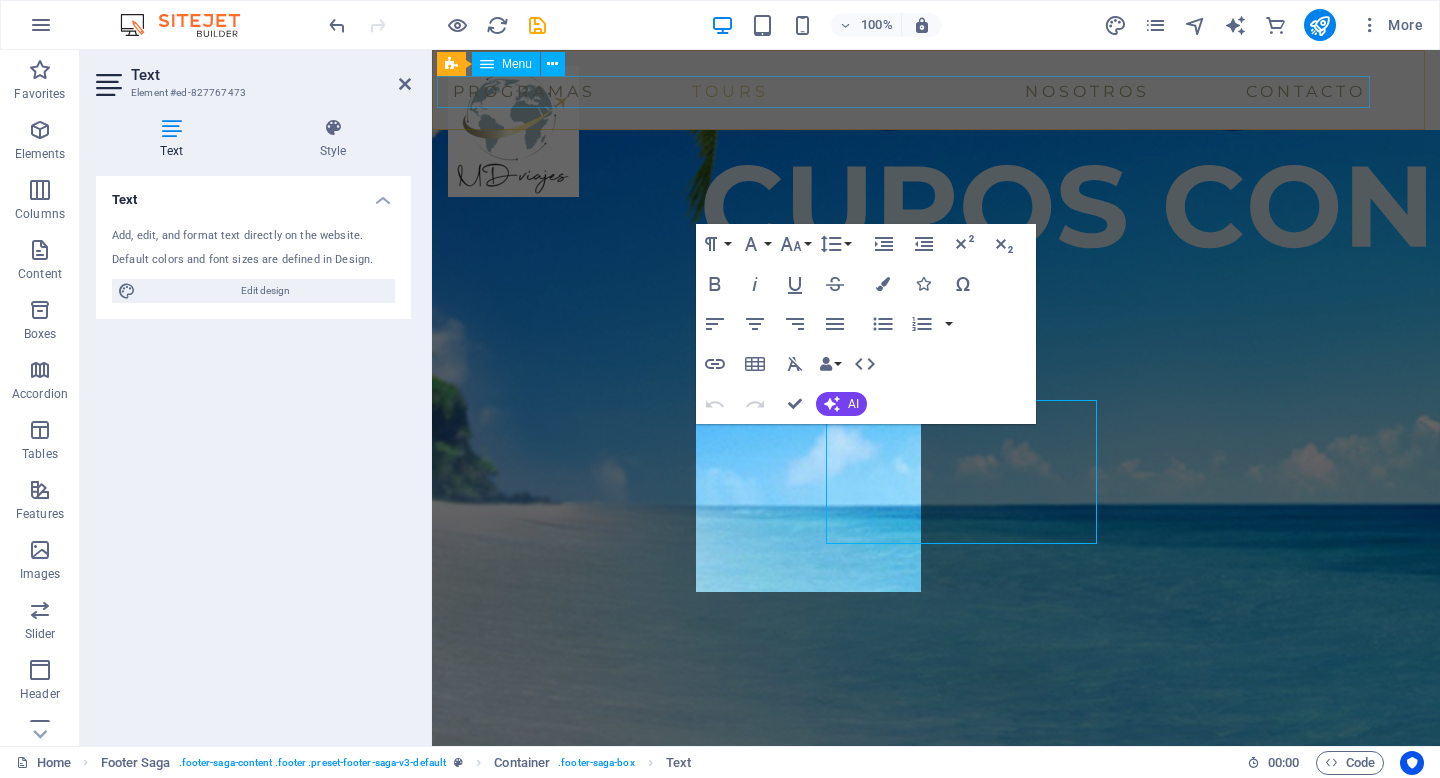 scroll, scrollTop: 3625, scrollLeft: 0, axis: vertical 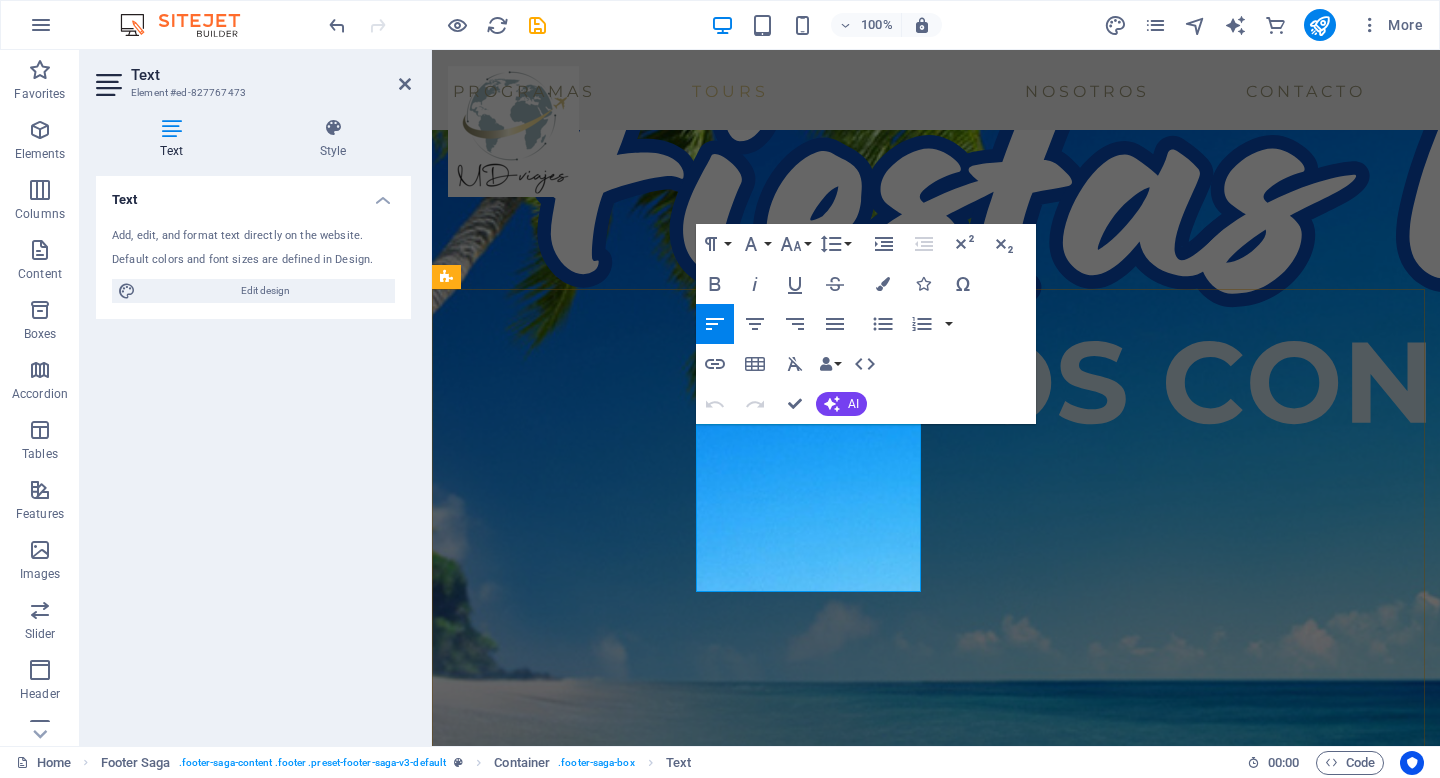 drag, startPoint x: 813, startPoint y: 461, endPoint x: 709, endPoint y: 433, distance: 107.70329 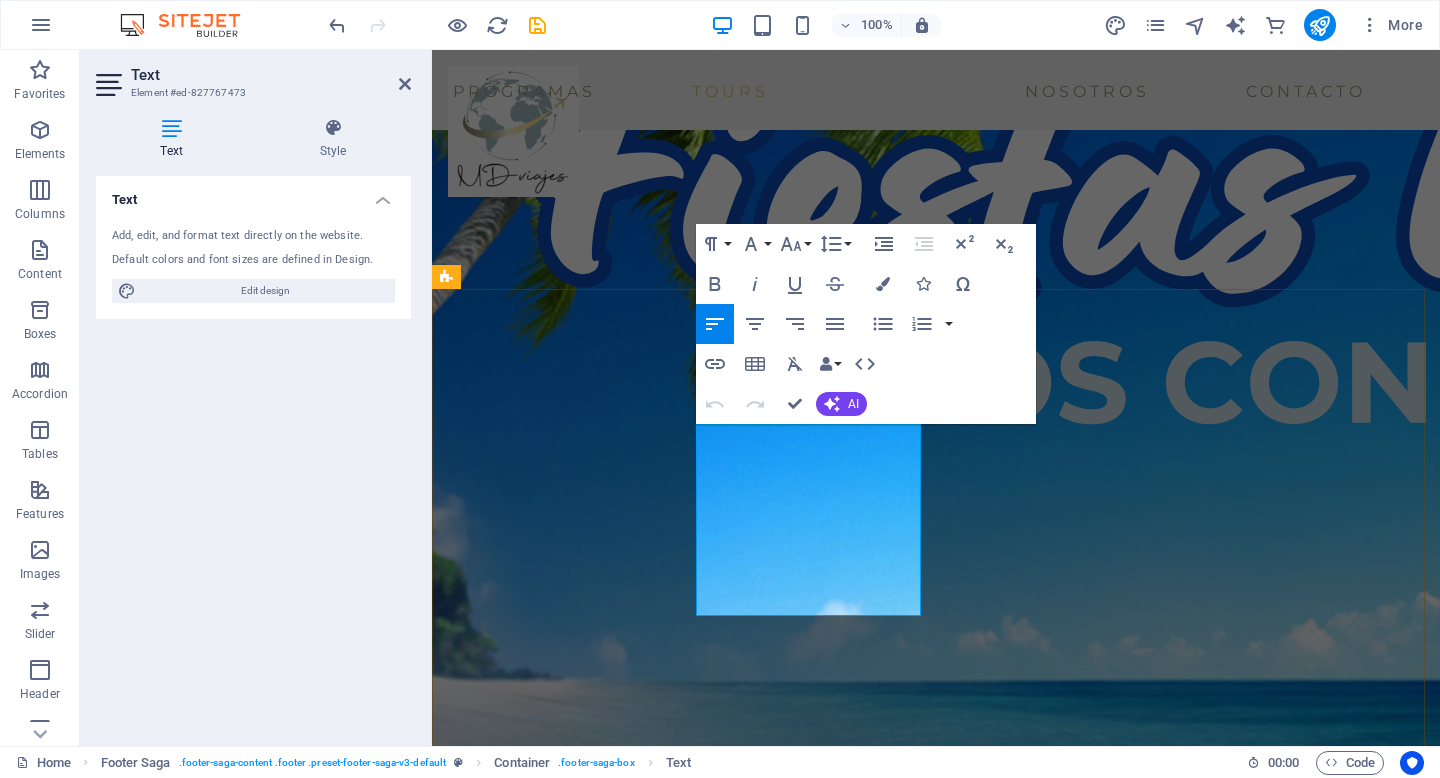 click on "[NUMBER] [CITY]" at bounding box center [570, 13652] 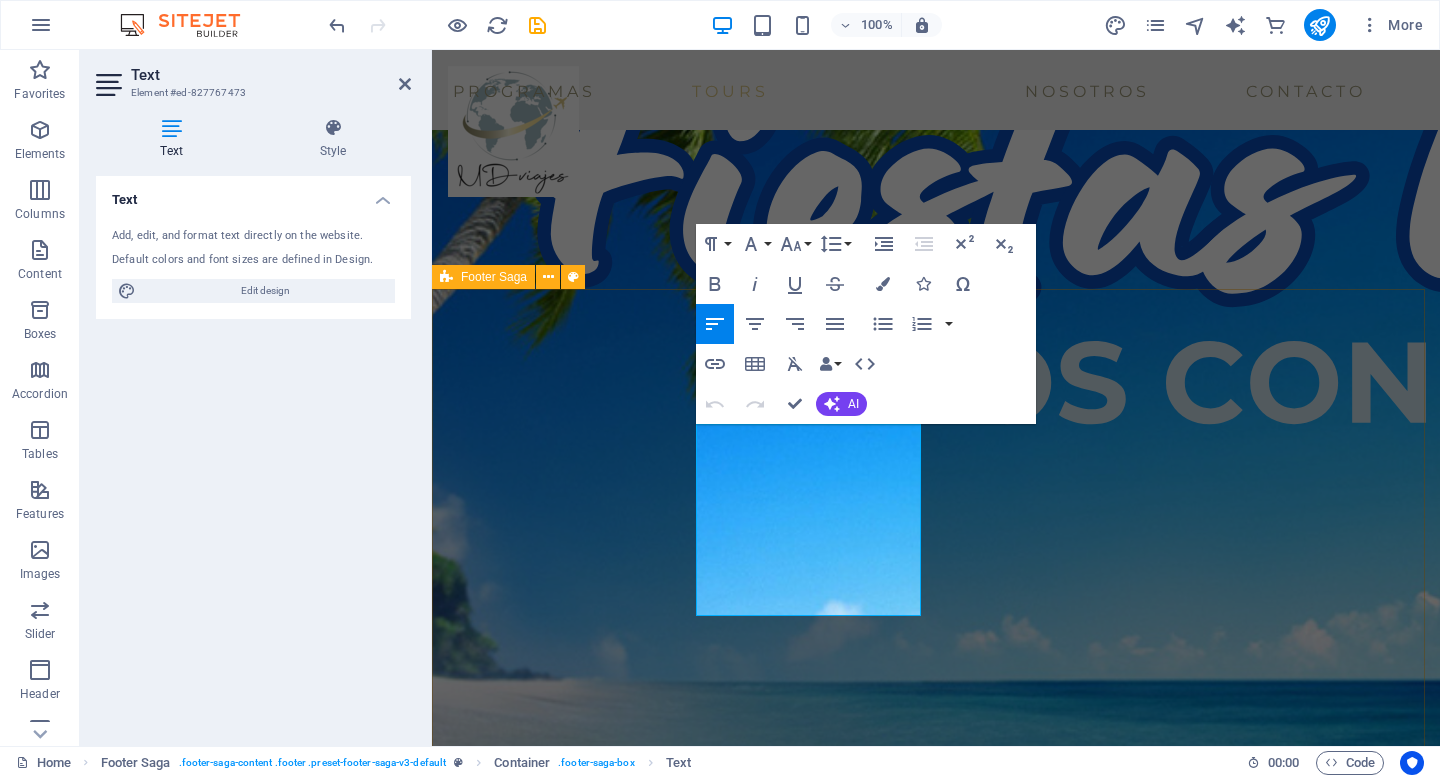 drag, startPoint x: 827, startPoint y: 482, endPoint x: 691, endPoint y: 475, distance: 136.18002 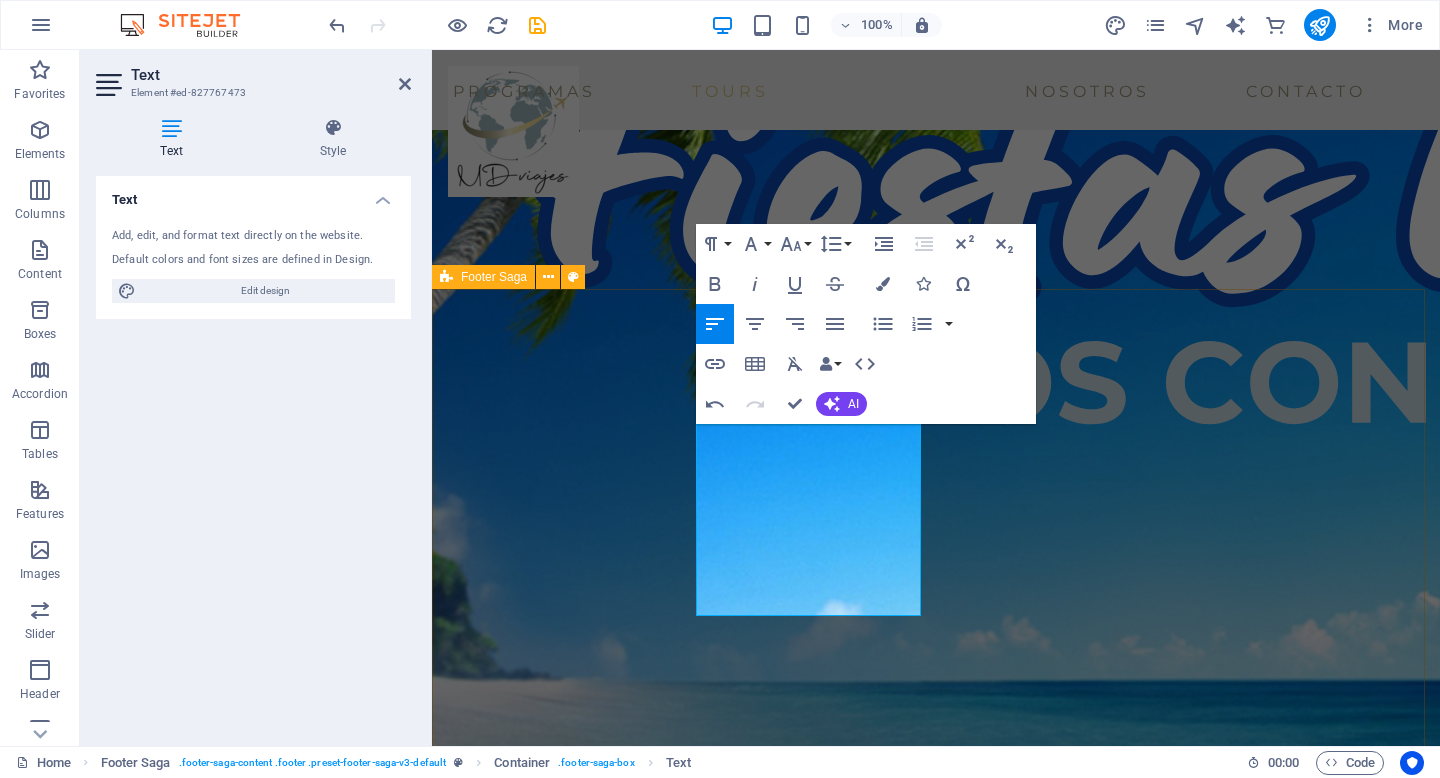 drag, startPoint x: 755, startPoint y: 477, endPoint x: 687, endPoint y: 477, distance: 68 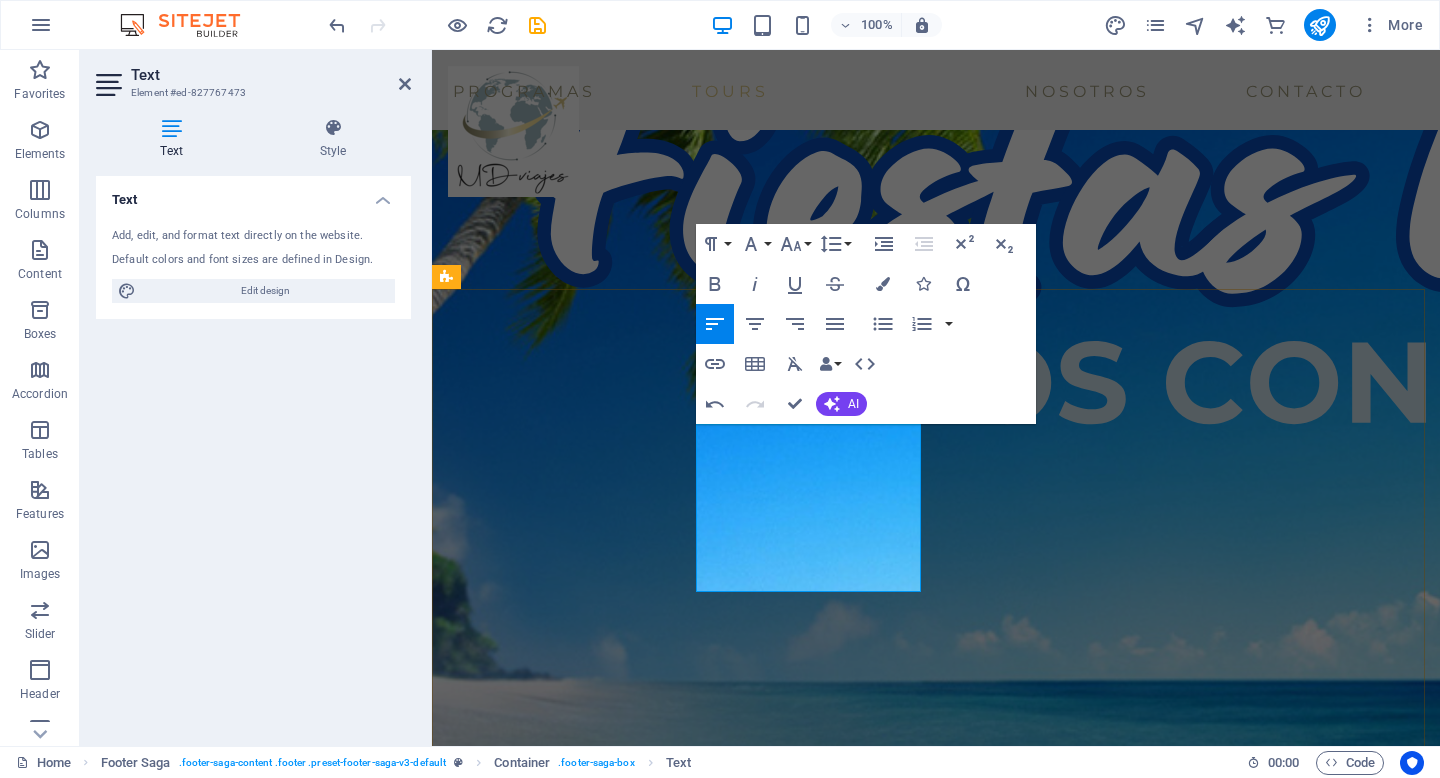 drag, startPoint x: 765, startPoint y: 460, endPoint x: 633, endPoint y: 459, distance: 132.00378 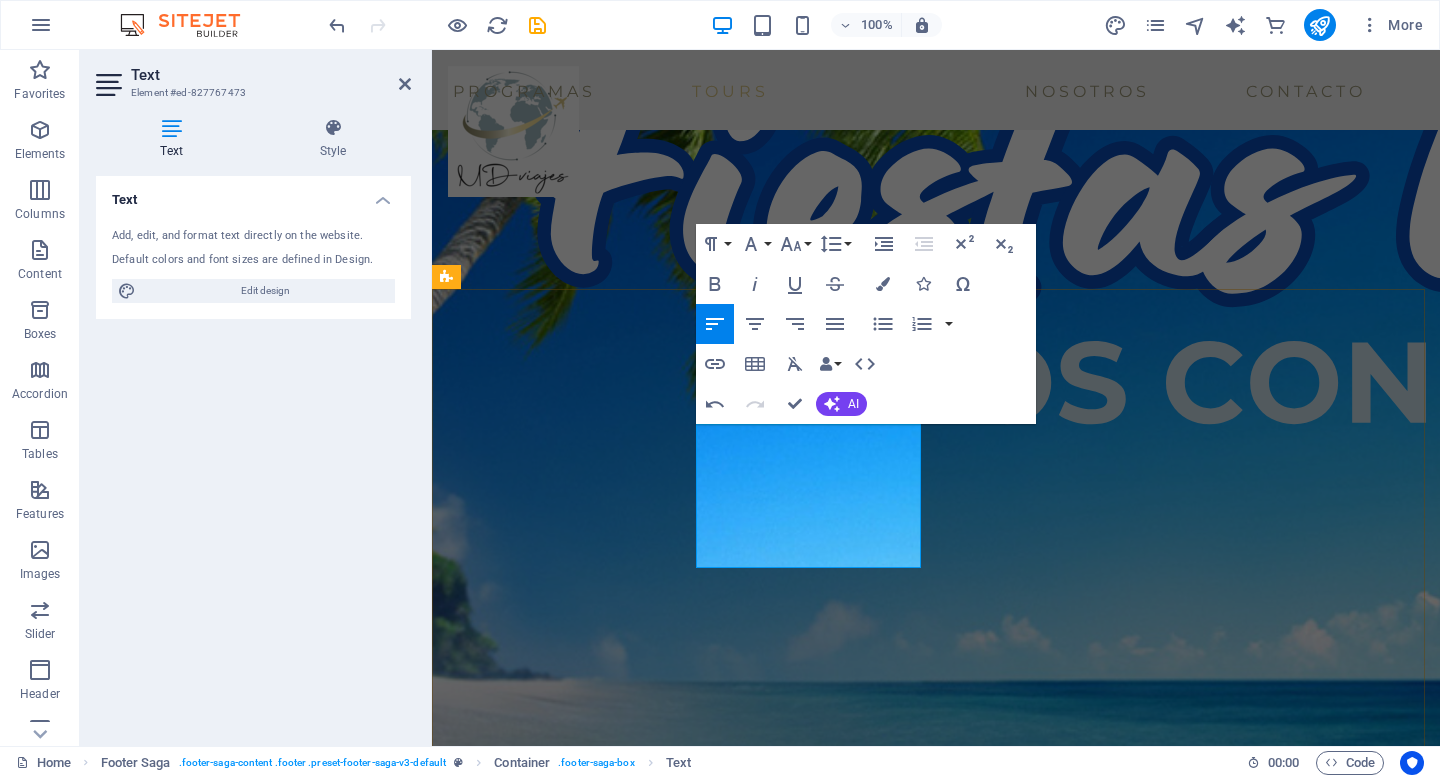drag, startPoint x: 758, startPoint y: 460, endPoint x: 684, endPoint y: 460, distance: 74 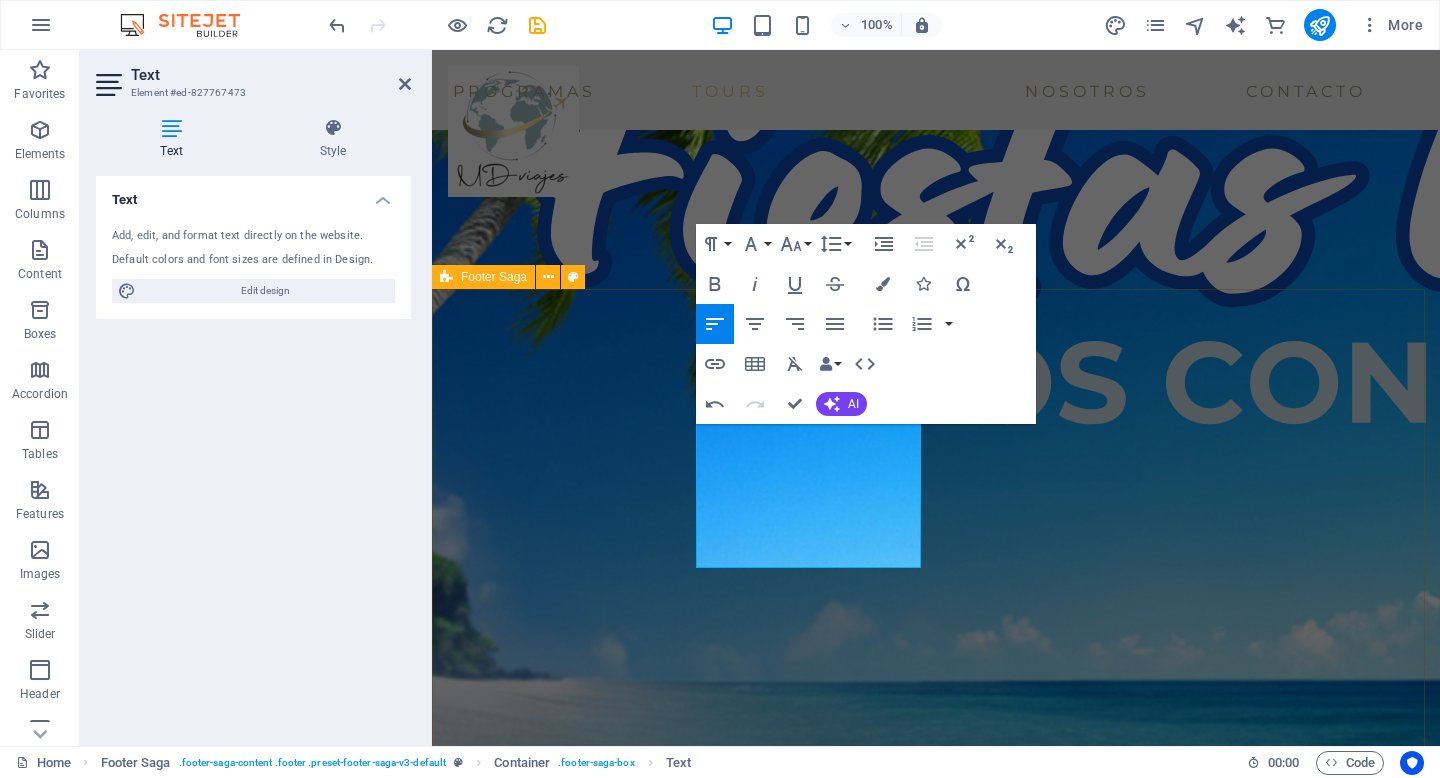 type 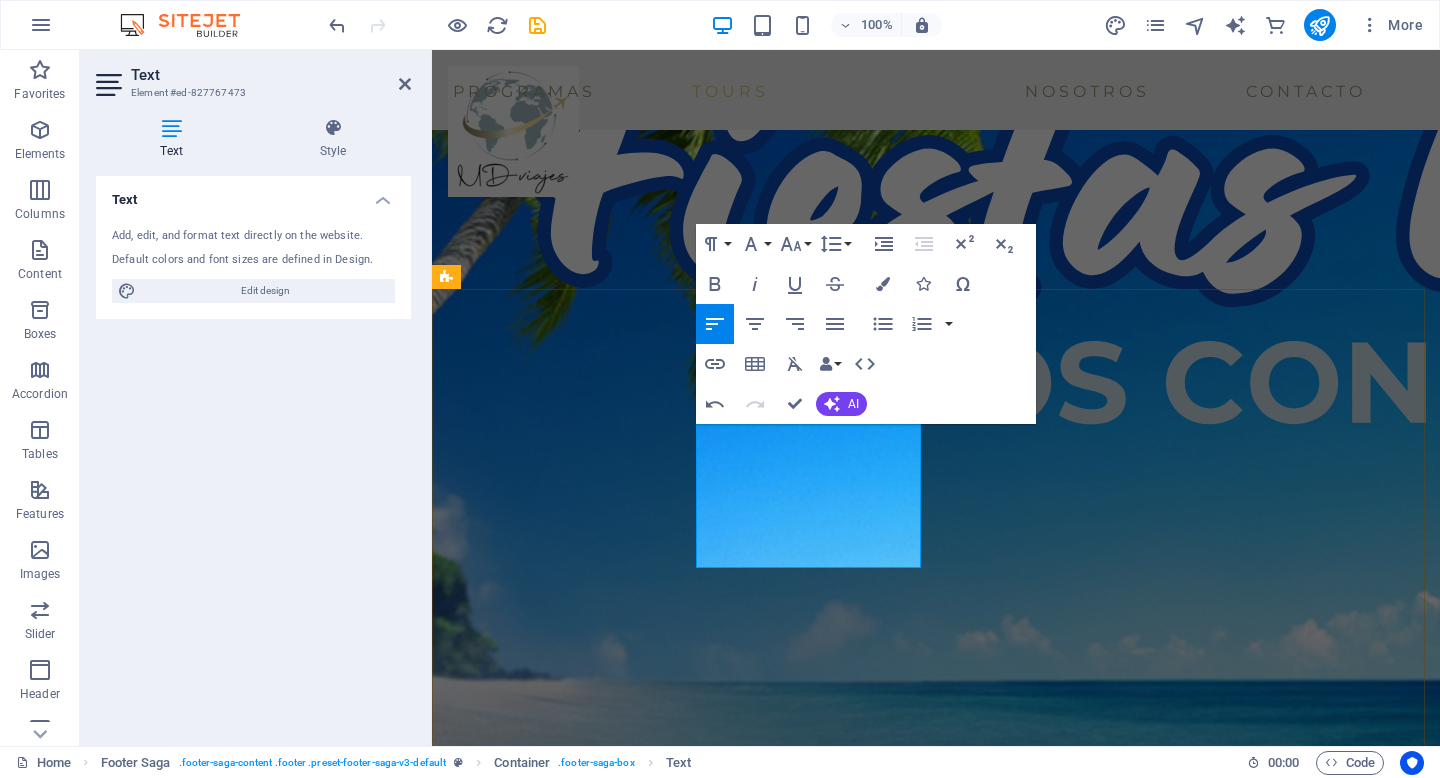 click on "0123 - 456789" at bounding box center (601, 13627) 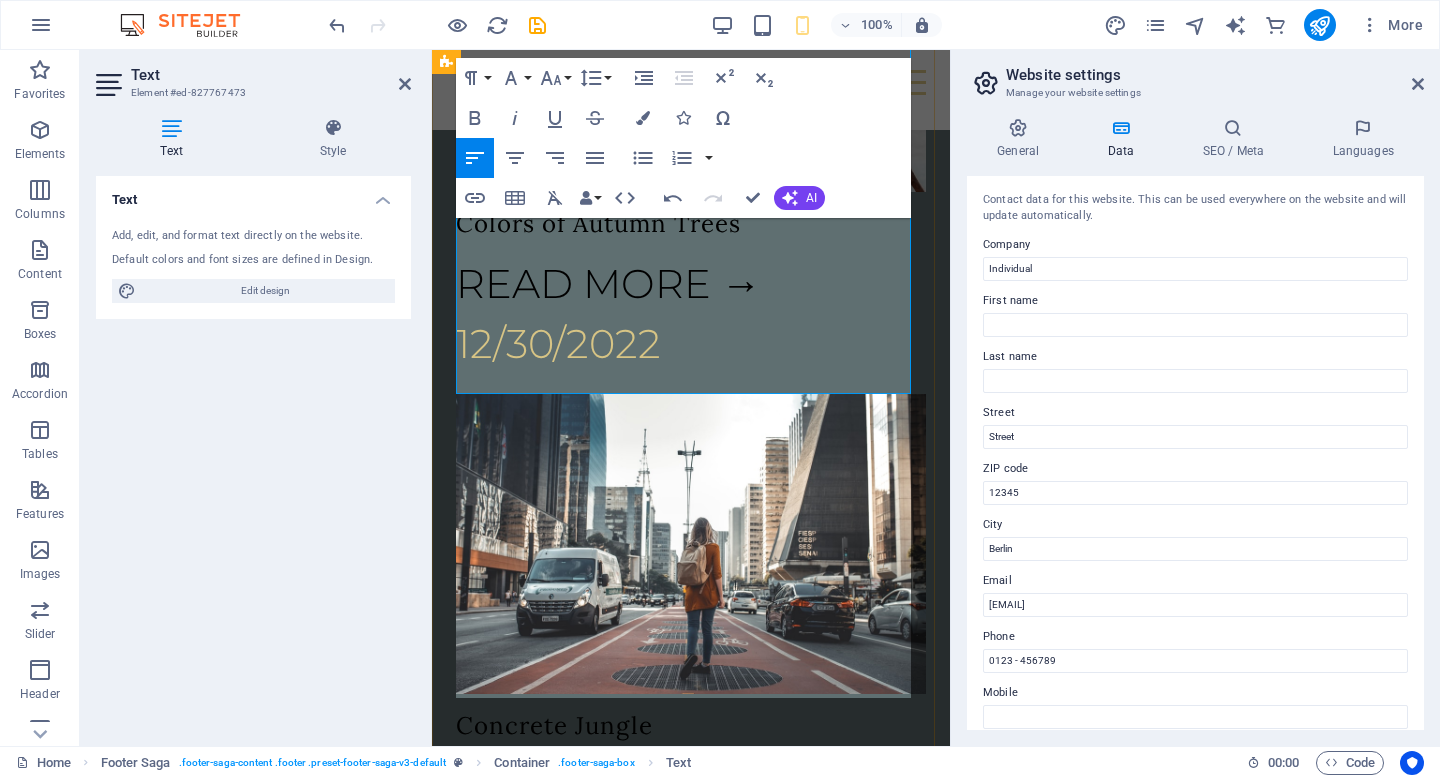 scroll, scrollTop: 7926, scrollLeft: 0, axis: vertical 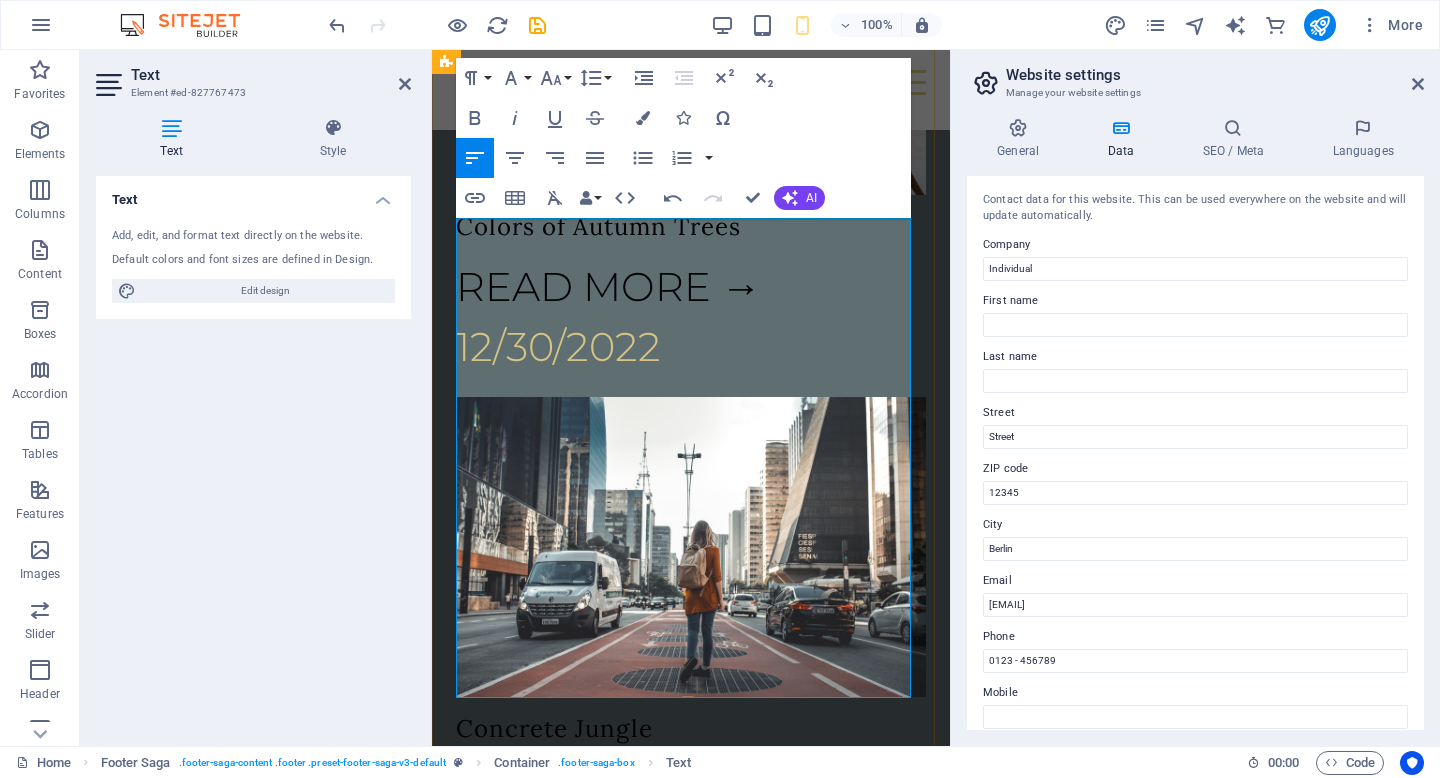 click on "0123 - 456789" at bounding box center (628, 8605) 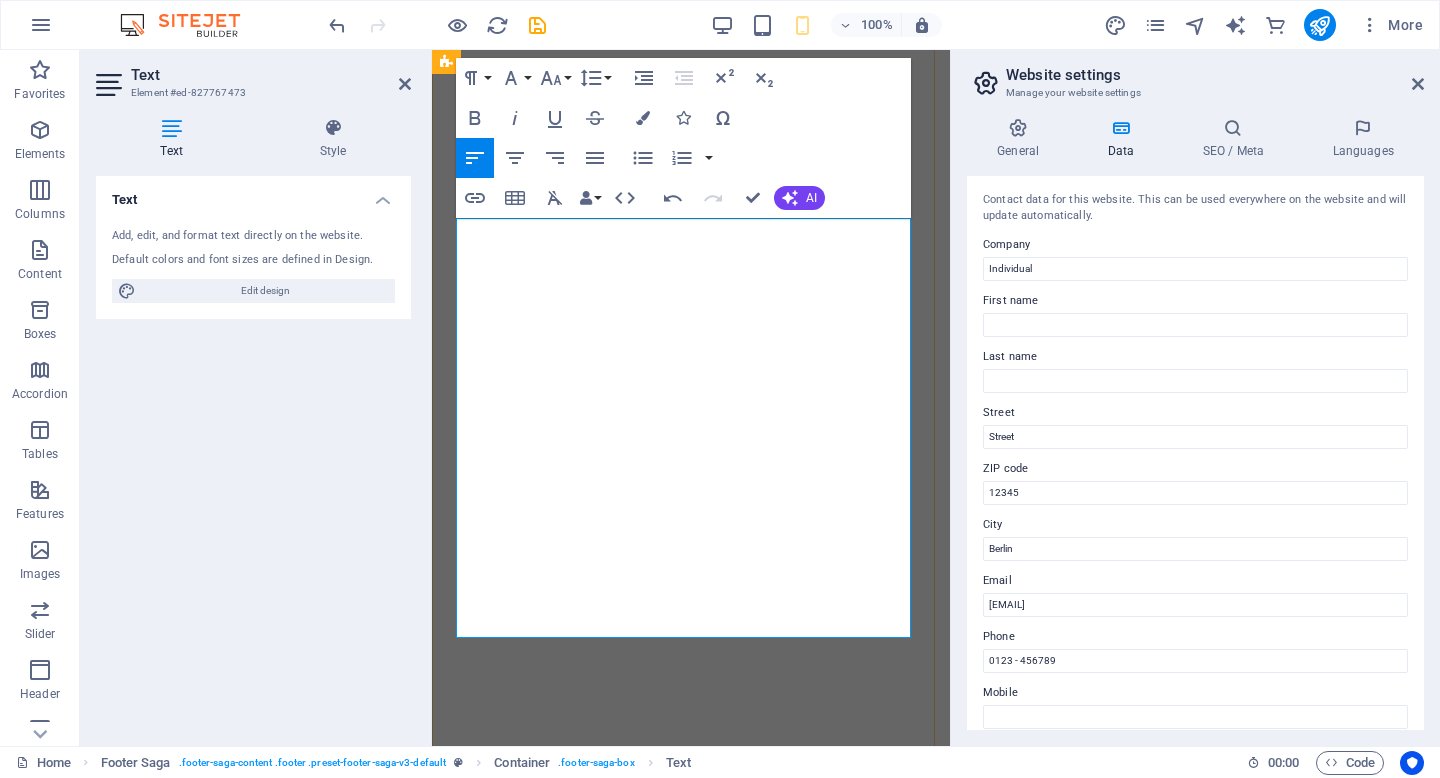 scroll, scrollTop: 0, scrollLeft: 0, axis: both 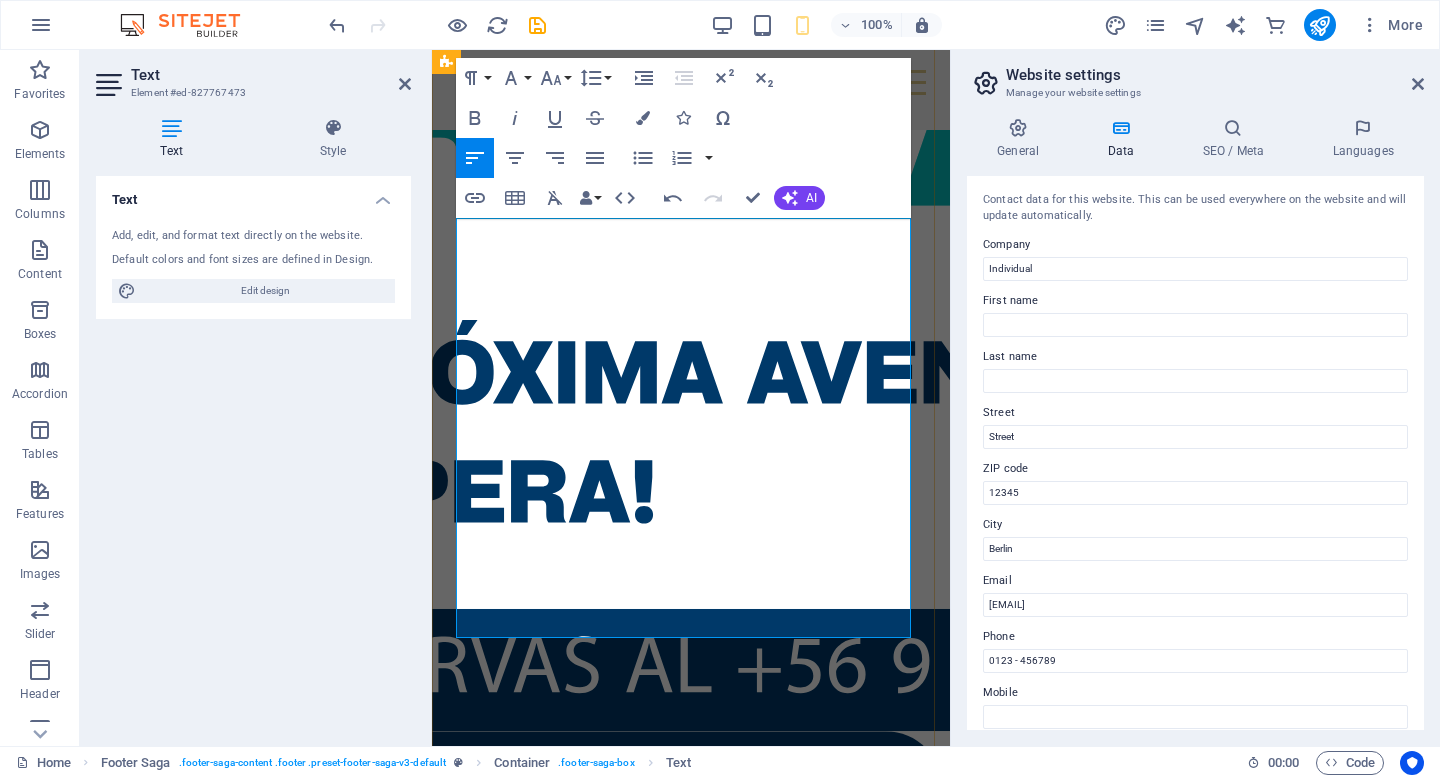 click on "[EMAIL]" at bounding box center (669, 14185) 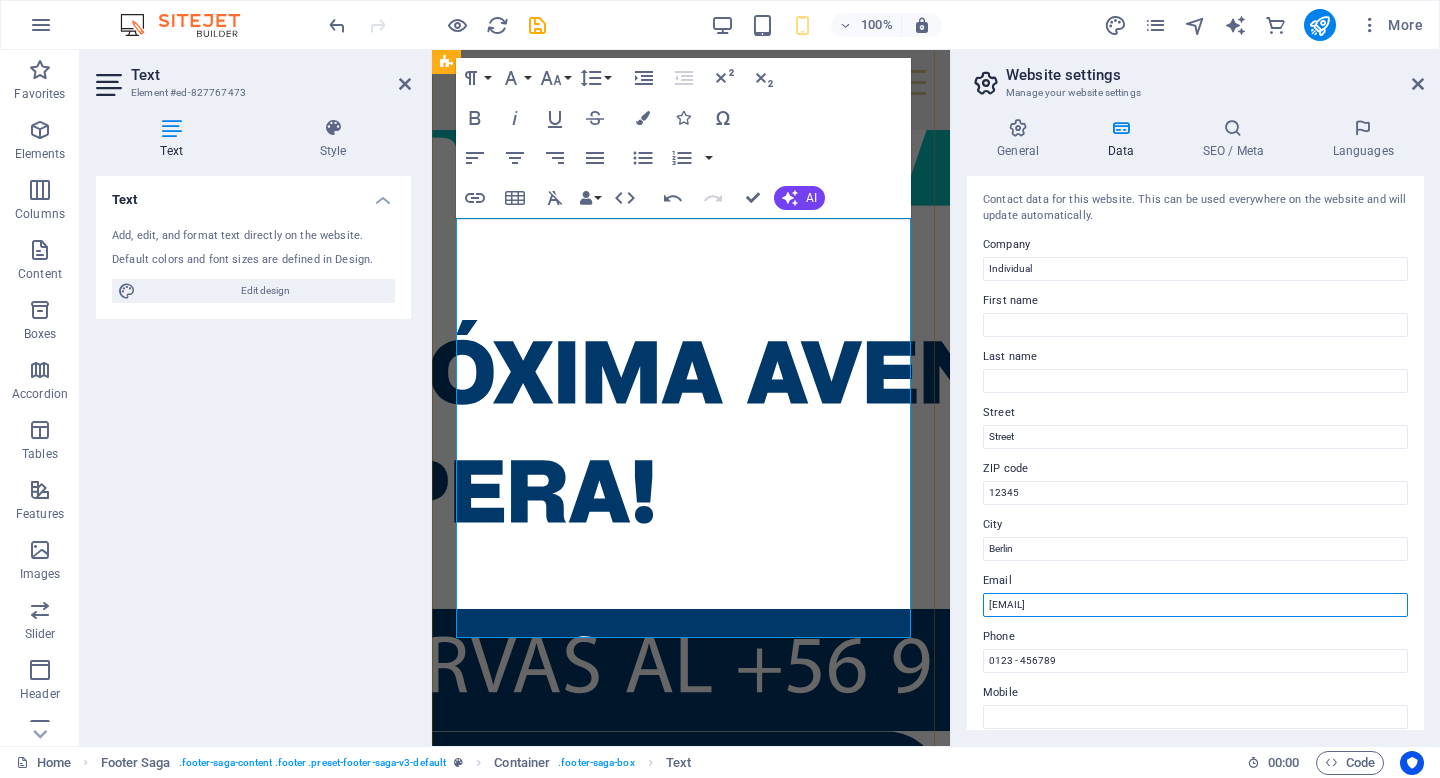 drag, startPoint x: 1672, startPoint y: 647, endPoint x: 834, endPoint y: 585, distance: 840.2904 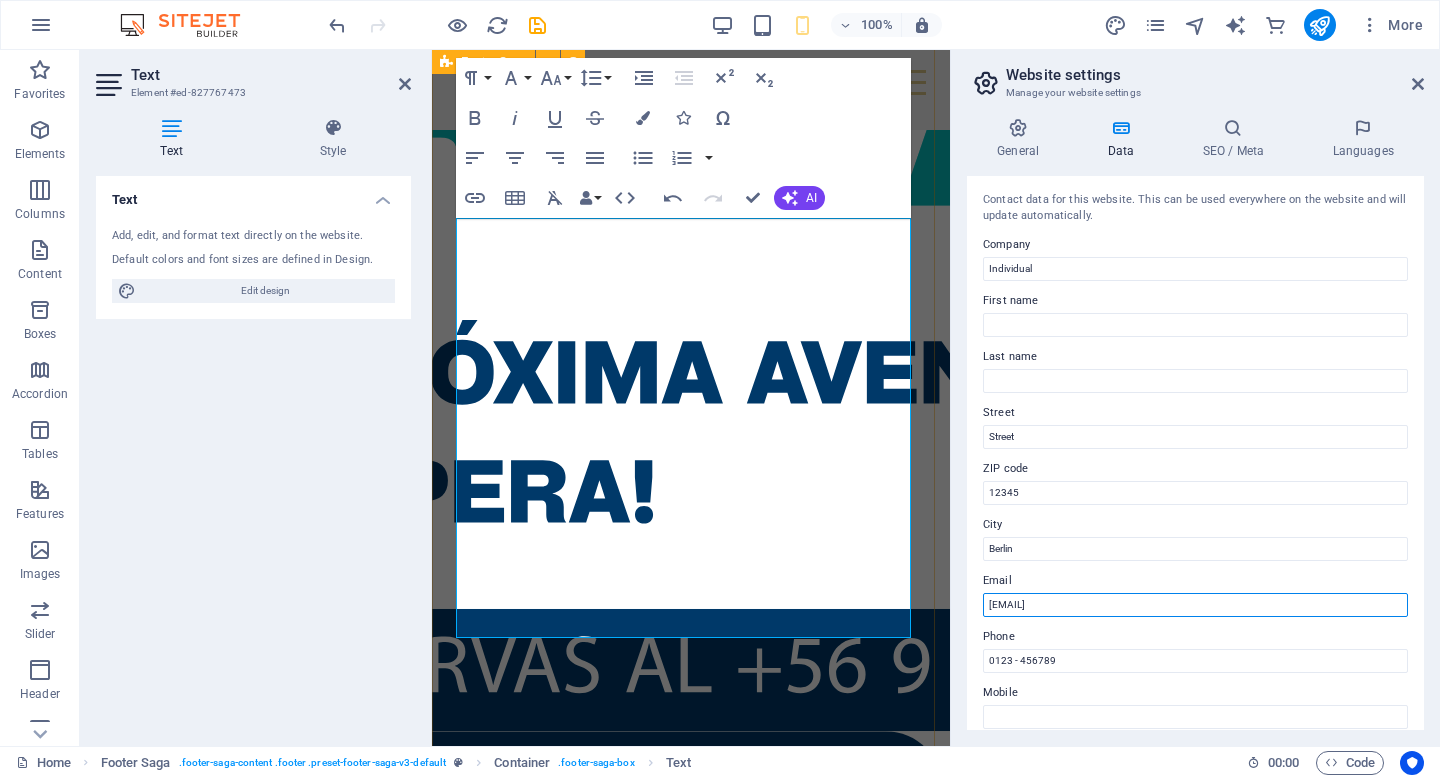 drag, startPoint x: 1669, startPoint y: 649, endPoint x: 924, endPoint y: 605, distance: 746.2982 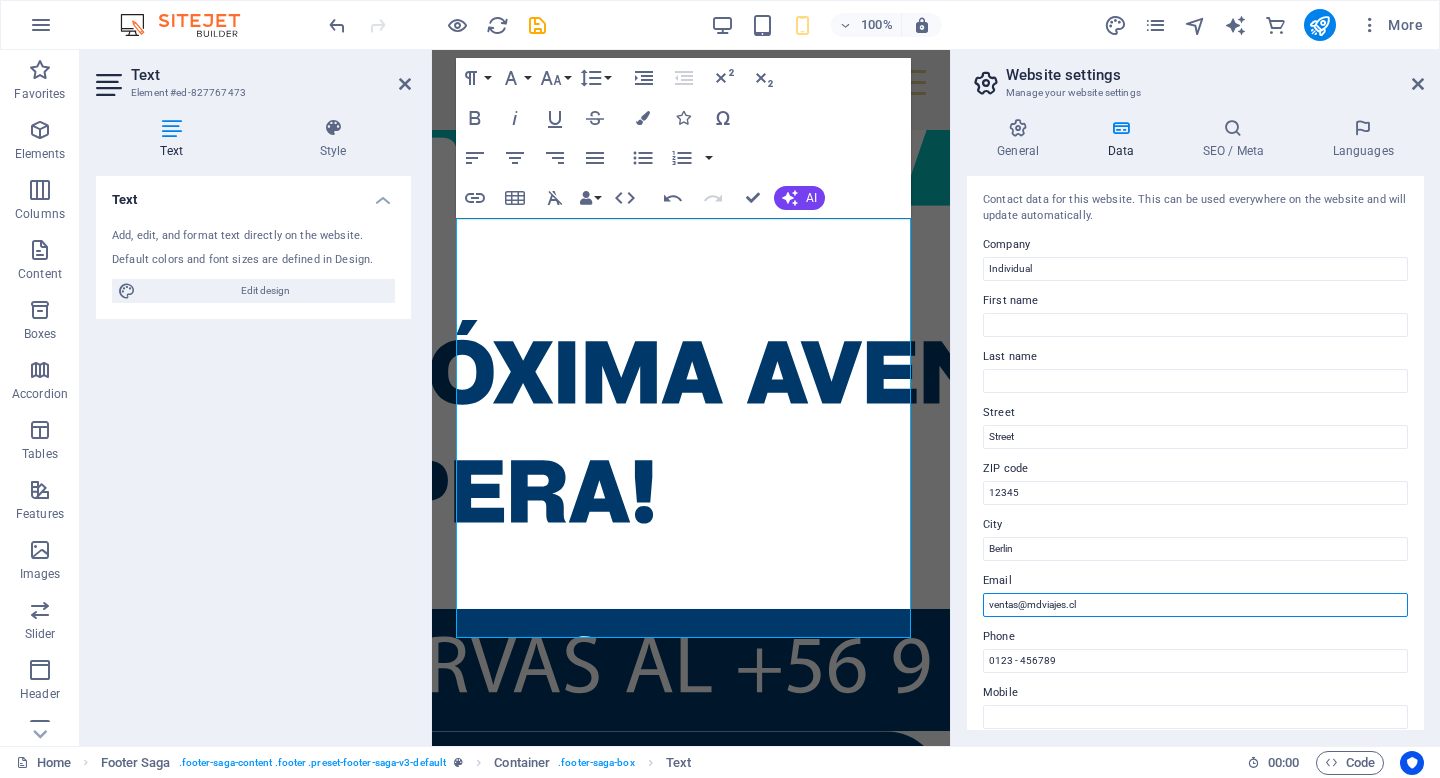 type on "ventas@mdviajes.cl" 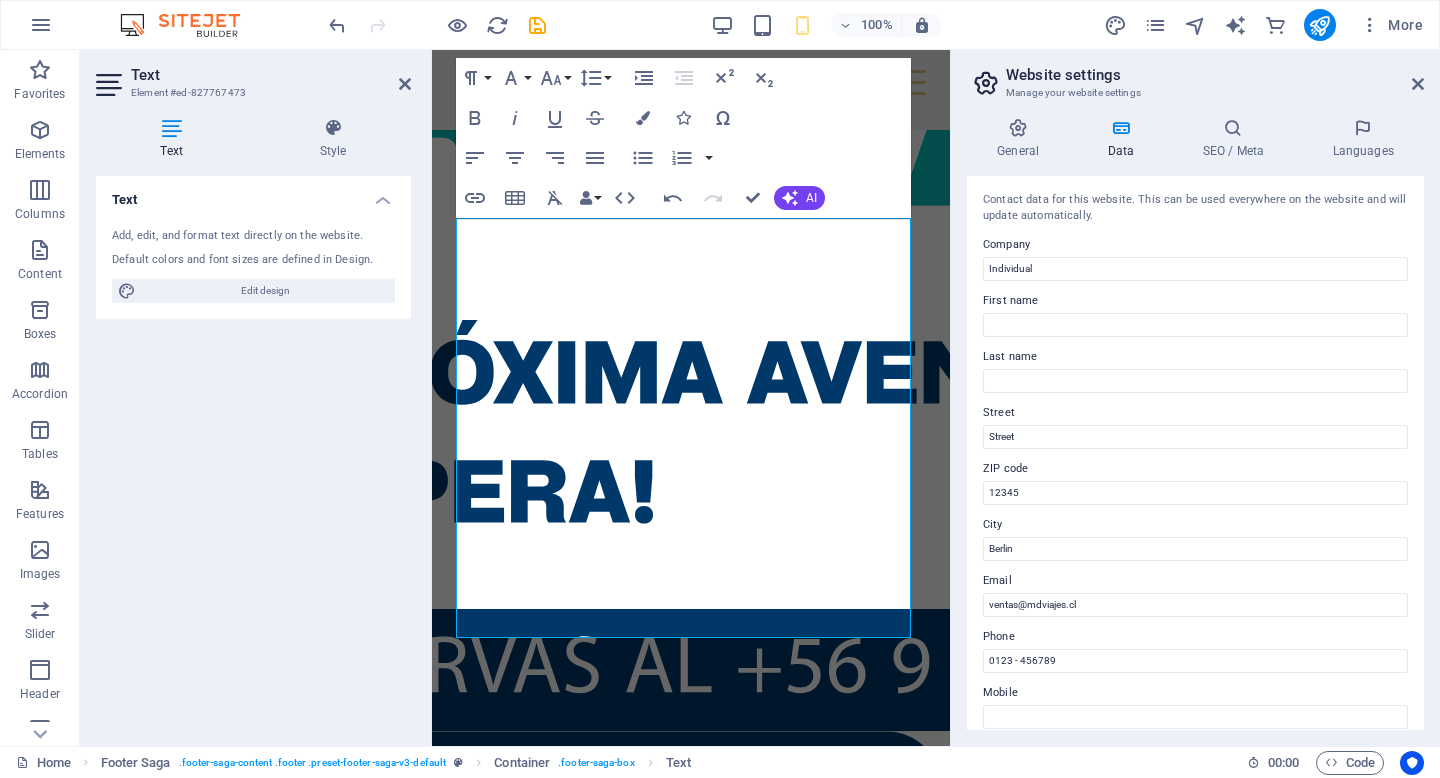 click on "Text Add, edit, and format text directly on the website. Default colors and font sizes are defined in Design. Edit design Alignment Left aligned Centered Right aligned" at bounding box center (253, 453) 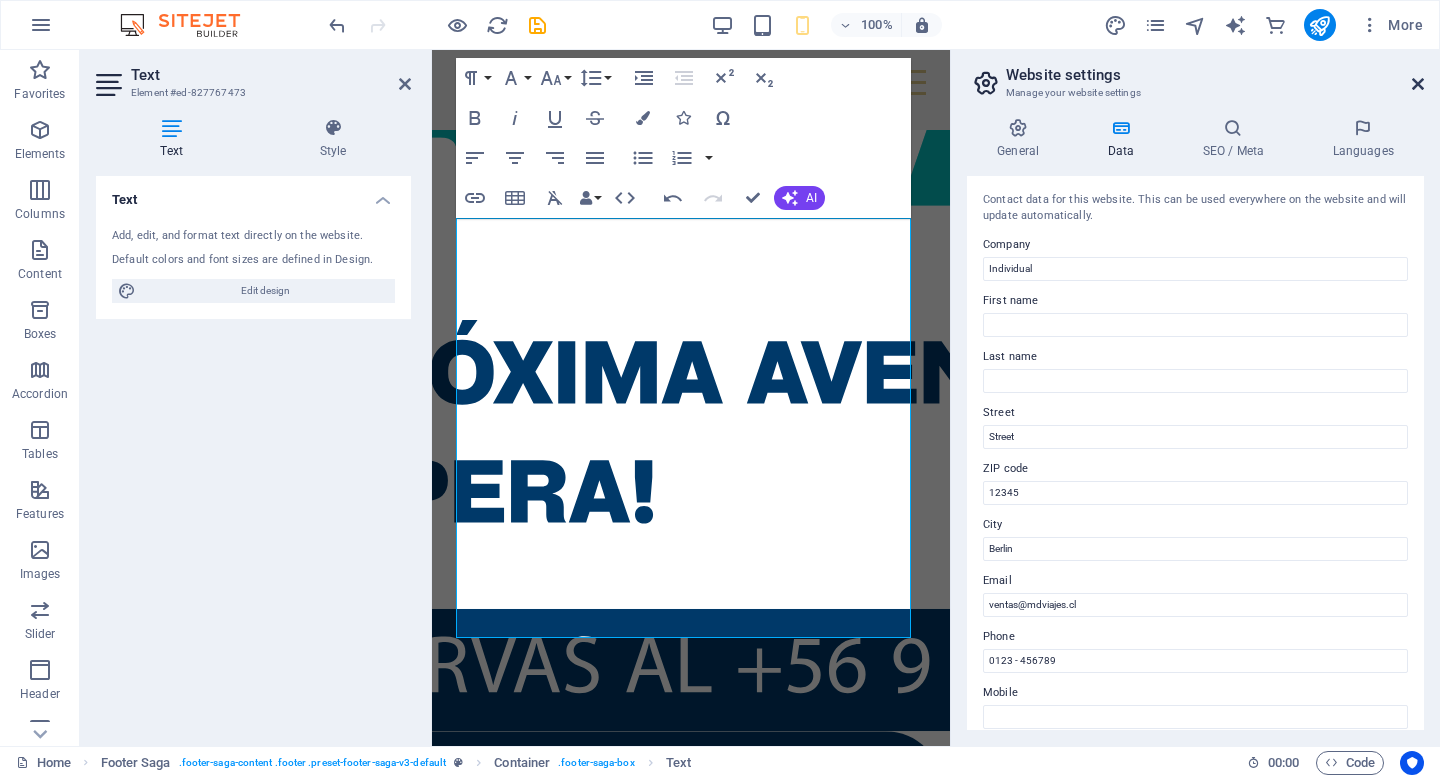 click at bounding box center (1418, 84) 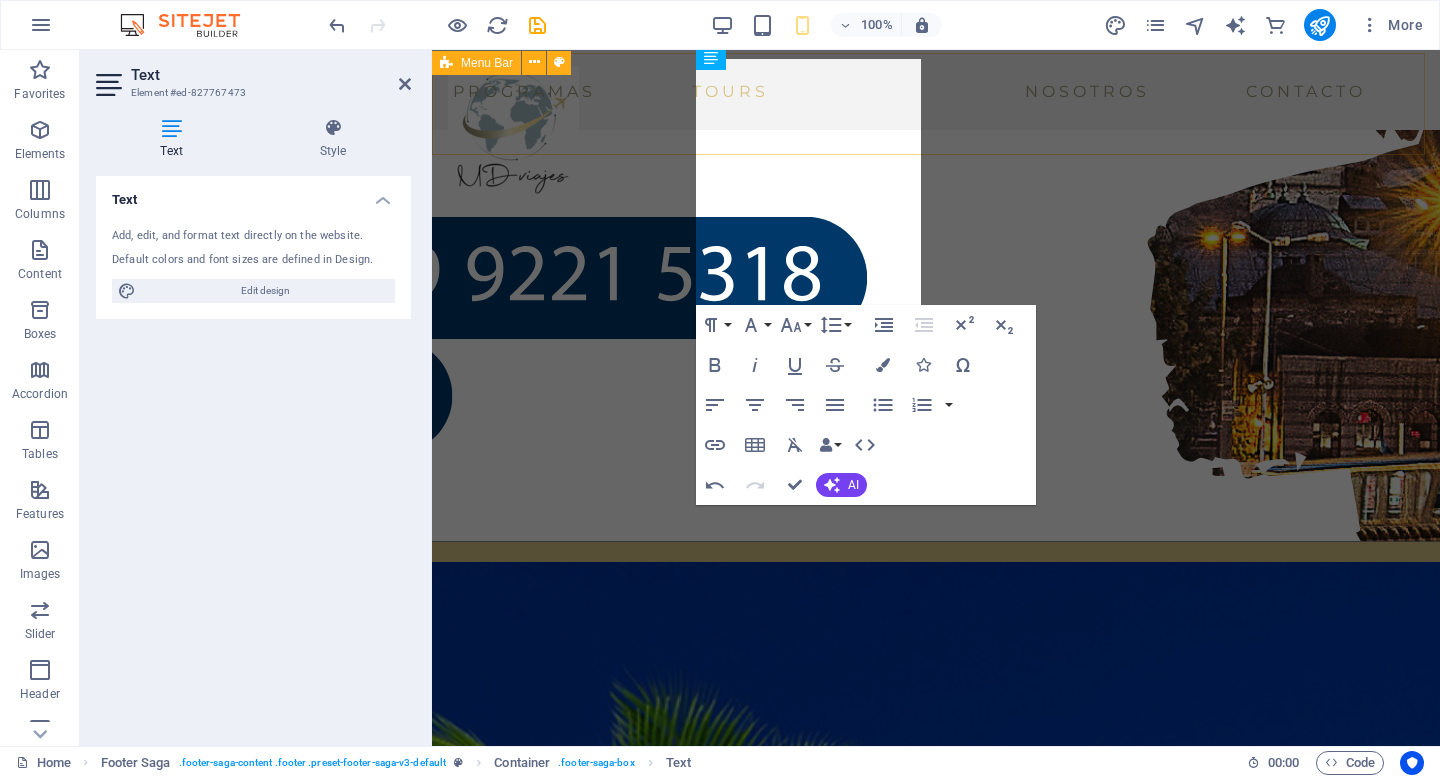scroll, scrollTop: 3914, scrollLeft: 0, axis: vertical 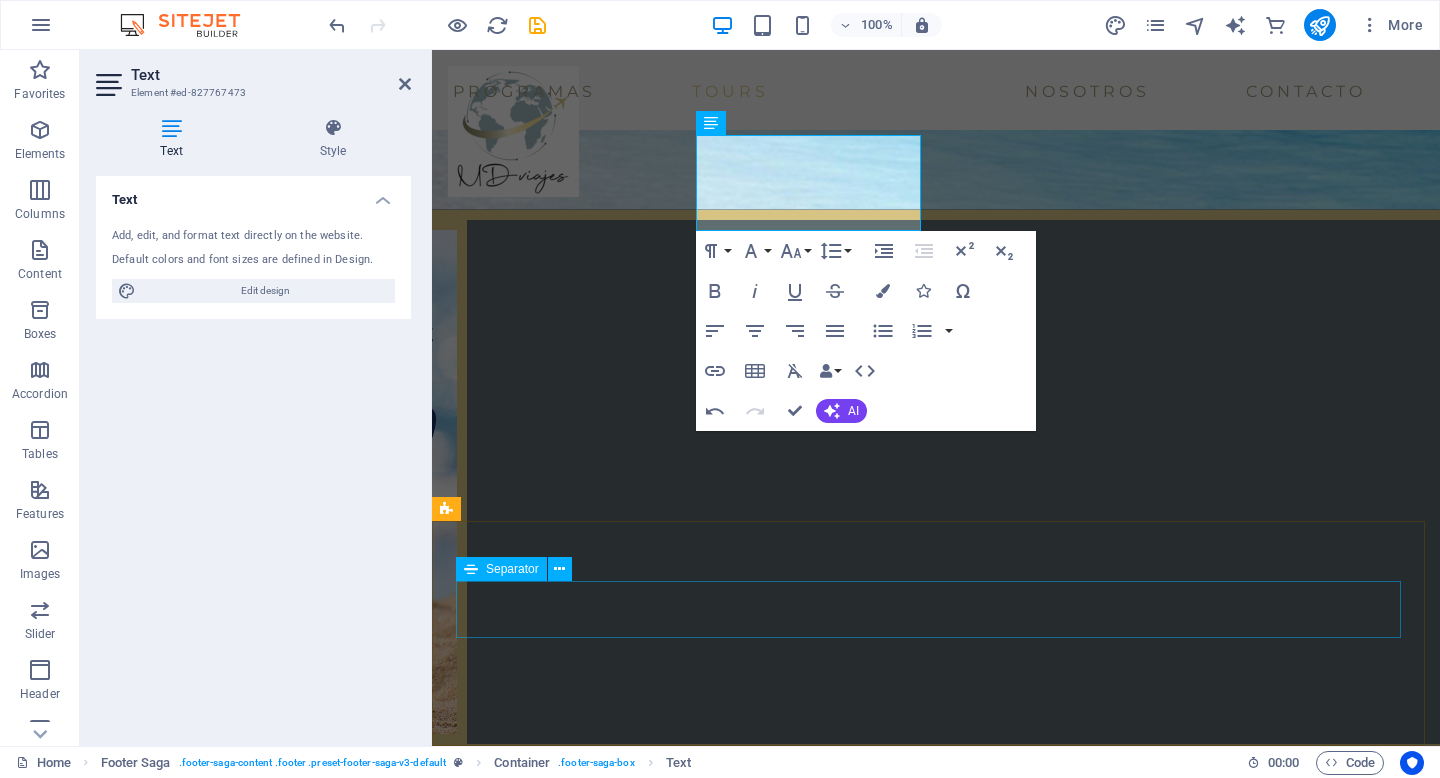 click on "Wanderlust 2023. Todos los derechos reservados." at bounding box center (928, 19512) 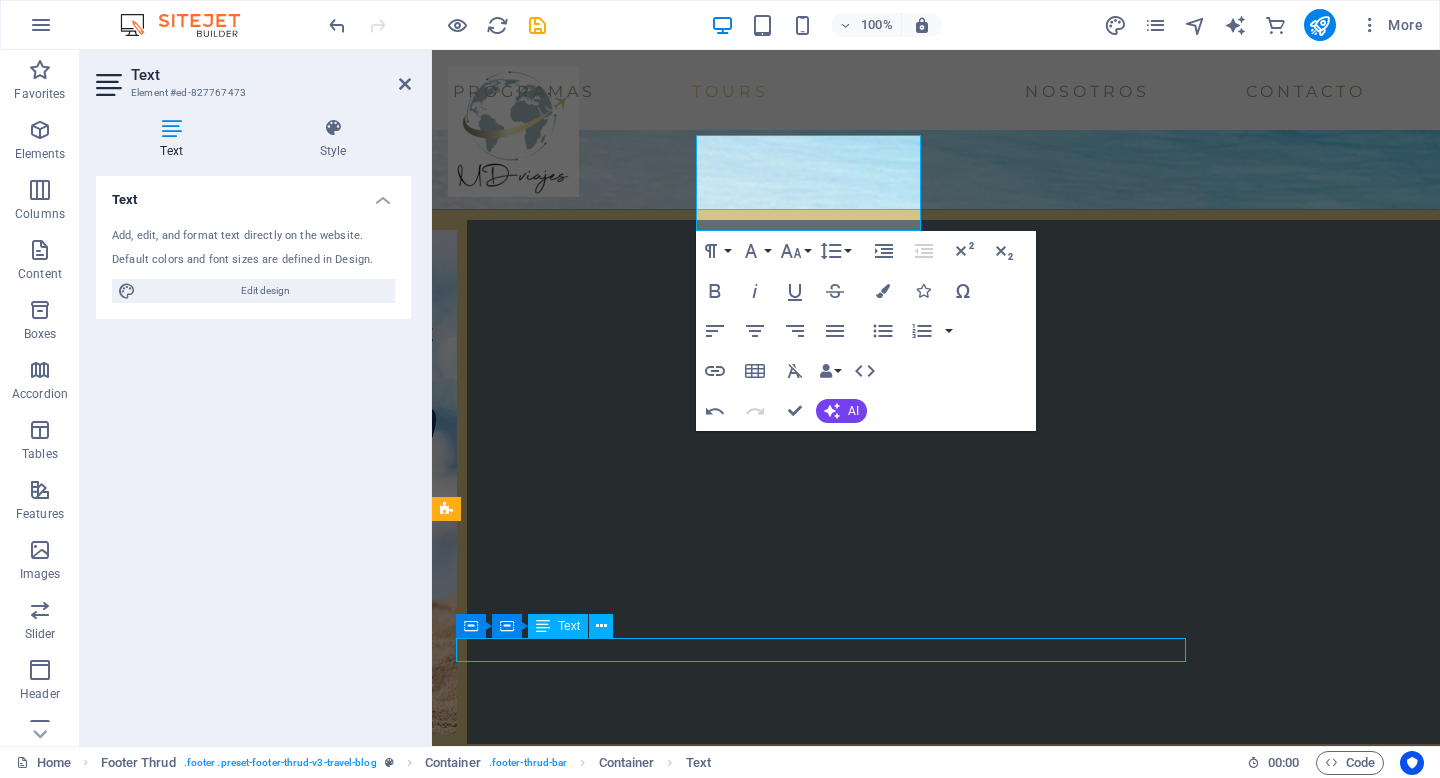 scroll, scrollTop: 4010, scrollLeft: 0, axis: vertical 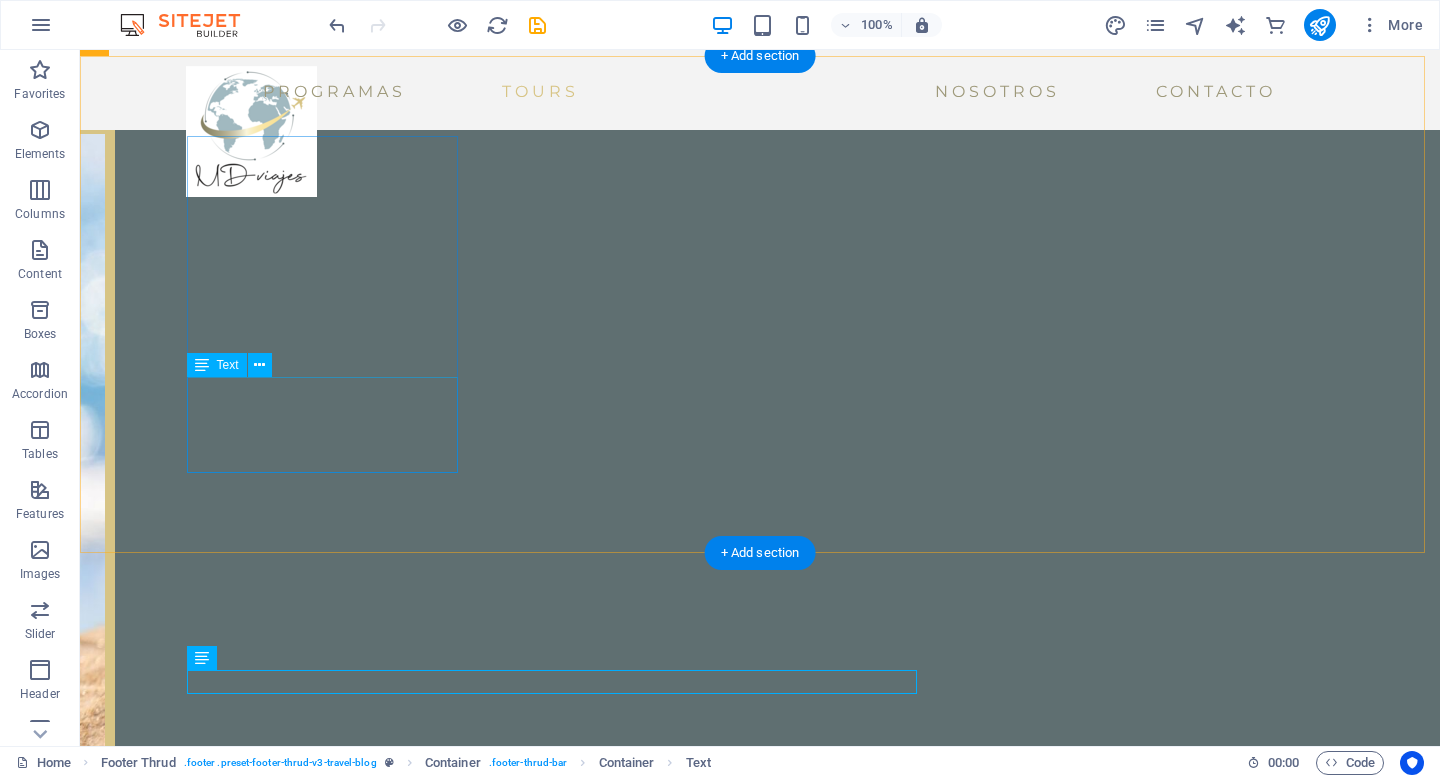 click on "Lorem ipsum dolor sit amet, consectetuer adipiscing elit. Aenean commodo ligula eget dolor." at bounding box center (239, 19663) 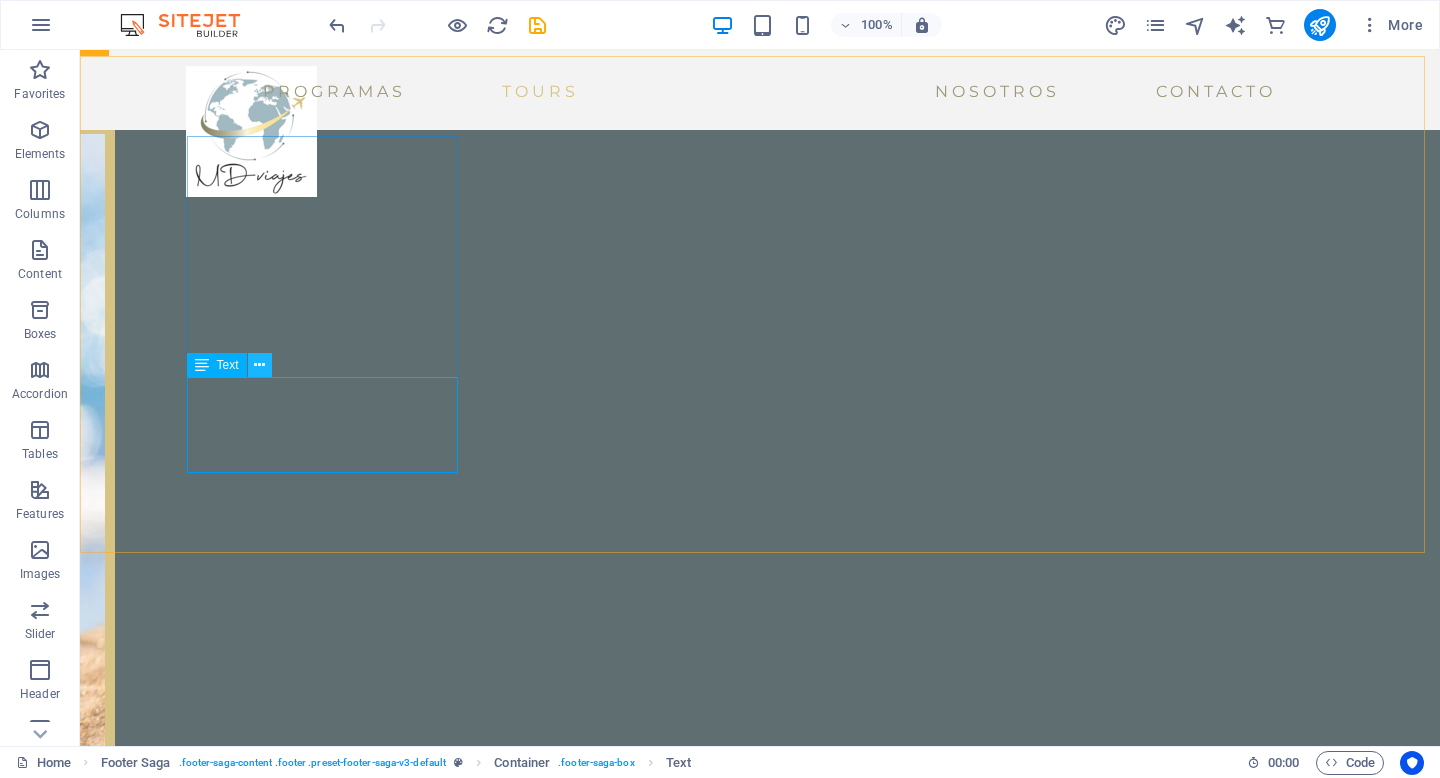 click at bounding box center [259, 365] 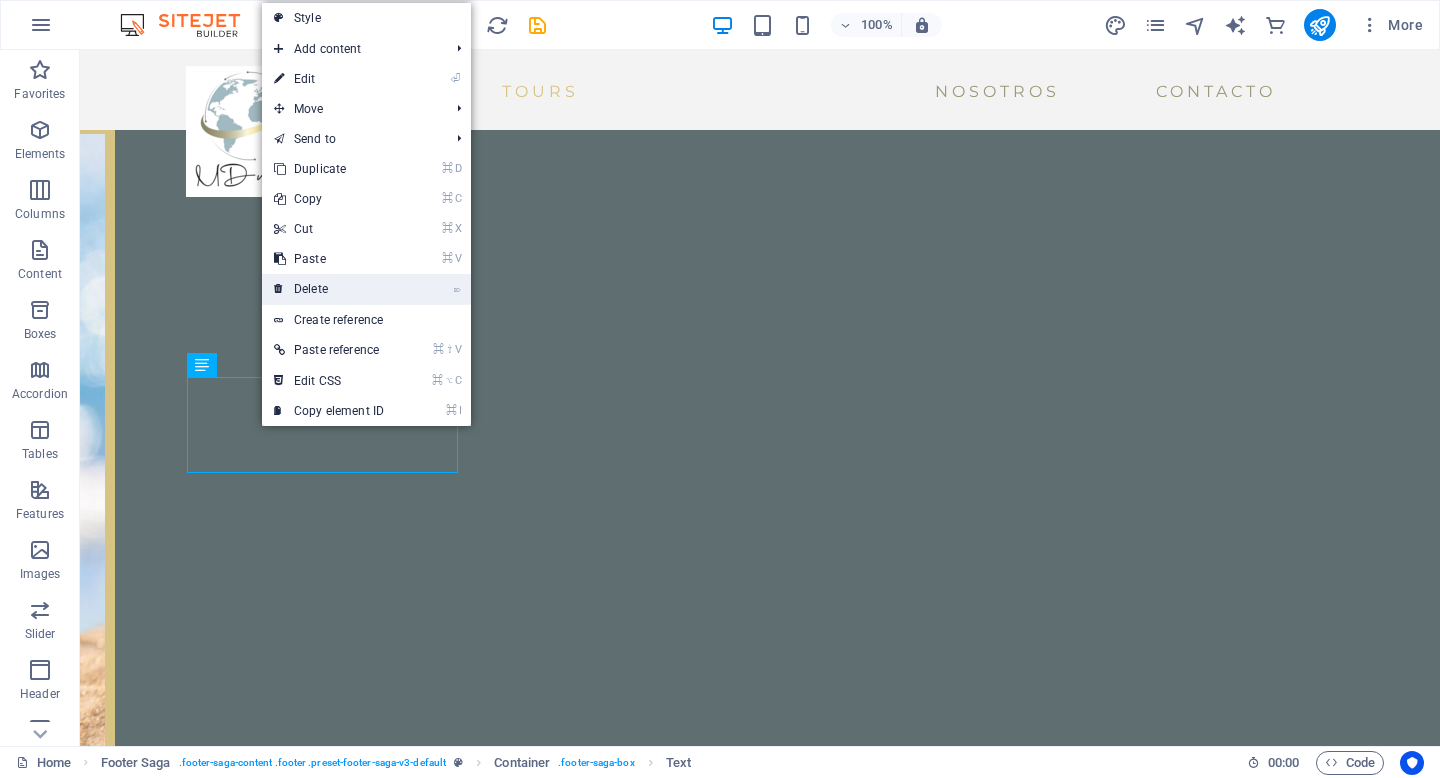 click on "⌦  Delete" at bounding box center (329, 289) 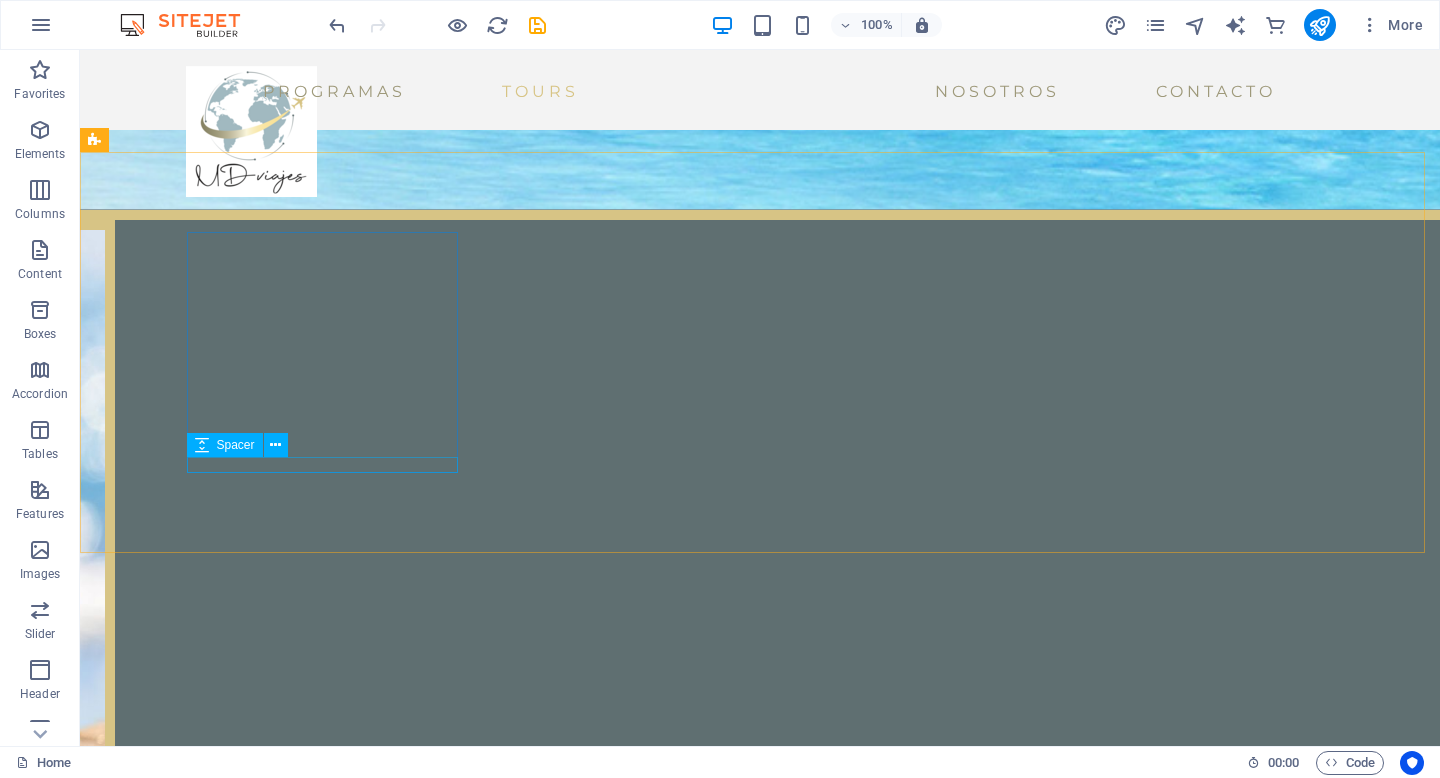 click on "Spacer" at bounding box center (244, 445) 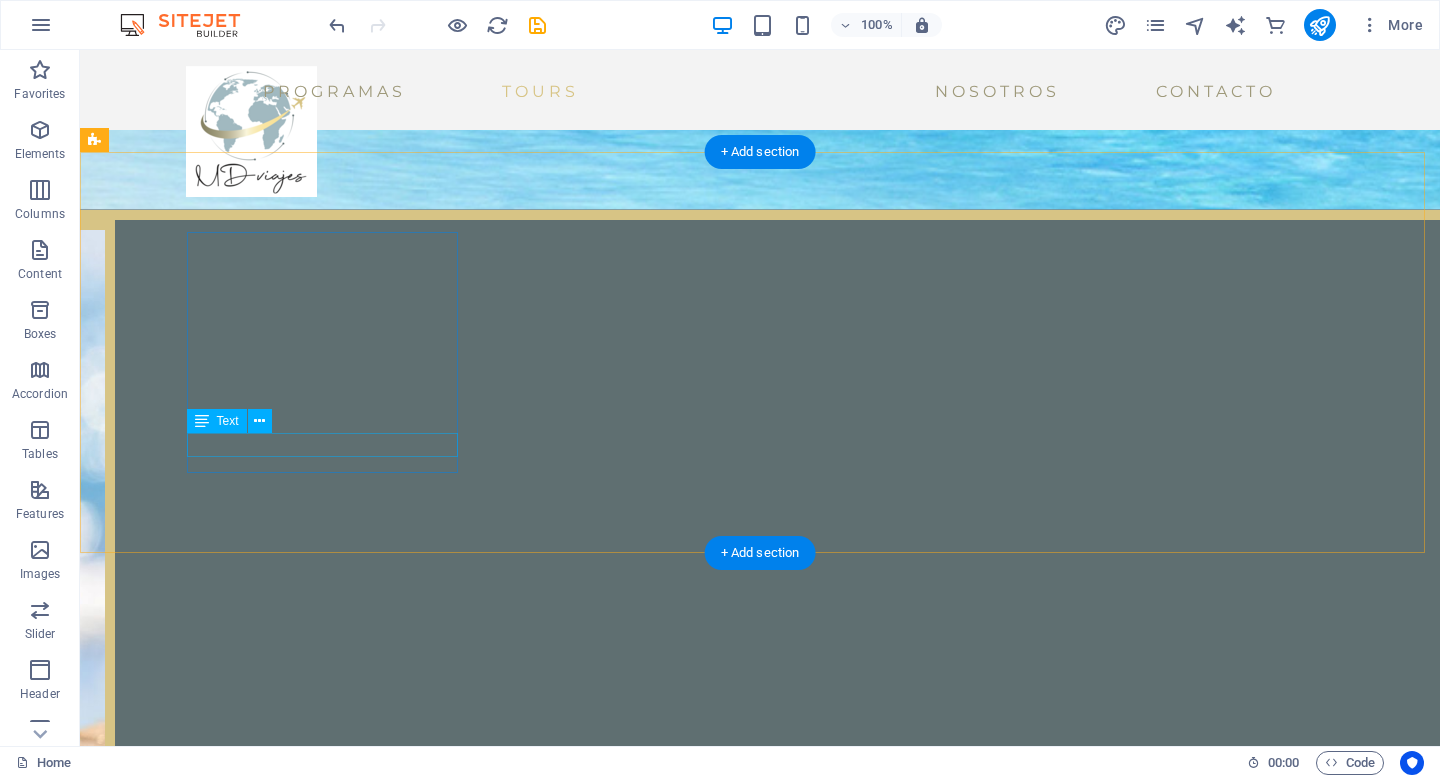 click on "New text element" at bounding box center [239, 19683] 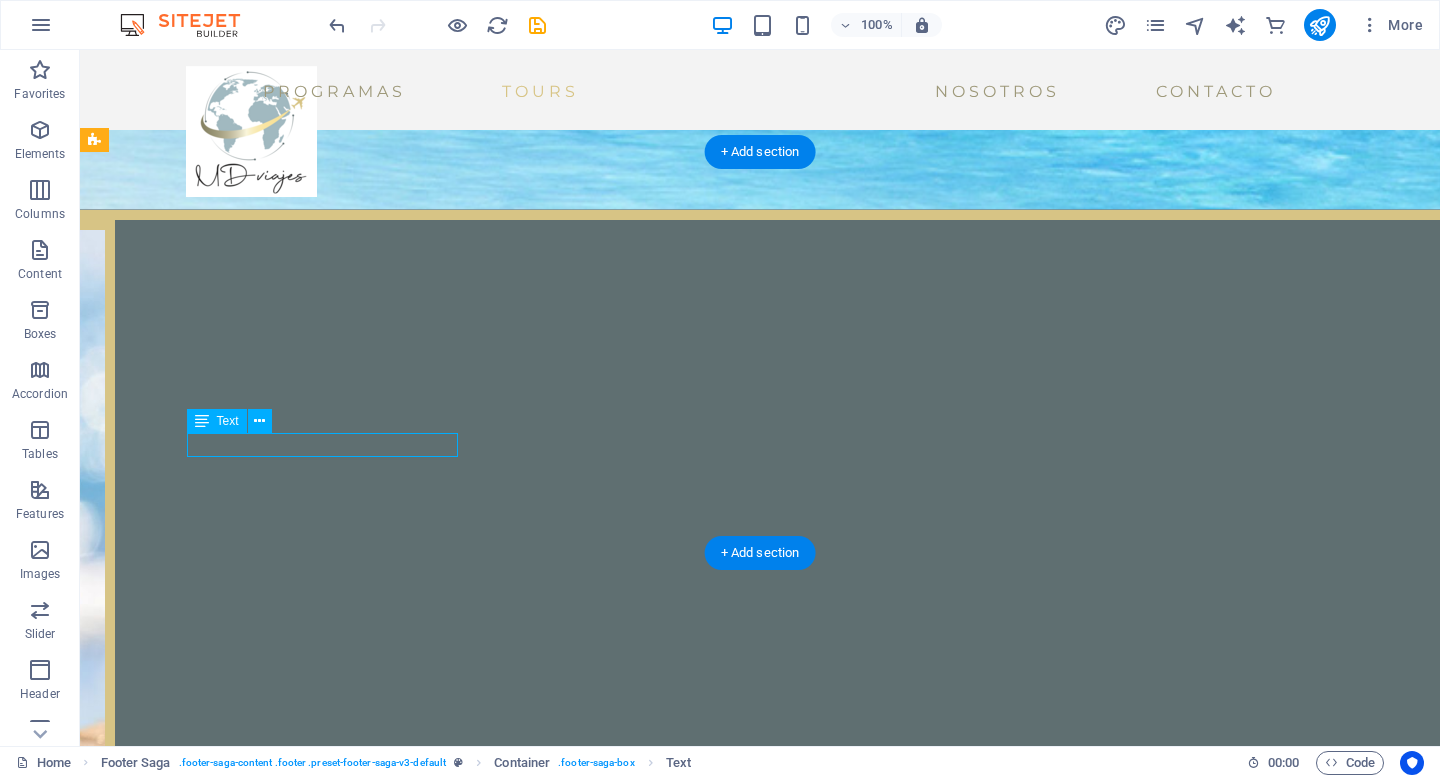 click on "New text element" at bounding box center [239, 19683] 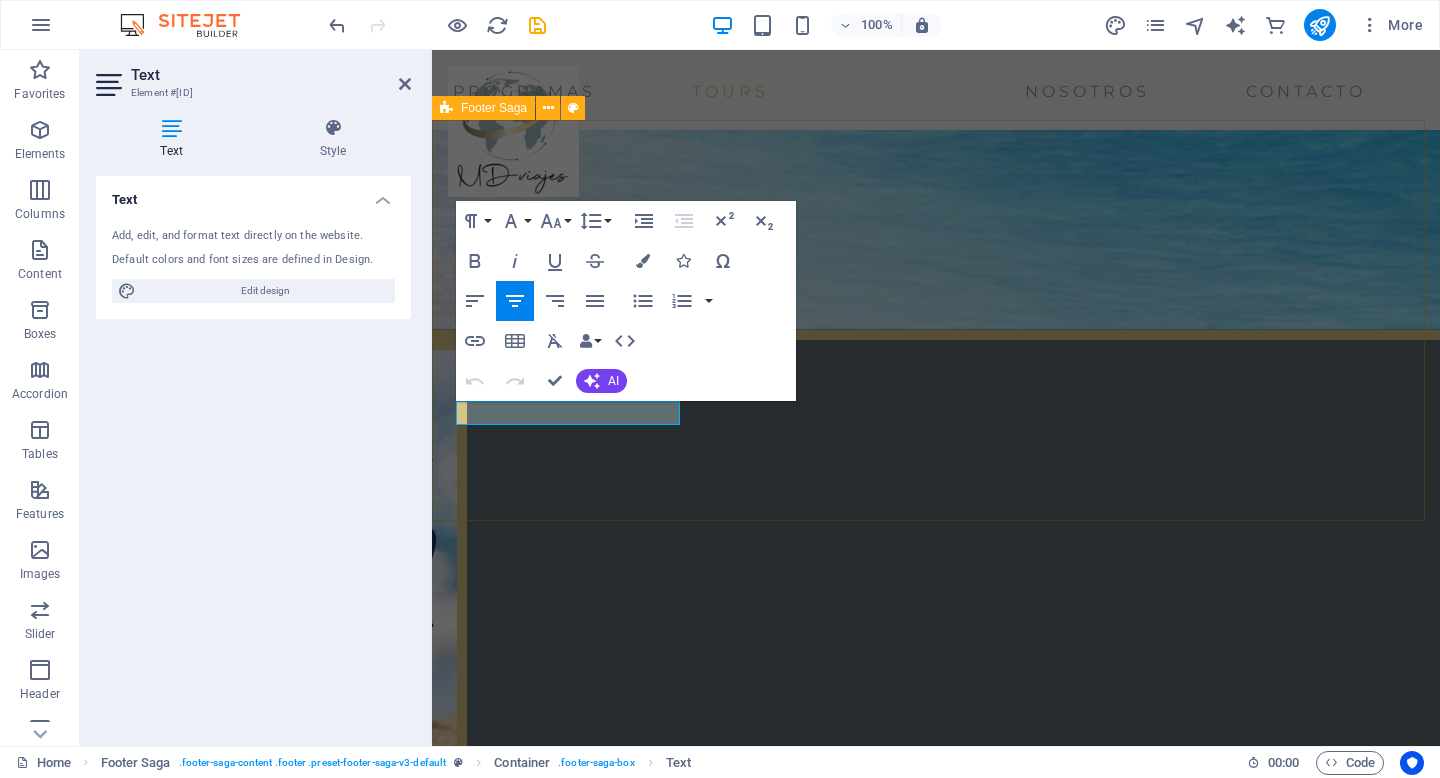 click on "New text element Contacto   telefóno:+56 9 9221 5318   Email:  ventas@mdviajes.cl Menu NUESTRA EMPRESA CONDICIONES DE COMPRA MANUAL DEL VIAJERO Redes Instagram" at bounding box center [936, 18968] 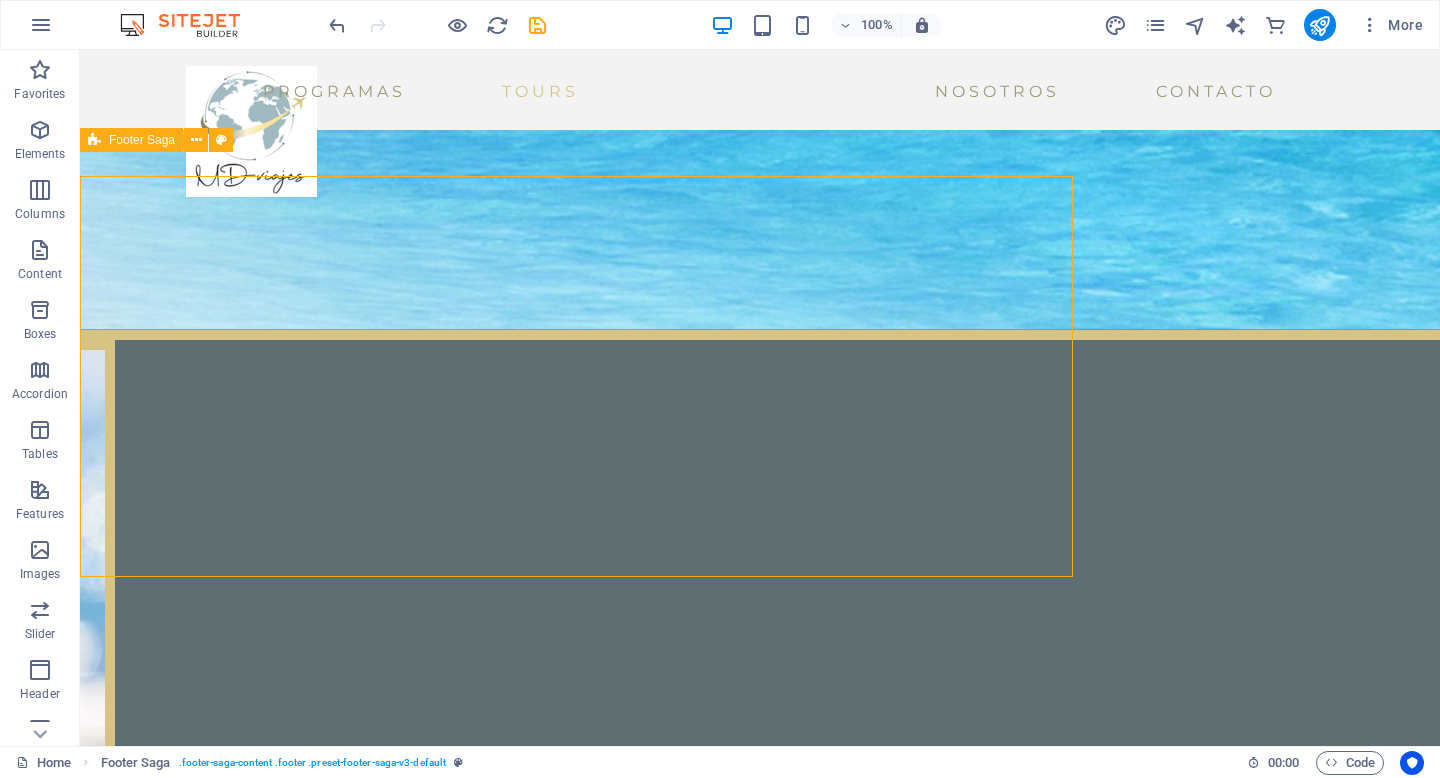 scroll, scrollTop: 3914, scrollLeft: 0, axis: vertical 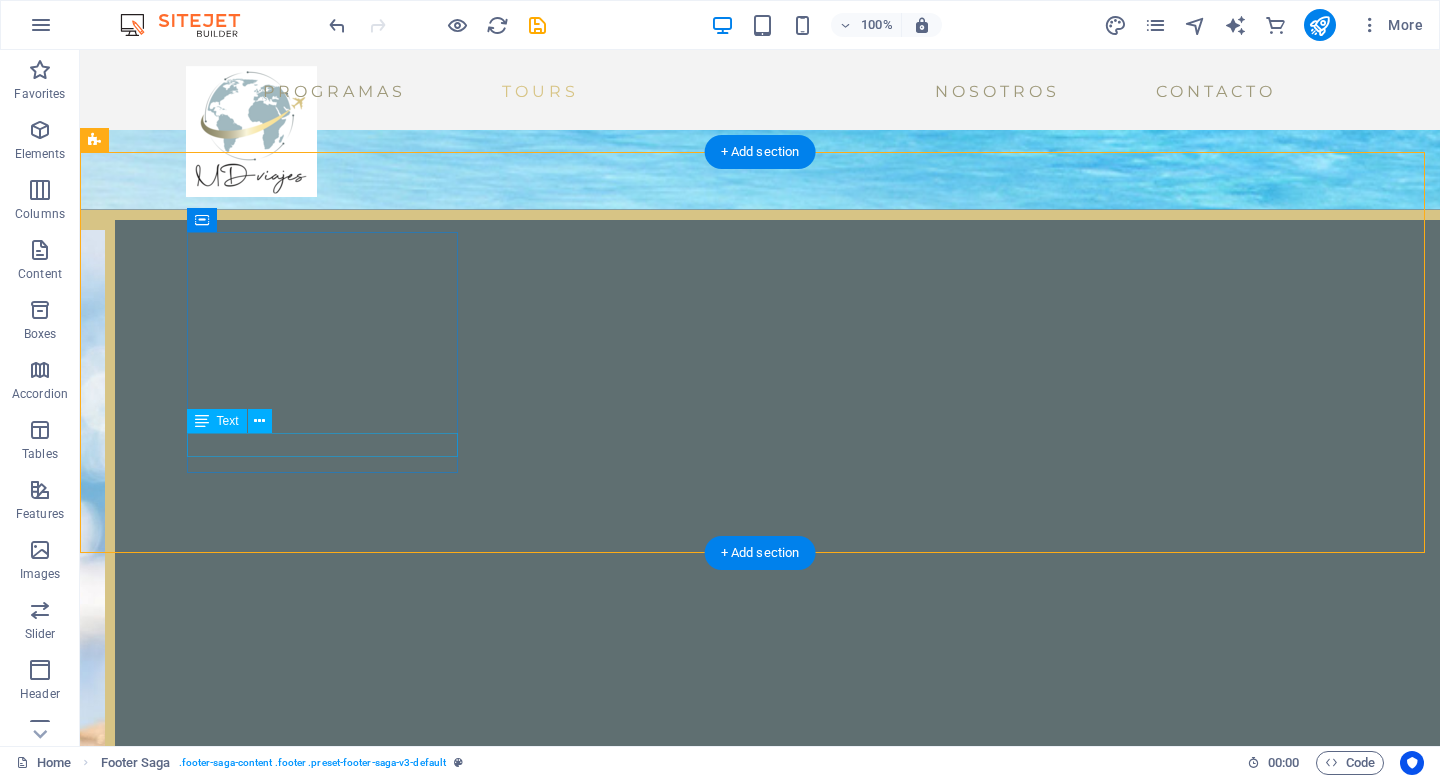 click on "New text element" at bounding box center [239, 19683] 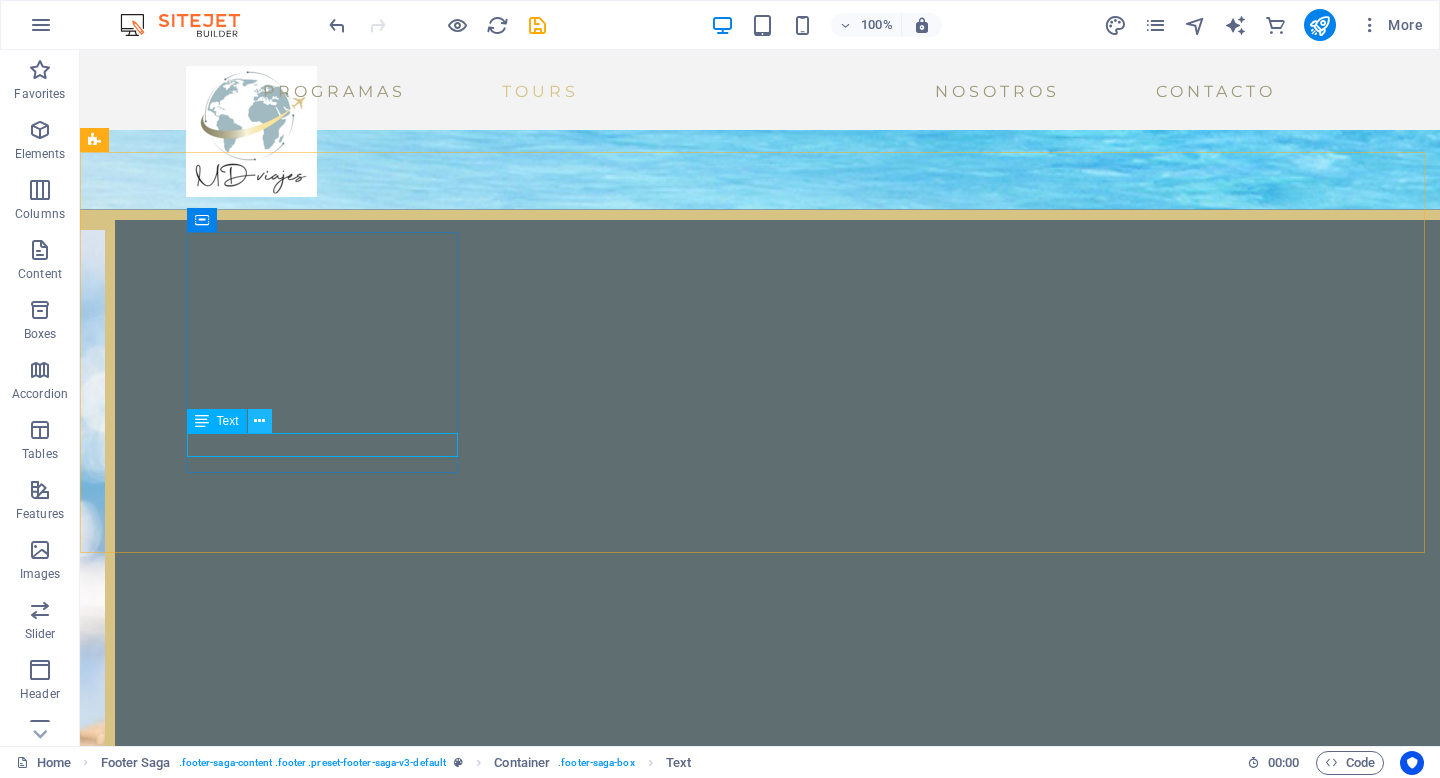 click at bounding box center (259, 421) 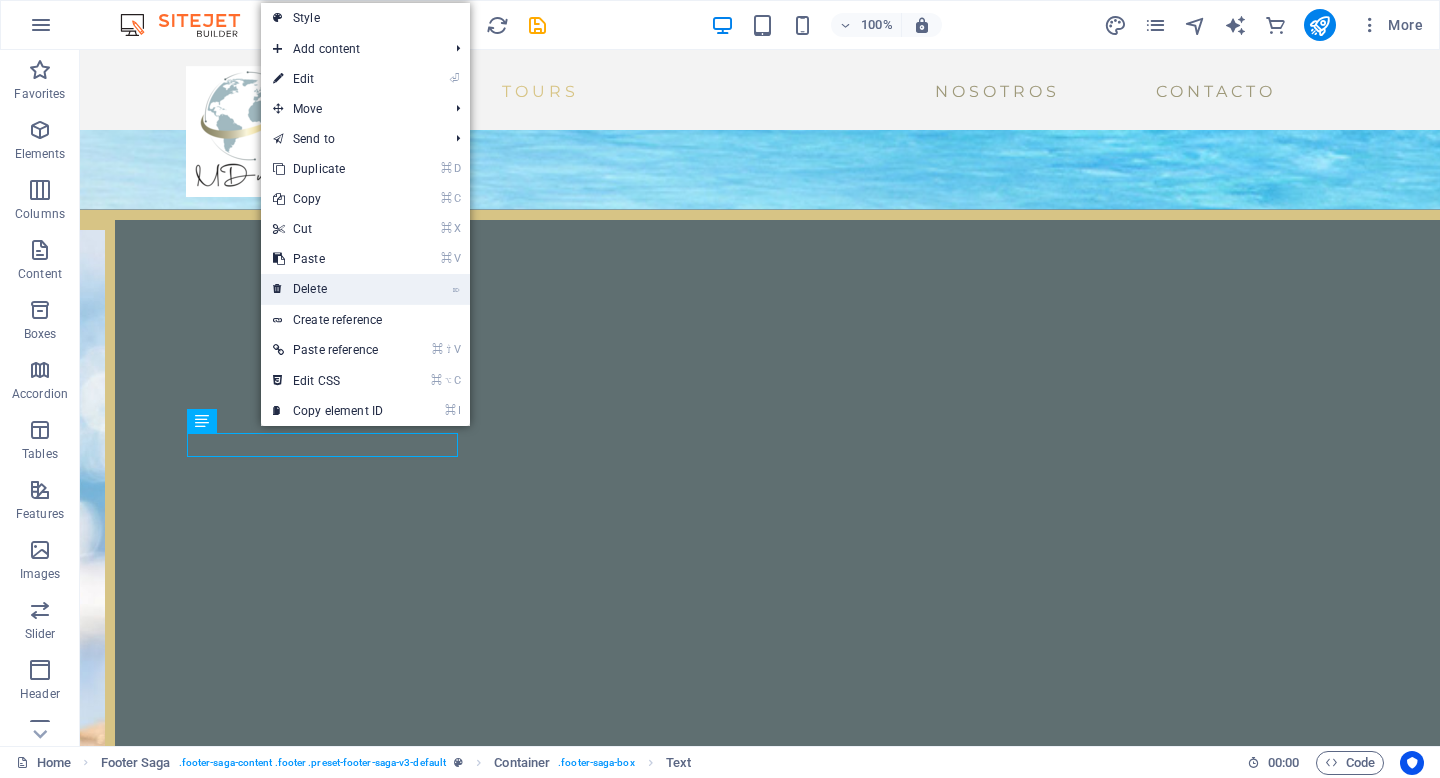 click on "⌦  Delete" at bounding box center (328, 289) 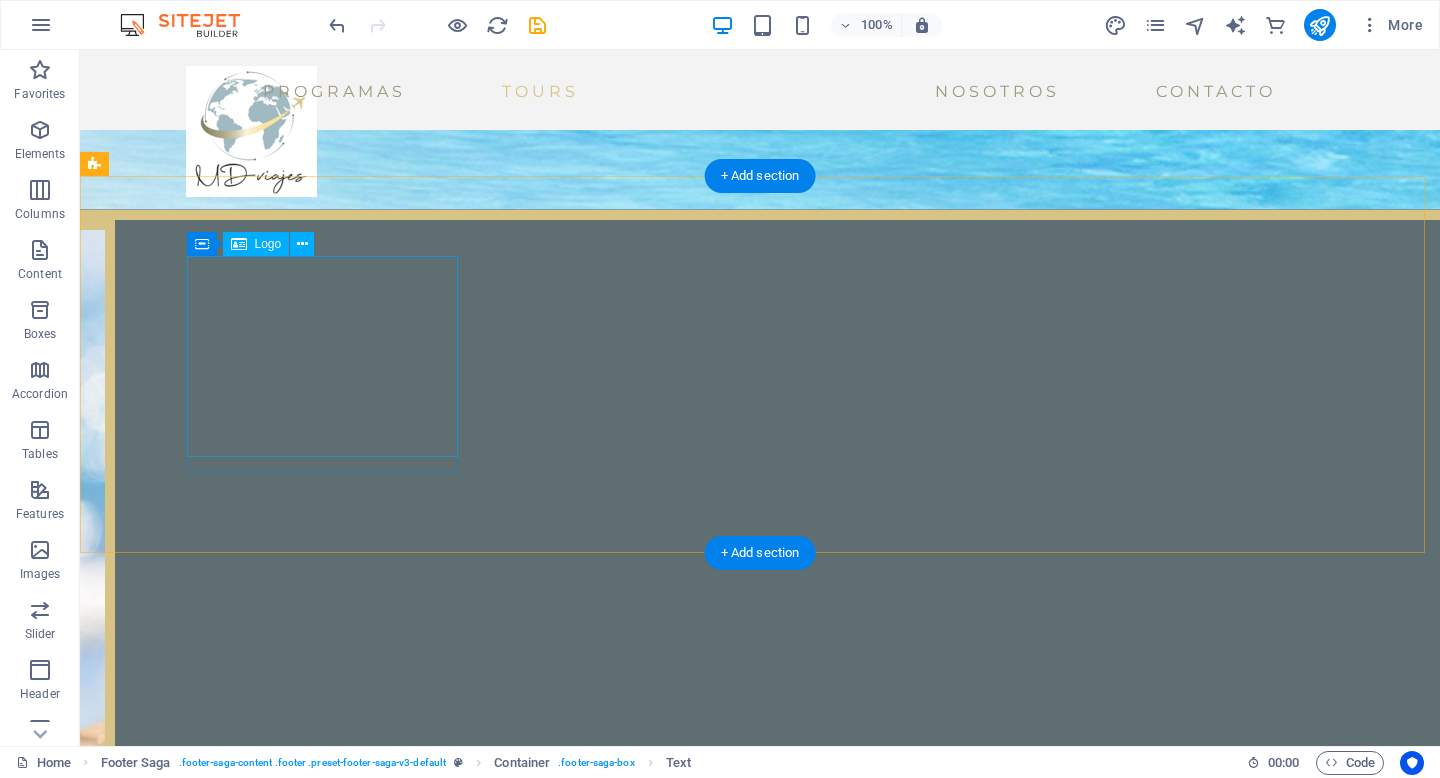 scroll, scrollTop: 3890, scrollLeft: 0, axis: vertical 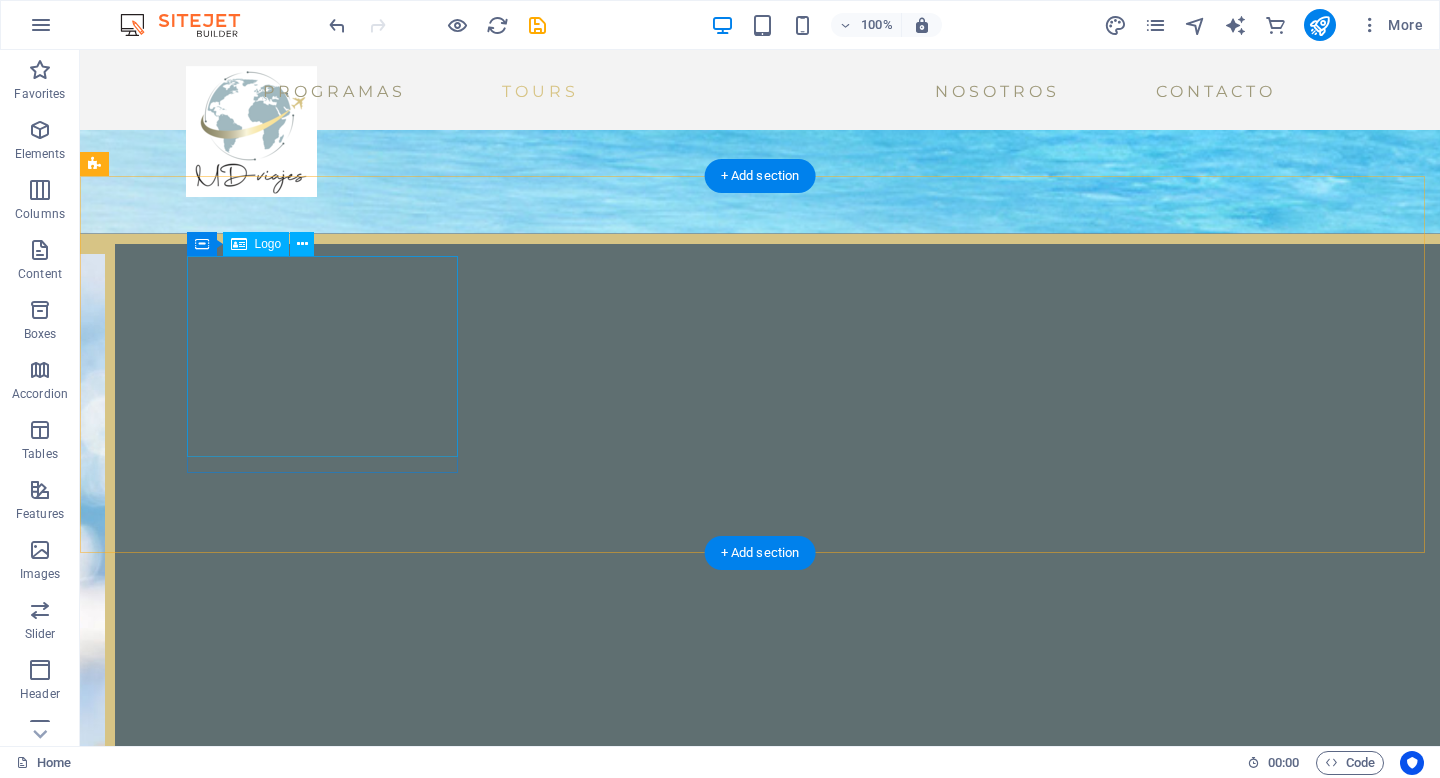 click at bounding box center [239, 19594] 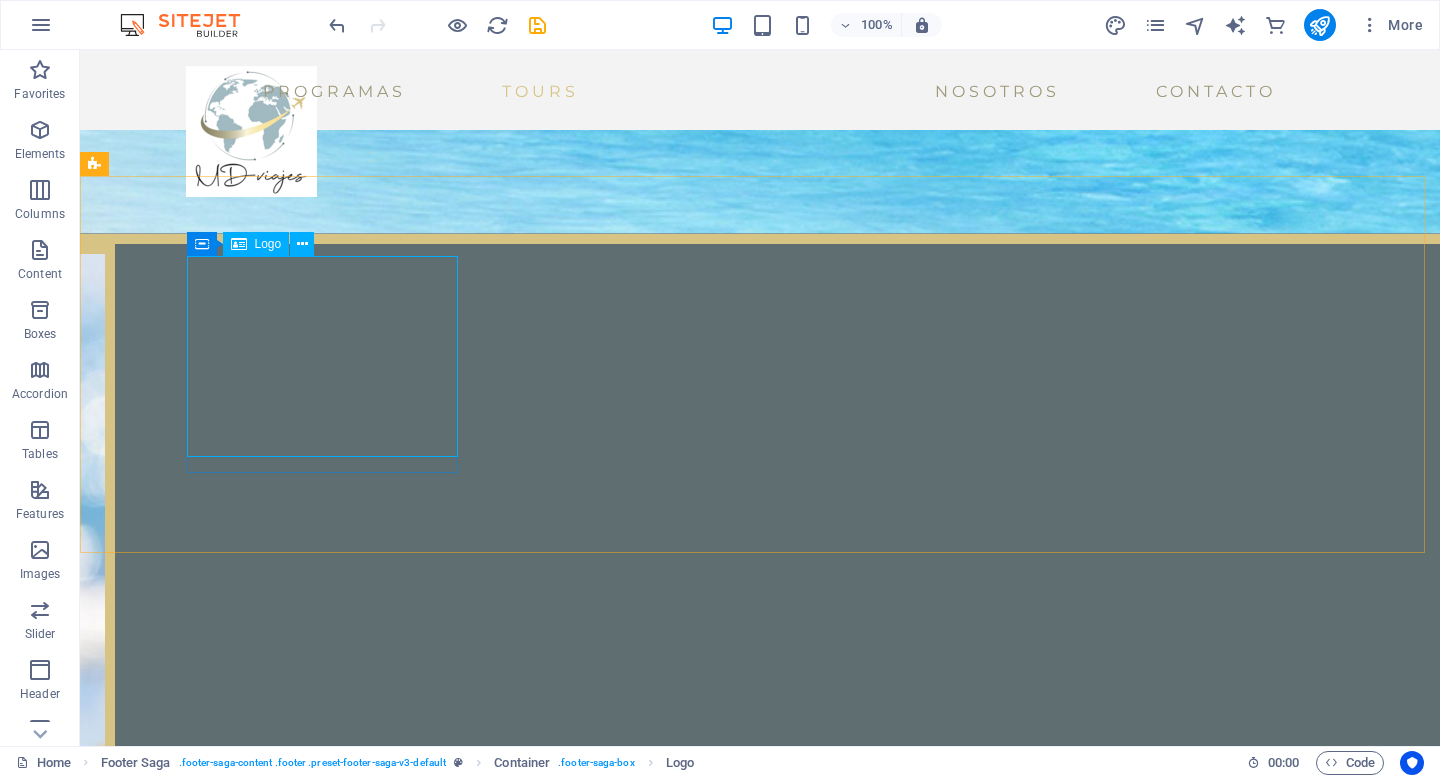 click on "Logo" at bounding box center (268, 244) 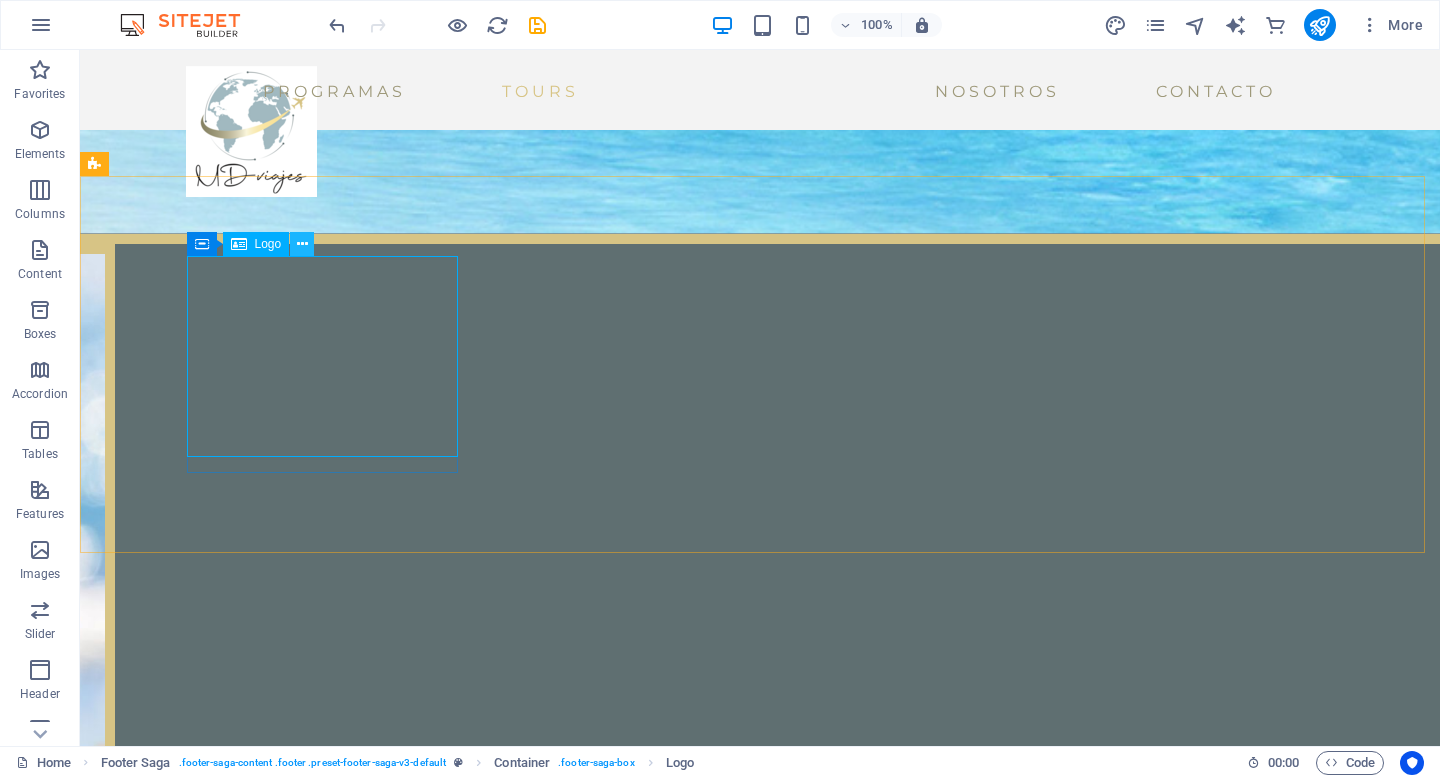 click at bounding box center (302, 244) 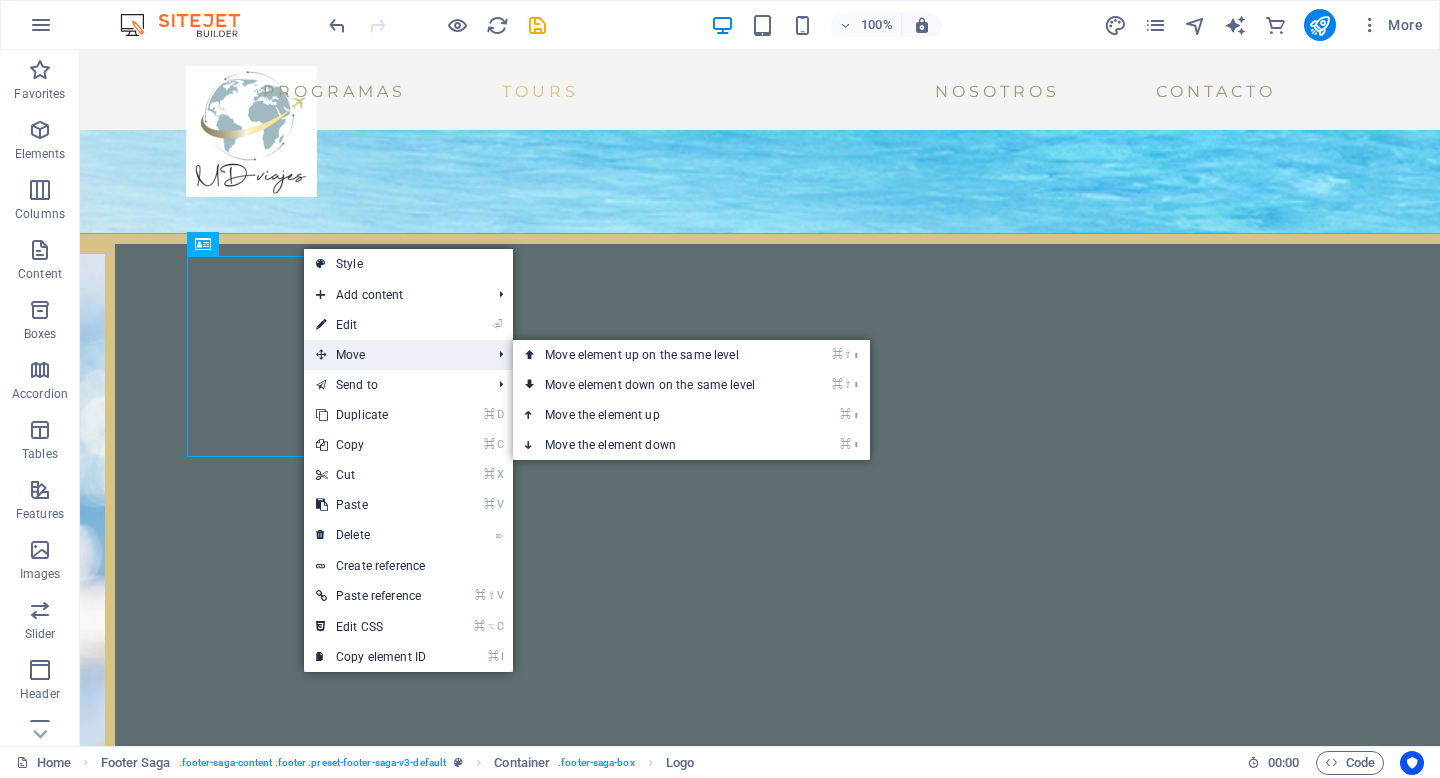 click on "Move" at bounding box center [393, 355] 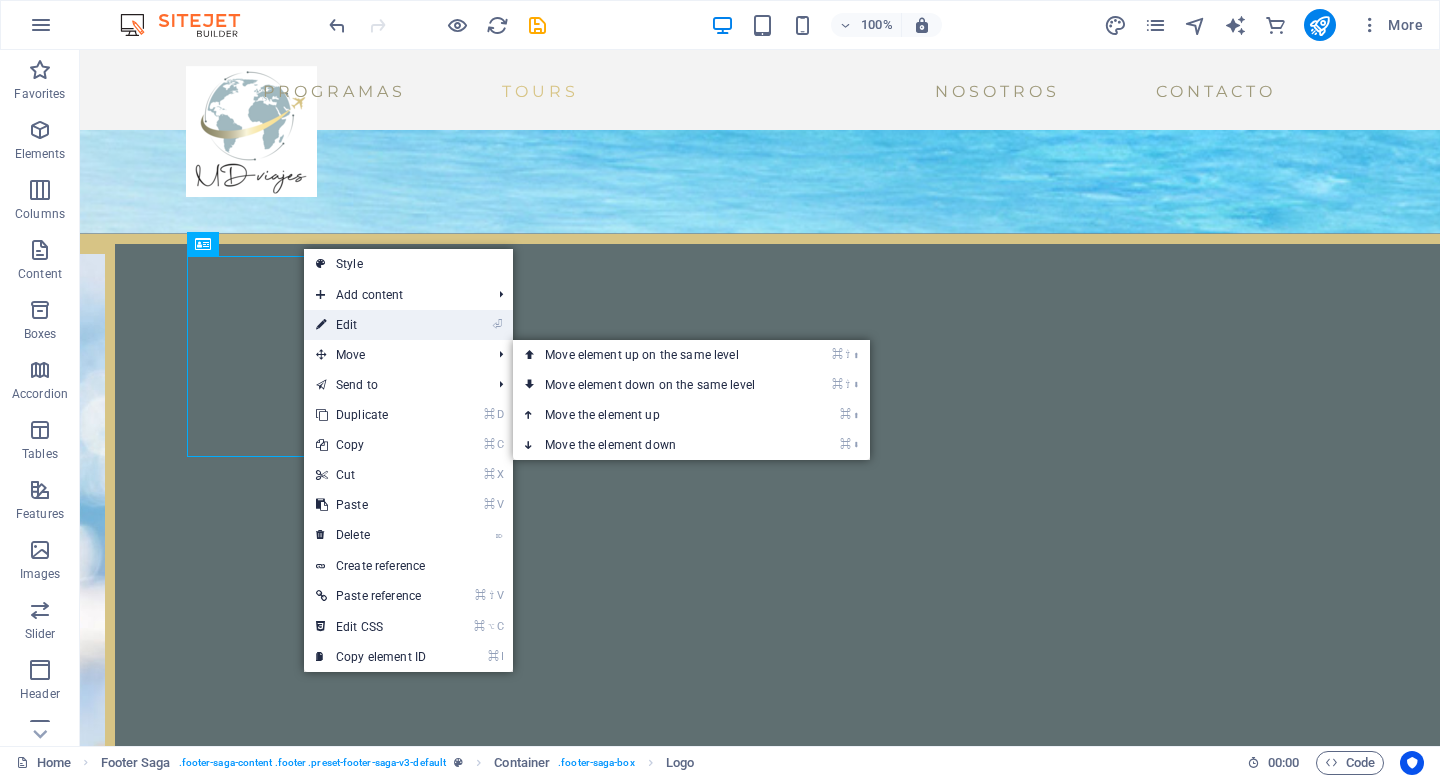 click on "⏎  Edit" at bounding box center (371, 325) 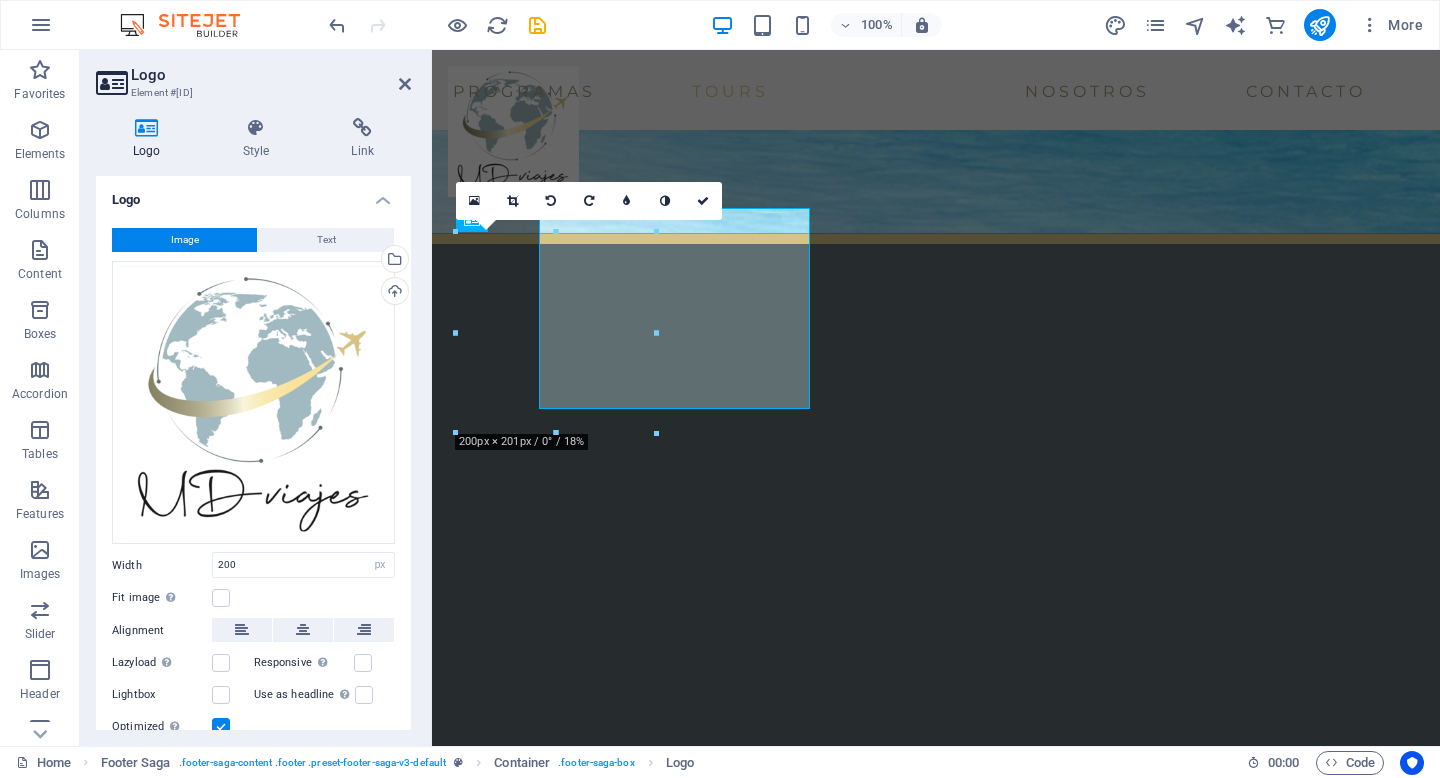 scroll, scrollTop: 3762, scrollLeft: 0, axis: vertical 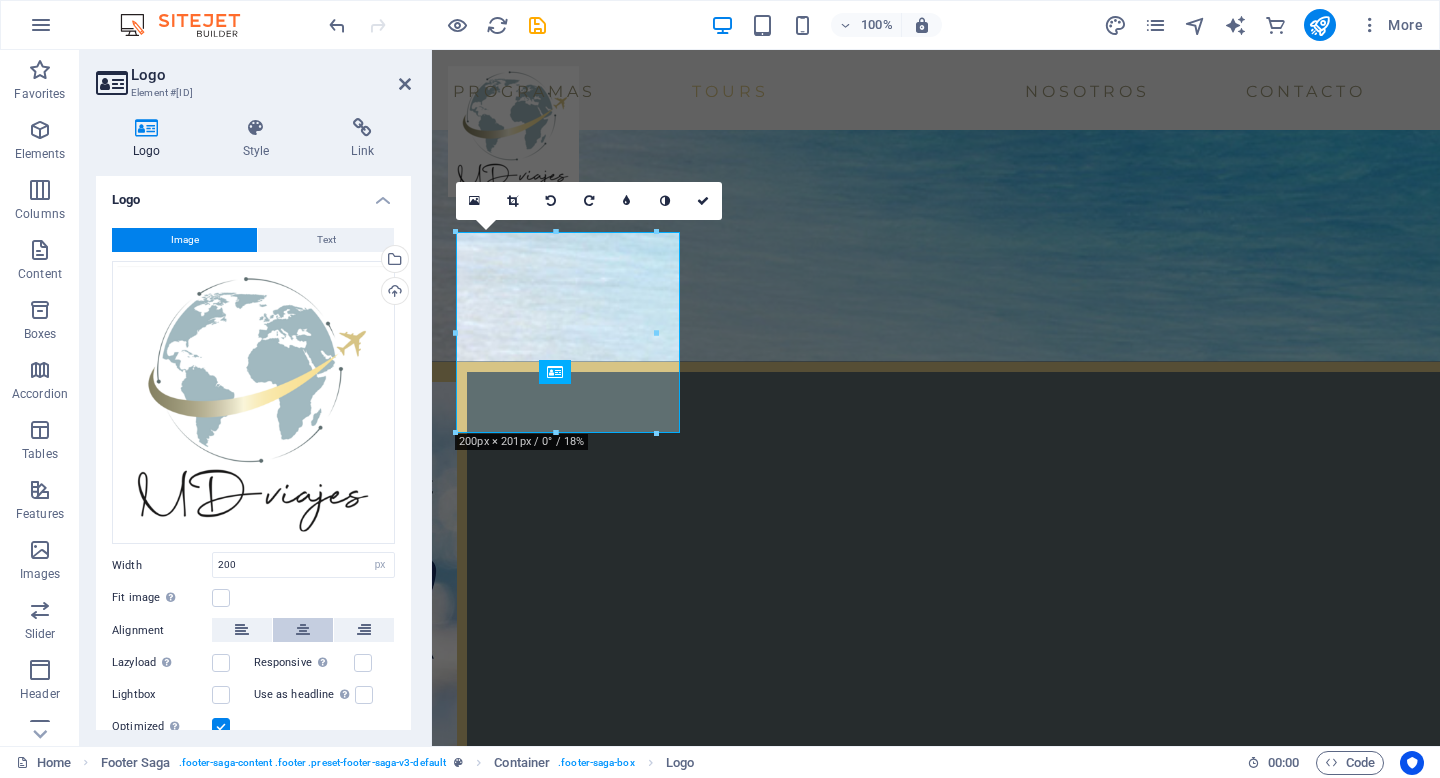 click at bounding box center [303, 630] 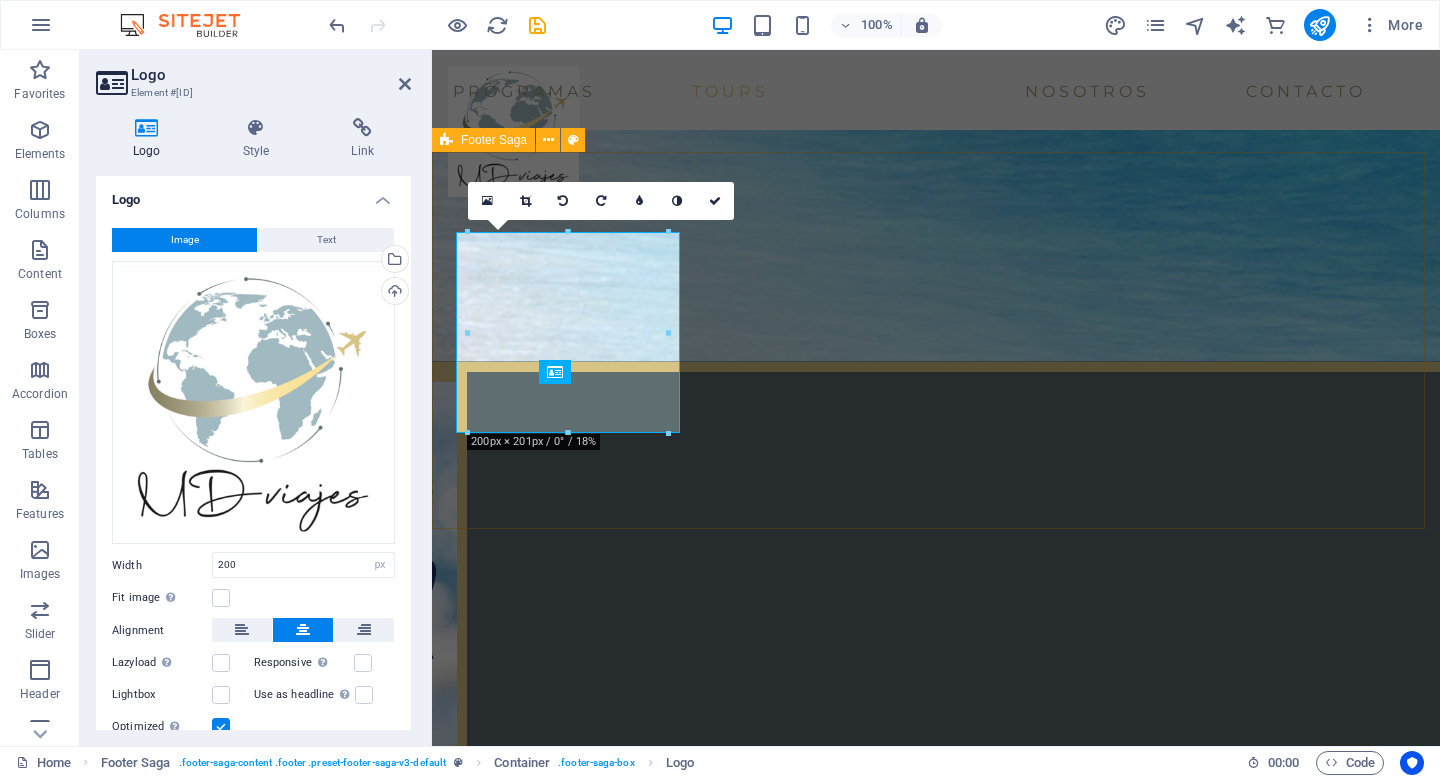 click on "Contacto   telefóno:+56 9 9221 5318   Email:  ventas@mdviajes.cl Menu NUESTRA EMPRESA CONDICIONES DE COMPRA MANUAL DEL VIAJERO Redes Instagram" at bounding box center (936, 18988) 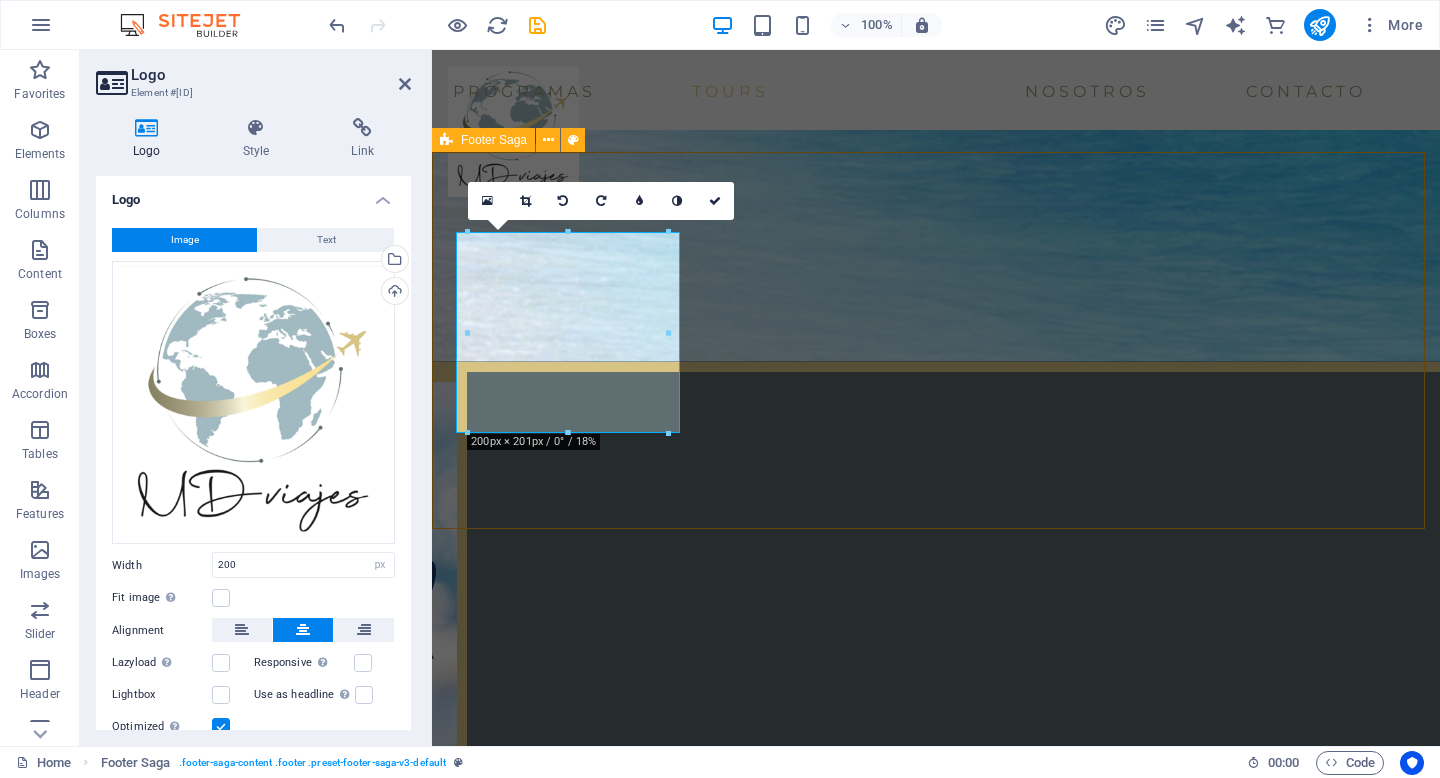 scroll, scrollTop: 3890, scrollLeft: 0, axis: vertical 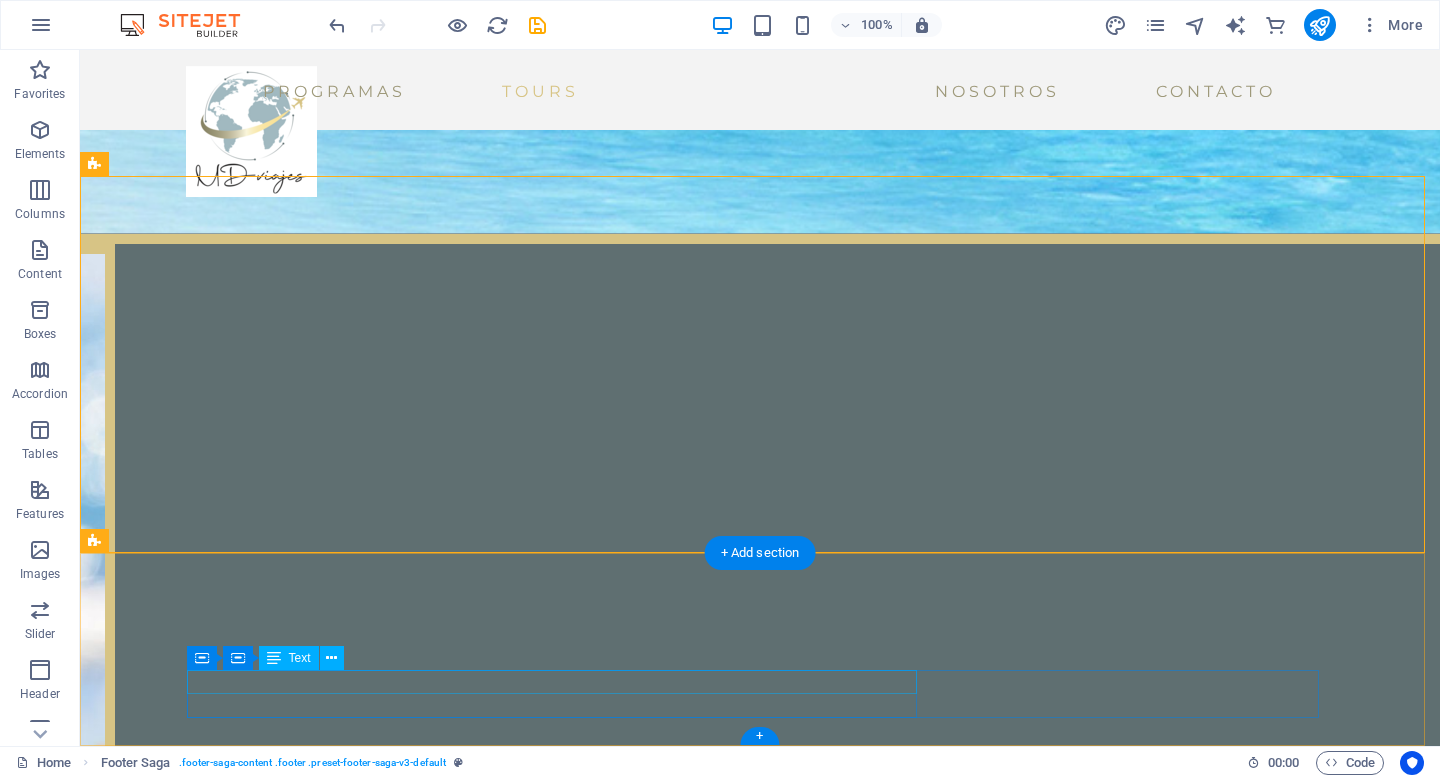 click on "Wanderlust 2023. Todos los derechos reservados." at bounding box center (752, 20301) 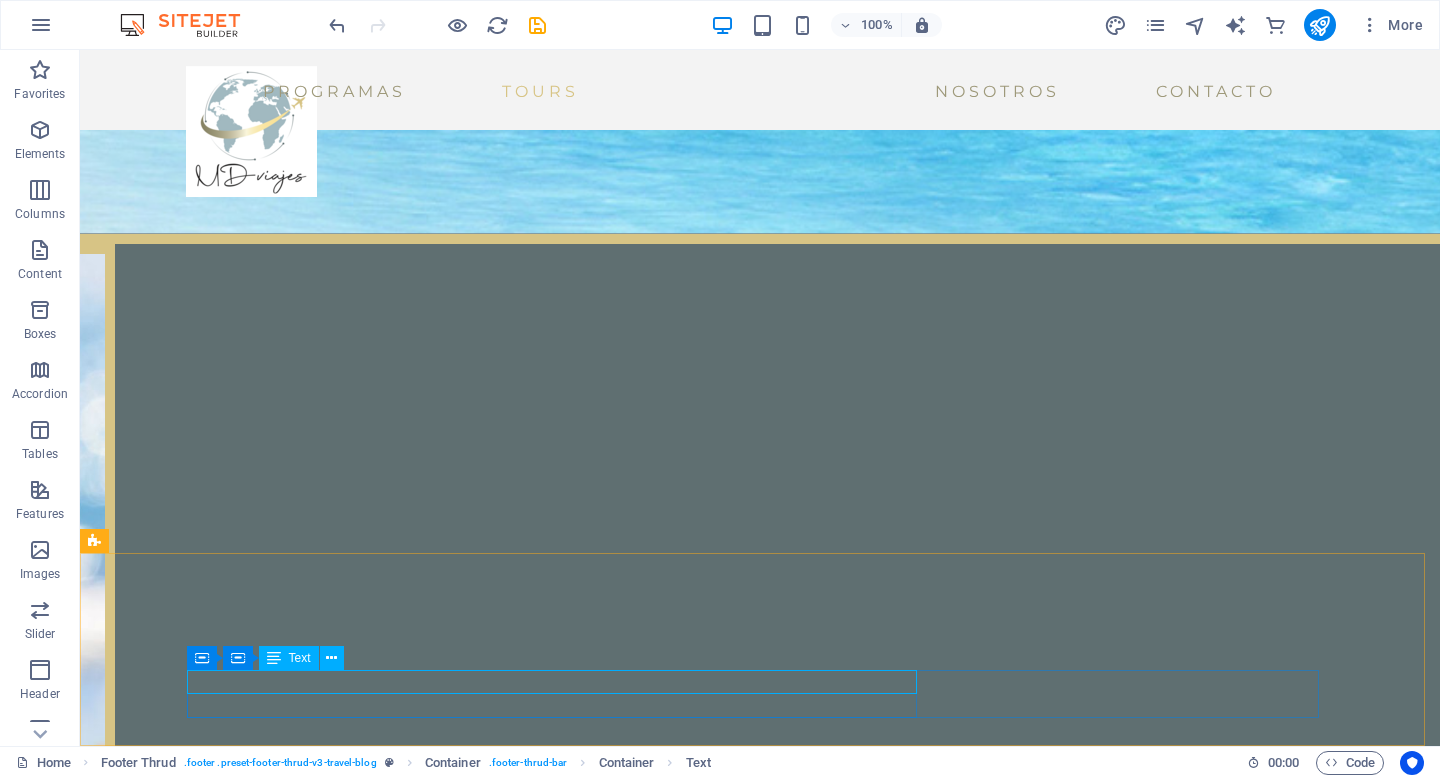 click on "Text" at bounding box center (300, 658) 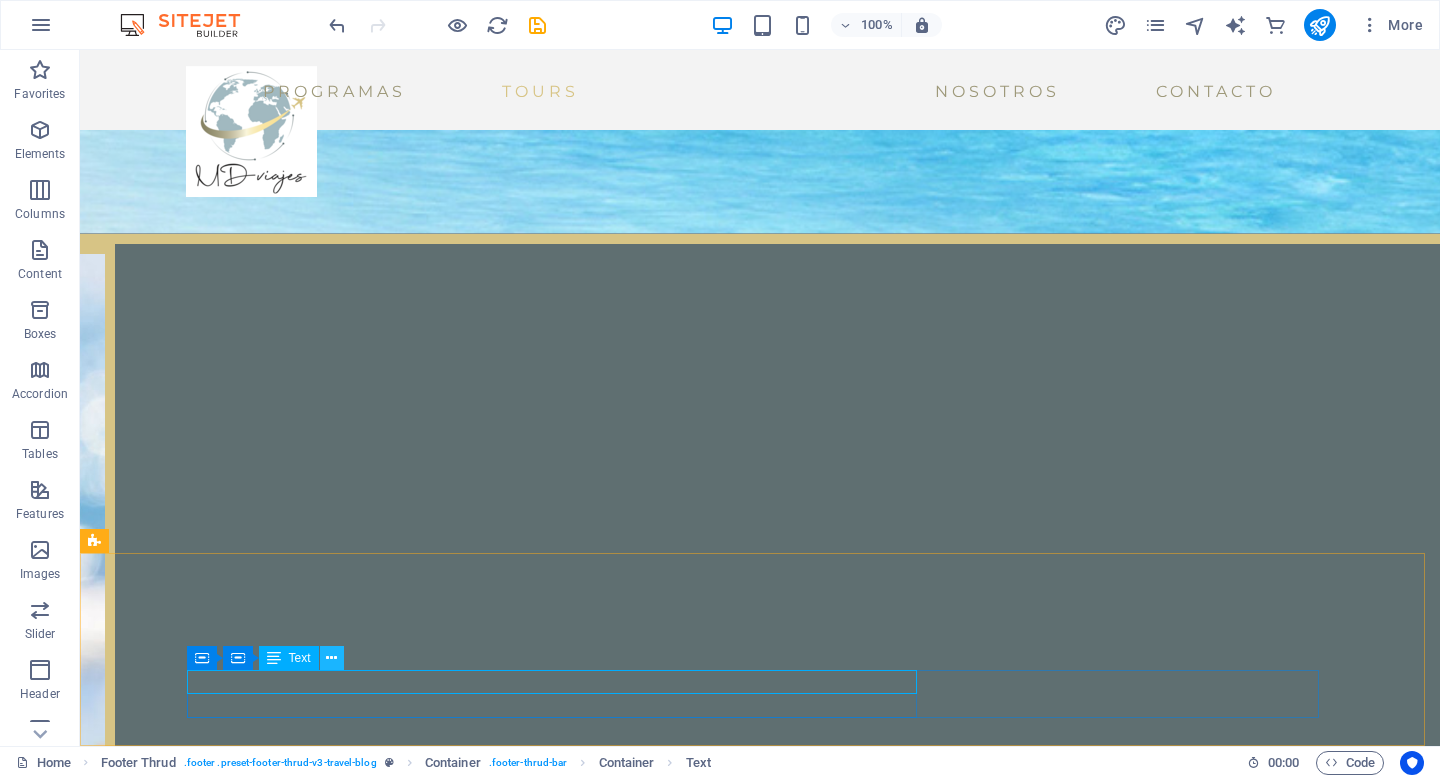 click at bounding box center (331, 658) 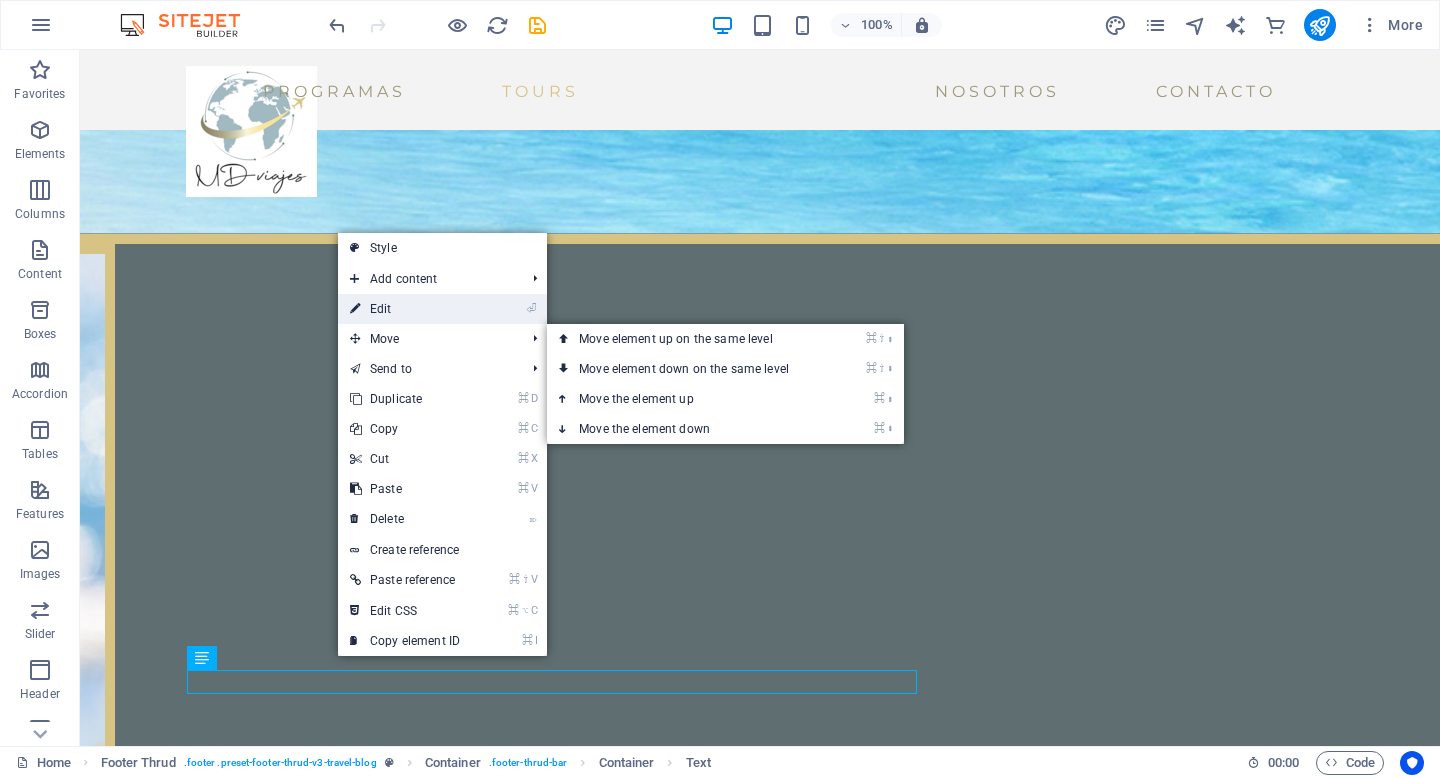 click on "⏎  Edit" at bounding box center (405, 309) 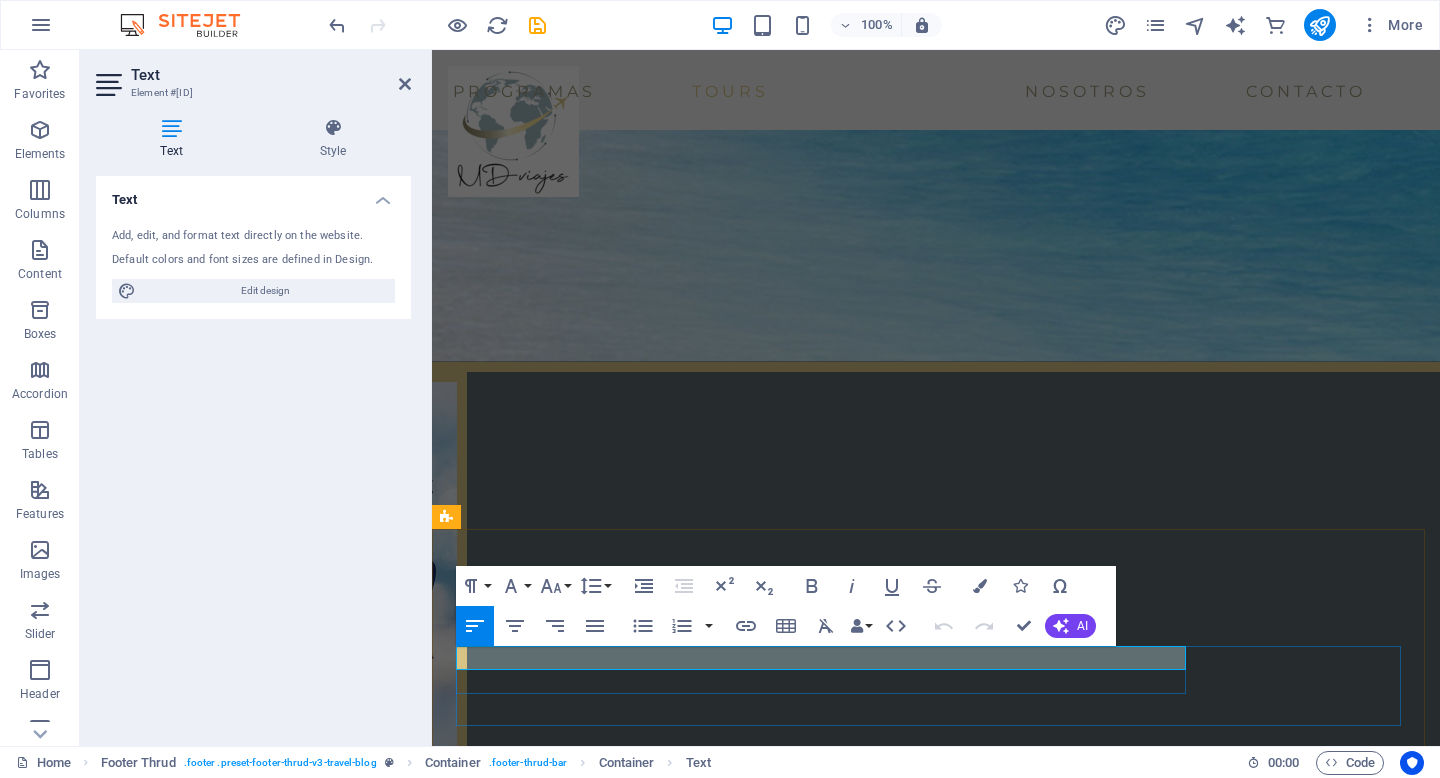 drag, startPoint x: 614, startPoint y: 657, endPoint x: 841, endPoint y: 707, distance: 232.44139 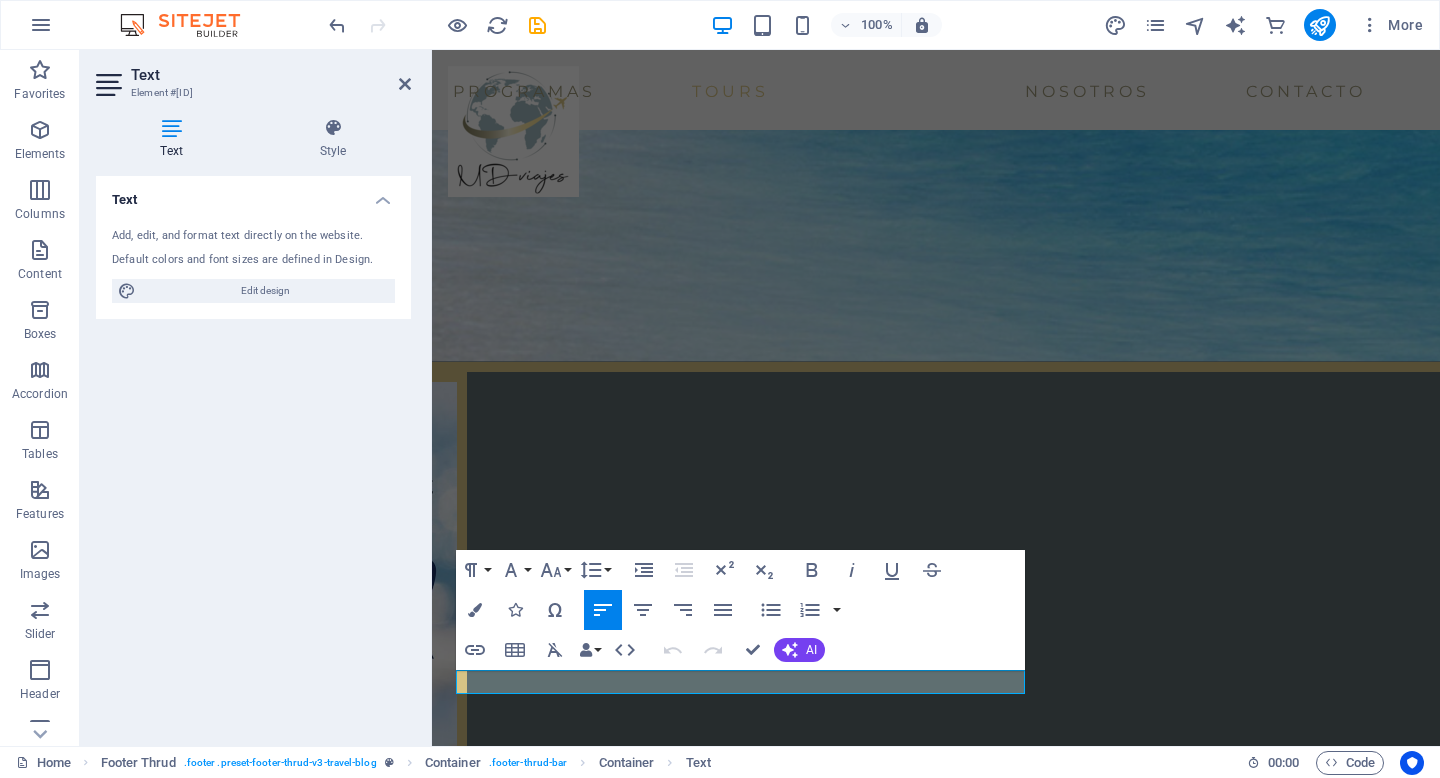 scroll, scrollTop: 3738, scrollLeft: 0, axis: vertical 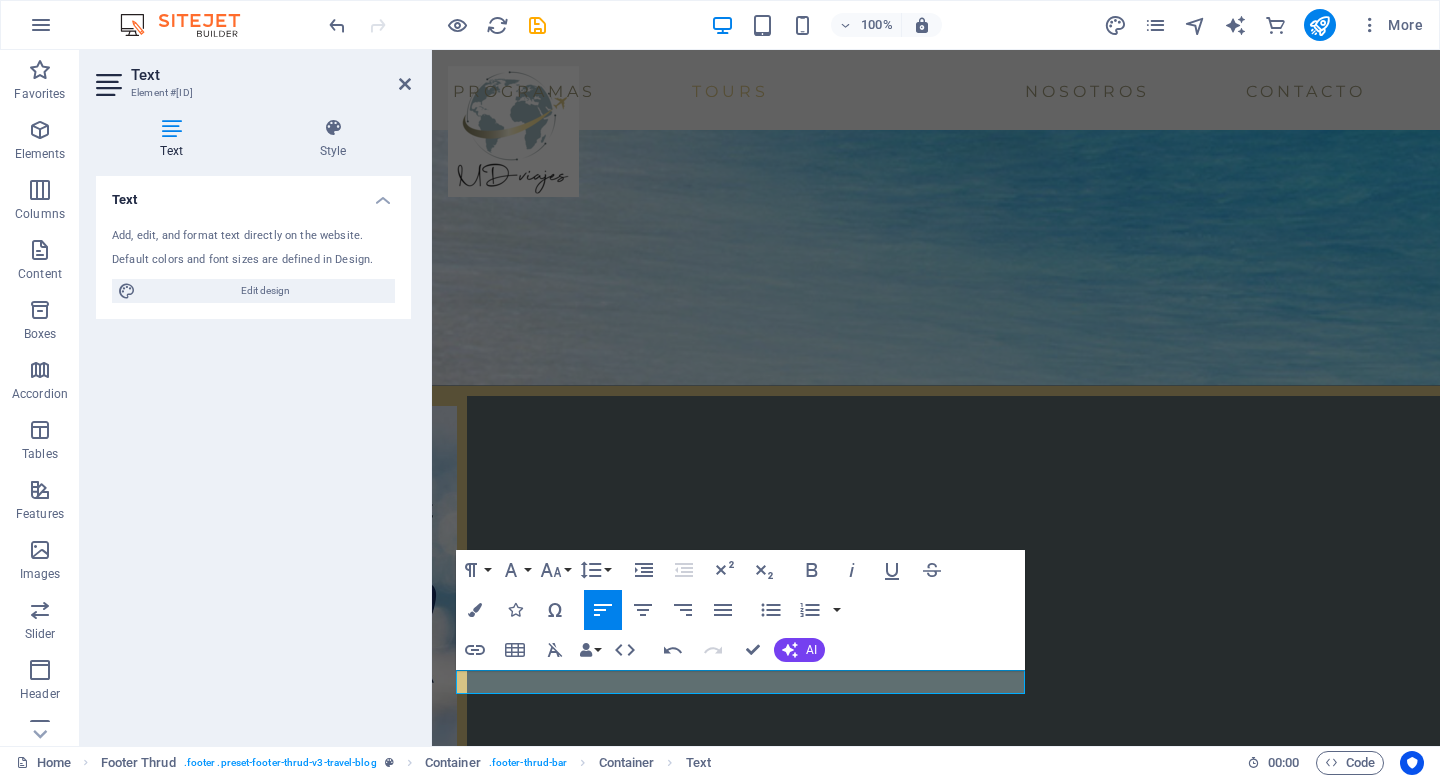 type 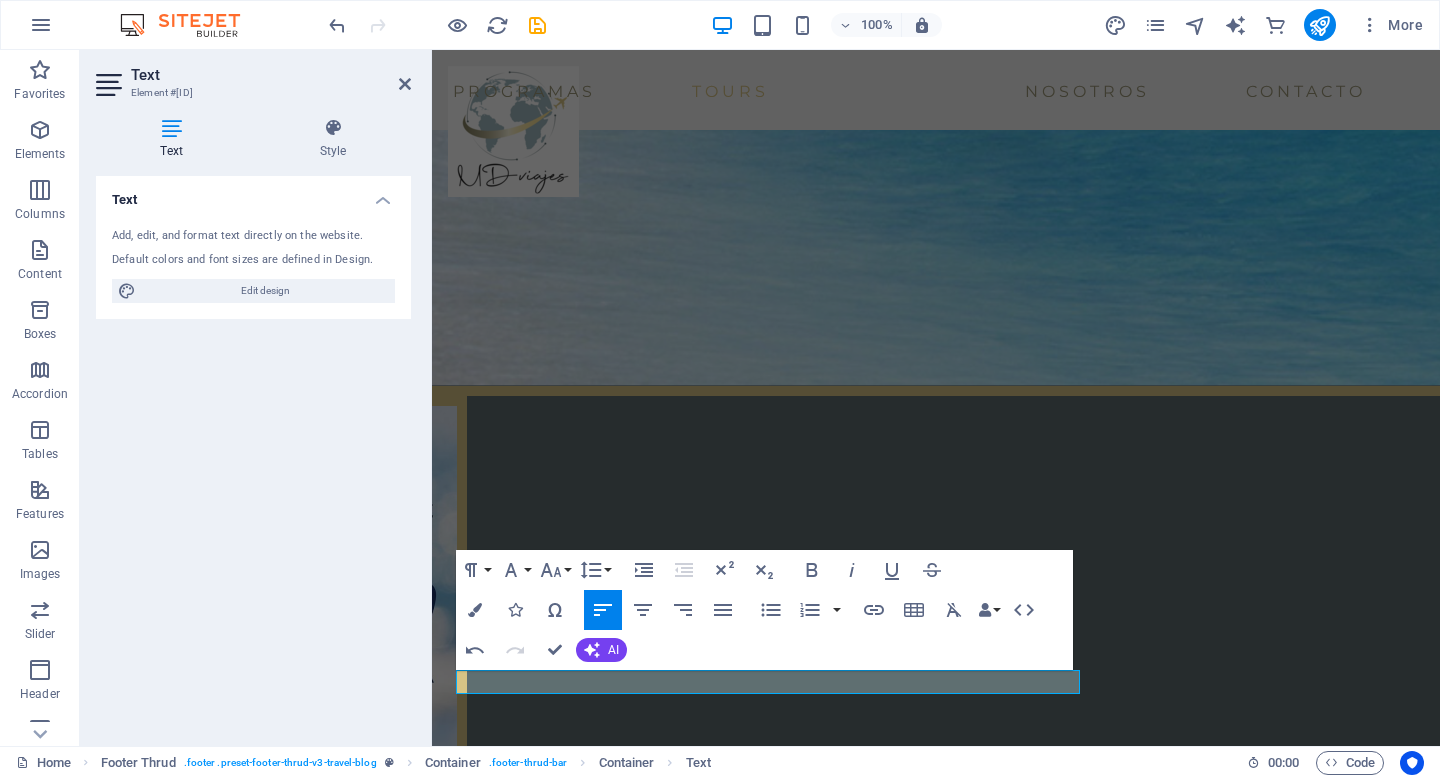 scroll, scrollTop: 3762, scrollLeft: 0, axis: vertical 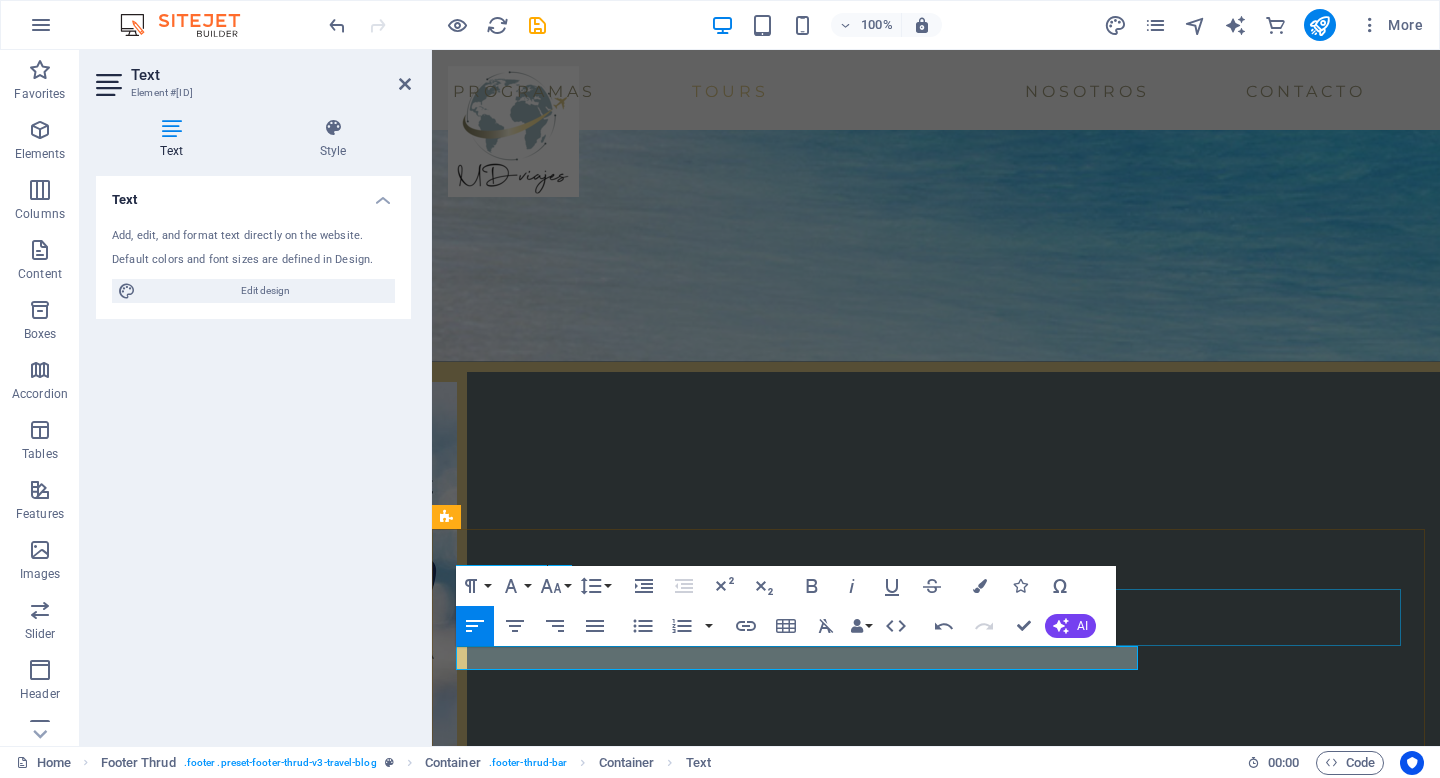 click at bounding box center [936, 19455] 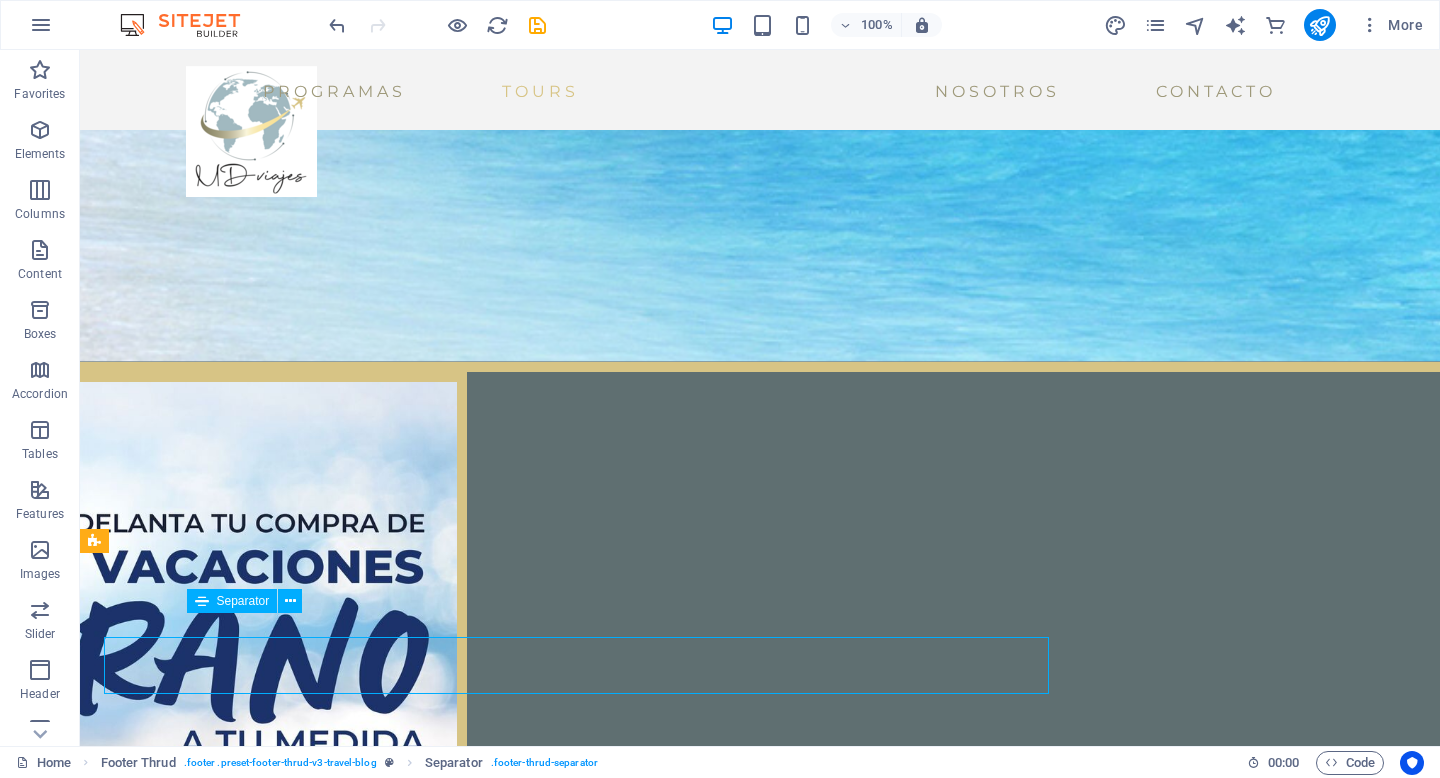 scroll, scrollTop: 3890, scrollLeft: 0, axis: vertical 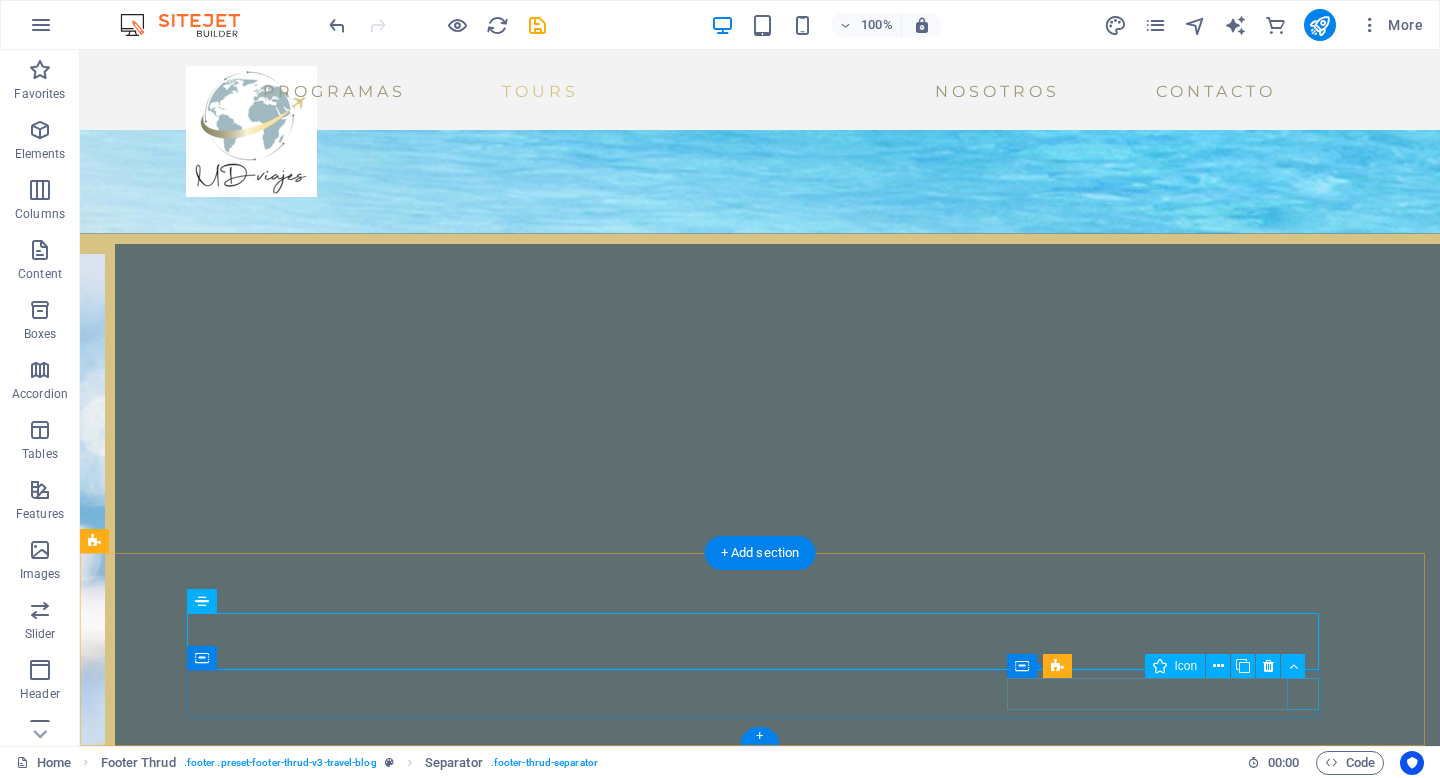 click at bounding box center (760, 20593) 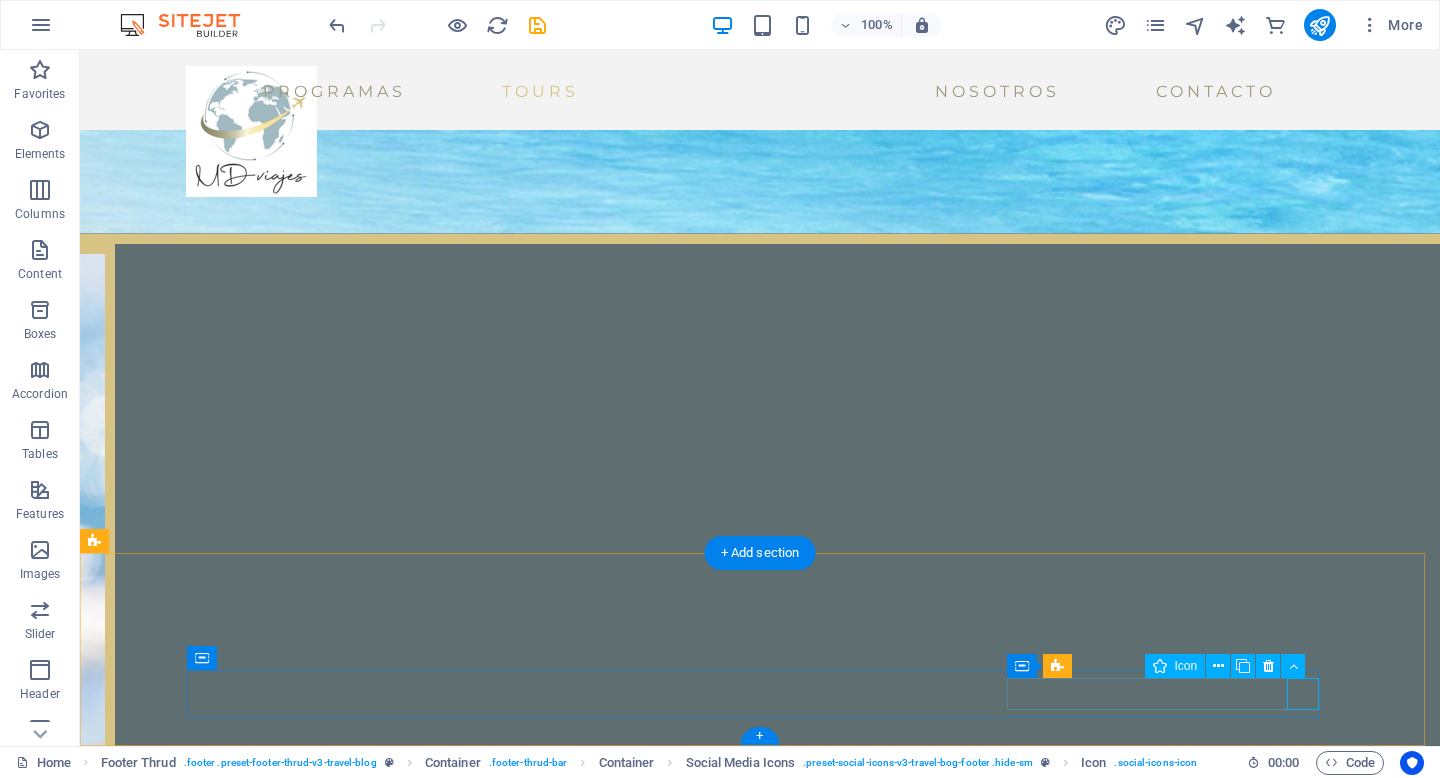 click at bounding box center (760, 20593) 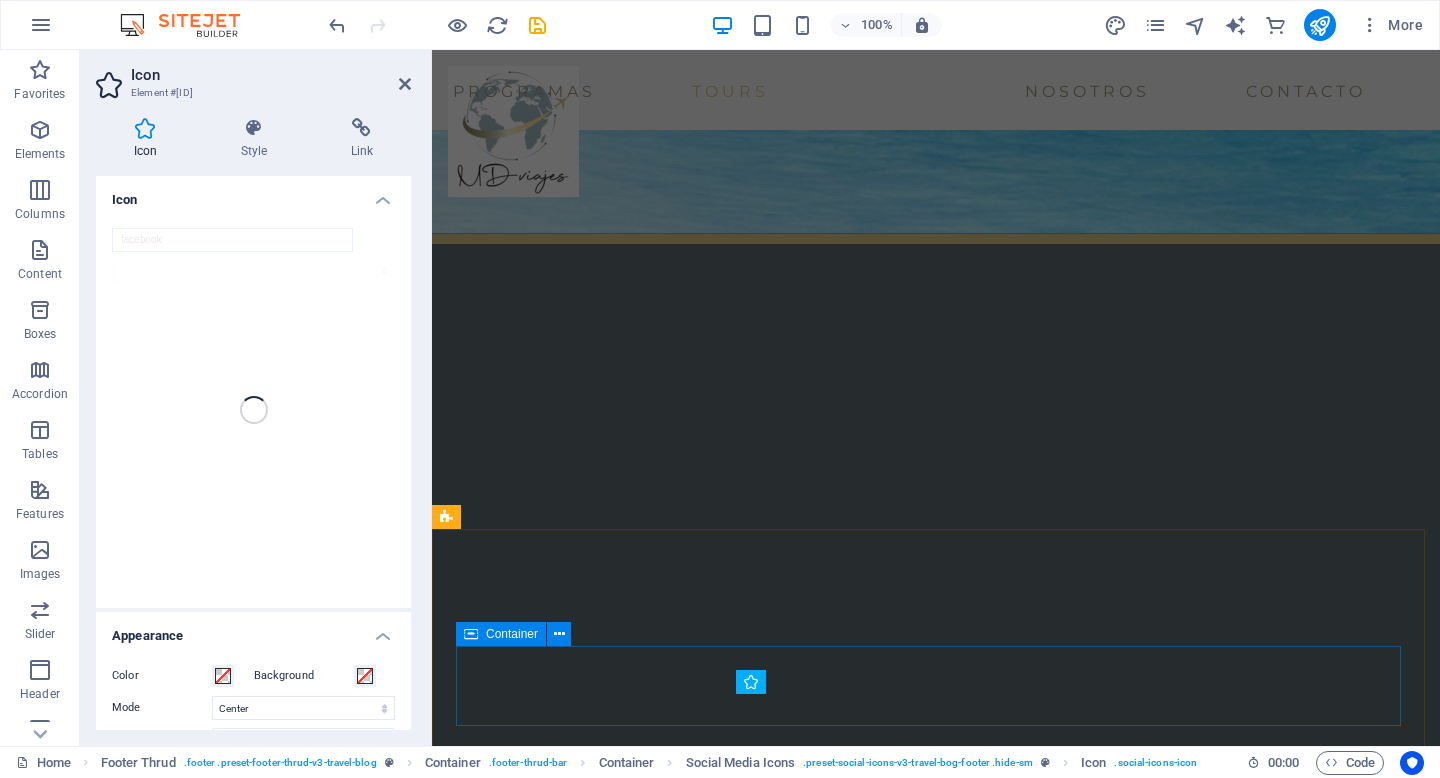 scroll, scrollTop: 3762, scrollLeft: 0, axis: vertical 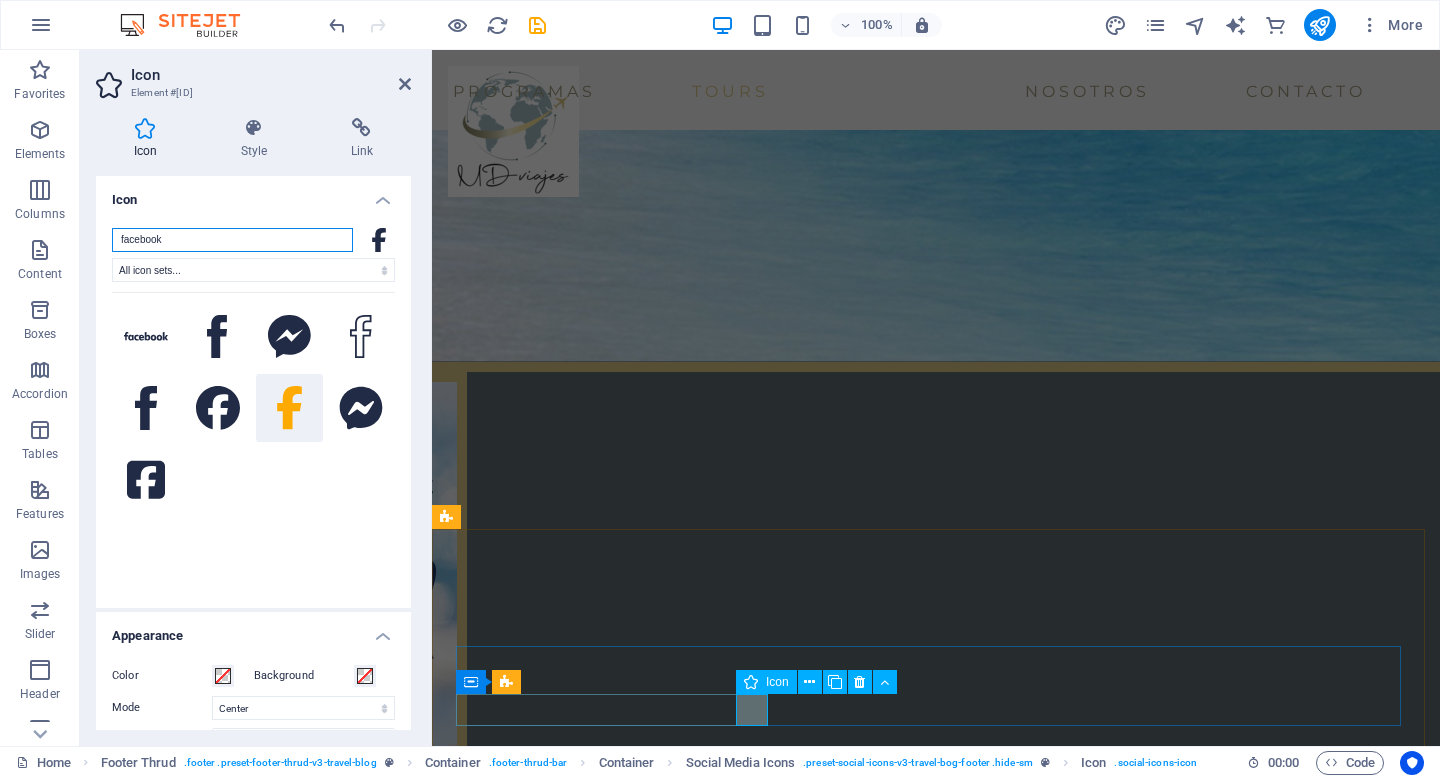 click on "Icon" at bounding box center (777, 682) 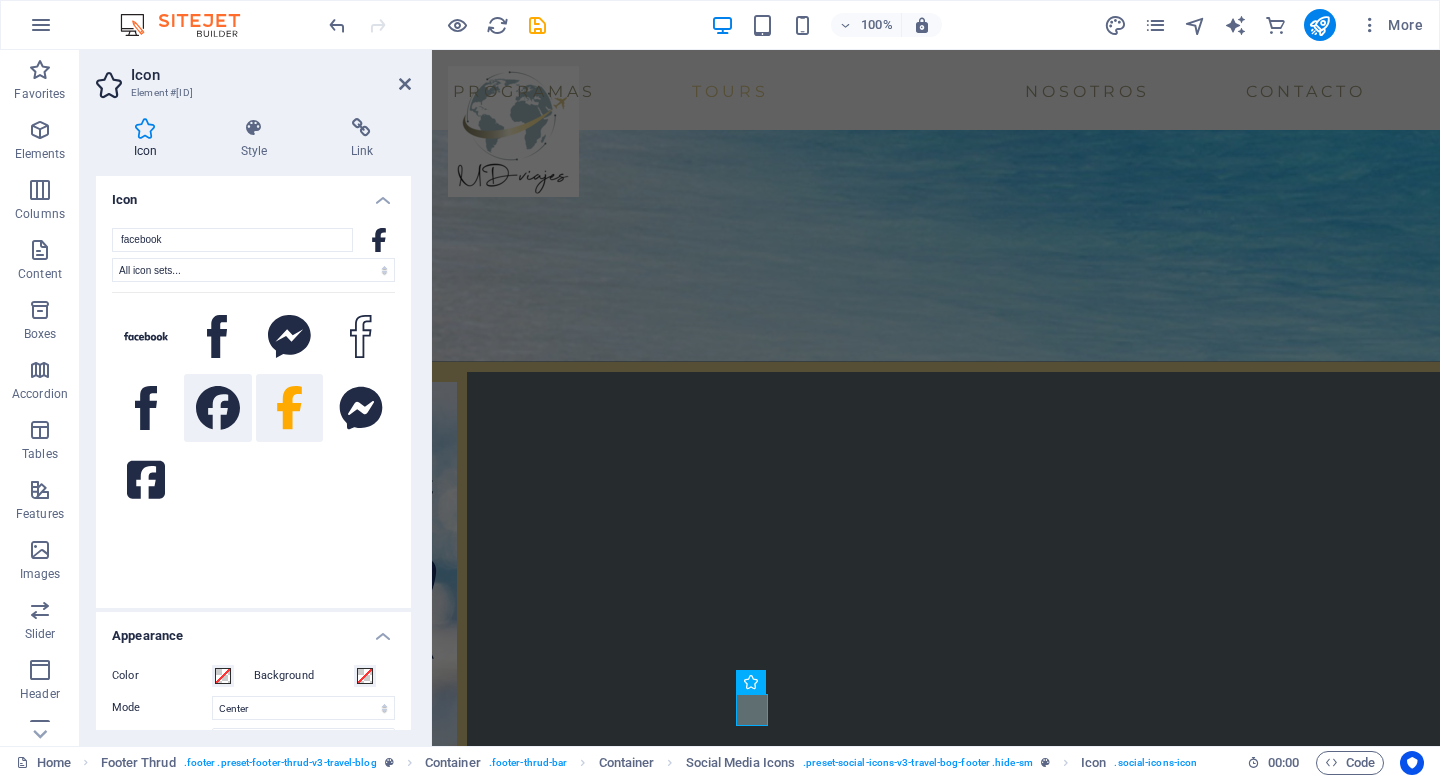 click 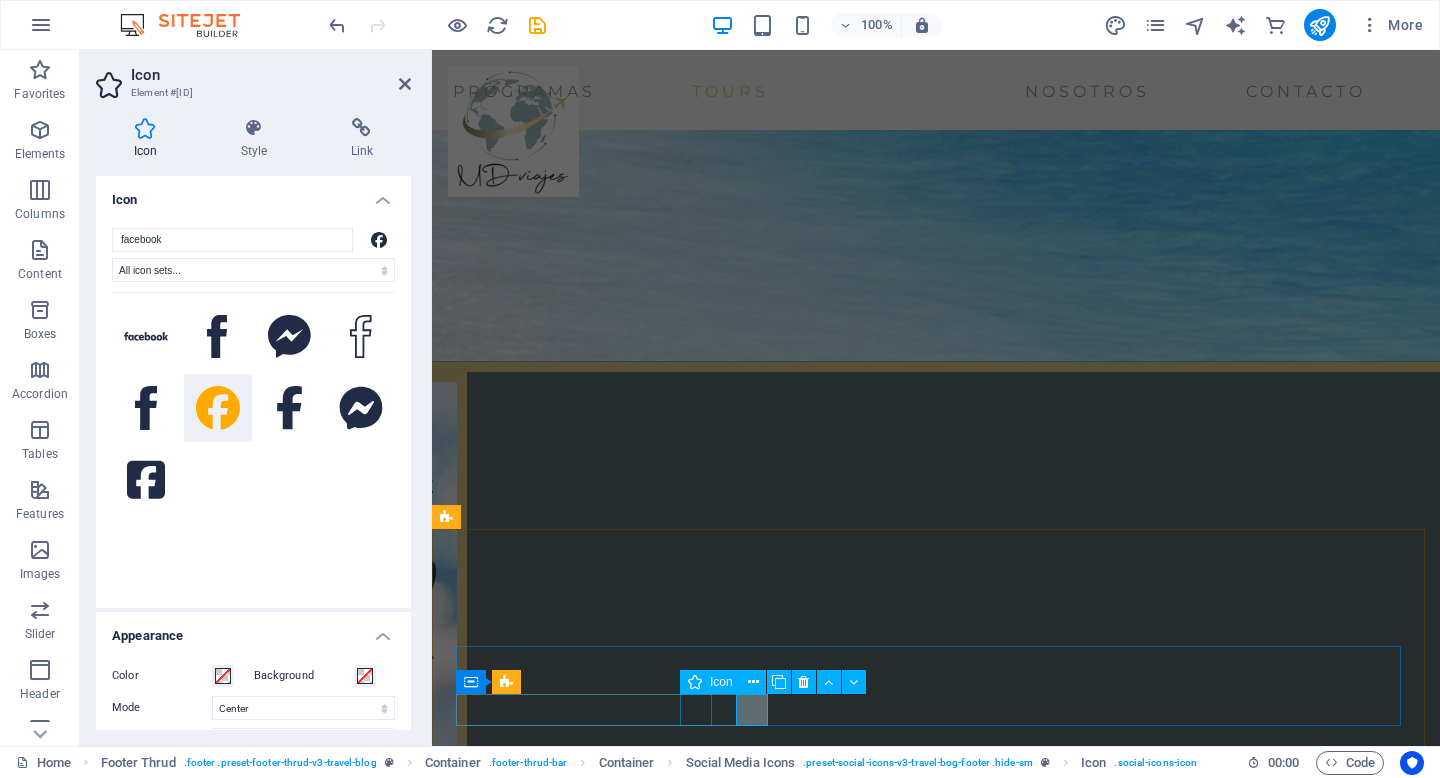 click at bounding box center (940, 19740) 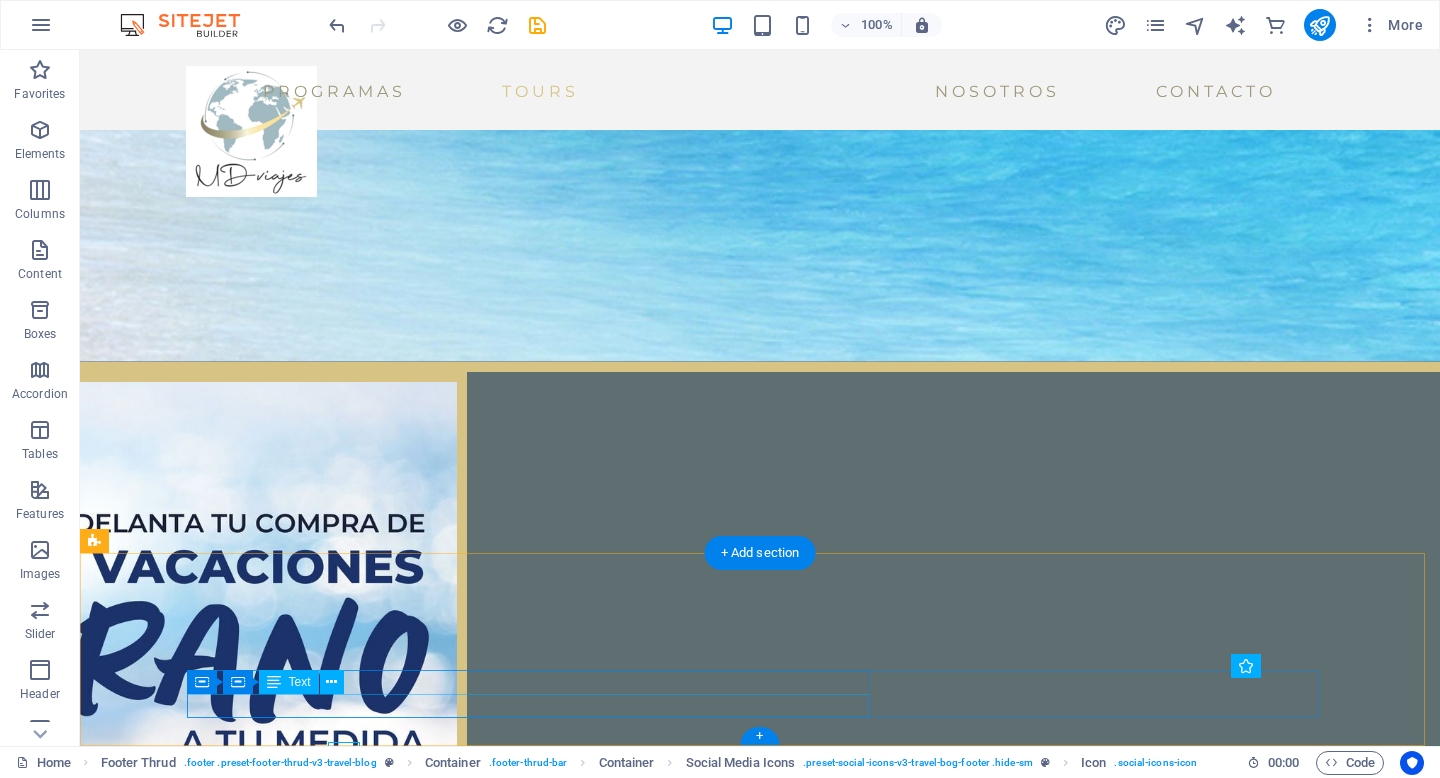 scroll, scrollTop: 3890, scrollLeft: 0, axis: vertical 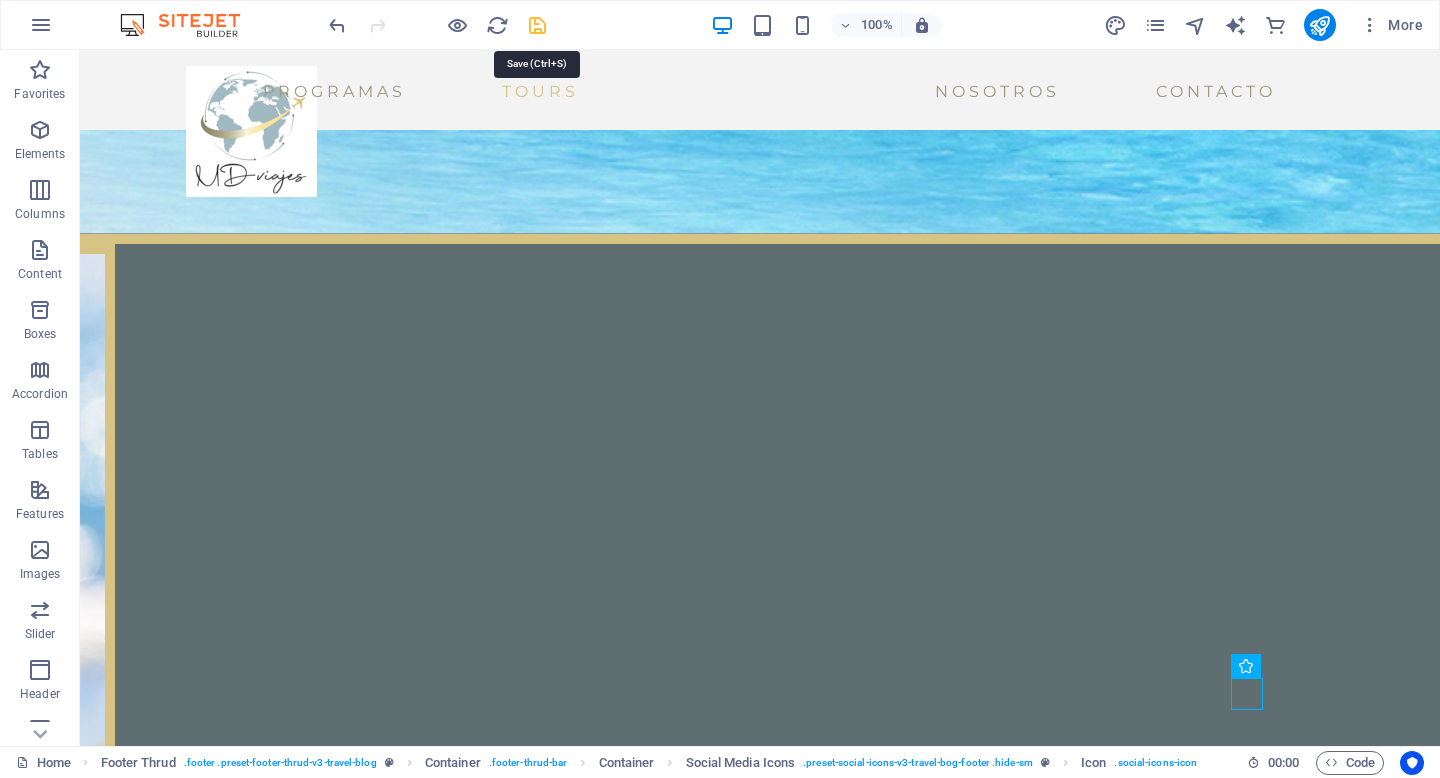 click at bounding box center [537, 25] 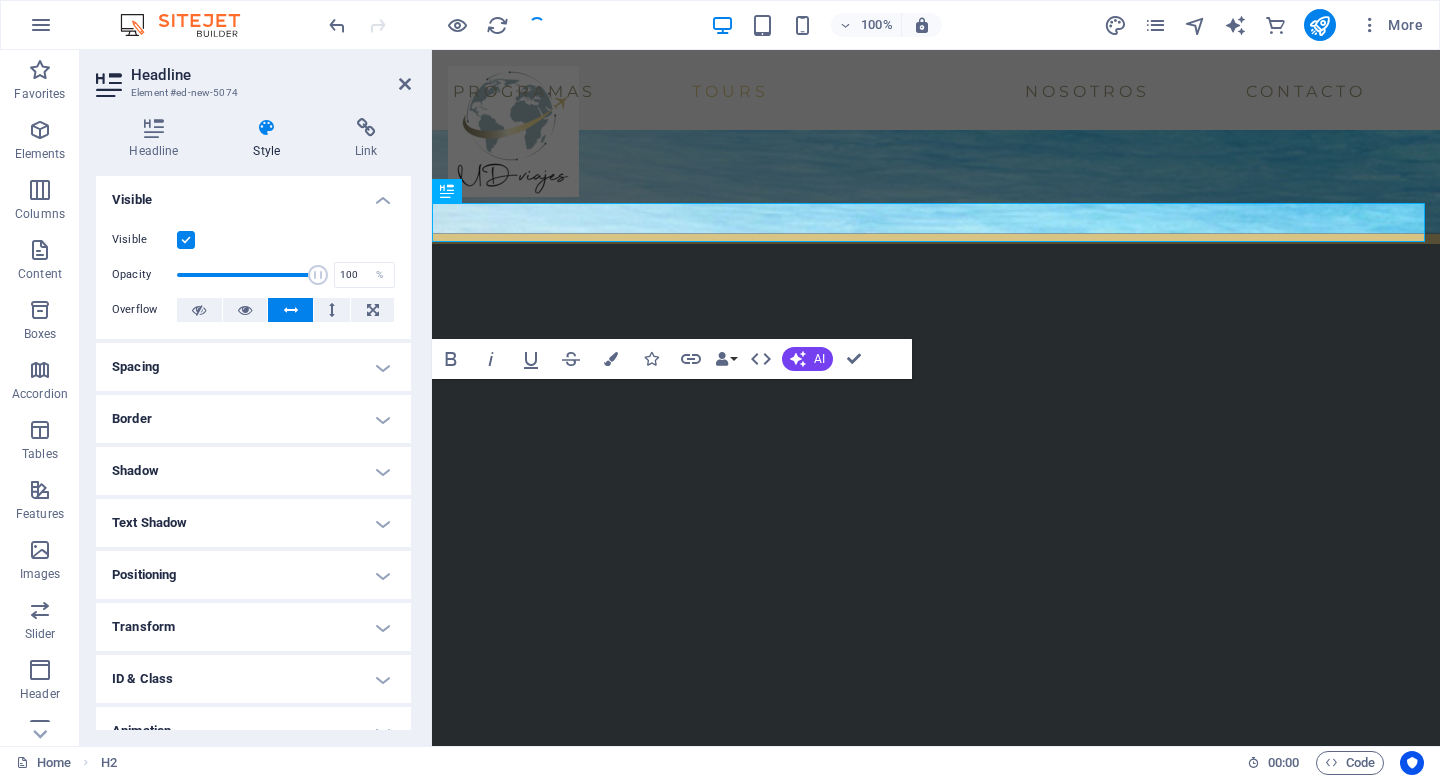 scroll, scrollTop: 2413, scrollLeft: 0, axis: vertical 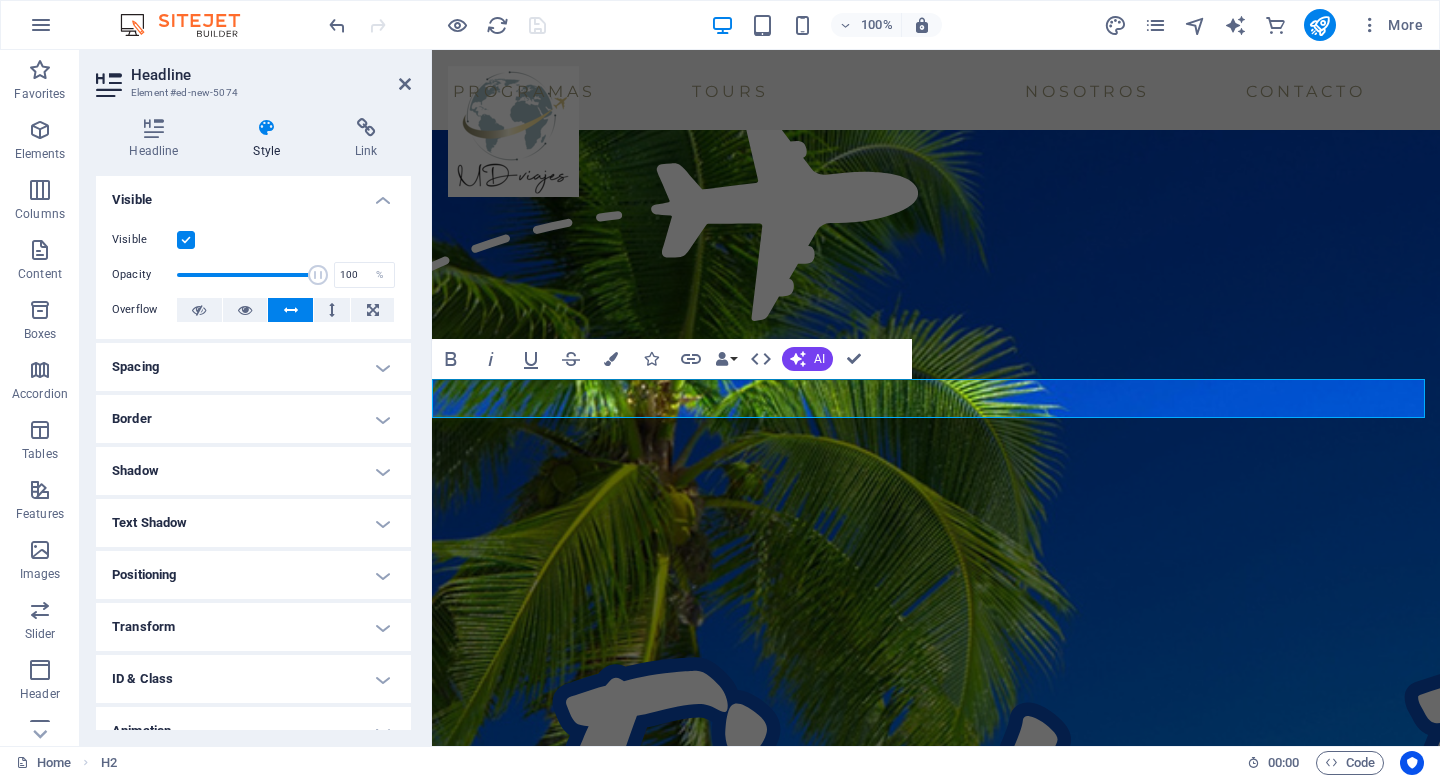 click on "Headline" at bounding box center (271, 75) 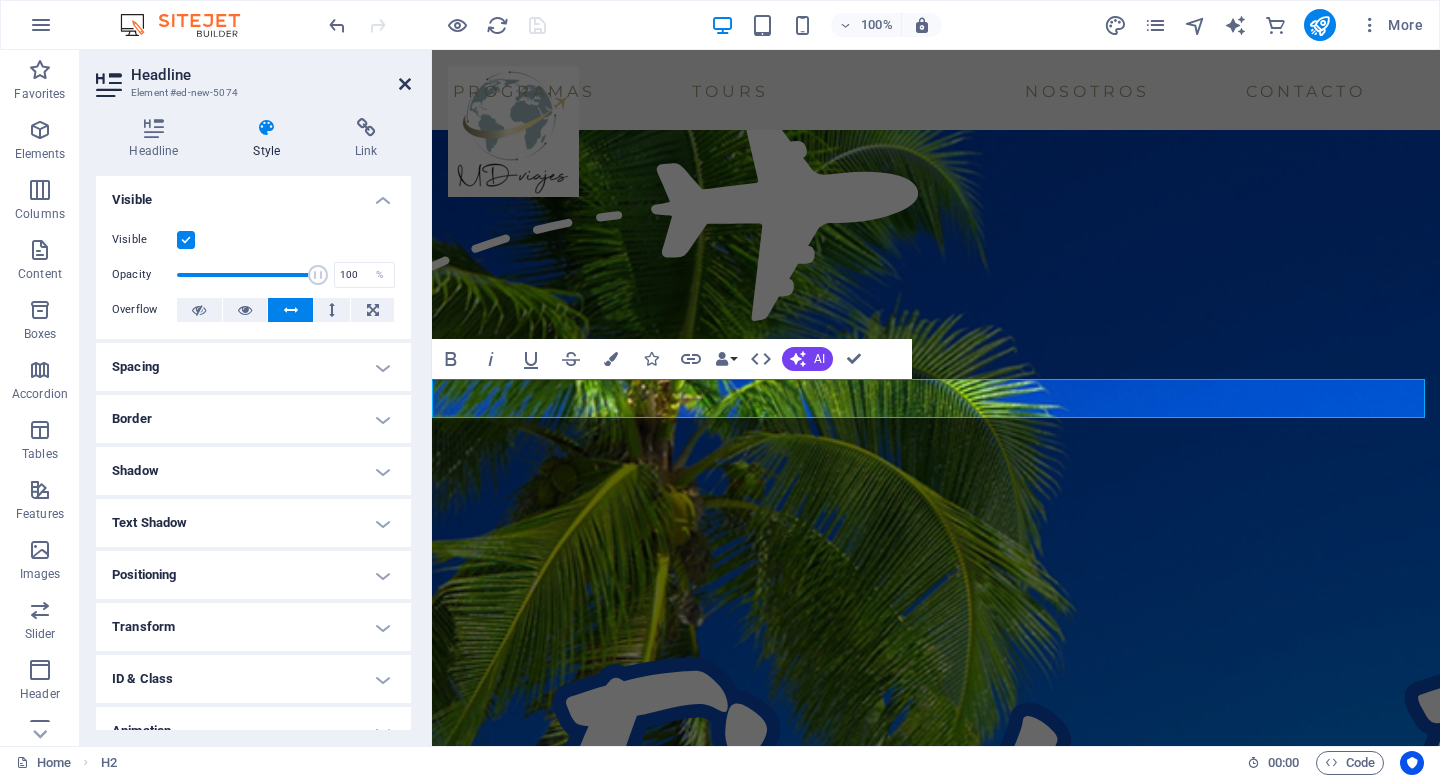 click at bounding box center (405, 84) 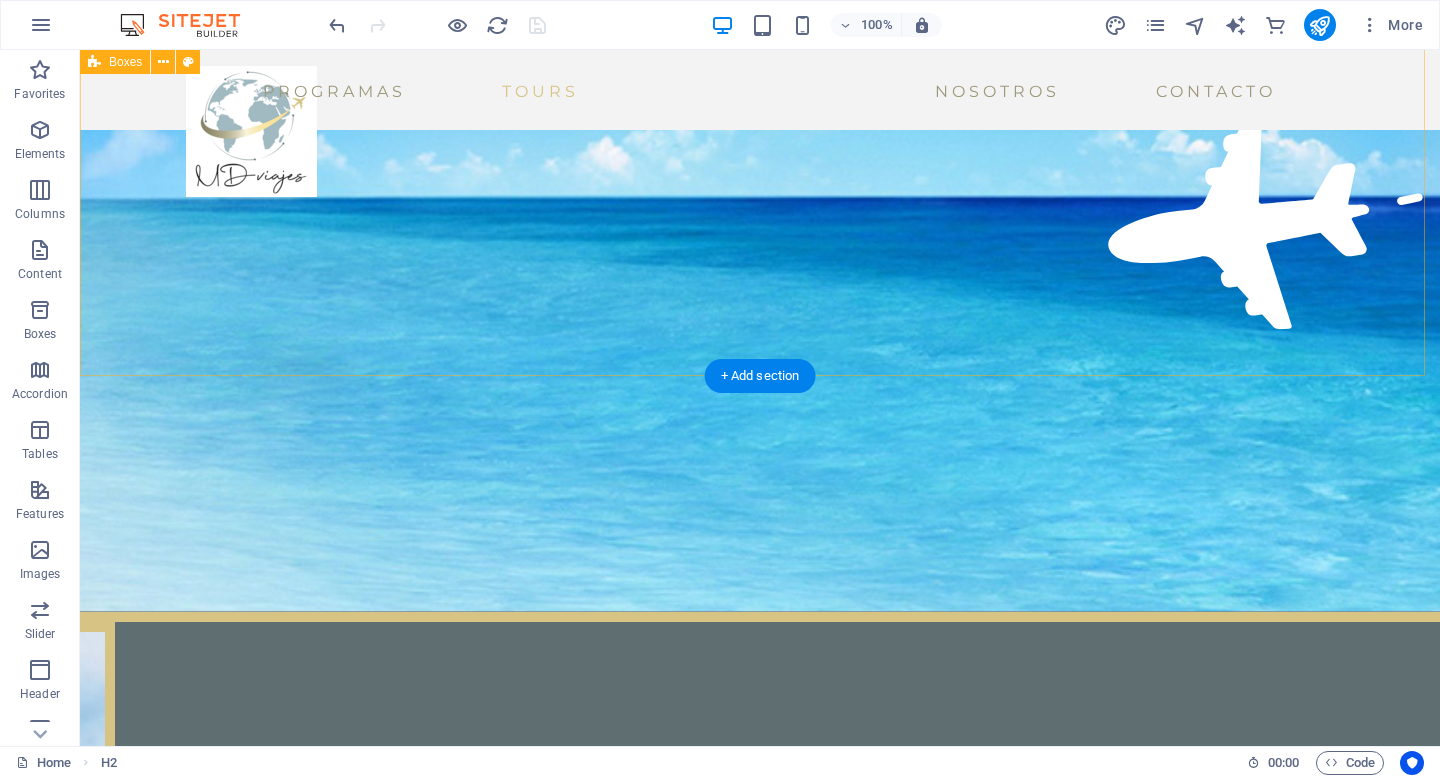scroll, scrollTop: 3483, scrollLeft: 0, axis: vertical 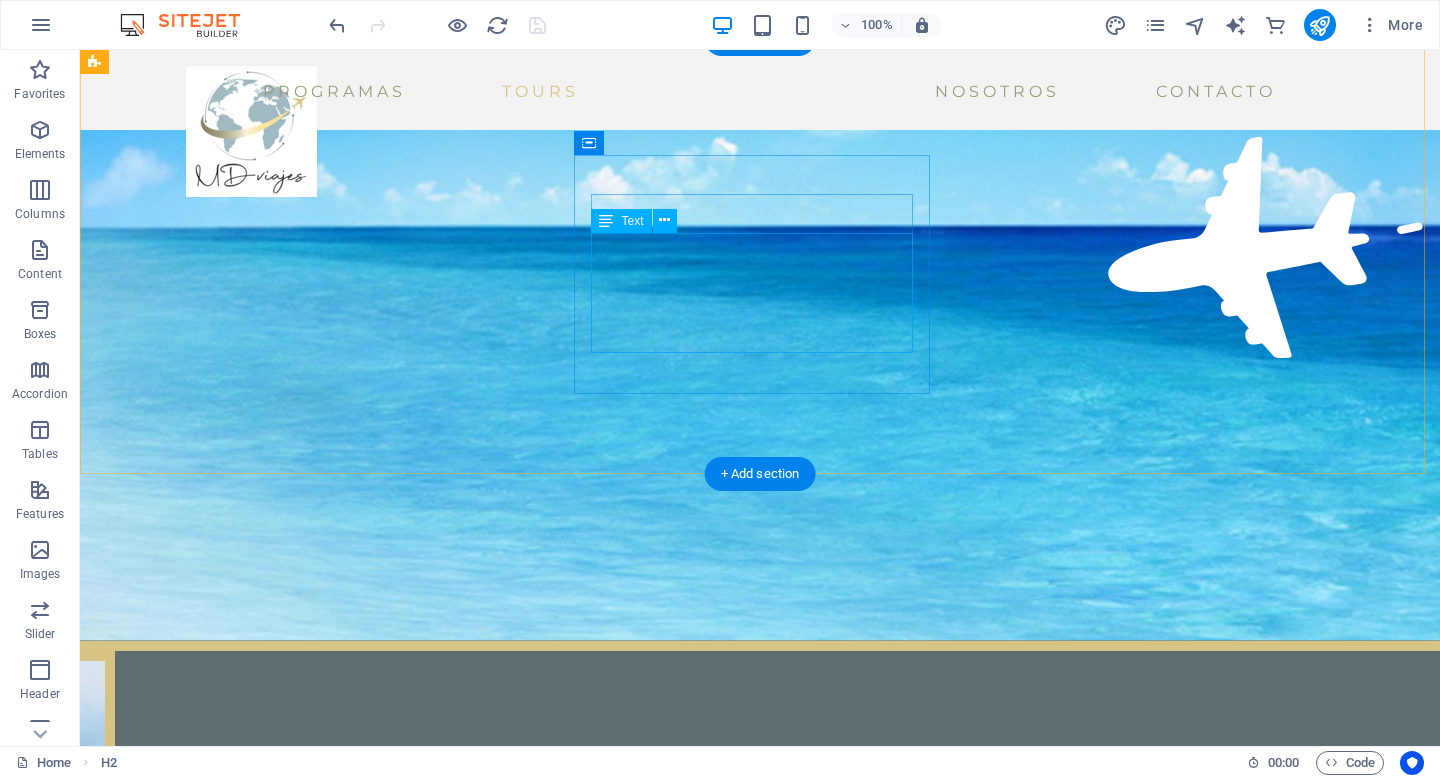 click on "Nuestro primer viaje con MDviajes, con [FIRST] de  ejecutiva , excelente.!!! Viaje familiar, excelente coordinación, traslados, tour, hoteles, ubicación, etc. Seguro seguiremos con ustedes para futuros viajes." at bounding box center (282, 19287) 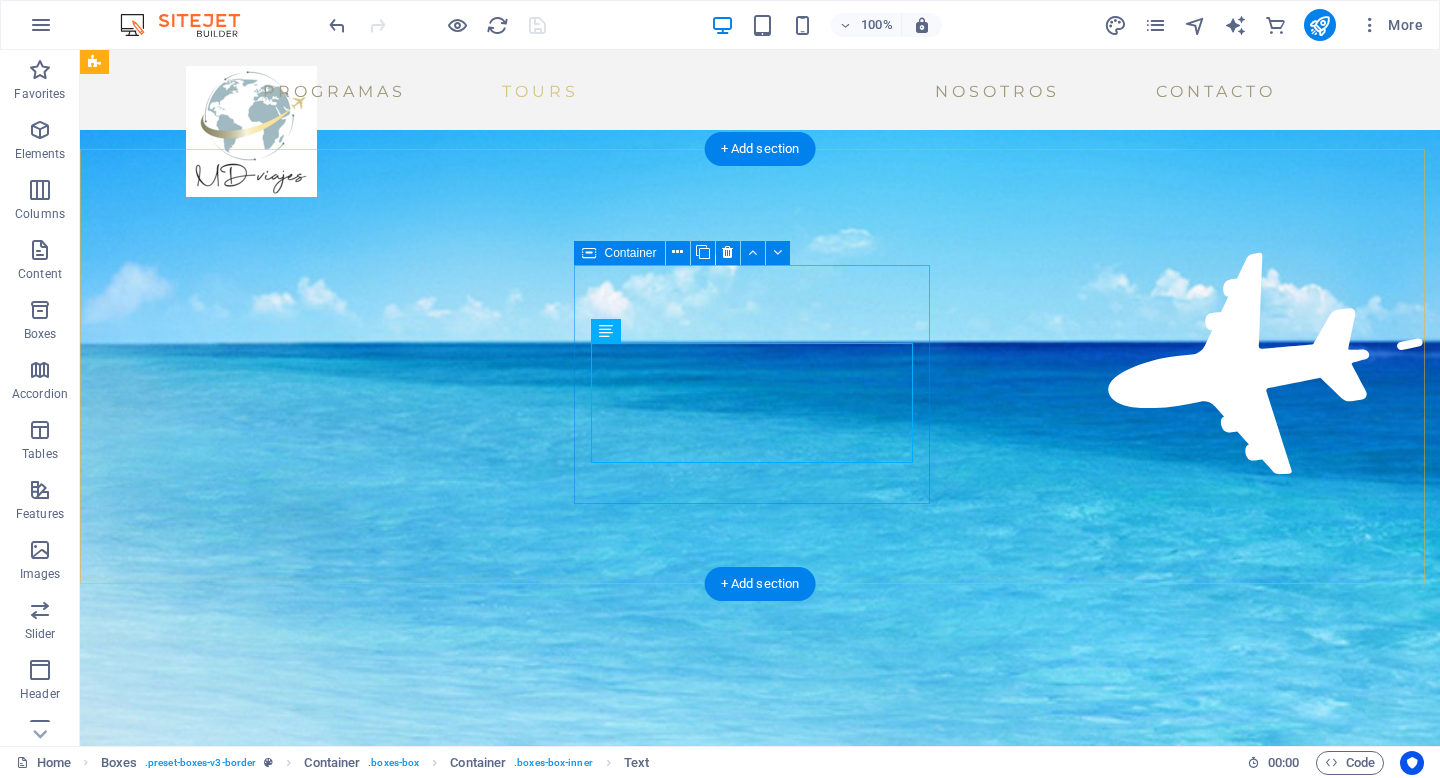 scroll, scrollTop: 3359, scrollLeft: 0, axis: vertical 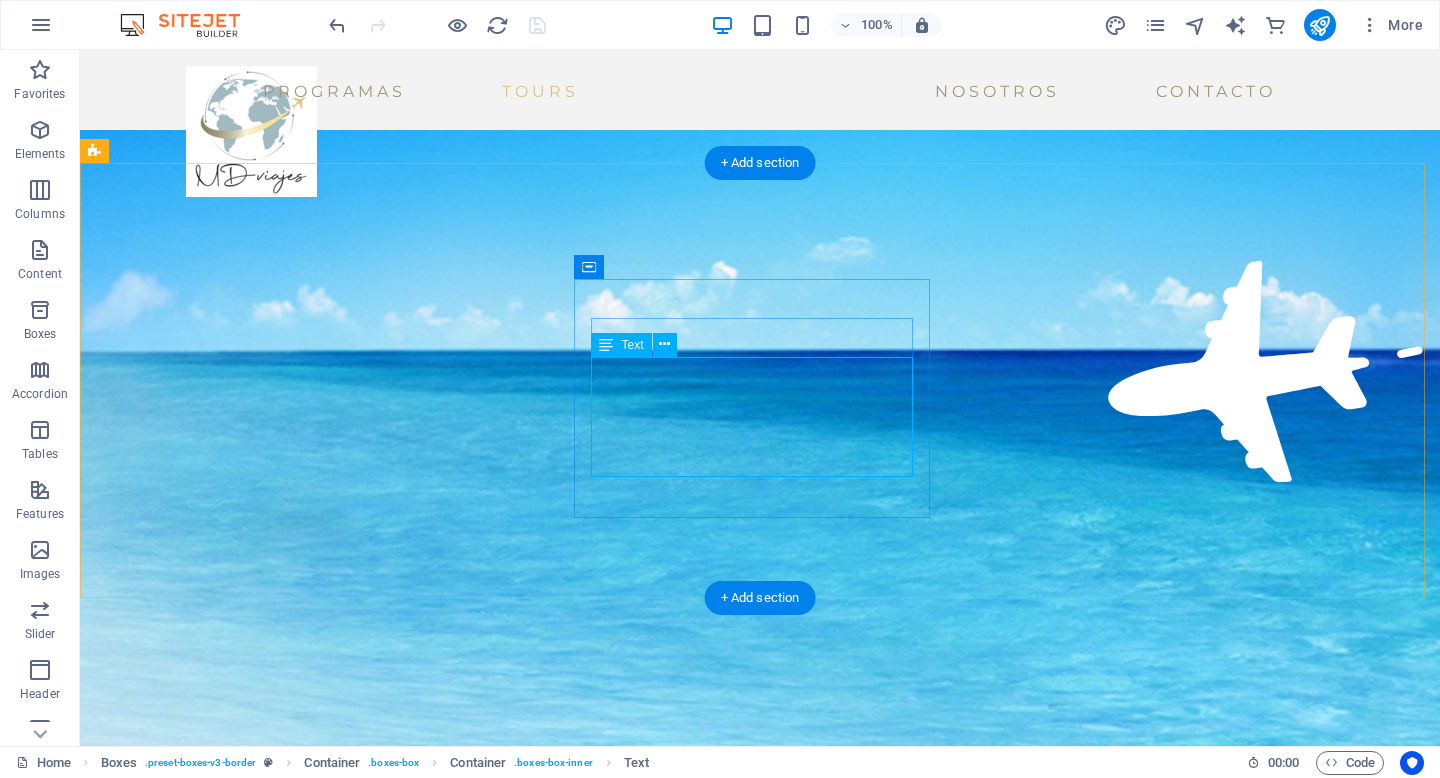 click on "Nuestro primer viaje con MDviajes, con [FIRST] de  ejecutiva , excelente.!!! Viaje familiar, excelente coordinación, traslados, tour, hoteles, ubicación, etc. Seguro seguiremos con ustedes para futuros viajes." at bounding box center [282, 19411] 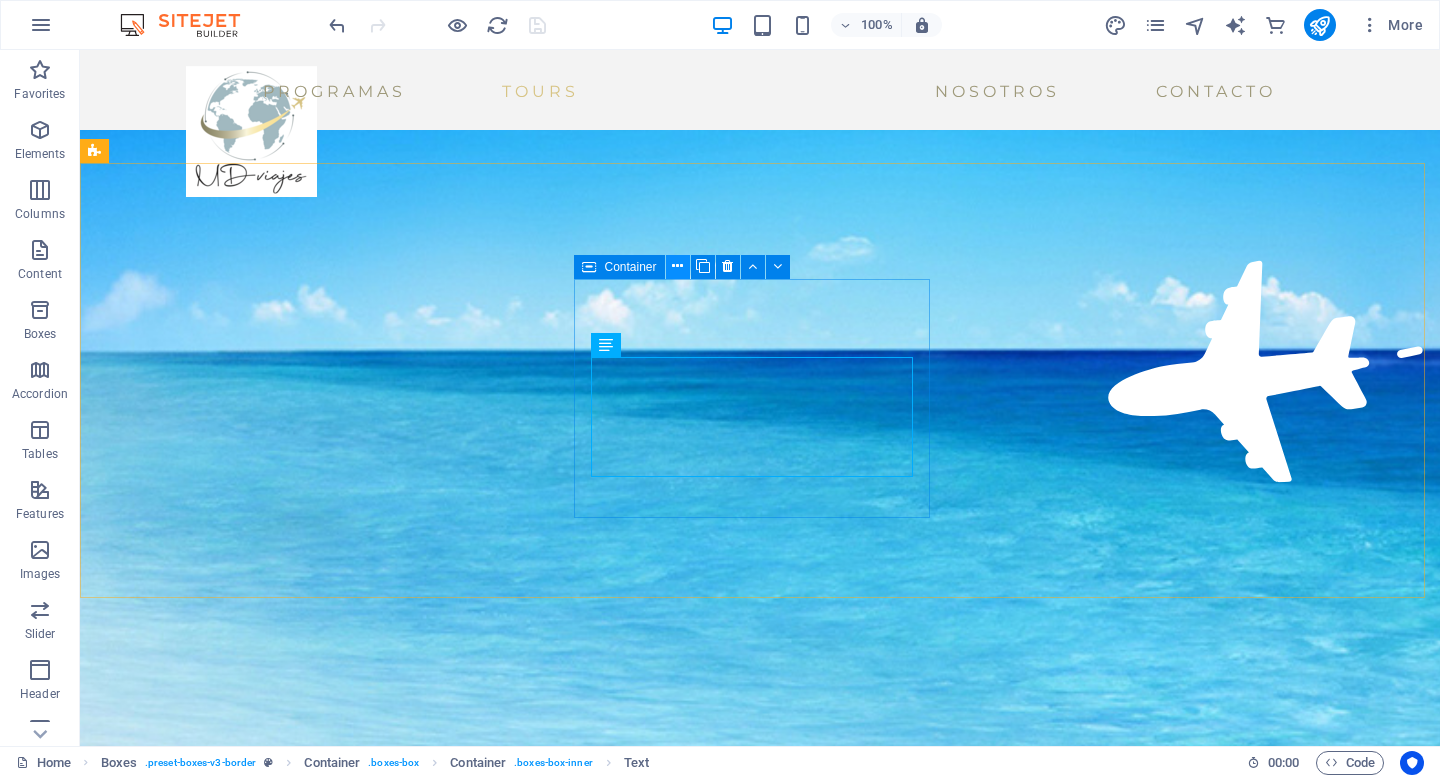 click at bounding box center [677, 266] 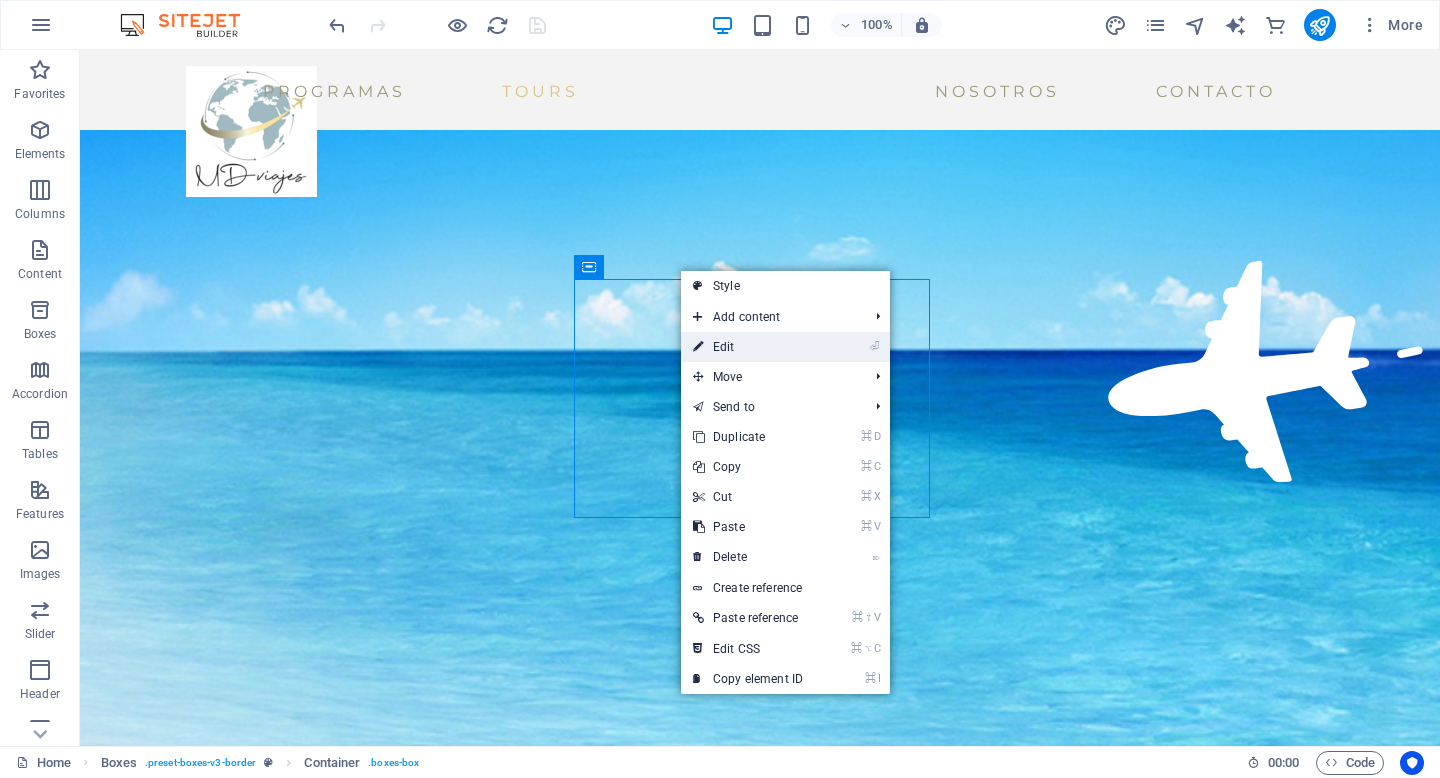 click on "⏎  Edit" at bounding box center (748, 347) 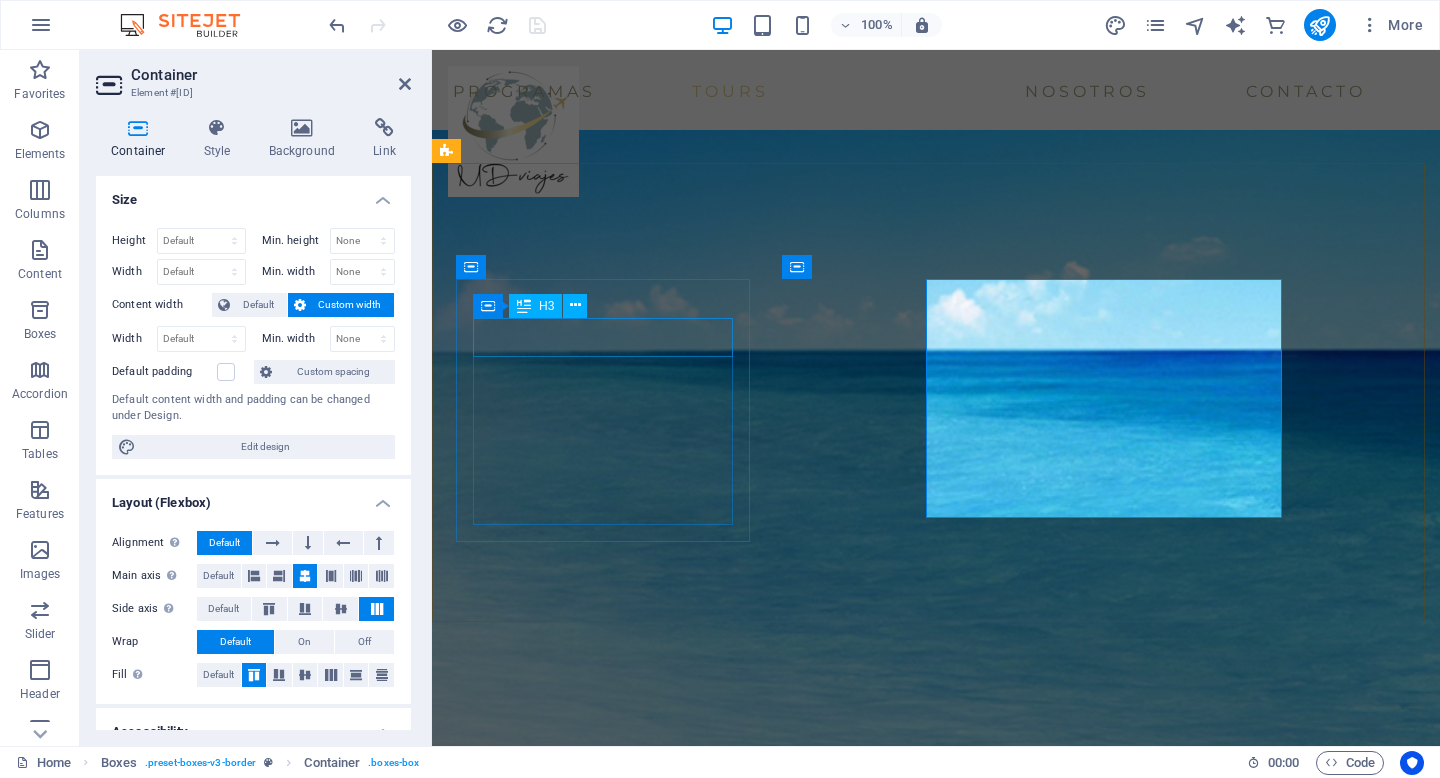 scroll, scrollTop: 3183, scrollLeft: 0, axis: vertical 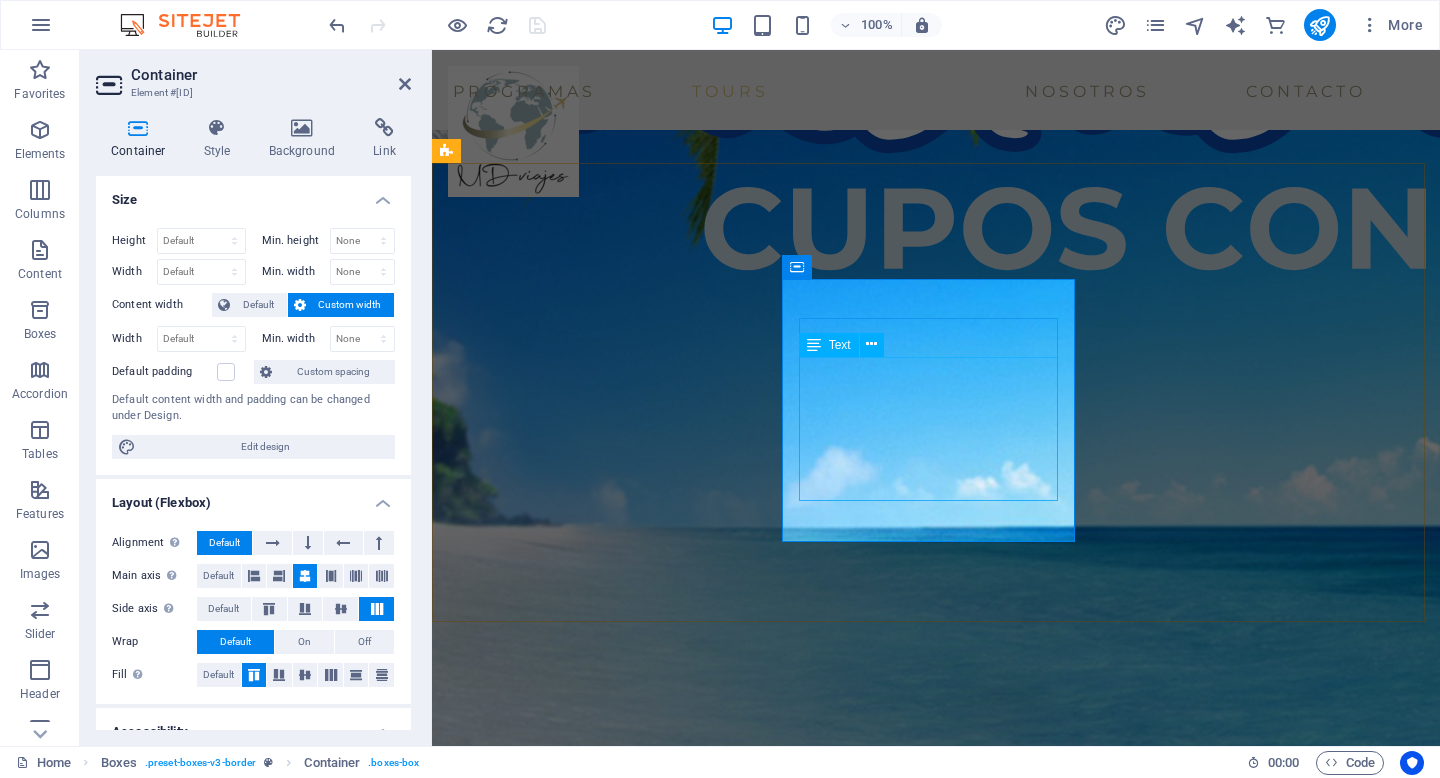 click on "Nuestro primer viaje con MDviajes, con [FIRST] de  ejecutiva , excelente.!!! Viaje familiar, excelente coordinación, traslados, tour, hoteles, ubicación, etc. Seguro seguiremos con ustedes para futuros viajes." at bounding box center (605, 18618) 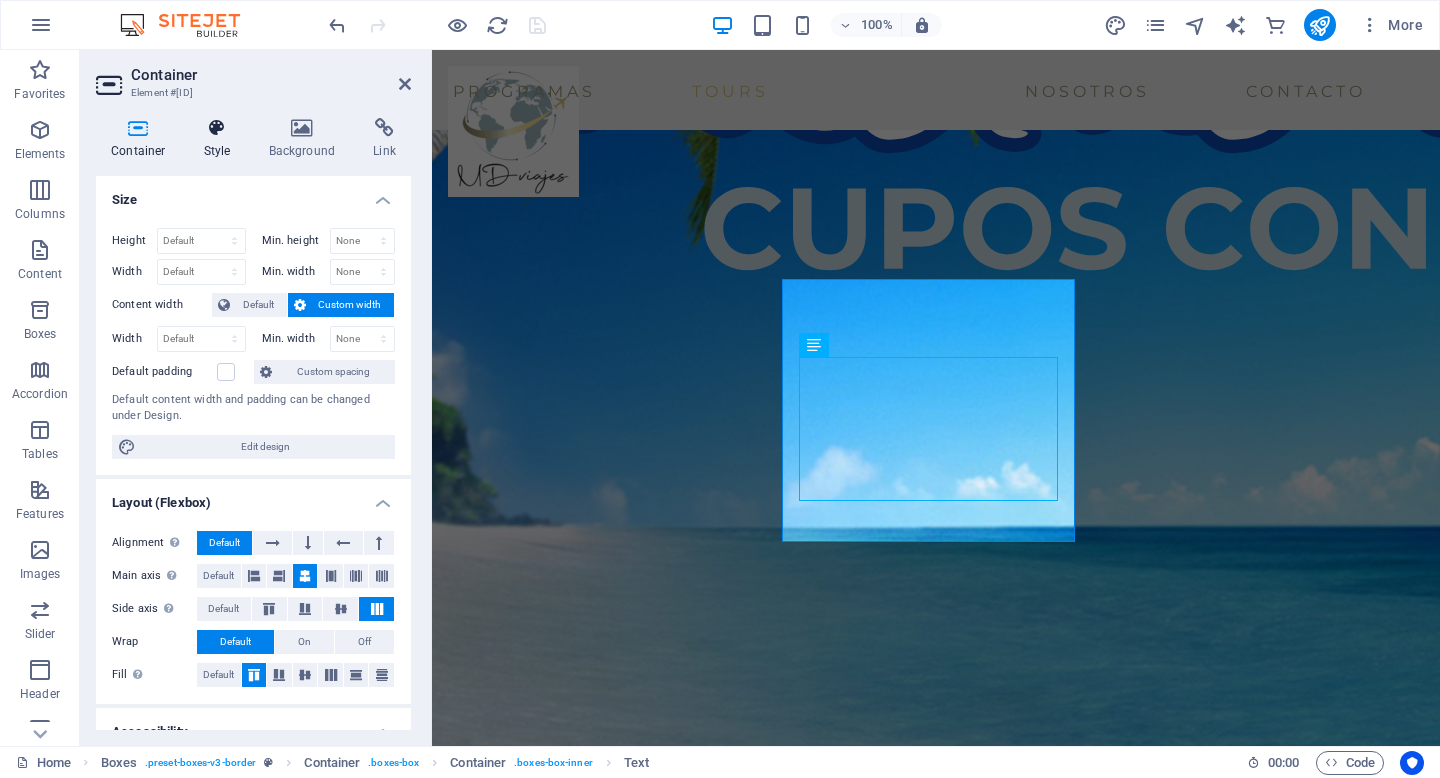 click at bounding box center (217, 128) 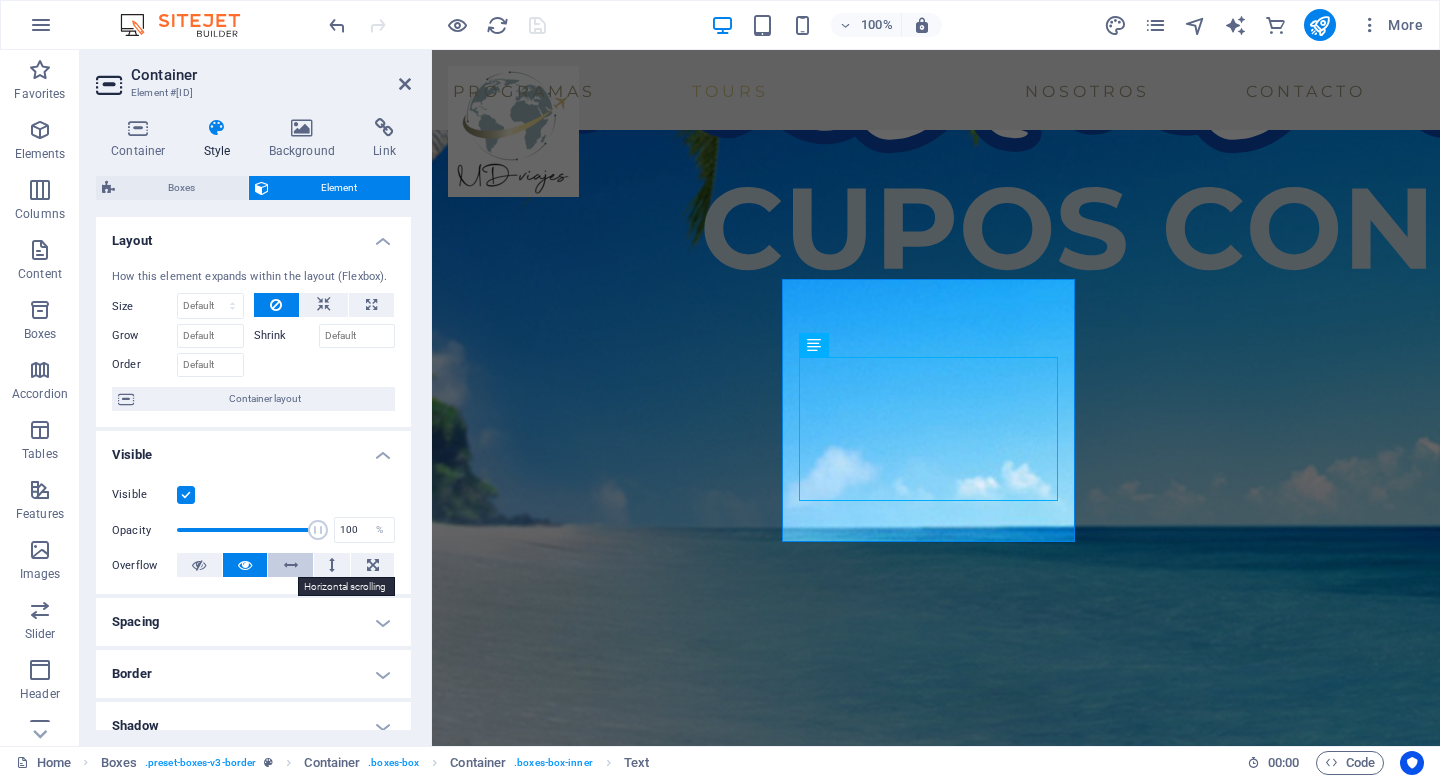 click at bounding box center (291, 565) 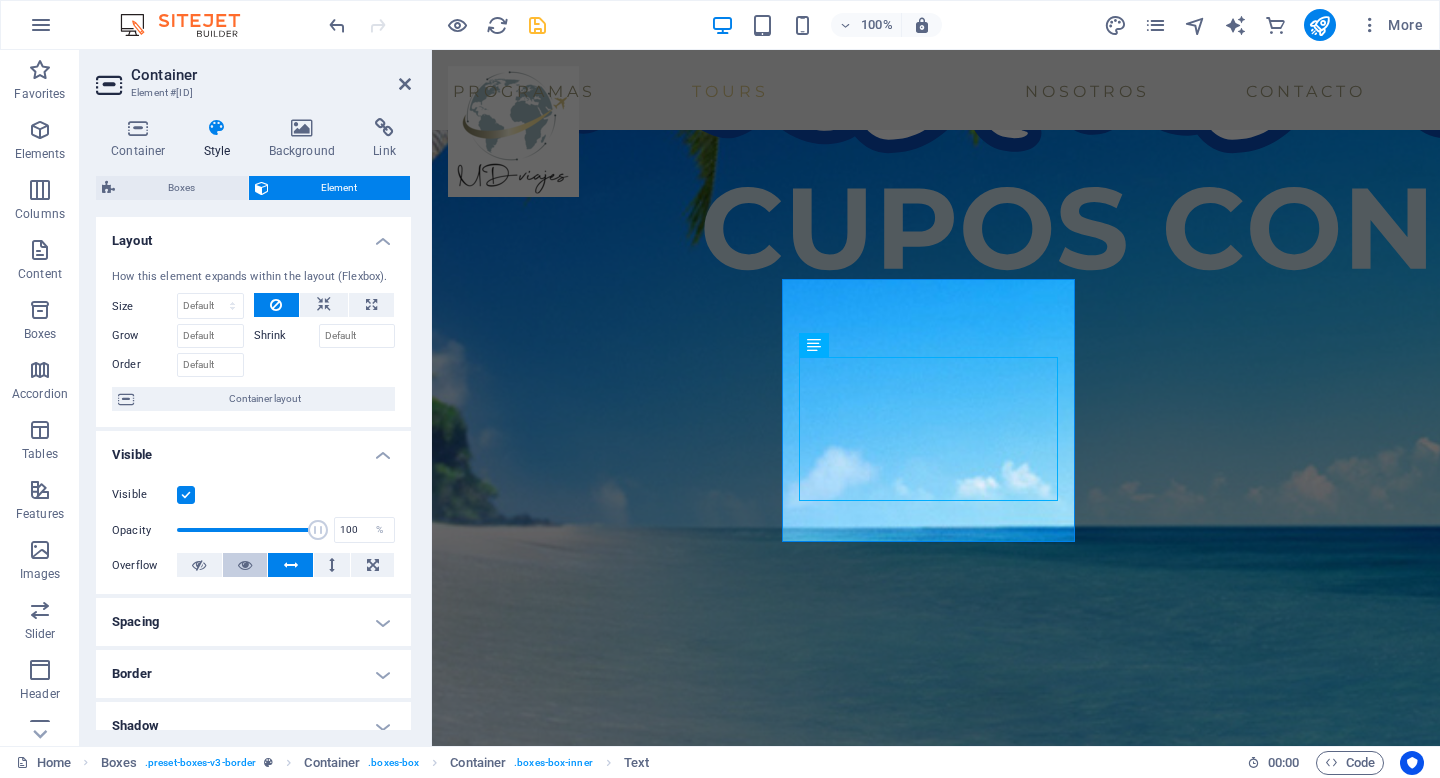 click at bounding box center (245, 565) 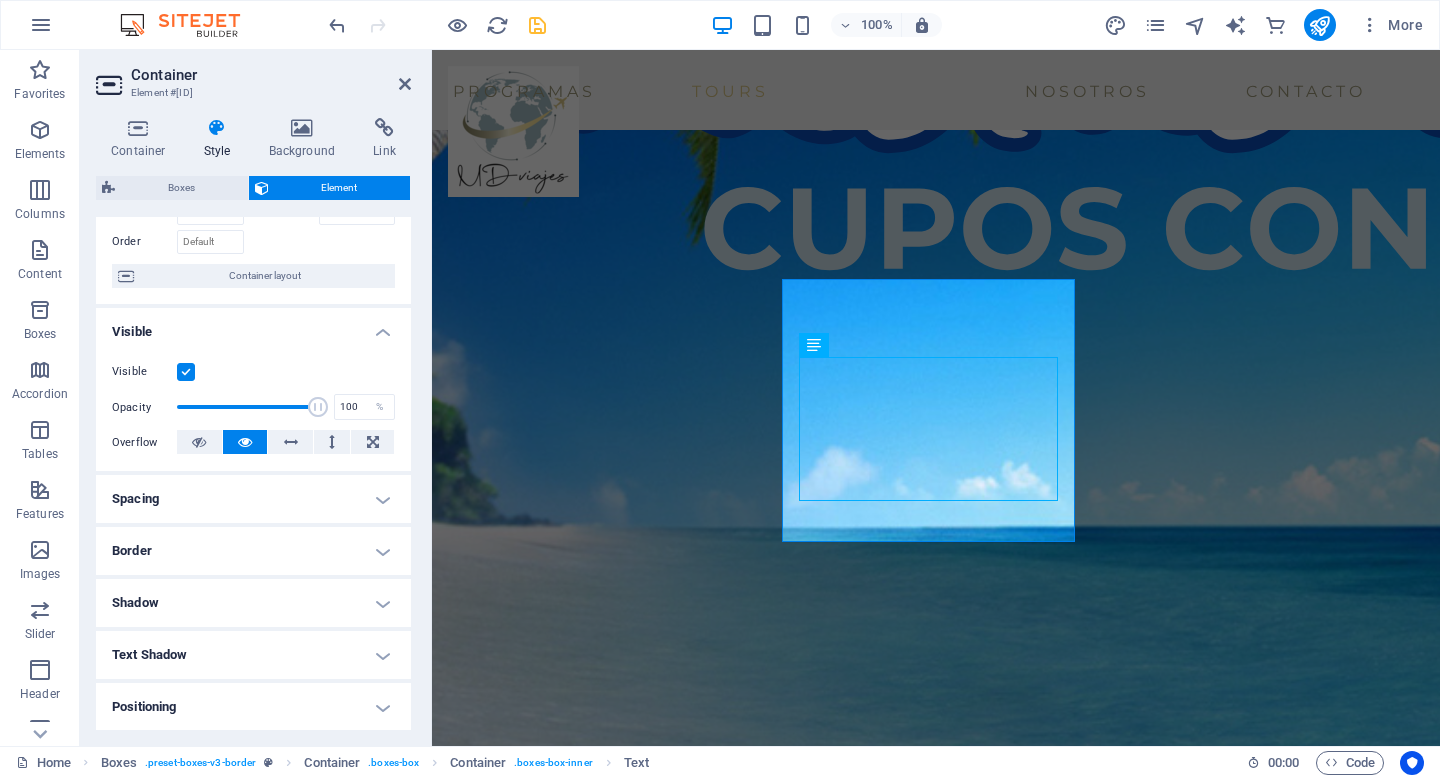 scroll, scrollTop: 123, scrollLeft: 0, axis: vertical 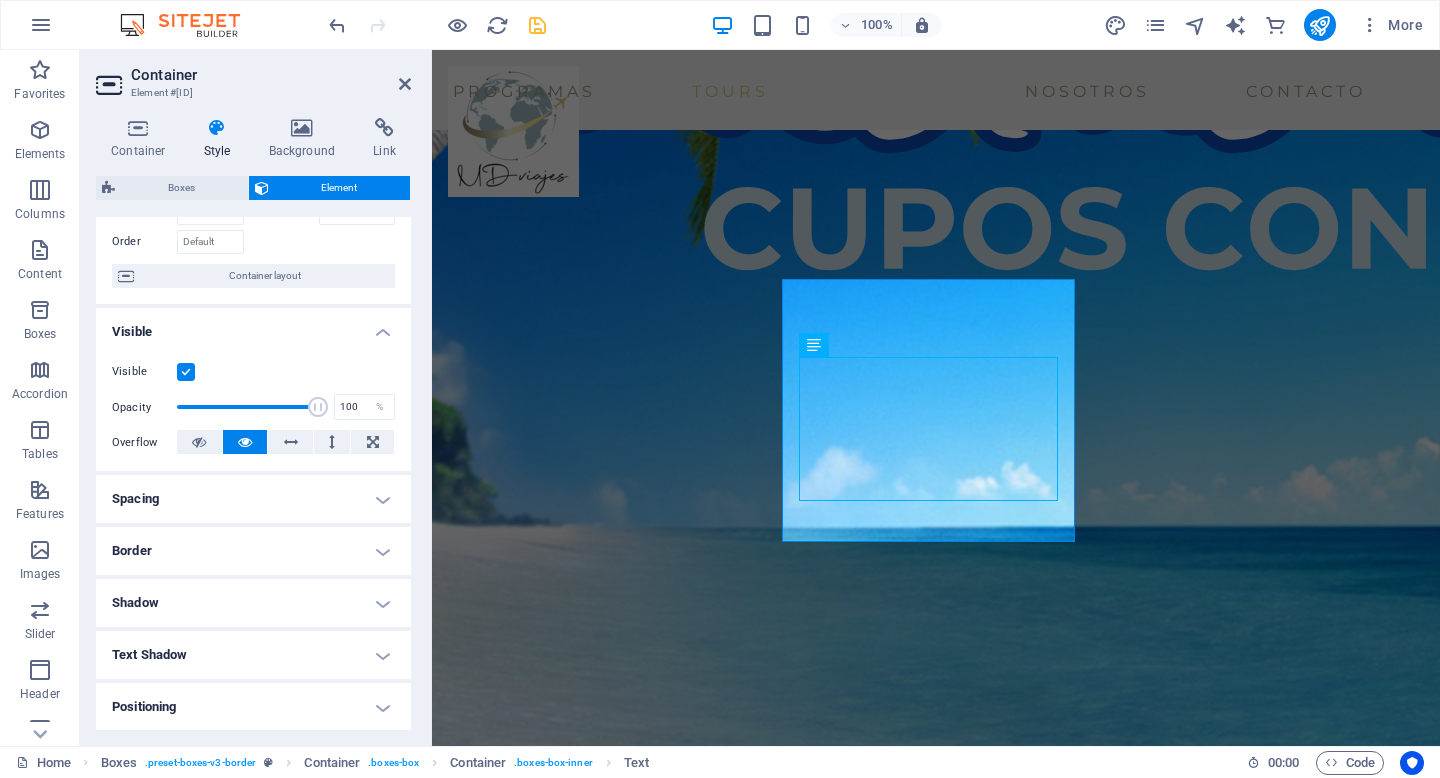 click on "Text Shadow" at bounding box center [253, 655] 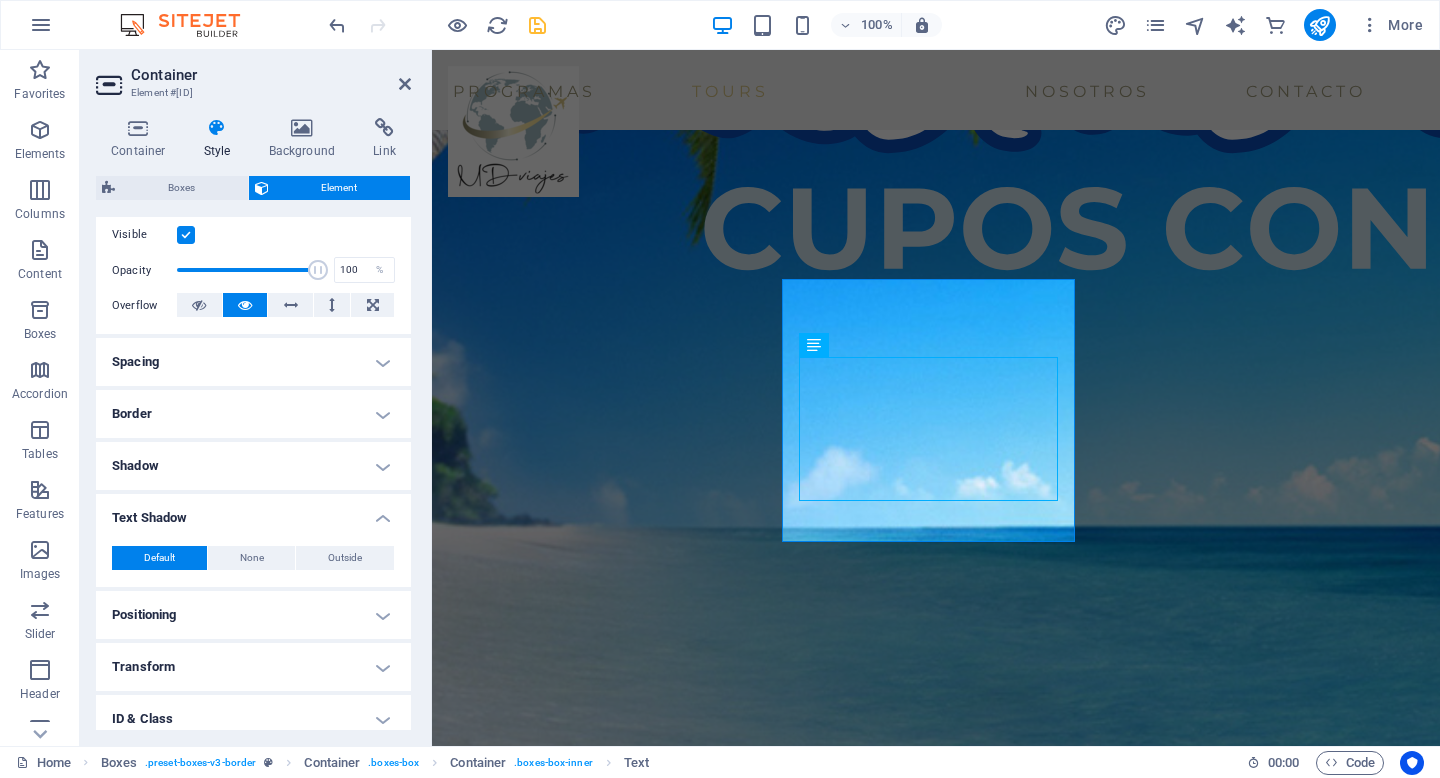 scroll, scrollTop: 260, scrollLeft: 0, axis: vertical 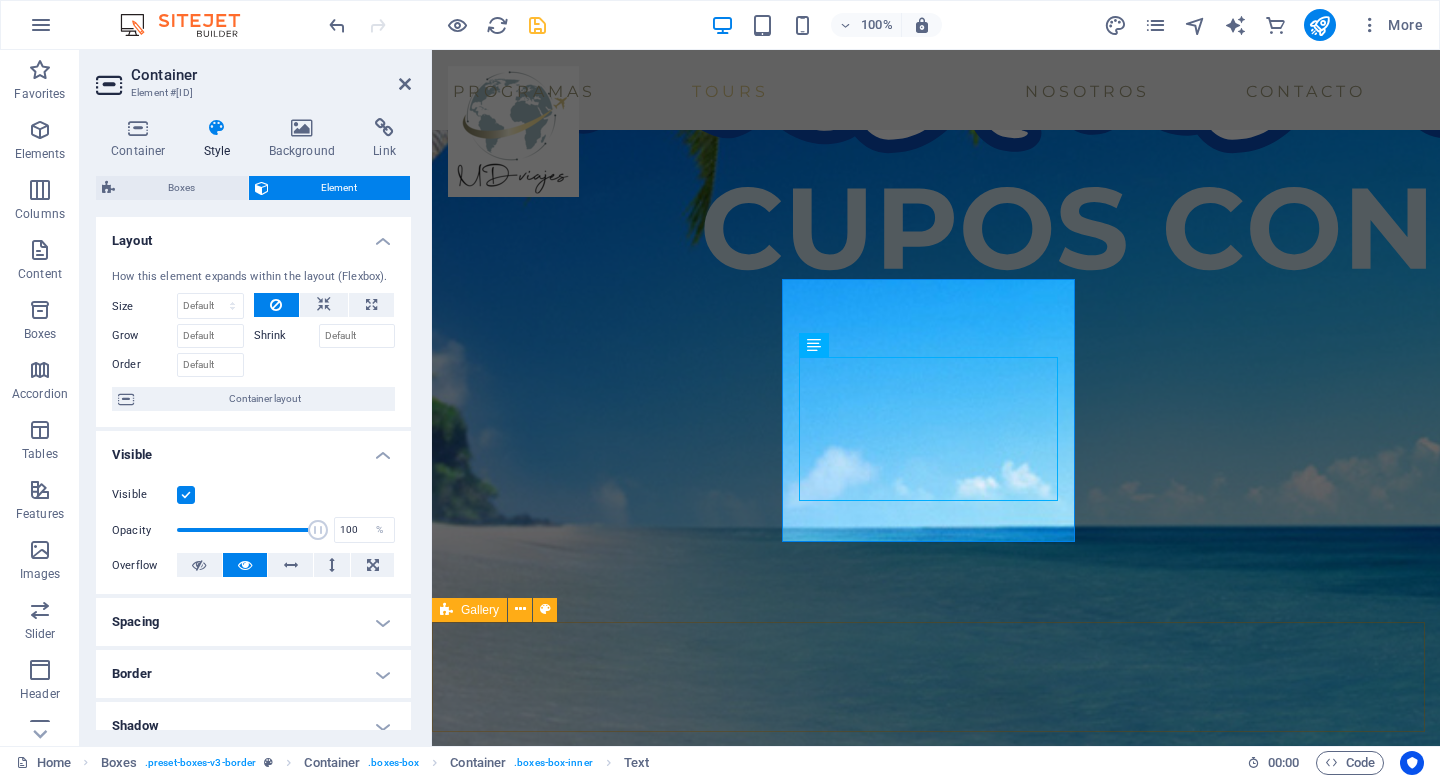 click on "Drop content here or  Add elements  Paste clipboard" at bounding box center [936, 19133] 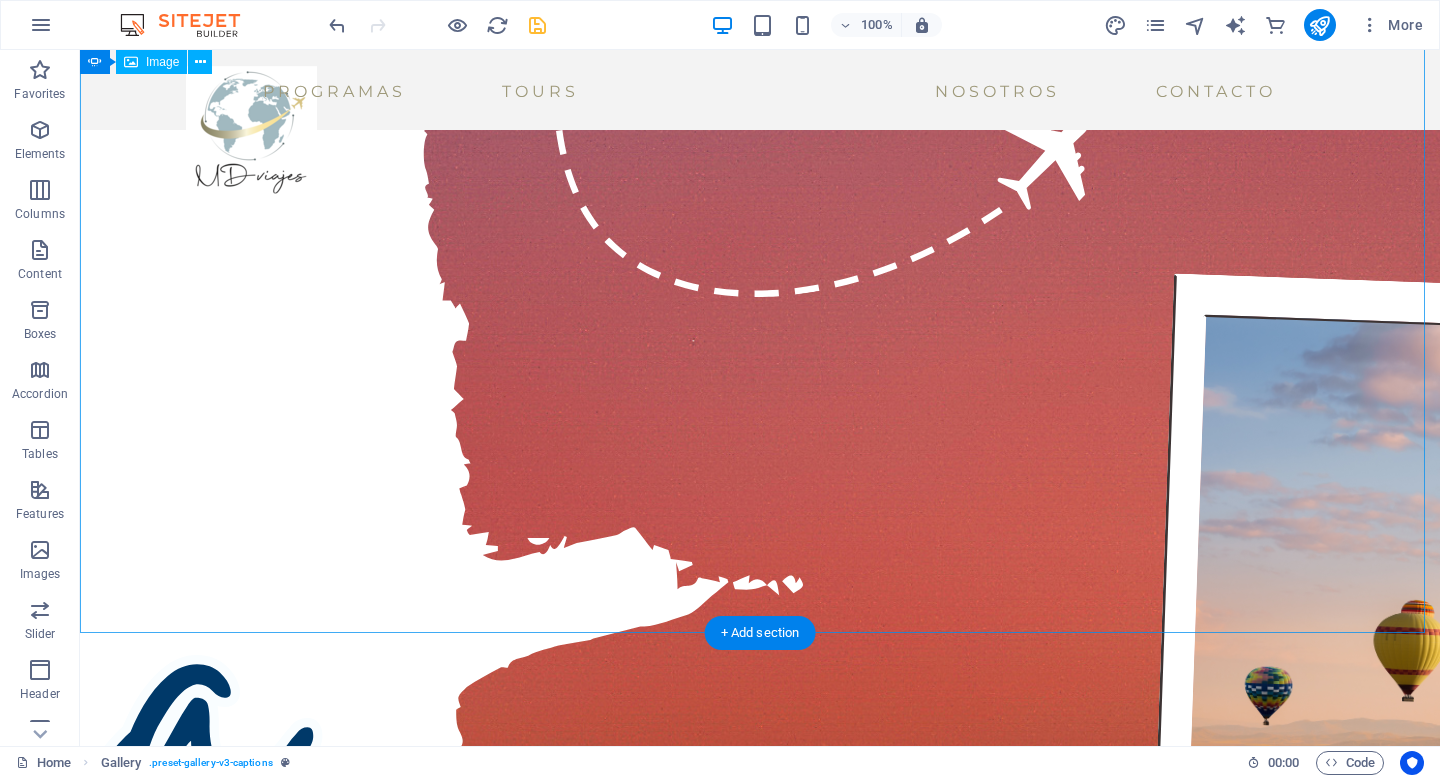 scroll, scrollTop: 314, scrollLeft: 0, axis: vertical 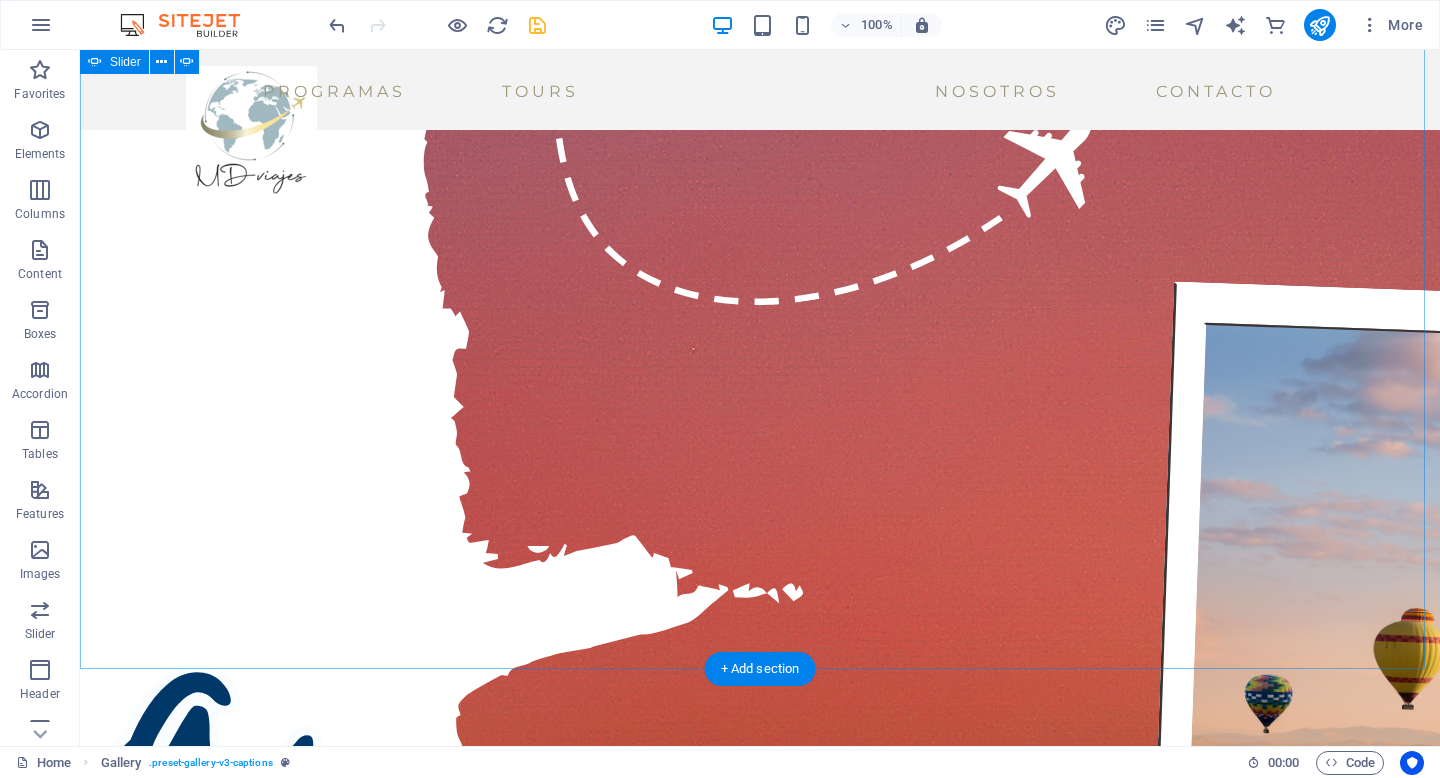 click at bounding box center (80, 10267) 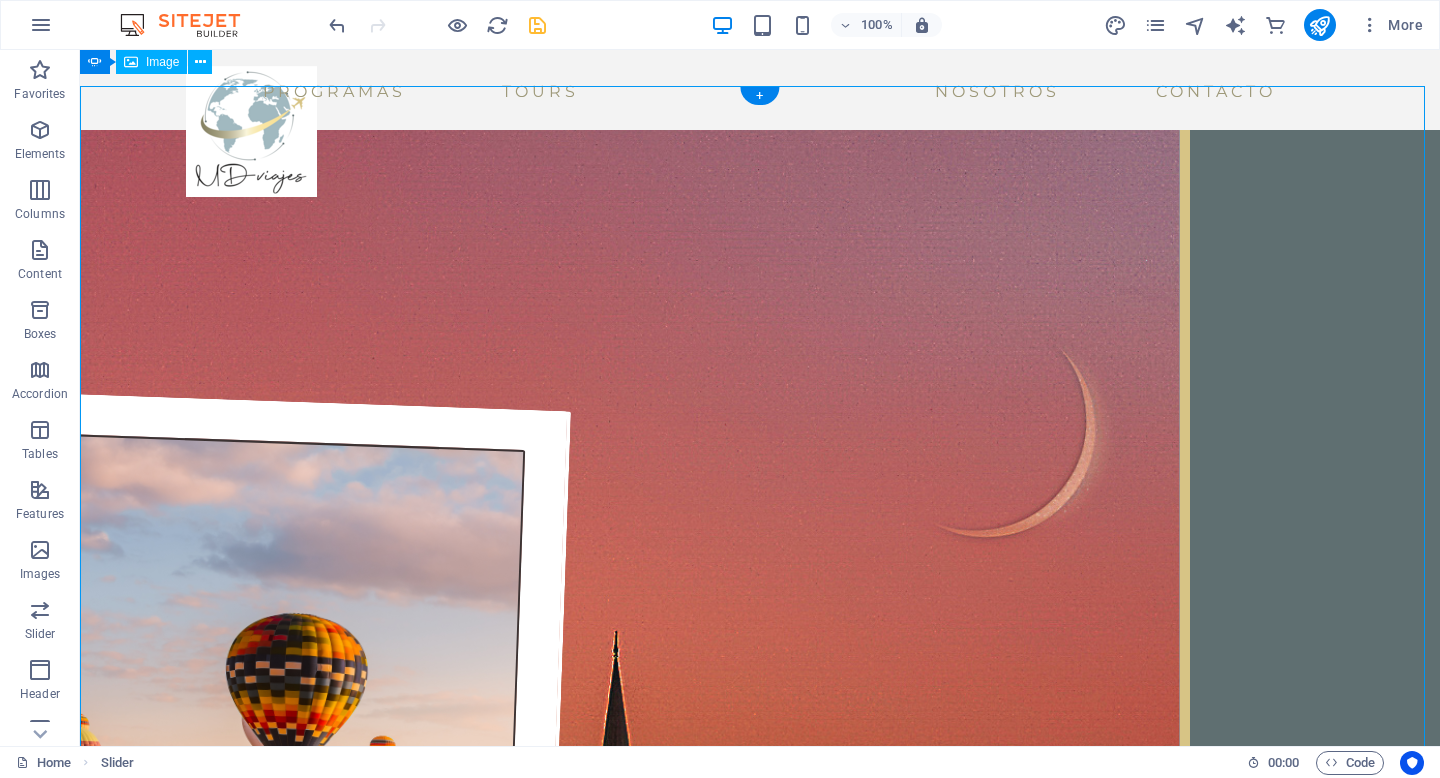 scroll, scrollTop: 201, scrollLeft: 0, axis: vertical 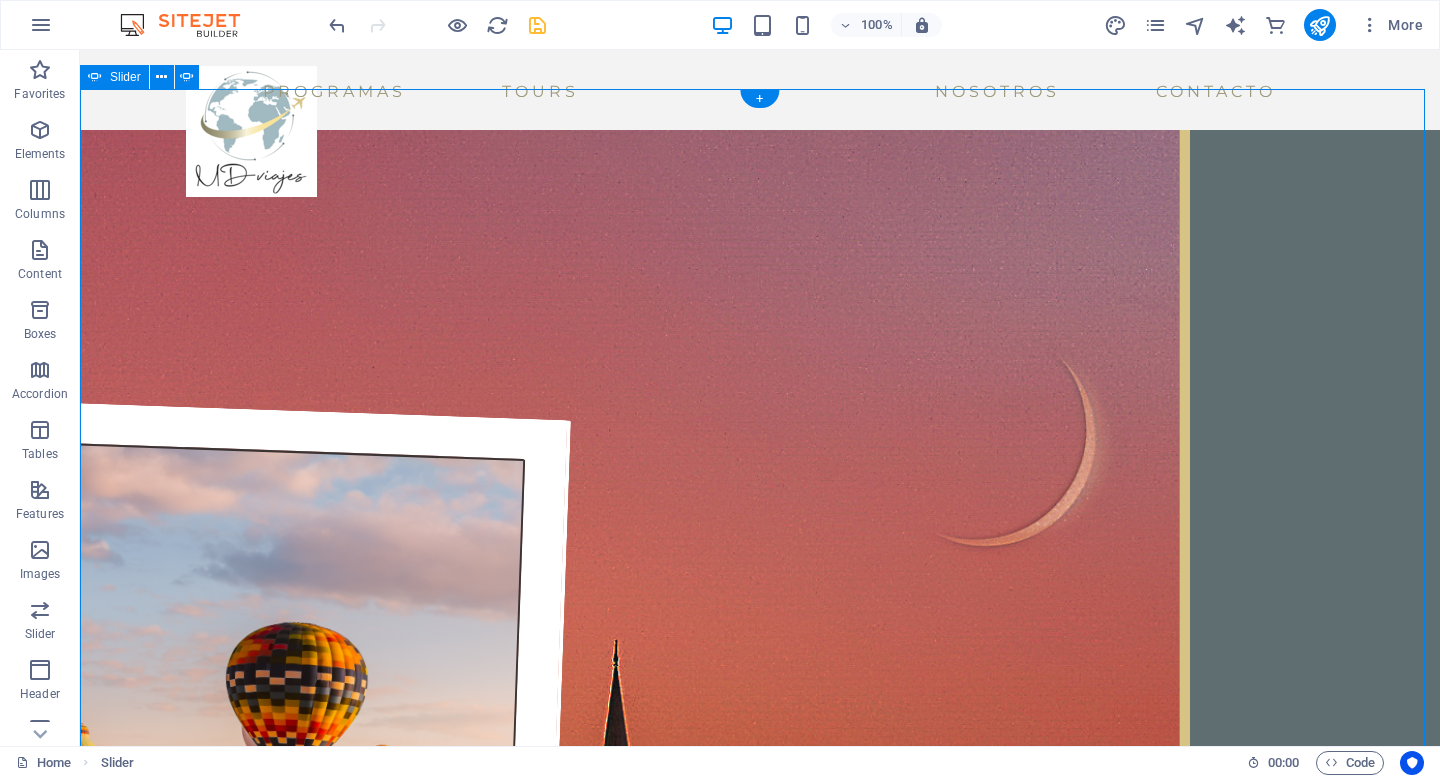 click at bounding box center (80, 10380) 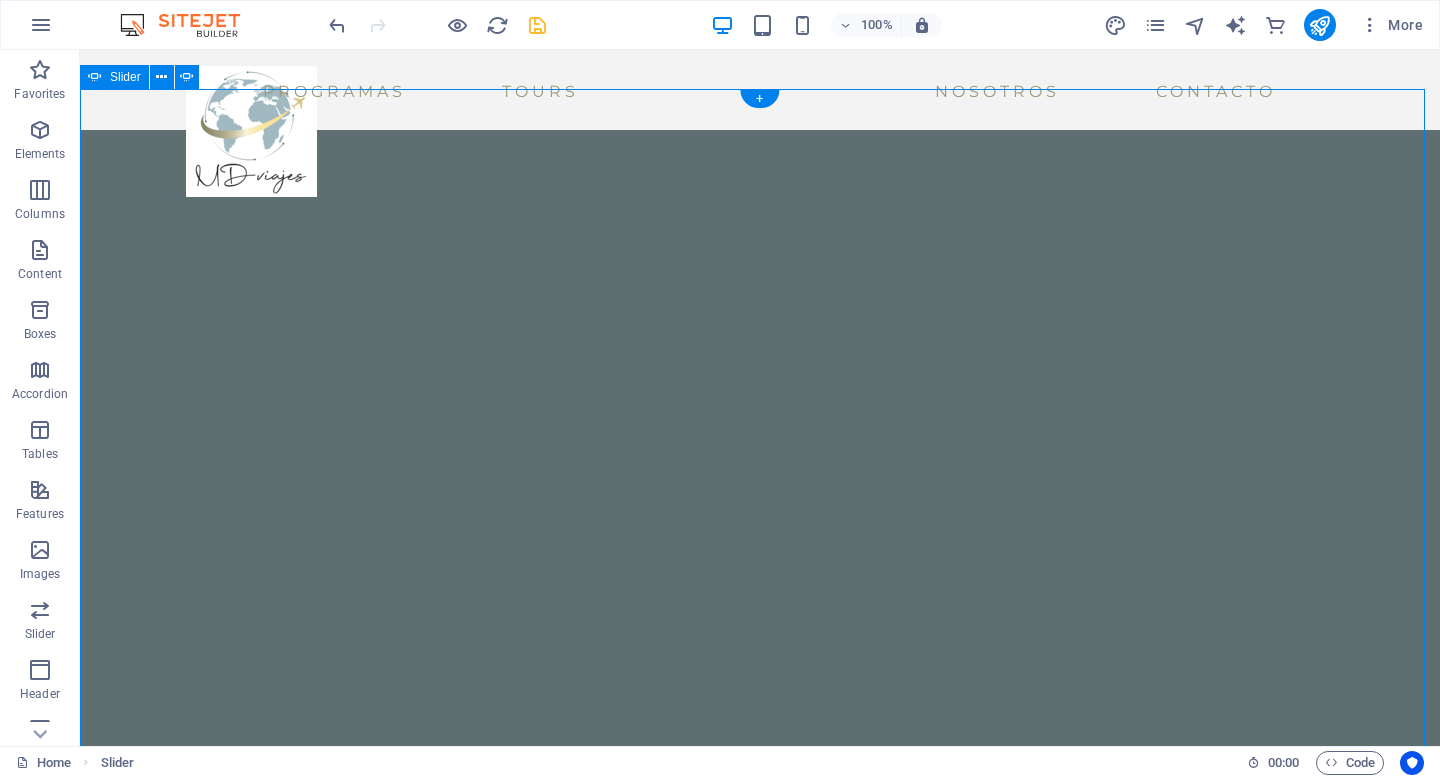 click at bounding box center [80, 10380] 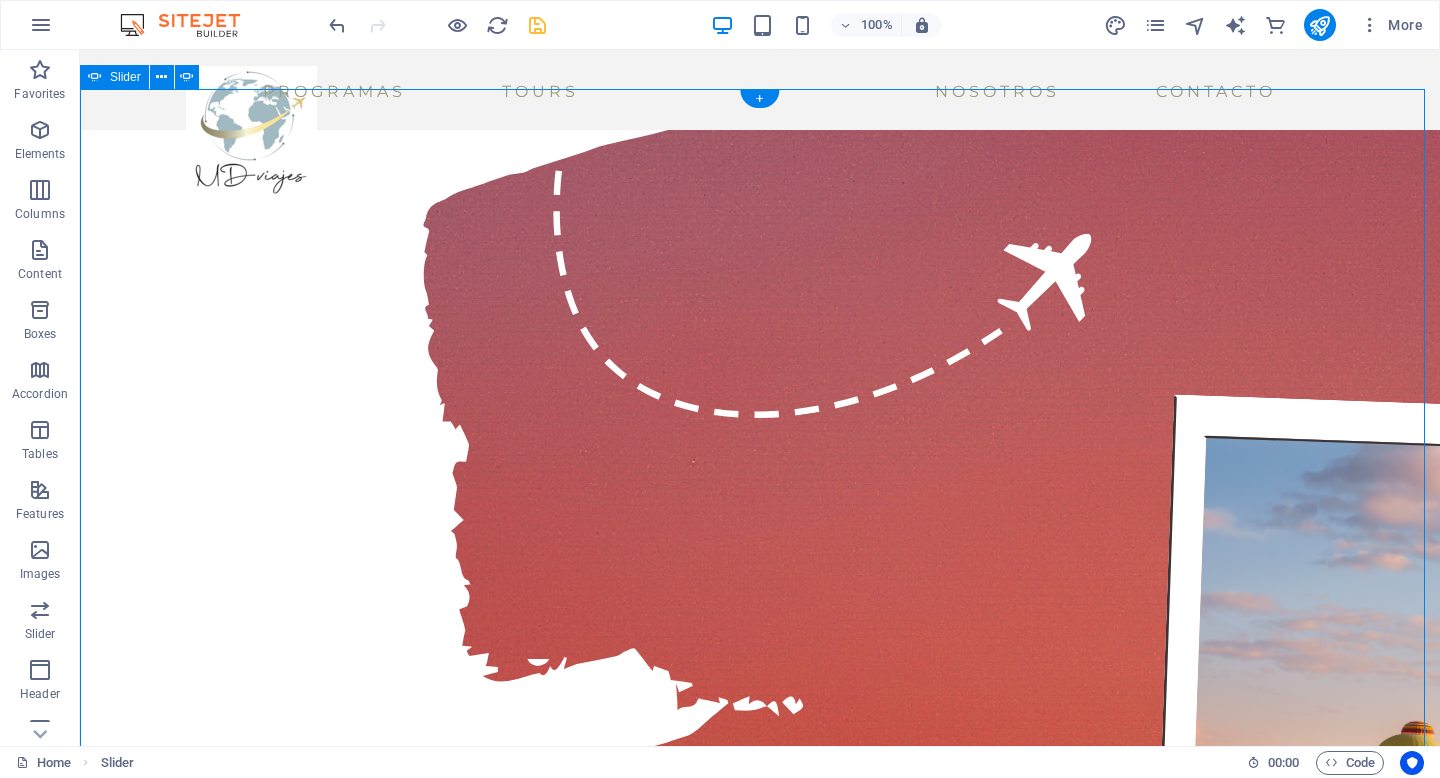 click at bounding box center [80, 106] 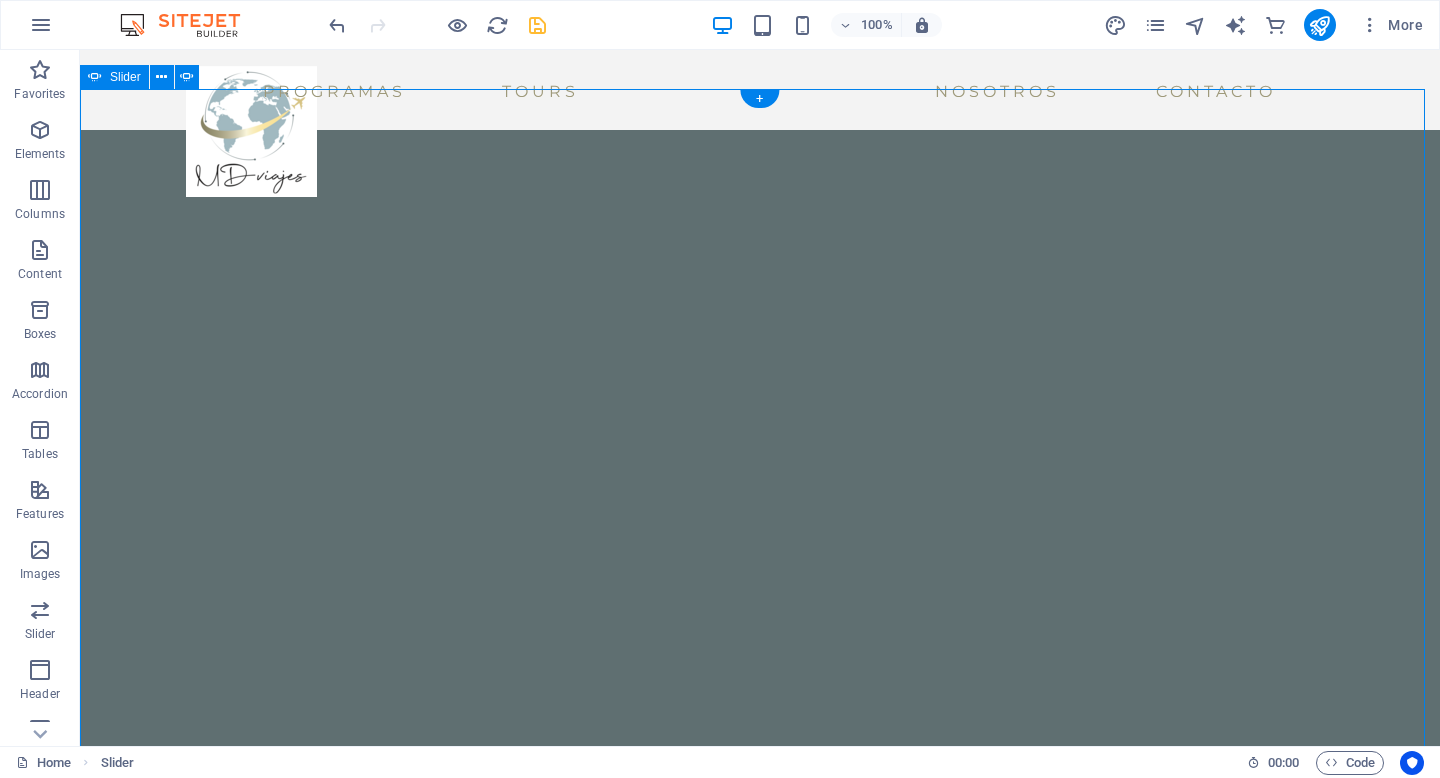 click at bounding box center (80, 106) 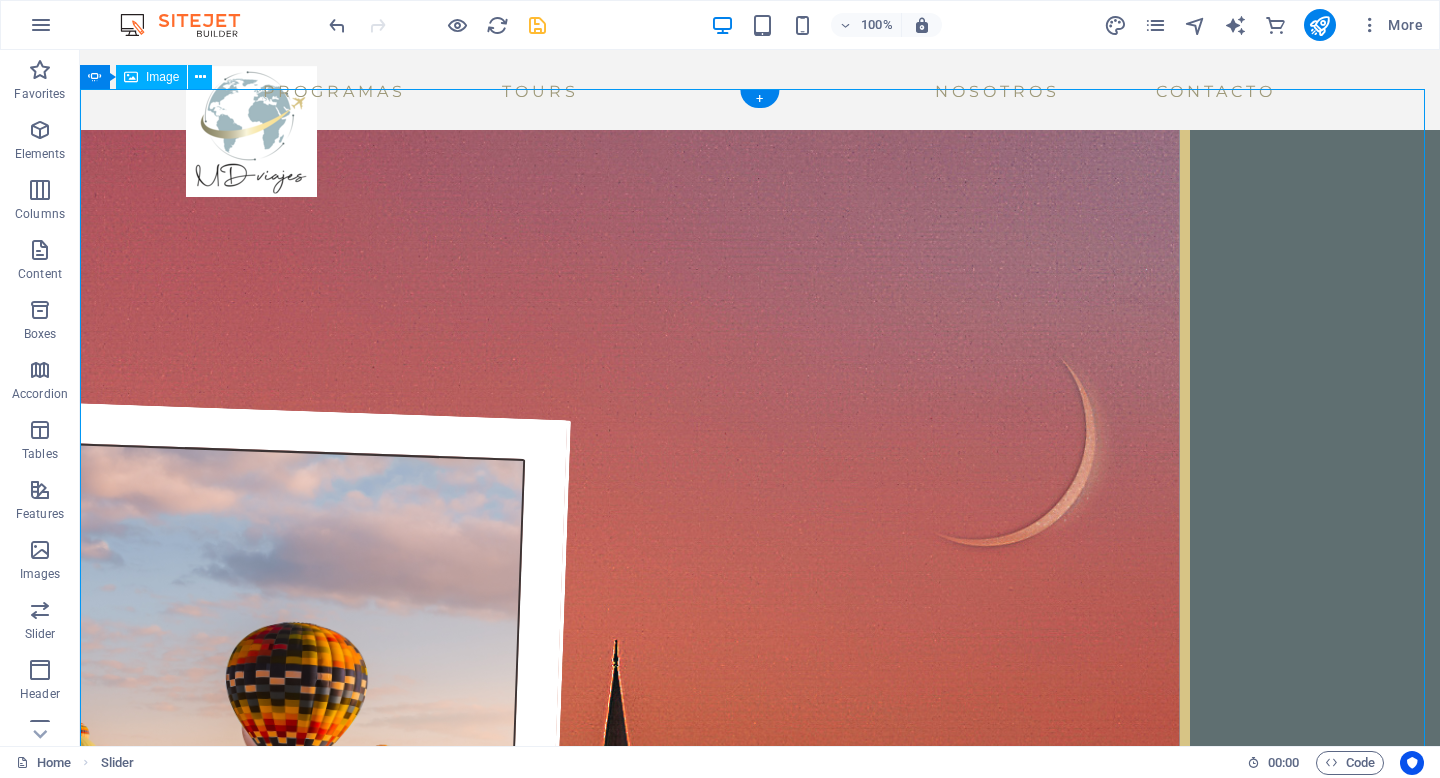 click at bounding box center (-1938, 4283) 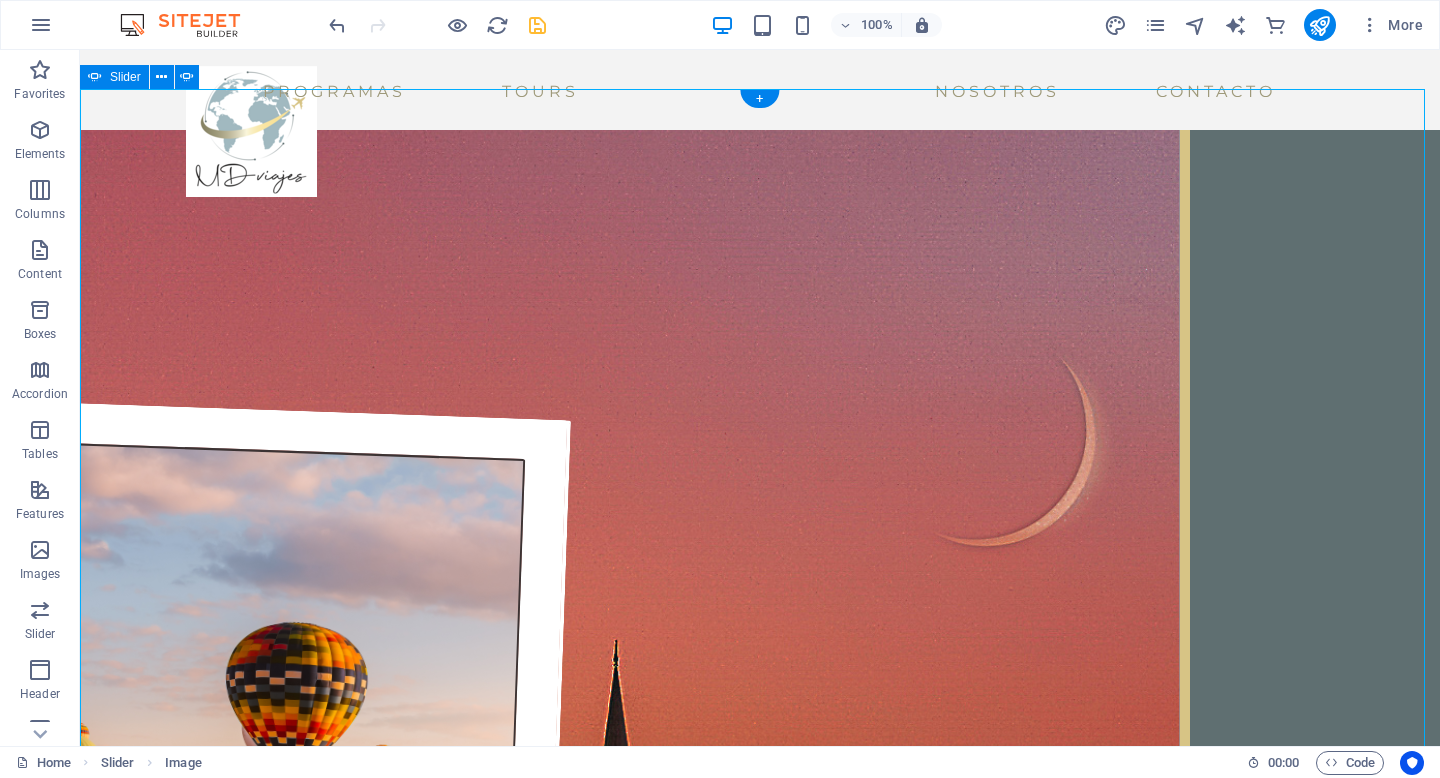 click at bounding box center (80, 106) 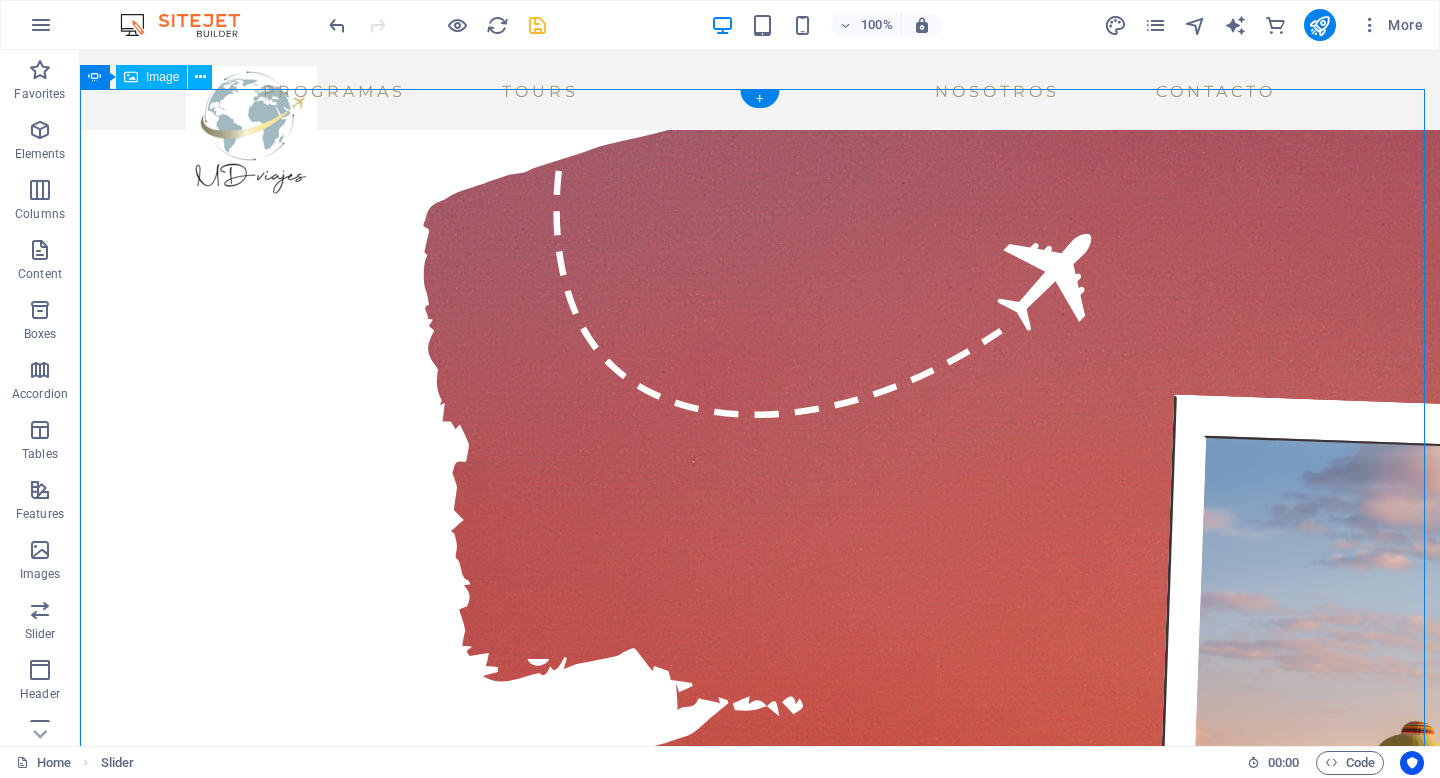 click at bounding box center (-593, 2978) 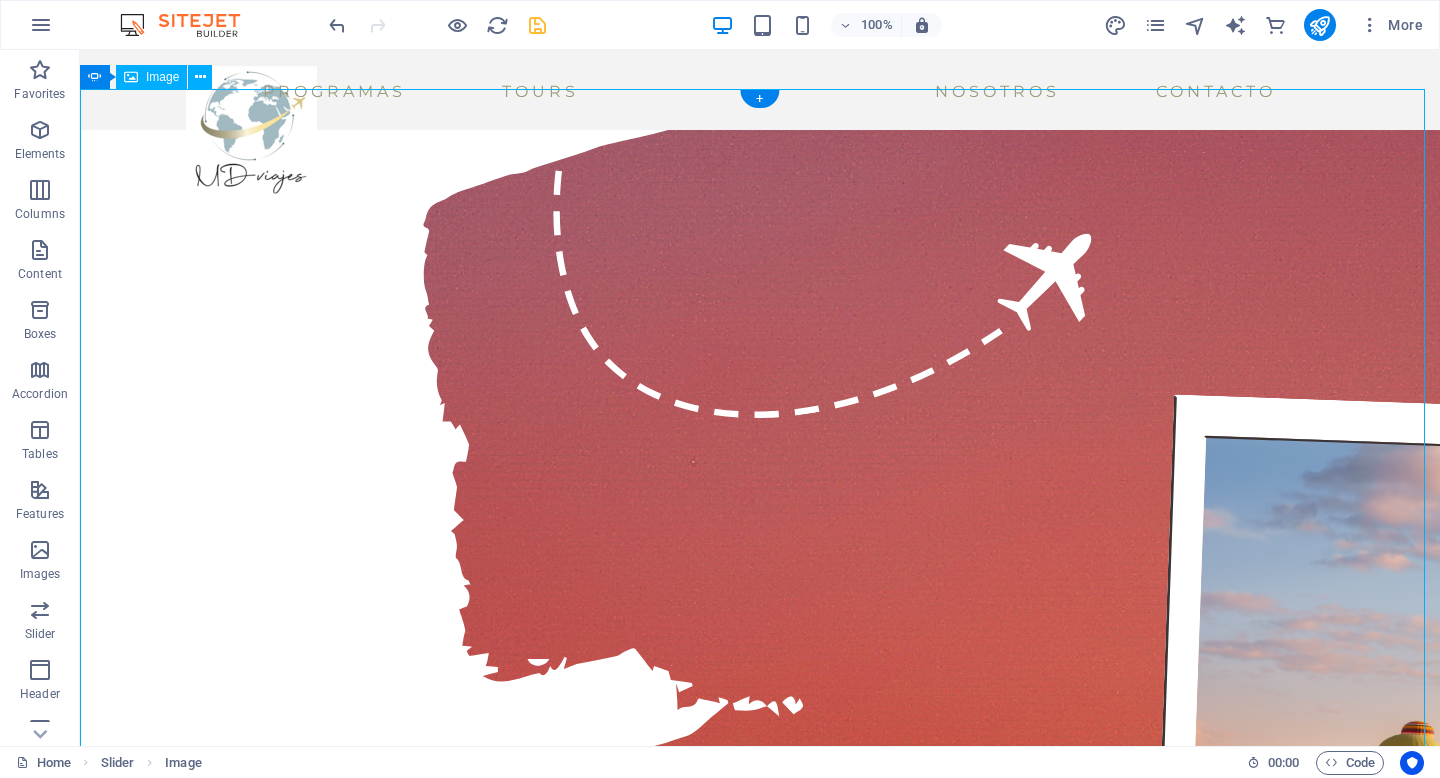 click at bounding box center (-593, 2978) 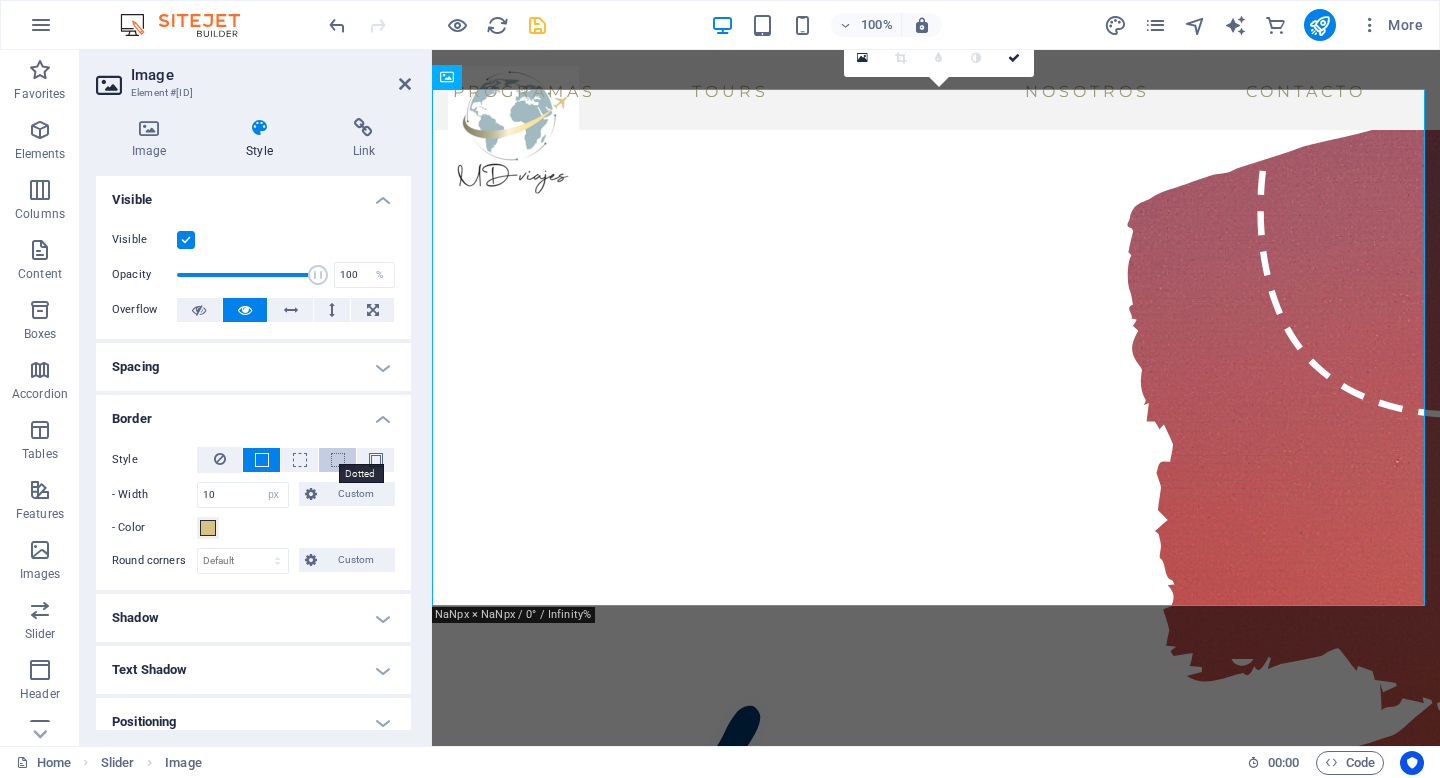 click at bounding box center [338, 460] 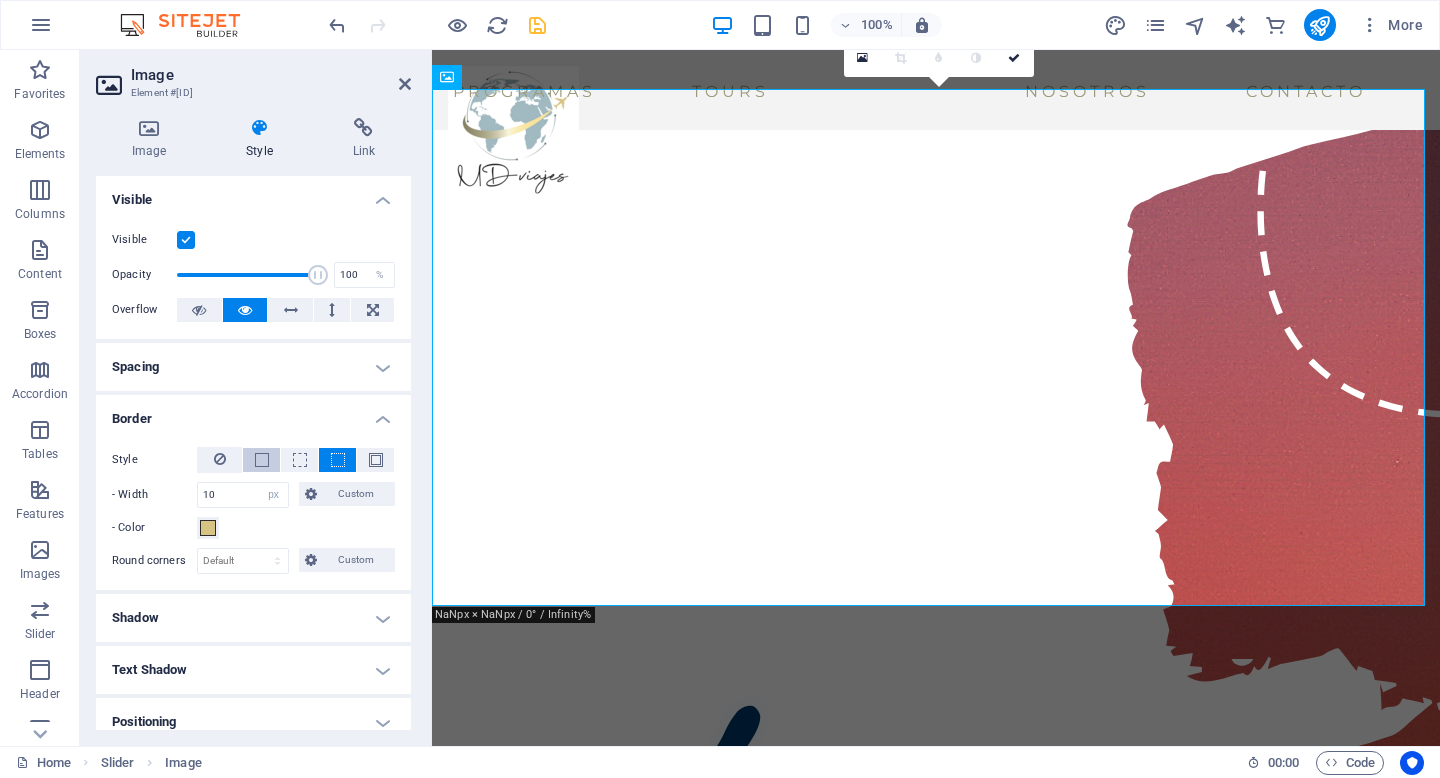 click at bounding box center [262, 460] 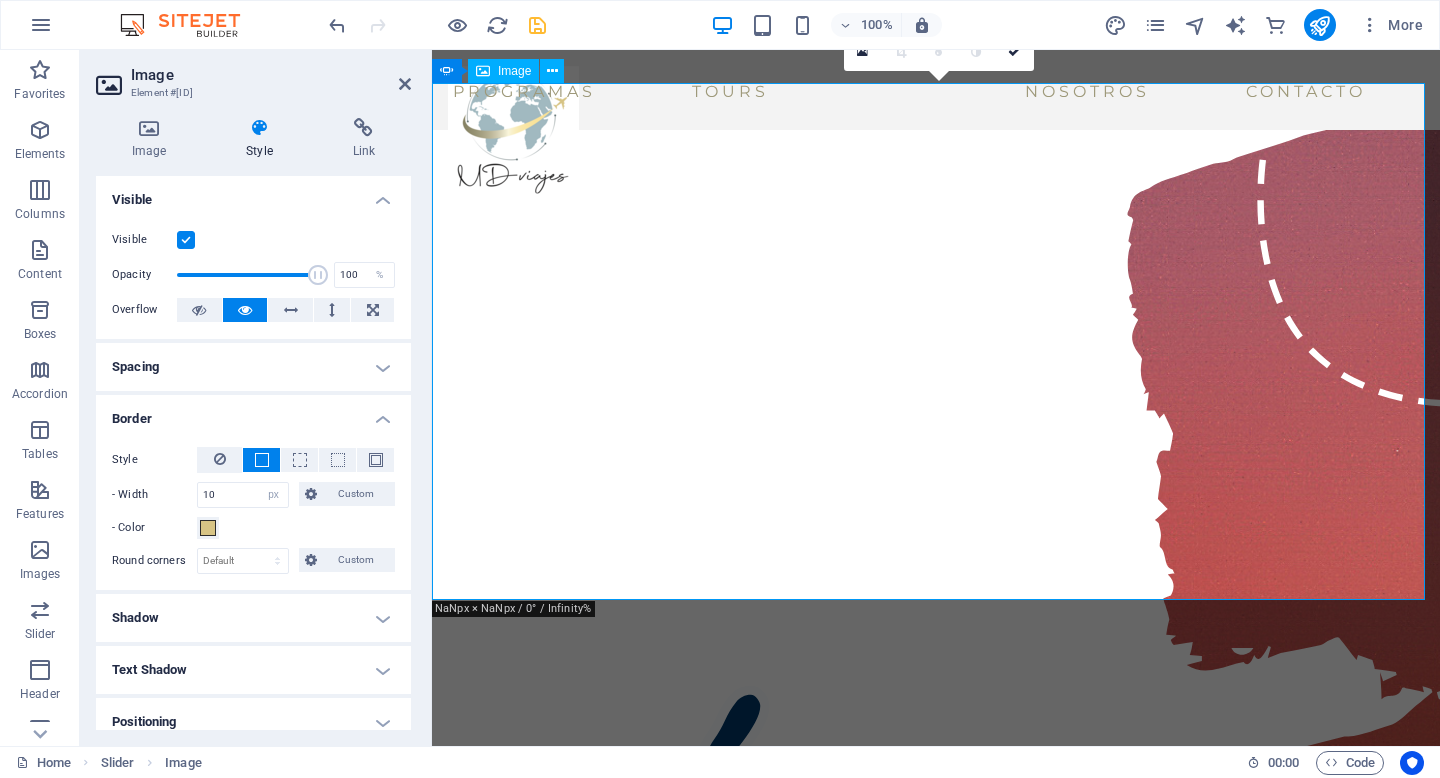 scroll, scrollTop: 207, scrollLeft: 0, axis: vertical 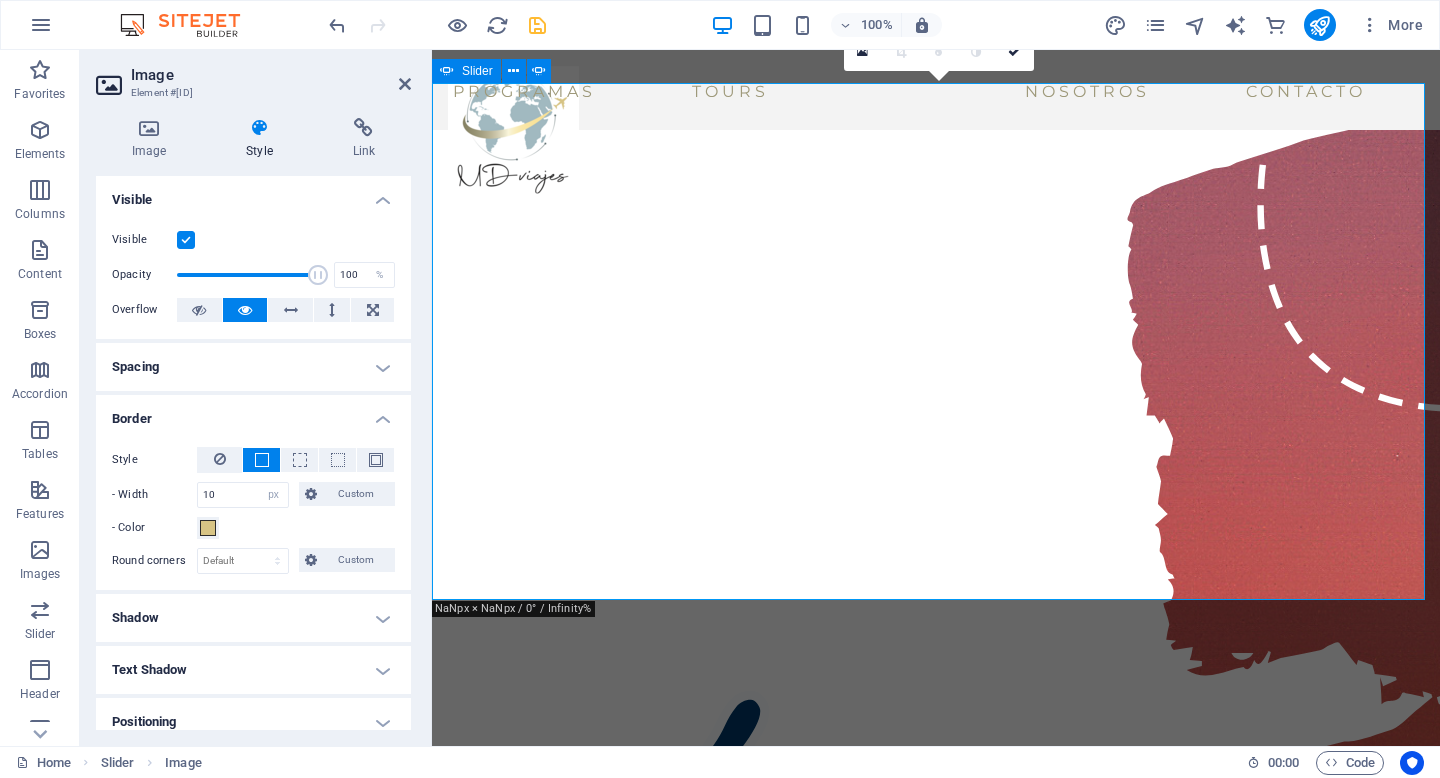 click at bounding box center [432, 100] 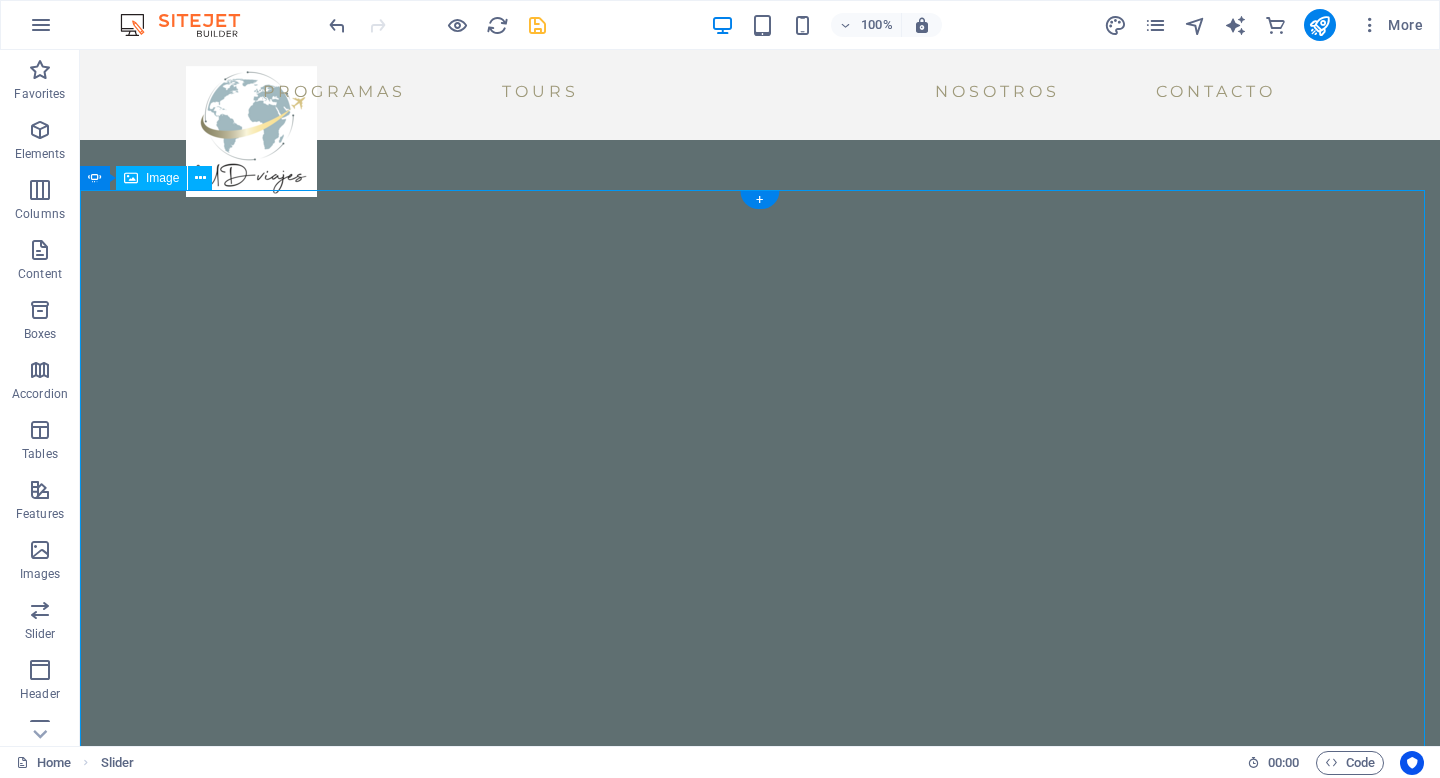 scroll, scrollTop: 156, scrollLeft: 0, axis: vertical 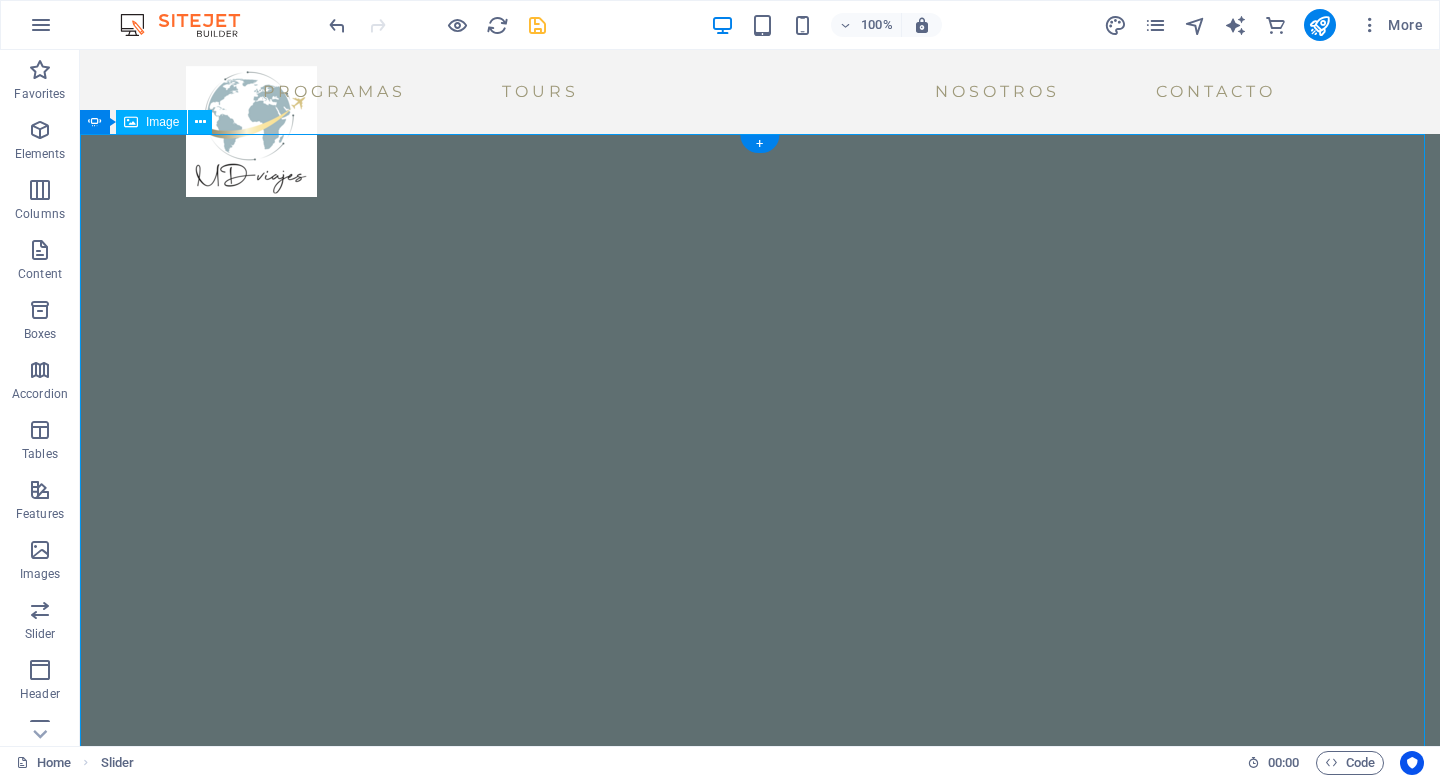 click at bounding box center (-4628, 7543) 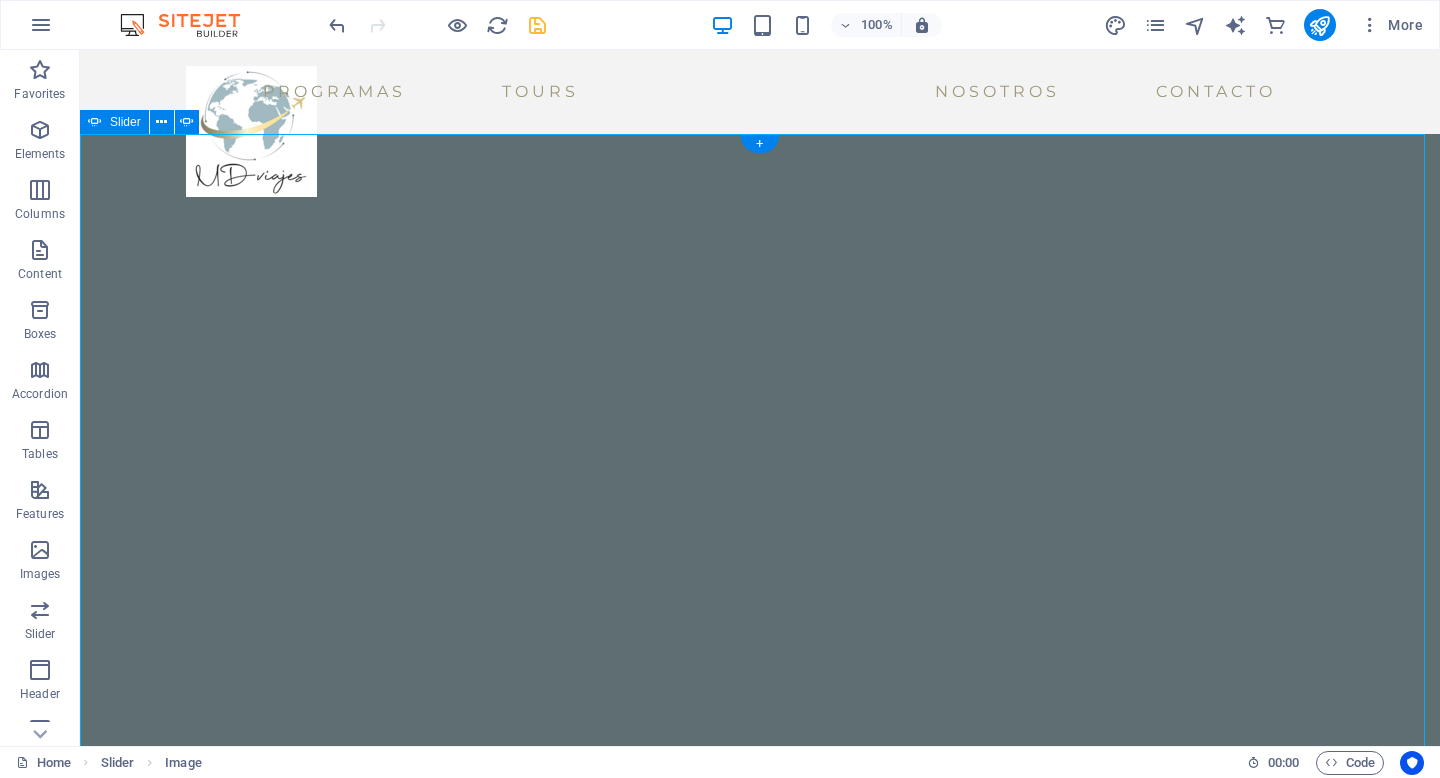 click at bounding box center [80, 151] 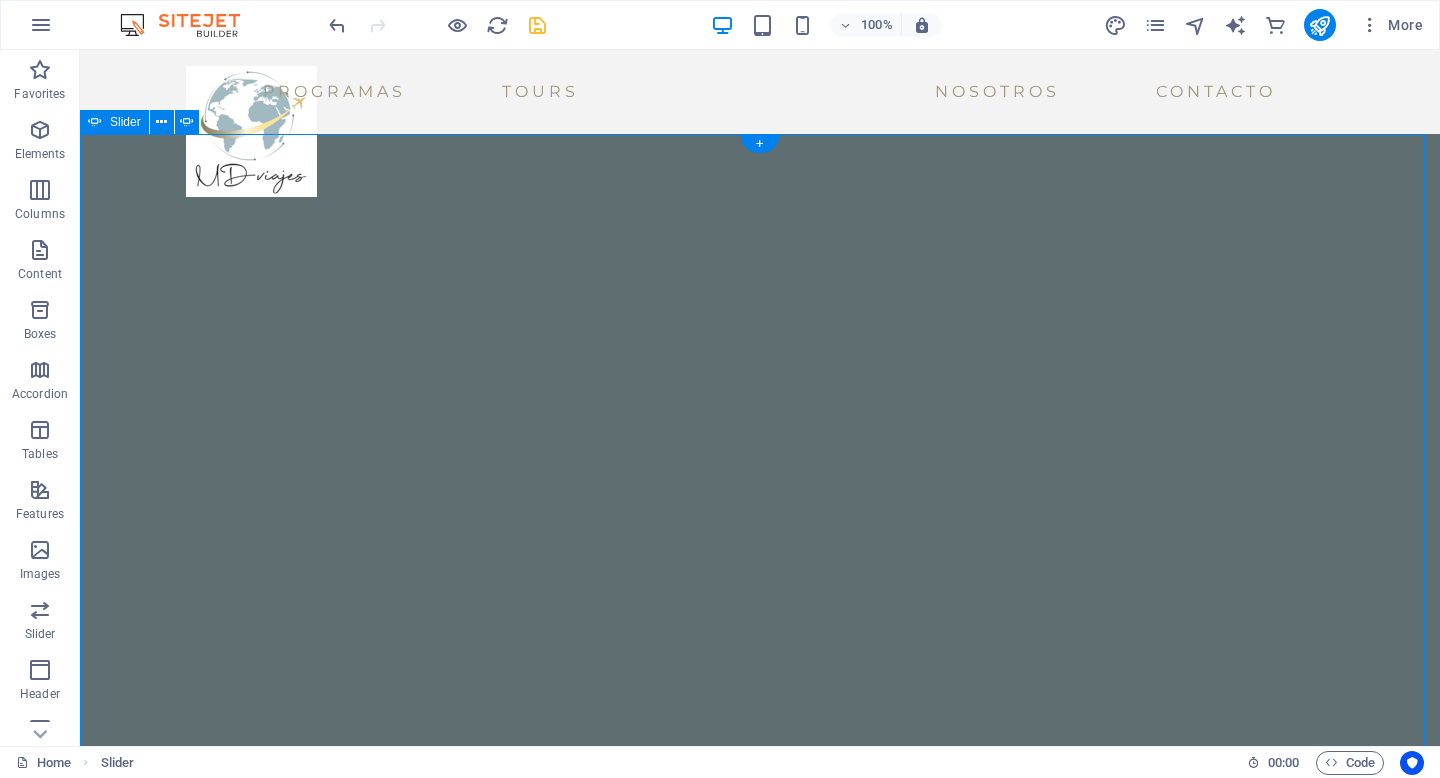 click at bounding box center [80, 151] 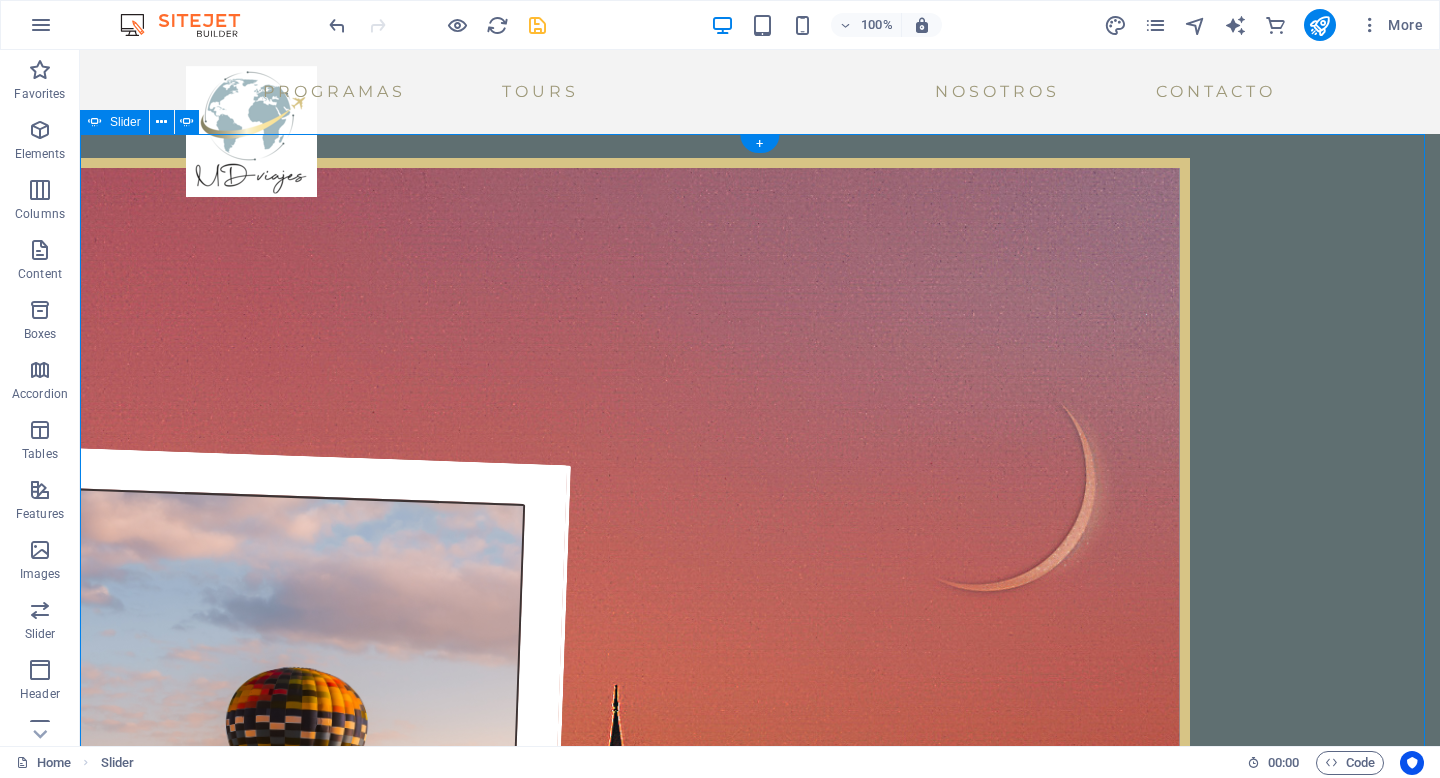 click at bounding box center (80, 151) 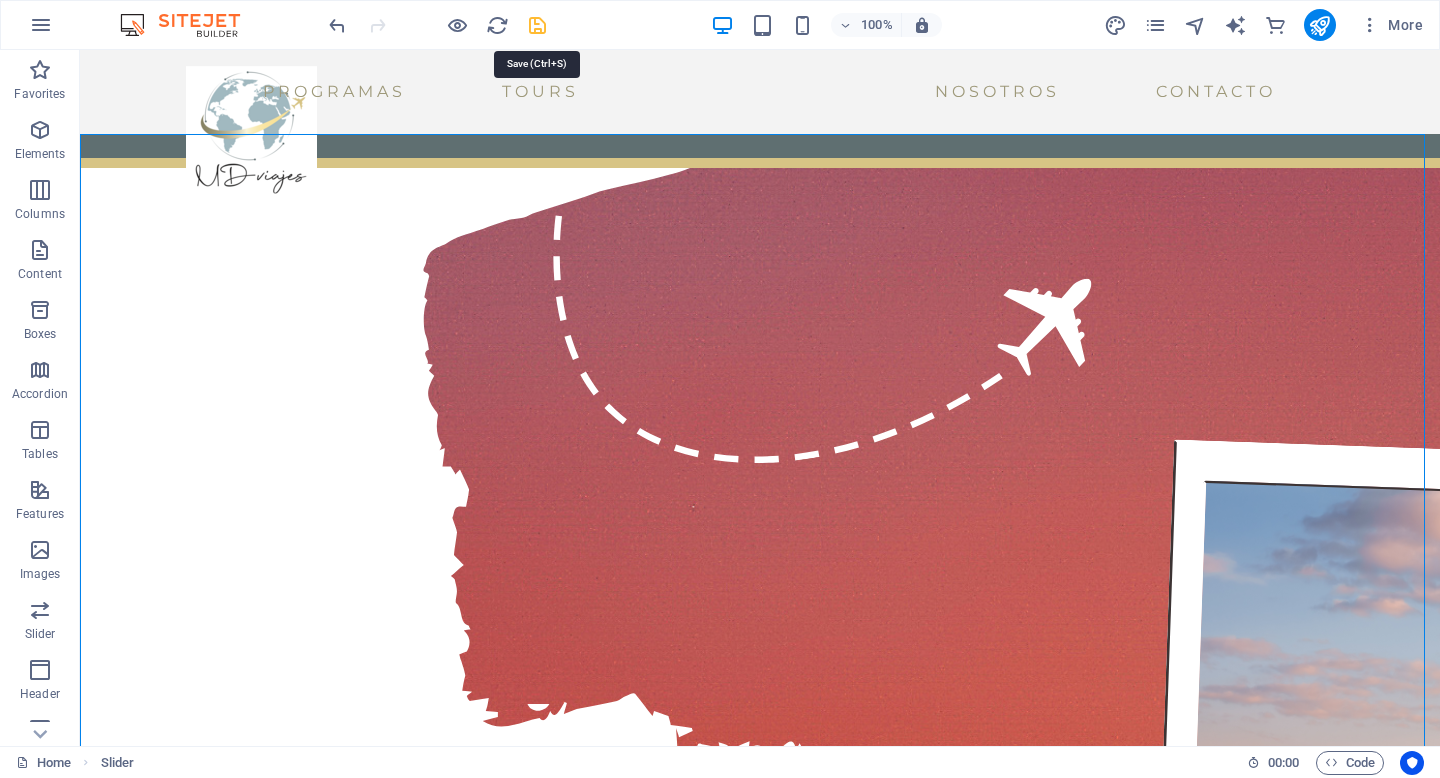 click at bounding box center (537, 25) 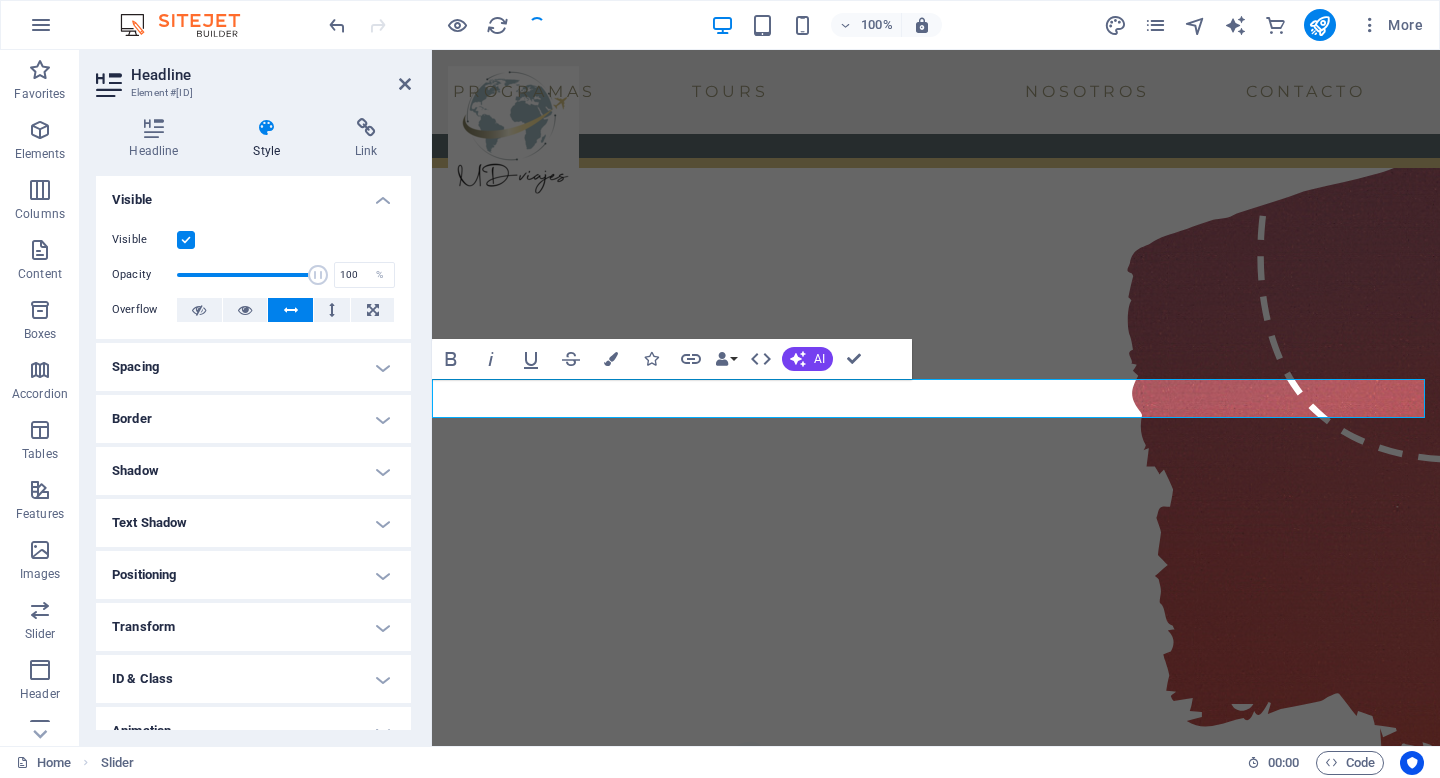 scroll, scrollTop: 2413, scrollLeft: 0, axis: vertical 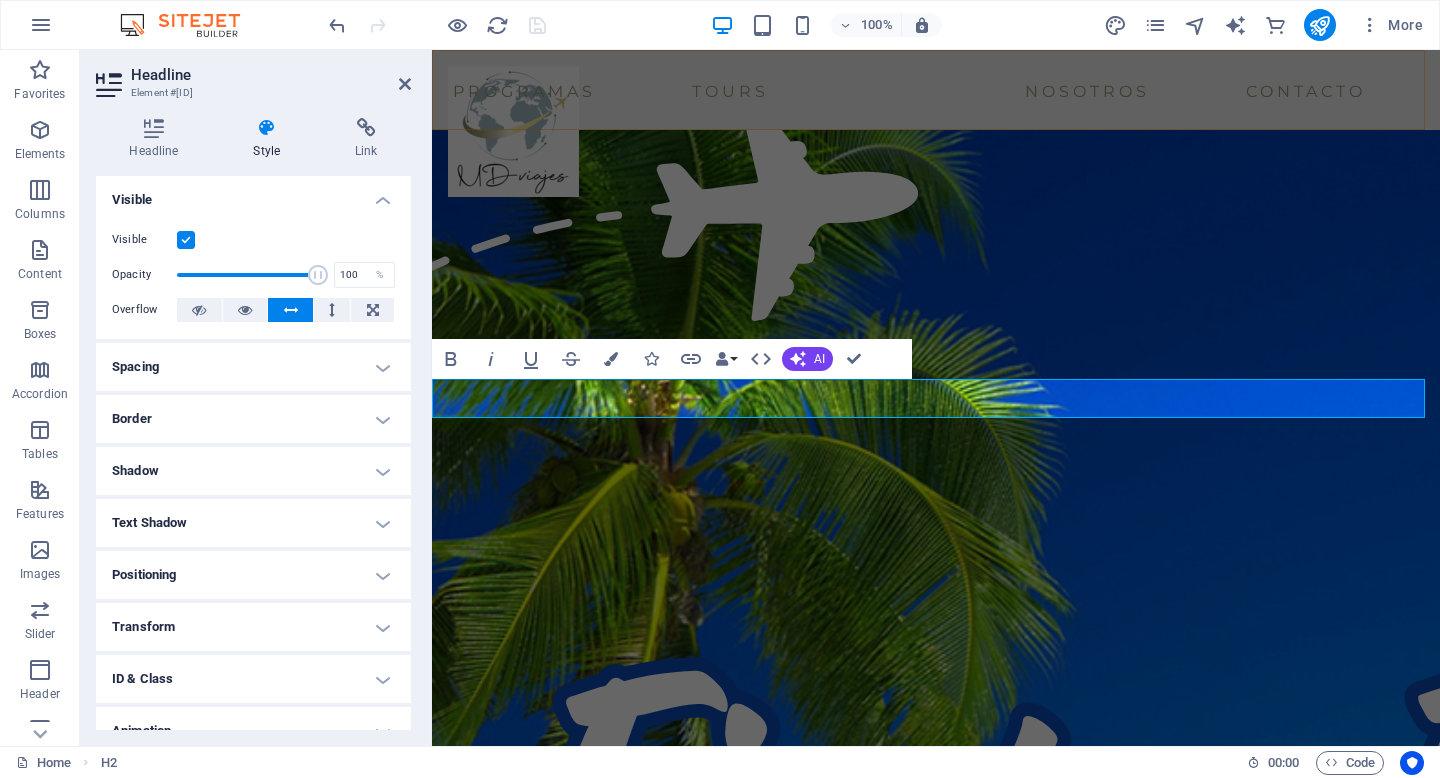 click on "PROGRAMAS TOURS NOSOTROS Contacto" at bounding box center (936, 90) 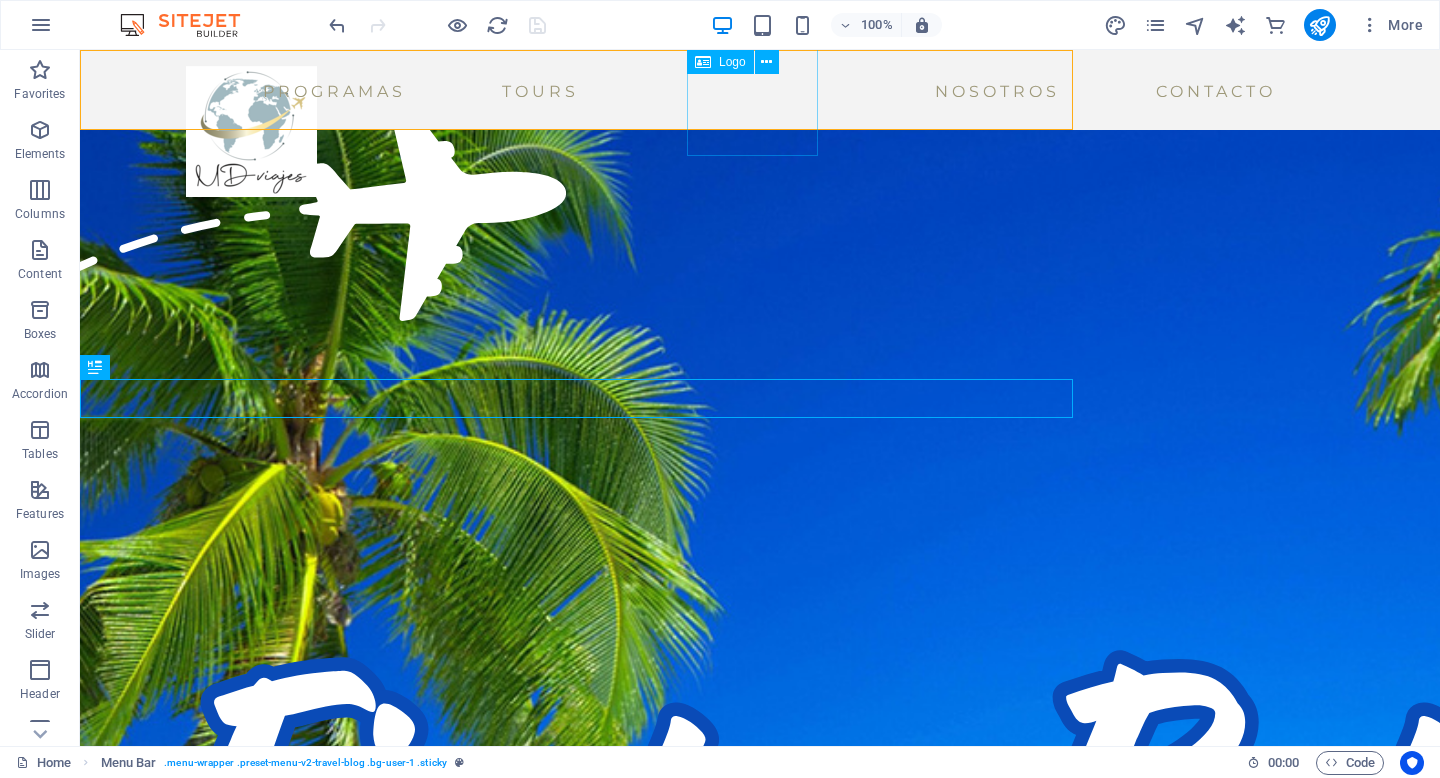 scroll, scrollTop: 2589, scrollLeft: 0, axis: vertical 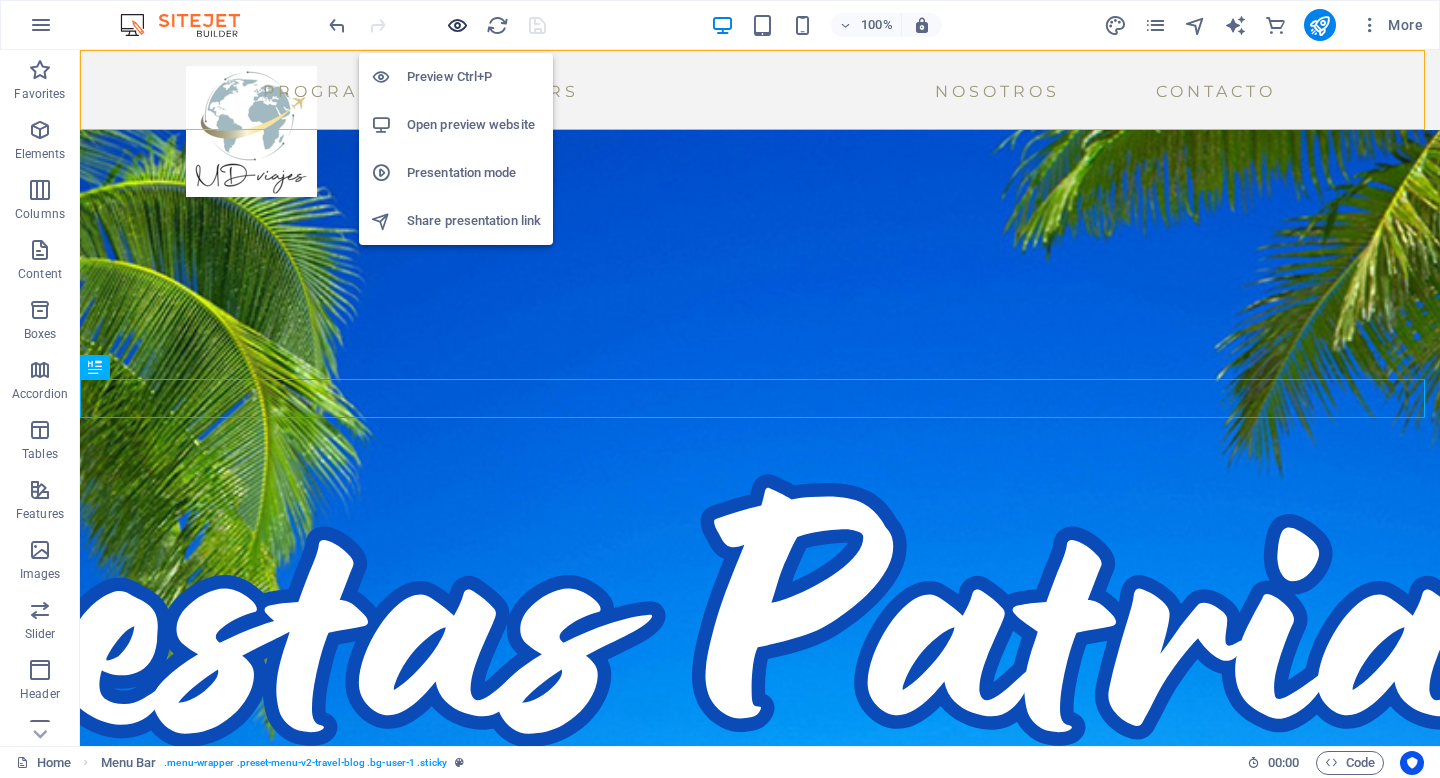 click at bounding box center (457, 25) 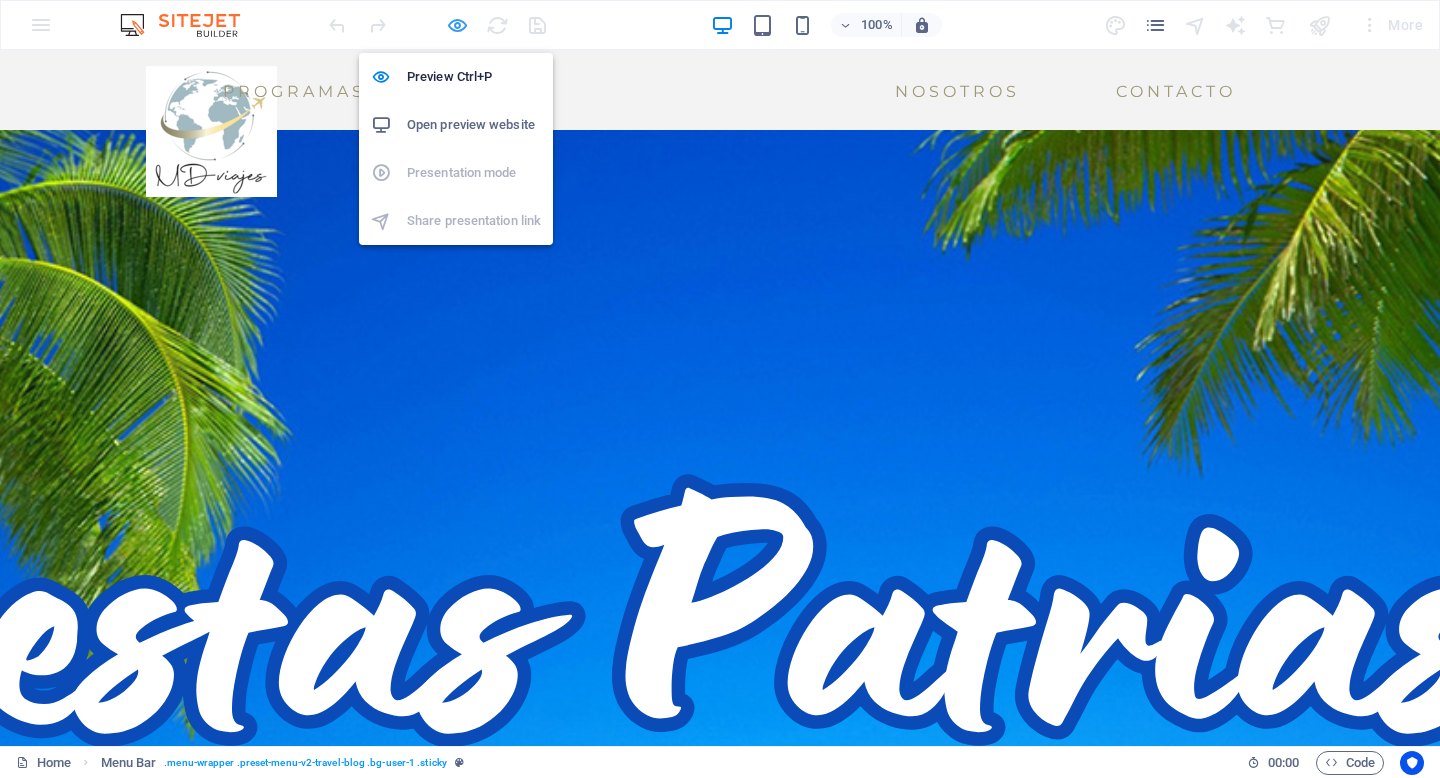 scroll, scrollTop: 2629, scrollLeft: 0, axis: vertical 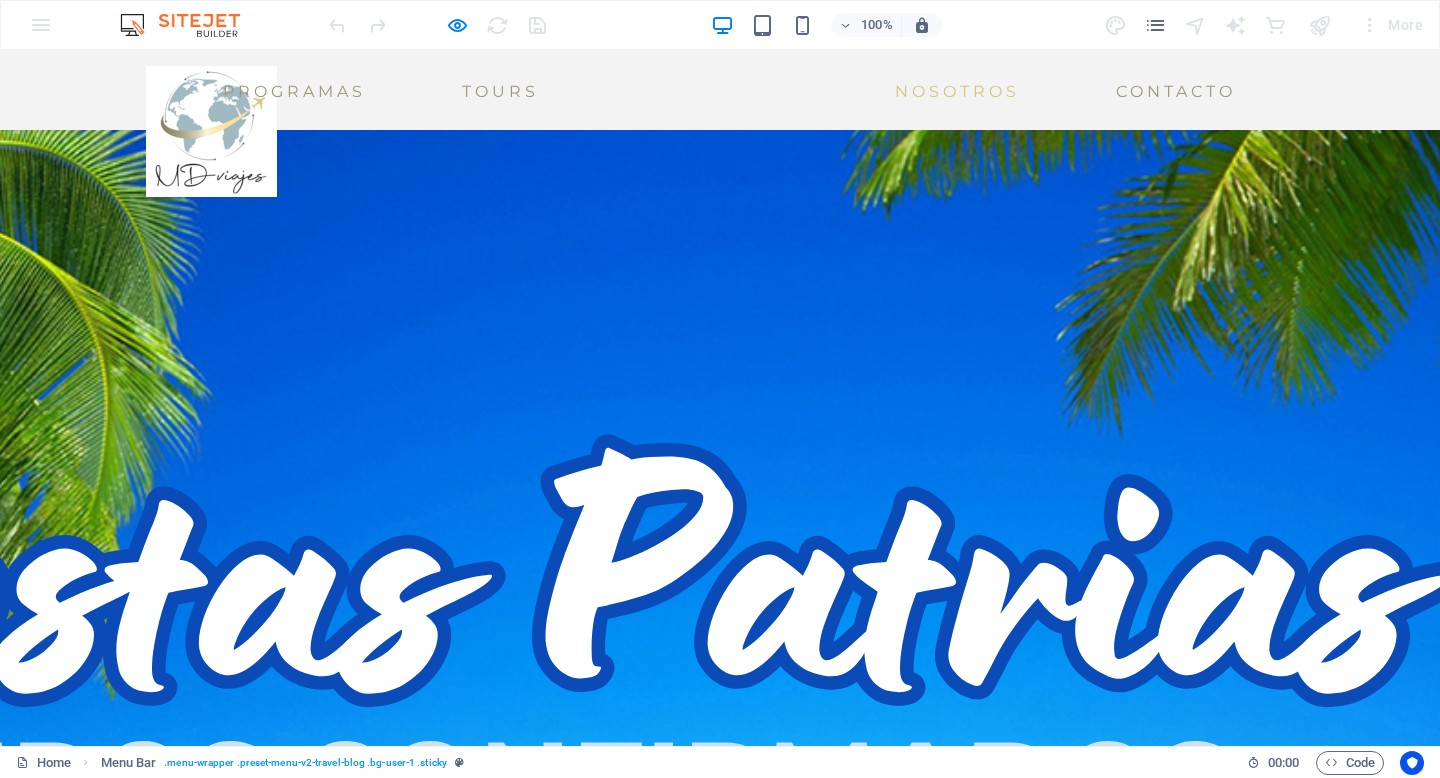 click on "NOSOTROS" at bounding box center (957, 92) 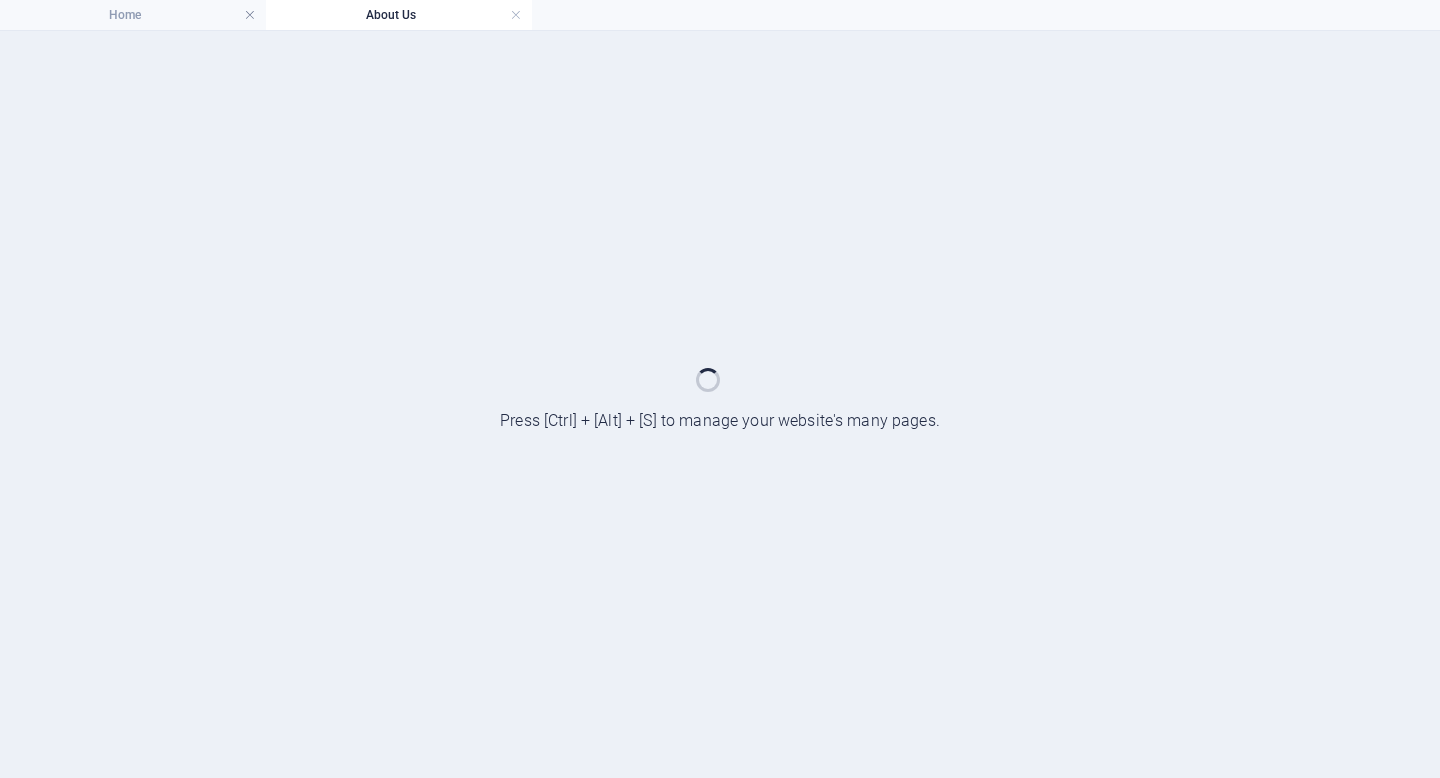 scroll, scrollTop: 0, scrollLeft: 0, axis: both 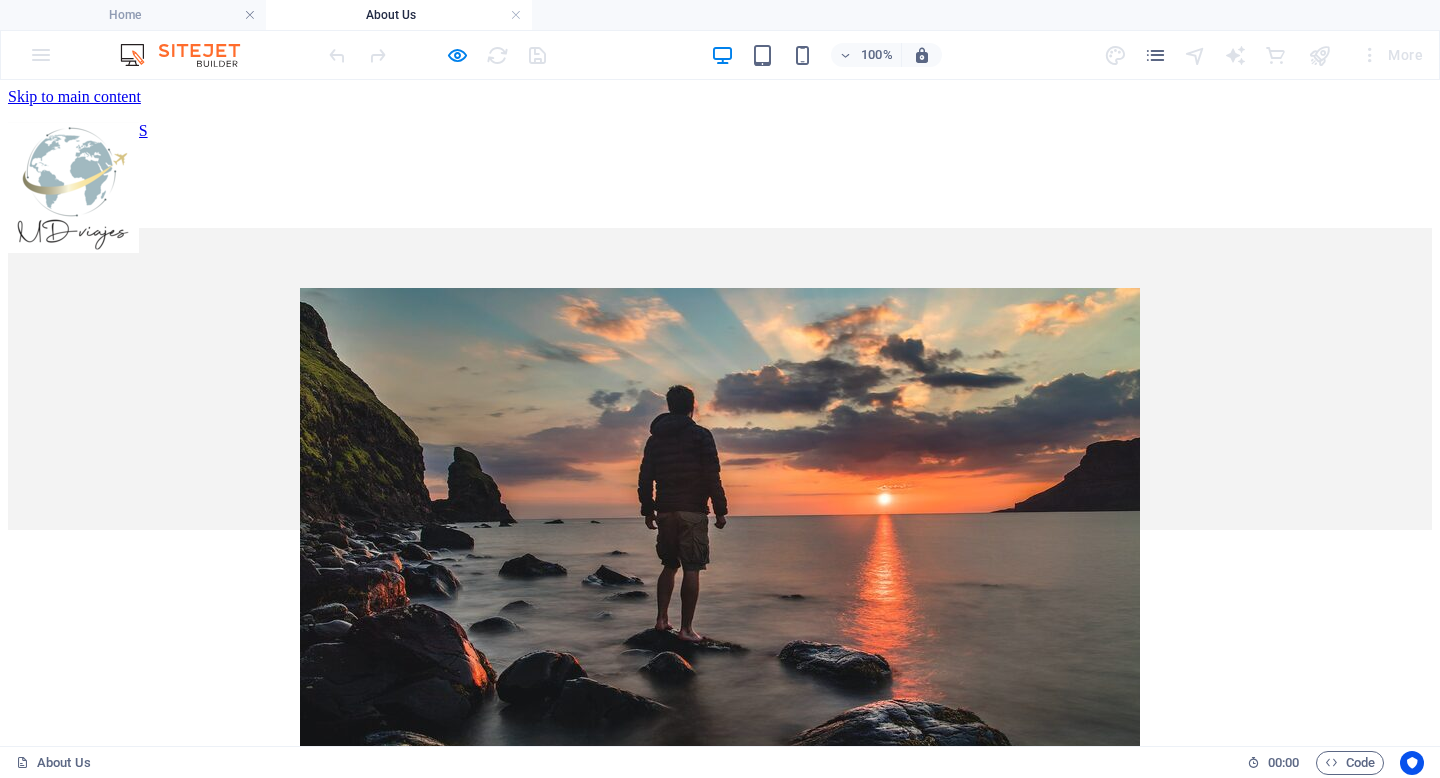 click on "PROGRAMAS TOURS NOSOTROS Contacto" at bounding box center [720, 158] 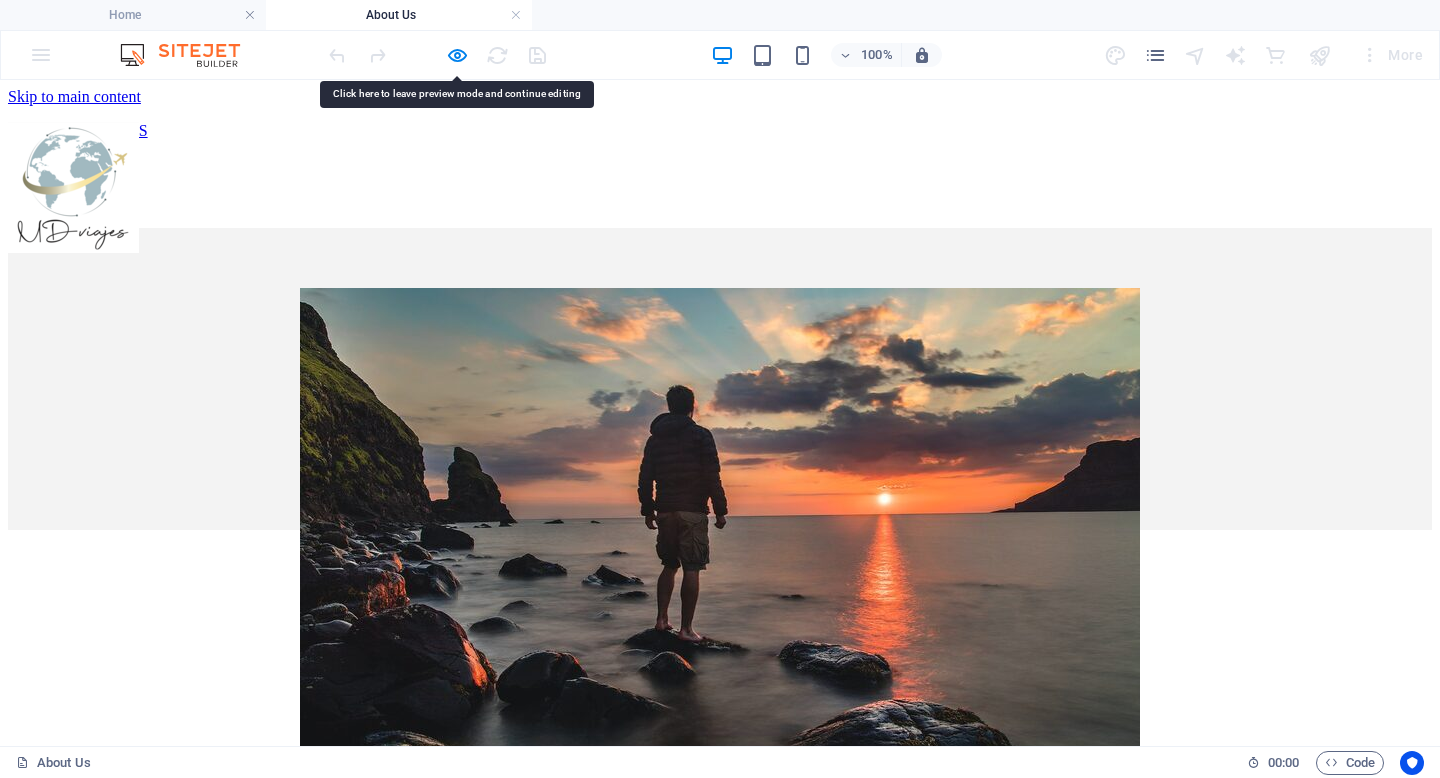 click on "PROGRAMAS TOURS NOSOTROS Contacto" at bounding box center [720, 158] 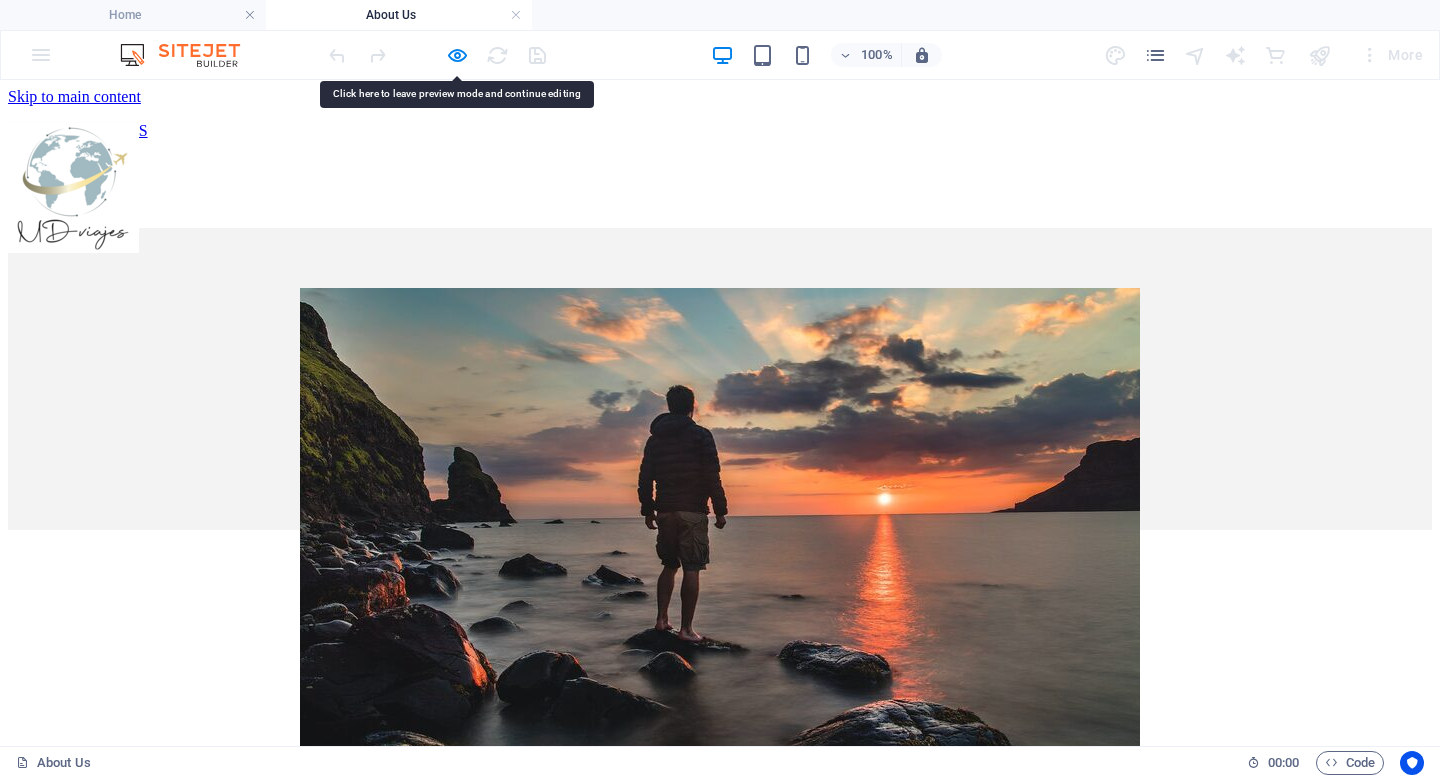 click on "PROGRAMAS TOURS NOSOTROS Contacto" at bounding box center [720, 158] 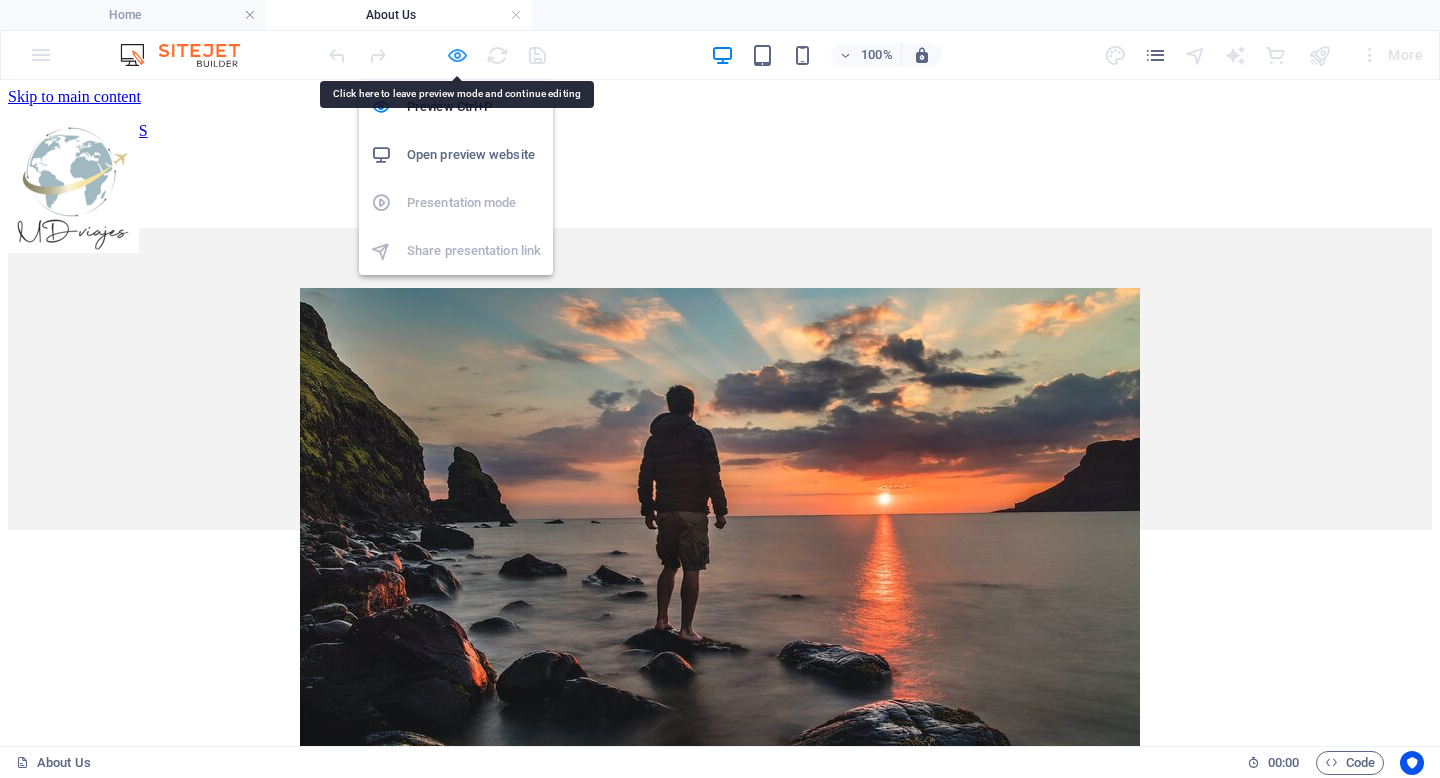 click at bounding box center (457, 55) 